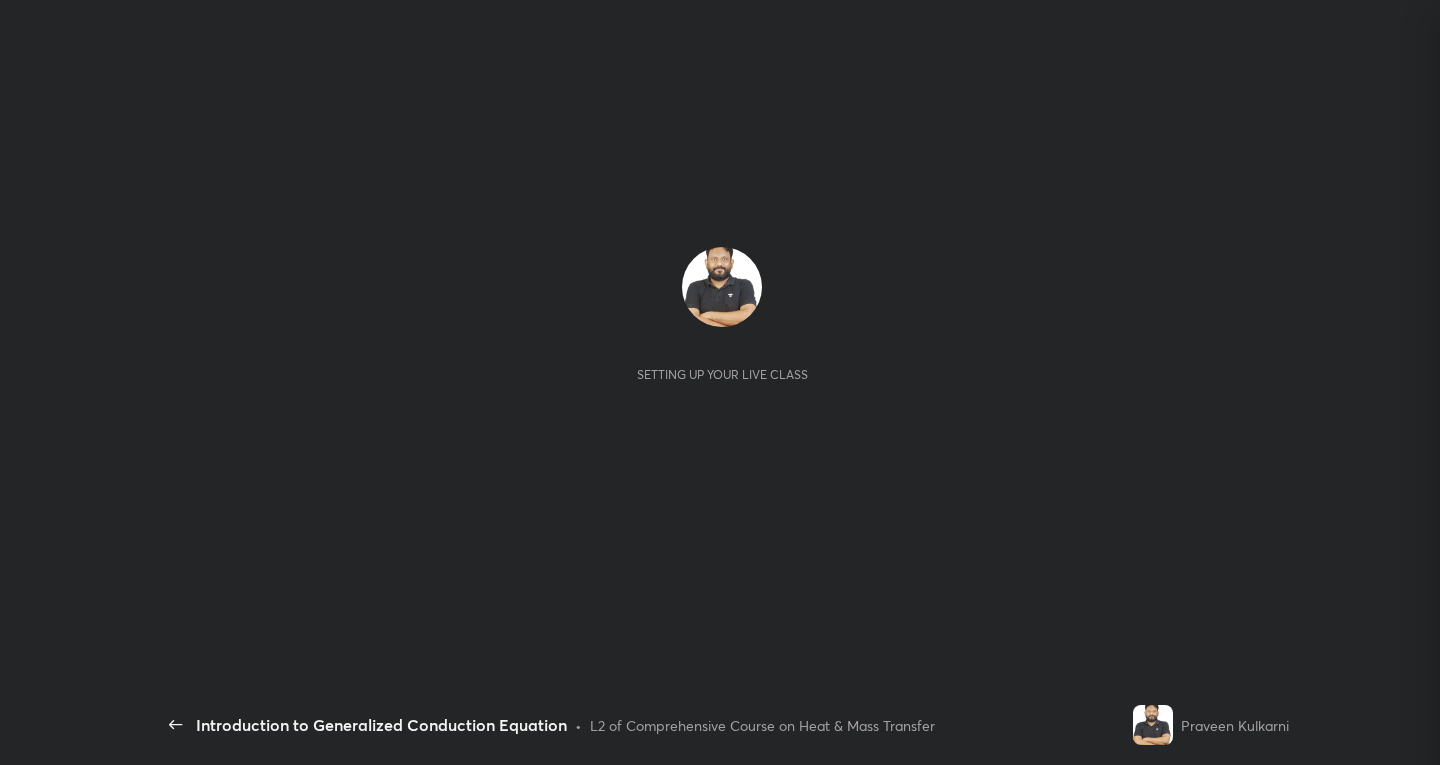 scroll, scrollTop: 0, scrollLeft: 0, axis: both 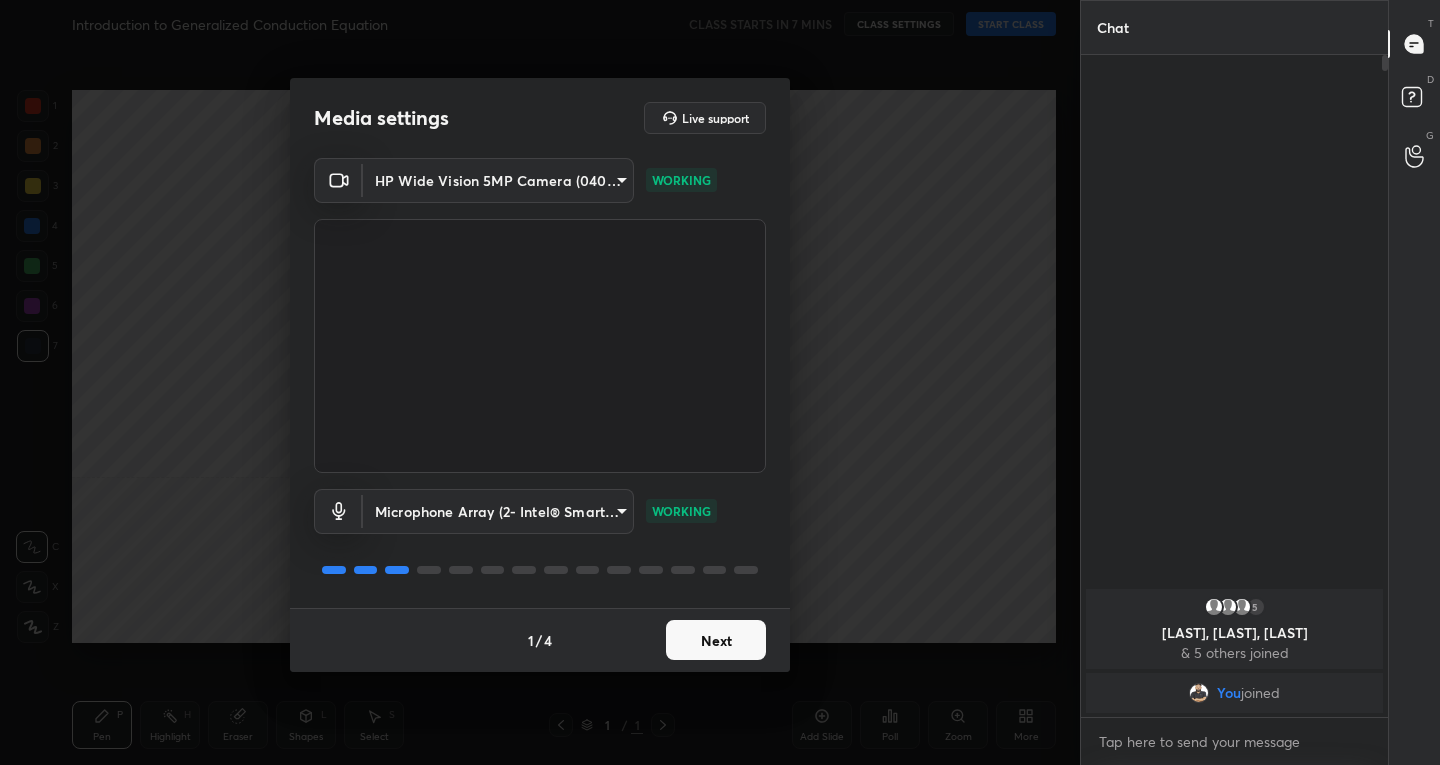 click on "Next" at bounding box center [716, 640] 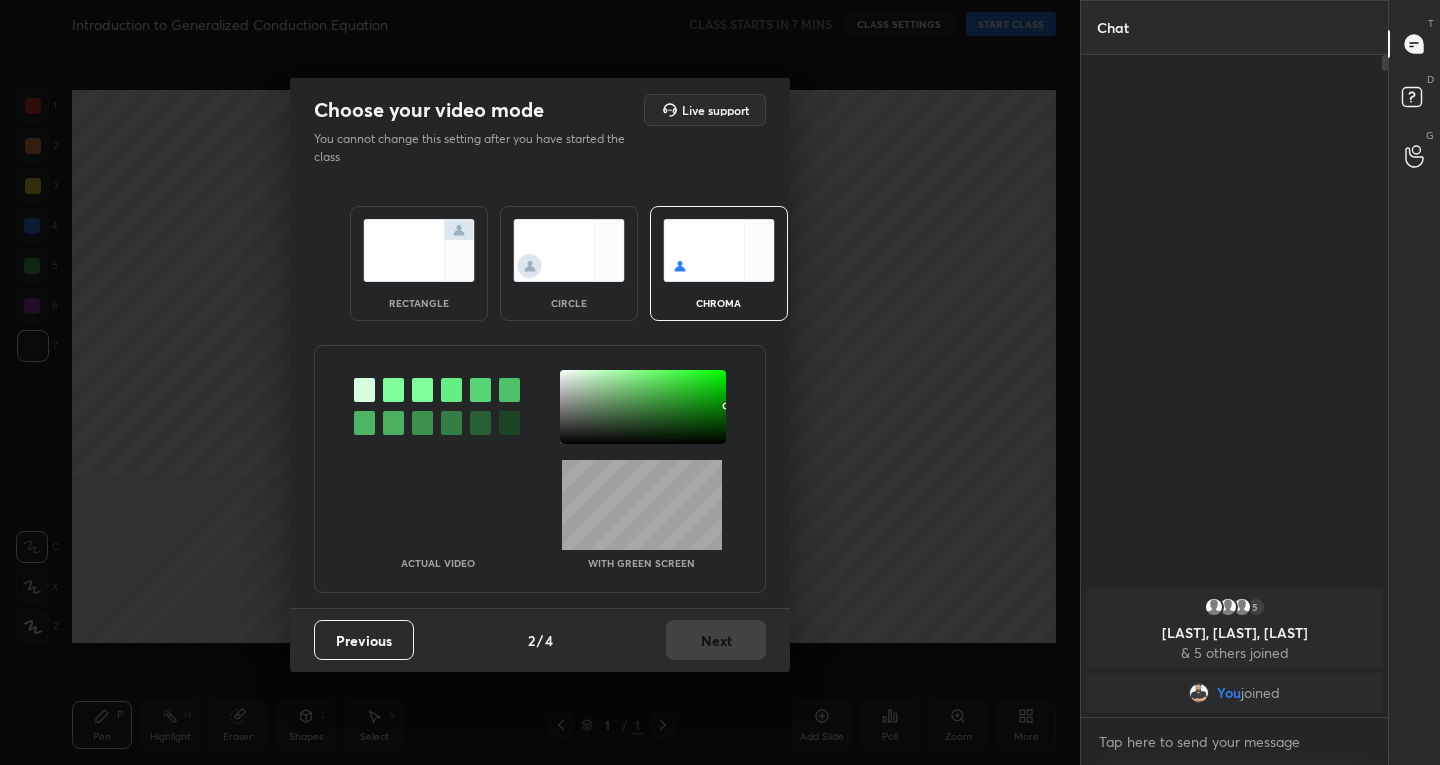 click at bounding box center (419, 250) 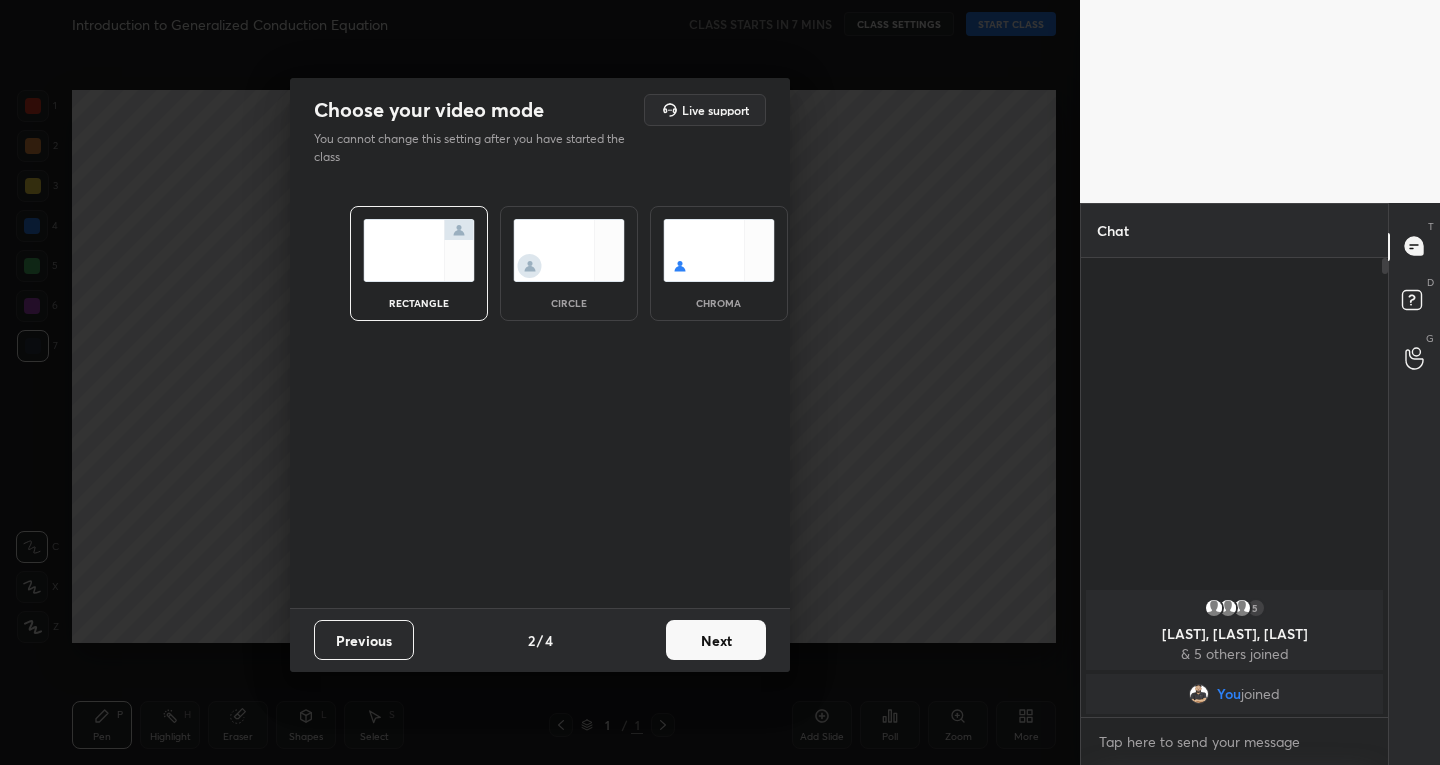 scroll, scrollTop: 453, scrollLeft: 301, axis: both 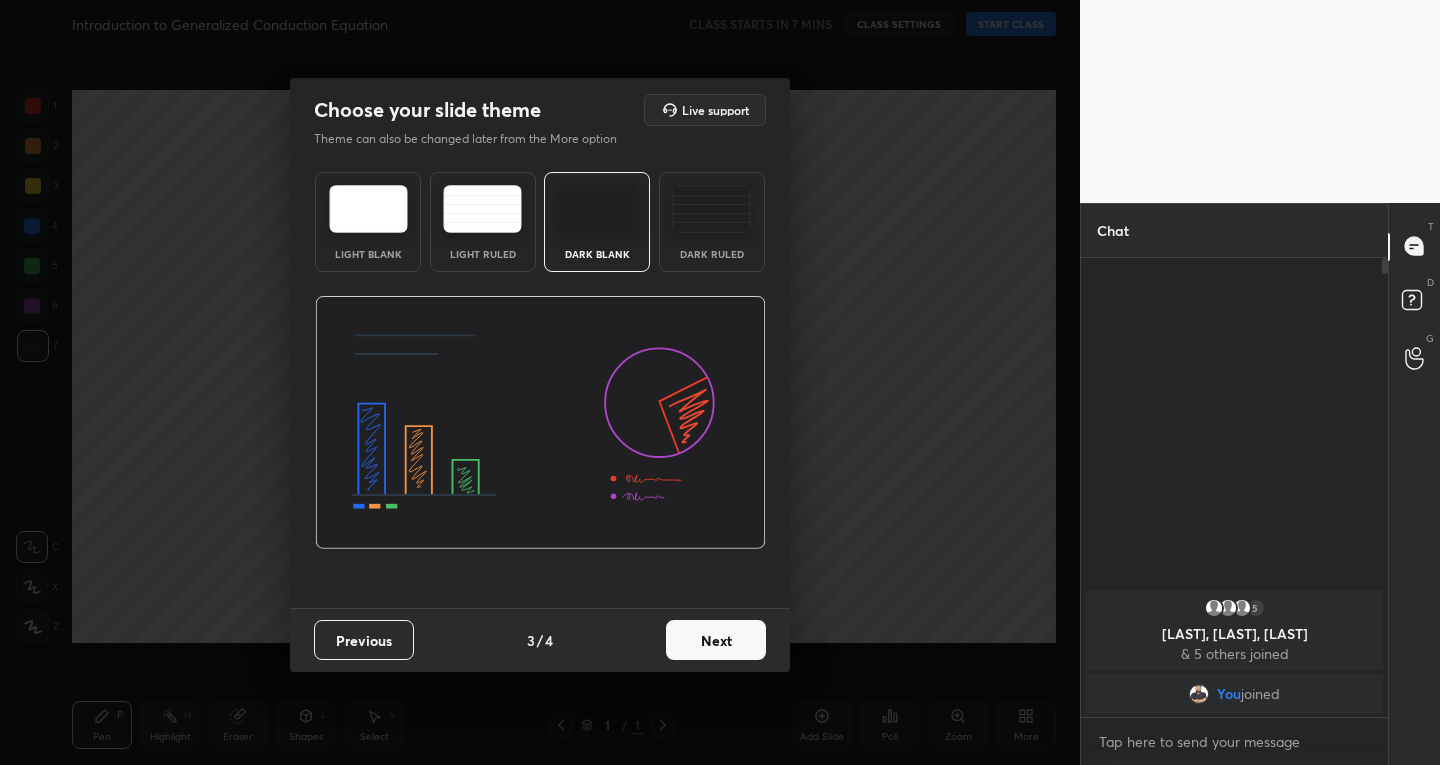 click on "Next" at bounding box center (716, 640) 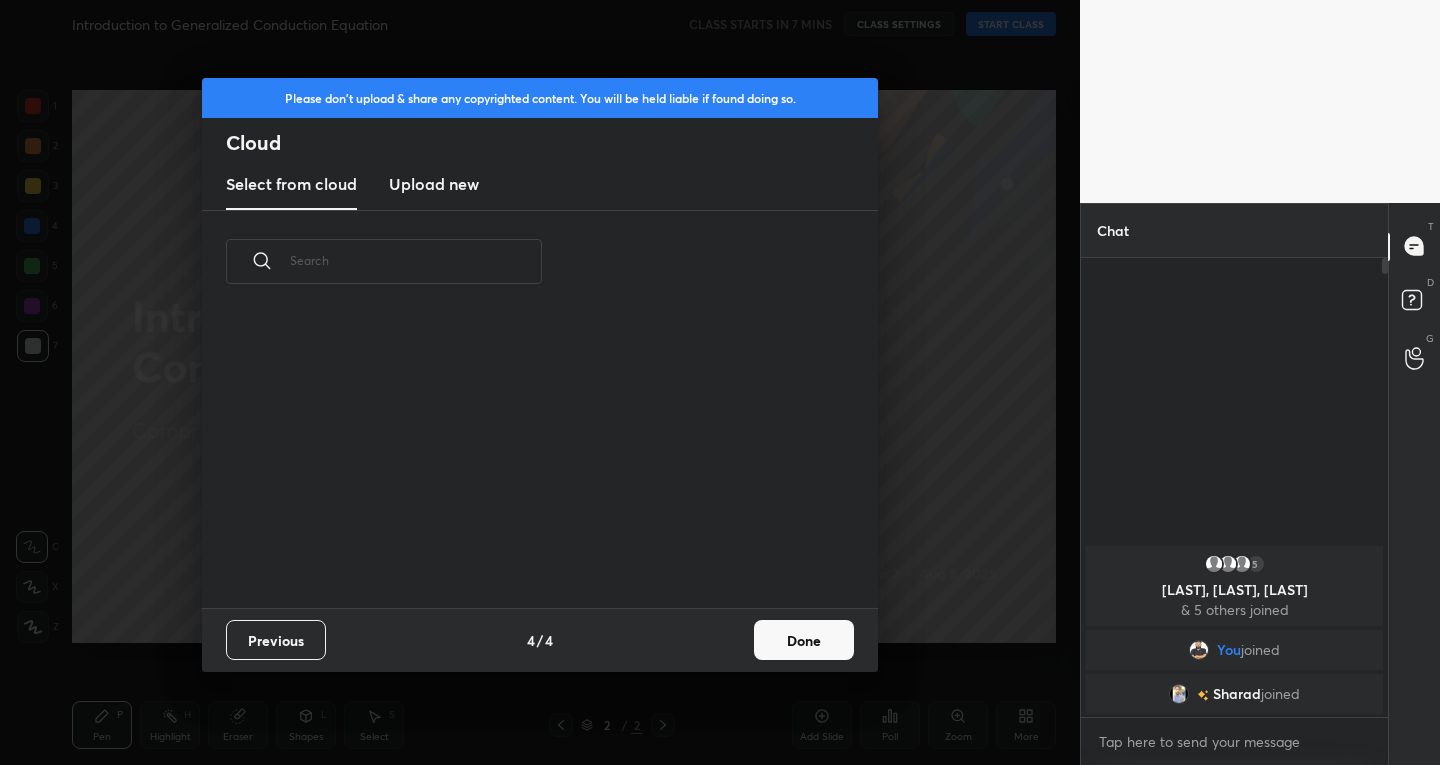 scroll, scrollTop: 7, scrollLeft: 11, axis: both 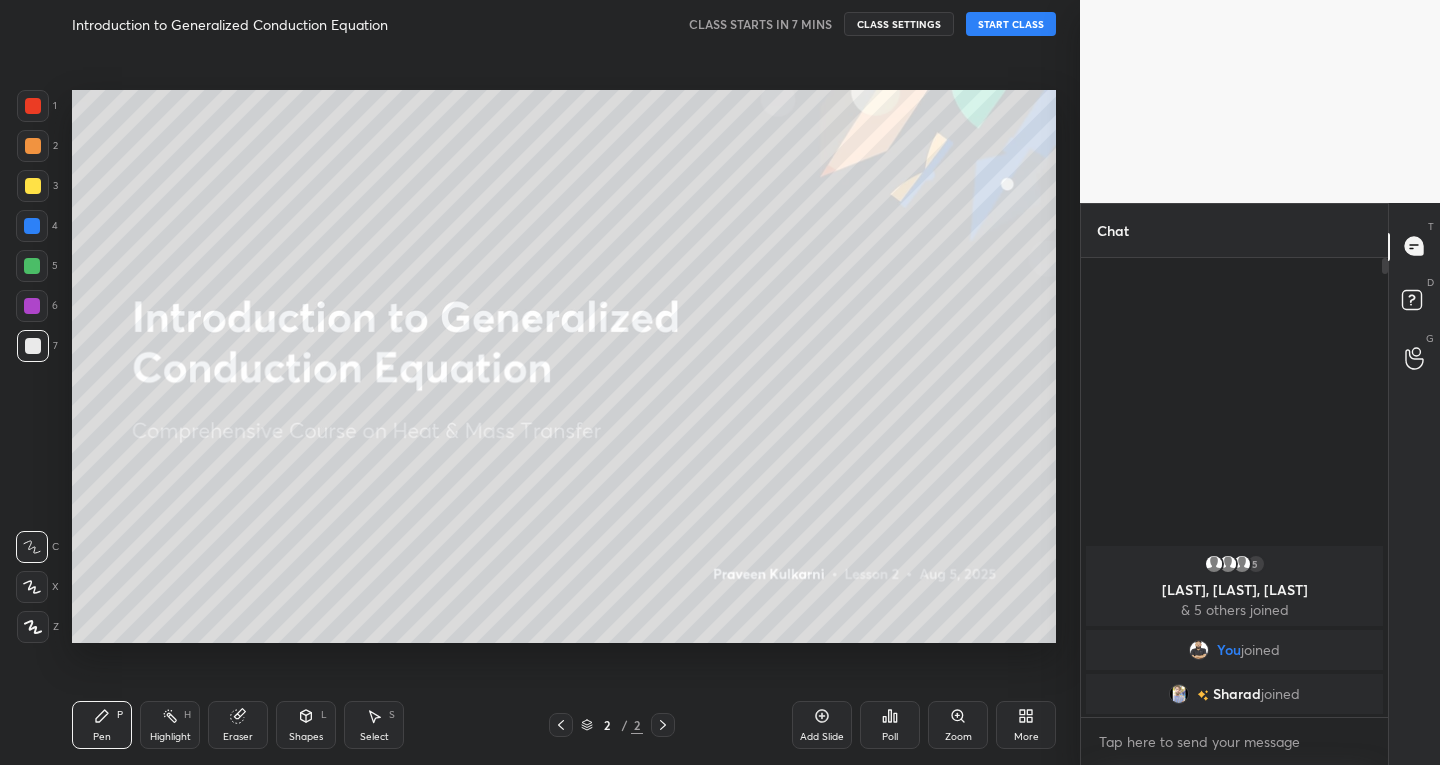 click on "Add Slide" at bounding box center [822, 725] 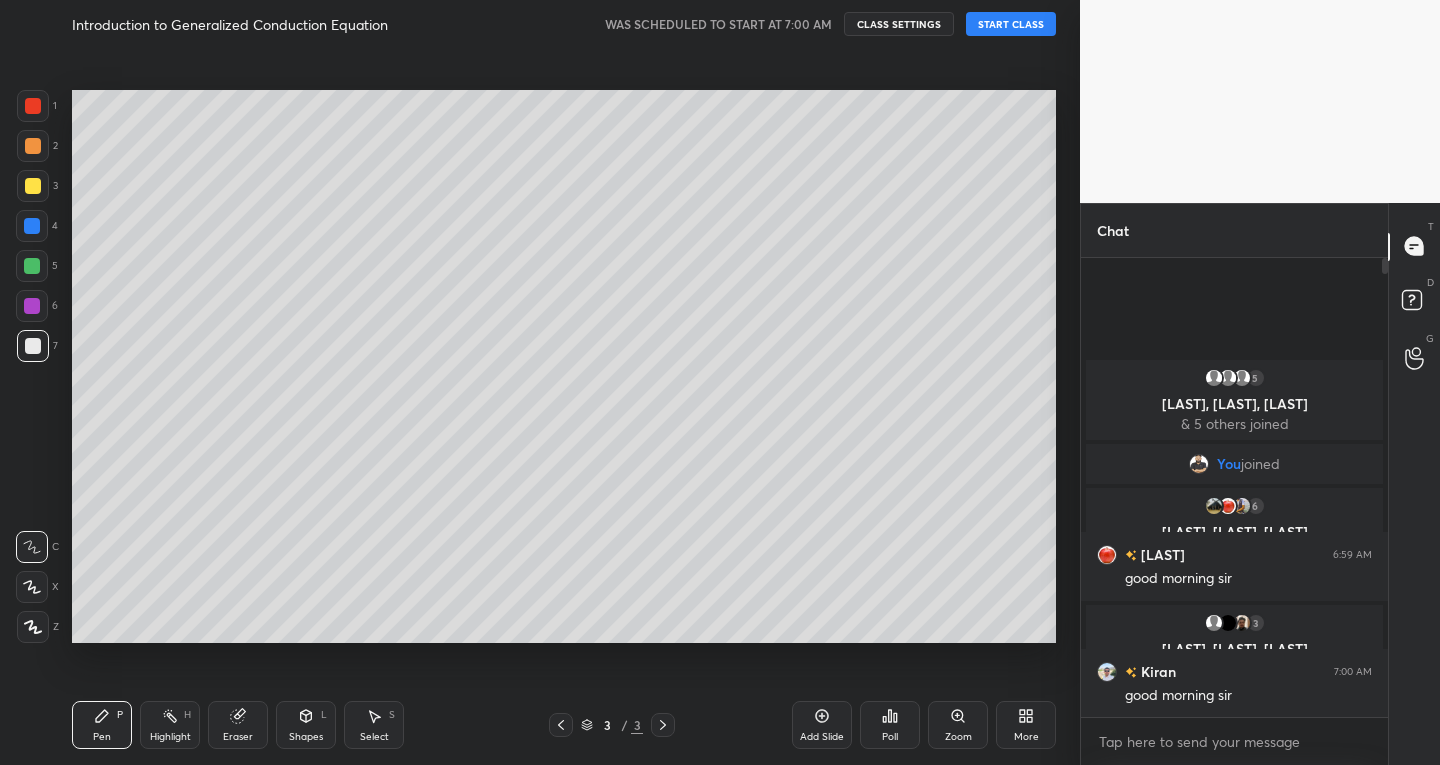 click on "START CLASS" at bounding box center [1011, 24] 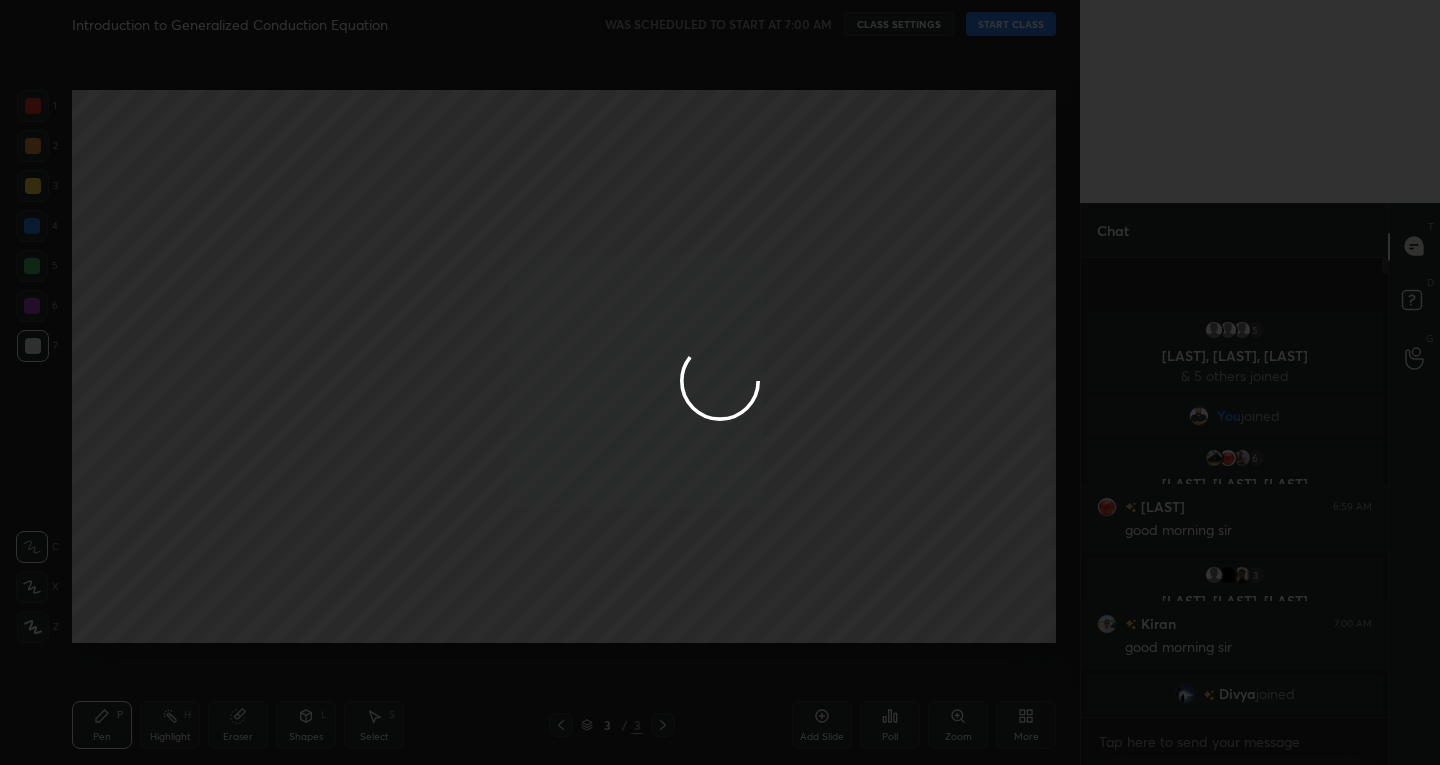 type on "x" 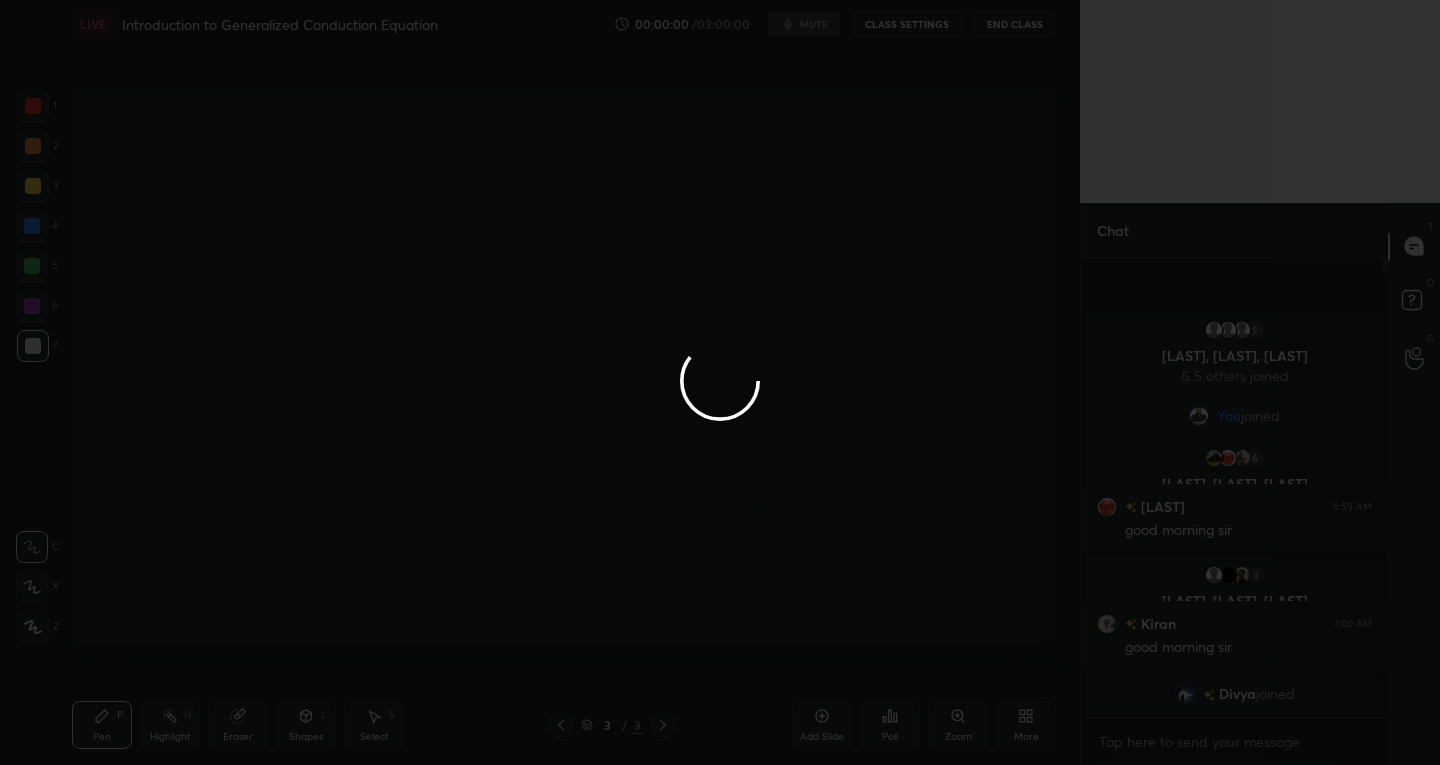 click at bounding box center [720, 382] 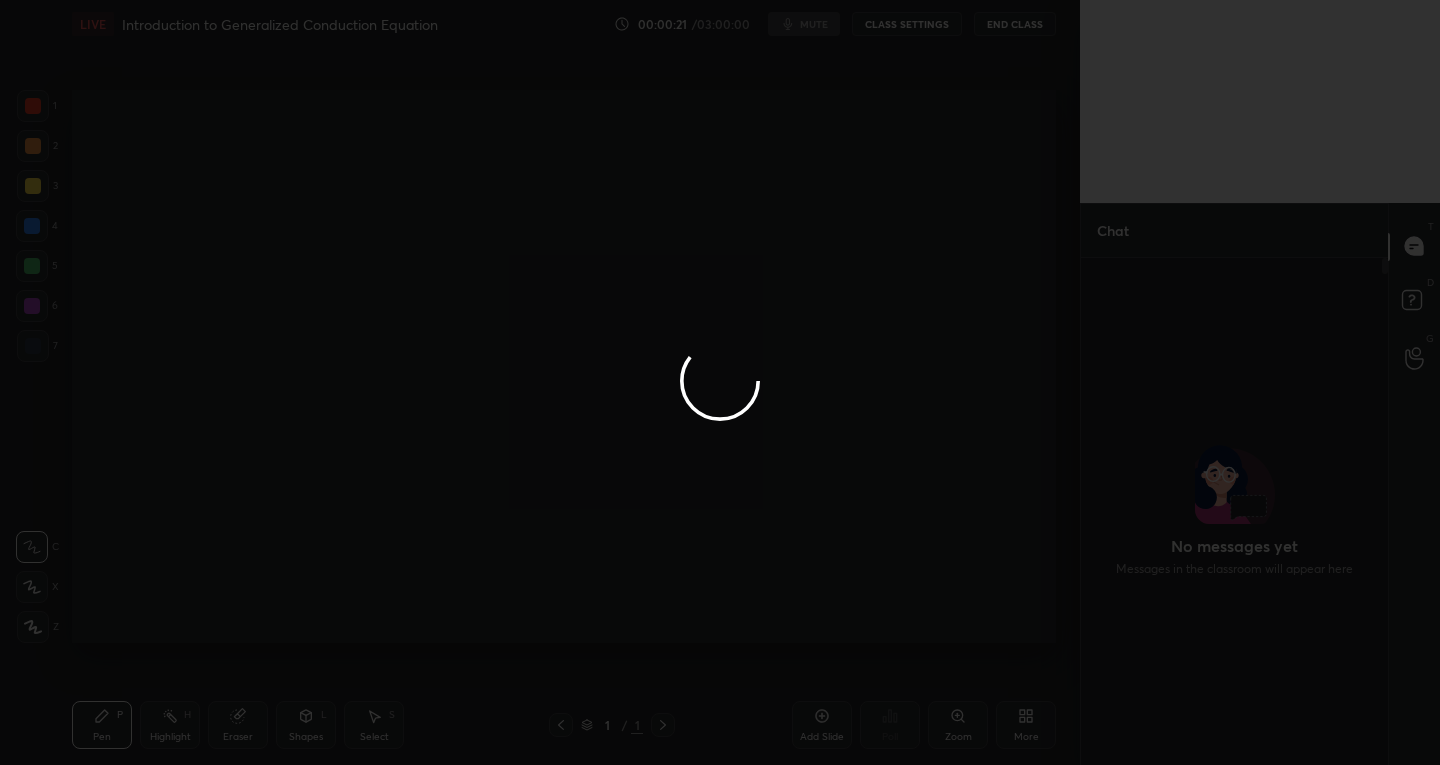 scroll, scrollTop: 0, scrollLeft: 0, axis: both 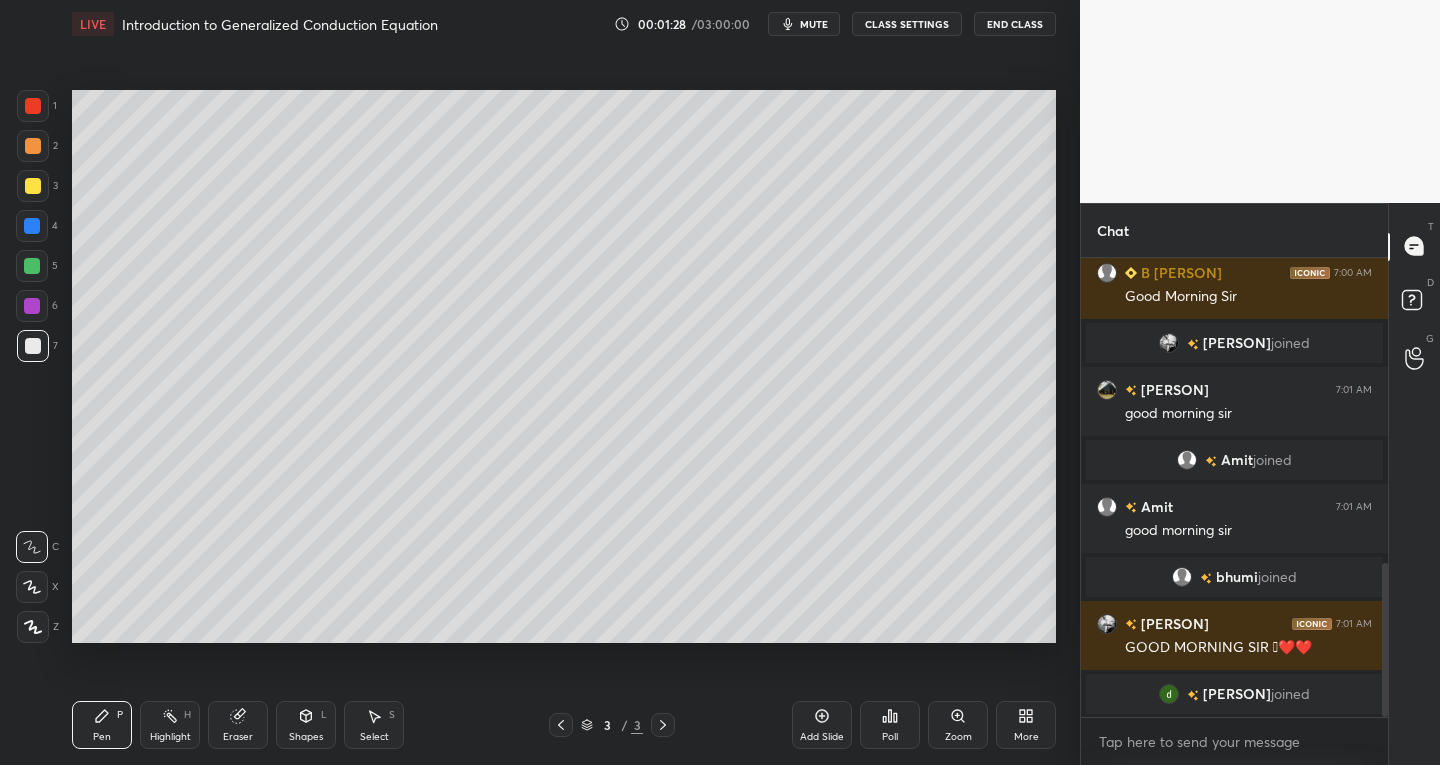 click 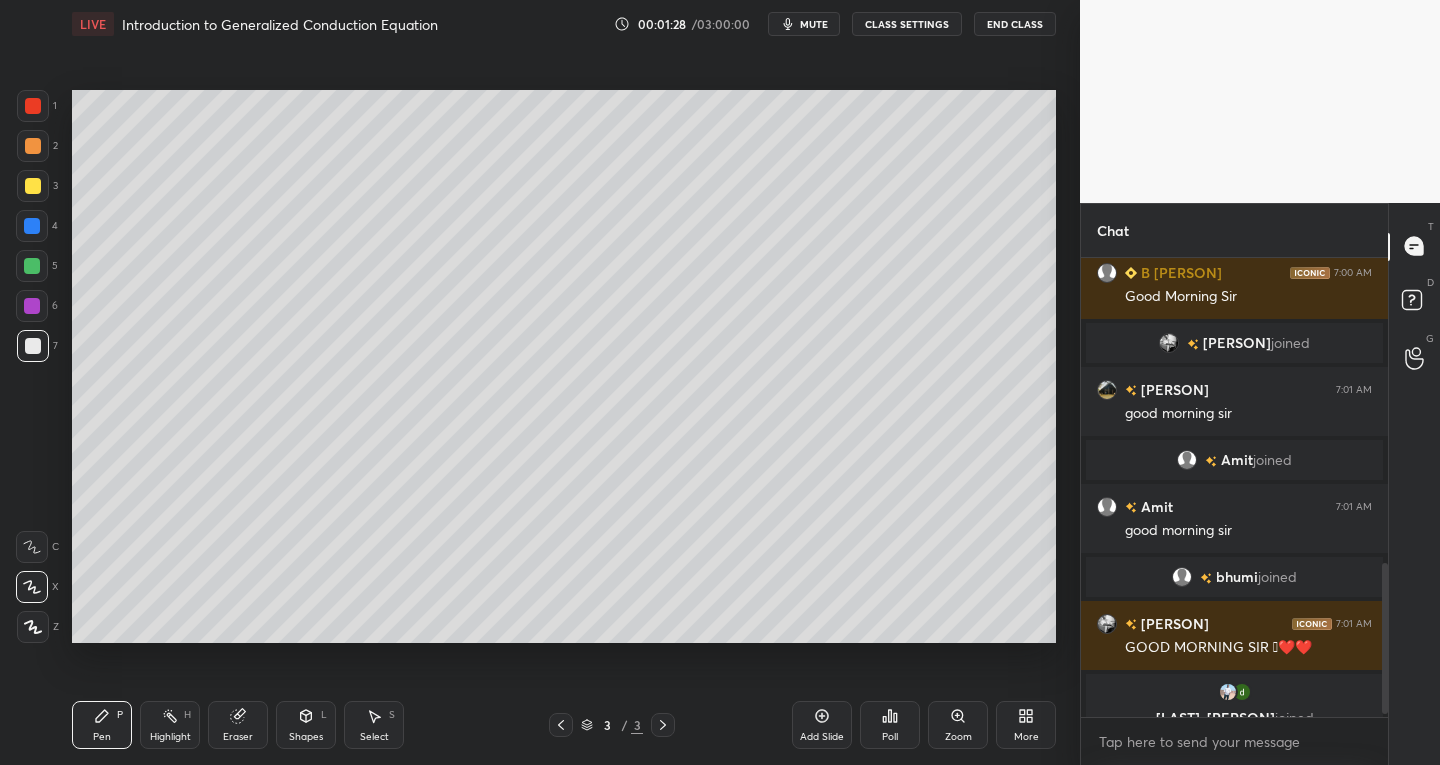 scroll, scrollTop: 941, scrollLeft: 0, axis: vertical 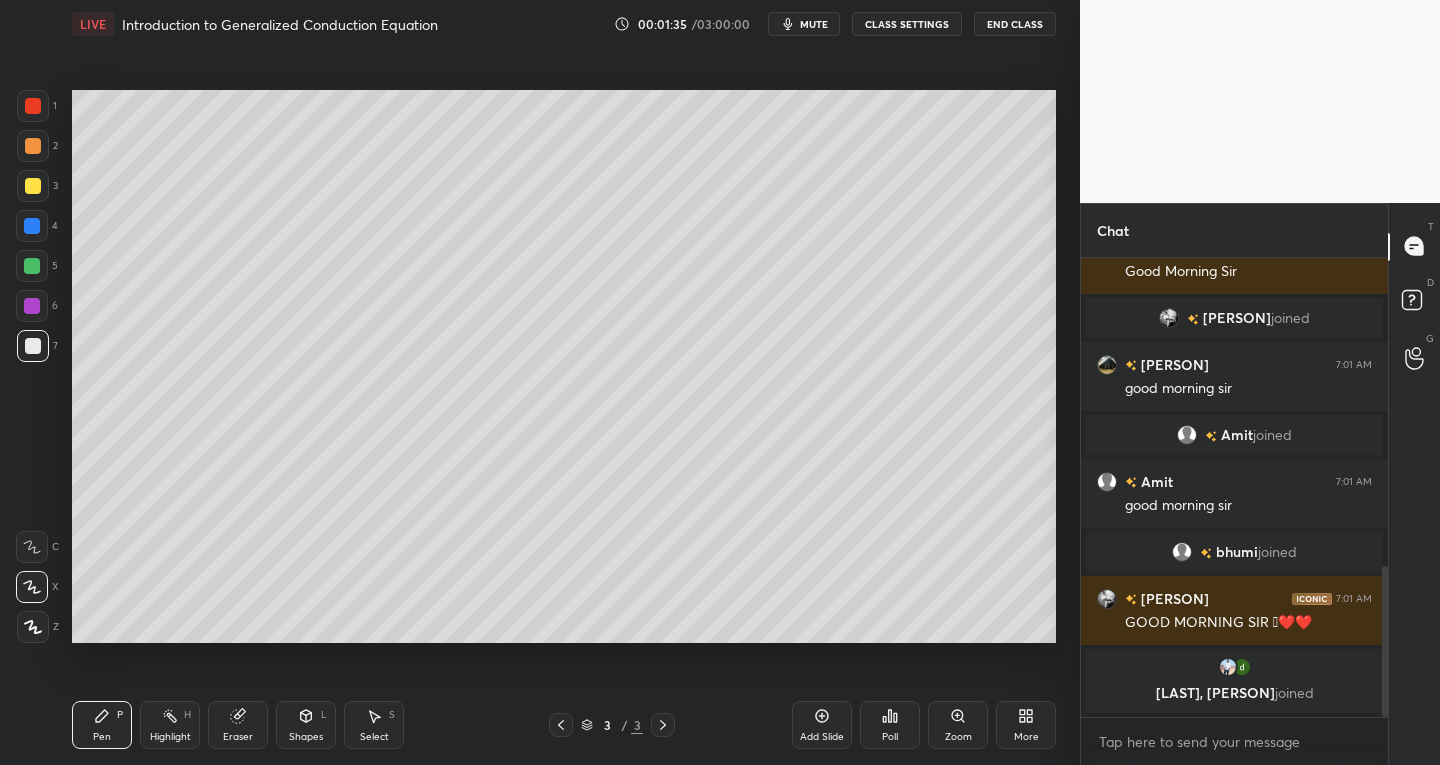 click 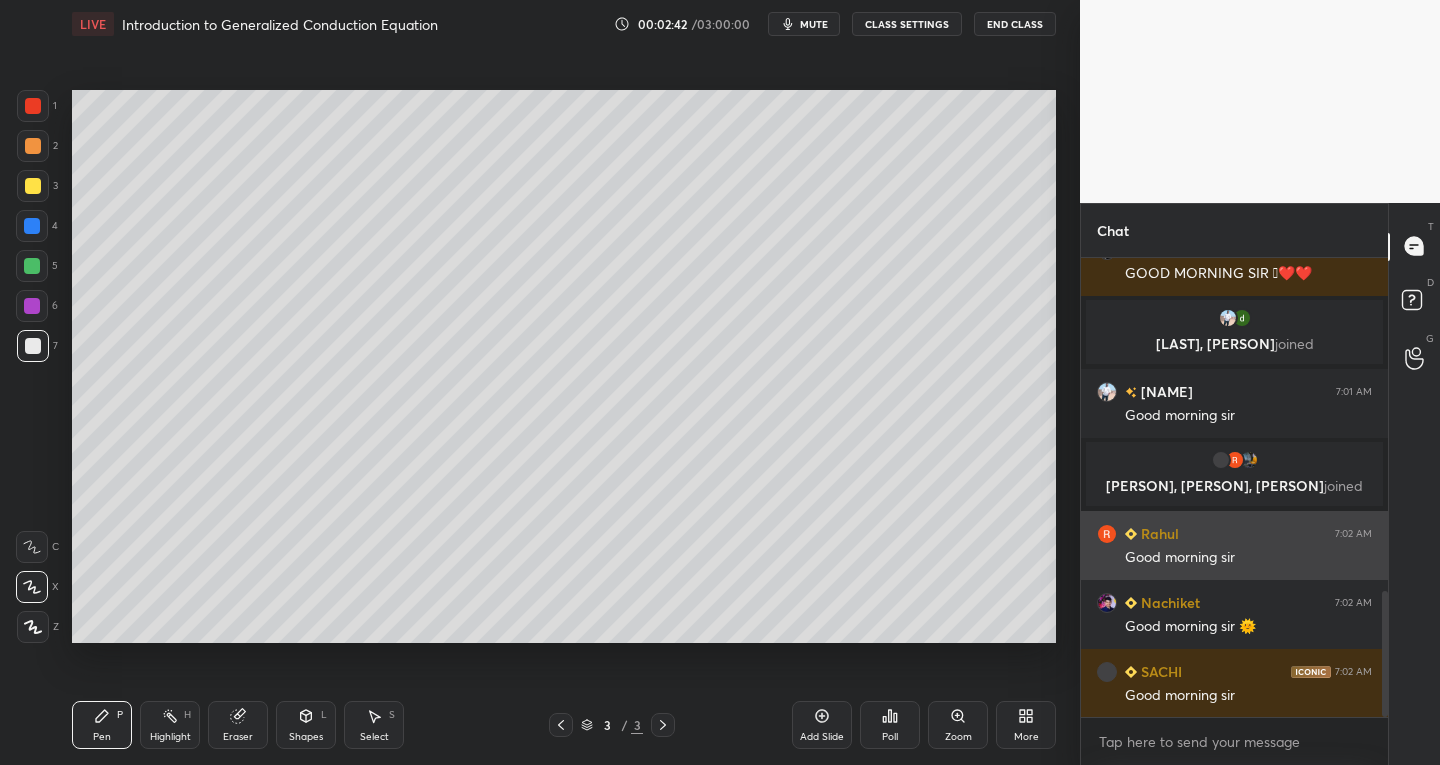 scroll, scrollTop: 1272, scrollLeft: 0, axis: vertical 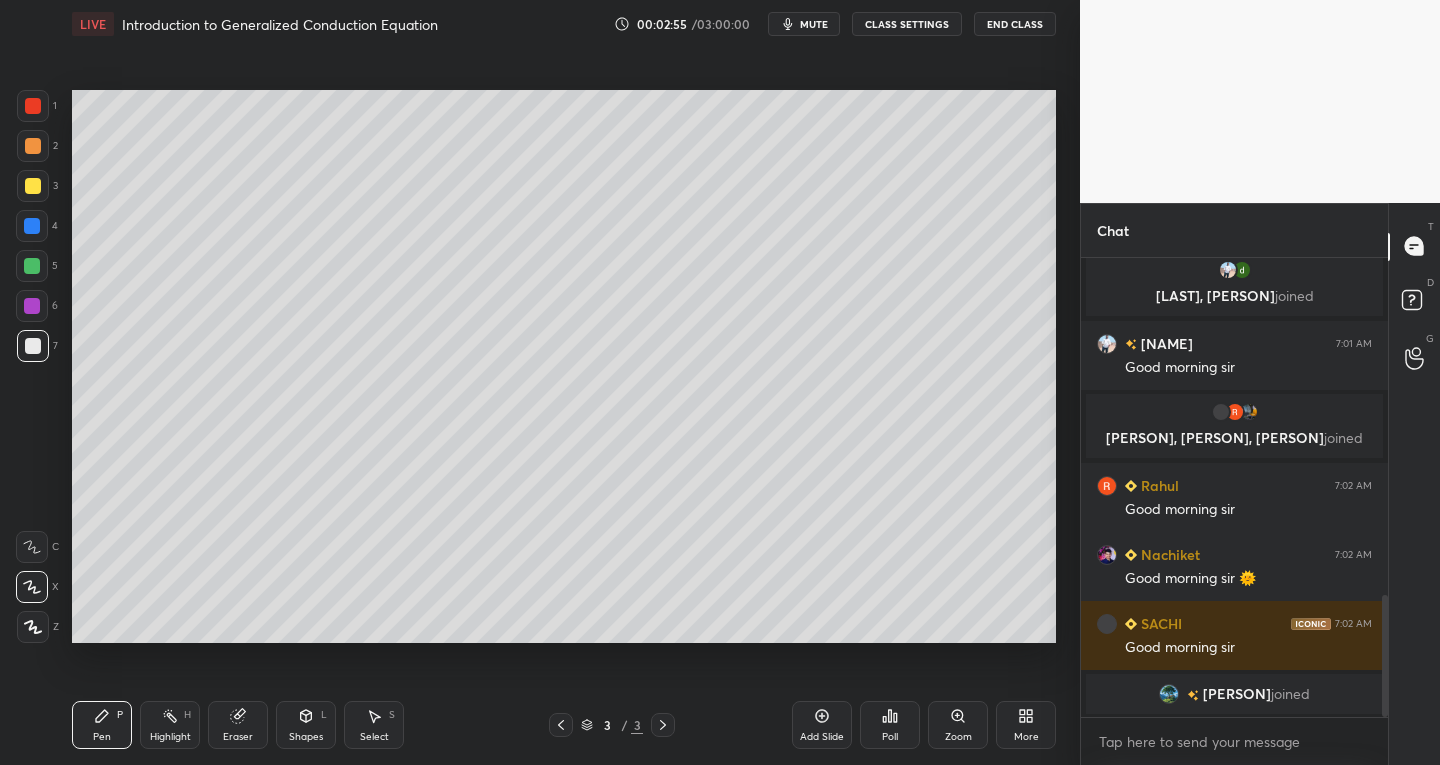 click on "Shapes L" at bounding box center [306, 725] 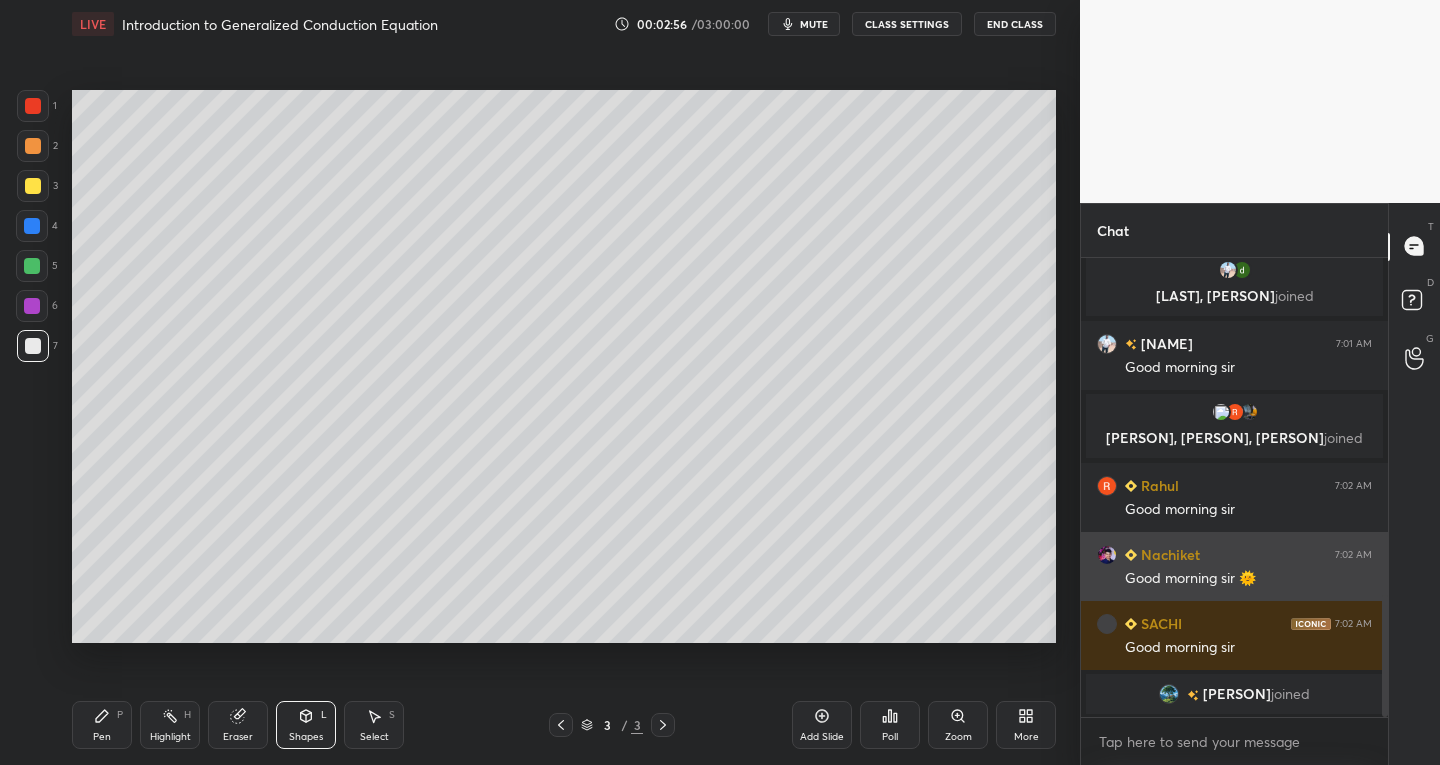 scroll, scrollTop: 1204, scrollLeft: 0, axis: vertical 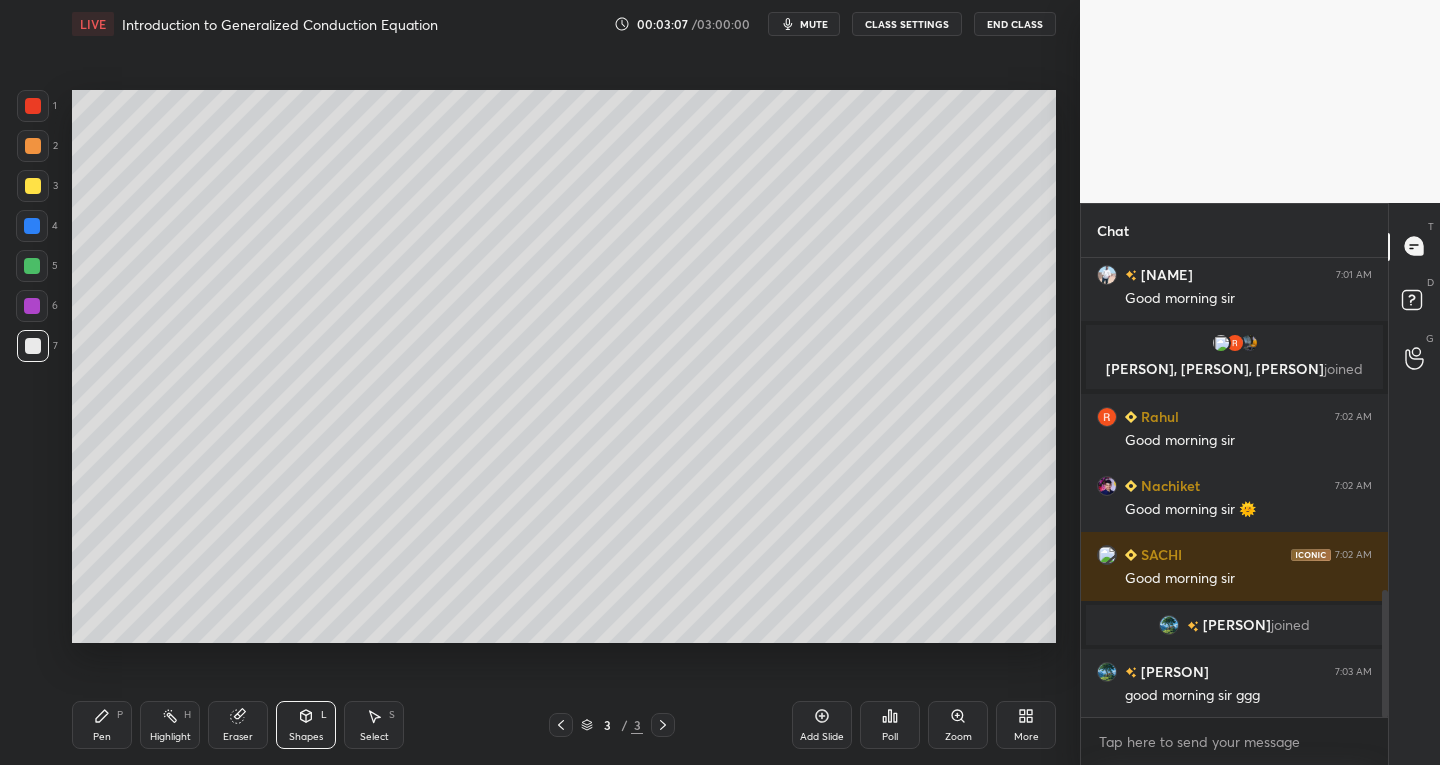 click on "L" at bounding box center [324, 715] 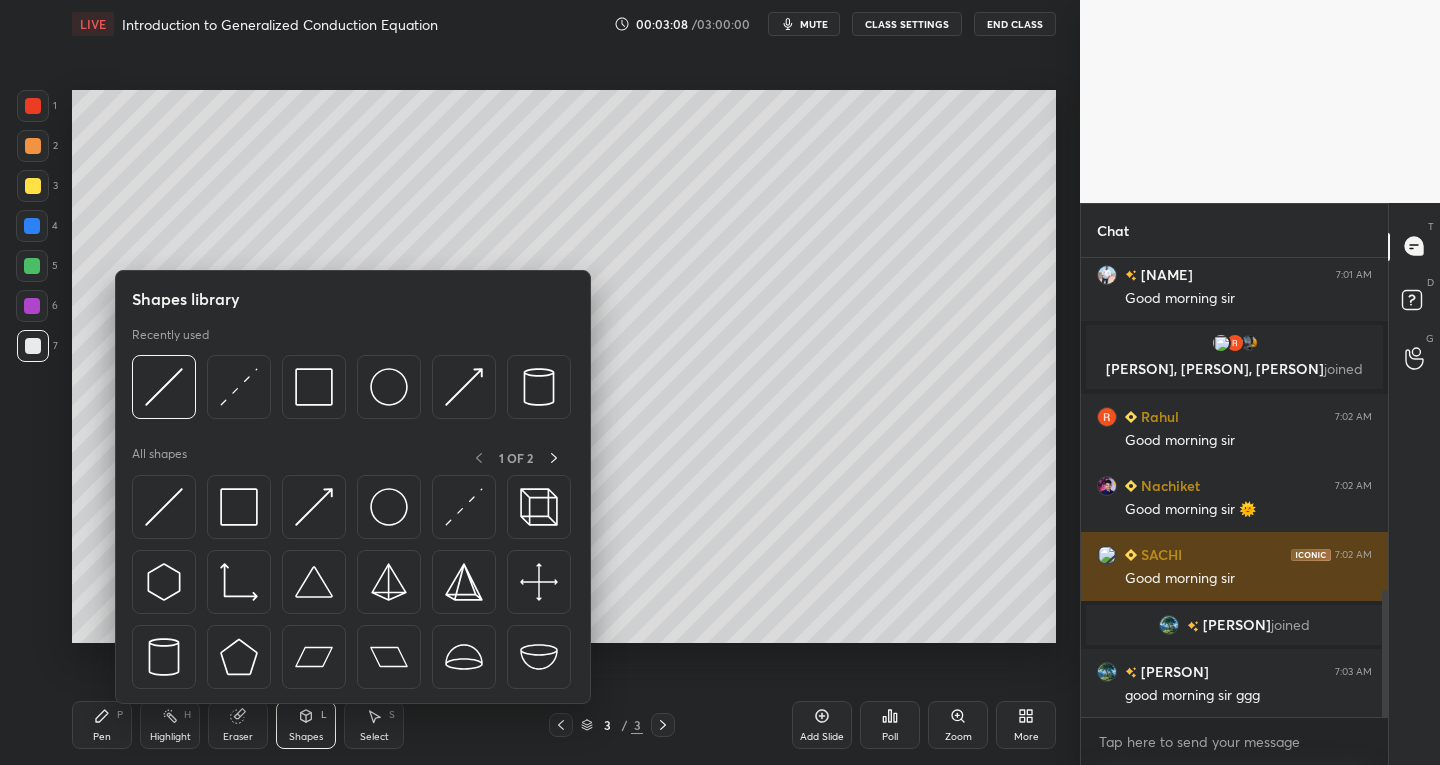 click at bounding box center [239, 507] 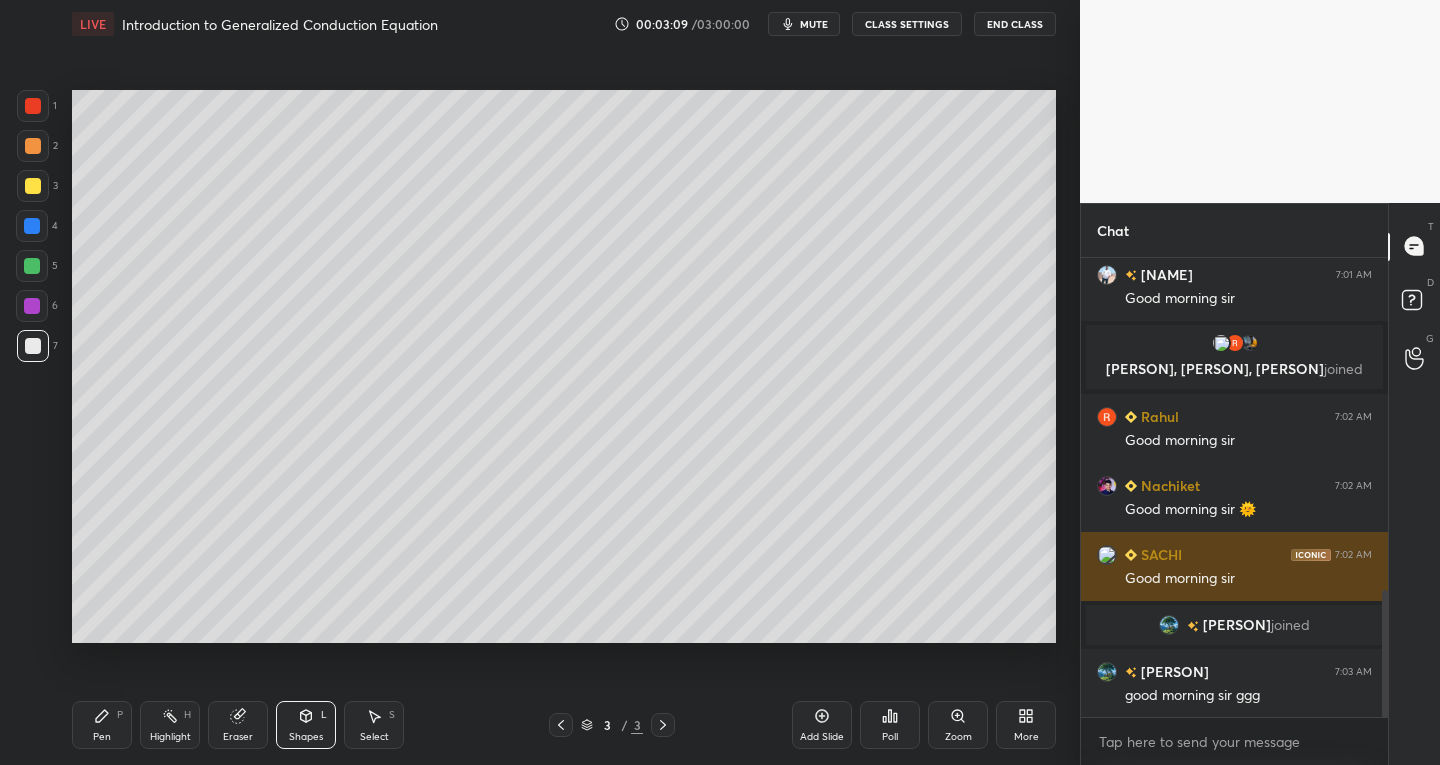 scroll, scrollTop: 1252, scrollLeft: 0, axis: vertical 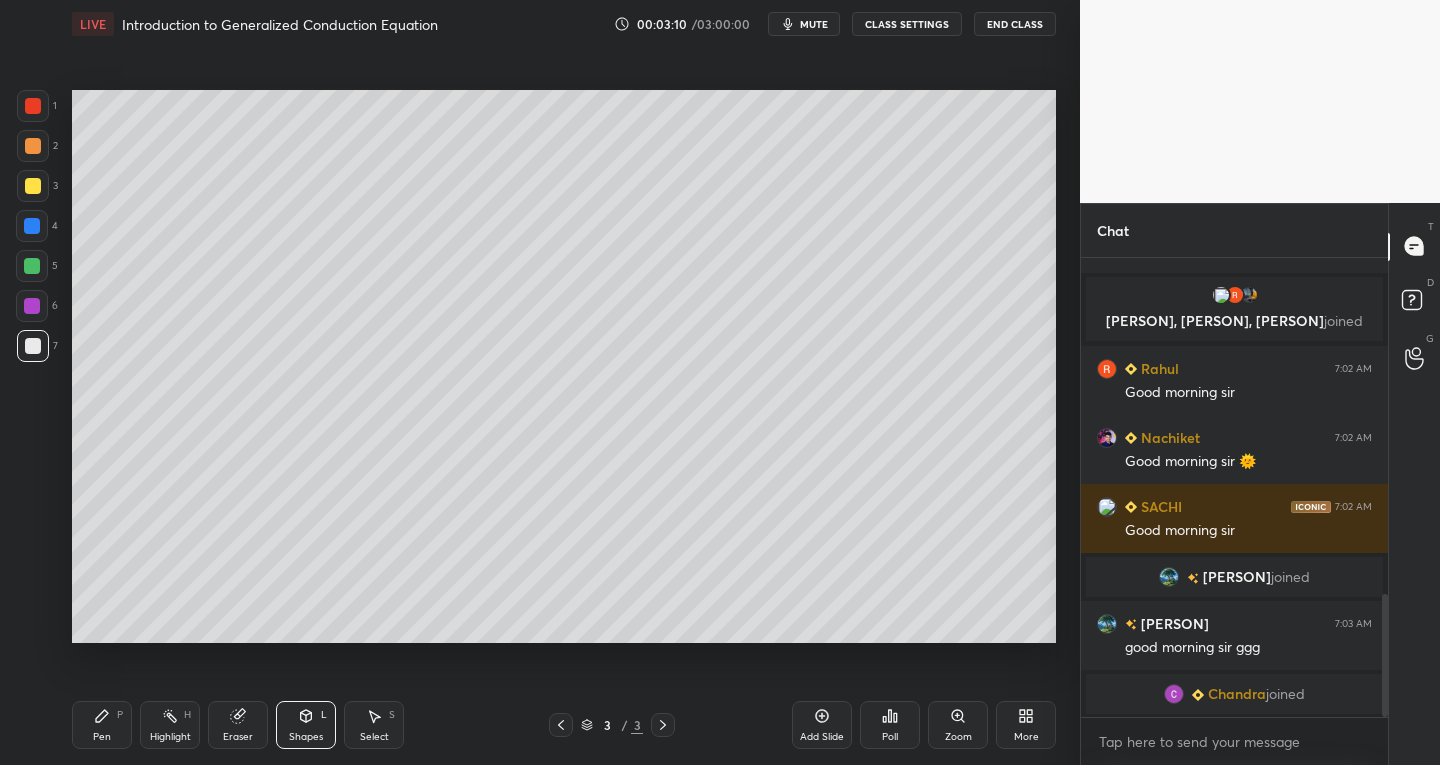 click on "Pen P" at bounding box center [102, 725] 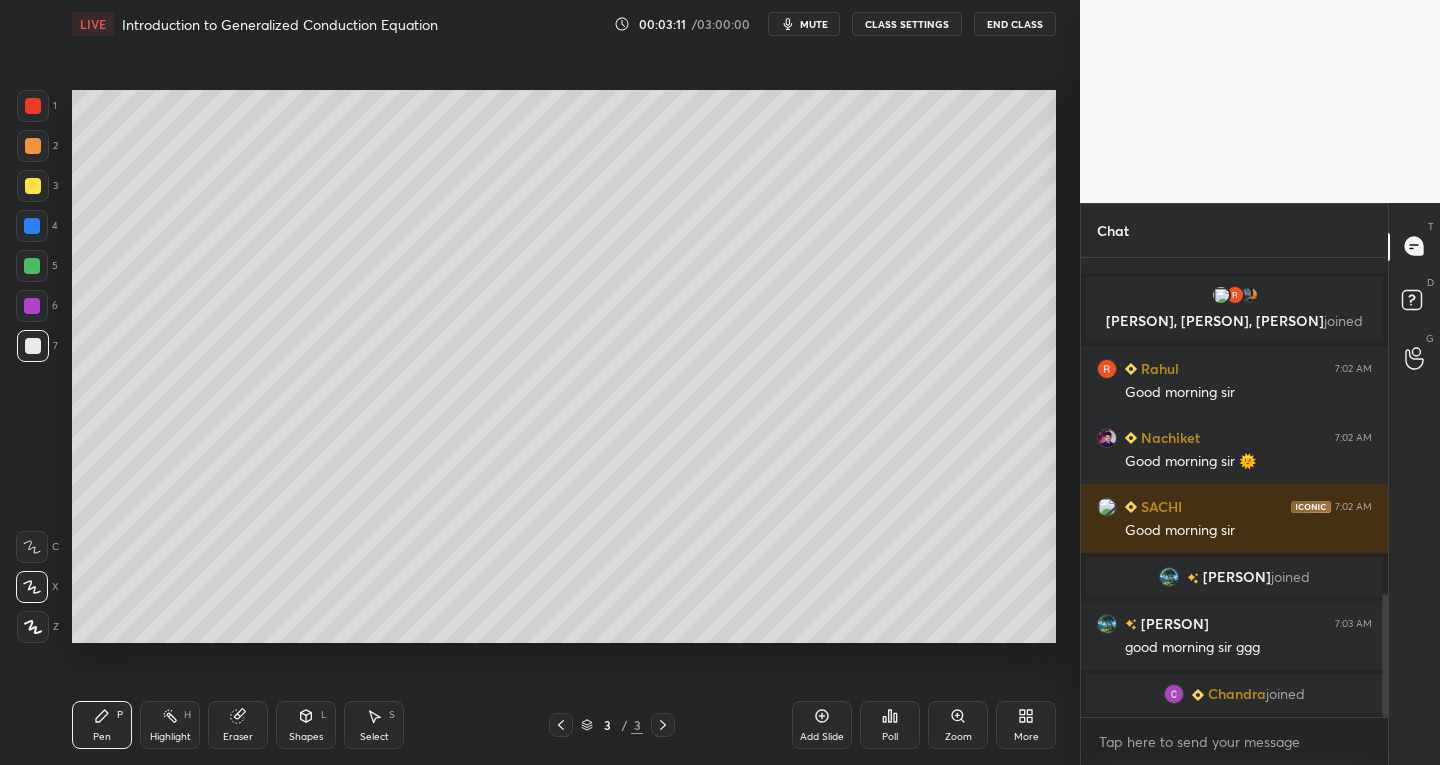 click on "Shapes L" at bounding box center [306, 725] 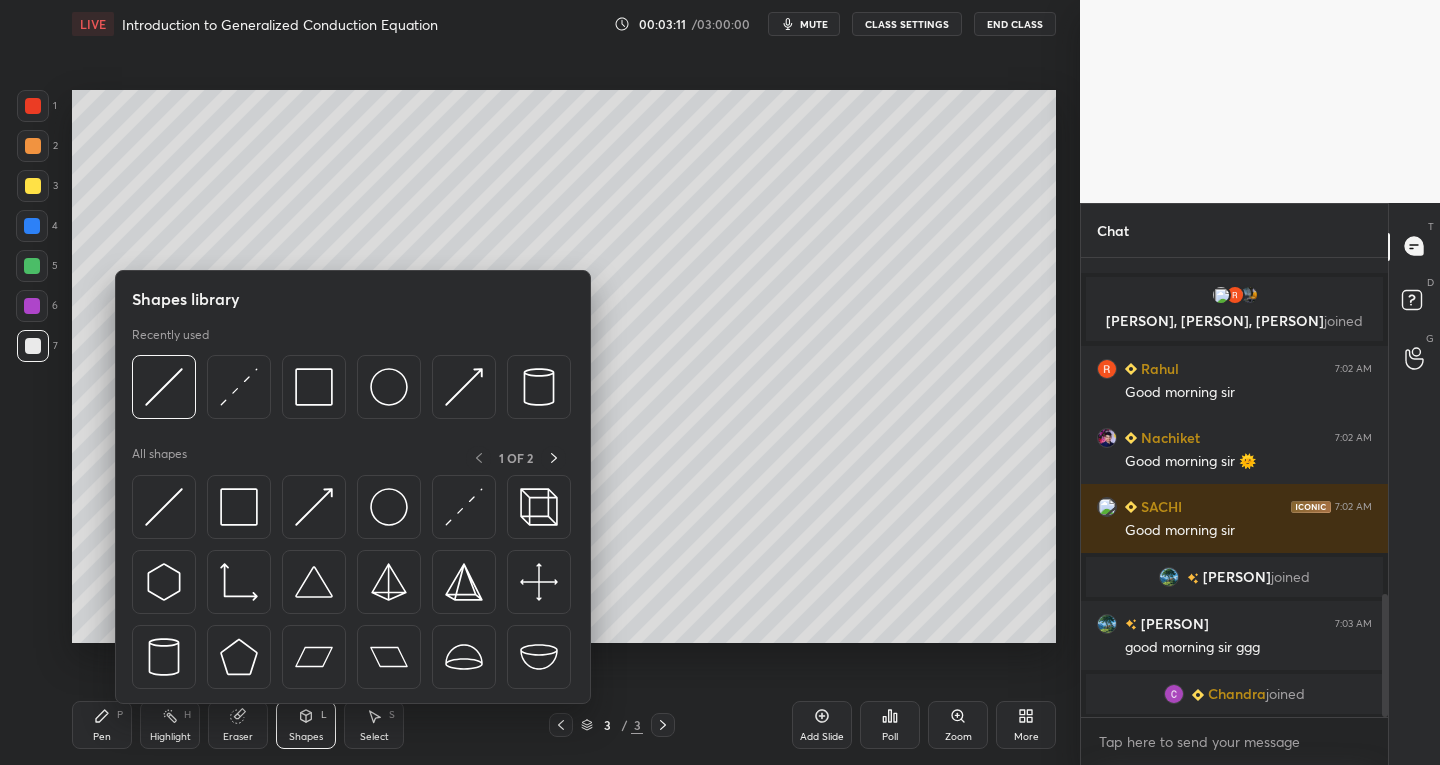 click at bounding box center (164, 507) 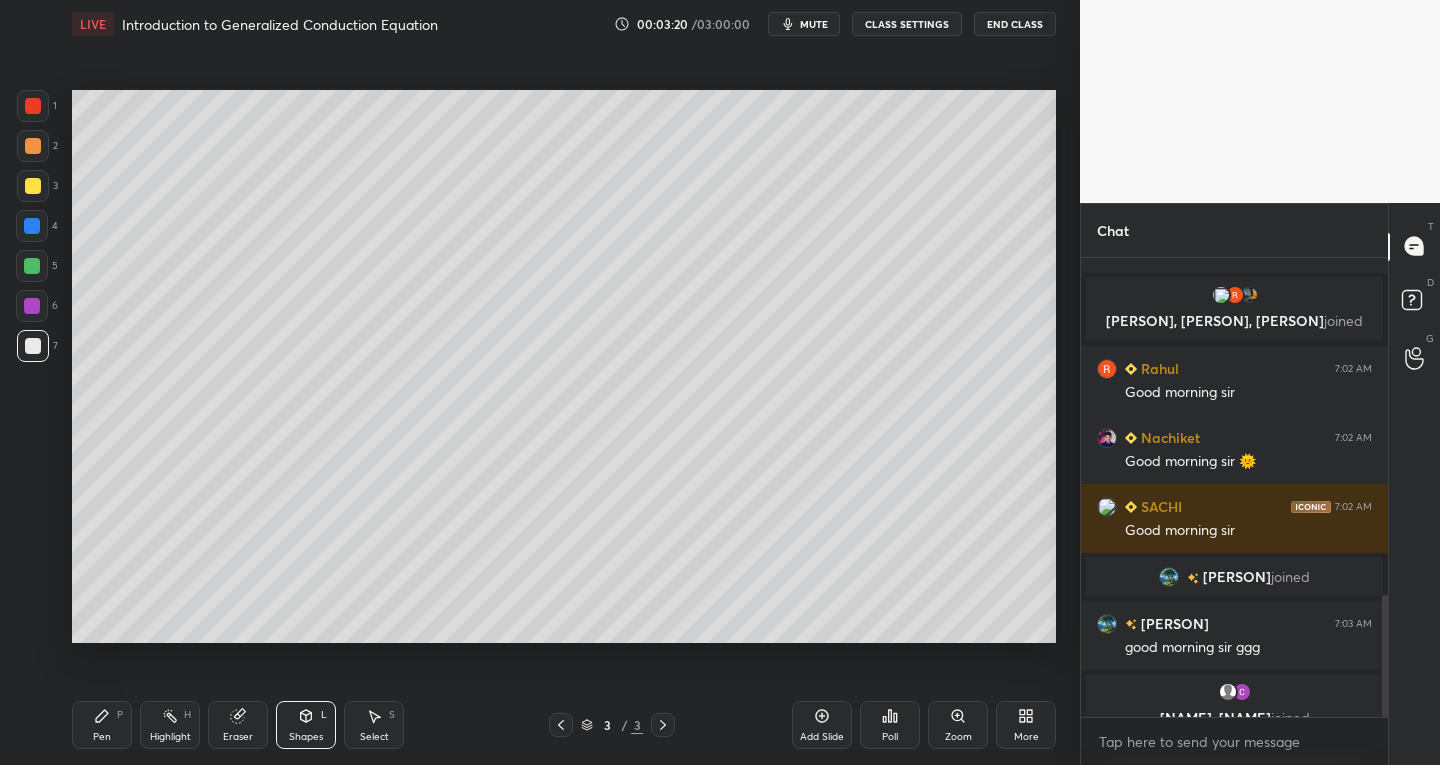 scroll, scrollTop: 1277, scrollLeft: 0, axis: vertical 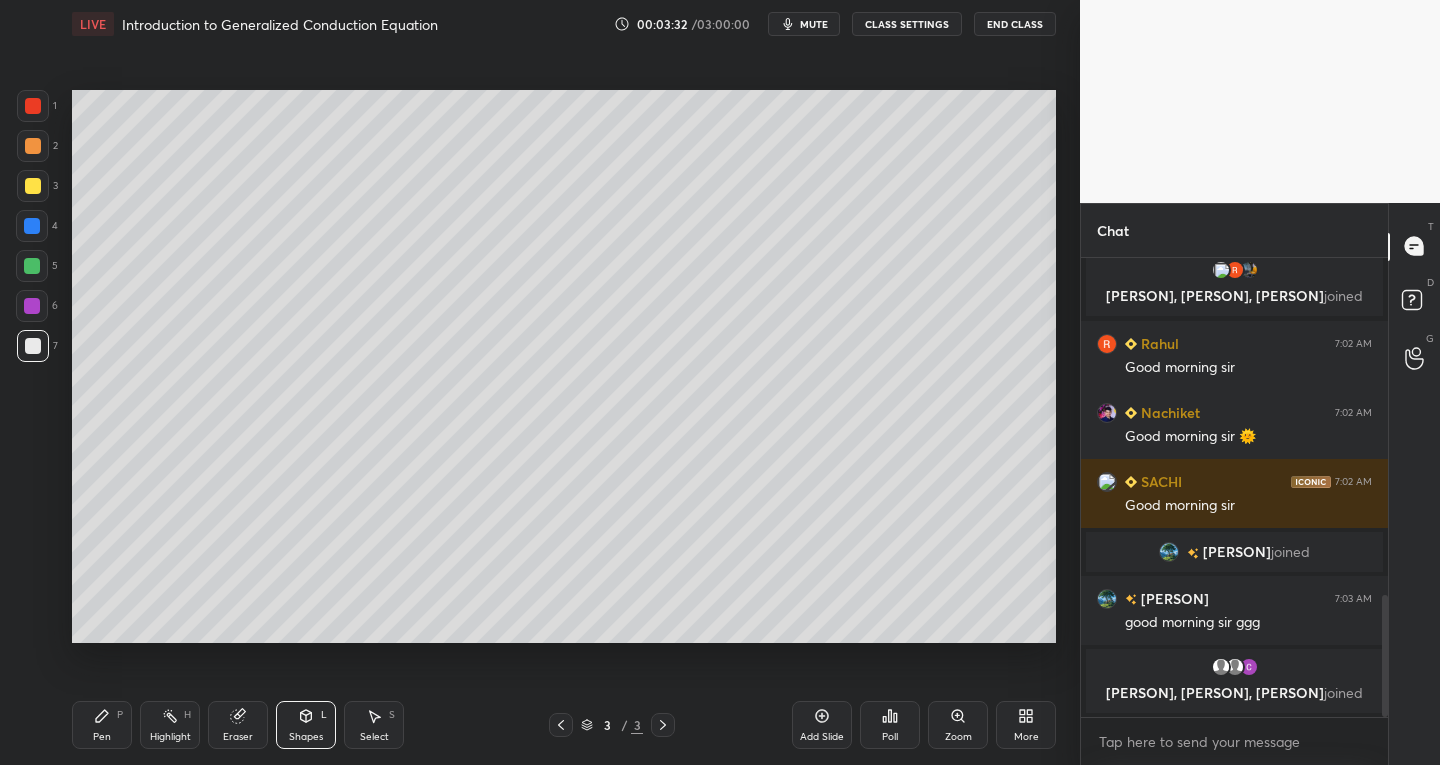 click 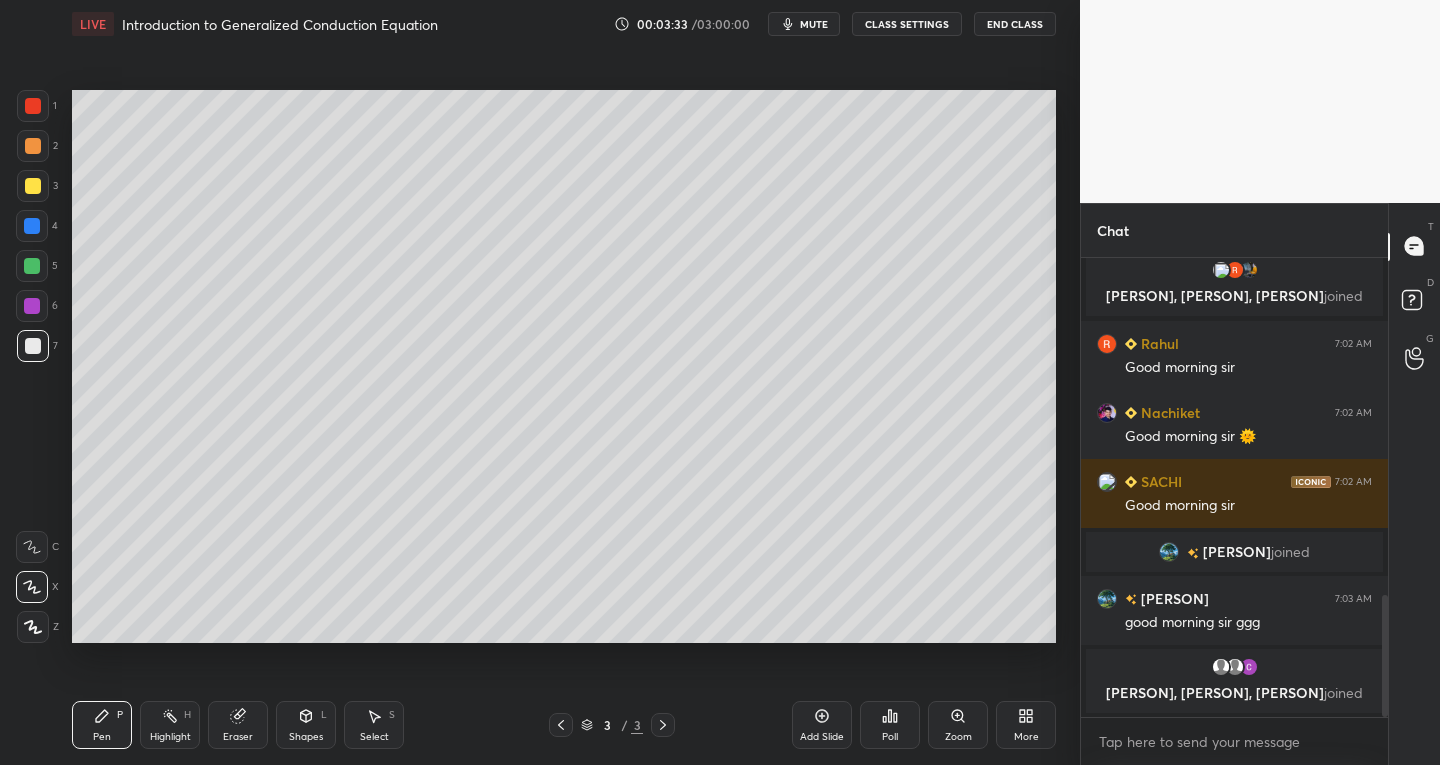 click on "S" at bounding box center [392, 715] 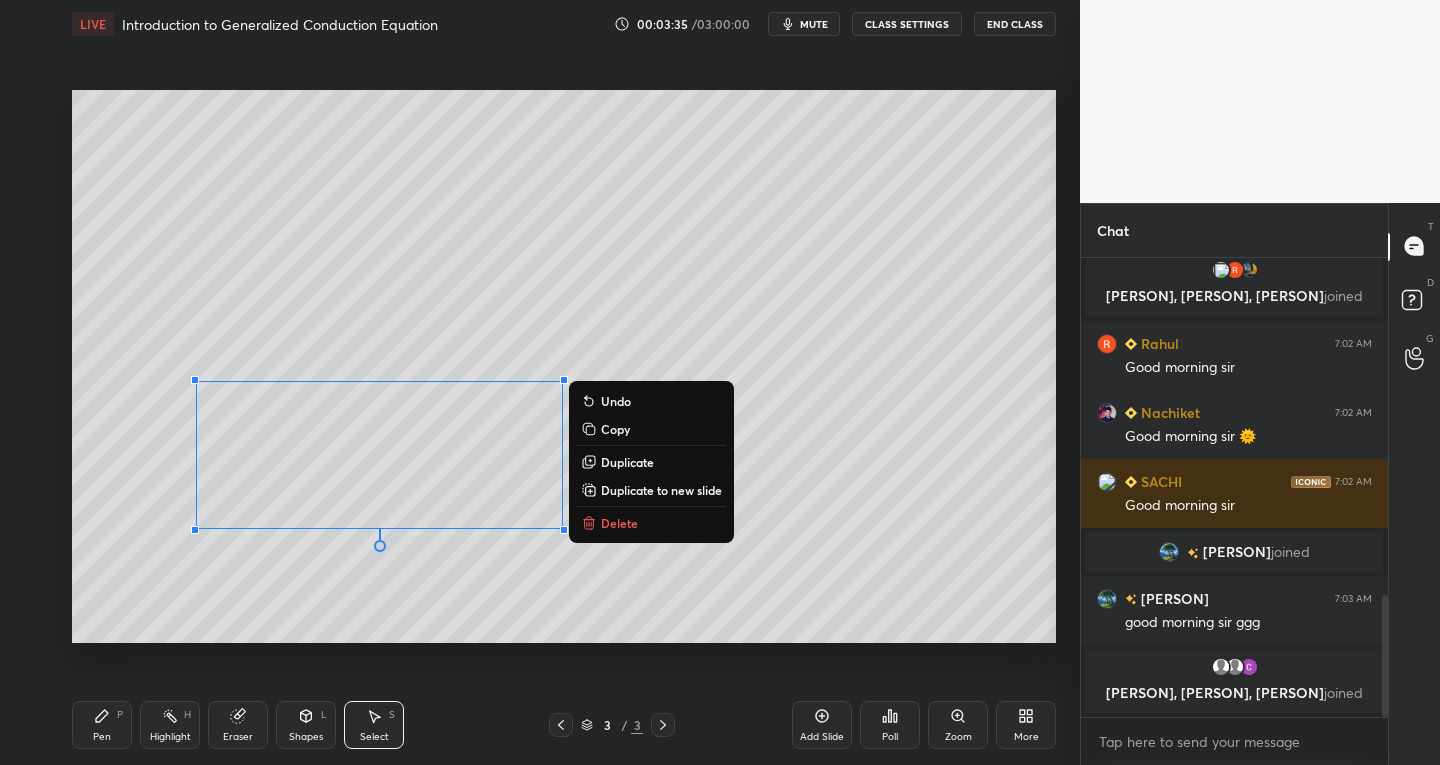 click on "Pen P" at bounding box center [102, 725] 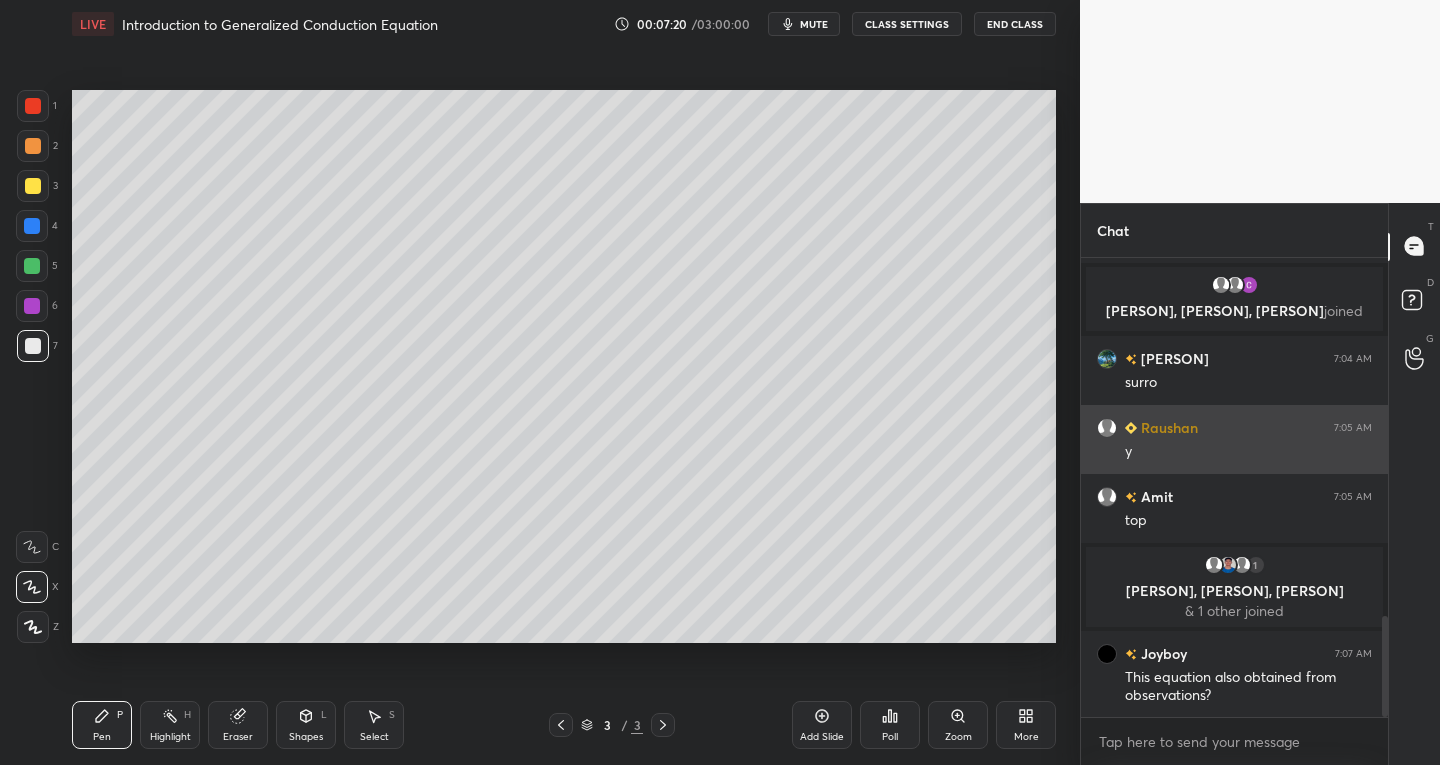 scroll, scrollTop: 1635, scrollLeft: 0, axis: vertical 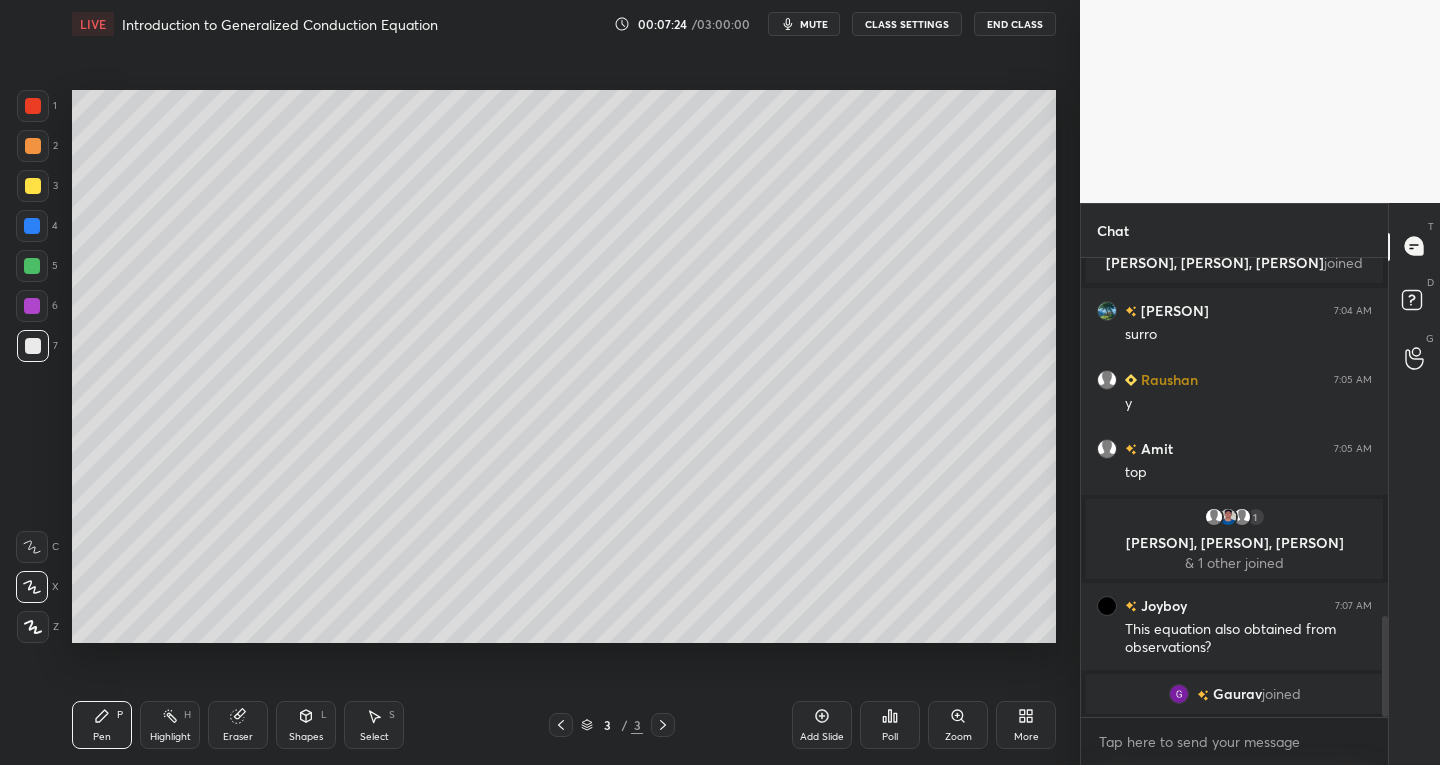 click on "Eraser" at bounding box center [238, 725] 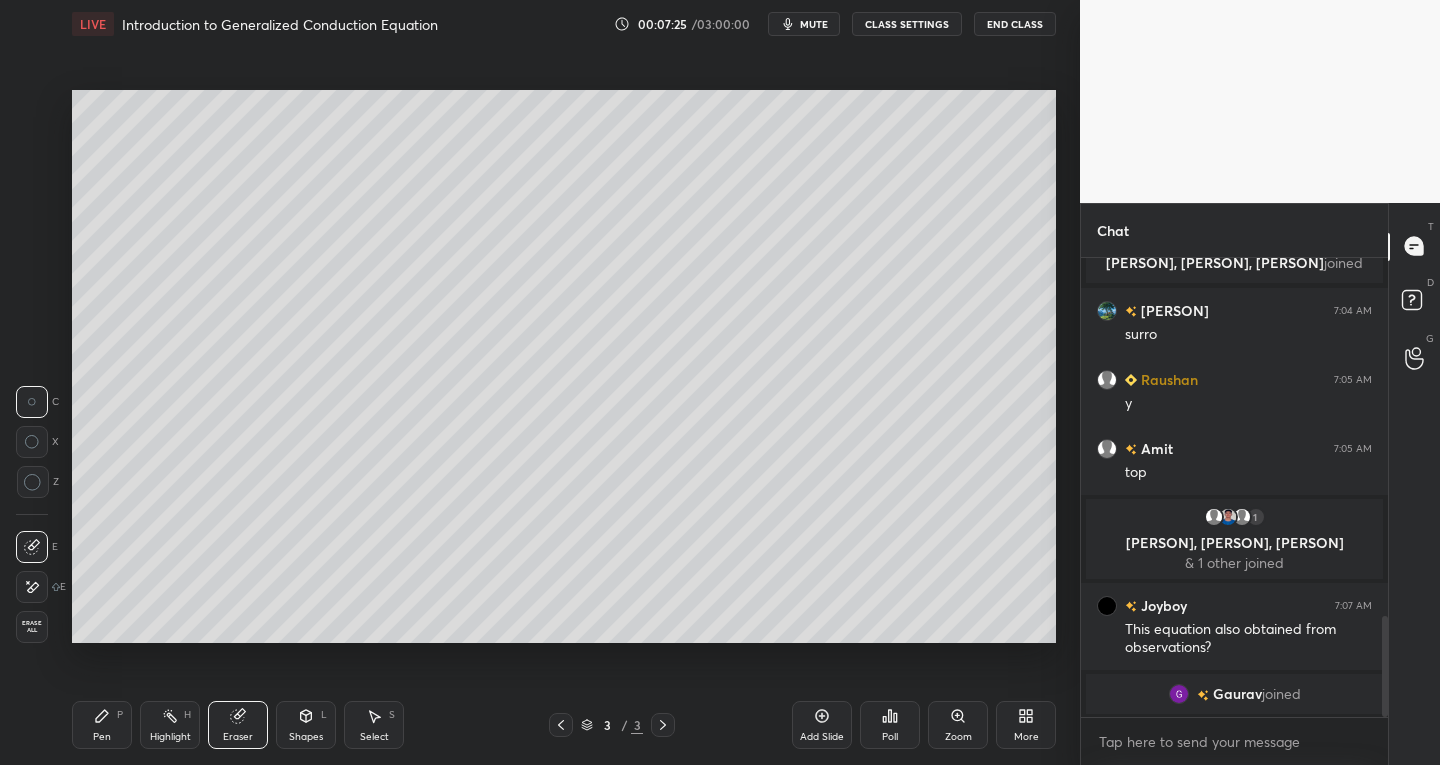 click on "Pen P" at bounding box center [102, 725] 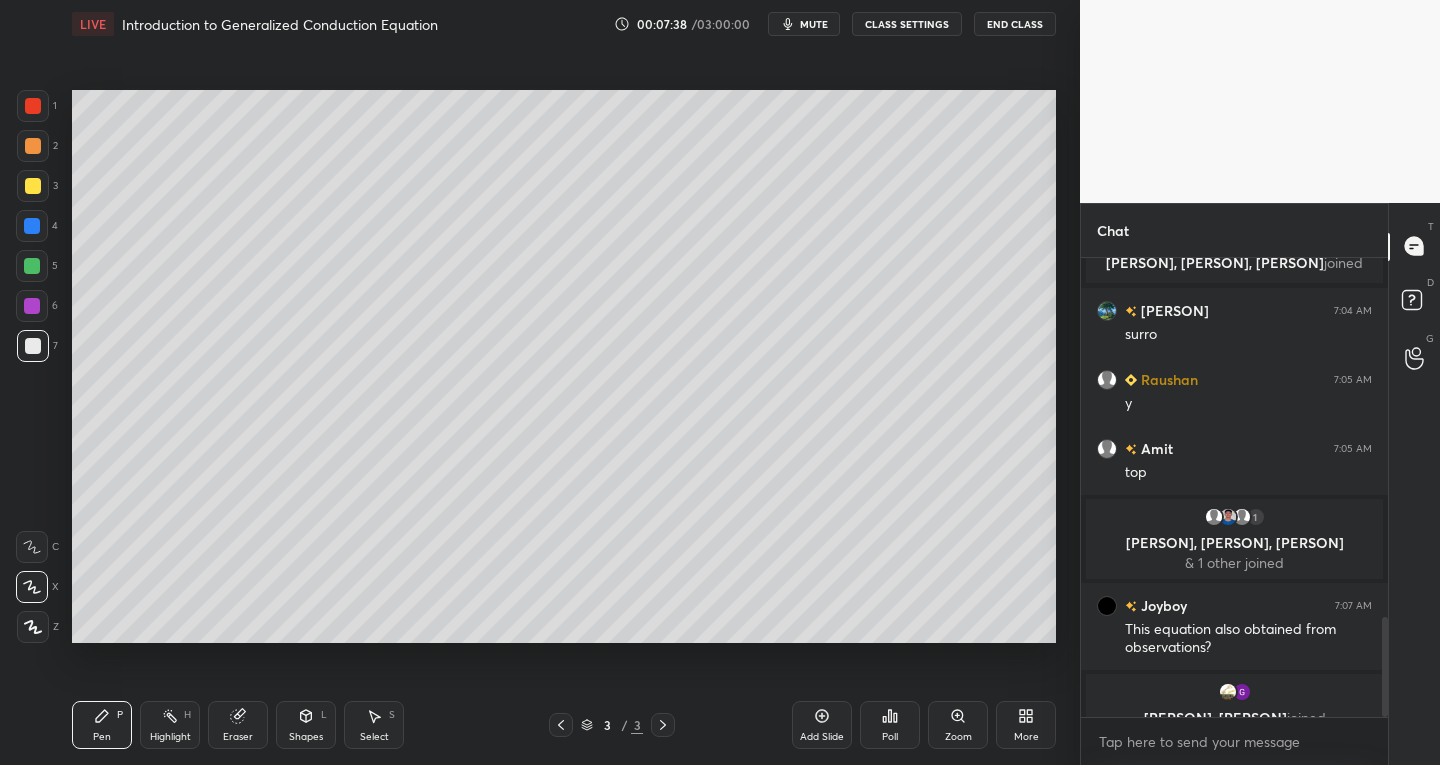scroll, scrollTop: 1660, scrollLeft: 0, axis: vertical 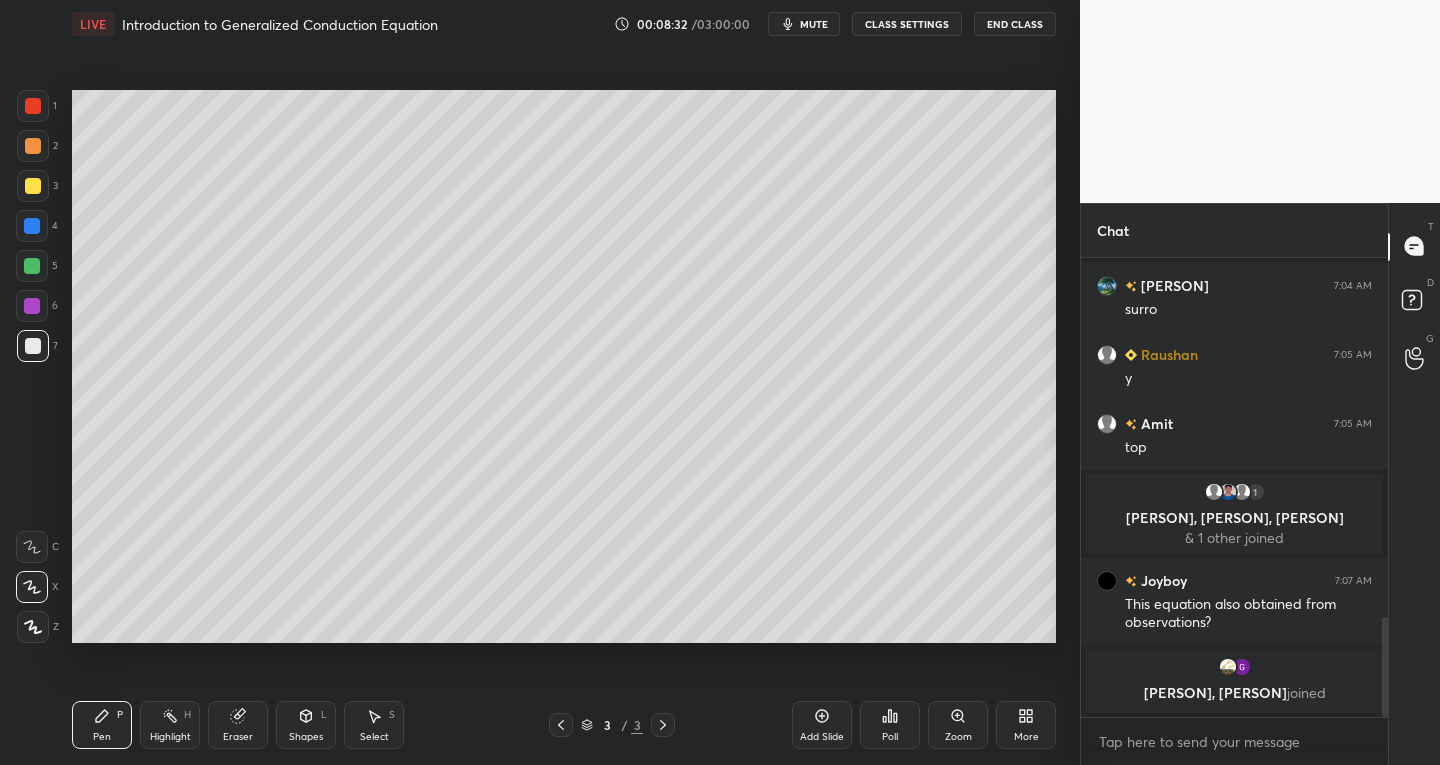 click 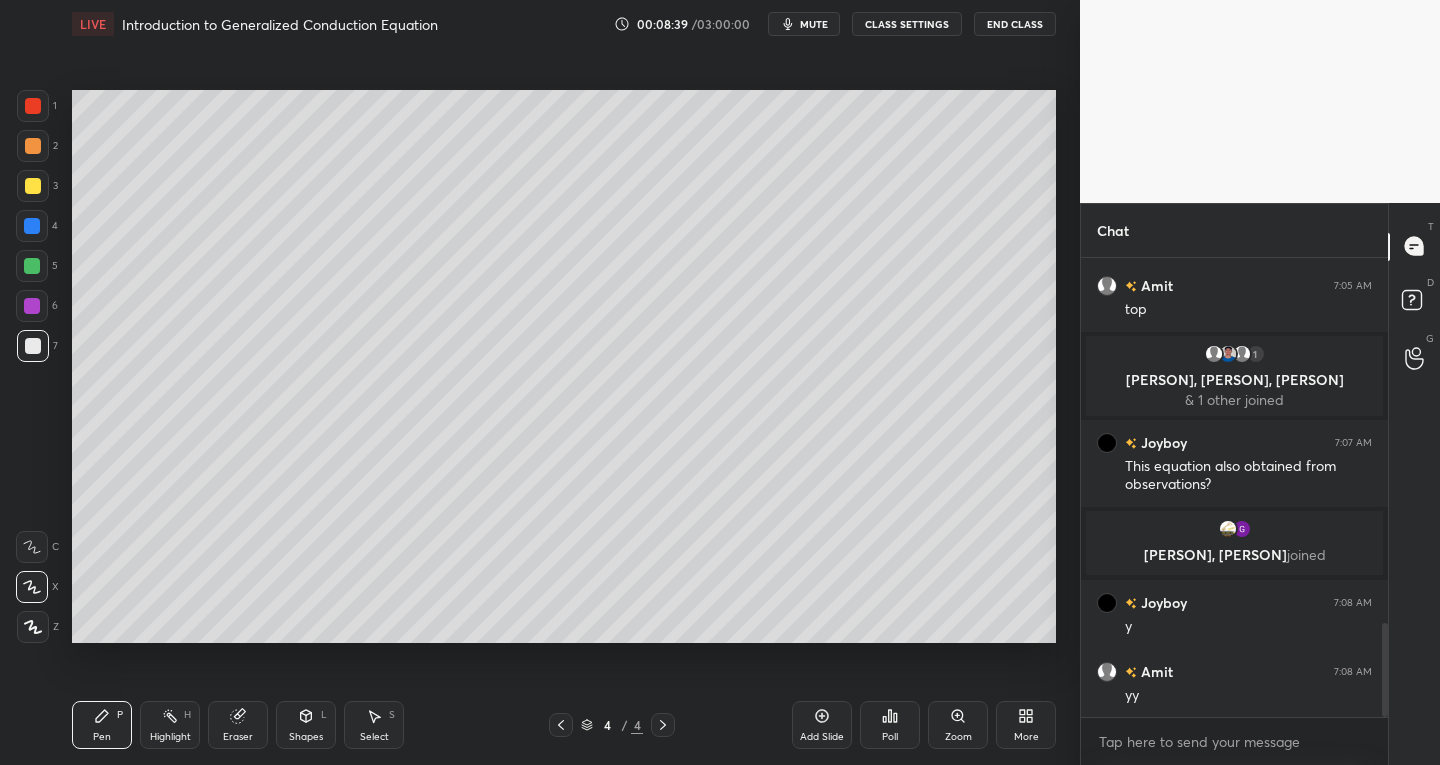 scroll, scrollTop: 1850, scrollLeft: 0, axis: vertical 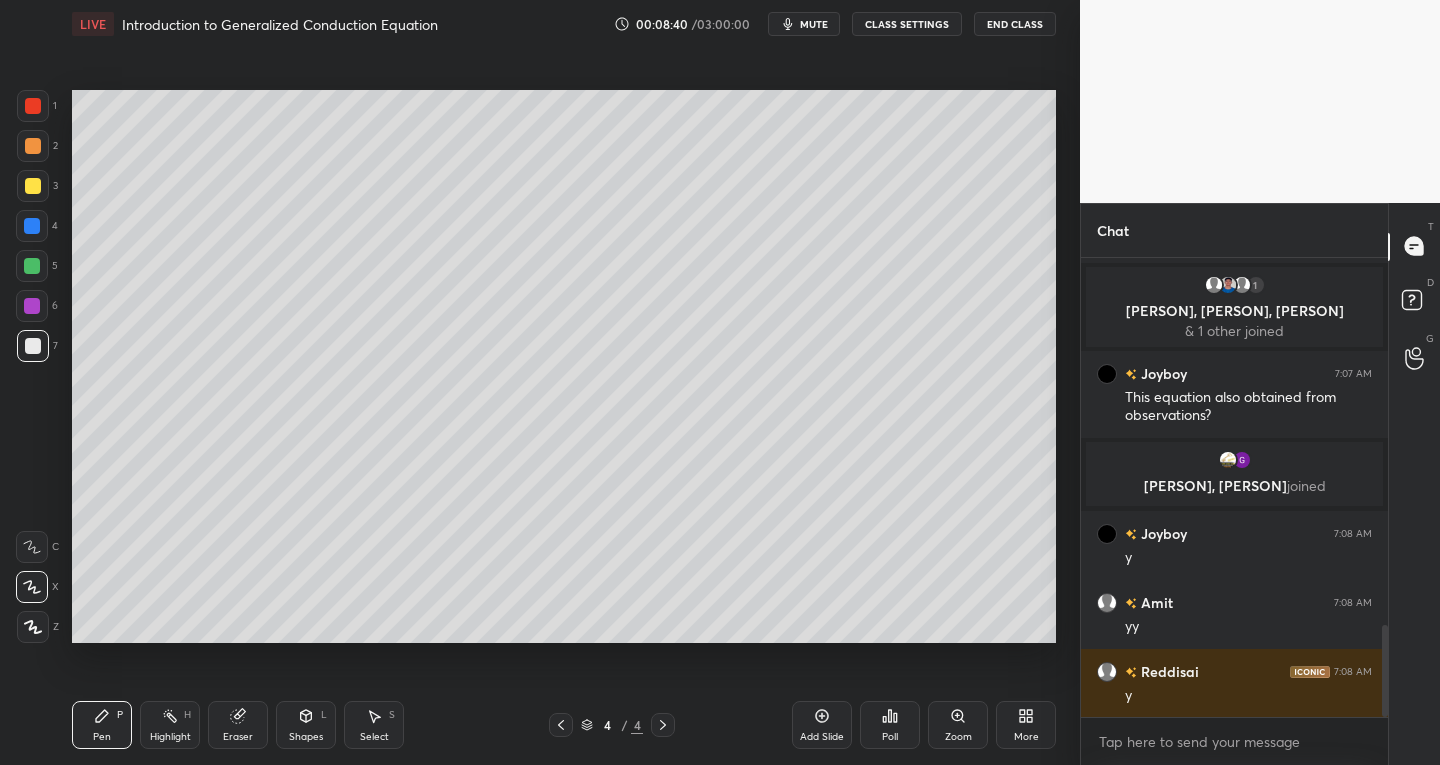 click on "Shapes L" at bounding box center (306, 725) 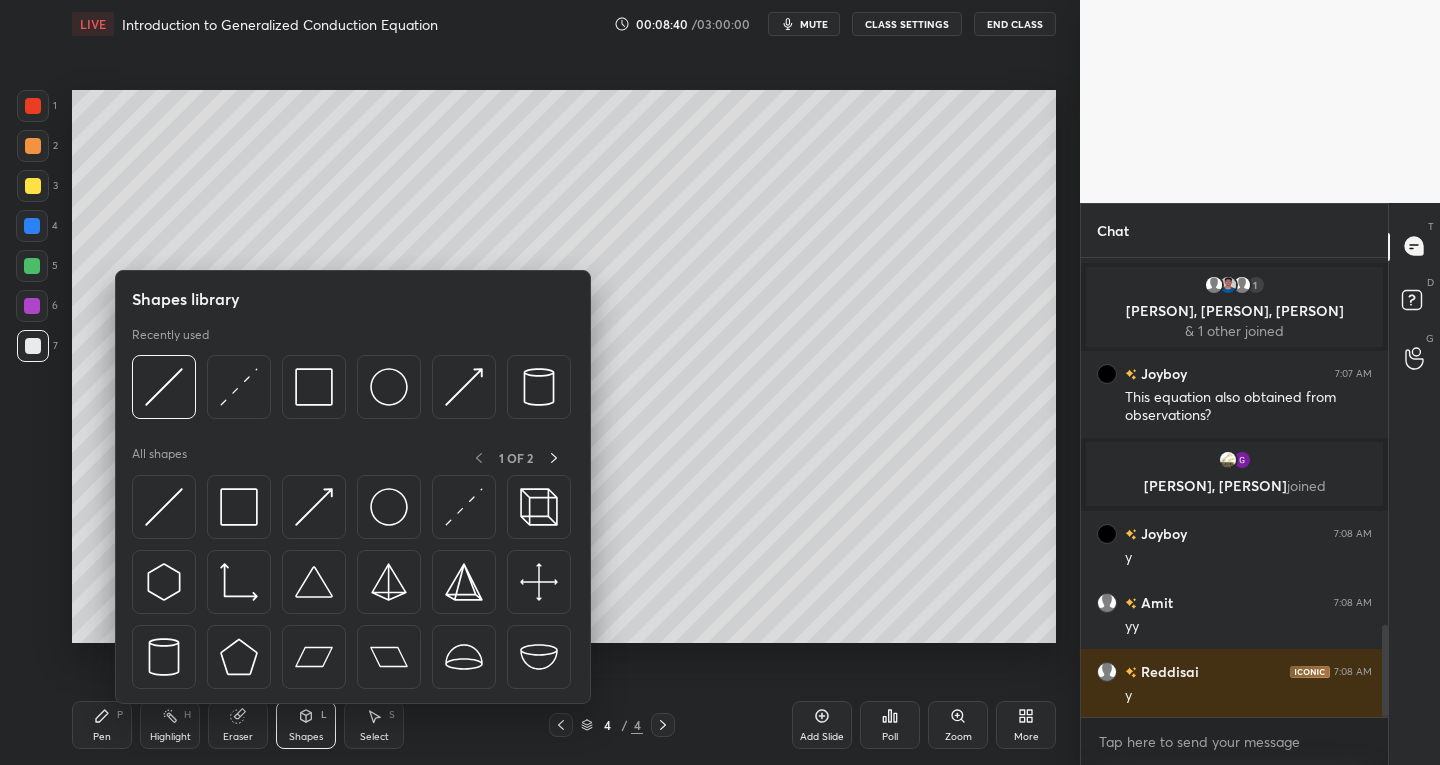scroll, scrollTop: 1988, scrollLeft: 0, axis: vertical 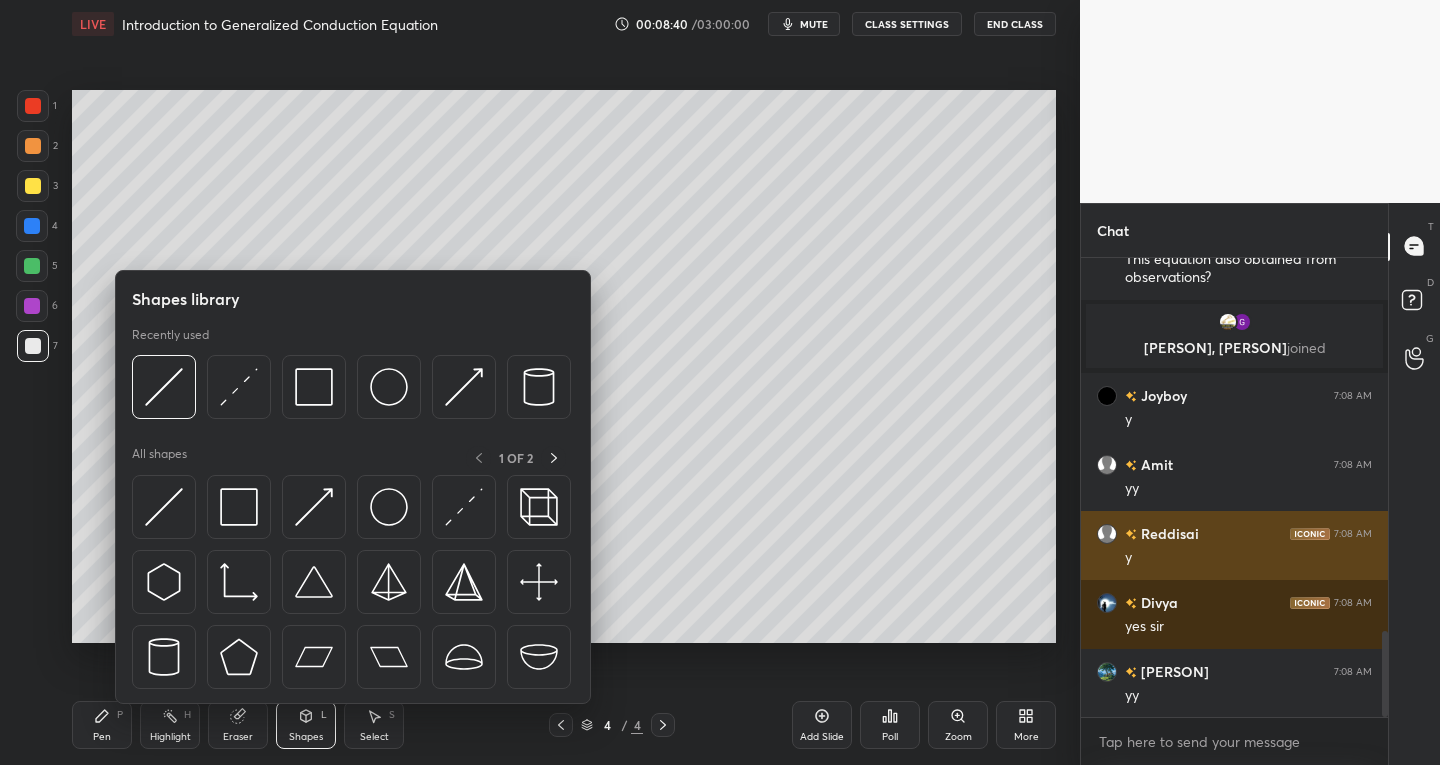 click at bounding box center [164, 507] 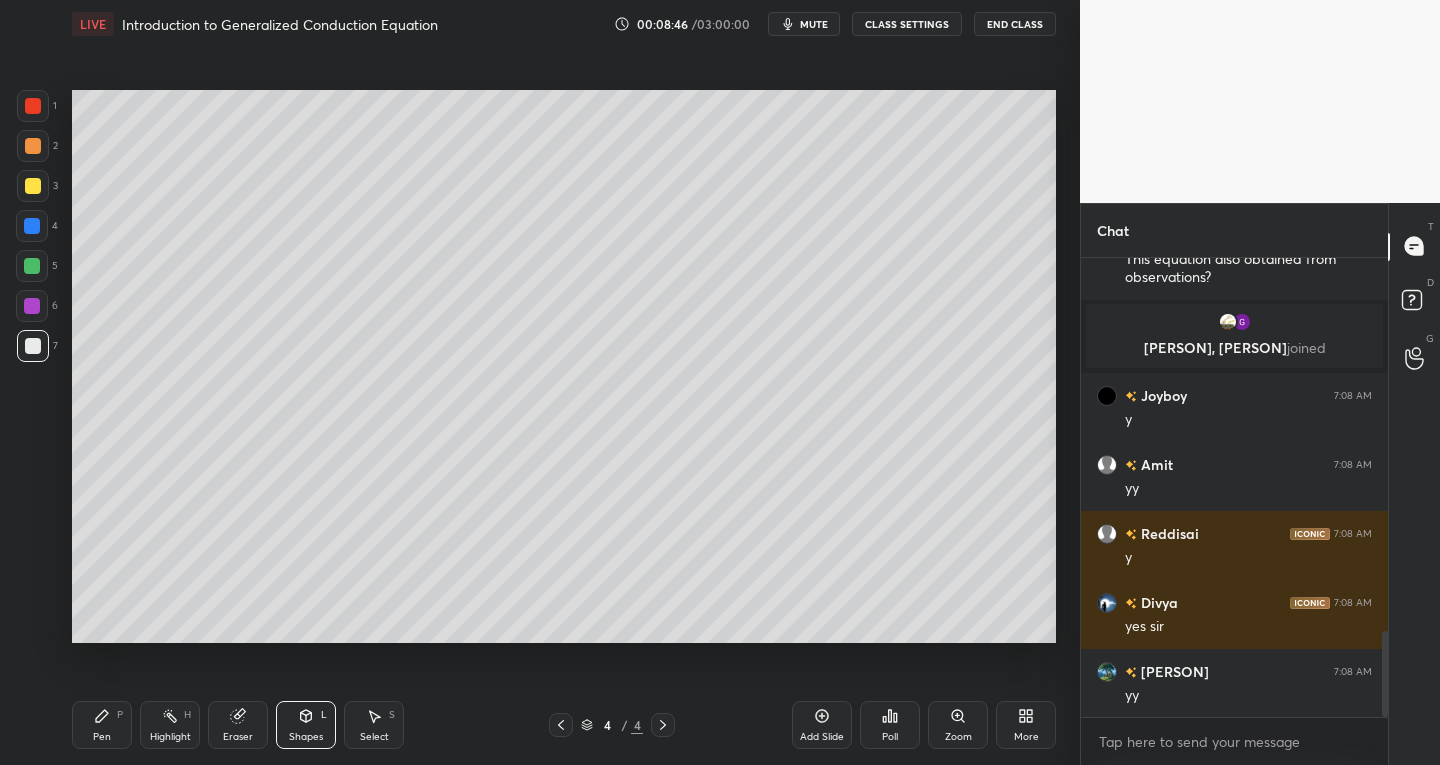 click on "1 2 3 4 5 6 7 C X Z C X Z E E Erase all   H H" at bounding box center [32, 367] 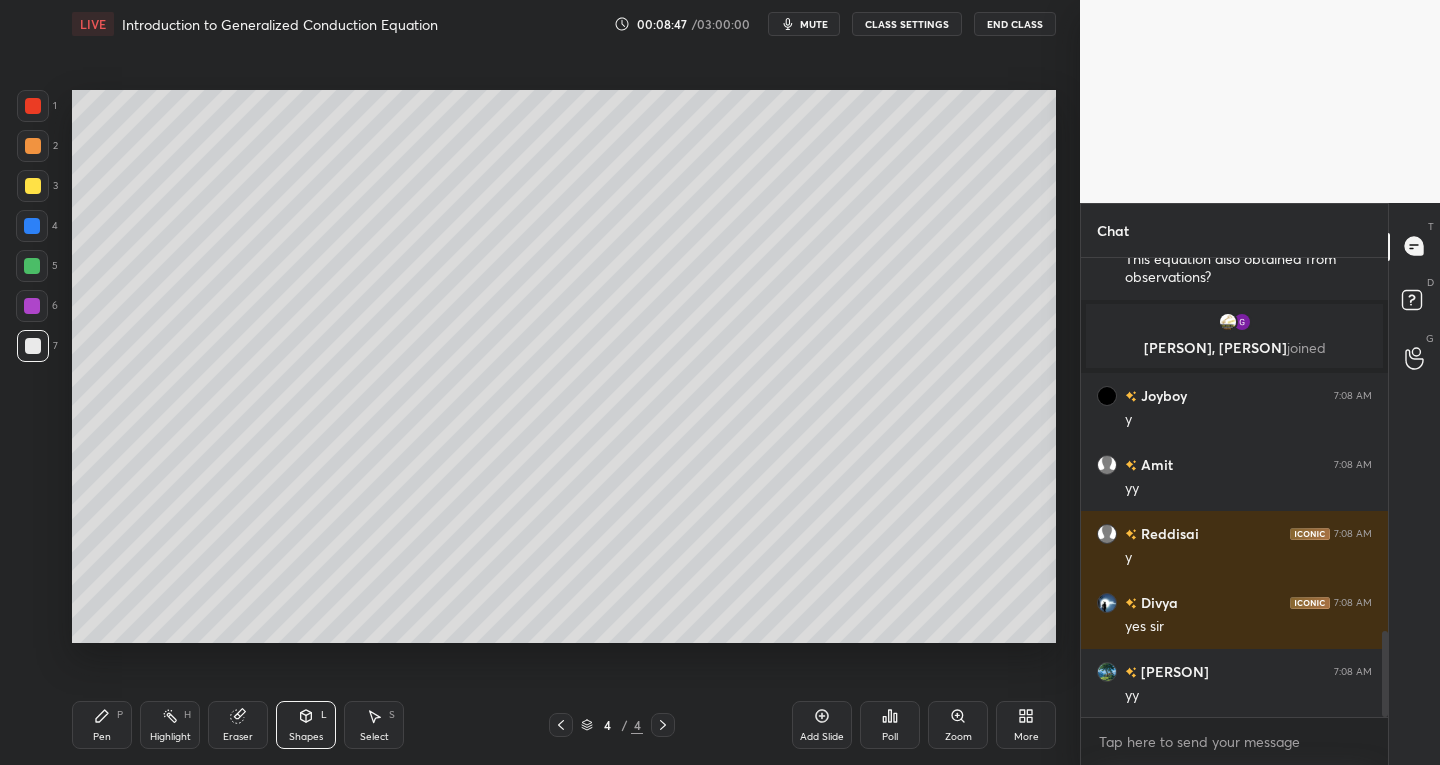 click 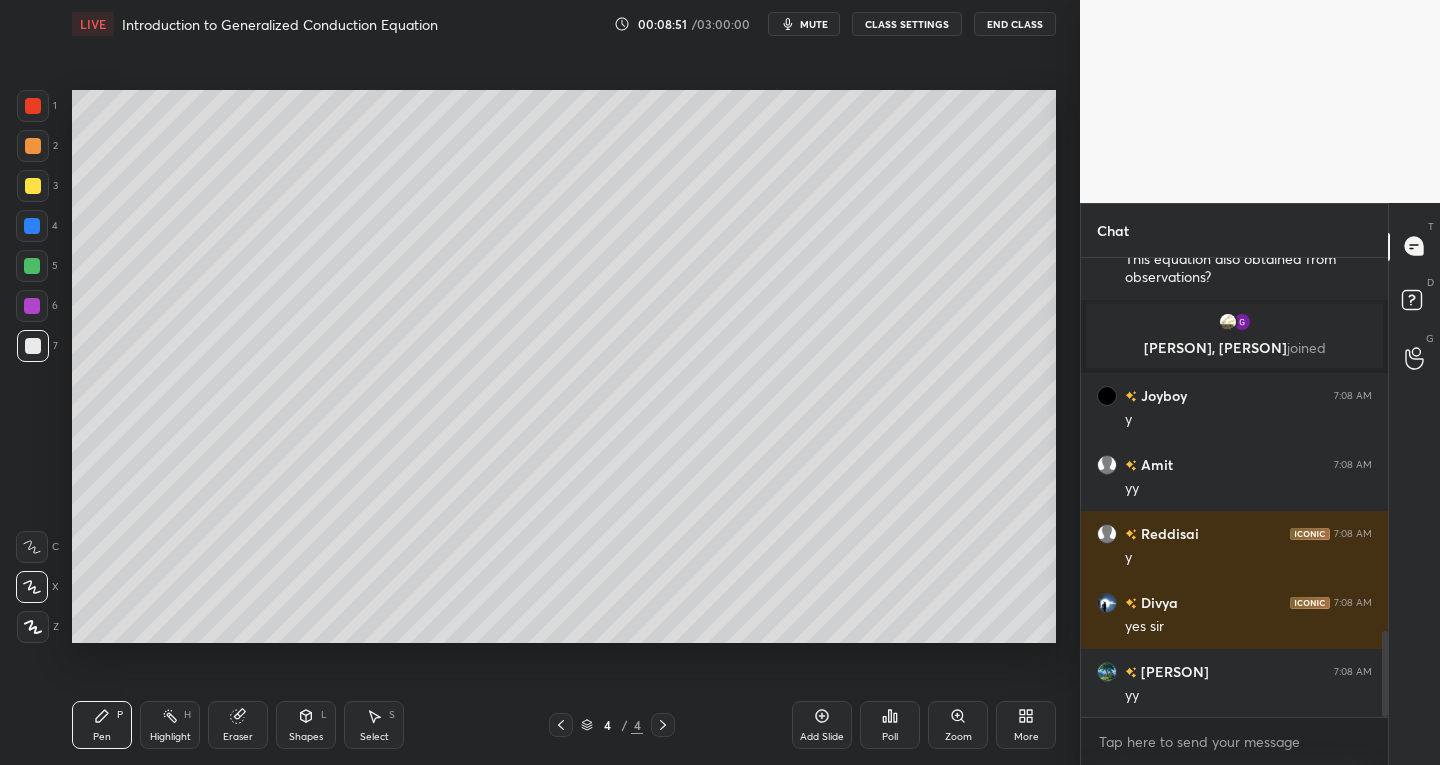 click at bounding box center (33, 106) 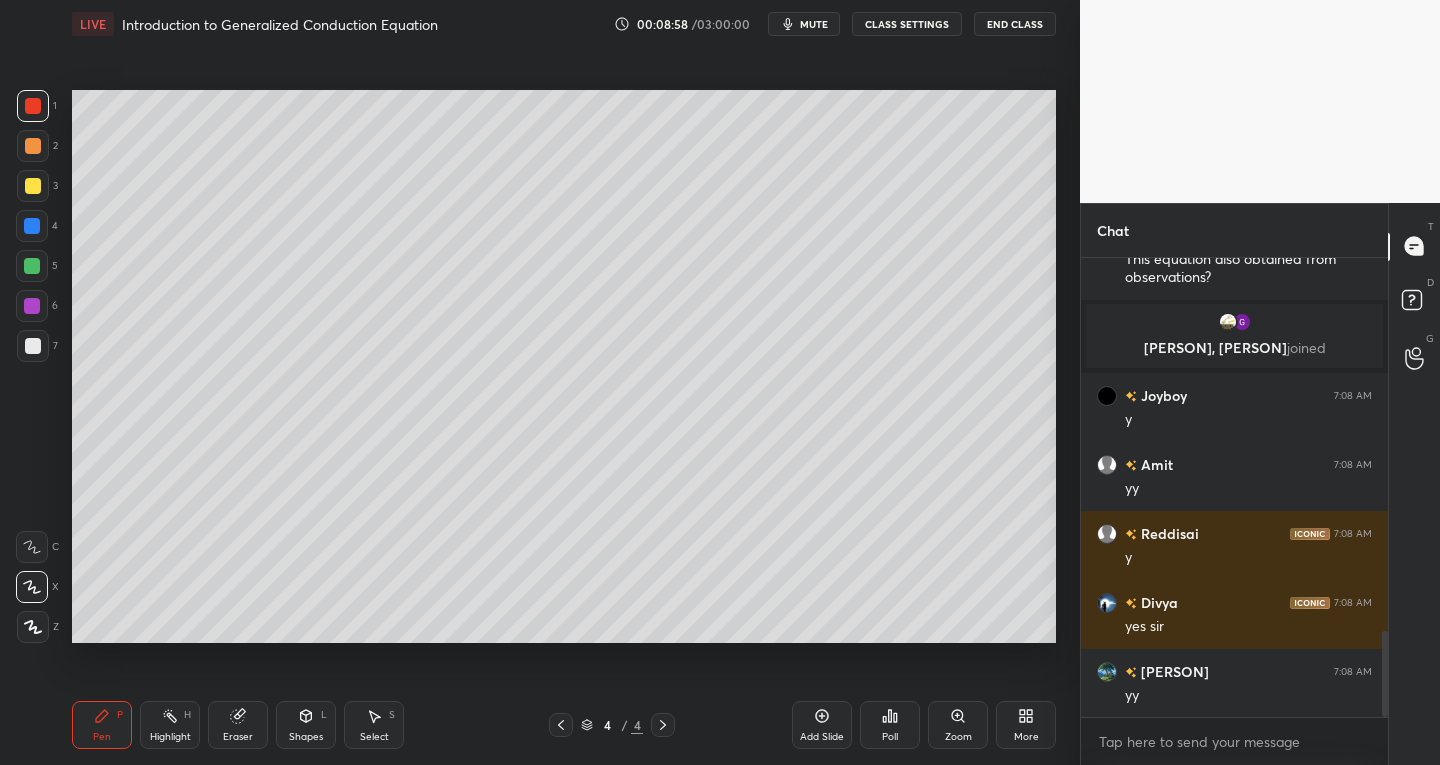 click at bounding box center [33, 346] 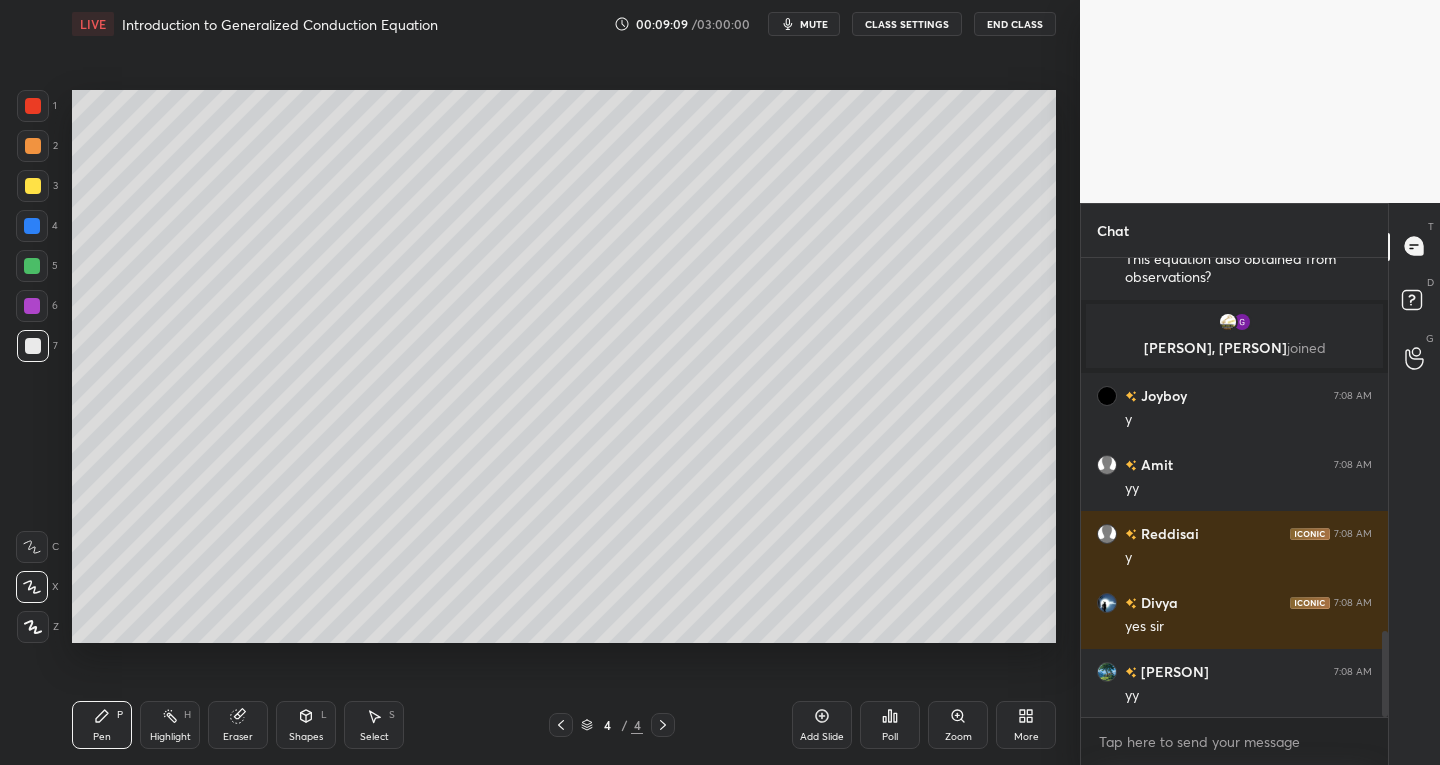click on "Select S" at bounding box center (374, 725) 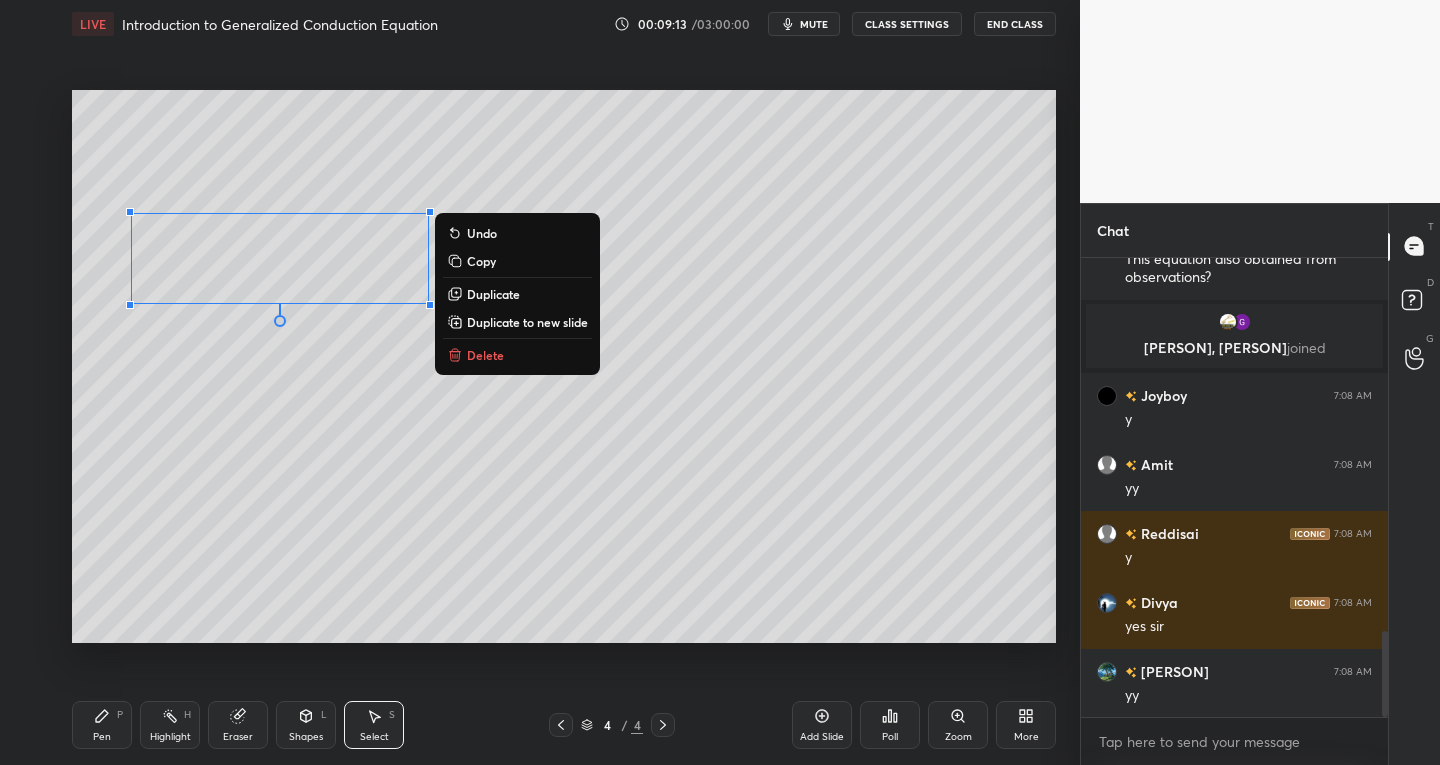 click on "Duplicate" at bounding box center [493, 294] 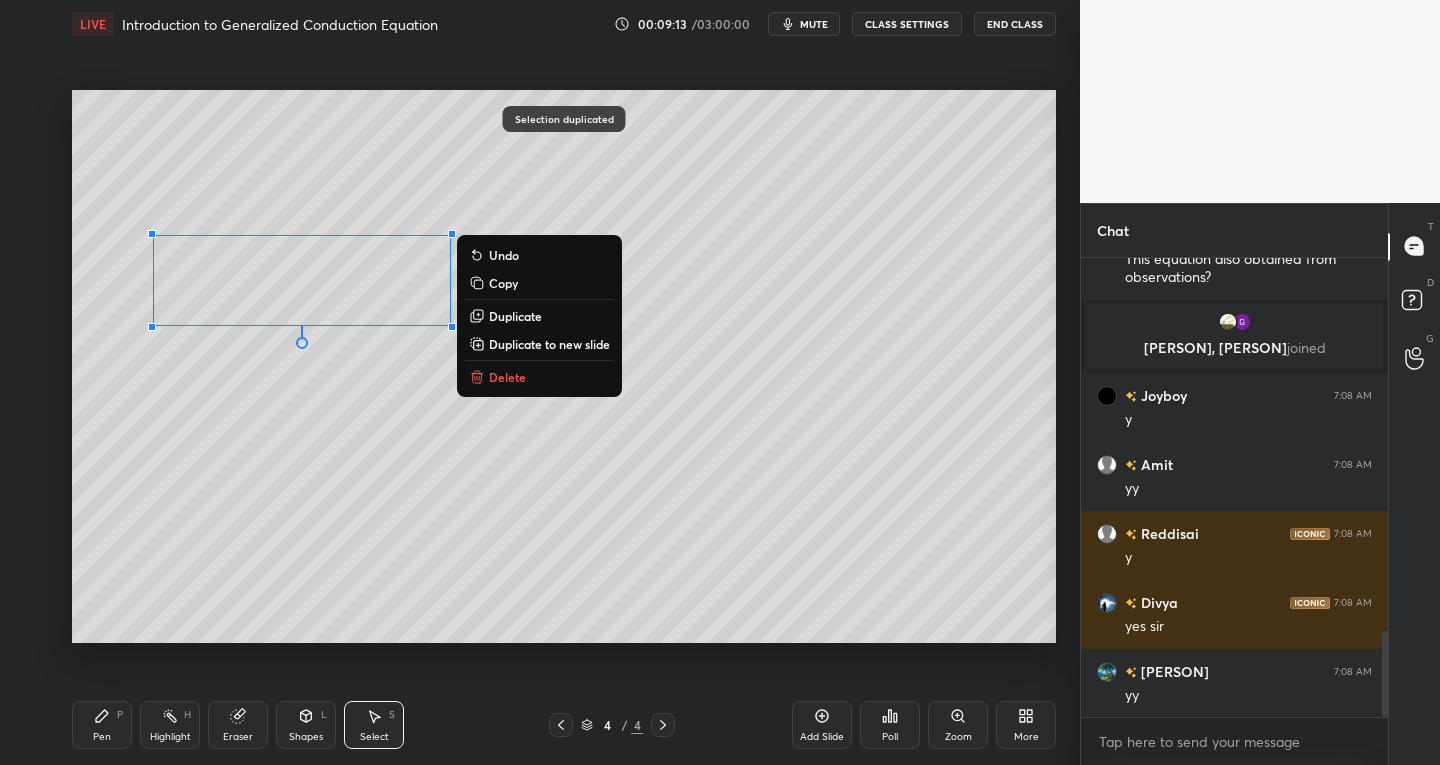 click on "0 ° Undo Copy Duplicate Duplicate to new slide Delete" at bounding box center (564, 367) 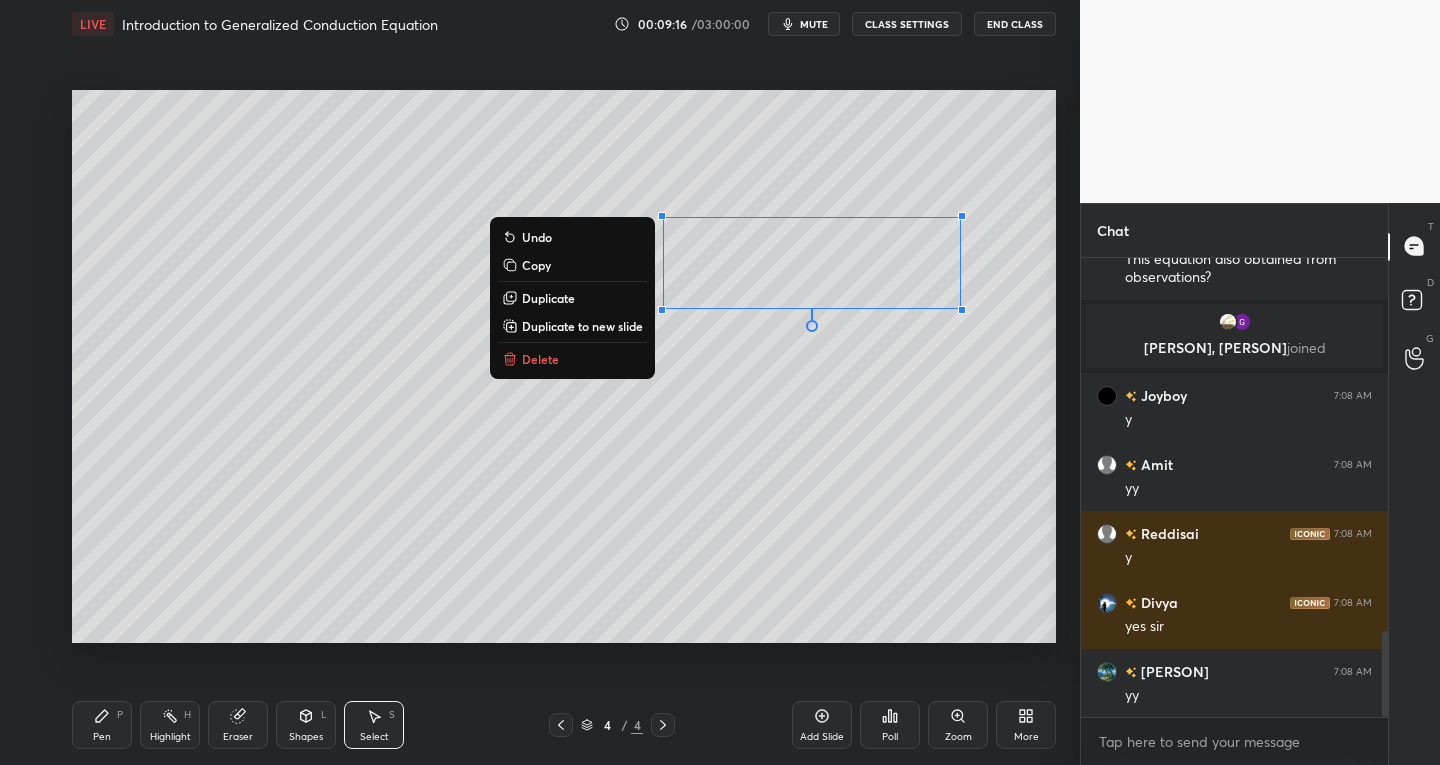 click on "0 ° Undo Copy Duplicate Duplicate to new slide Delete" at bounding box center (564, 367) 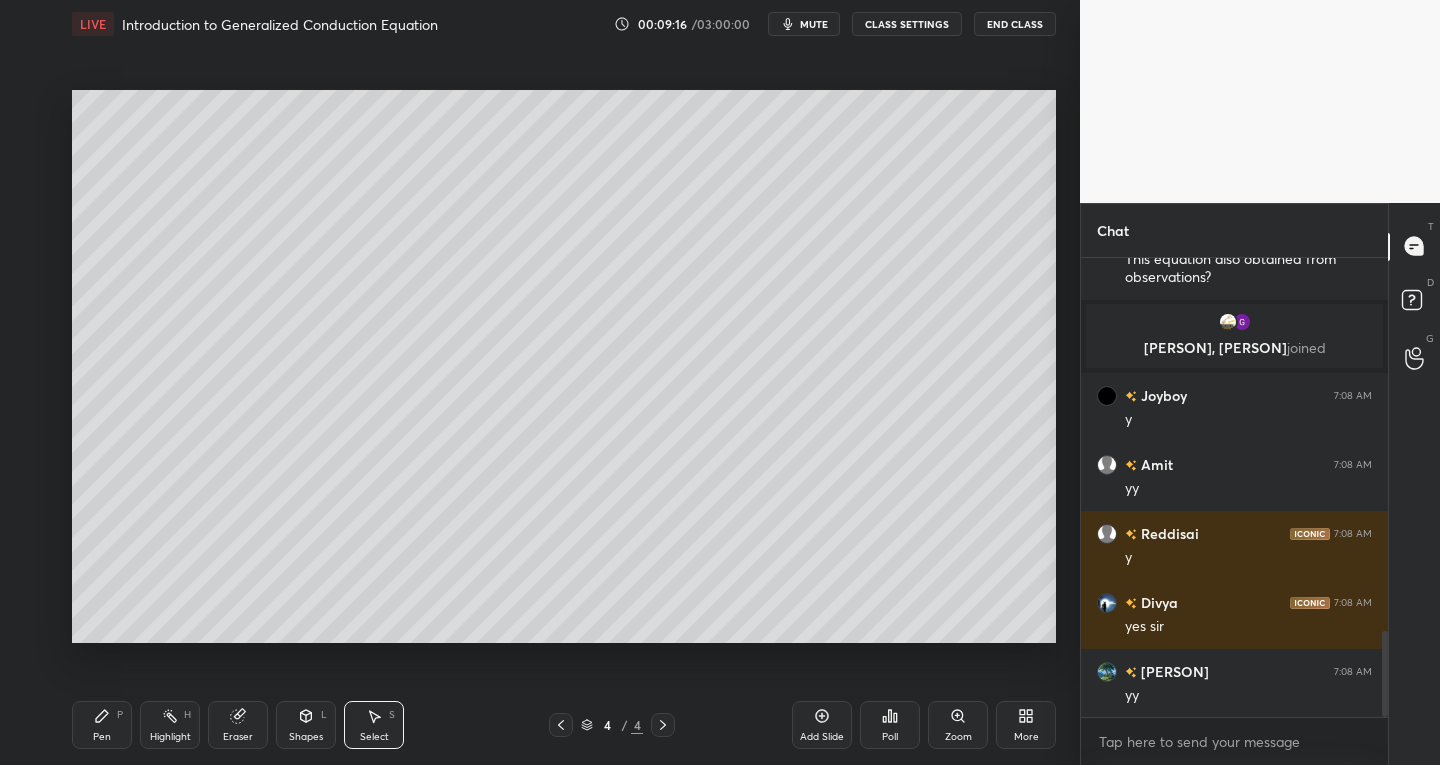 click on "P" at bounding box center (120, 715) 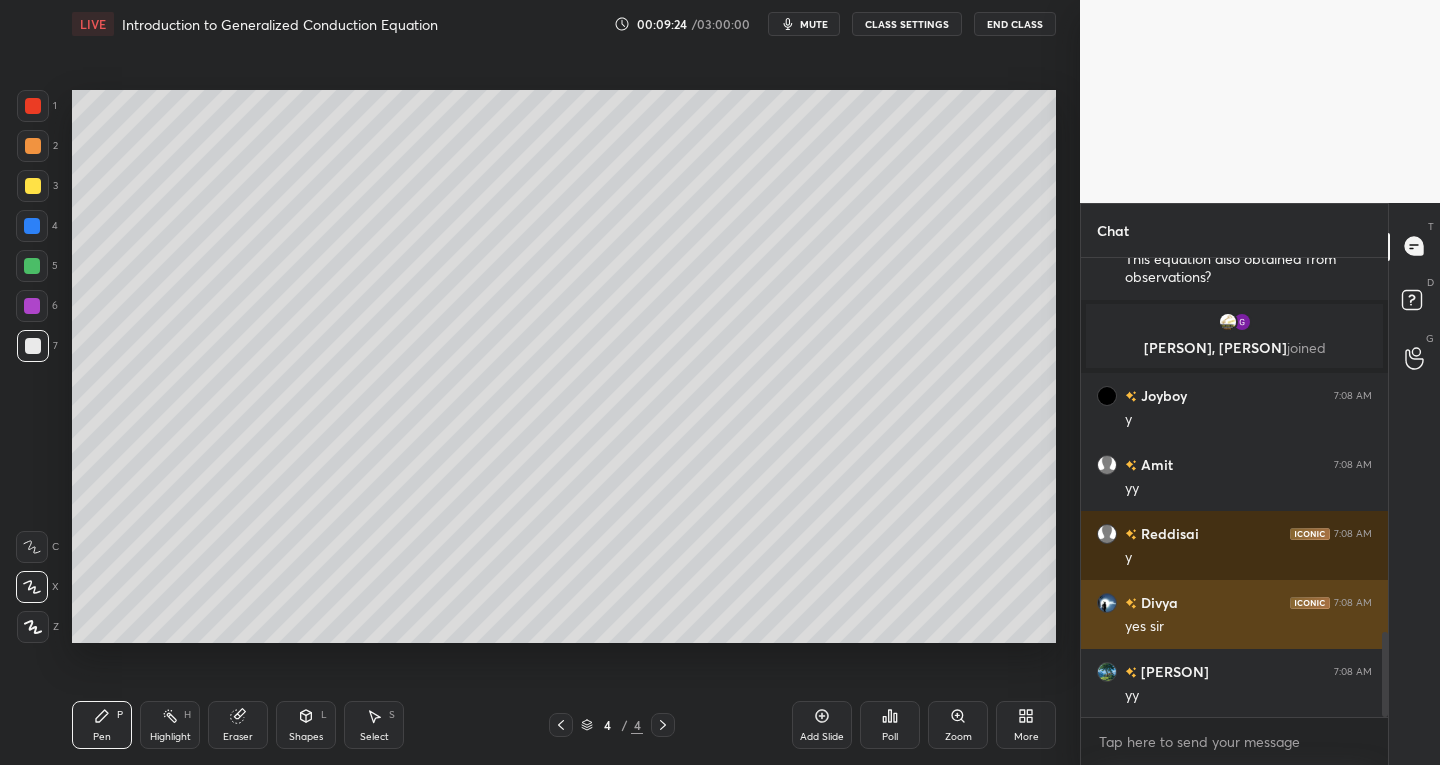 scroll, scrollTop: 2036, scrollLeft: 0, axis: vertical 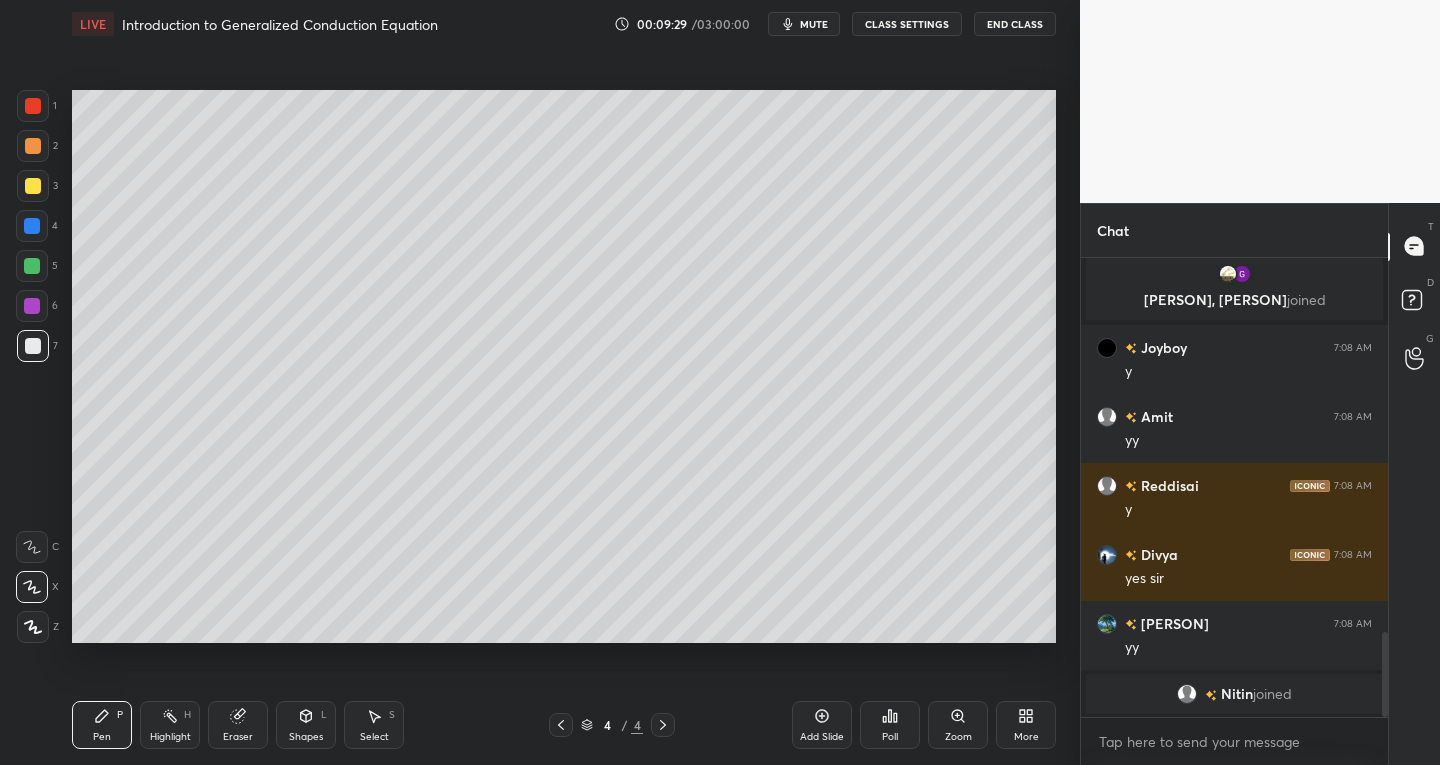 click at bounding box center (33, 186) 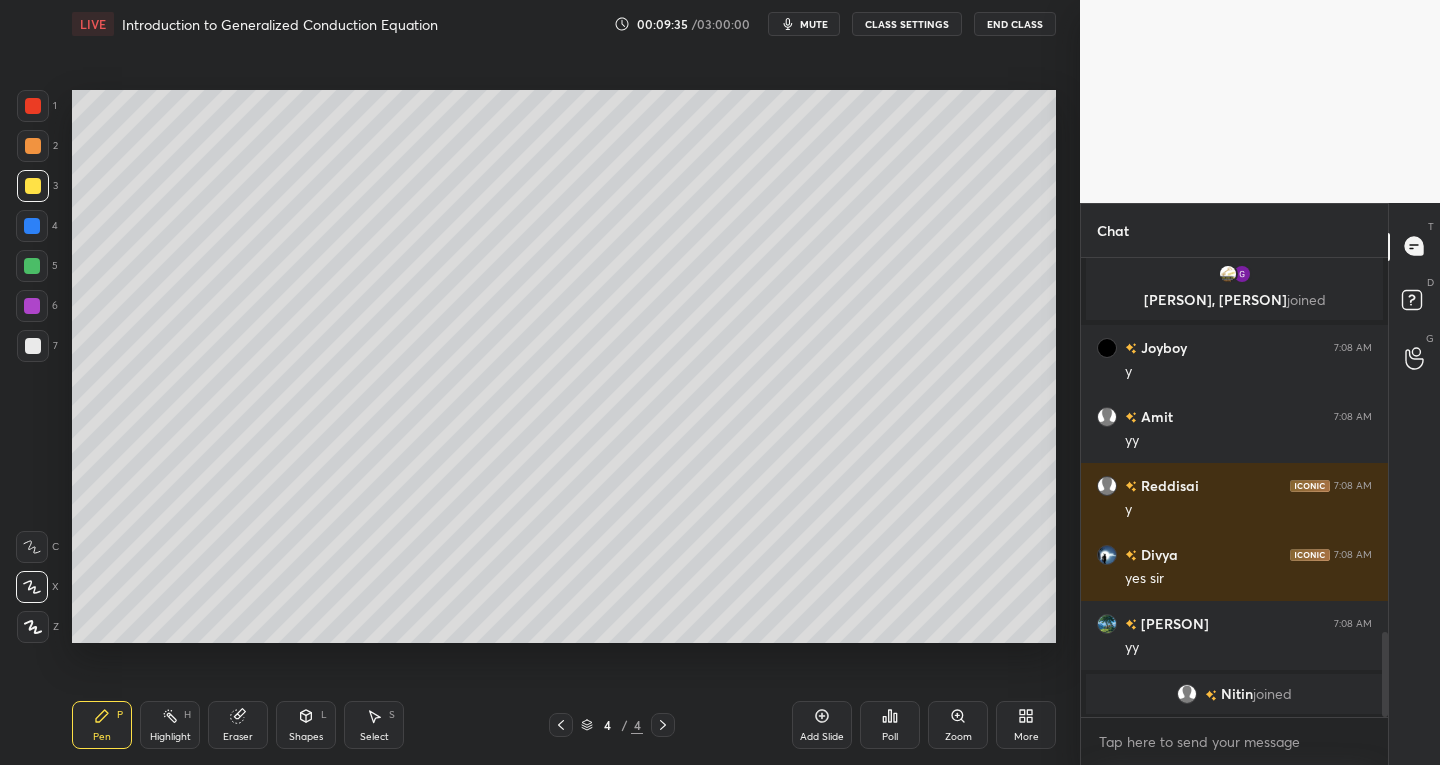 click at bounding box center (33, 346) 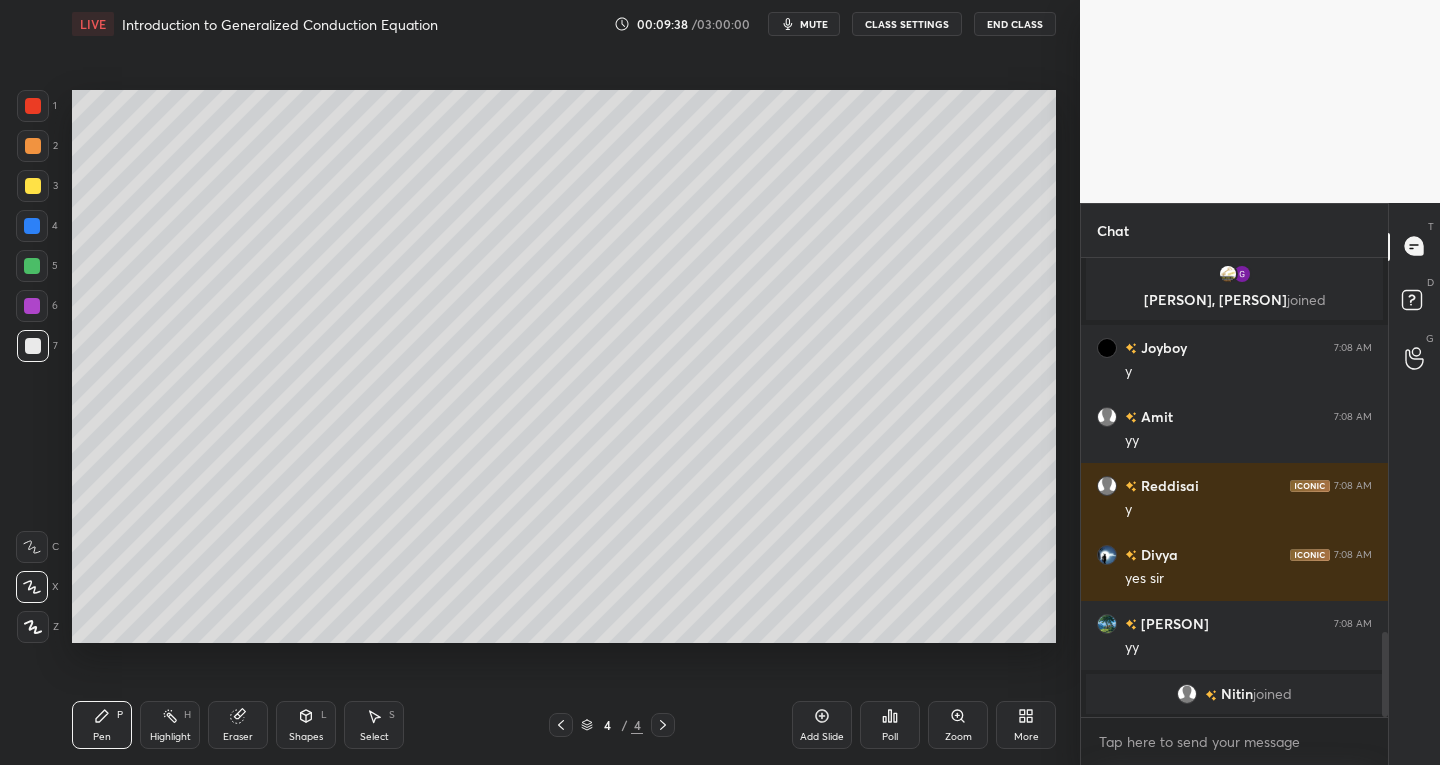 click 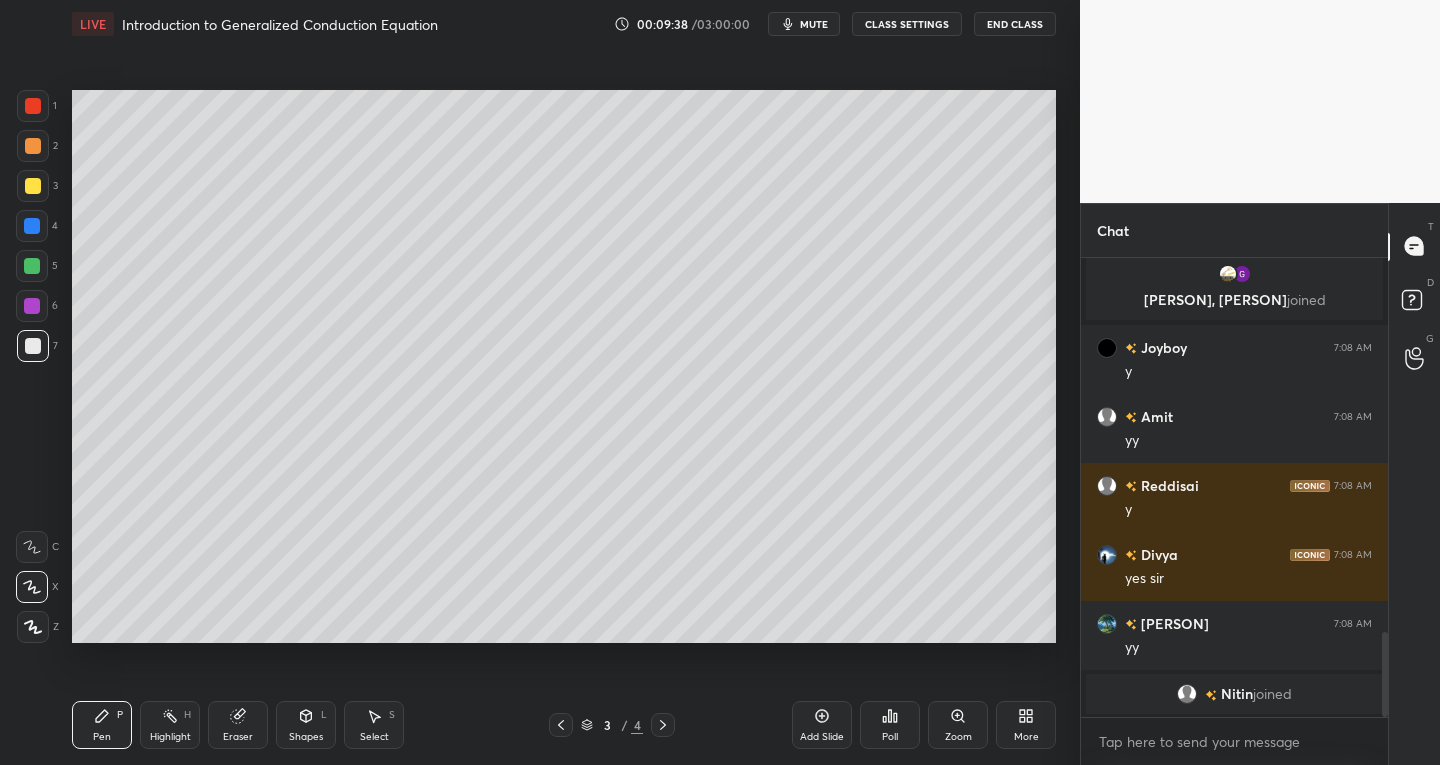 scroll, scrollTop: 2004, scrollLeft: 0, axis: vertical 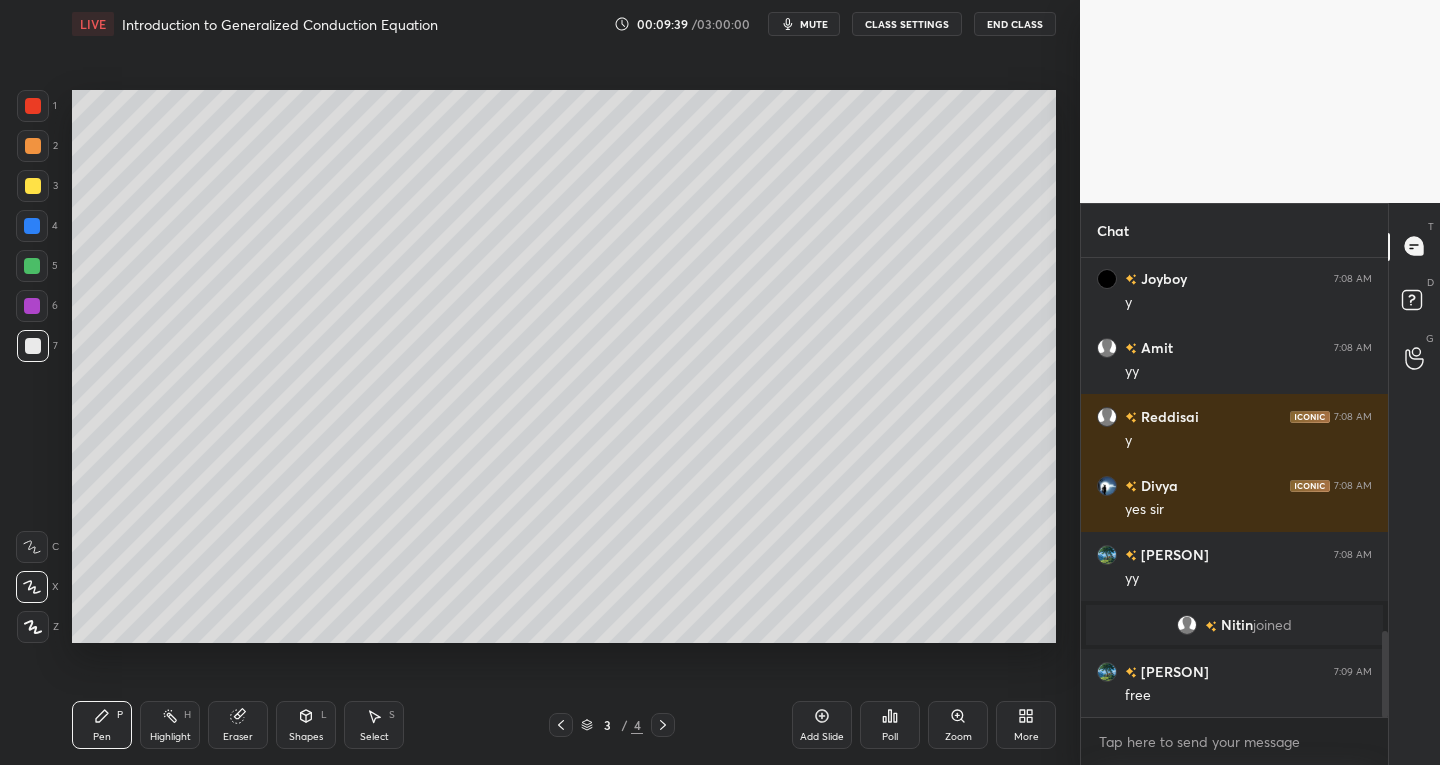 click 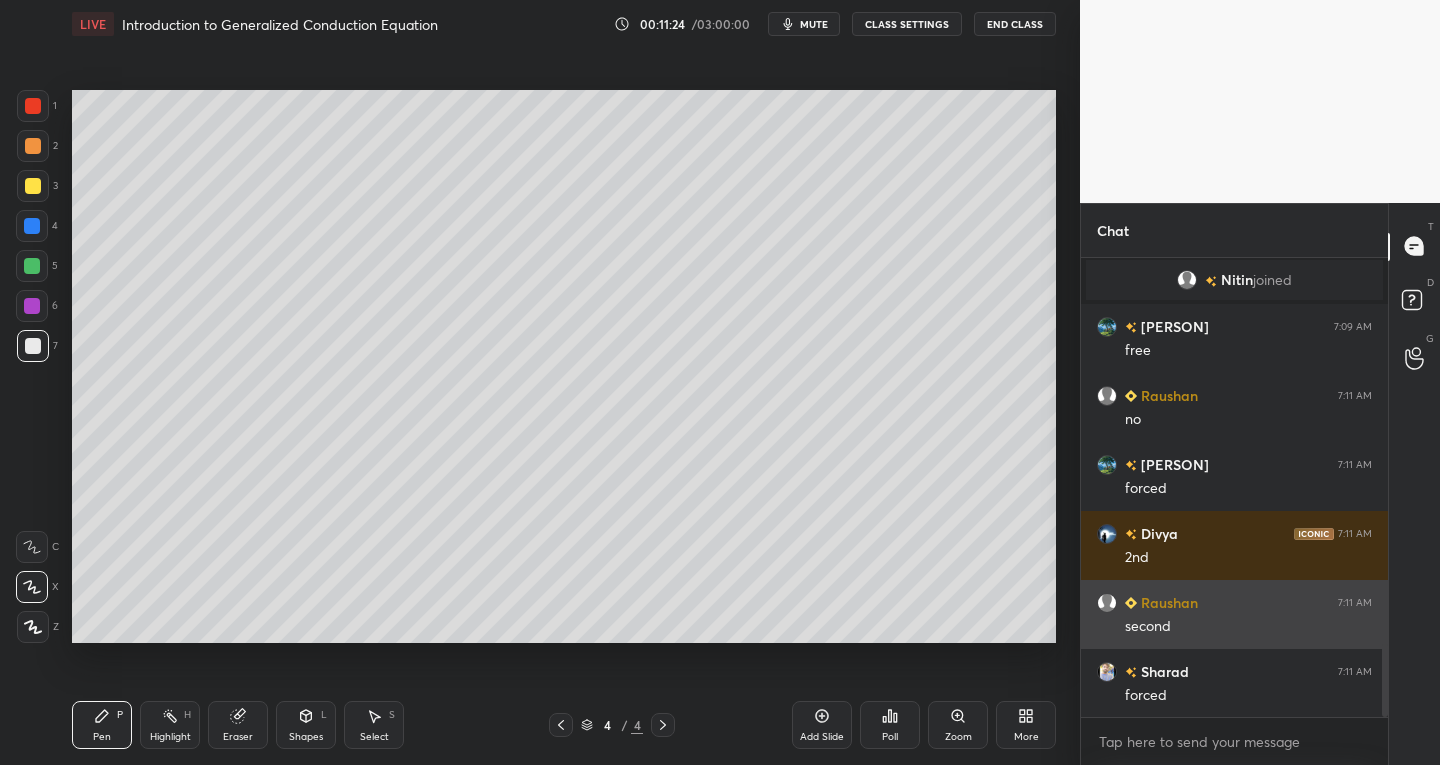 scroll, scrollTop: 2418, scrollLeft: 0, axis: vertical 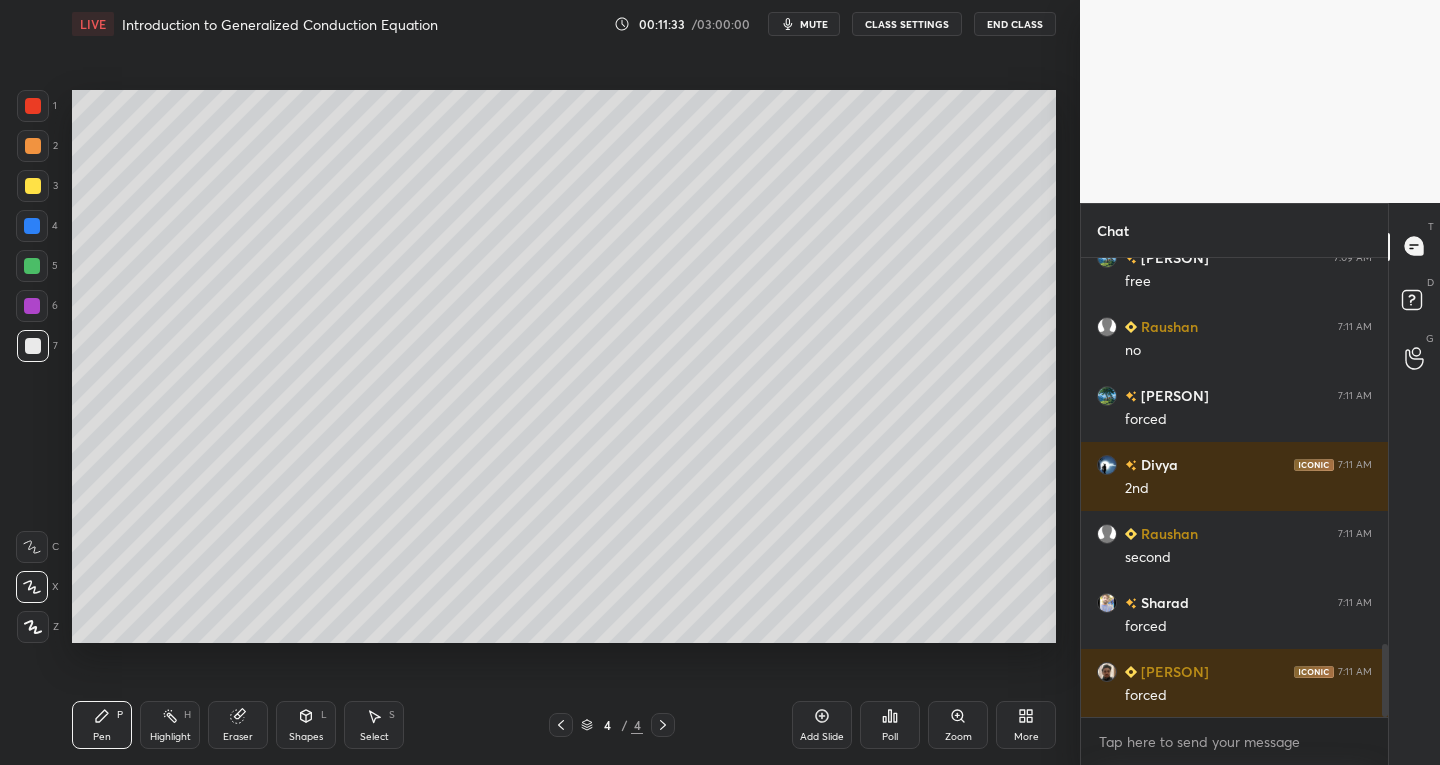 click on "Eraser" at bounding box center [238, 737] 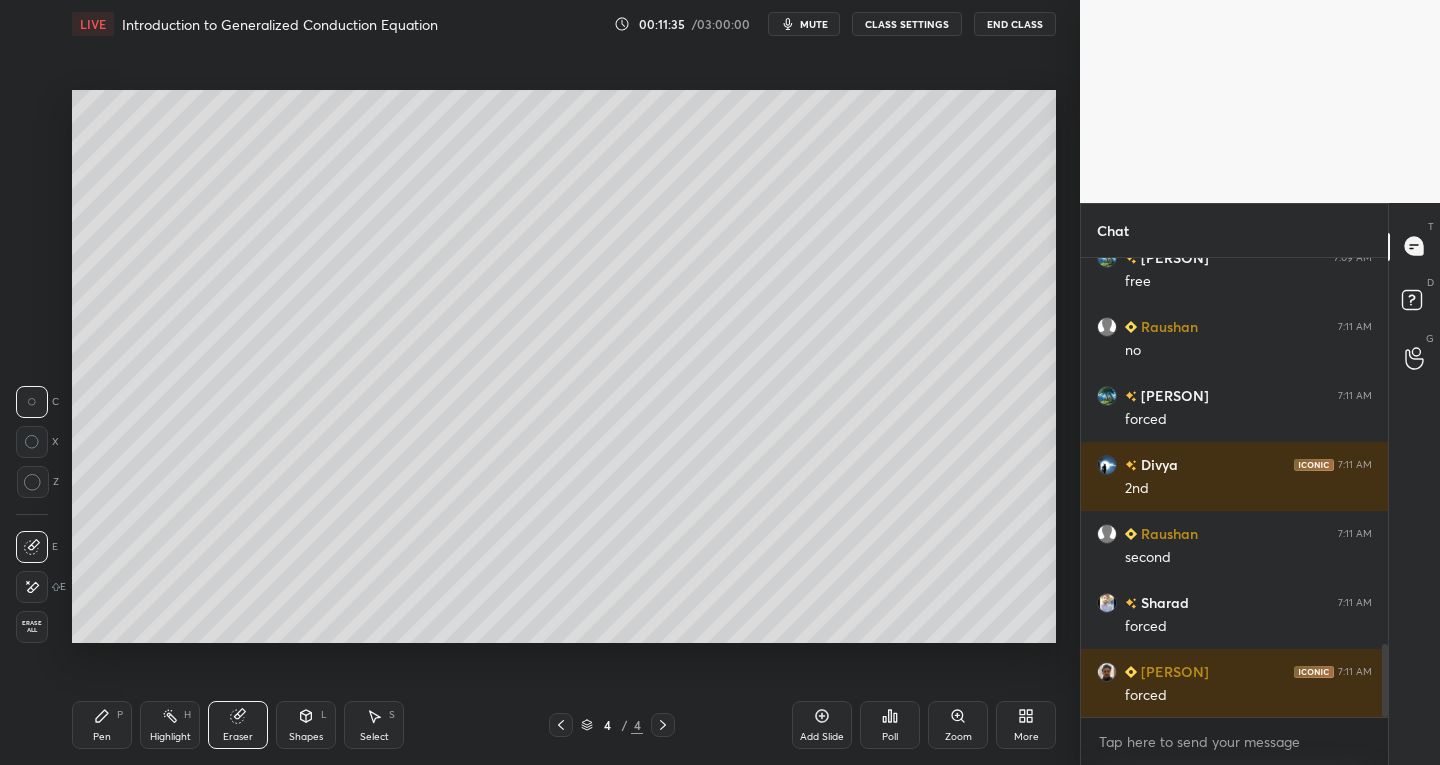 click on "Pen P" at bounding box center [102, 725] 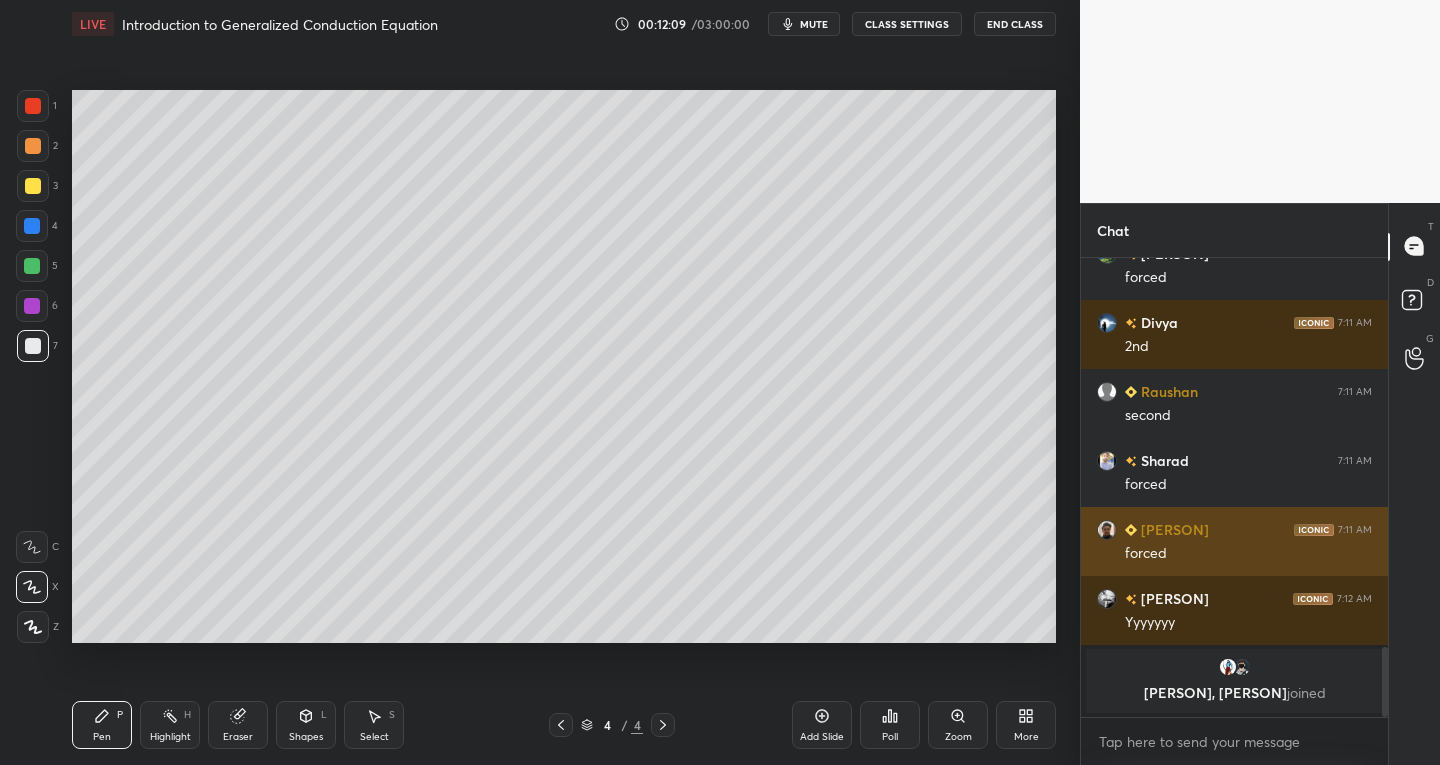 scroll, scrollTop: 2494, scrollLeft: 0, axis: vertical 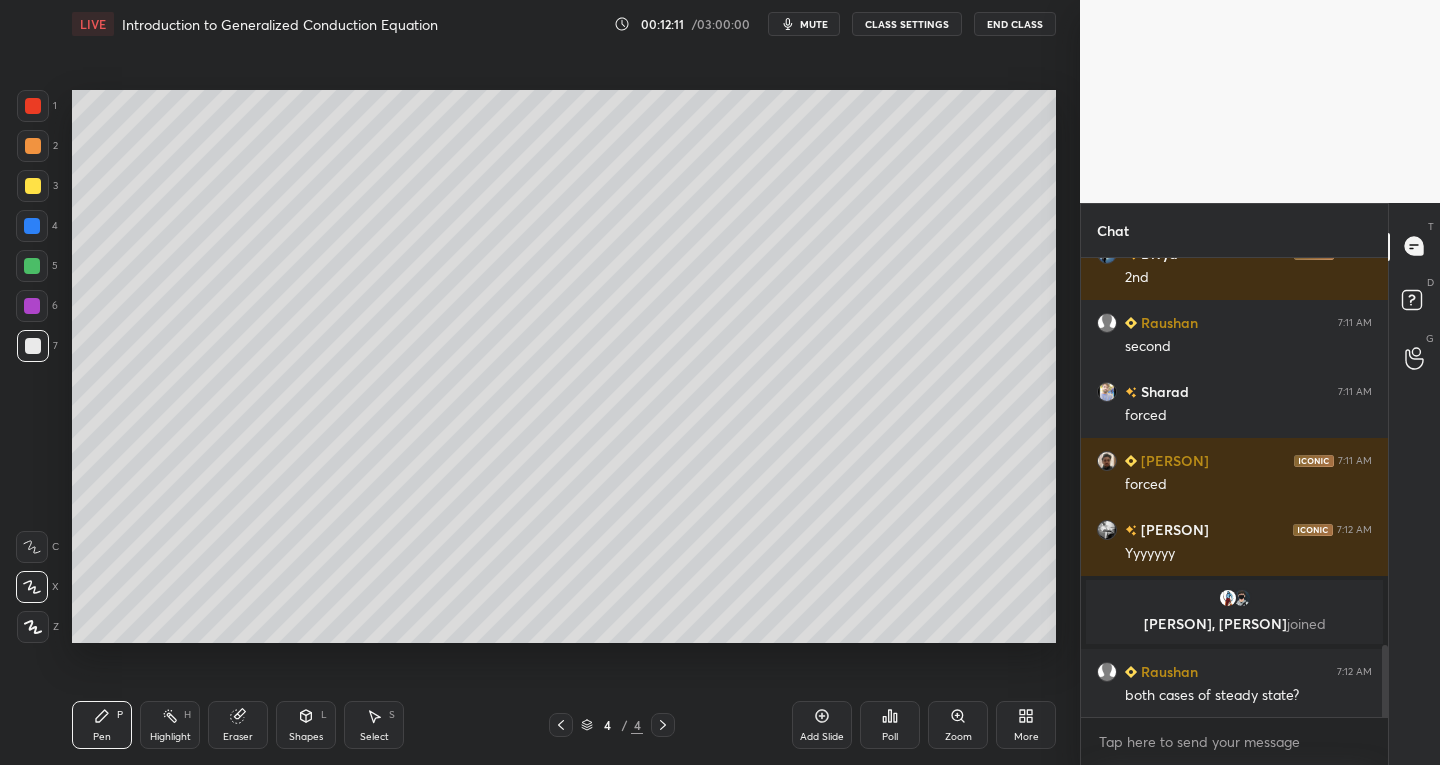 click at bounding box center (33, 186) 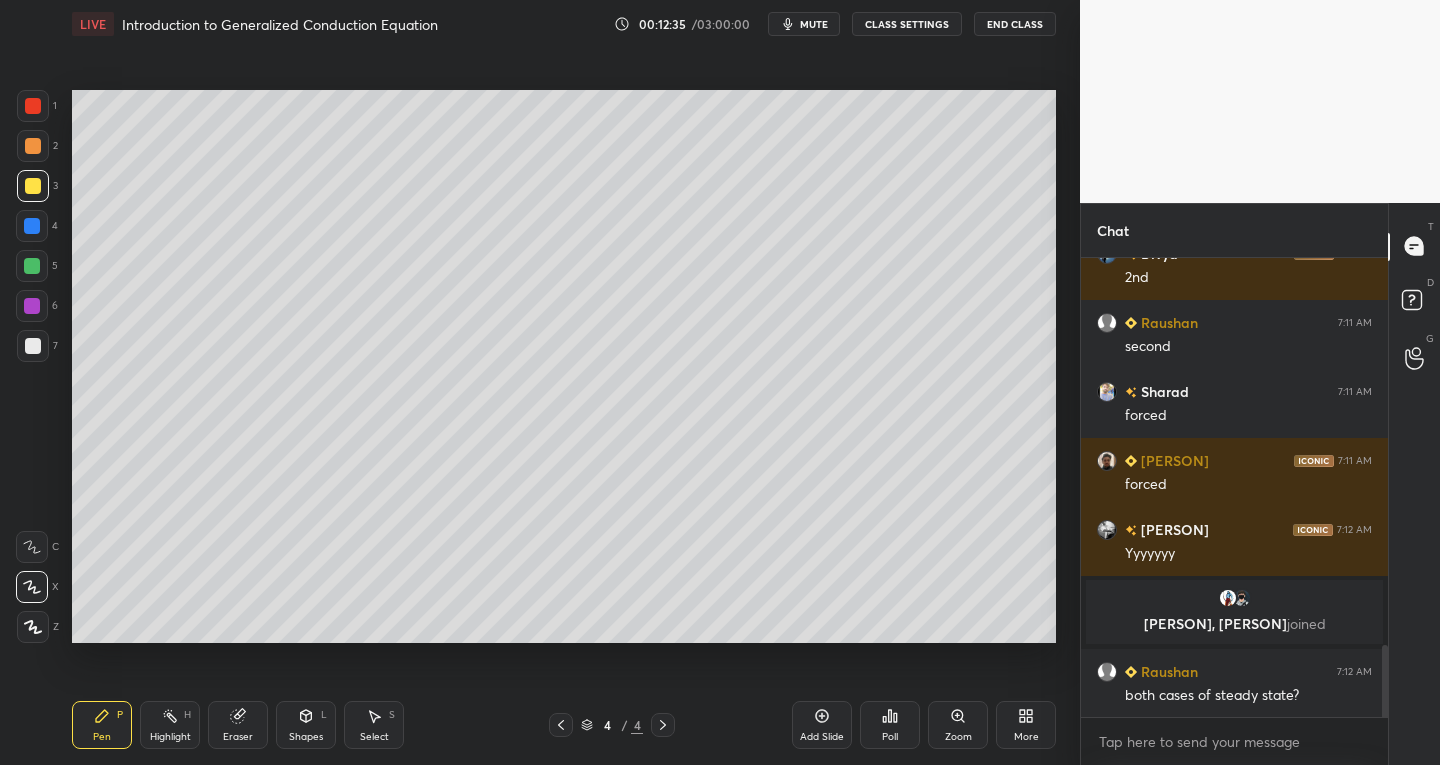 scroll, scrollTop: 2563, scrollLeft: 0, axis: vertical 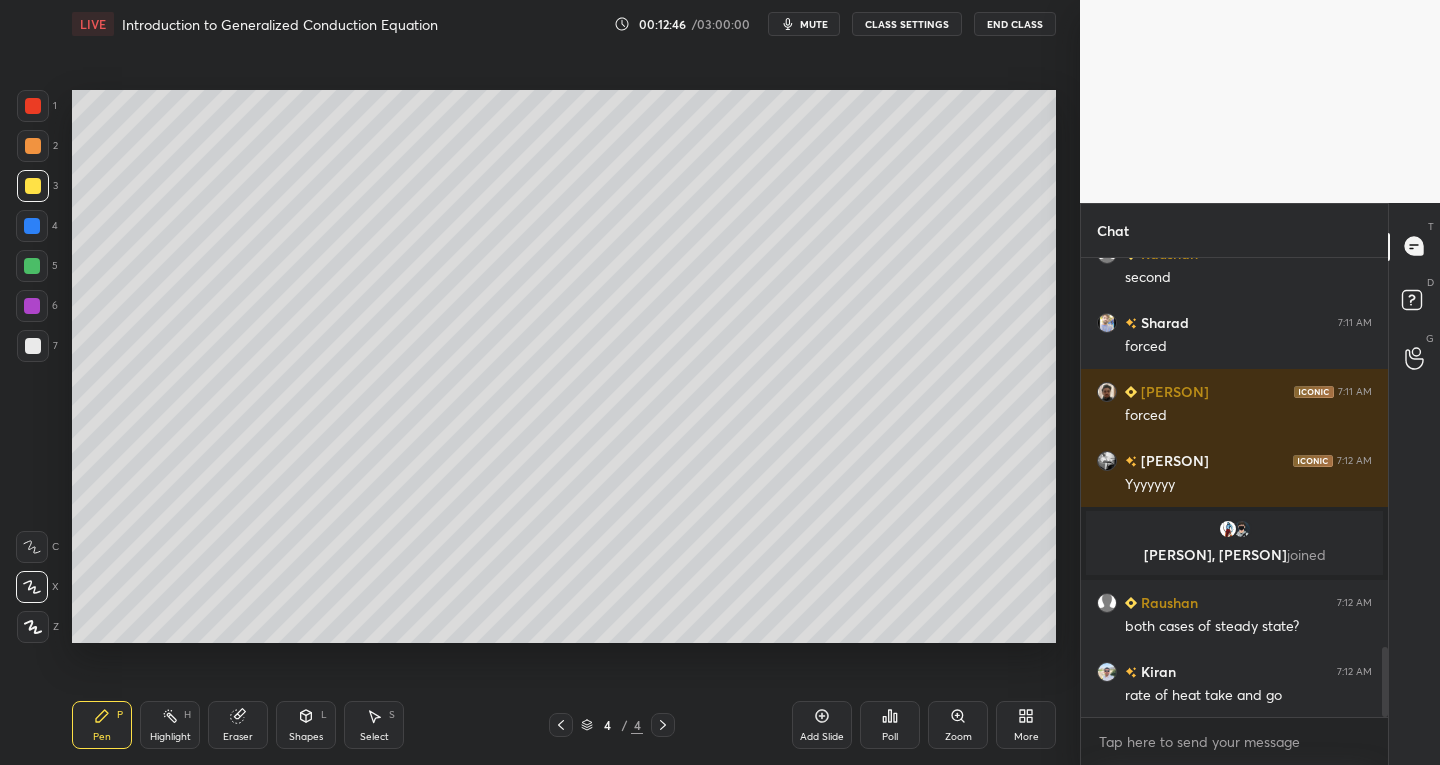 click at bounding box center (33, 346) 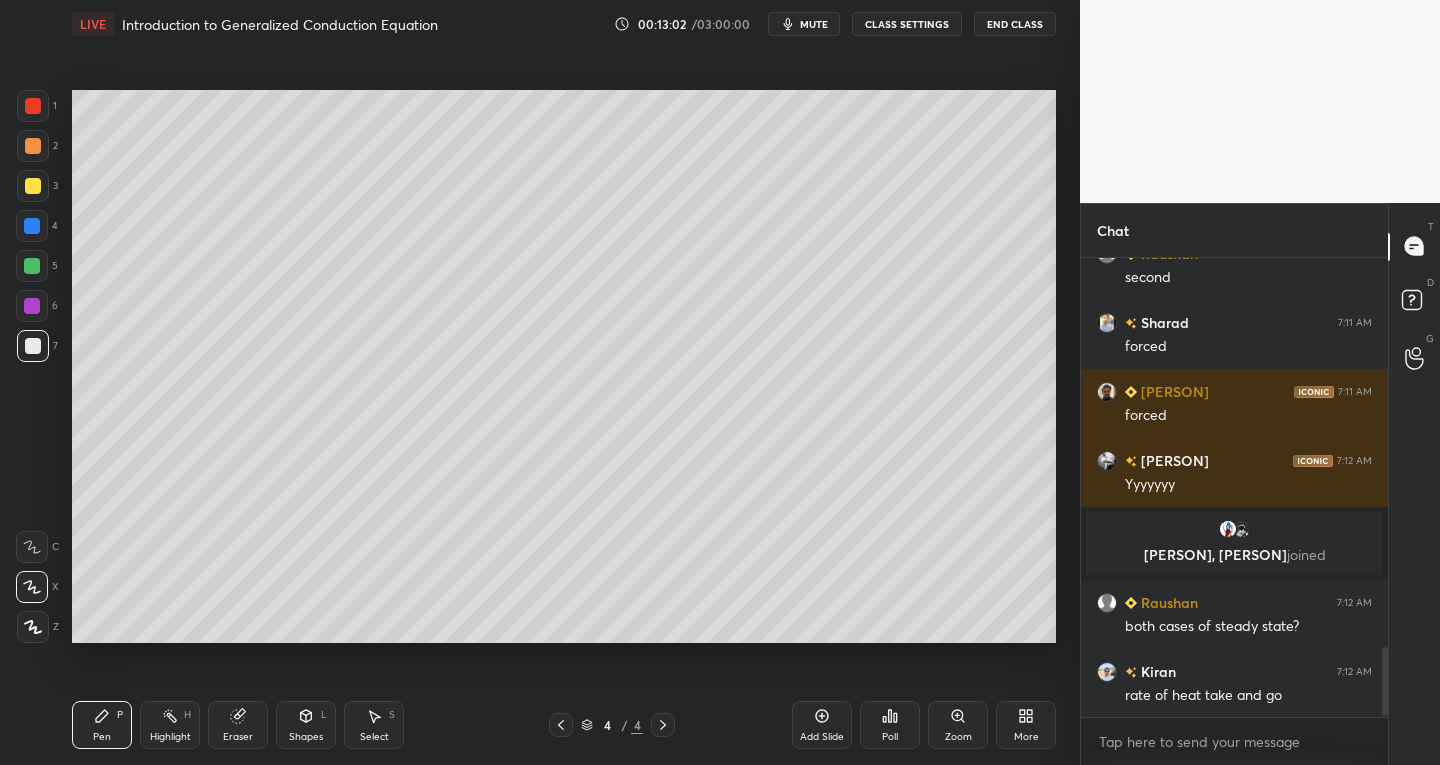 scroll, scrollTop: 2611, scrollLeft: 0, axis: vertical 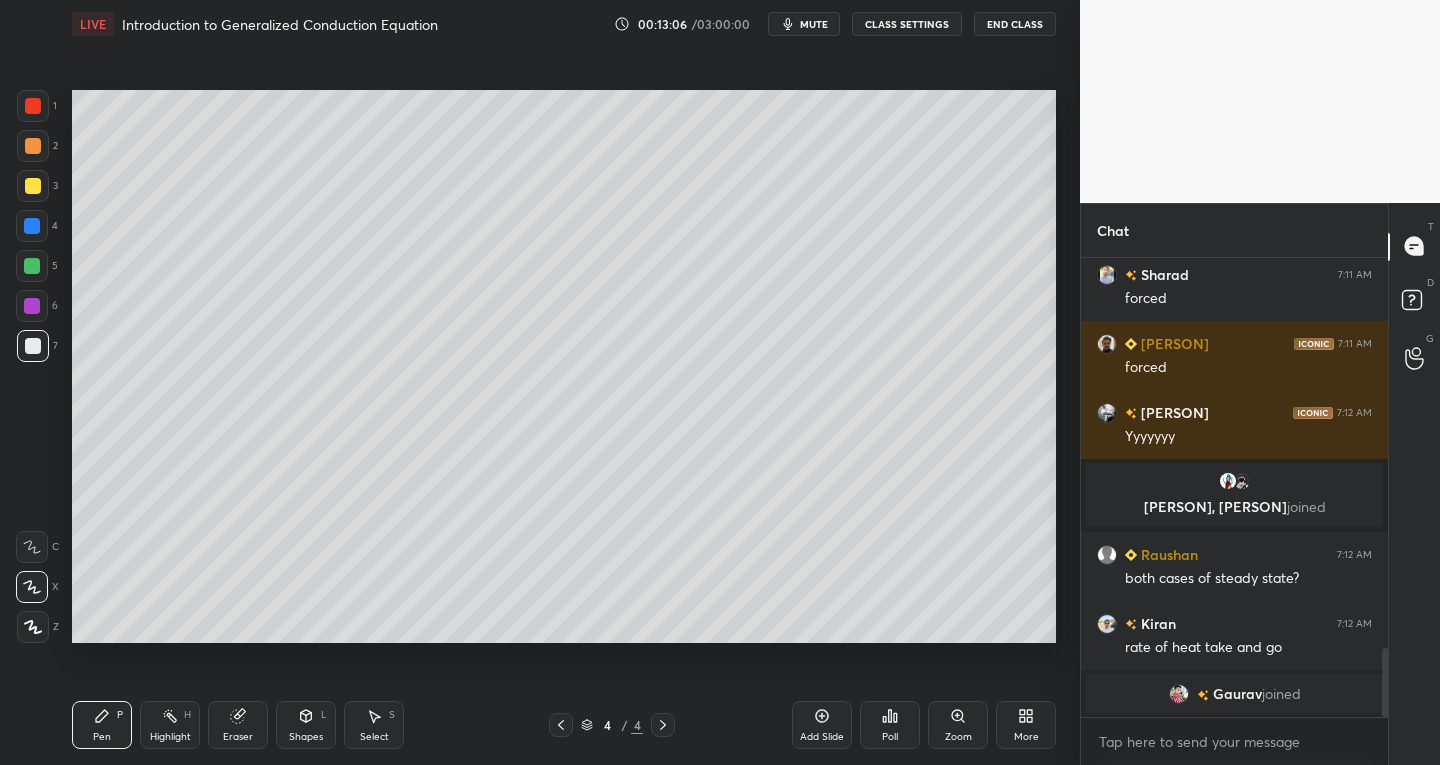 click at bounding box center (33, 106) 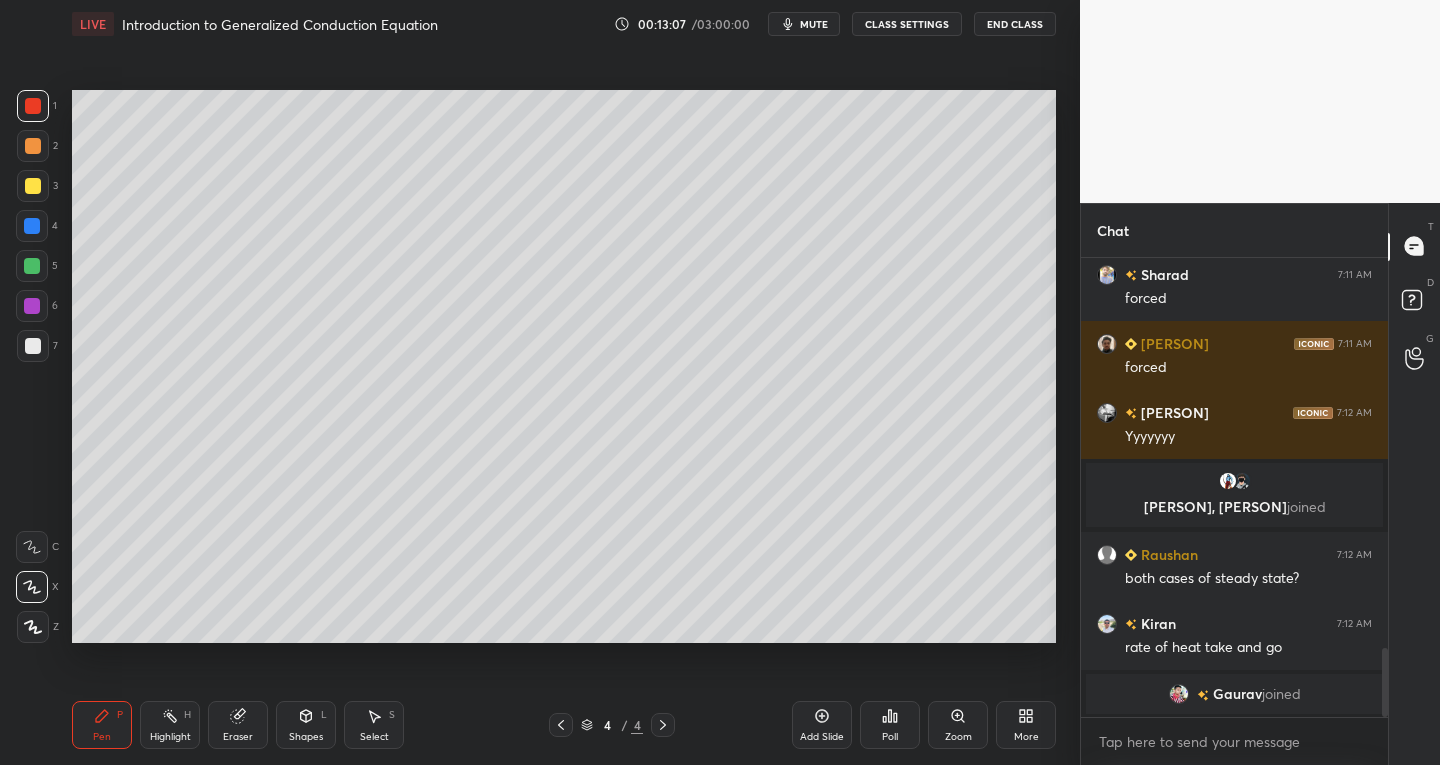 click 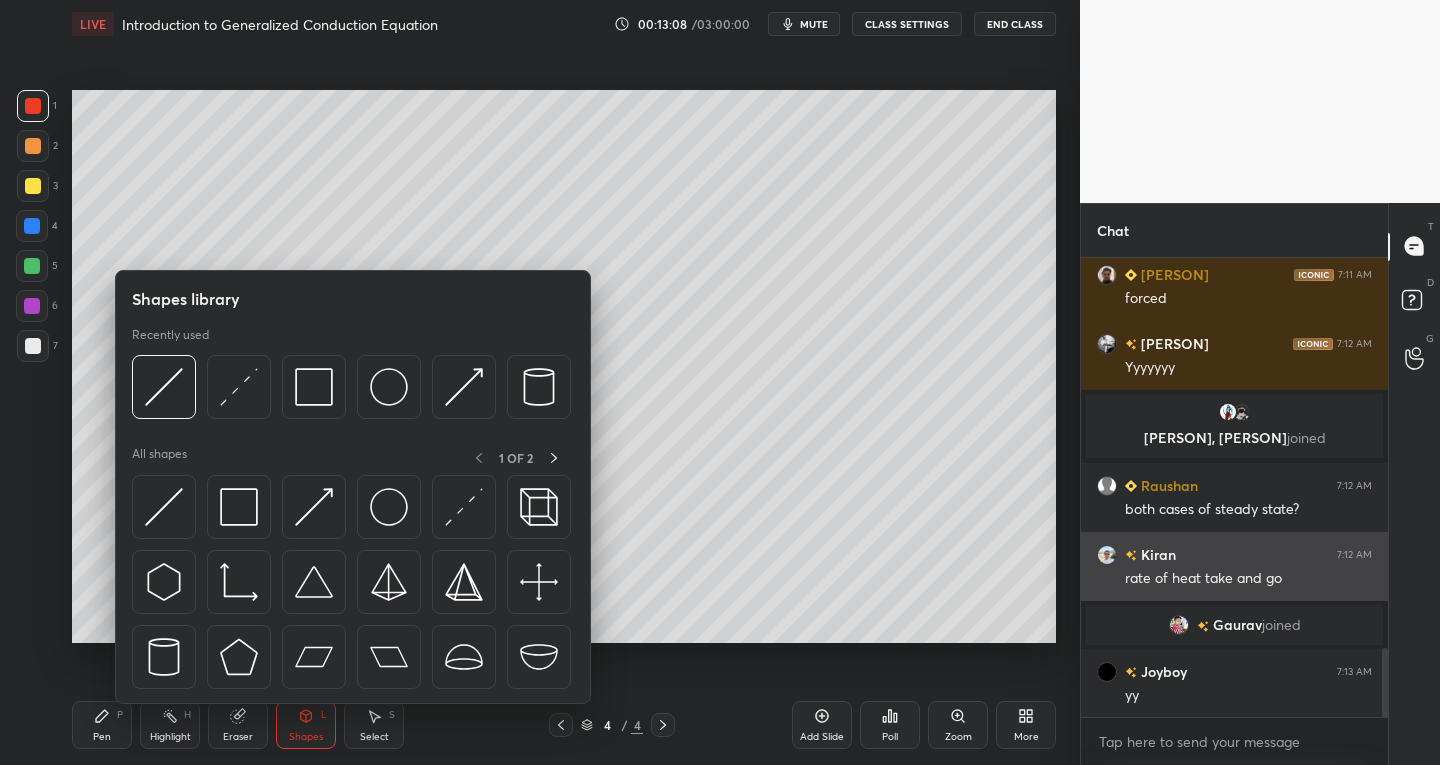click at bounding box center [239, 507] 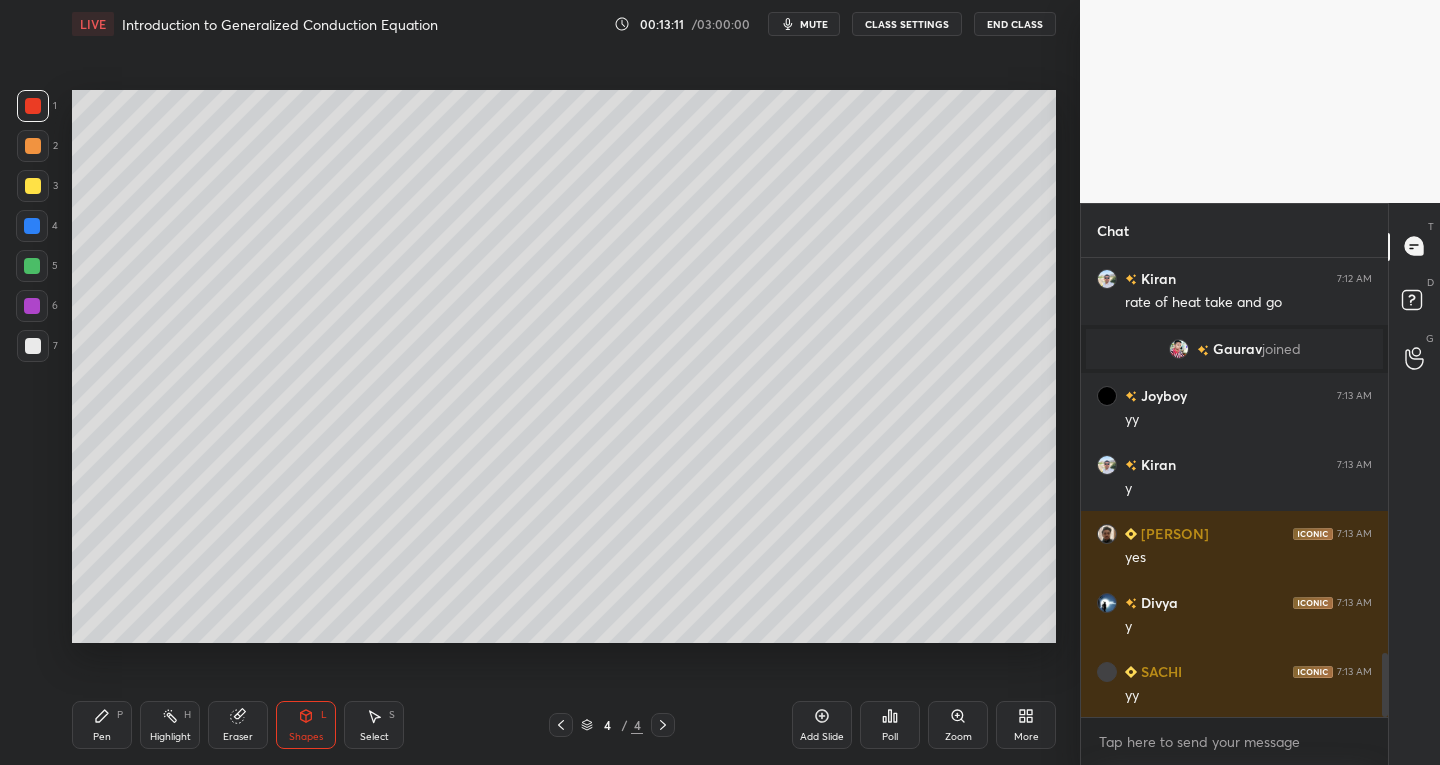 scroll, scrollTop: 2931, scrollLeft: 0, axis: vertical 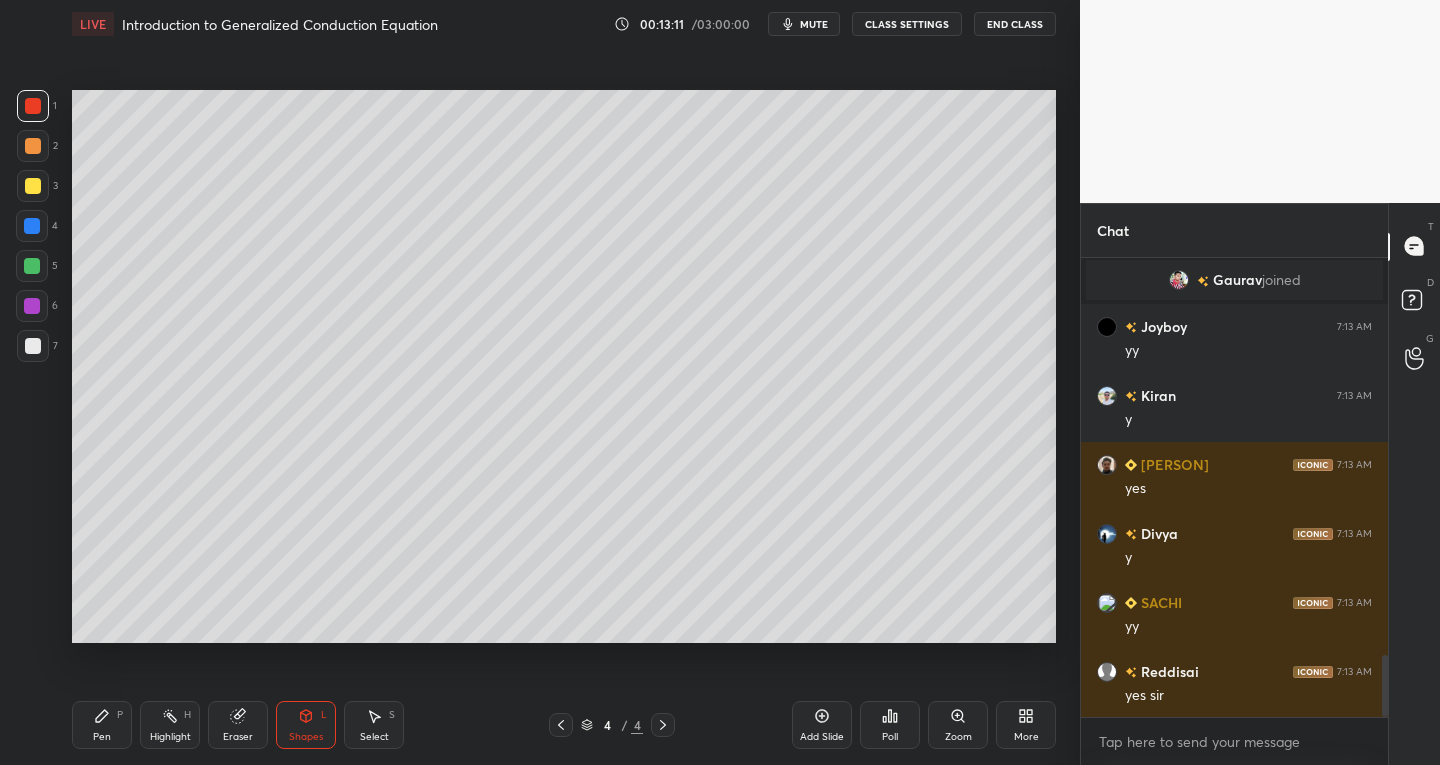 click 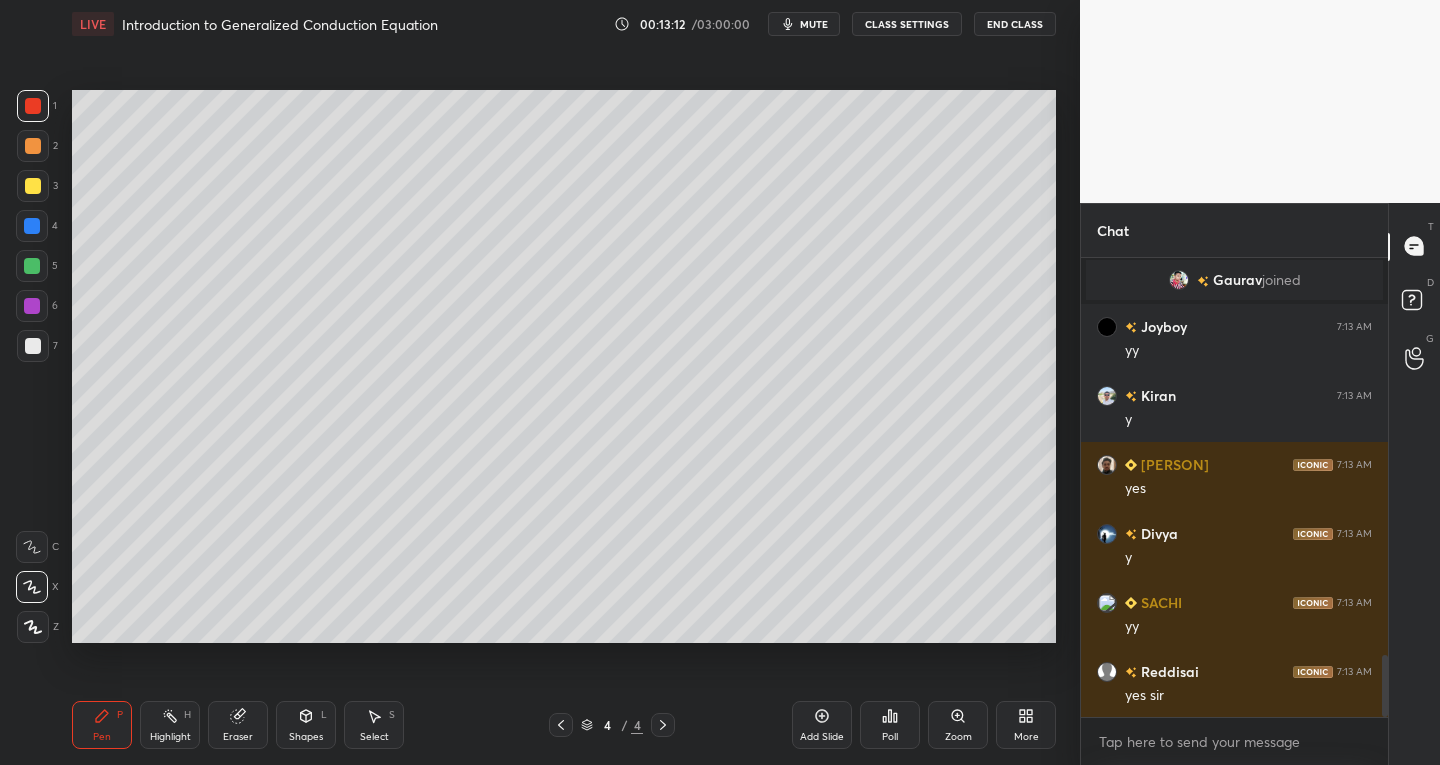 click at bounding box center [33, 346] 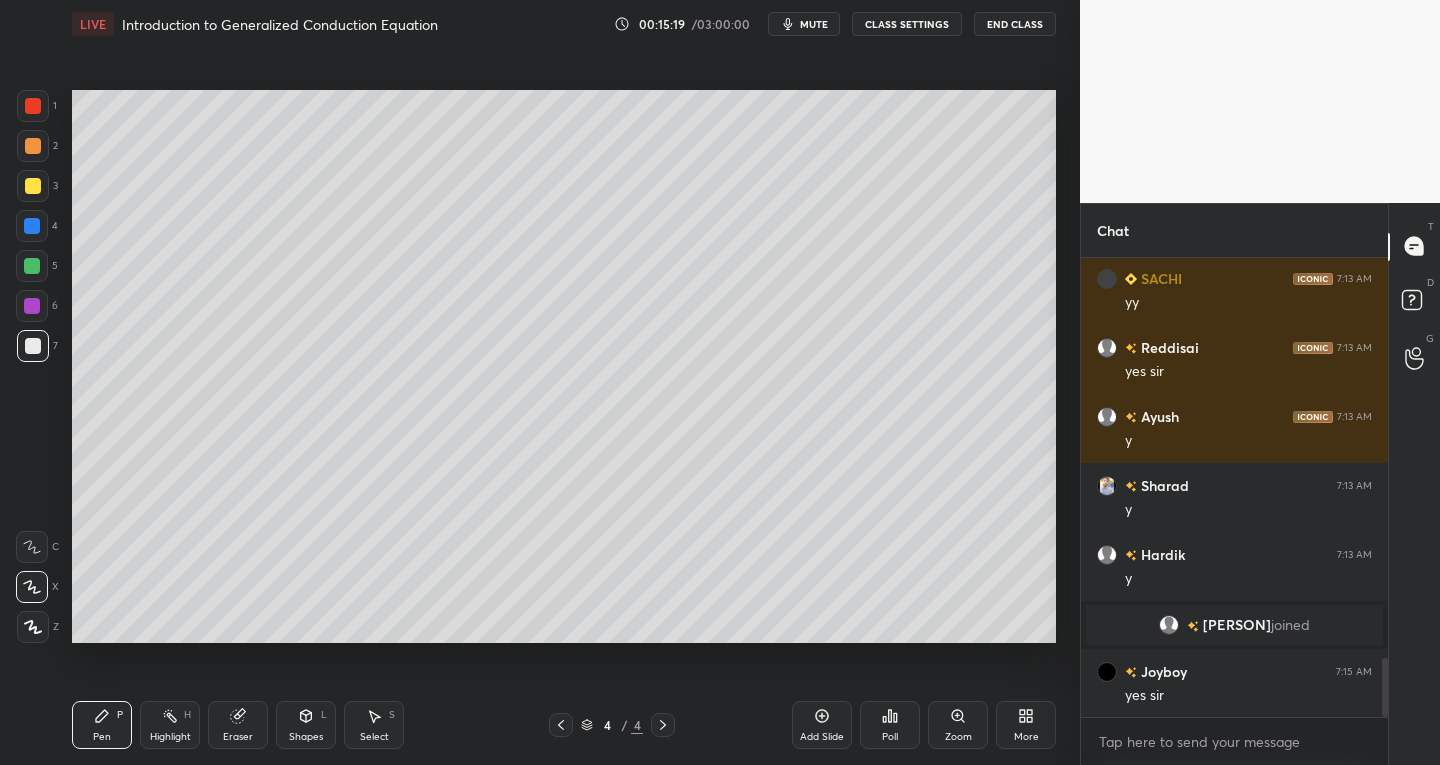 scroll, scrollTop: 3151, scrollLeft: 0, axis: vertical 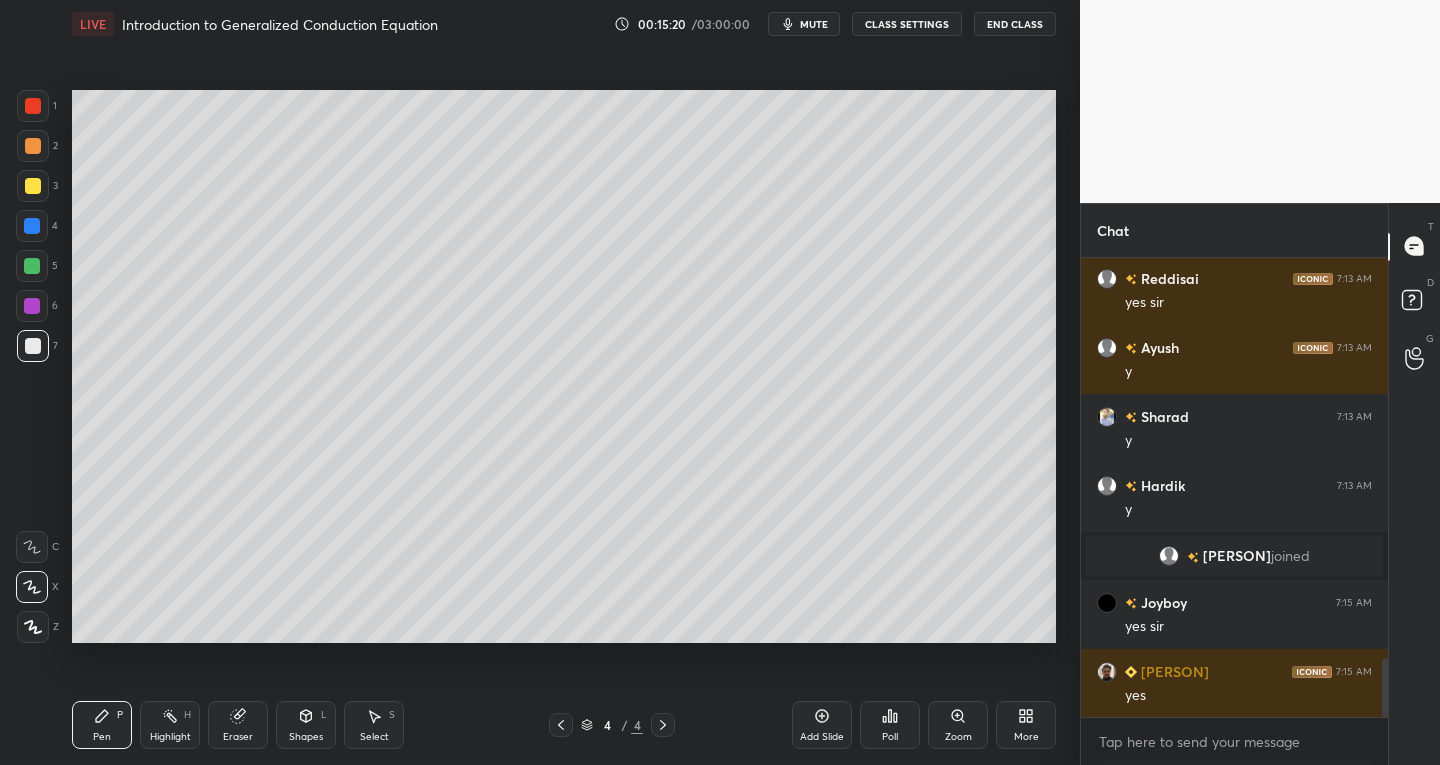 click 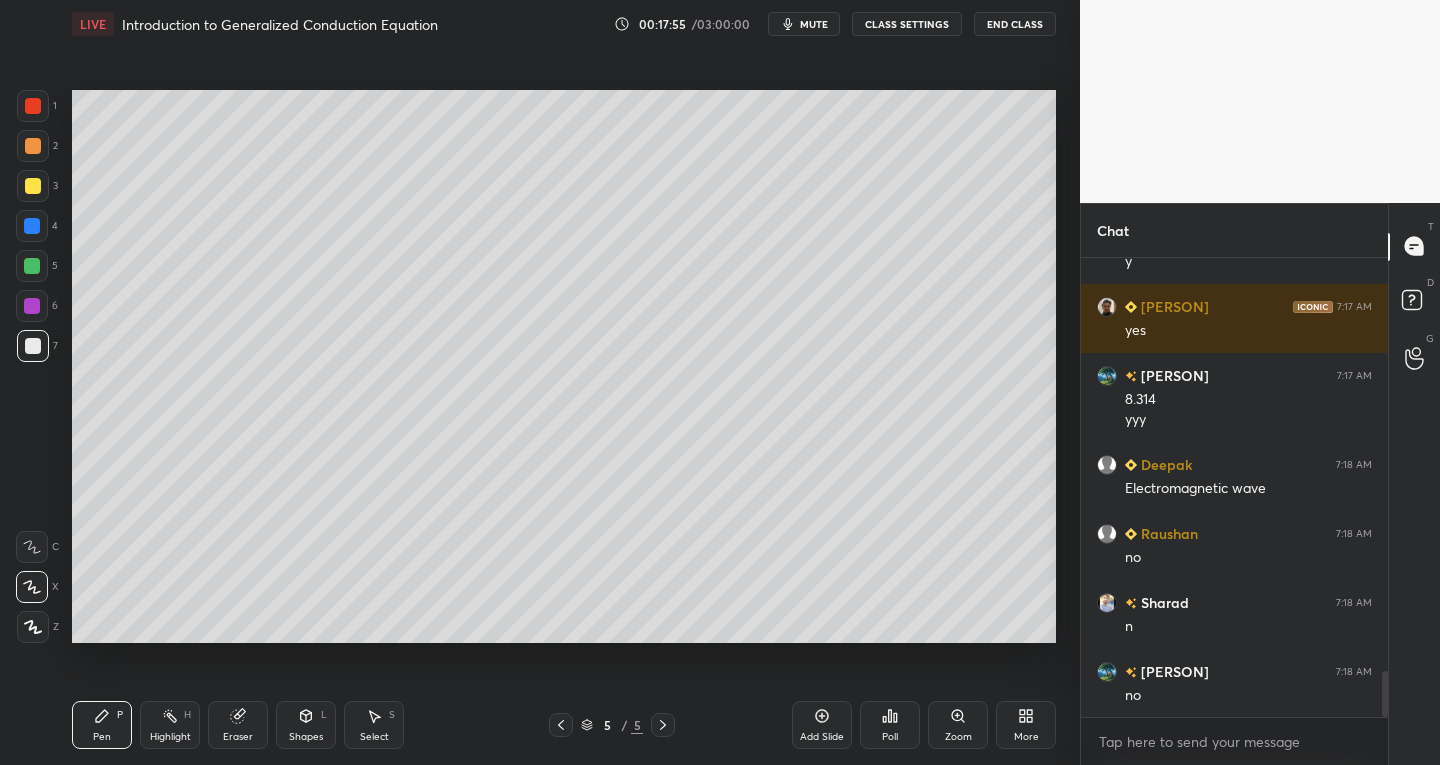 scroll, scrollTop: 4147, scrollLeft: 0, axis: vertical 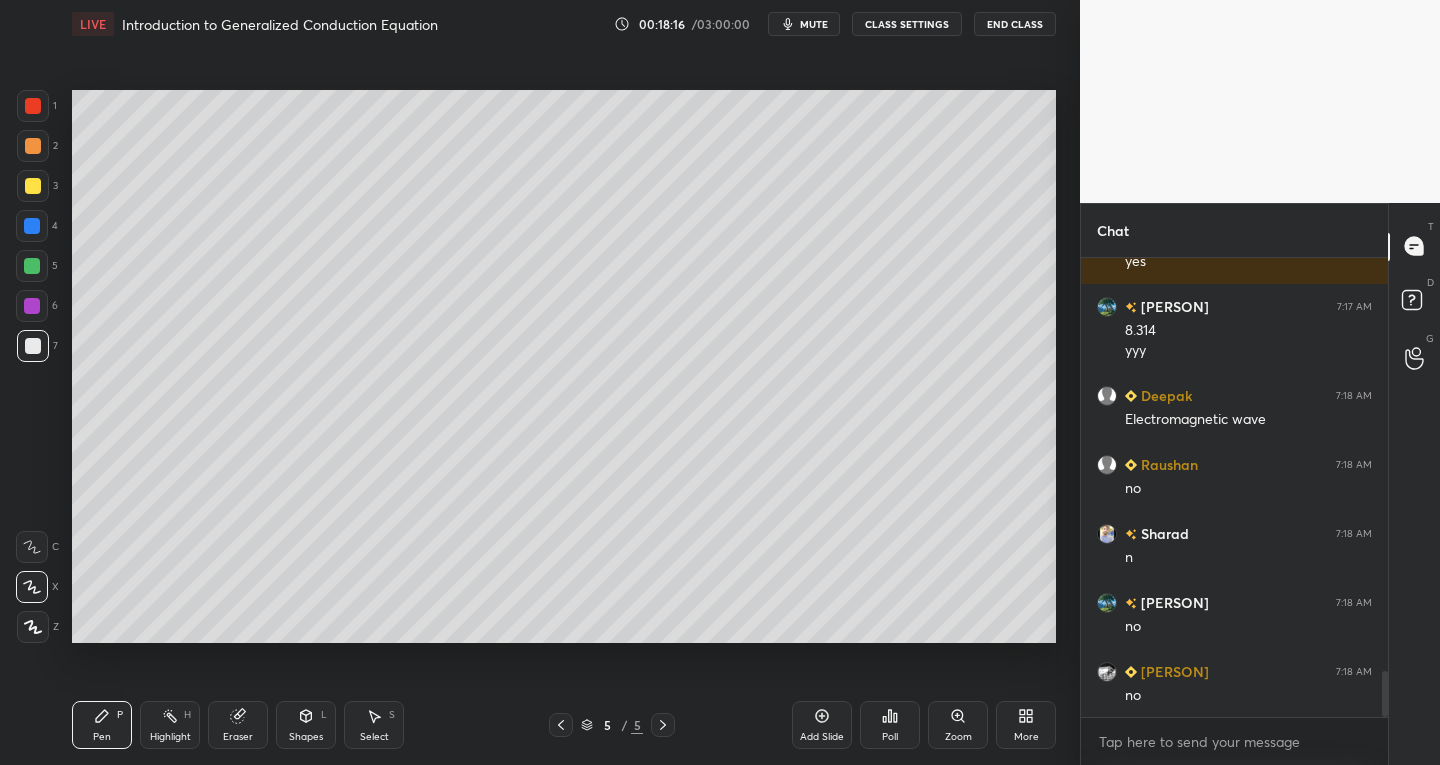 click on "Shapes L" at bounding box center (306, 725) 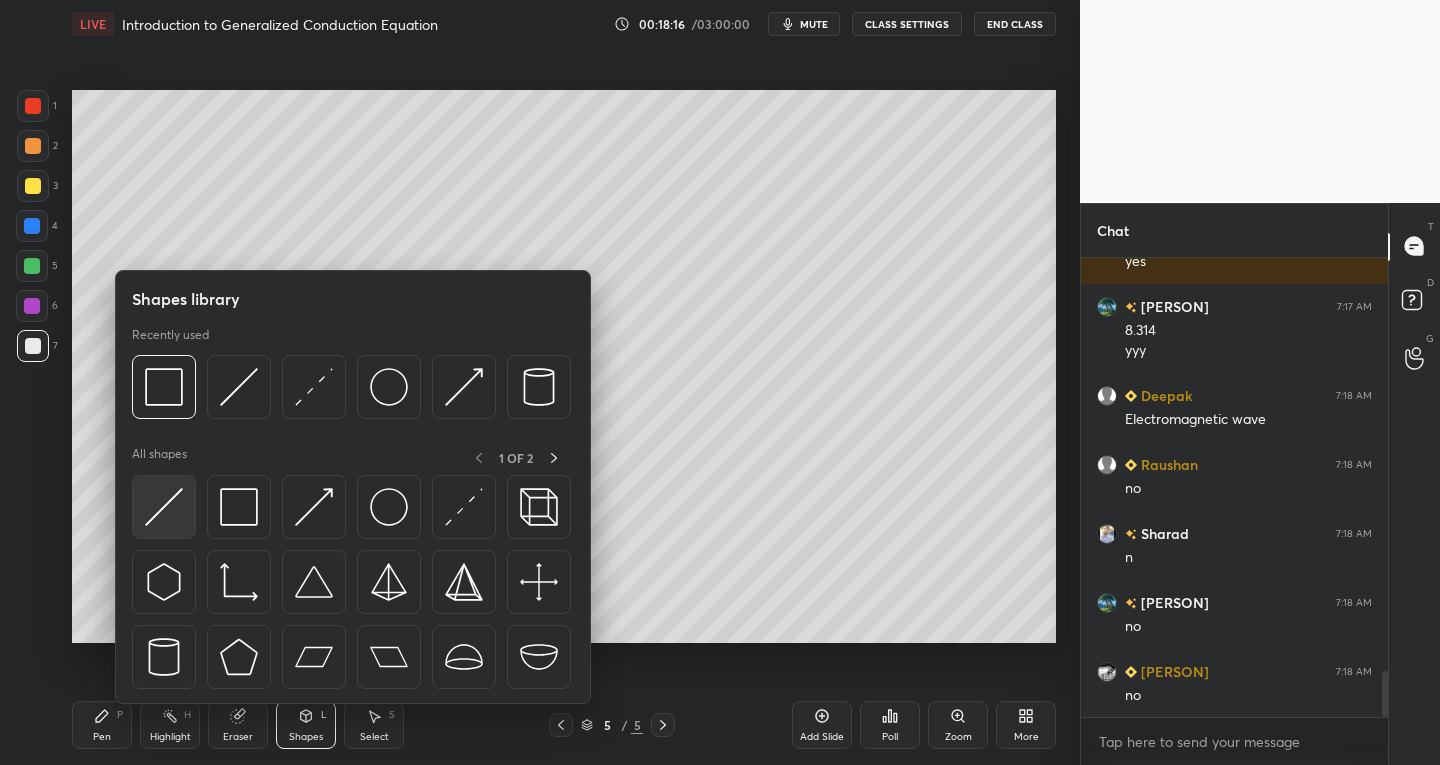 click at bounding box center [164, 507] 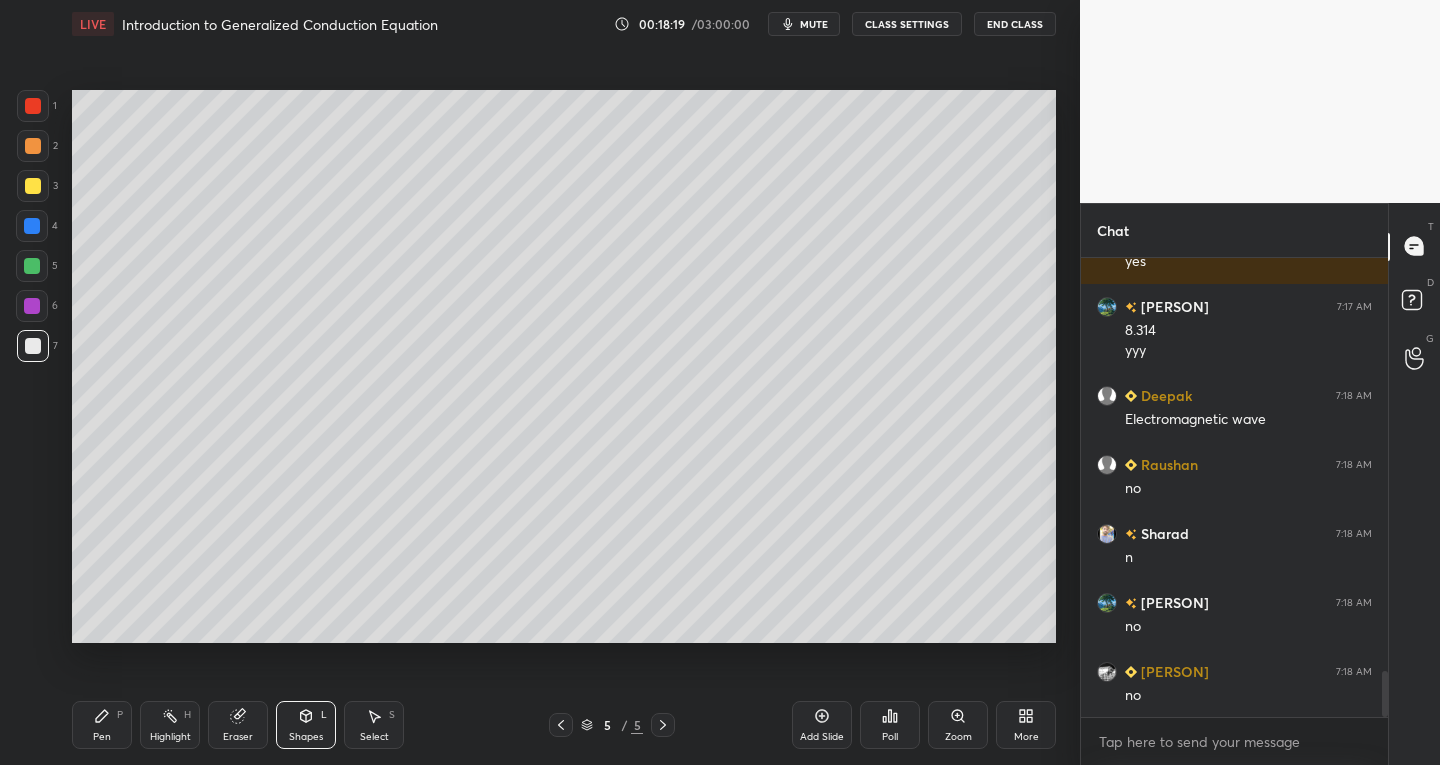 click on "Pen P" at bounding box center [102, 725] 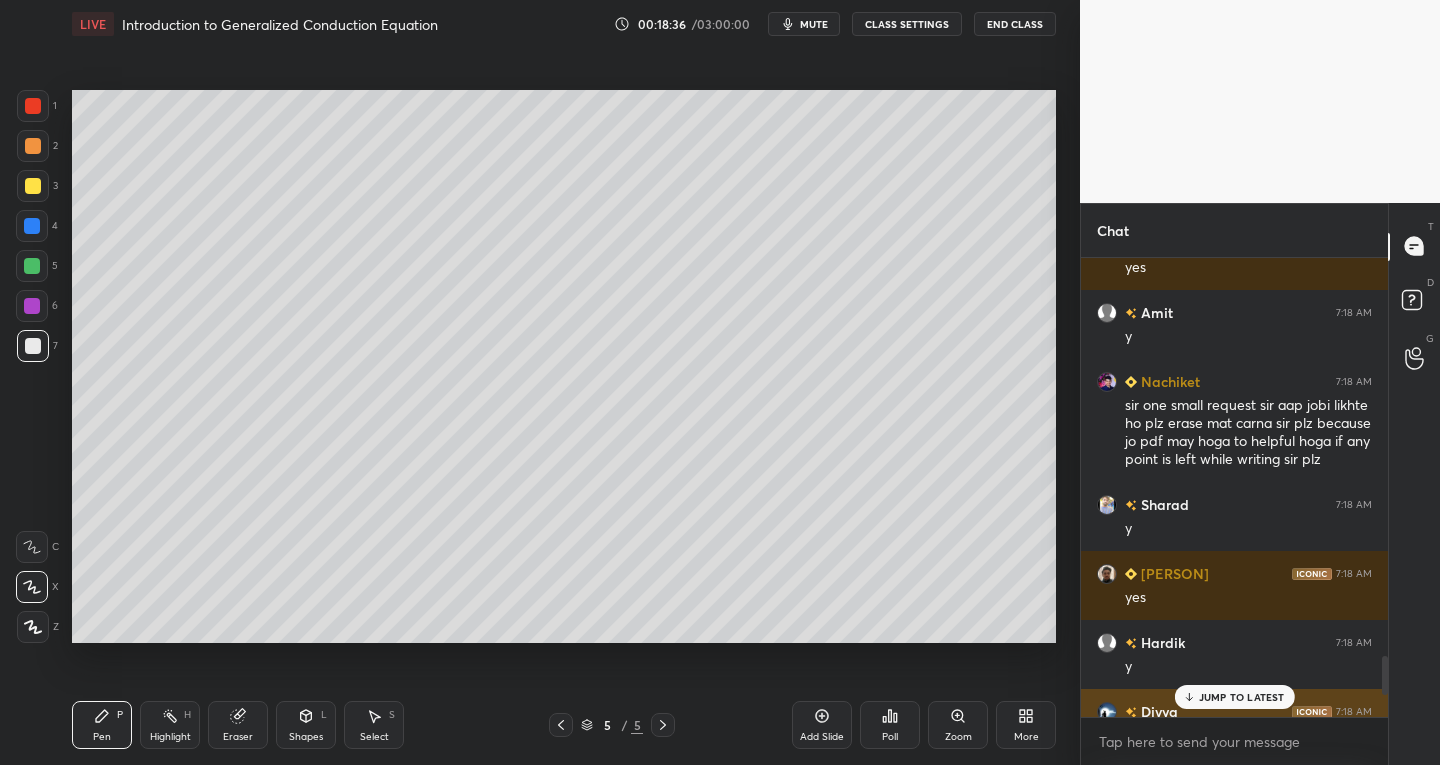 scroll, scrollTop: 4635, scrollLeft: 0, axis: vertical 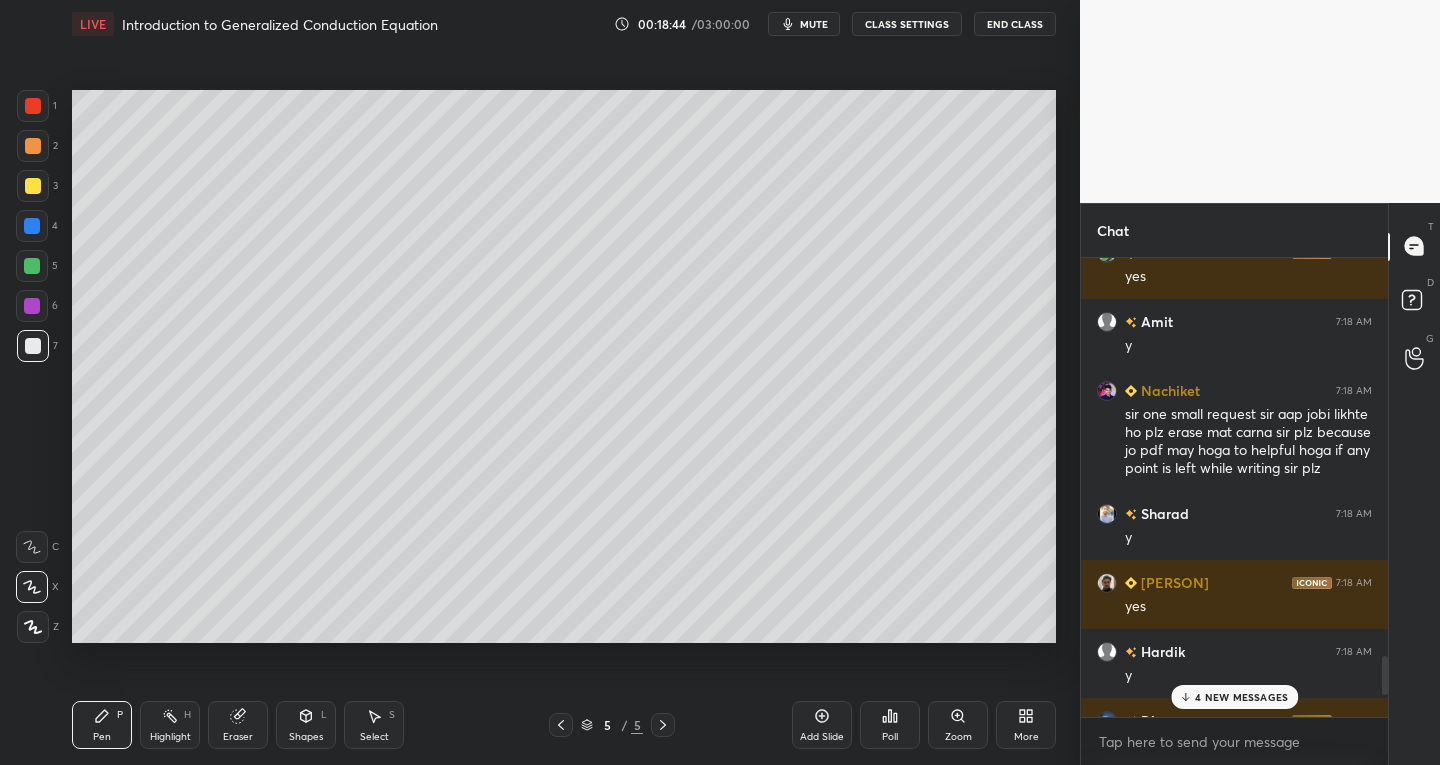 click 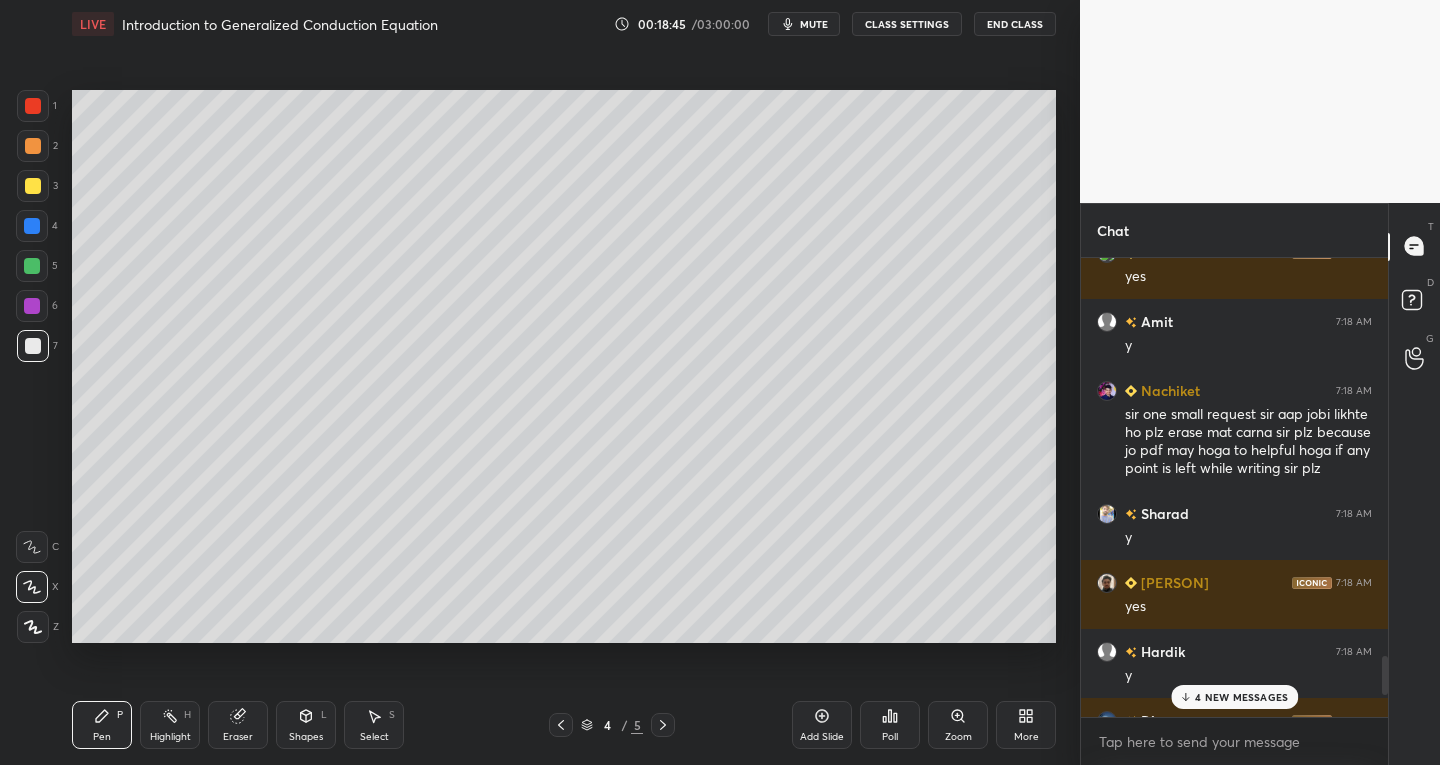 click 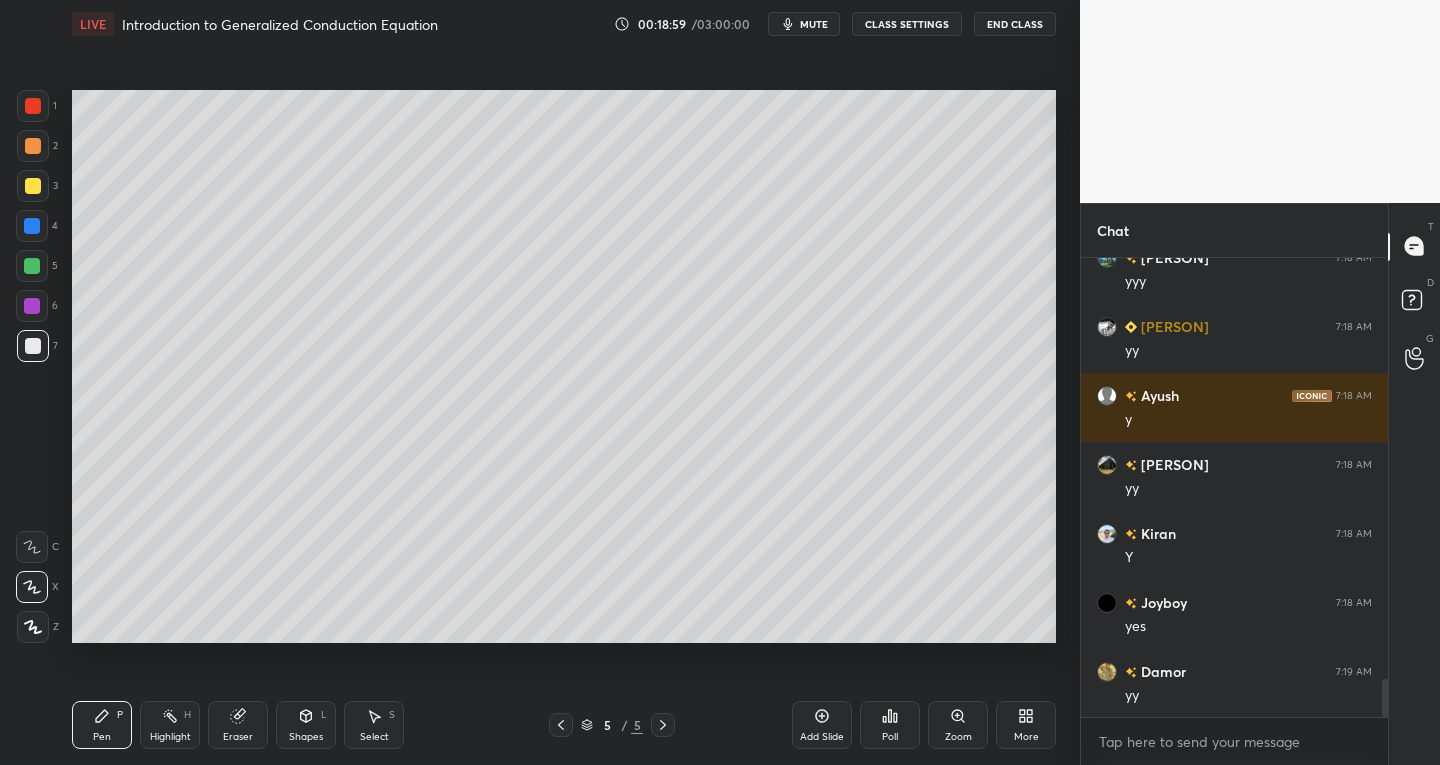 scroll, scrollTop: 5236, scrollLeft: 0, axis: vertical 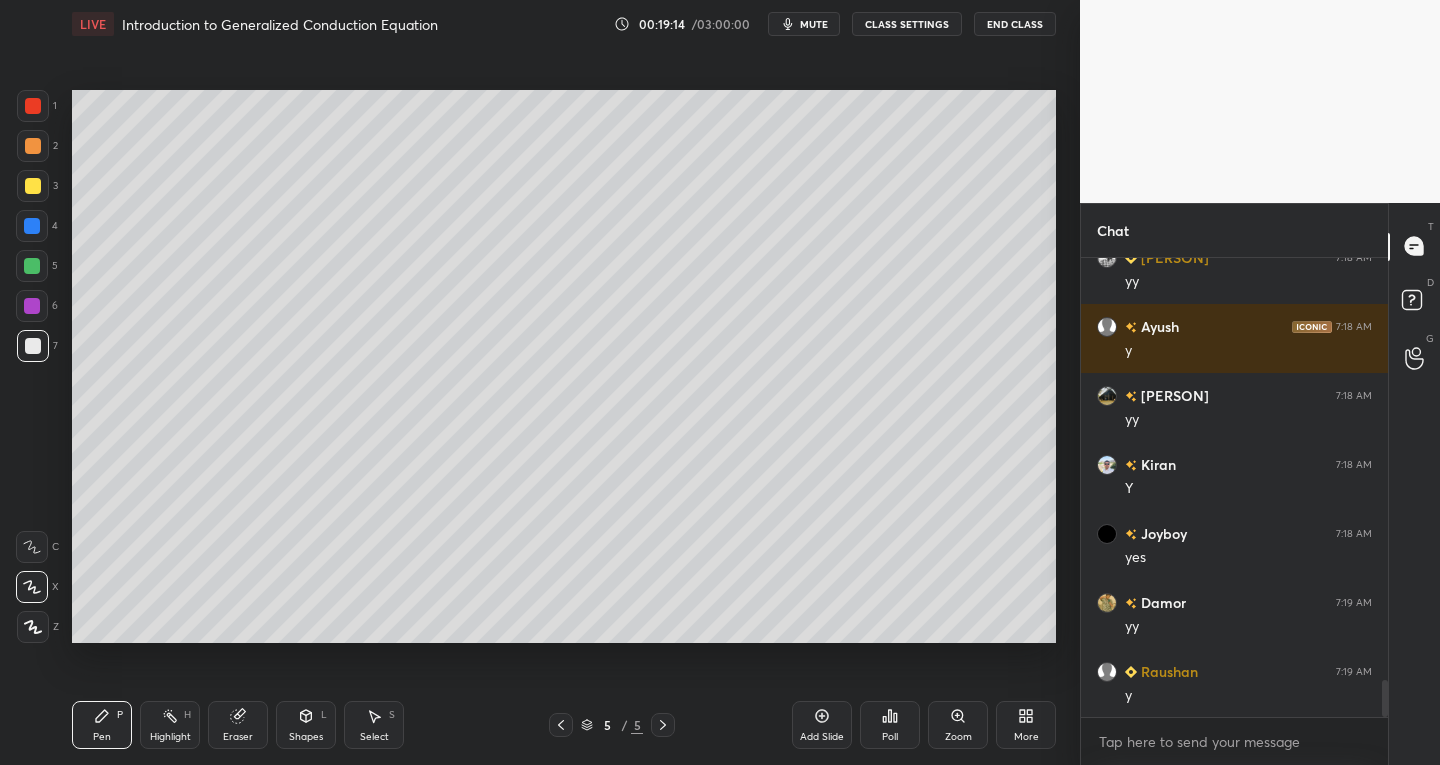 click at bounding box center [33, 186] 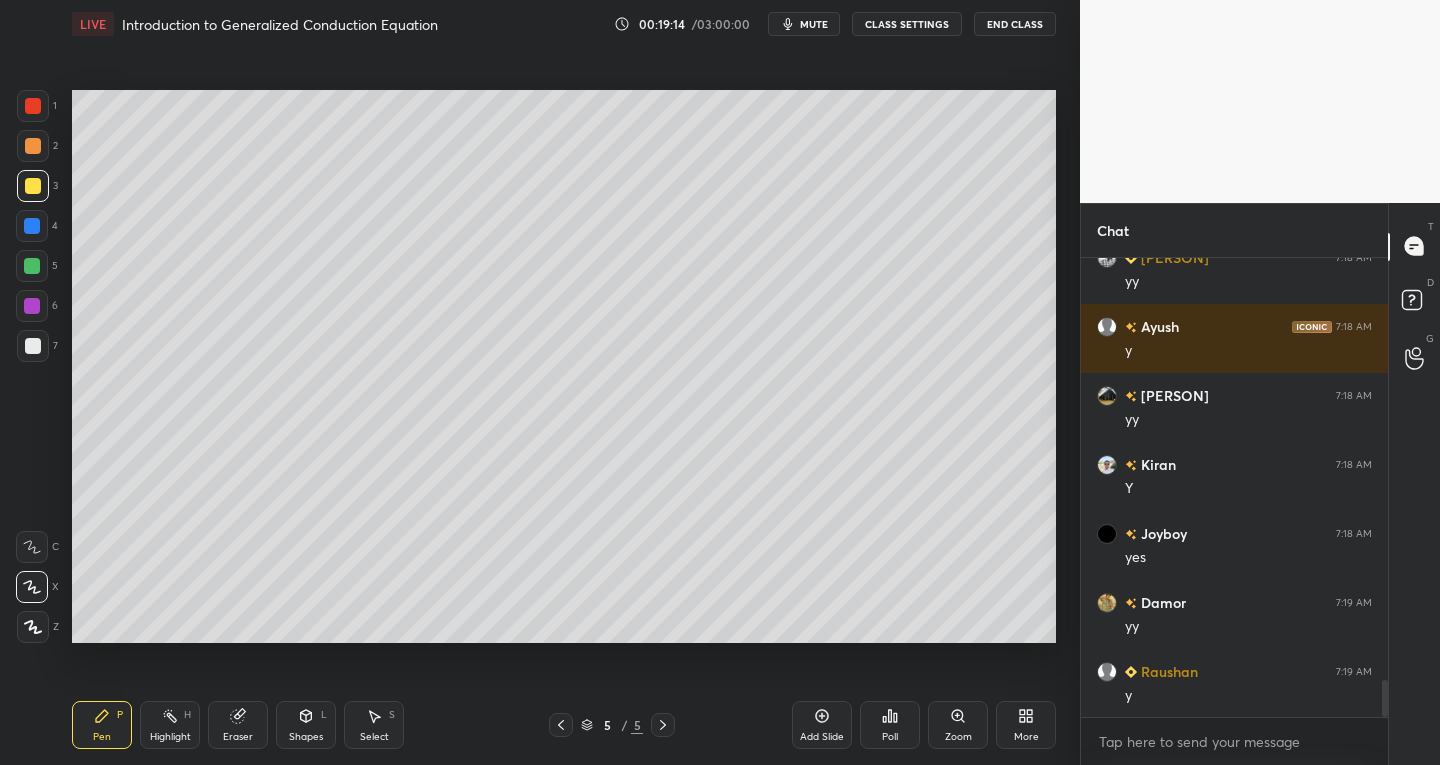 click at bounding box center [33, 106] 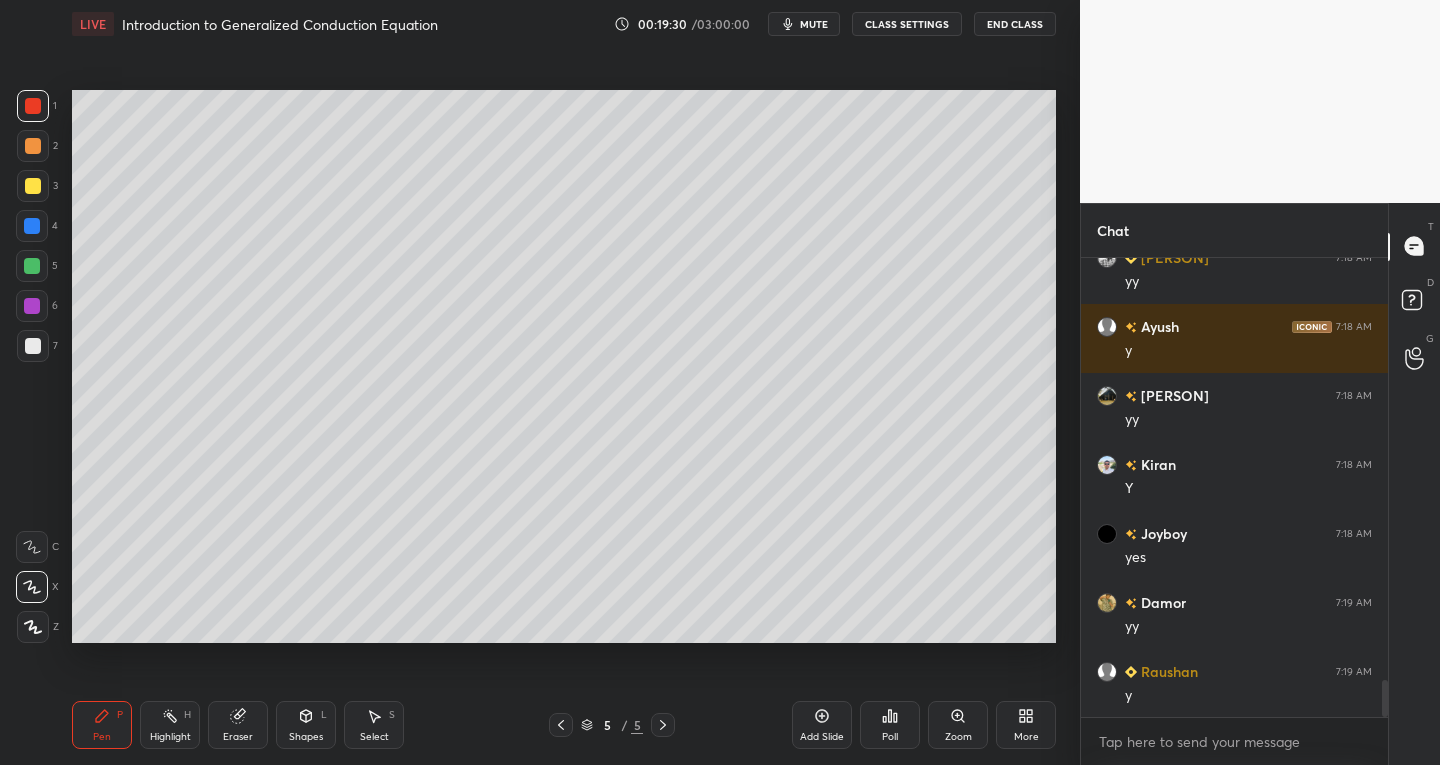 click at bounding box center [33, 346] 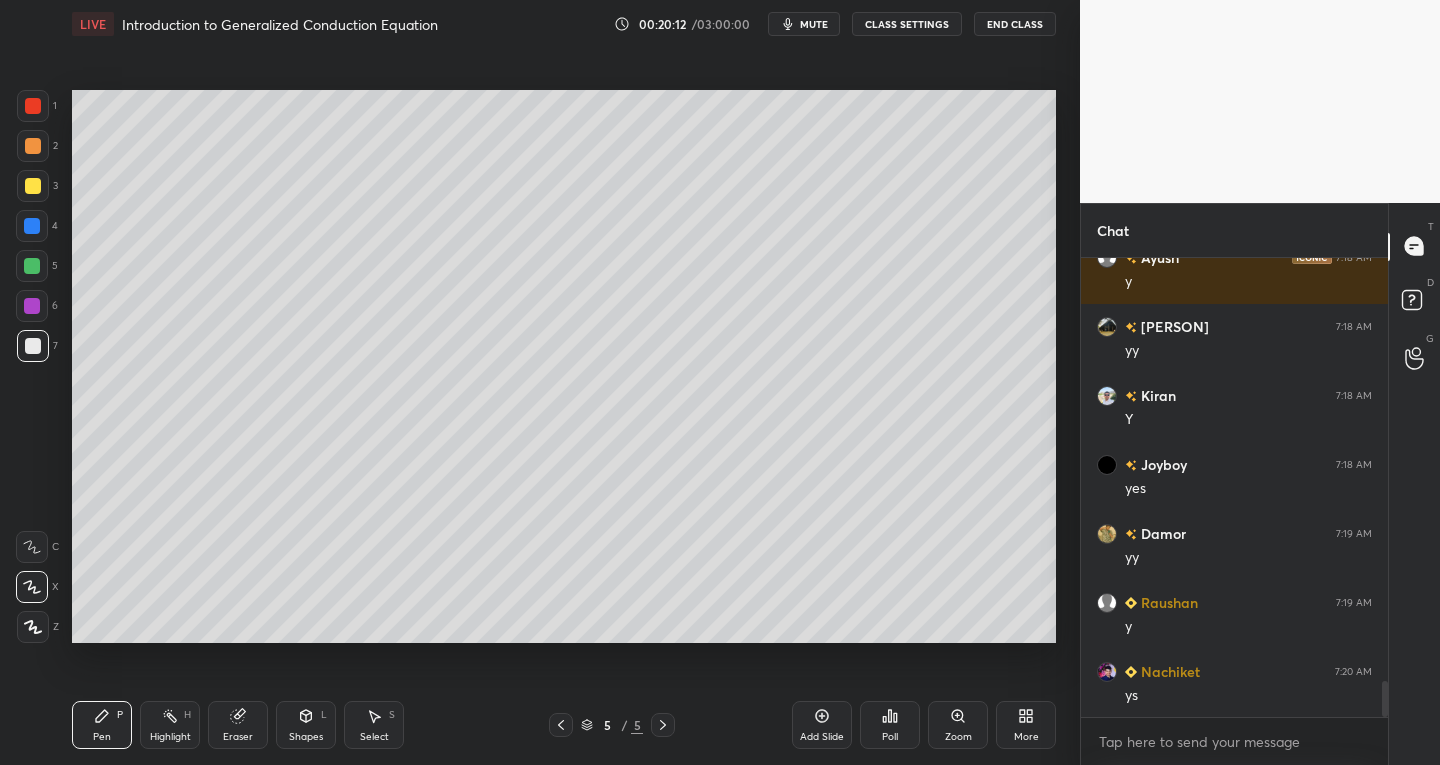 scroll, scrollTop: 5374, scrollLeft: 0, axis: vertical 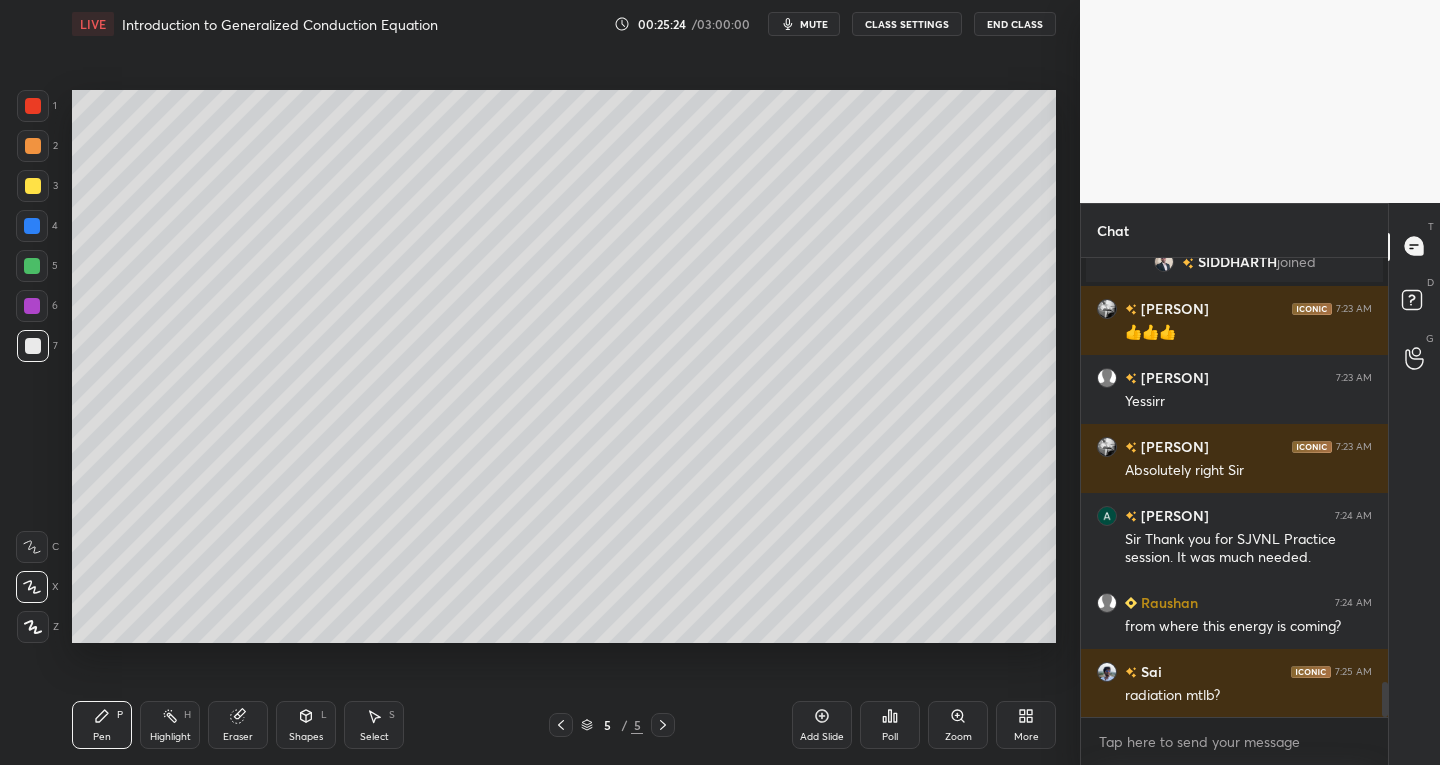 click 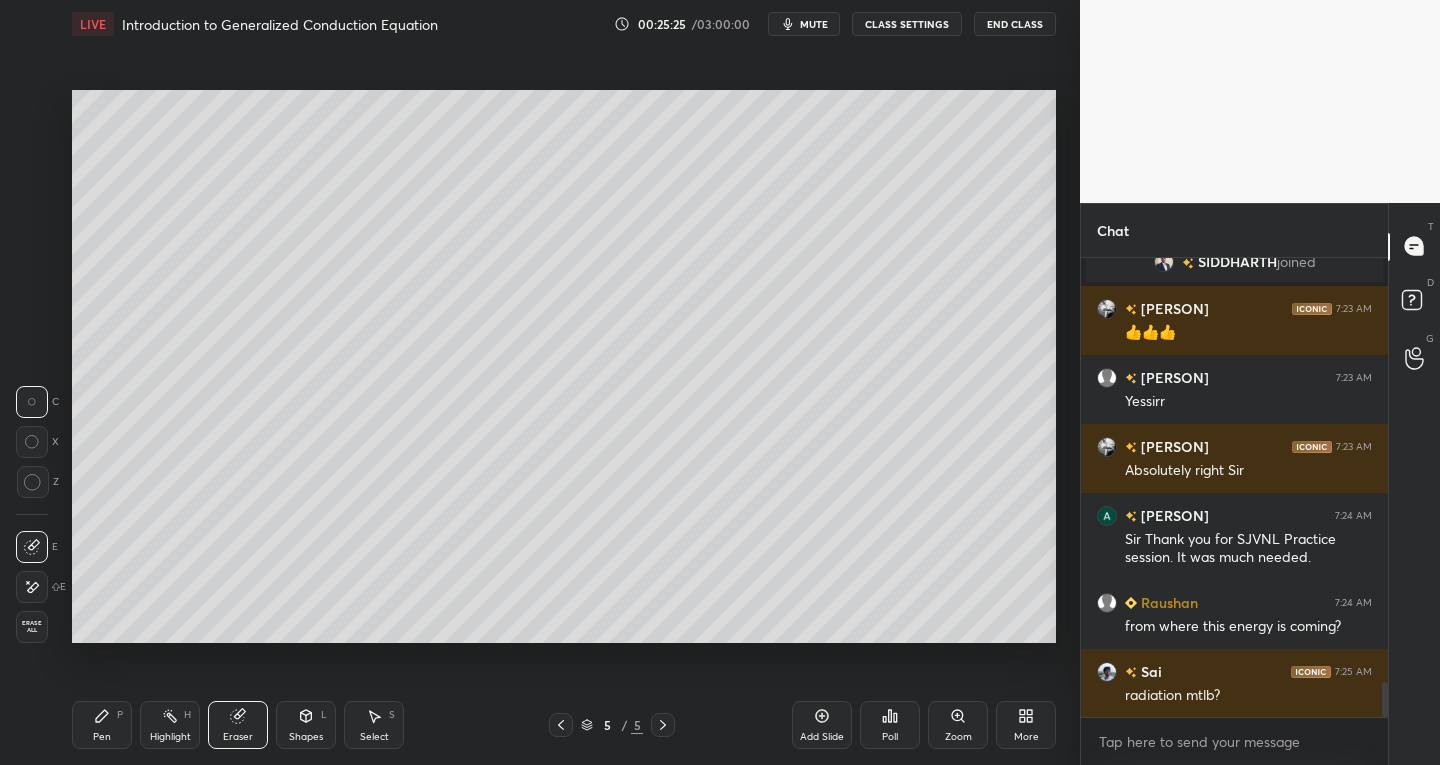 click 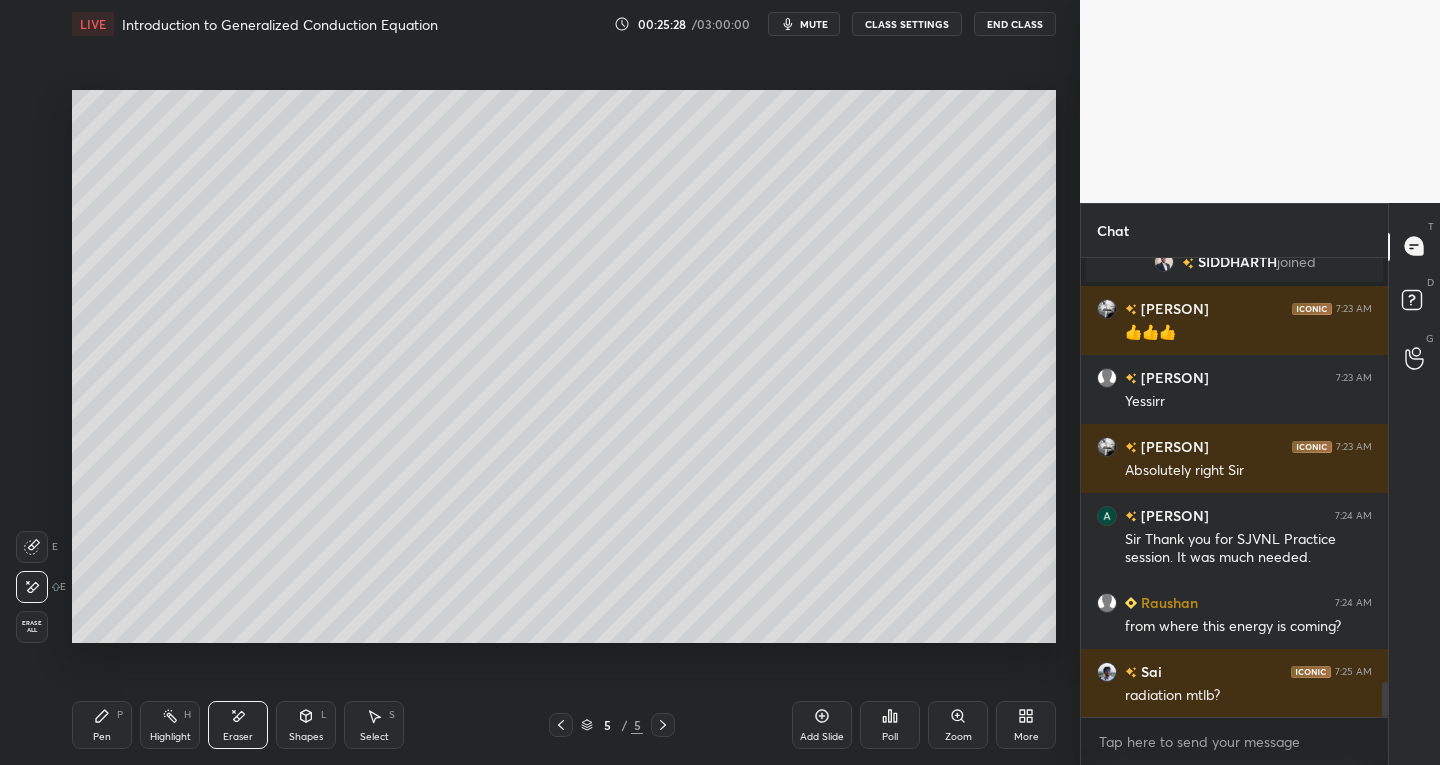click on "Pen" at bounding box center (102, 737) 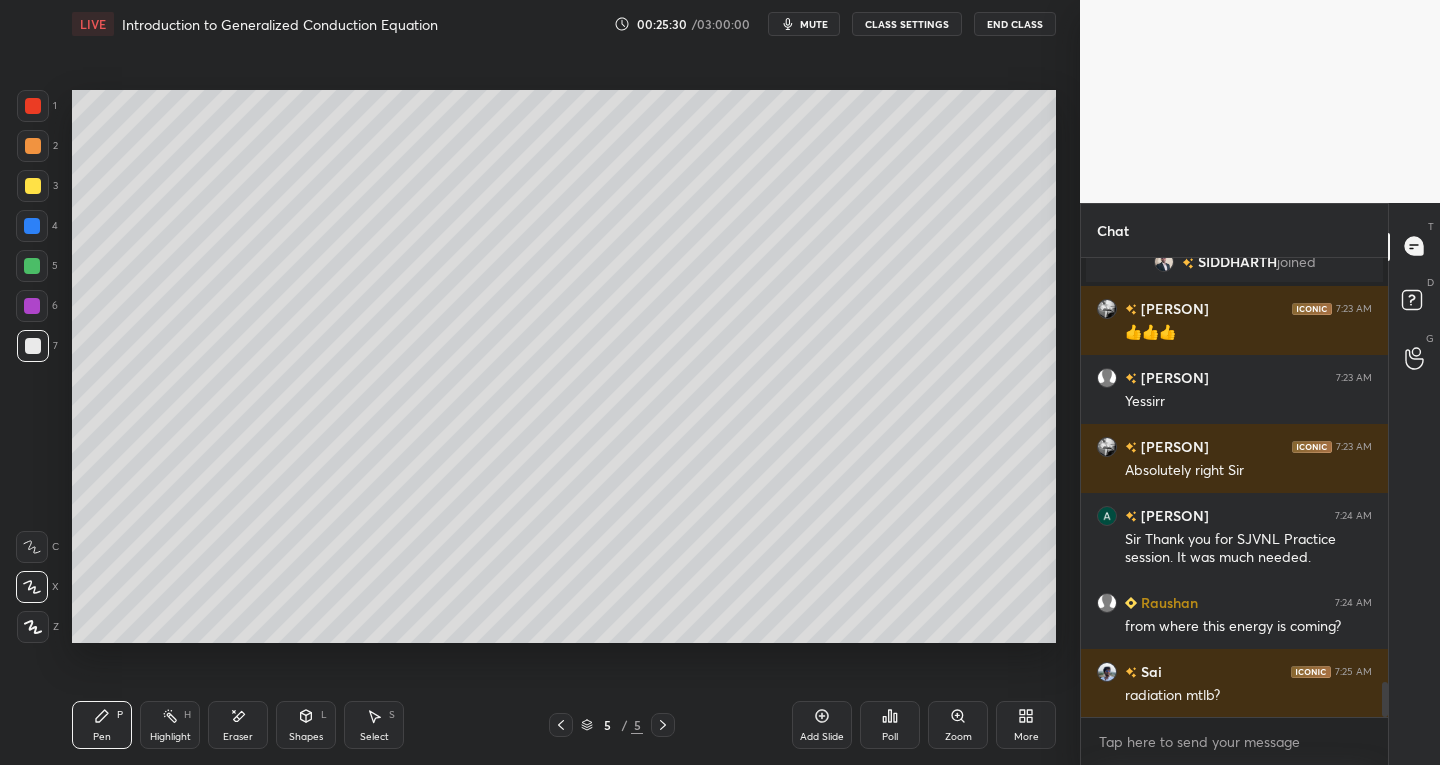 click at bounding box center (33, 106) 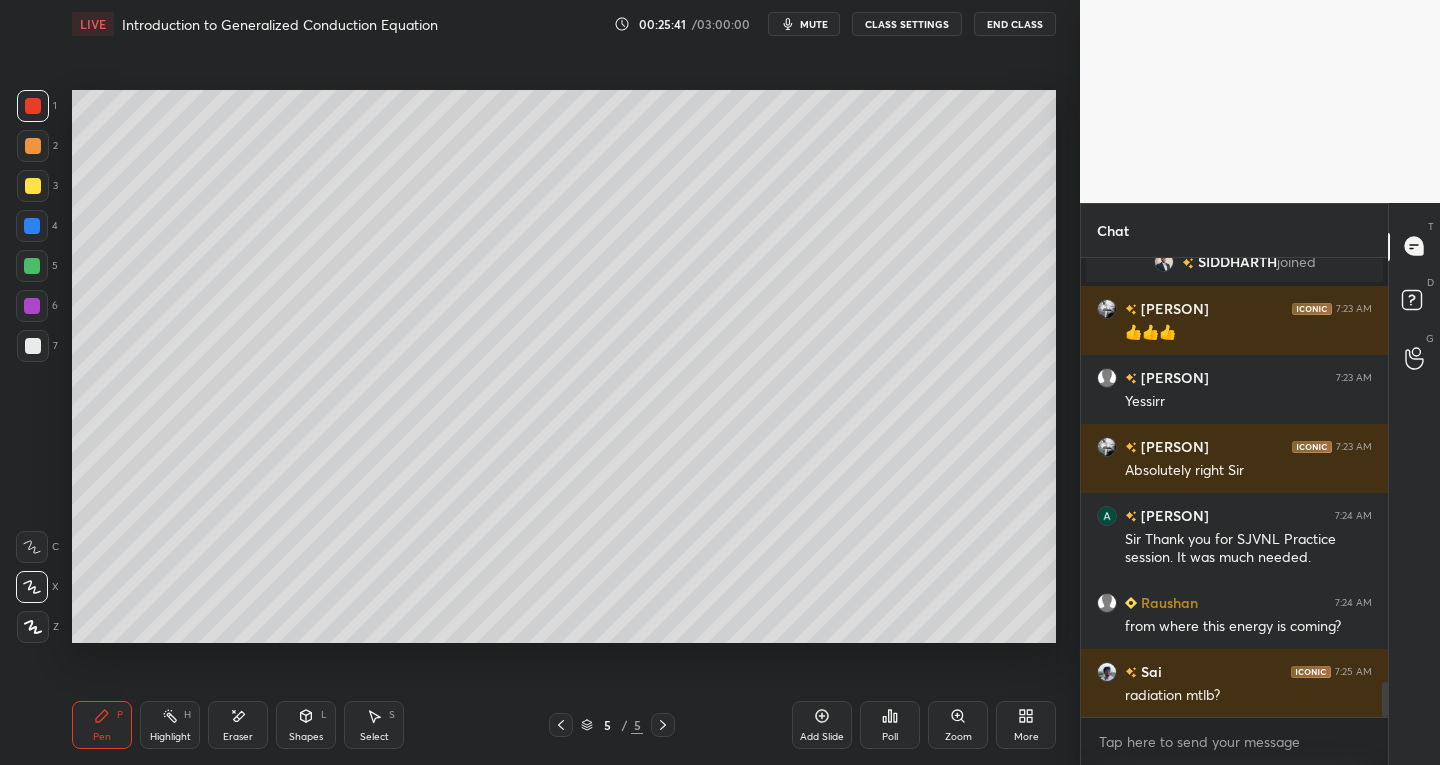 scroll, scrollTop: 5642, scrollLeft: 0, axis: vertical 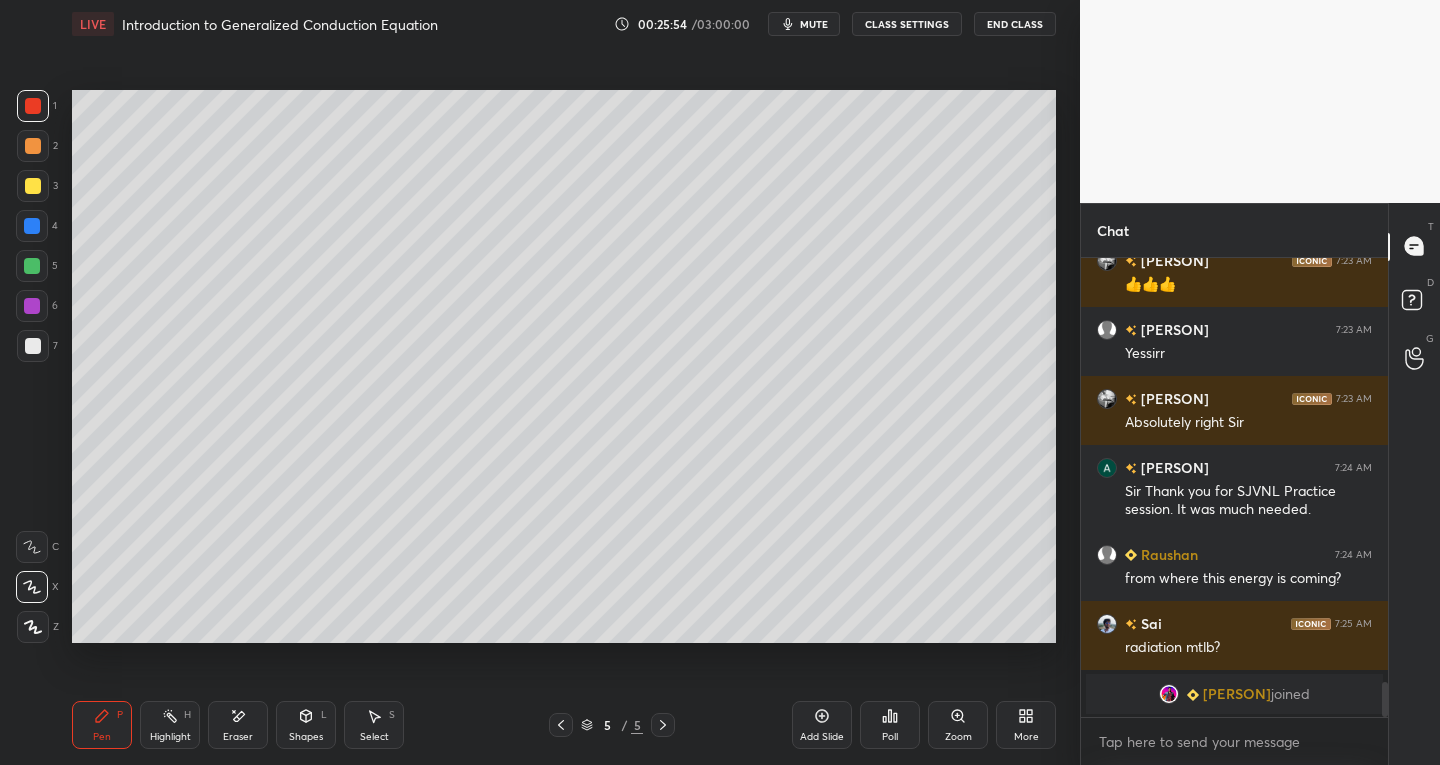 click 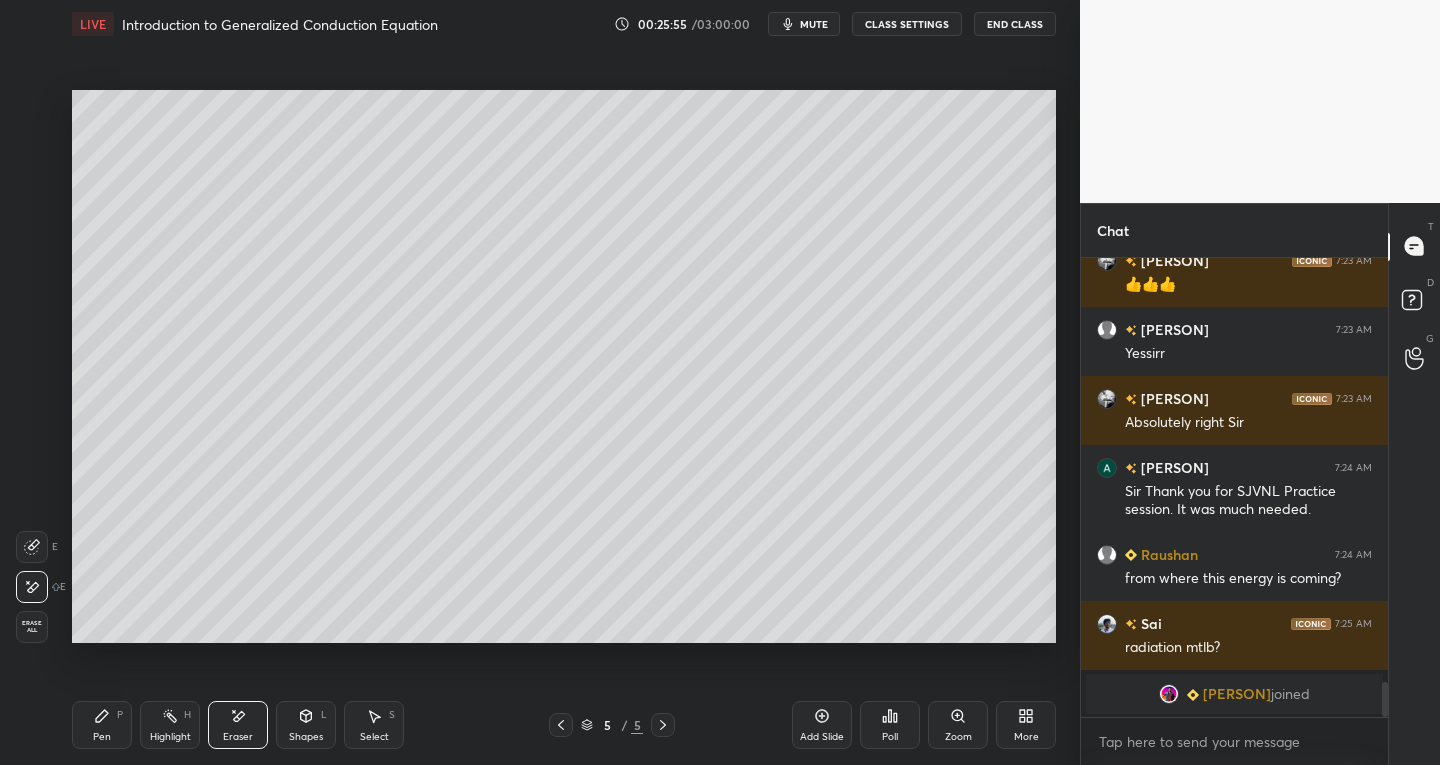 click on "Pen P" at bounding box center [102, 725] 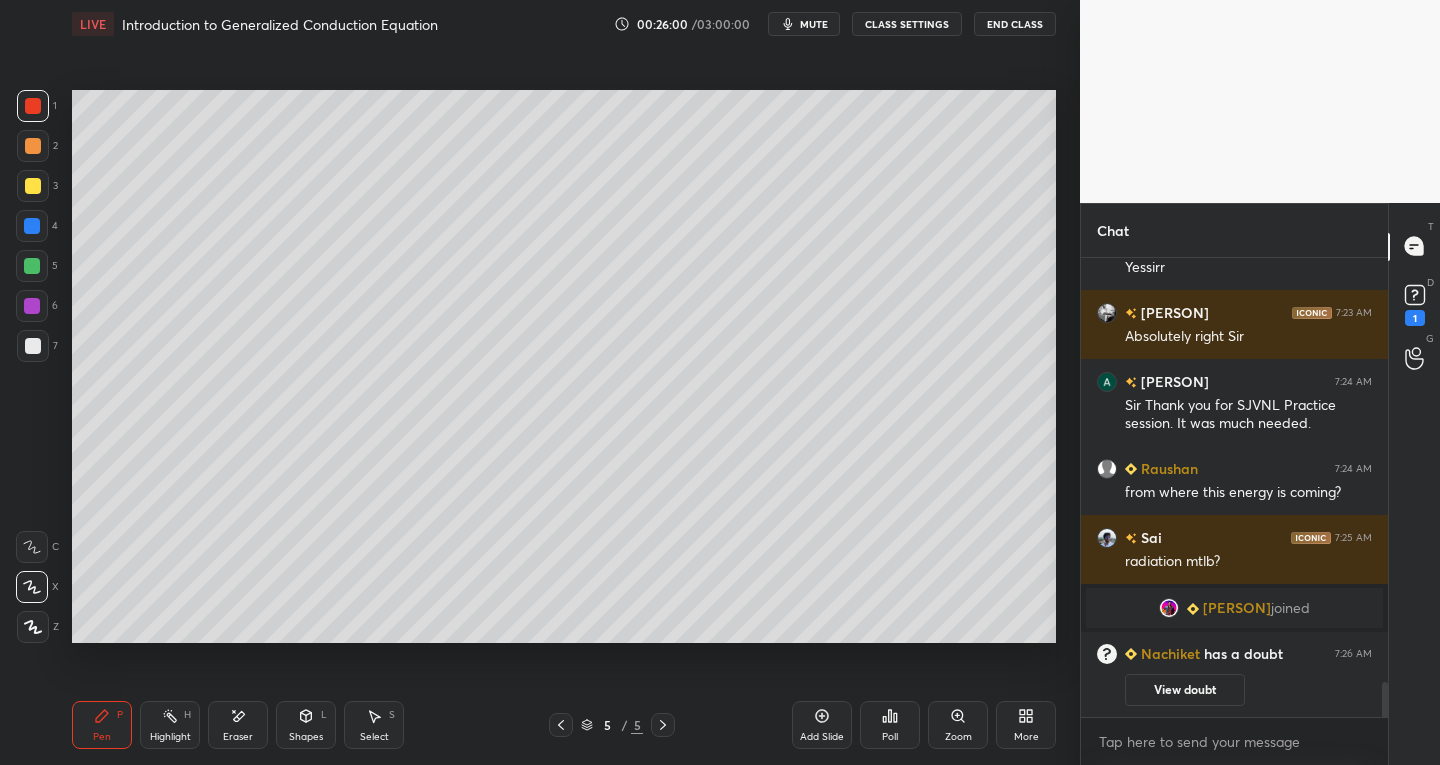 scroll, scrollTop: 5614, scrollLeft: 0, axis: vertical 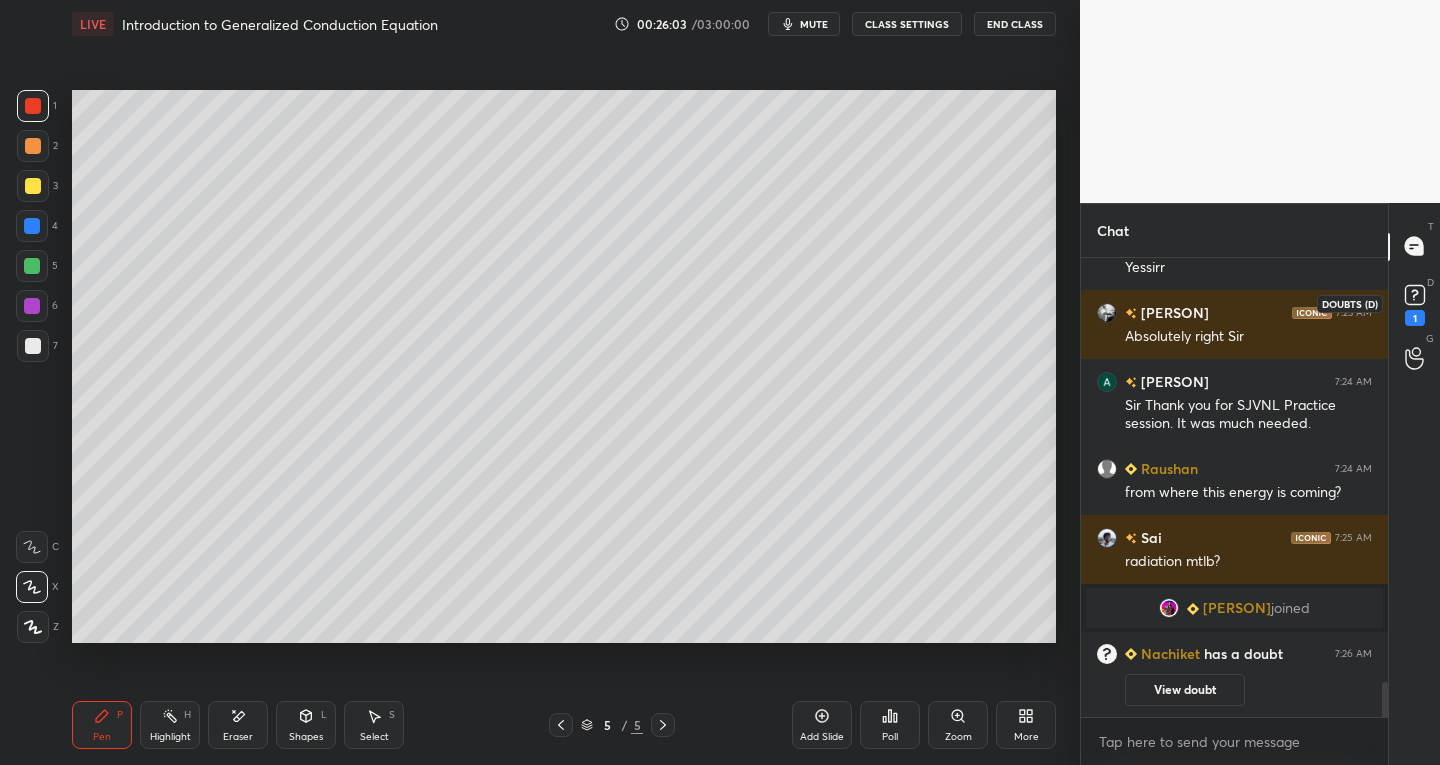 click 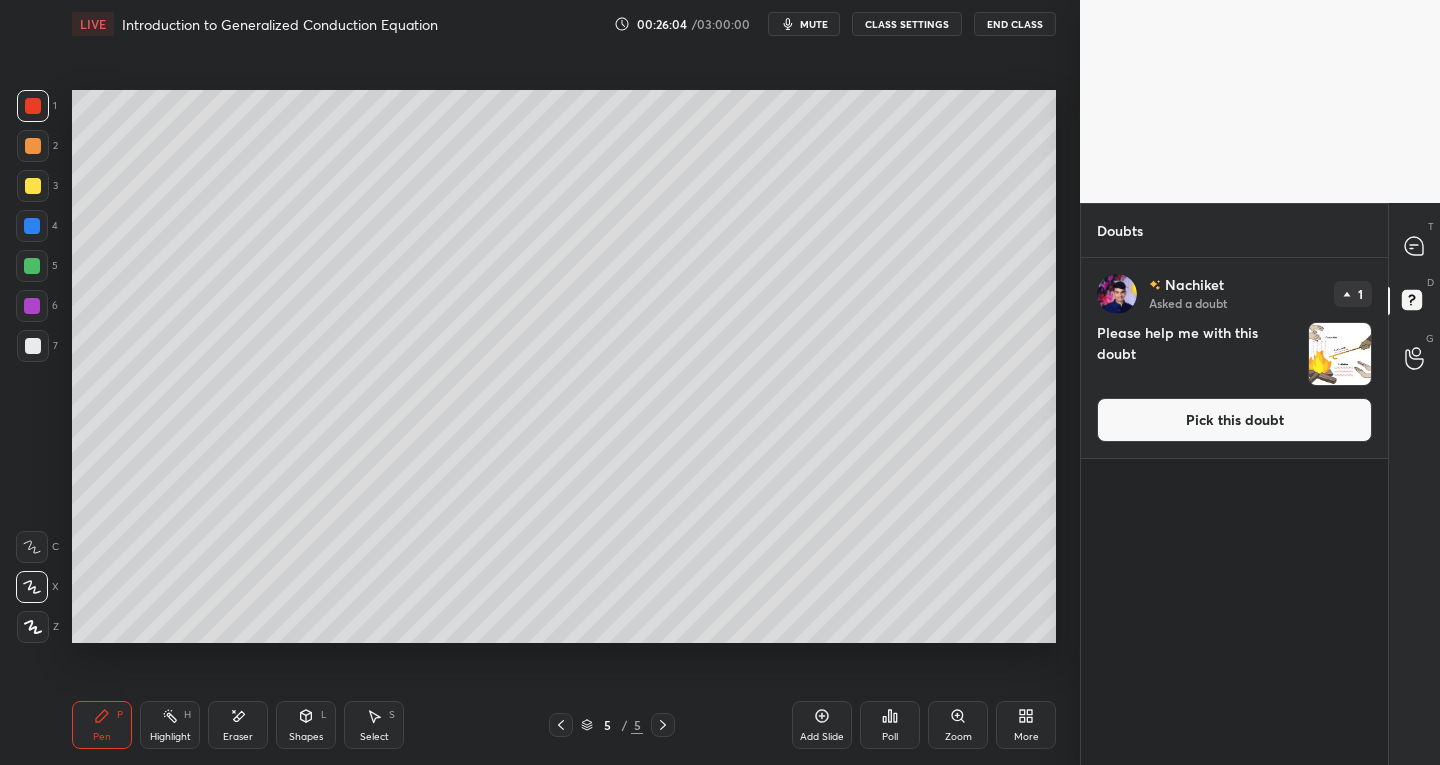 click at bounding box center [1340, 354] 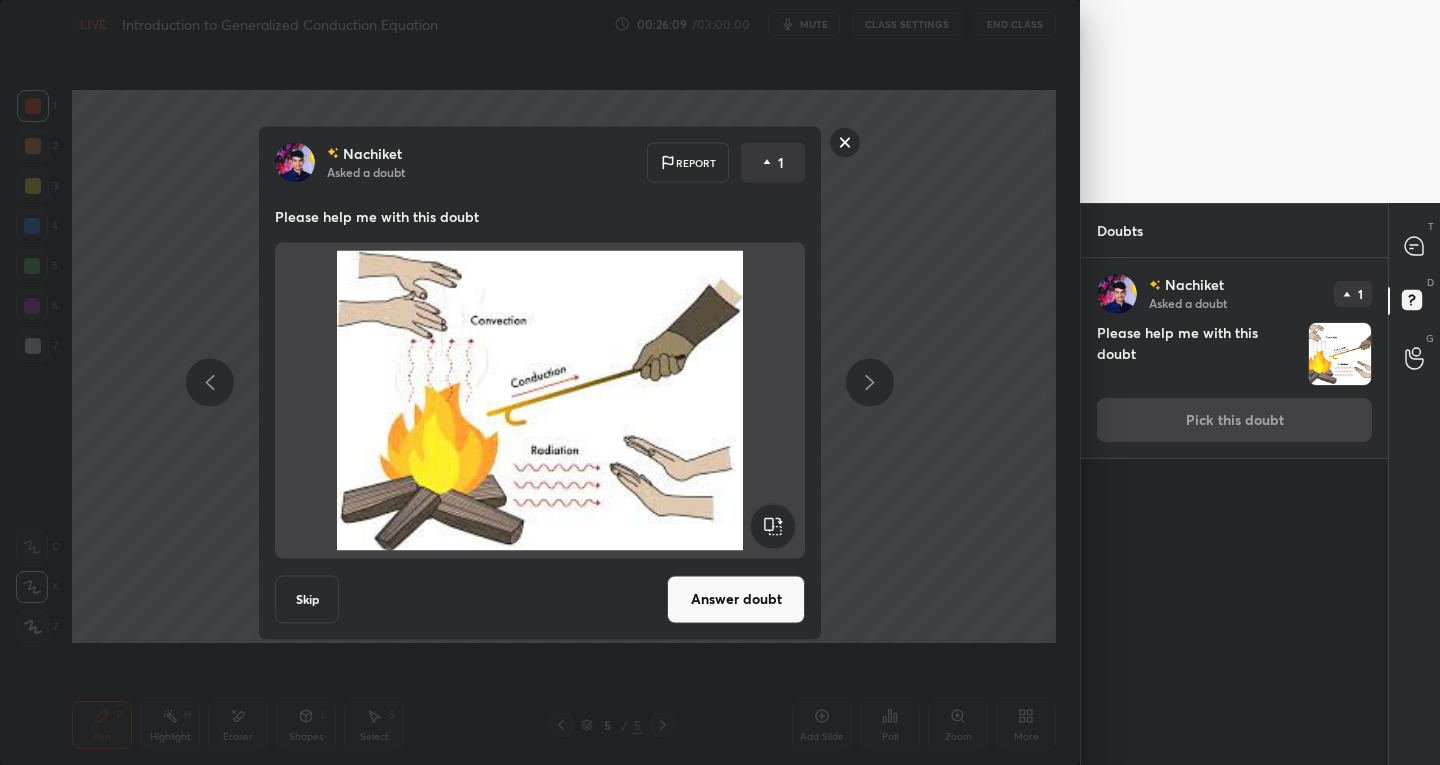 click 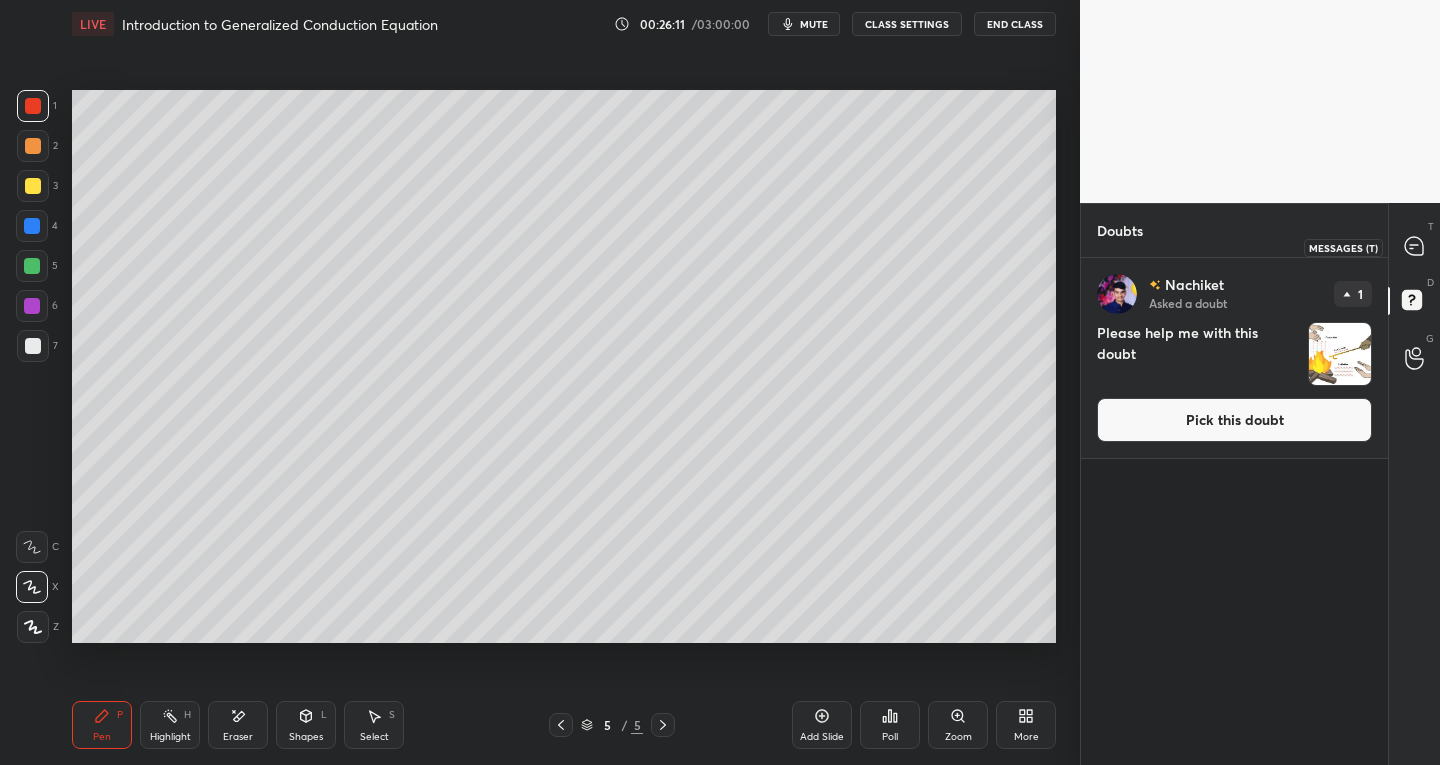 click 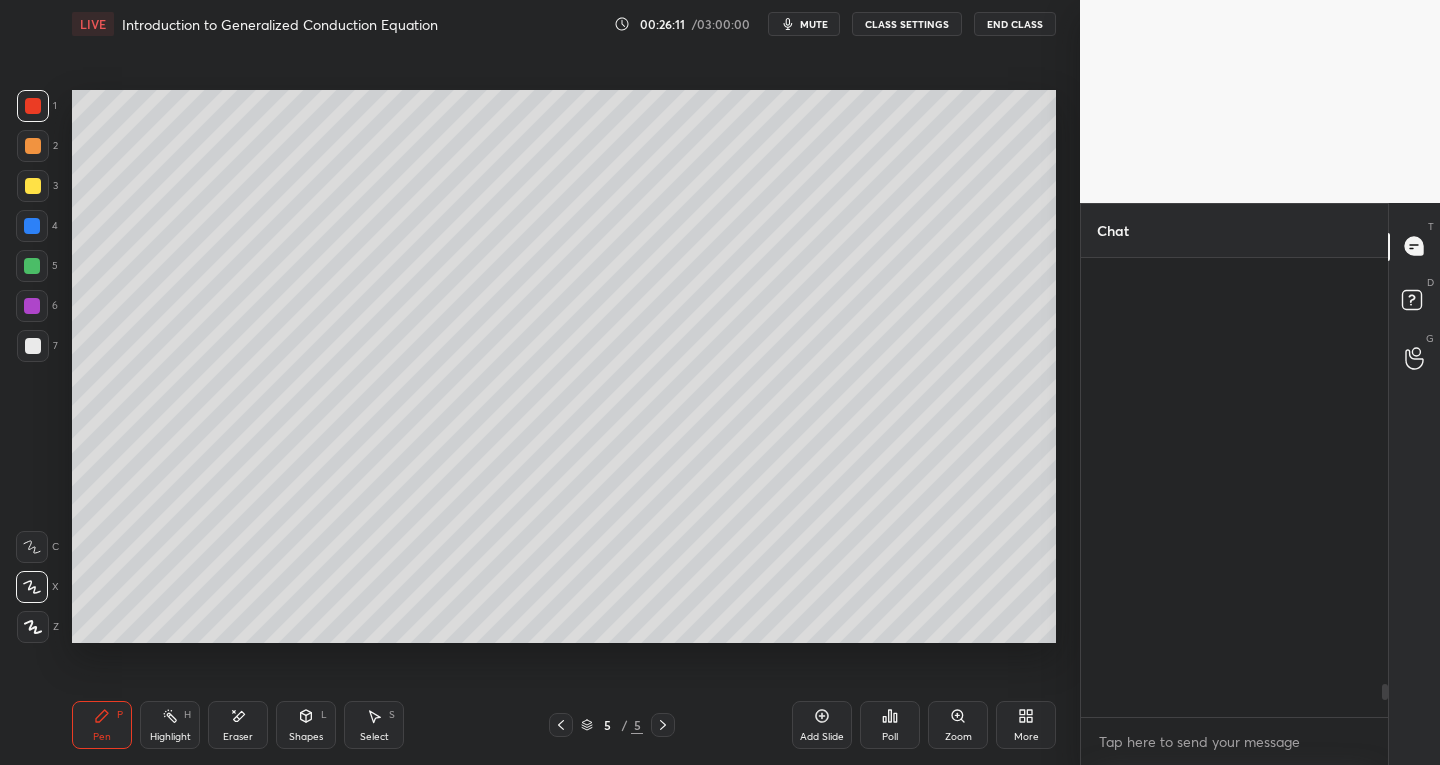 scroll, scrollTop: 5942, scrollLeft: 0, axis: vertical 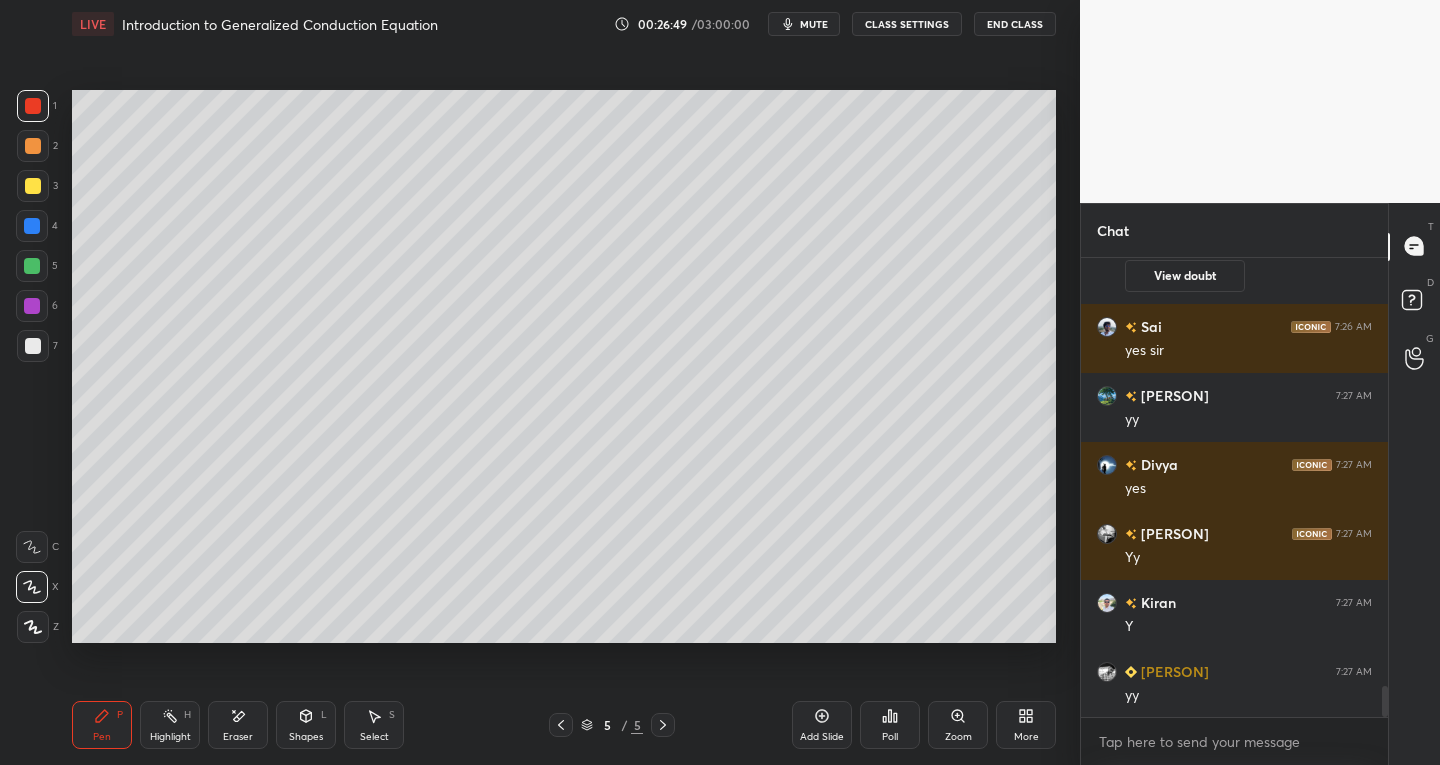 click at bounding box center (33, 186) 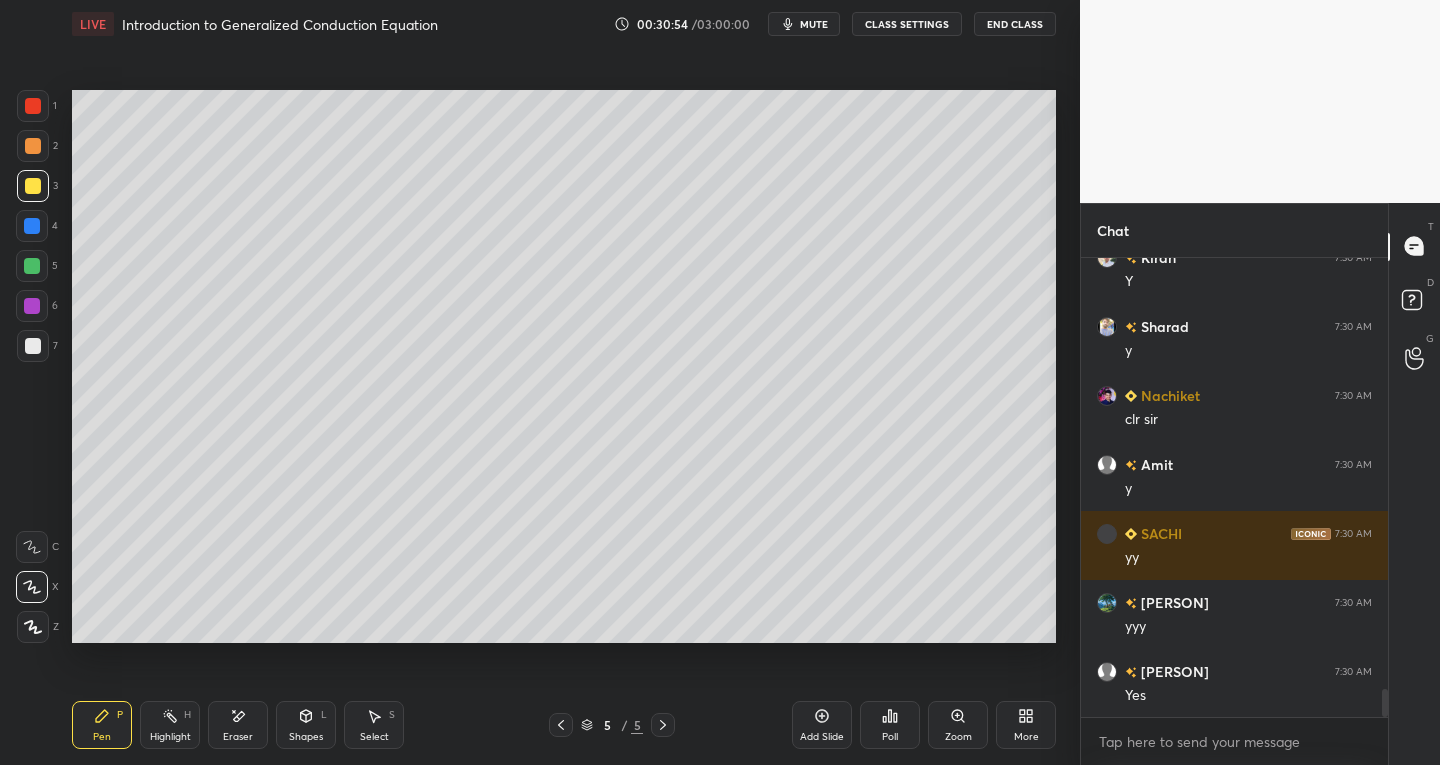 scroll, scrollTop: 7095, scrollLeft: 0, axis: vertical 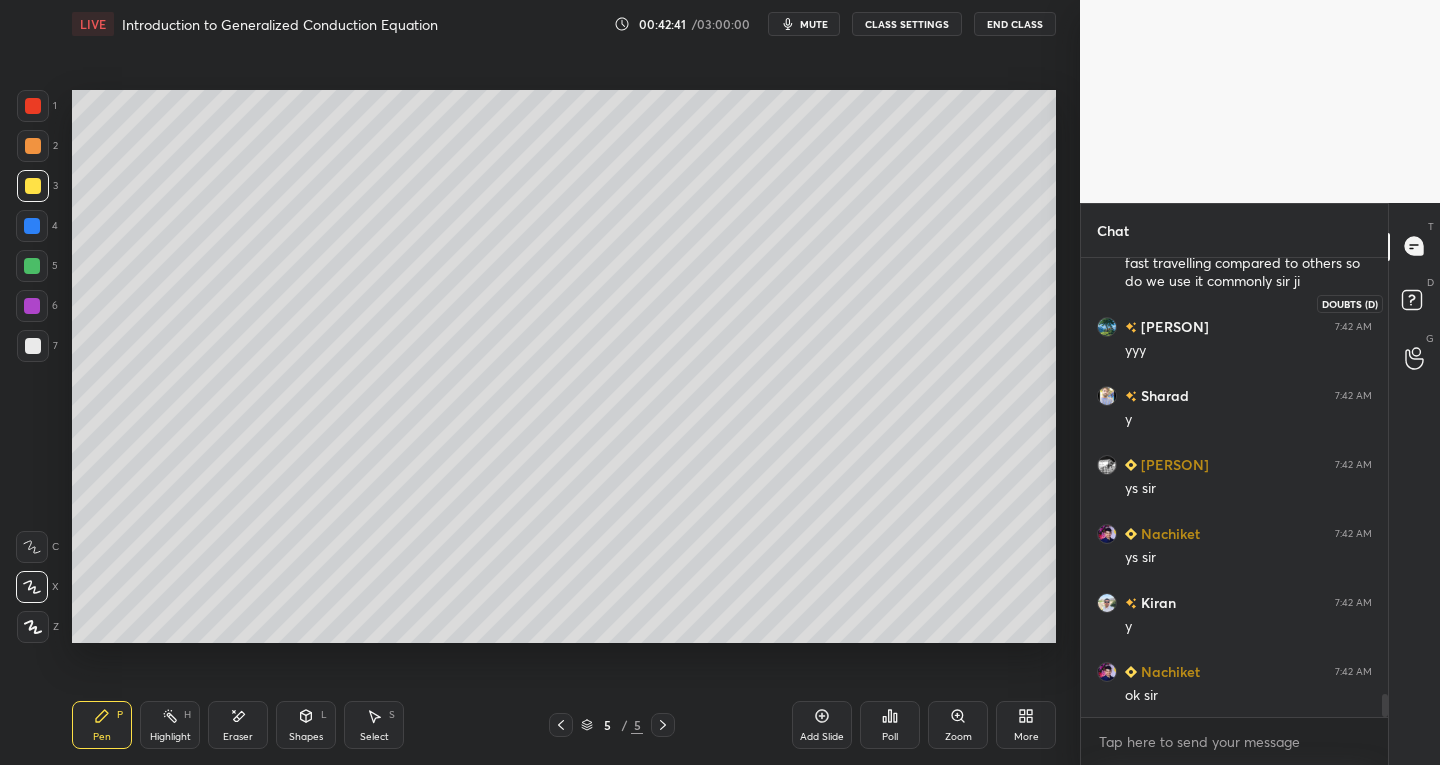 click 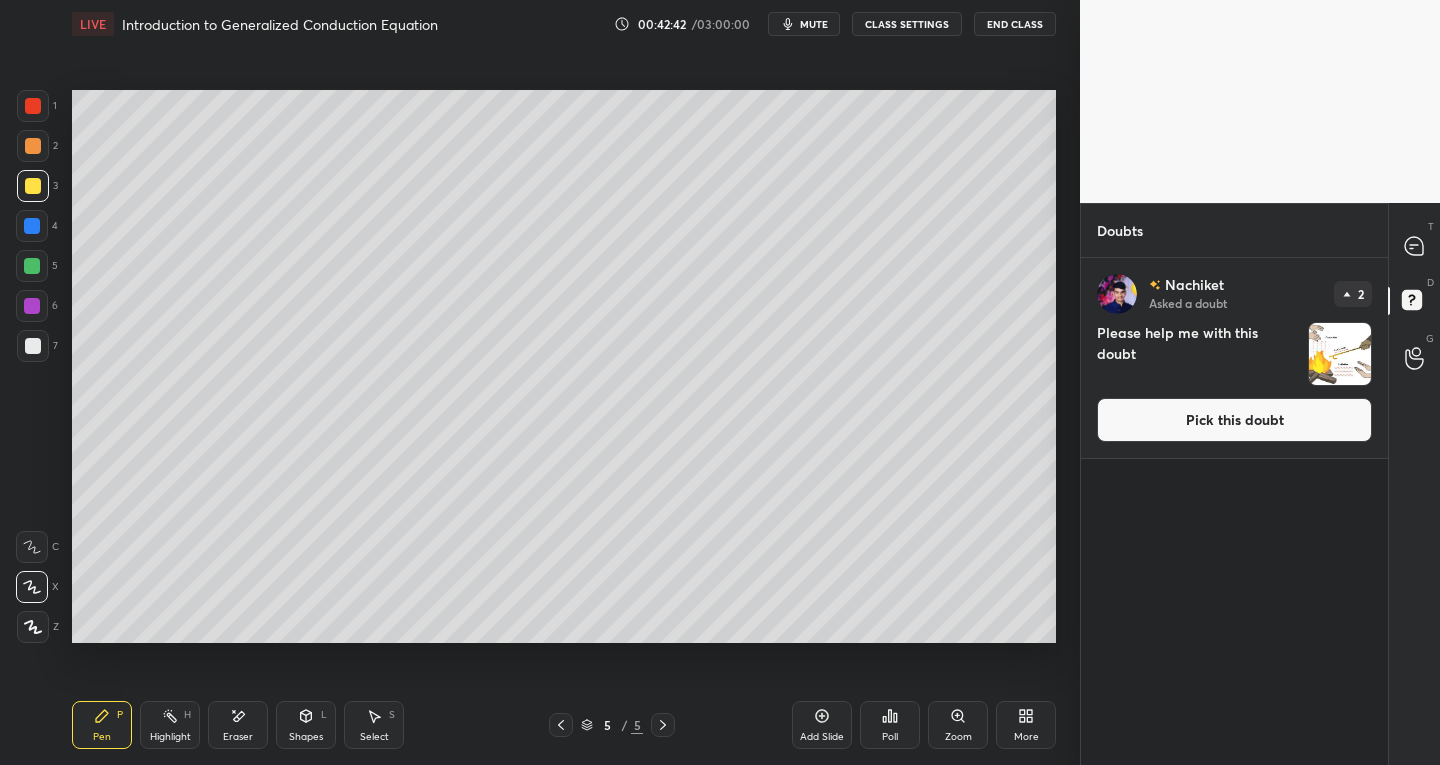 click at bounding box center (1340, 354) 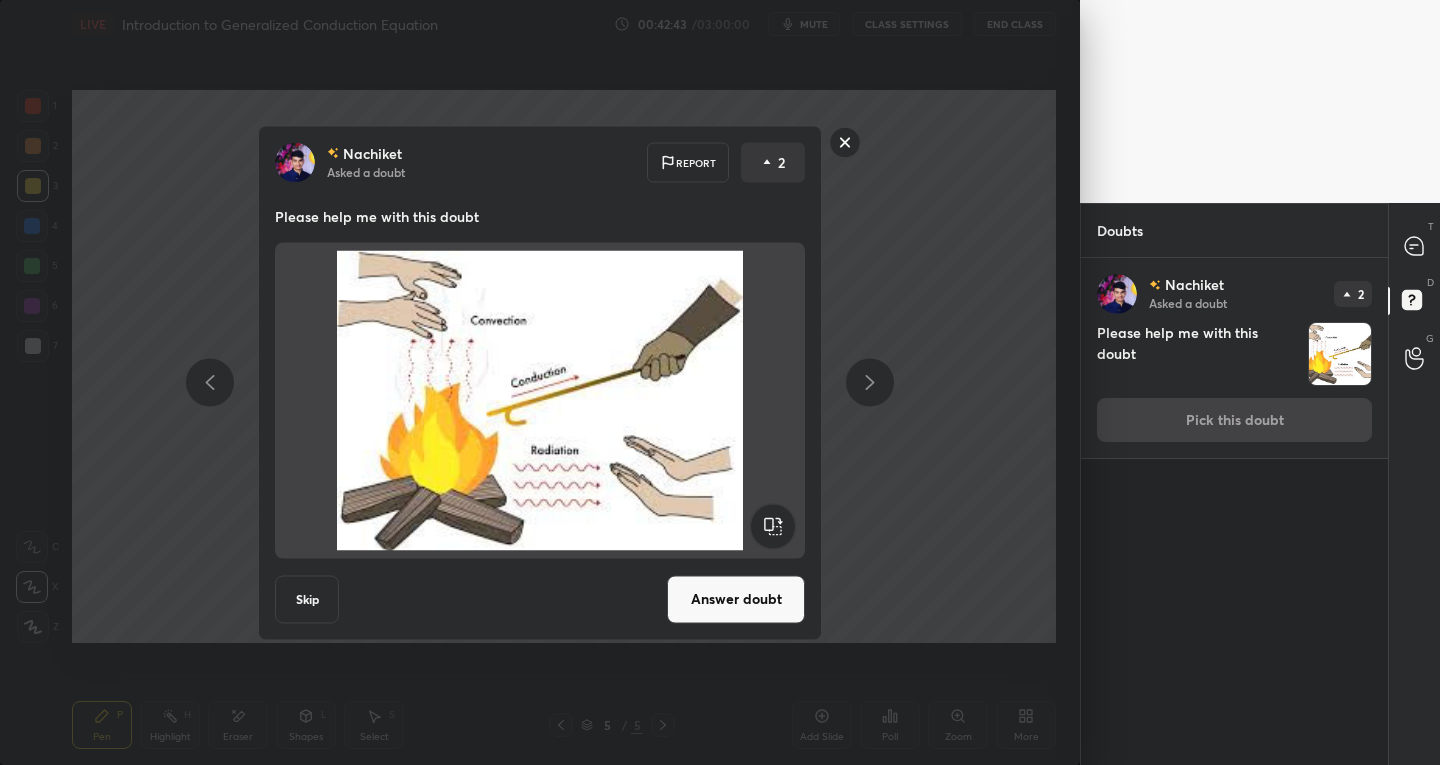 click on "Answer doubt" at bounding box center (736, 599) 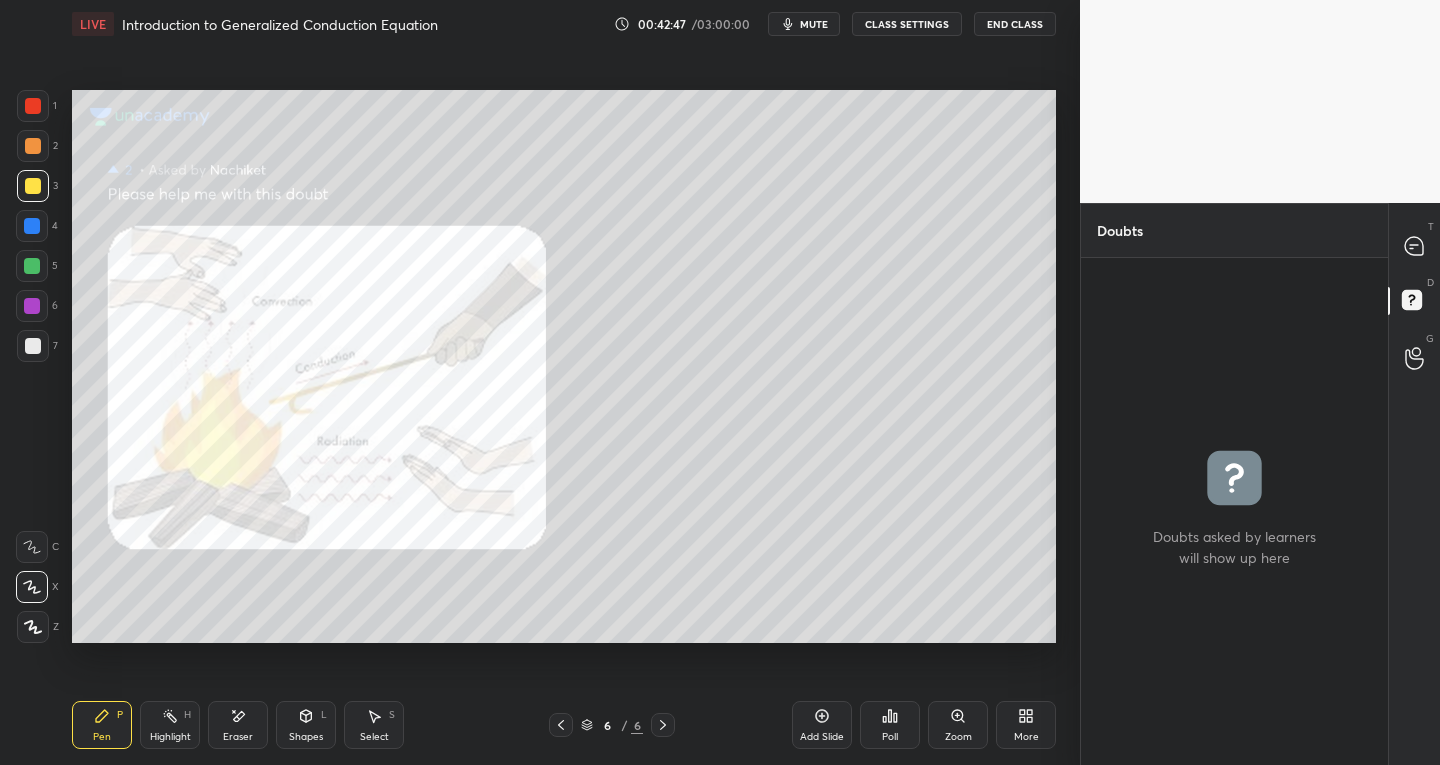 click on "Zoom" at bounding box center [958, 737] 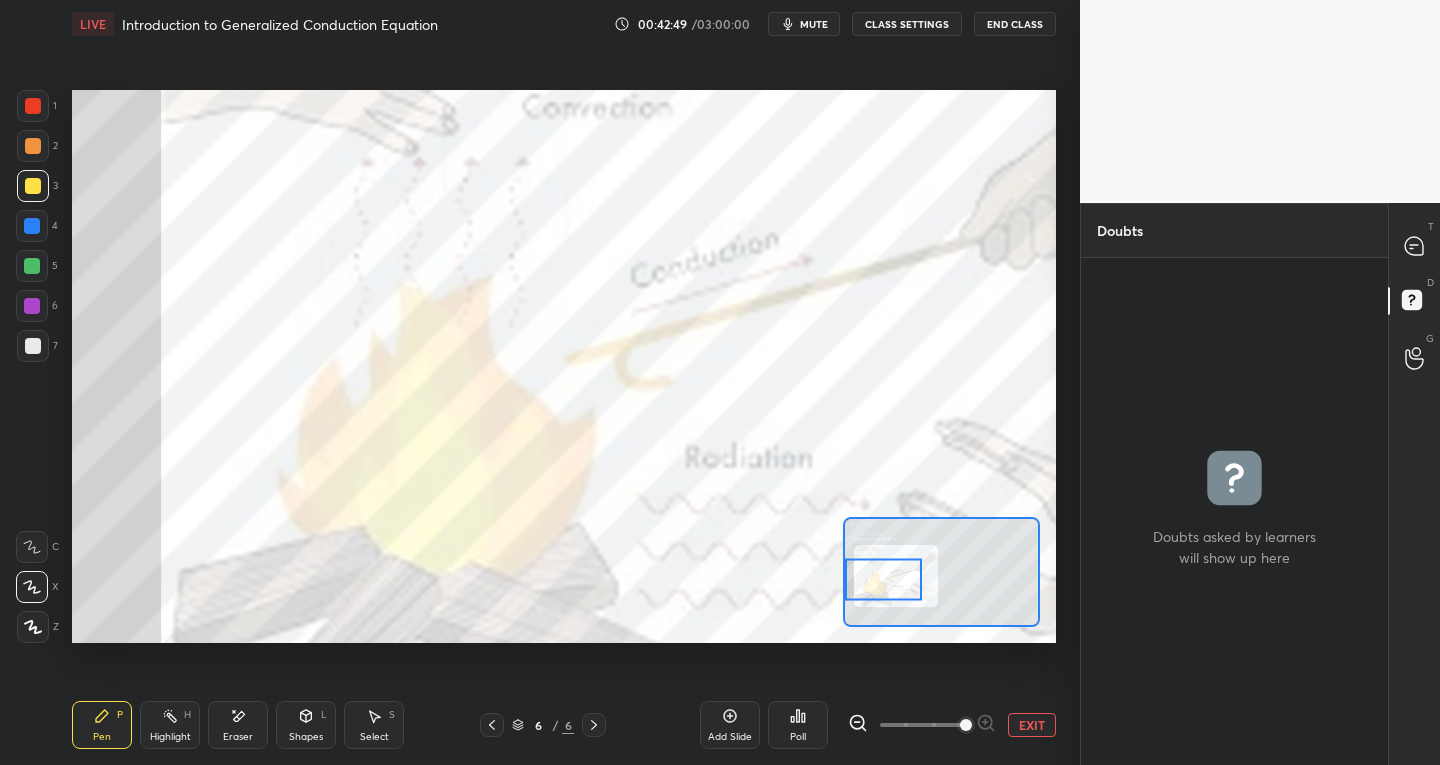 click 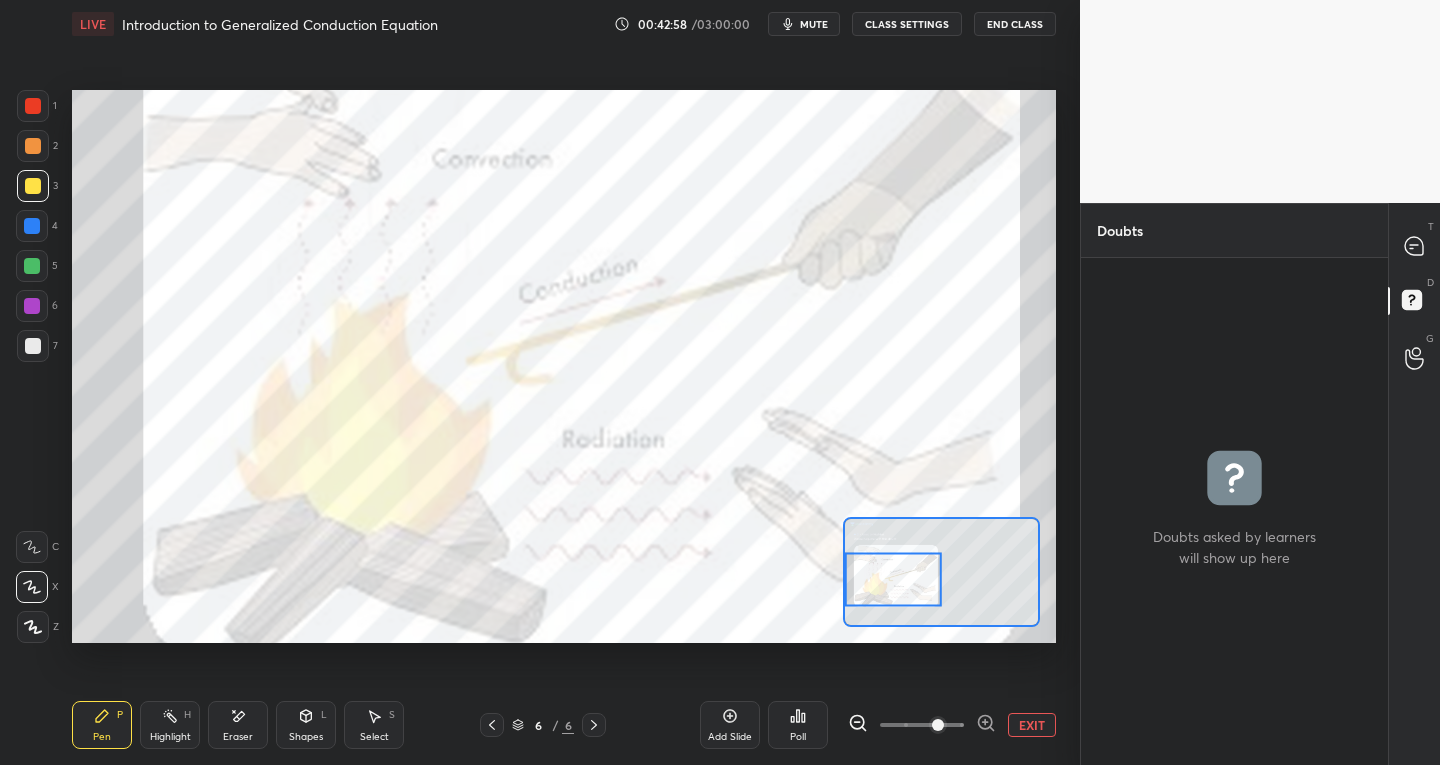 click at bounding box center (33, 106) 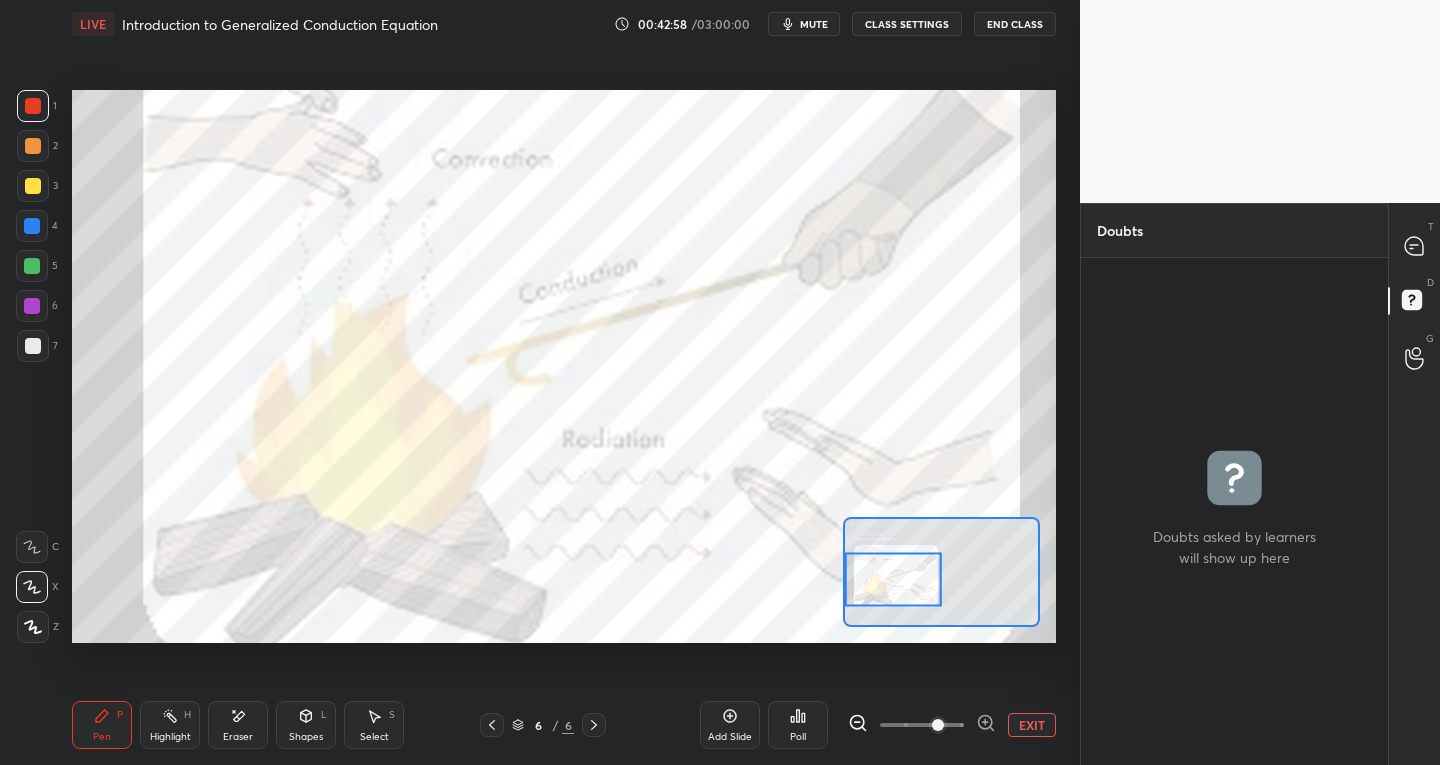 click on "Shapes L" at bounding box center (306, 725) 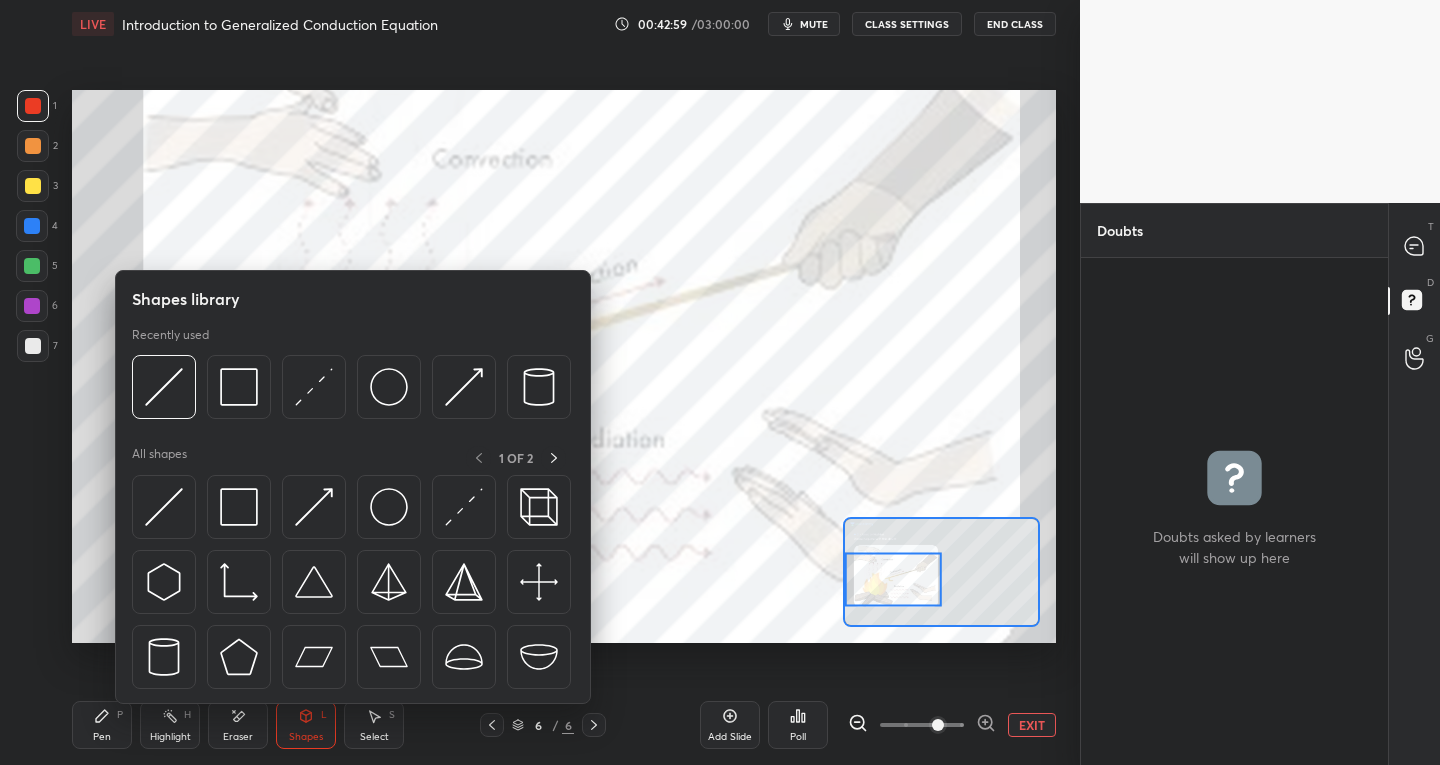 click at bounding box center [314, 507] 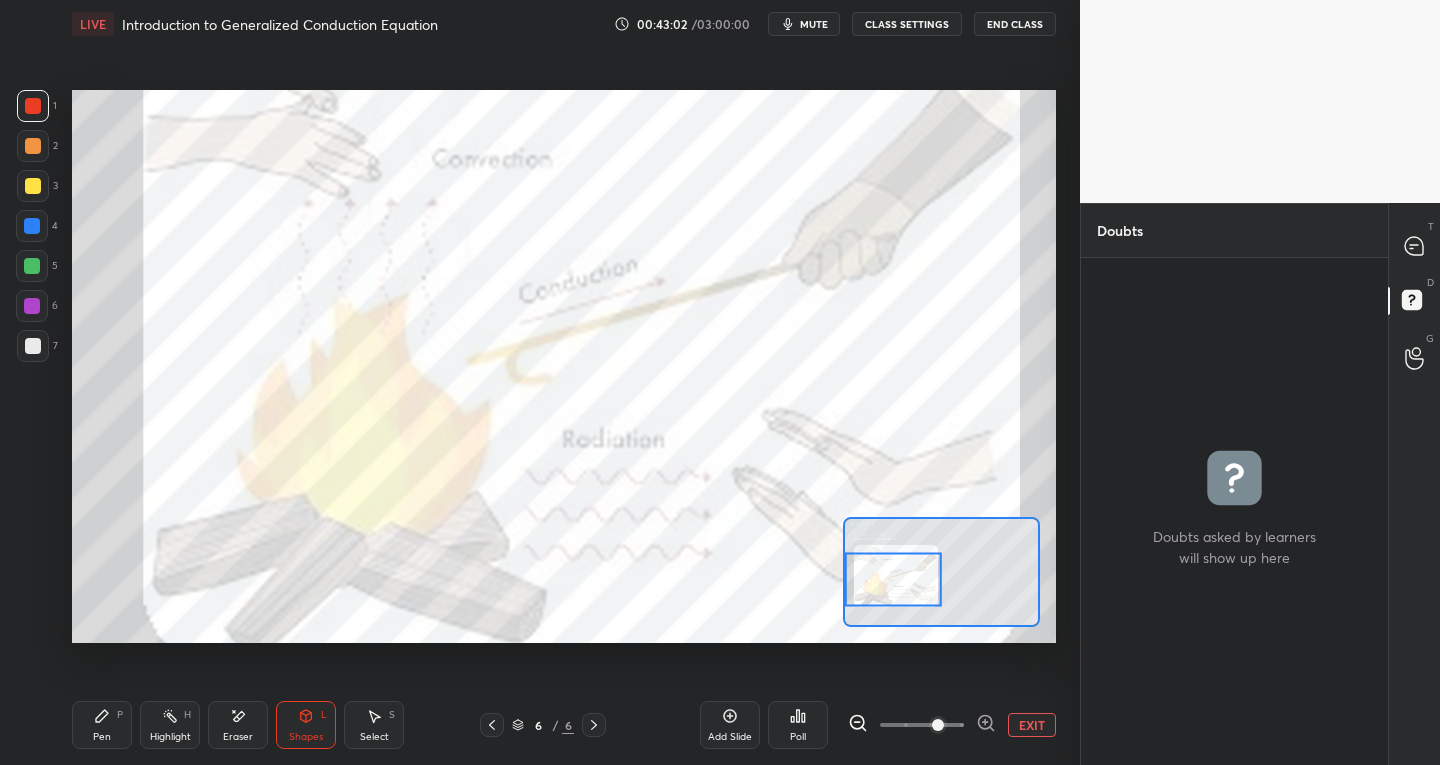 click 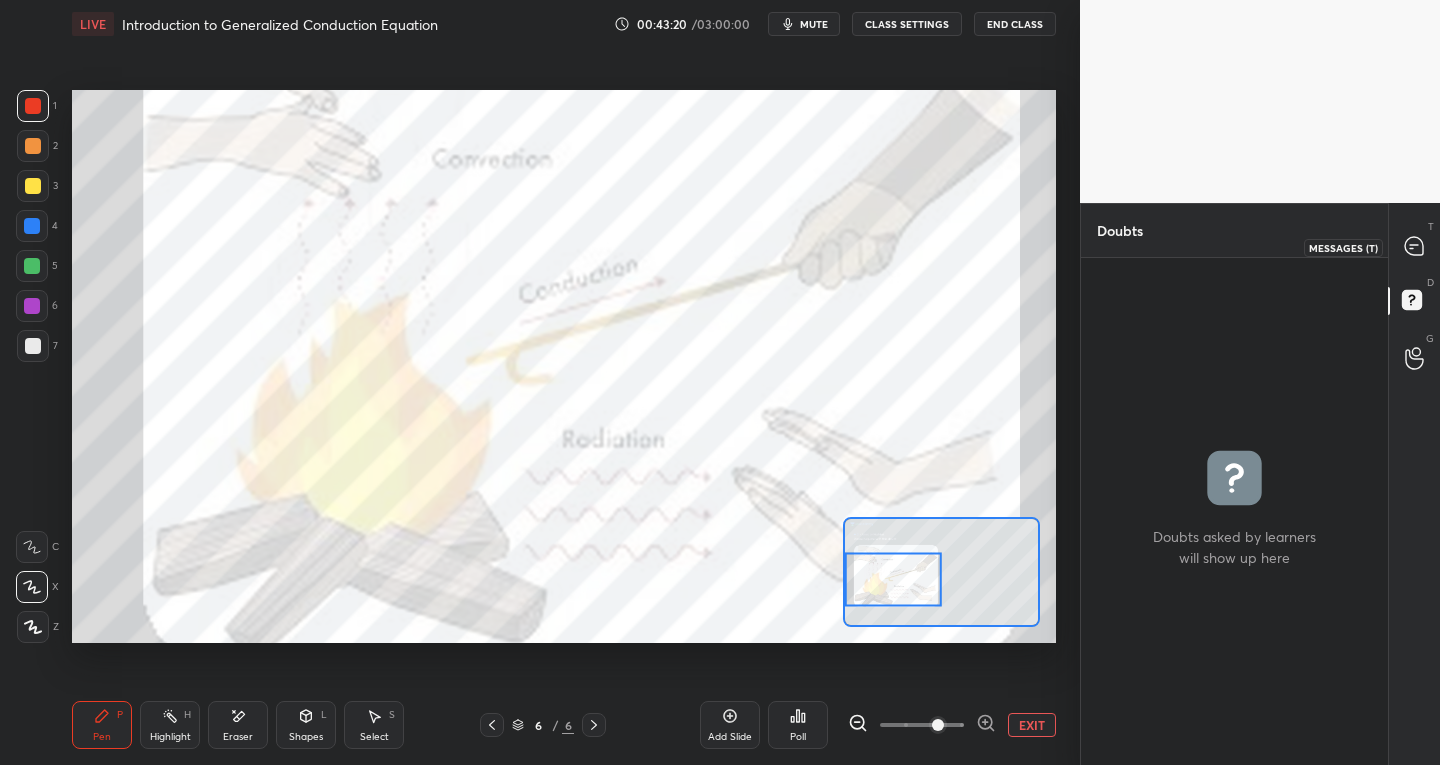 click 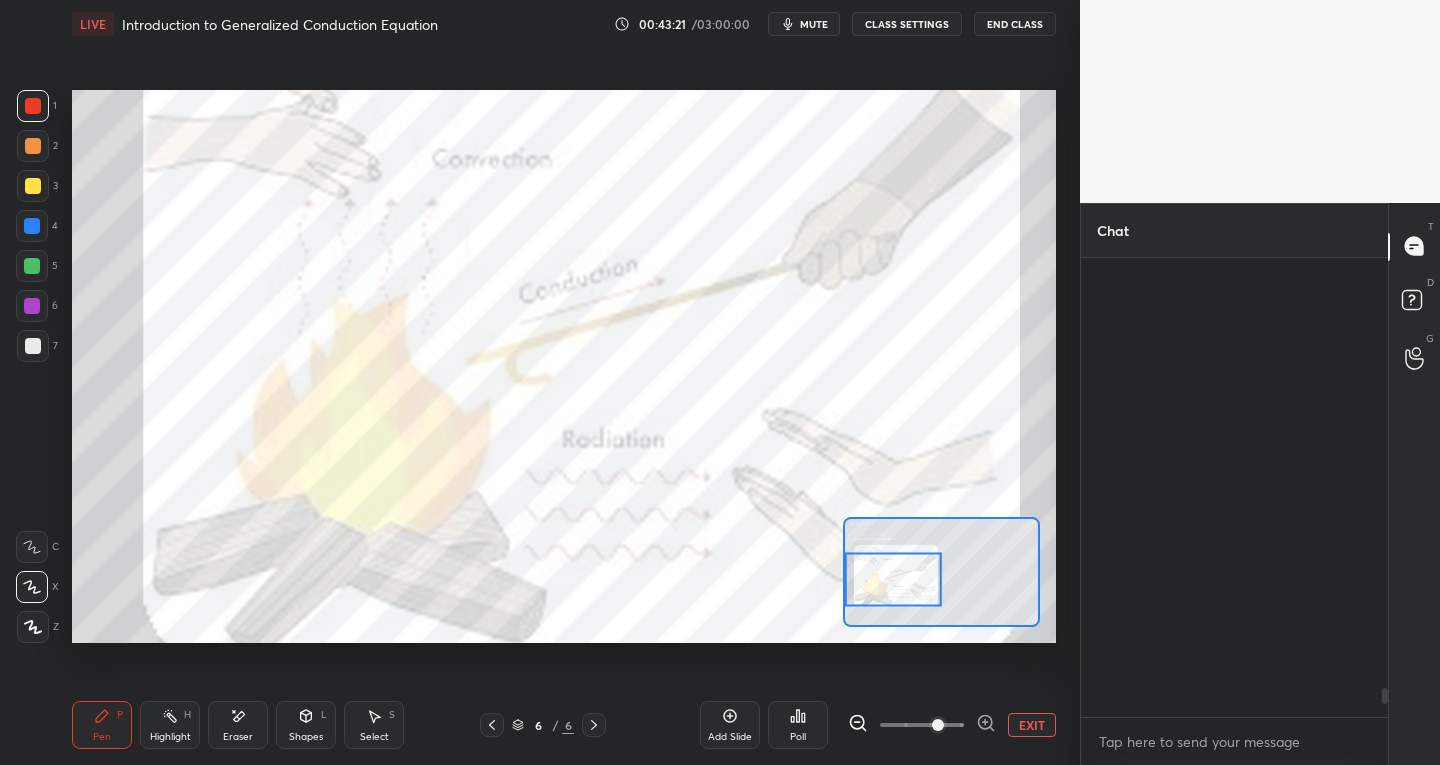 scroll, scrollTop: 8871, scrollLeft: 0, axis: vertical 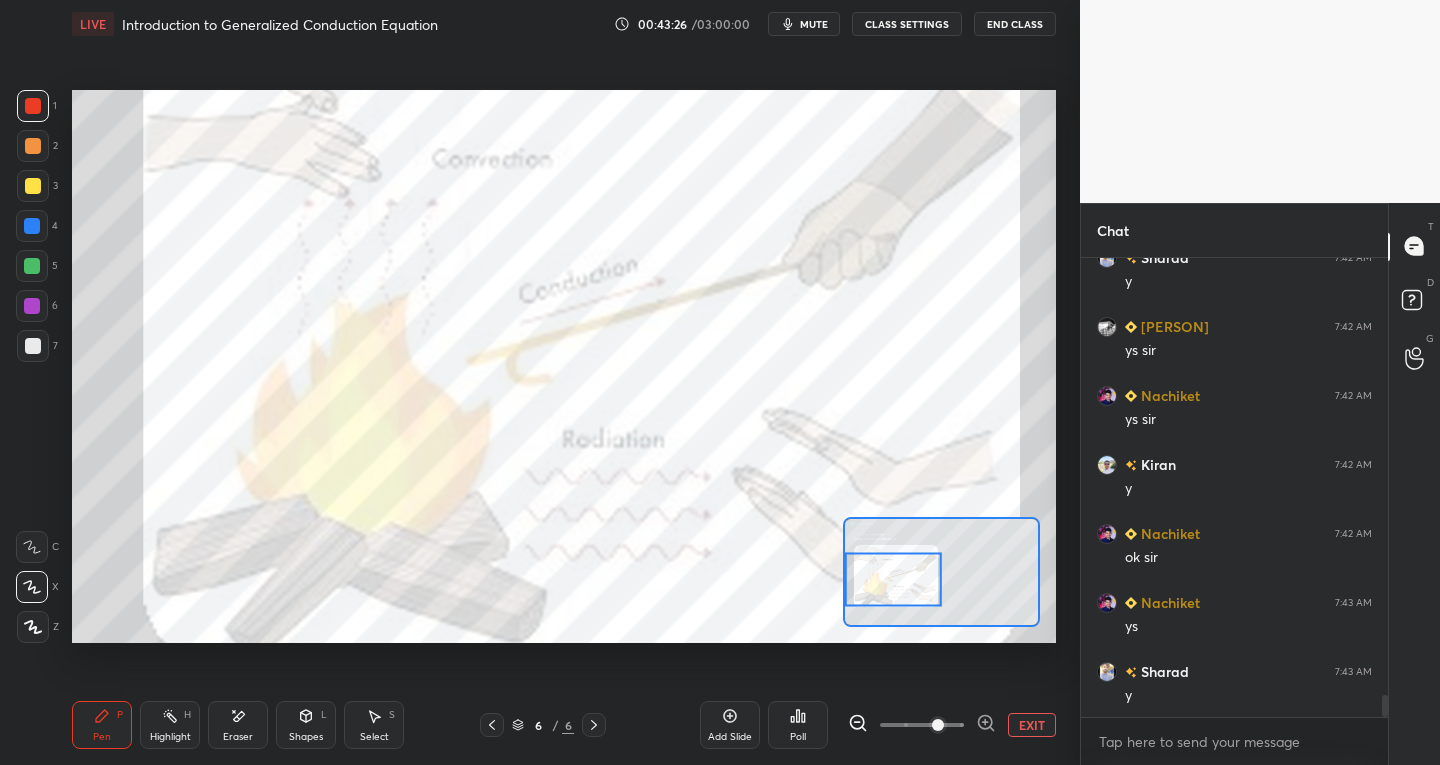 click 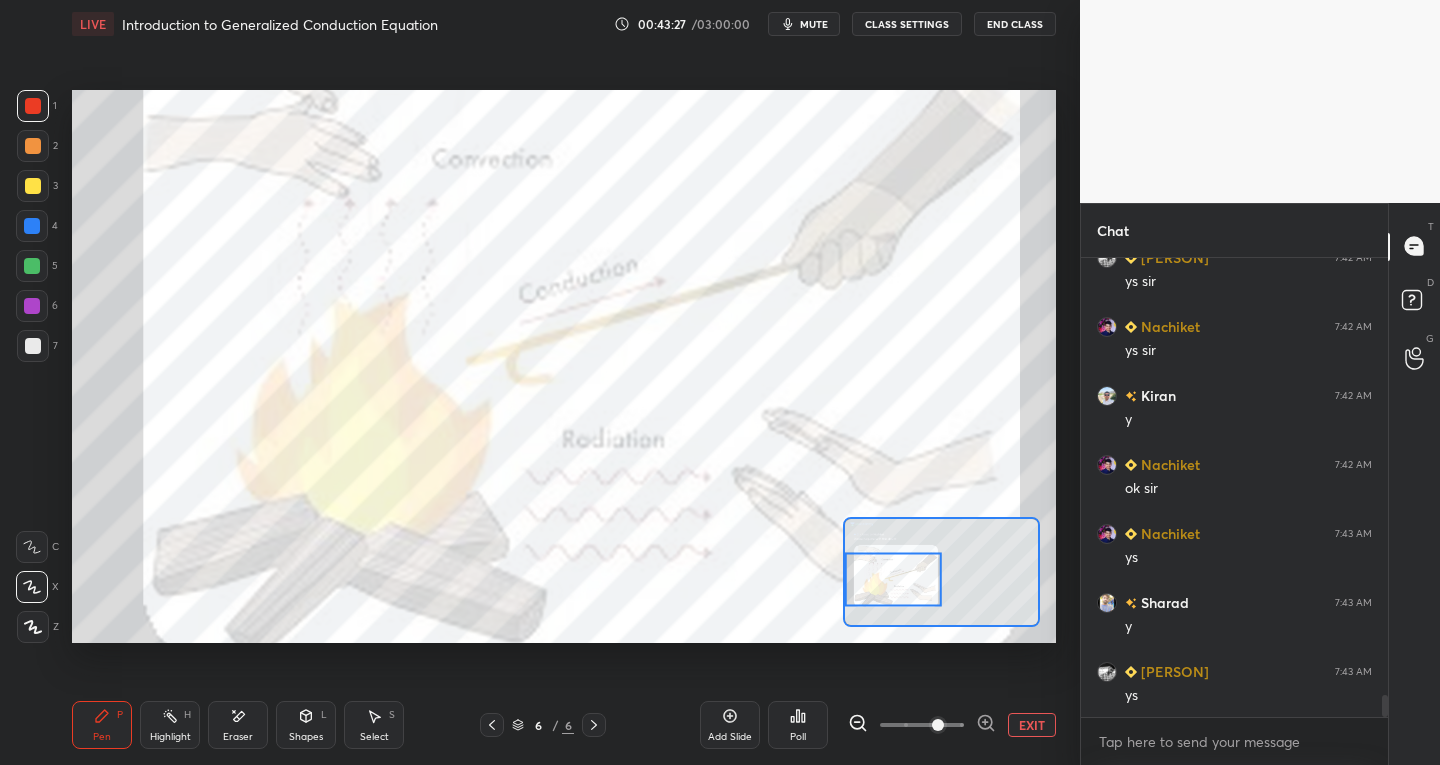 click on "Add Slide" at bounding box center (730, 725) 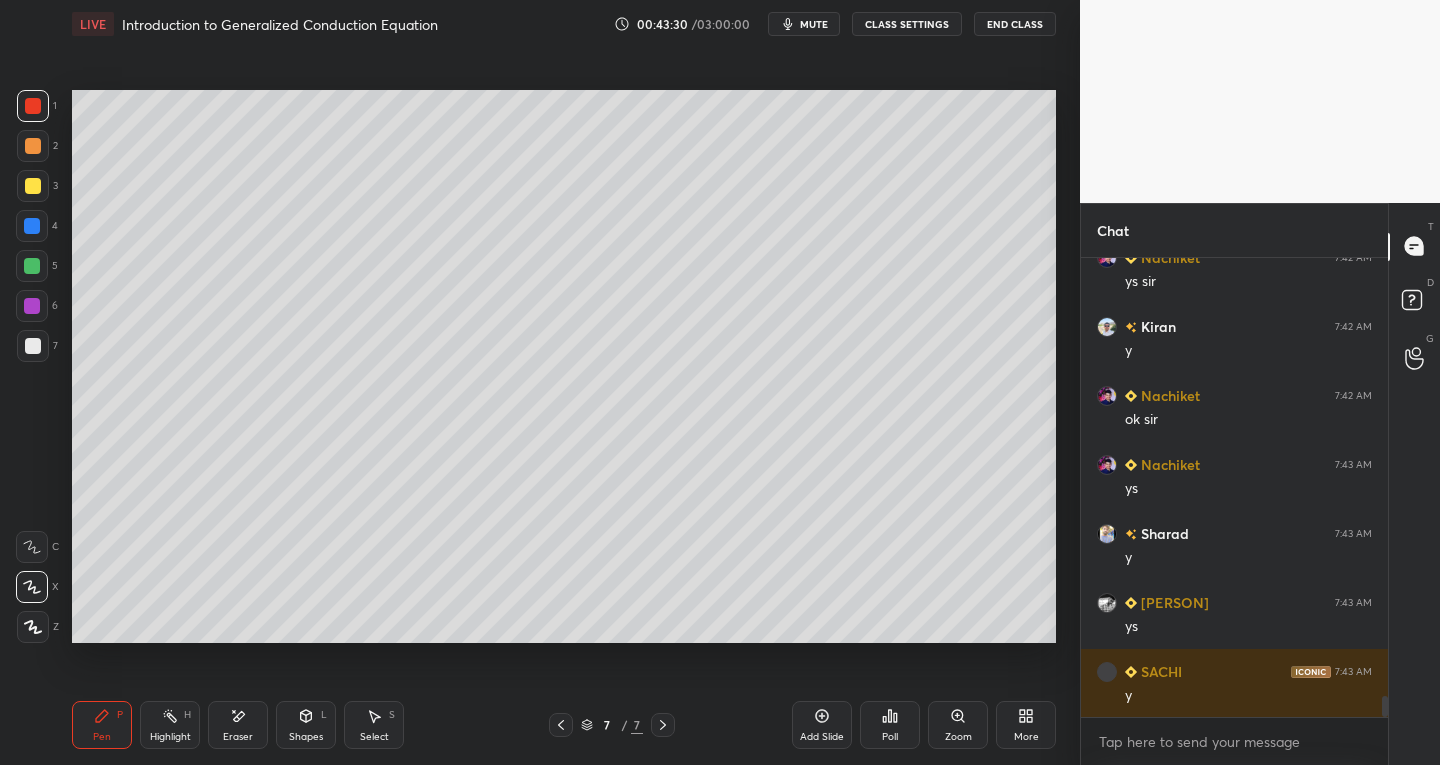 scroll, scrollTop: 9425, scrollLeft: 0, axis: vertical 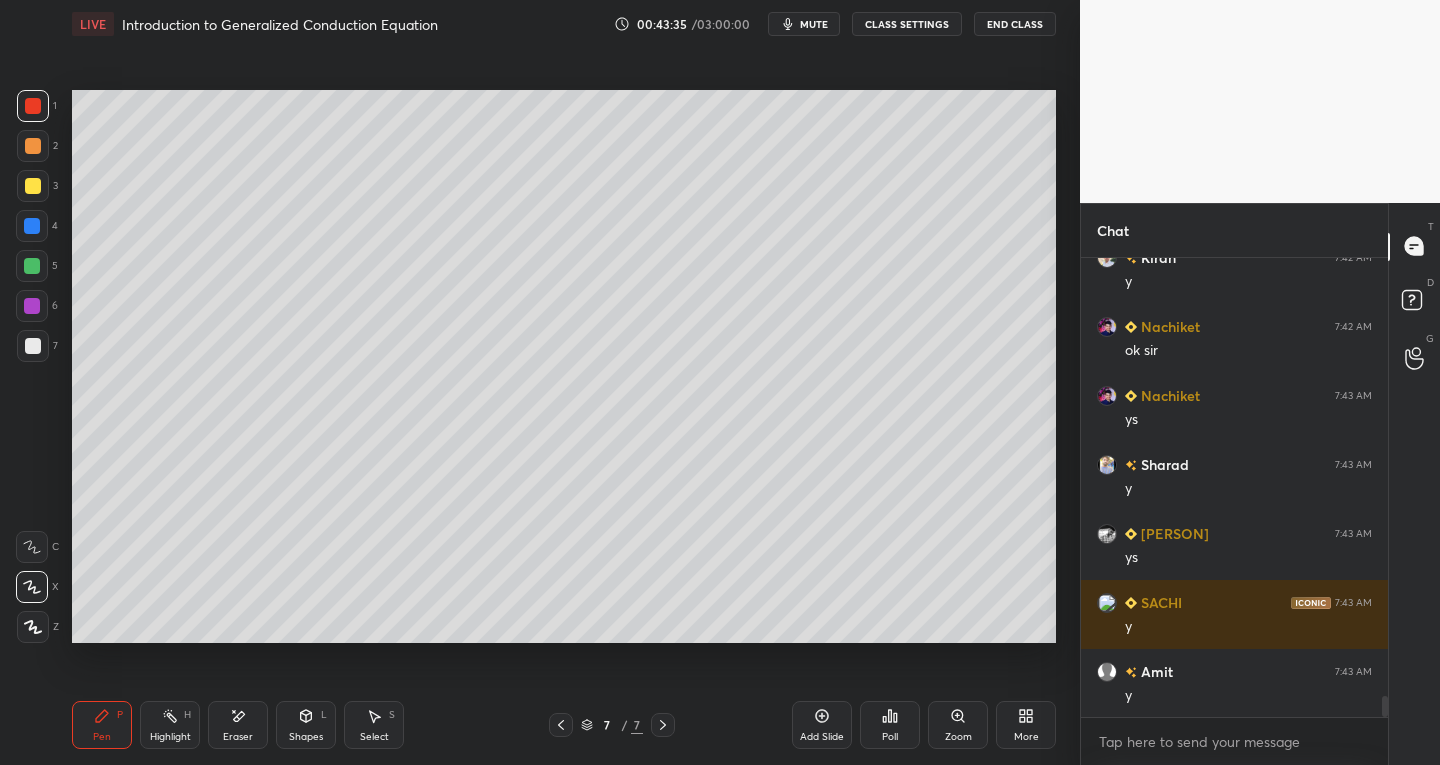 click 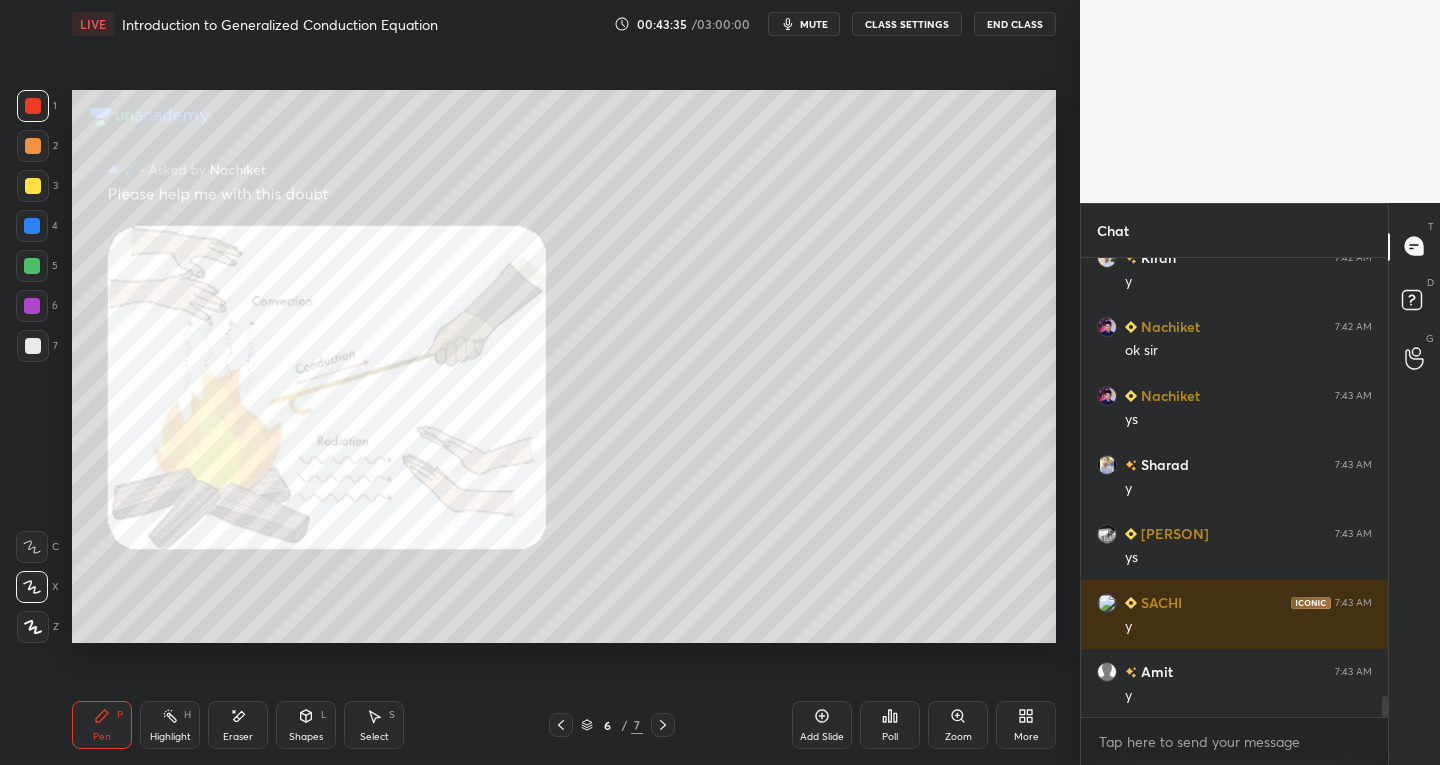 click 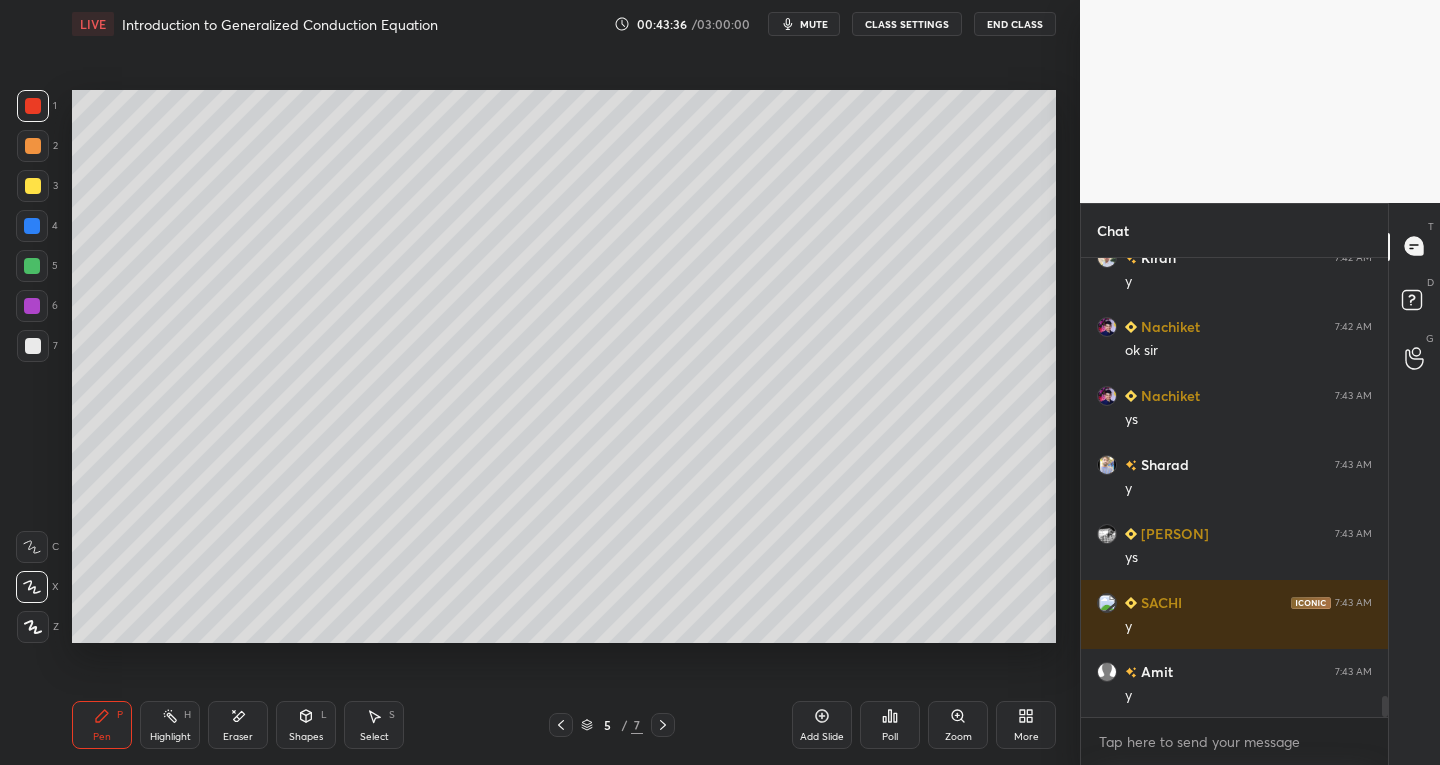 click 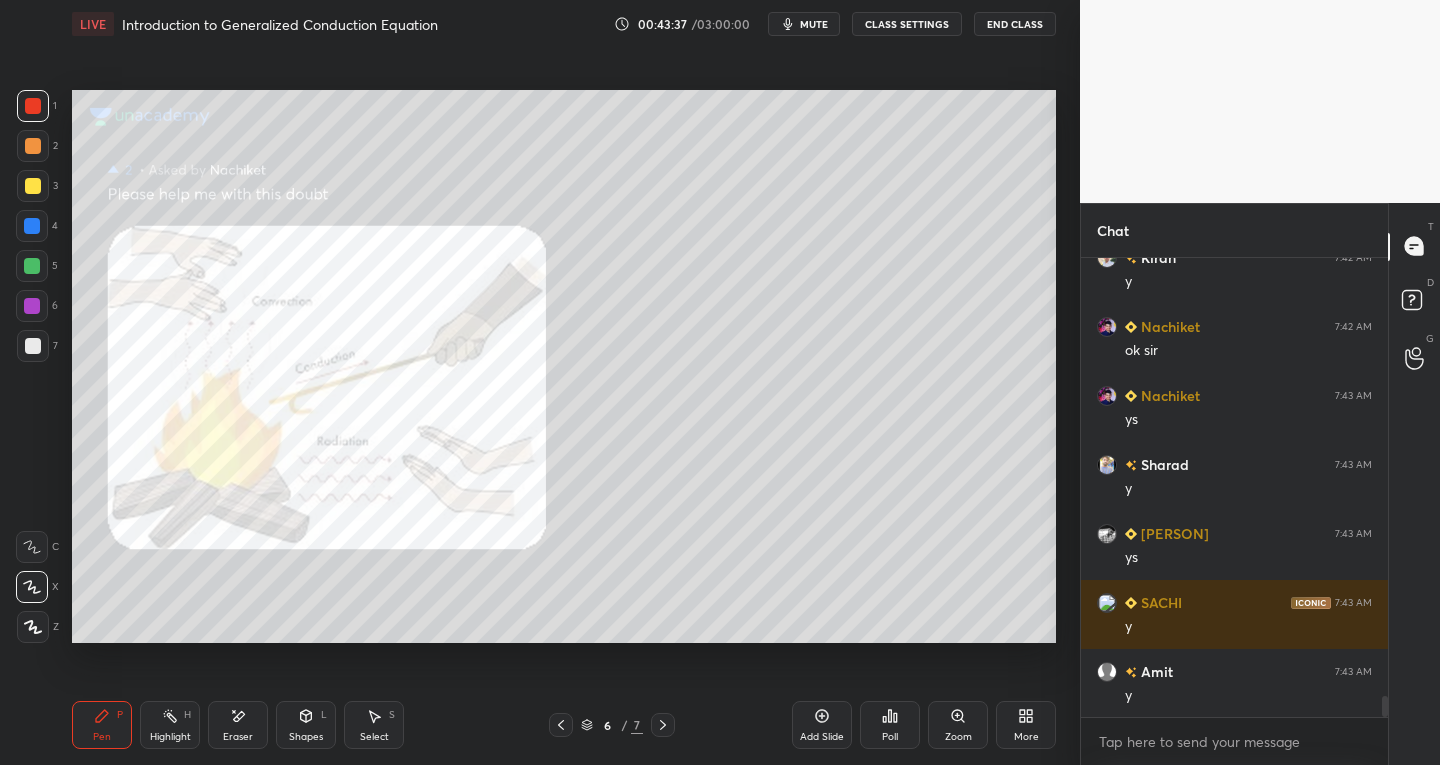 click 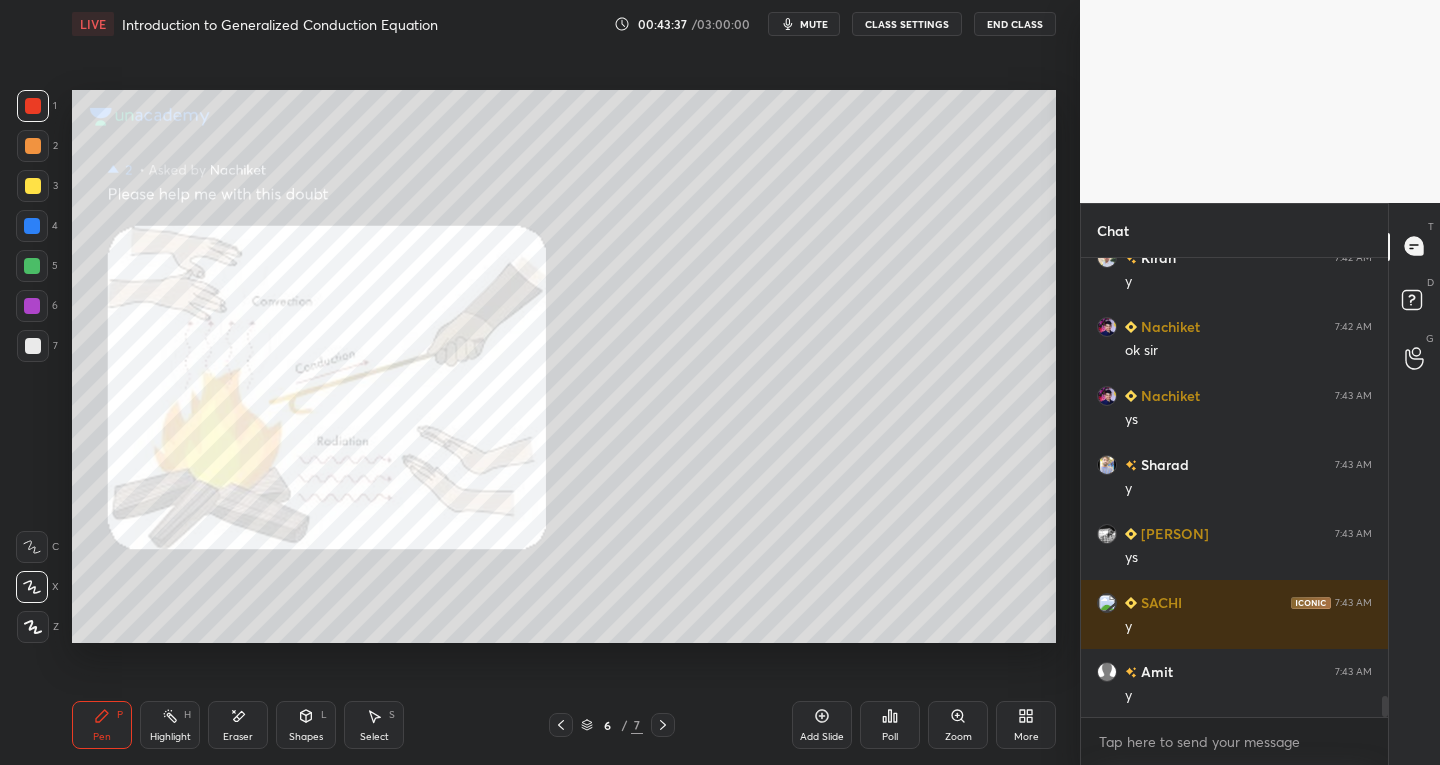 click 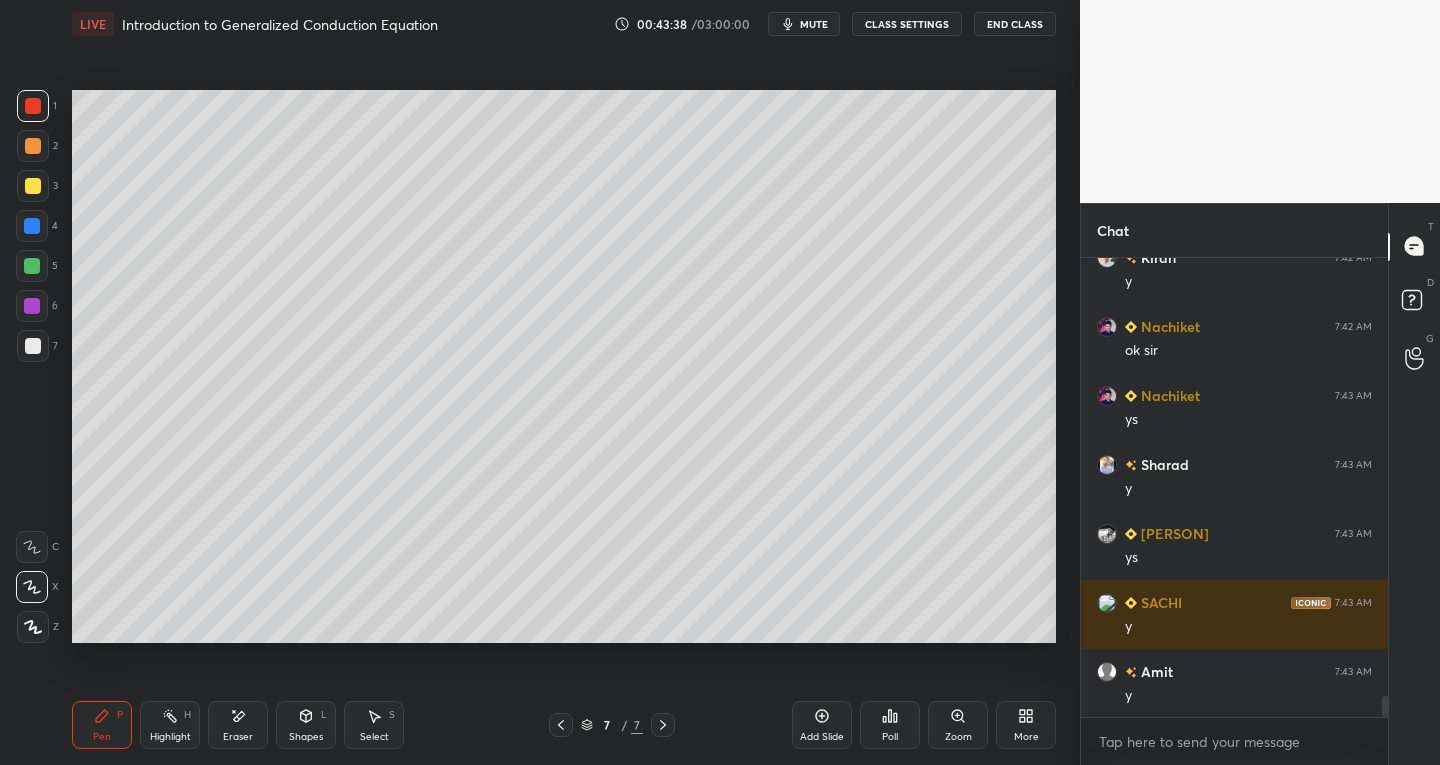 click at bounding box center (33, 346) 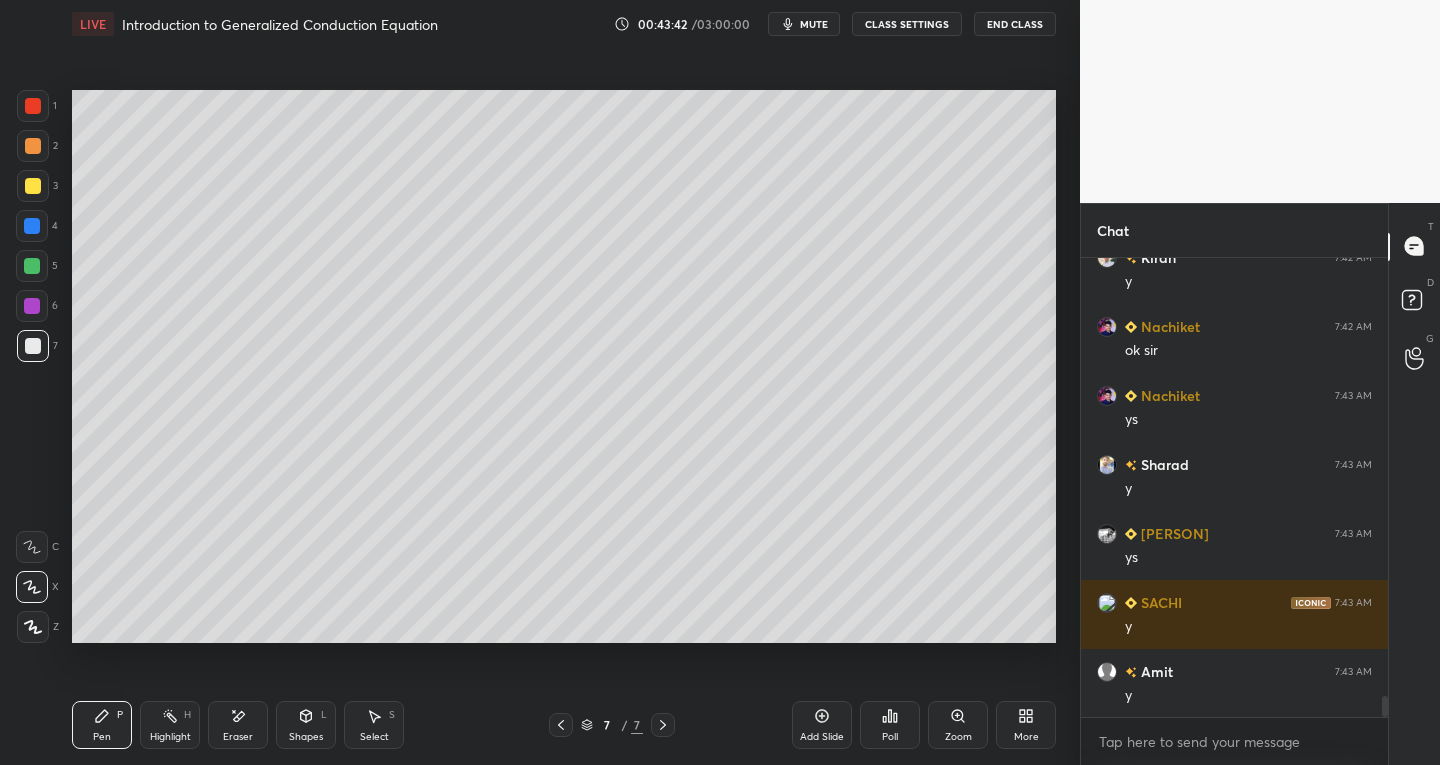 click at bounding box center [33, 106] 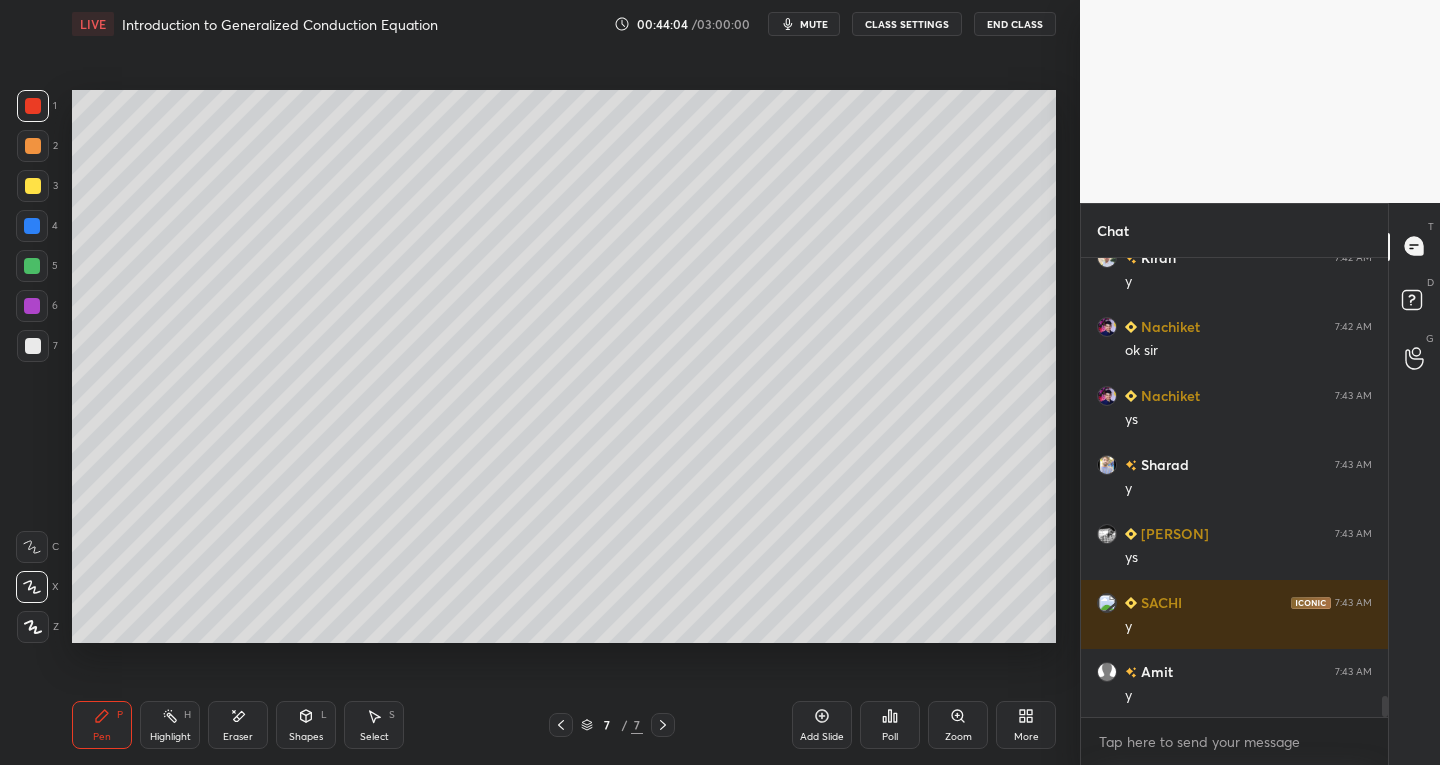 click at bounding box center [33, 346] 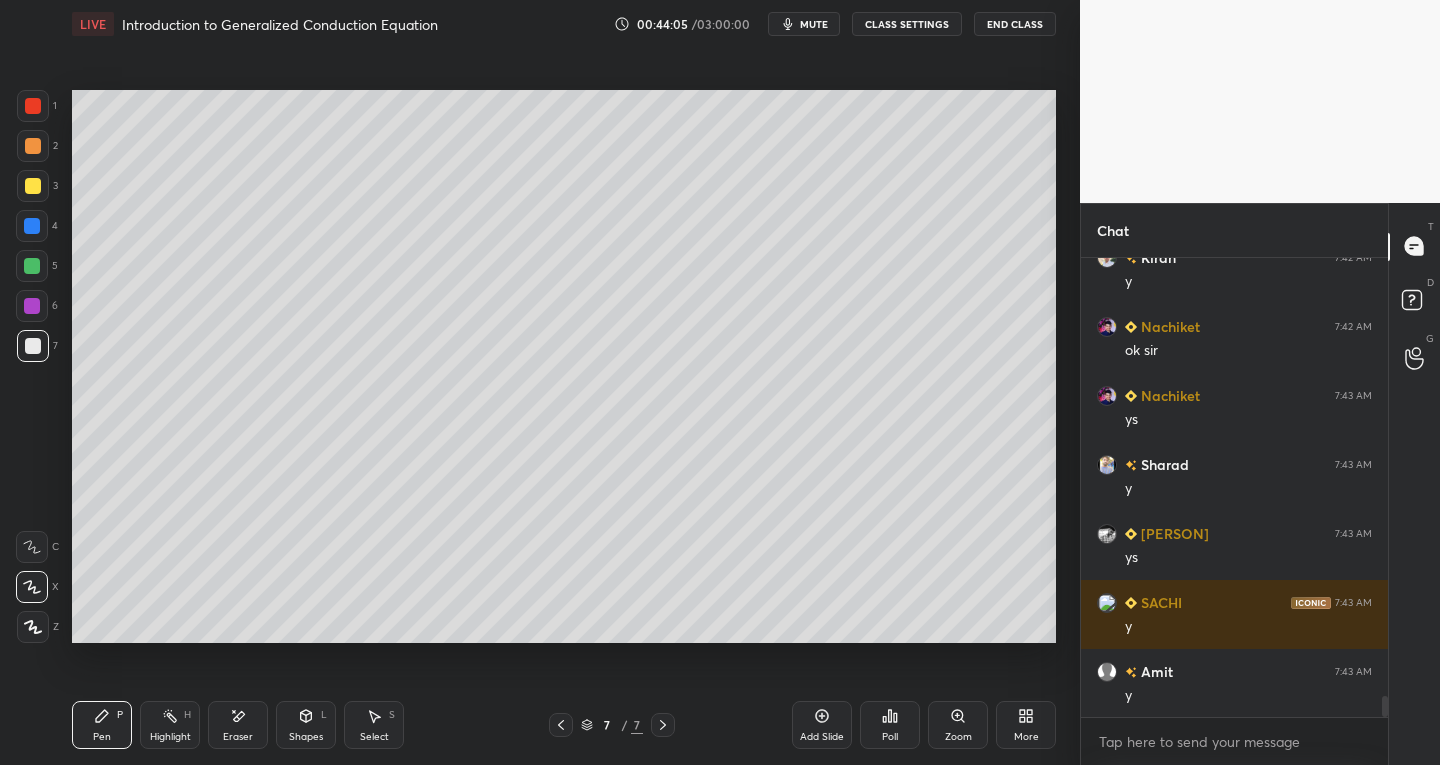 click on "Shapes" at bounding box center [306, 737] 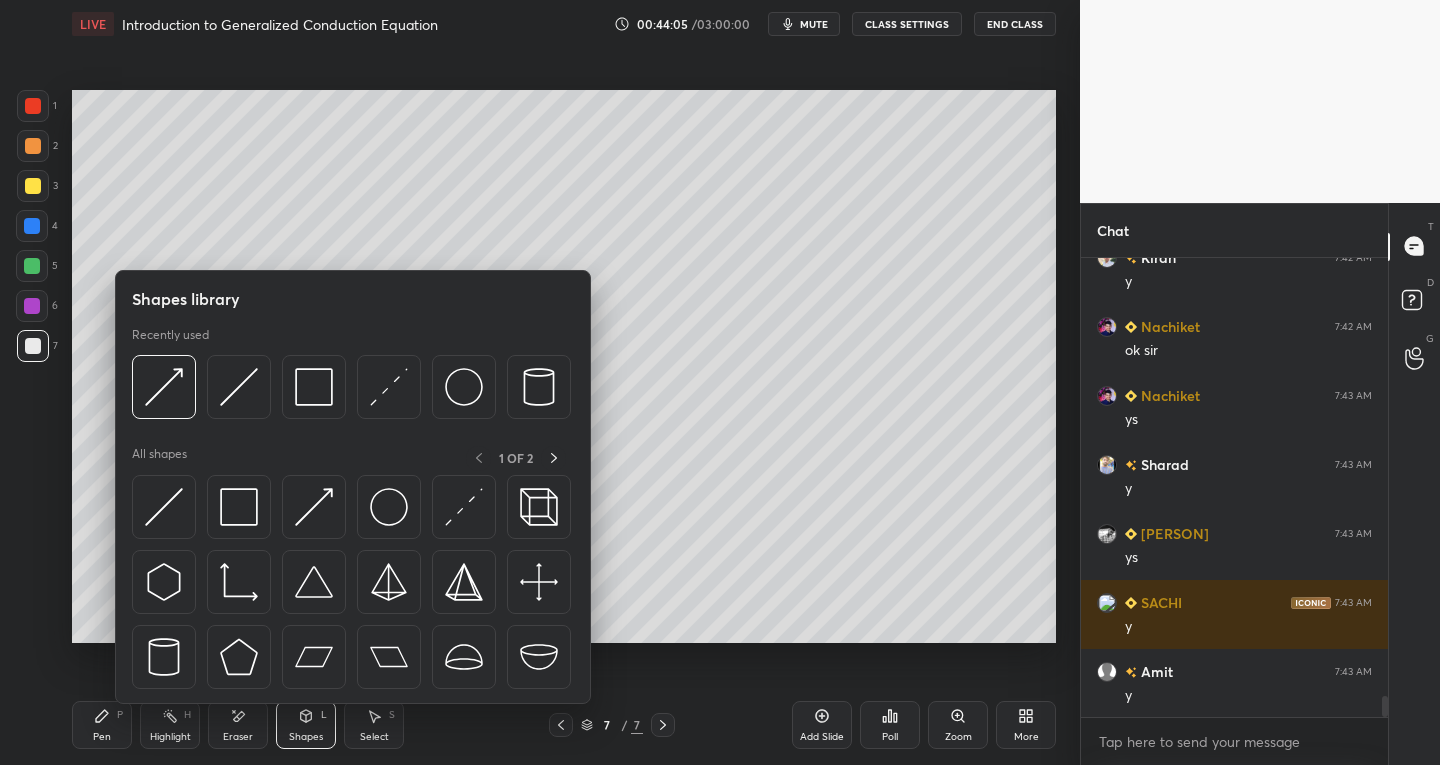 click at bounding box center (239, 507) 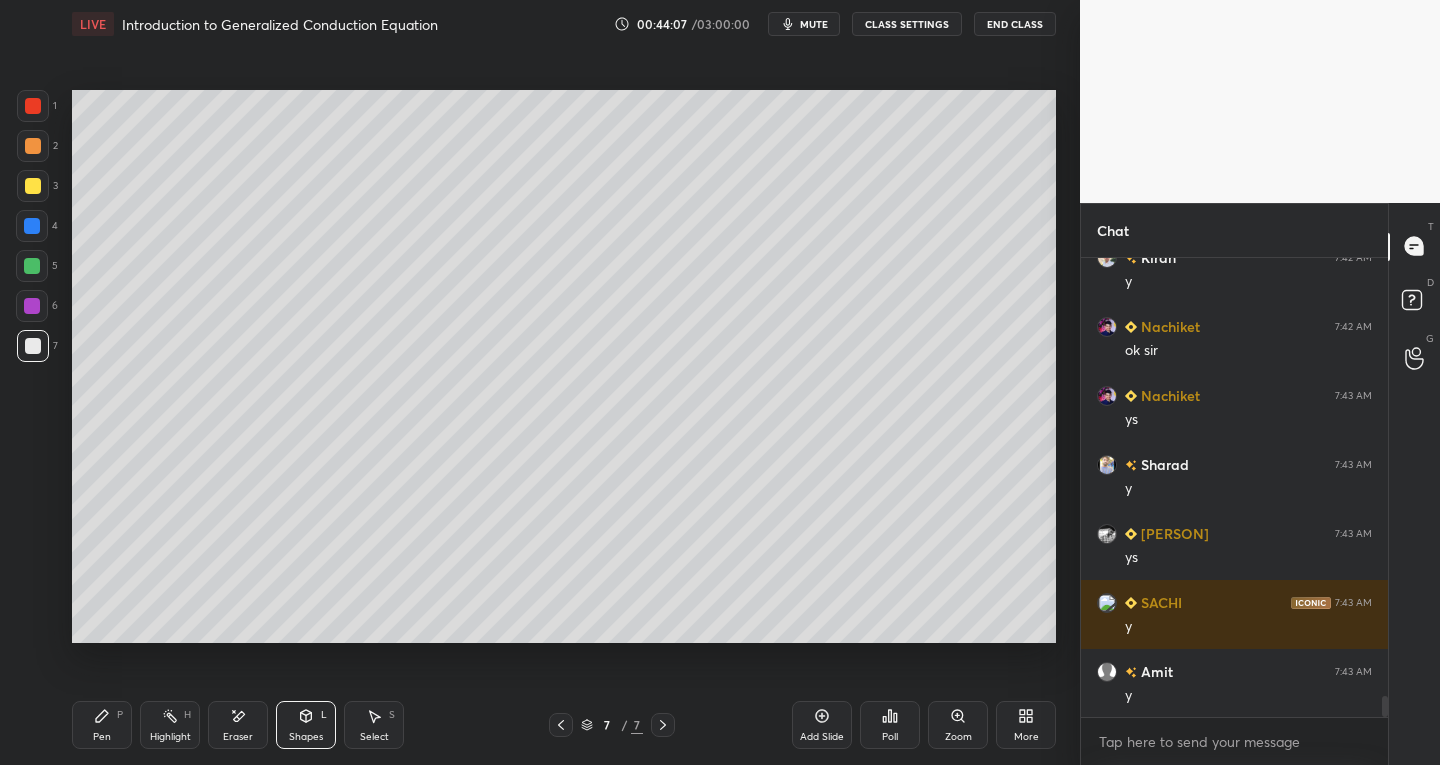 click 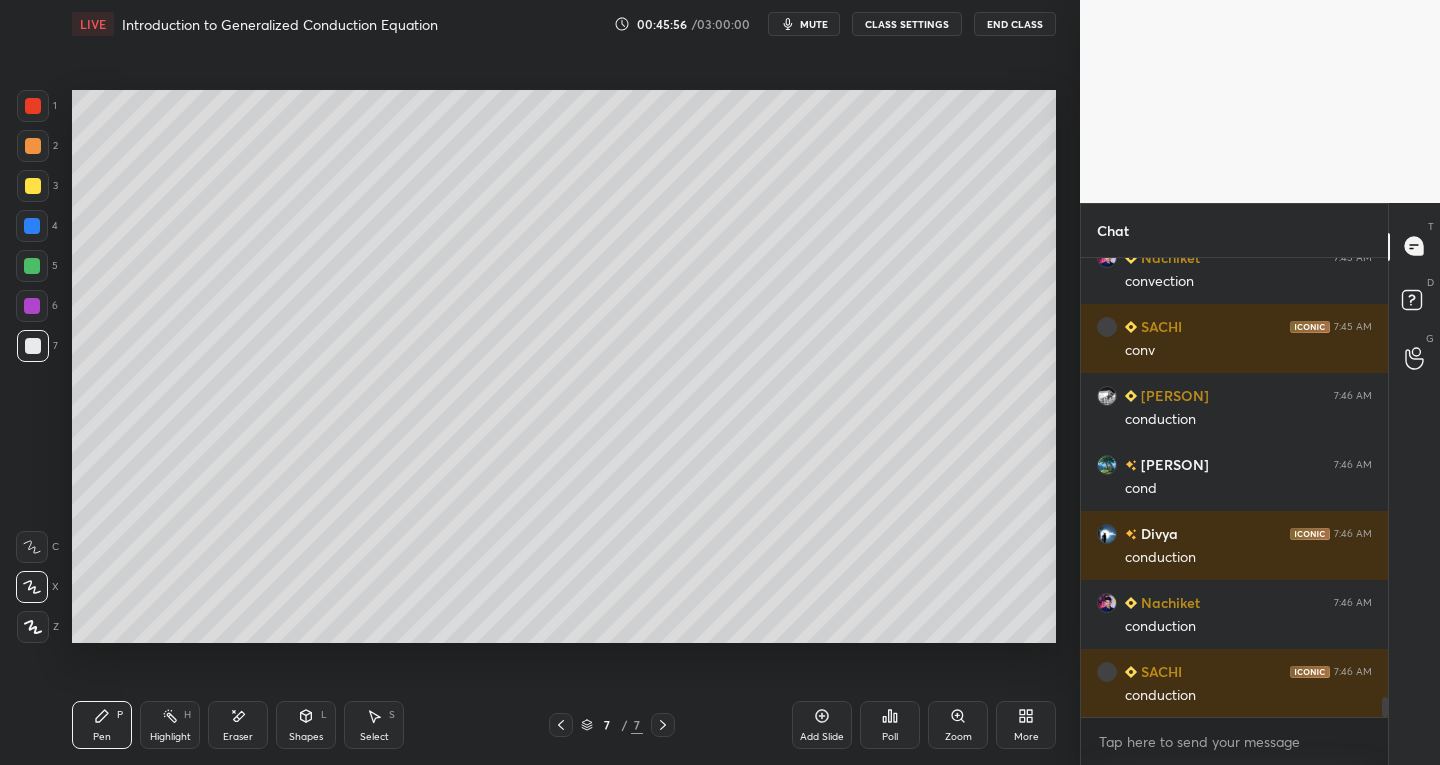 scroll, scrollTop: 10184, scrollLeft: 0, axis: vertical 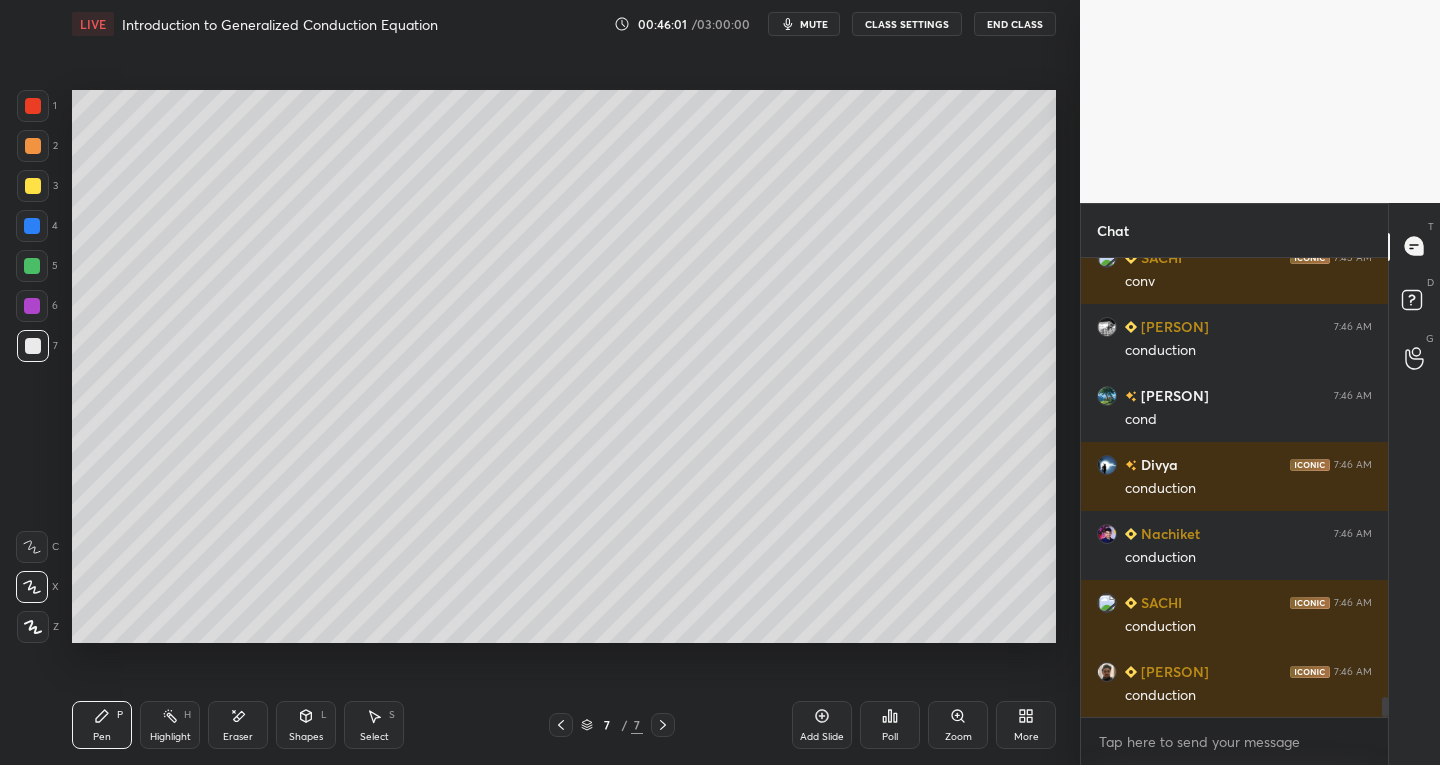 click on "Shapes L" at bounding box center (306, 725) 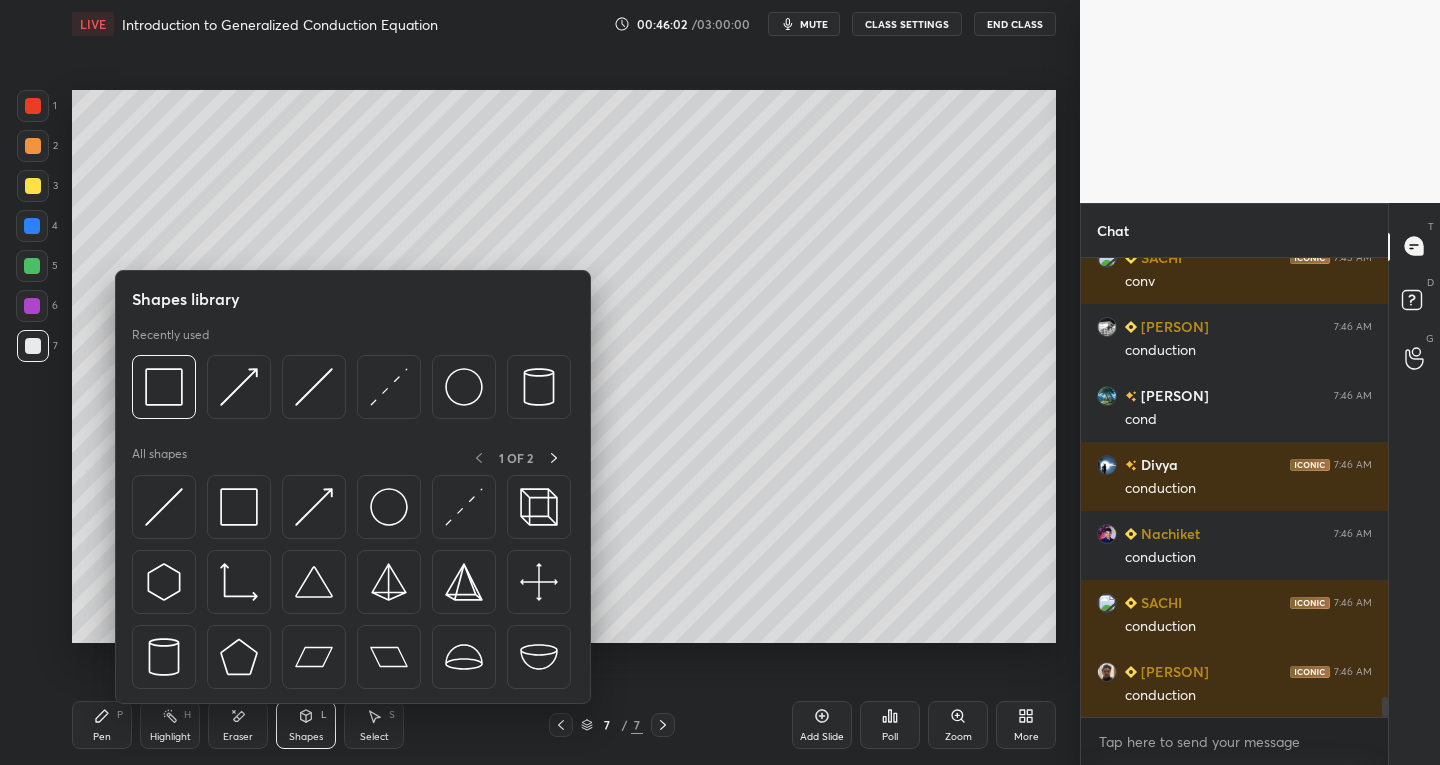 click at bounding box center (464, 507) 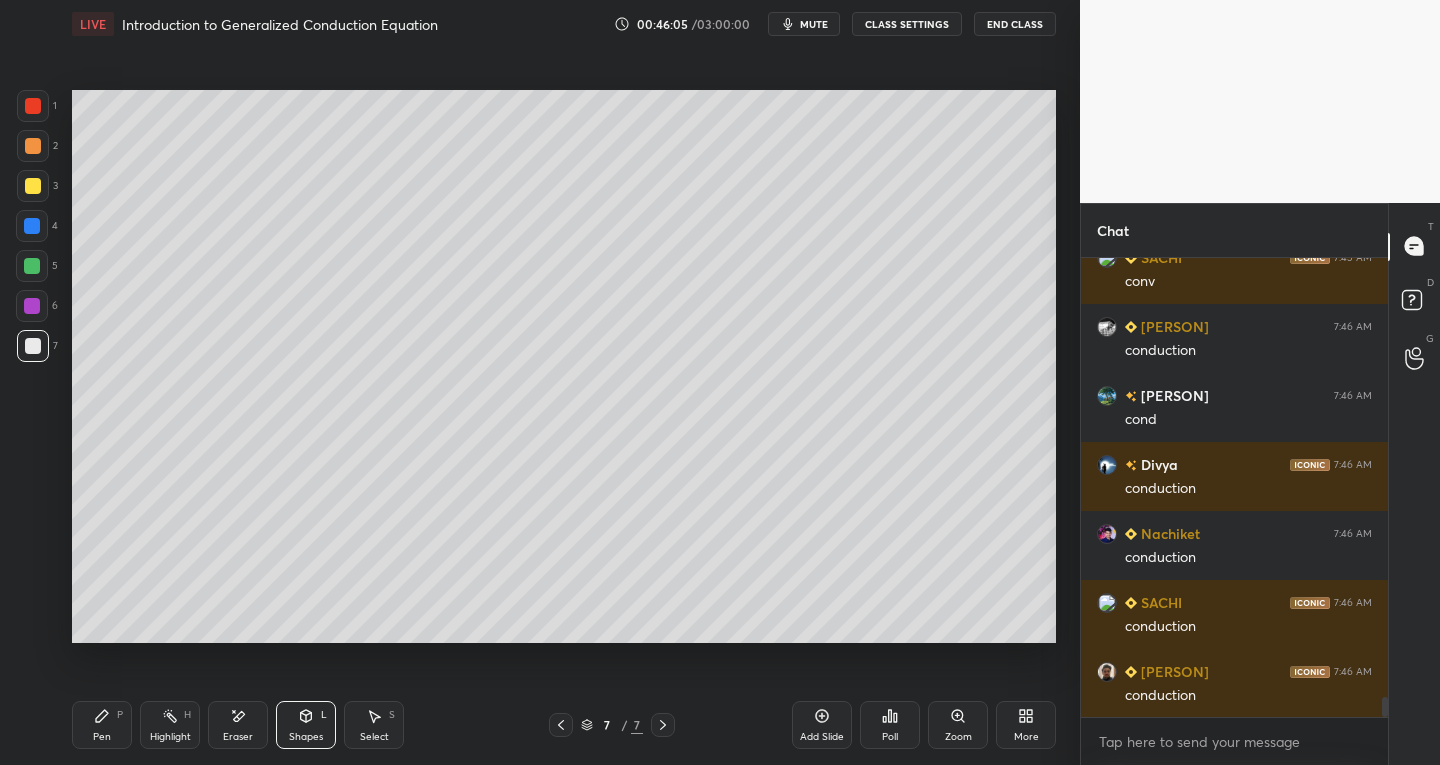 click 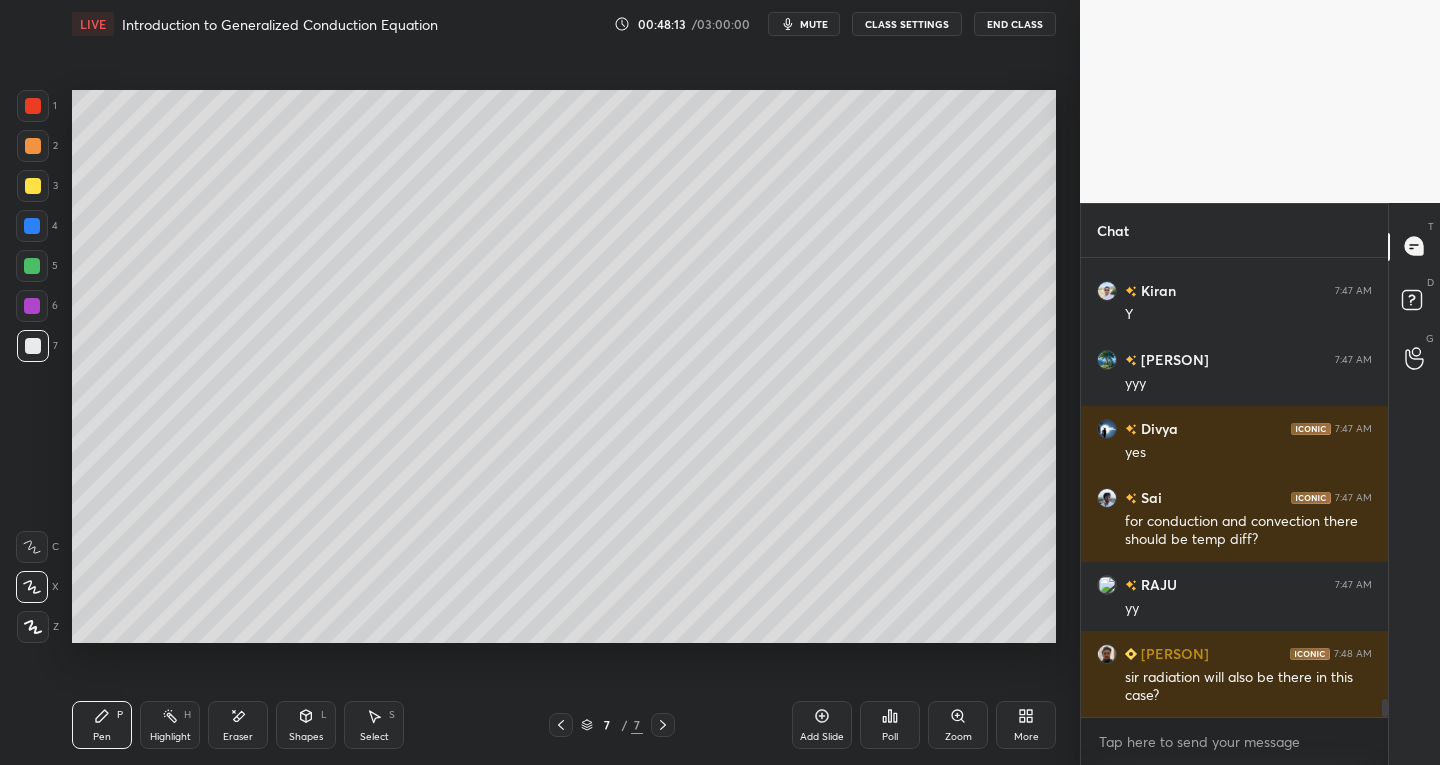 scroll, scrollTop: 10999, scrollLeft: 0, axis: vertical 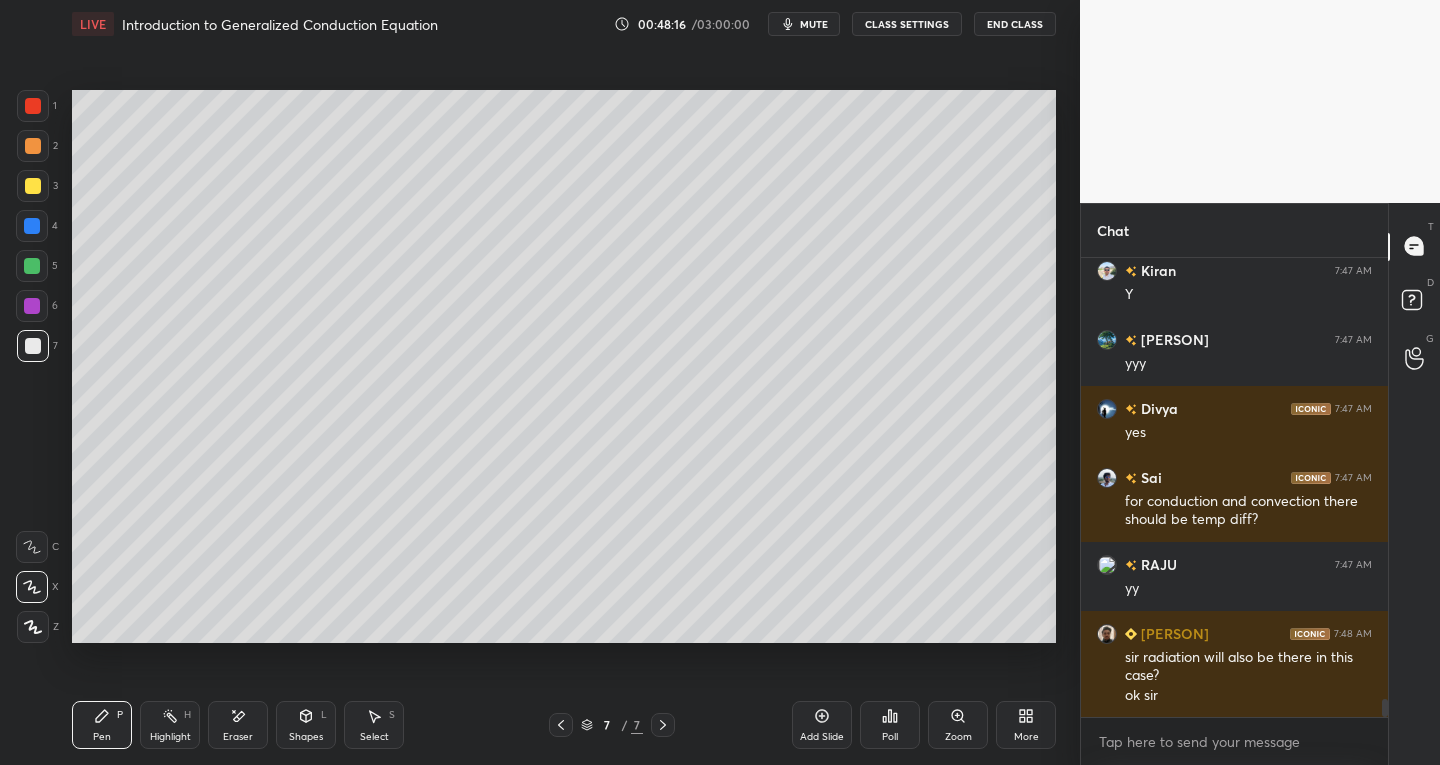 click on "Add Slide" at bounding box center (822, 725) 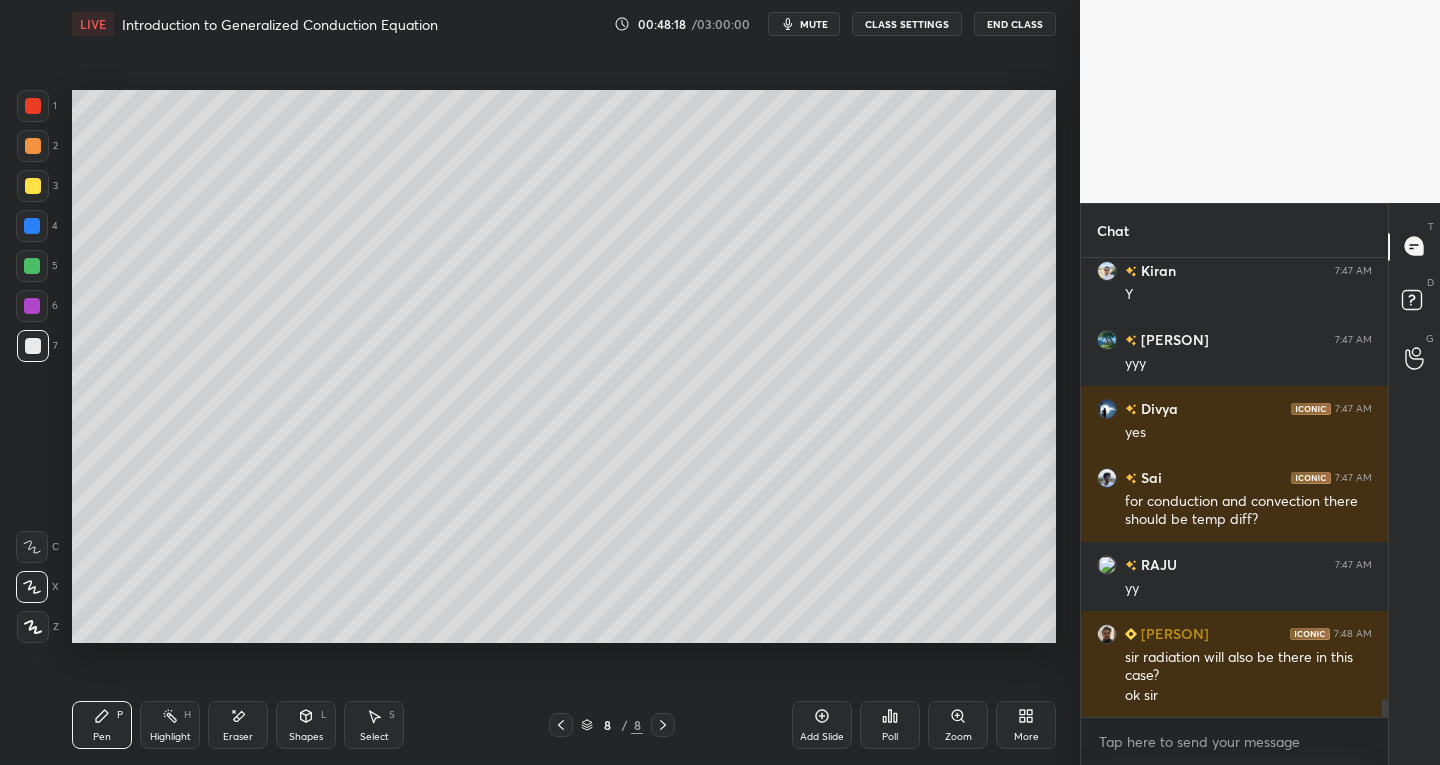 click at bounding box center (561, 725) 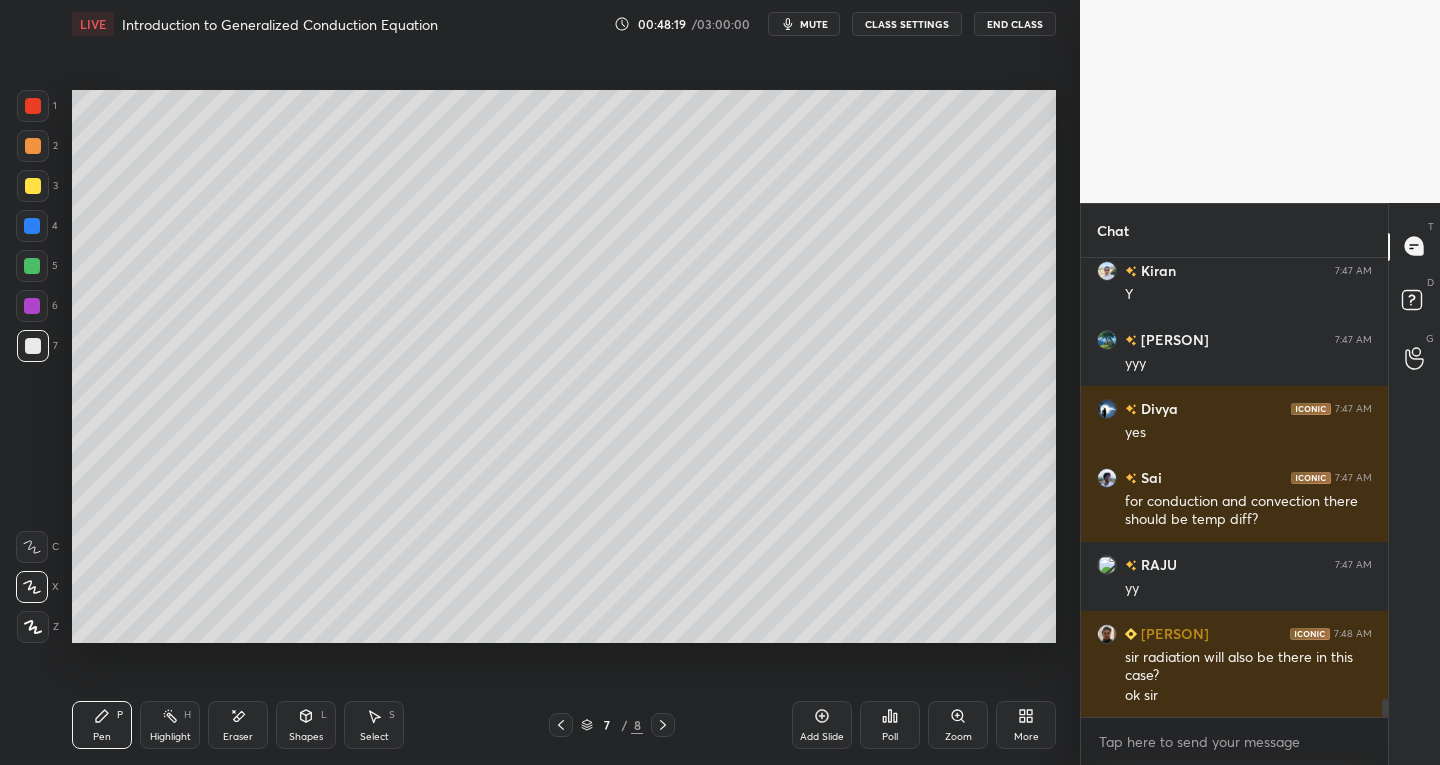 click 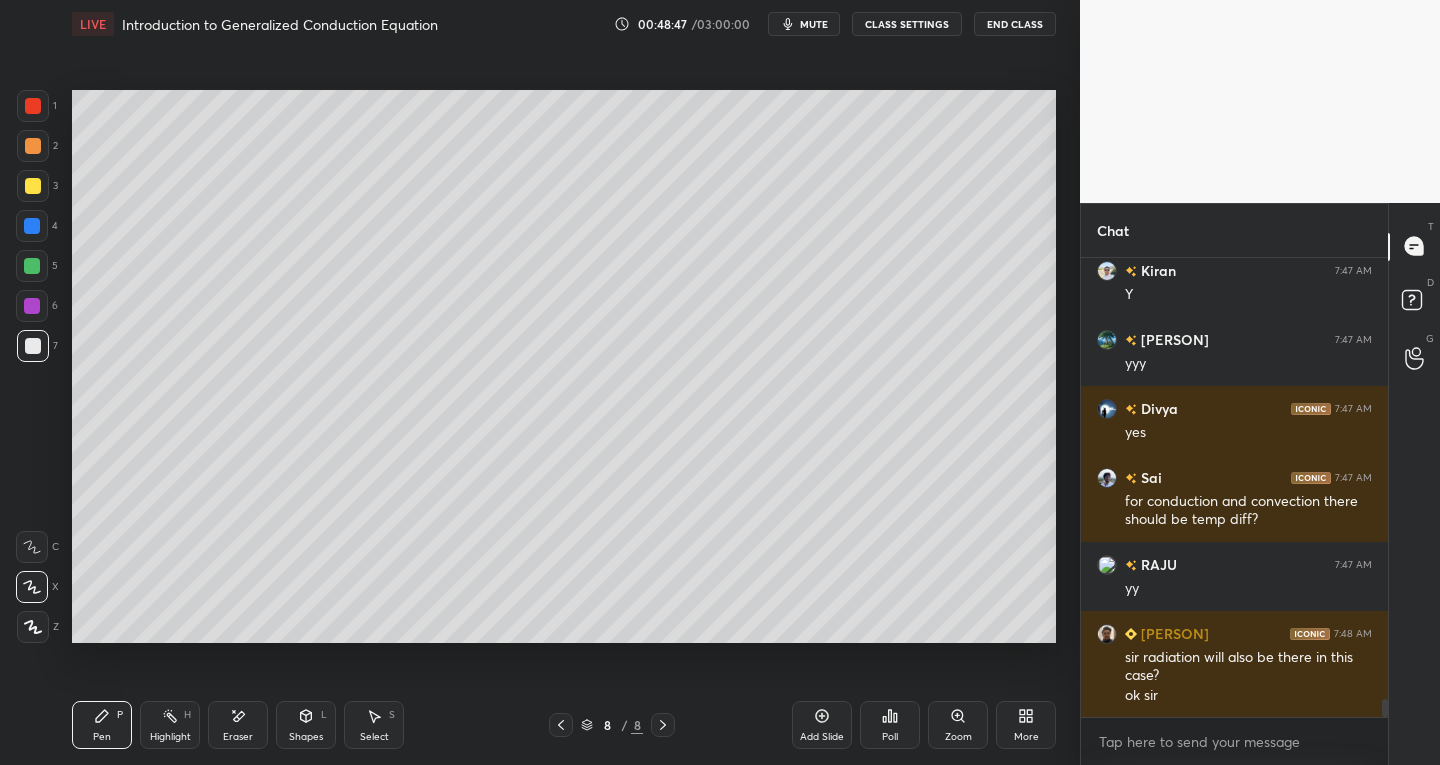 click 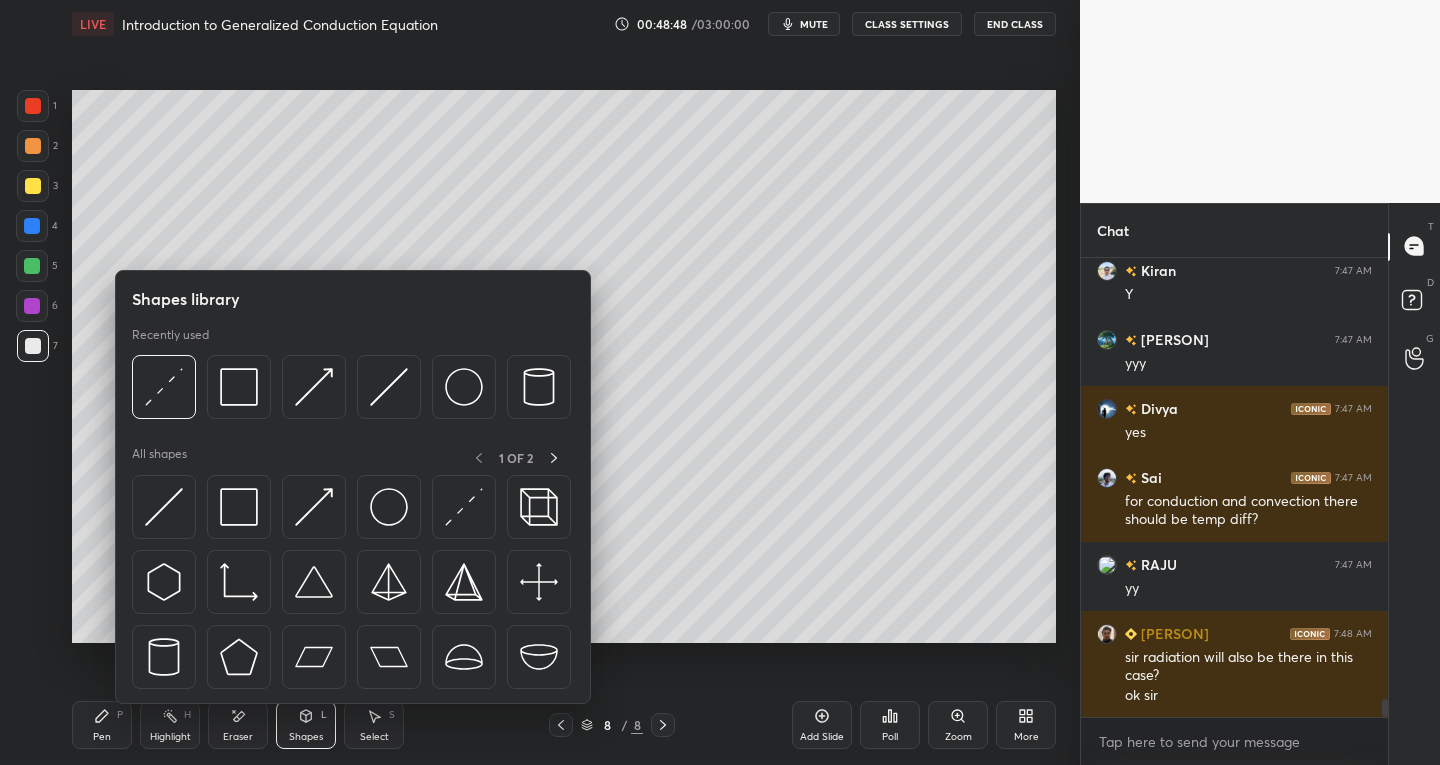 click at bounding box center [389, 507] 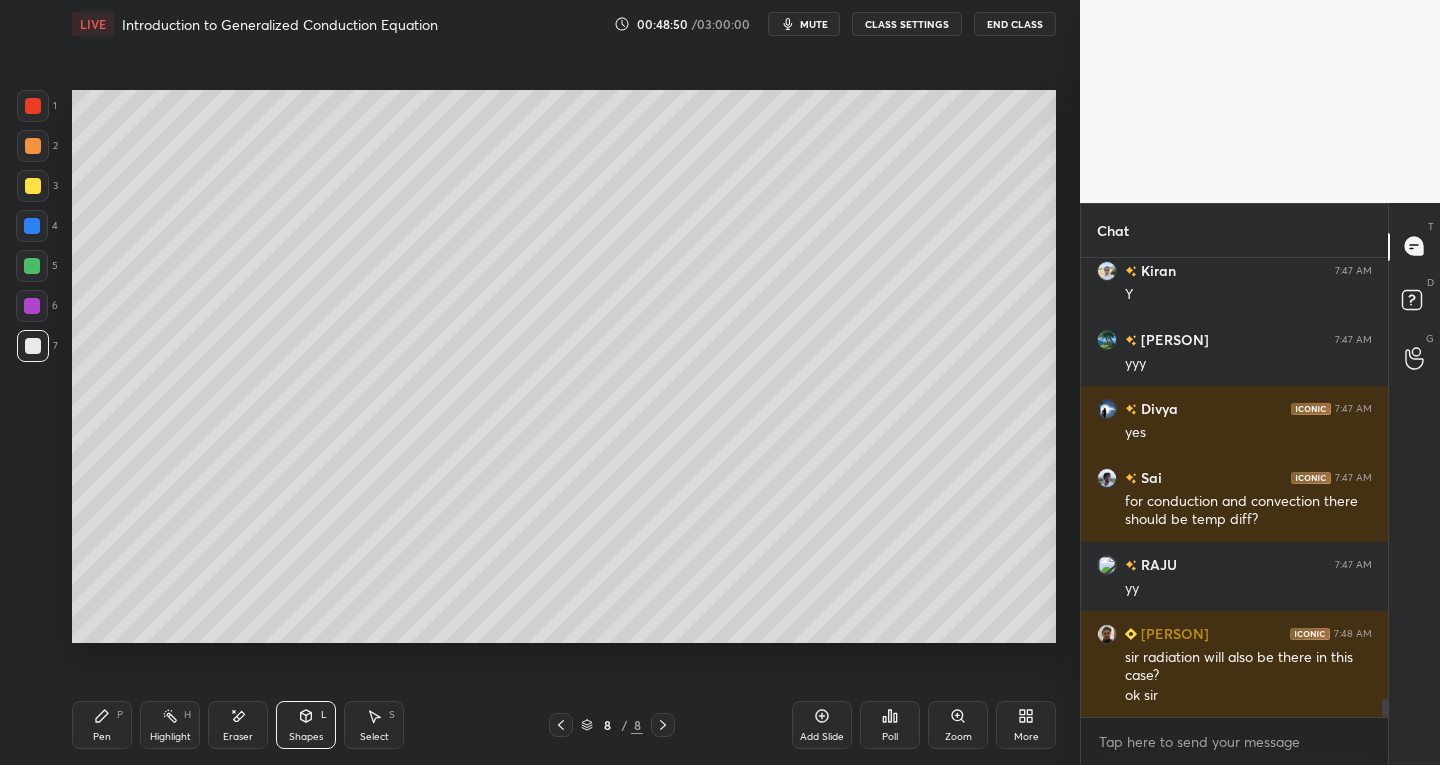 click on "Pen" at bounding box center (102, 737) 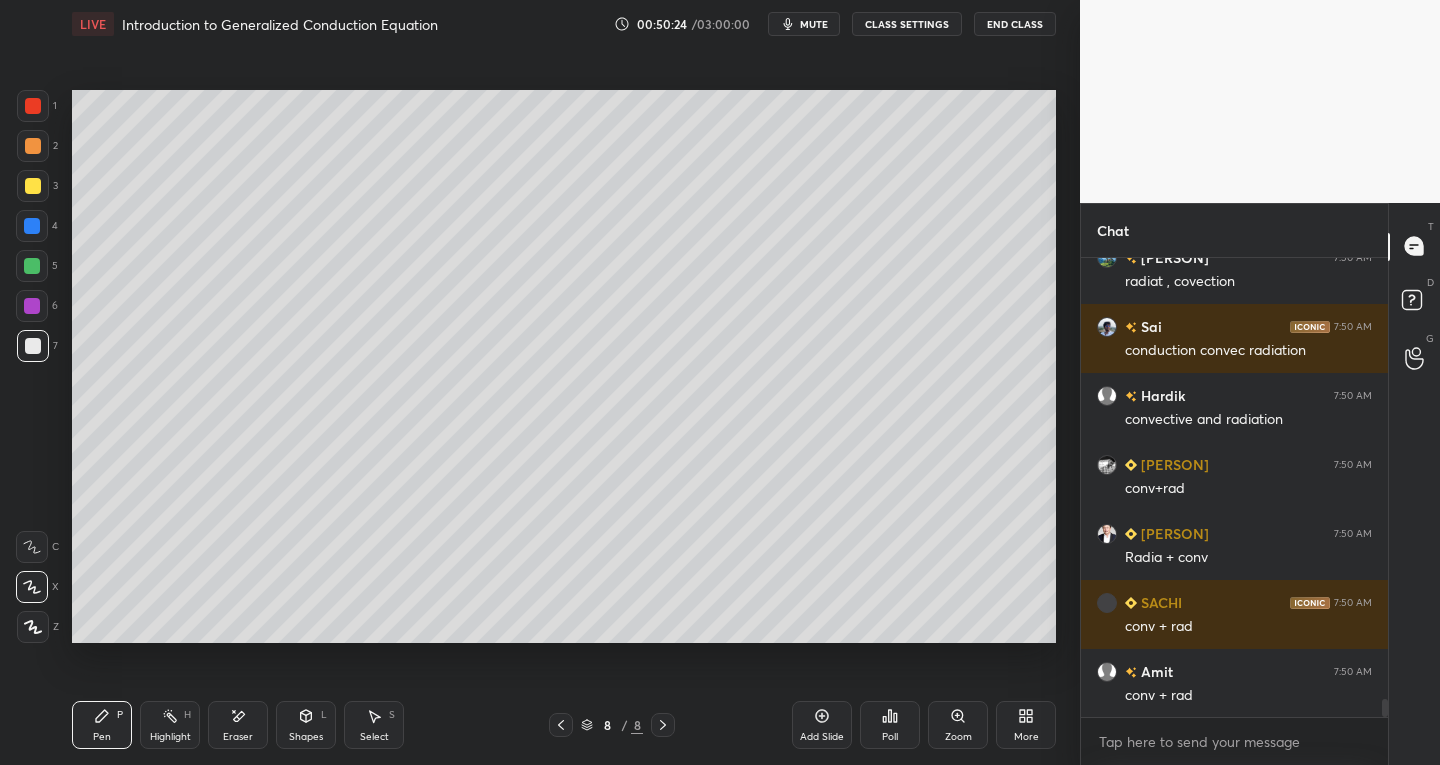 scroll, scrollTop: 11218, scrollLeft: 0, axis: vertical 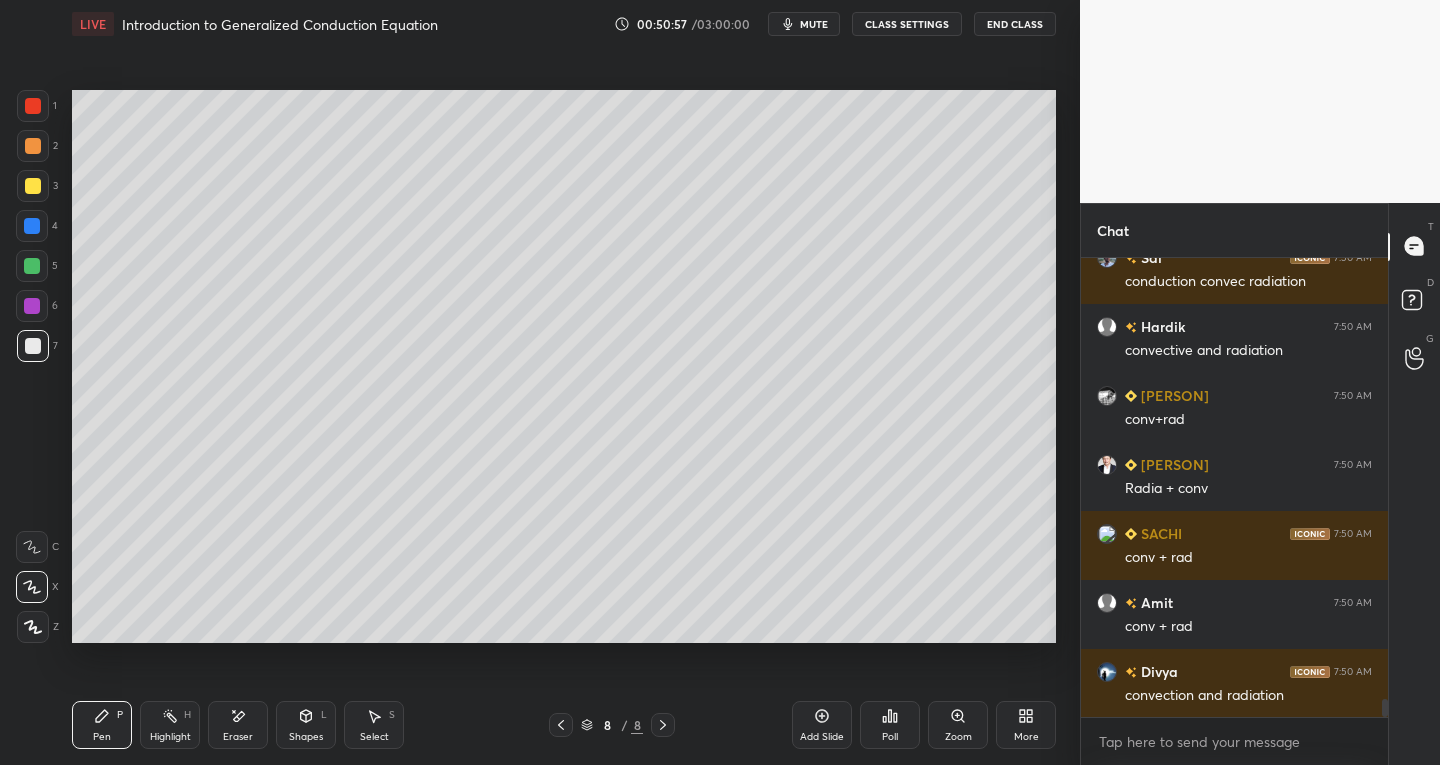 click at bounding box center [33, 106] 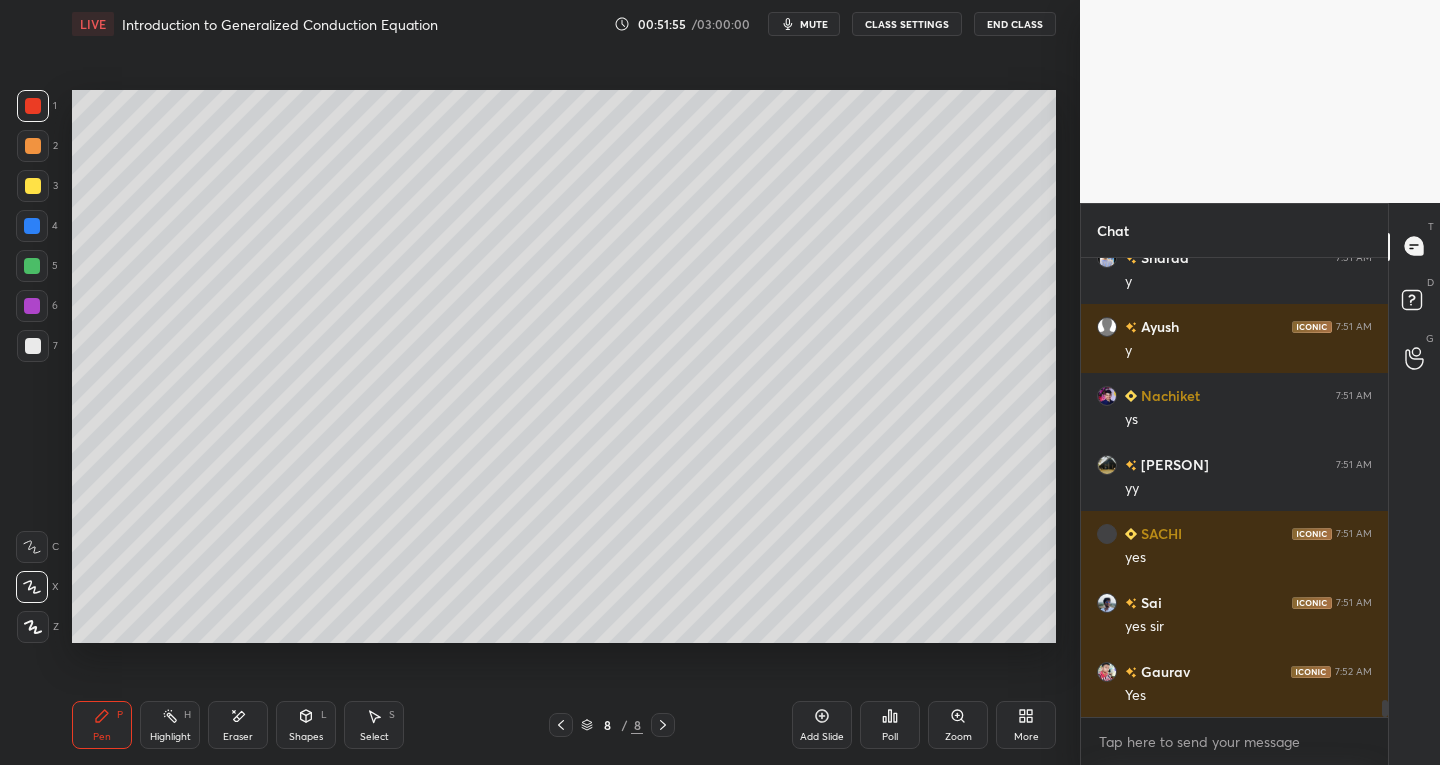 scroll, scrollTop: 11903, scrollLeft: 0, axis: vertical 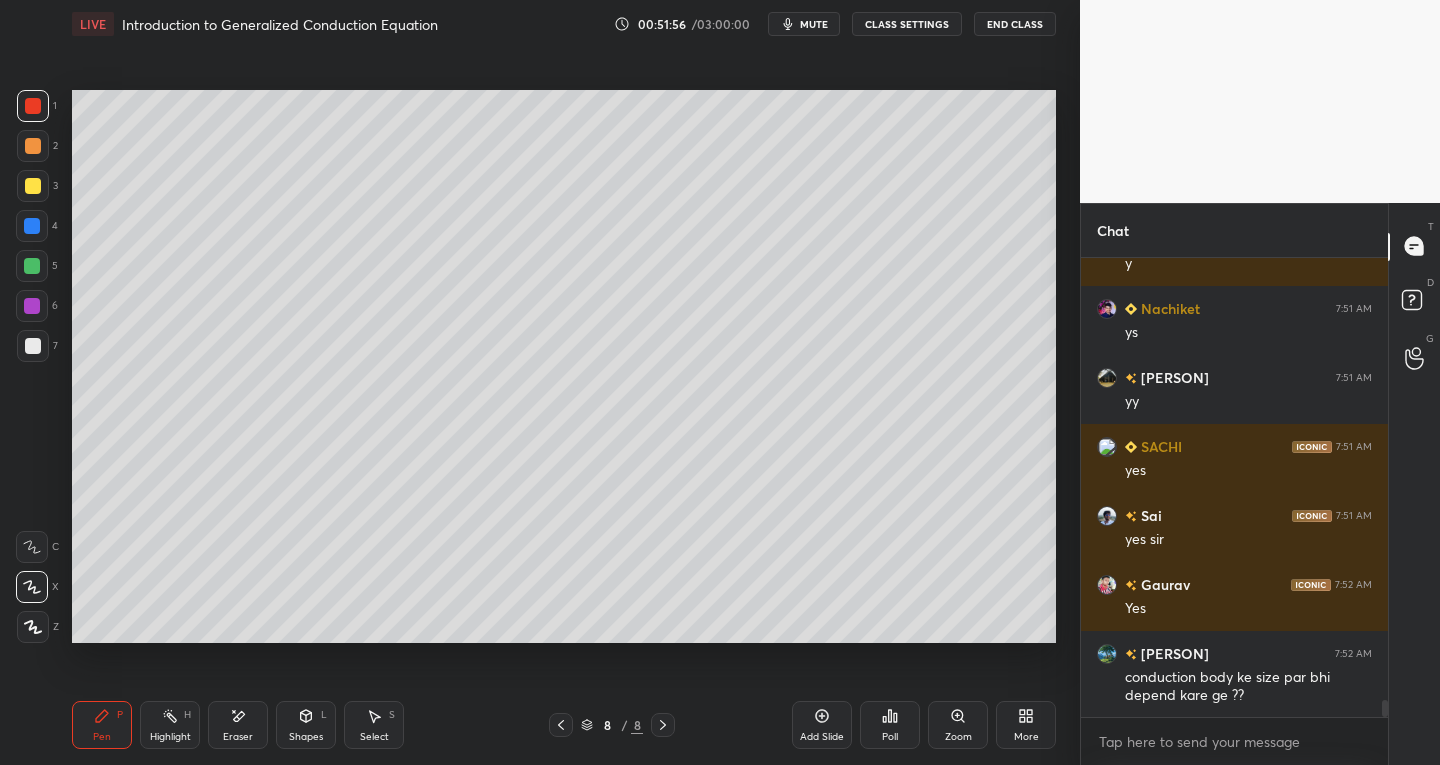 click at bounding box center [33, 346] 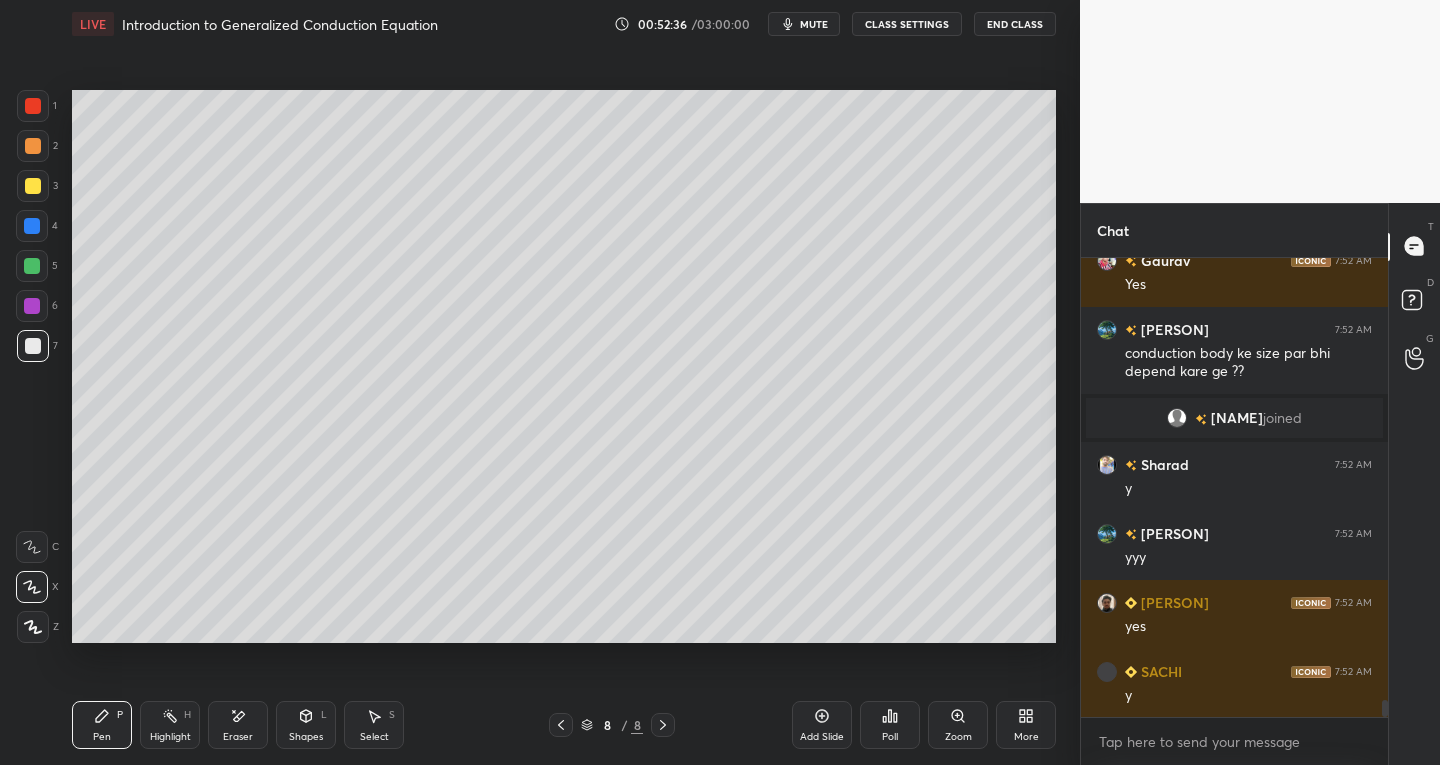 scroll, scrollTop: 12095, scrollLeft: 0, axis: vertical 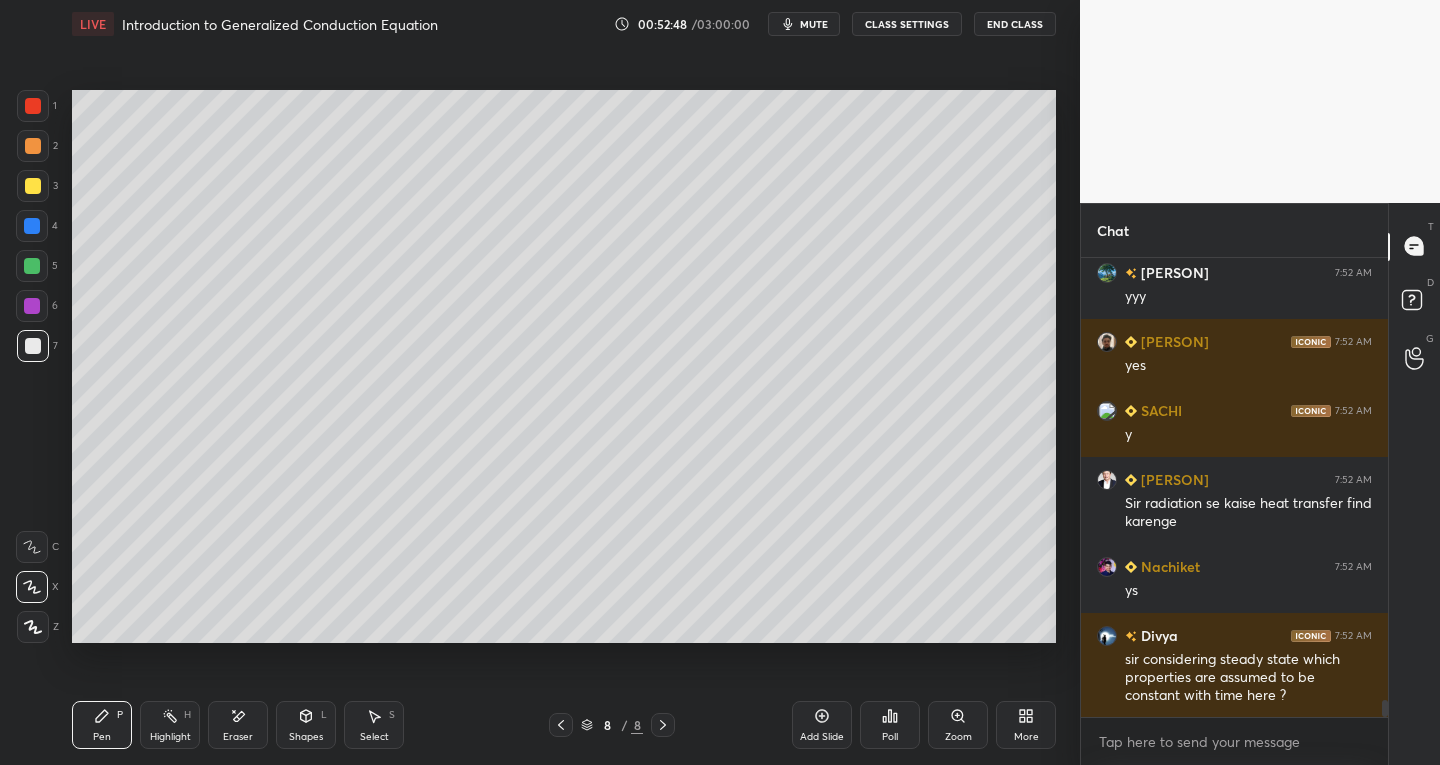 click on "Add Slide" at bounding box center [822, 725] 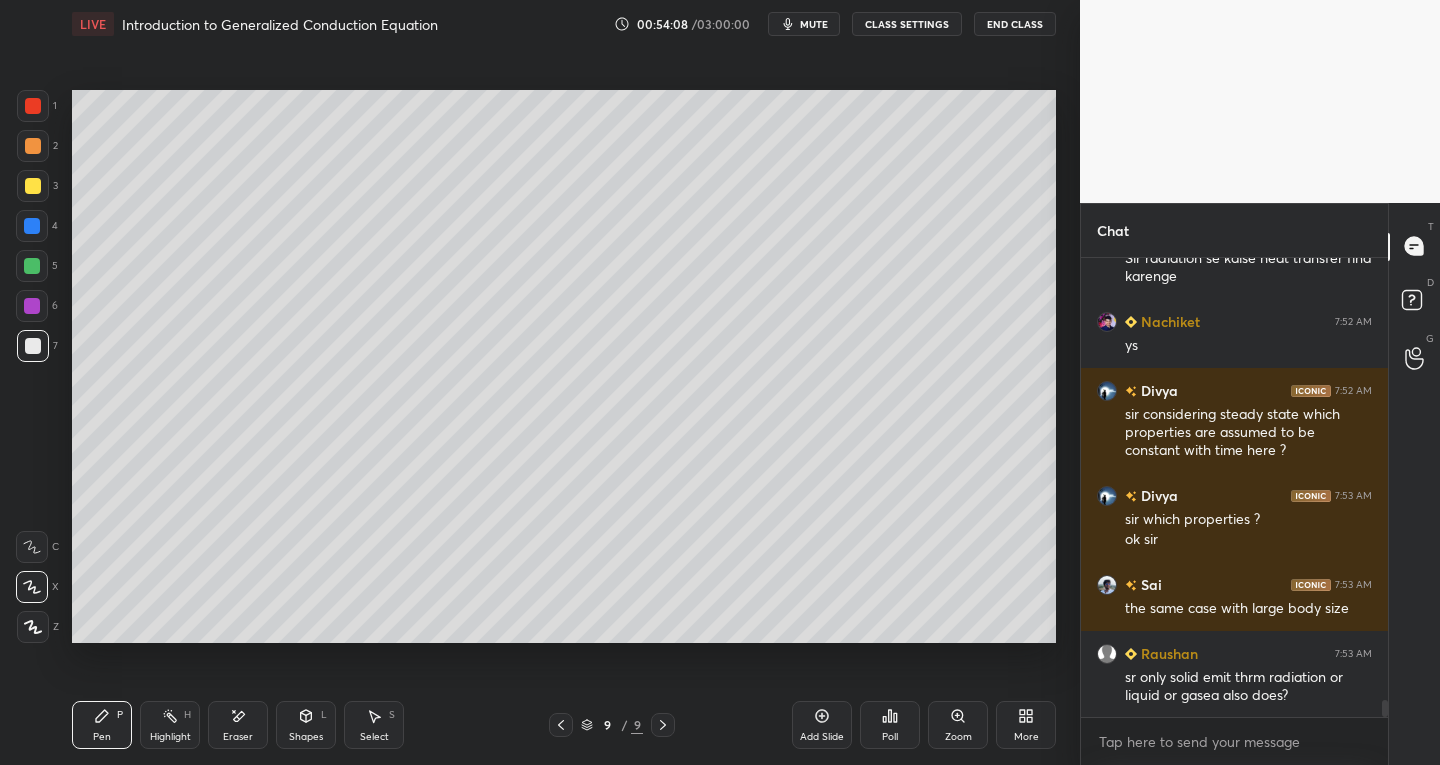 scroll, scrollTop: 12409, scrollLeft: 0, axis: vertical 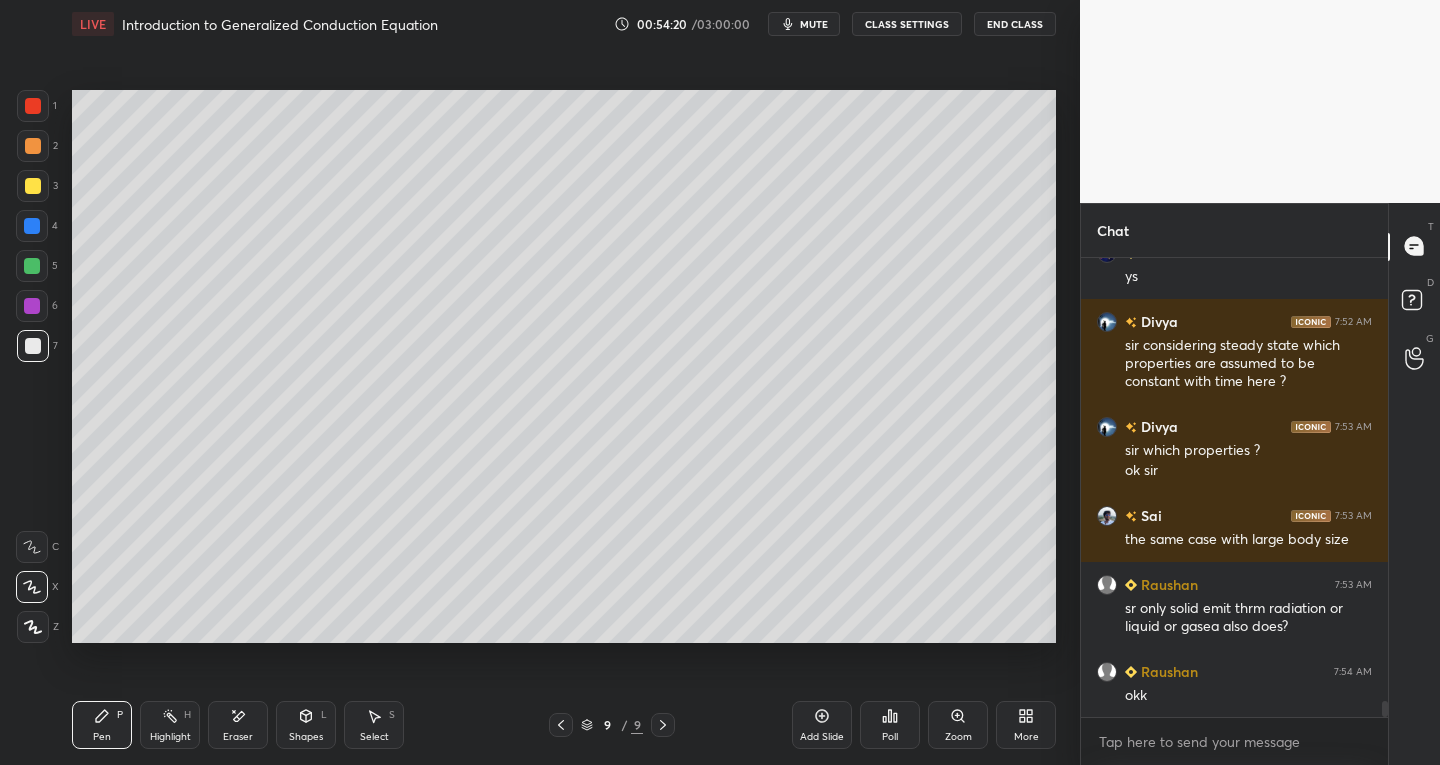 click 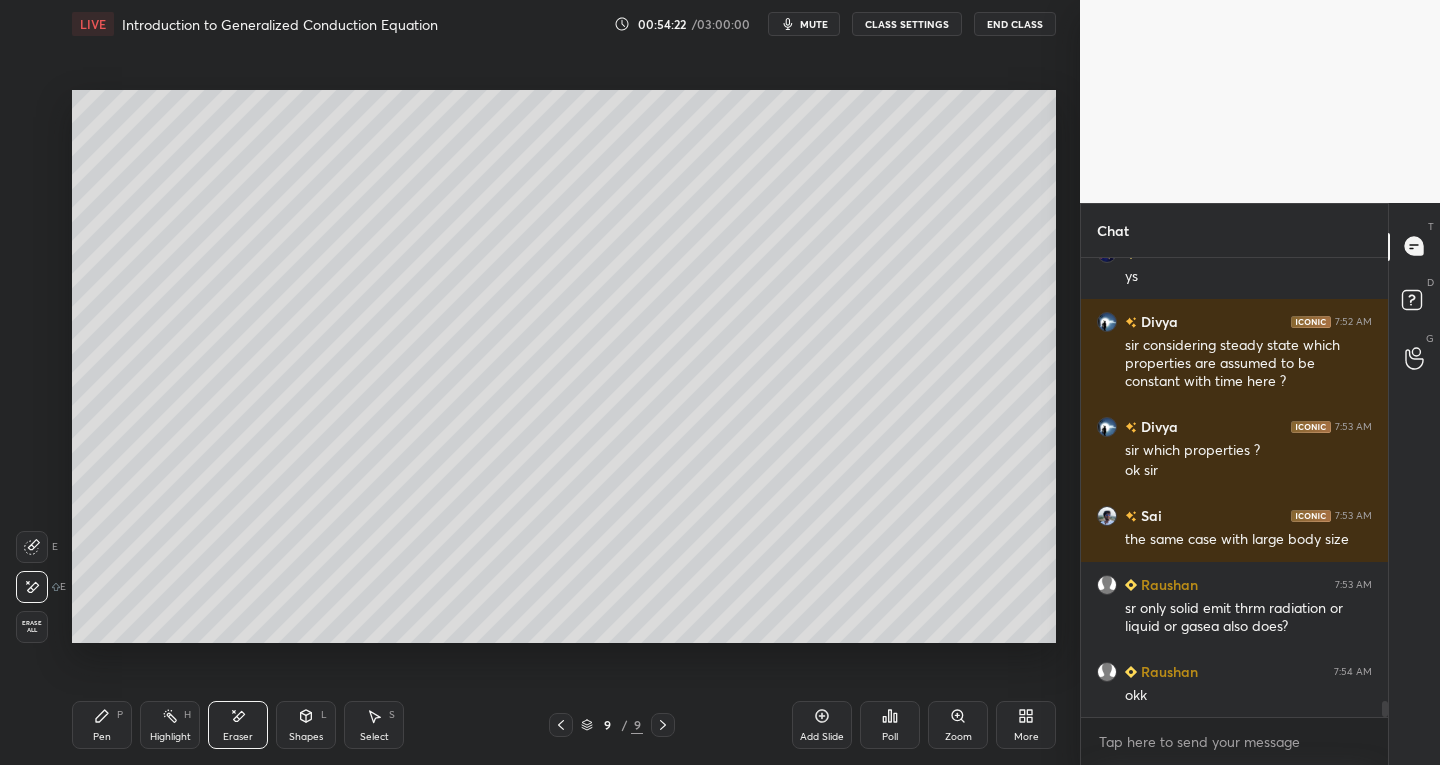 click on "Pen P" at bounding box center (102, 725) 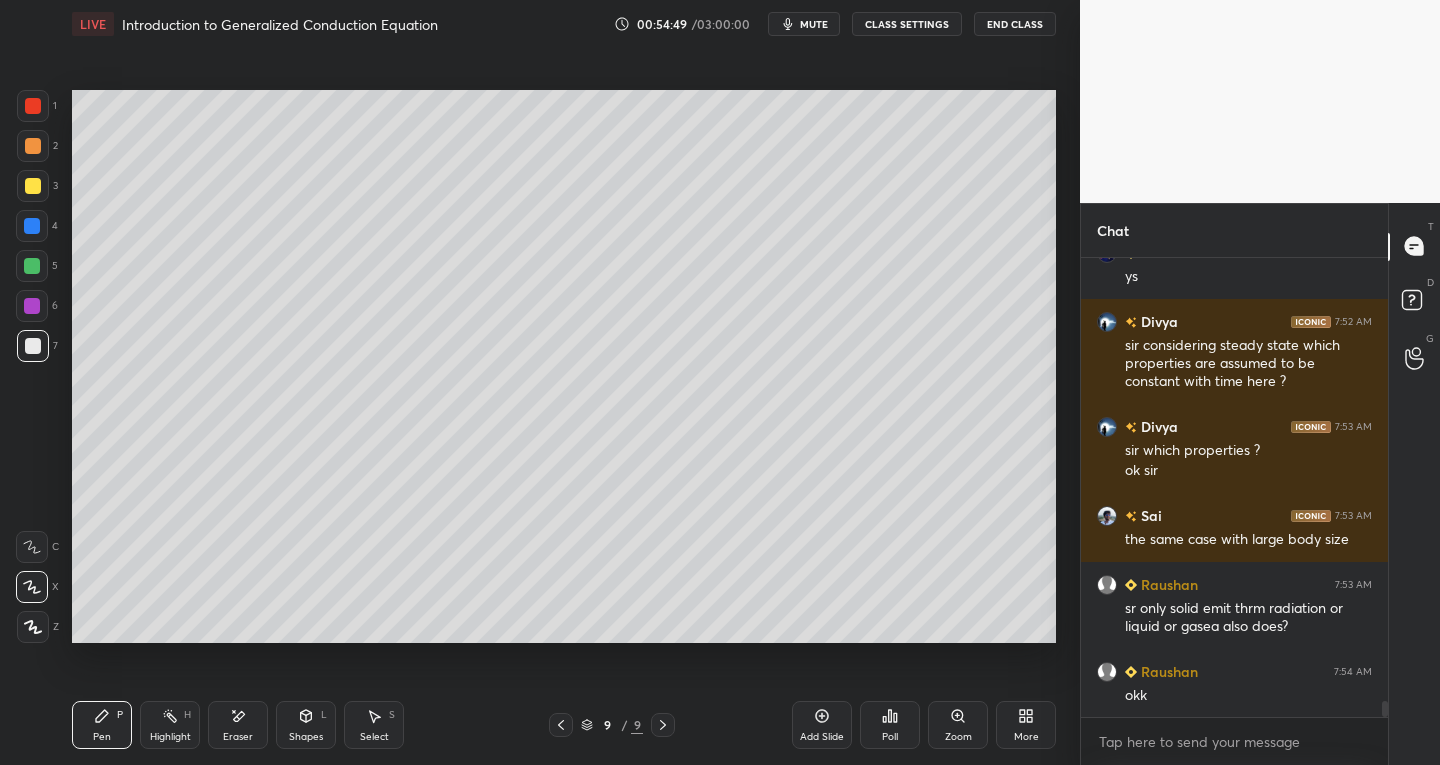 click on "Shapes L" at bounding box center (306, 725) 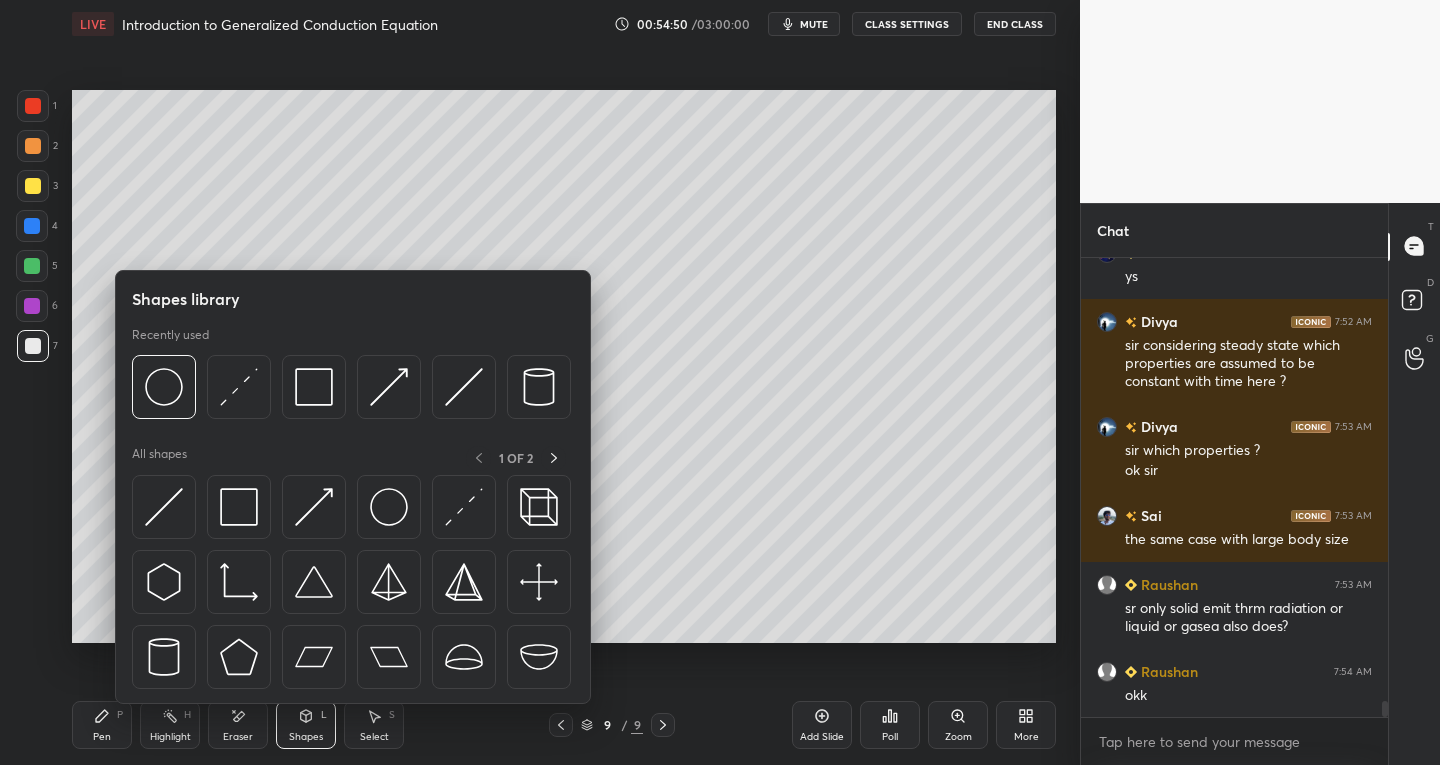 click at bounding box center (314, 387) 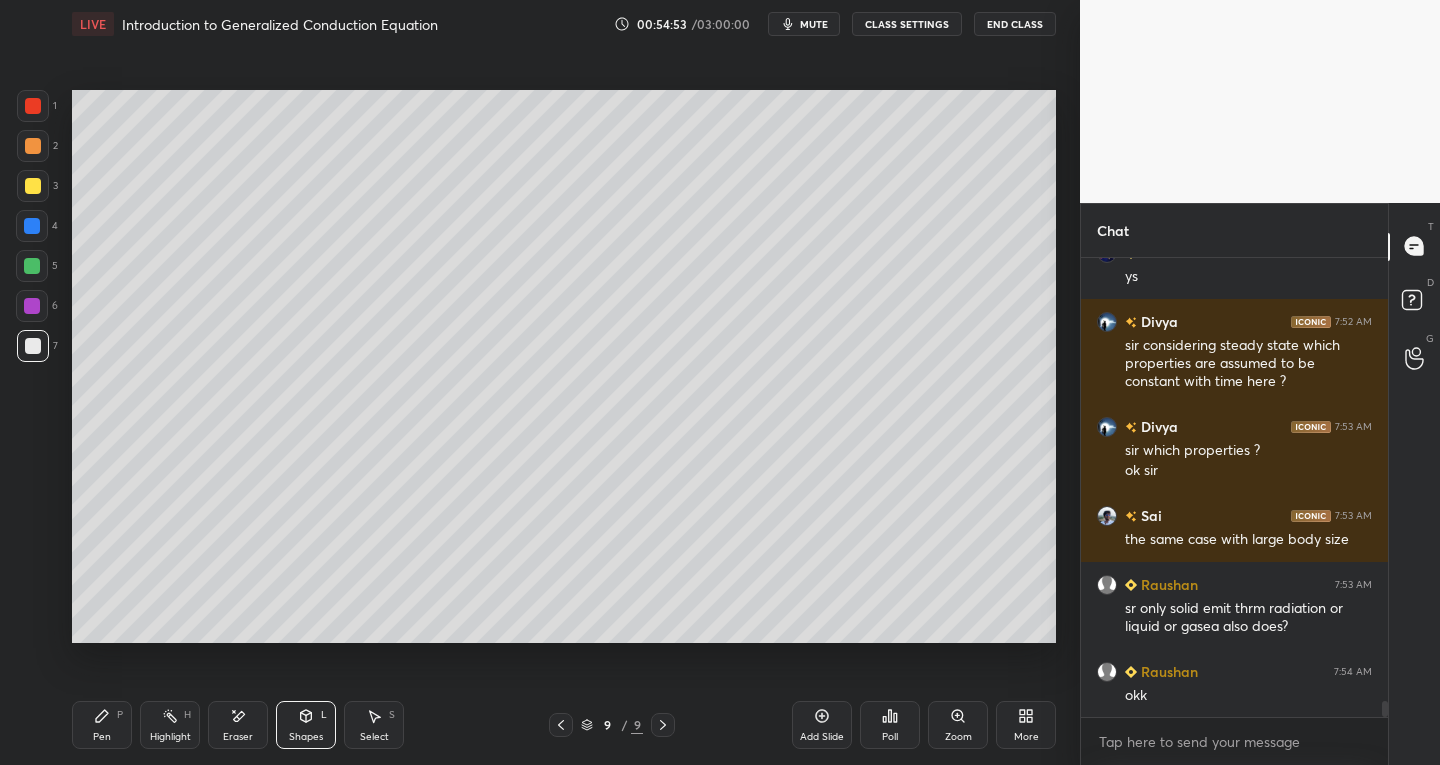 click 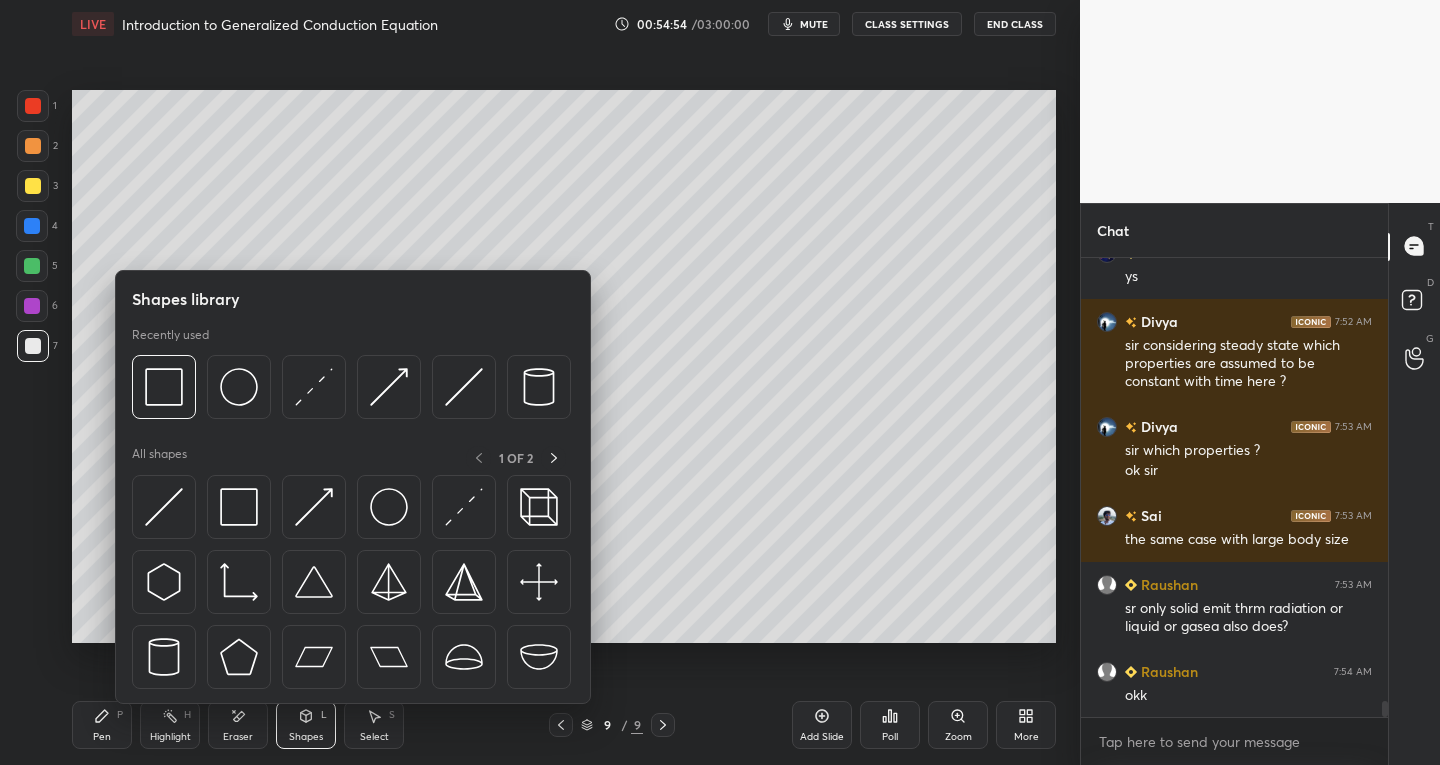 click on "Eraser" at bounding box center (238, 737) 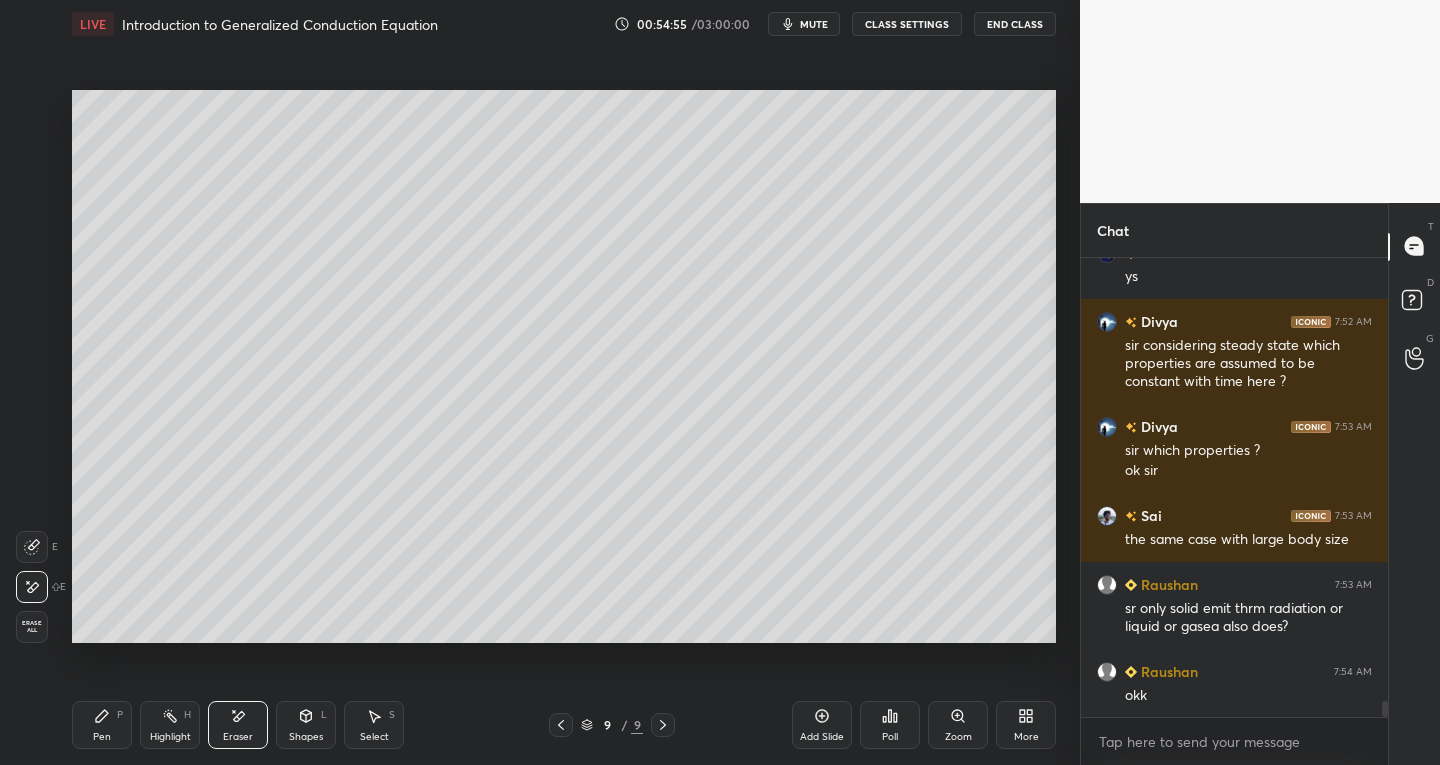 click 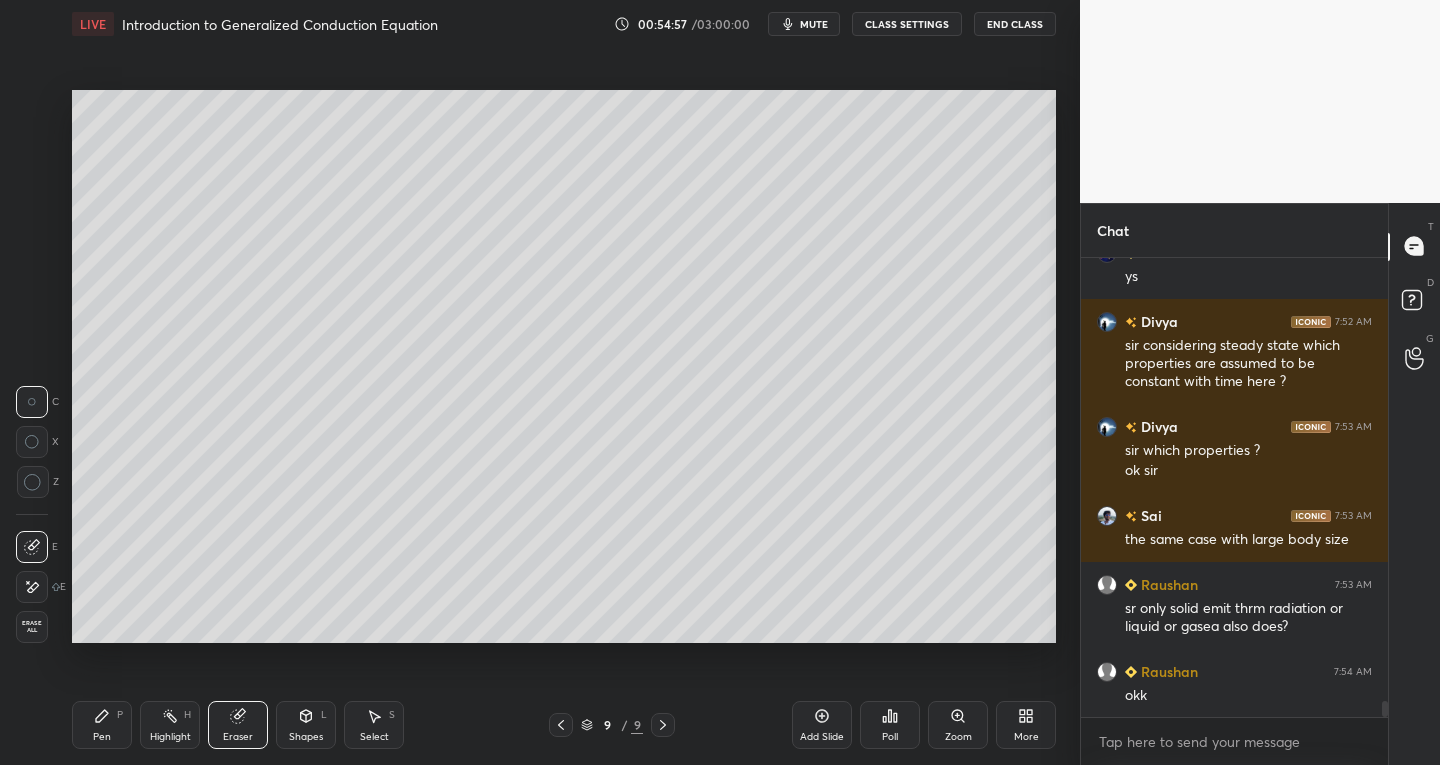 click 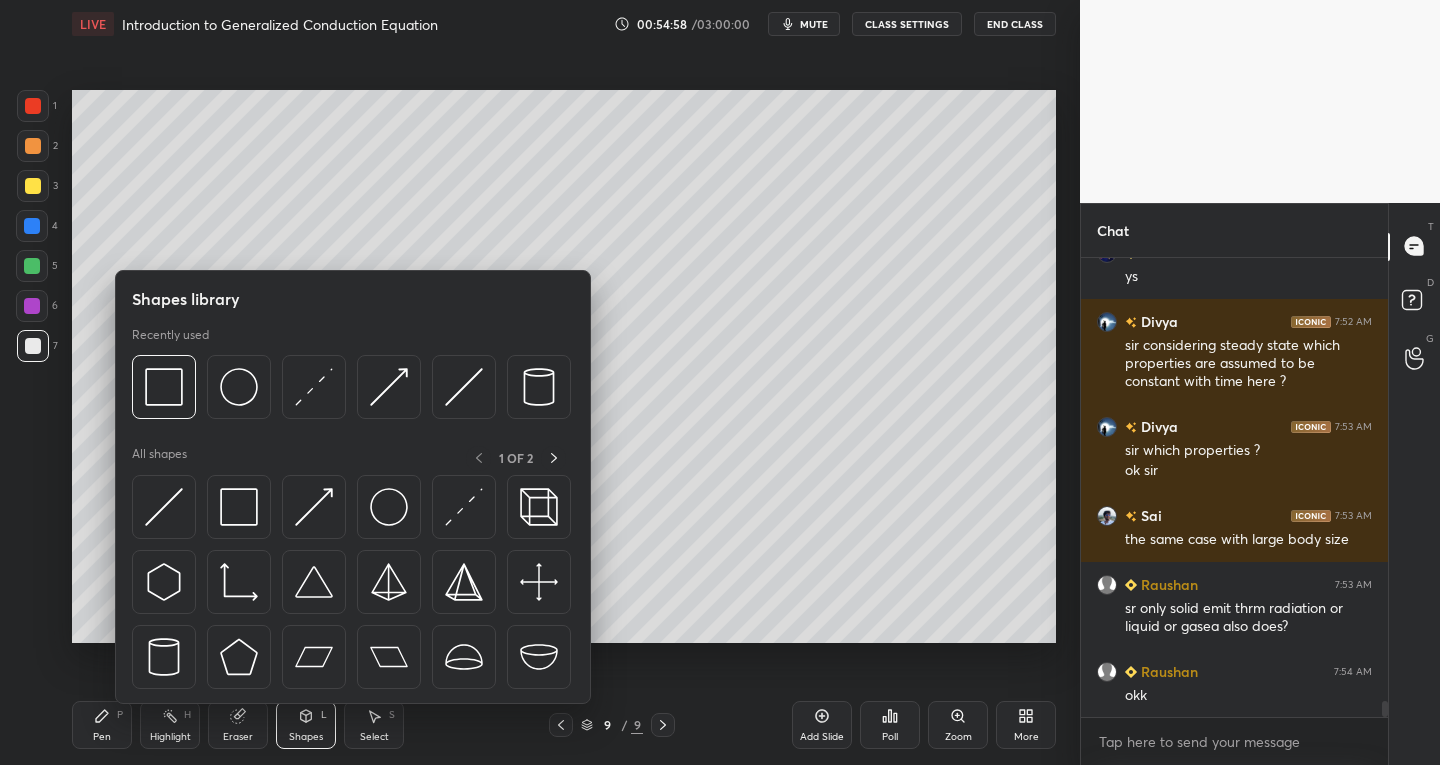 click at bounding box center [164, 507] 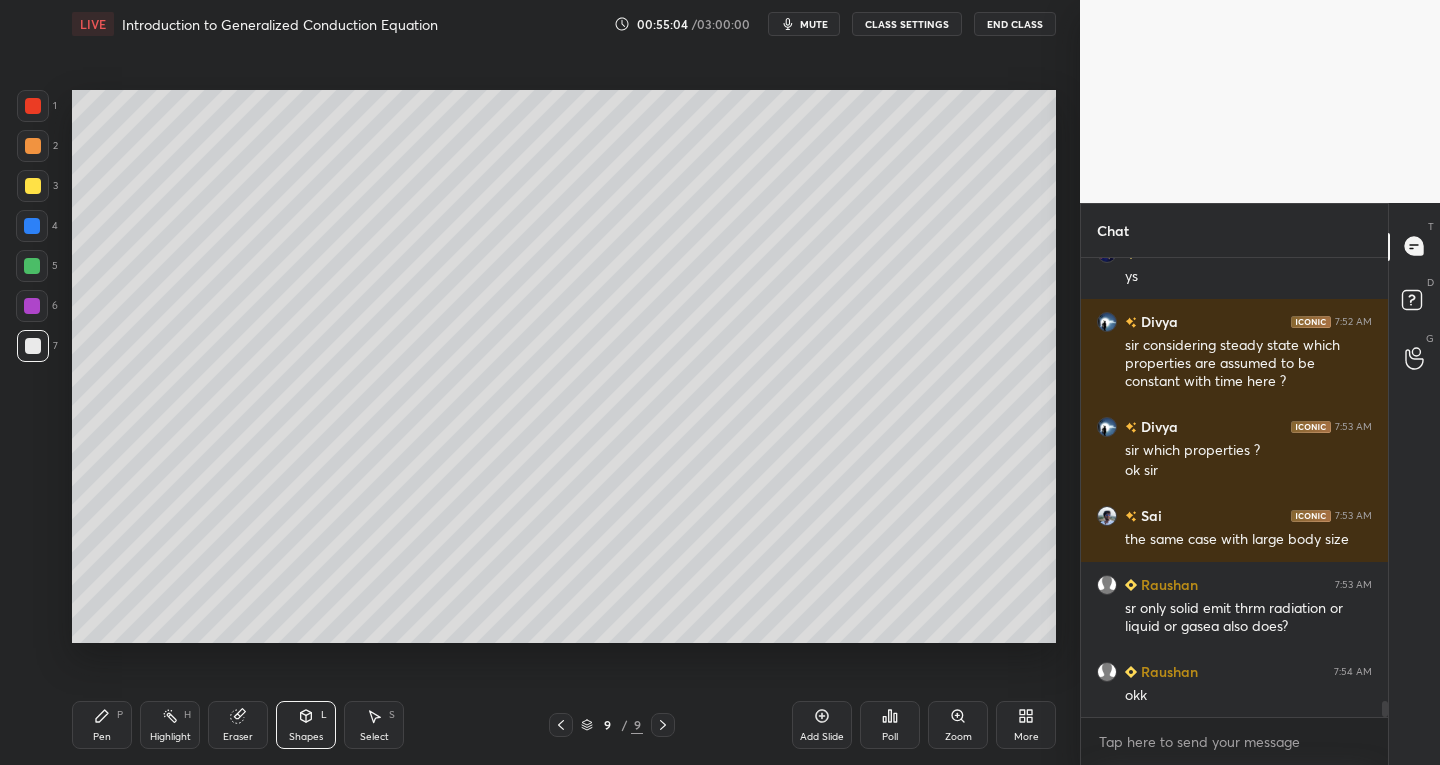 click 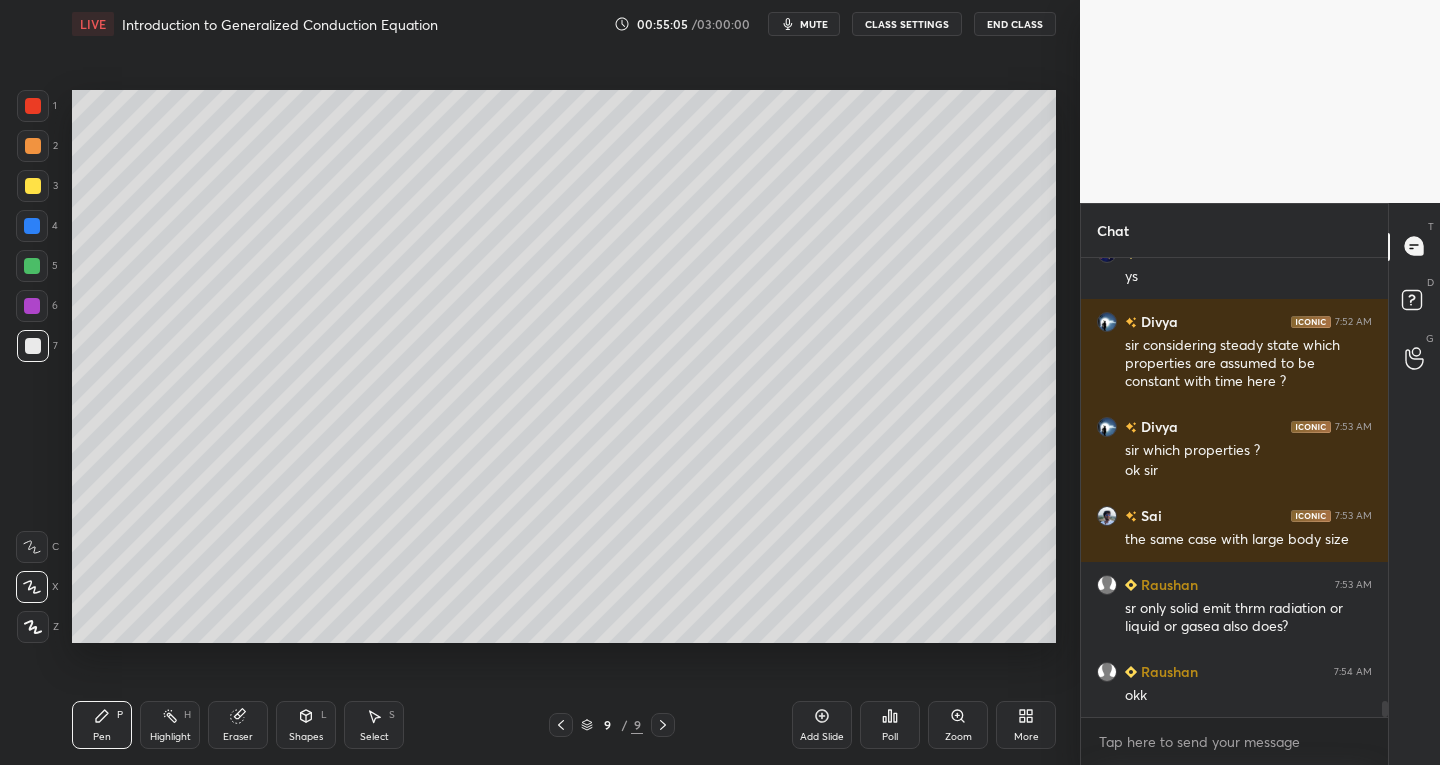 click at bounding box center [33, 106] 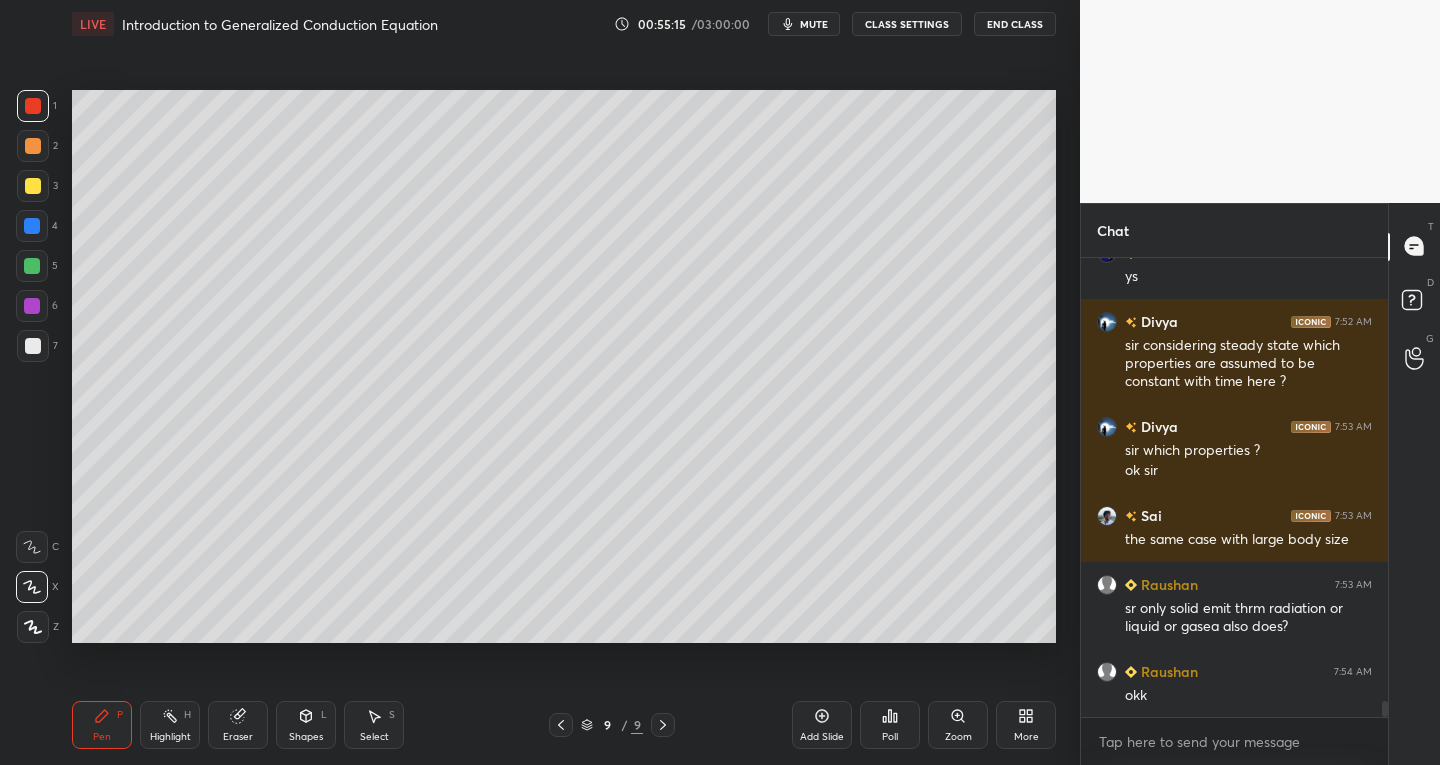 click on "Select S" at bounding box center [374, 725] 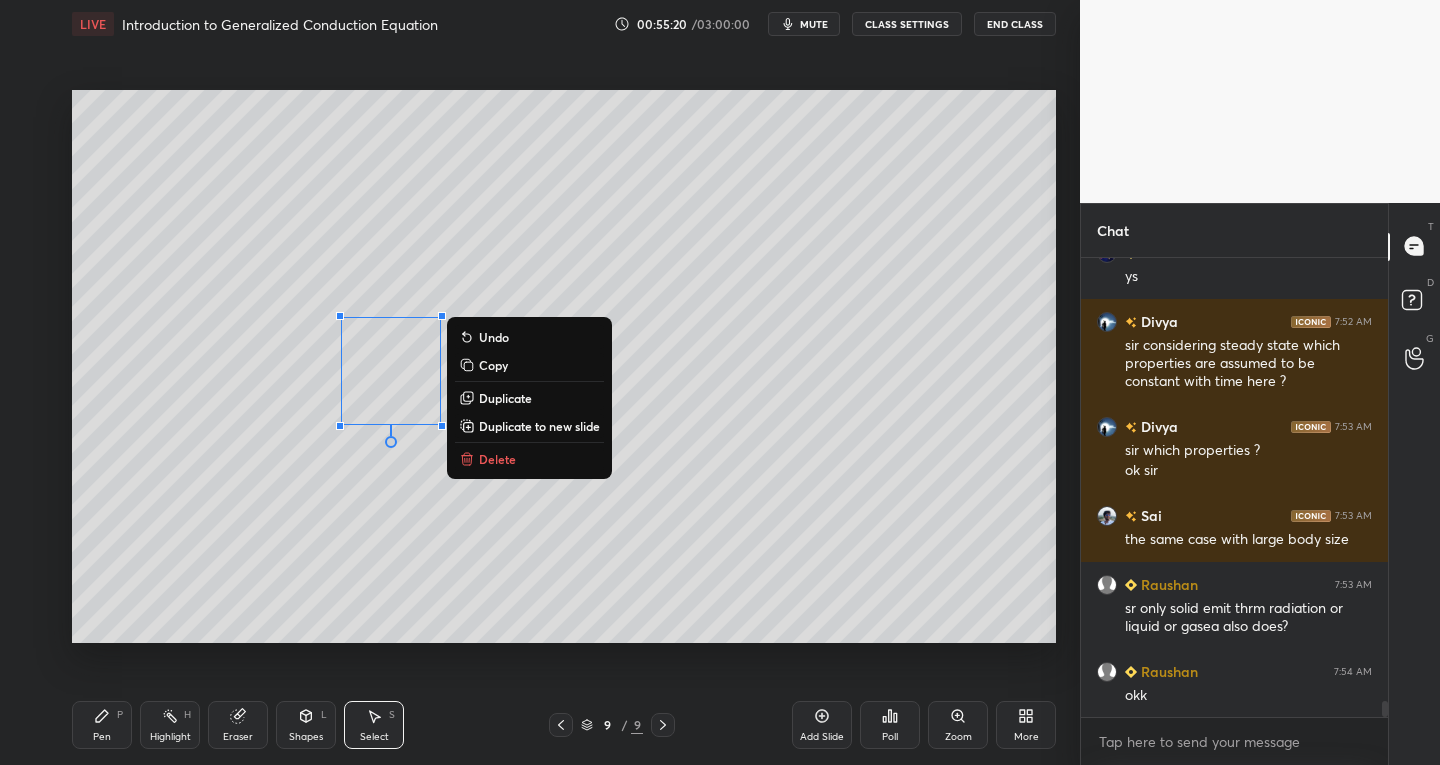 click on "0 ° Undo Copy Duplicate Duplicate to new slide Delete" at bounding box center (564, 367) 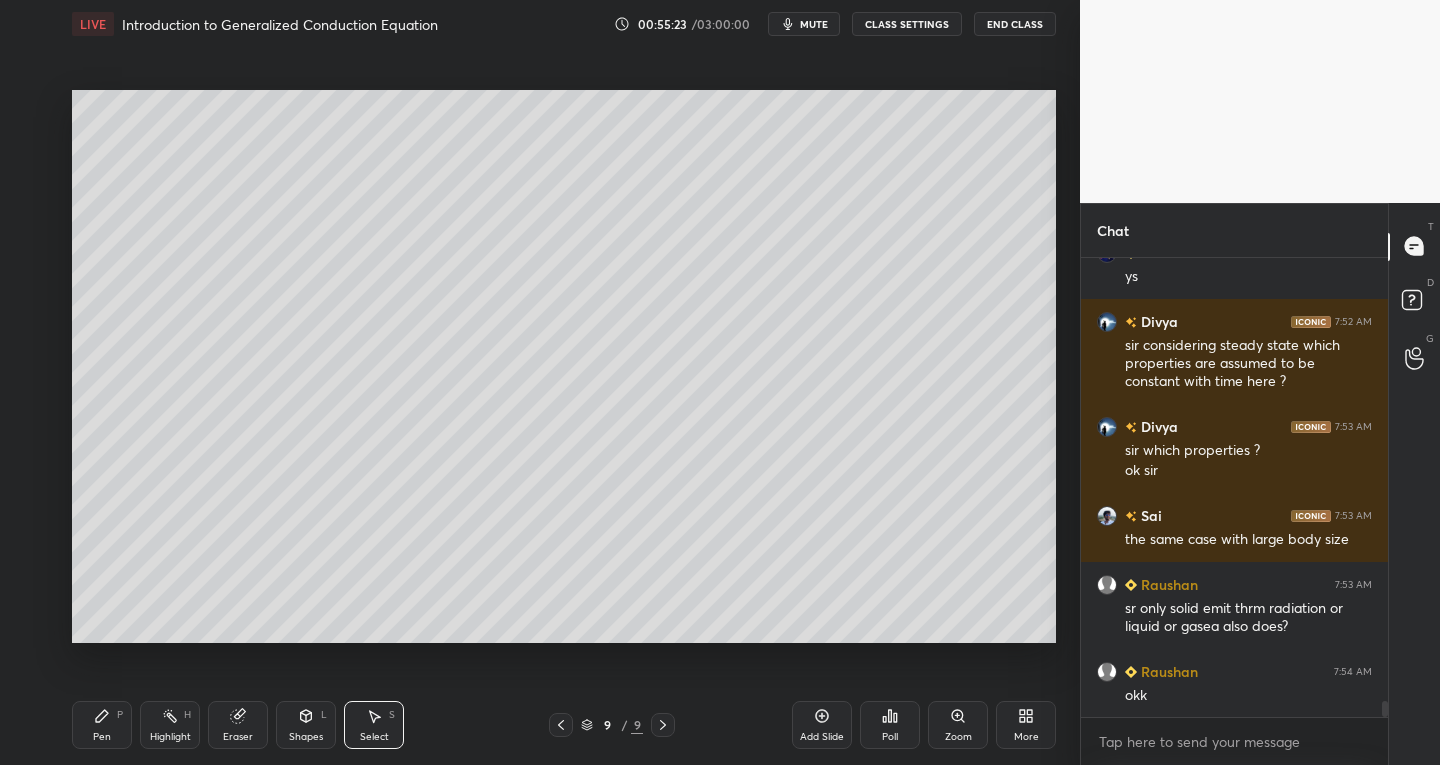 click 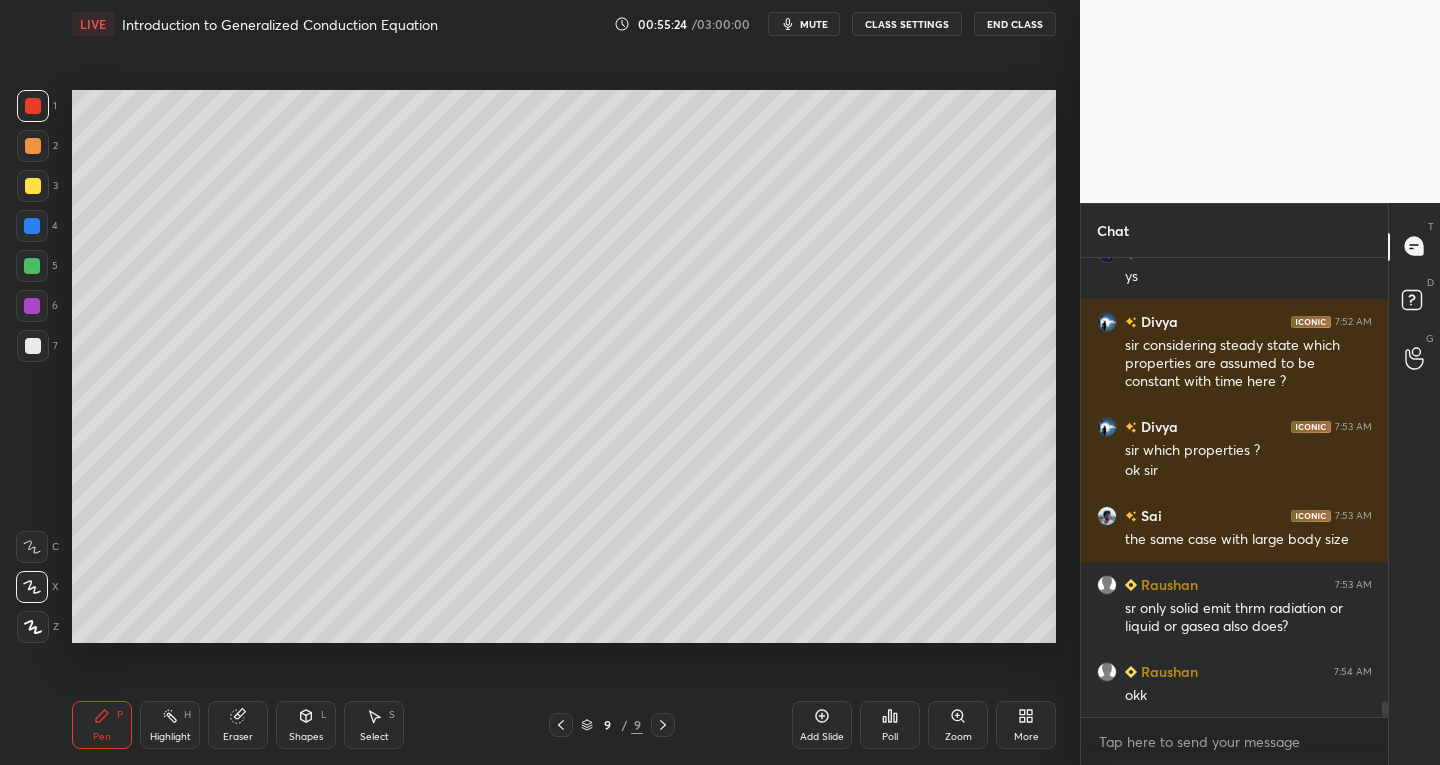 click at bounding box center (32, 226) 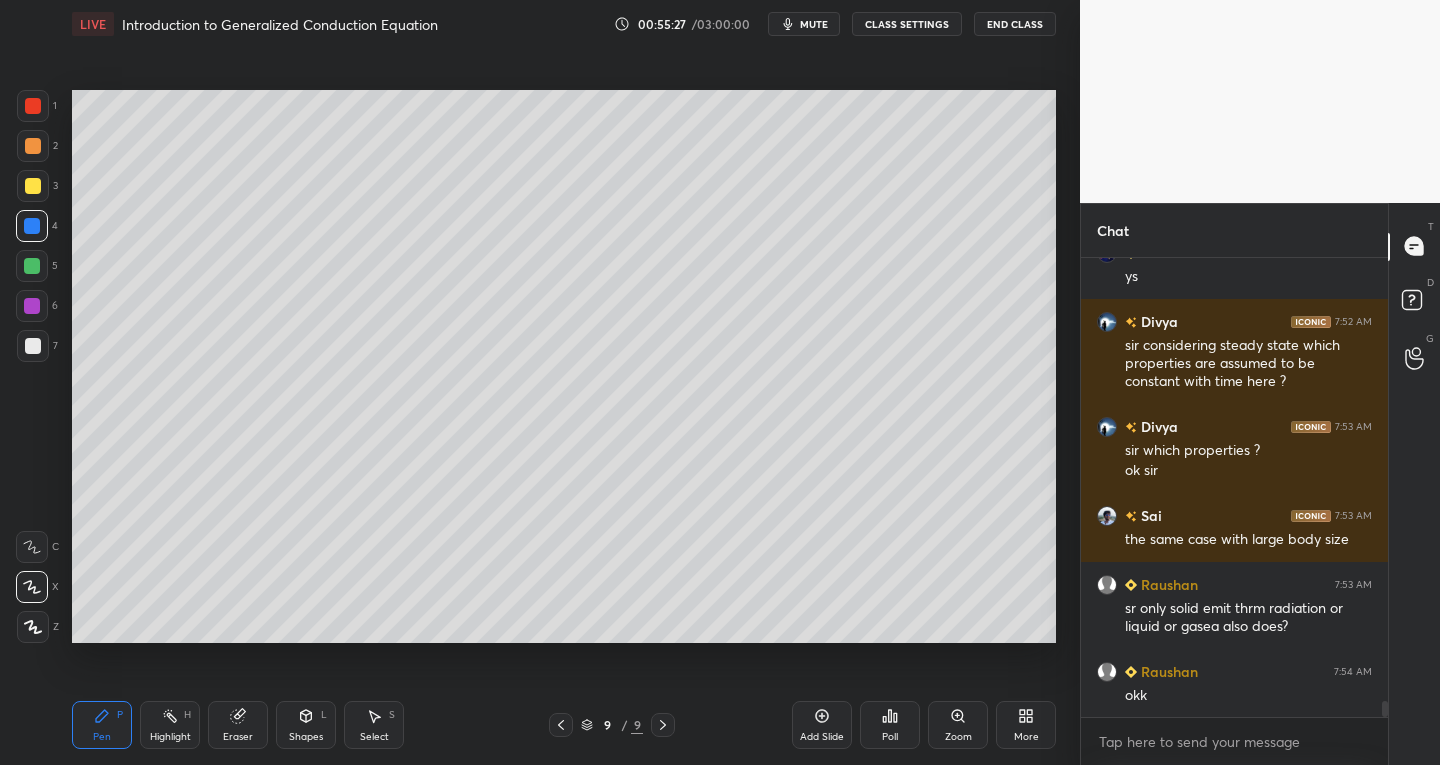 click at bounding box center [33, 346] 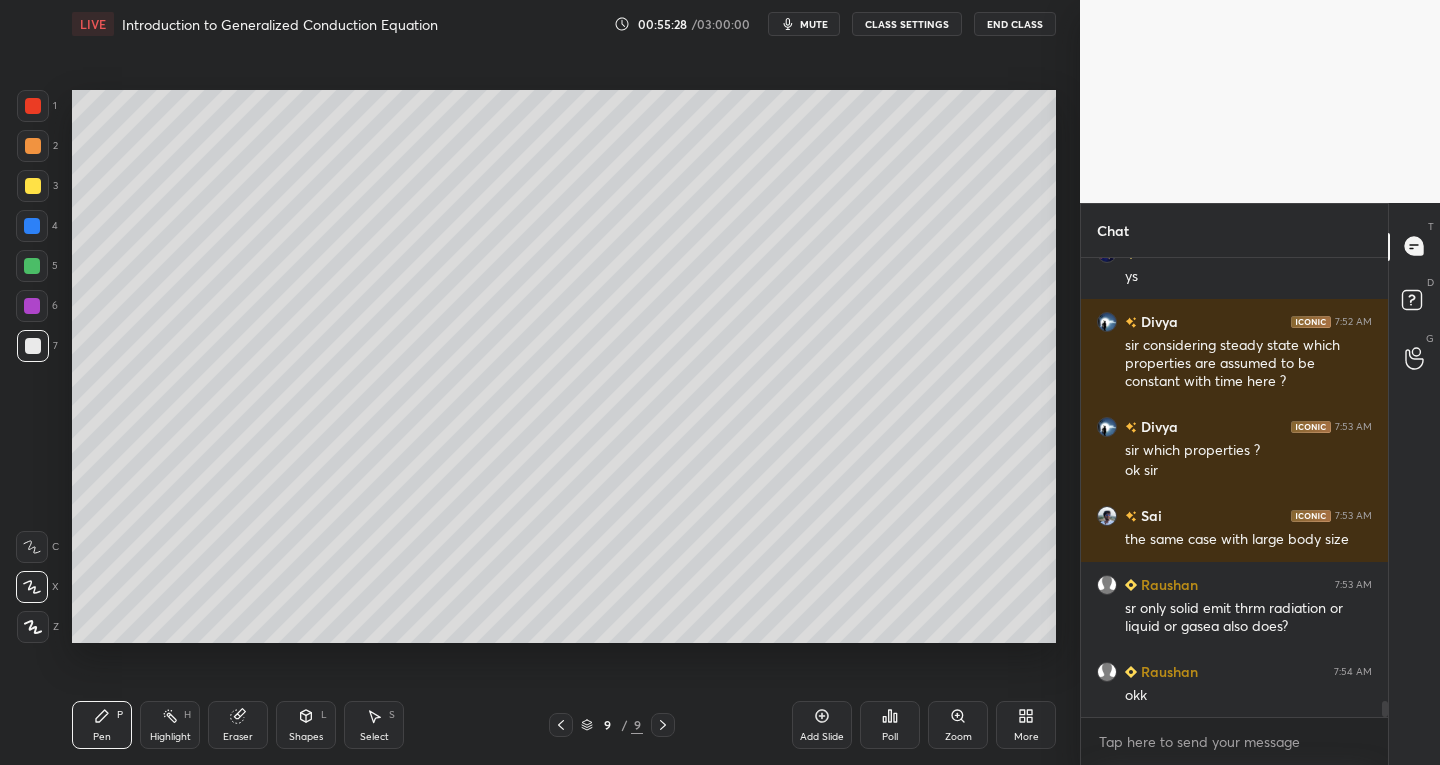 click at bounding box center [32, 226] 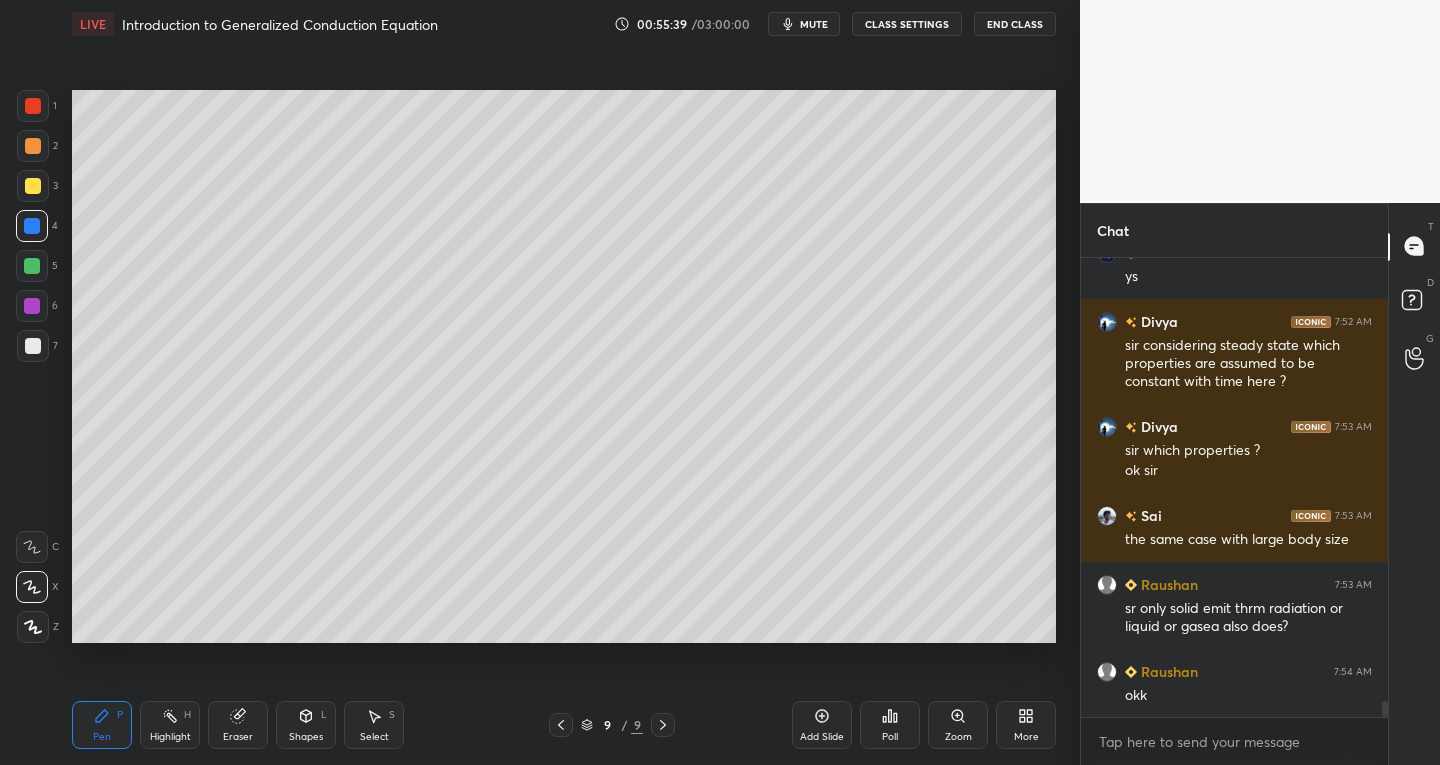 click at bounding box center [33, 346] 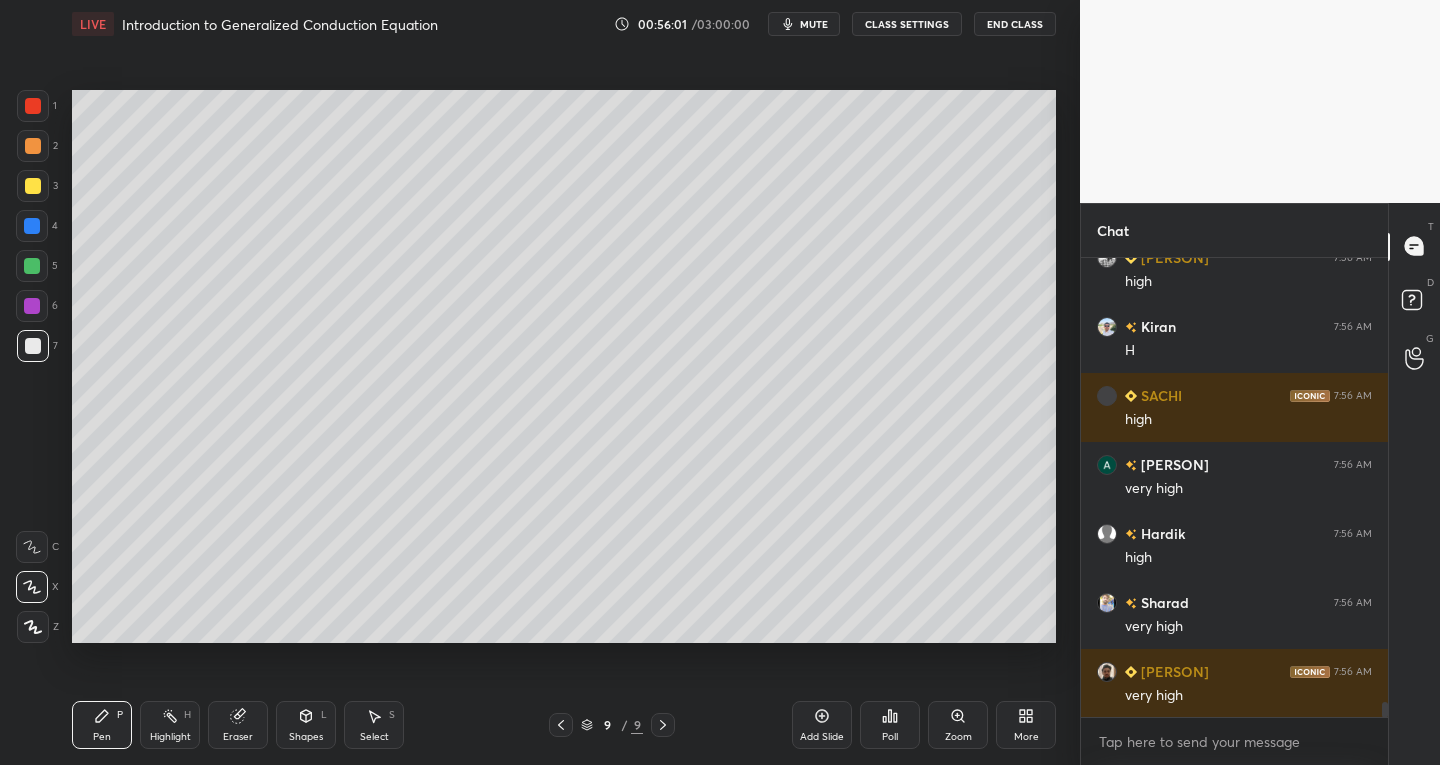 scroll, scrollTop: 13513, scrollLeft: 0, axis: vertical 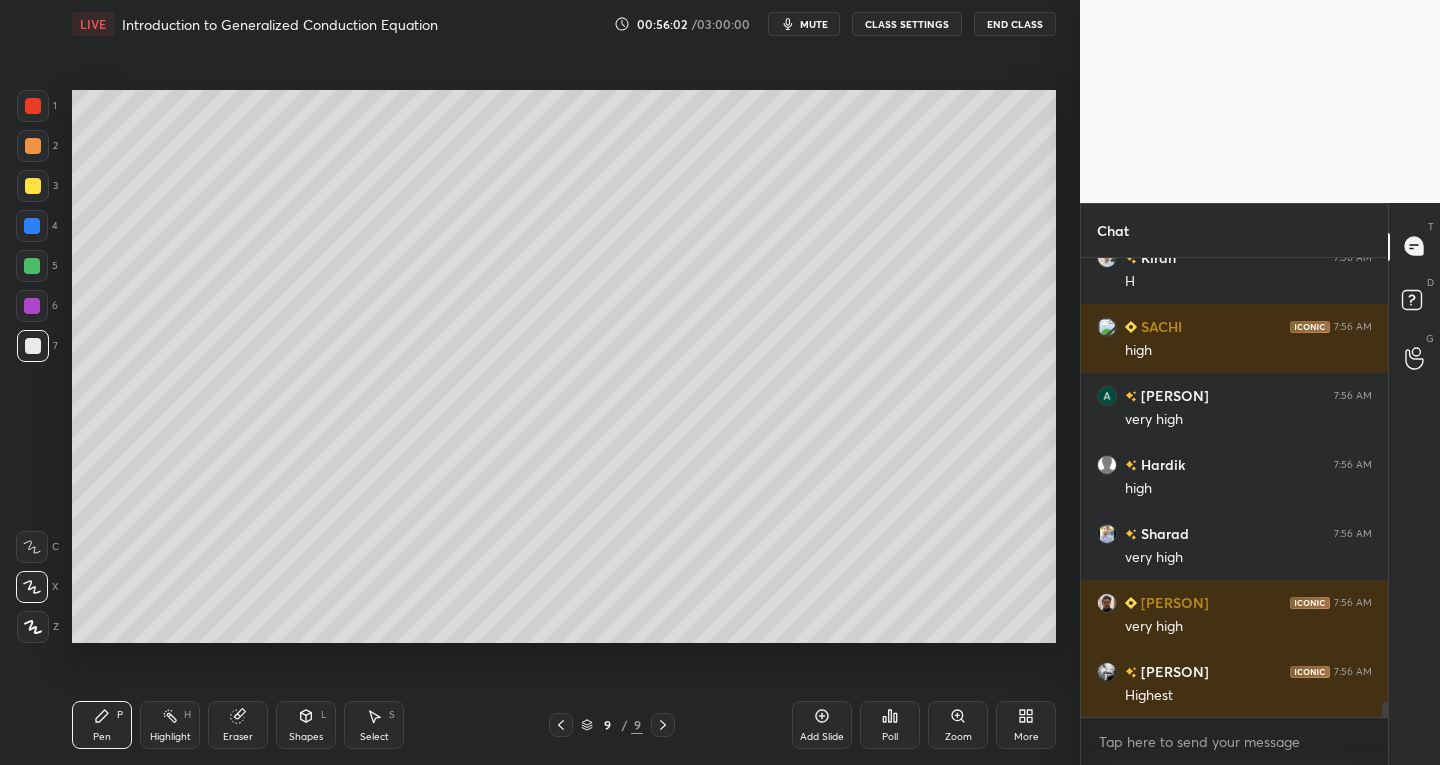 click at bounding box center (32, 226) 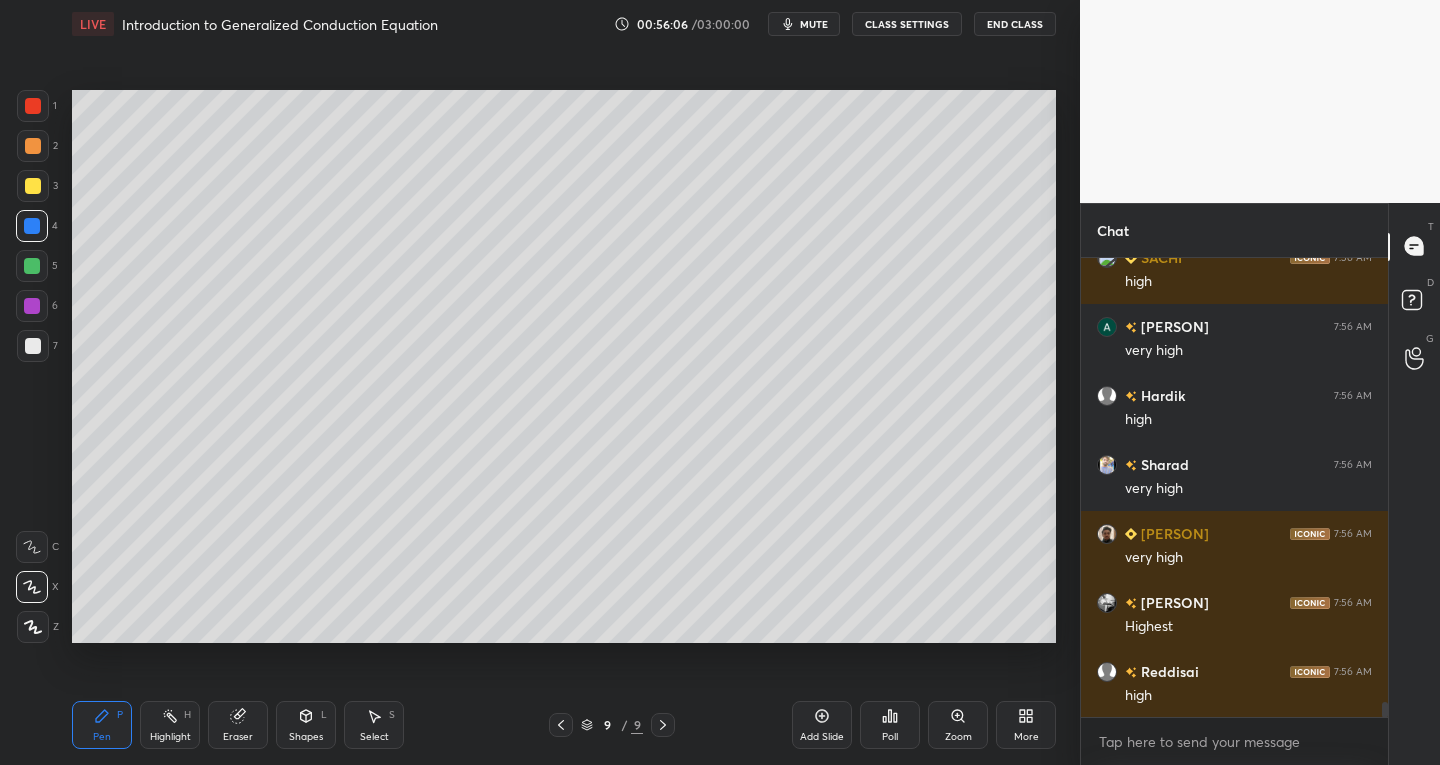 scroll, scrollTop: 13651, scrollLeft: 0, axis: vertical 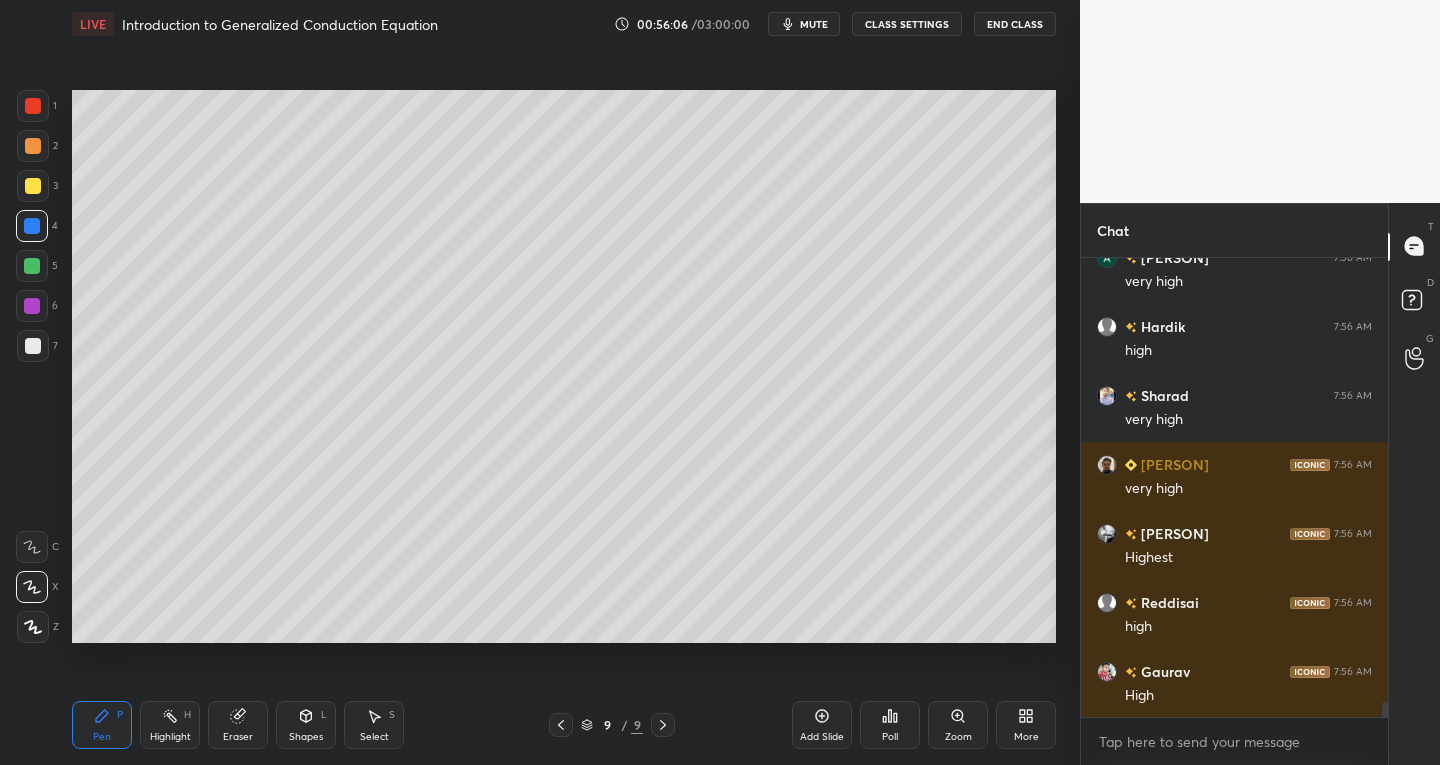 click at bounding box center [33, 346] 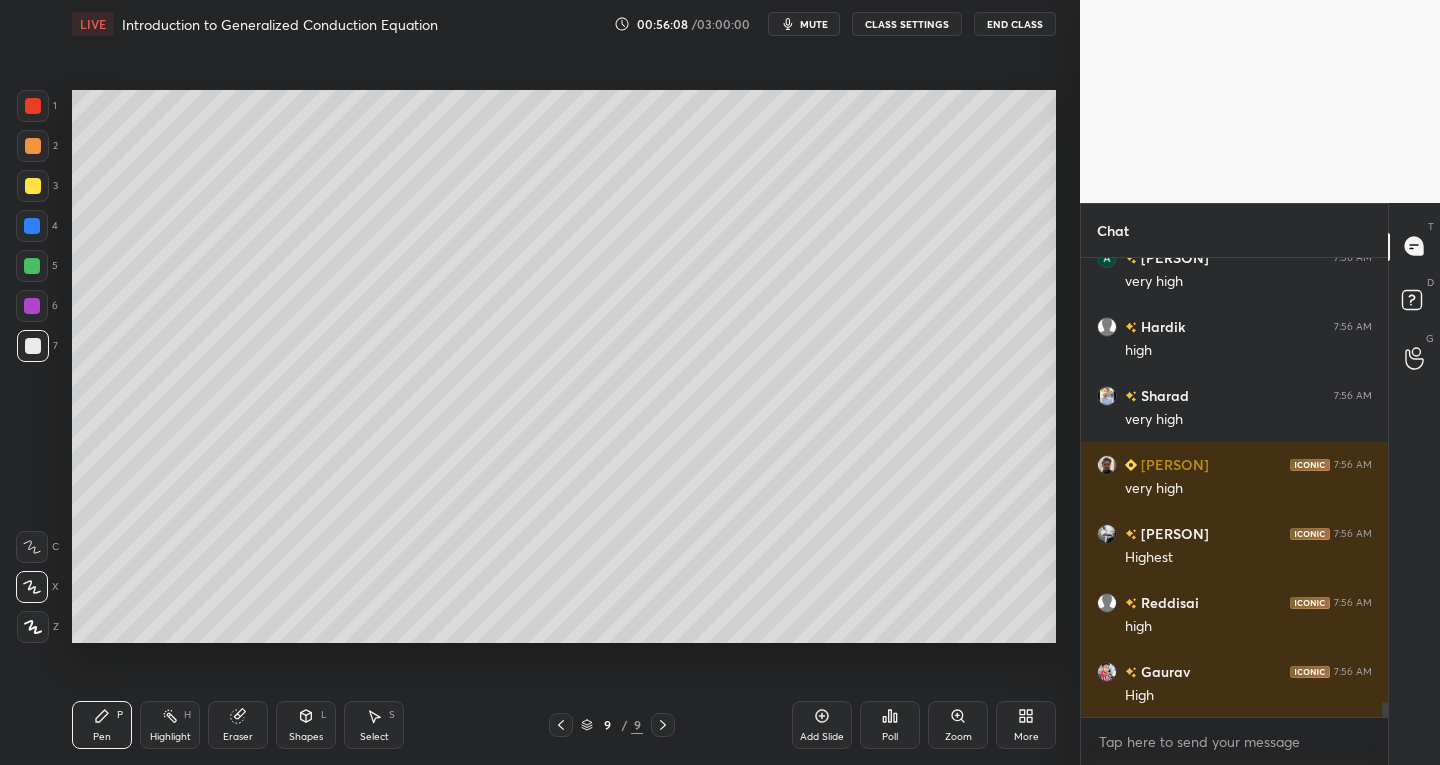 click at bounding box center [33, 186] 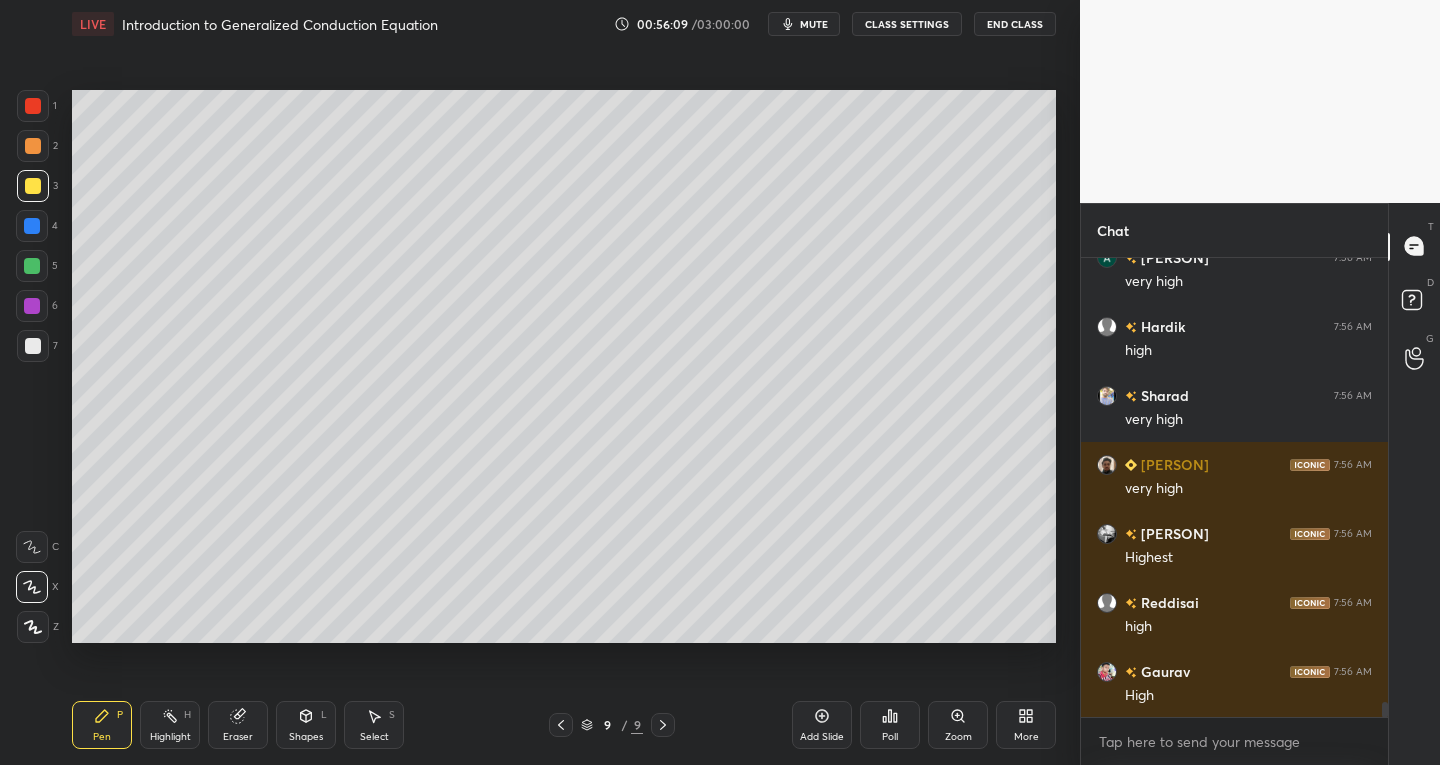 click at bounding box center (33, 106) 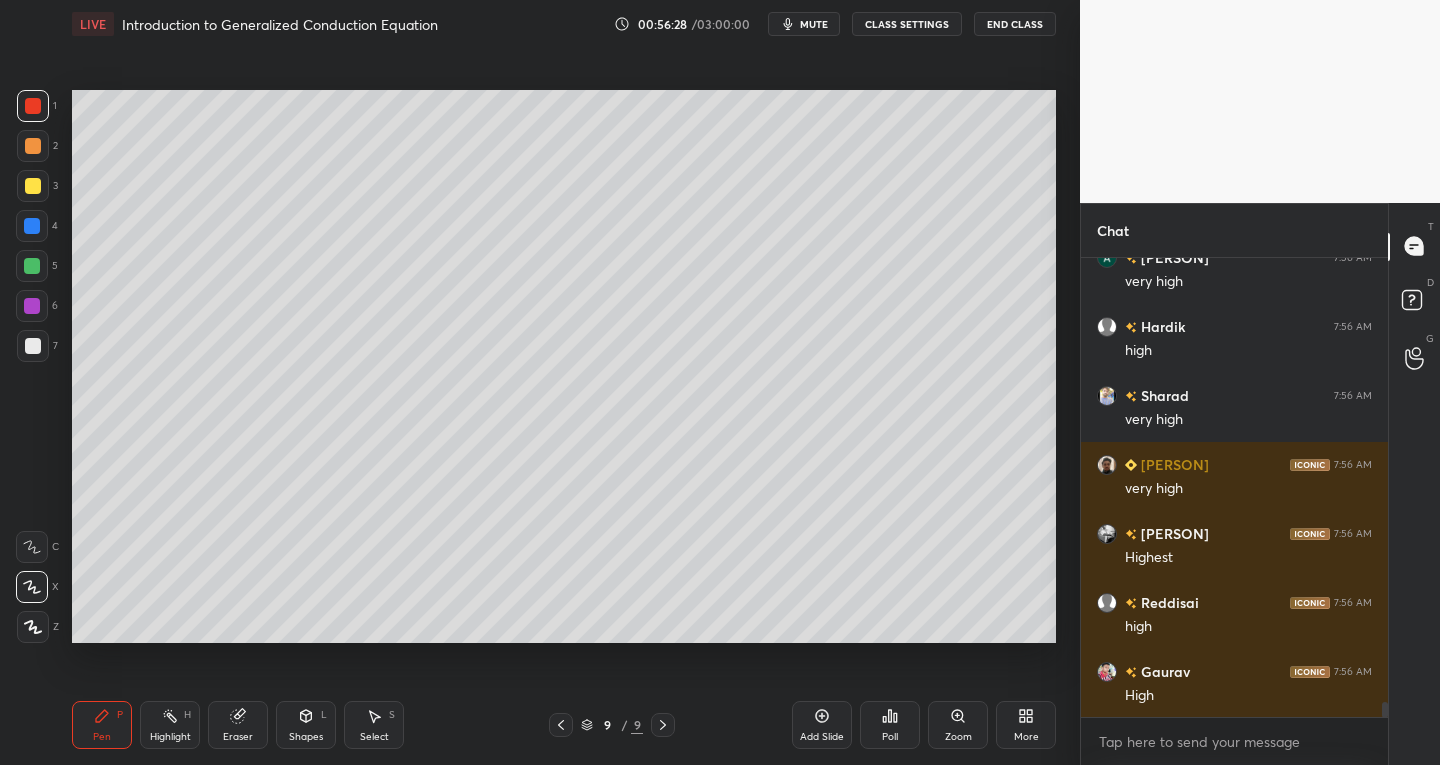 click at bounding box center (33, 346) 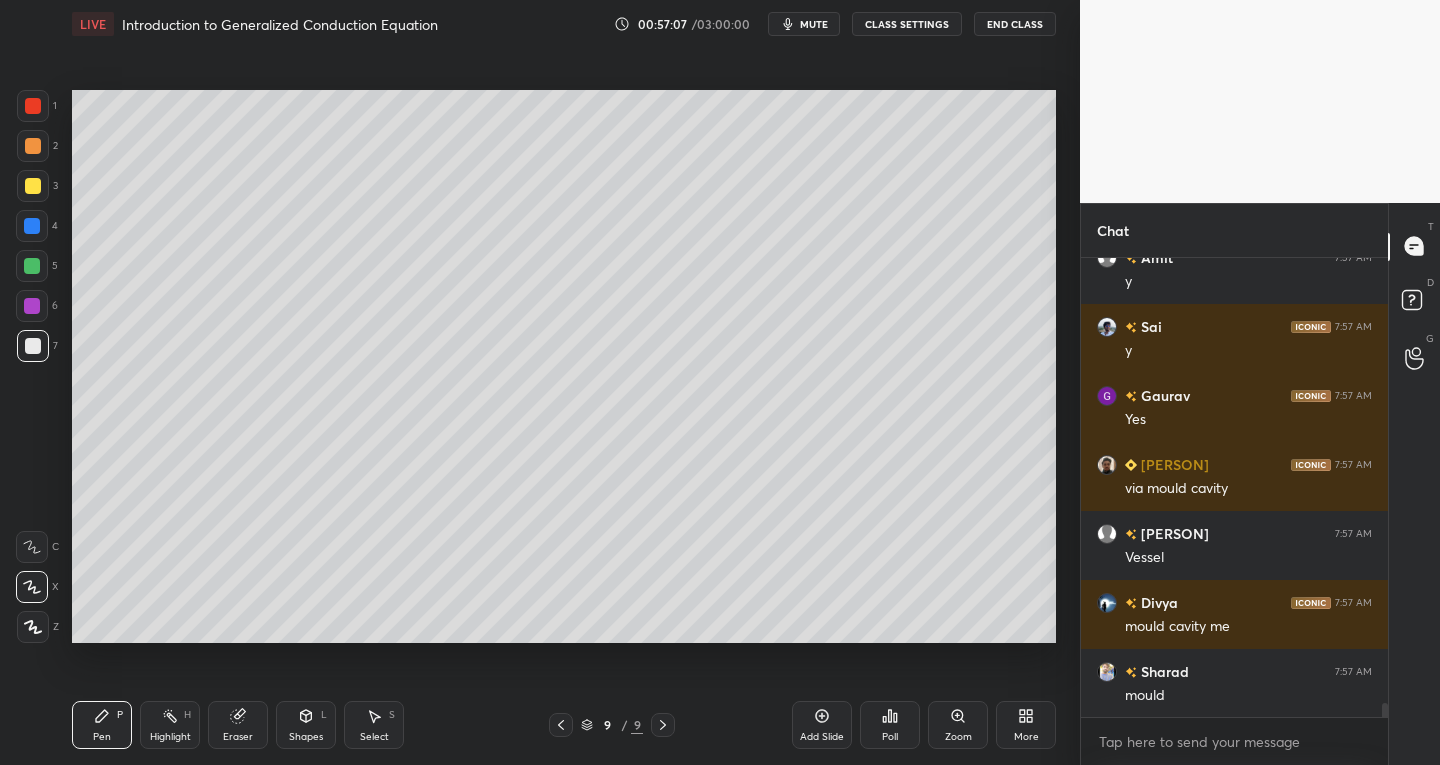 scroll, scrollTop: 14617, scrollLeft: 0, axis: vertical 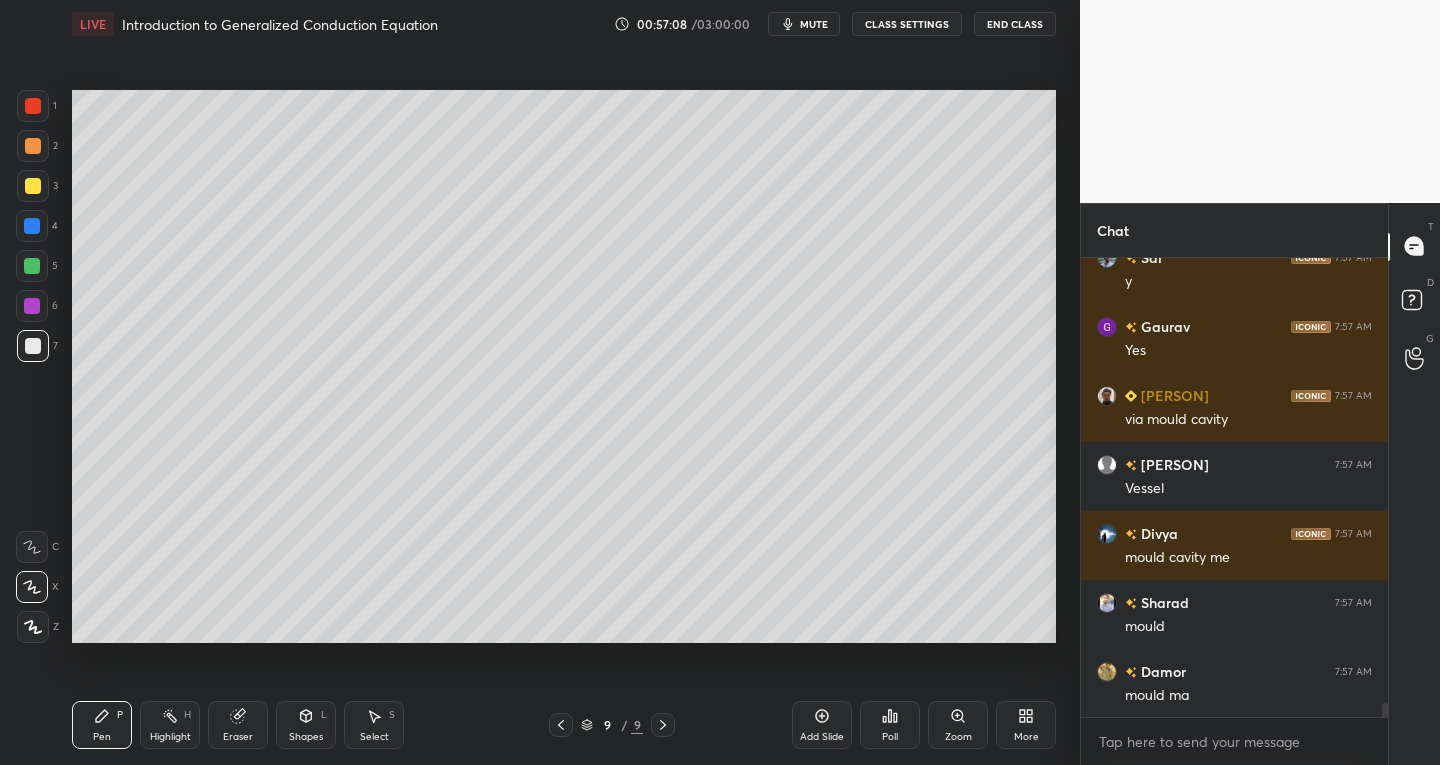 click at bounding box center (33, 186) 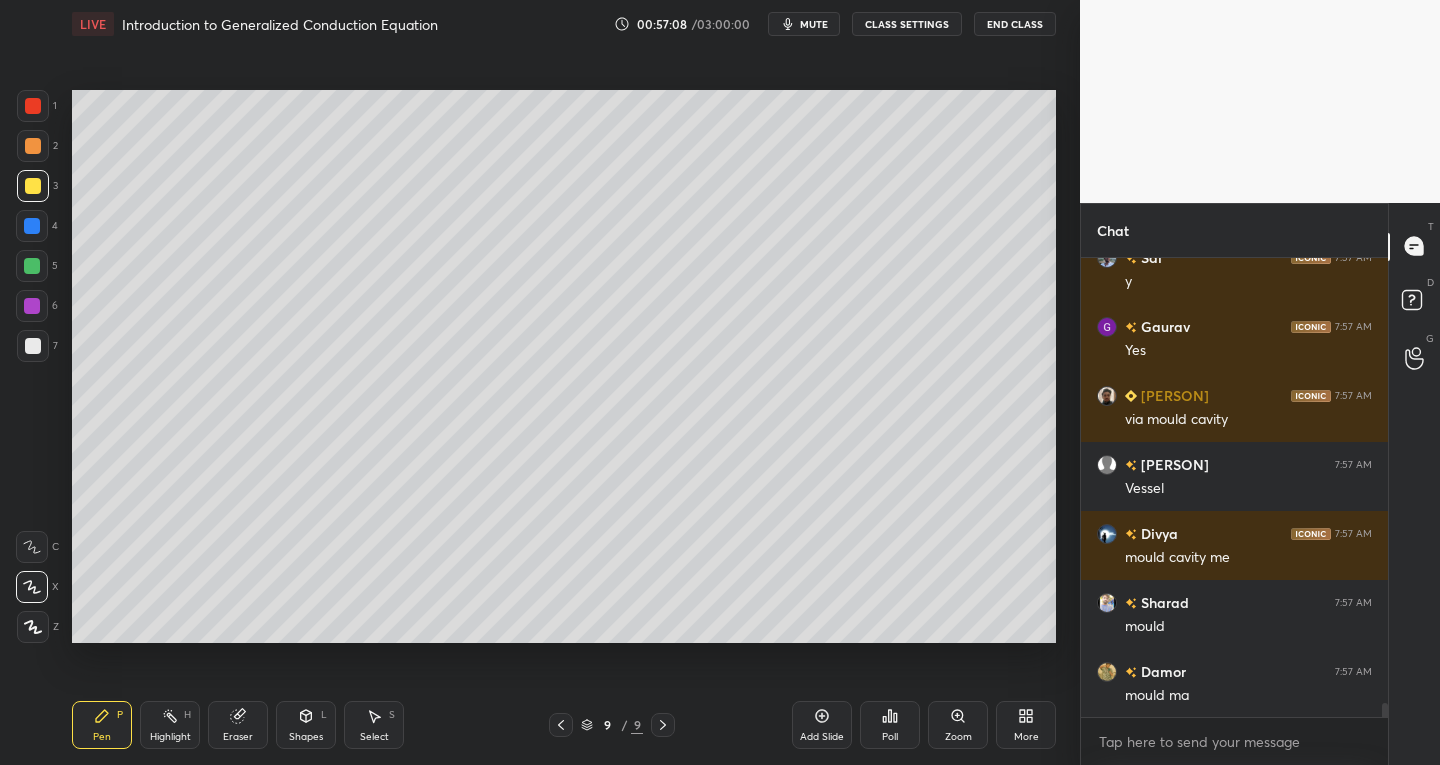 click on "2" at bounding box center (37, 146) 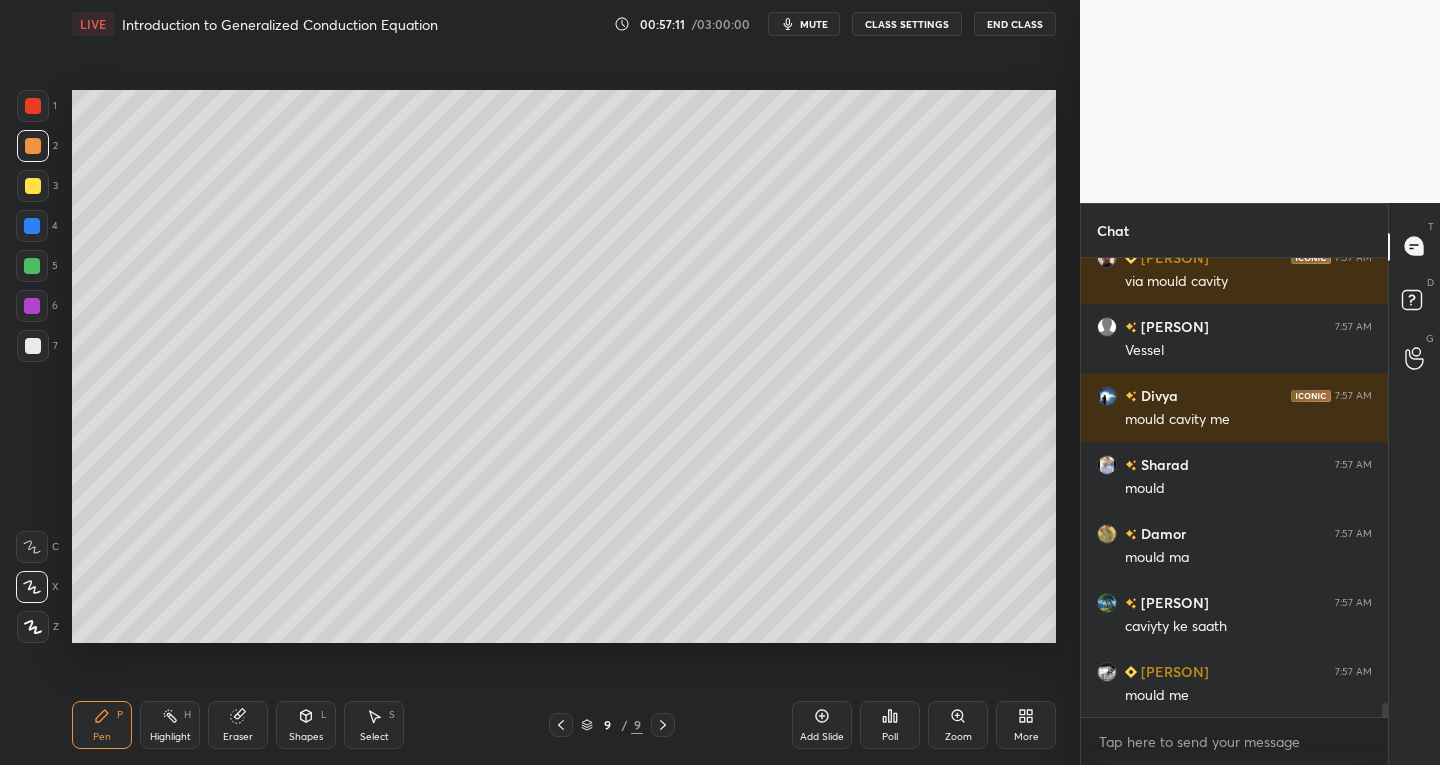 scroll, scrollTop: 14824, scrollLeft: 0, axis: vertical 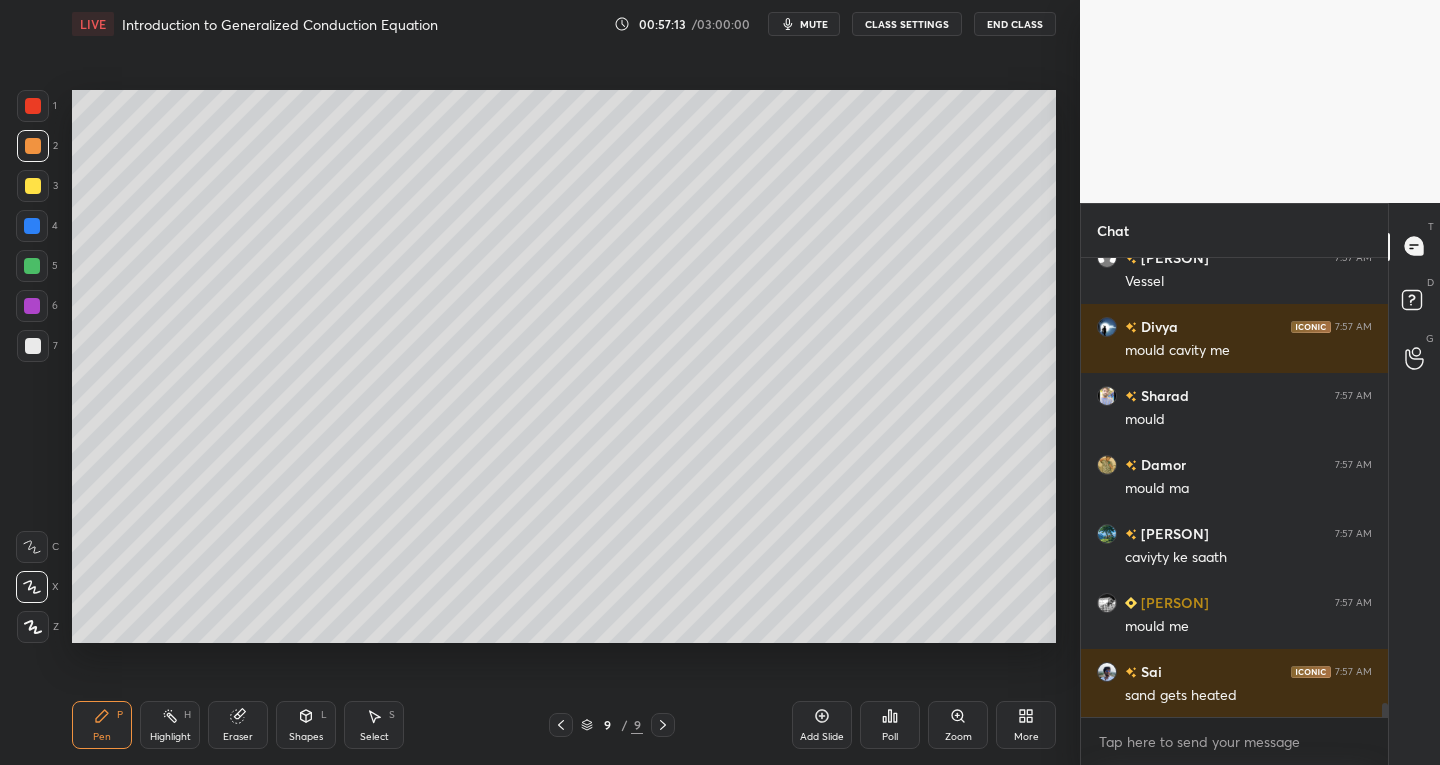 click on "Select S" at bounding box center (374, 725) 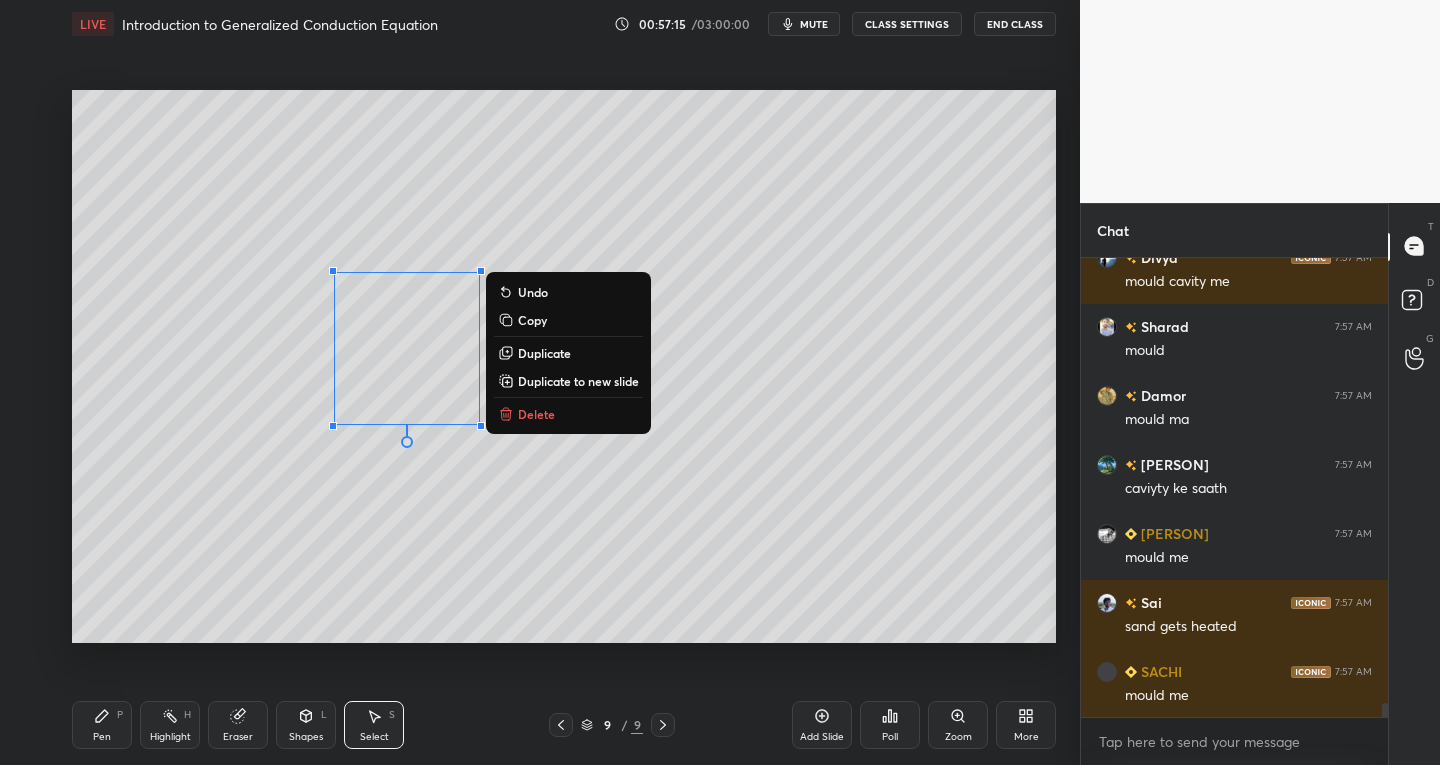 scroll, scrollTop: 14962, scrollLeft: 0, axis: vertical 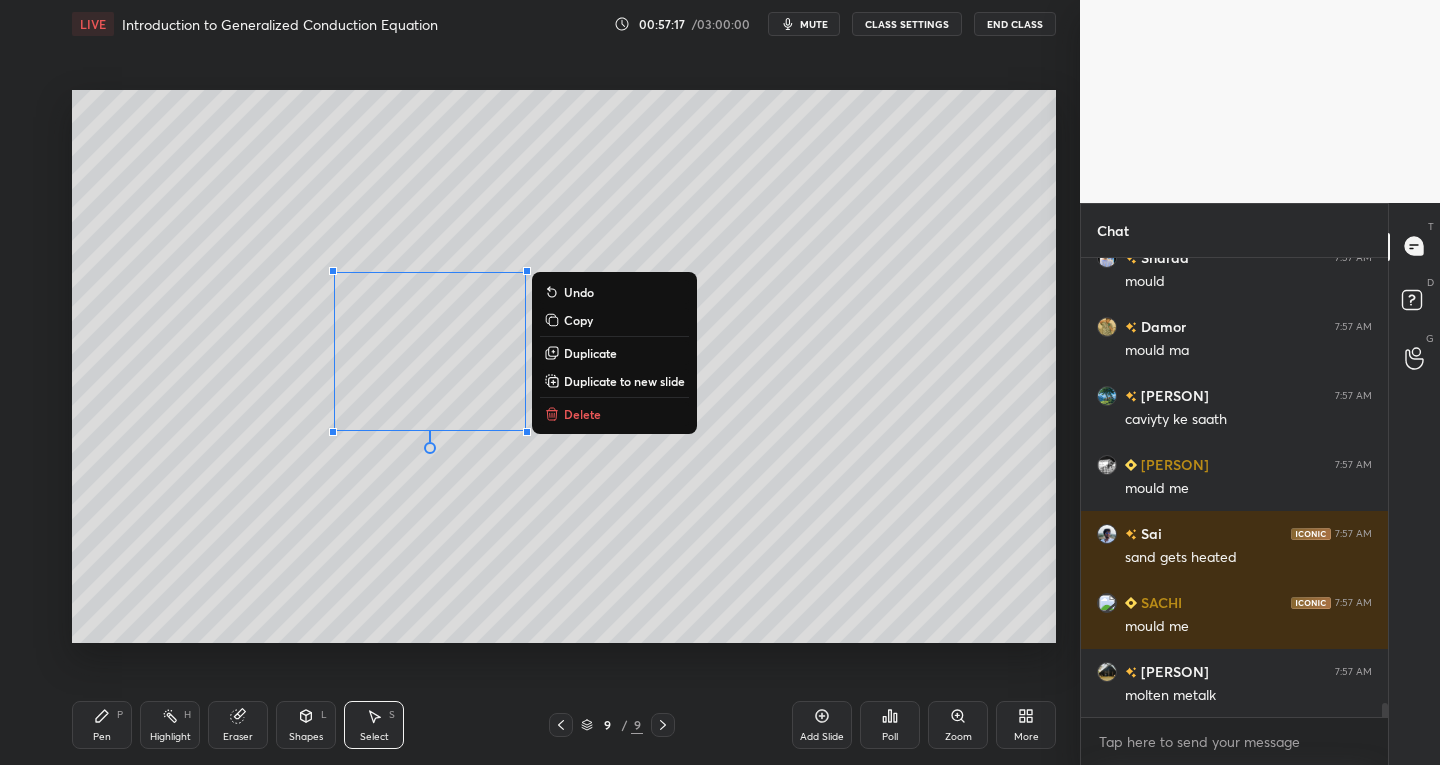 click on "Pen P" at bounding box center (102, 725) 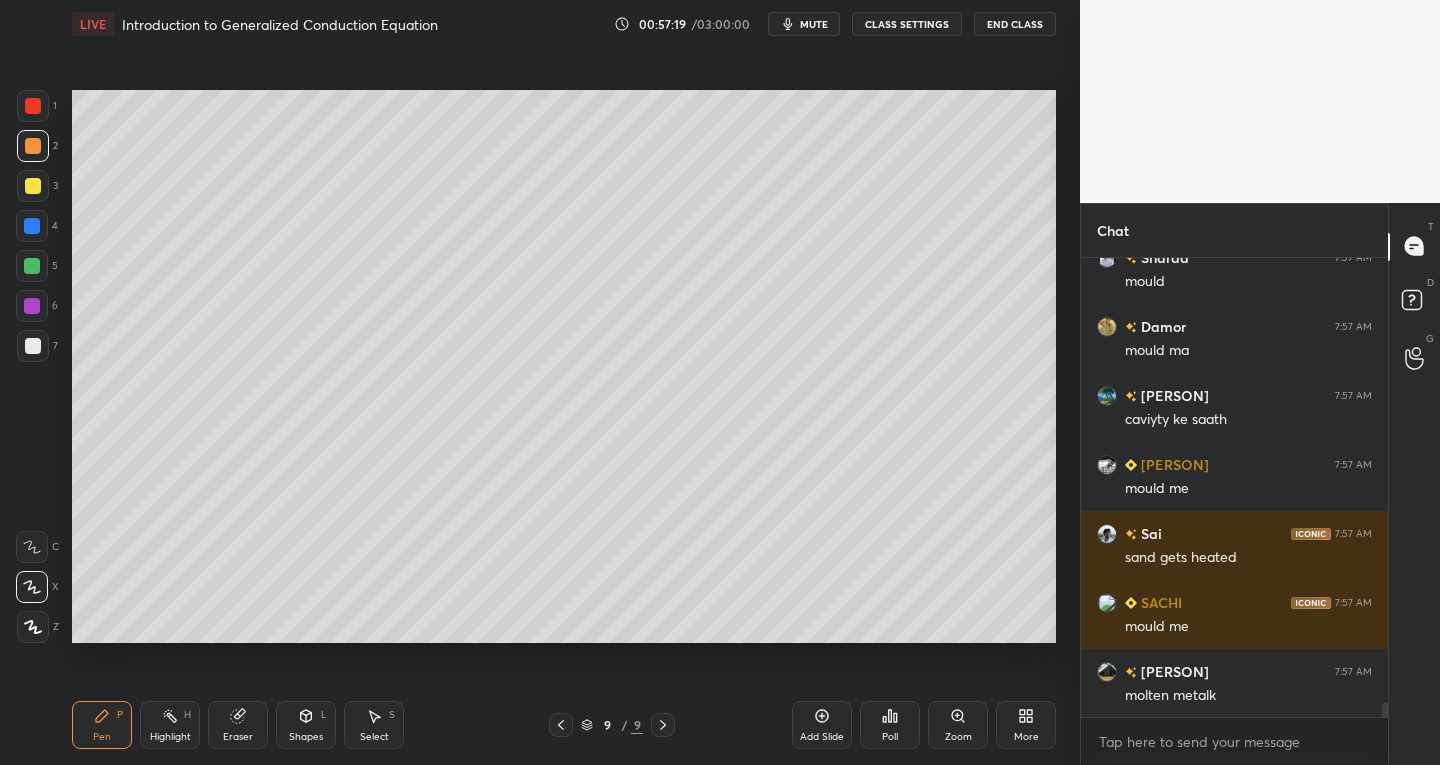 click at bounding box center [32, 266] 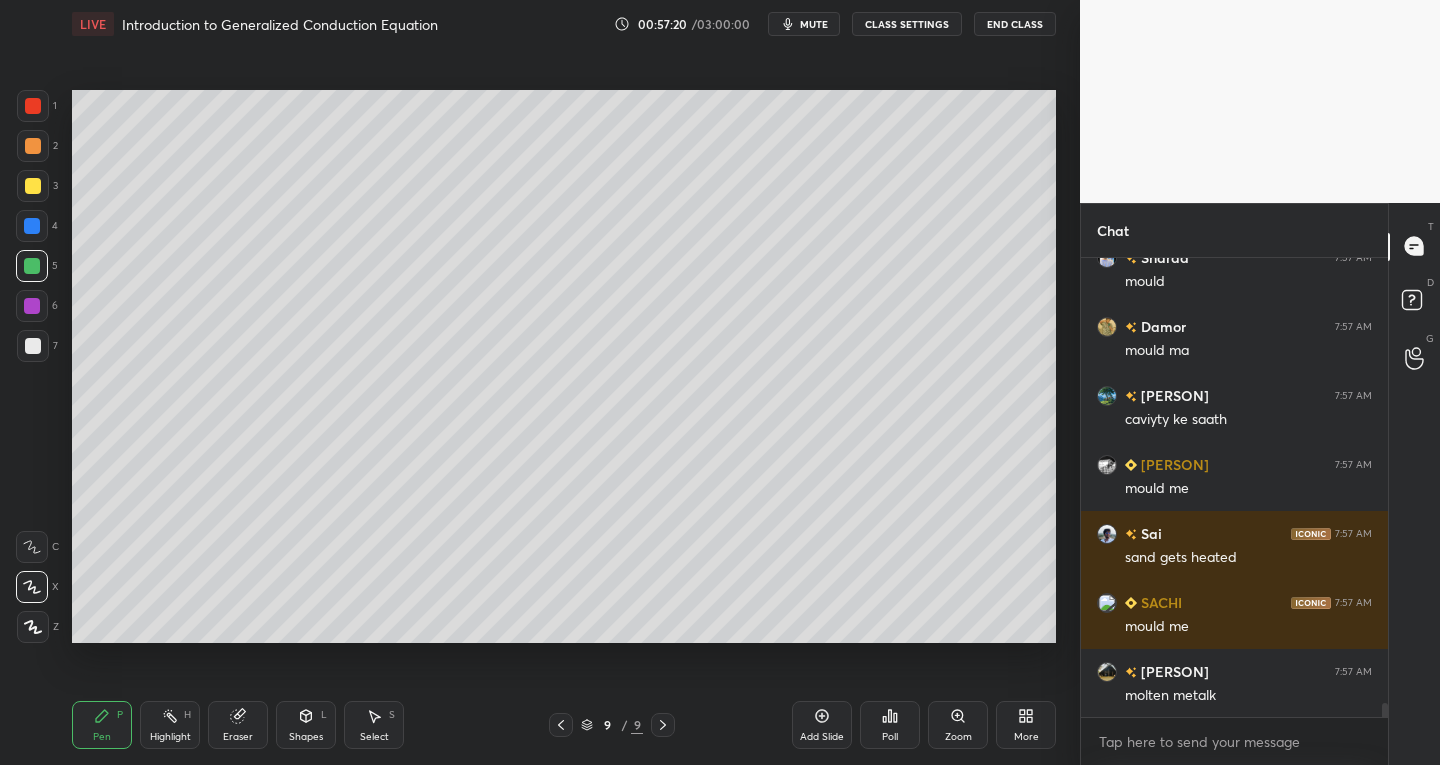 scroll, scrollTop: 15031, scrollLeft: 0, axis: vertical 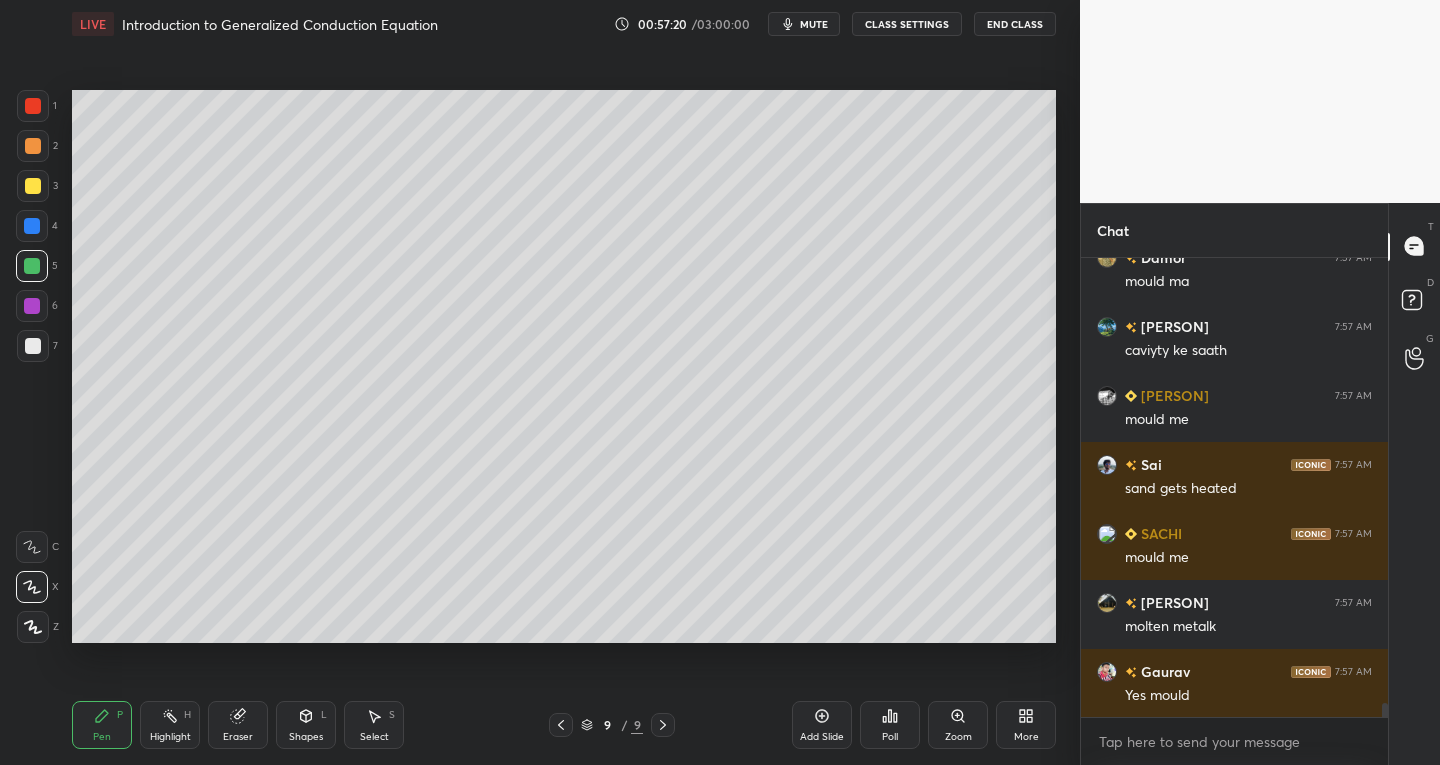 click at bounding box center [33, 186] 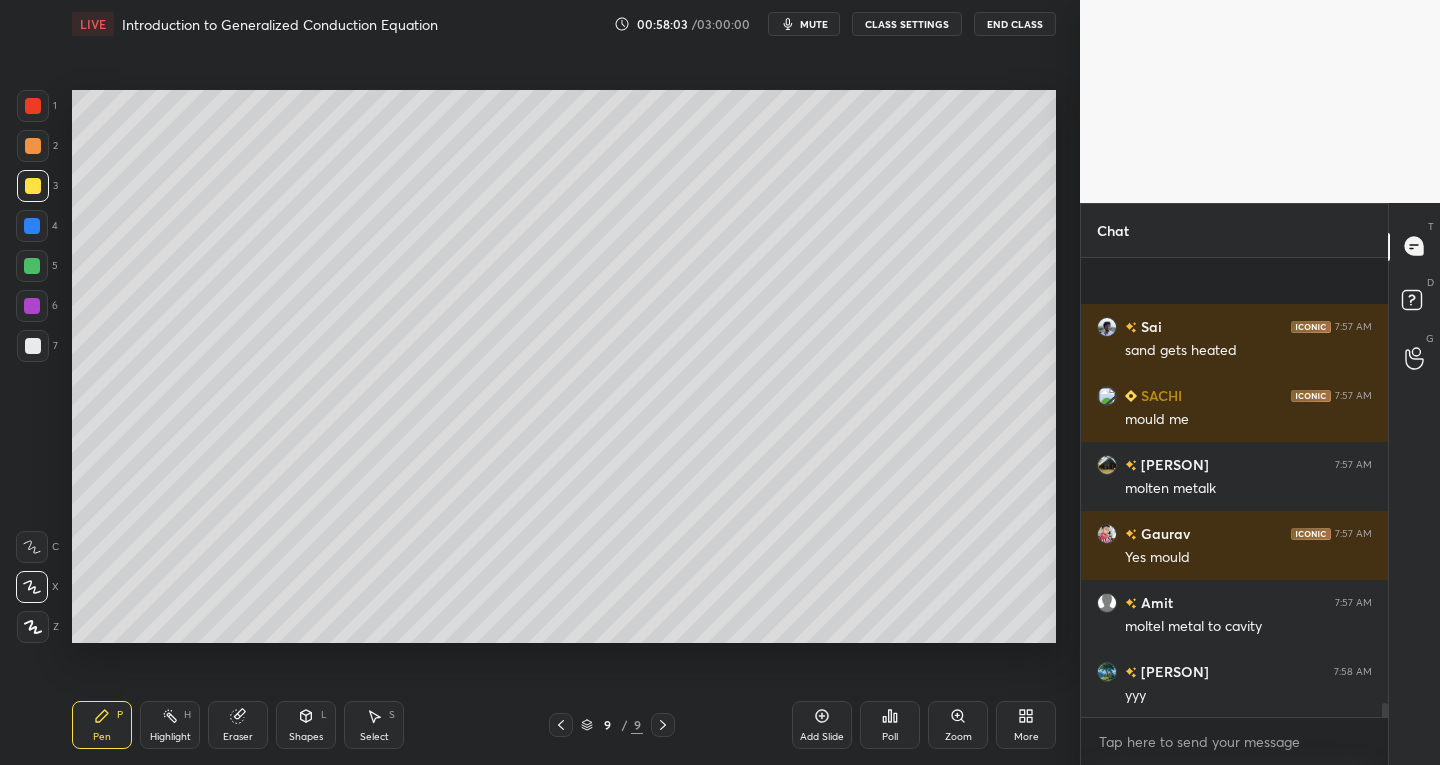 scroll, scrollTop: 15307, scrollLeft: 0, axis: vertical 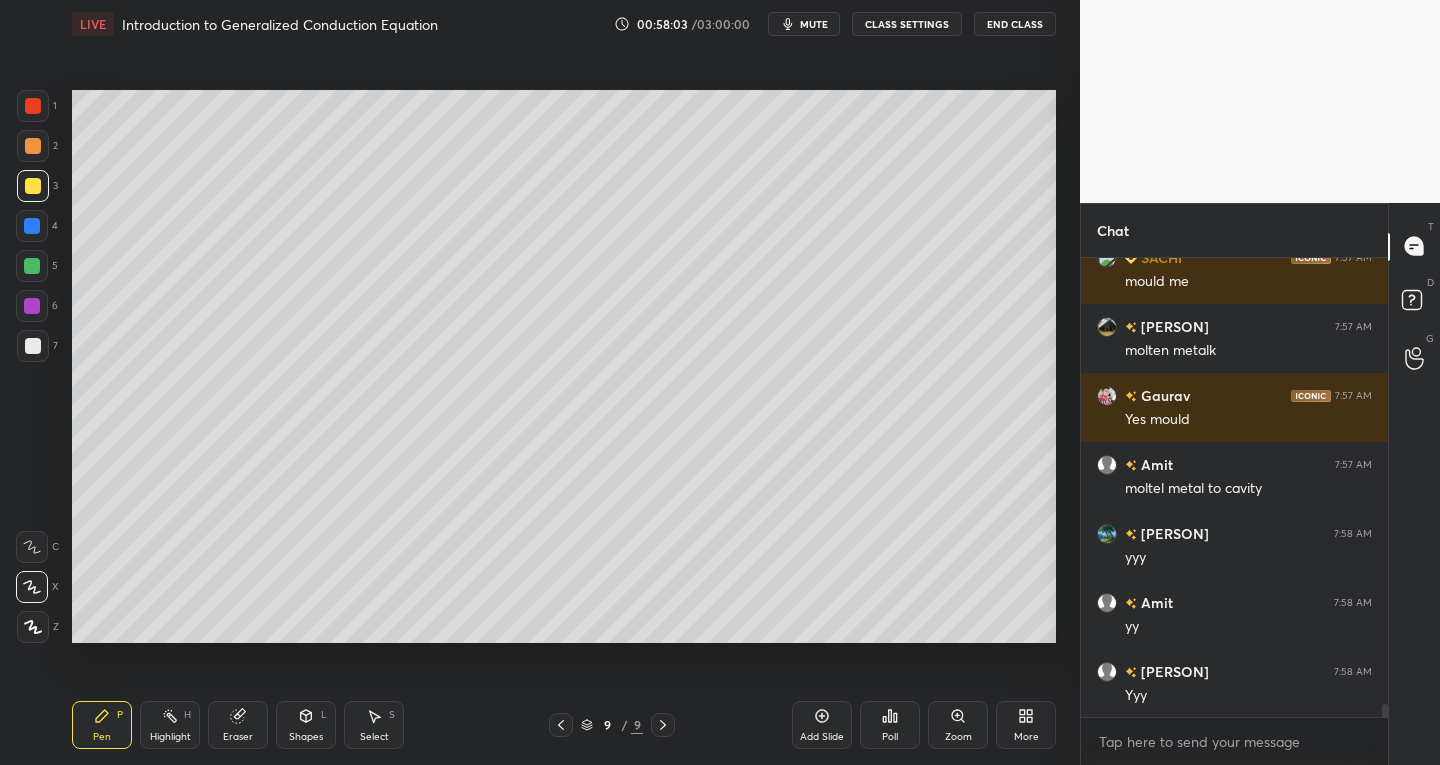 click on "Add Slide" at bounding box center (822, 725) 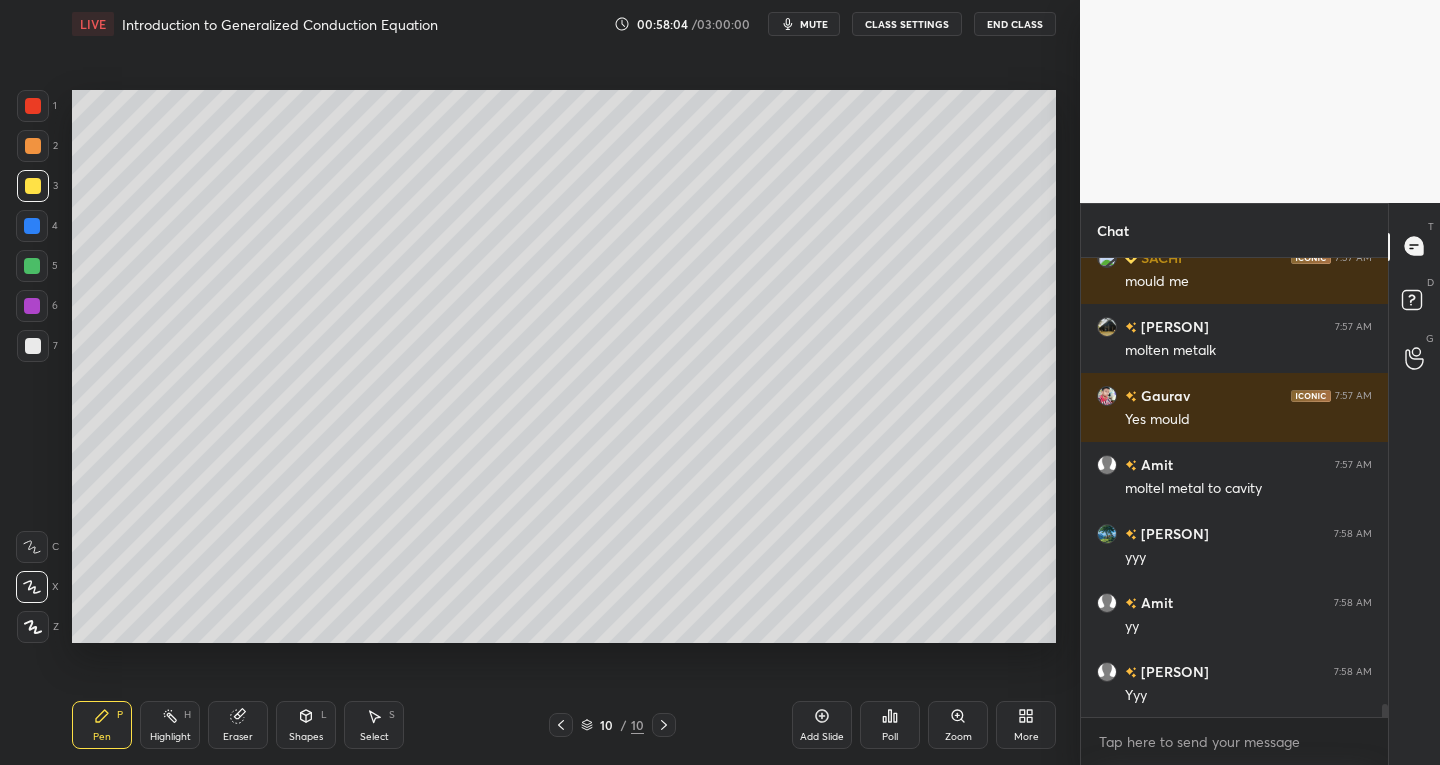scroll, scrollTop: 15376, scrollLeft: 0, axis: vertical 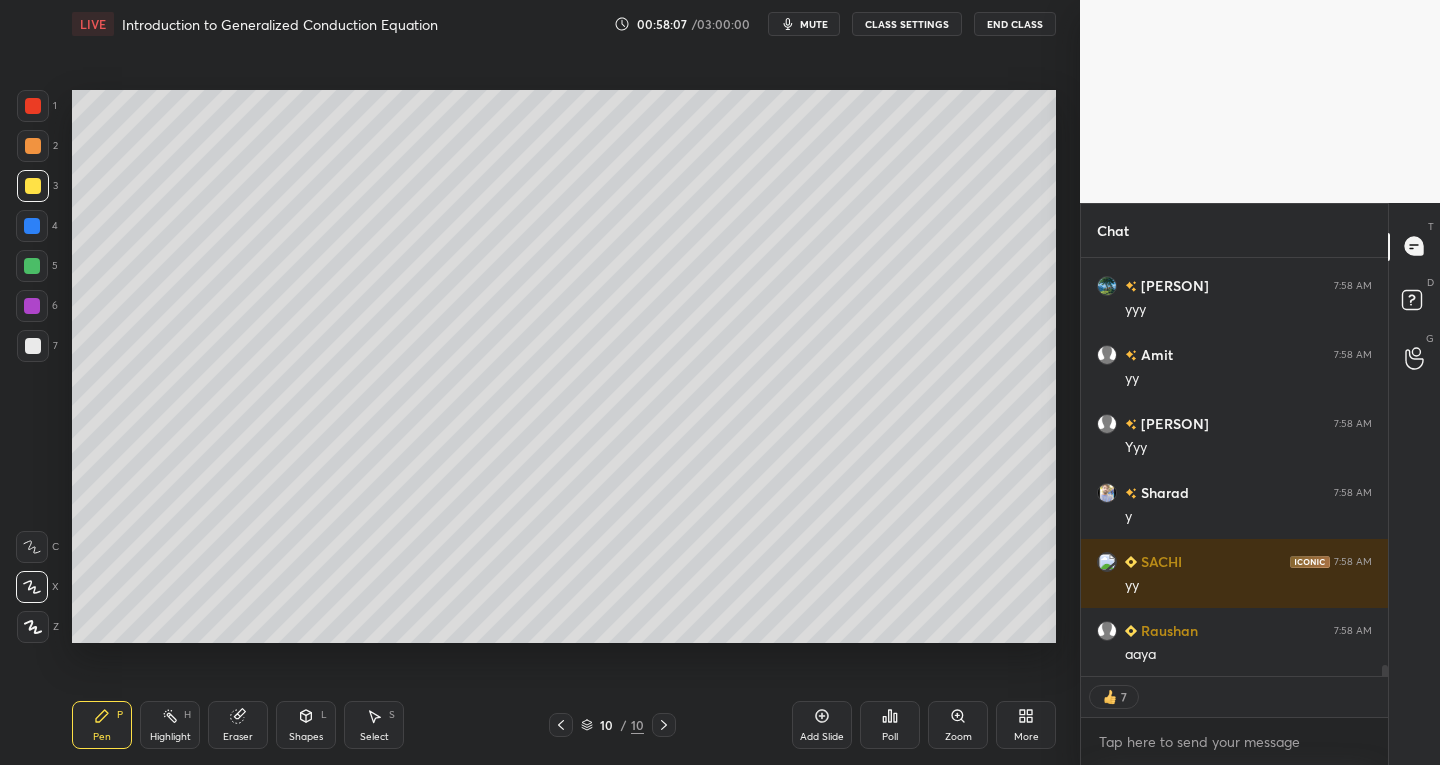 click on "Shapes L" at bounding box center (306, 725) 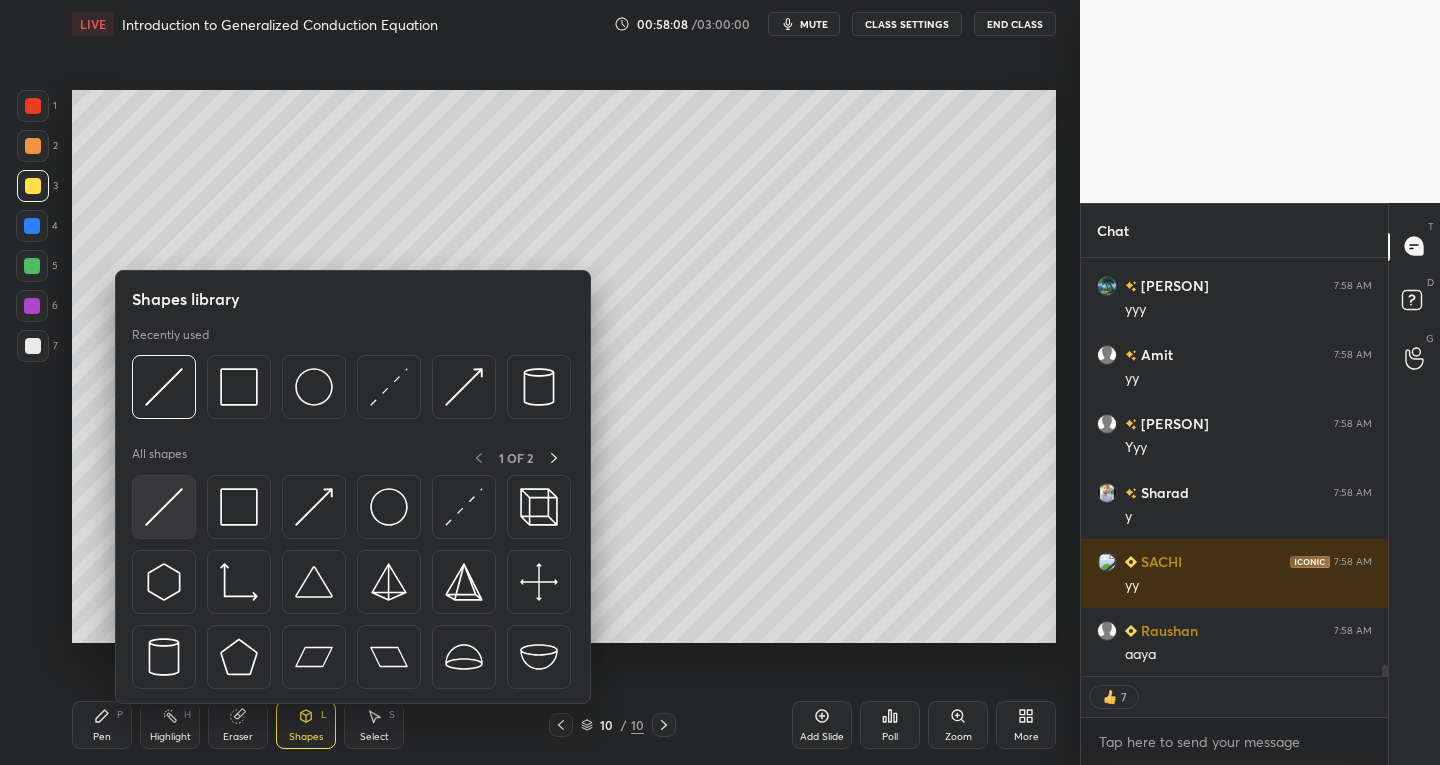 scroll, scrollTop: 15693, scrollLeft: 0, axis: vertical 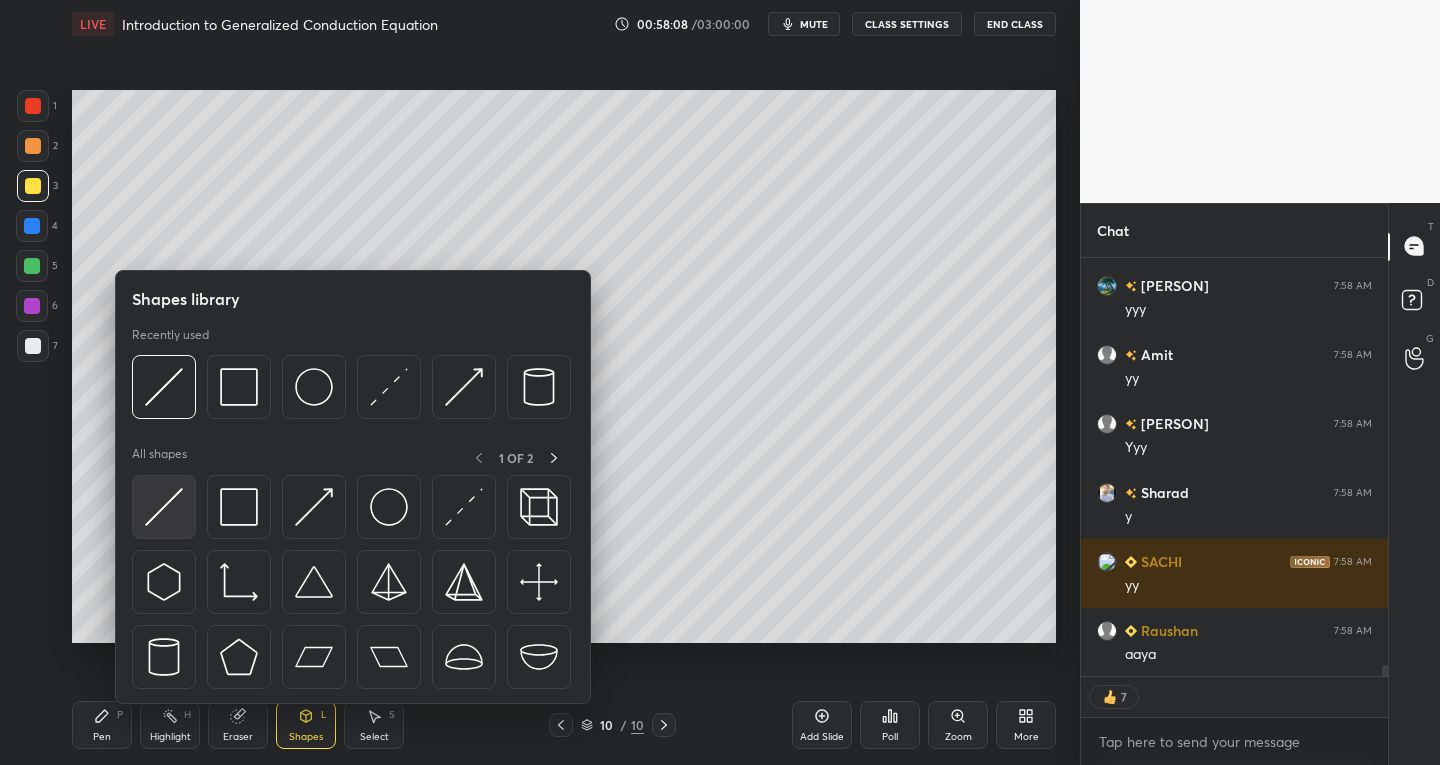 click at bounding box center (164, 507) 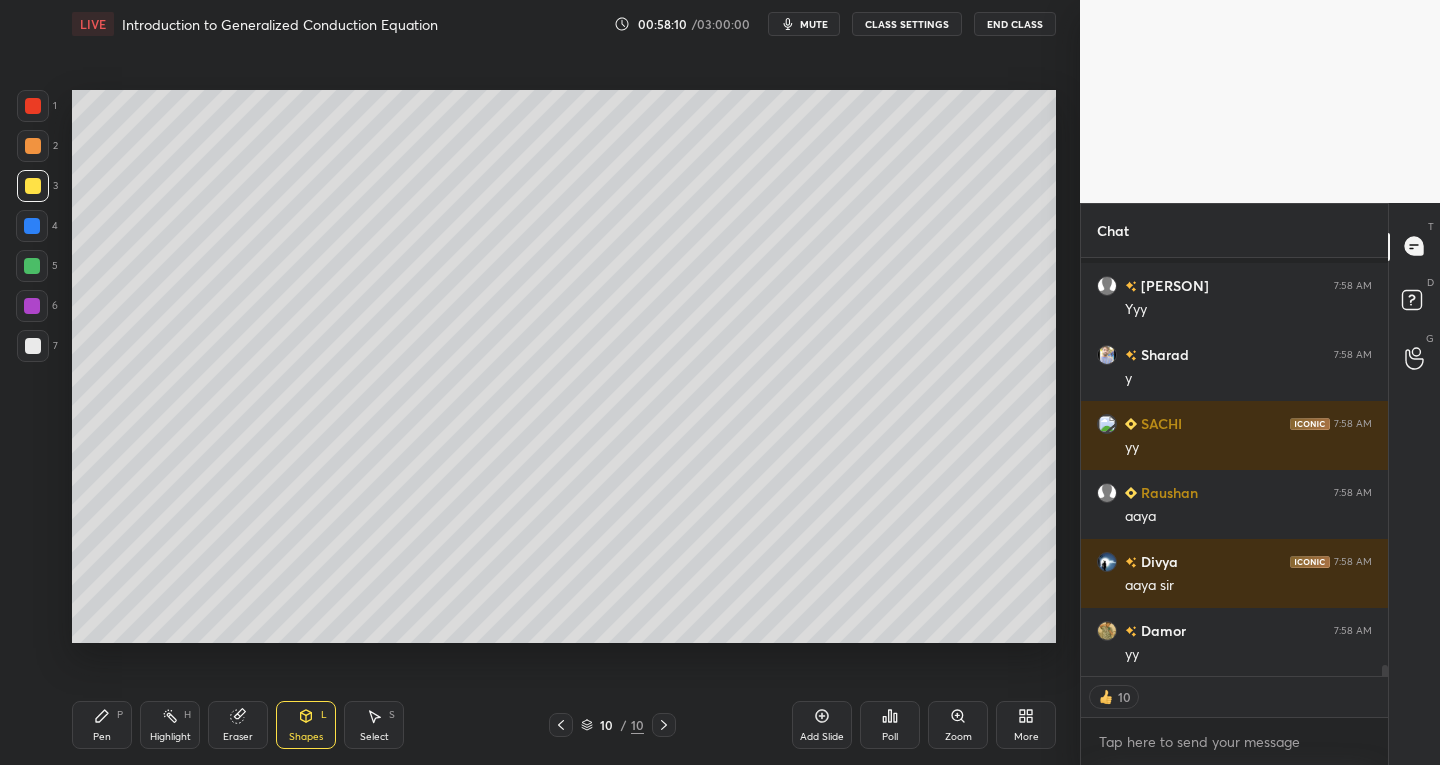 scroll, scrollTop: 15834, scrollLeft: 0, axis: vertical 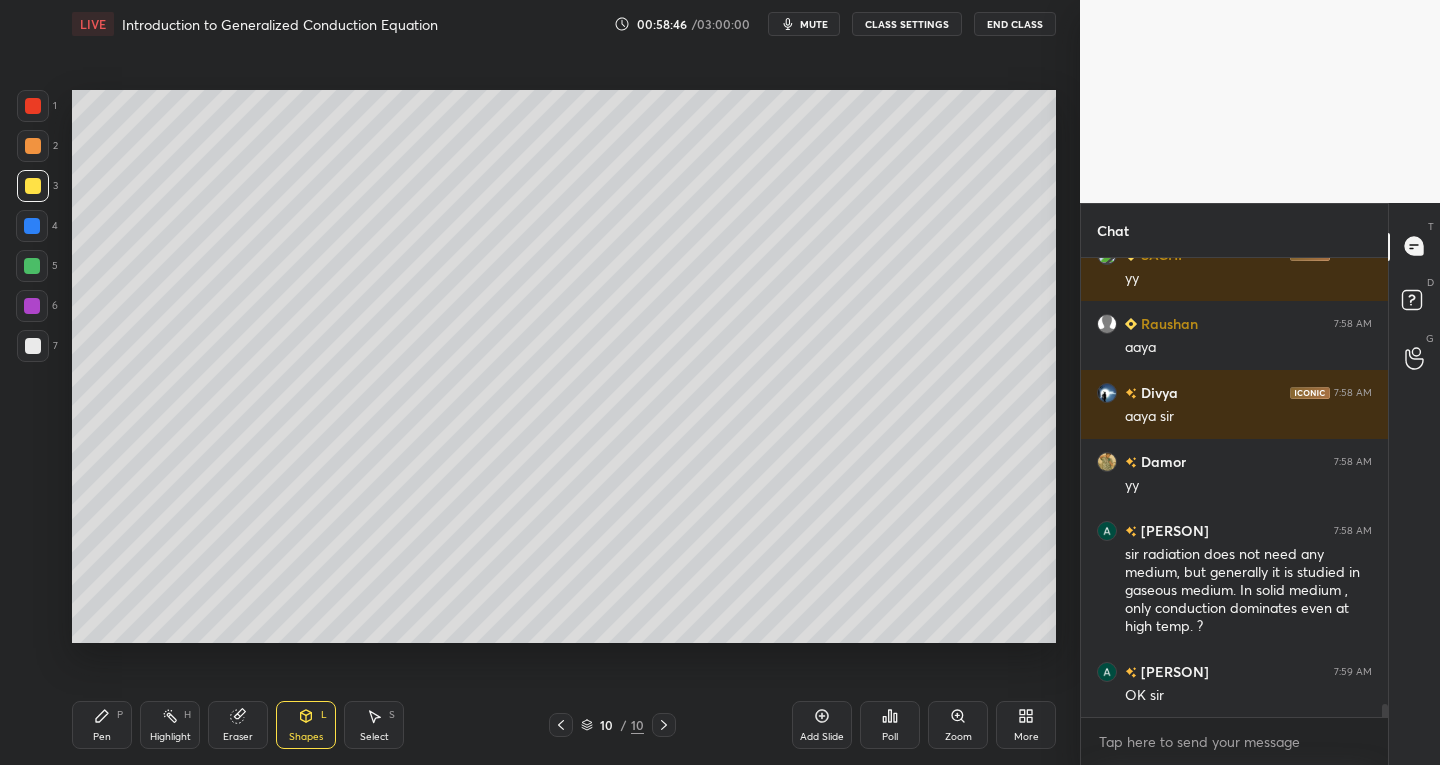 click on "Shapes" at bounding box center (306, 737) 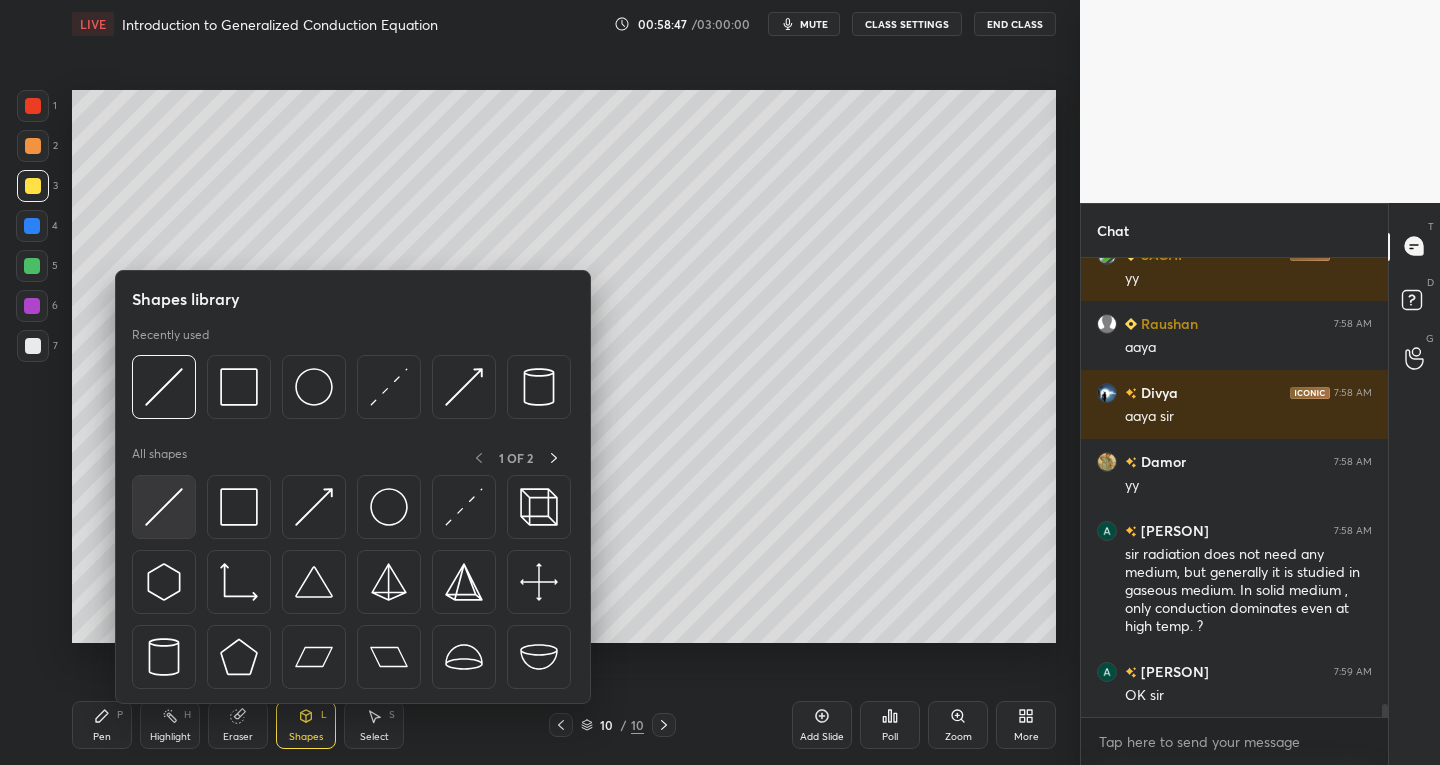 click at bounding box center [164, 507] 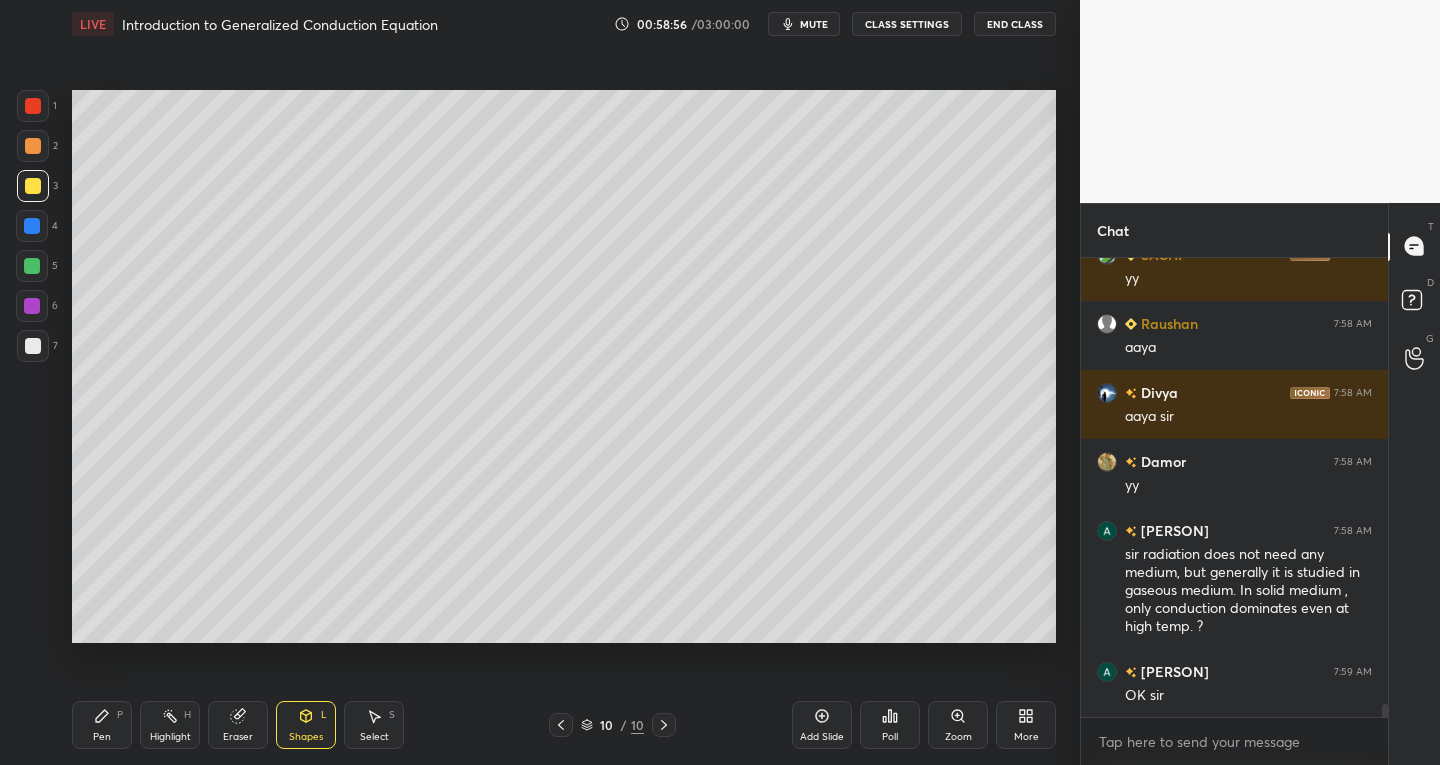 click on "Pen" at bounding box center [102, 737] 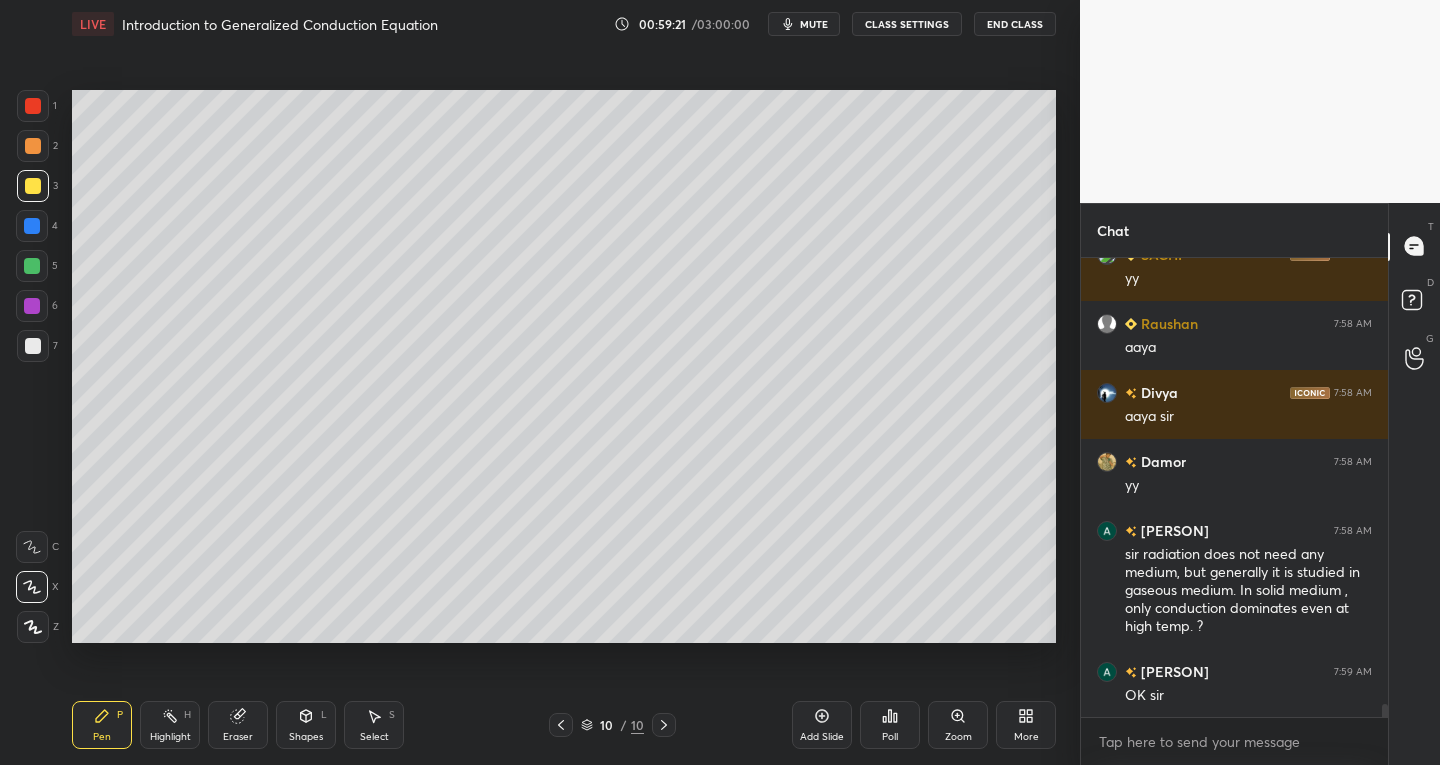 click at bounding box center [33, 346] 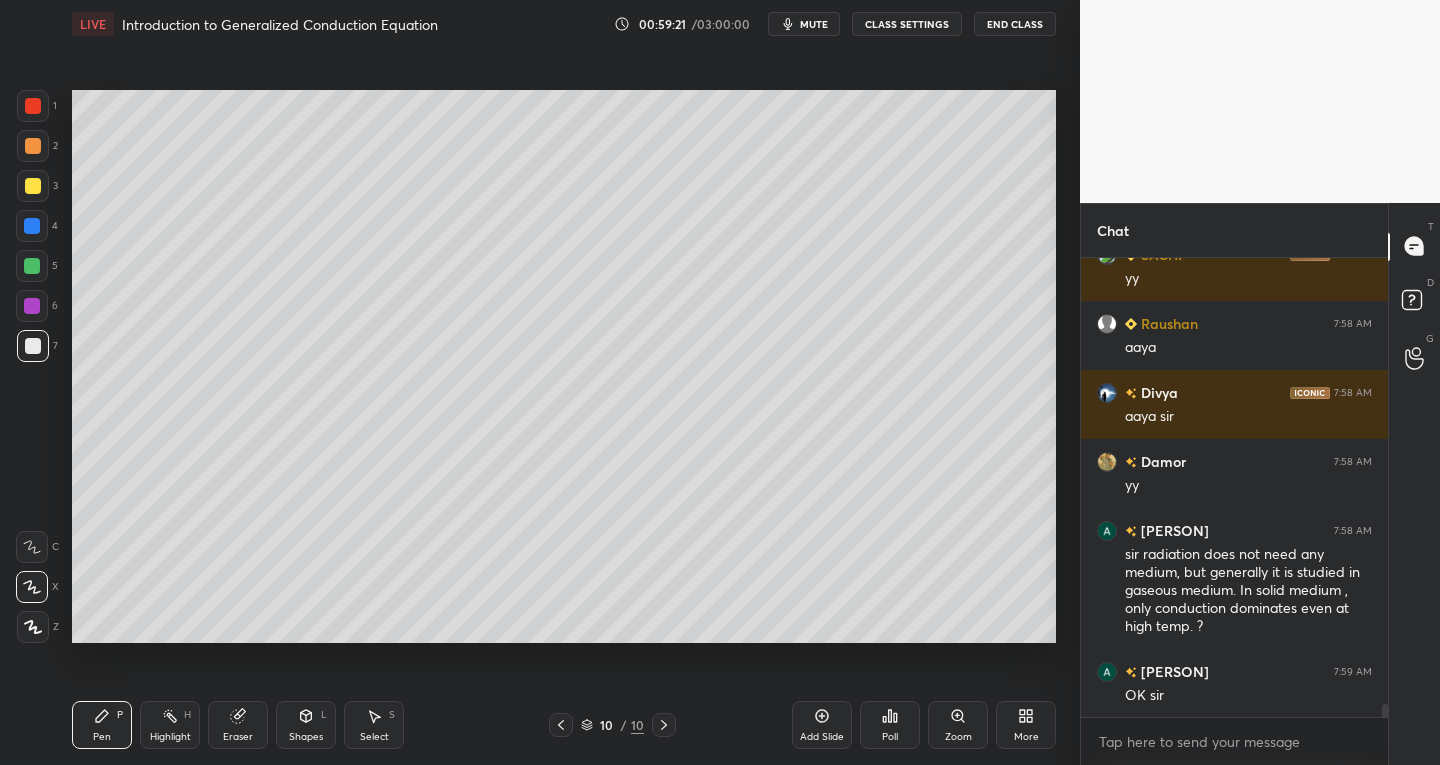 click on "Shapes L" at bounding box center [306, 725] 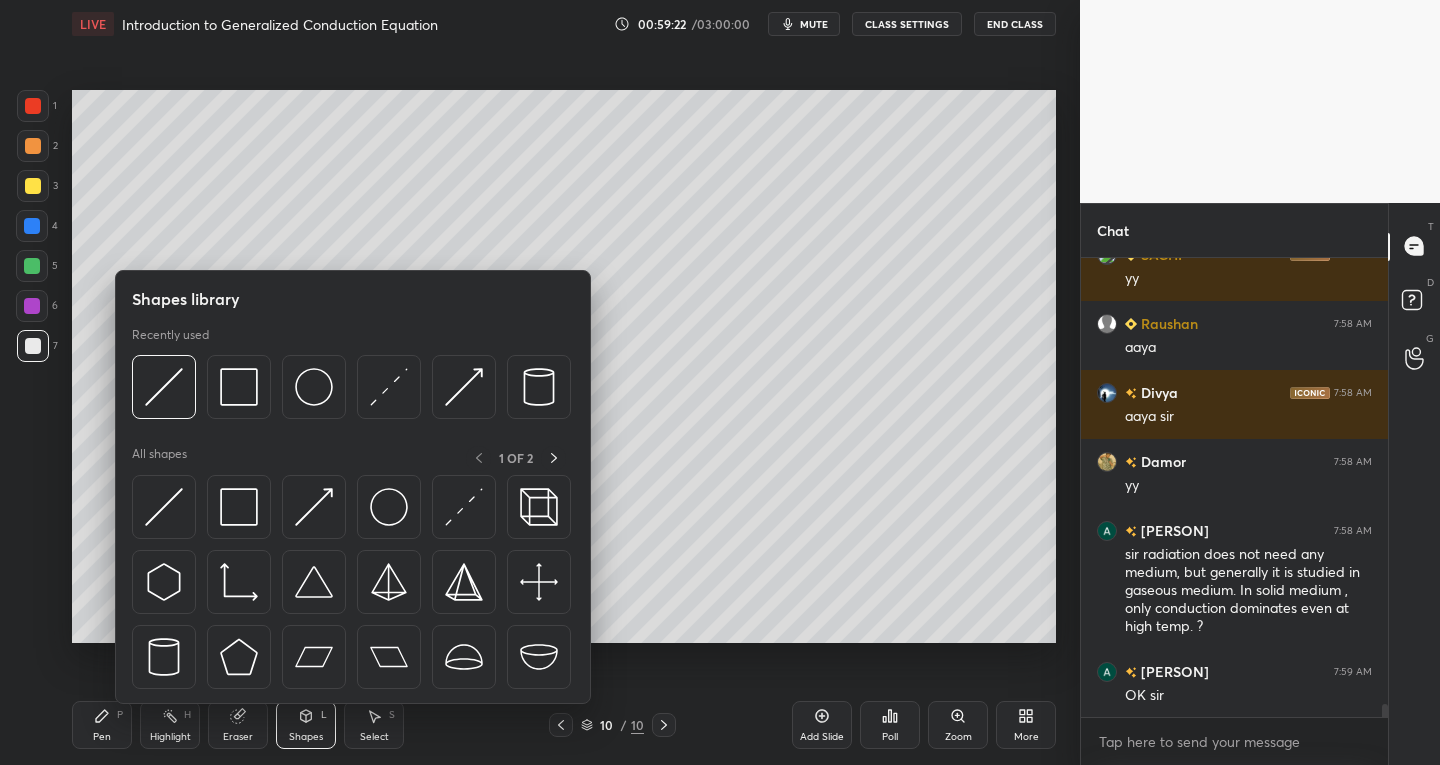 click at bounding box center [239, 507] 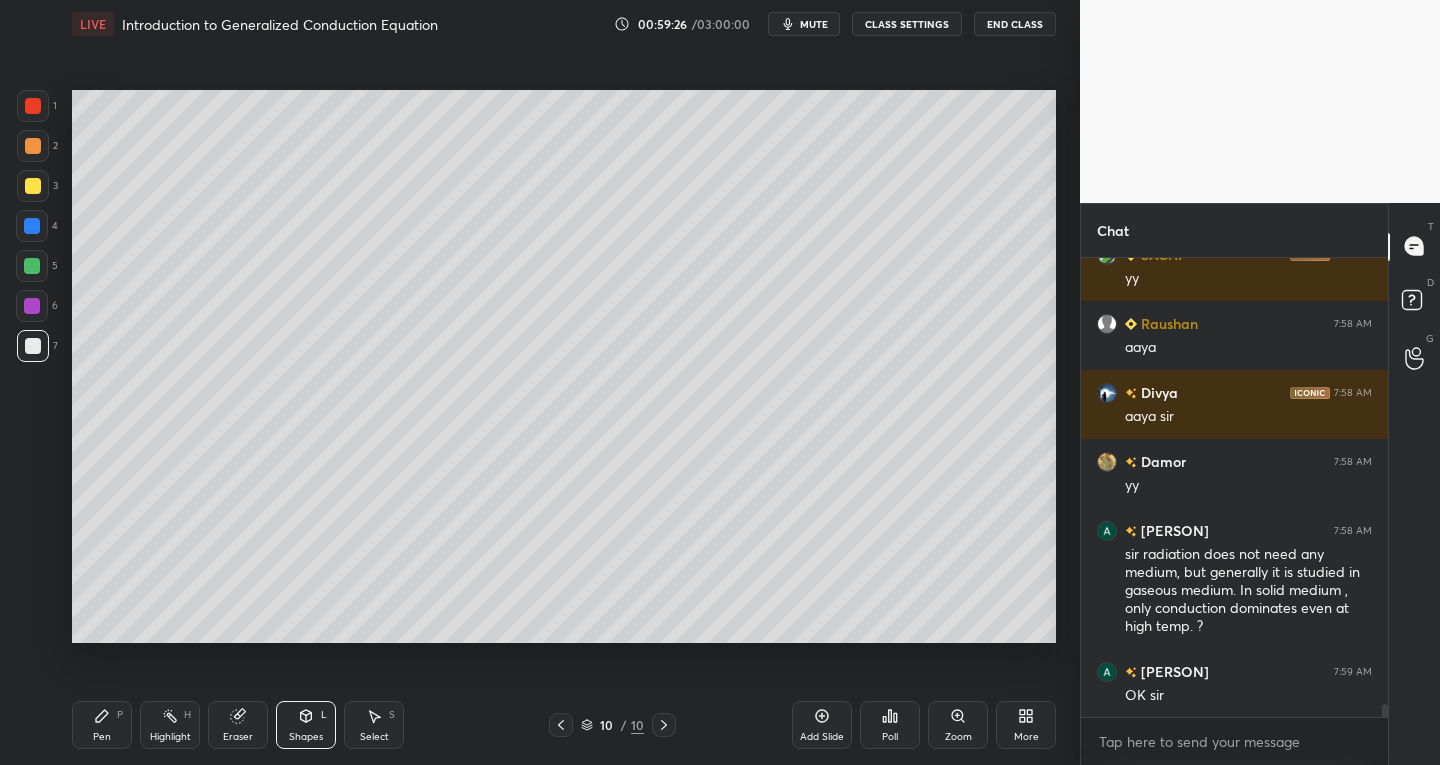 click 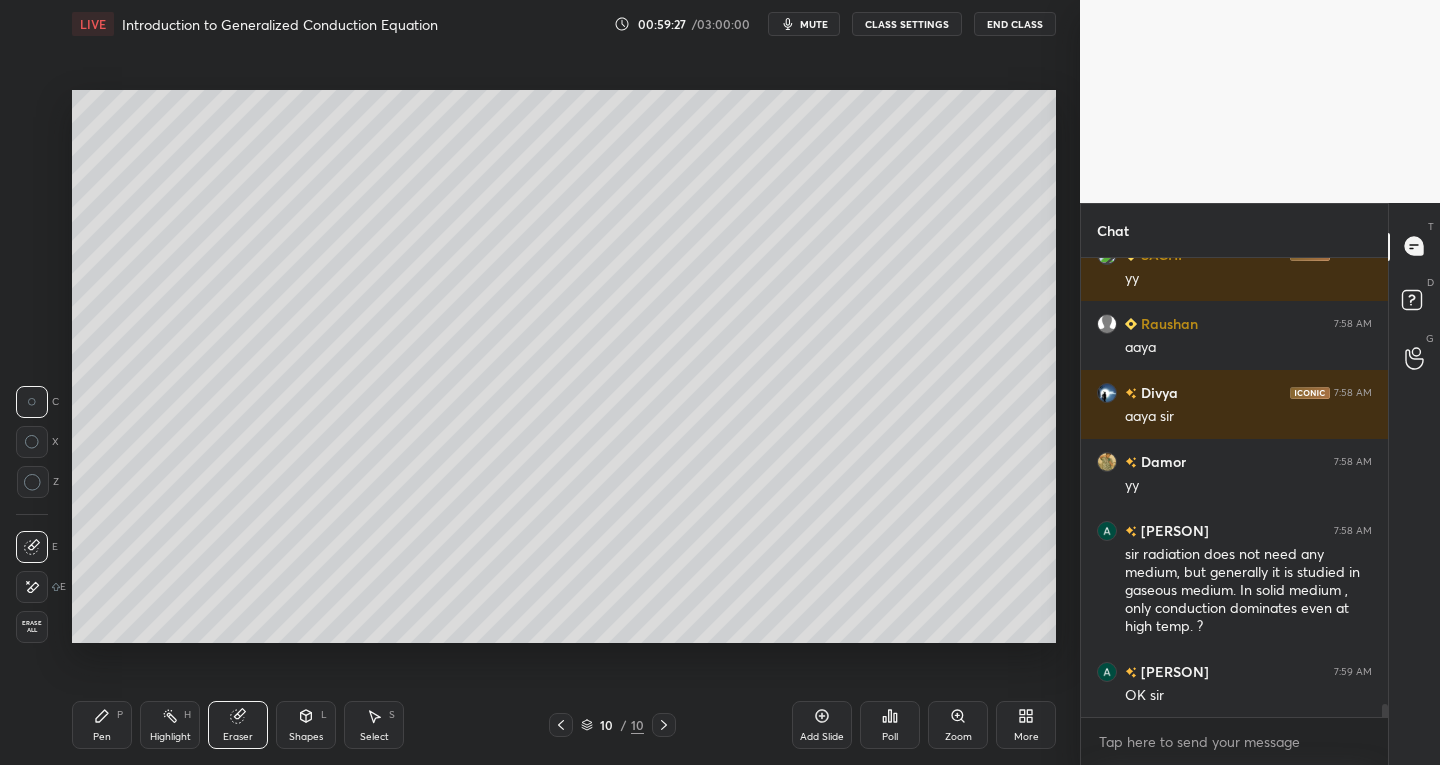 click 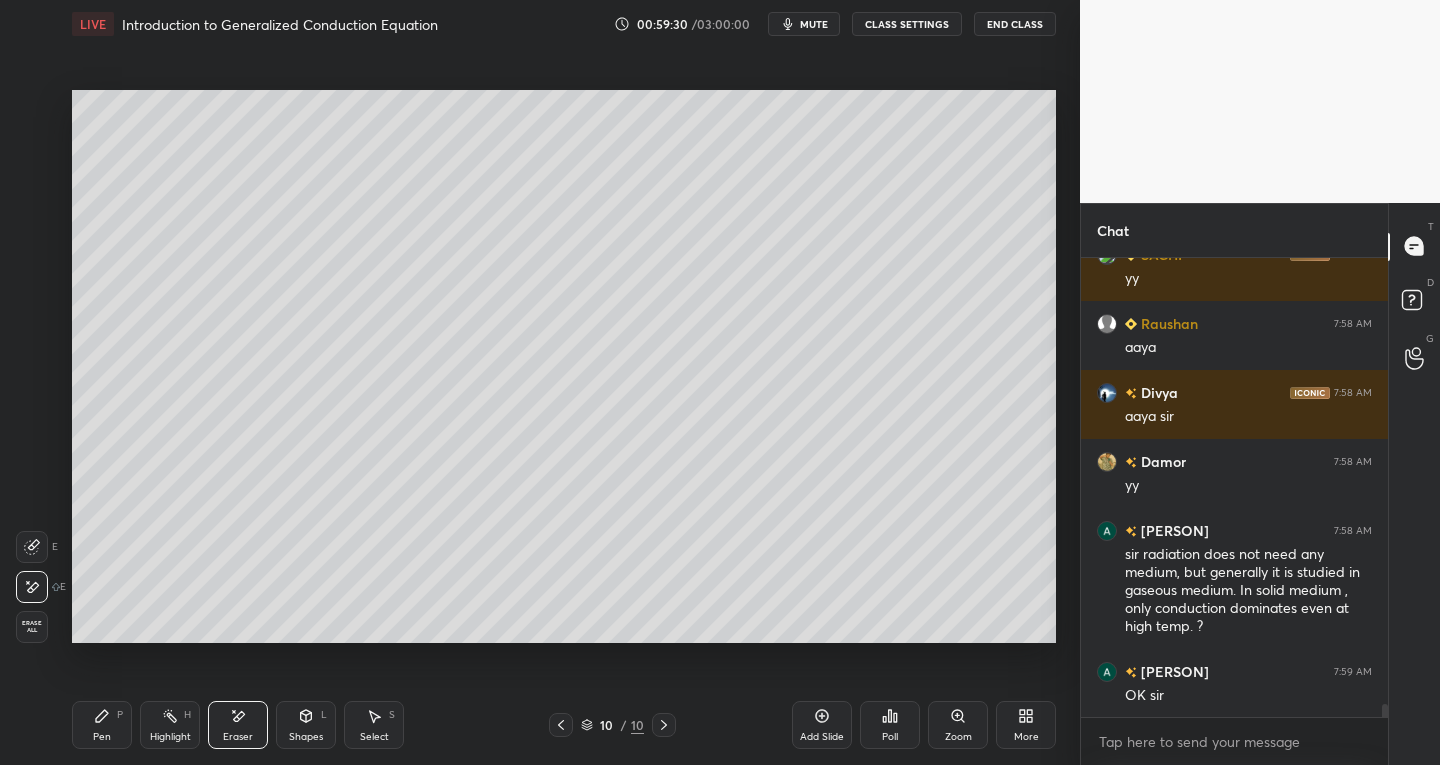 click 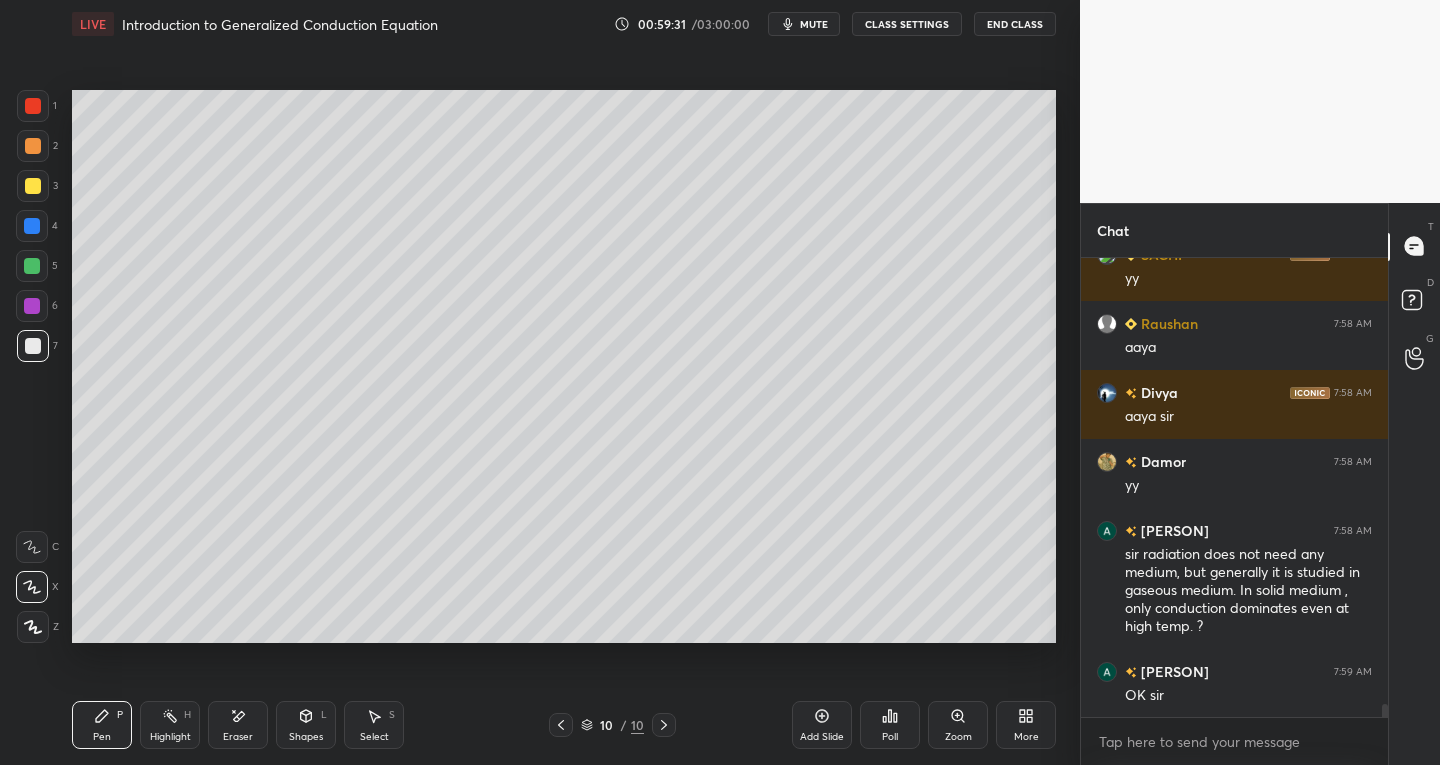 click at bounding box center [33, 186] 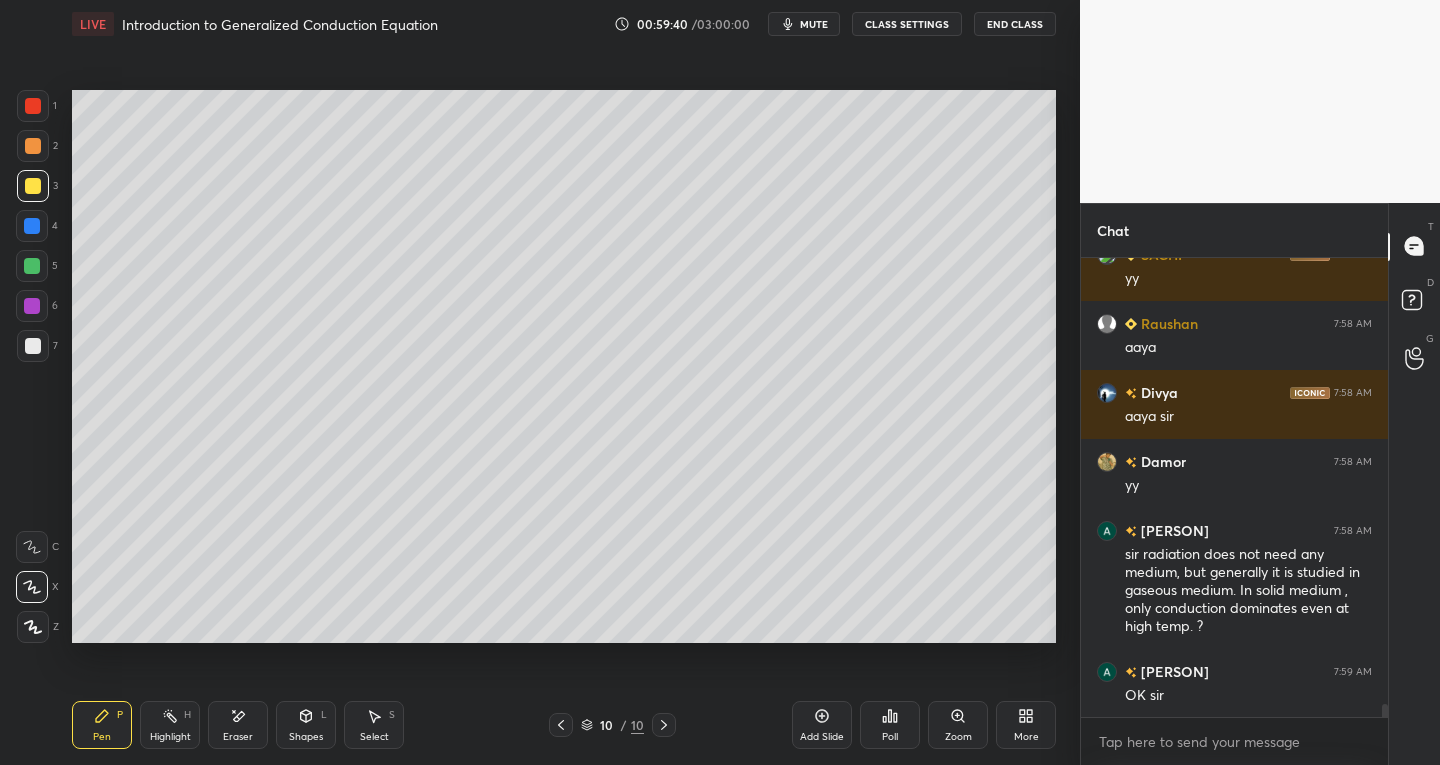 click at bounding box center (33, 346) 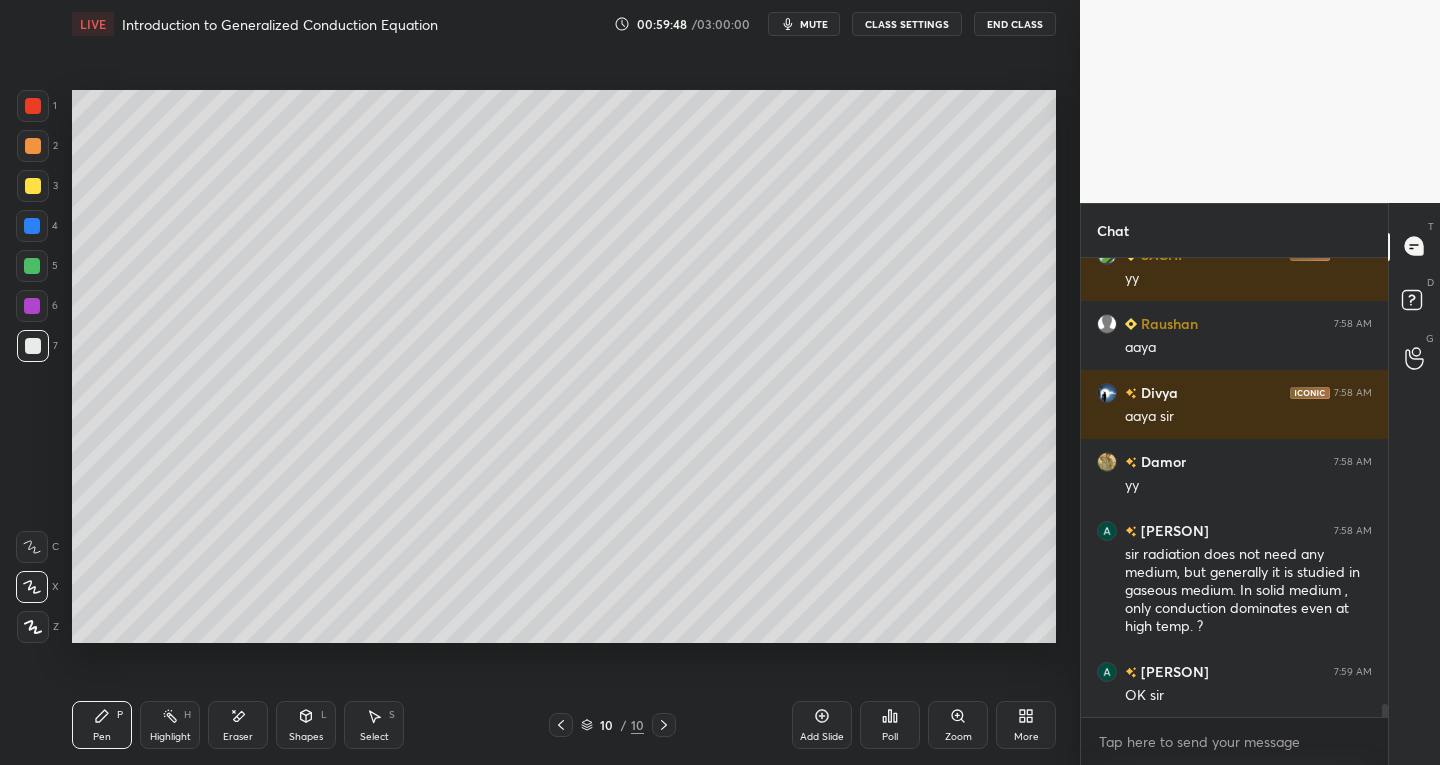 click at bounding box center (33, 106) 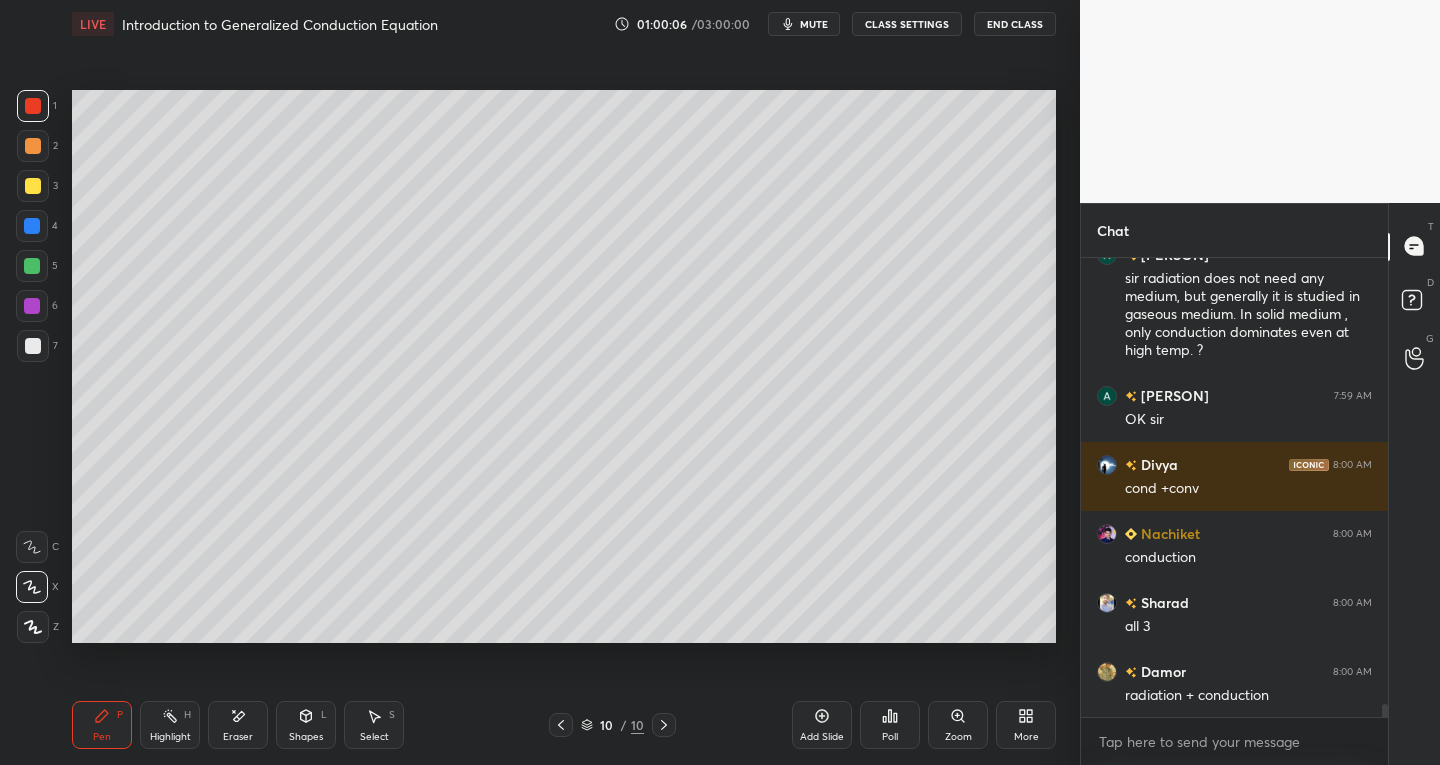 scroll, scrollTop: 16207, scrollLeft: 0, axis: vertical 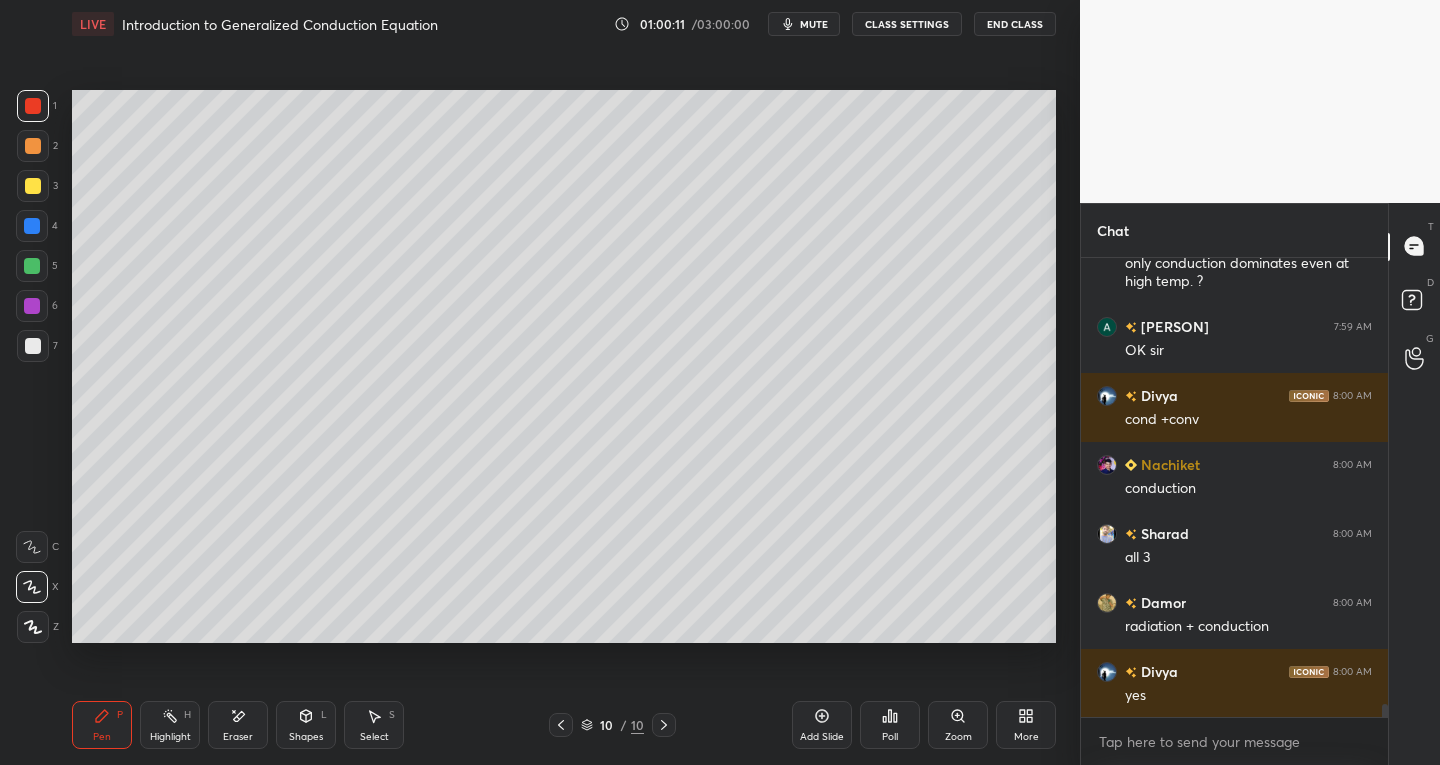 click at bounding box center [33, 346] 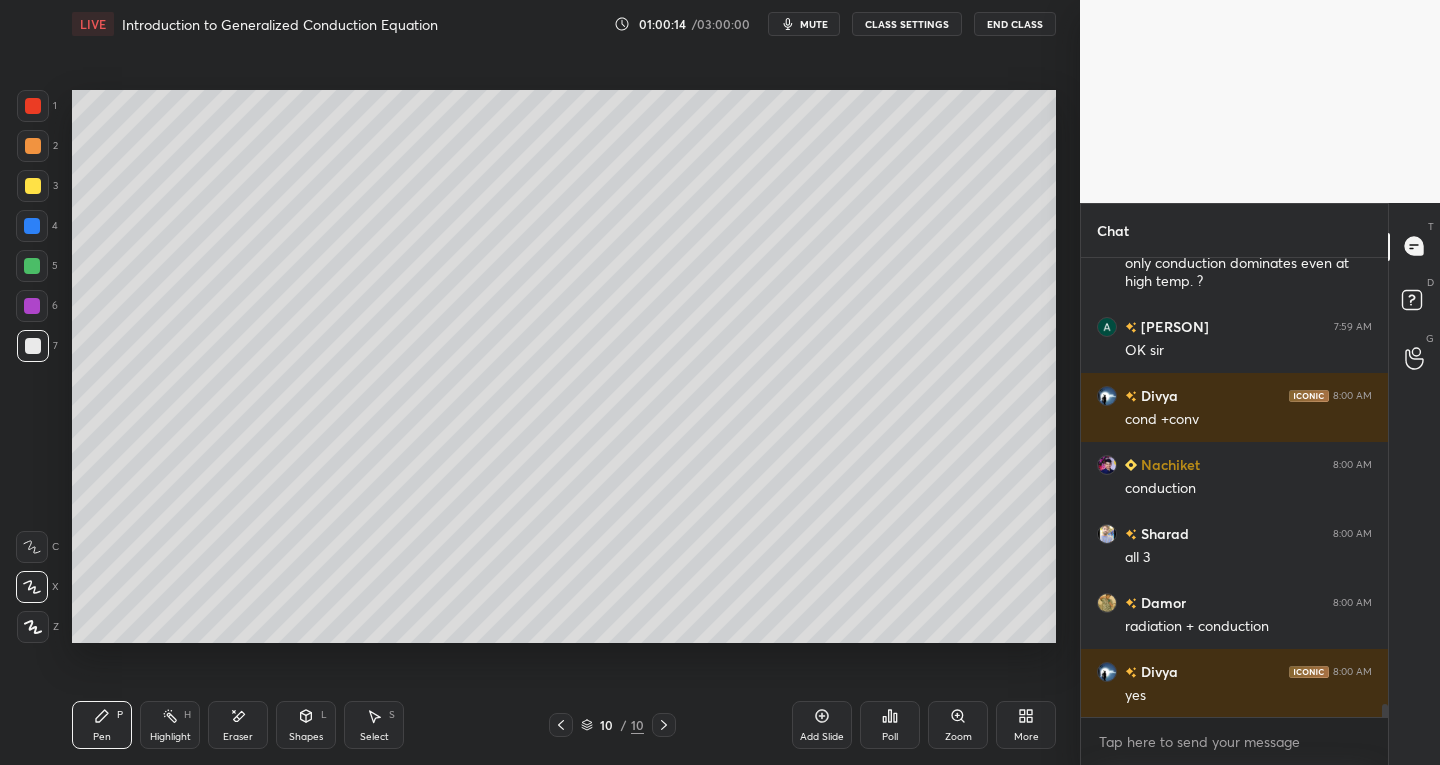 scroll, scrollTop: 16276, scrollLeft: 0, axis: vertical 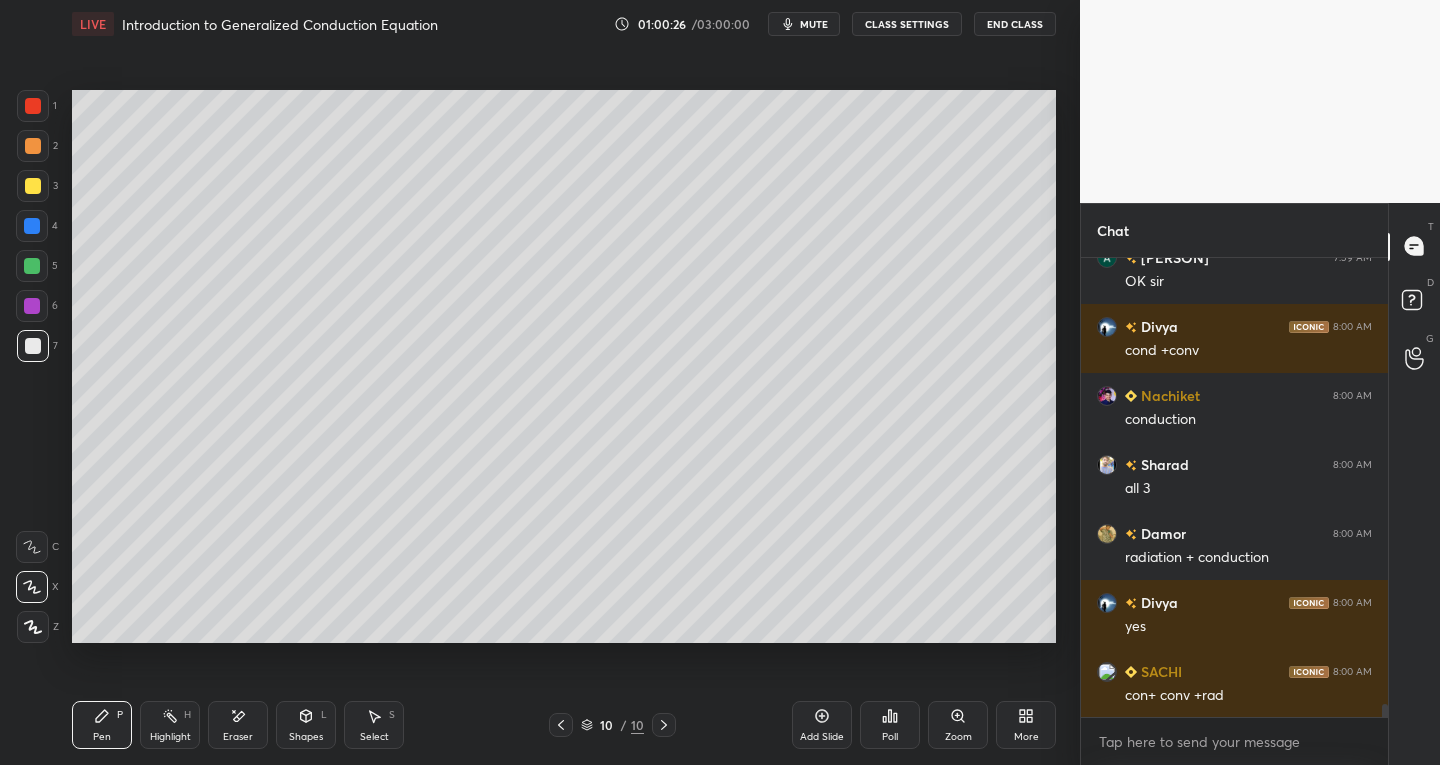 click at bounding box center (33, 186) 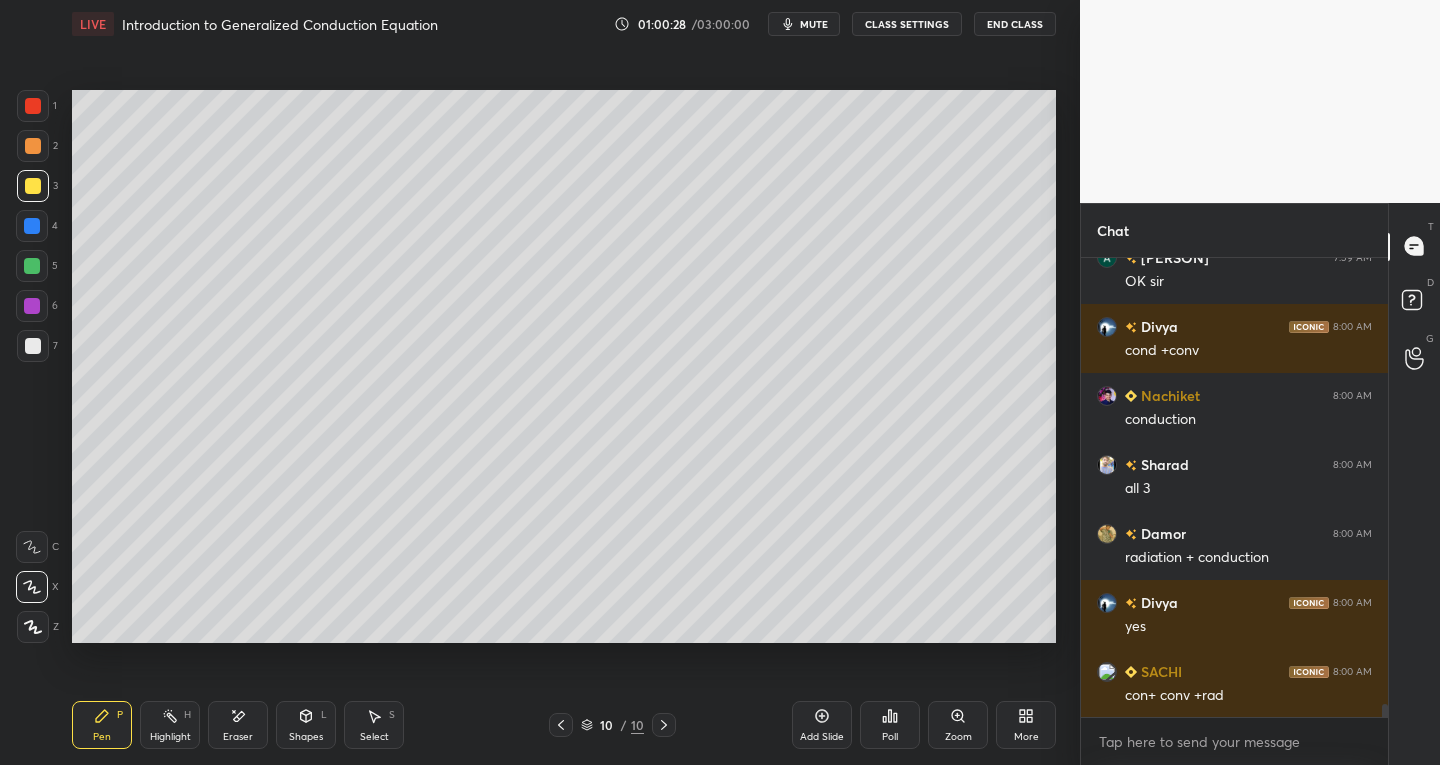 click at bounding box center [32, 266] 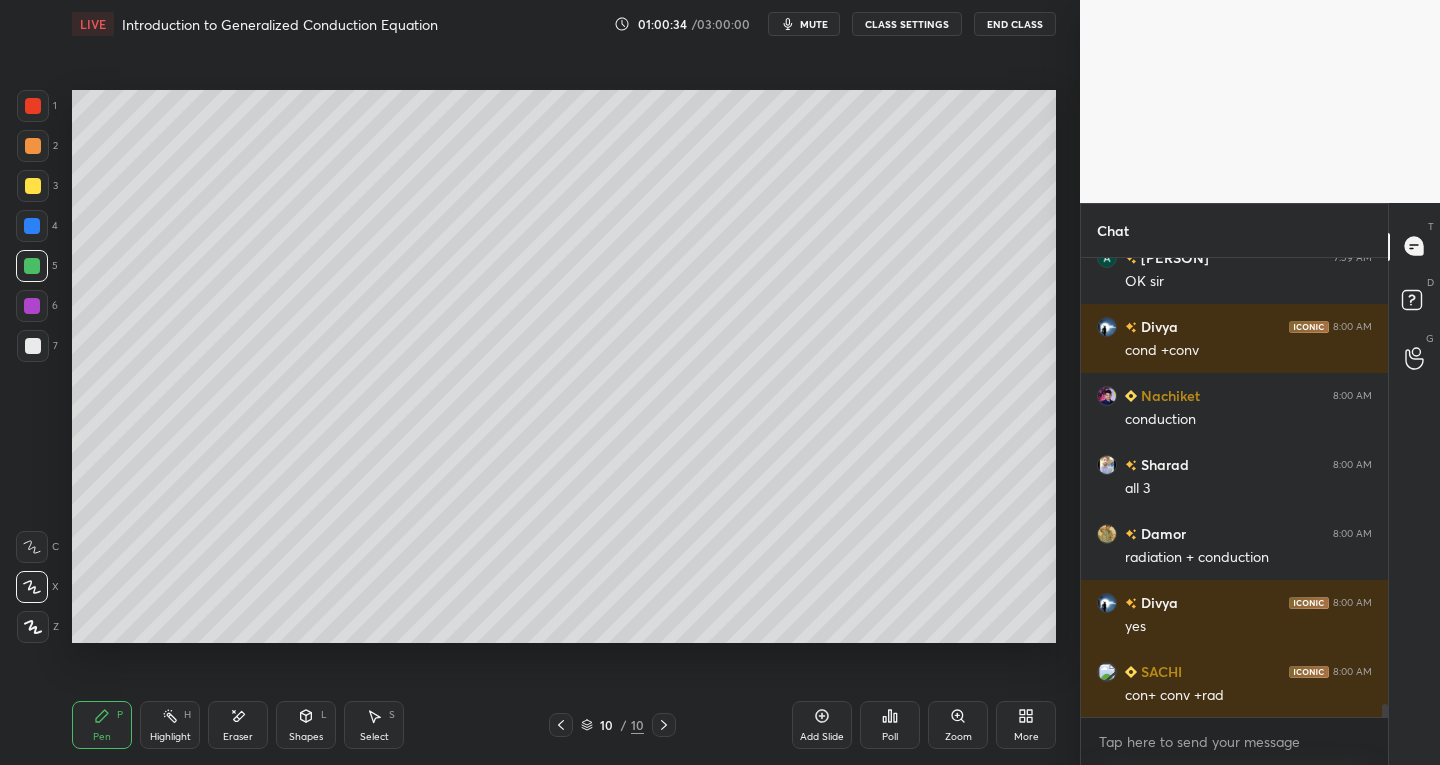 click at bounding box center (33, 186) 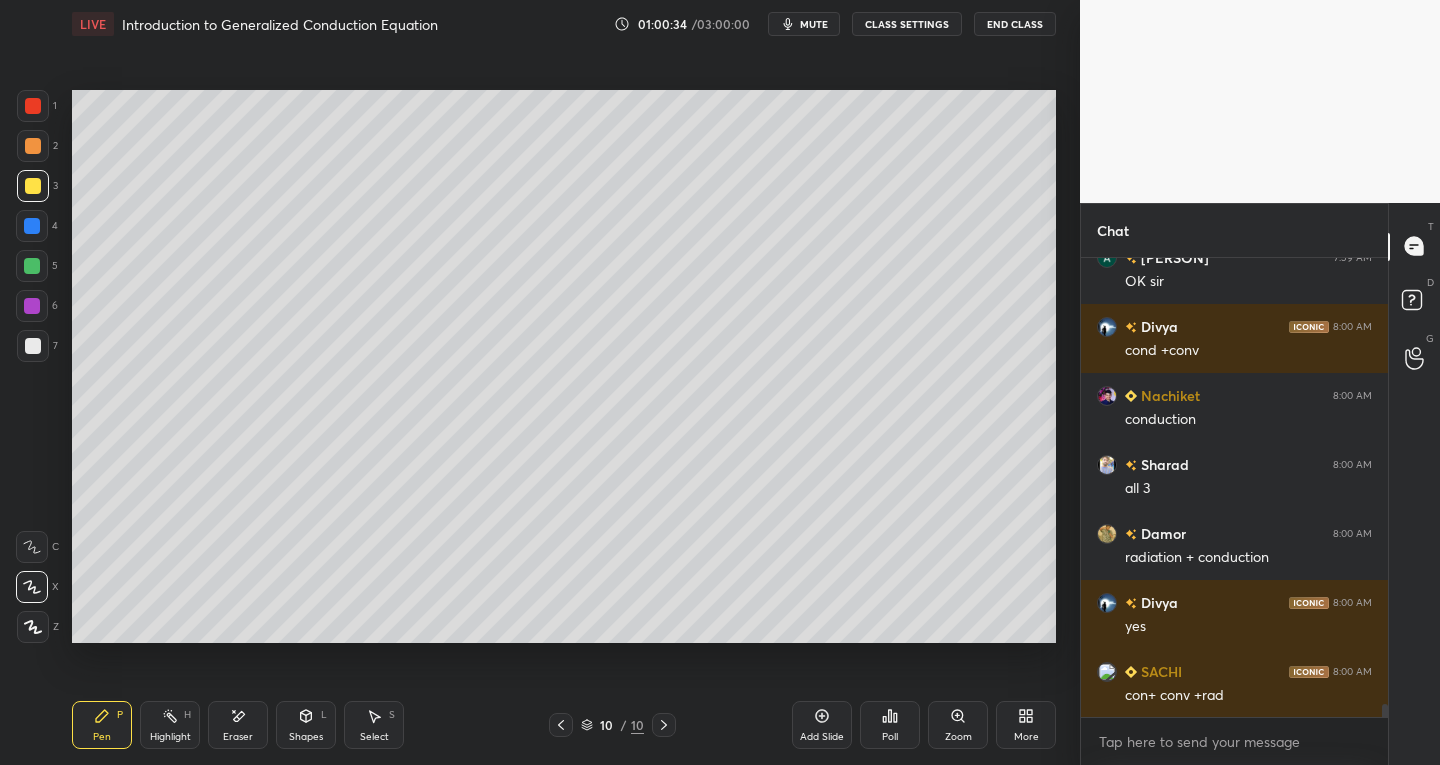 scroll, scrollTop: 16345, scrollLeft: 0, axis: vertical 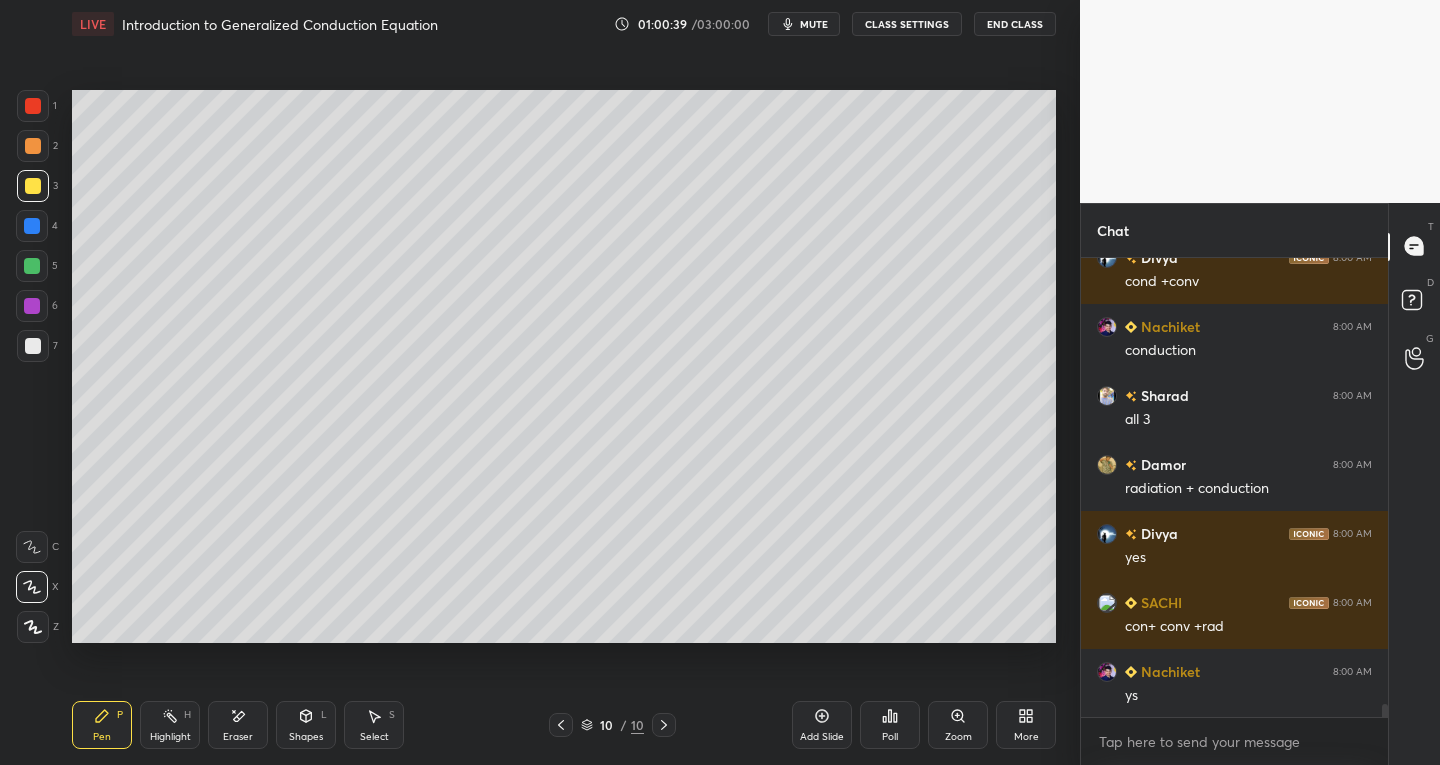 click at bounding box center (33, 106) 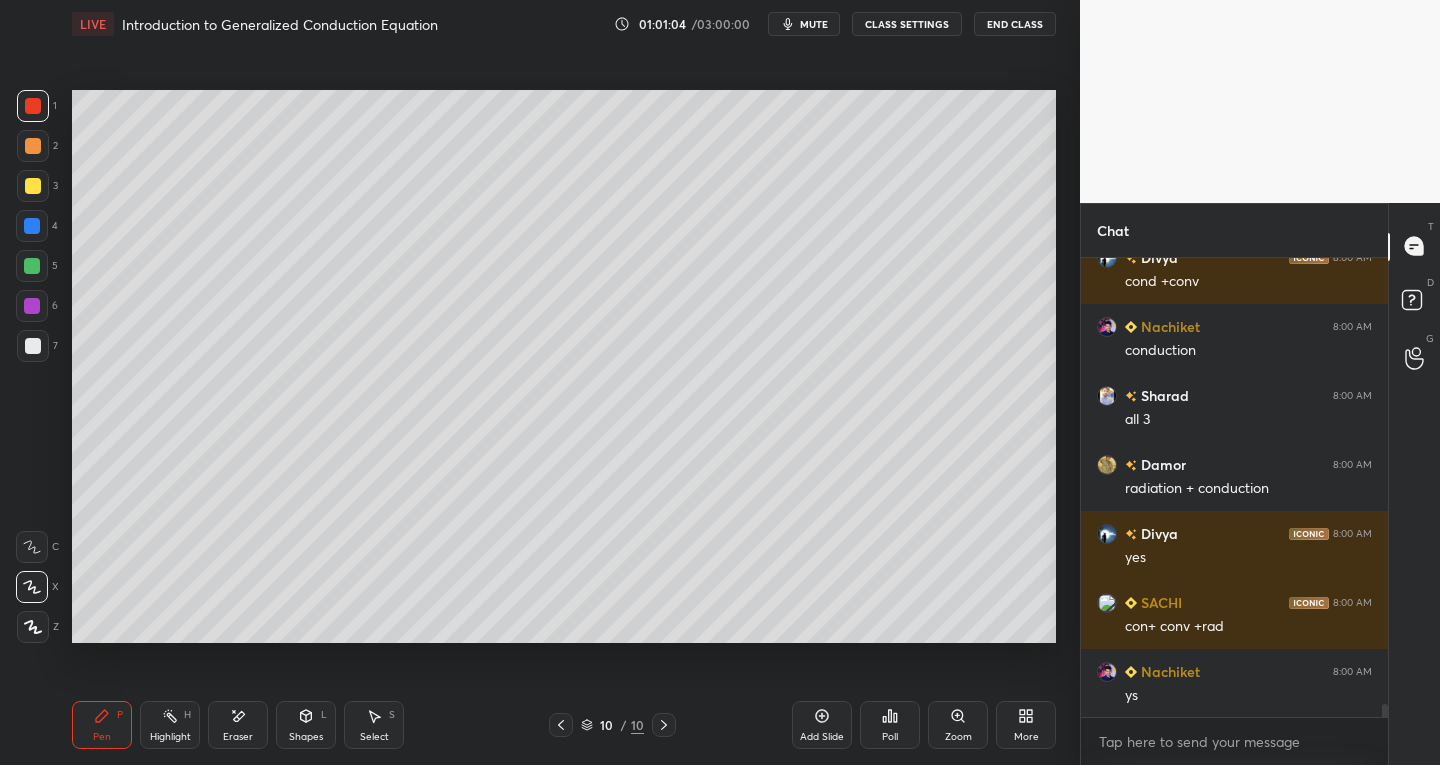 click at bounding box center (32, 266) 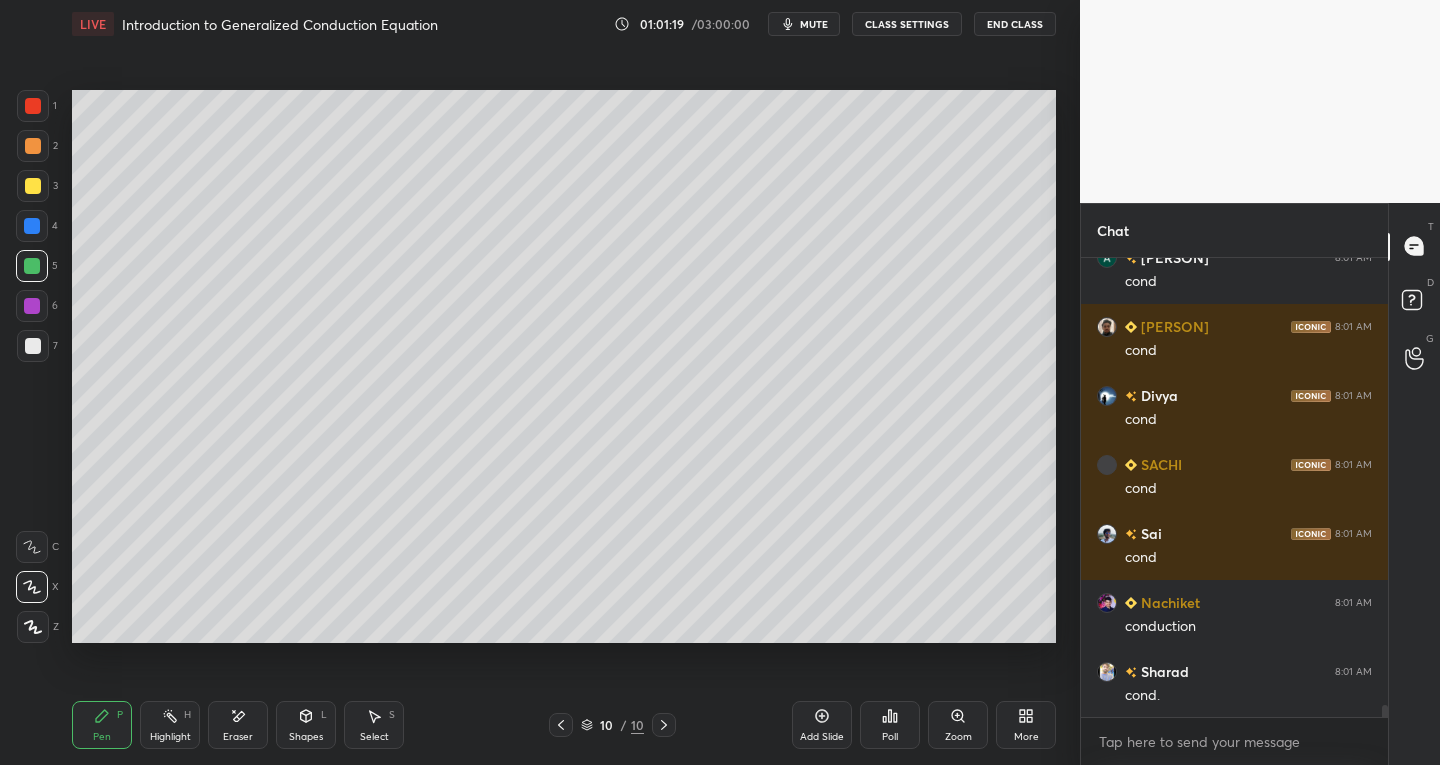 scroll, scrollTop: 16966, scrollLeft: 0, axis: vertical 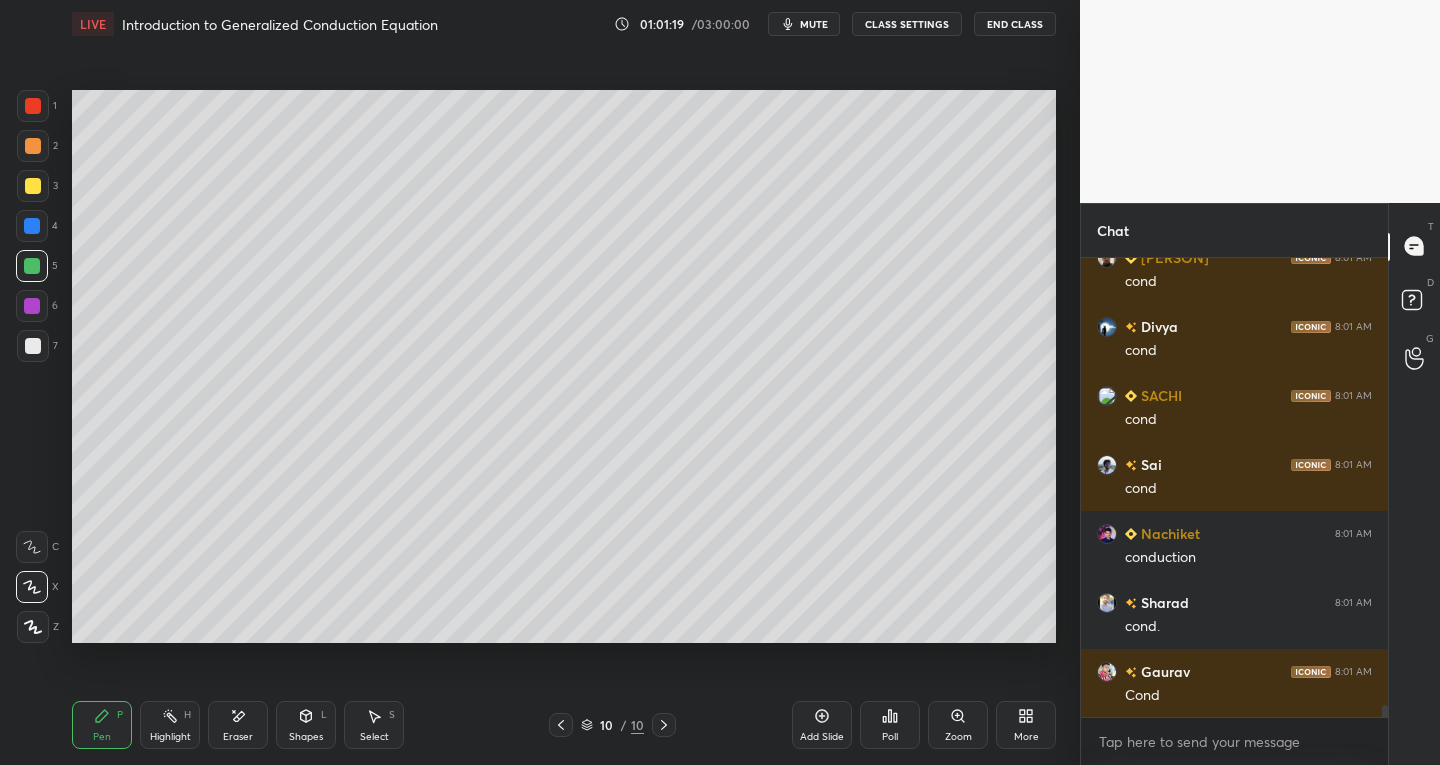 click at bounding box center [32, 266] 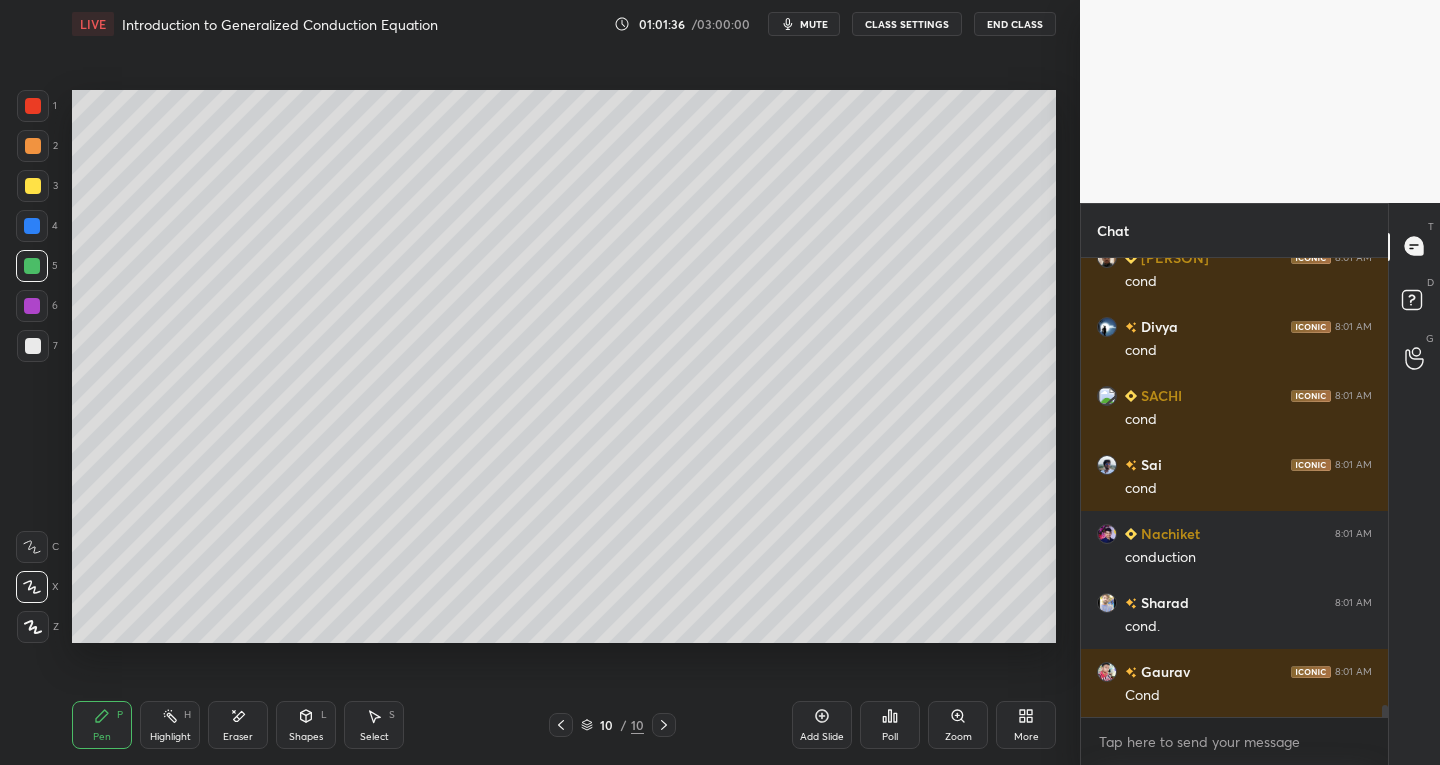 click at bounding box center (33, 146) 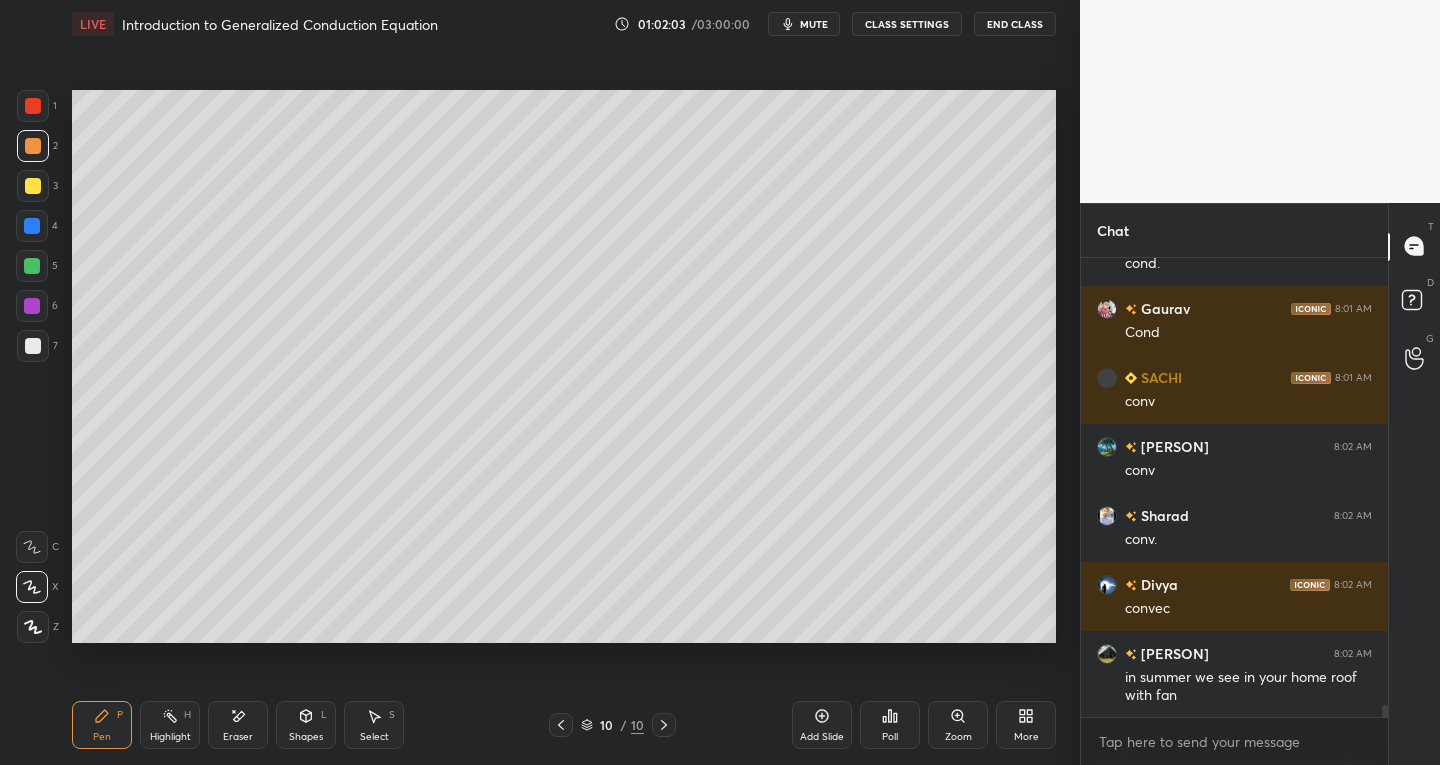 scroll, scrollTop: 17398, scrollLeft: 0, axis: vertical 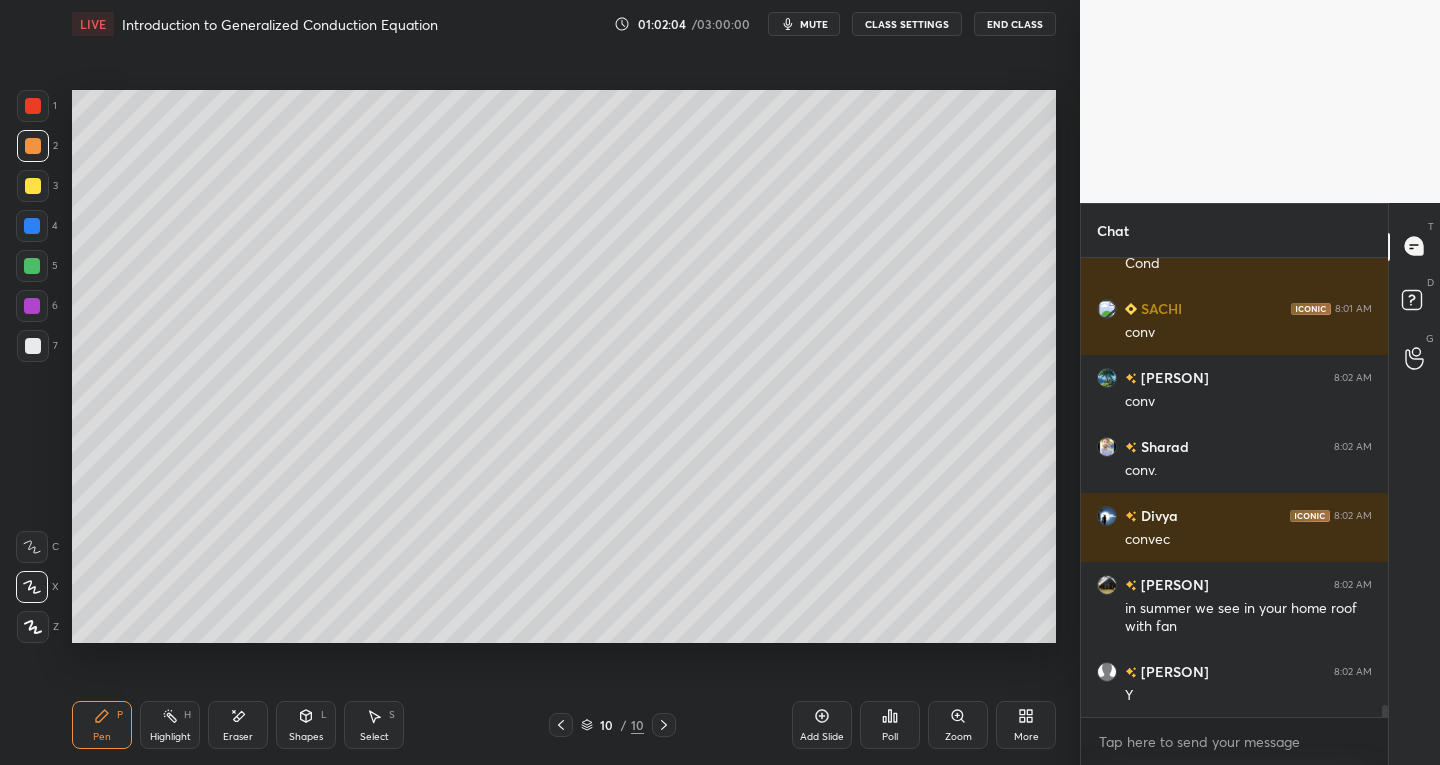 click at bounding box center (33, 106) 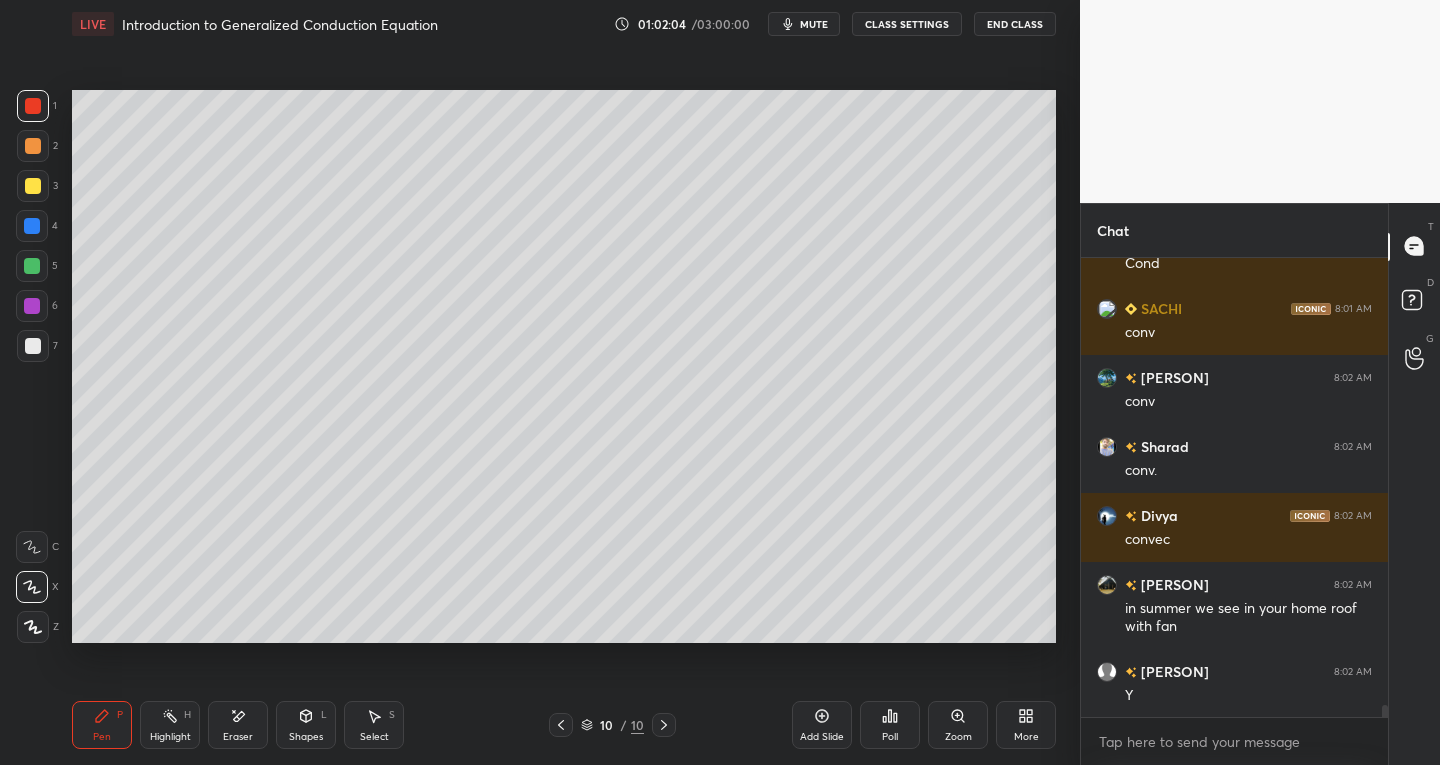 click at bounding box center (32, 266) 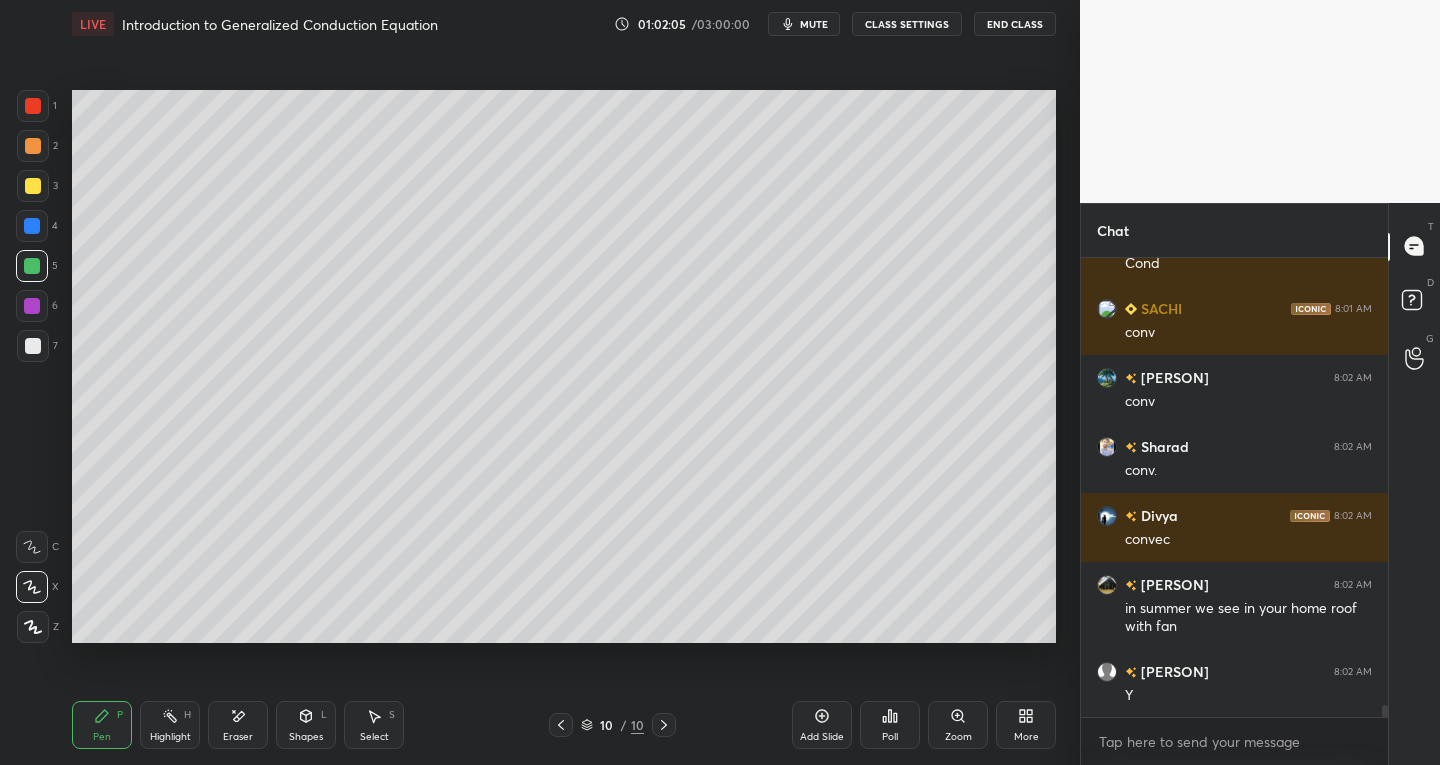 click at bounding box center [32, 226] 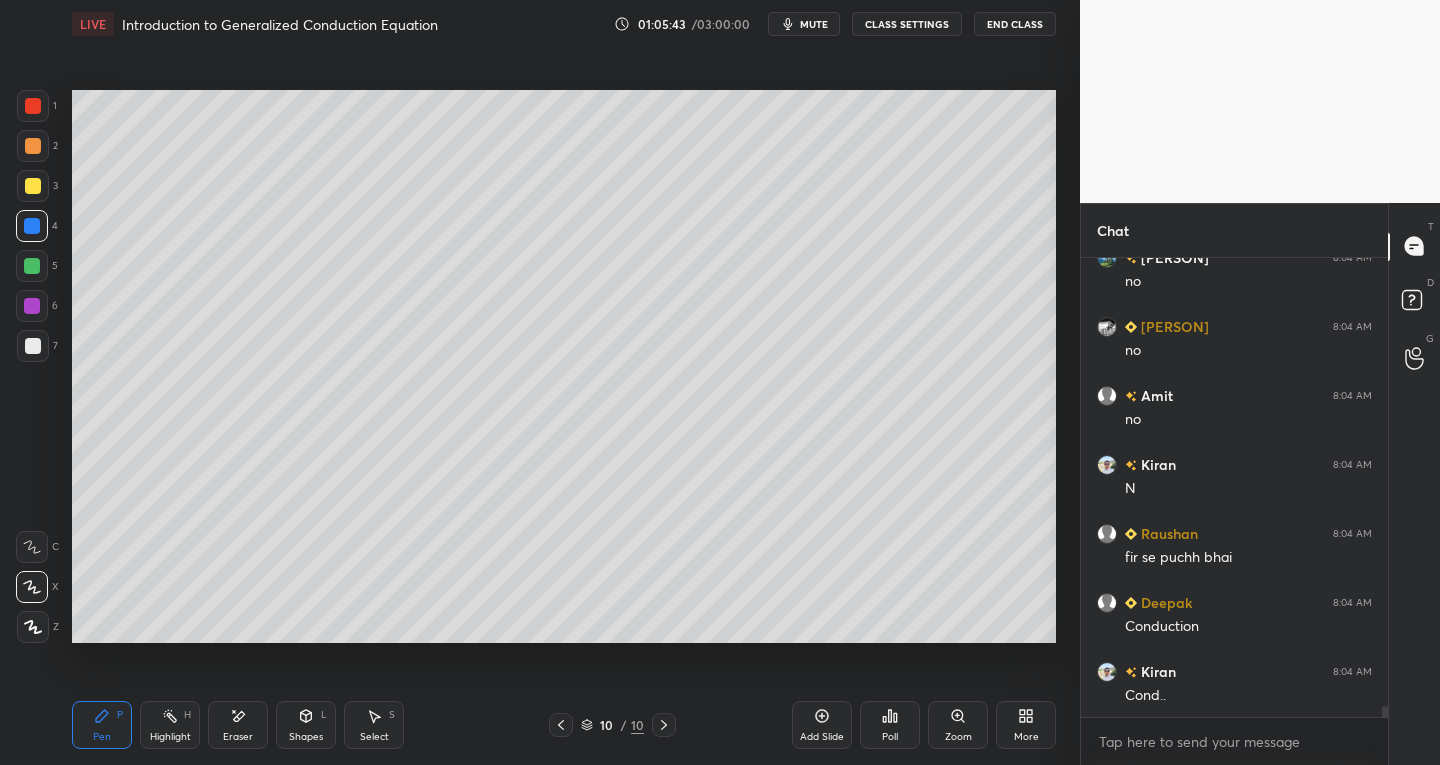 scroll, scrollTop: 18763, scrollLeft: 0, axis: vertical 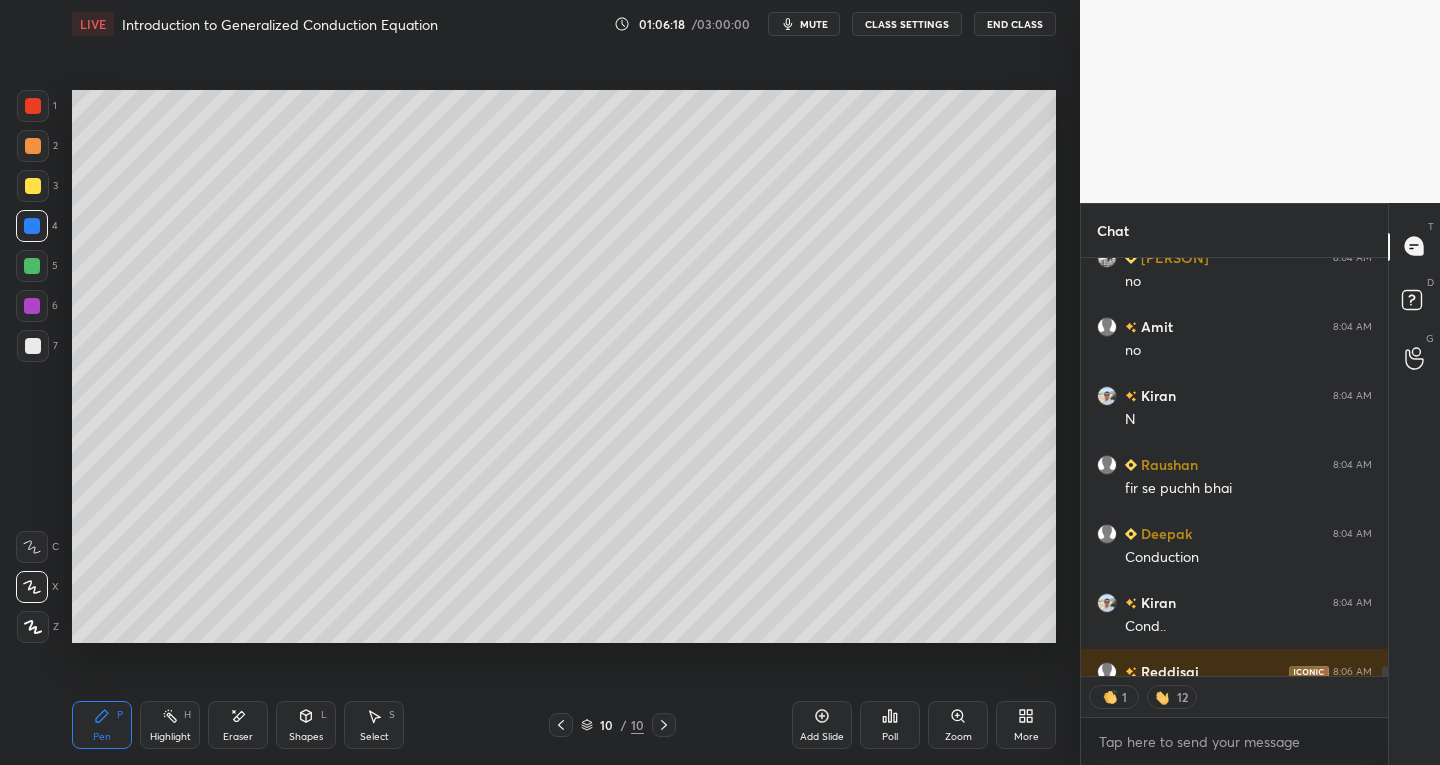 click 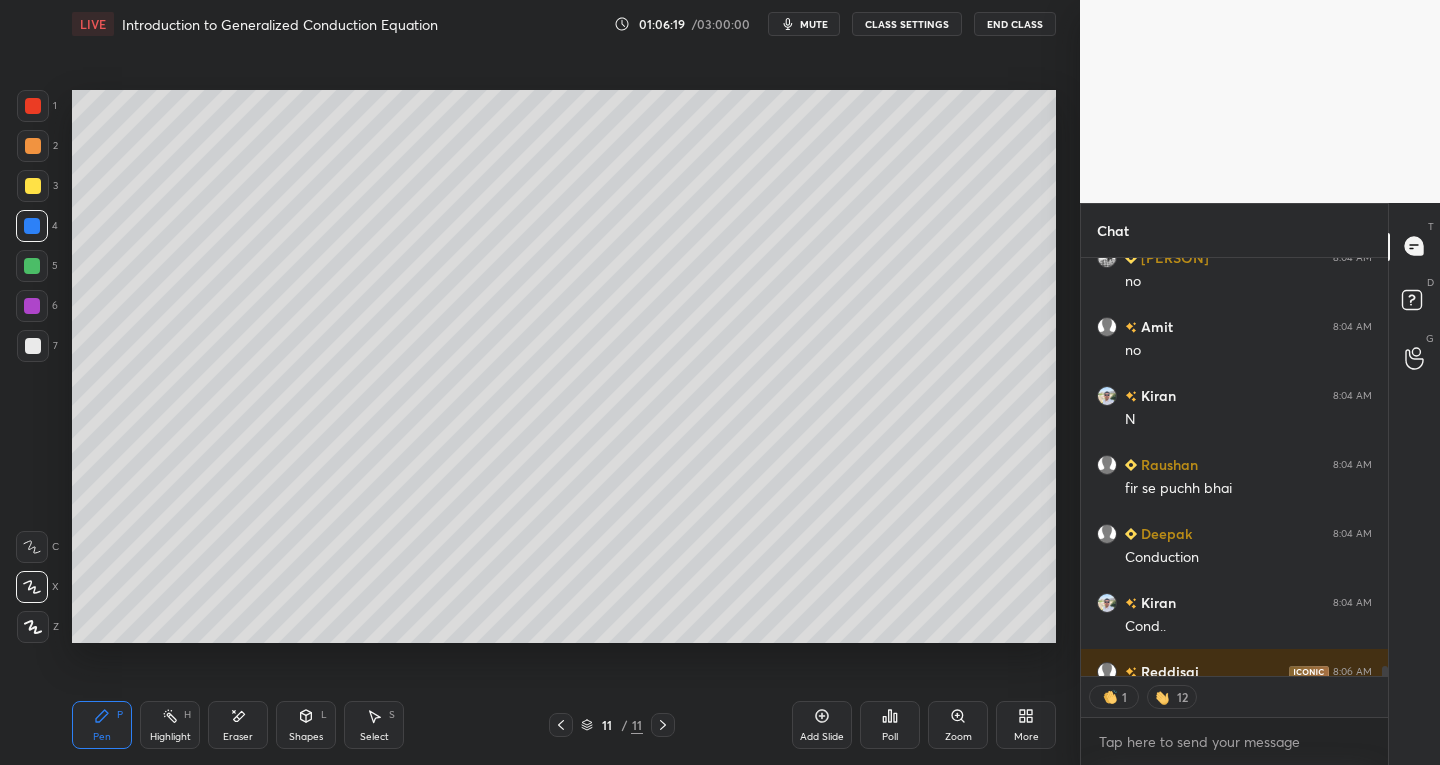 click at bounding box center (33, 346) 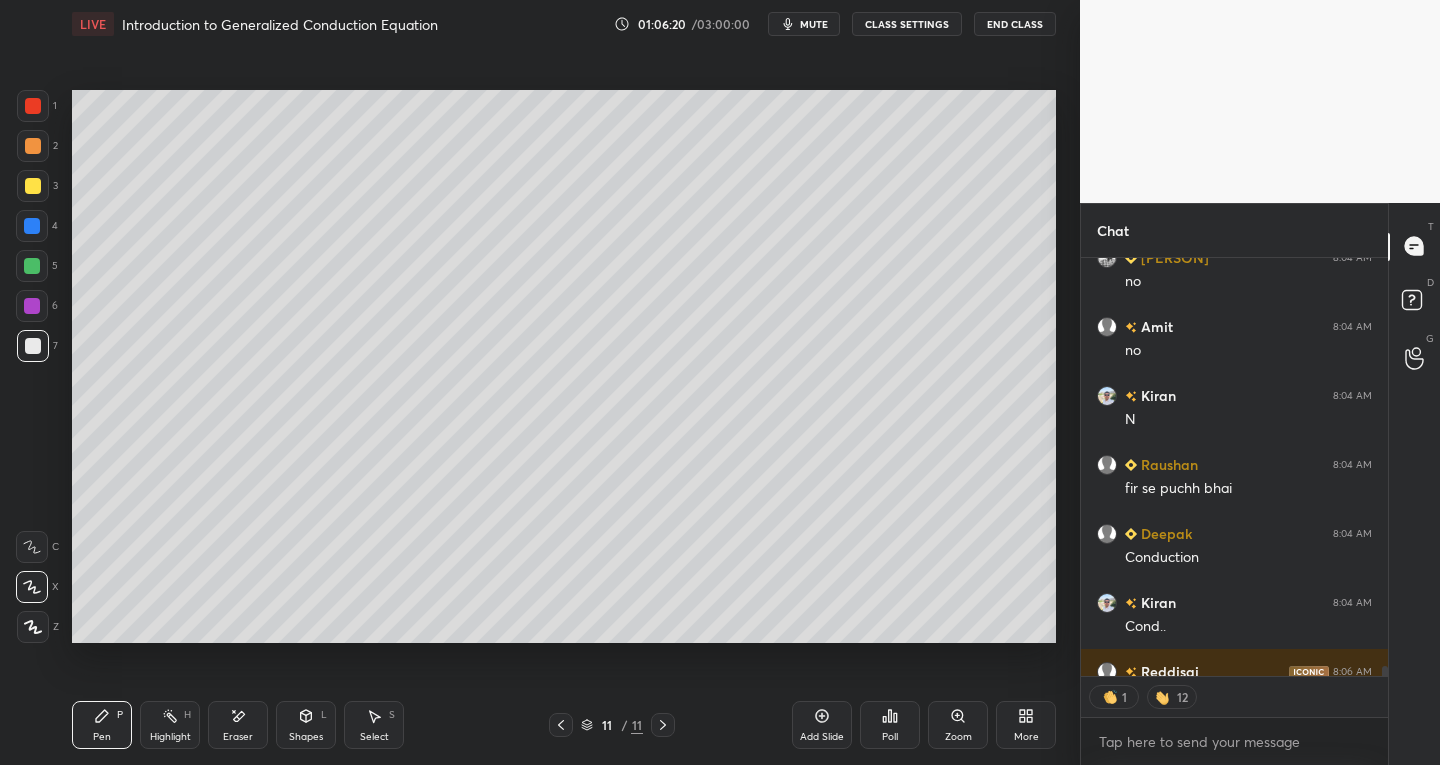 scroll, scrollTop: 7, scrollLeft: 7, axis: both 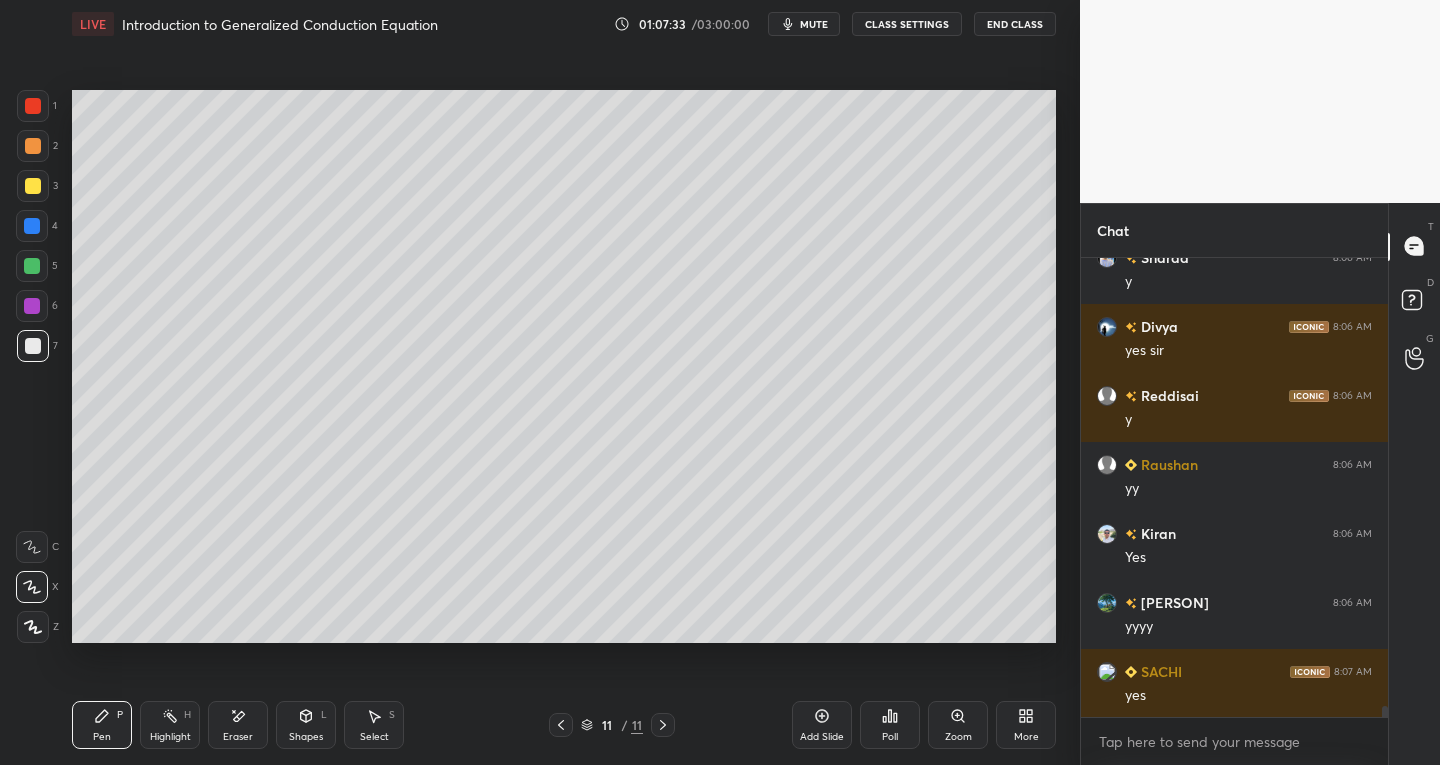 click 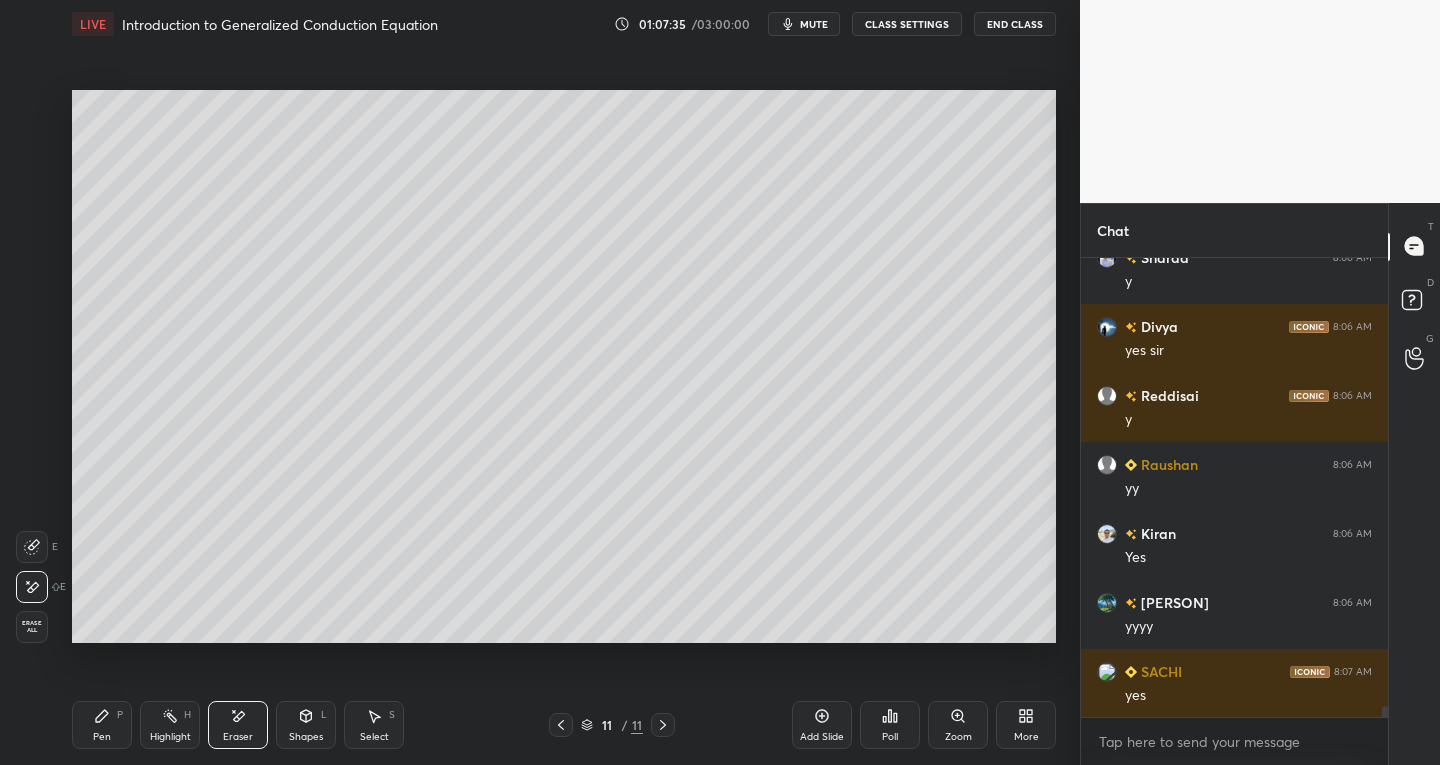 click on "Pen P" at bounding box center [102, 725] 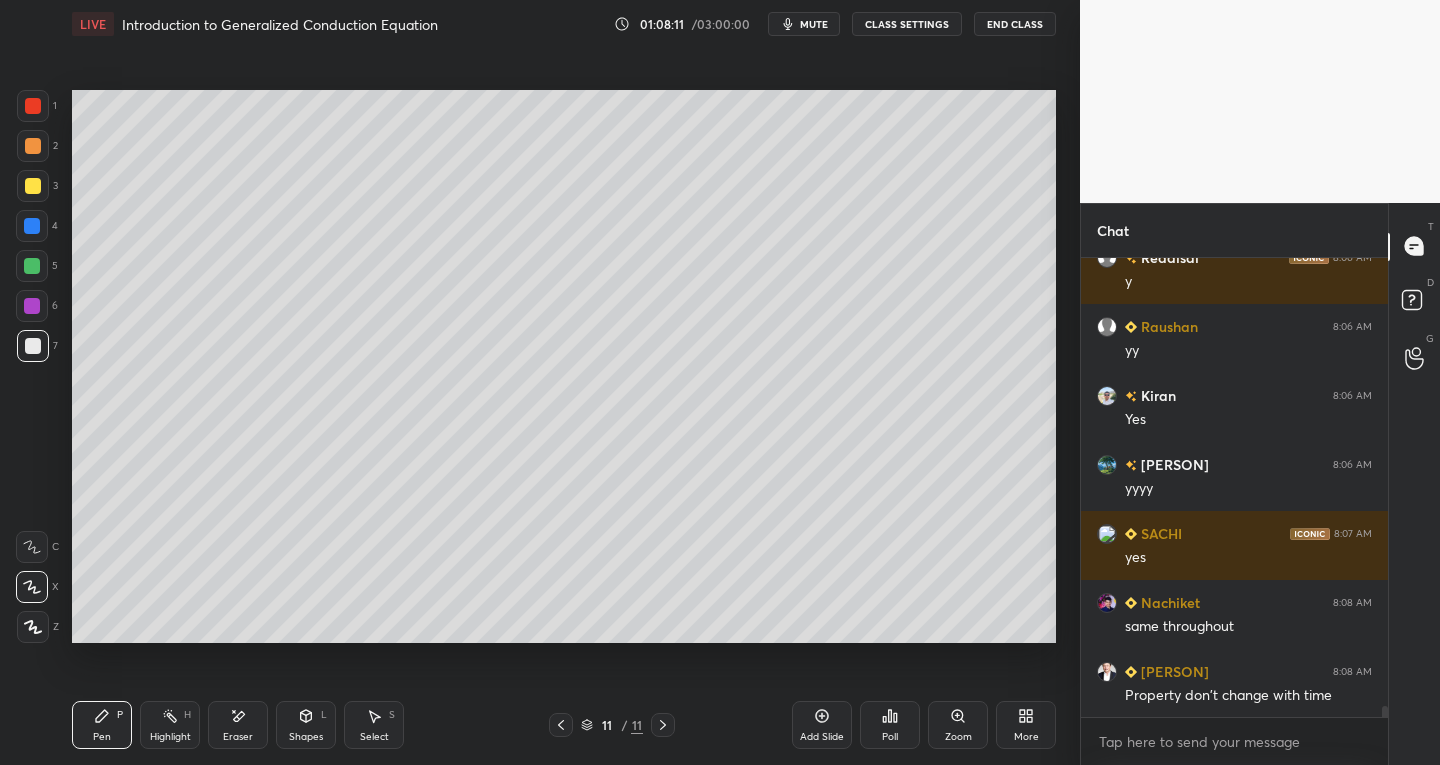 scroll, scrollTop: 19453, scrollLeft: 0, axis: vertical 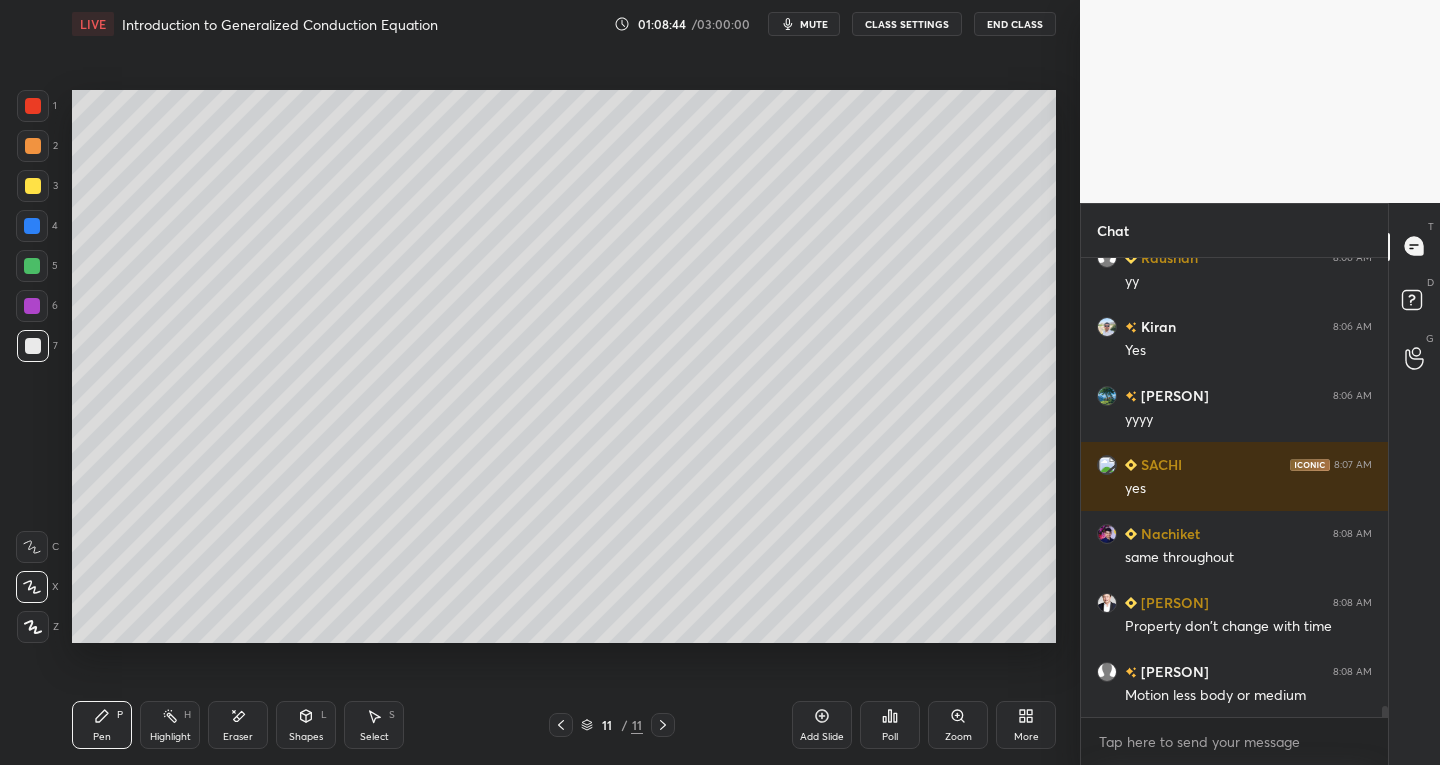 click on "Shapes L" at bounding box center (306, 725) 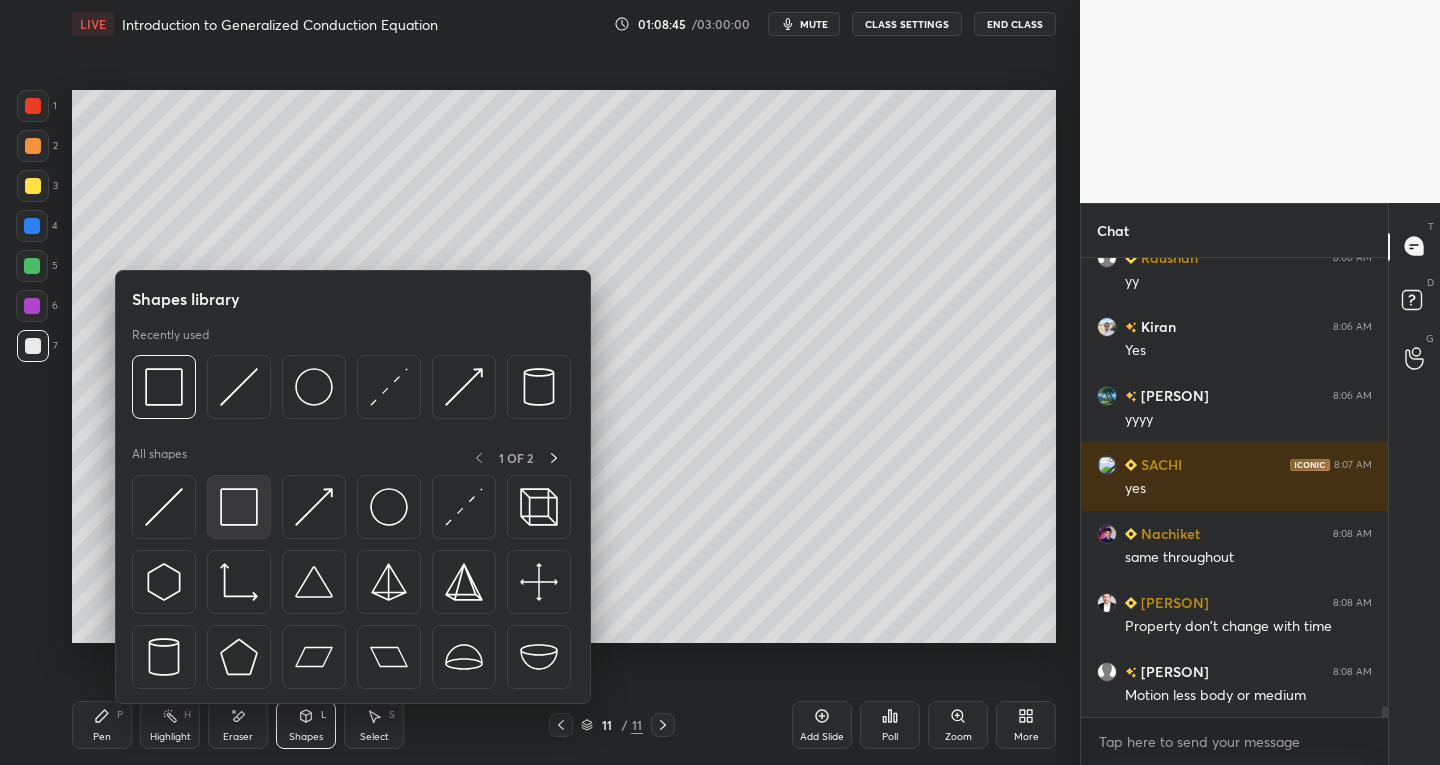 click at bounding box center (239, 507) 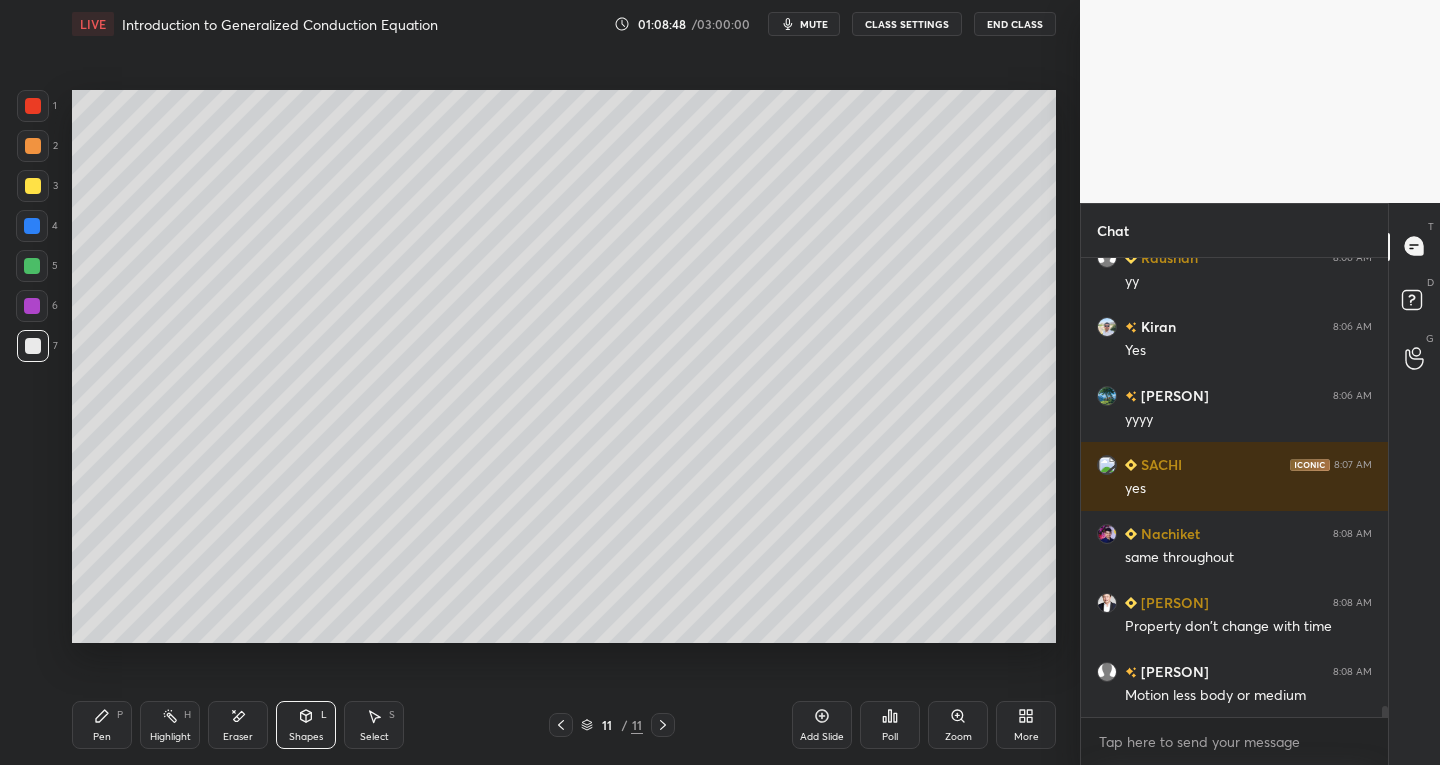 click on "Shapes L" at bounding box center [306, 725] 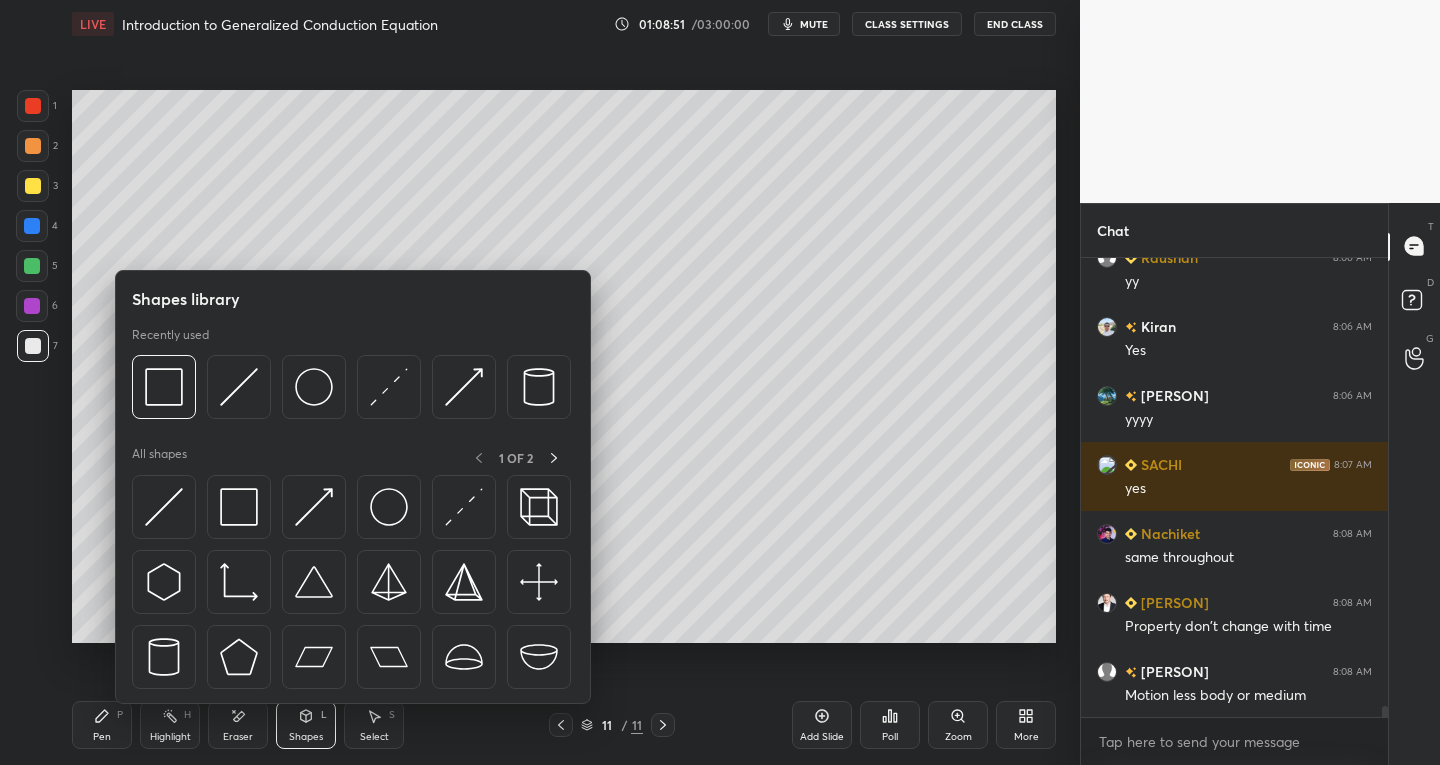 click on "Pen P" at bounding box center [102, 725] 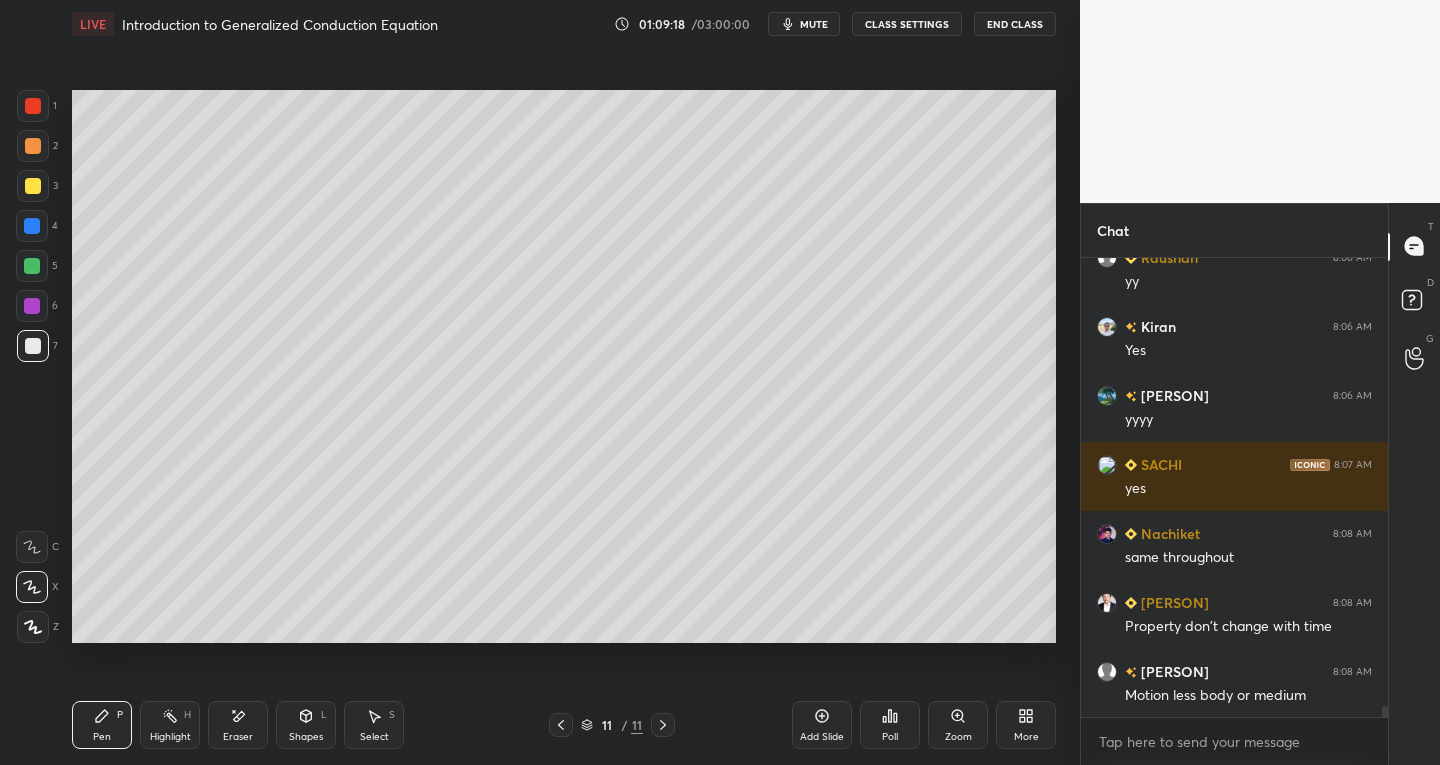 click at bounding box center [33, 186] 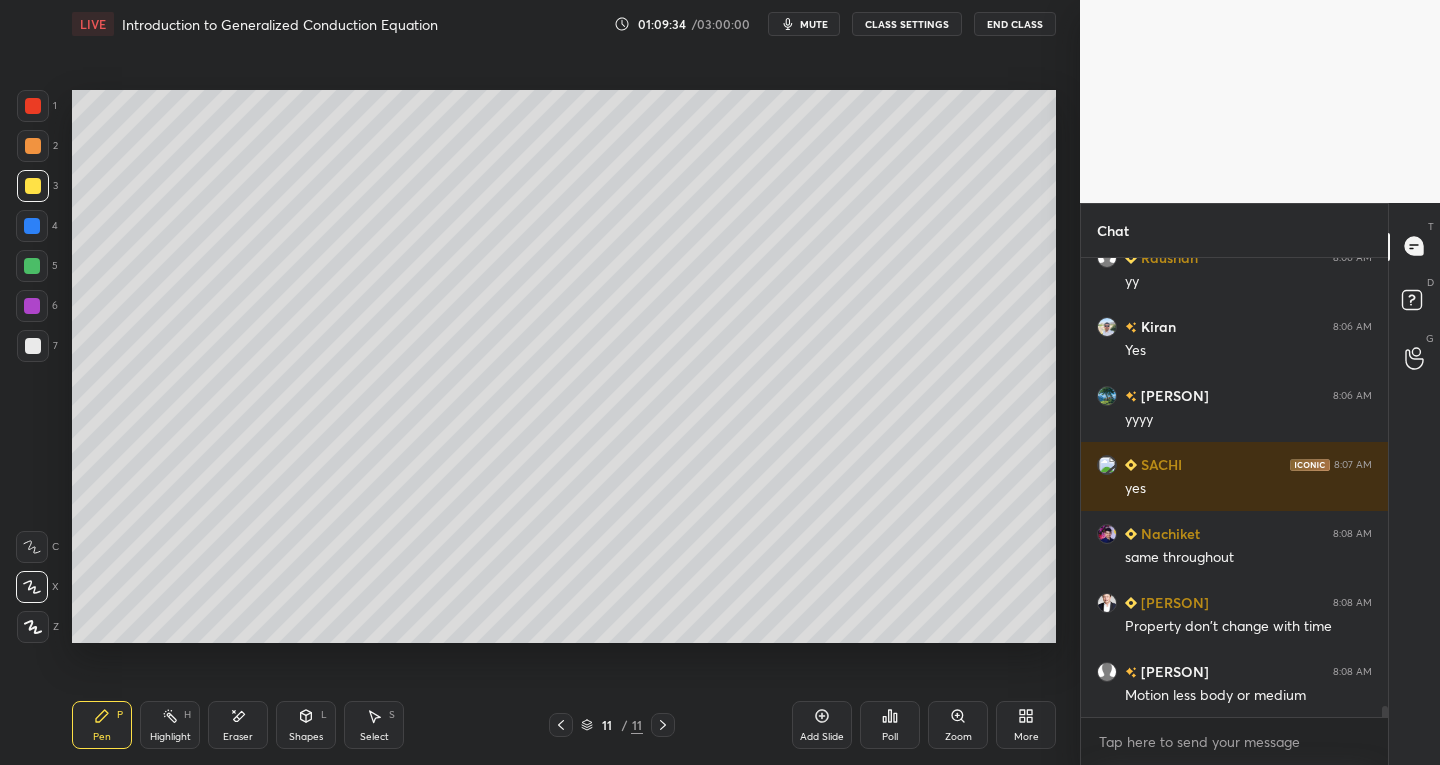 click on "Shapes L" at bounding box center [306, 725] 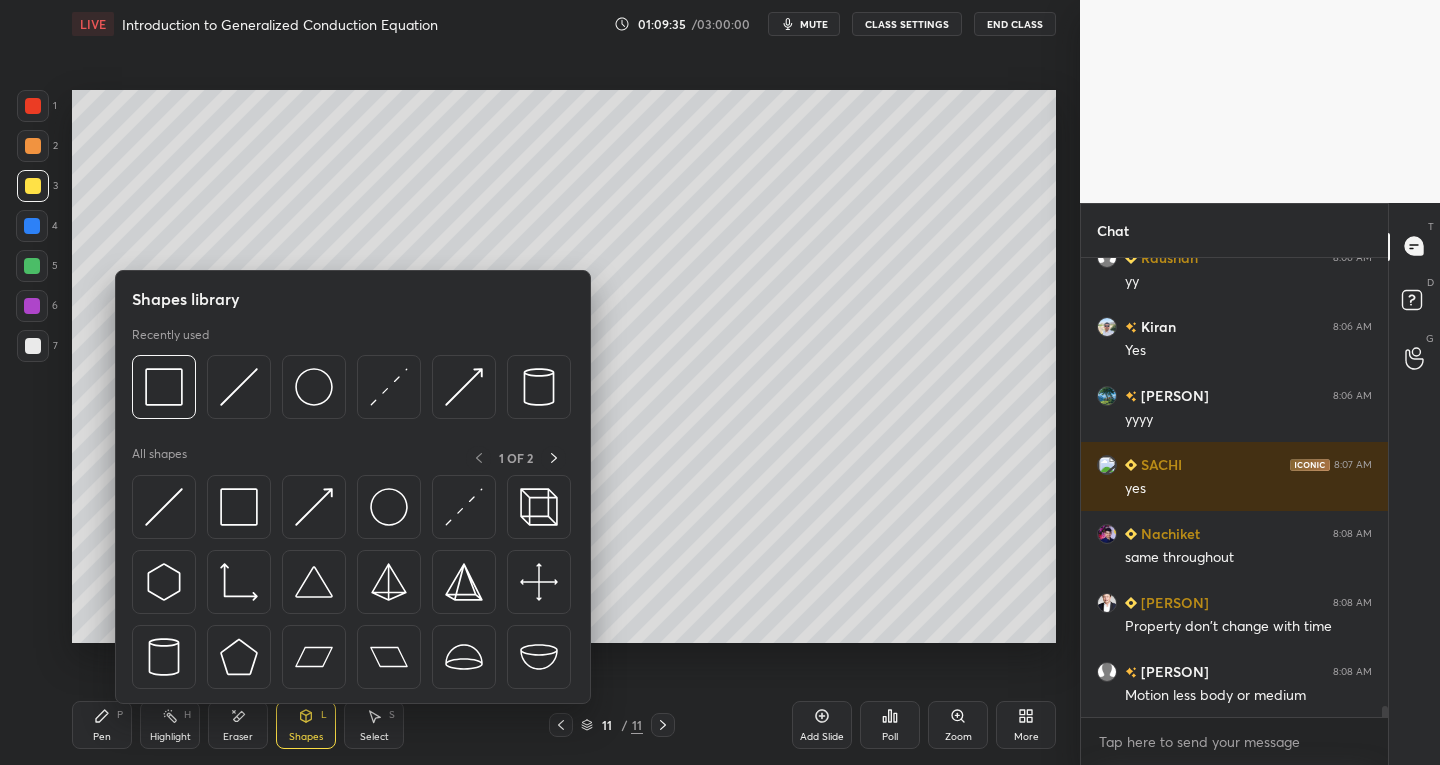 click at bounding box center (164, 507) 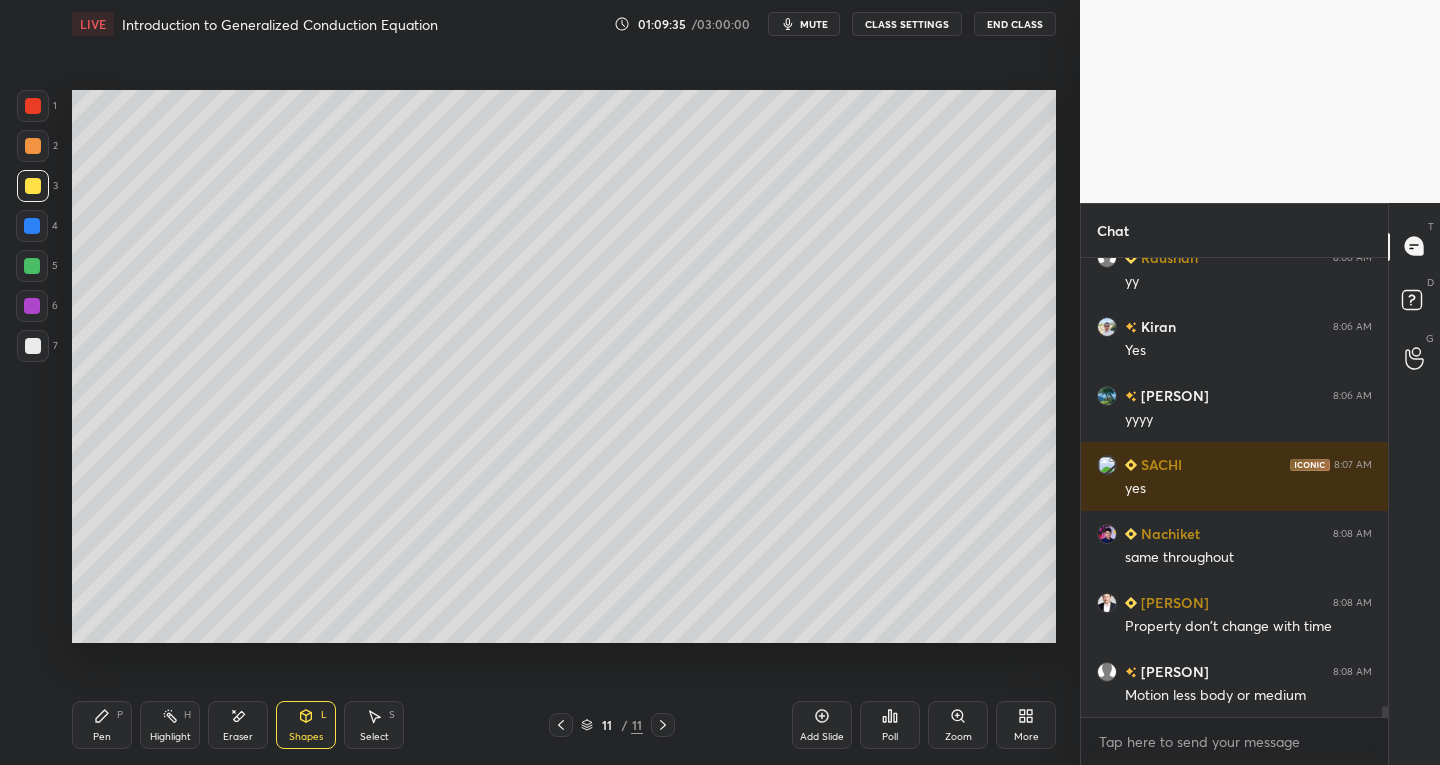 click at bounding box center [33, 346] 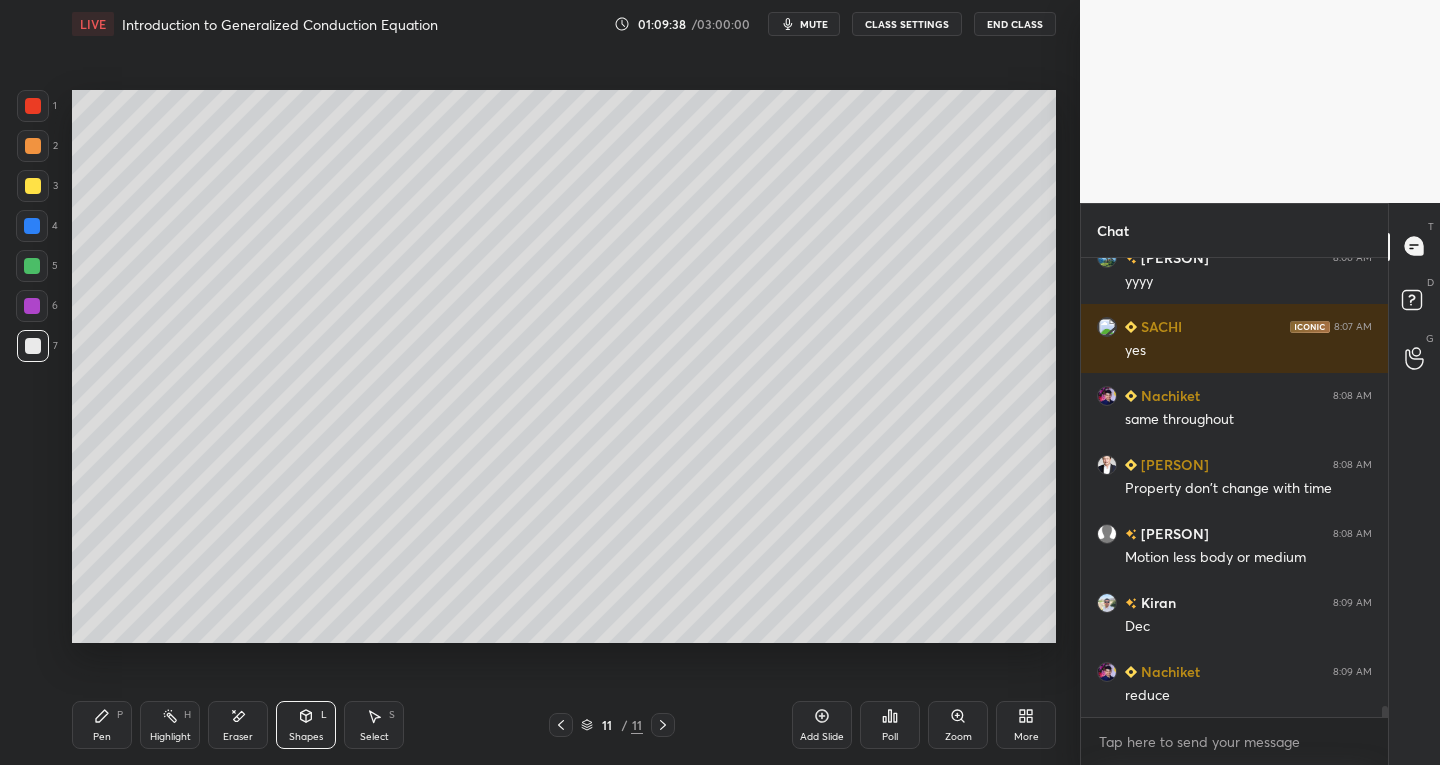scroll, scrollTop: 19660, scrollLeft: 0, axis: vertical 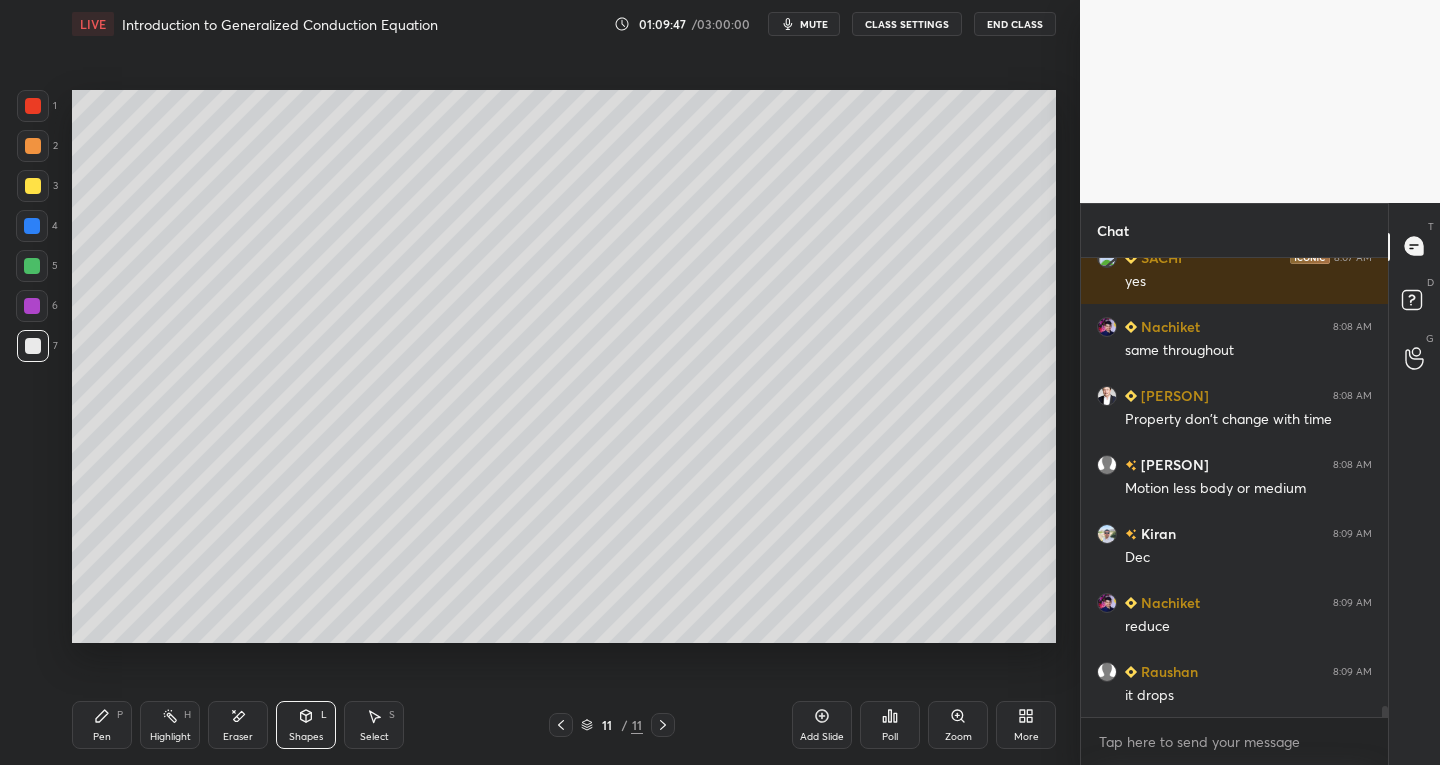 click on "Pen P" at bounding box center [102, 725] 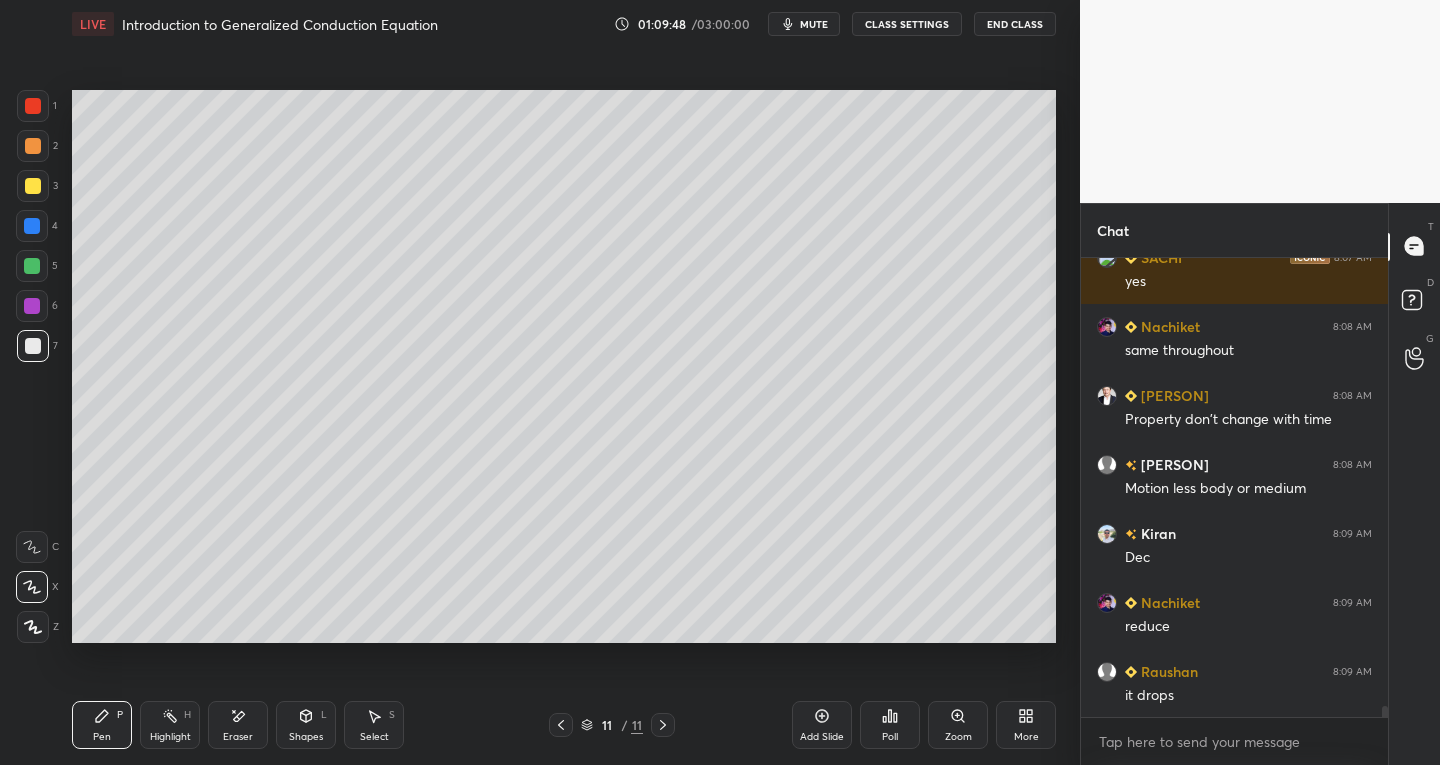 click at bounding box center (33, 346) 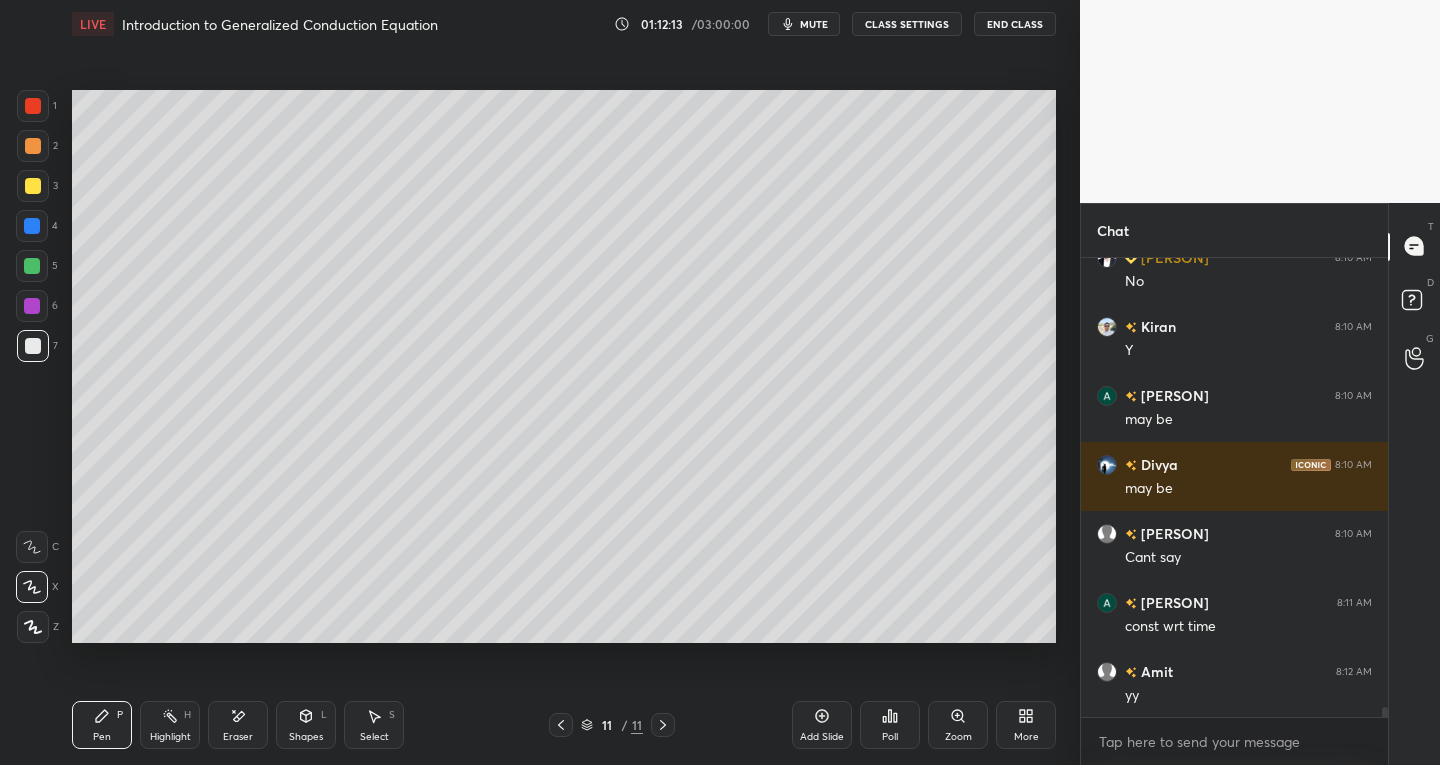 scroll, scrollTop: 20695, scrollLeft: 0, axis: vertical 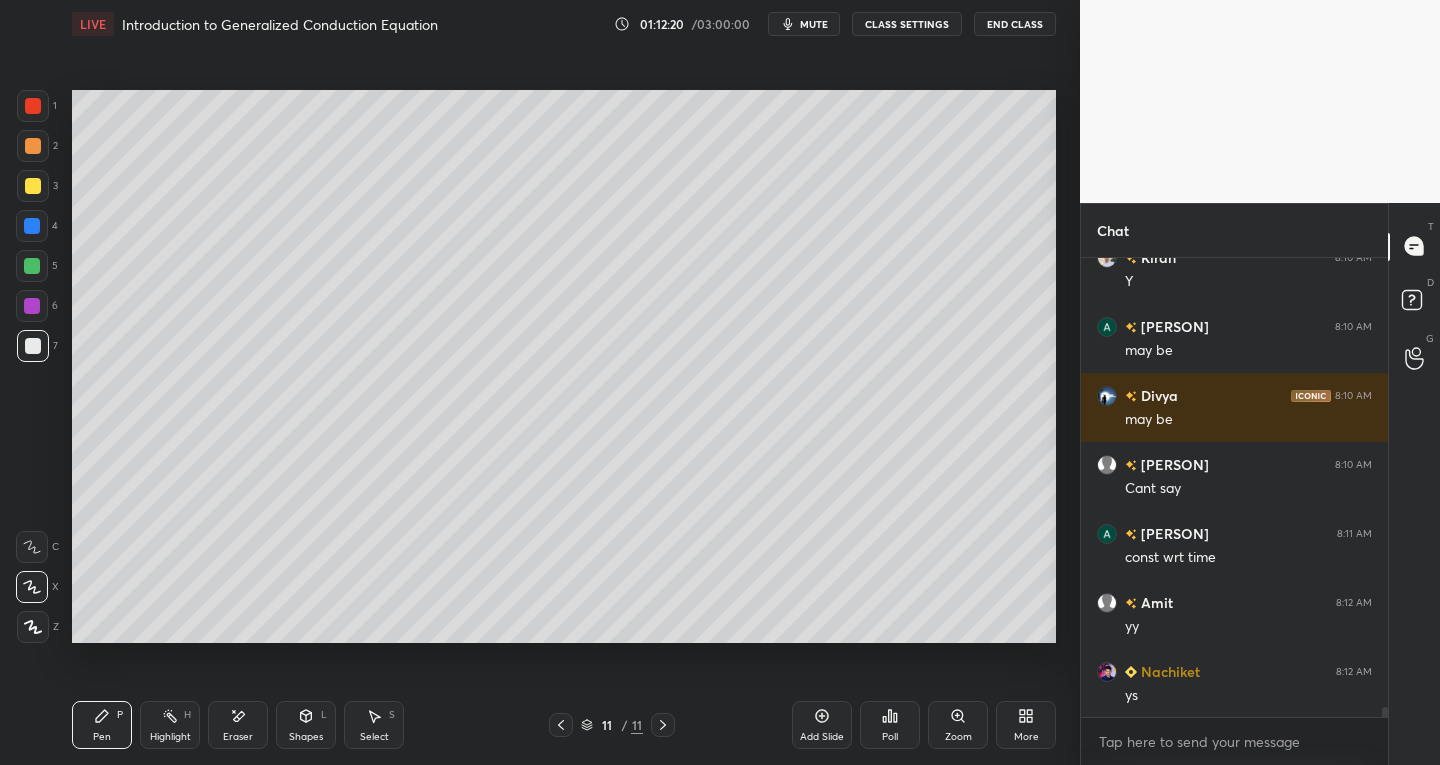 click at bounding box center (33, 186) 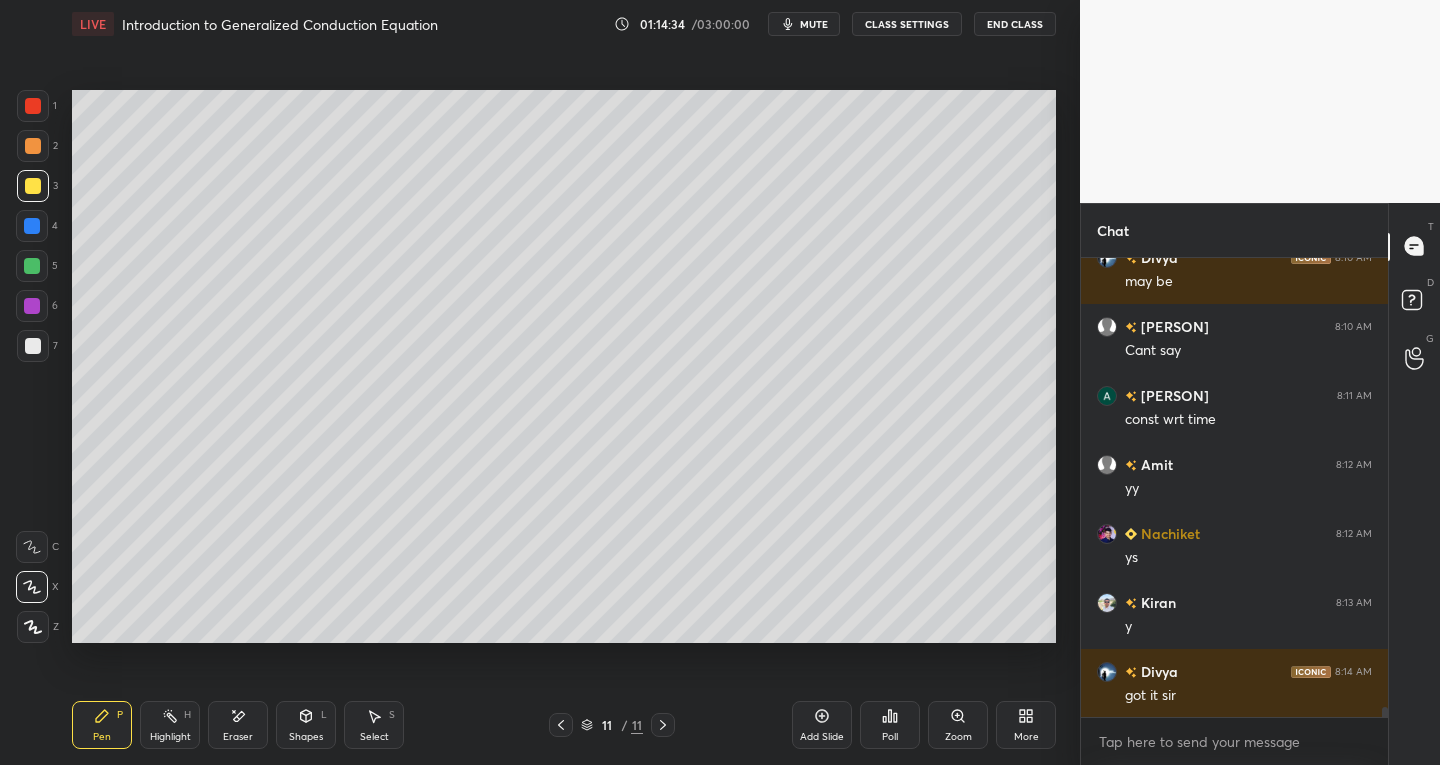 scroll, scrollTop: 20902, scrollLeft: 0, axis: vertical 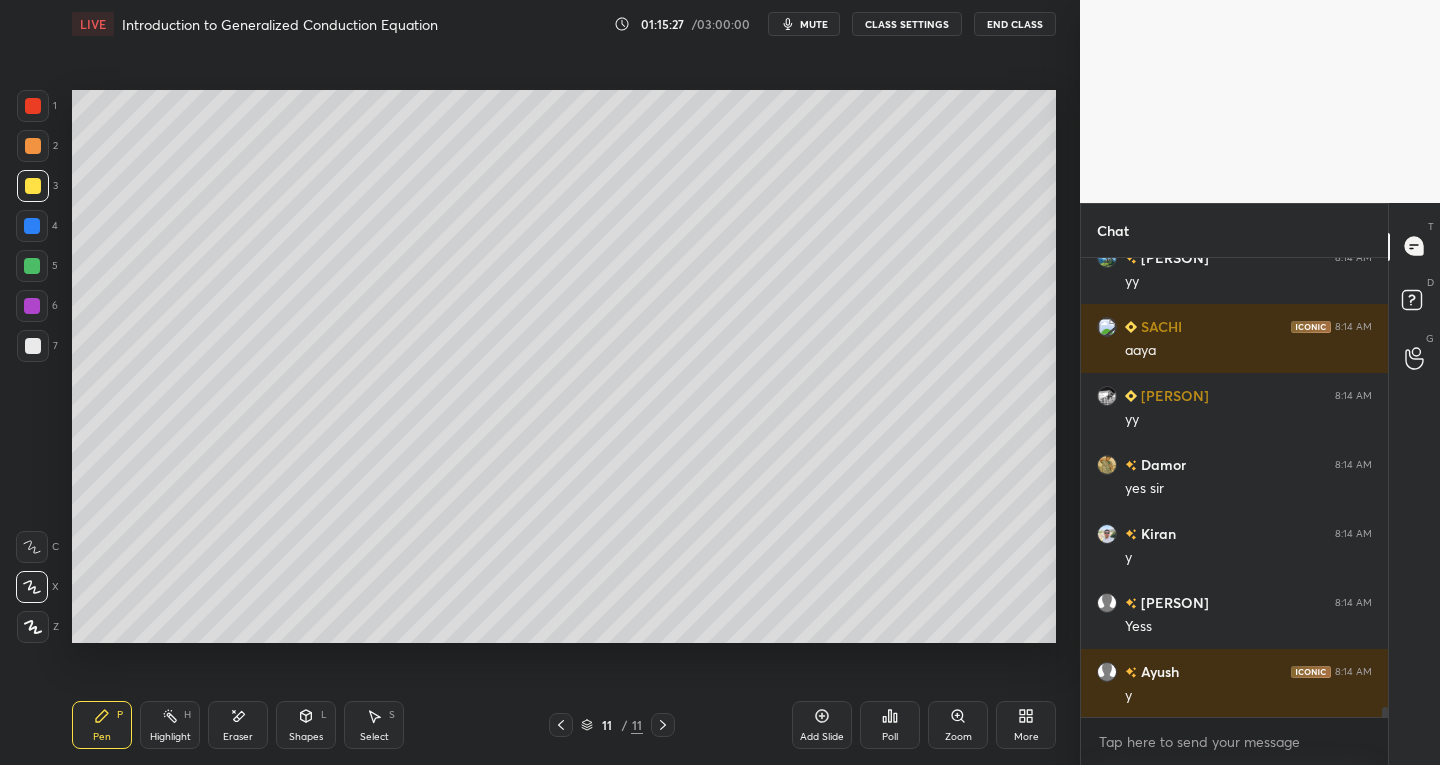 click on "Eraser" at bounding box center [238, 737] 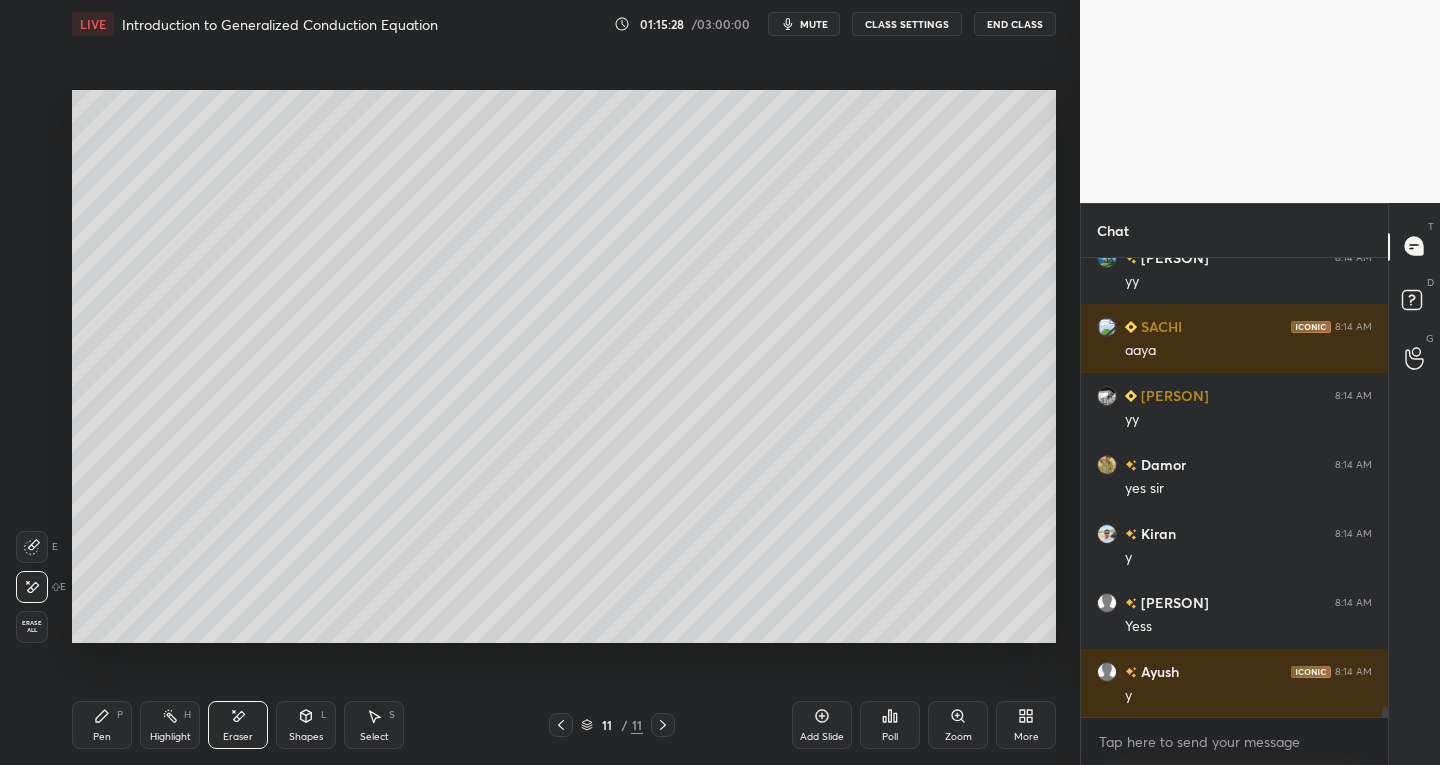 click on "Pen P" at bounding box center (102, 725) 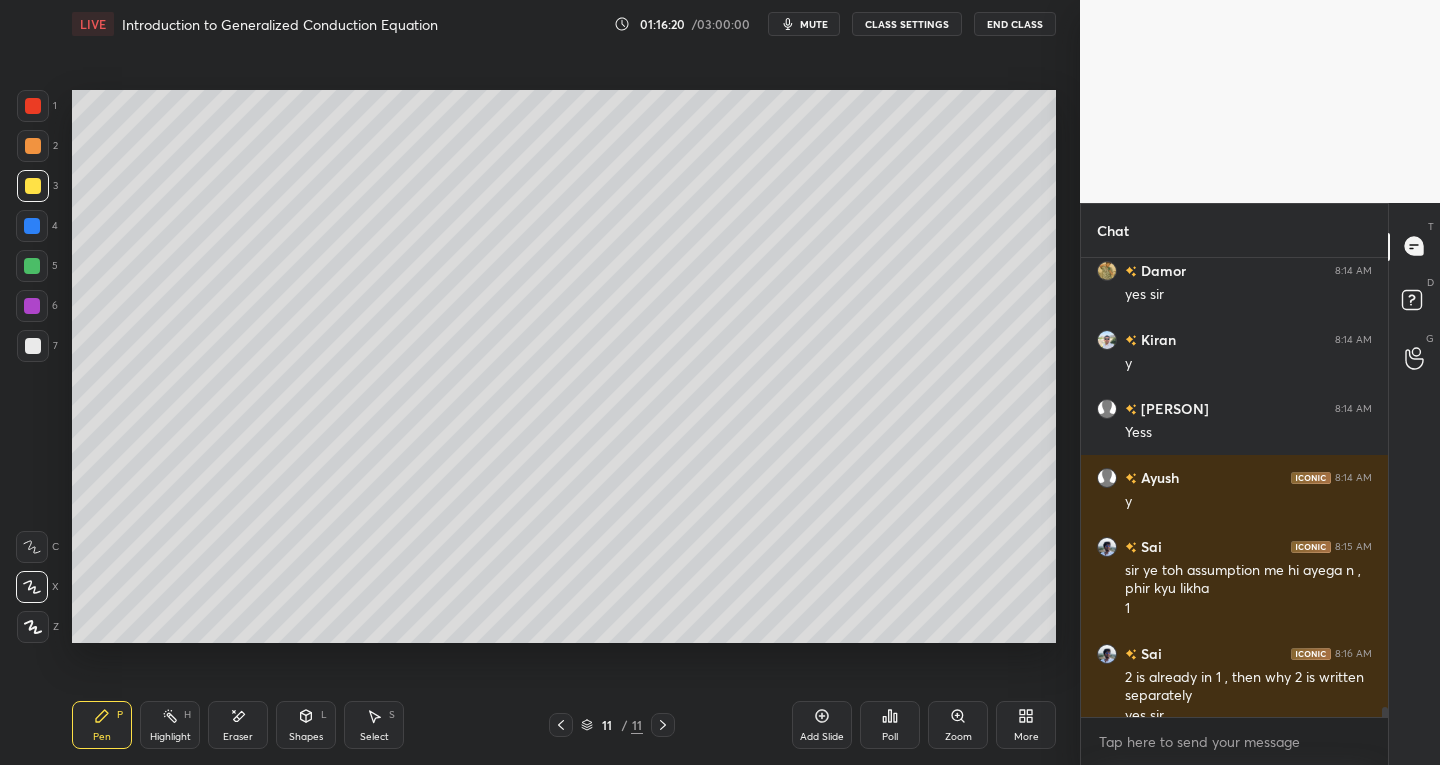scroll, scrollTop: 21599, scrollLeft: 0, axis: vertical 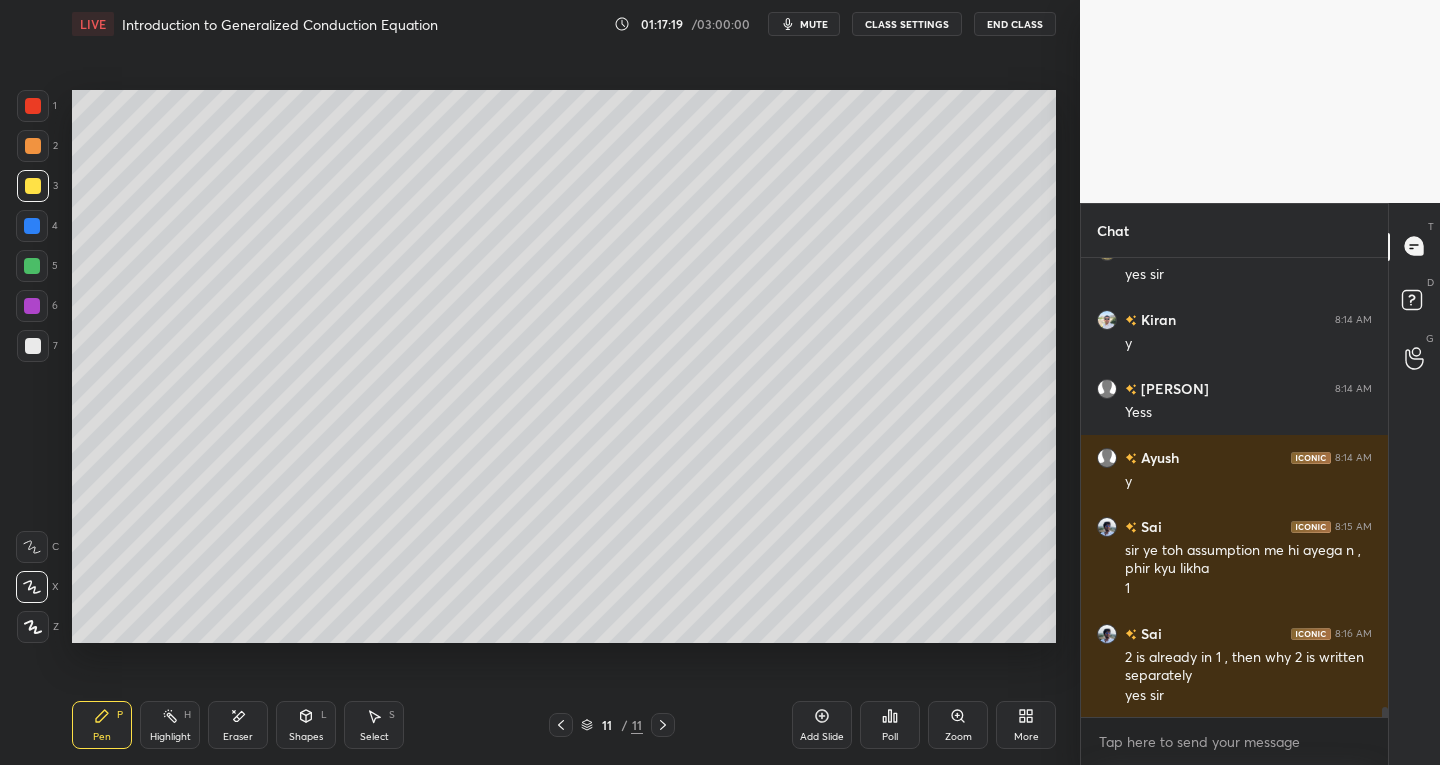 click 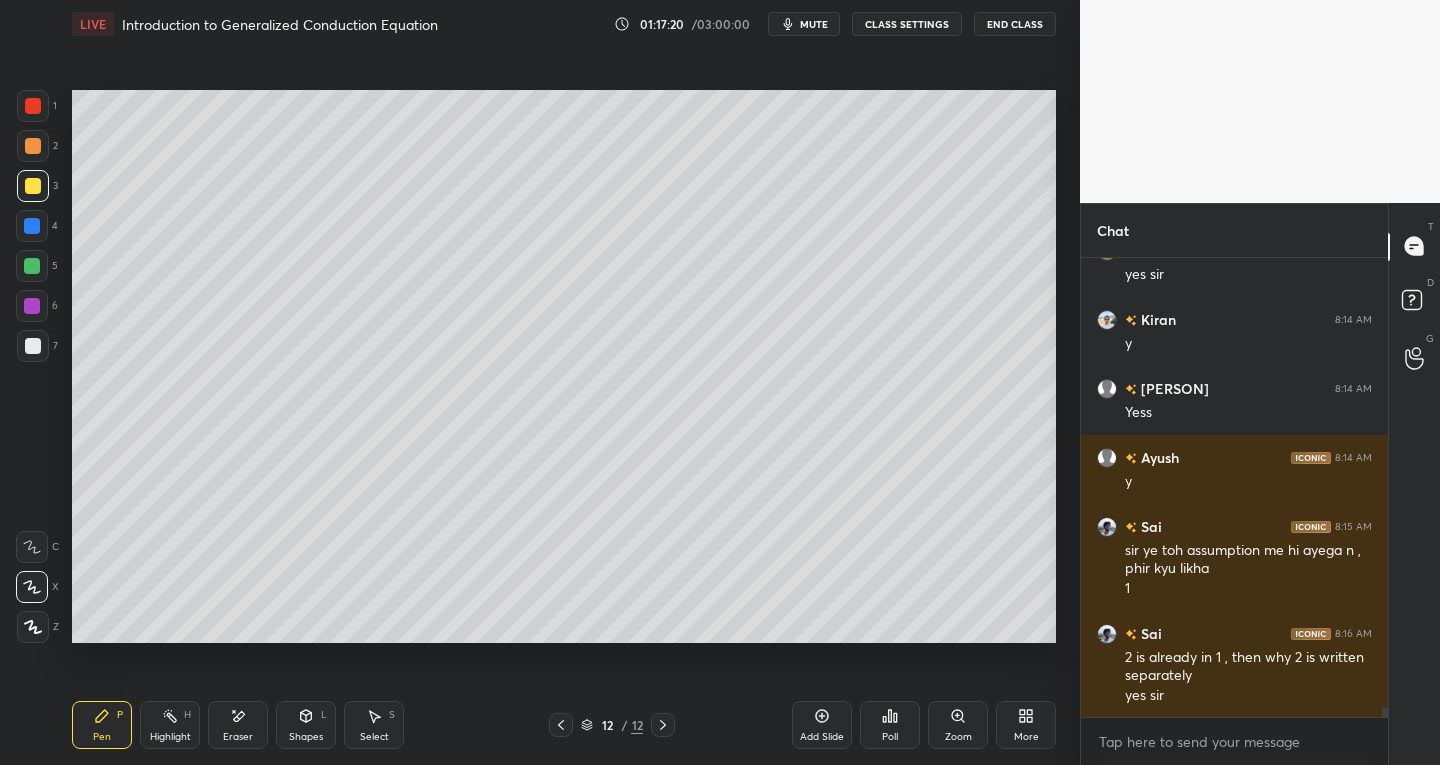 click on "Shapes L" at bounding box center (306, 725) 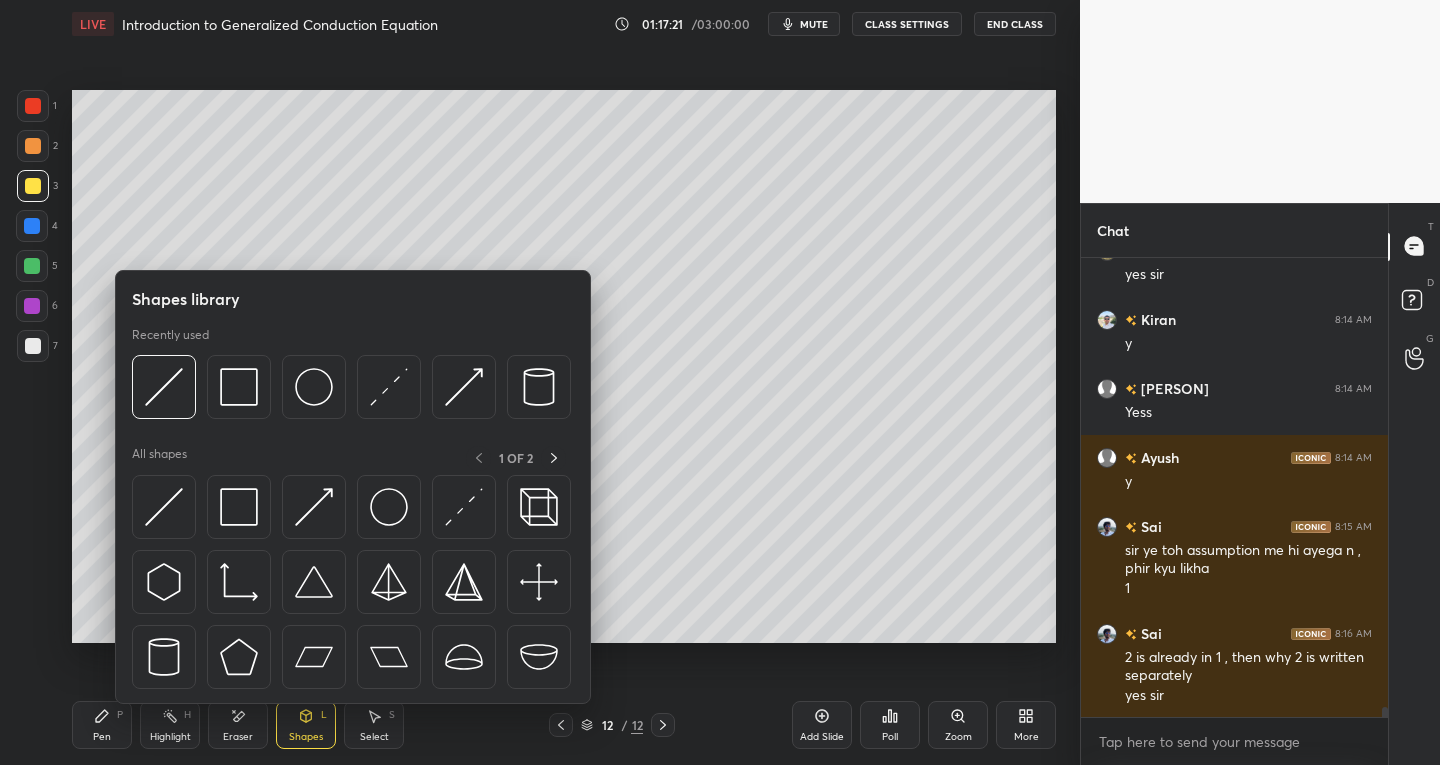 click at bounding box center [239, 507] 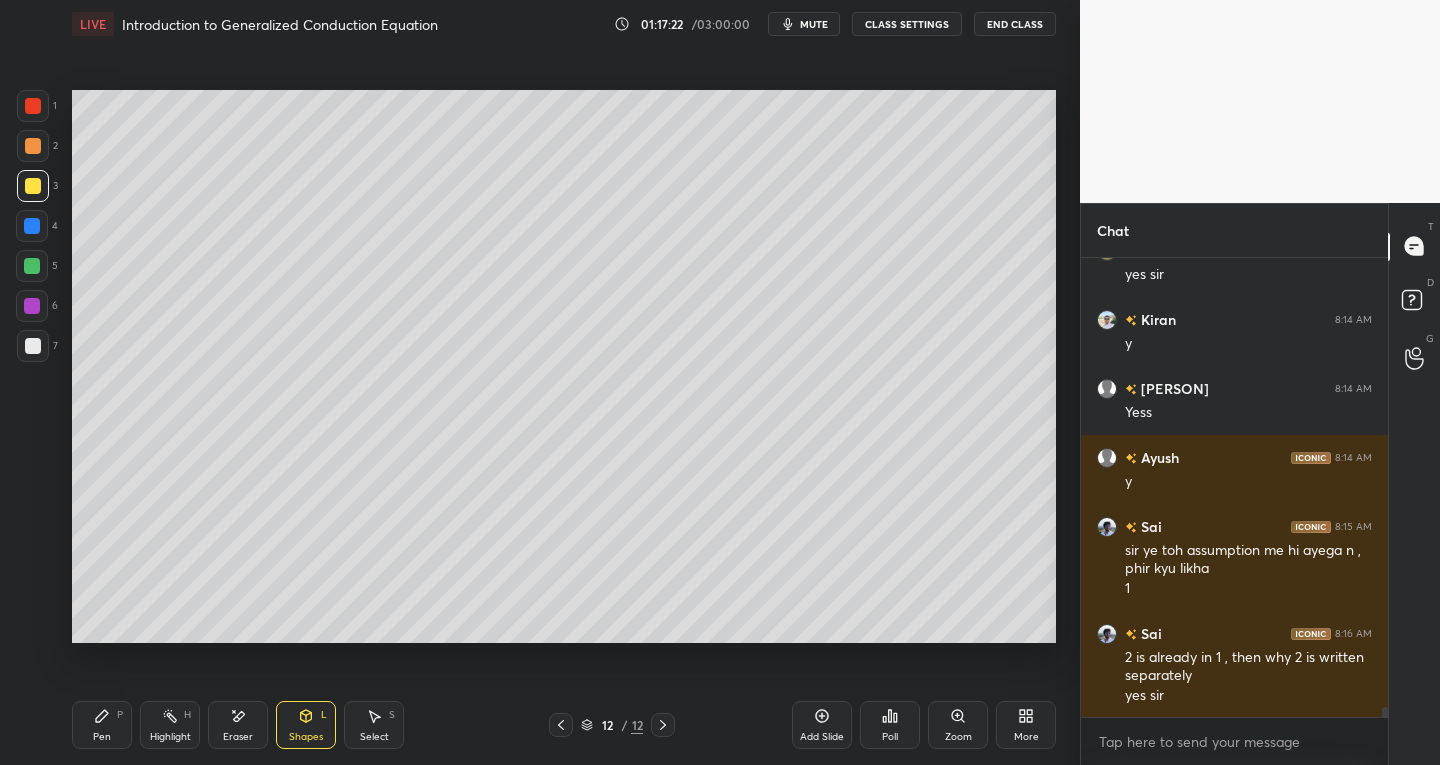 click 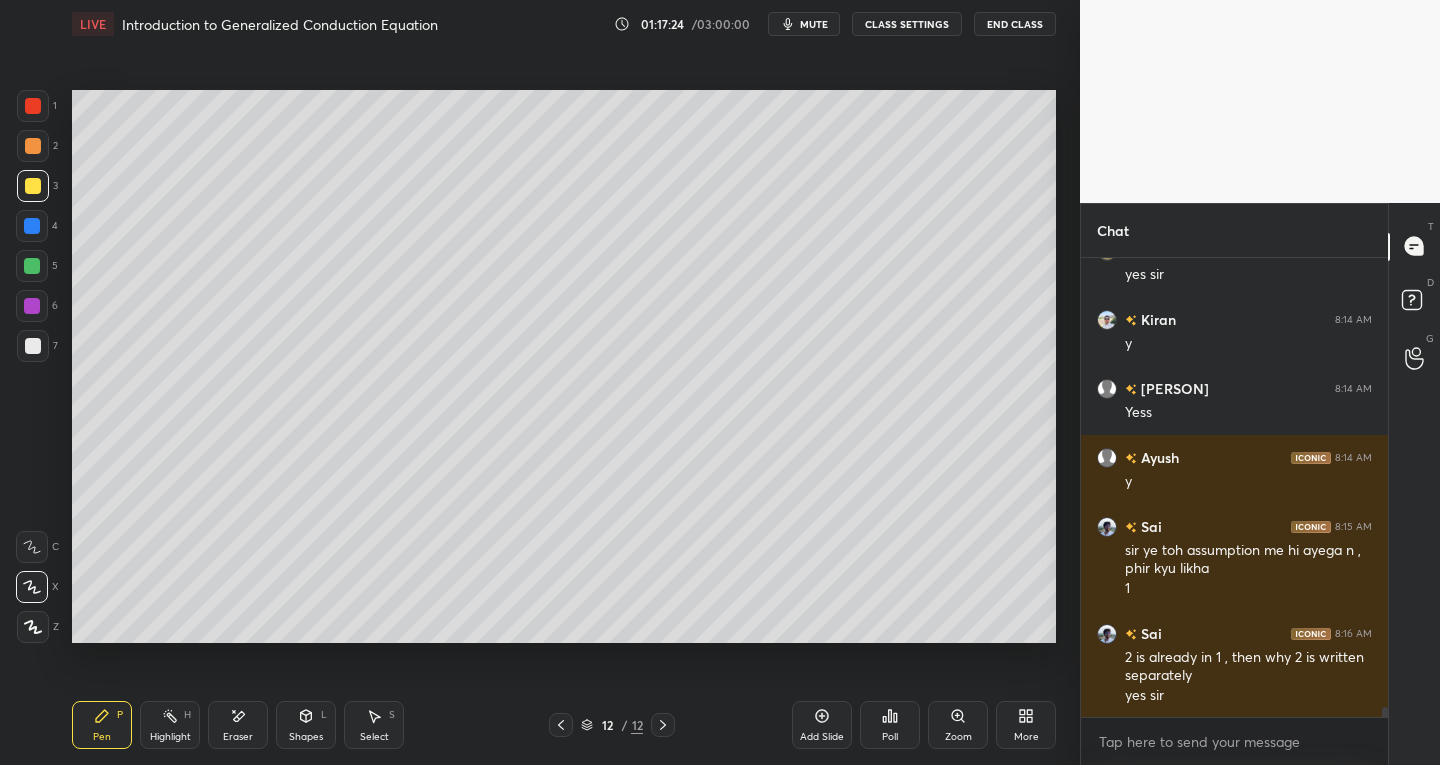 click at bounding box center (33, 346) 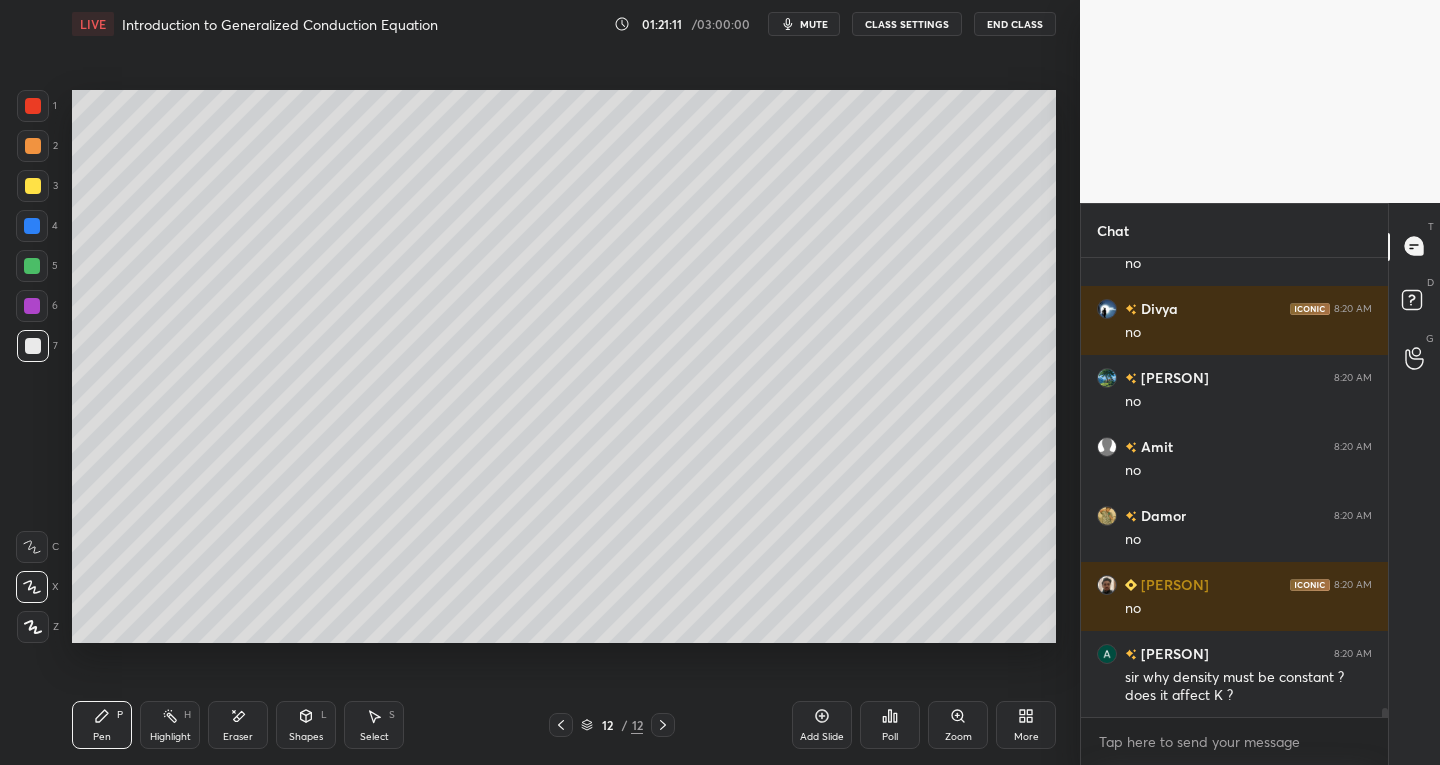 scroll, scrollTop: 23069, scrollLeft: 0, axis: vertical 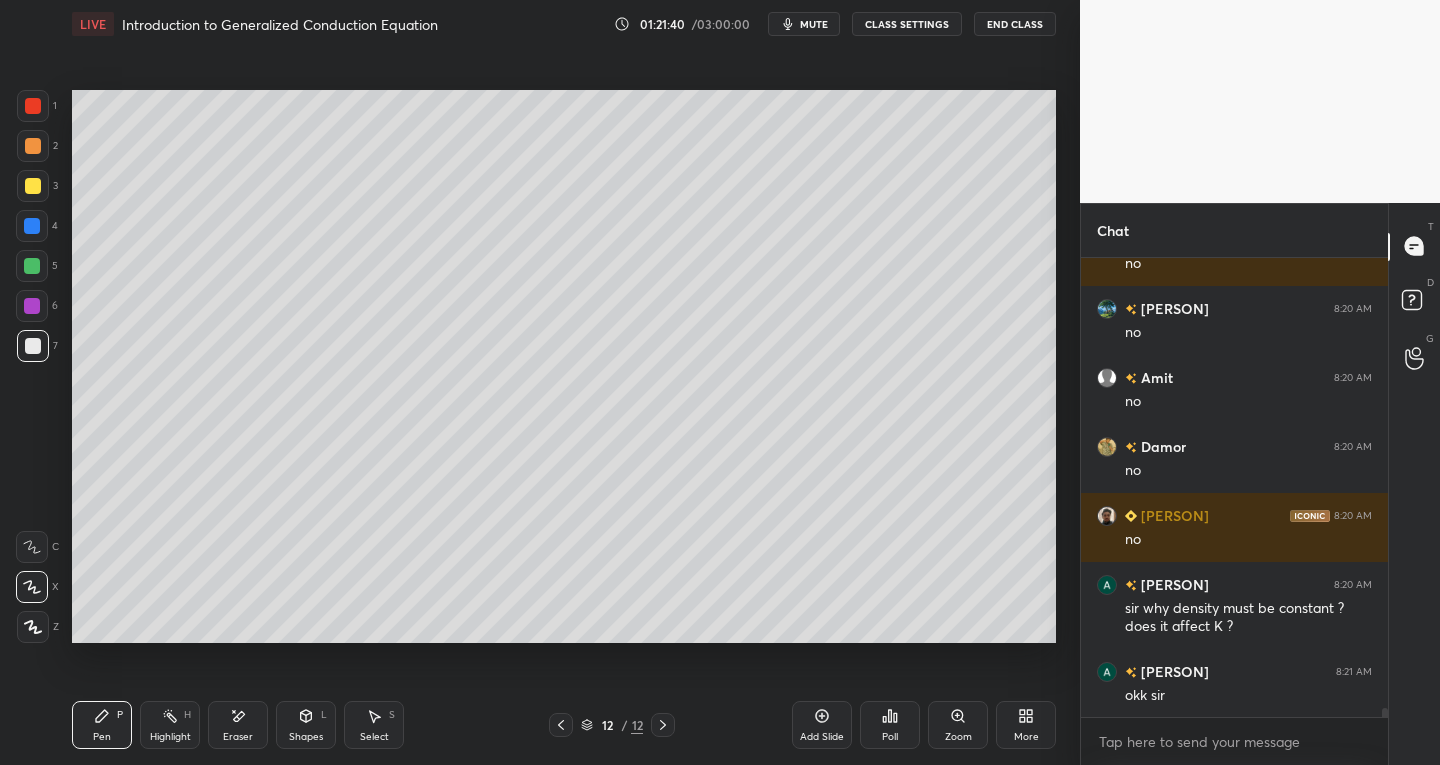 click 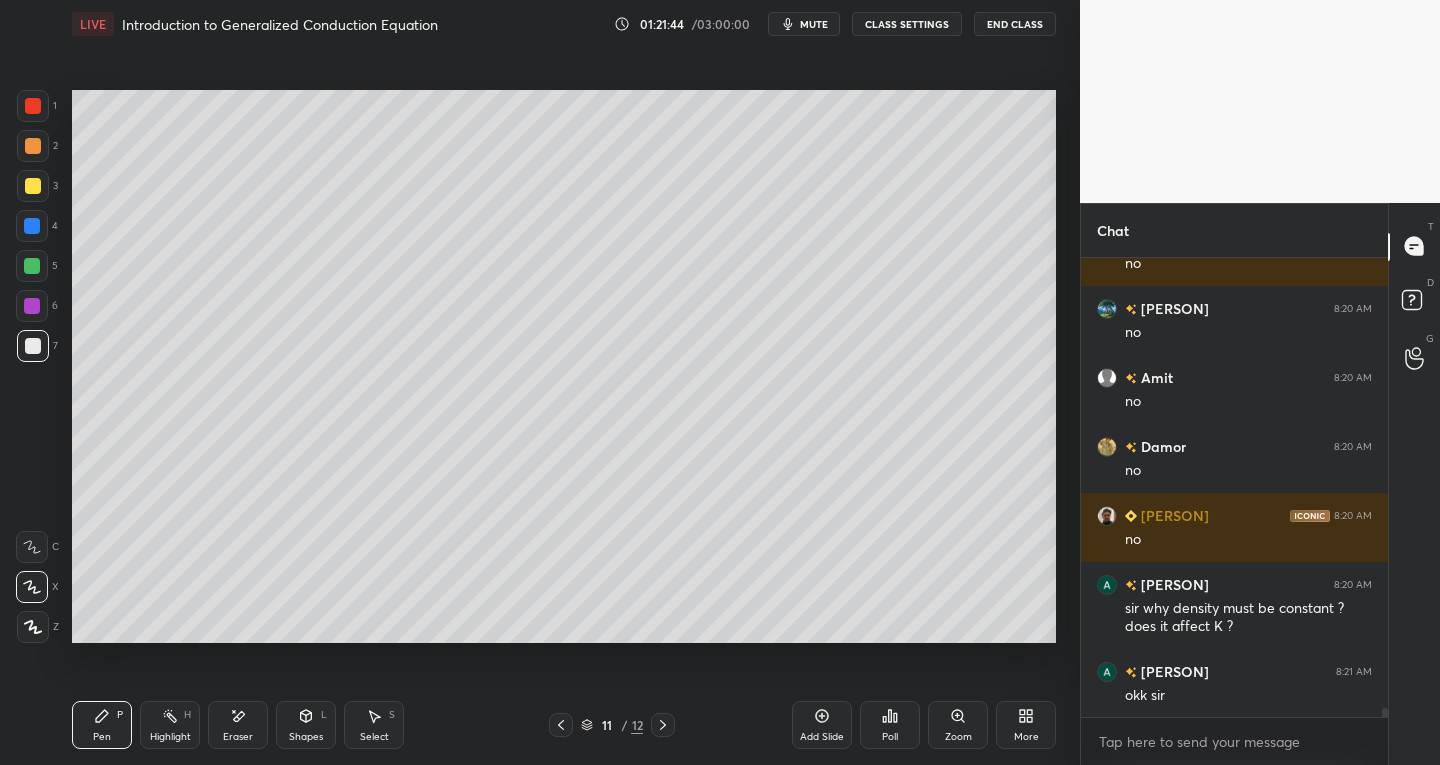 click 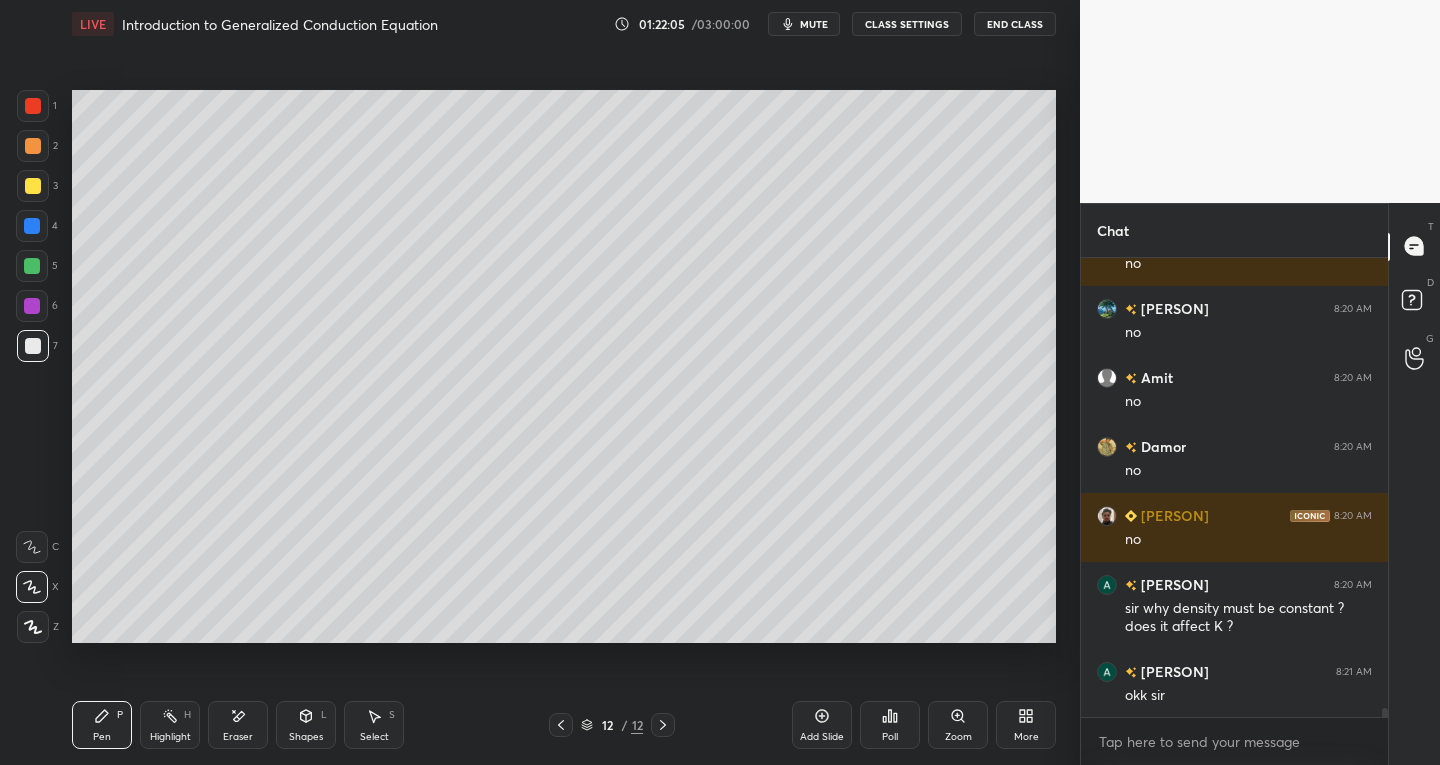 click on "Eraser" at bounding box center [238, 737] 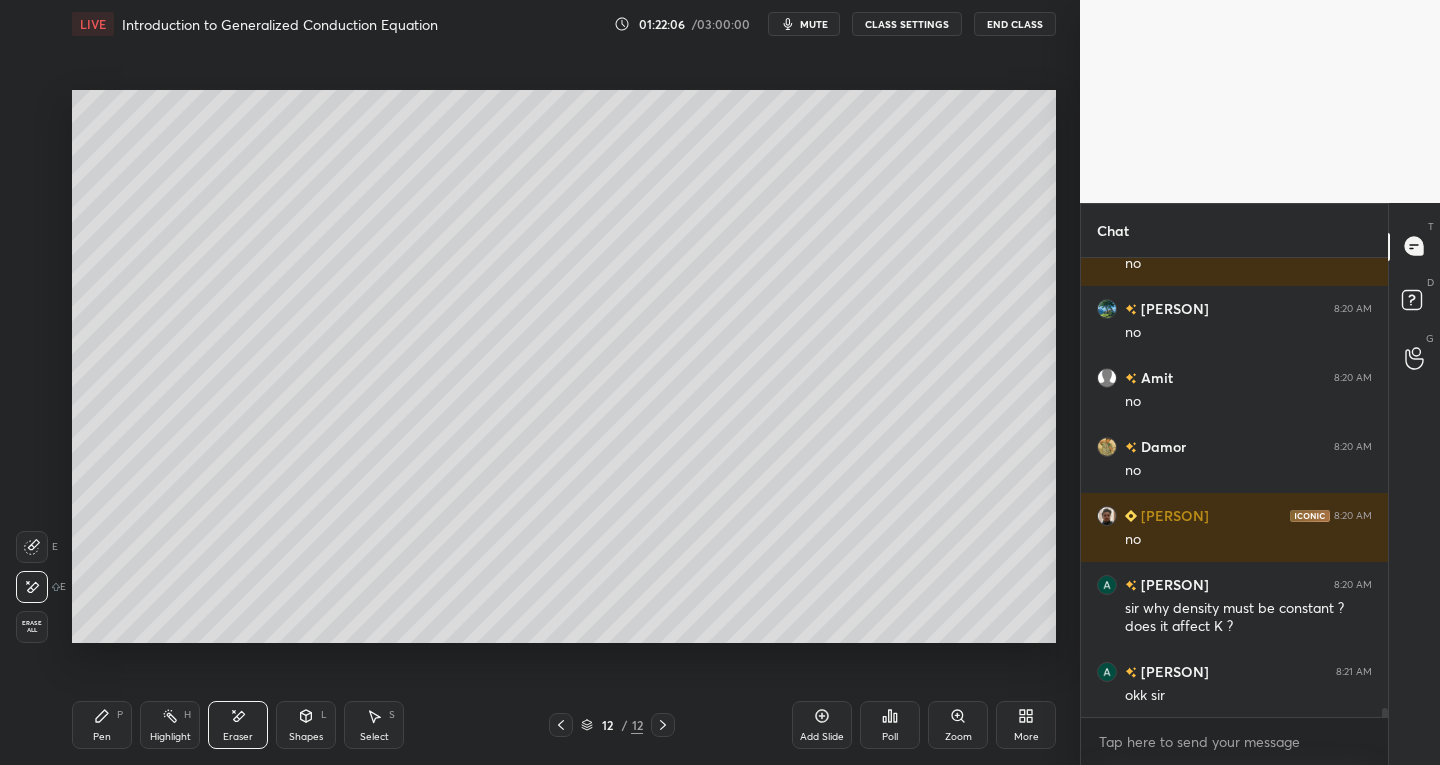 scroll, scrollTop: 23138, scrollLeft: 0, axis: vertical 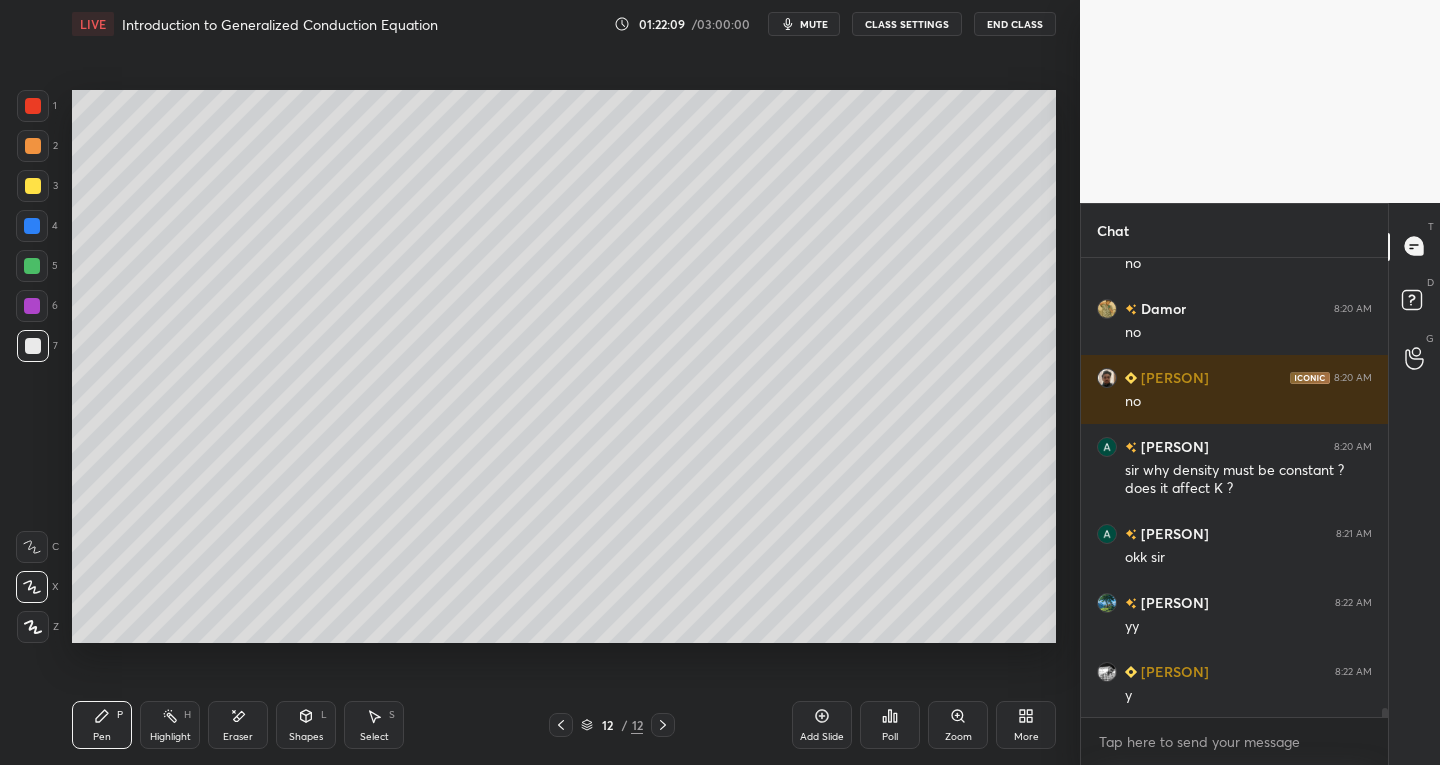 click 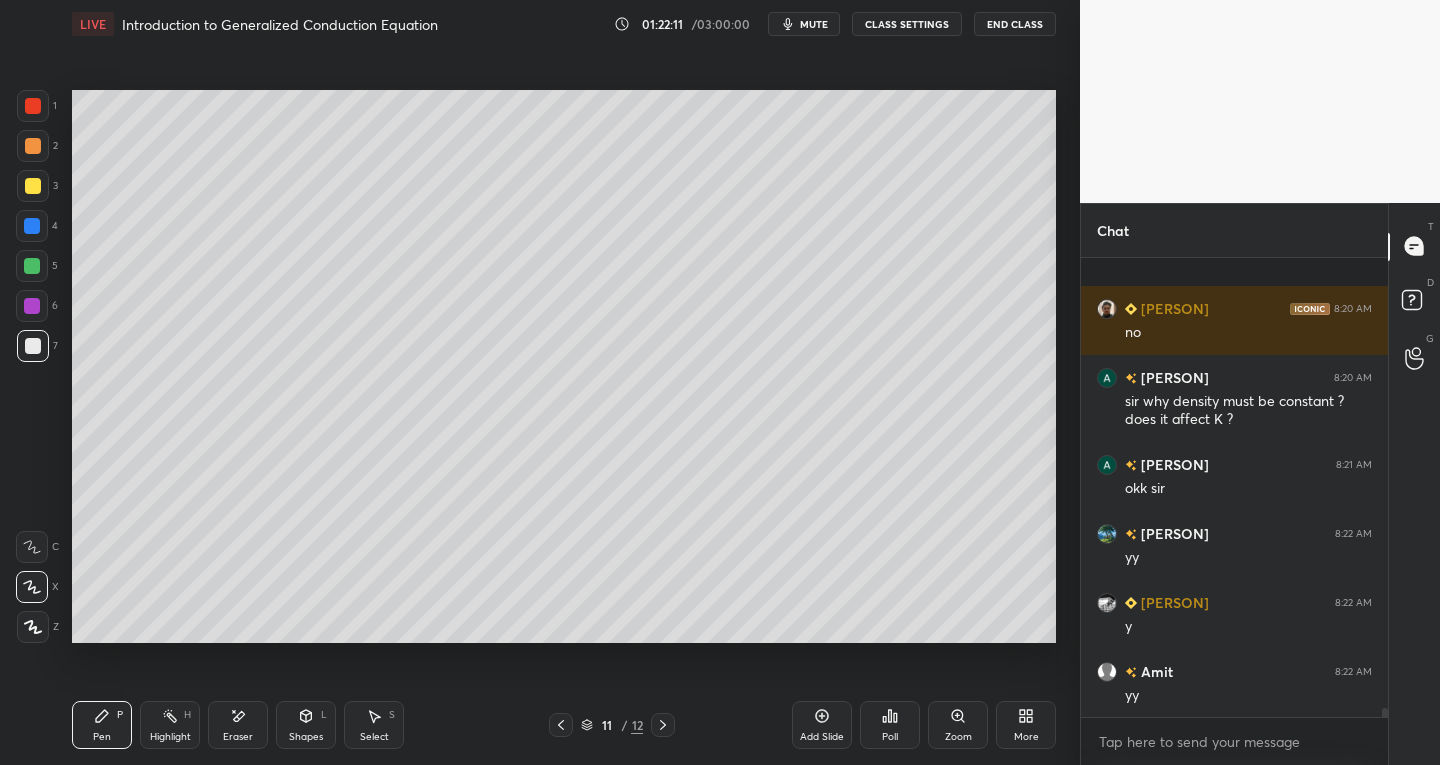 scroll, scrollTop: 23414, scrollLeft: 0, axis: vertical 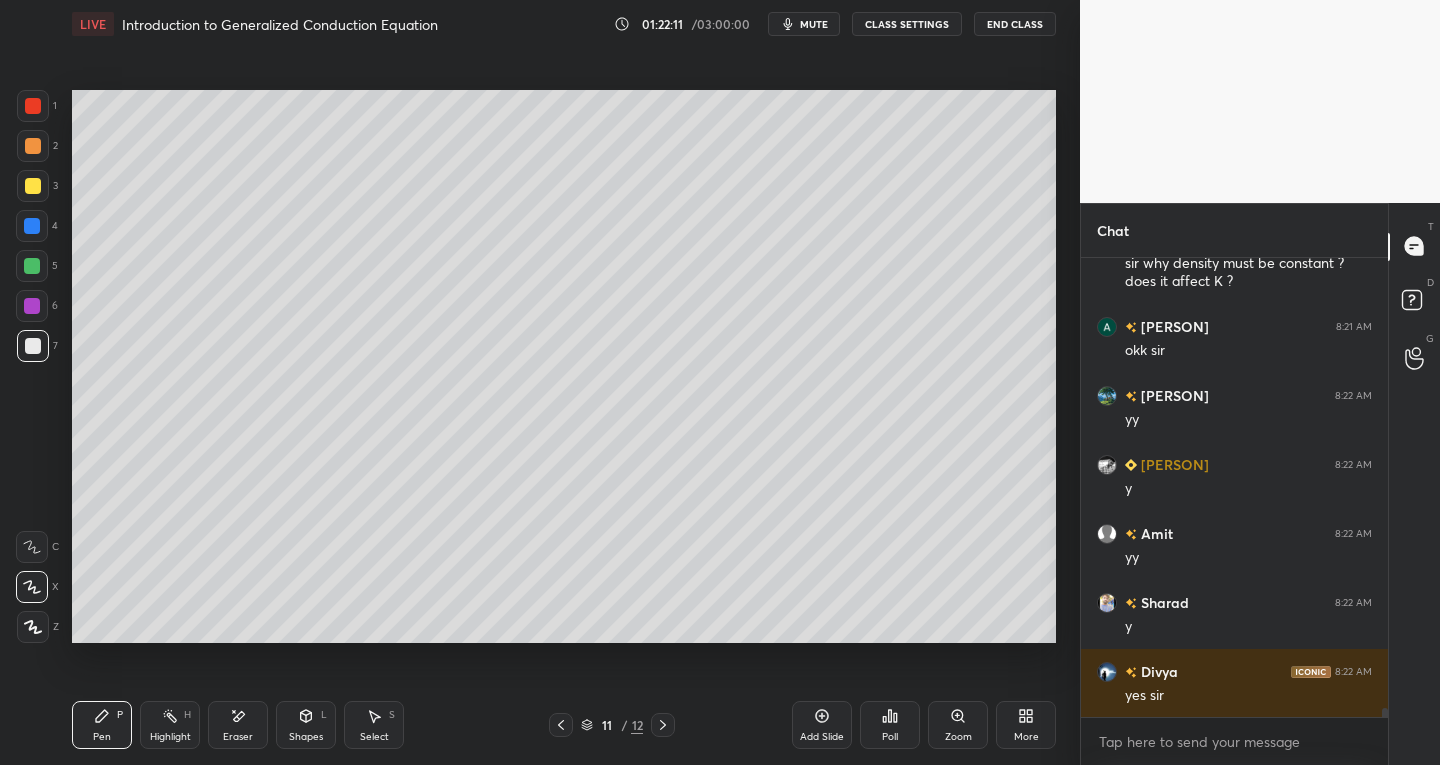 click at bounding box center (561, 725) 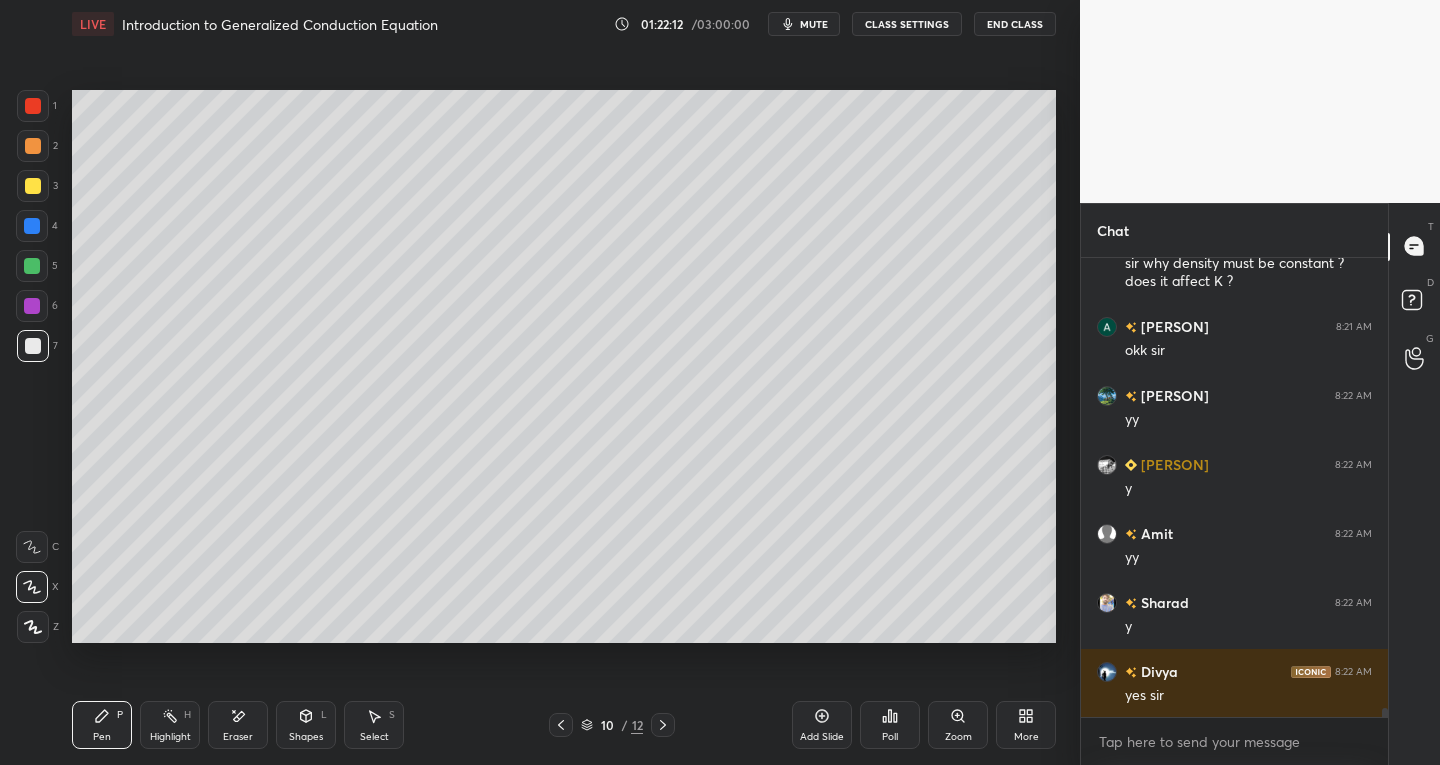 scroll, scrollTop: 23552, scrollLeft: 0, axis: vertical 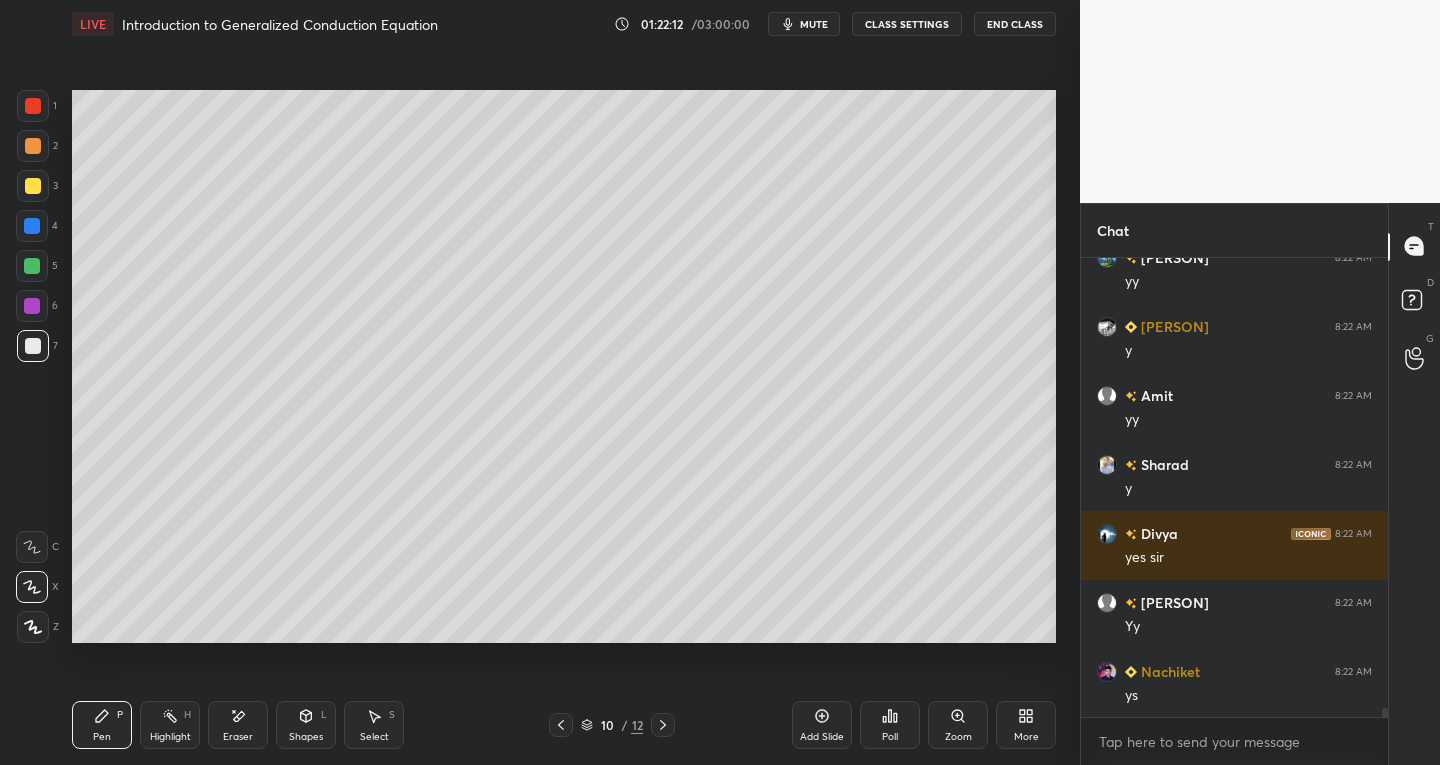 click 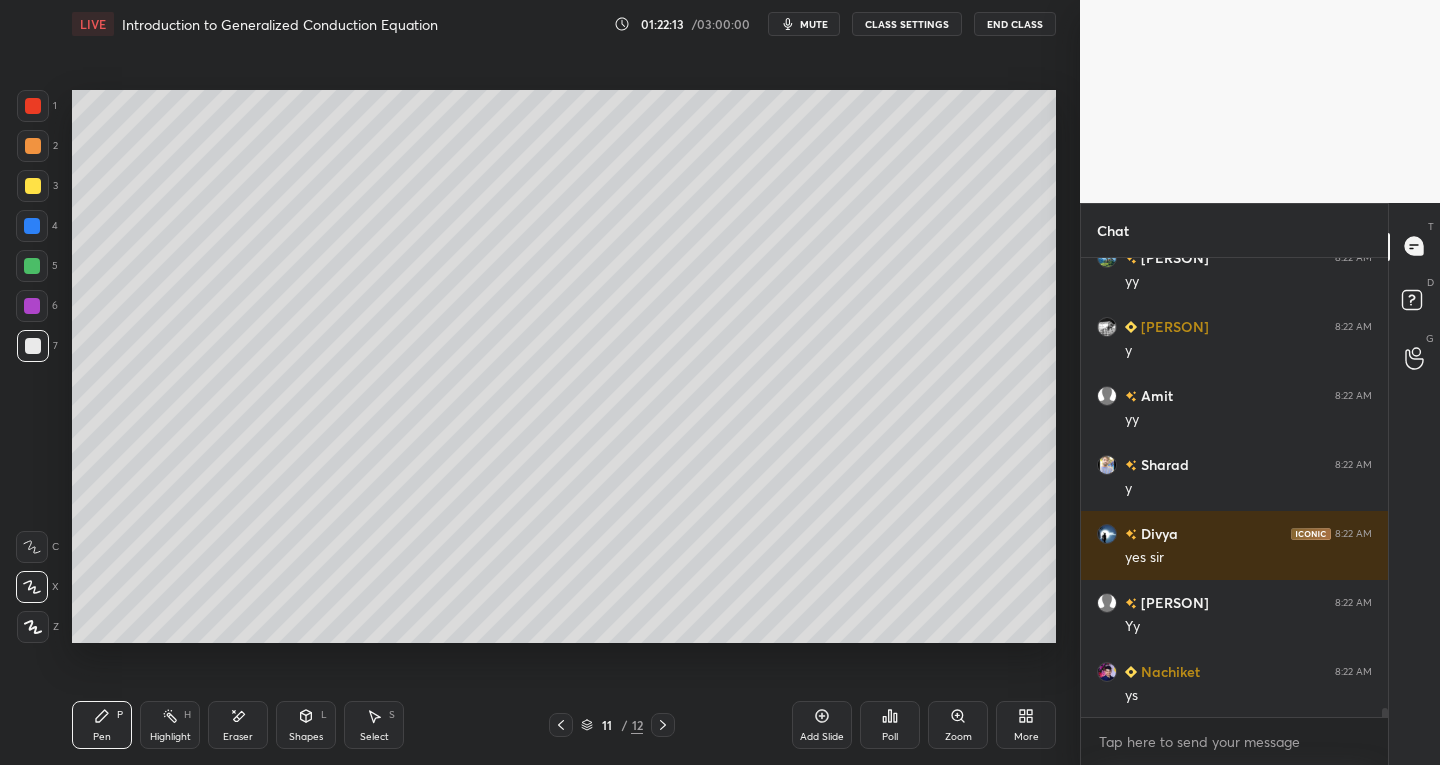 scroll, scrollTop: 23621, scrollLeft: 0, axis: vertical 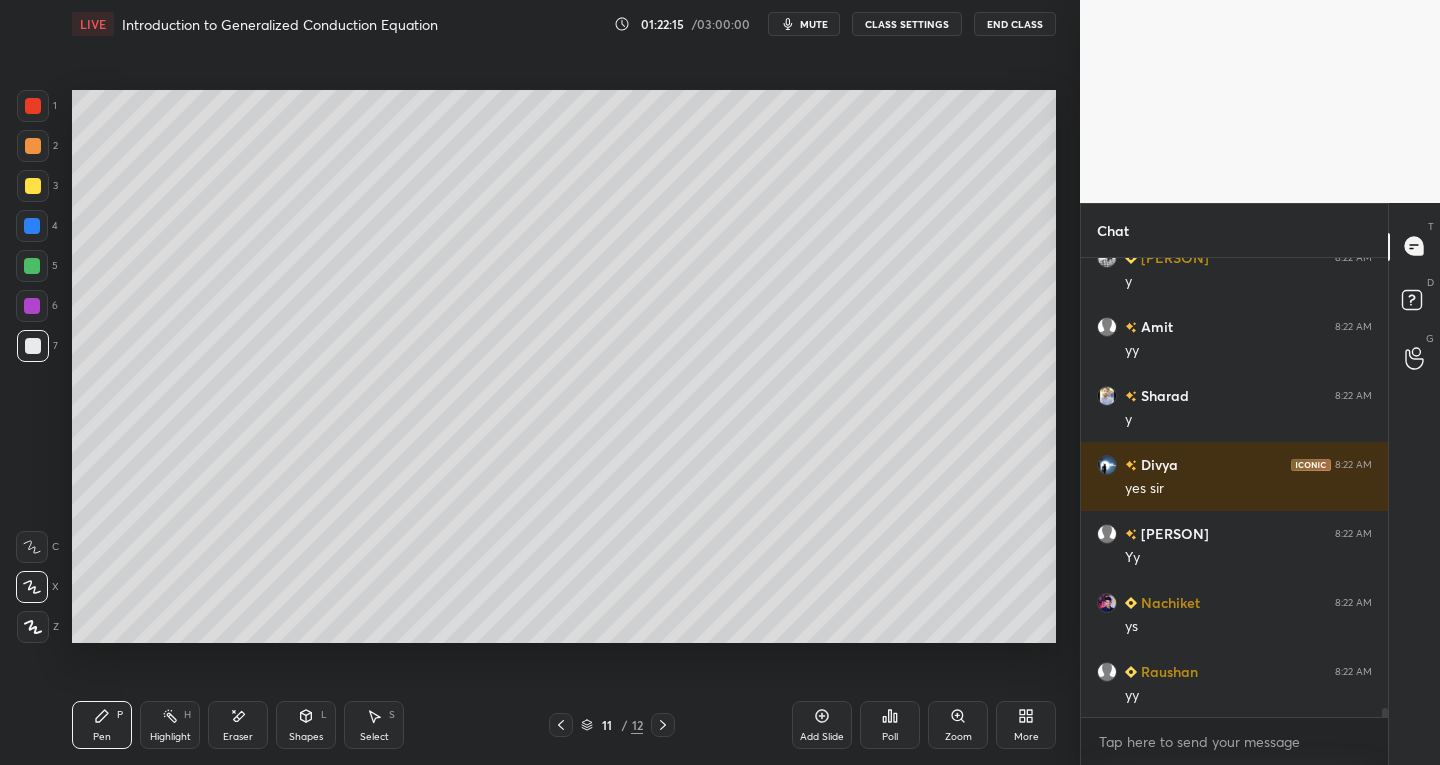 click 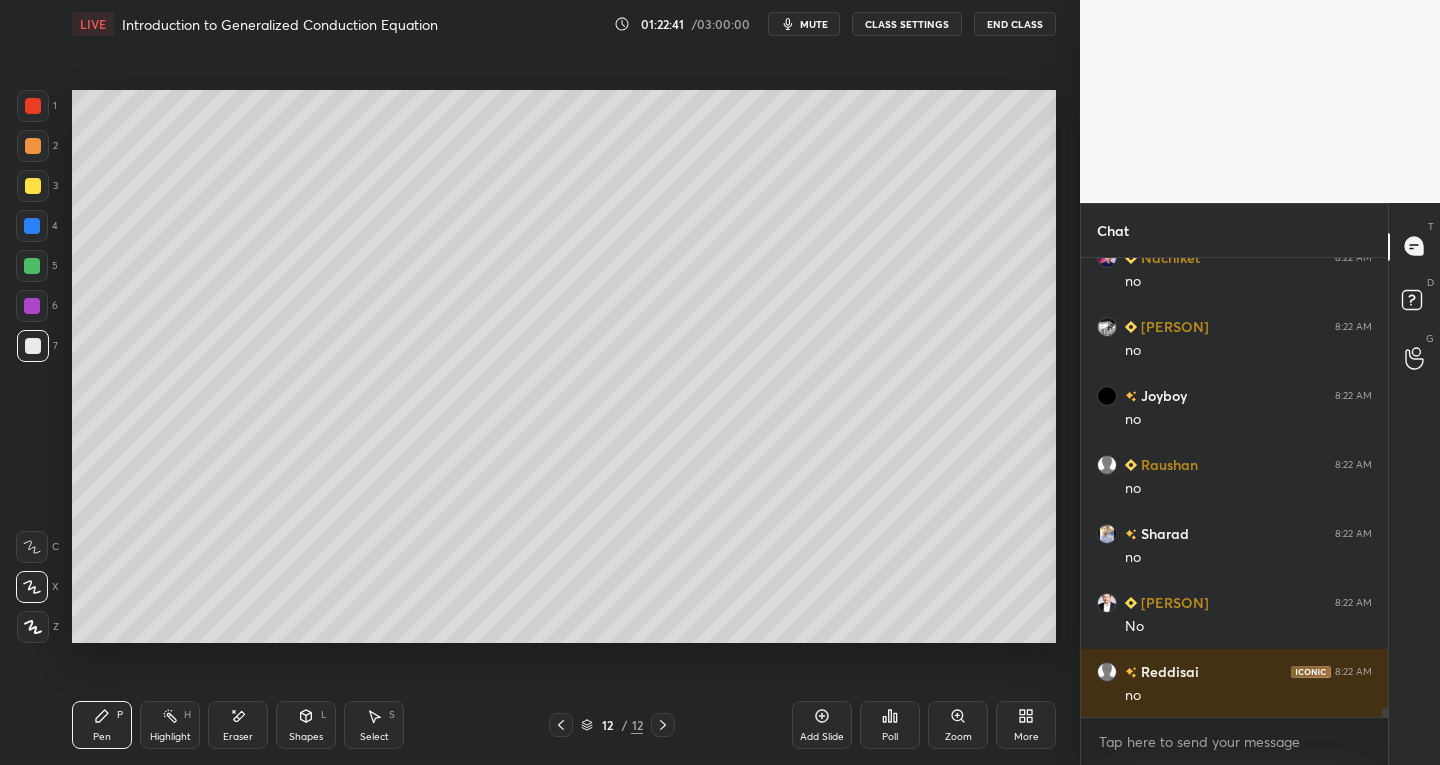 scroll, scrollTop: 24311, scrollLeft: 0, axis: vertical 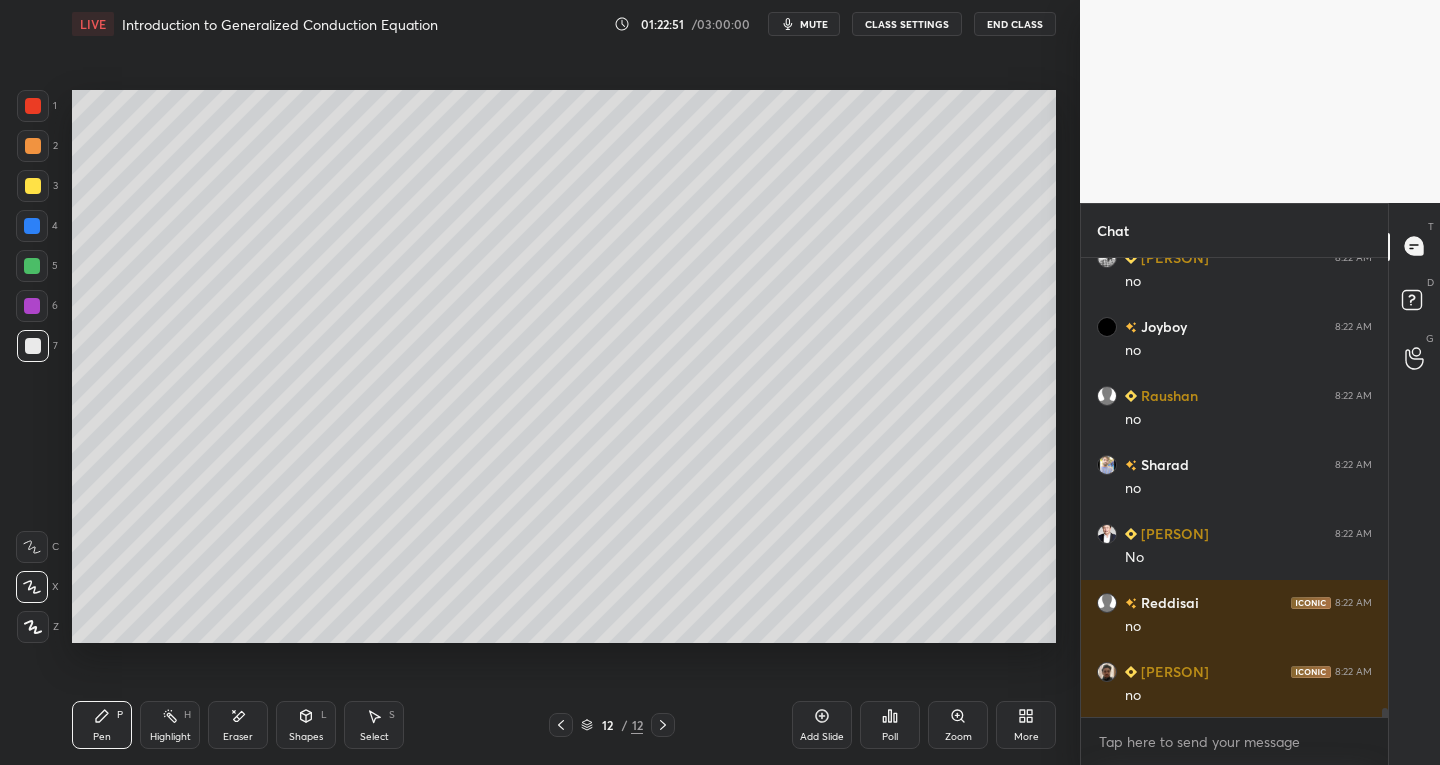 click on "Eraser" at bounding box center [238, 737] 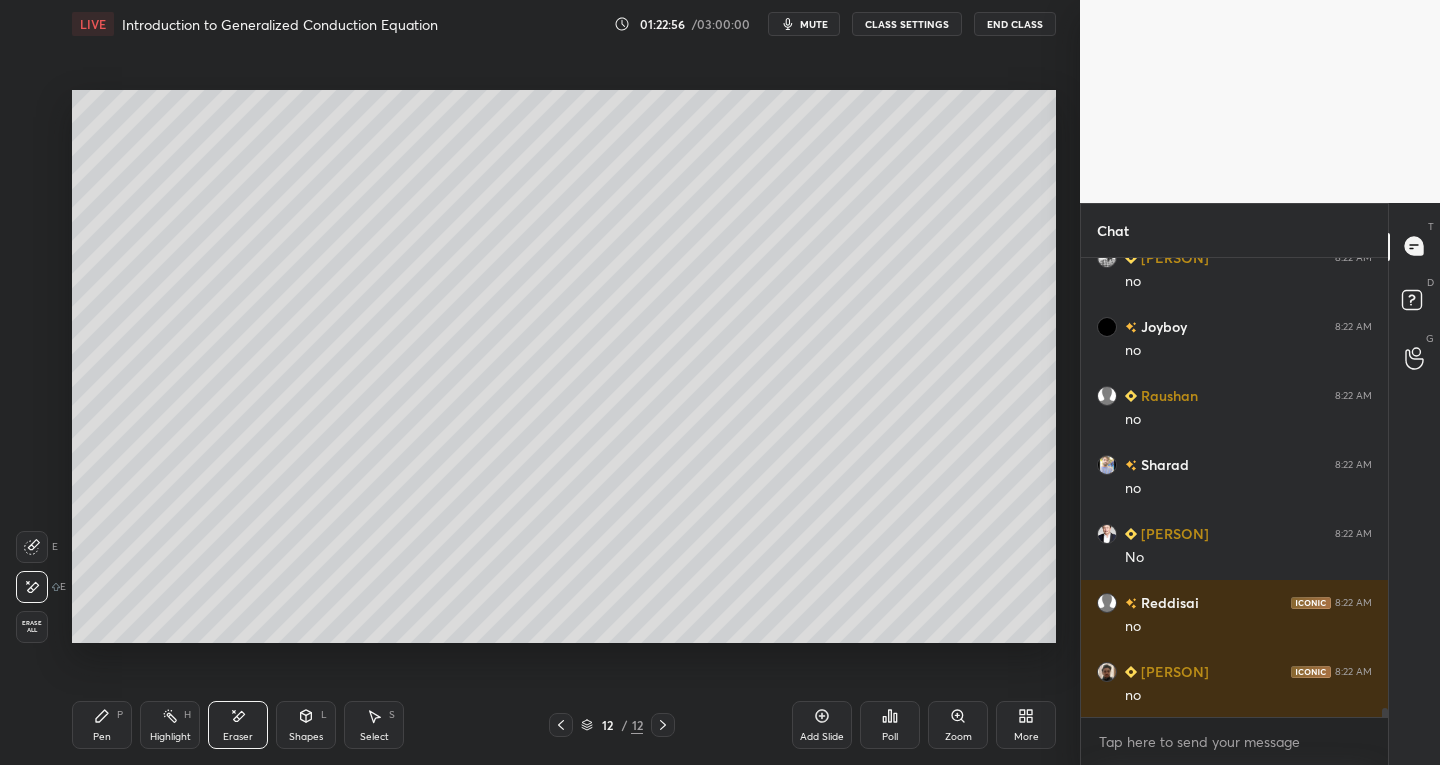 click on "Pen P" at bounding box center (102, 725) 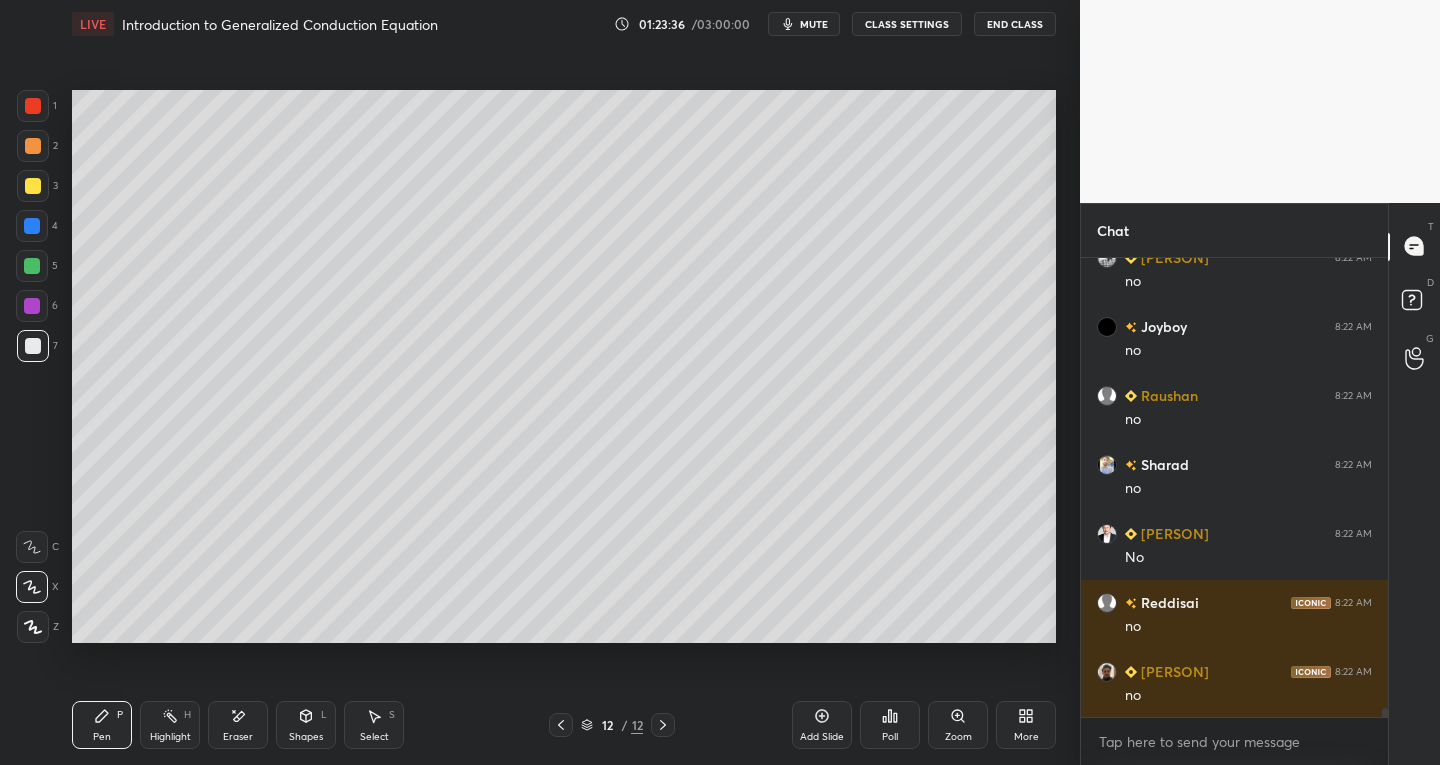click on "Shapes L" at bounding box center (306, 725) 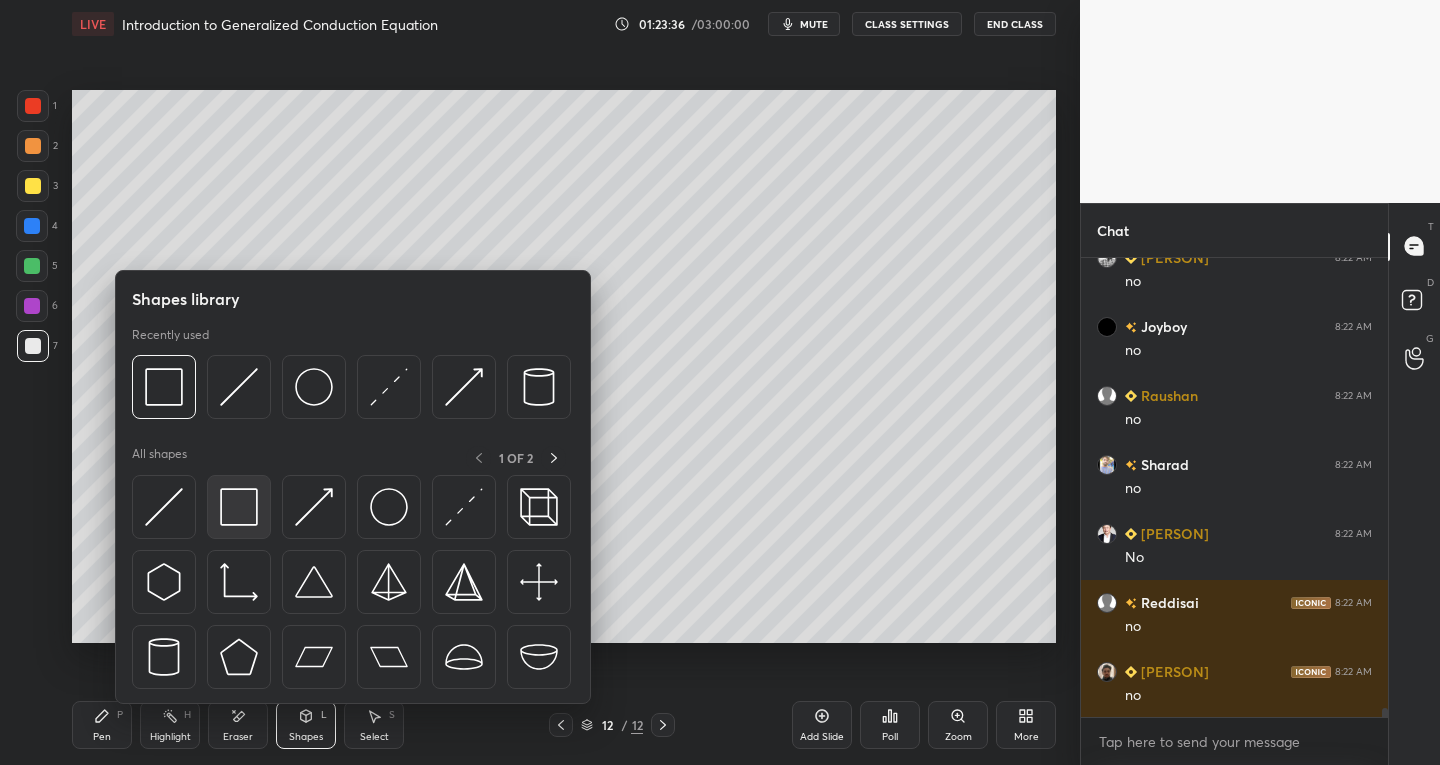 click at bounding box center [239, 507] 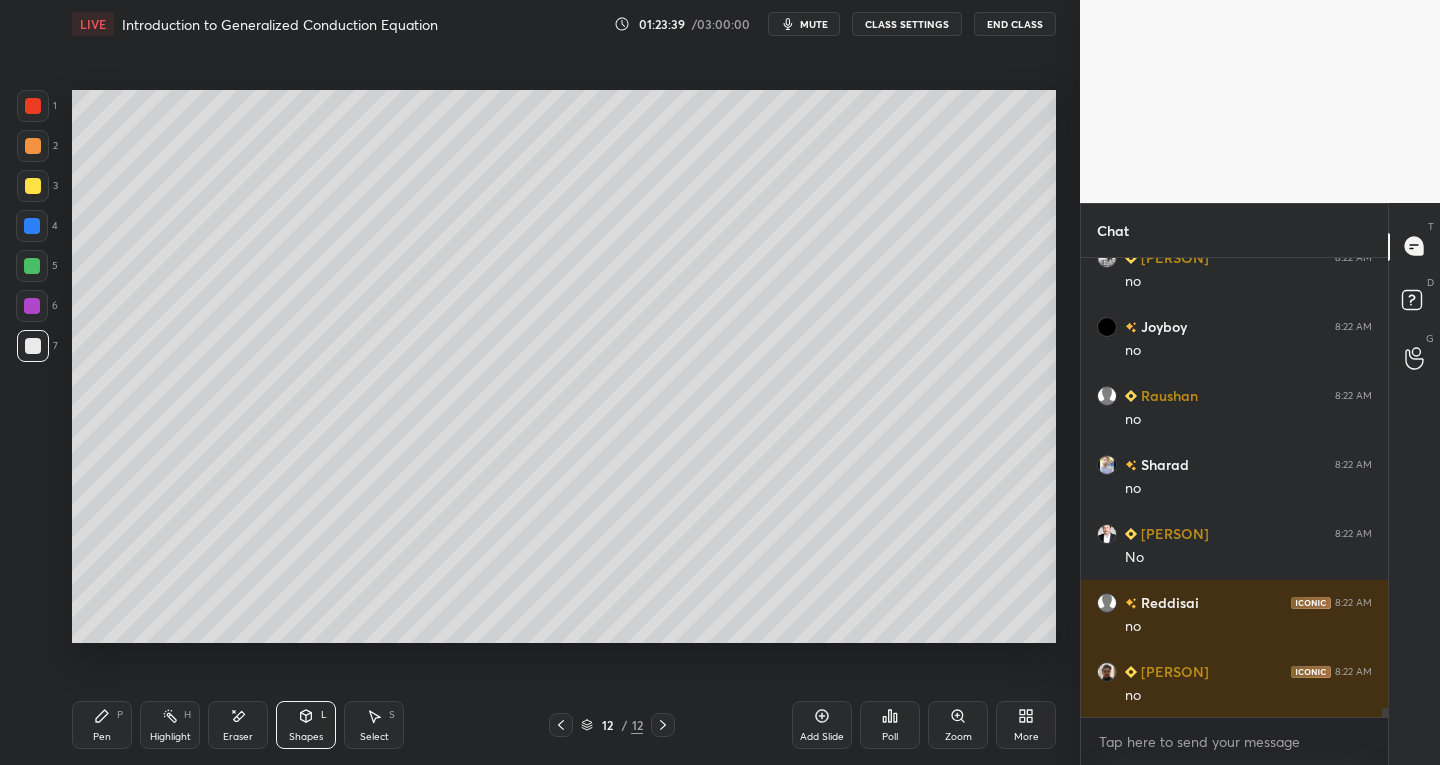 click on "Shapes L" at bounding box center [306, 725] 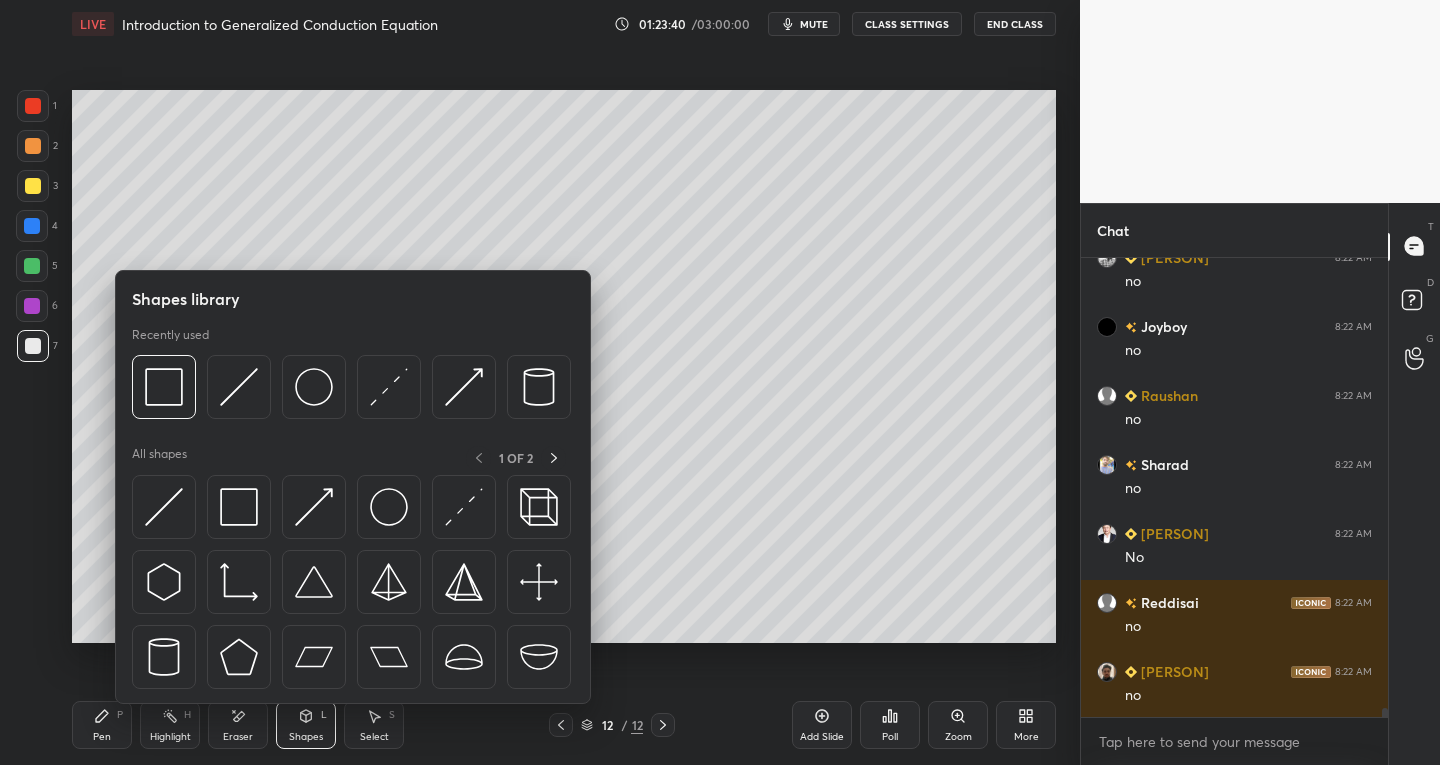 click at bounding box center (164, 507) 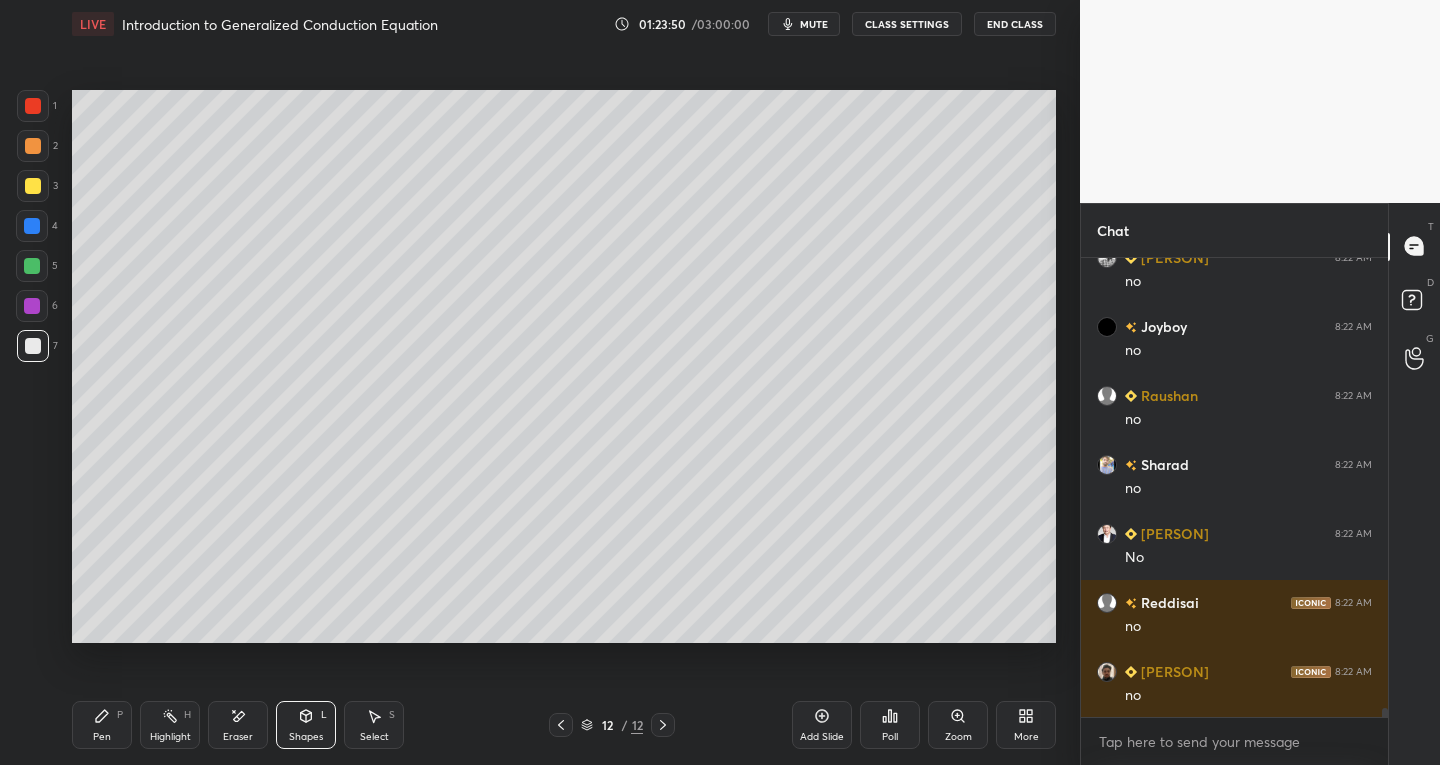 click on "Shapes" at bounding box center [306, 737] 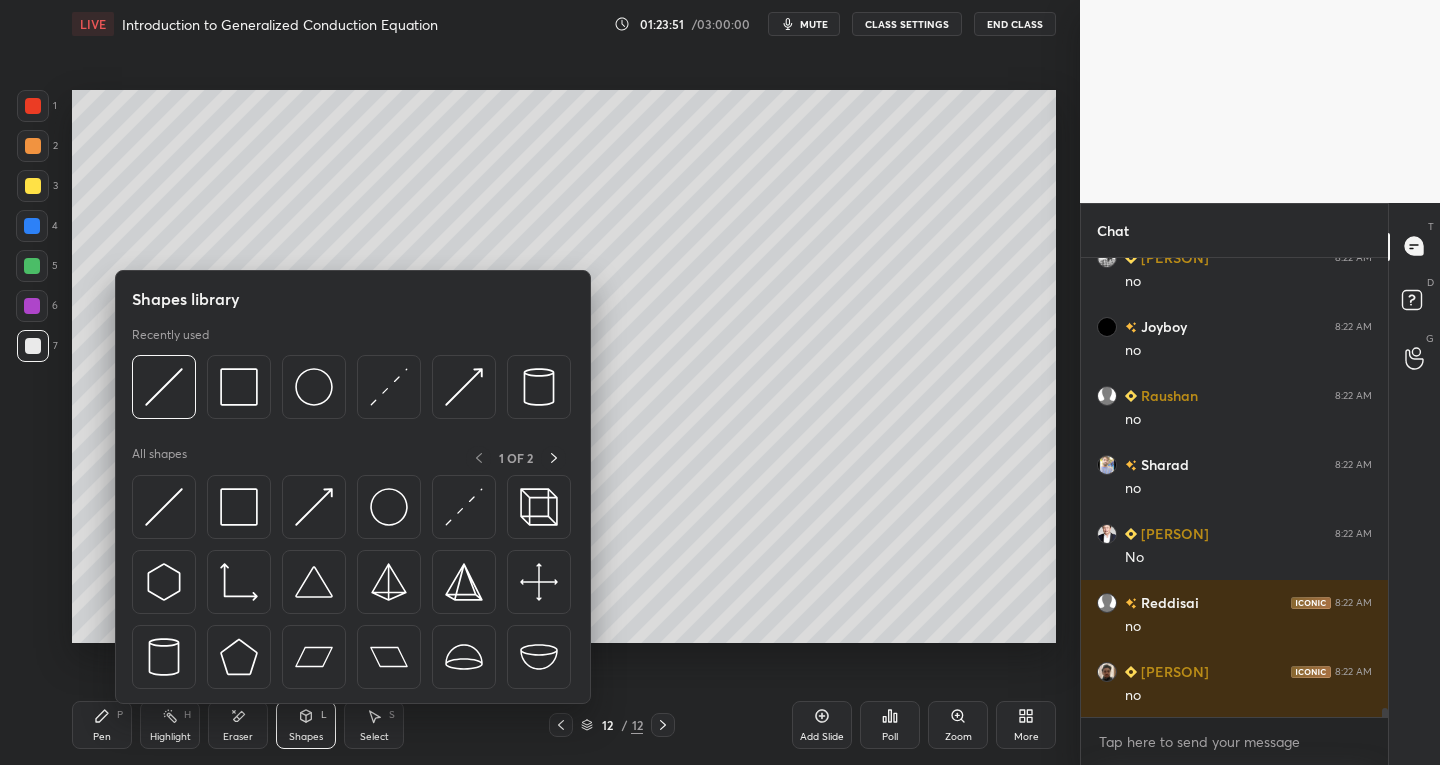 click at bounding box center (464, 507) 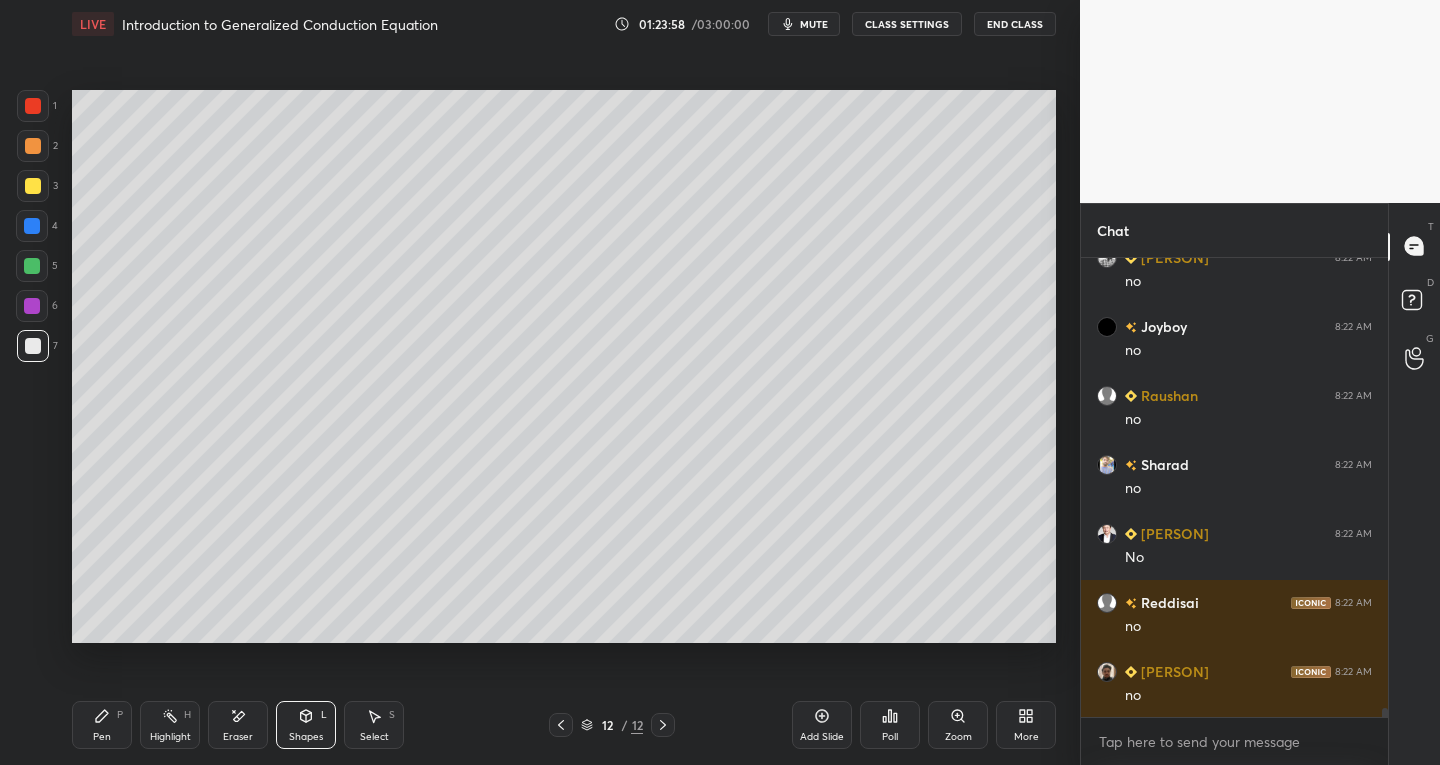 click on "Pen P" at bounding box center (102, 725) 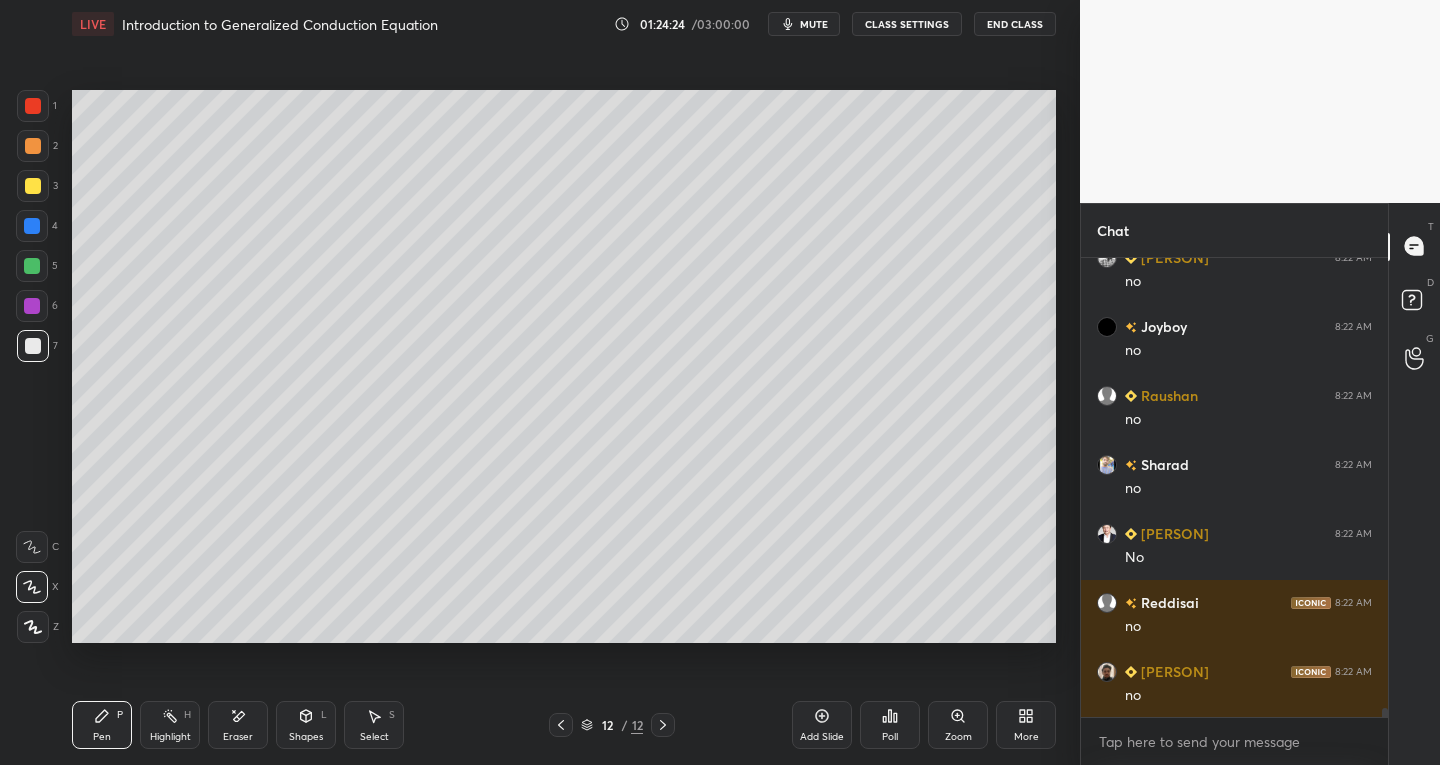 click 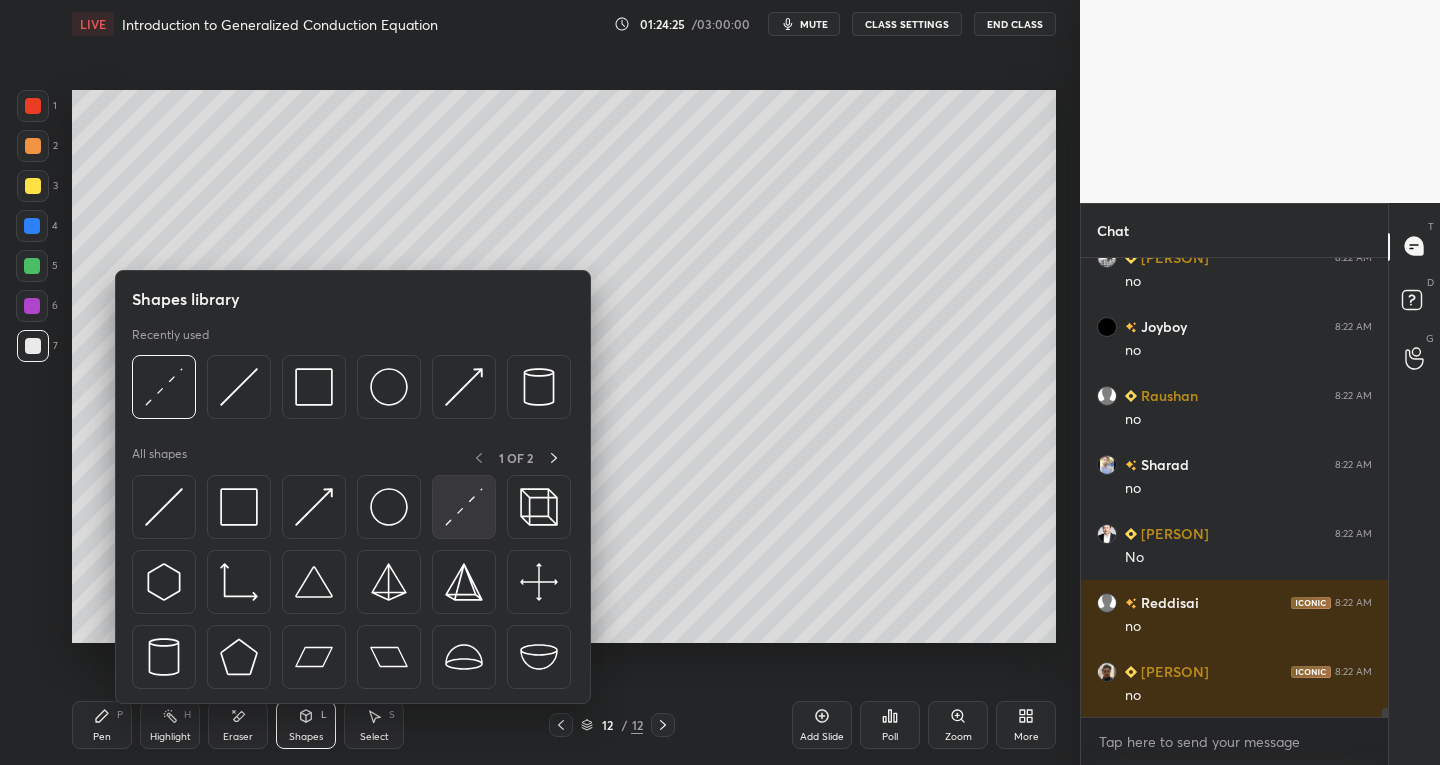 click at bounding box center (464, 507) 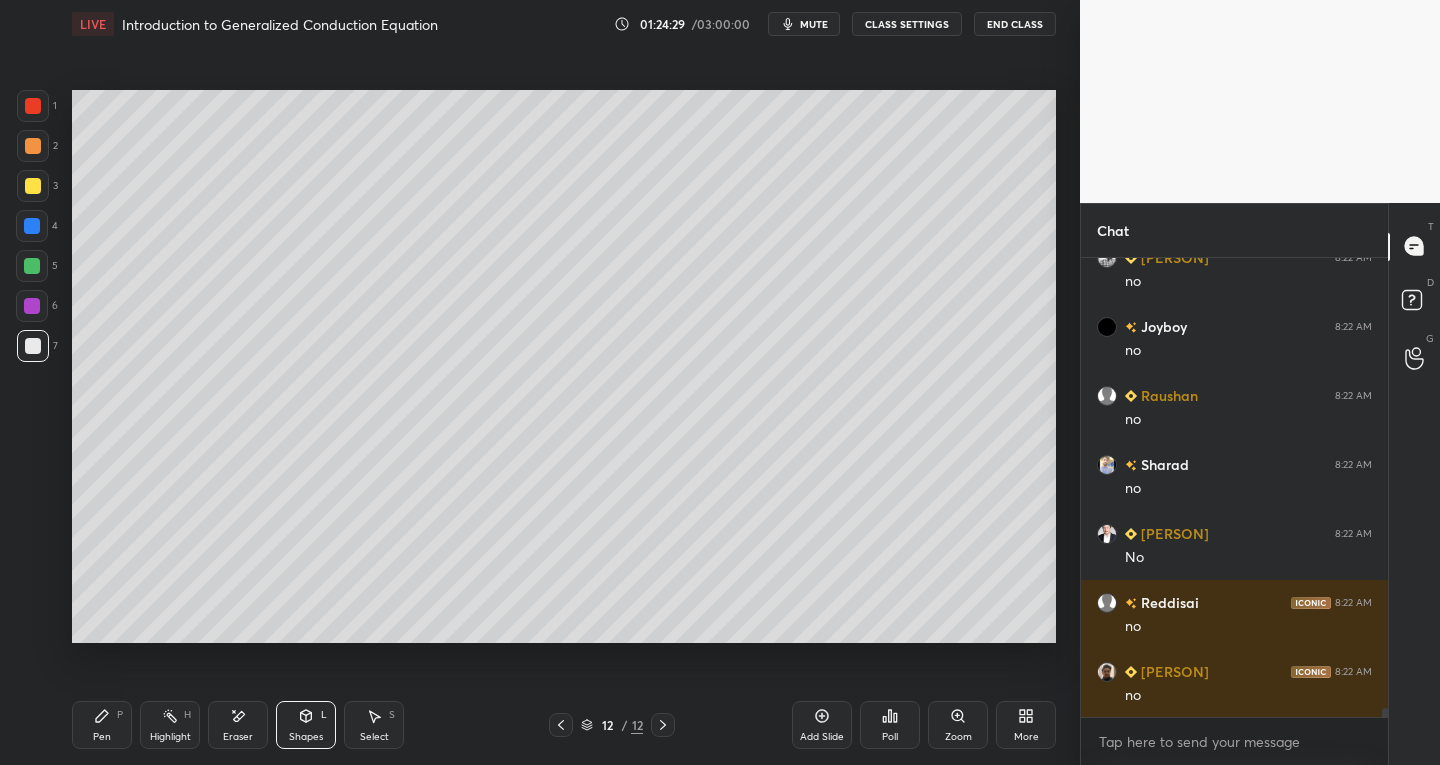 click on "Shapes L" at bounding box center [306, 725] 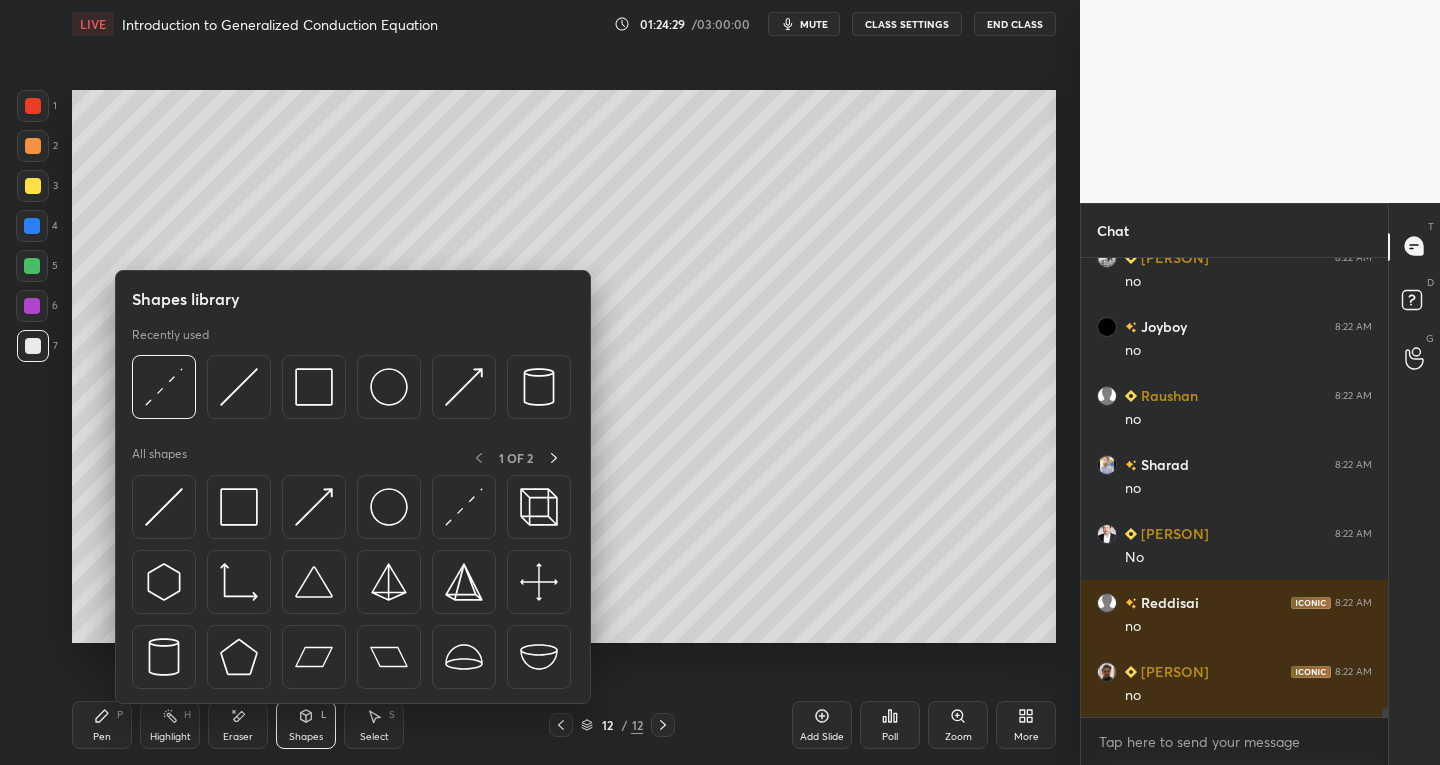 click at bounding box center [164, 507] 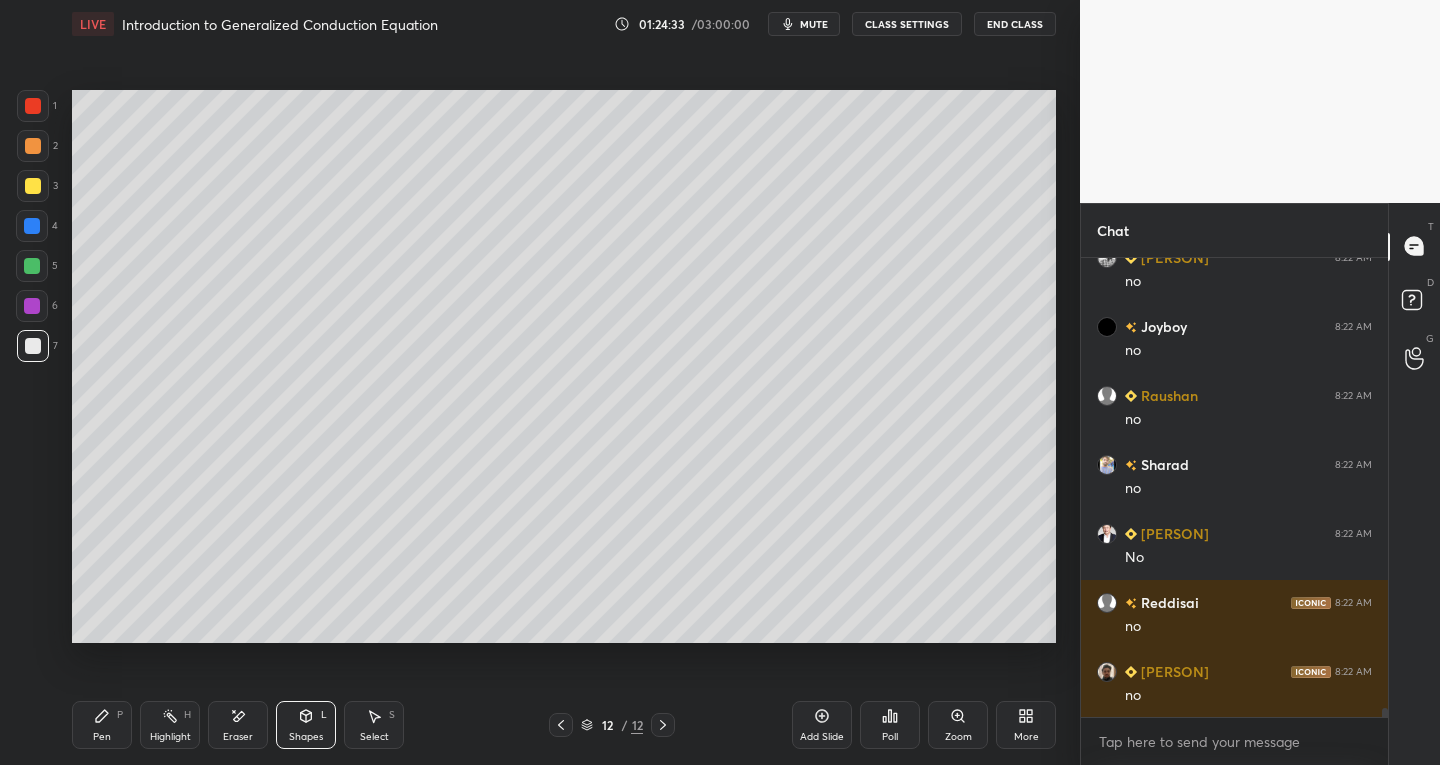 click on "Pen P" at bounding box center [102, 725] 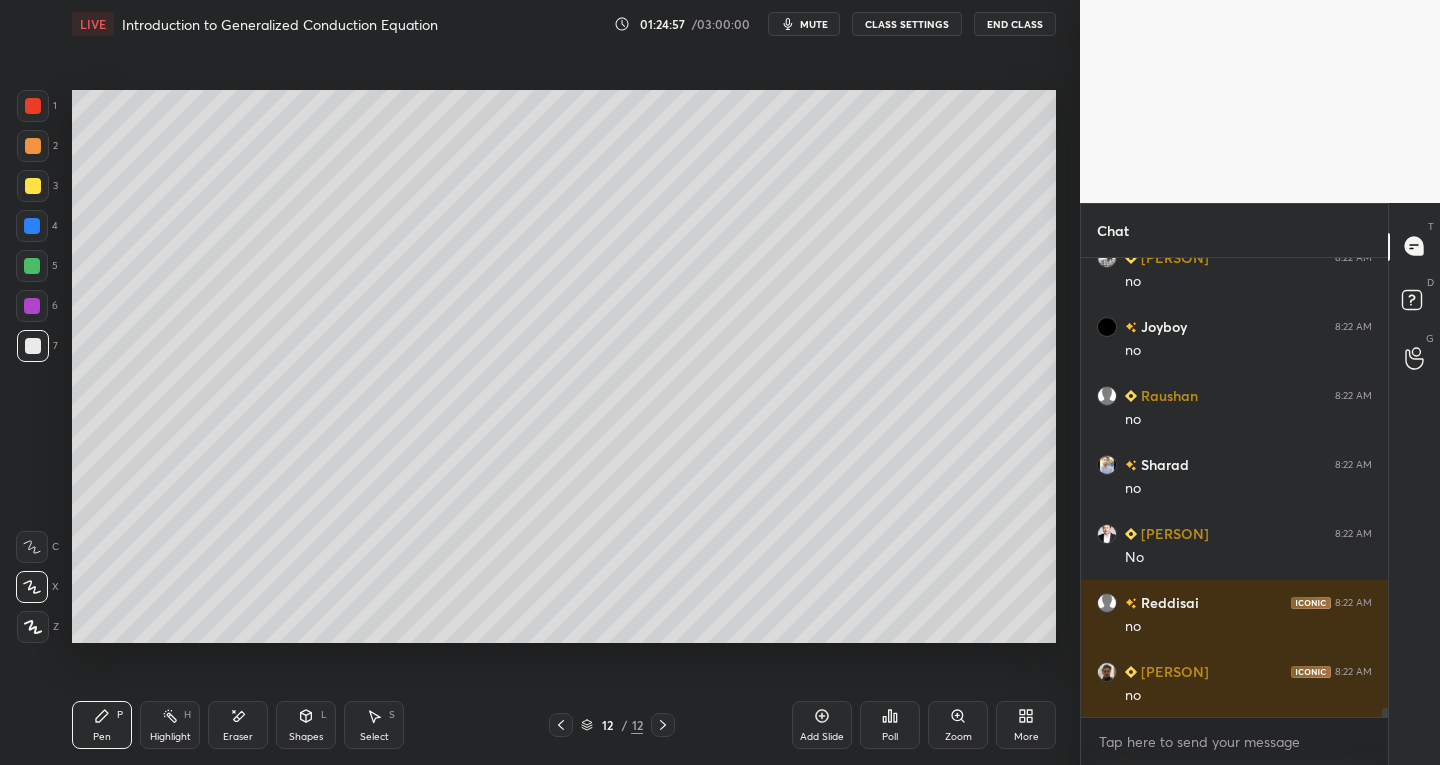 click on "Eraser" at bounding box center (238, 725) 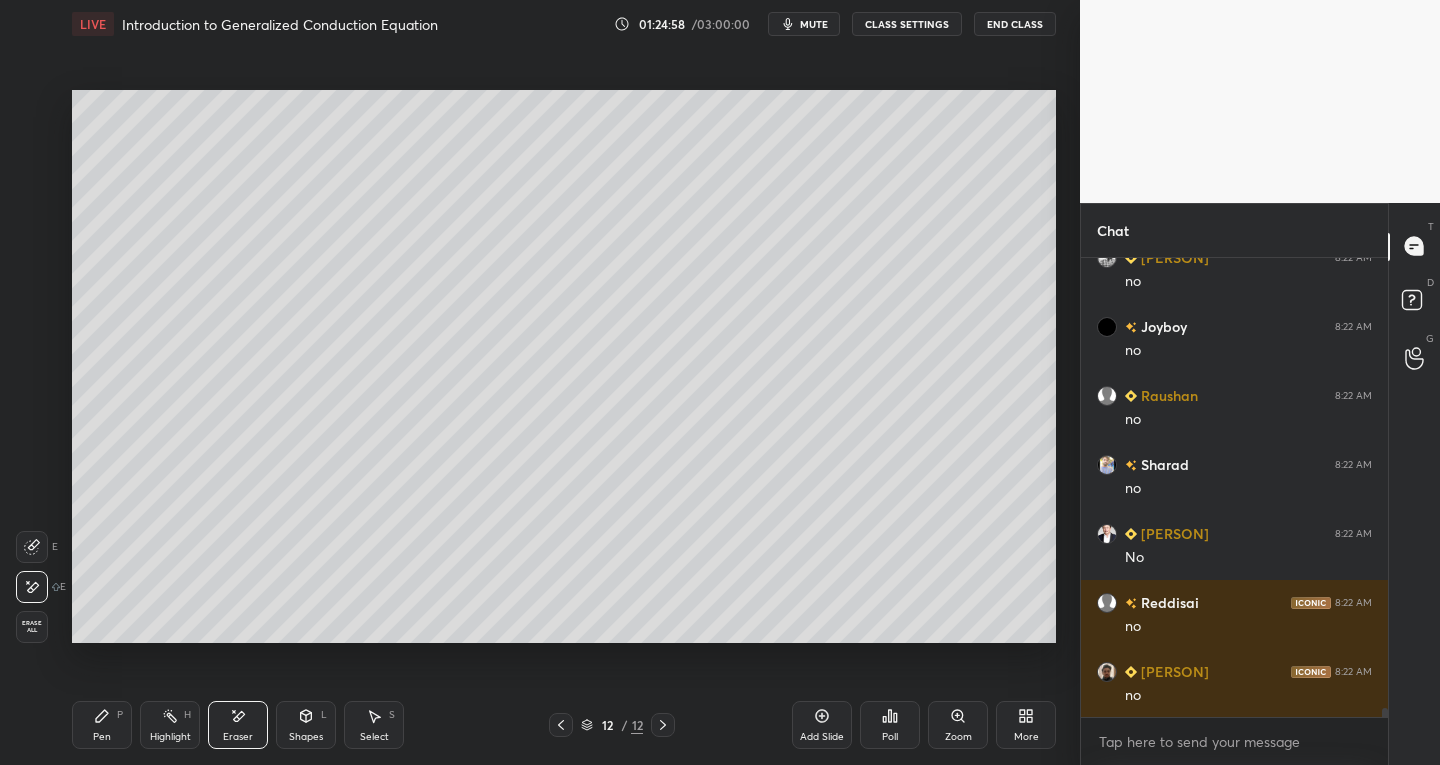 click on "Pen" at bounding box center (102, 737) 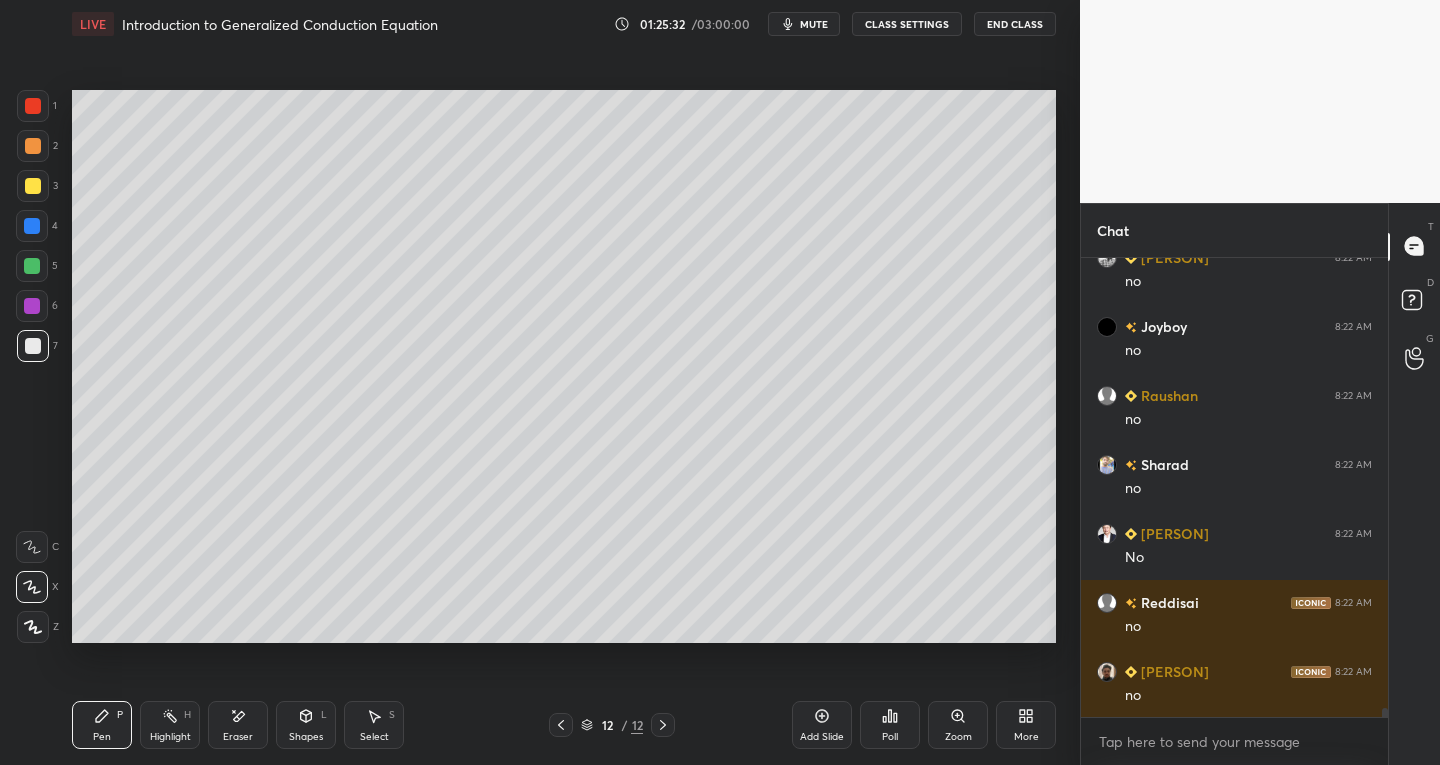 click at bounding box center [33, 186] 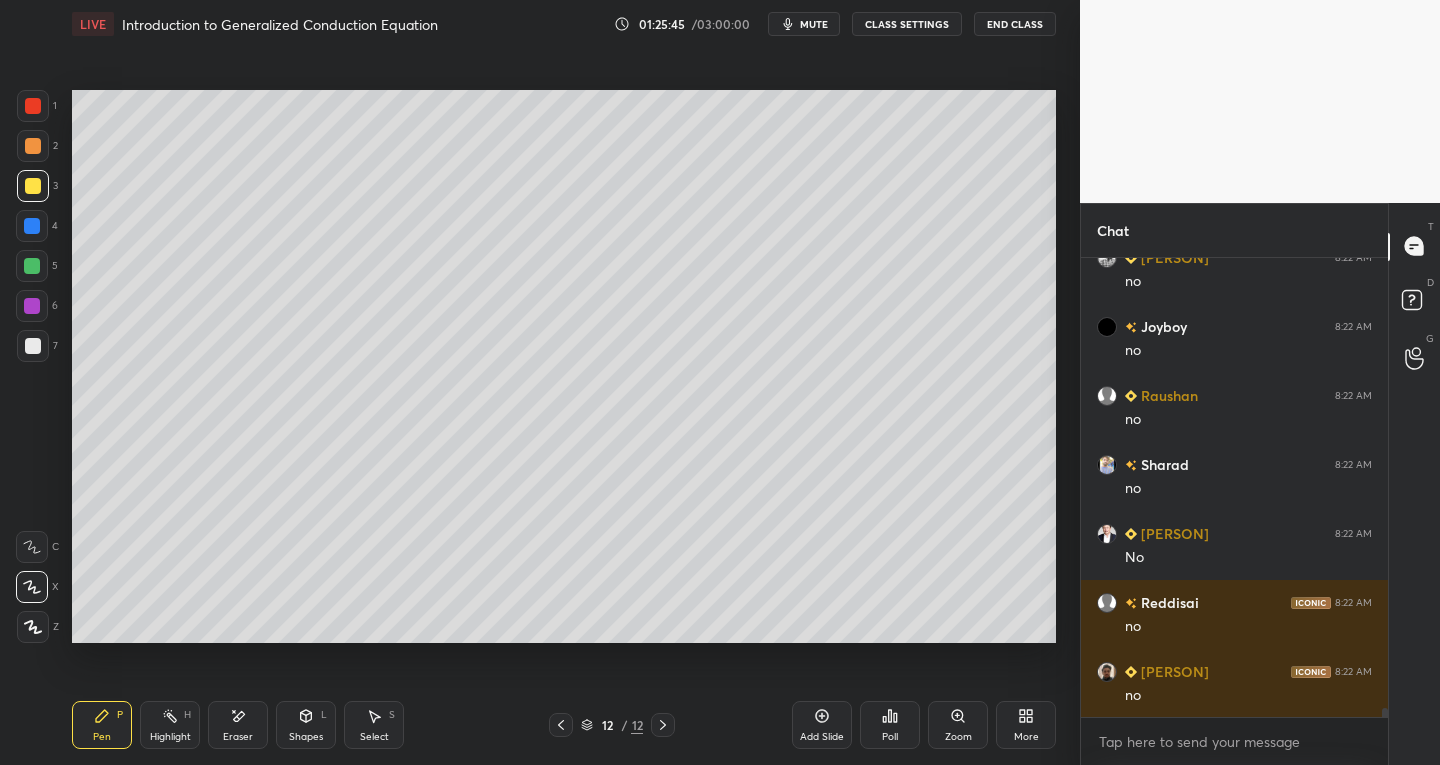 click at bounding box center [33, 146] 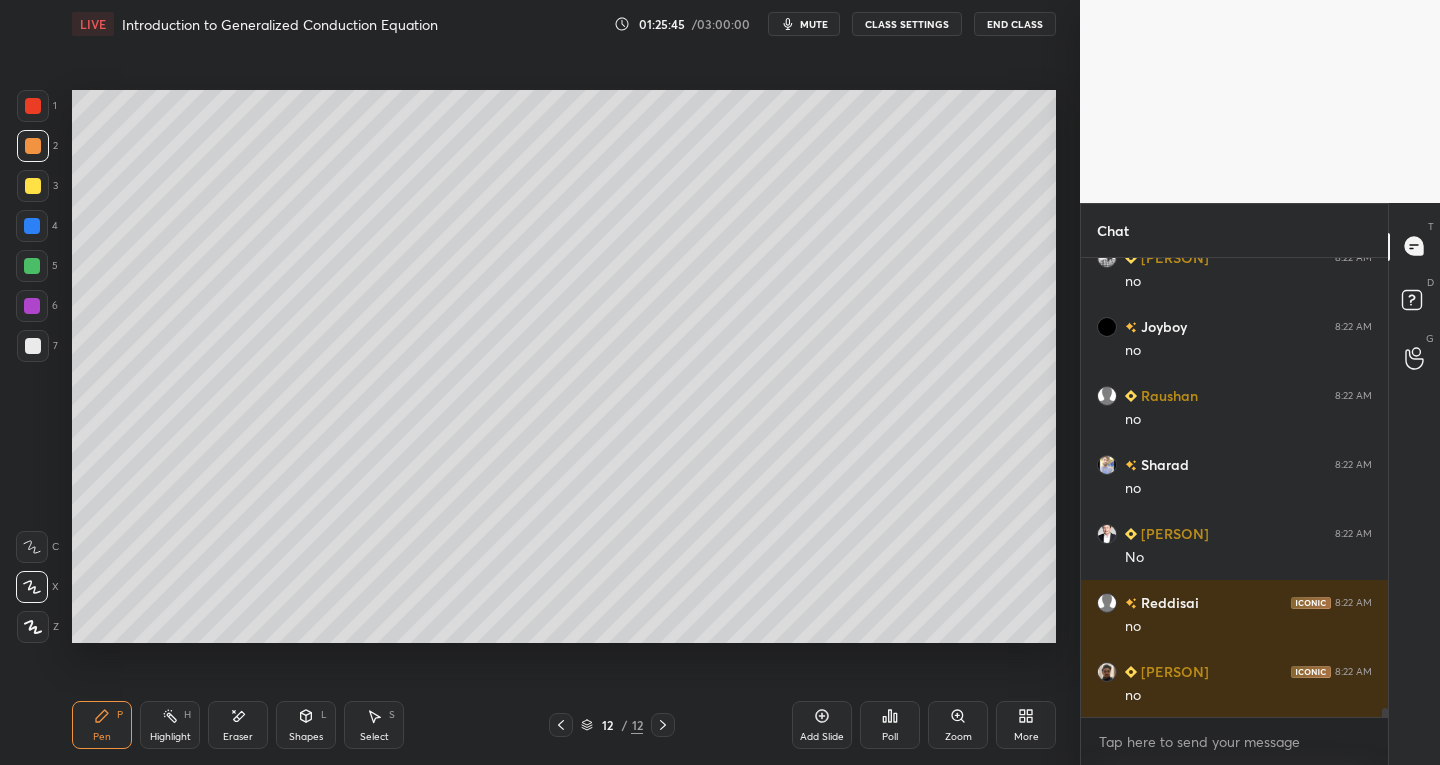 click on "Shapes L" at bounding box center [306, 725] 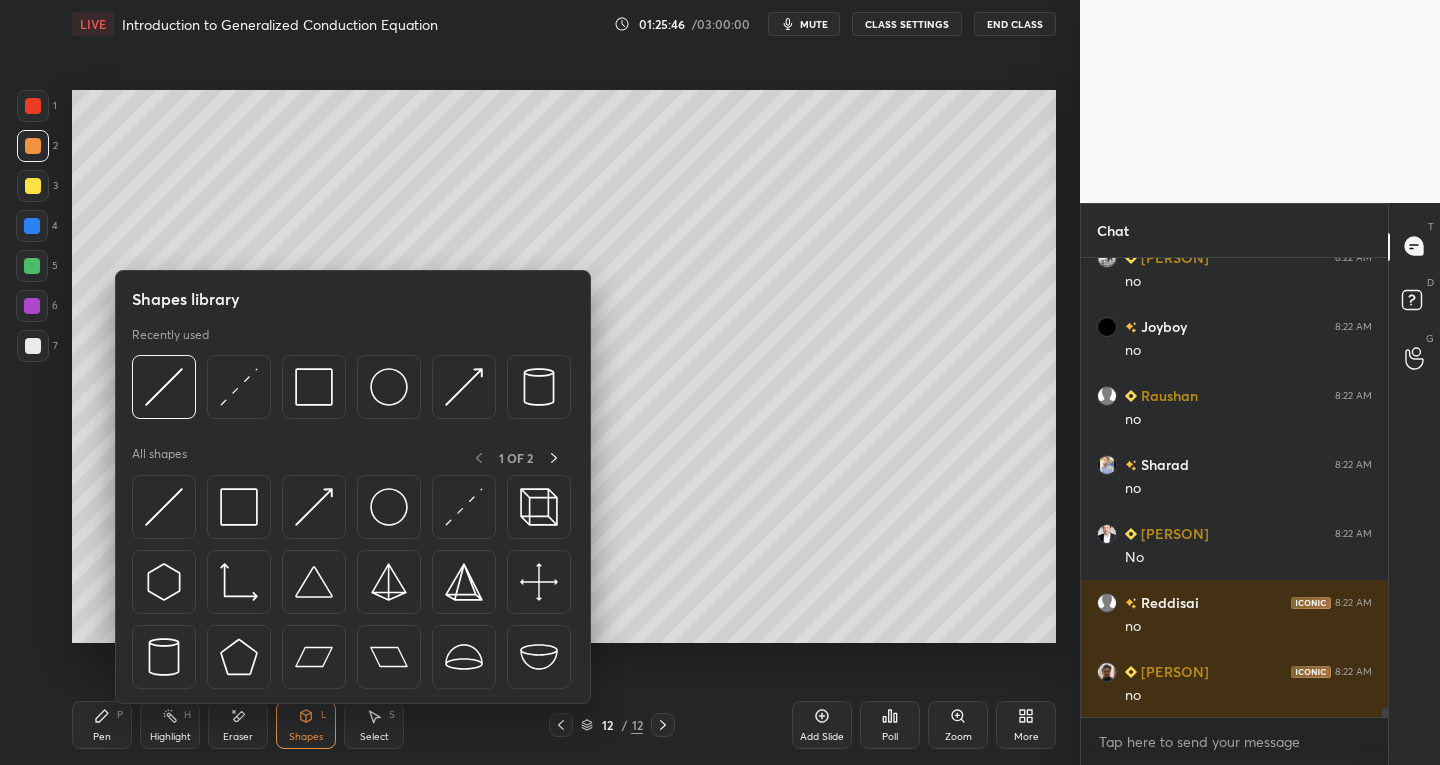 click on "Shapes L" at bounding box center [306, 725] 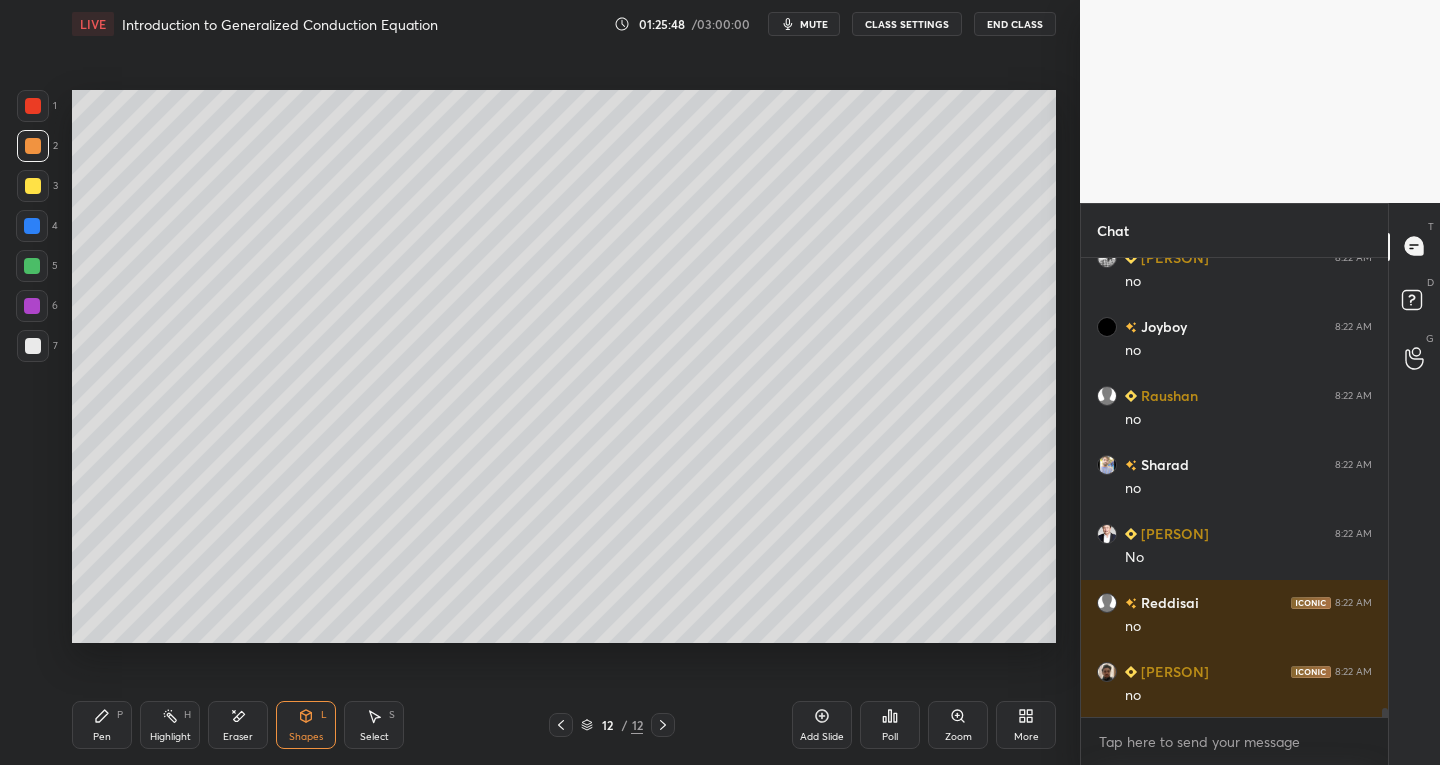 click at bounding box center (33, 346) 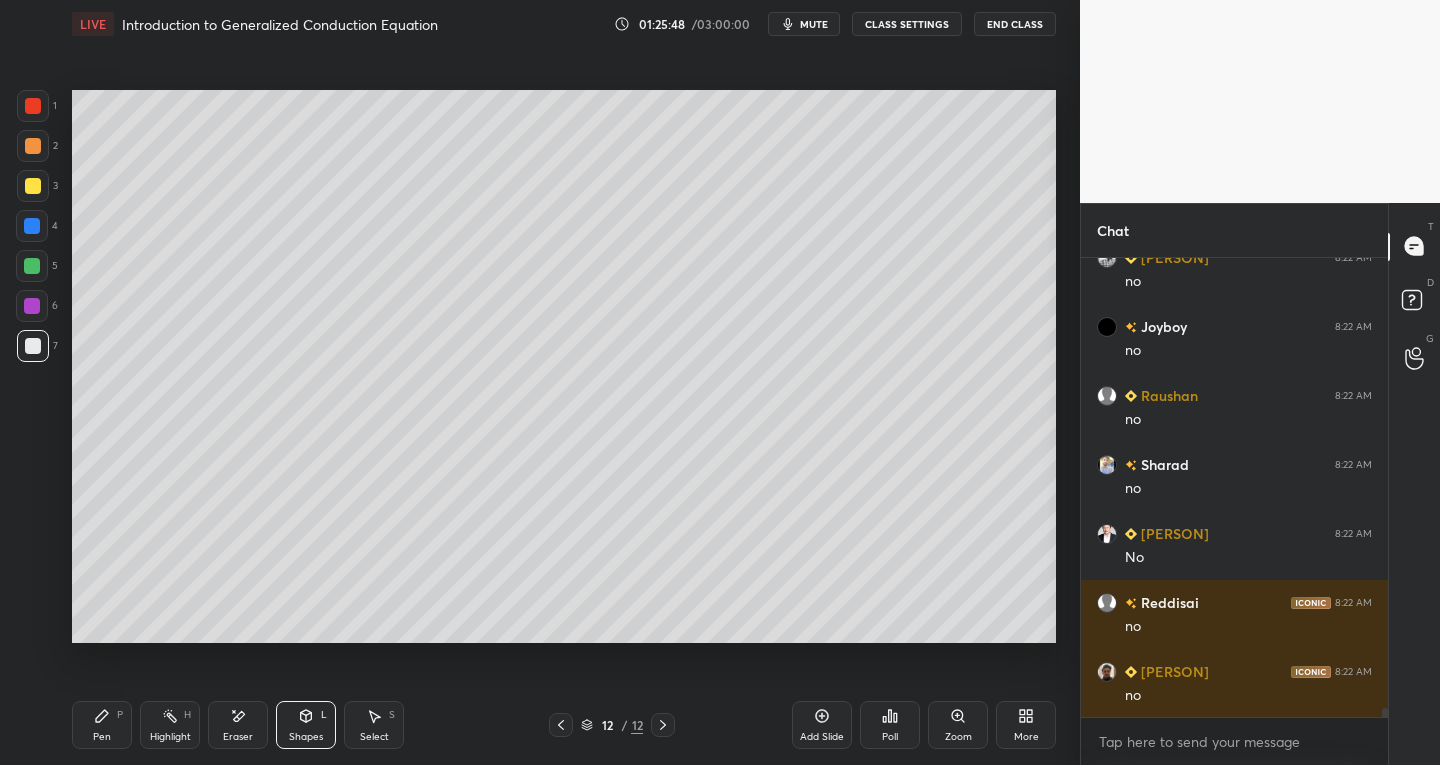click at bounding box center (33, 186) 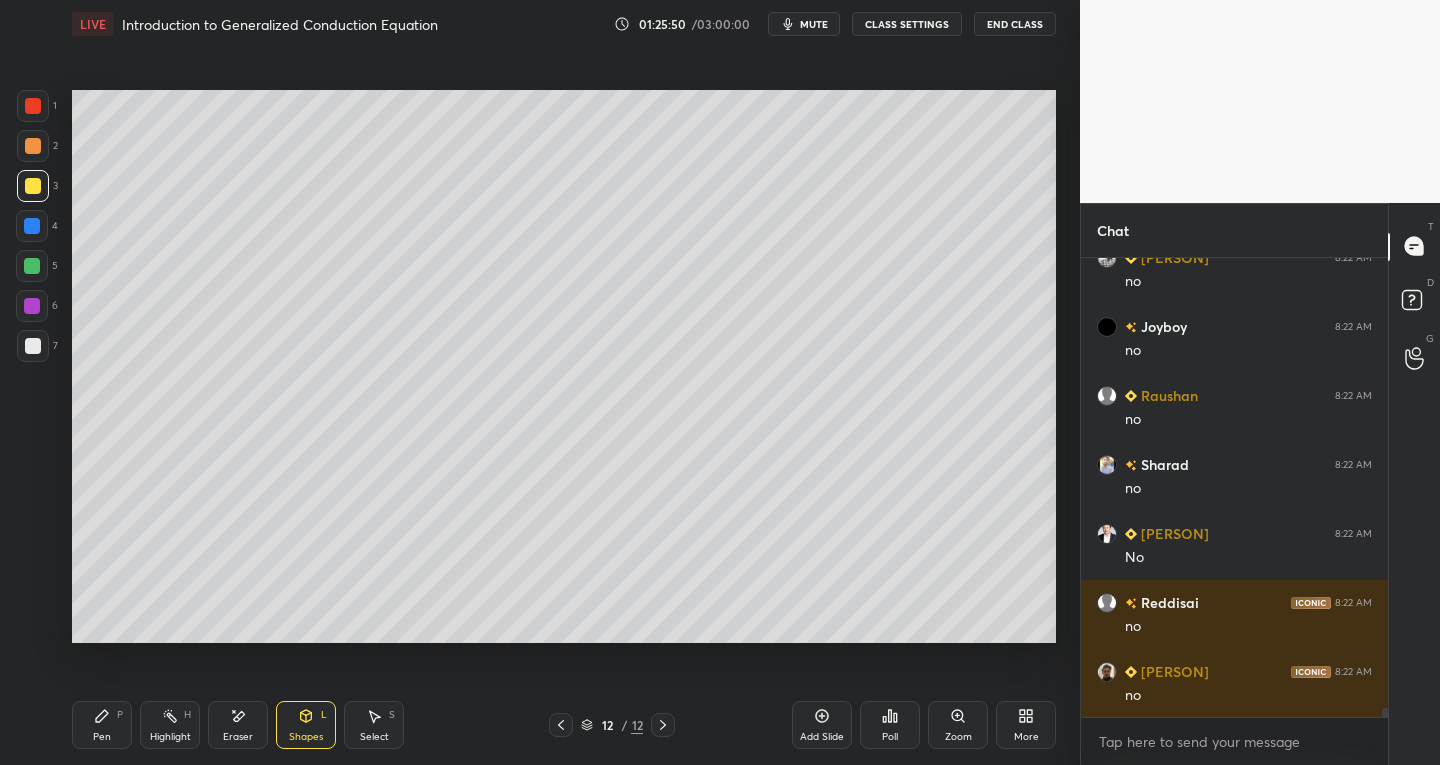 click at bounding box center (33, 146) 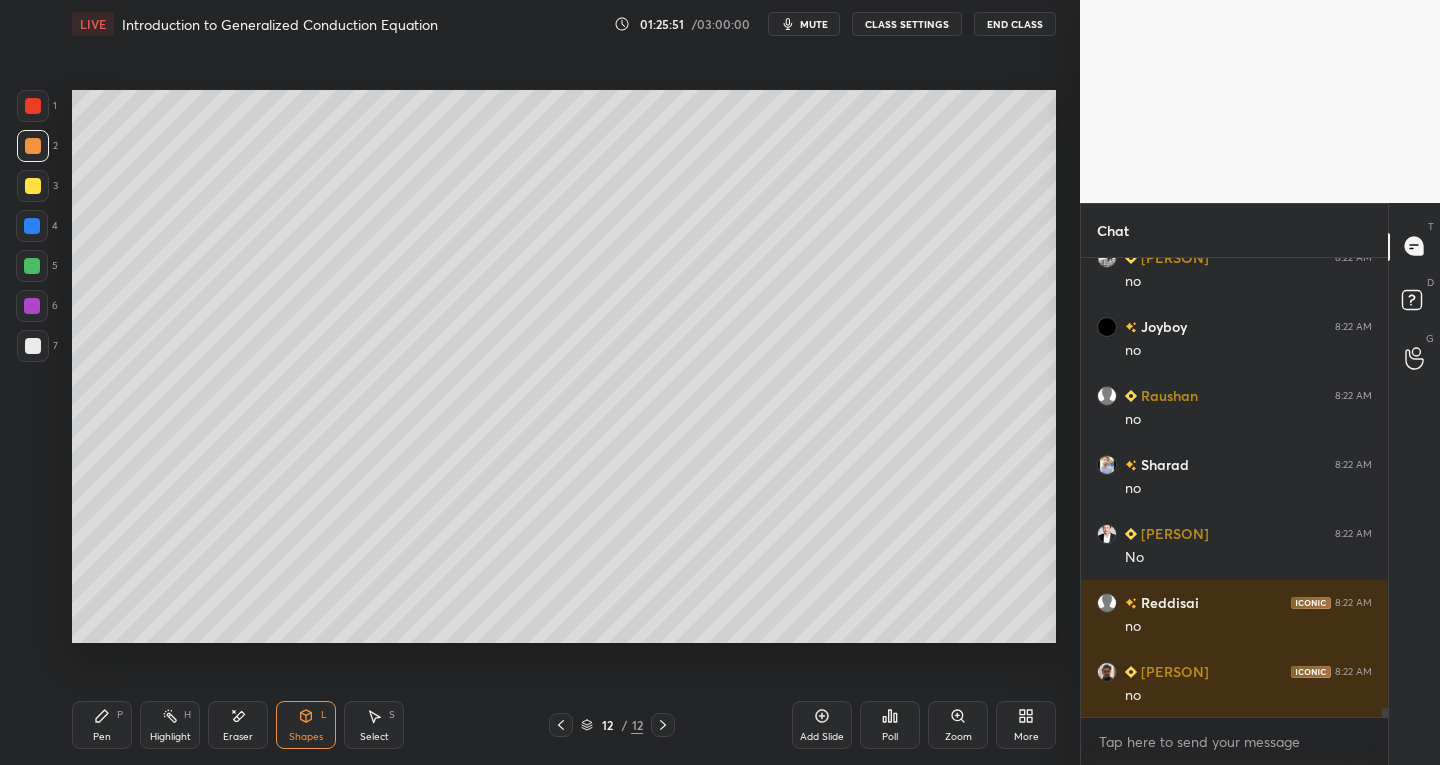 click on "Shapes L" at bounding box center (306, 725) 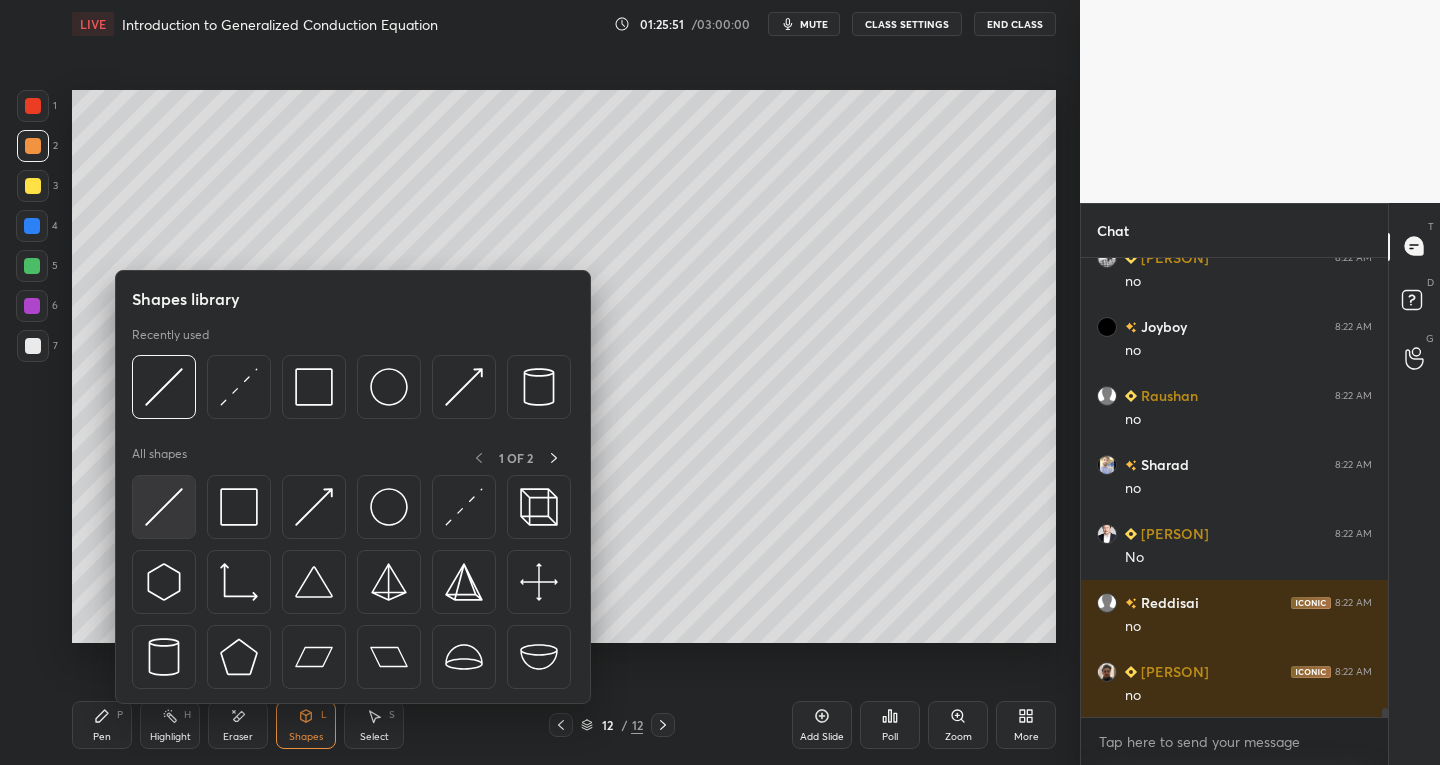 click at bounding box center (164, 507) 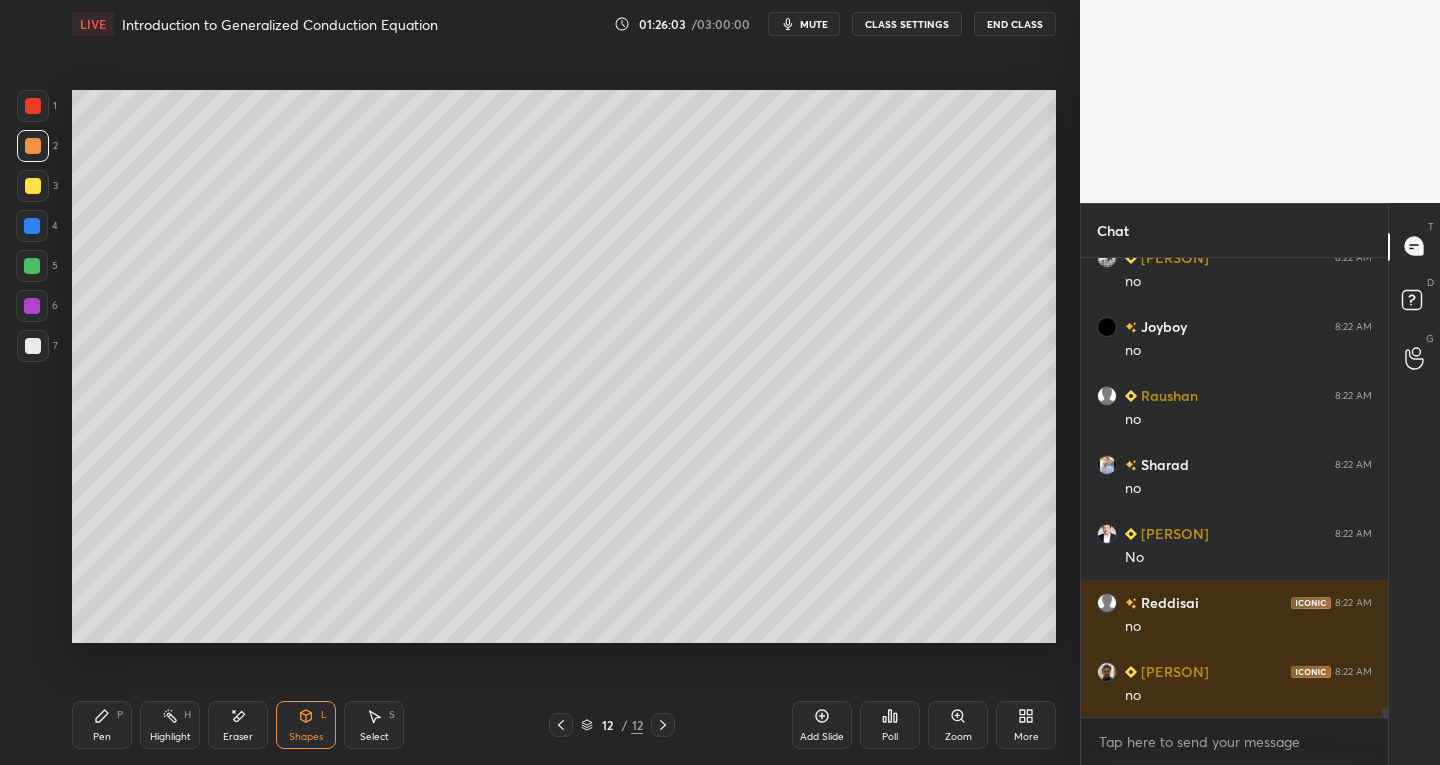 click at bounding box center (33, 186) 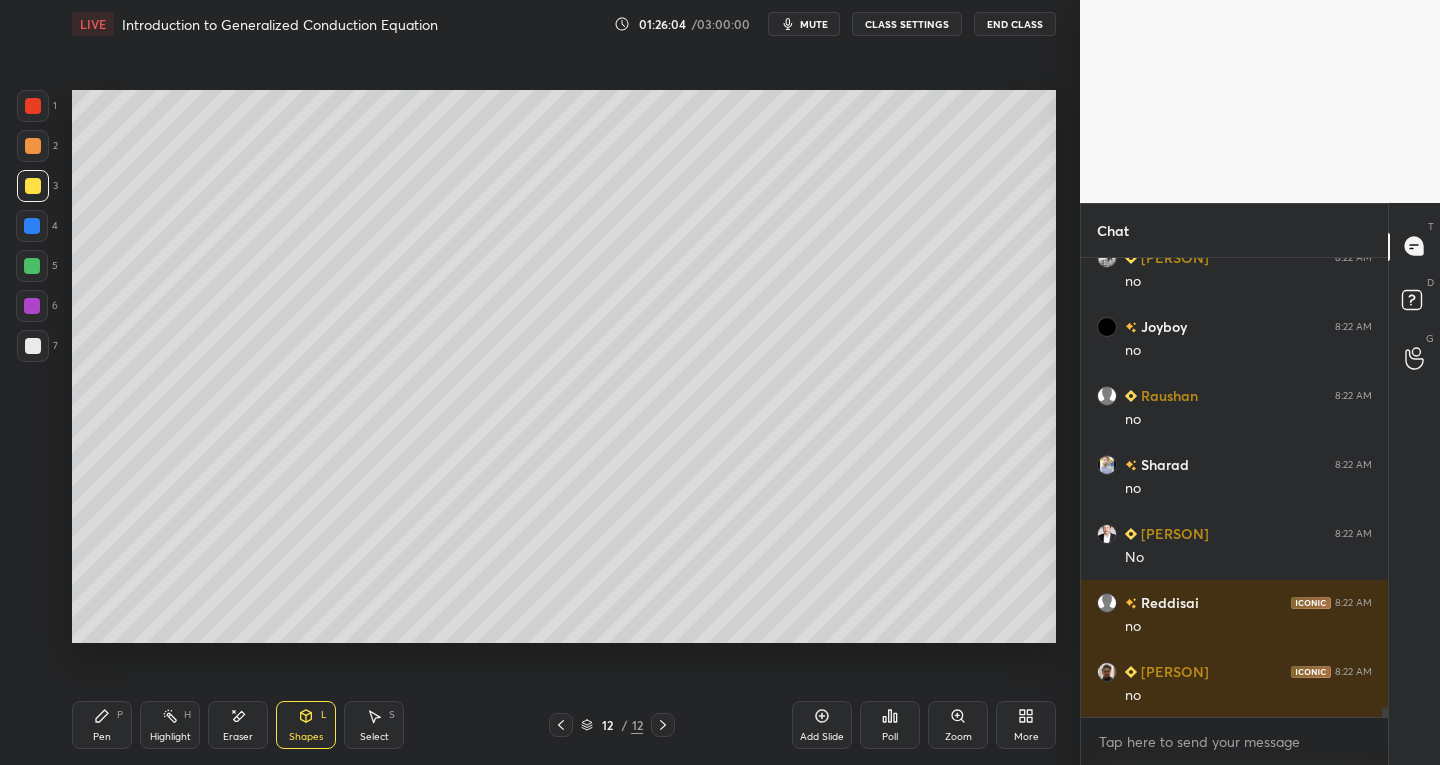 click at bounding box center [32, 226] 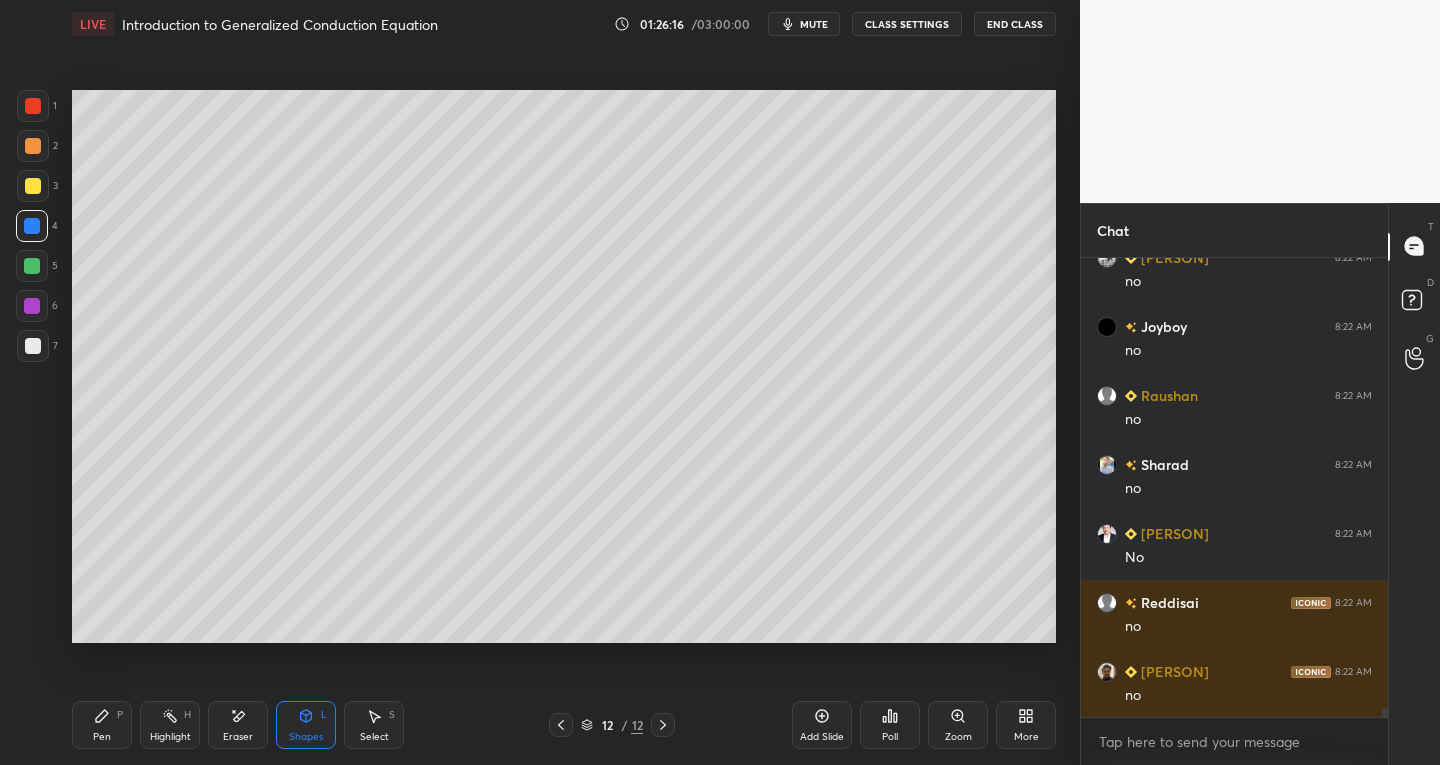 click on "Pen P" at bounding box center [102, 725] 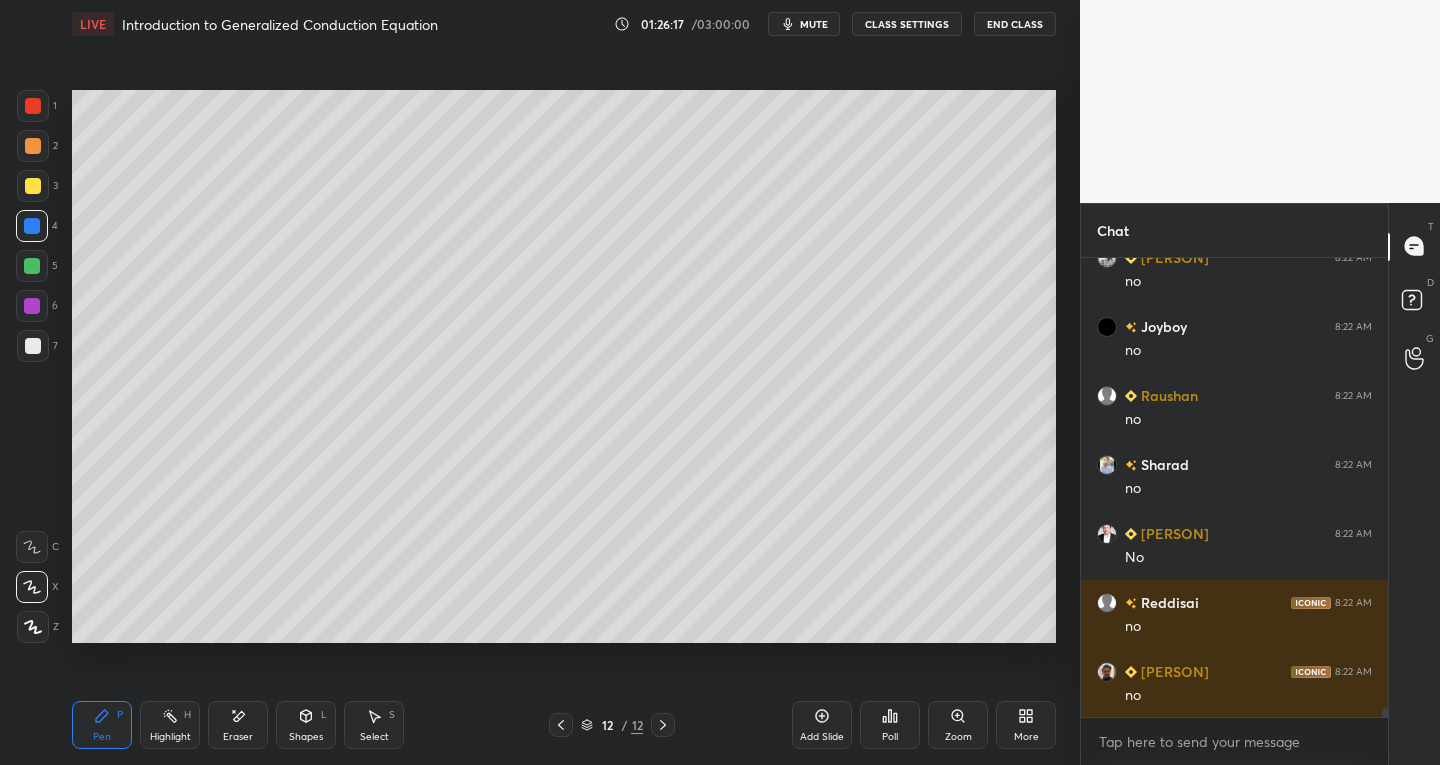 click at bounding box center (33, 346) 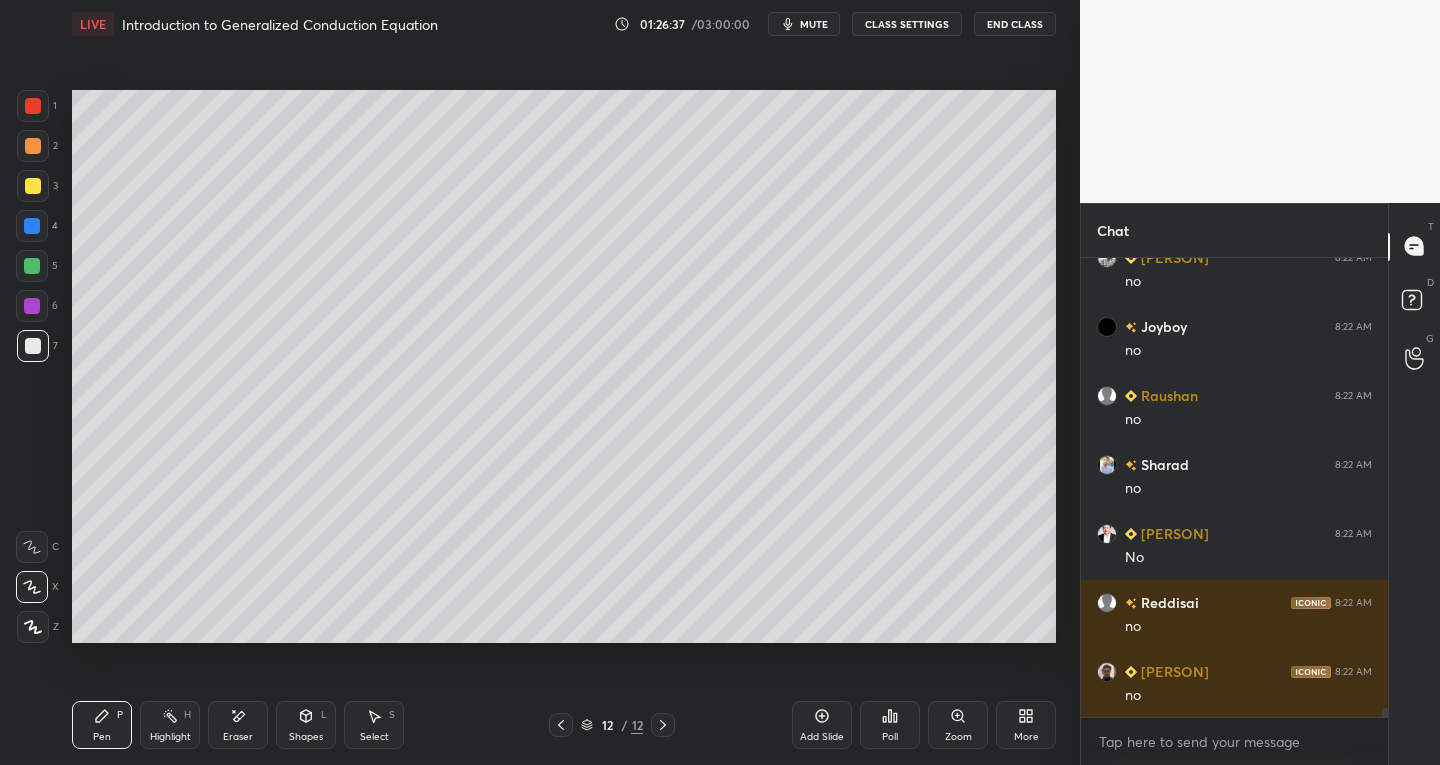 click at bounding box center (33, 186) 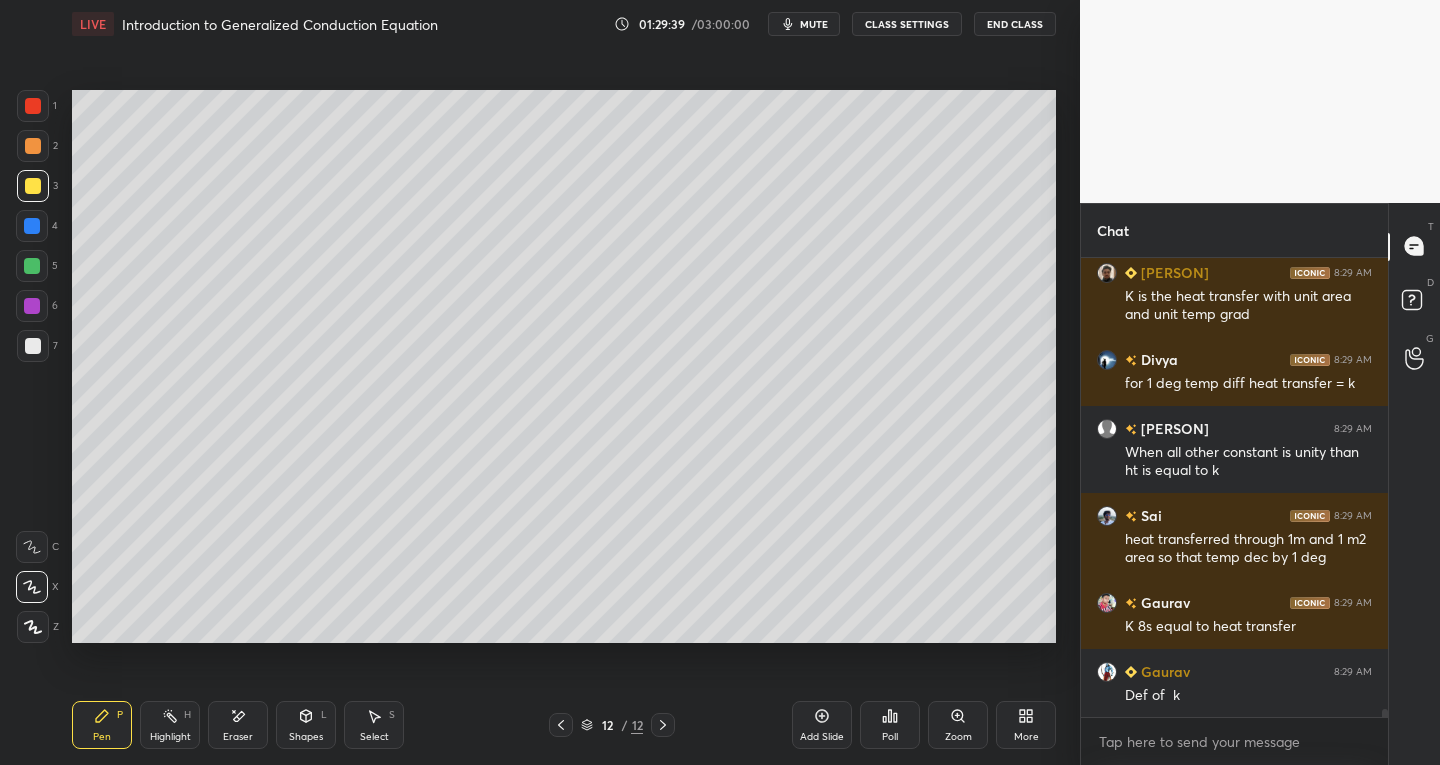 scroll, scrollTop: 25211, scrollLeft: 0, axis: vertical 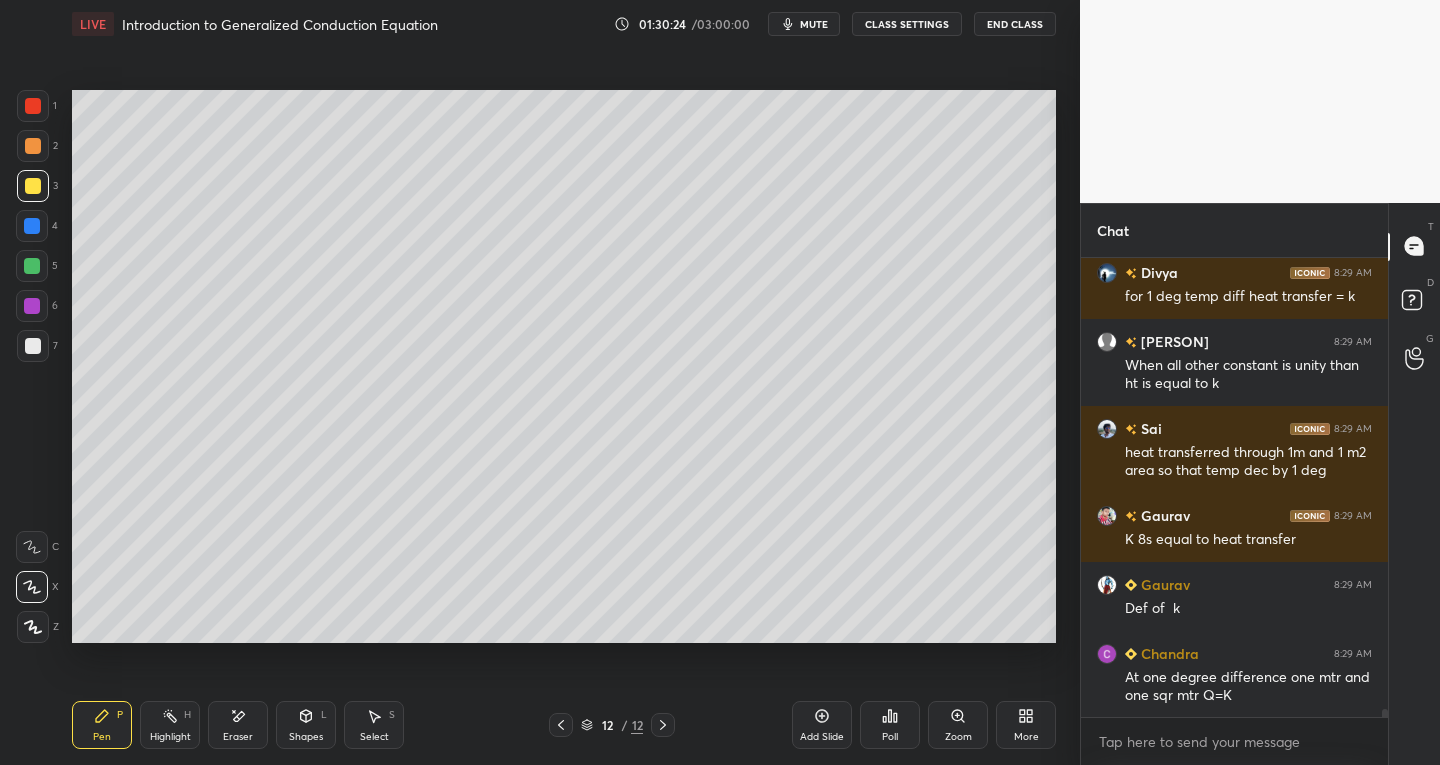 click 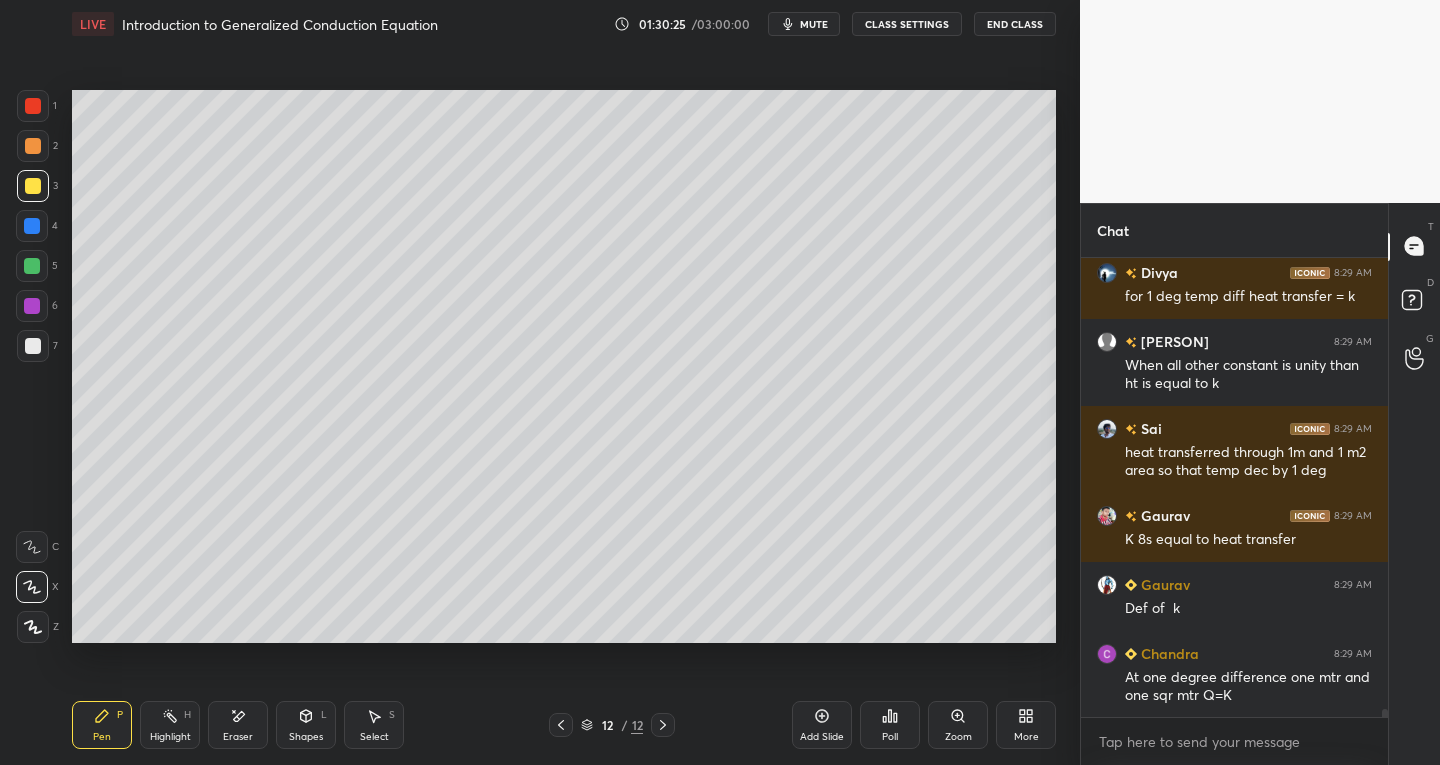 click 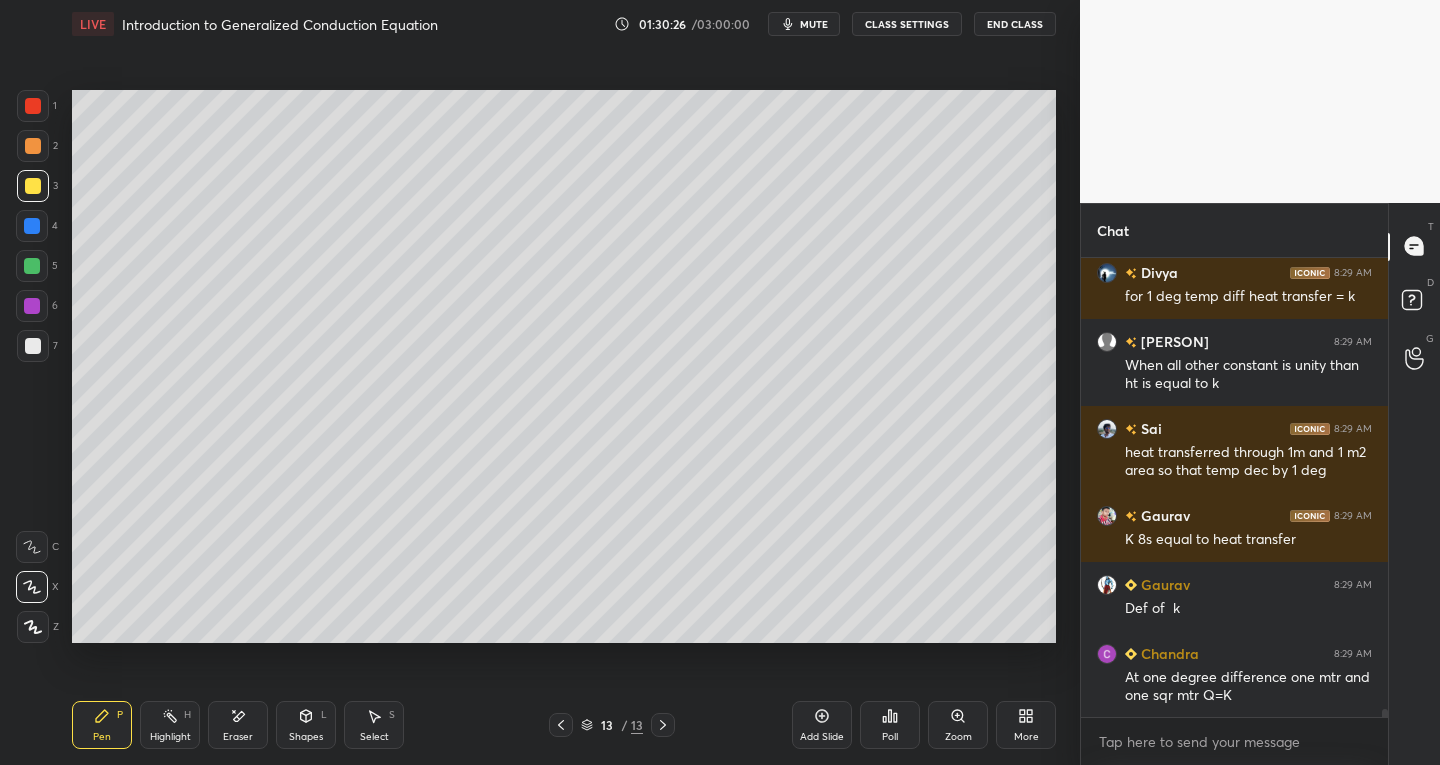 click at bounding box center (33, 346) 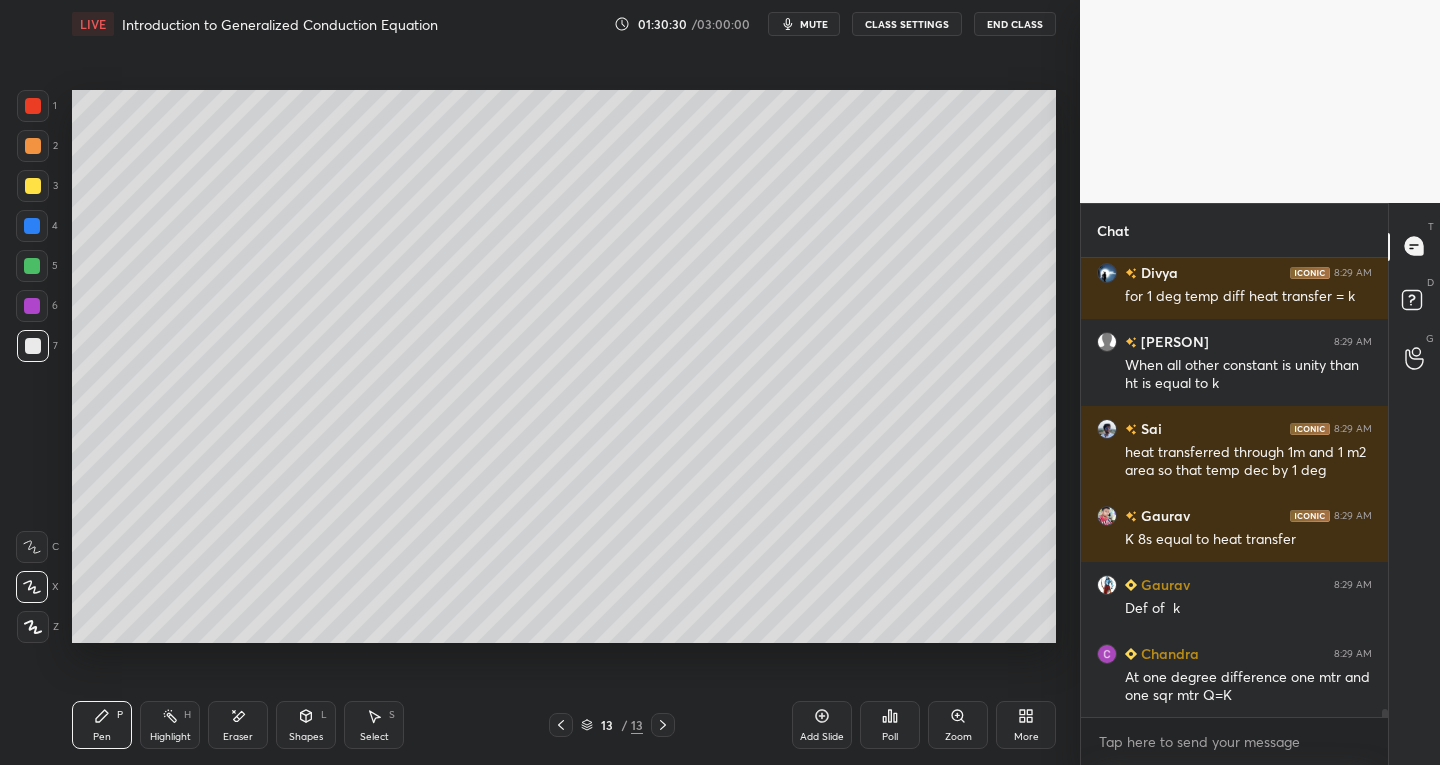 click 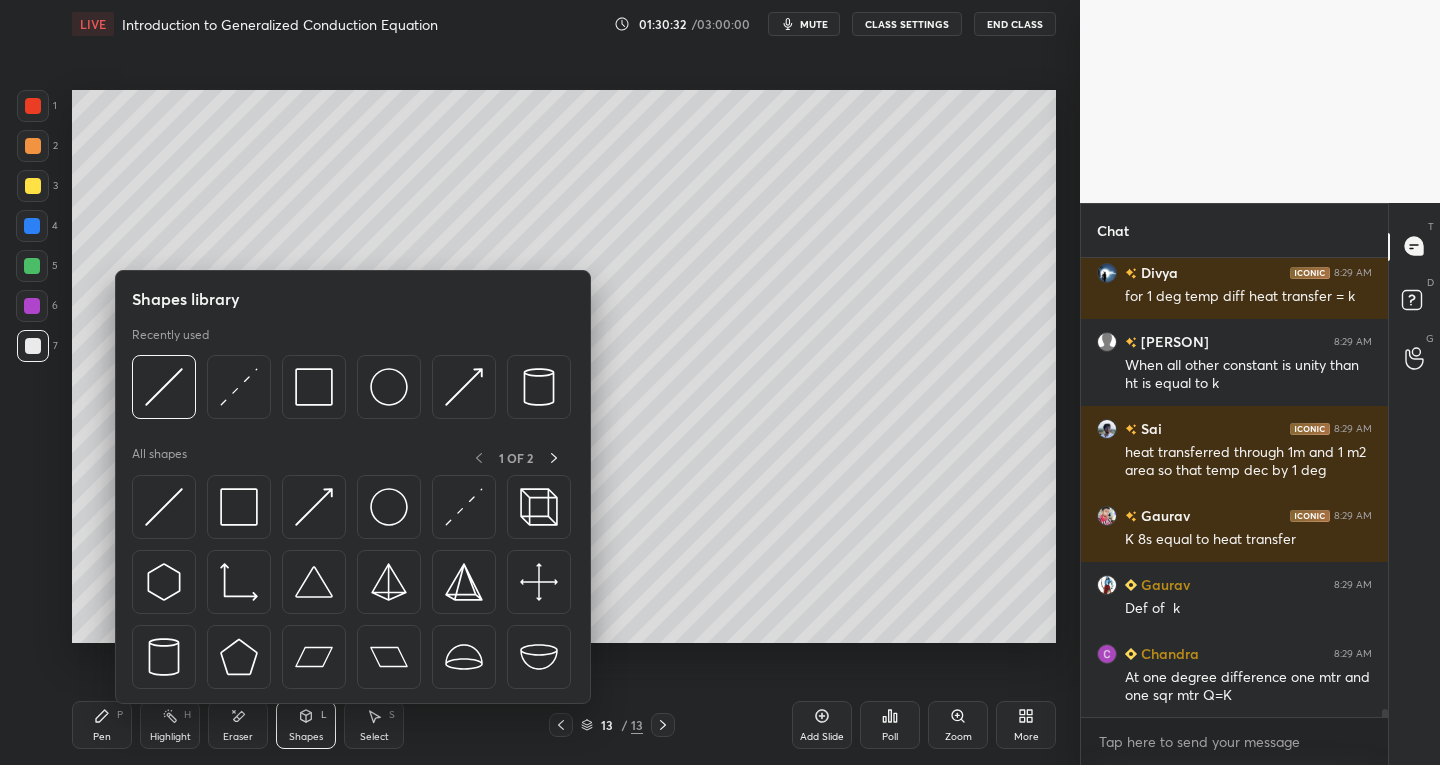 click at bounding box center [239, 507] 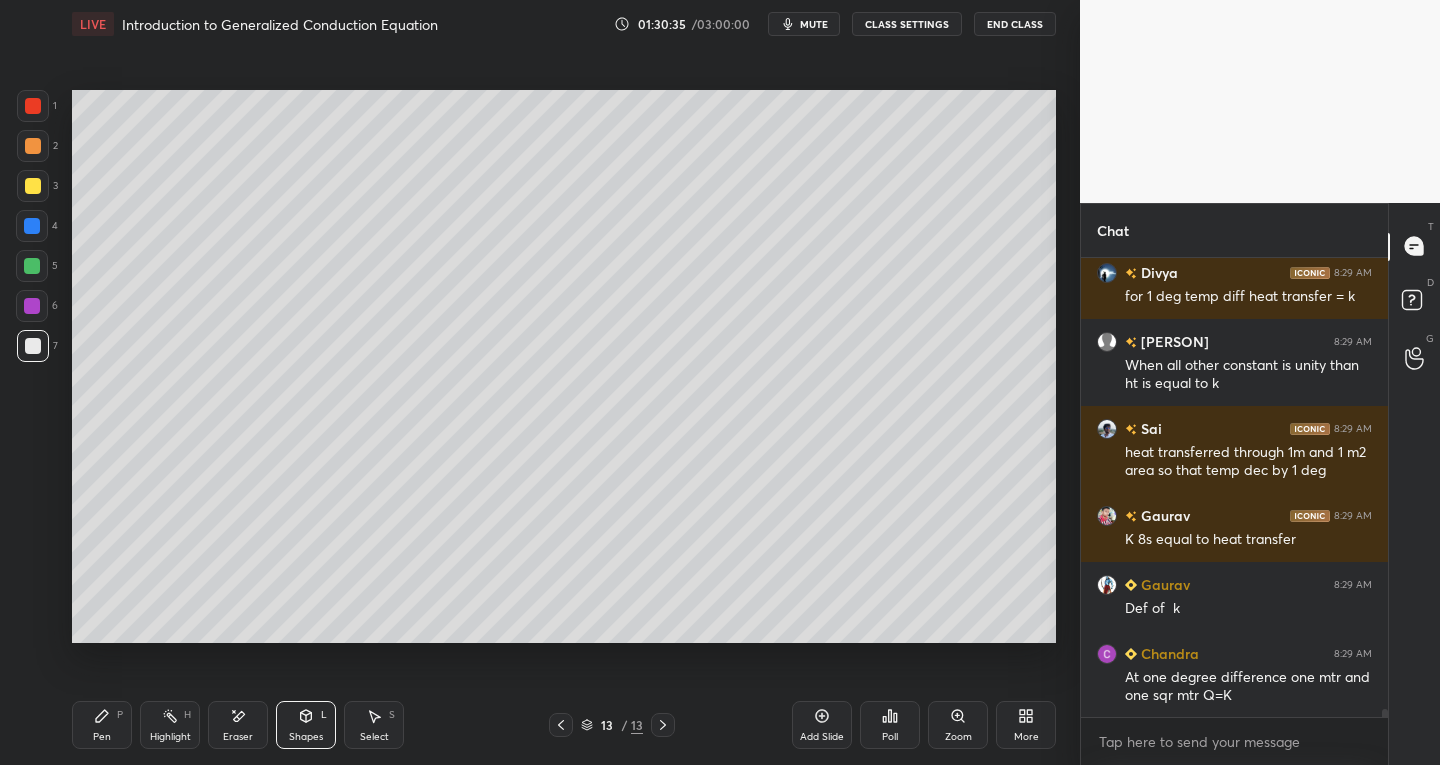 click at bounding box center (33, 346) 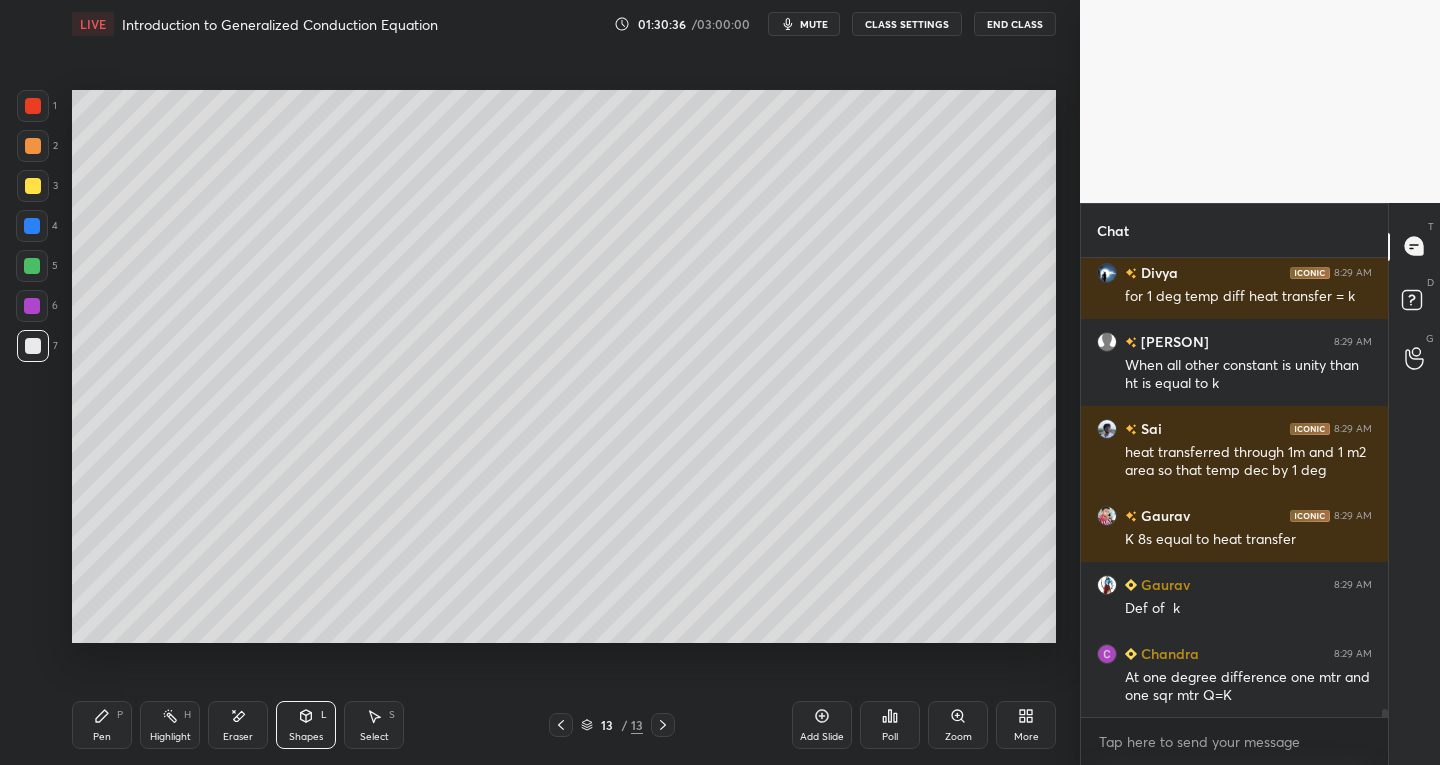 click 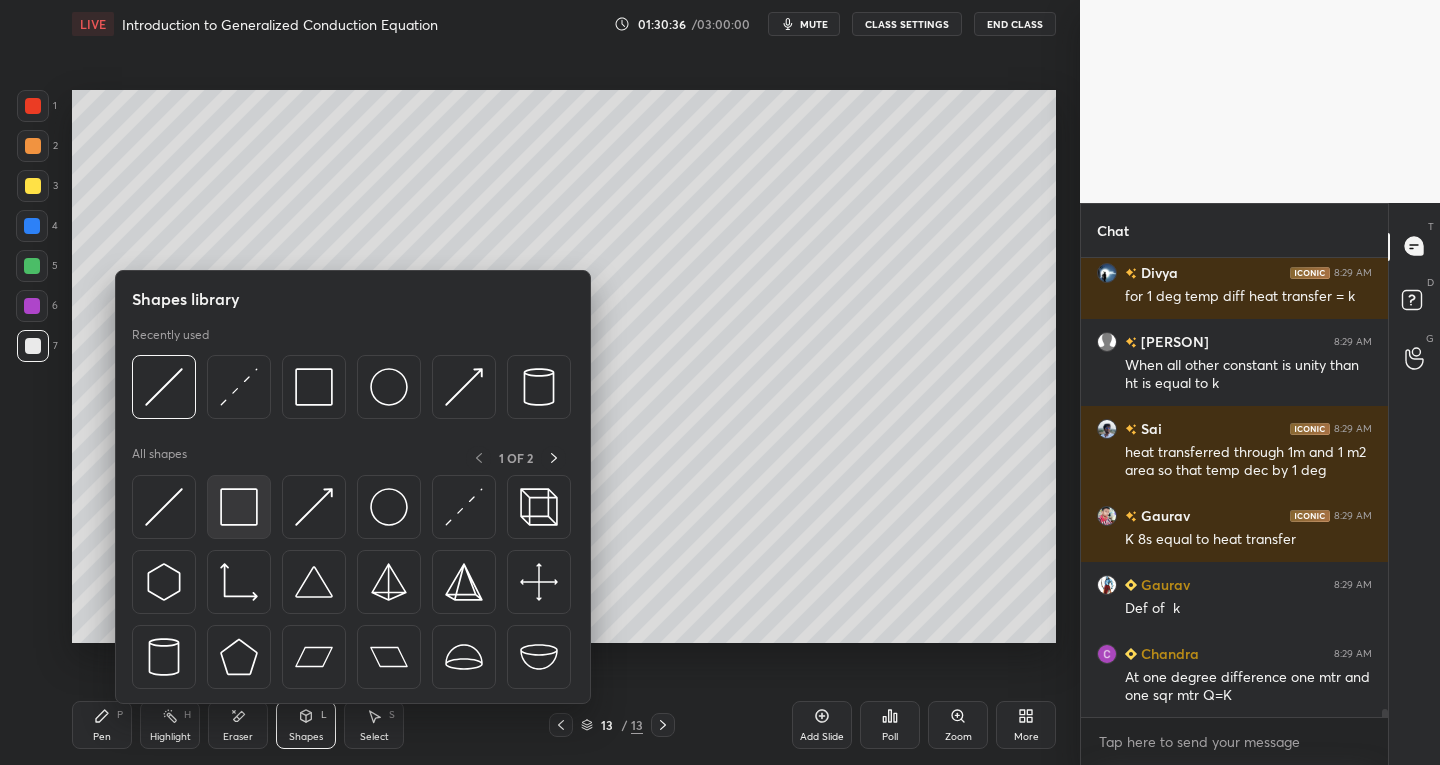 click at bounding box center (239, 507) 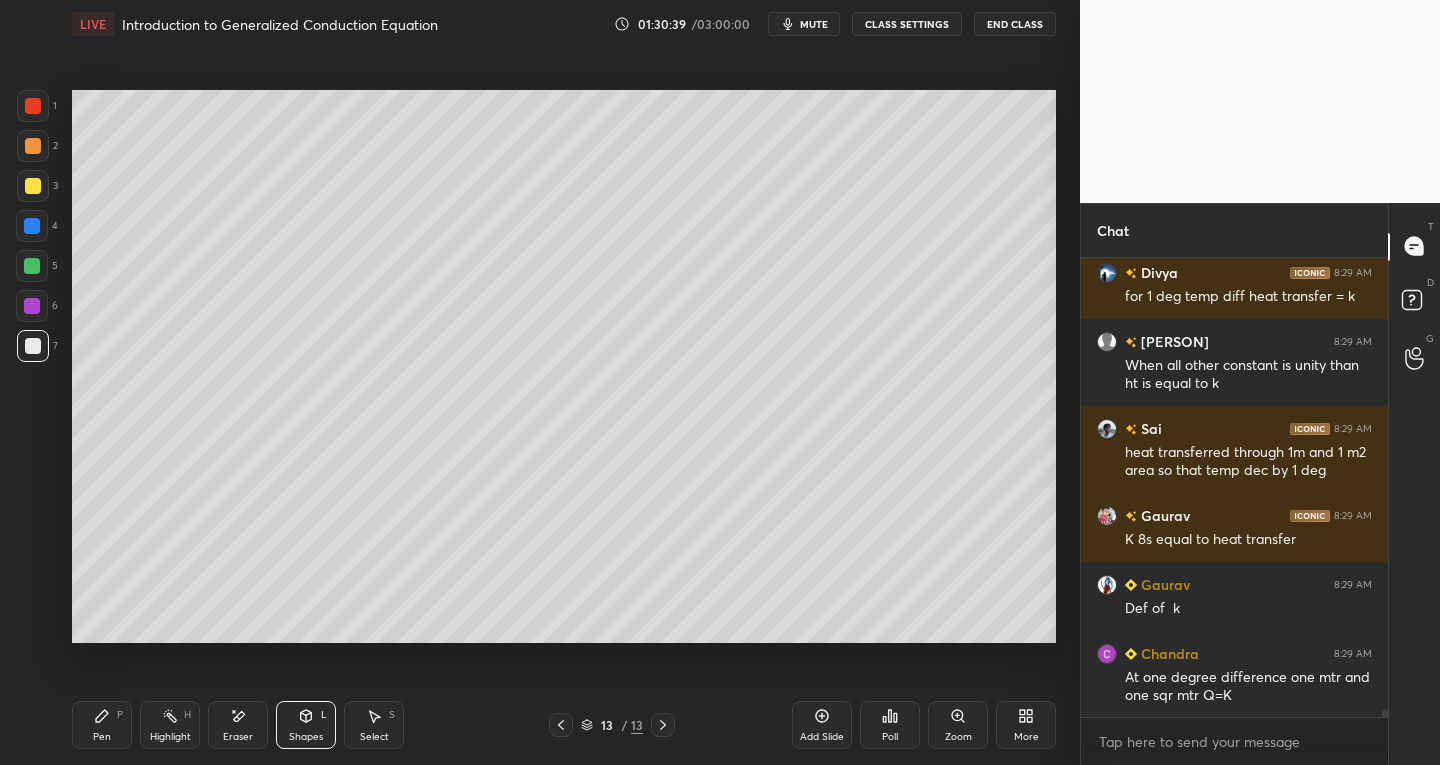 click on "Shapes L" at bounding box center [306, 725] 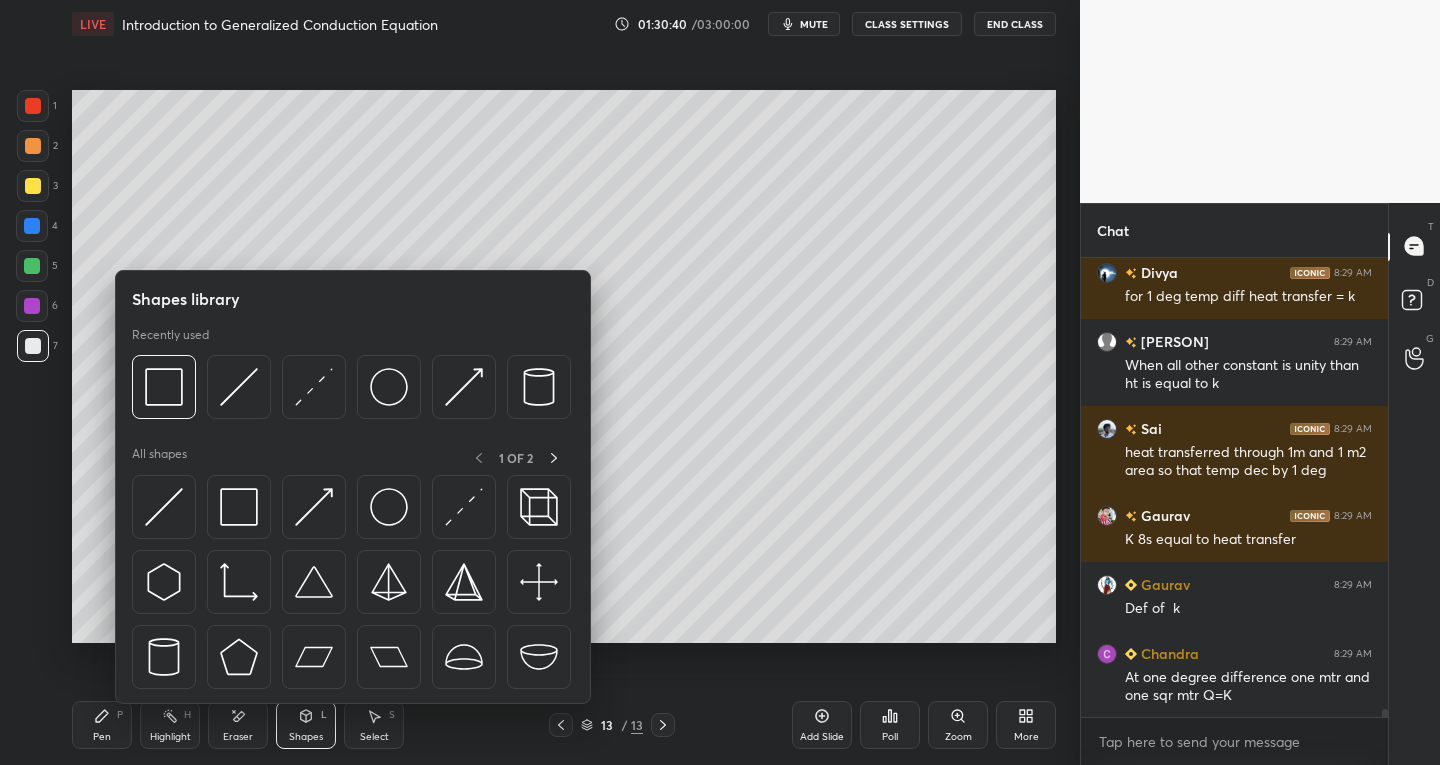 click at bounding box center (539, 507) 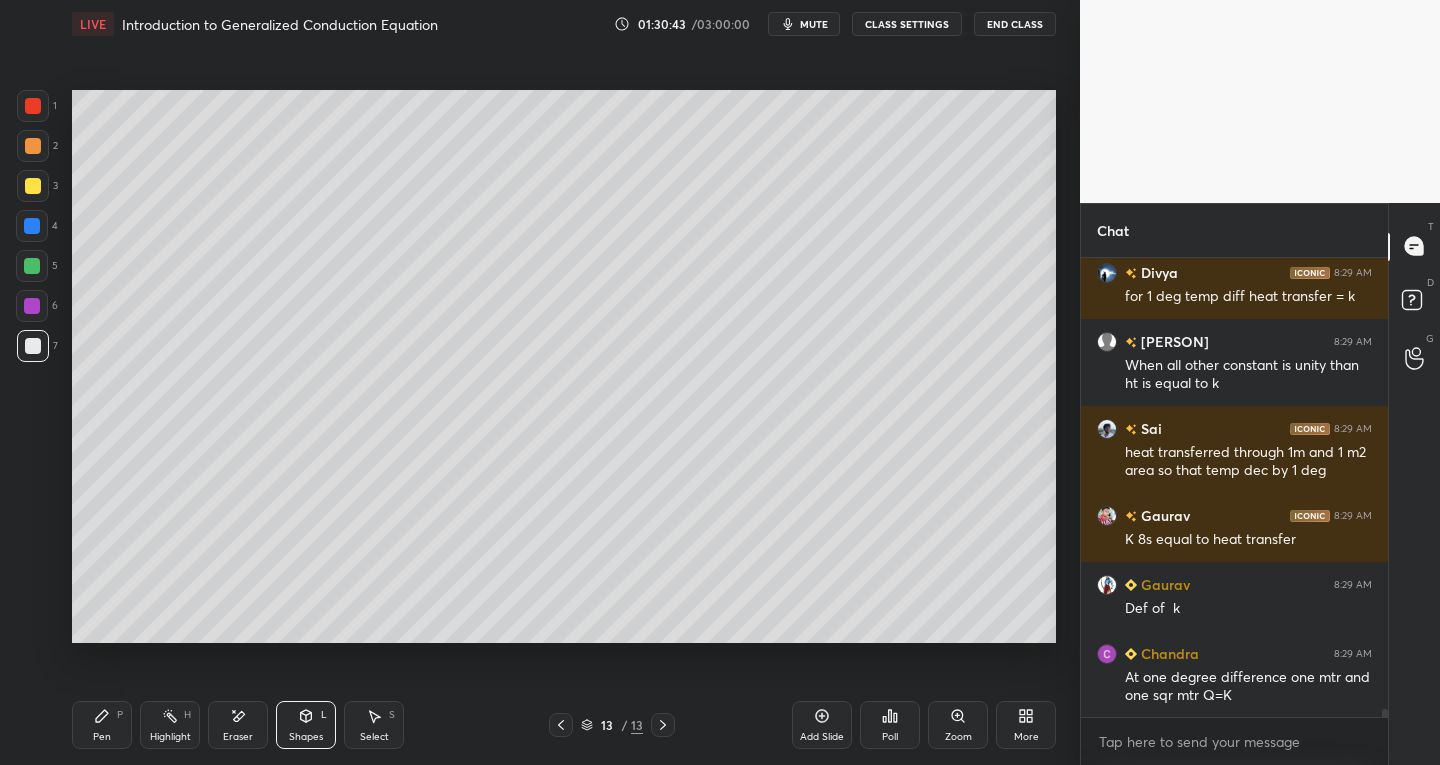 click on "Select S" at bounding box center (374, 725) 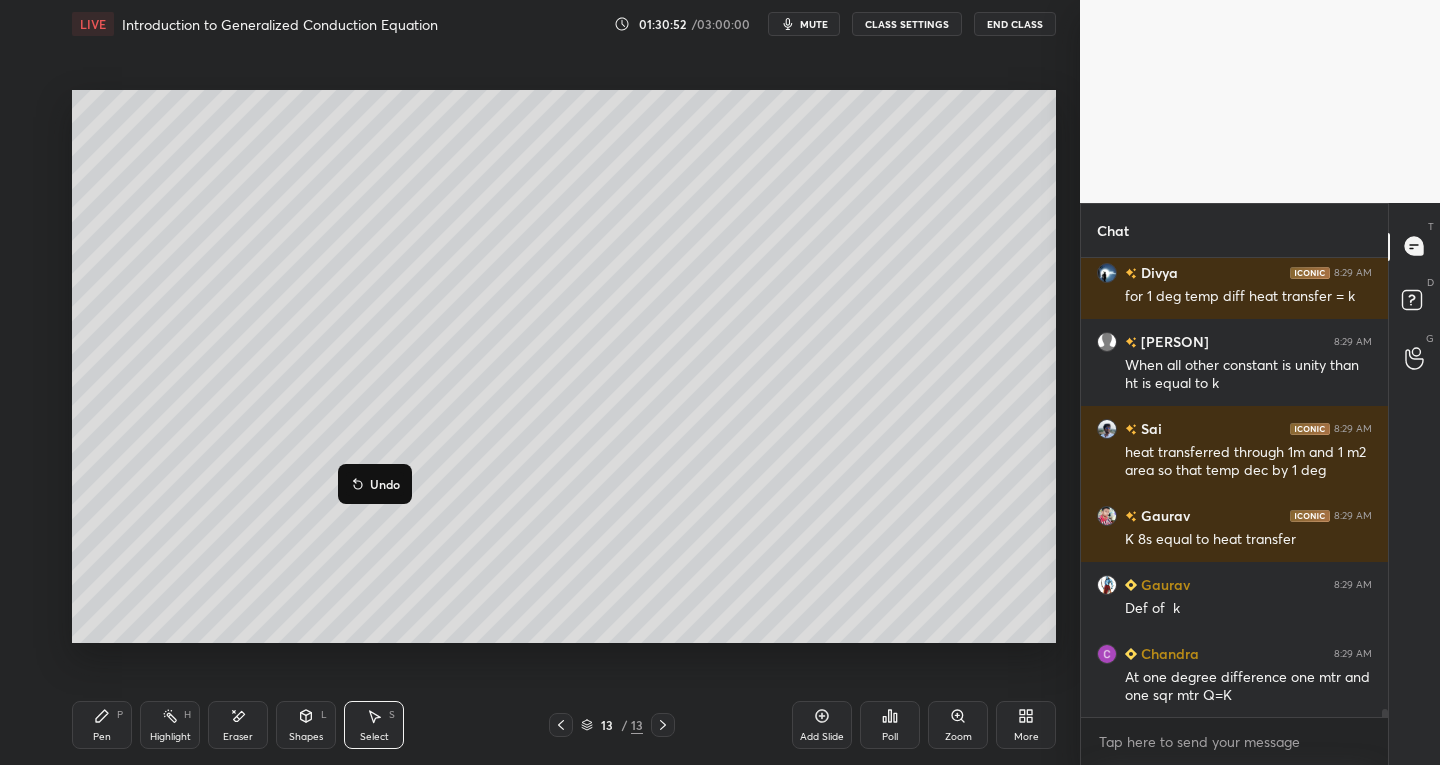 click on "180 ° Undo Copy Duplicate Duplicate to new slide Delete" at bounding box center (564, 367) 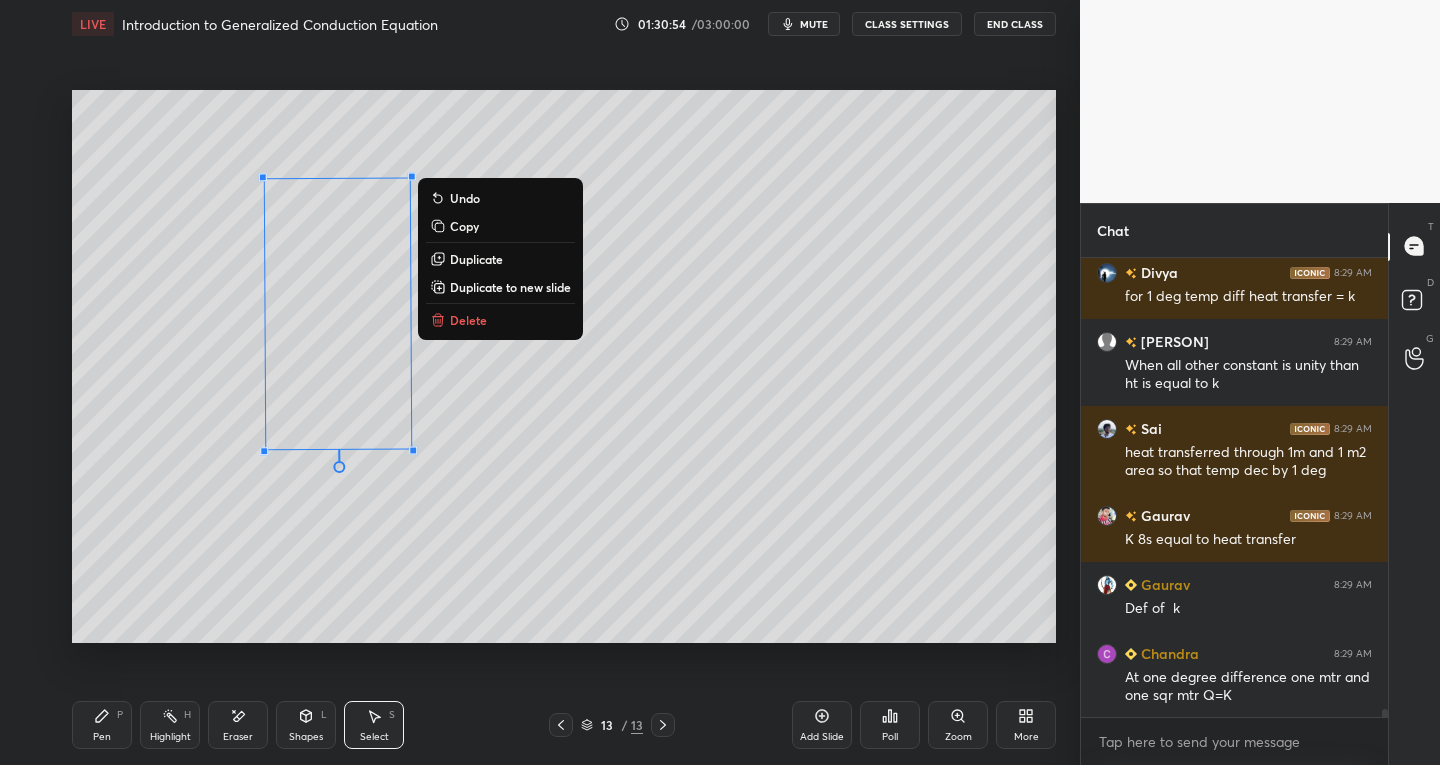 click on "180 ° Undo Copy Duplicate Duplicate to new slide Delete" at bounding box center [564, 367] 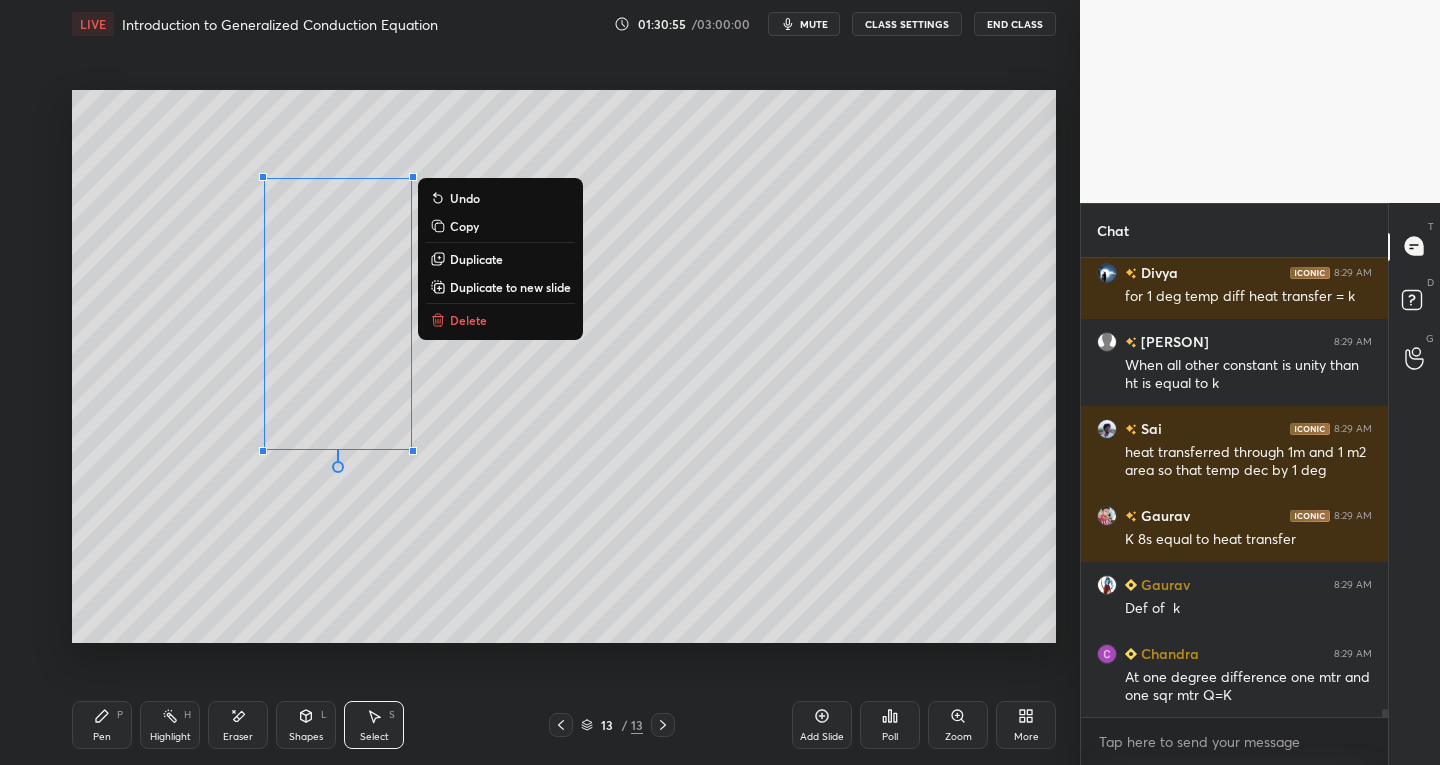click on "Duplicate" at bounding box center (476, 259) 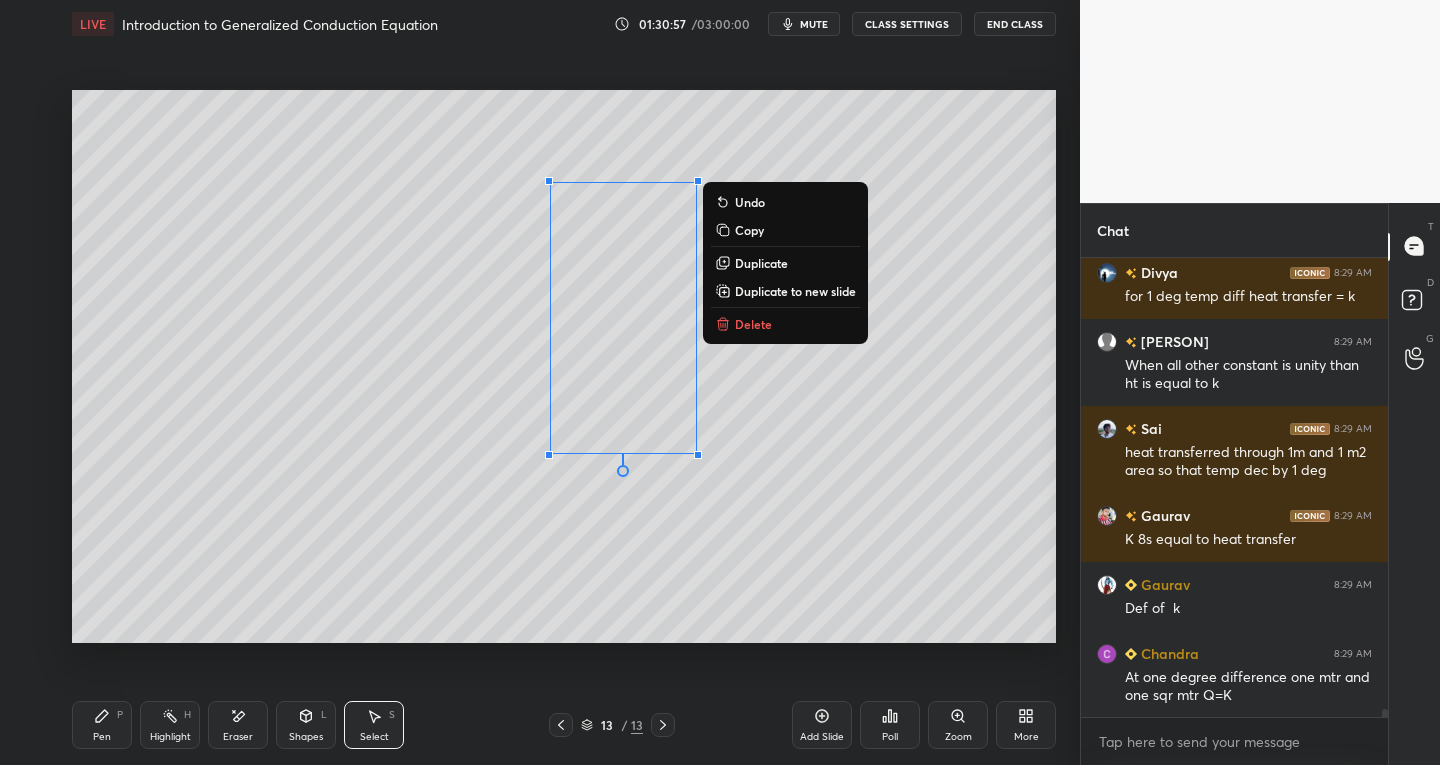 click on "0 ° Undo Copy Duplicate Duplicate to new slide Delete" at bounding box center (564, 367) 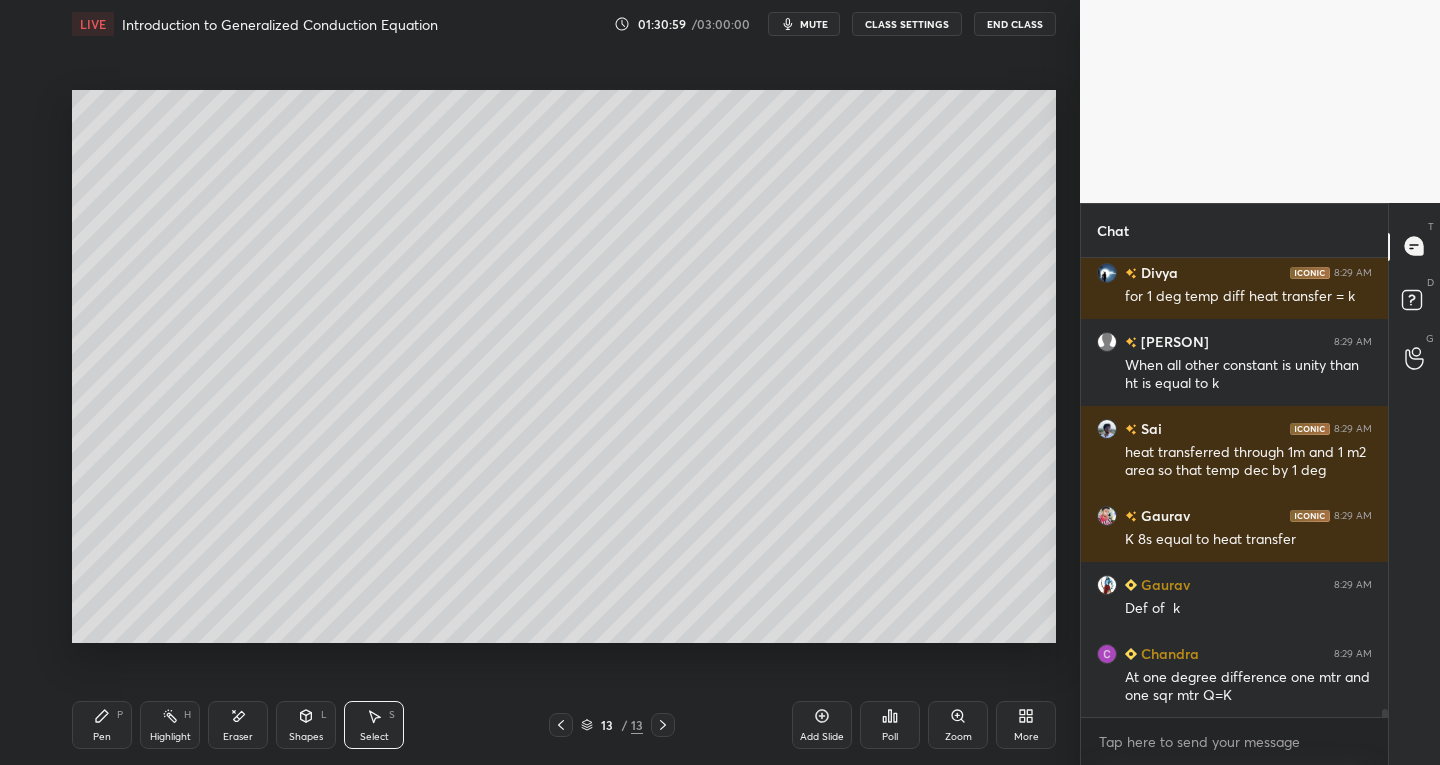 scroll, scrollTop: 25280, scrollLeft: 0, axis: vertical 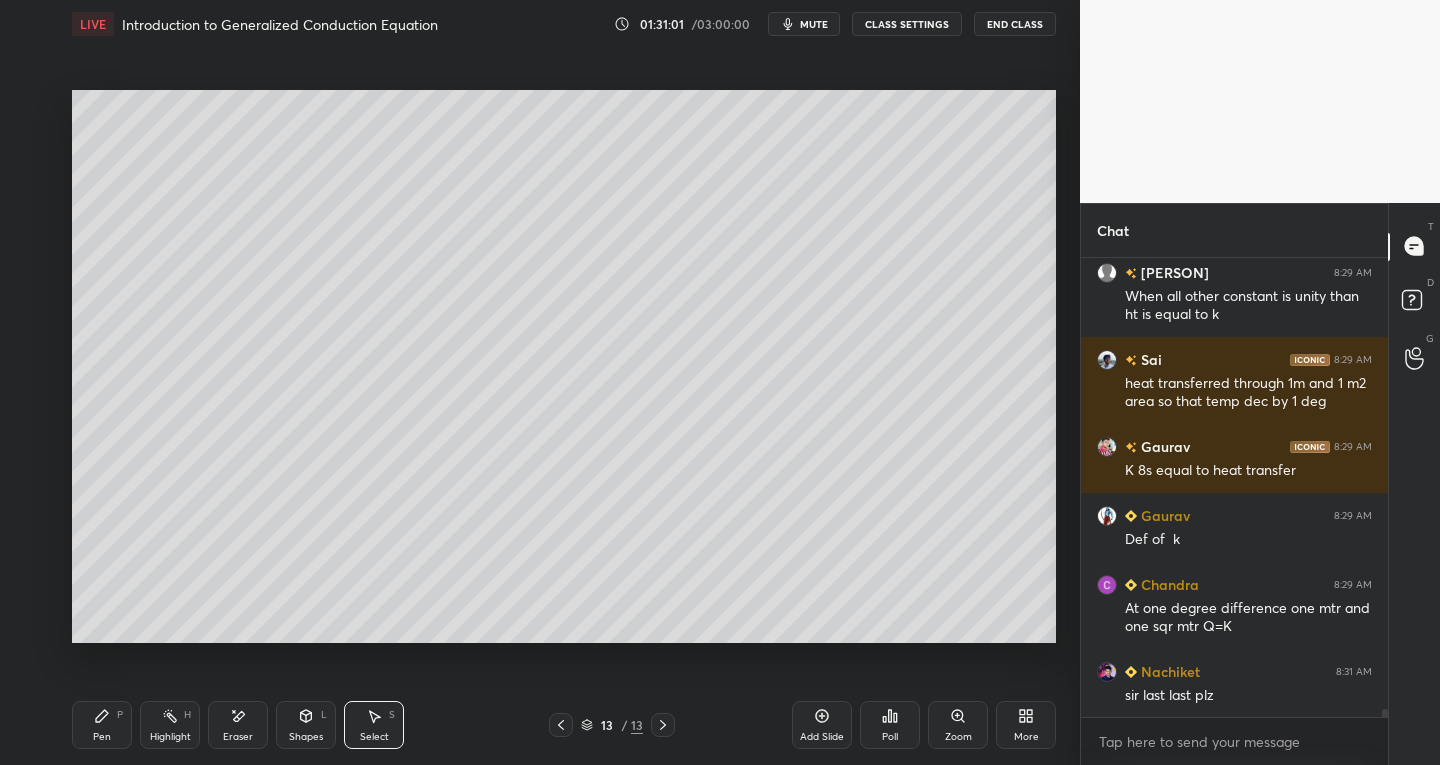 click 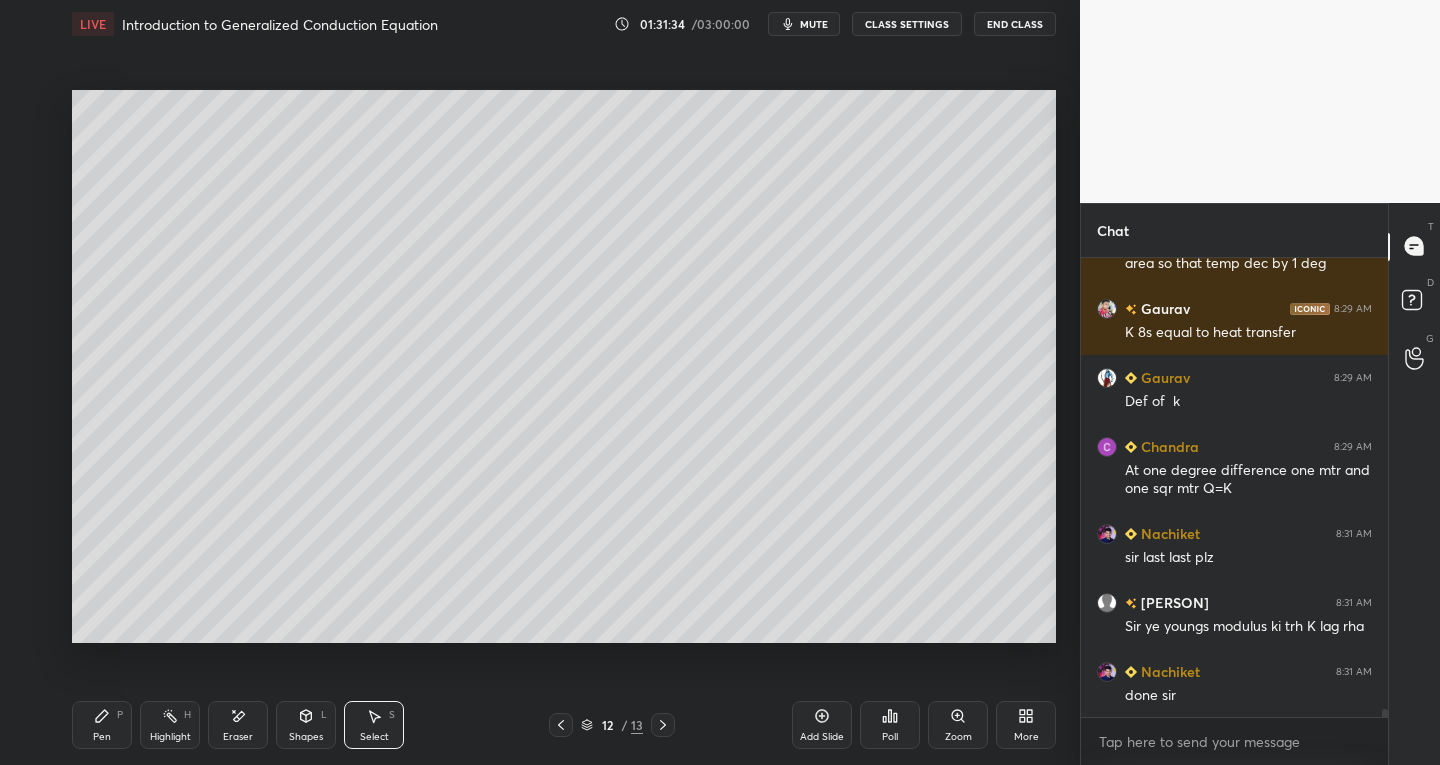 scroll, scrollTop: 25487, scrollLeft: 0, axis: vertical 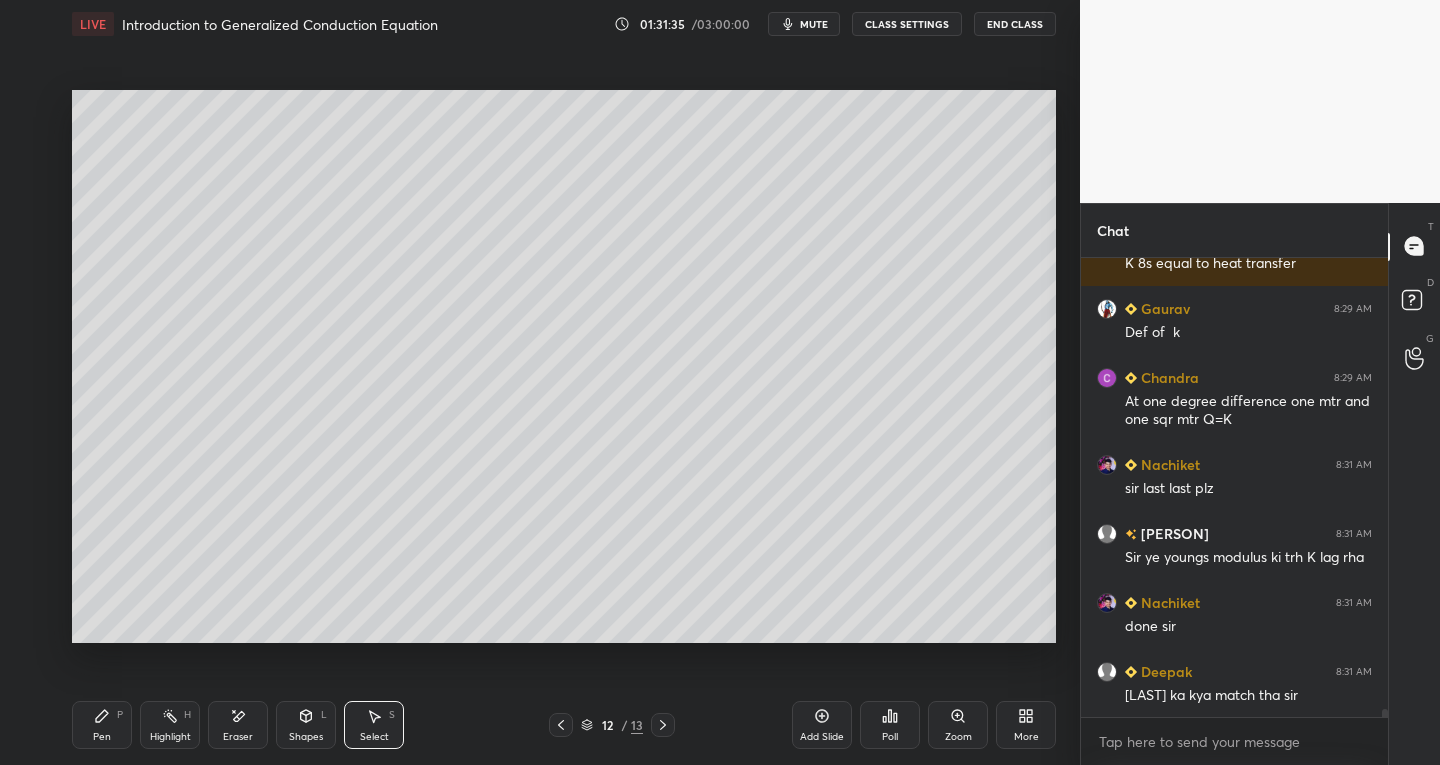 click 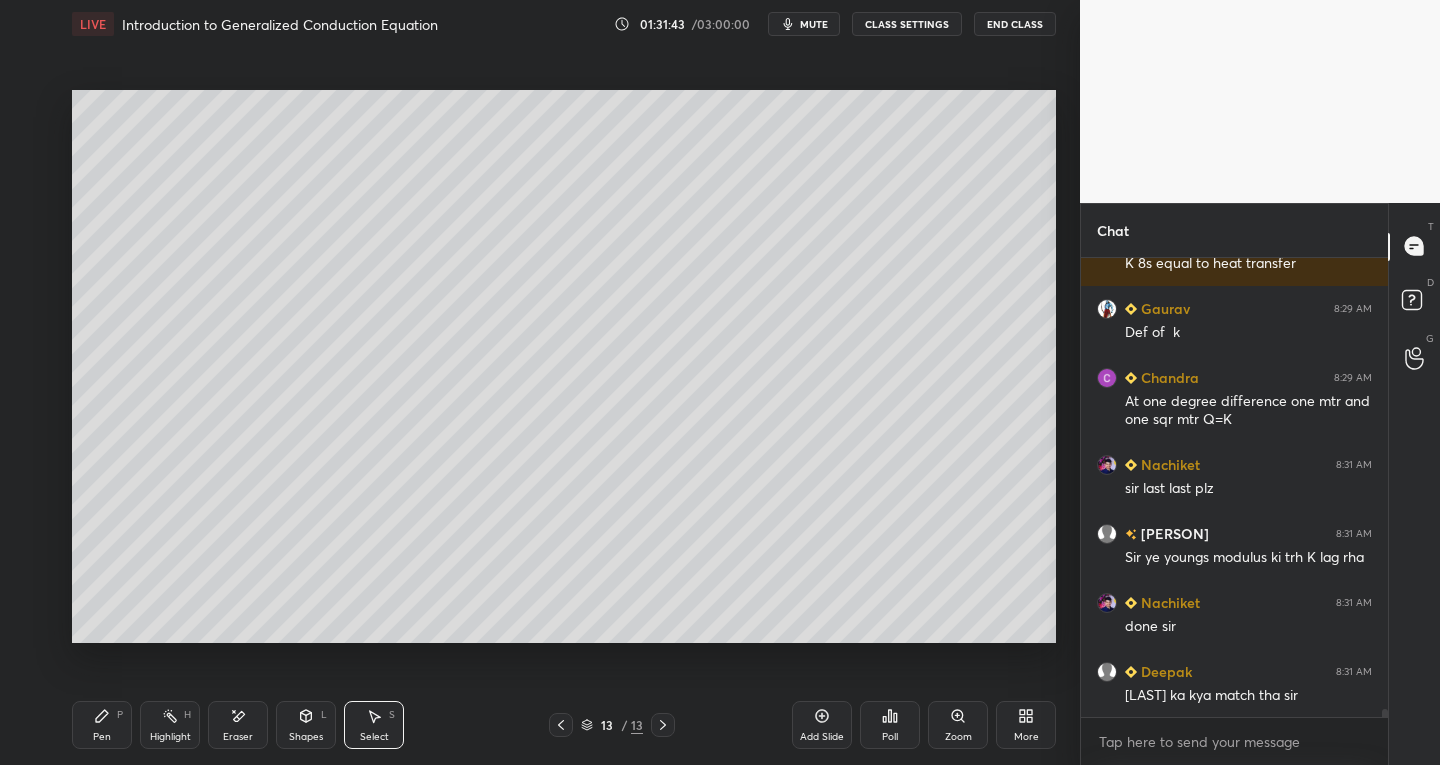 click on "Shapes L" at bounding box center (306, 725) 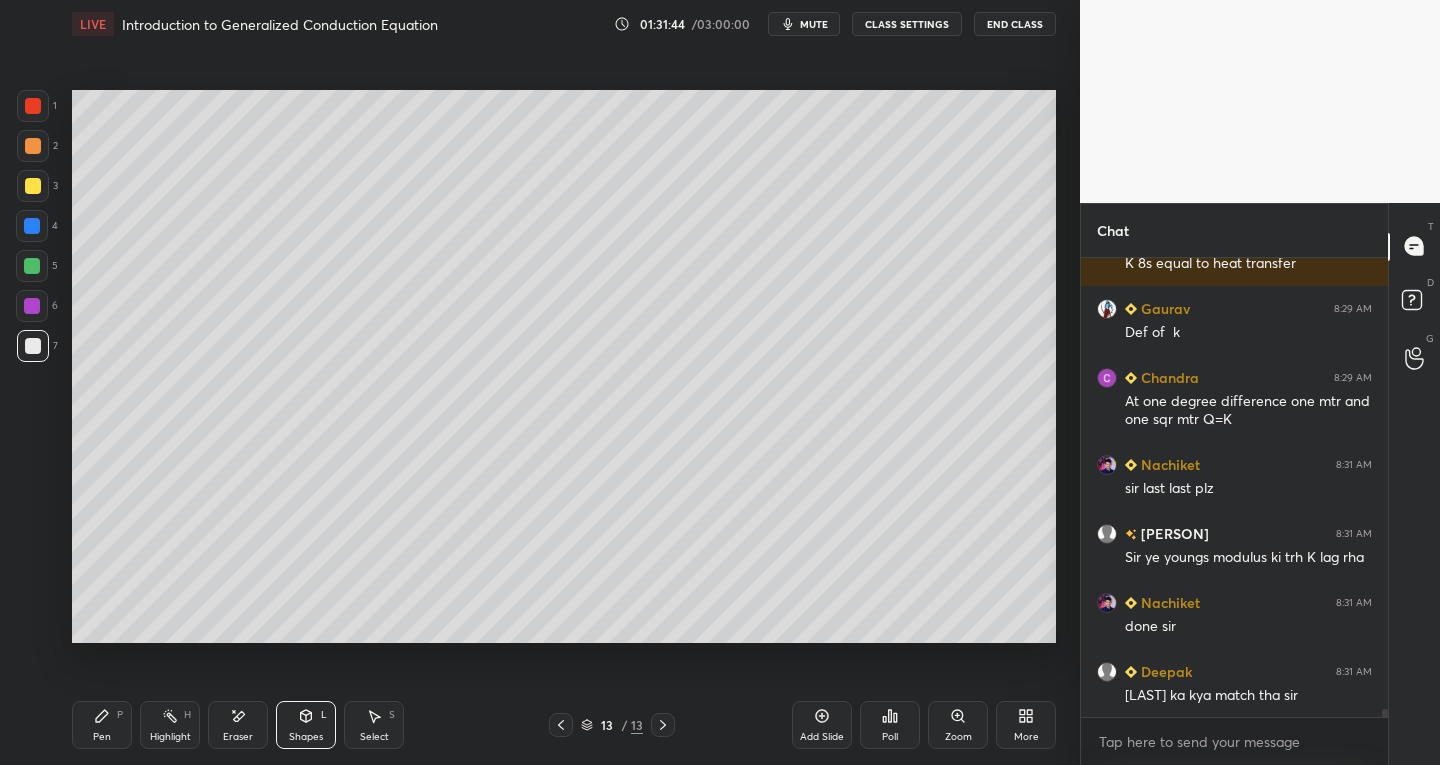 click at bounding box center [33, 186] 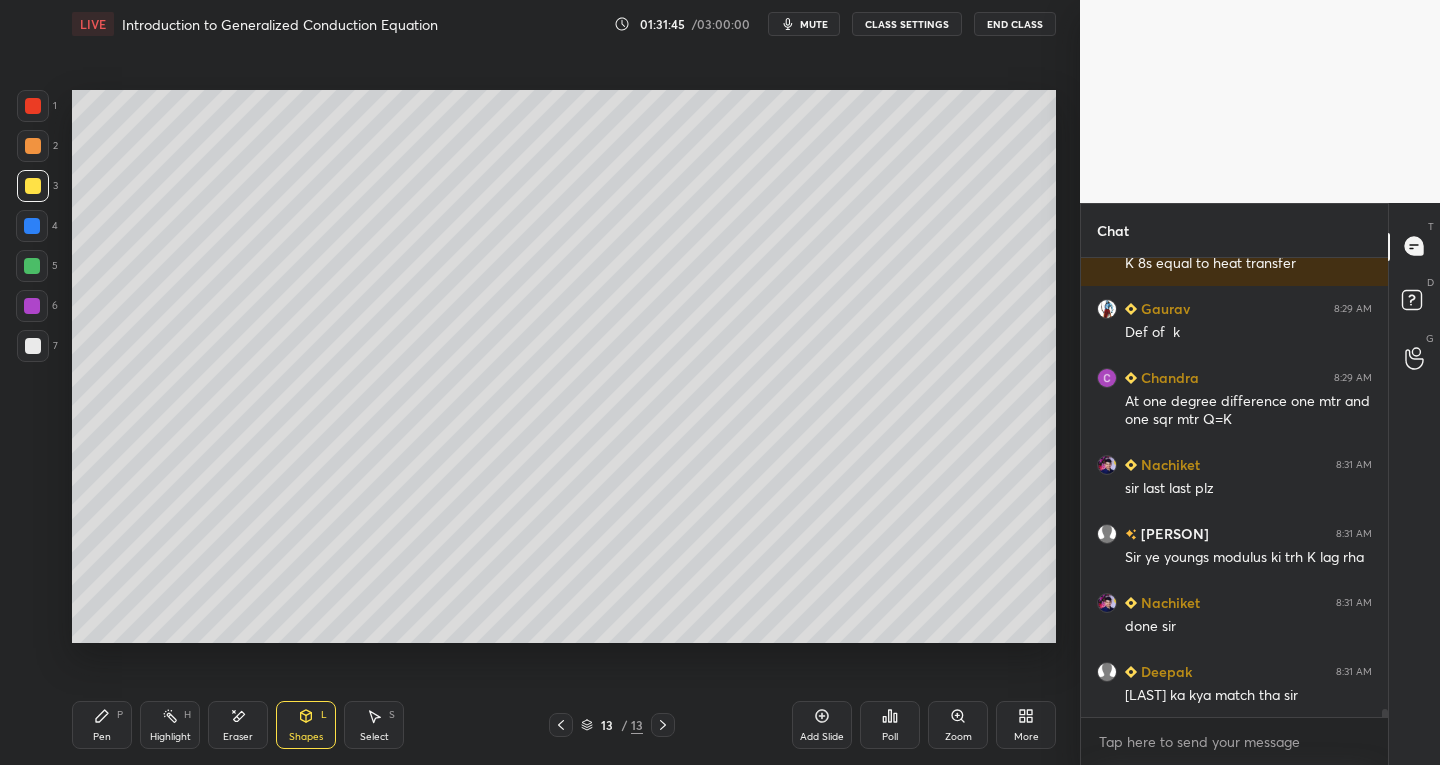click 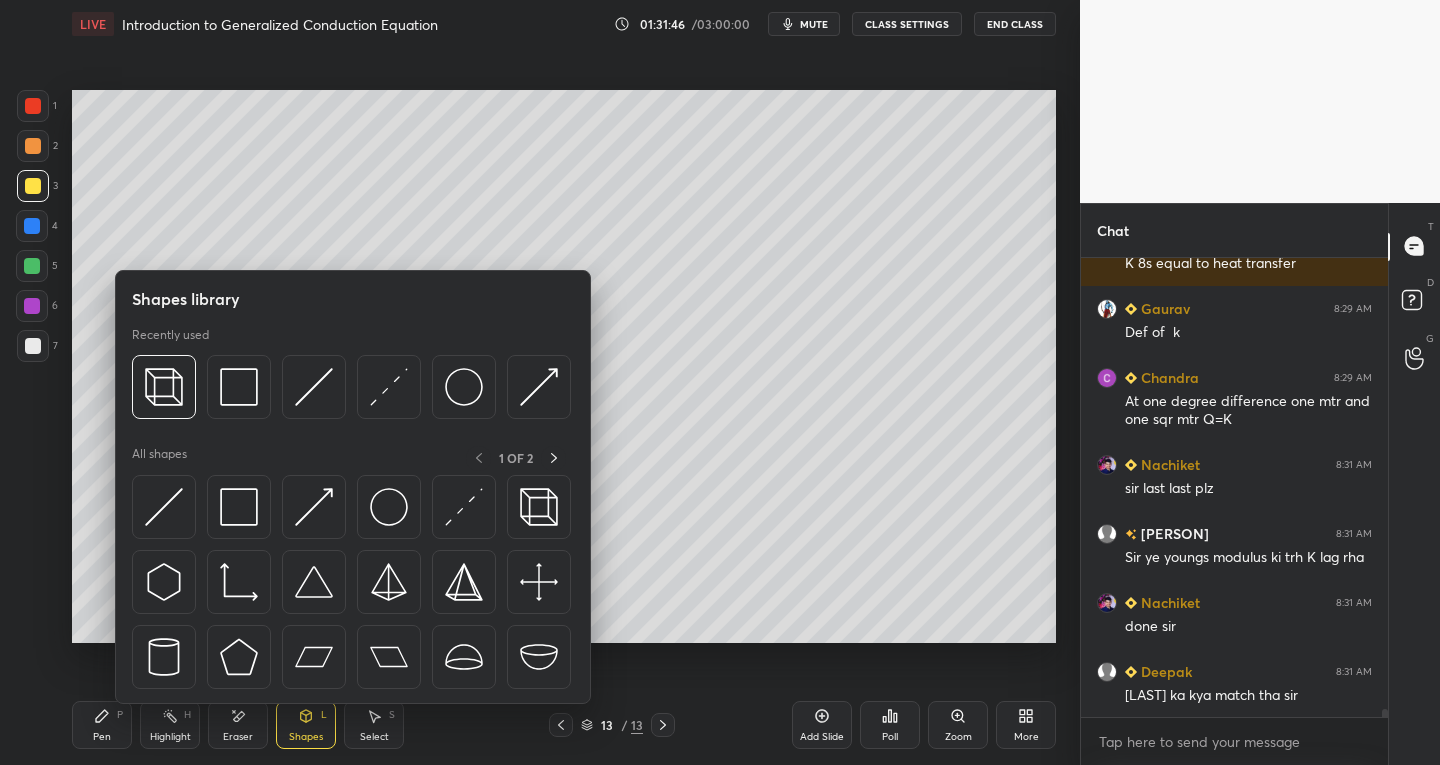 click at bounding box center (164, 507) 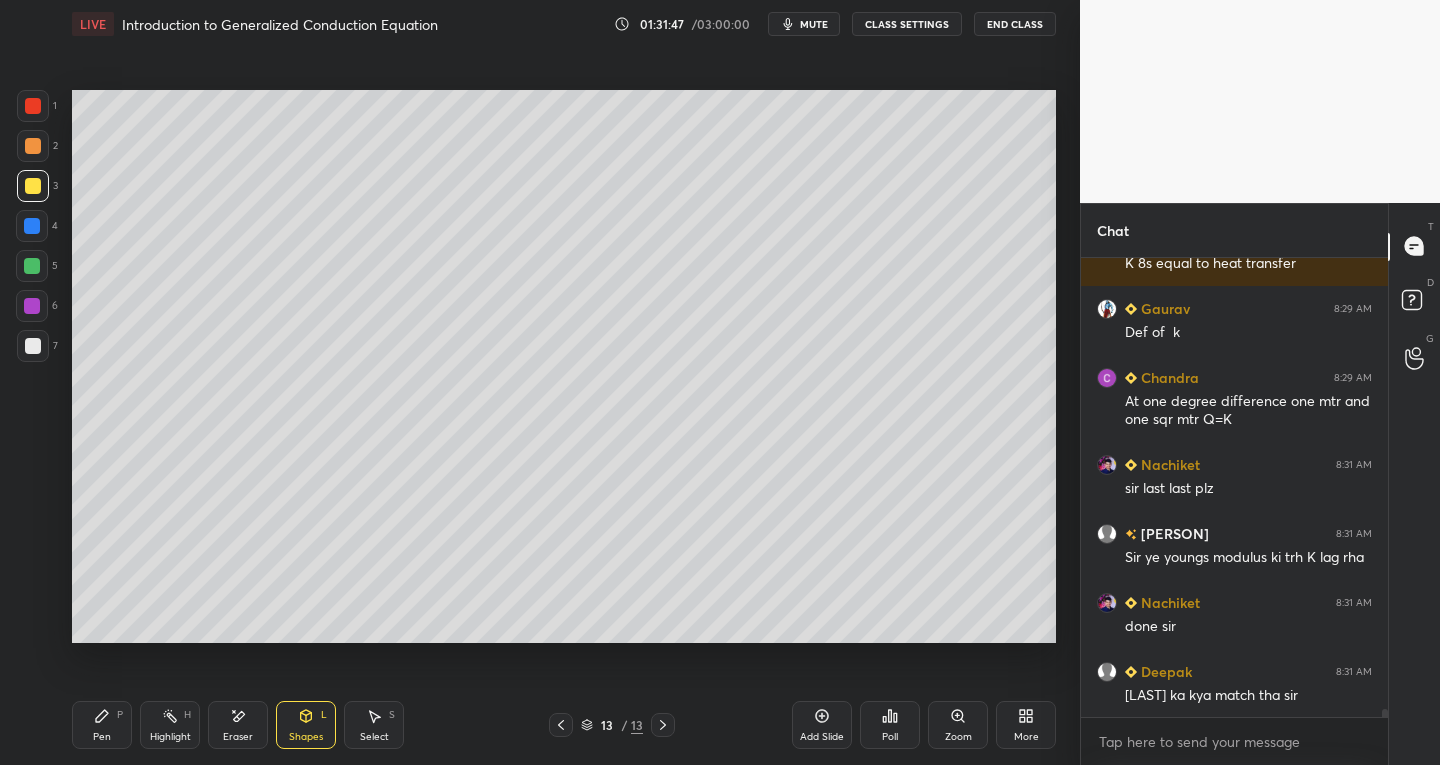 click on "Shapes L" at bounding box center (306, 725) 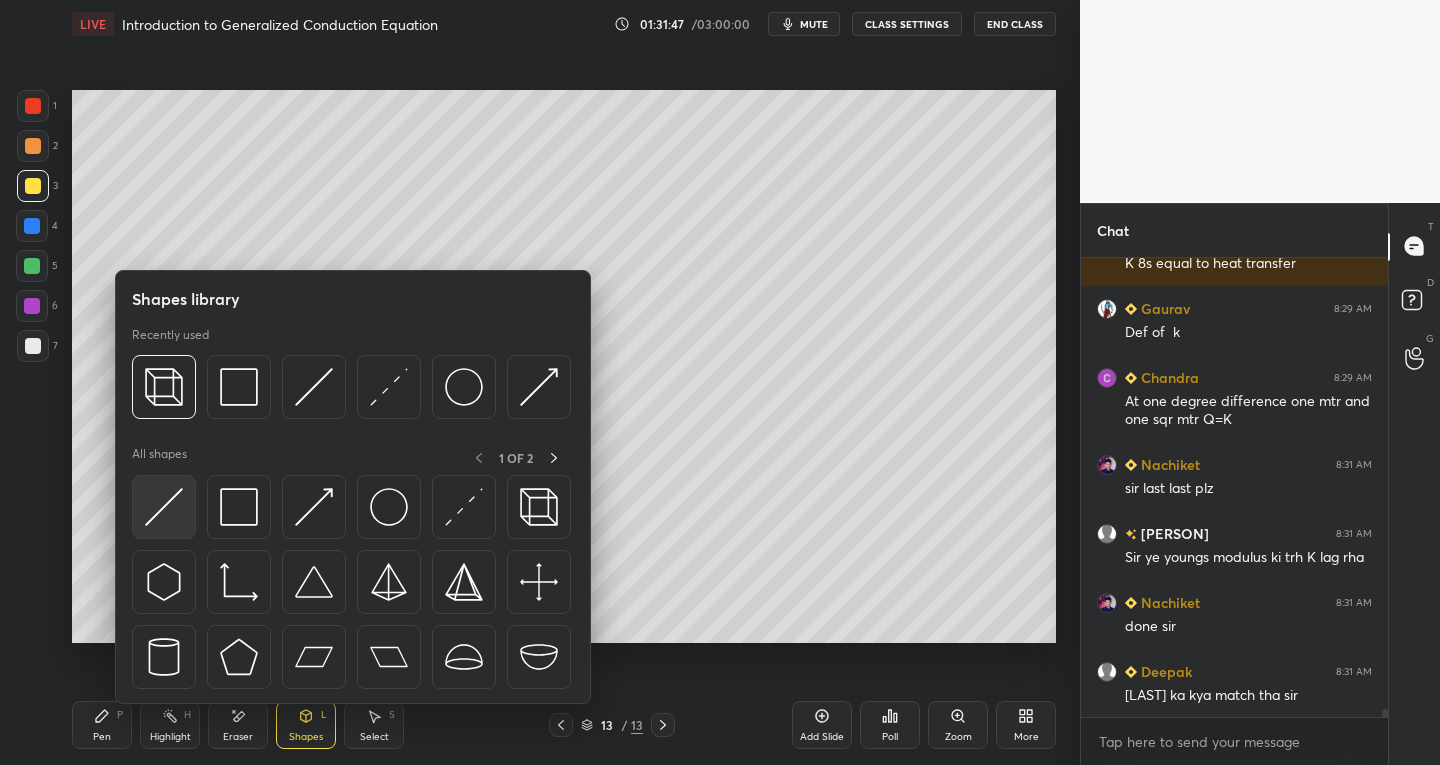 click at bounding box center [164, 507] 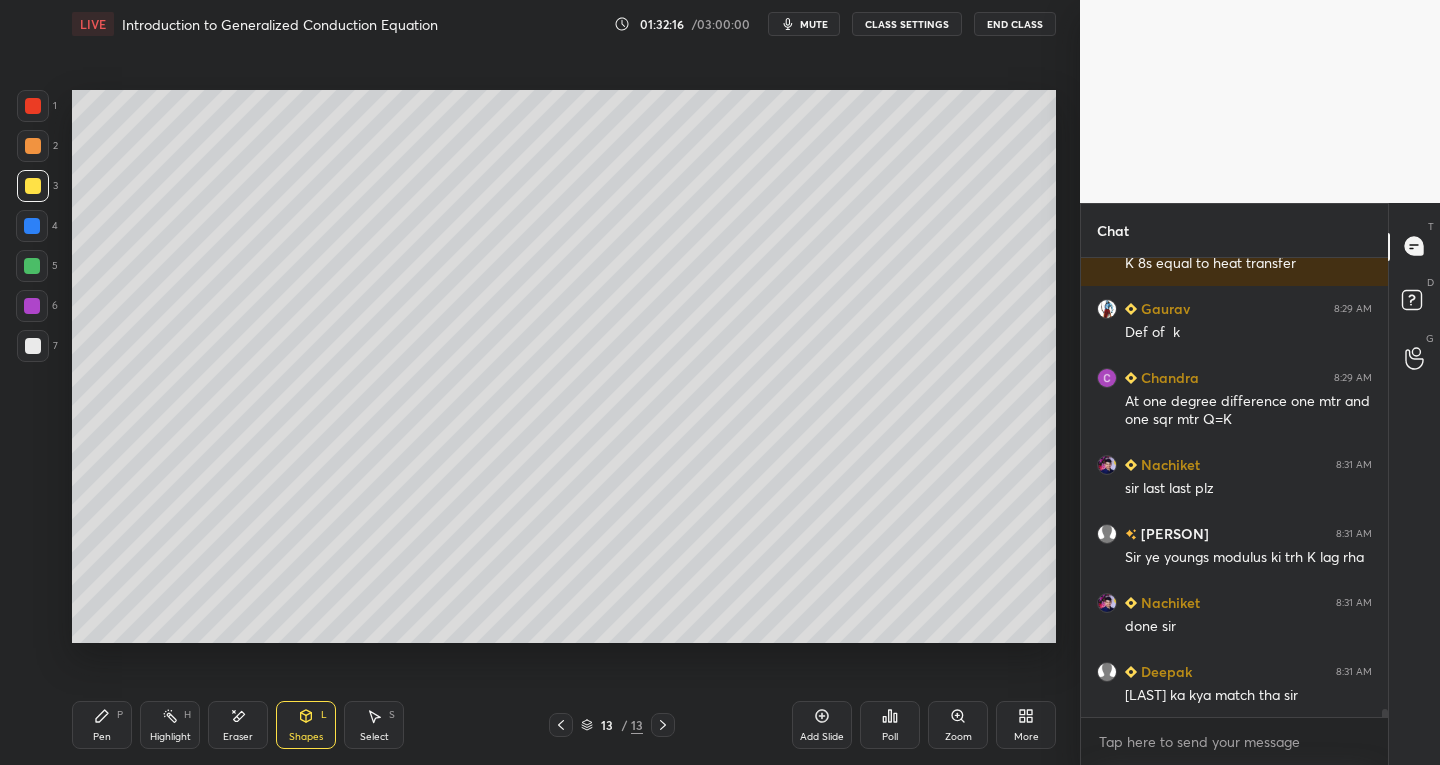 click on "Pen P" at bounding box center [102, 725] 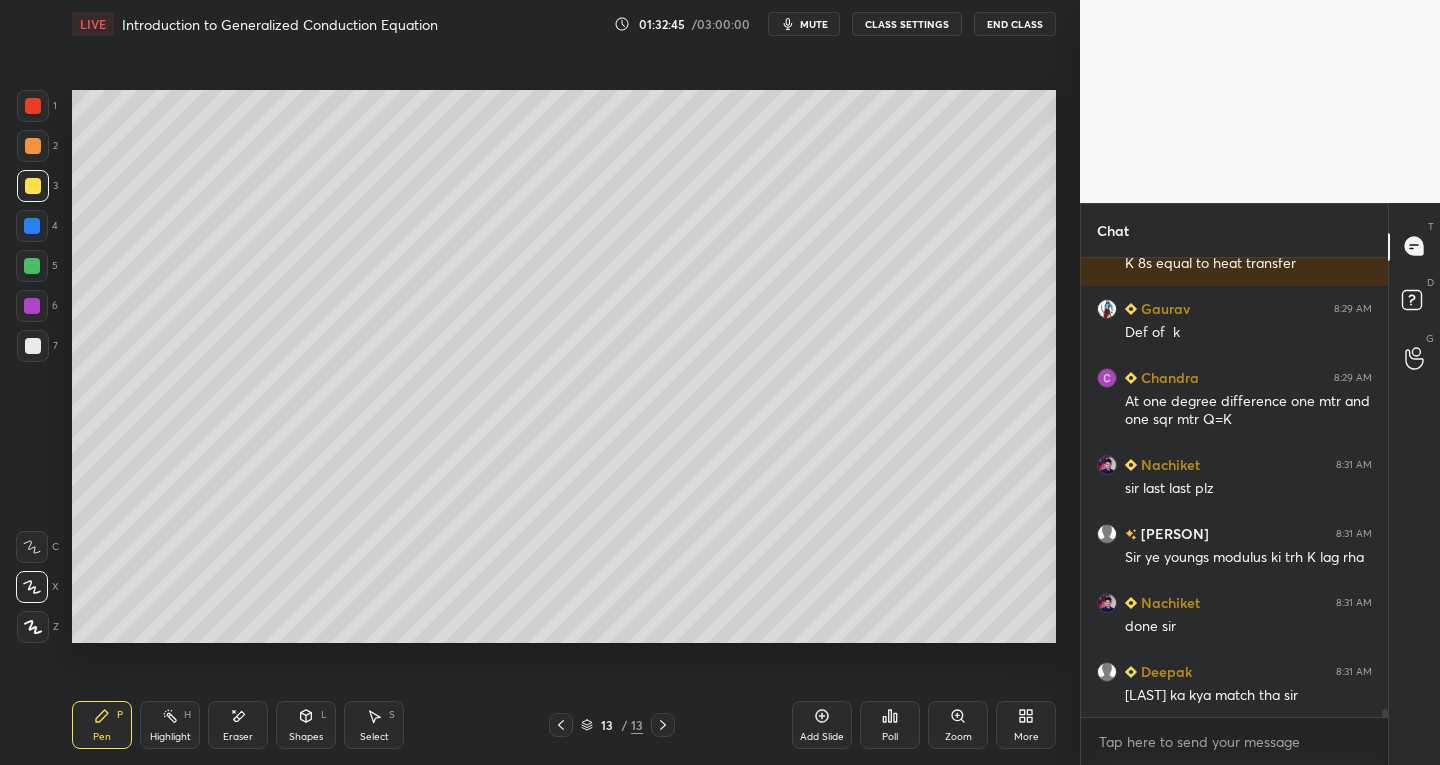 click at bounding box center [33, 346] 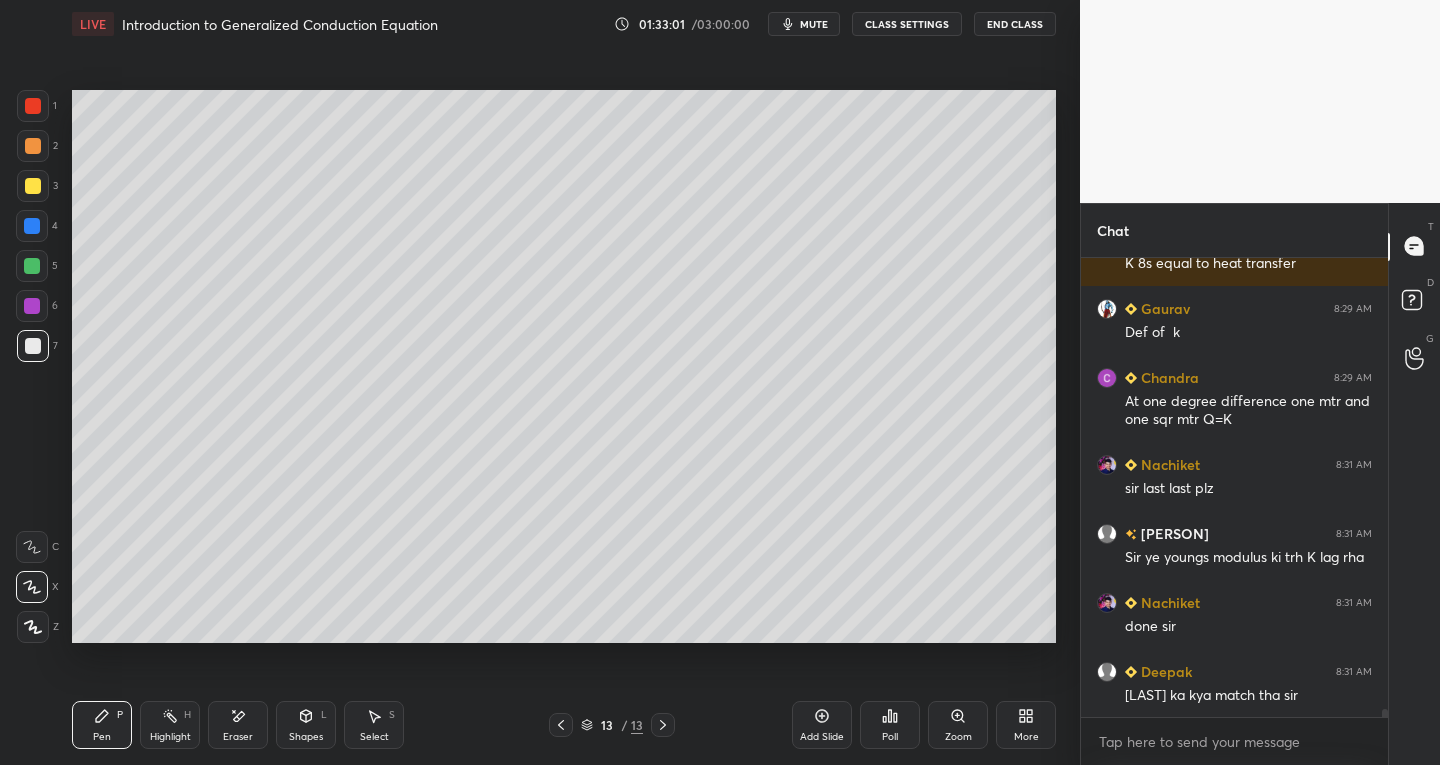 click at bounding box center [33, 186] 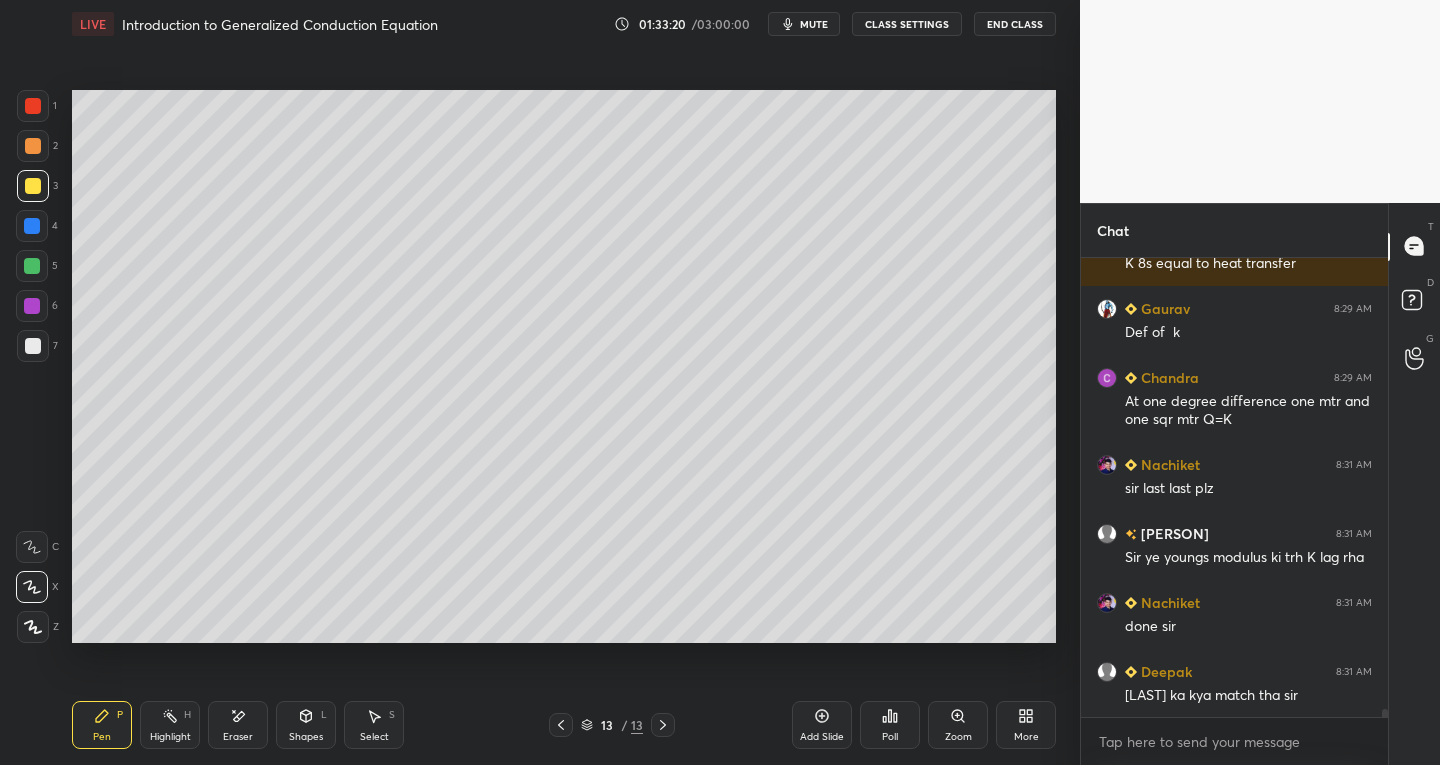 click on "Highlight H" at bounding box center [170, 725] 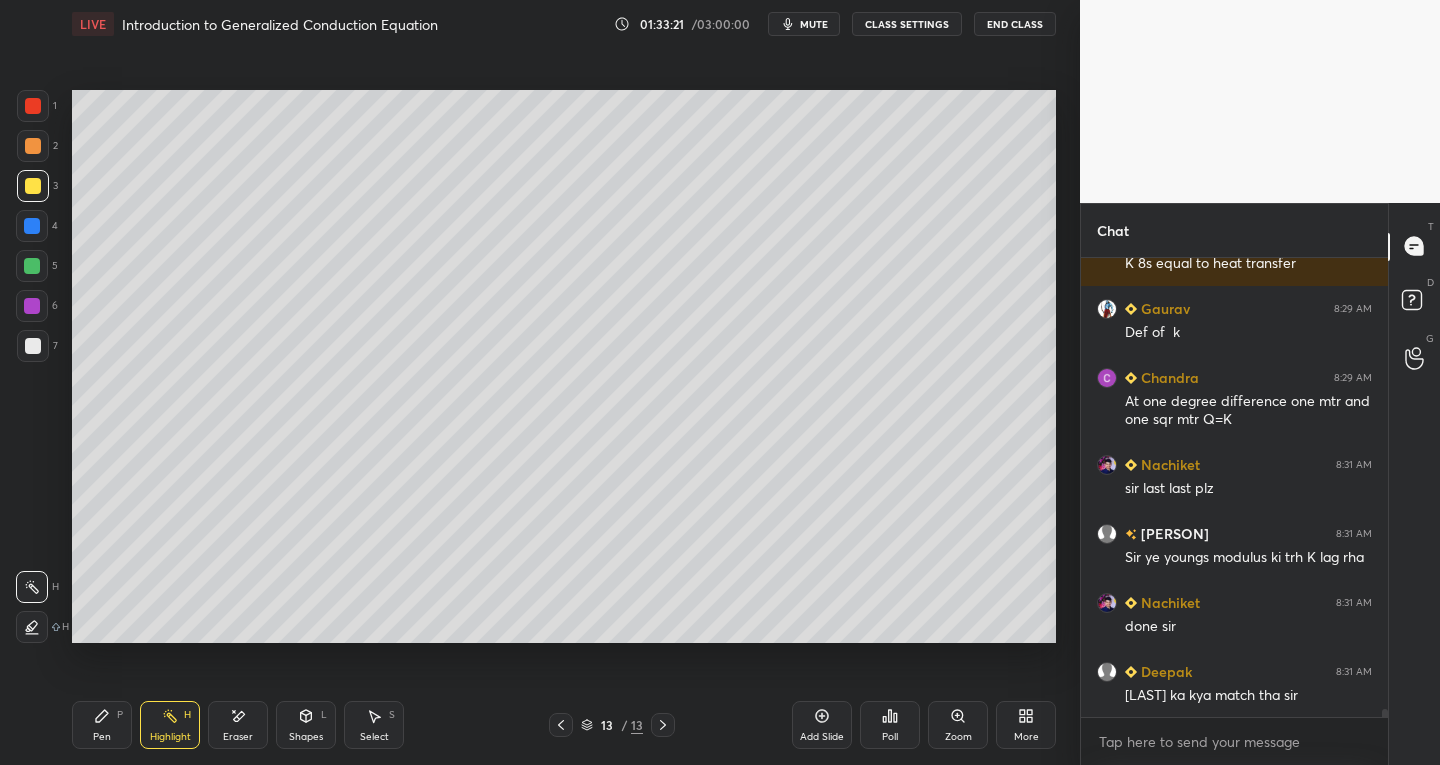 click 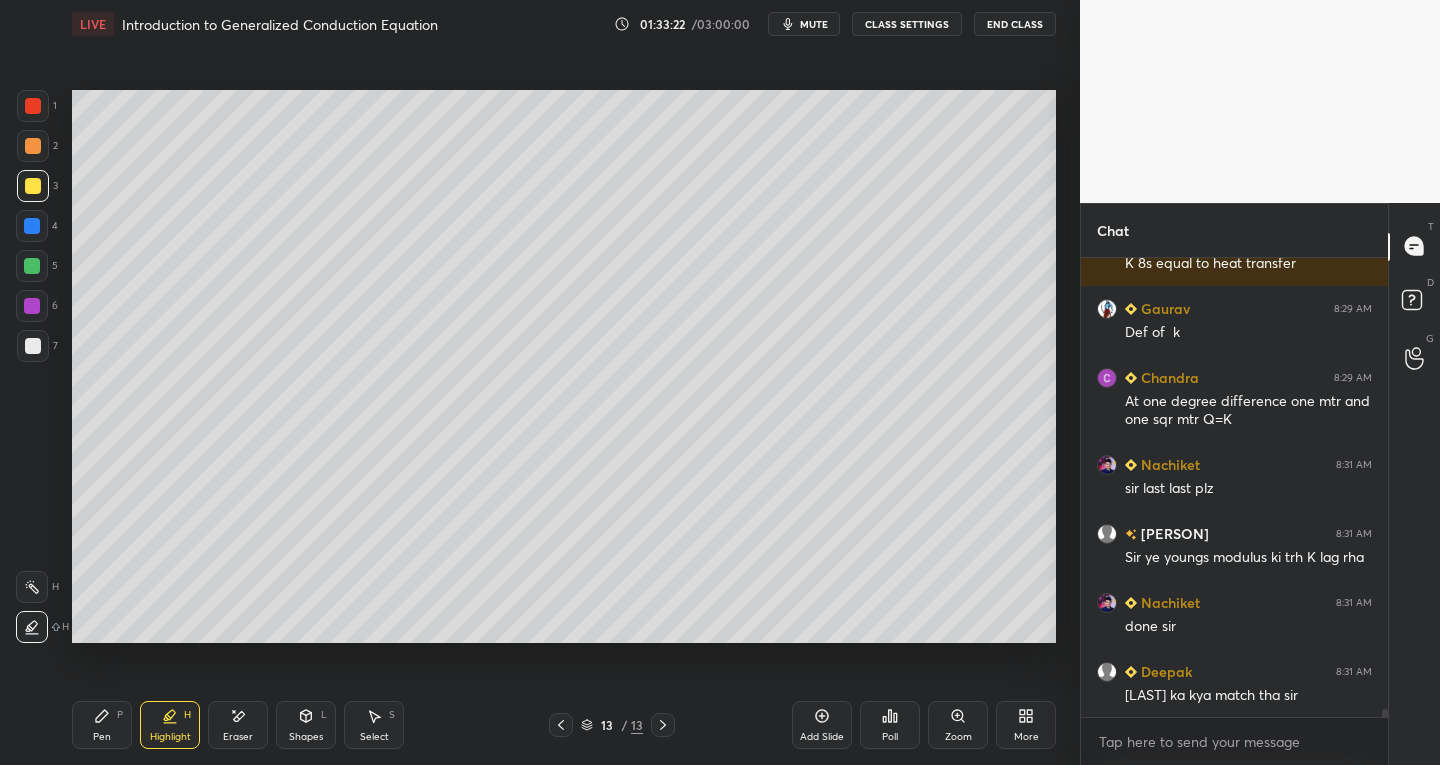 click at bounding box center (33, 346) 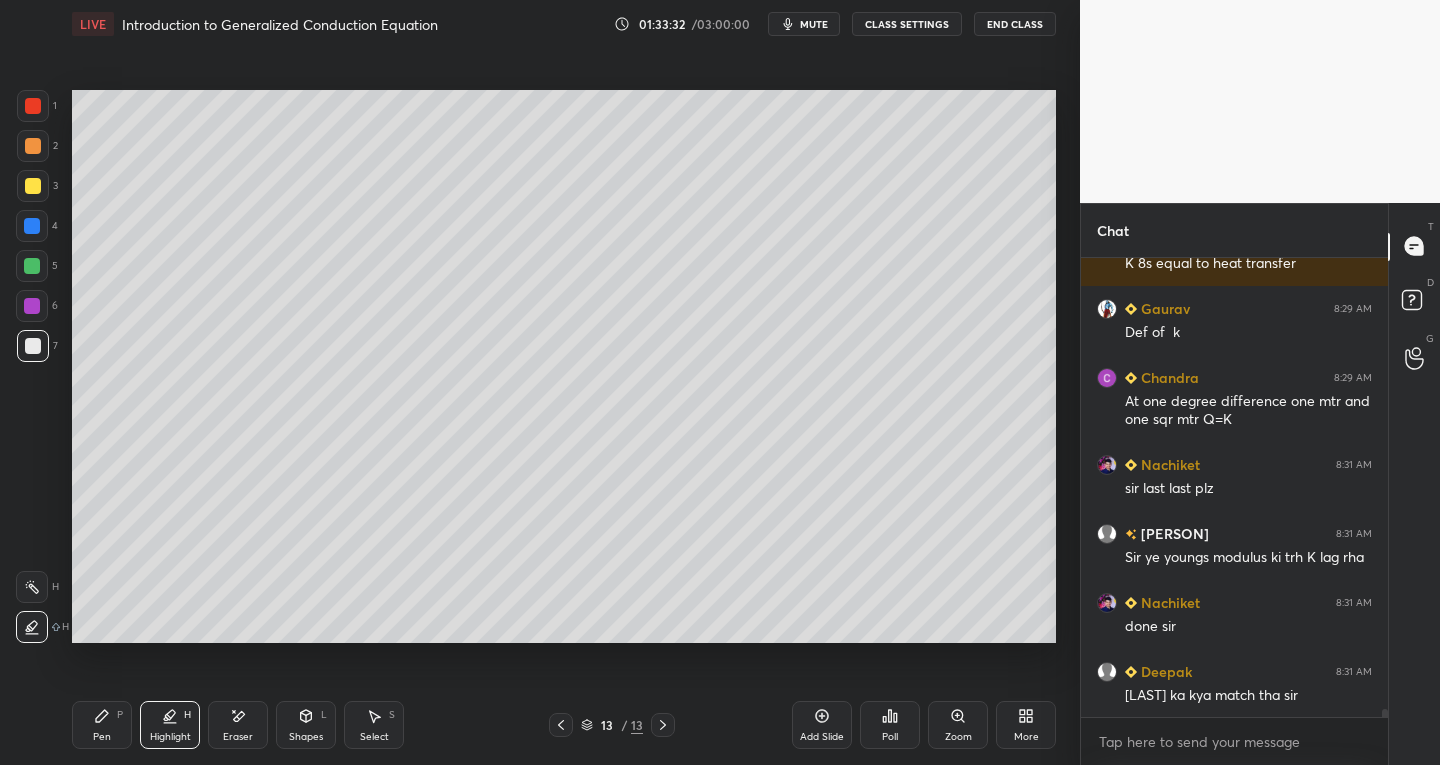 click at bounding box center [33, 186] 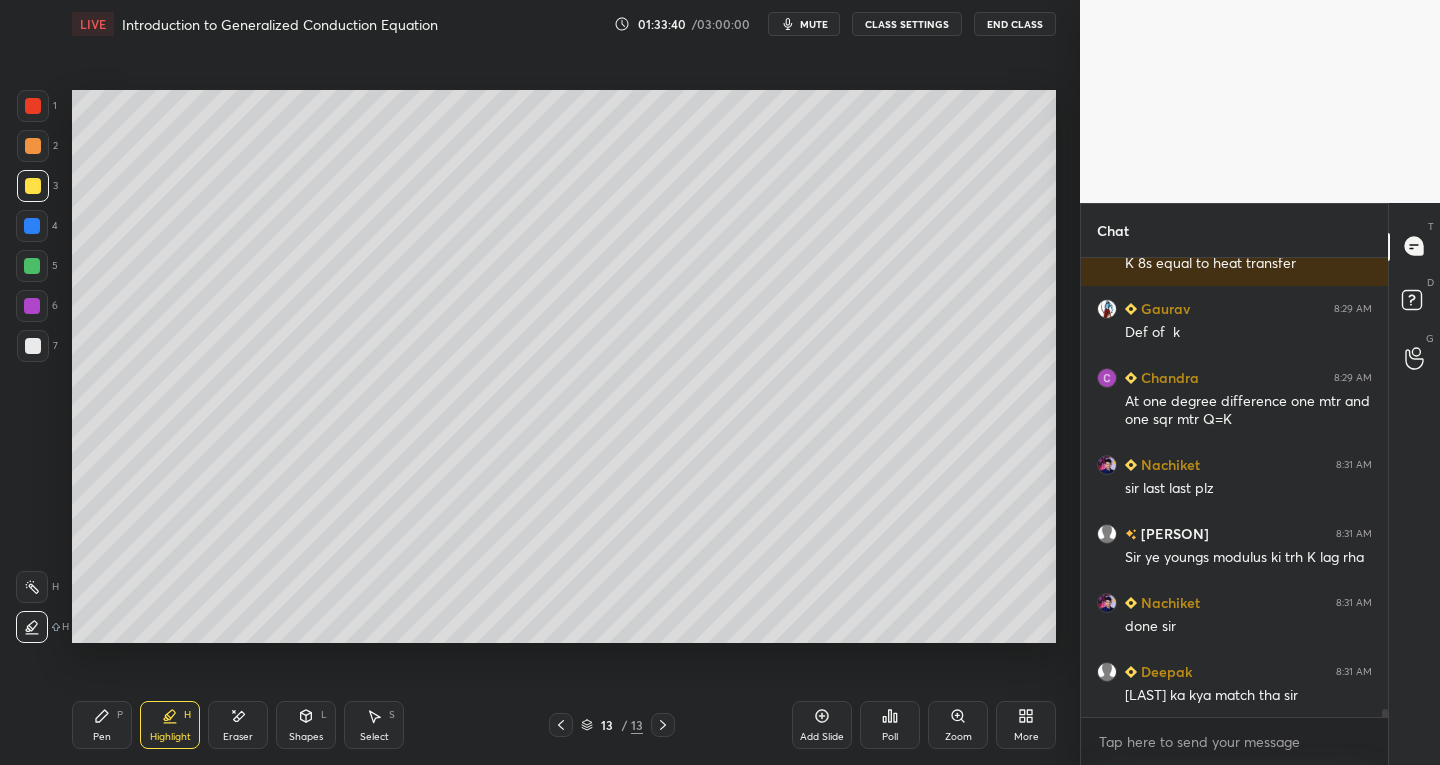 click 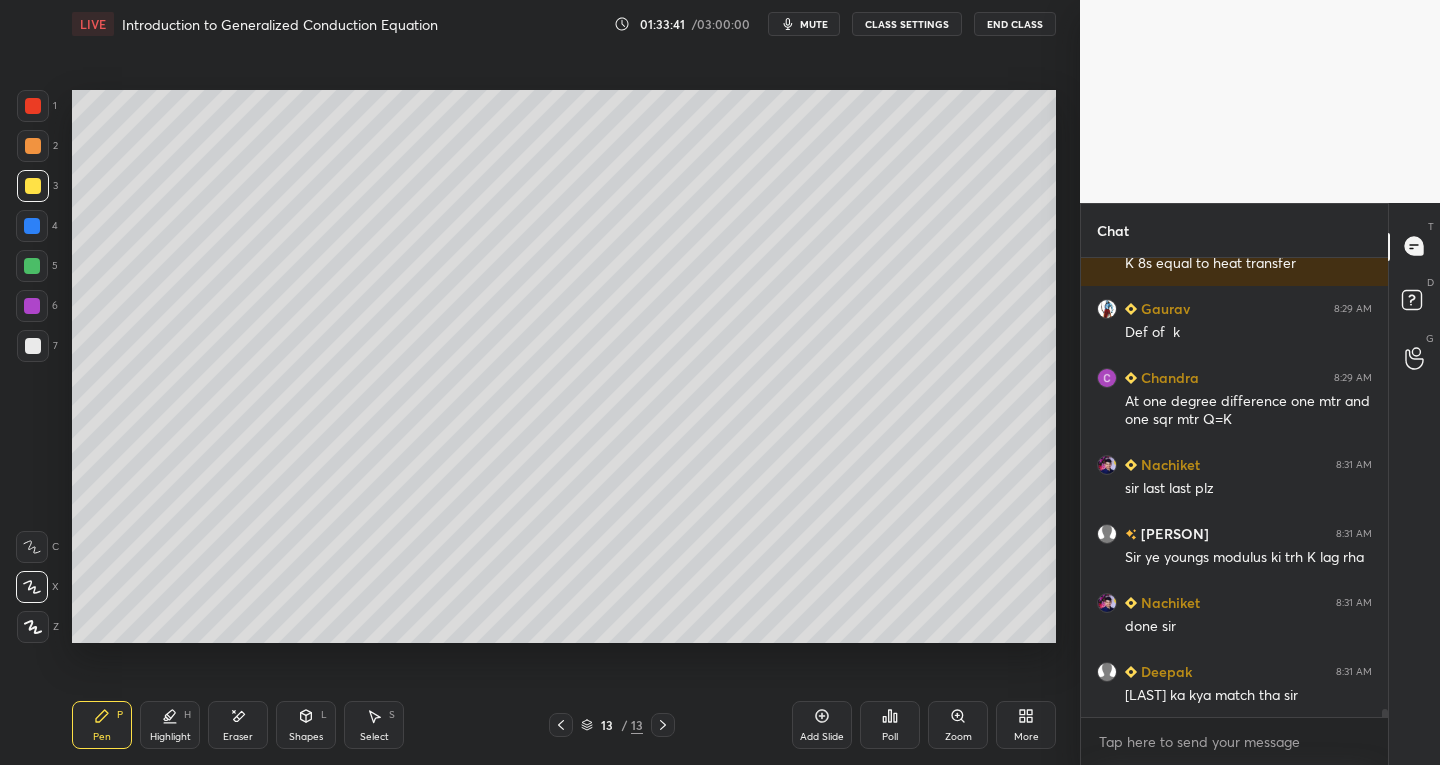 click at bounding box center [33, 346] 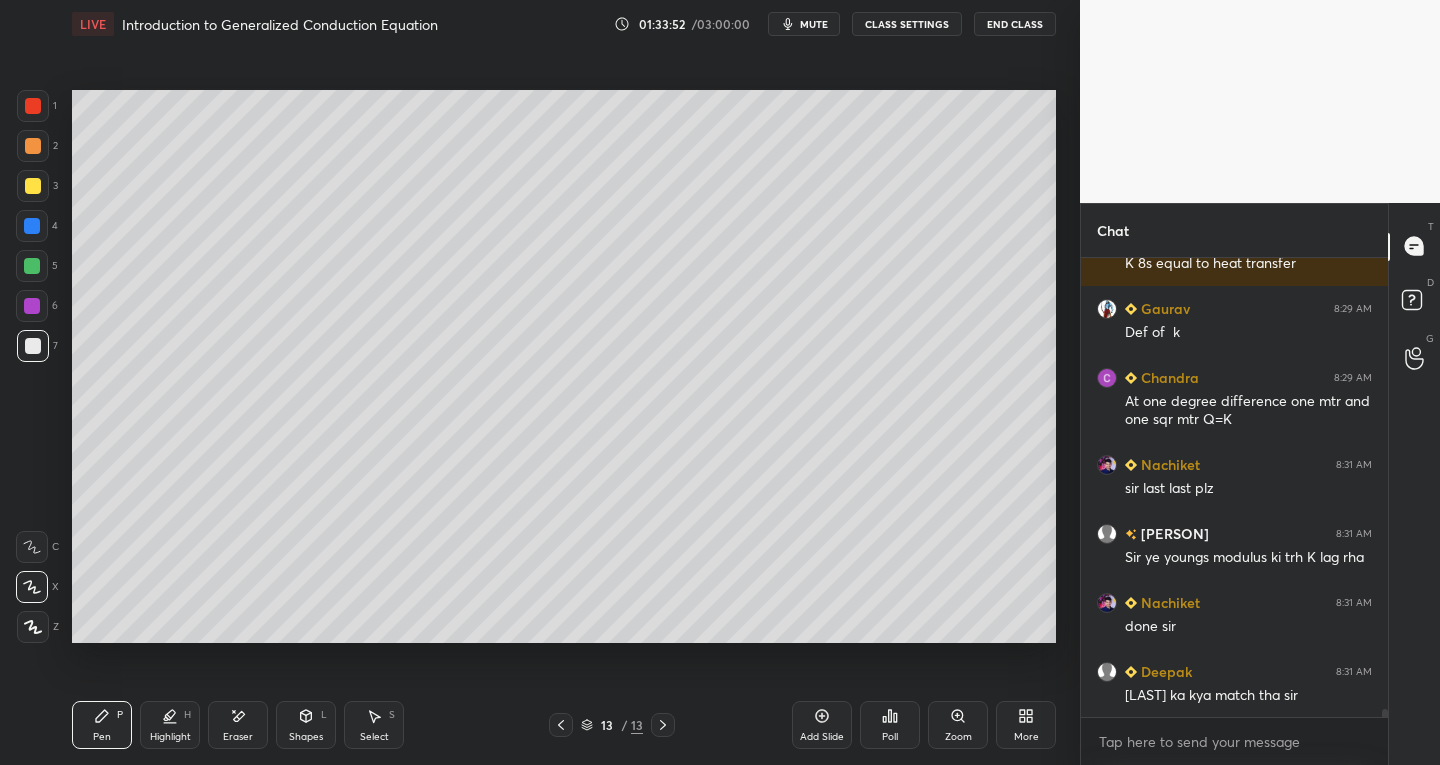 click on "Select" at bounding box center (374, 737) 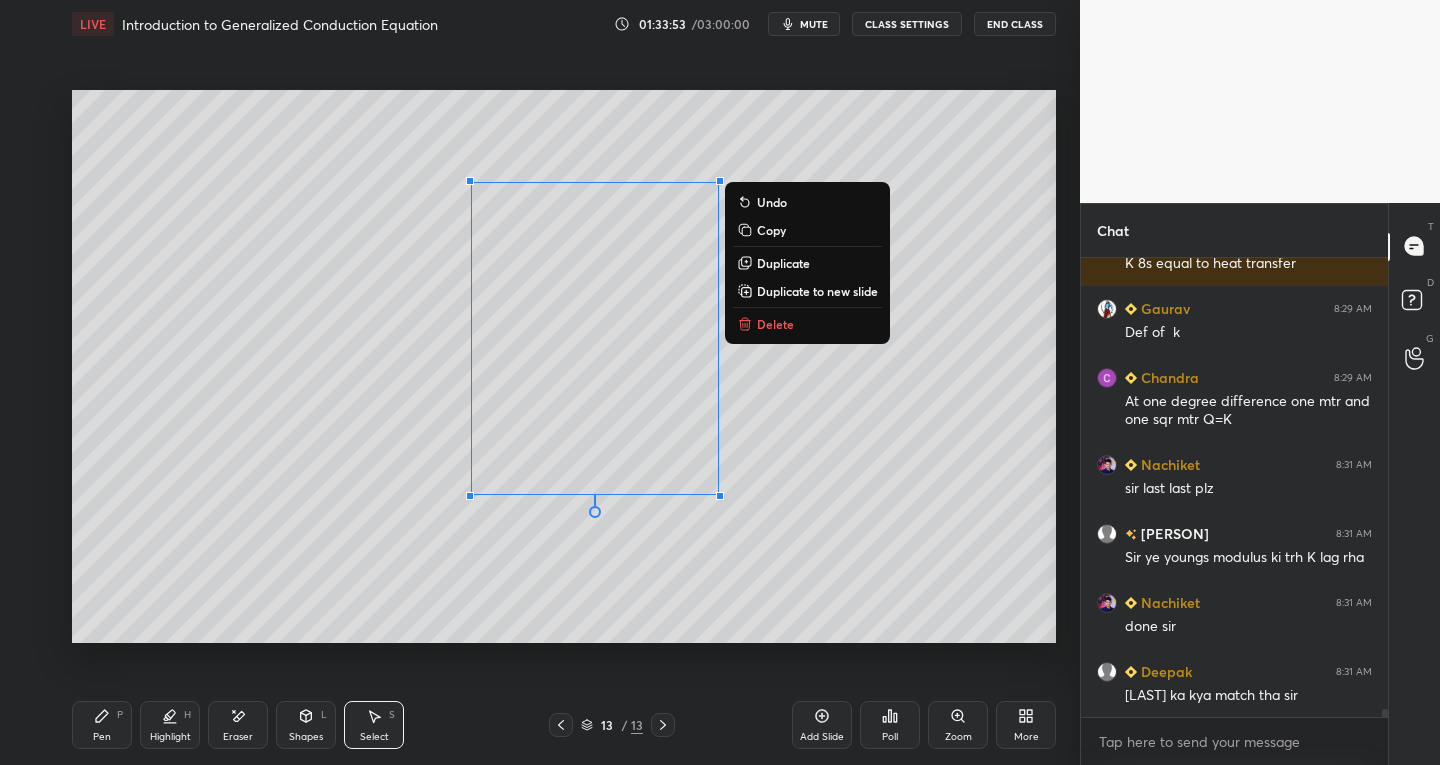 scroll, scrollTop: 25535, scrollLeft: 0, axis: vertical 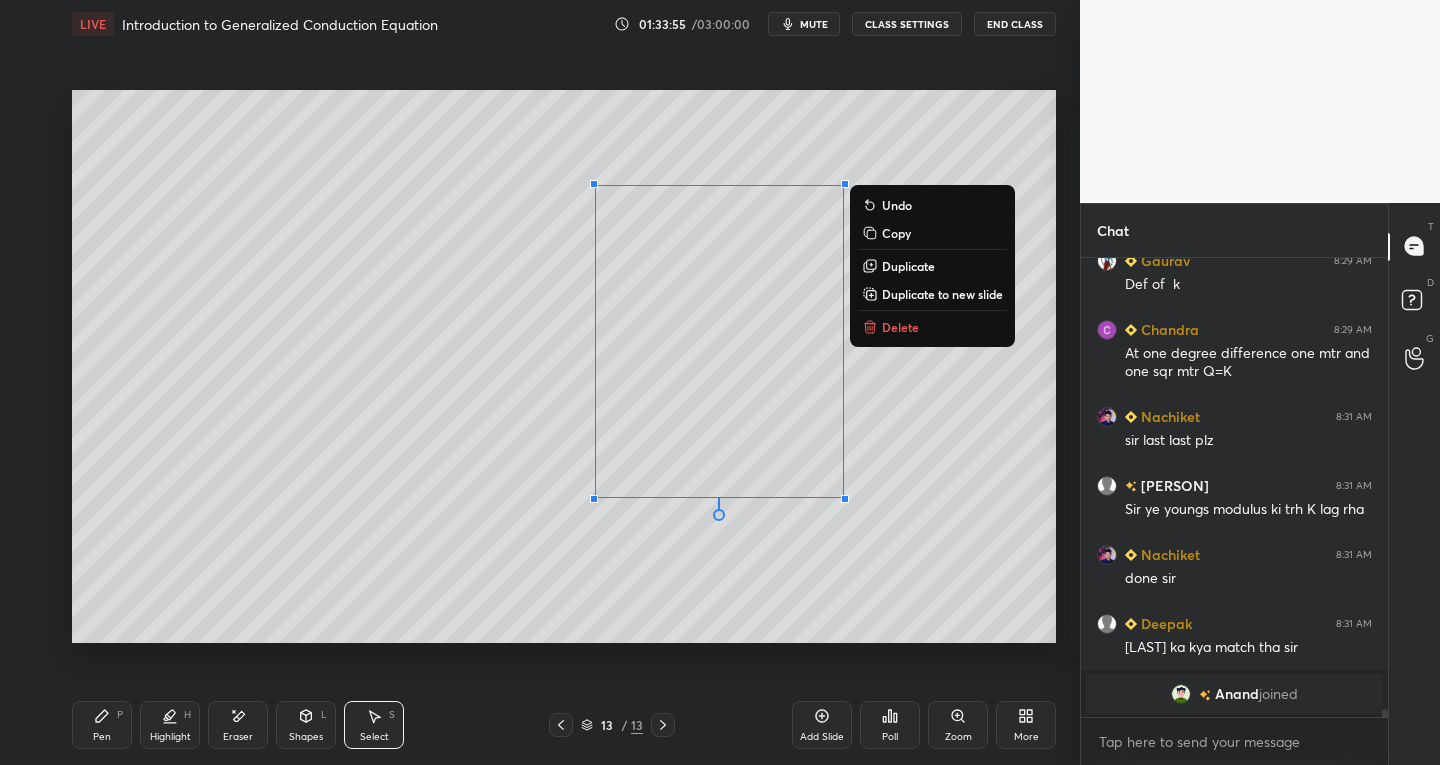 click 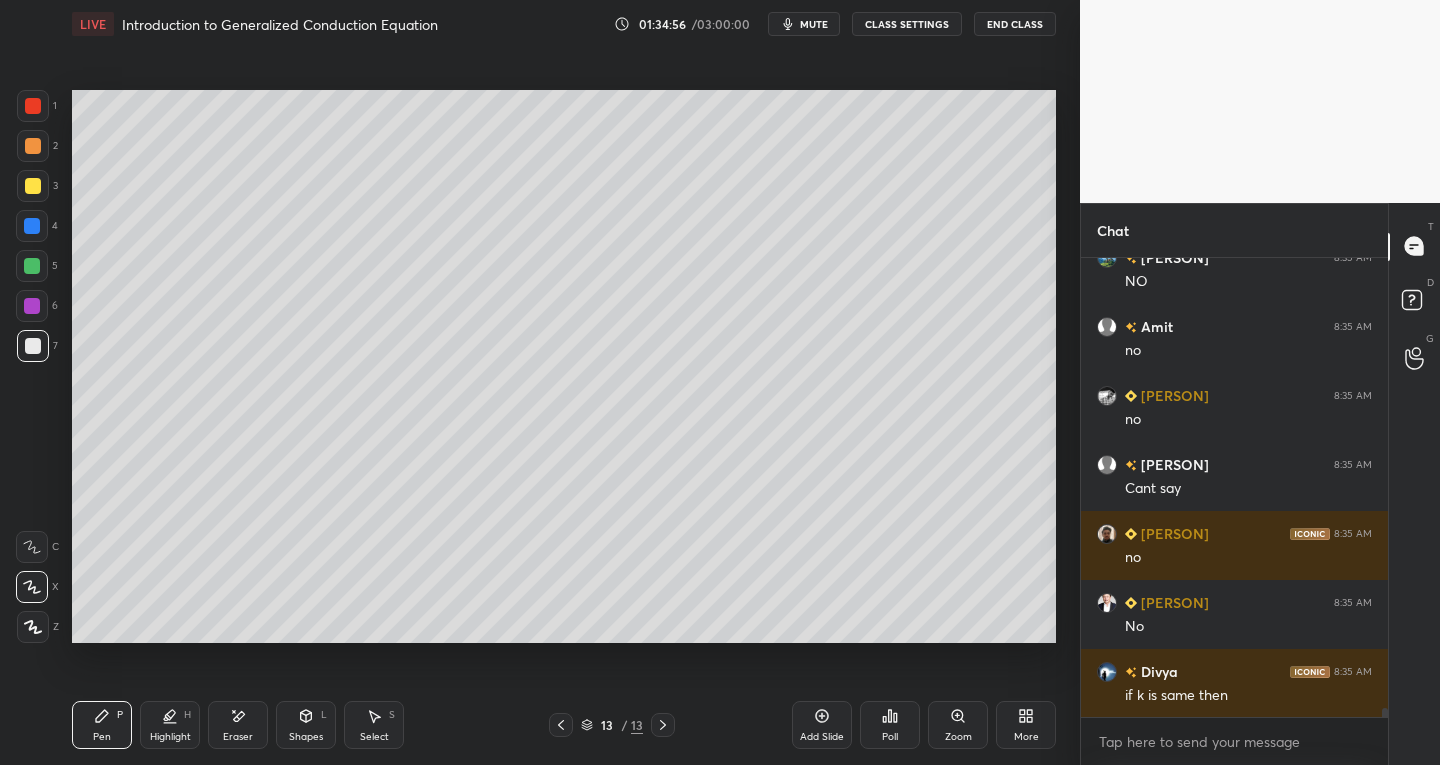 scroll, scrollTop: 22142, scrollLeft: 0, axis: vertical 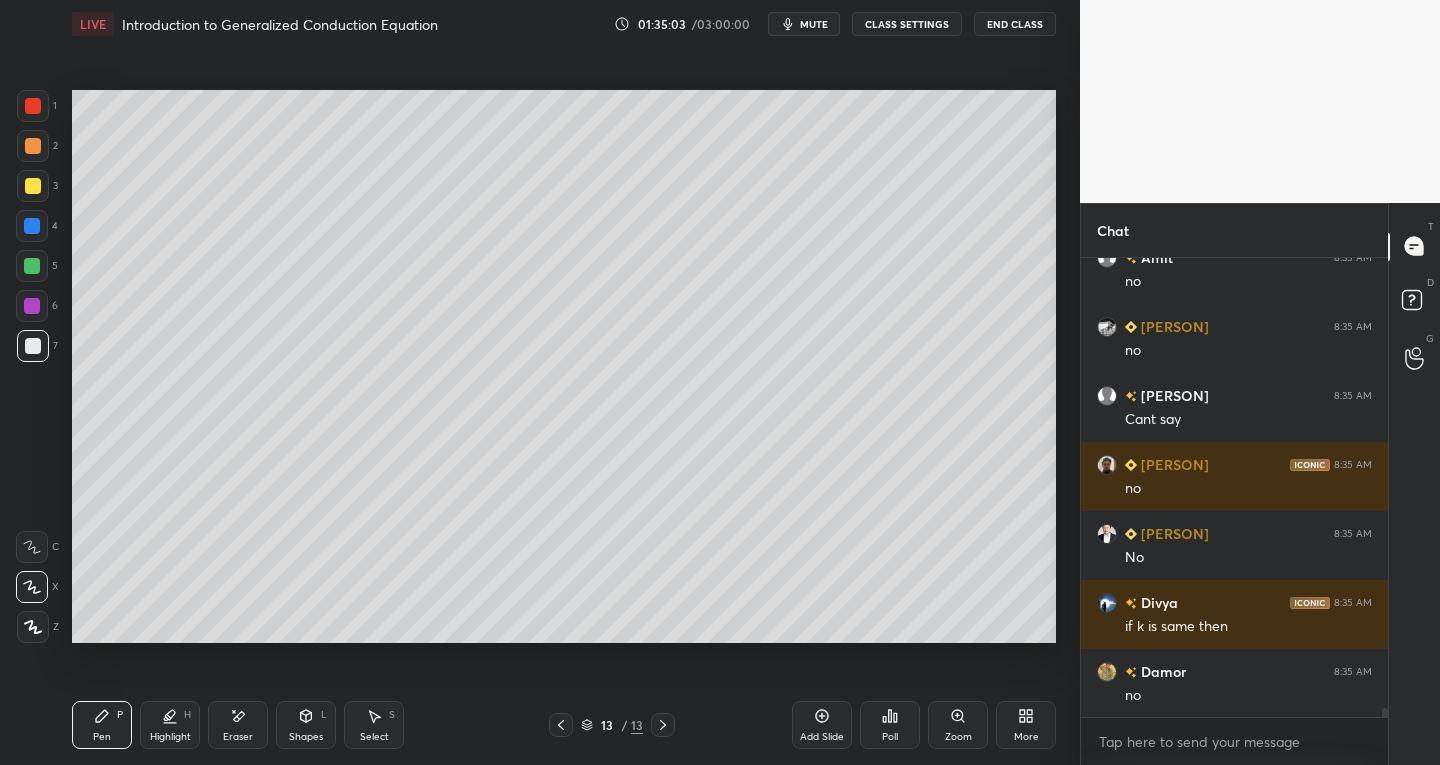 click at bounding box center [33, 346] 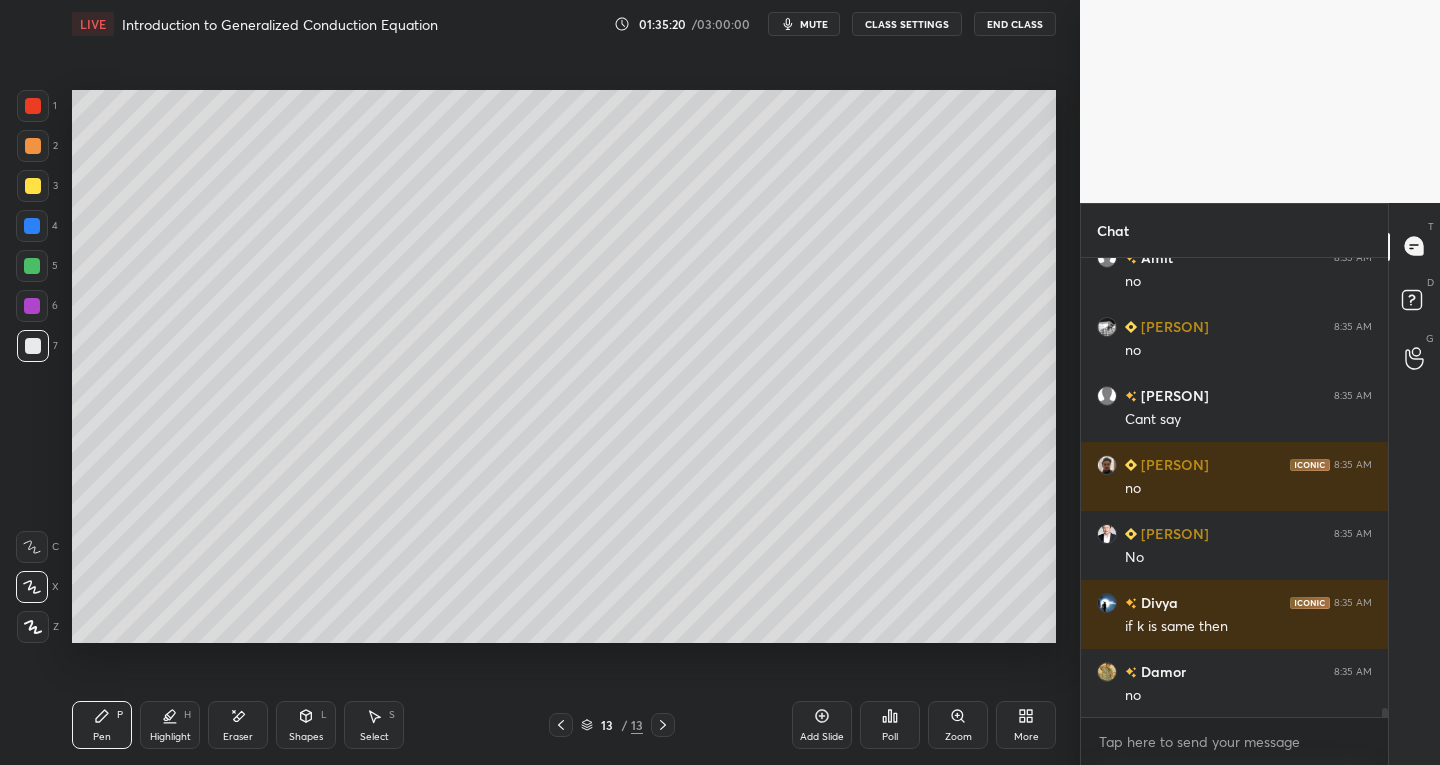 scroll, scrollTop: 22229, scrollLeft: 0, axis: vertical 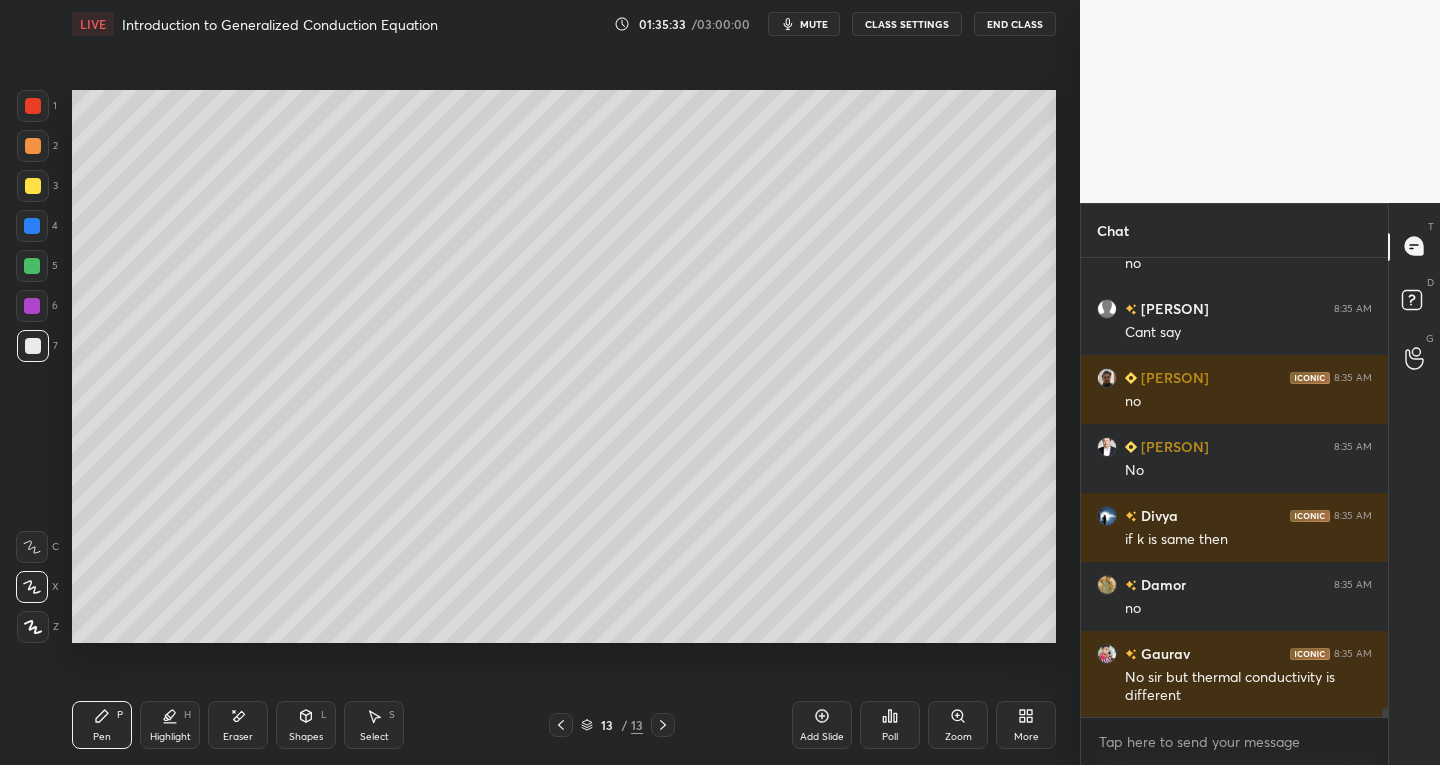 click at bounding box center [561, 725] 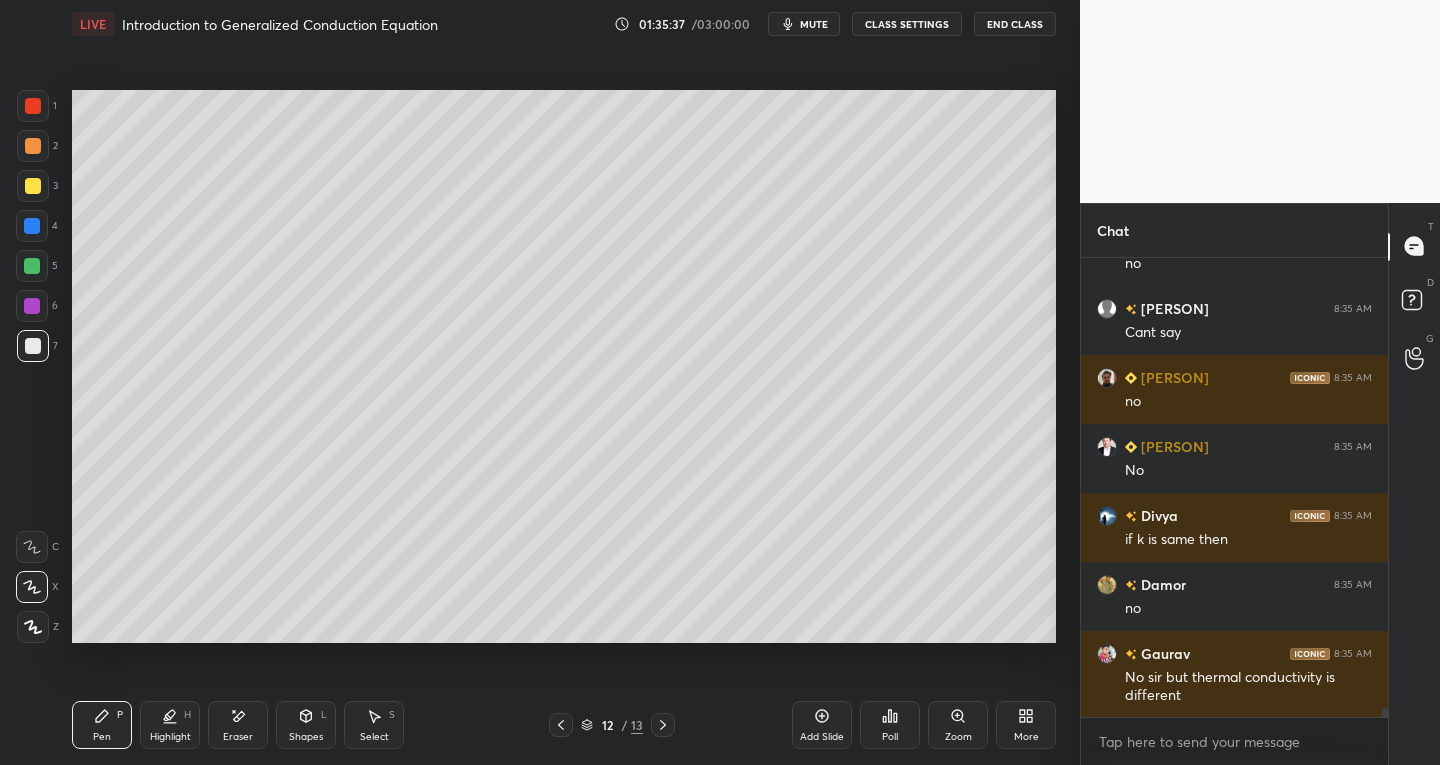 click 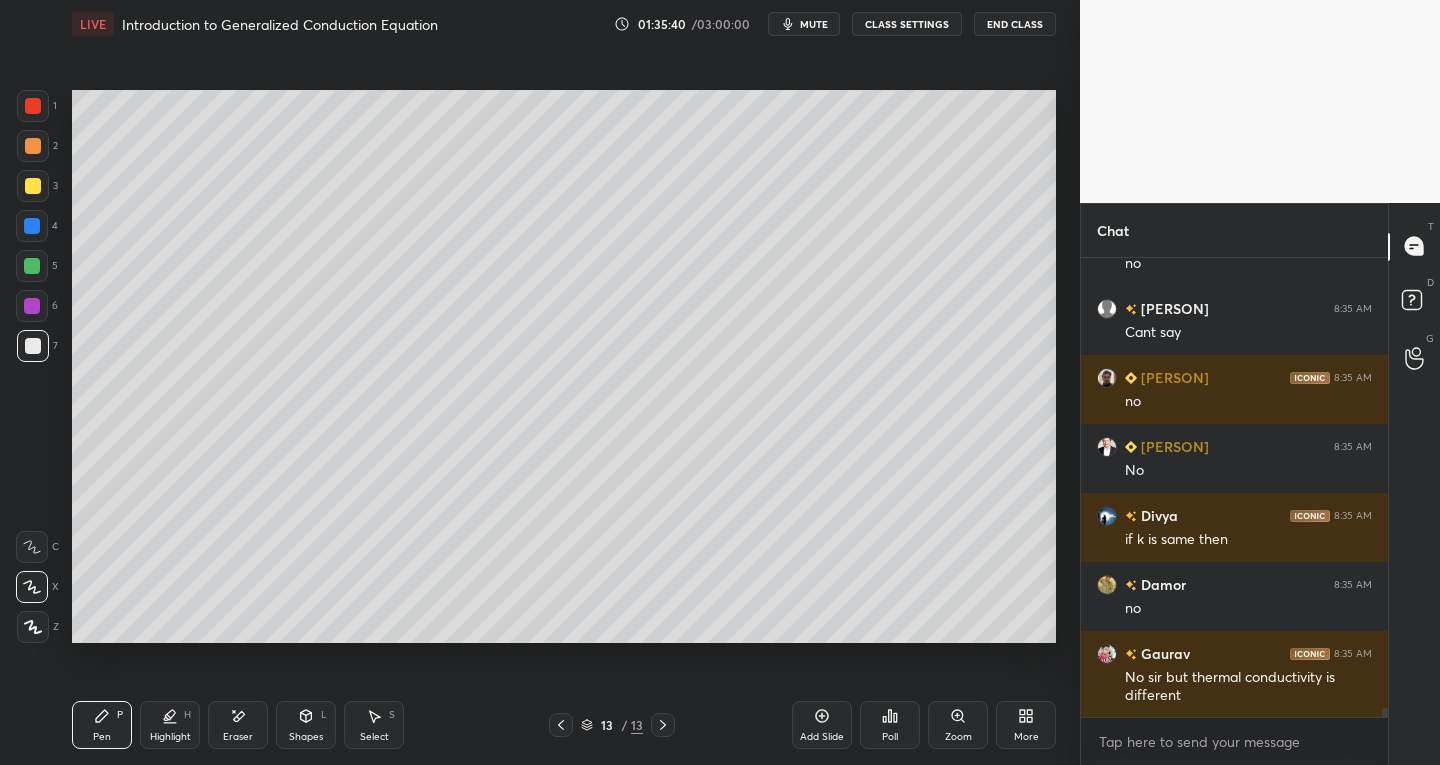 scroll, scrollTop: 22298, scrollLeft: 0, axis: vertical 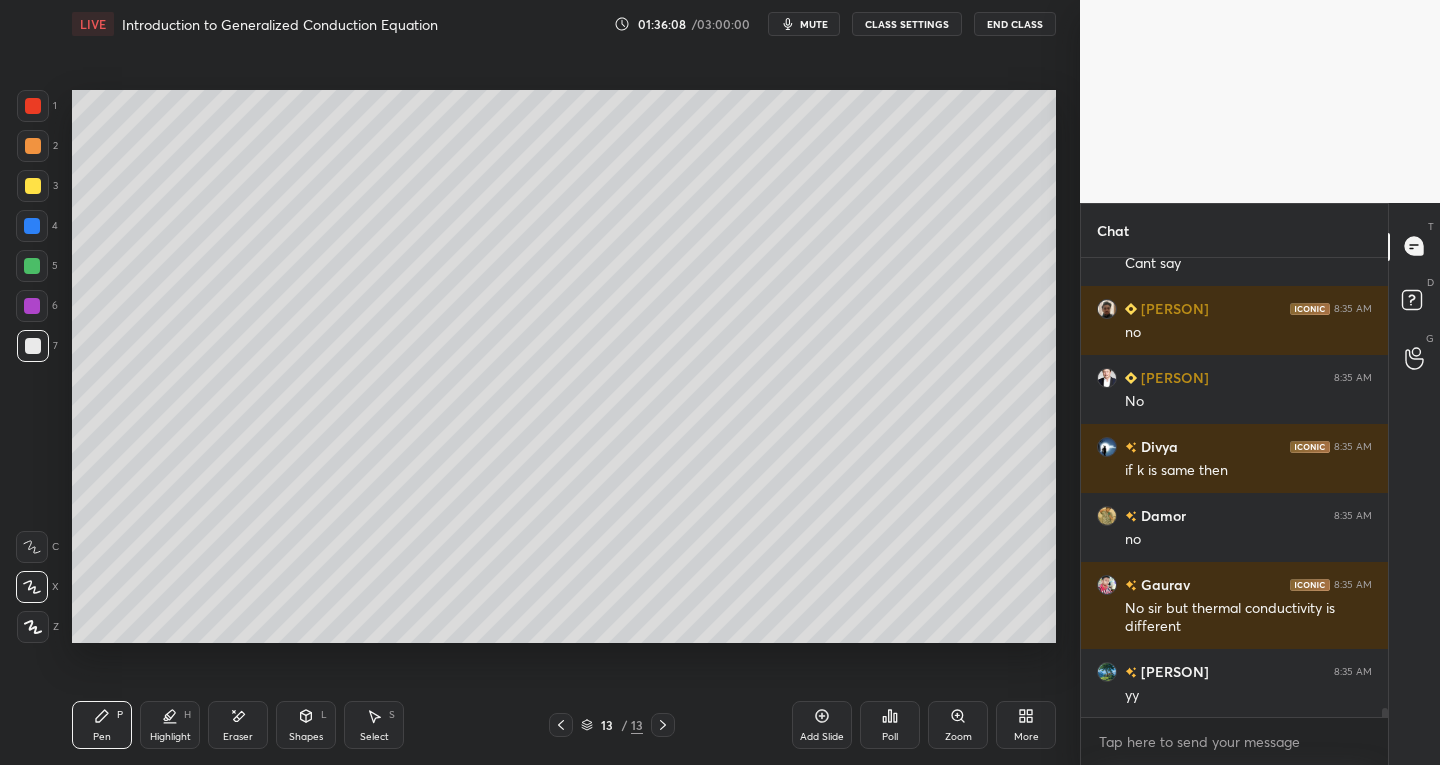 click on "Eraser" at bounding box center (238, 725) 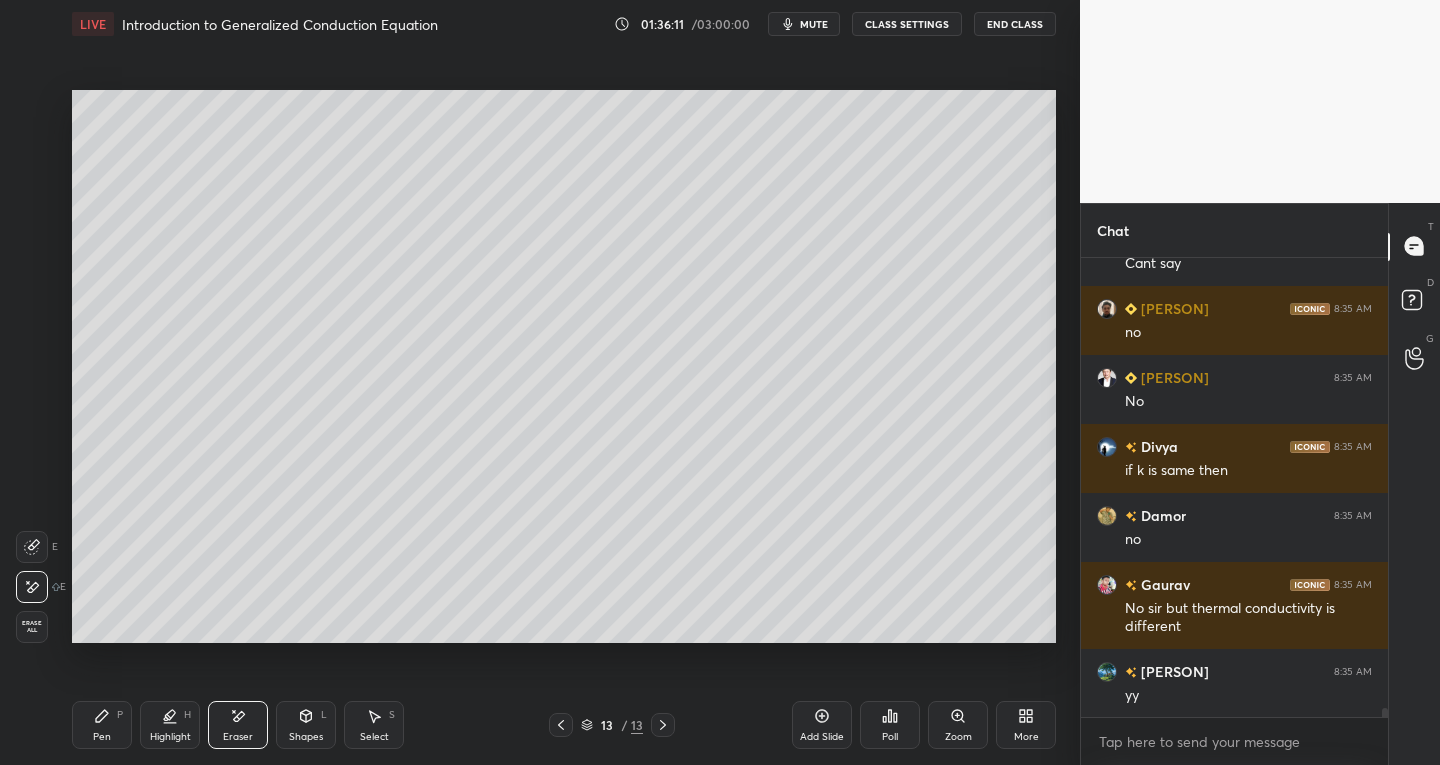 click on "Pen P" at bounding box center (102, 725) 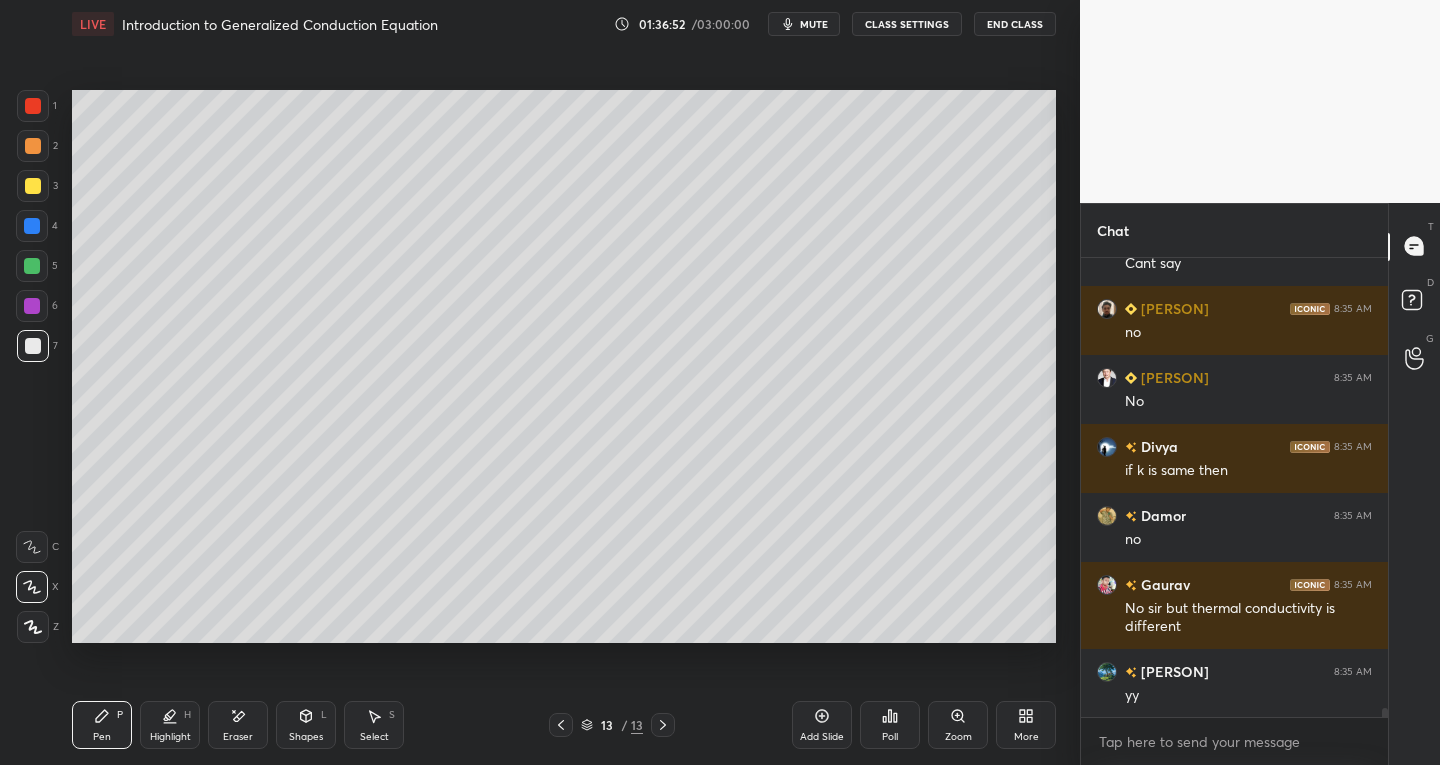 click 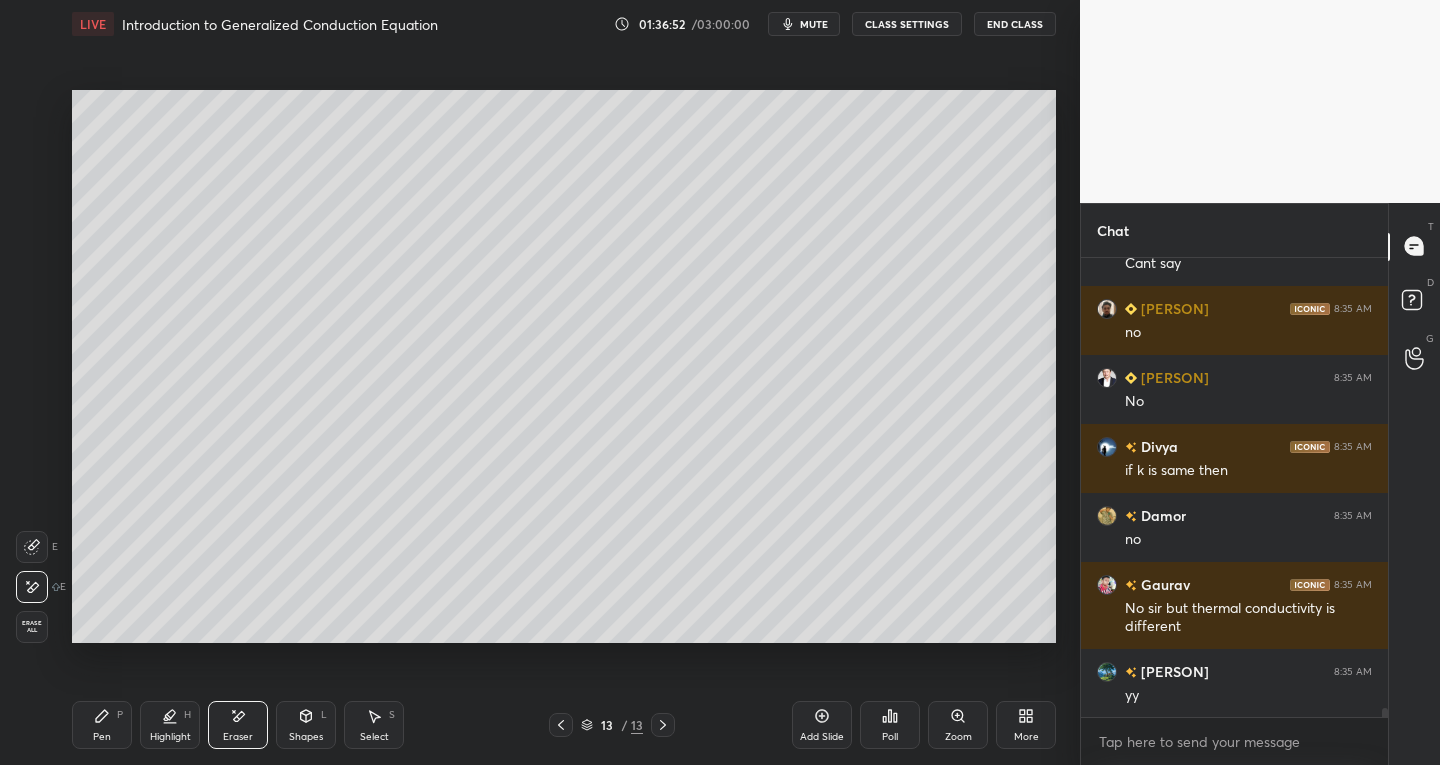 click on "P" at bounding box center [120, 715] 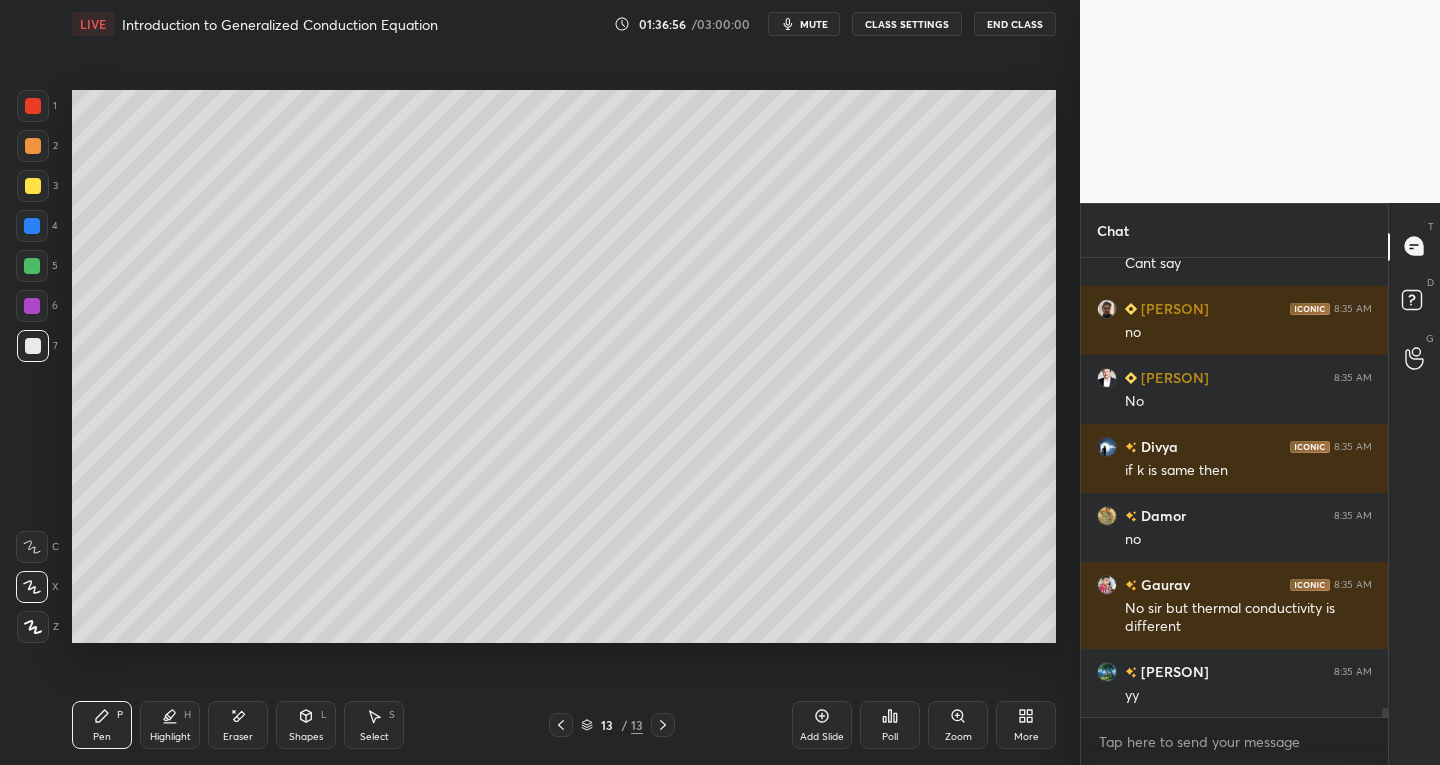 scroll, scrollTop: 22346, scrollLeft: 0, axis: vertical 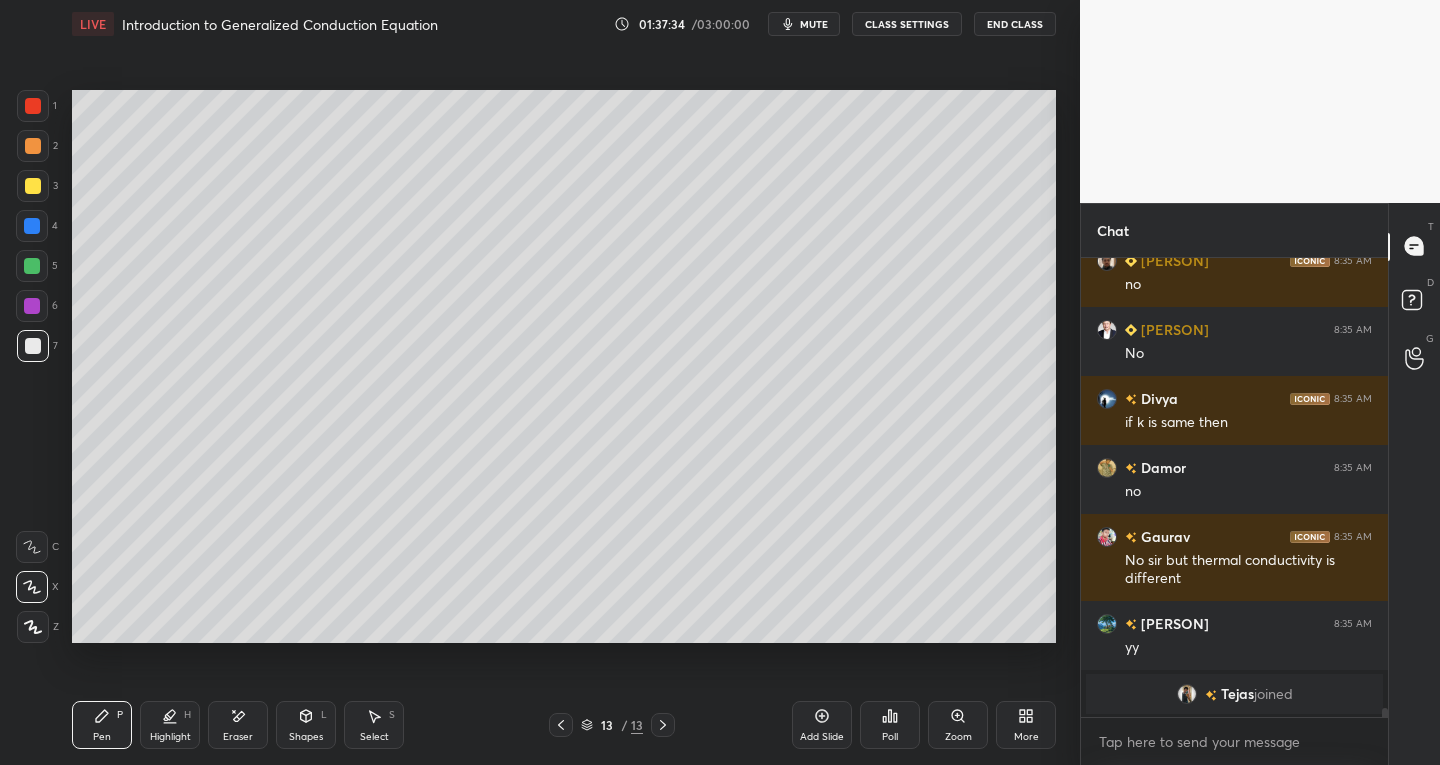 click on "Eraser" at bounding box center [238, 725] 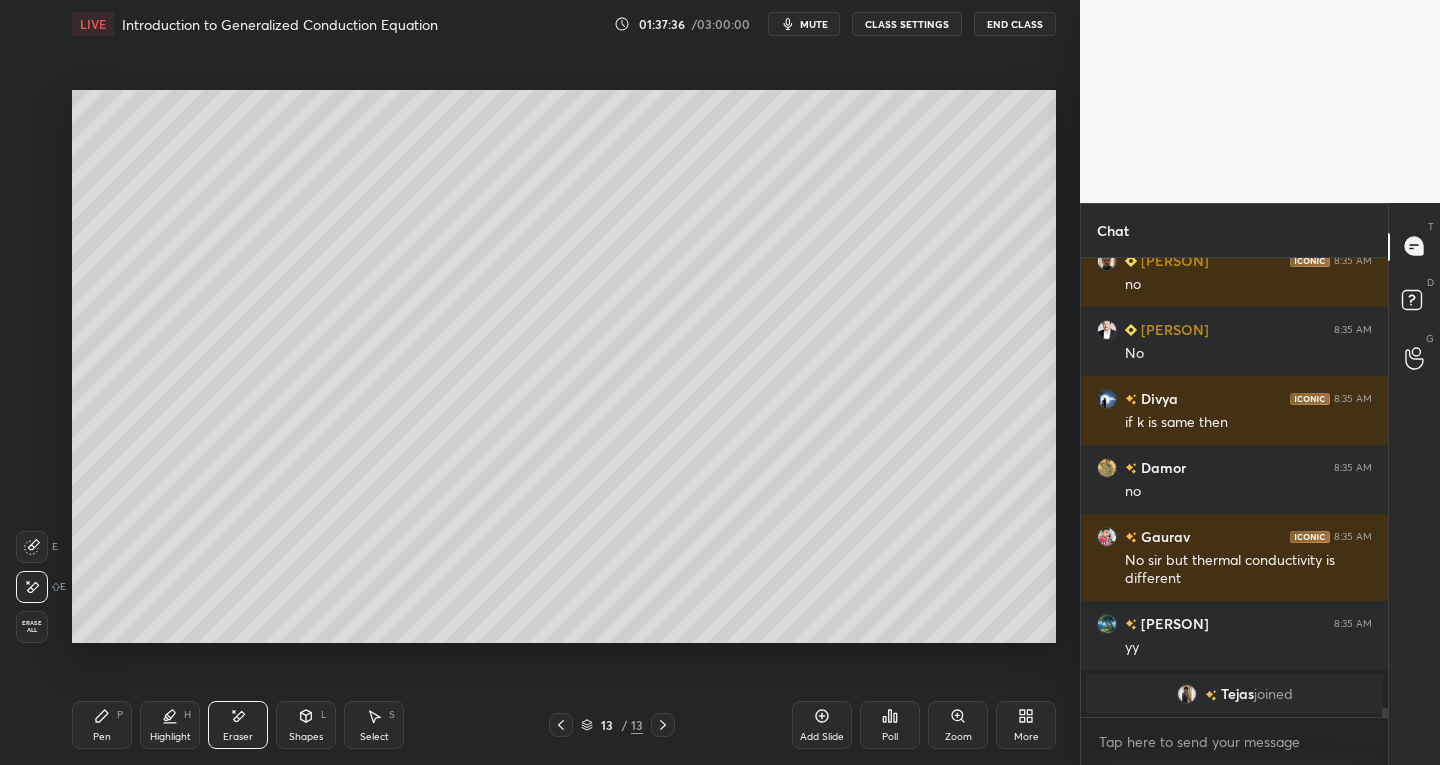 click on "Pen P" at bounding box center (102, 725) 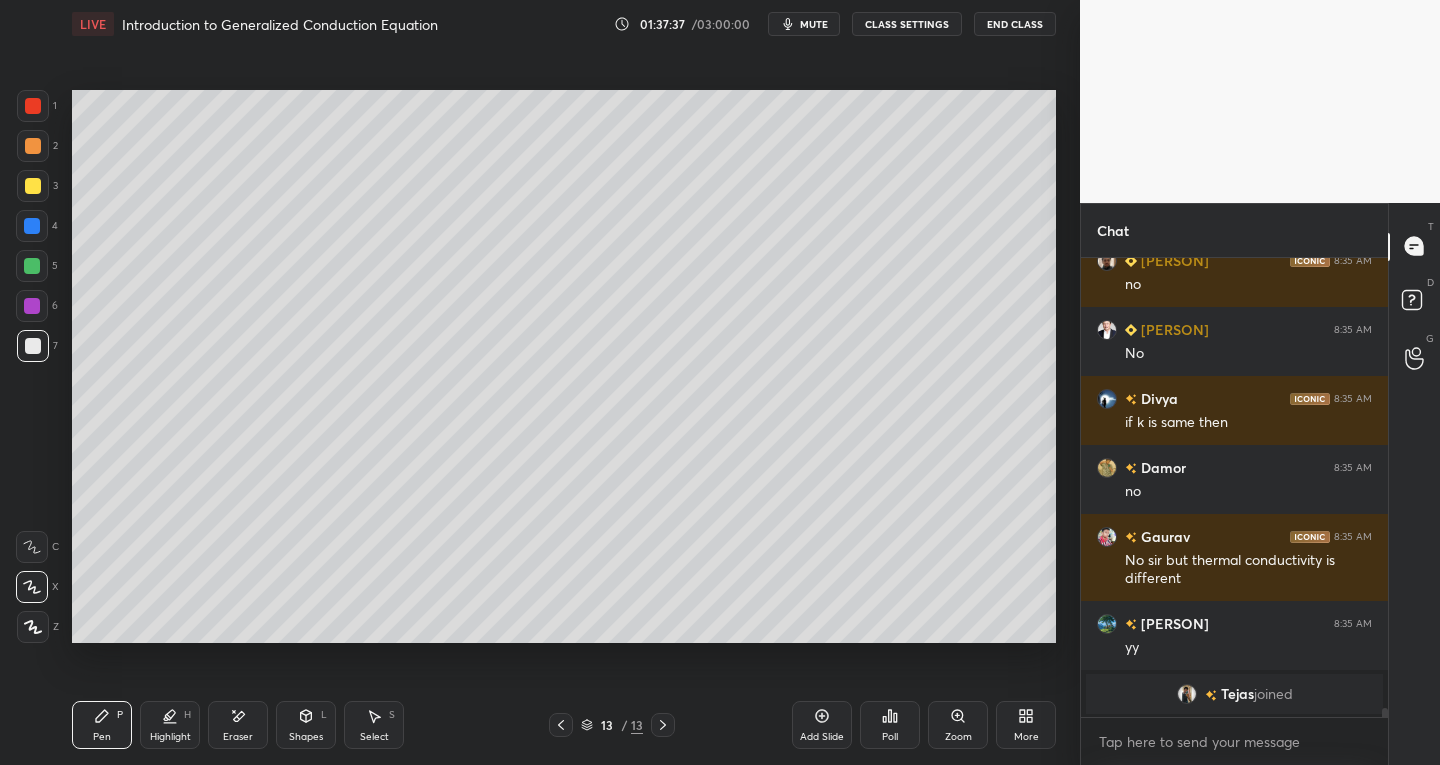 click on "Eraser" at bounding box center [238, 737] 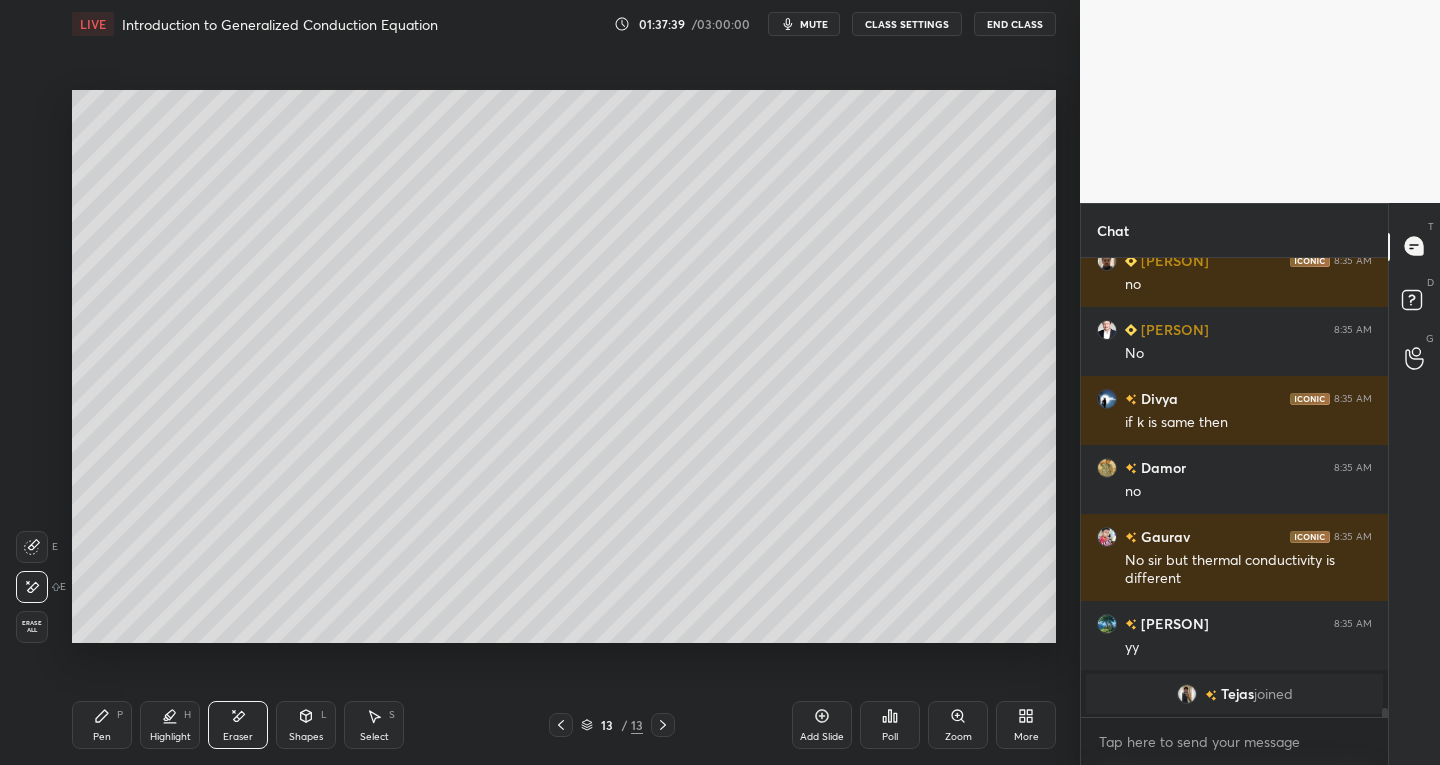 click on "Pen" at bounding box center [102, 737] 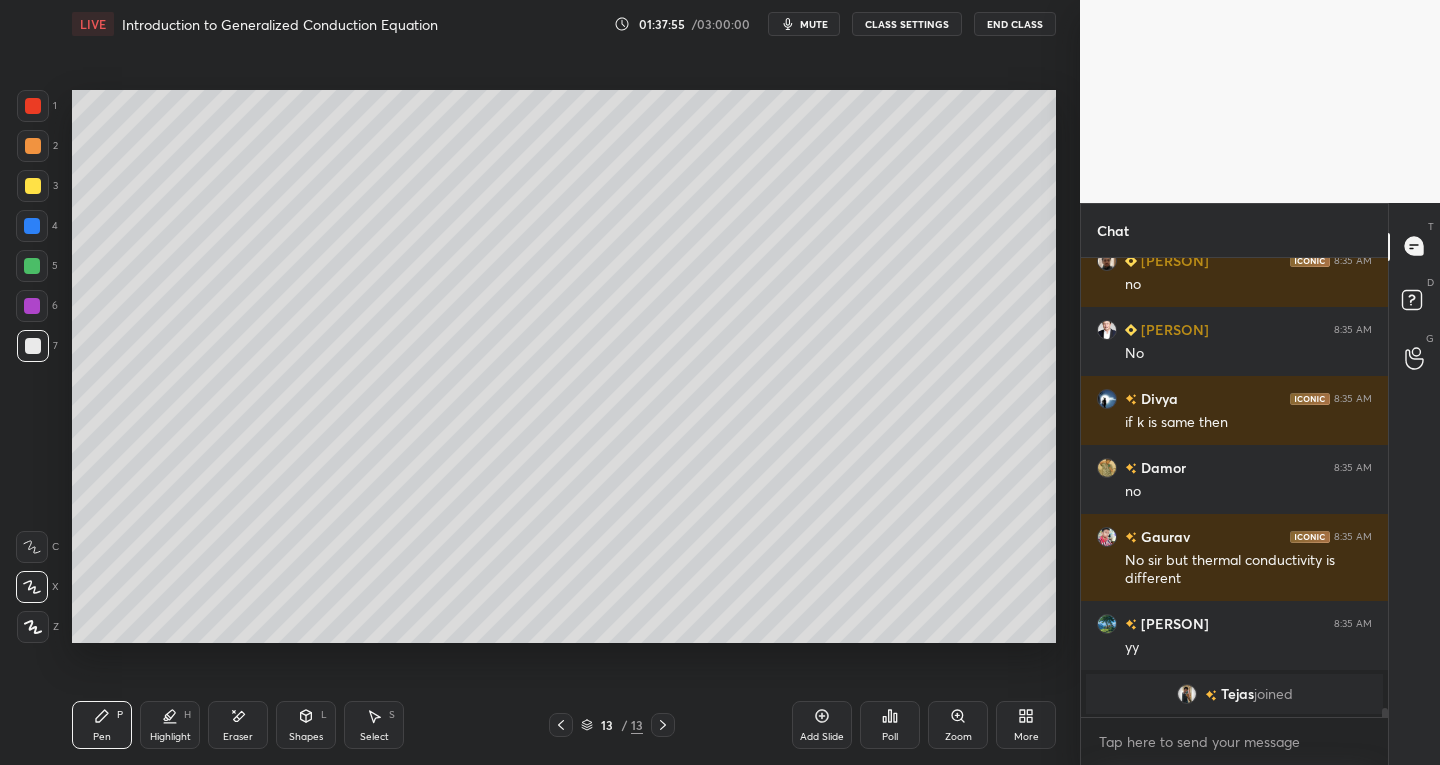 click 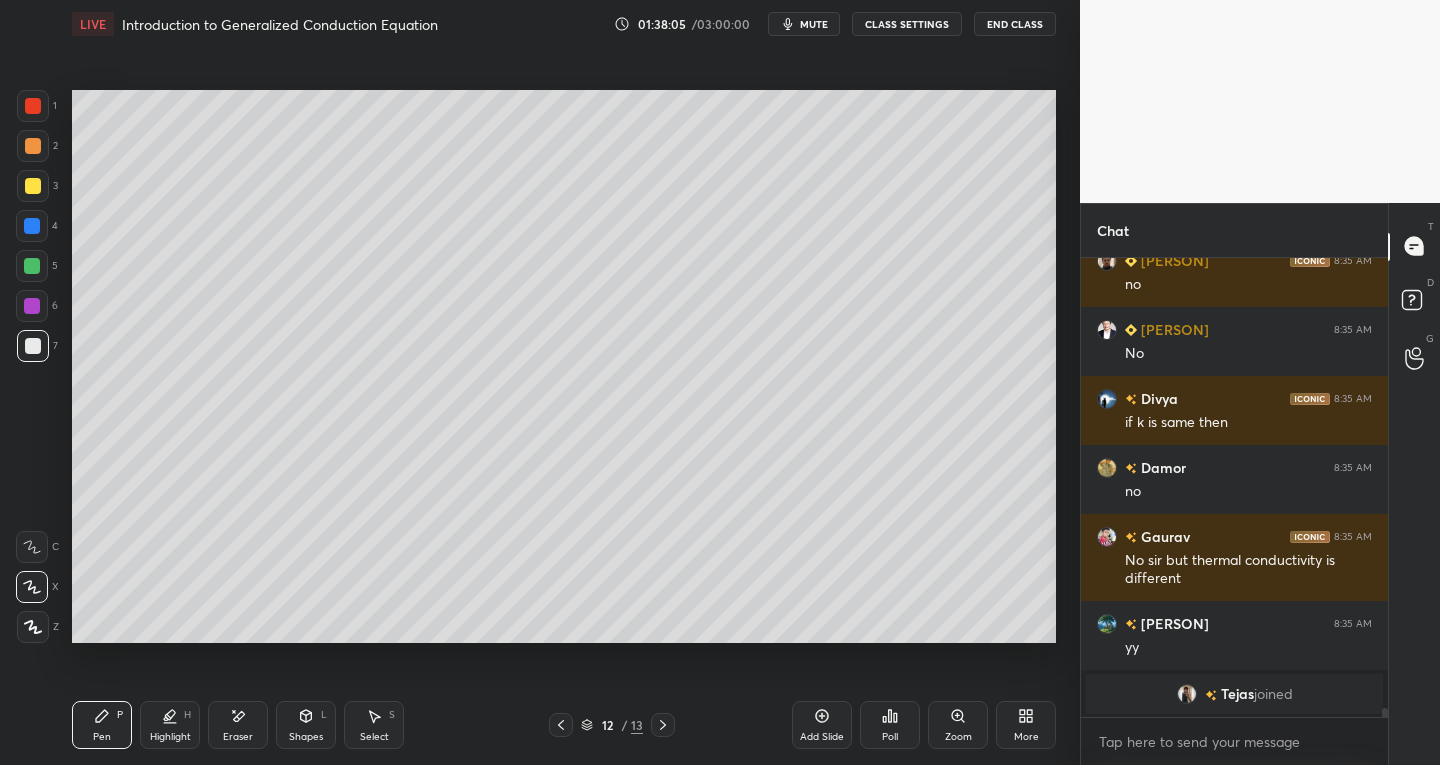 click 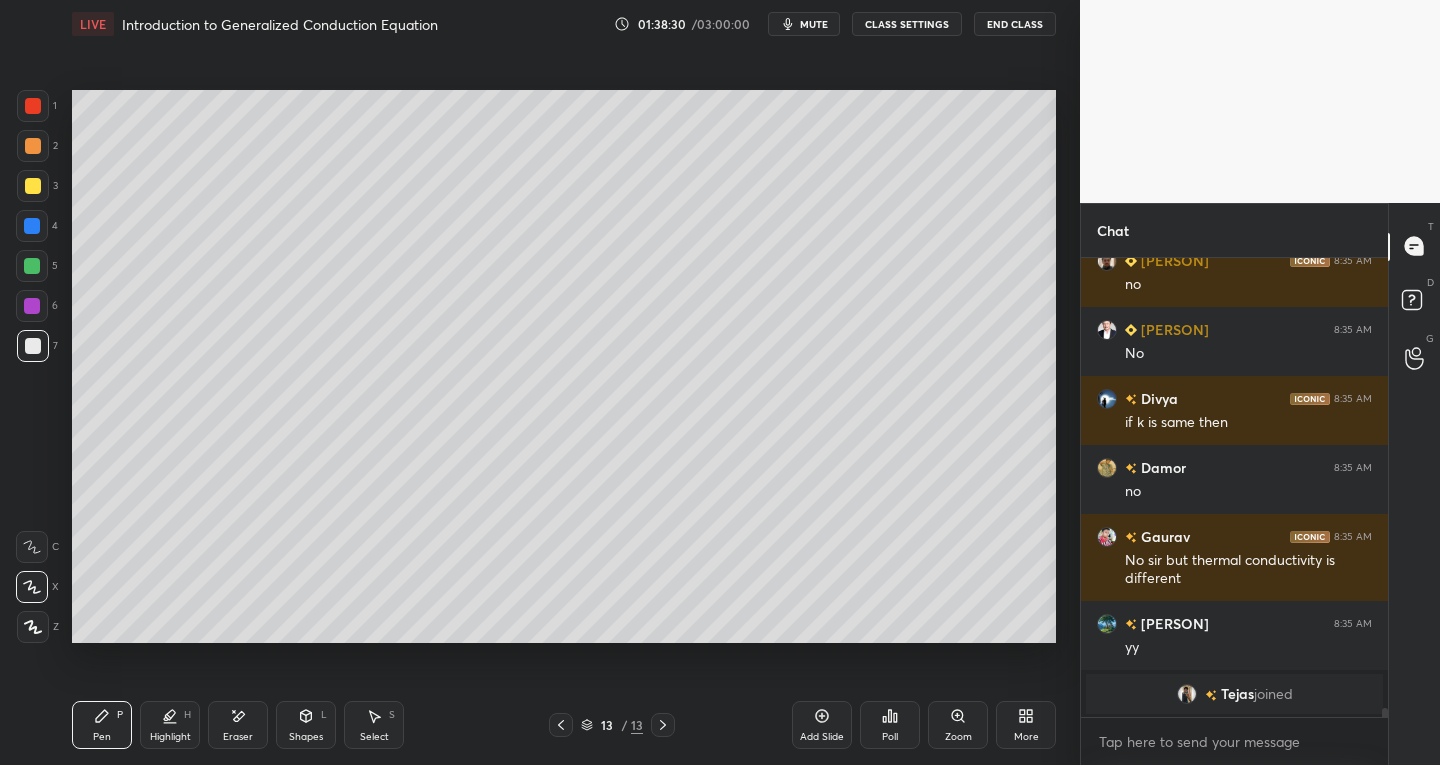 scroll, scrollTop: 22077, scrollLeft: 0, axis: vertical 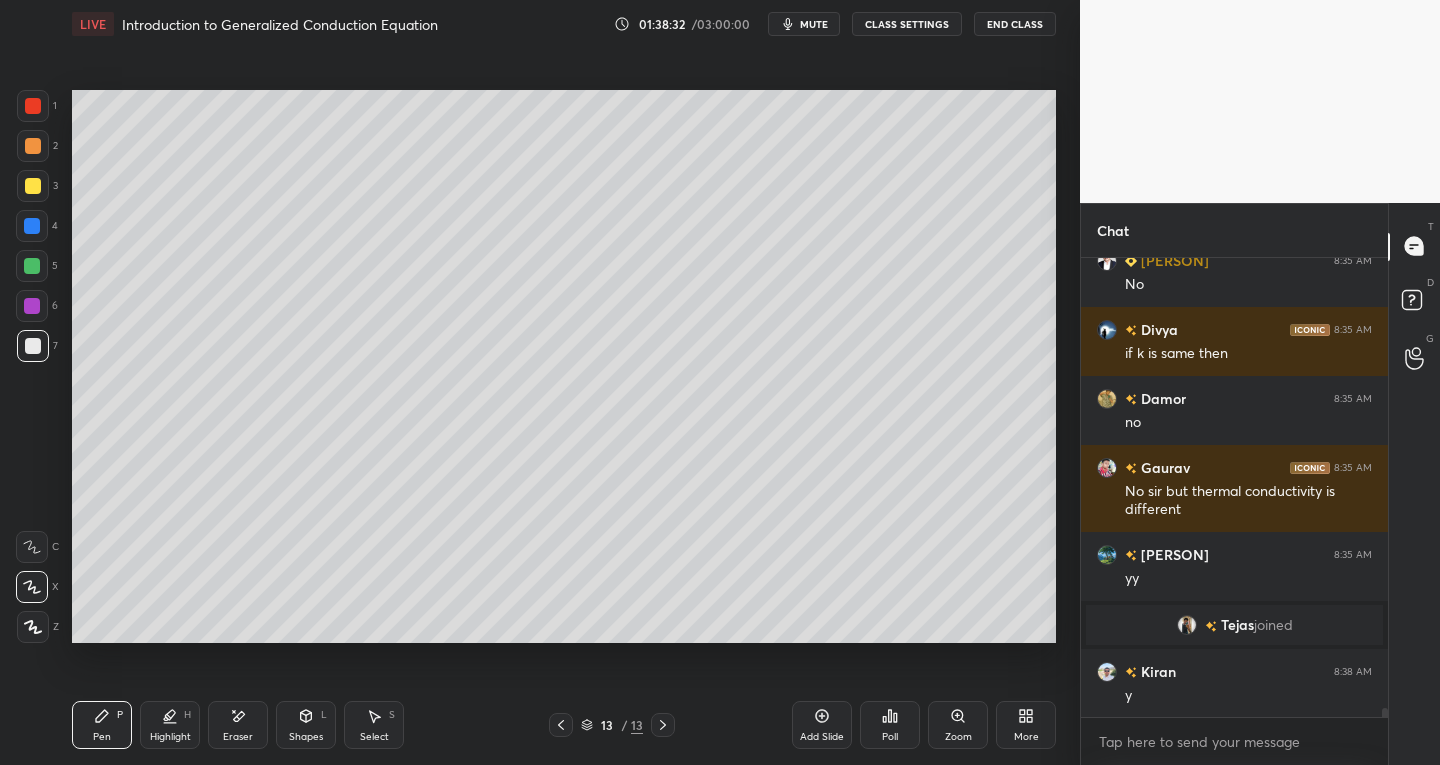 click on "Add Slide" at bounding box center (822, 737) 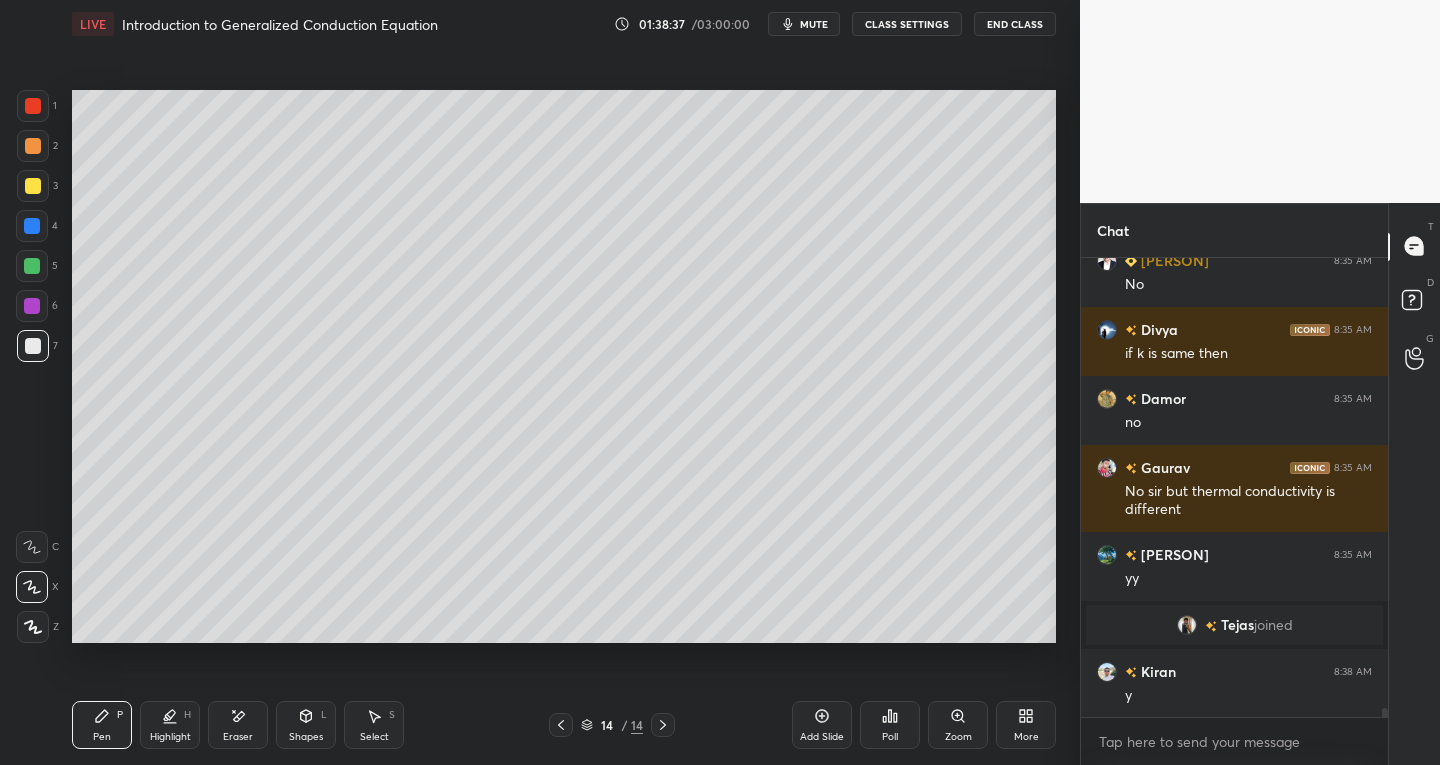 click on "14 / 14" at bounding box center [612, 725] 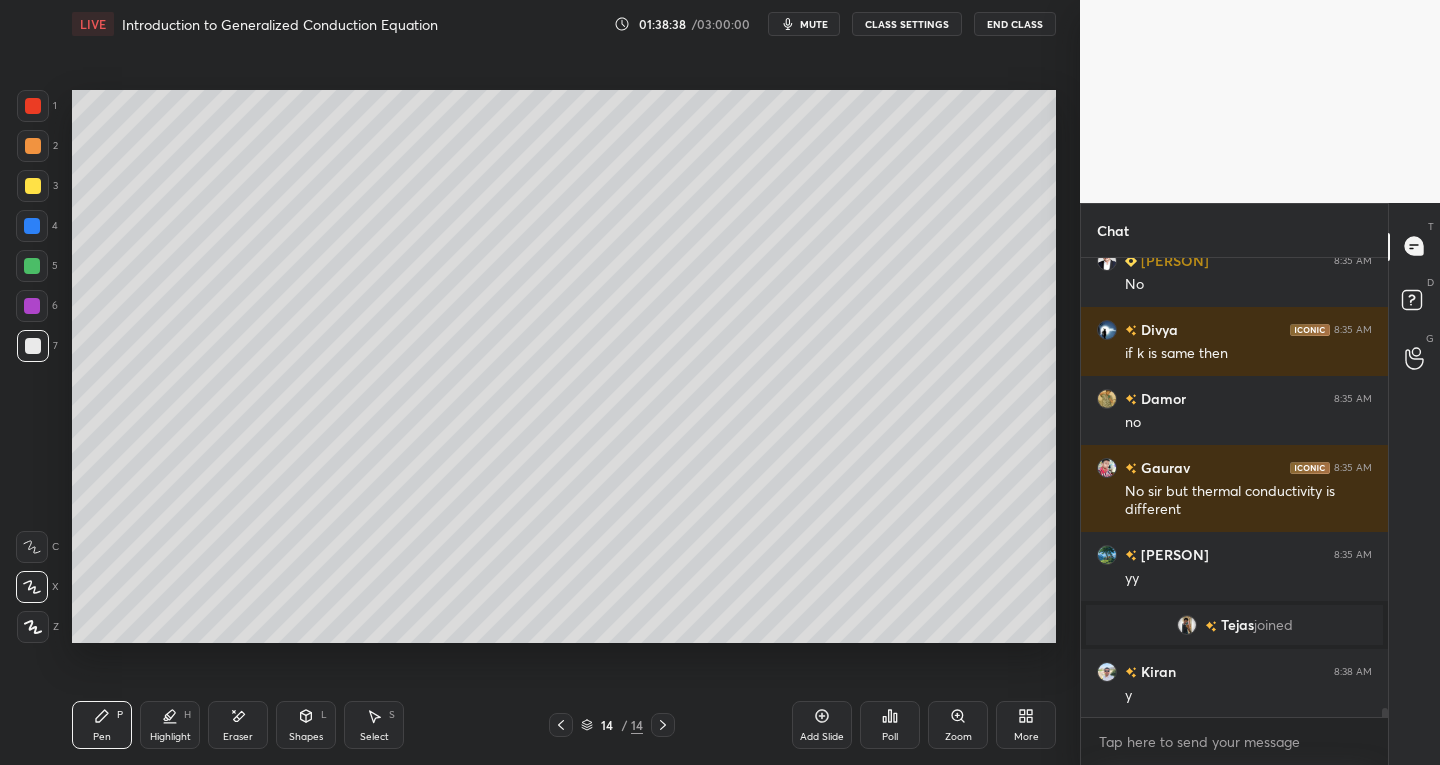 click 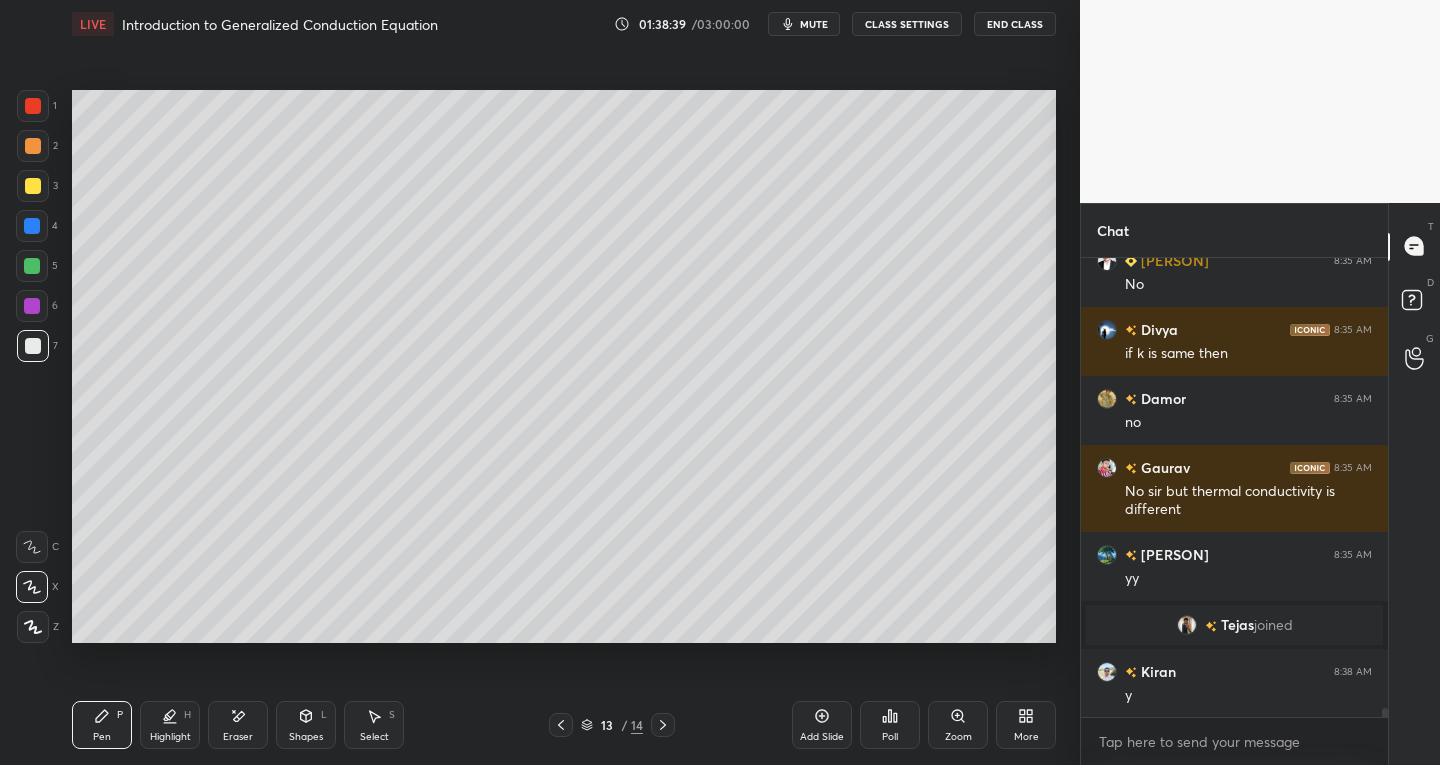 click 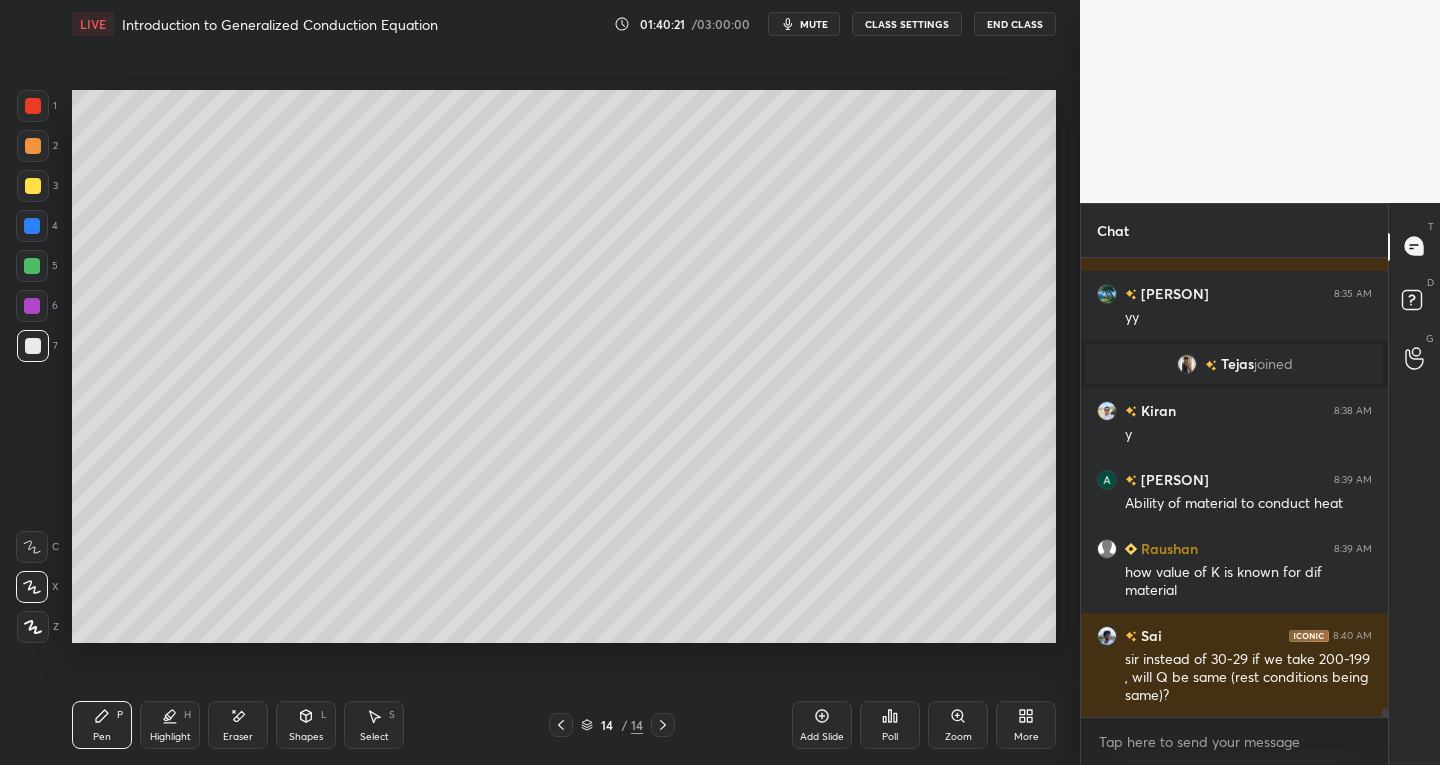 scroll, scrollTop: 22407, scrollLeft: 0, axis: vertical 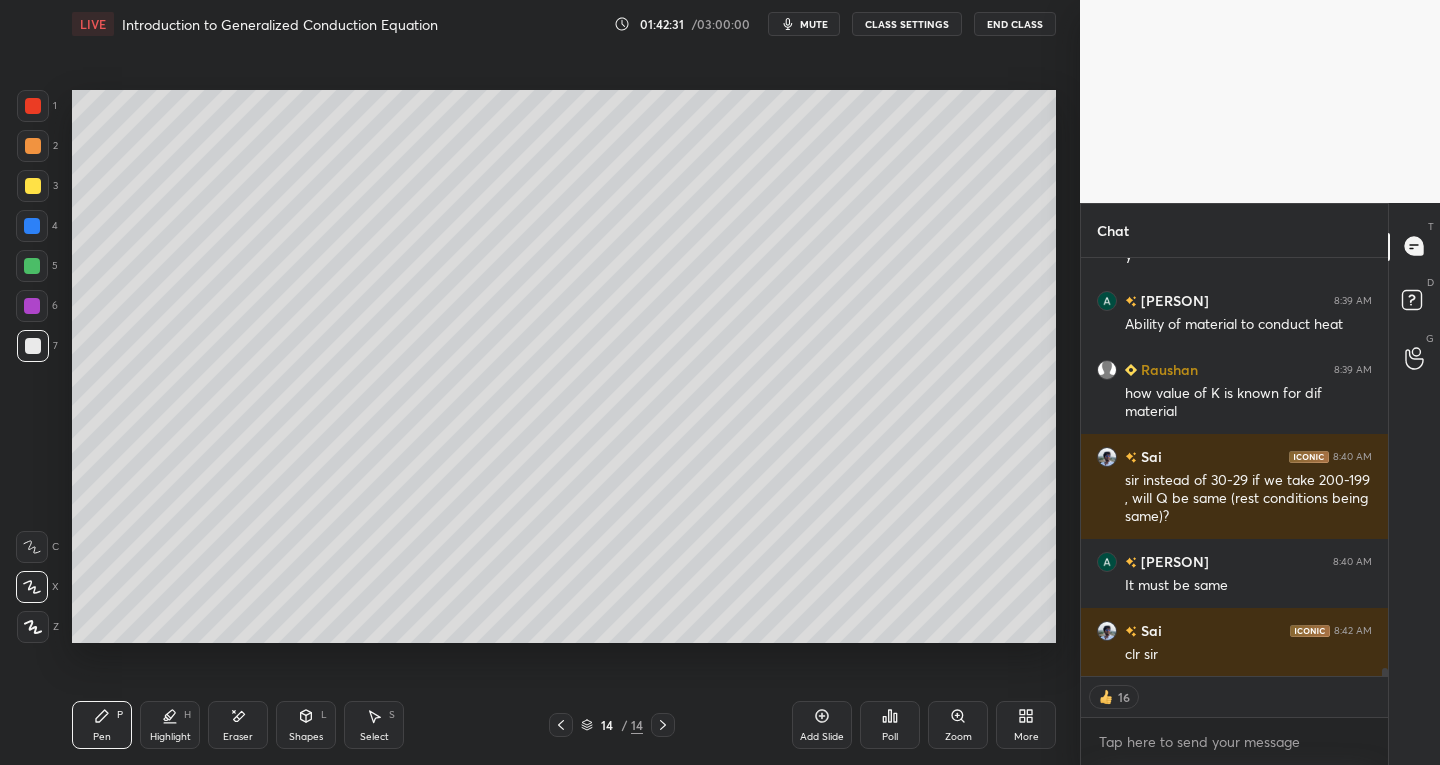 type on "x" 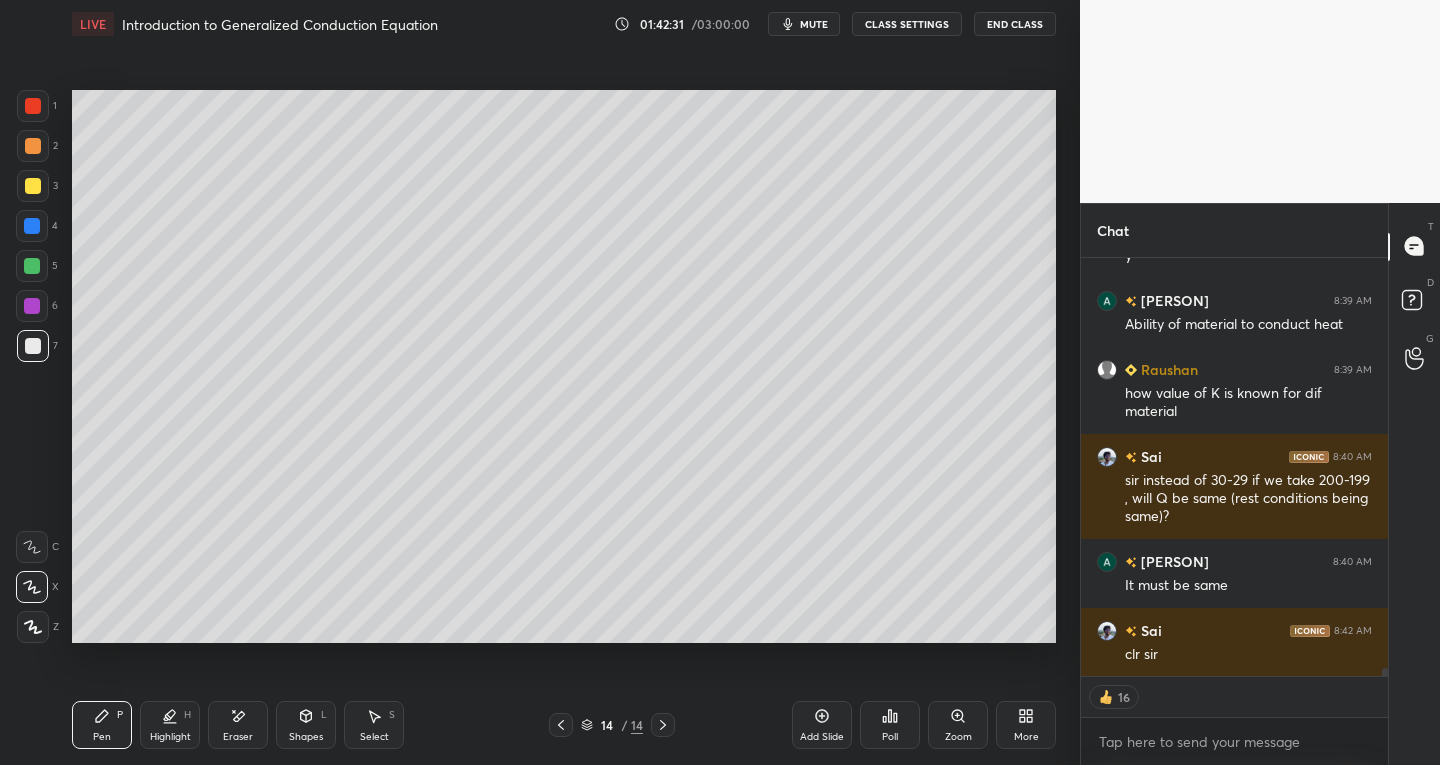 scroll, scrollTop: 7, scrollLeft: 7, axis: both 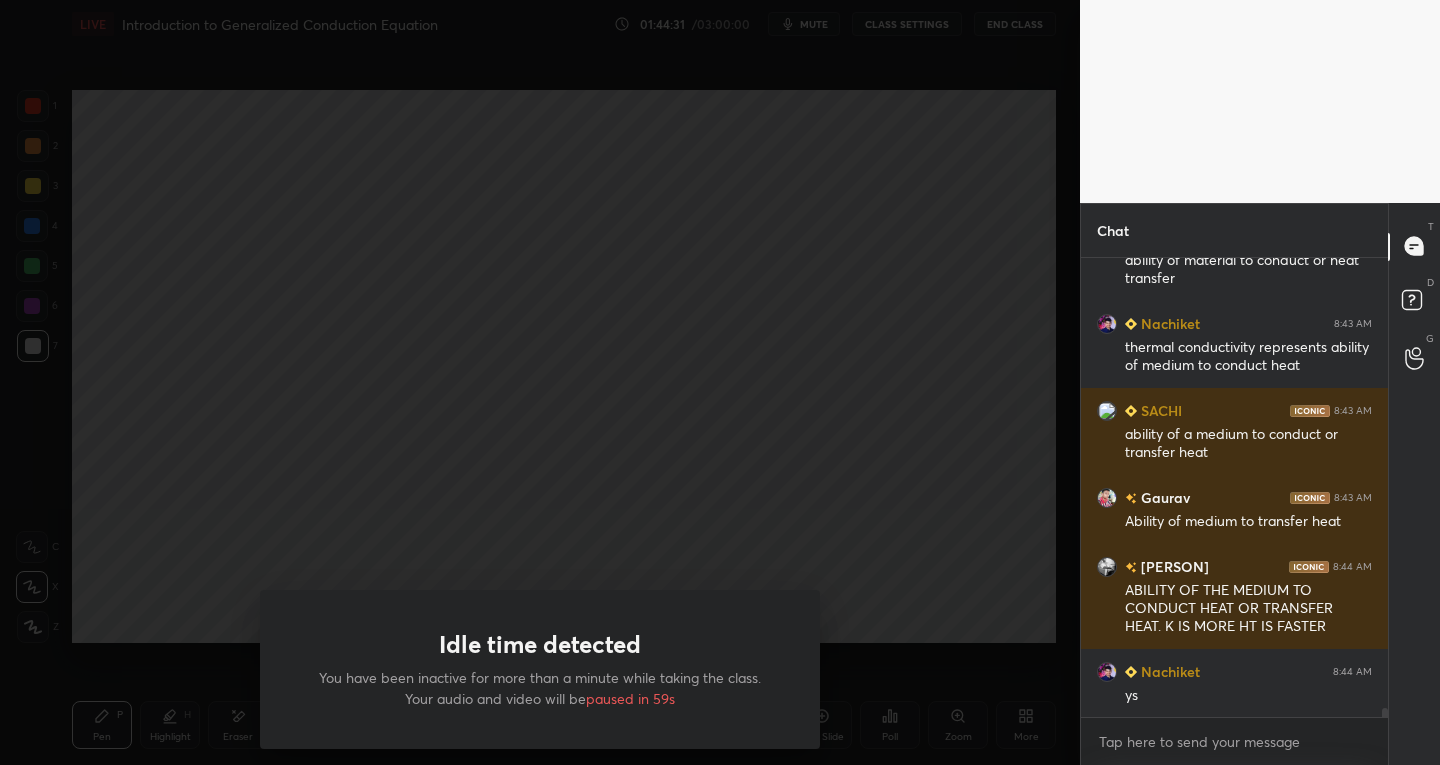 click on "Idle time detected You have been inactive for more than a minute while taking the class. Your audio and video will be  paused in 59s" at bounding box center (540, 382) 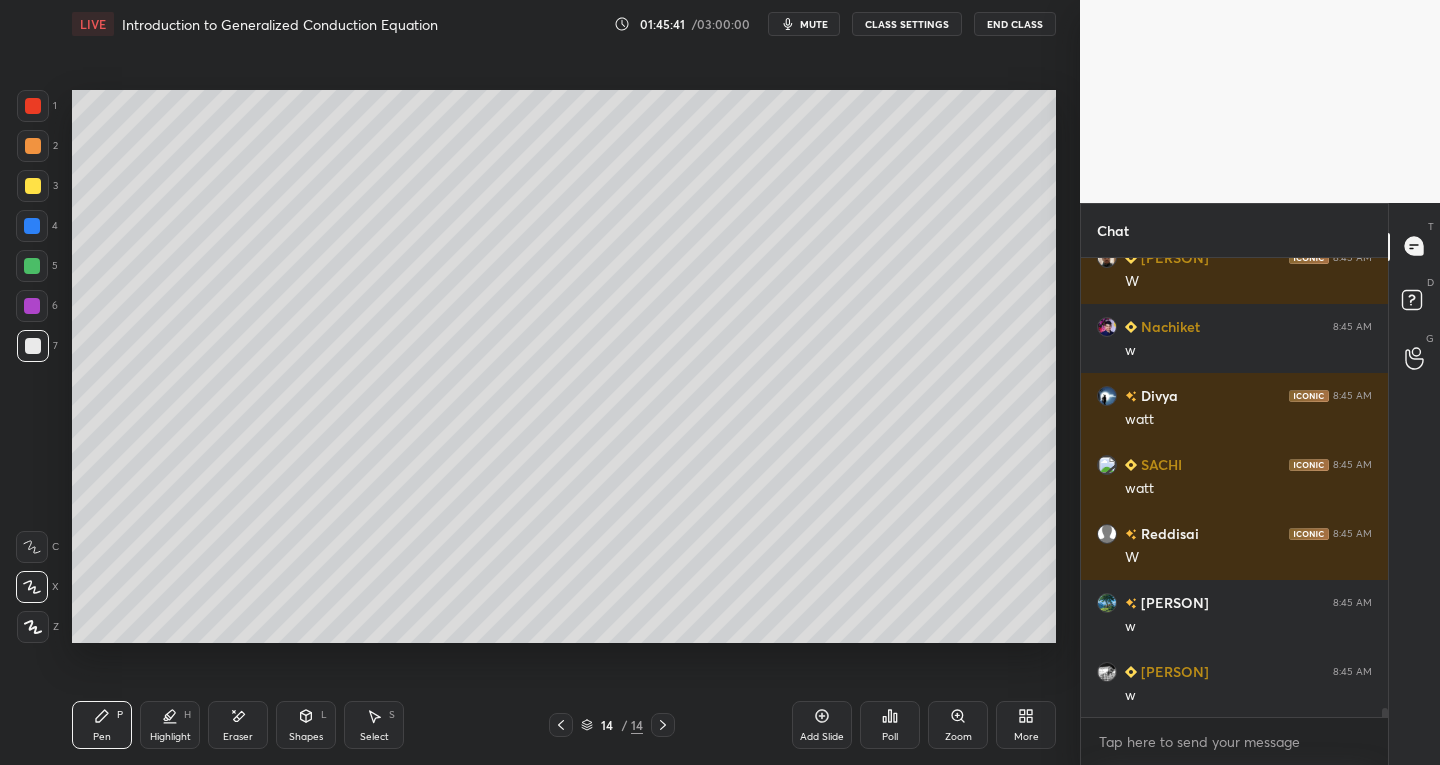 scroll, scrollTop: 23913, scrollLeft: 0, axis: vertical 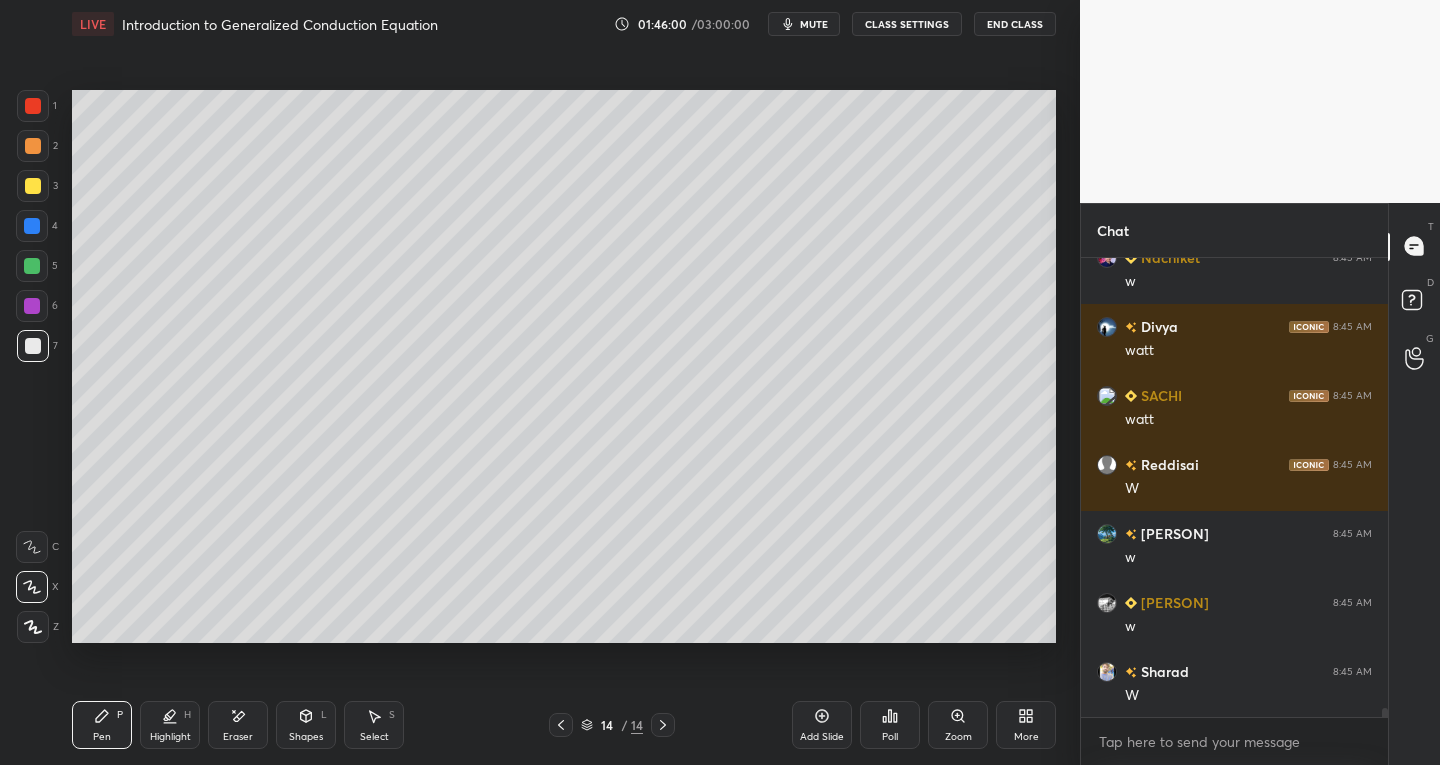 click on "Select S" at bounding box center [374, 725] 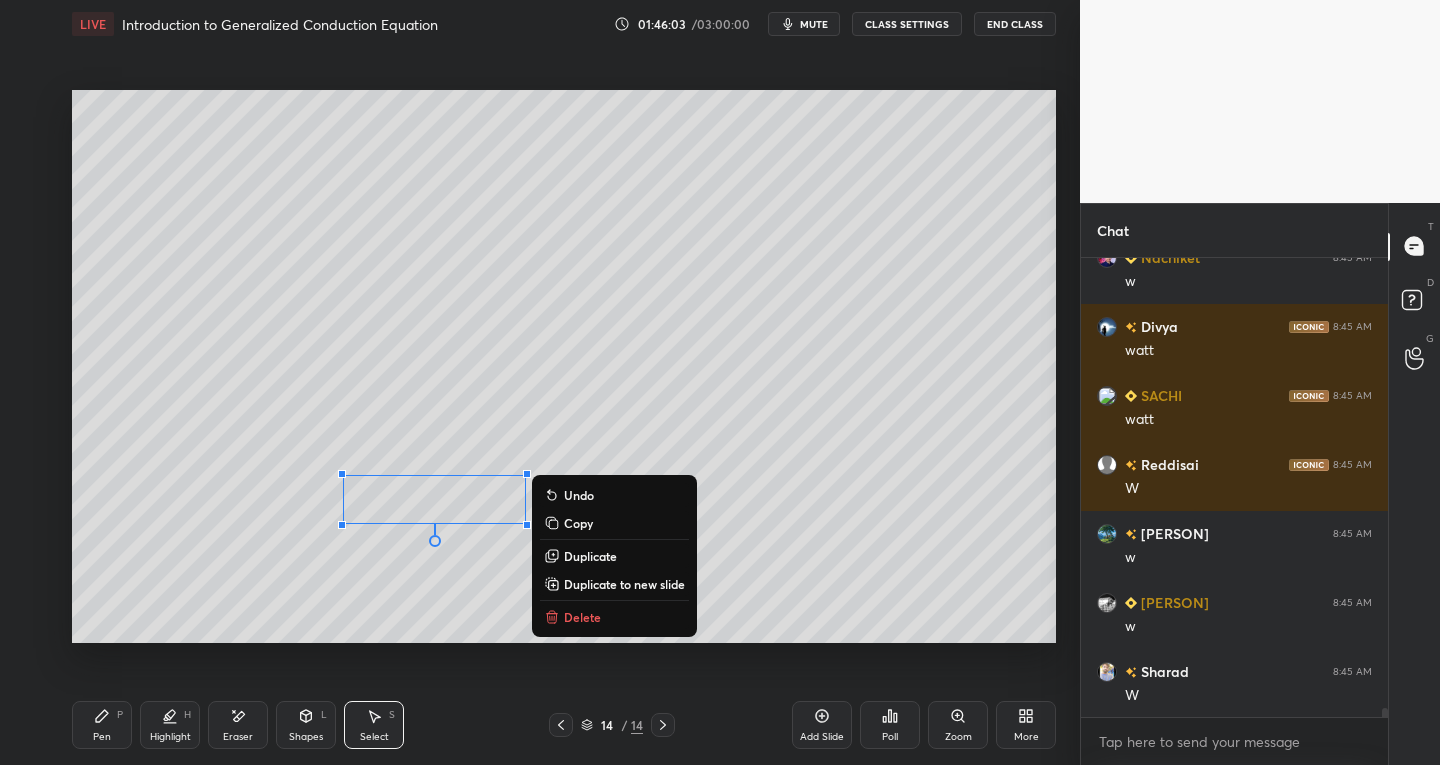 click on "Duplicate" at bounding box center (590, 556) 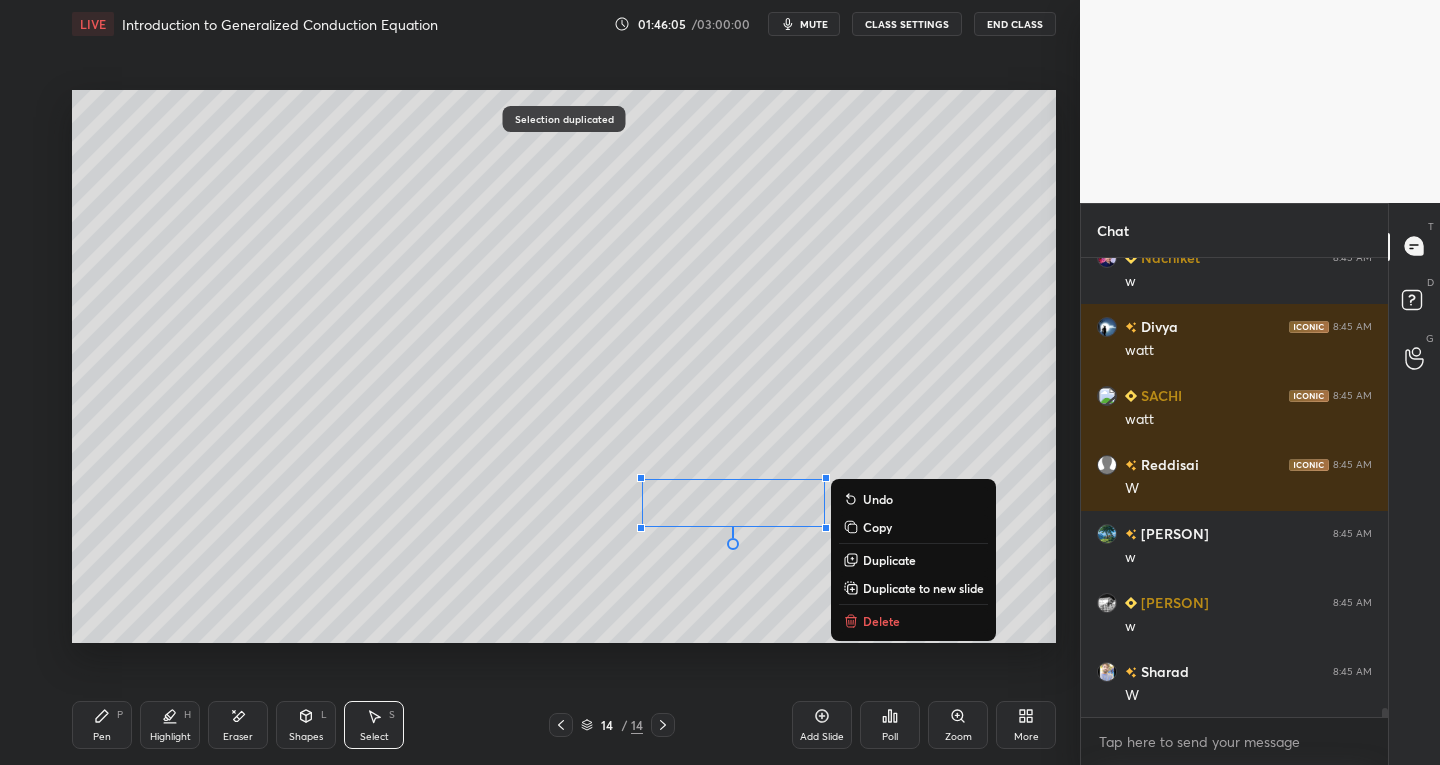 click on "Pen P Highlight H Eraser Shapes L Select S" at bounding box center (252, 725) 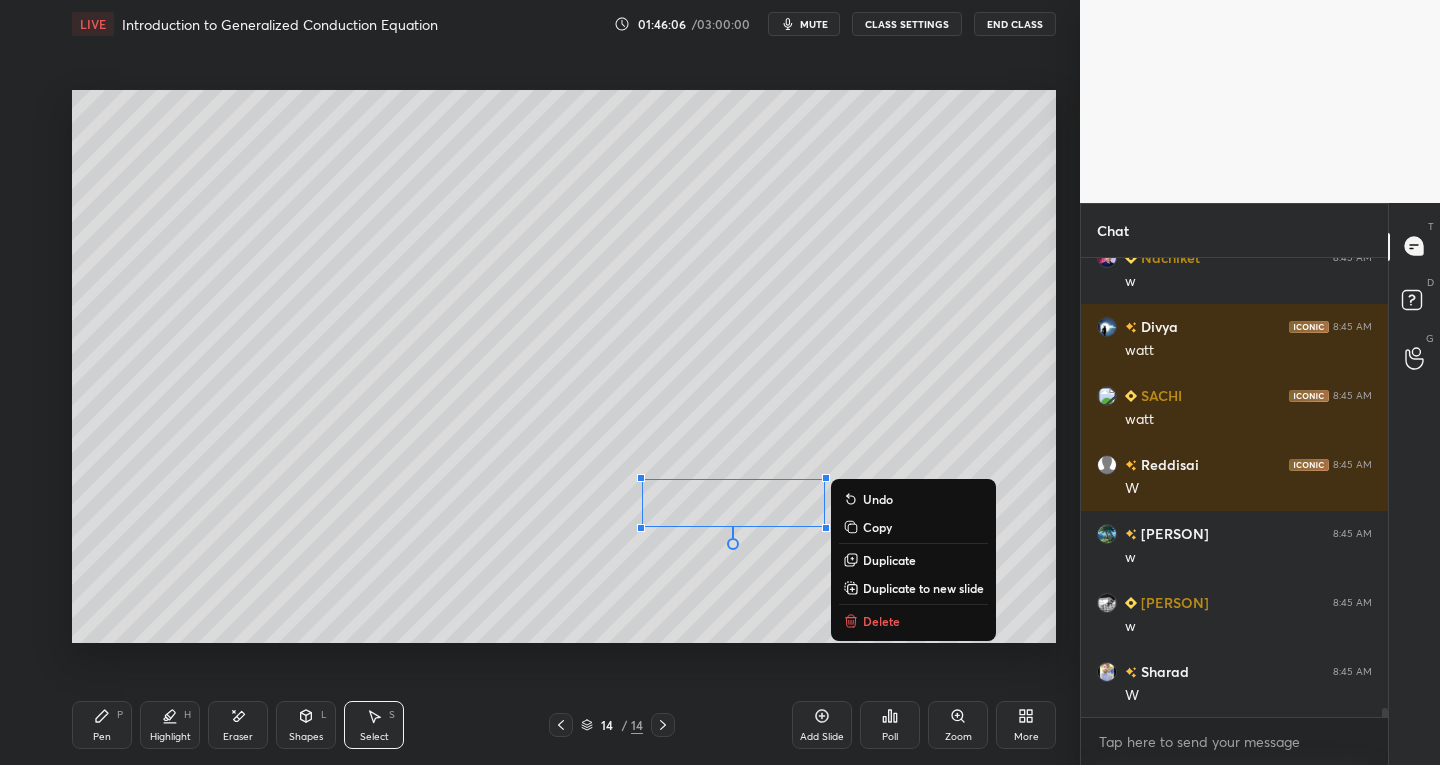 click on "Pen" at bounding box center [102, 737] 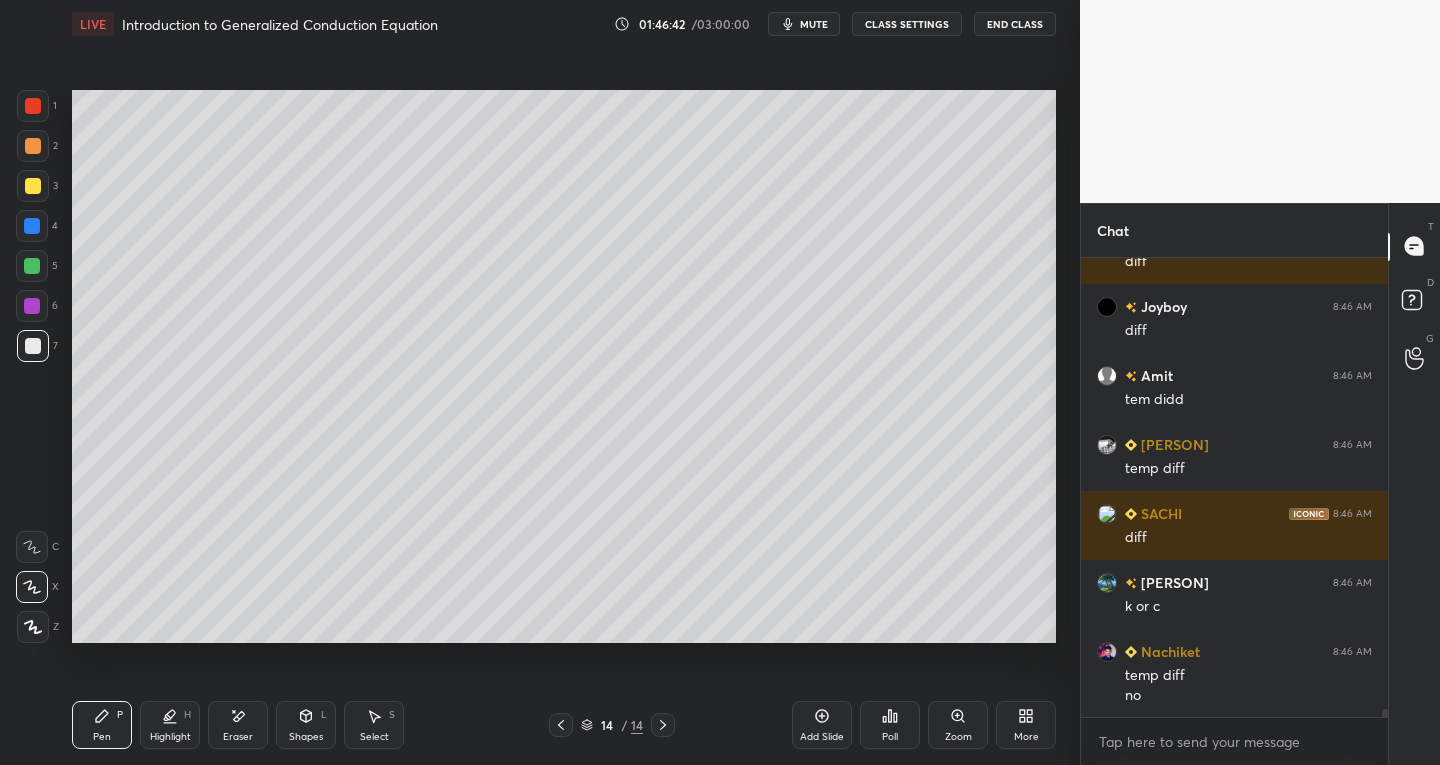 scroll, scrollTop: 24623, scrollLeft: 0, axis: vertical 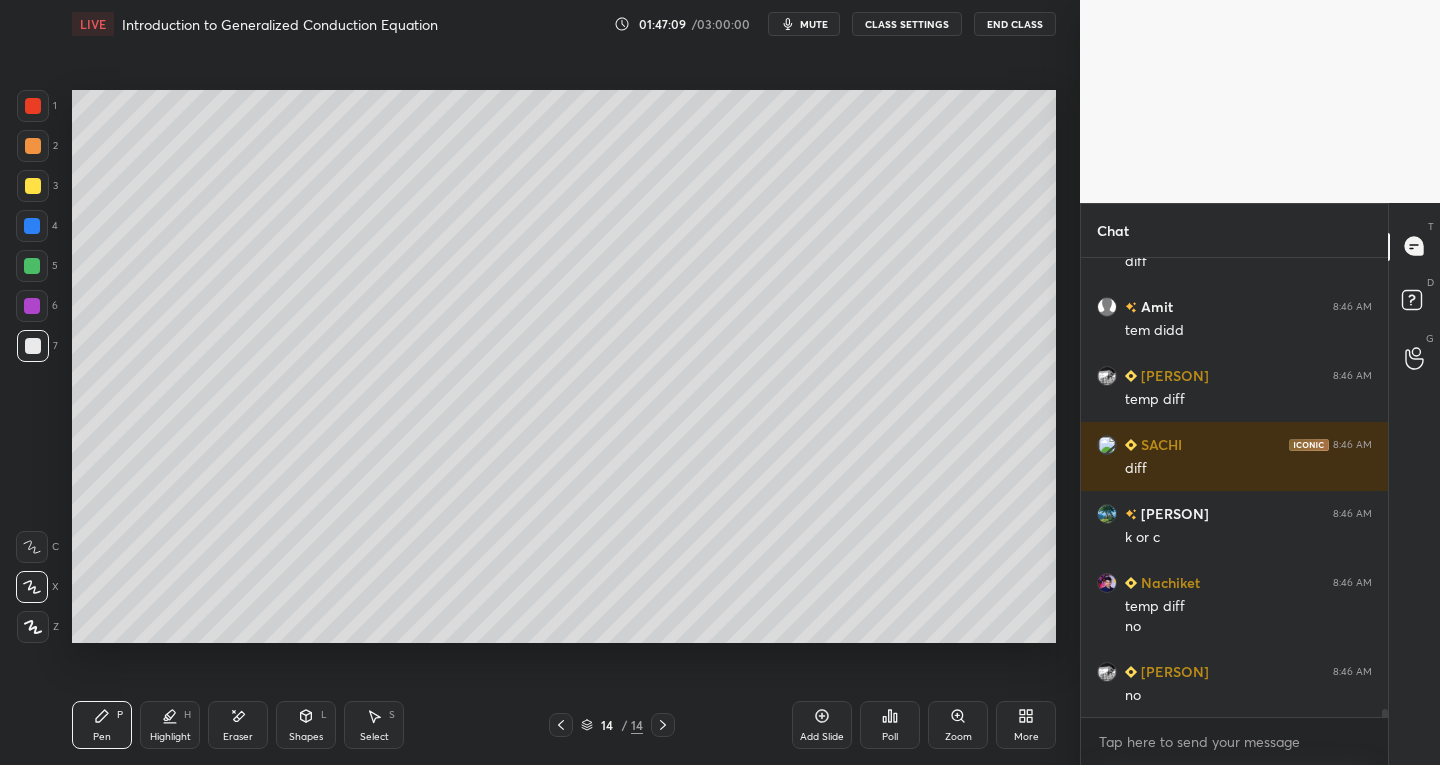 click on "Setting up your live class Poll for   secs No correct answer Start poll" at bounding box center [564, 366] 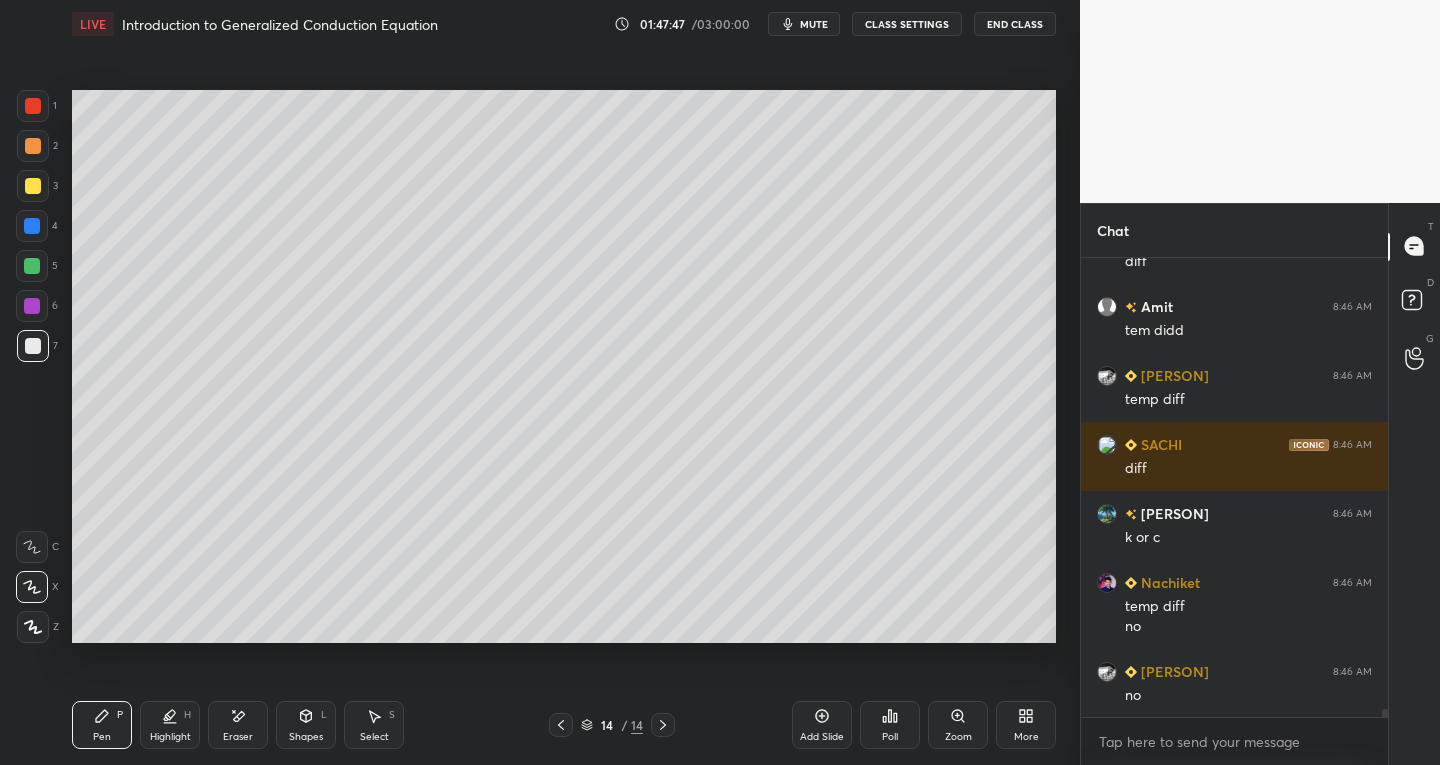 click on "Eraser" at bounding box center [238, 737] 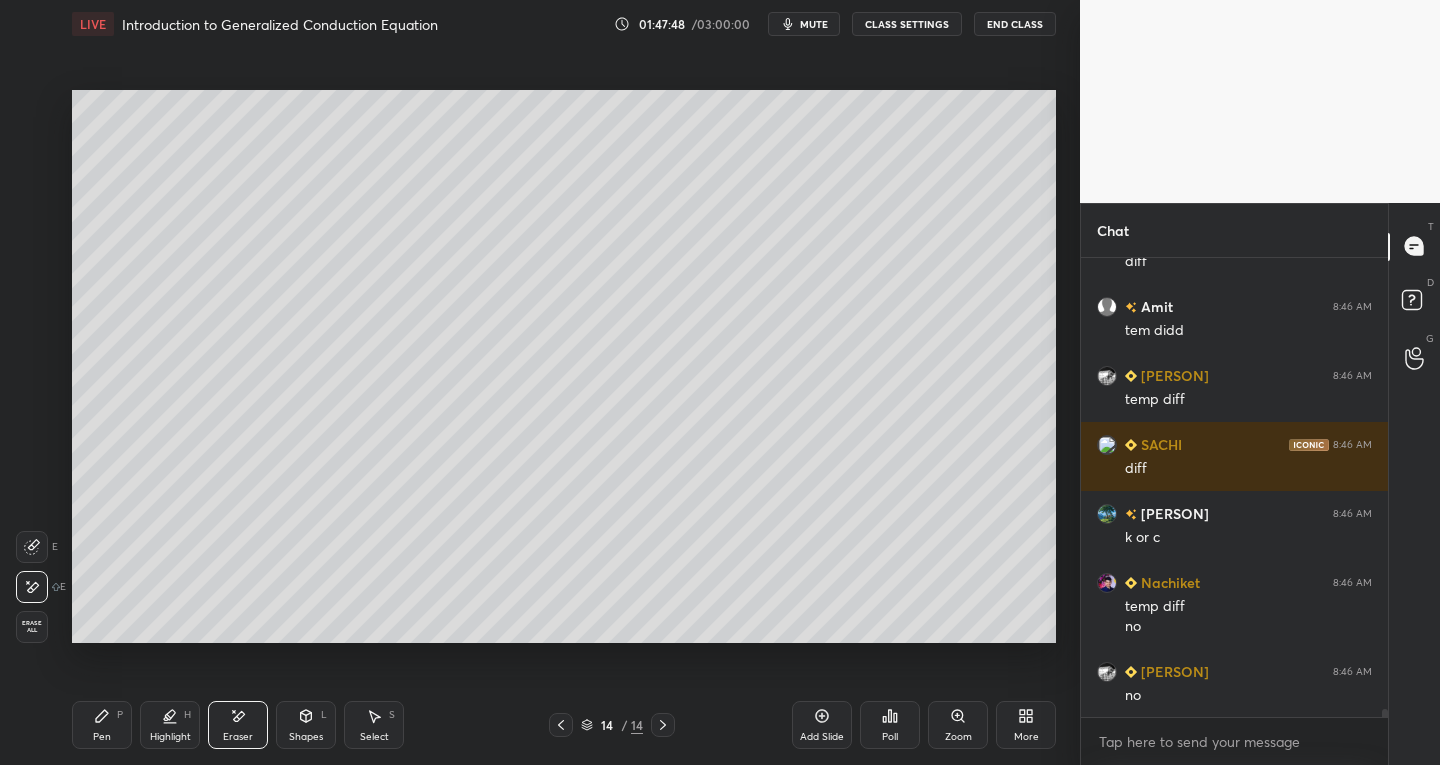 click on "Pen" at bounding box center [102, 737] 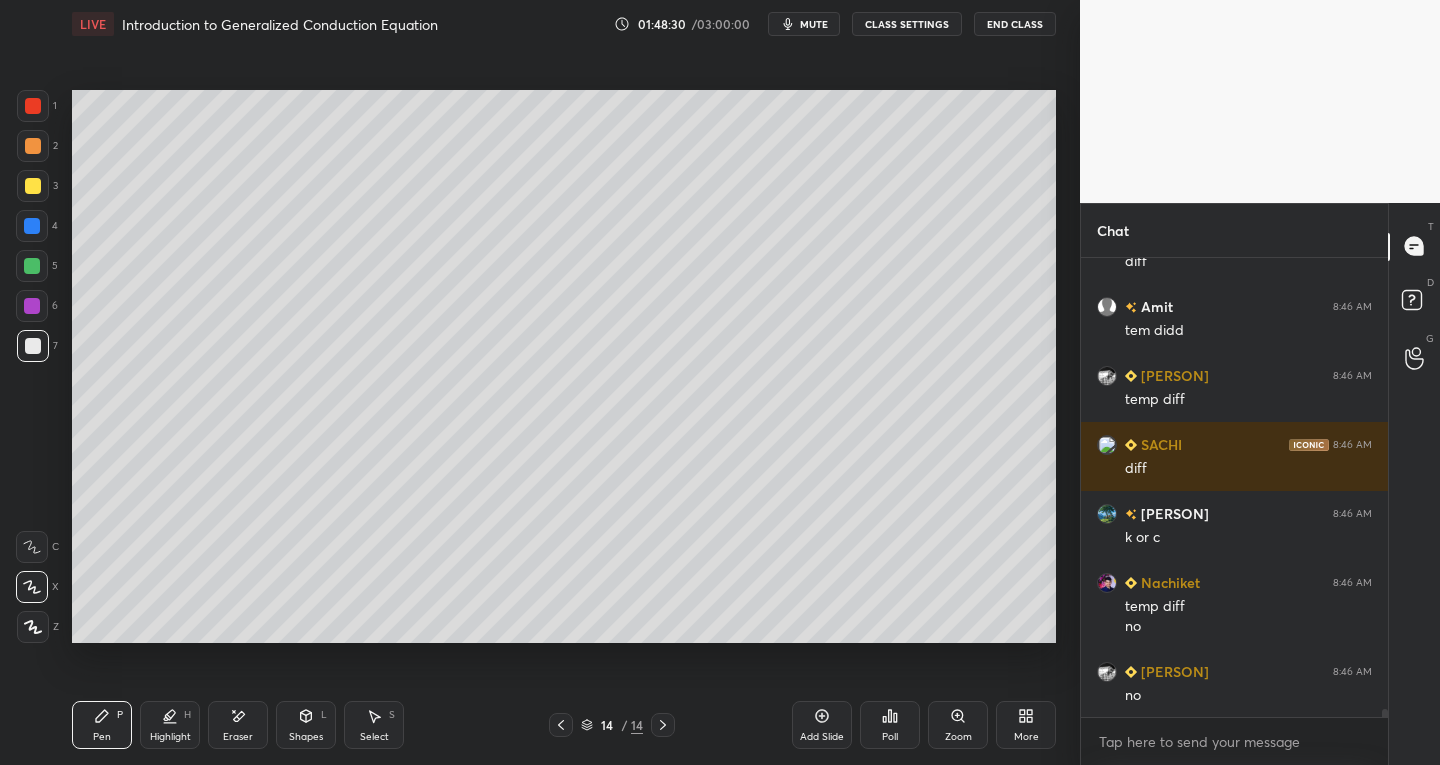 click on "Eraser" at bounding box center [238, 737] 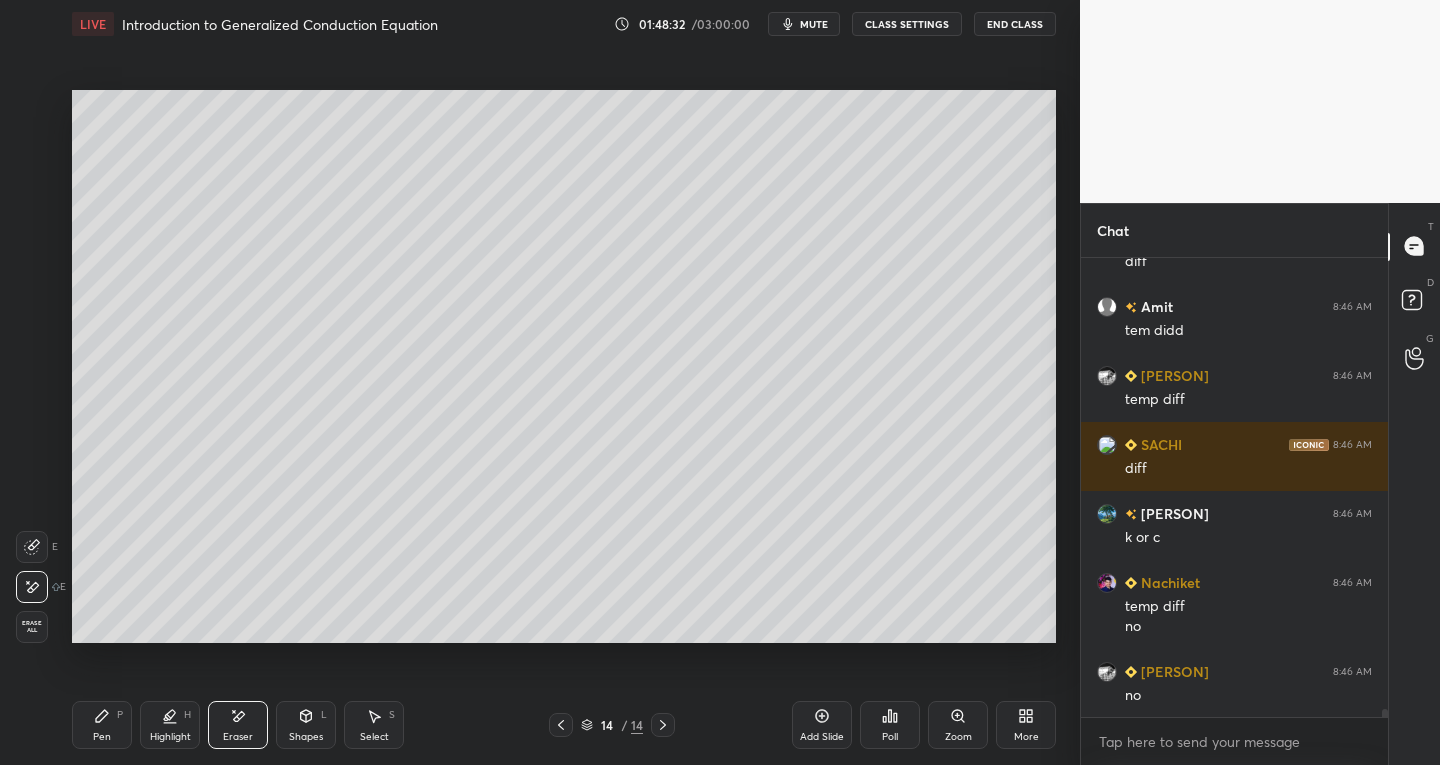 click on "Pen" at bounding box center [102, 737] 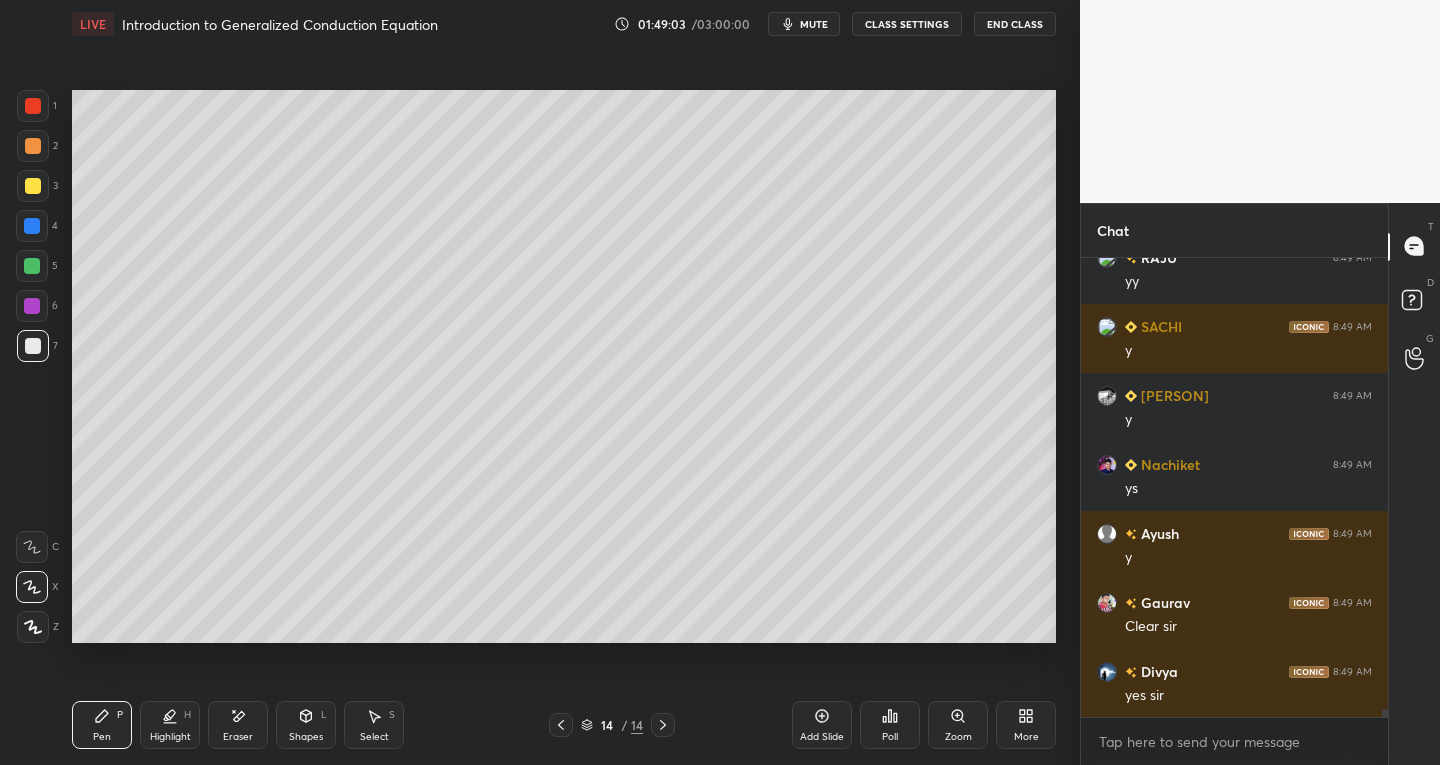 scroll, scrollTop: 25451, scrollLeft: 0, axis: vertical 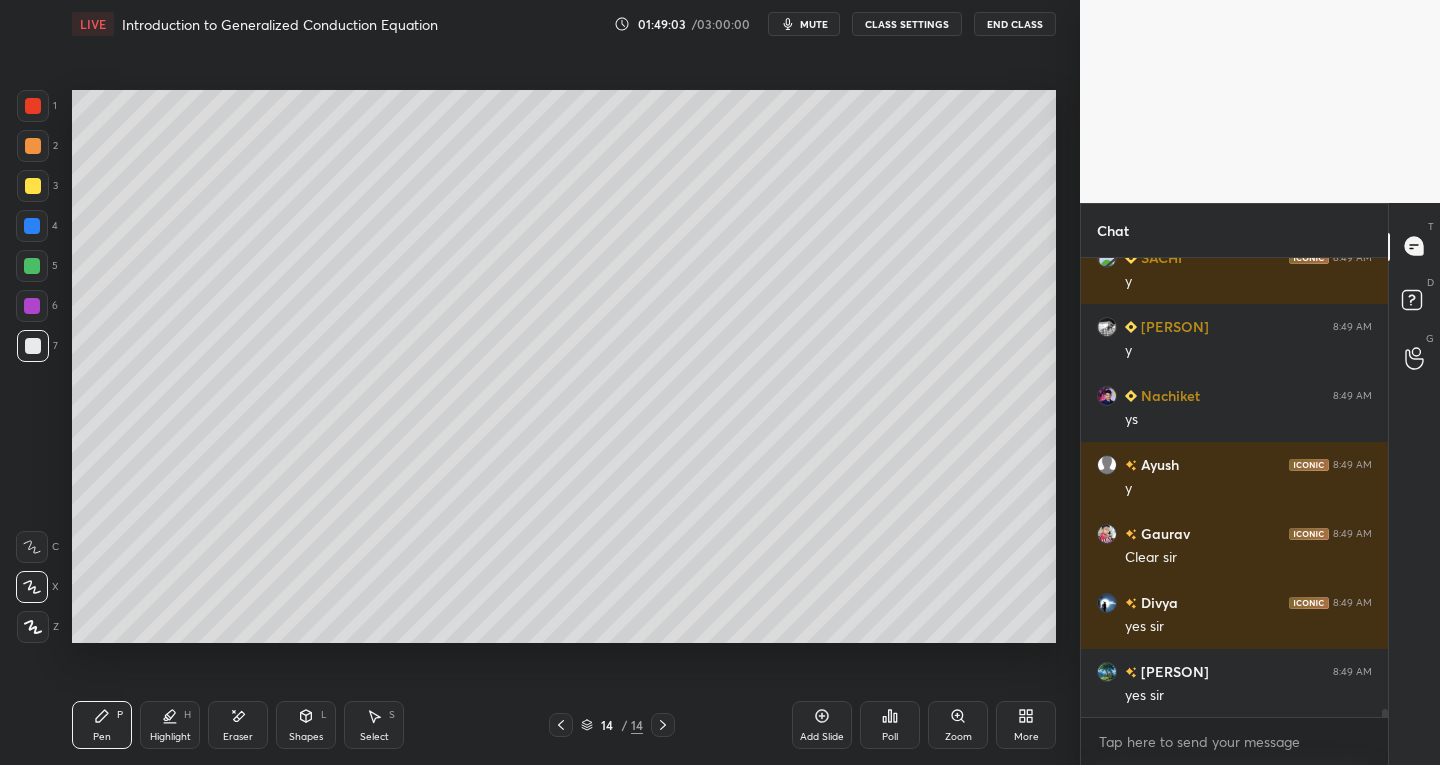 click on "Poll" at bounding box center (890, 725) 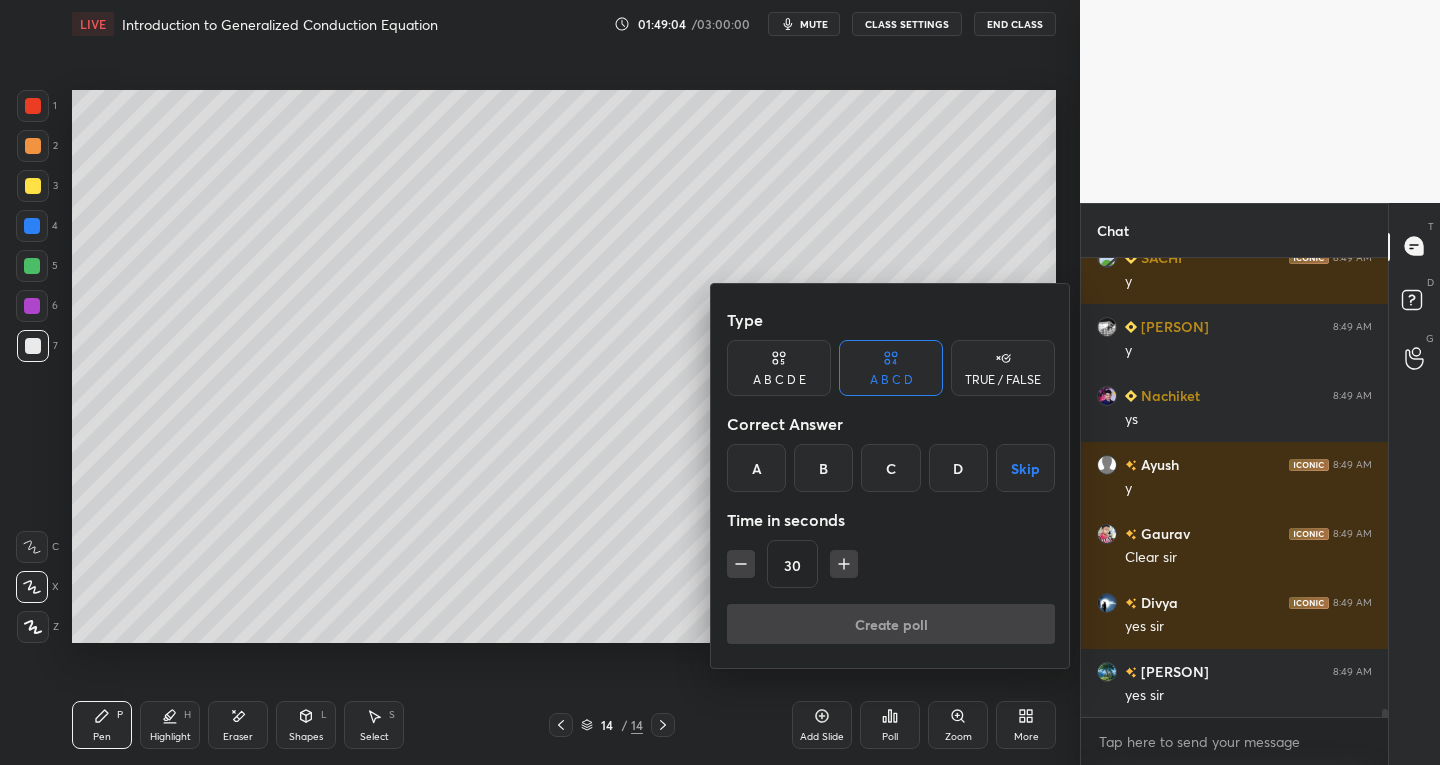 click 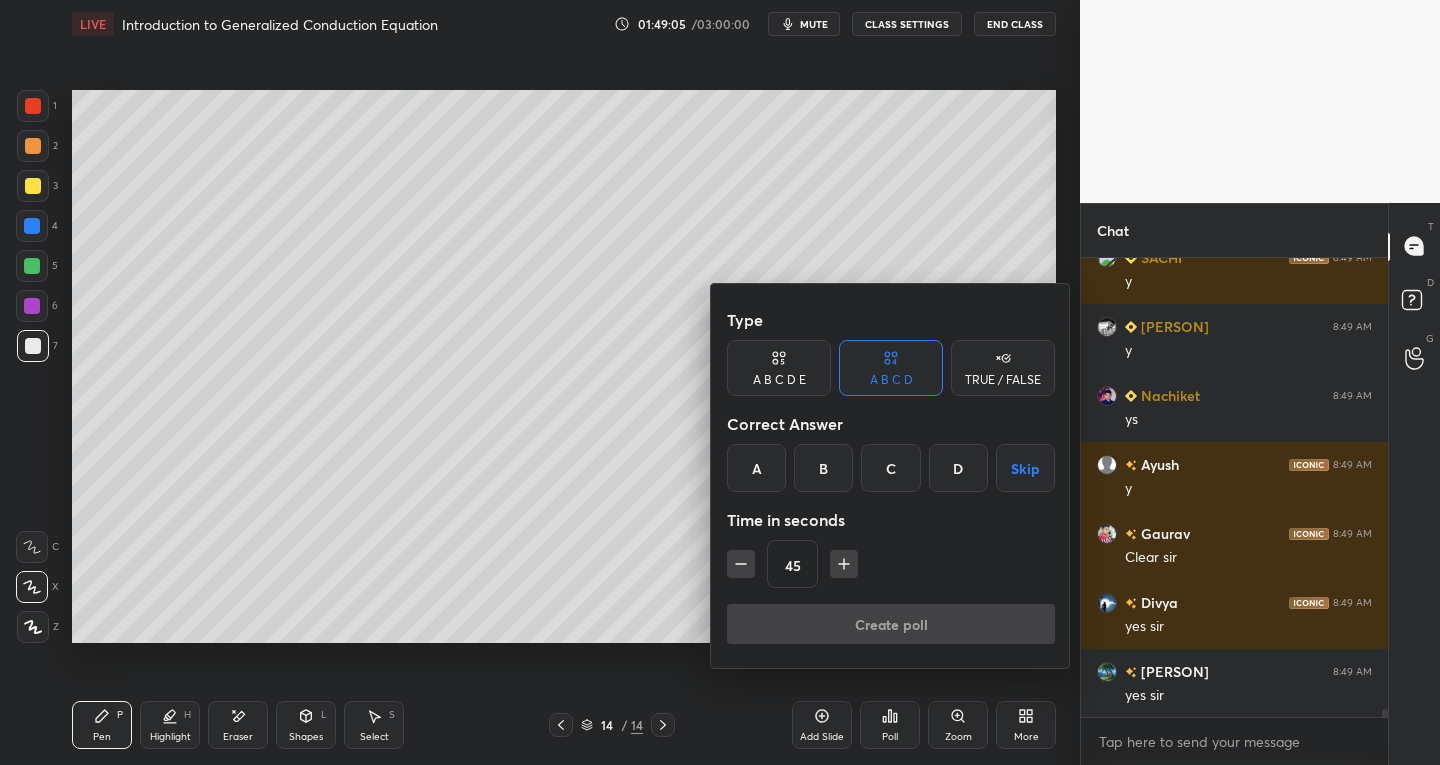 click 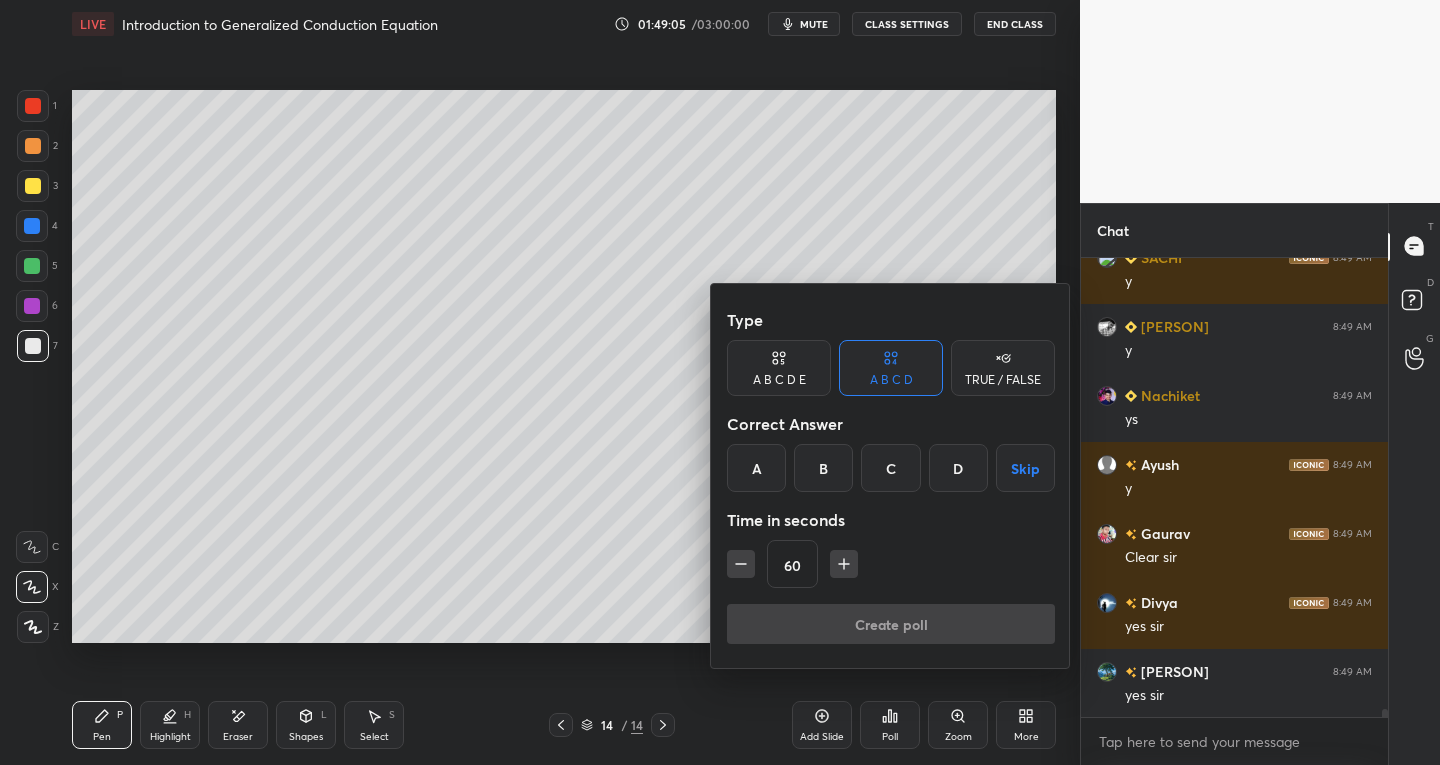 click 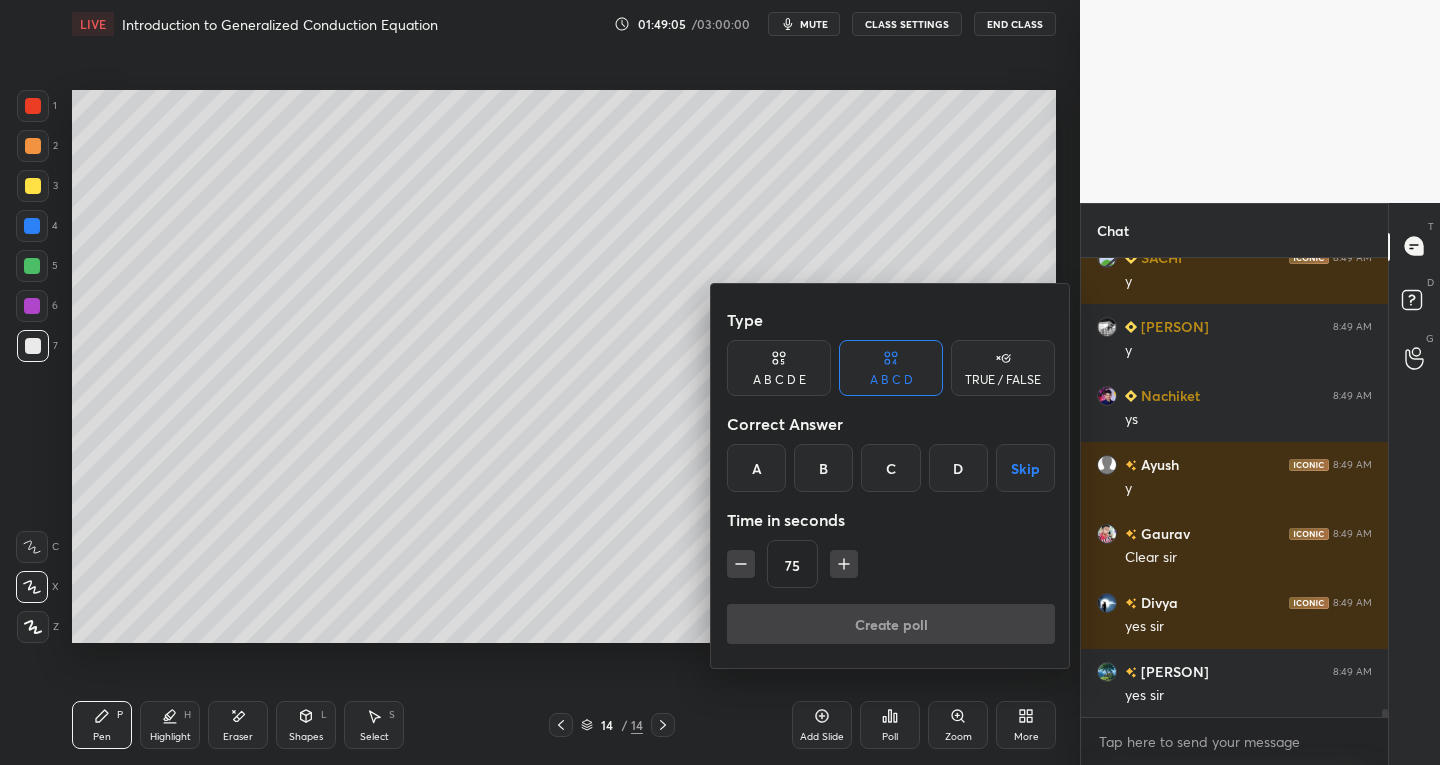 click 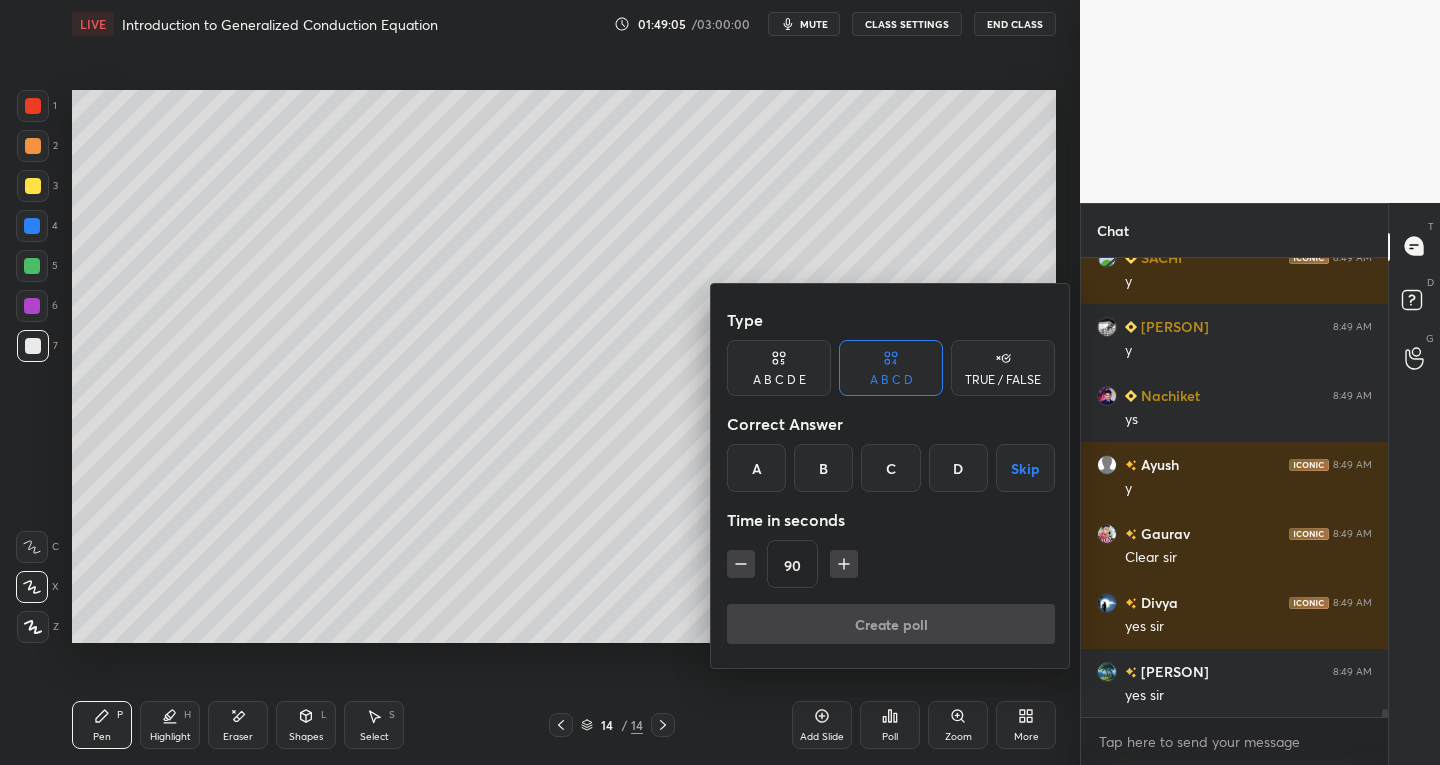click 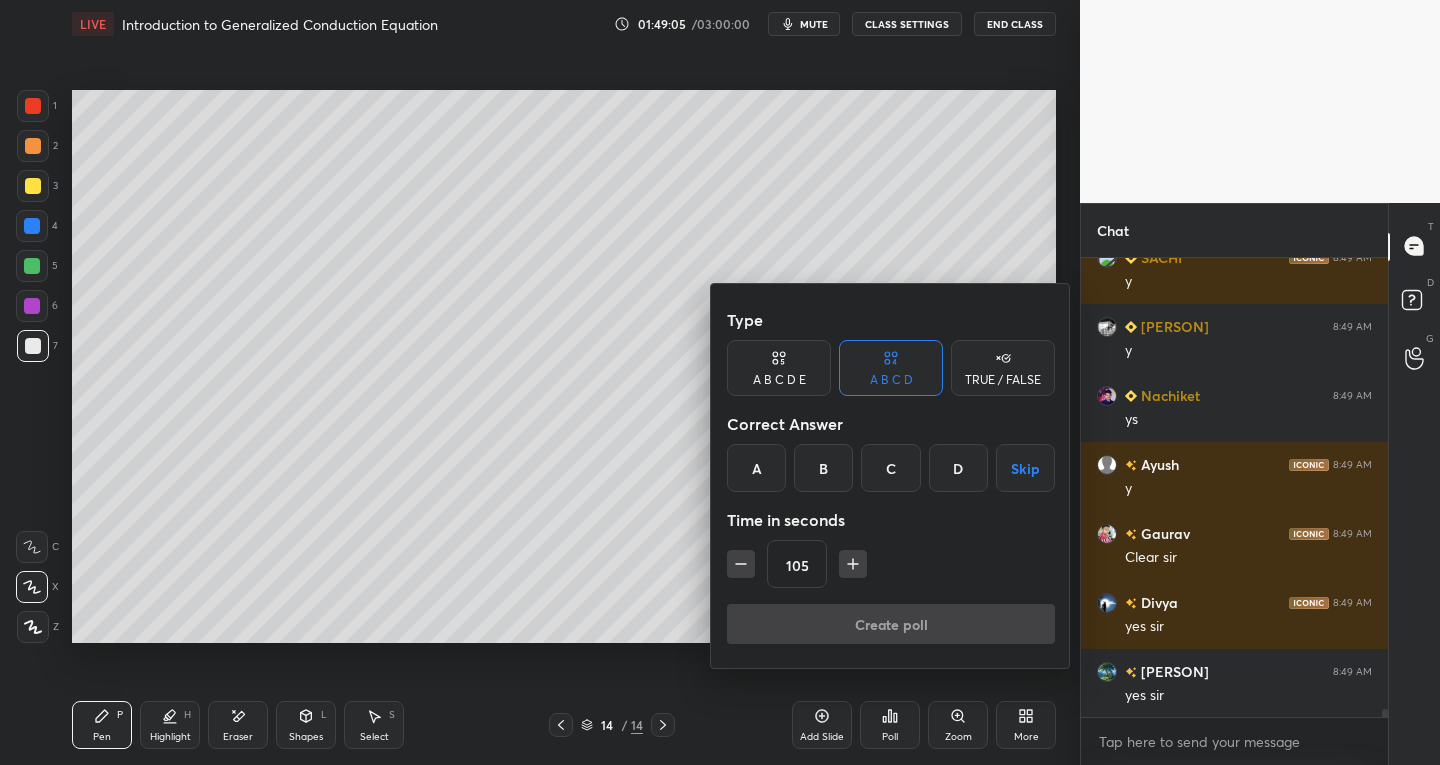 click 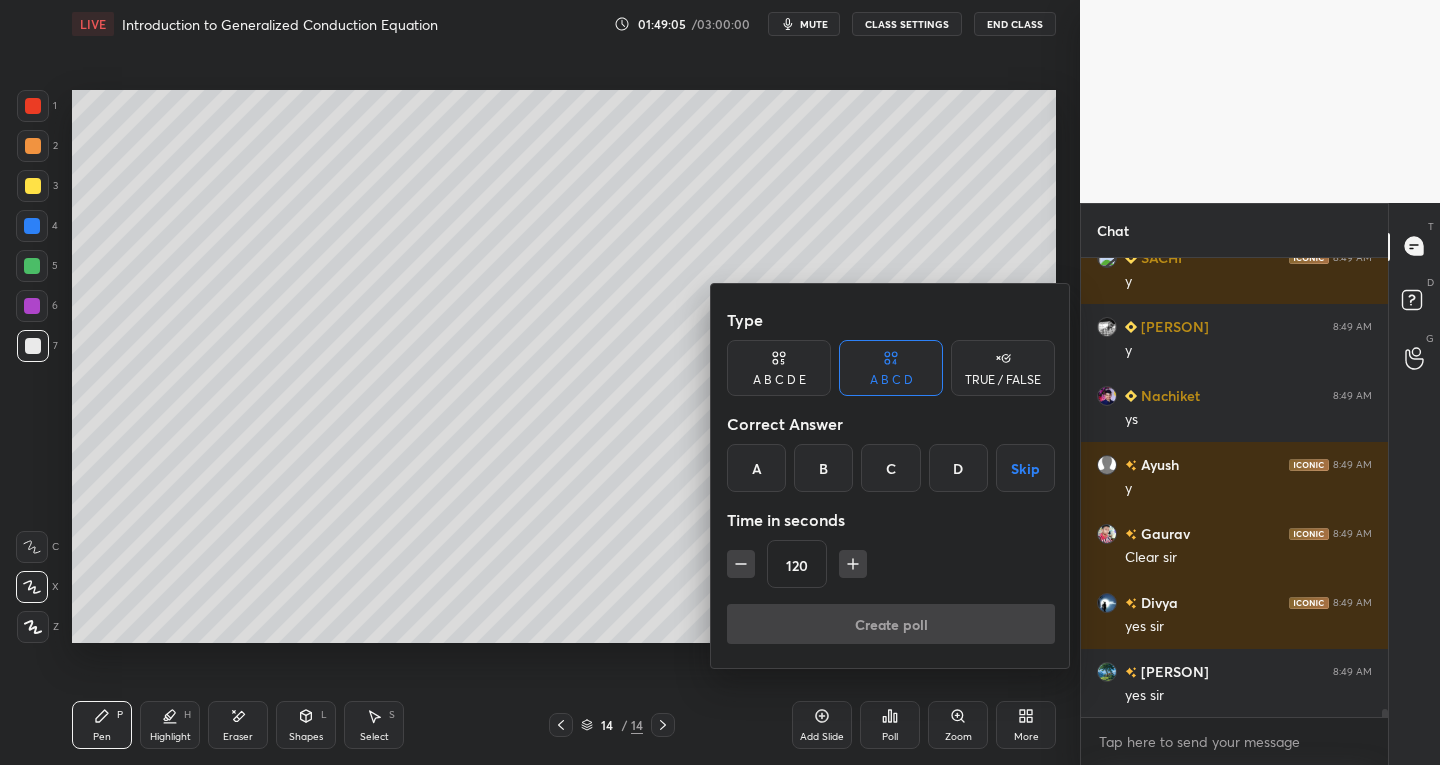 click 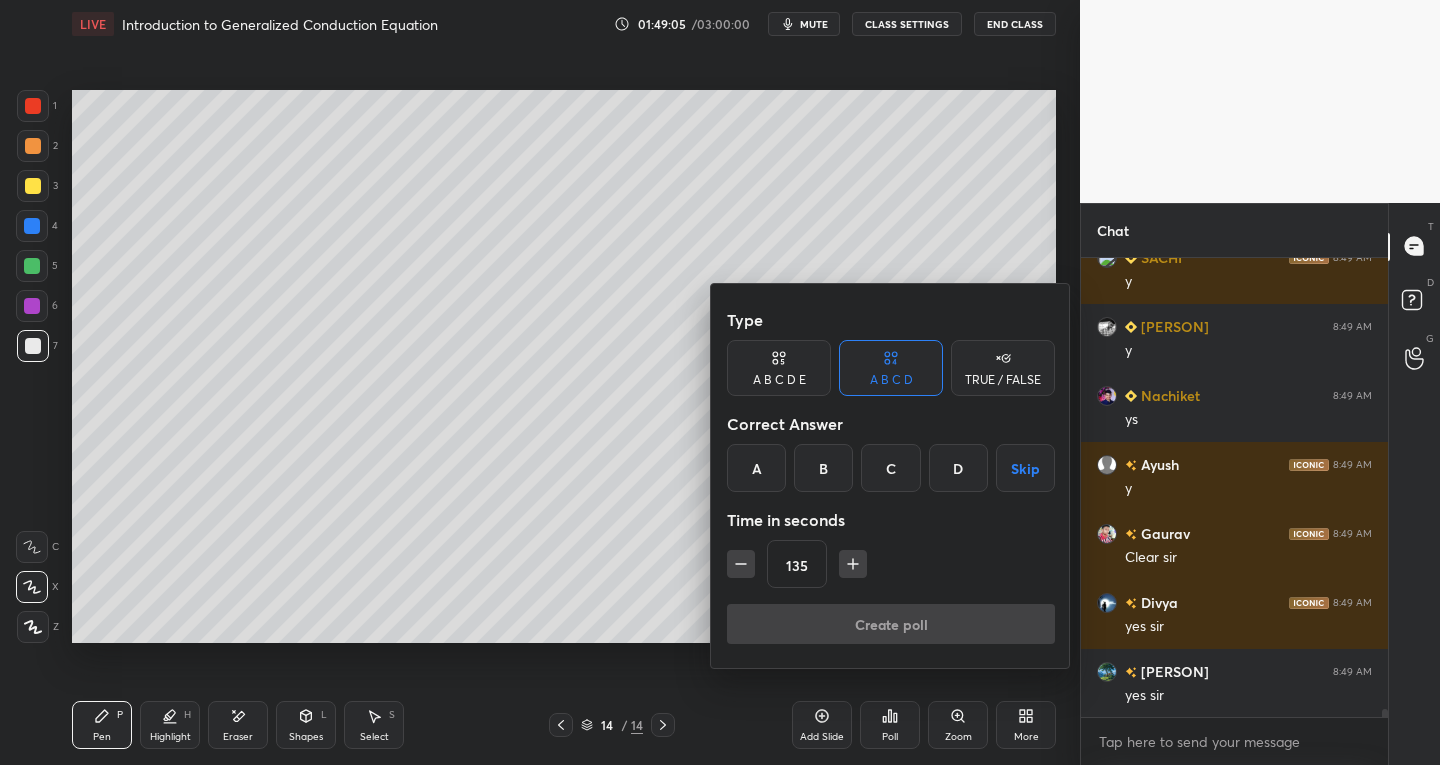 click 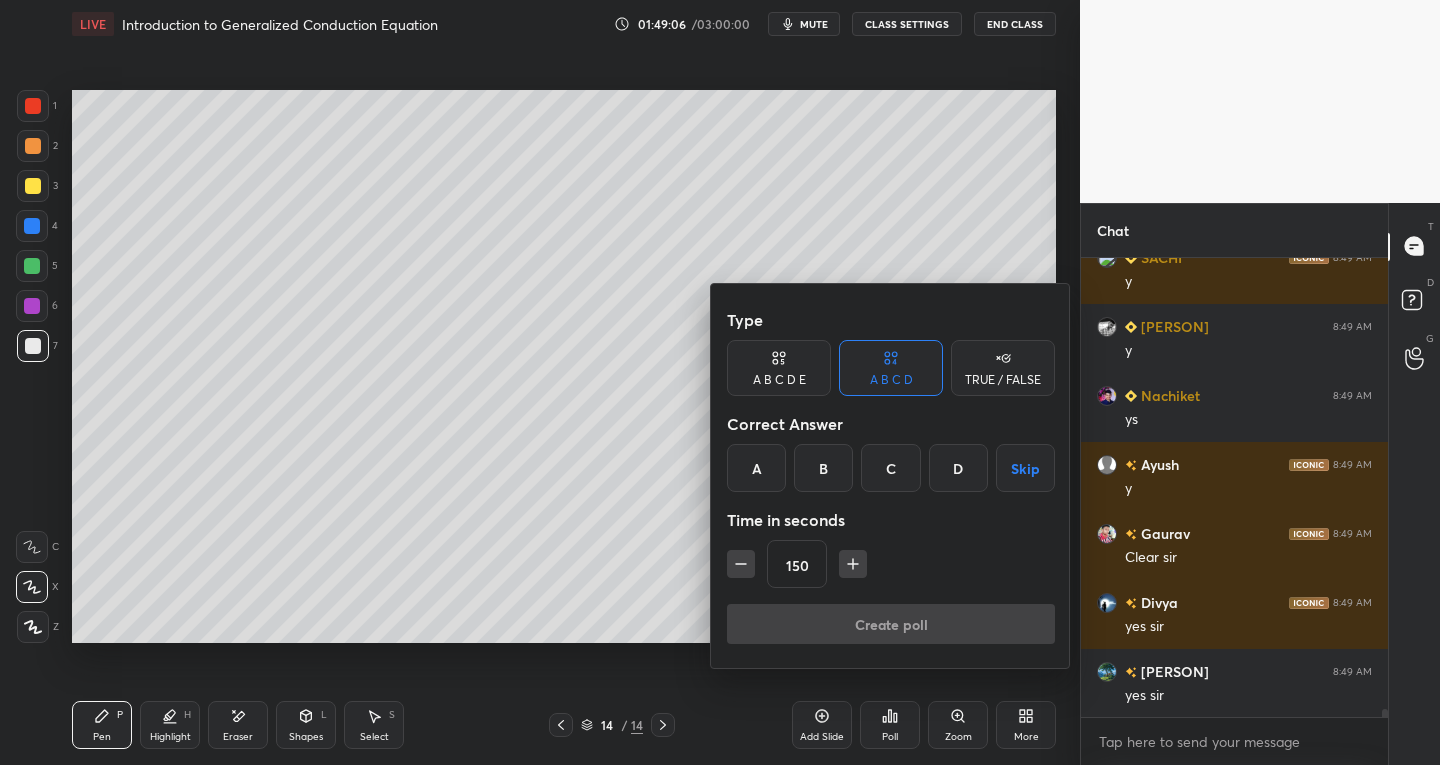 click 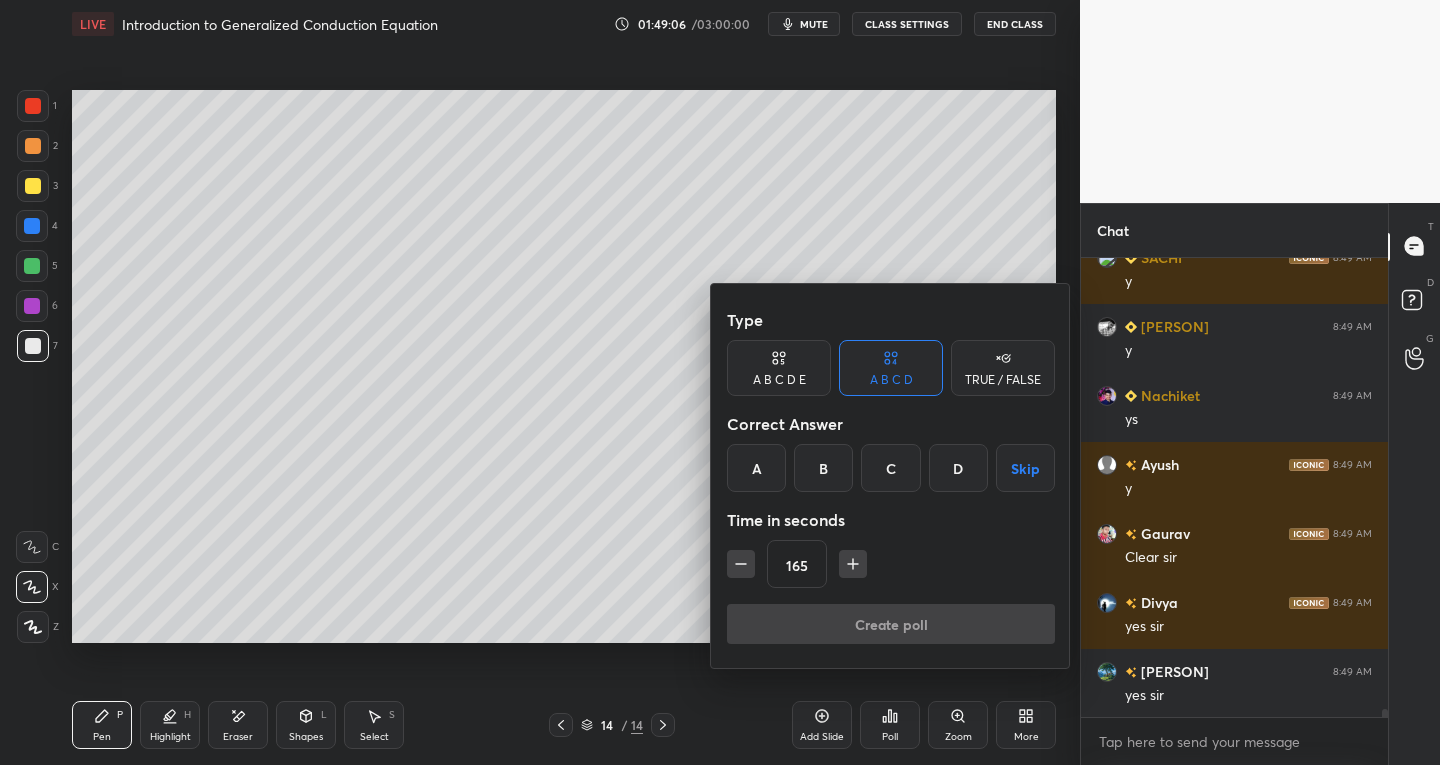 click 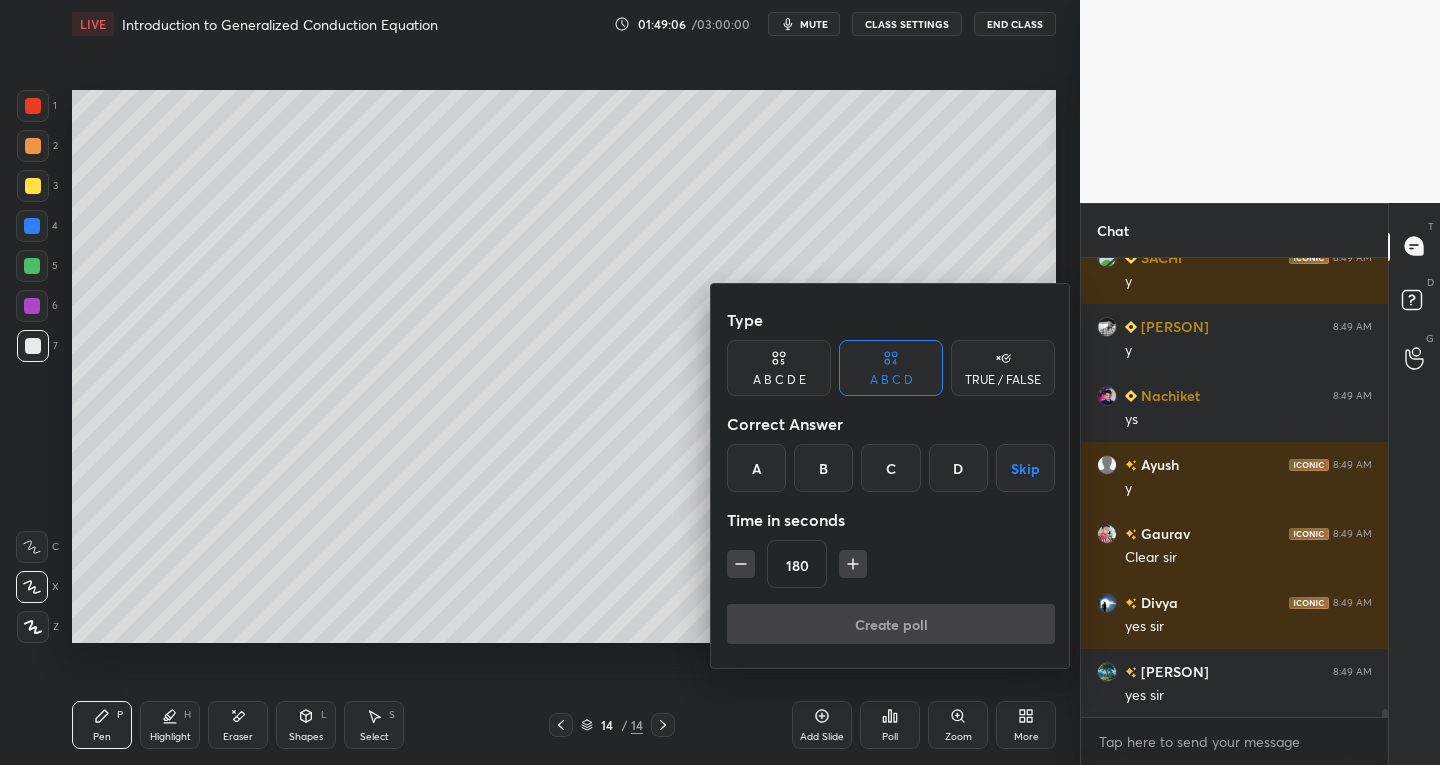 scroll, scrollTop: 25471, scrollLeft: 0, axis: vertical 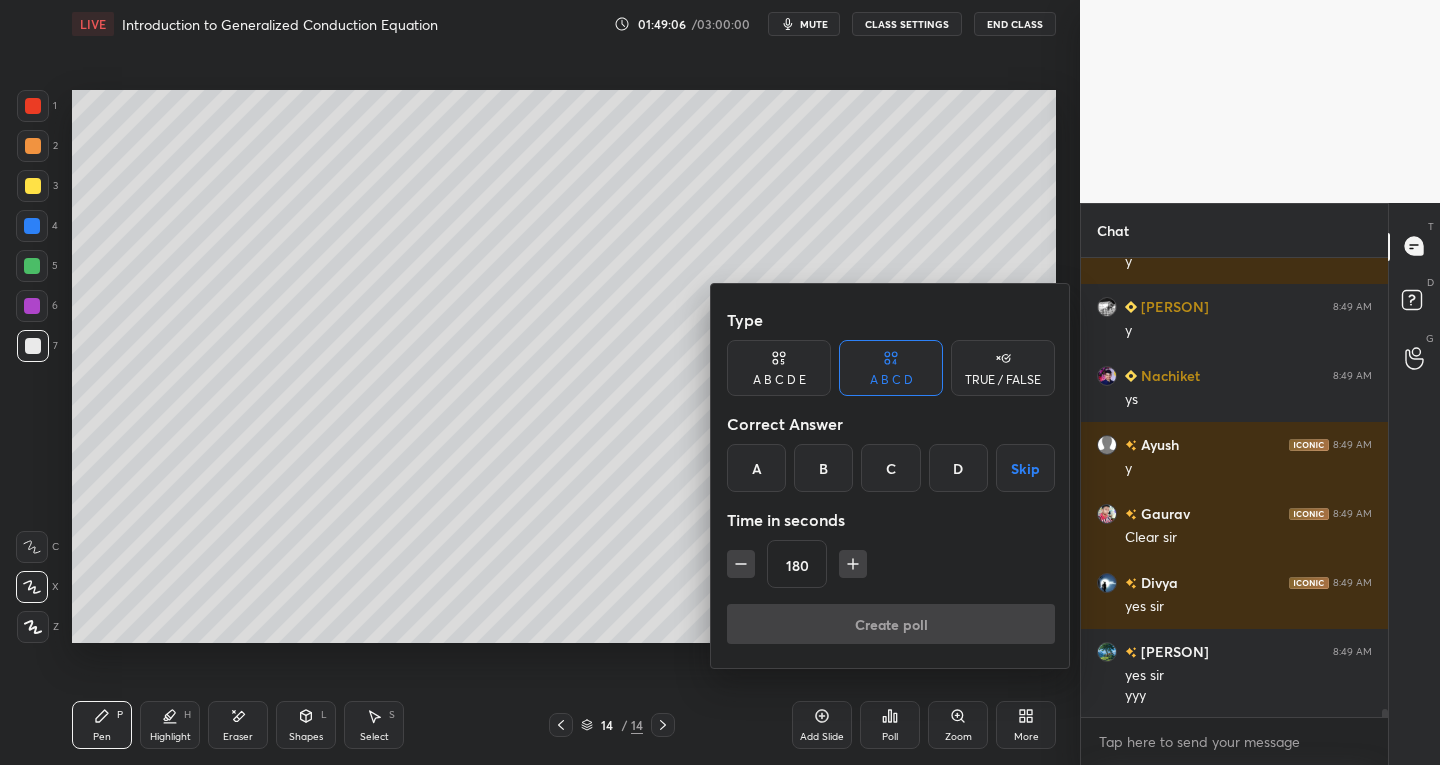 click 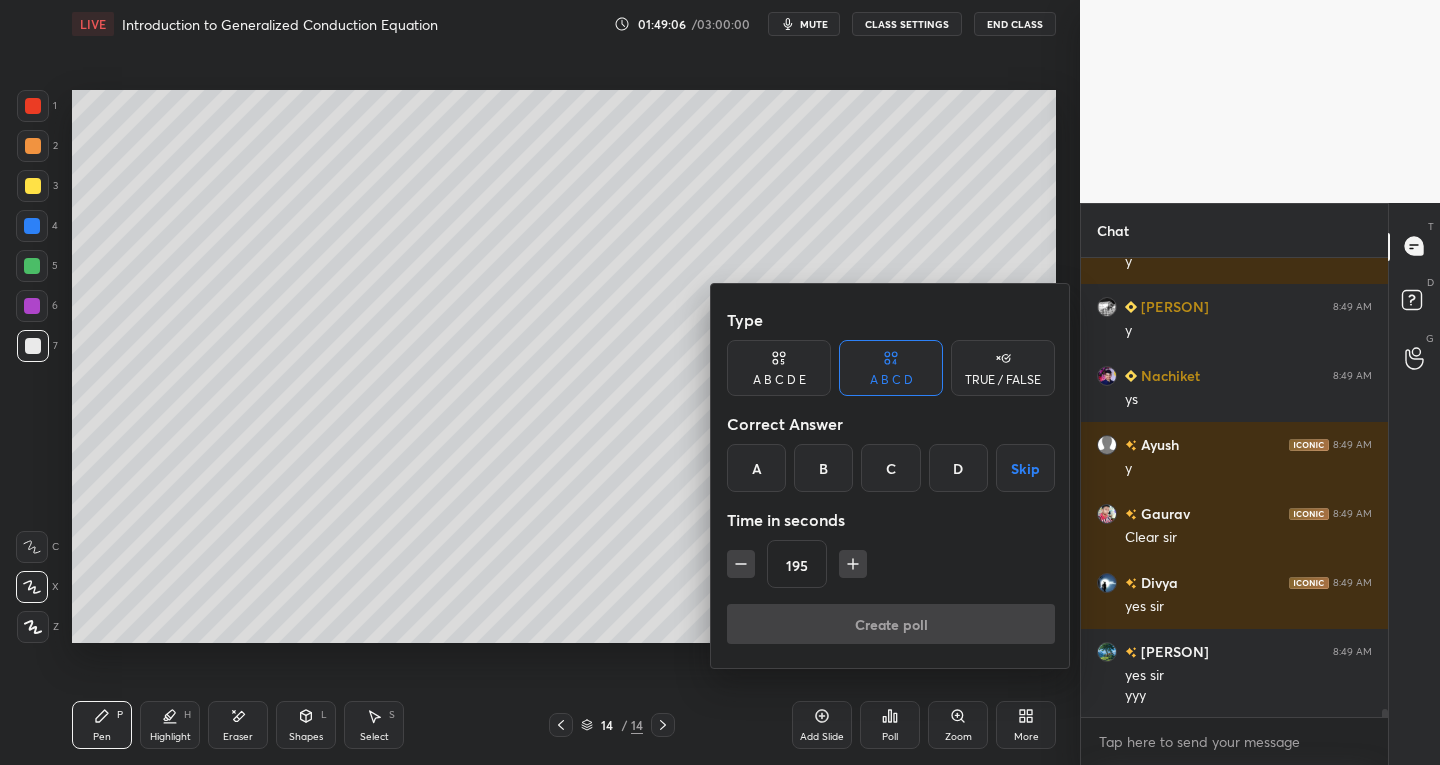 click 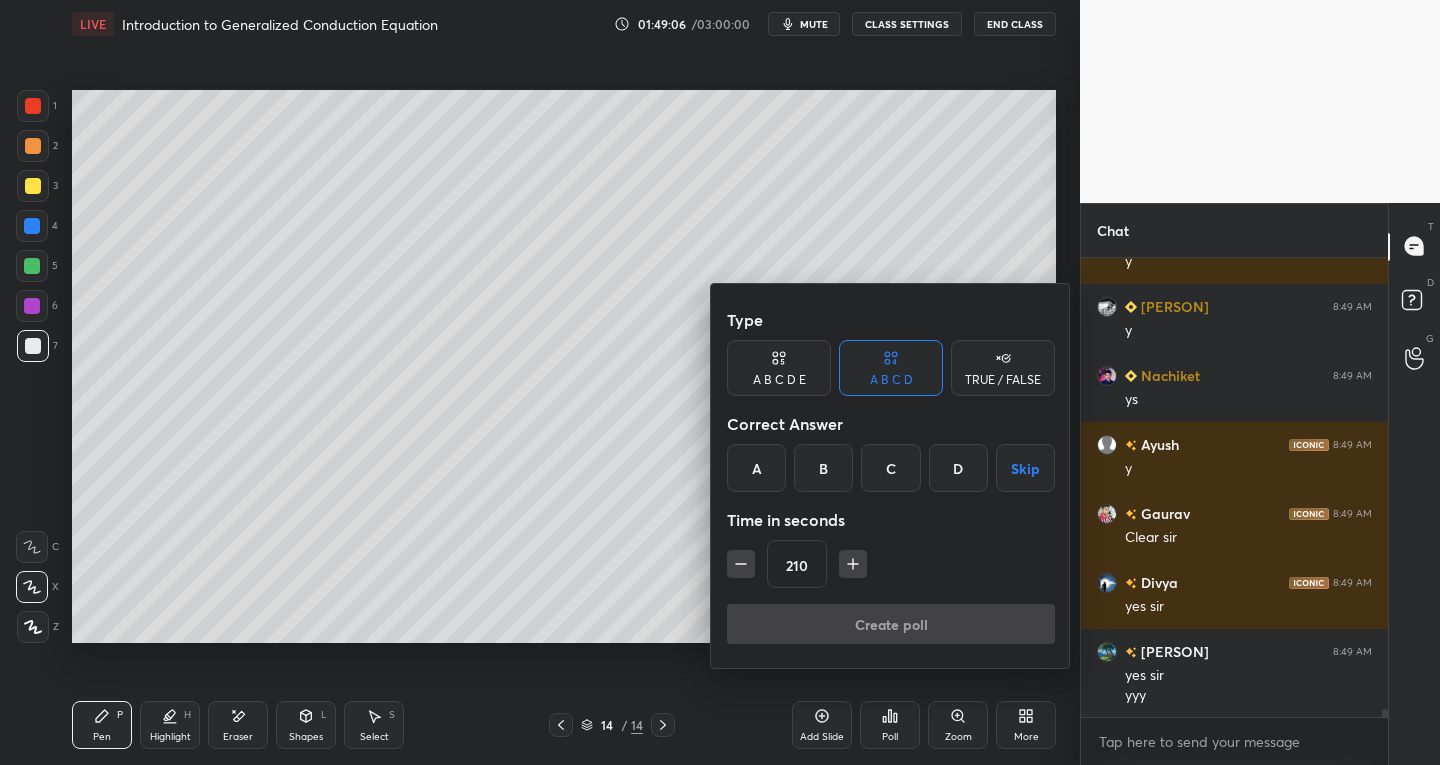 click 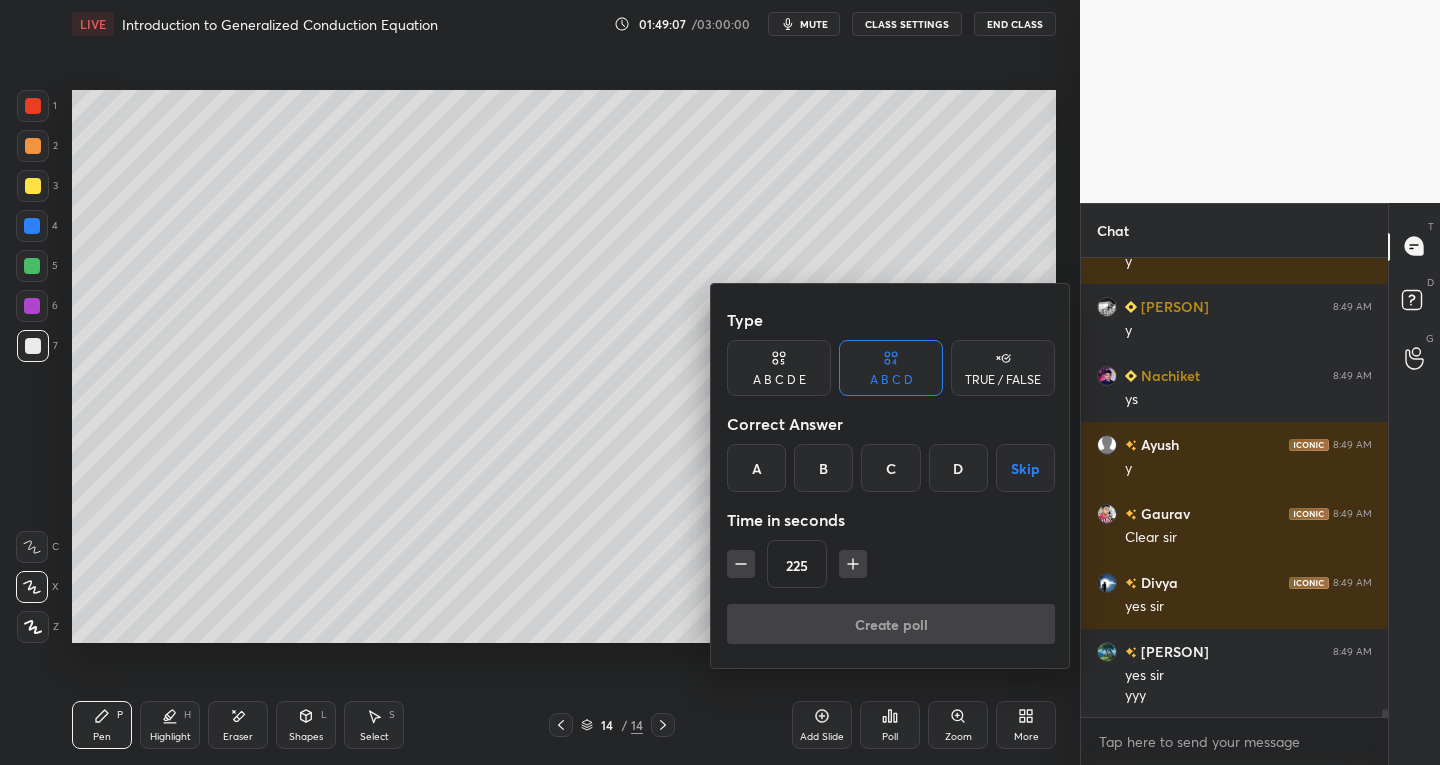 click 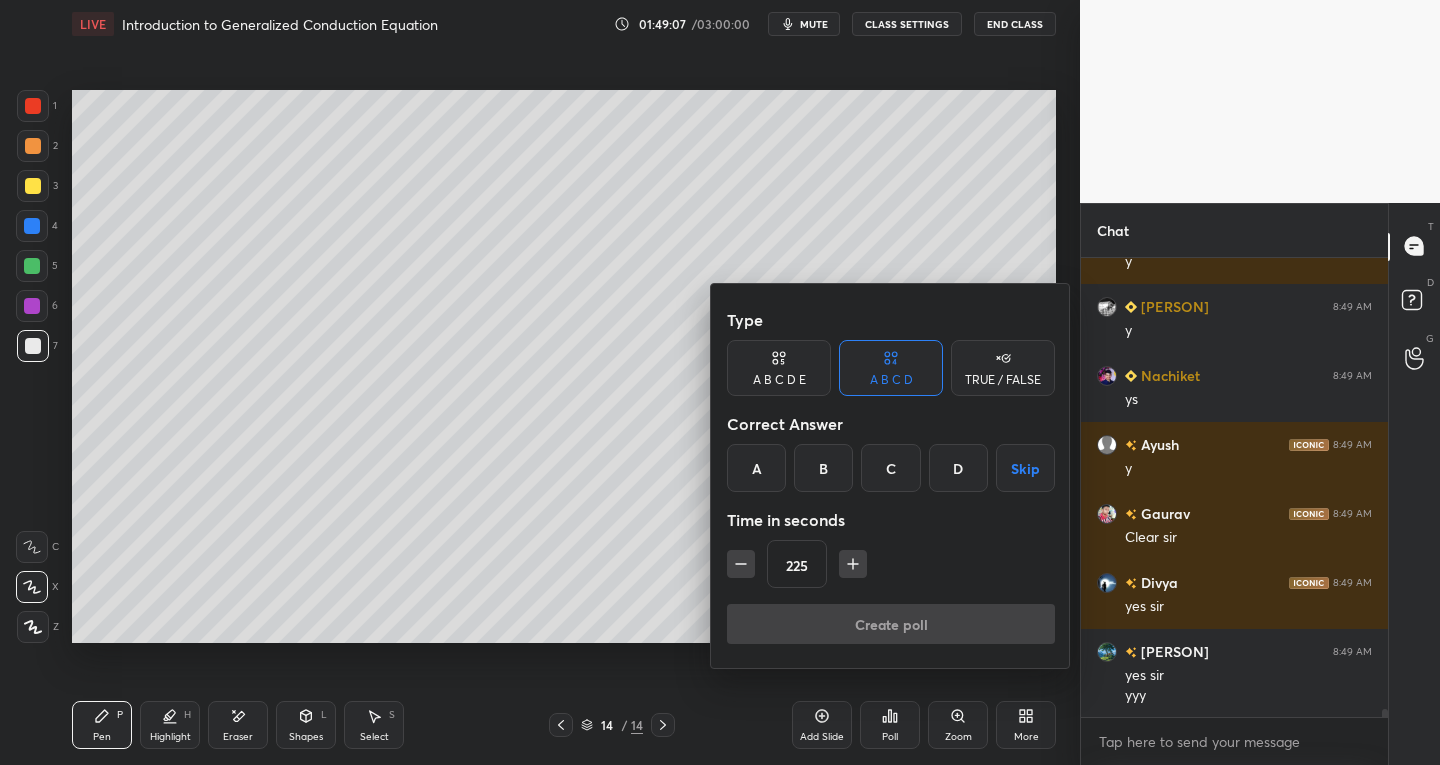 type on "240" 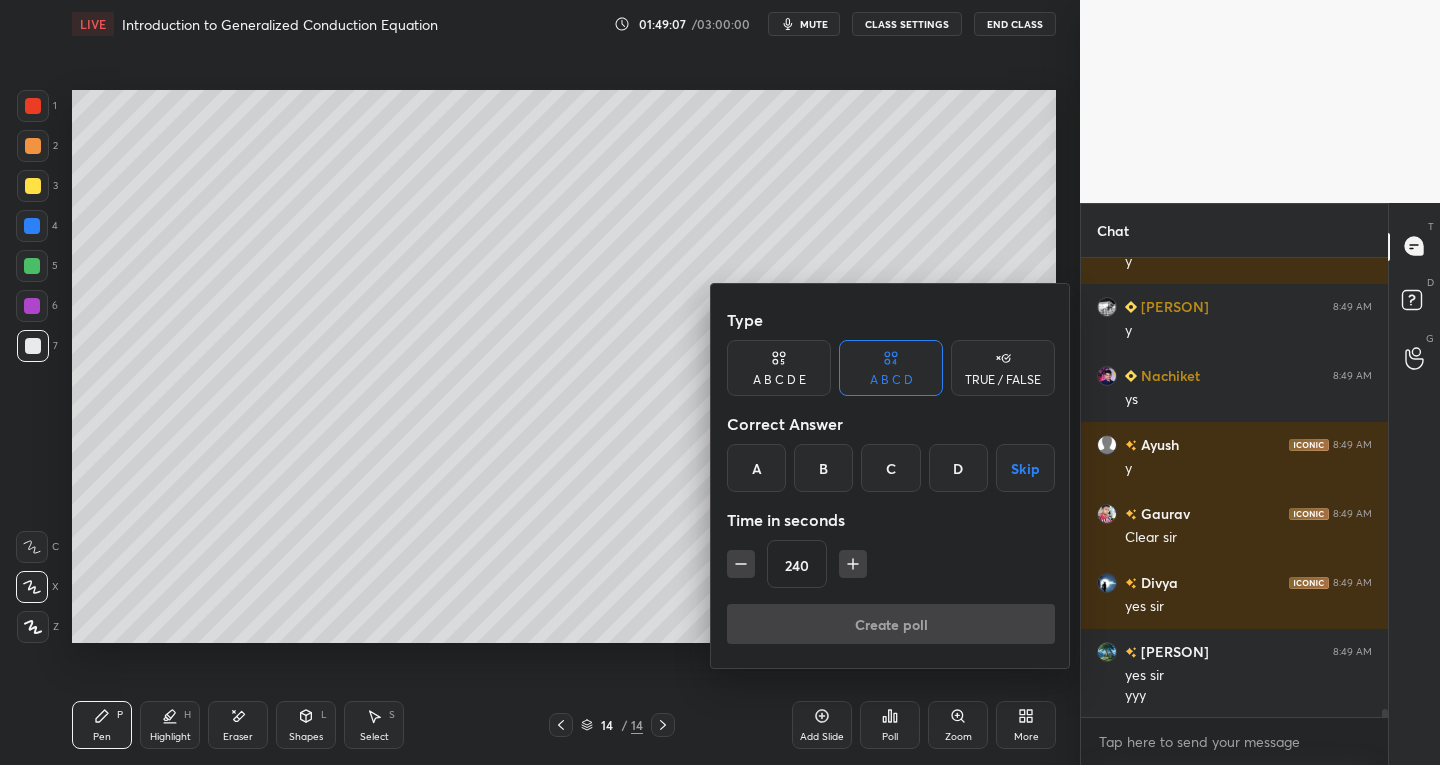 scroll, scrollTop: 412, scrollLeft: 301, axis: both 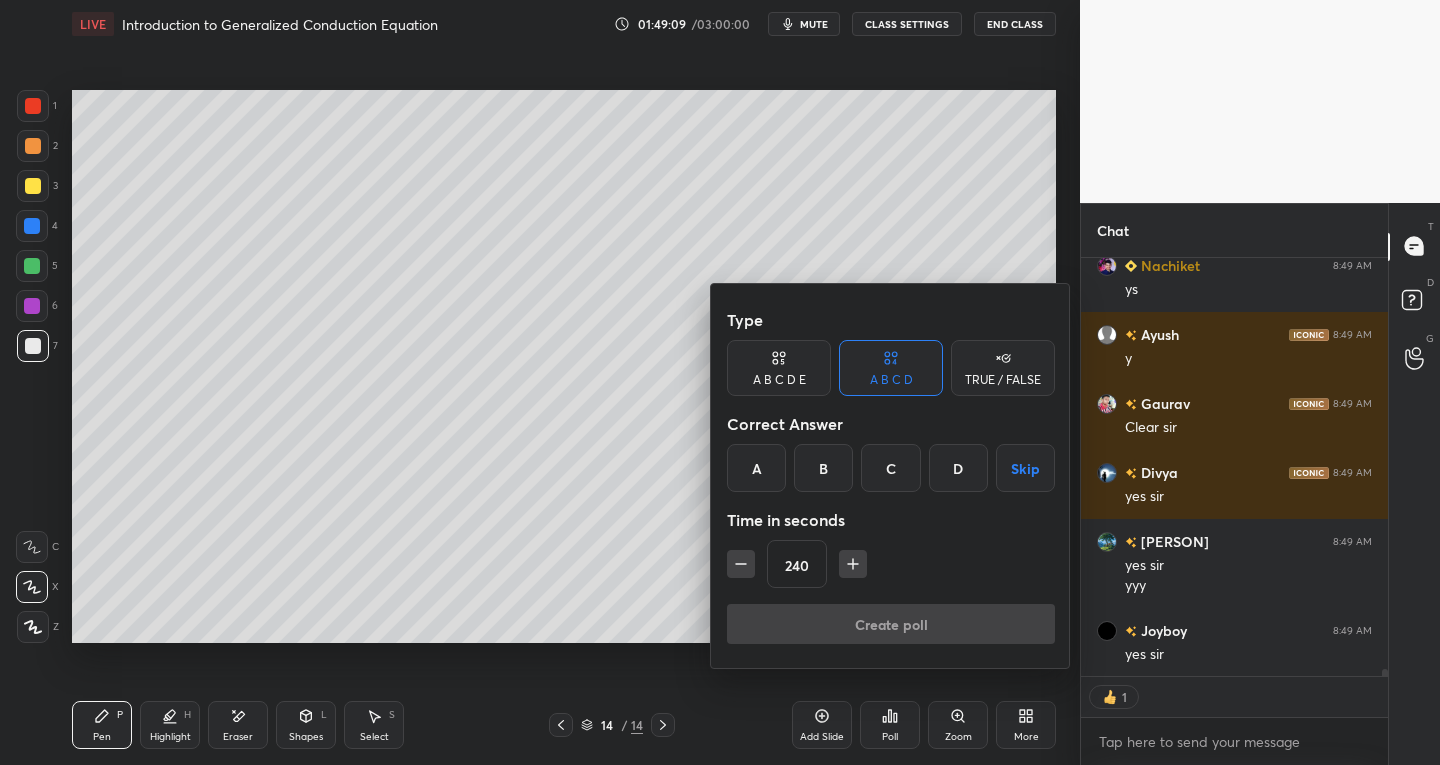 click on "B" at bounding box center (823, 468) 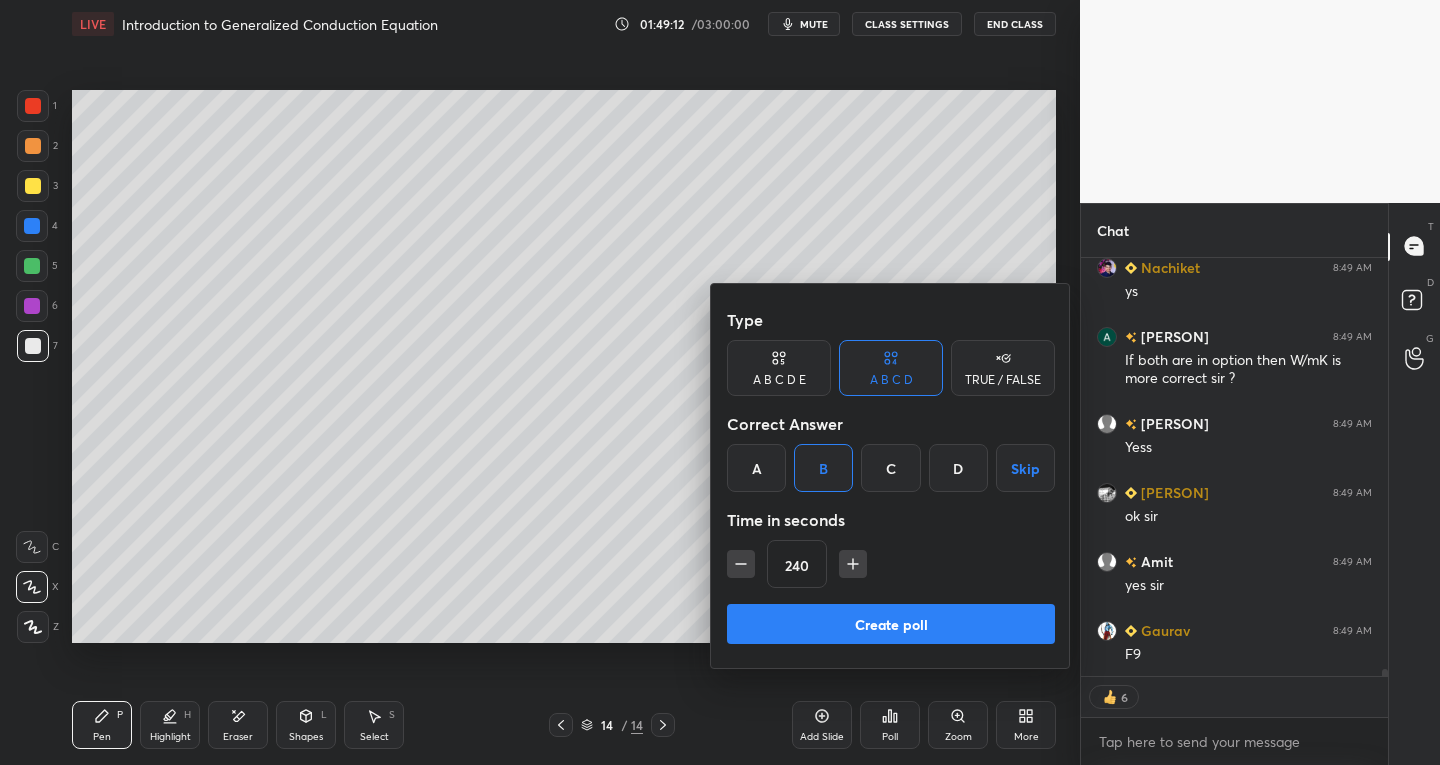 scroll, scrollTop: 26289, scrollLeft: 0, axis: vertical 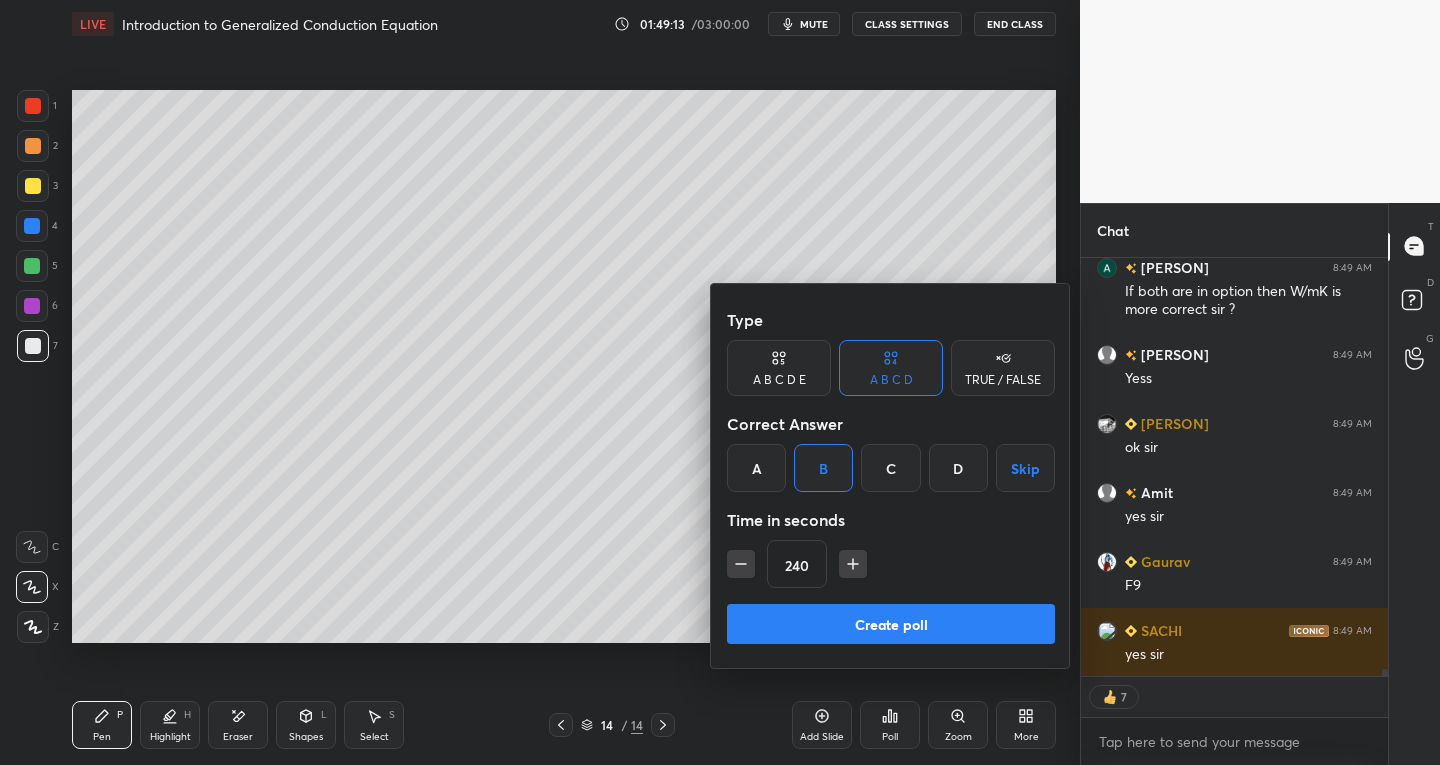click on "Create poll" at bounding box center [891, 624] 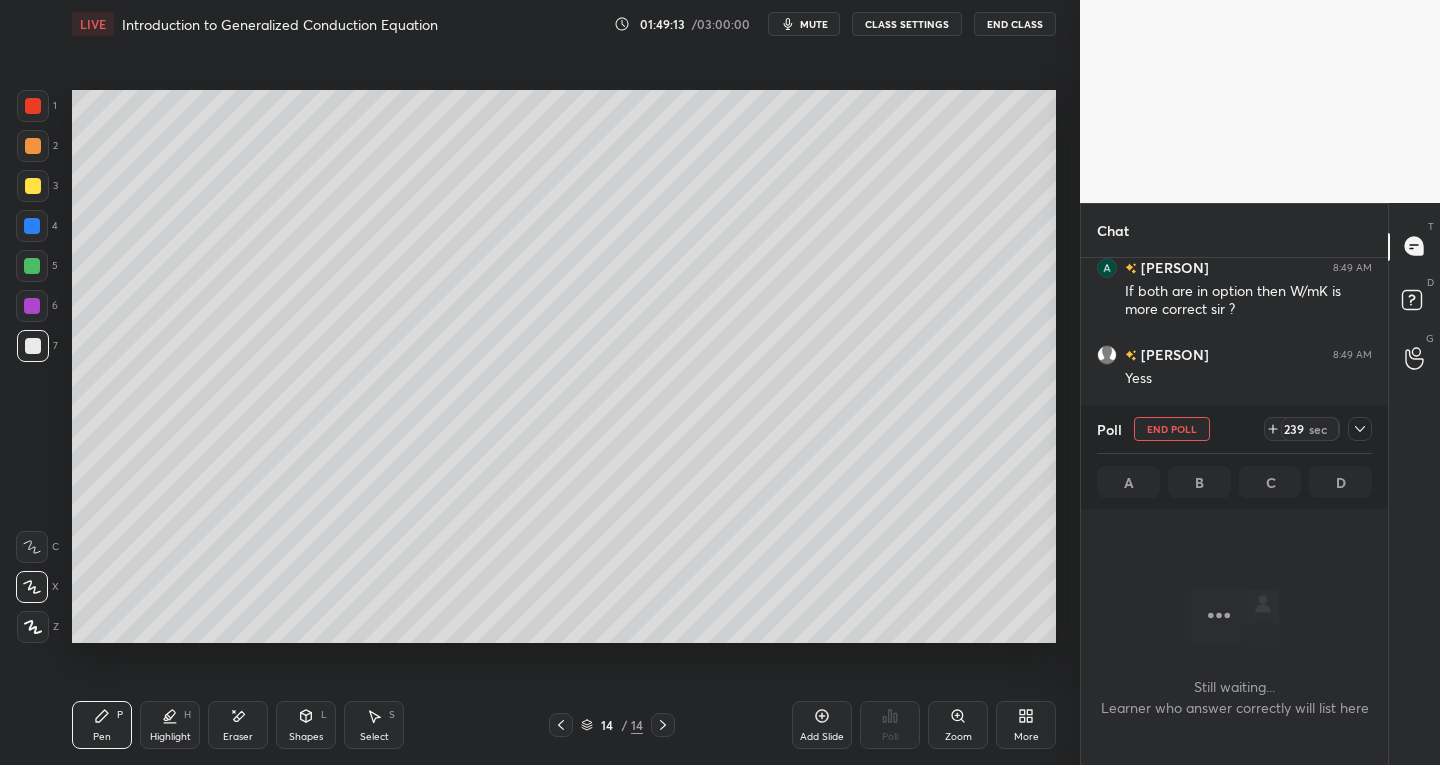 scroll, scrollTop: 370, scrollLeft: 301, axis: both 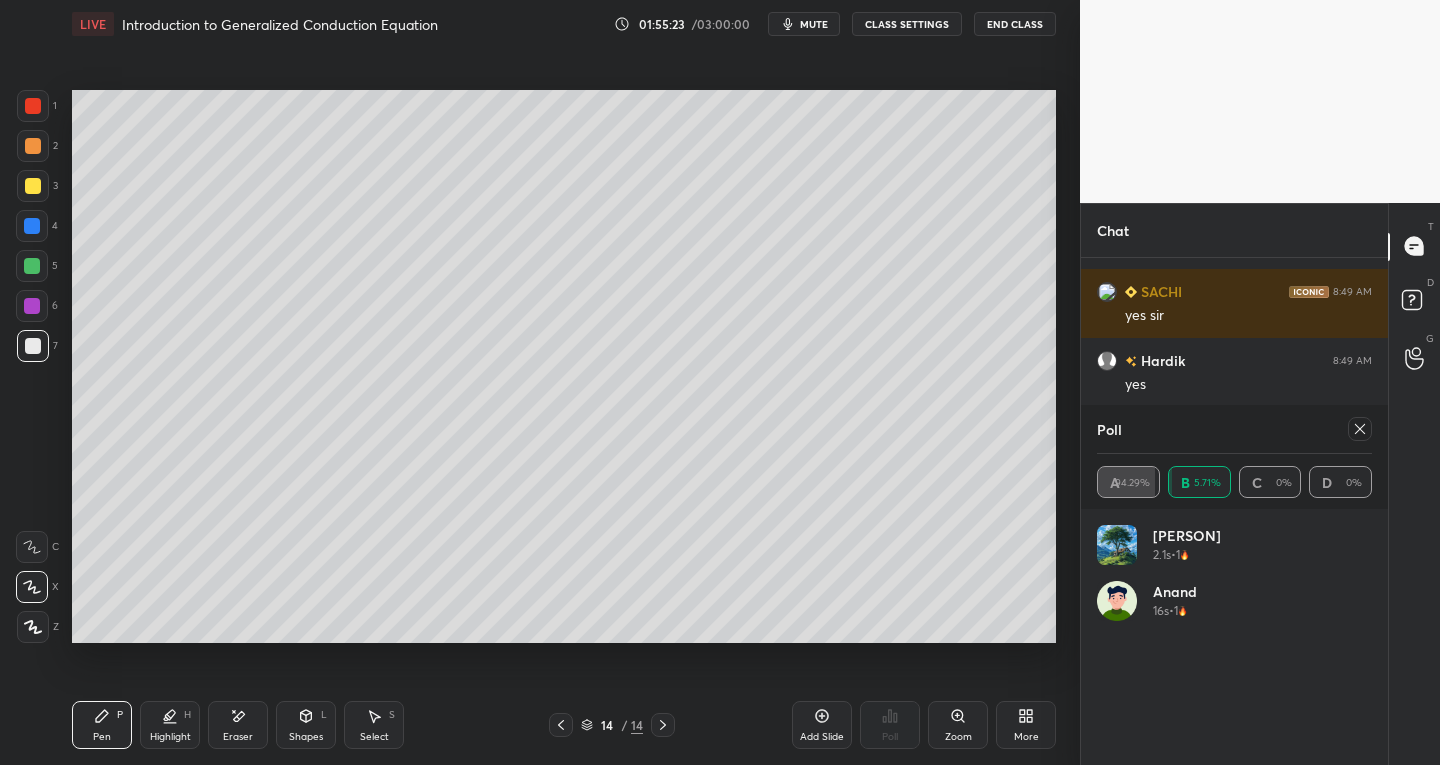 click 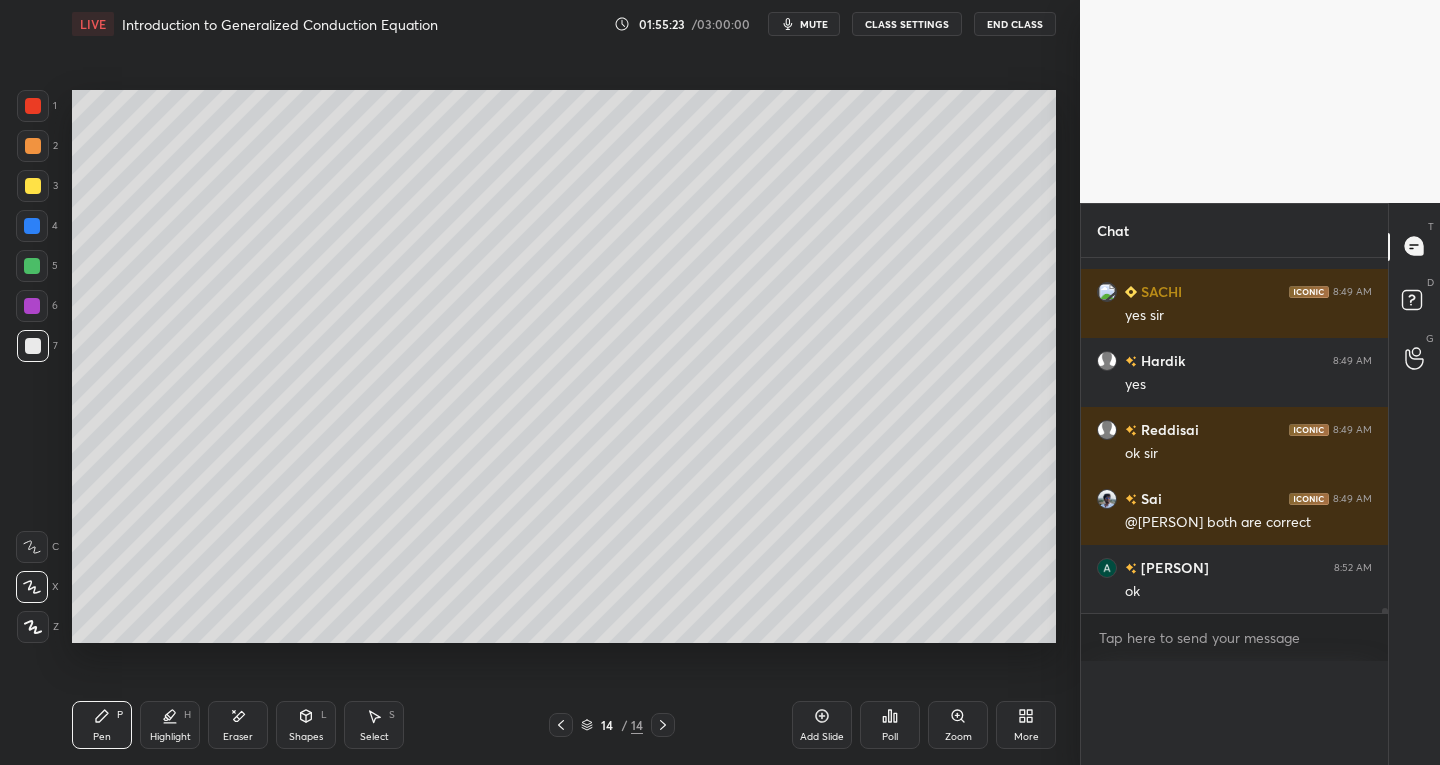 scroll, scrollTop: 1, scrollLeft: 7, axis: both 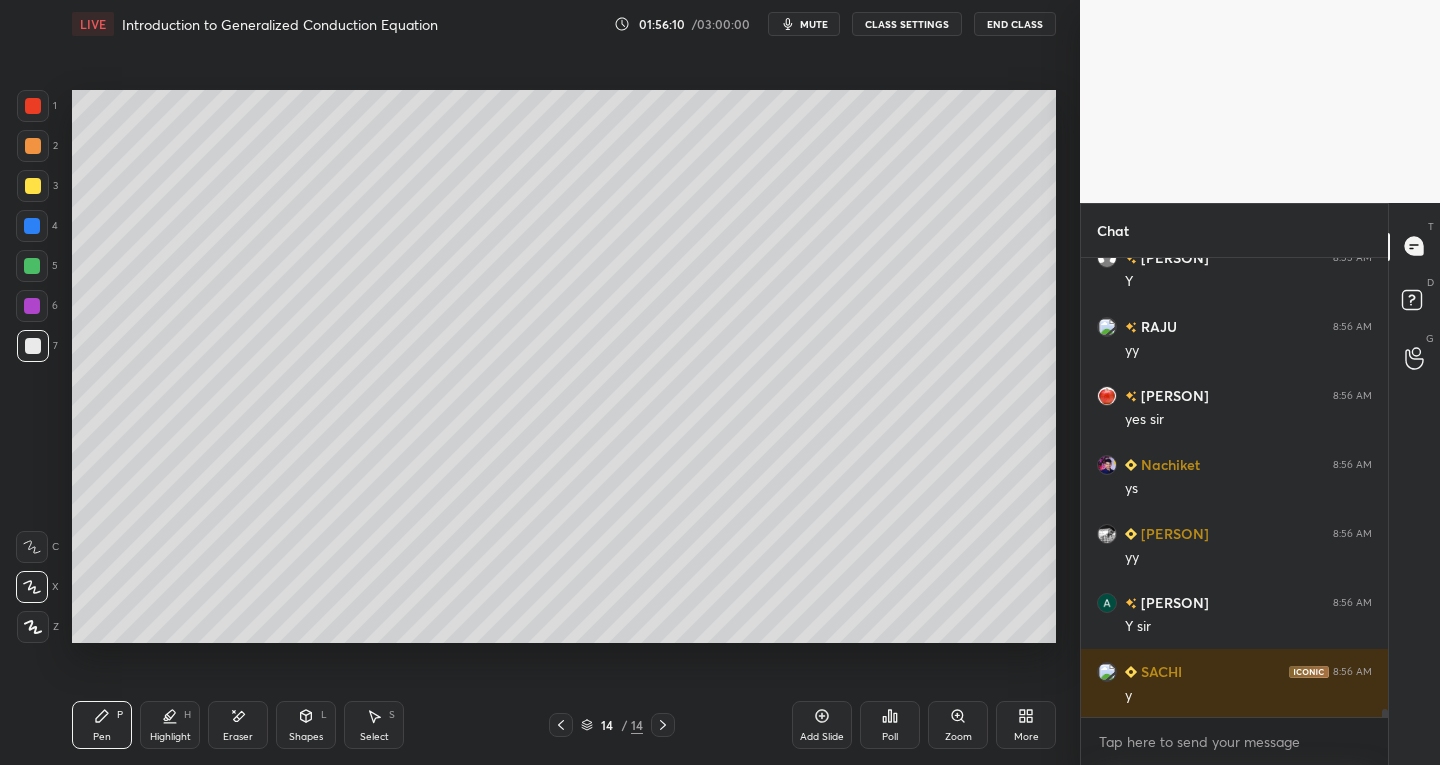 click on "Add Slide" at bounding box center [822, 725] 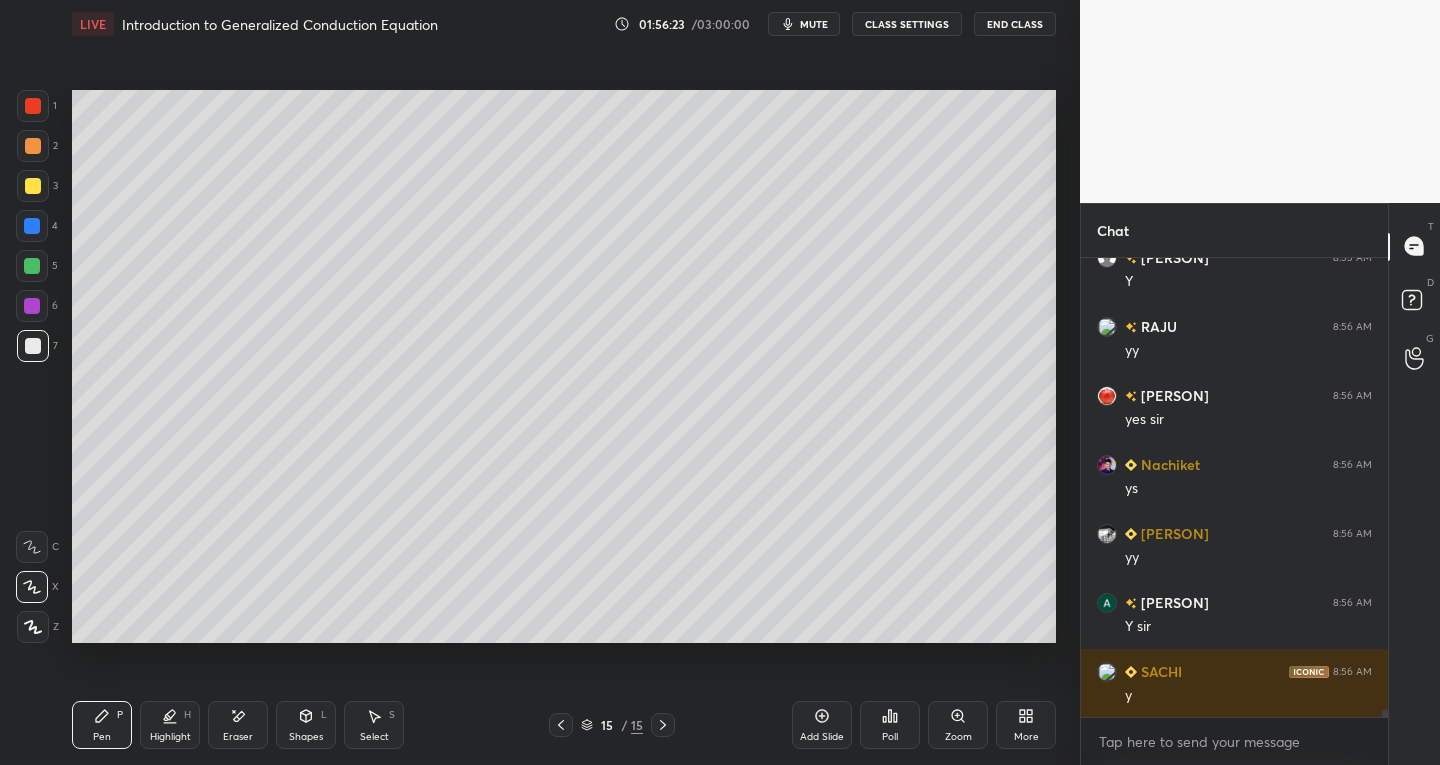 click 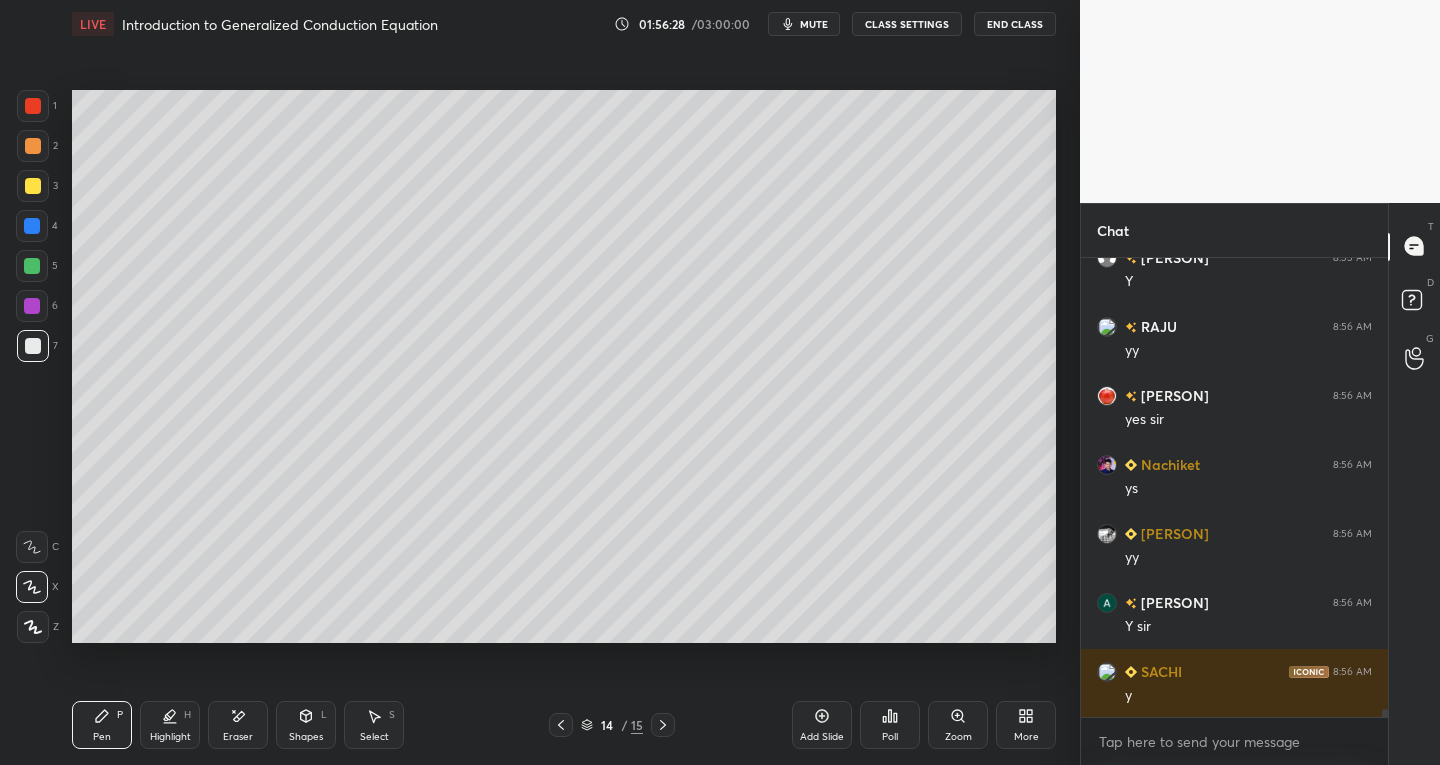 click 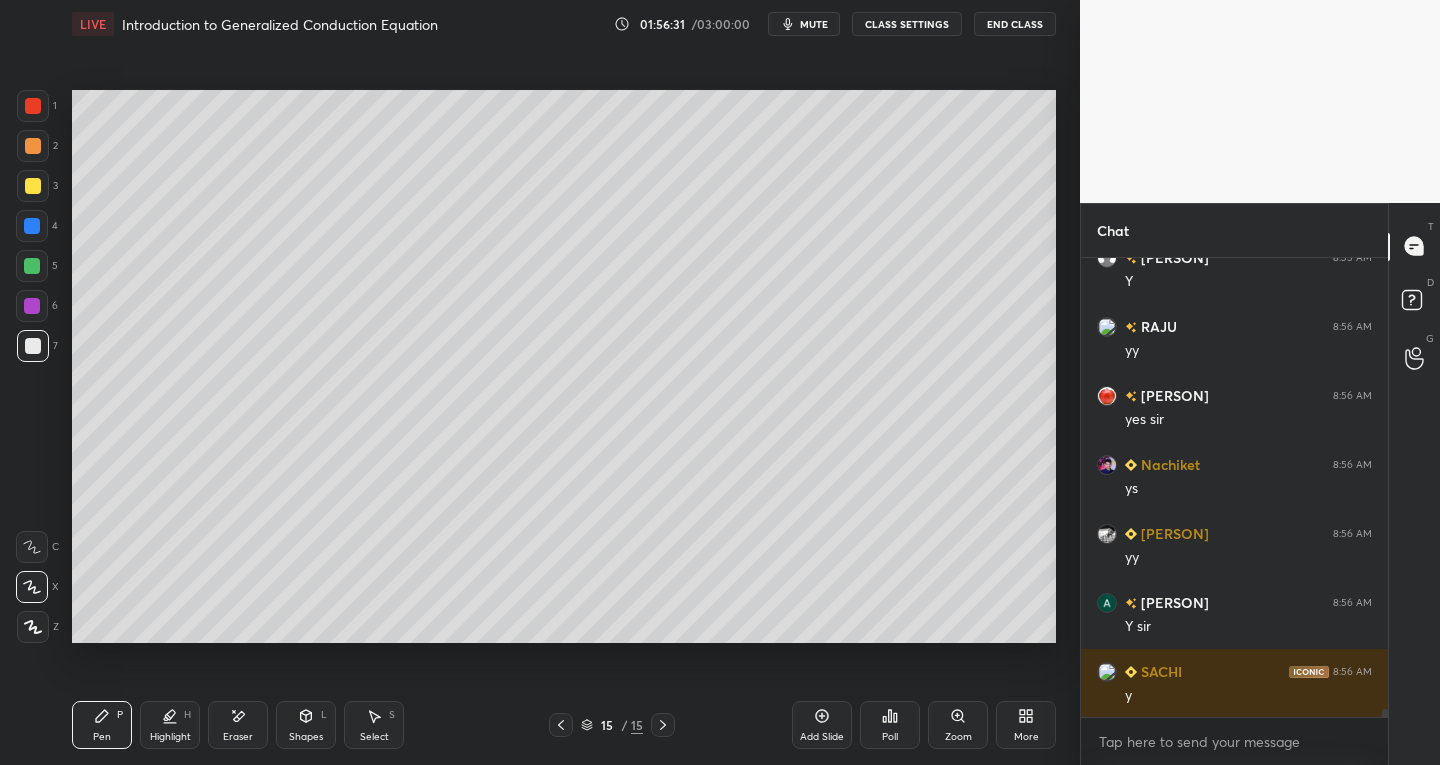 click 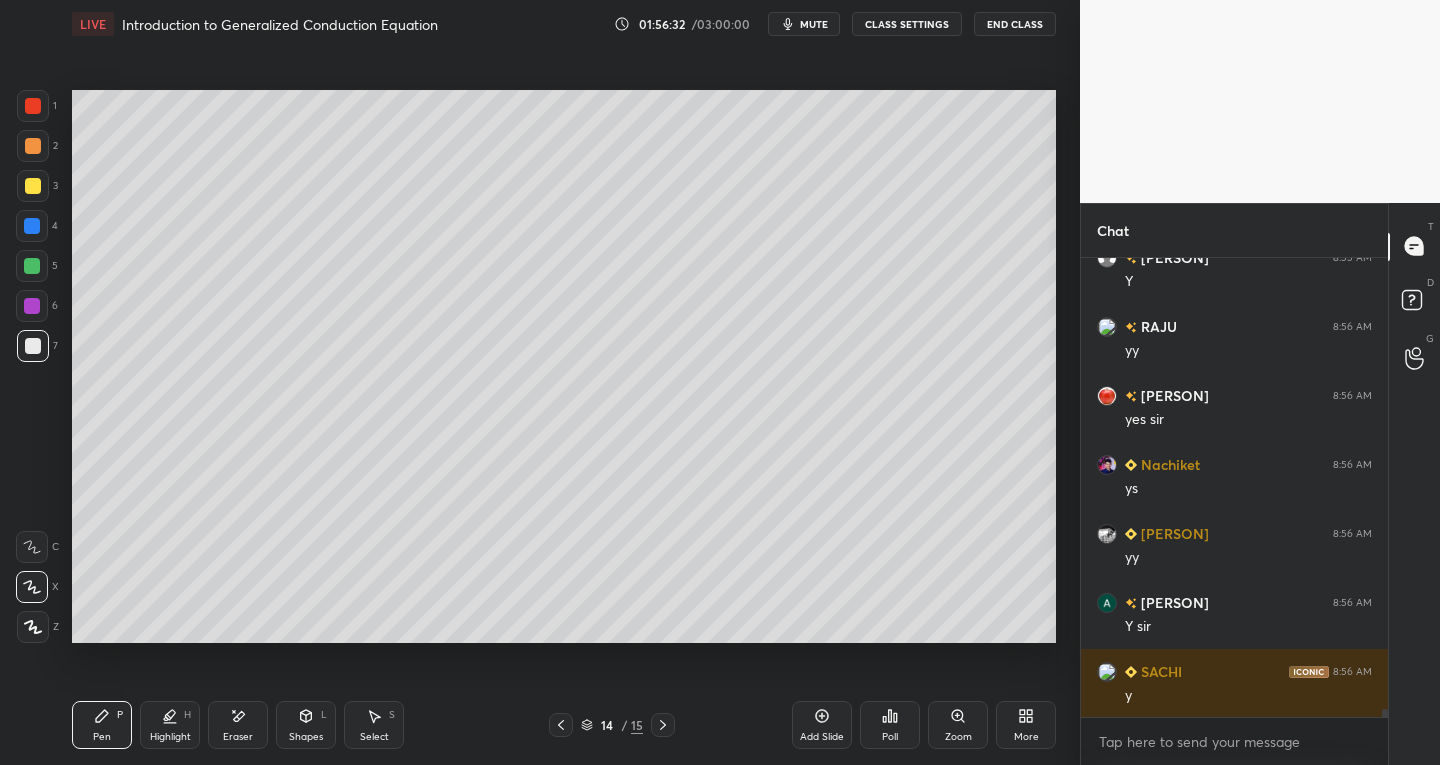 click 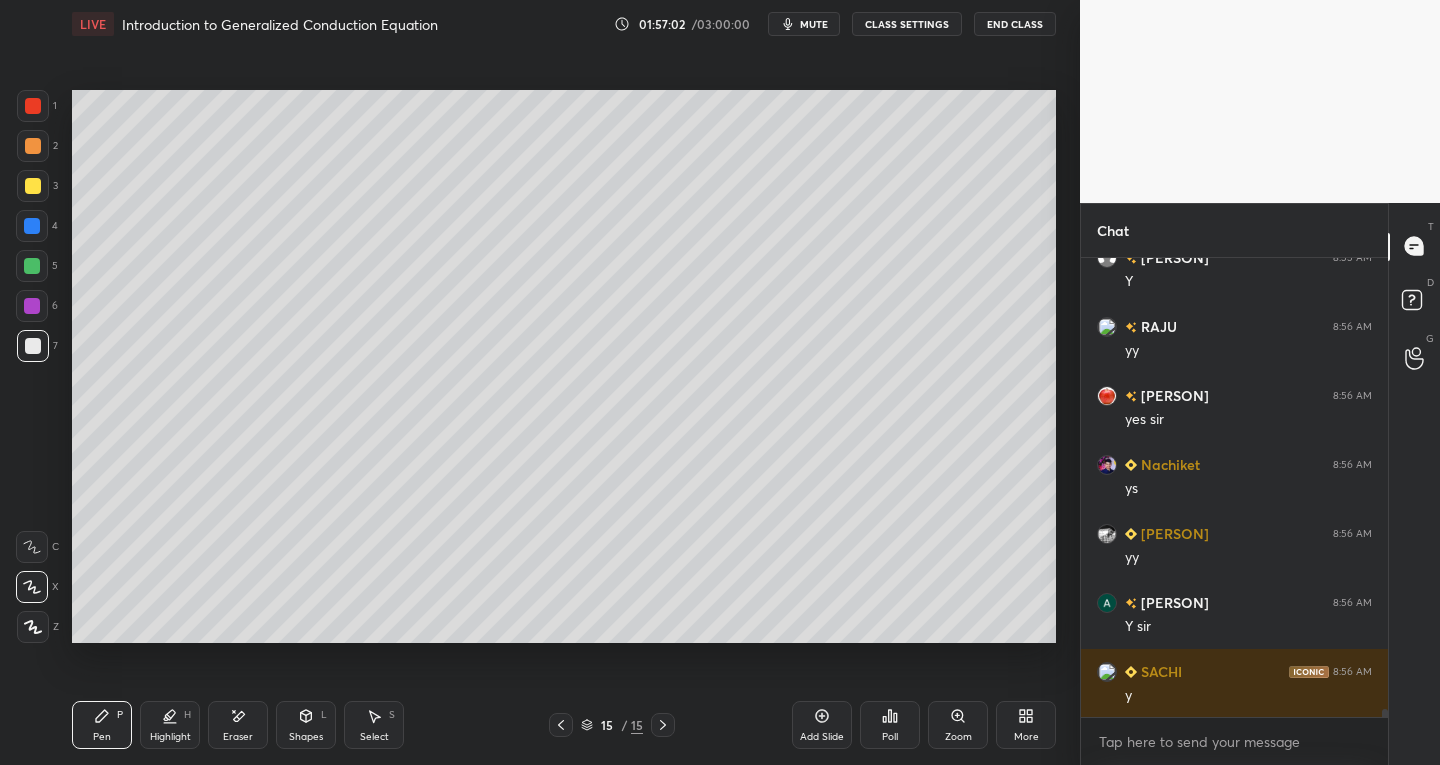 scroll, scrollTop: 27352, scrollLeft: 0, axis: vertical 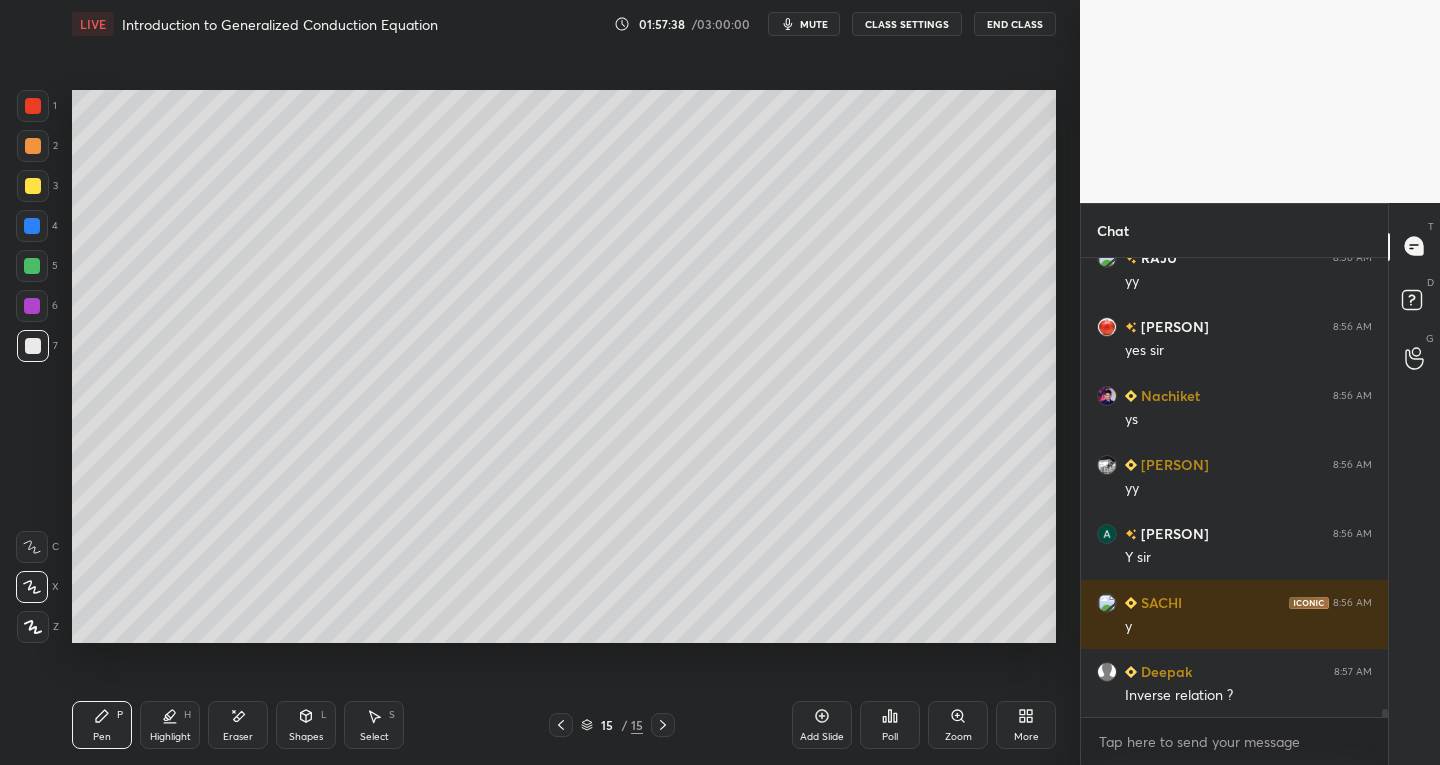 click 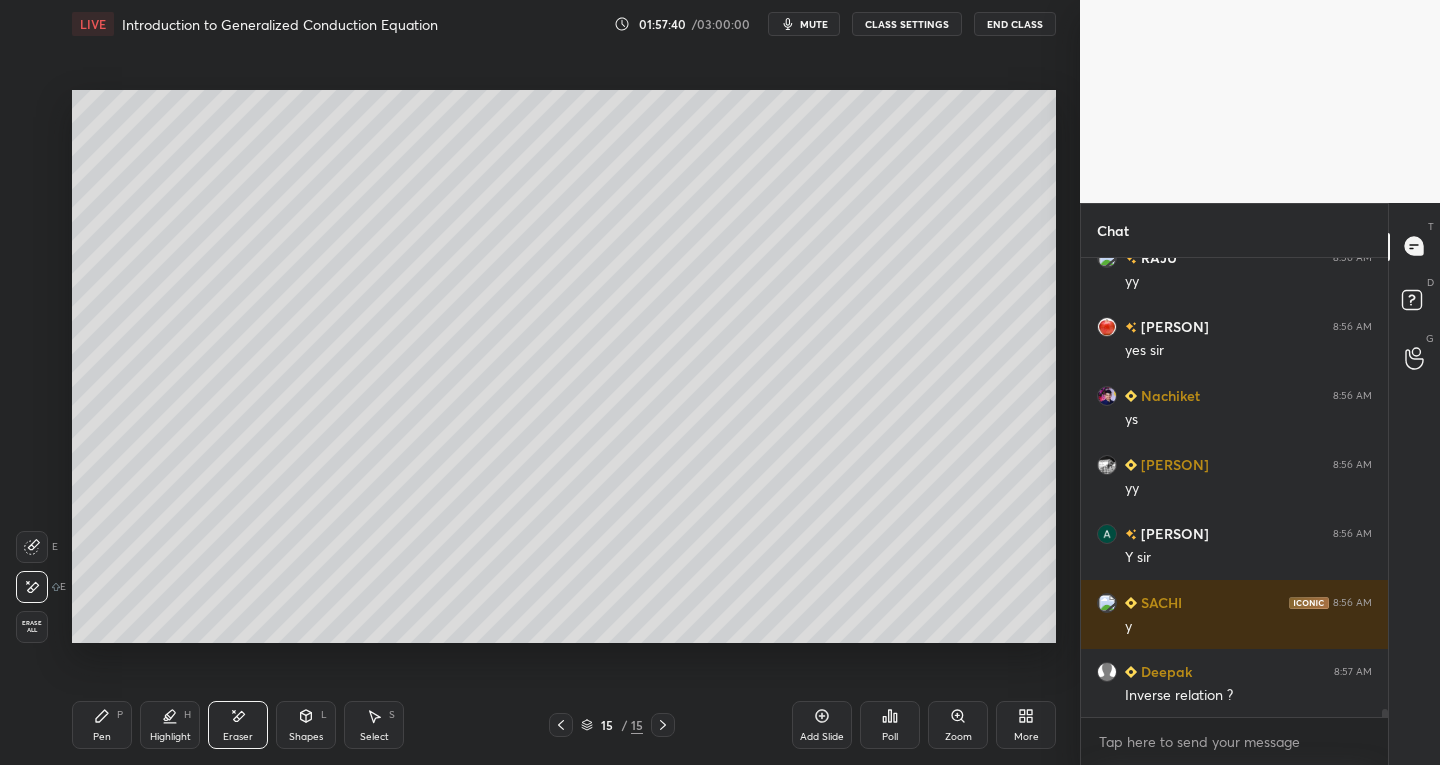 click on "Pen" at bounding box center (102, 737) 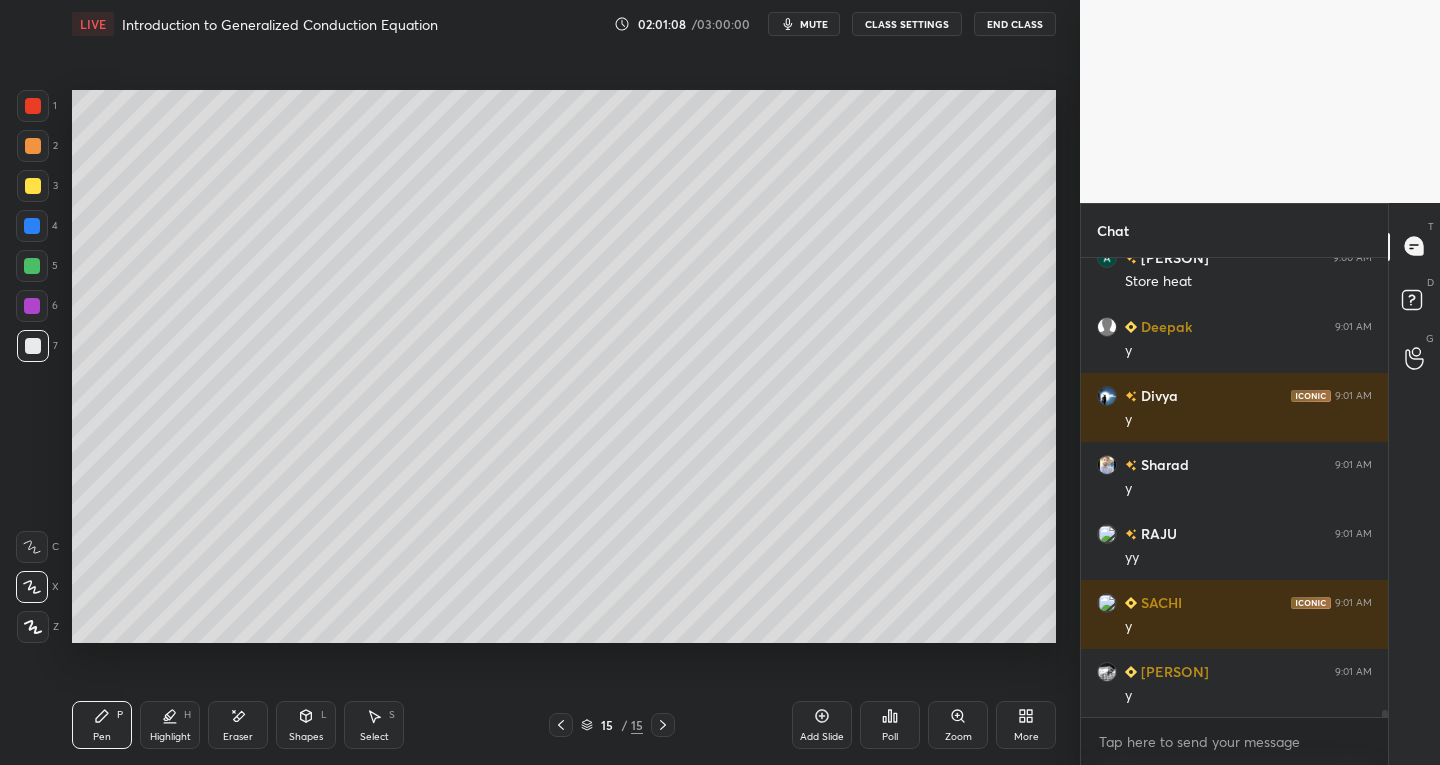scroll, scrollTop: 29560, scrollLeft: 0, axis: vertical 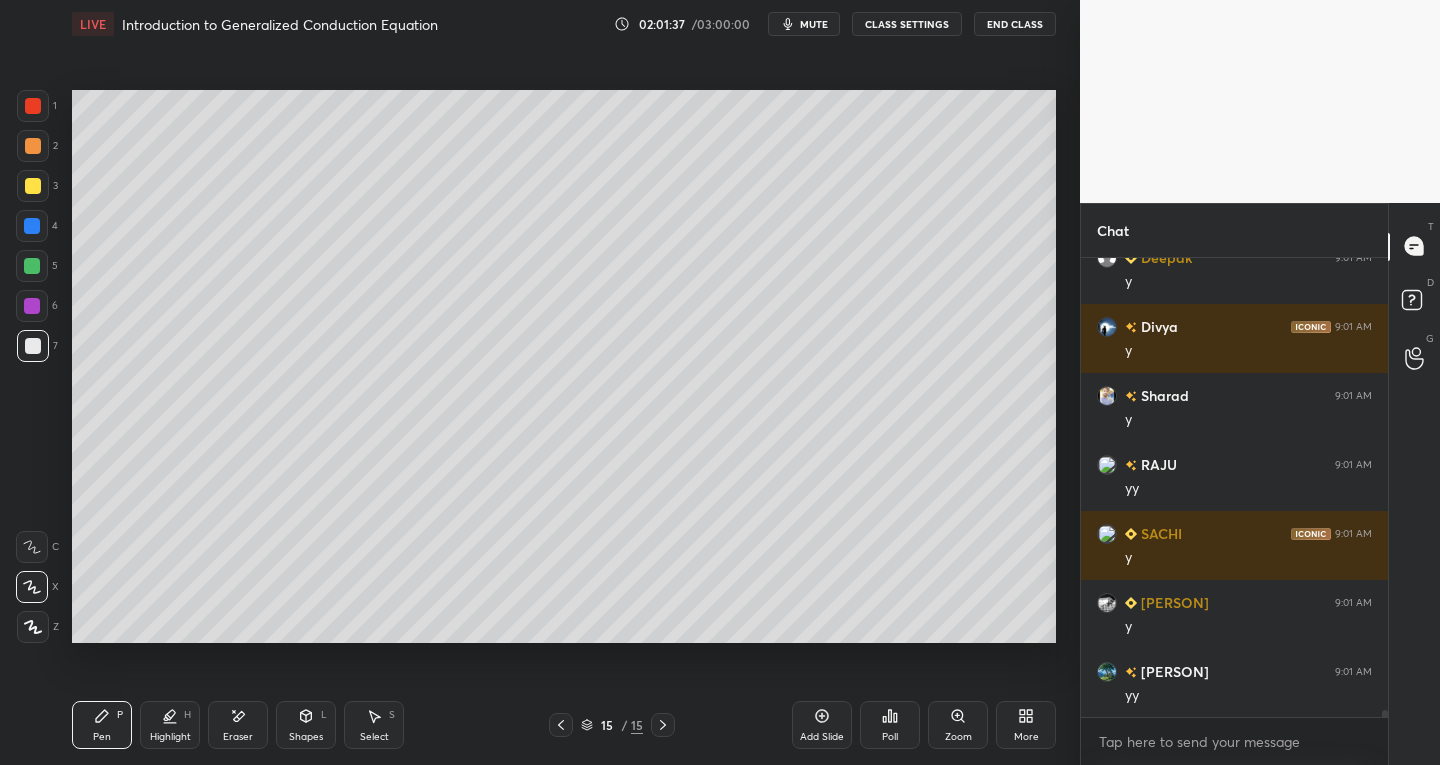 click on "Select" at bounding box center (374, 737) 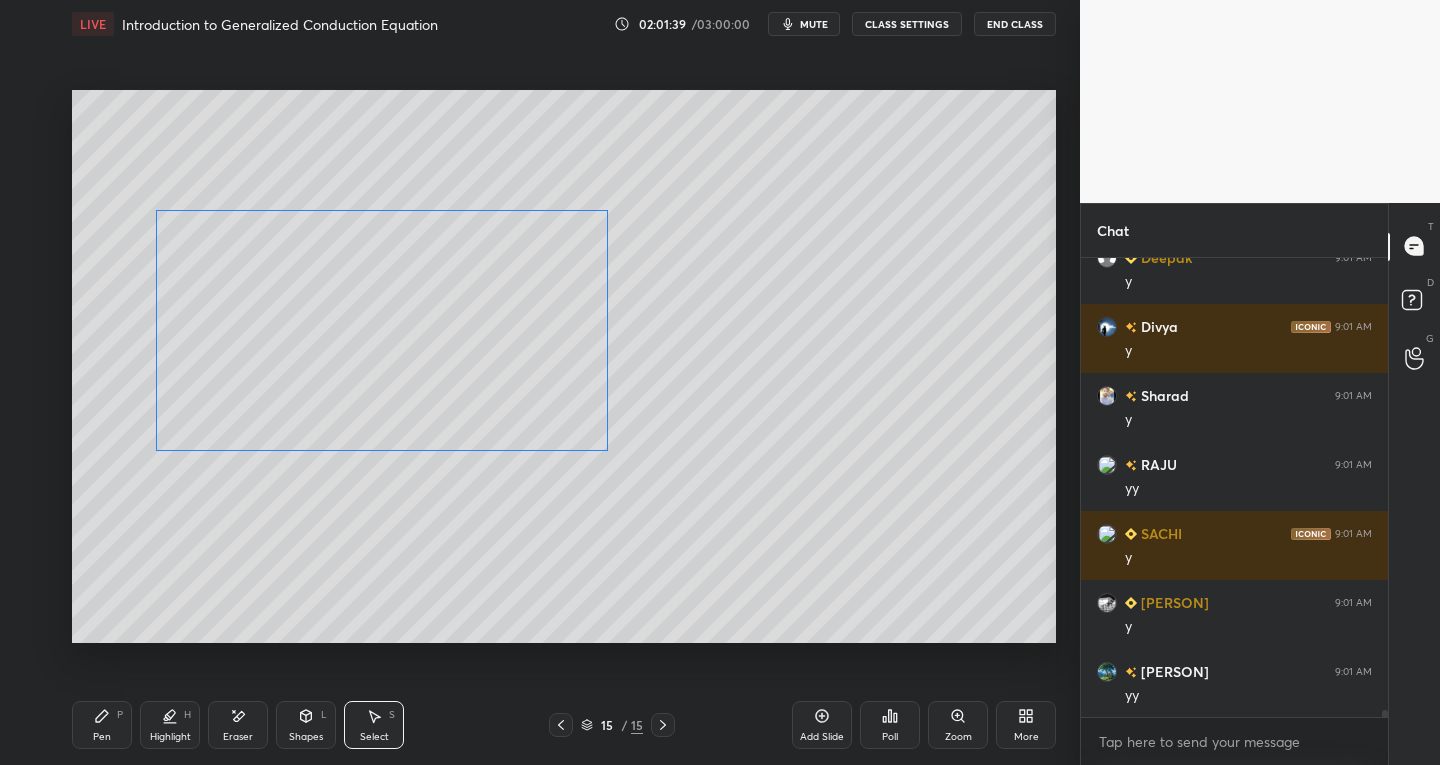 scroll, scrollTop: 29629, scrollLeft: 0, axis: vertical 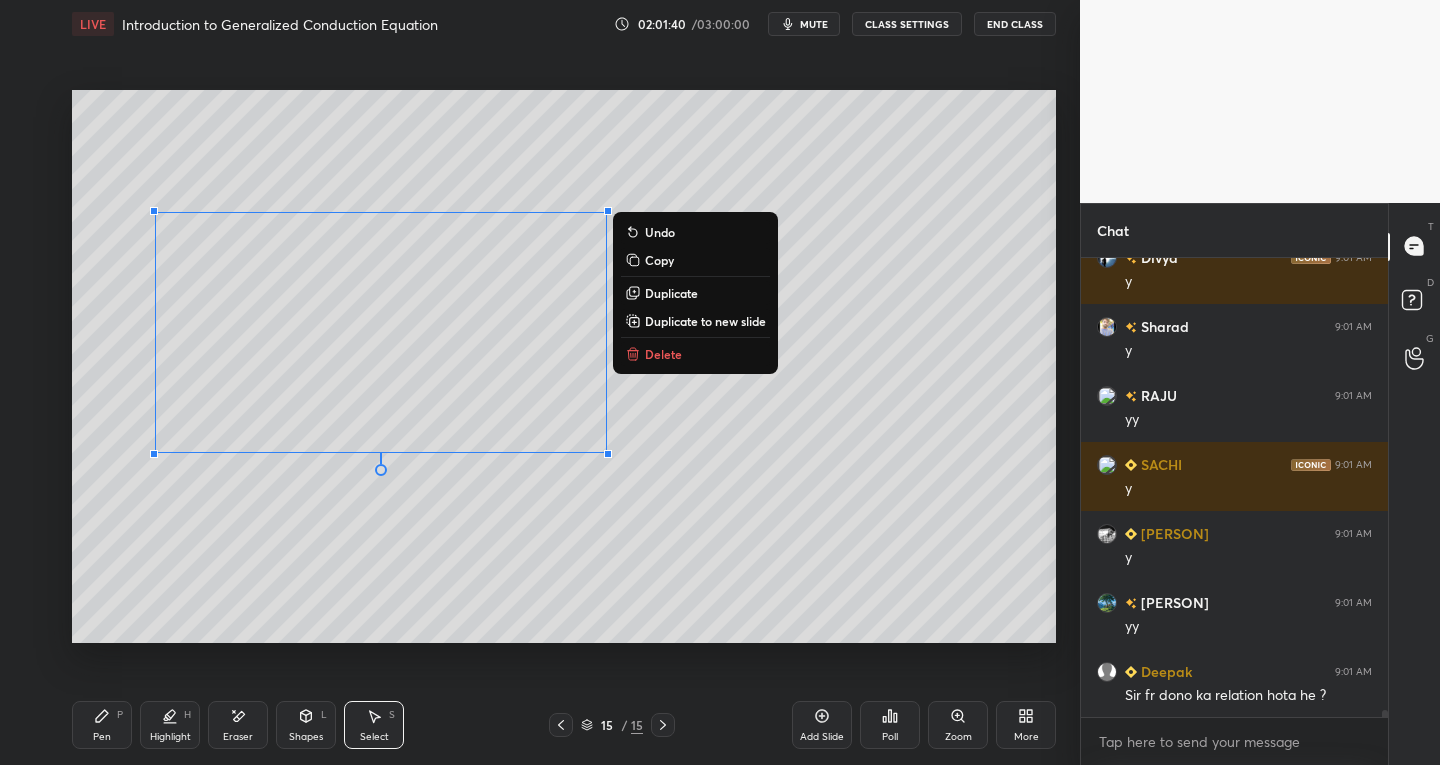 click on "0 ° Undo Copy Duplicate Duplicate to new slide Delete" at bounding box center [564, 367] 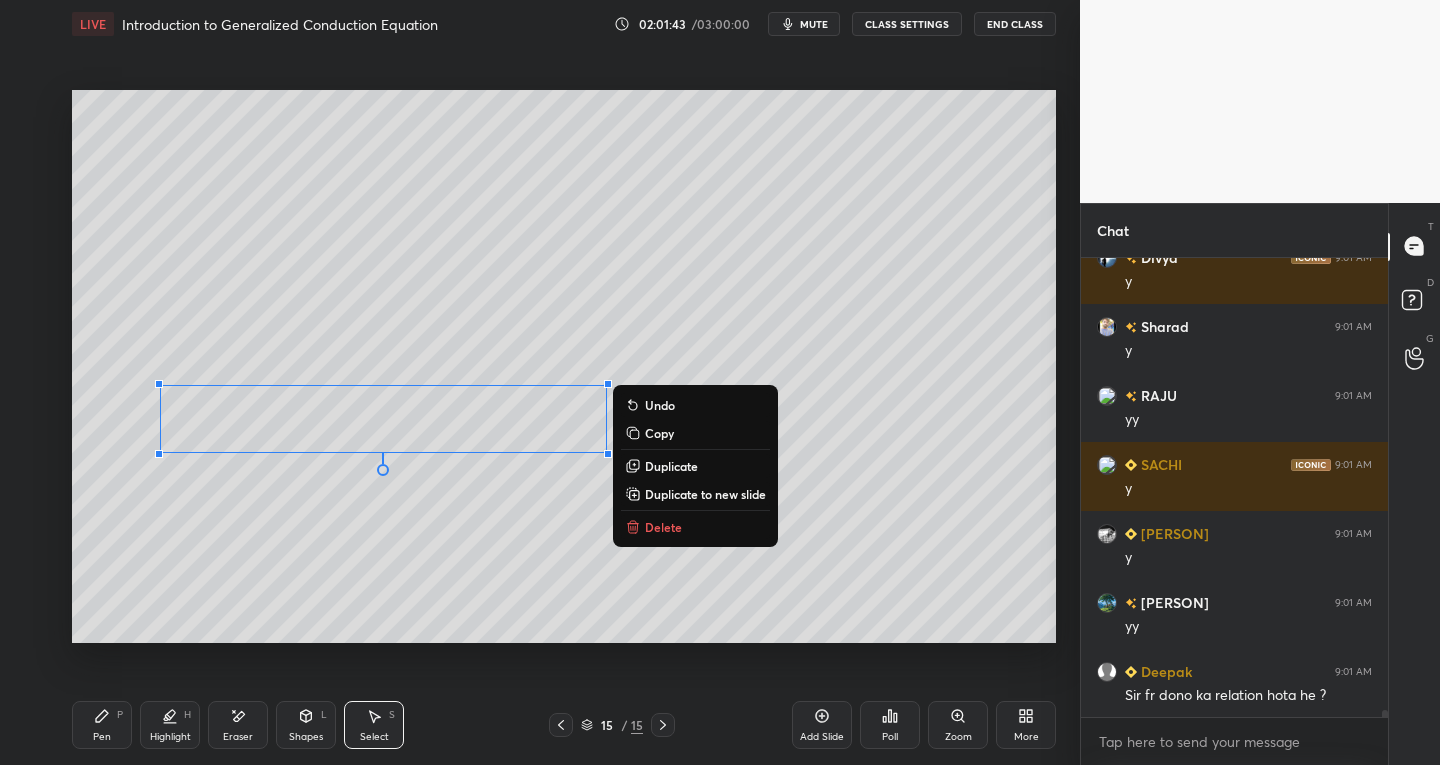 scroll, scrollTop: 29698, scrollLeft: 0, axis: vertical 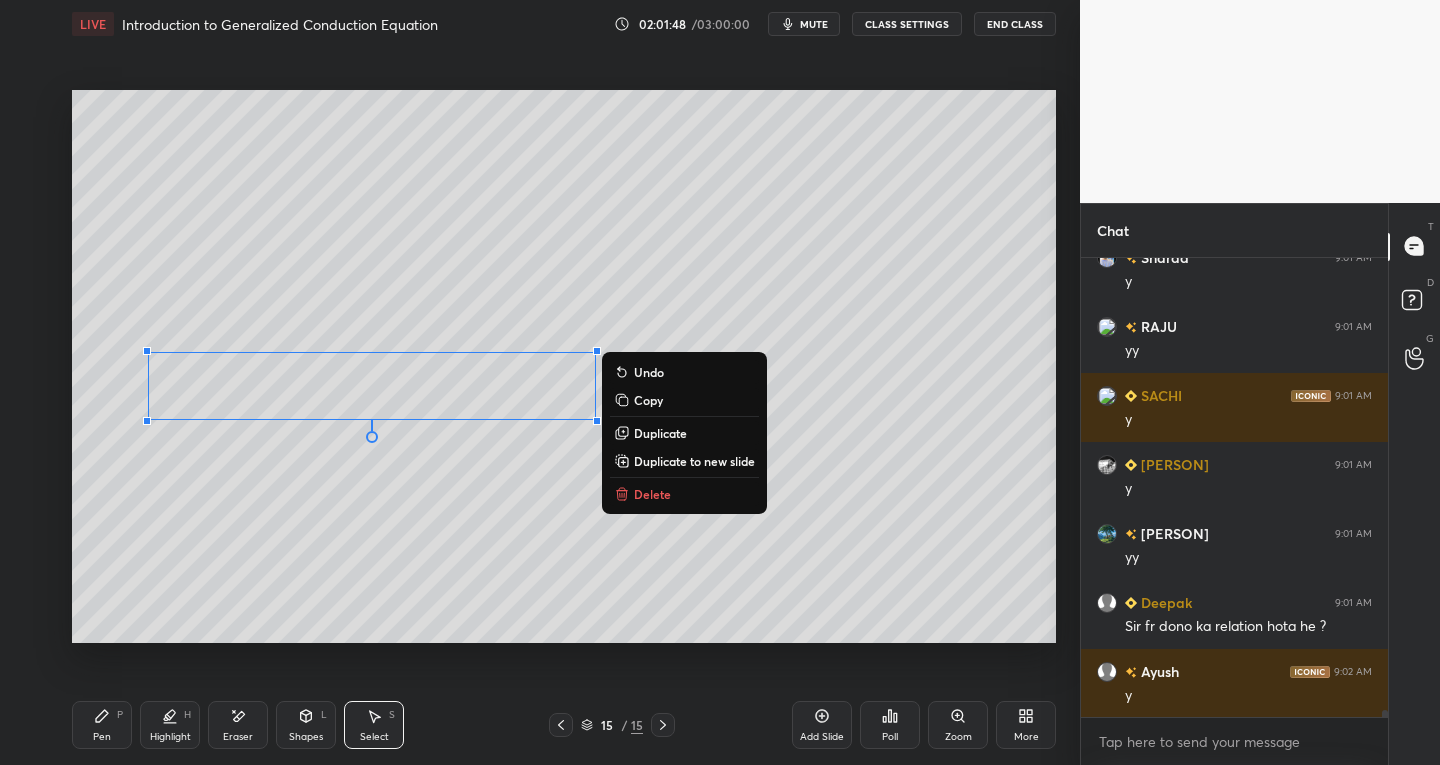 click 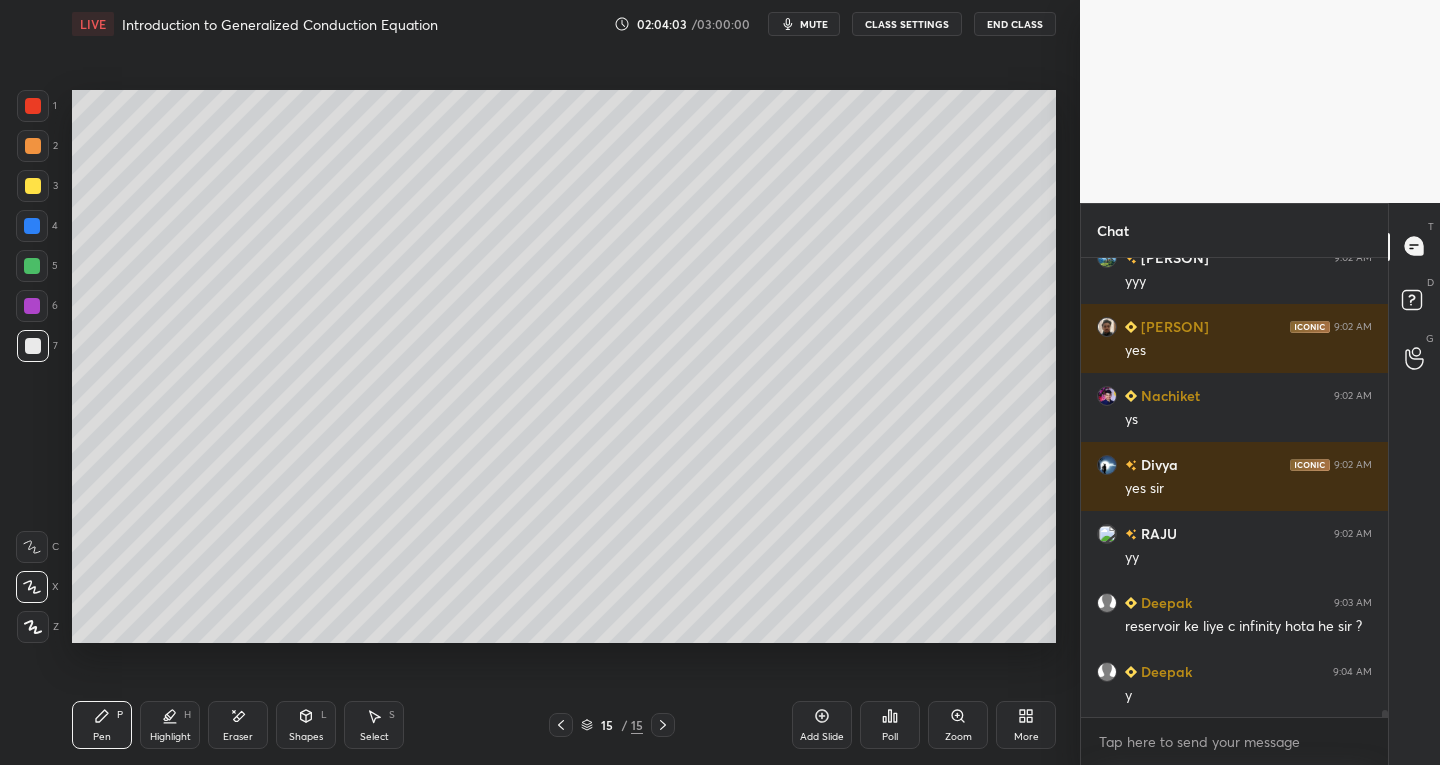 scroll, scrollTop: 30526, scrollLeft: 0, axis: vertical 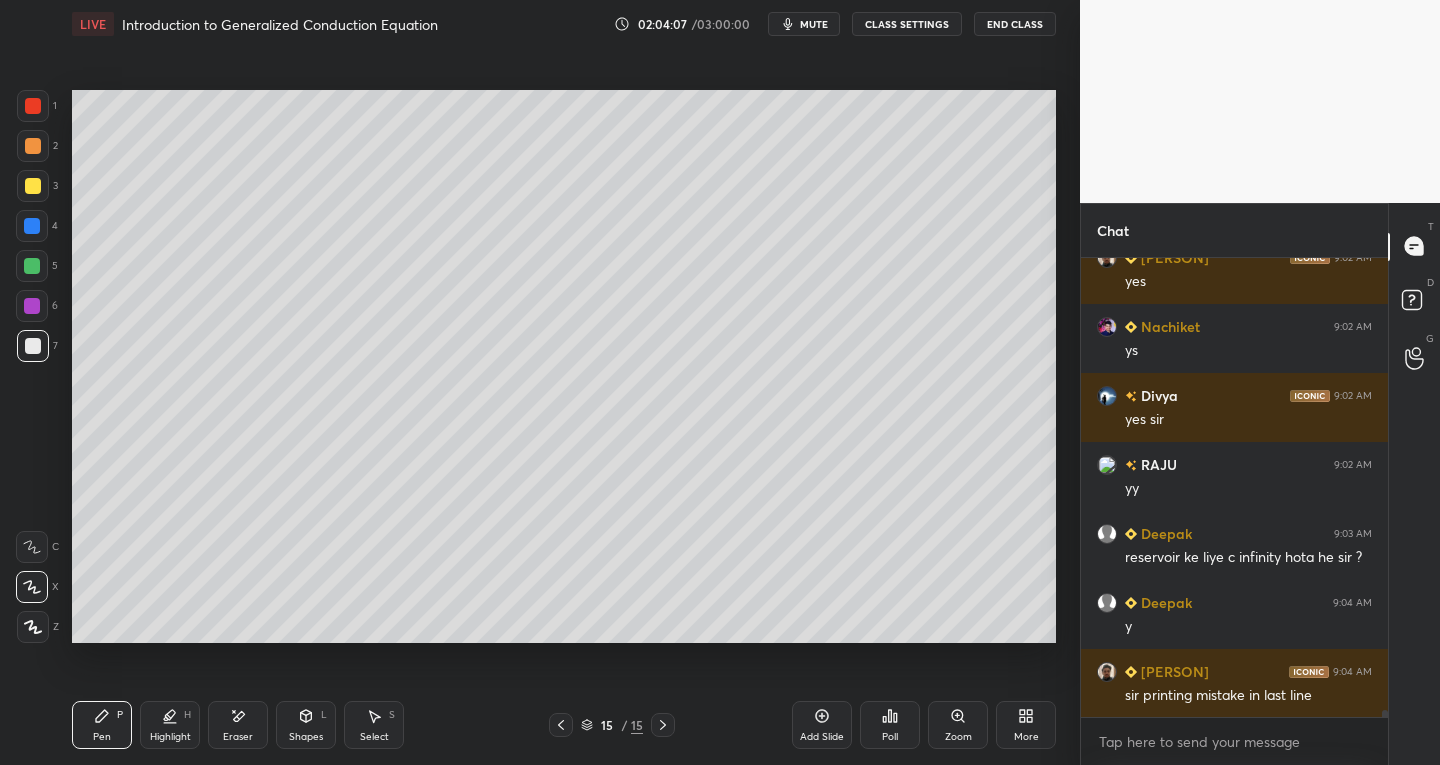 click on "Eraser" at bounding box center [238, 725] 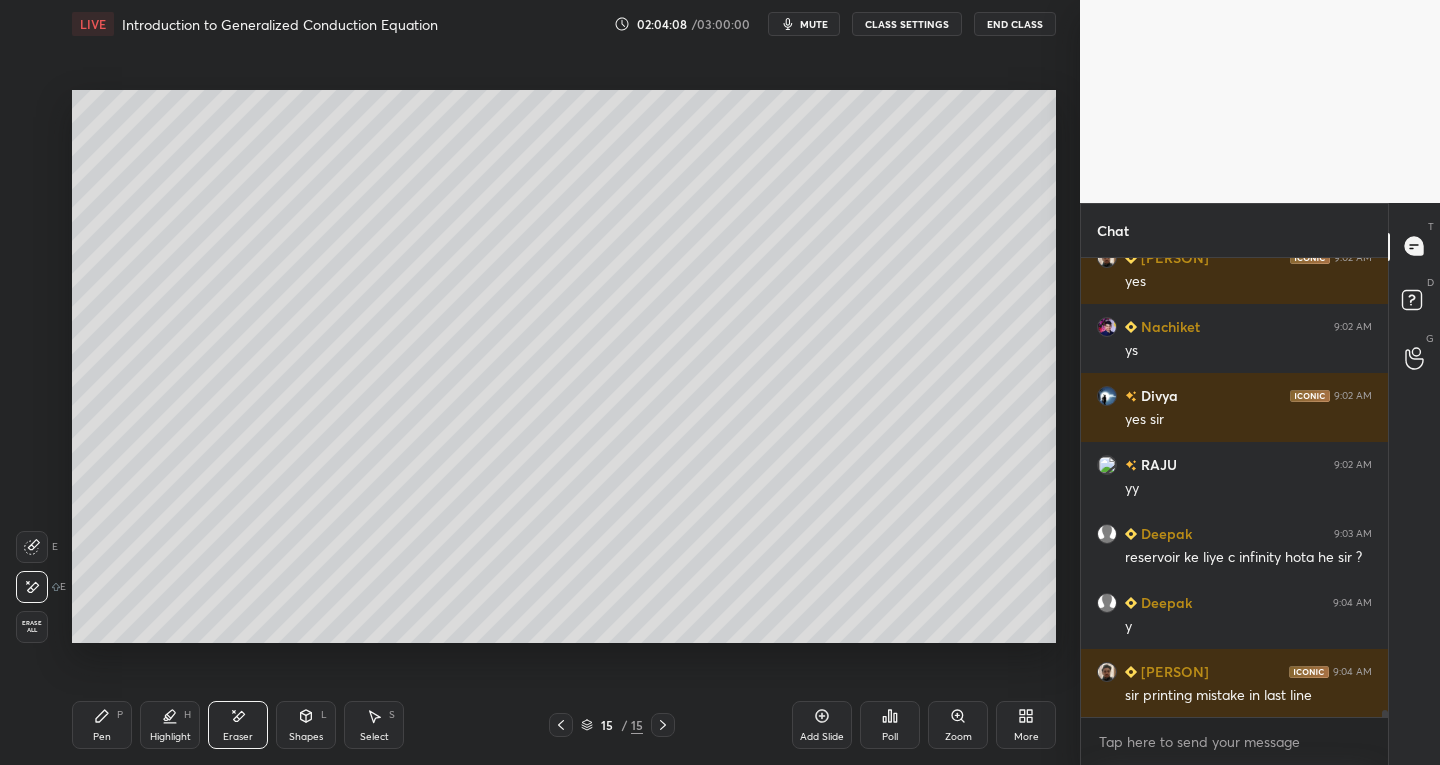 click 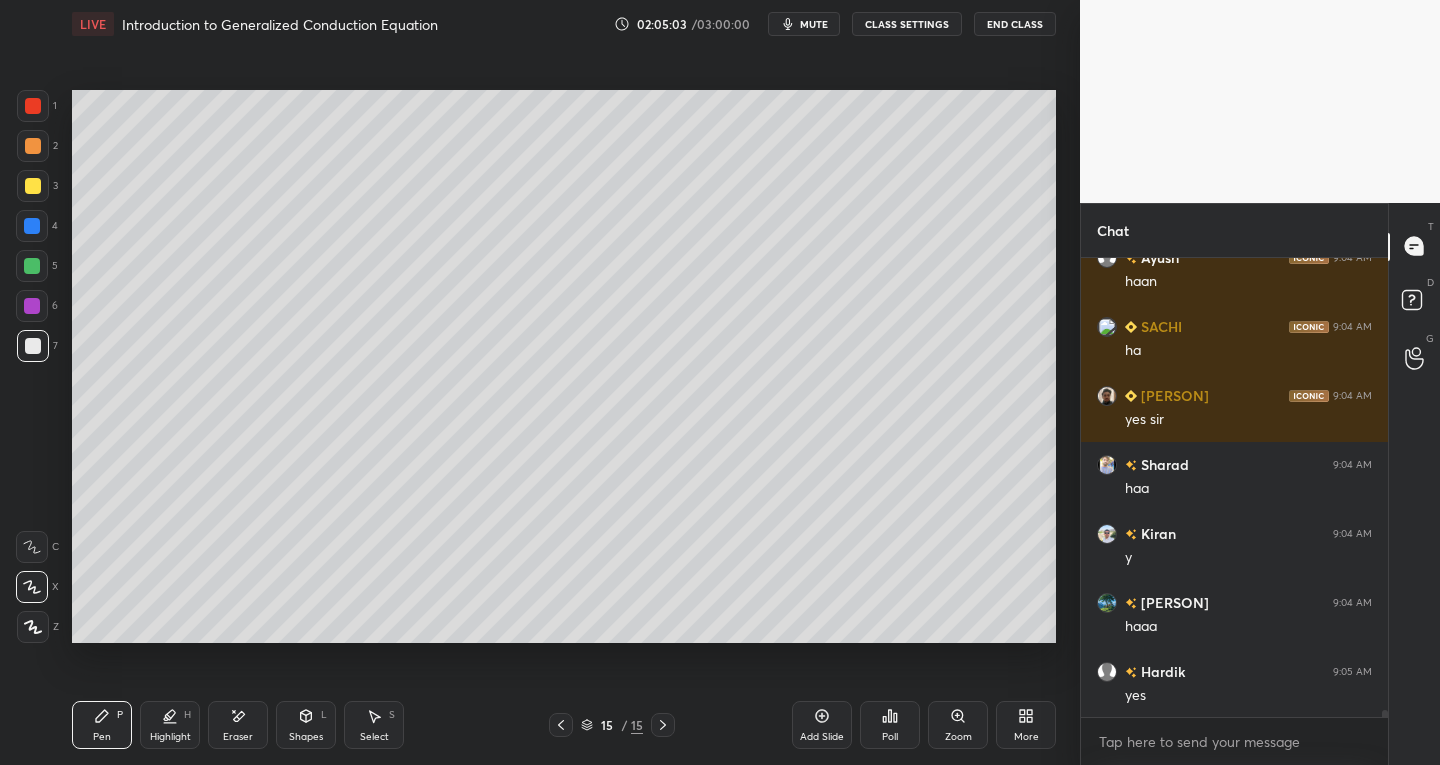 scroll, scrollTop: 31321, scrollLeft: 0, axis: vertical 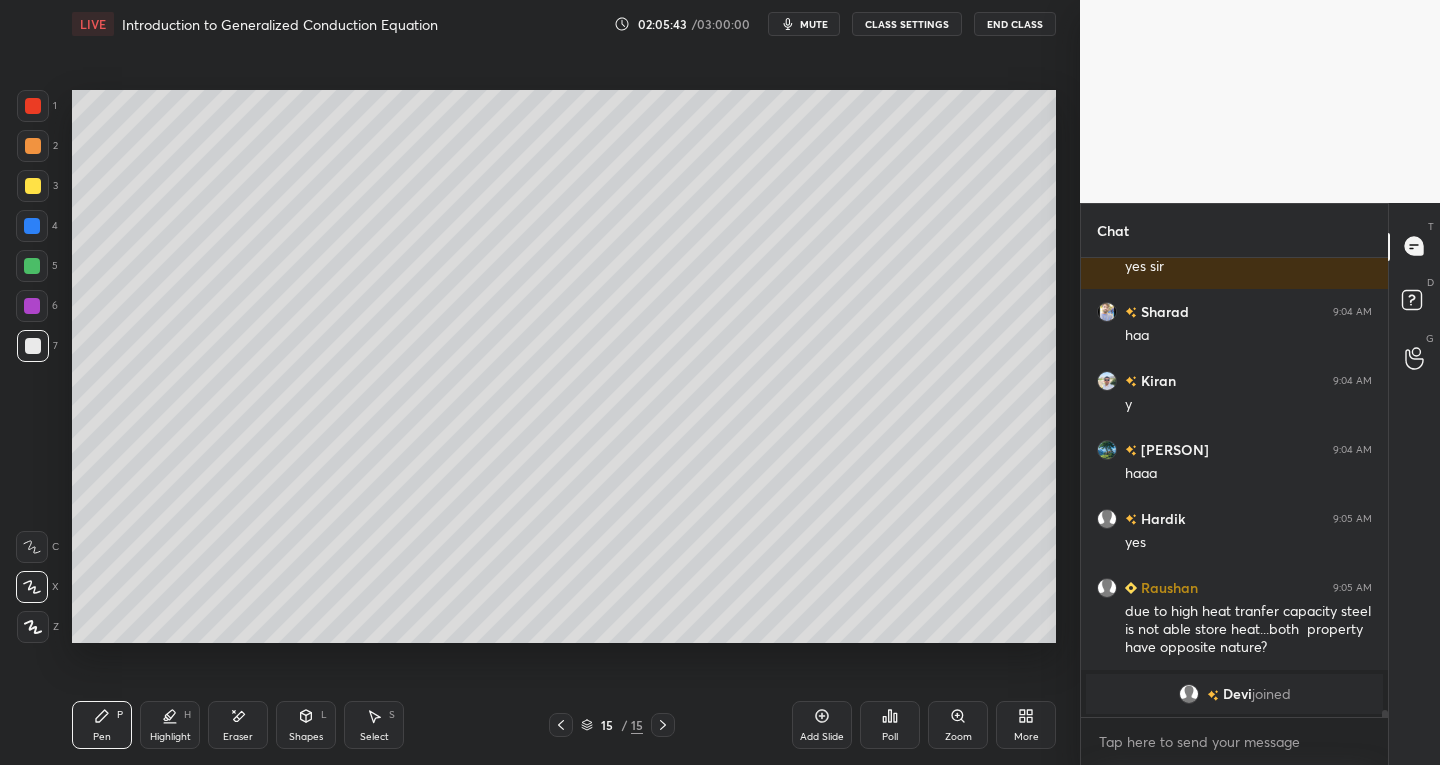 click on "Add Slide" at bounding box center [822, 725] 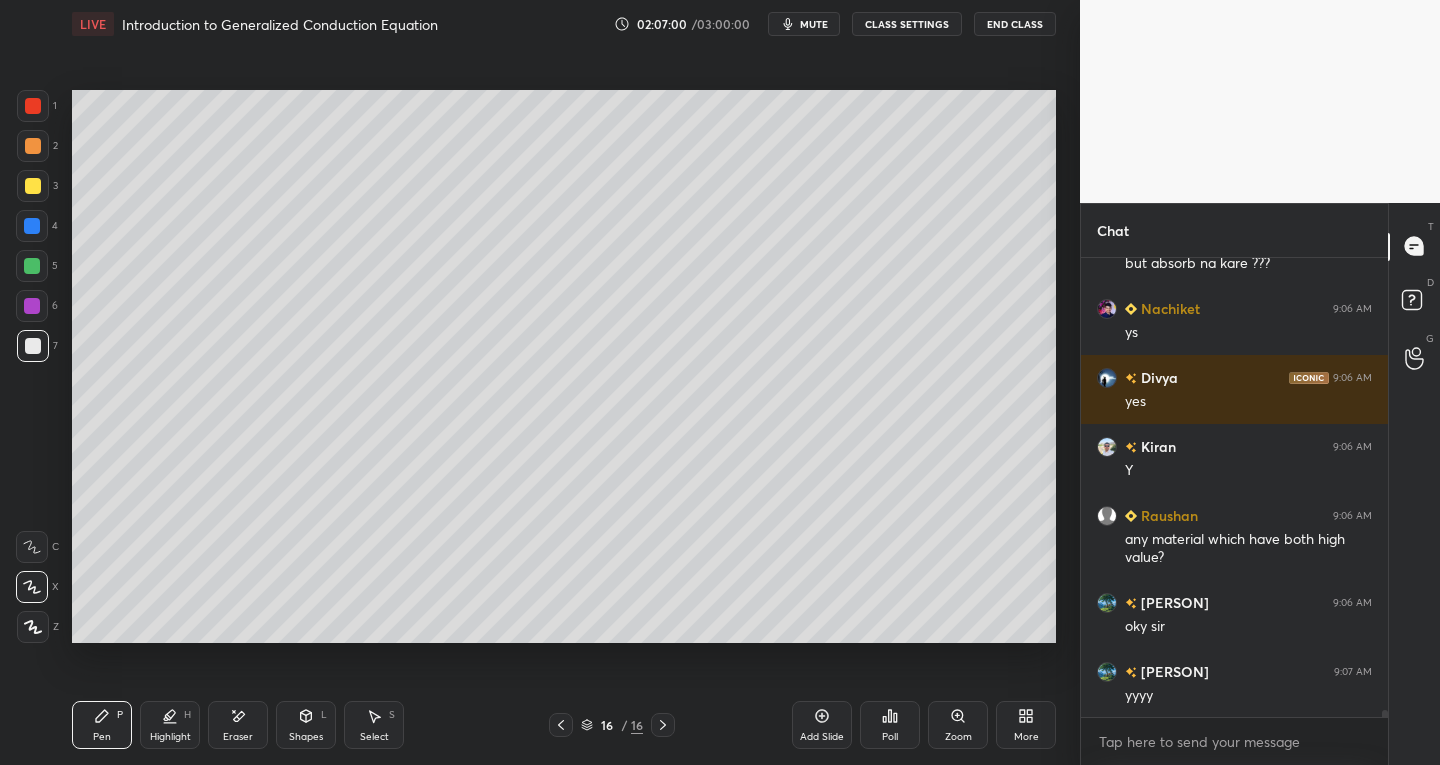 scroll, scrollTop: 29216, scrollLeft: 0, axis: vertical 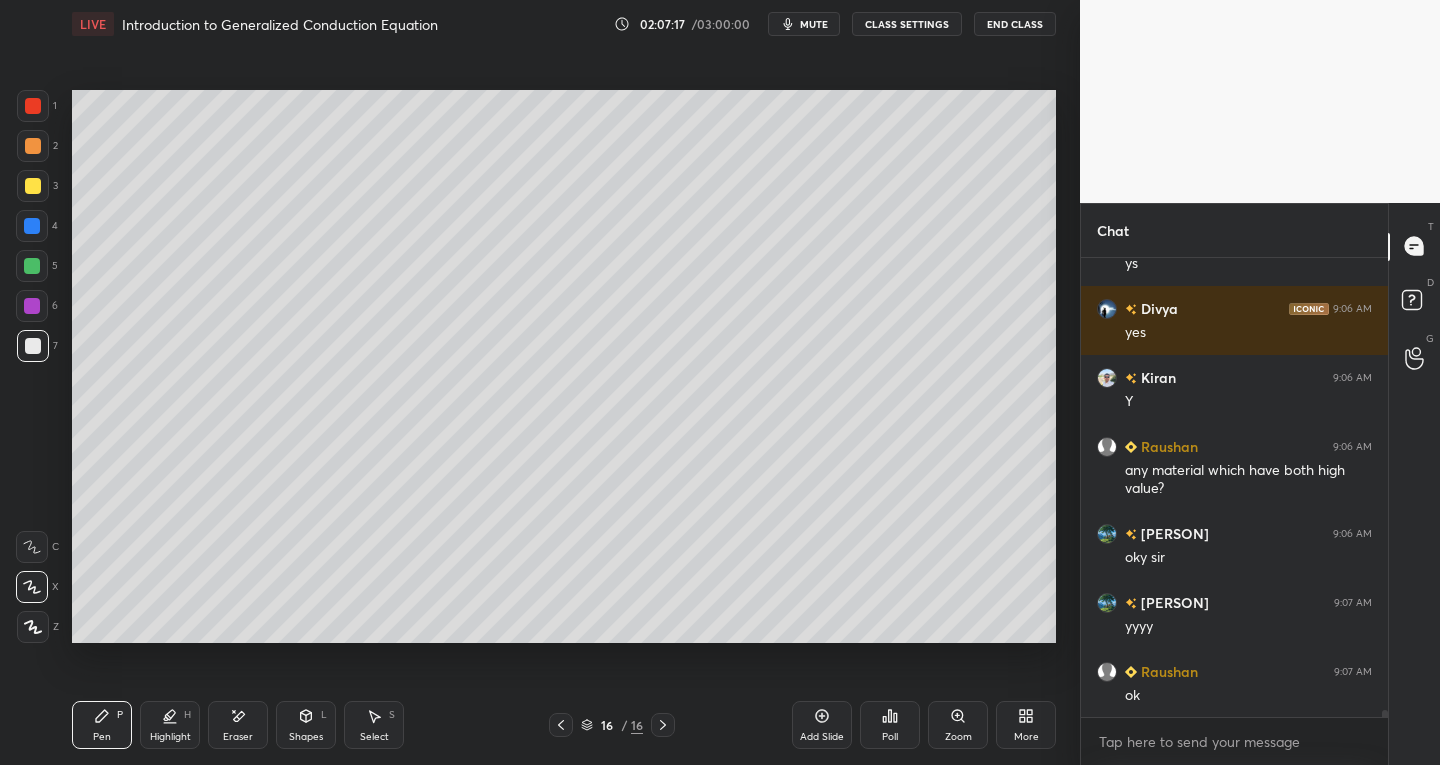 click on "Eraser" at bounding box center (238, 725) 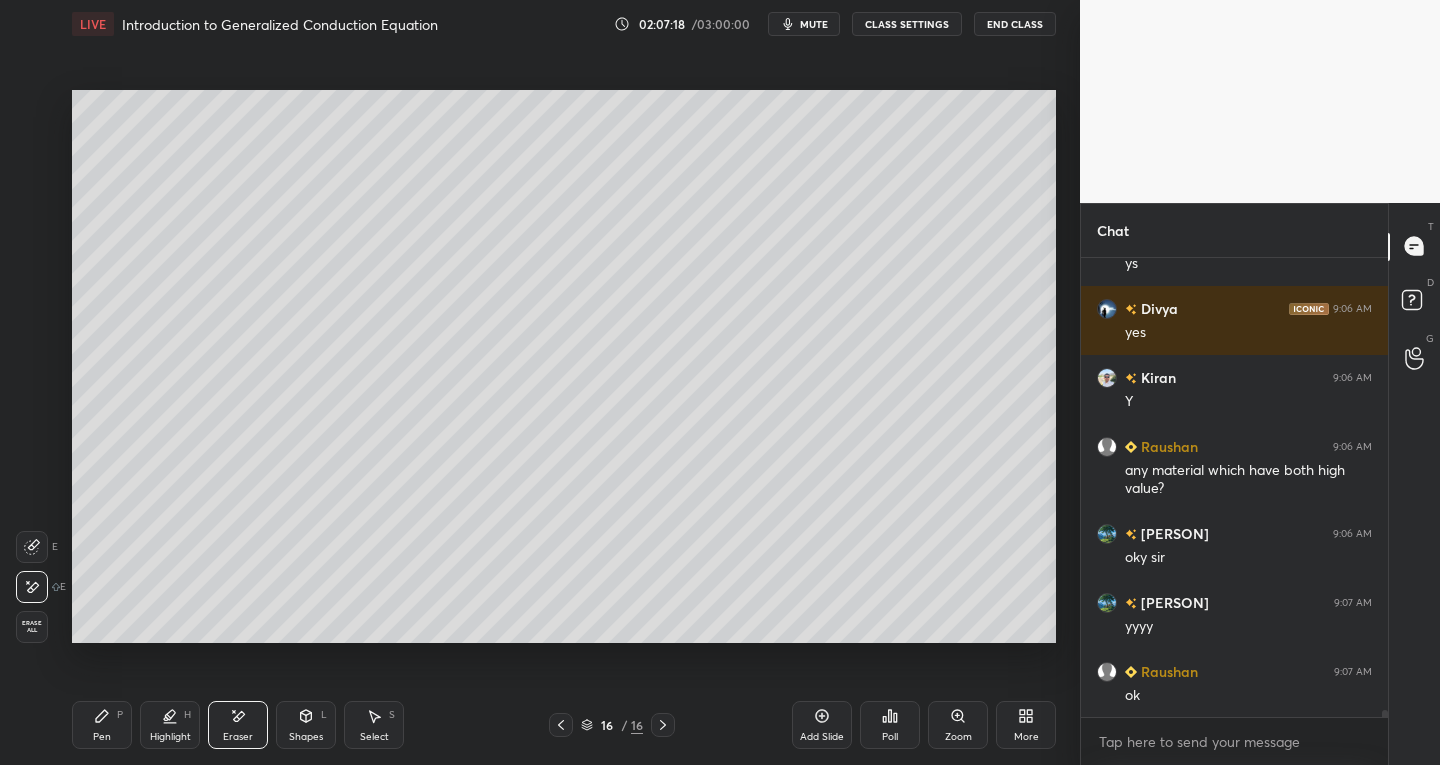 click 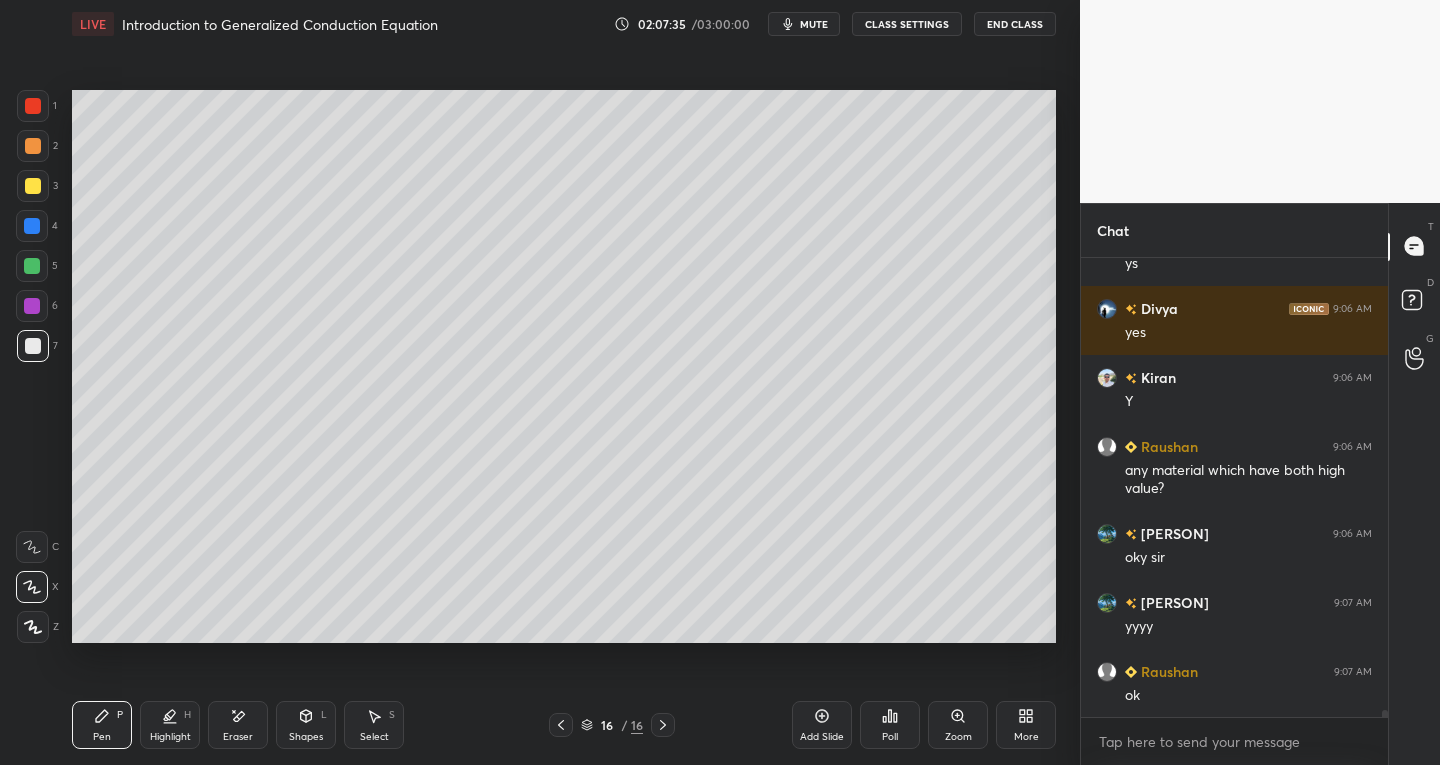 click 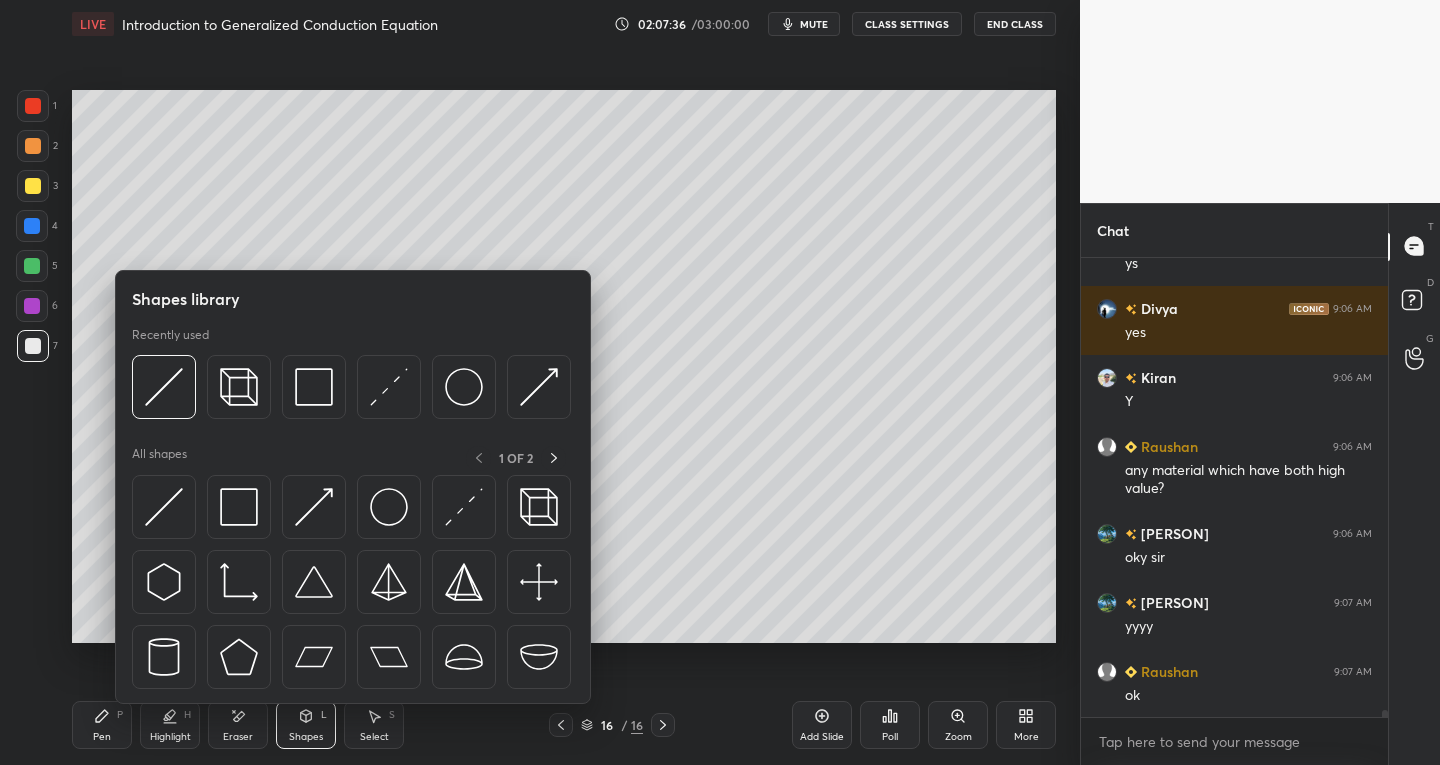 click at bounding box center (33, 186) 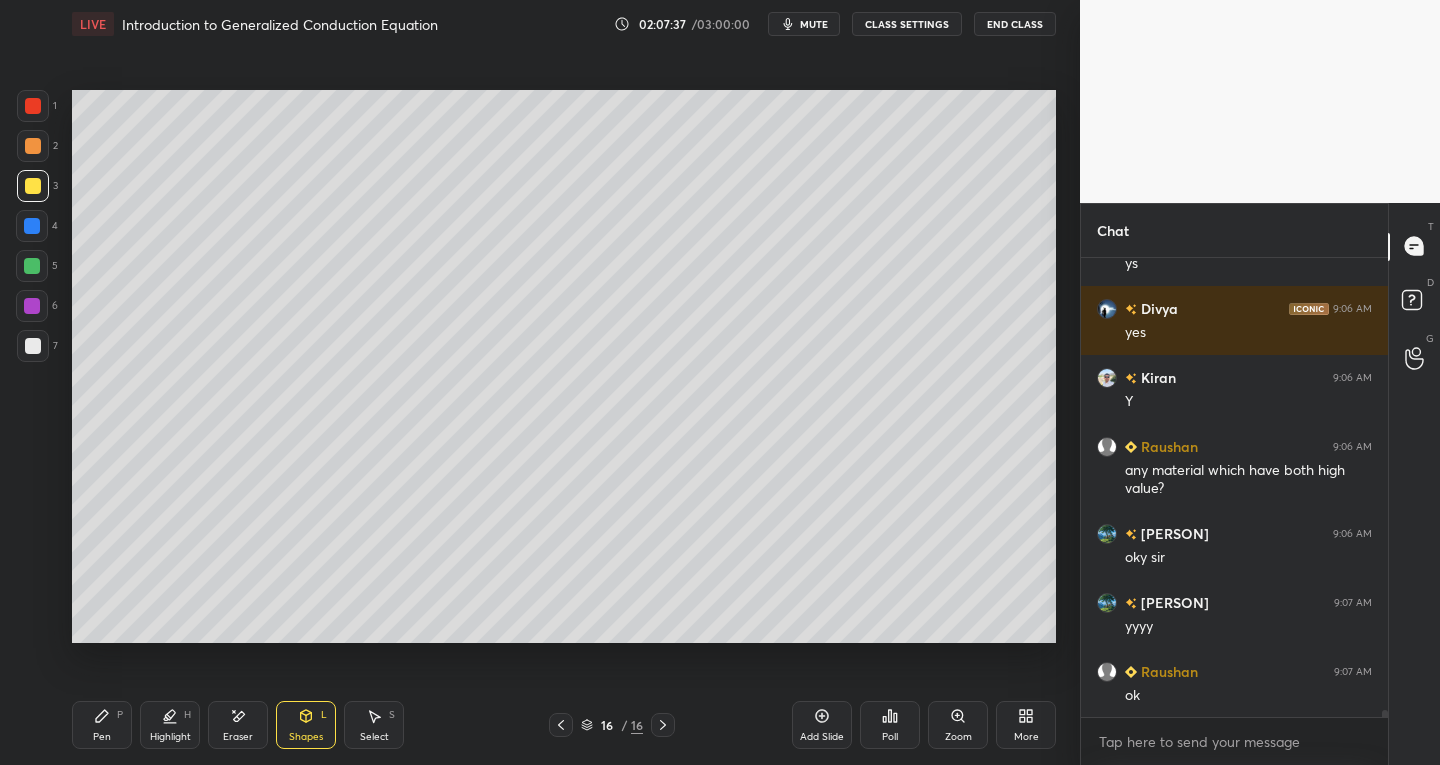 click on "Shapes L" at bounding box center [306, 725] 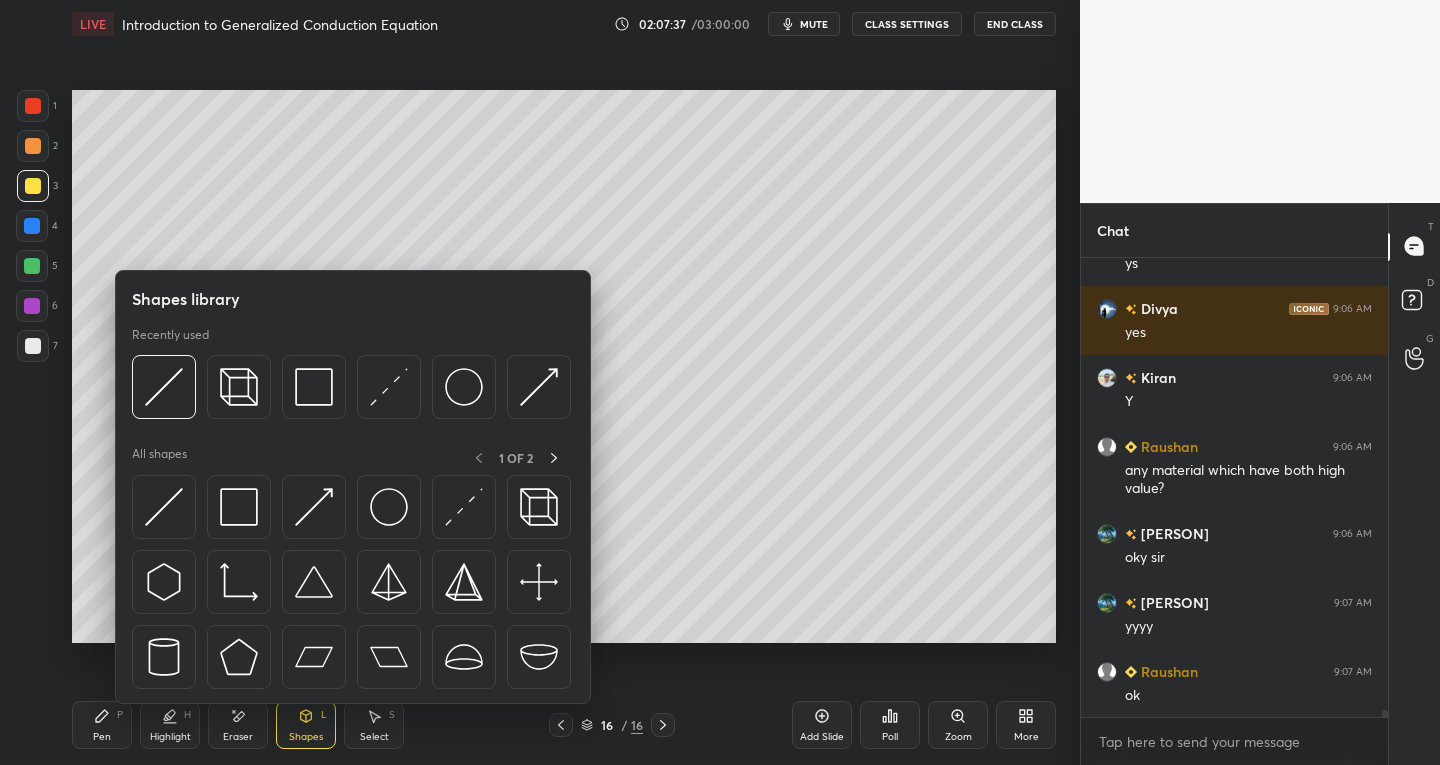 click at bounding box center (164, 507) 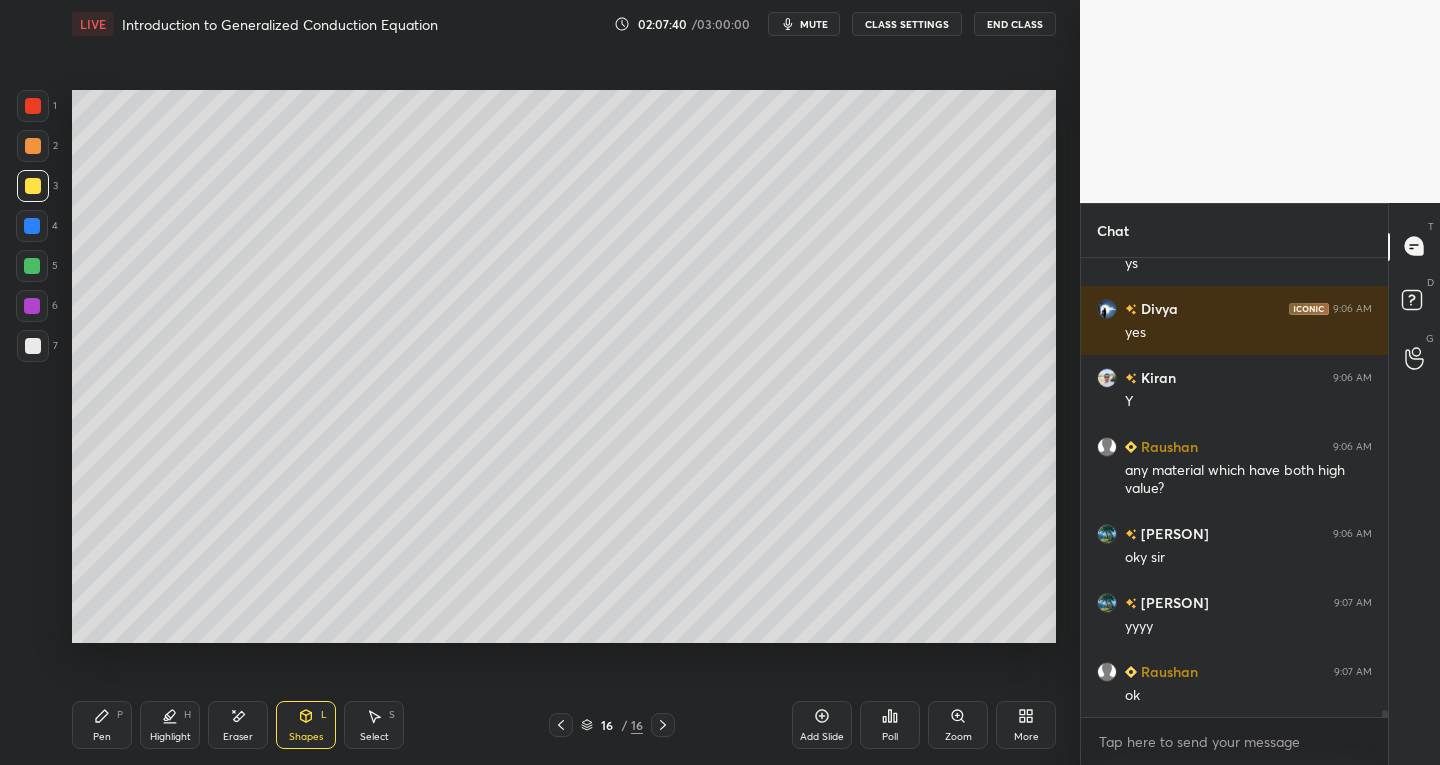 click 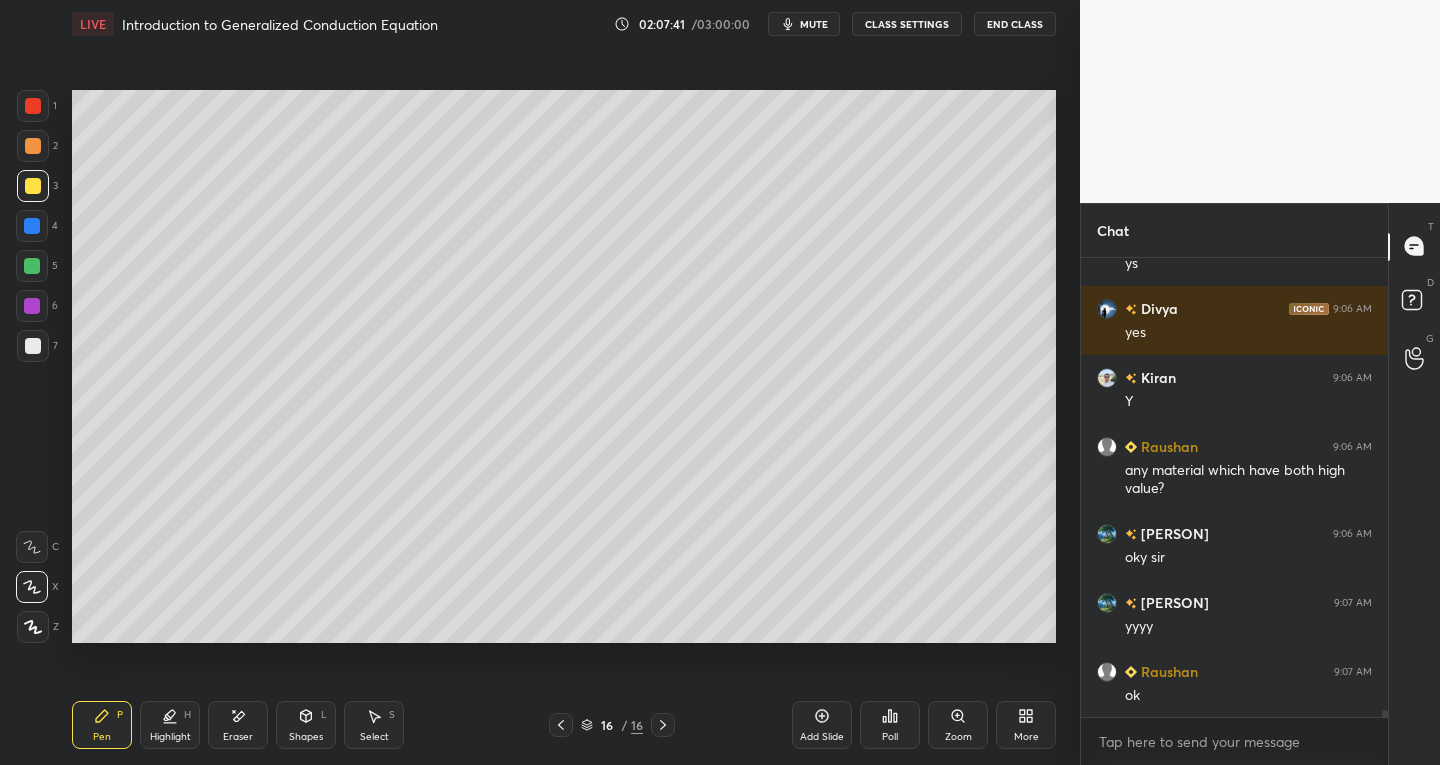 click at bounding box center [33, 346] 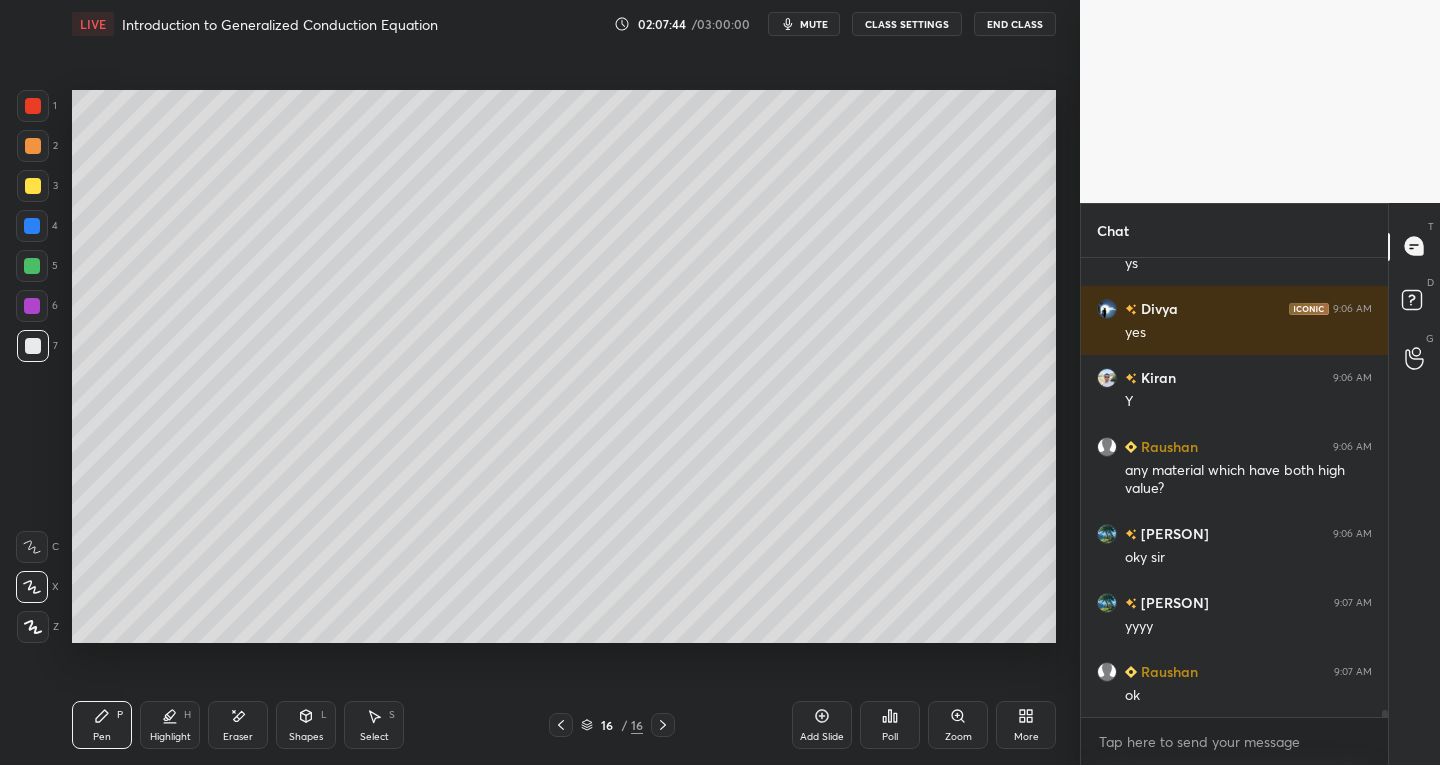 click 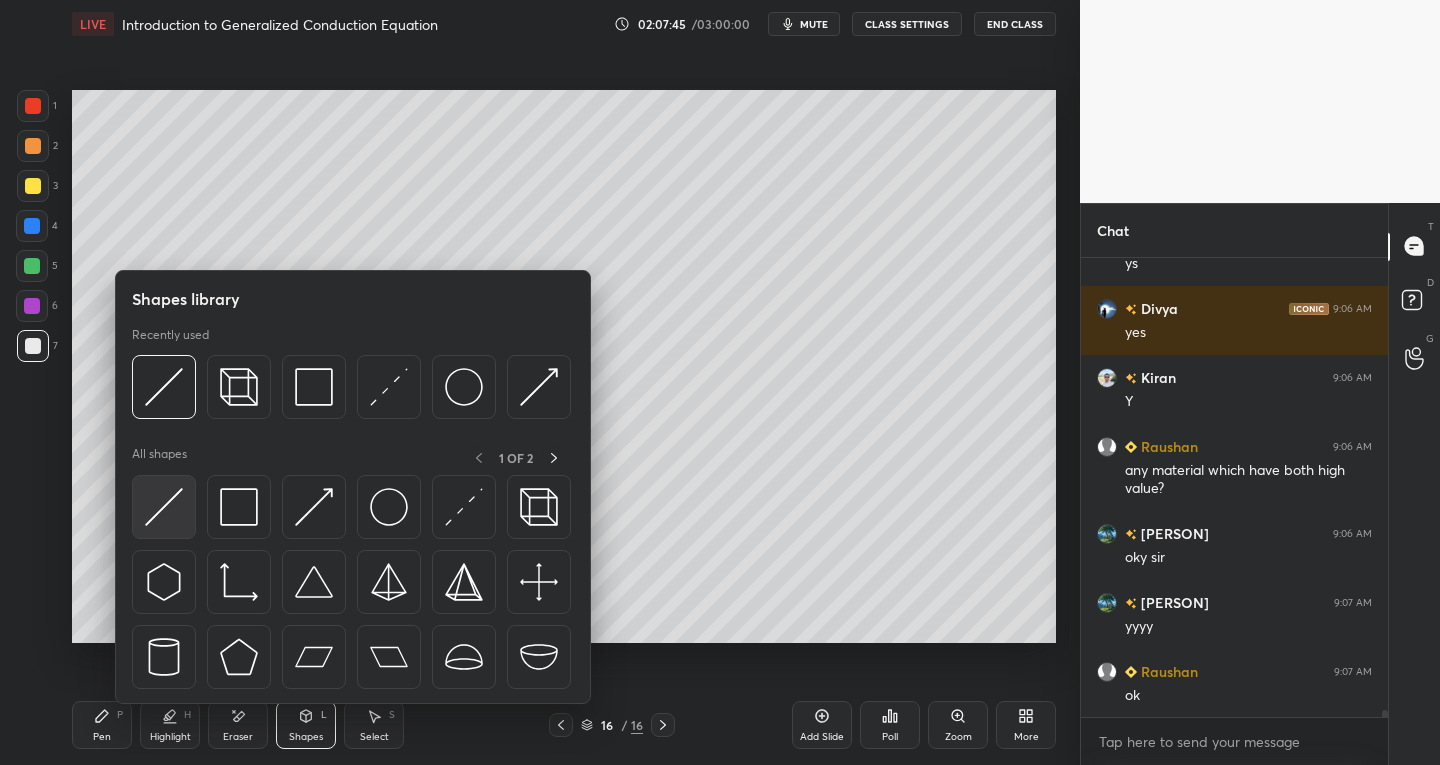 click at bounding box center [164, 507] 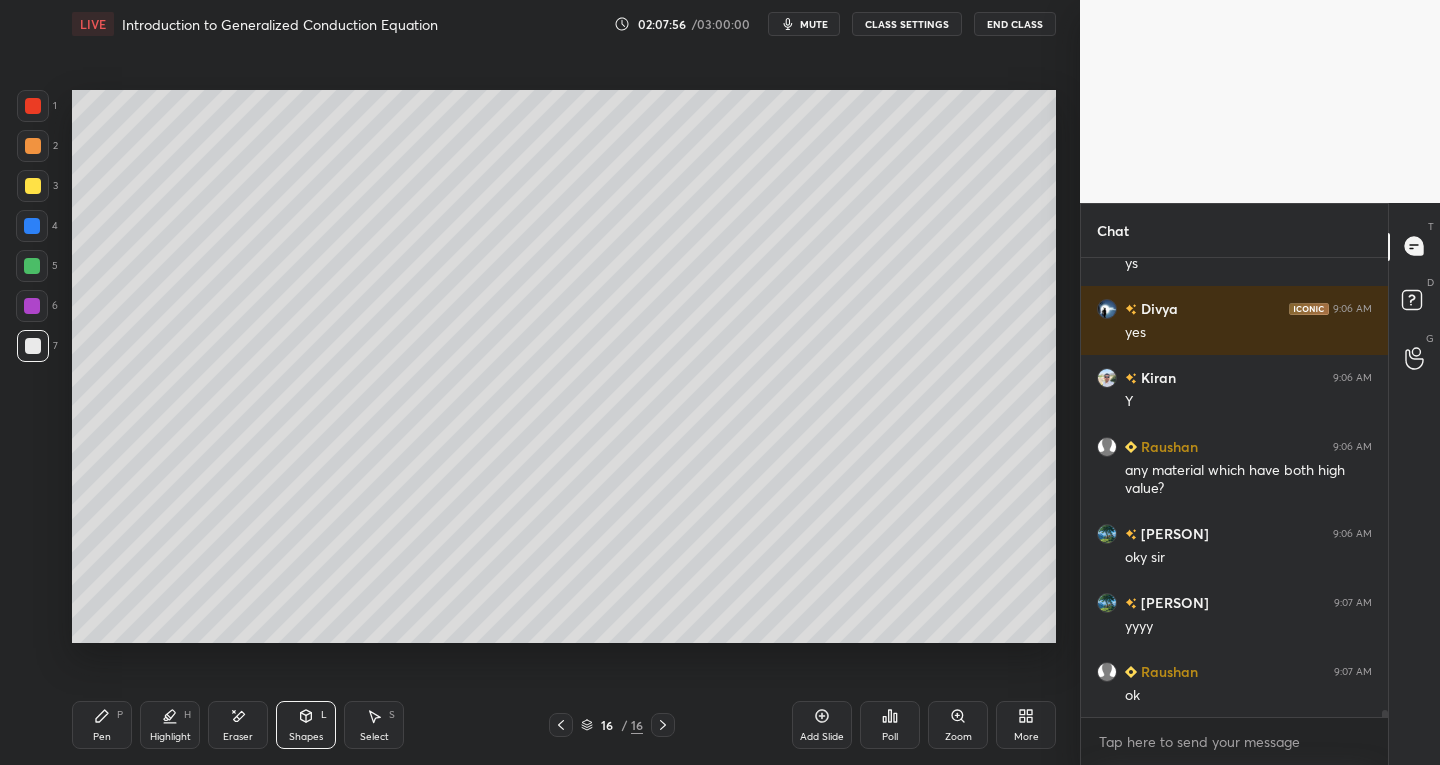 click 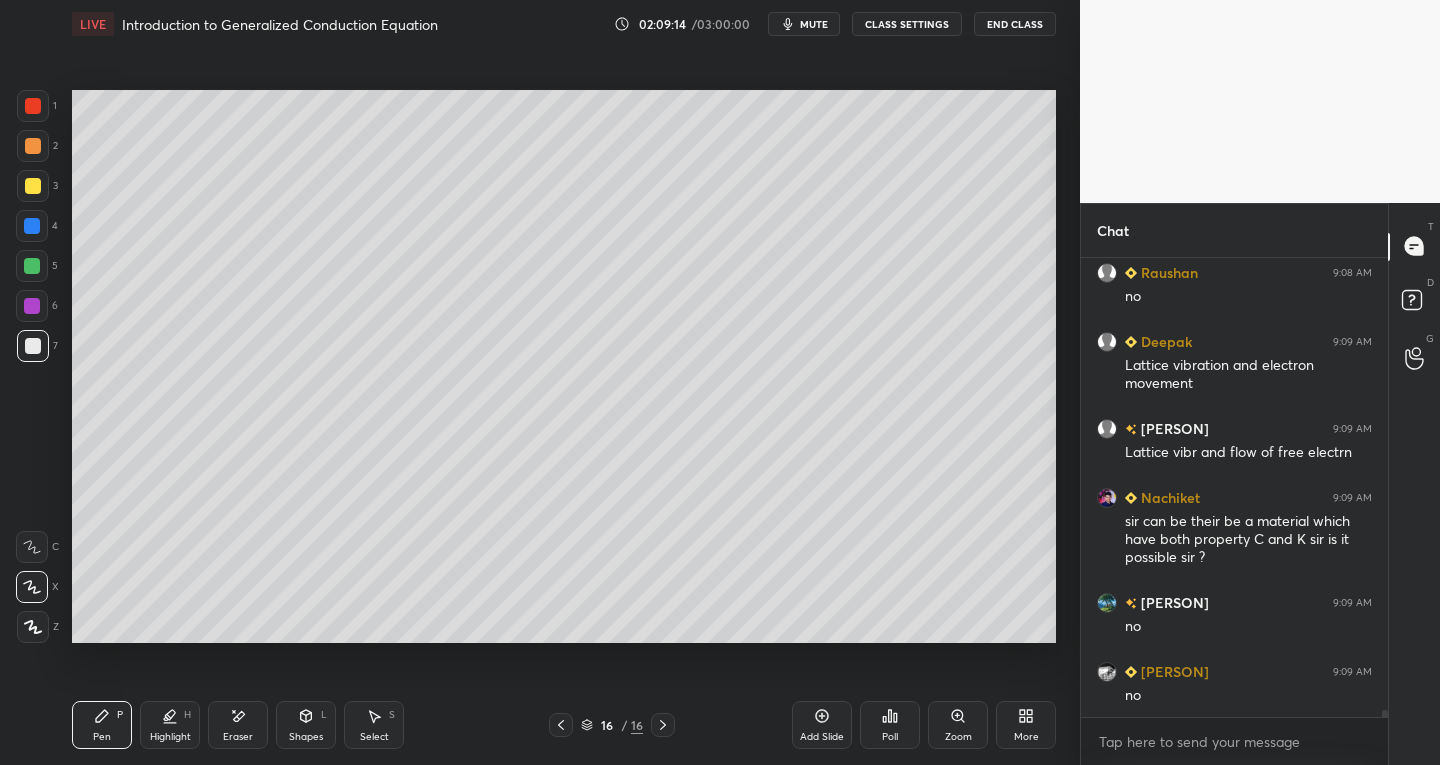 scroll, scrollTop: 30098, scrollLeft: 0, axis: vertical 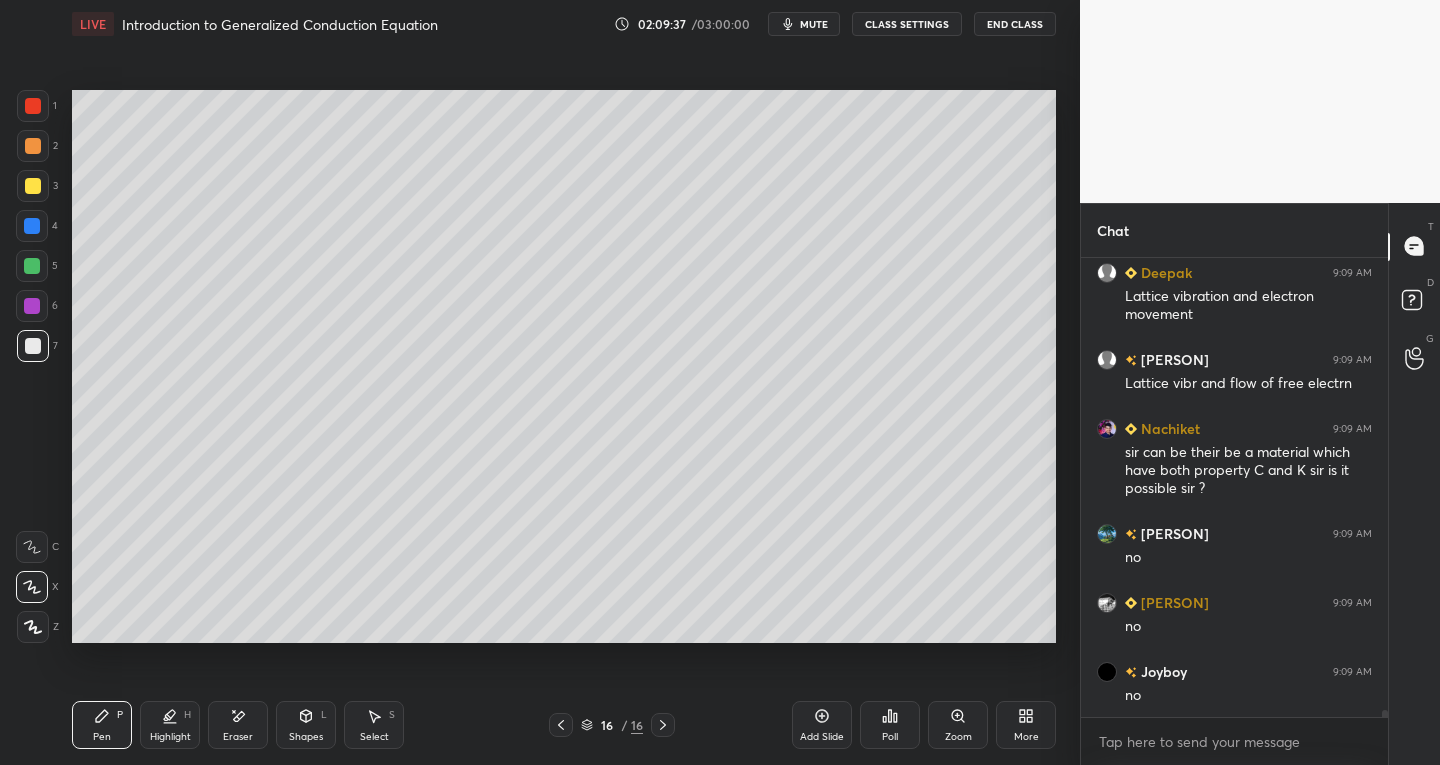 click 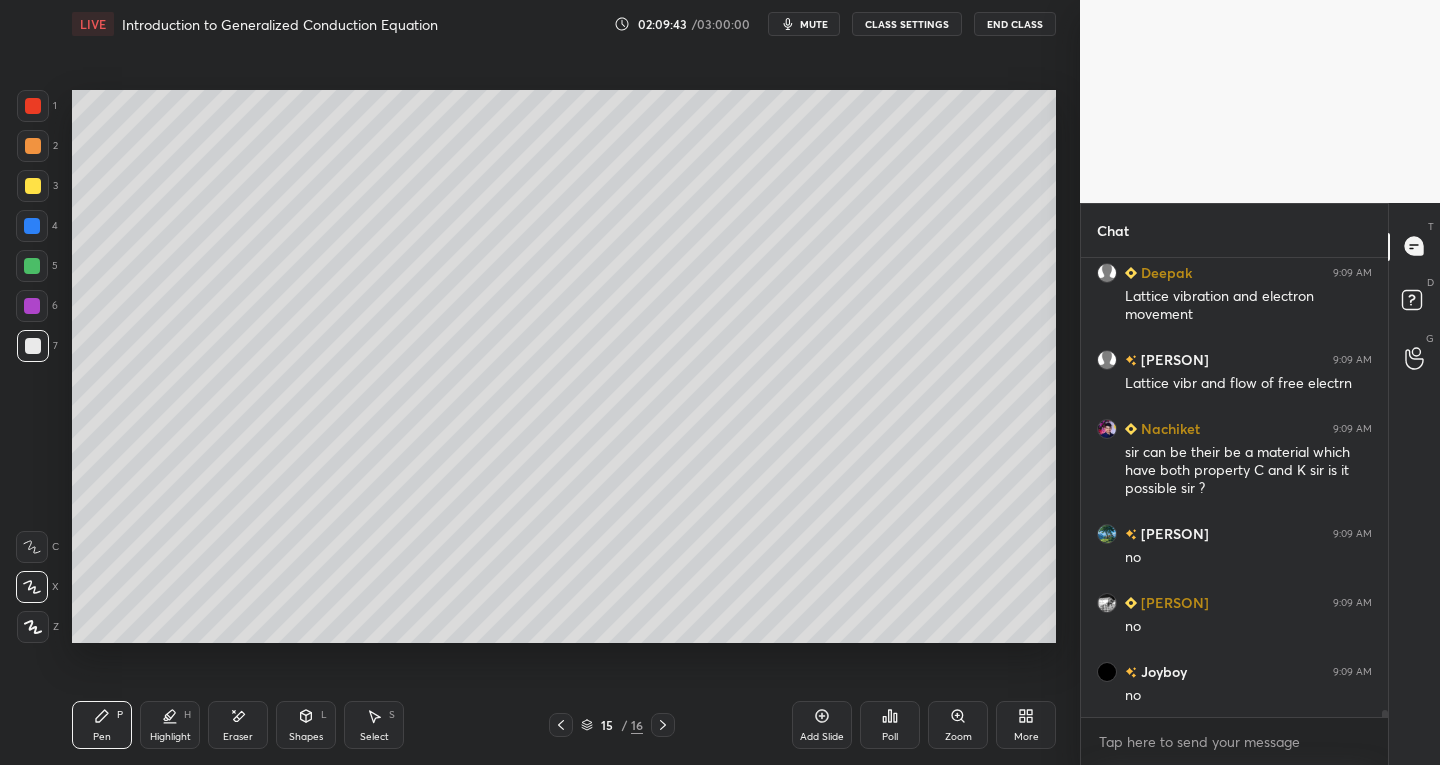 scroll, scrollTop: 30167, scrollLeft: 0, axis: vertical 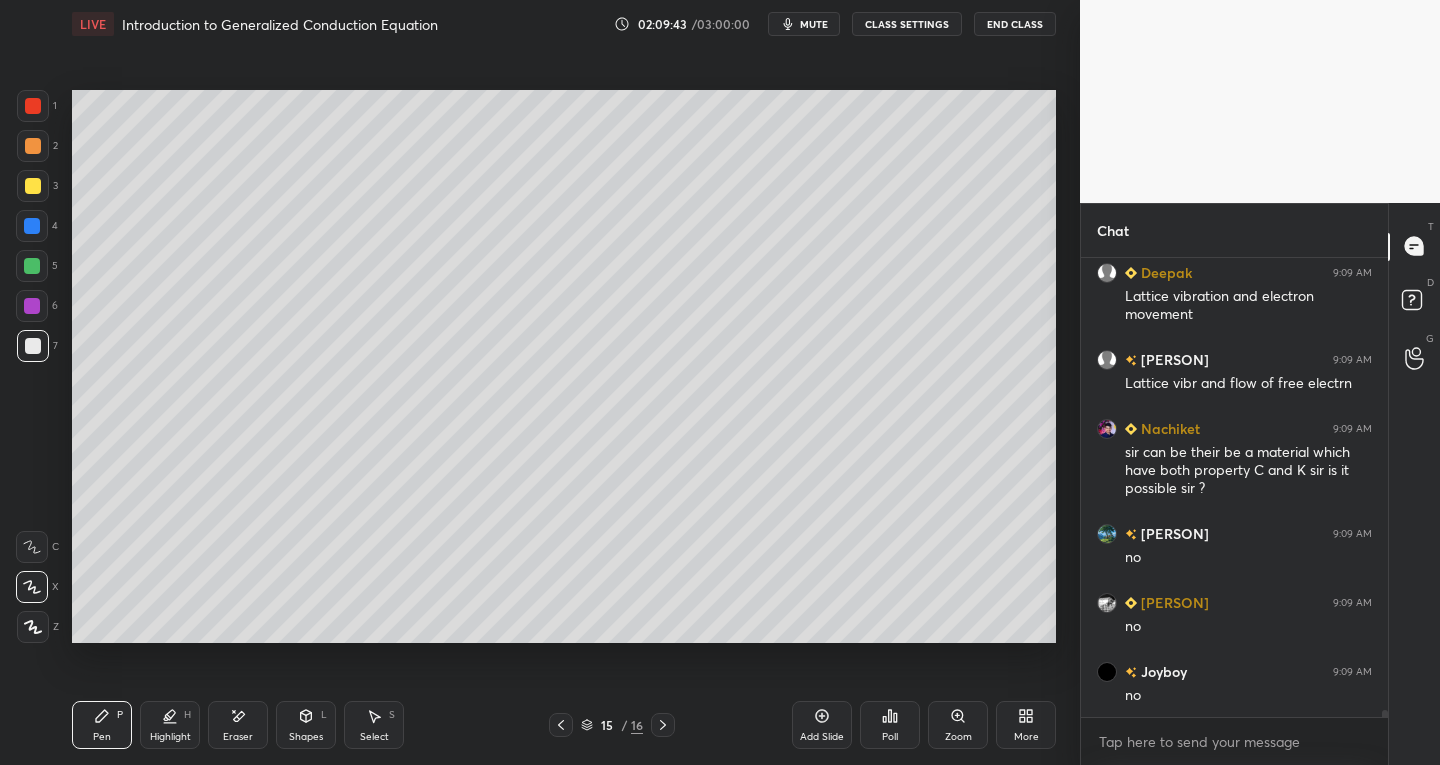 click 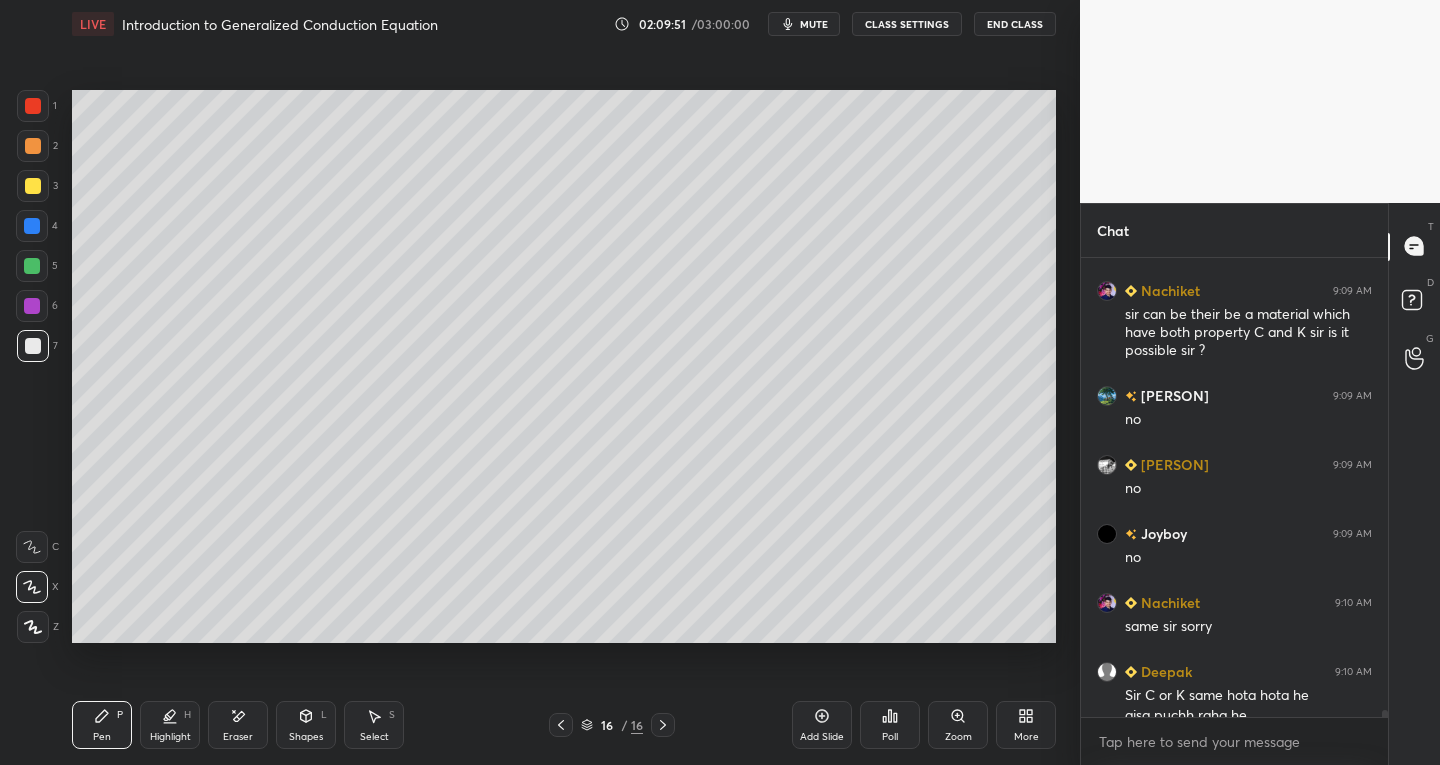 scroll, scrollTop: 30256, scrollLeft: 0, axis: vertical 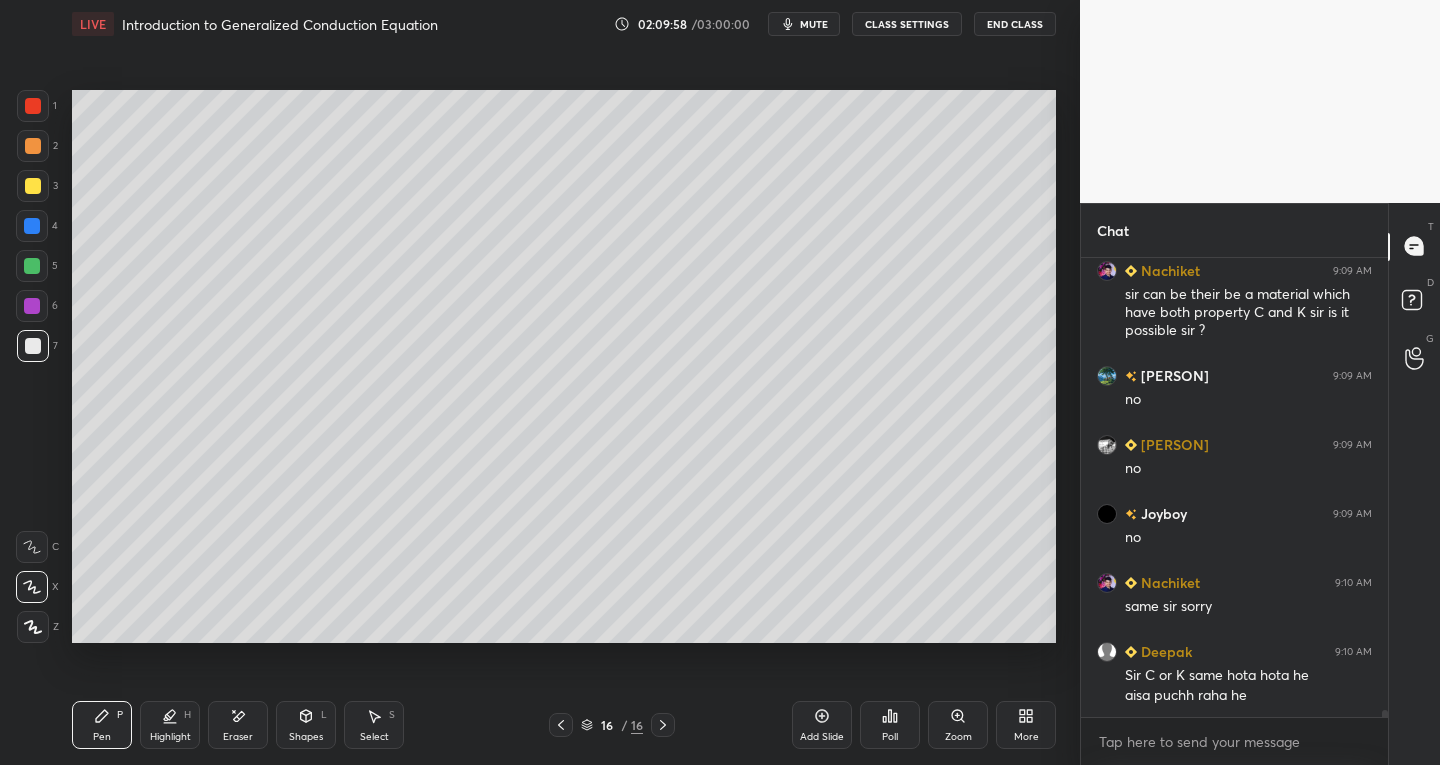 click 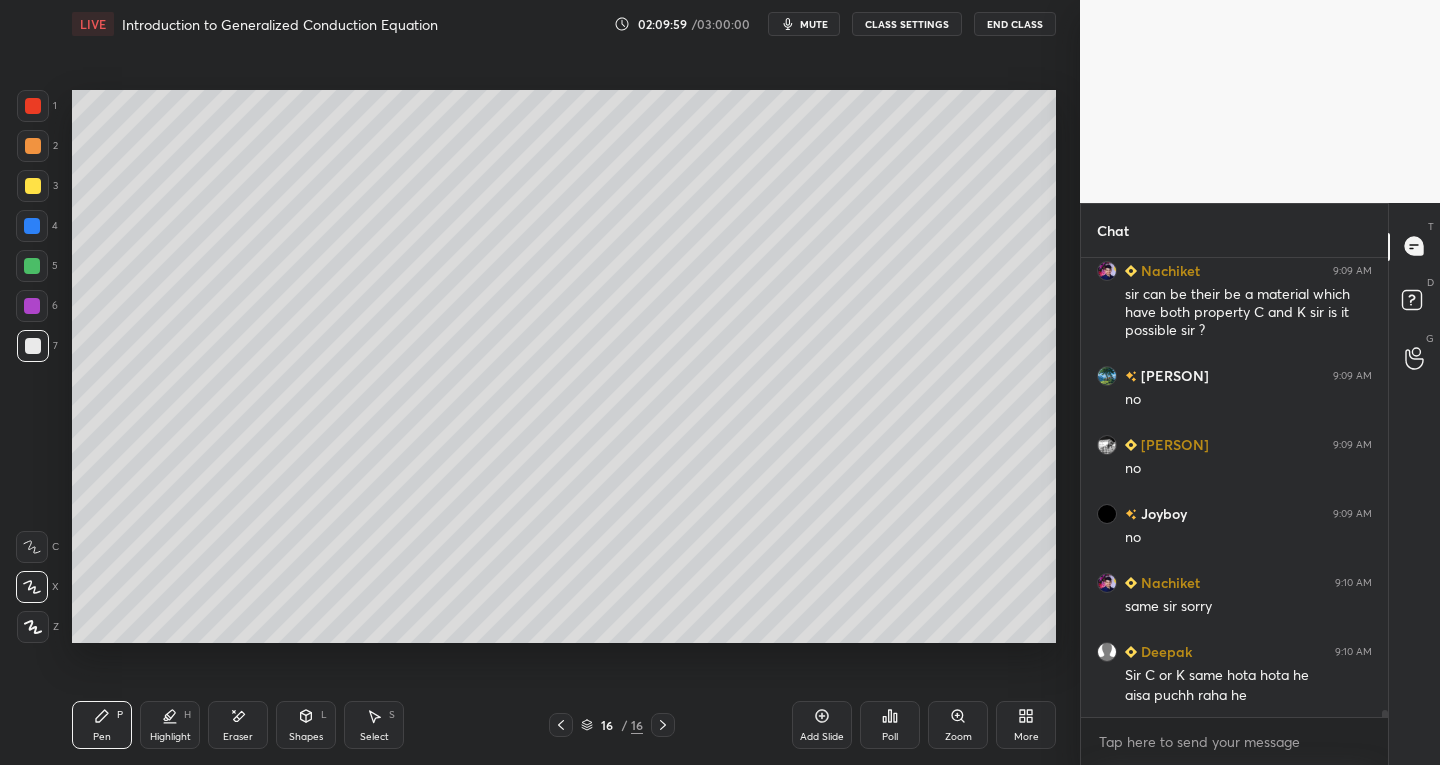 scroll, scrollTop: 30325, scrollLeft: 0, axis: vertical 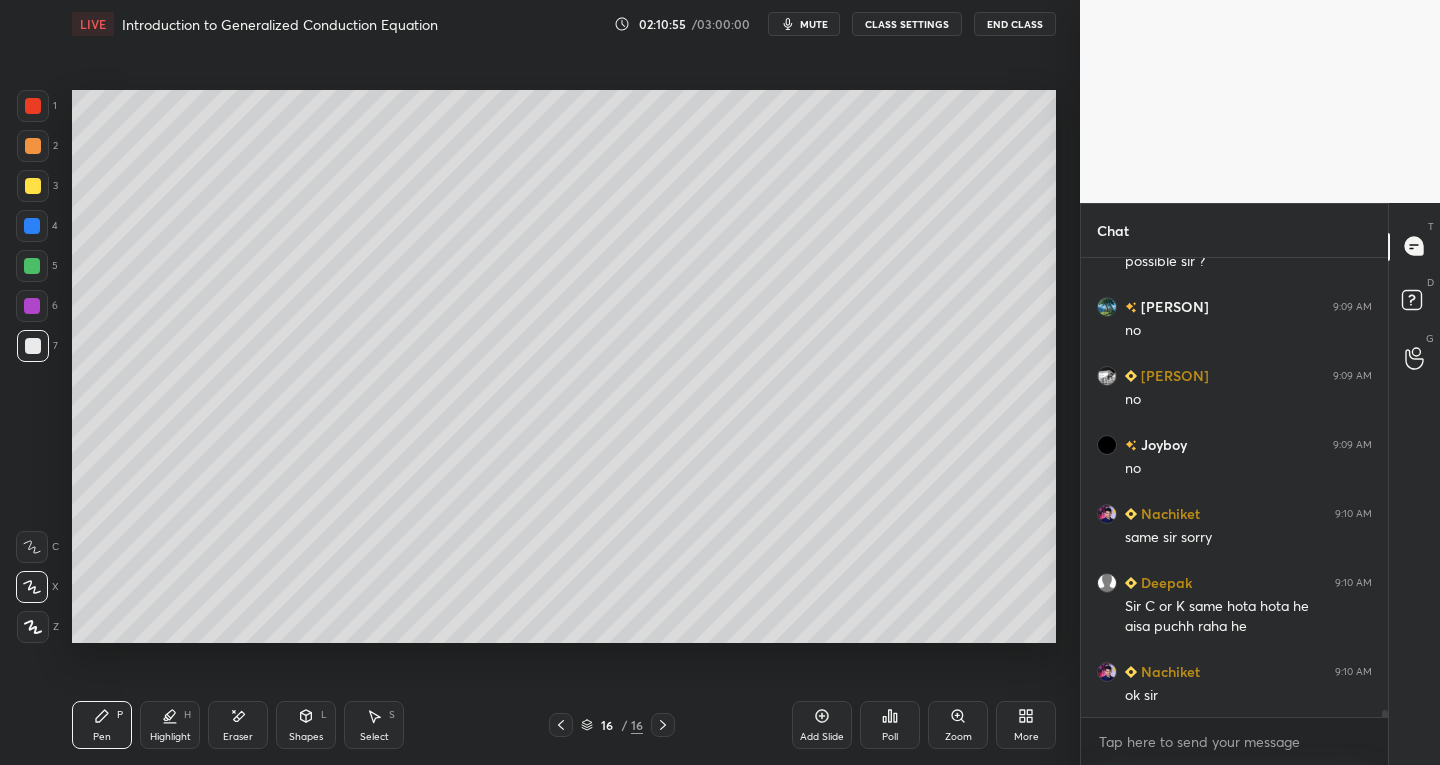click 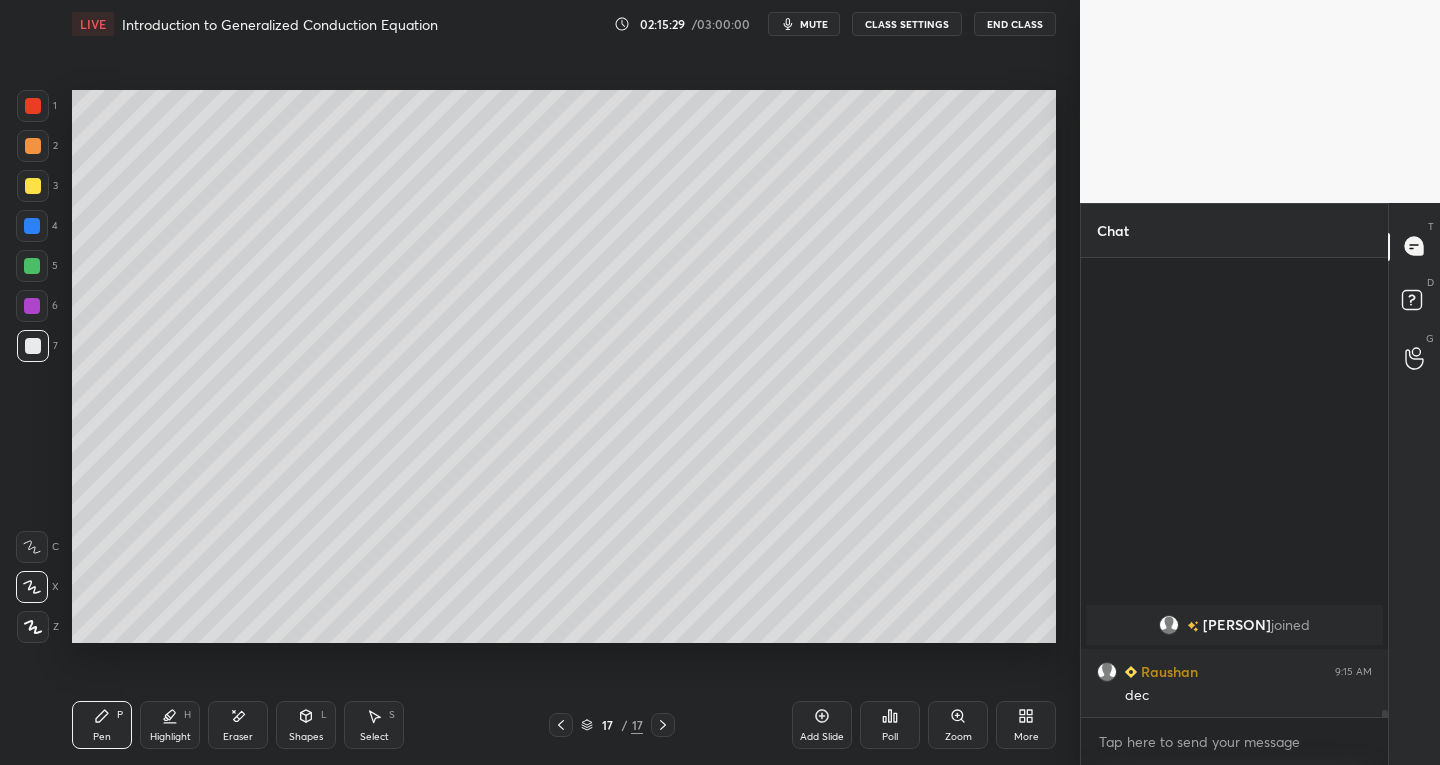 scroll, scrollTop: 30588, scrollLeft: 0, axis: vertical 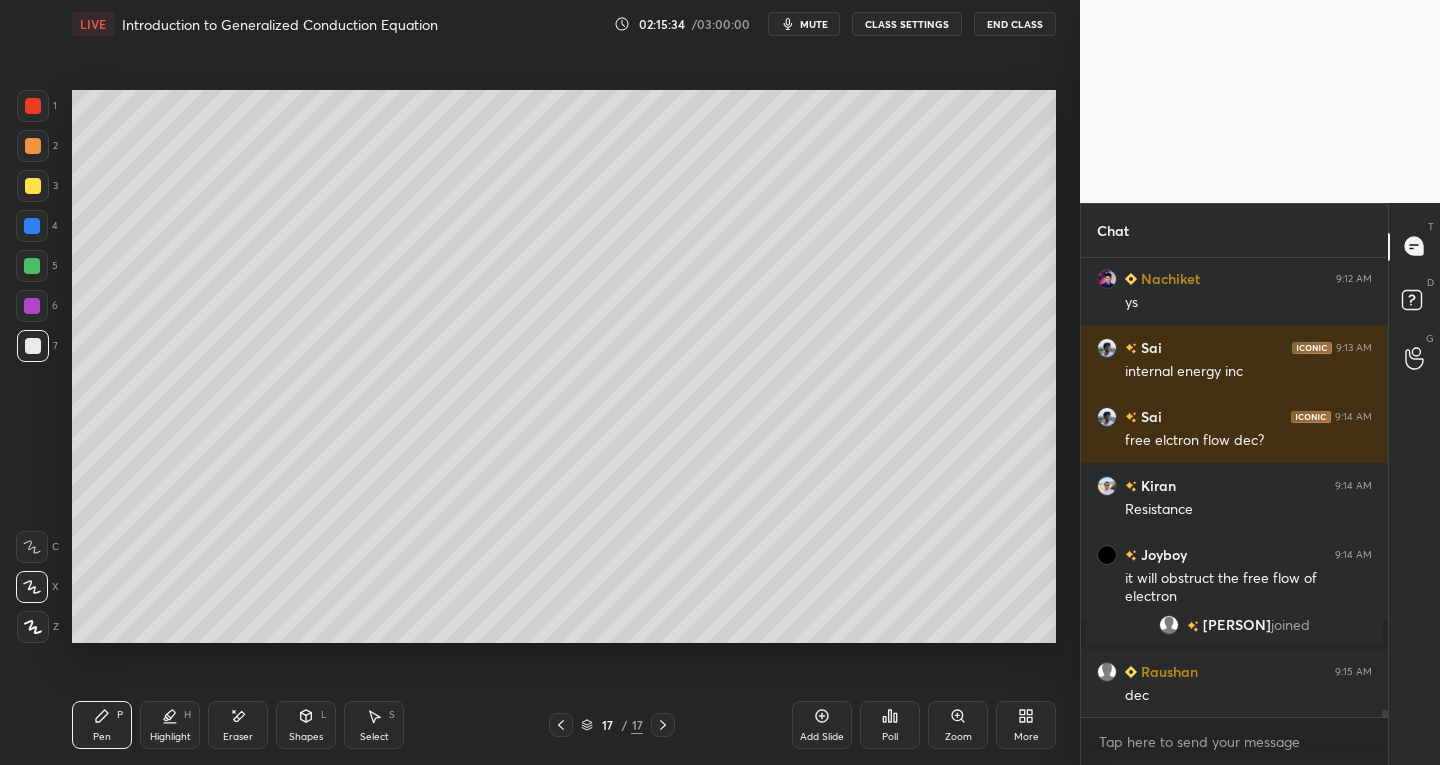 click 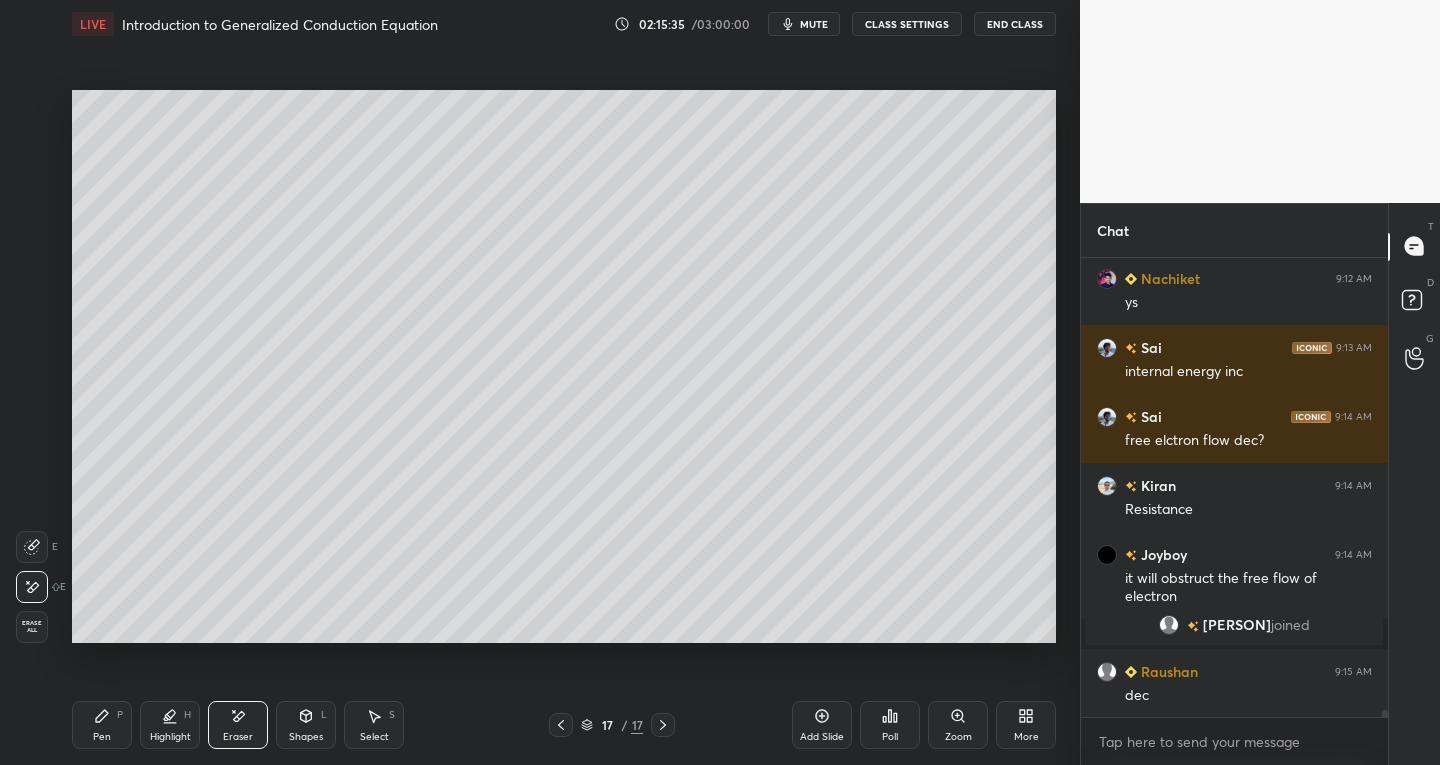 click on "Pen P" at bounding box center (102, 725) 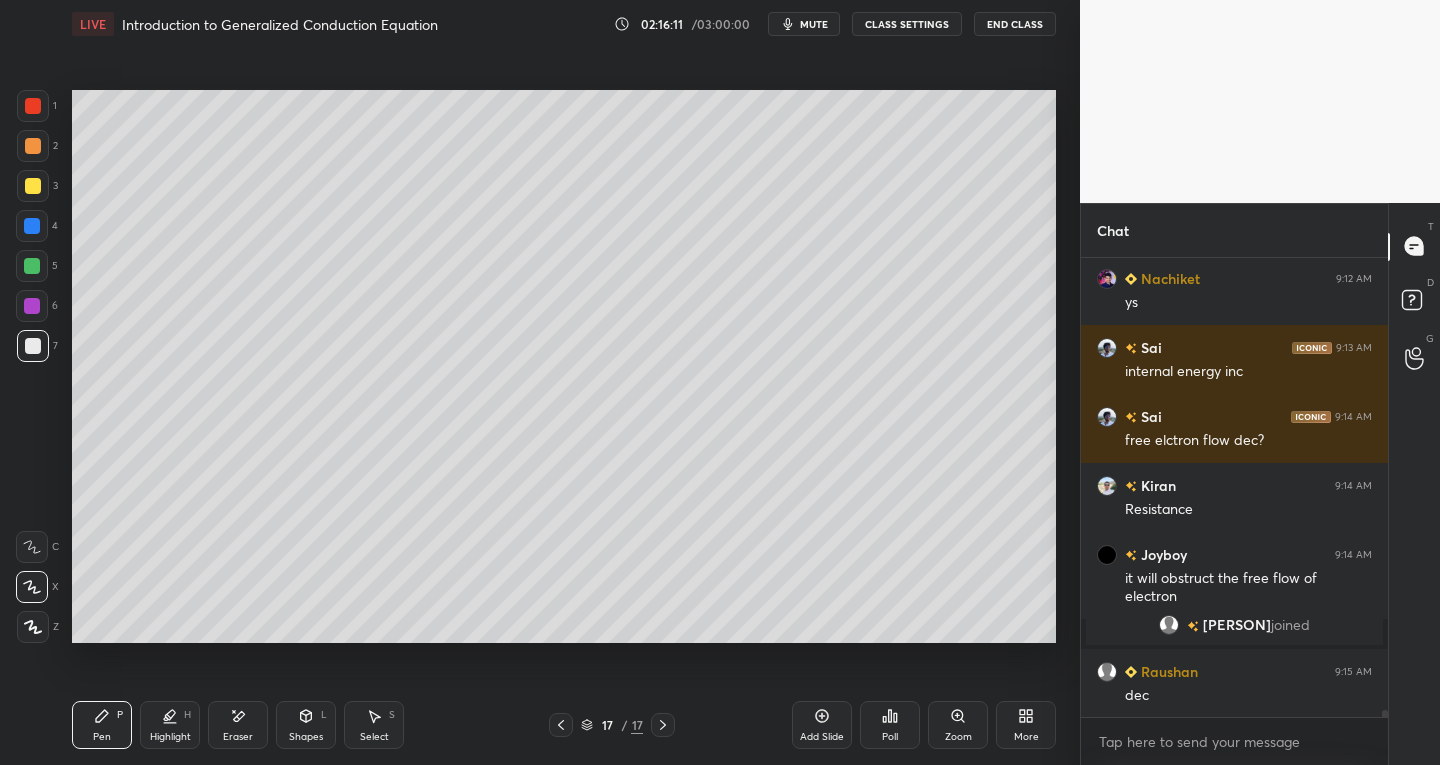click on "Select" at bounding box center (374, 737) 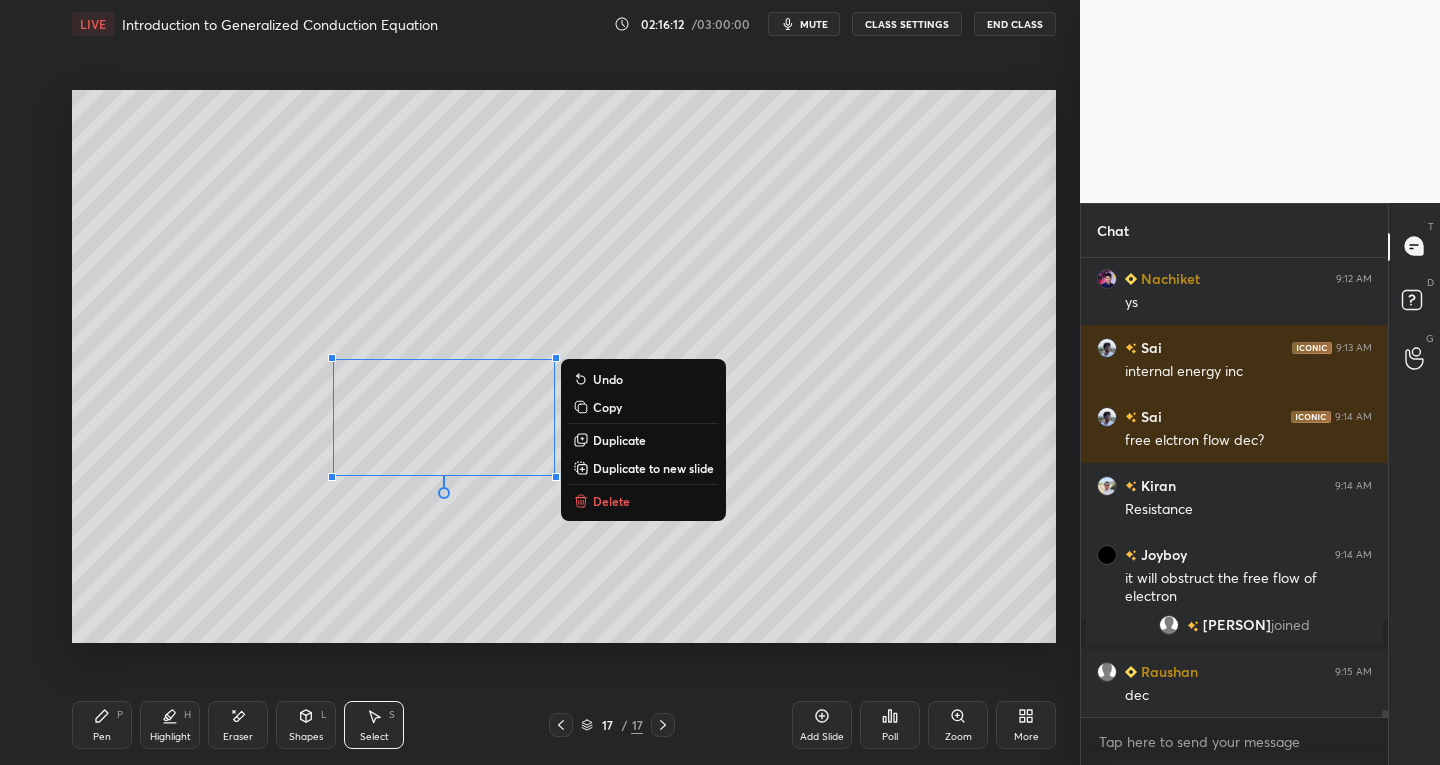 click on "0 ° Undo Copy Duplicate Duplicate to new slide Delete" at bounding box center [564, 367] 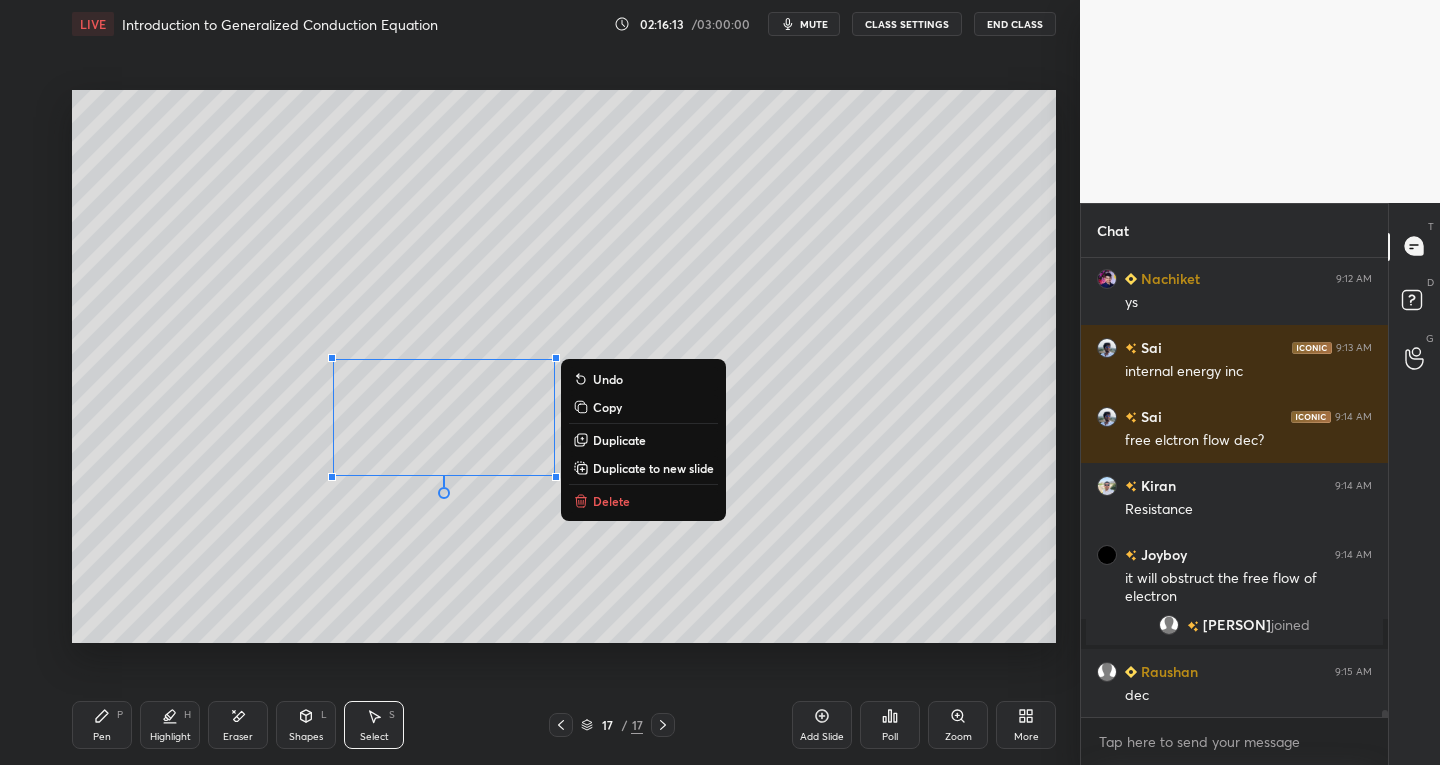 click on "Delete" at bounding box center (611, 501) 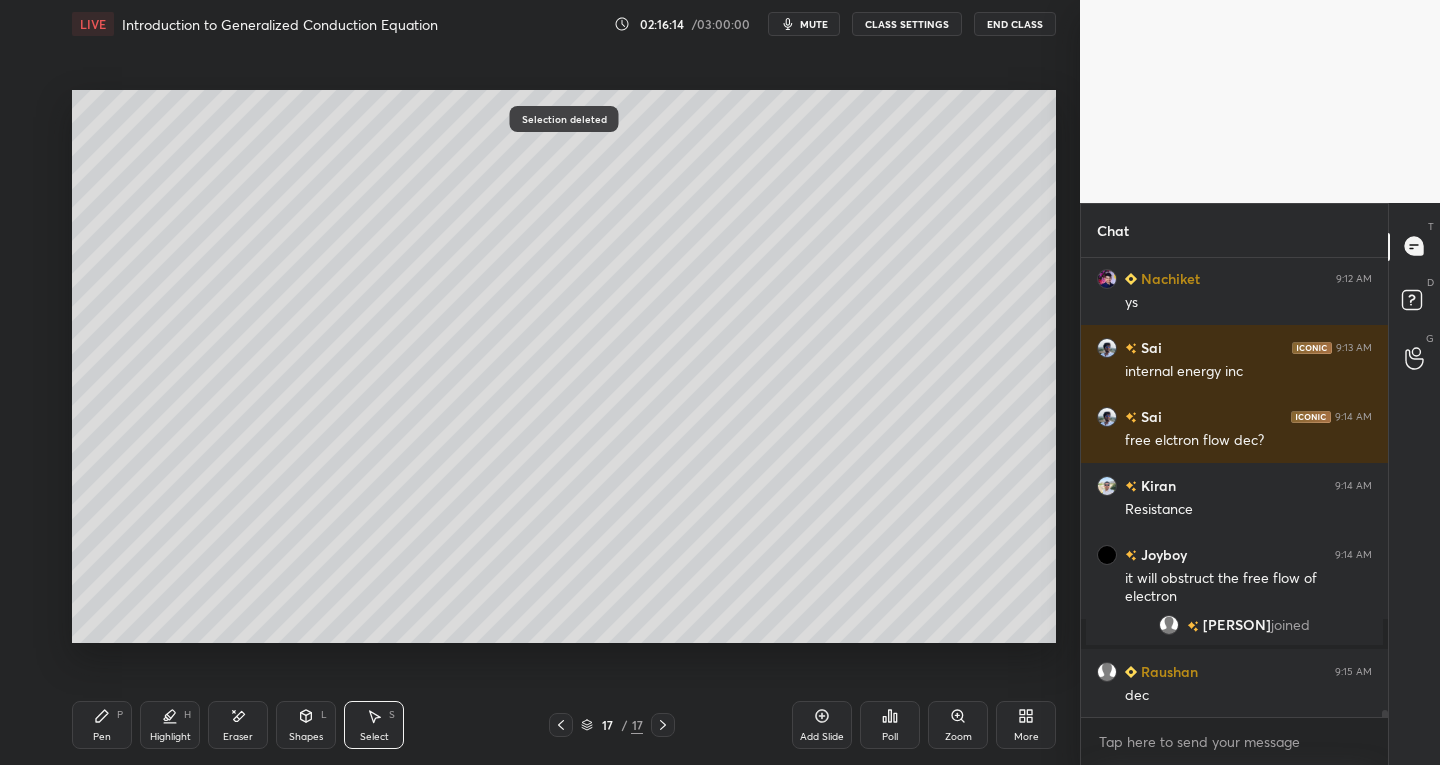 click on "Pen P" at bounding box center [102, 725] 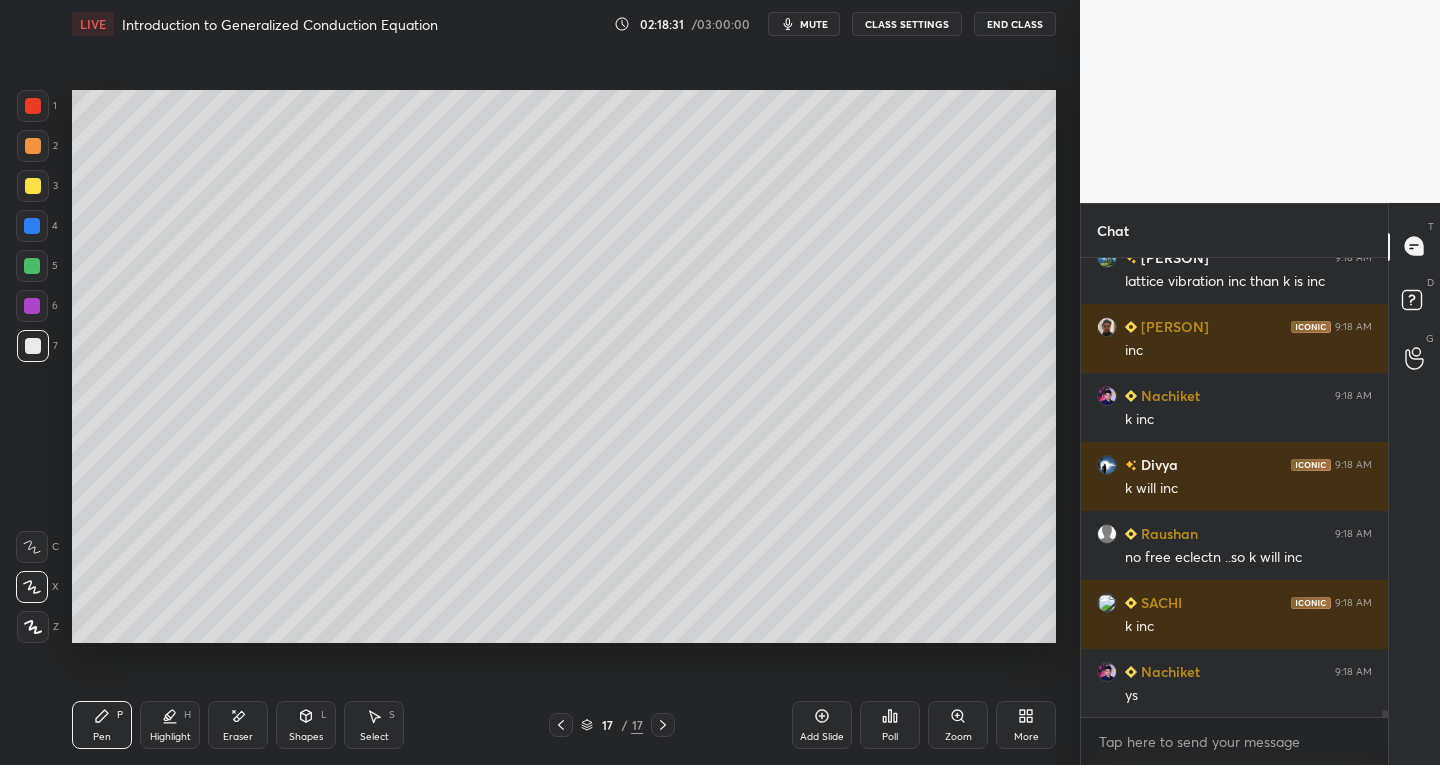 scroll, scrollTop: 31968, scrollLeft: 0, axis: vertical 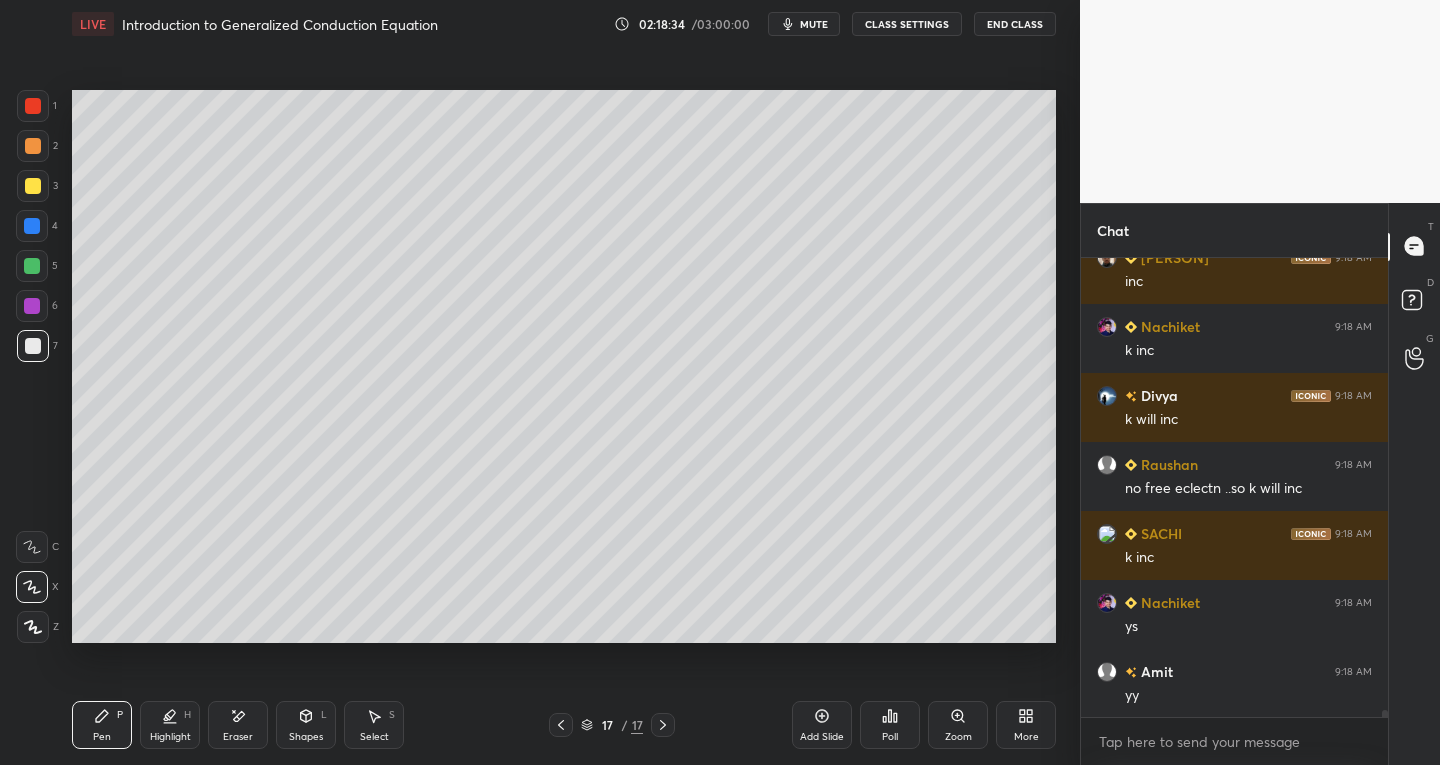 click 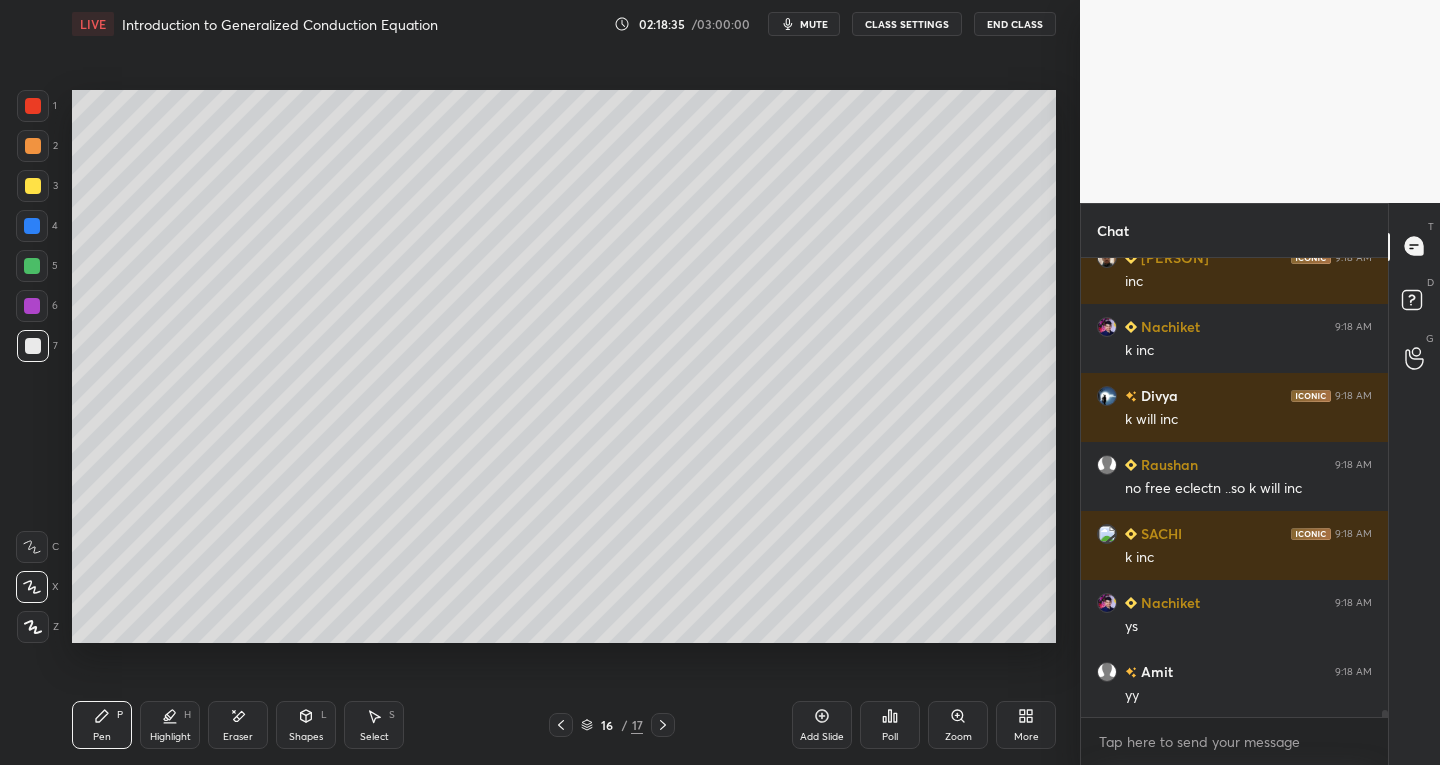 click 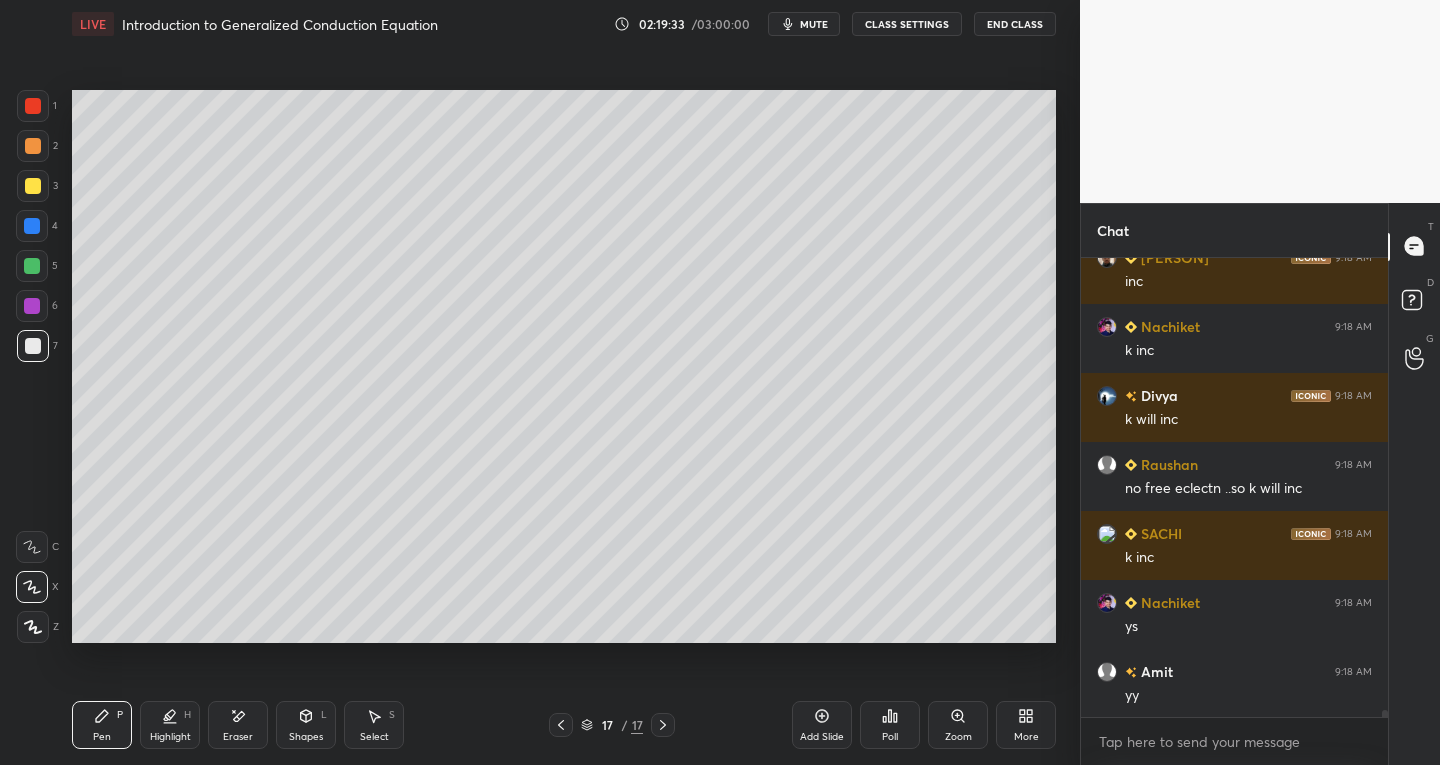 click 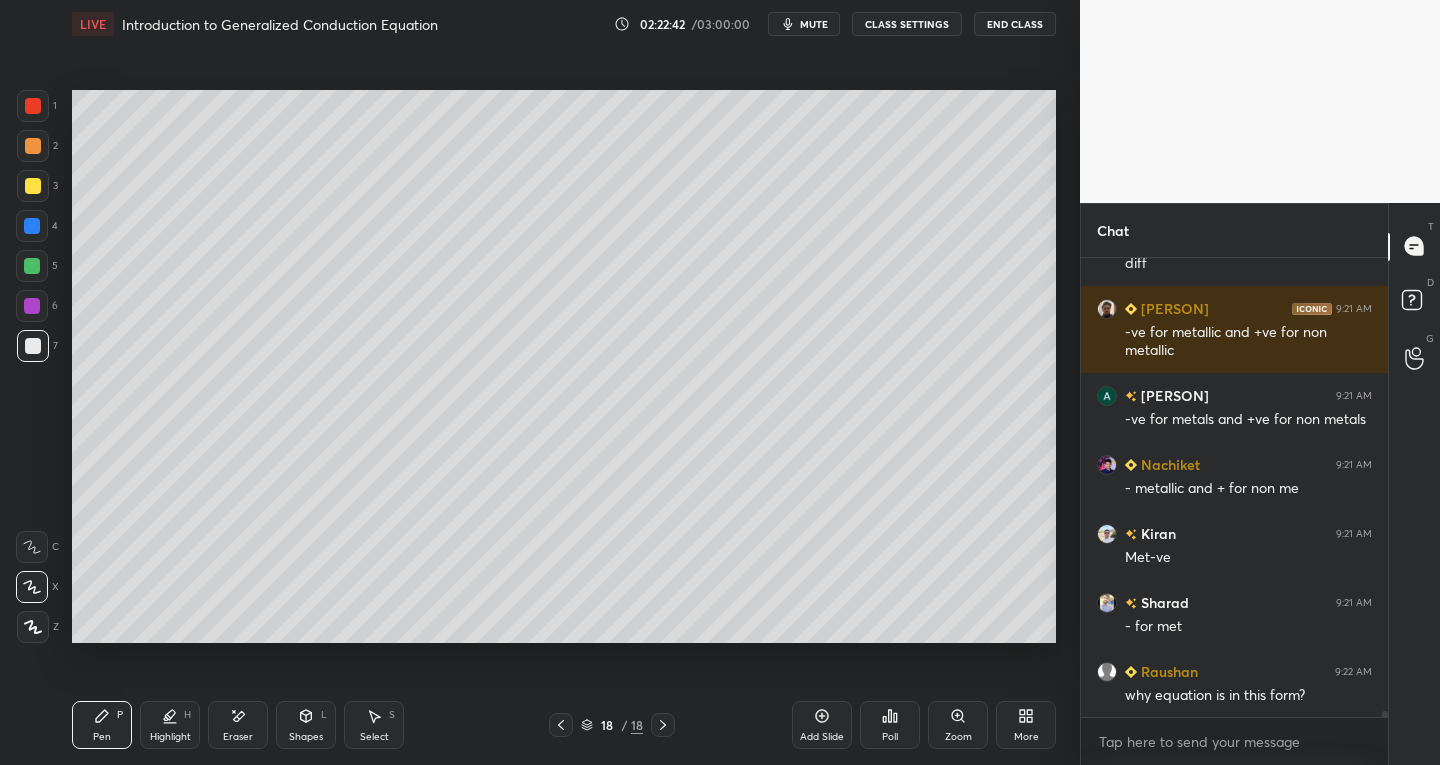scroll, scrollTop: 32714, scrollLeft: 0, axis: vertical 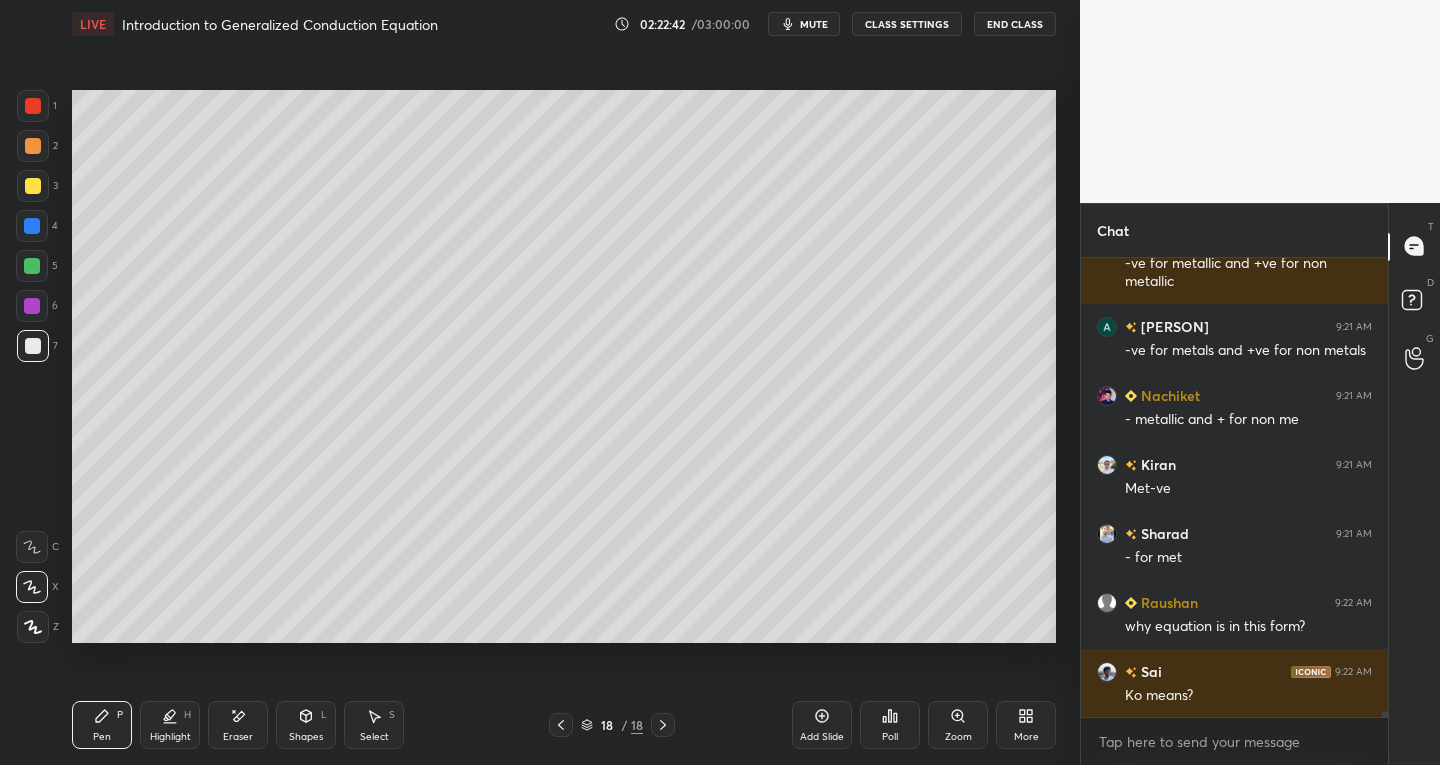 click on "Select S" at bounding box center [374, 725] 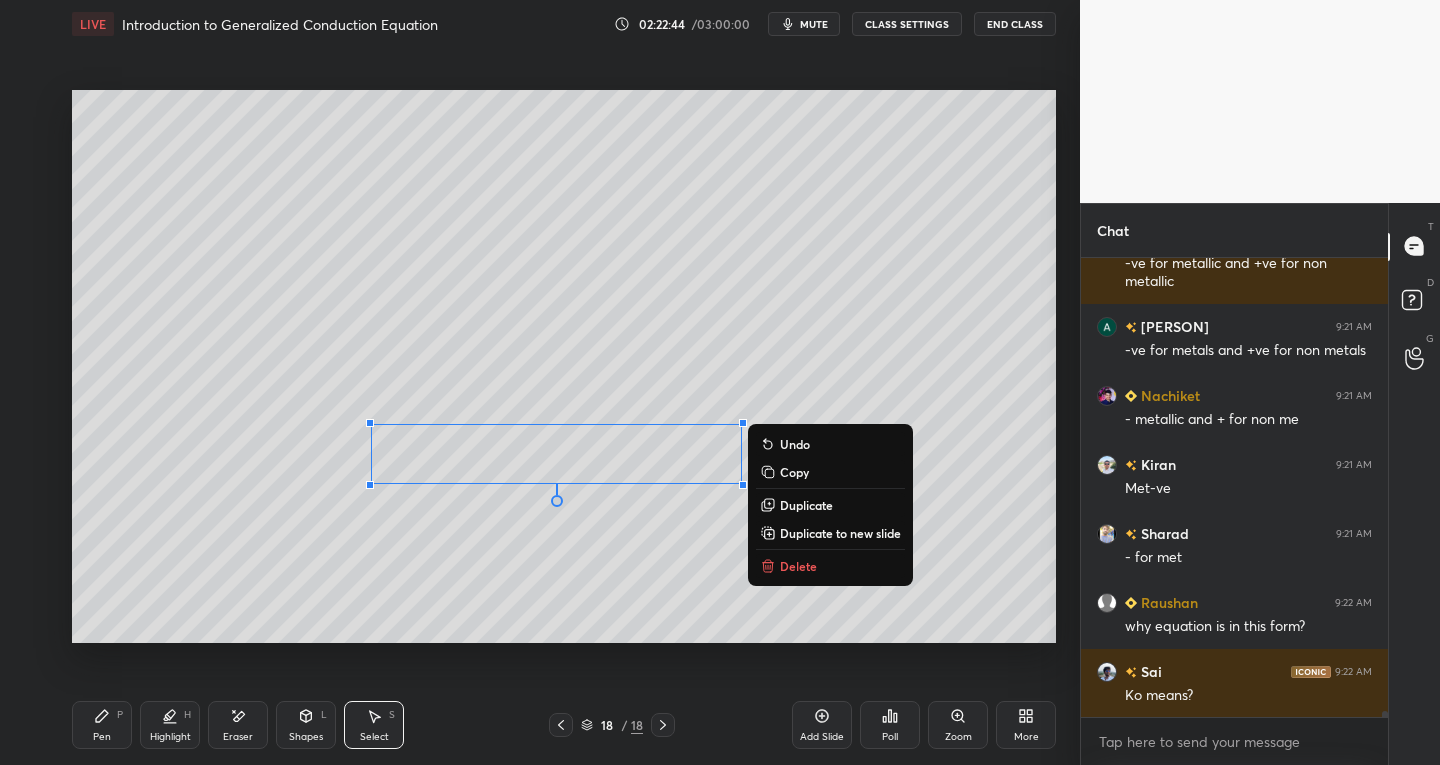 click on "Delete" at bounding box center (830, 566) 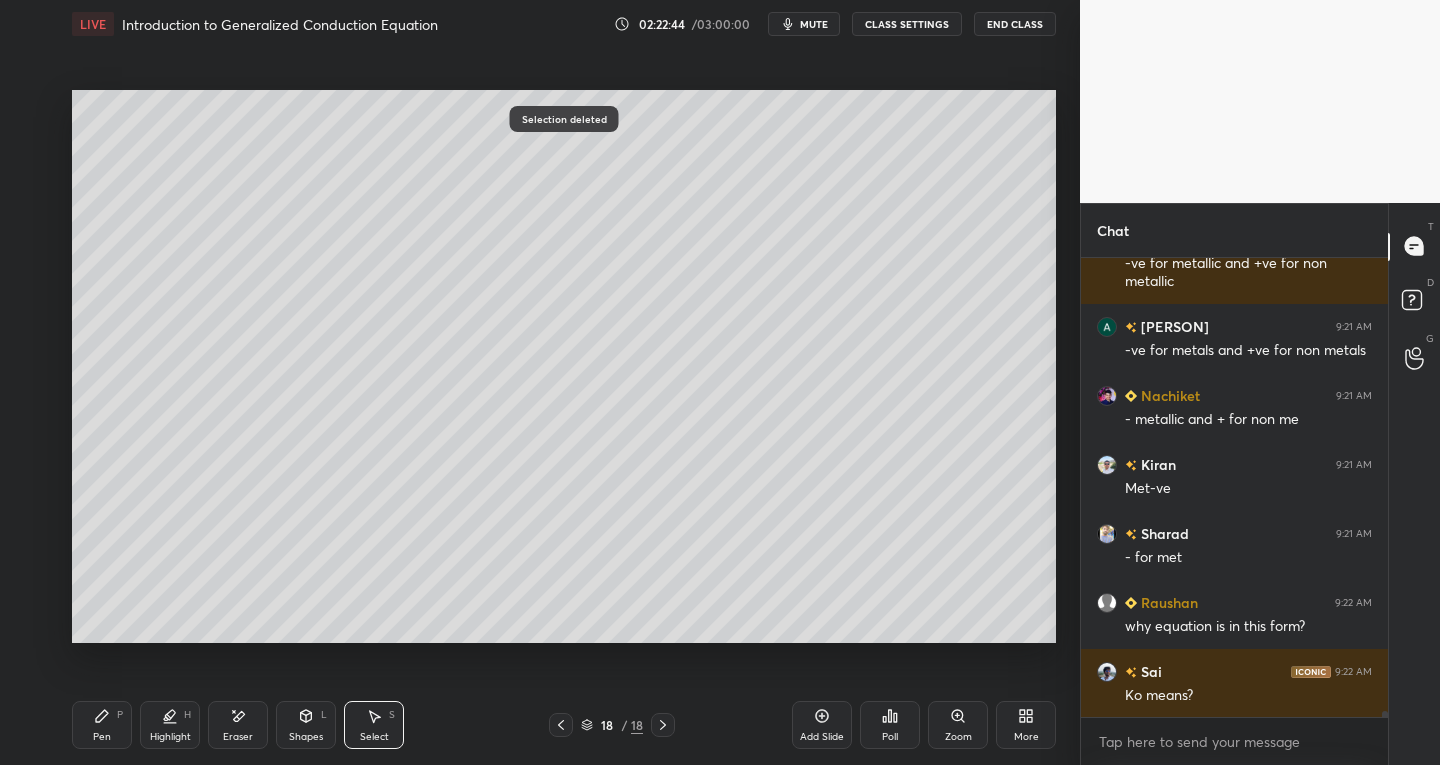 click on "Pen P" at bounding box center (102, 725) 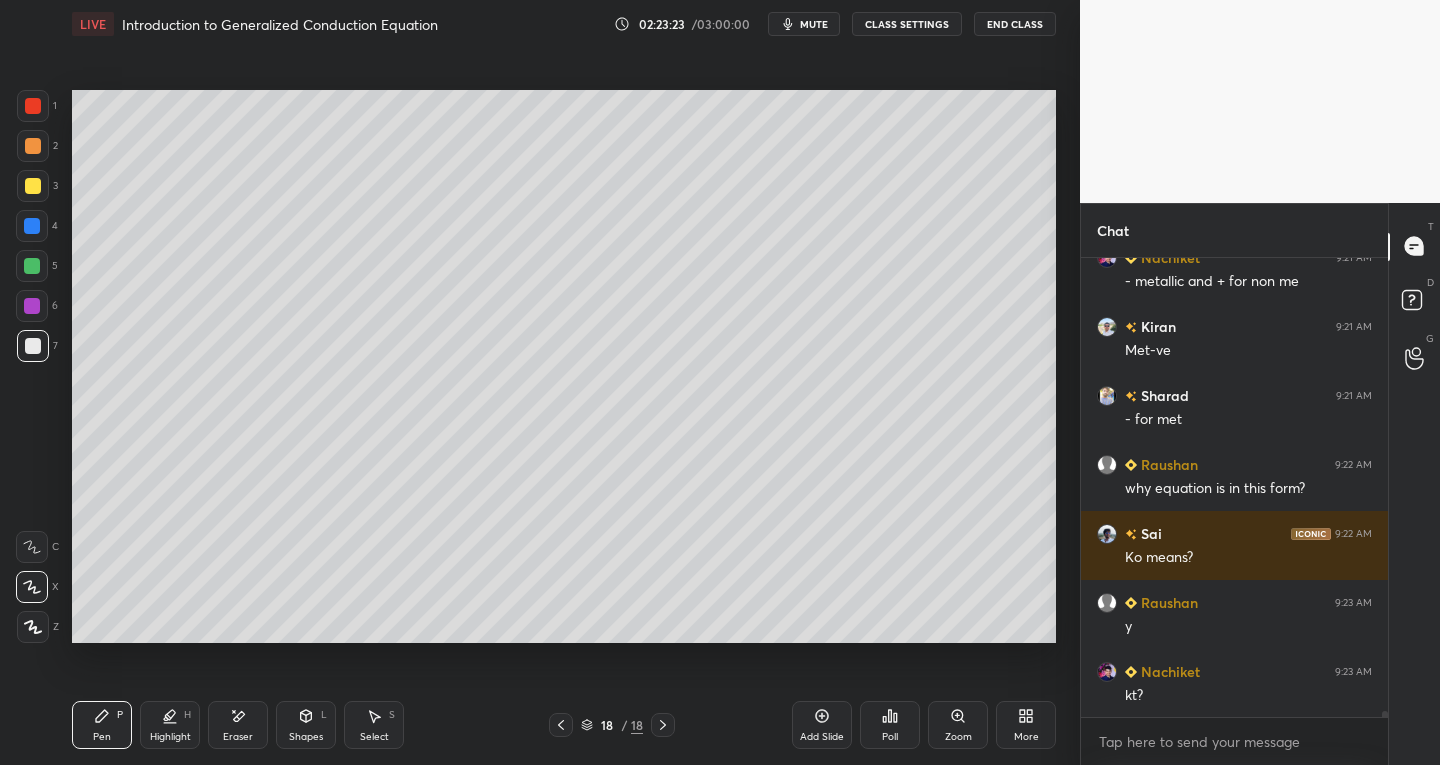 scroll, scrollTop: 32921, scrollLeft: 0, axis: vertical 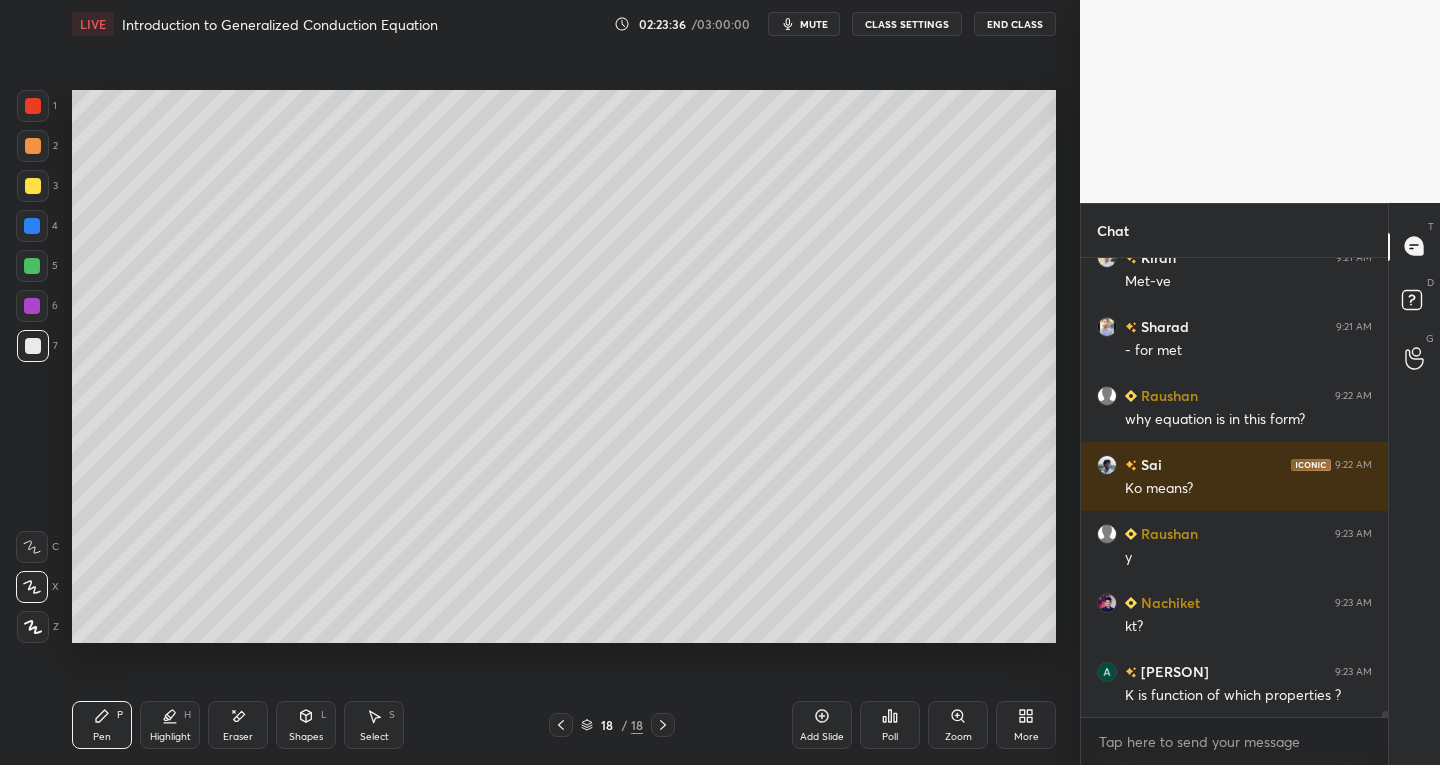 click on "Eraser" at bounding box center [238, 725] 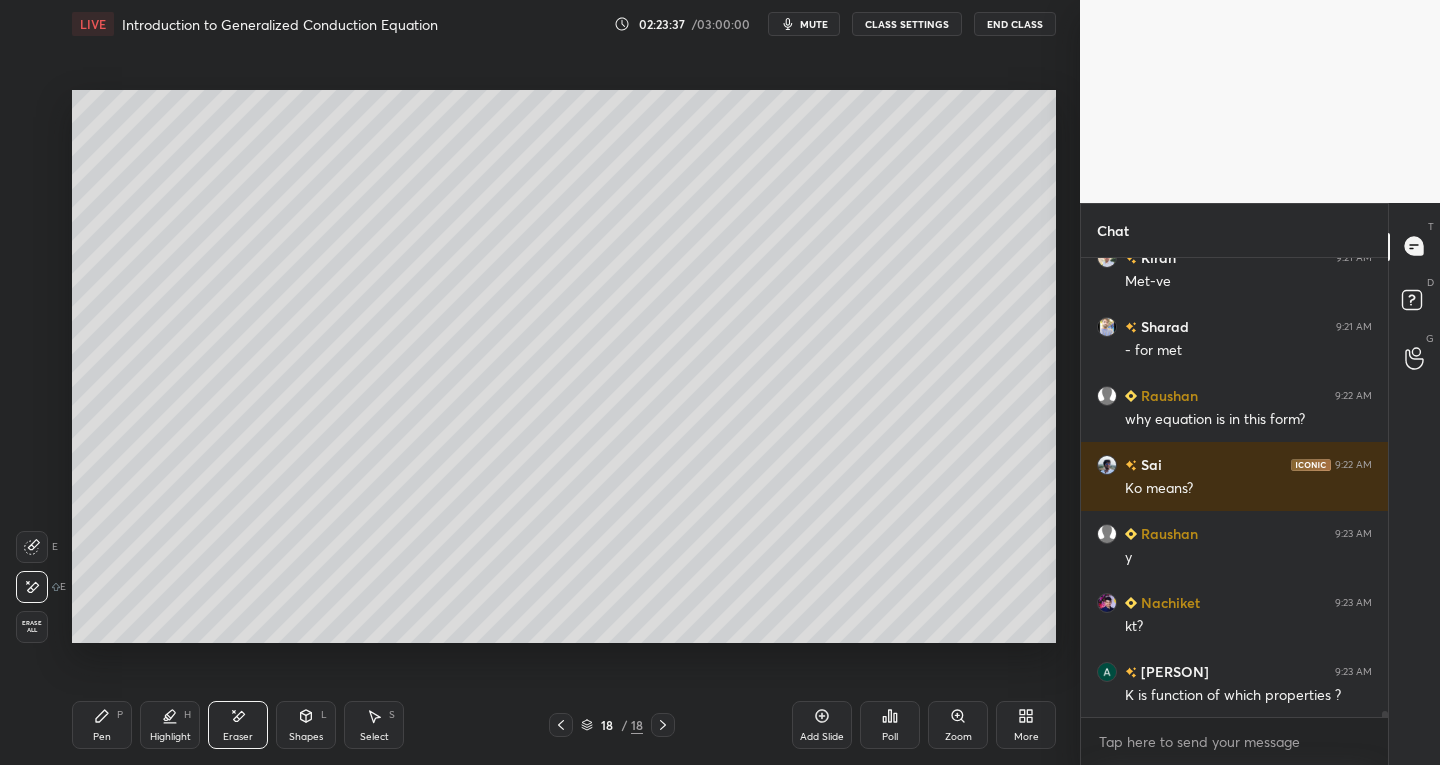 click on "Pen" at bounding box center (102, 737) 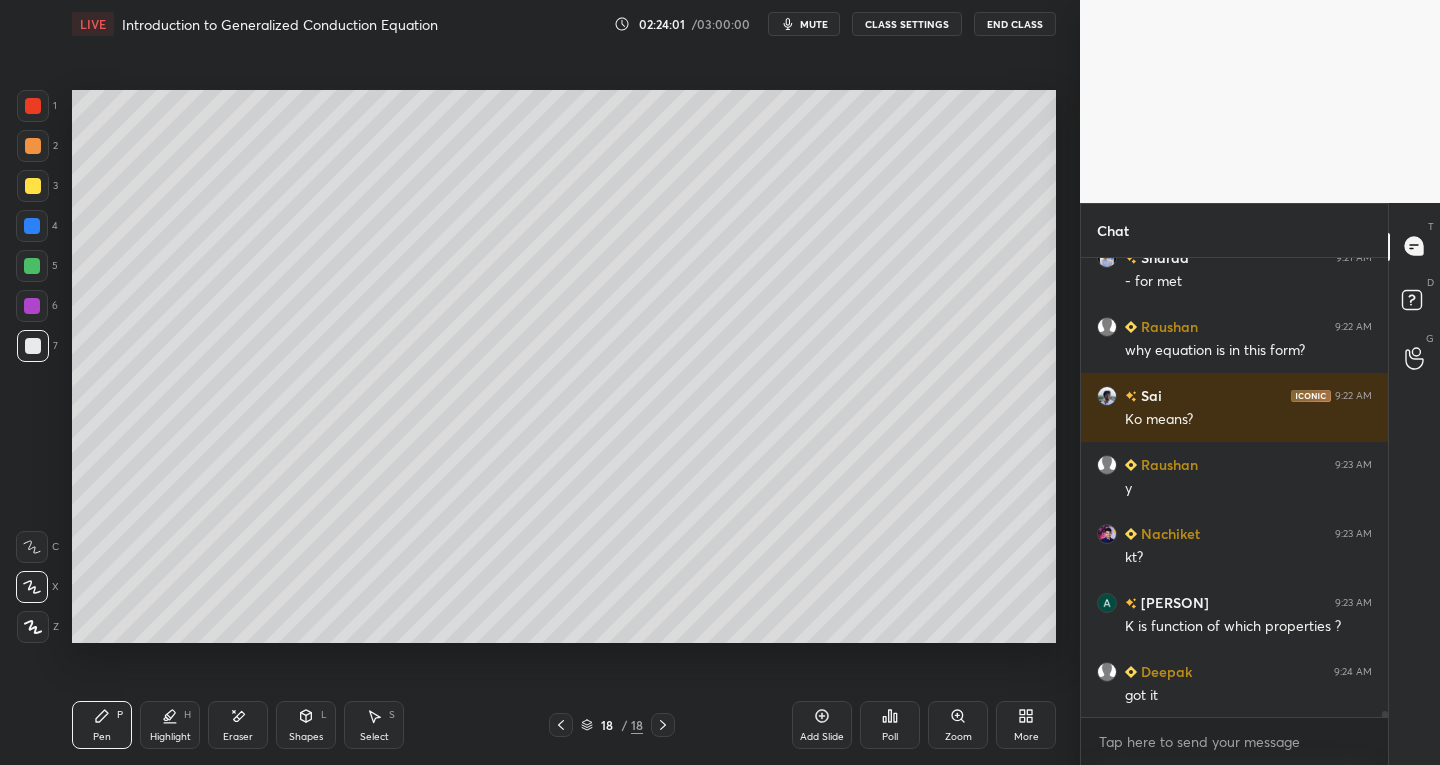 scroll, scrollTop: 33059, scrollLeft: 0, axis: vertical 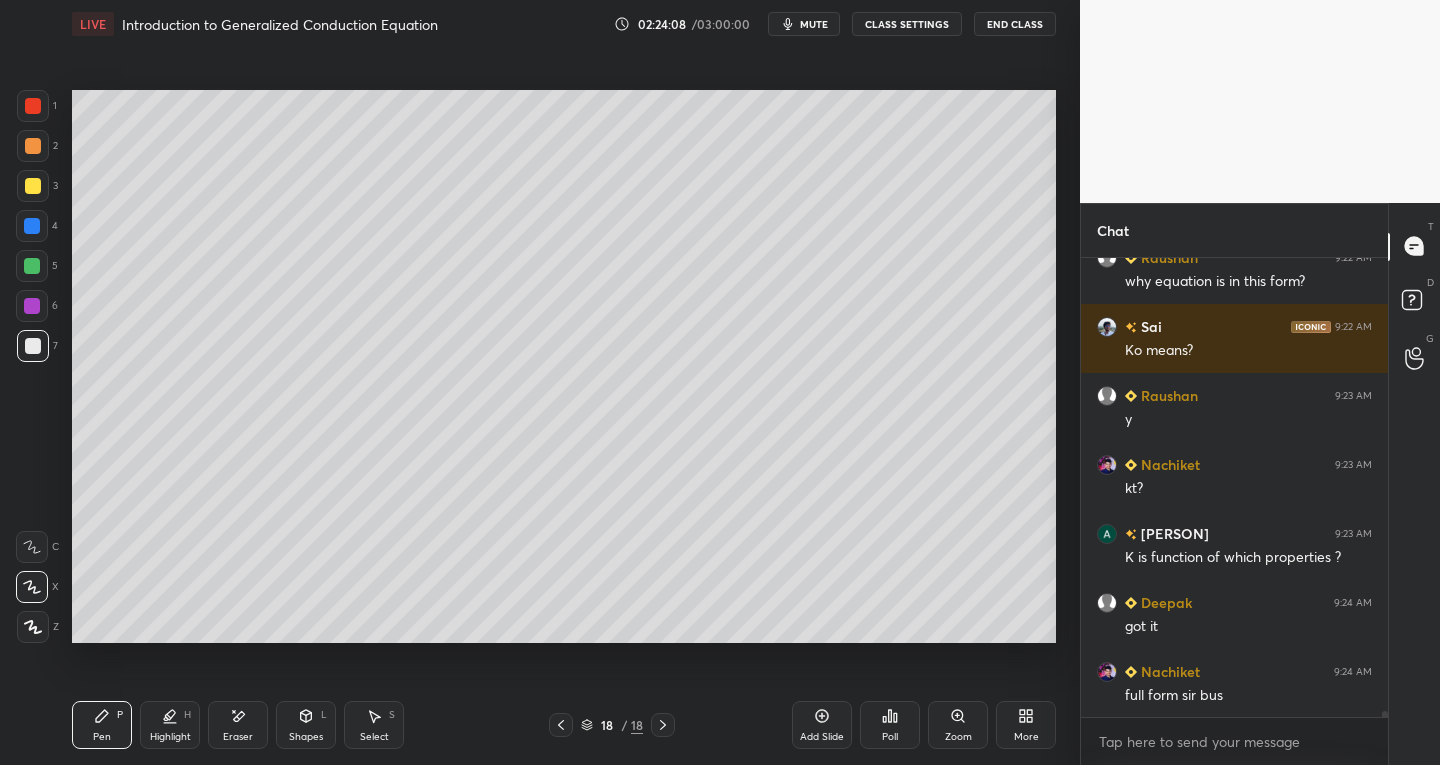 click on "Add Slide" at bounding box center [822, 725] 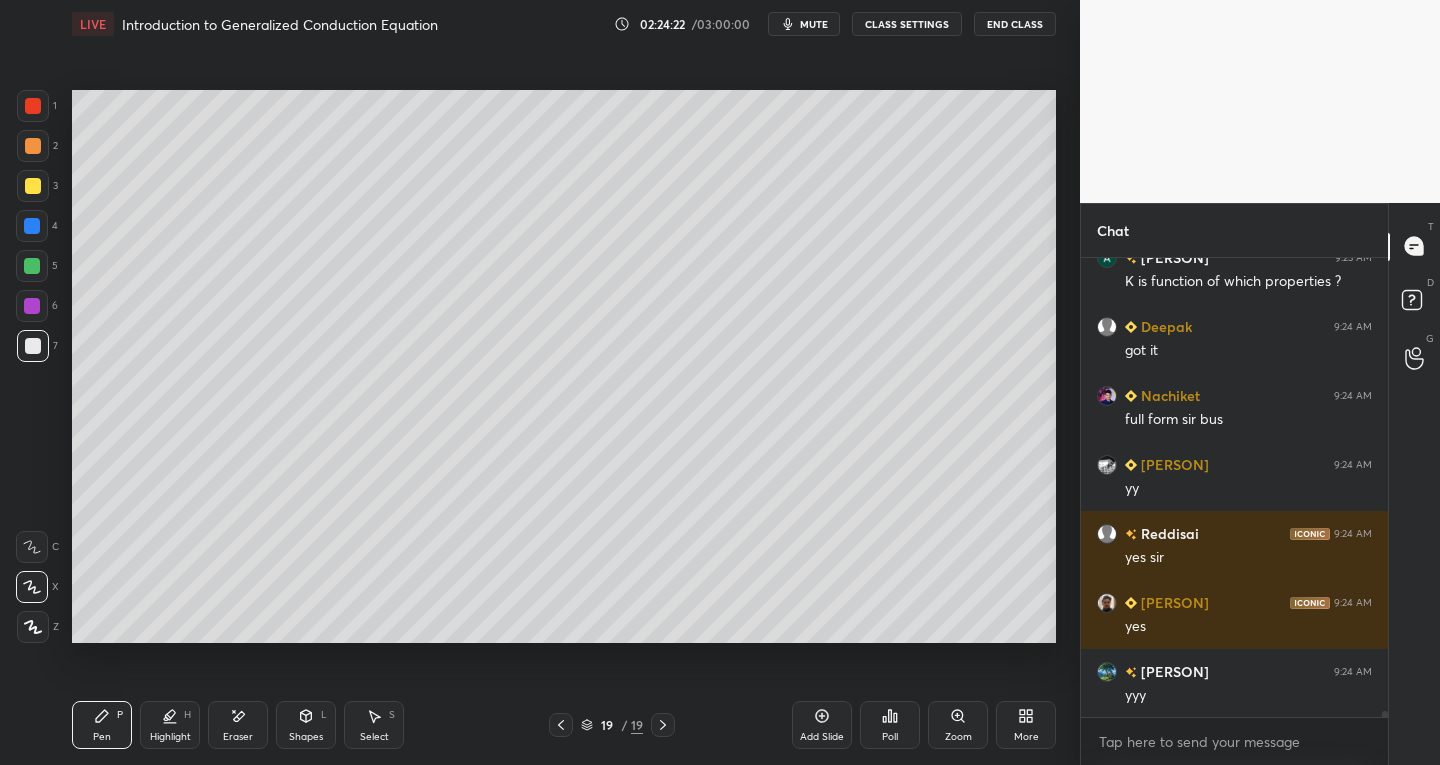 scroll, scrollTop: 33404, scrollLeft: 0, axis: vertical 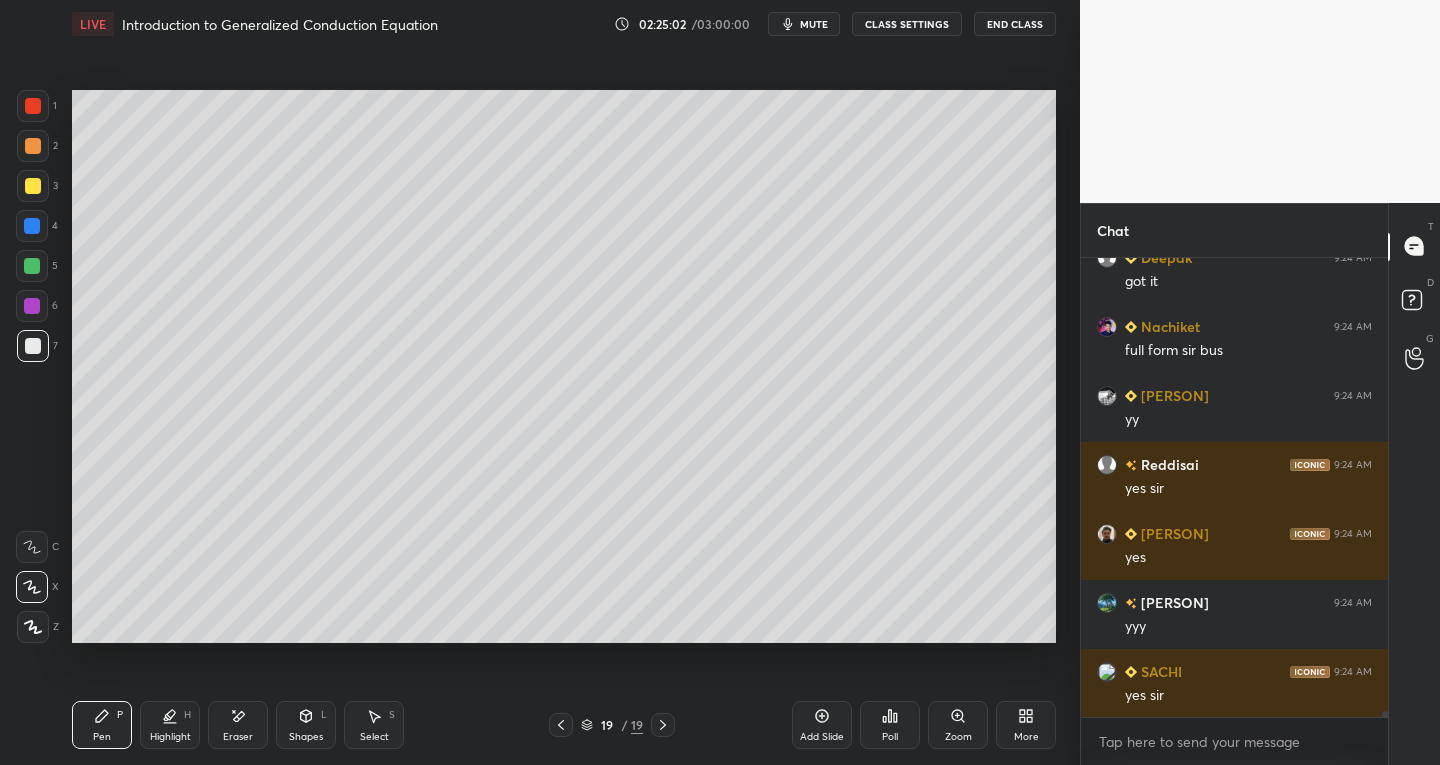click on "Shapes L" at bounding box center (306, 725) 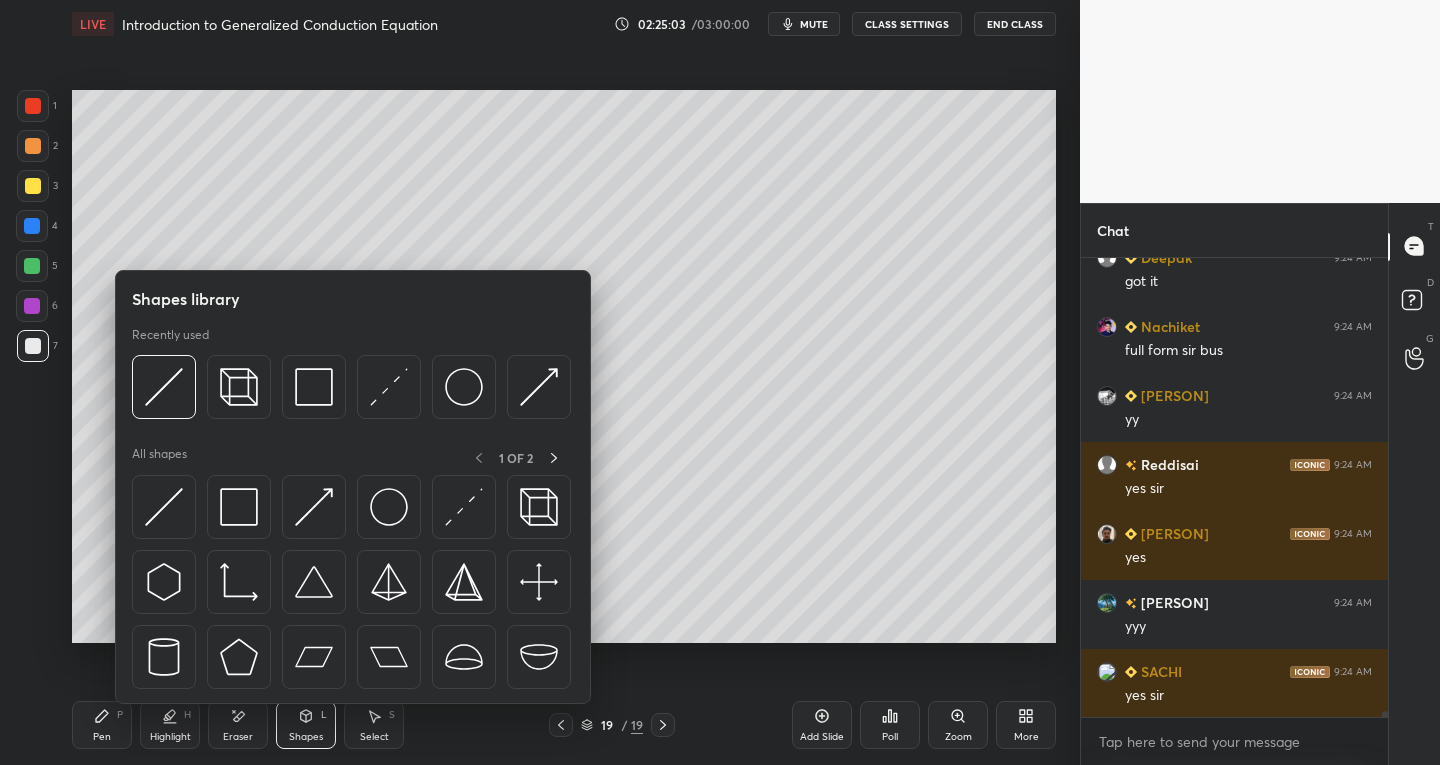 click at bounding box center (239, 507) 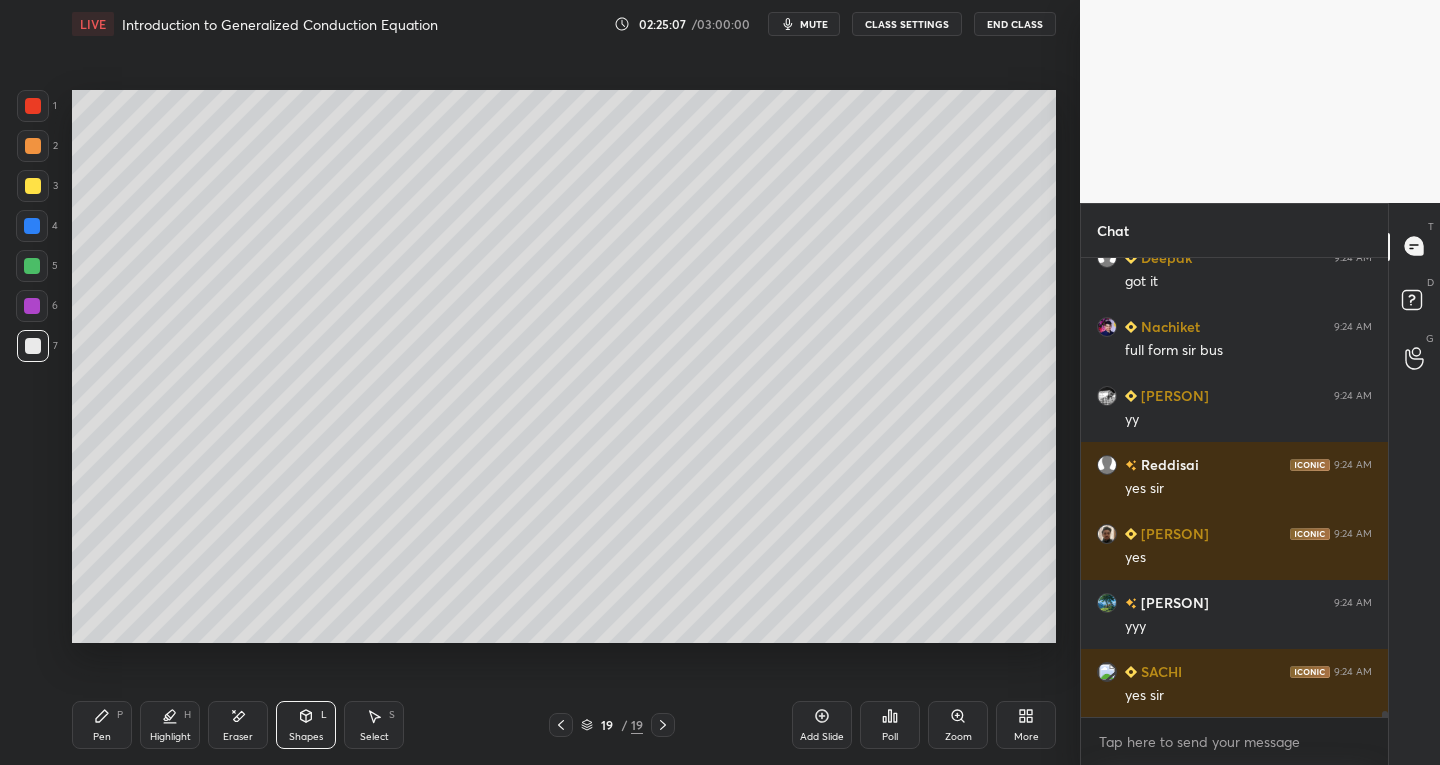 click on "Shapes L" at bounding box center (306, 725) 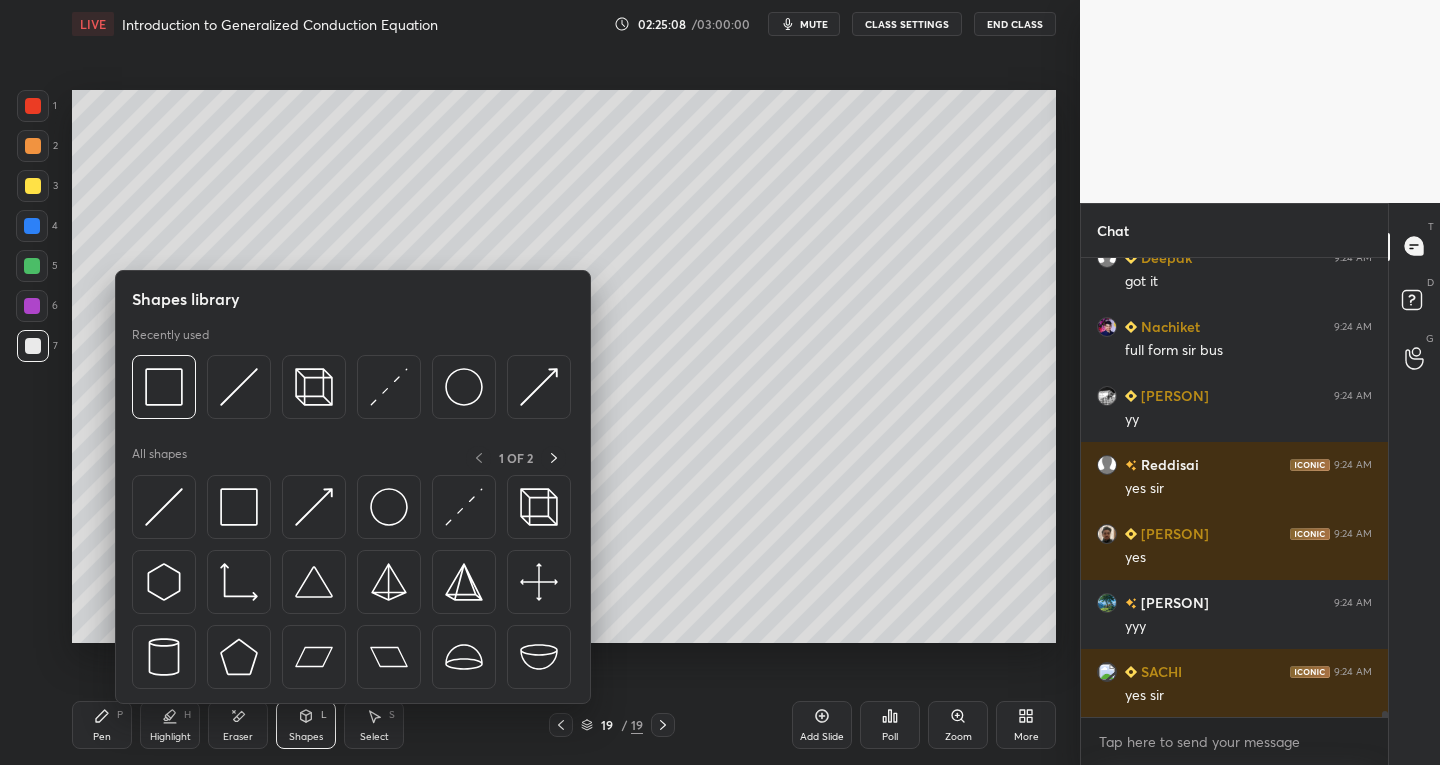 click at bounding box center (164, 507) 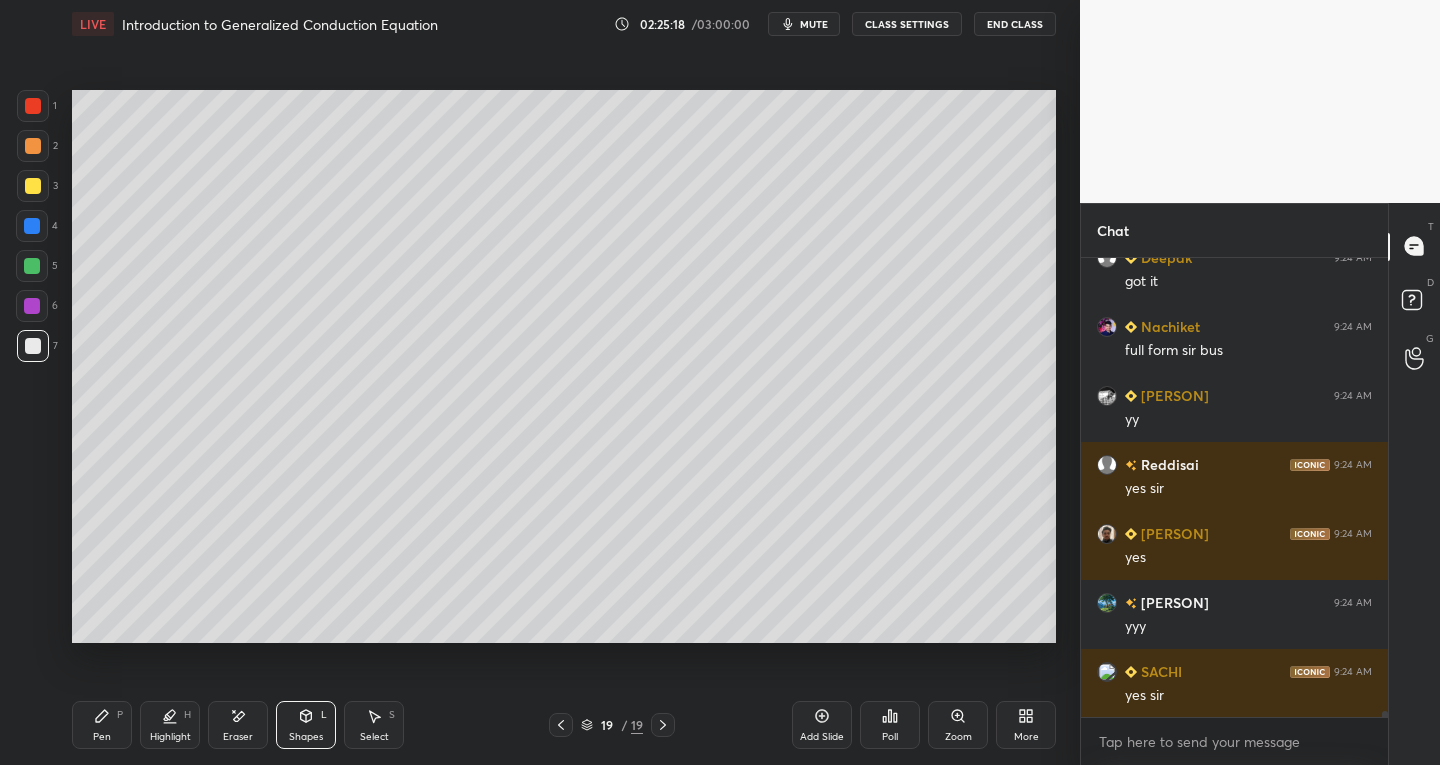 click 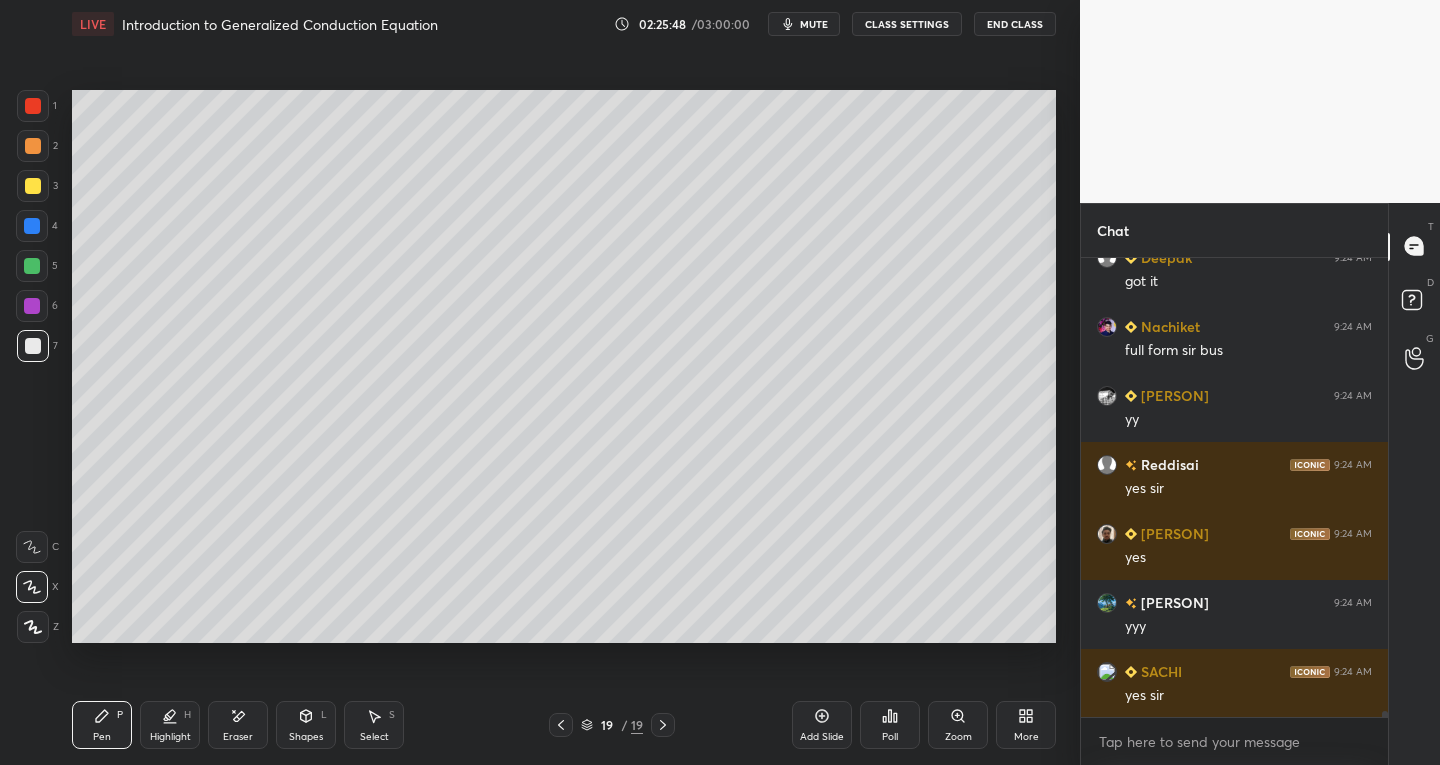 click 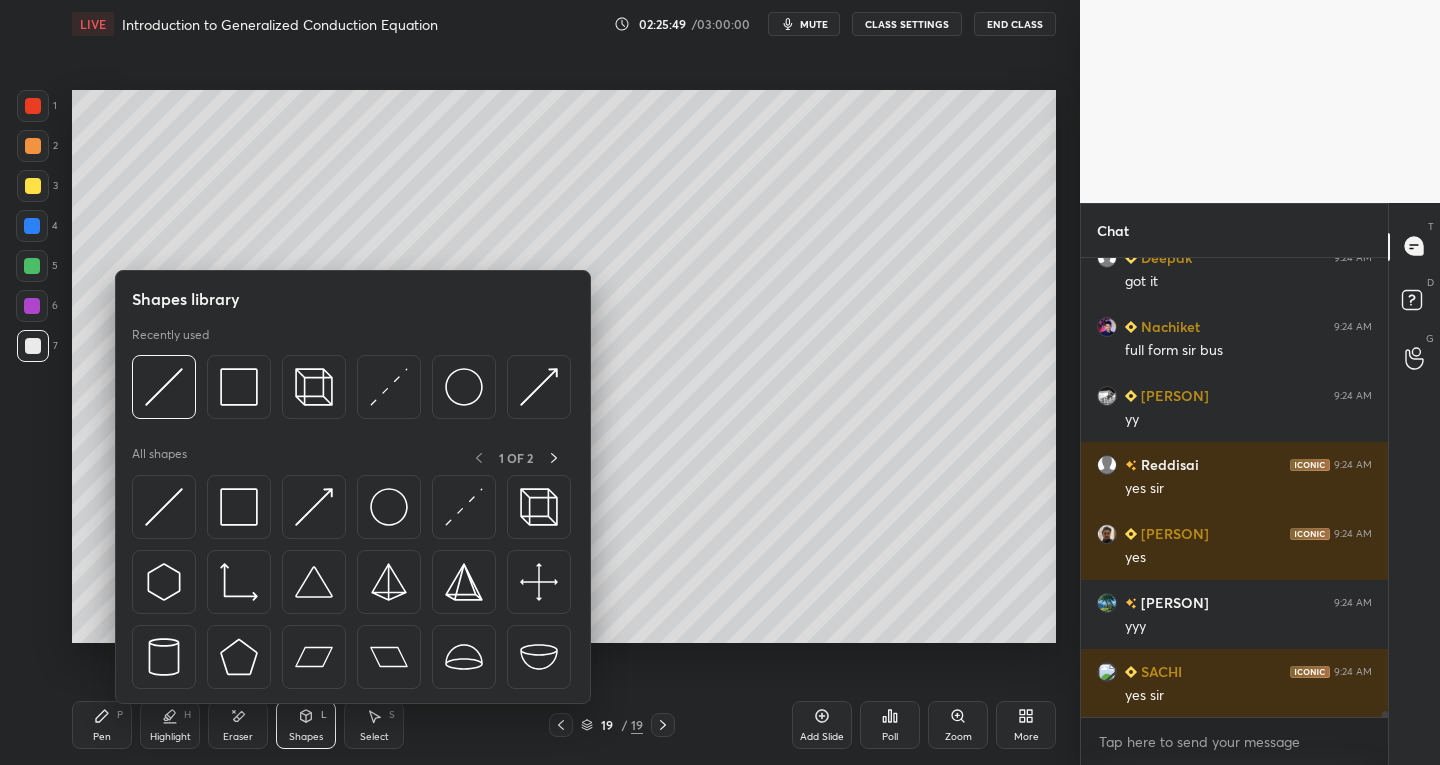 click on "Shapes library Recently used All shapes 1 OF 2" at bounding box center (353, 487) 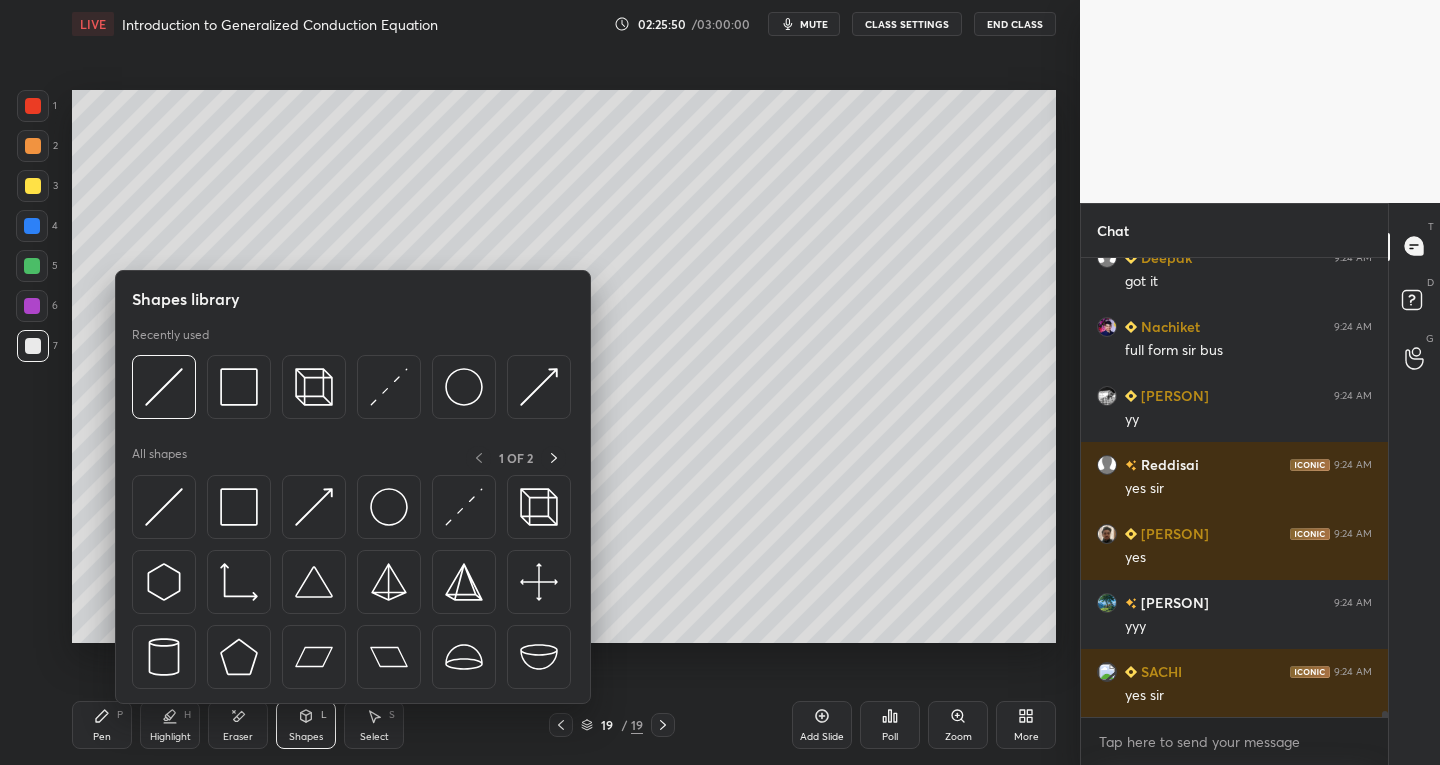 click on "Pen P" at bounding box center (102, 725) 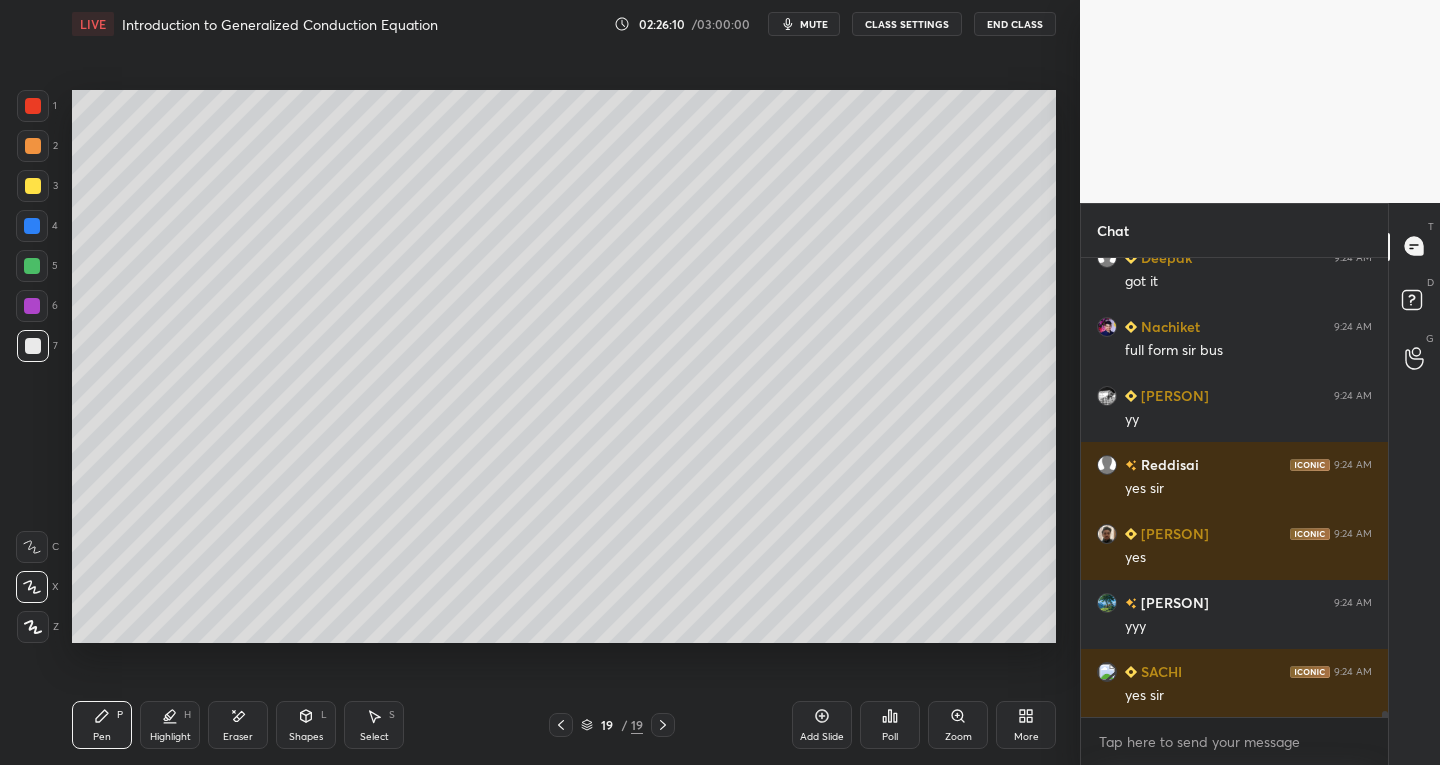 click 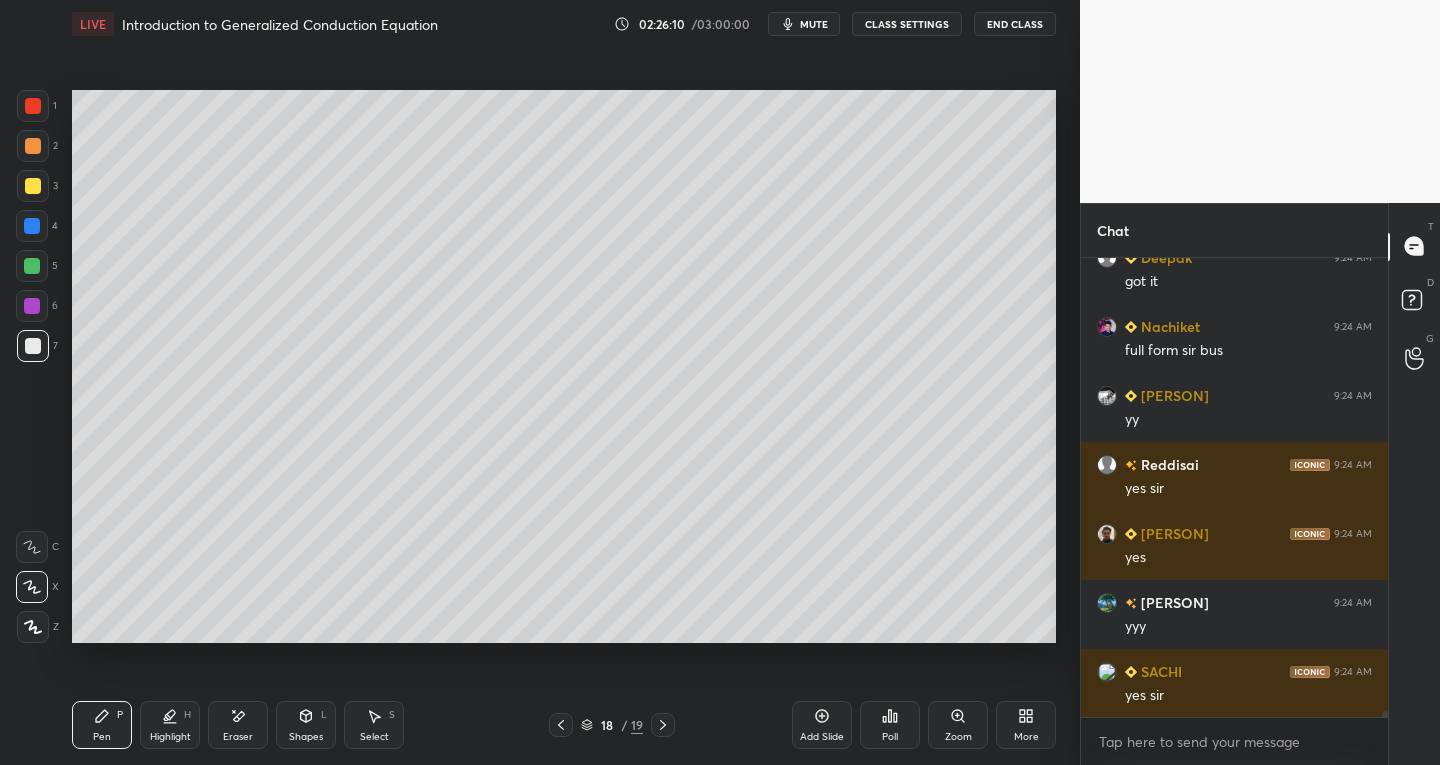 click 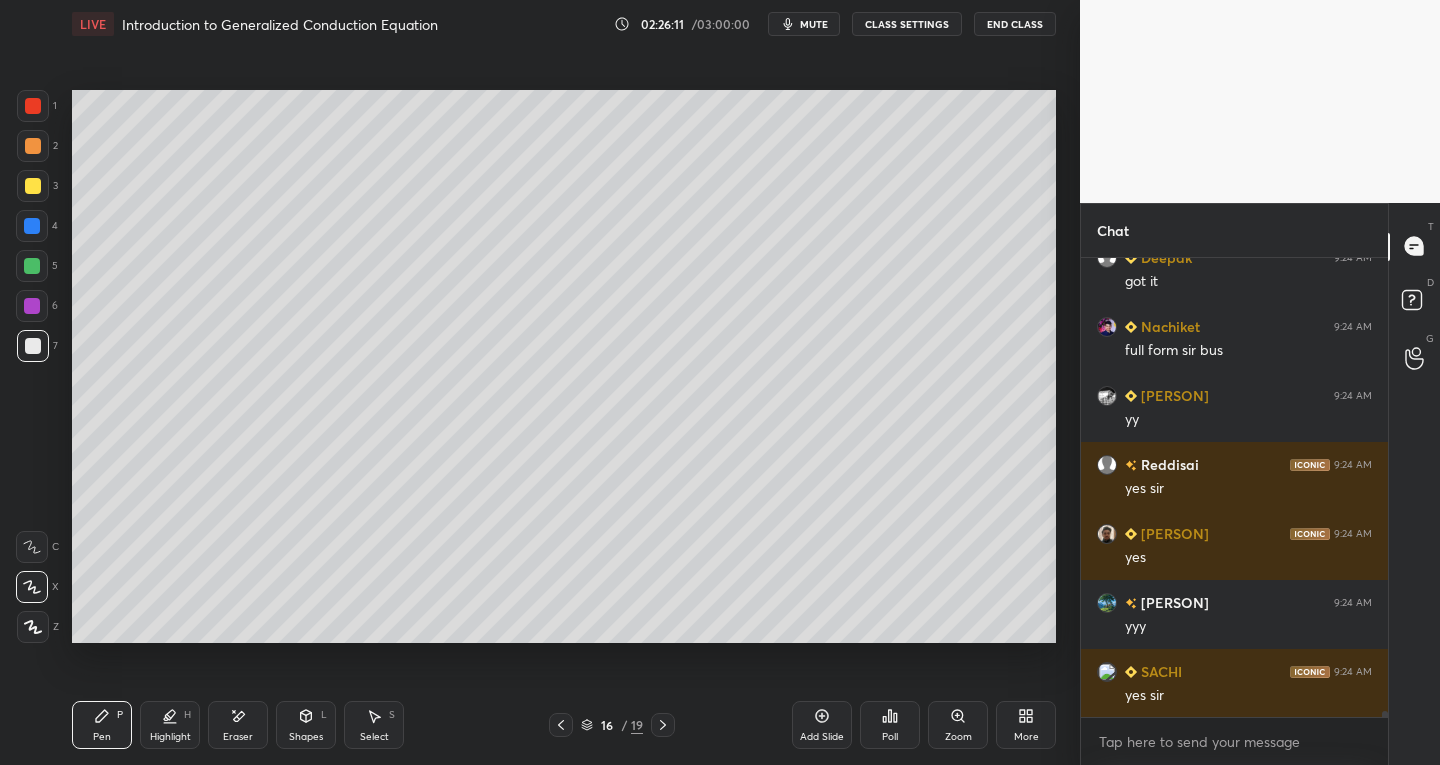 click at bounding box center [561, 725] 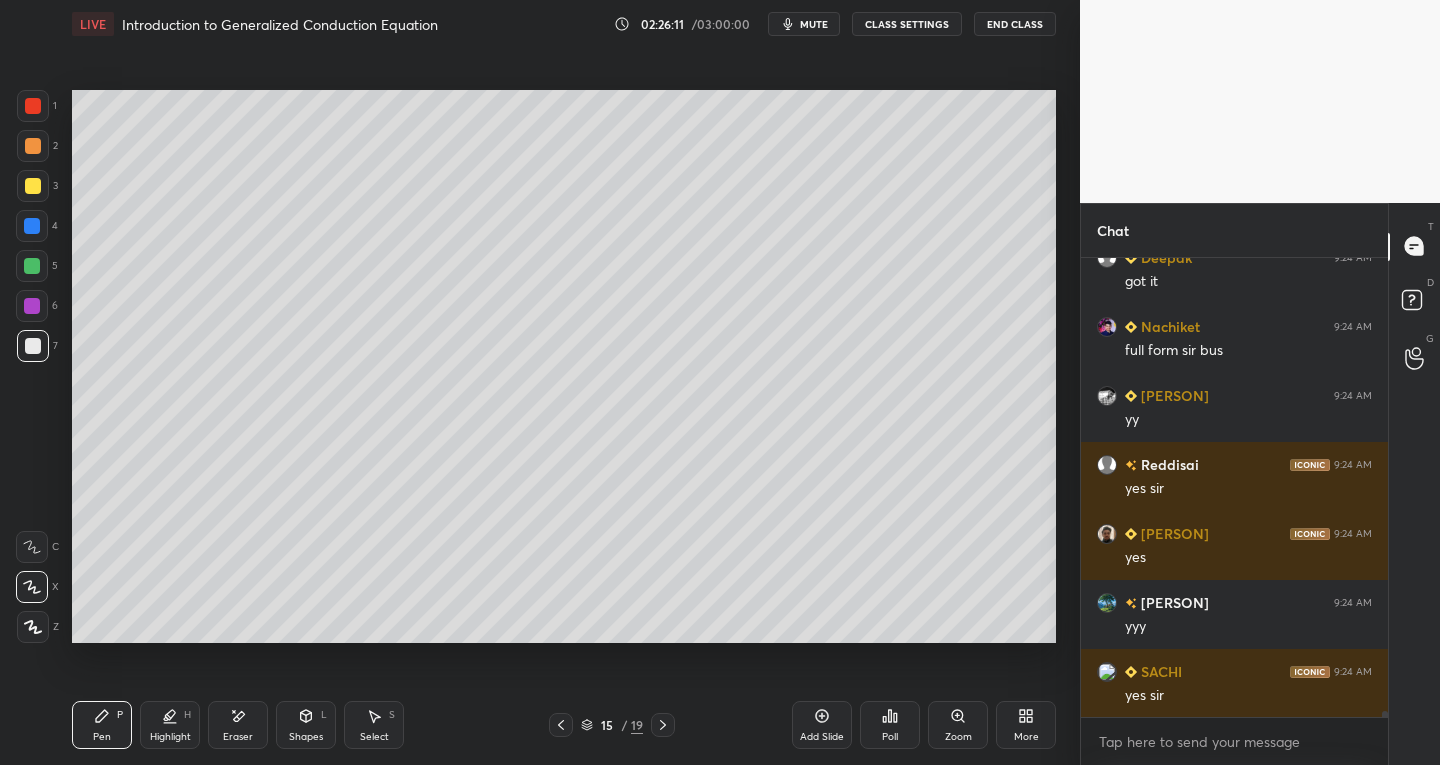 click 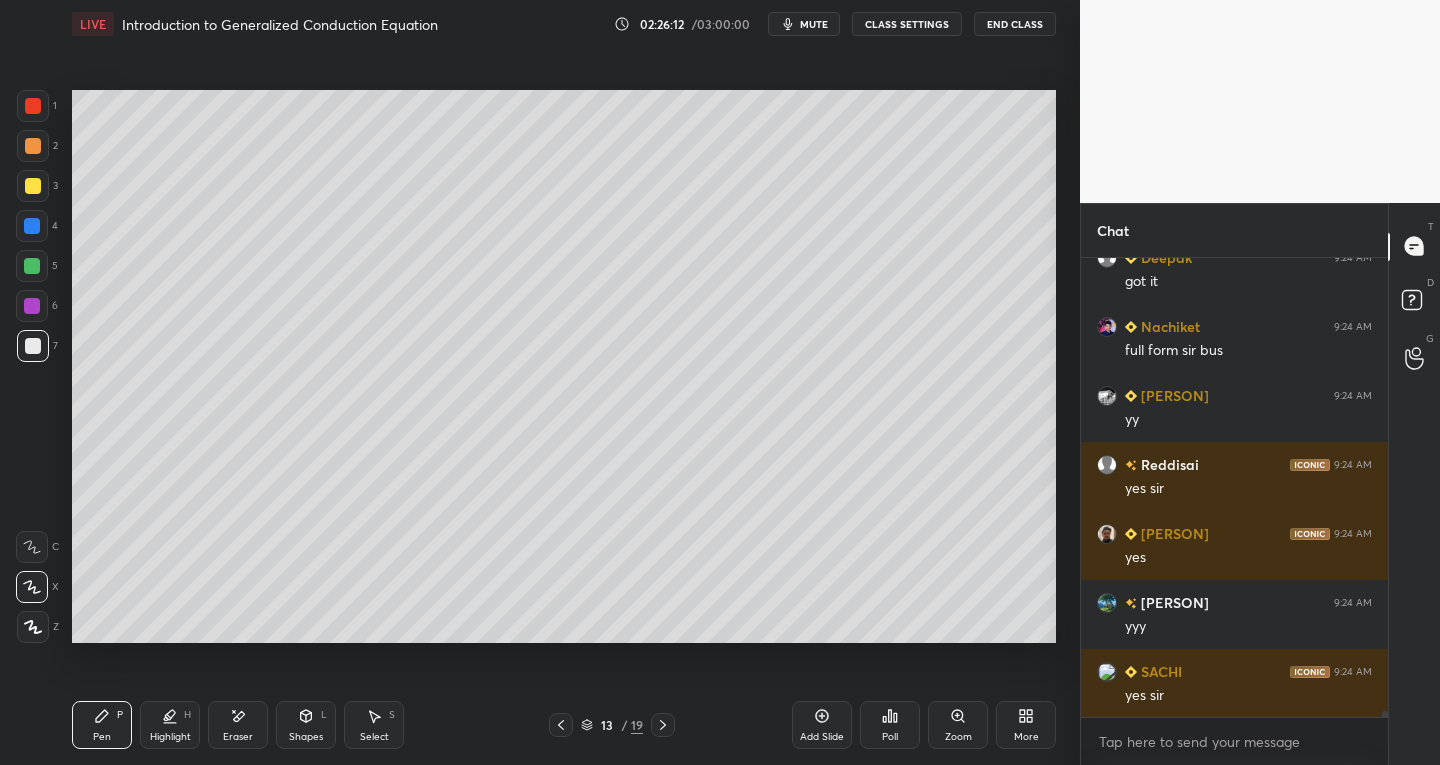 click 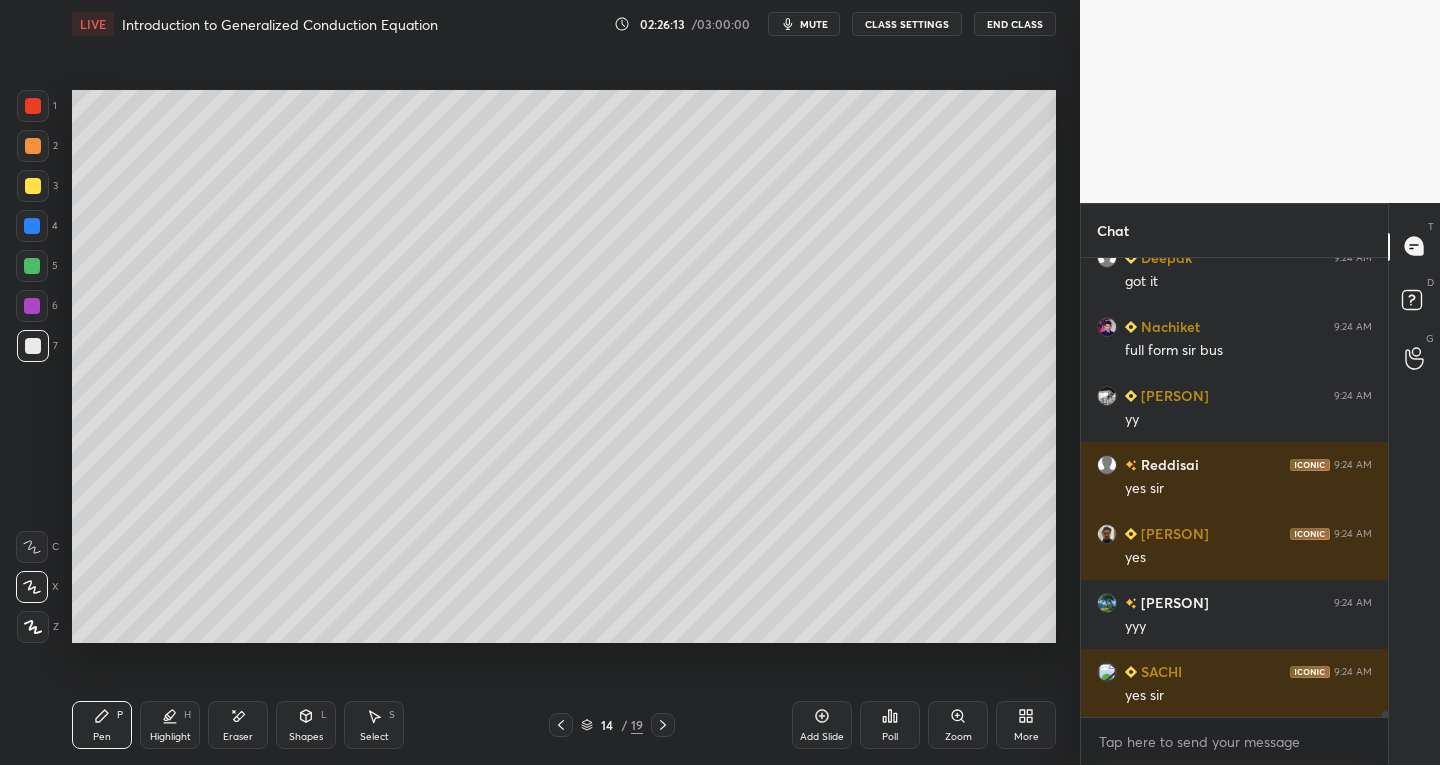click 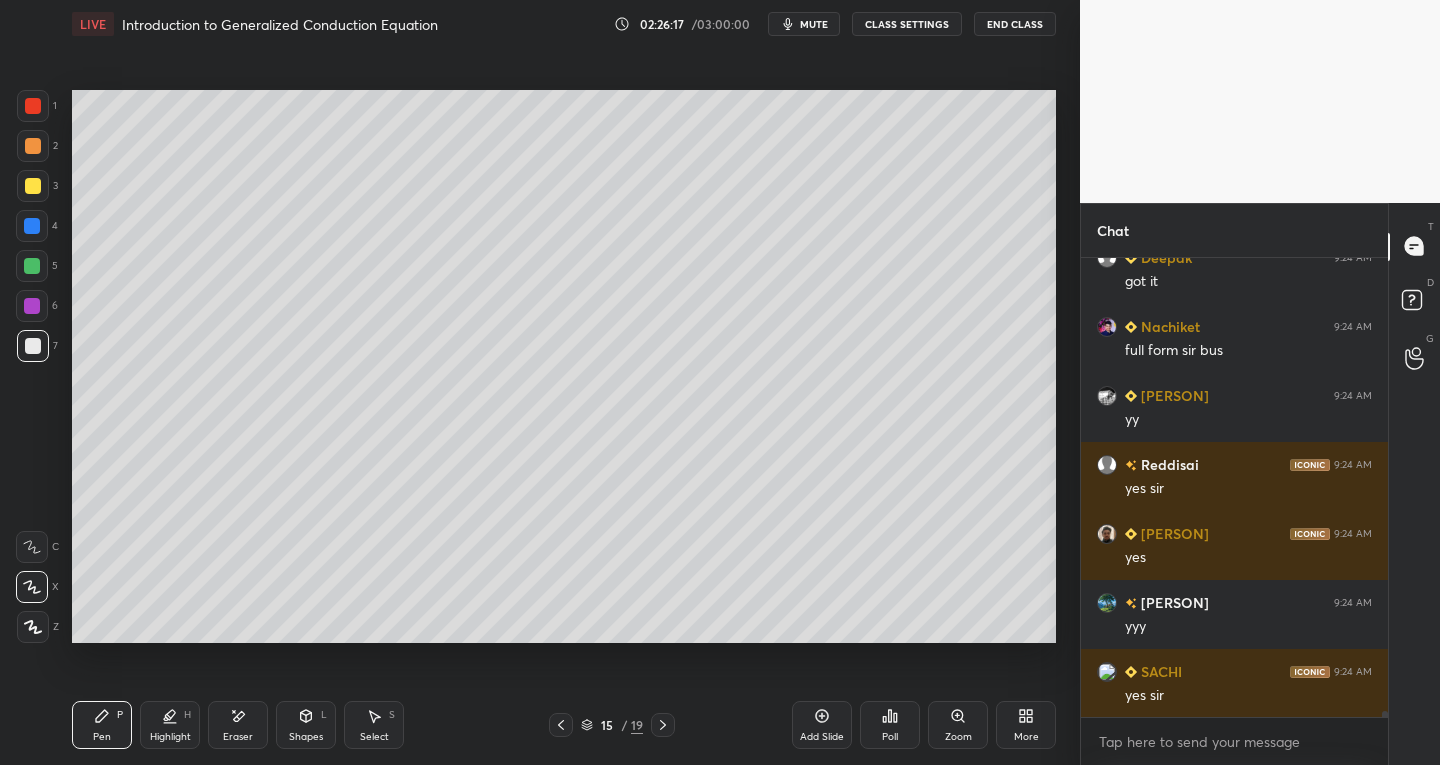click 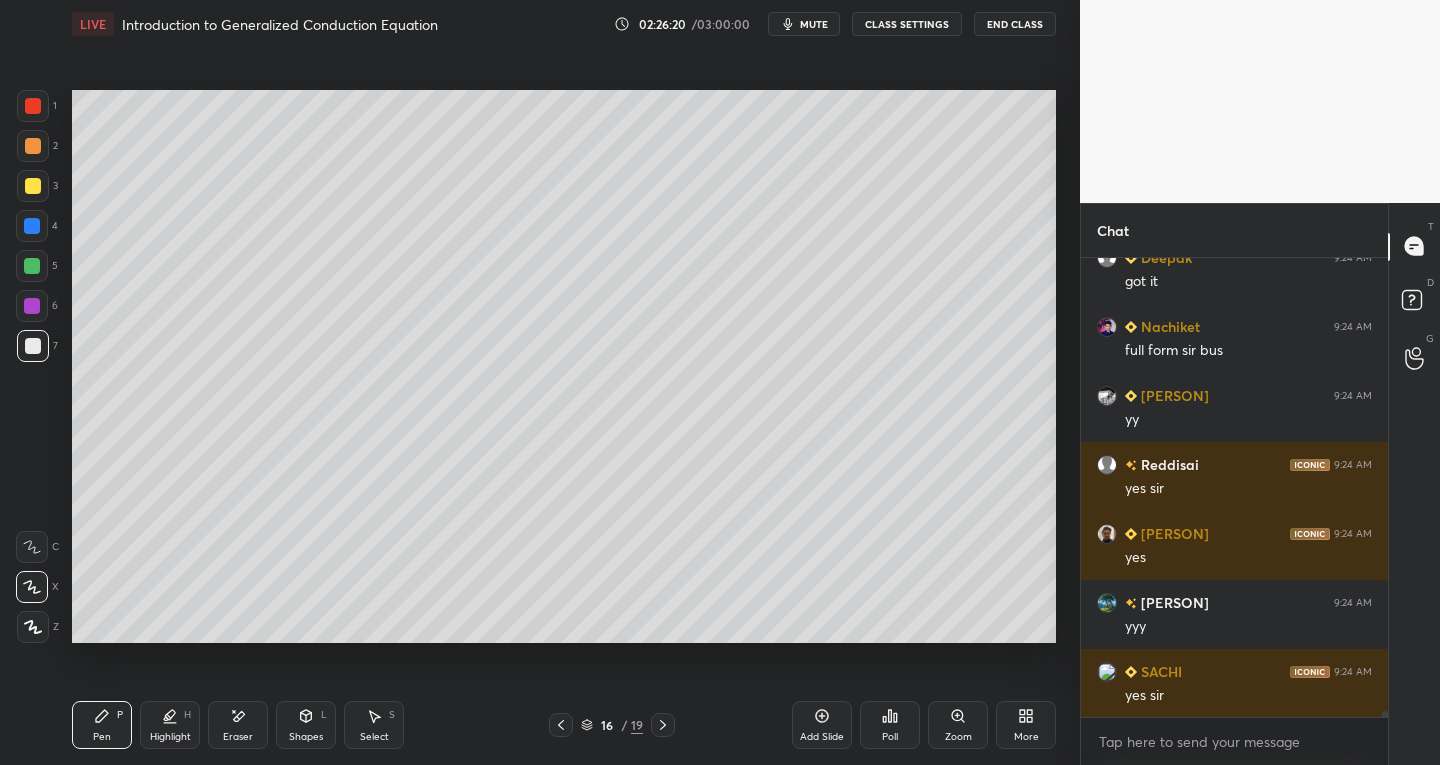 click 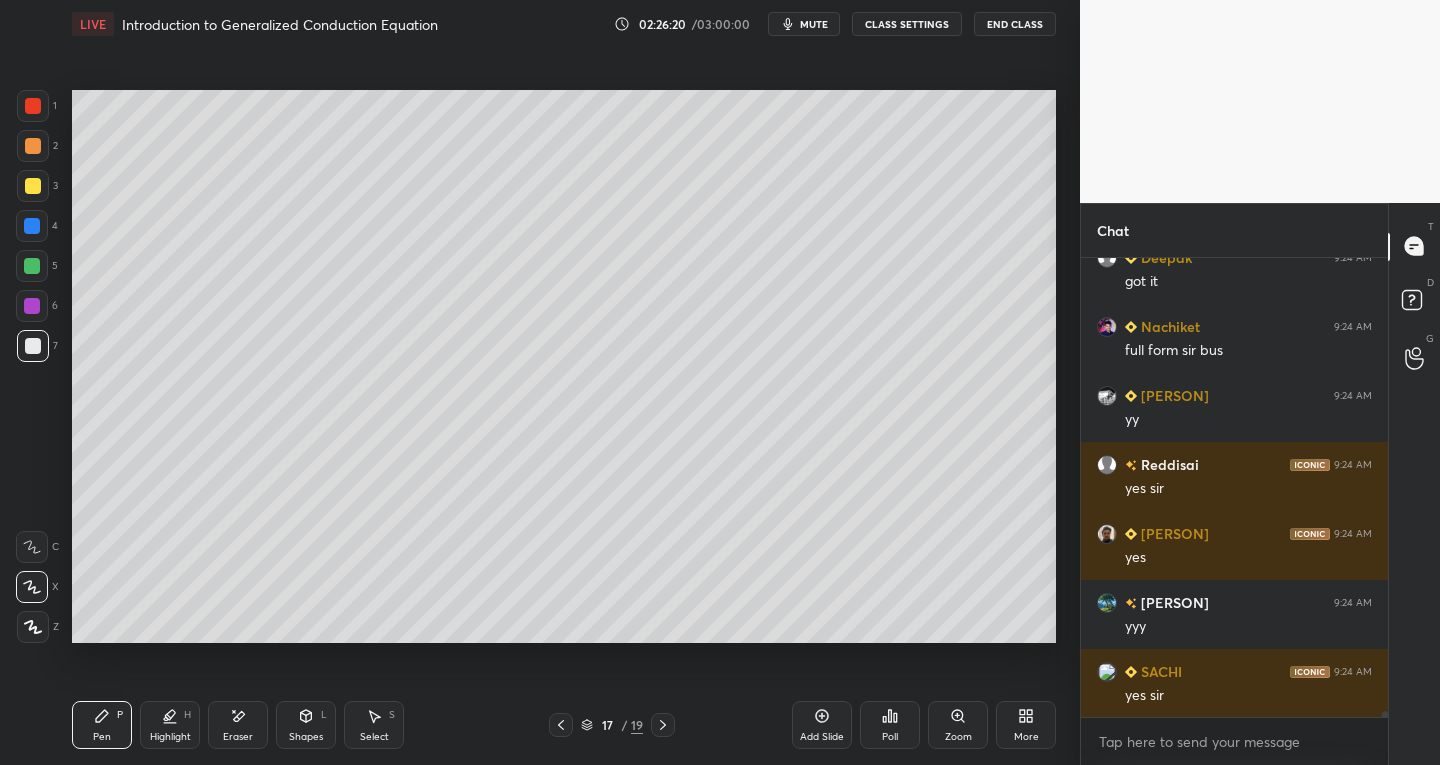 click 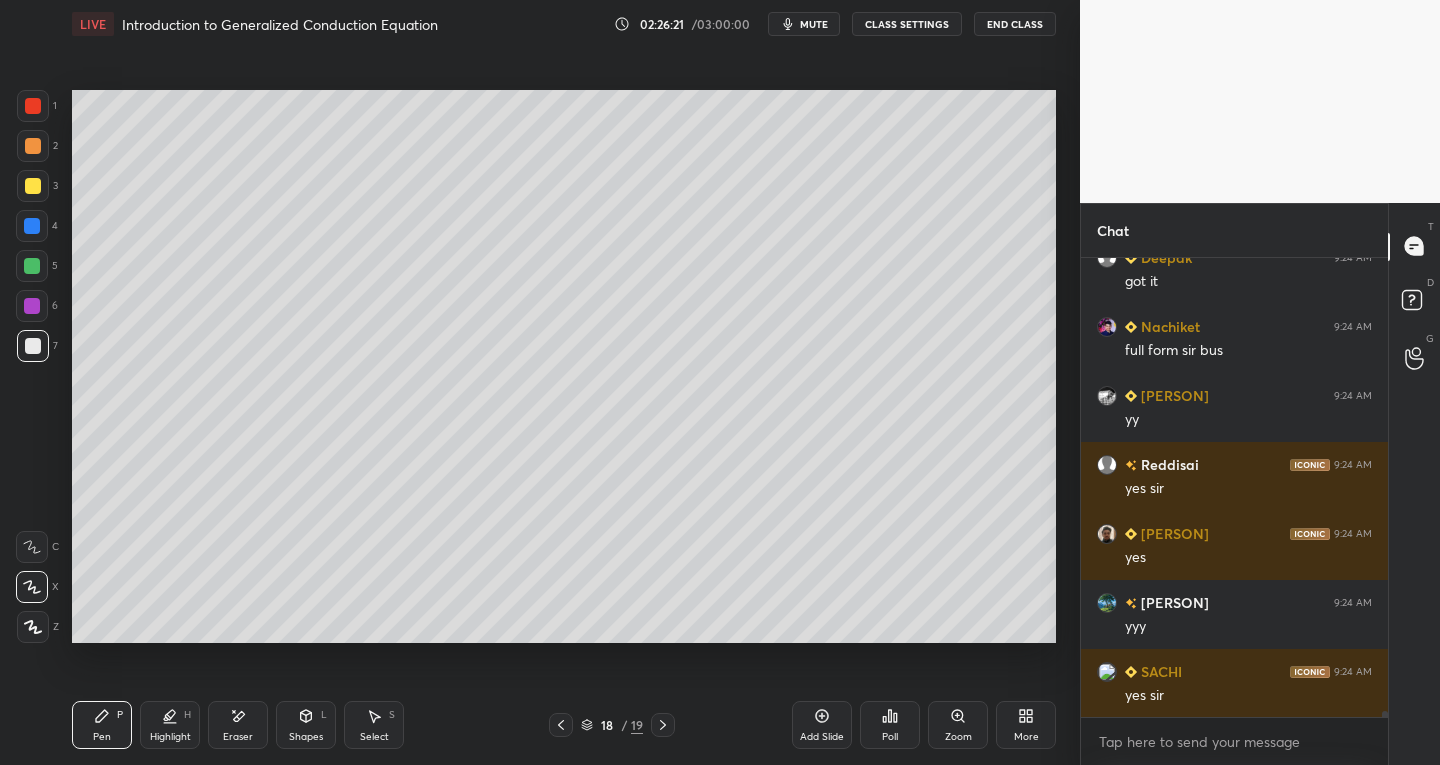 click 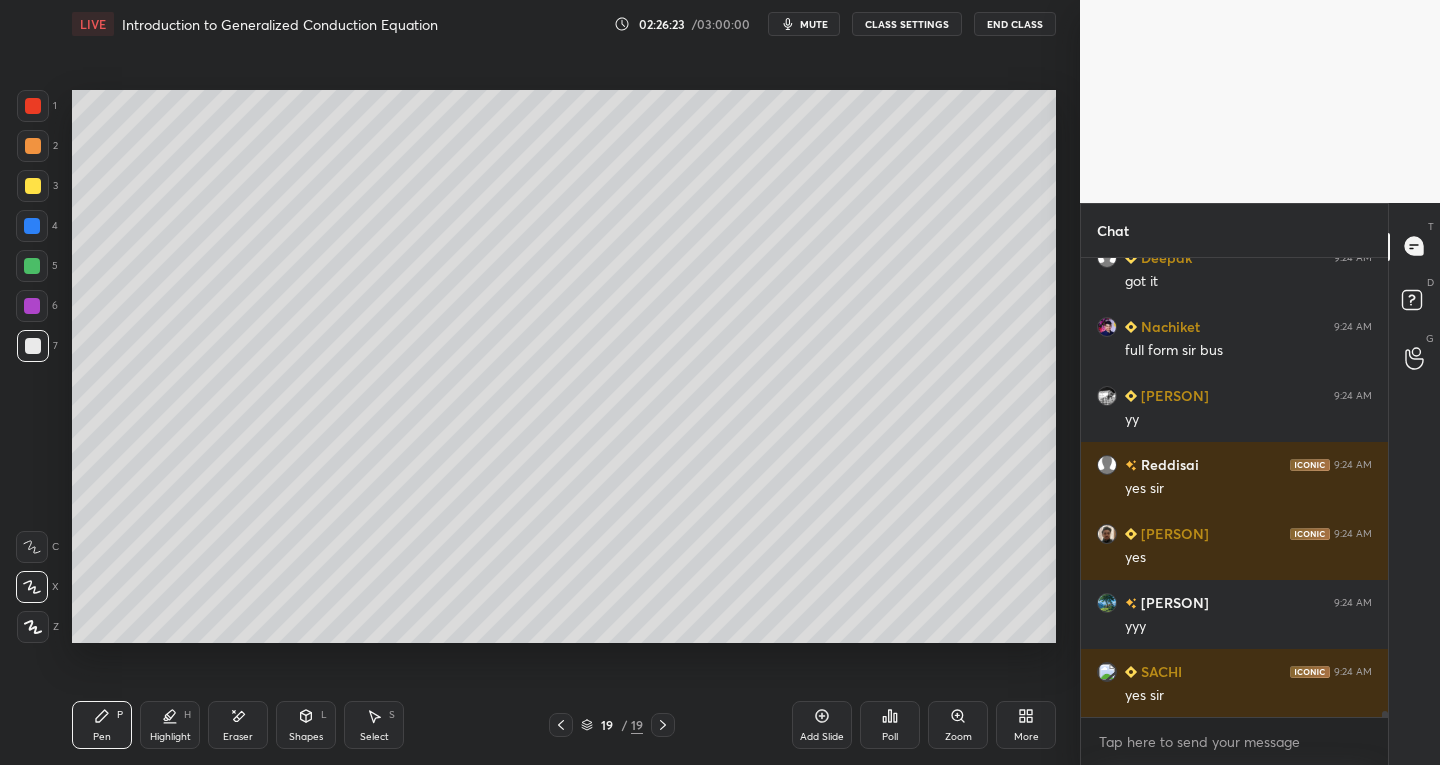 click on "Shapes L" at bounding box center [306, 725] 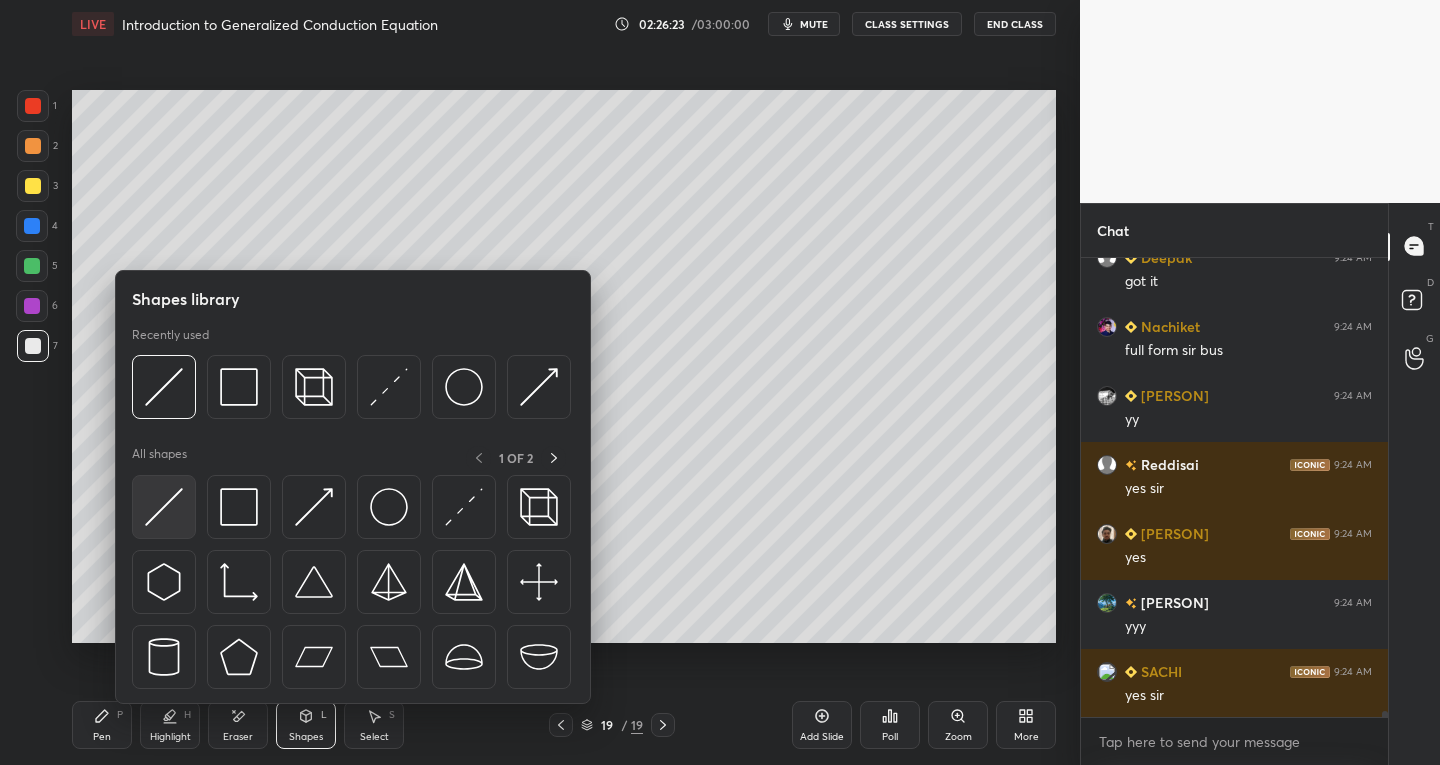 scroll, scrollTop: 33473, scrollLeft: 0, axis: vertical 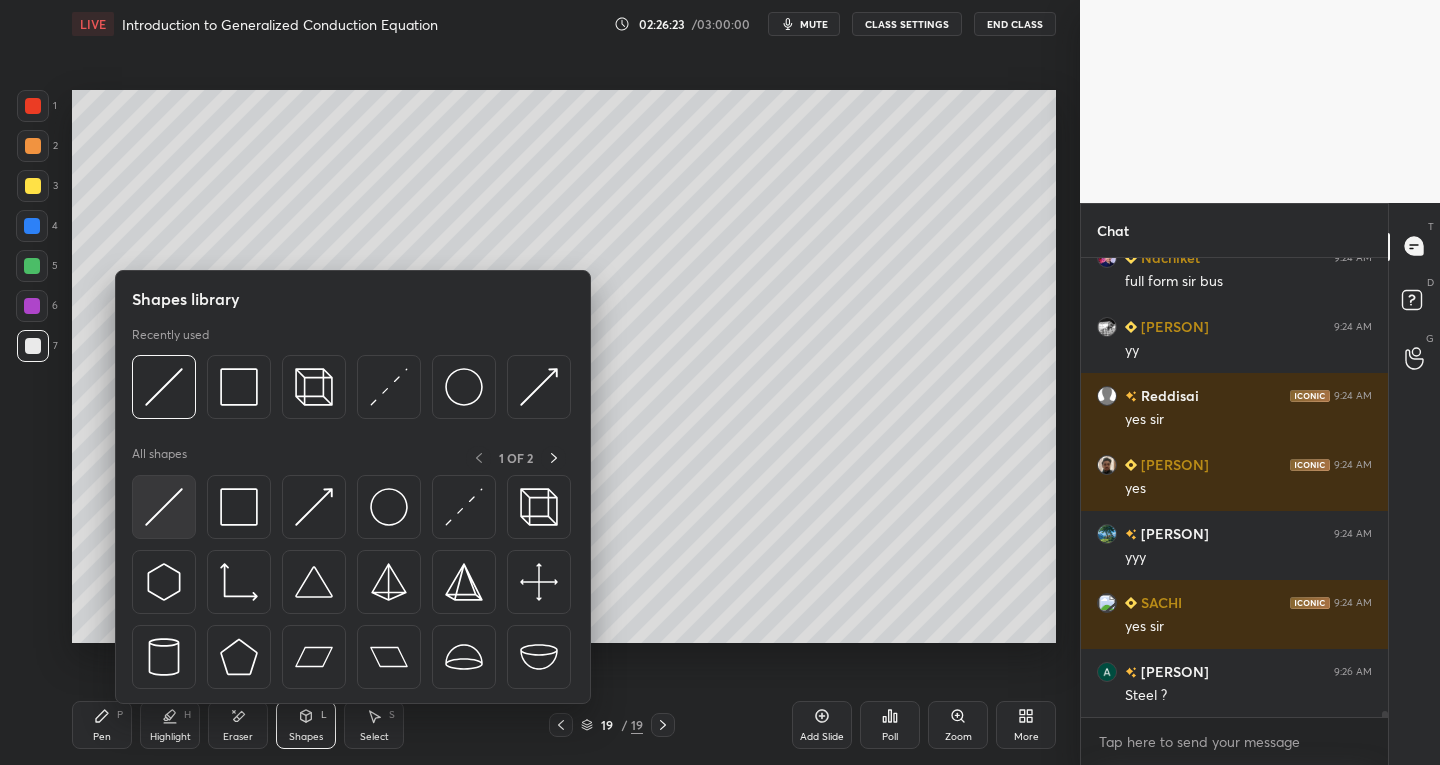 click at bounding box center (164, 507) 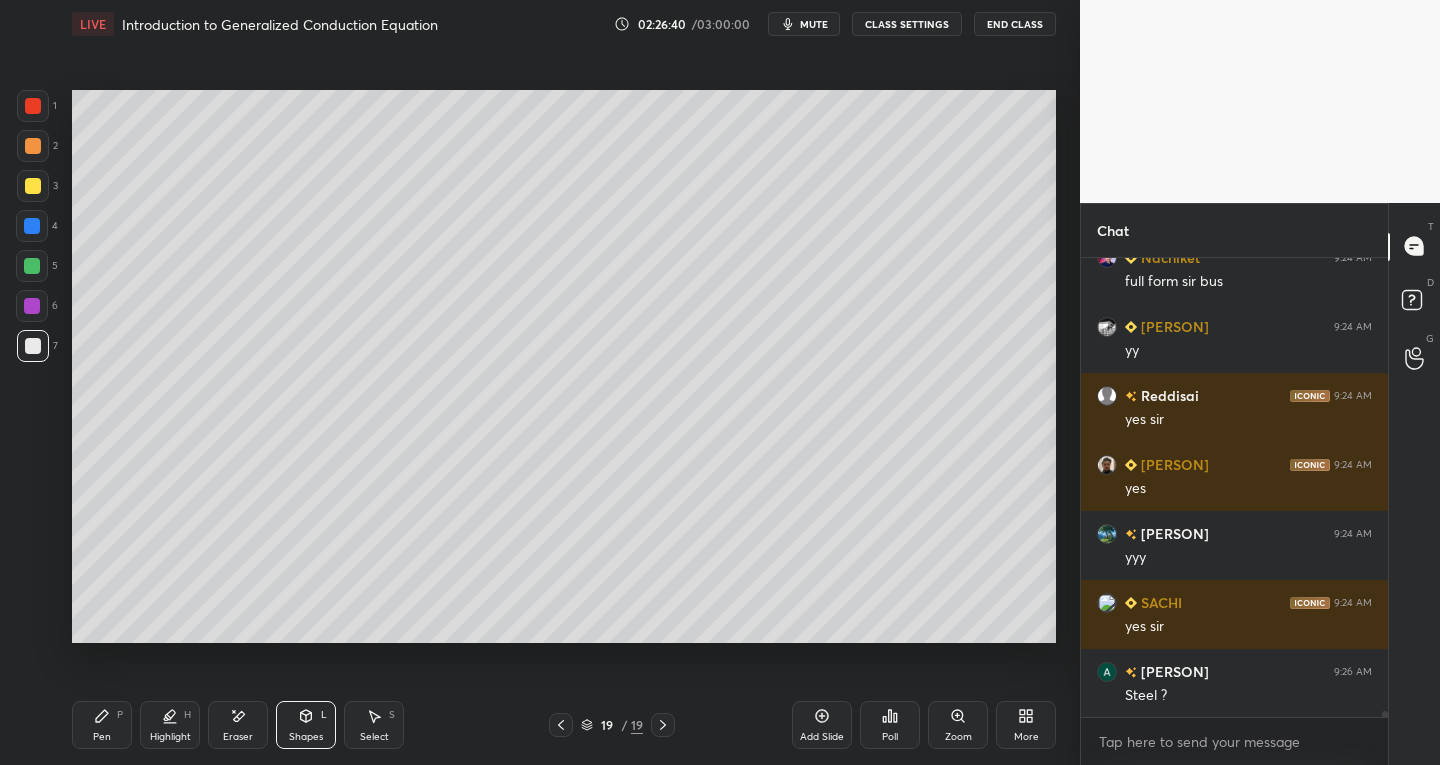 click on "Pen P" at bounding box center [102, 725] 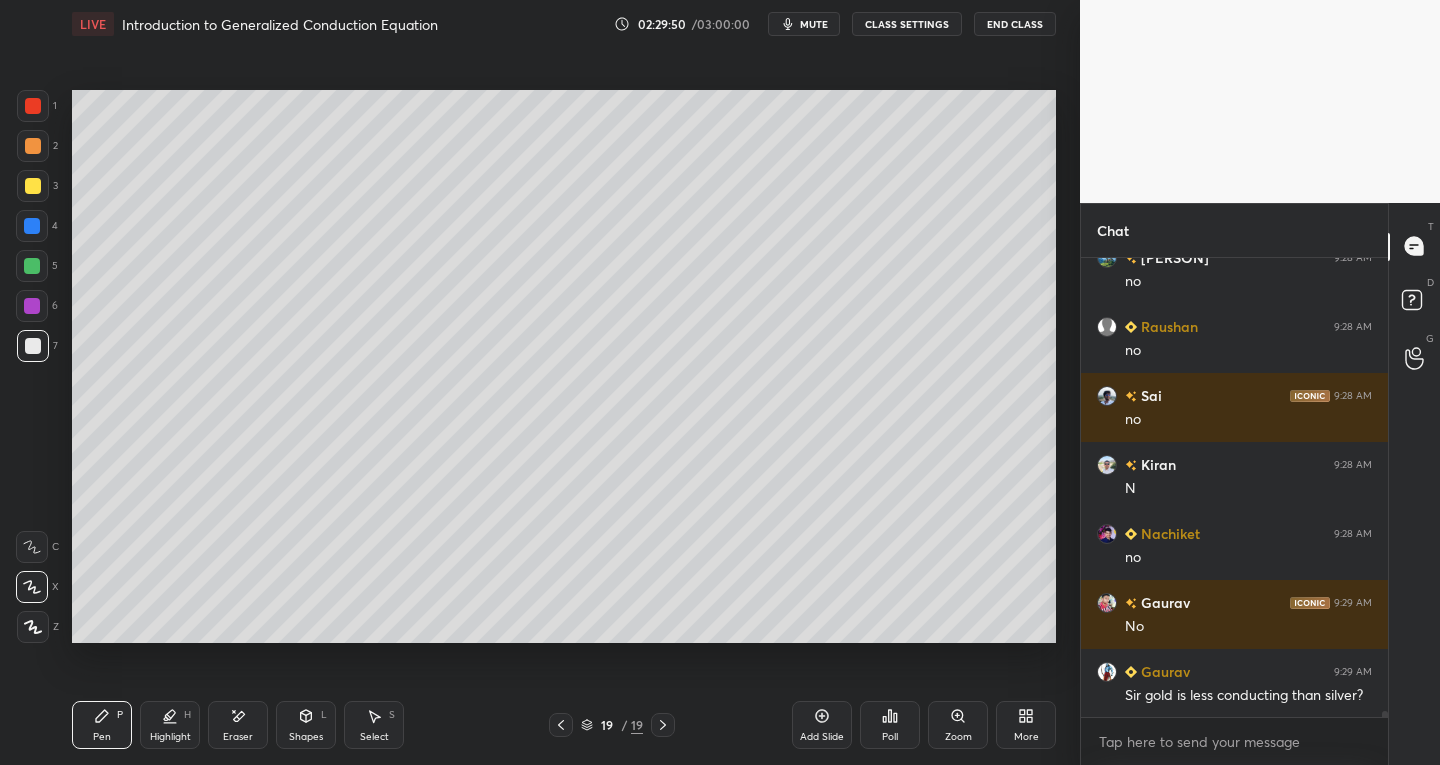 scroll, scrollTop: 35287, scrollLeft: 0, axis: vertical 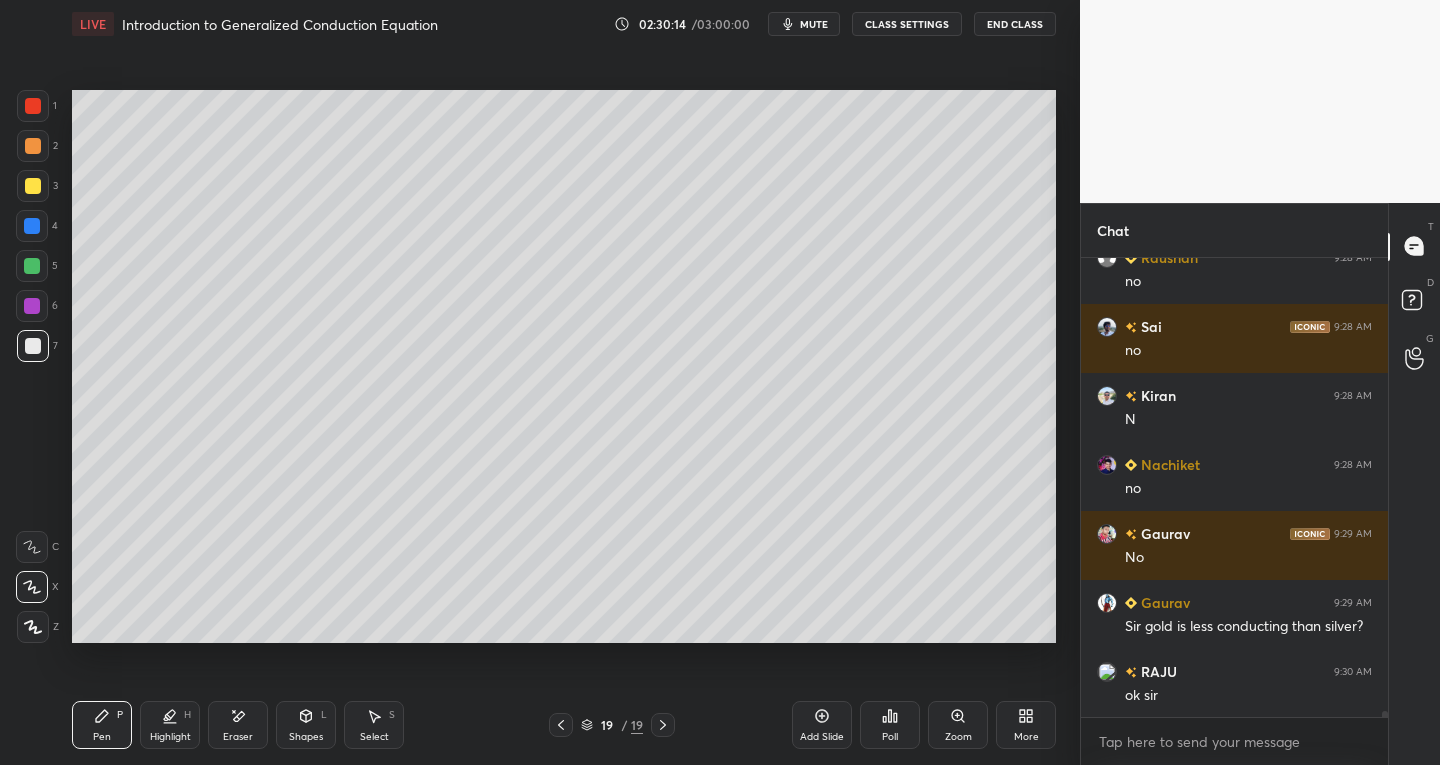click on "Select S" at bounding box center [374, 725] 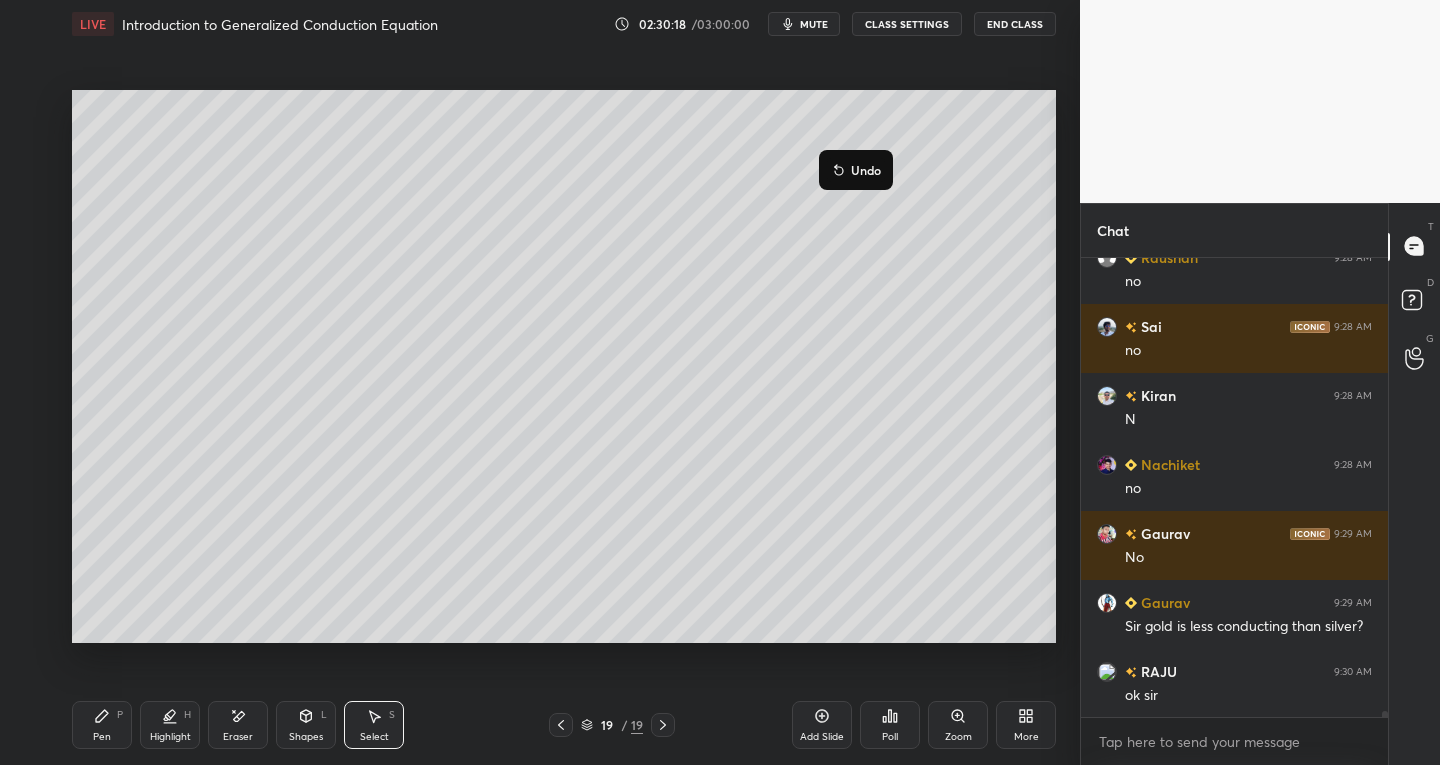 click 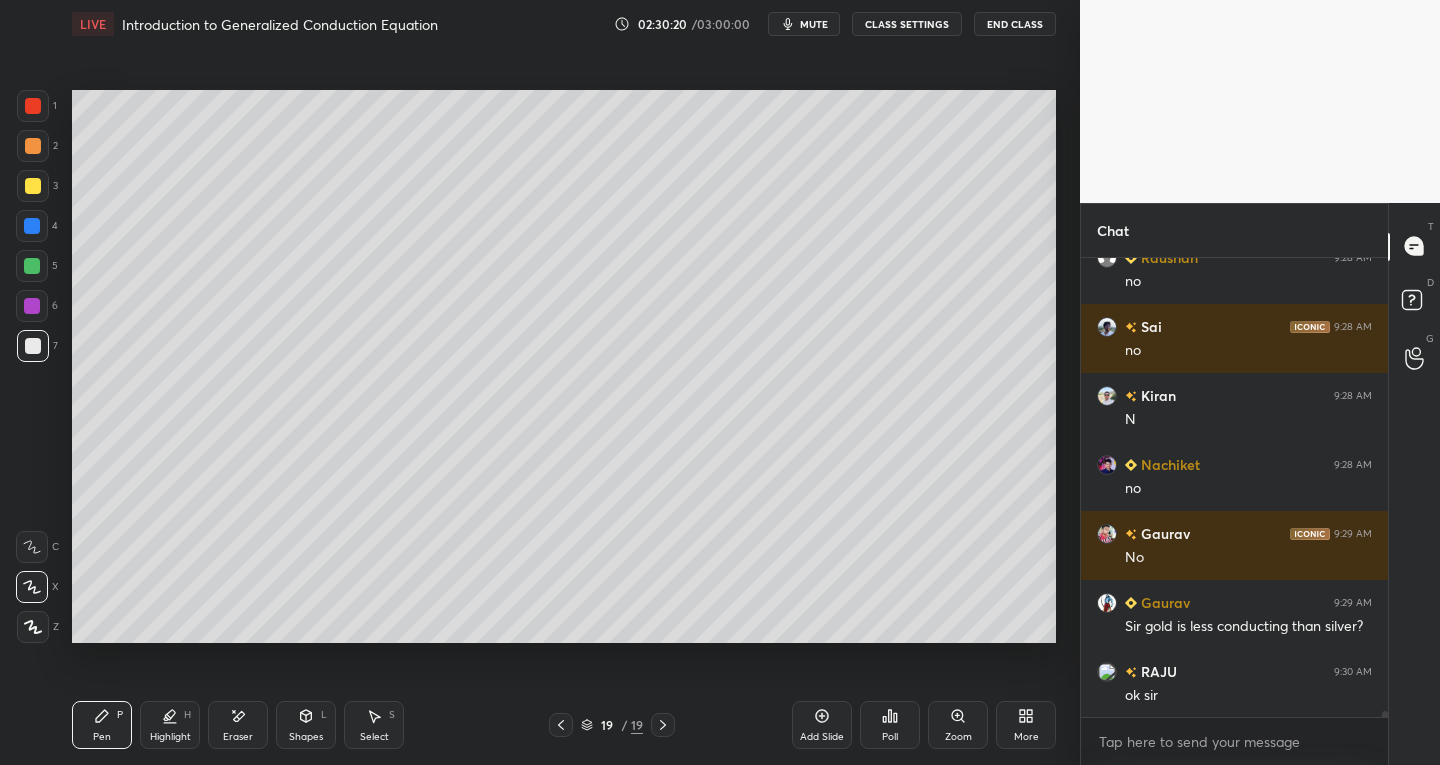click at bounding box center (33, 186) 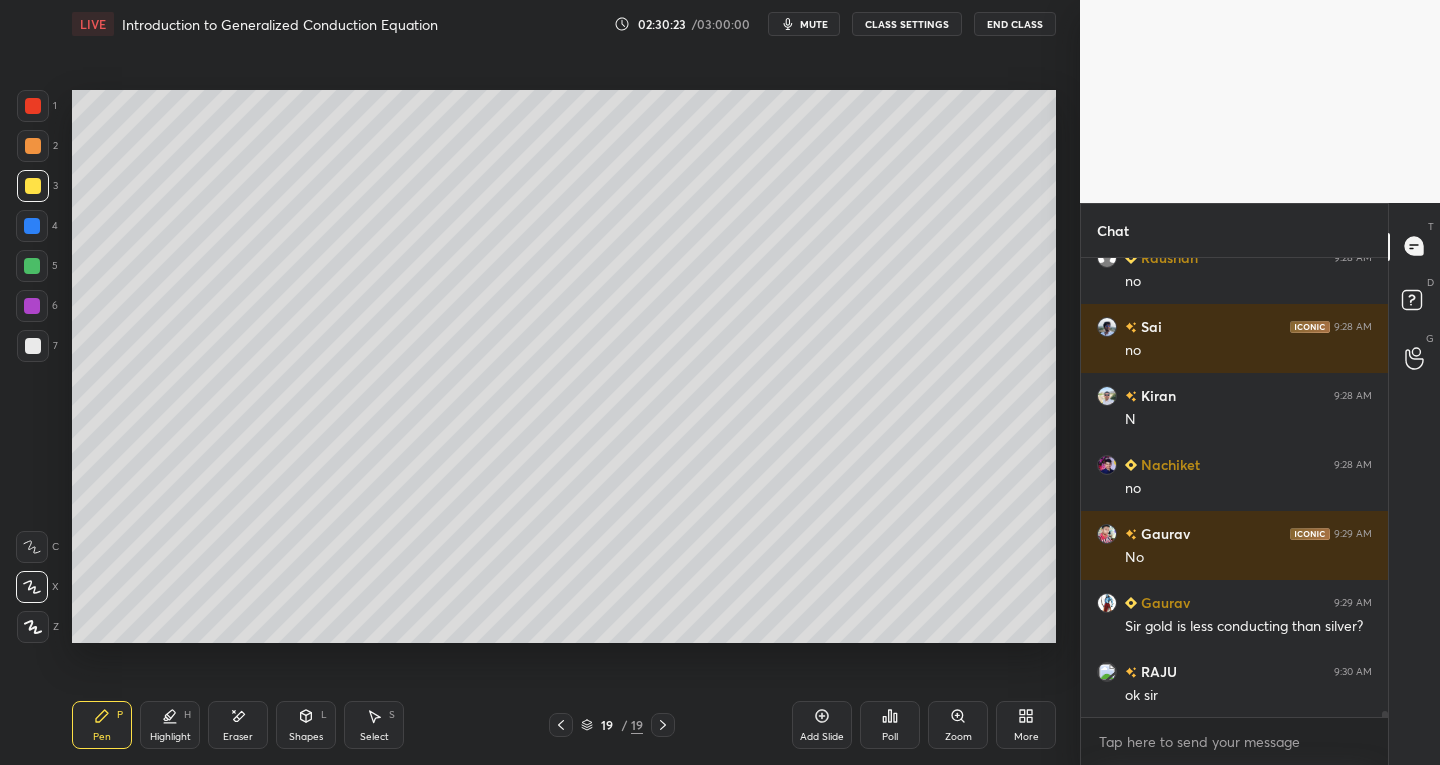 click at bounding box center (33, 346) 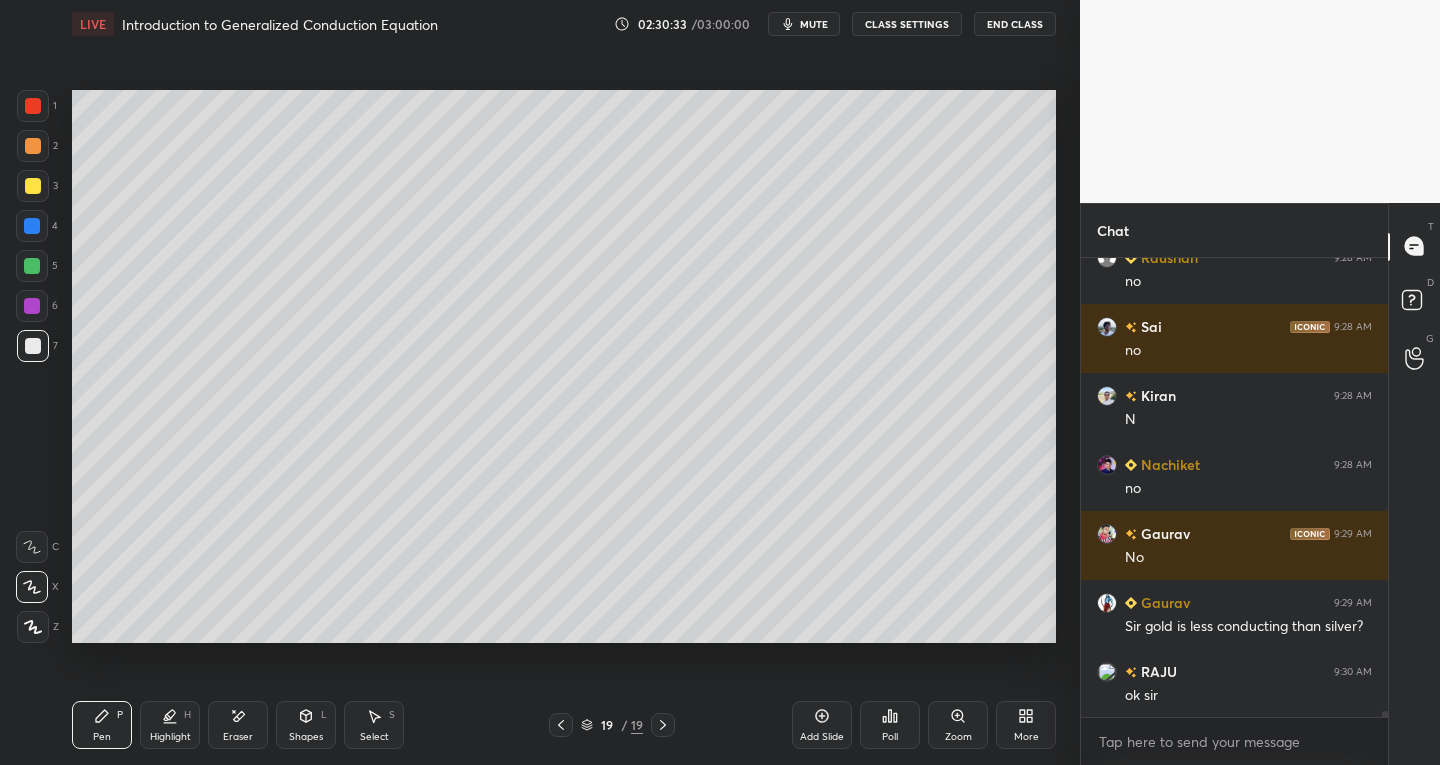 click on "Setting up your live class Poll for   secs No correct answer Start poll" at bounding box center [564, 366] 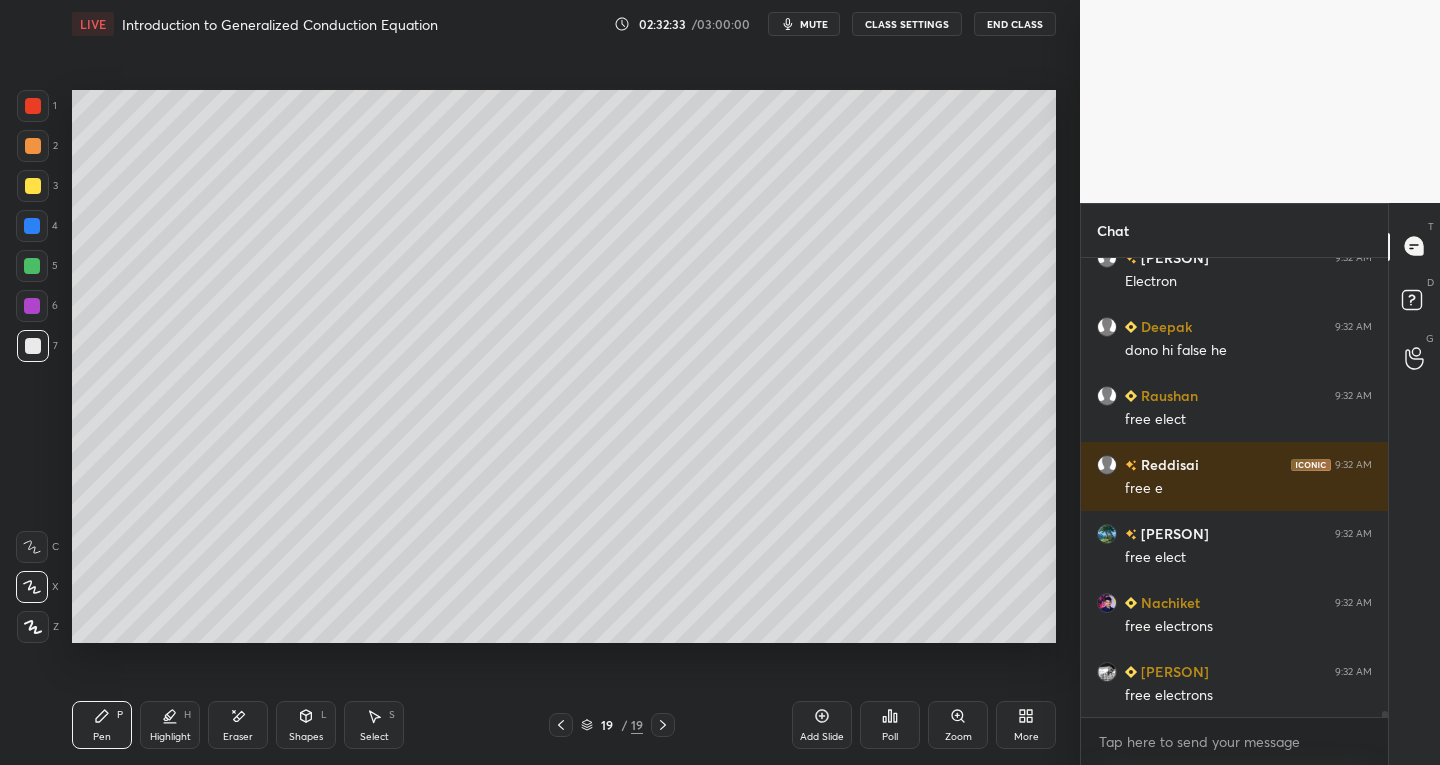 scroll, scrollTop: 37048, scrollLeft: 0, axis: vertical 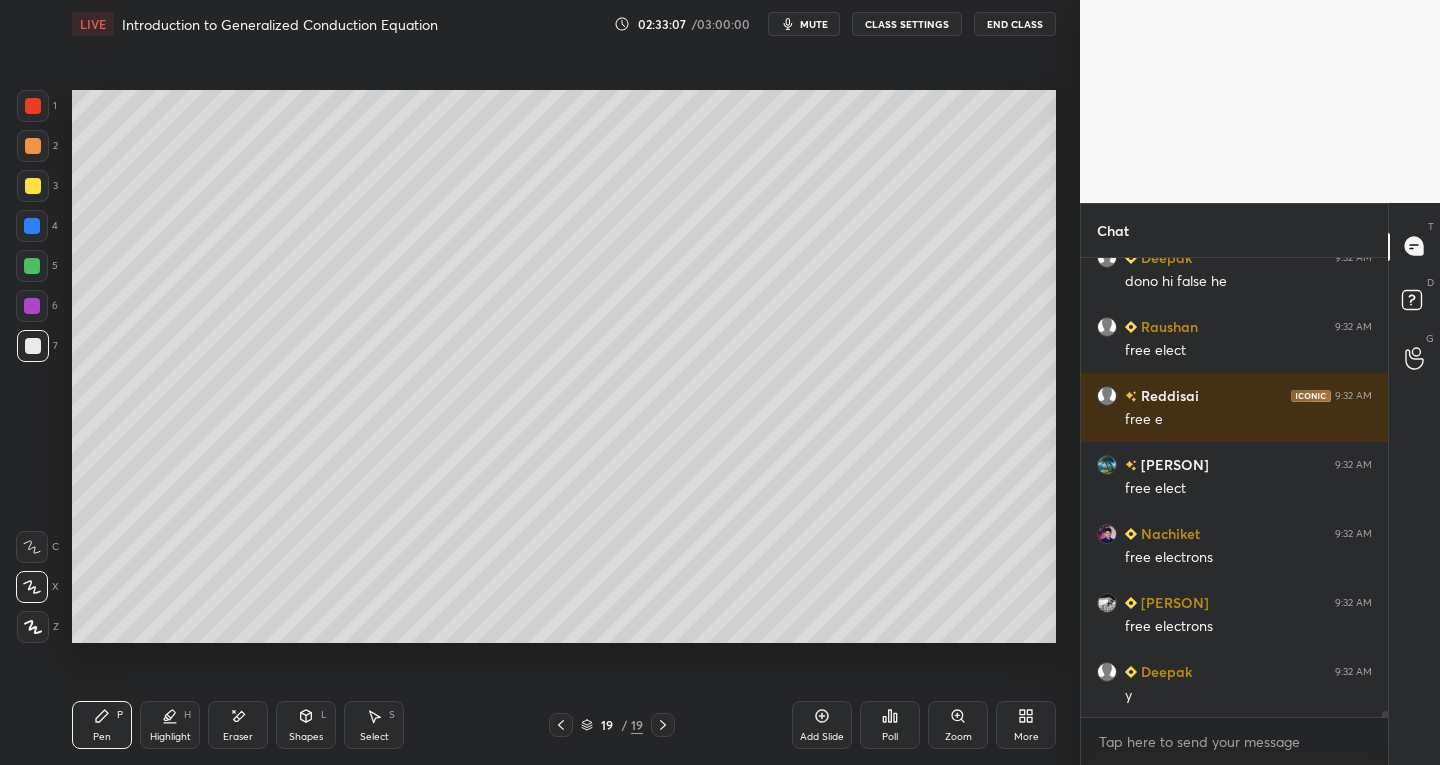 click at bounding box center [33, 106] 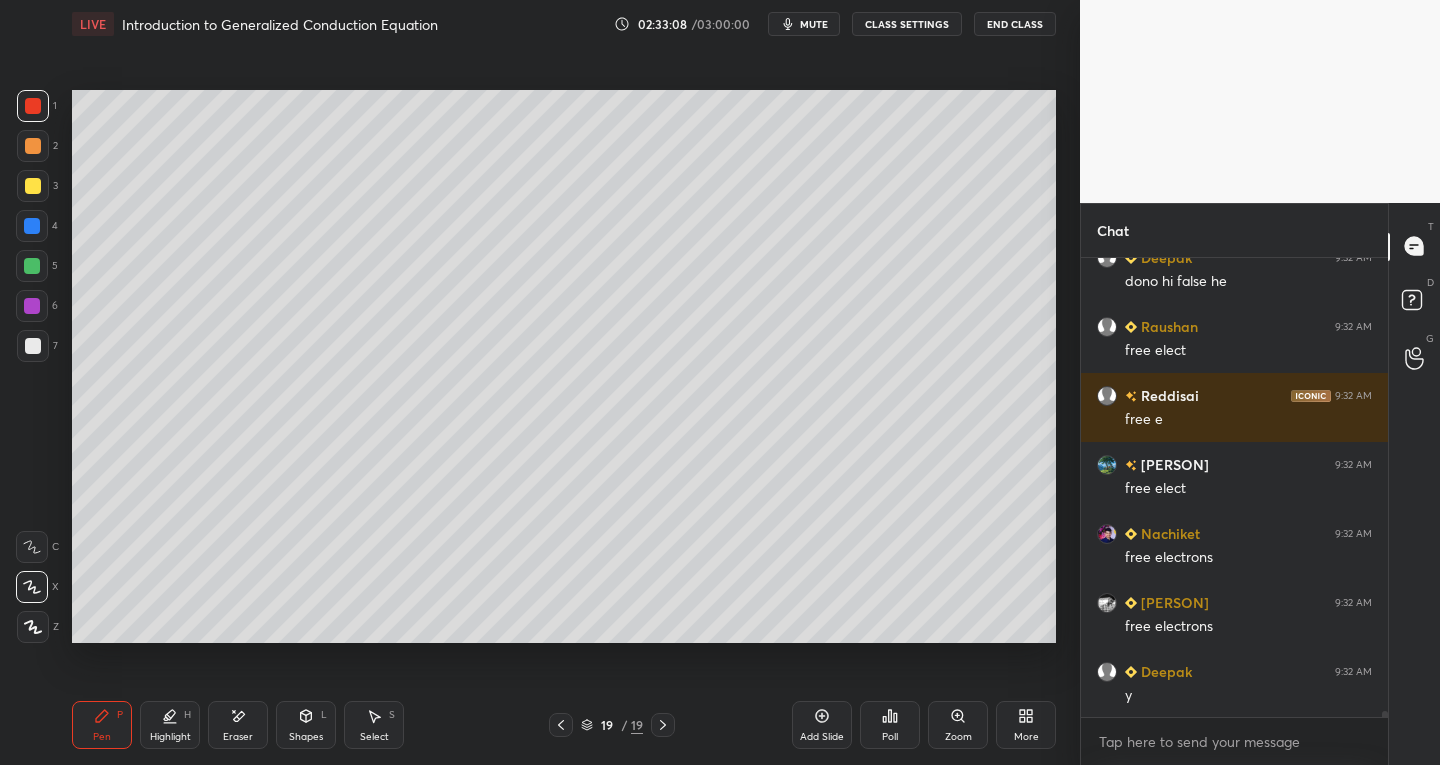 click on "Shapes L" at bounding box center [306, 725] 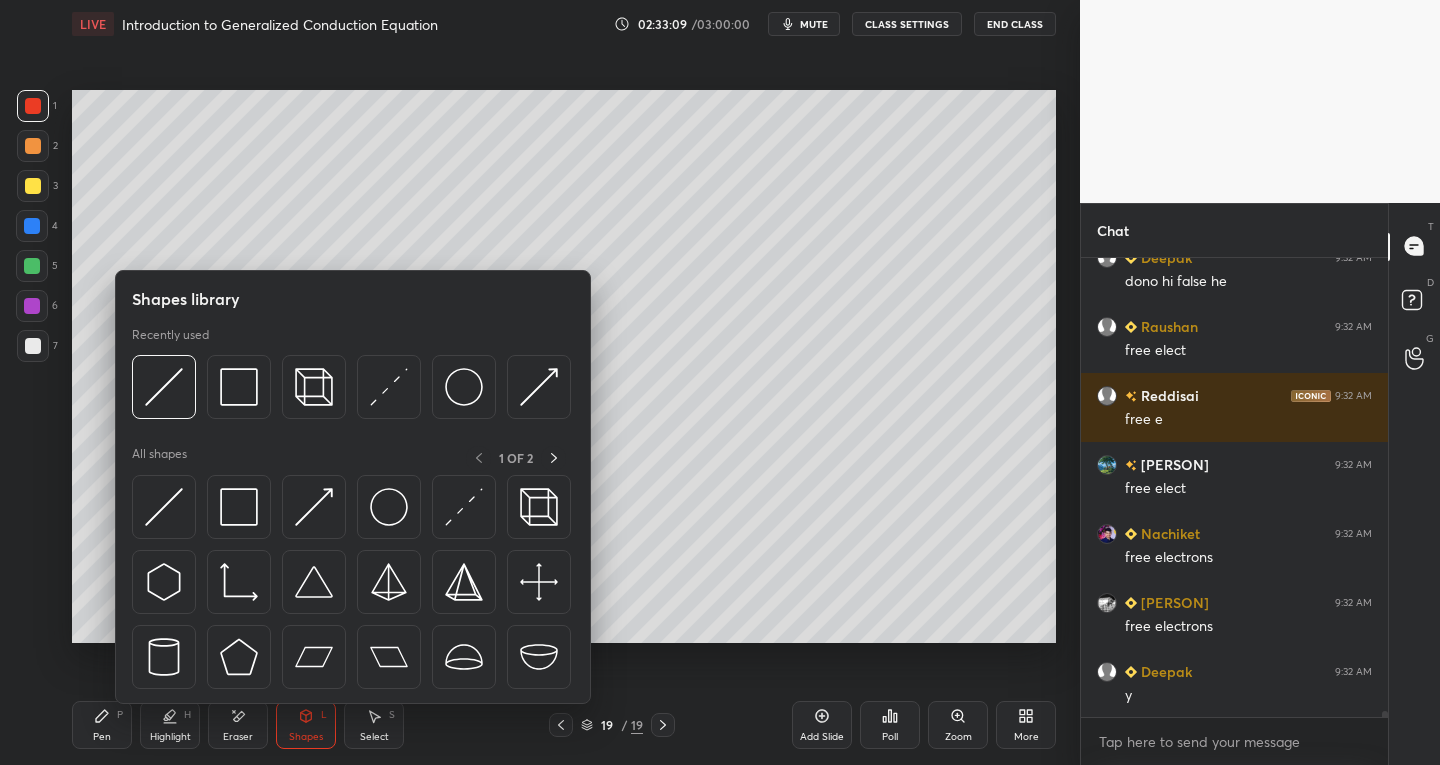 scroll, scrollTop: 37117, scrollLeft: 0, axis: vertical 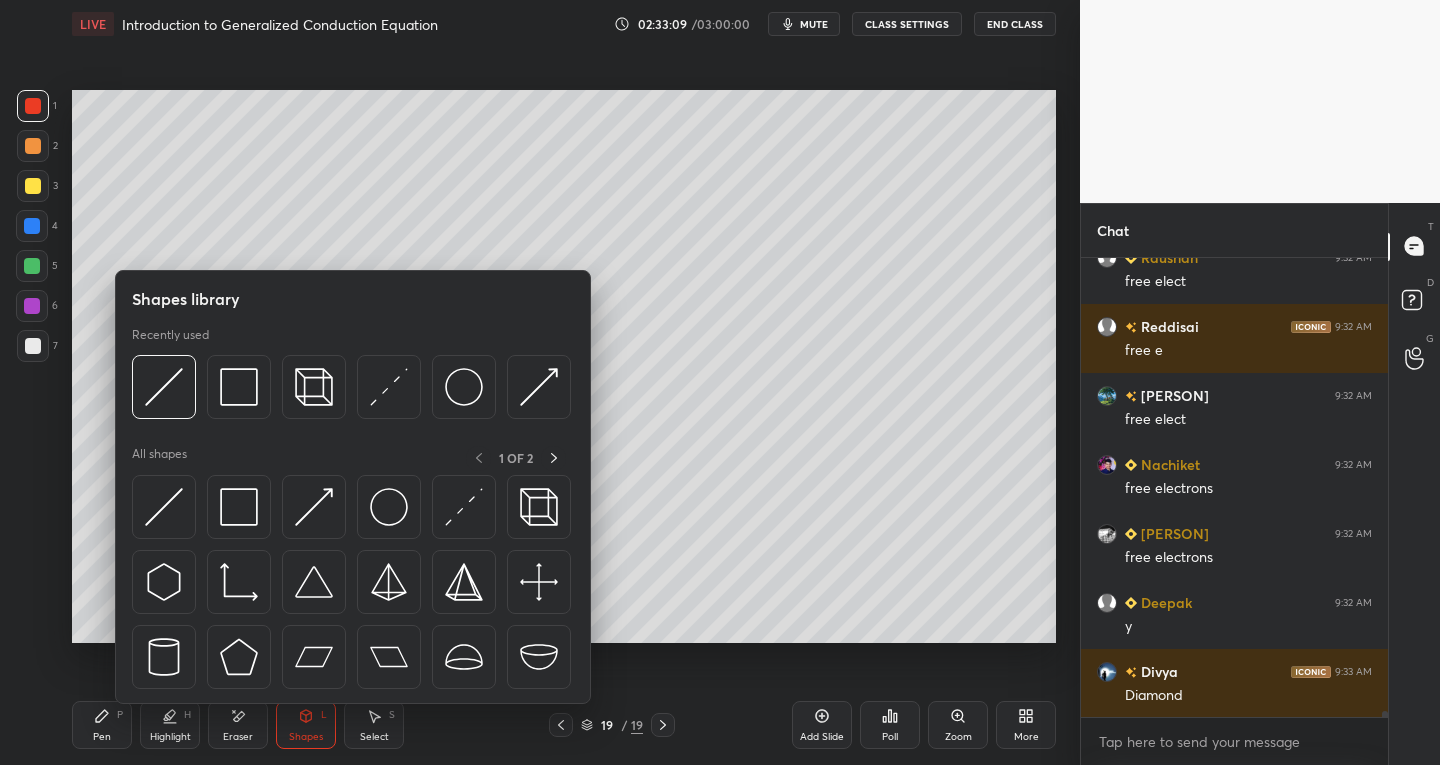 click at bounding box center [389, 507] 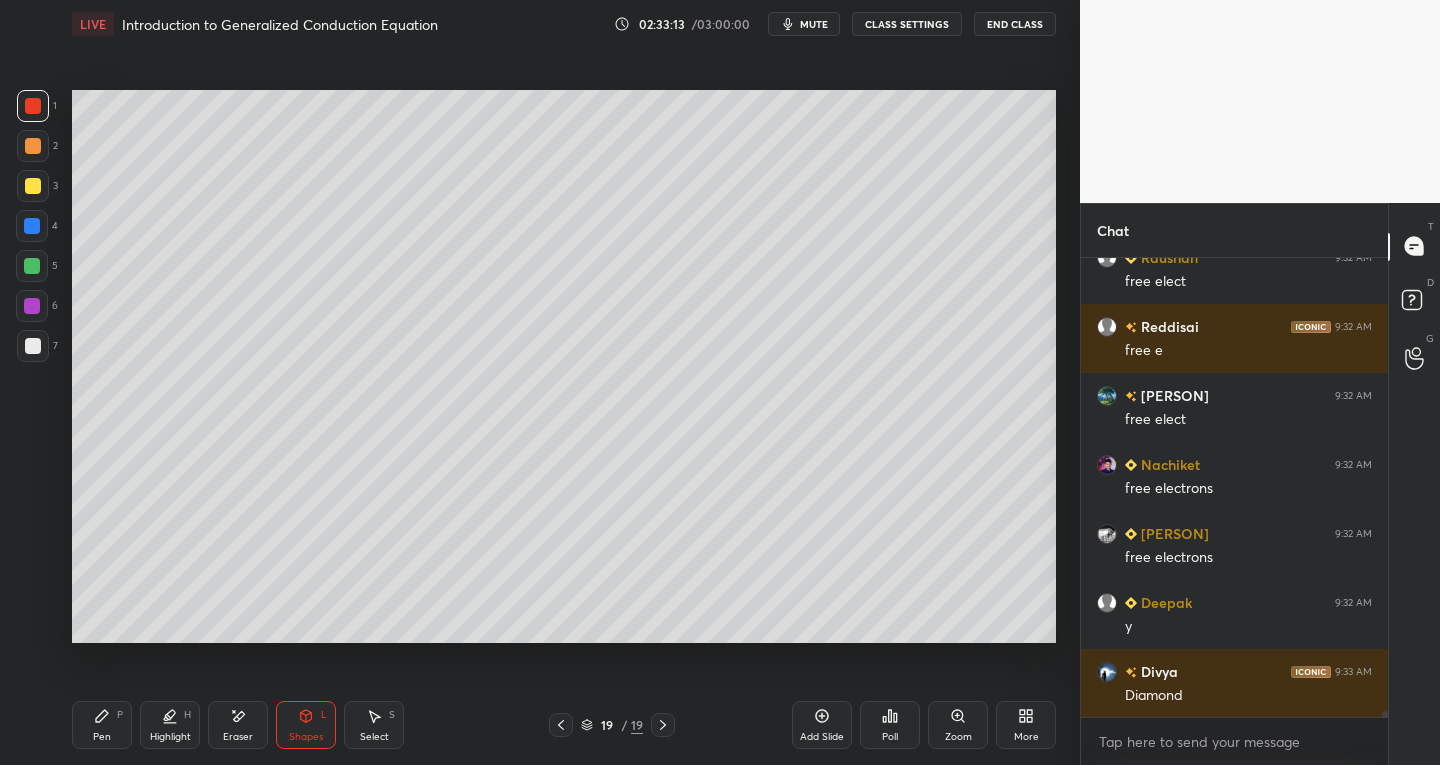 click 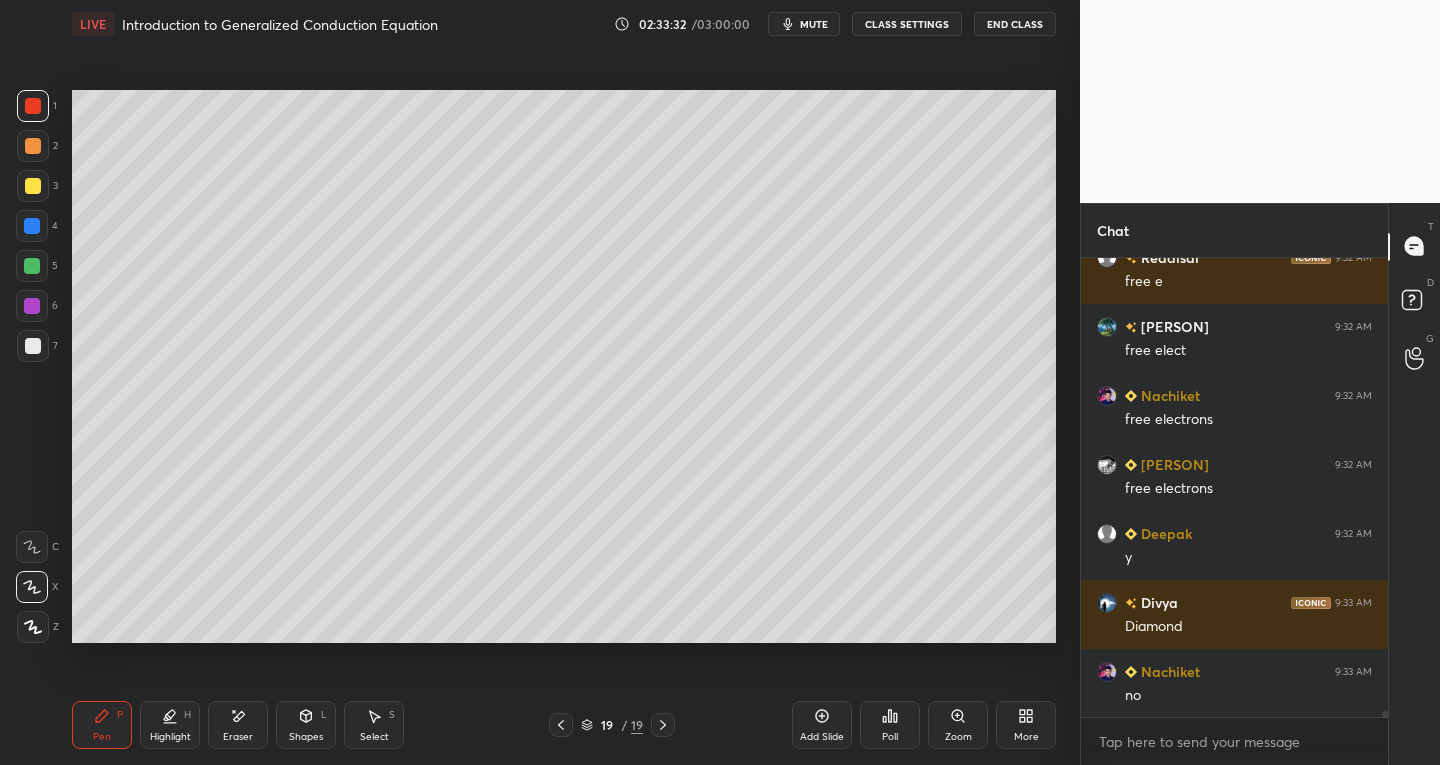 scroll, scrollTop: 37255, scrollLeft: 0, axis: vertical 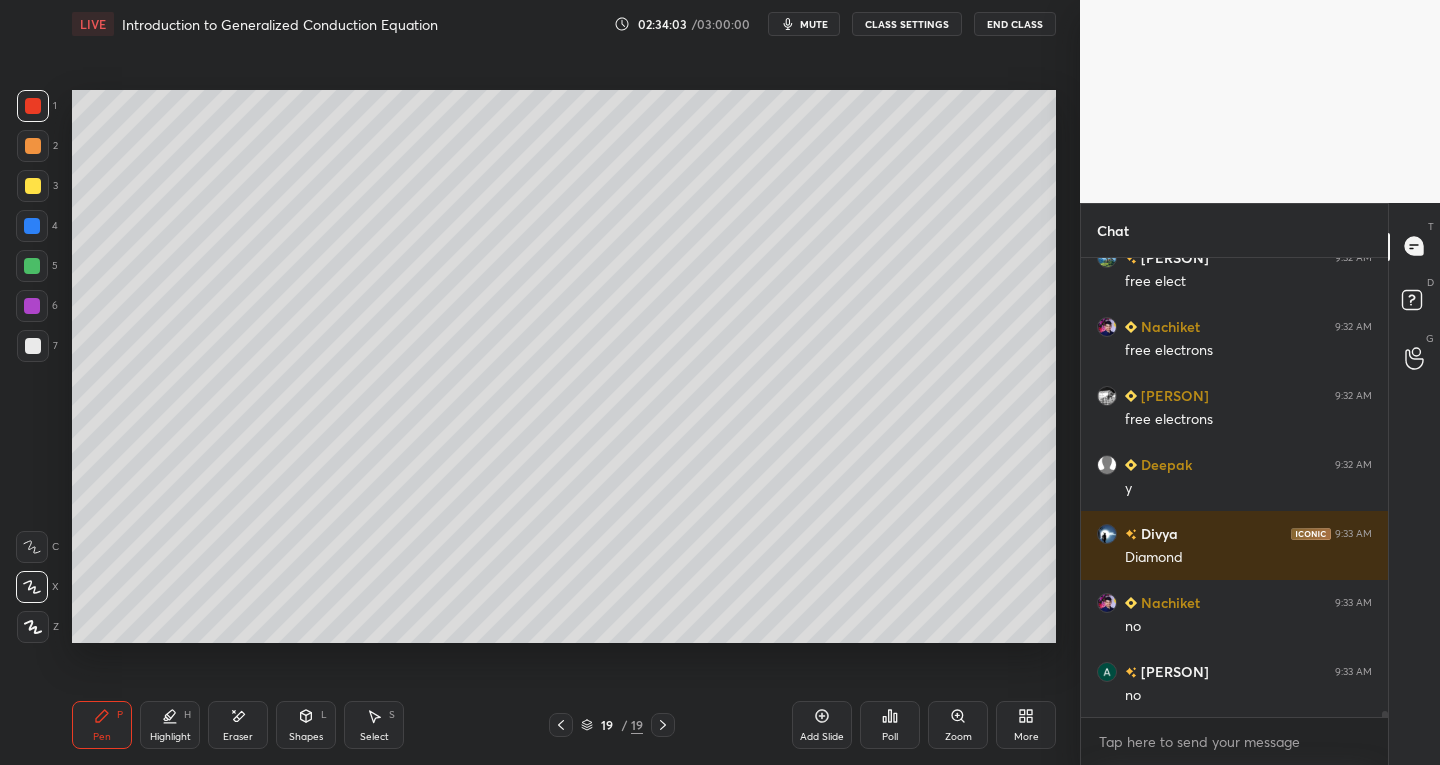 click at bounding box center (33, 346) 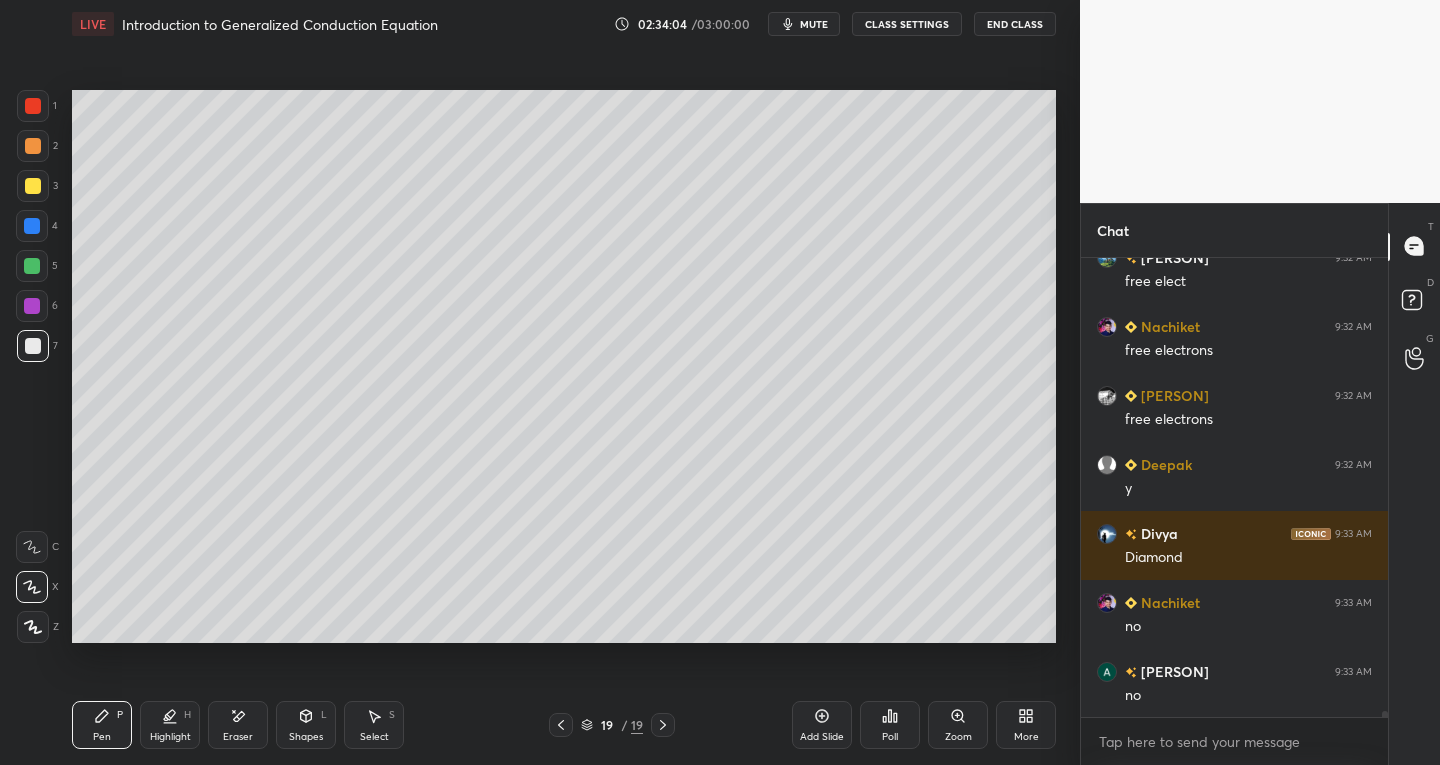 scroll, scrollTop: 412, scrollLeft: 301, axis: both 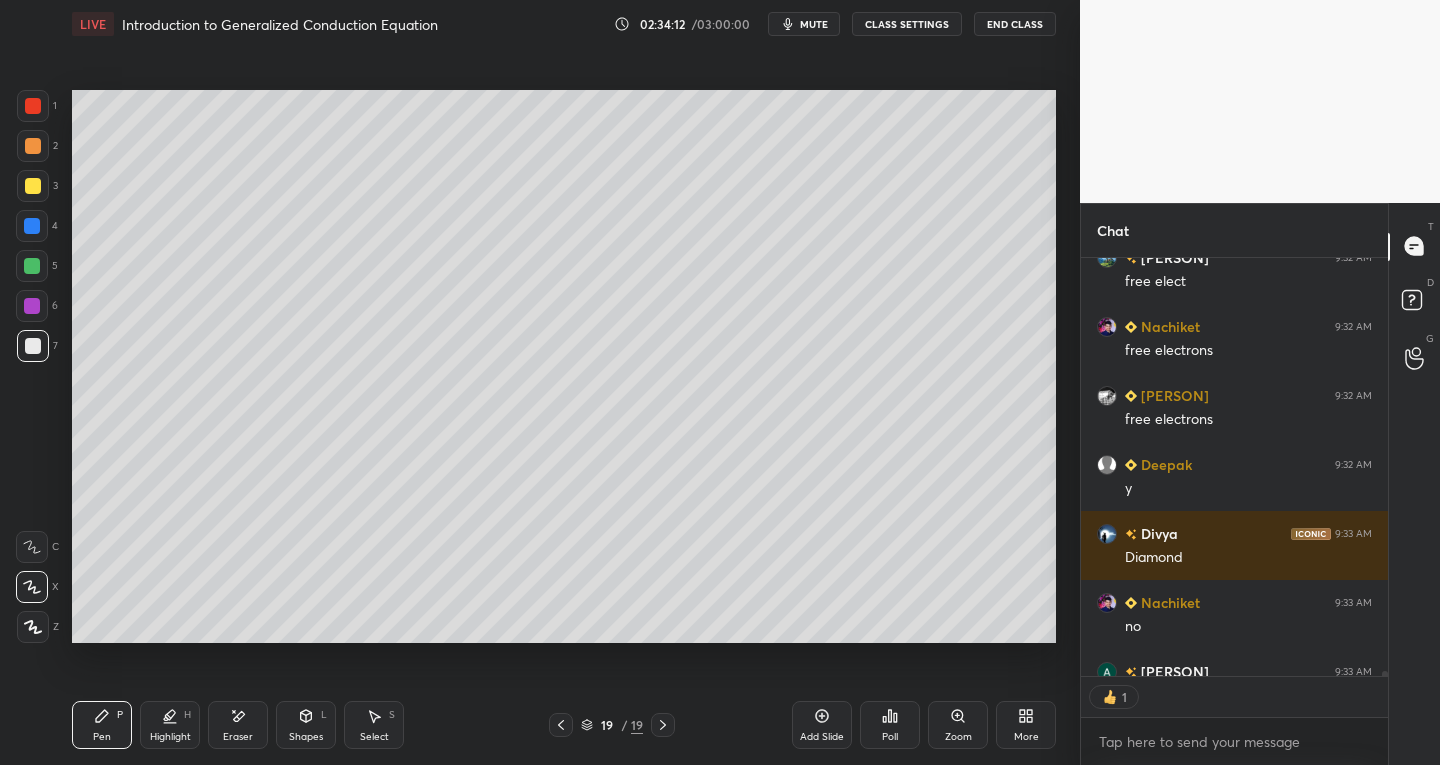 click at bounding box center [33, 186] 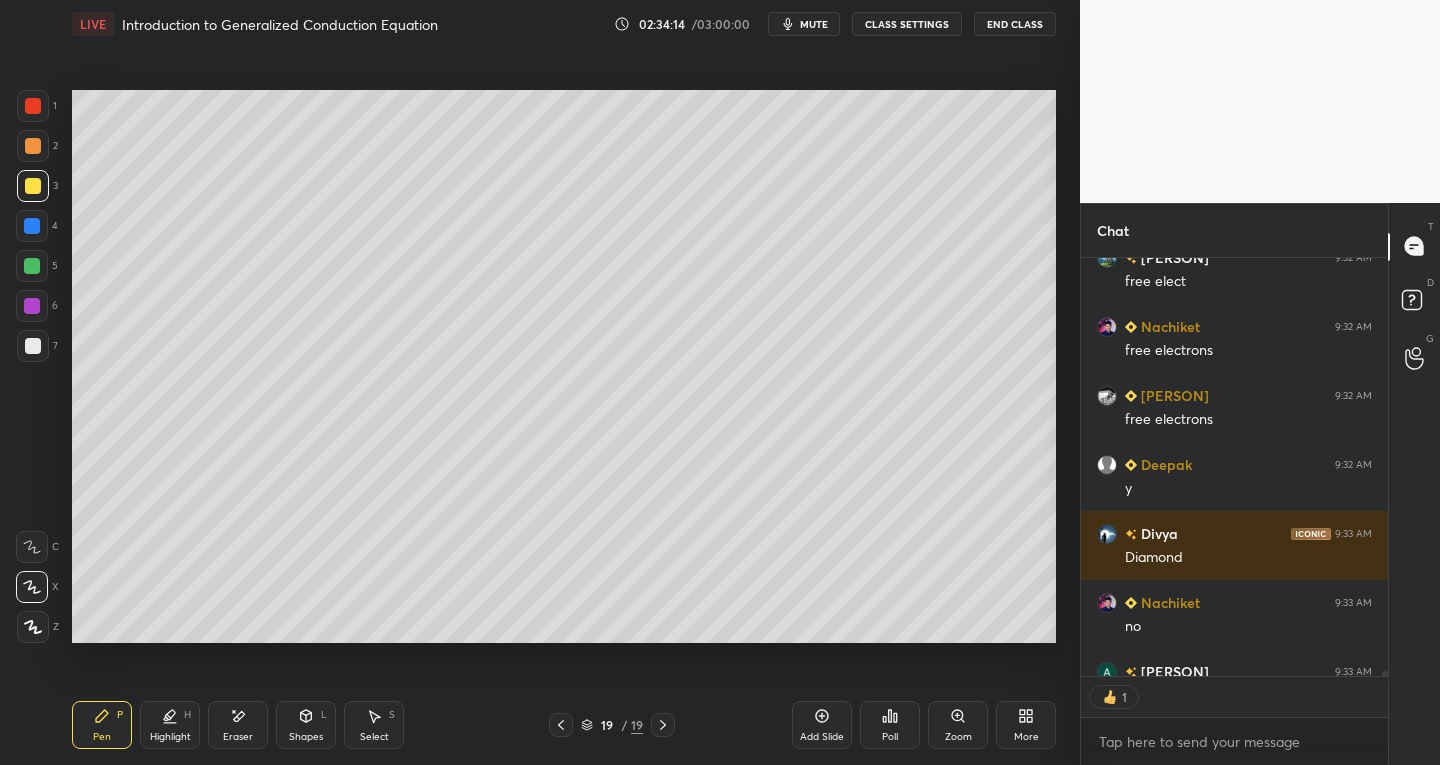 scroll, scrollTop: 7, scrollLeft: 7, axis: both 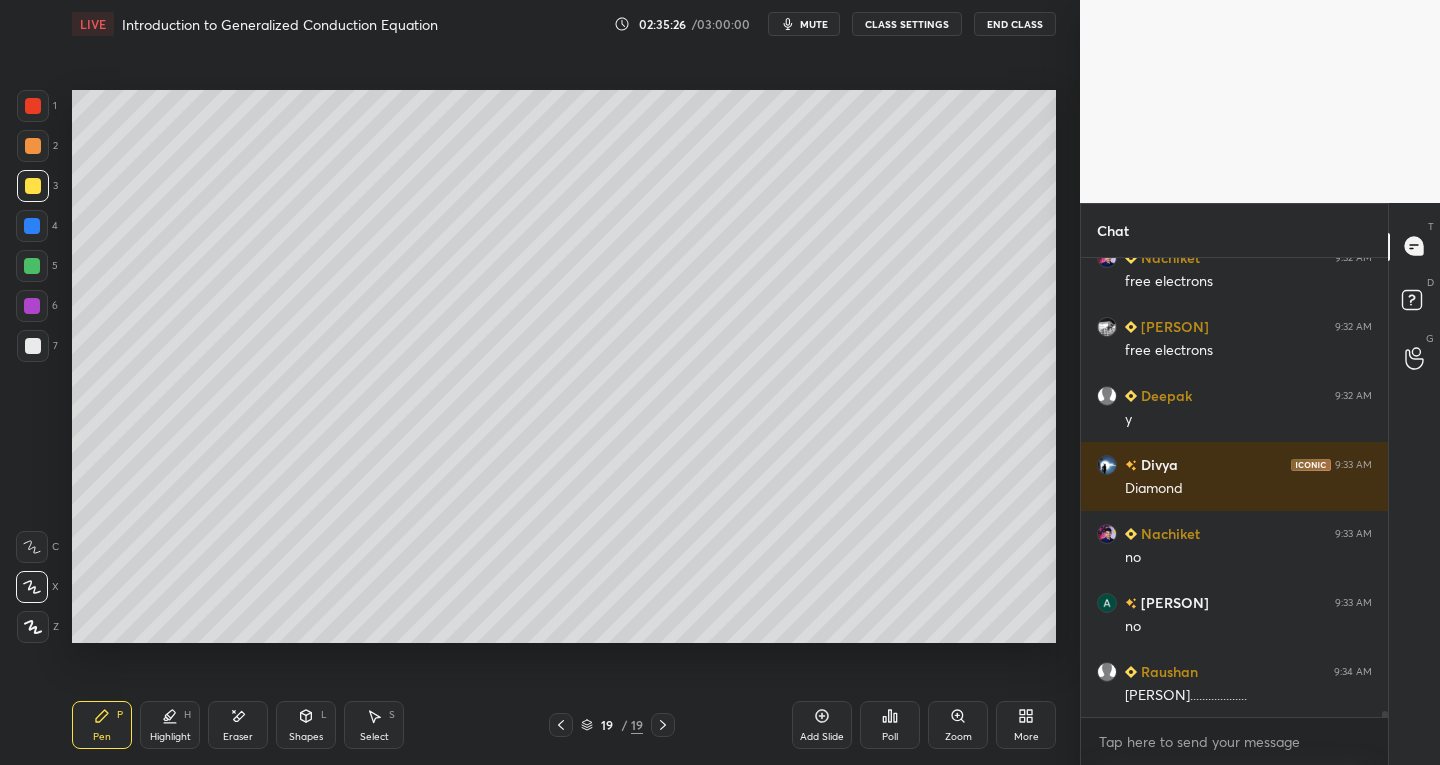 click 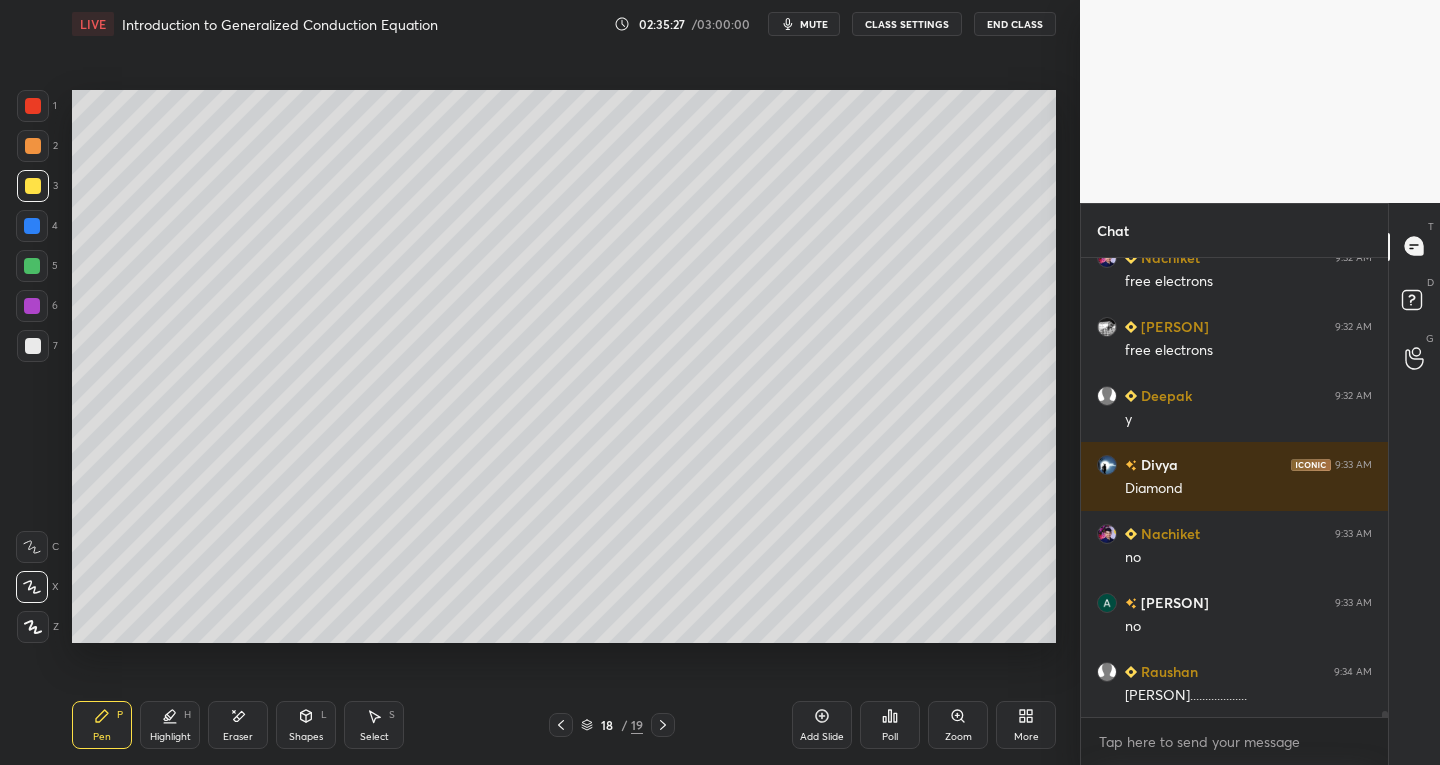 click 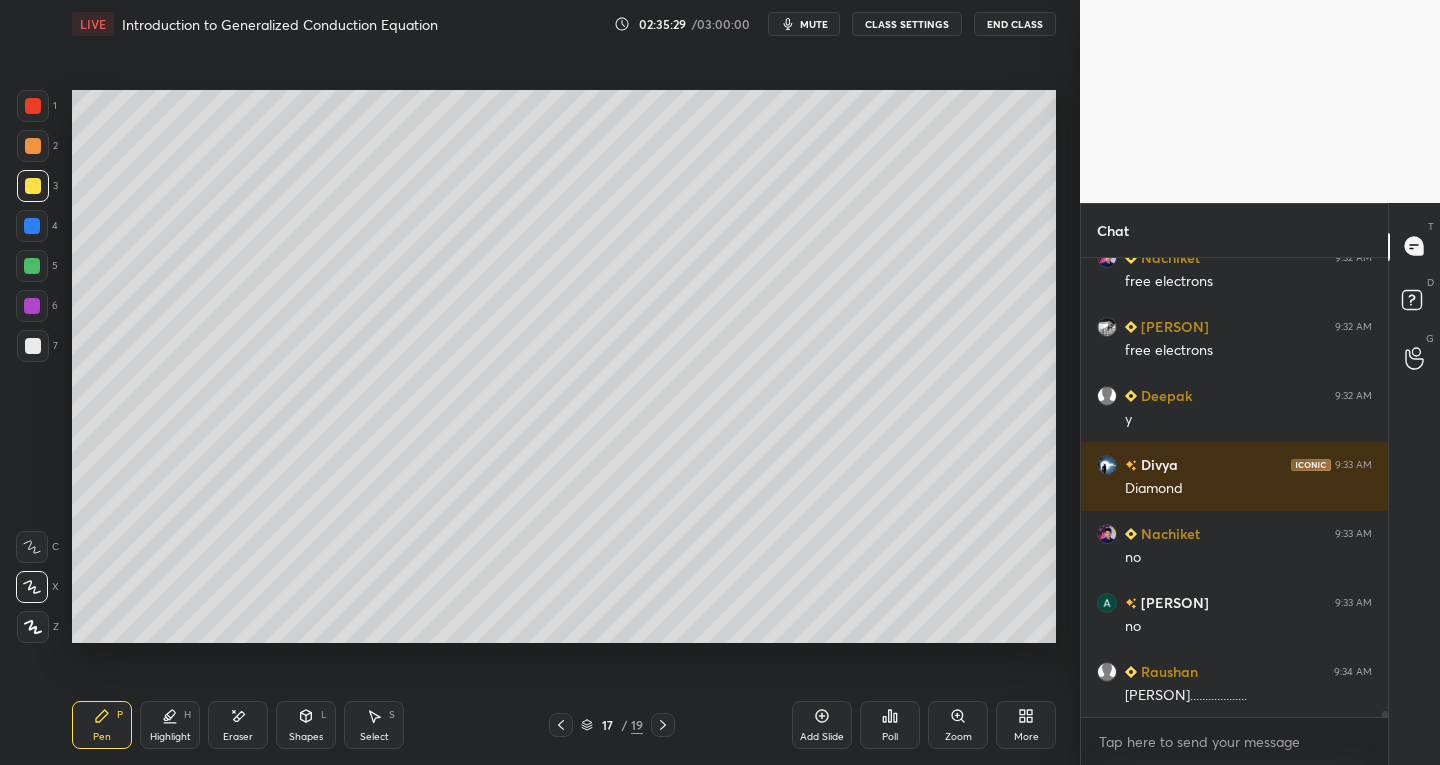 click 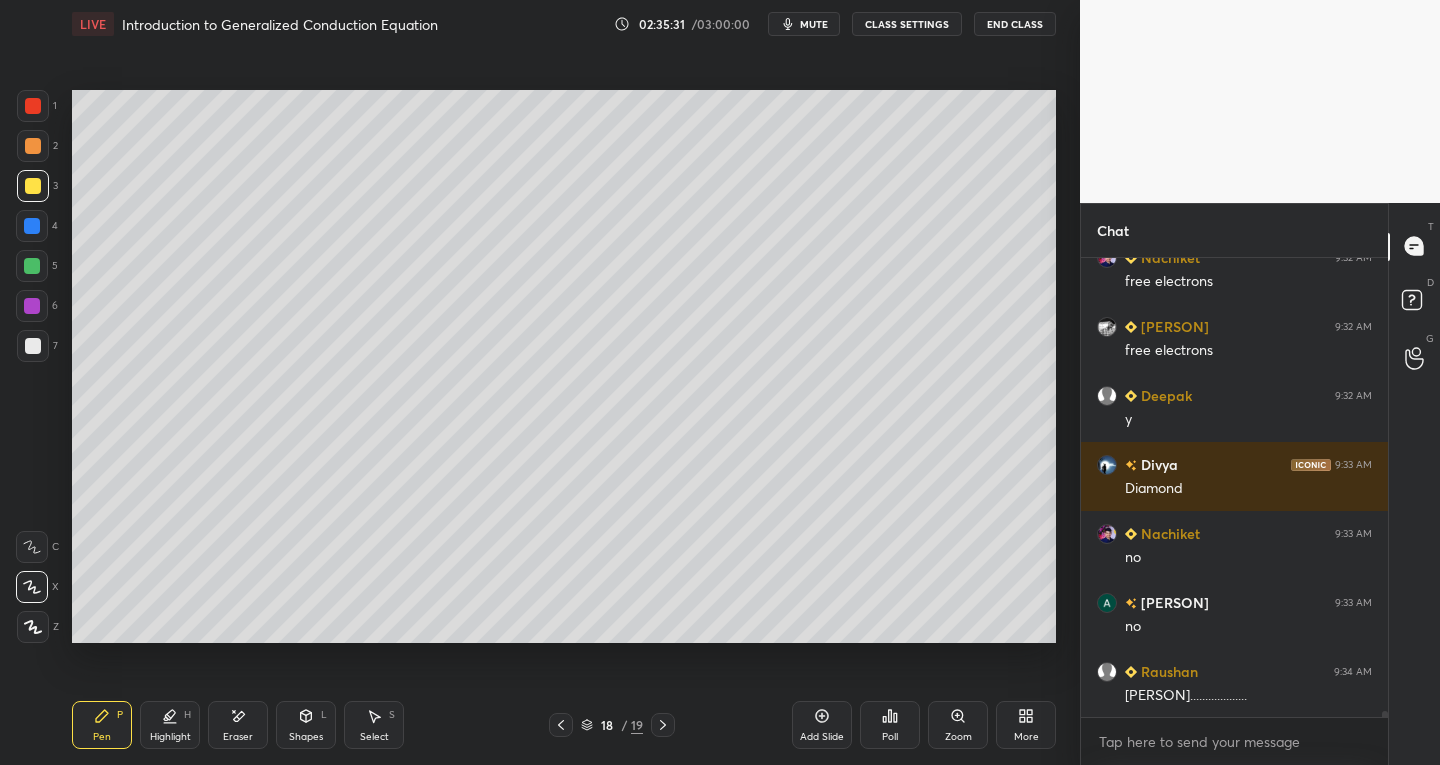click 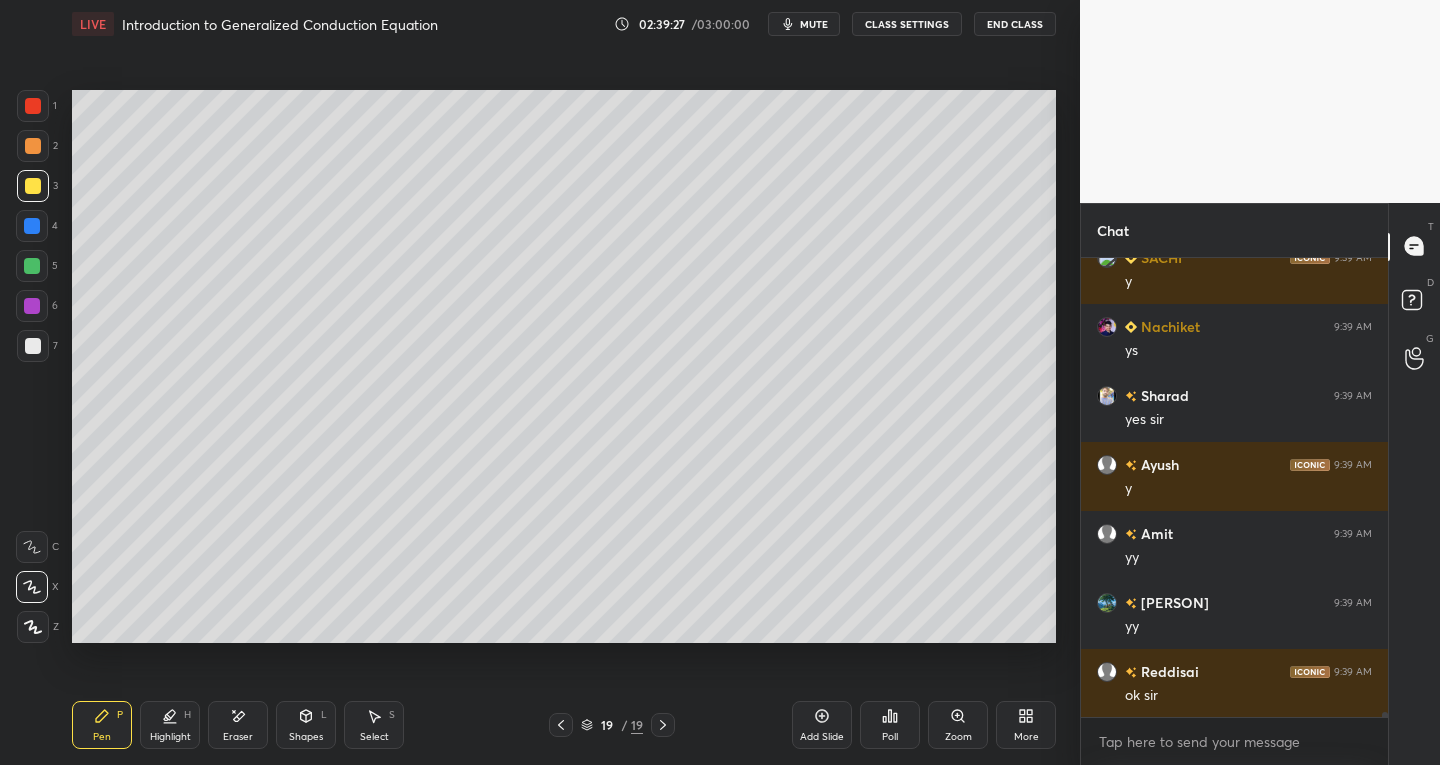 scroll, scrollTop: 39517, scrollLeft: 0, axis: vertical 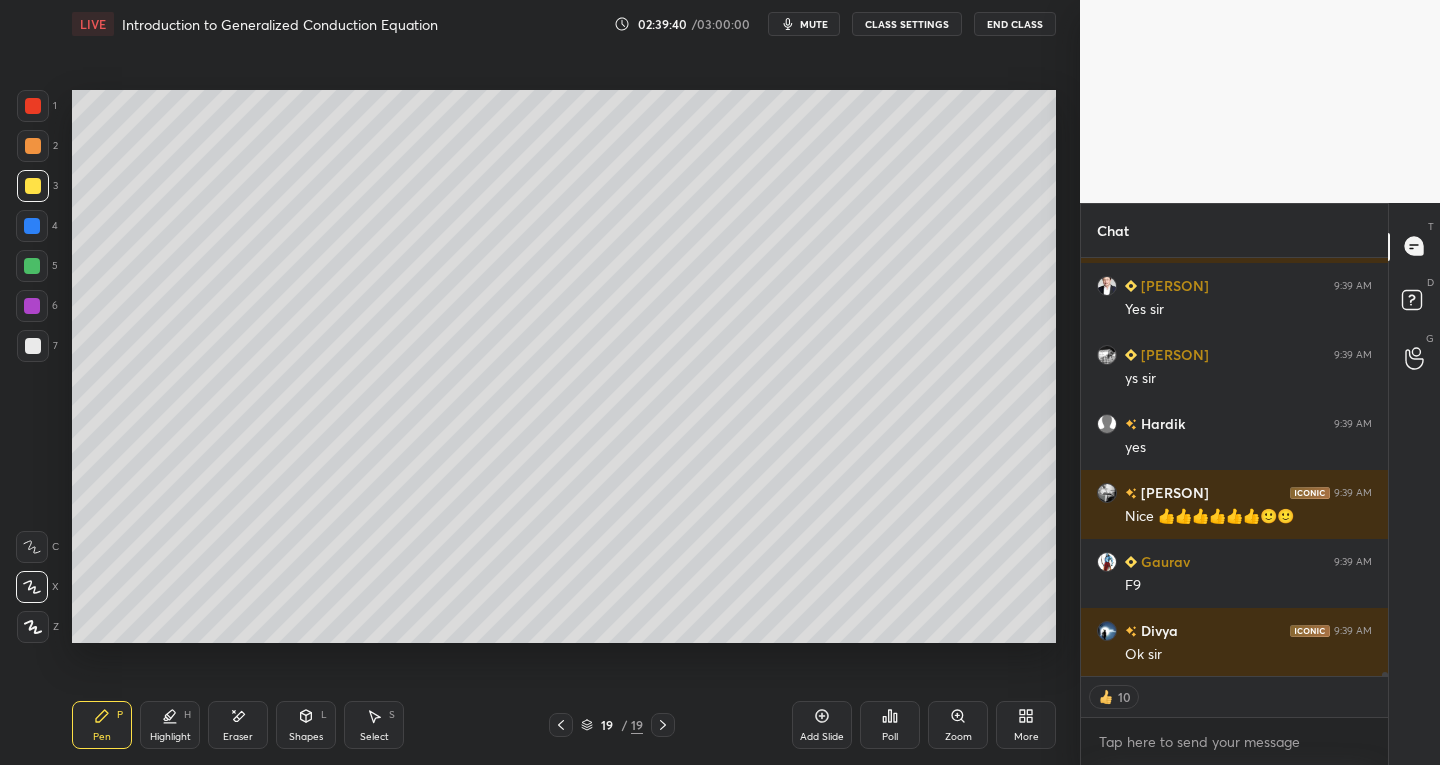 click on "Add Slide" at bounding box center [822, 725] 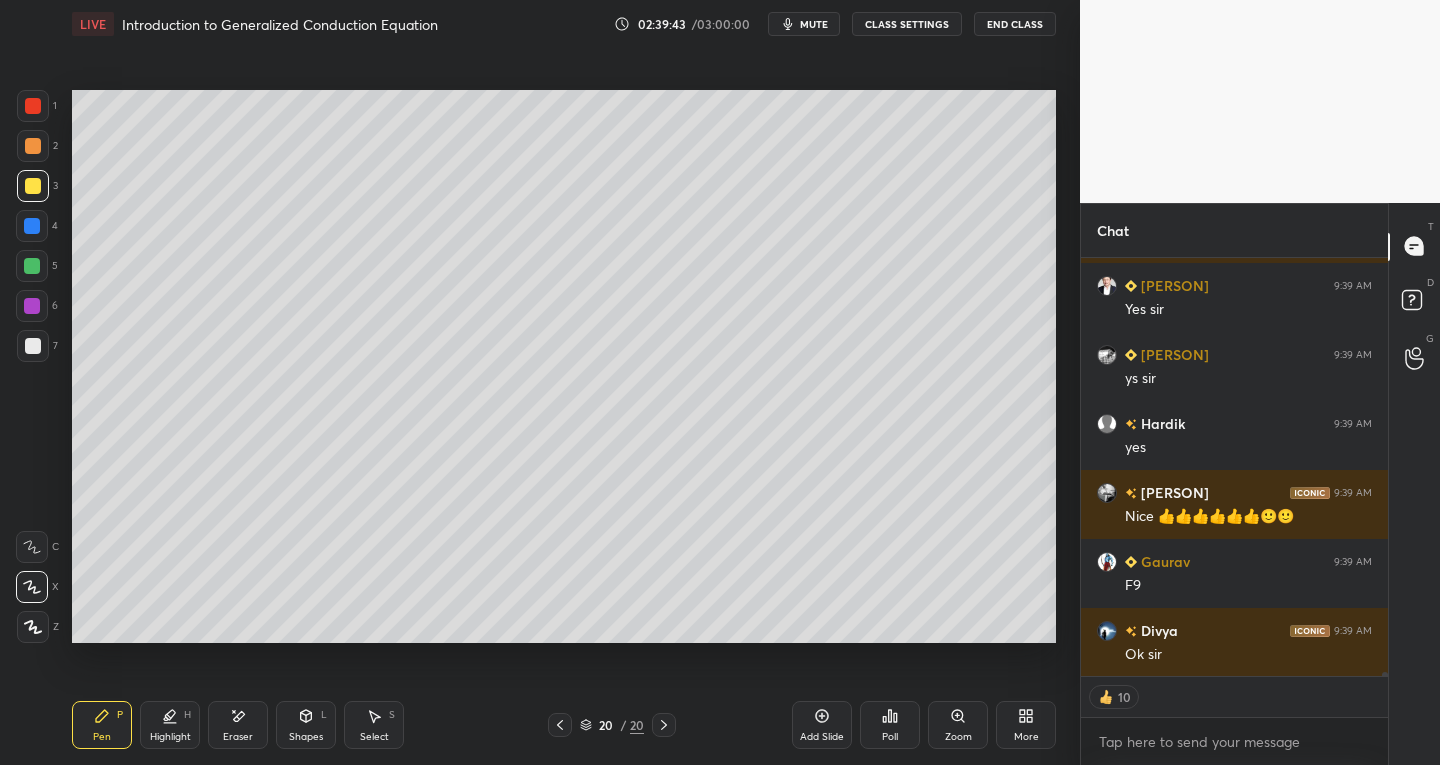 click at bounding box center (33, 346) 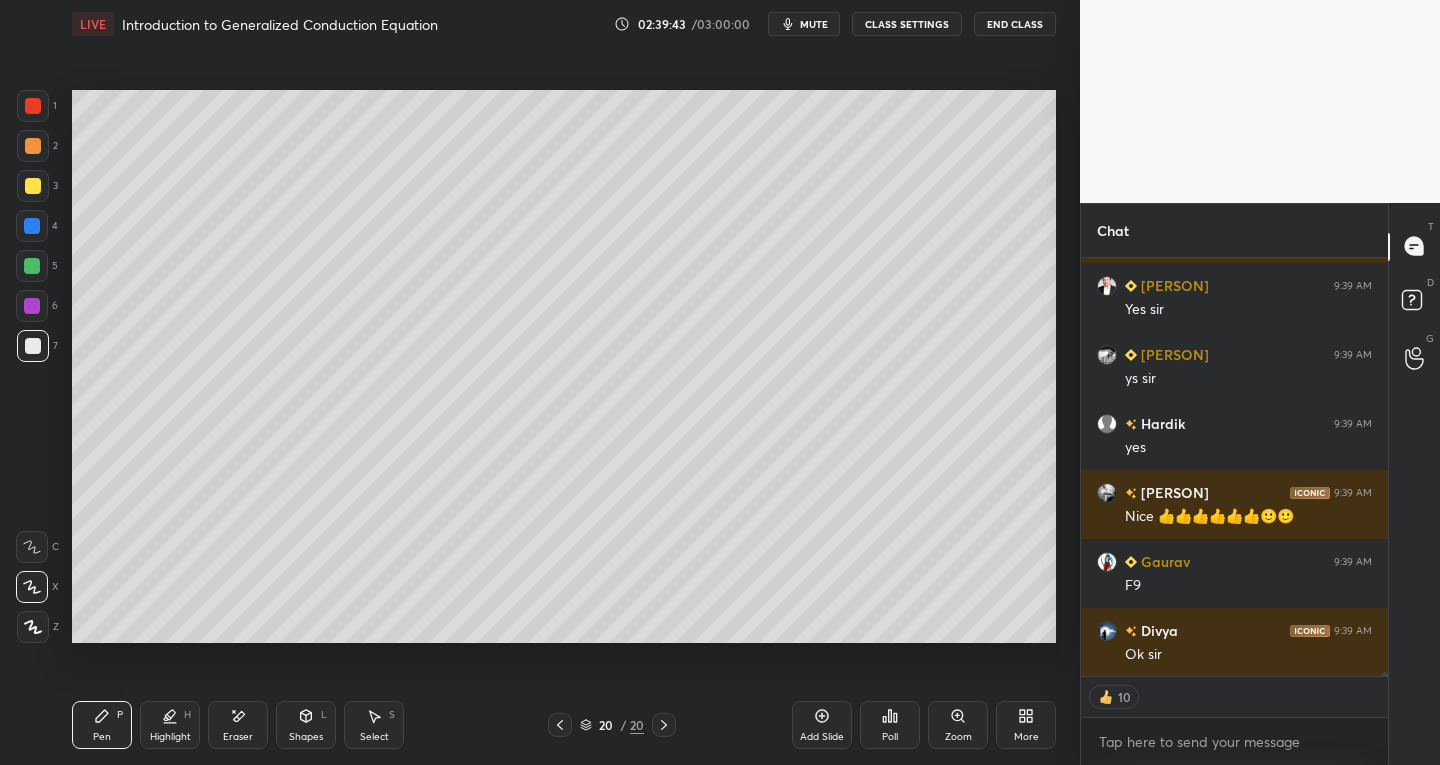 scroll, scrollTop: 7, scrollLeft: 7, axis: both 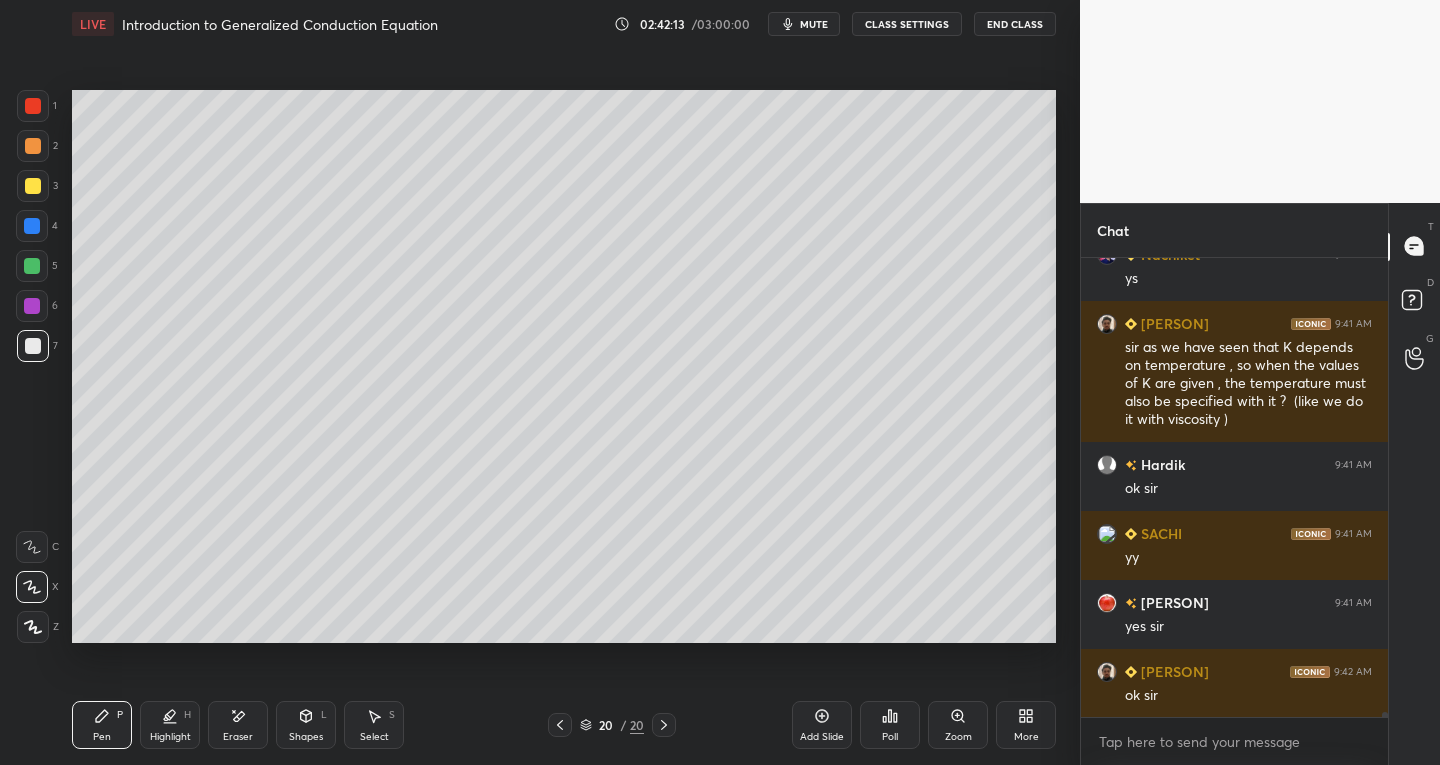 click 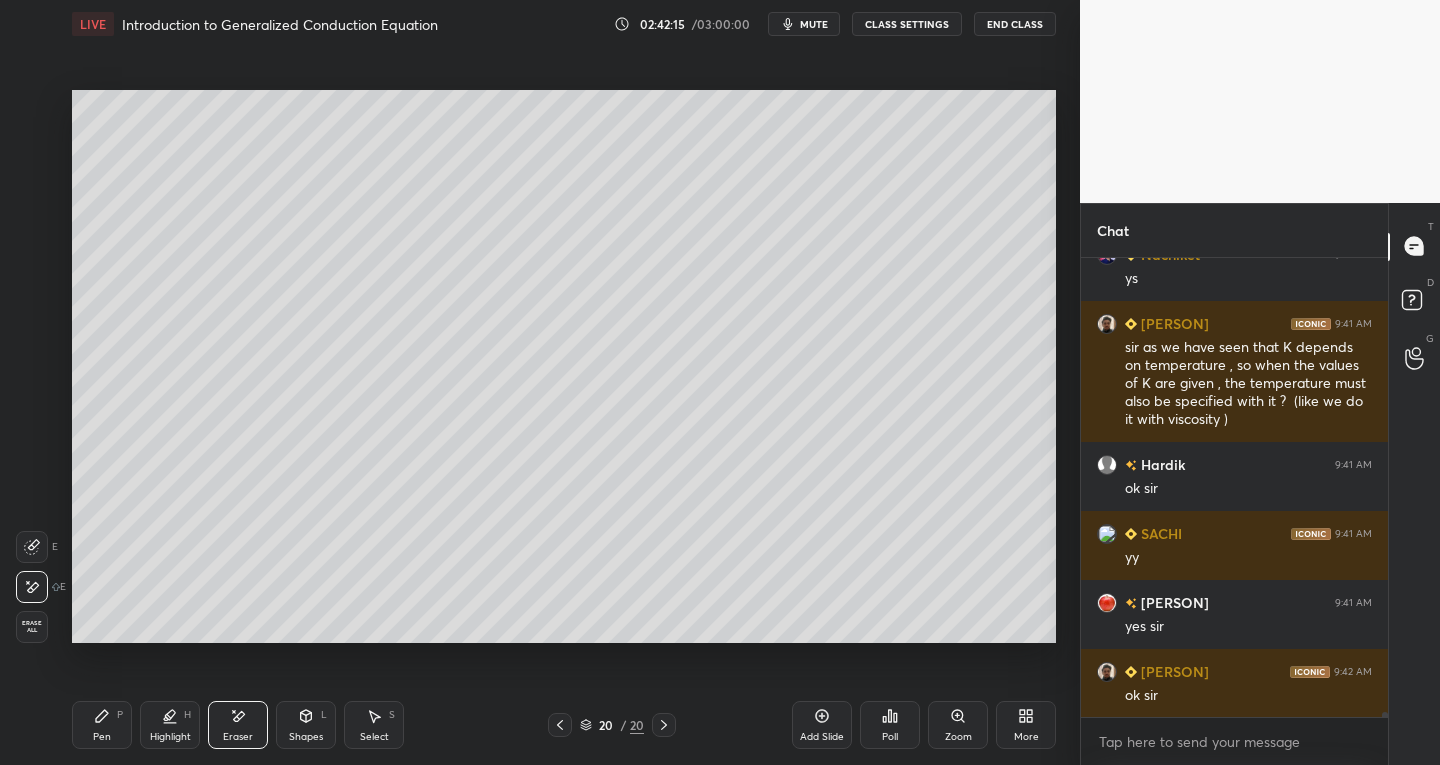 click on "Pen P" at bounding box center (102, 725) 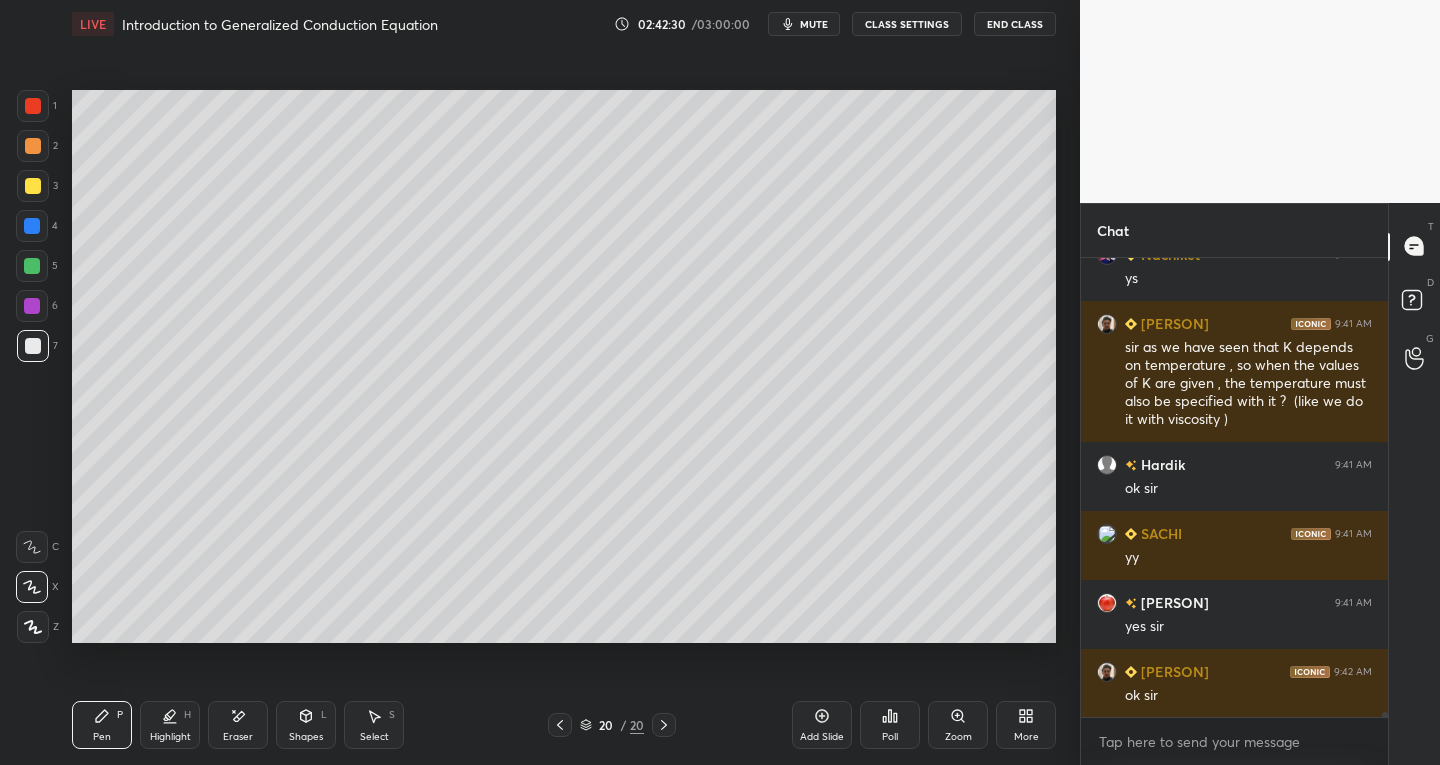 click on "Eraser" at bounding box center [238, 737] 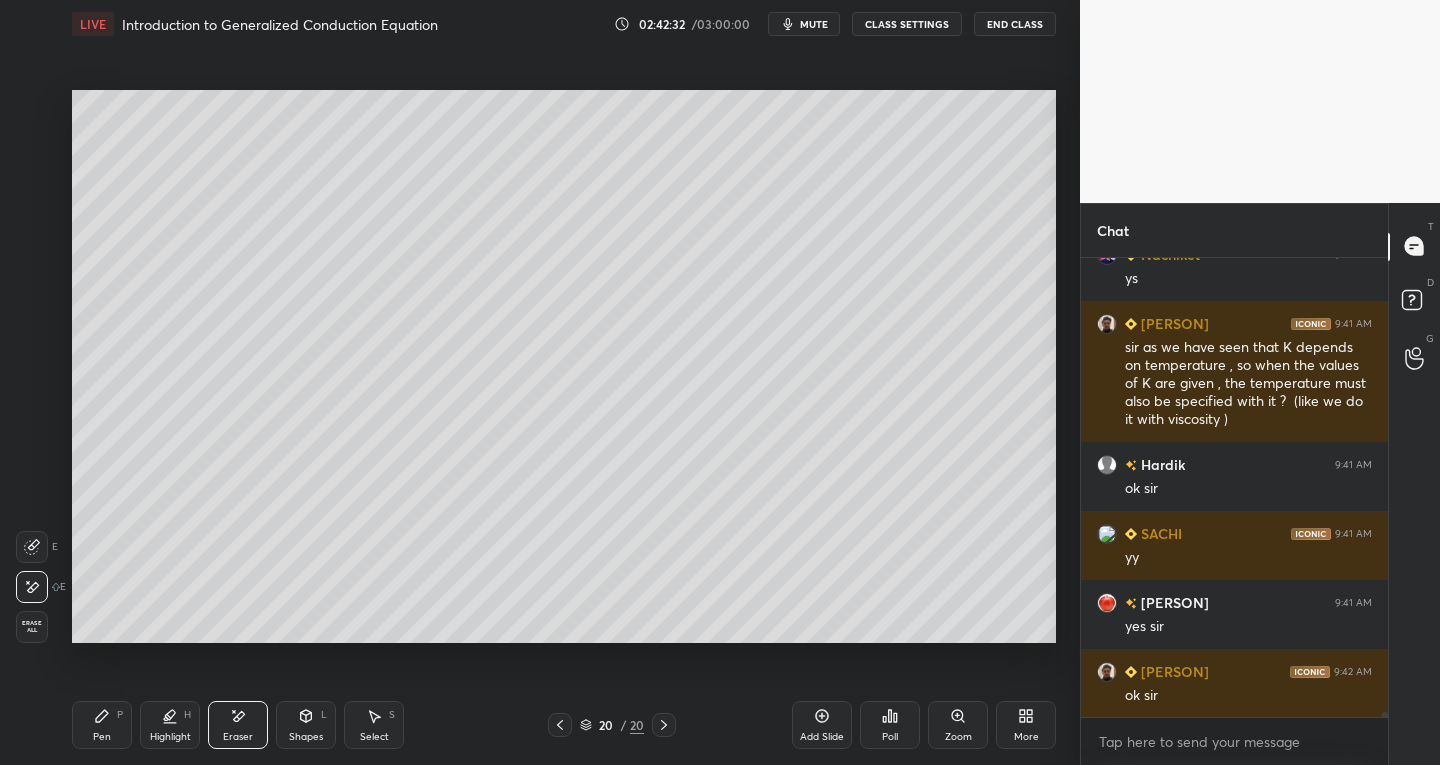 click on "Pen" at bounding box center (102, 737) 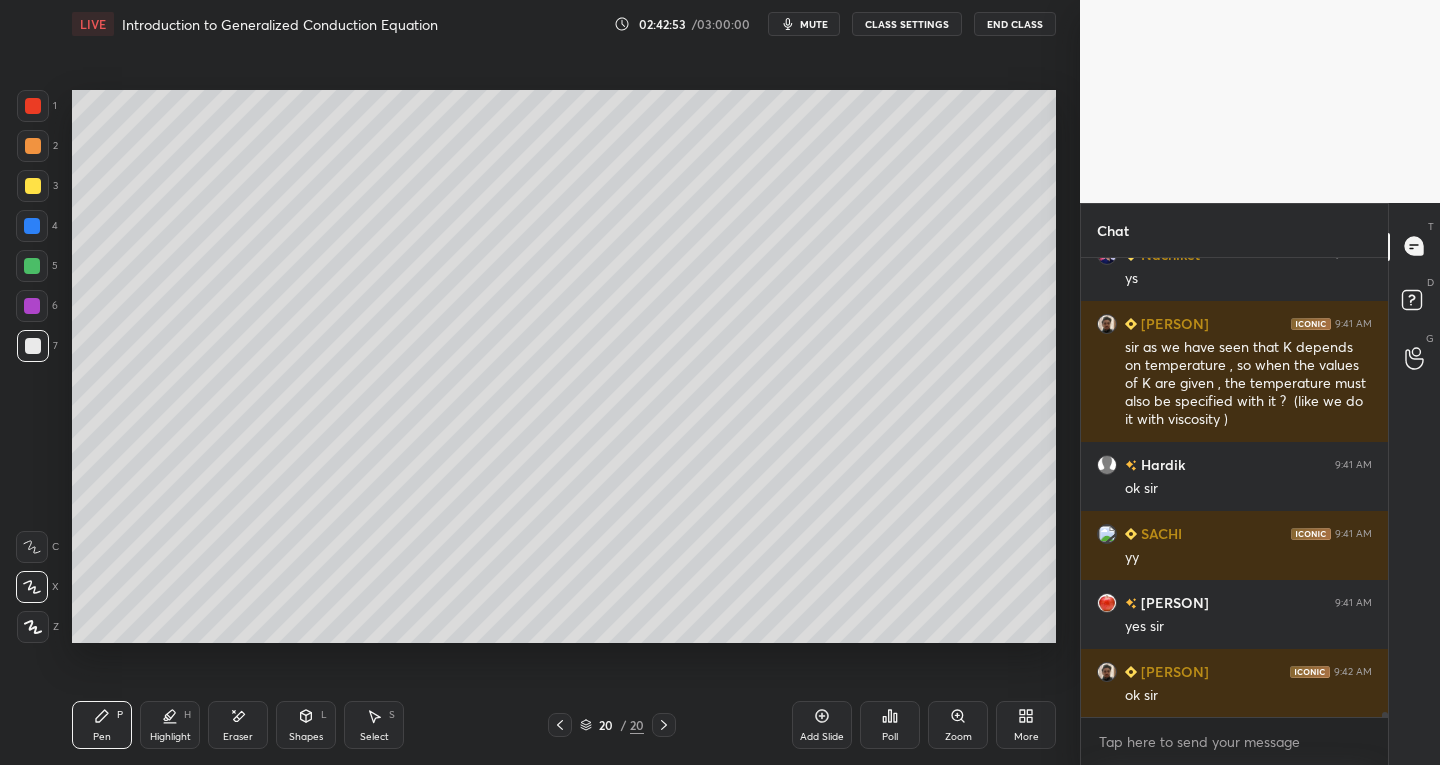 scroll, scrollTop: 40969, scrollLeft: 0, axis: vertical 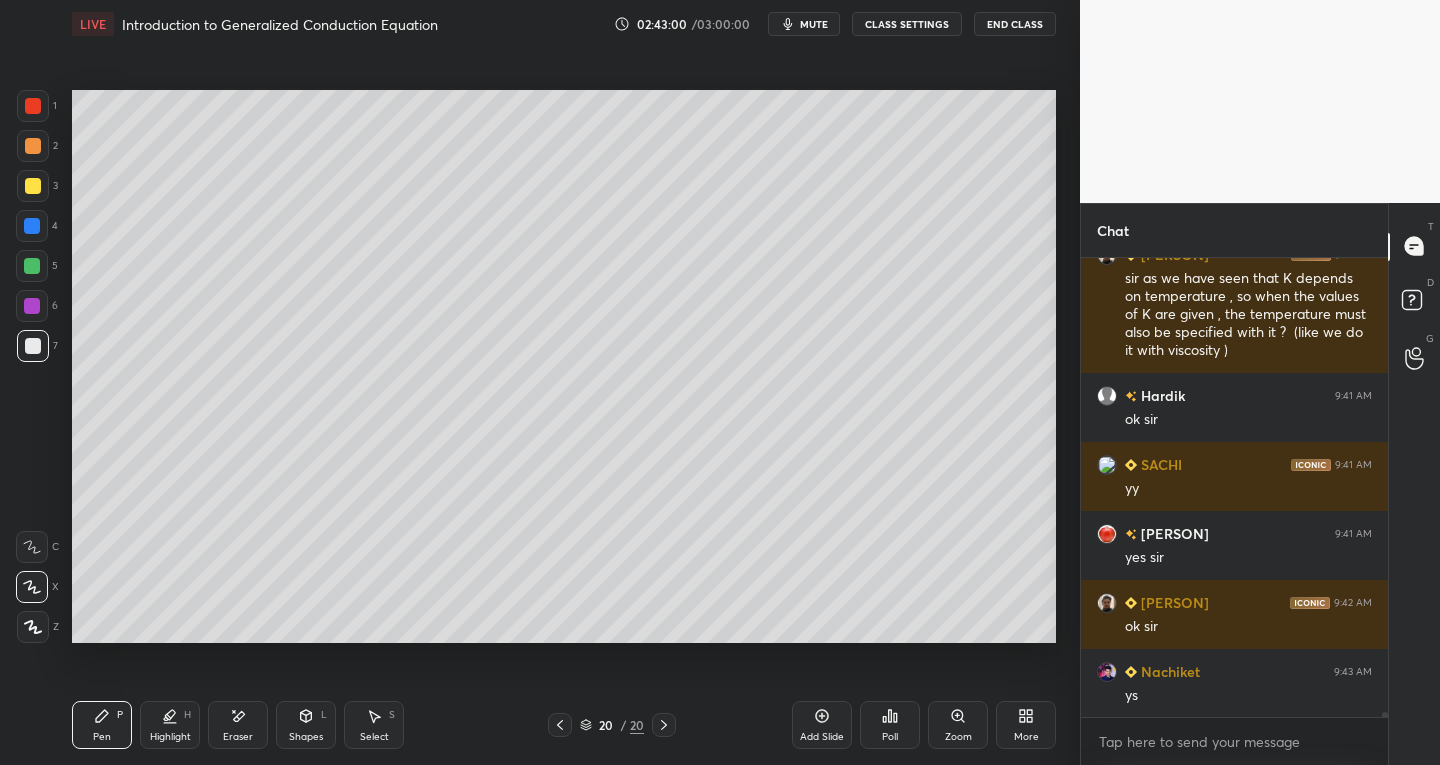 click 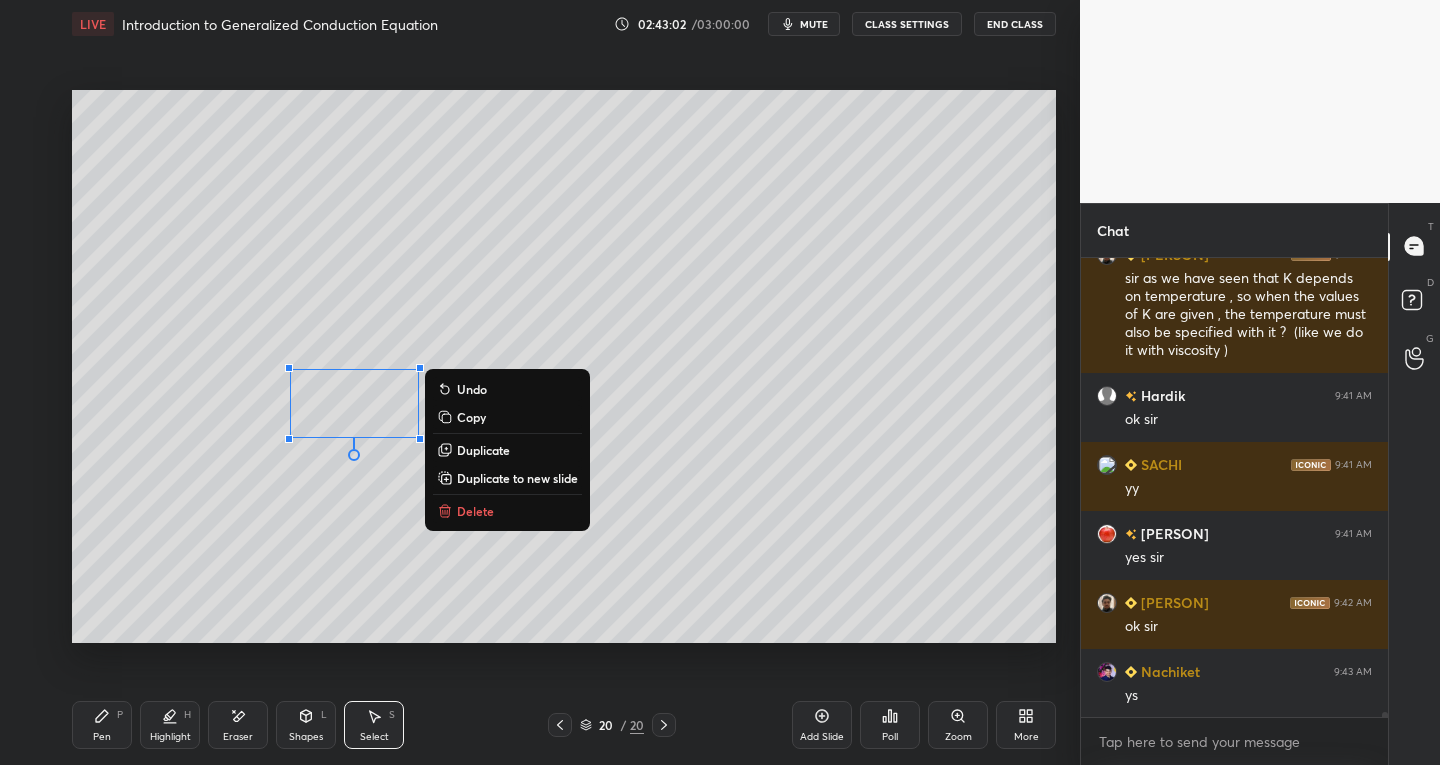 click on "Duplicate" at bounding box center [507, 450] 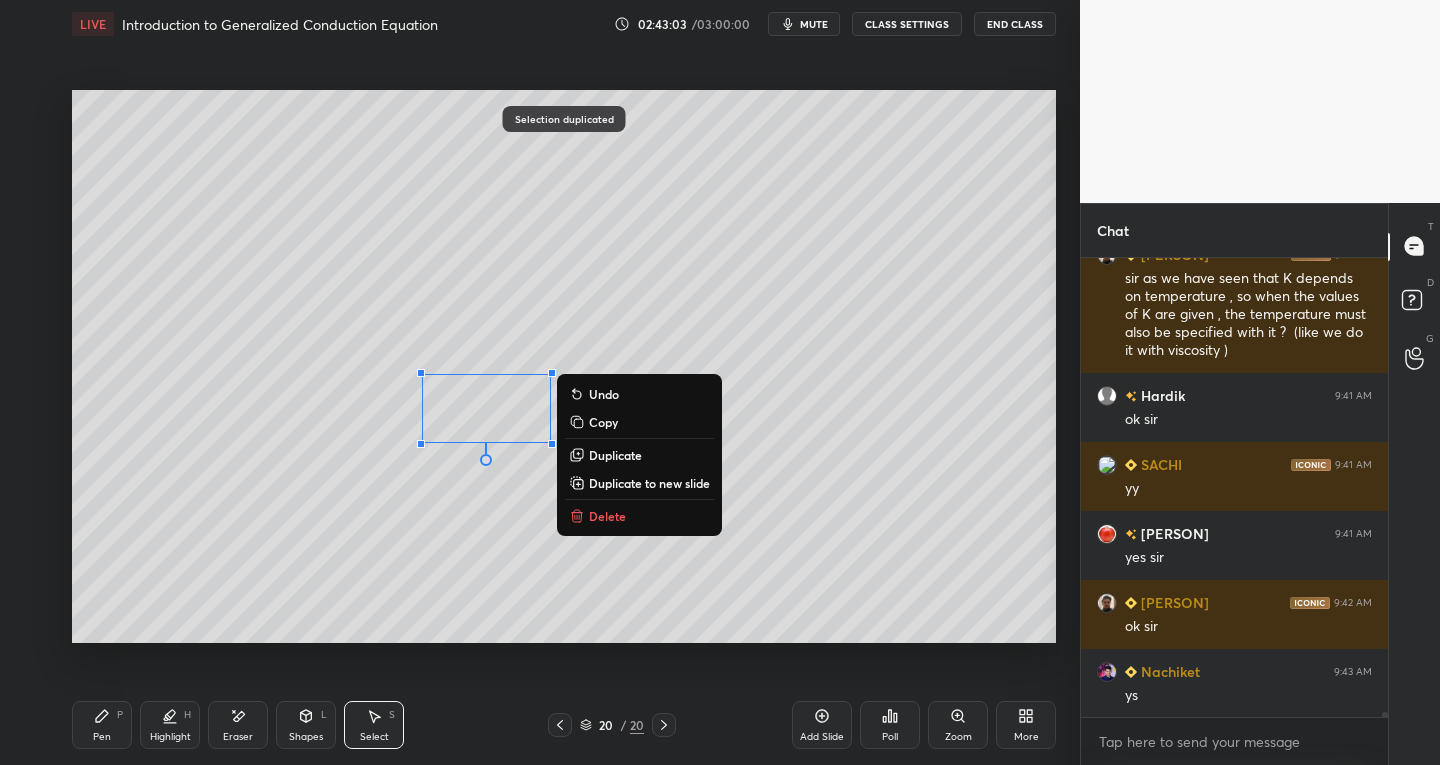 click on "0 ° Undo Copy Duplicate Duplicate to new slide Delete" at bounding box center [564, 367] 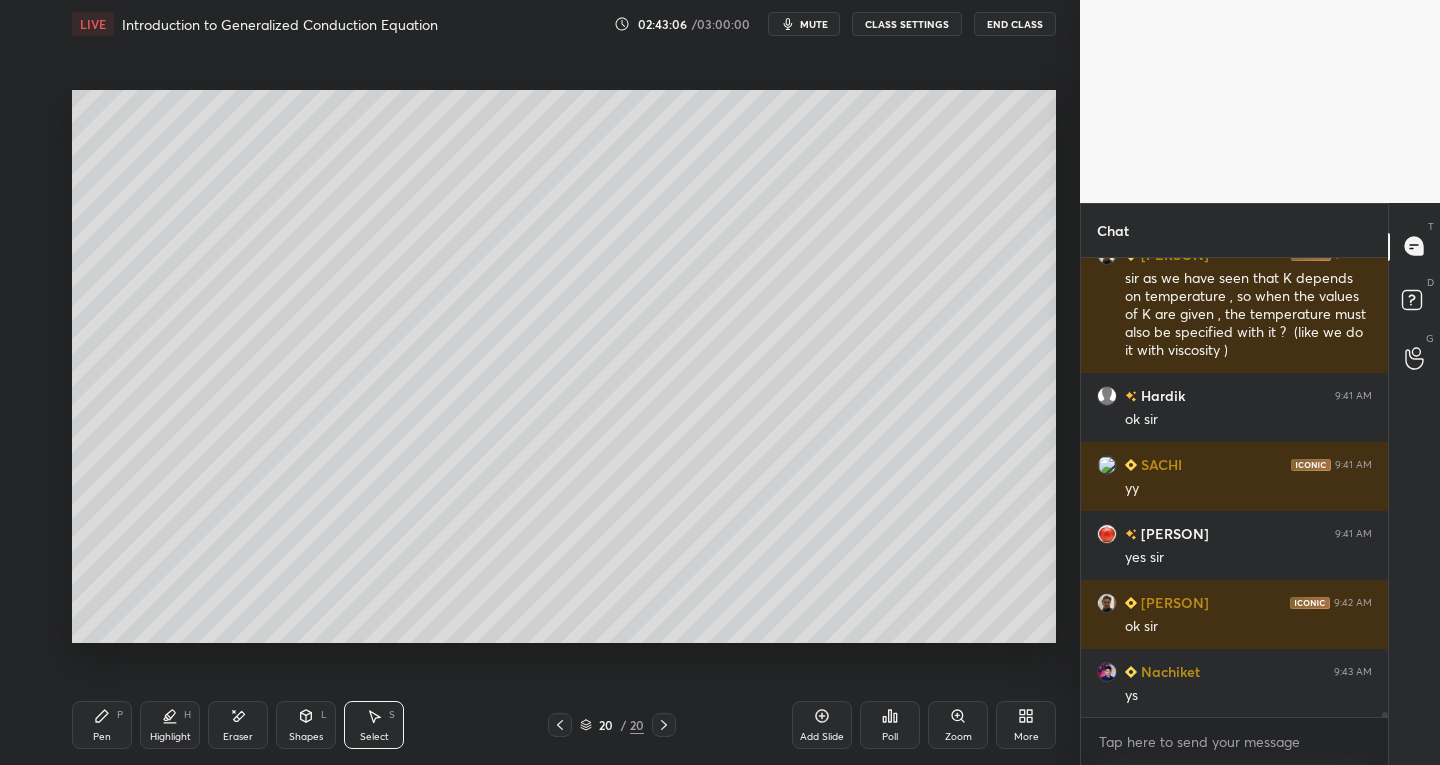 click on "Pen P" at bounding box center (102, 725) 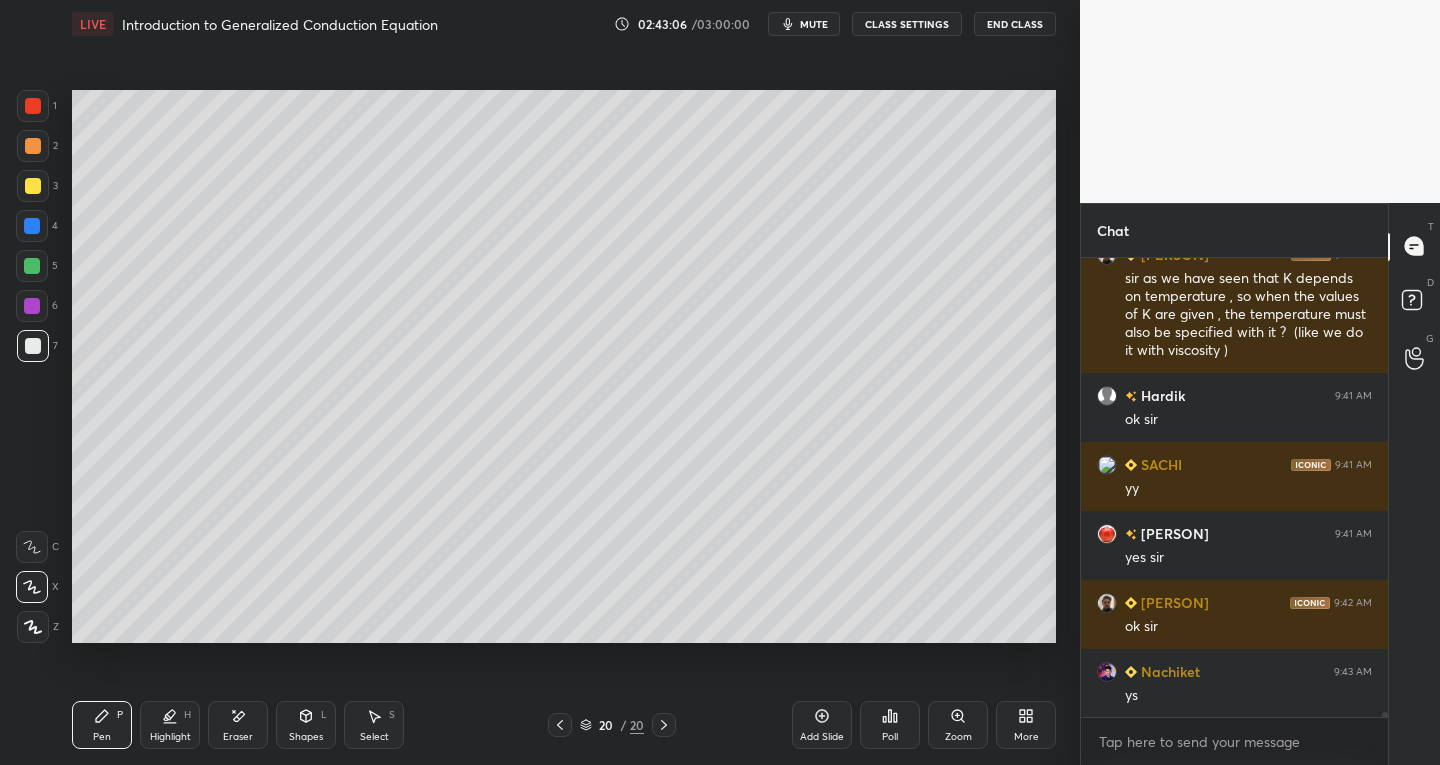 click on "Select S" at bounding box center [374, 725] 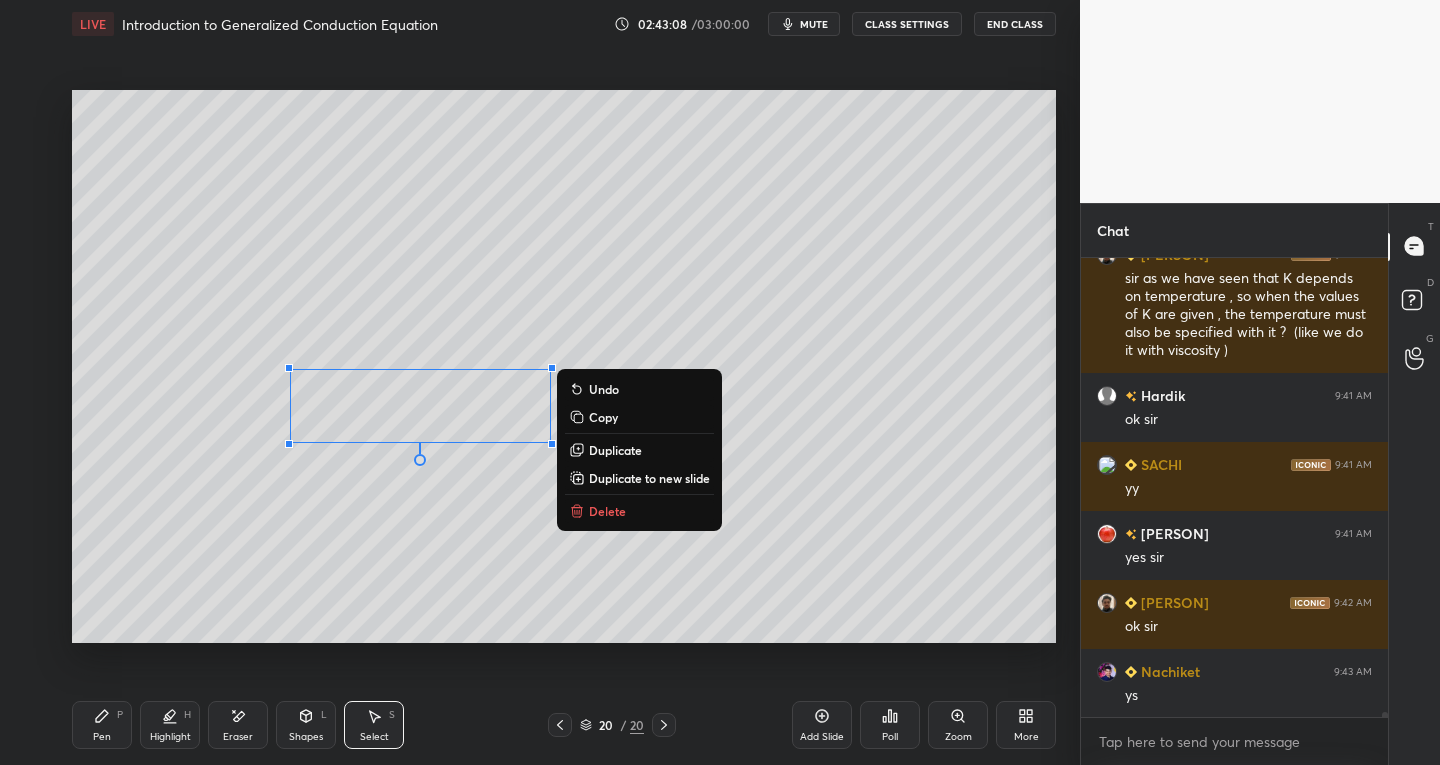 click on "Duplicate" at bounding box center (639, 450) 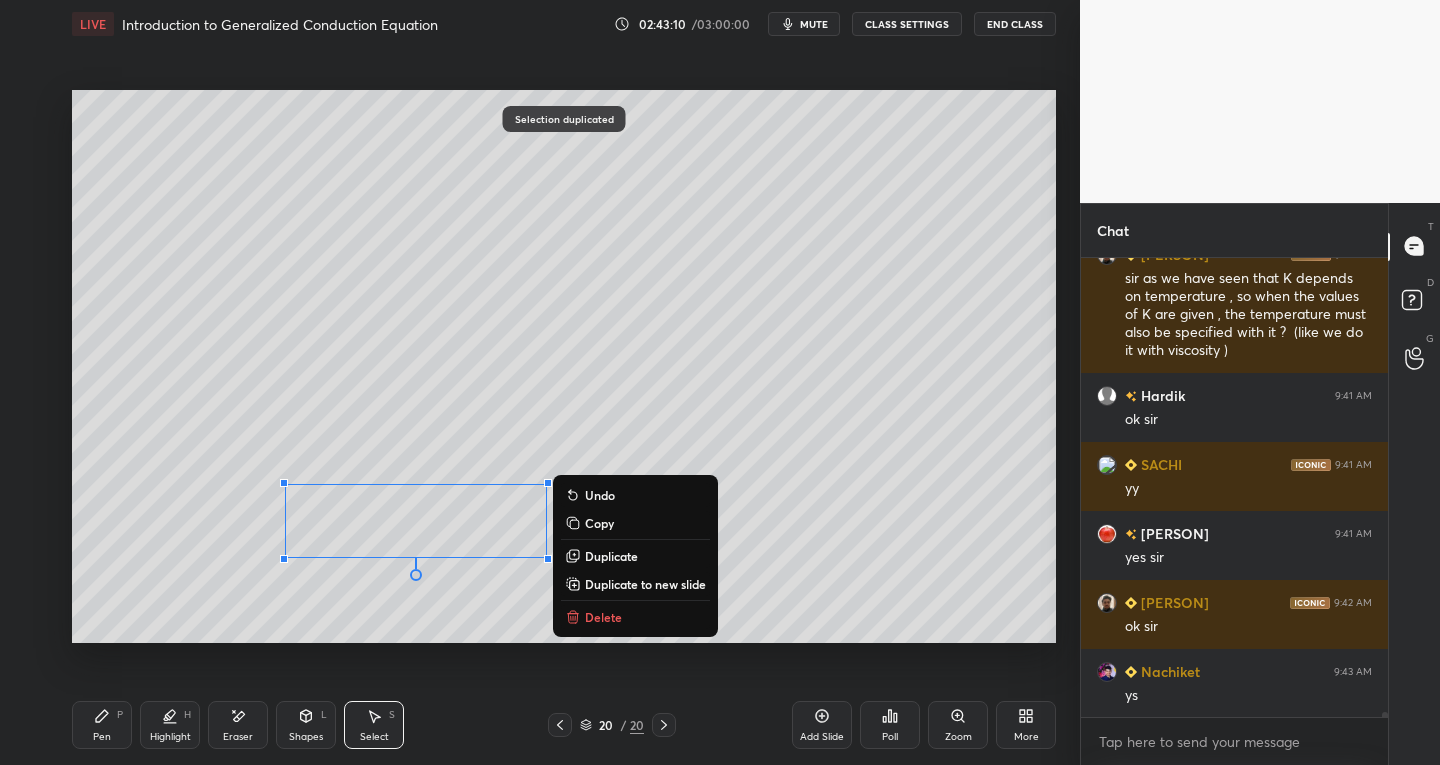 click on "0 ° Undo Copy Duplicate Duplicate to new slide Delete" at bounding box center (564, 367) 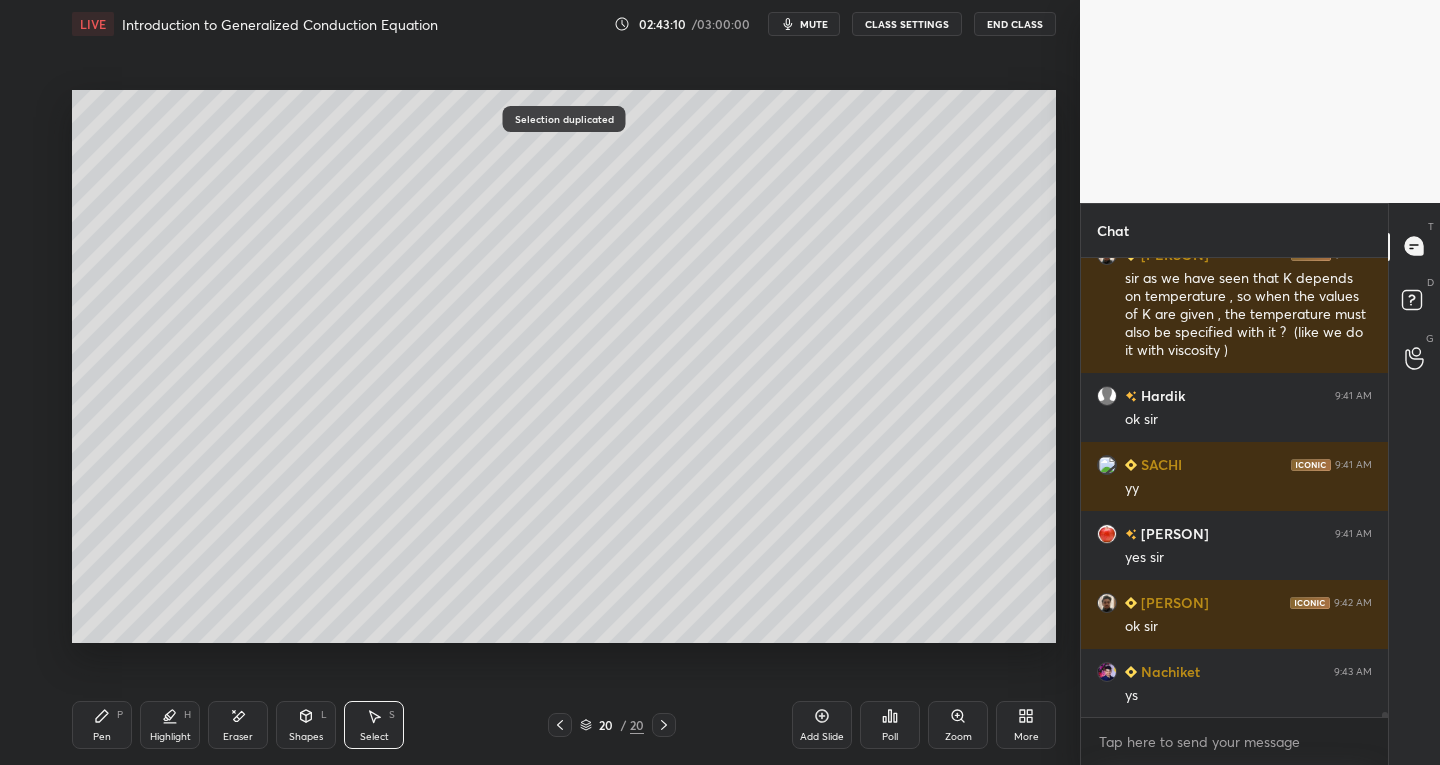 click on "Eraser" at bounding box center (238, 725) 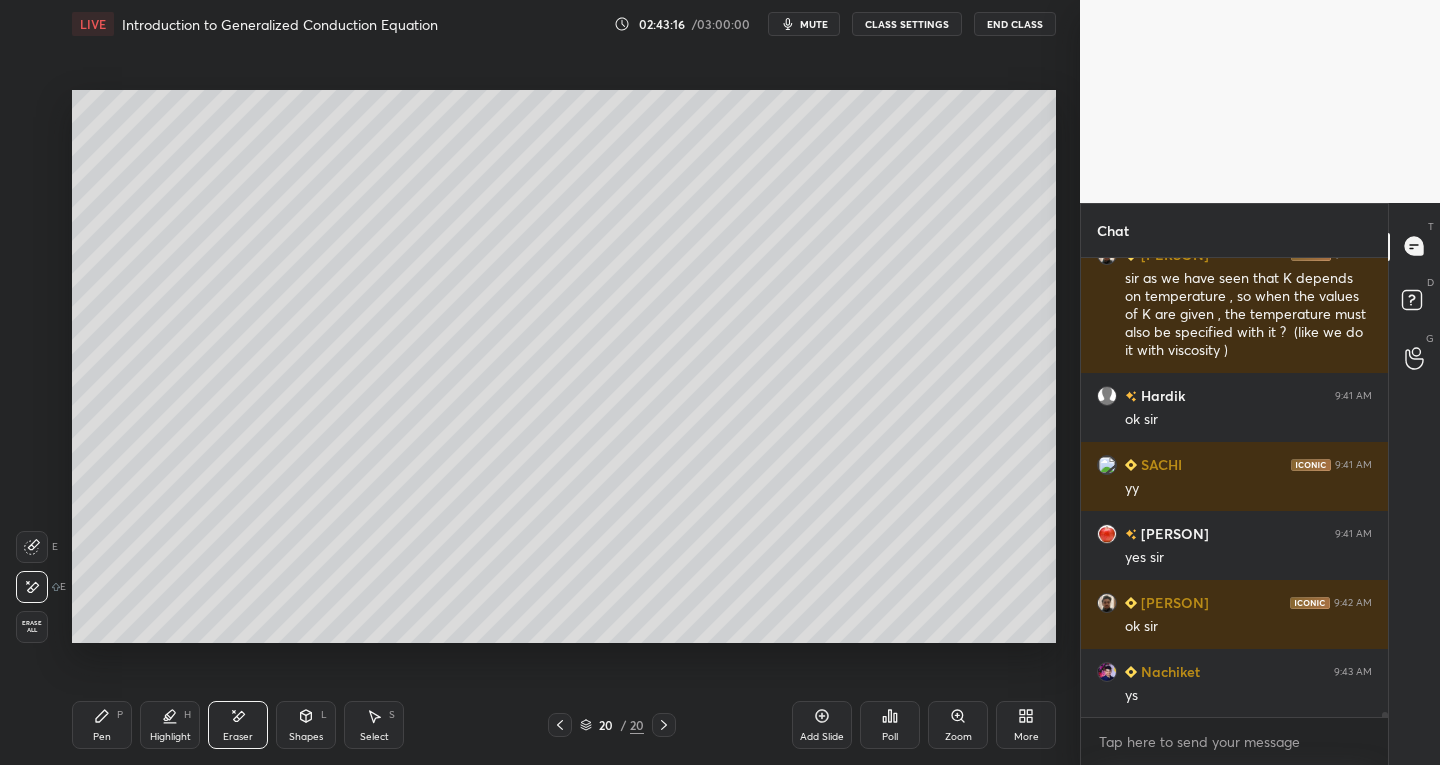 click on "Select S" at bounding box center (374, 725) 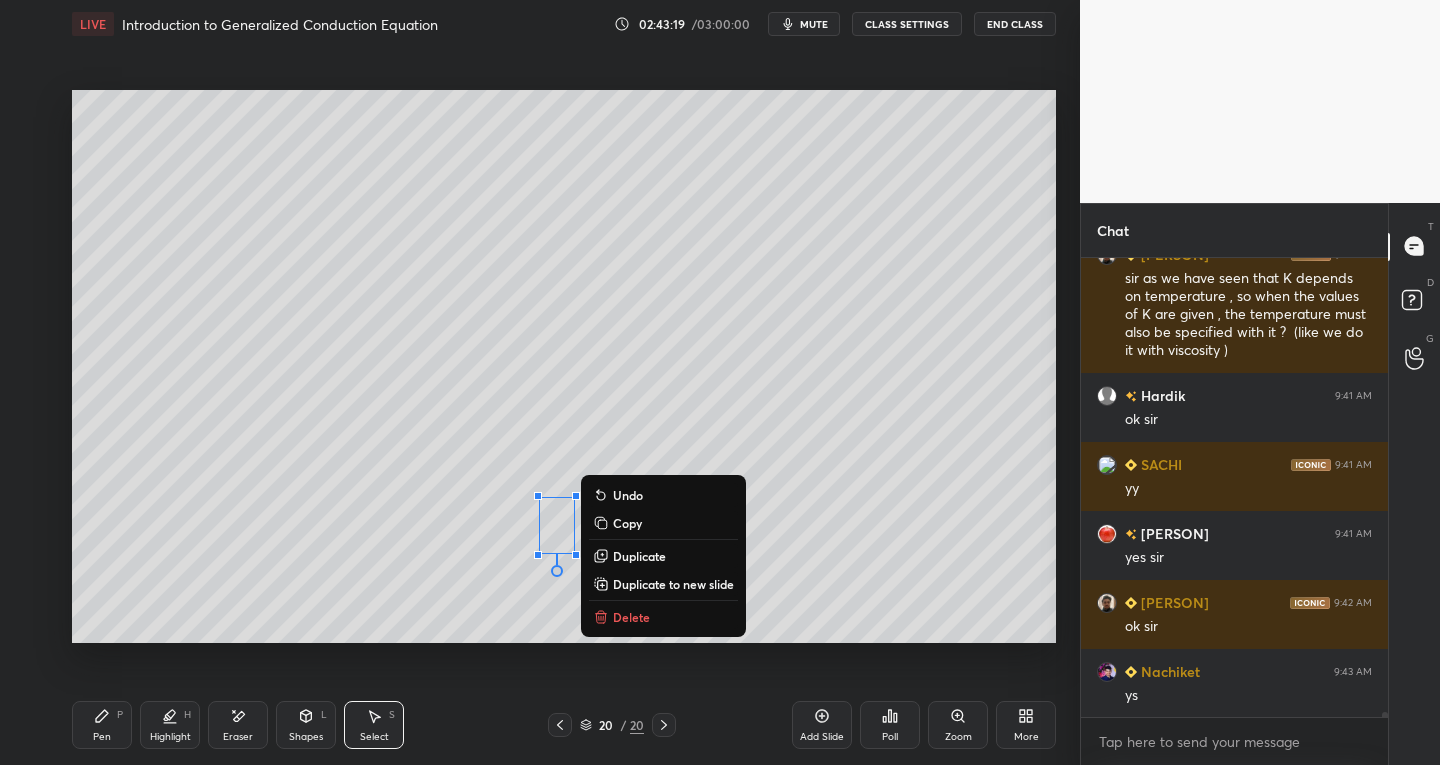click on "0 ° Undo Copy Duplicate Duplicate to new slide Delete" at bounding box center (564, 367) 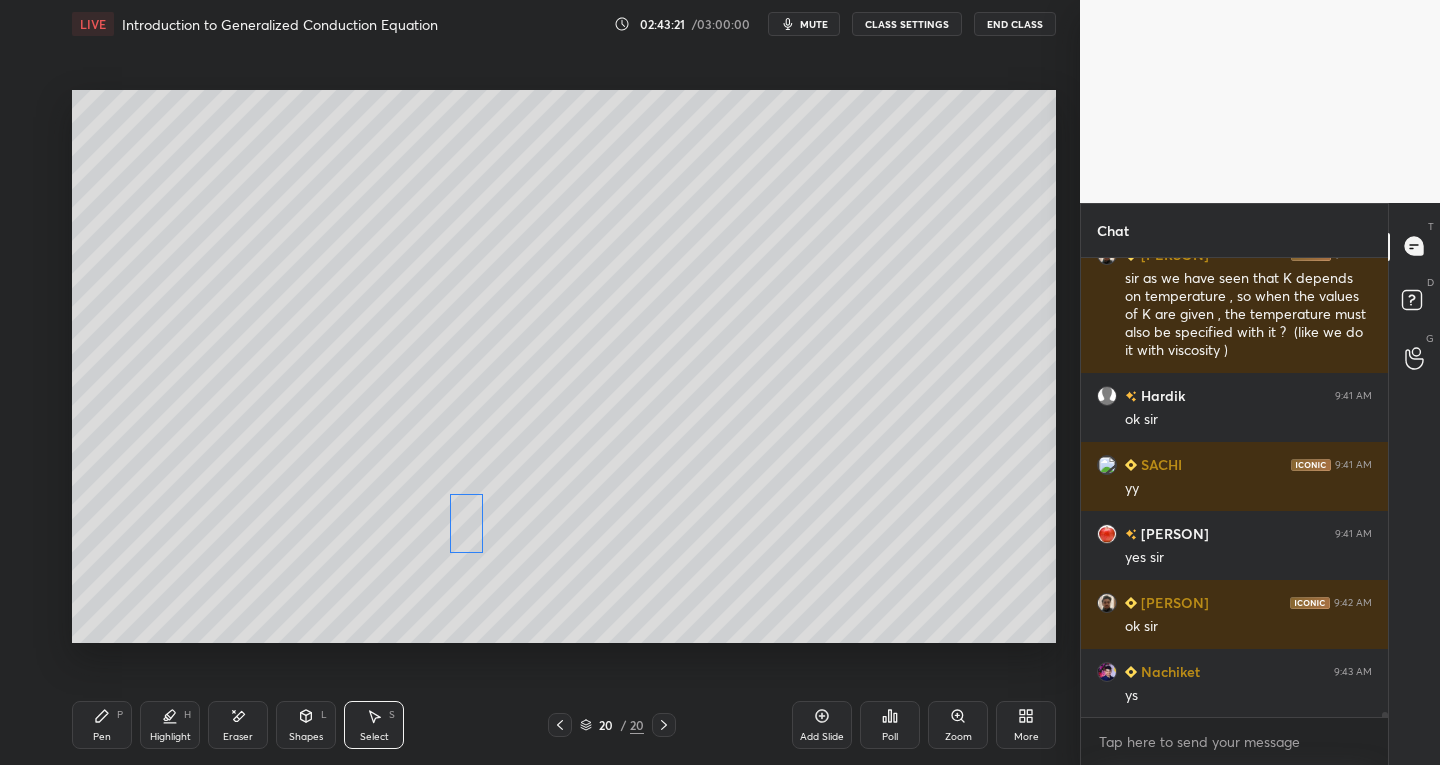 click on "0 ° Undo Copy Duplicate Duplicate to new slide Delete" at bounding box center (564, 367) 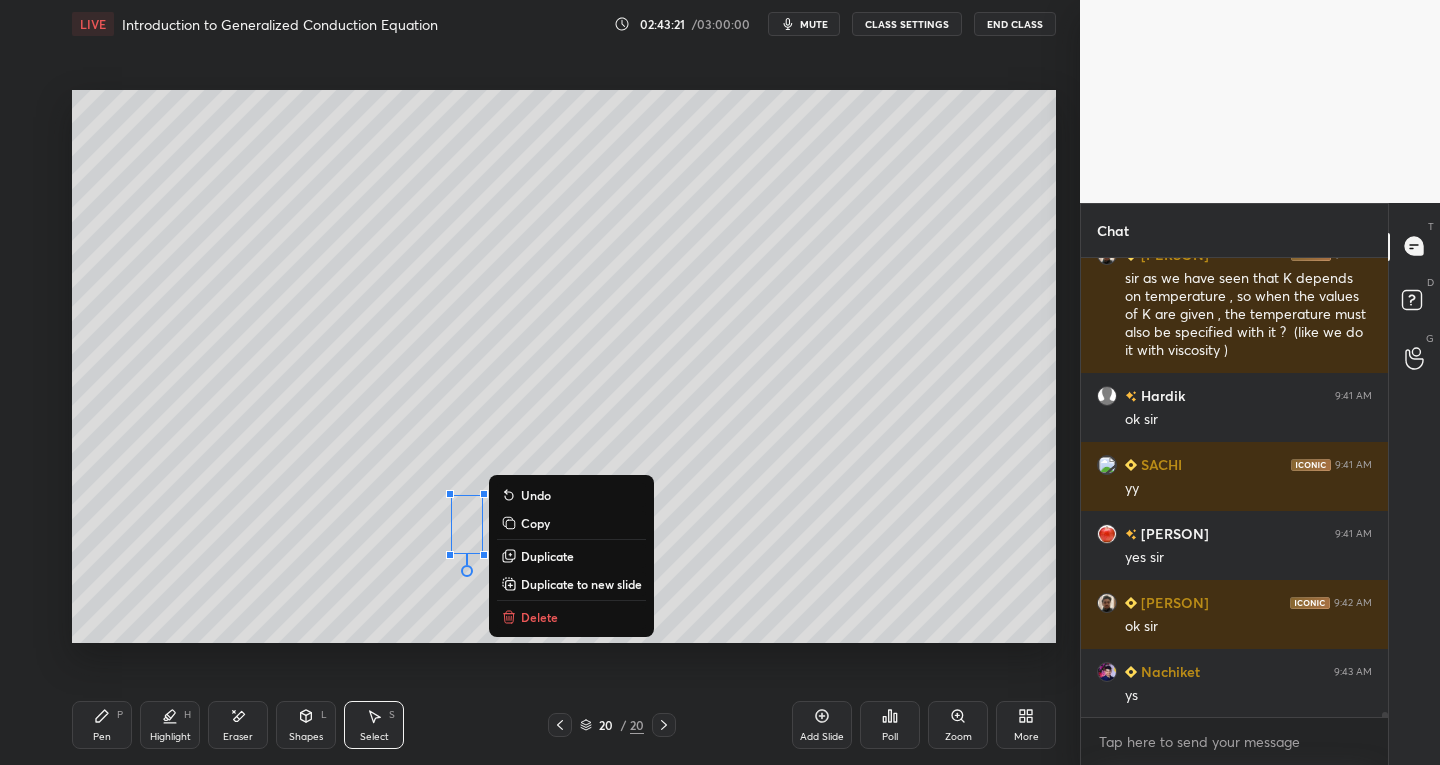 click on "0 ° Undo Copy Duplicate Duplicate to new slide Delete" at bounding box center [564, 367] 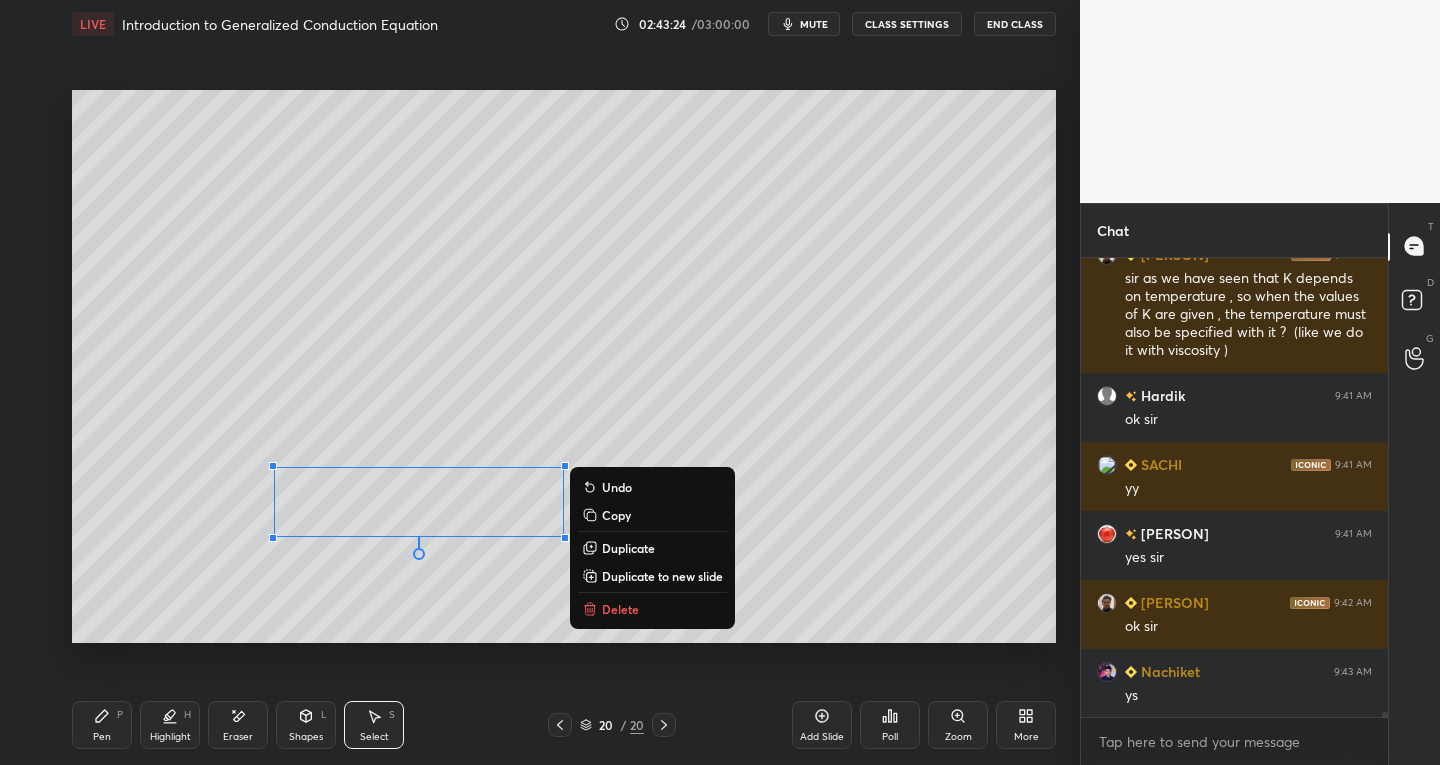 click on "0 ° Undo Copy Duplicate Duplicate to new slide Delete" at bounding box center (564, 367) 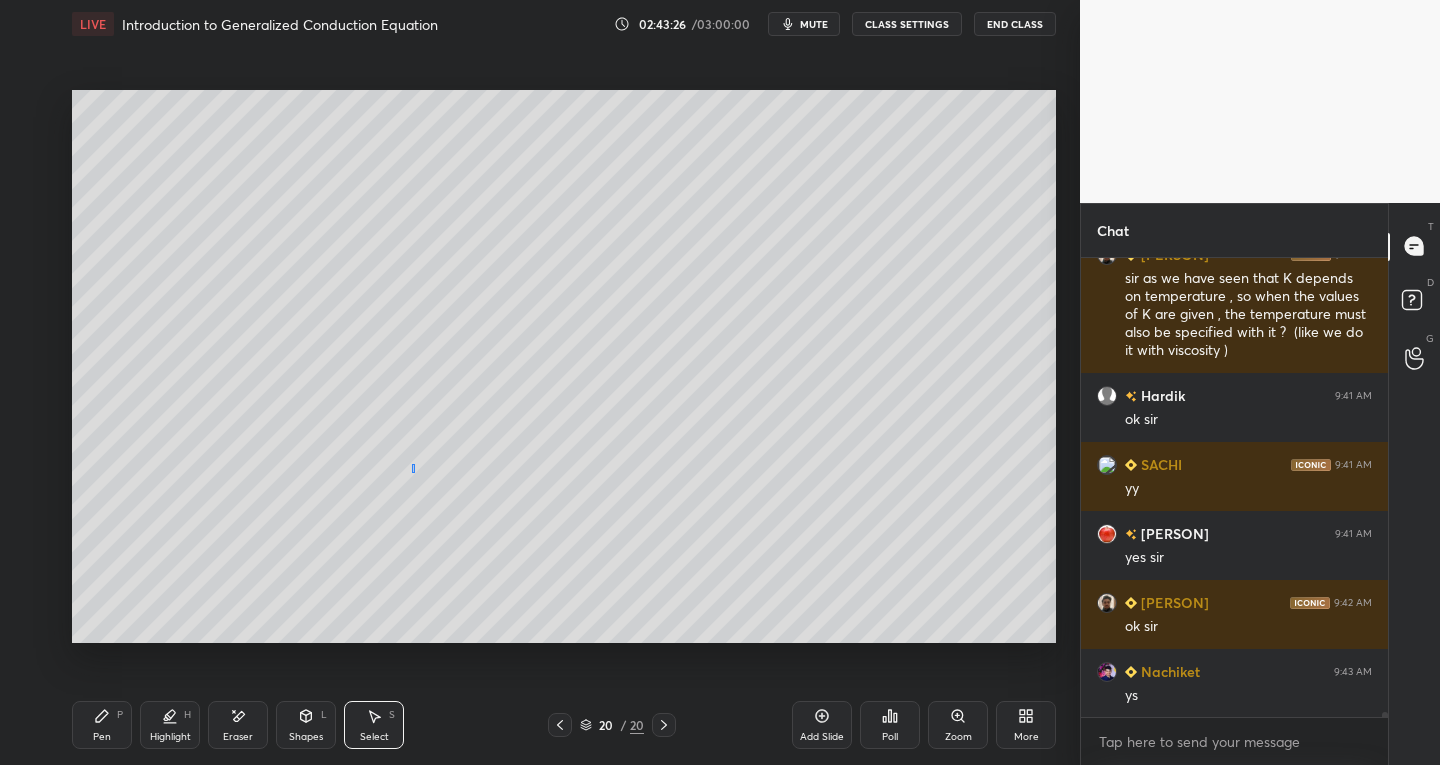 click on "0 ° Undo Copy Duplicate Duplicate to new slide Delete" at bounding box center [564, 367] 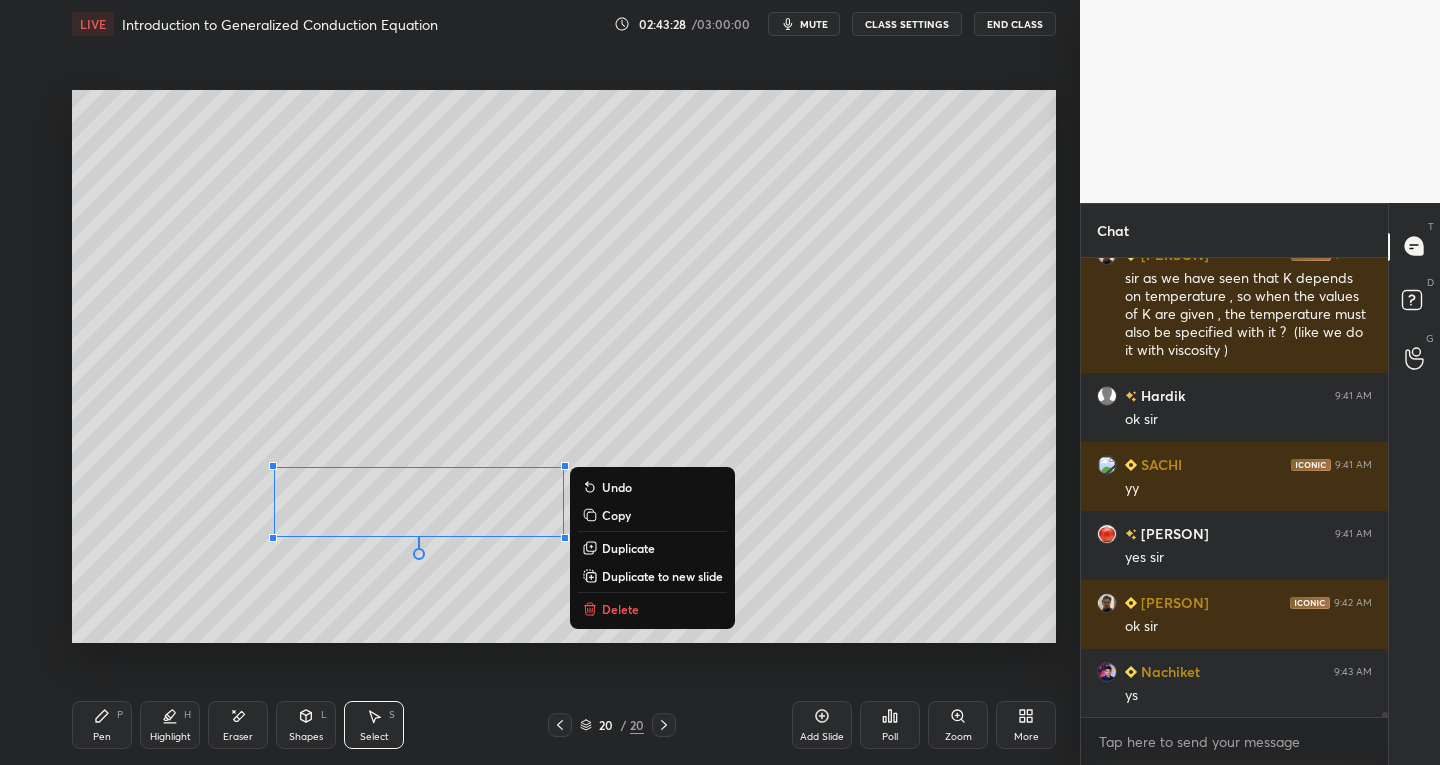 click on "Duplicate" at bounding box center (628, 548) 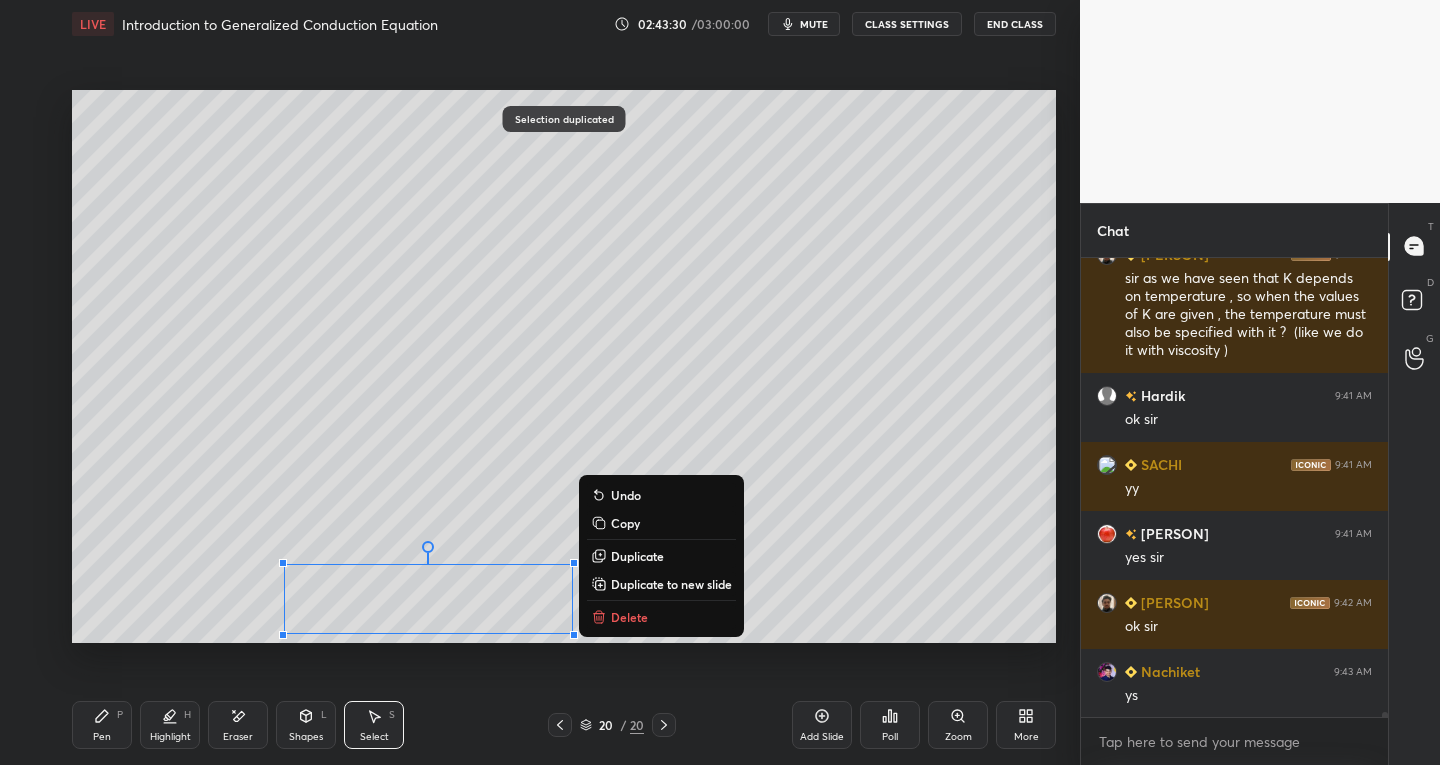click on "Delete" at bounding box center (661, 617) 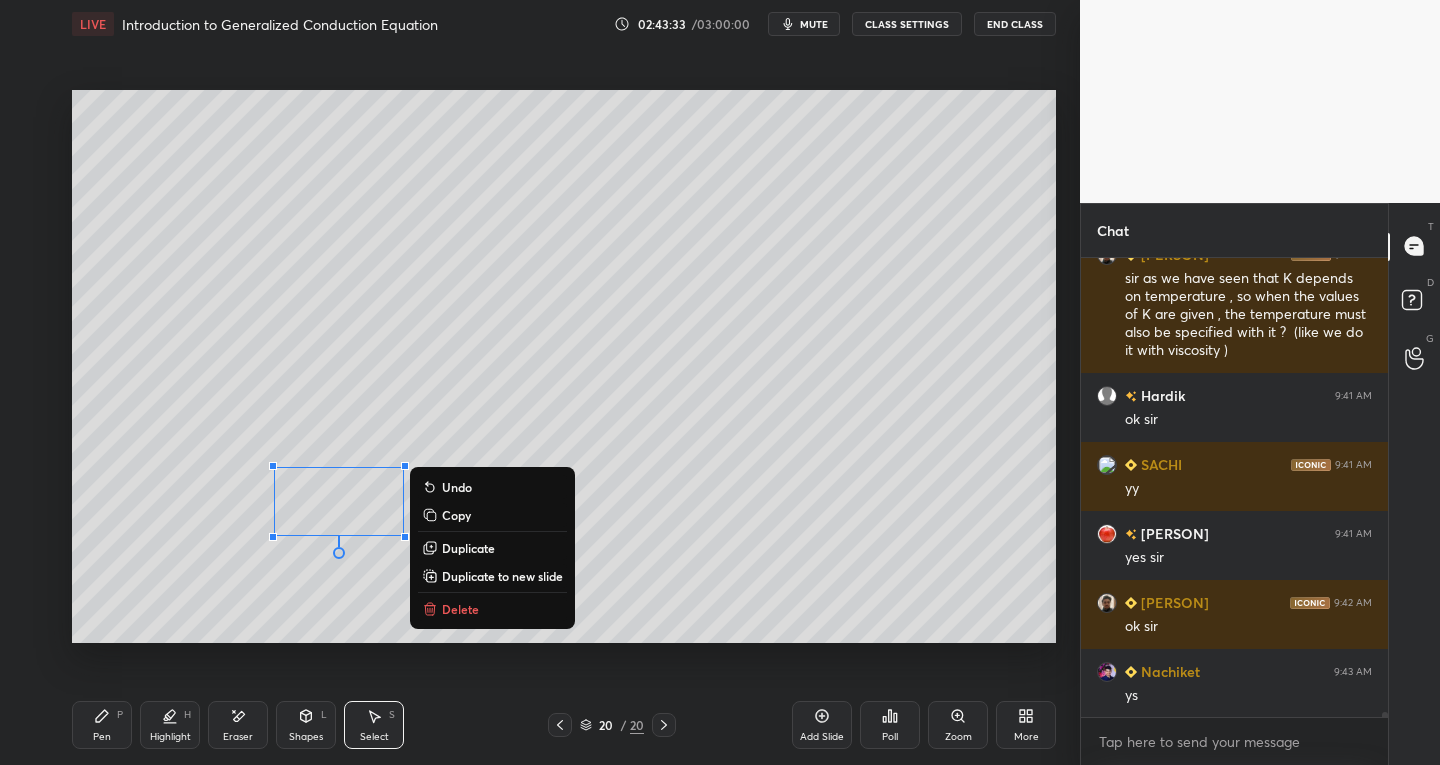 click on "Duplicate" at bounding box center [468, 548] 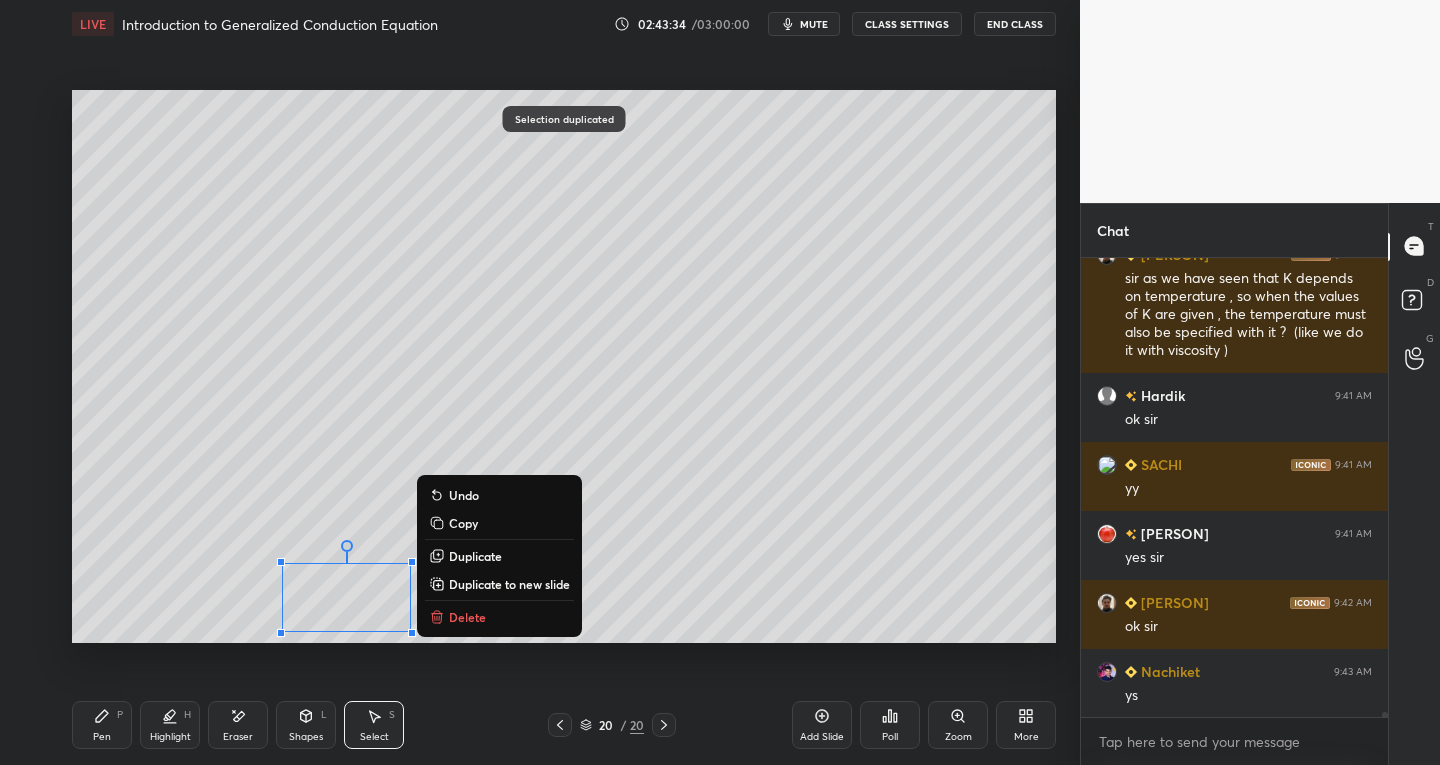 click on "0 ° Undo Copy Duplicate Duplicate to new slide Delete" at bounding box center [564, 367] 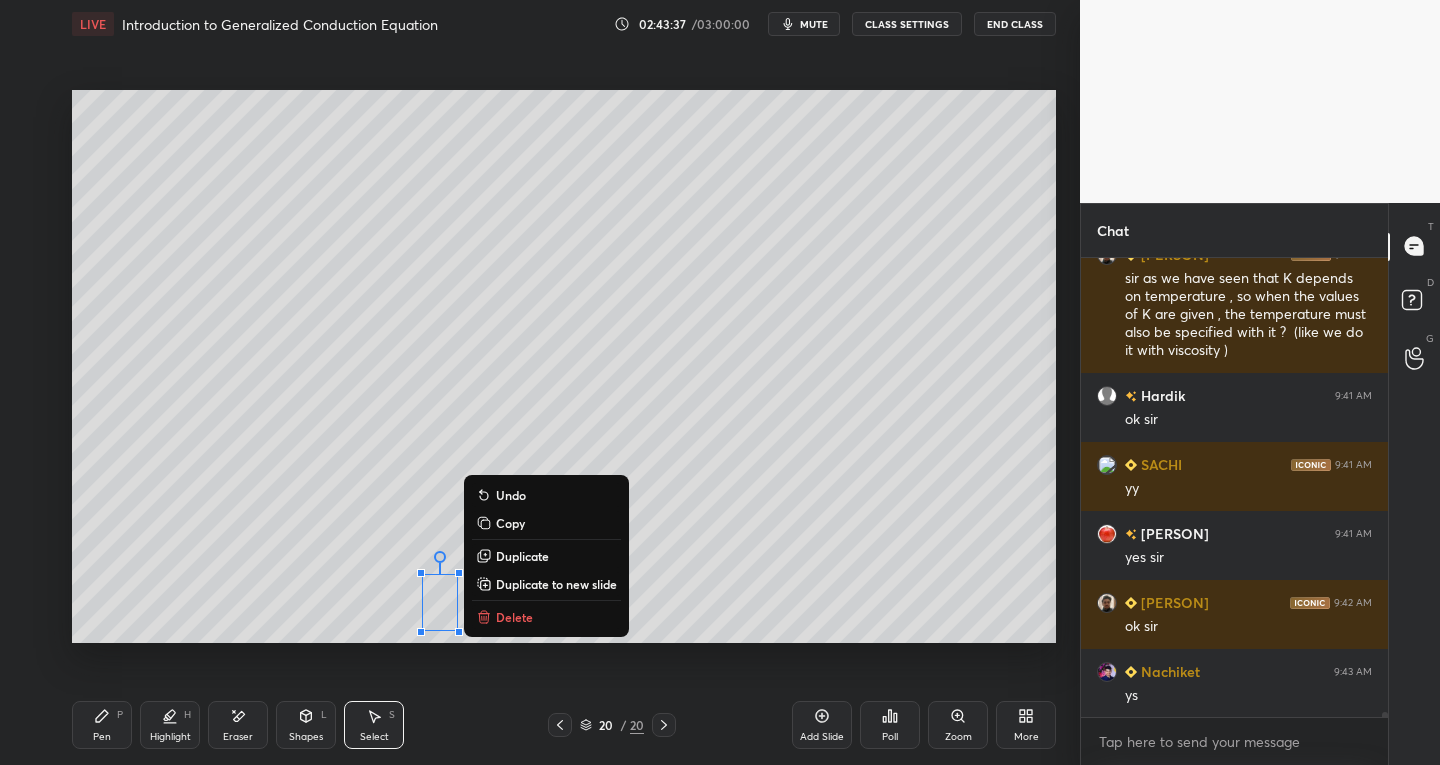 click on "0 ° Undo Copy Duplicate Duplicate to new slide Delete" at bounding box center [564, 367] 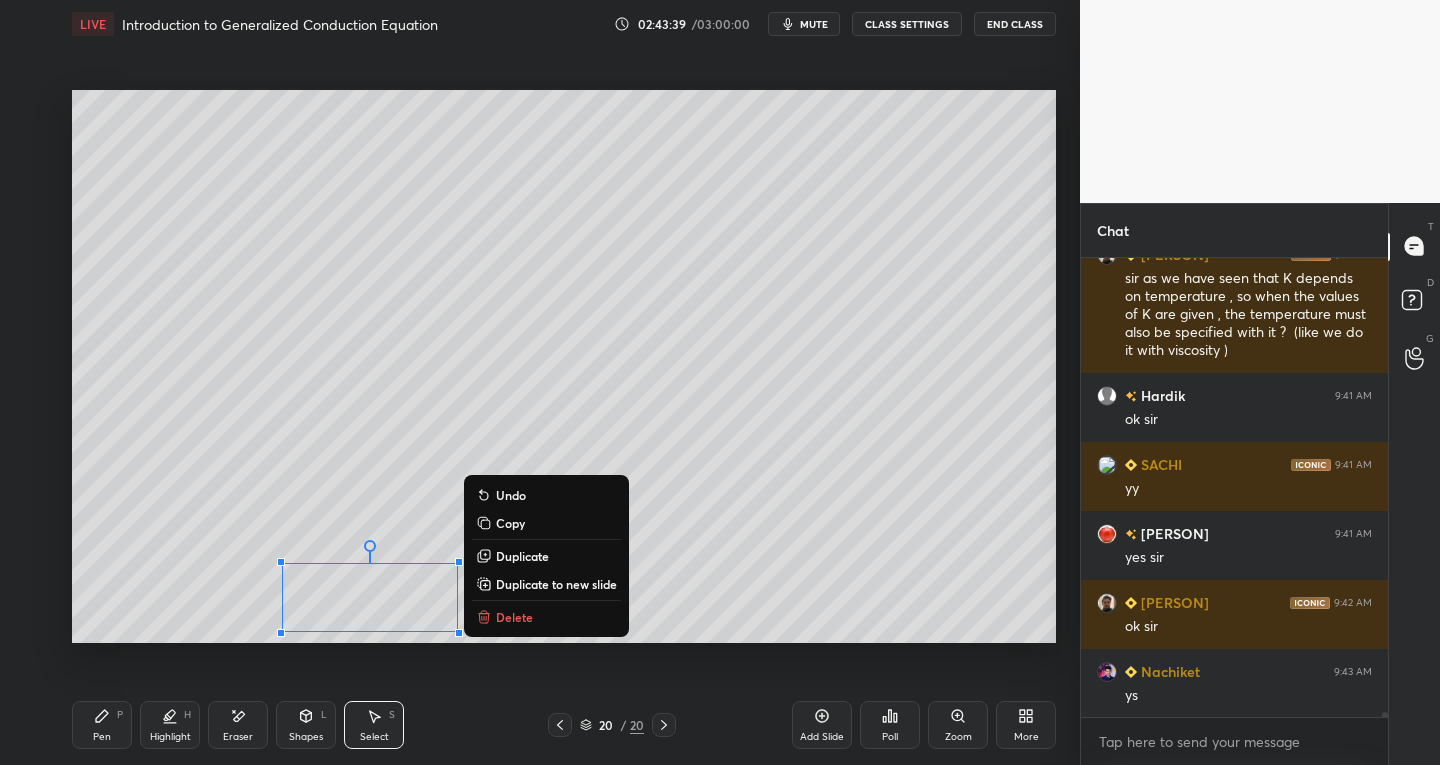 click on "Duplicate" at bounding box center [522, 556] 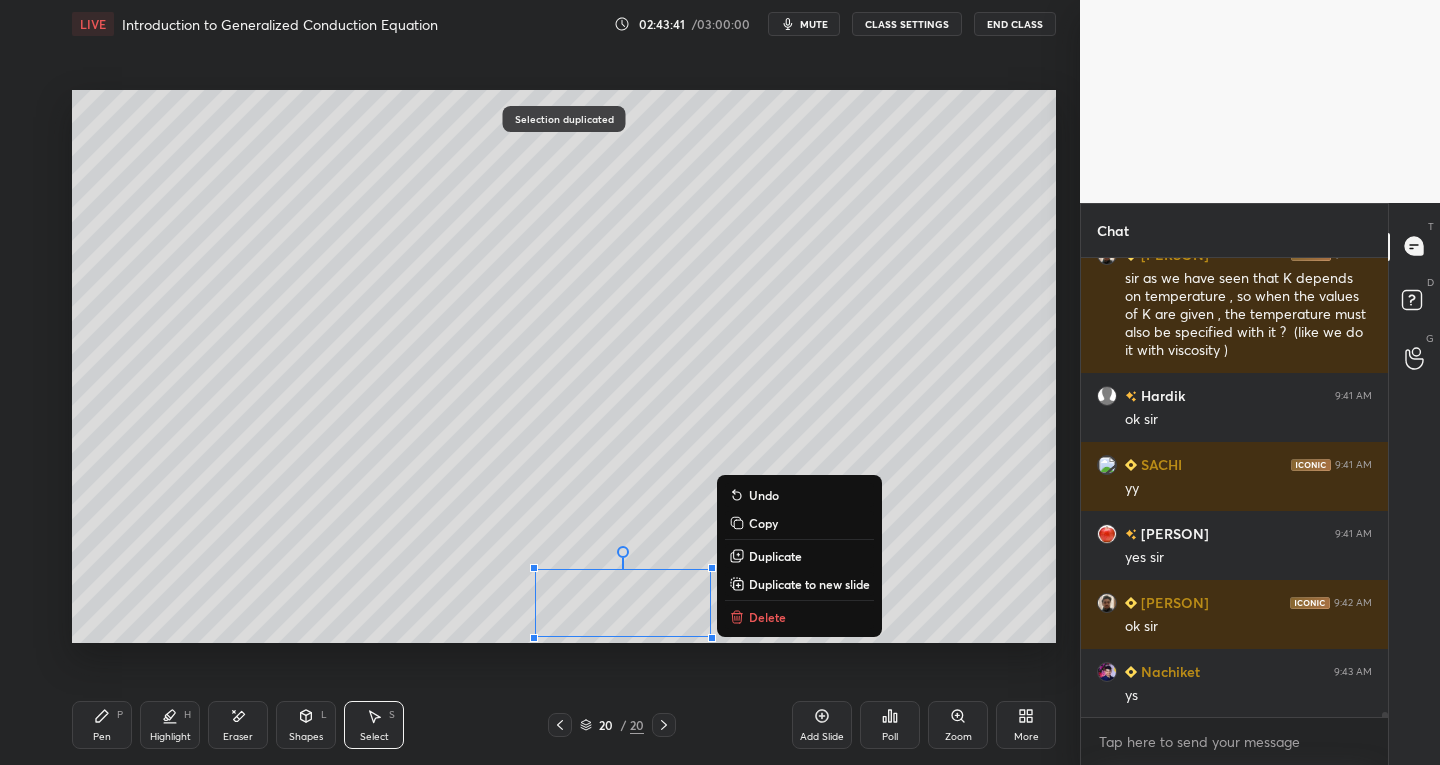 click on "0 ° Undo Copy Duplicate Duplicate to new slide Delete" at bounding box center (564, 367) 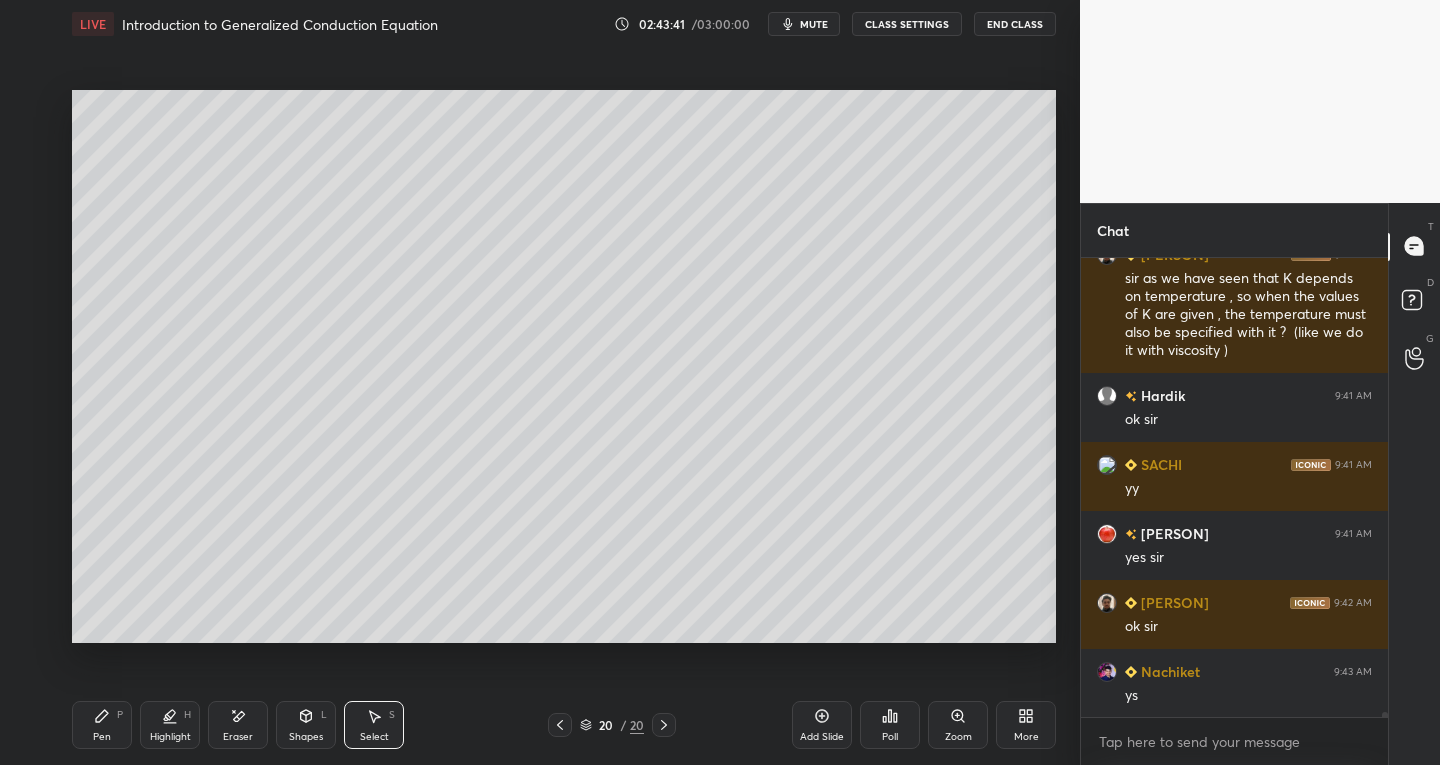 click on "Pen P" at bounding box center [102, 725] 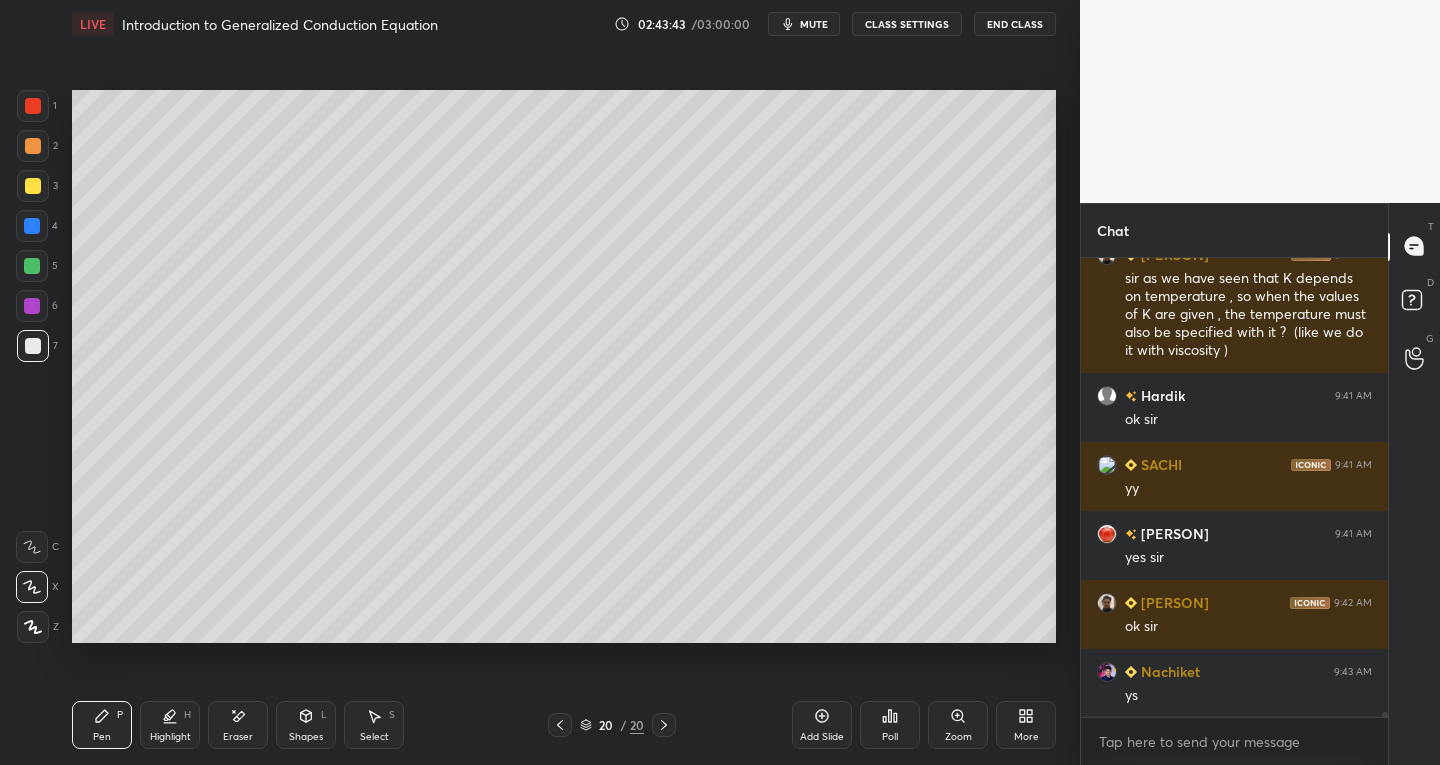 click 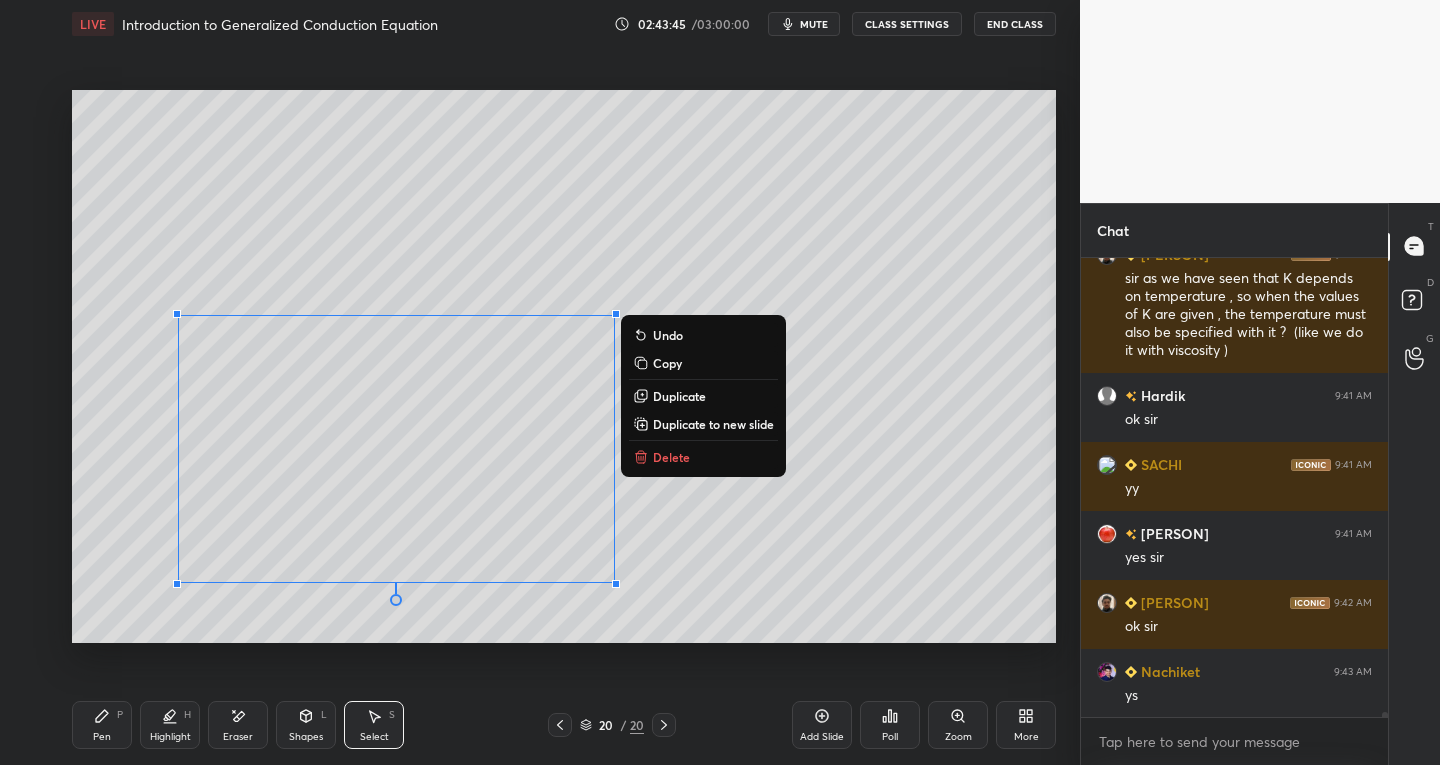click on "0 ° Undo Copy Duplicate Duplicate to new slide Delete Setting up your live class Poll for   secs No correct answer Start poll" at bounding box center [564, 366] 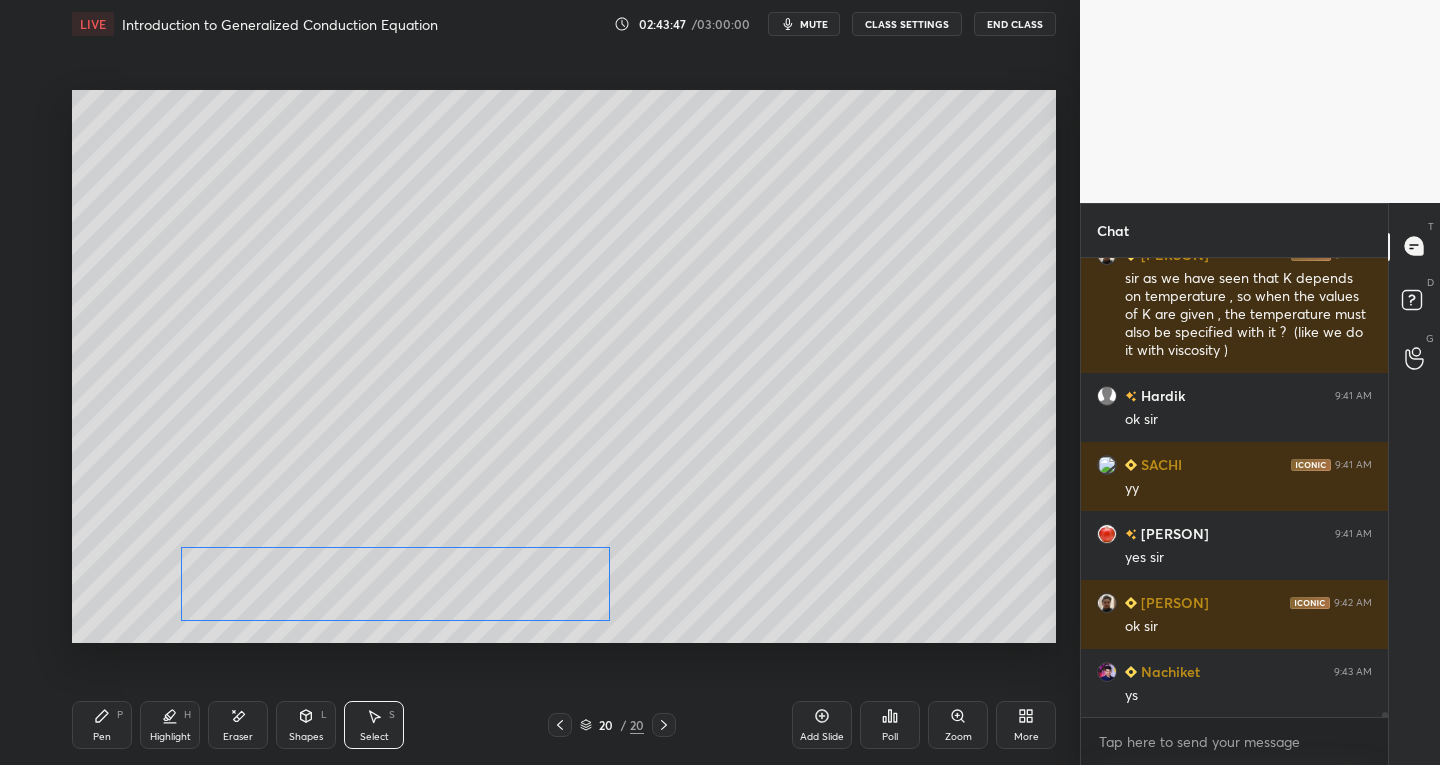scroll, scrollTop: 41038, scrollLeft: 0, axis: vertical 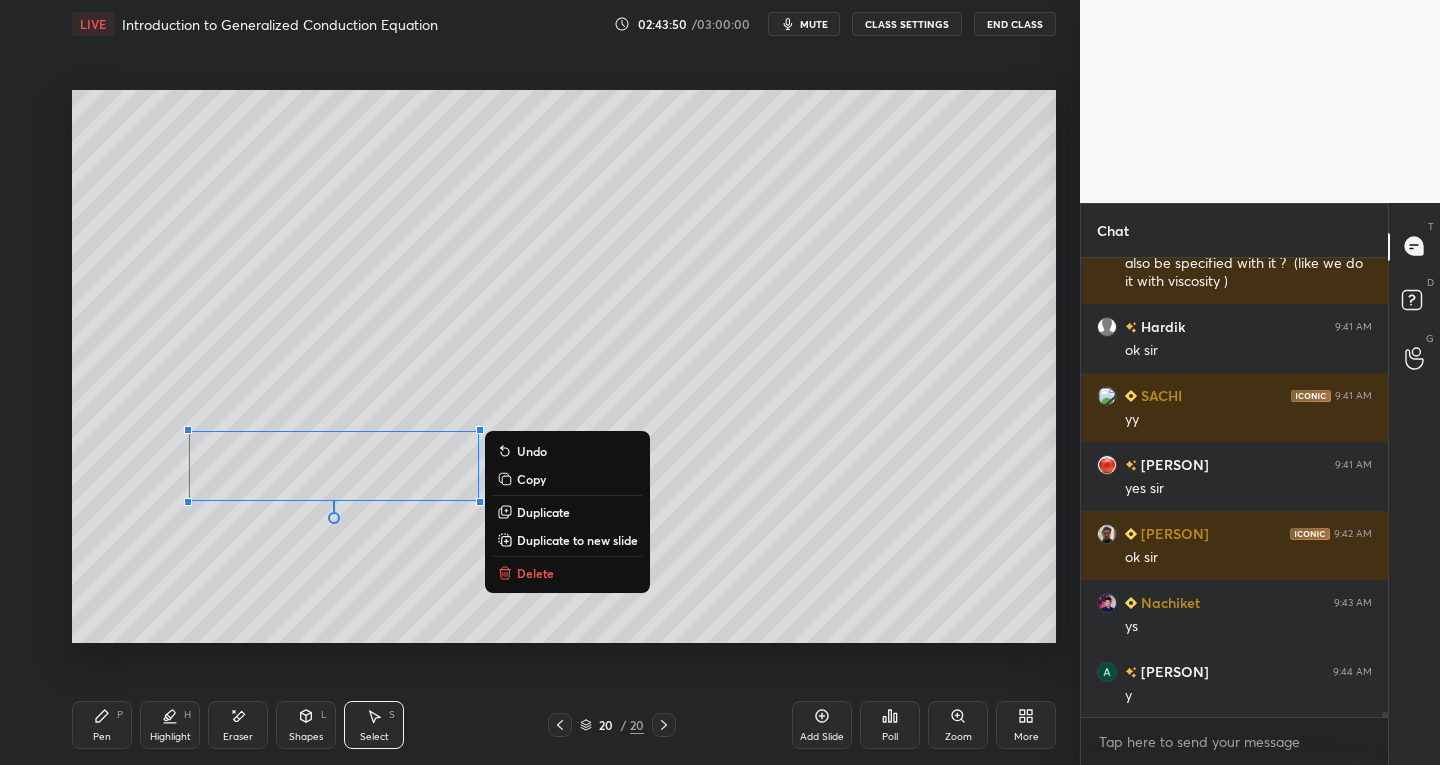 click on "Pen P" at bounding box center (102, 725) 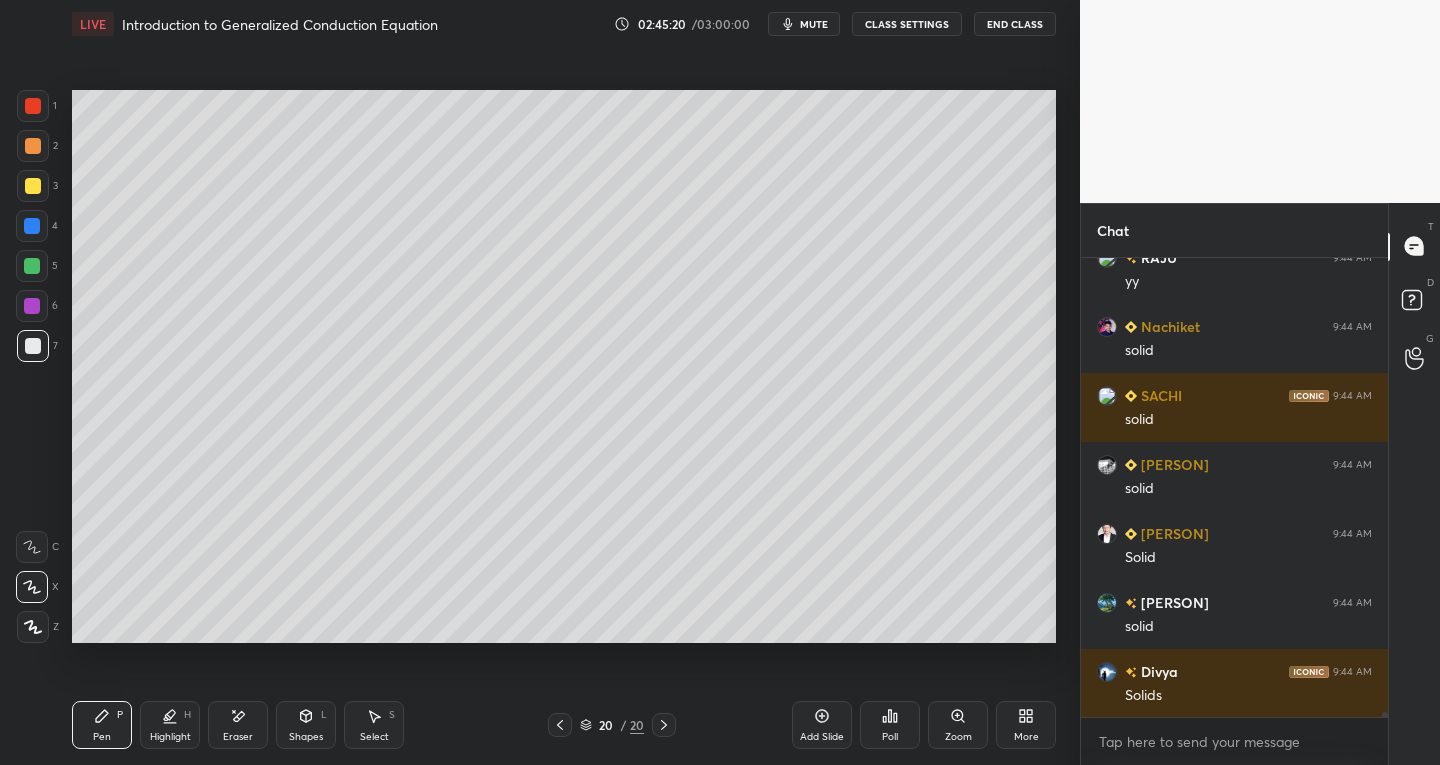 scroll, scrollTop: 42004, scrollLeft: 0, axis: vertical 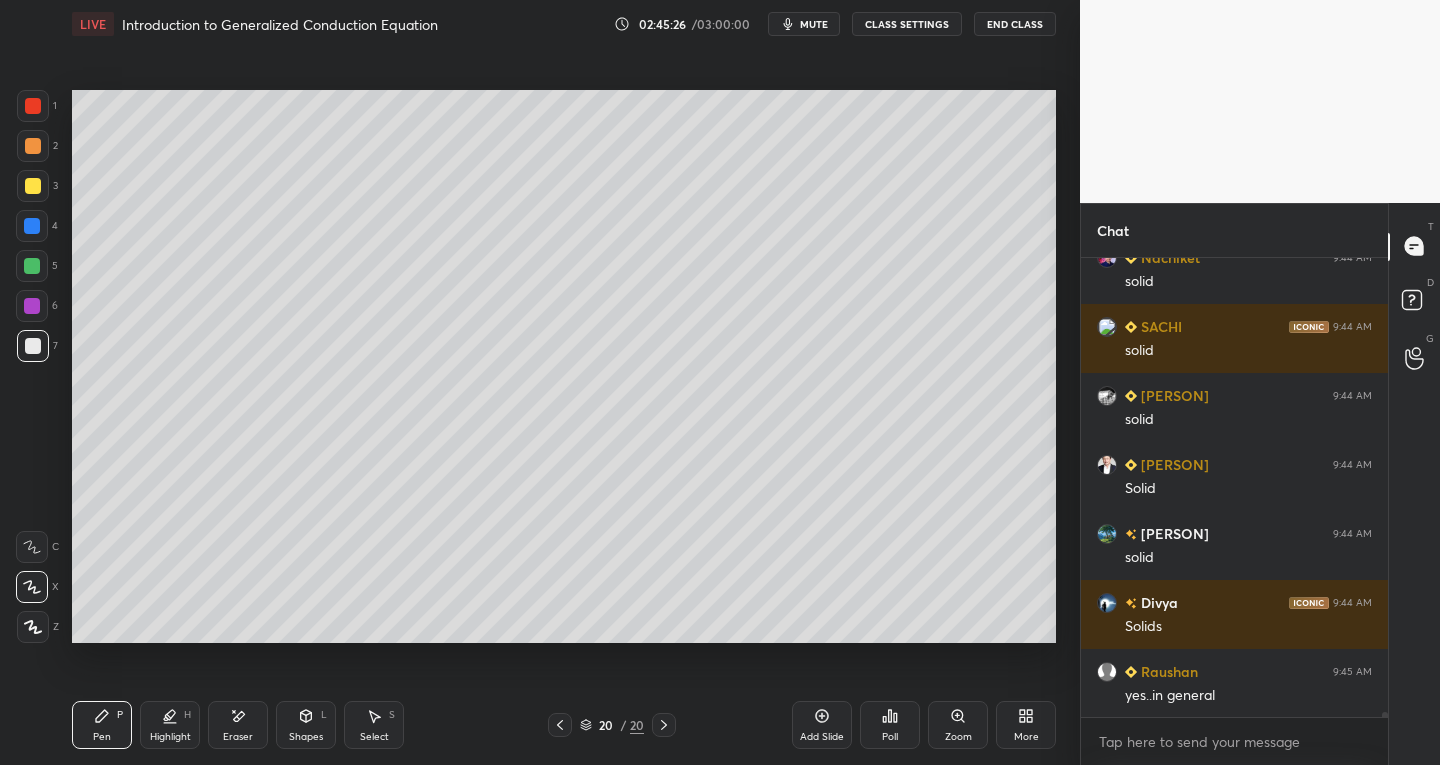 click on "Select S" at bounding box center [374, 725] 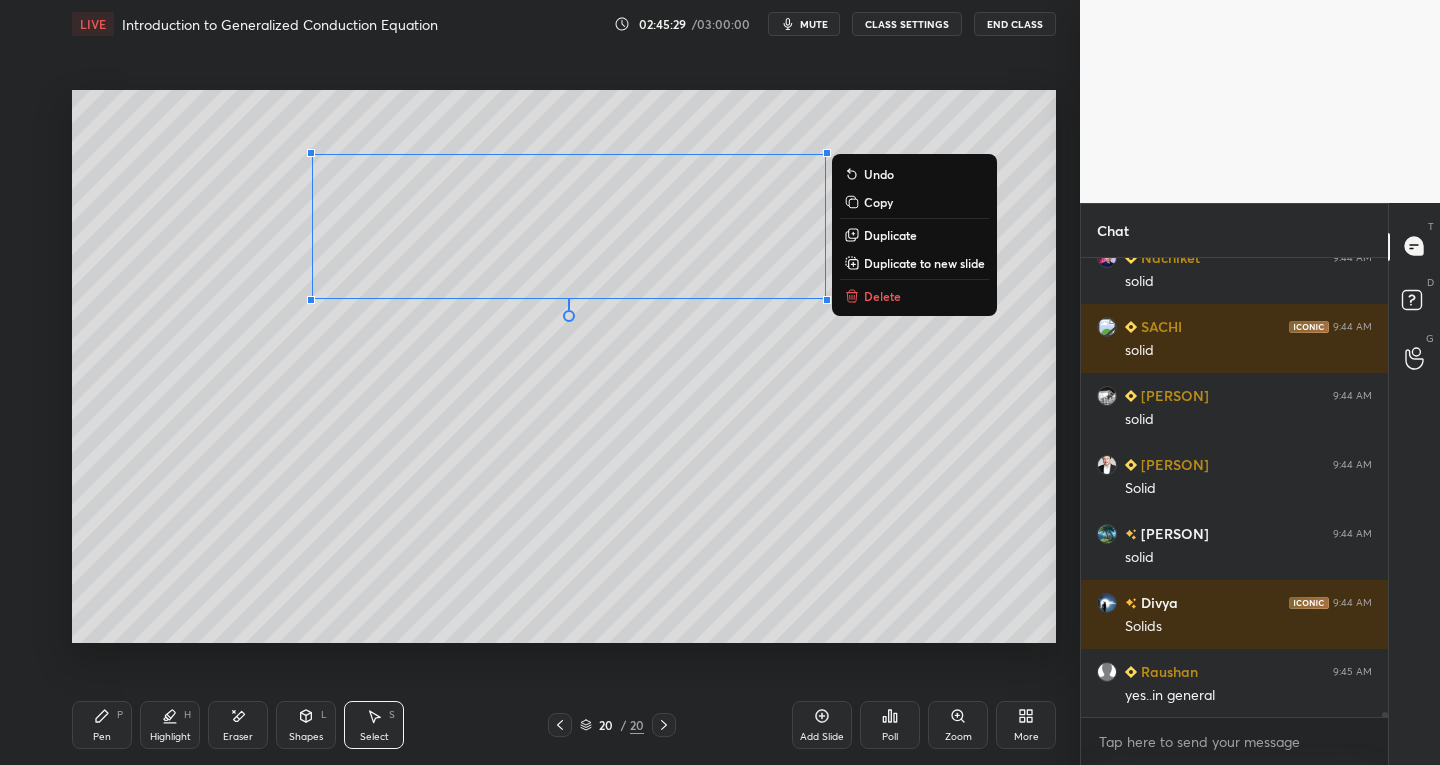 click on "Duplicate to new slide" at bounding box center [924, 263] 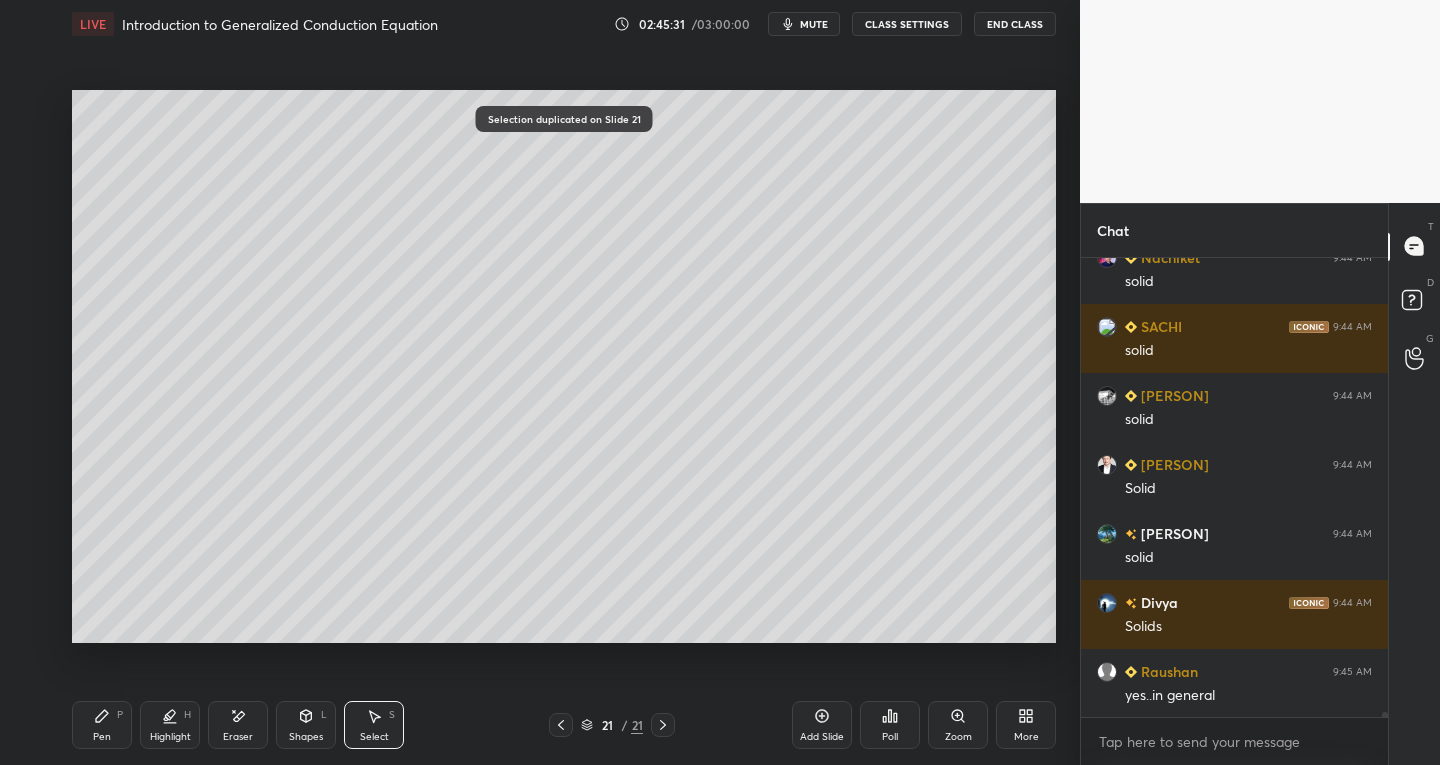 click 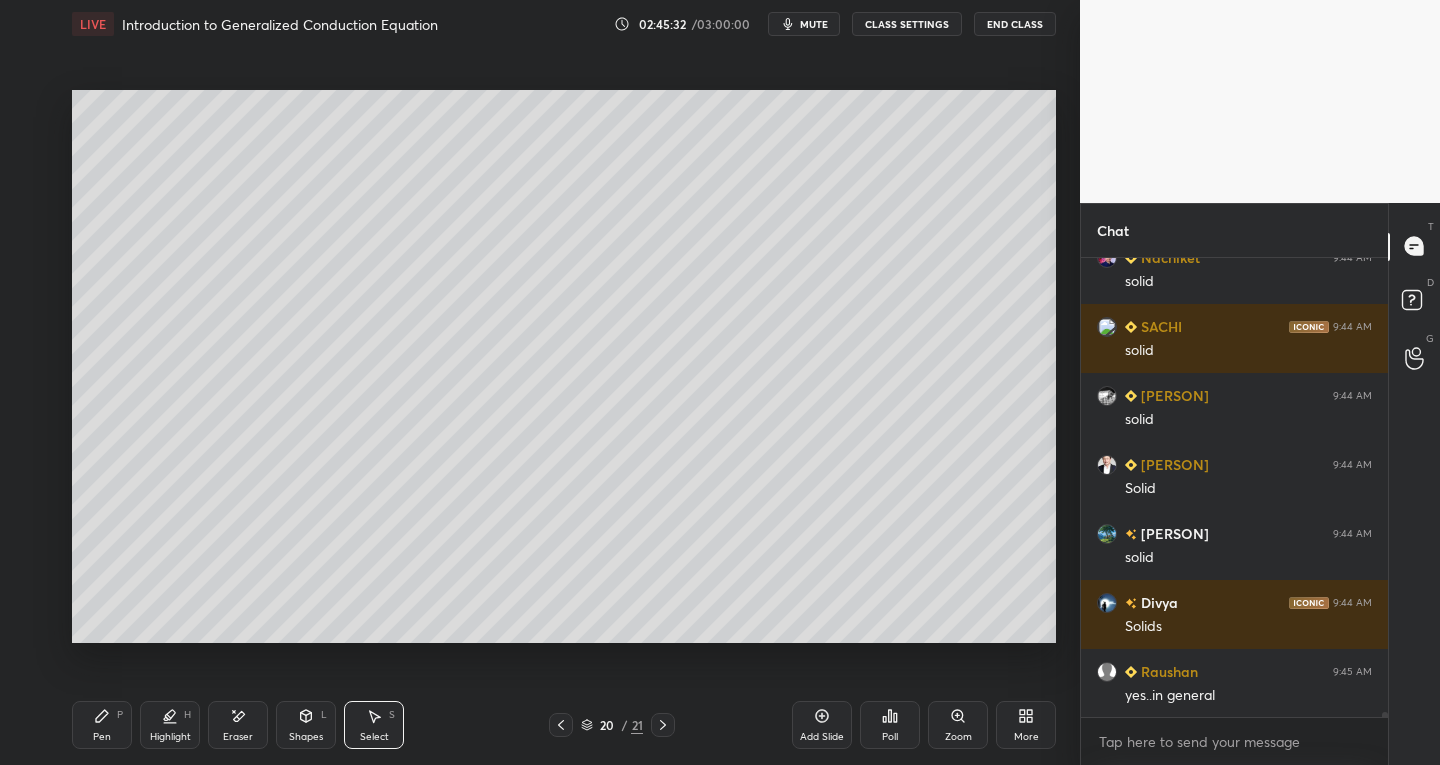 click 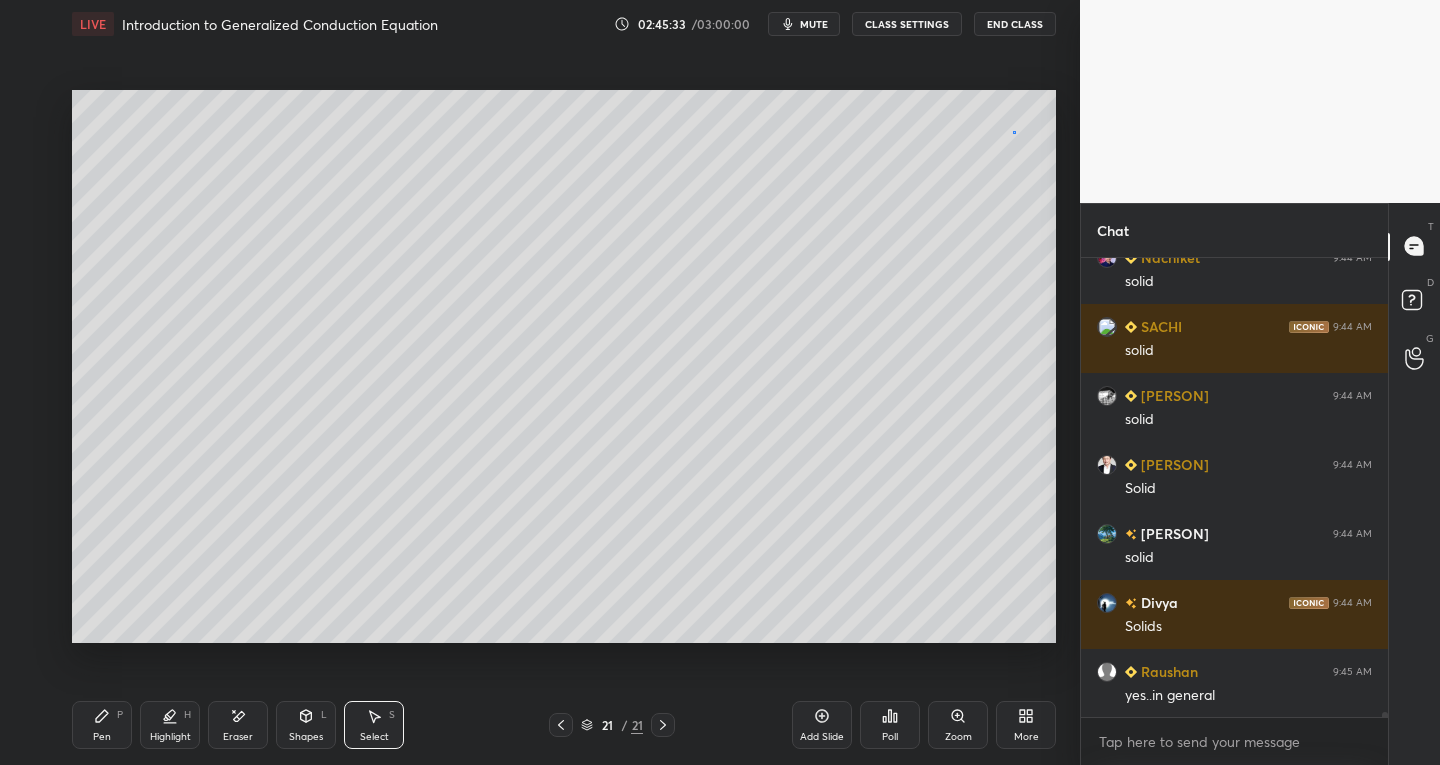 click on "0 ° Undo Copy Duplicate Duplicate to new slide Delete" at bounding box center [564, 367] 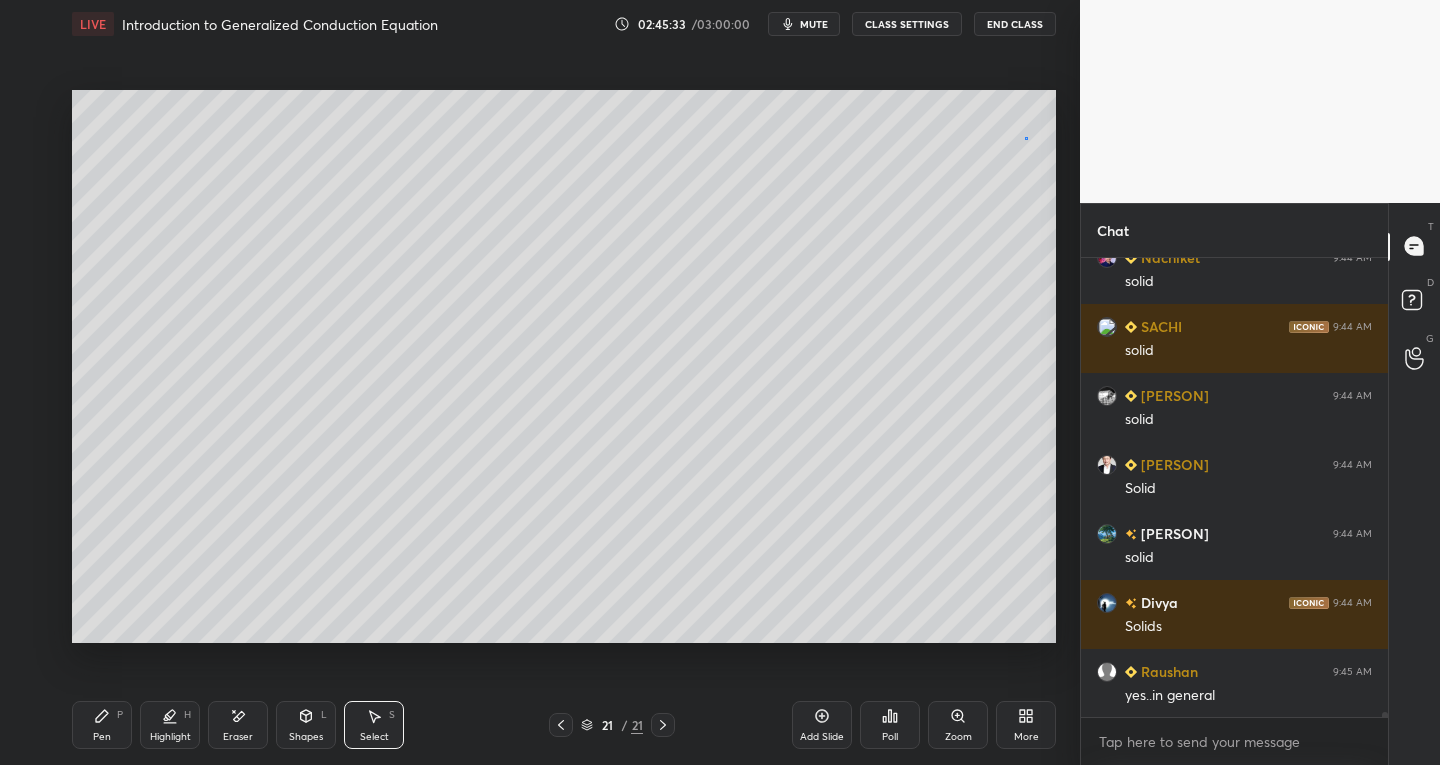click on "0 ° Undo Copy Duplicate Duplicate to new slide Delete" at bounding box center [564, 367] 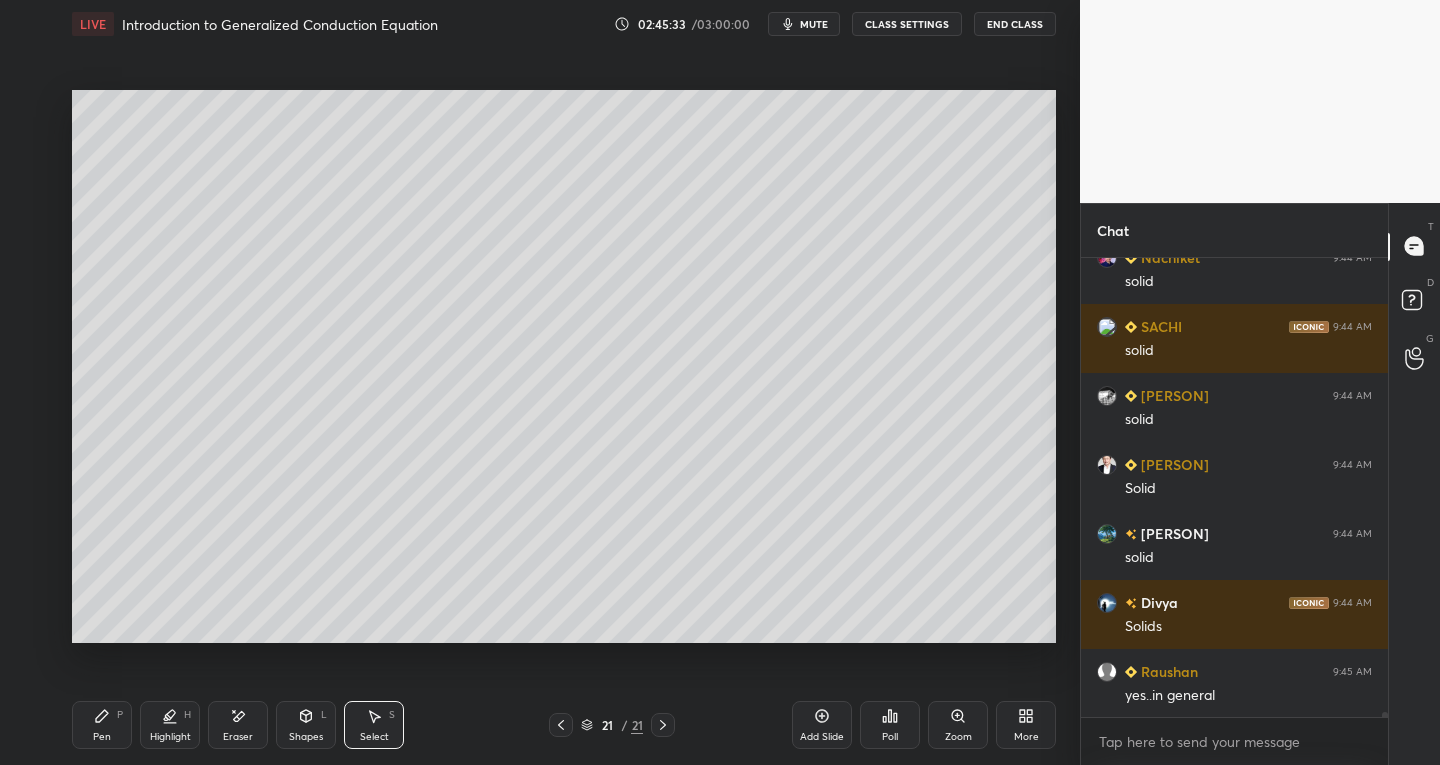 click on "Pen P" at bounding box center [102, 725] 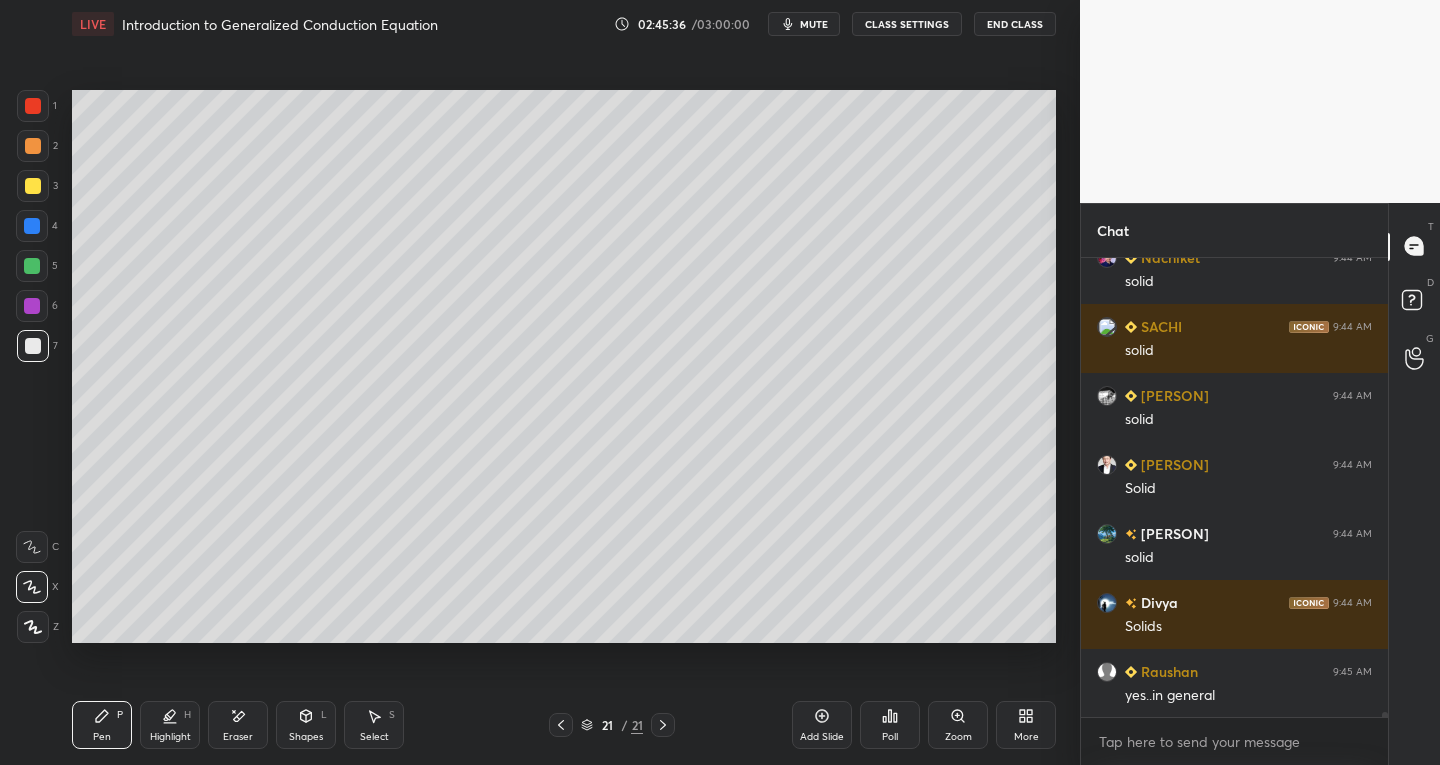click 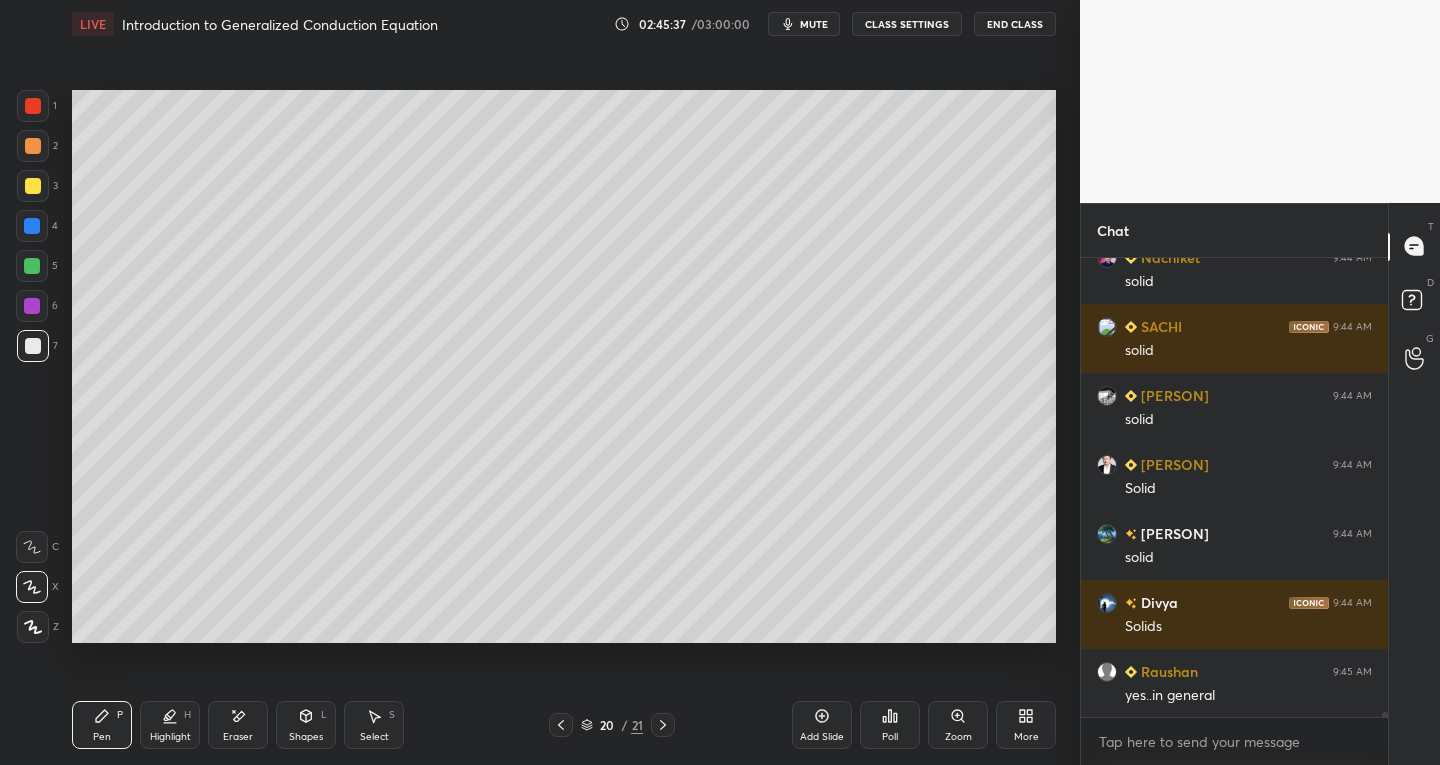 click on "Select S" at bounding box center [374, 725] 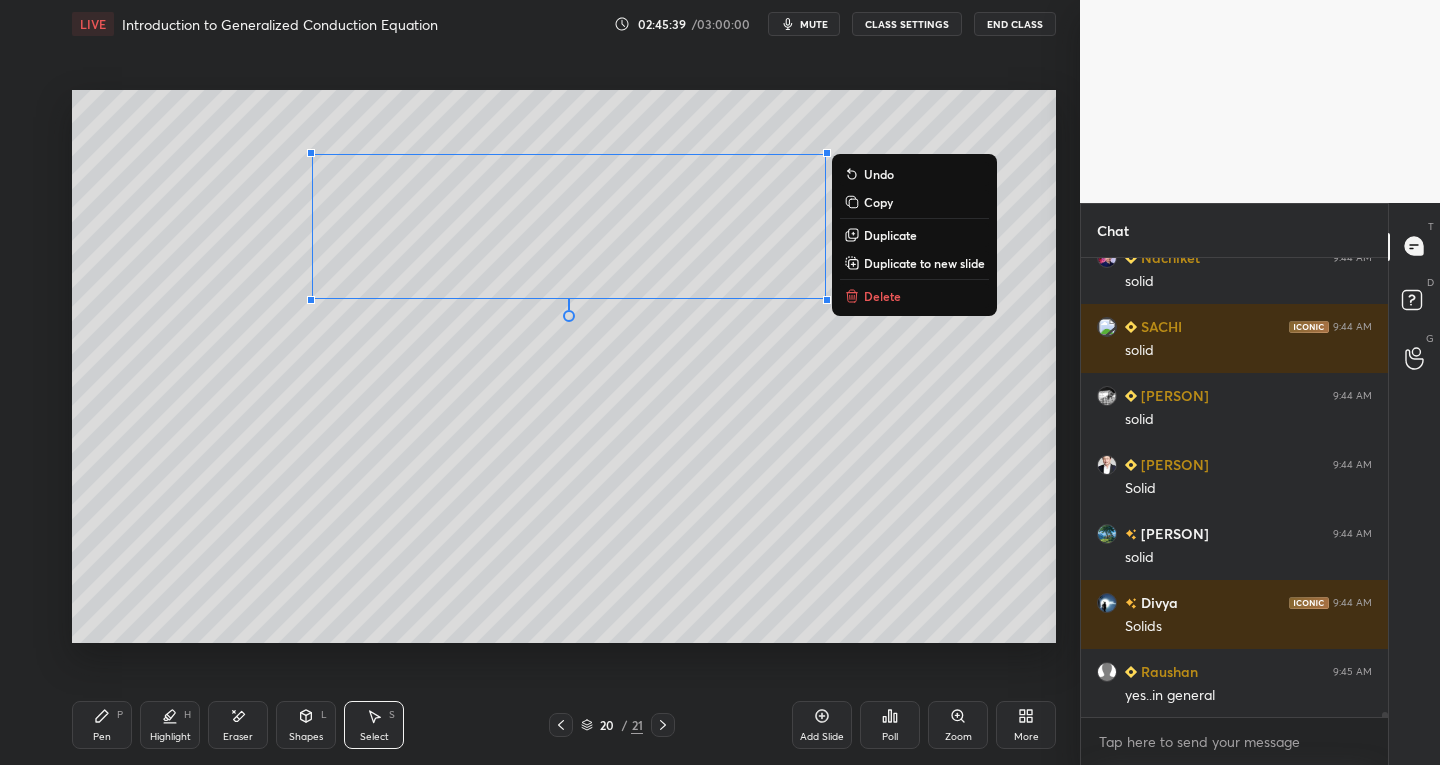 click on "Delete" at bounding box center [882, 296] 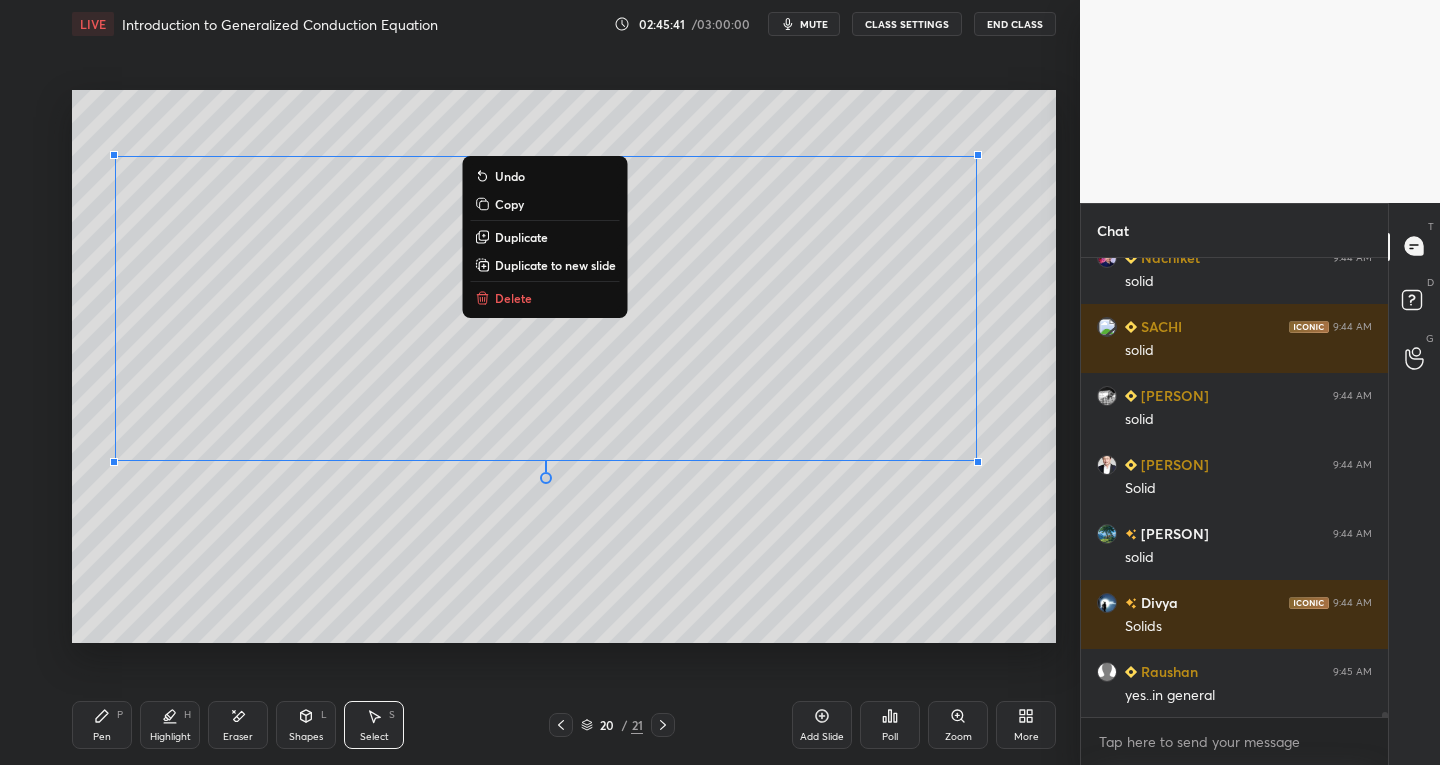 click 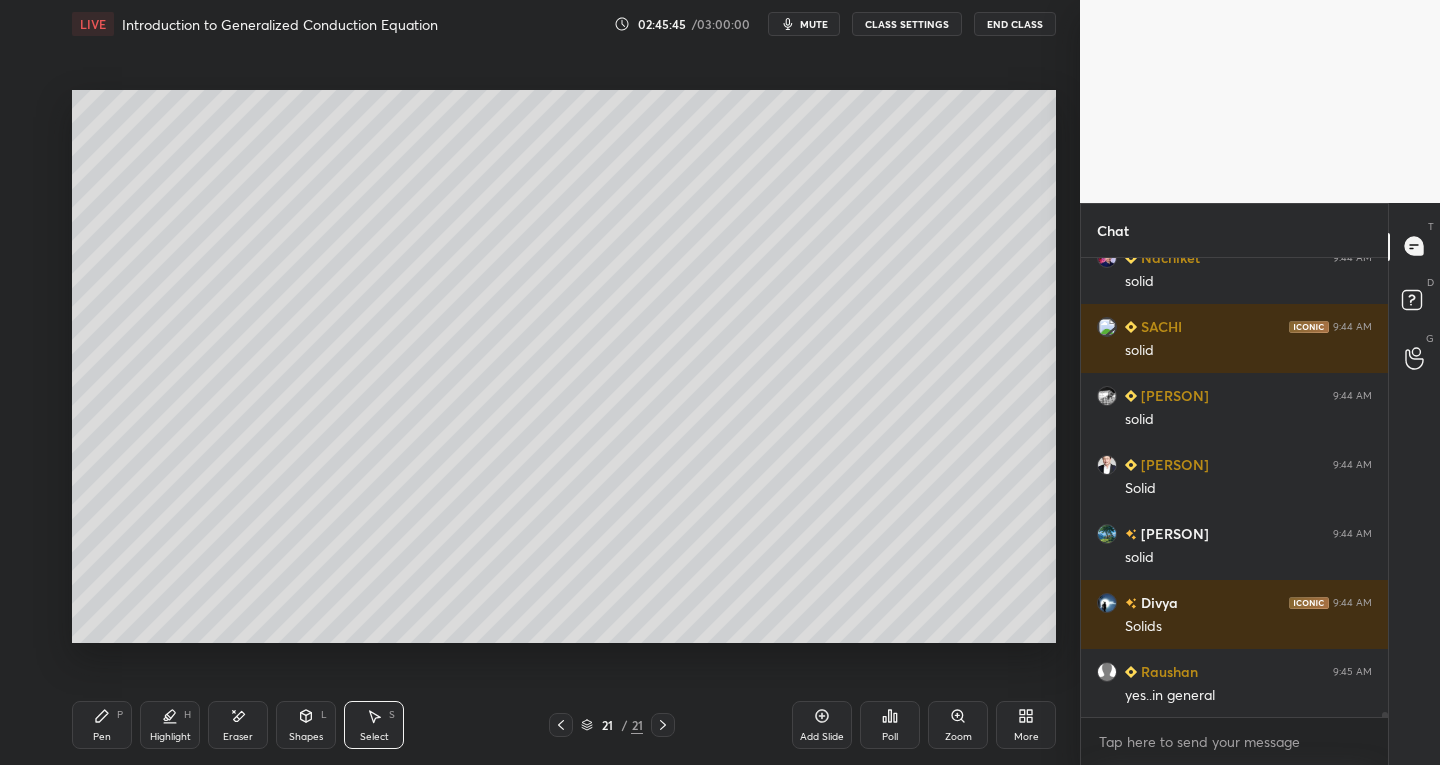 click on "Pen P" at bounding box center [102, 725] 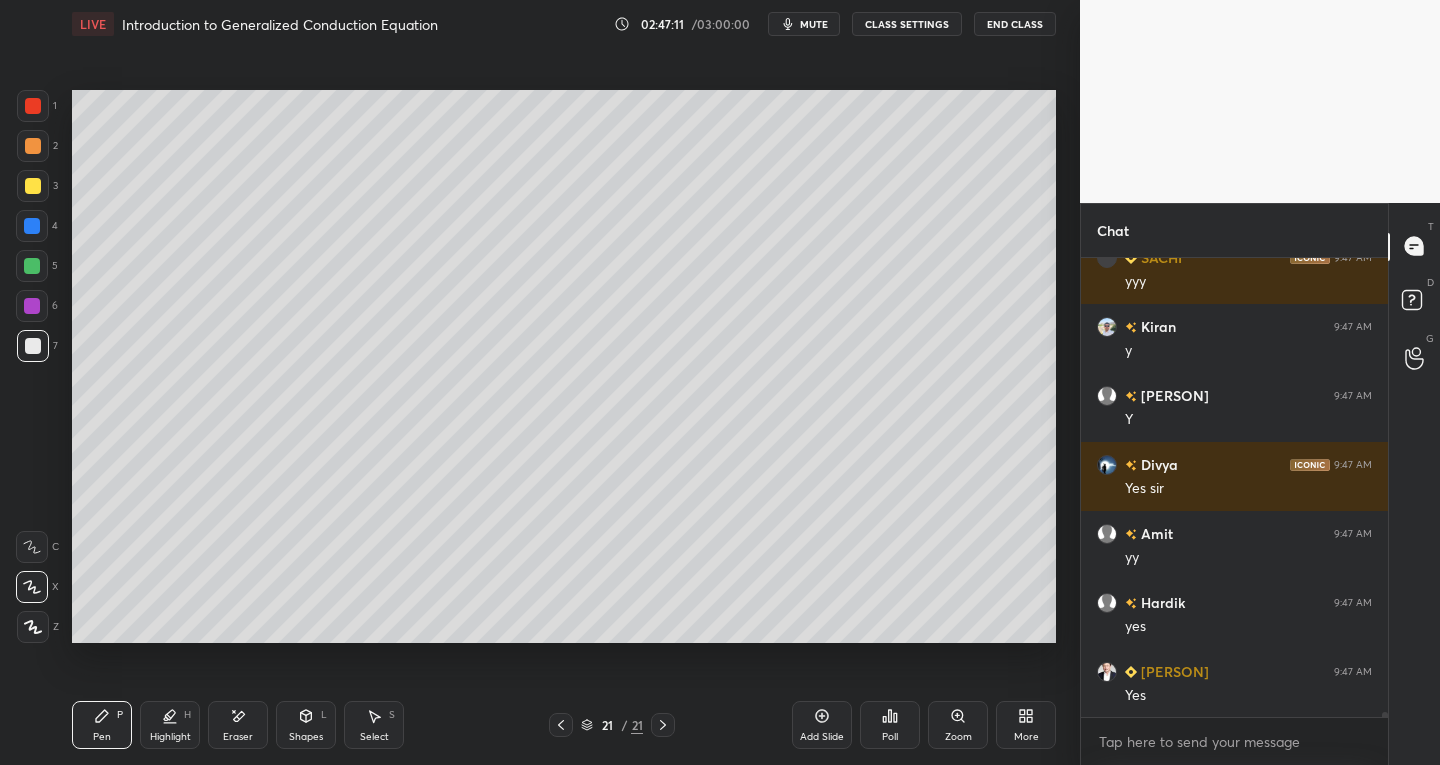 scroll, scrollTop: 43315, scrollLeft: 0, axis: vertical 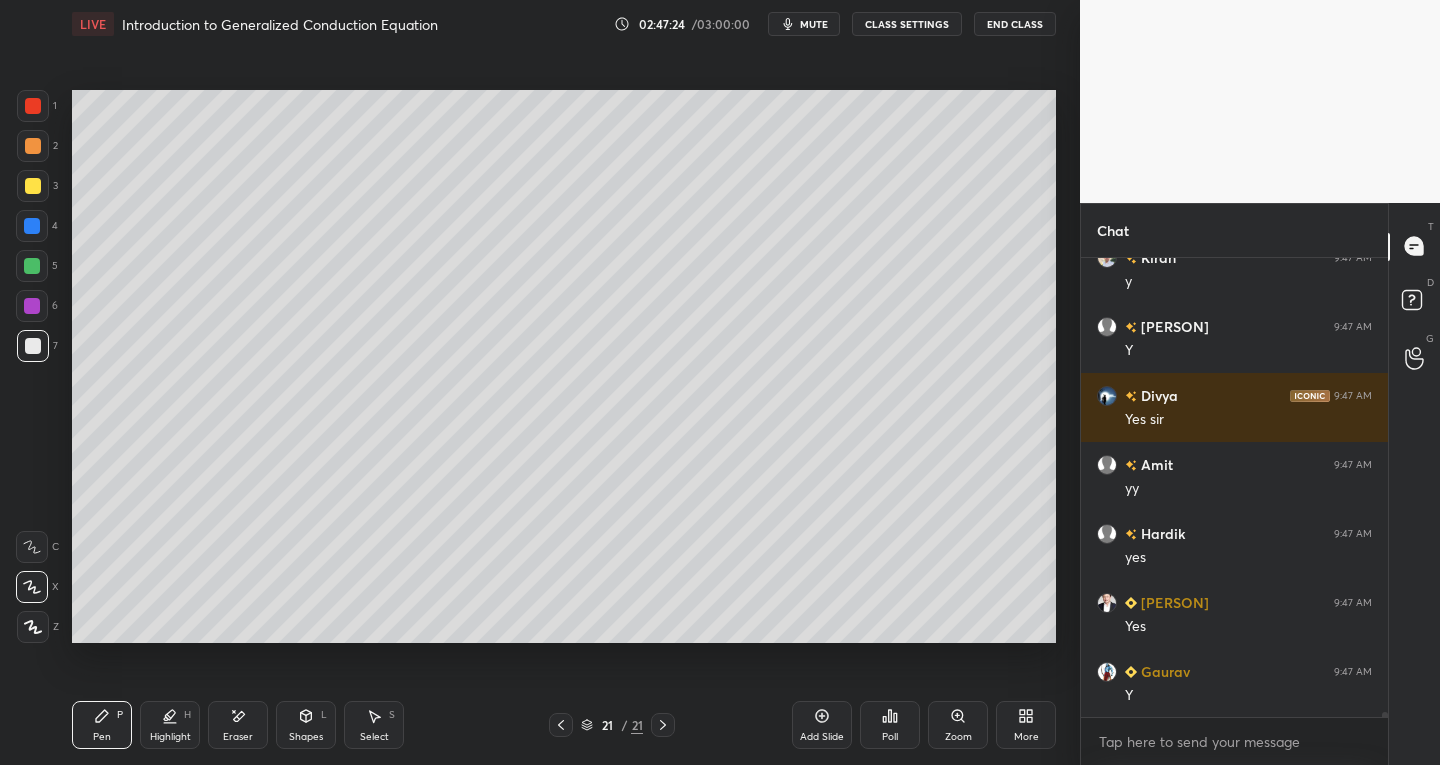click on "Eraser" at bounding box center (238, 737) 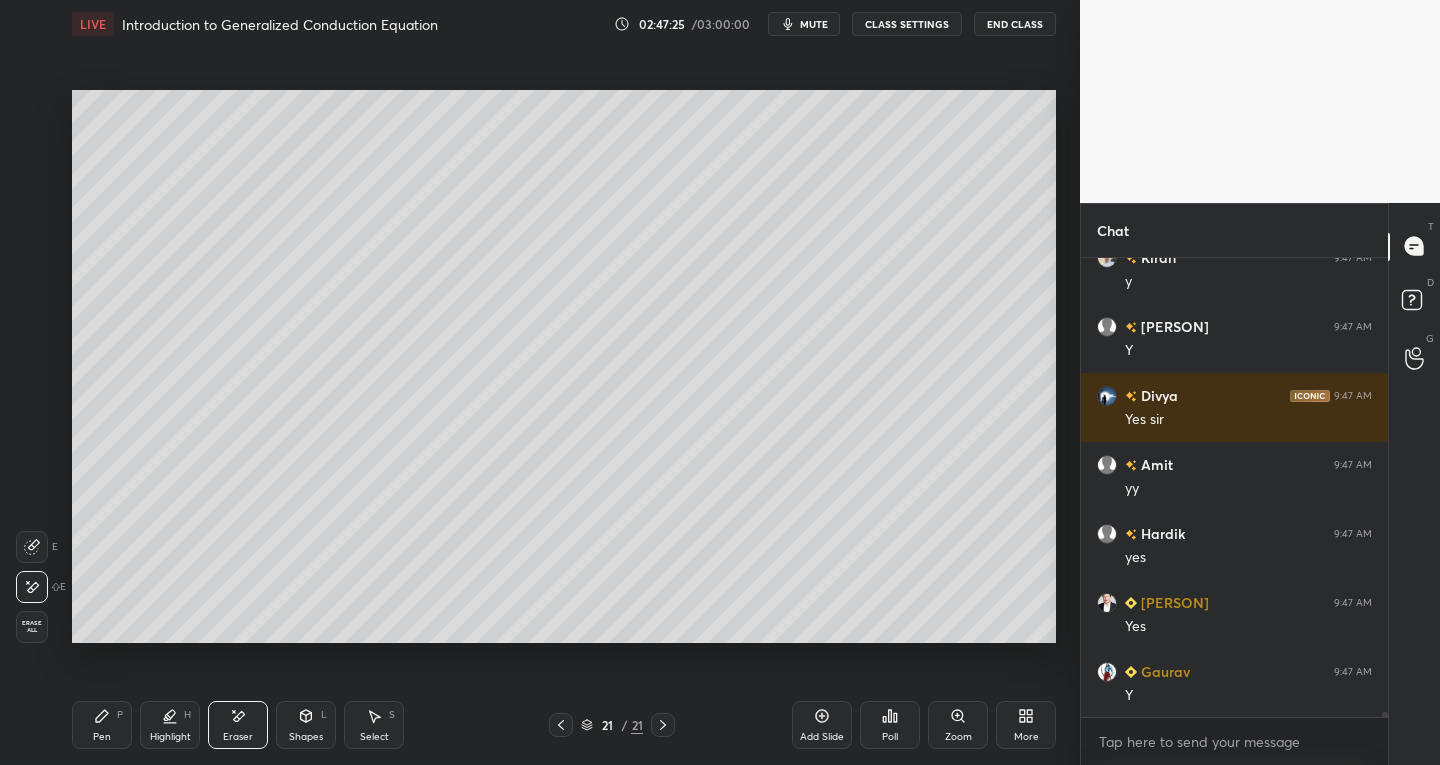 click on "Pen" at bounding box center [102, 737] 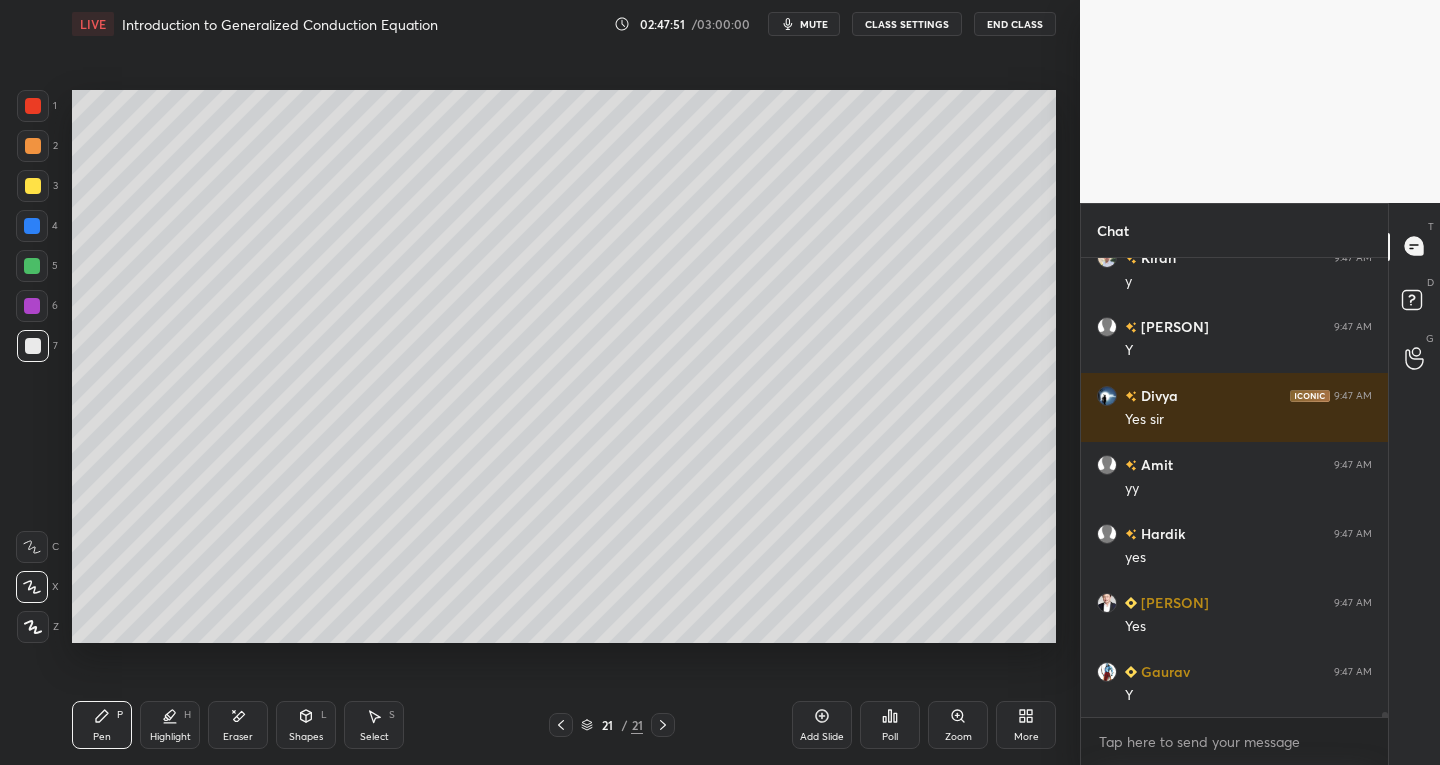 click on "Add Slide" at bounding box center [822, 737] 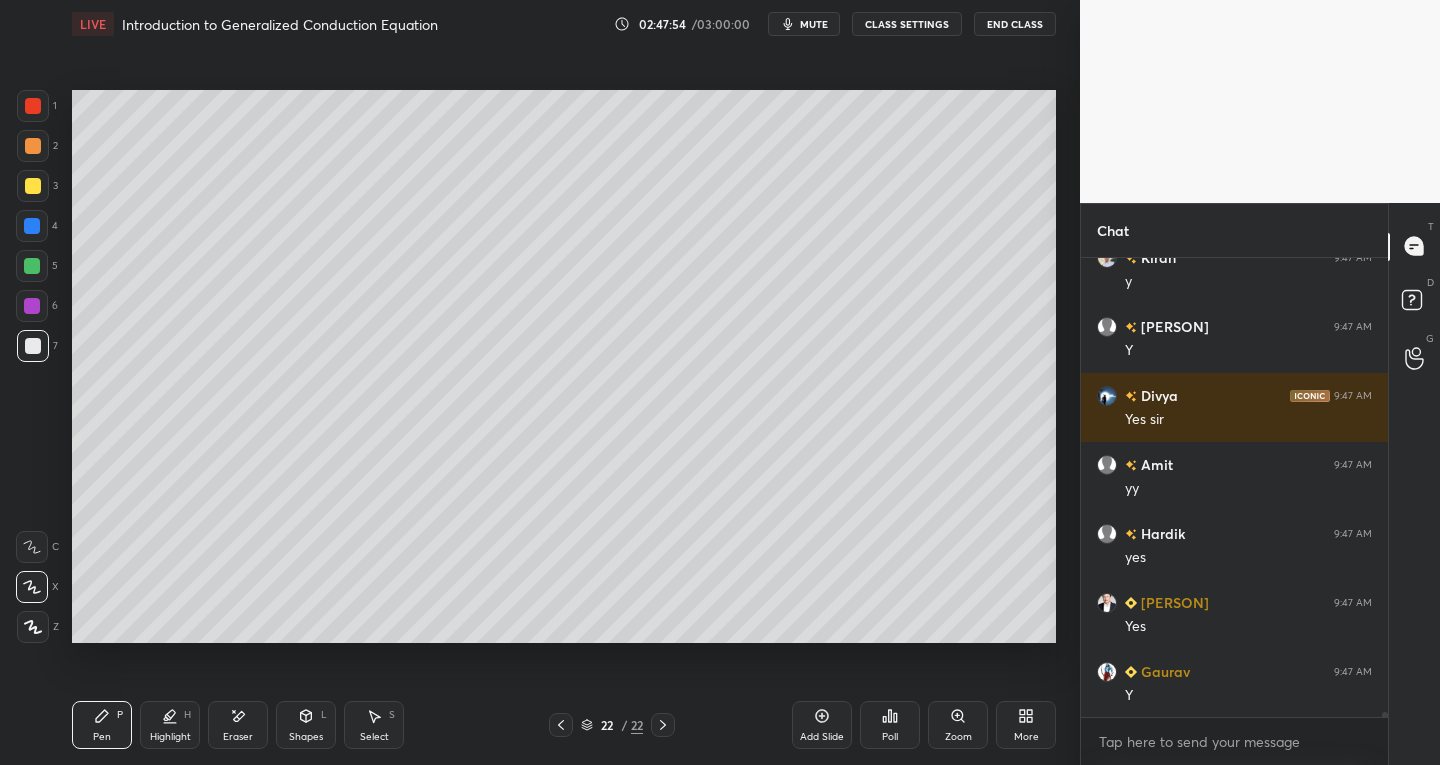 click at bounding box center [561, 725] 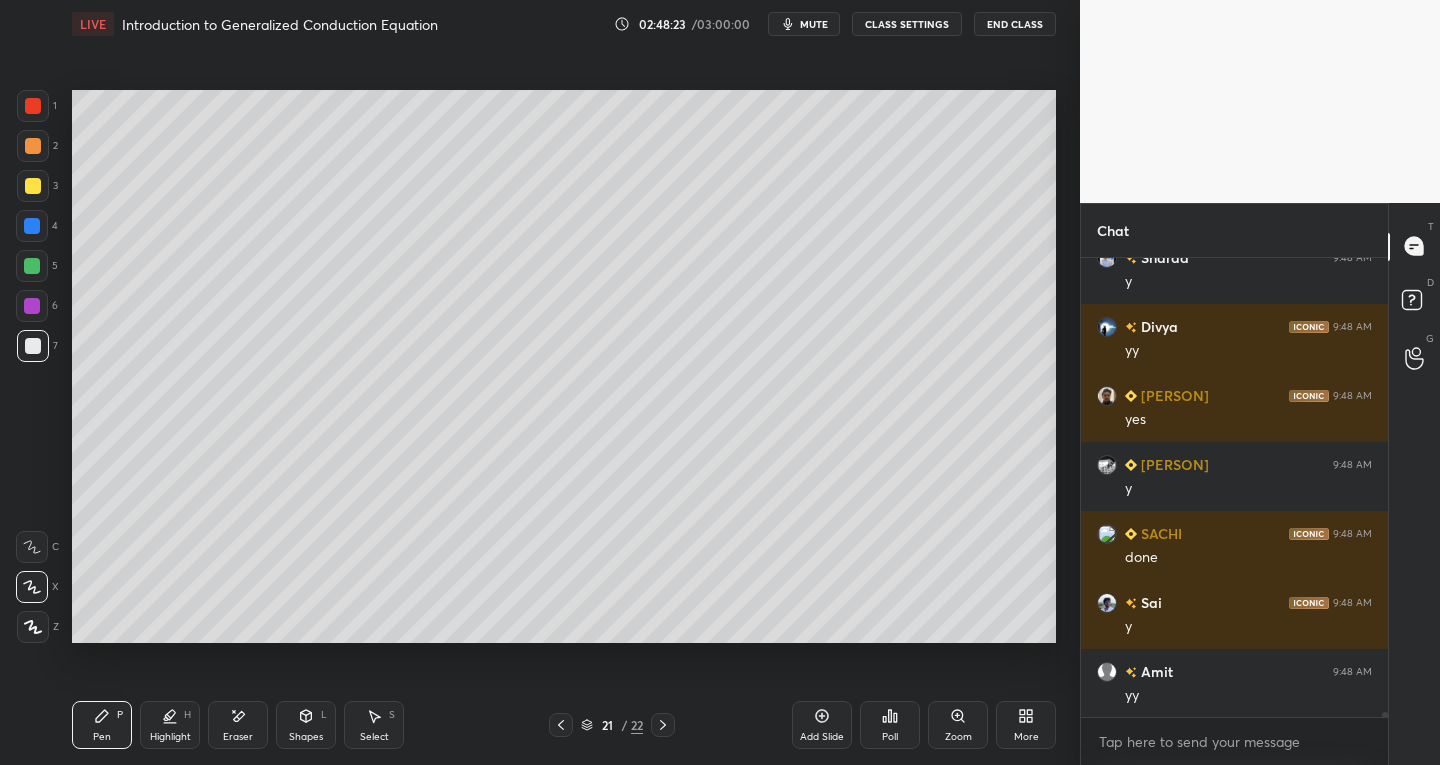 scroll, scrollTop: 44005, scrollLeft: 0, axis: vertical 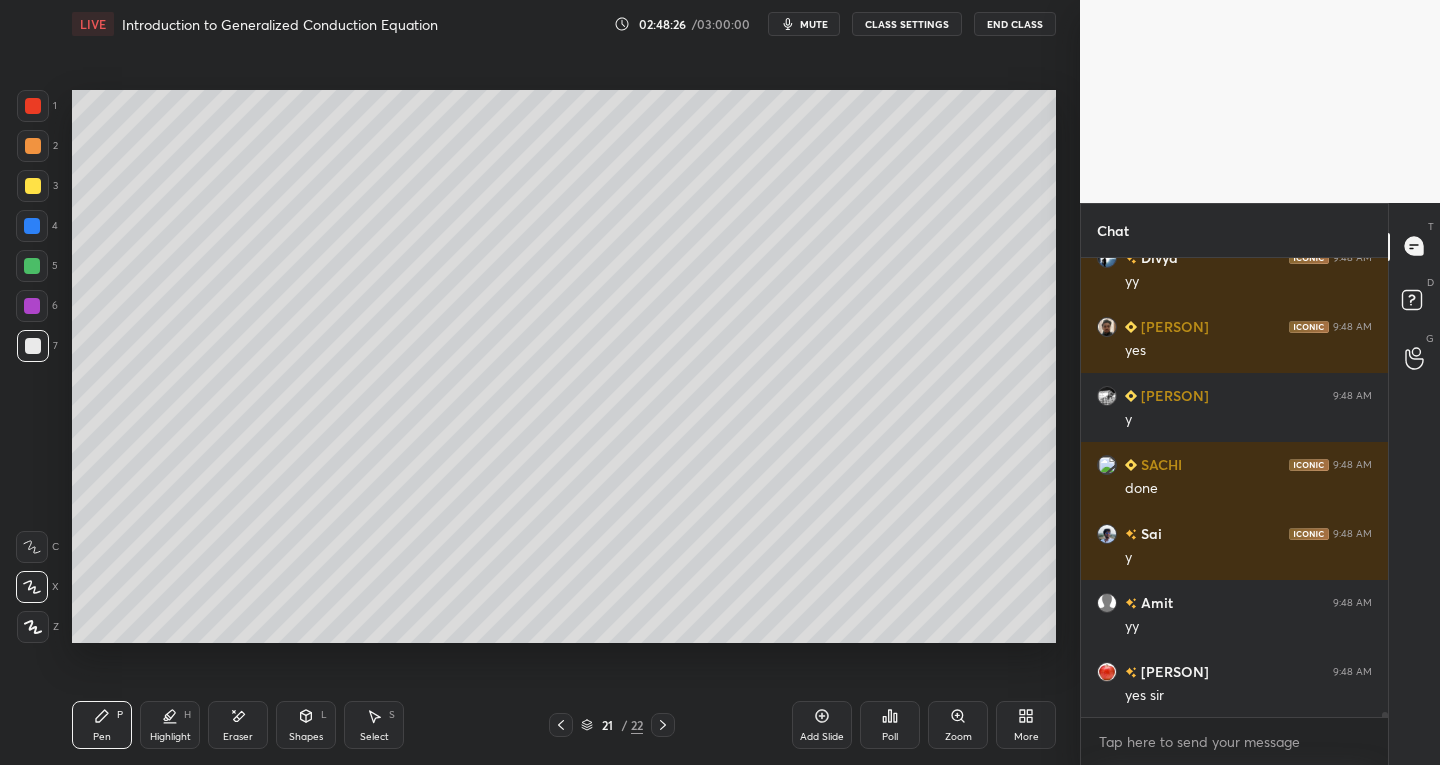 click 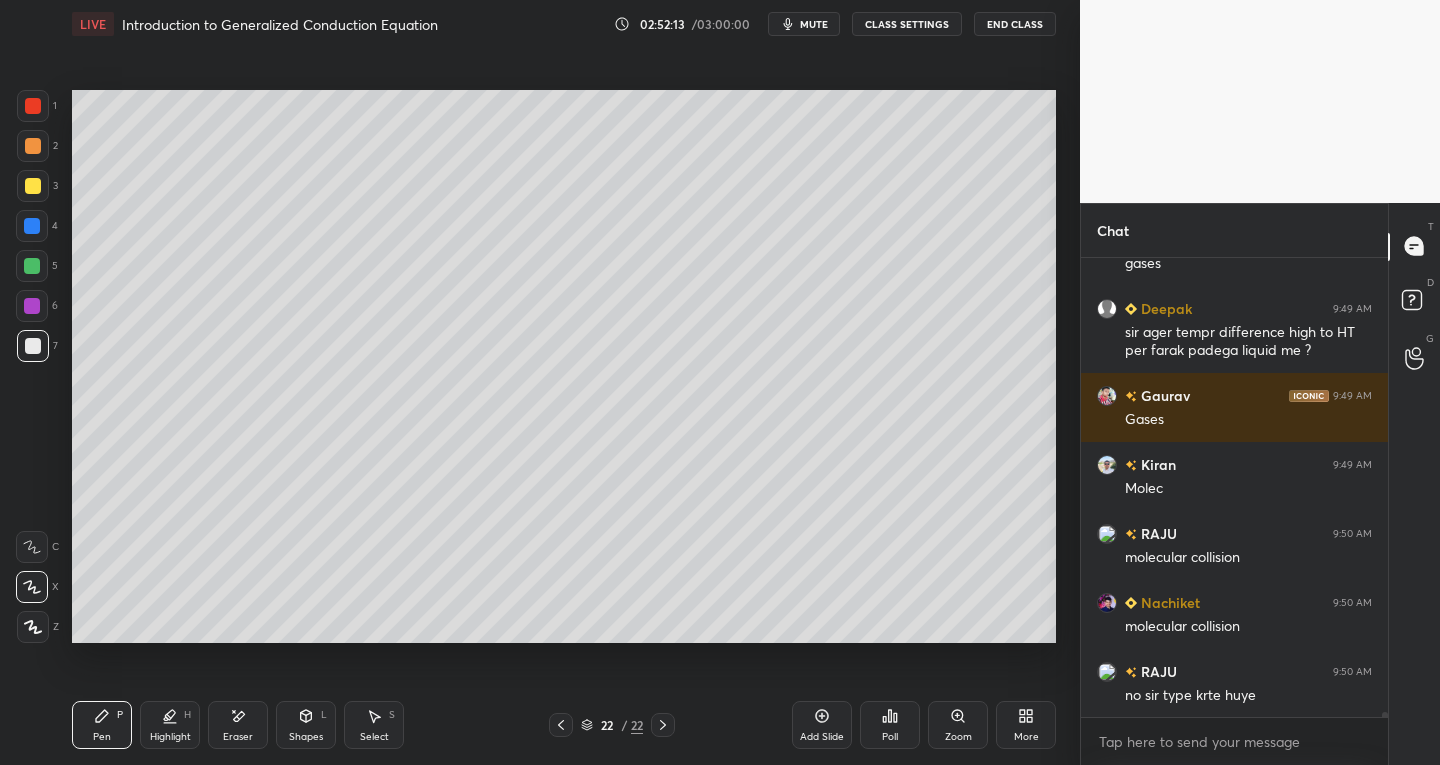 scroll, scrollTop: 44782, scrollLeft: 0, axis: vertical 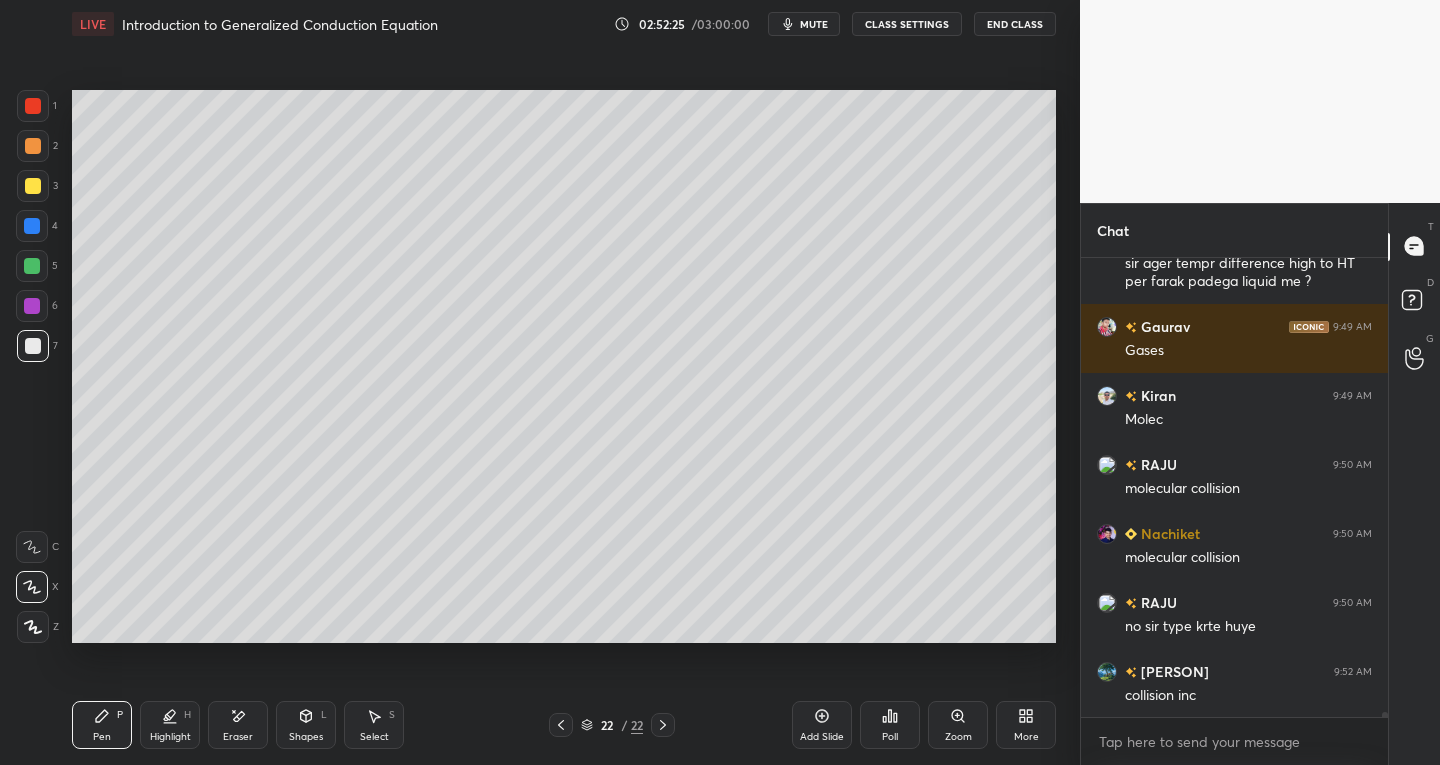 click on "Eraser" at bounding box center [238, 725] 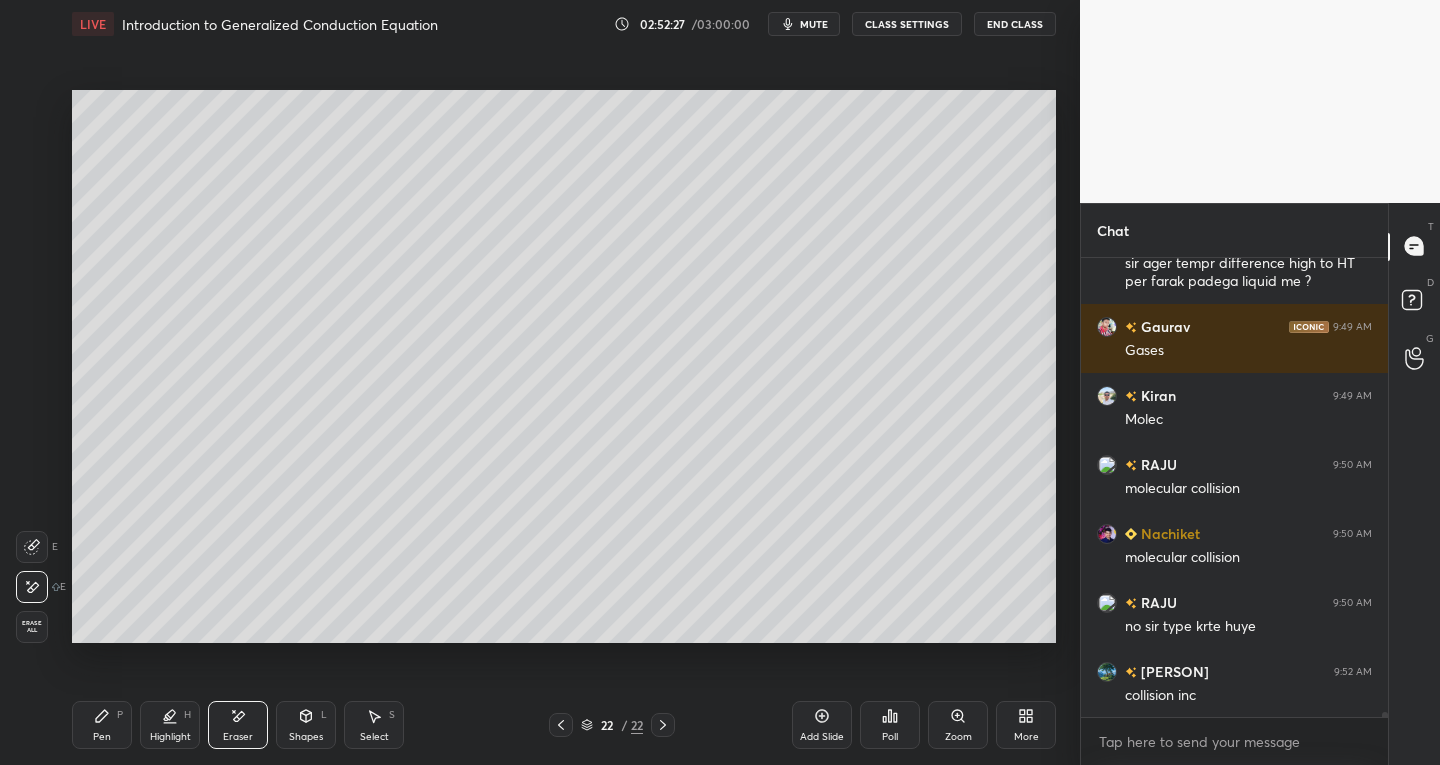 click on "Pen" at bounding box center (102, 737) 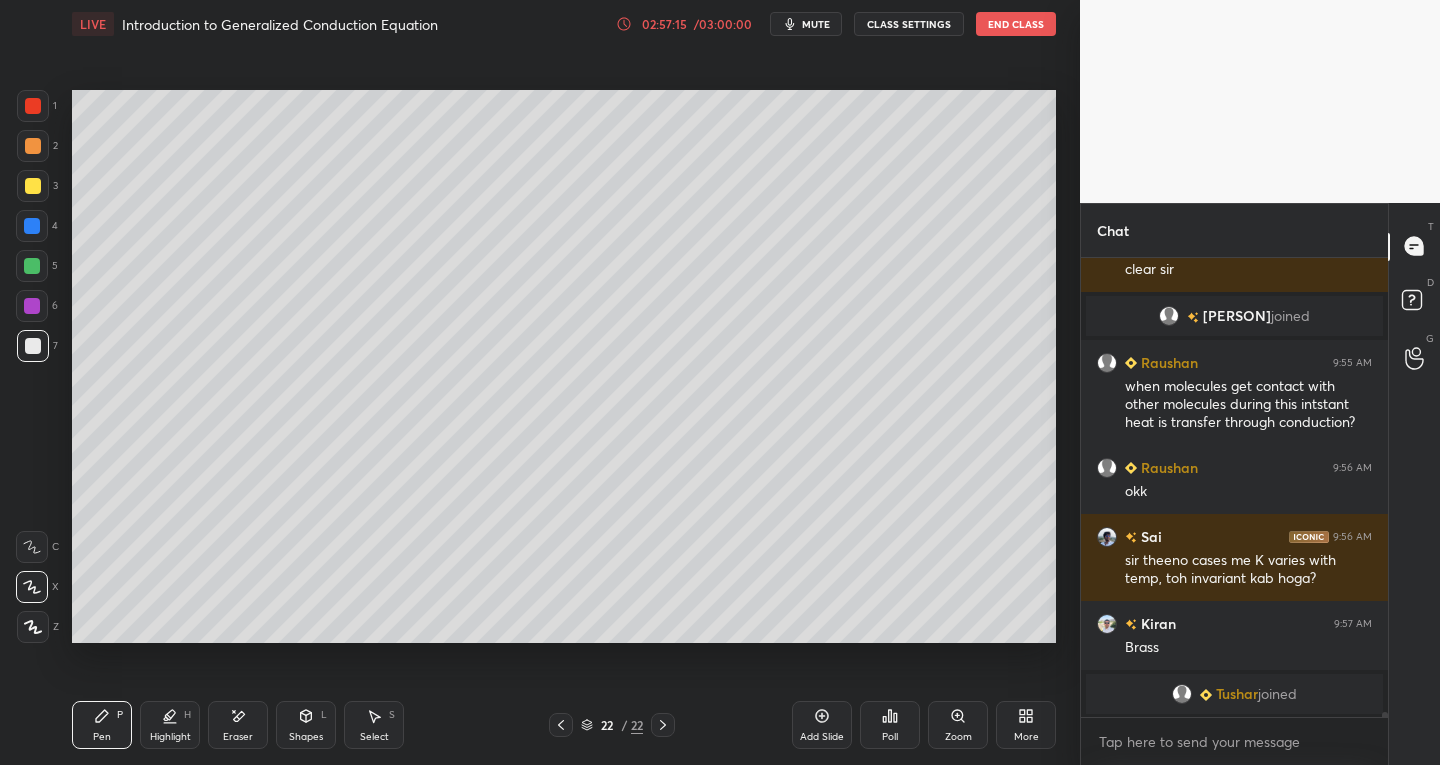 scroll, scrollTop: 41613, scrollLeft: 0, axis: vertical 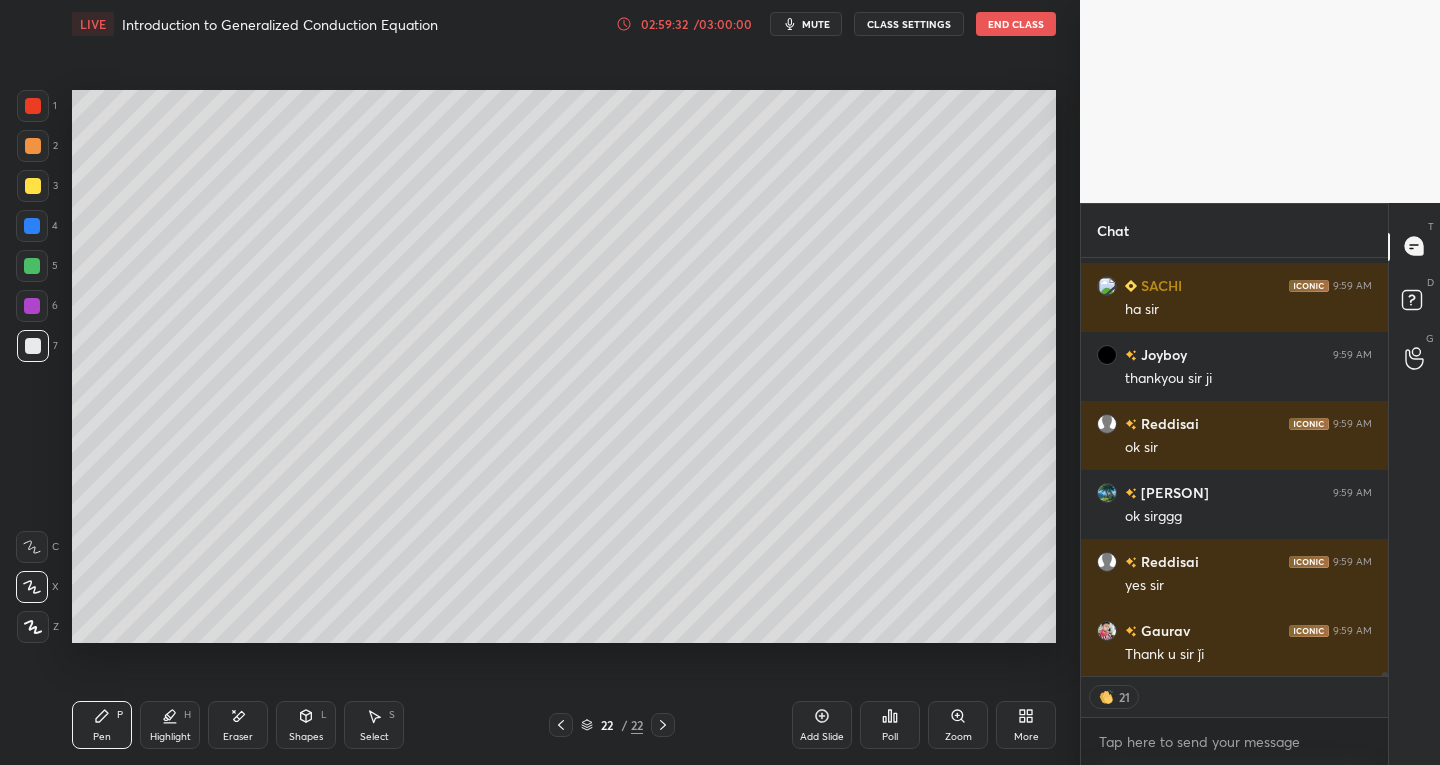 type on "x" 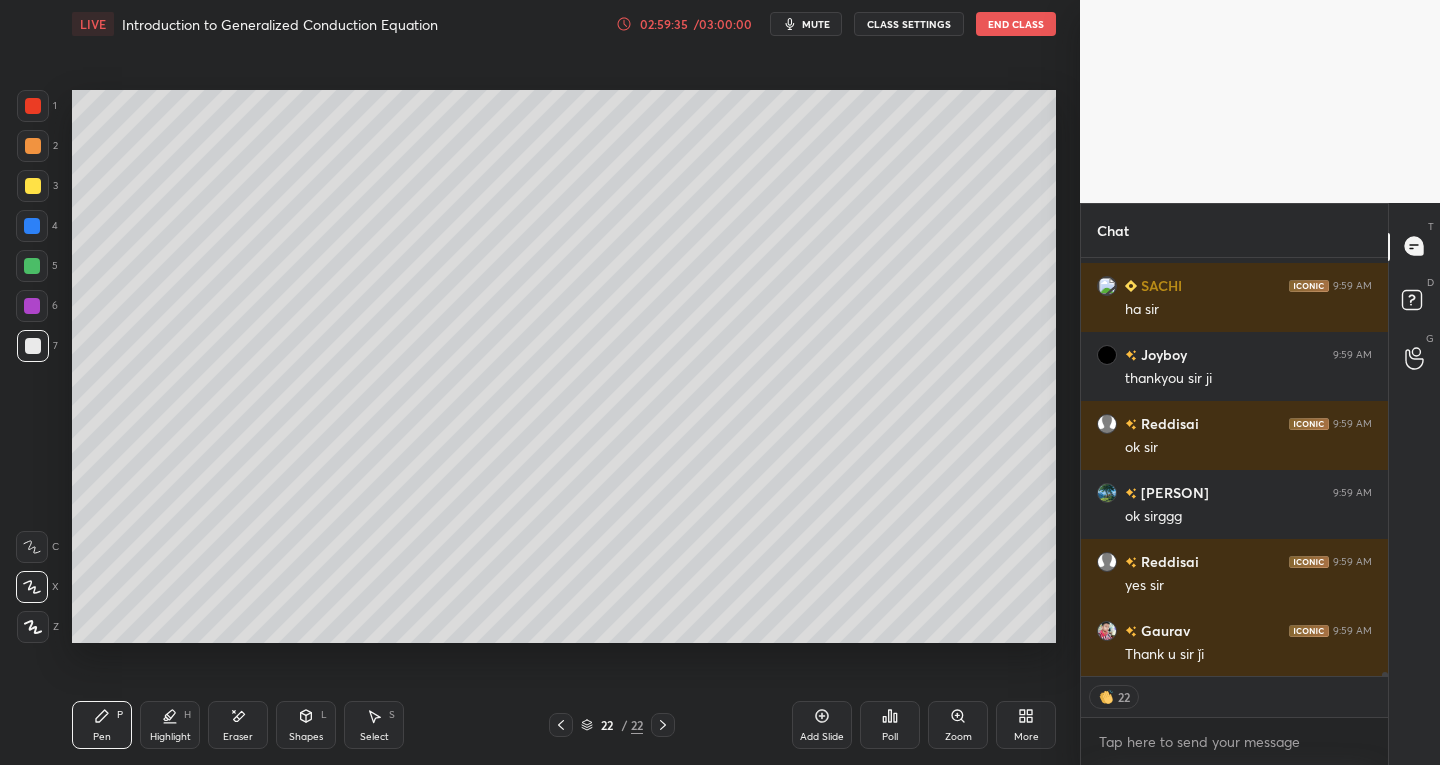 scroll, scrollTop: 43504, scrollLeft: 0, axis: vertical 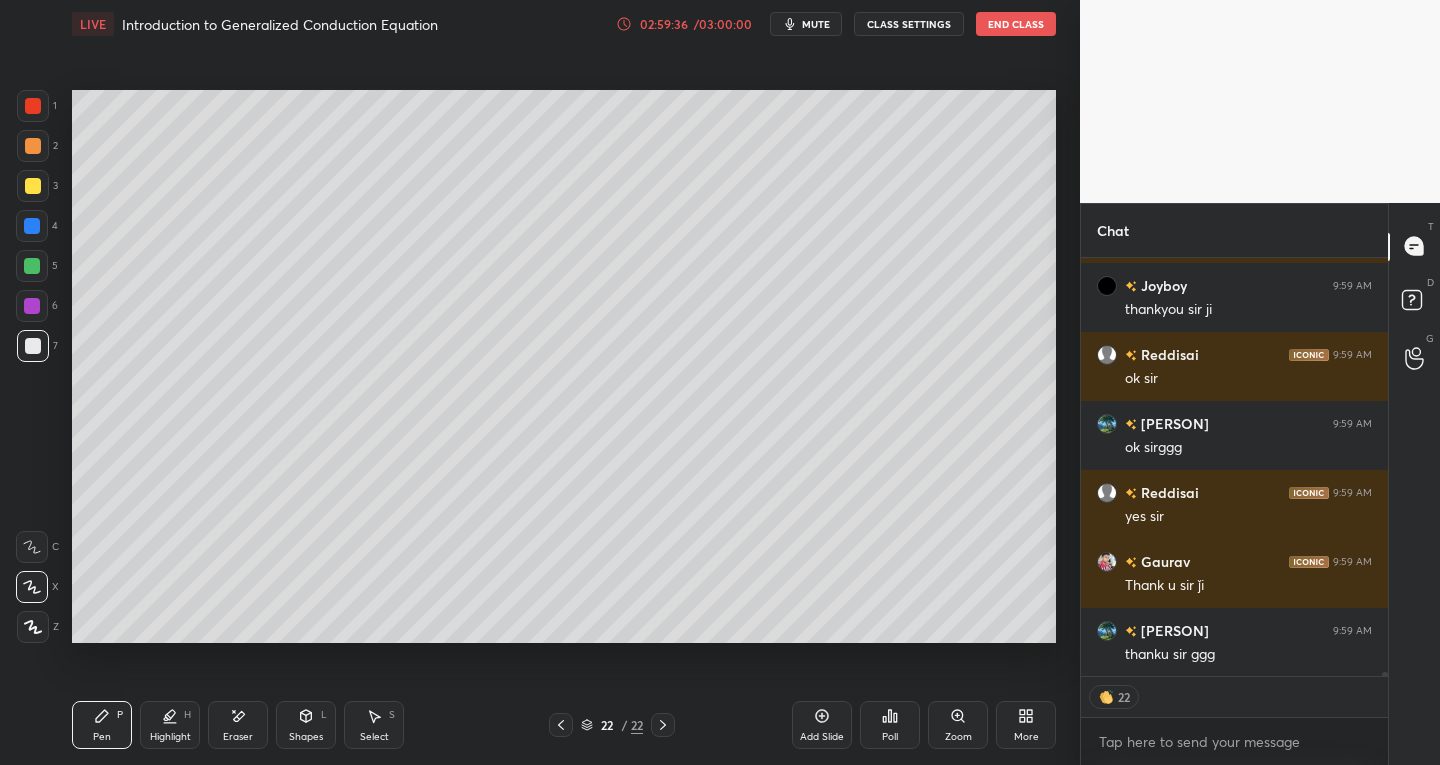 click on "Poll" at bounding box center [890, 725] 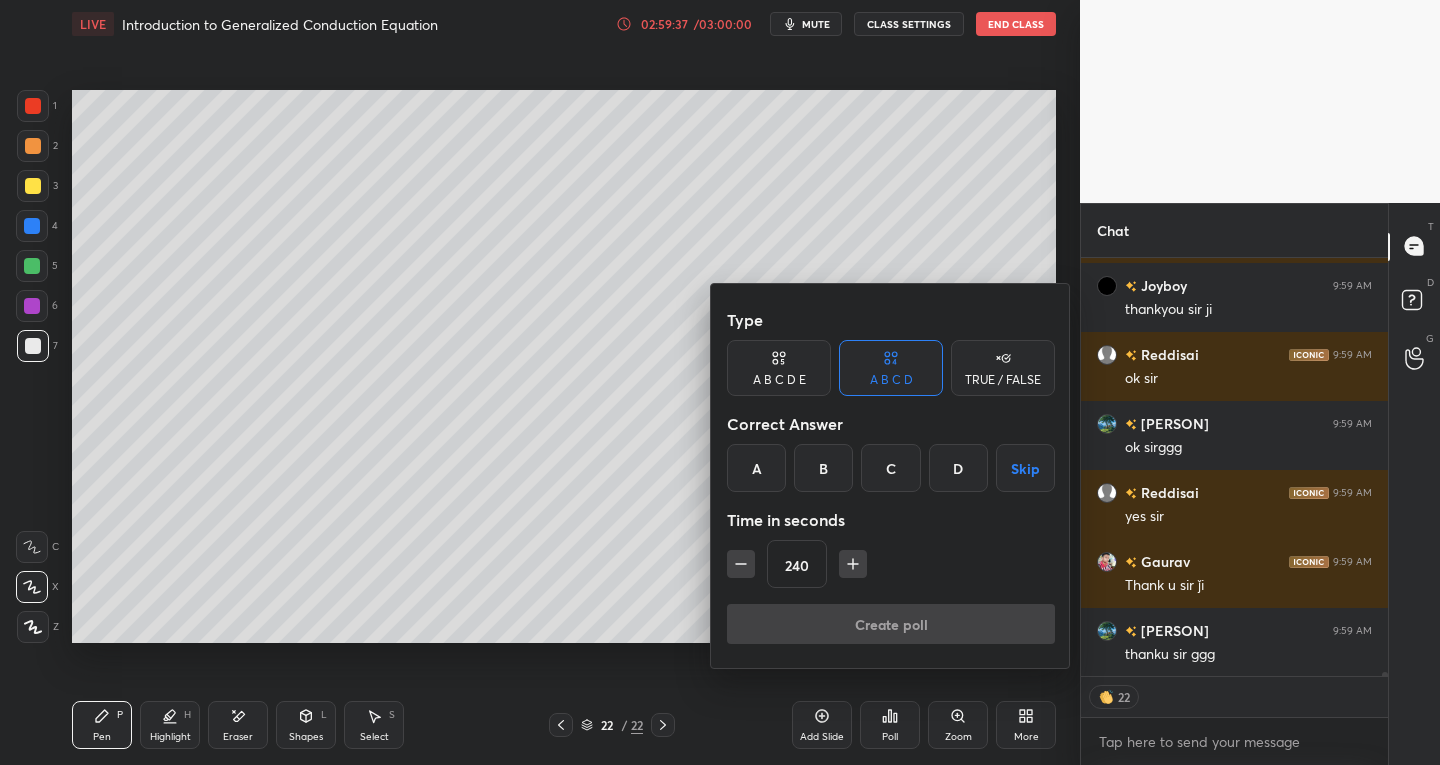scroll, scrollTop: 43573, scrollLeft: 0, axis: vertical 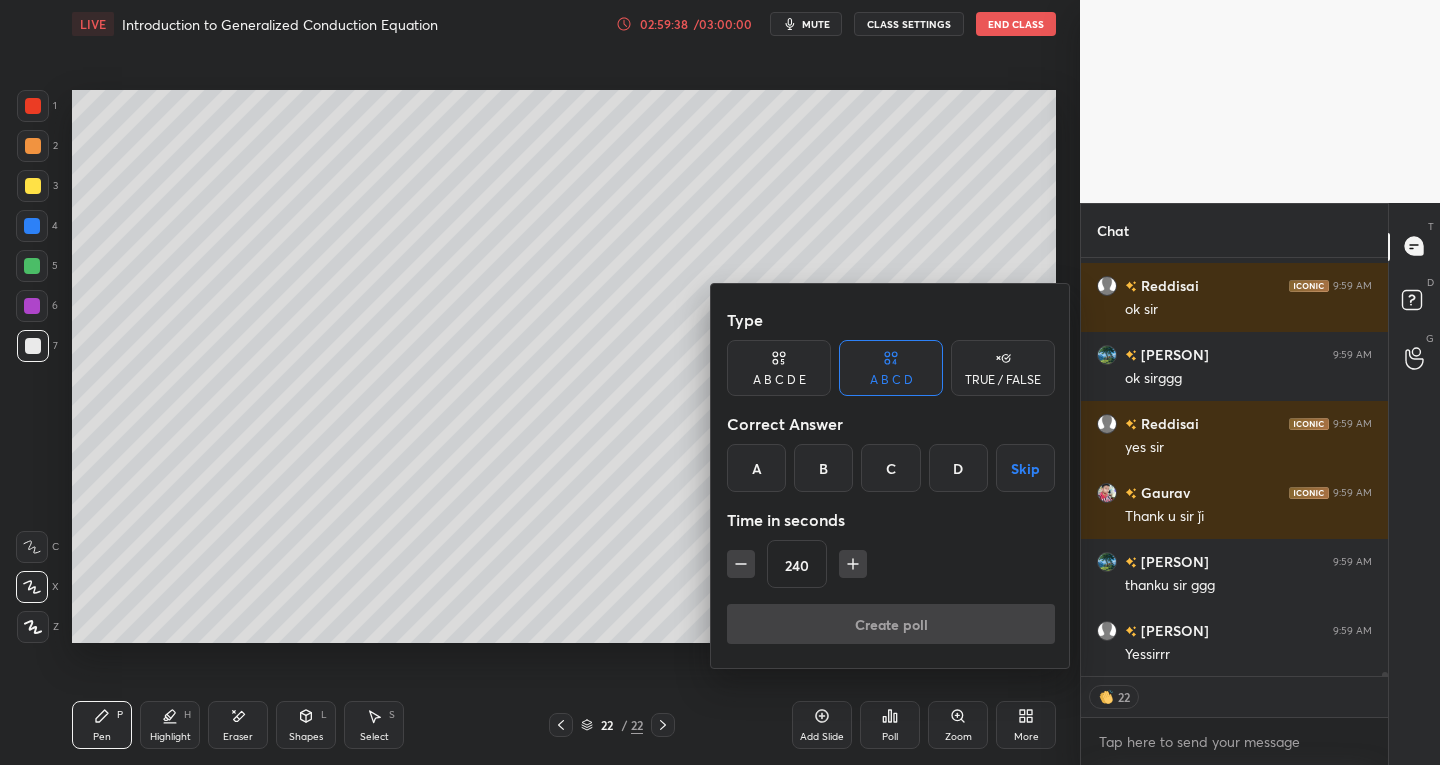 click 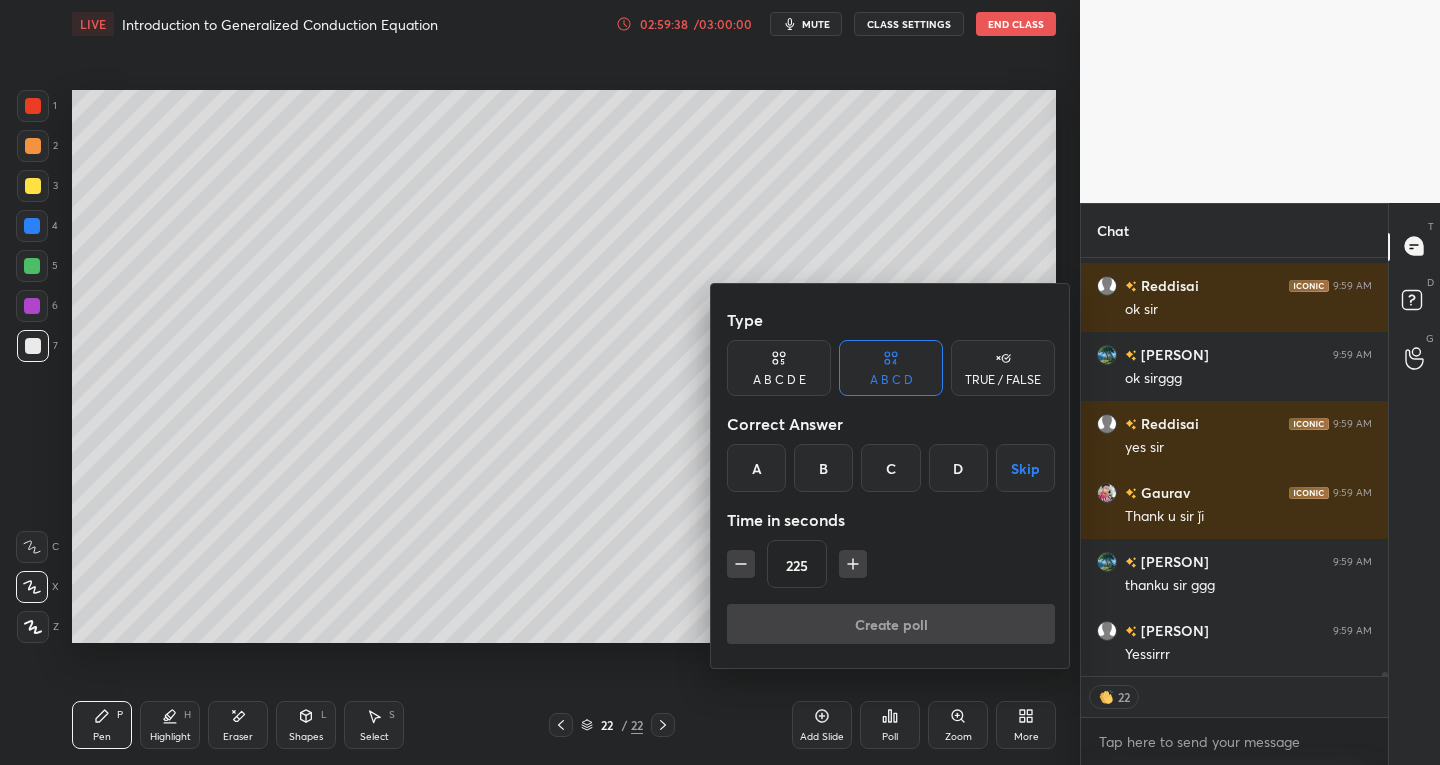 click 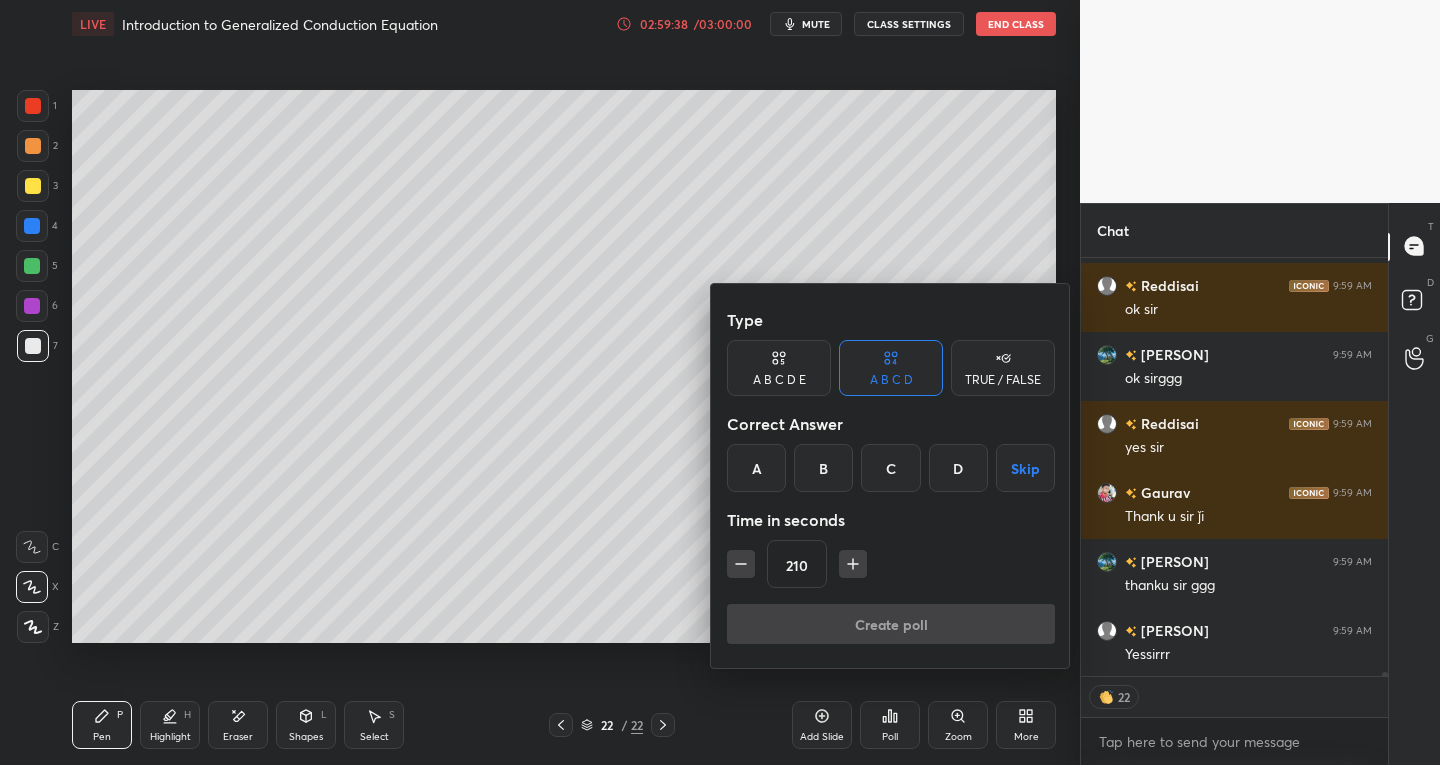 click 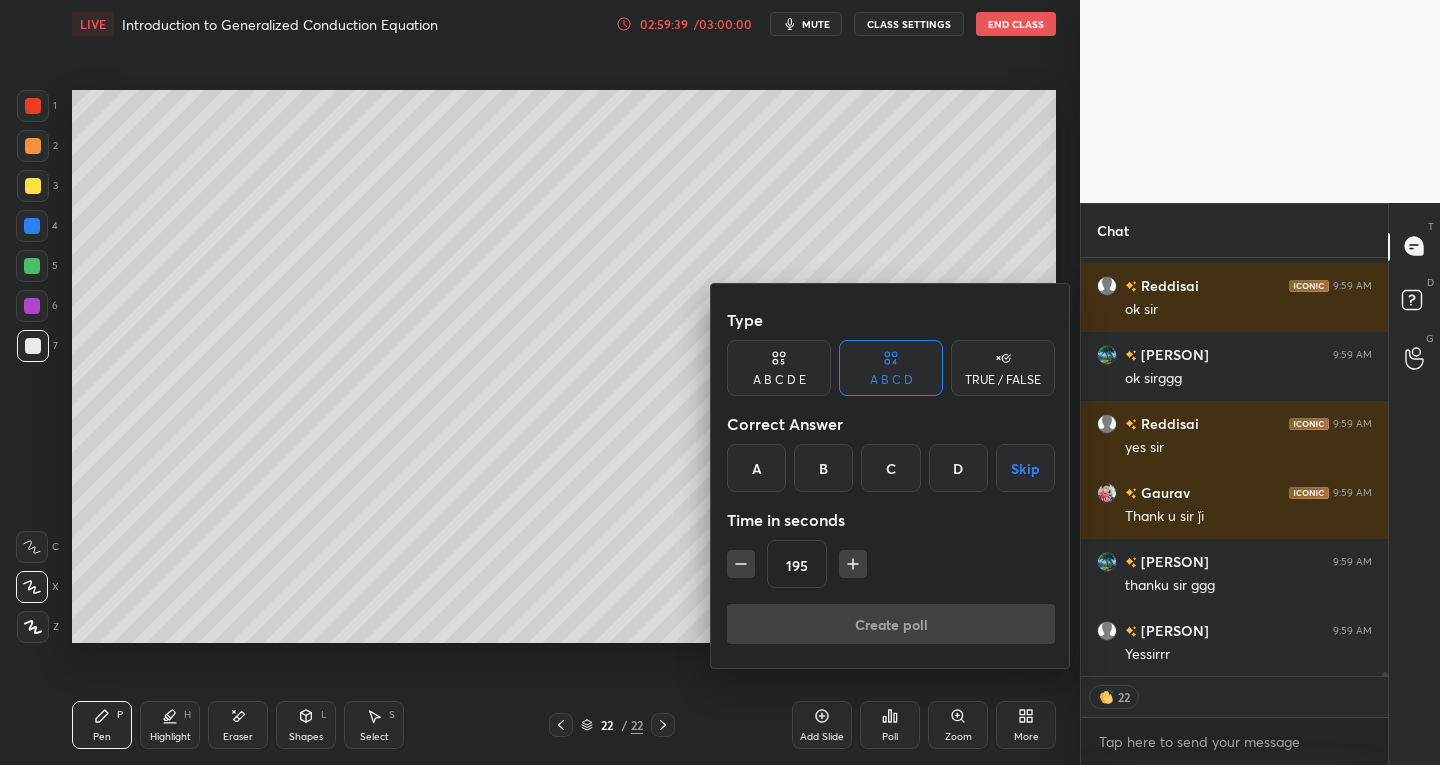 click 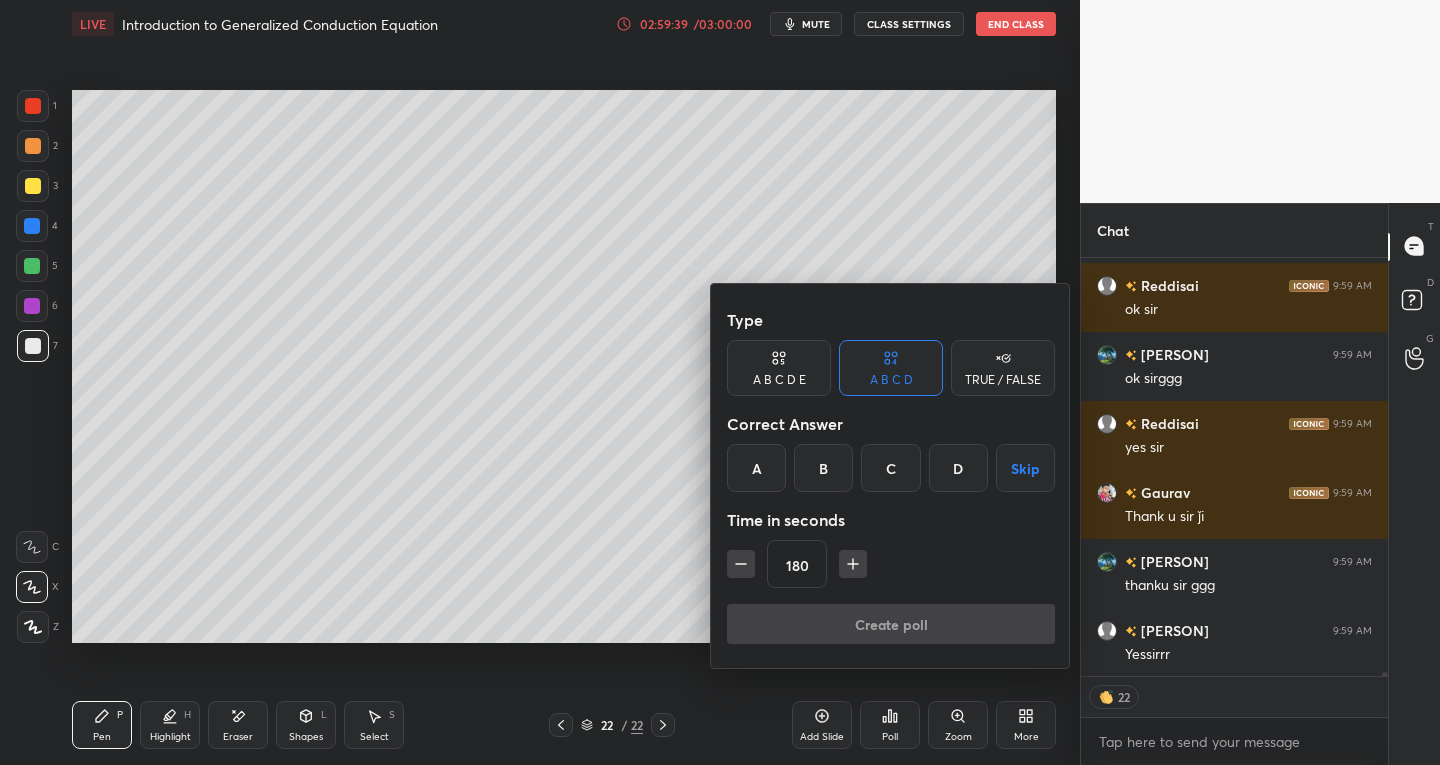 click 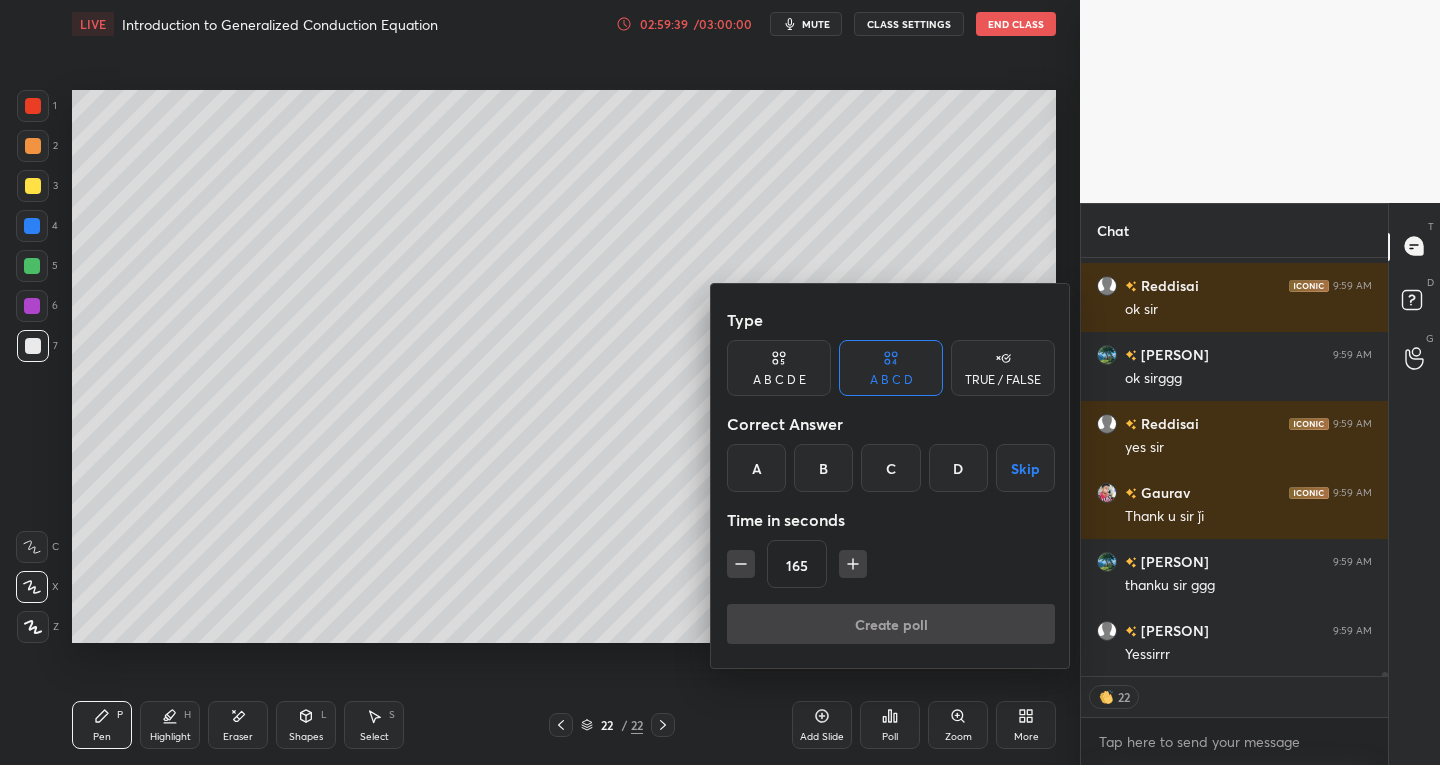 click 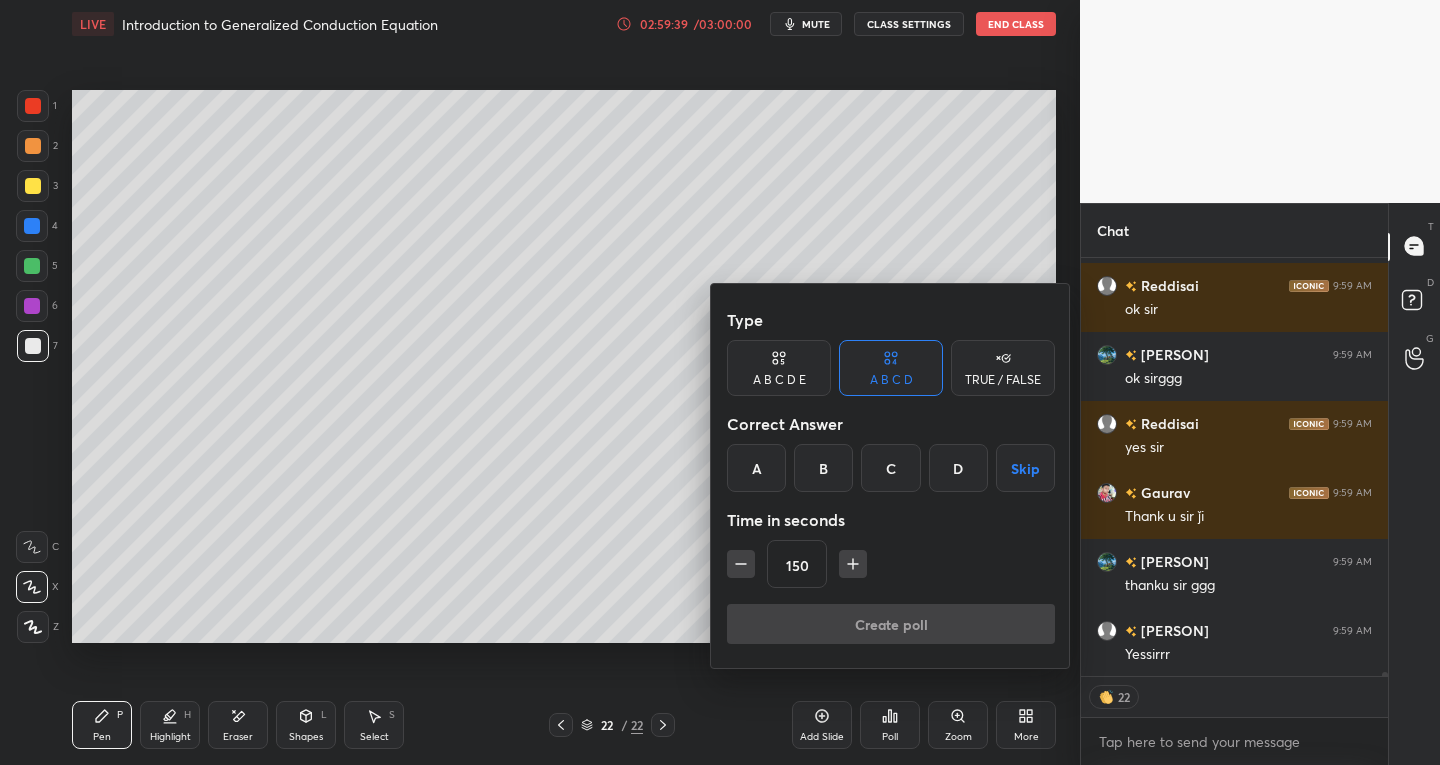 click 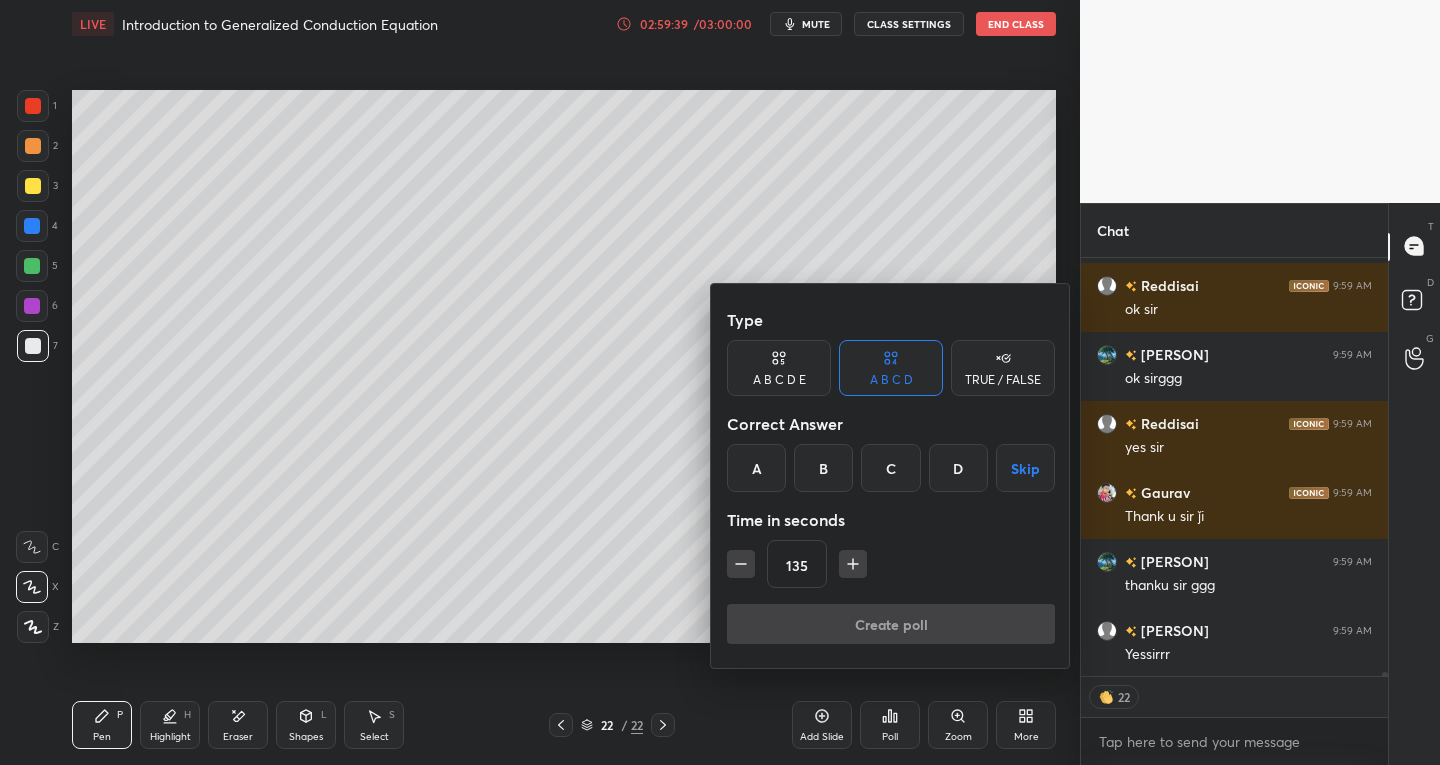 click 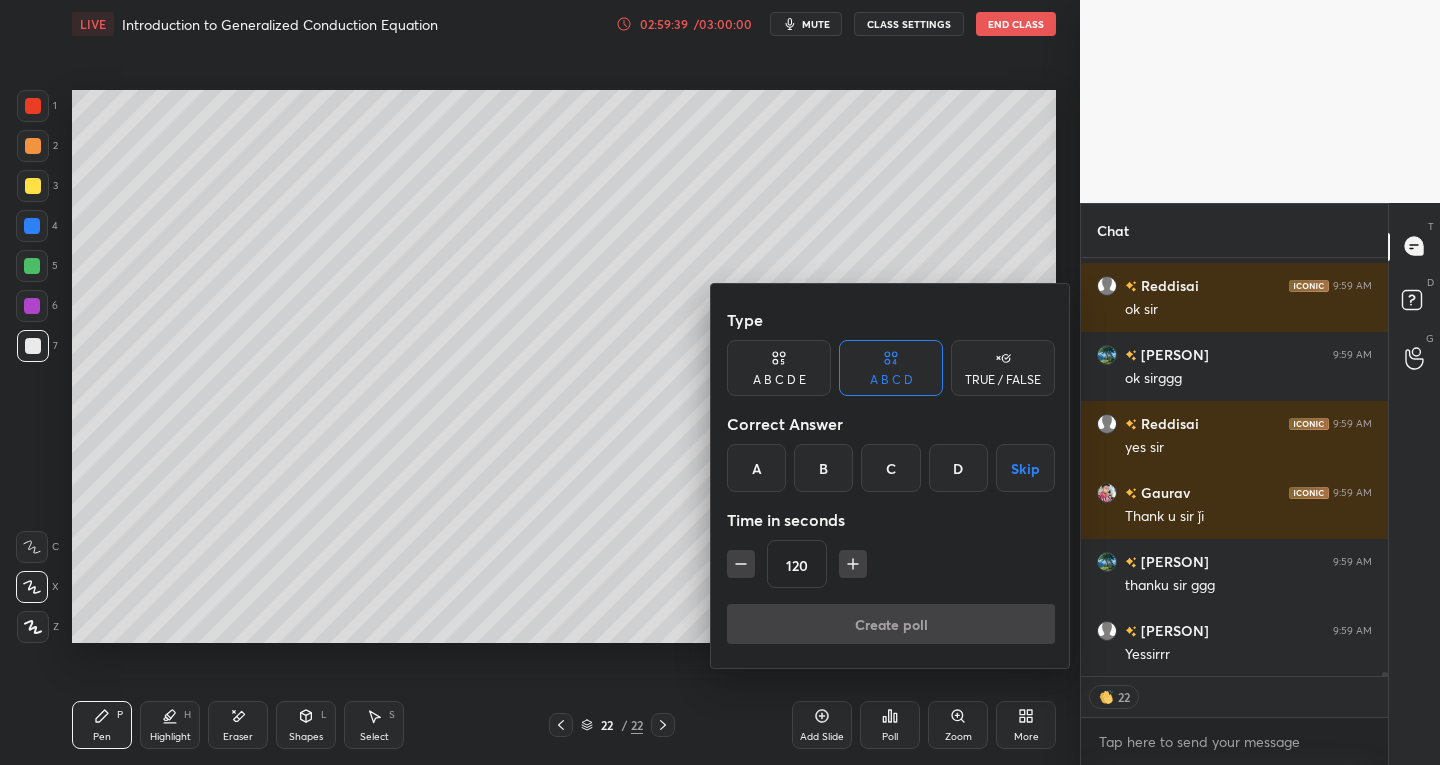 click 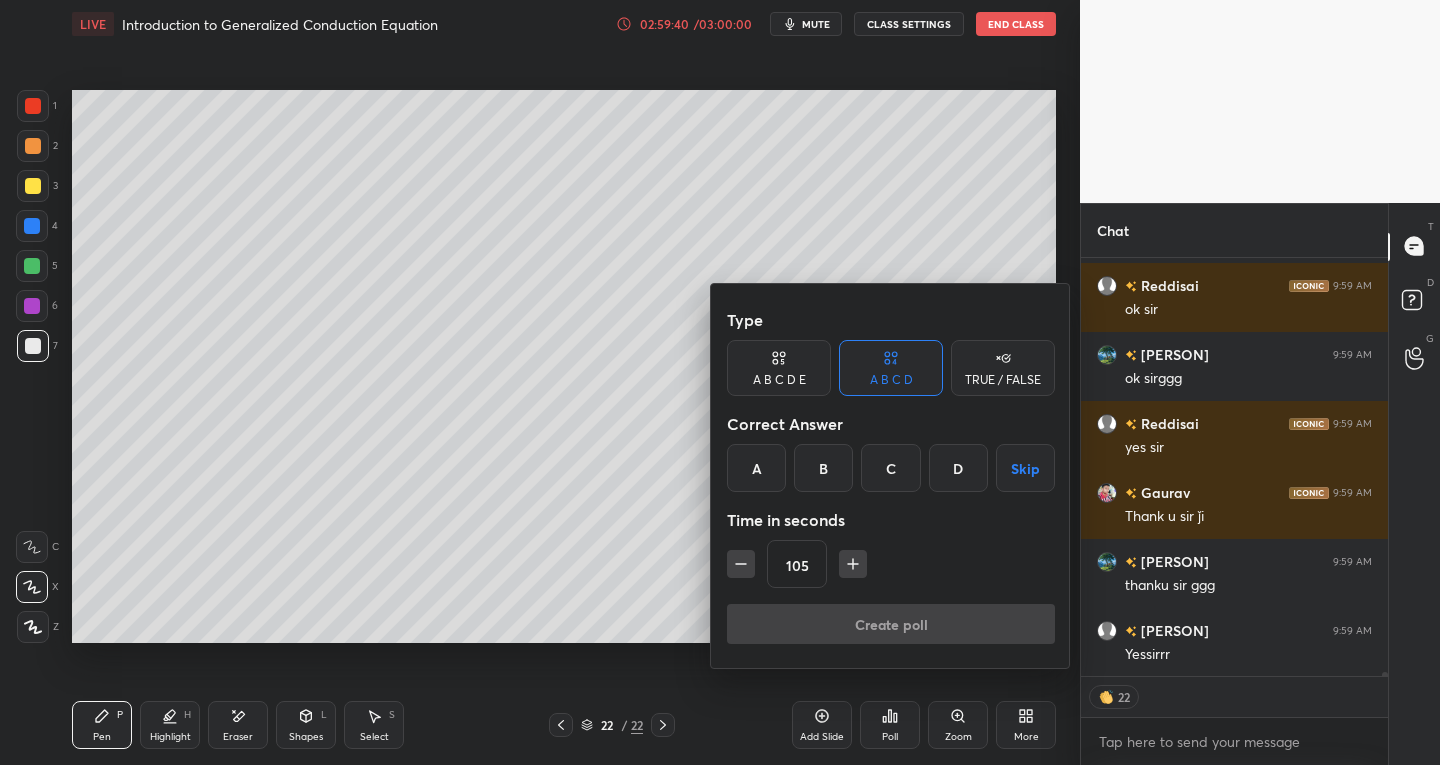 click 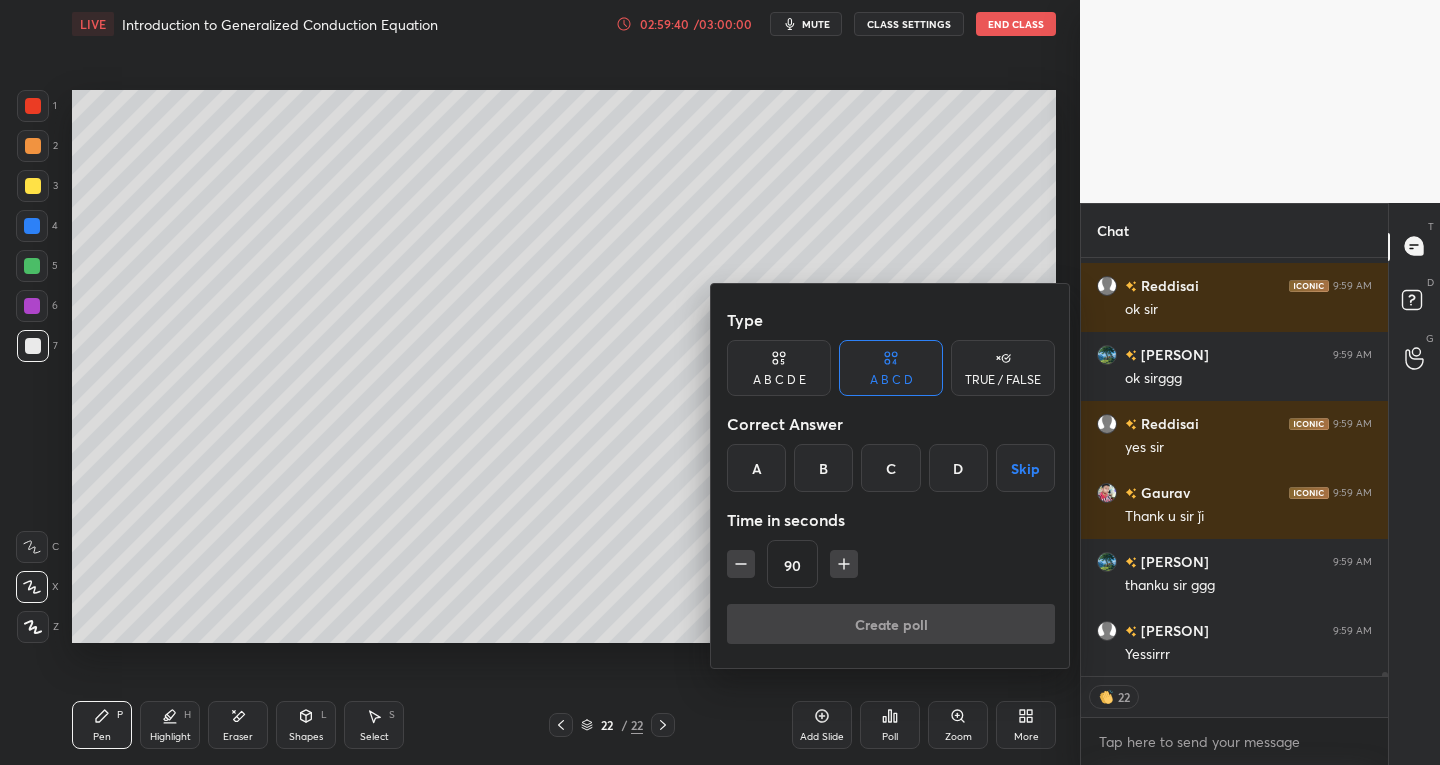 click 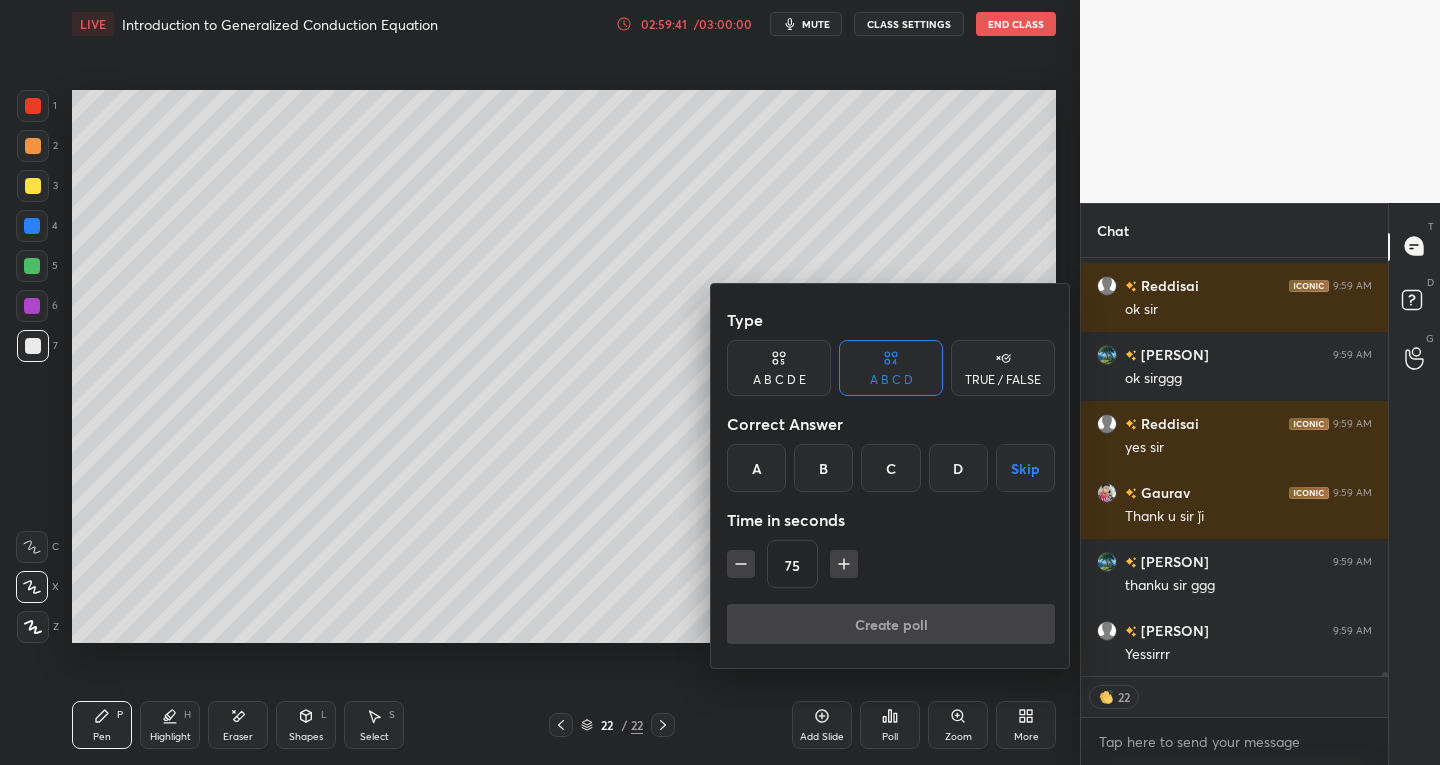 click 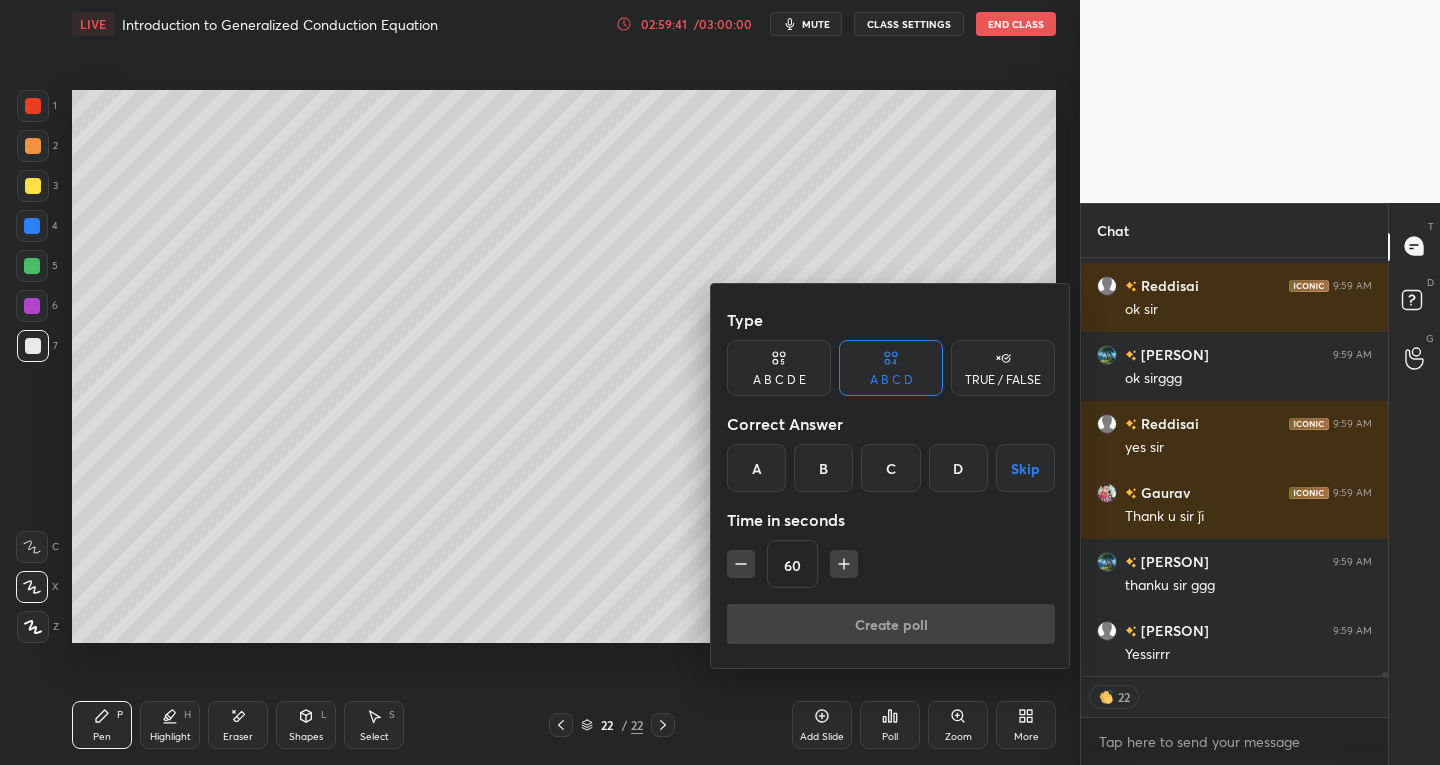 click 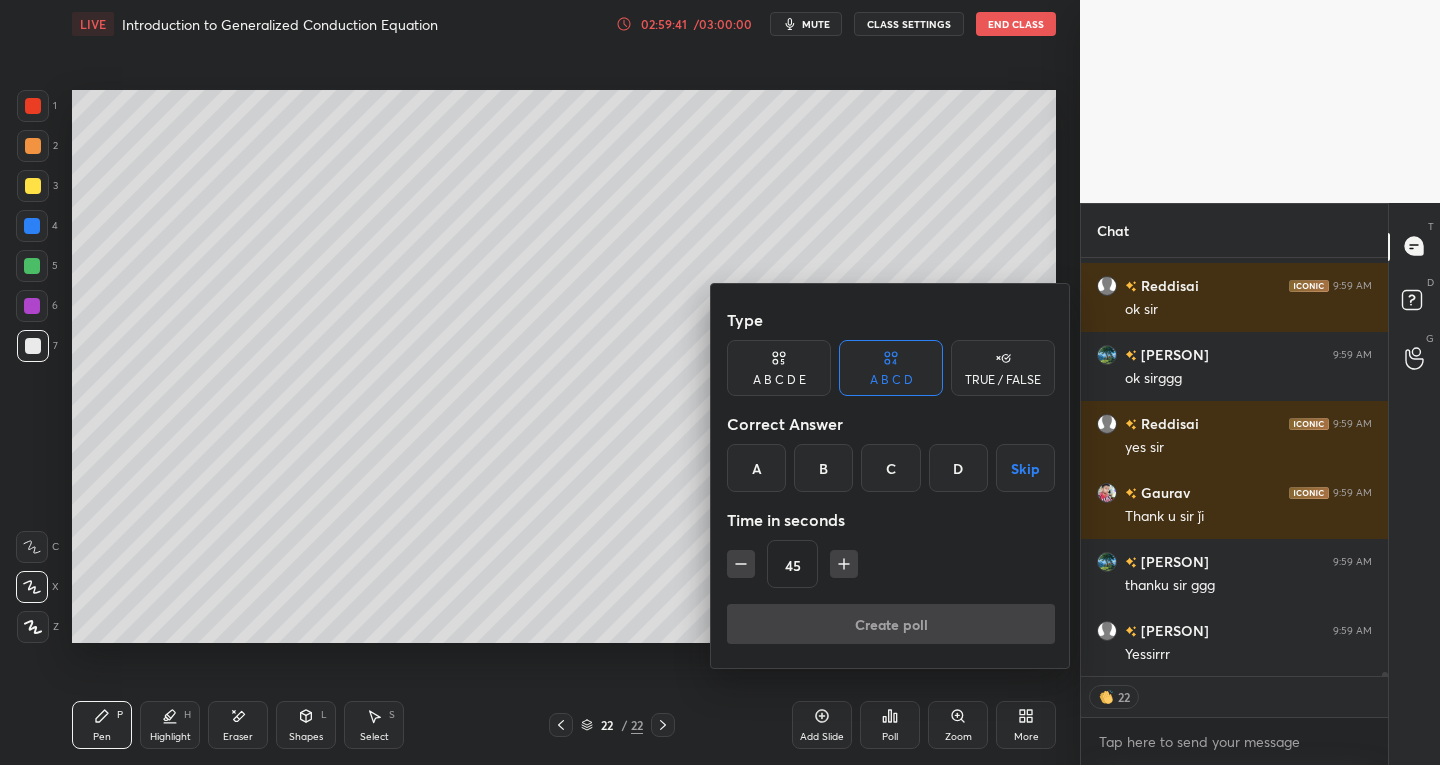 click 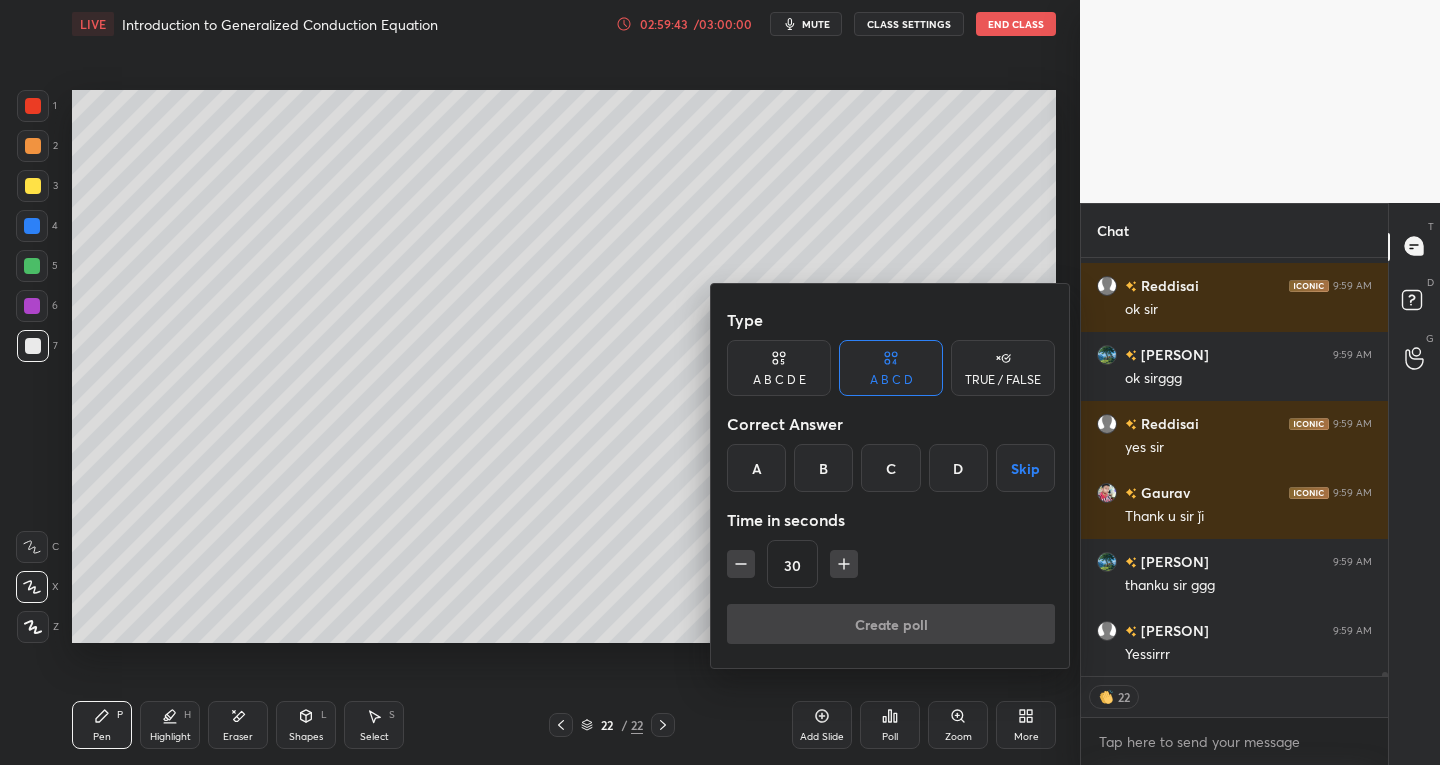 scroll, scrollTop: 7, scrollLeft: 7, axis: both 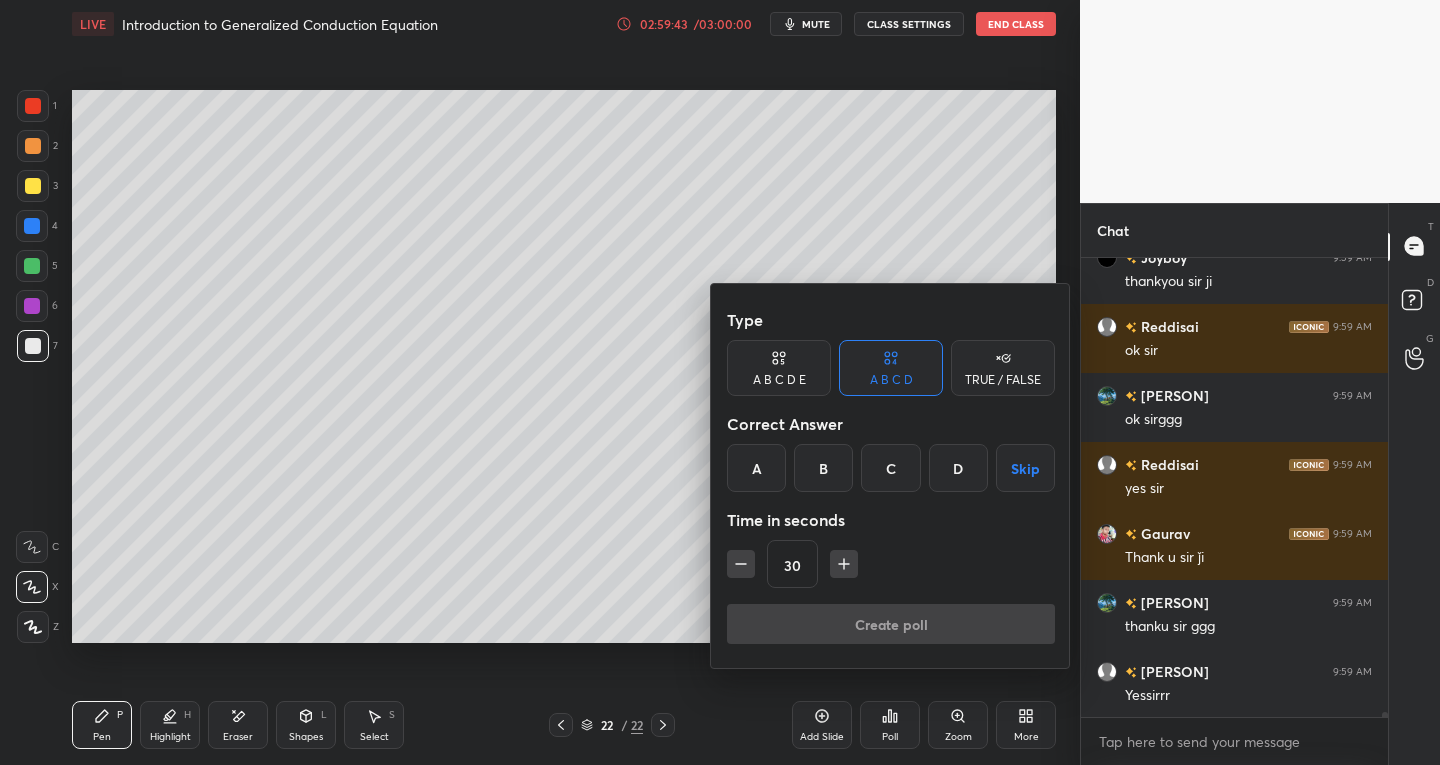 click on "B" at bounding box center [823, 468] 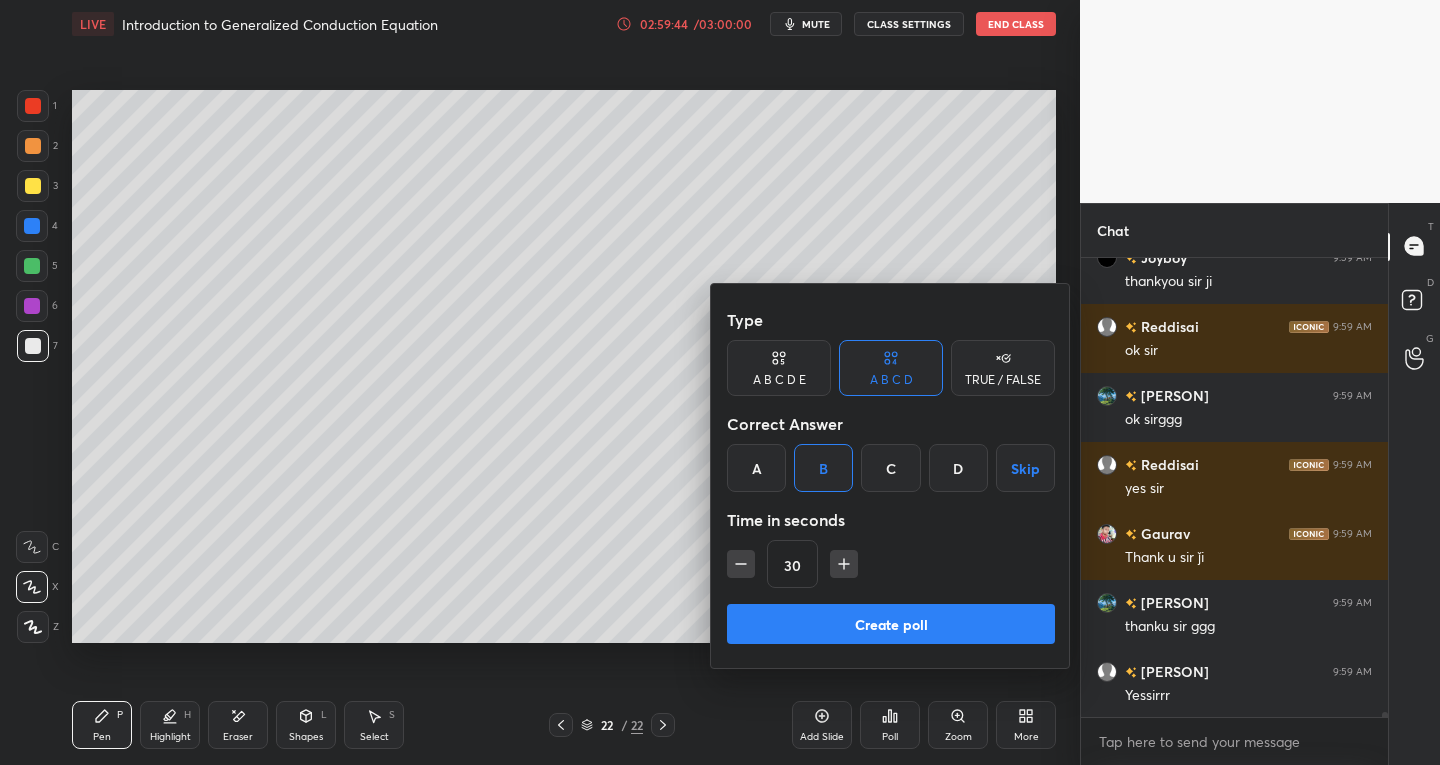 click on "Create poll" at bounding box center (891, 624) 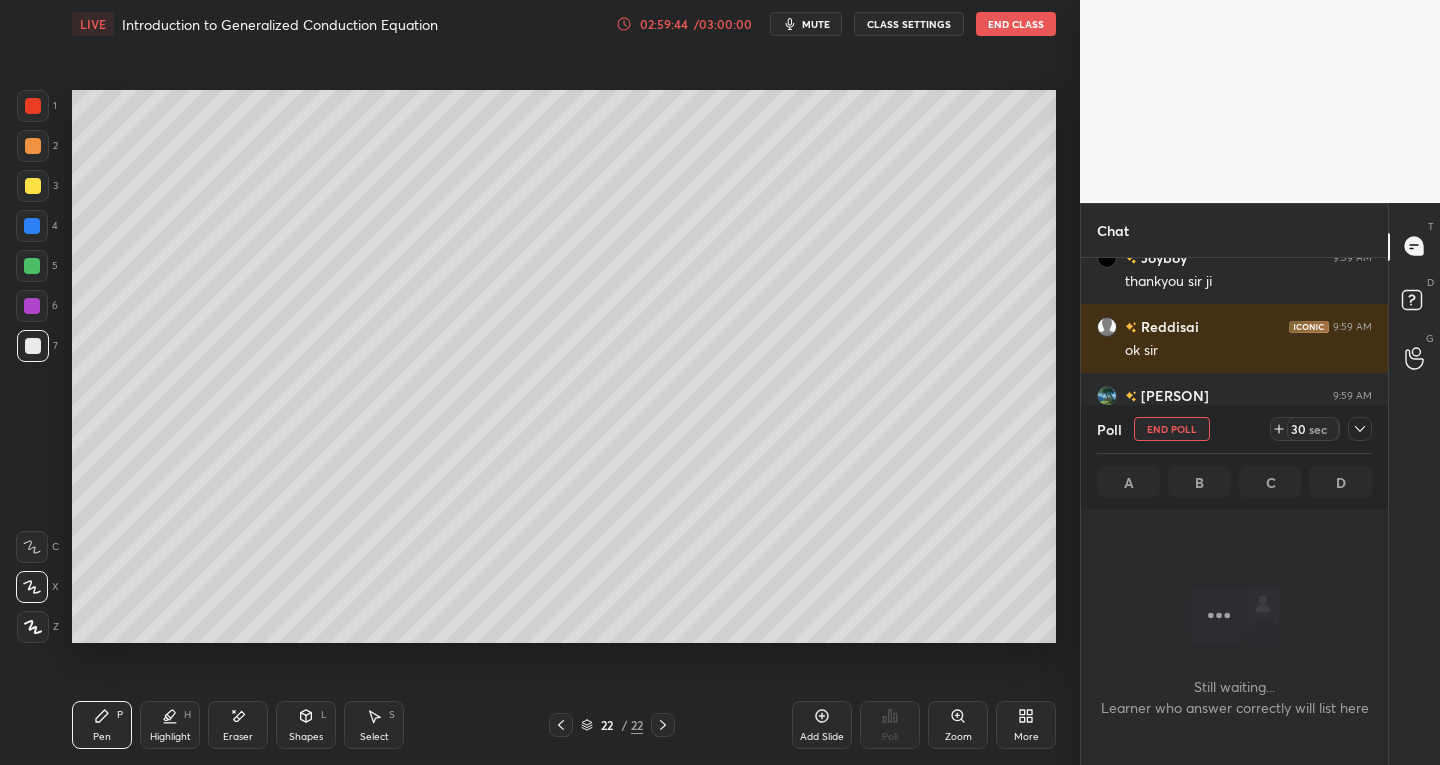 scroll, scrollTop: 425, scrollLeft: 301, axis: both 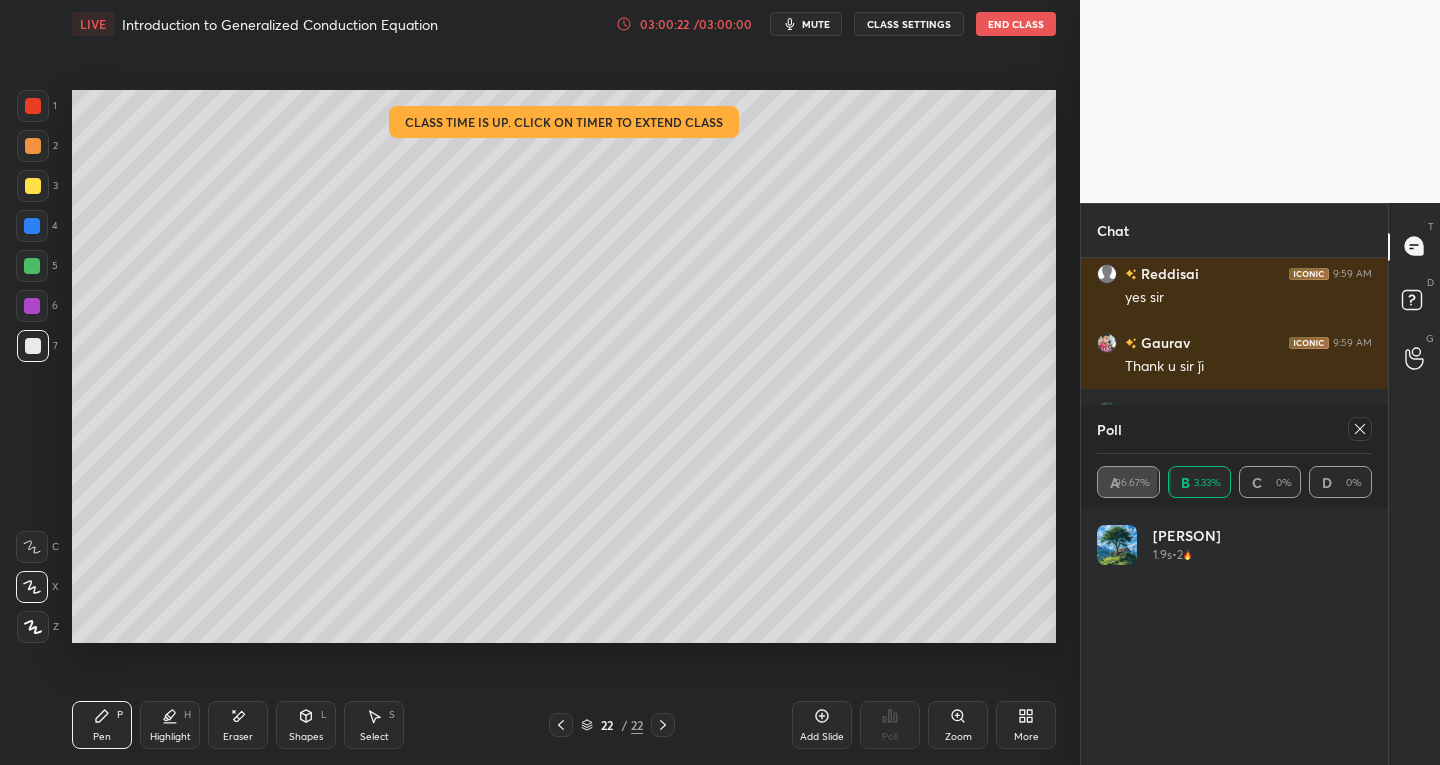 click on "End Class" at bounding box center (1016, 24) 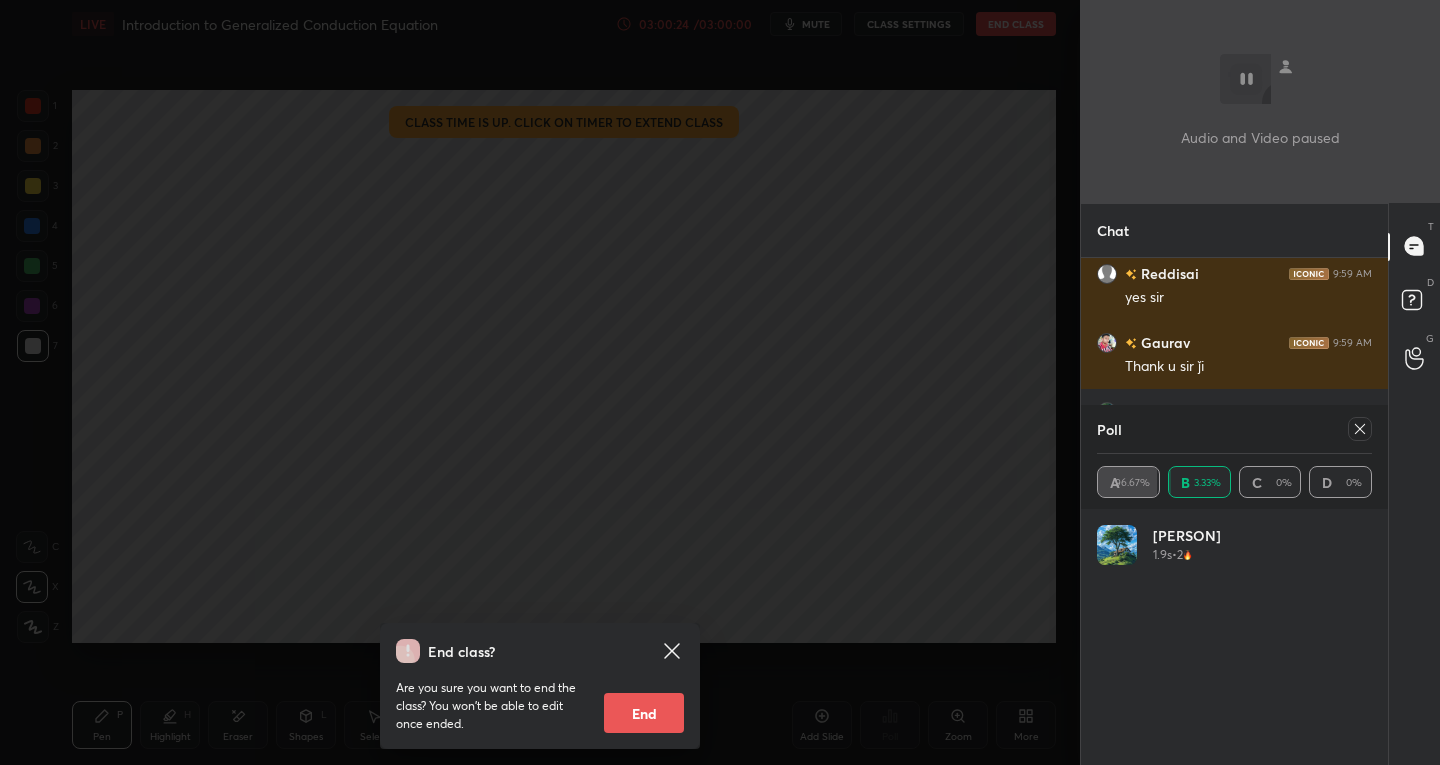 click on "End" at bounding box center (644, 713) 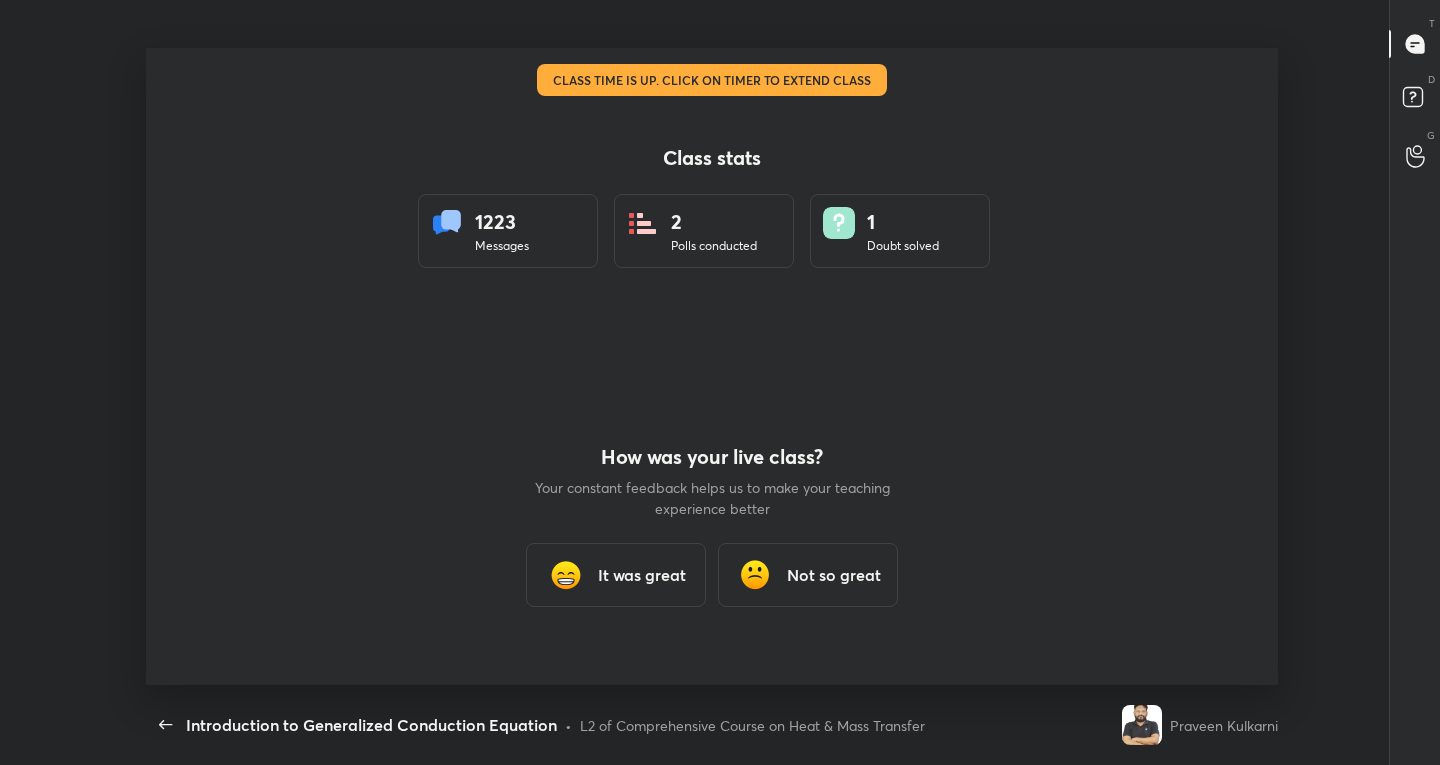 click on "It was great" at bounding box center (642, 575) 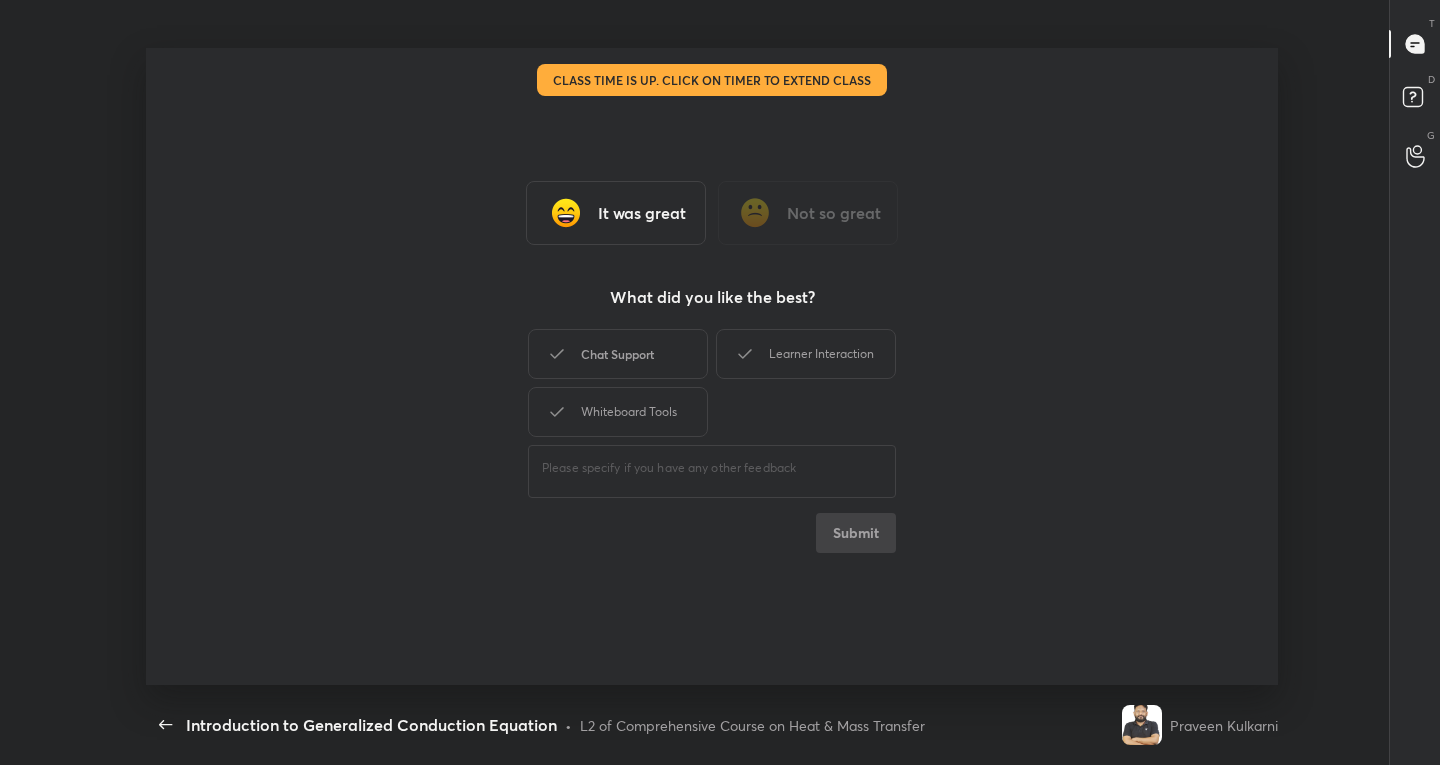 click on "Chat Support" at bounding box center [618, 354] 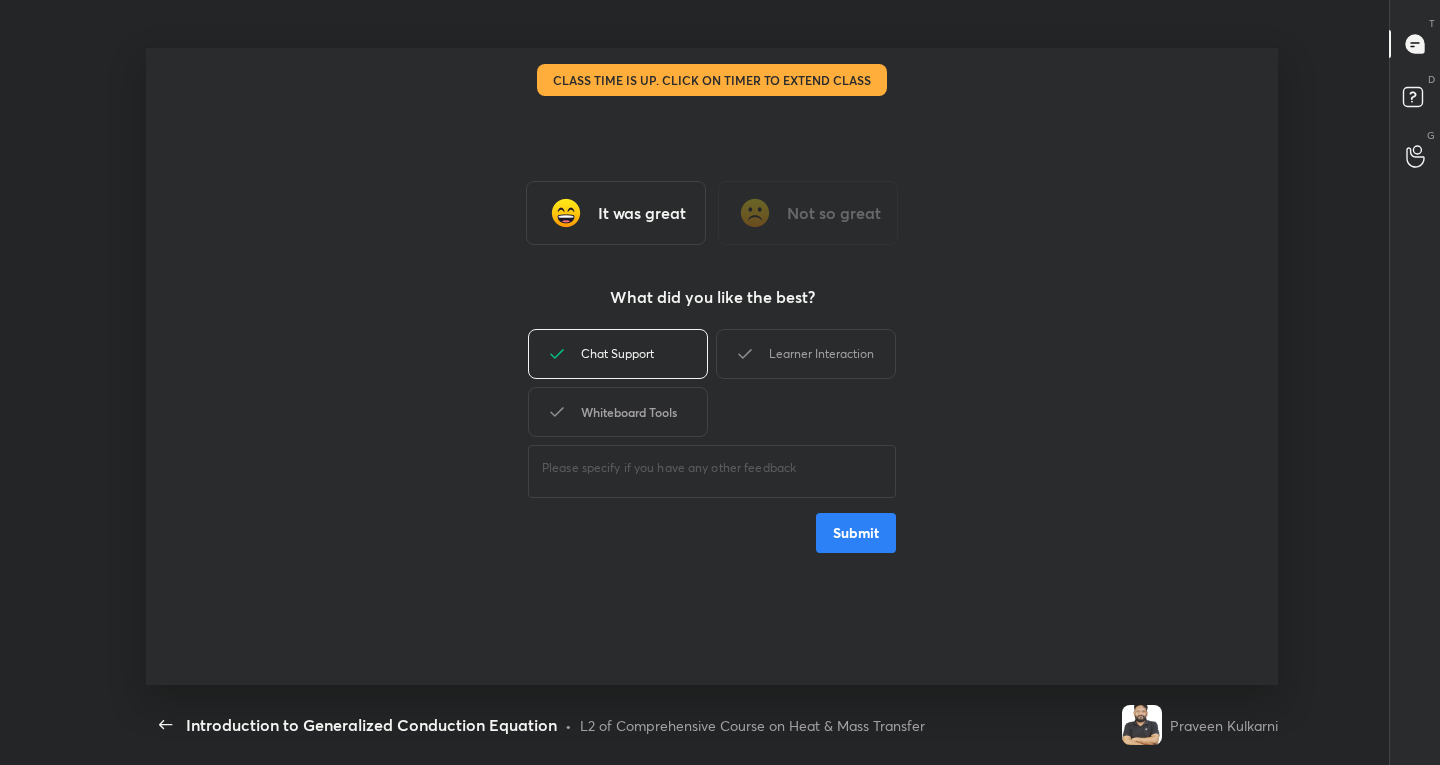 click on "Whiteboard Tools" at bounding box center (618, 412) 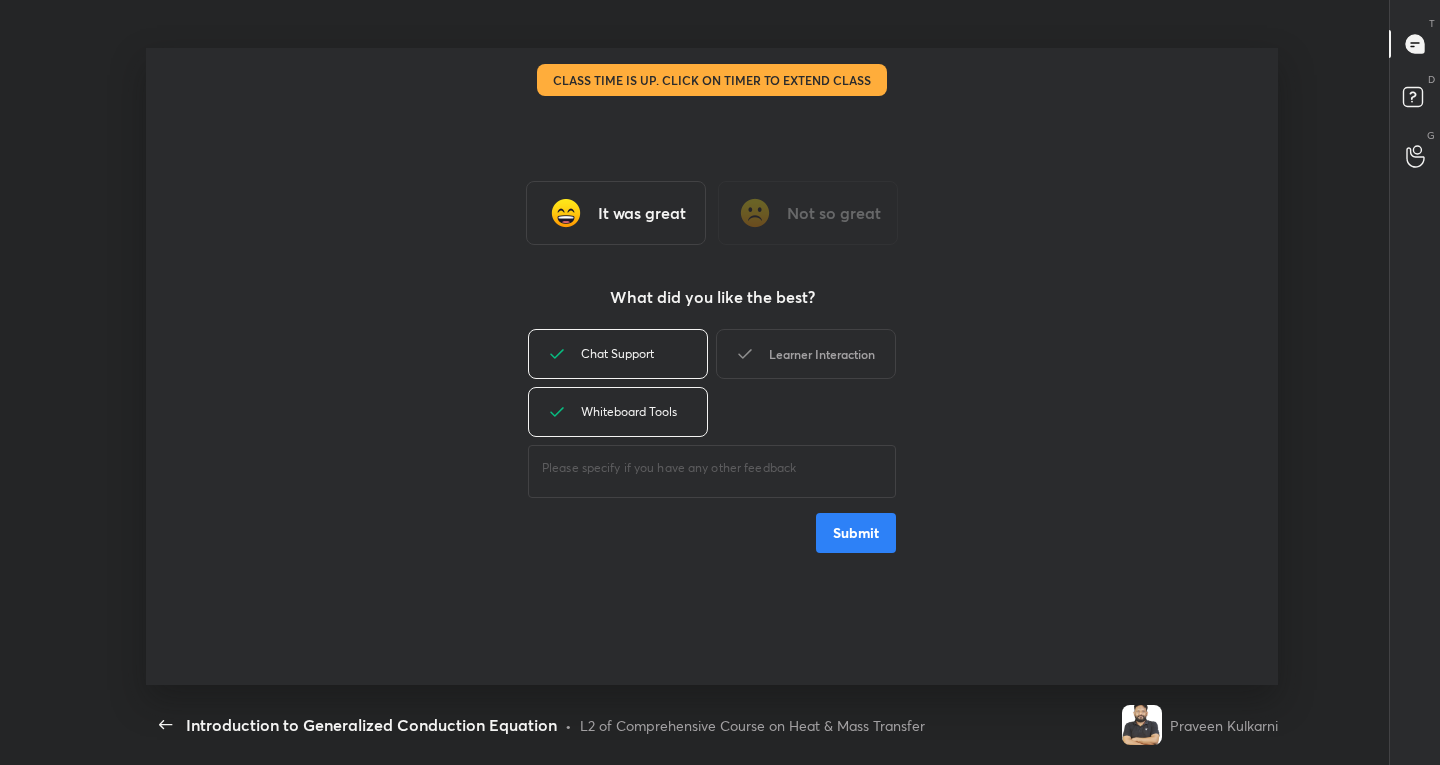 click on "Learner Interaction" at bounding box center (806, 354) 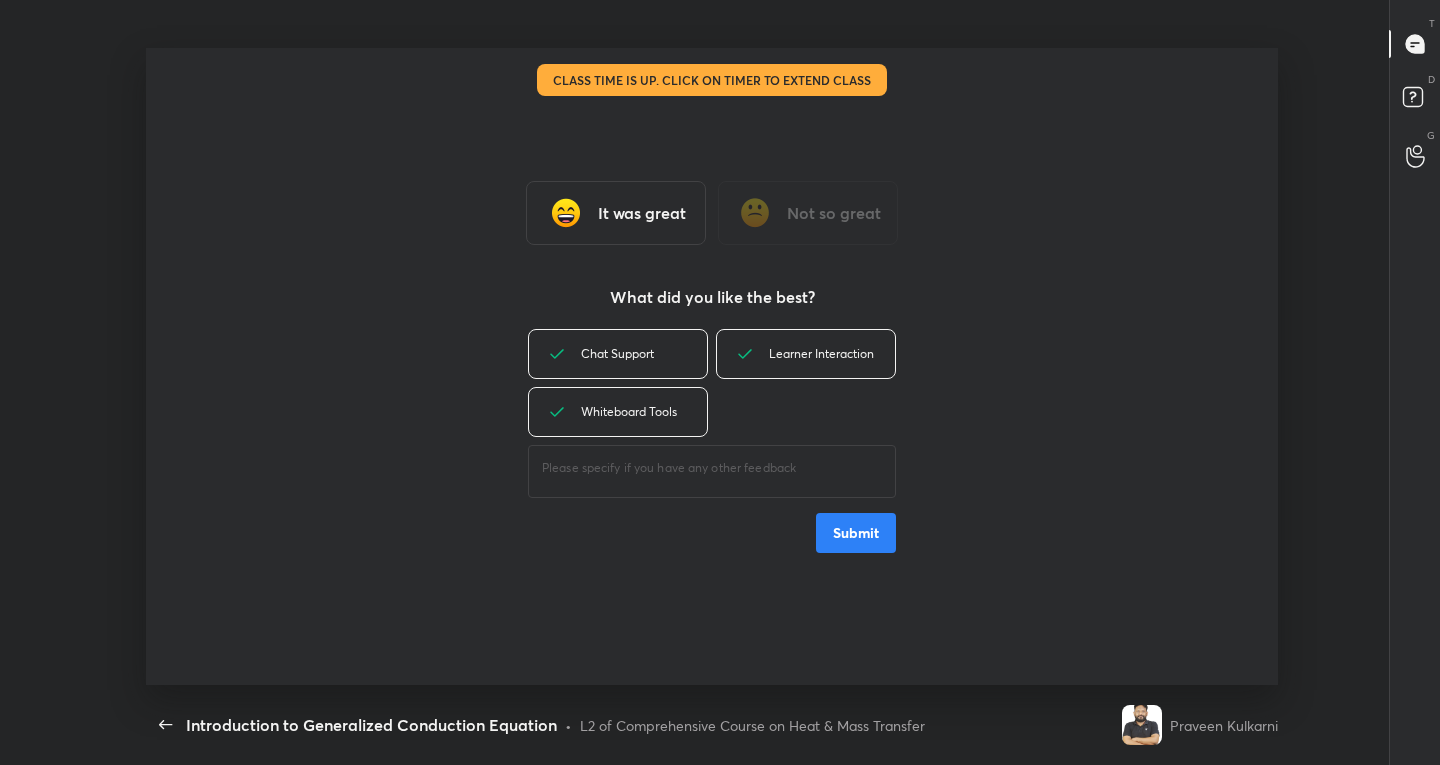 click on "Submit" at bounding box center [856, 533] 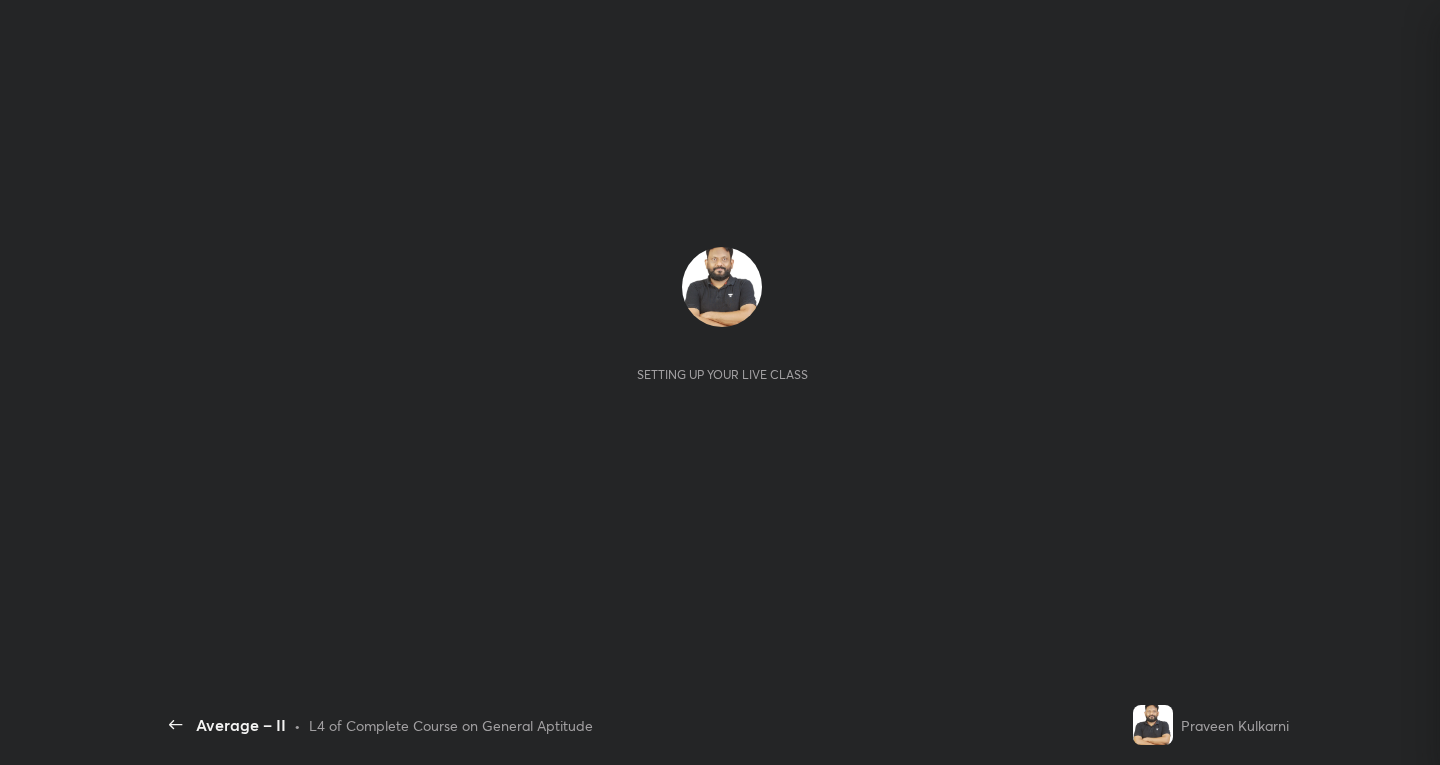 scroll, scrollTop: 0, scrollLeft: 0, axis: both 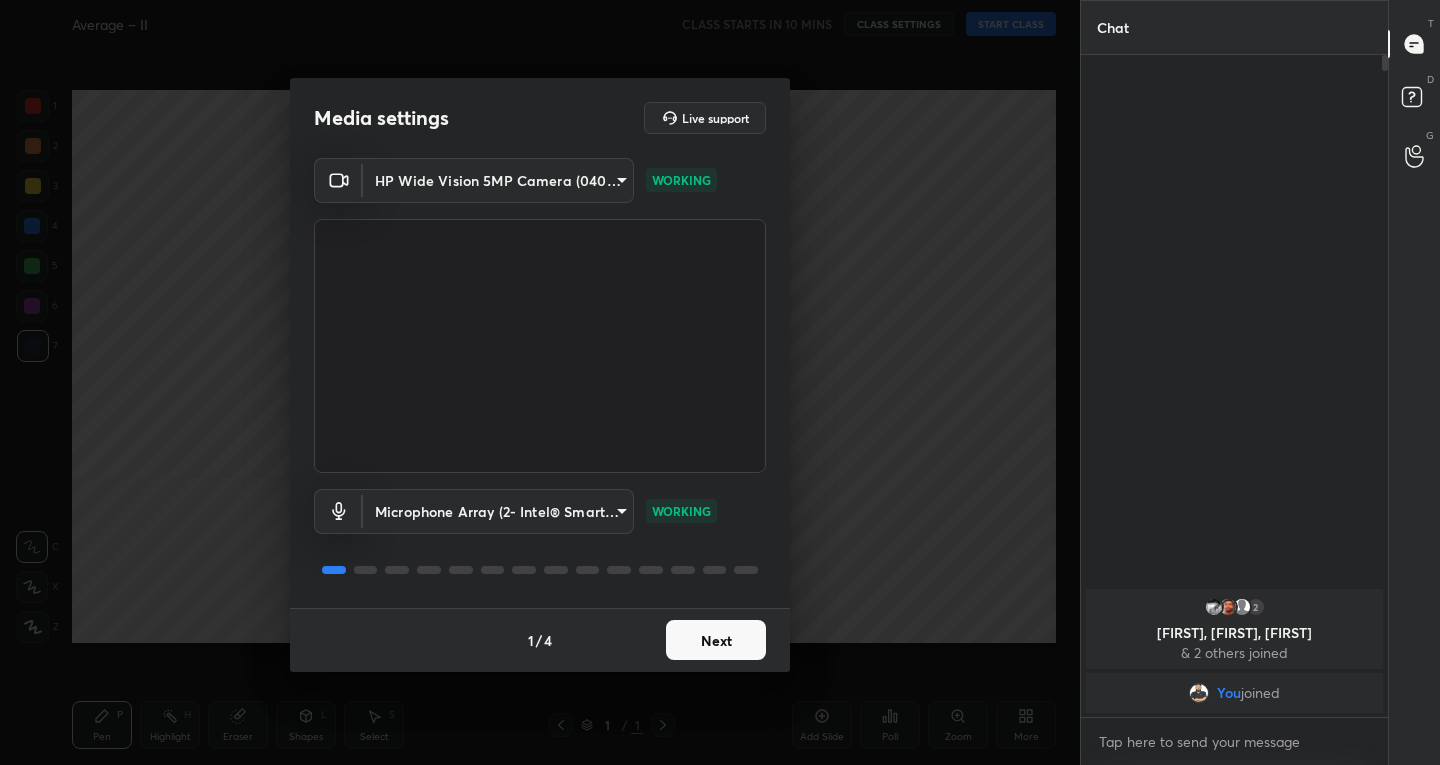 click on "Next" at bounding box center [716, 640] 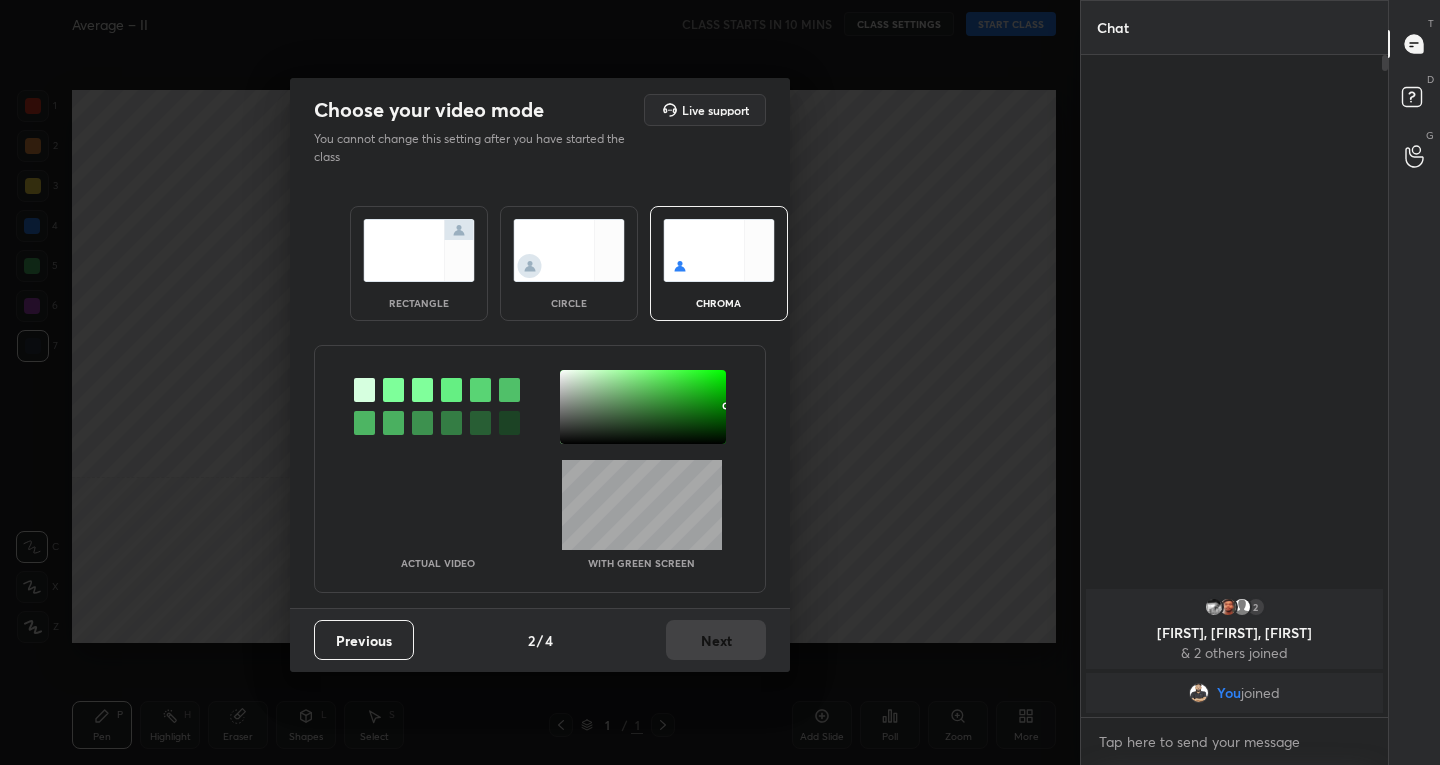 click at bounding box center [419, 250] 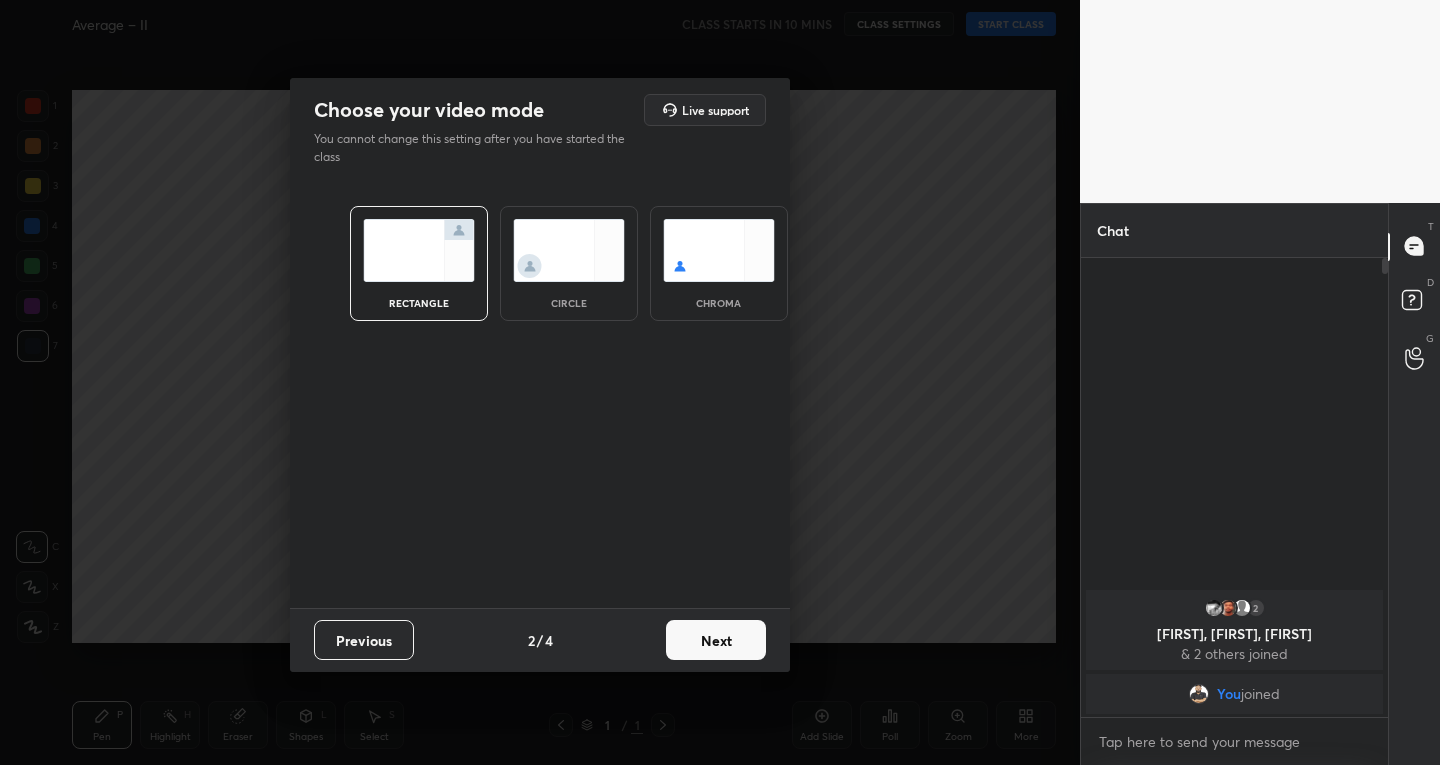 click on "Next" at bounding box center [716, 640] 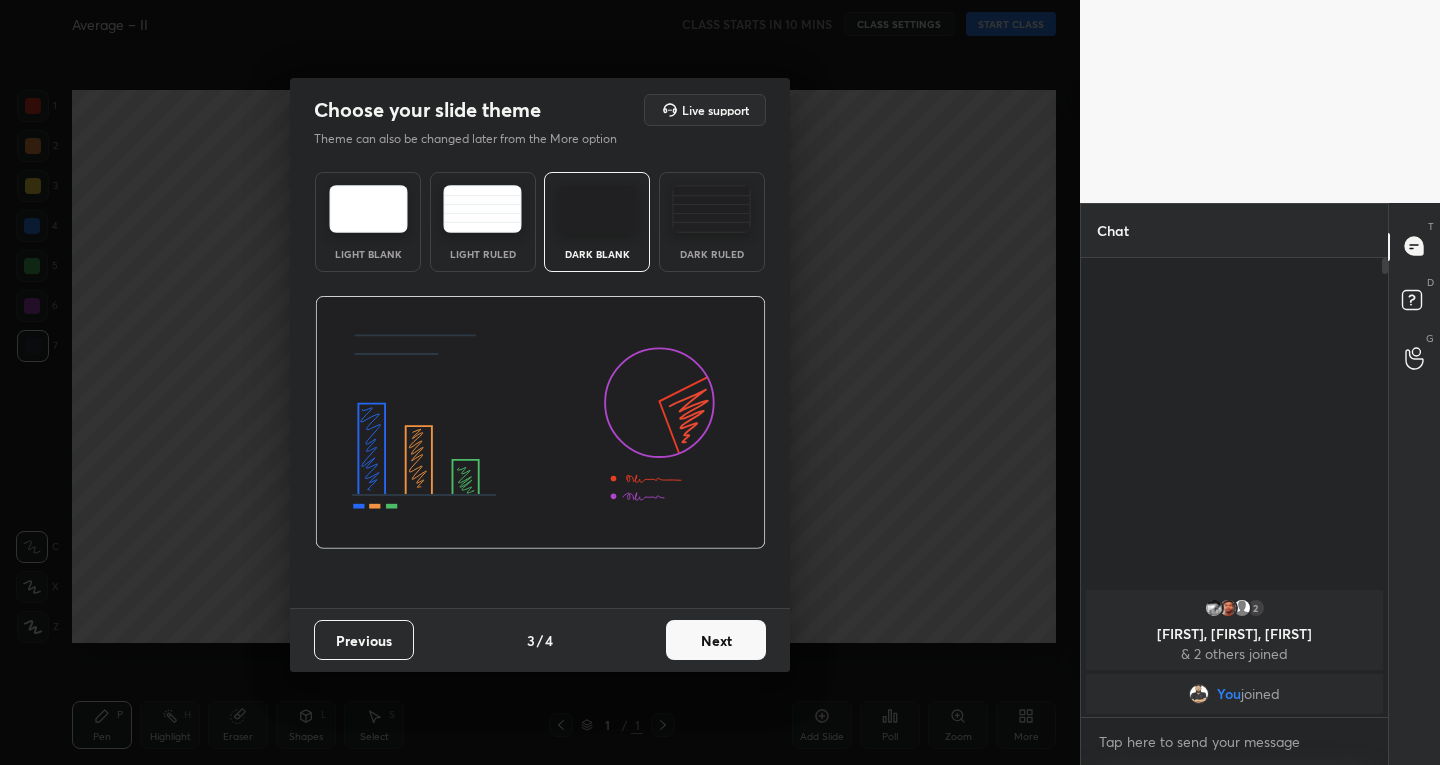 click on "Next" at bounding box center (716, 640) 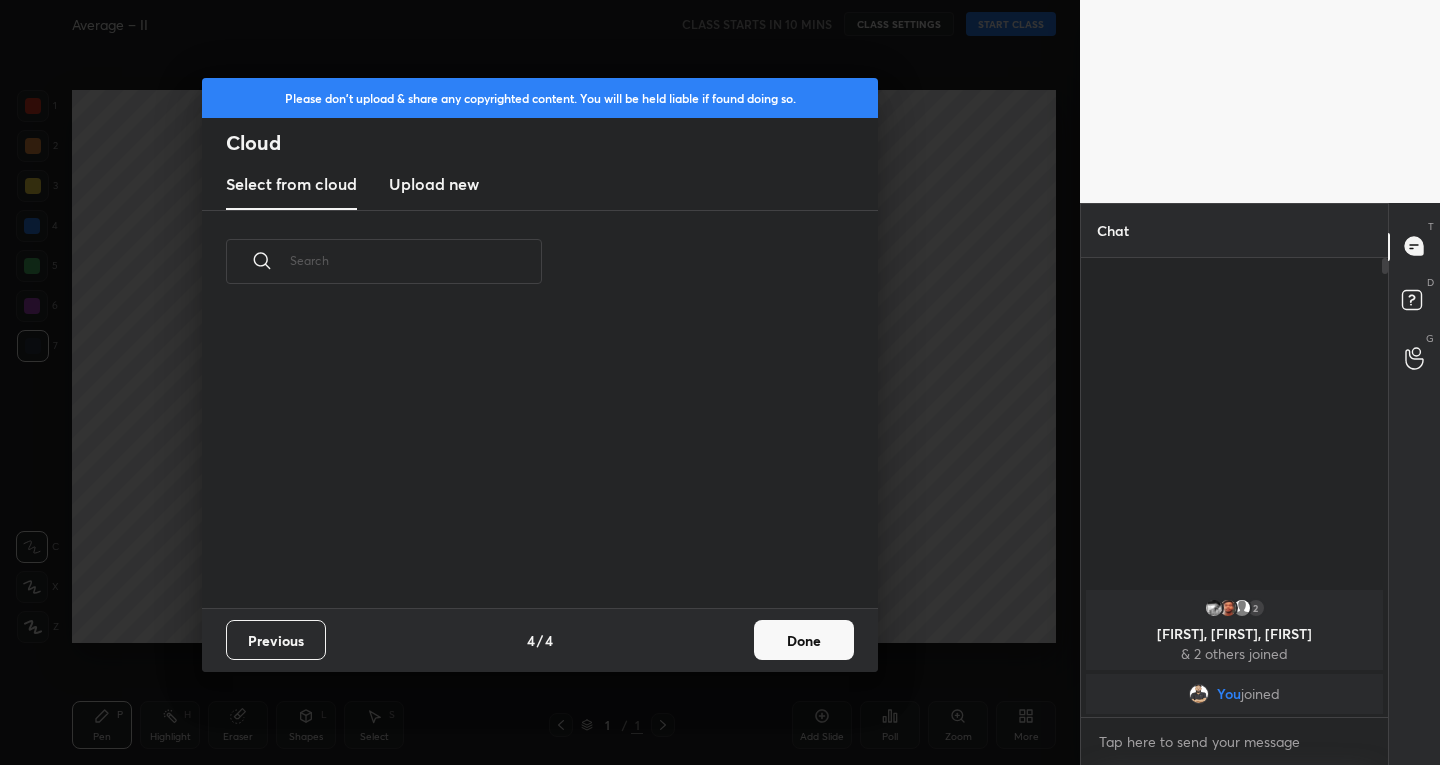 scroll, scrollTop: 7, scrollLeft: 11, axis: both 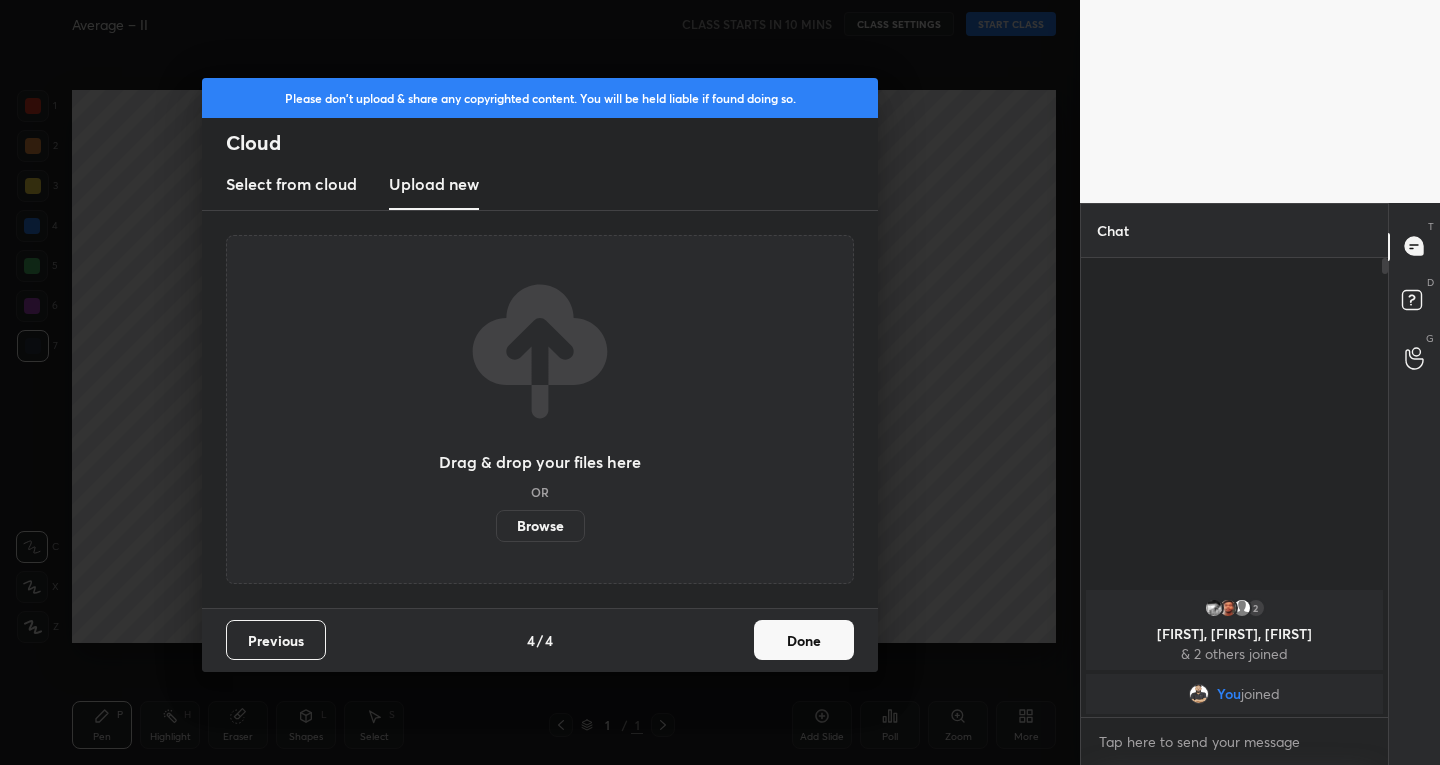 click on "Browse" at bounding box center [540, 526] 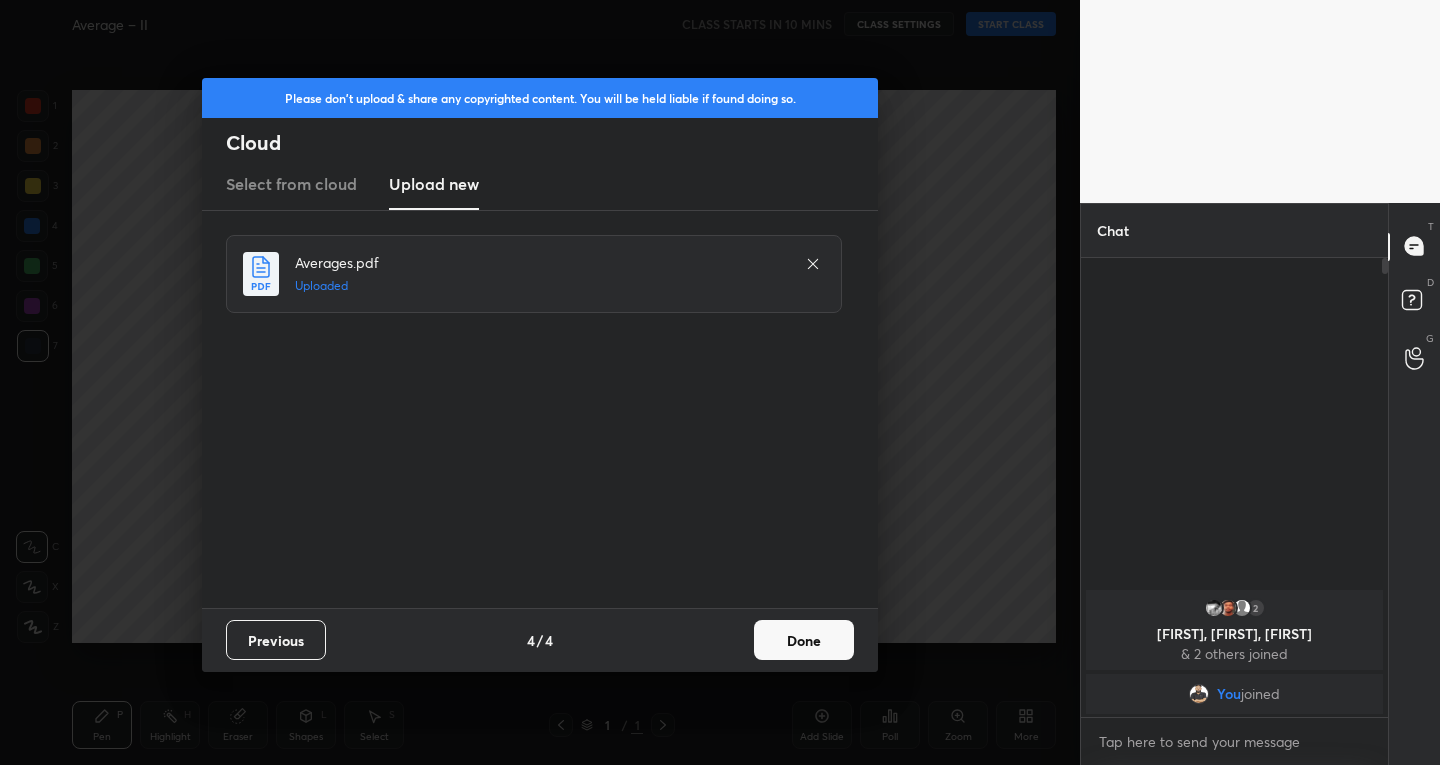 click on "Done" at bounding box center (804, 640) 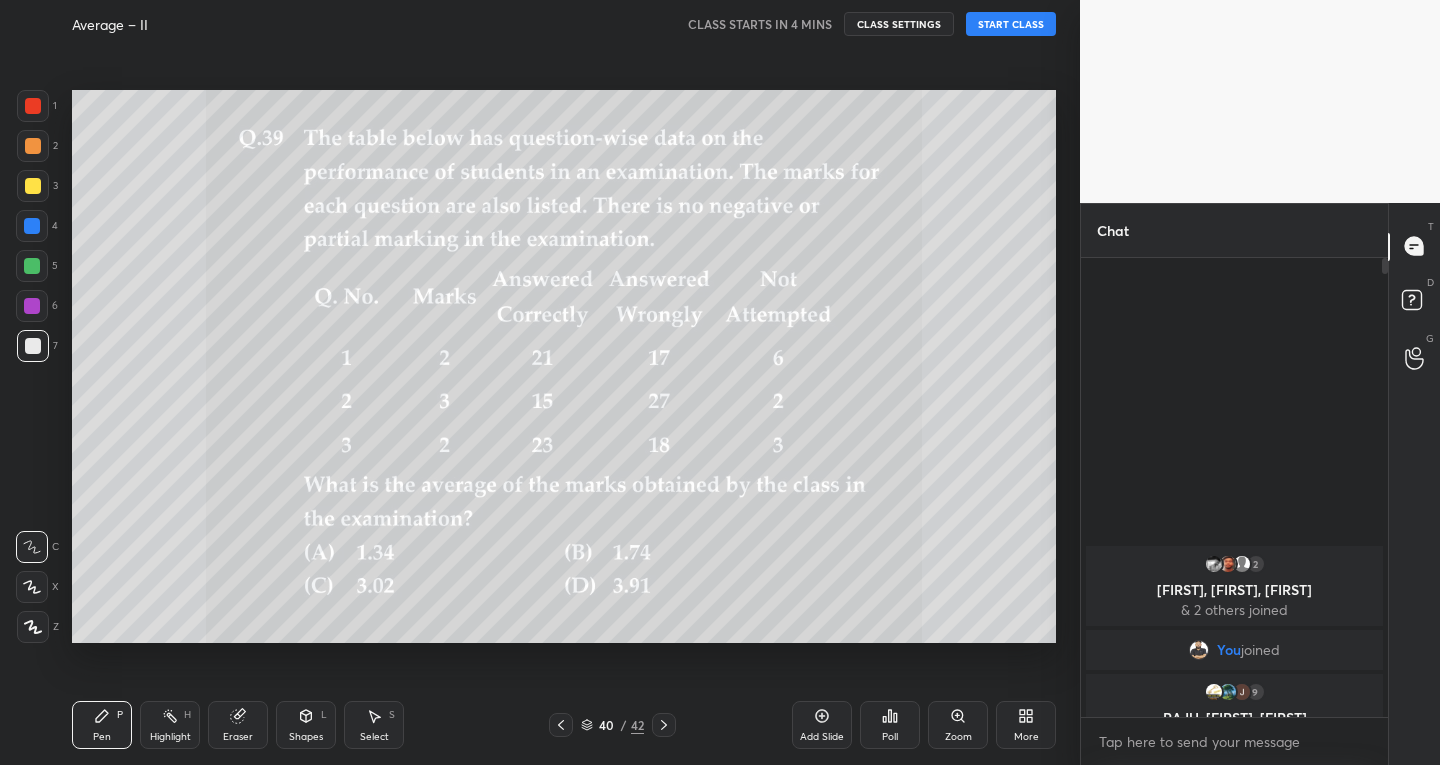 click at bounding box center [664, 725] 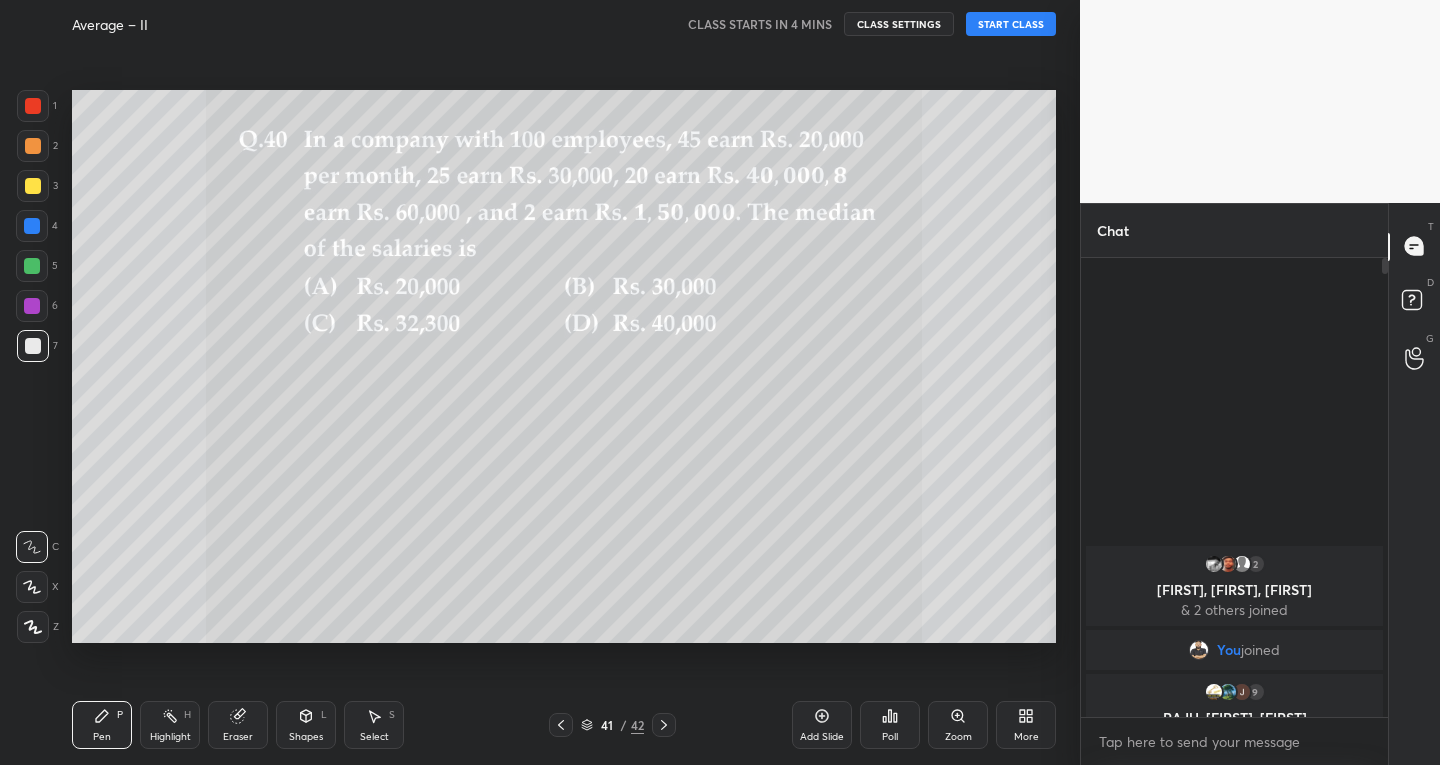 click at bounding box center [664, 725] 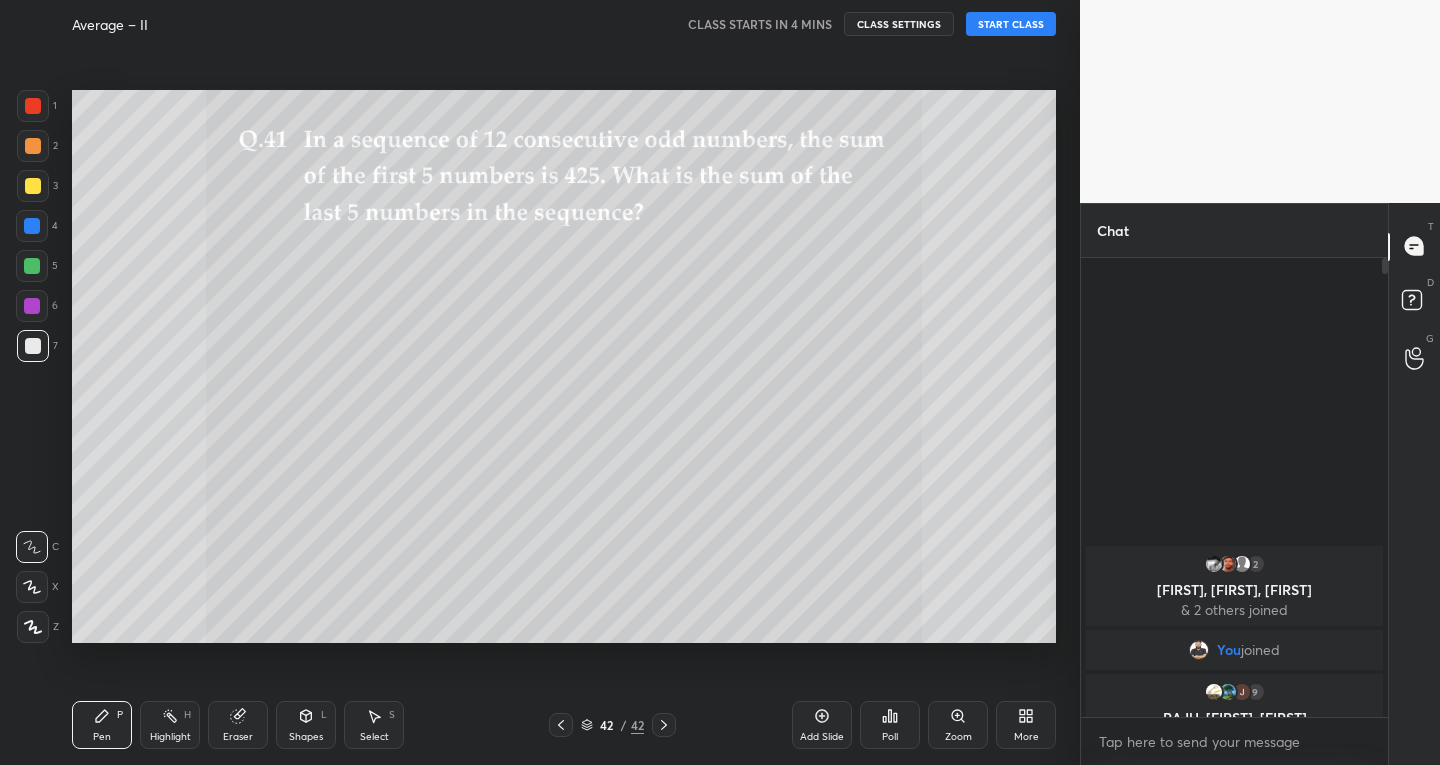 click at bounding box center (664, 725) 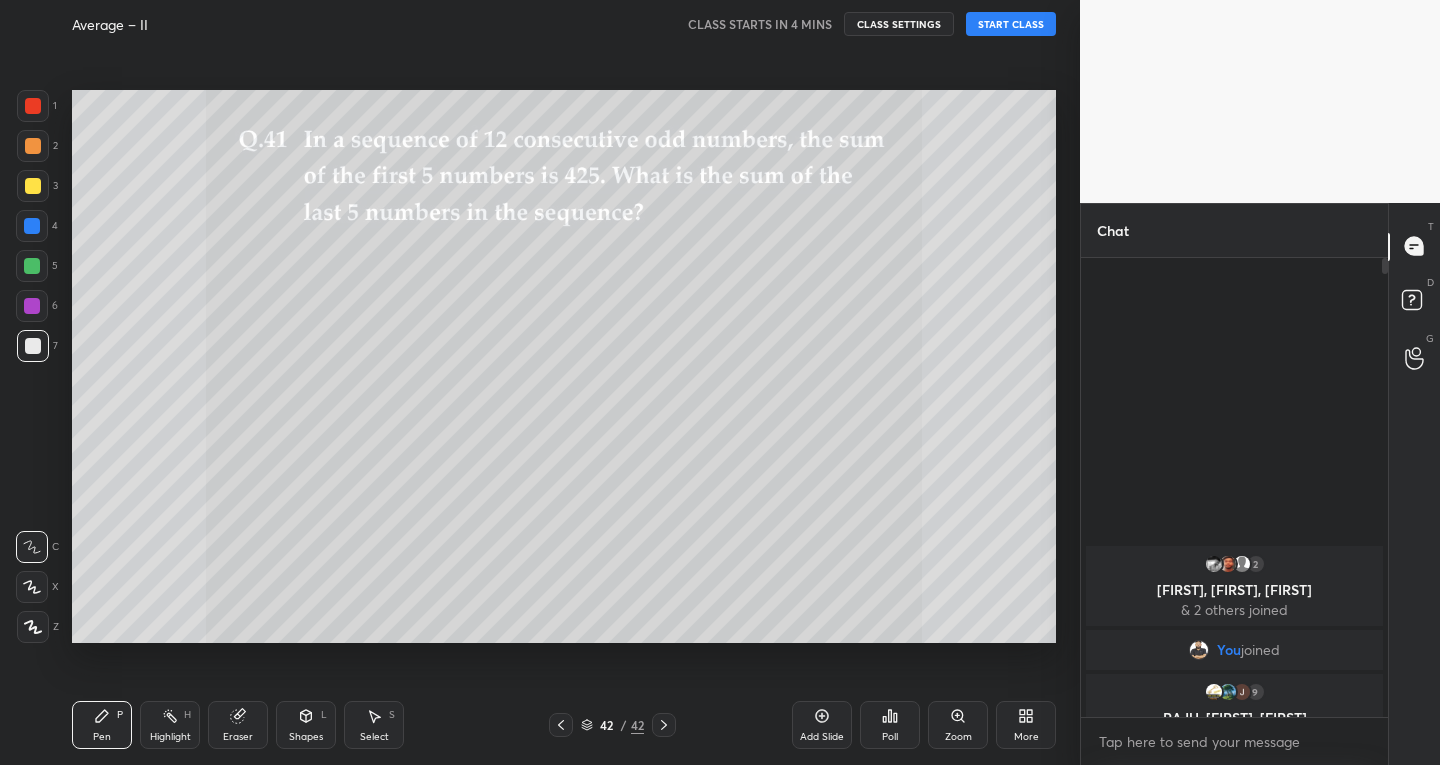 click 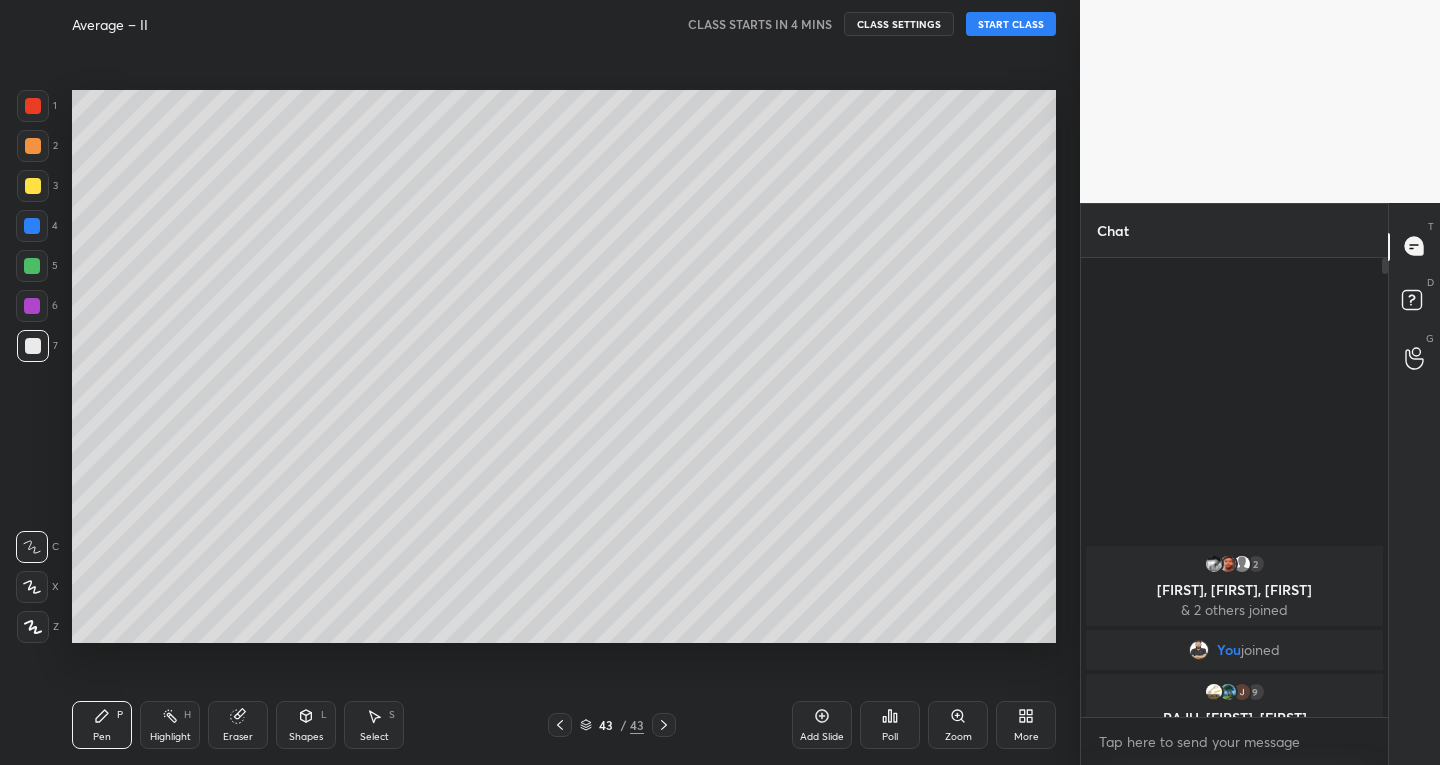 click 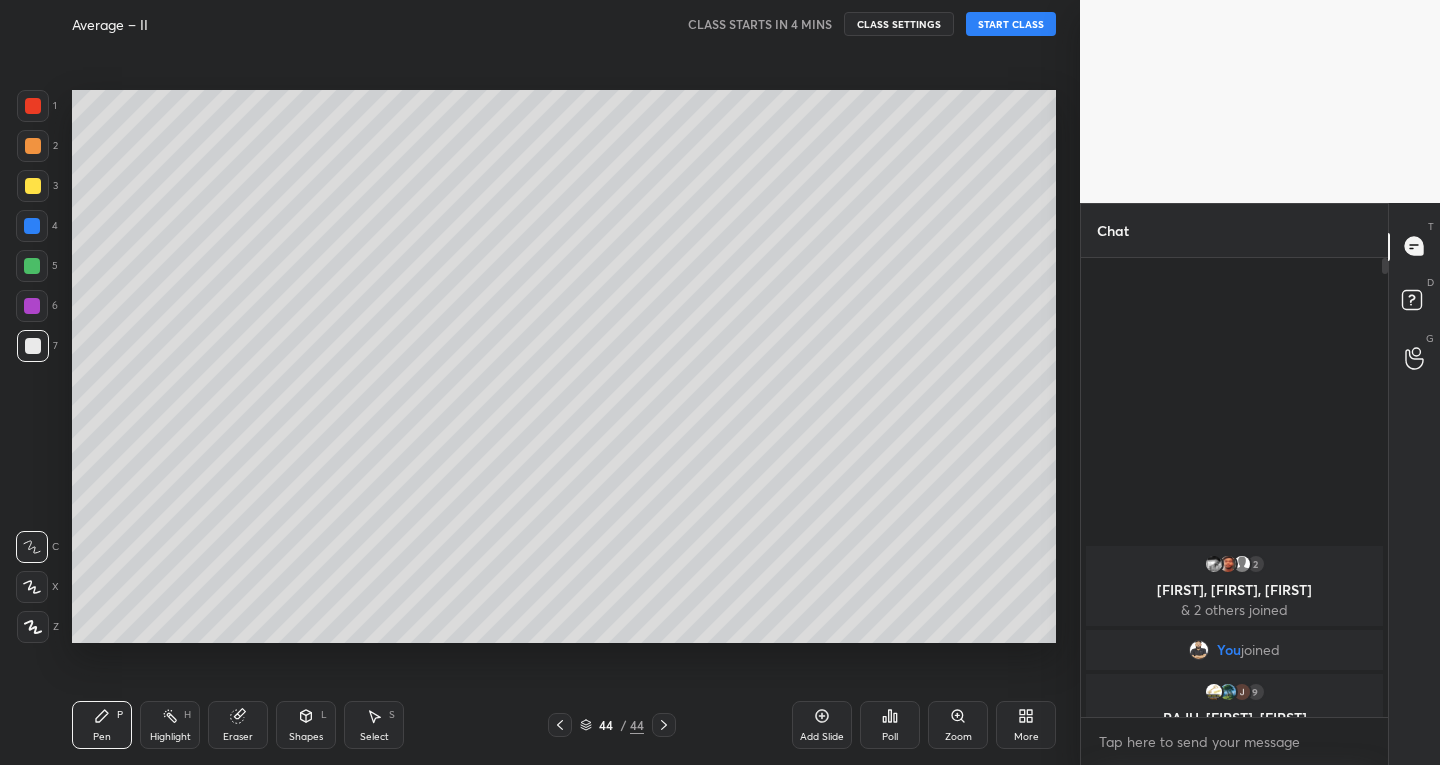 click on "More" at bounding box center (1026, 725) 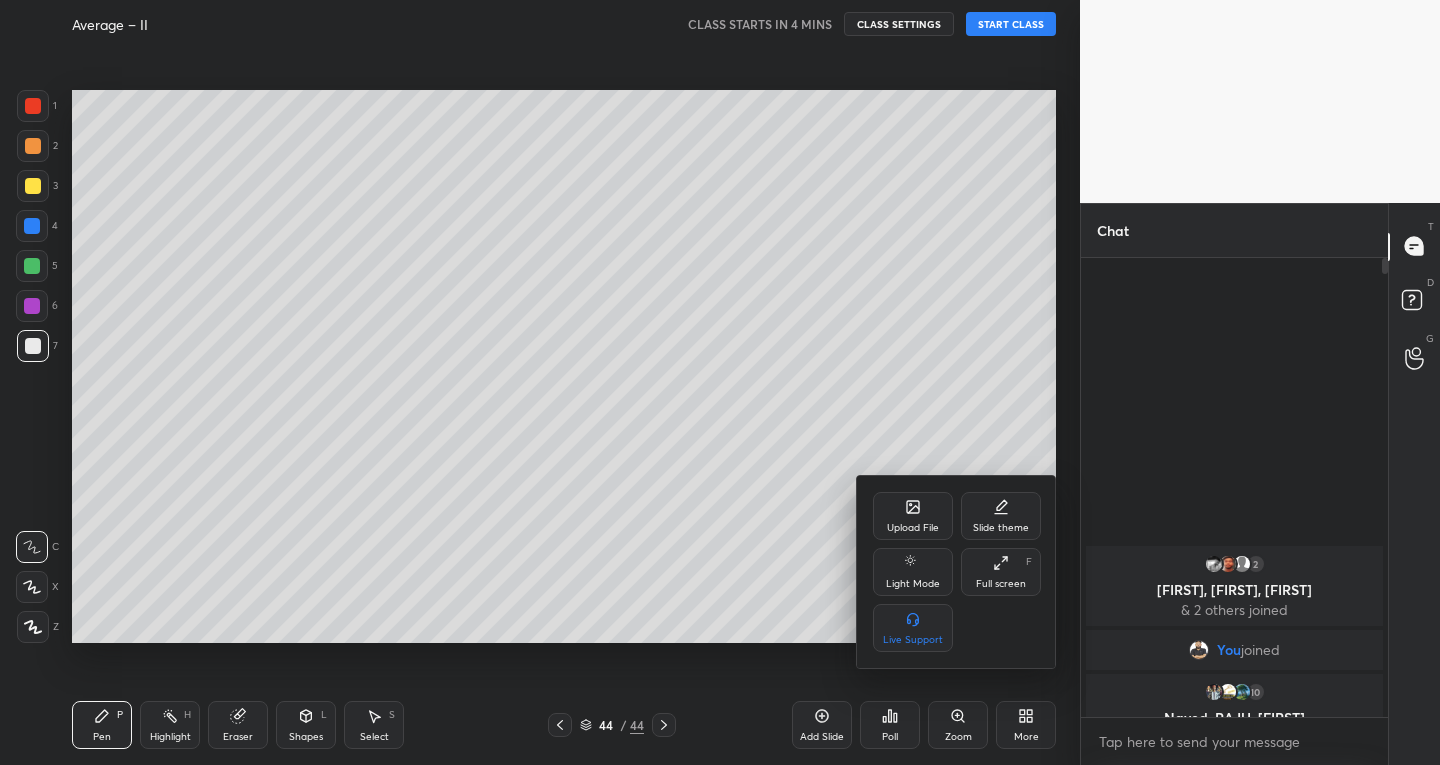 click 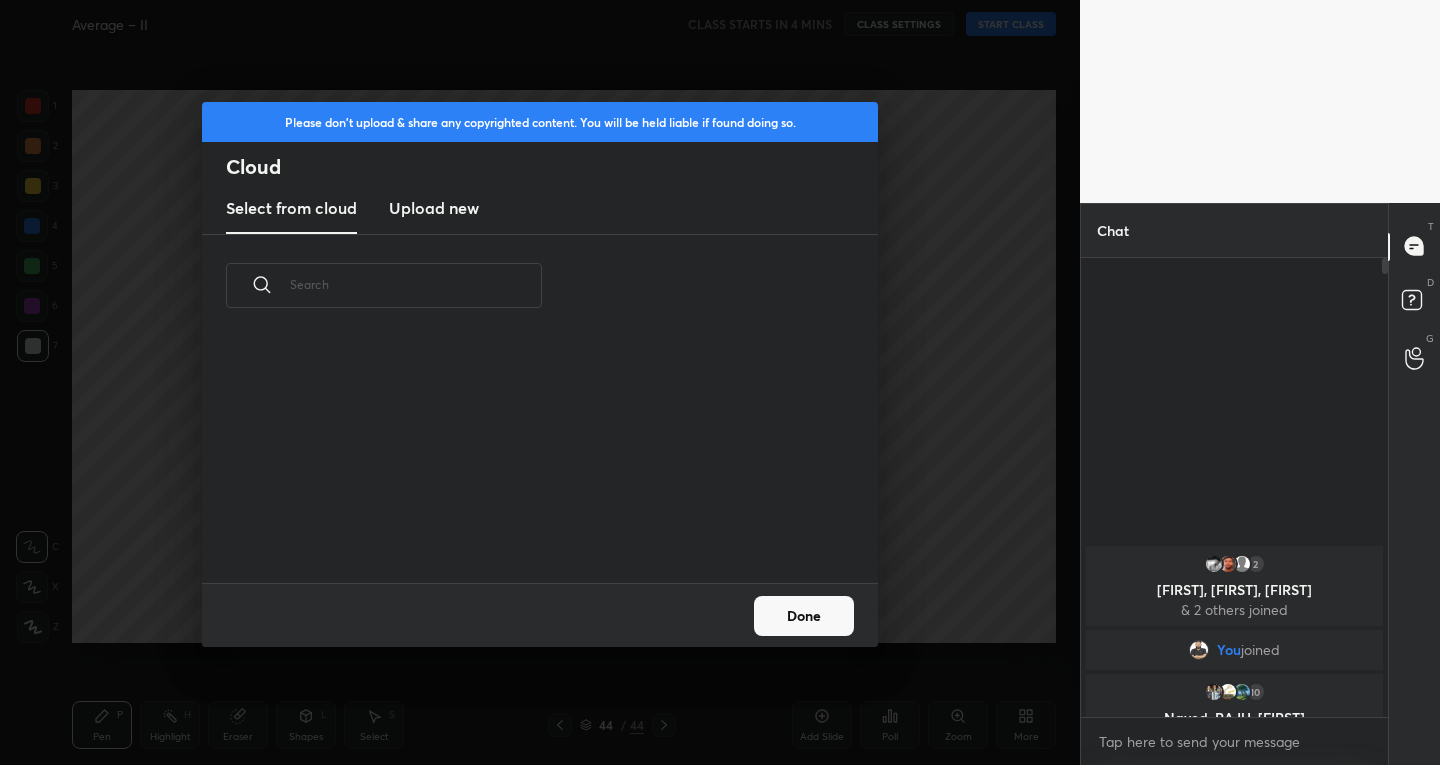 scroll, scrollTop: 7, scrollLeft: 11, axis: both 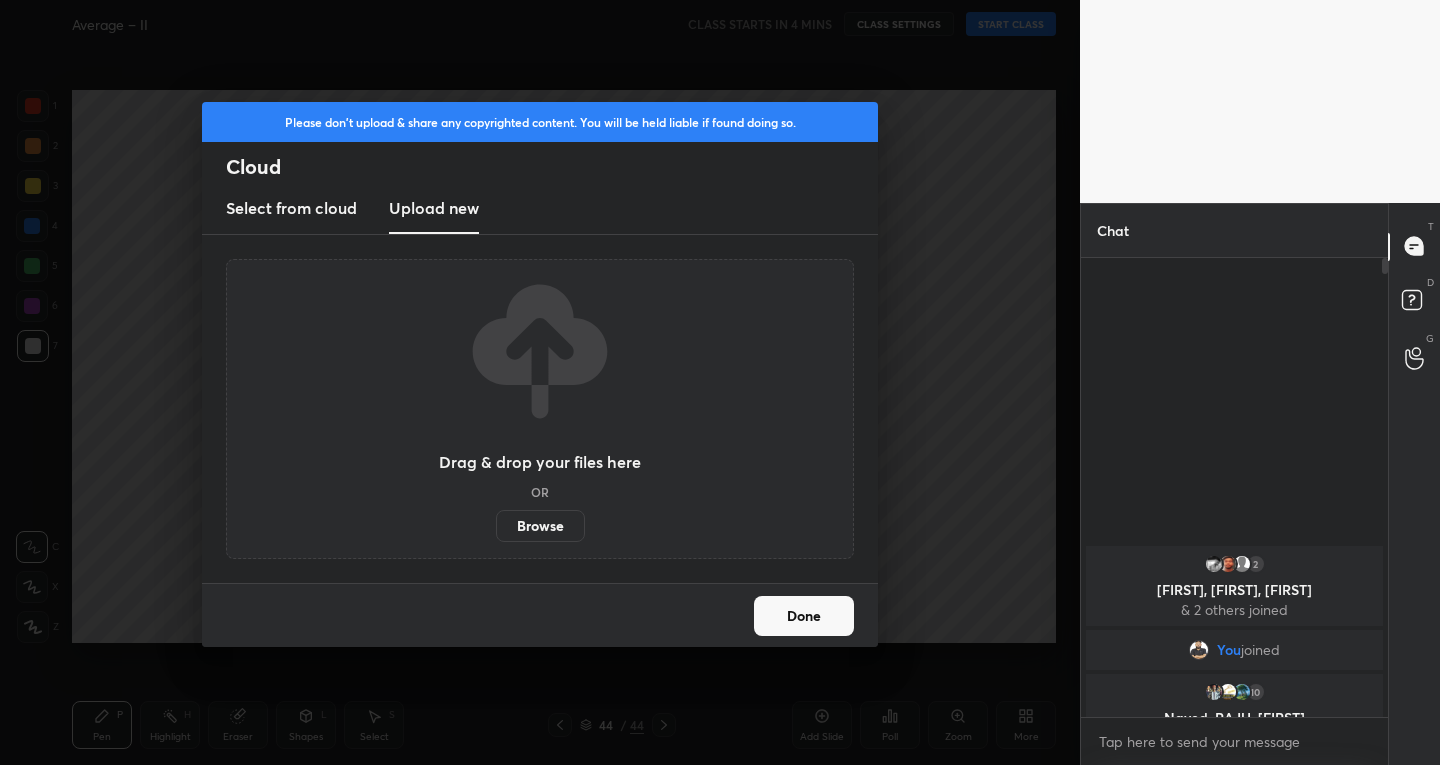 click on "Browse" at bounding box center [540, 526] 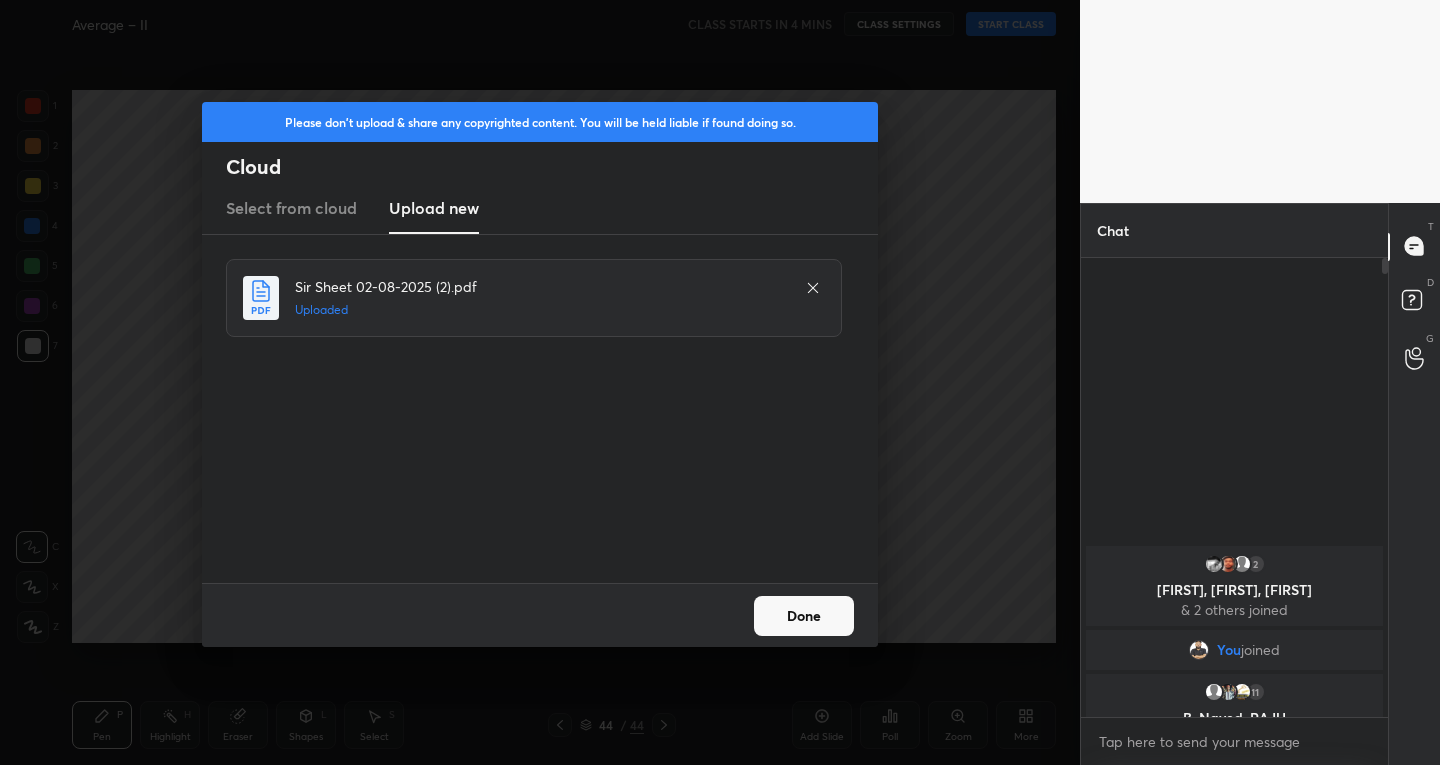 click on "Done" at bounding box center [804, 616] 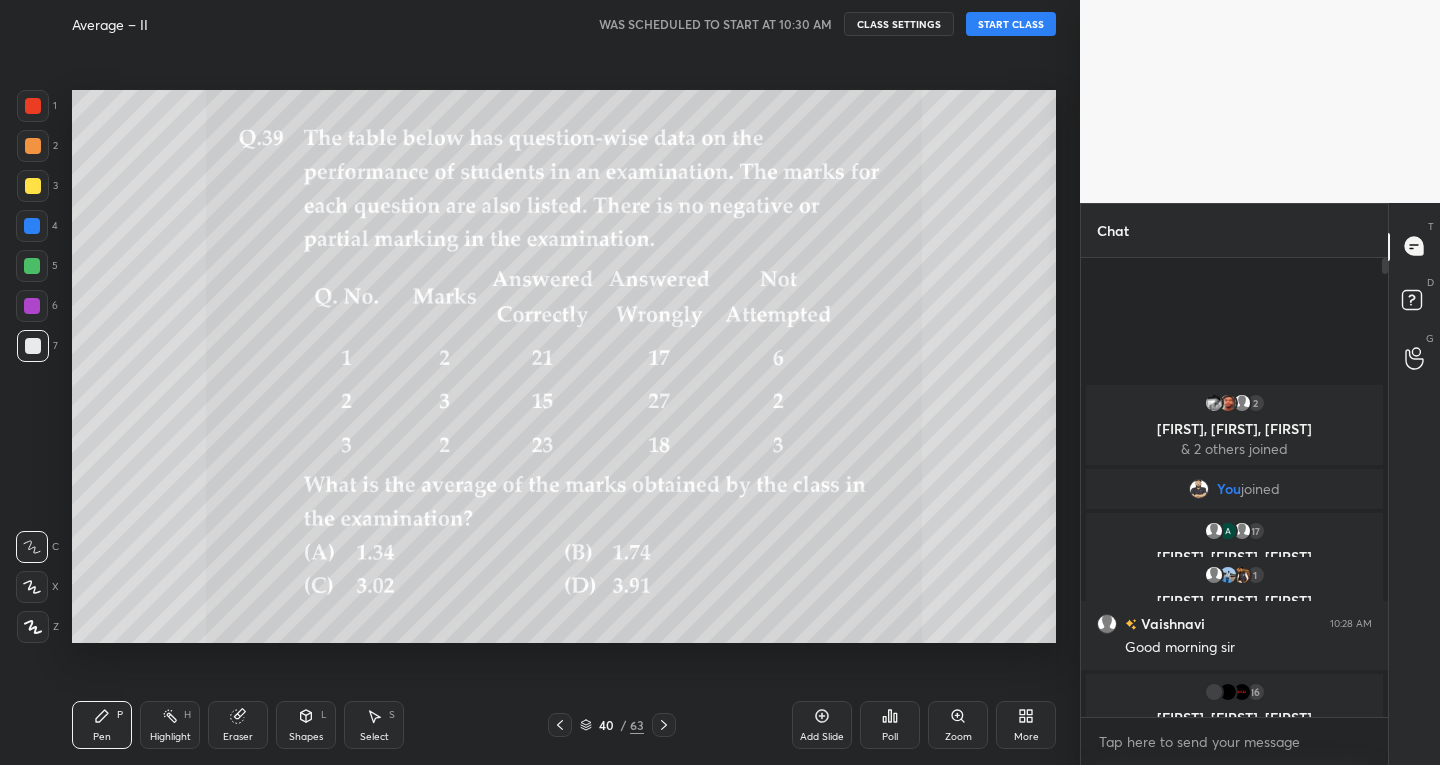 click on "START CLASS" at bounding box center (1011, 24) 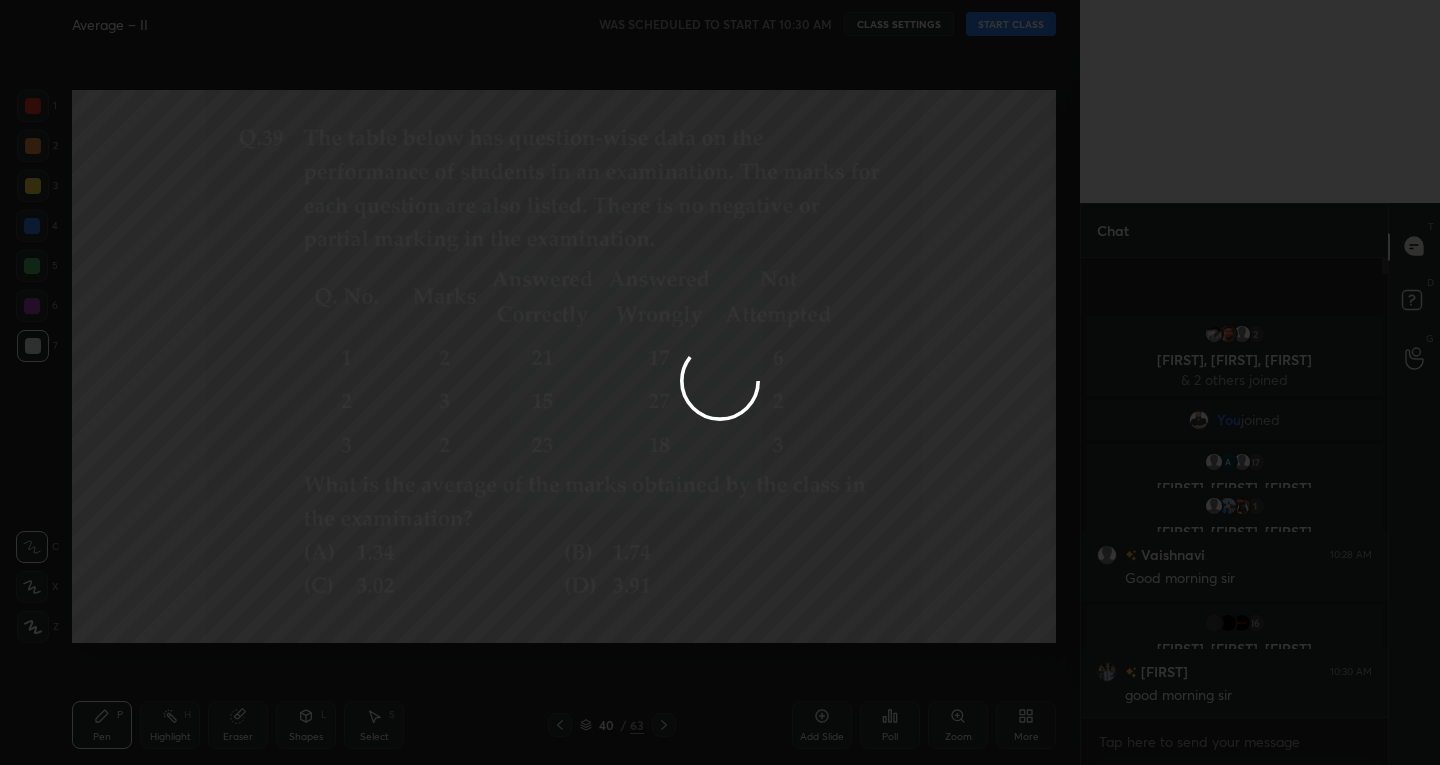 type on "x" 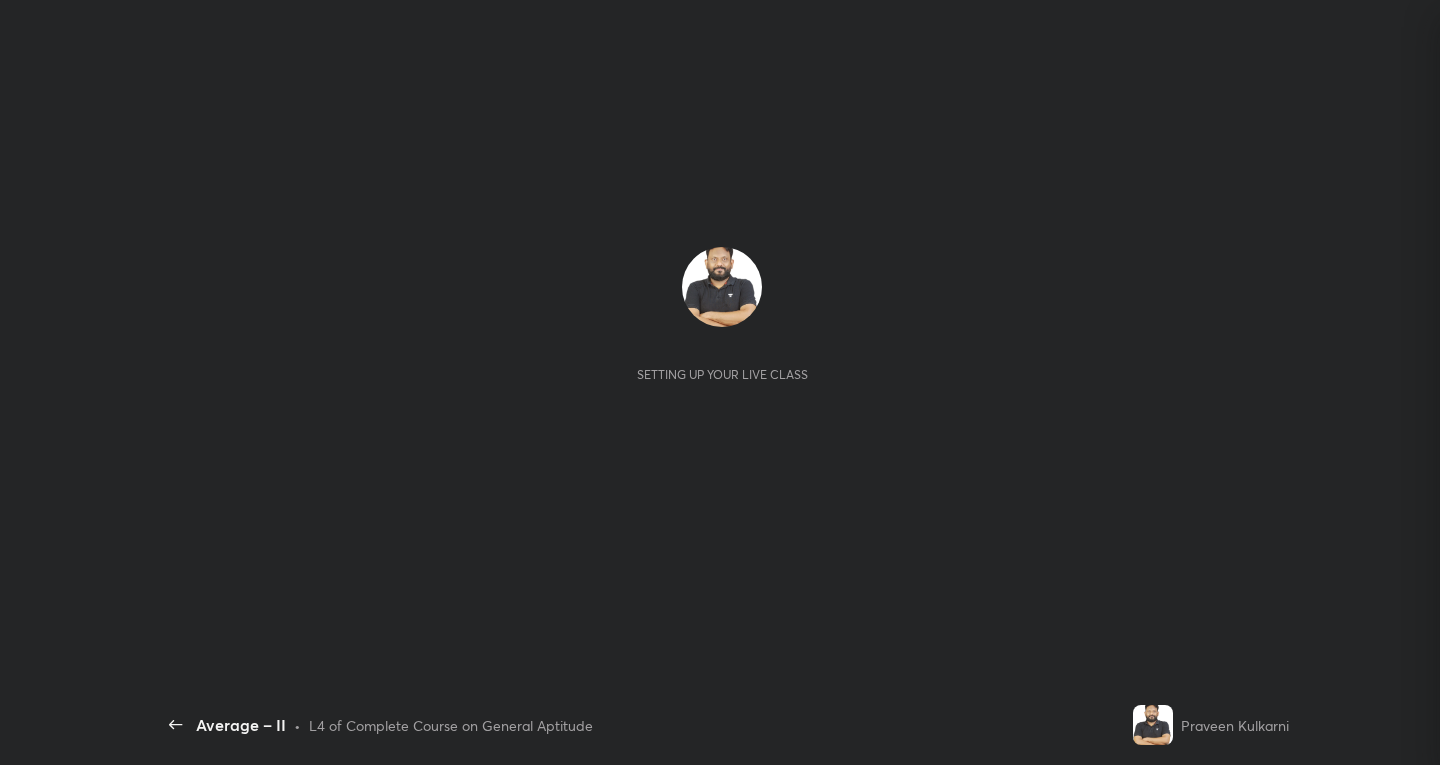 scroll, scrollTop: 0, scrollLeft: 0, axis: both 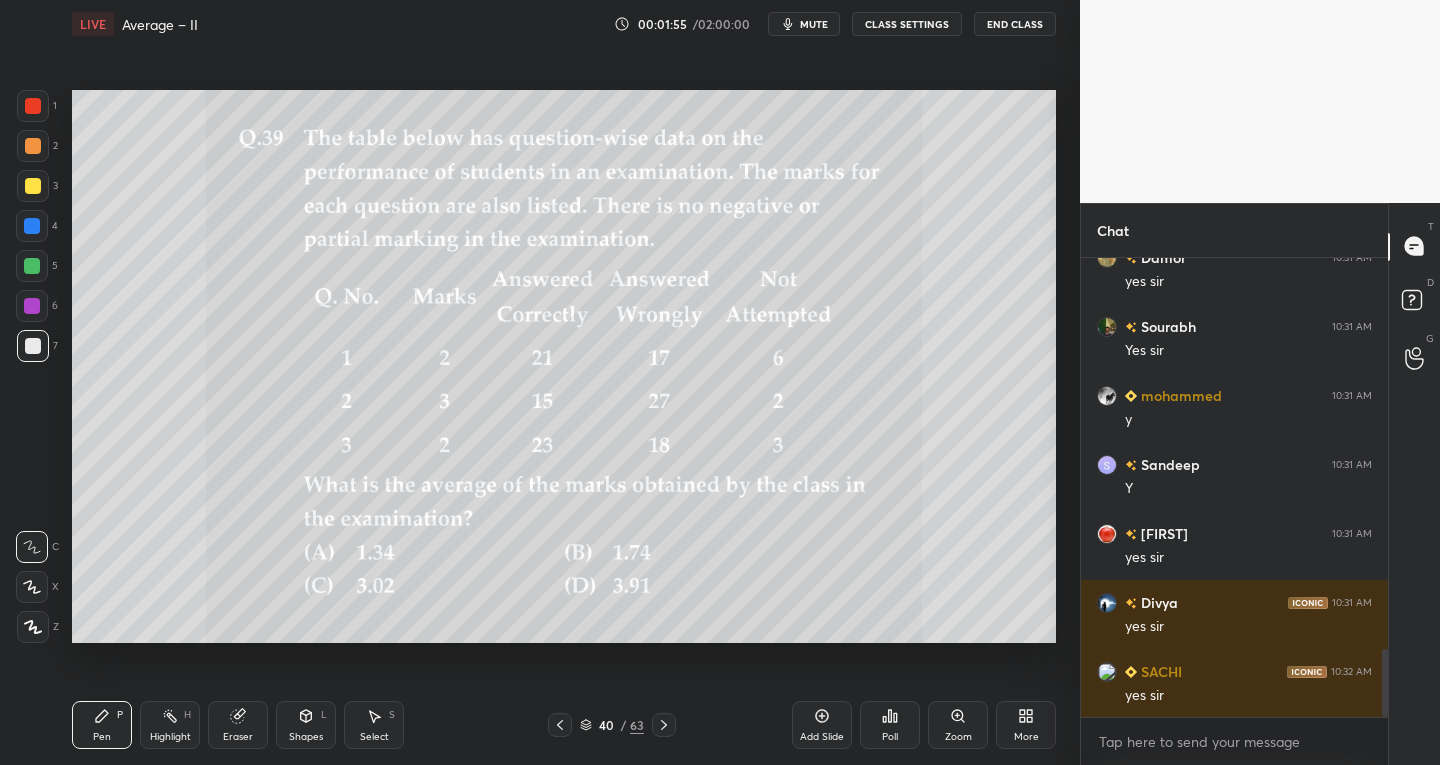 click 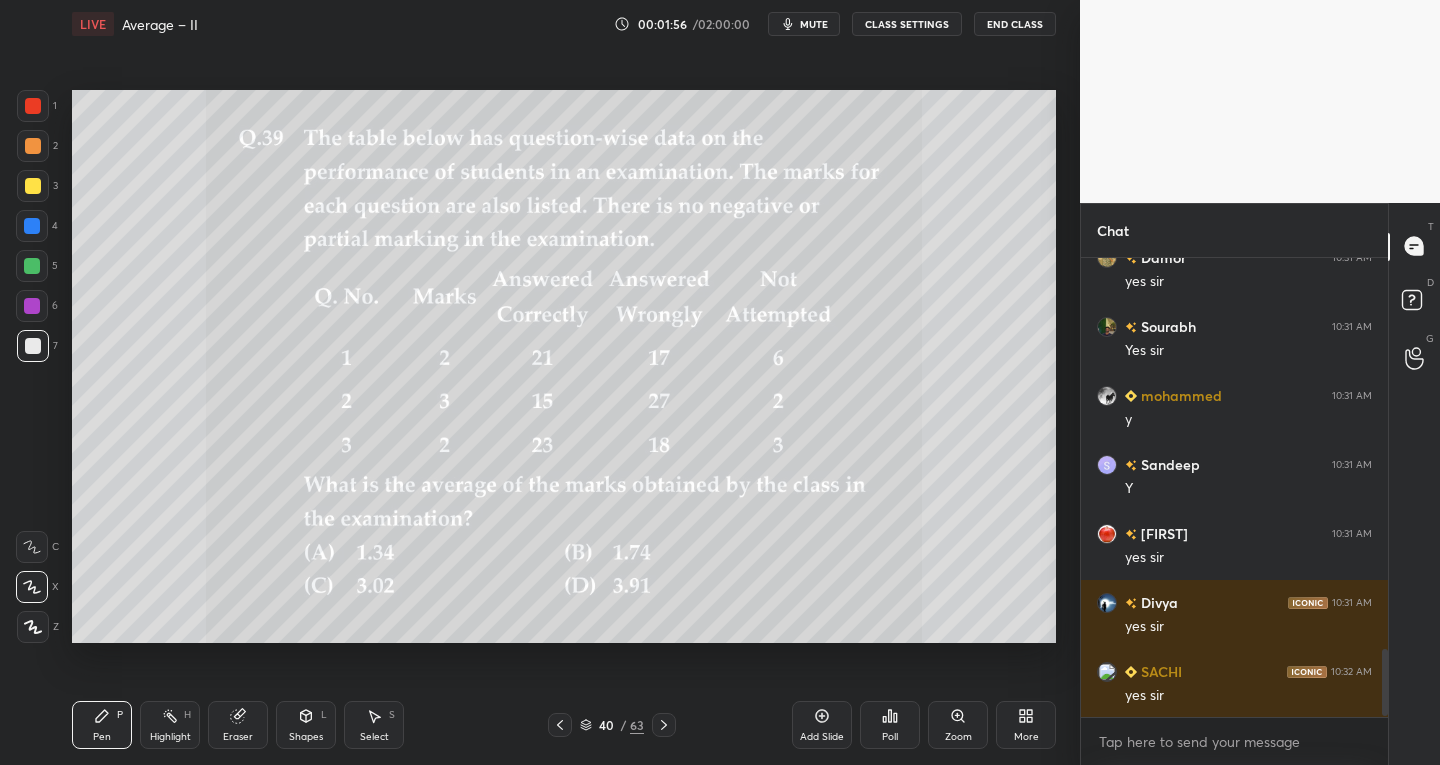 scroll, scrollTop: 2711, scrollLeft: 0, axis: vertical 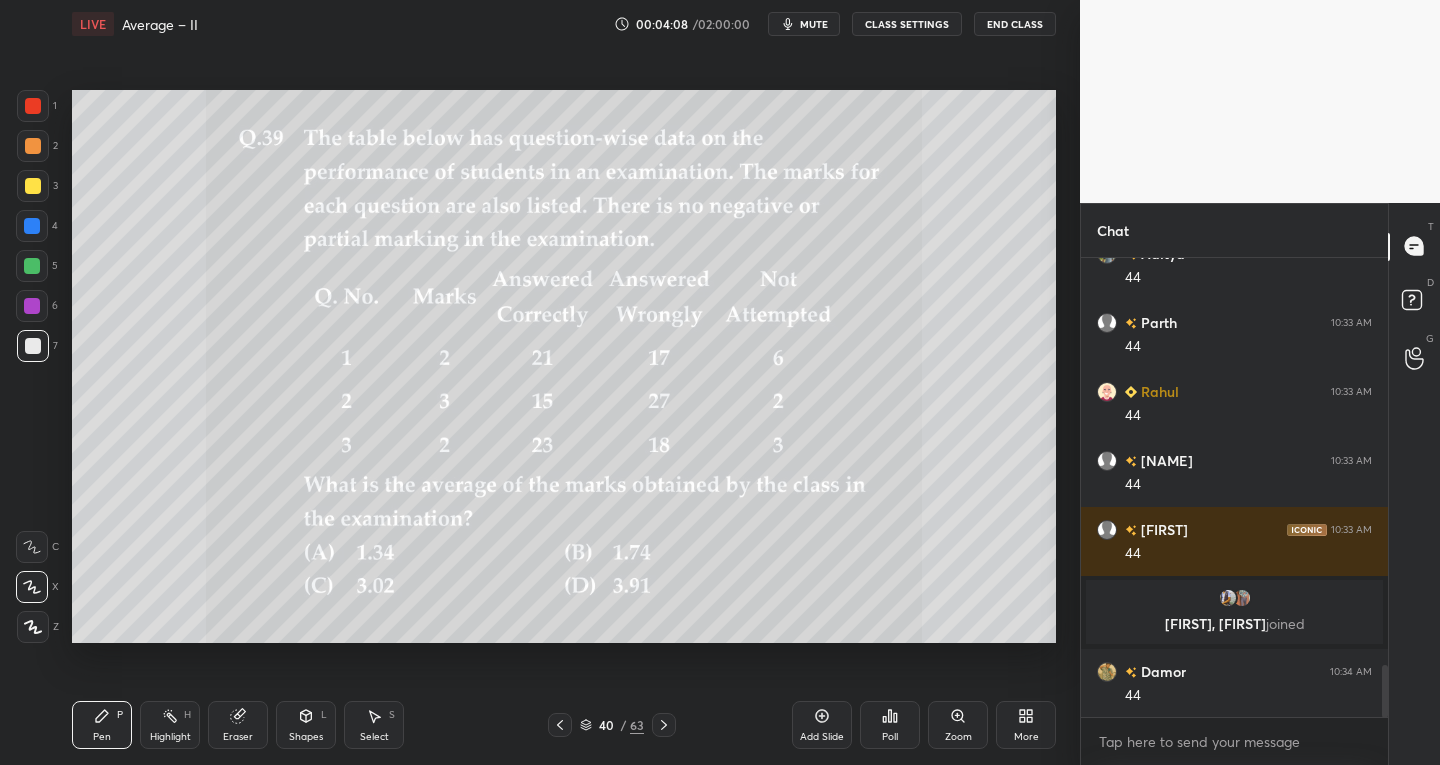 click on "Eraser" at bounding box center (238, 725) 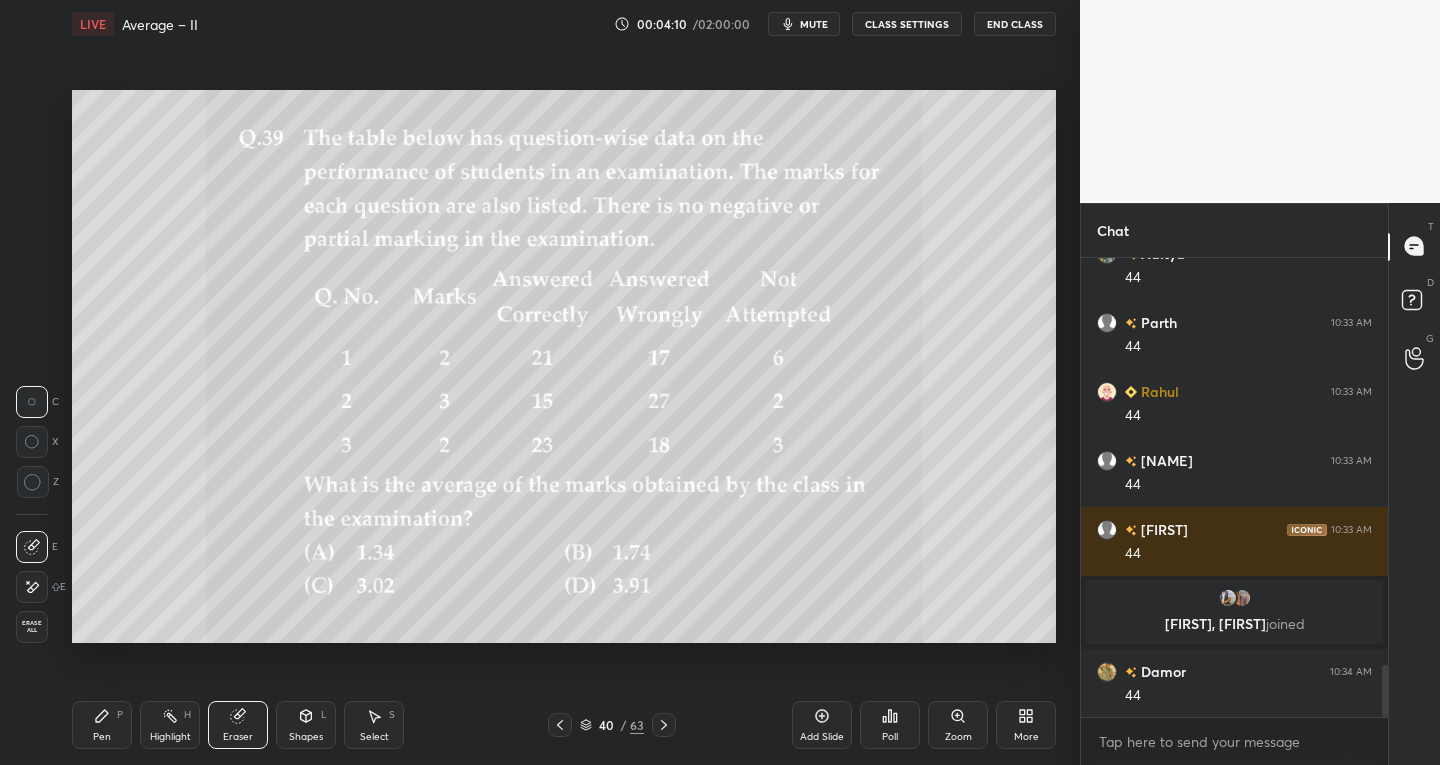 click on "Erase all" at bounding box center [34, 623] 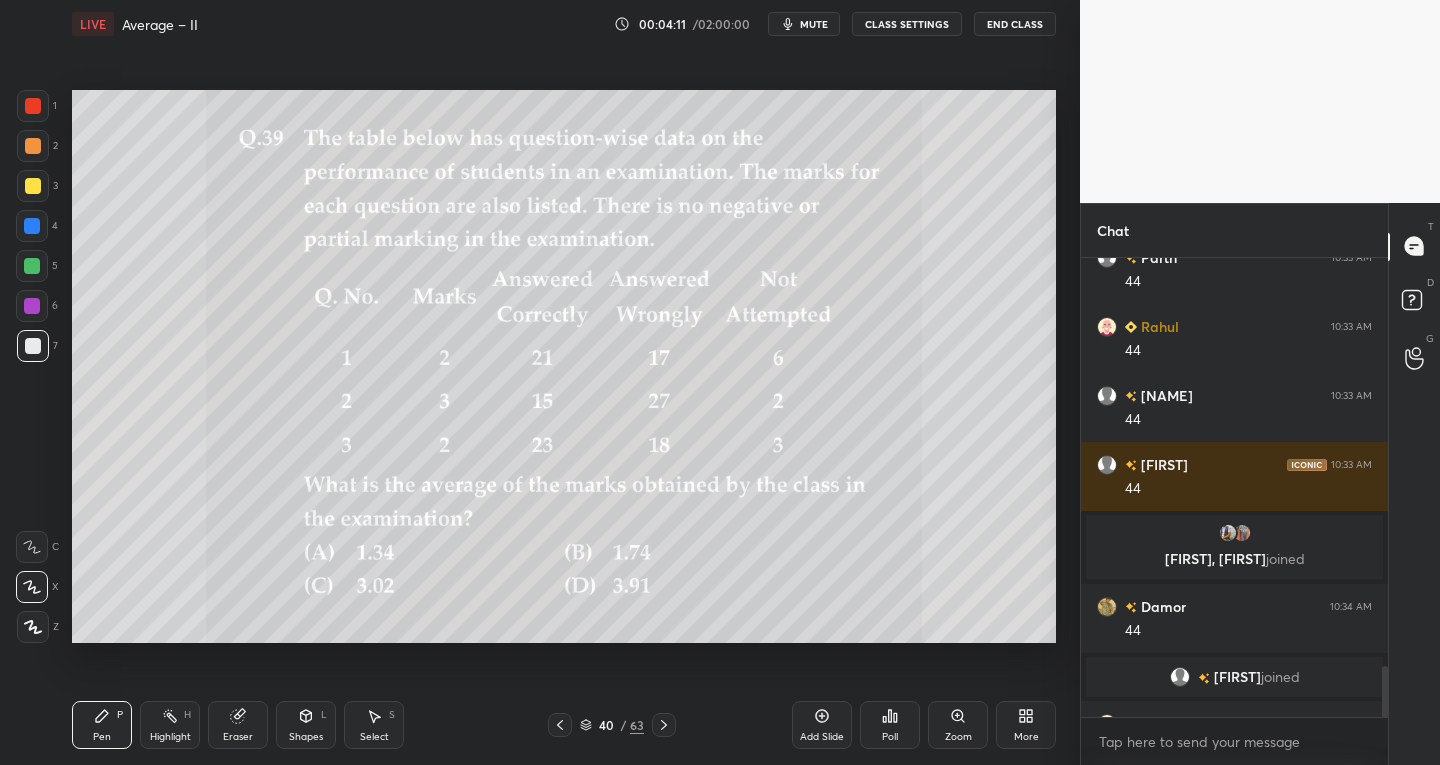 scroll, scrollTop: 3672, scrollLeft: 0, axis: vertical 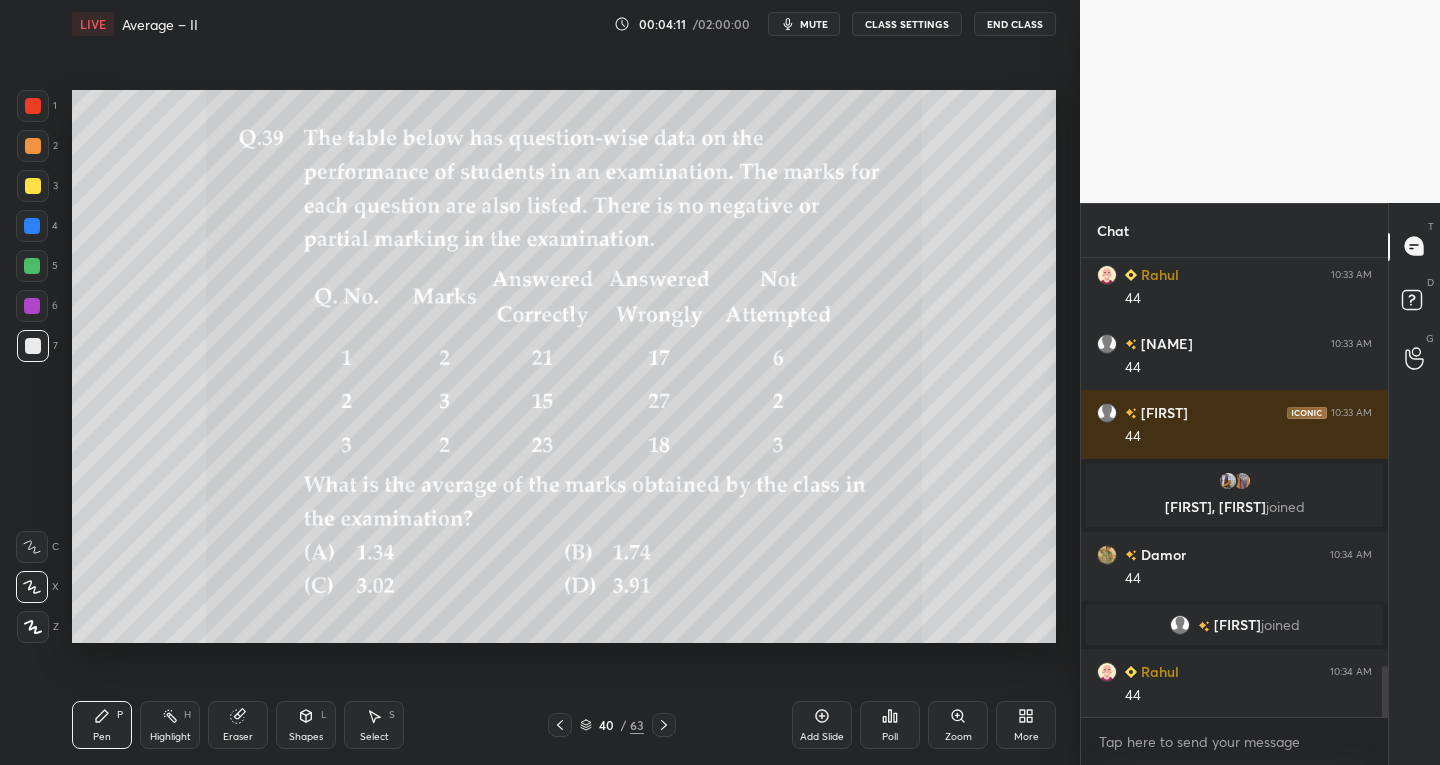 click at bounding box center [33, 346] 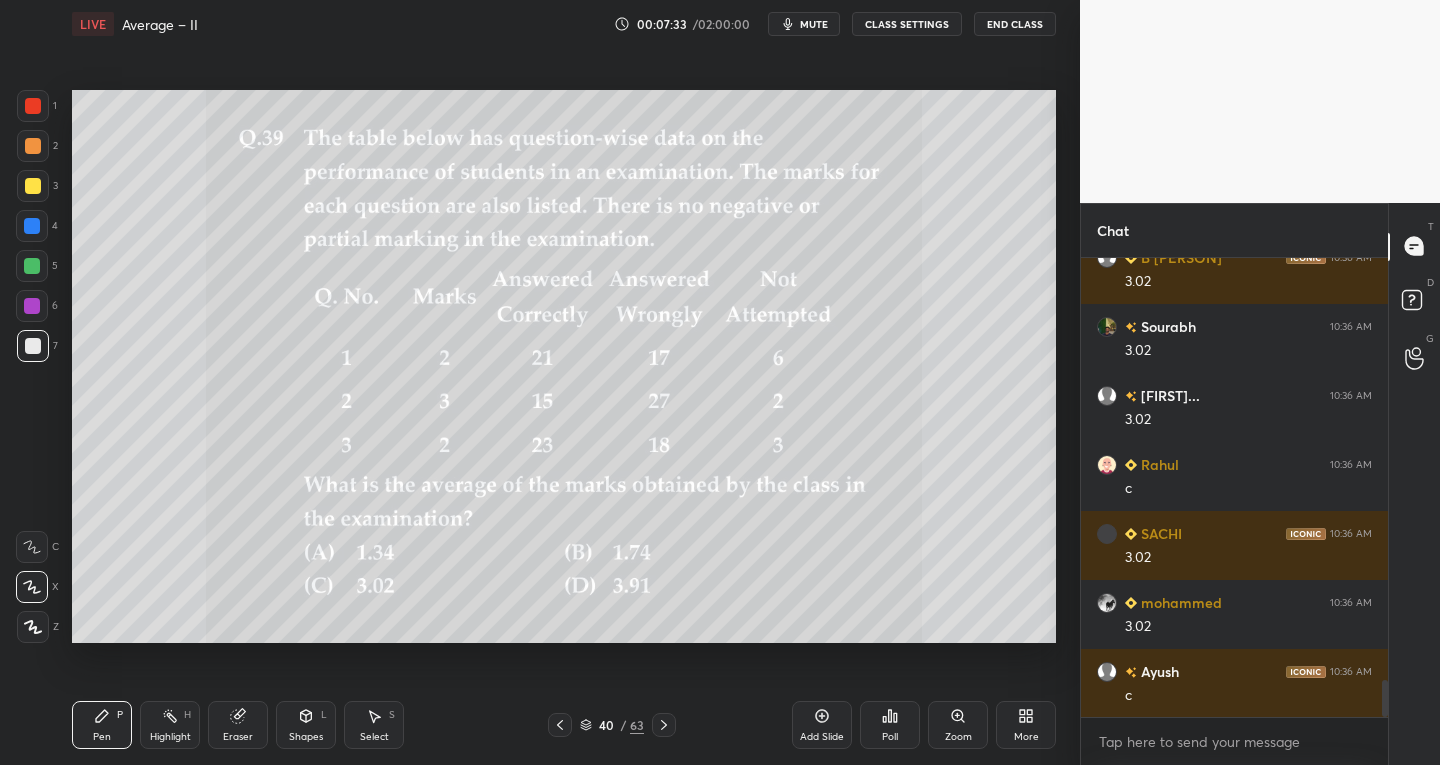 scroll, scrollTop: 5307, scrollLeft: 0, axis: vertical 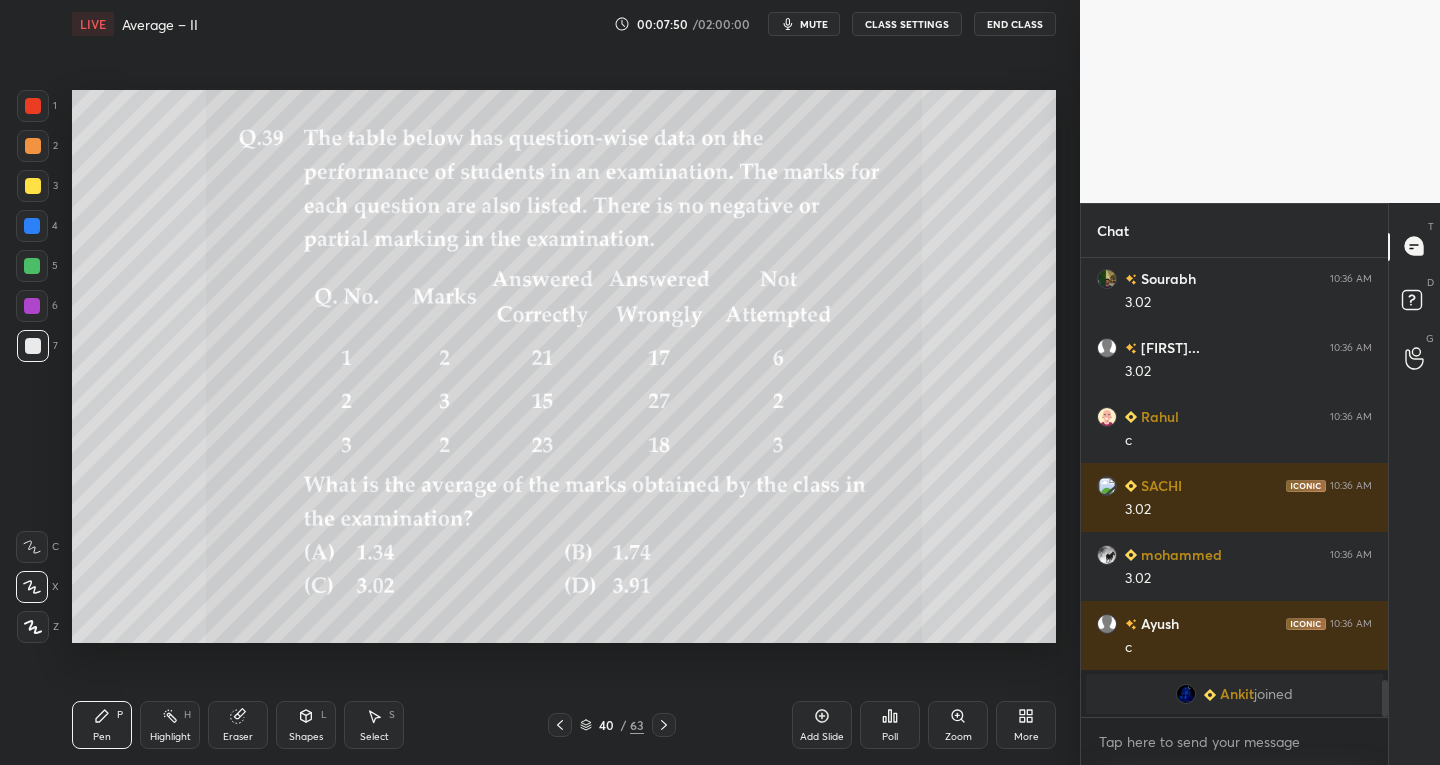 click 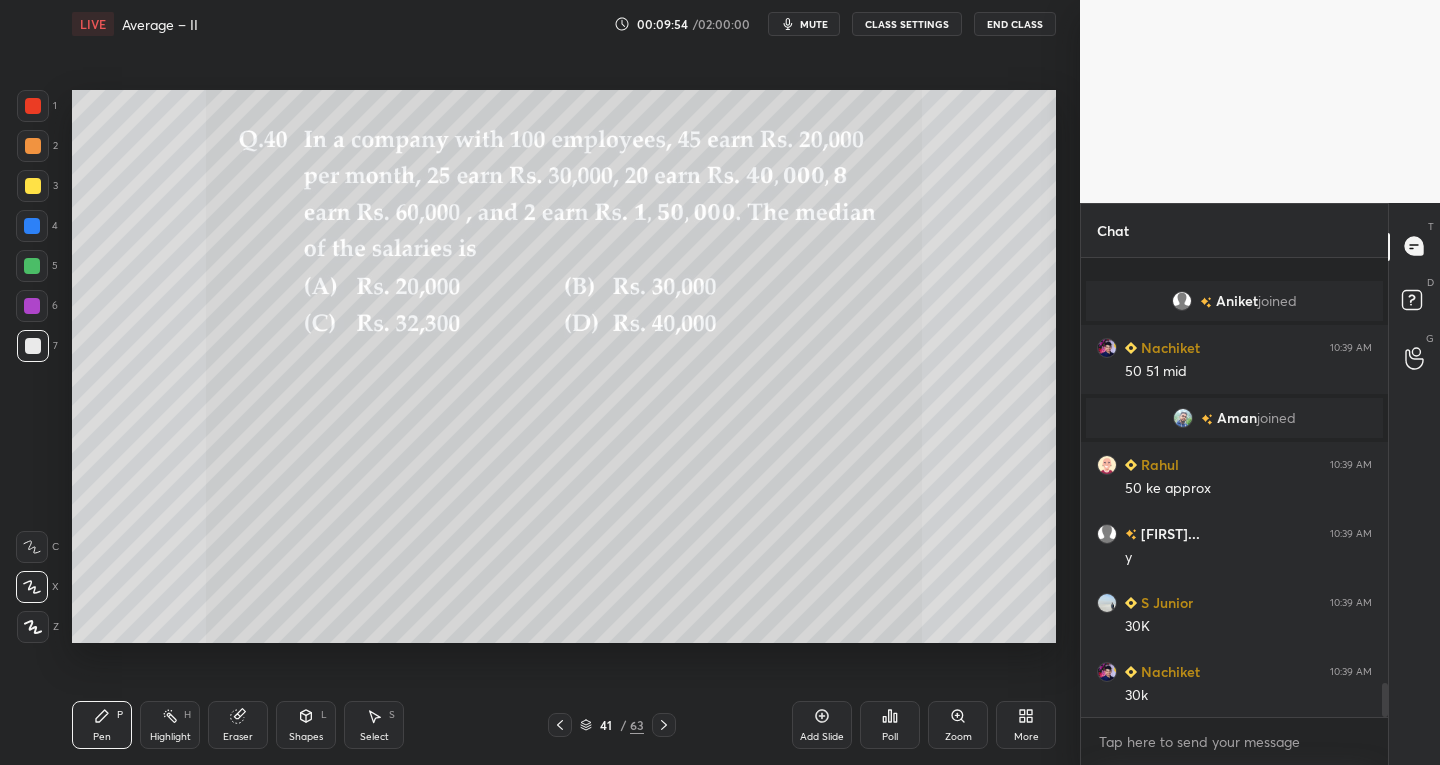 scroll, scrollTop: 5837, scrollLeft: 0, axis: vertical 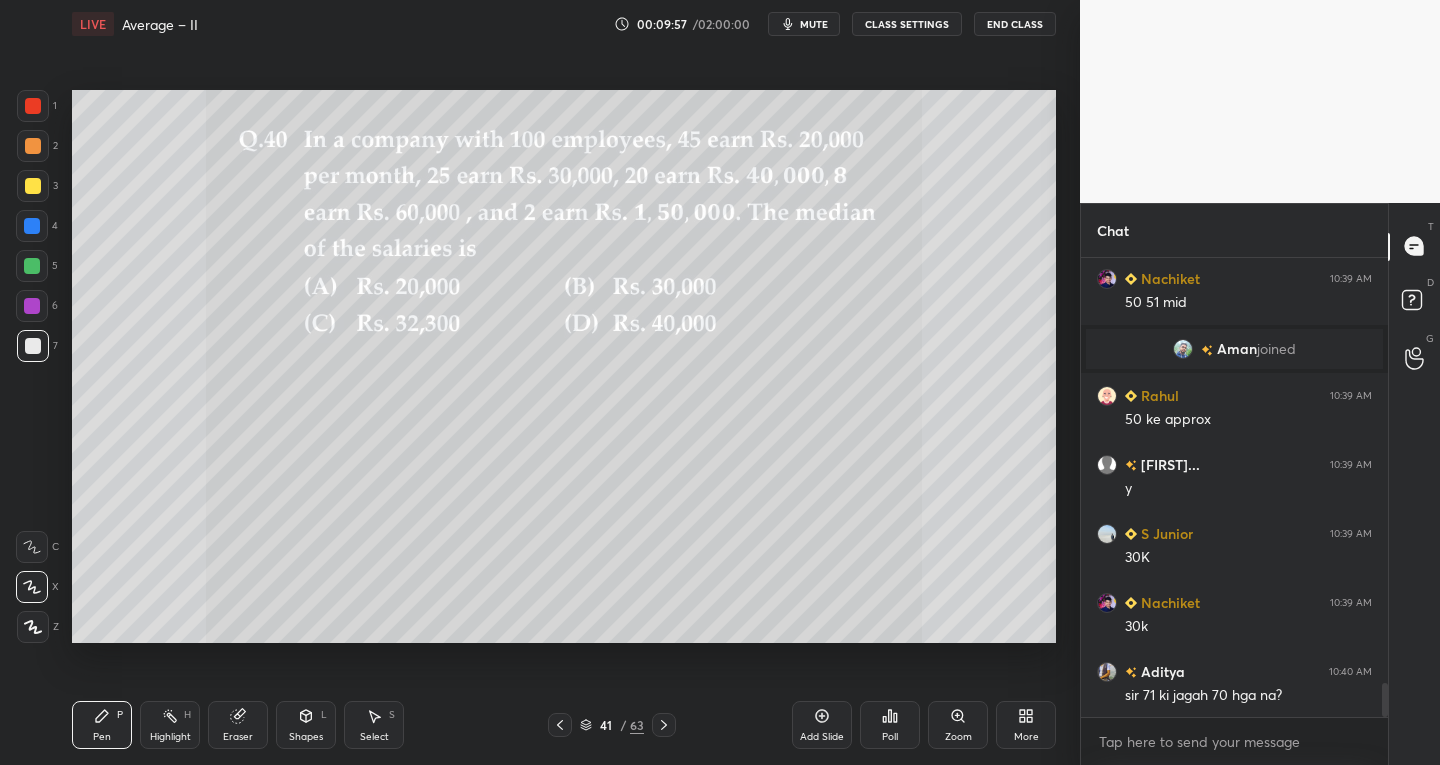 click on "Eraser" at bounding box center [238, 725] 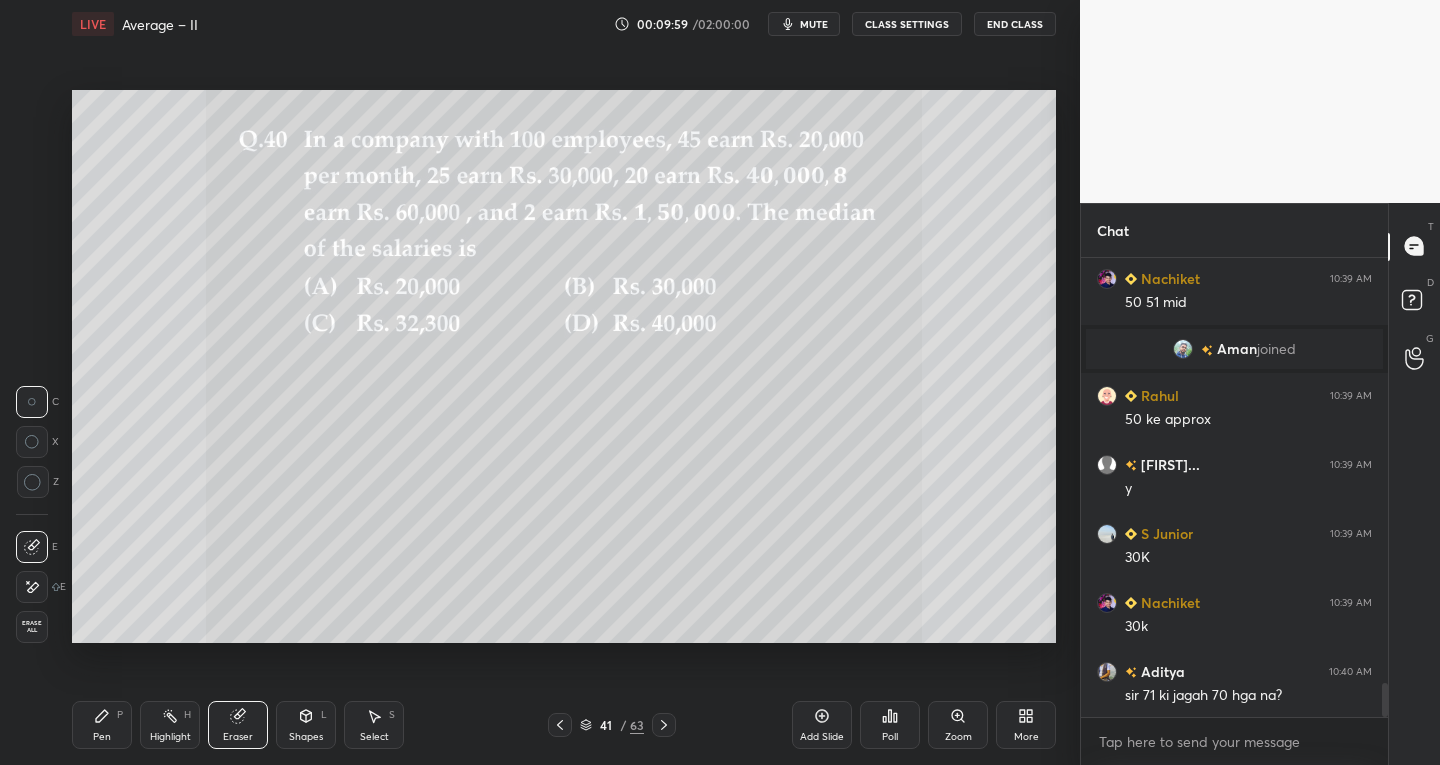 click on "Pen" at bounding box center (102, 737) 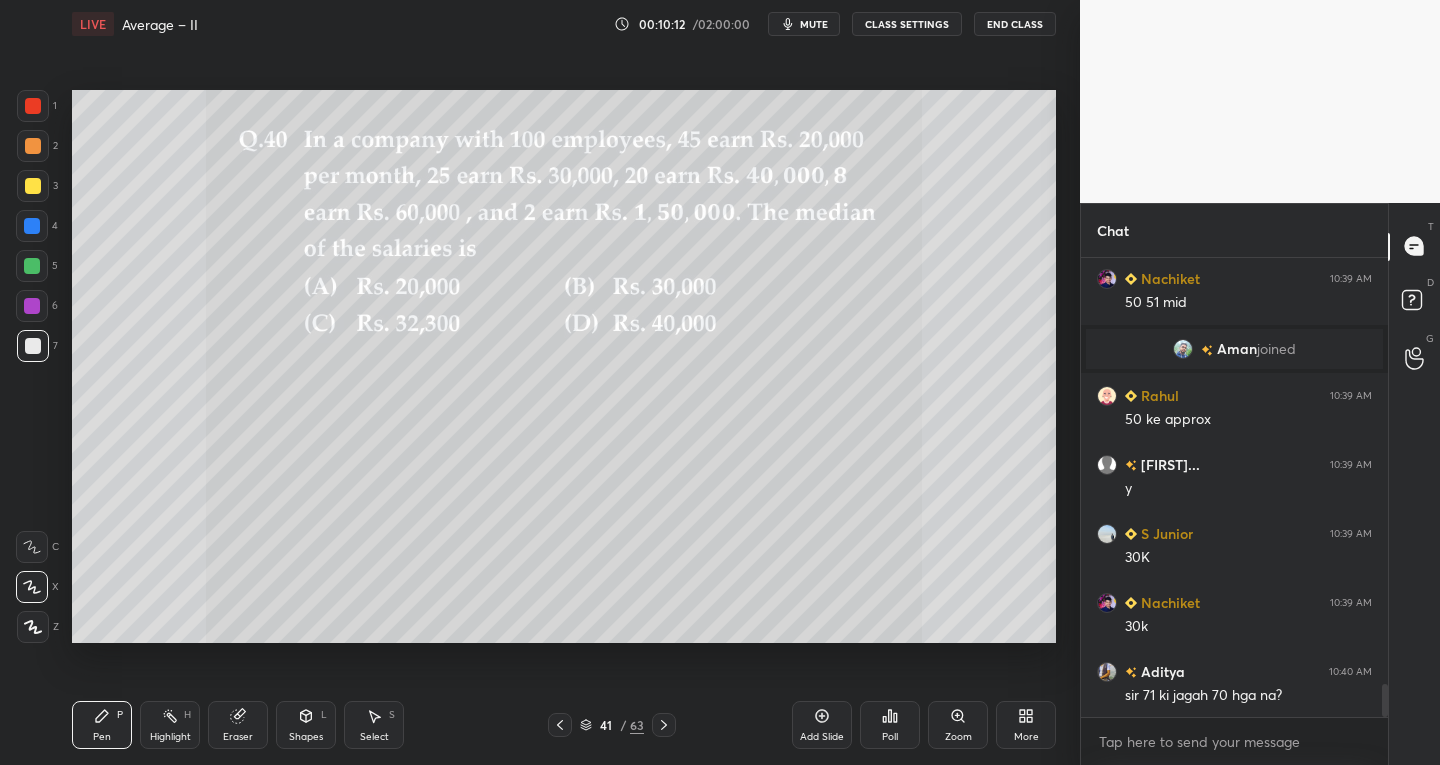 scroll, scrollTop: 5906, scrollLeft: 0, axis: vertical 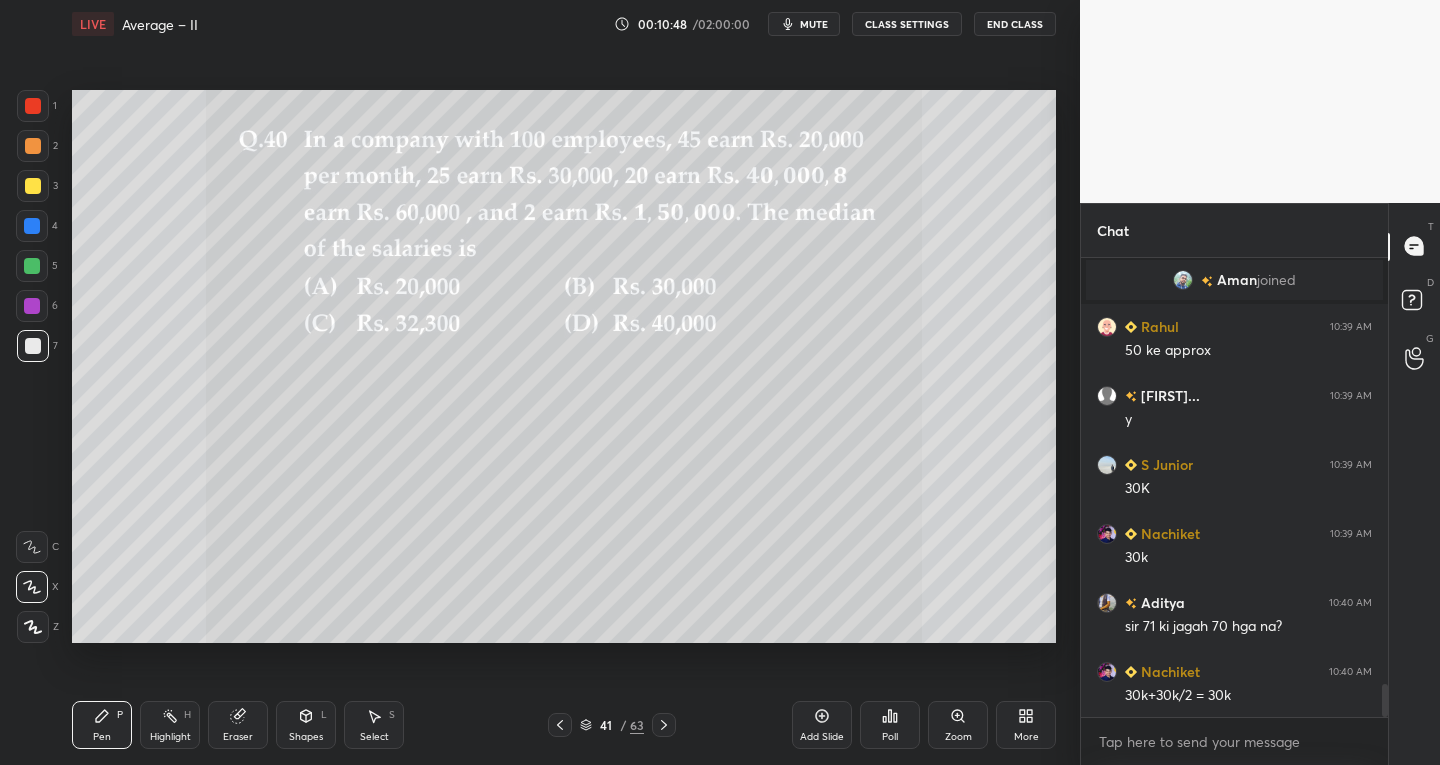 click at bounding box center [664, 725] 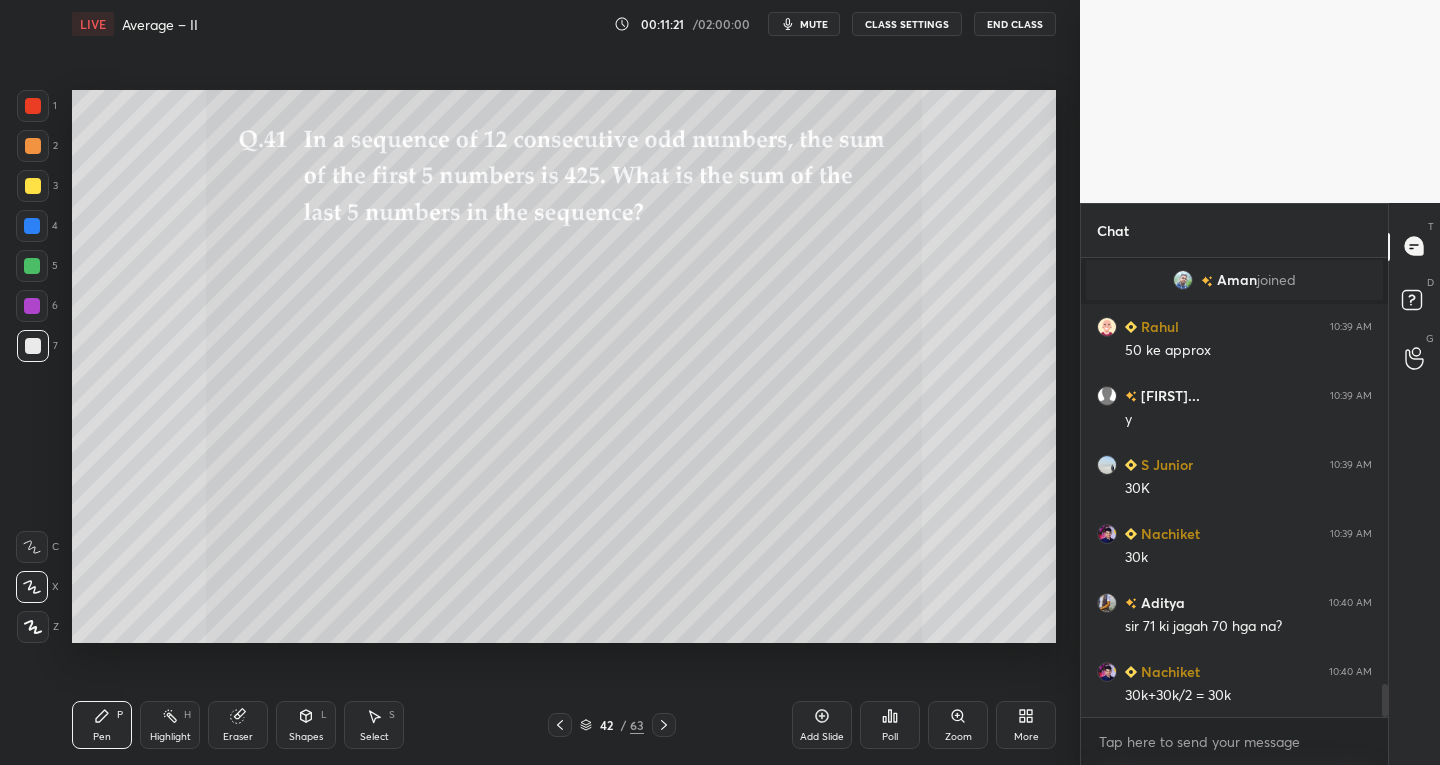 scroll, scrollTop: 5975, scrollLeft: 0, axis: vertical 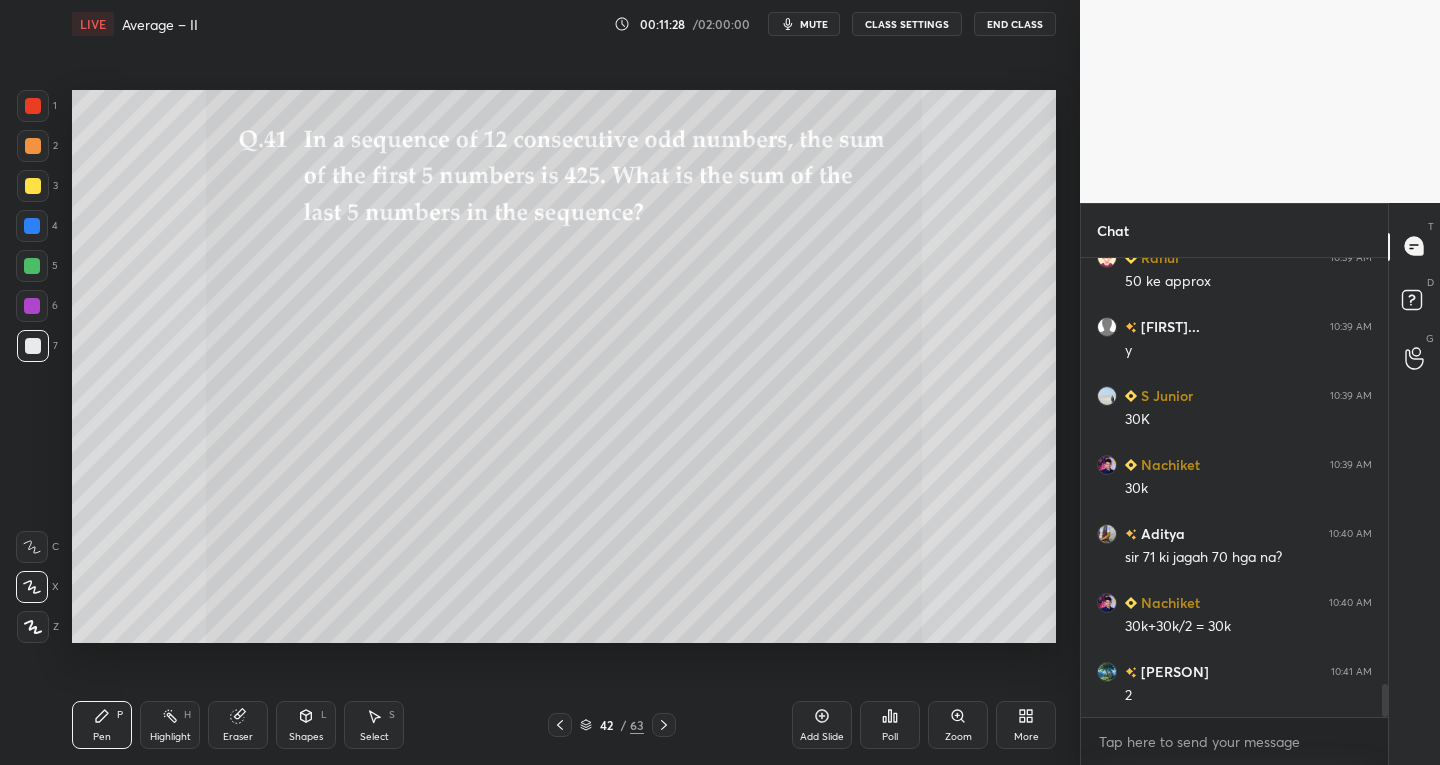 click on "Eraser" at bounding box center (238, 725) 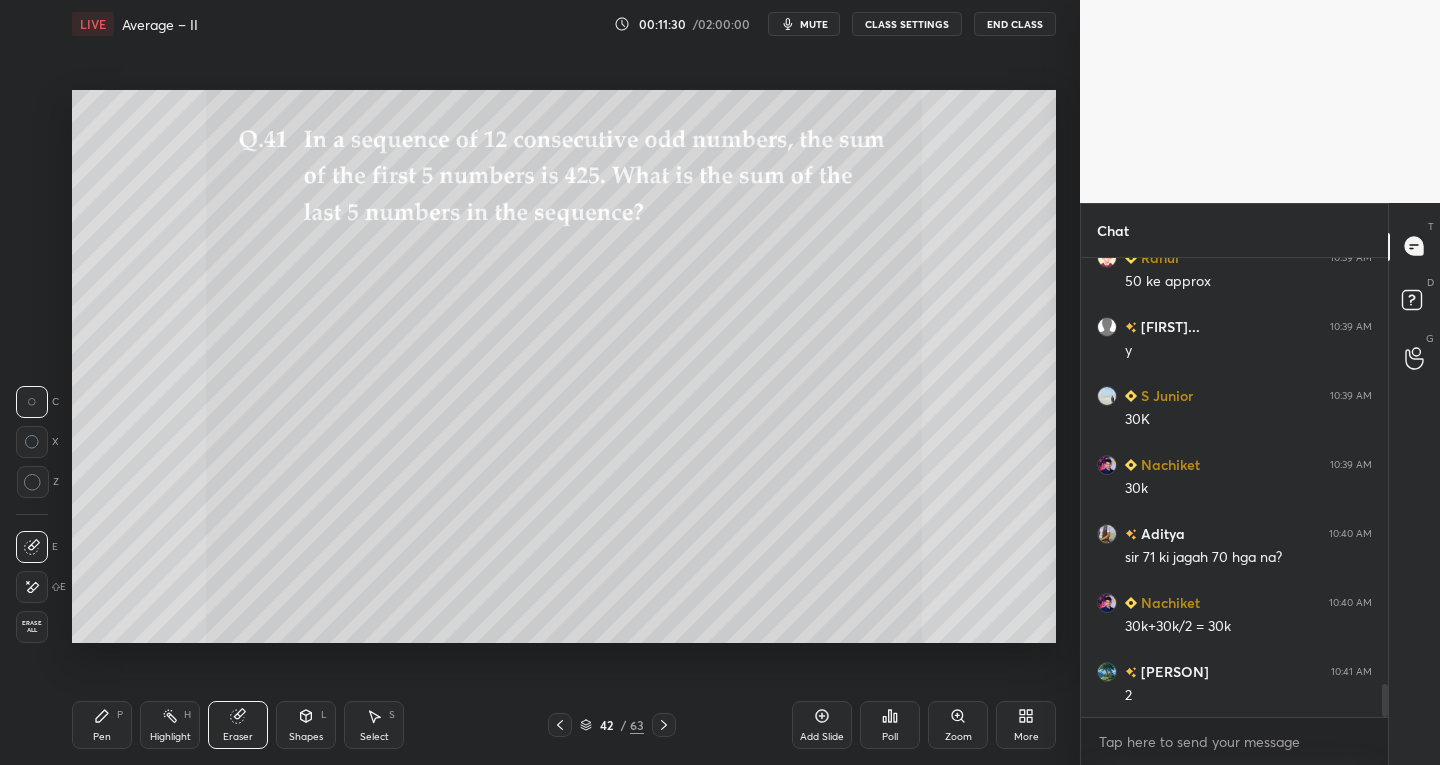 click on "Pen P" at bounding box center (102, 725) 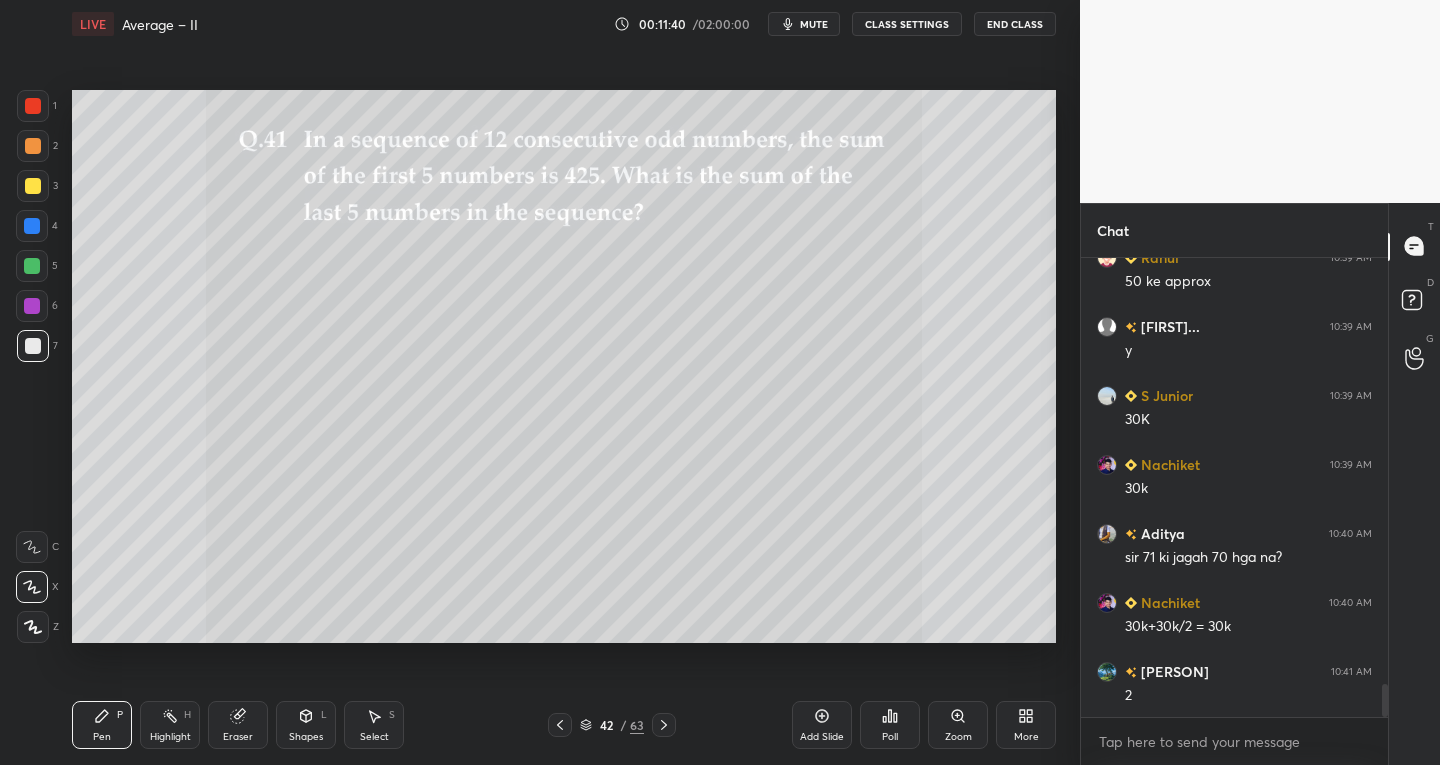 click 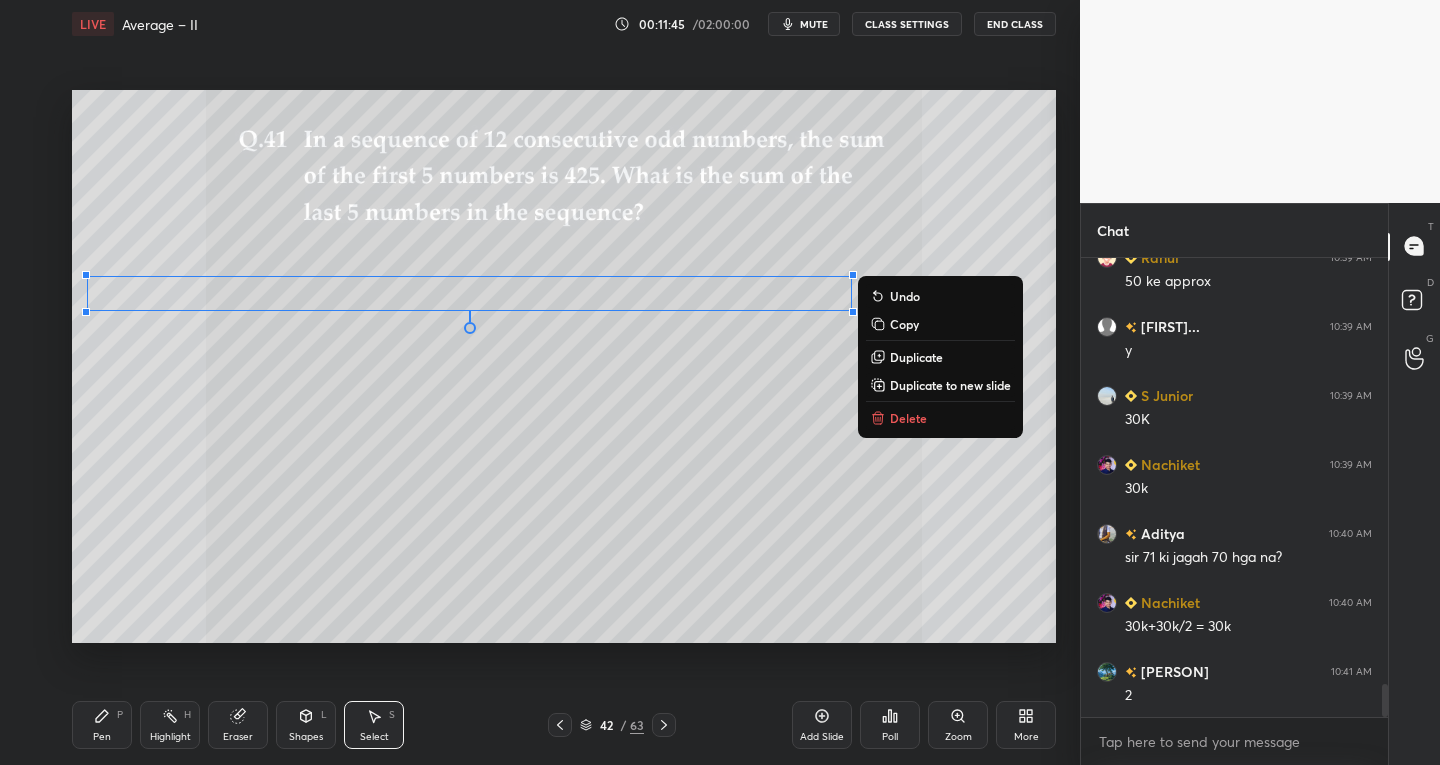 click on "Pen P" at bounding box center (102, 725) 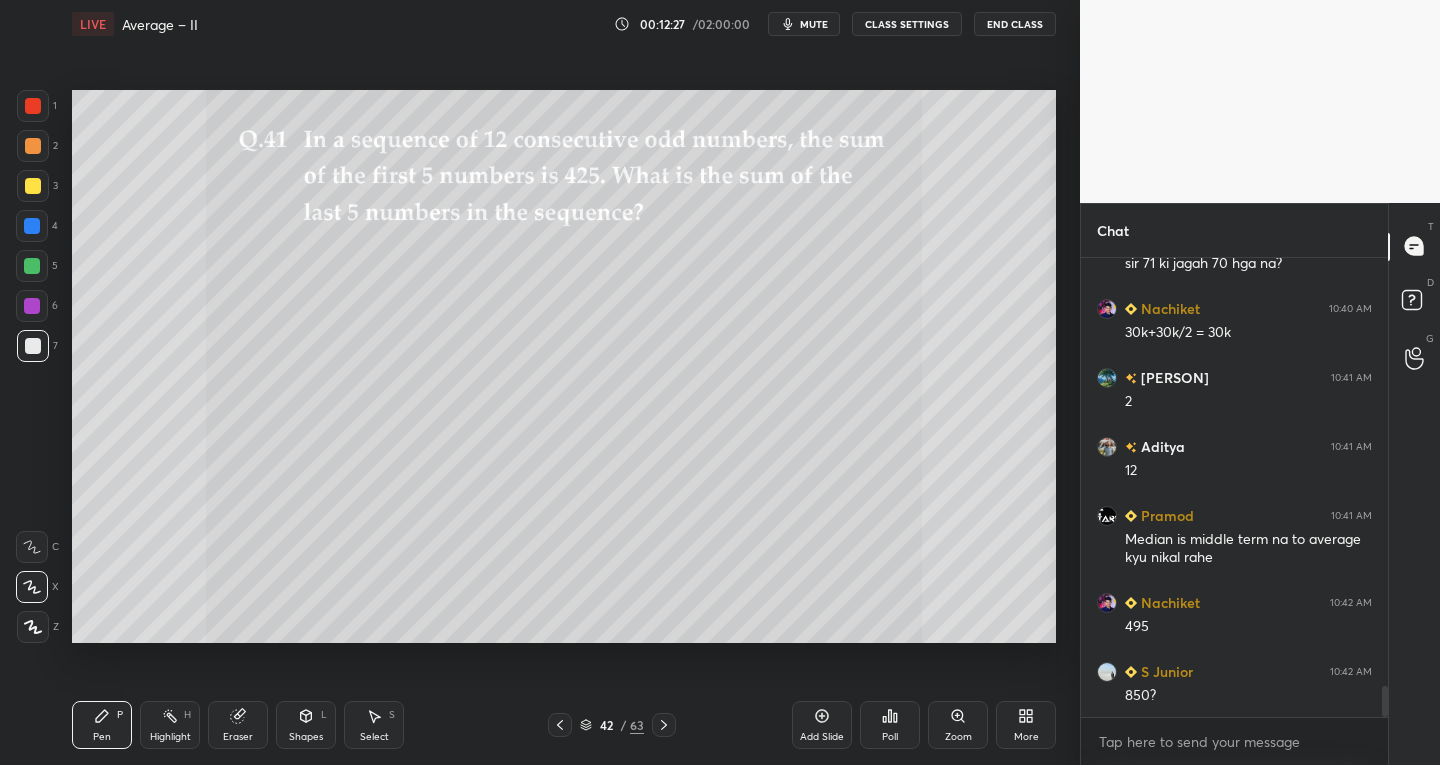scroll, scrollTop: 6338, scrollLeft: 0, axis: vertical 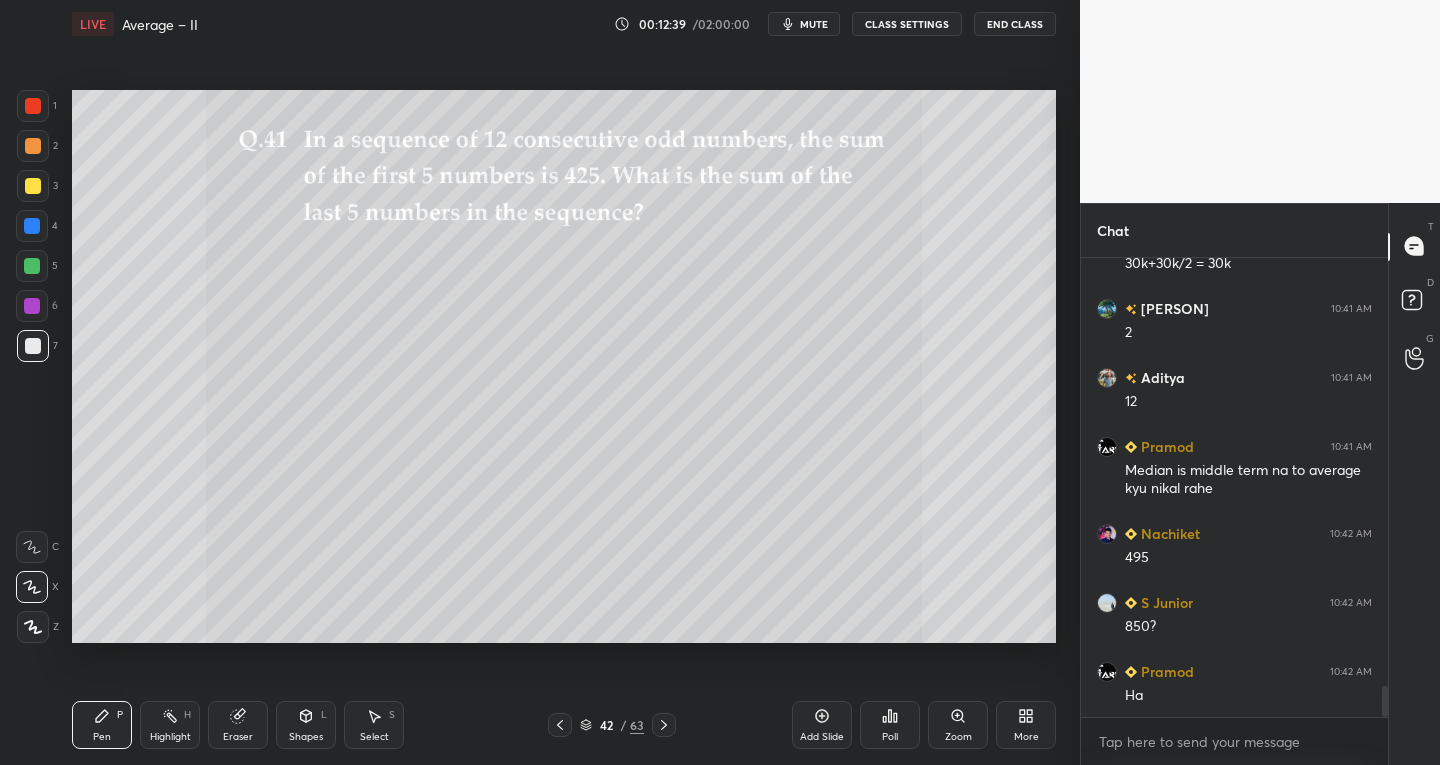 click on "Select S" at bounding box center [374, 725] 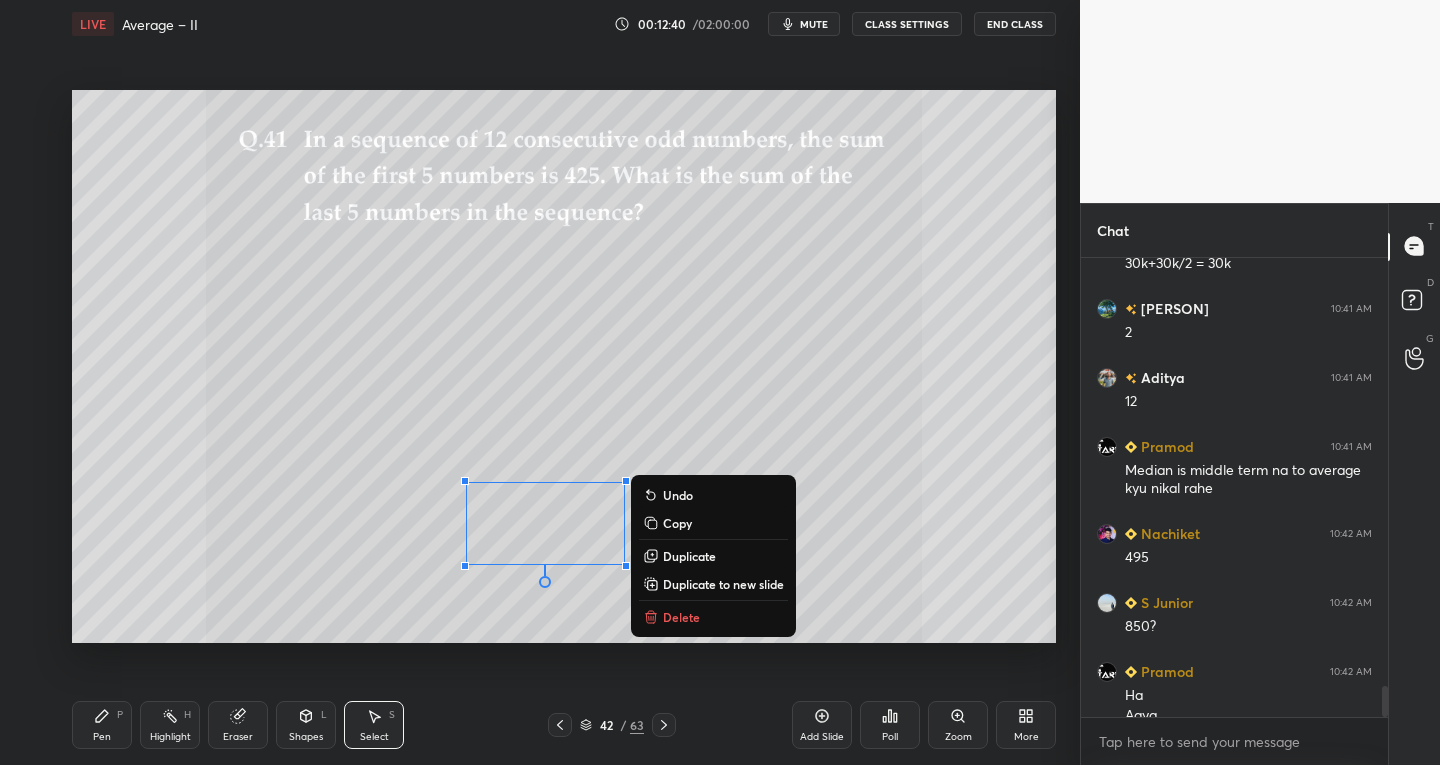 scroll, scrollTop: 6358, scrollLeft: 0, axis: vertical 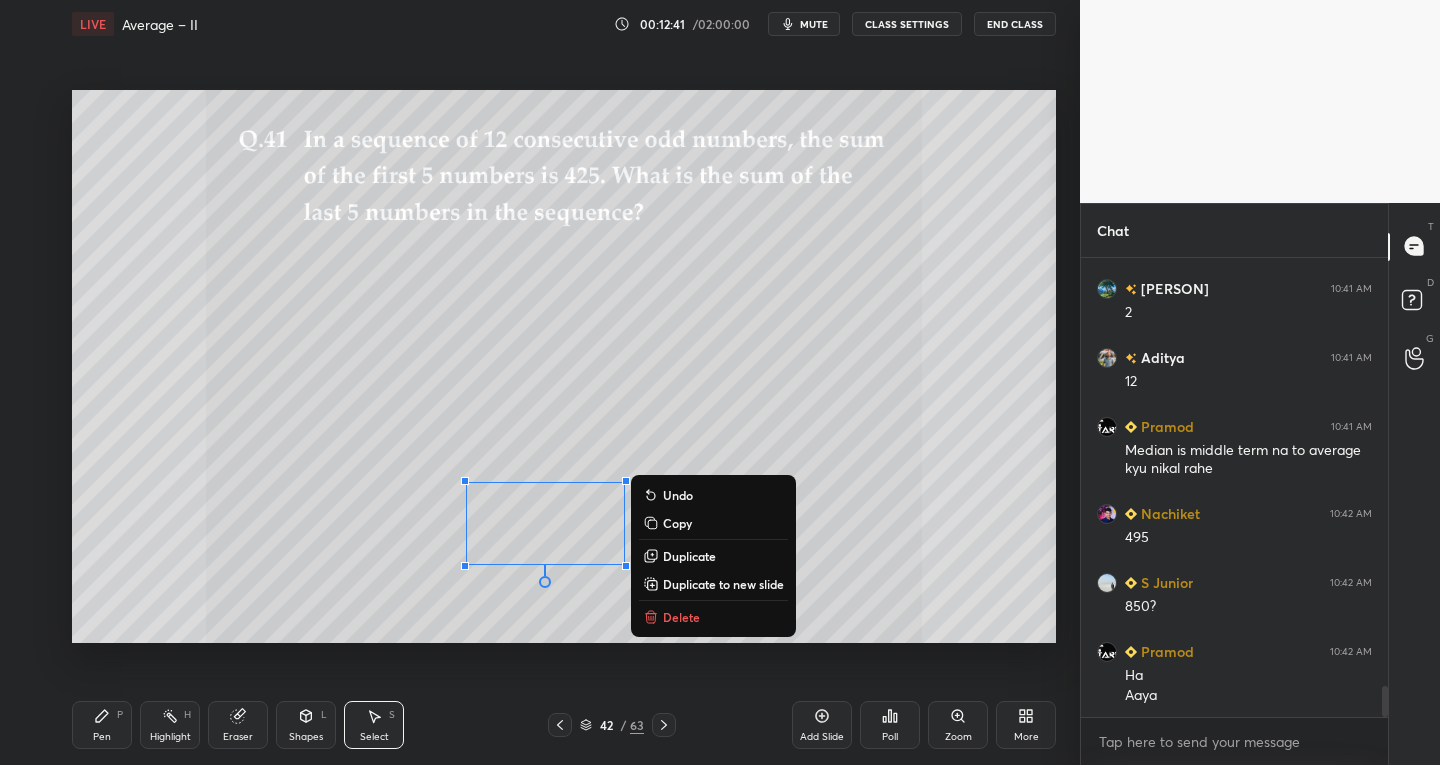 click on "0 ° Undo Copy Duplicate Duplicate to new slide Delete" at bounding box center (564, 367) 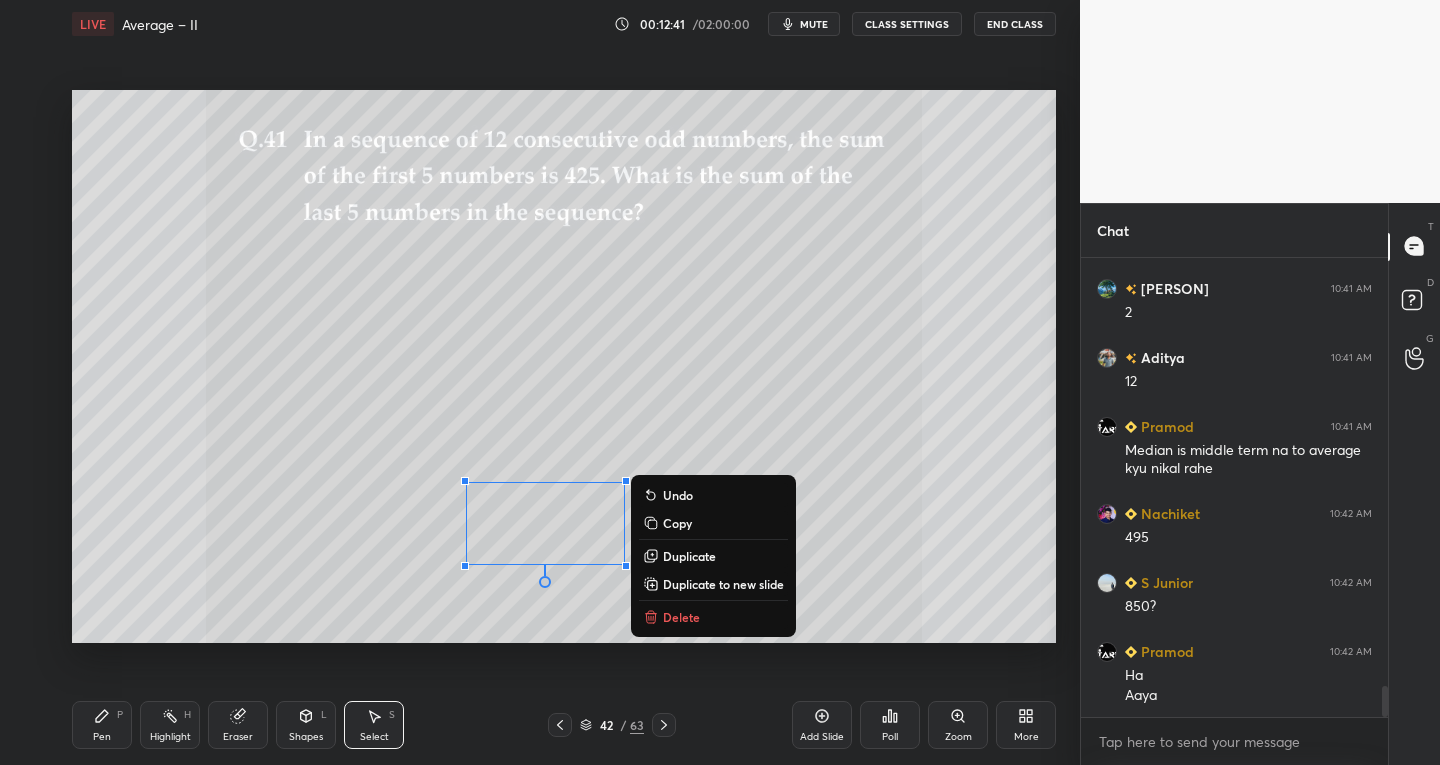 scroll, scrollTop: 6427, scrollLeft: 0, axis: vertical 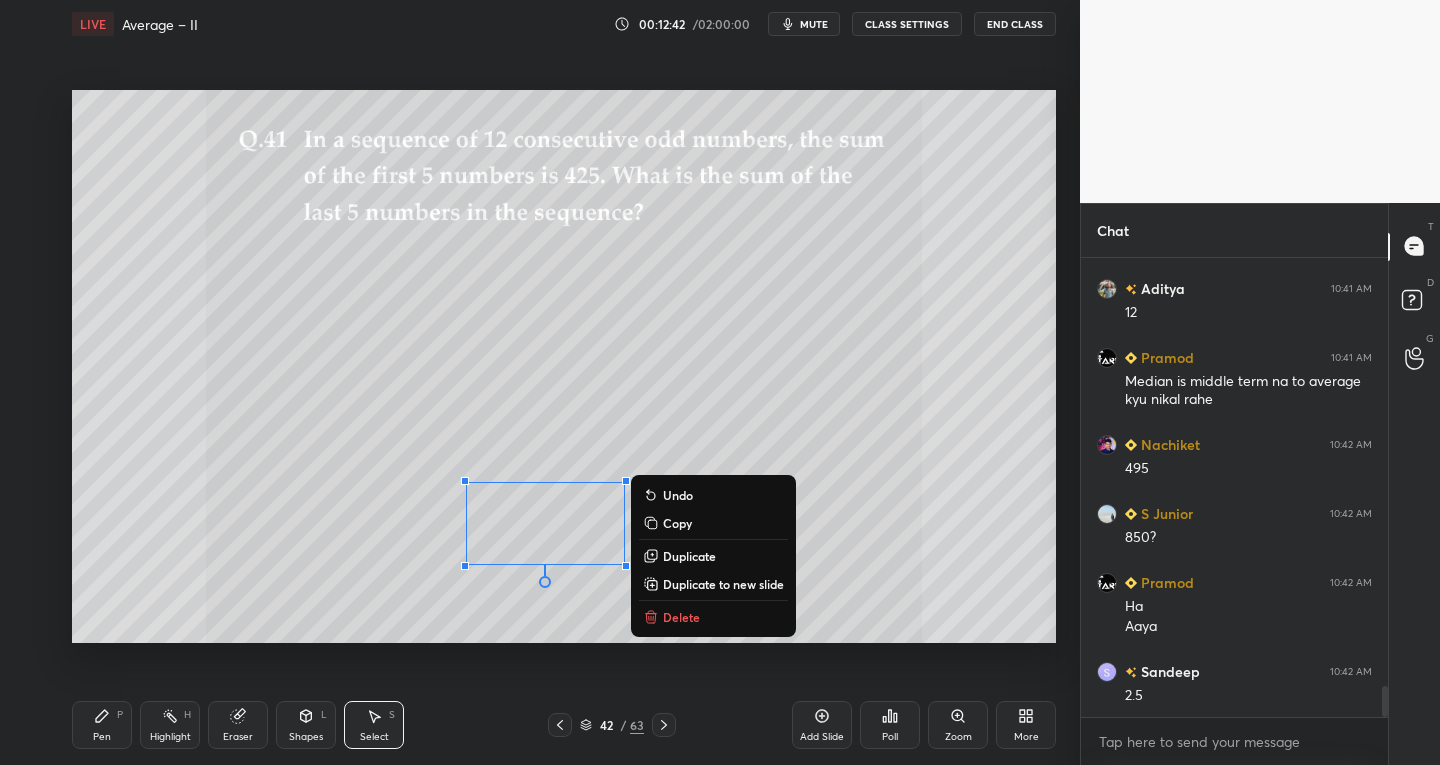 click on "Delete" at bounding box center [713, 617] 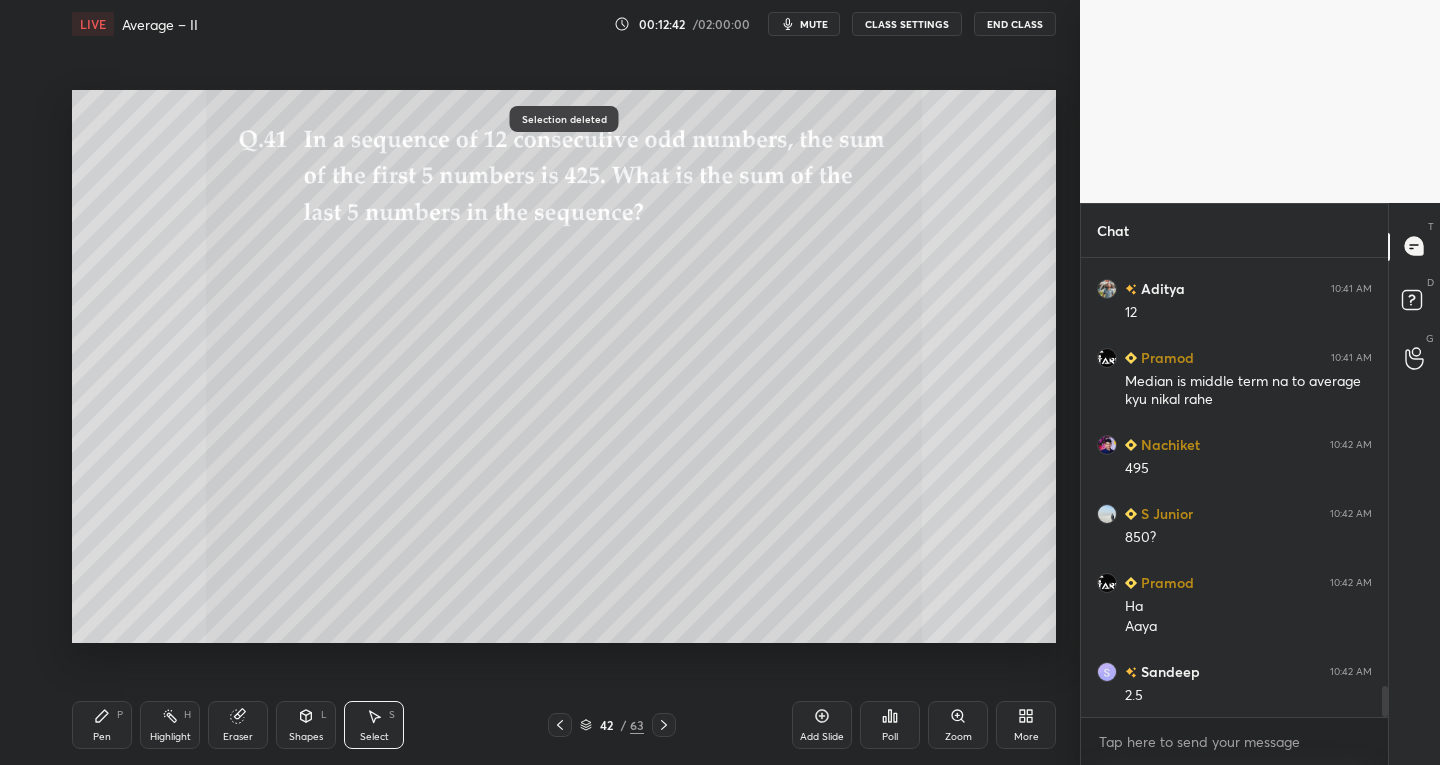 scroll, scrollTop: 6496, scrollLeft: 0, axis: vertical 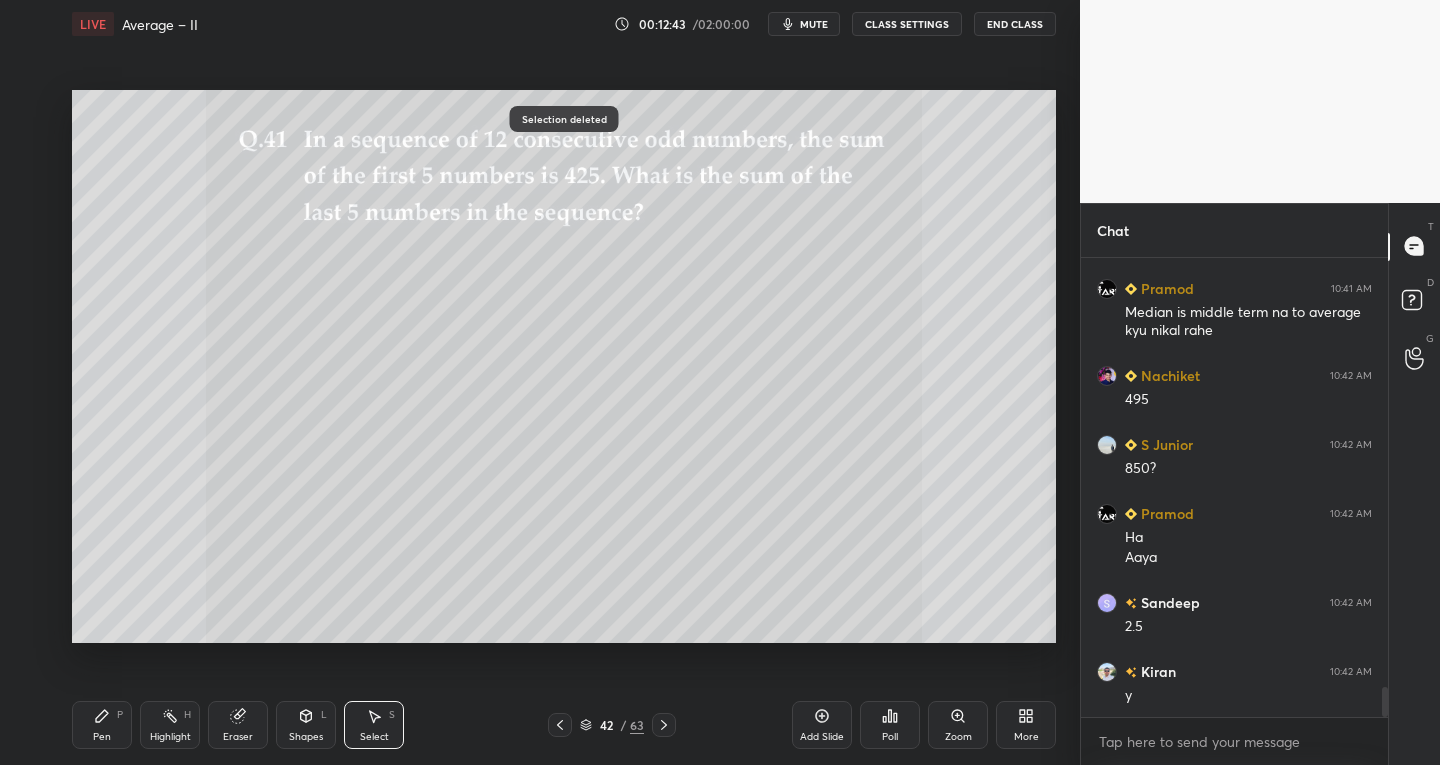 click on "Pen P" at bounding box center [102, 725] 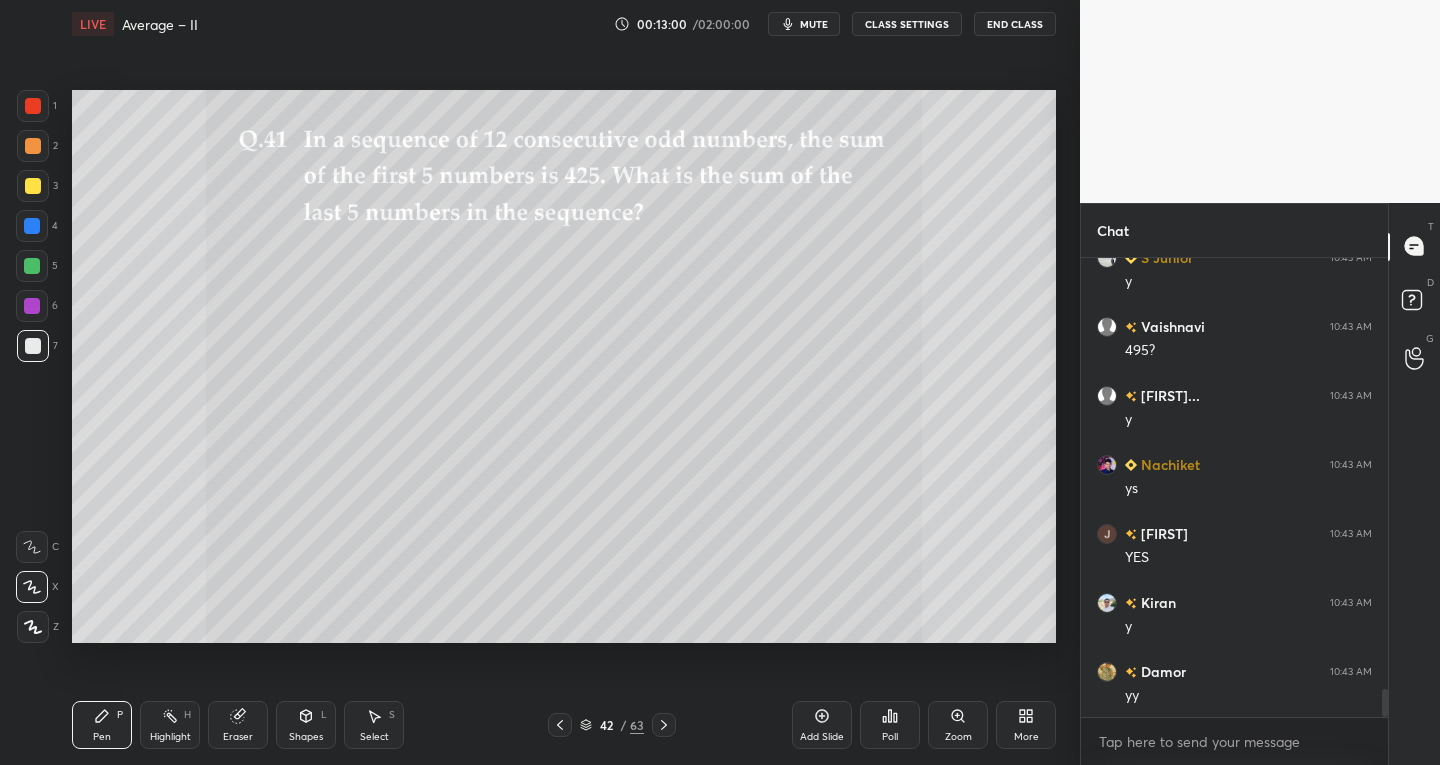 scroll, scrollTop: 7255, scrollLeft: 0, axis: vertical 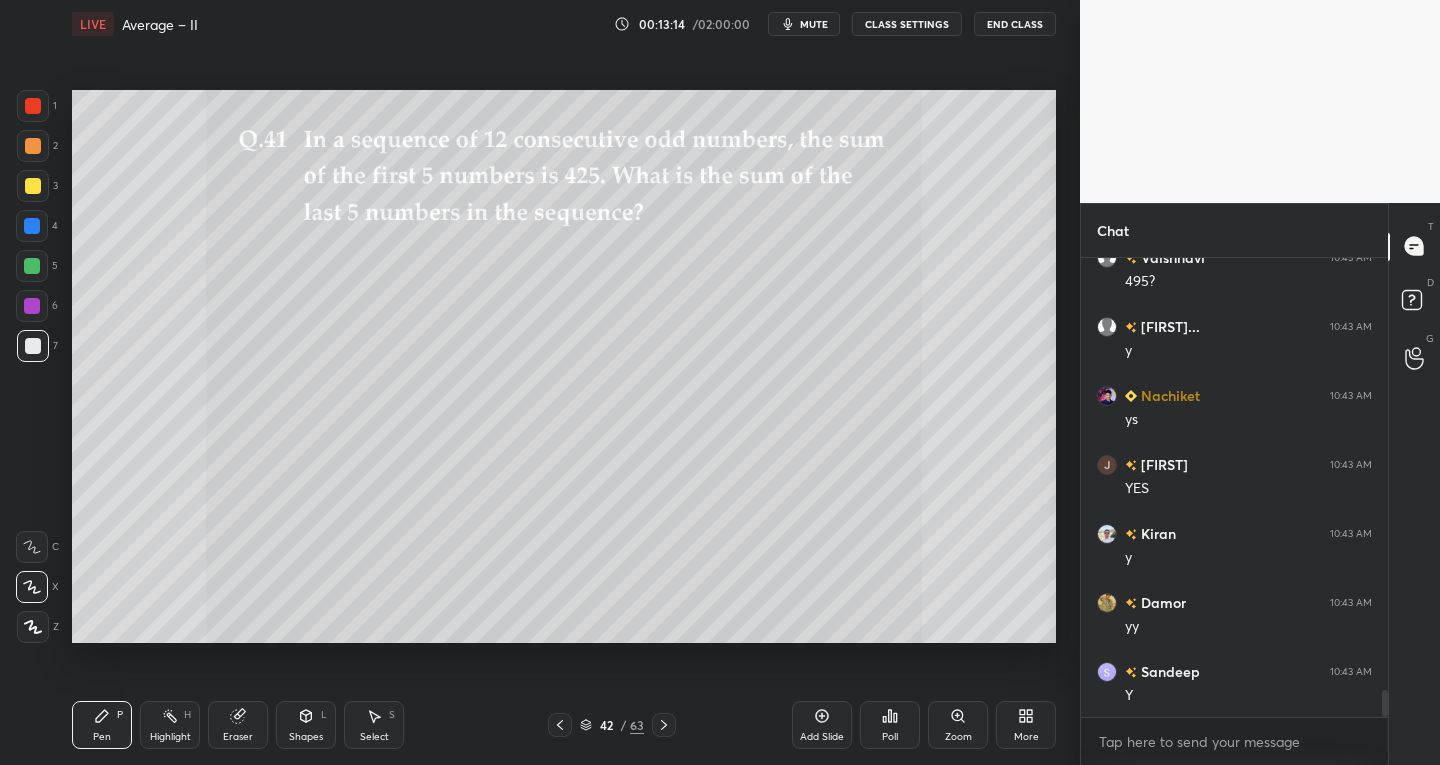 click 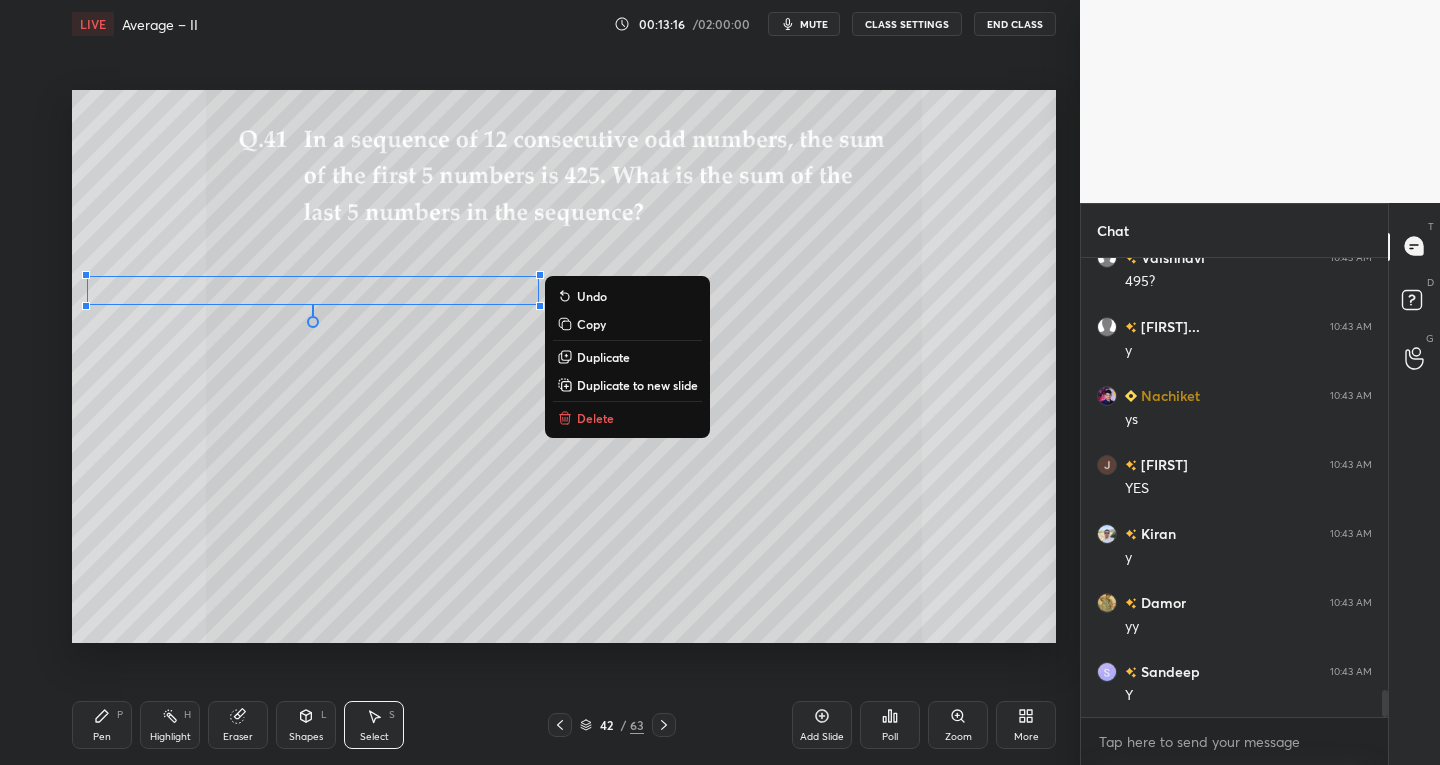 click on "Duplicate" at bounding box center (603, 357) 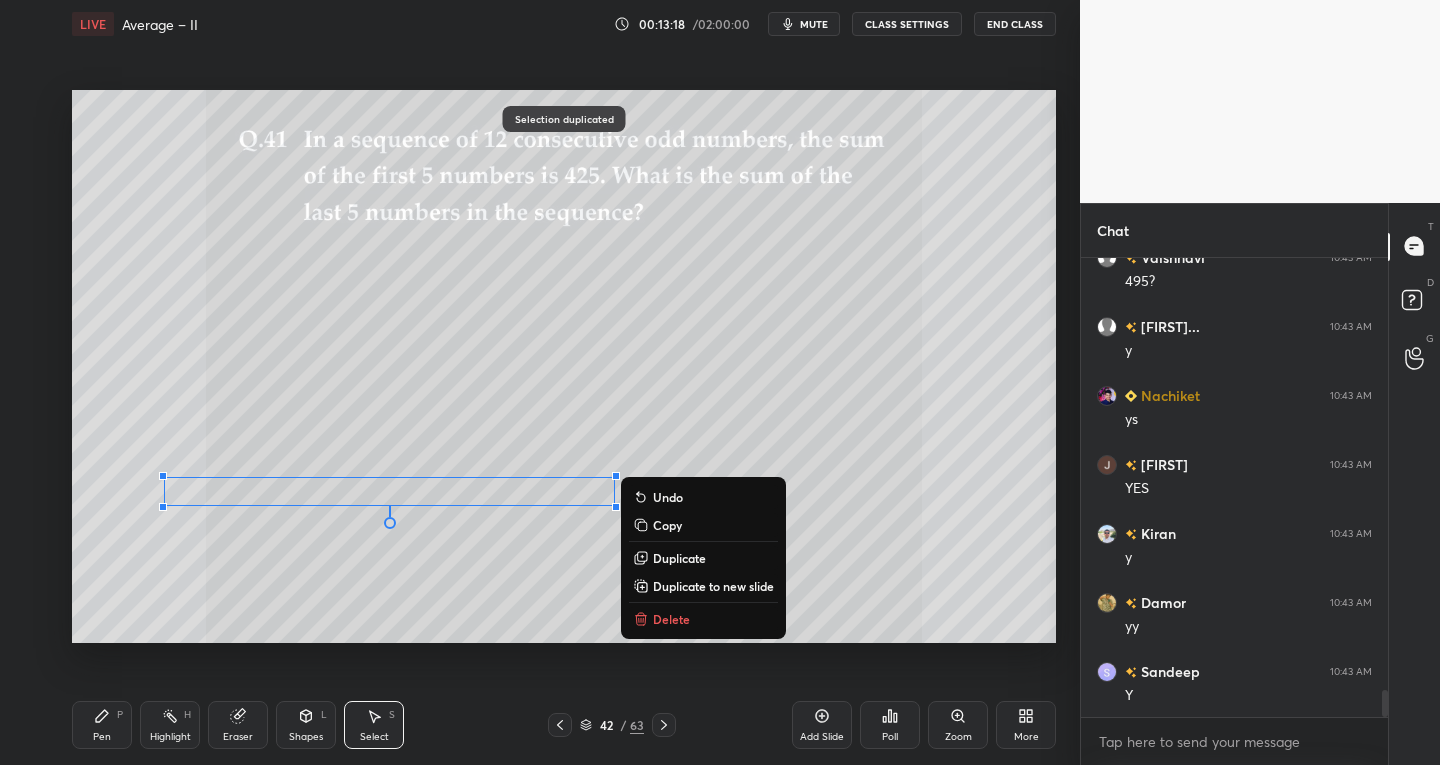 click 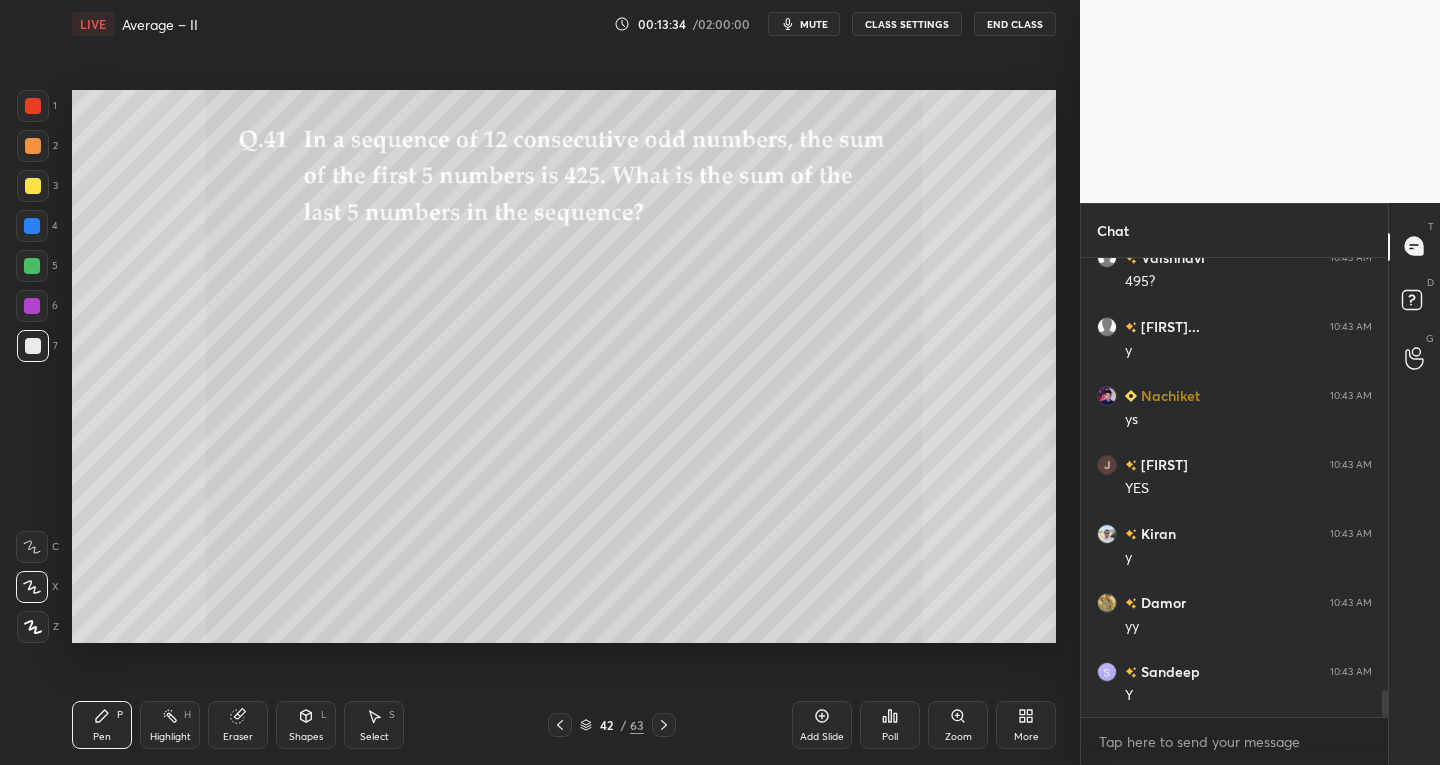 click on "Select S" at bounding box center (374, 725) 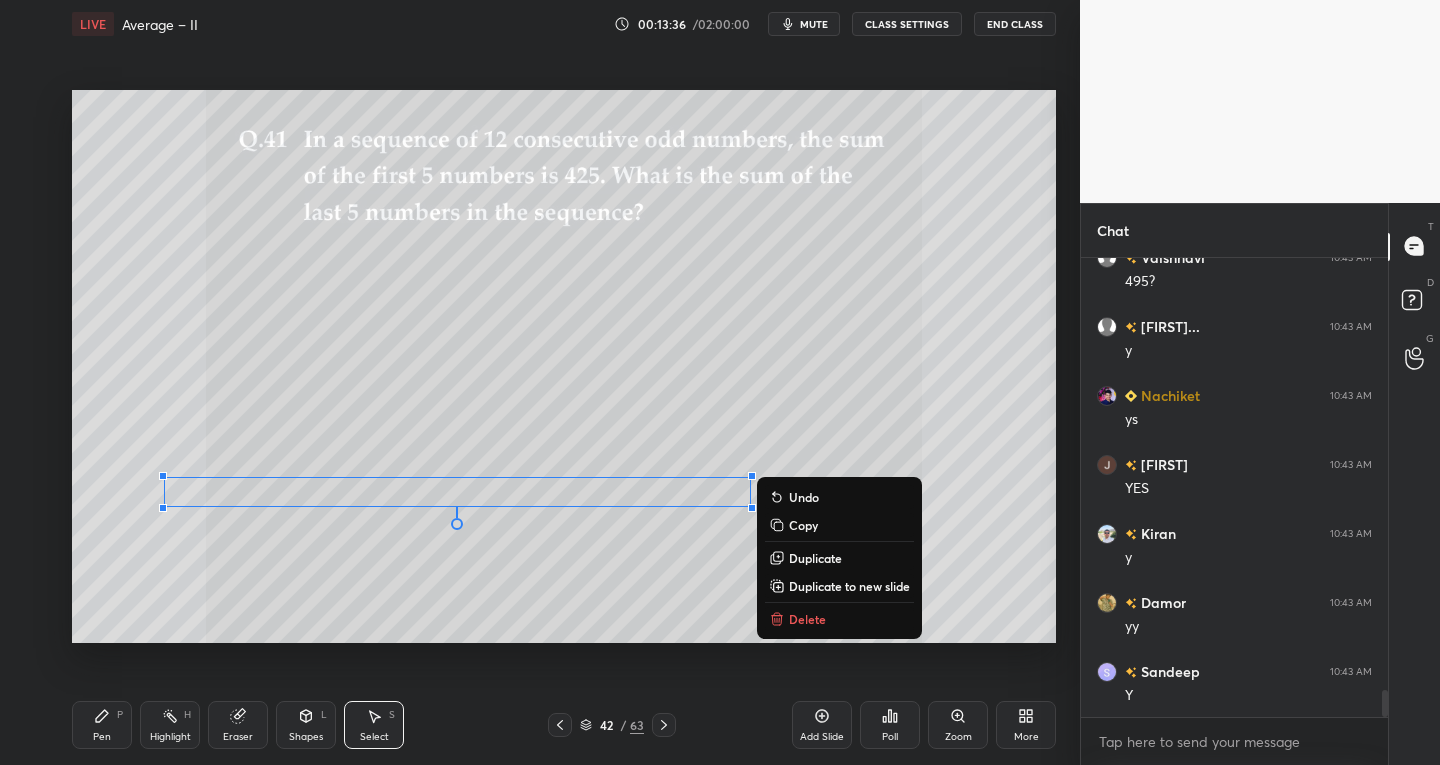 click on "Delete" at bounding box center (807, 619) 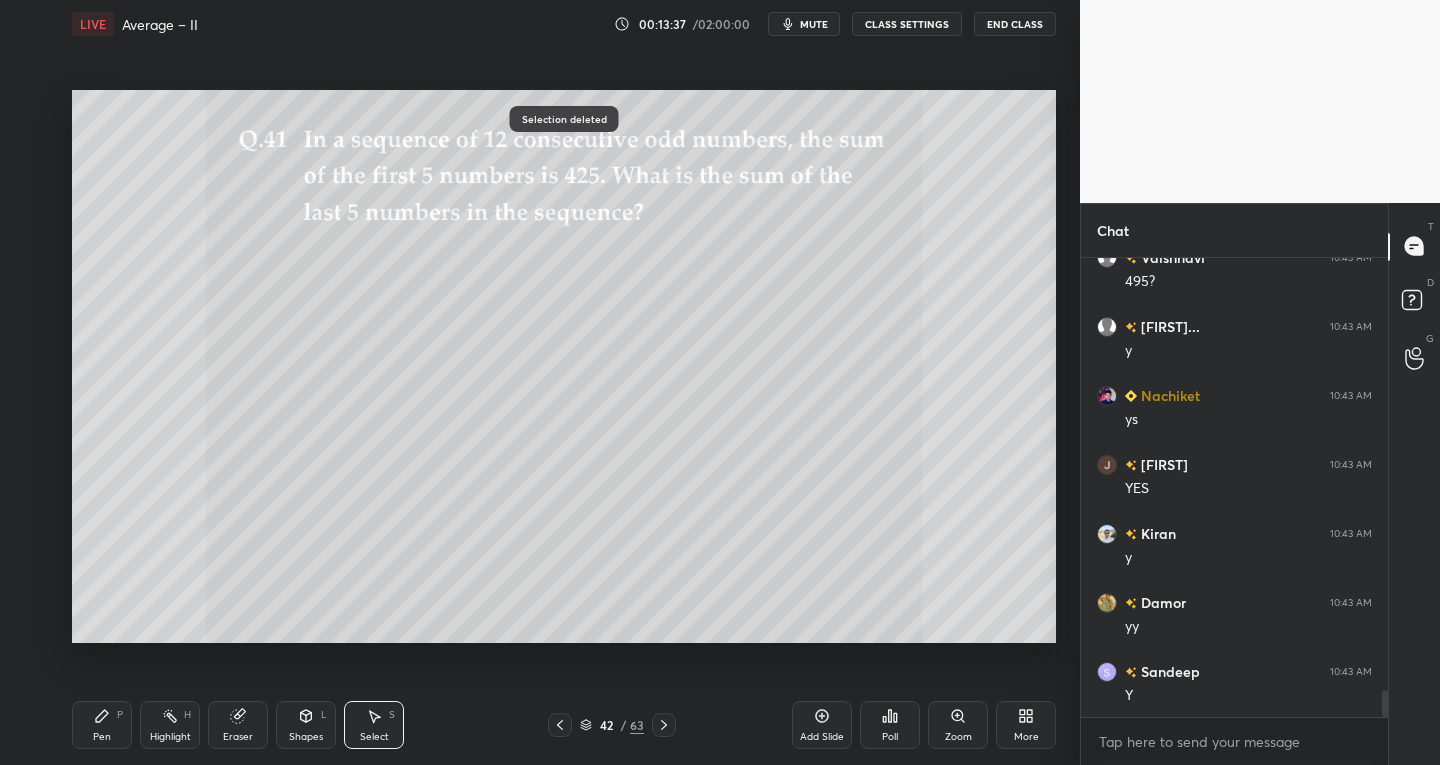 click on "Pen P" at bounding box center (102, 725) 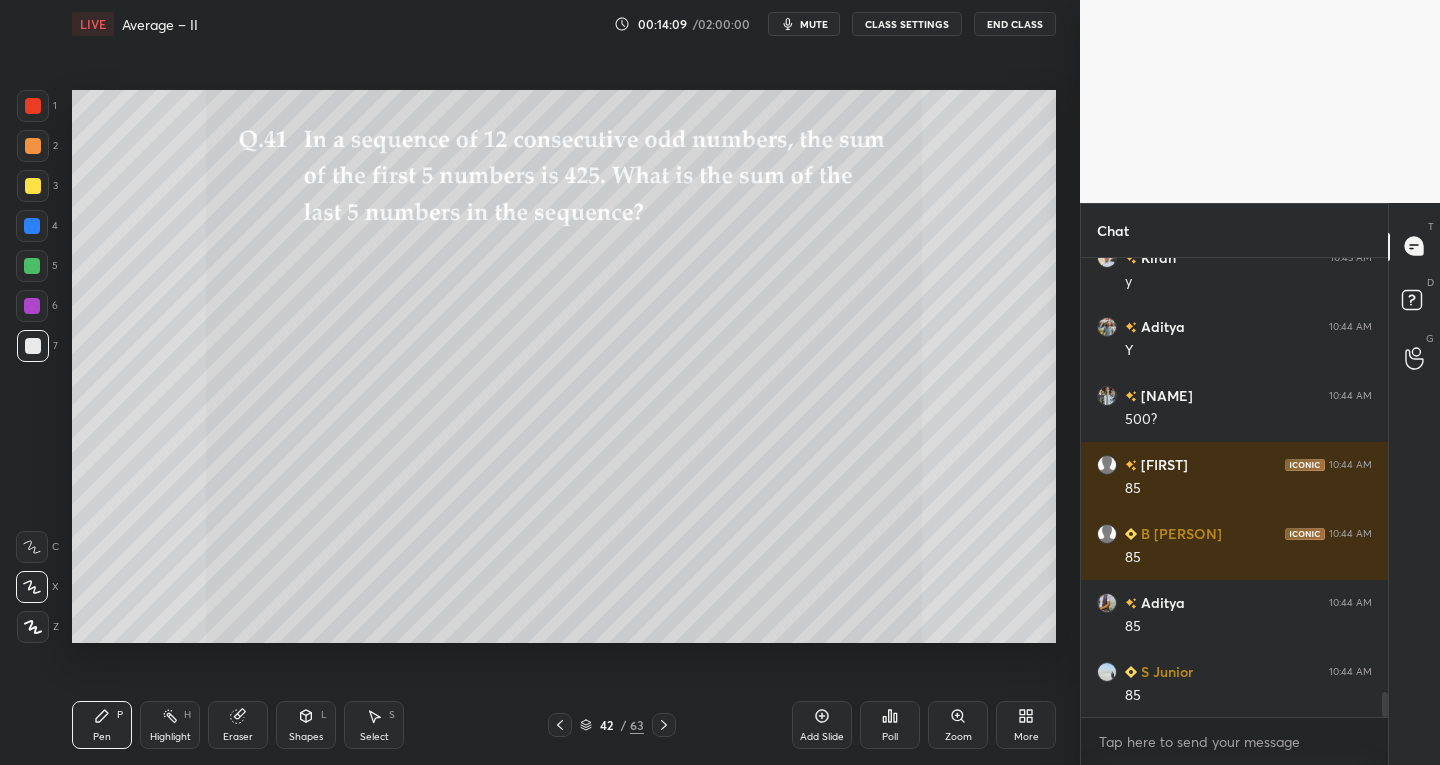 scroll, scrollTop: 8083, scrollLeft: 0, axis: vertical 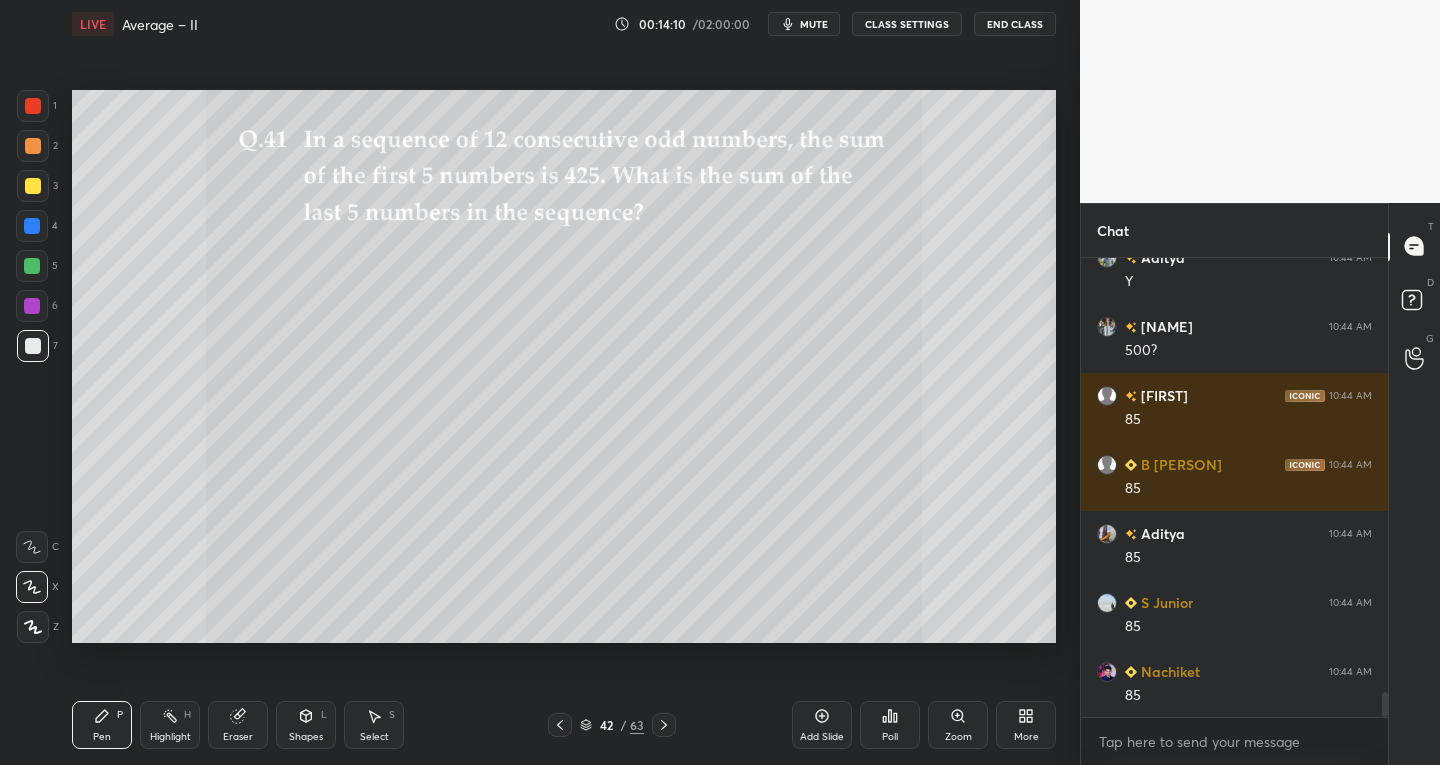 click 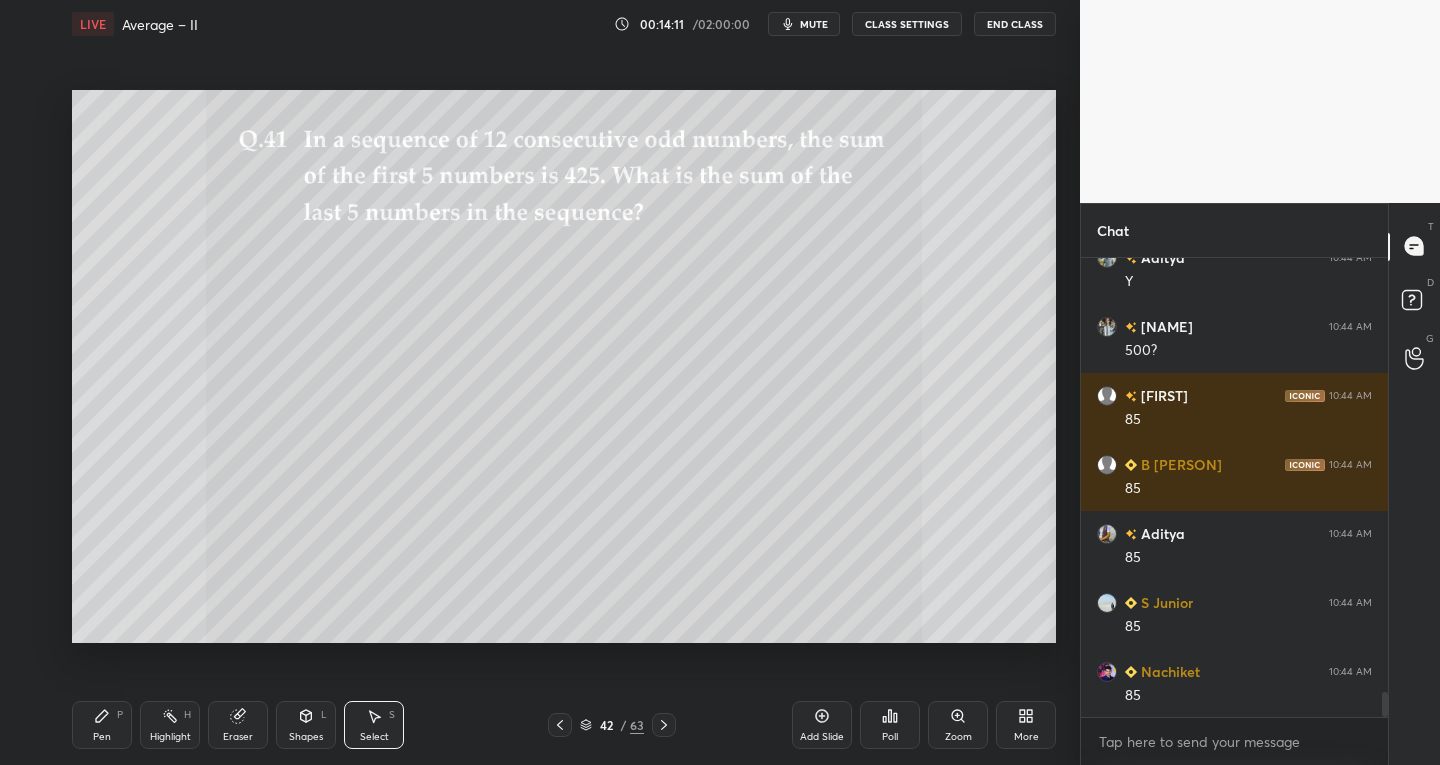 scroll, scrollTop: 8152, scrollLeft: 0, axis: vertical 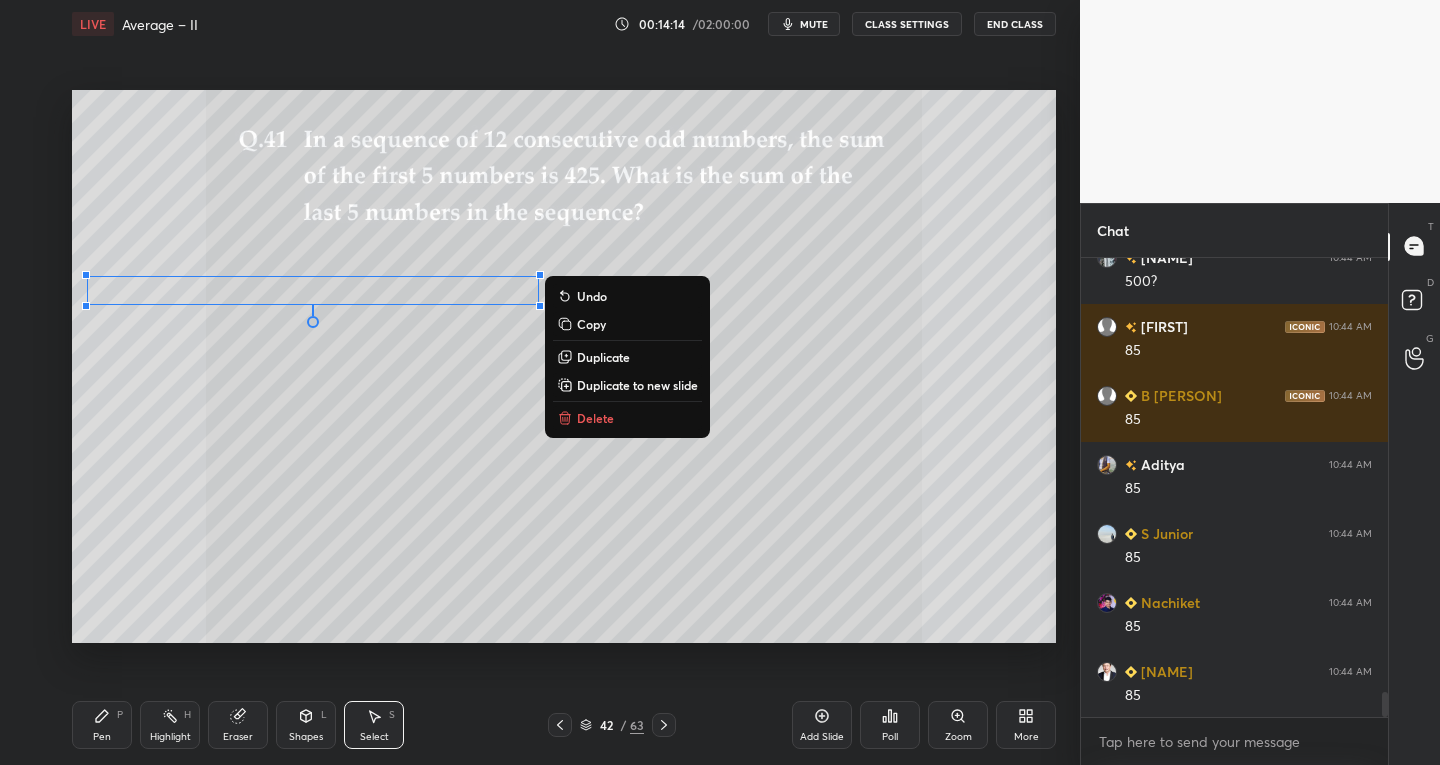click on "Duplicate" at bounding box center [627, 357] 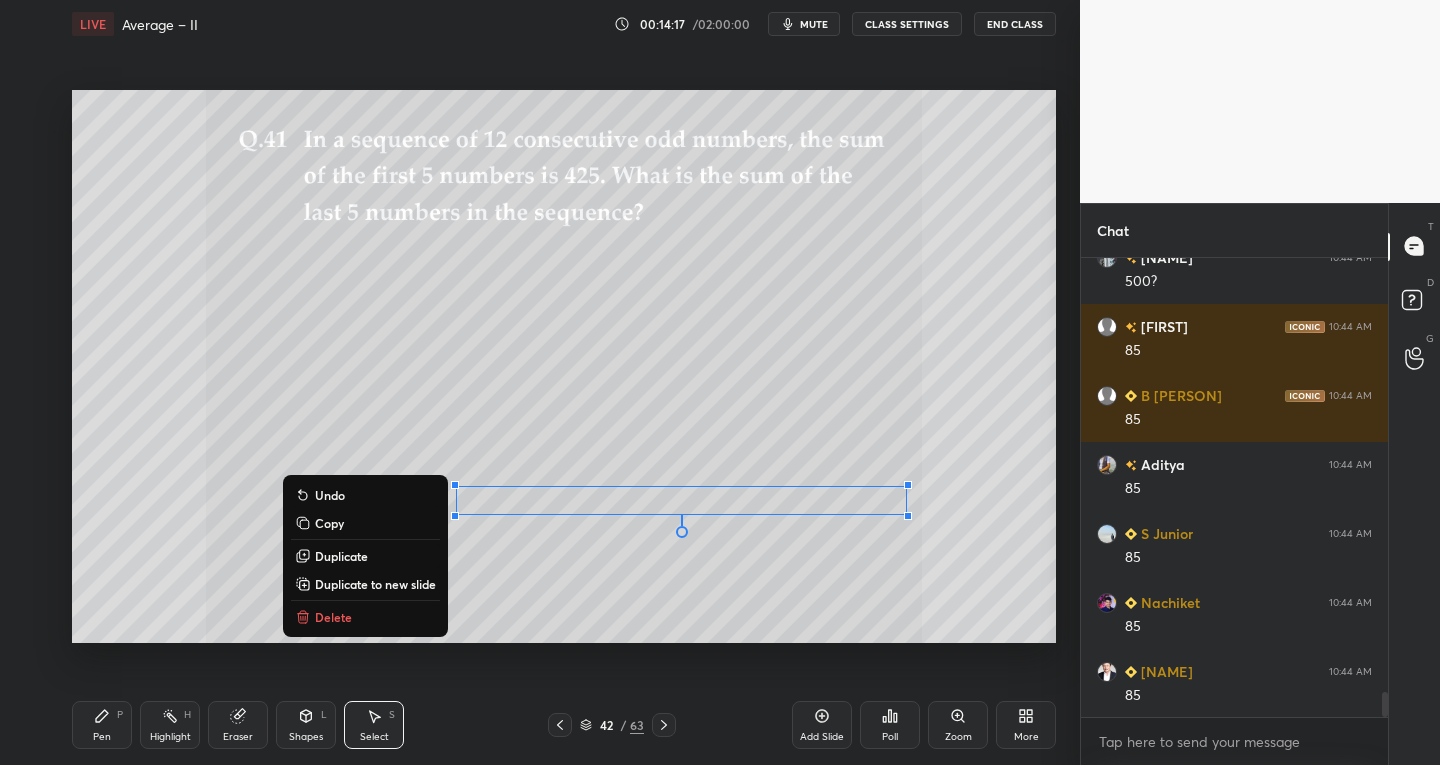 click on "Pen P" at bounding box center (102, 725) 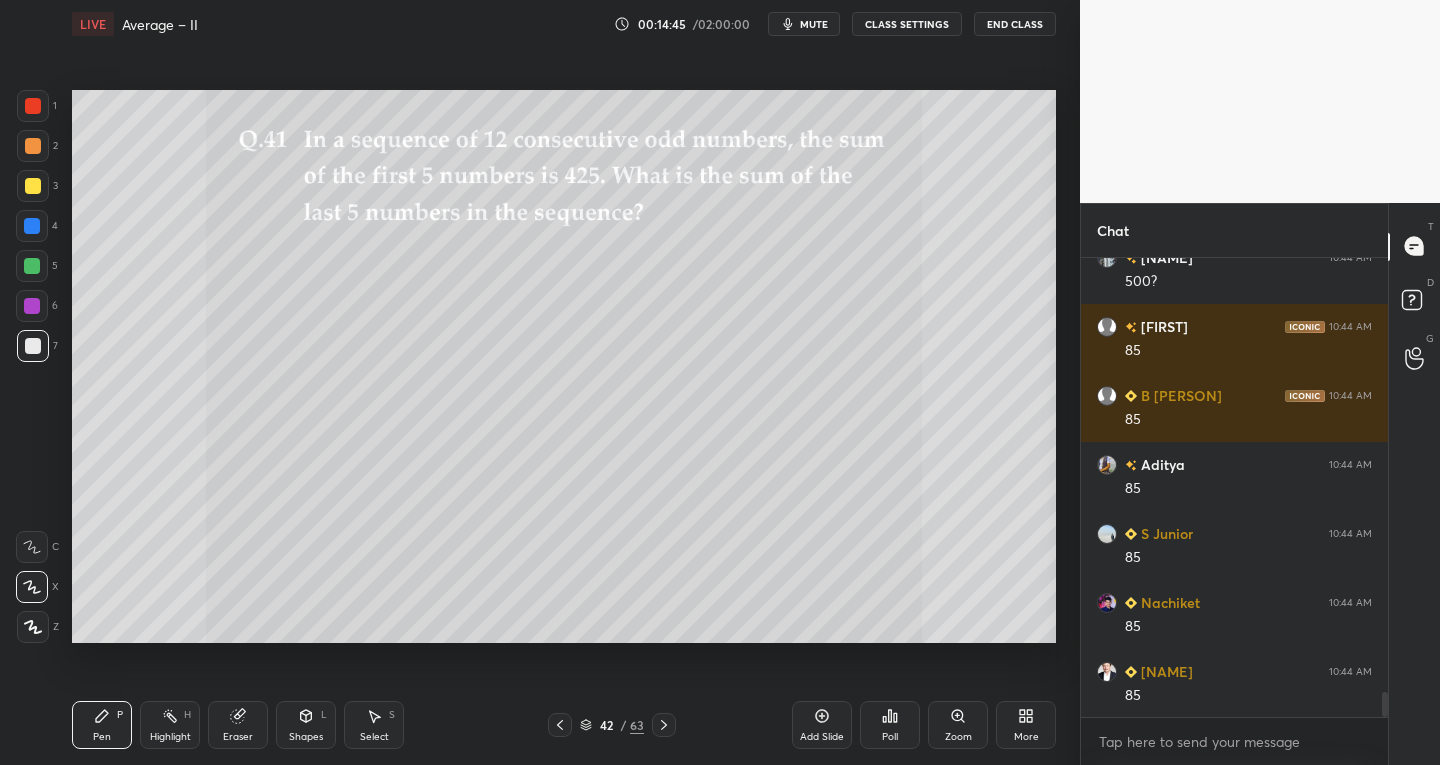 scroll, scrollTop: 8221, scrollLeft: 0, axis: vertical 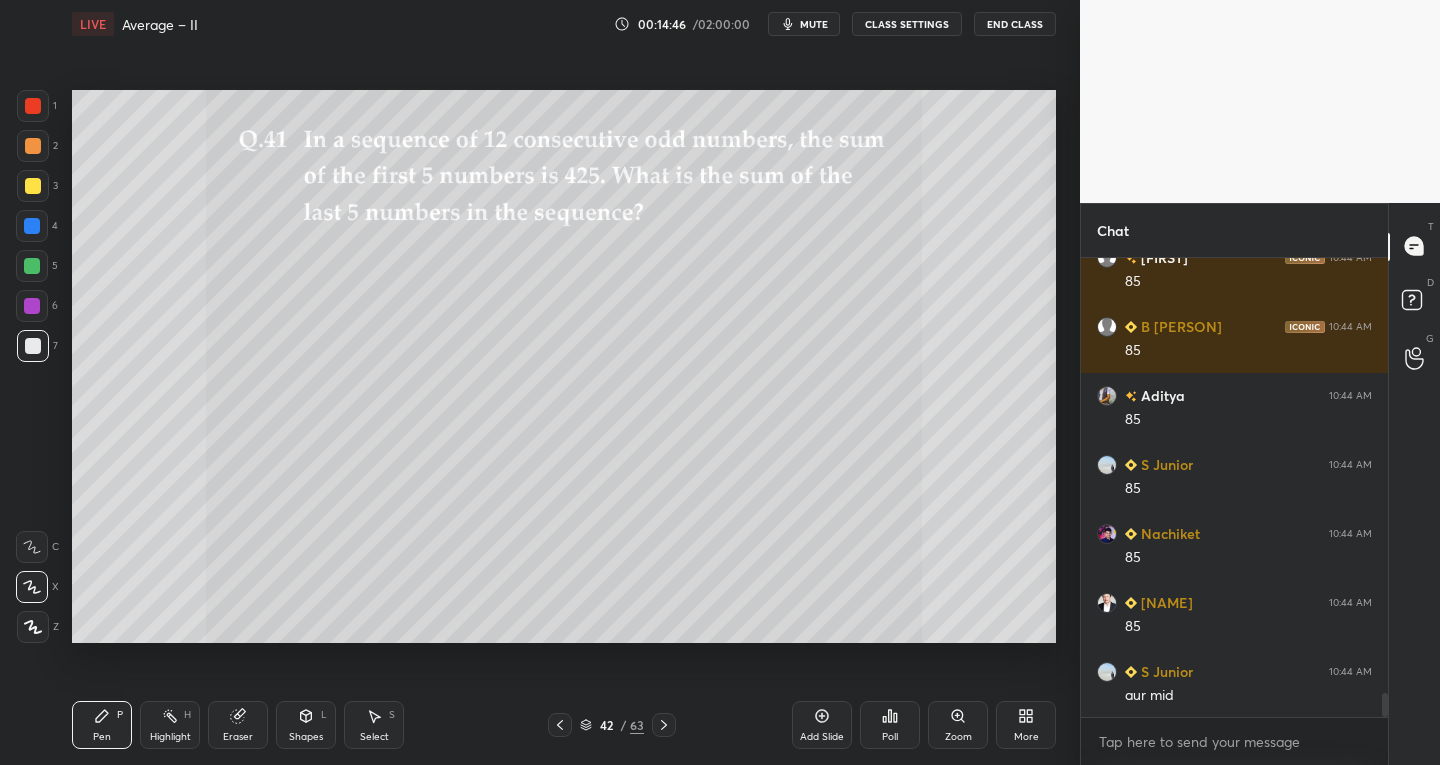 click on "Eraser" at bounding box center (238, 737) 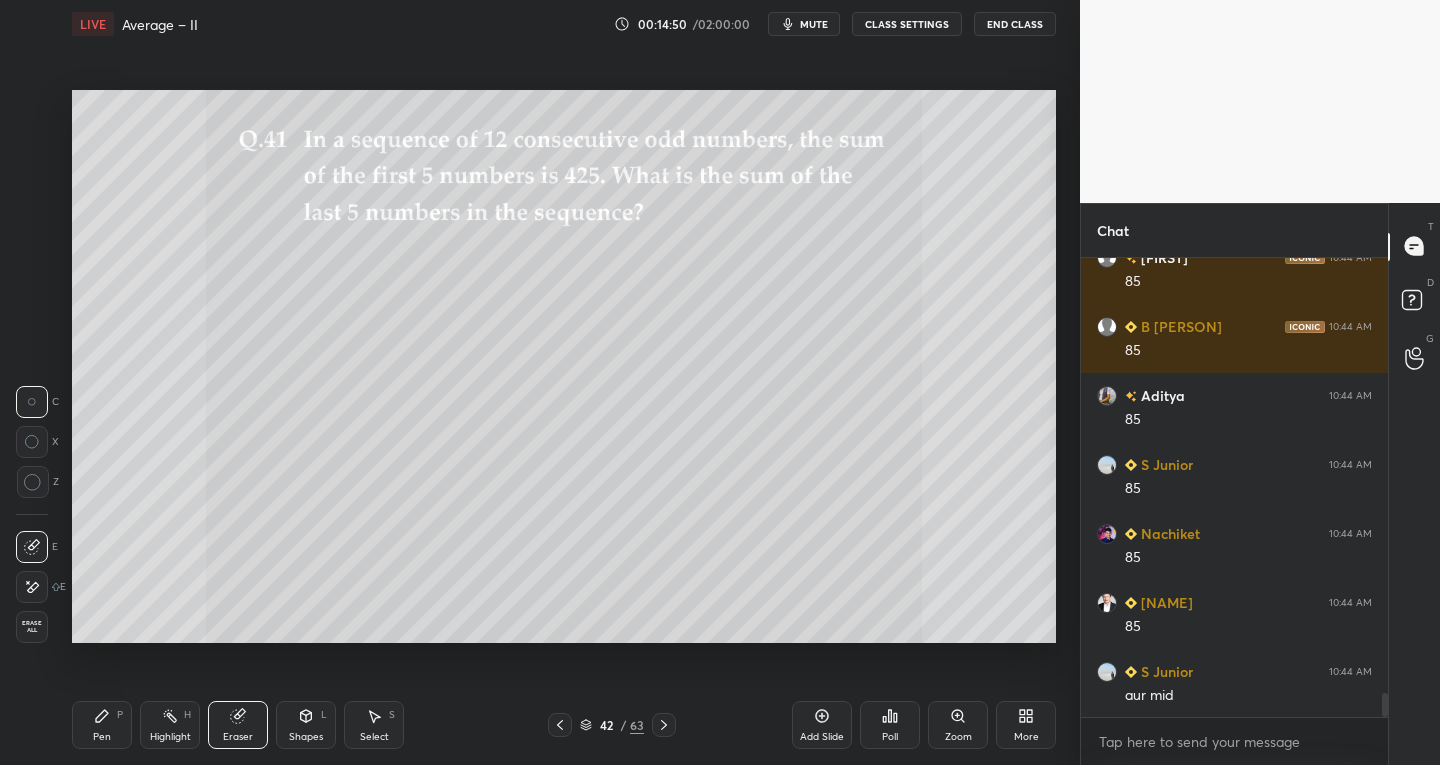 click on "Pen P" at bounding box center [102, 725] 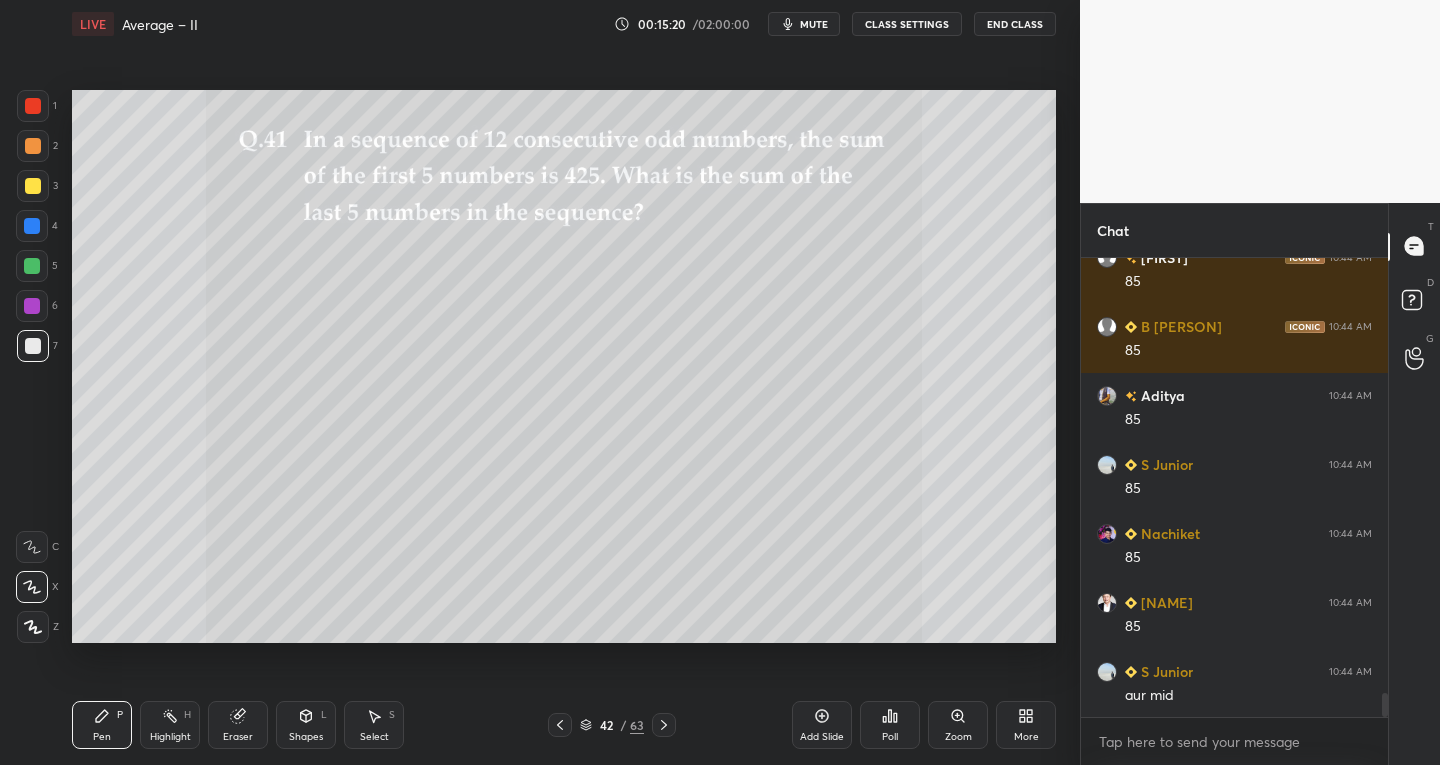 click on "Select S" at bounding box center [374, 725] 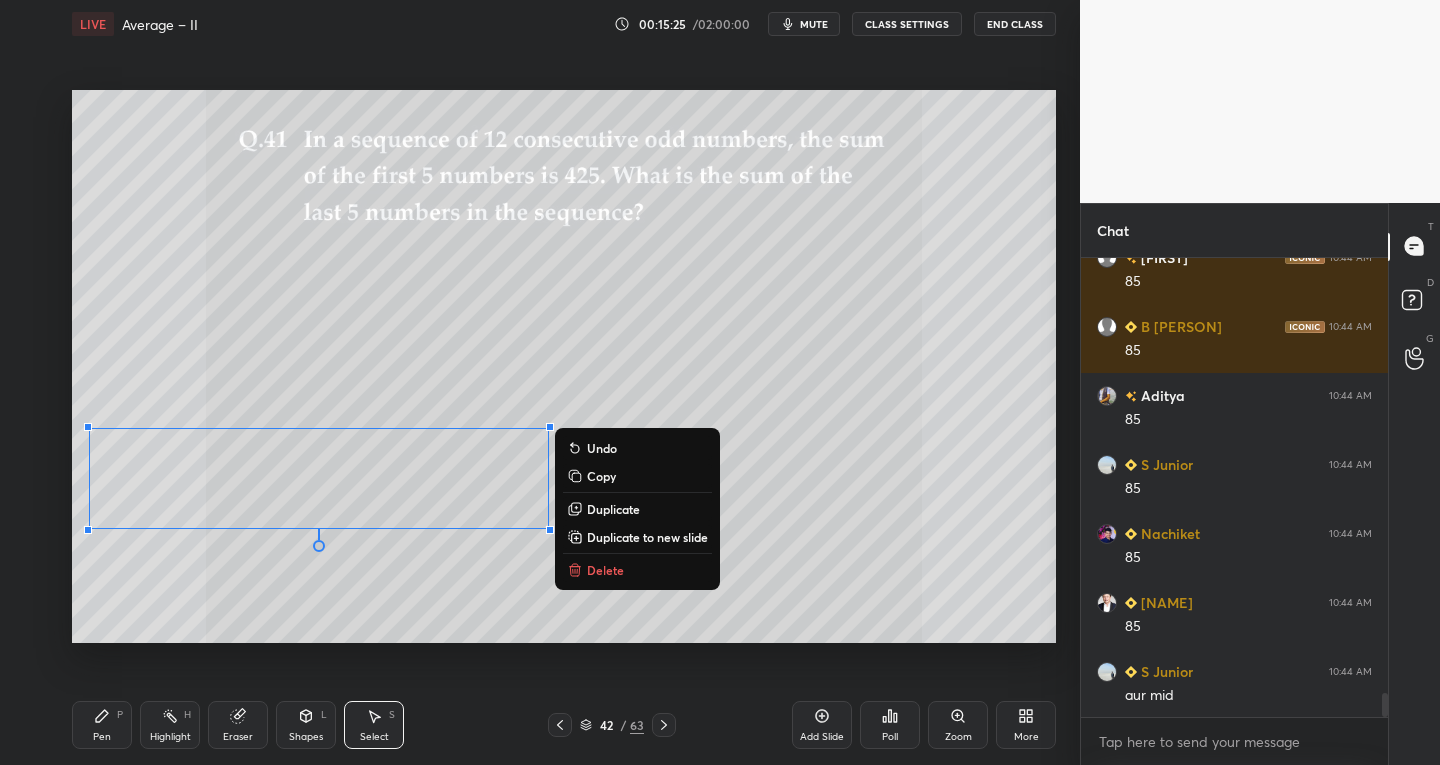 click on "Pen" at bounding box center [102, 737] 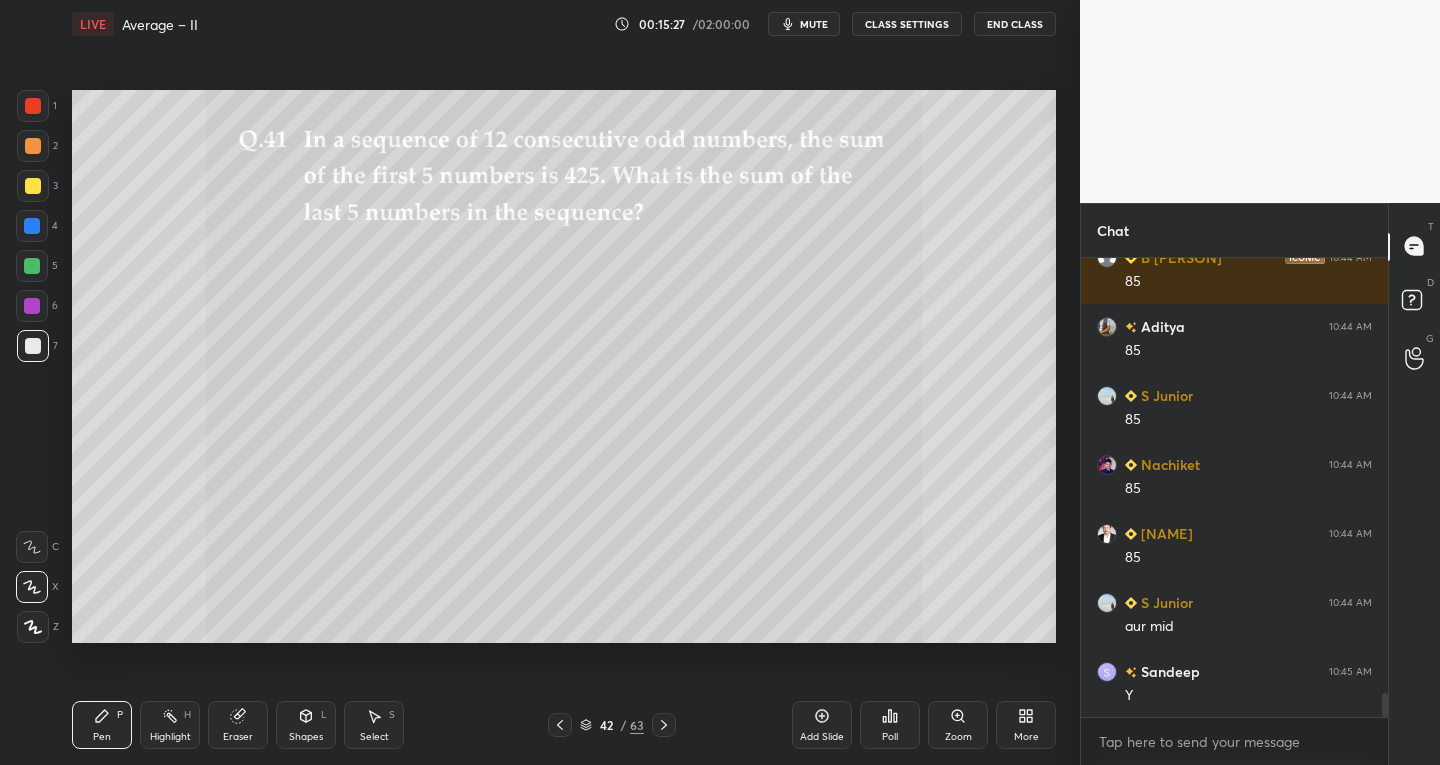 scroll, scrollTop: 8359, scrollLeft: 0, axis: vertical 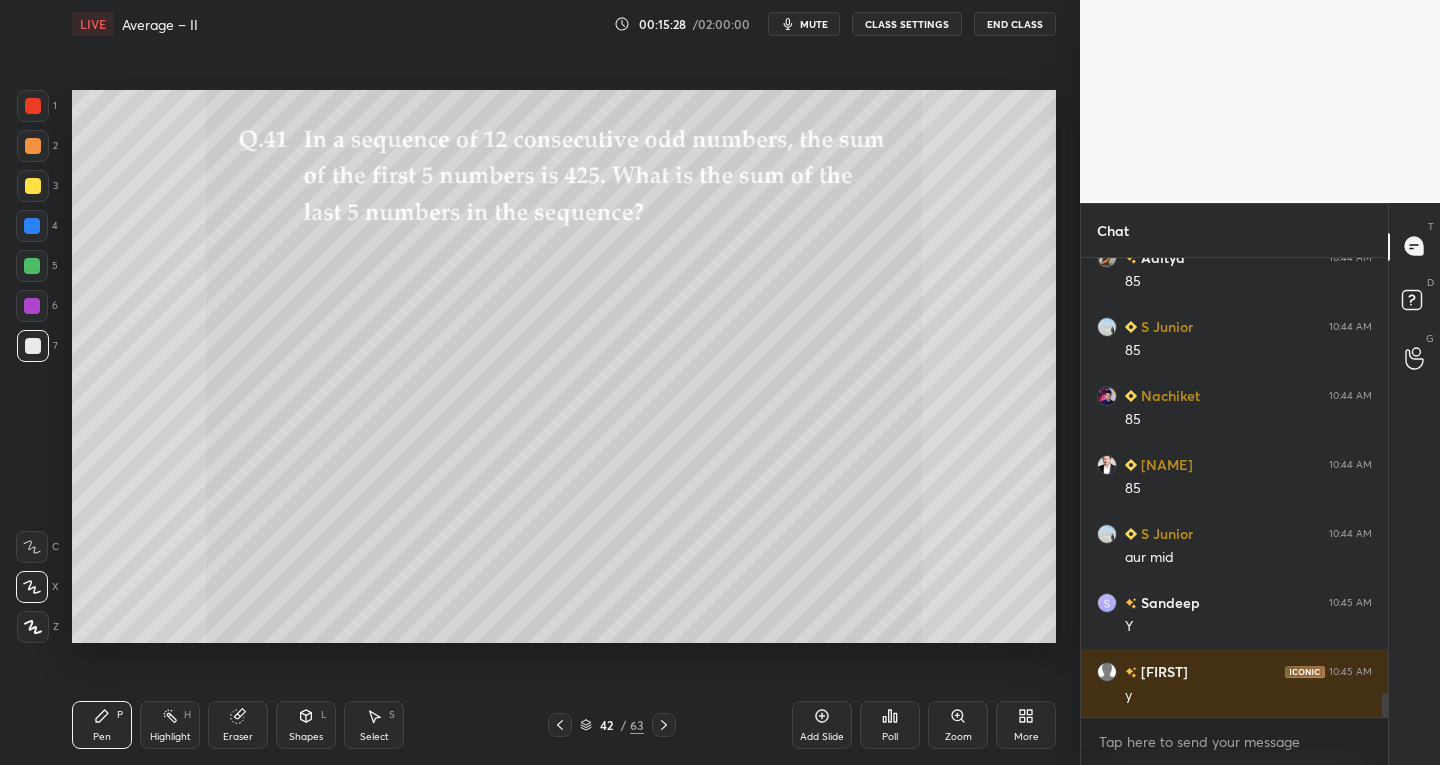 click on "Pen P" at bounding box center [102, 725] 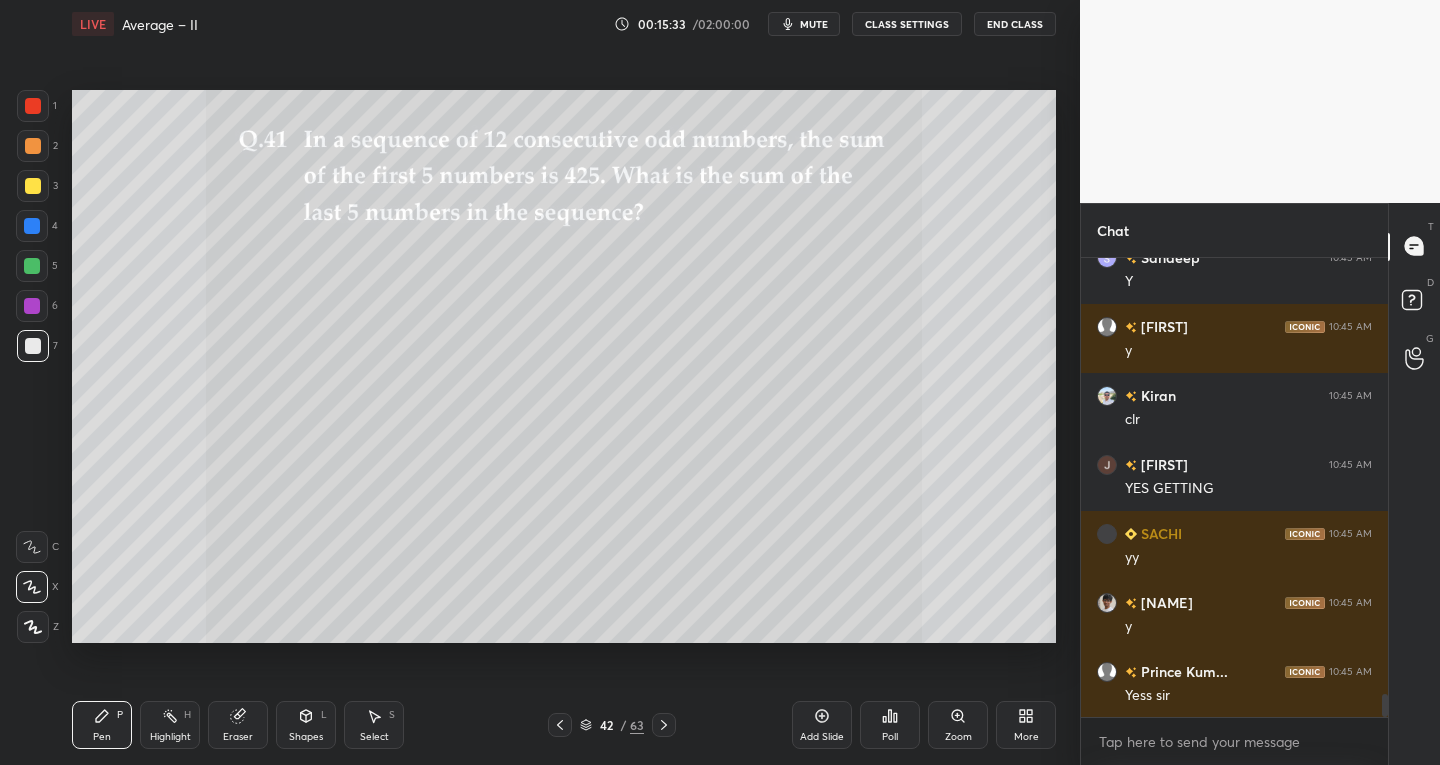 scroll, scrollTop: 8773, scrollLeft: 0, axis: vertical 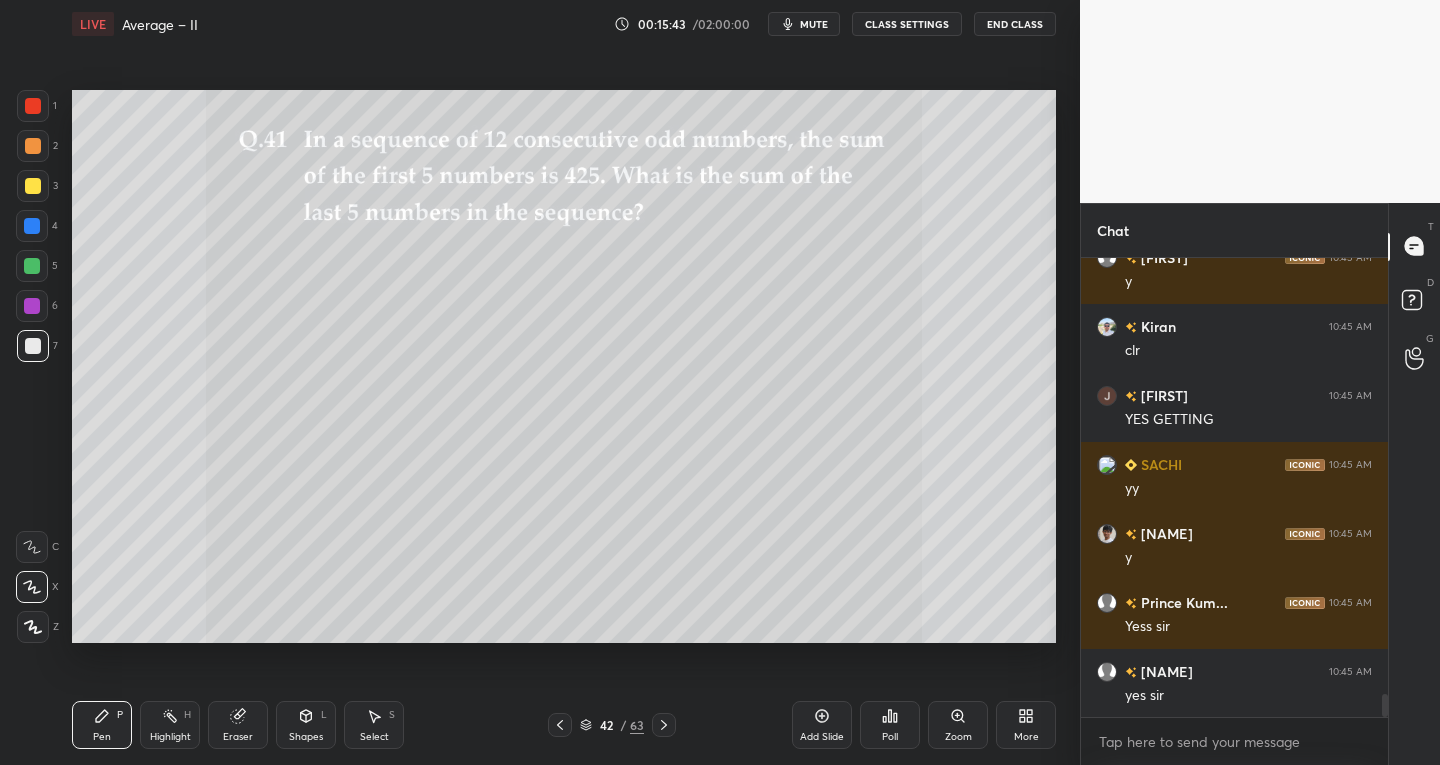 click at bounding box center [33, 106] 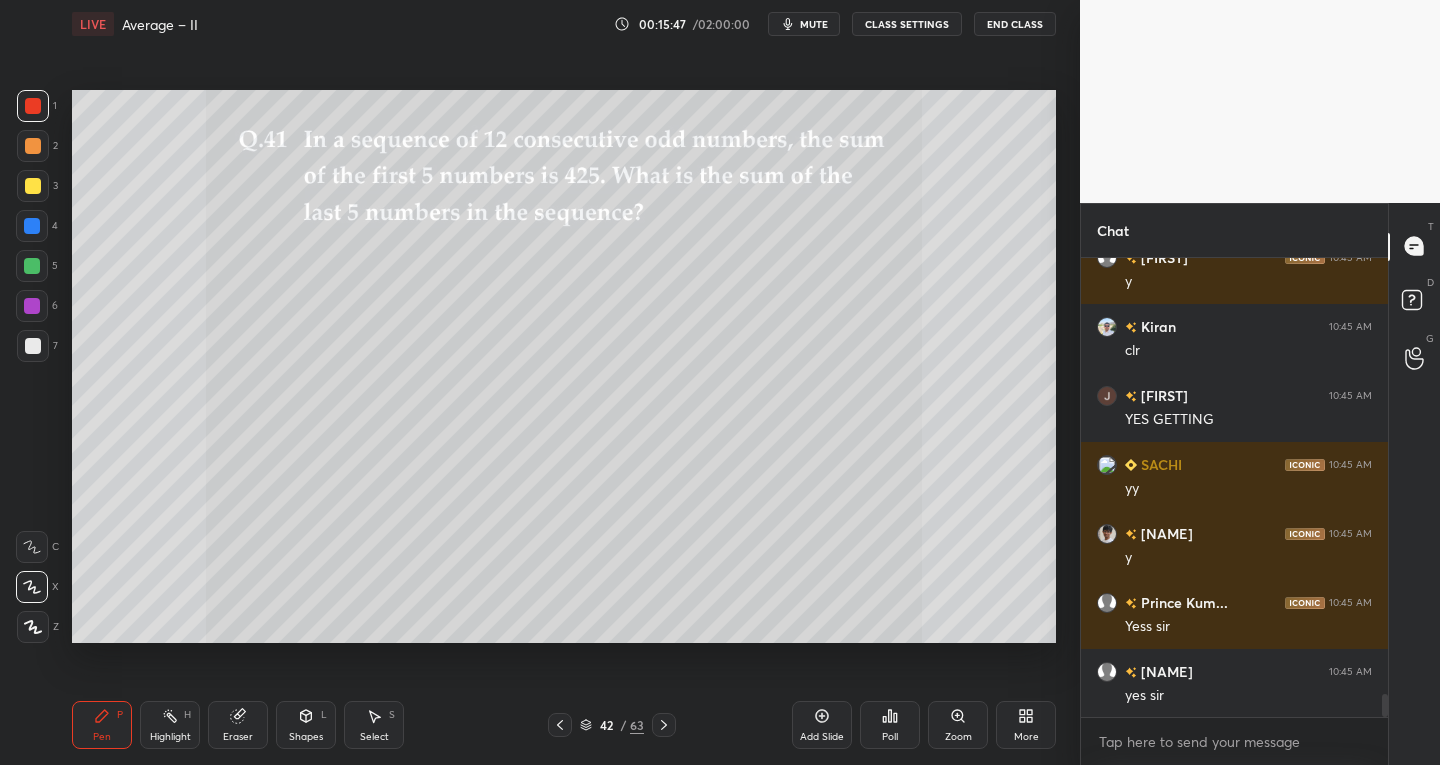 click at bounding box center [33, 346] 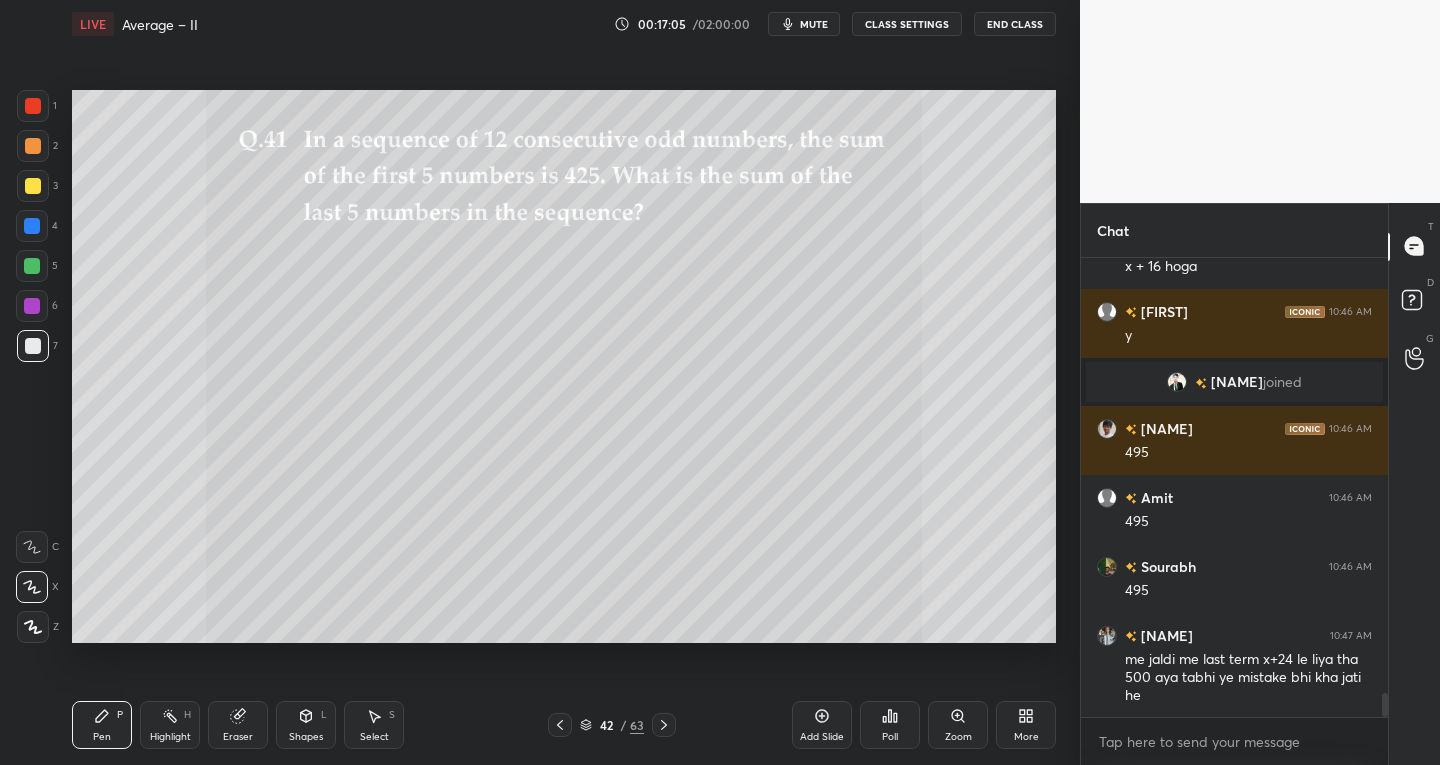 scroll, scrollTop: 8561, scrollLeft: 0, axis: vertical 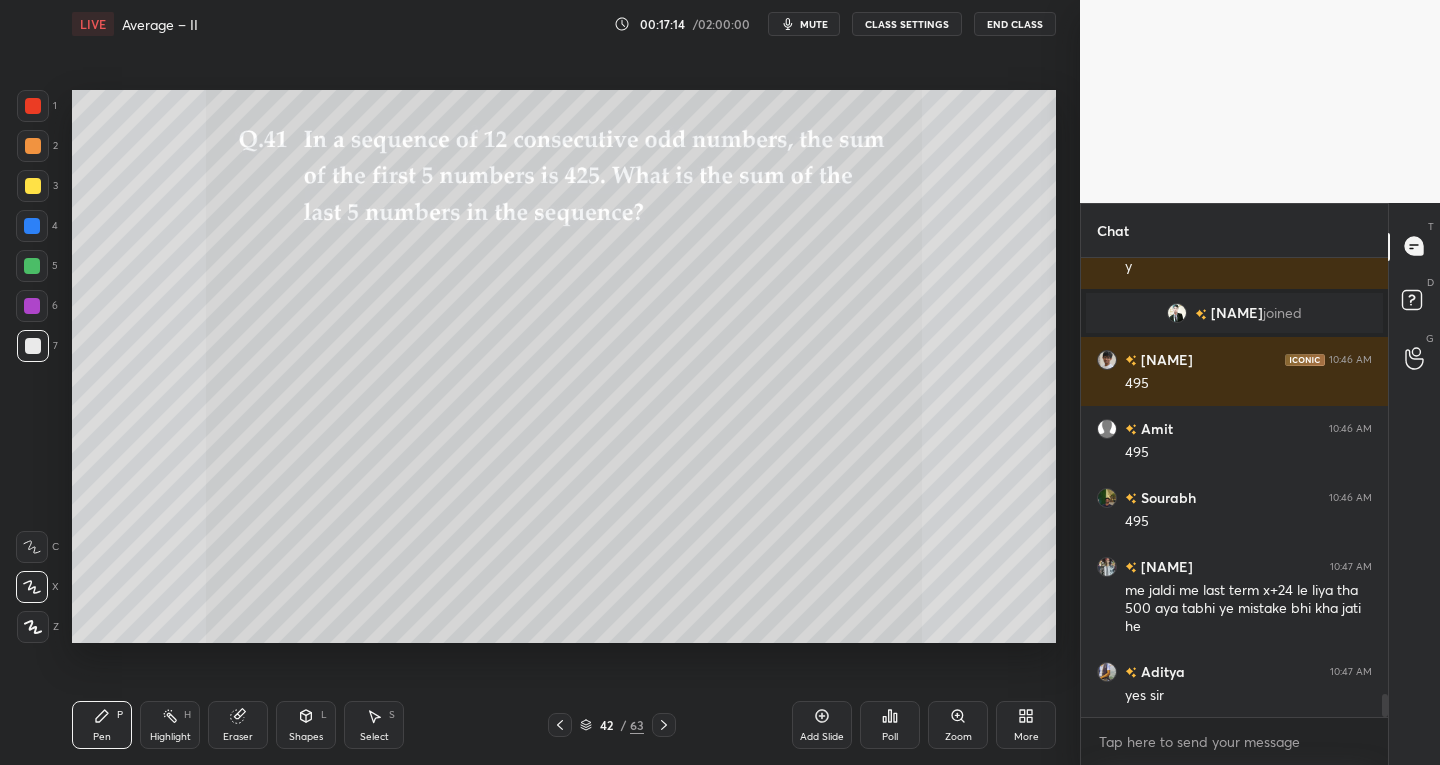 click 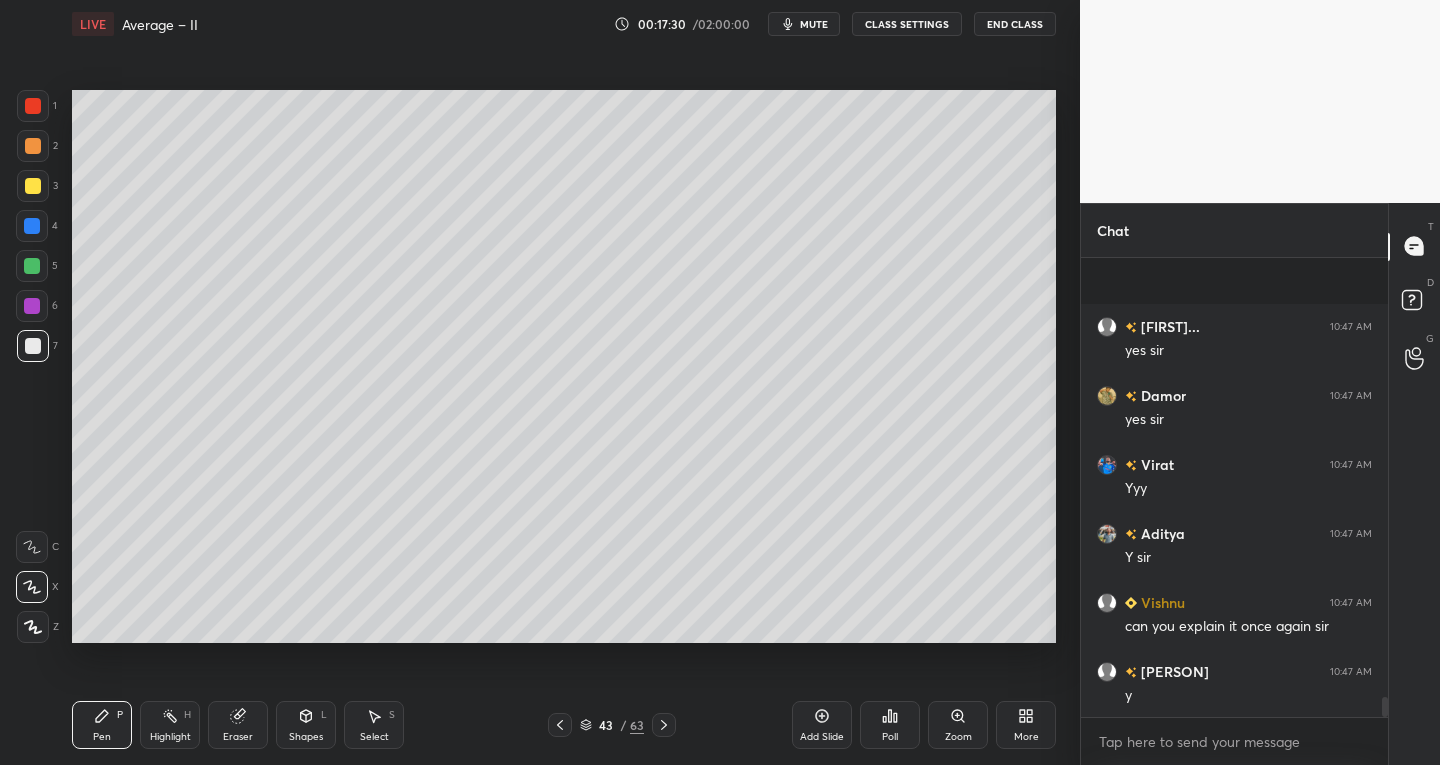 scroll, scrollTop: 10010, scrollLeft: 0, axis: vertical 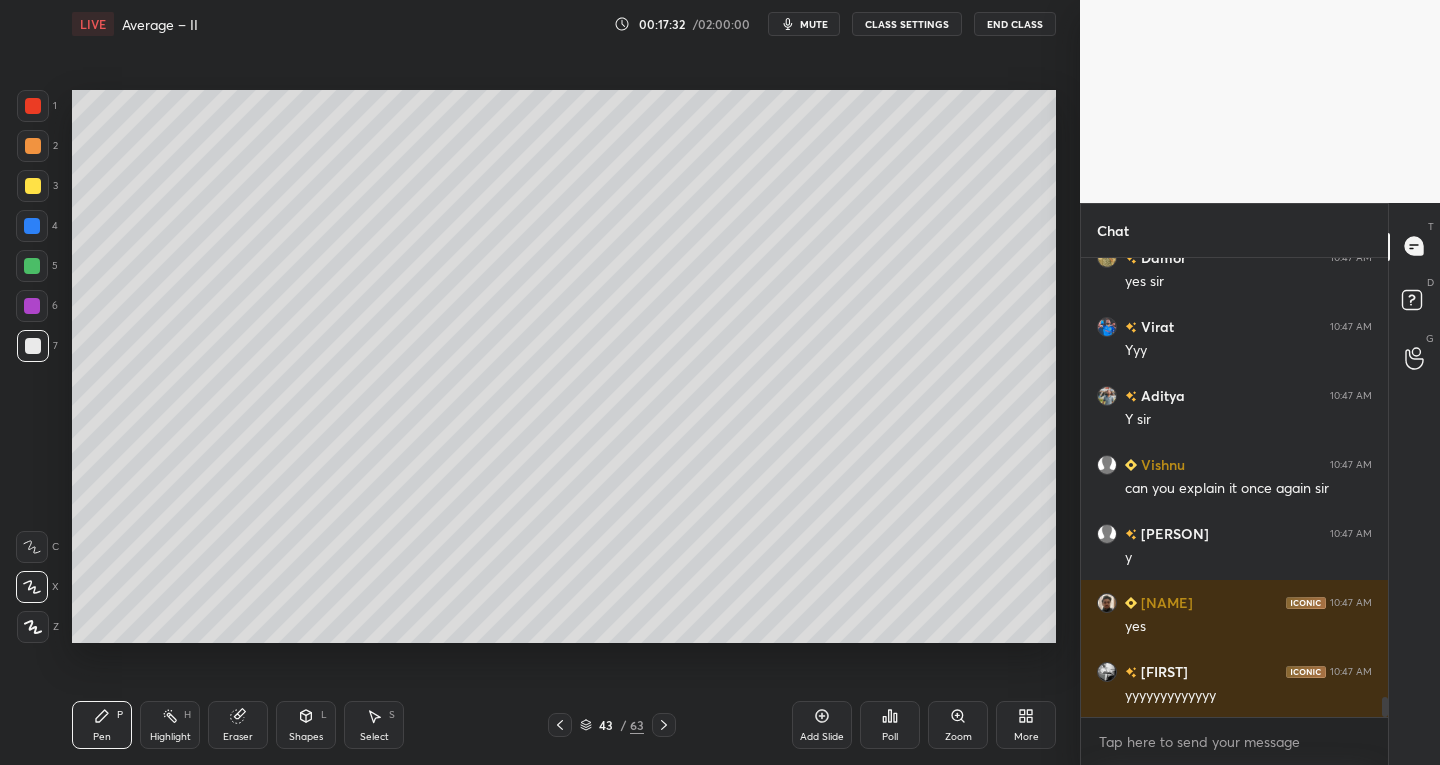 click 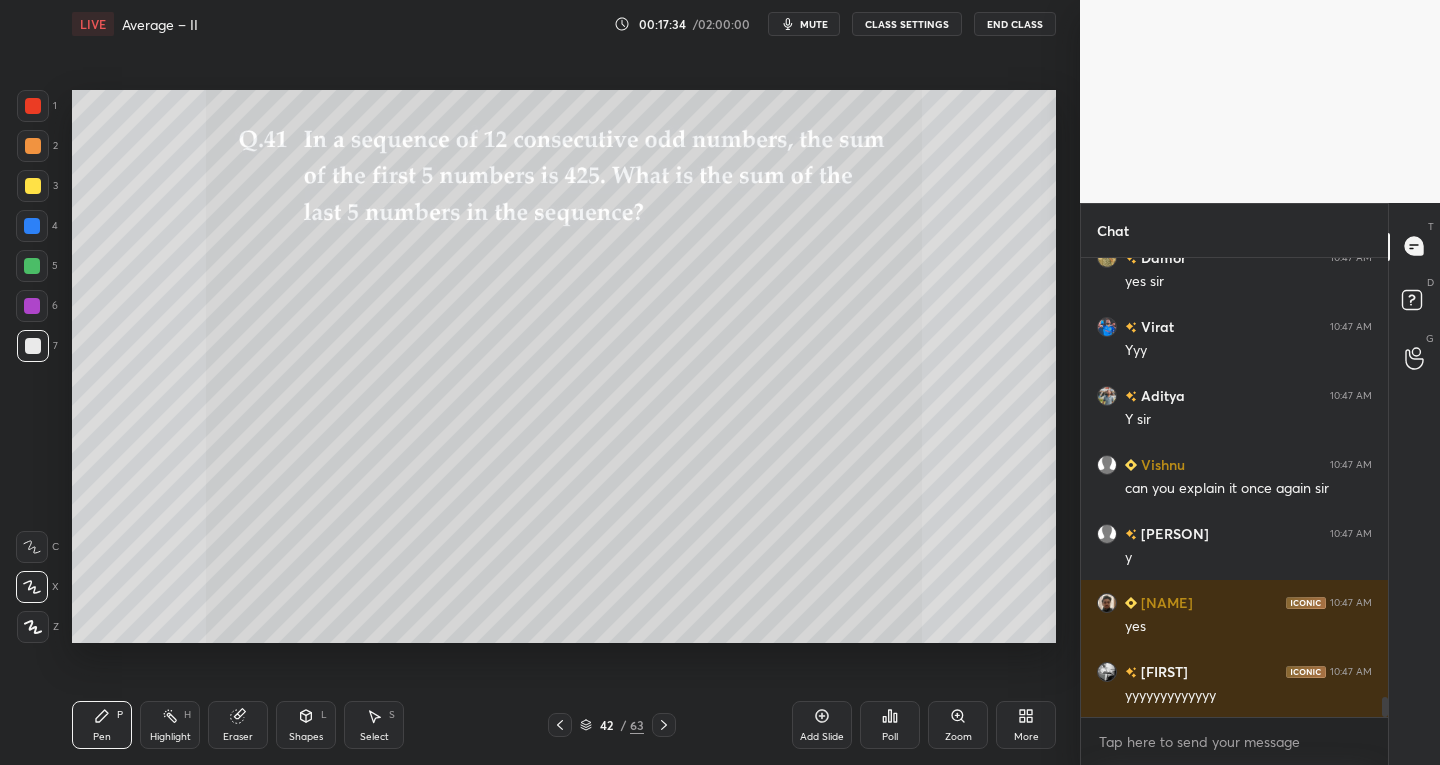 click on "Eraser" at bounding box center (238, 725) 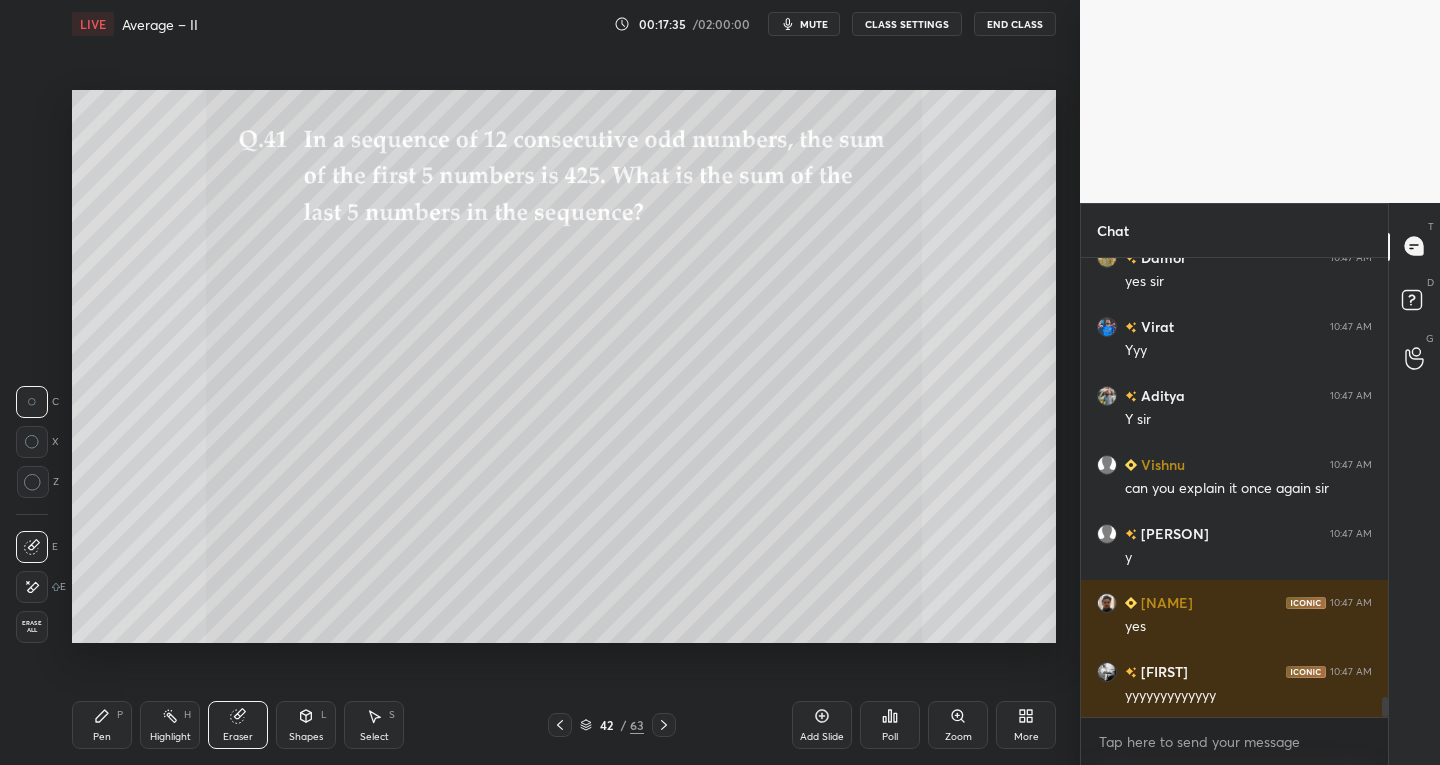 click on "Erase all" at bounding box center [32, 627] 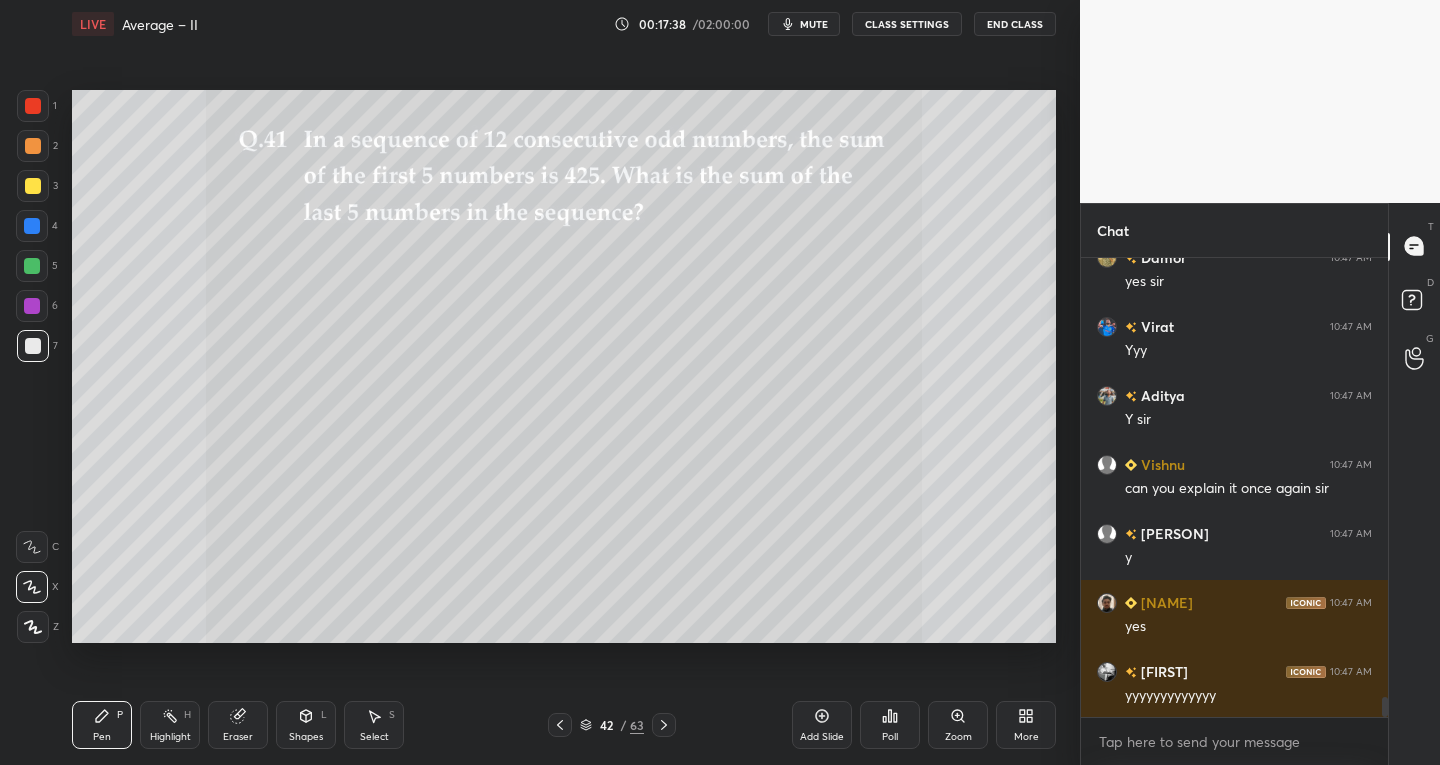 click on "Pen P" at bounding box center (102, 725) 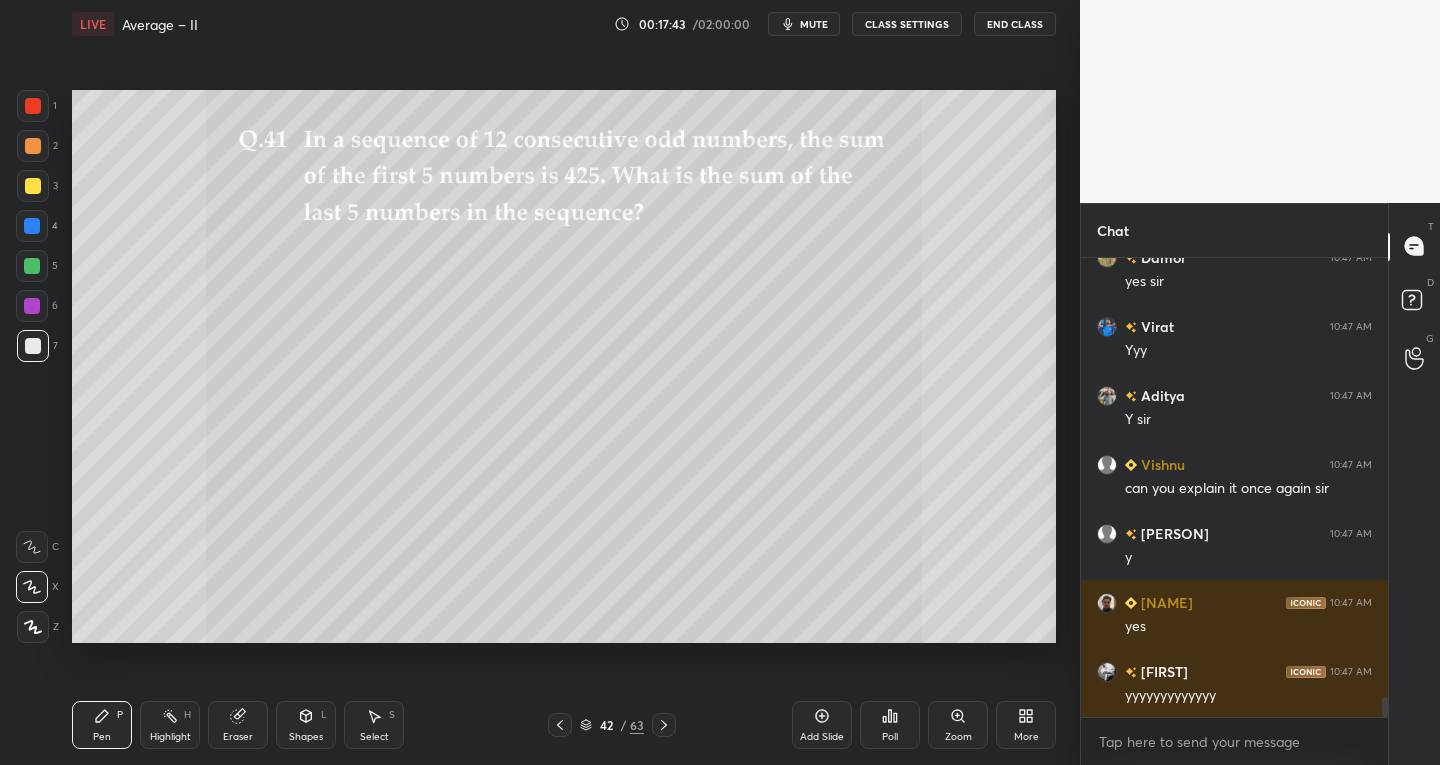 scroll, scrollTop: 10079, scrollLeft: 0, axis: vertical 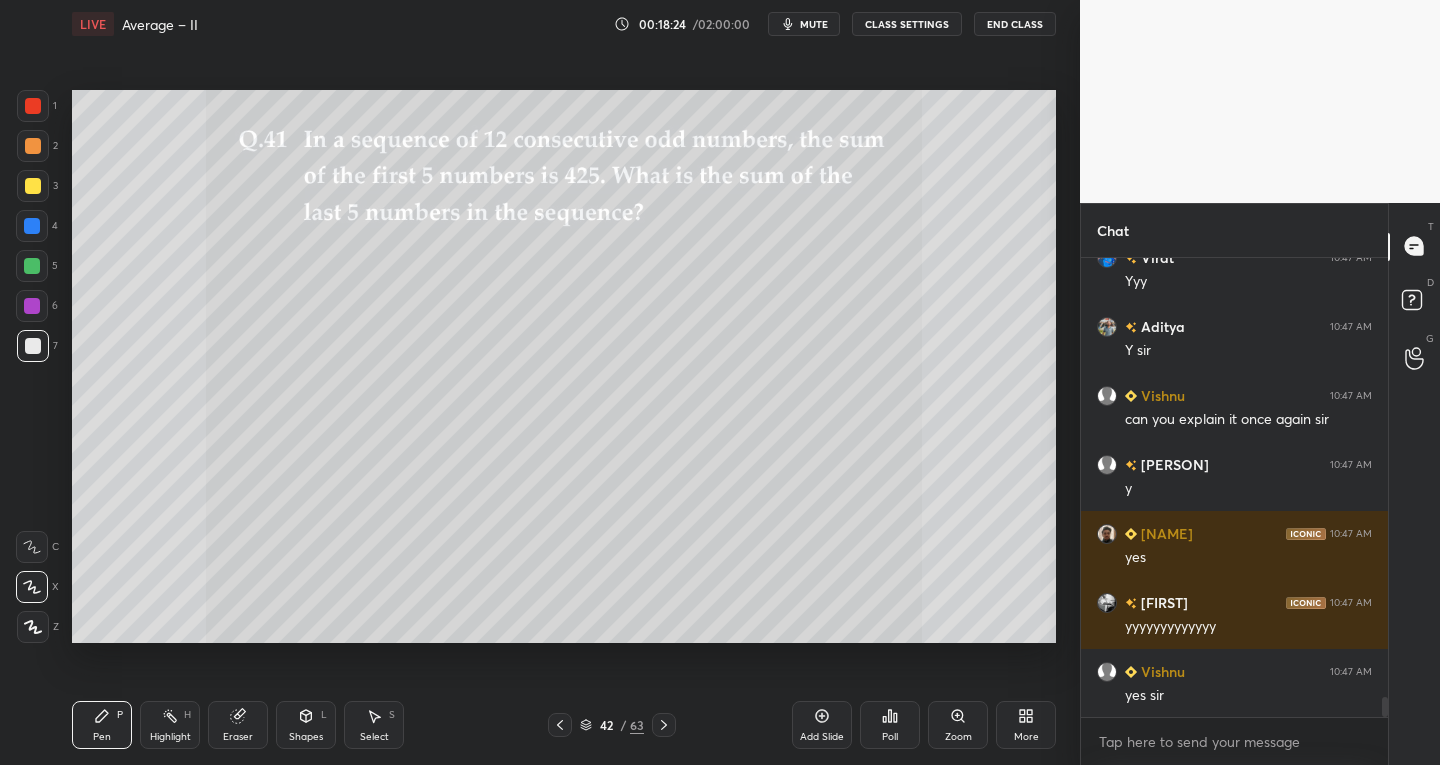 click on "Select S" at bounding box center (374, 725) 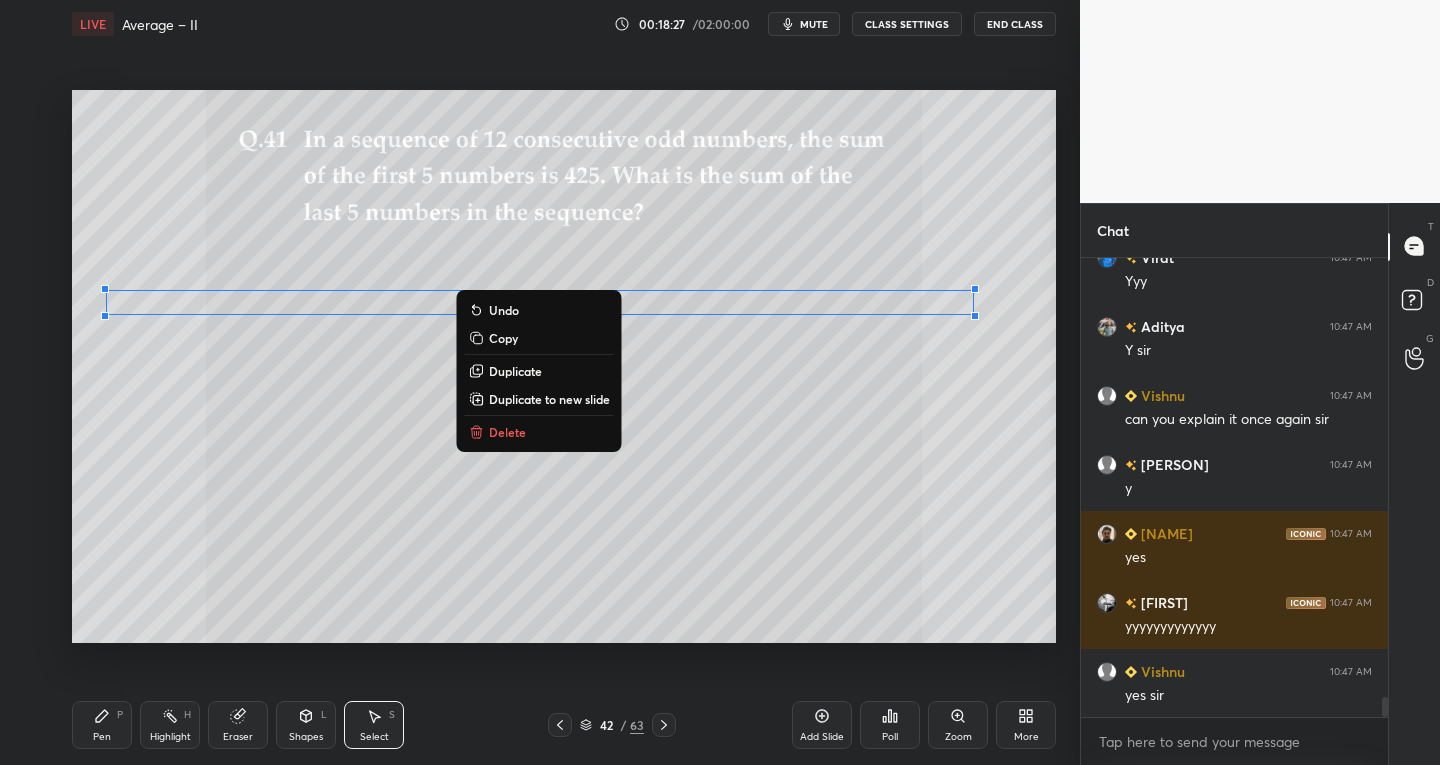 click on "Pen P" at bounding box center (102, 725) 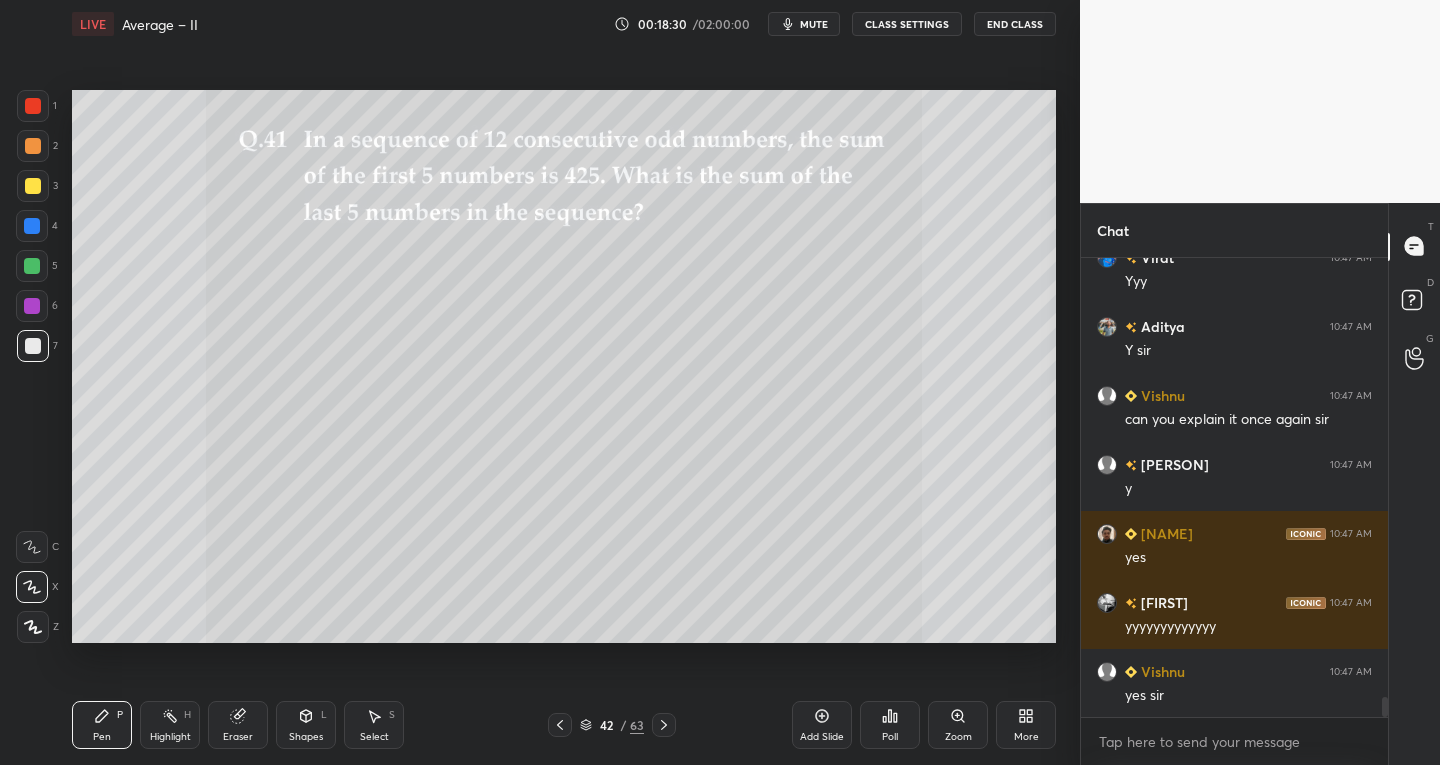 click on "Setting up your live class Poll for   secs No correct answer Start poll" at bounding box center [564, 366] 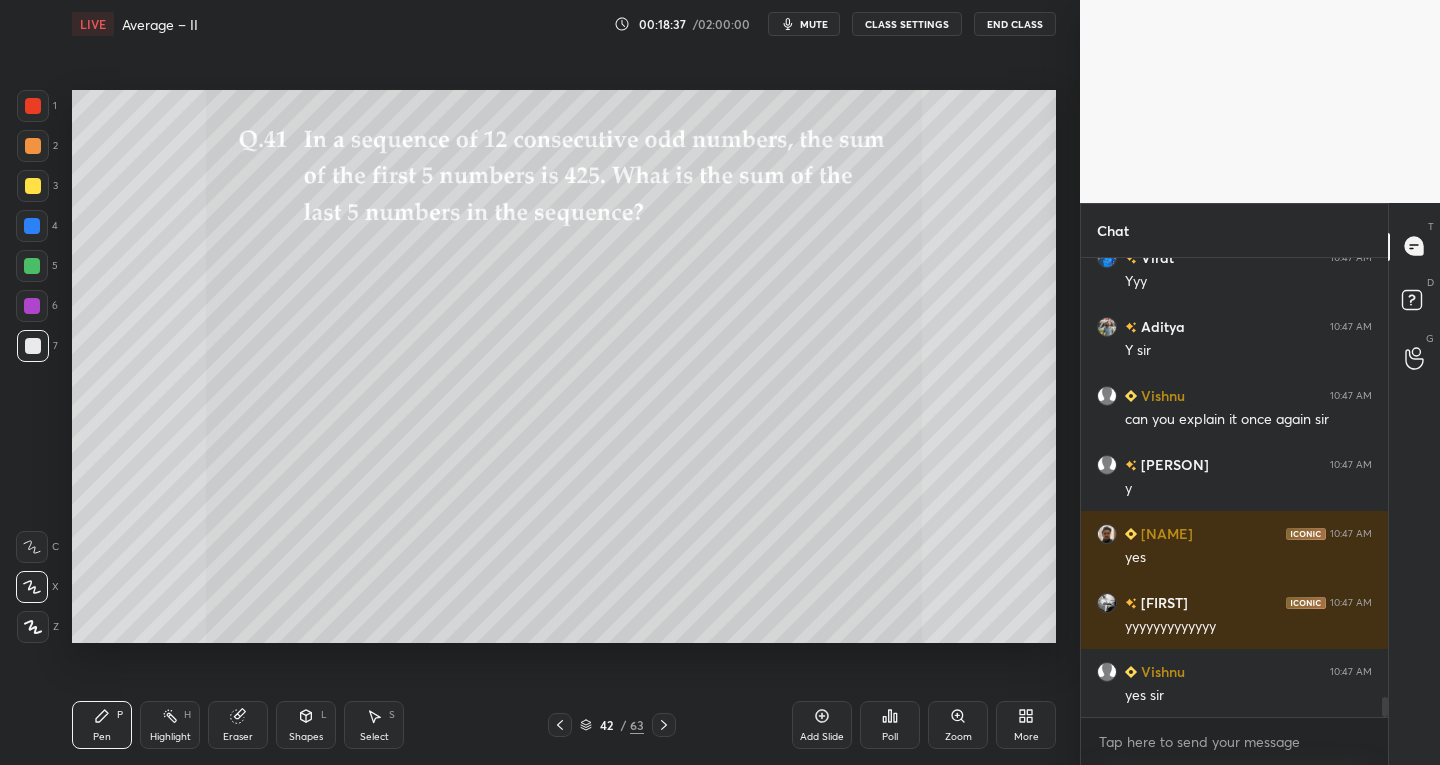 click 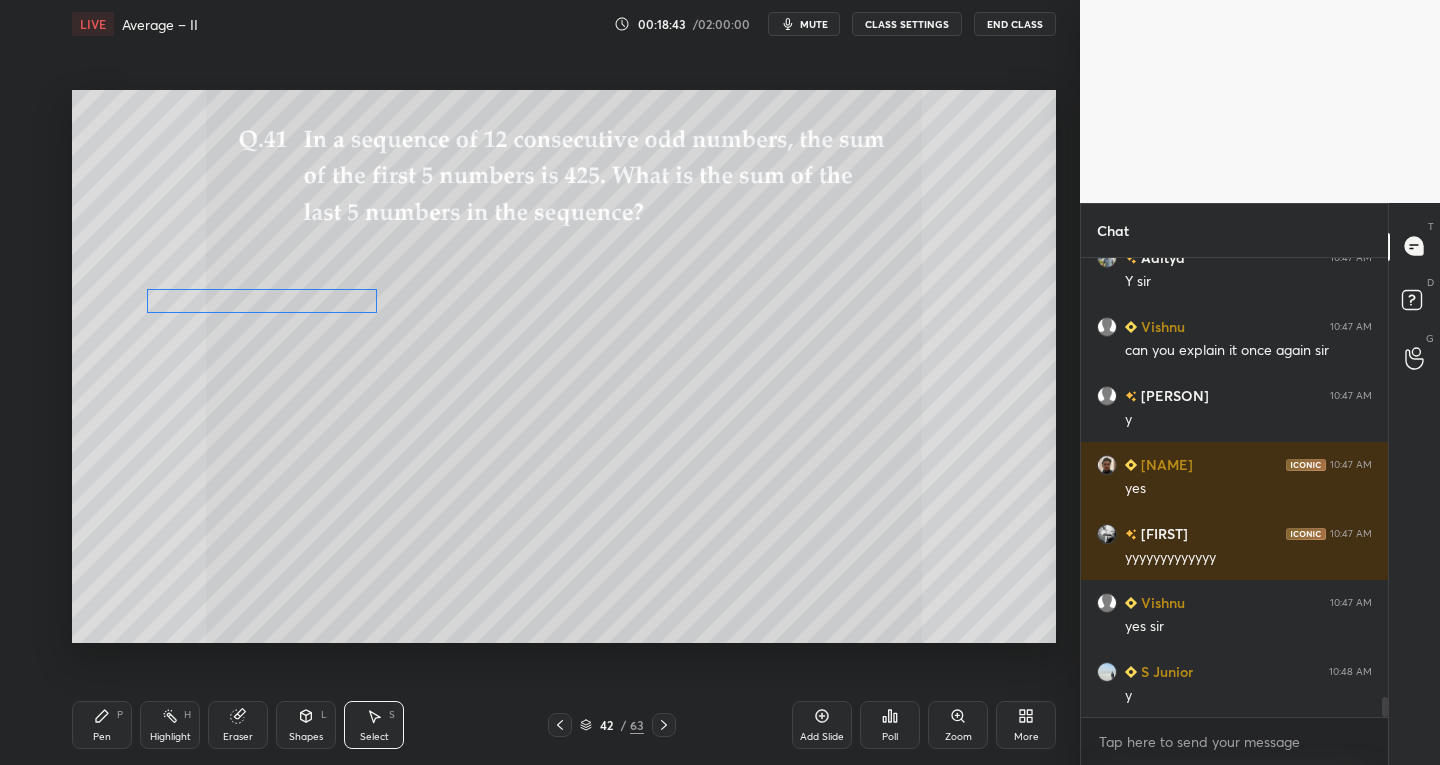 scroll, scrollTop: 10217, scrollLeft: 0, axis: vertical 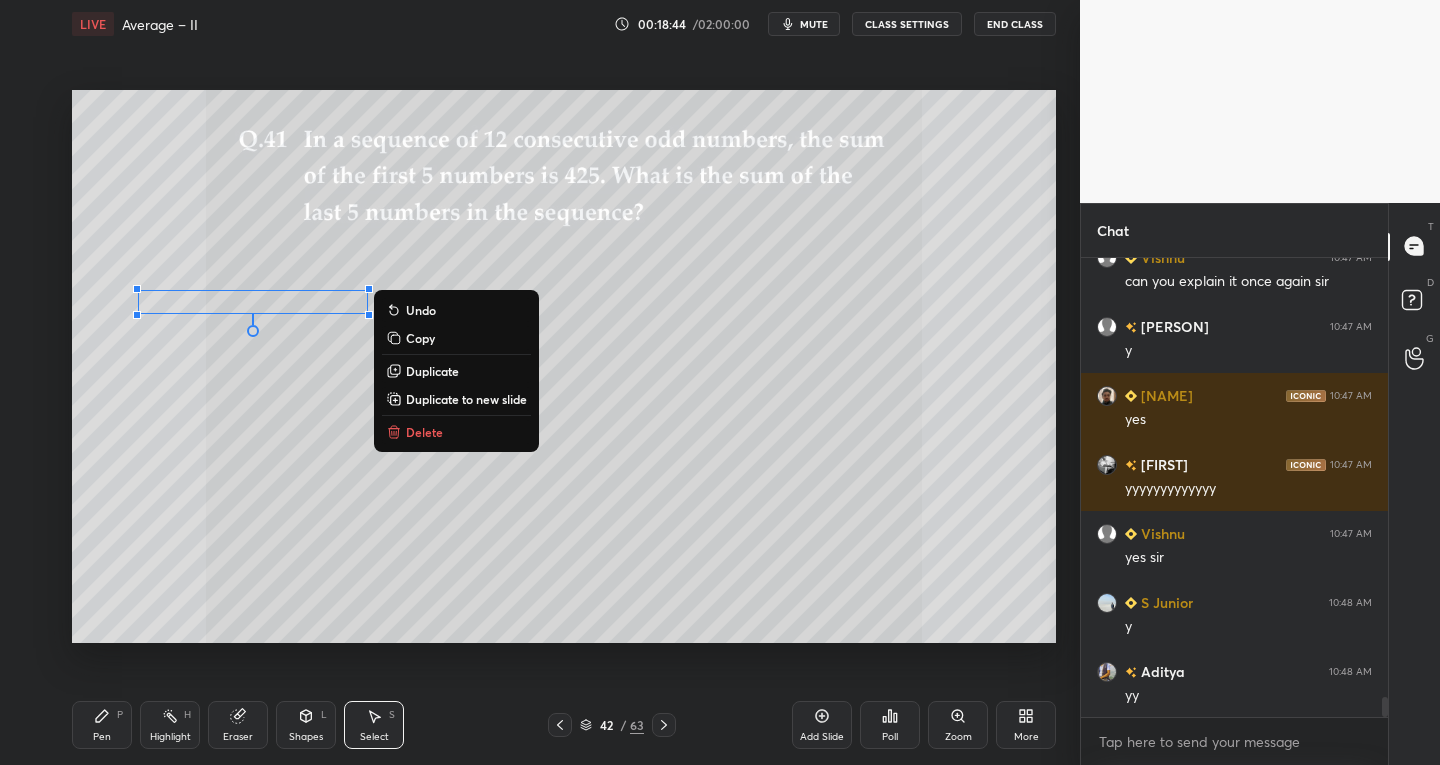 click on "0 ° Undo Copy Duplicate Duplicate to new slide Delete" at bounding box center [564, 367] 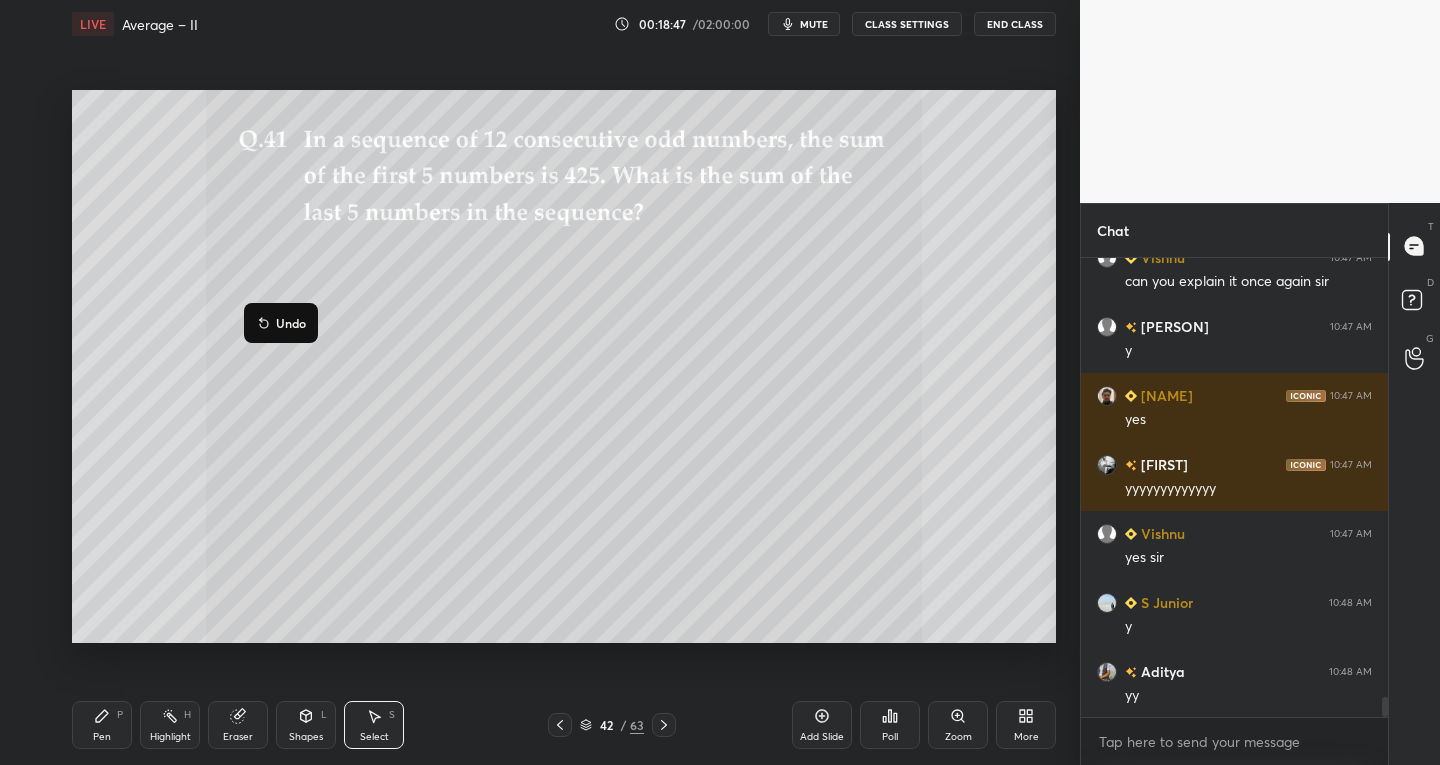 click on "0 ° Undo Copy Duplicate Duplicate to new slide Delete" at bounding box center [564, 367] 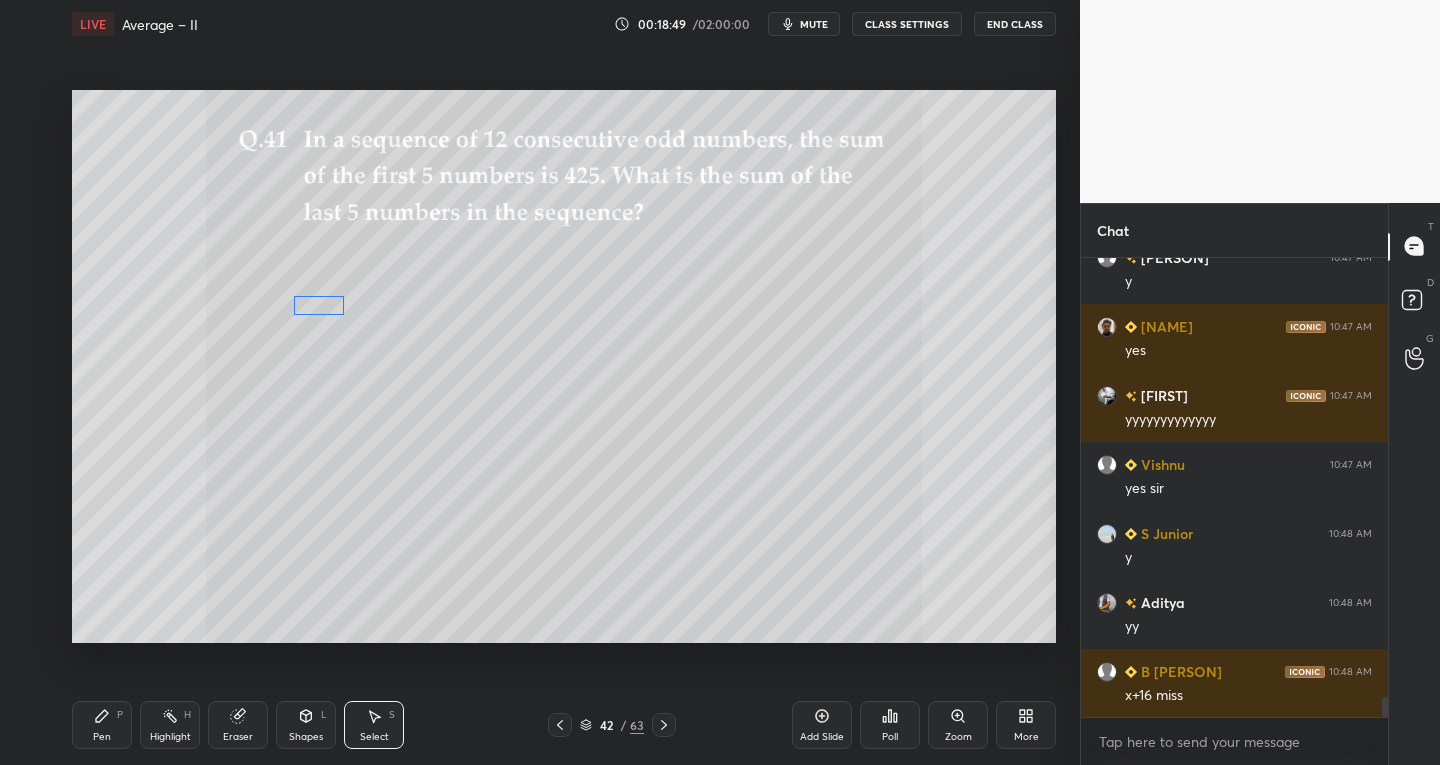 scroll, scrollTop: 10355, scrollLeft: 0, axis: vertical 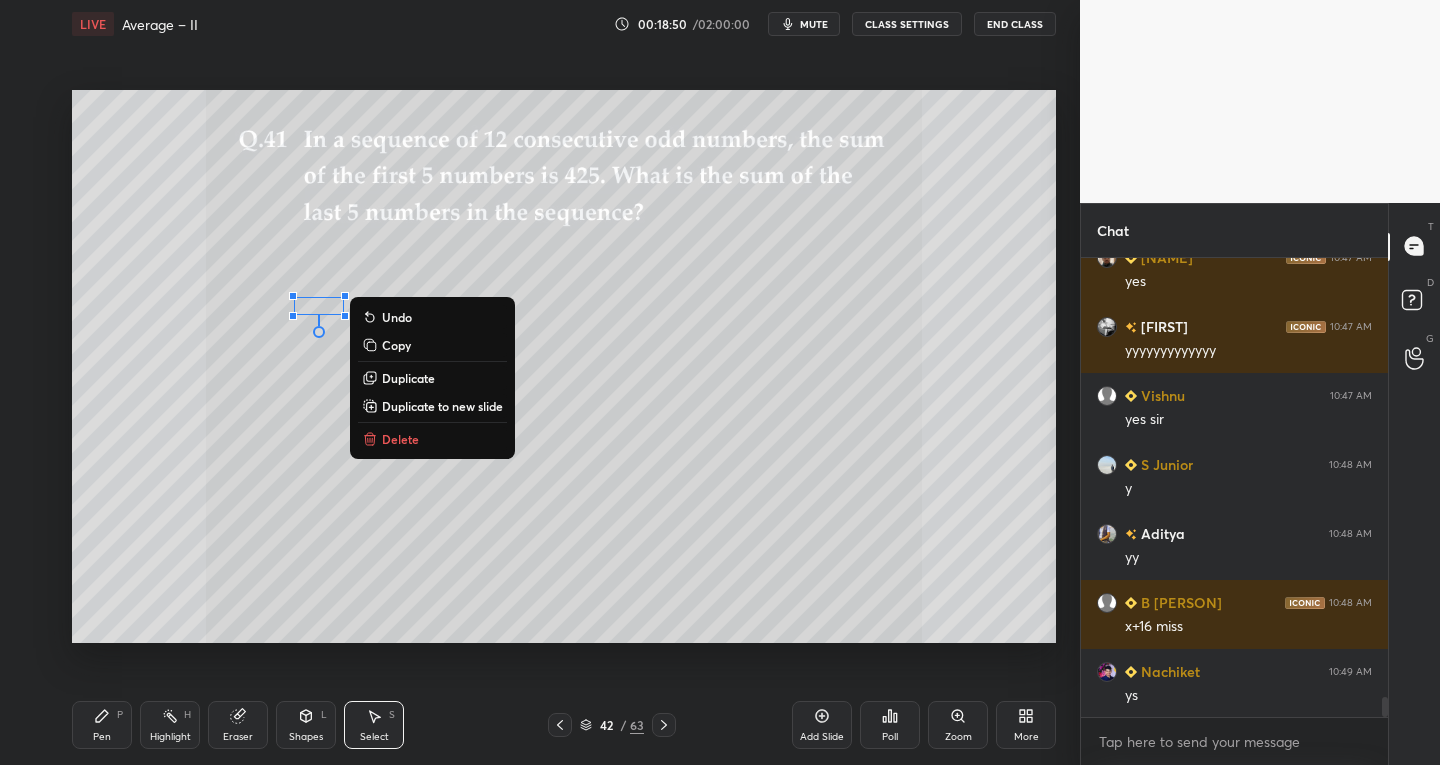 click on "0 ° Undo Copy Duplicate Duplicate to new slide Delete" at bounding box center (564, 367) 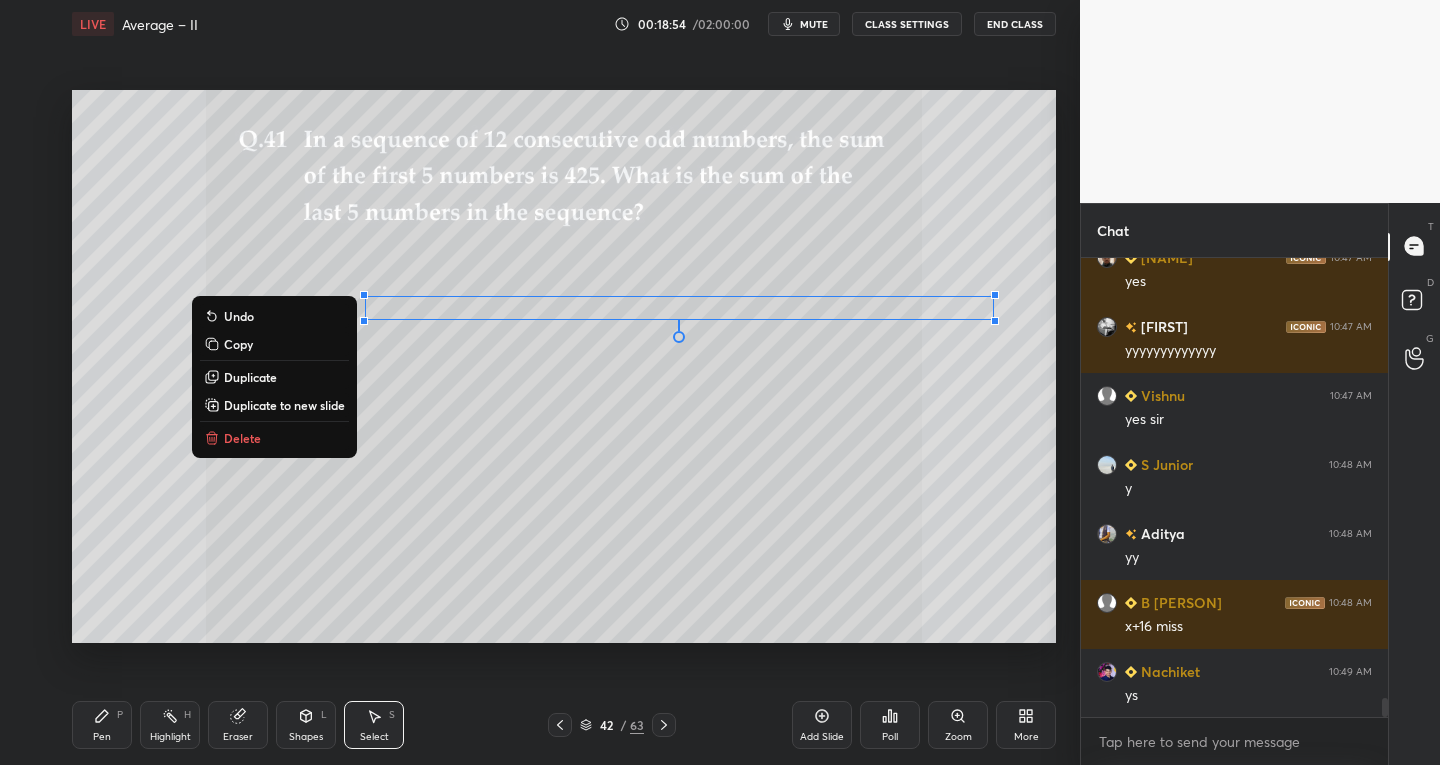 scroll, scrollTop: 10424, scrollLeft: 0, axis: vertical 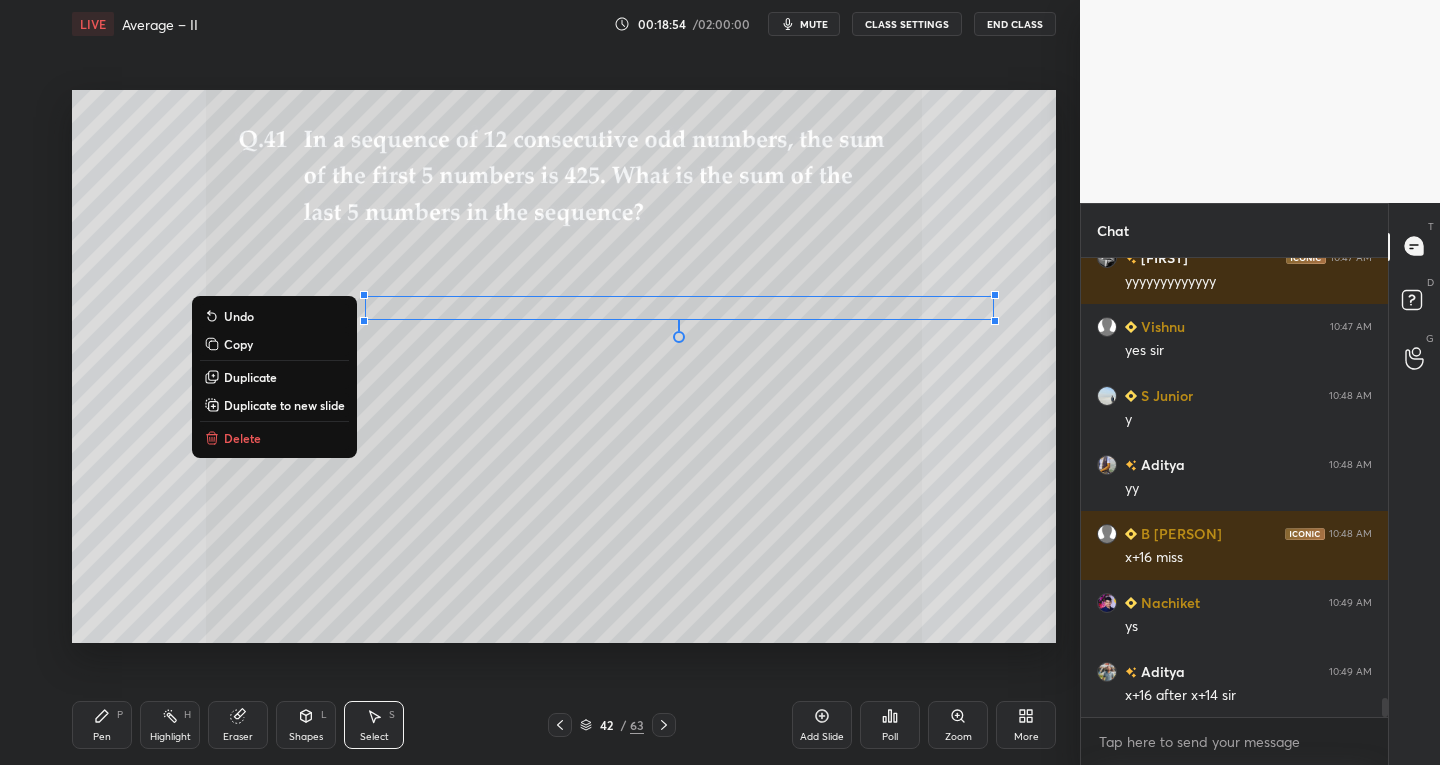 click on "P" at bounding box center (120, 715) 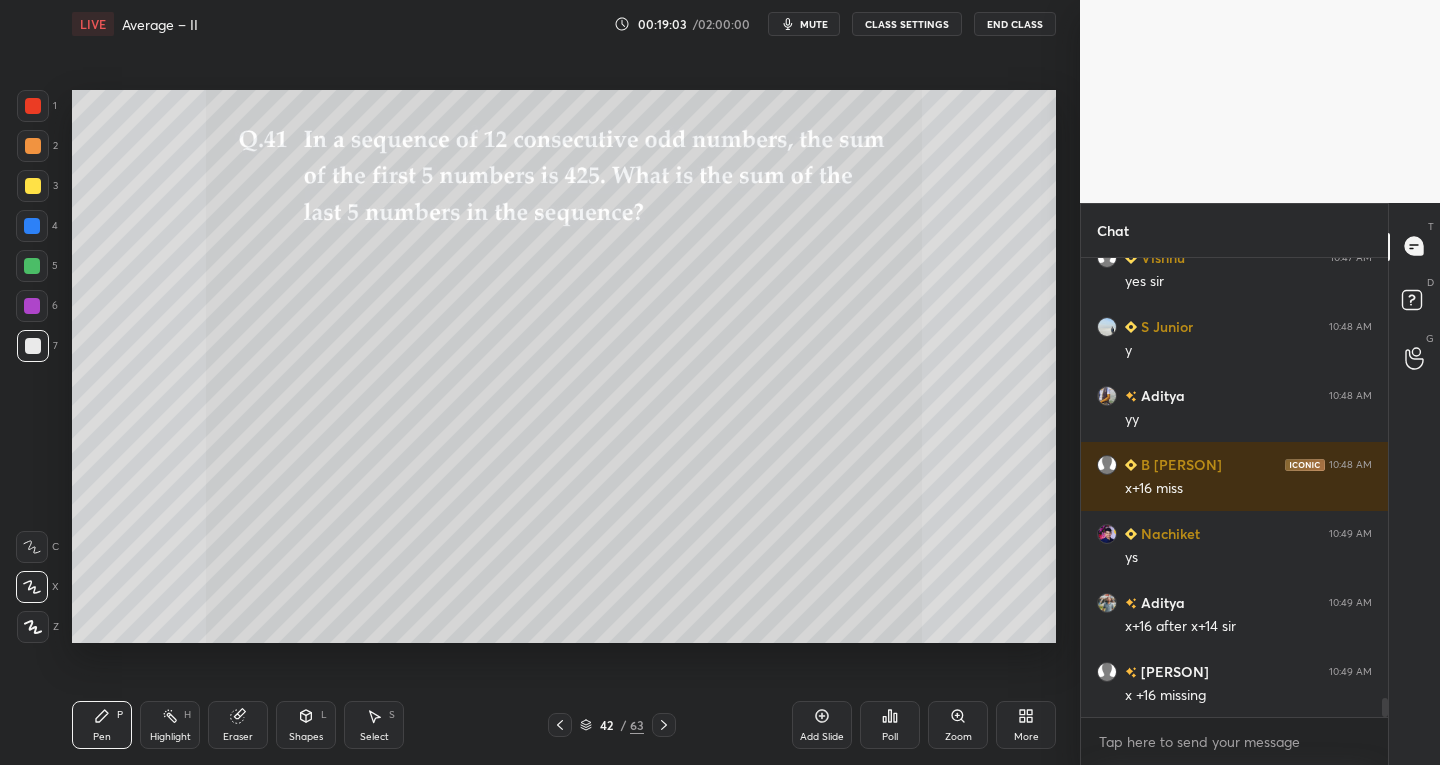scroll, scrollTop: 10562, scrollLeft: 0, axis: vertical 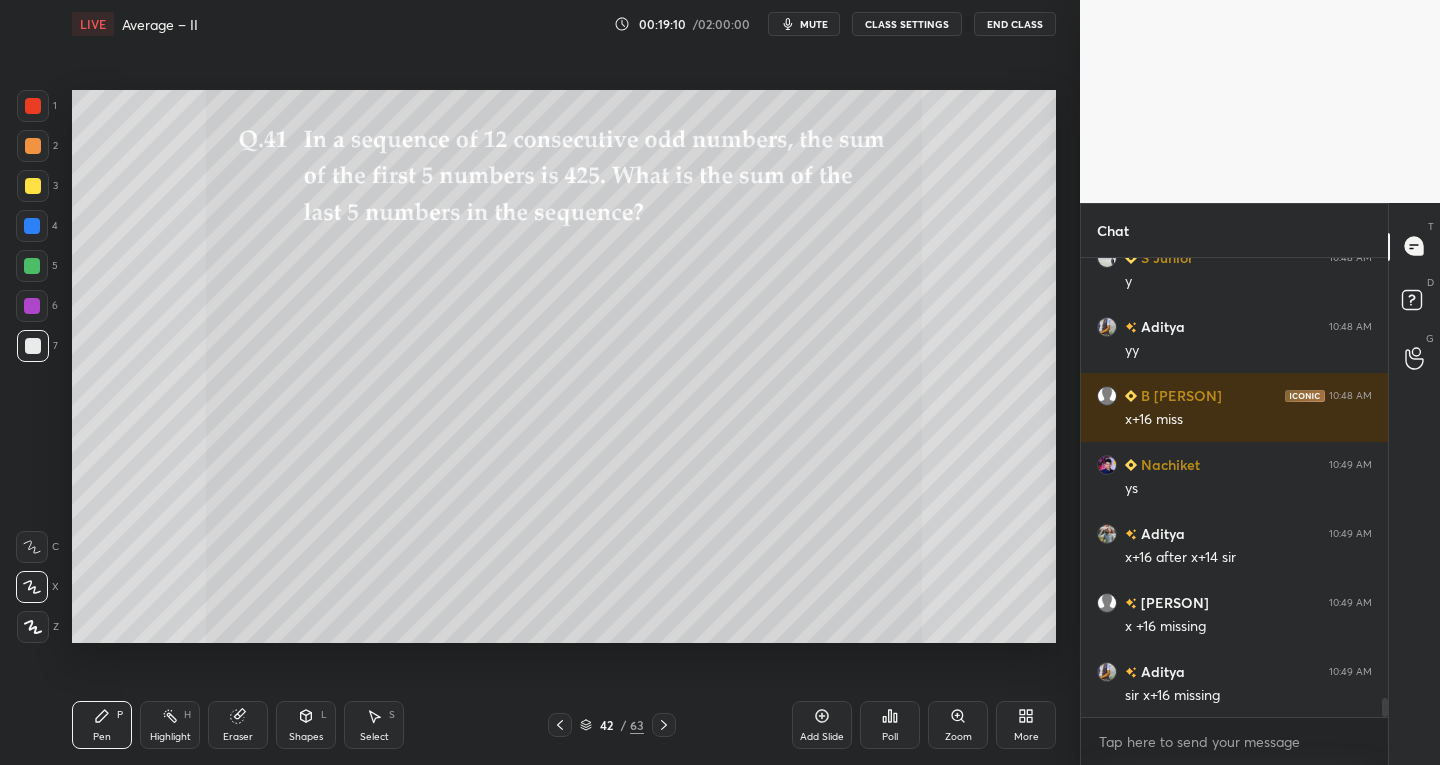 click on "Shapes L" at bounding box center [306, 725] 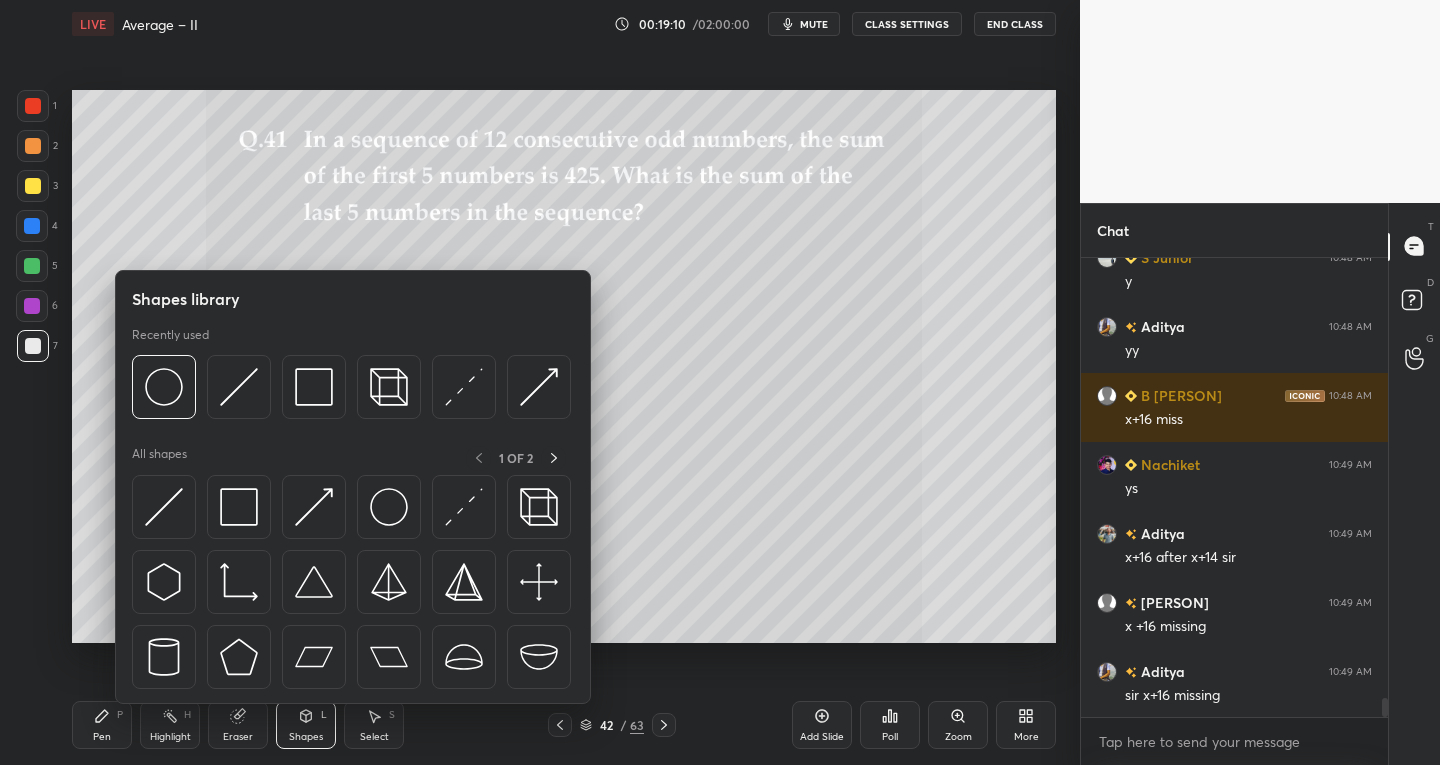 click on "Eraser" at bounding box center [238, 737] 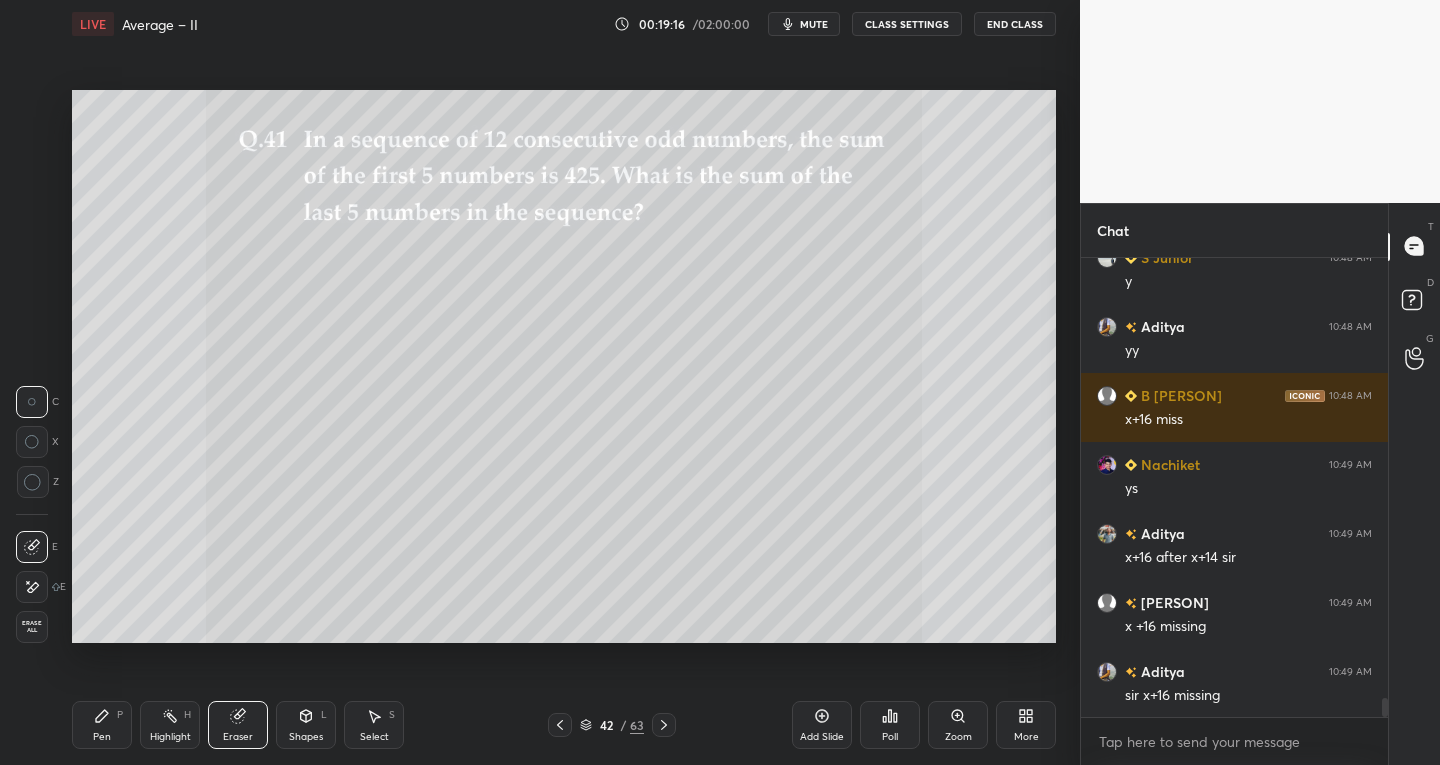 click on "Pen P" at bounding box center (102, 725) 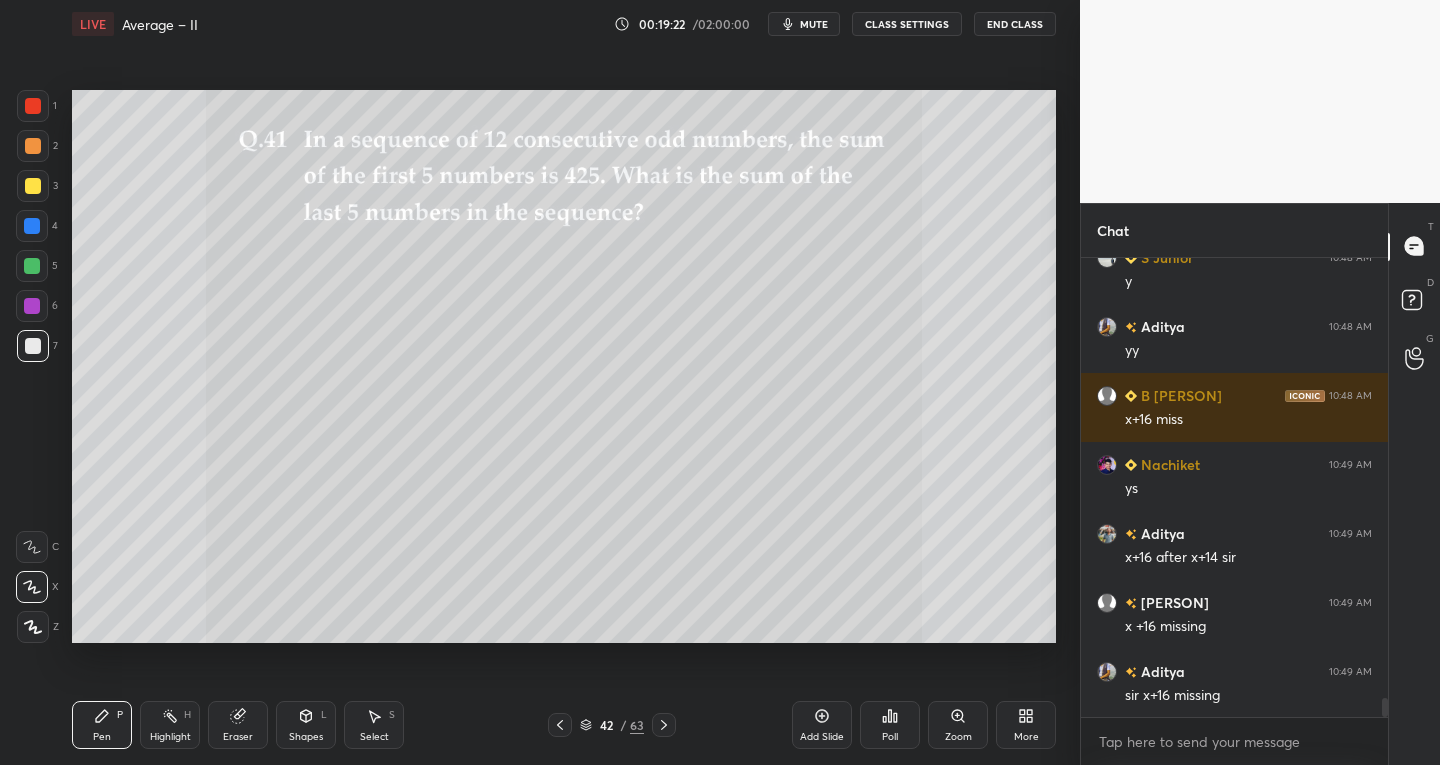 click 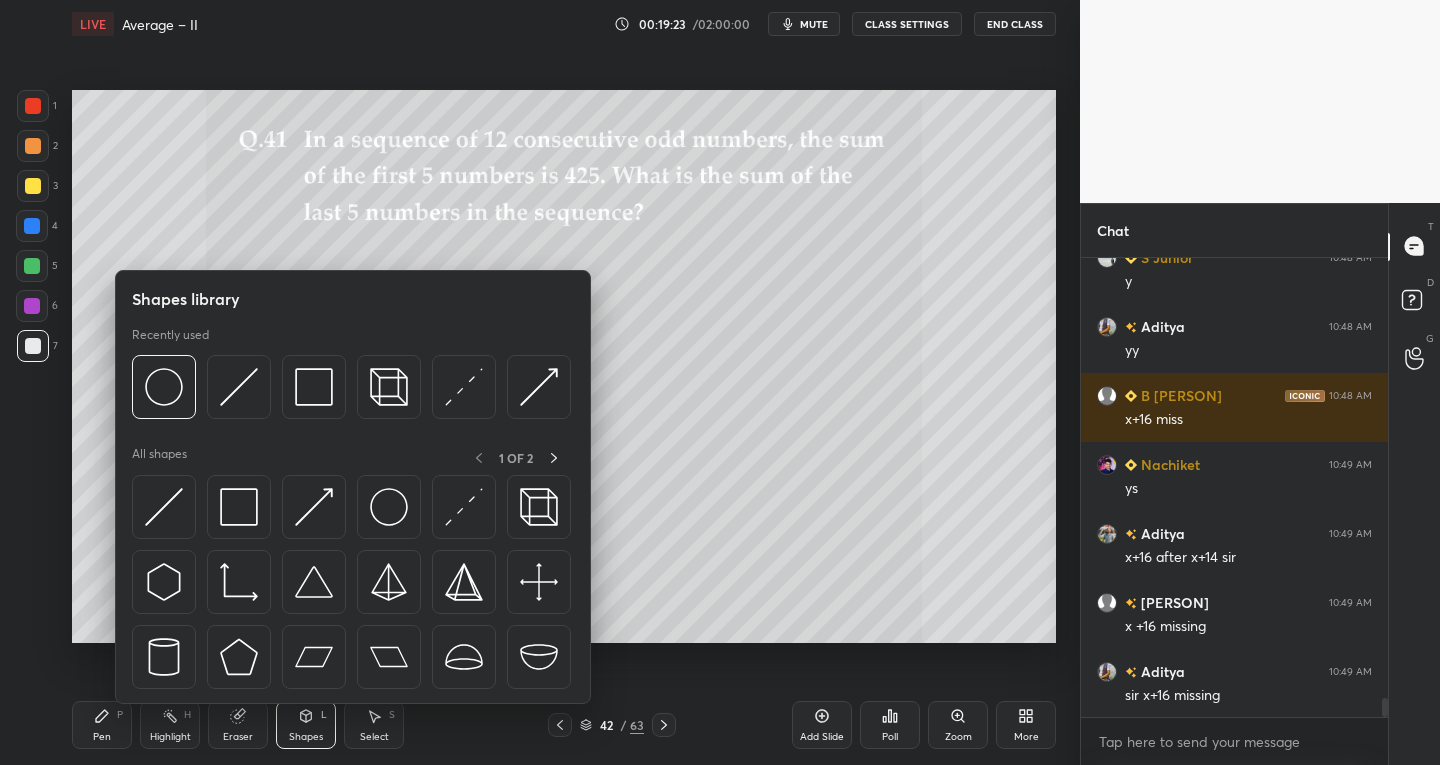 click on "Eraser" at bounding box center [238, 725] 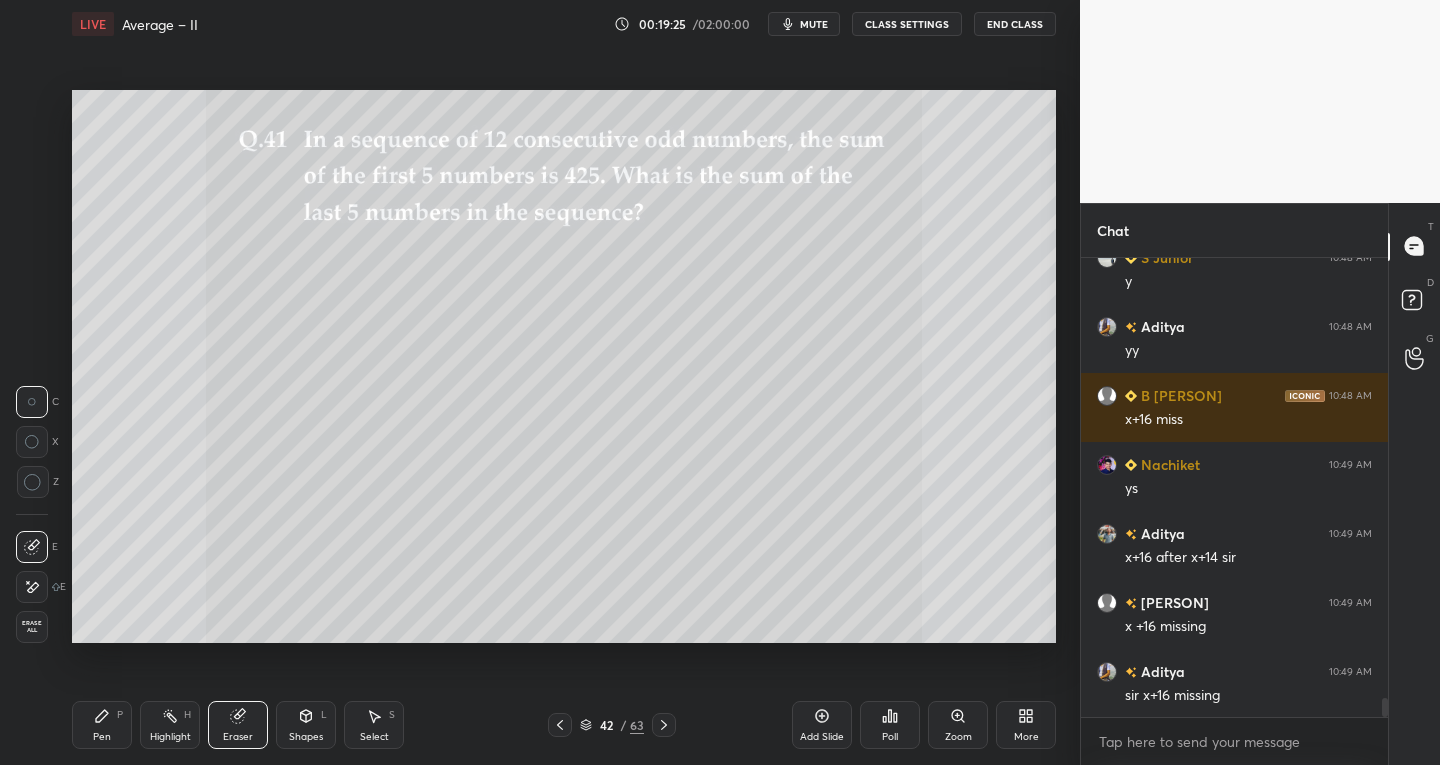 click on "Pen P" at bounding box center (102, 725) 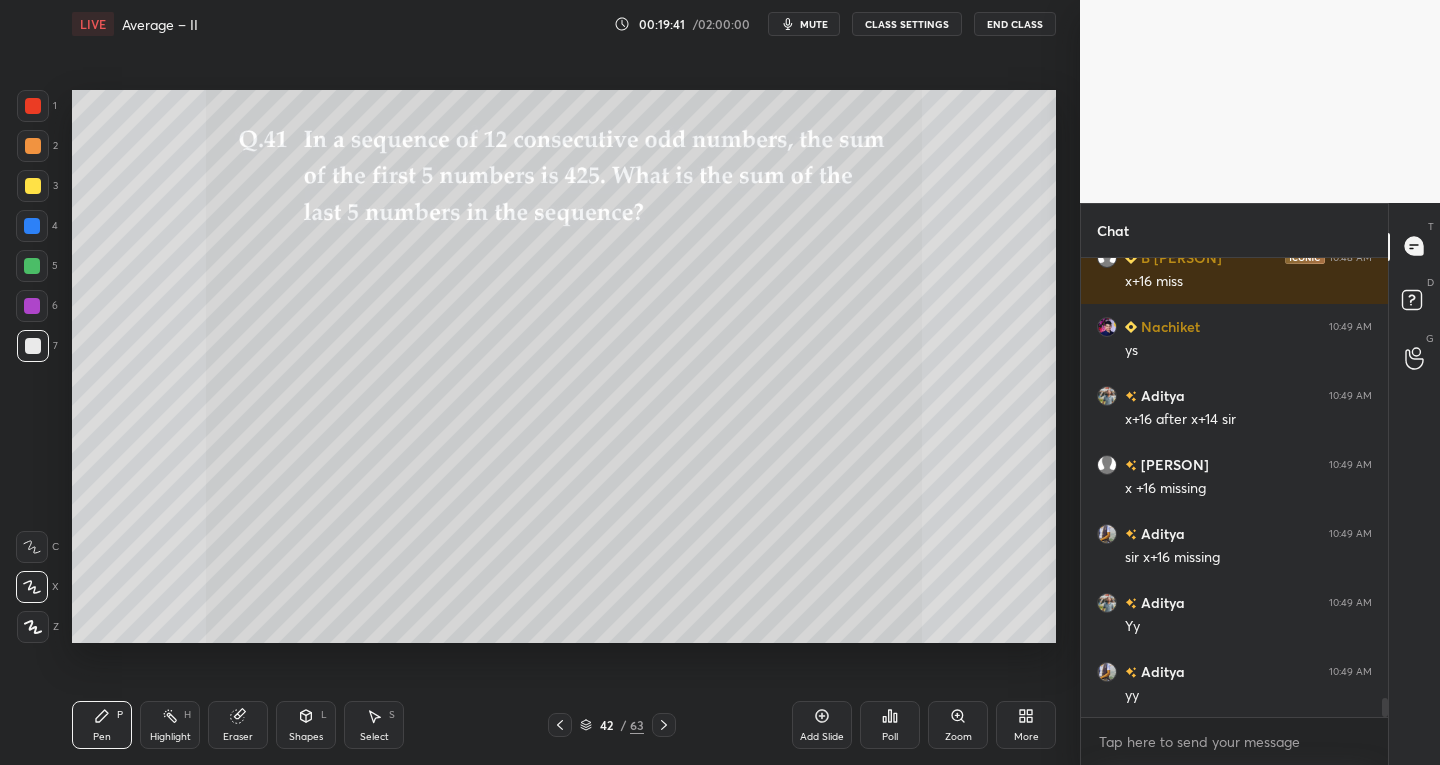 scroll, scrollTop: 10769, scrollLeft: 0, axis: vertical 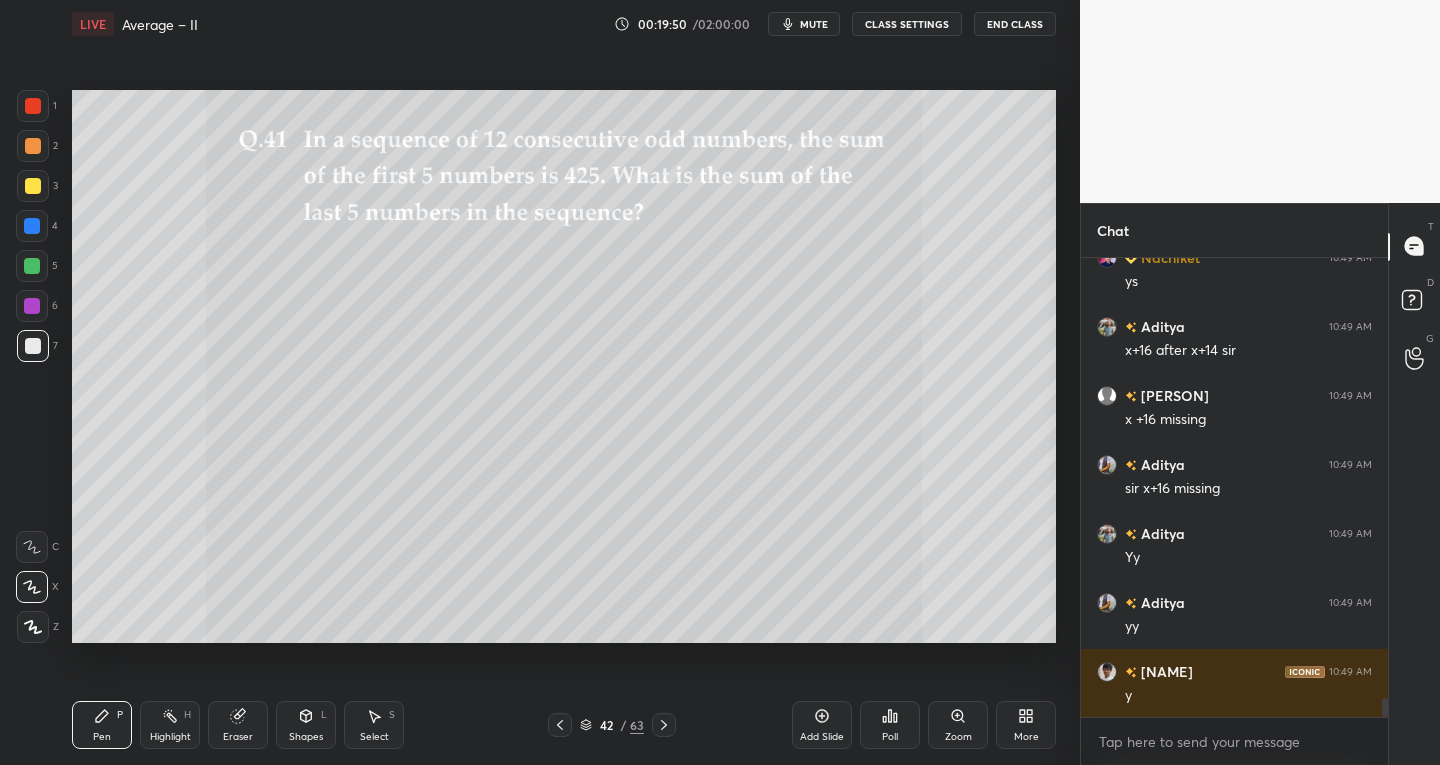 click at bounding box center (33, 106) 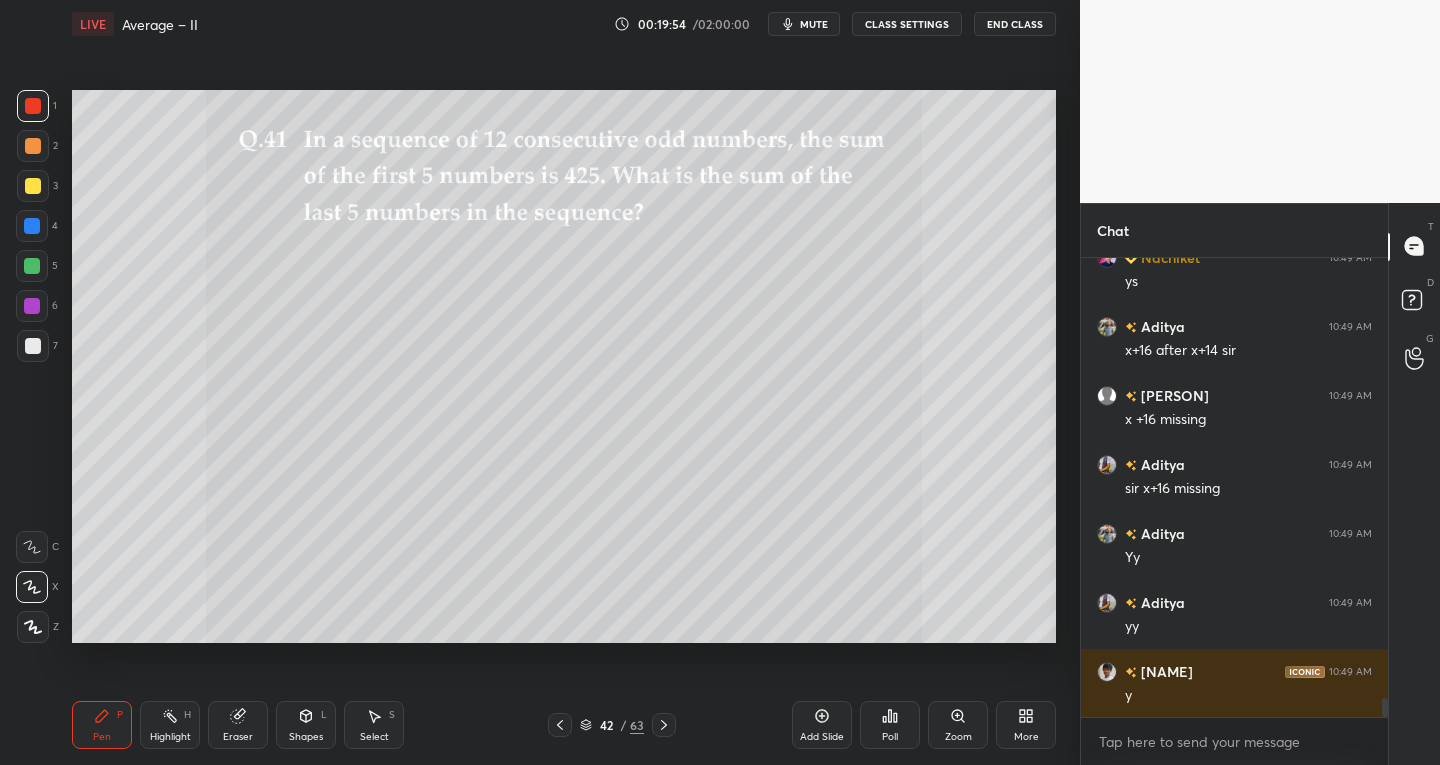 click at bounding box center [33, 346] 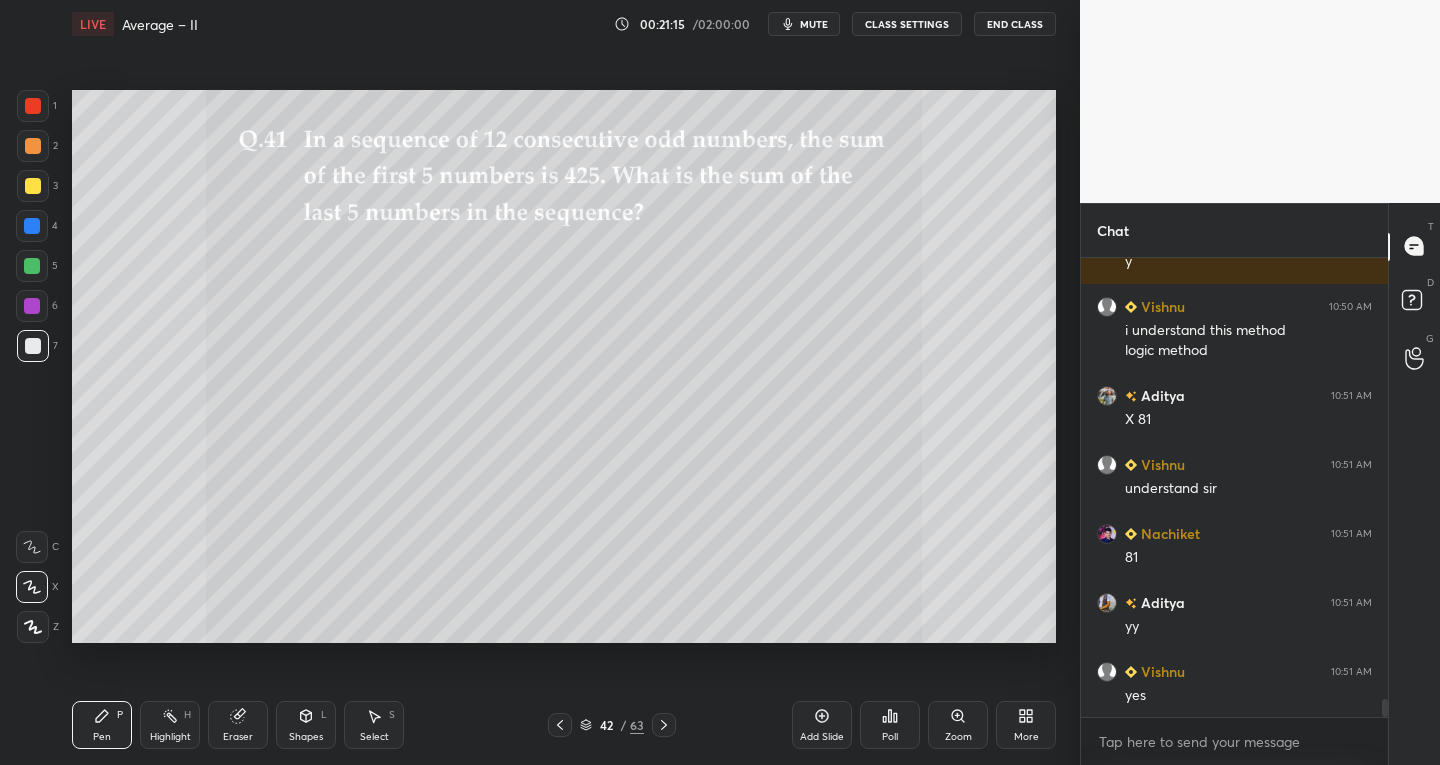 scroll, scrollTop: 11272, scrollLeft: 0, axis: vertical 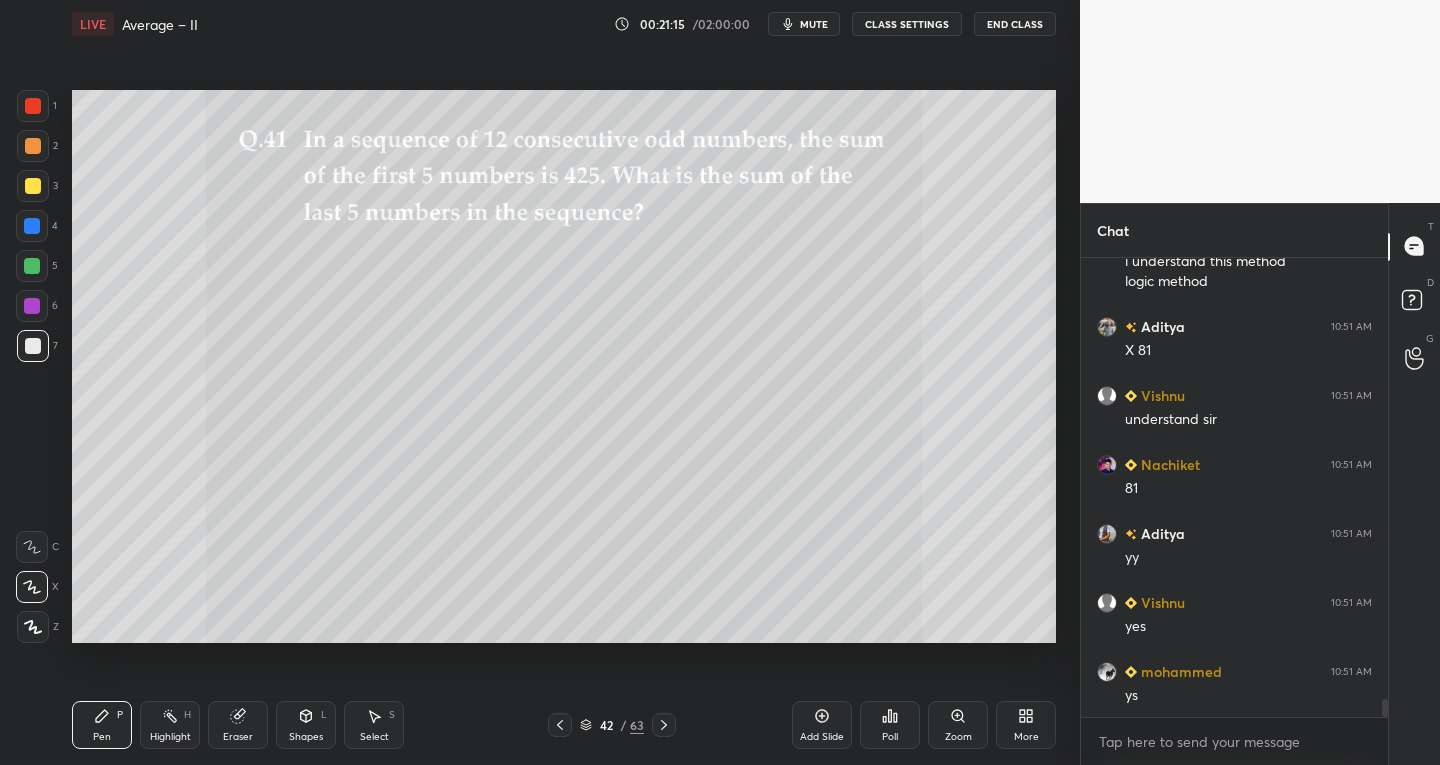 click at bounding box center [33, 186] 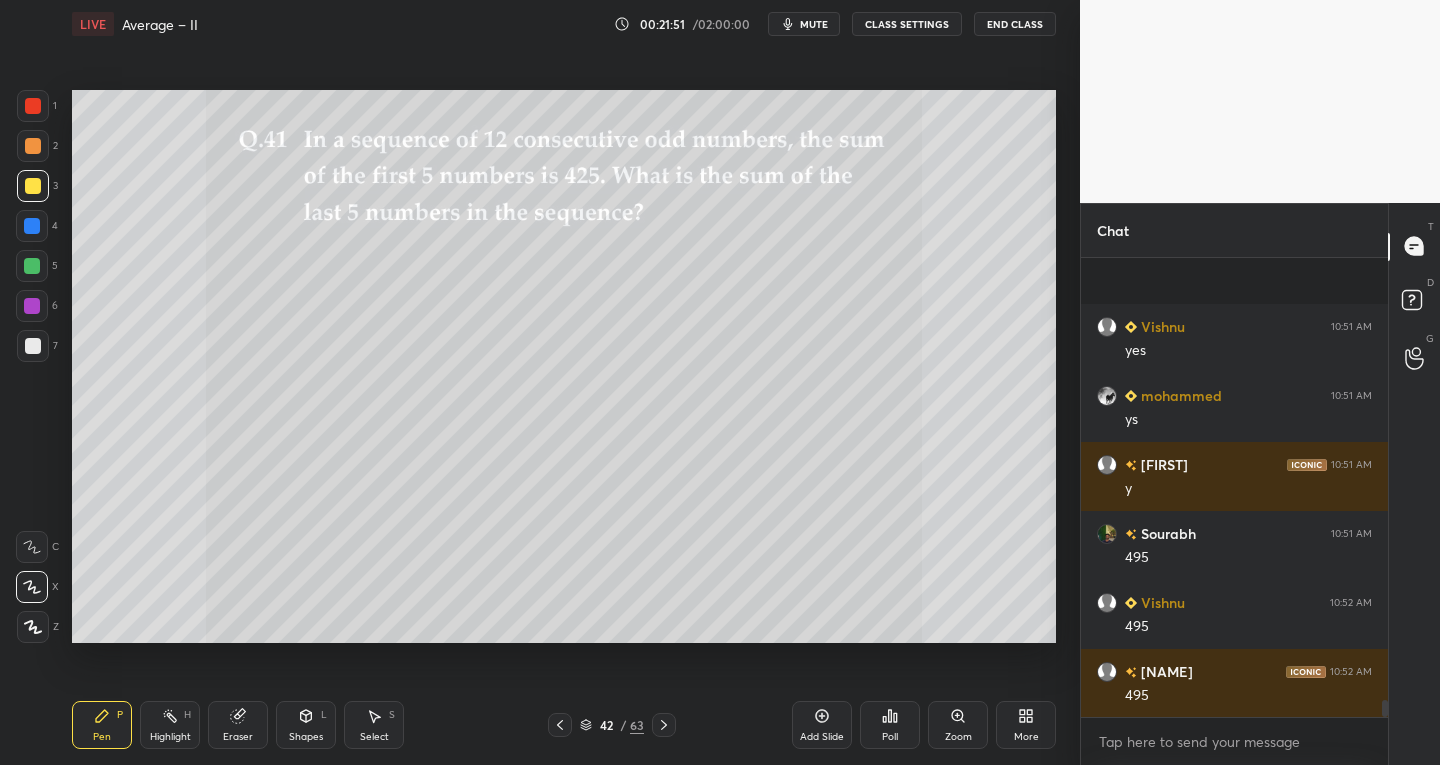 scroll, scrollTop: 11686, scrollLeft: 0, axis: vertical 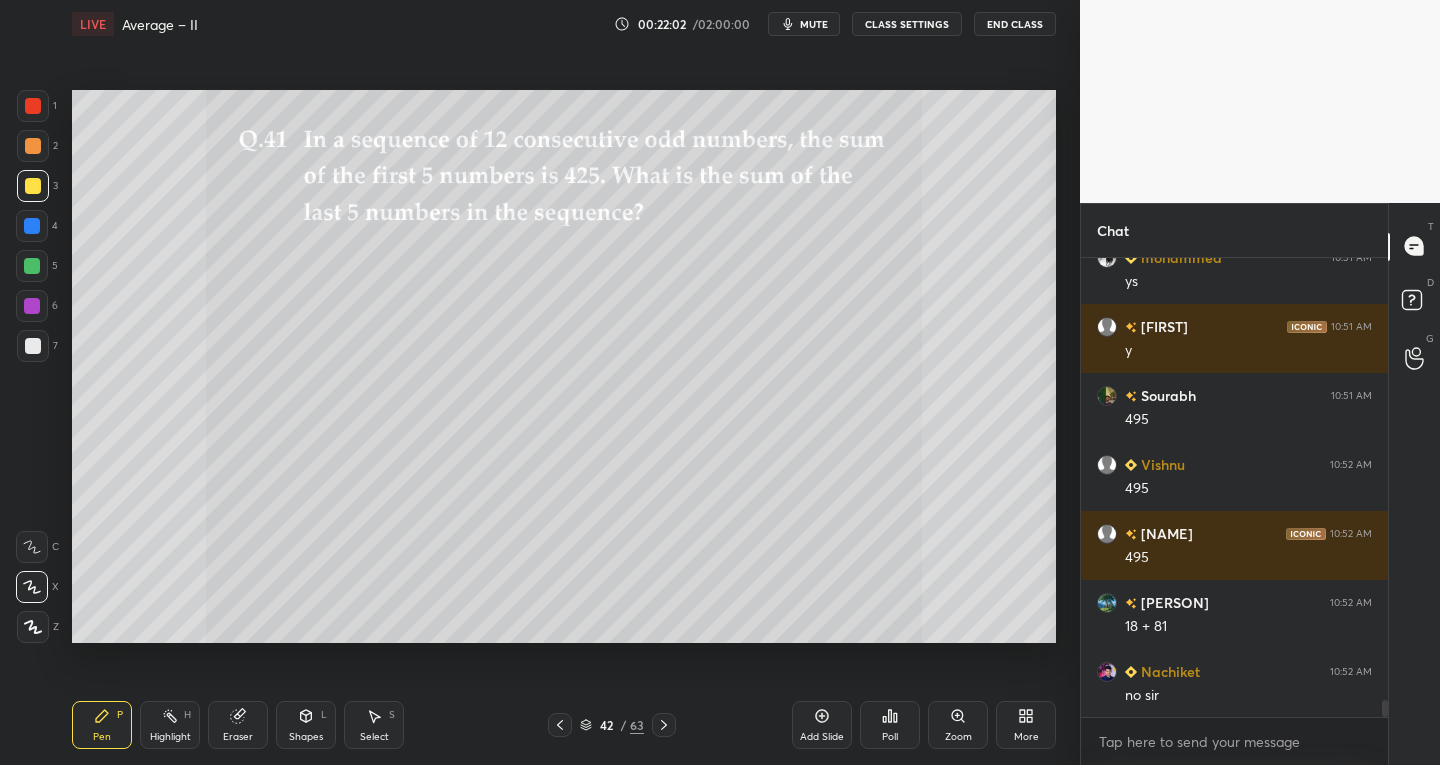 click on "Eraser" at bounding box center (238, 737) 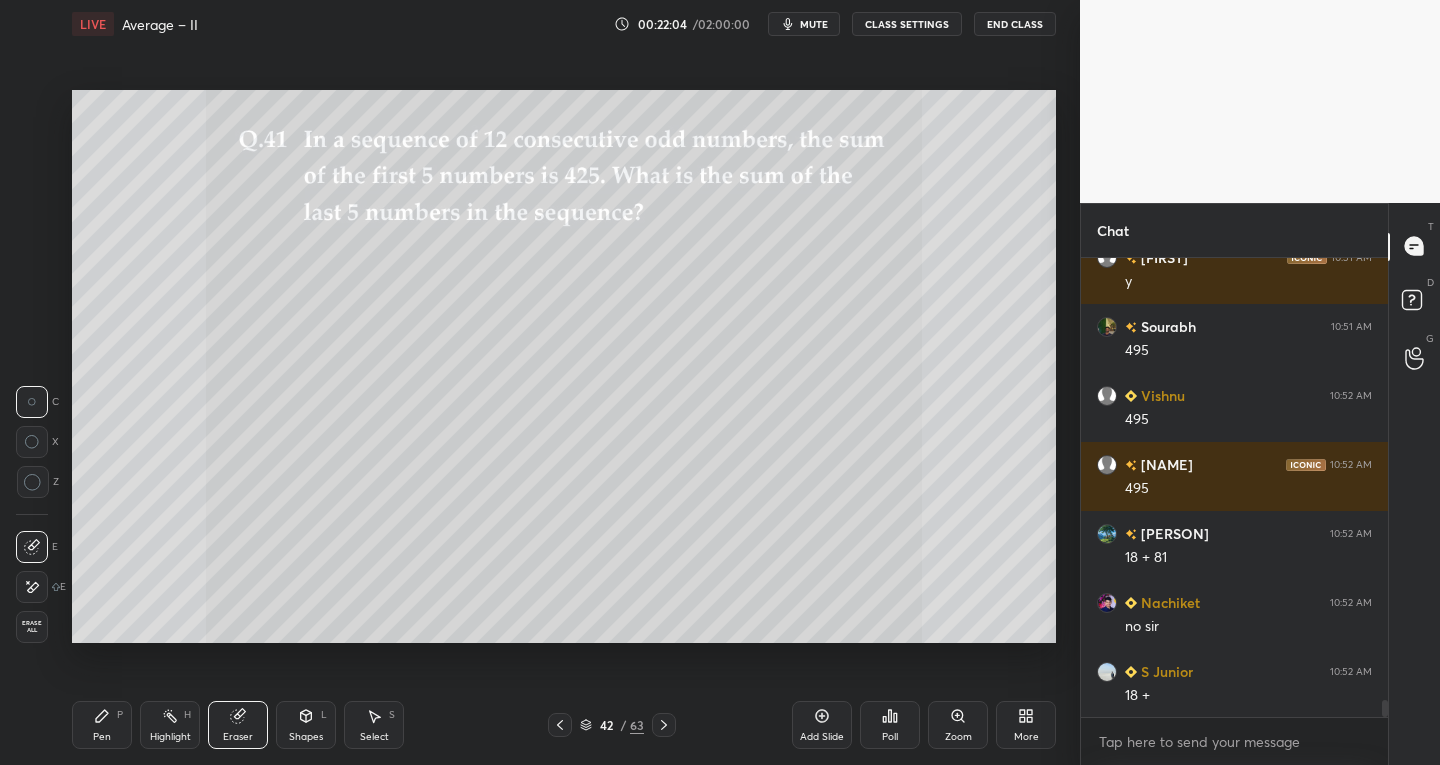 scroll, scrollTop: 11824, scrollLeft: 0, axis: vertical 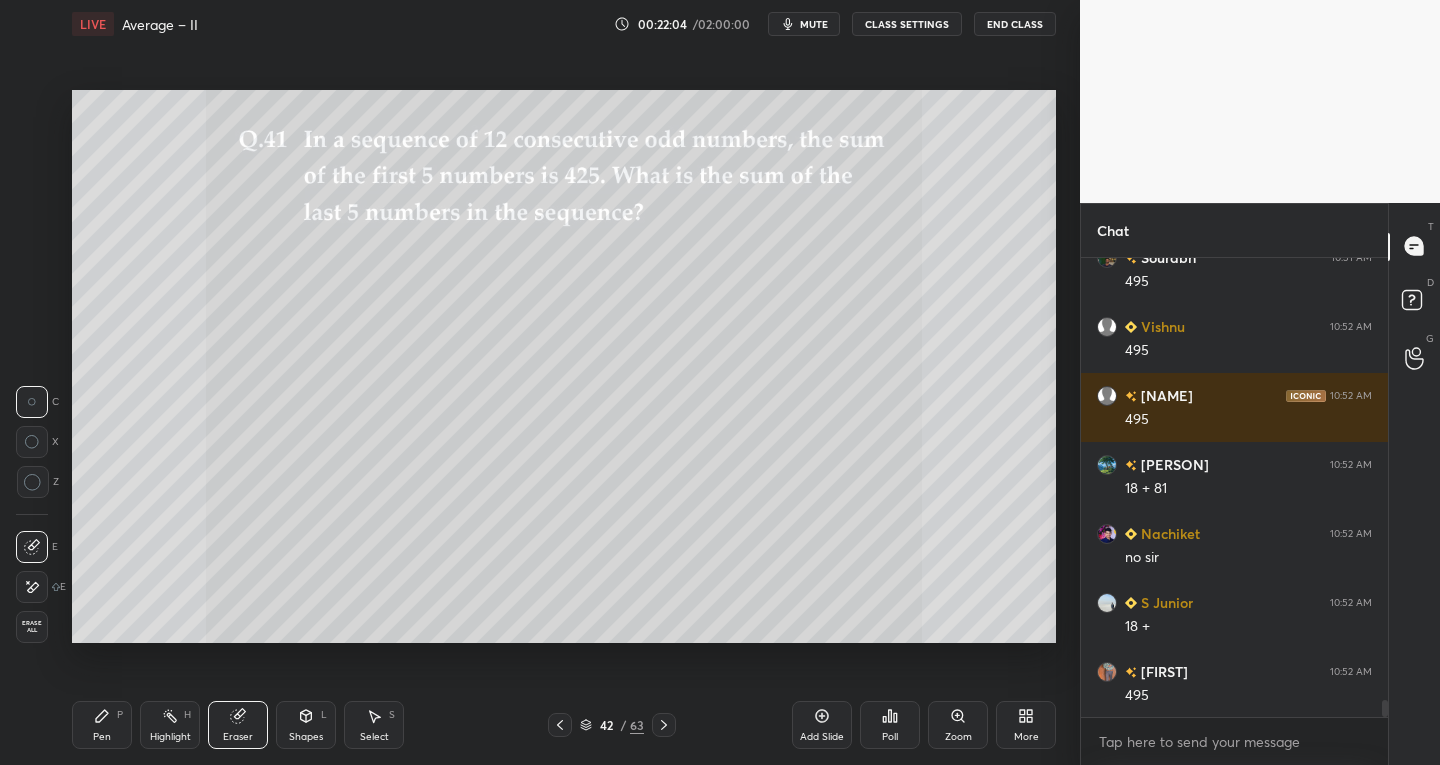 click on "Pen" at bounding box center (102, 737) 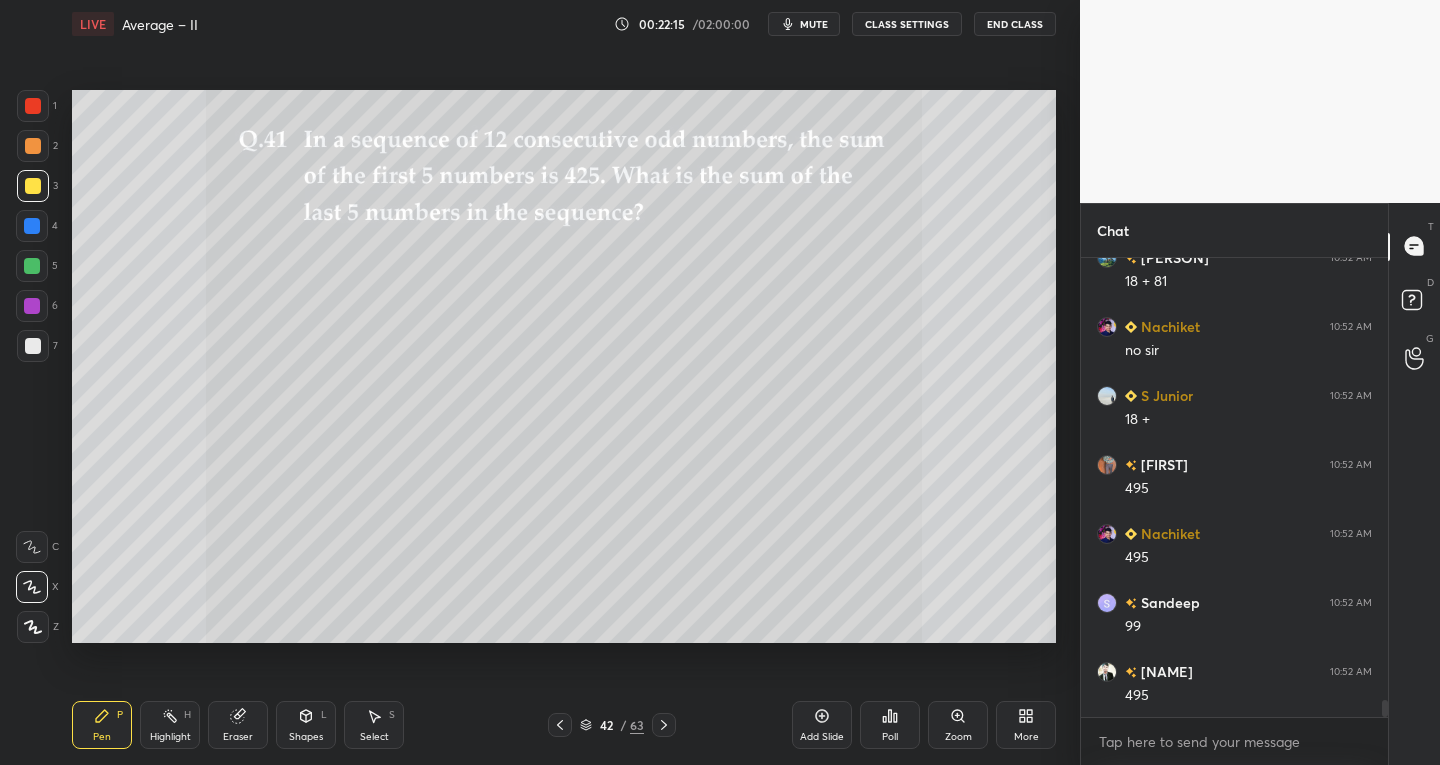 scroll, scrollTop: 12100, scrollLeft: 0, axis: vertical 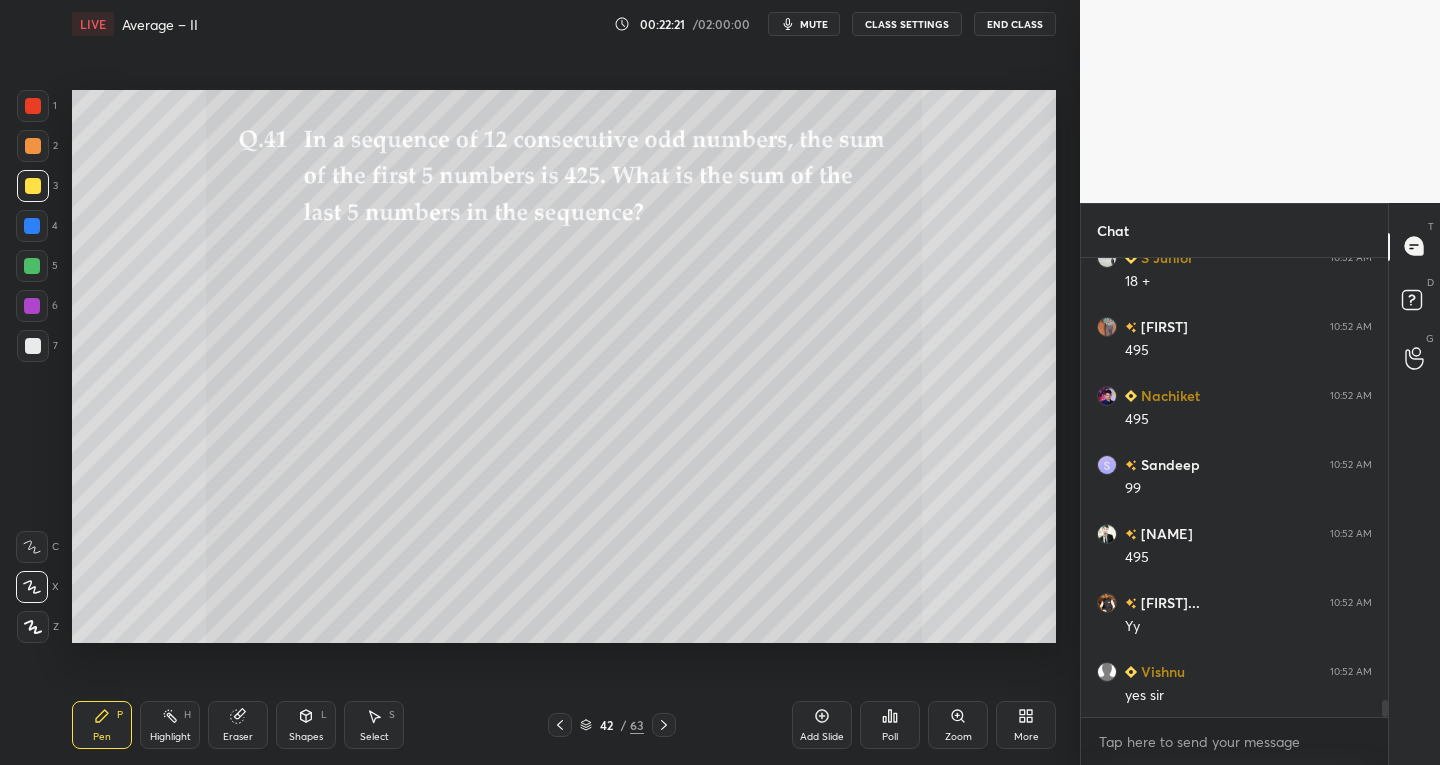 click at bounding box center [33, 346] 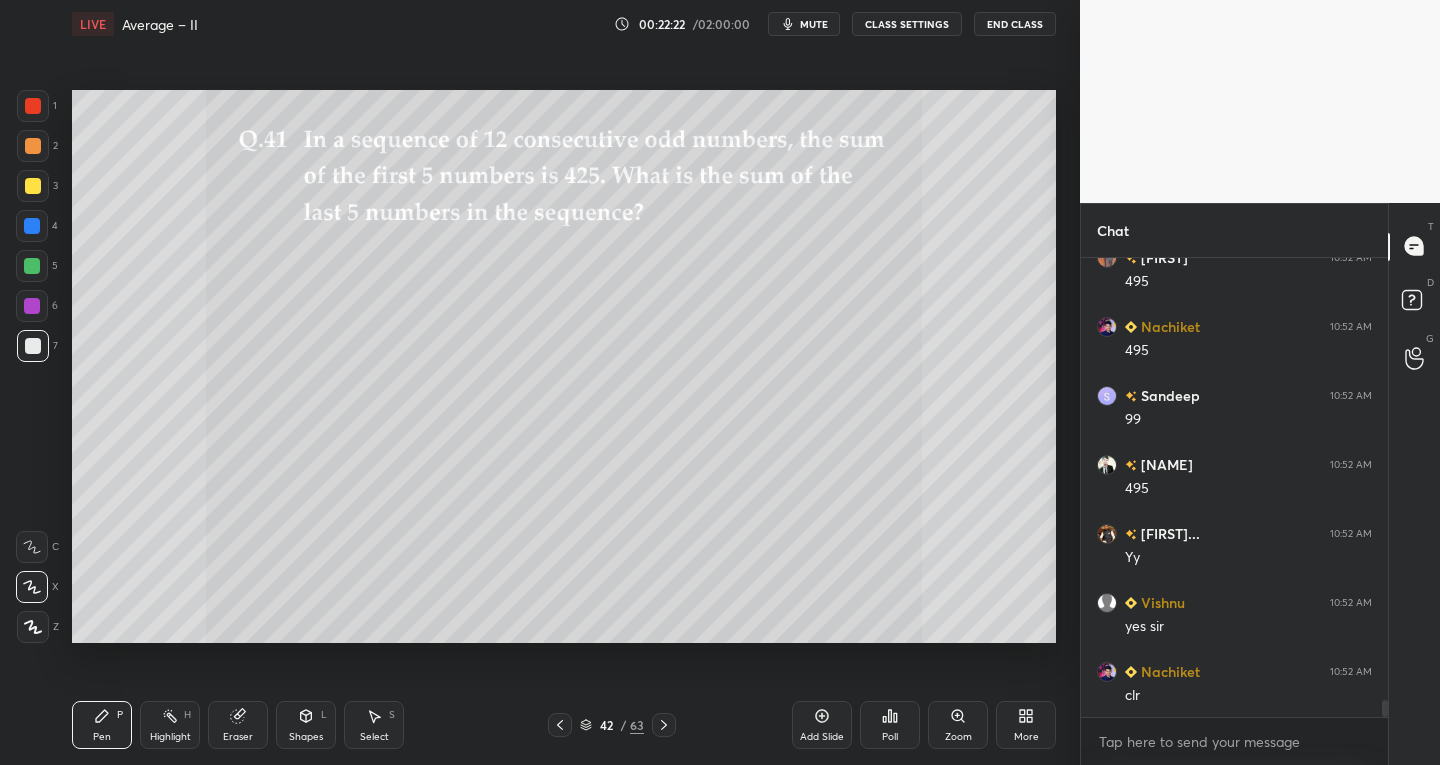 click 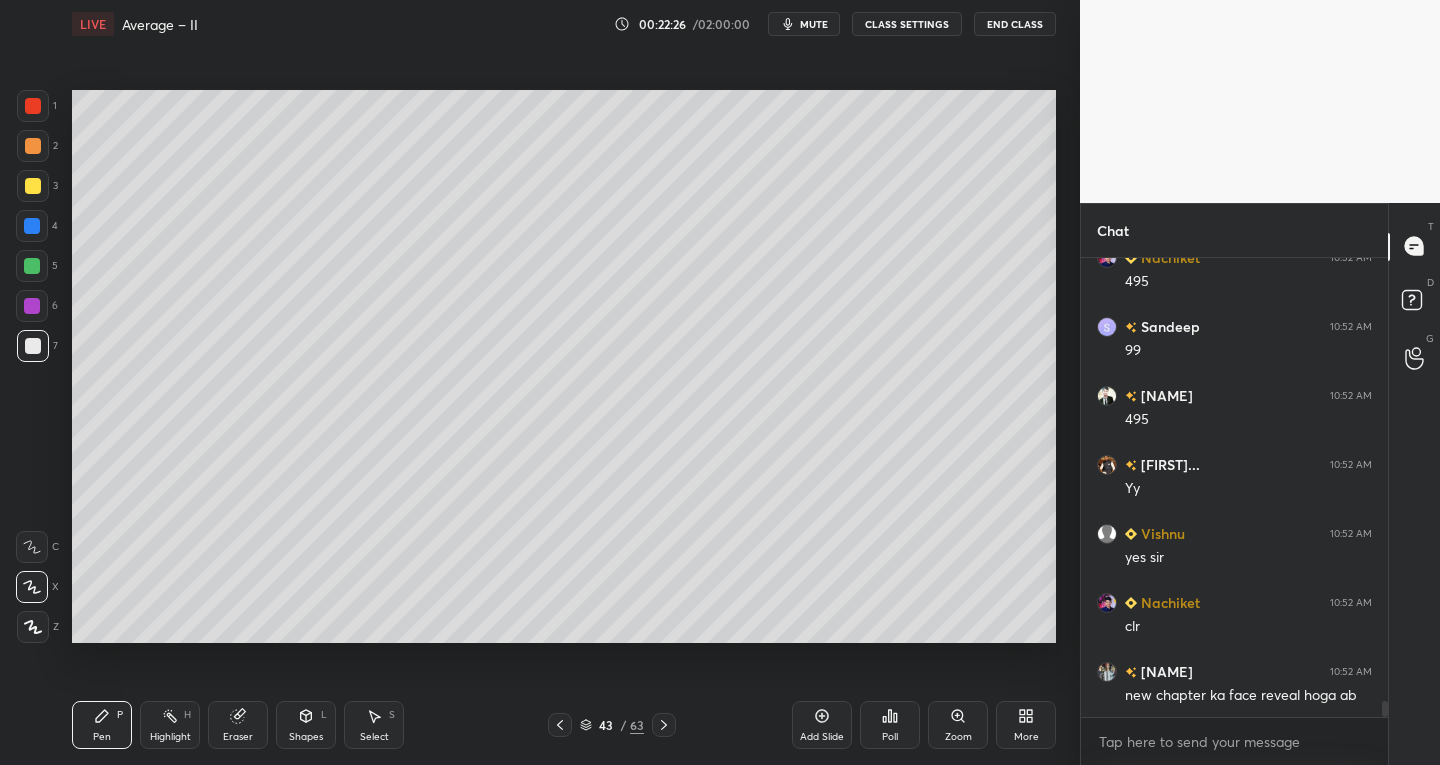 scroll, scrollTop: 12376, scrollLeft: 0, axis: vertical 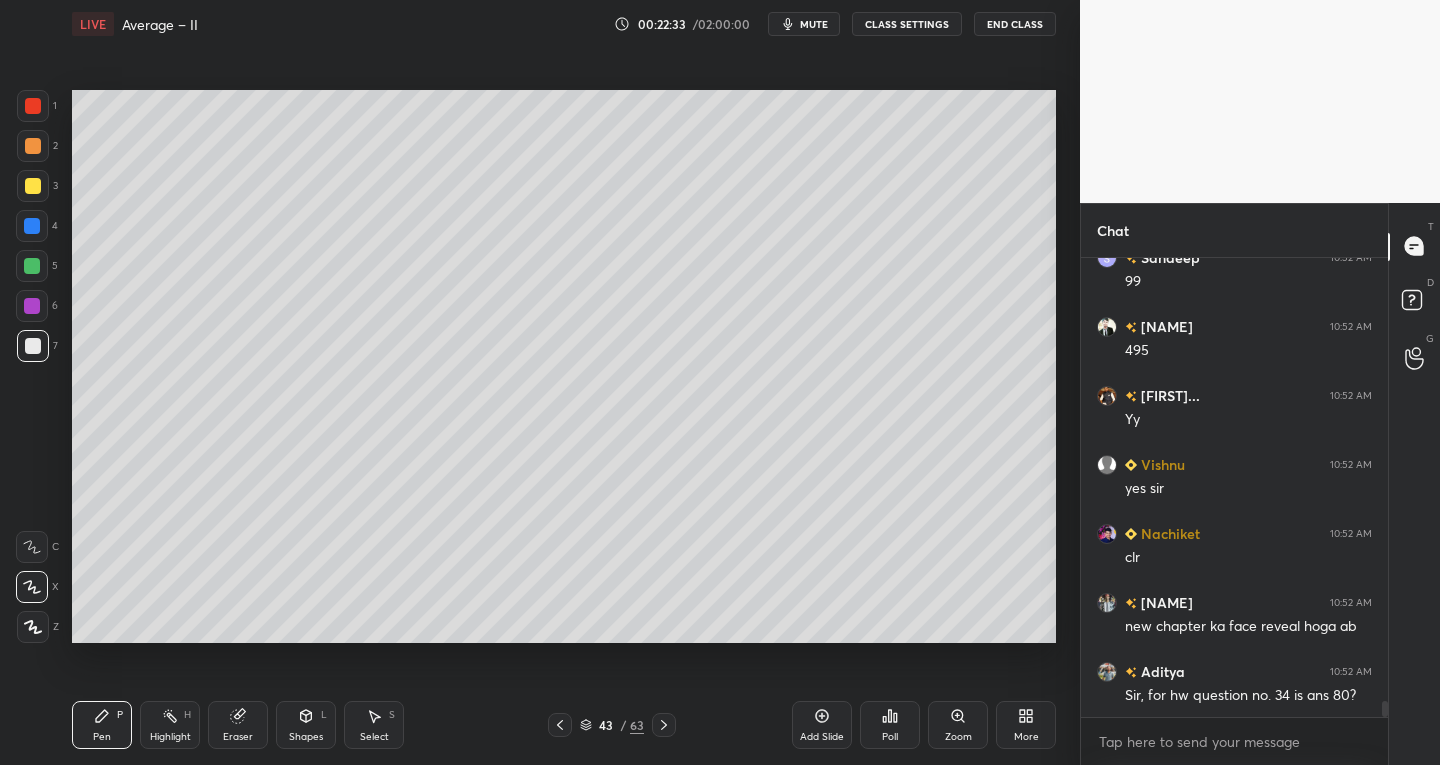 click 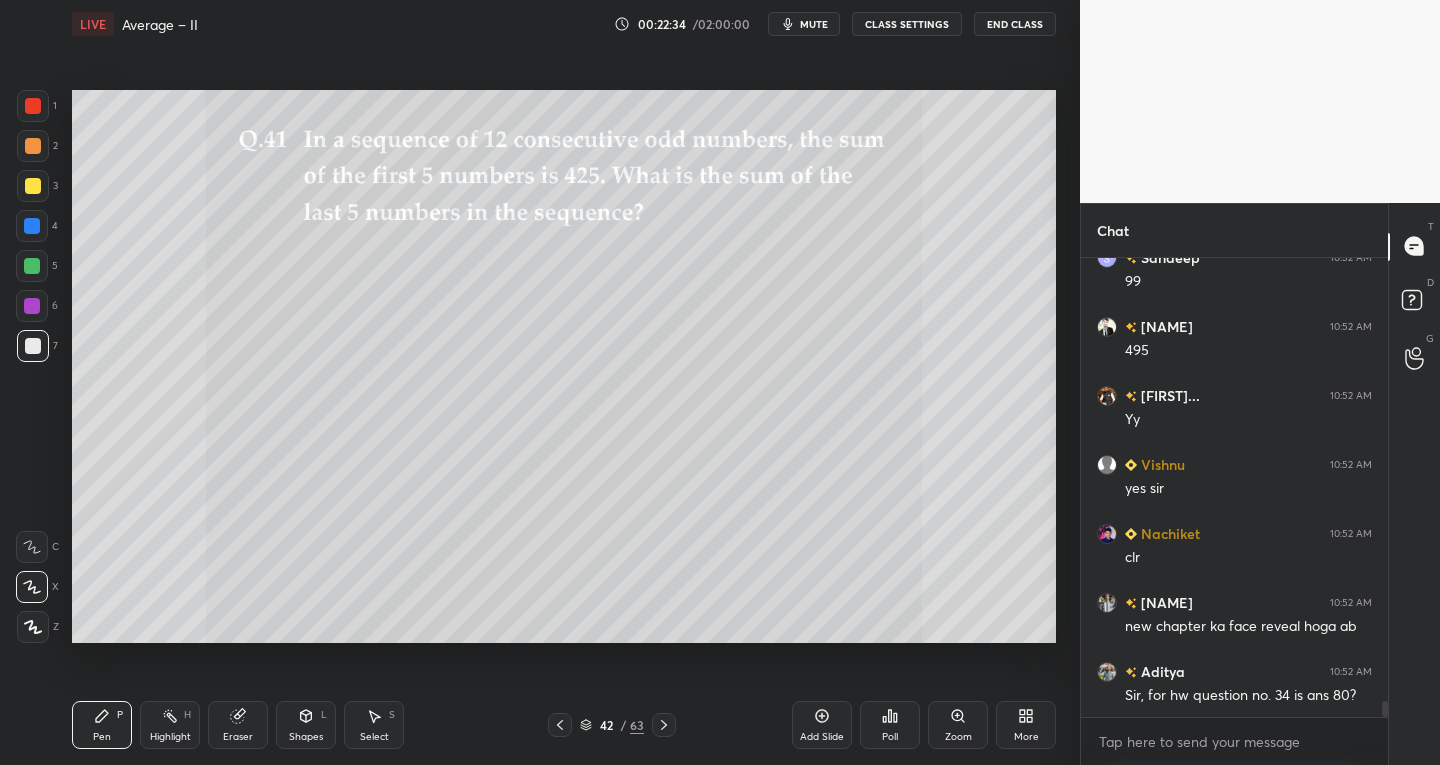 click 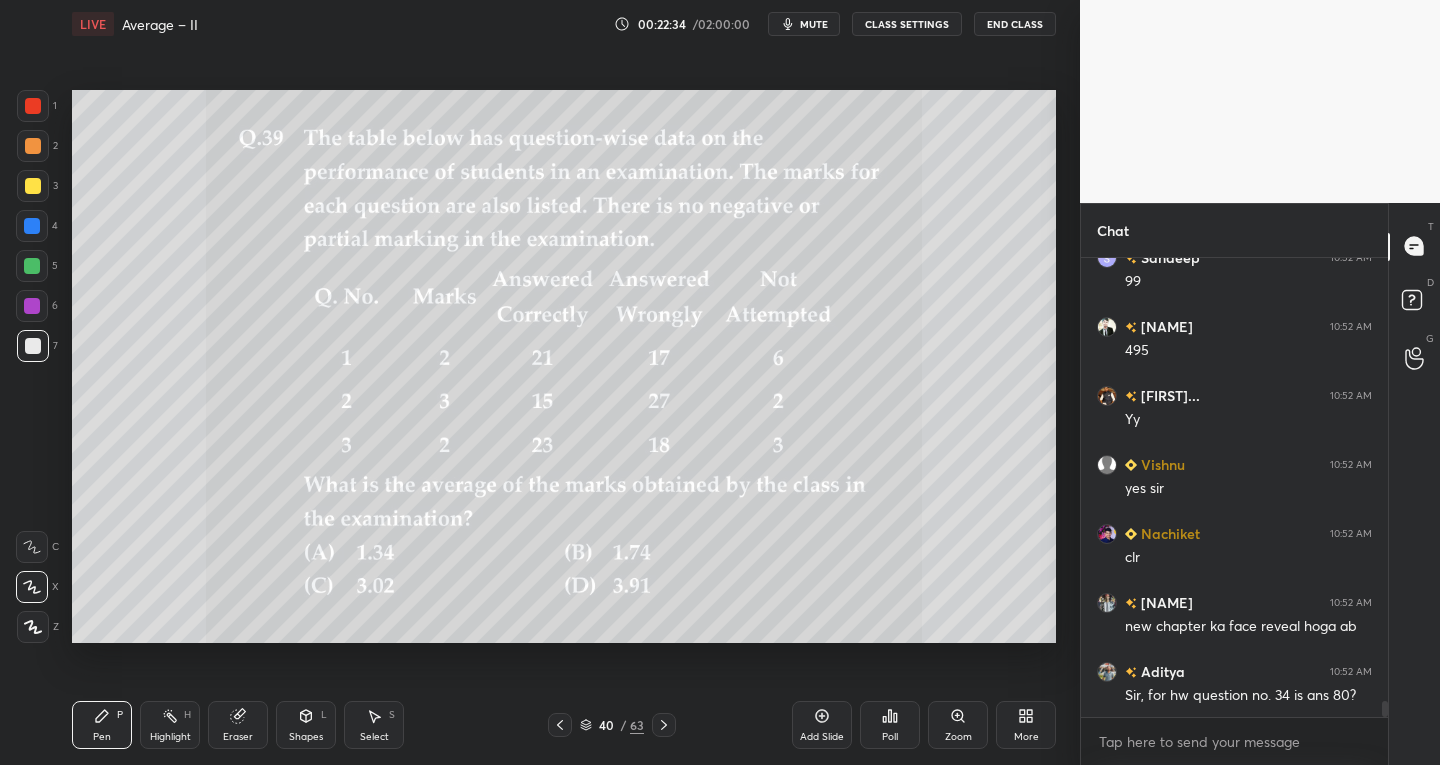 click 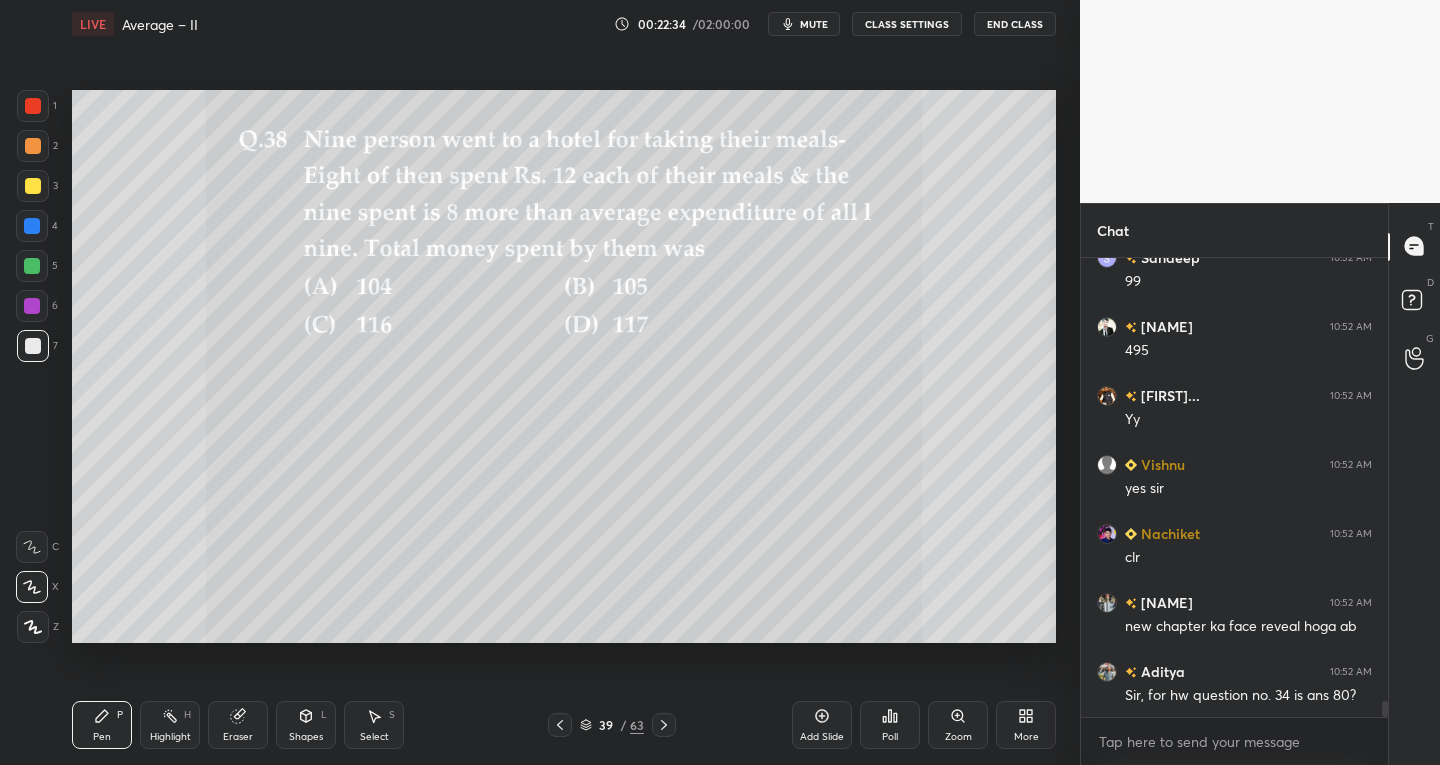 click 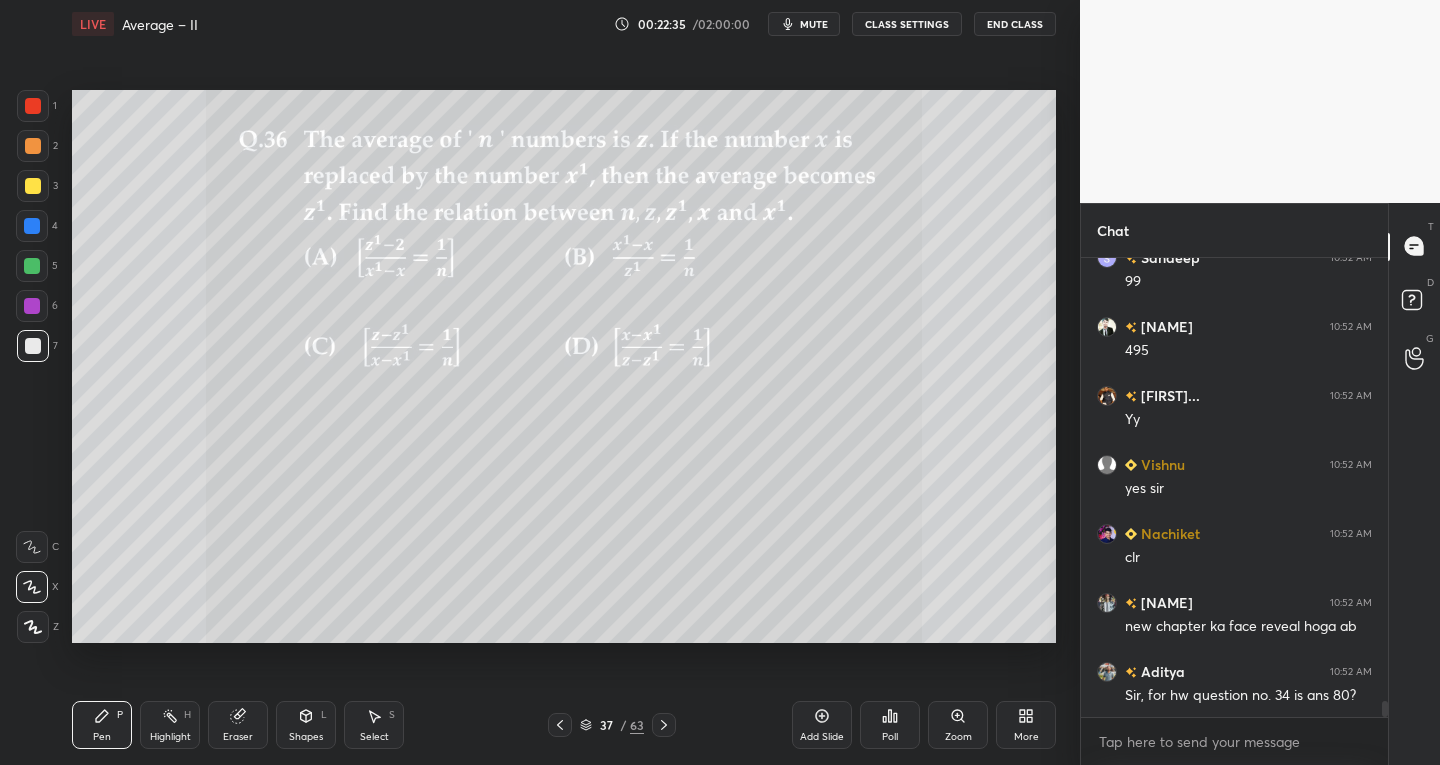 click 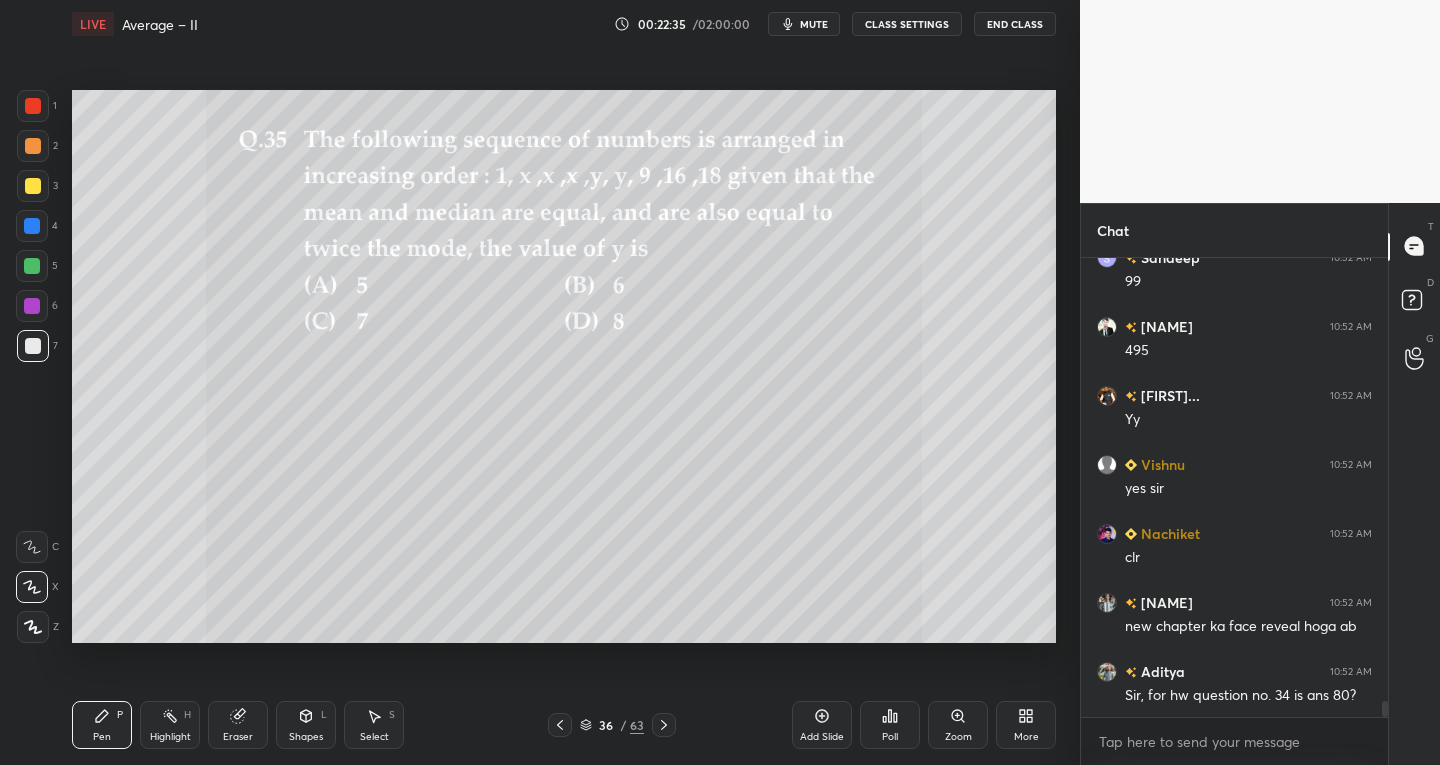 click 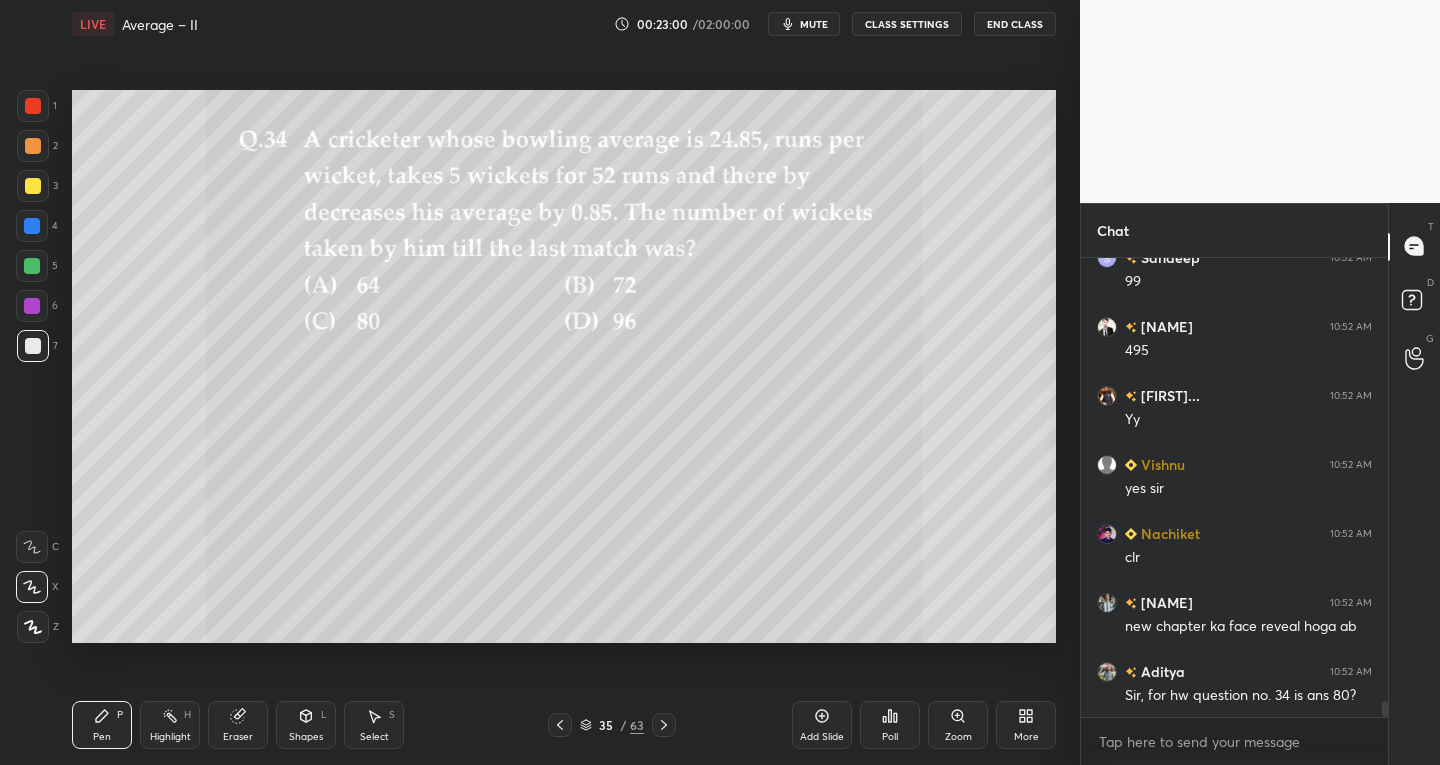 click 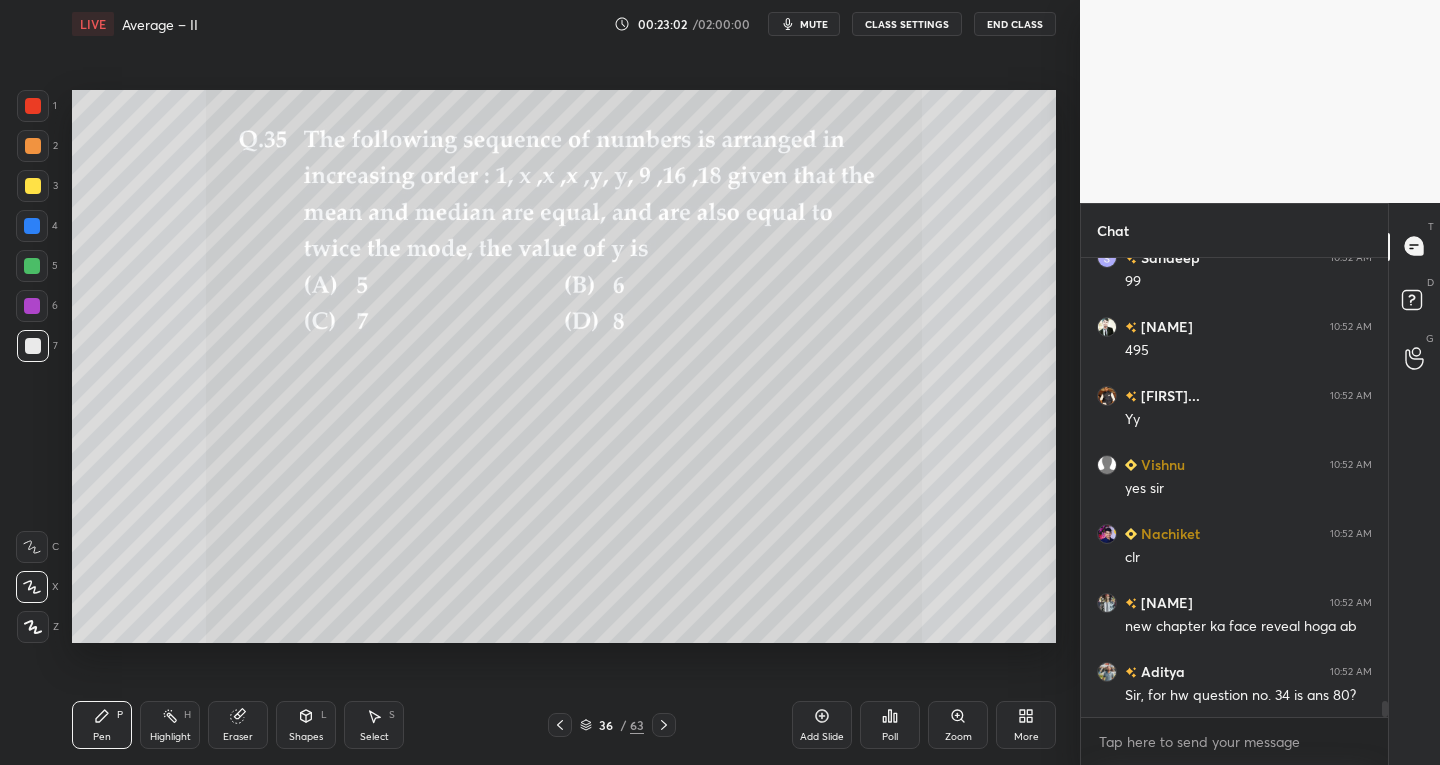 click 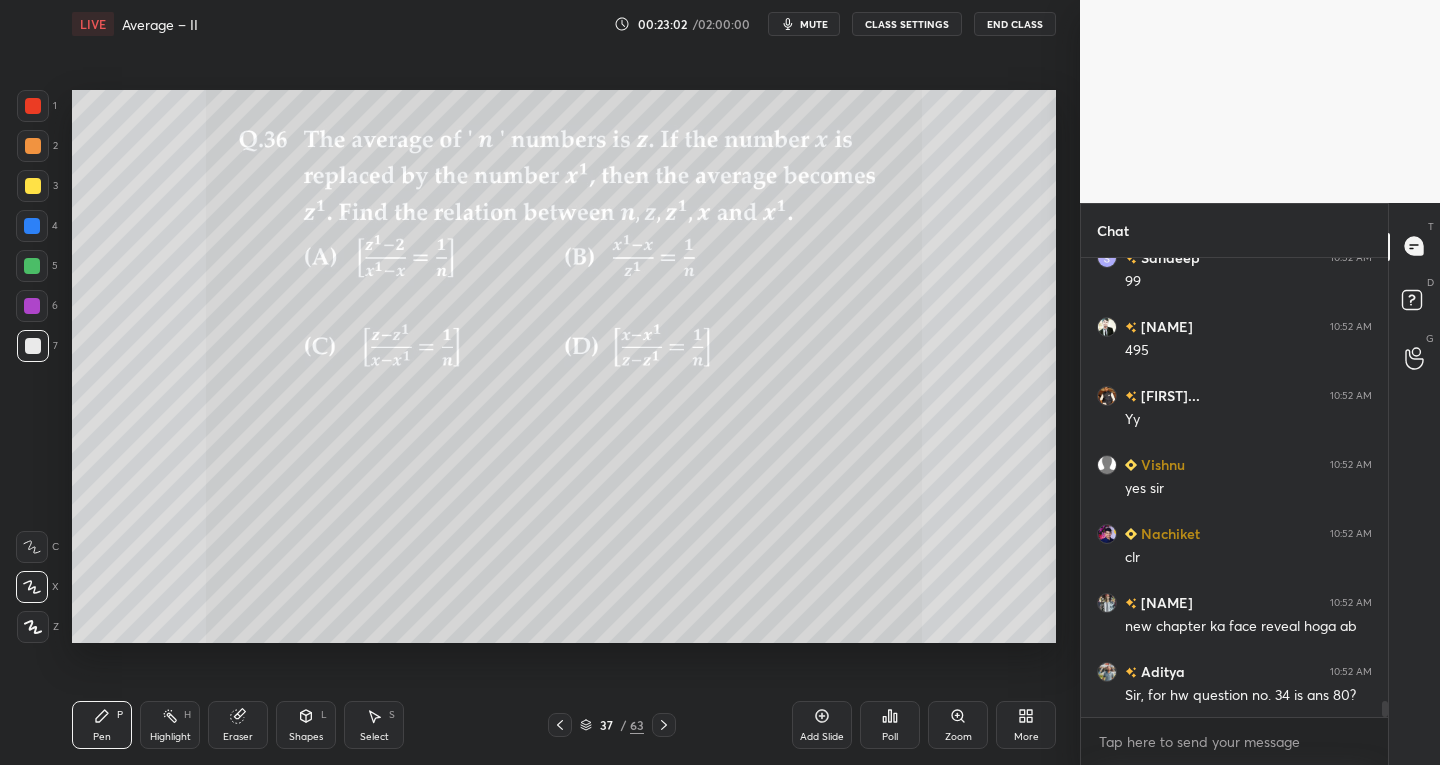 click 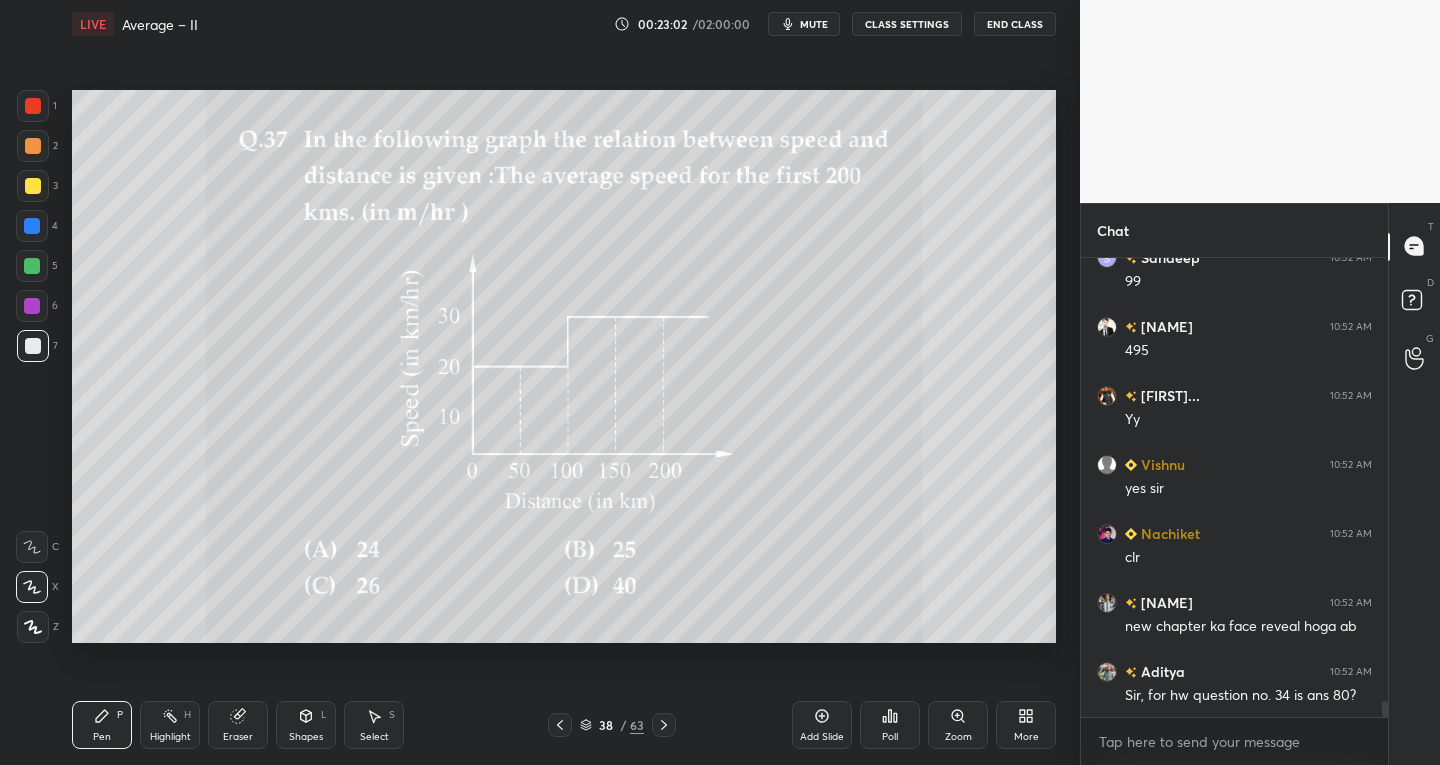 click 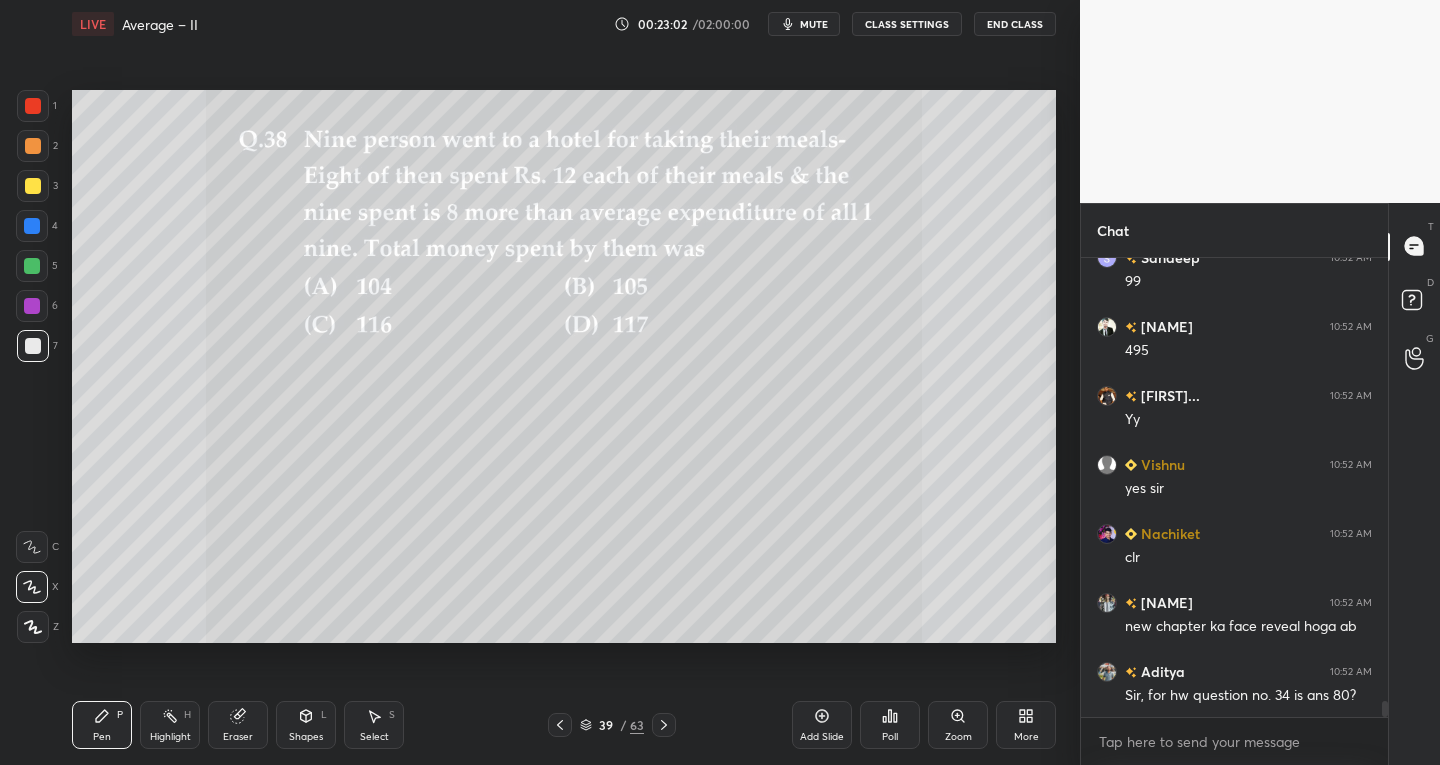 click 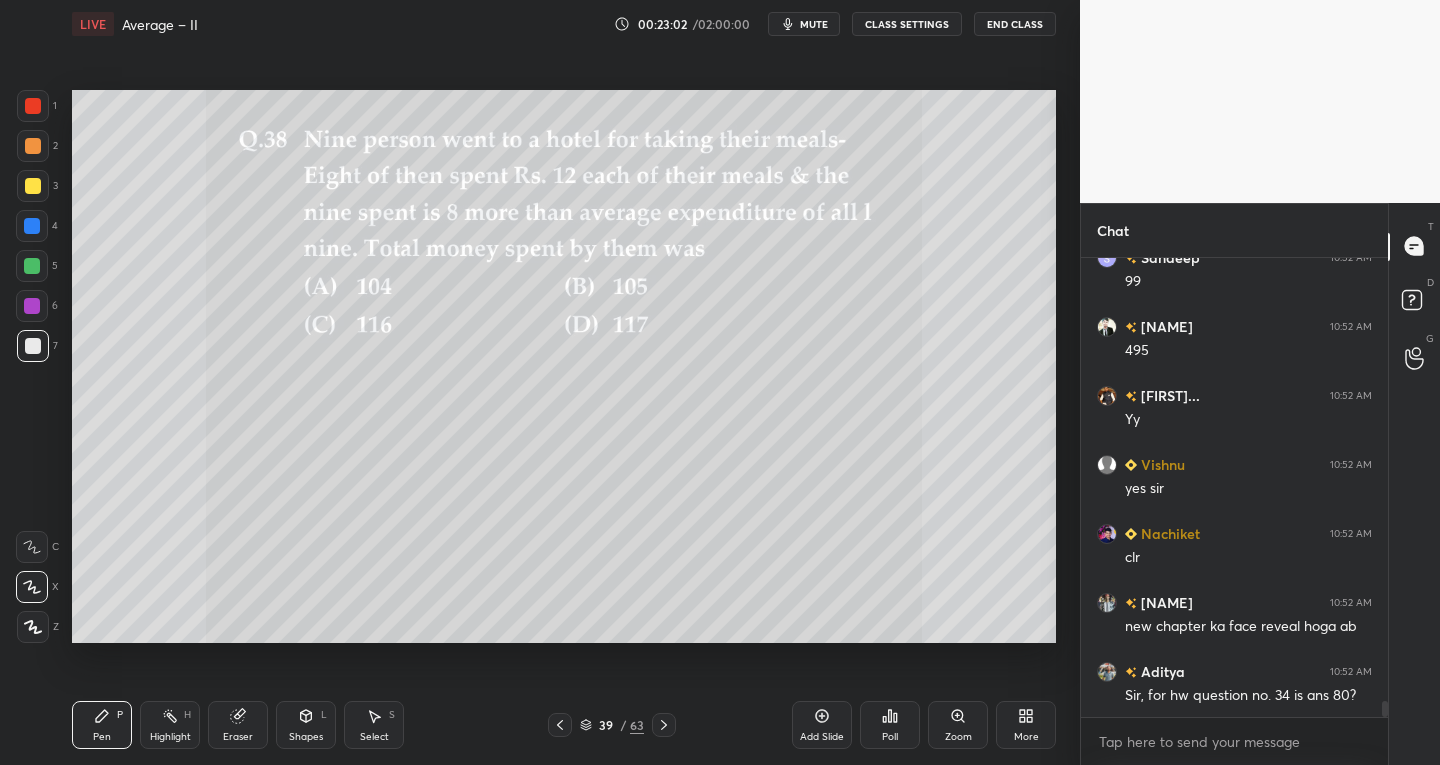 click 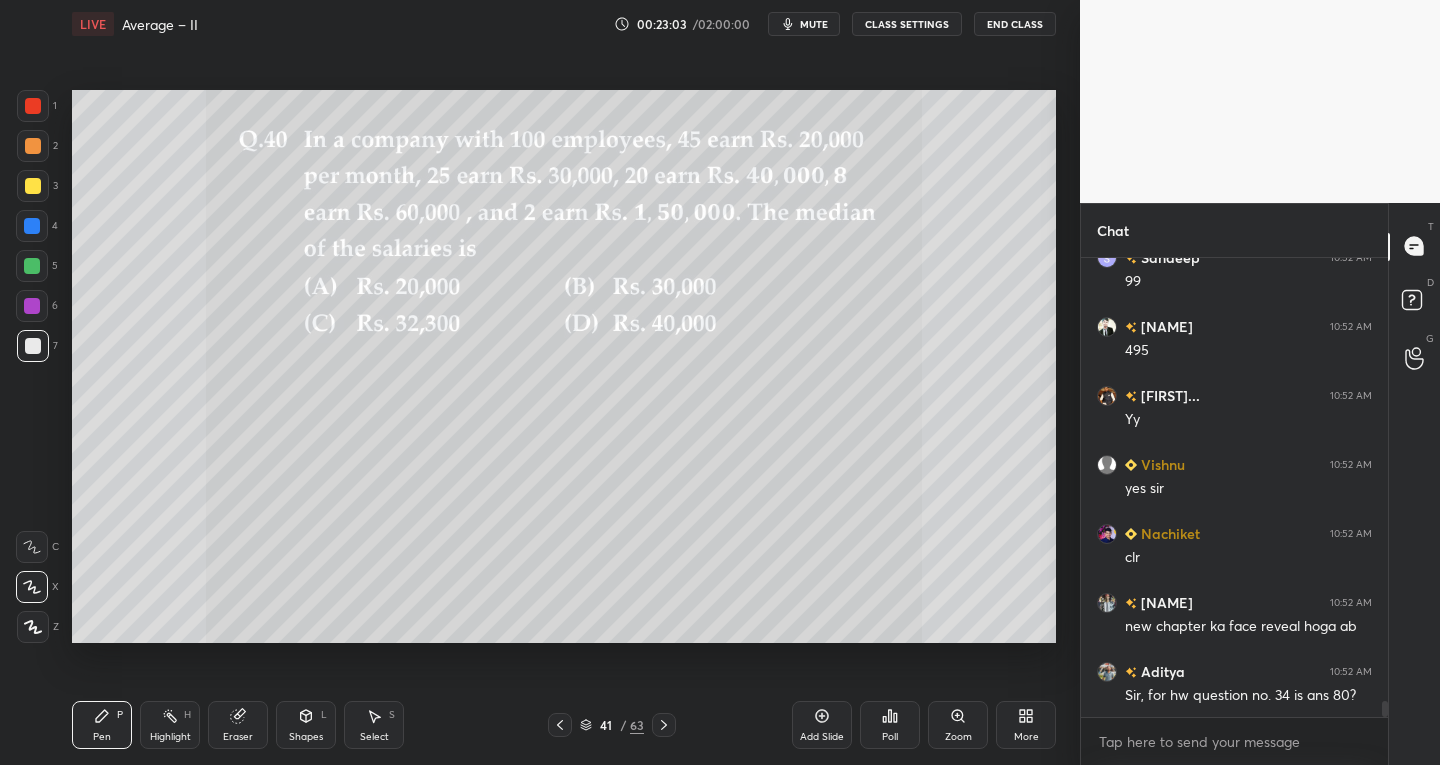 click 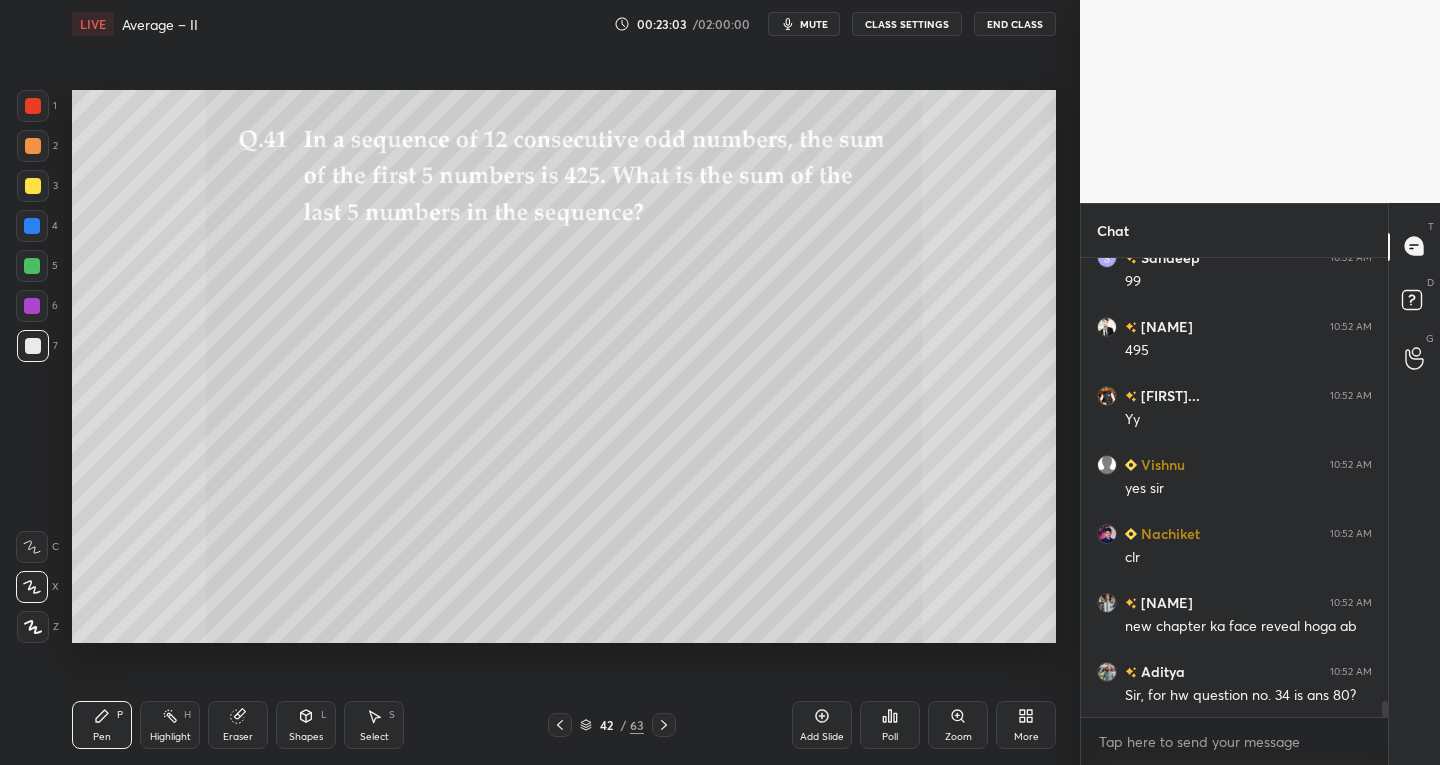 click 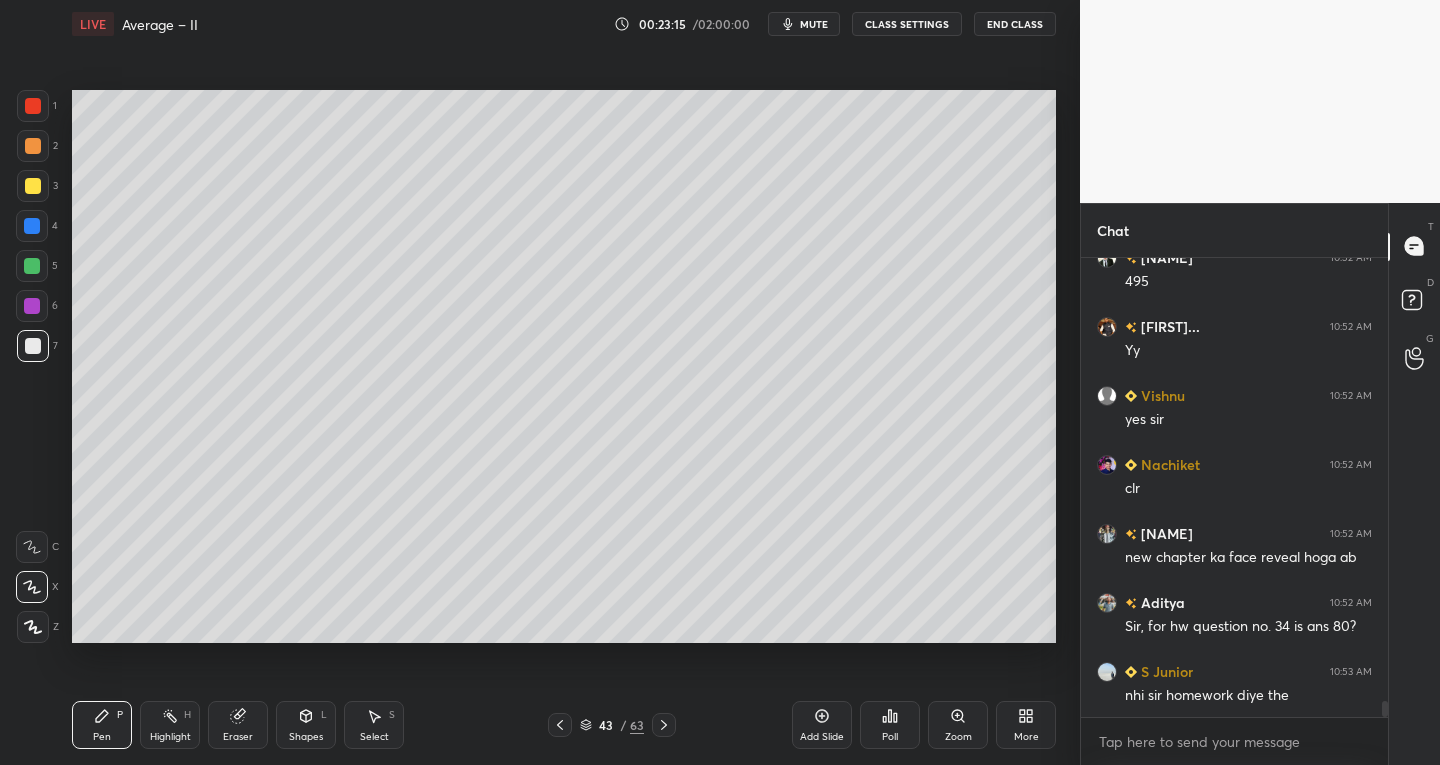 scroll, scrollTop: 12514, scrollLeft: 0, axis: vertical 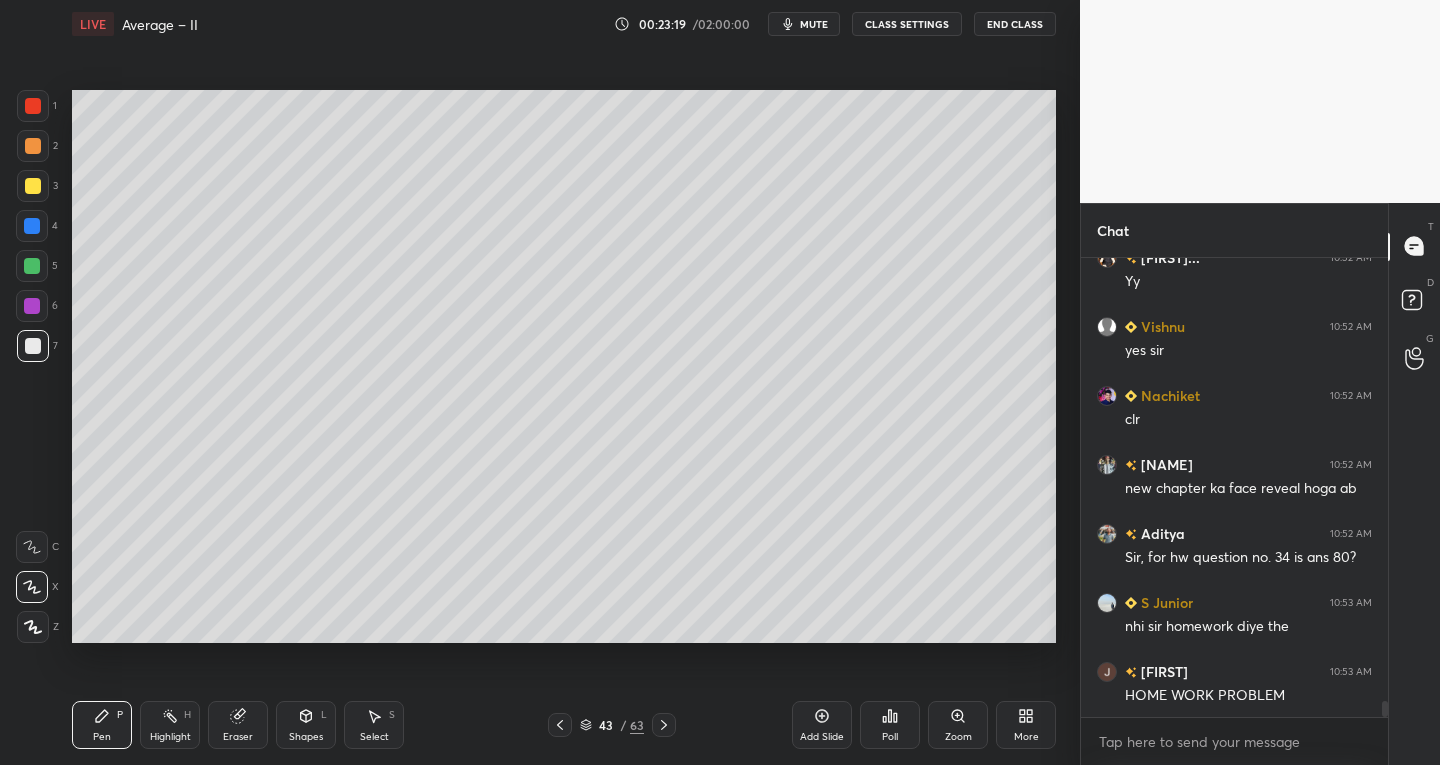 click 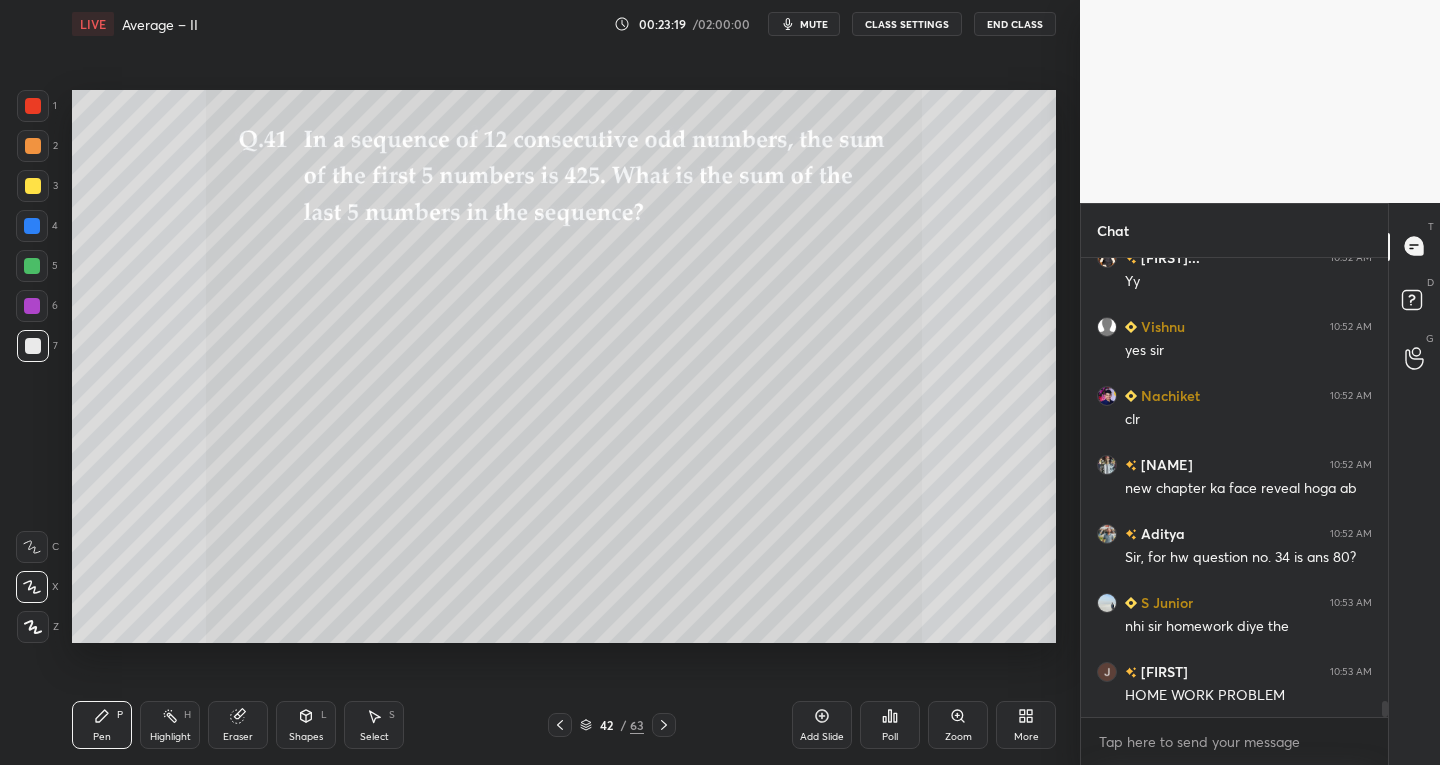 click 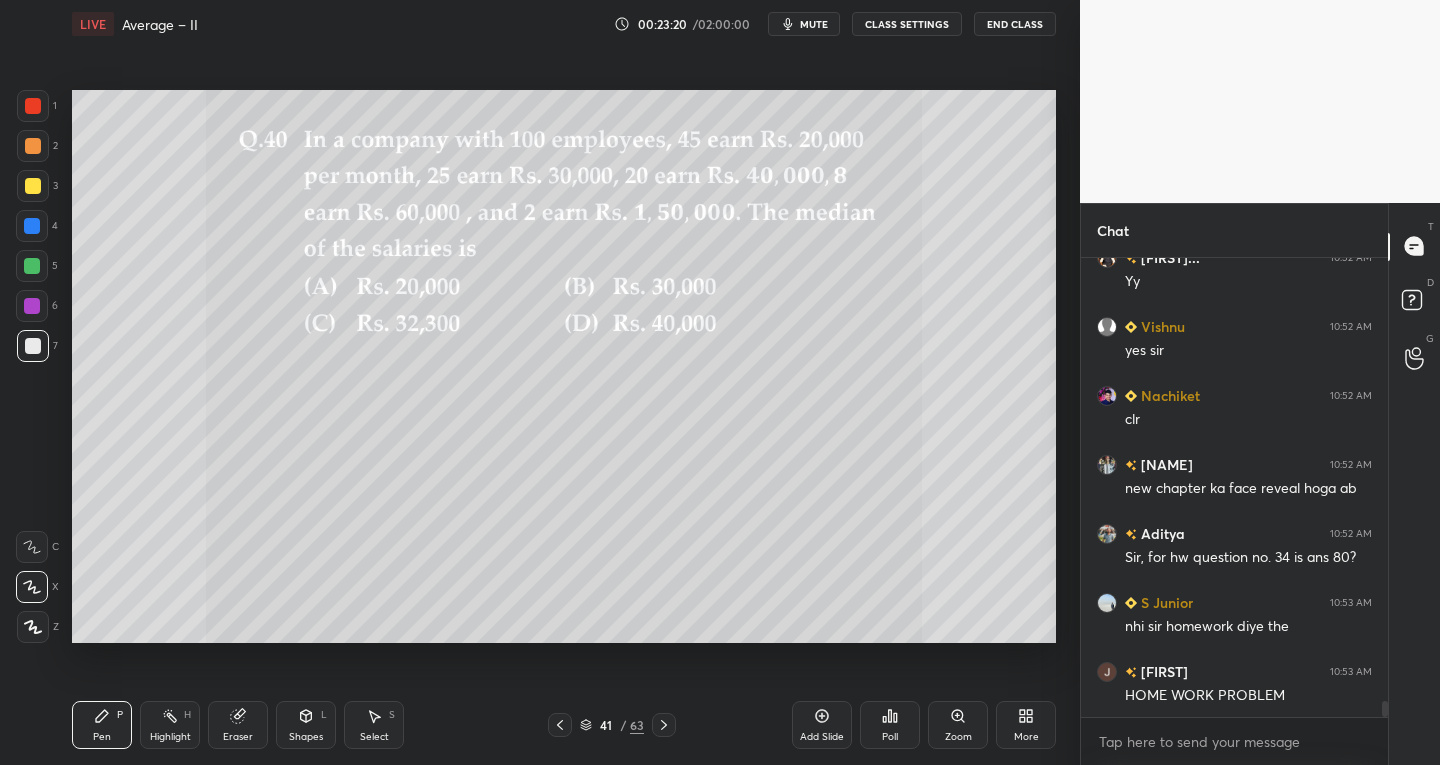 click 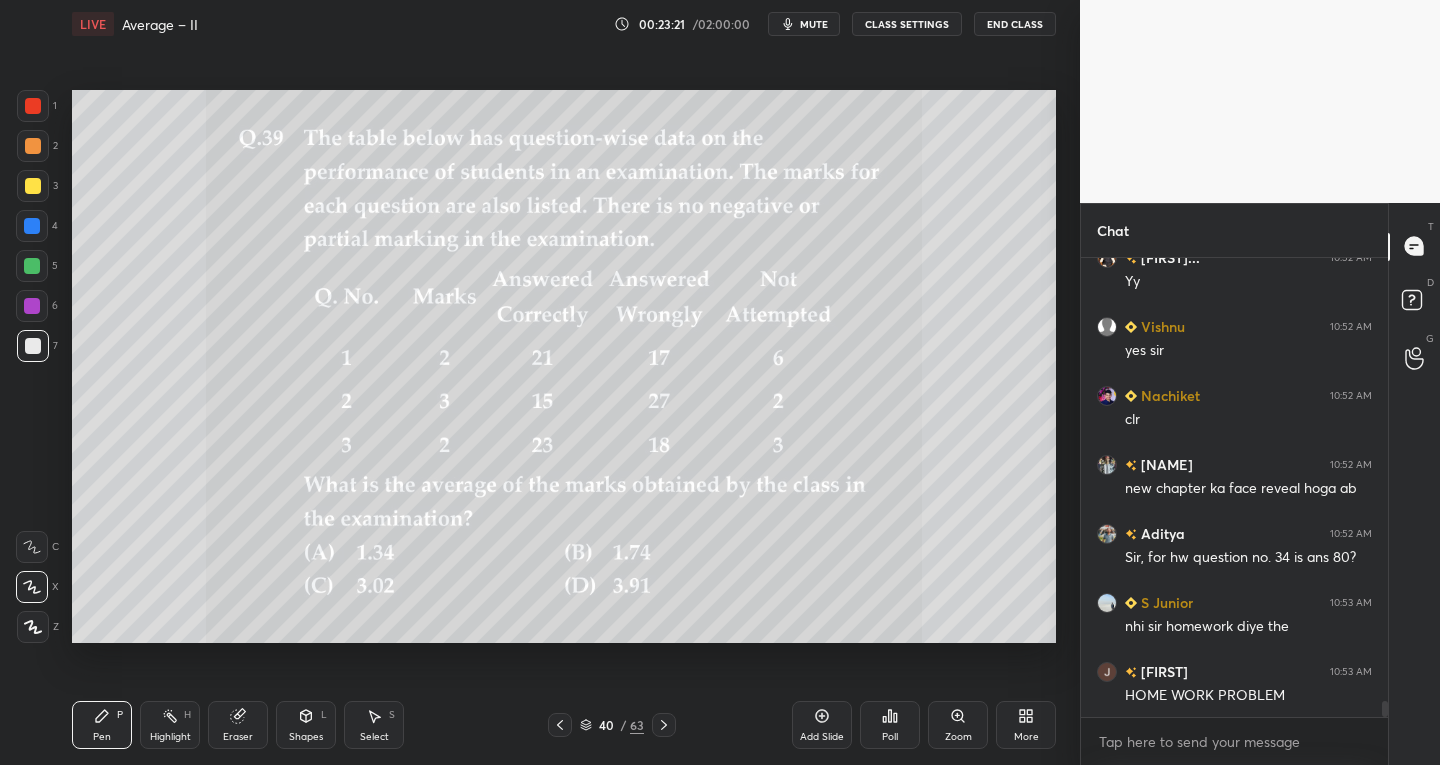 click 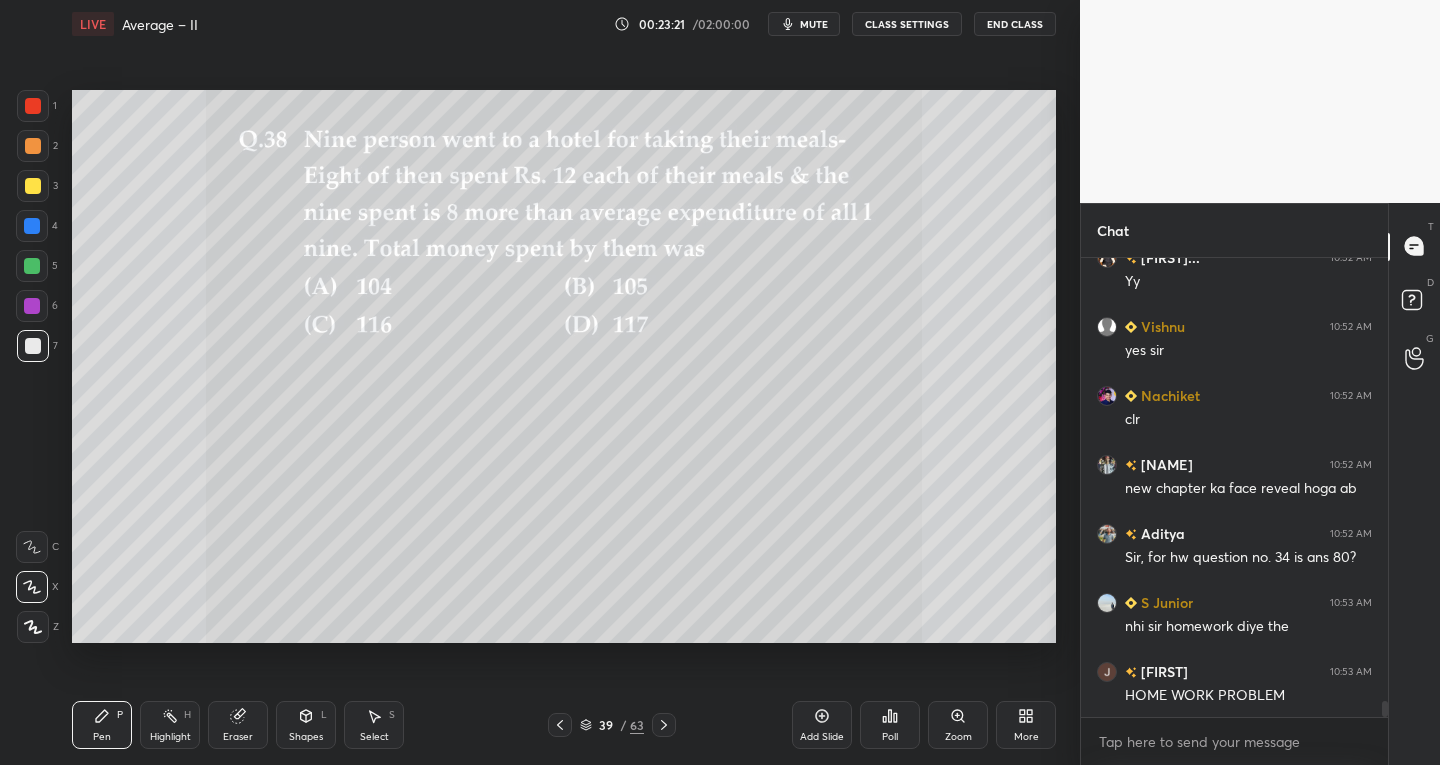 click 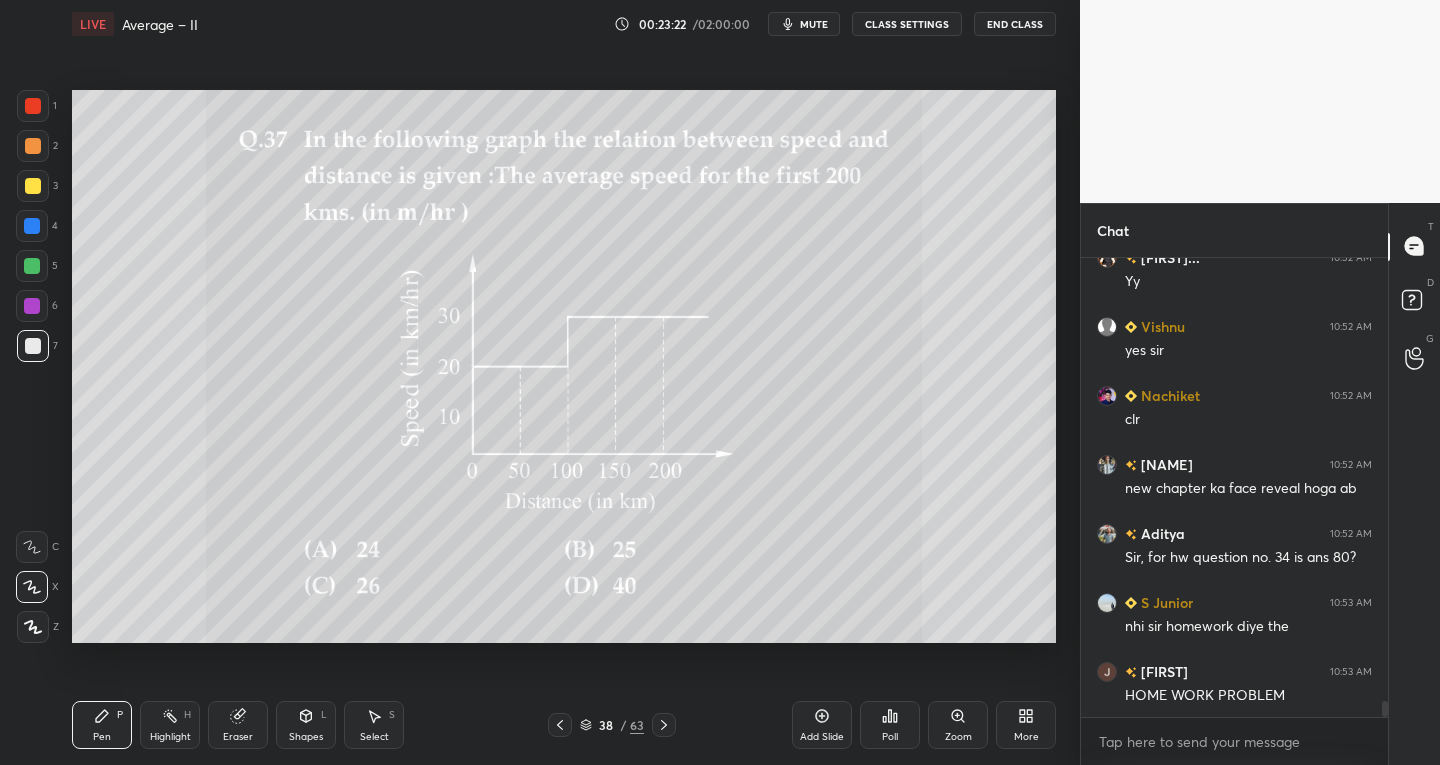 click 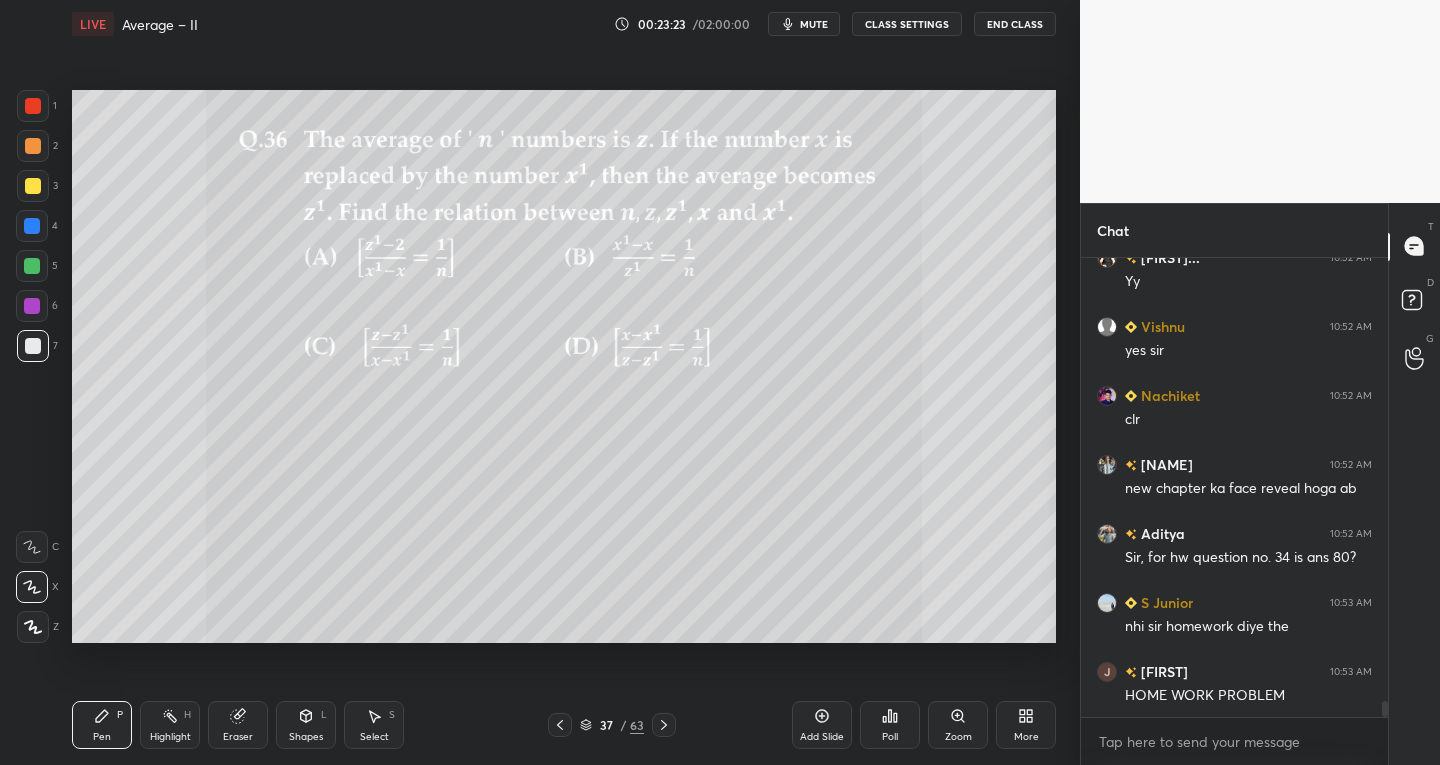 click 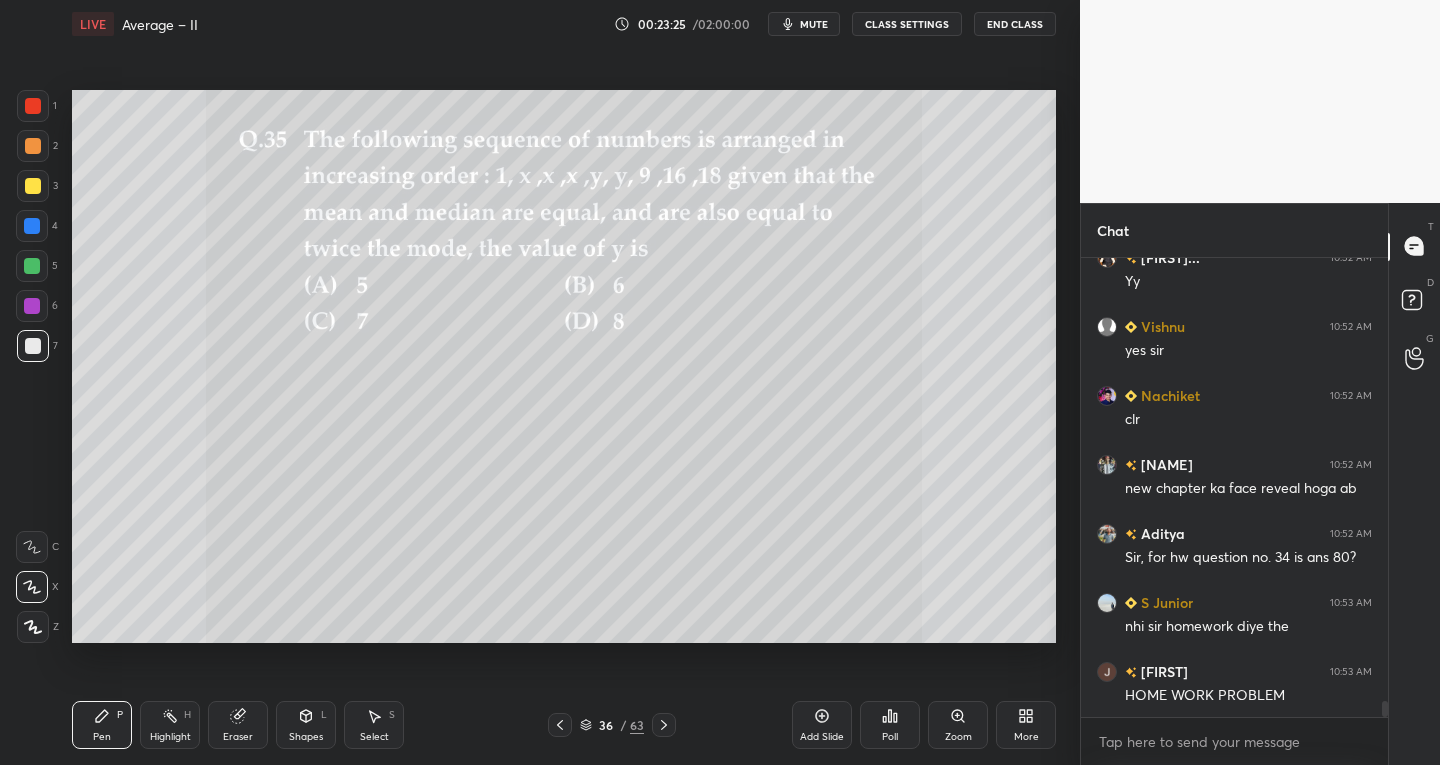 click at bounding box center [560, 725] 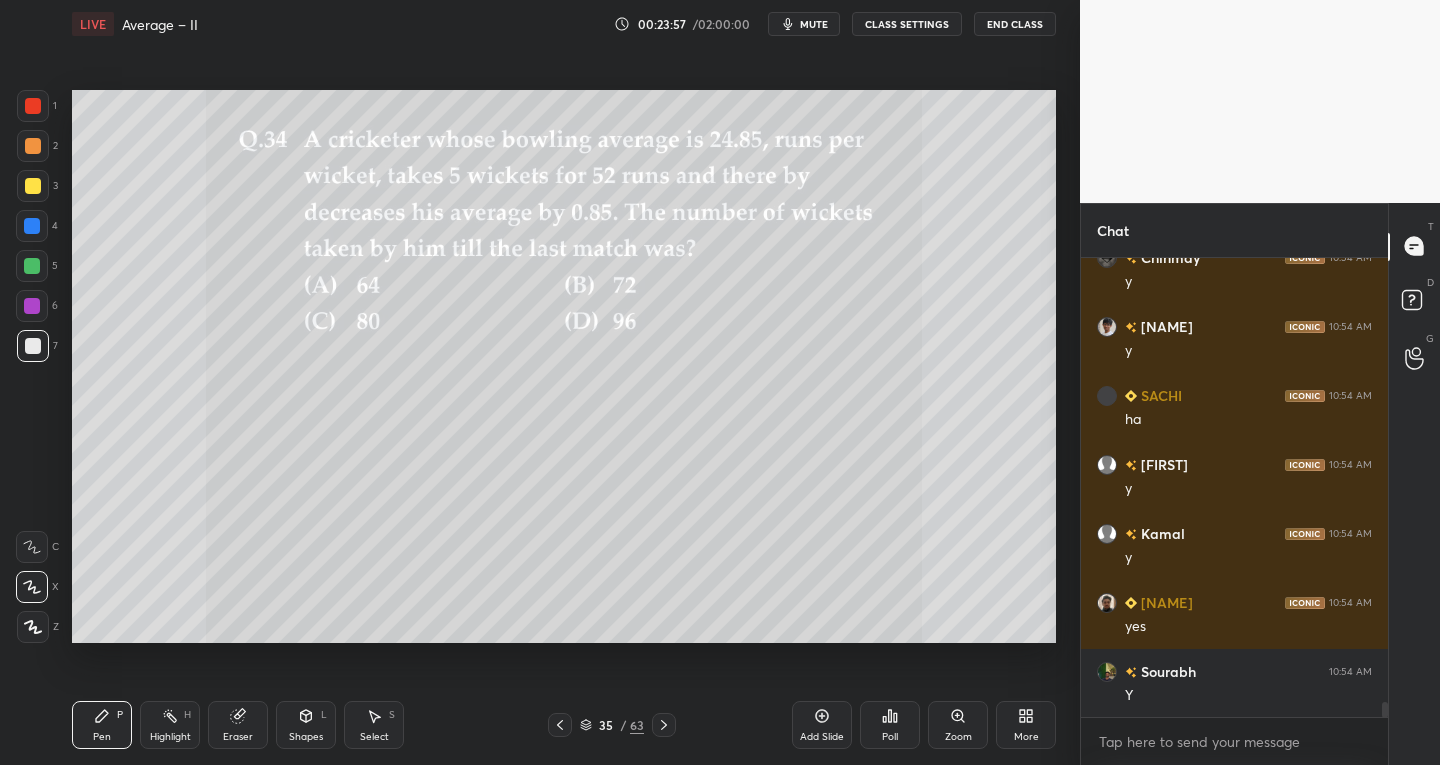 scroll, scrollTop: 13687, scrollLeft: 0, axis: vertical 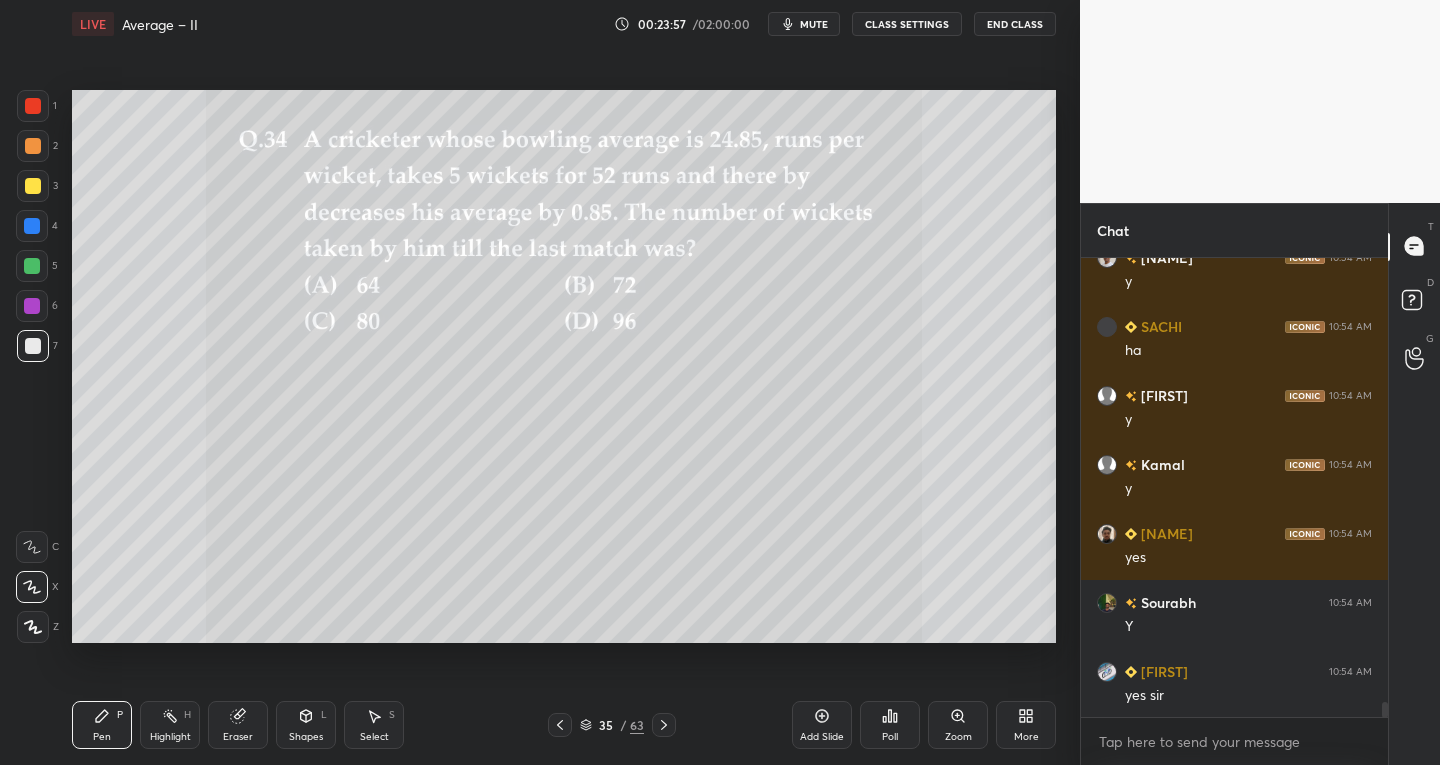 click 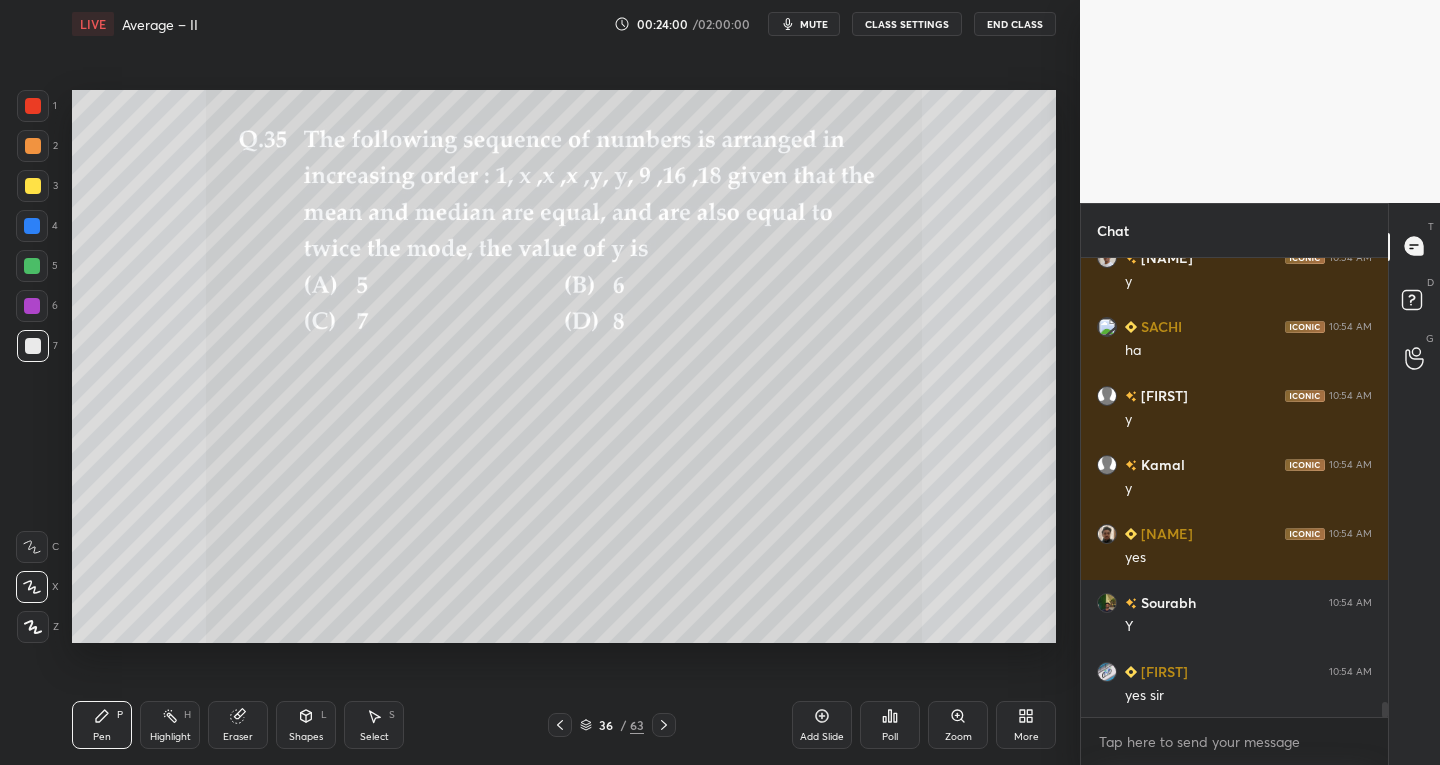 scroll, scrollTop: 13756, scrollLeft: 0, axis: vertical 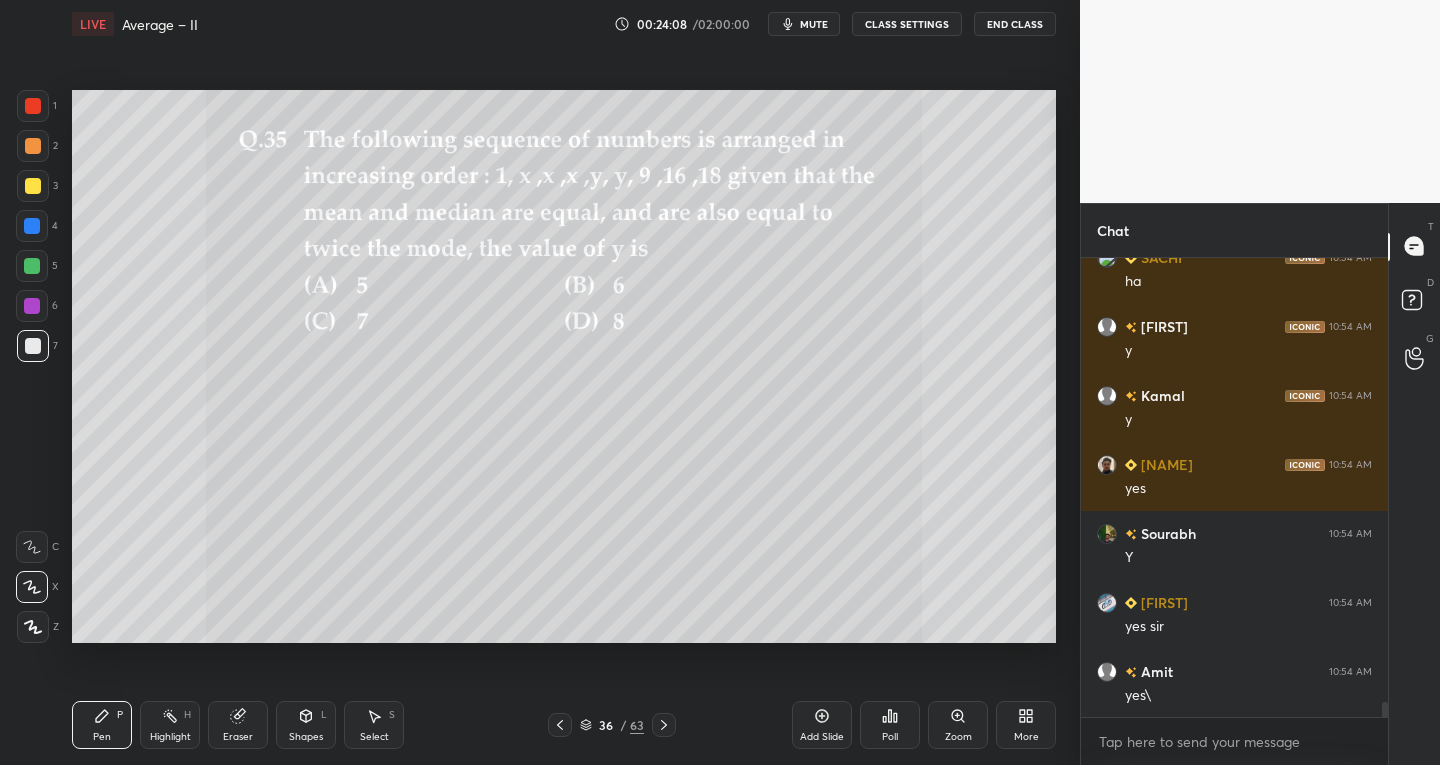 click 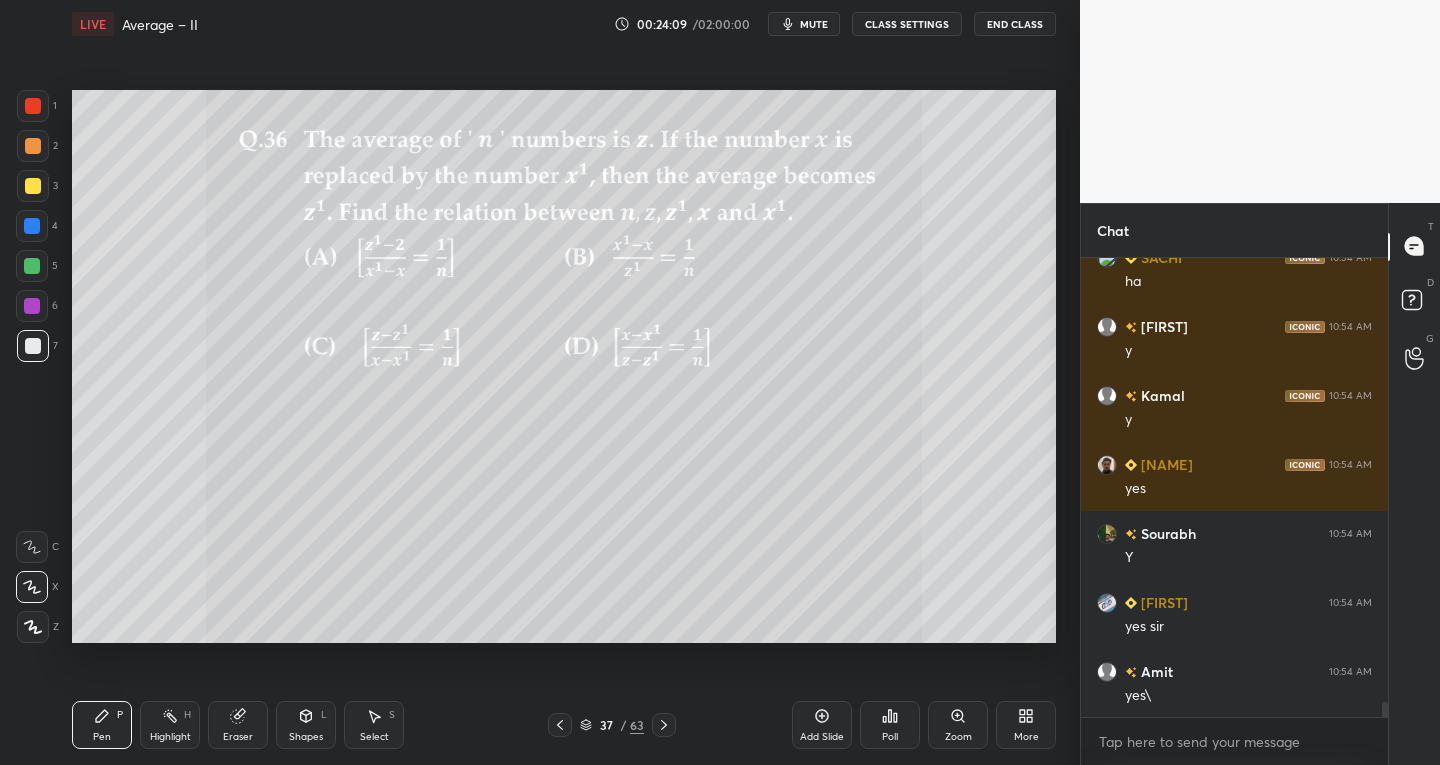click 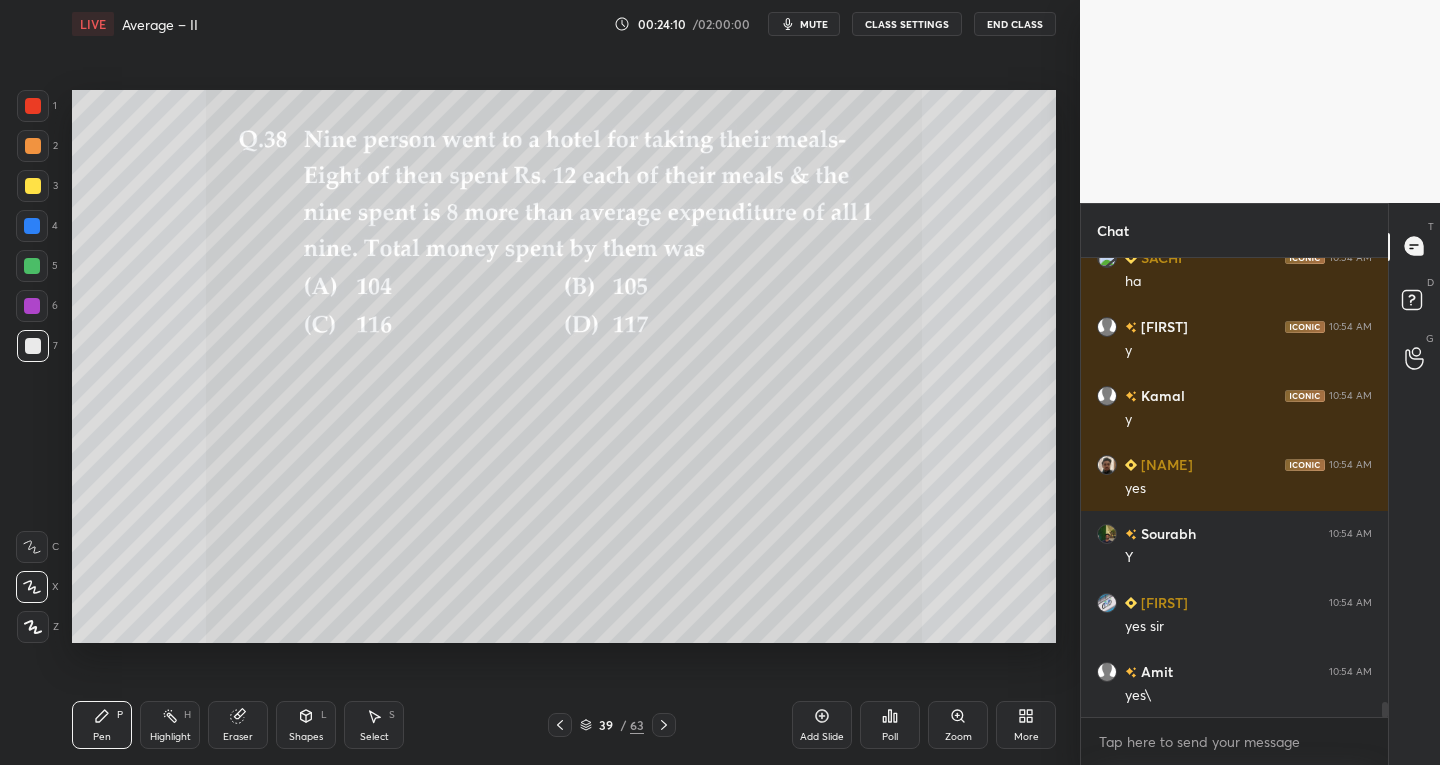 click 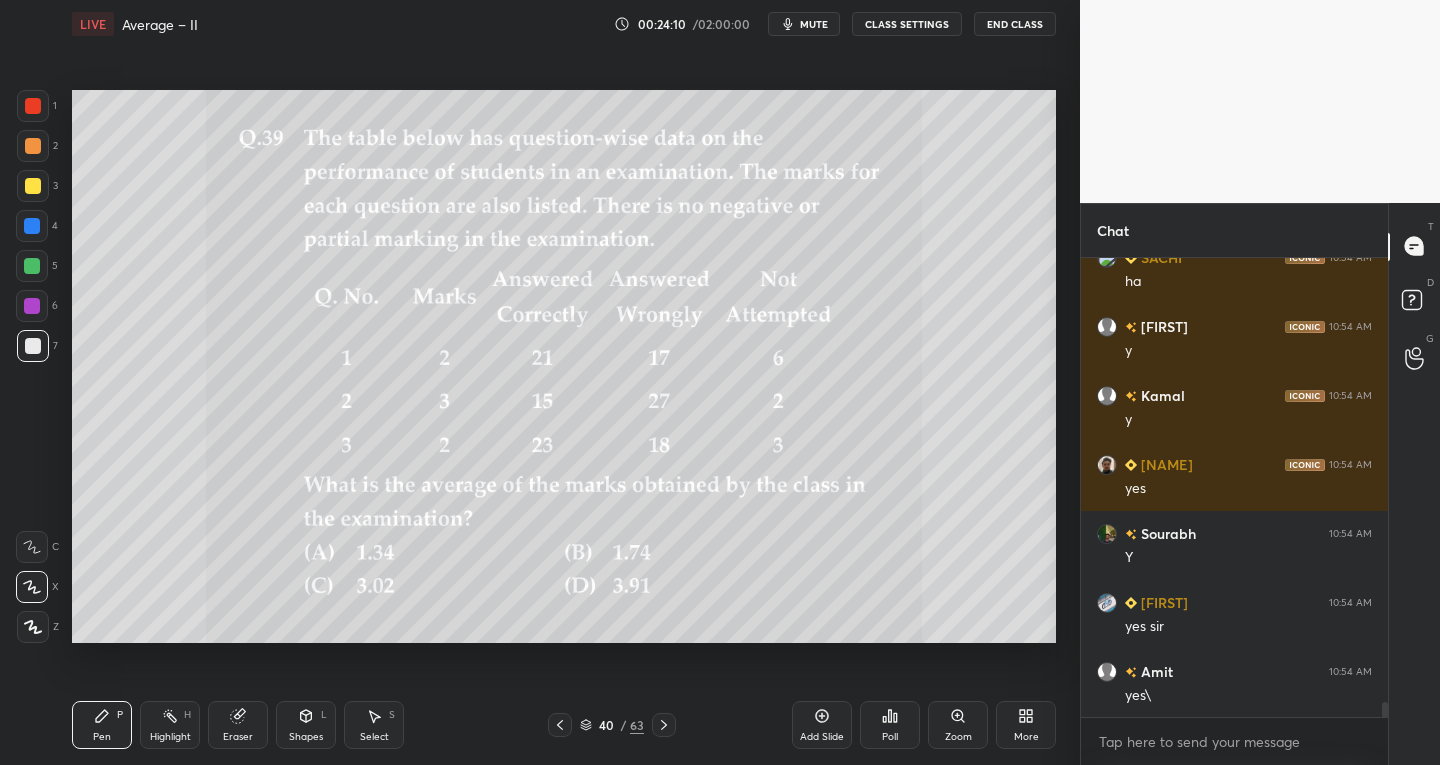 click 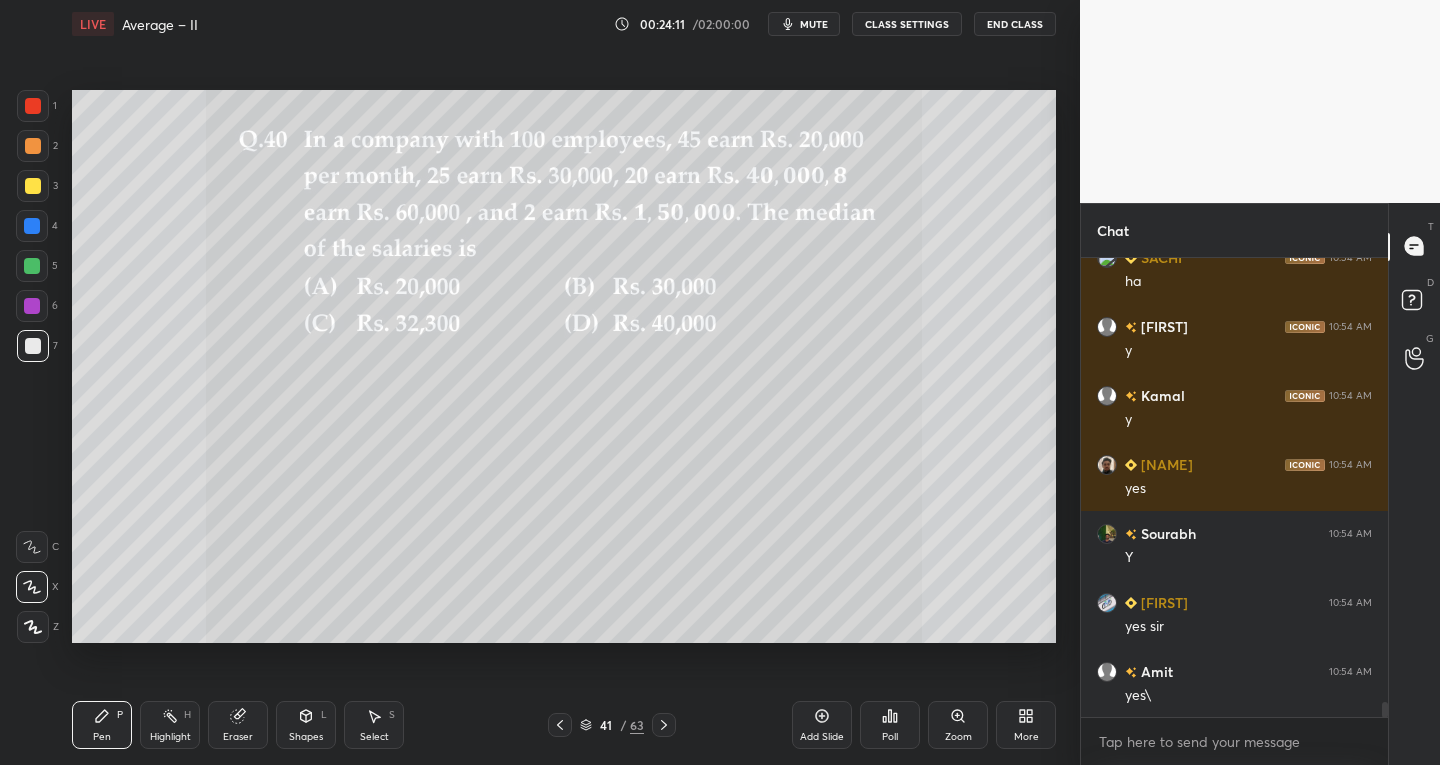click 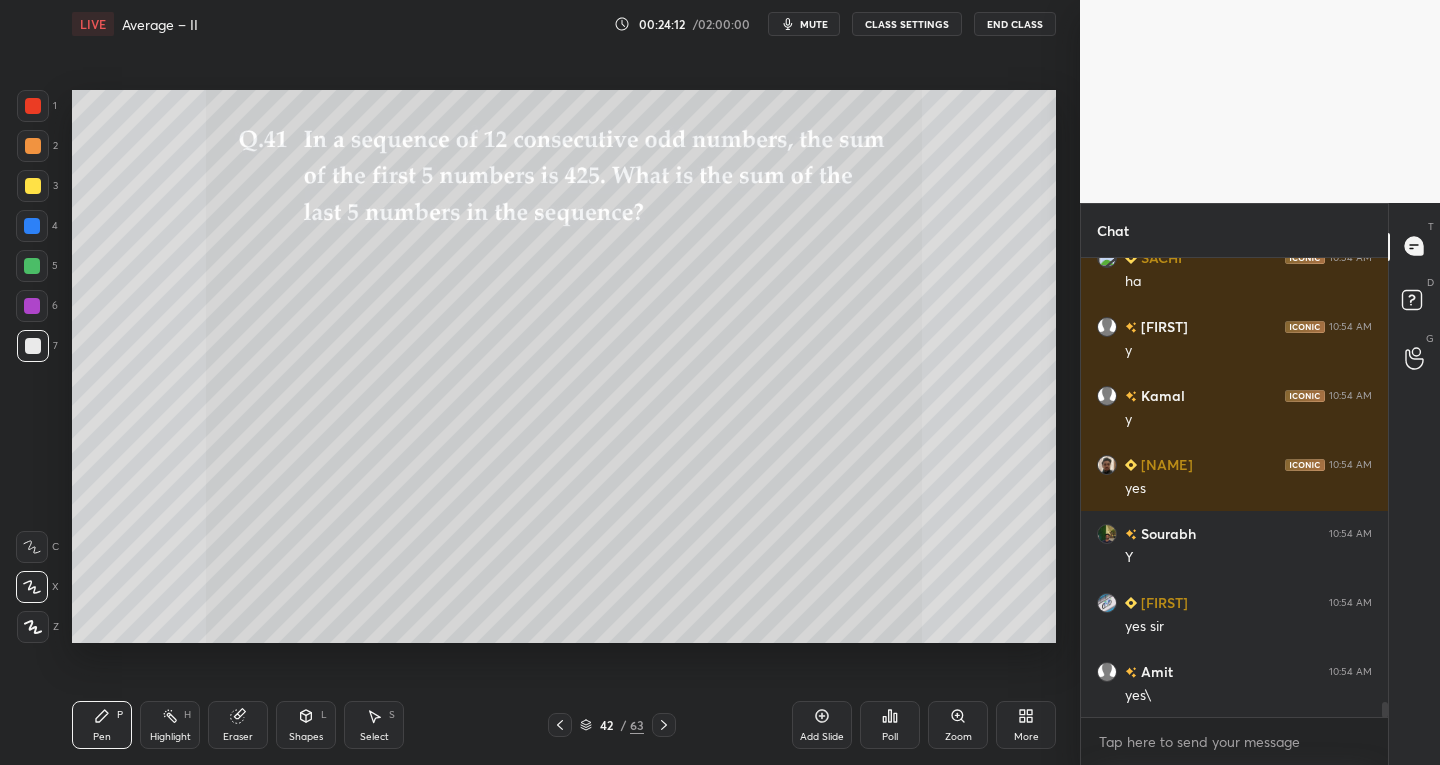 click 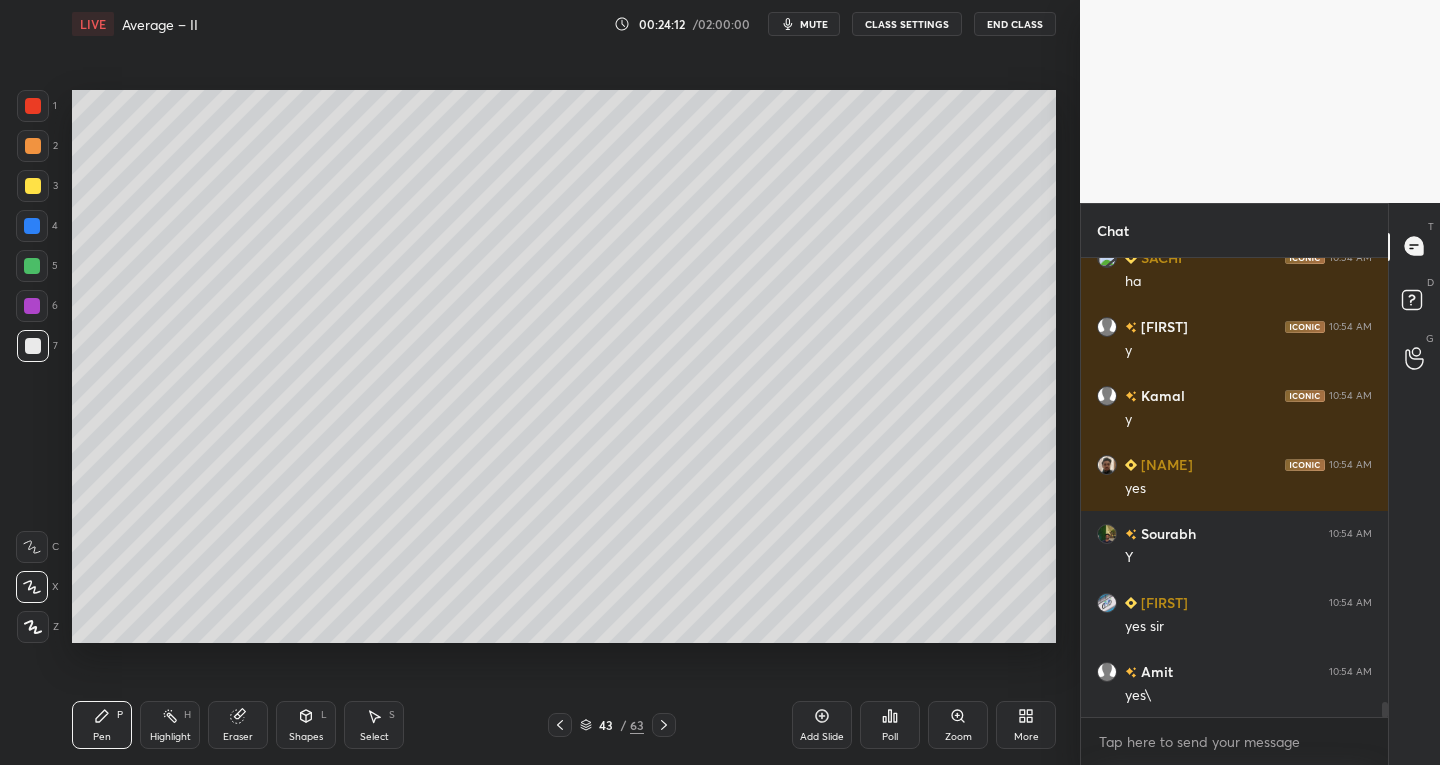 click 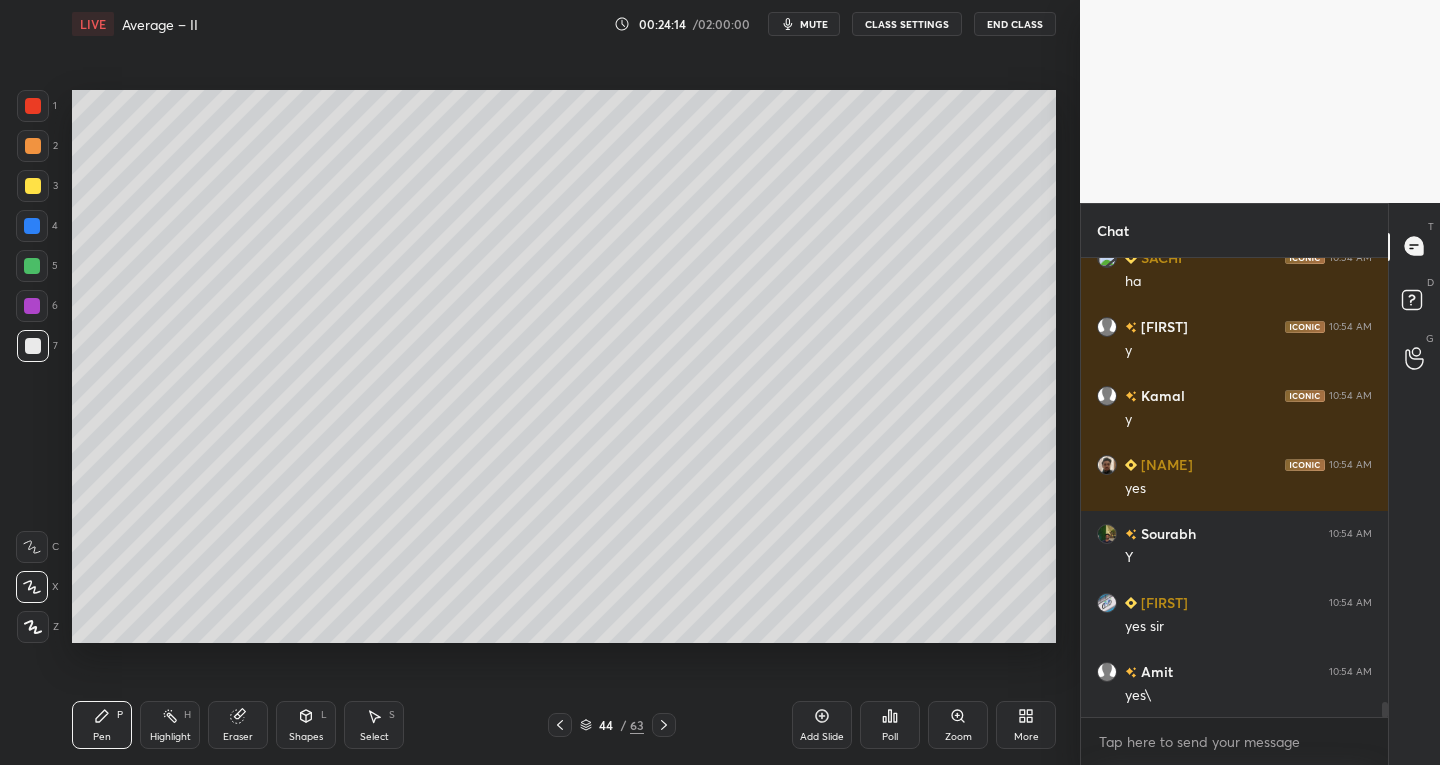 click on "44 / 63" at bounding box center [612, 725] 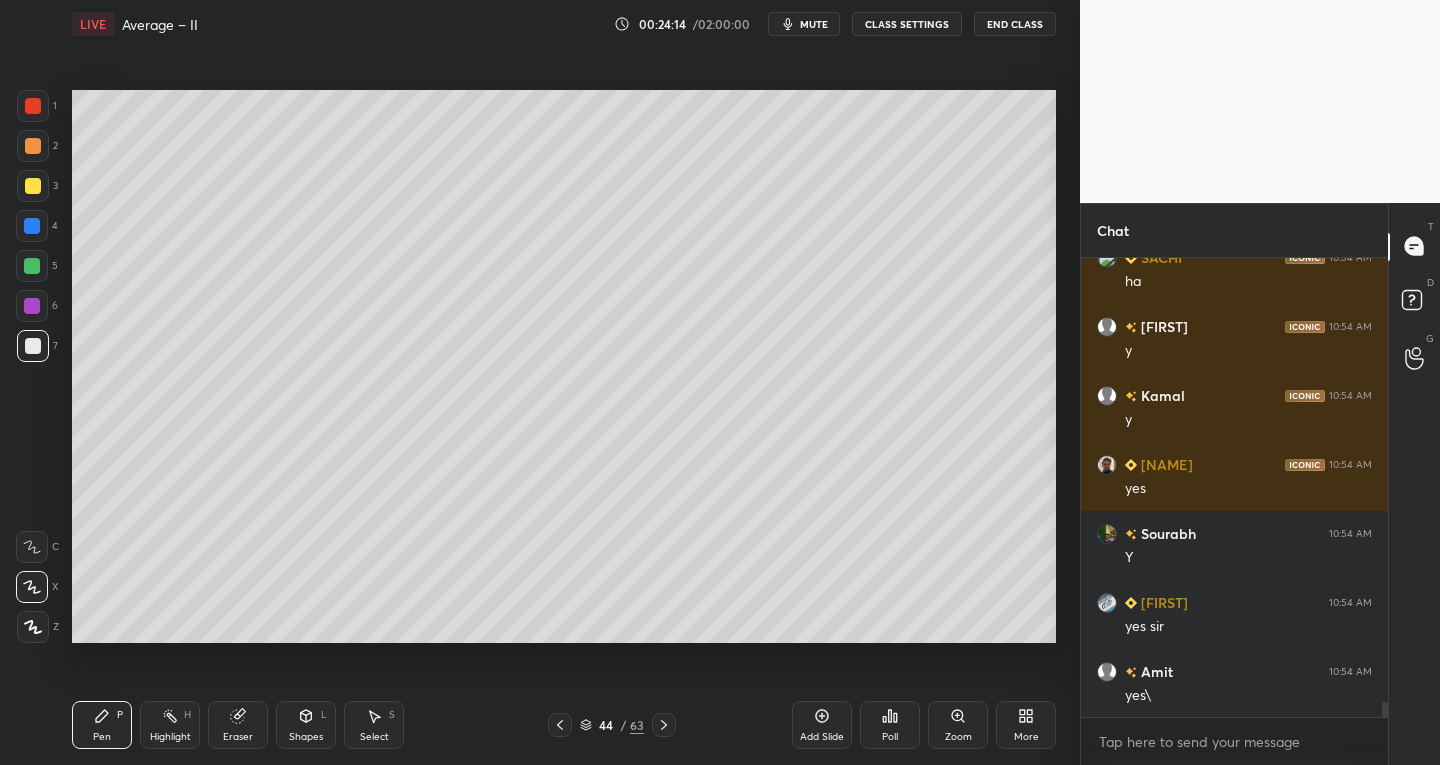 click 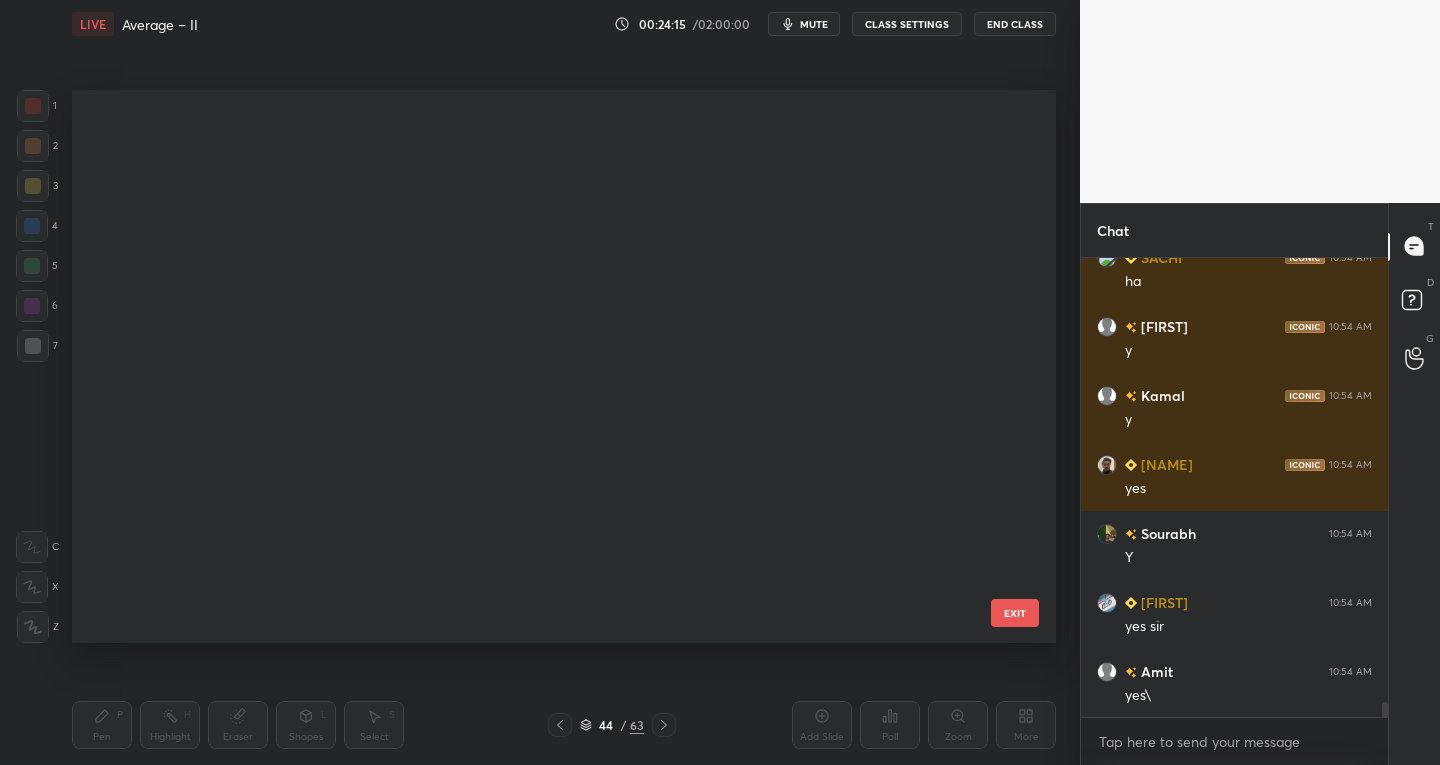 scroll, scrollTop: 1988, scrollLeft: 0, axis: vertical 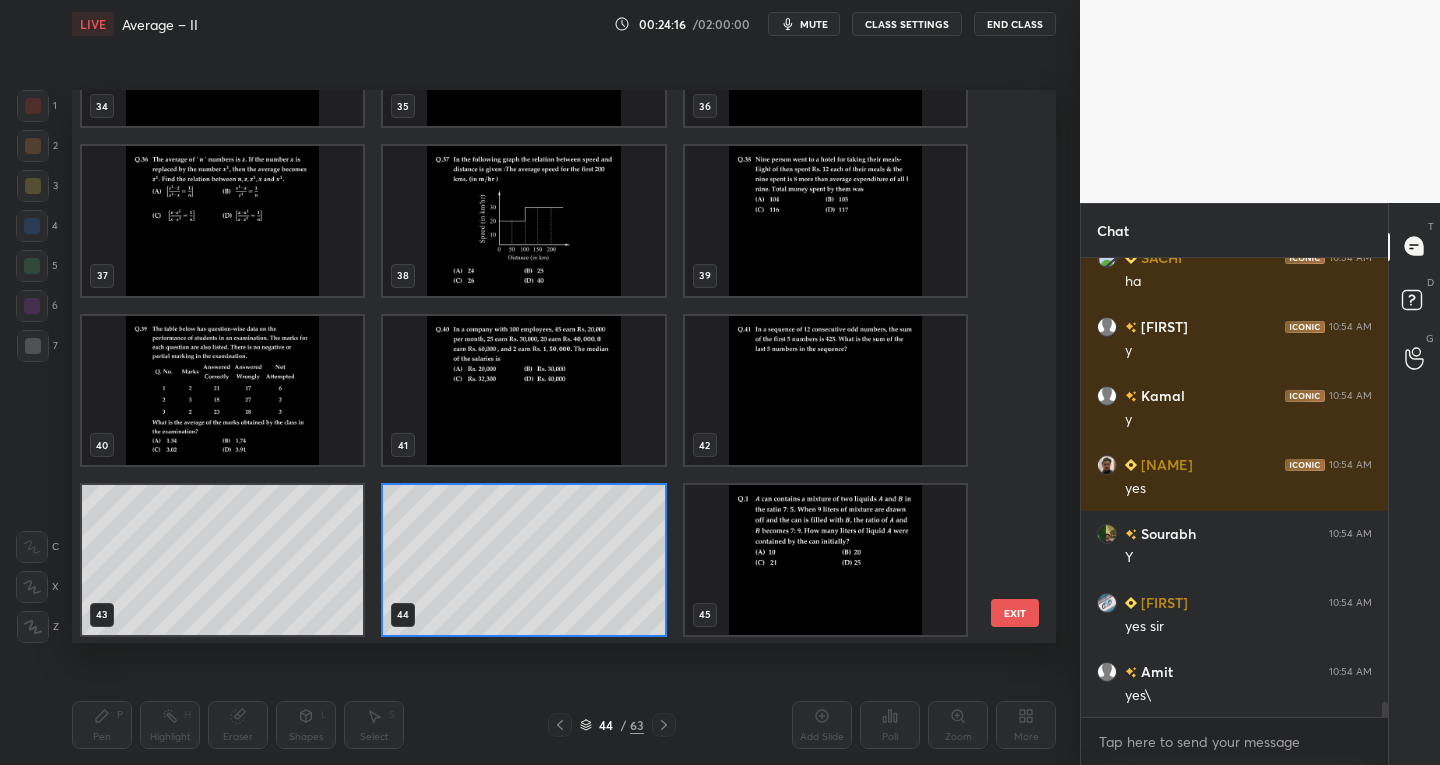click on "EXIT" at bounding box center [1015, 613] 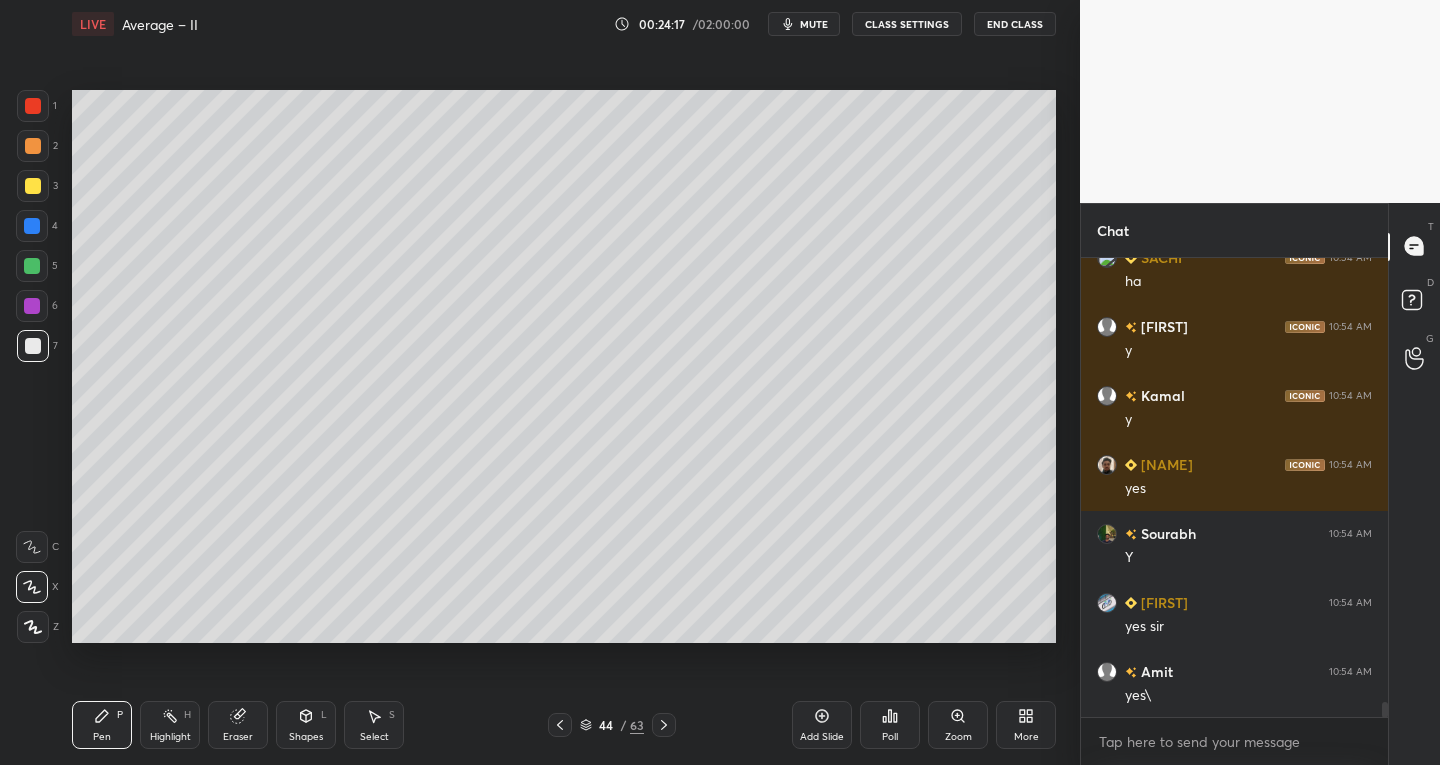 click 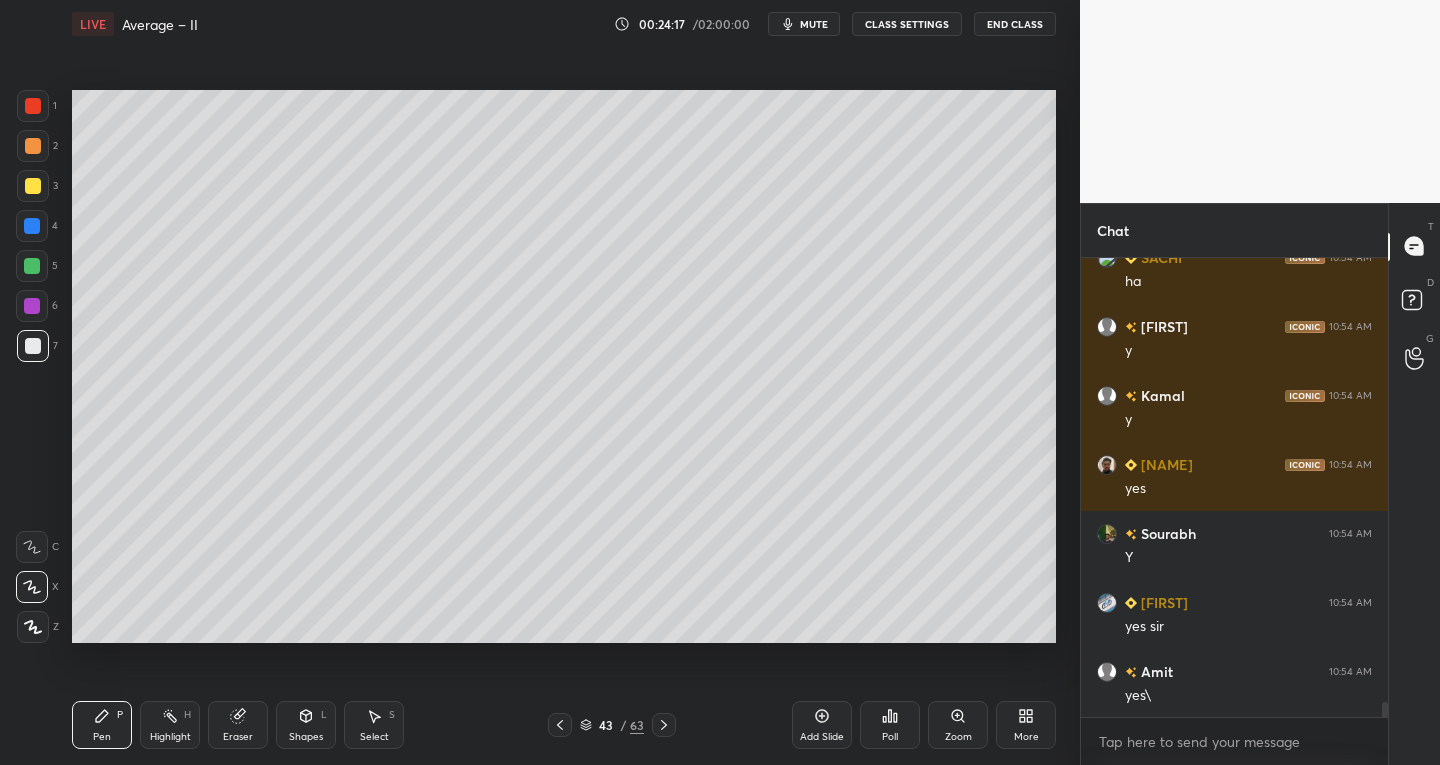 click 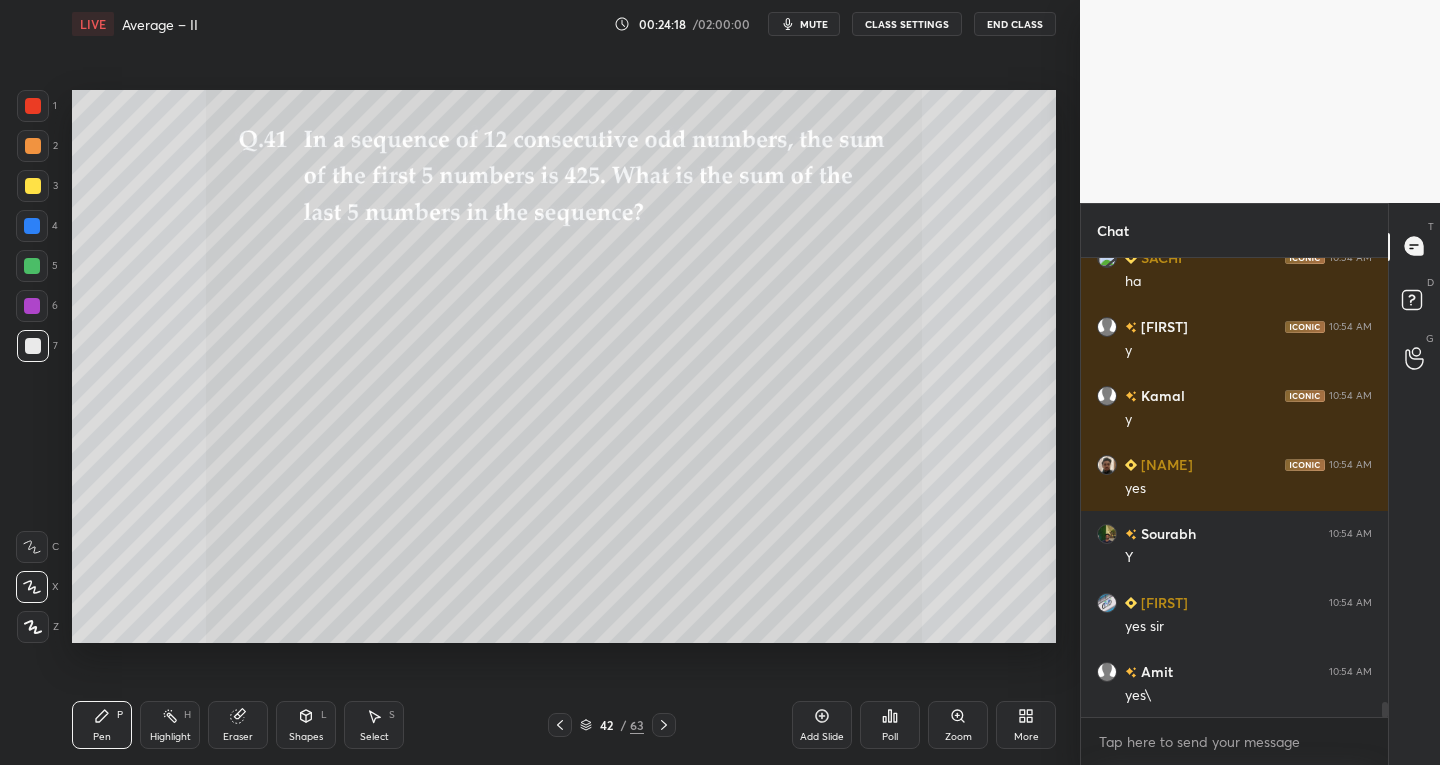 click 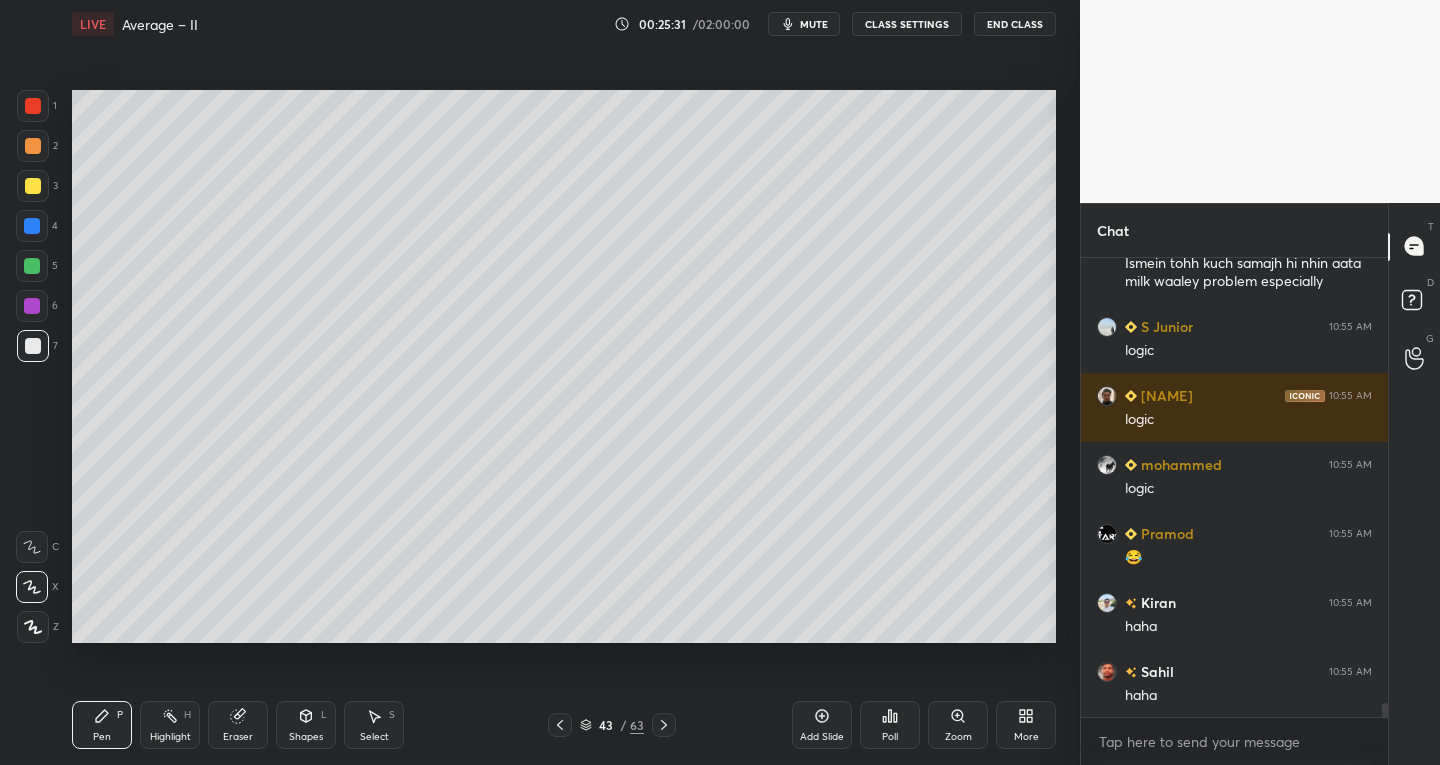 scroll, scrollTop: 14602, scrollLeft: 0, axis: vertical 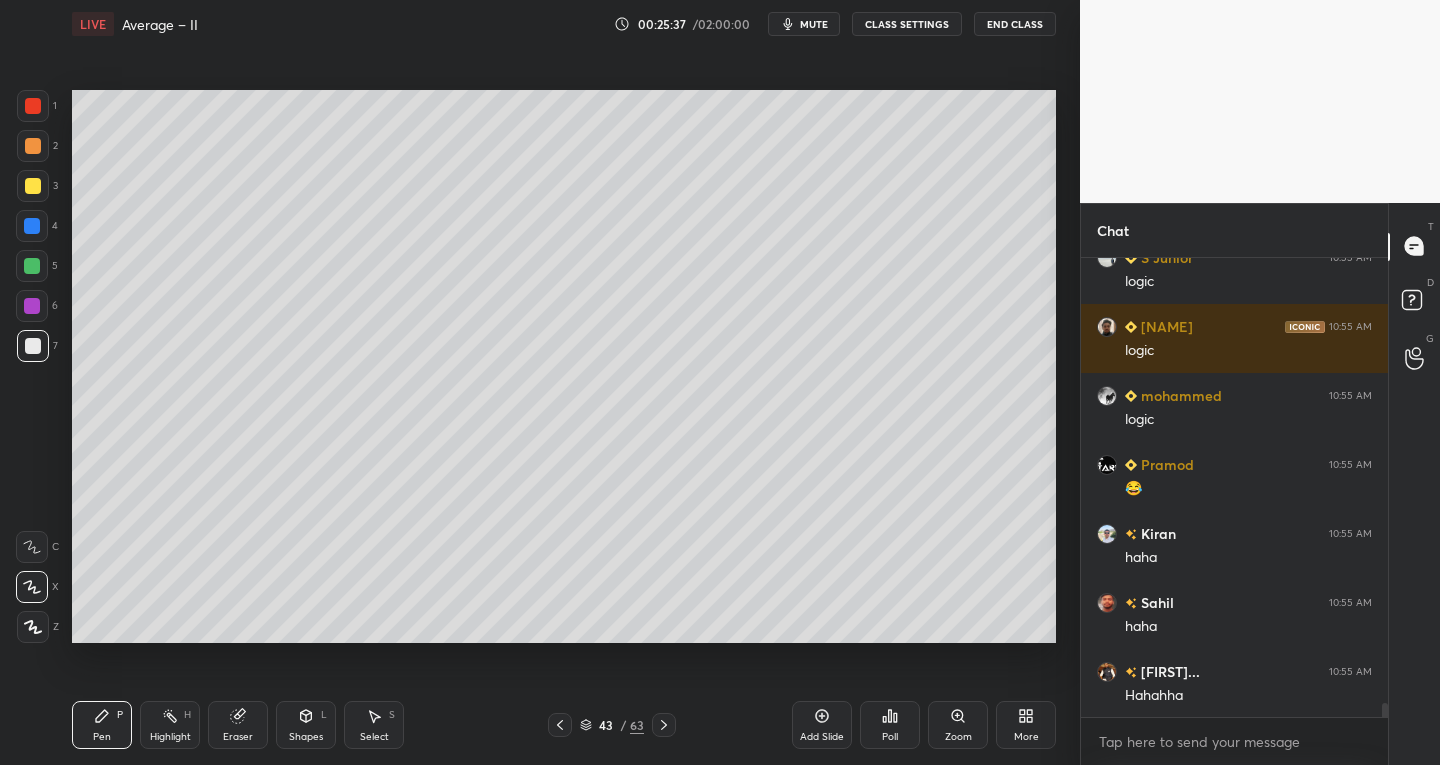 click at bounding box center (664, 725) 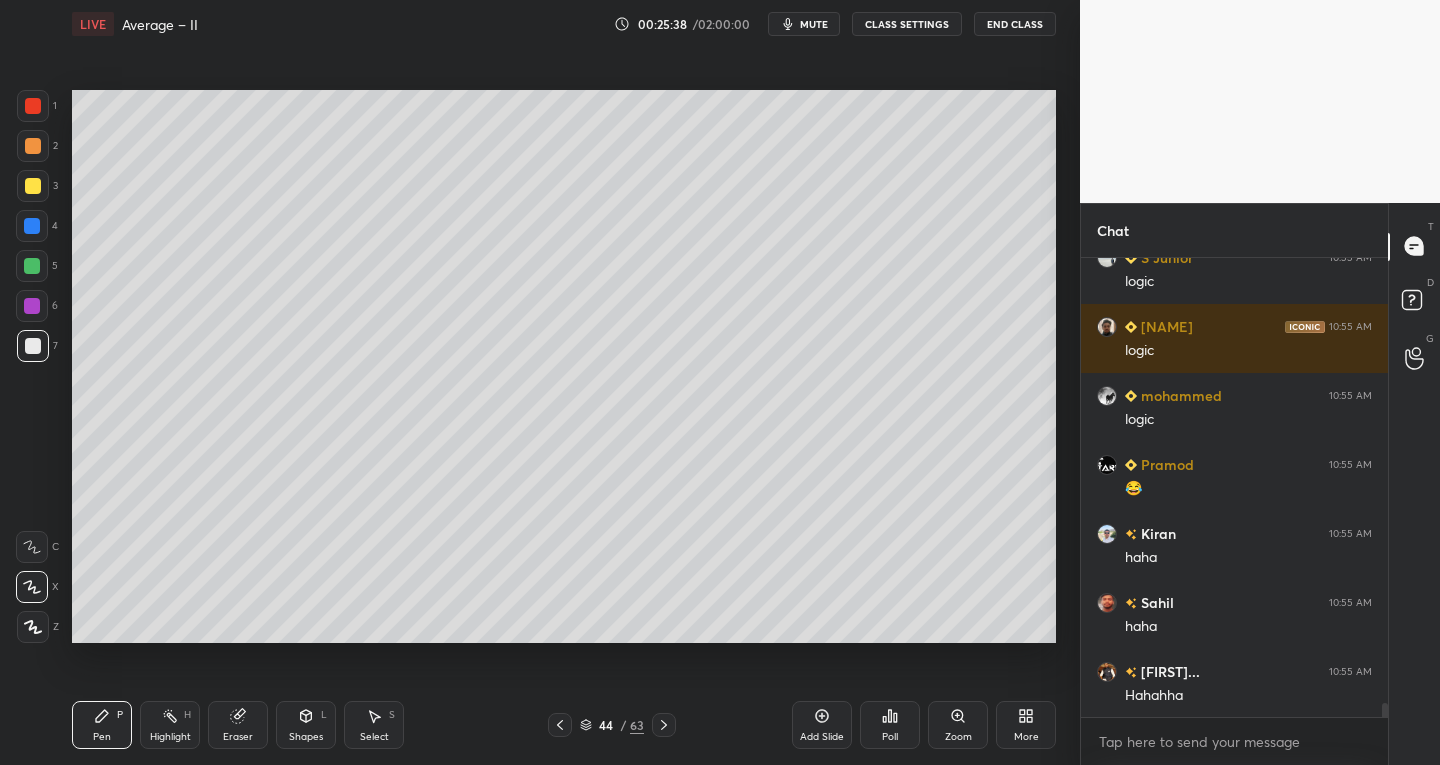 click 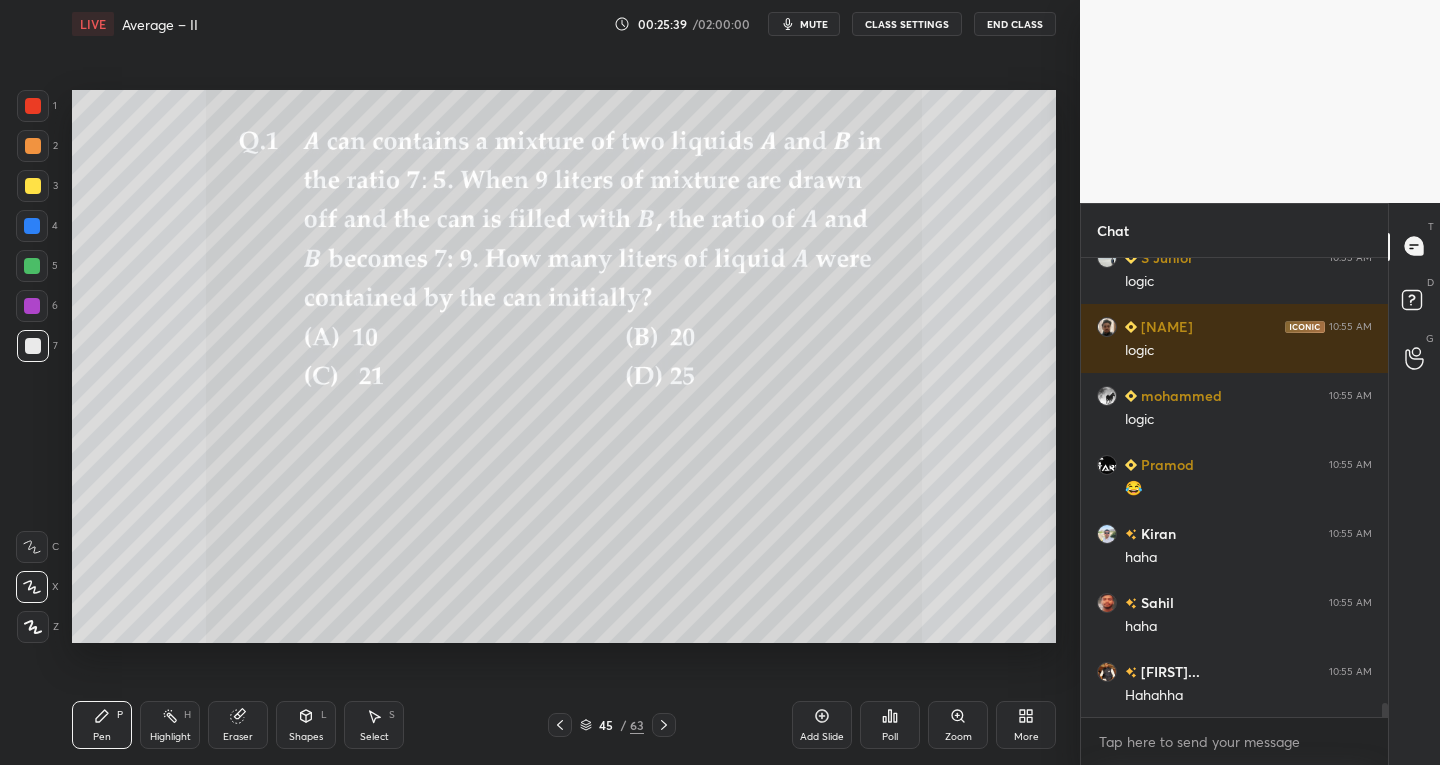 scroll, scrollTop: 14671, scrollLeft: 0, axis: vertical 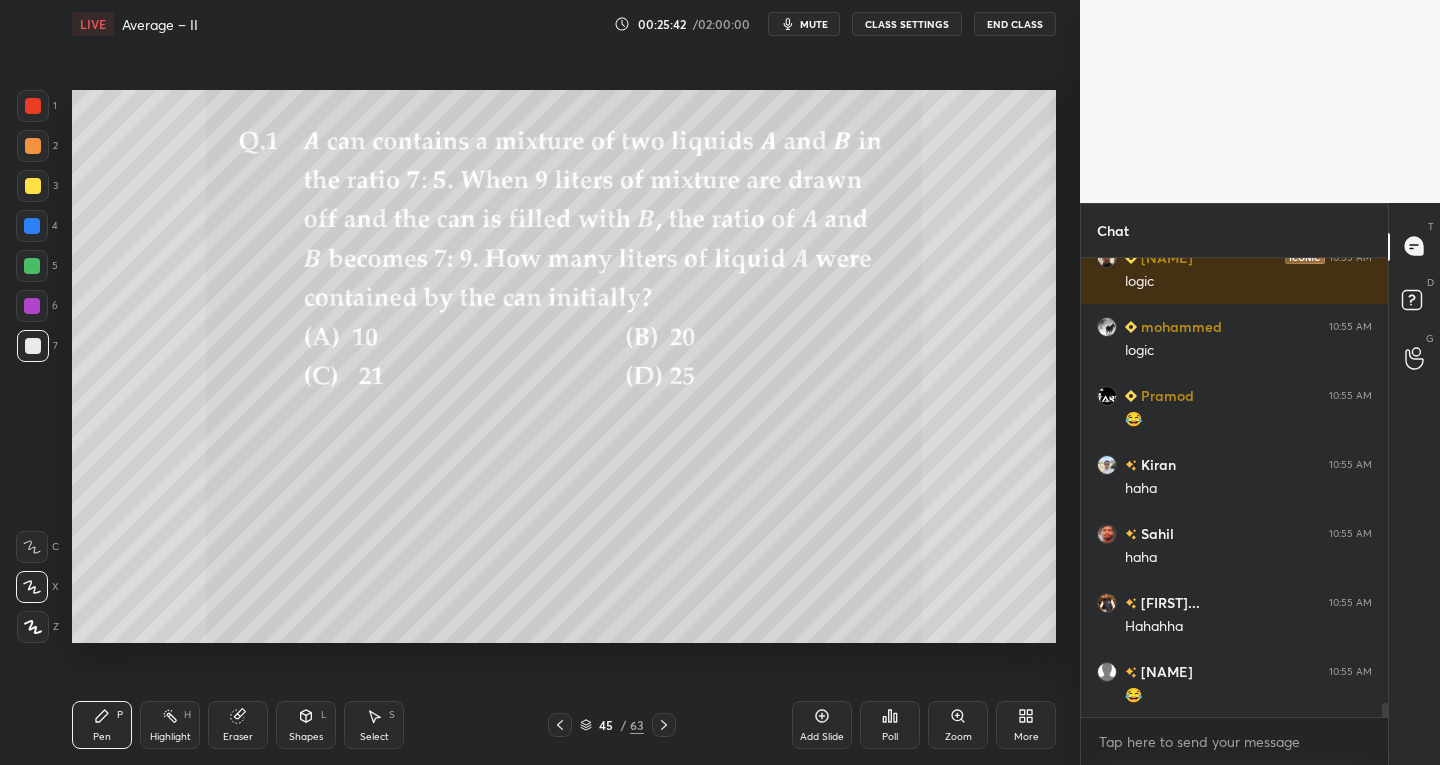 click 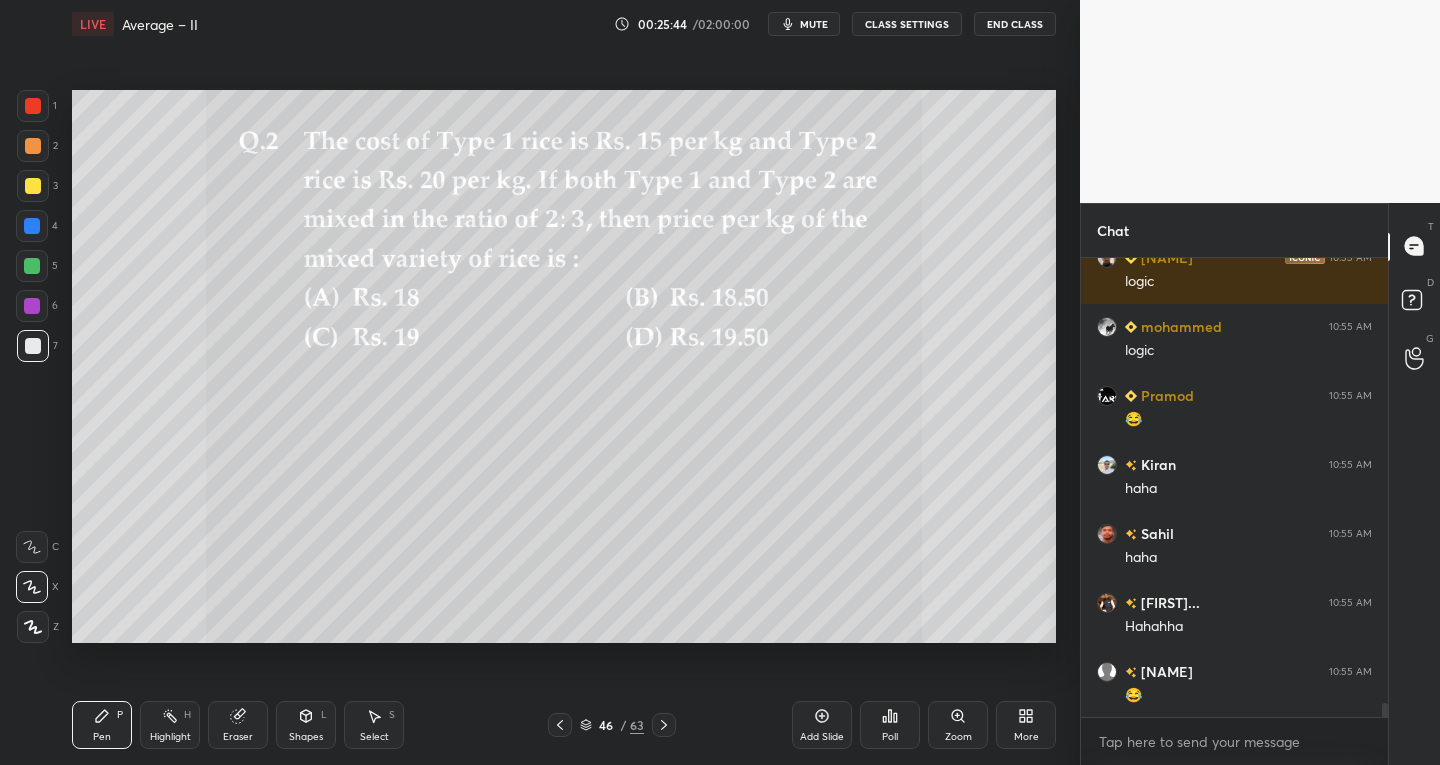 click 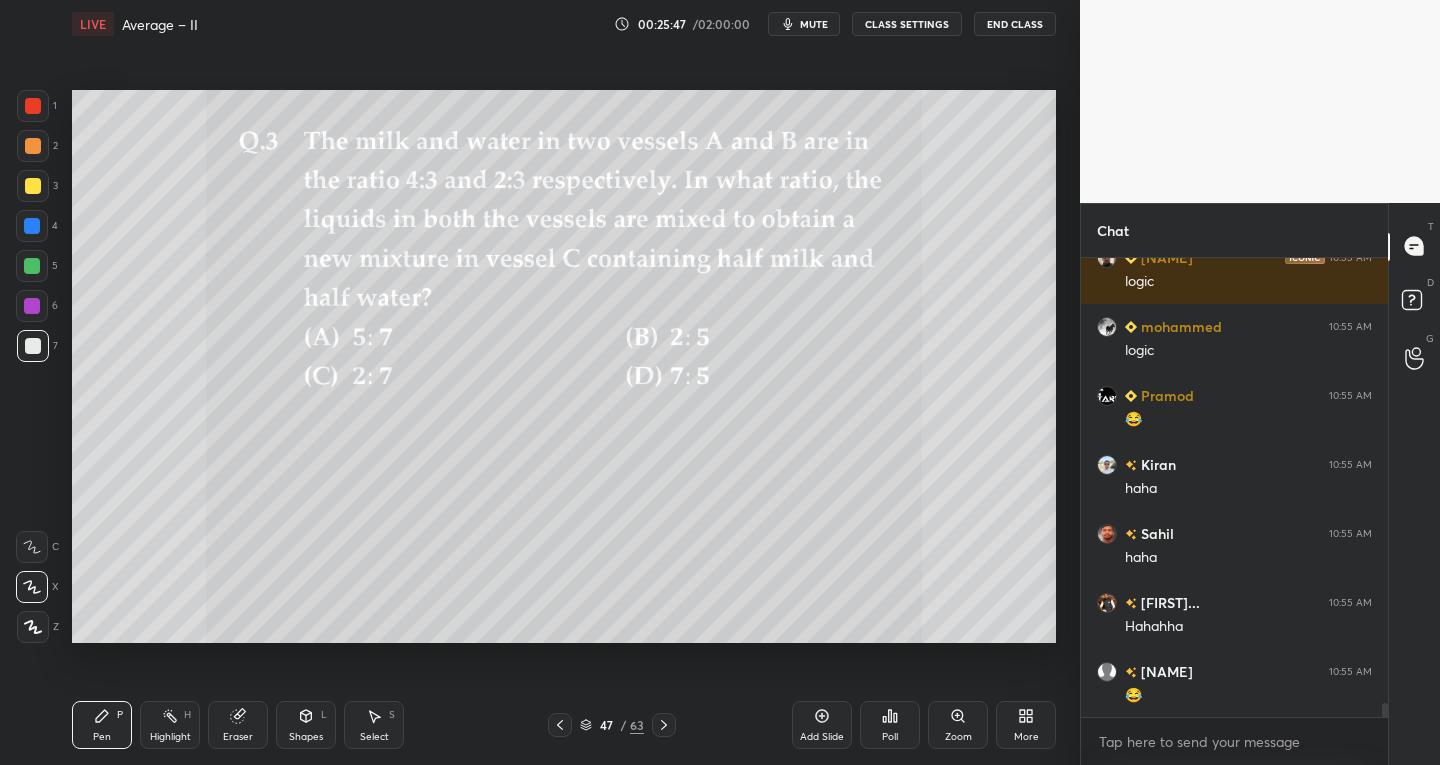 click 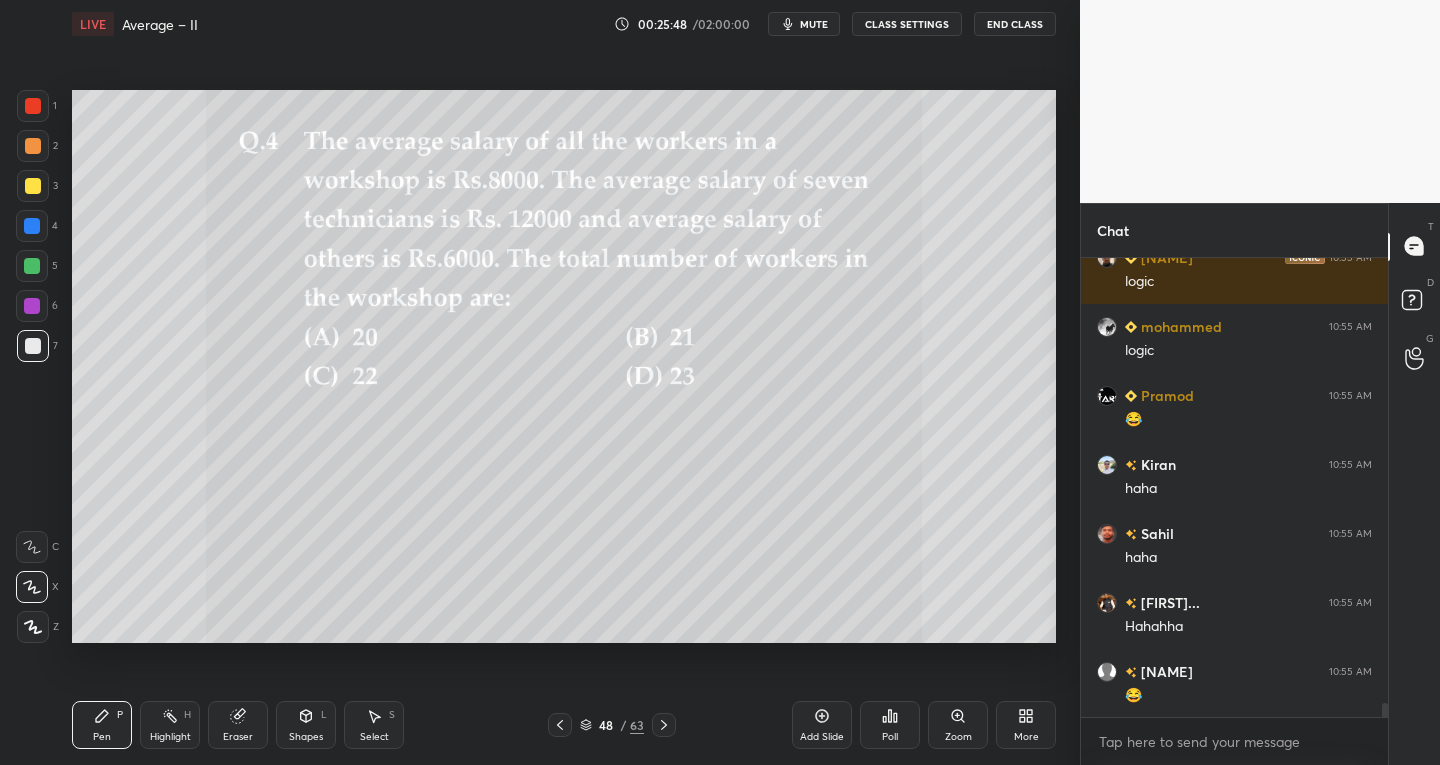 click 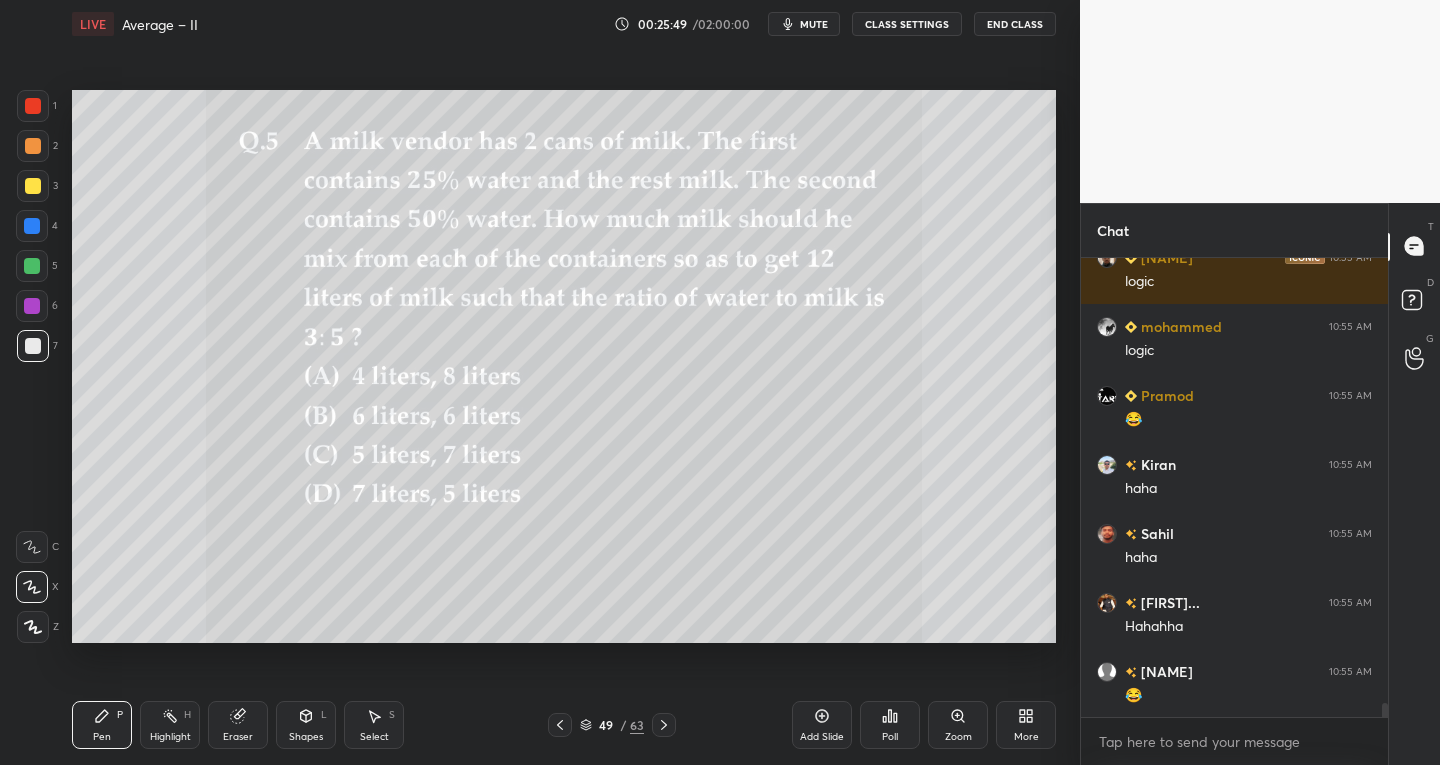 click 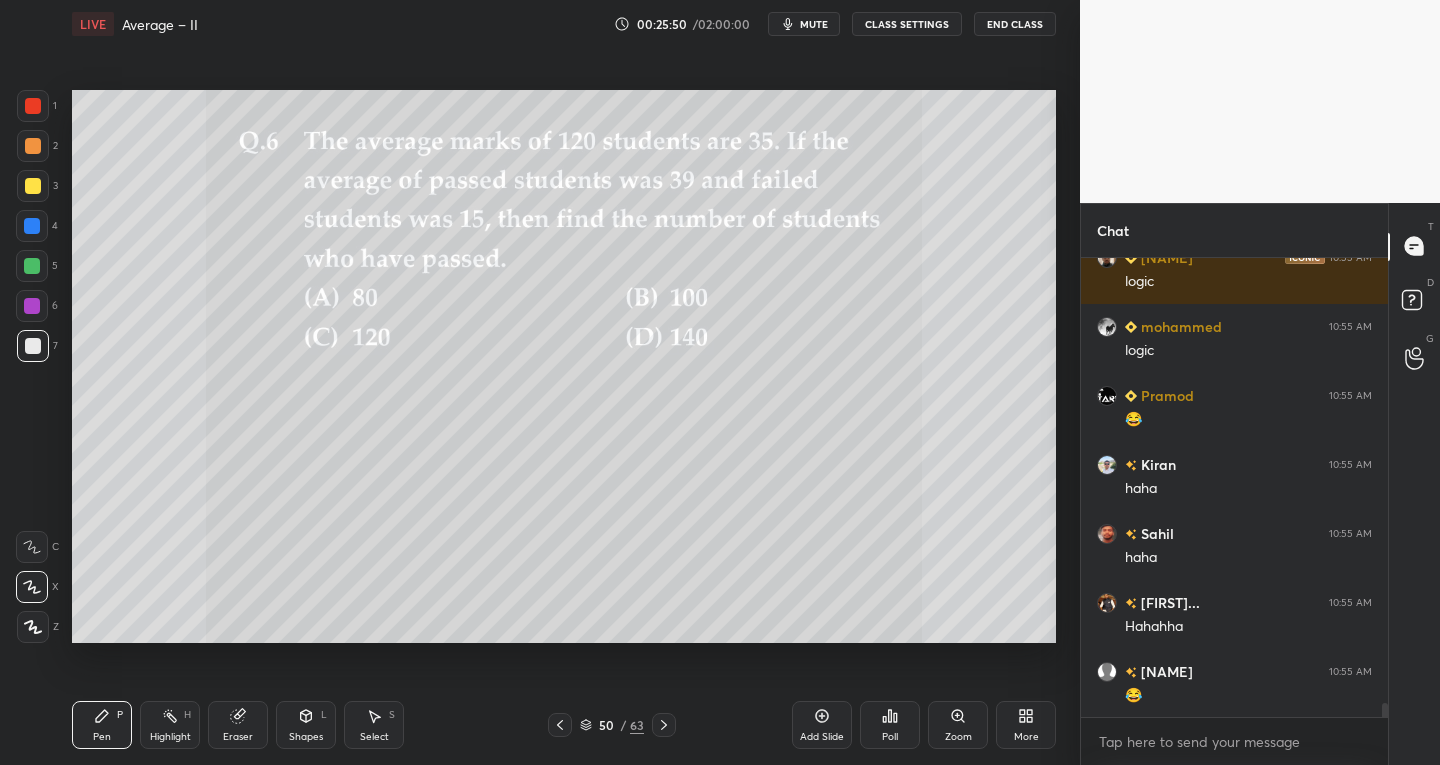click 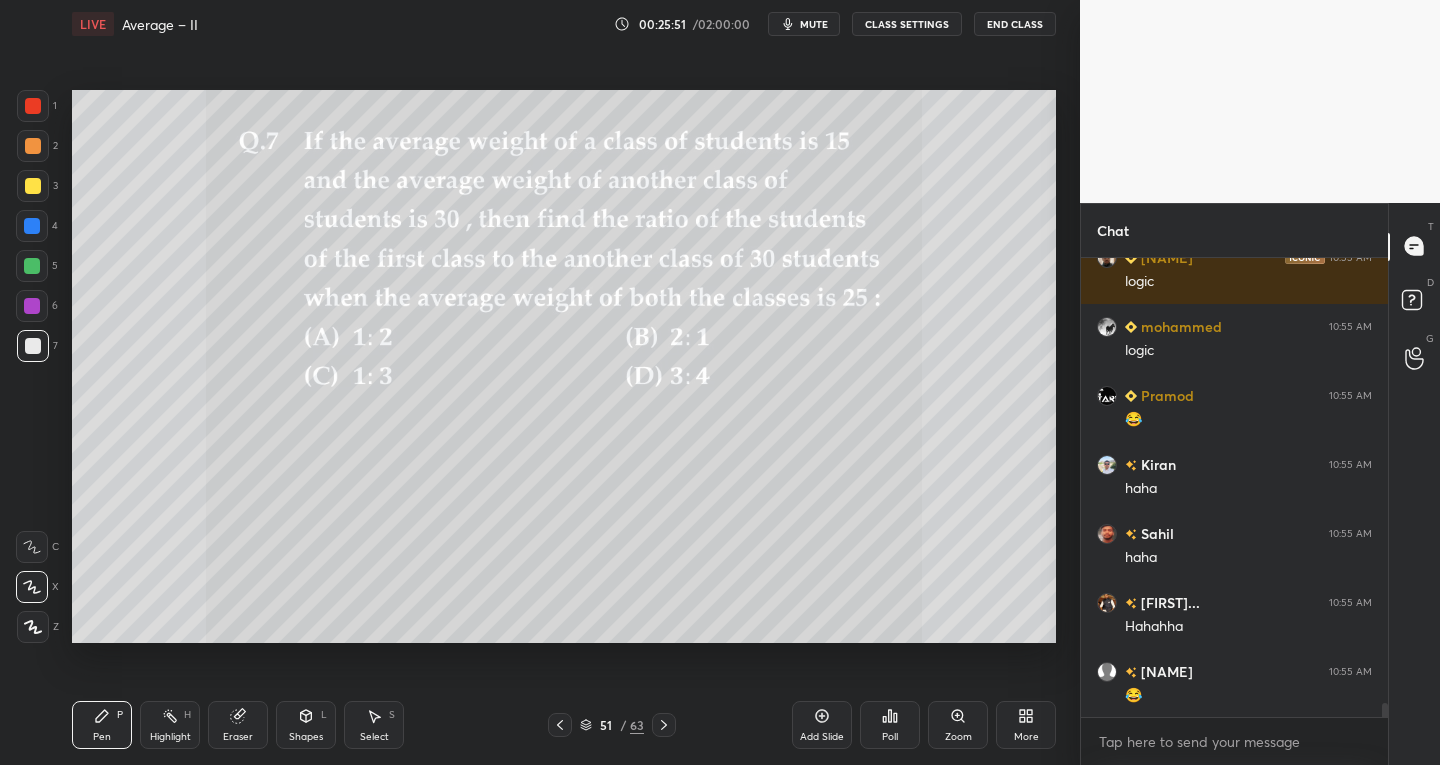 click 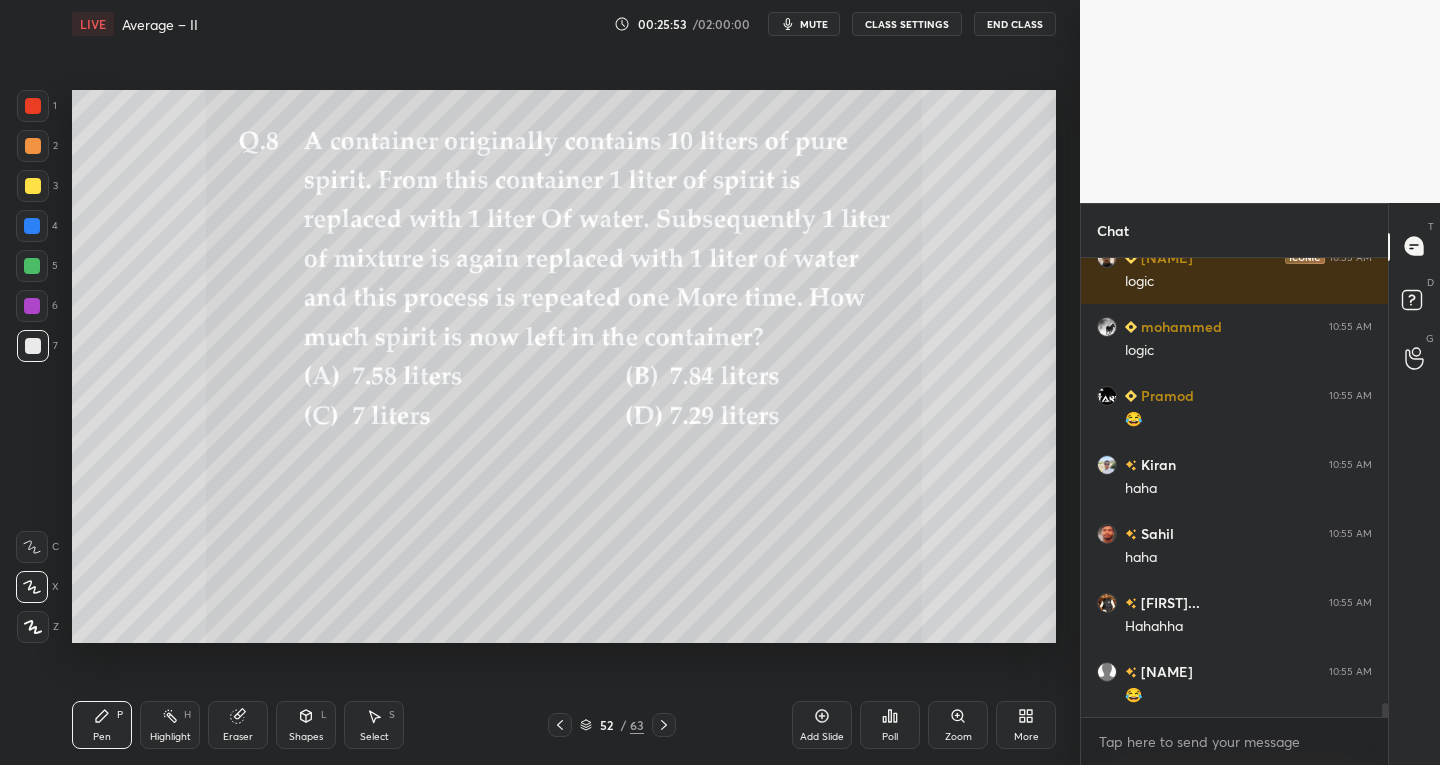 scroll, scrollTop: 14740, scrollLeft: 0, axis: vertical 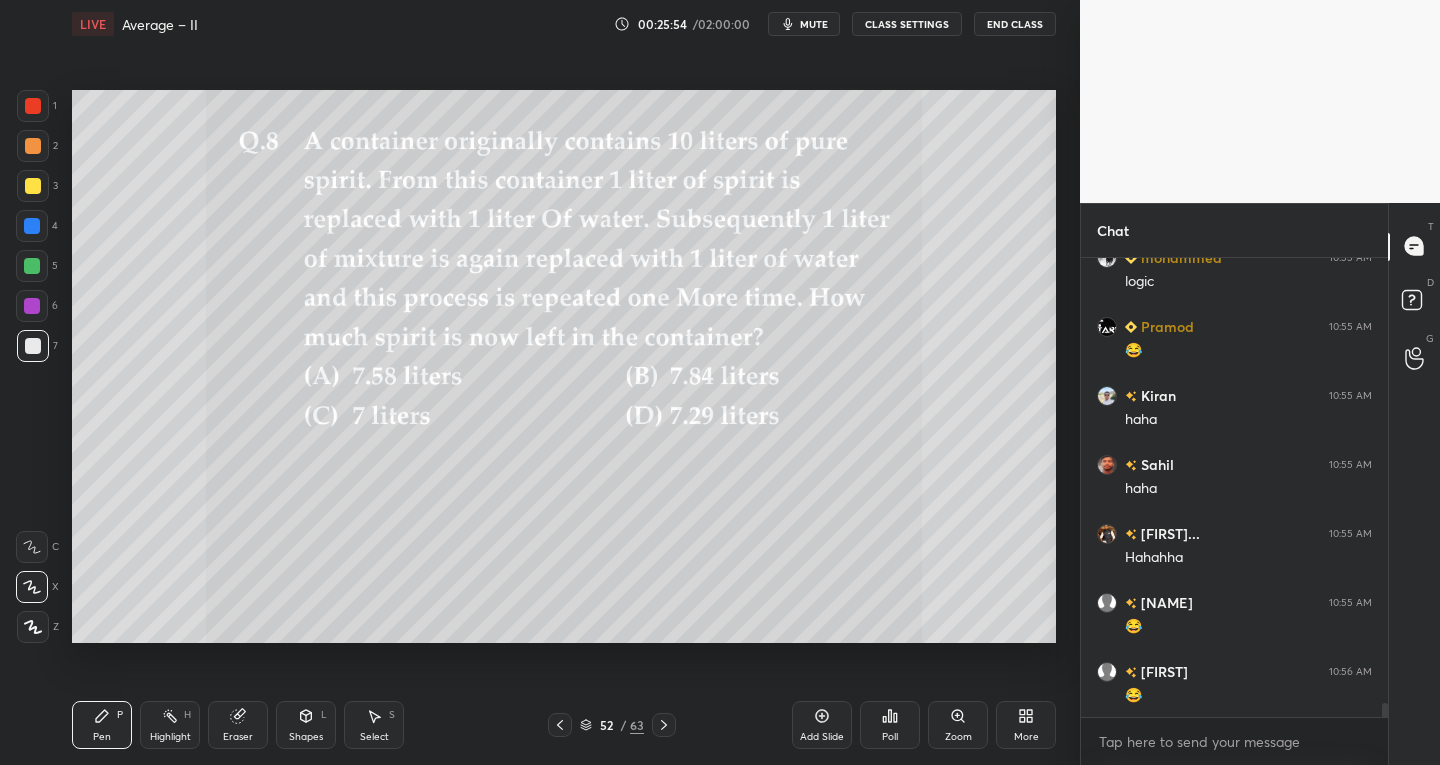 click 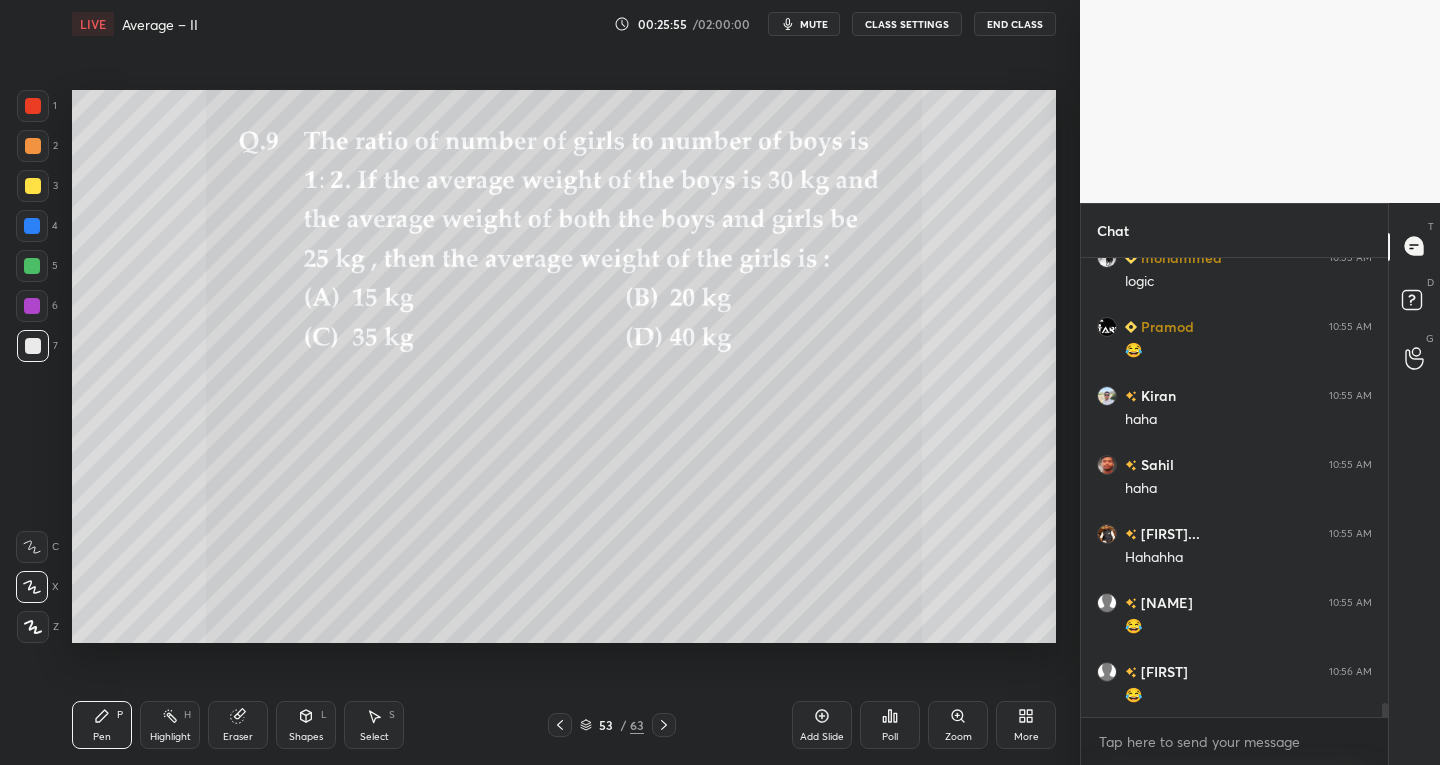 click at bounding box center (664, 725) 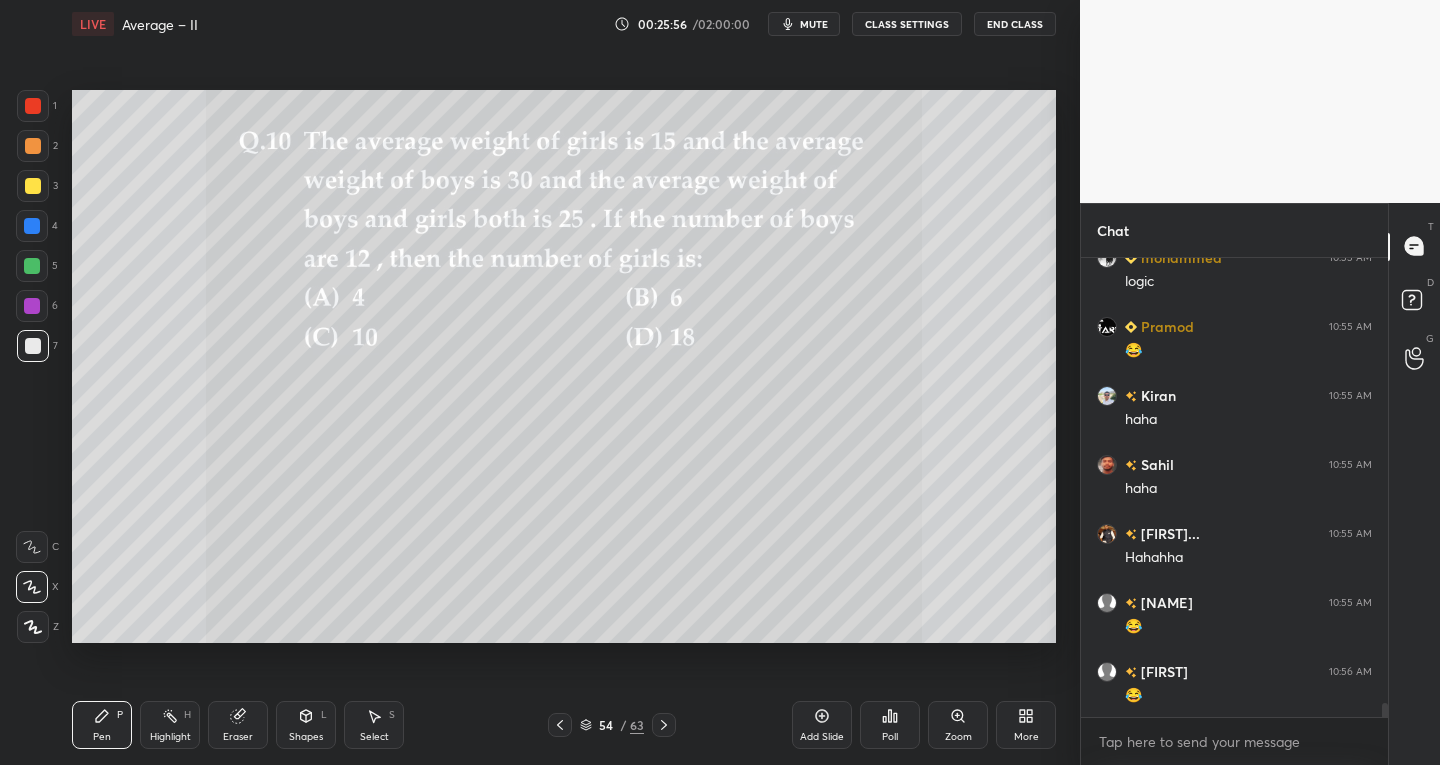 click at bounding box center (664, 725) 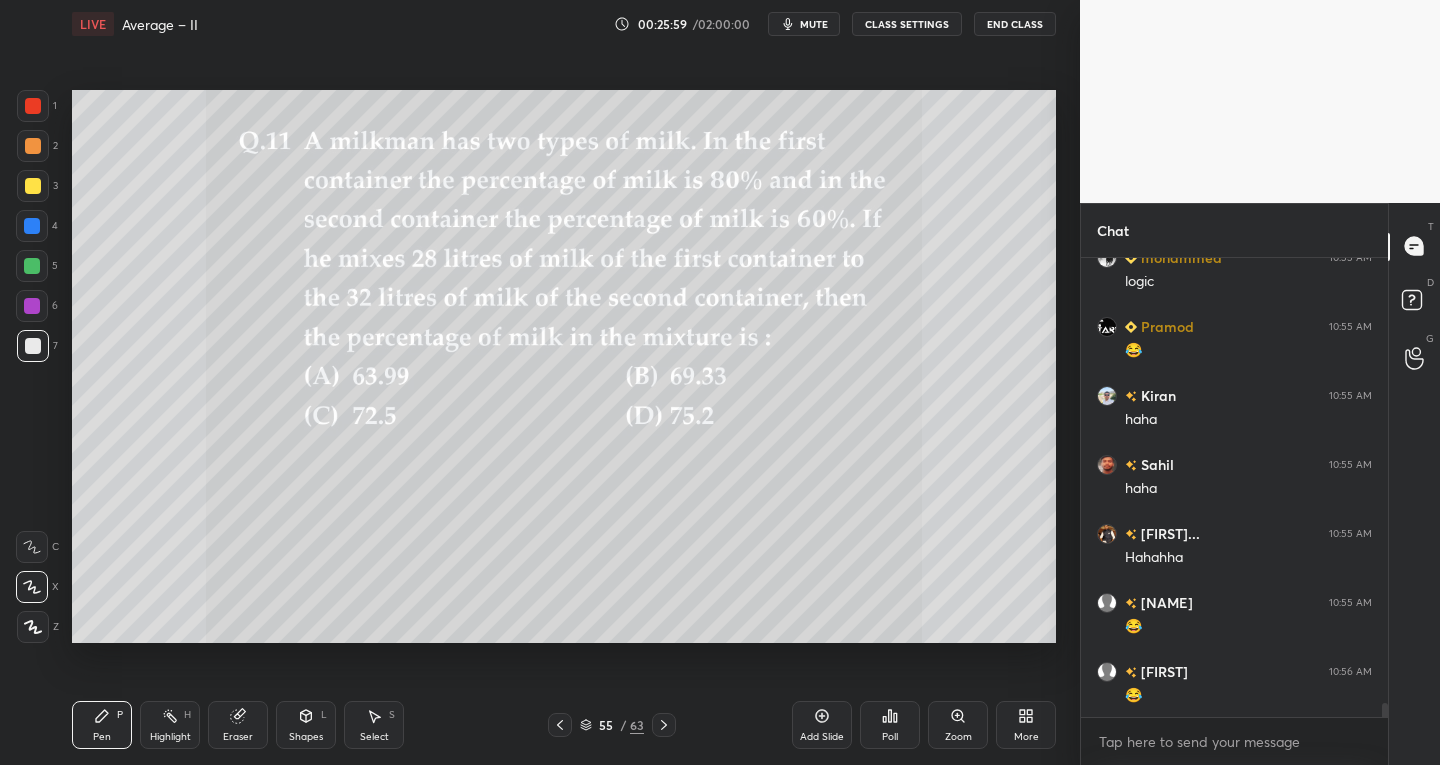 scroll, scrollTop: 412, scrollLeft: 301, axis: both 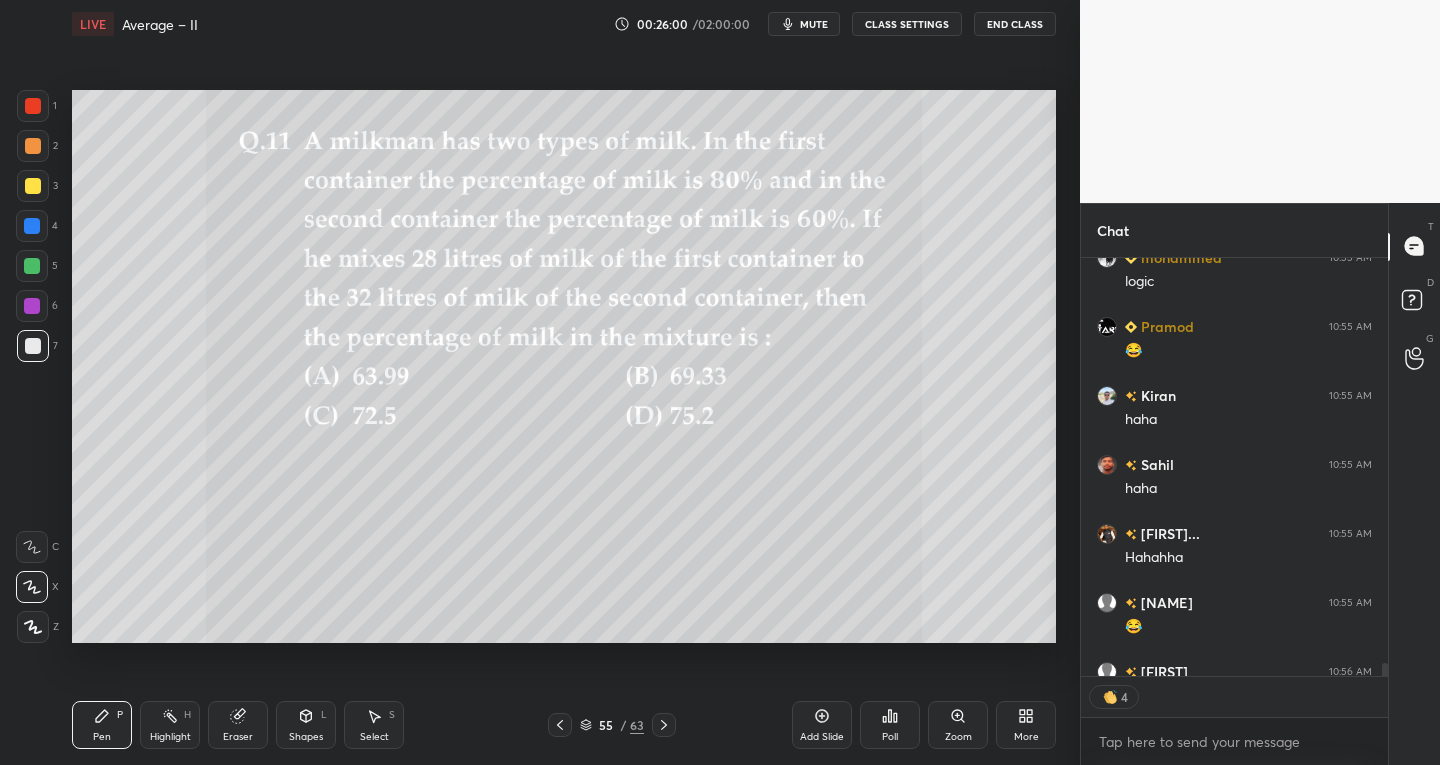click 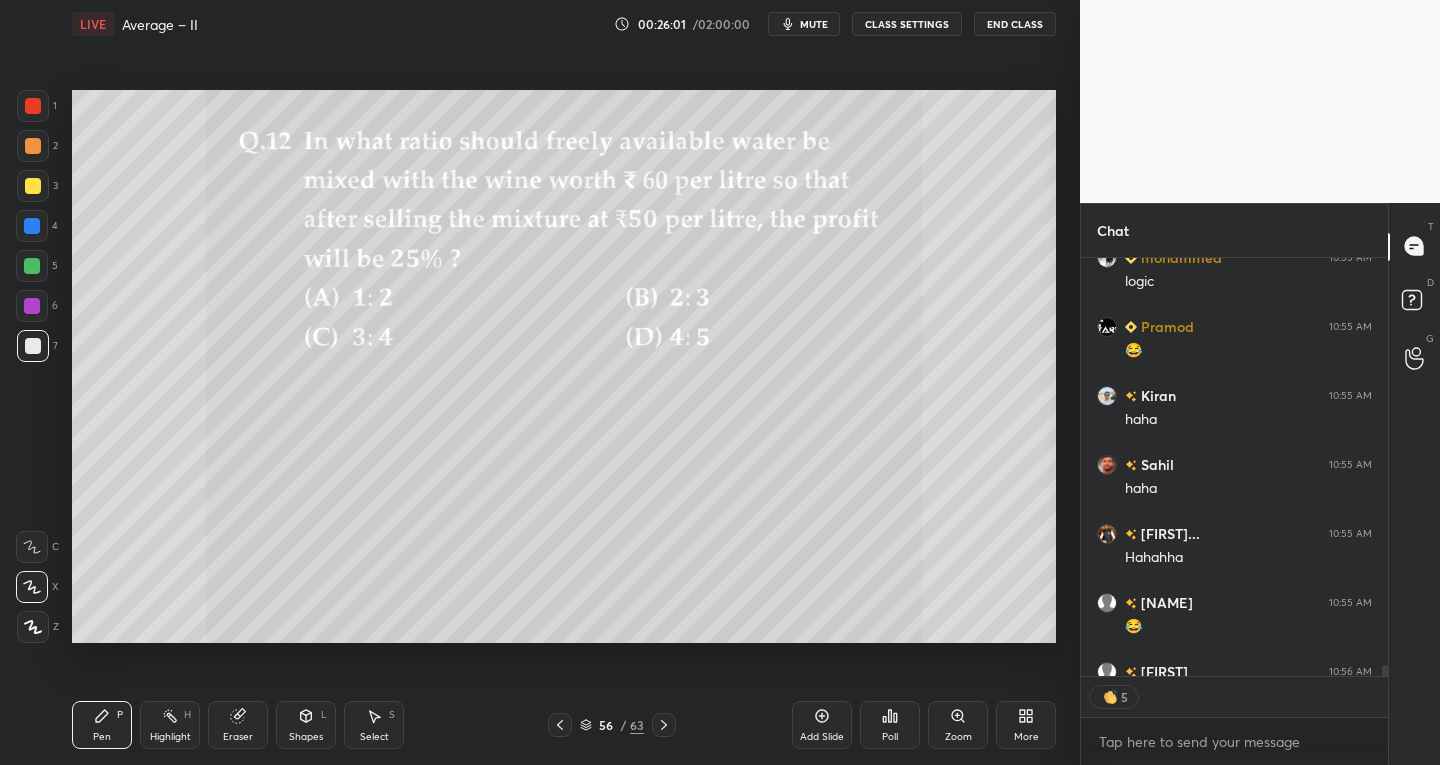 scroll, scrollTop: 14850, scrollLeft: 0, axis: vertical 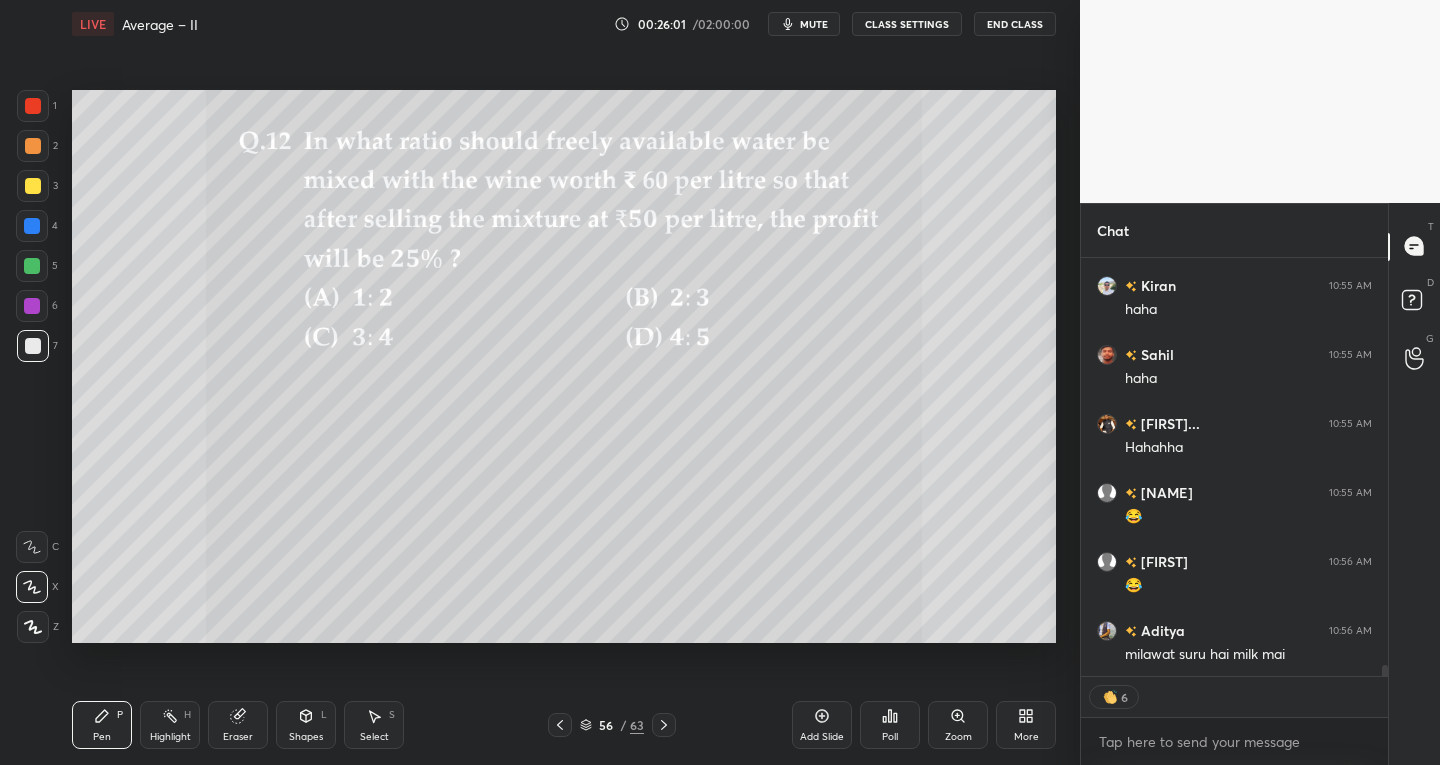 click at bounding box center (664, 725) 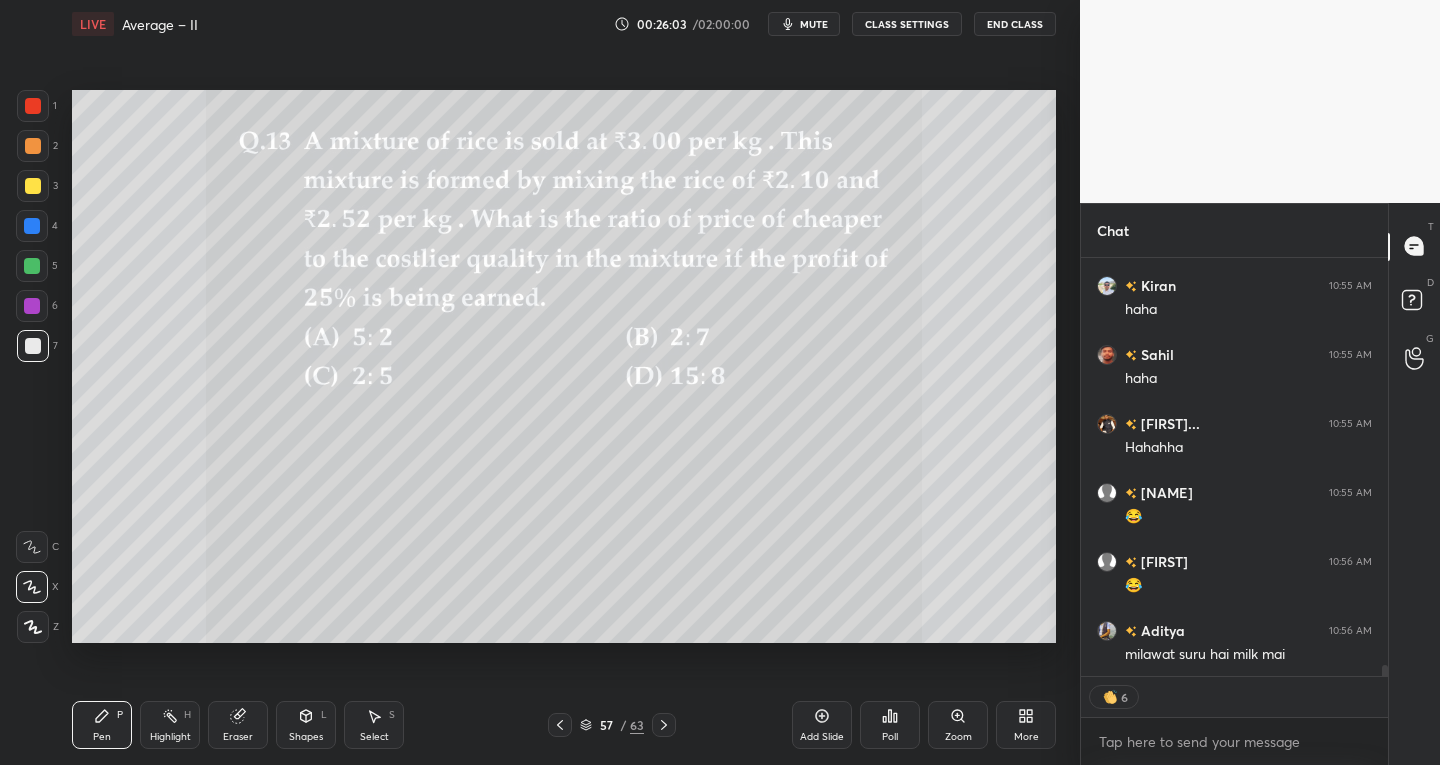 click at bounding box center (664, 725) 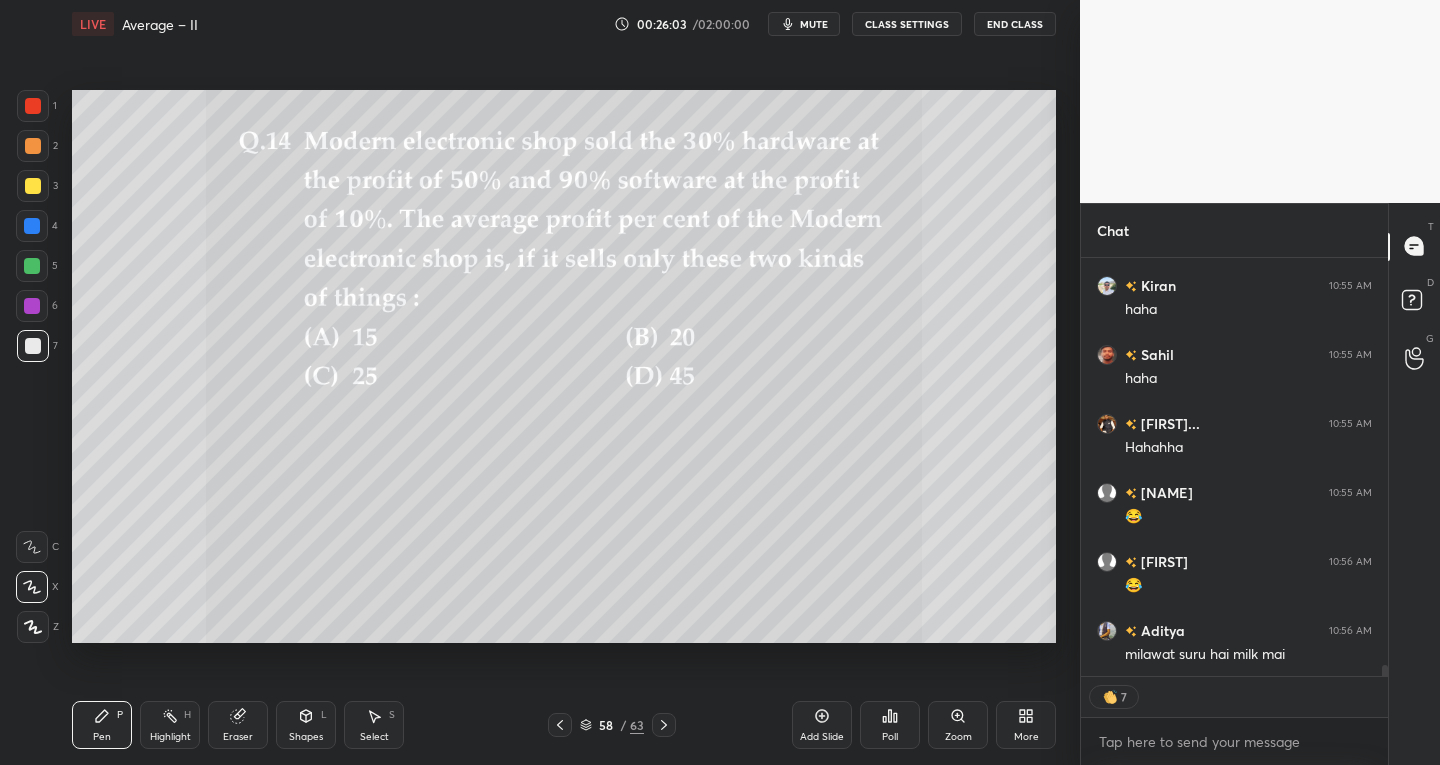 click at bounding box center (664, 725) 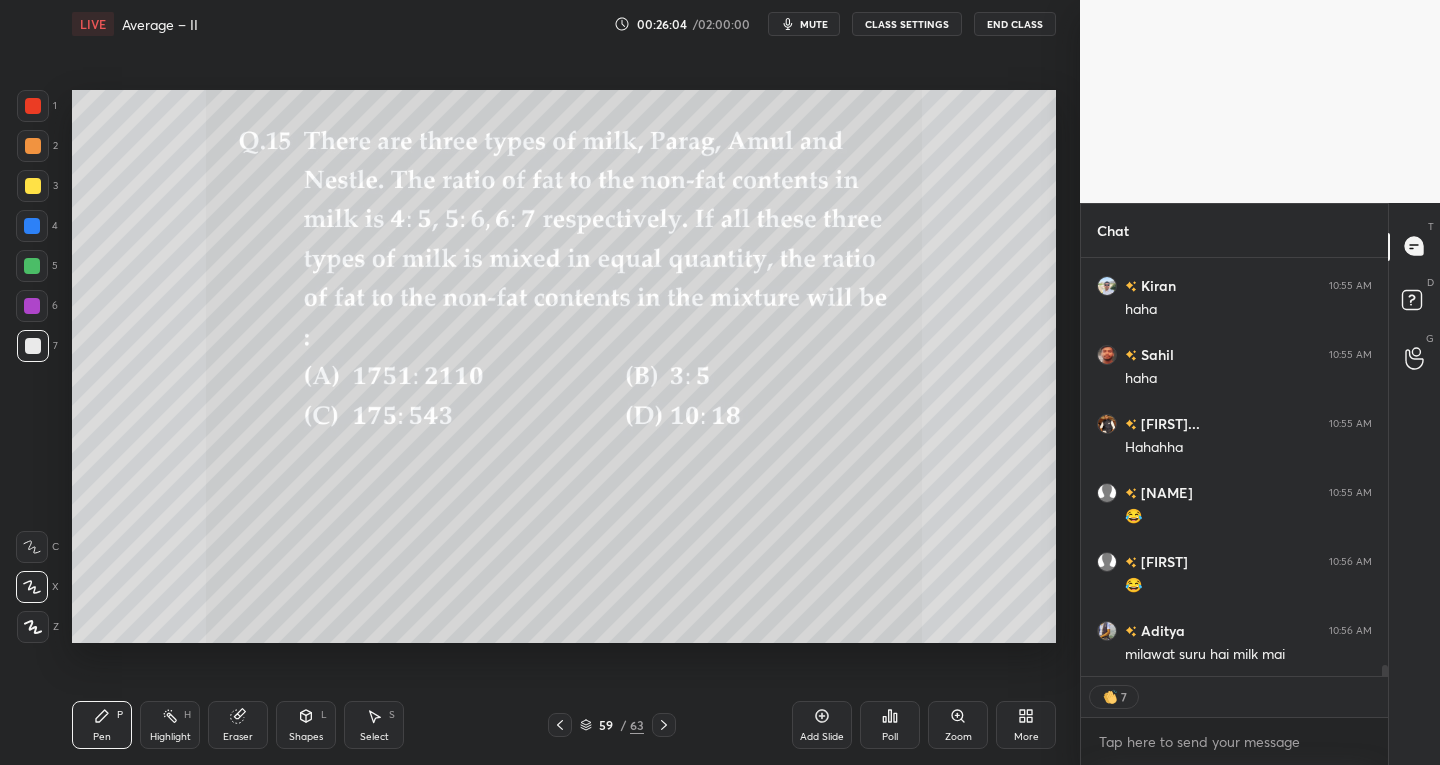 click on "Pen P Highlight H Eraser Shapes L Select S 59 / 63 Add Slide Poll Zoom More" at bounding box center (564, 725) 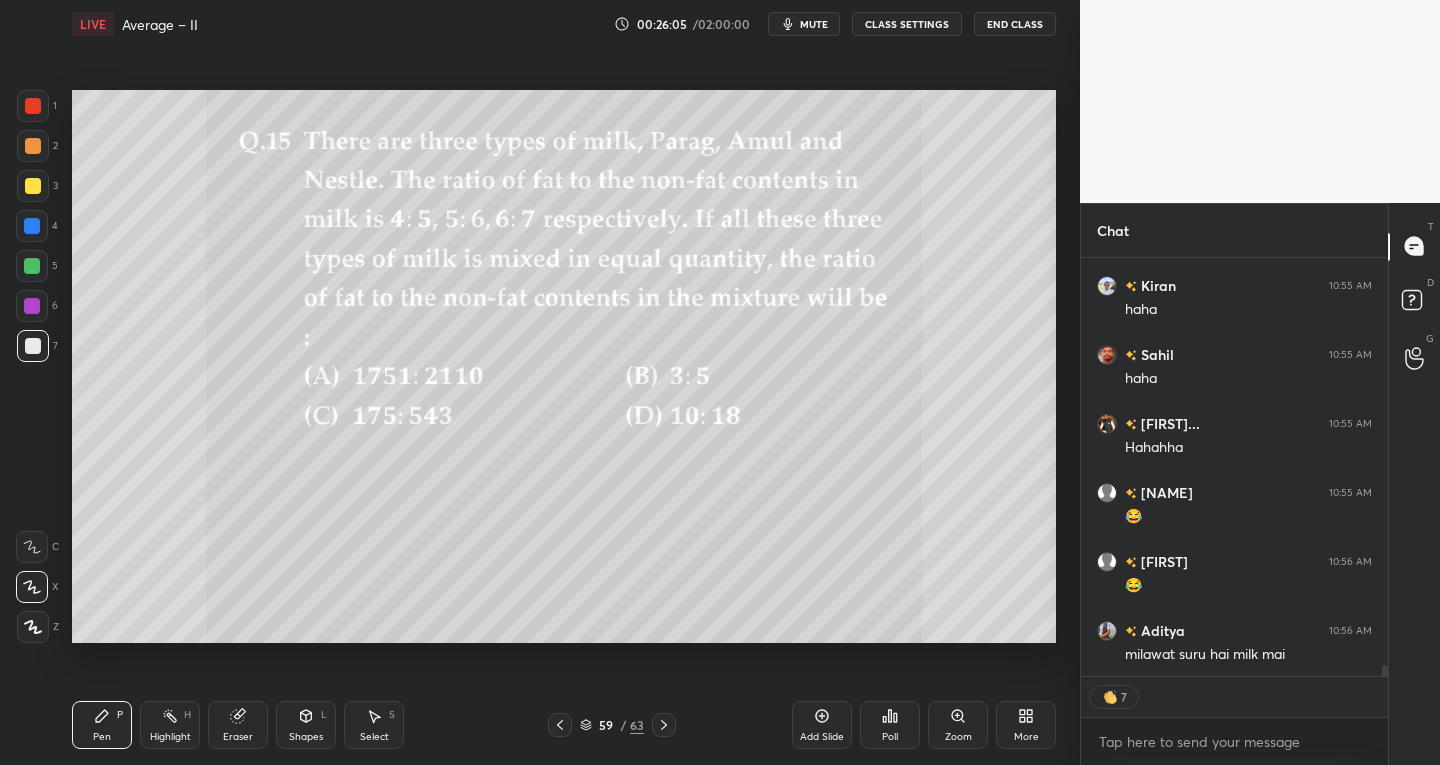 click 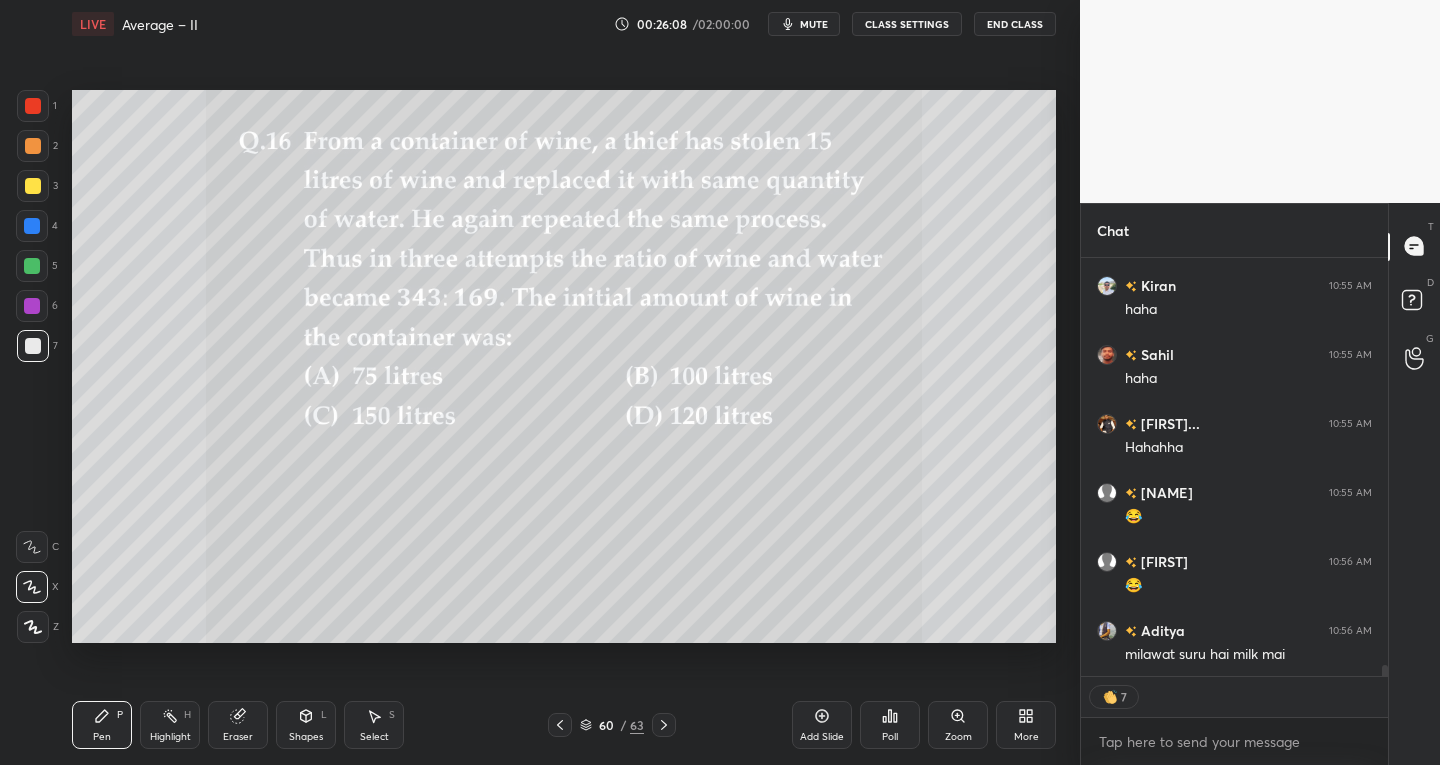 click at bounding box center (33, 106) 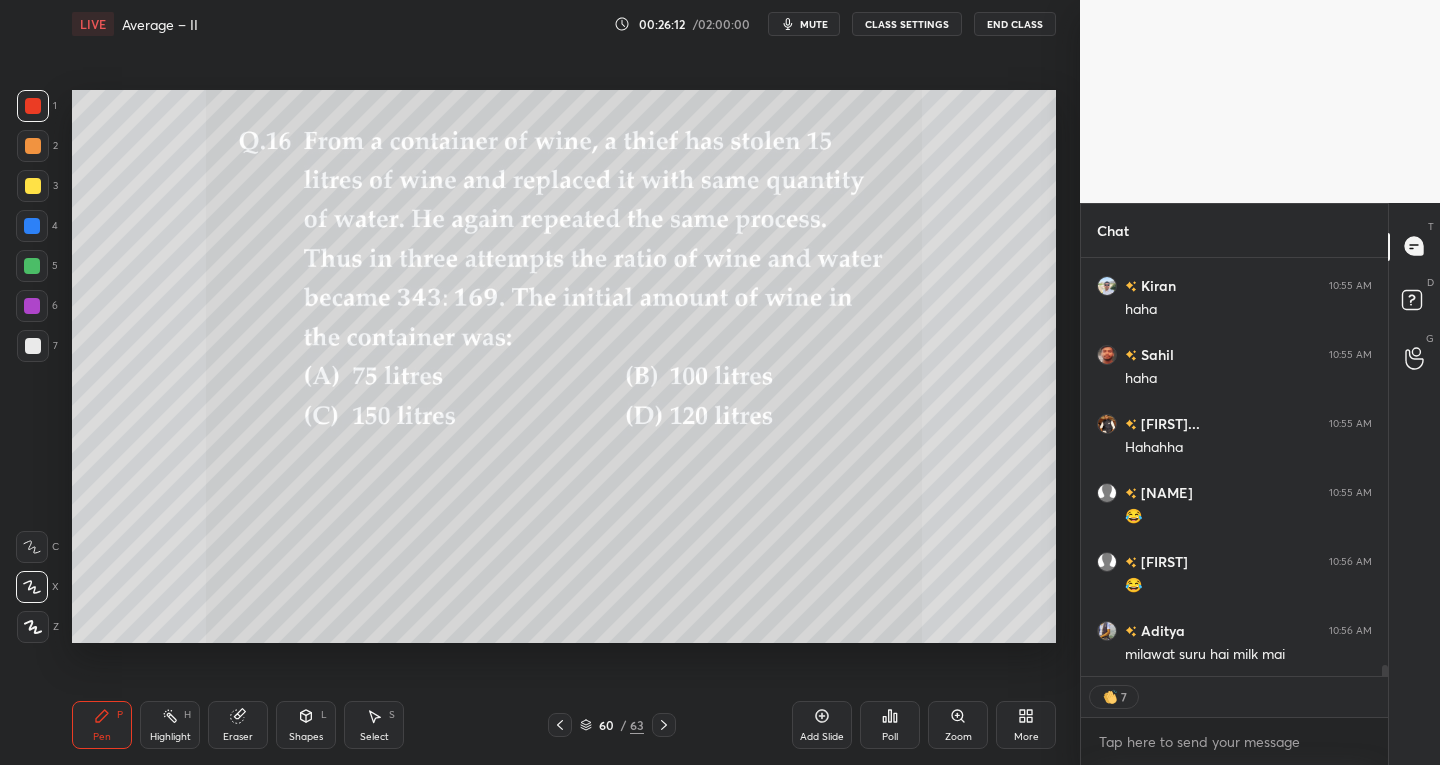 scroll, scrollTop: 14919, scrollLeft: 0, axis: vertical 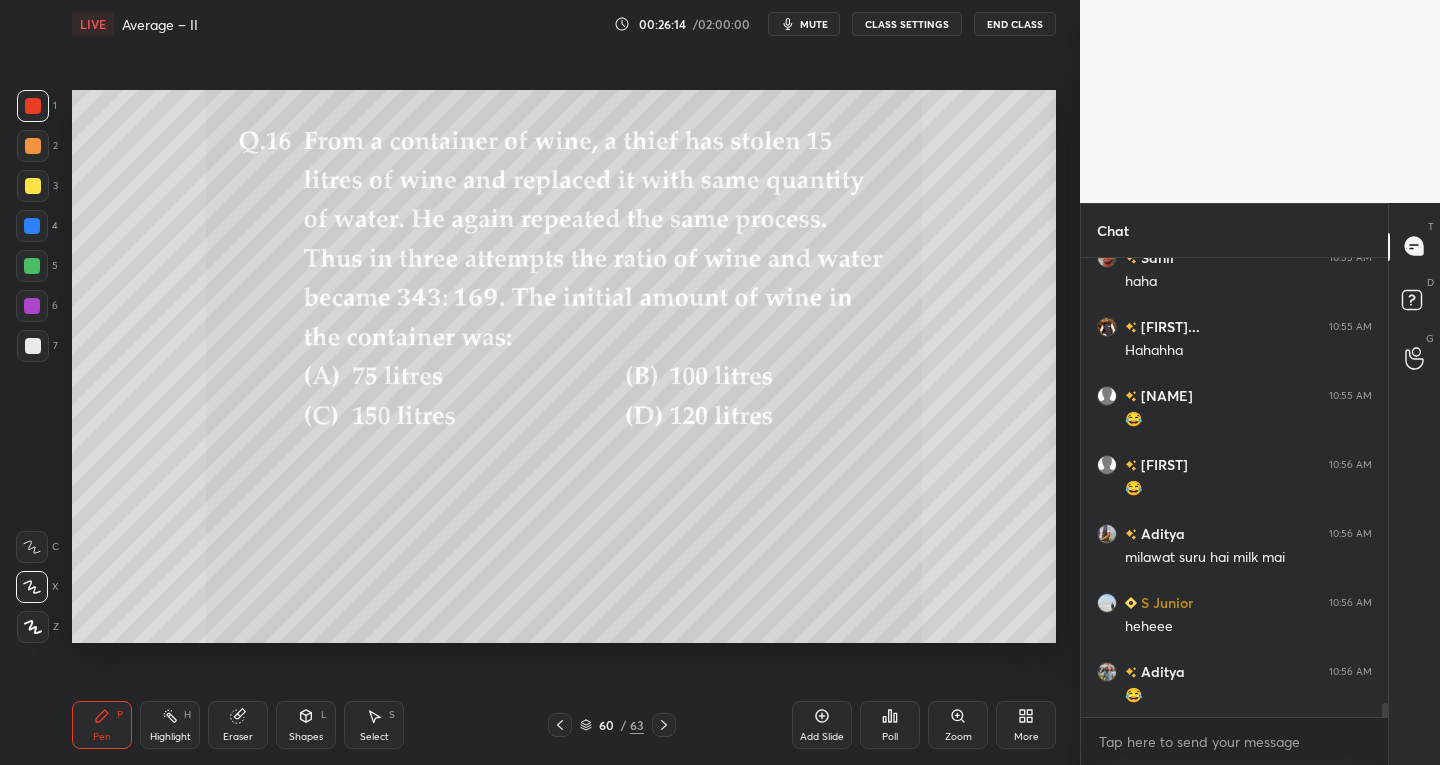 click on "Eraser" at bounding box center (238, 737) 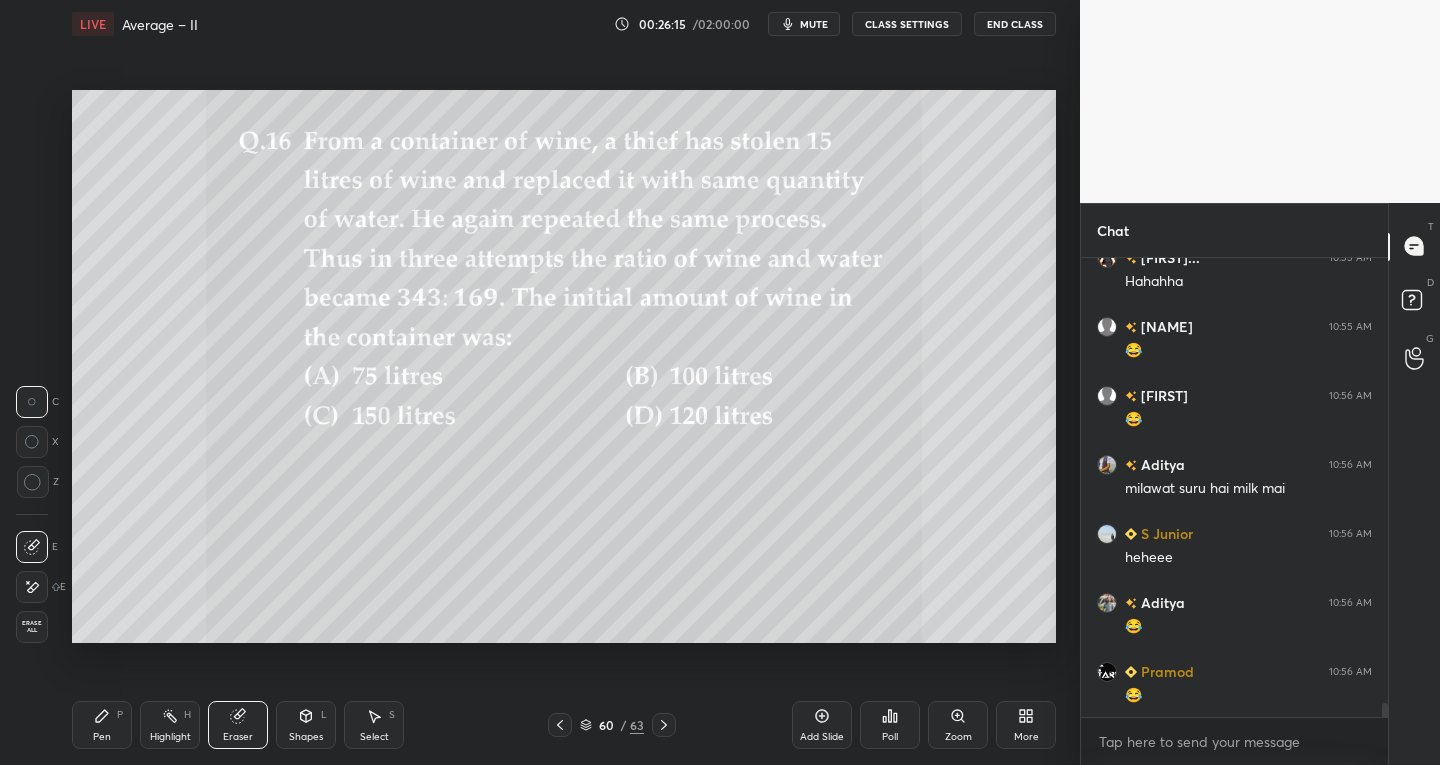 click on "Erase all" at bounding box center (32, 627) 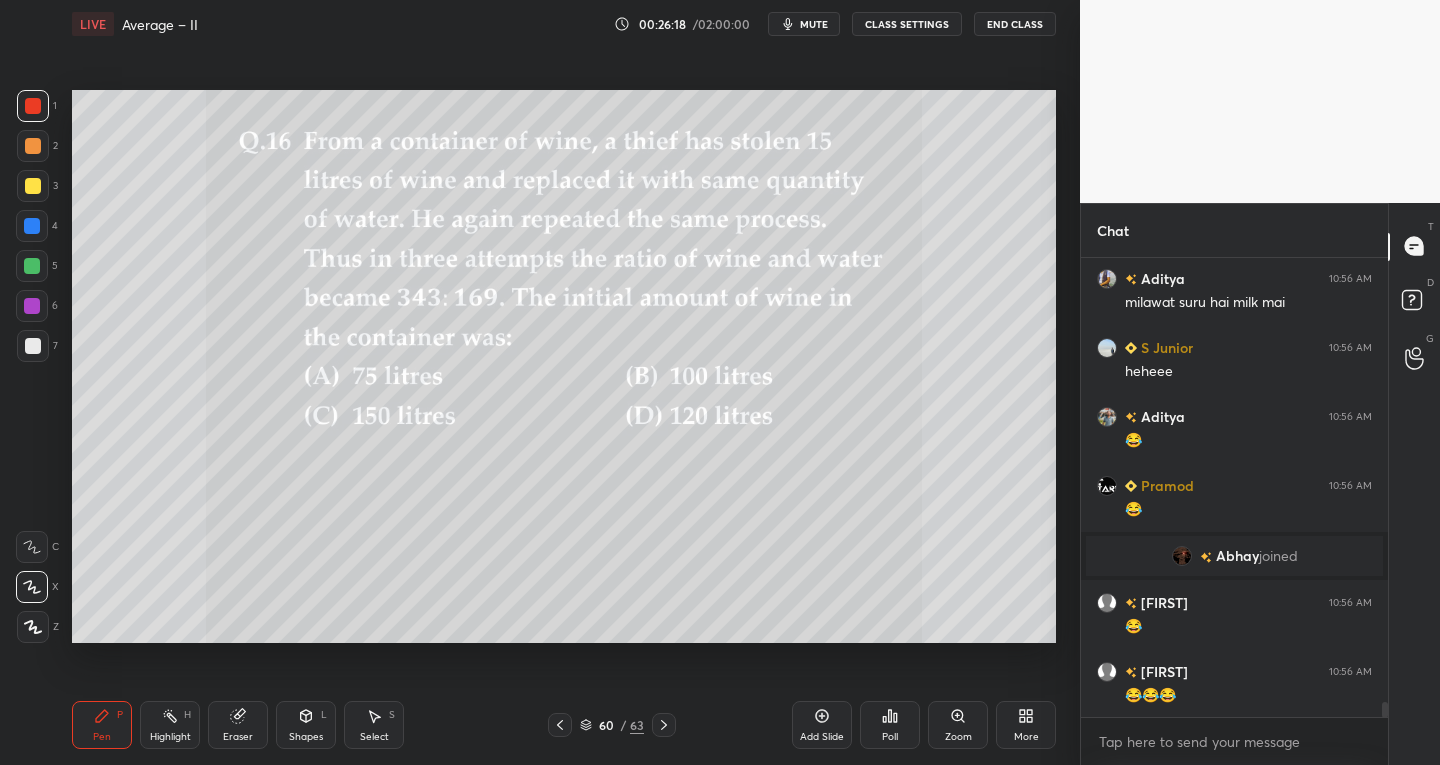 scroll, scrollTop: 13336, scrollLeft: 0, axis: vertical 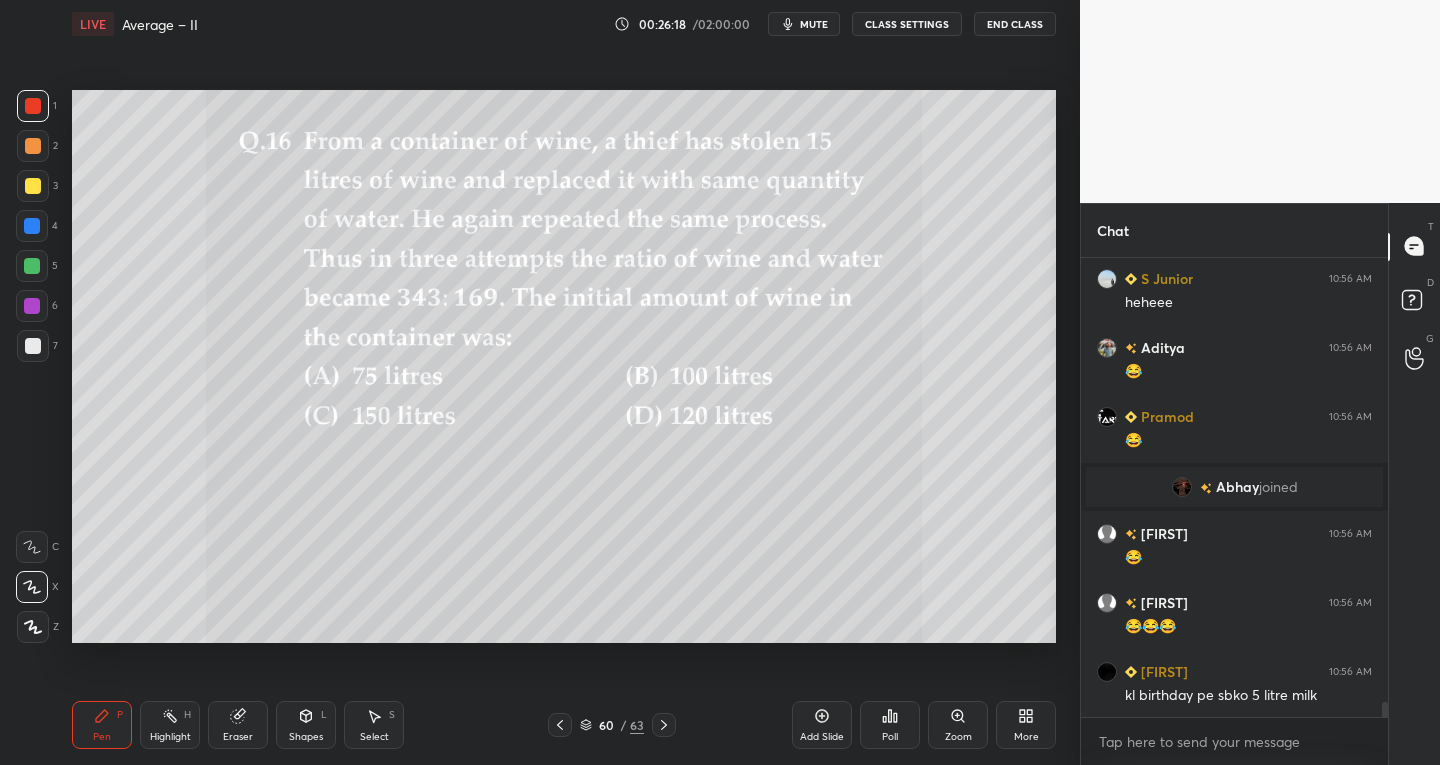 click 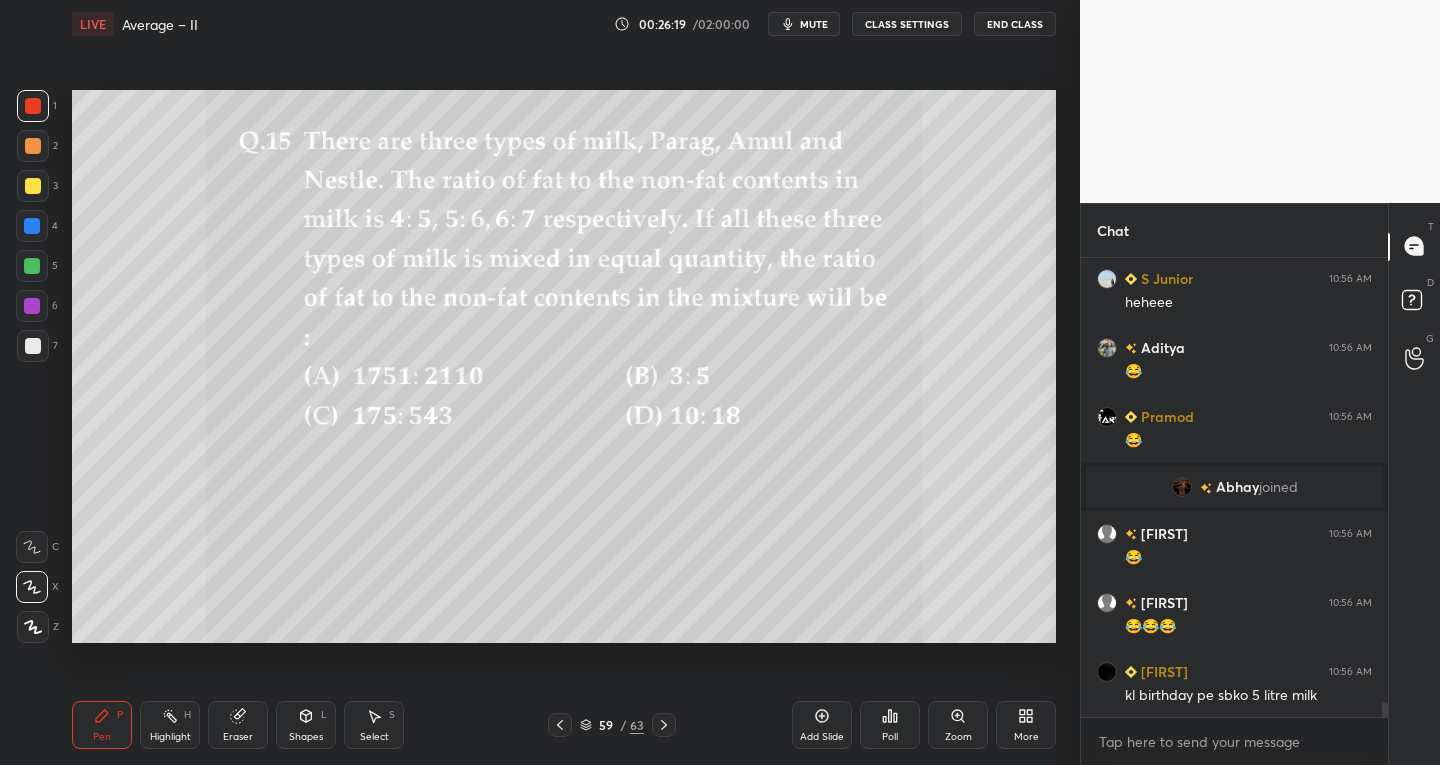 click 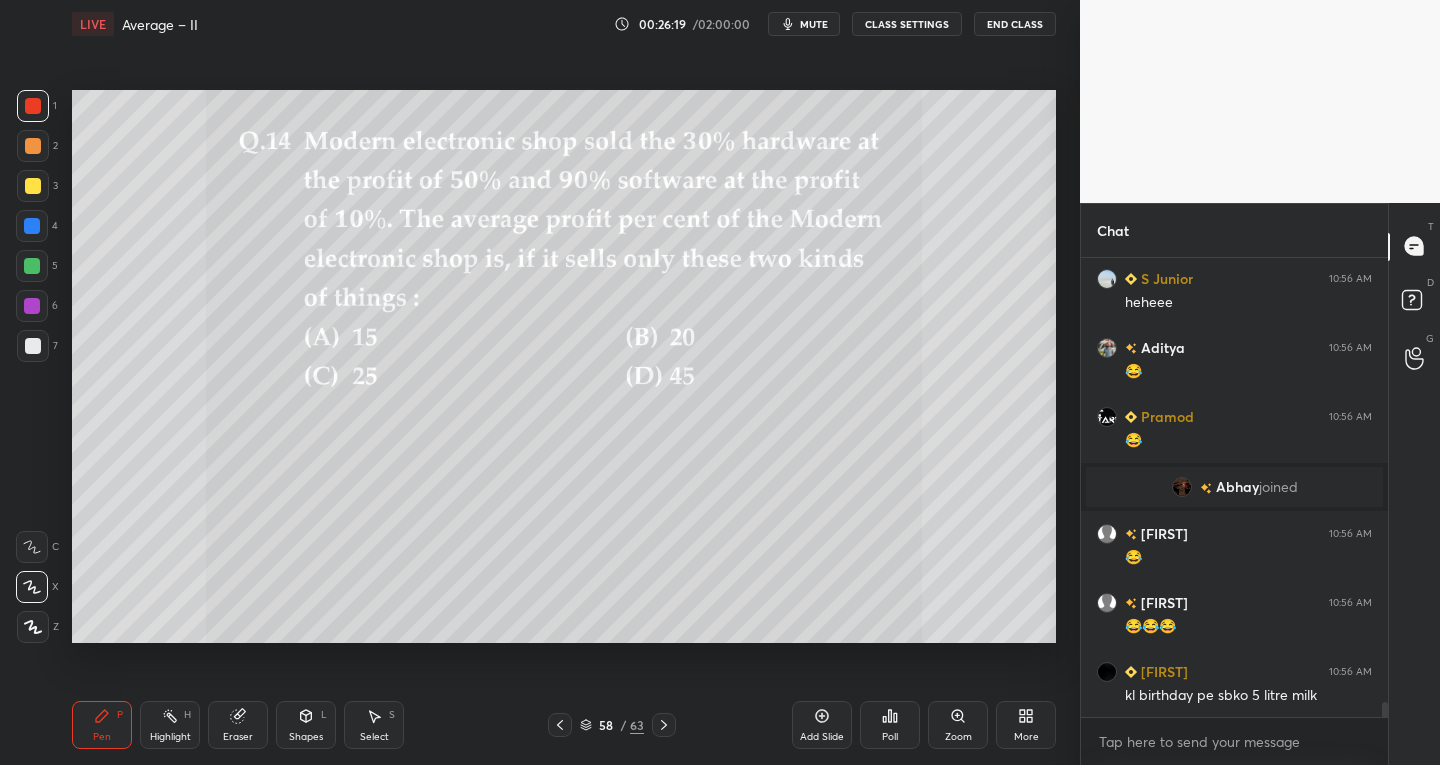 click 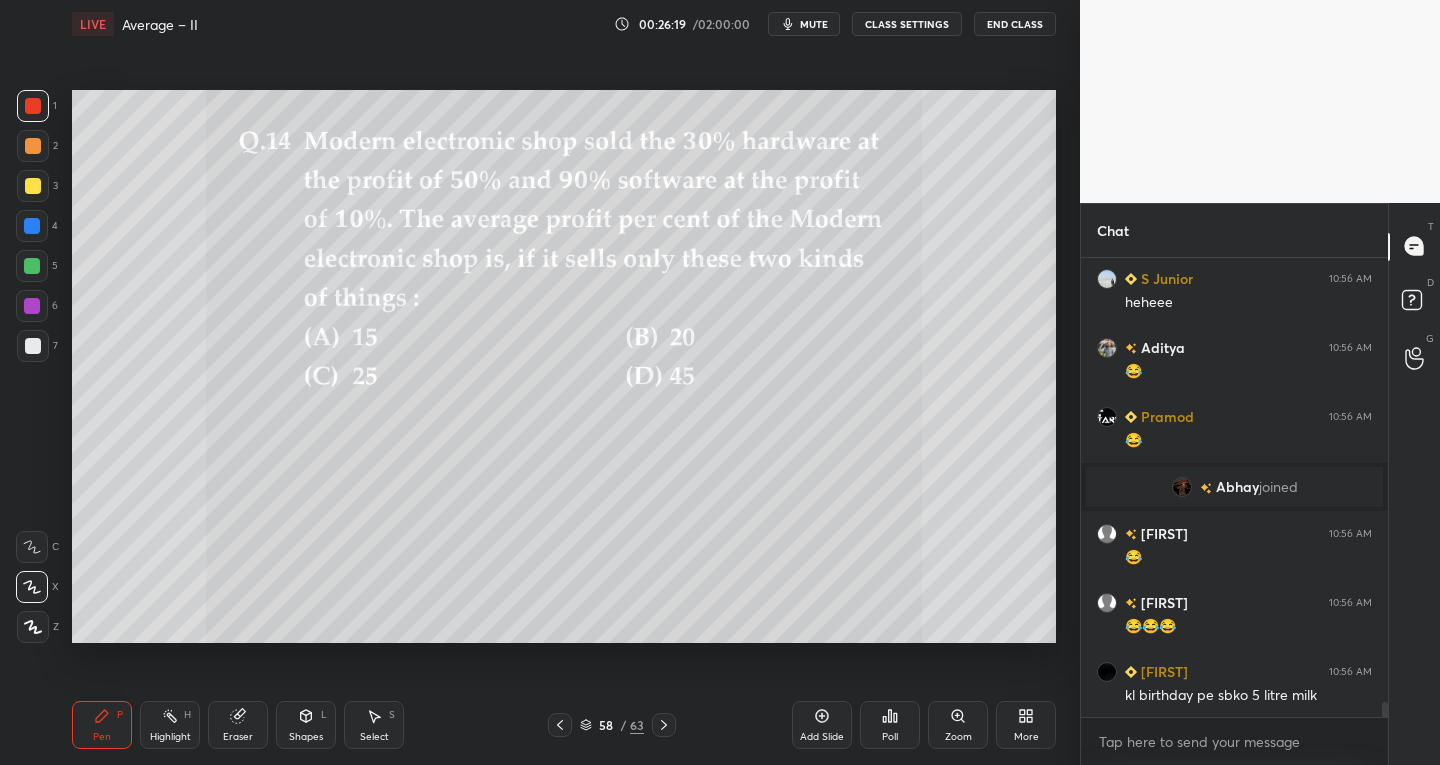 scroll, scrollTop: 13405, scrollLeft: 0, axis: vertical 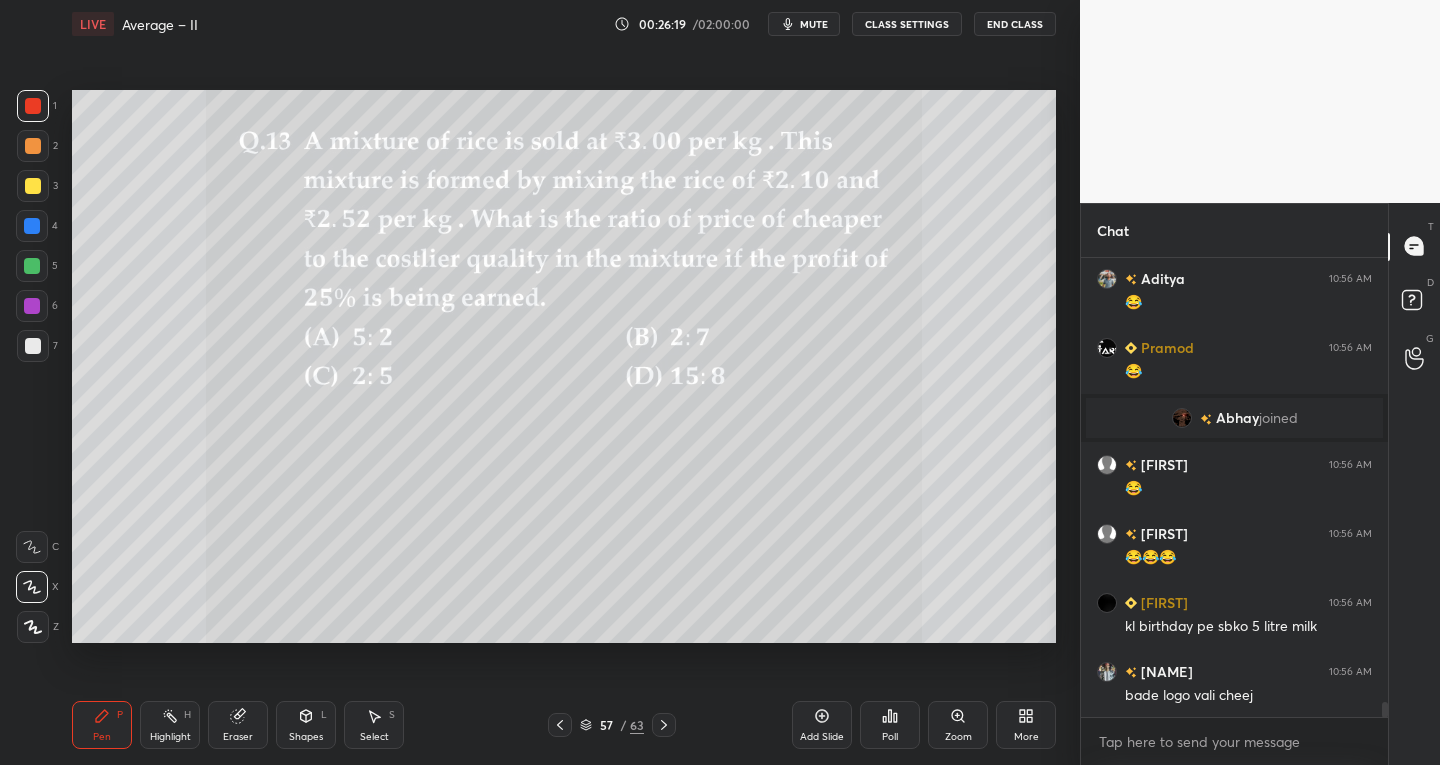 click 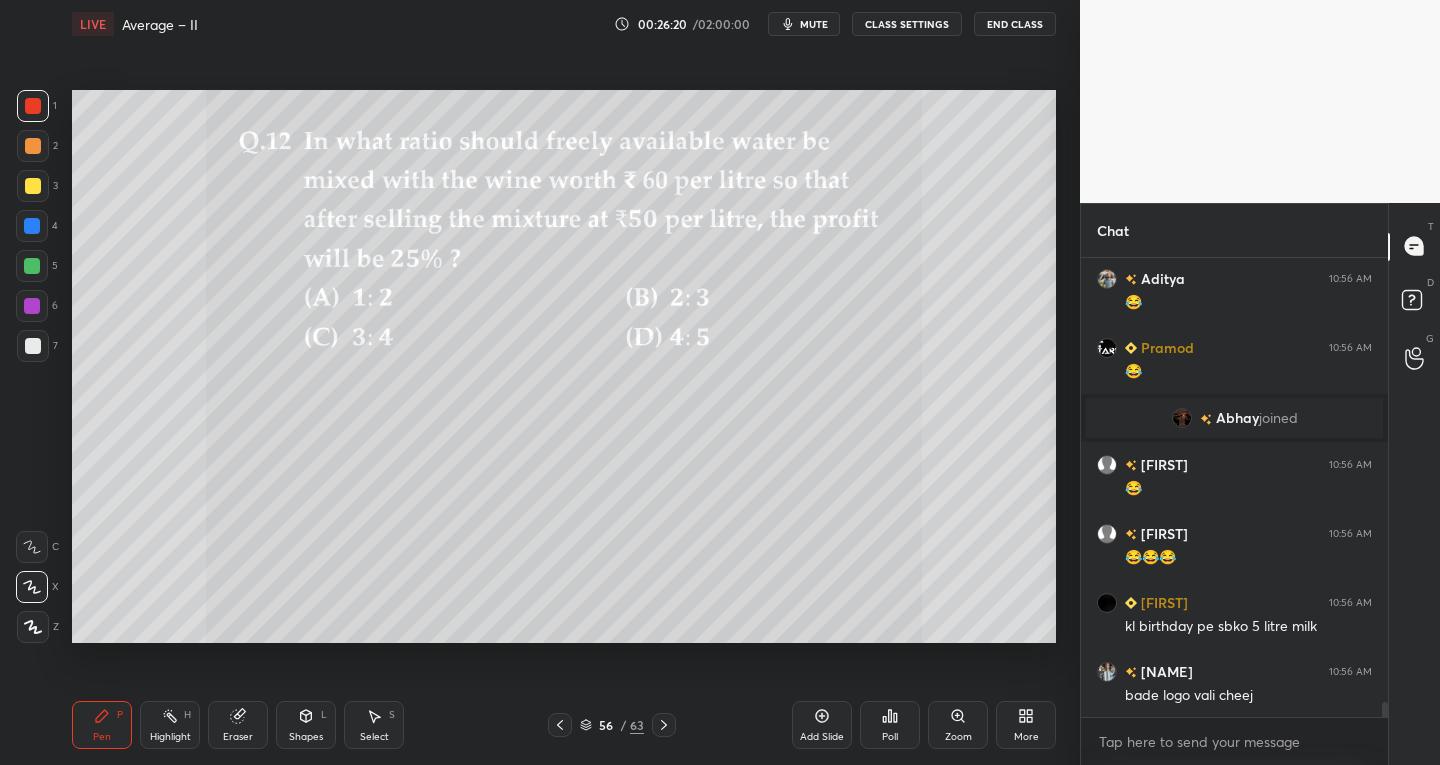 click 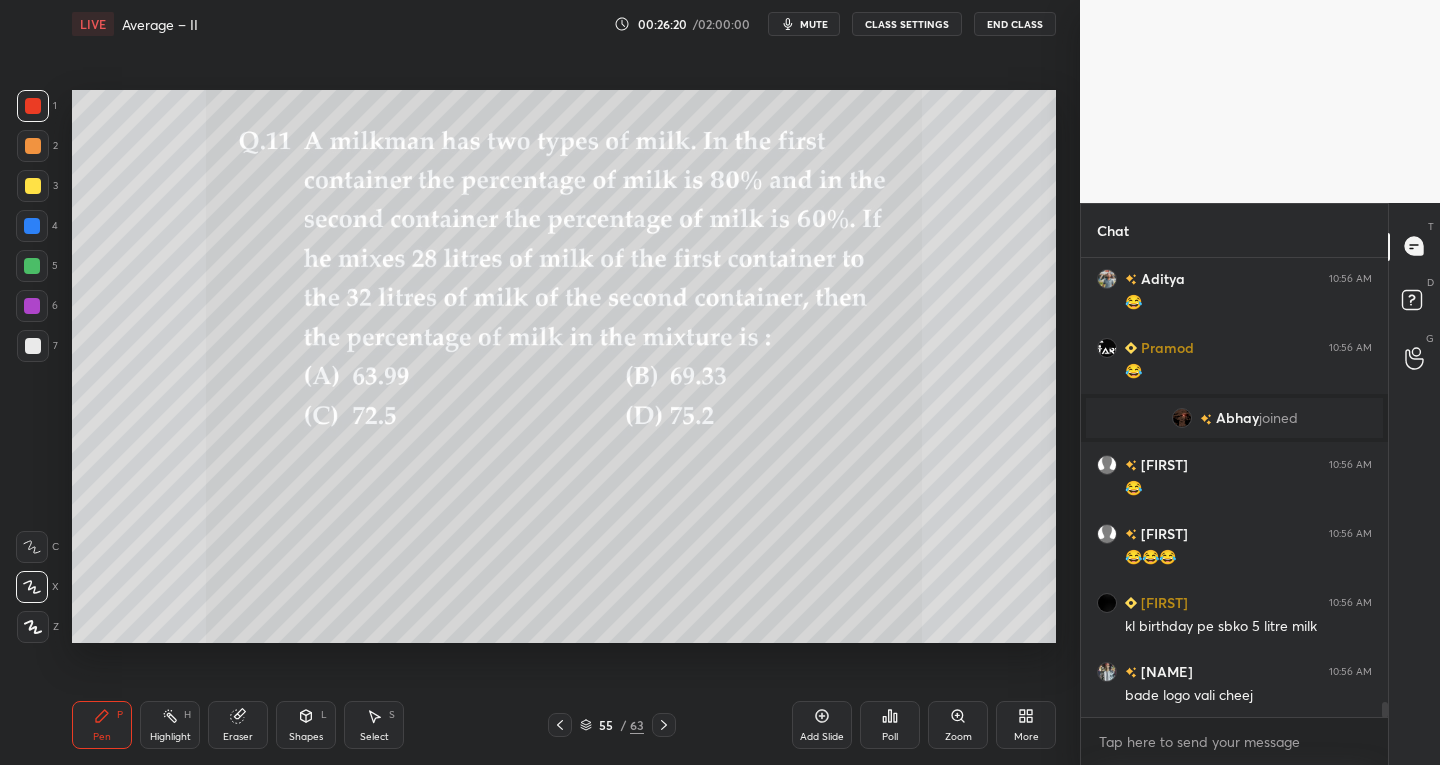 click 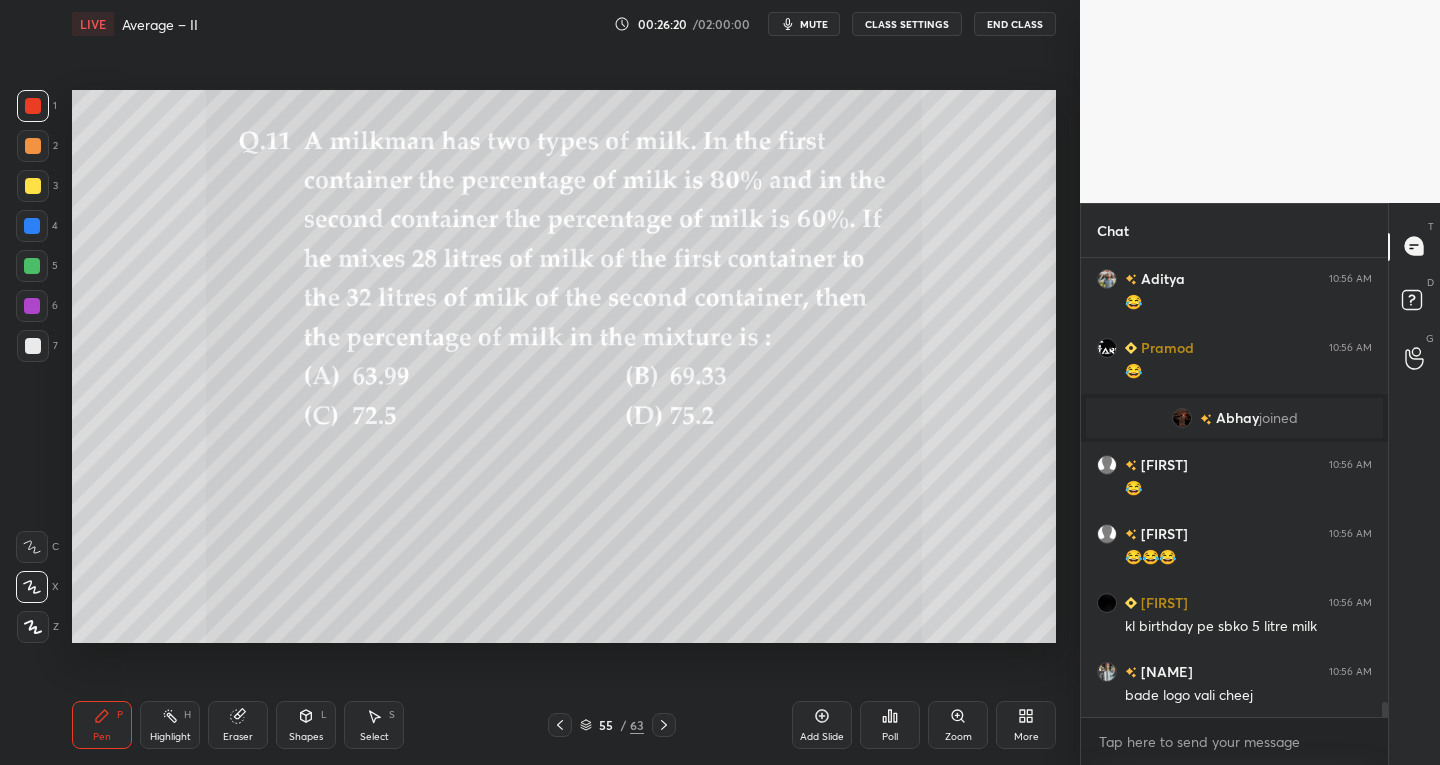 click 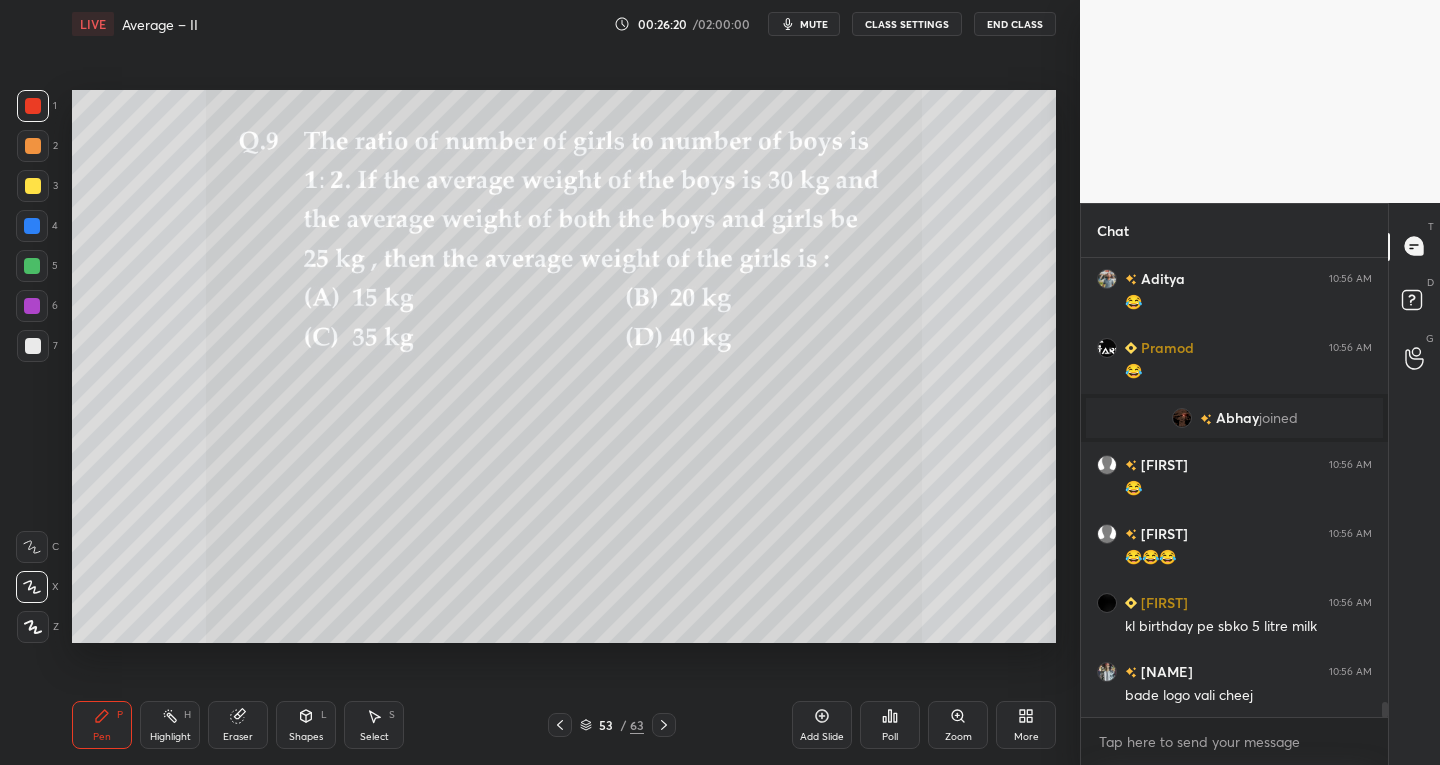click 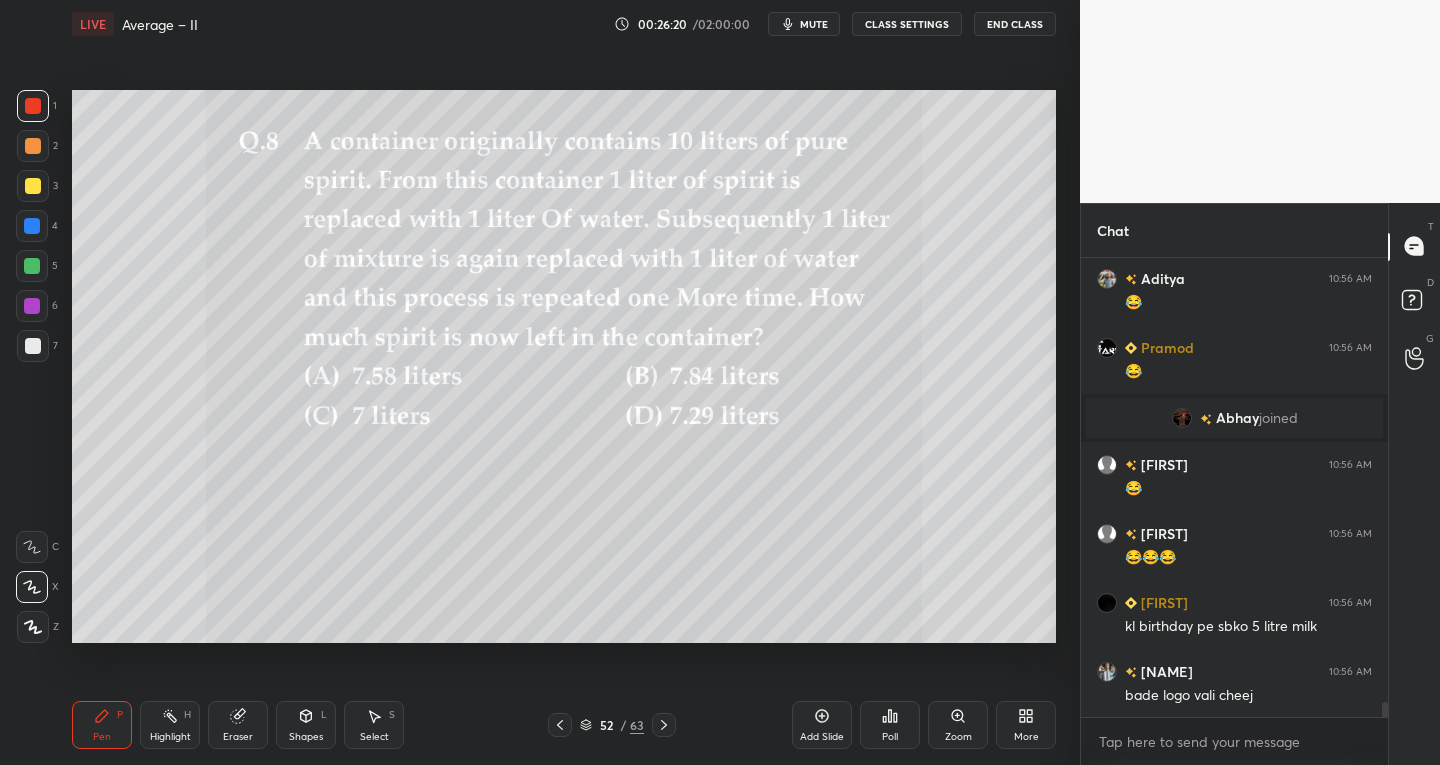 click 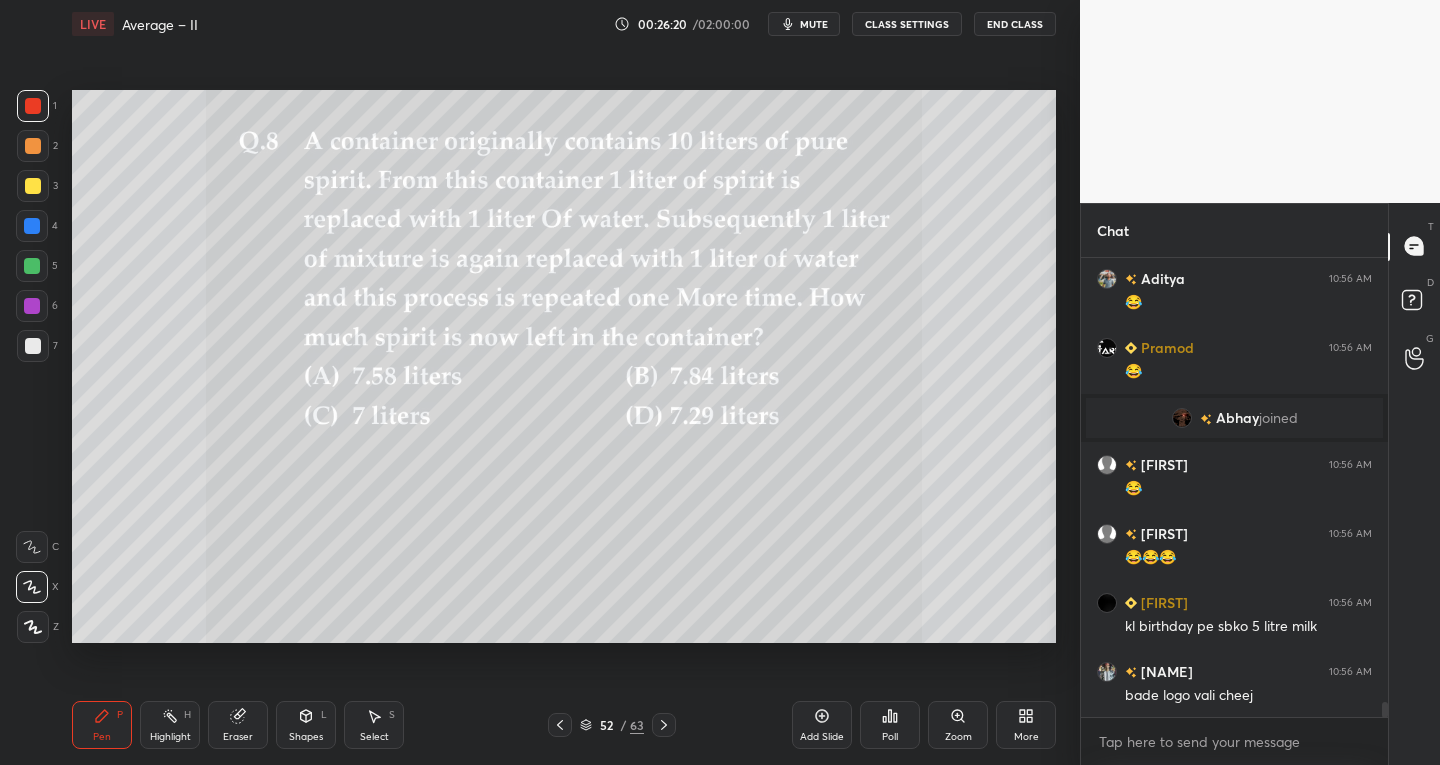 click 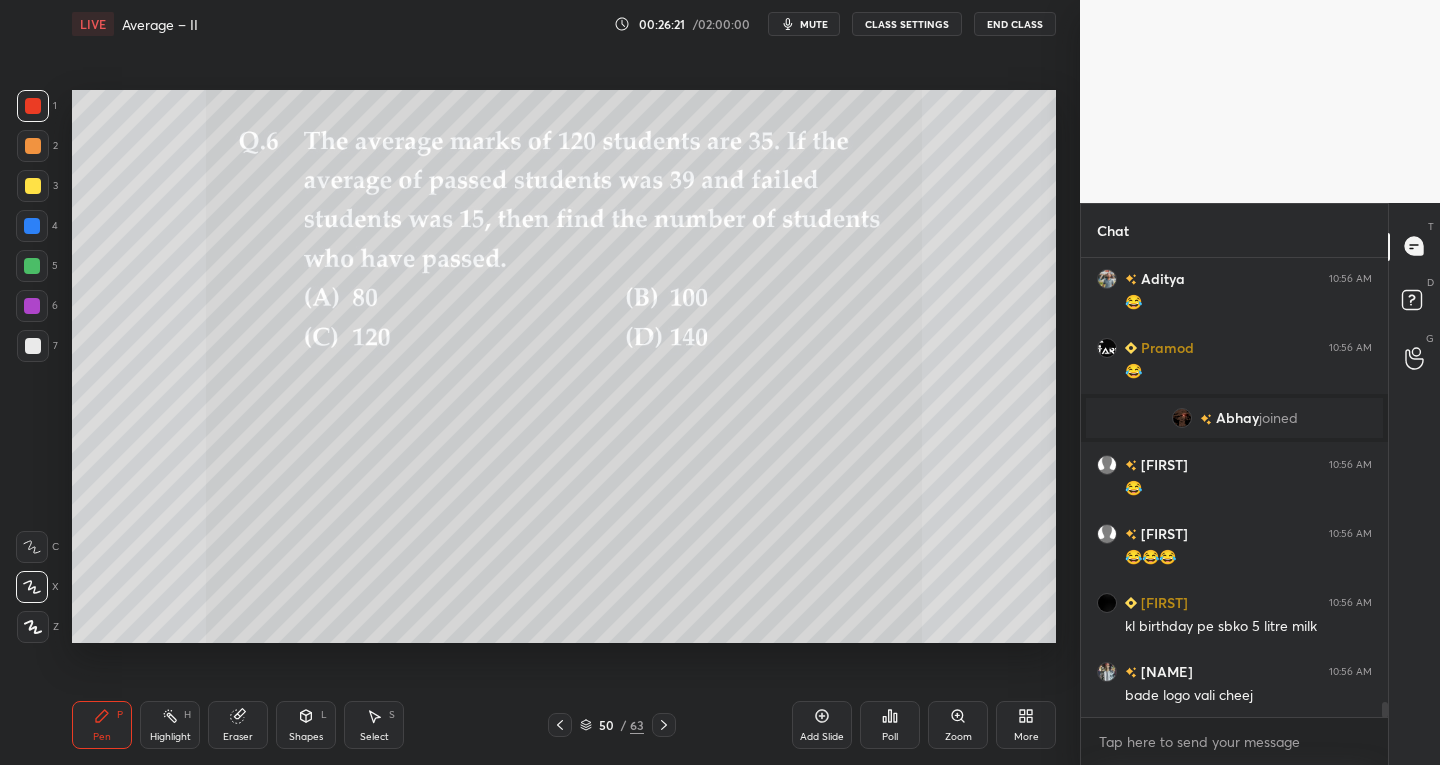 click 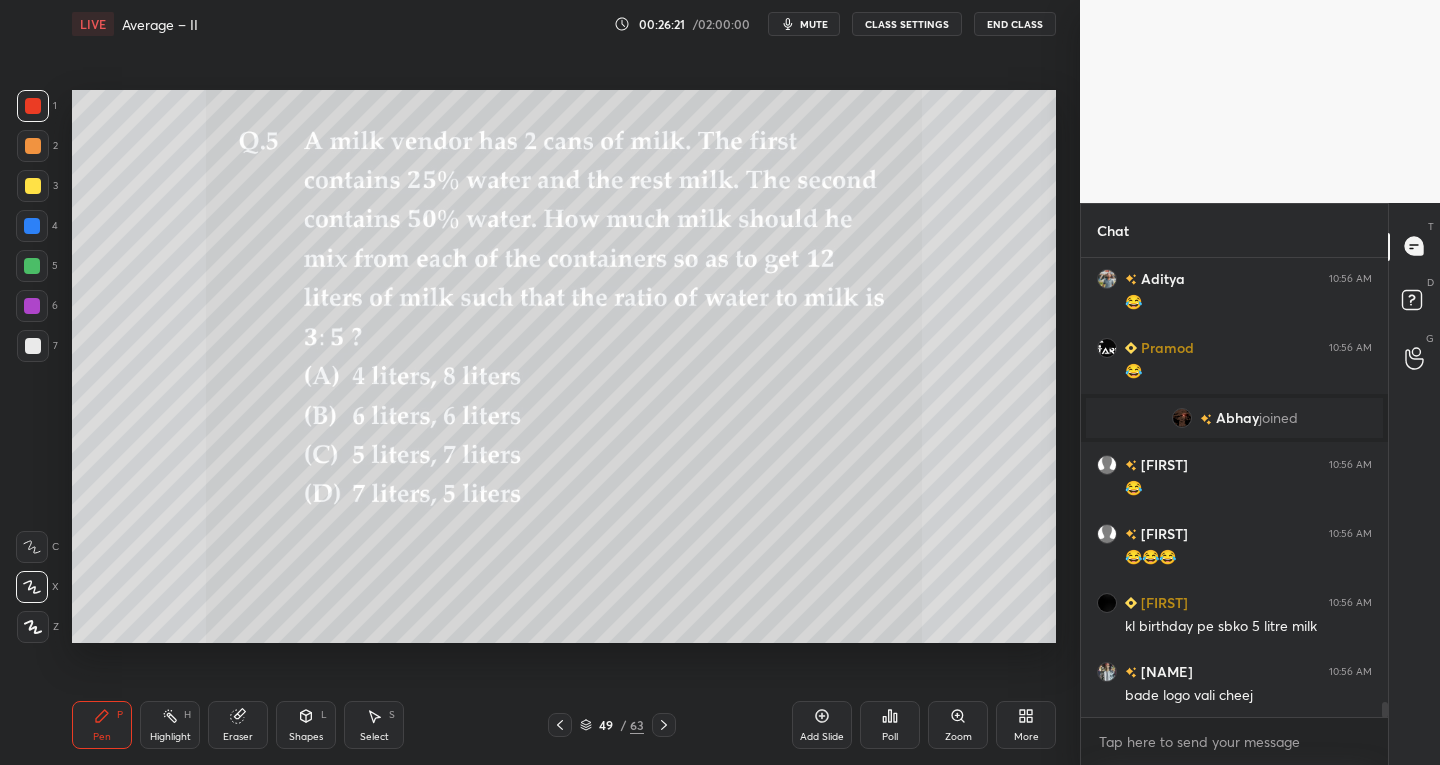 click 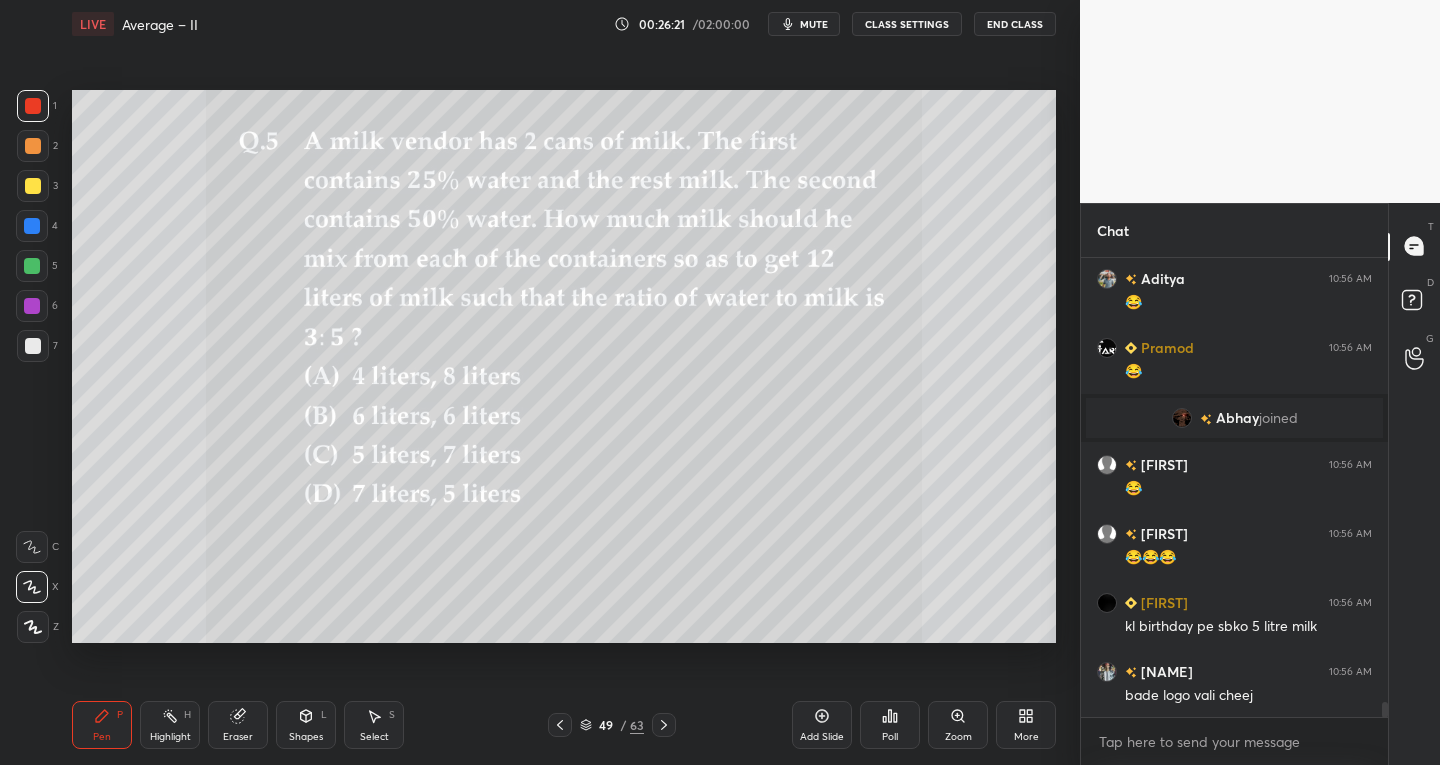 click 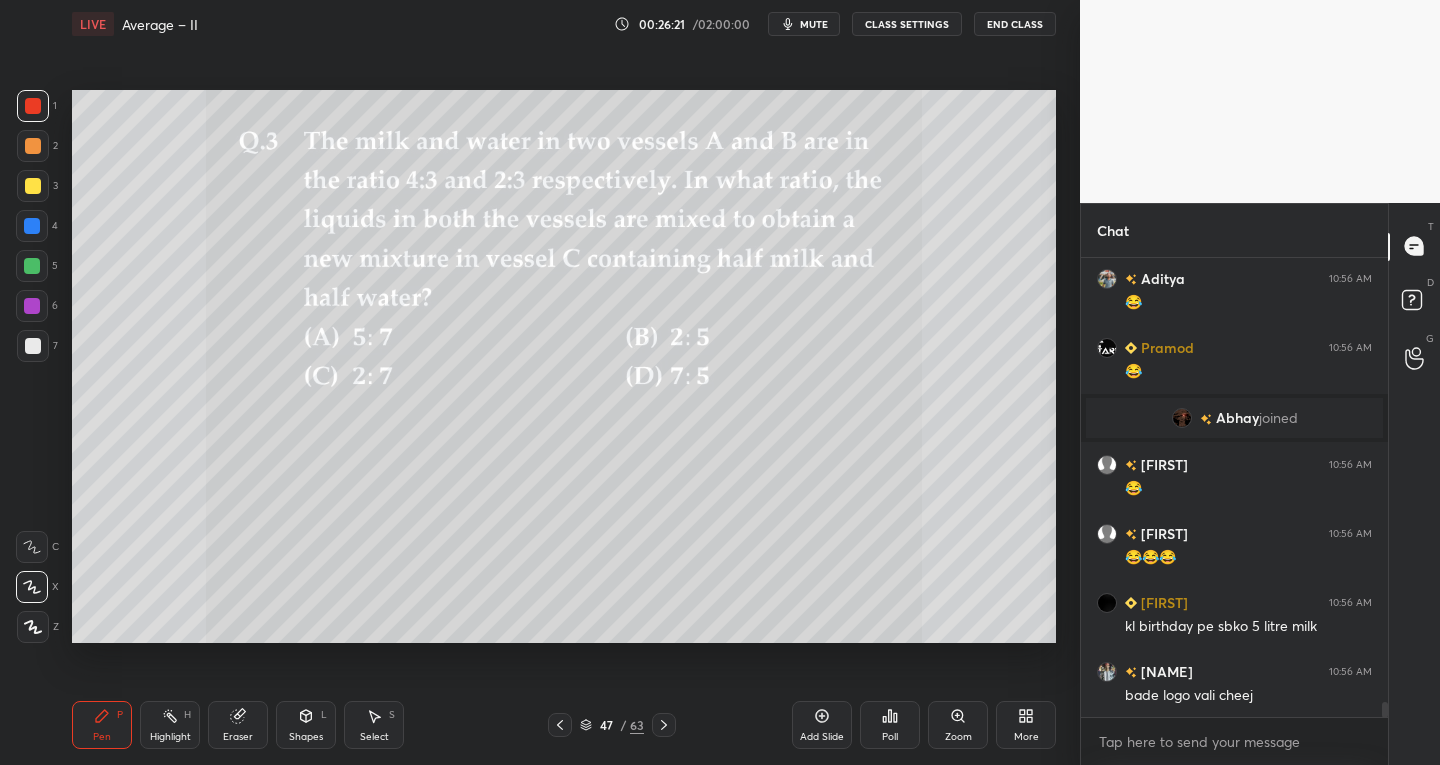 click 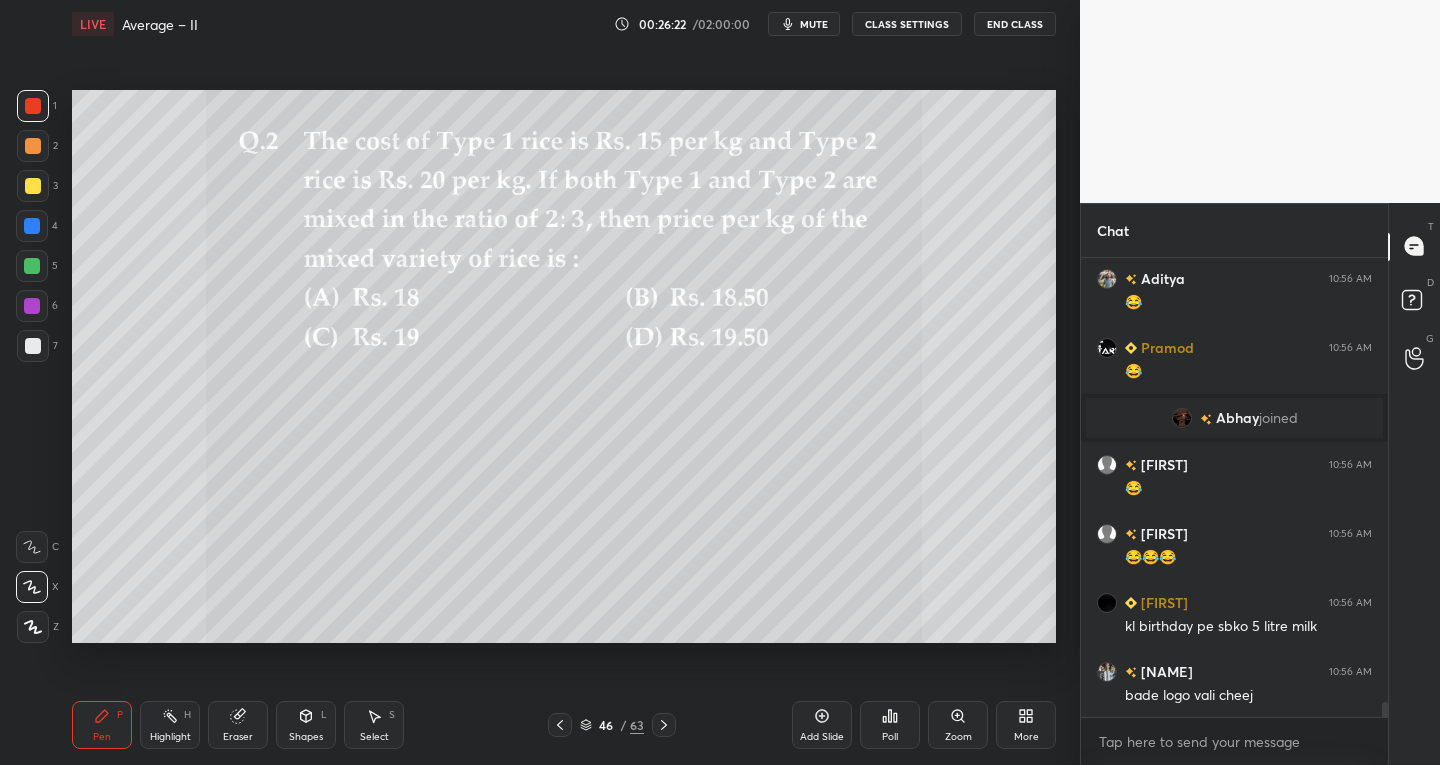 click 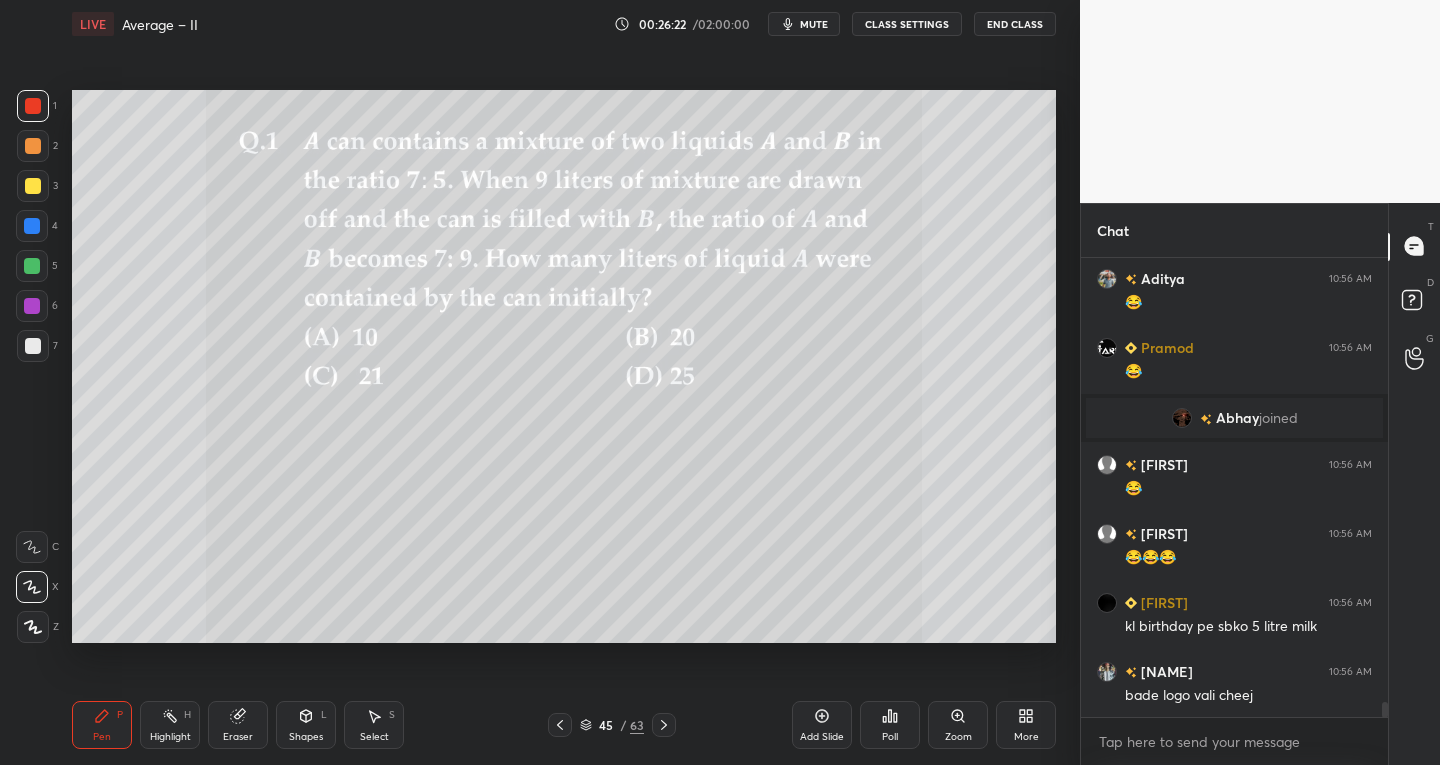 click 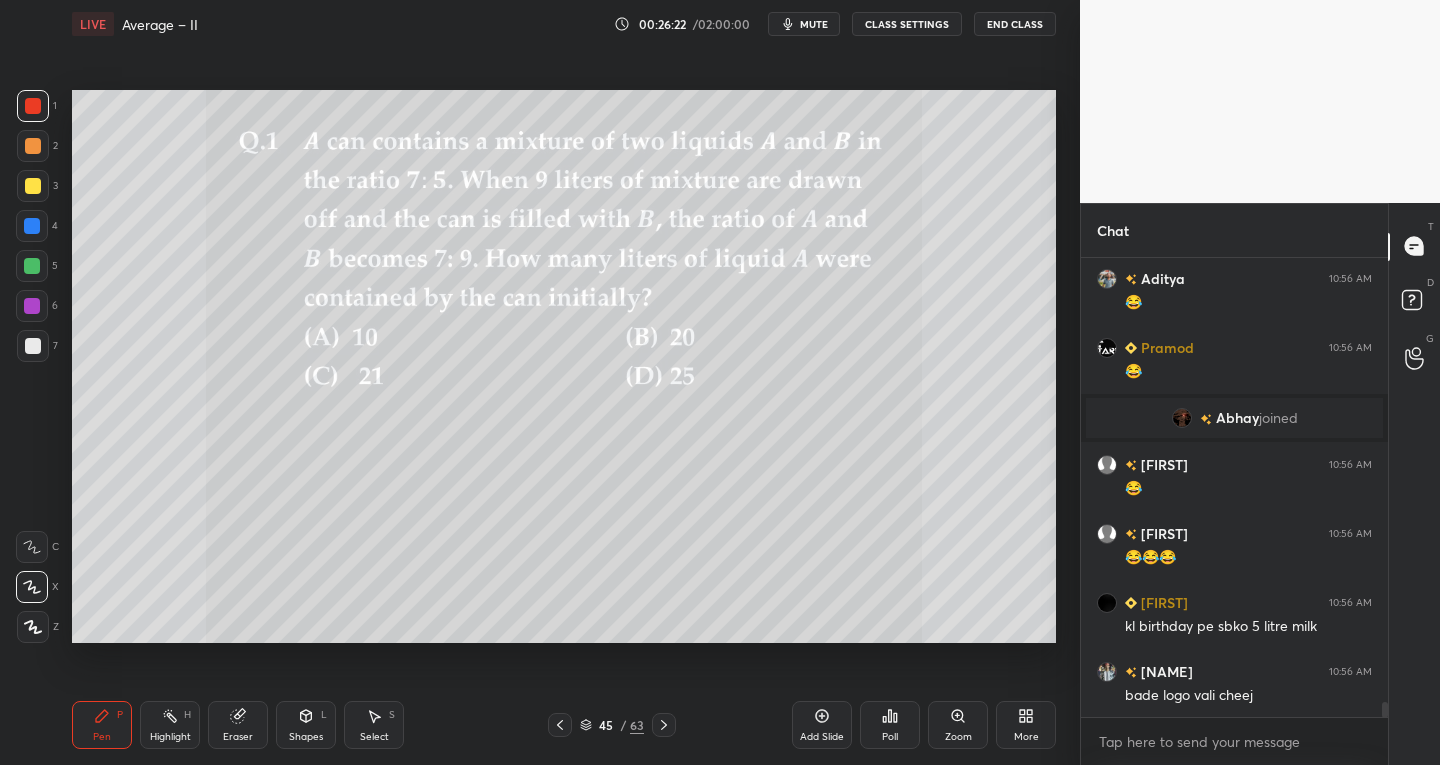 click 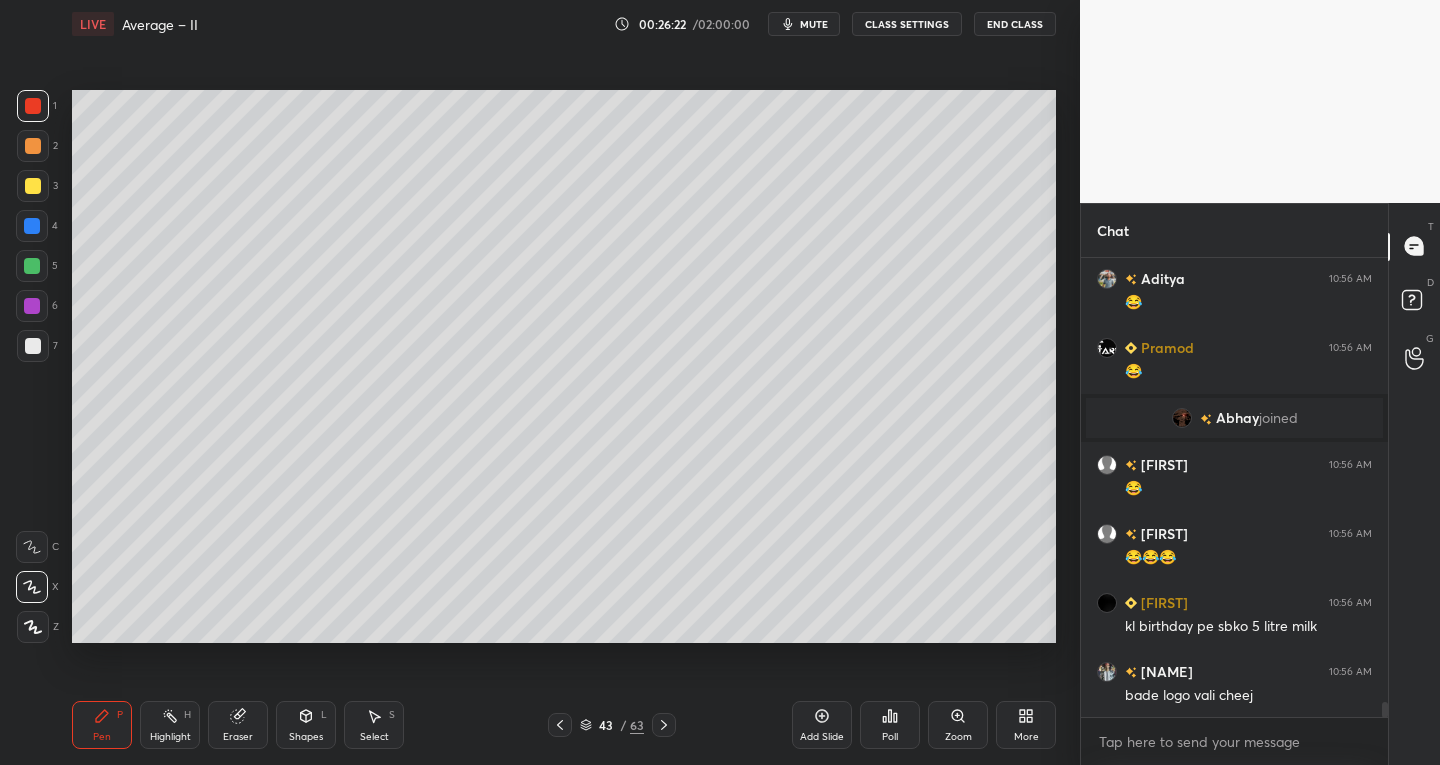 click 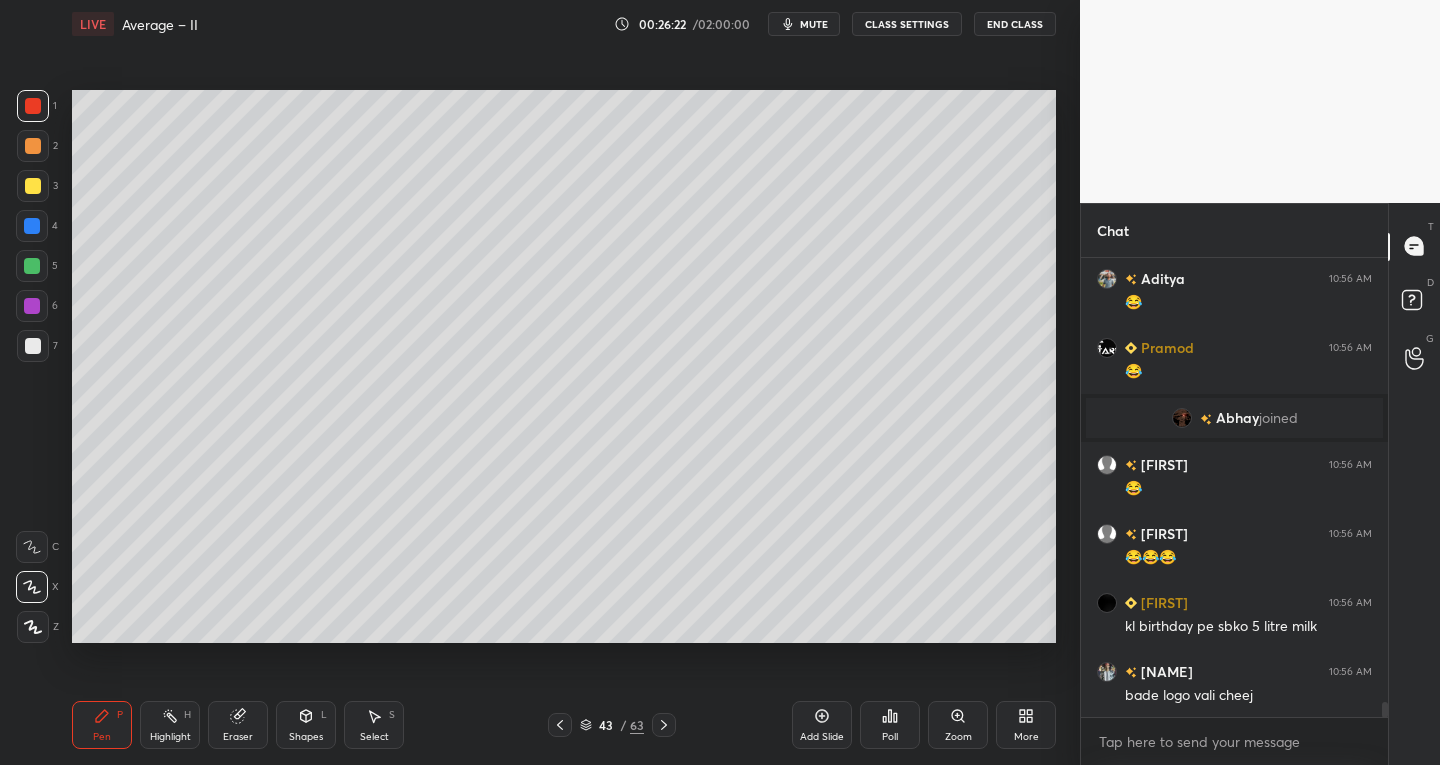 click 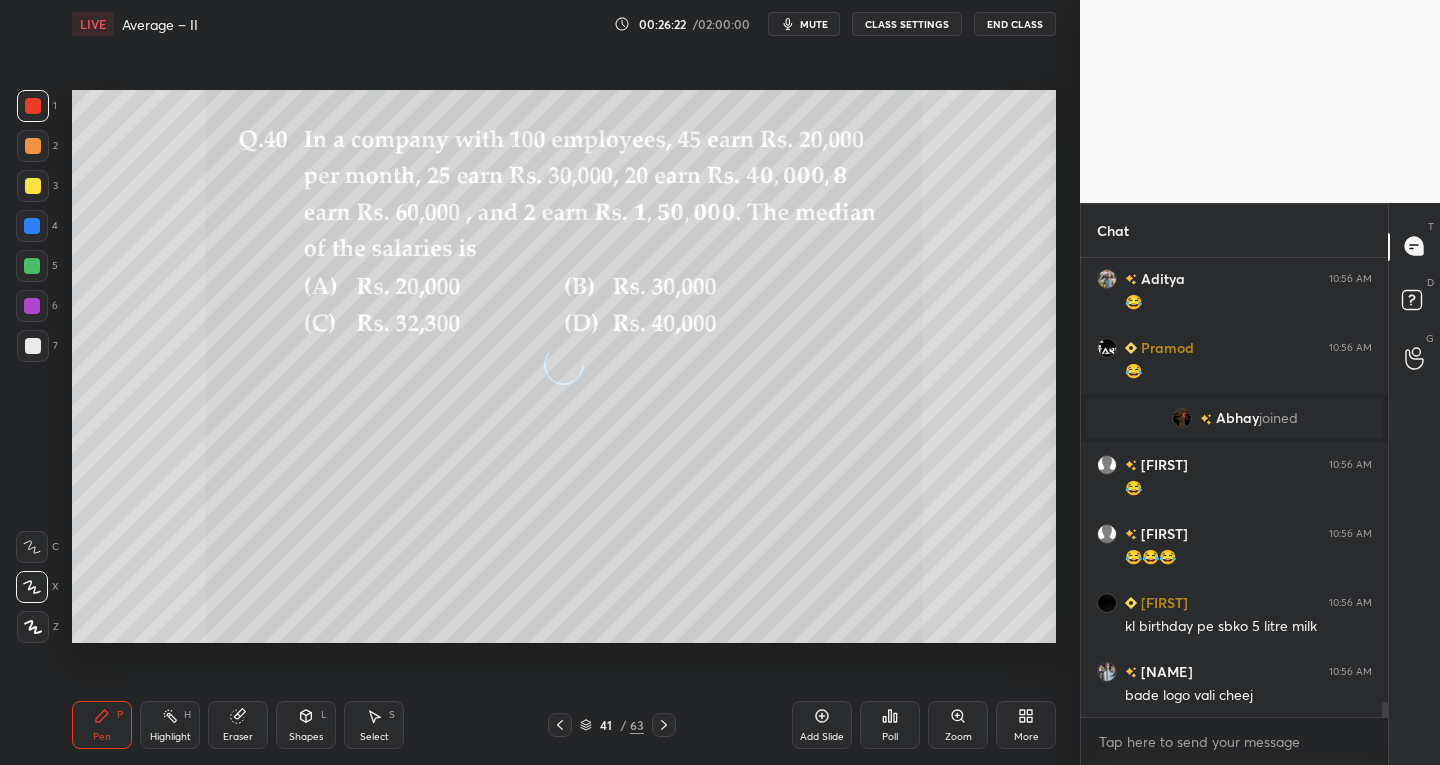 click 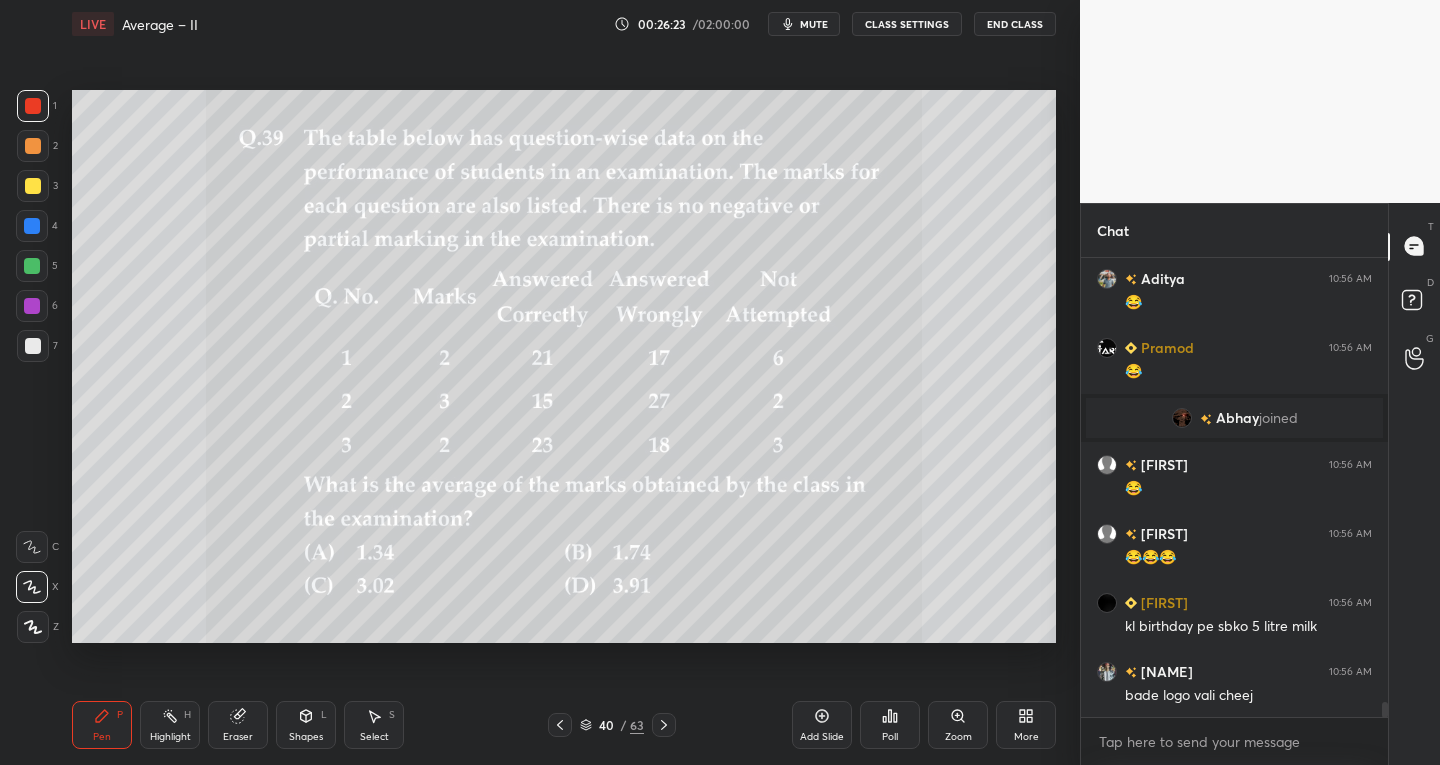 scroll, scrollTop: 13474, scrollLeft: 0, axis: vertical 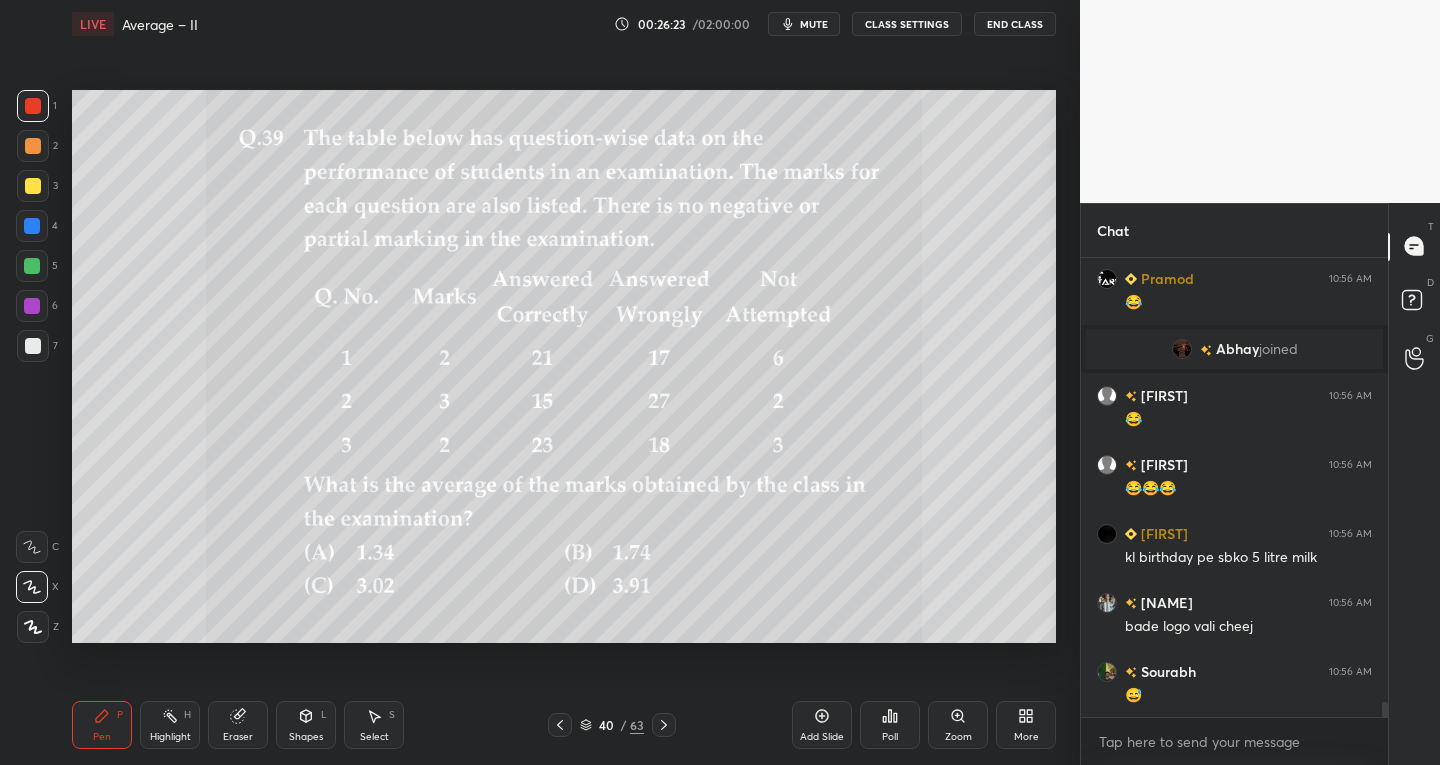 click 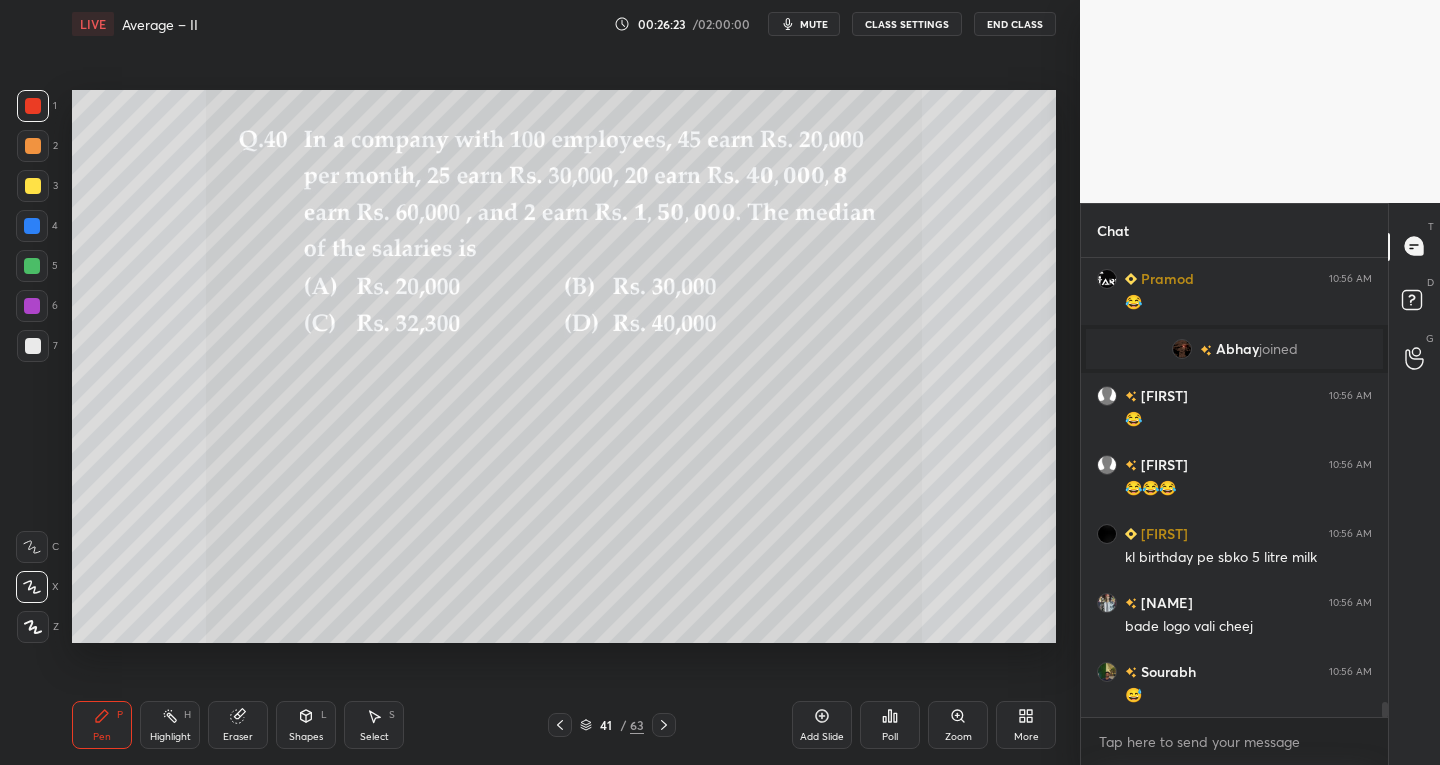 click 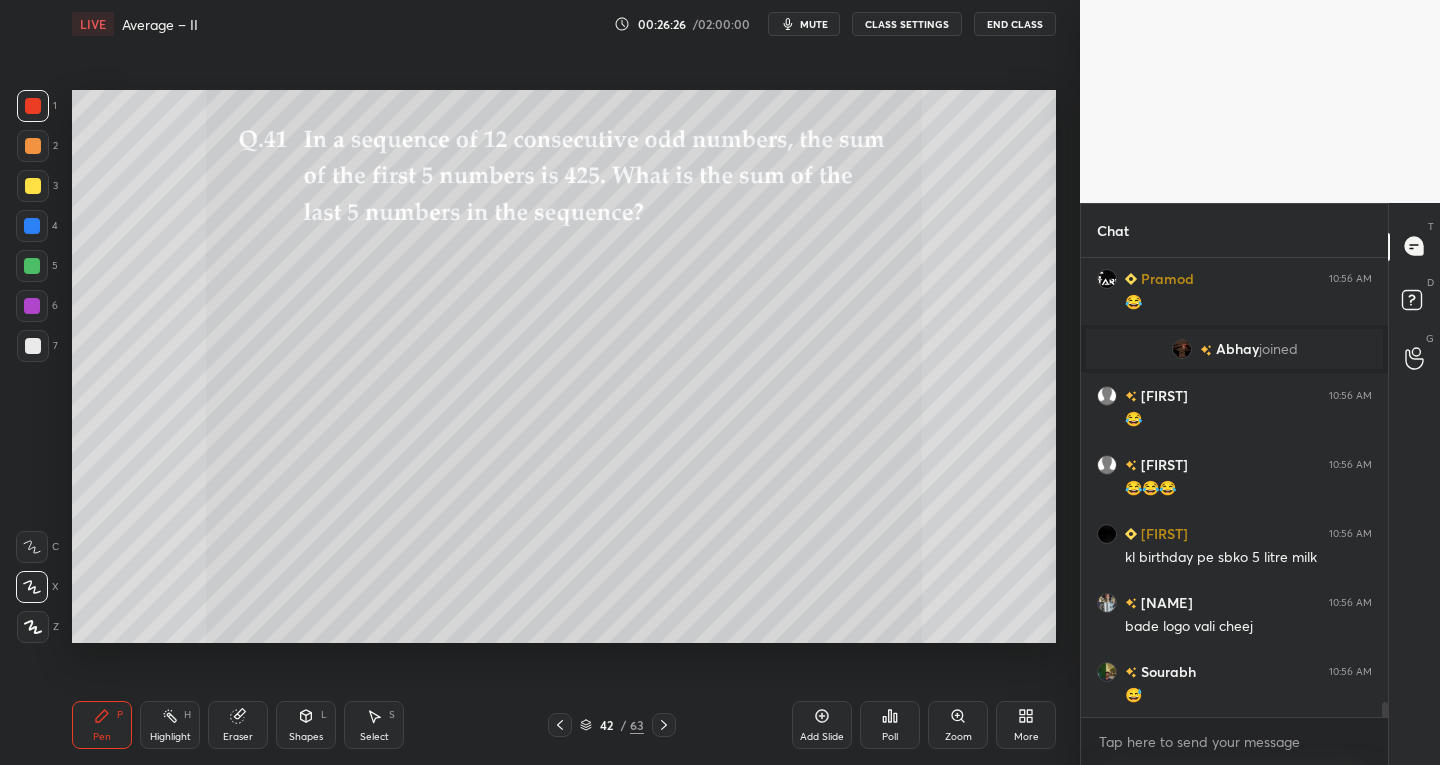 scroll, scrollTop: 13543, scrollLeft: 0, axis: vertical 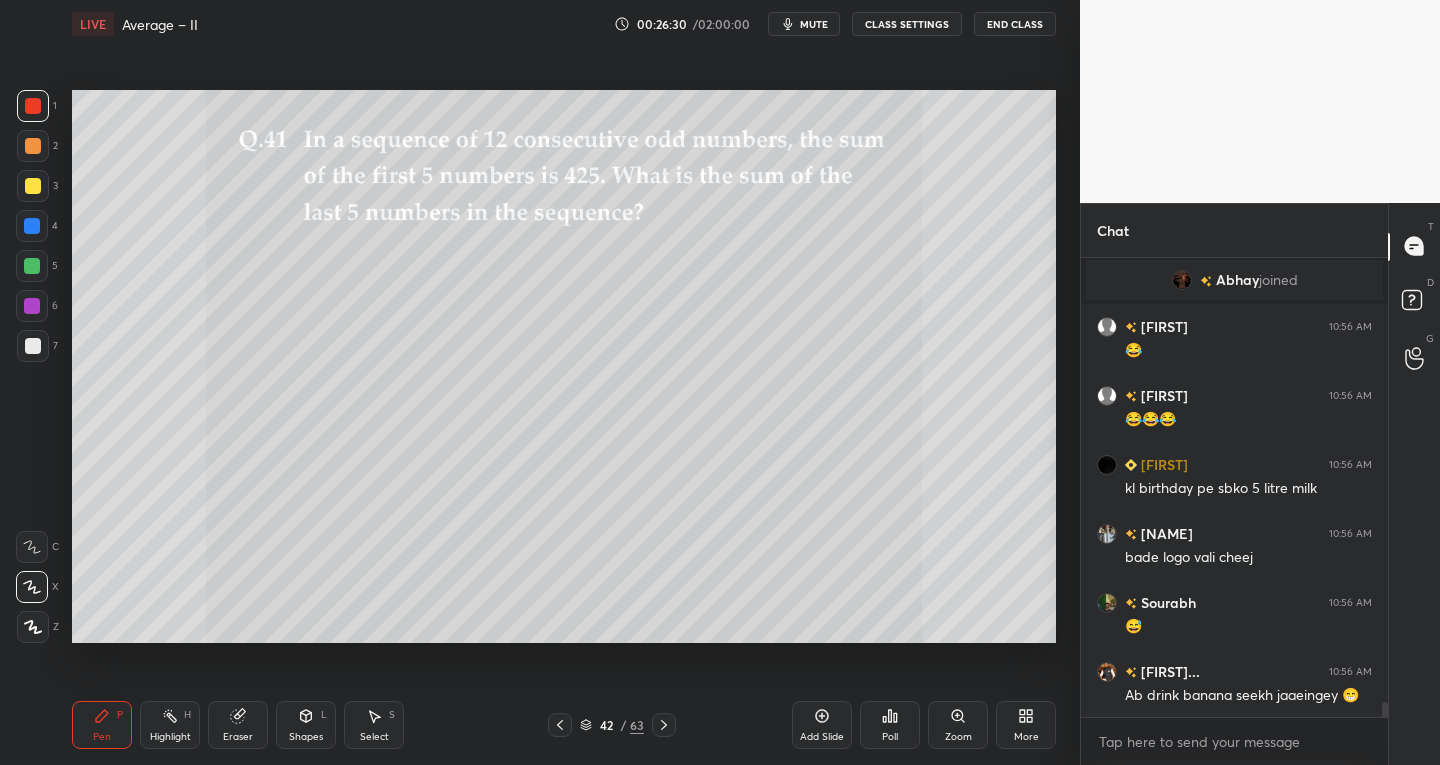 click 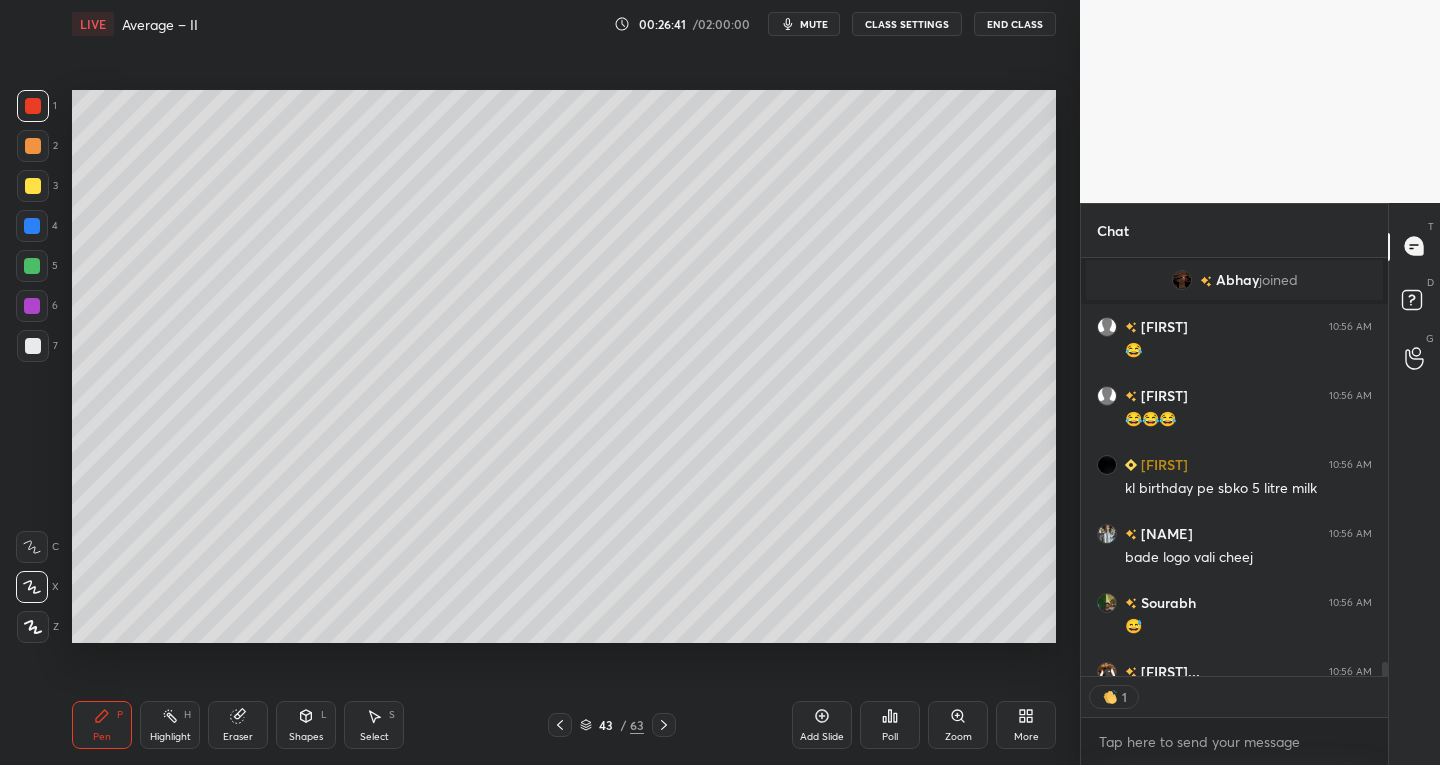 scroll, scrollTop: 412, scrollLeft: 301, axis: both 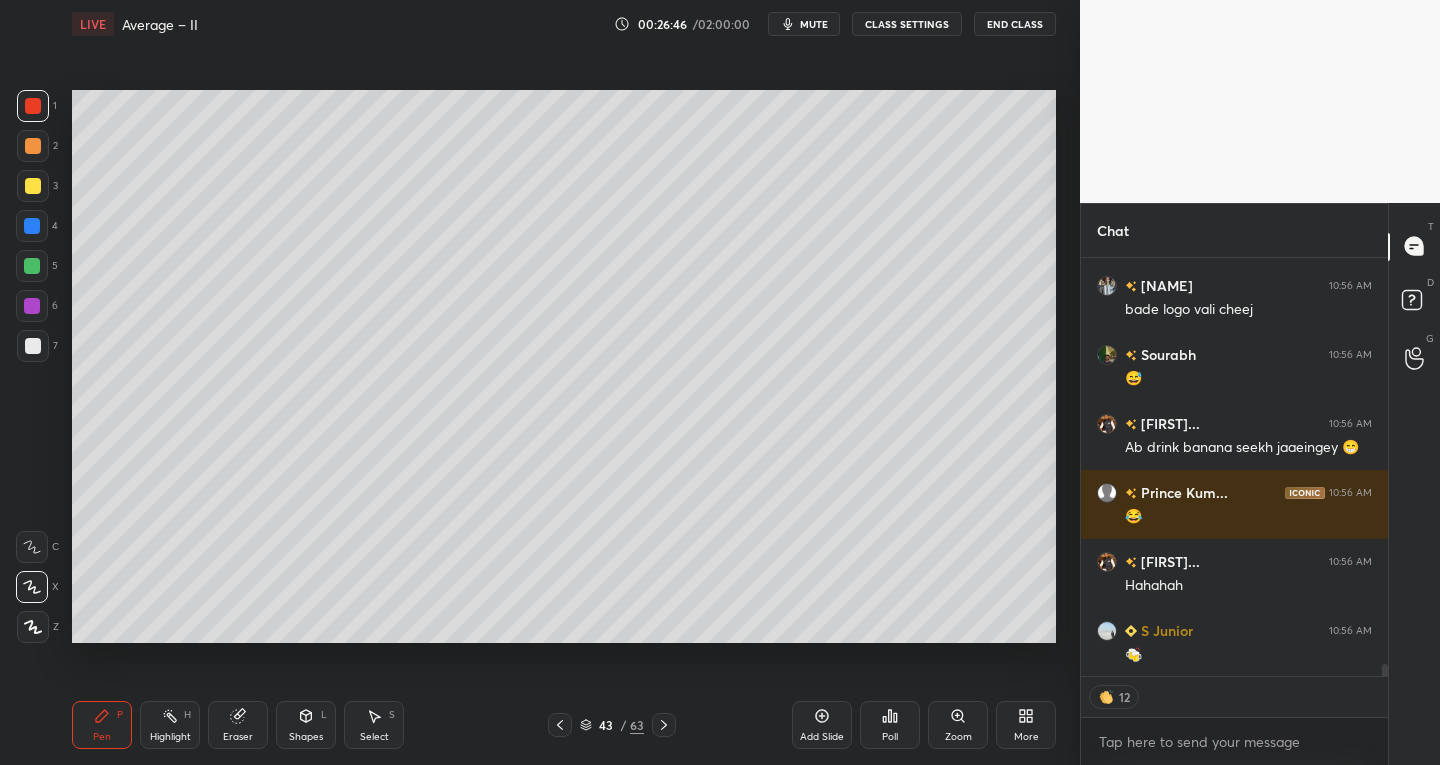click on "Select S" at bounding box center [374, 725] 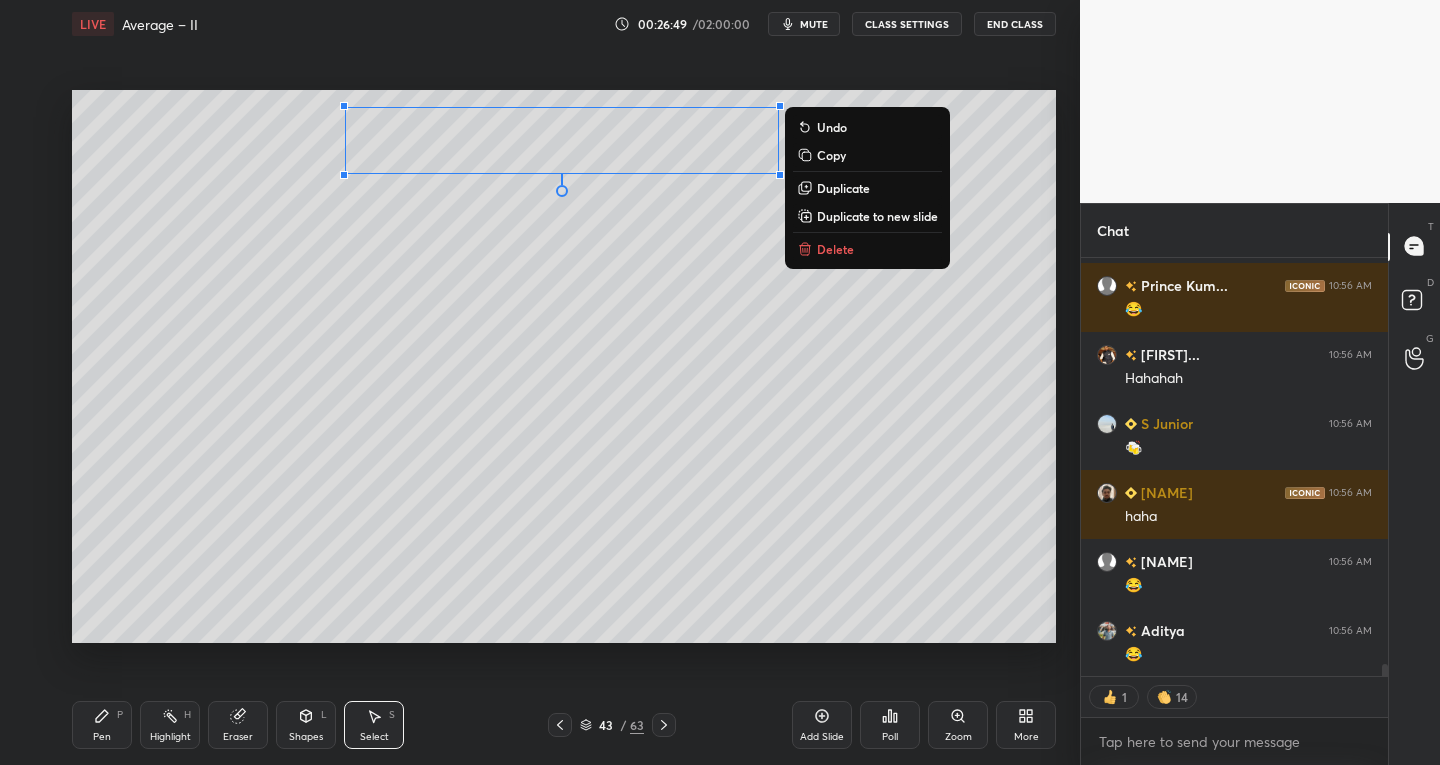 scroll, scrollTop: 14067, scrollLeft: 0, axis: vertical 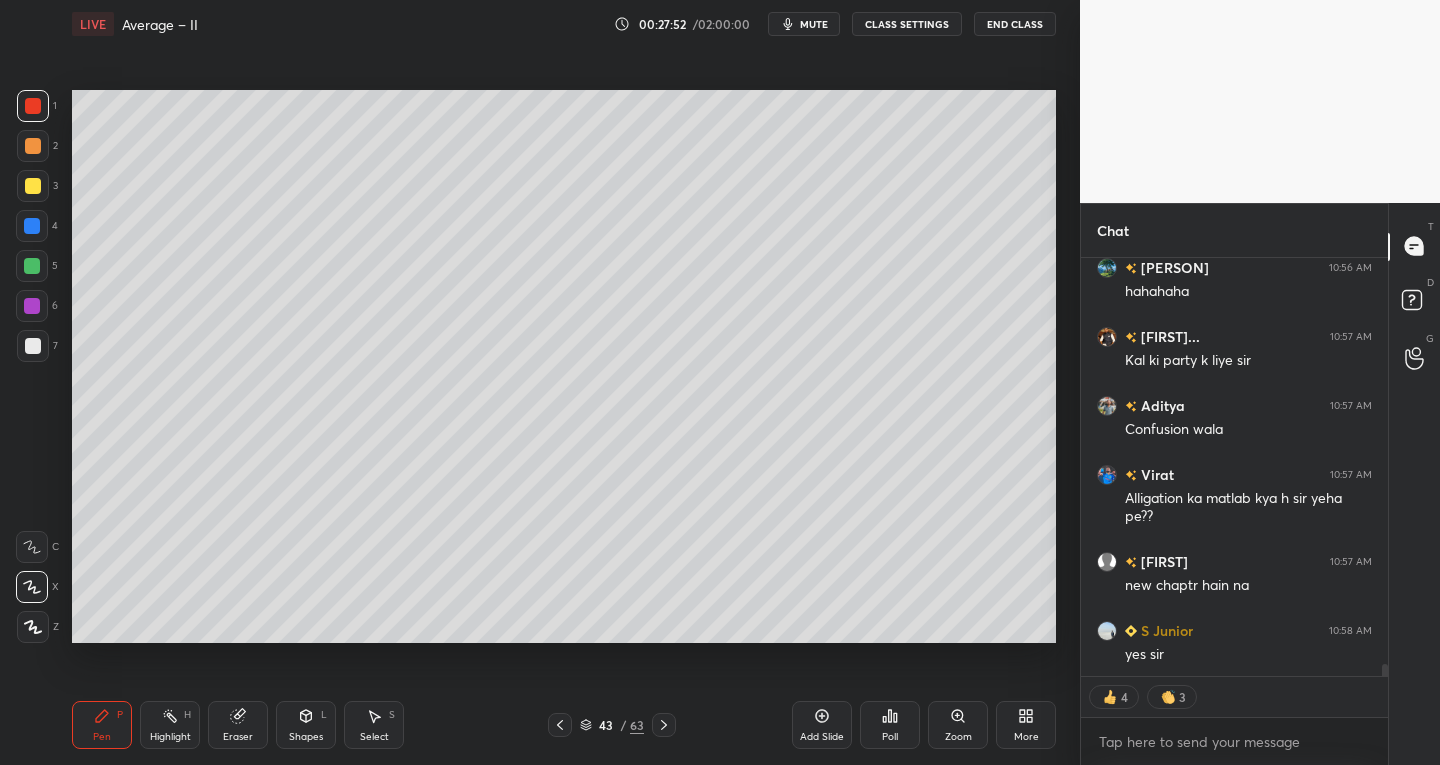 click 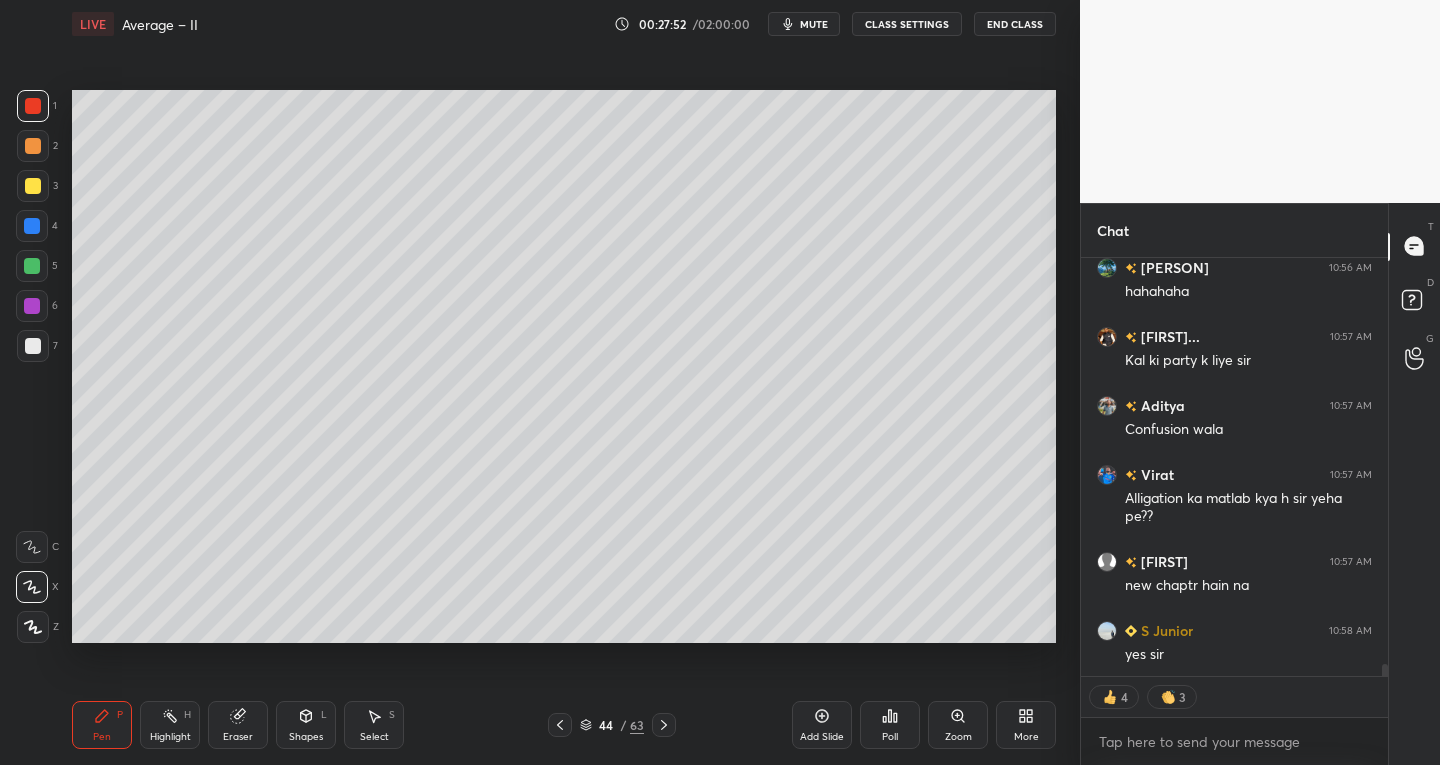 click 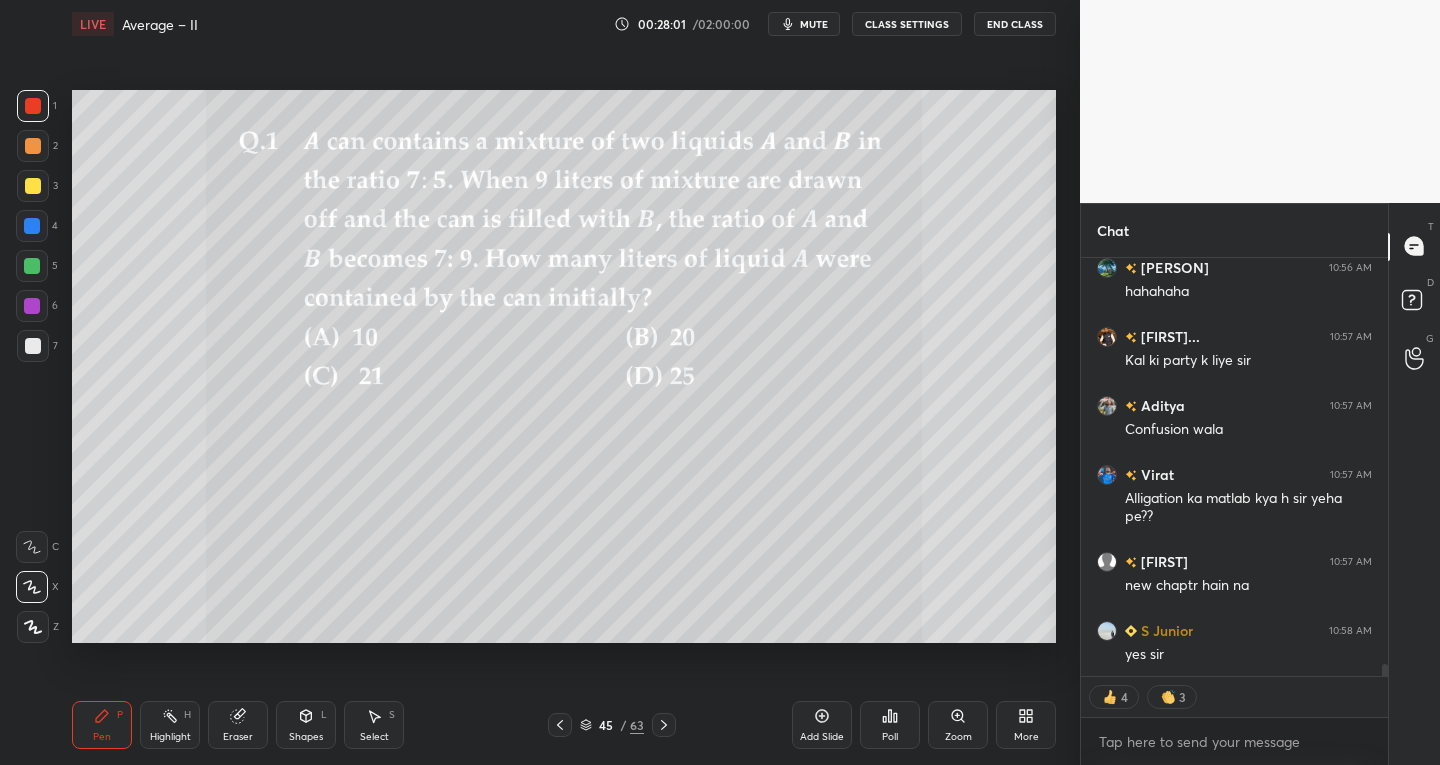 scroll, scrollTop: 7, scrollLeft: 7, axis: both 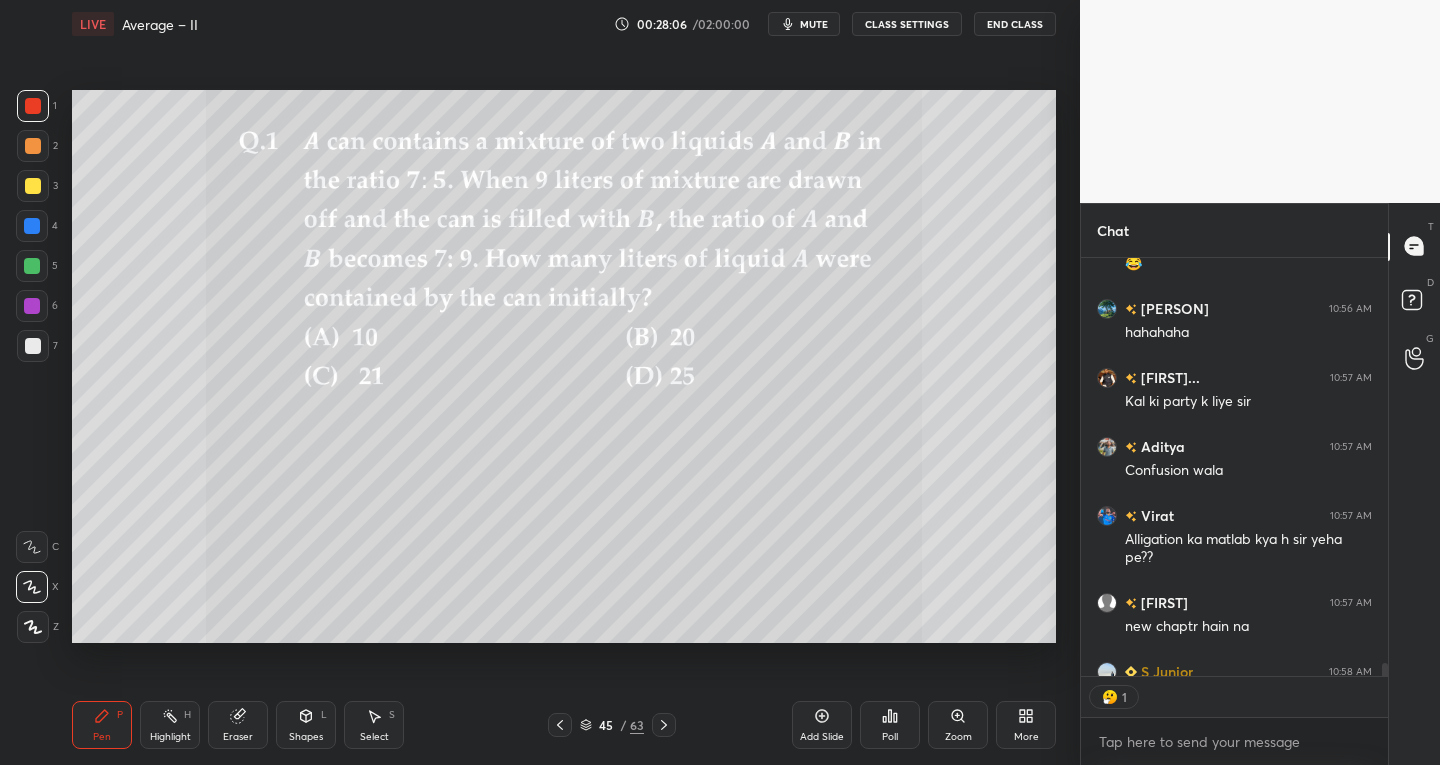 click 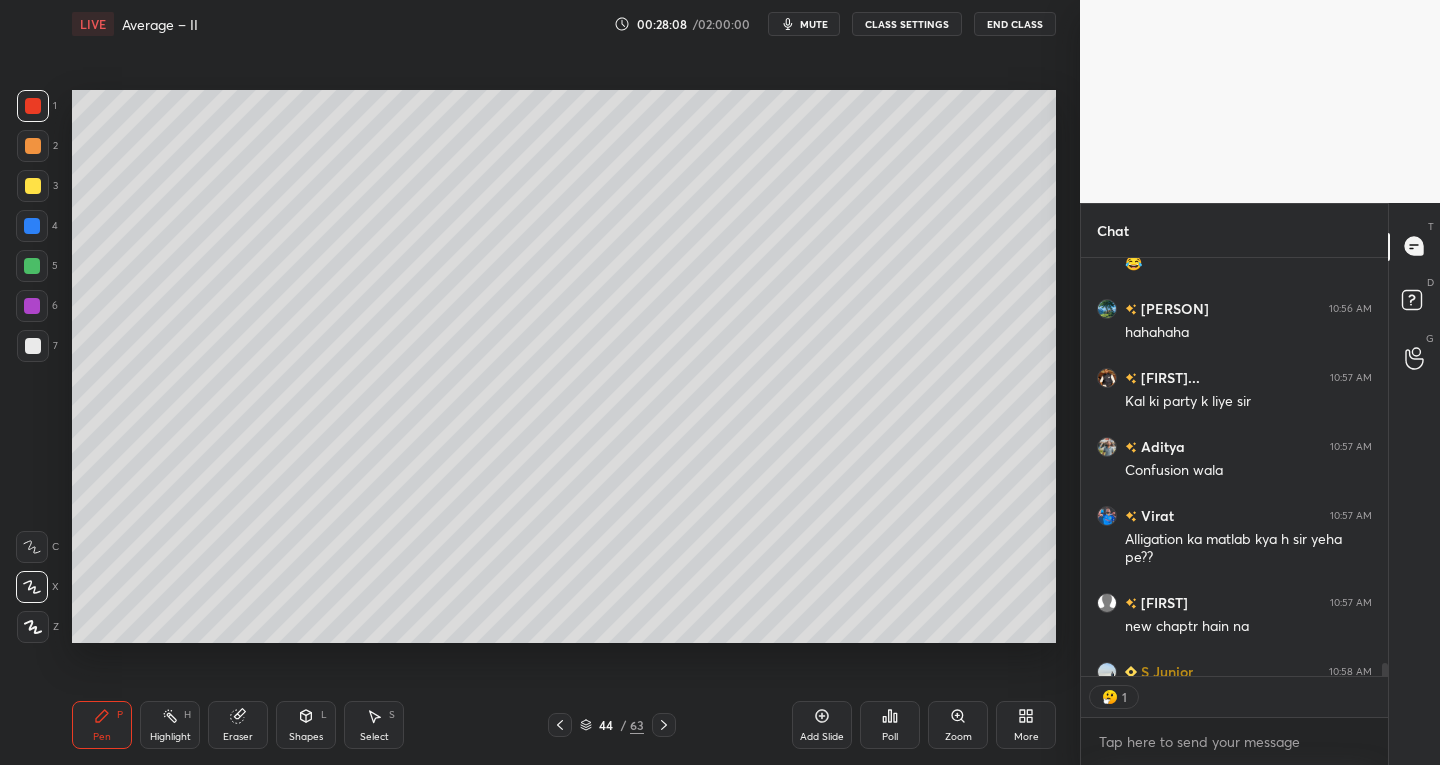 click at bounding box center (33, 346) 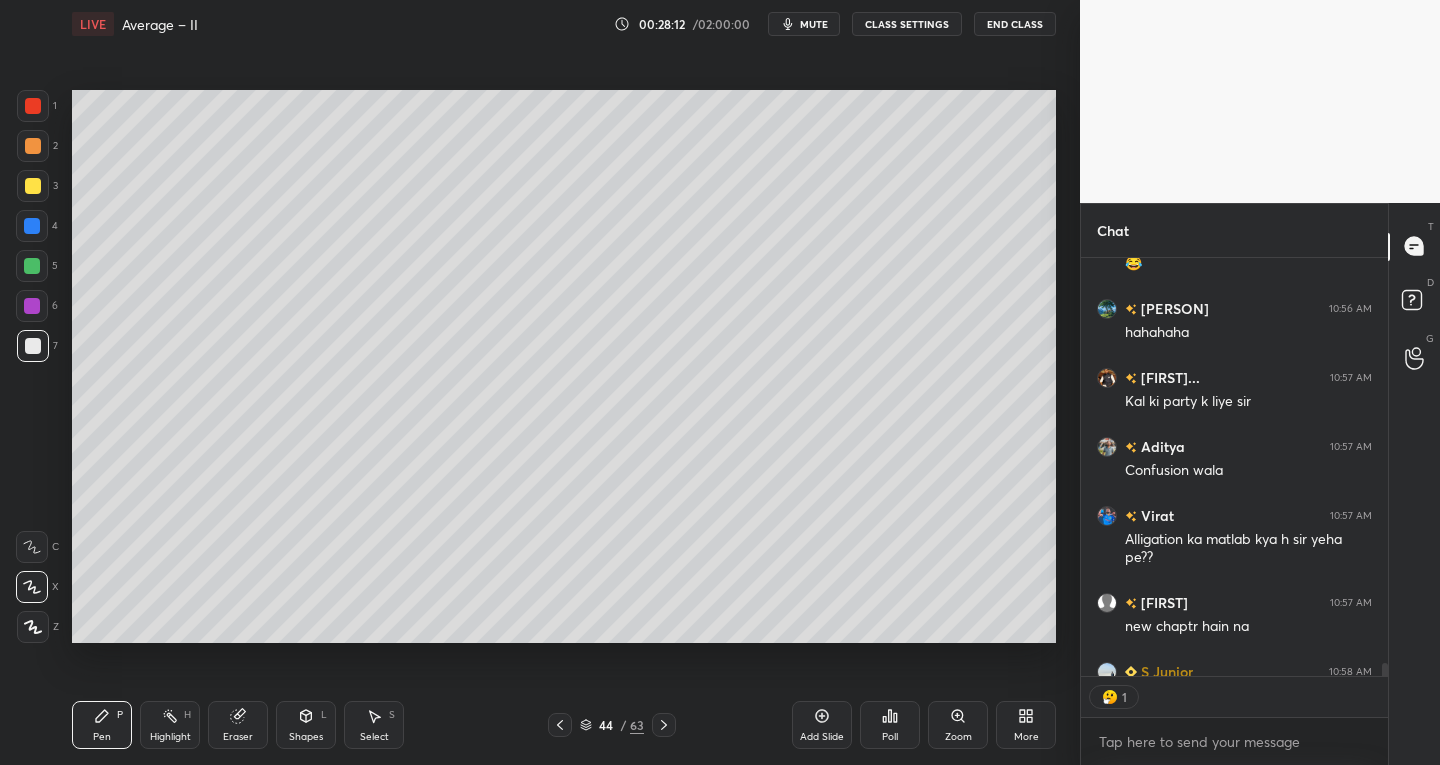 scroll, scrollTop: 7, scrollLeft: 7, axis: both 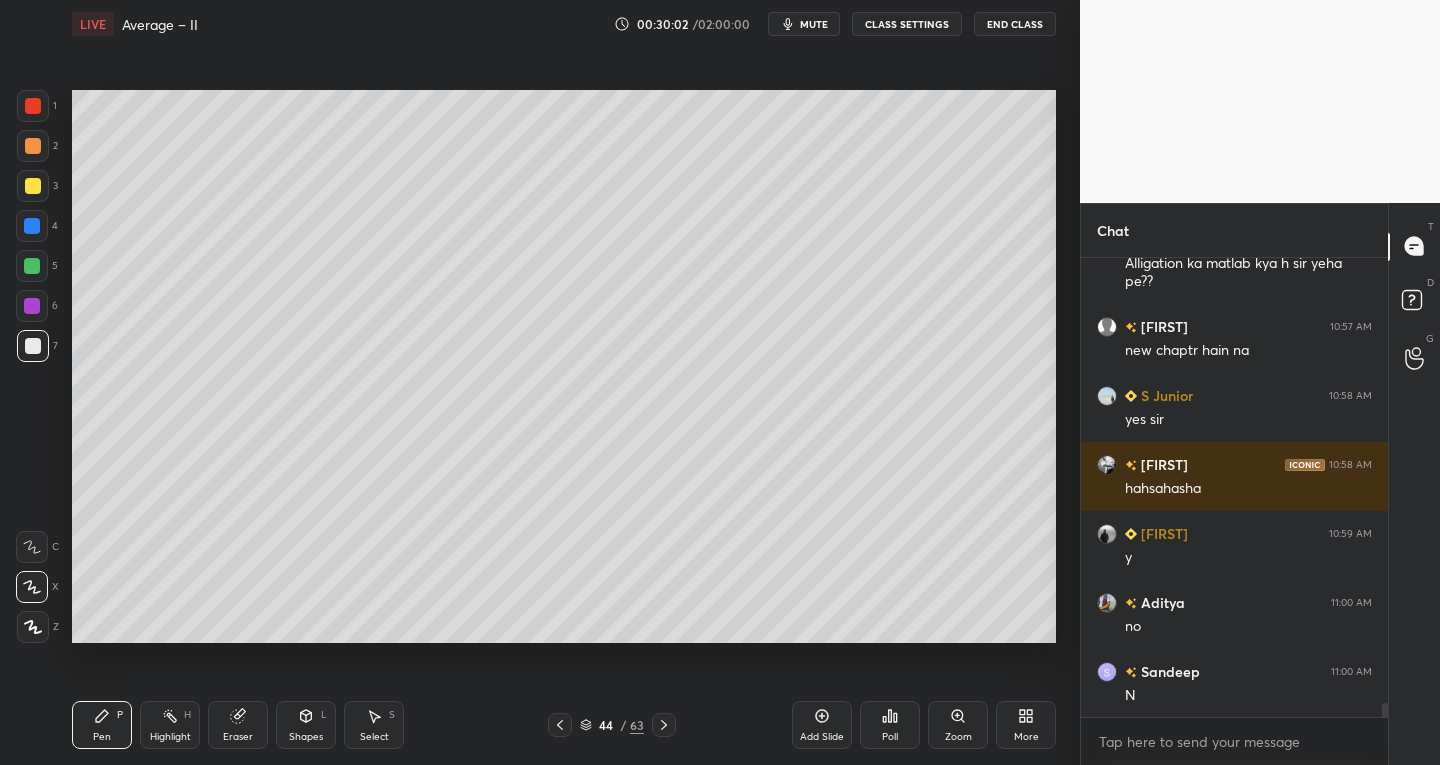 click on "Shapes L" at bounding box center [306, 725] 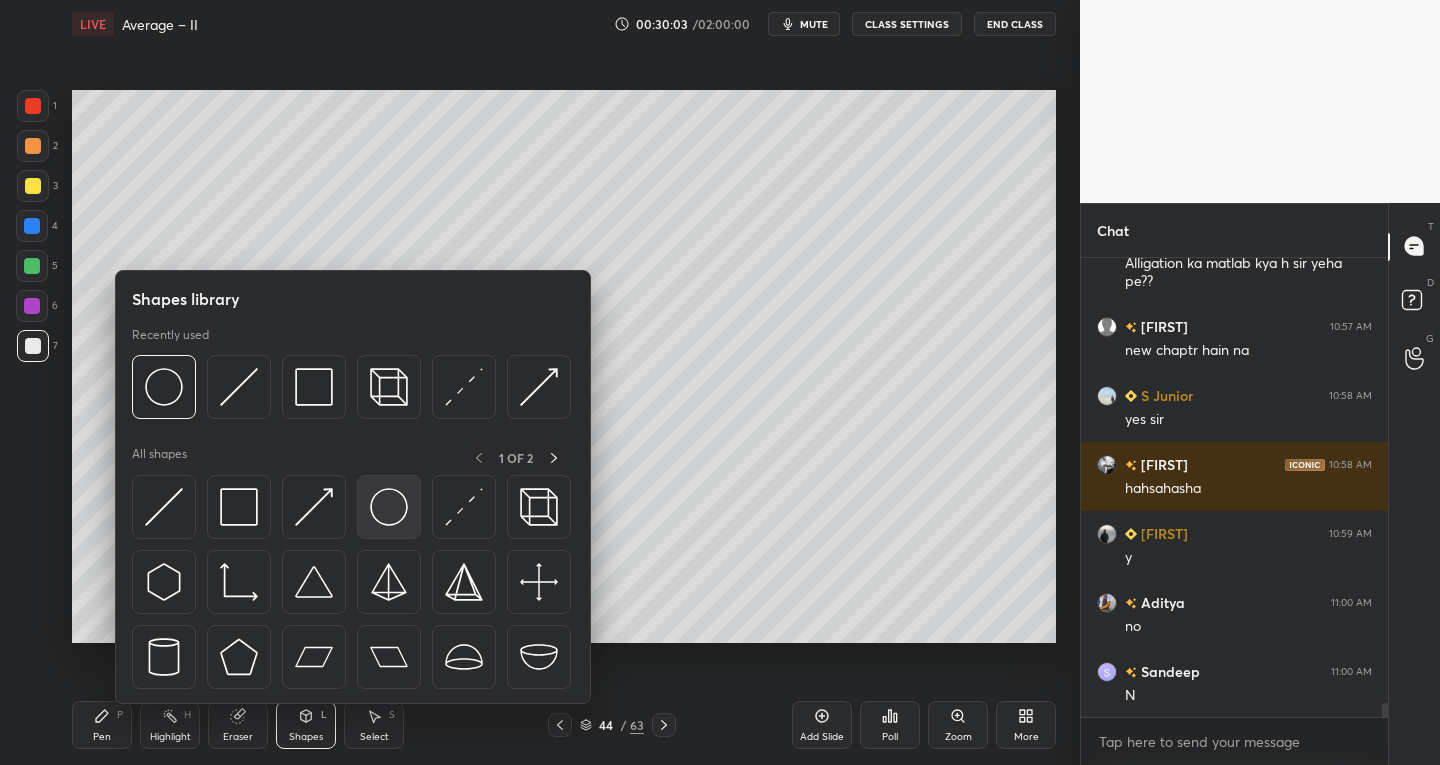 click at bounding box center (389, 507) 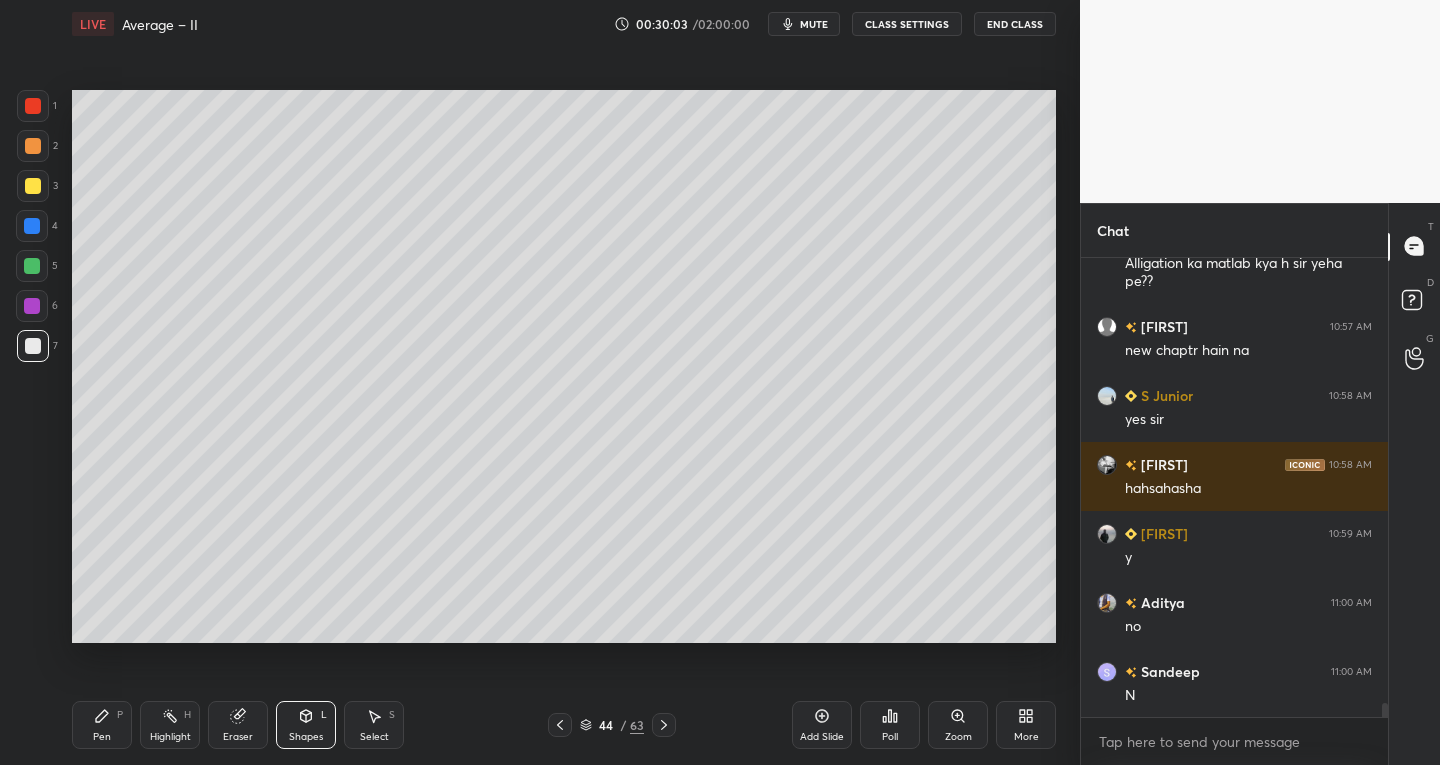 click at bounding box center [33, 186] 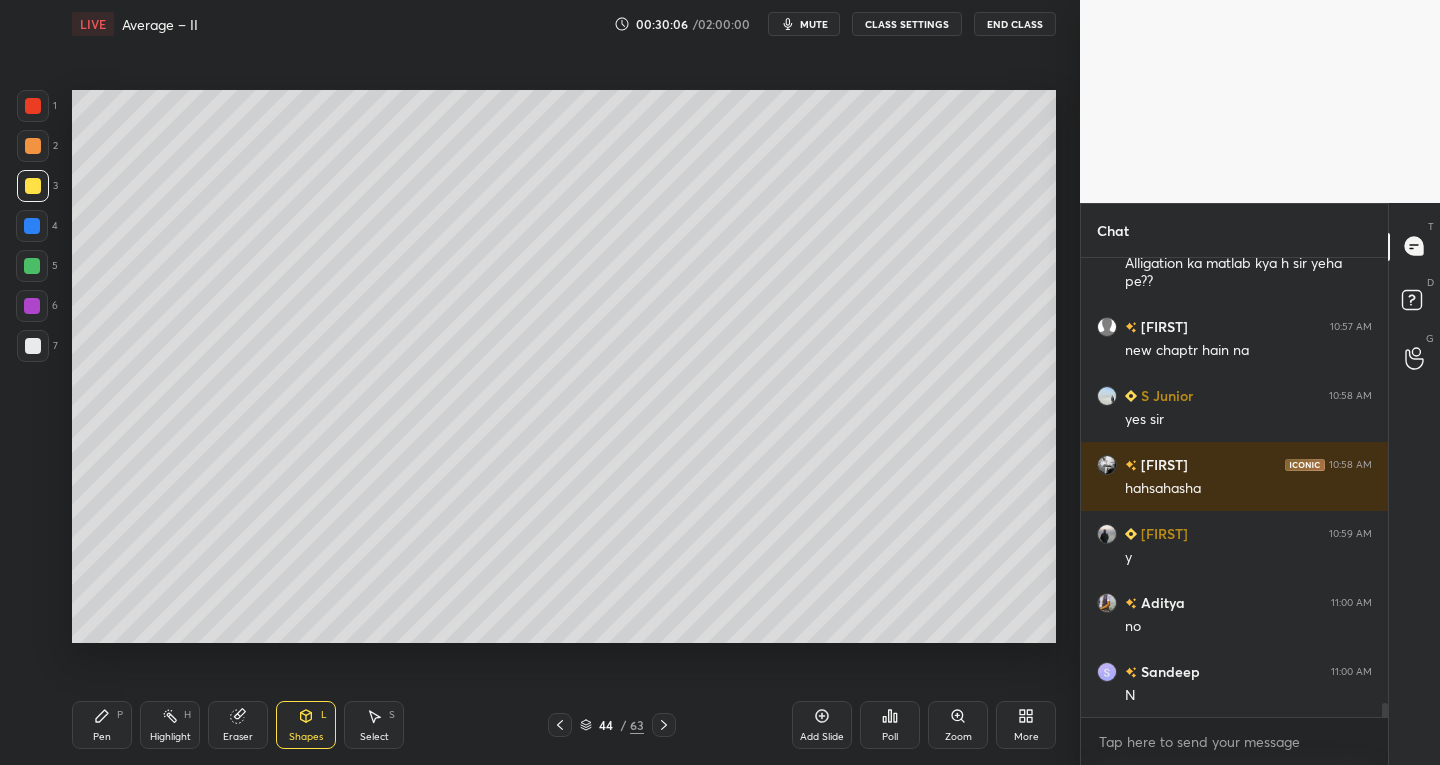 click on "Pen P" at bounding box center [102, 725] 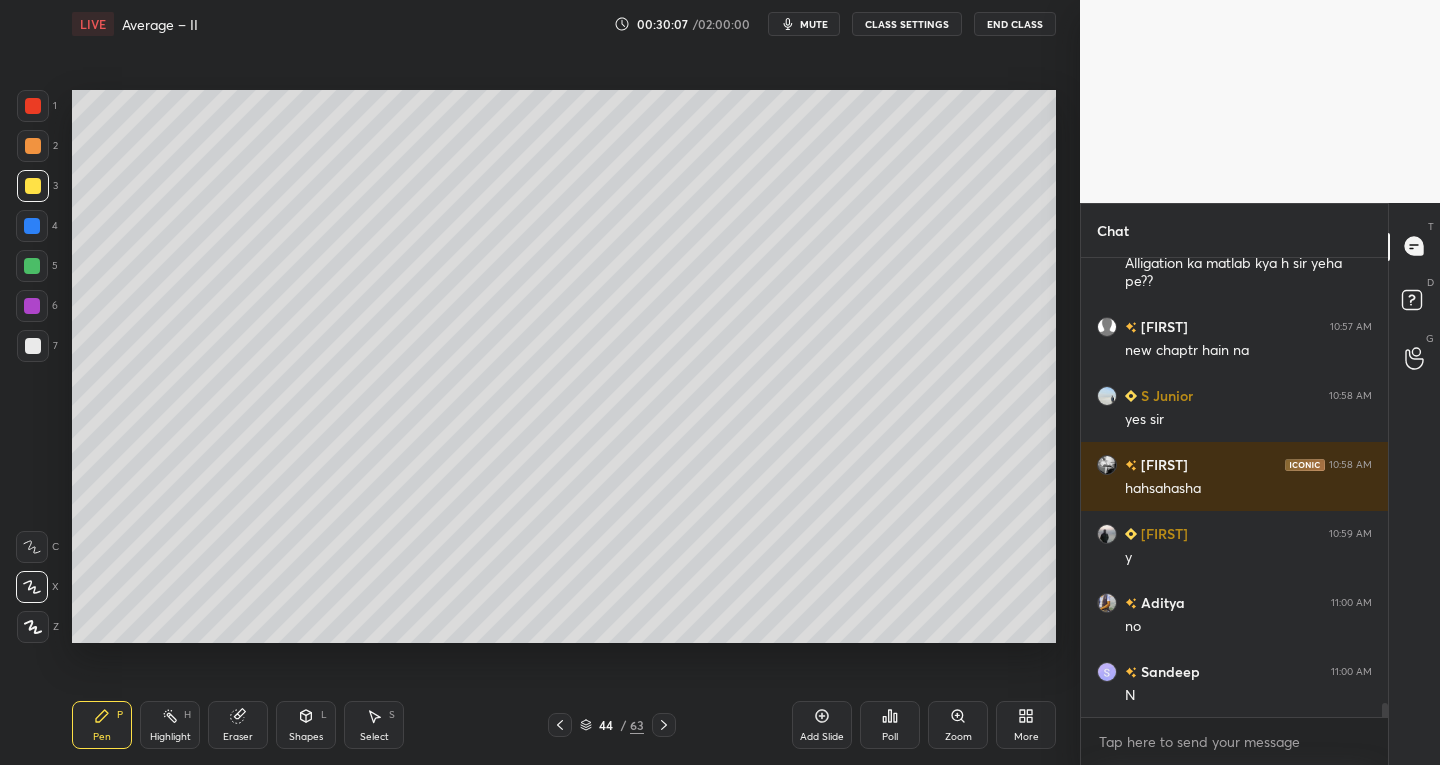 scroll, scrollTop: 14713, scrollLeft: 0, axis: vertical 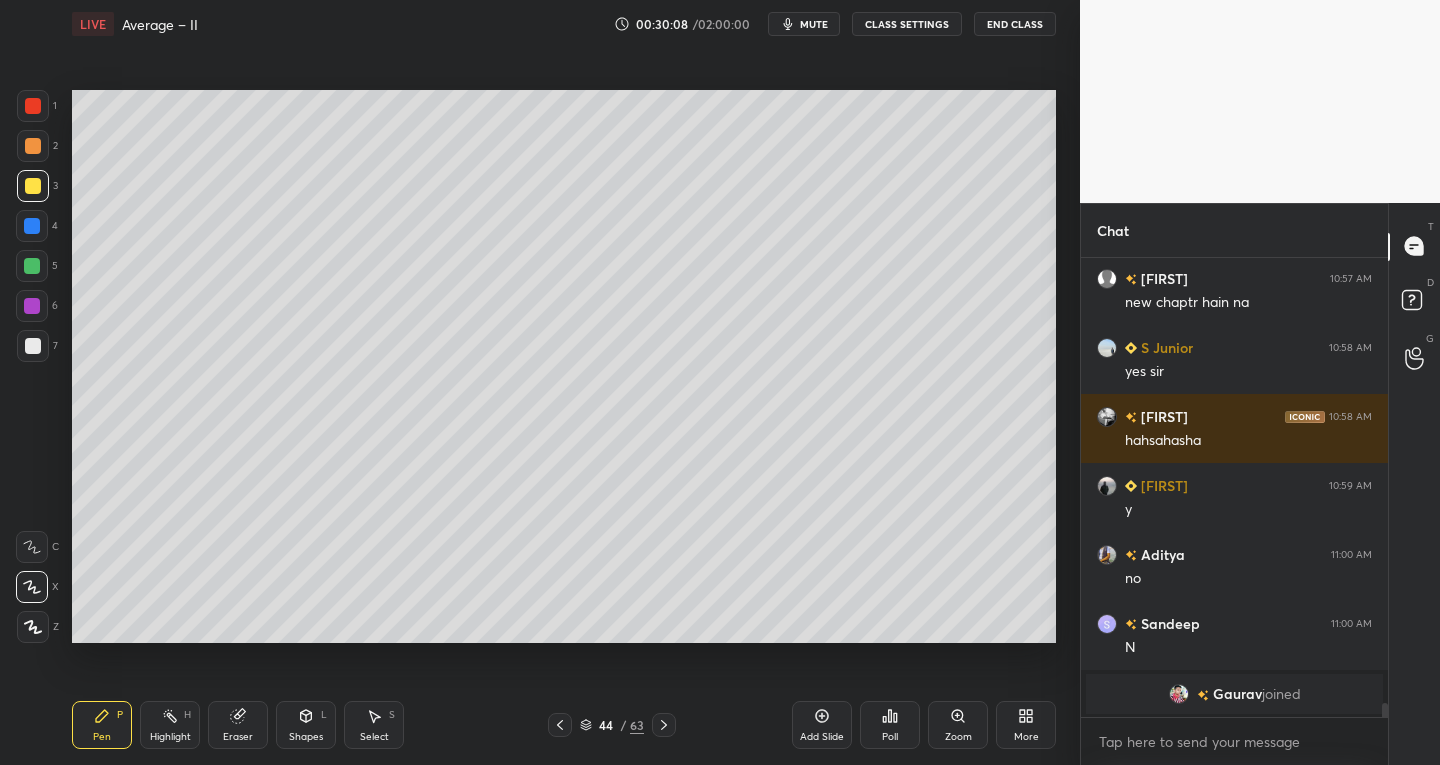 click 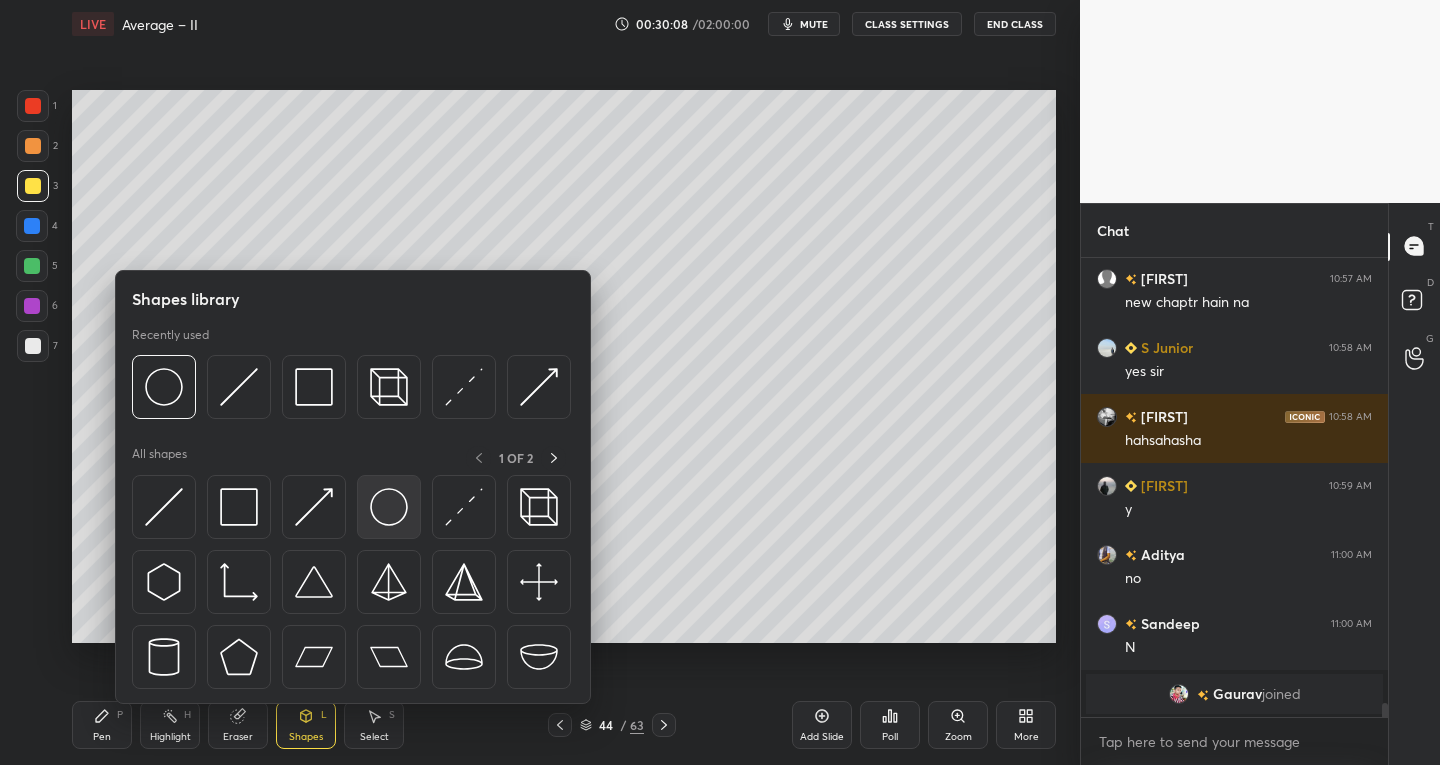 click at bounding box center [389, 507] 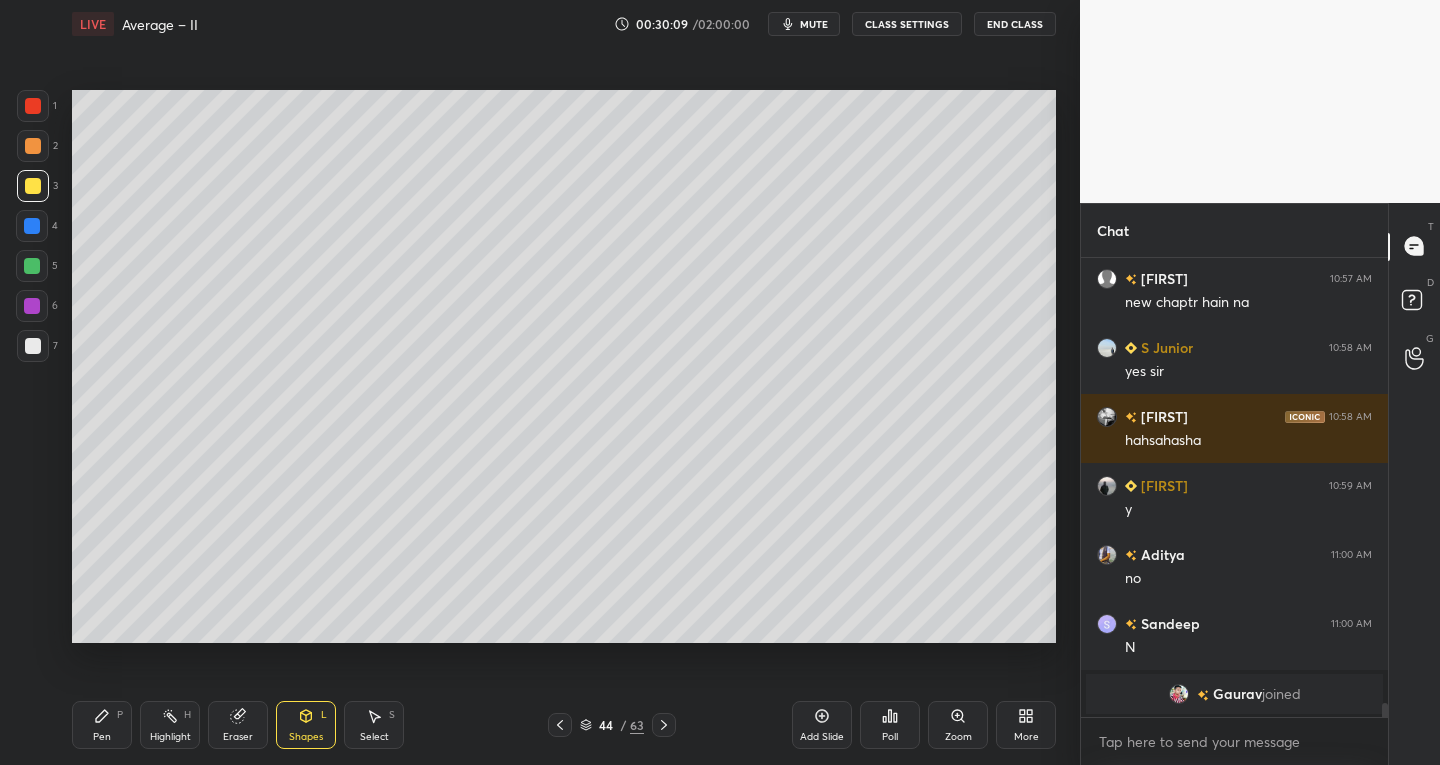 click at bounding box center (32, 266) 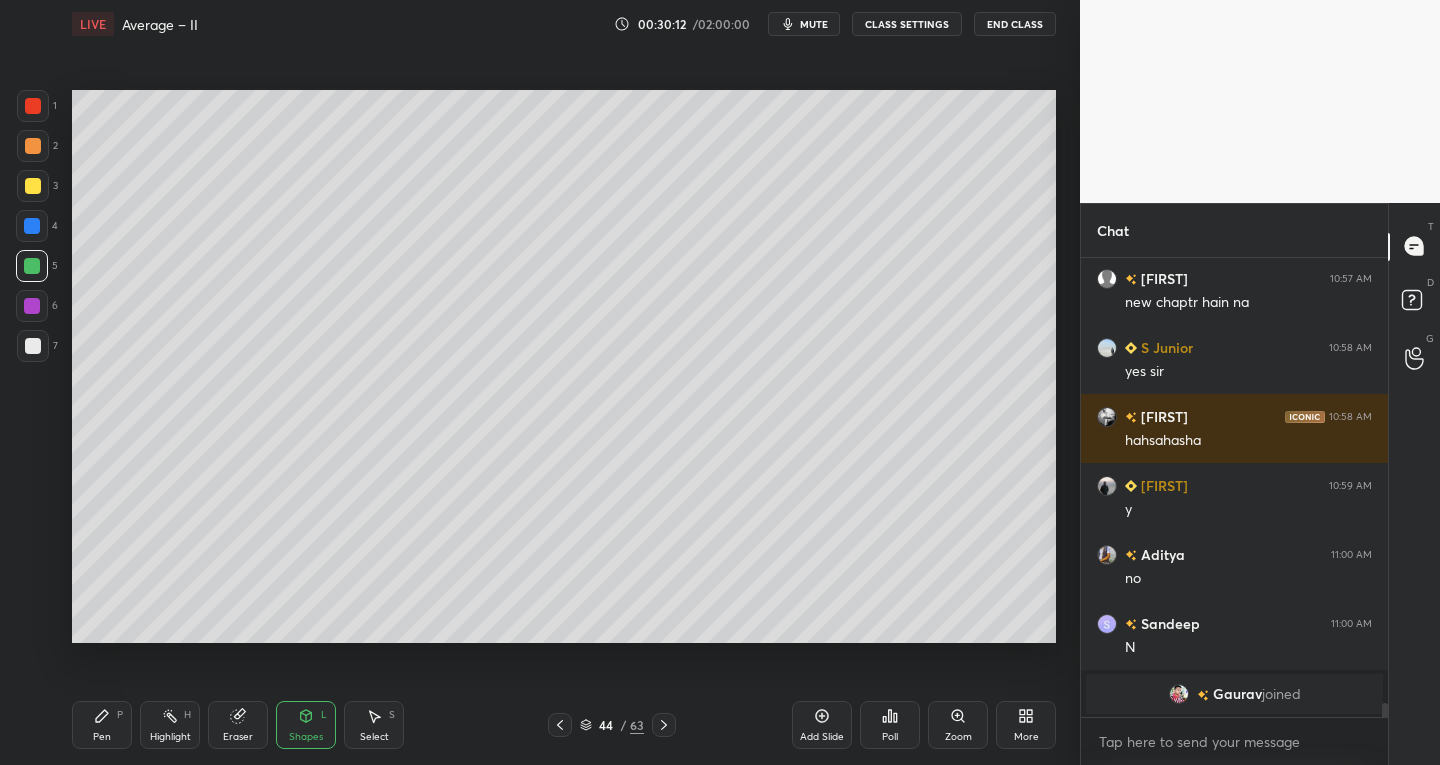 click 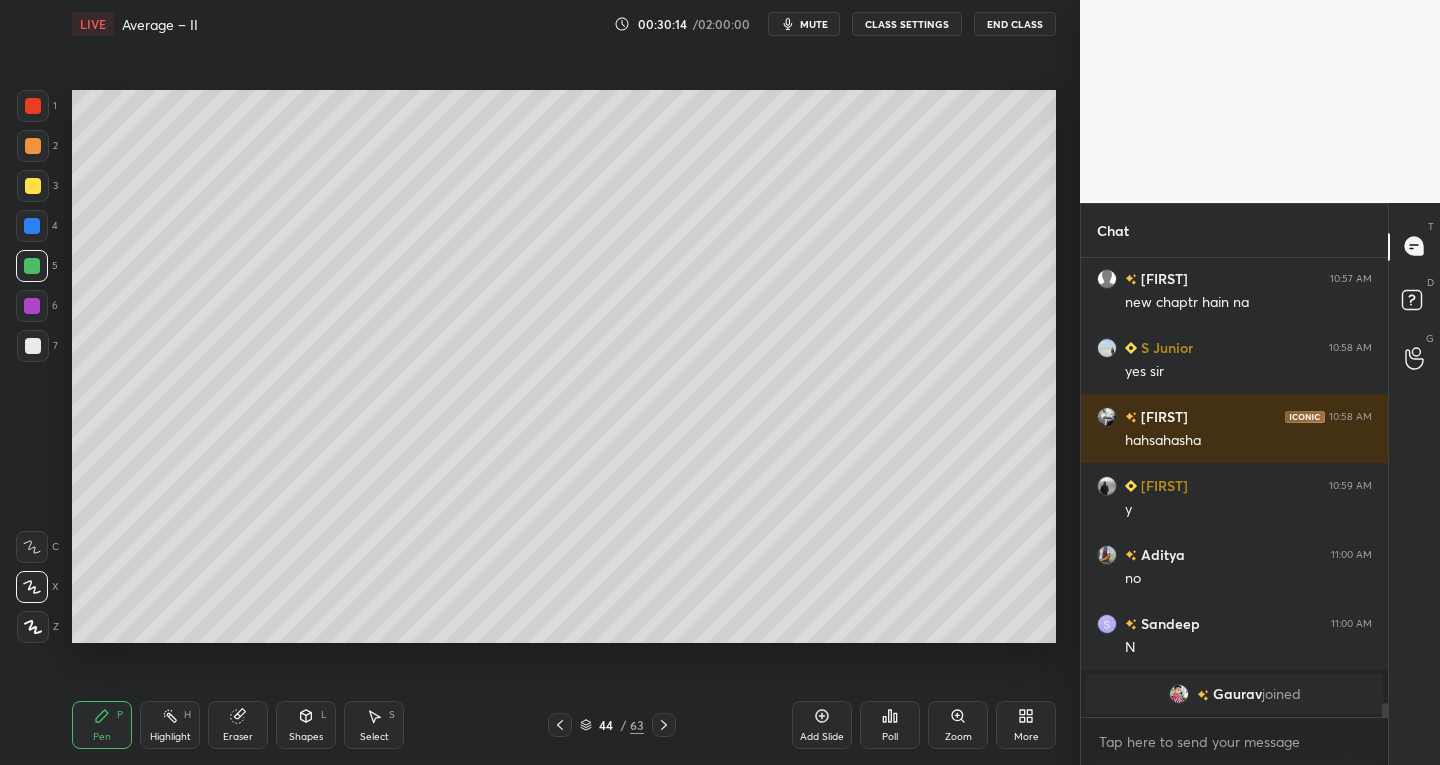 click at bounding box center (33, 346) 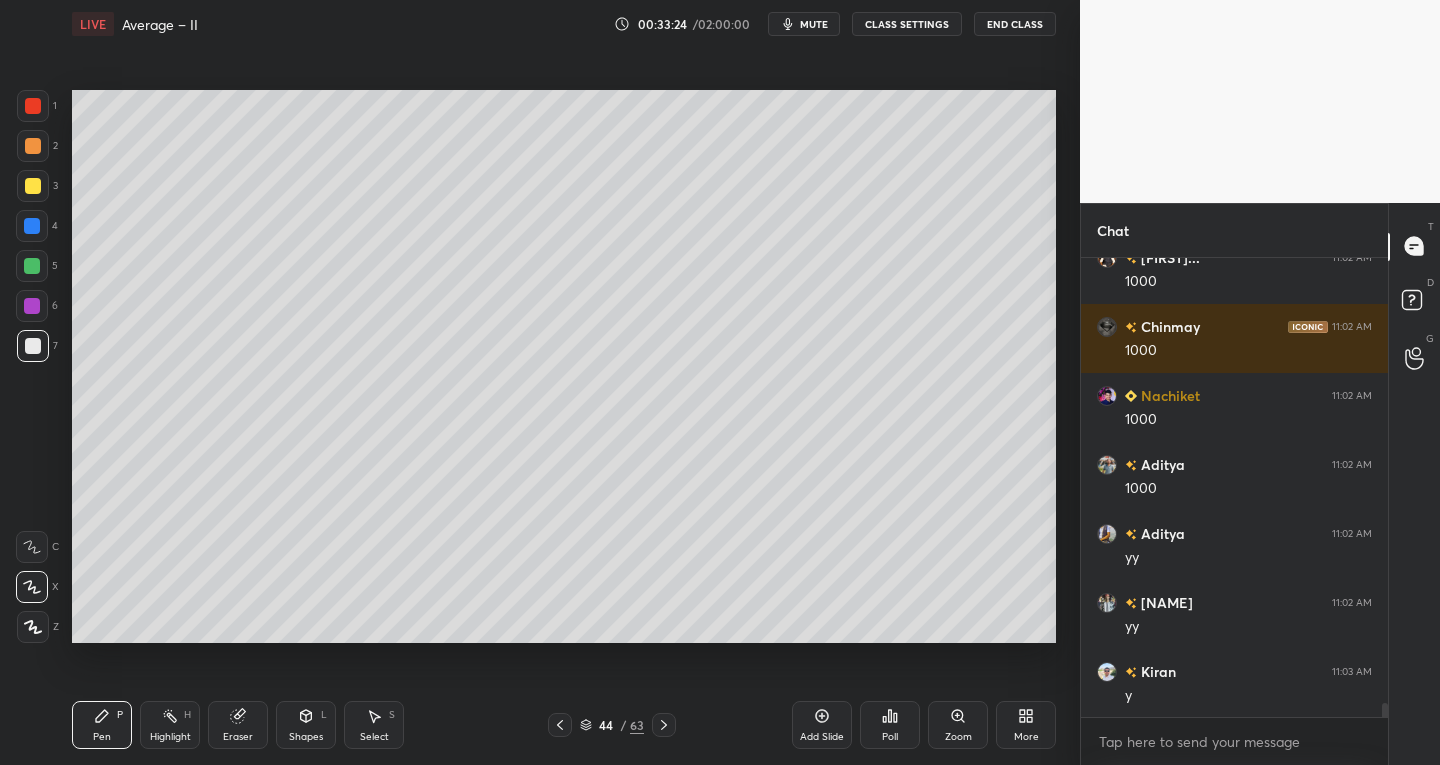 scroll, scrollTop: 15264, scrollLeft: 0, axis: vertical 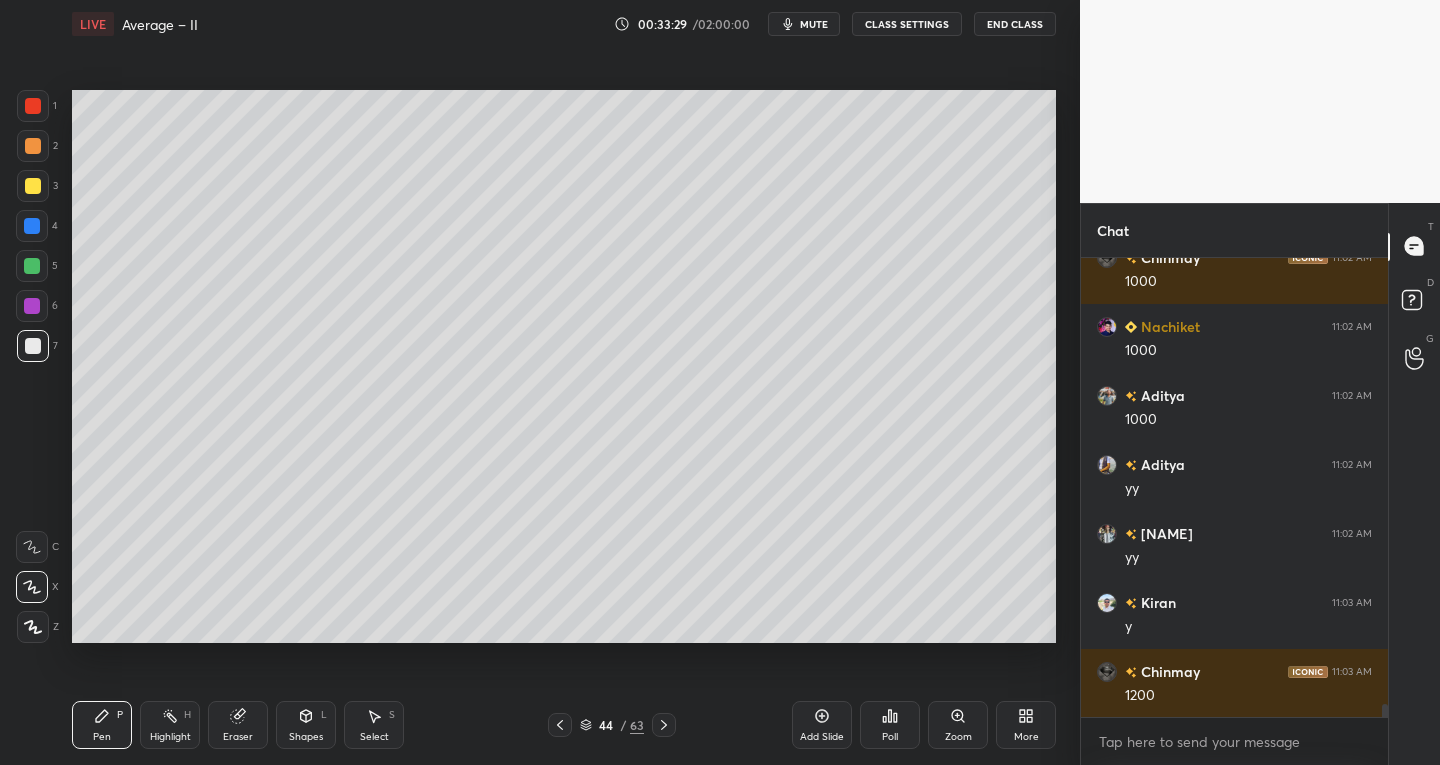 click on "Setting up your live class Poll for   secs No correct answer Start poll" at bounding box center (564, 366) 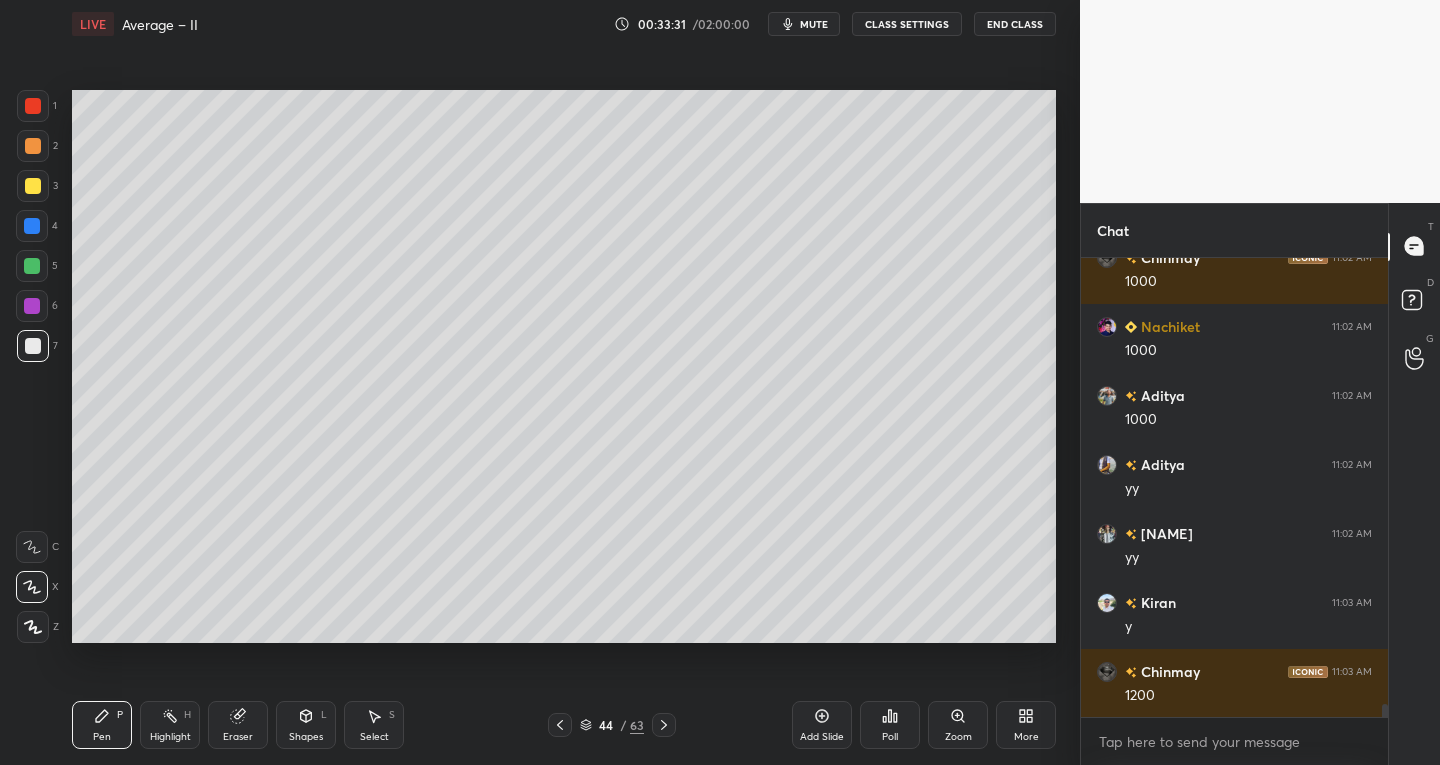 click 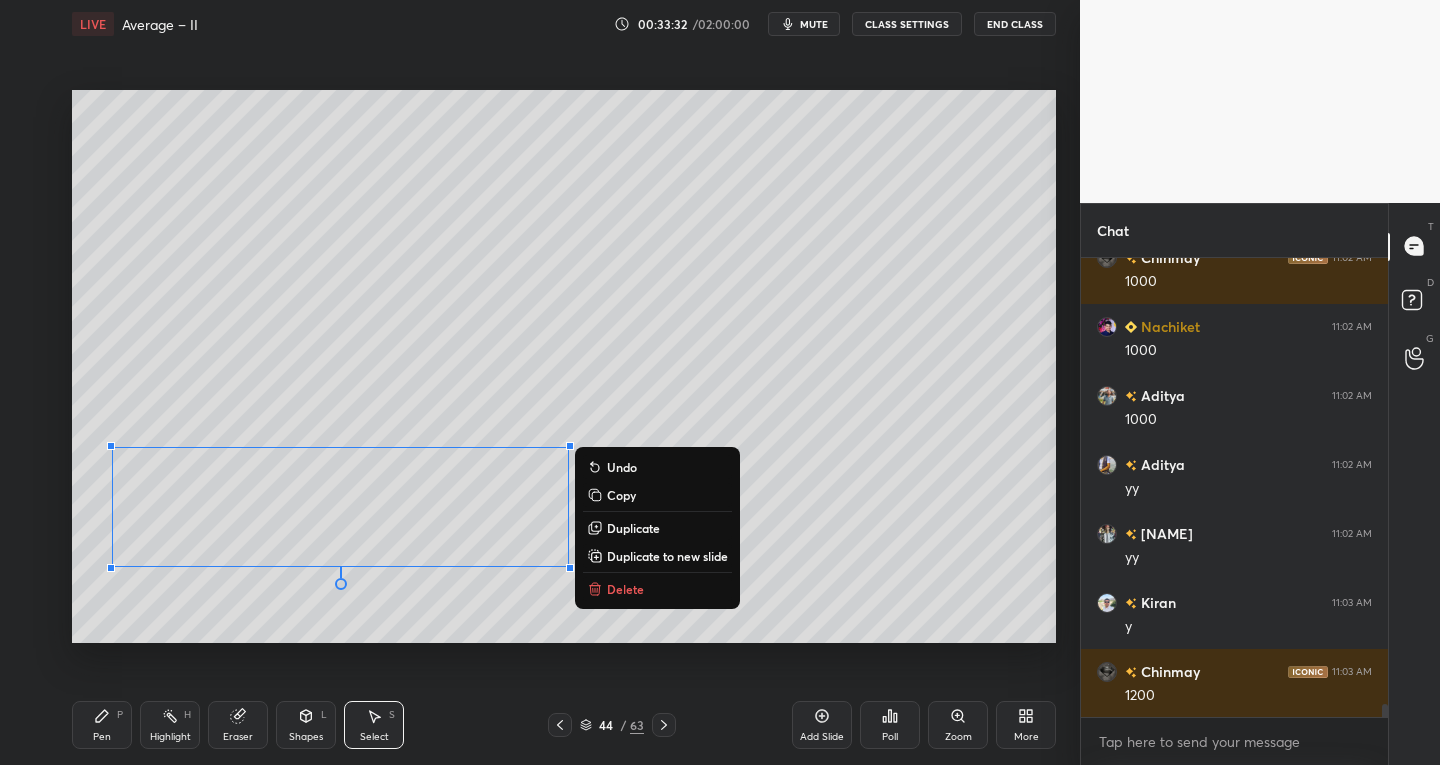 click on "Pen P" at bounding box center [102, 725] 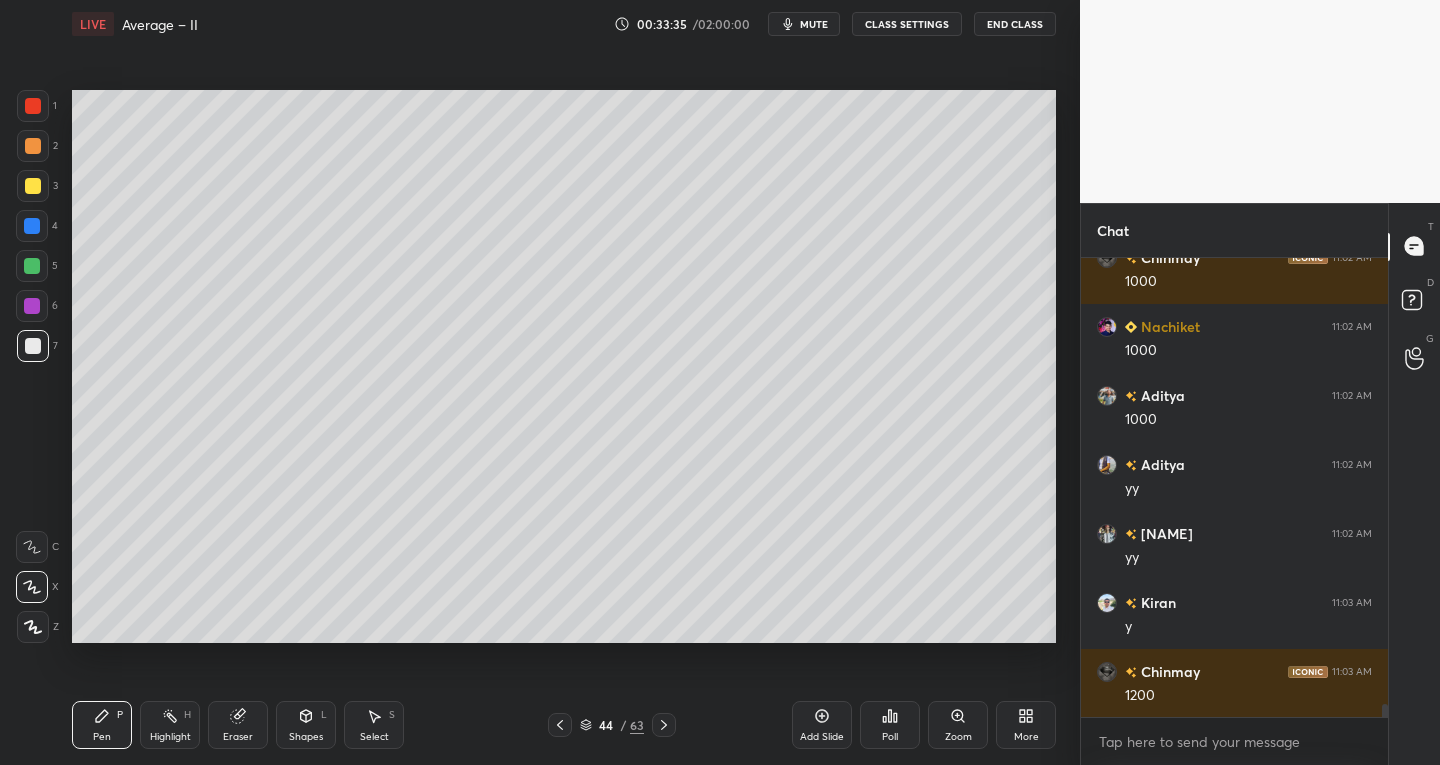 scroll, scrollTop: 15312, scrollLeft: 0, axis: vertical 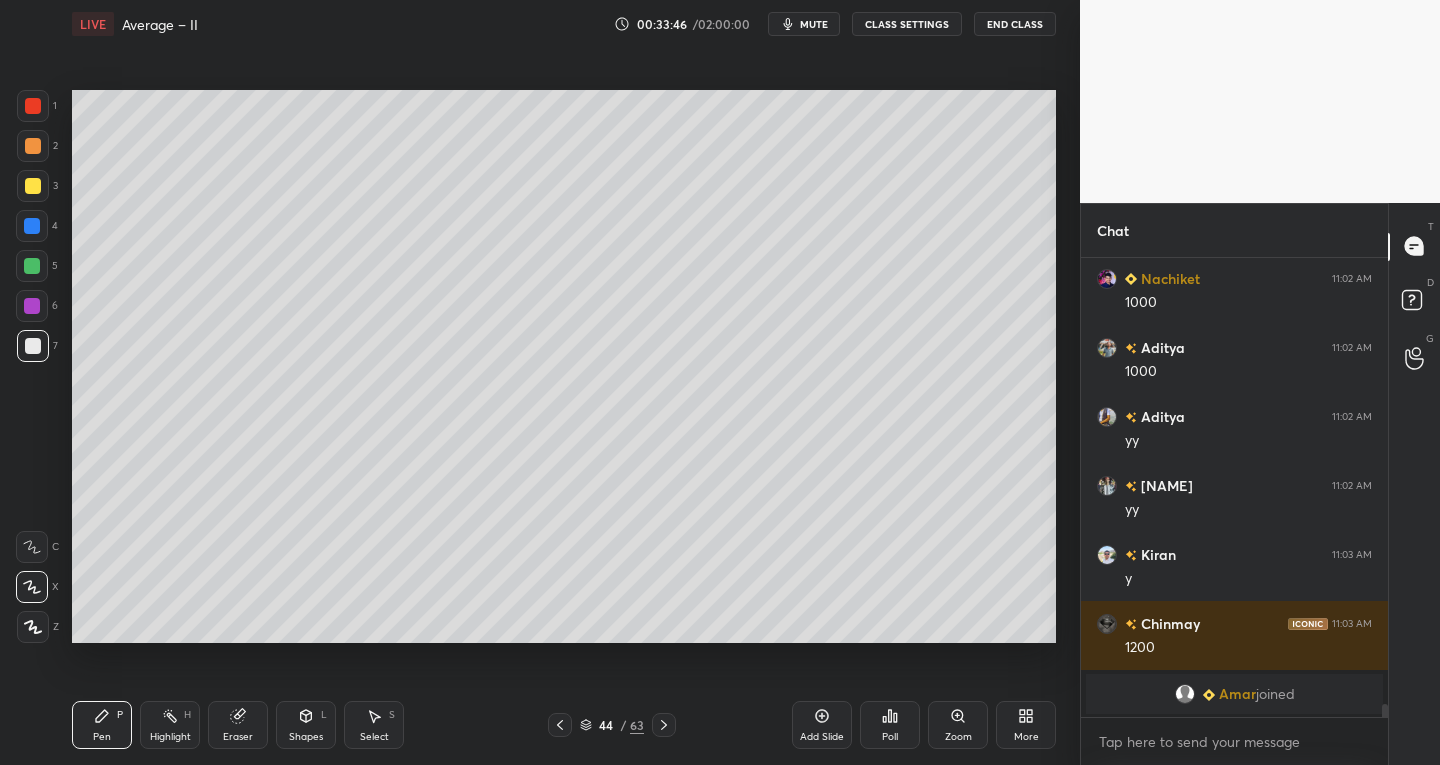 click on "Eraser" at bounding box center (238, 737) 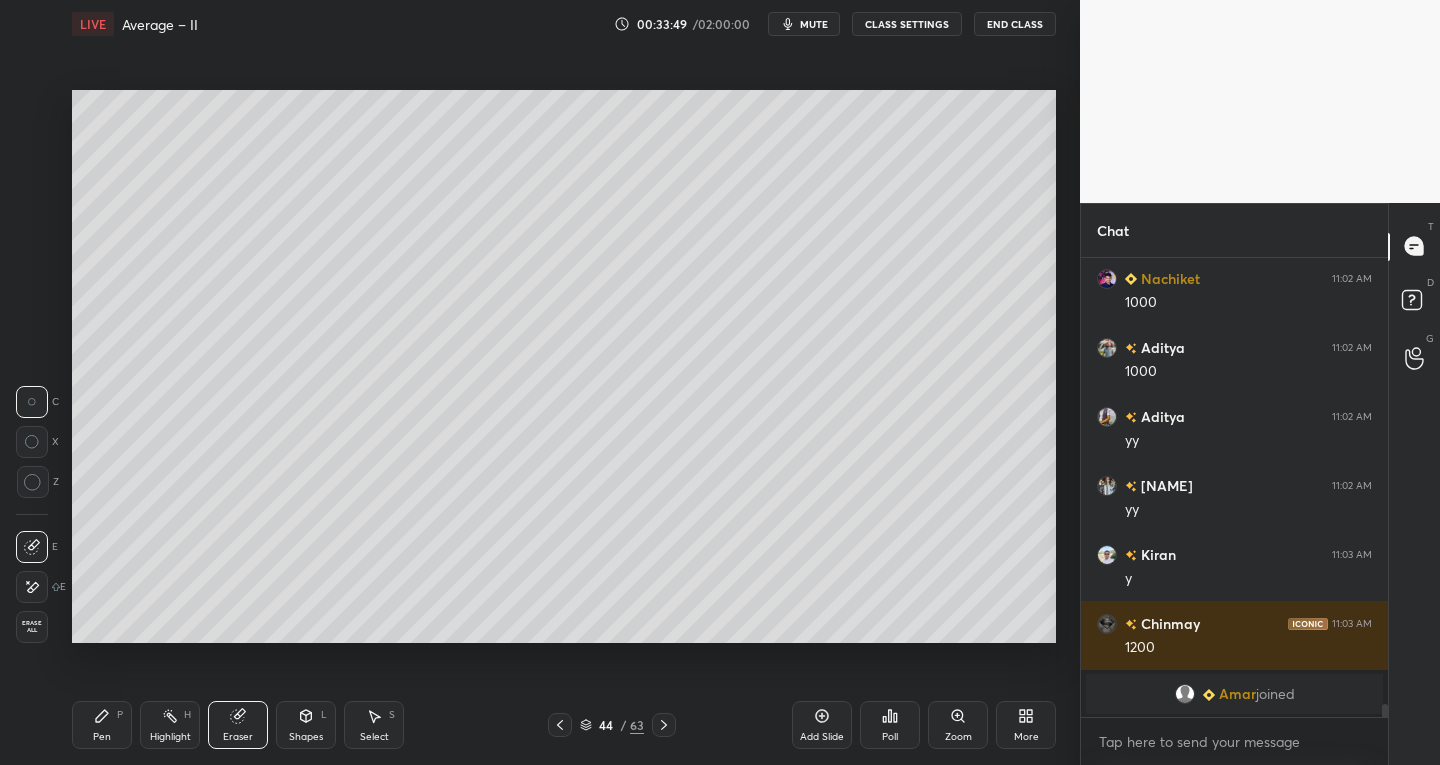 click on "Pen P" at bounding box center (102, 725) 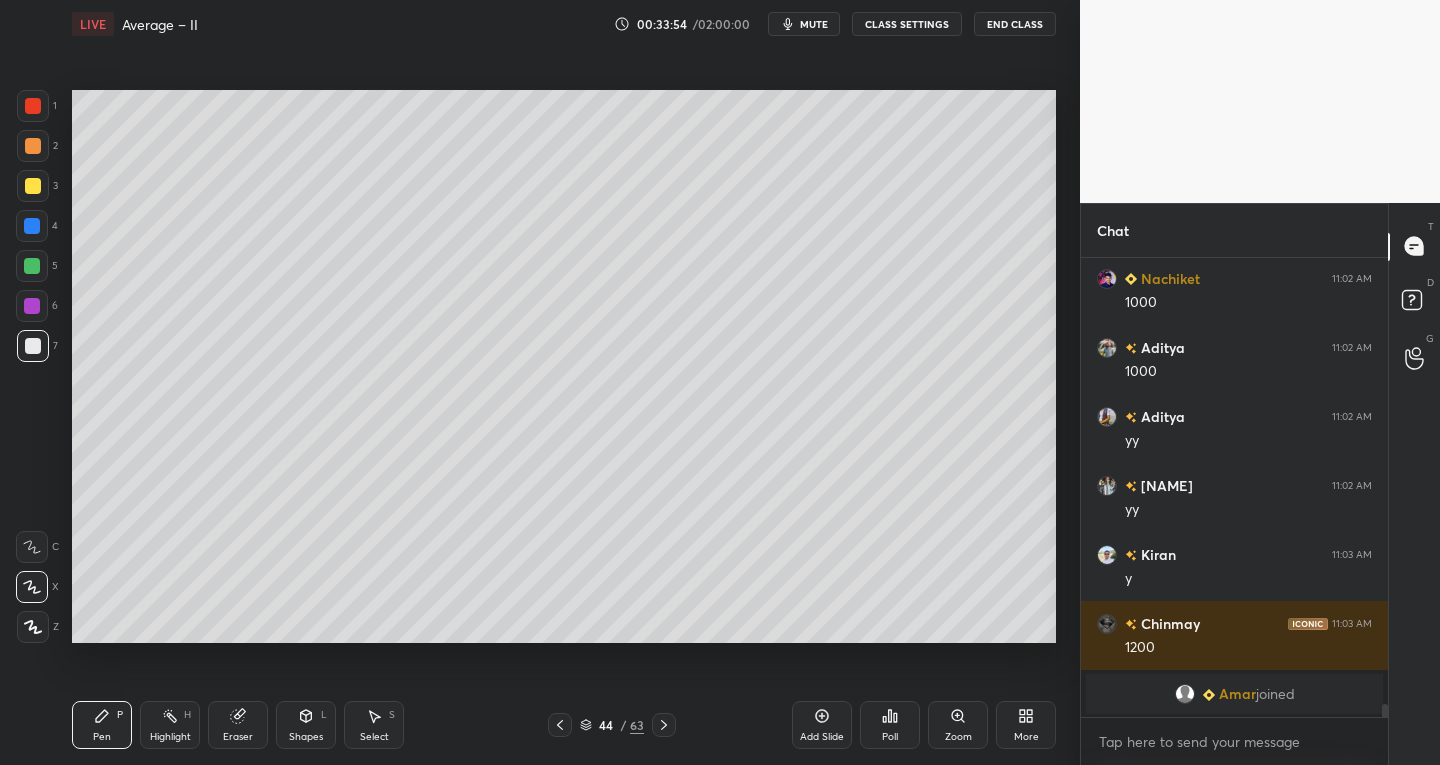 click on "Select S" at bounding box center (374, 725) 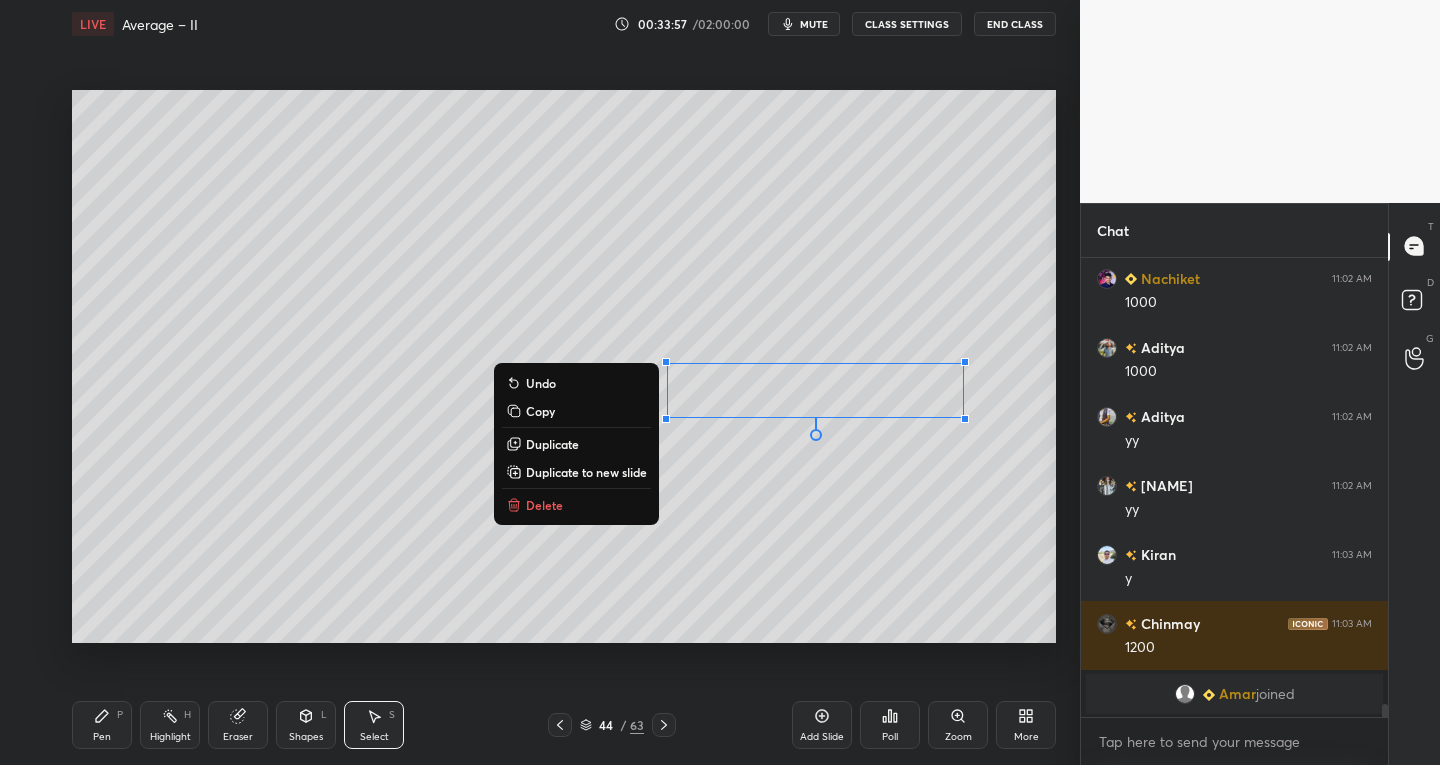 click on "Pen P" at bounding box center (102, 725) 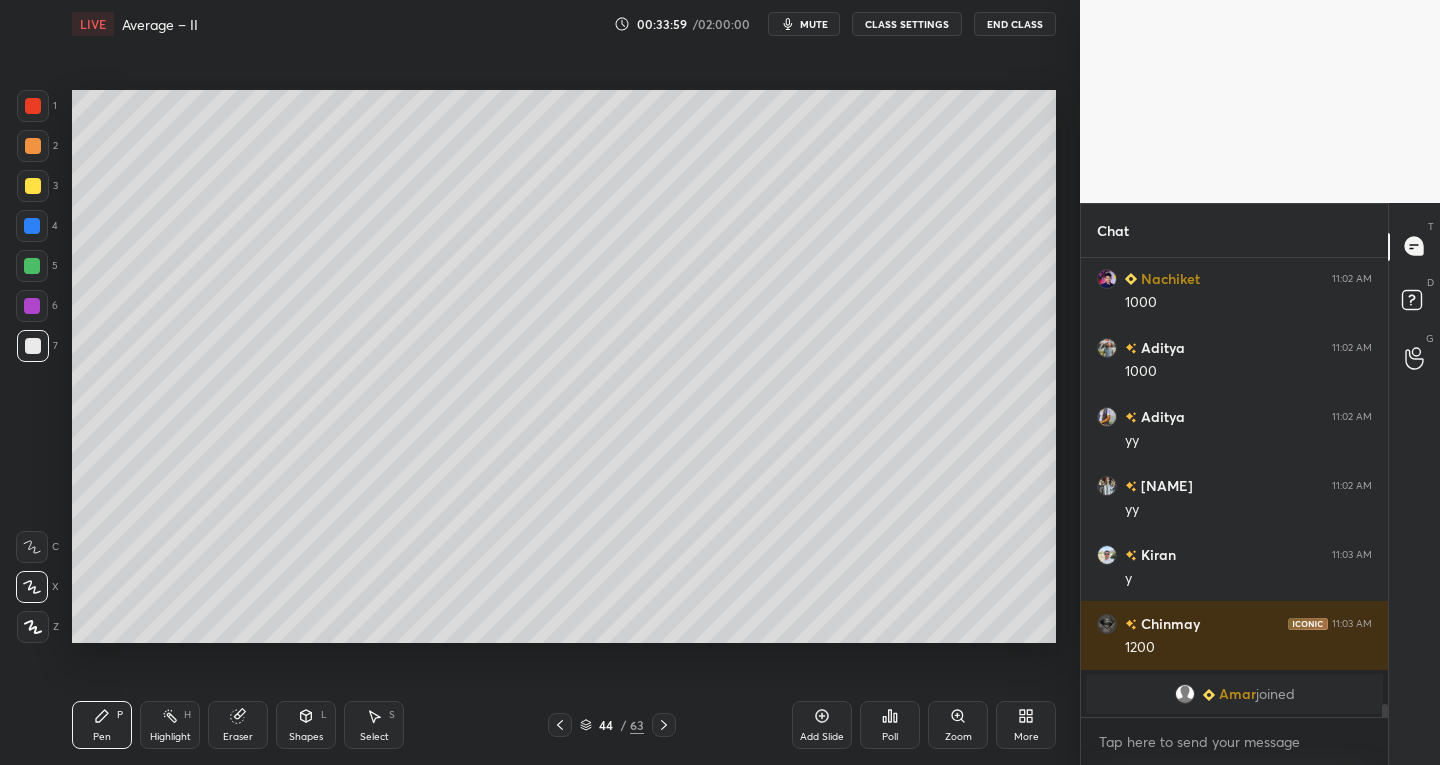 click on "Eraser" at bounding box center [238, 725] 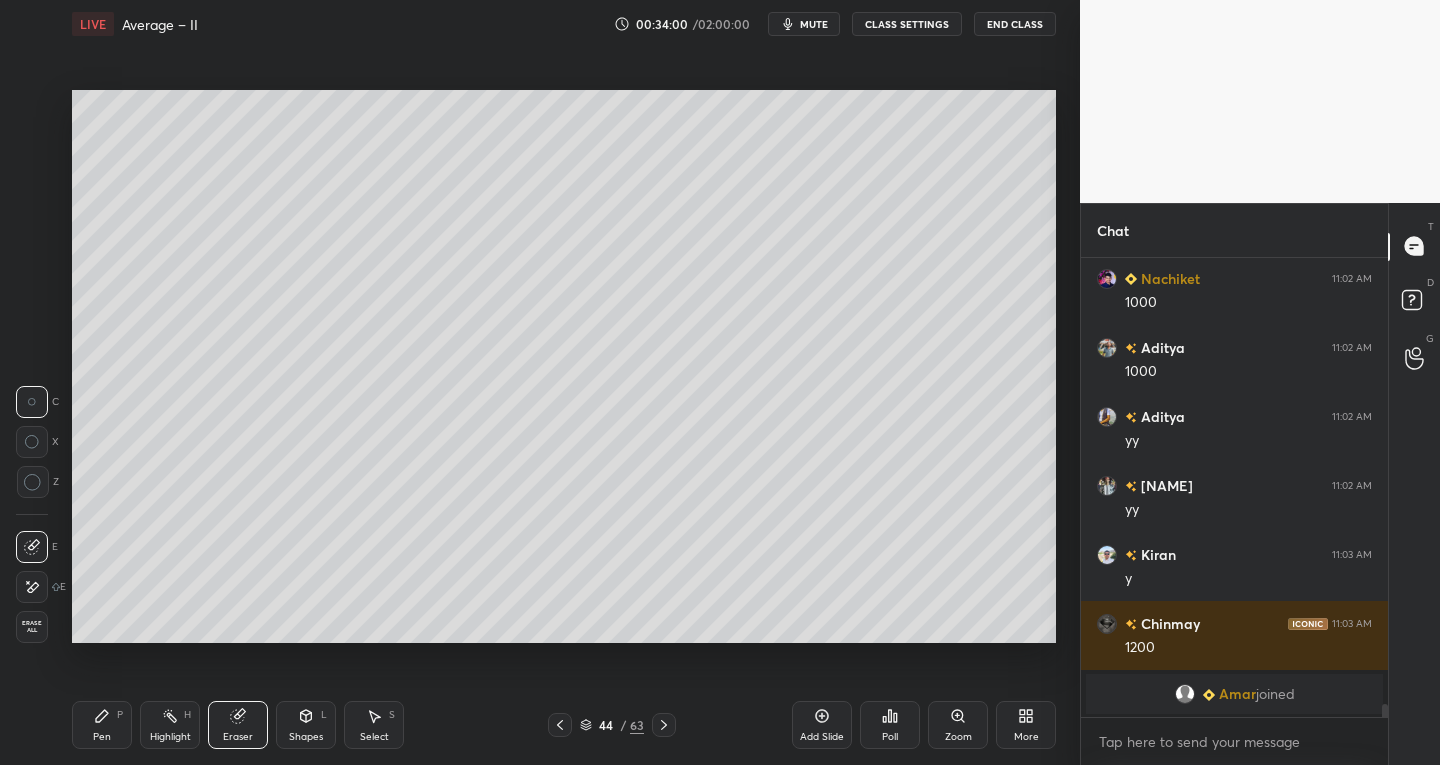 click on "Pen P" at bounding box center (102, 725) 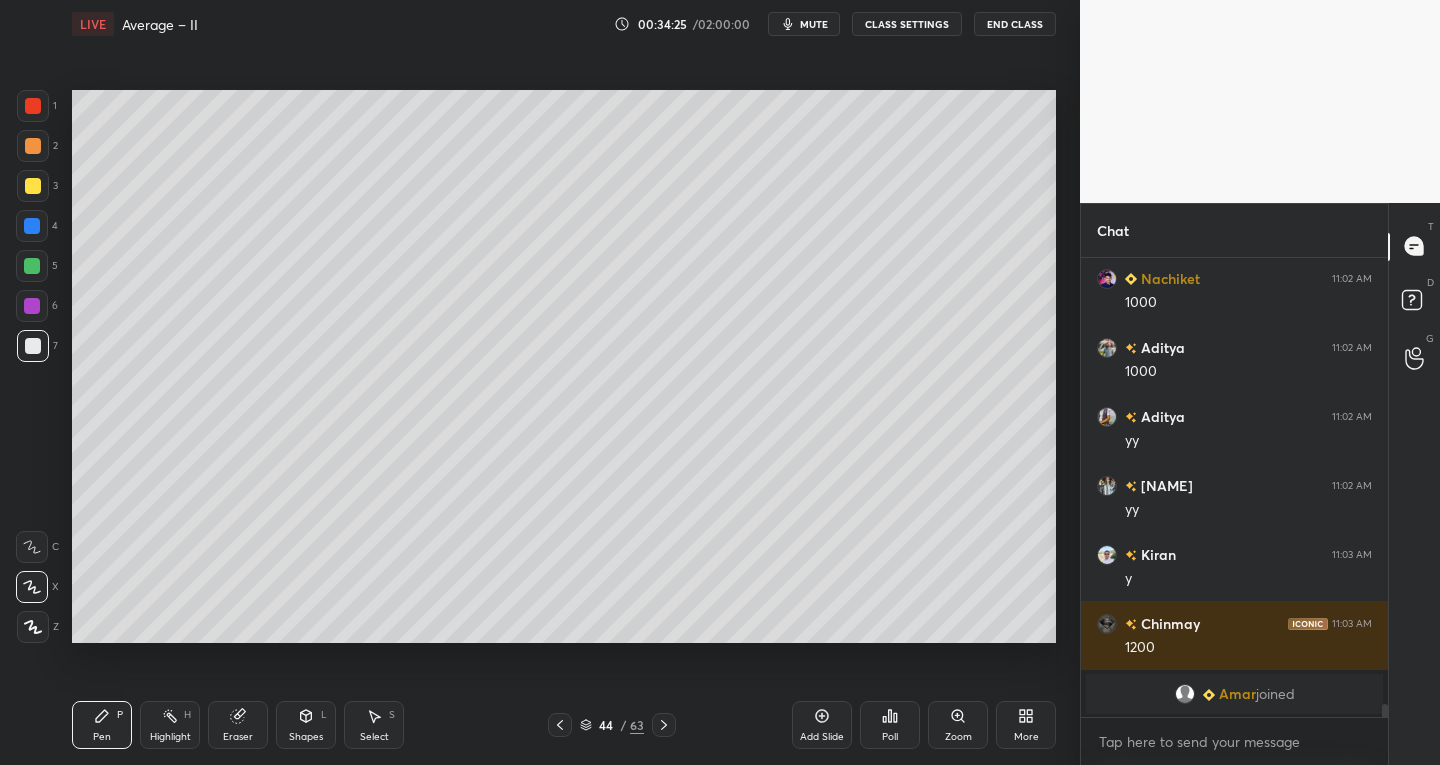 scroll, scrollTop: 412, scrollLeft: 301, axis: both 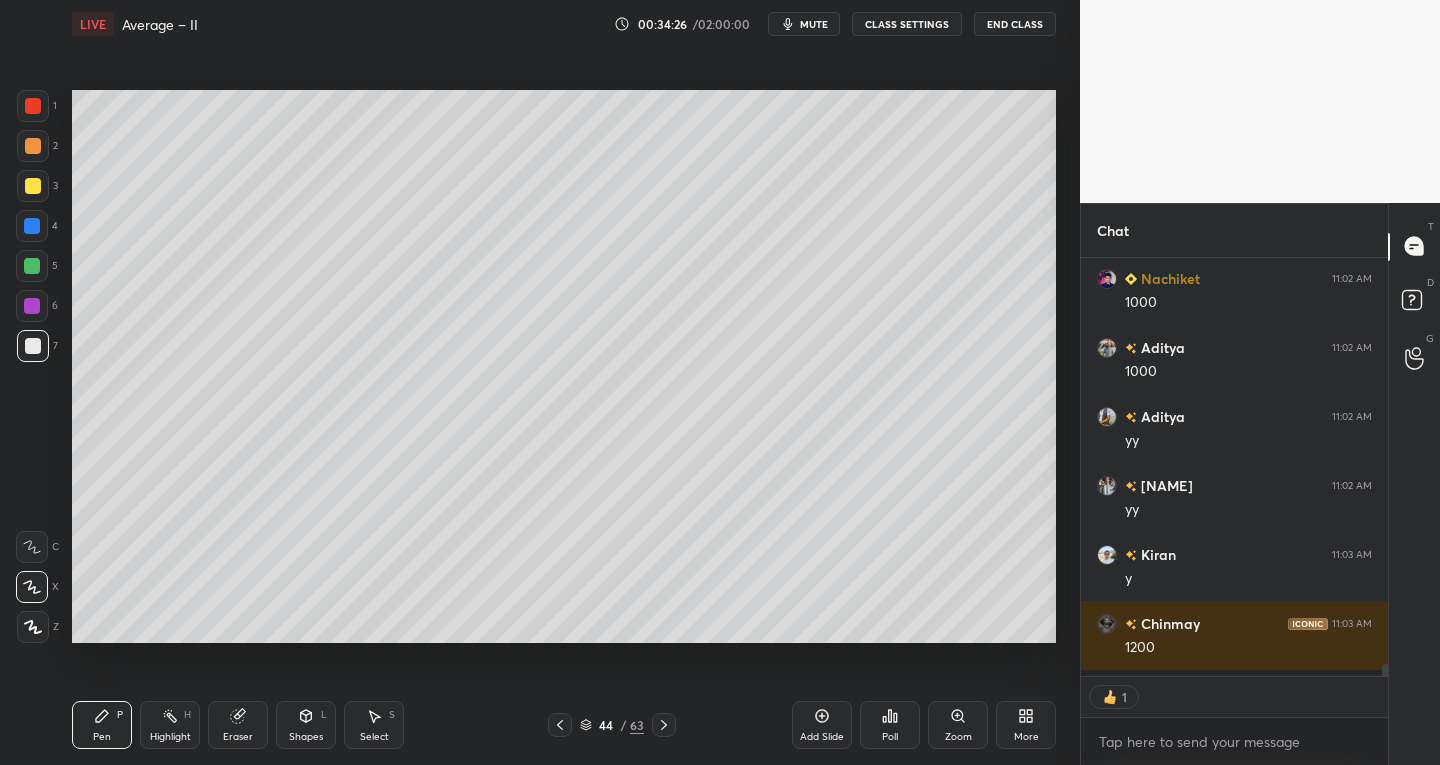click on "Select" at bounding box center (374, 737) 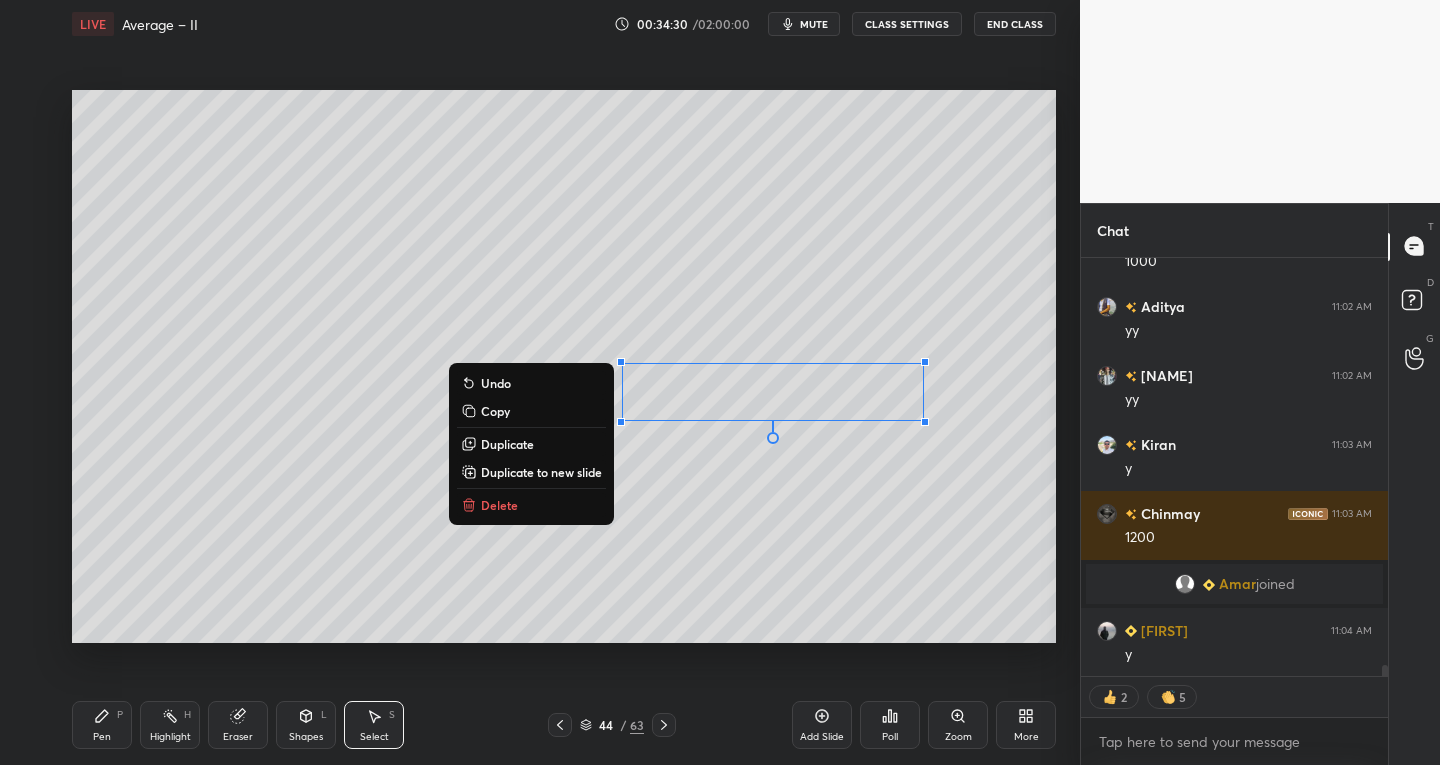 click on "Pen" at bounding box center [102, 737] 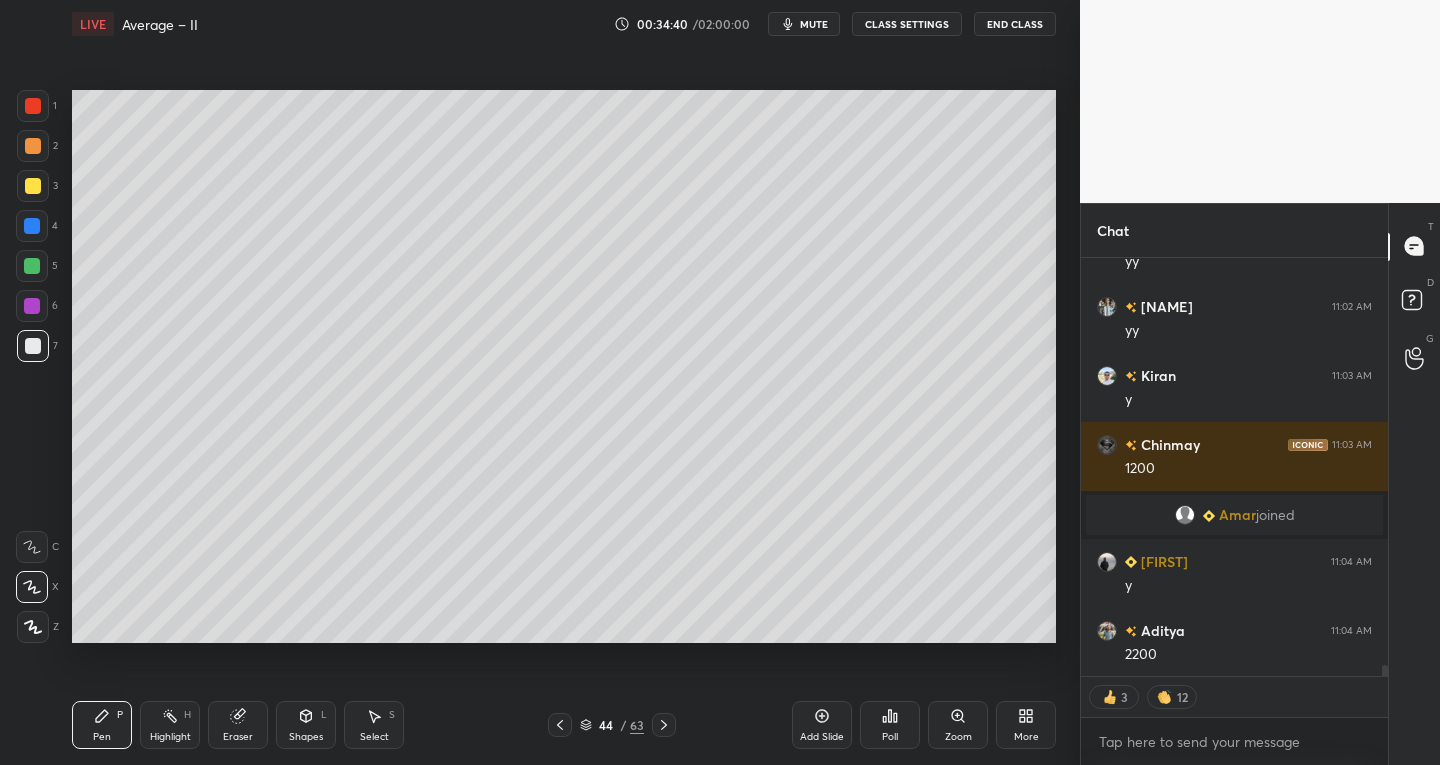 scroll, scrollTop: 15238, scrollLeft: 0, axis: vertical 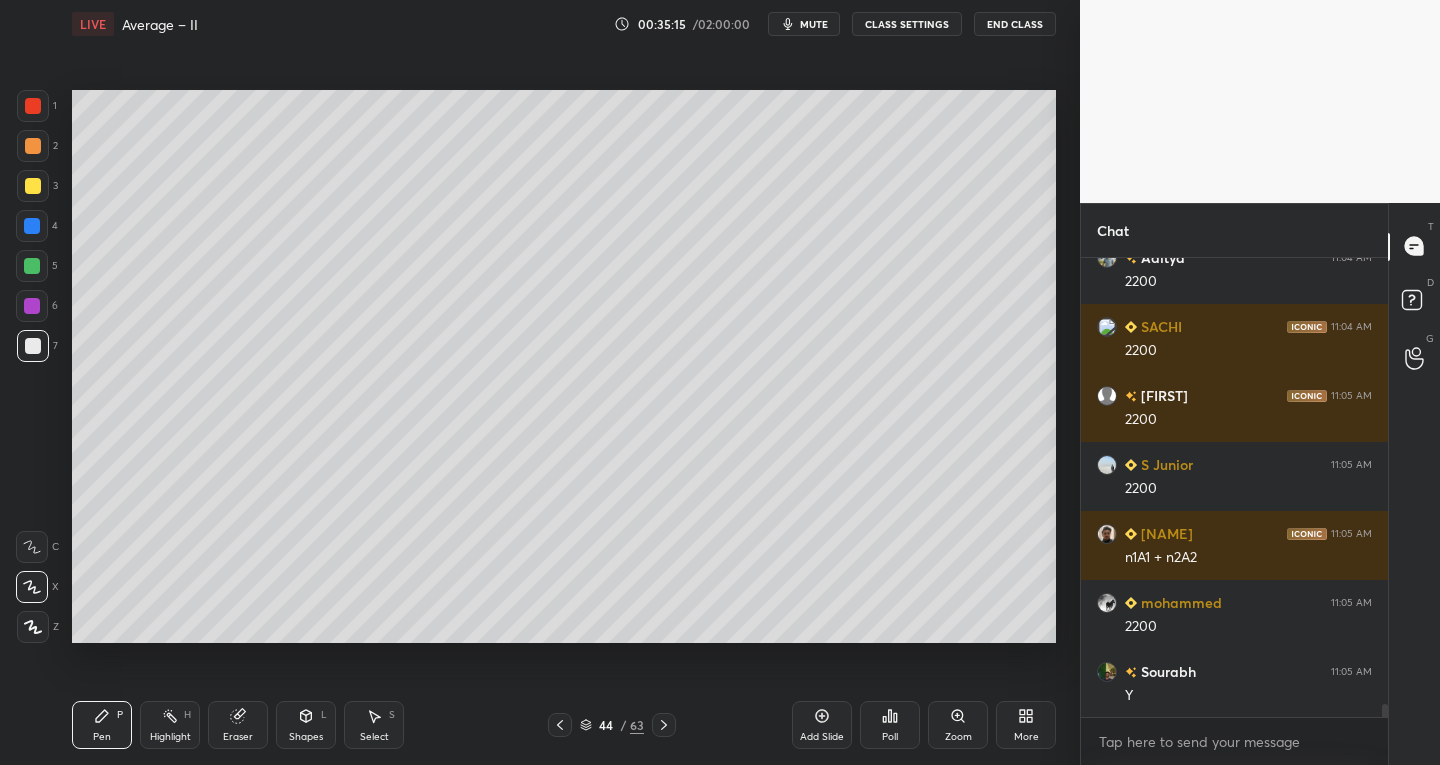 click on "Shapes" at bounding box center [306, 737] 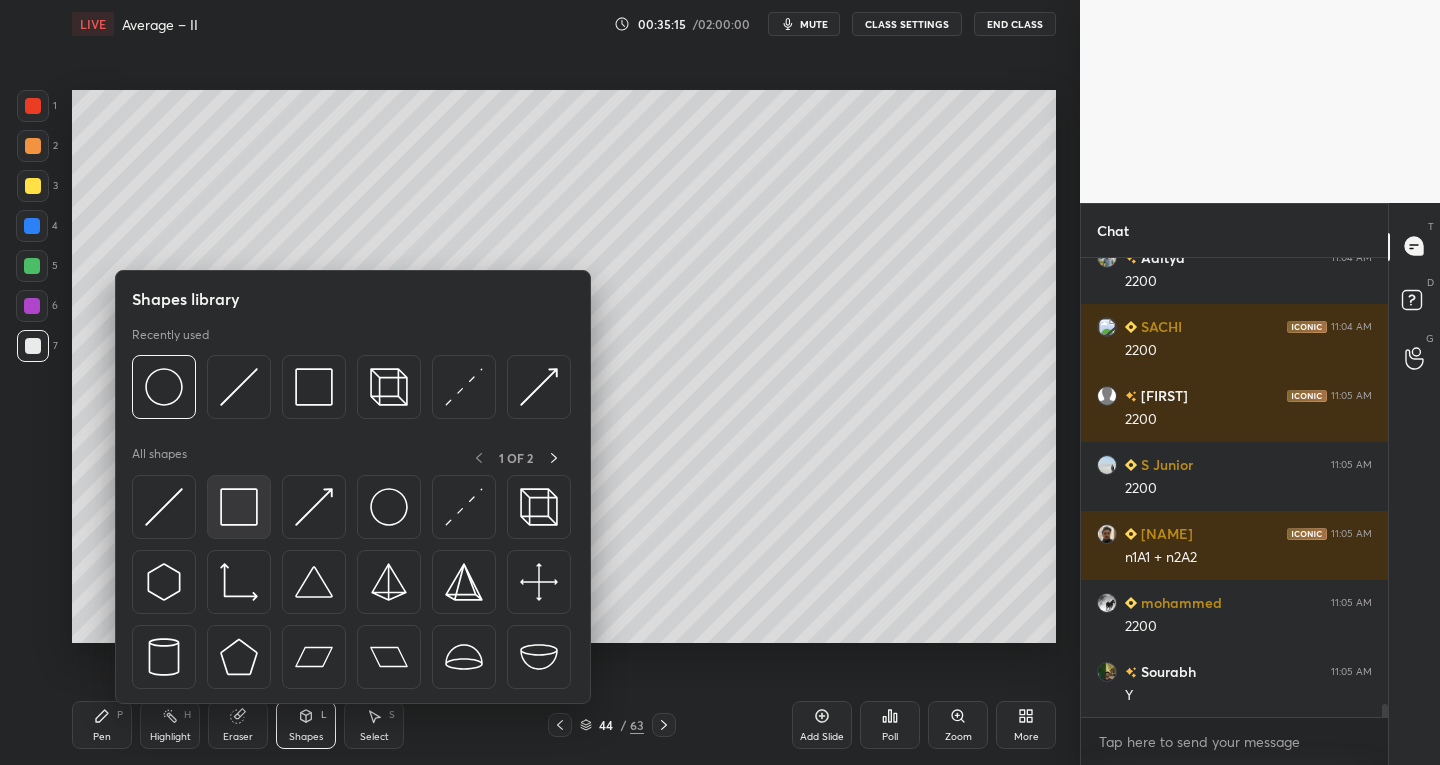 click at bounding box center [239, 507] 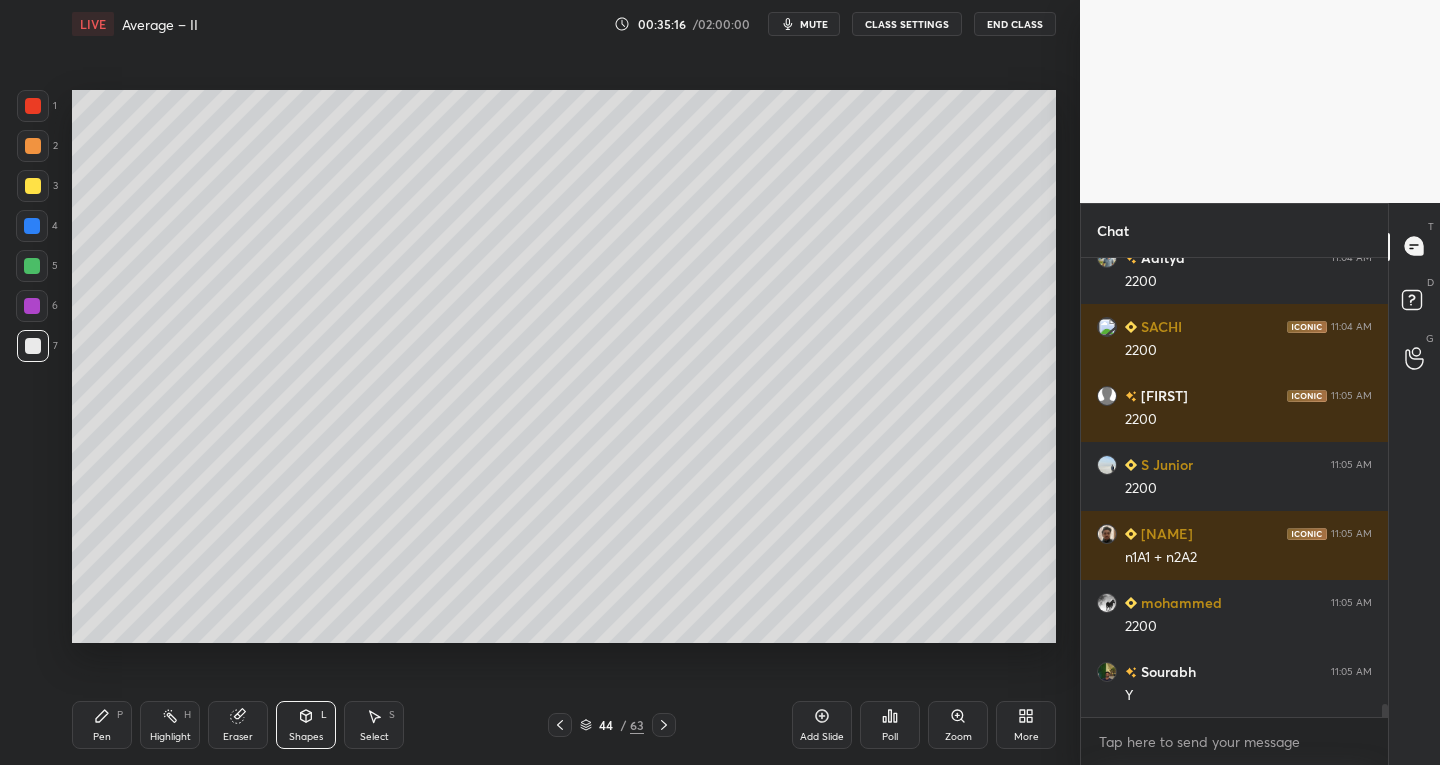 click at bounding box center [33, 106] 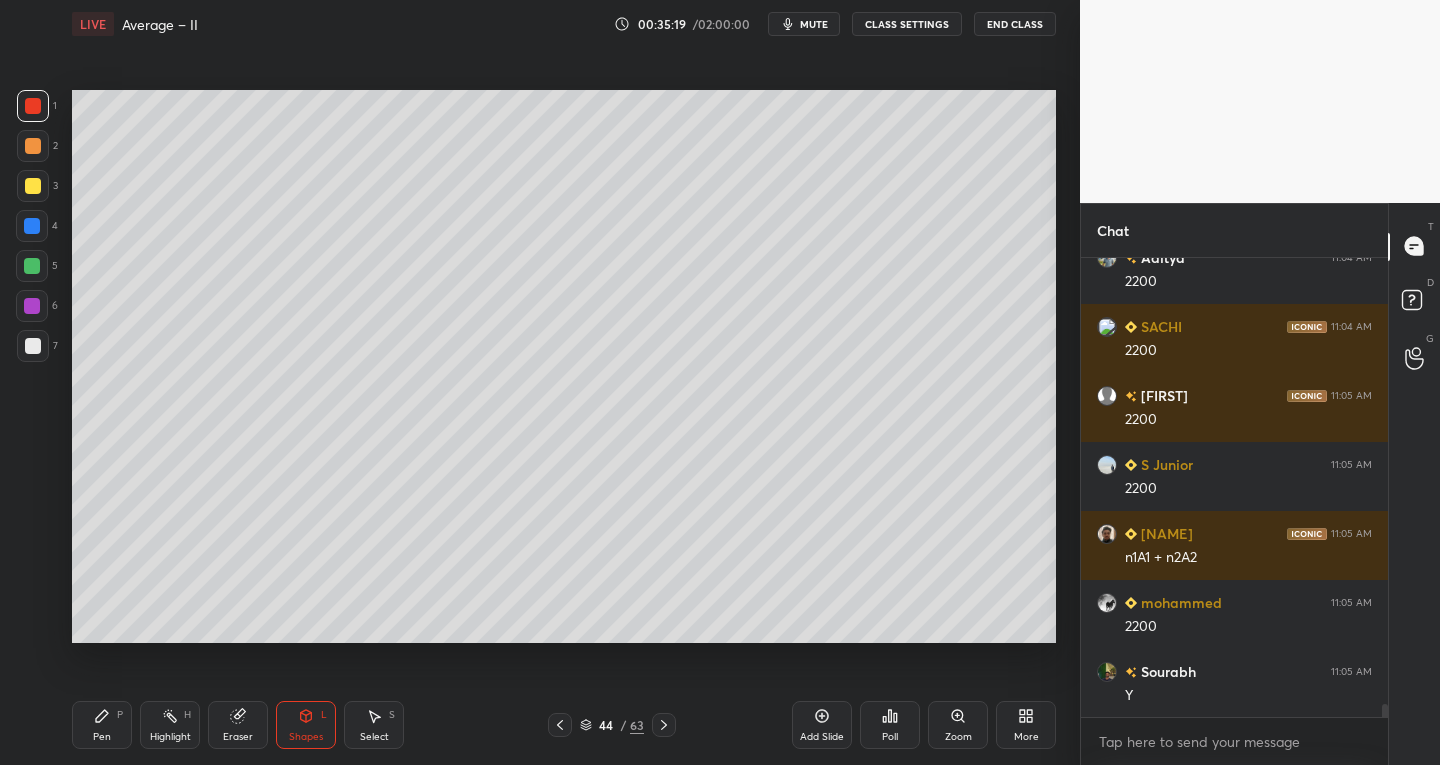 click at bounding box center (32, 266) 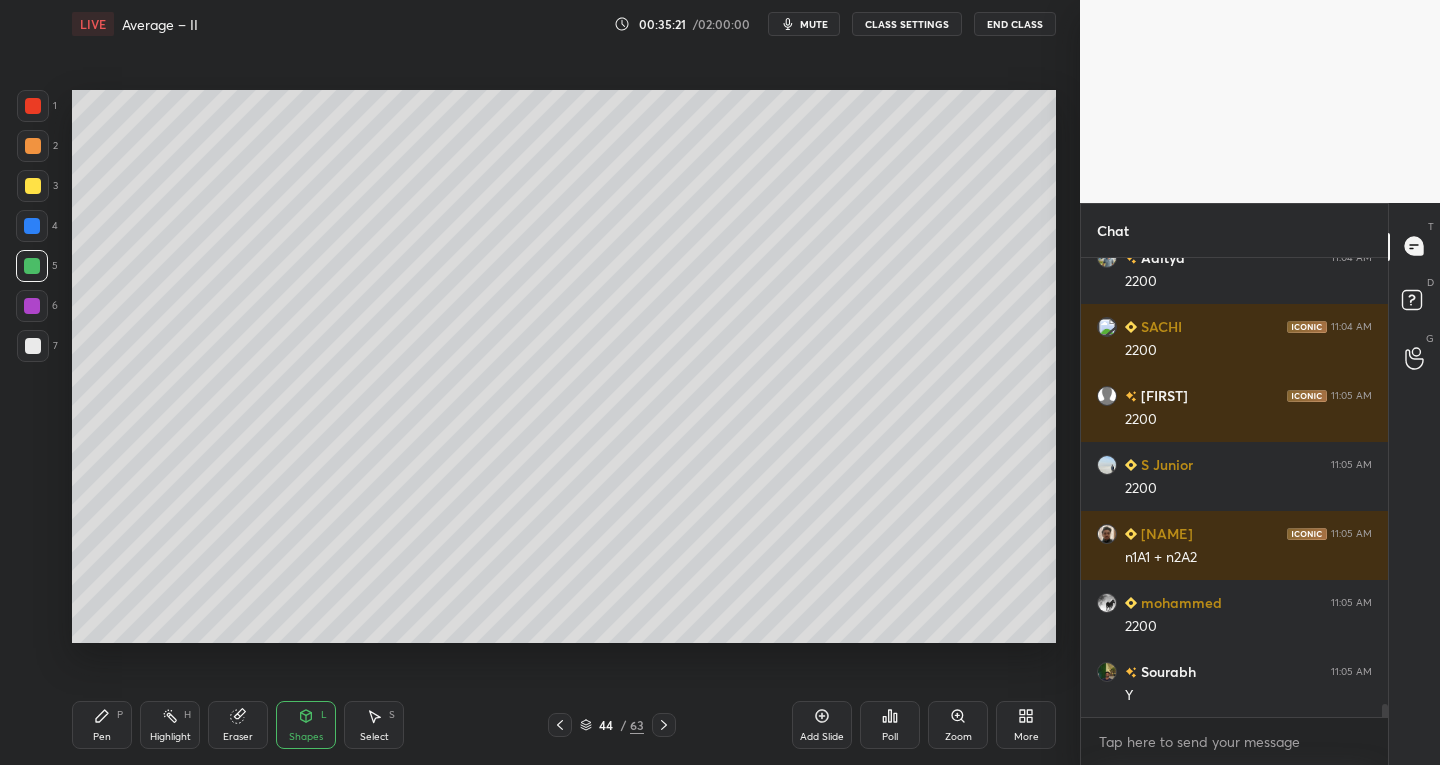scroll, scrollTop: 15611, scrollLeft: 0, axis: vertical 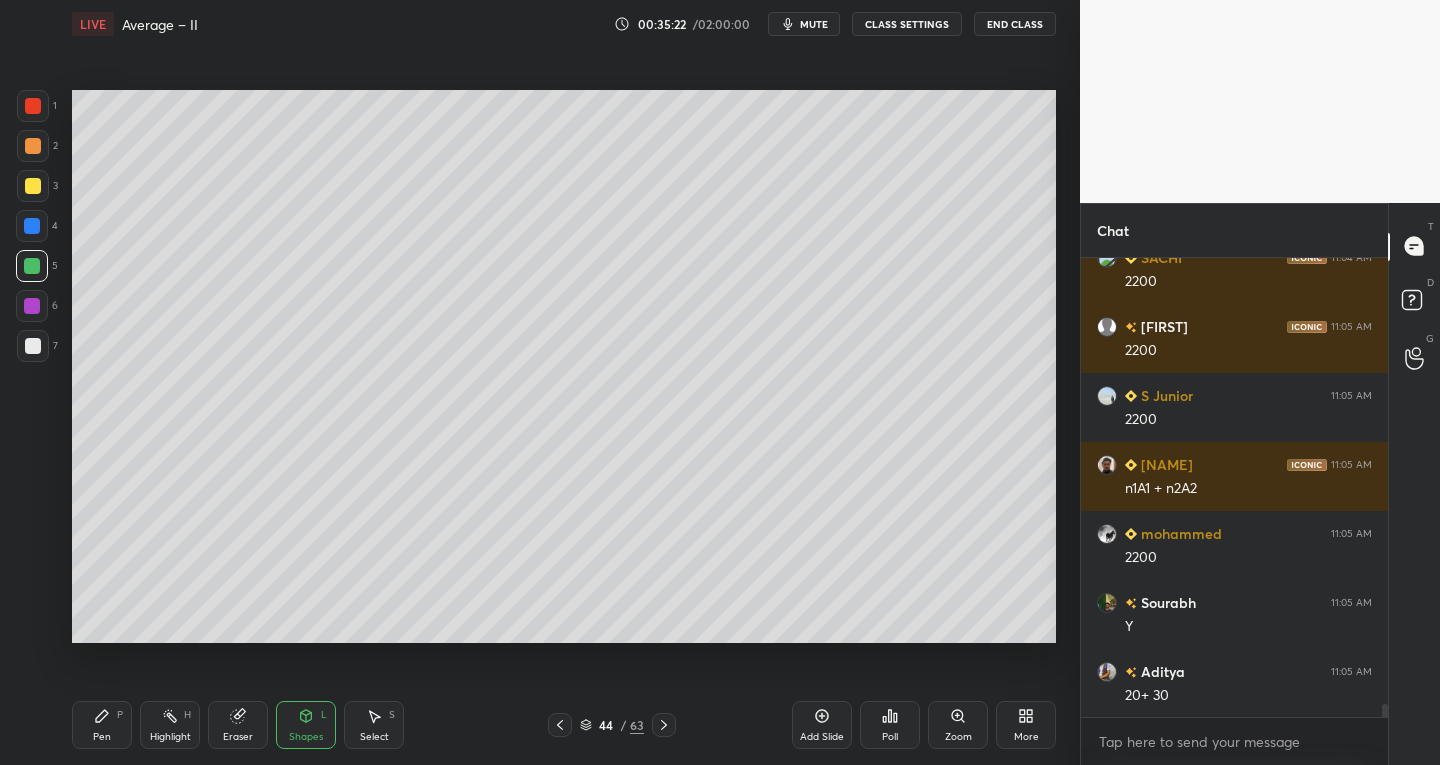 click at bounding box center (33, 346) 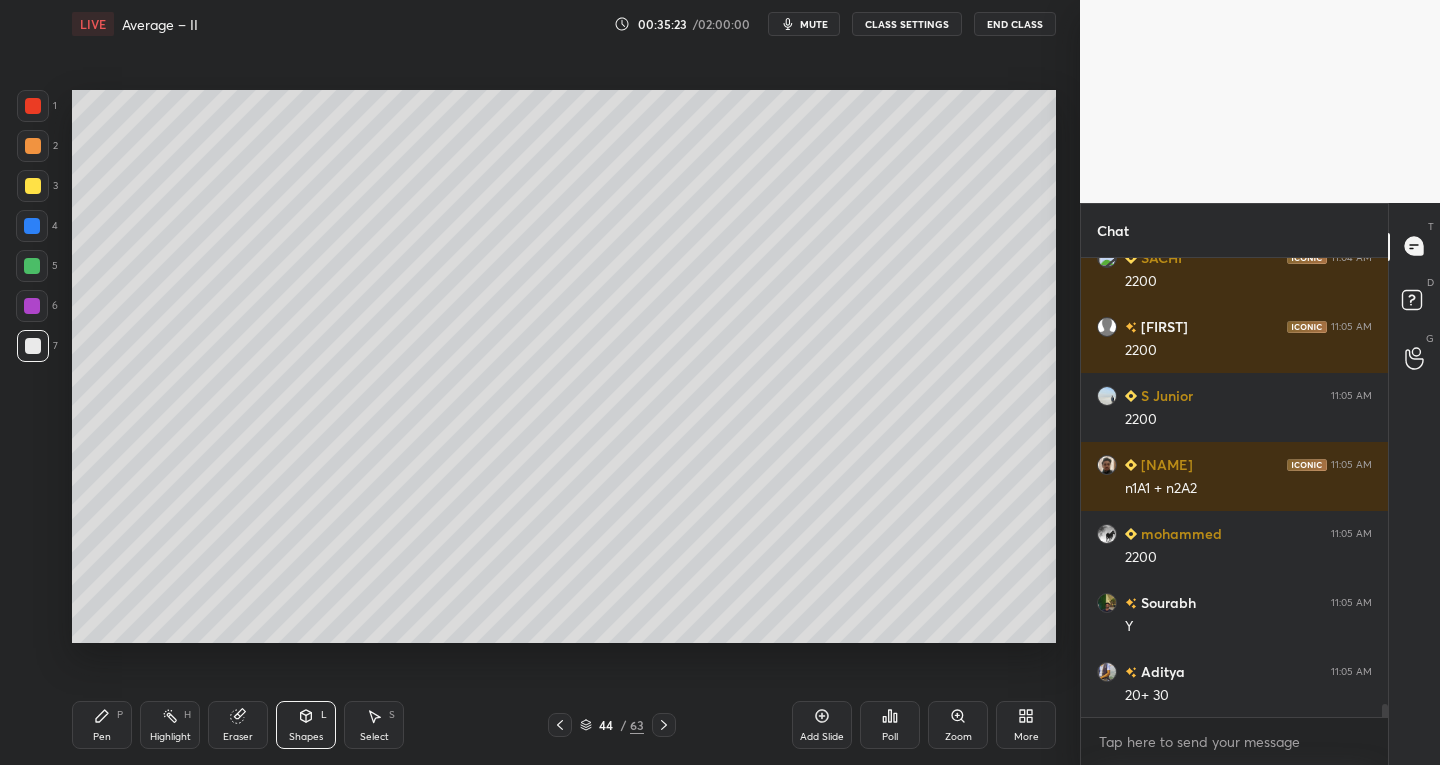 click on "Pen" at bounding box center [102, 737] 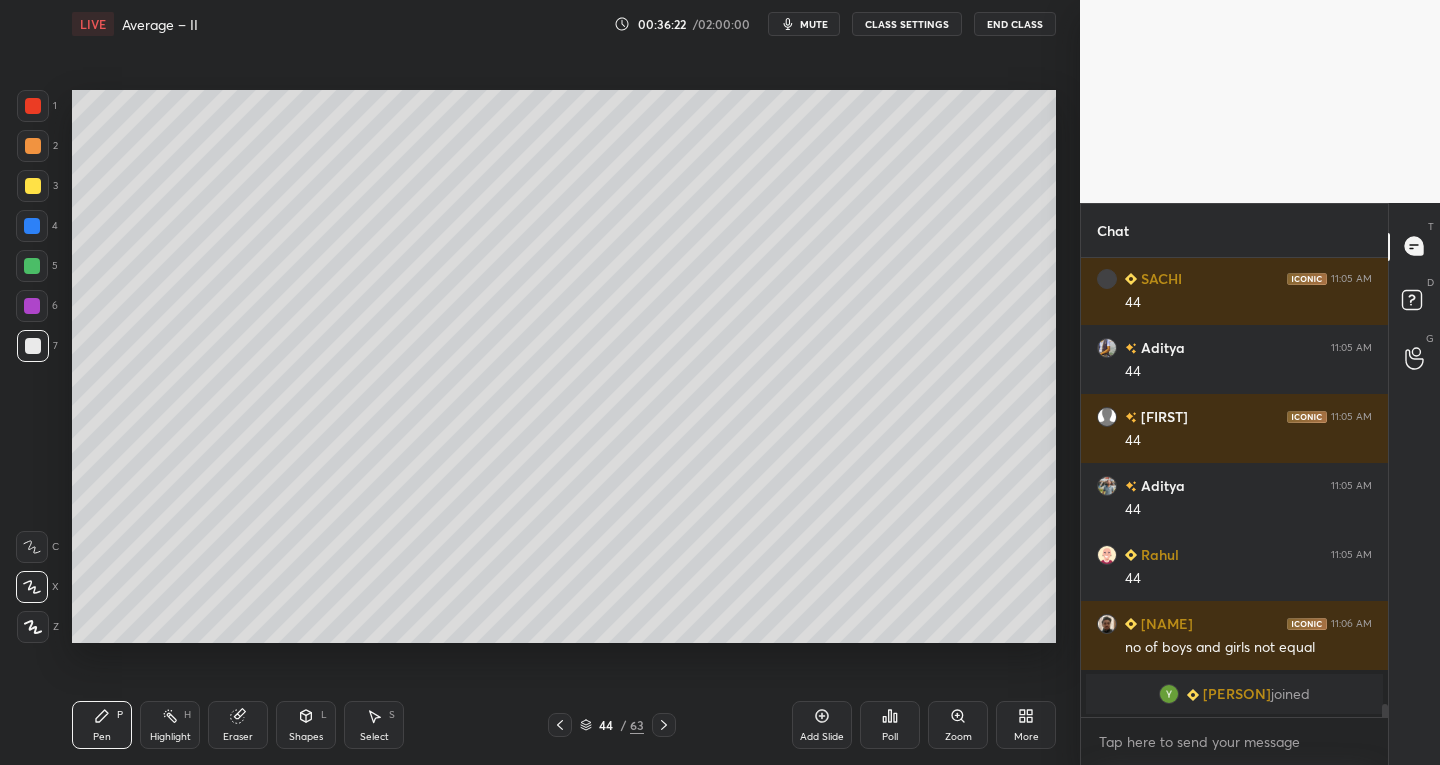 scroll, scrollTop: 16099, scrollLeft: 0, axis: vertical 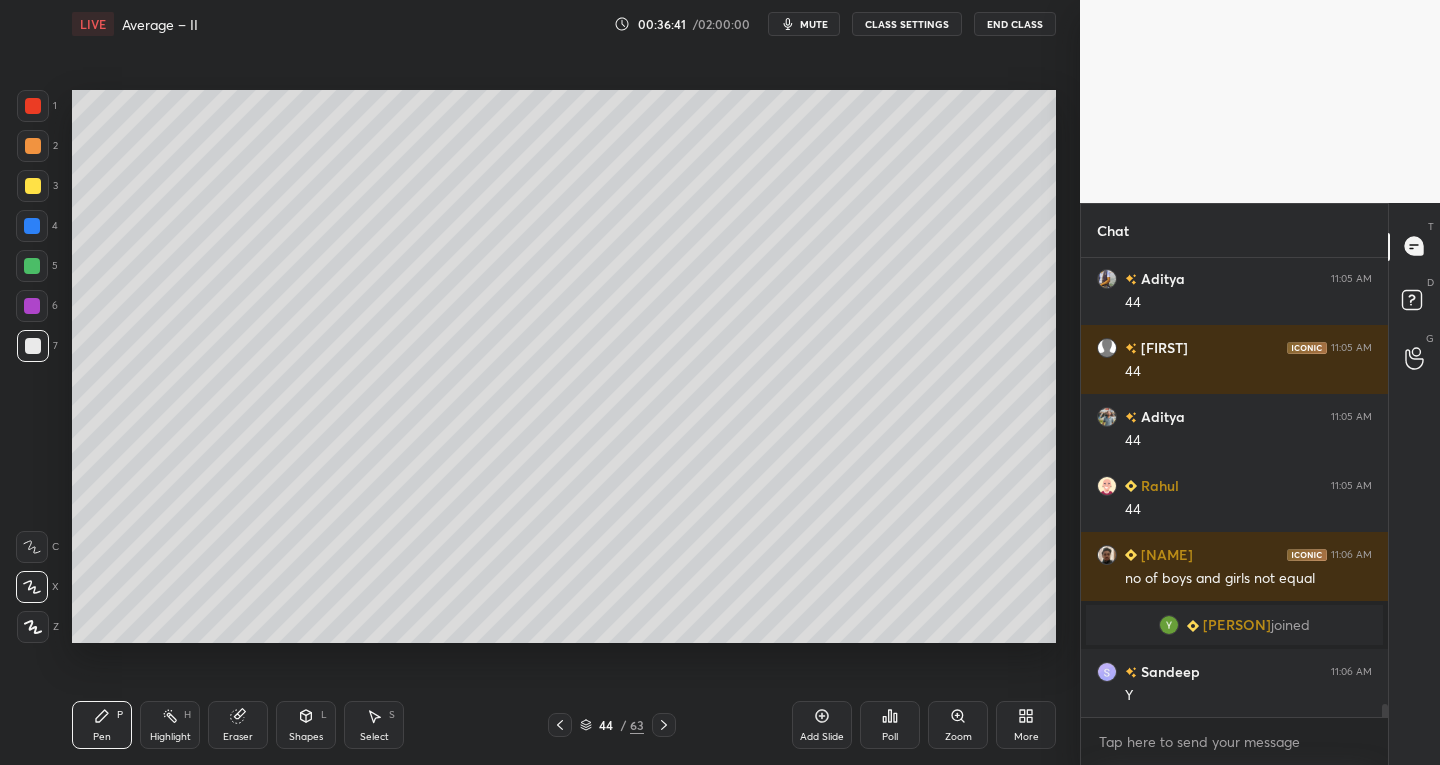 click on "Select S" at bounding box center [374, 725] 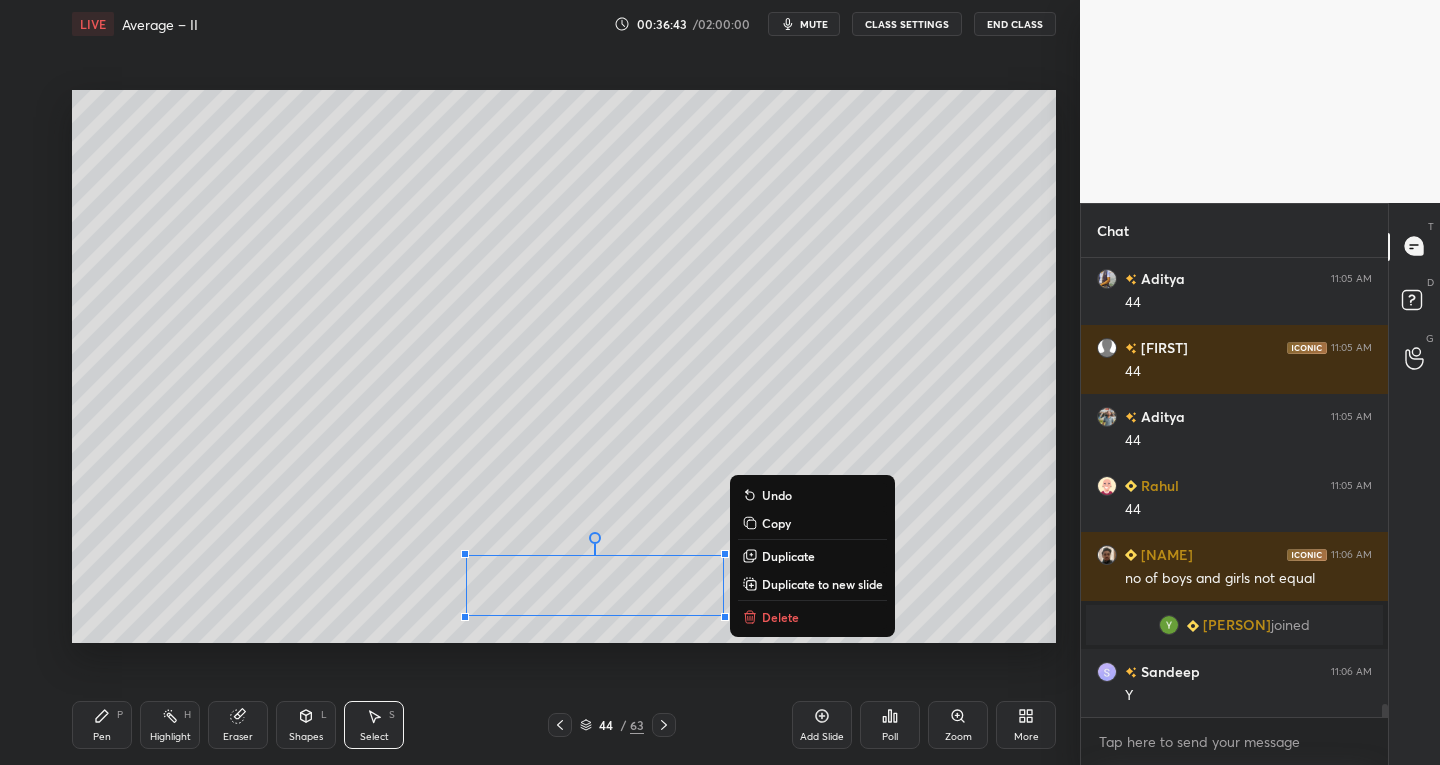 click on "Pen P" at bounding box center (102, 725) 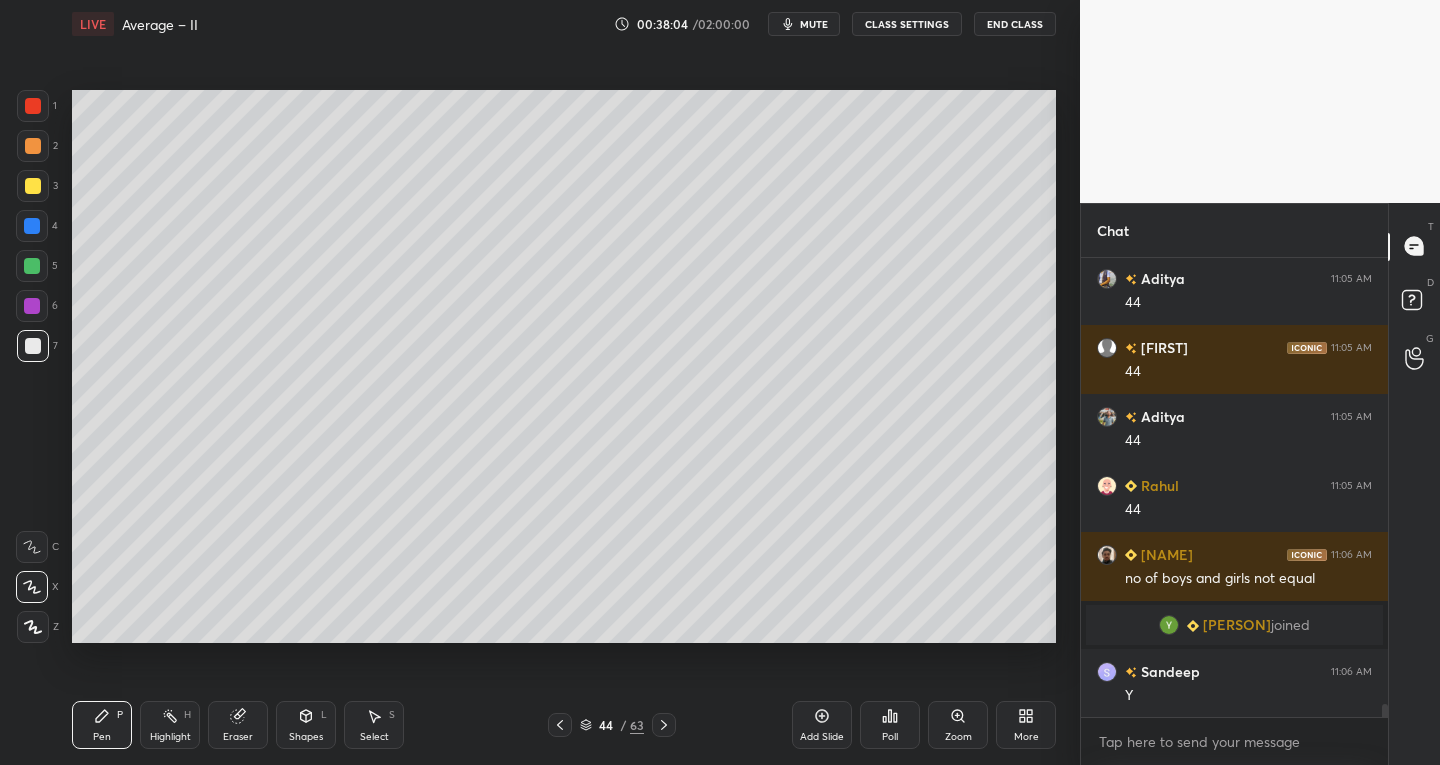 click on "Add Slide" at bounding box center (822, 725) 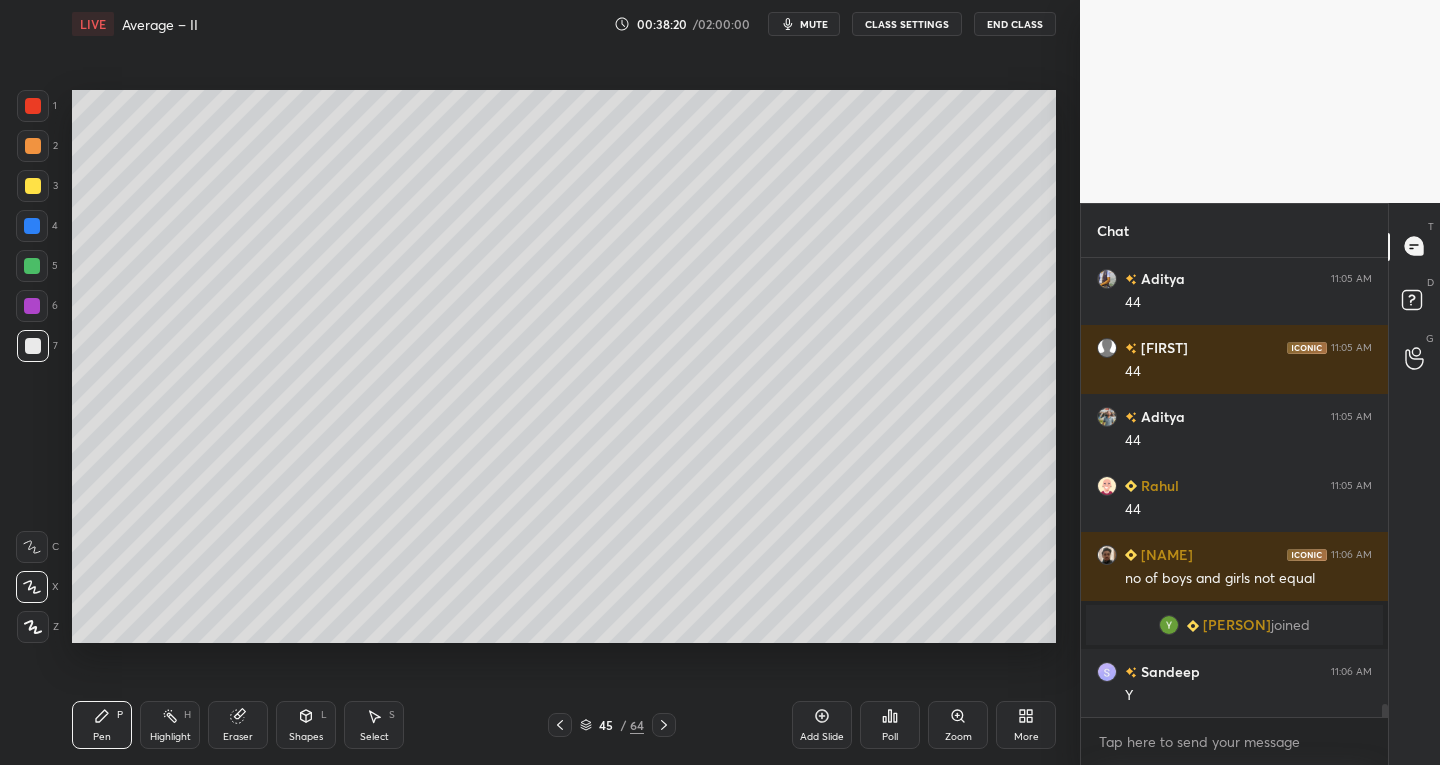 click 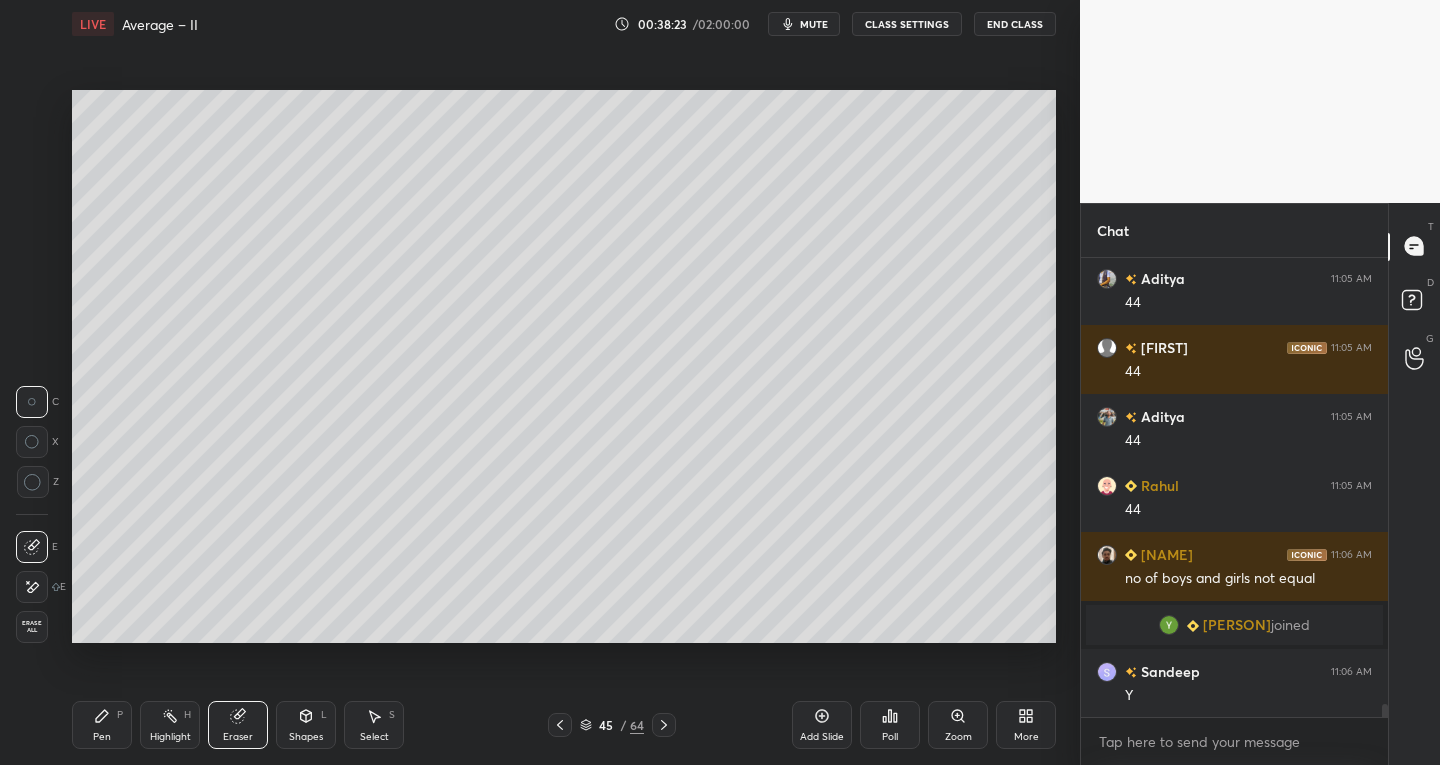 click on "Pen P" at bounding box center [102, 725] 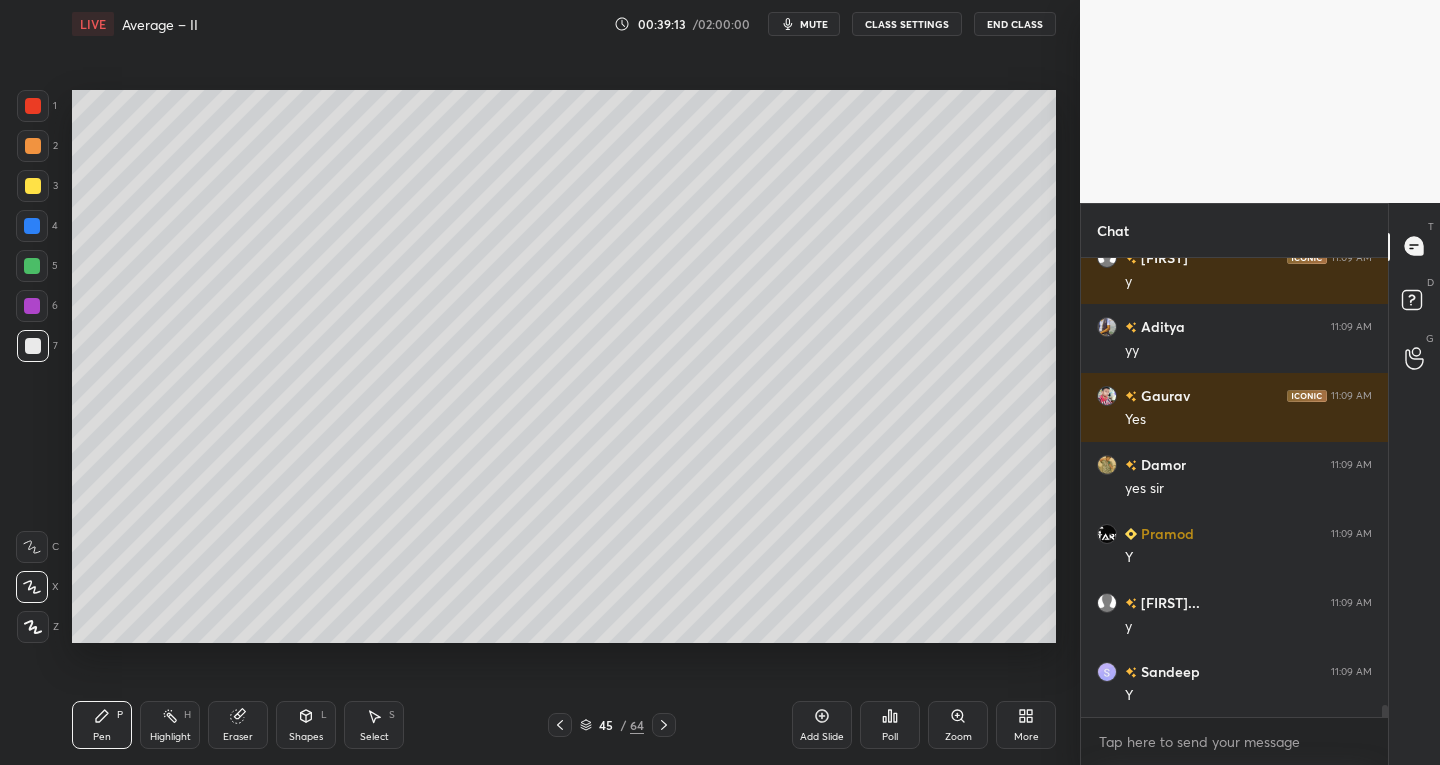 scroll, scrollTop: 17203, scrollLeft: 0, axis: vertical 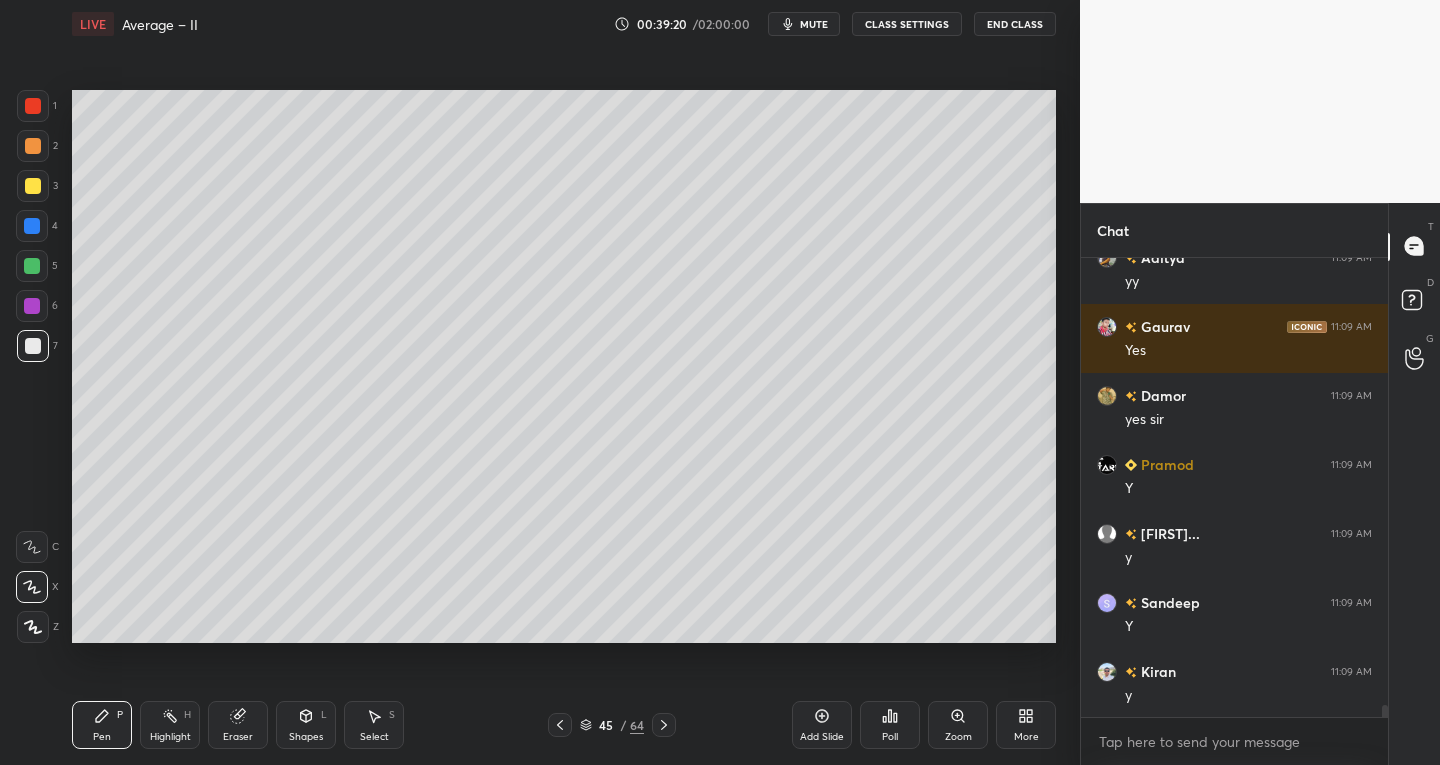 click on "Select S" at bounding box center (374, 725) 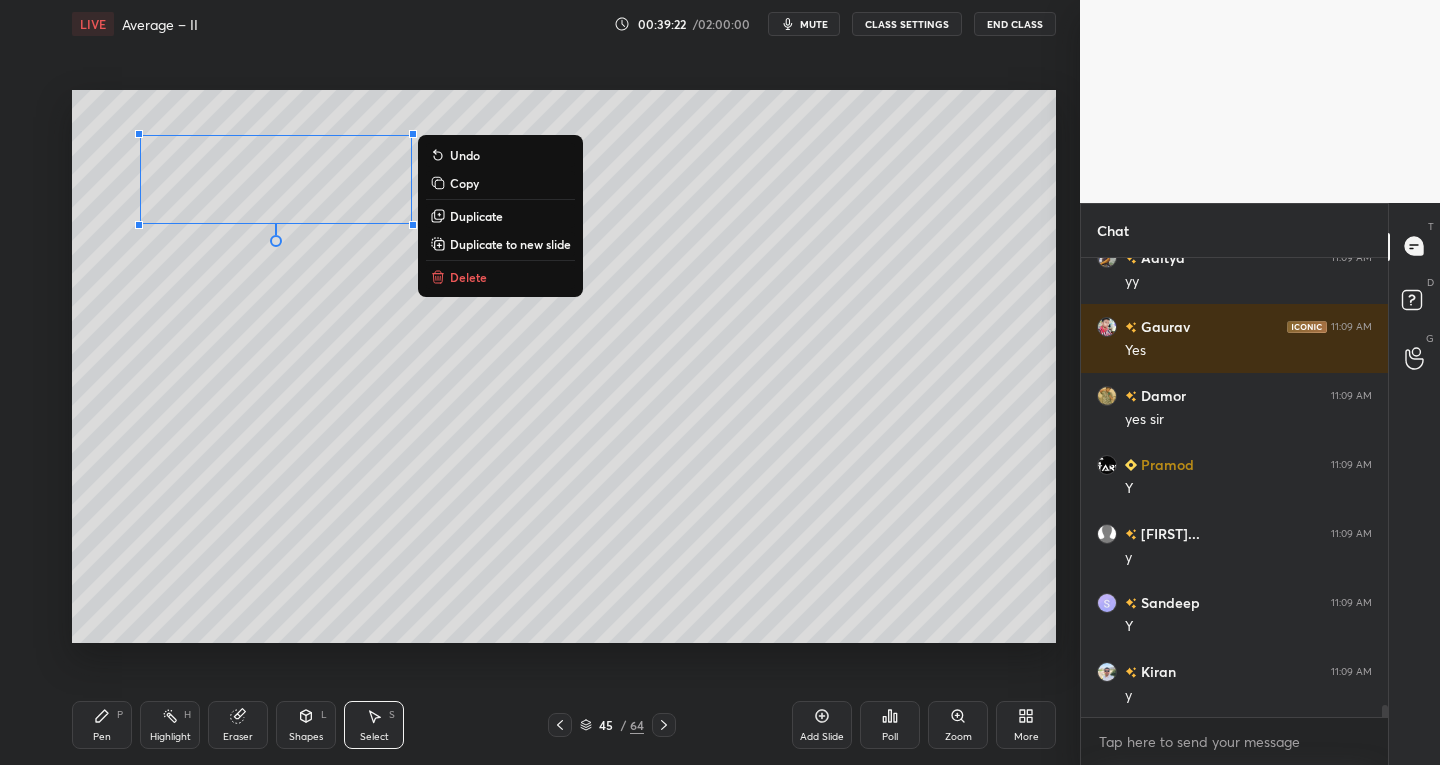 click on "0 ° Undo Copy Duplicate Duplicate to new slide Delete" at bounding box center [564, 367] 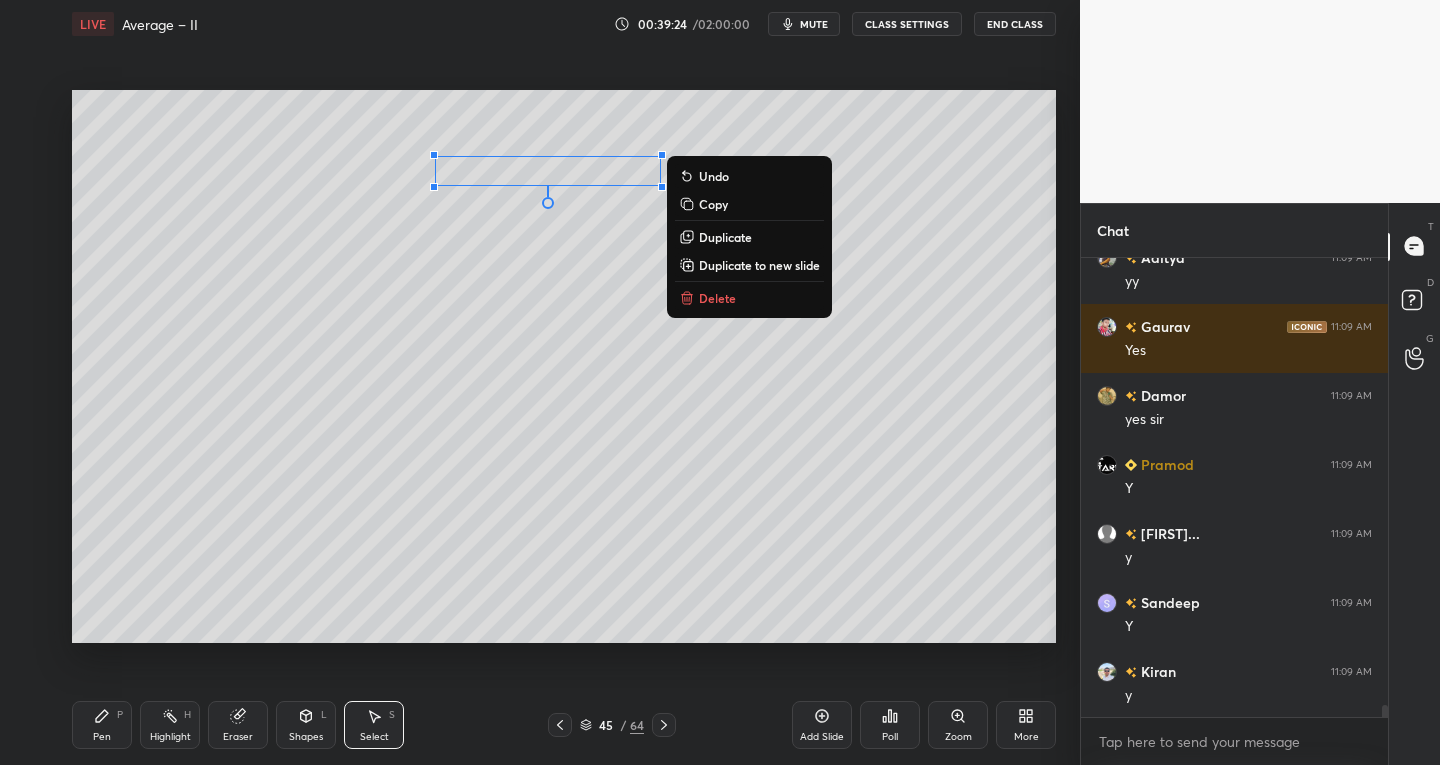 click on "Pen P" at bounding box center (102, 725) 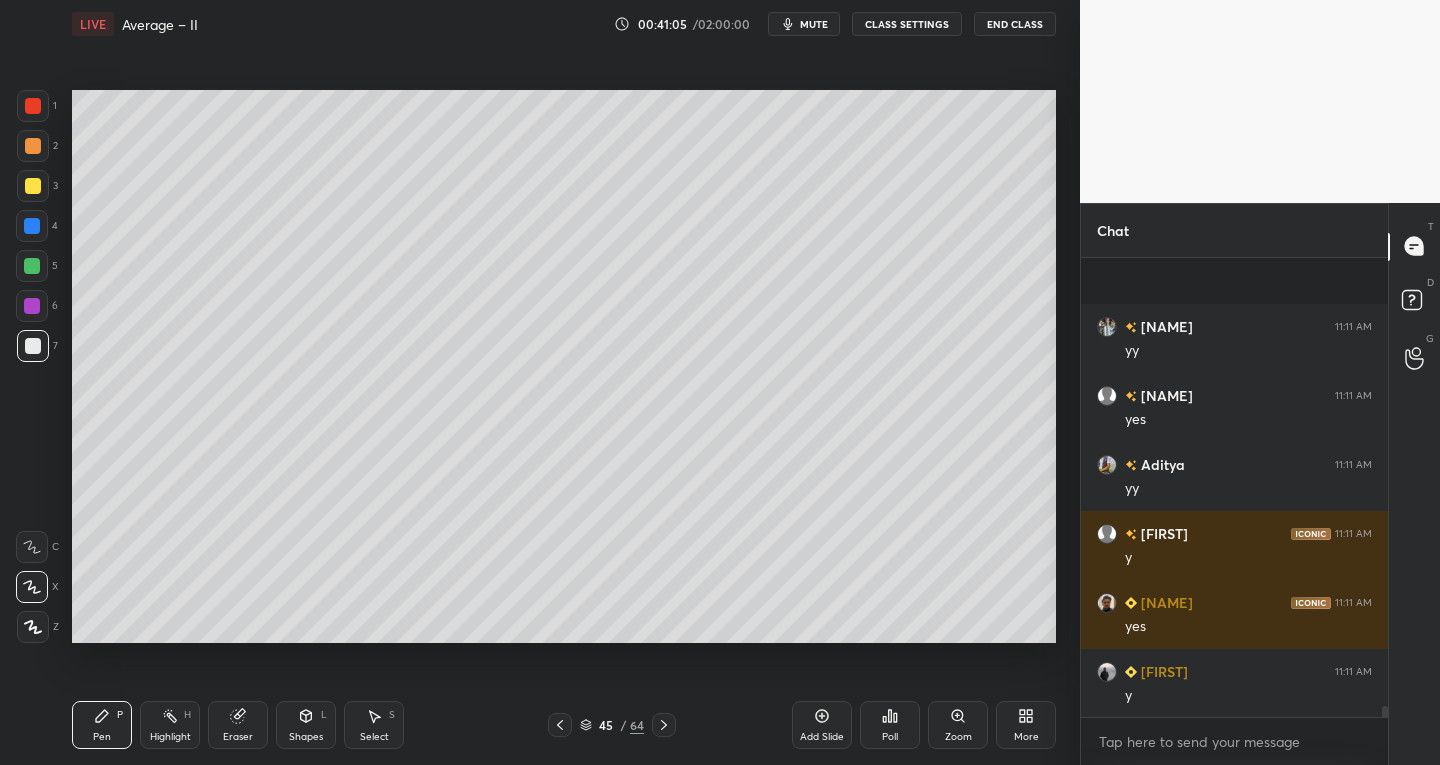 scroll, scrollTop: 18583, scrollLeft: 0, axis: vertical 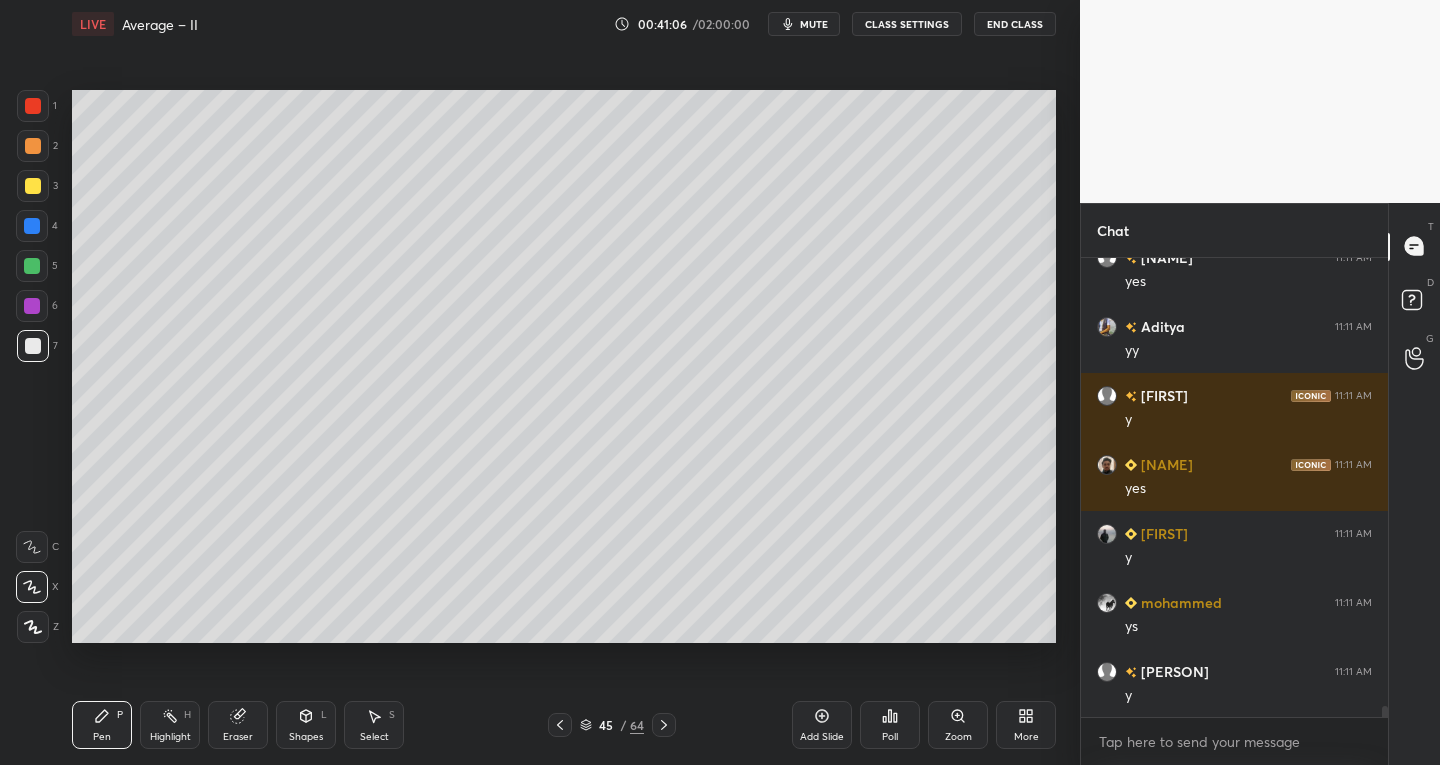 click on "Select" at bounding box center [374, 737] 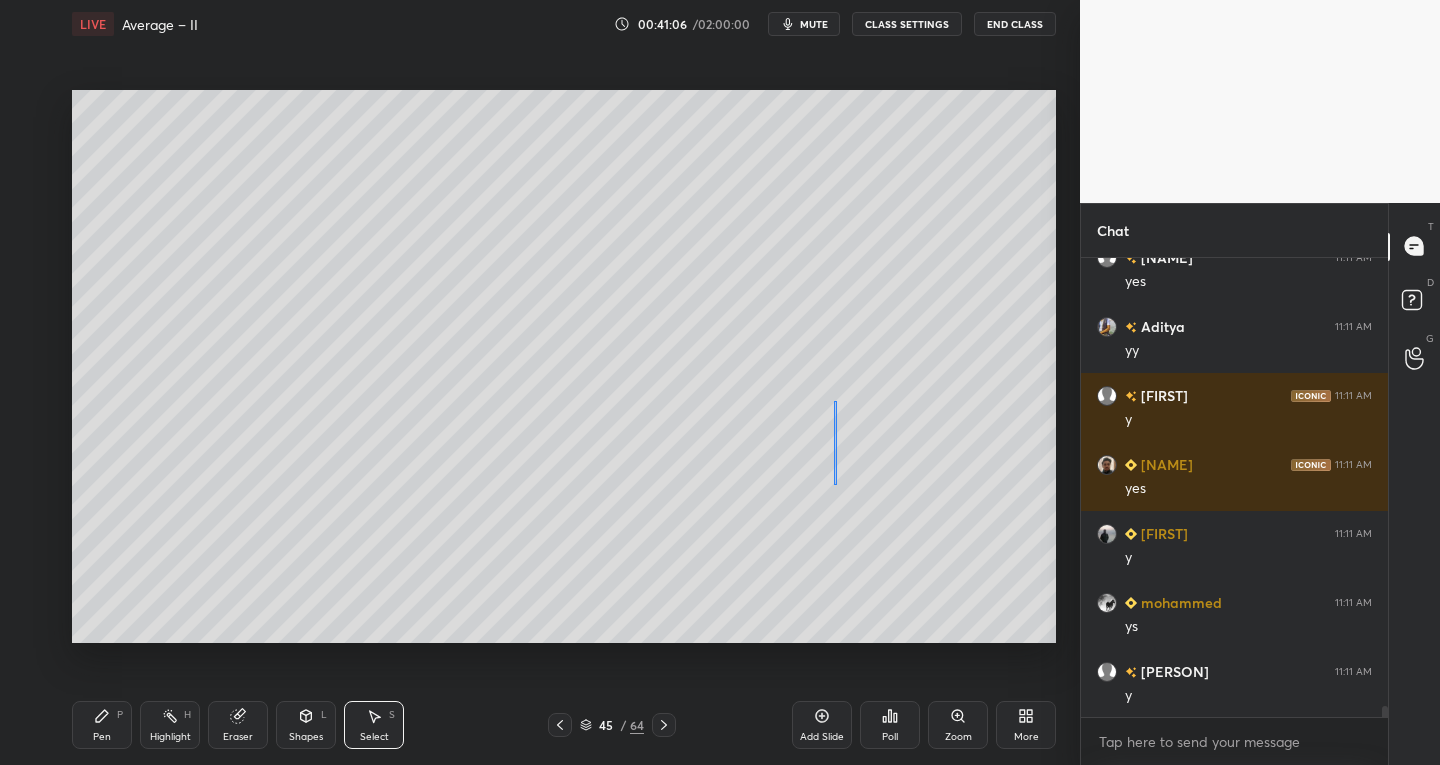 scroll, scrollTop: 18652, scrollLeft: 0, axis: vertical 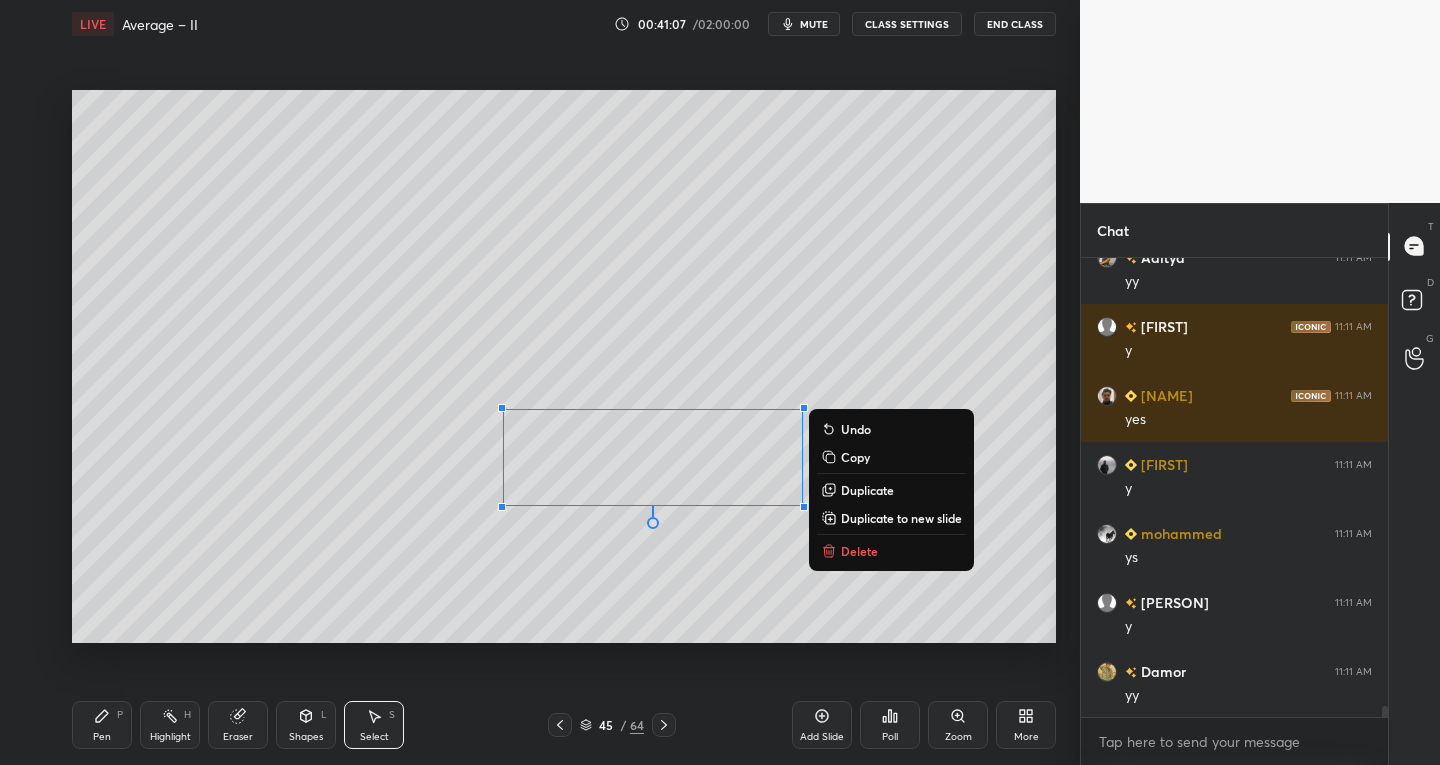 click on "Duplicate to new slide" at bounding box center [901, 518] 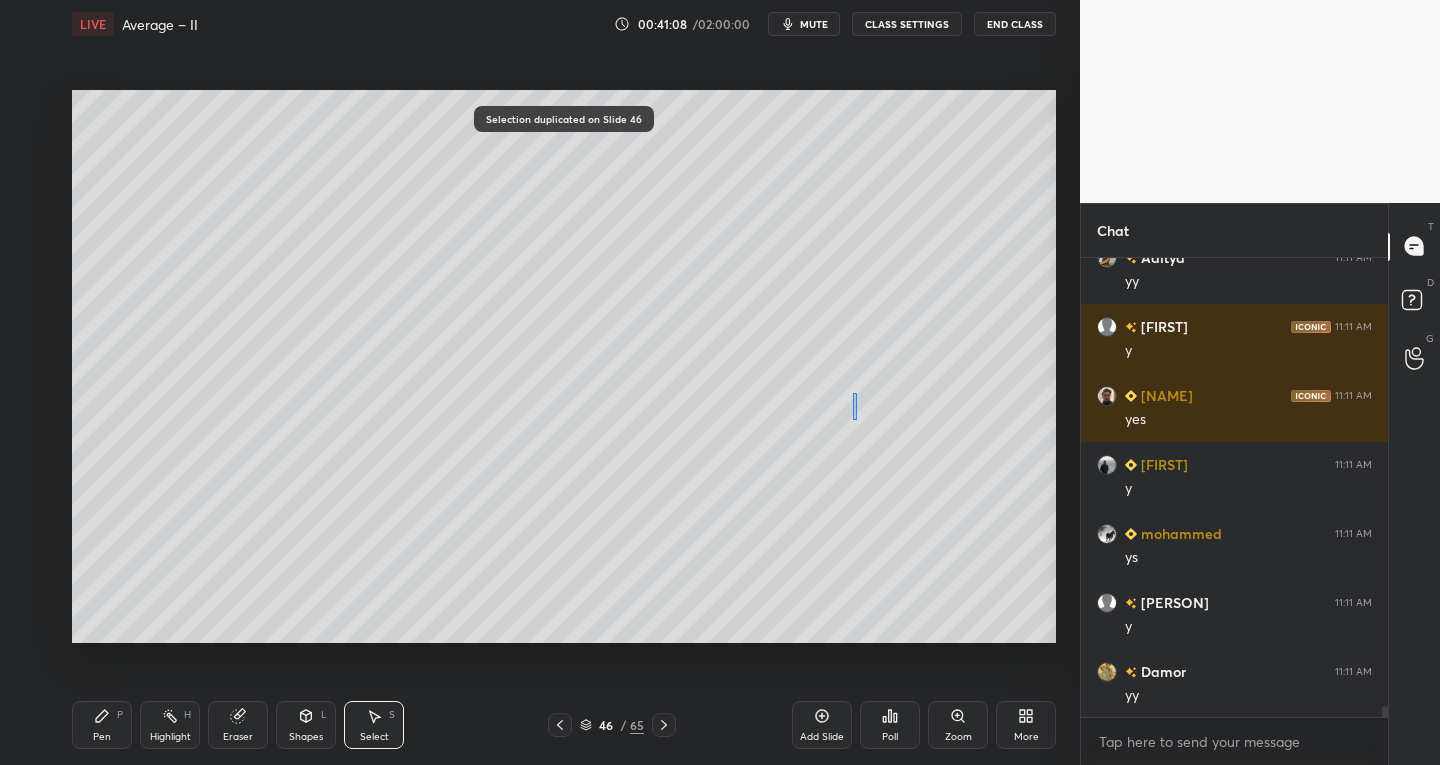 scroll, scrollTop: 432, scrollLeft: 301, axis: both 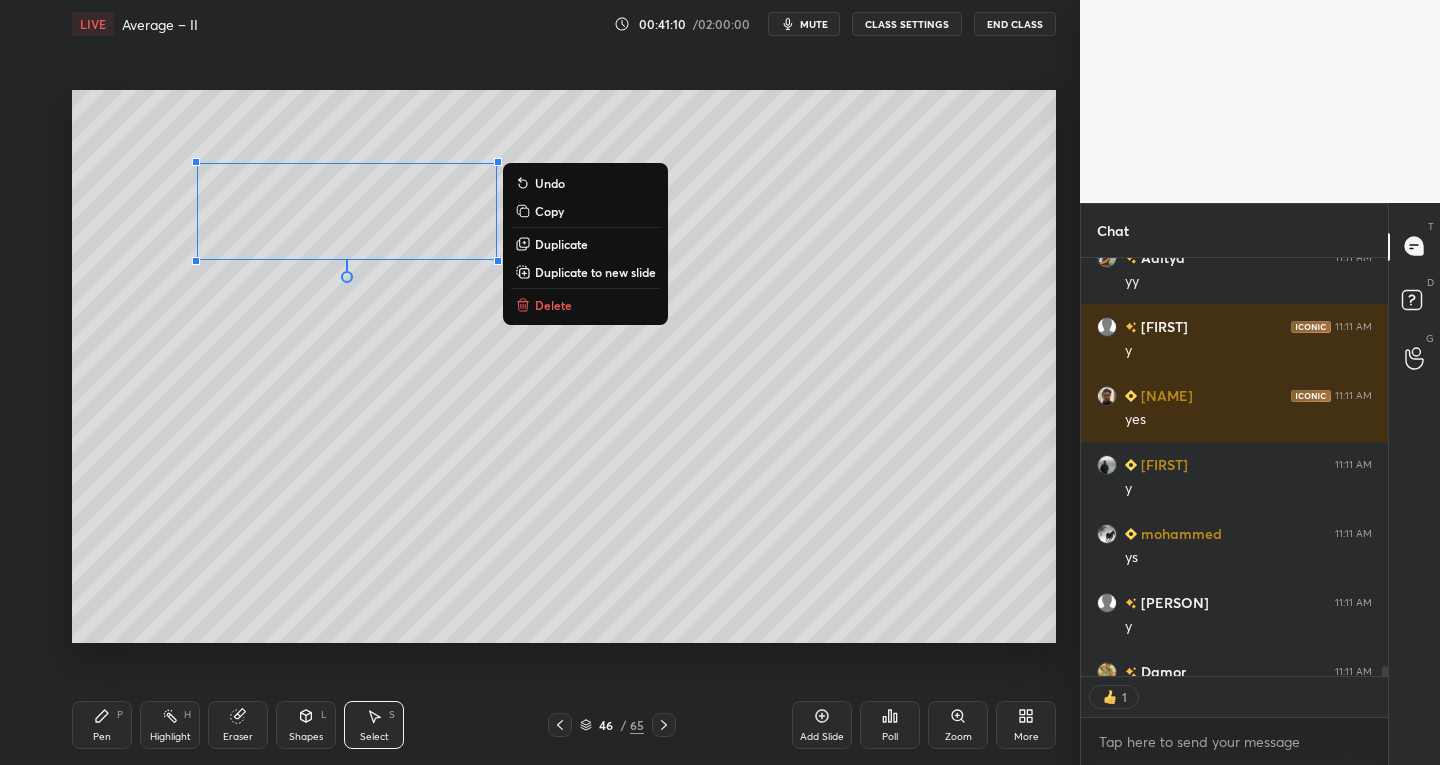 click on "P" at bounding box center [120, 715] 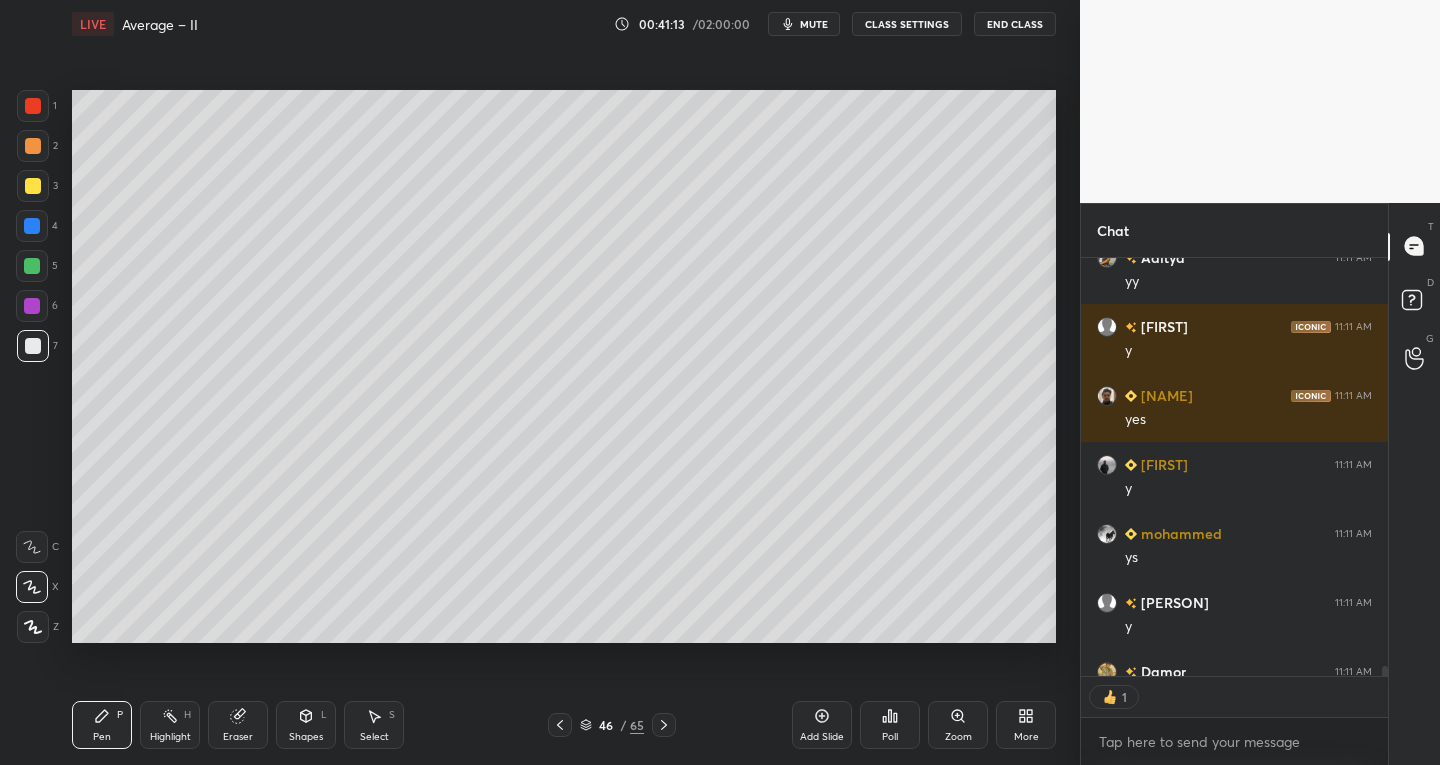 scroll, scrollTop: 18762, scrollLeft: 0, axis: vertical 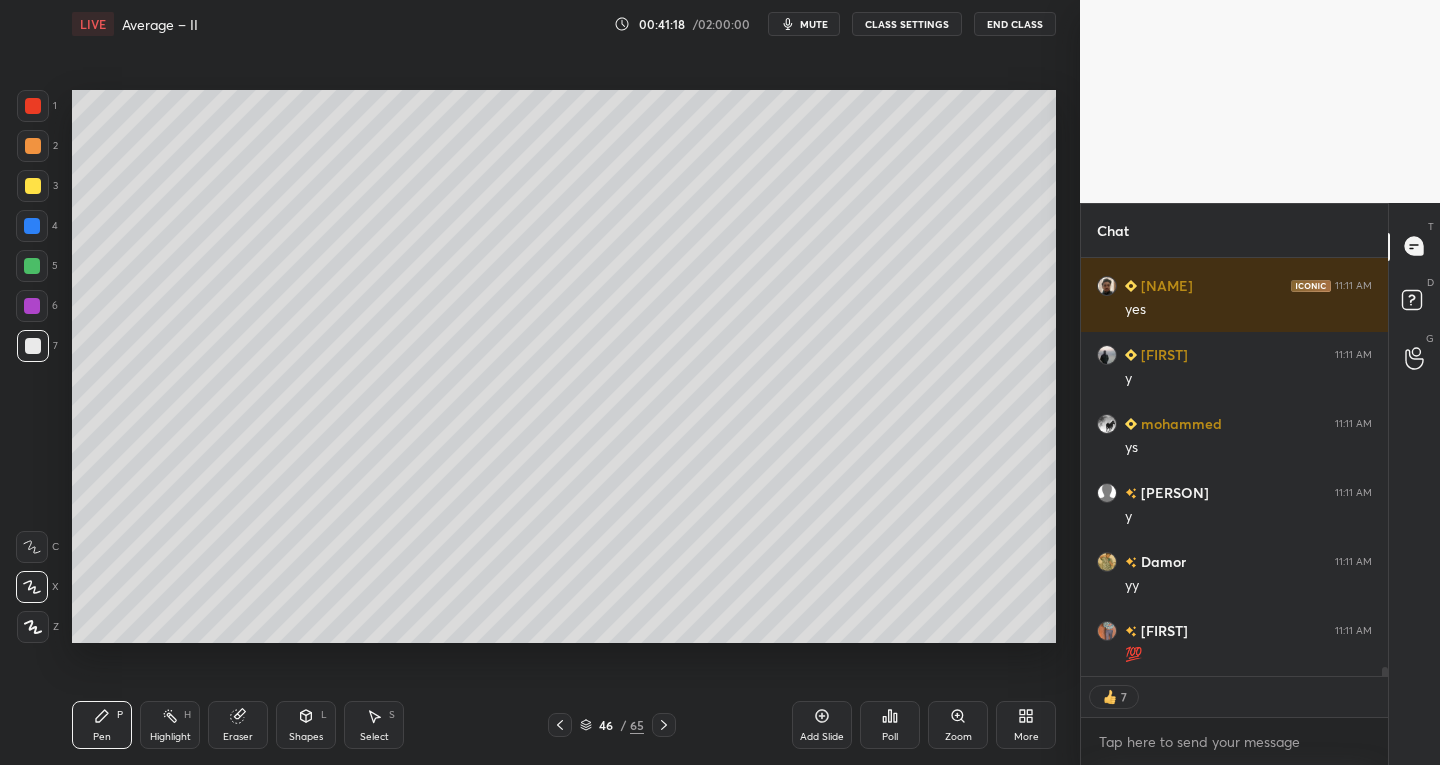 click 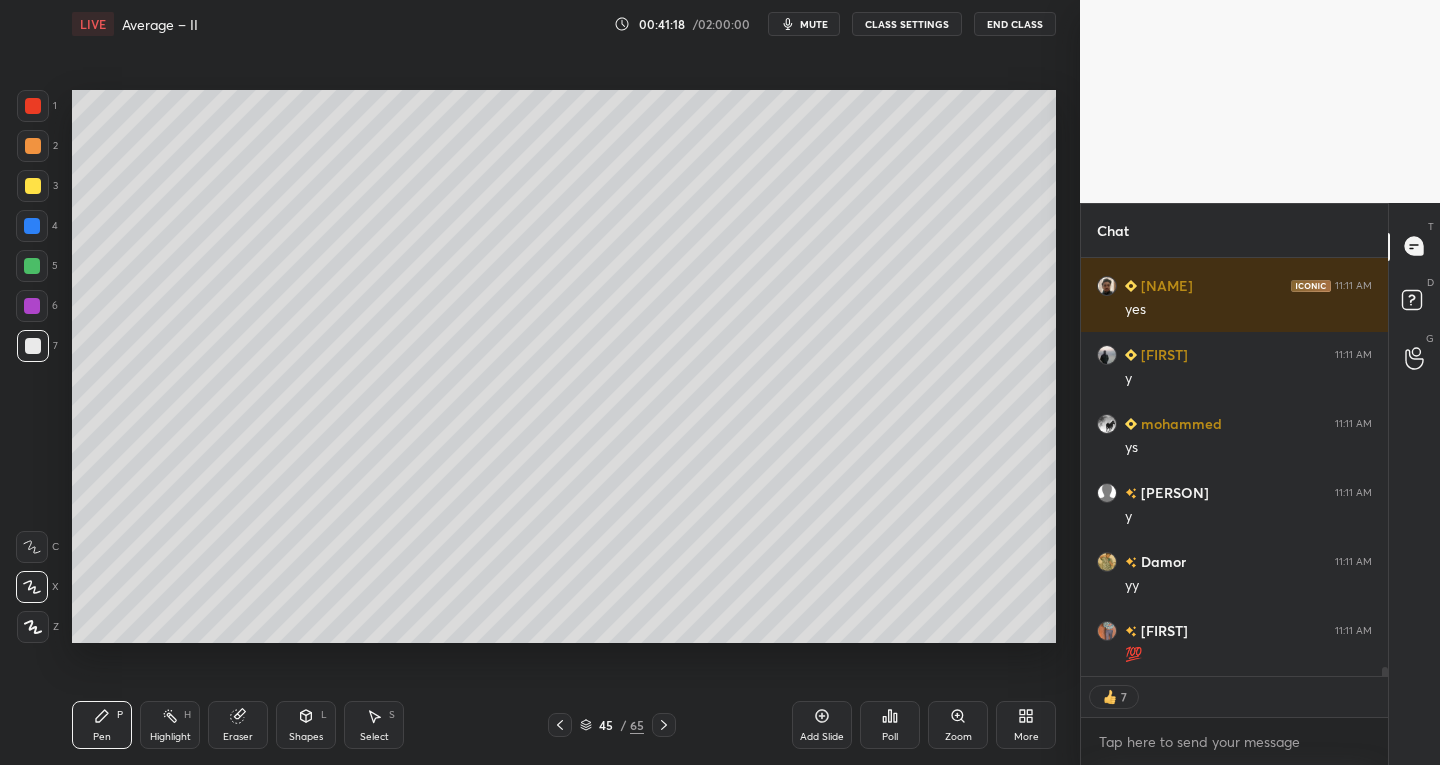 click 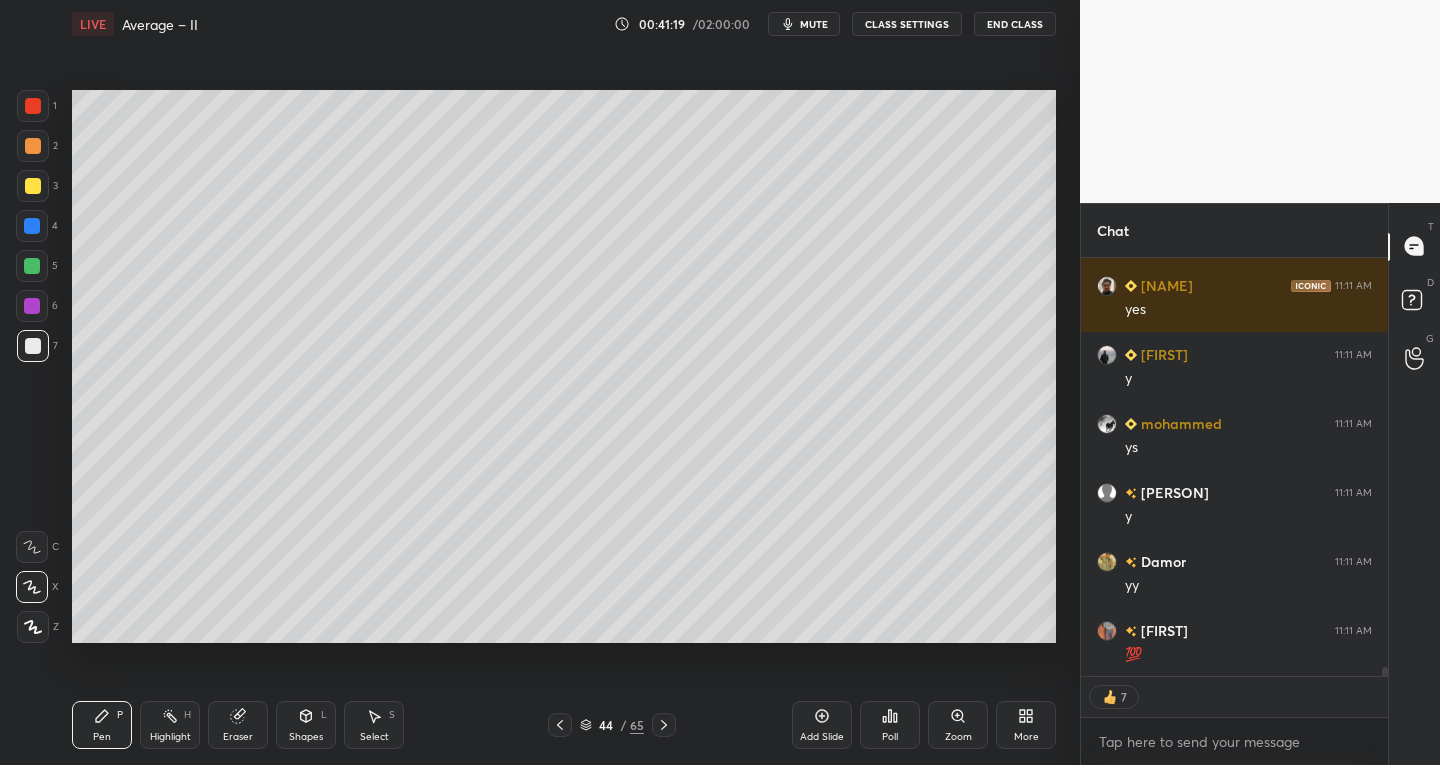 scroll, scrollTop: 18831, scrollLeft: 0, axis: vertical 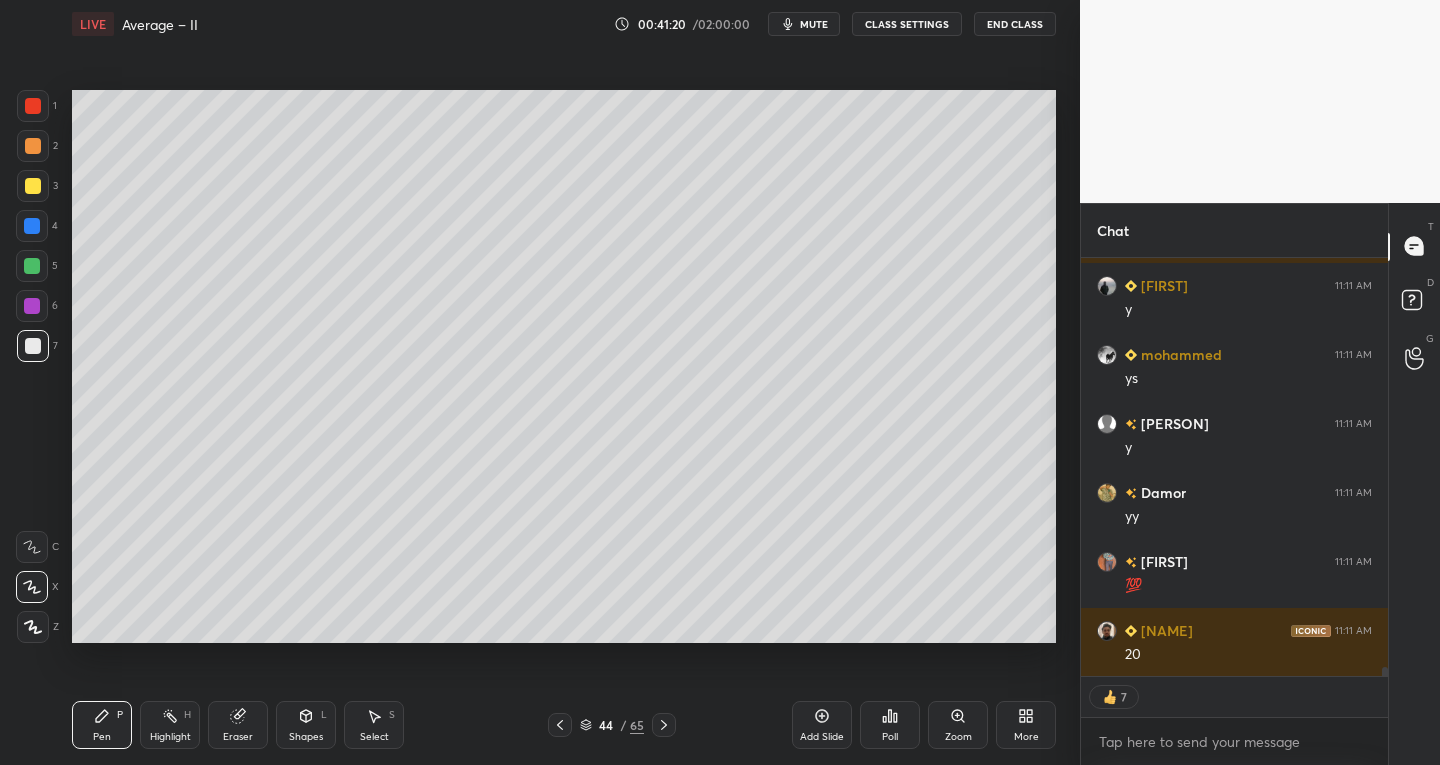 click 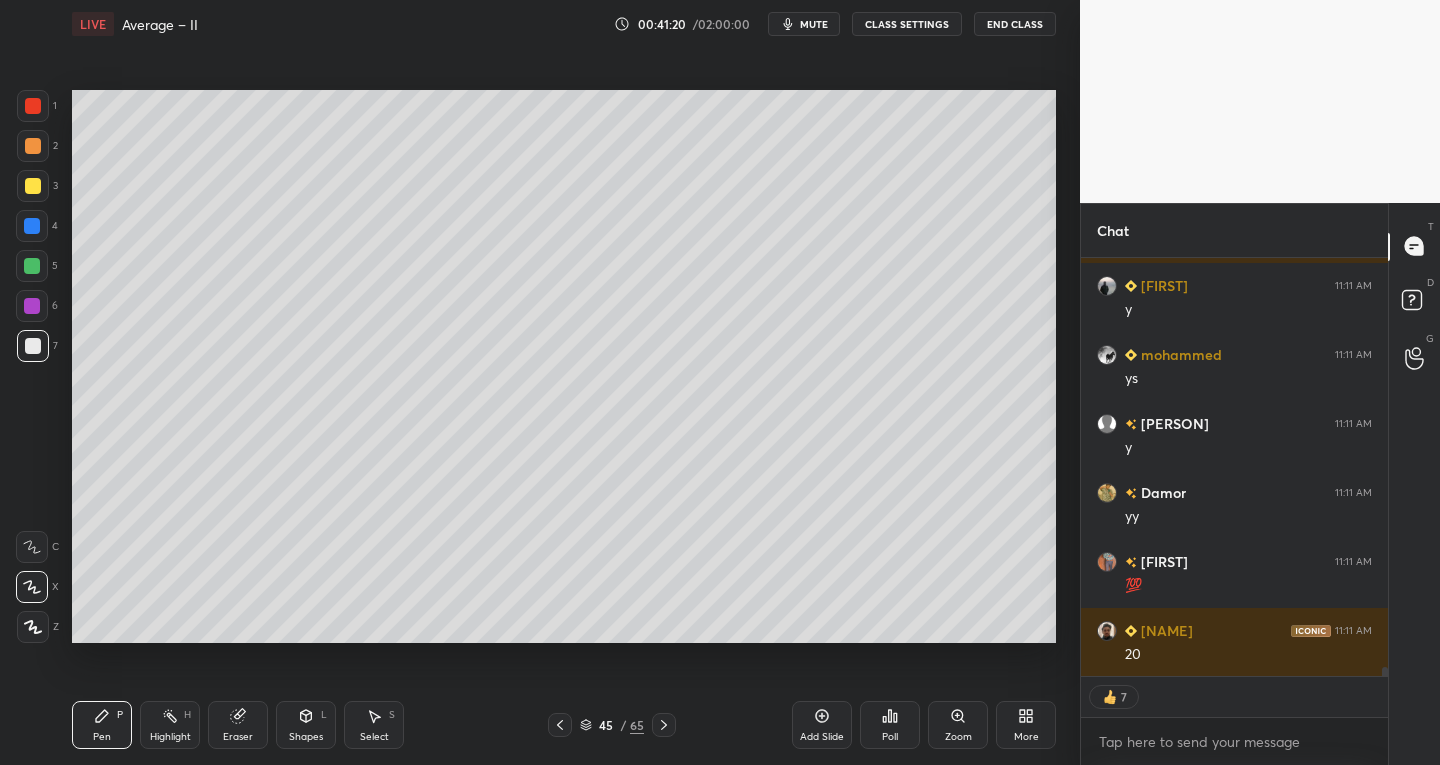 click 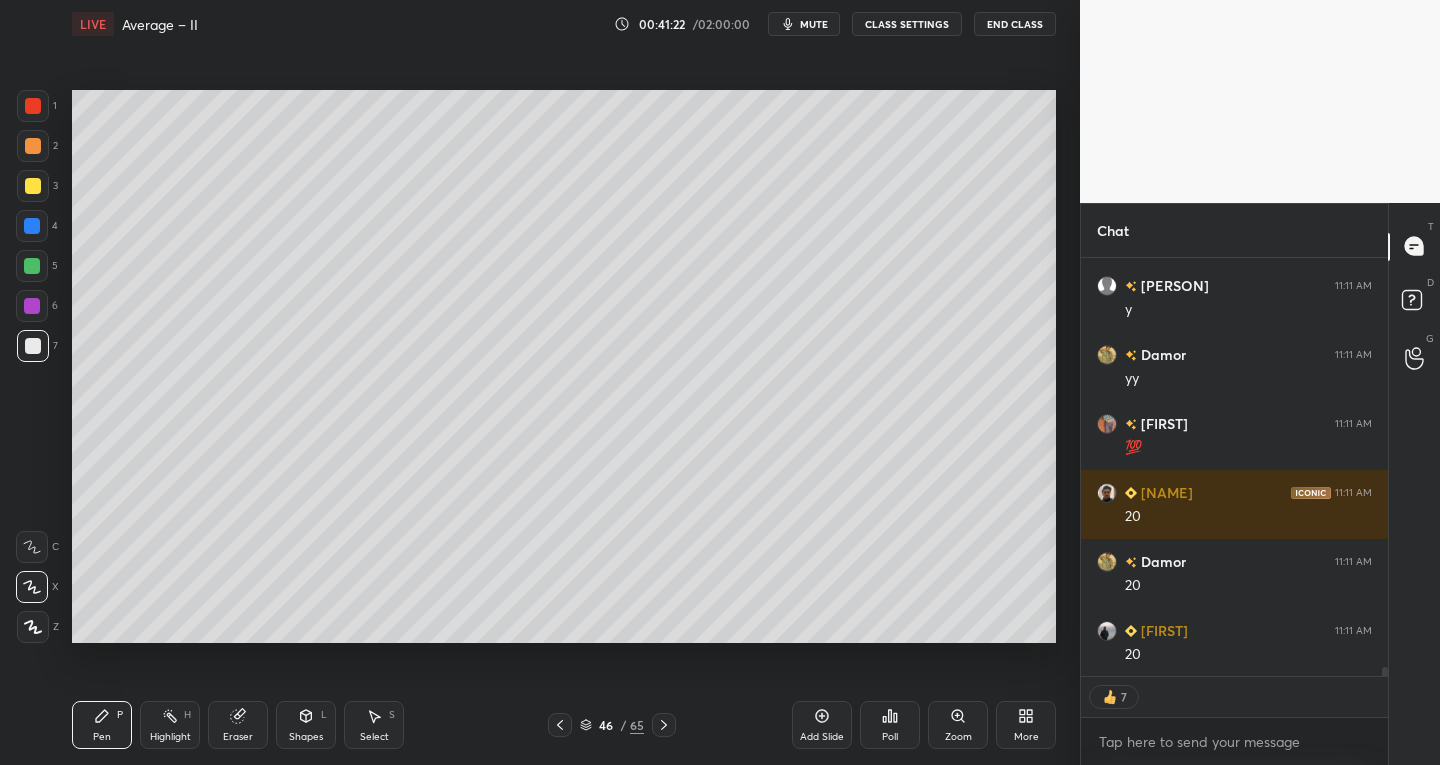 scroll, scrollTop: 19038, scrollLeft: 0, axis: vertical 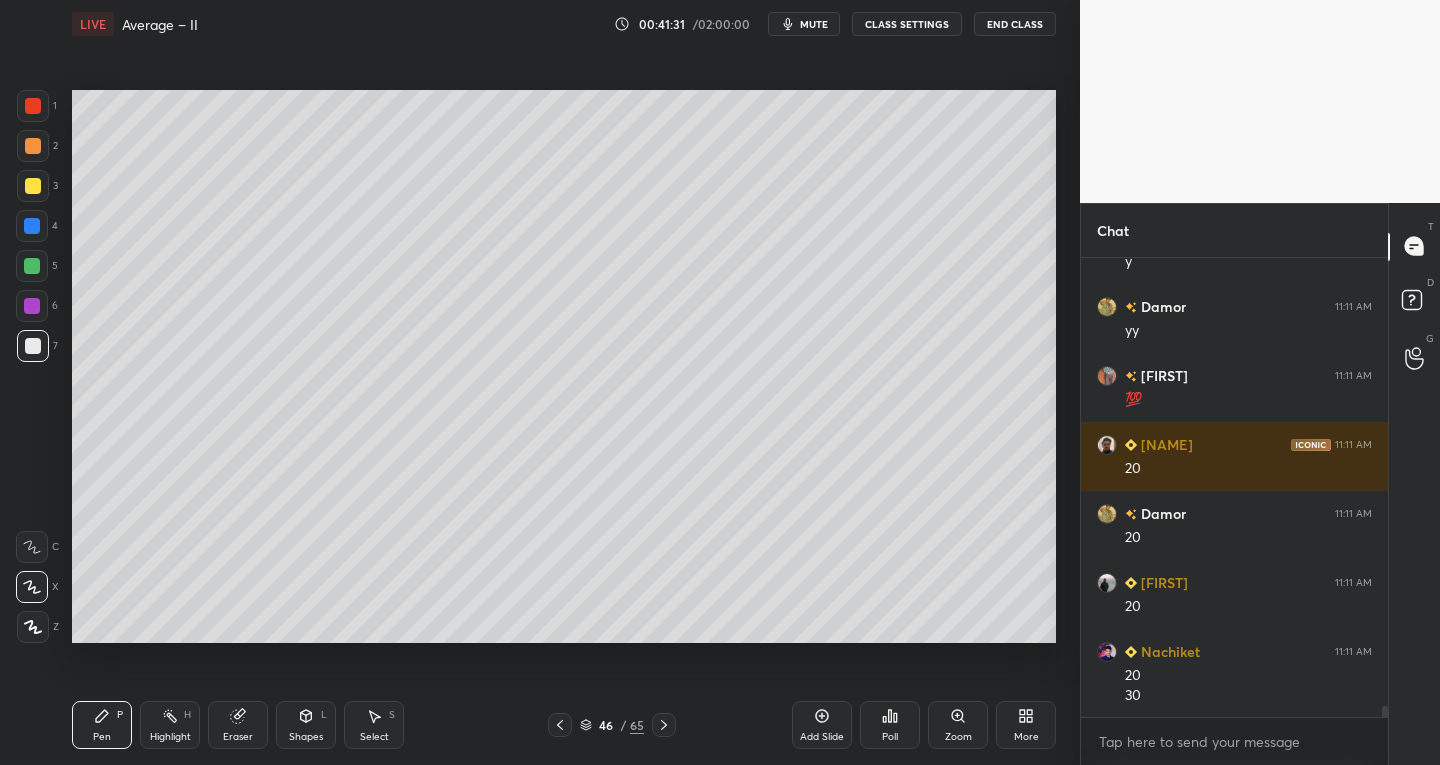 click 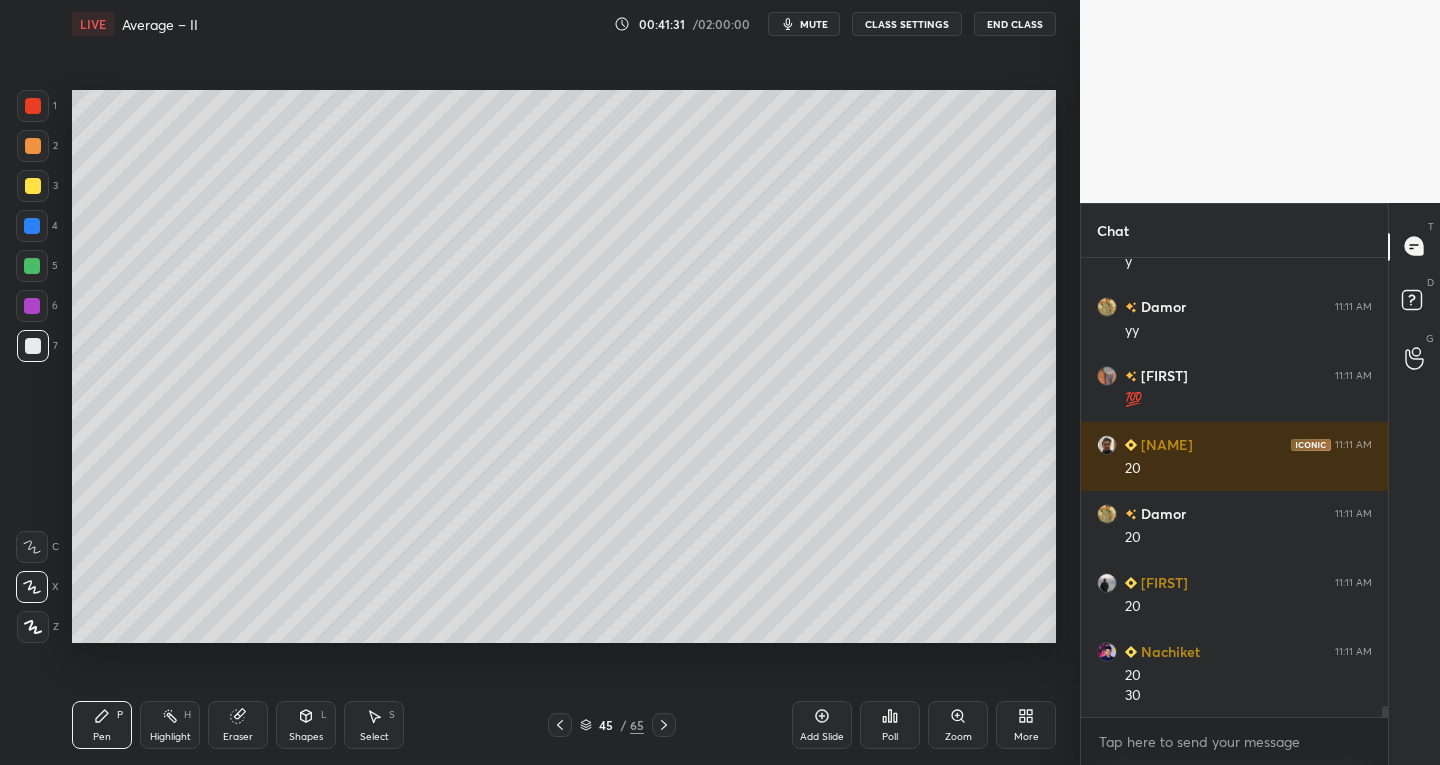 click 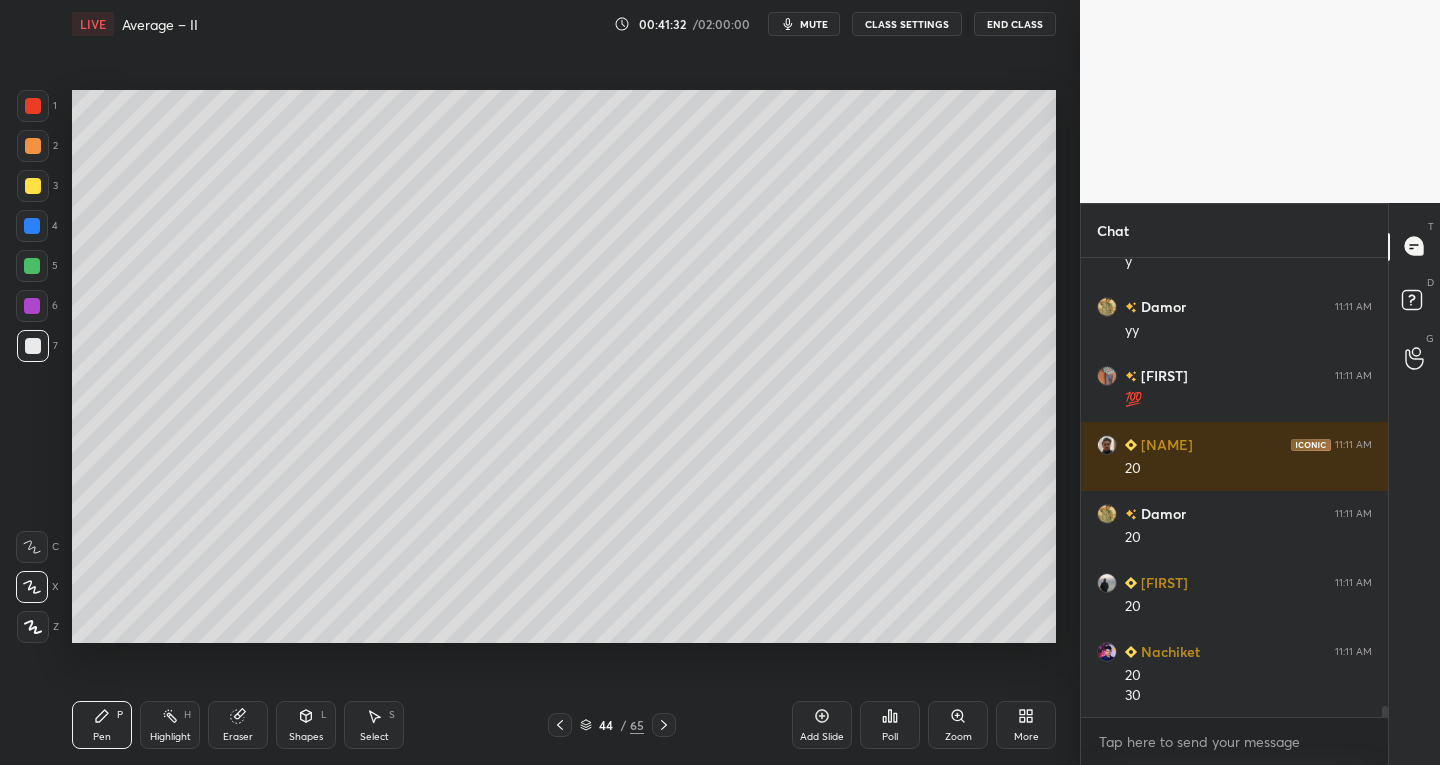 scroll, scrollTop: 19037, scrollLeft: 0, axis: vertical 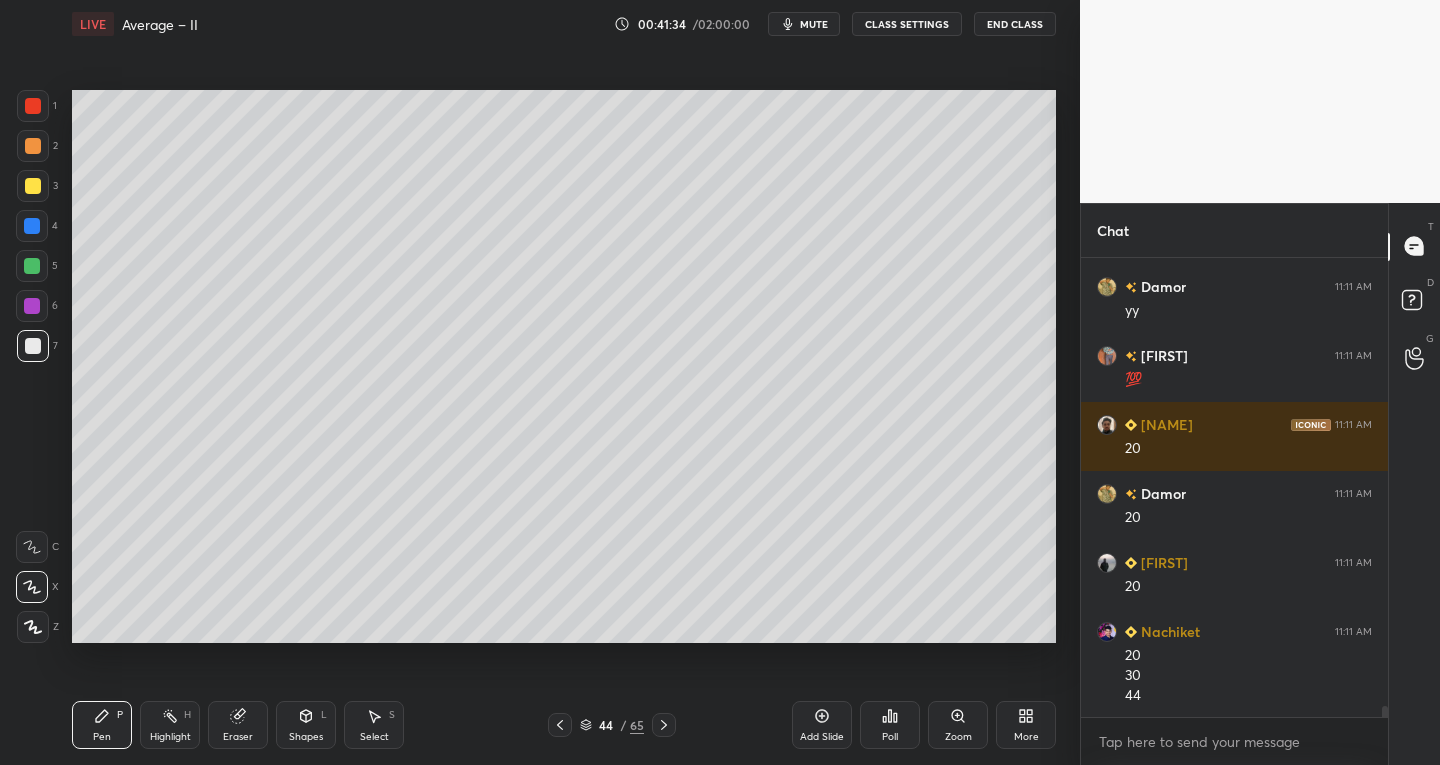 click 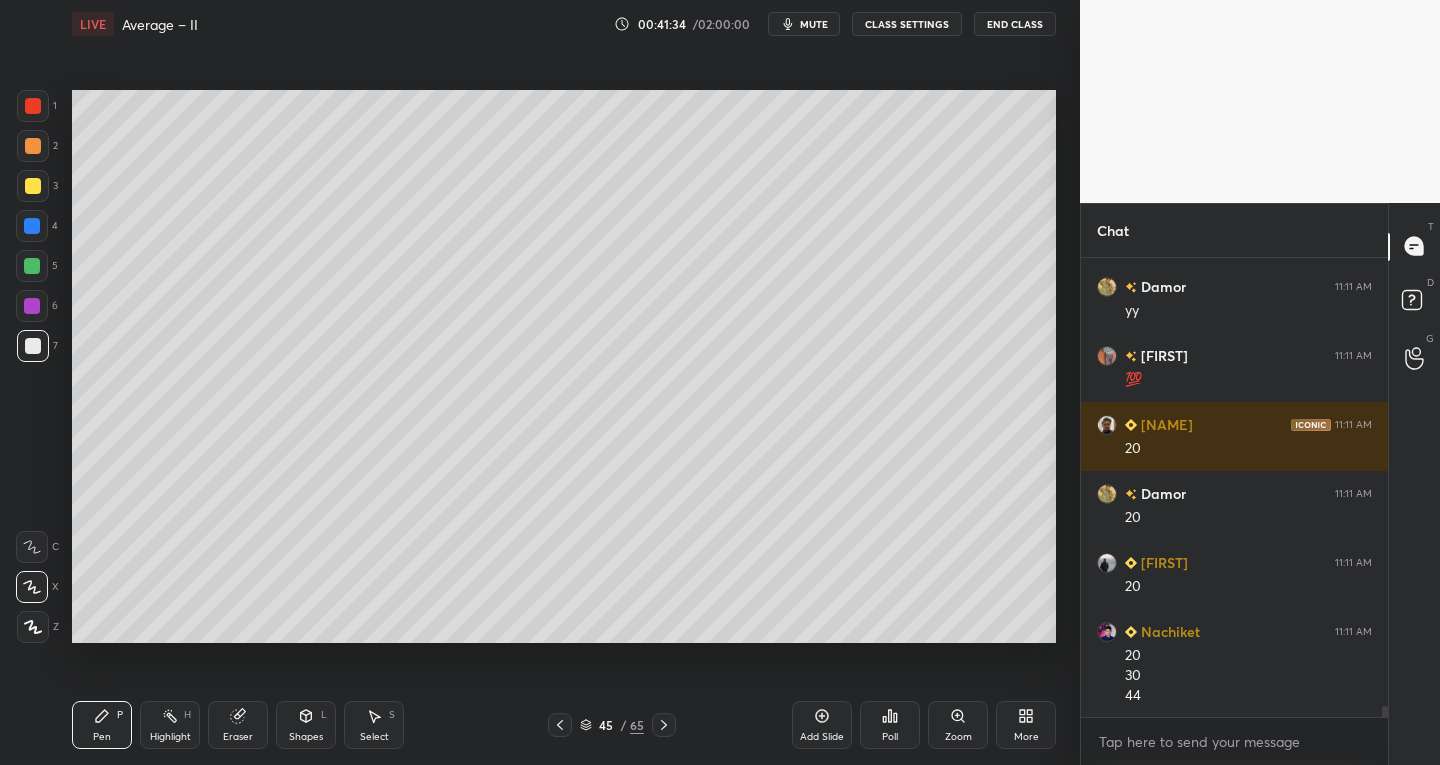 click 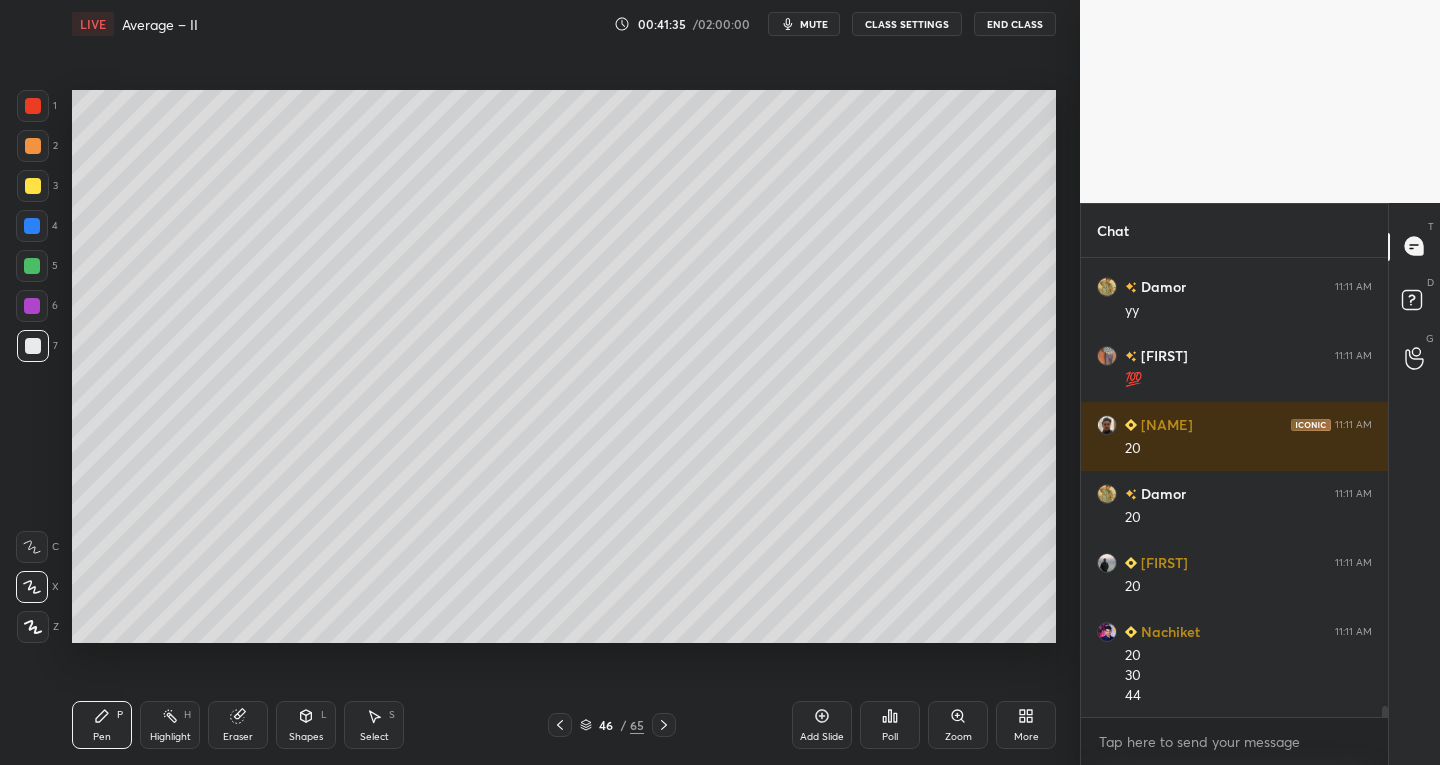 click 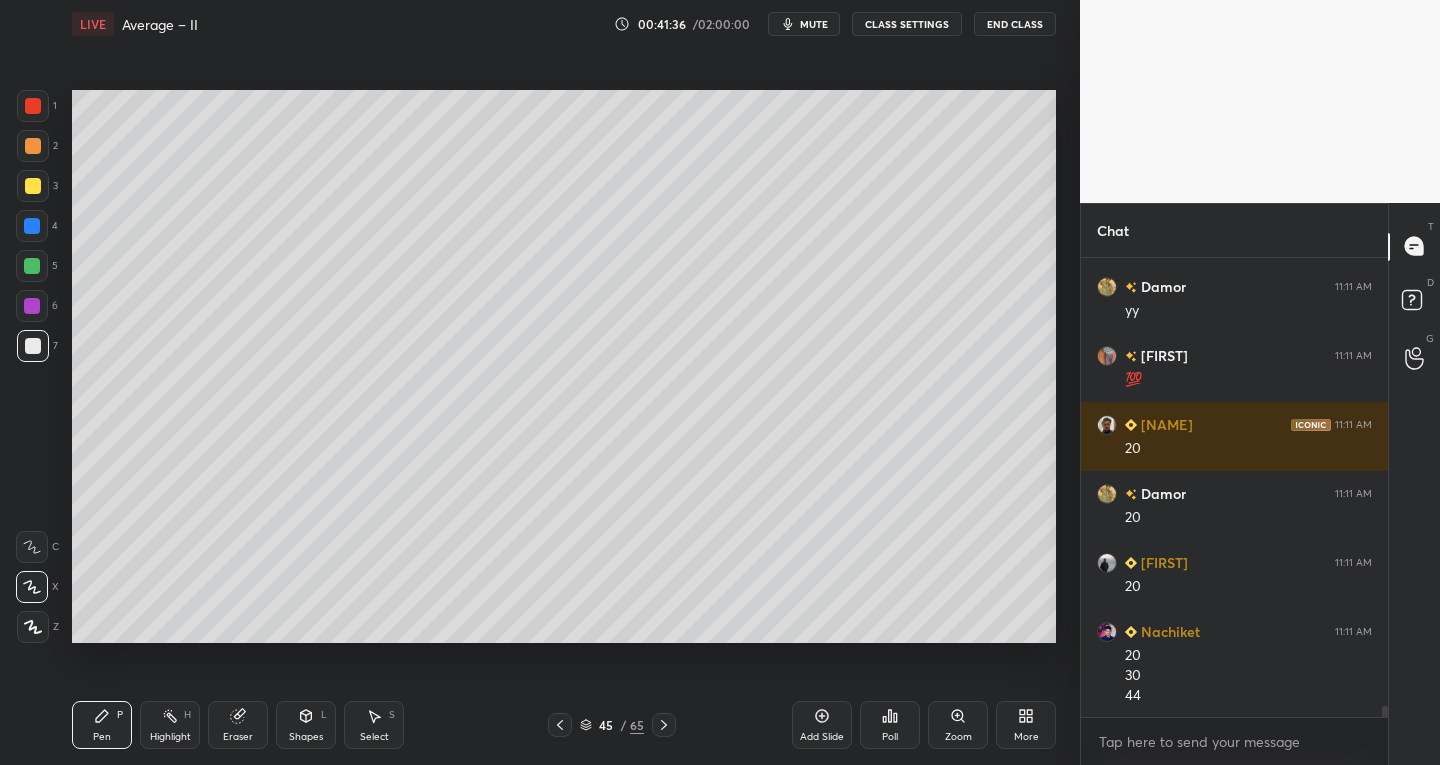 click 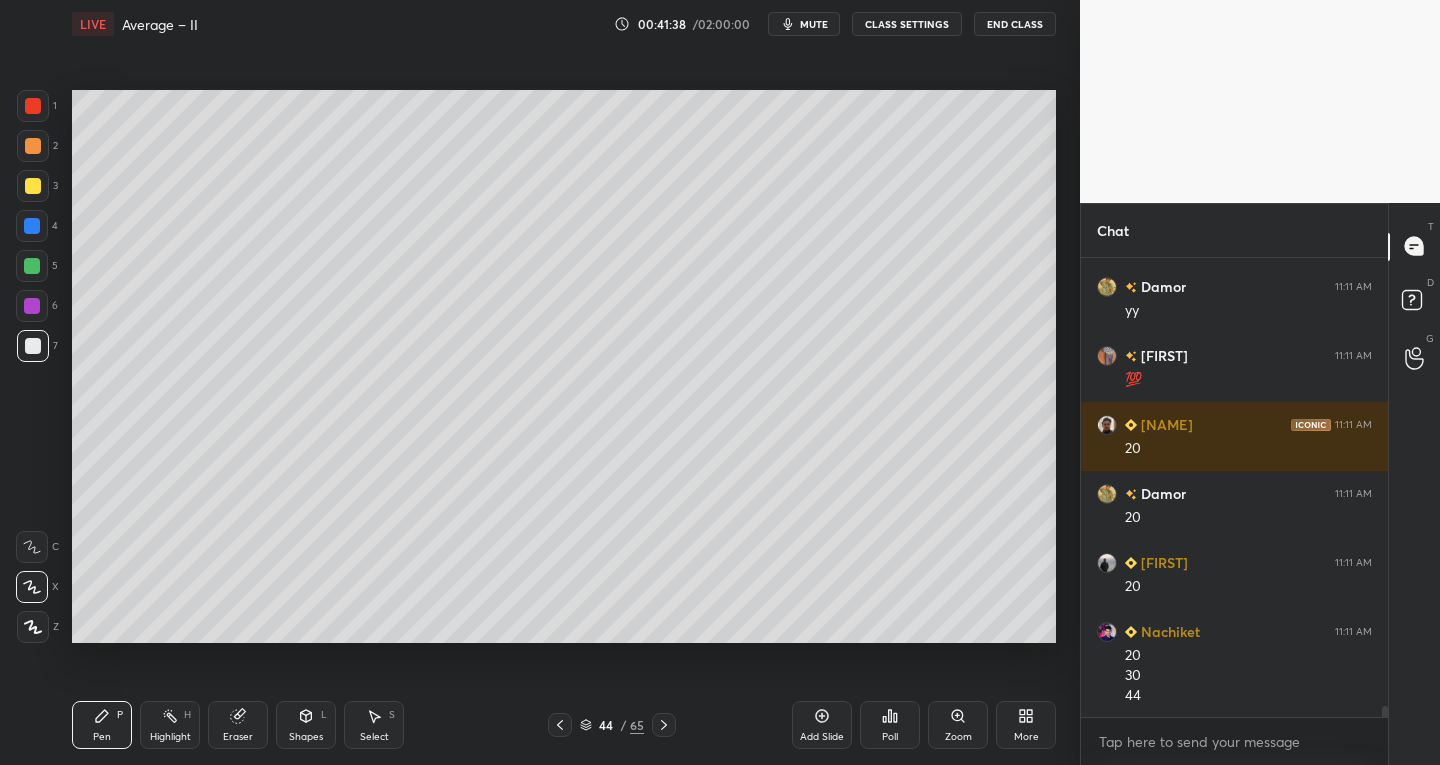 click 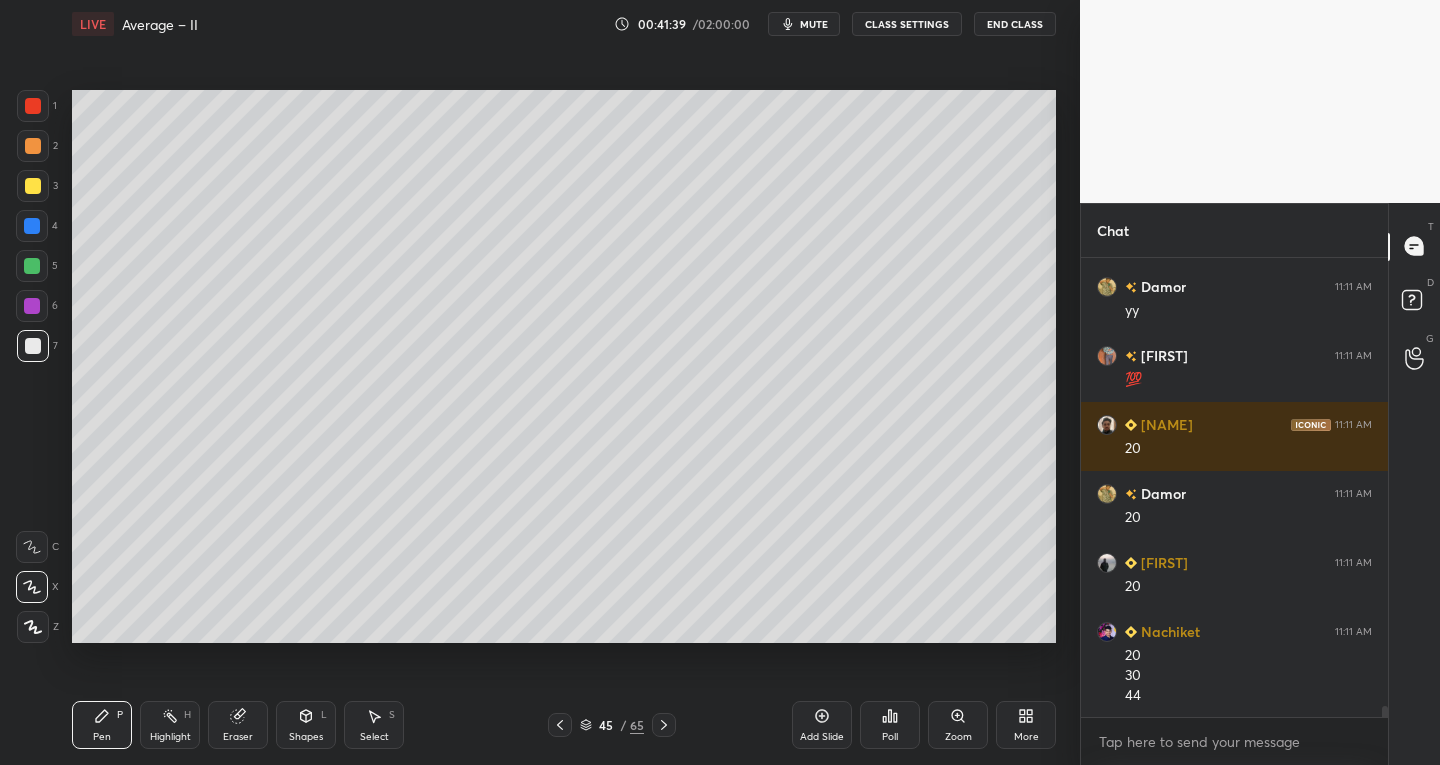 click at bounding box center (664, 725) 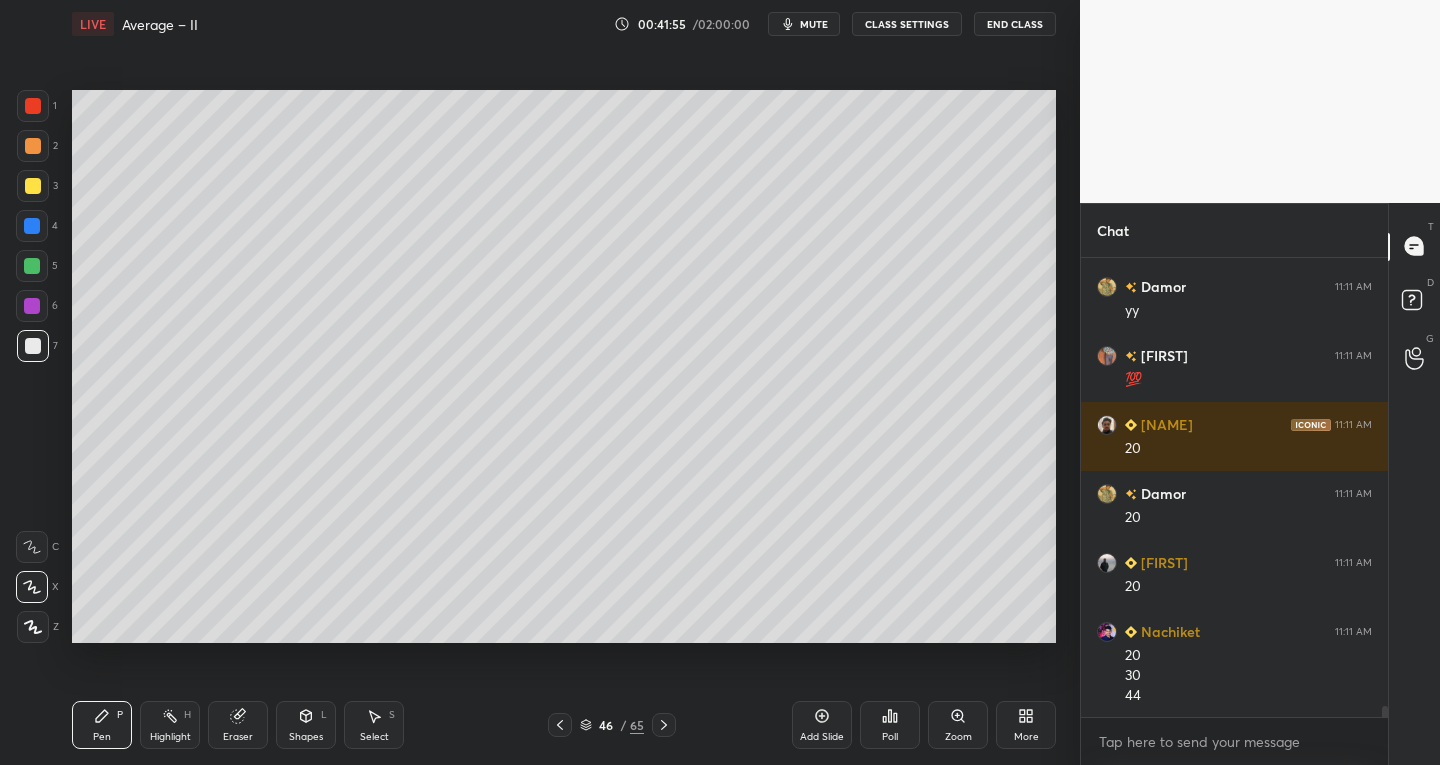 scroll, scrollTop: 19142, scrollLeft: 0, axis: vertical 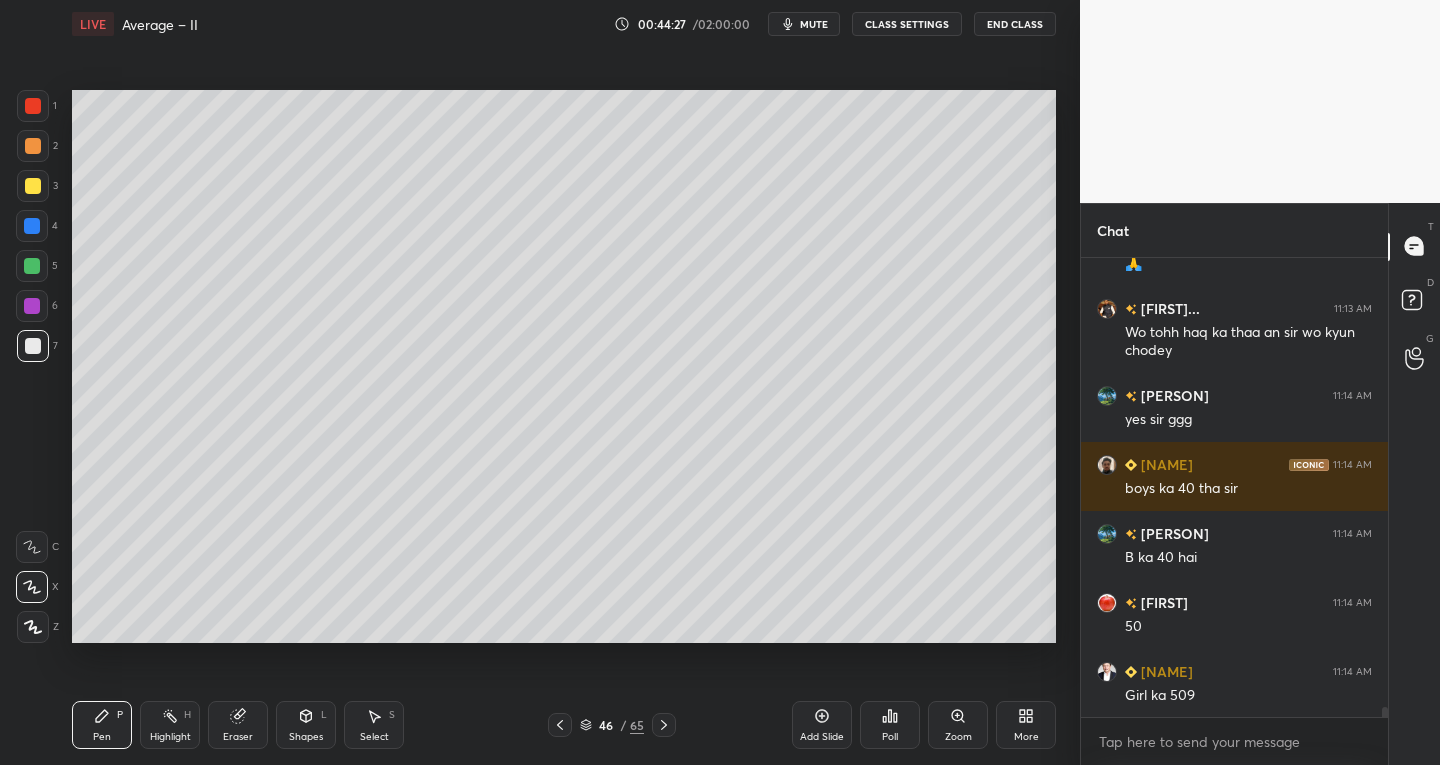 click 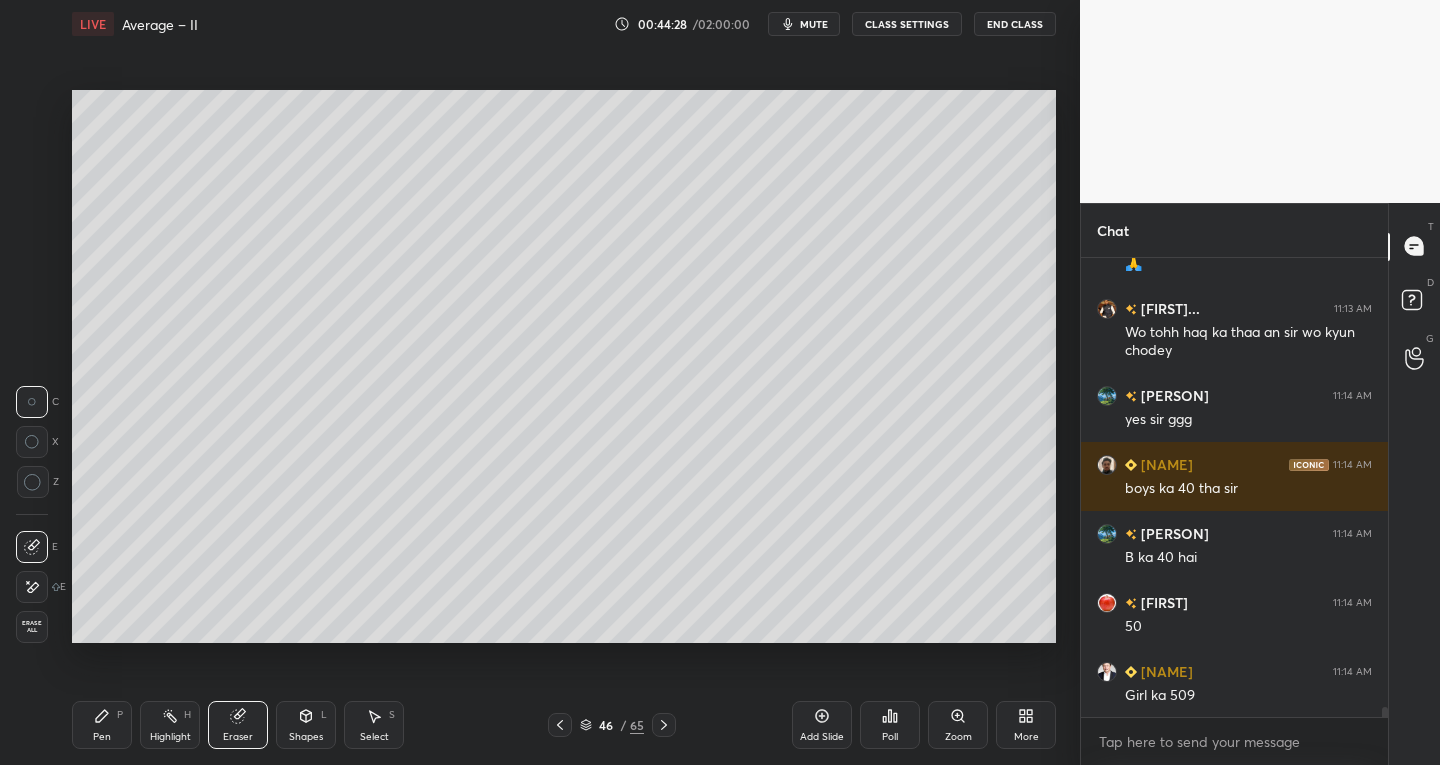 scroll, scrollTop: 20077, scrollLeft: 0, axis: vertical 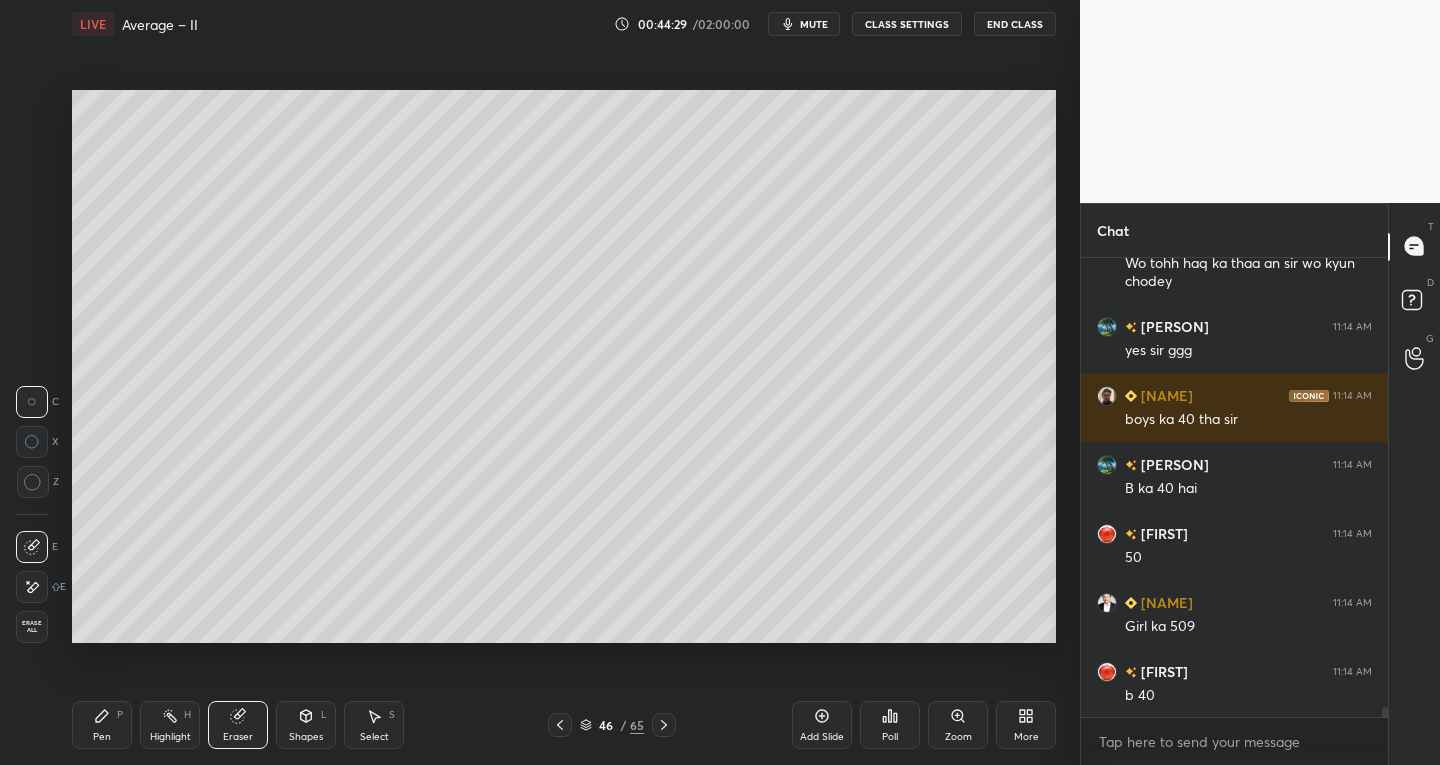 click on "Pen" at bounding box center (102, 737) 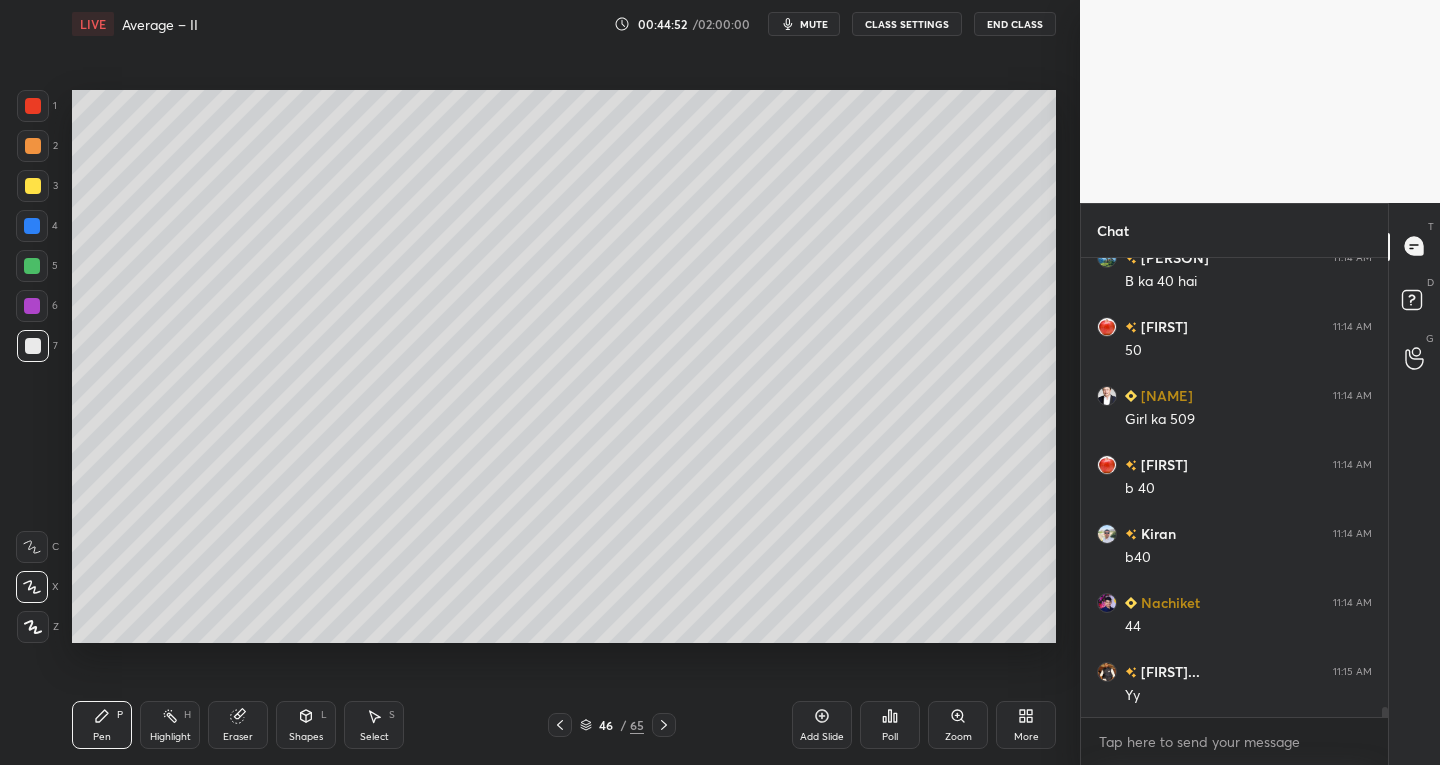 scroll, scrollTop: 20353, scrollLeft: 0, axis: vertical 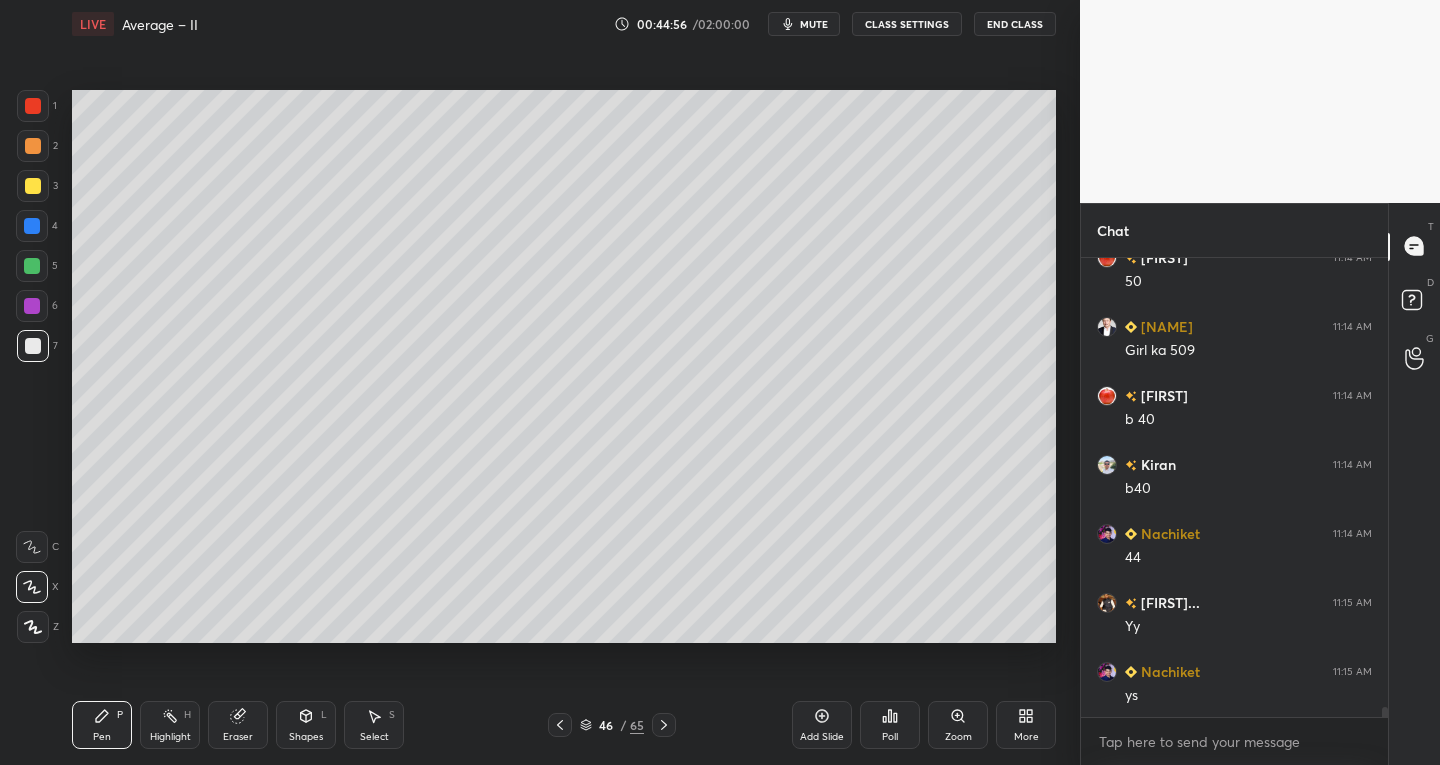 click on "Pen P Highlight H Eraser Shapes L Select S" at bounding box center (252, 725) 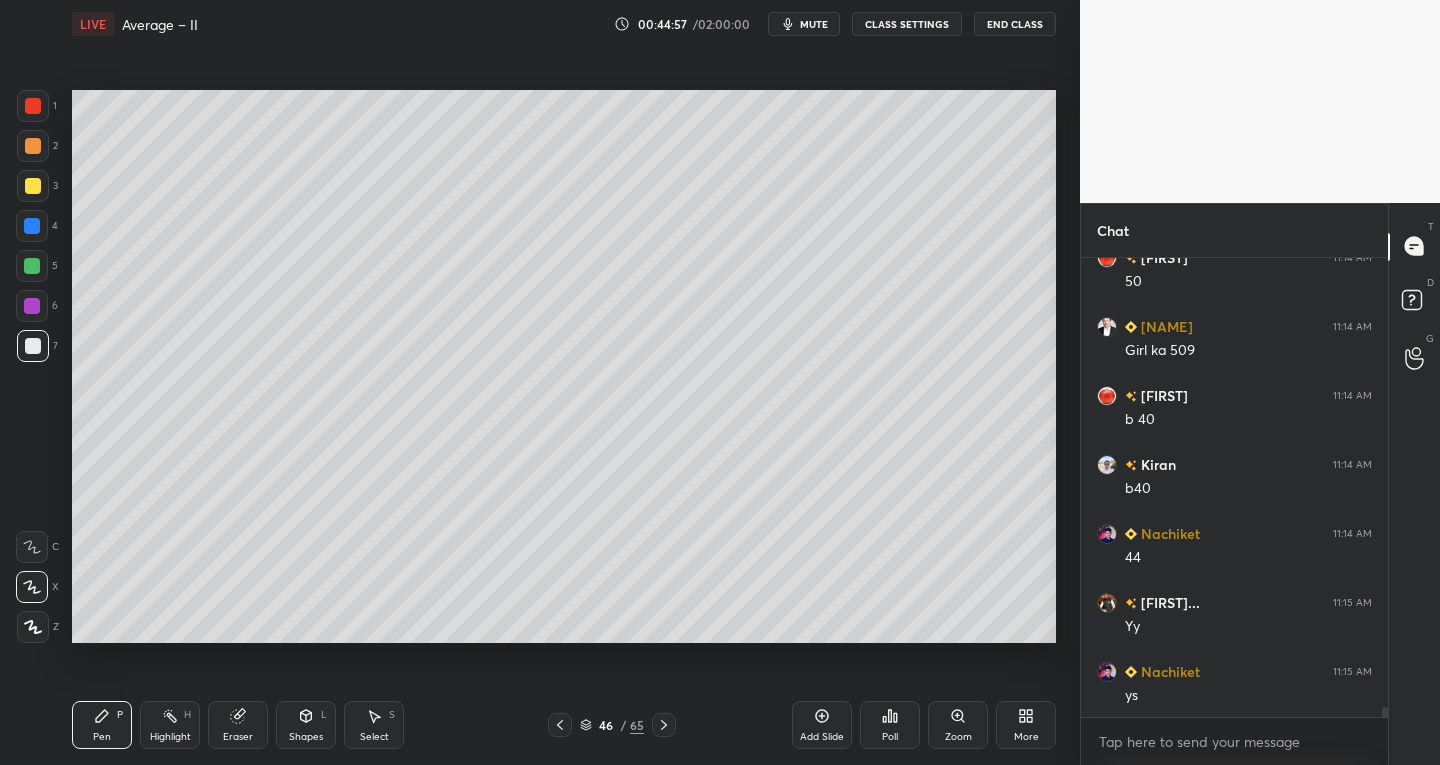 click on "Eraser" at bounding box center [238, 737] 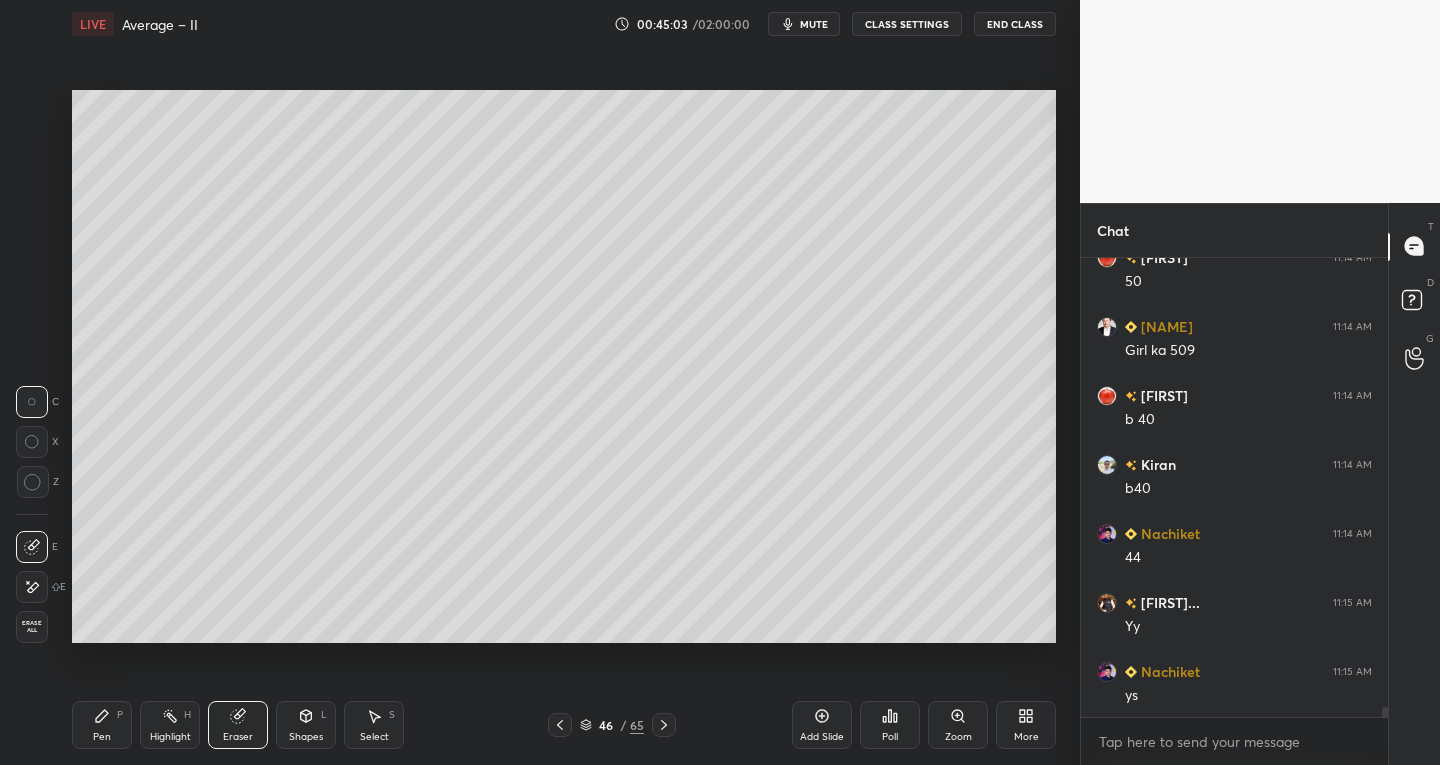 click on "Pen P" at bounding box center (102, 725) 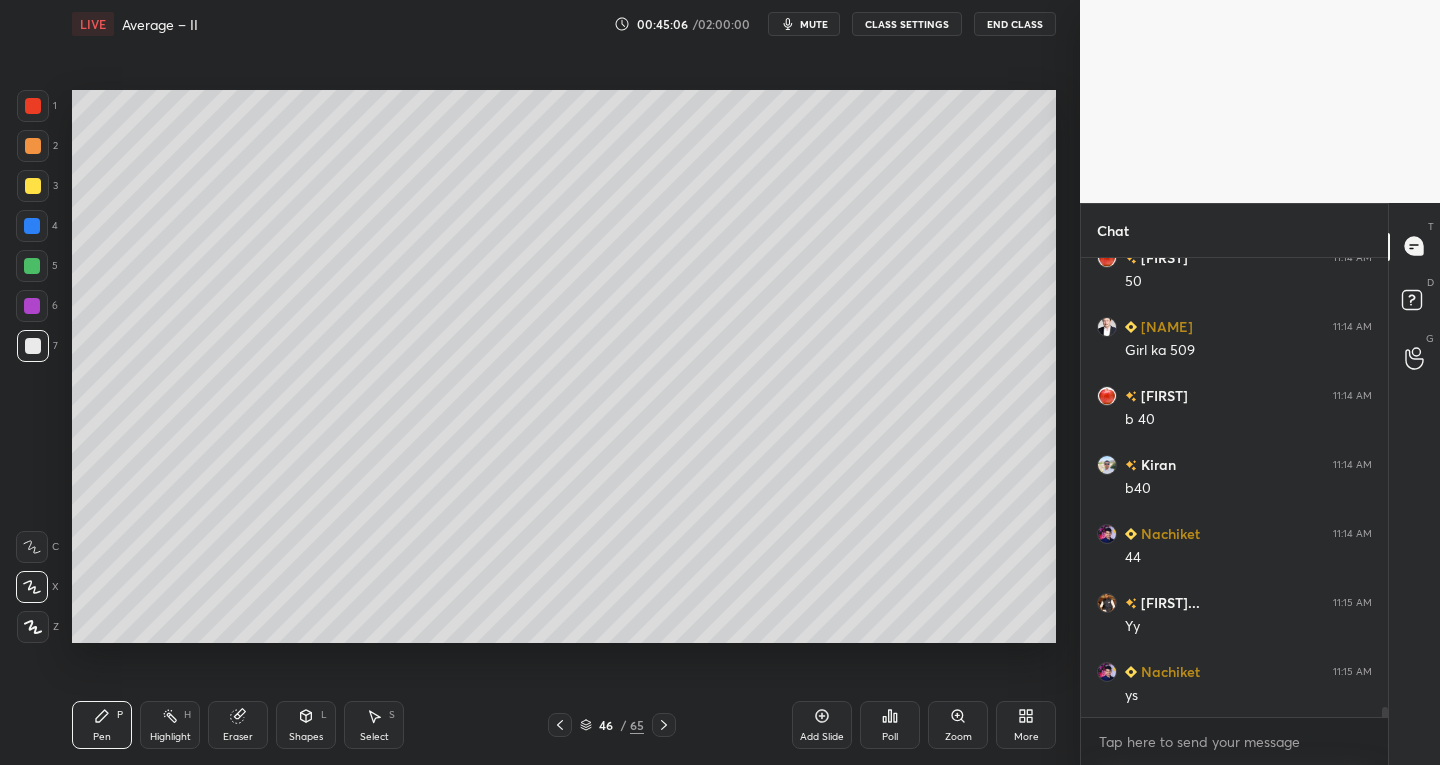 click on "Eraser" at bounding box center [238, 725] 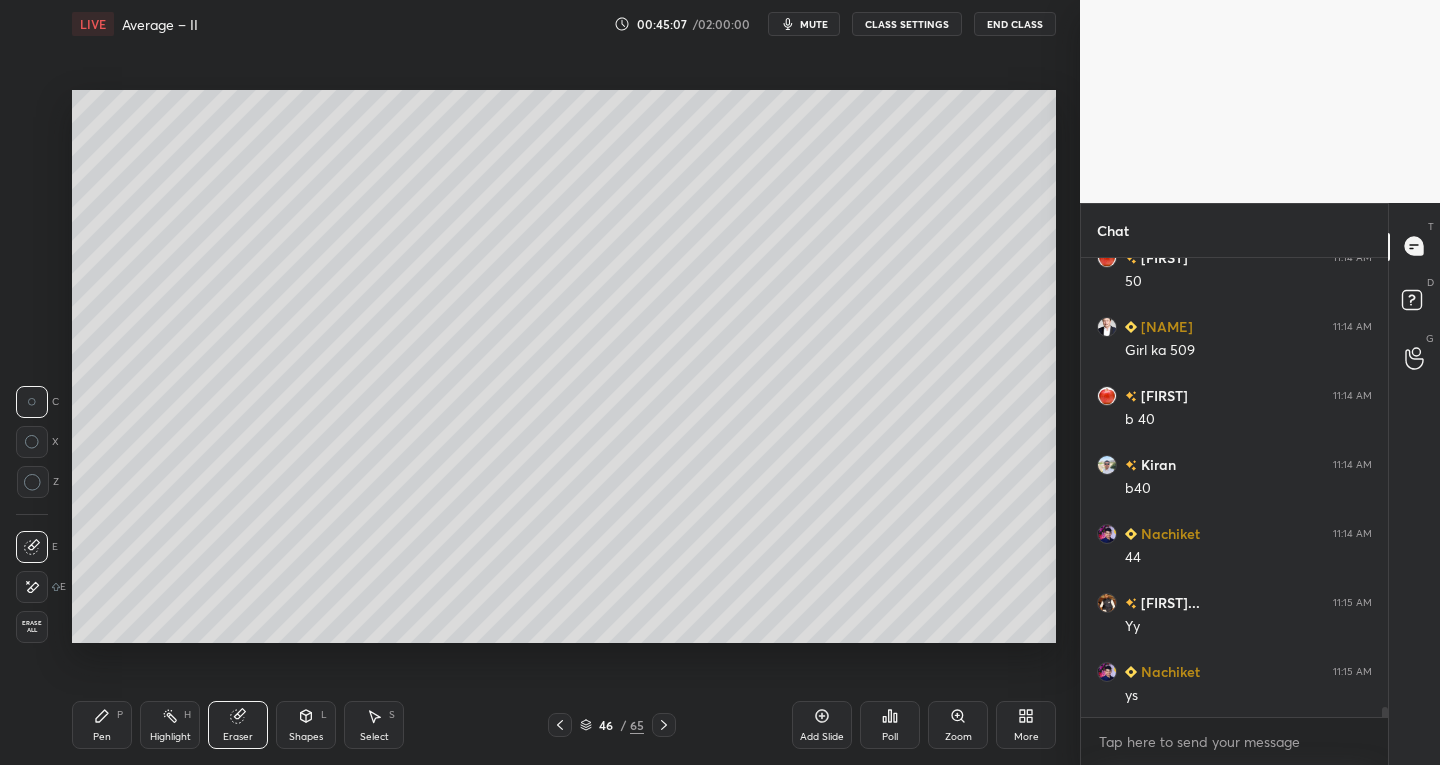 click on "Pen P" at bounding box center (102, 725) 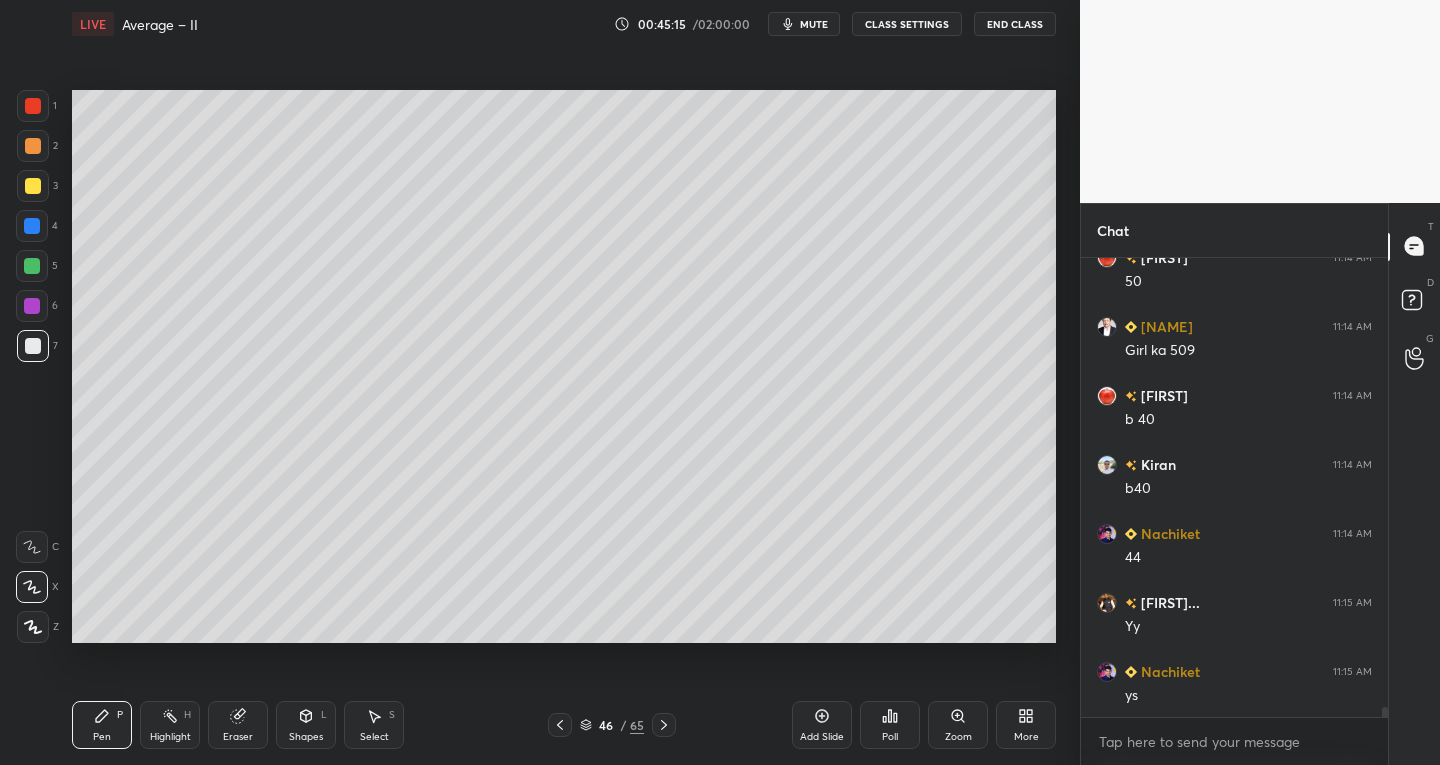 click on "Eraser" at bounding box center [238, 725] 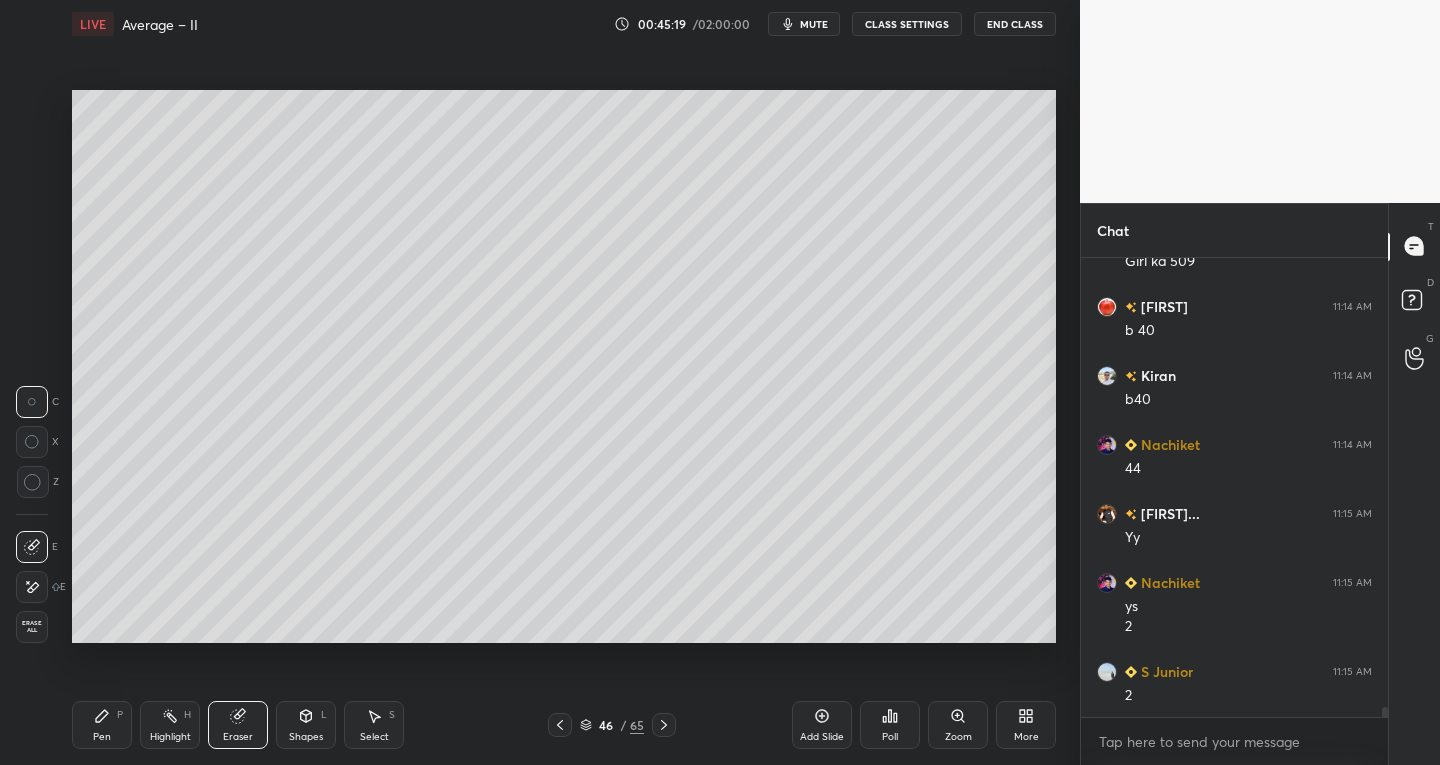 scroll, scrollTop: 20511, scrollLeft: 0, axis: vertical 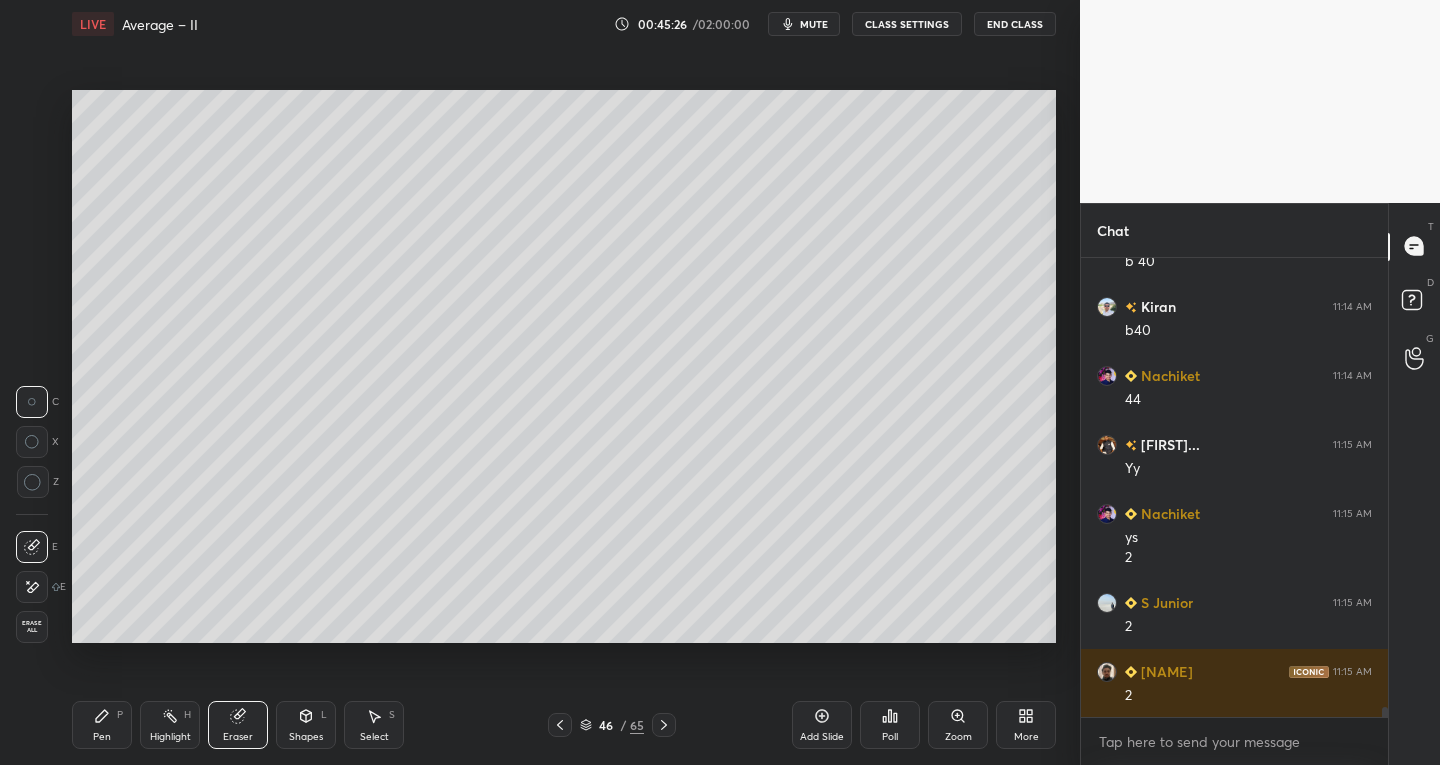 click 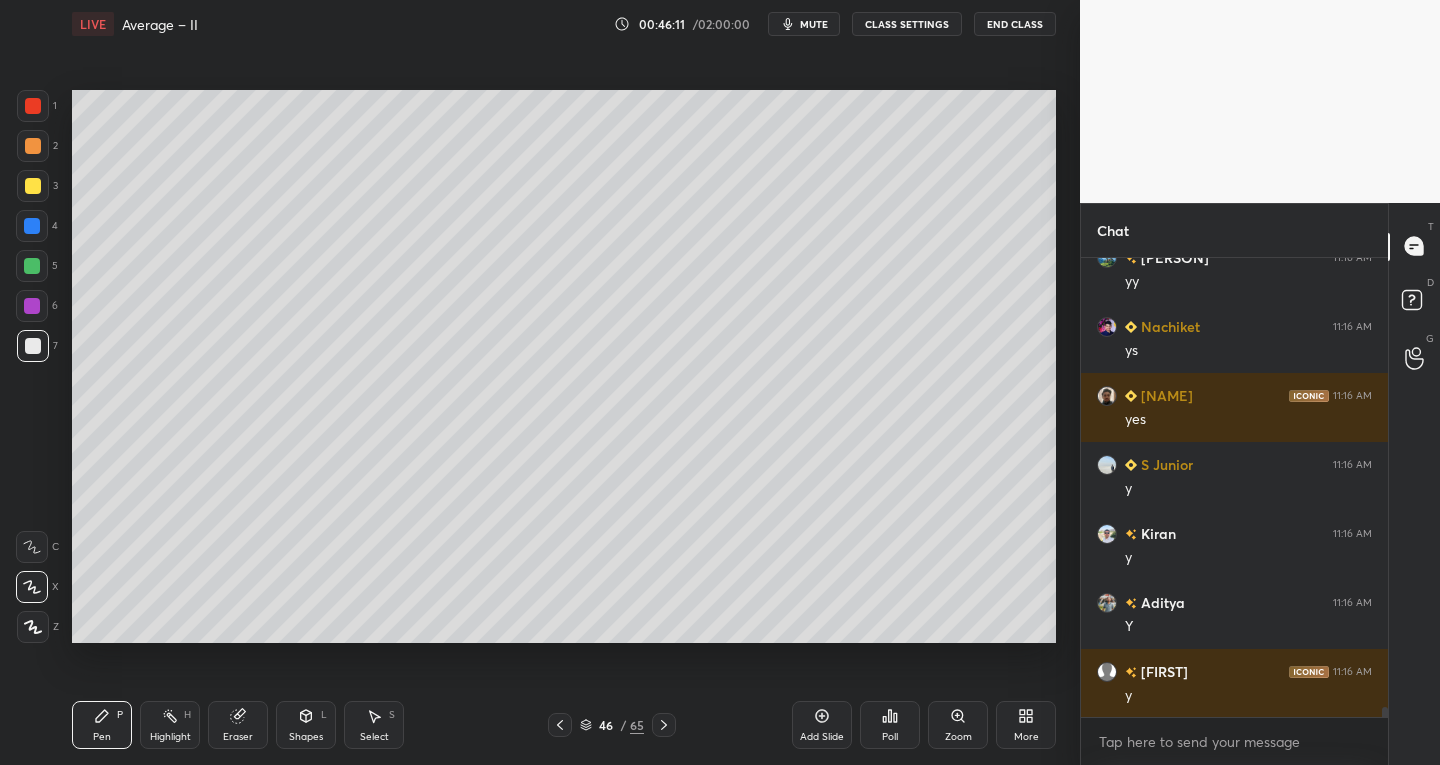 scroll, scrollTop: 21132, scrollLeft: 0, axis: vertical 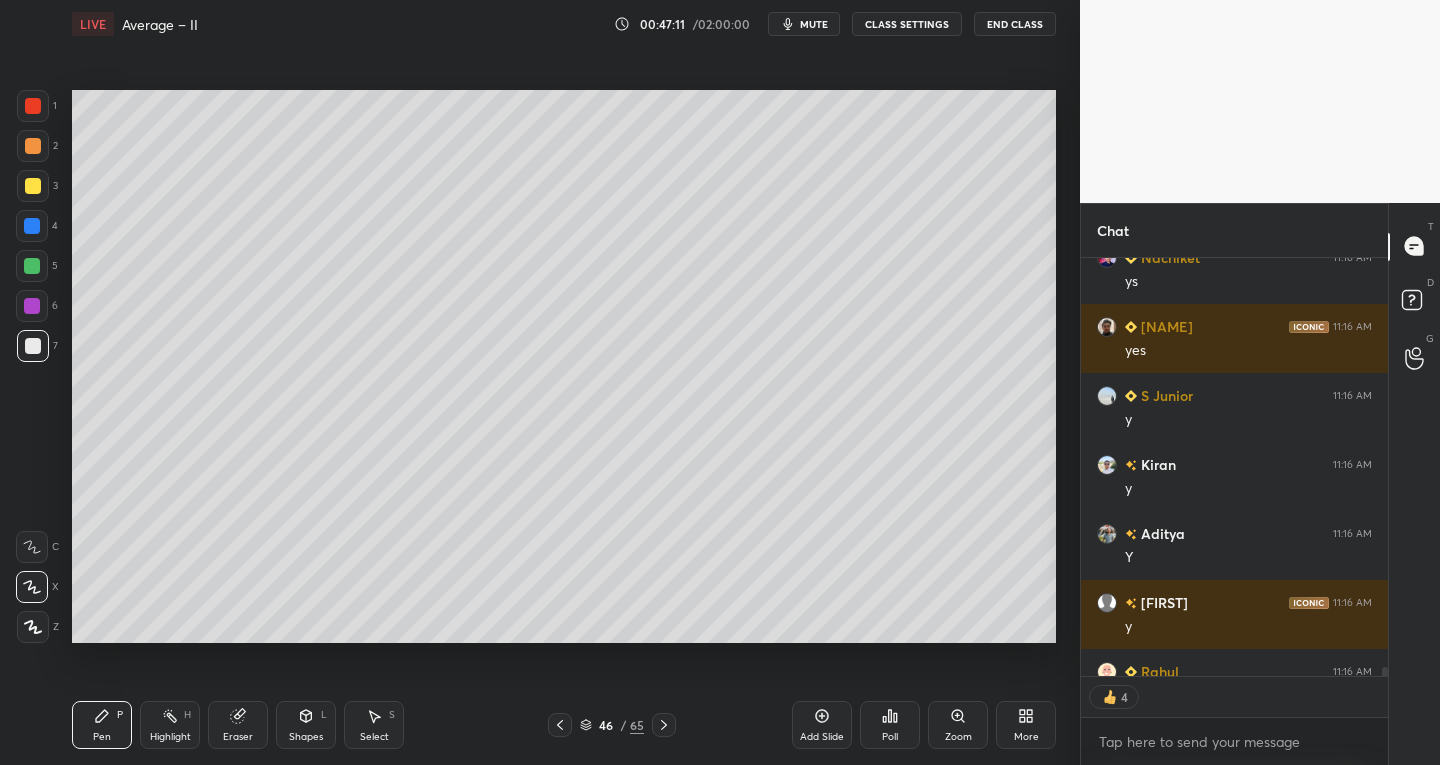 click at bounding box center [33, 146] 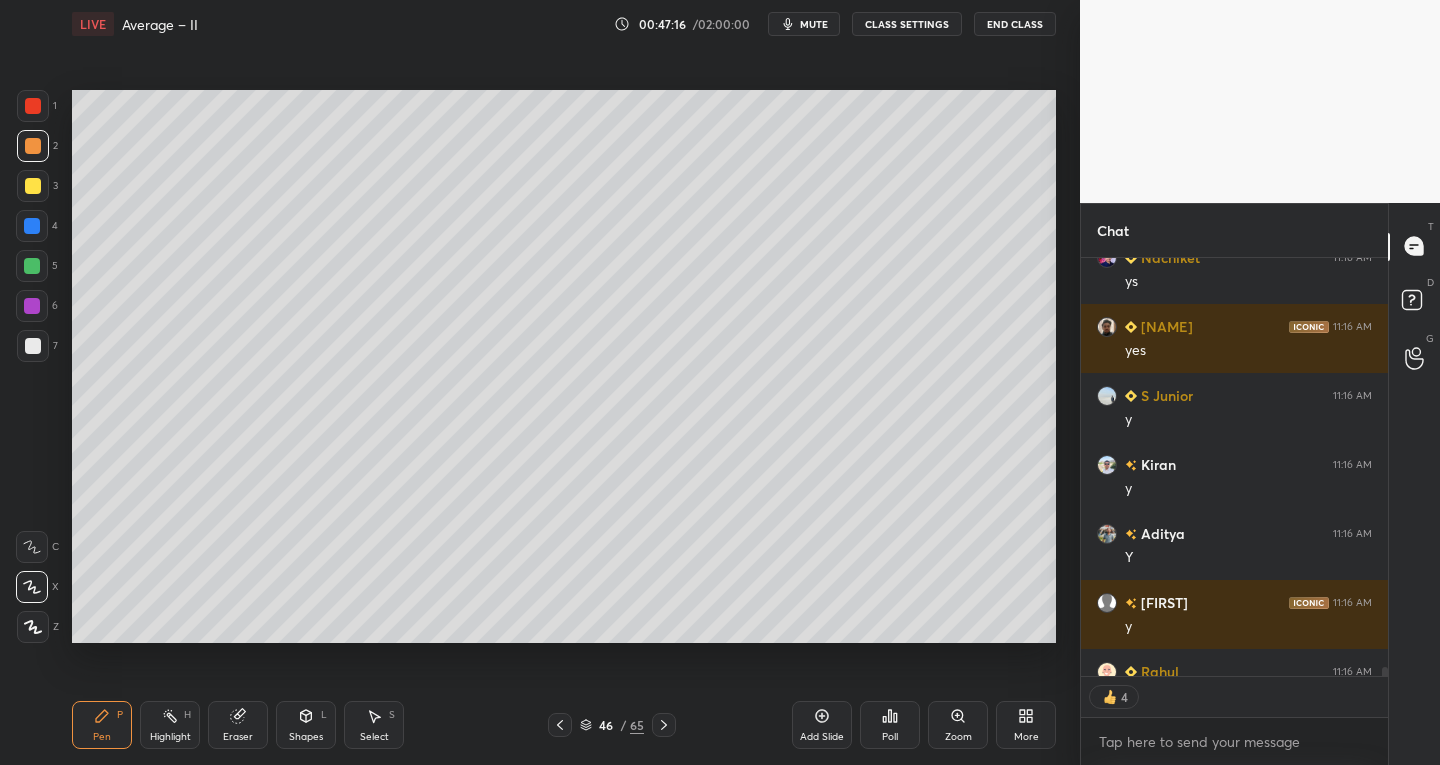 scroll, scrollTop: 7, scrollLeft: 7, axis: both 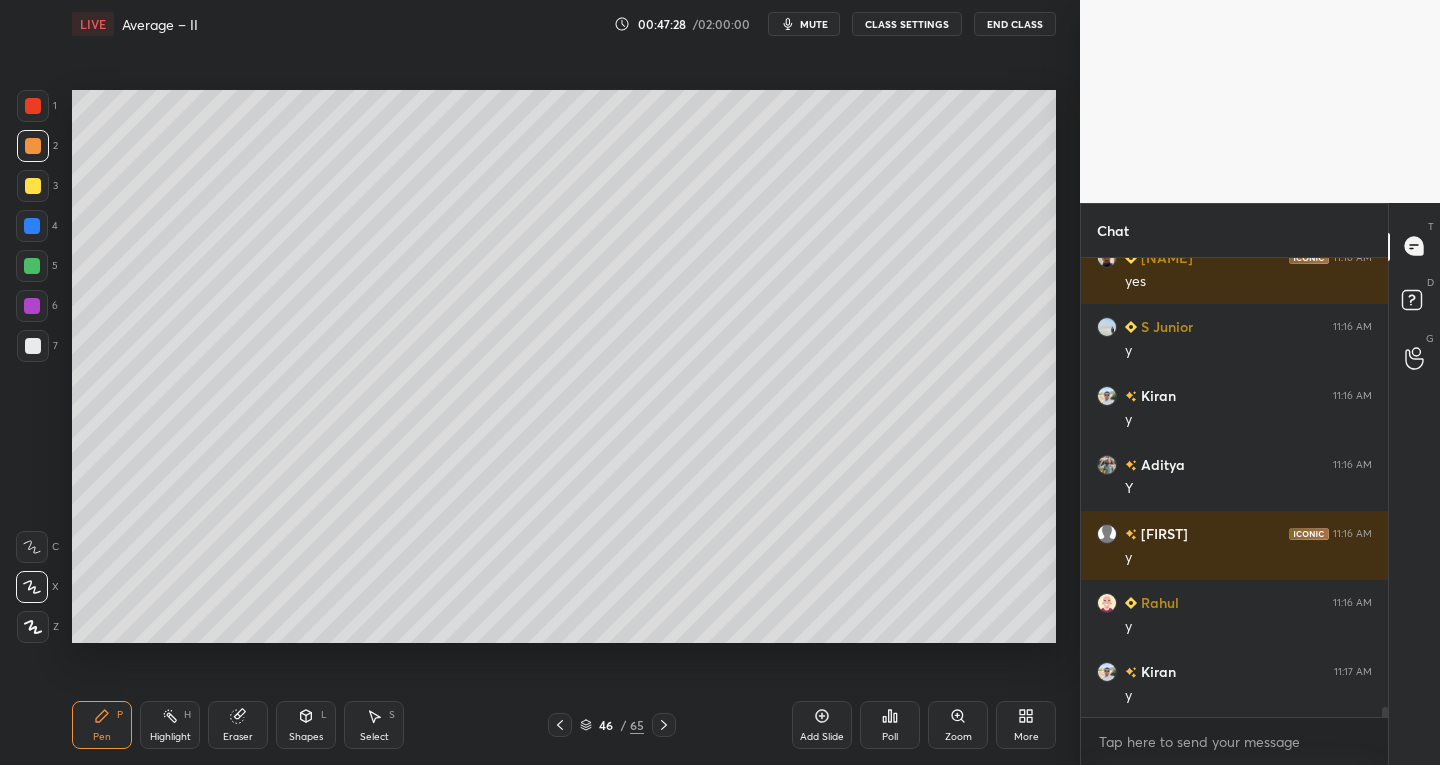 click on "Select S" at bounding box center [374, 725] 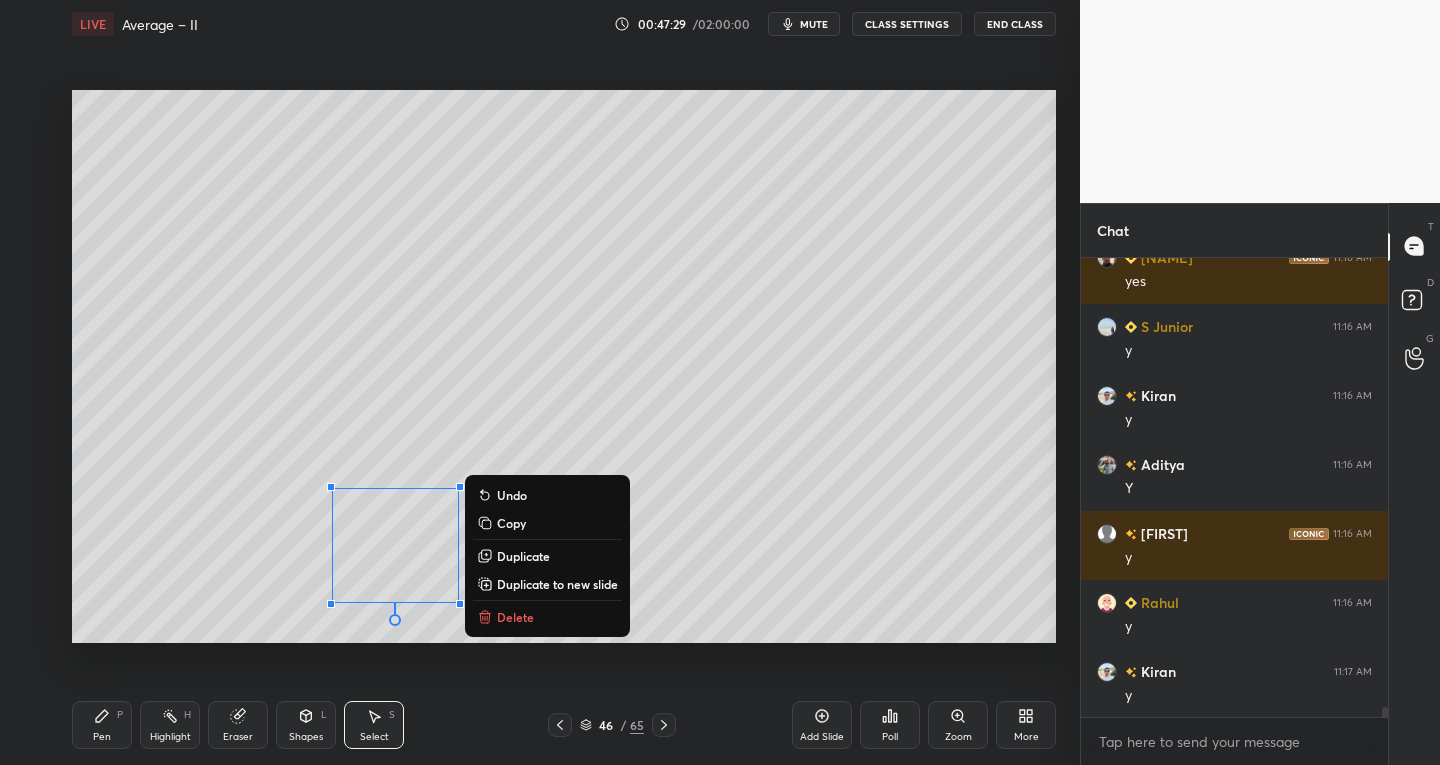 click 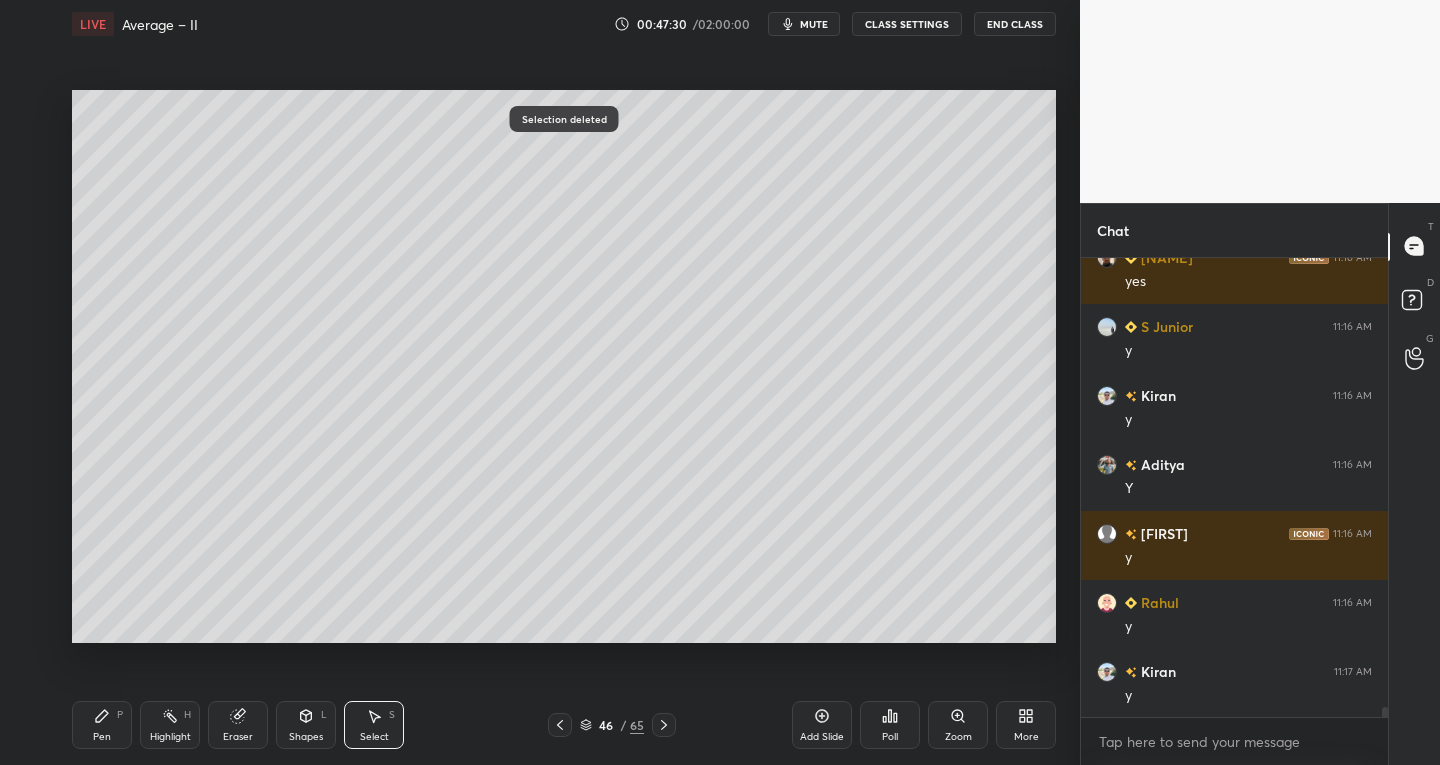 click 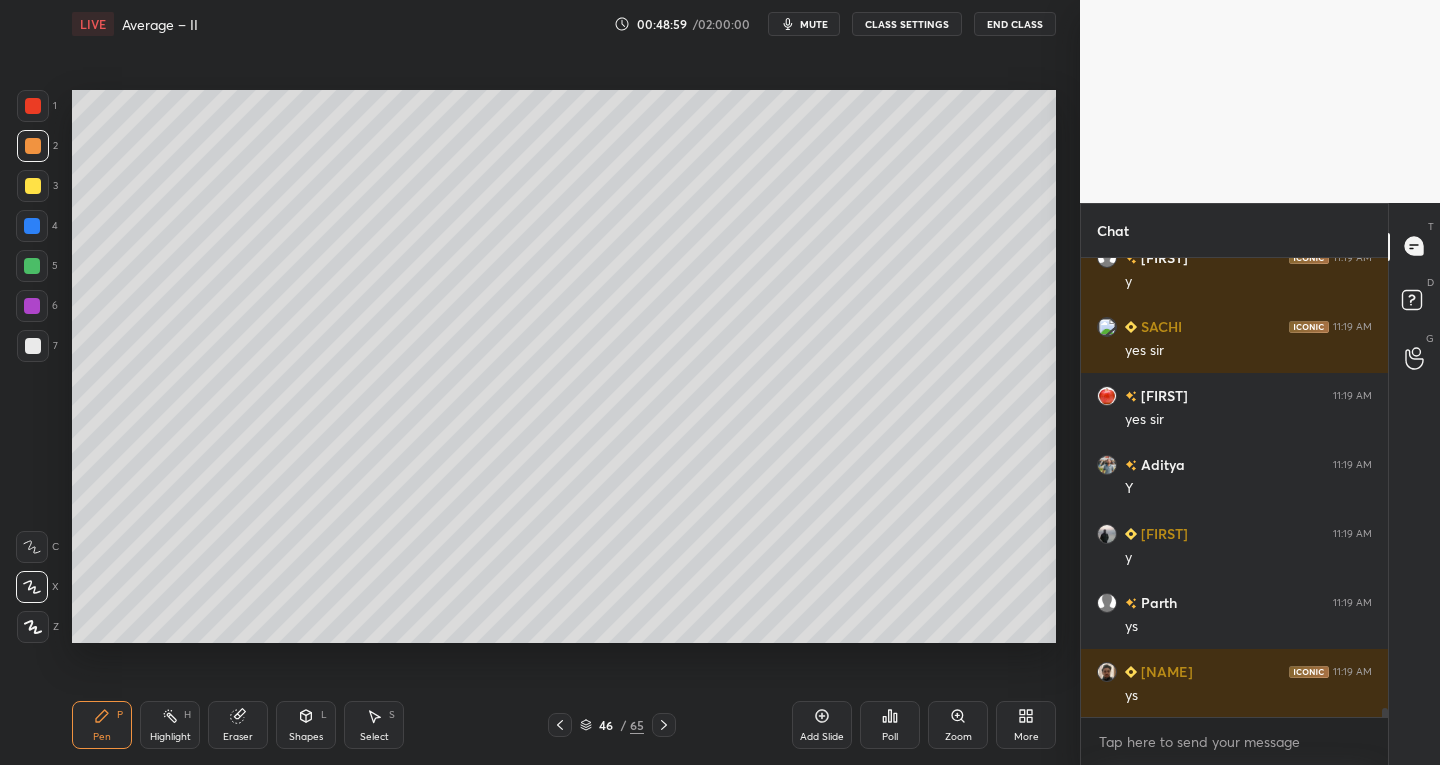 scroll, scrollTop: 22098, scrollLeft: 0, axis: vertical 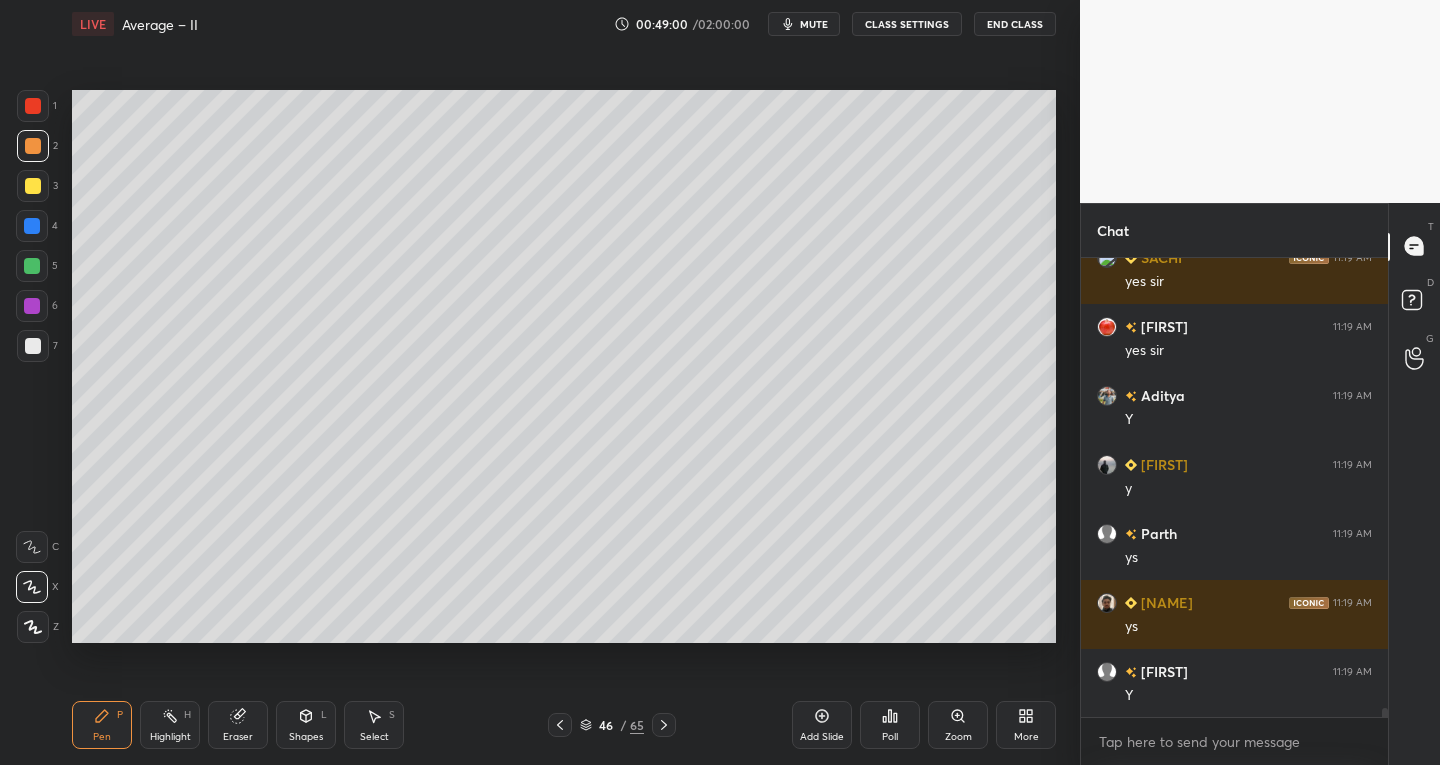 click on "Select S" at bounding box center (374, 725) 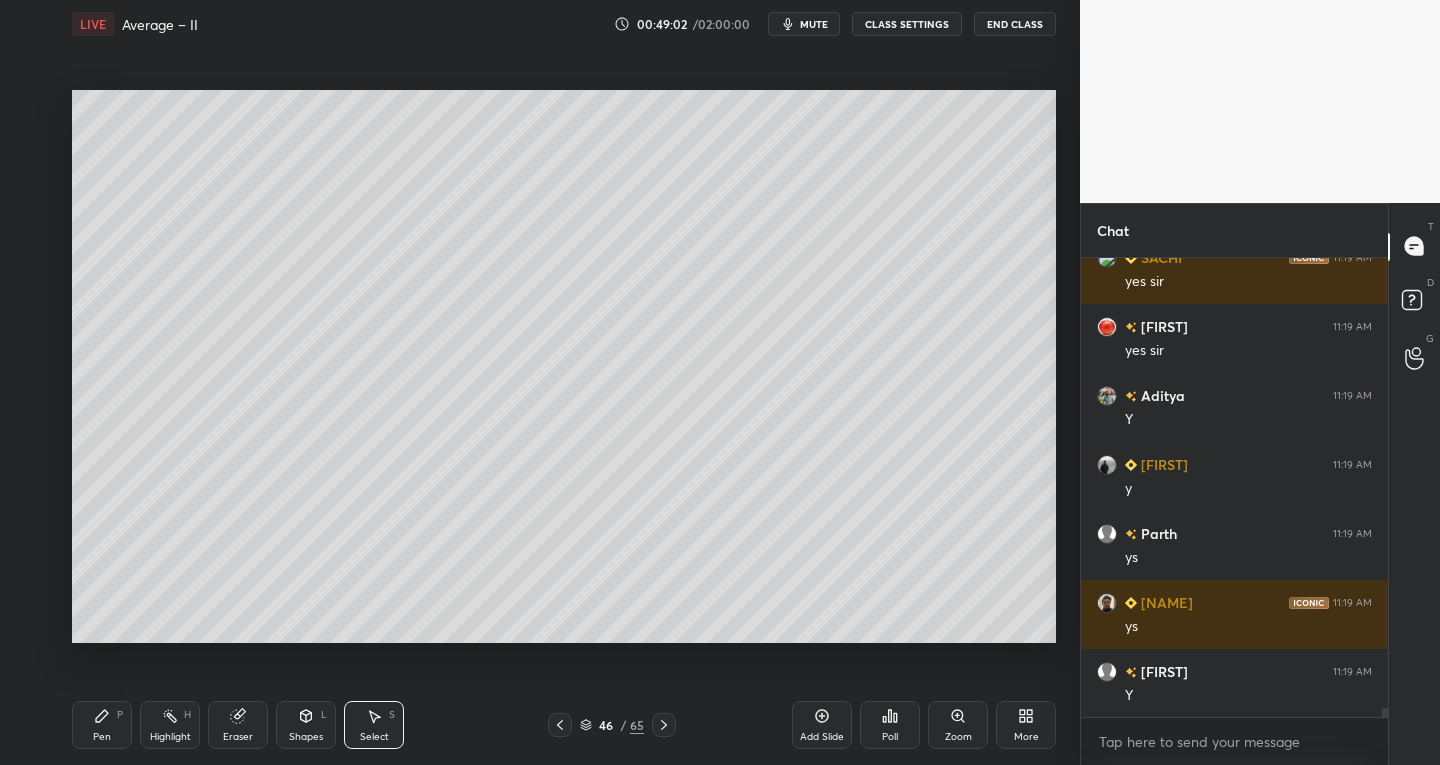 click on "Select" at bounding box center [374, 737] 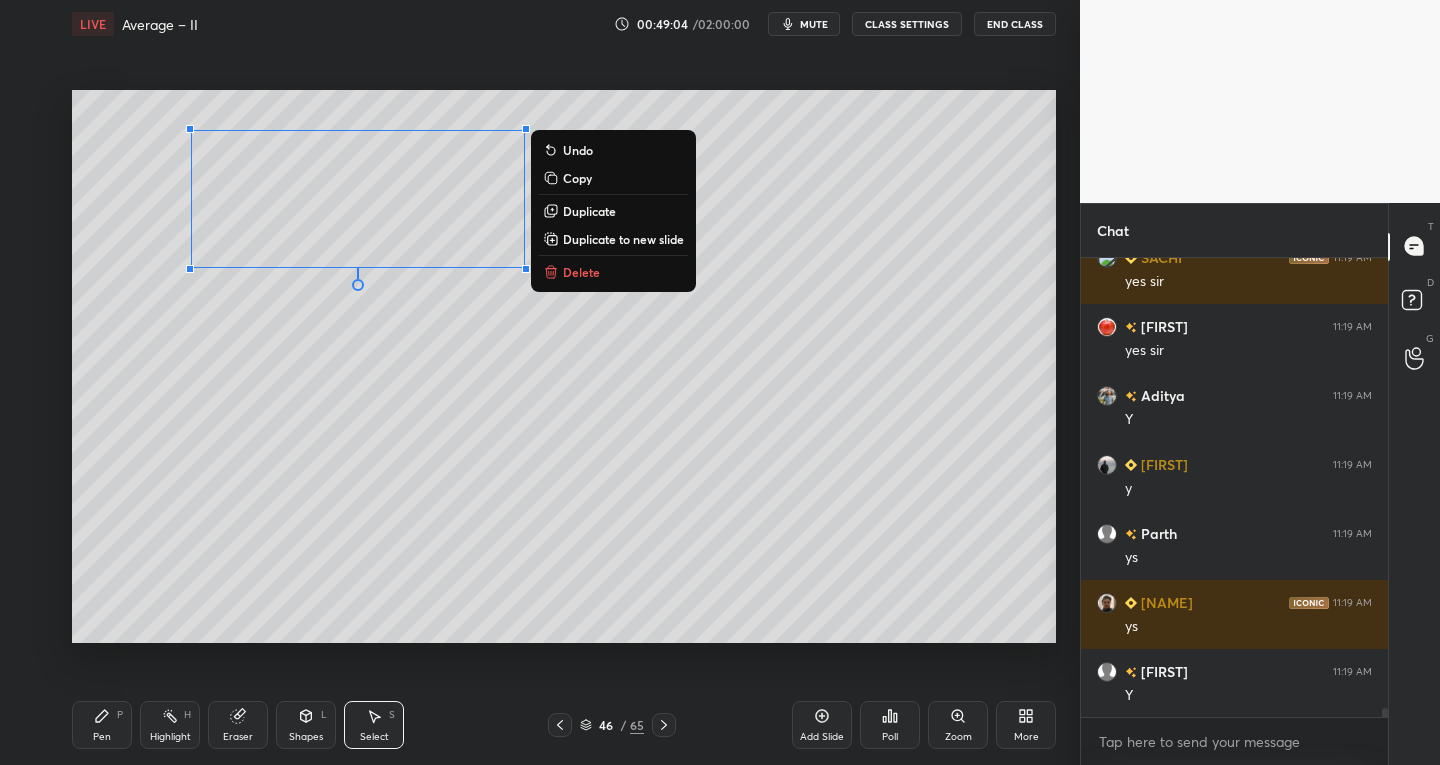 click on "Duplicate to new slide" at bounding box center [623, 239] 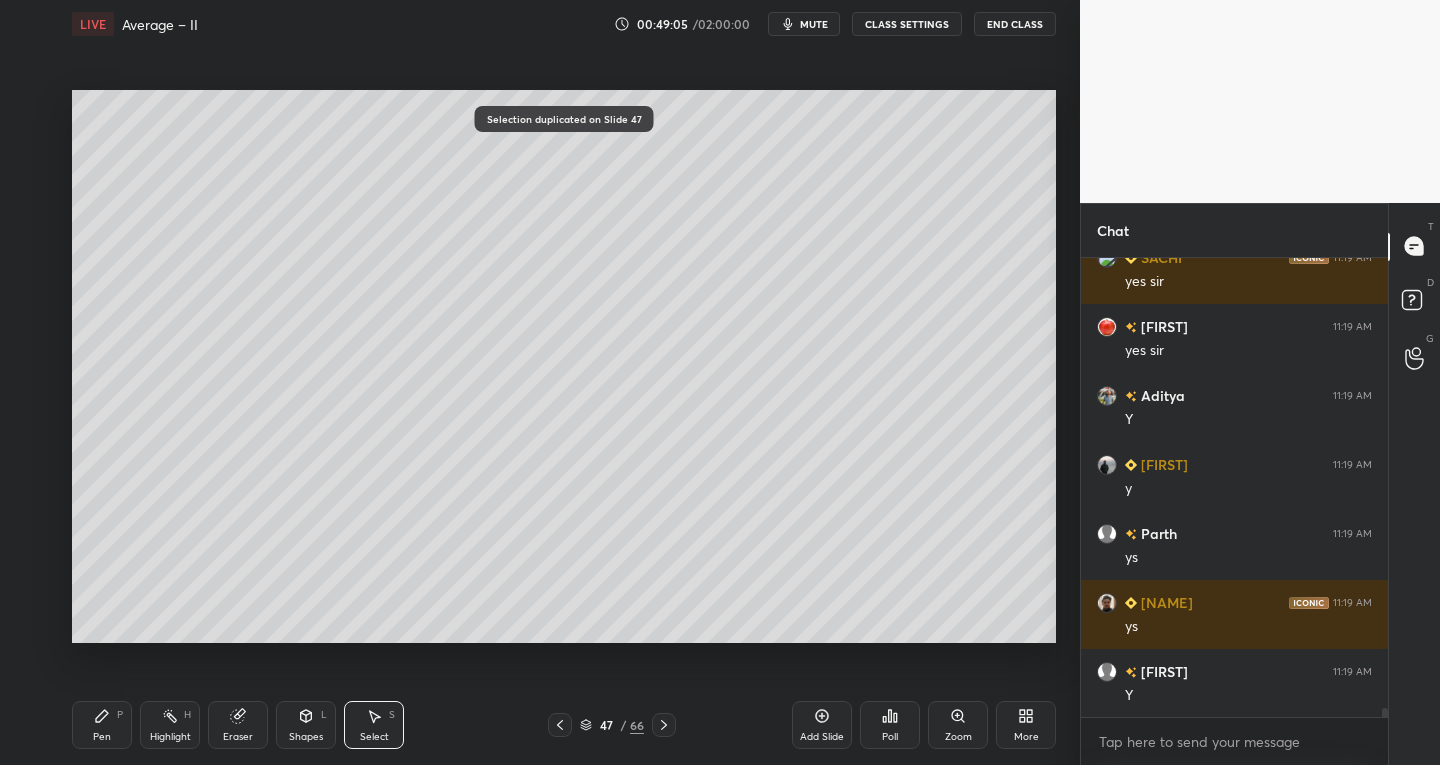 click on "0 ° Undo Copy Duplicate Duplicate to new slide Delete" at bounding box center [564, 367] 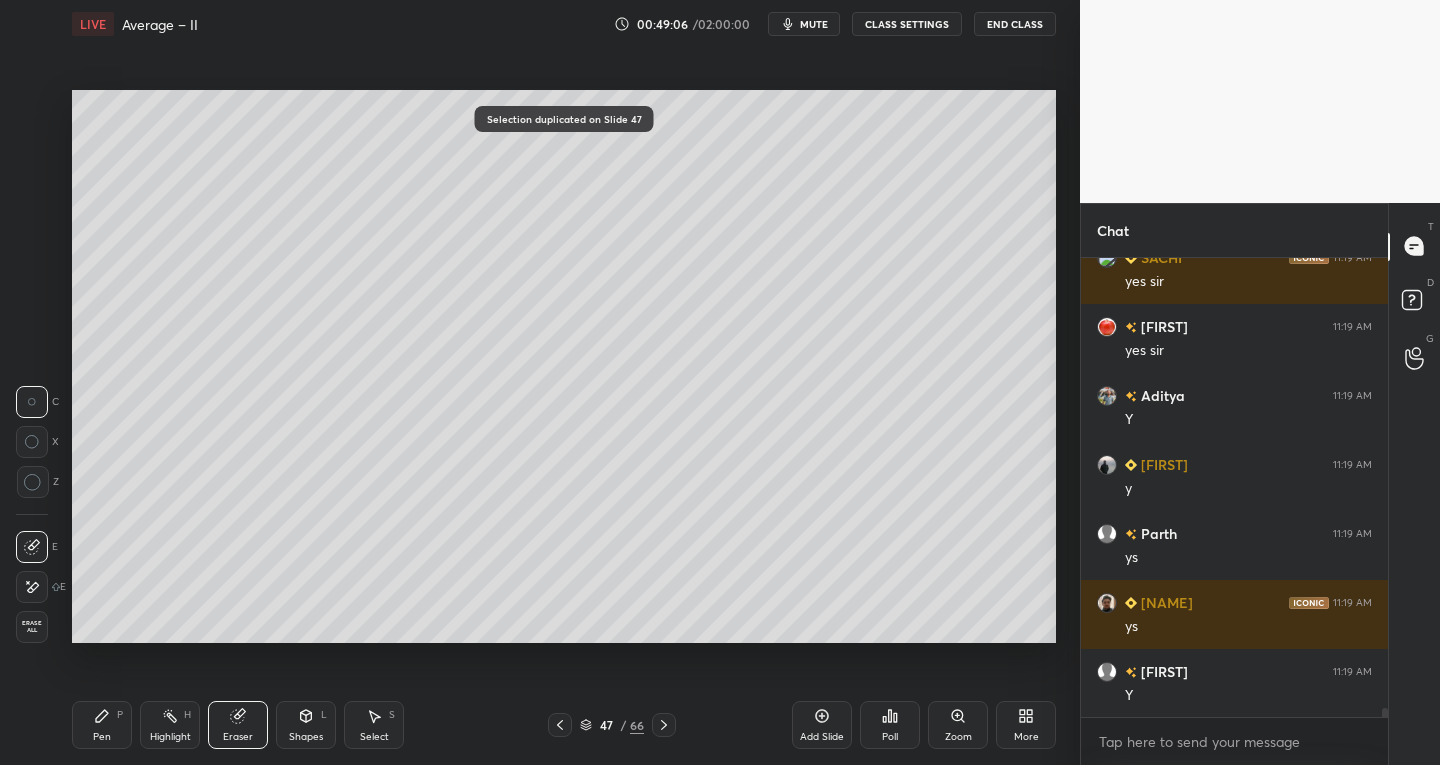 click 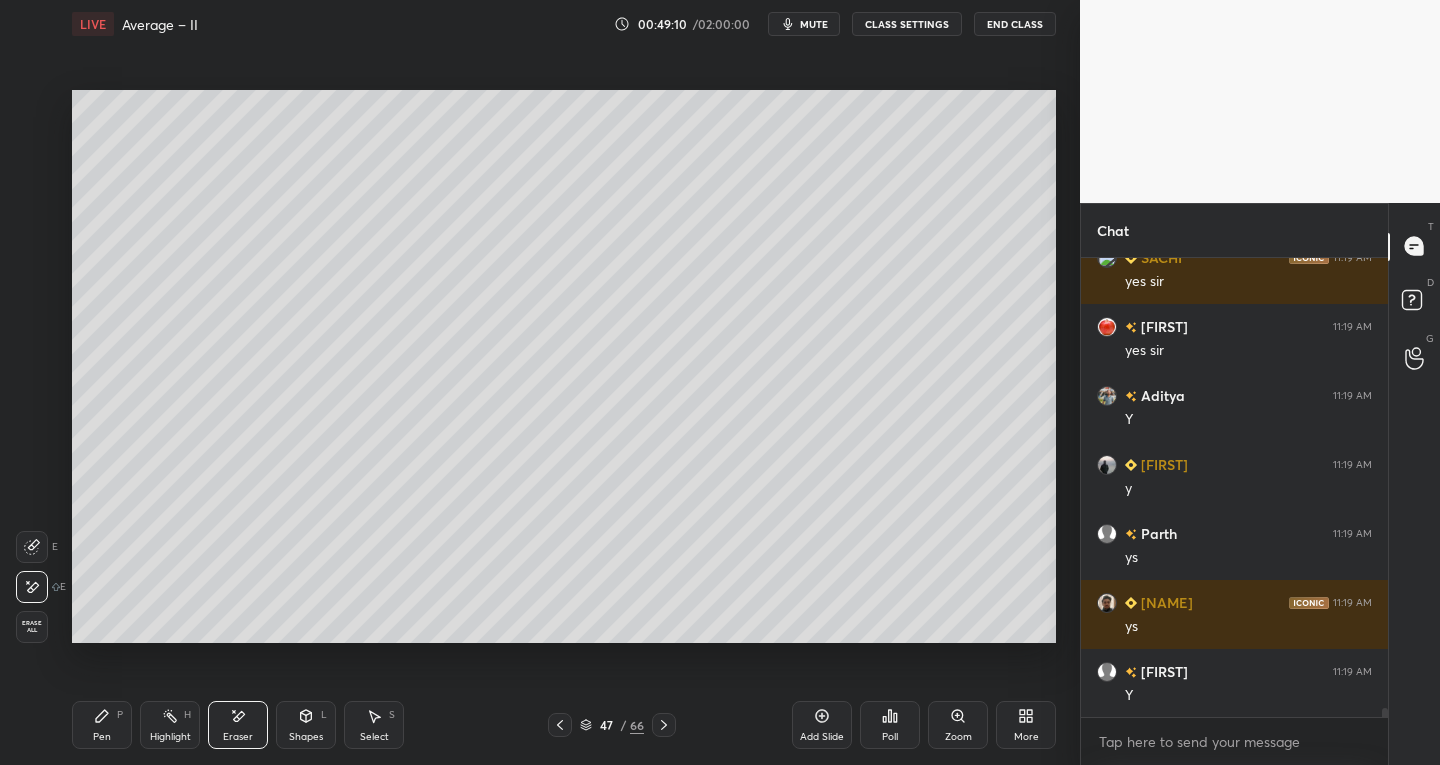 click 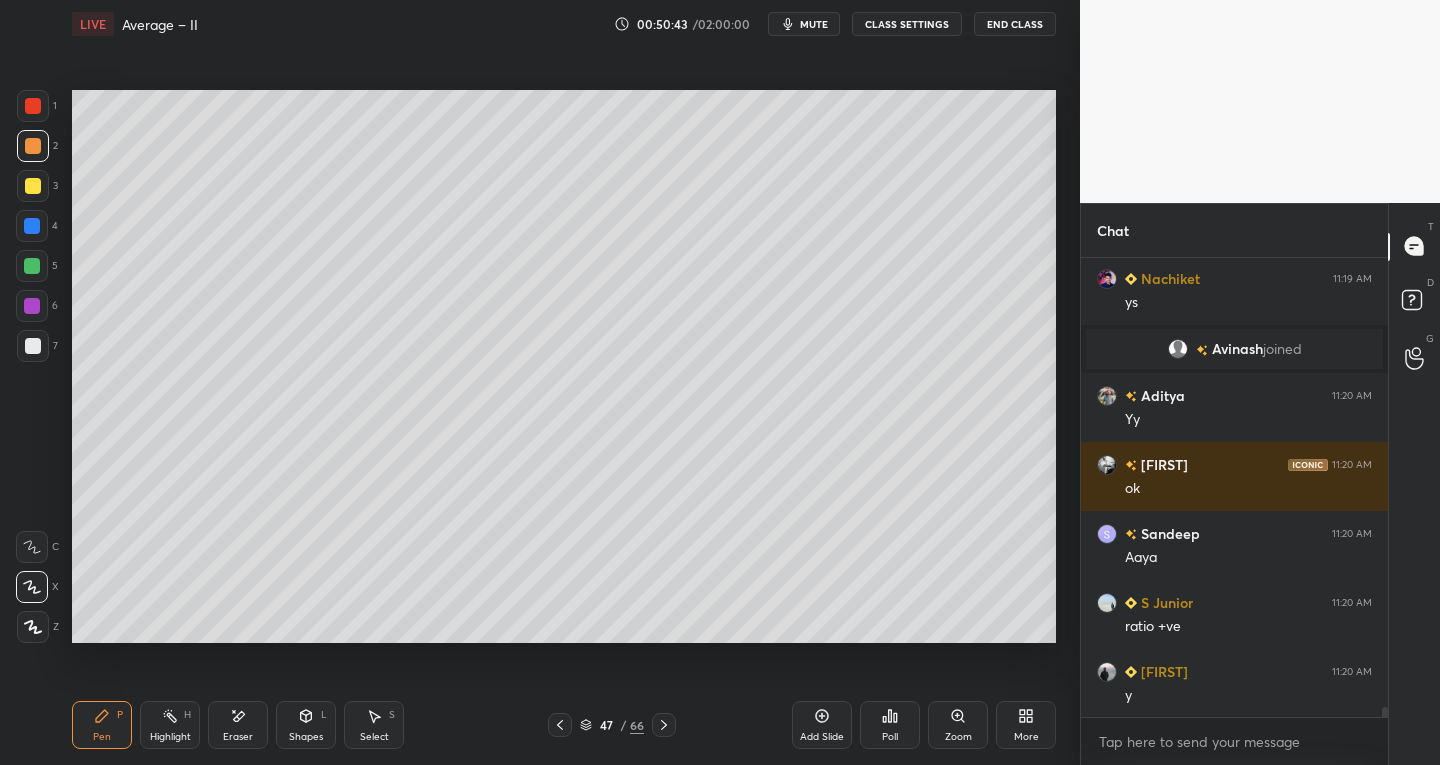 scroll, scrollTop: 21144, scrollLeft: 0, axis: vertical 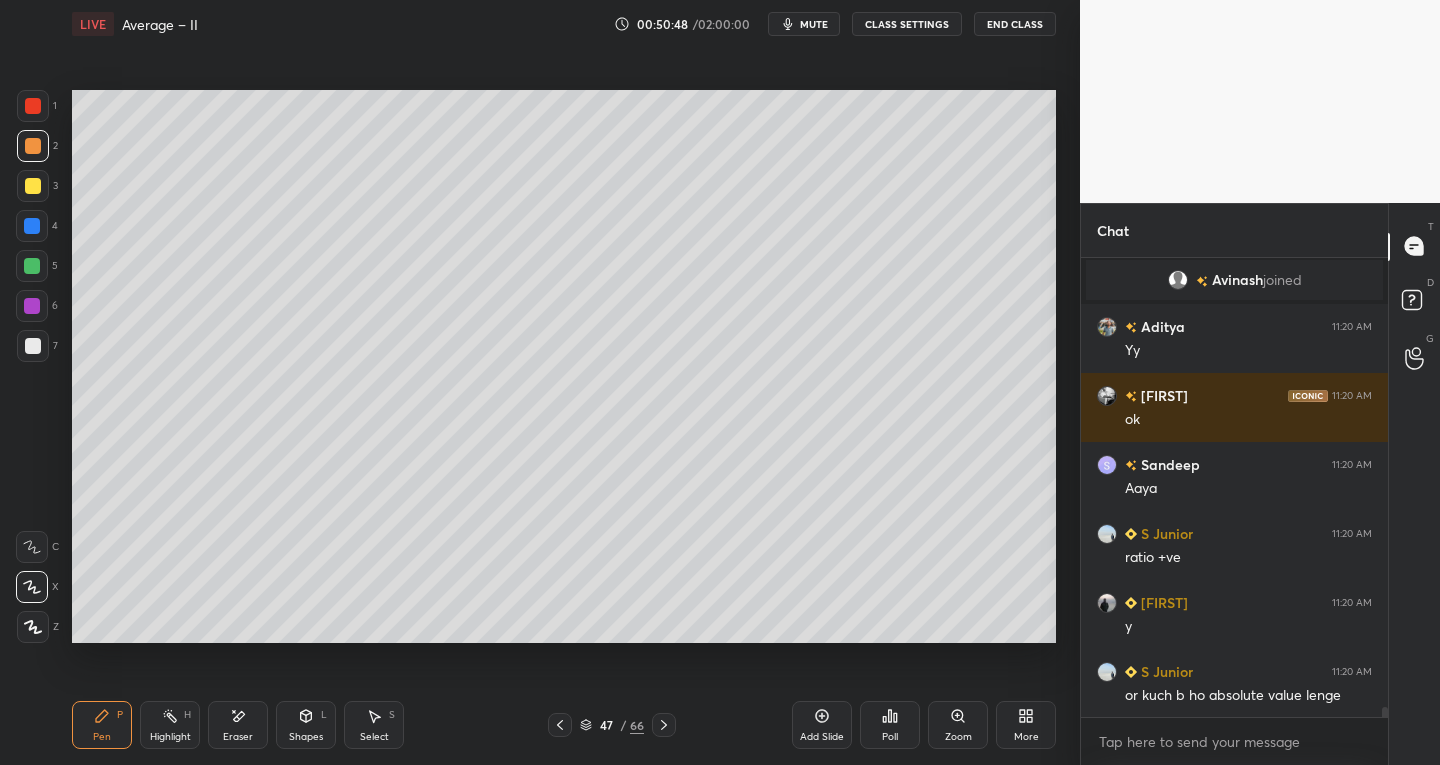 click at bounding box center (33, 346) 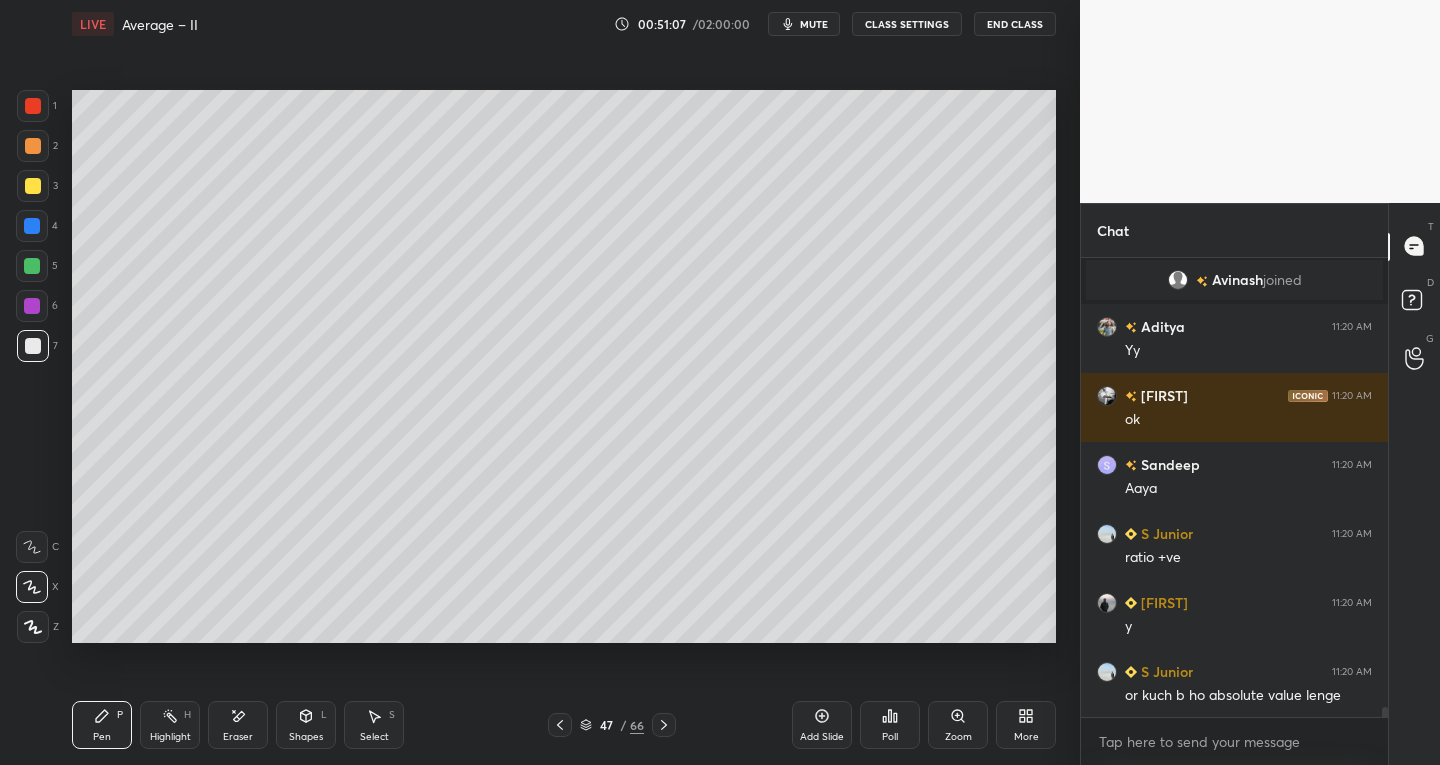 click on "Select" at bounding box center (374, 737) 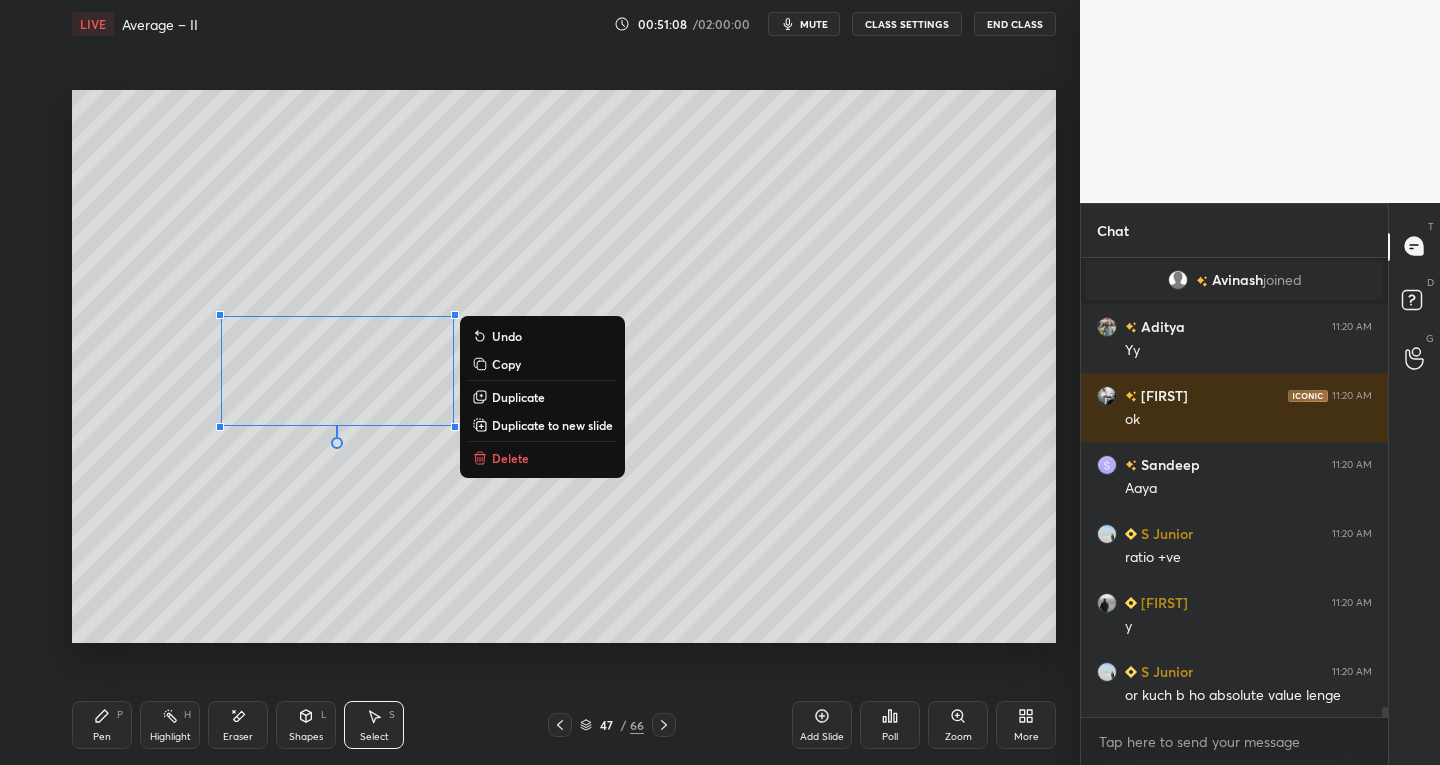 click on "Delete" at bounding box center [510, 458] 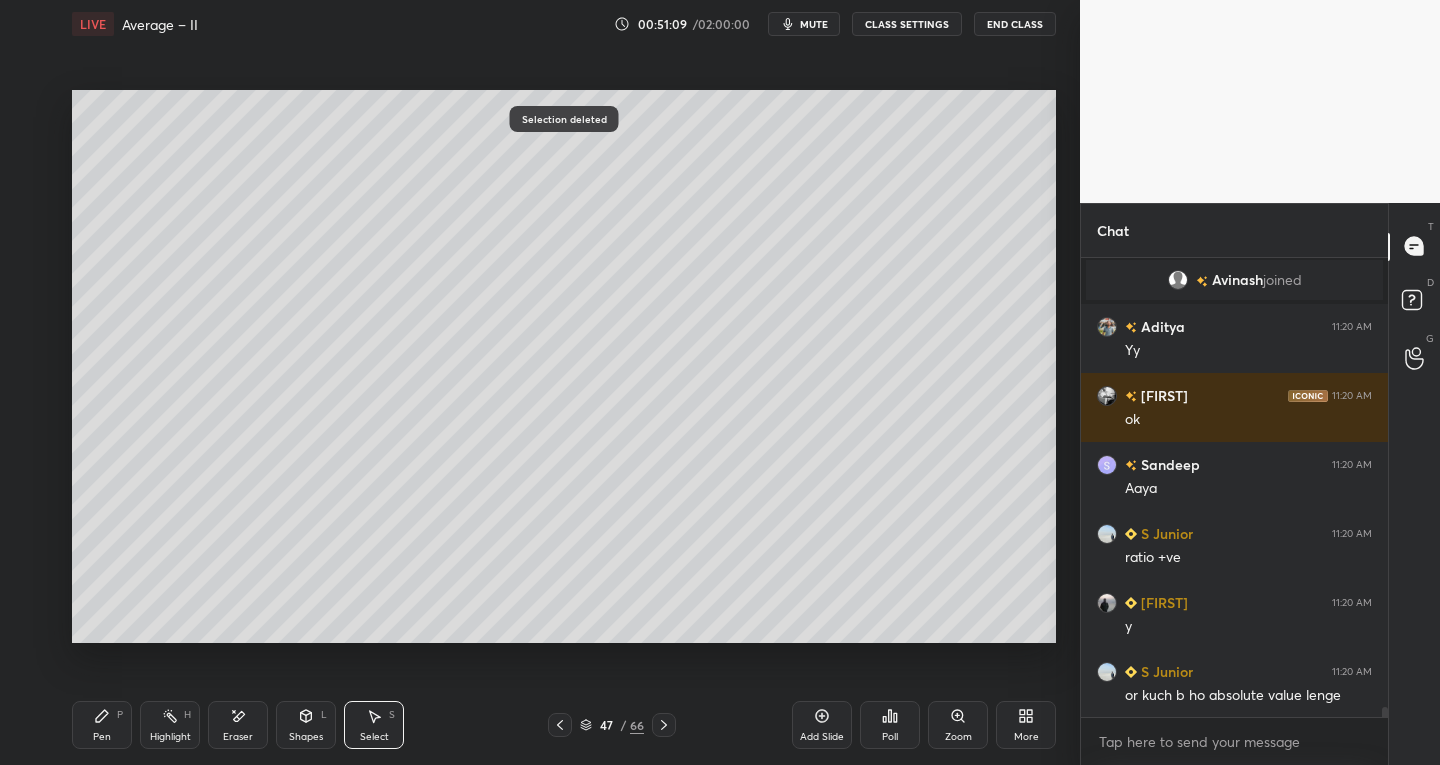click 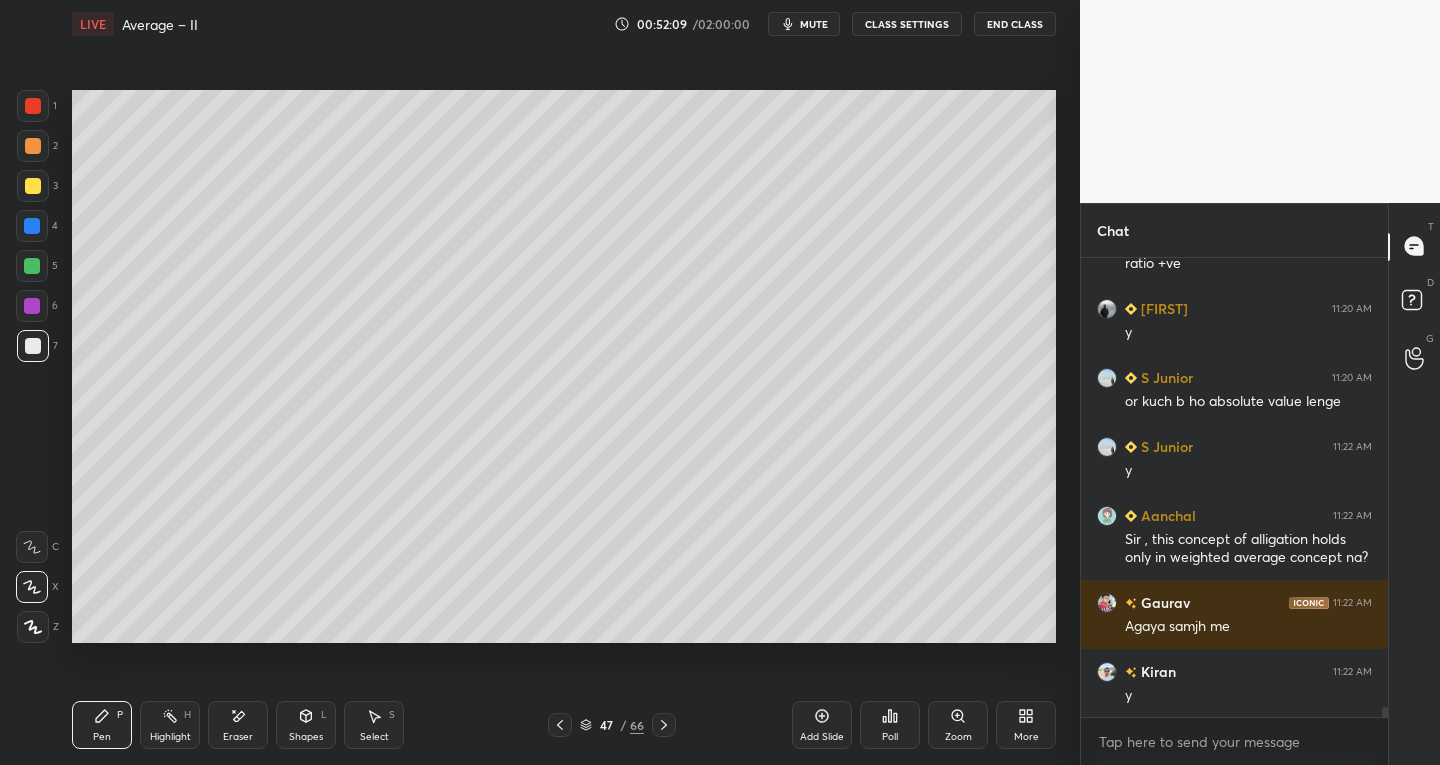 scroll, scrollTop: 21507, scrollLeft: 0, axis: vertical 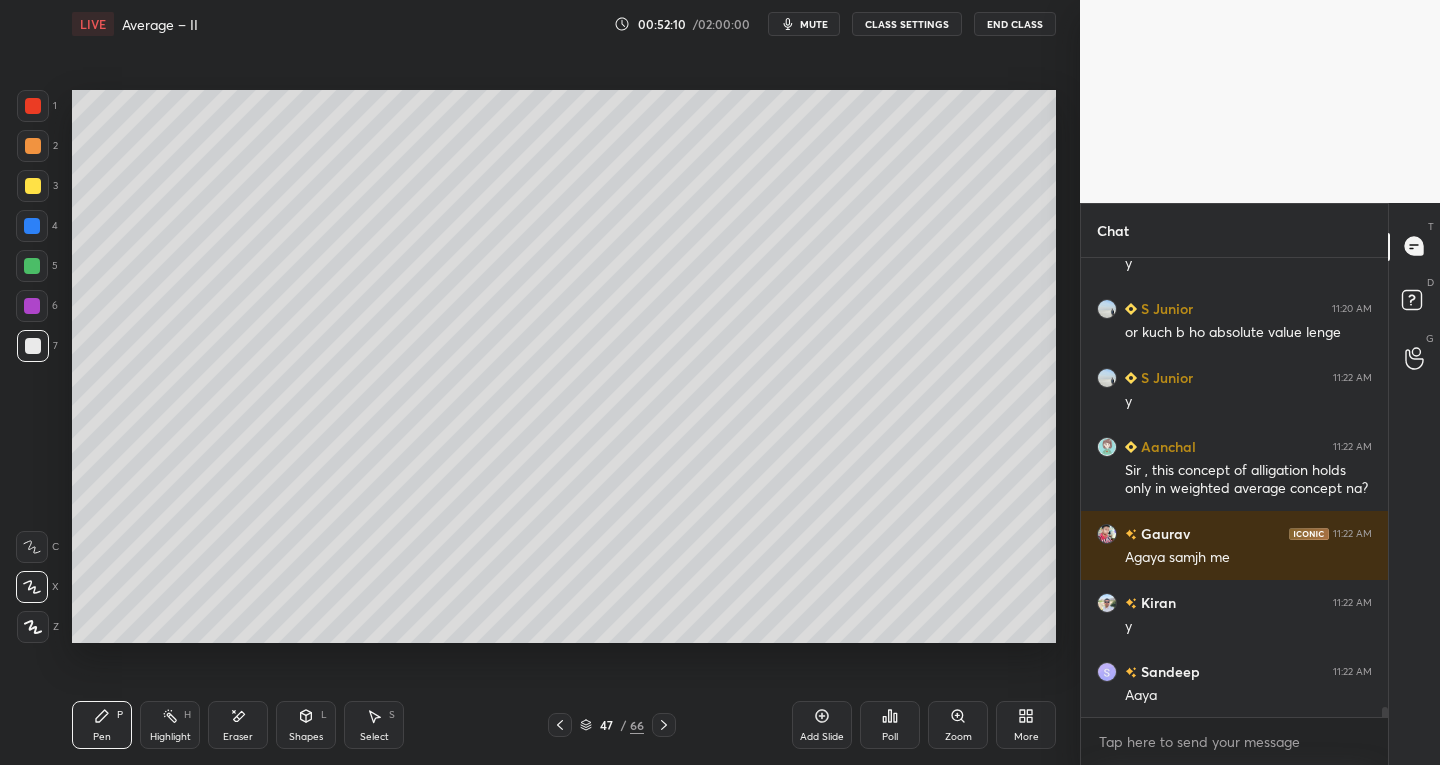 click on "Select S" at bounding box center [374, 725] 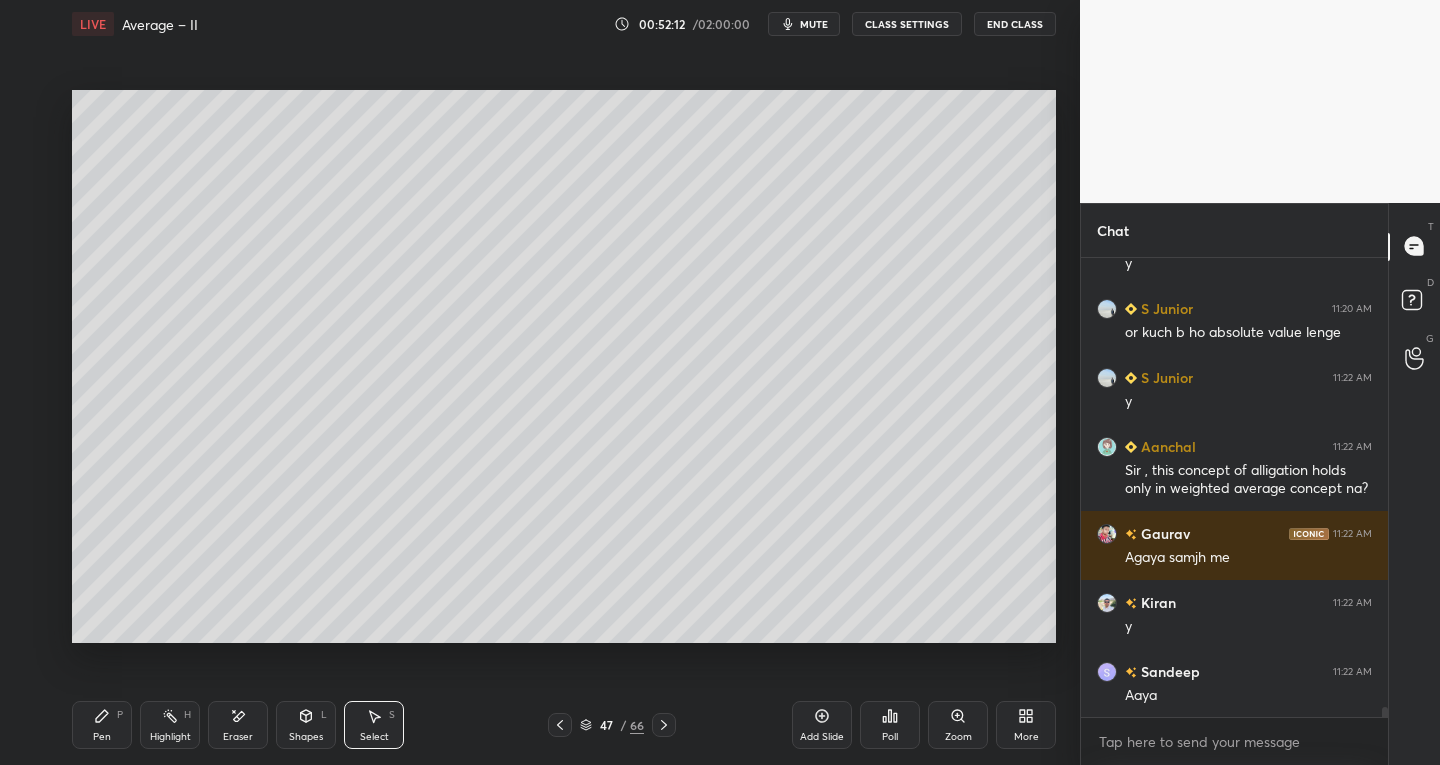 click on "Pen P" at bounding box center (102, 725) 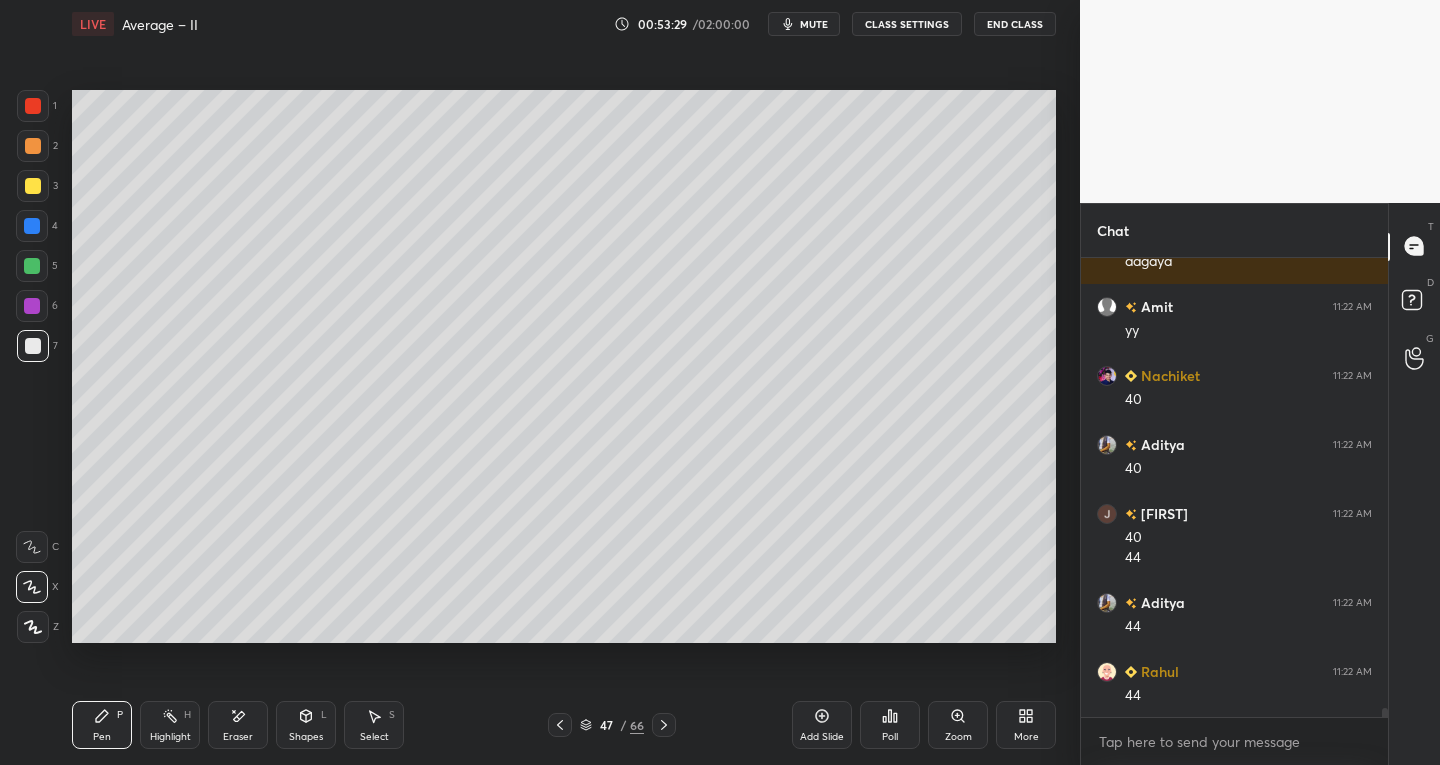 scroll, scrollTop: 22286, scrollLeft: 0, axis: vertical 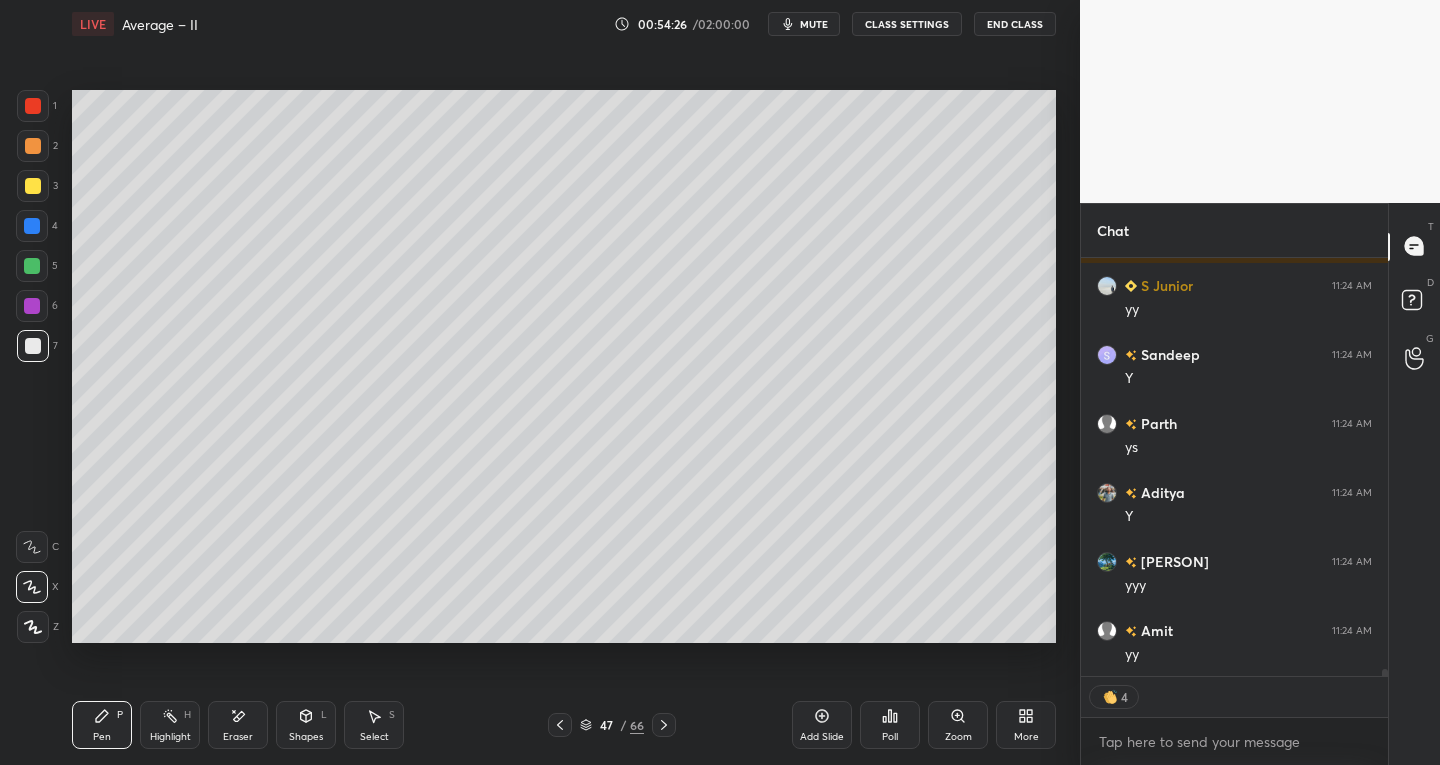 click 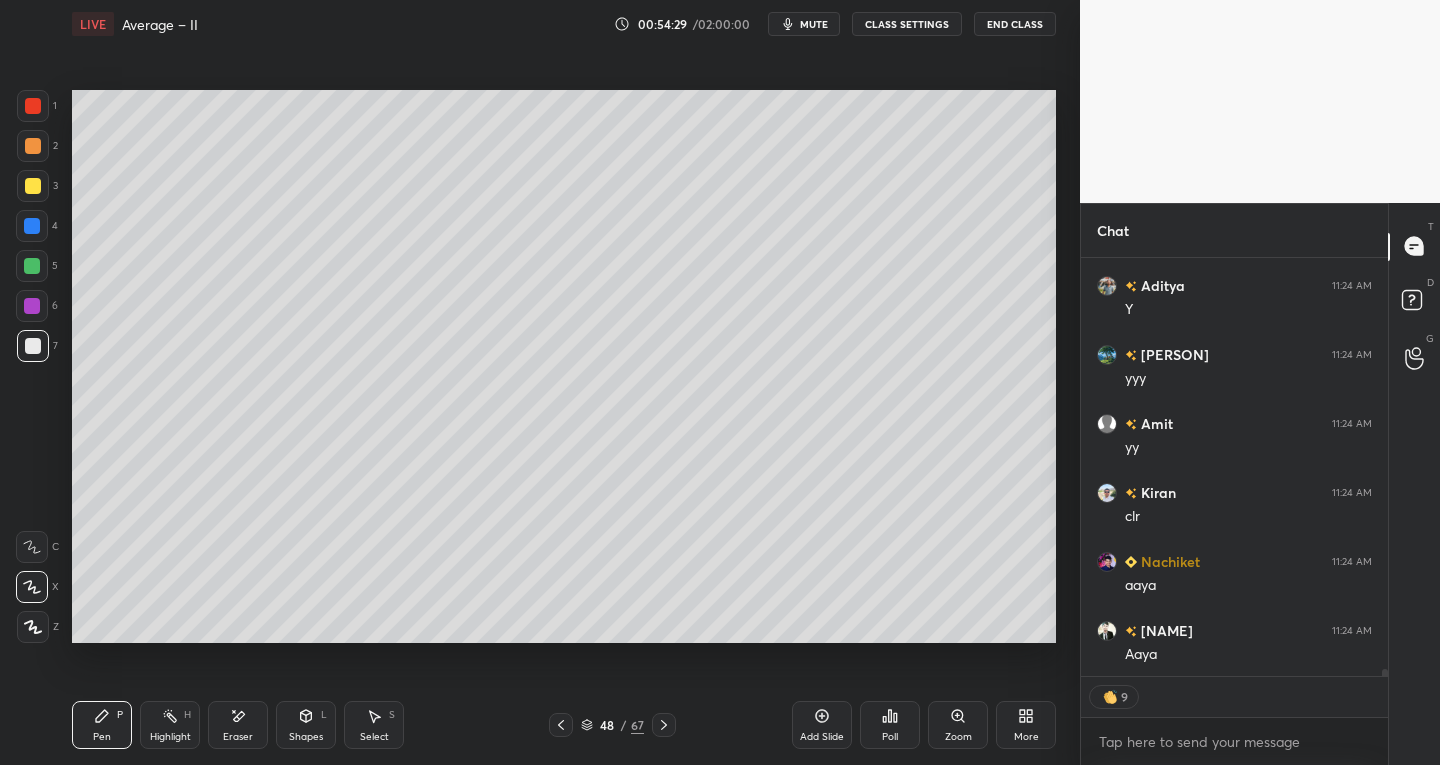 scroll, scrollTop: 23520, scrollLeft: 0, axis: vertical 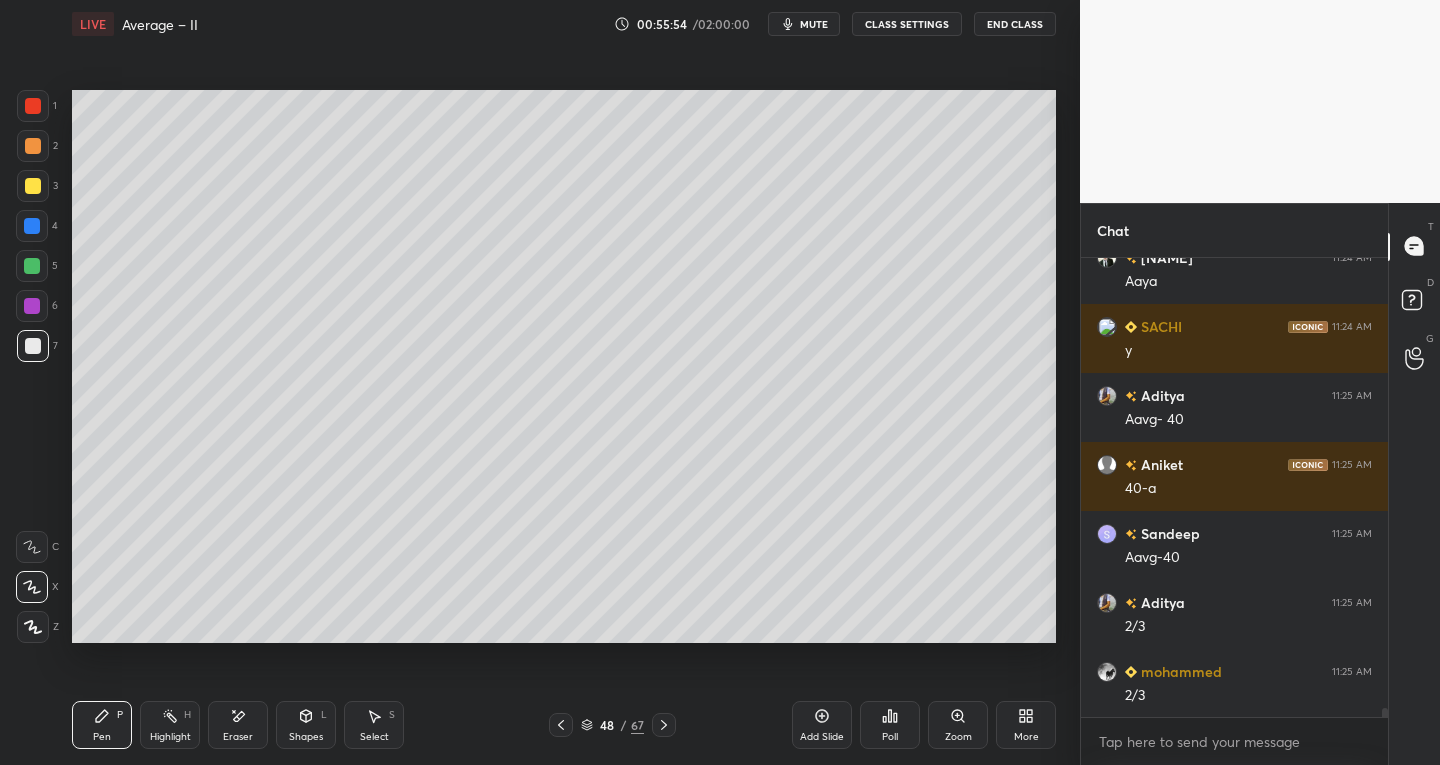 click on "Eraser" at bounding box center (238, 725) 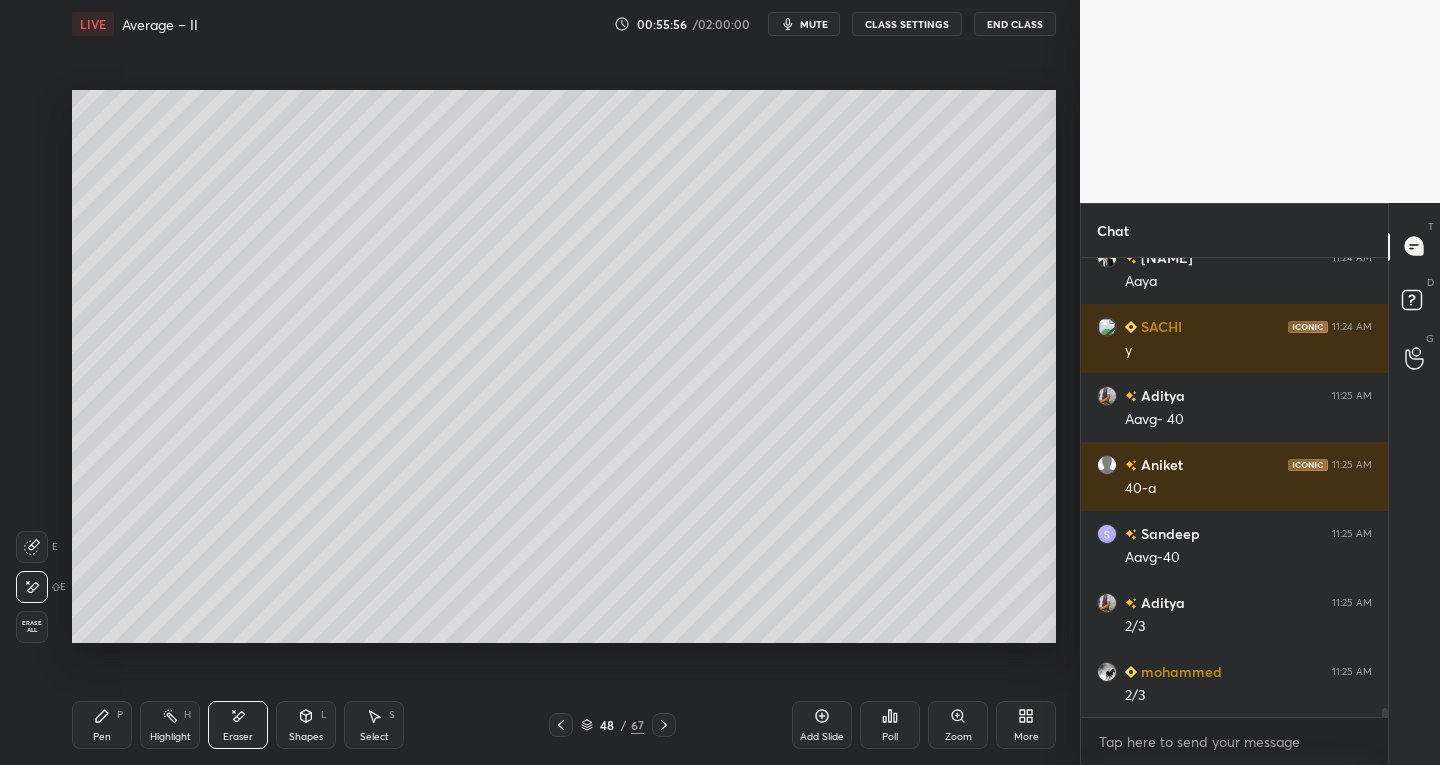 click on "Pen" at bounding box center (102, 737) 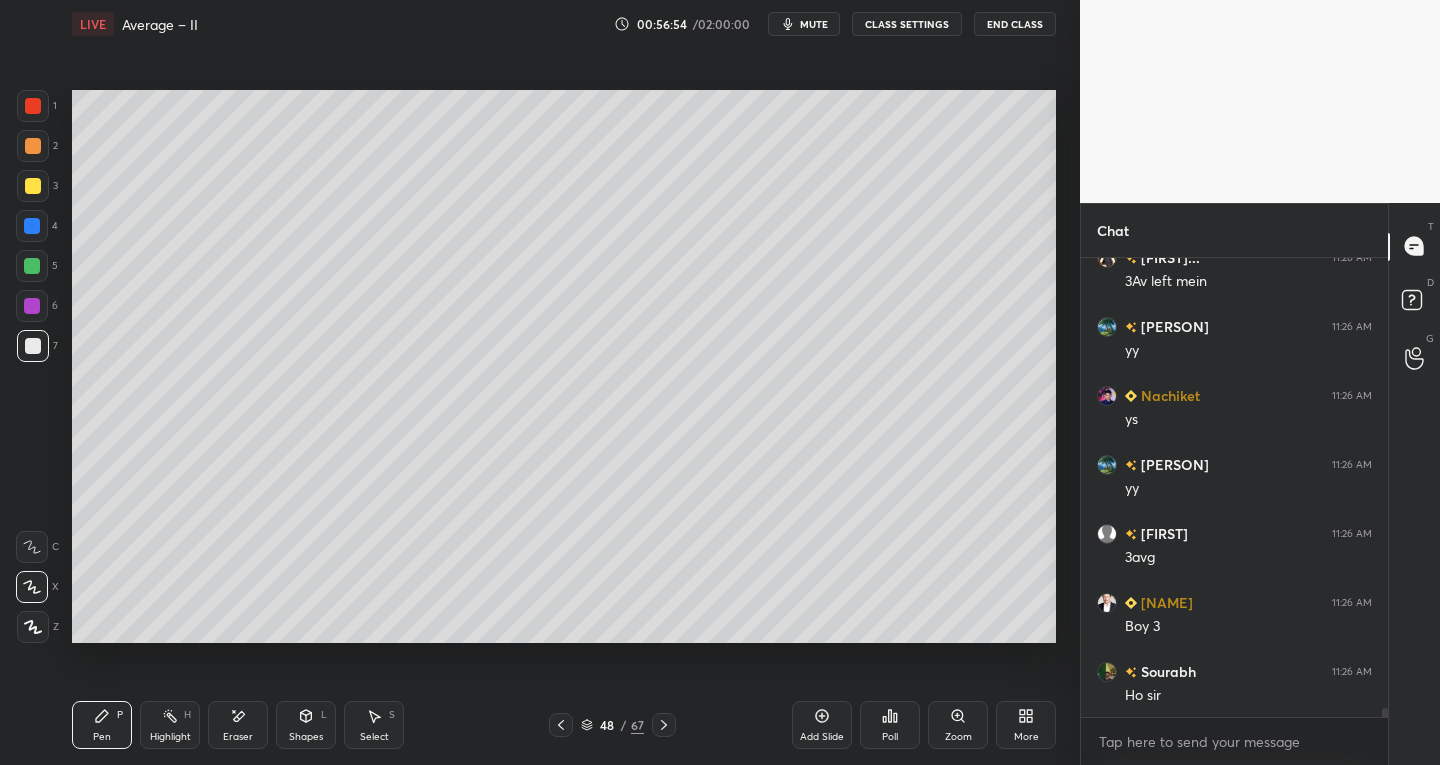 scroll, scrollTop: 24445, scrollLeft: 0, axis: vertical 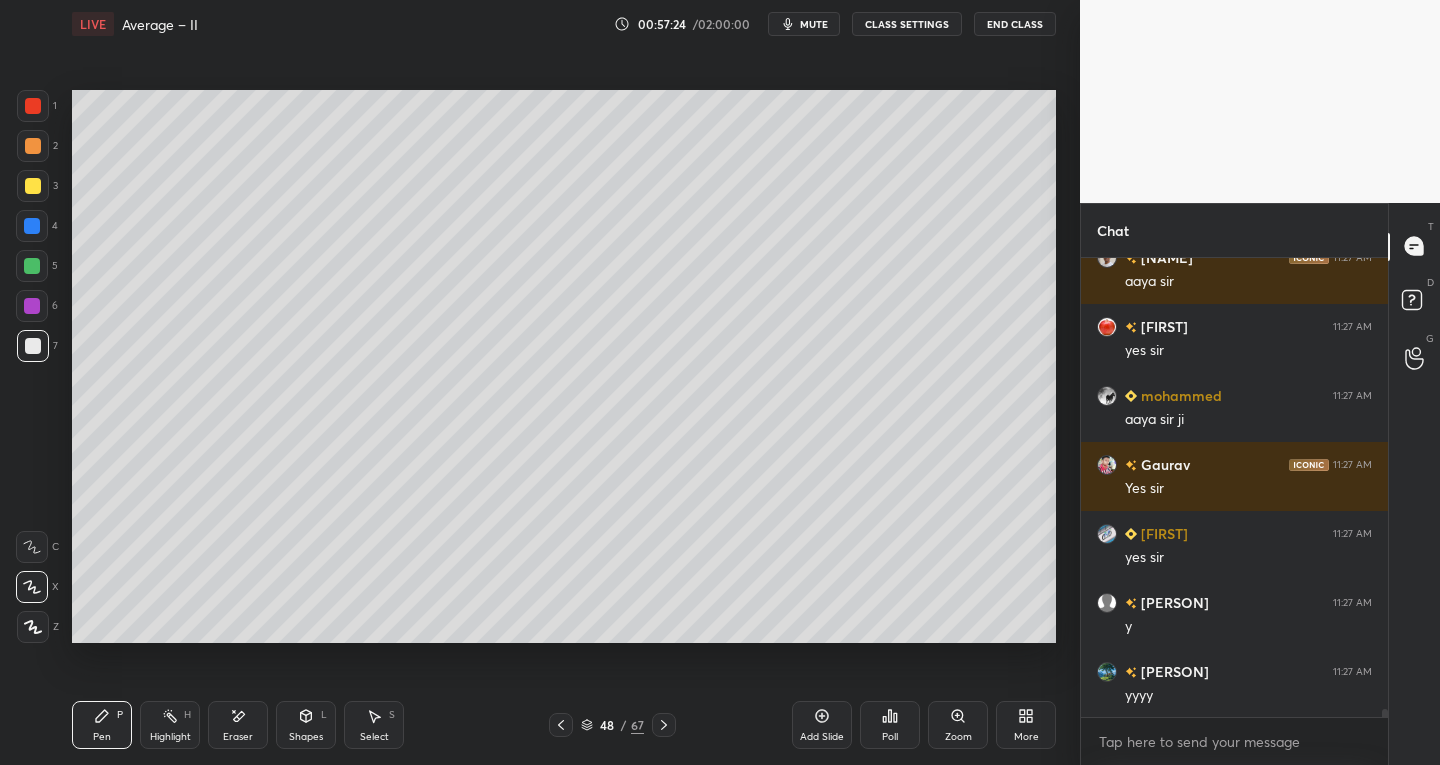 click on "Add Slide" at bounding box center [822, 725] 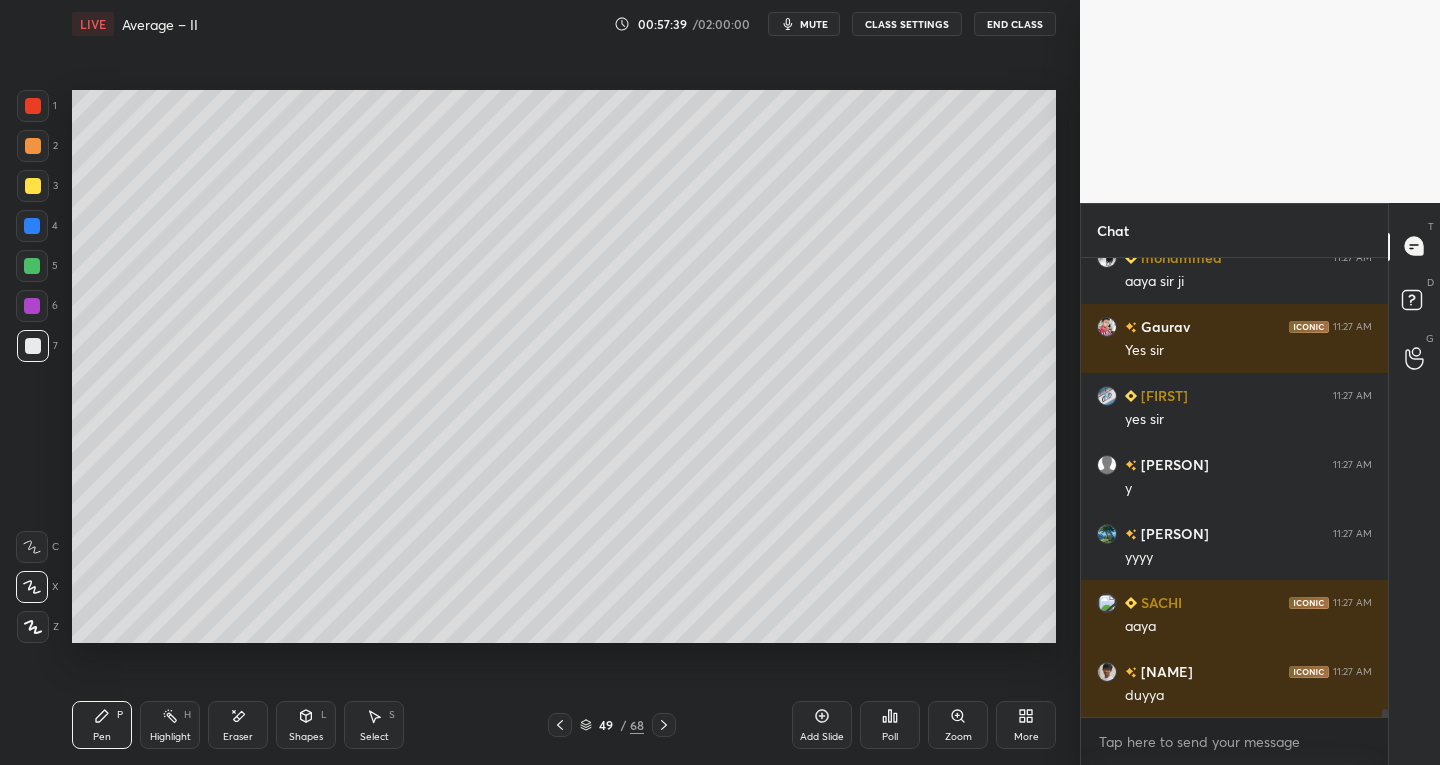 scroll, scrollTop: 26791, scrollLeft: 0, axis: vertical 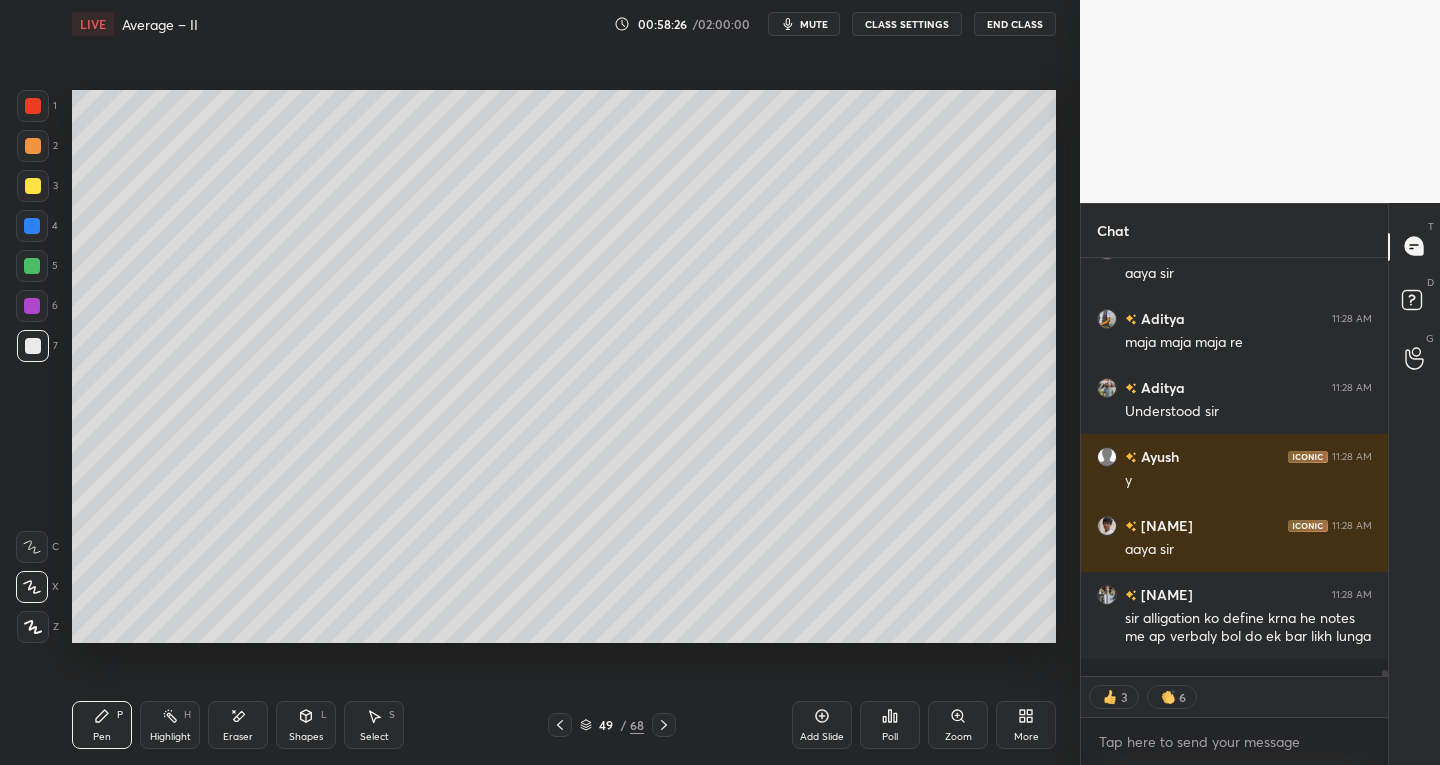 click 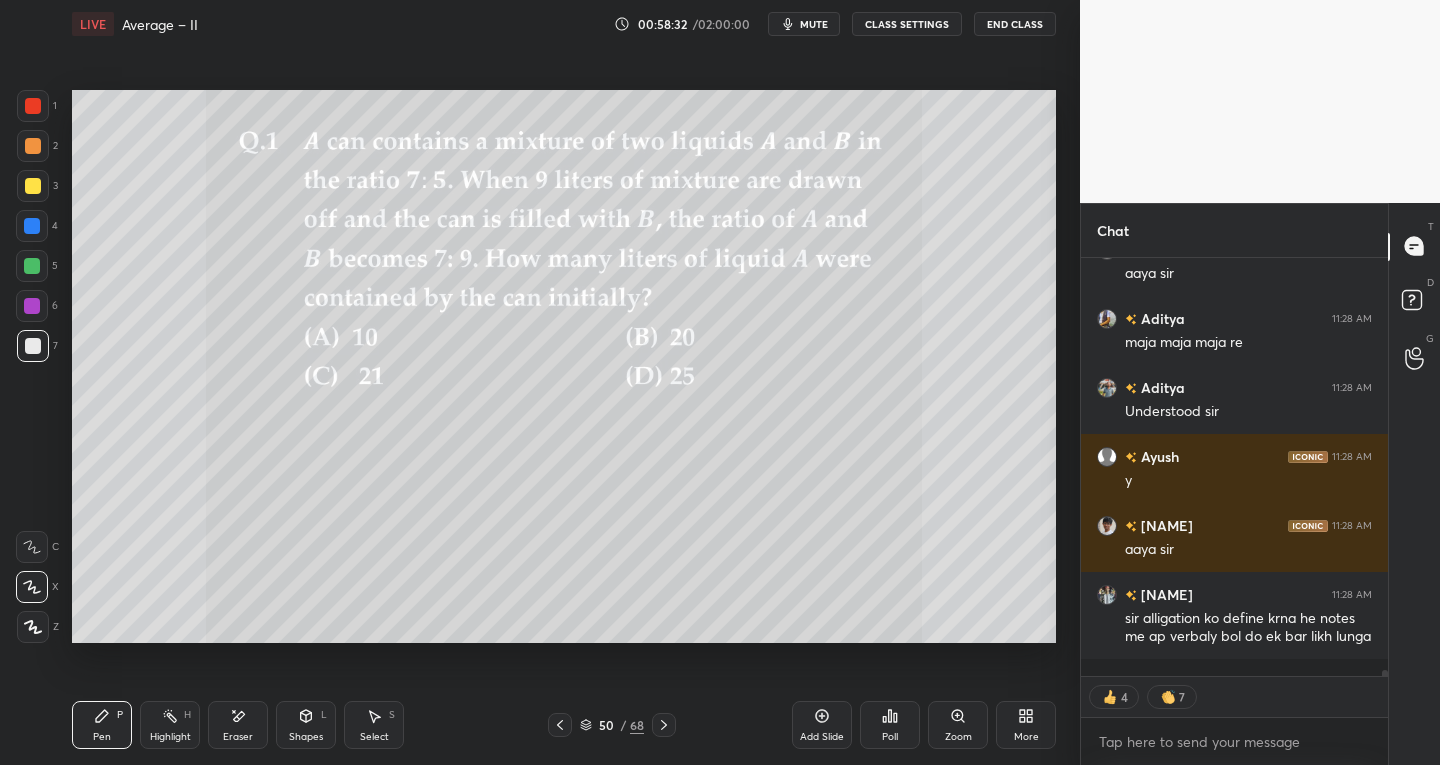 scroll, scrollTop: 27558, scrollLeft: 0, axis: vertical 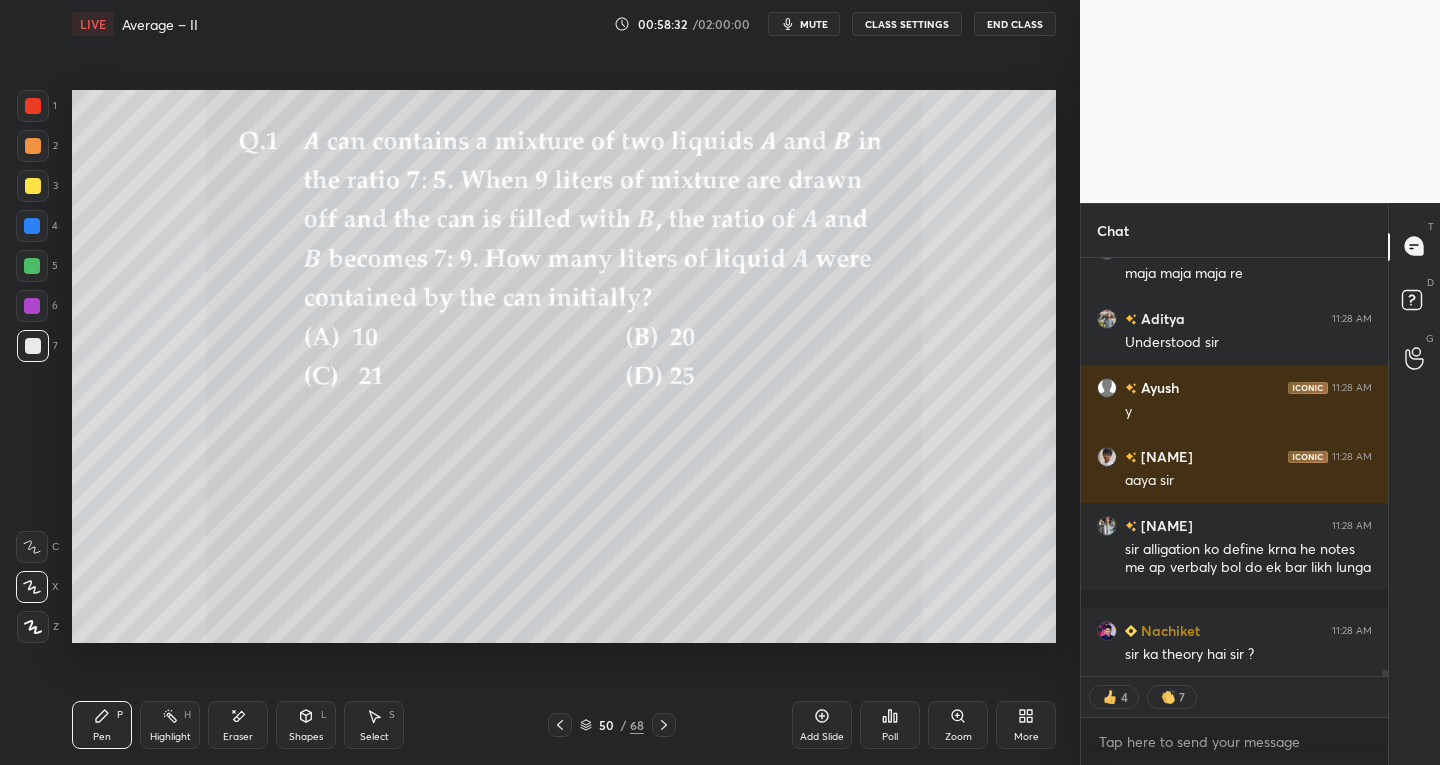 click 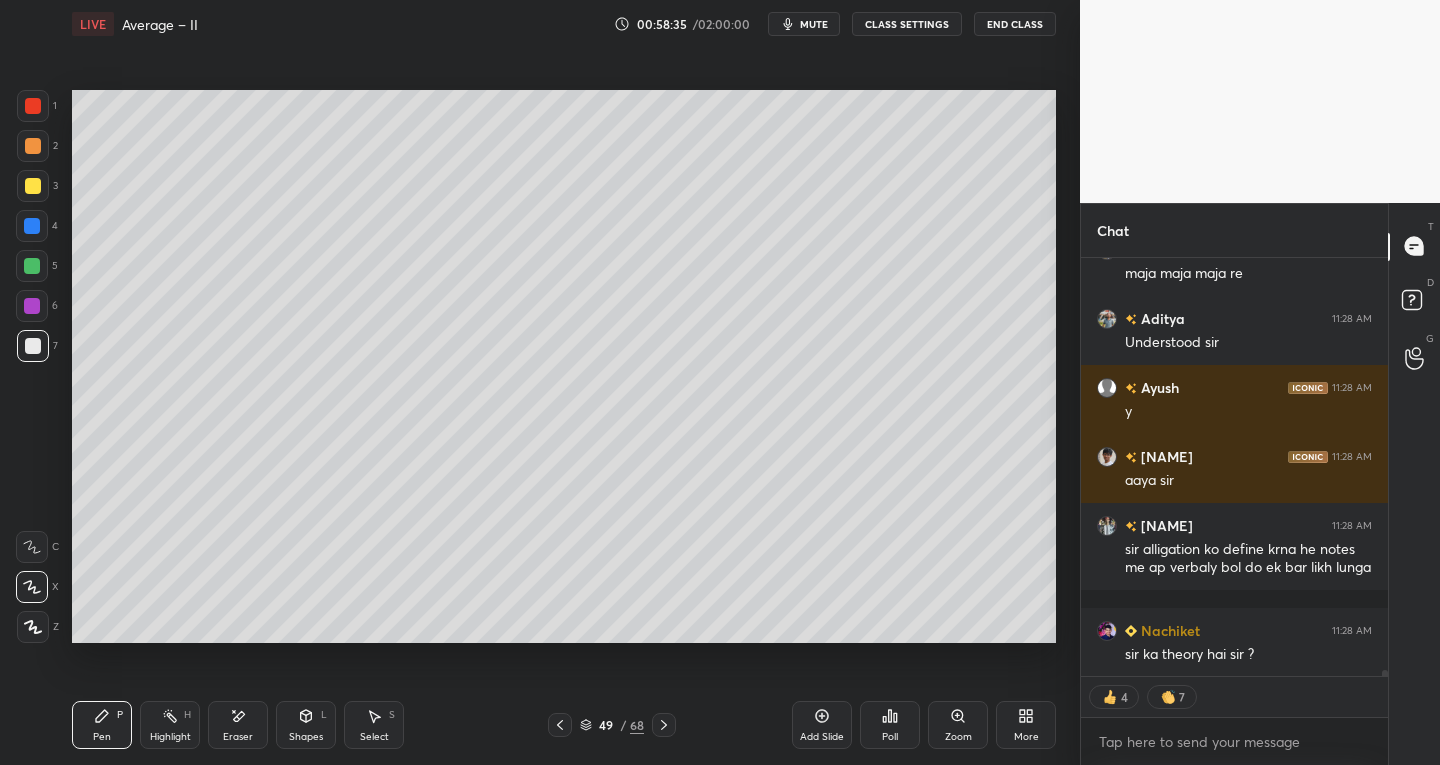 scroll, scrollTop: 27627, scrollLeft: 0, axis: vertical 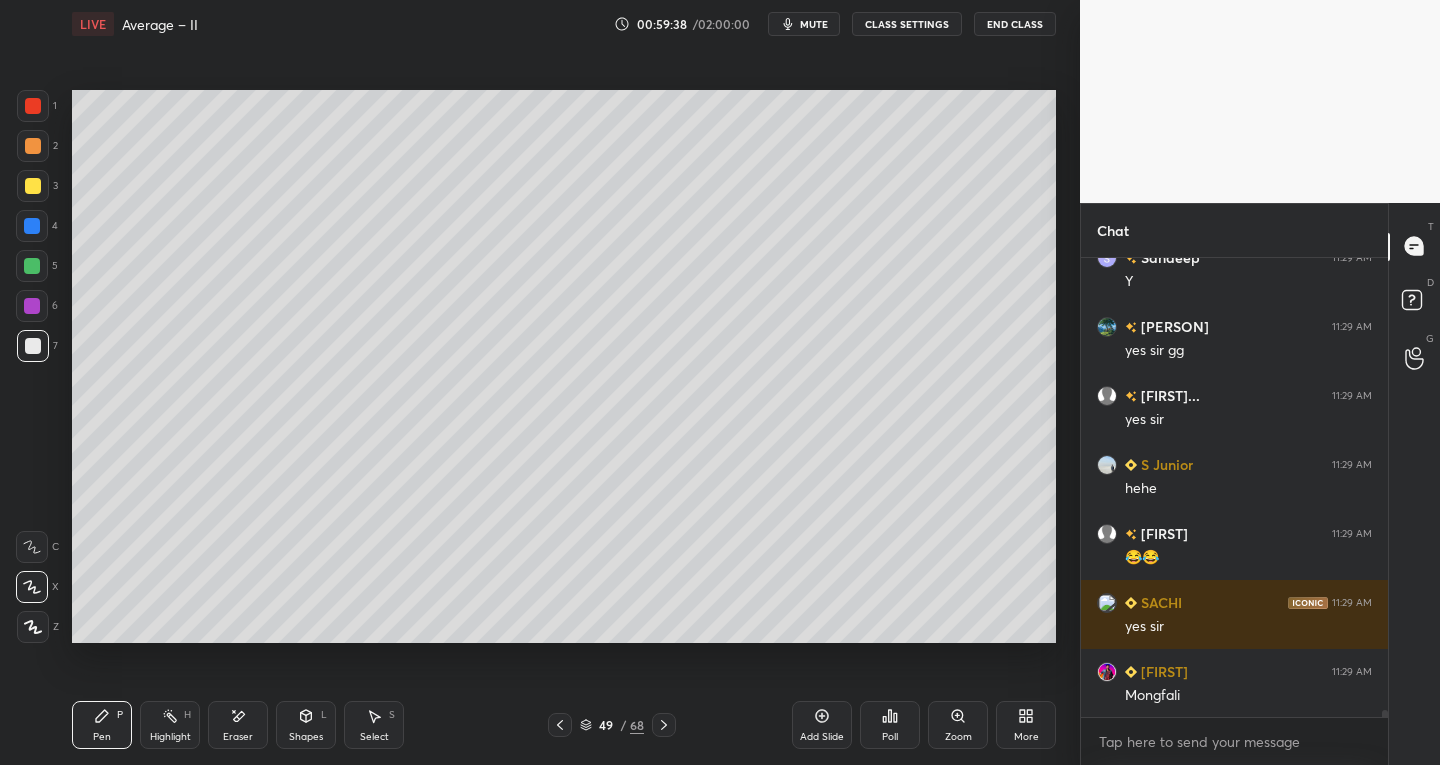 click 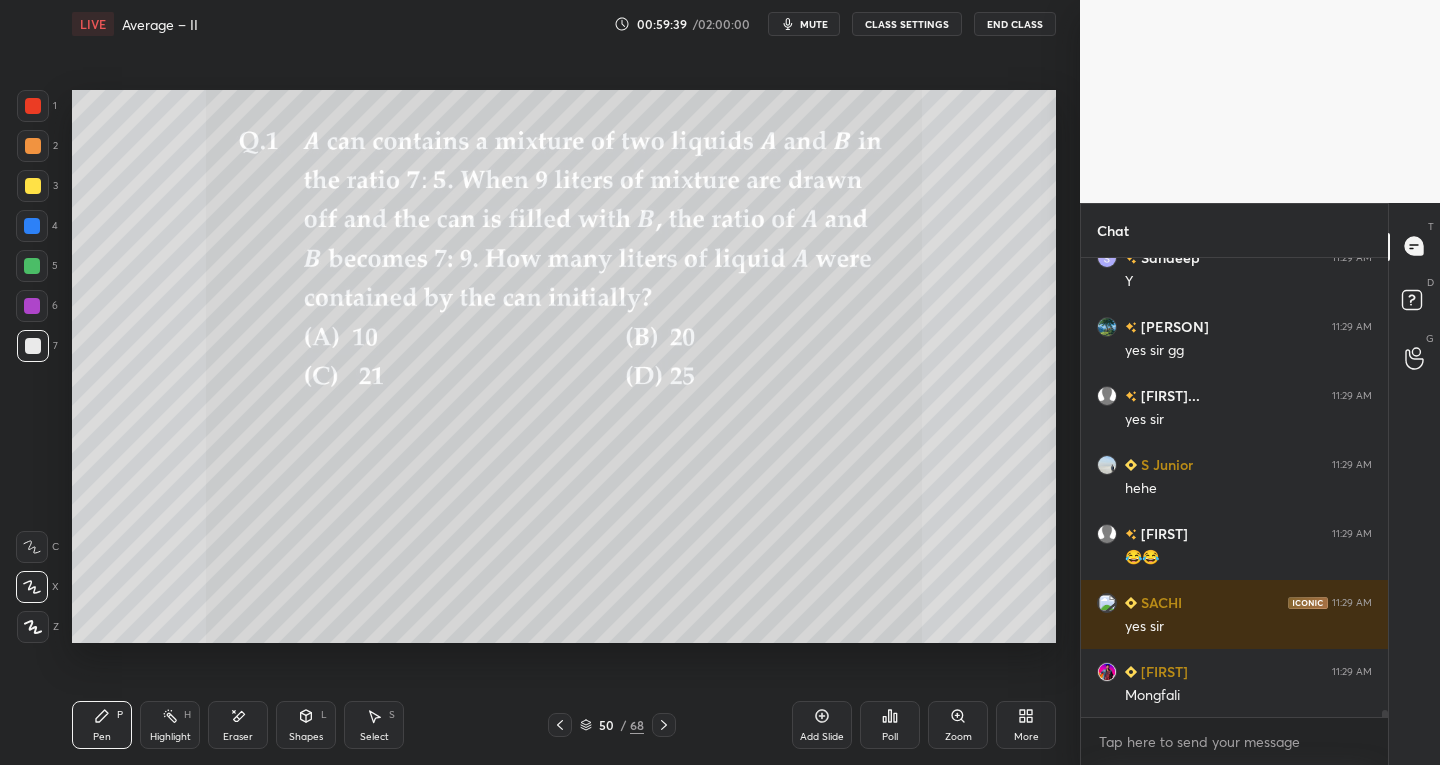 click 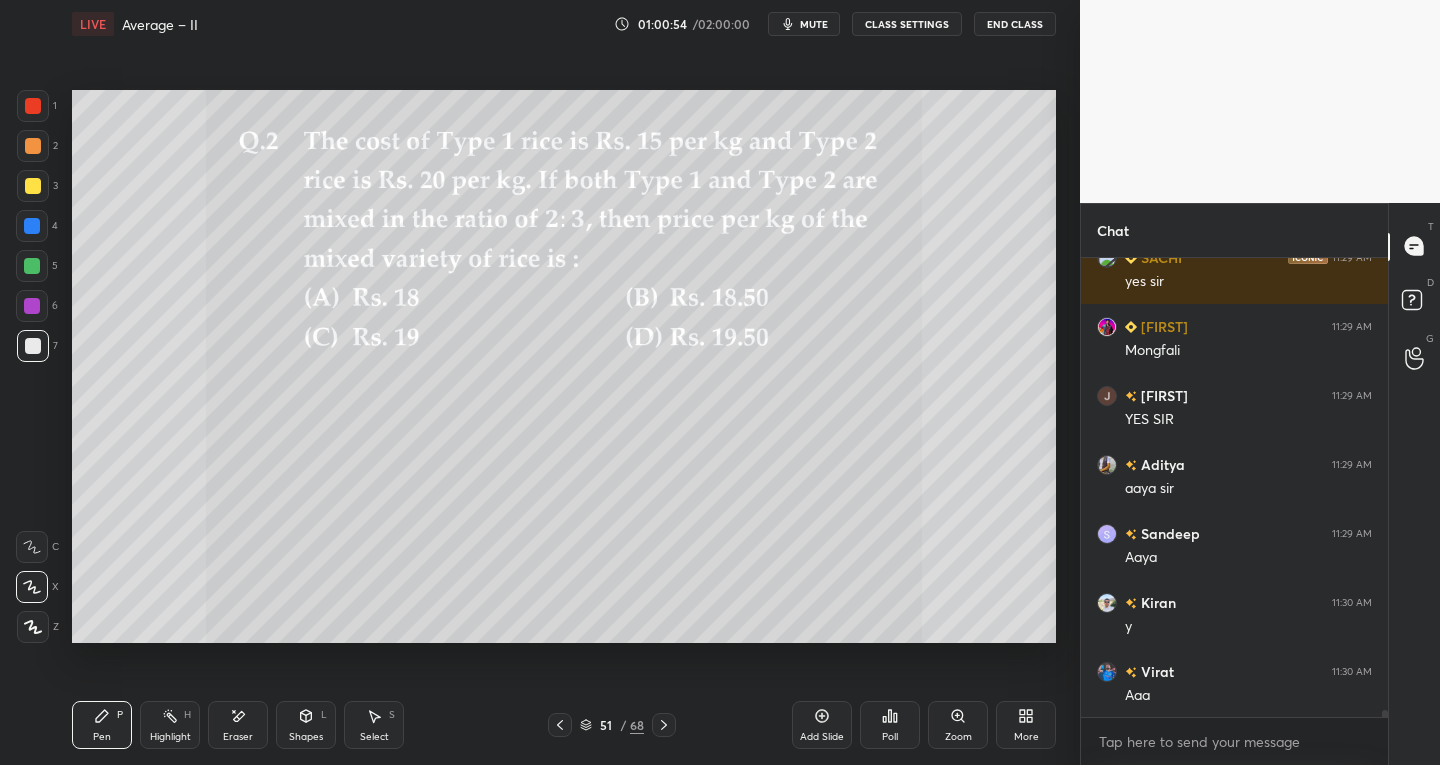 scroll, scrollTop: 29173, scrollLeft: 0, axis: vertical 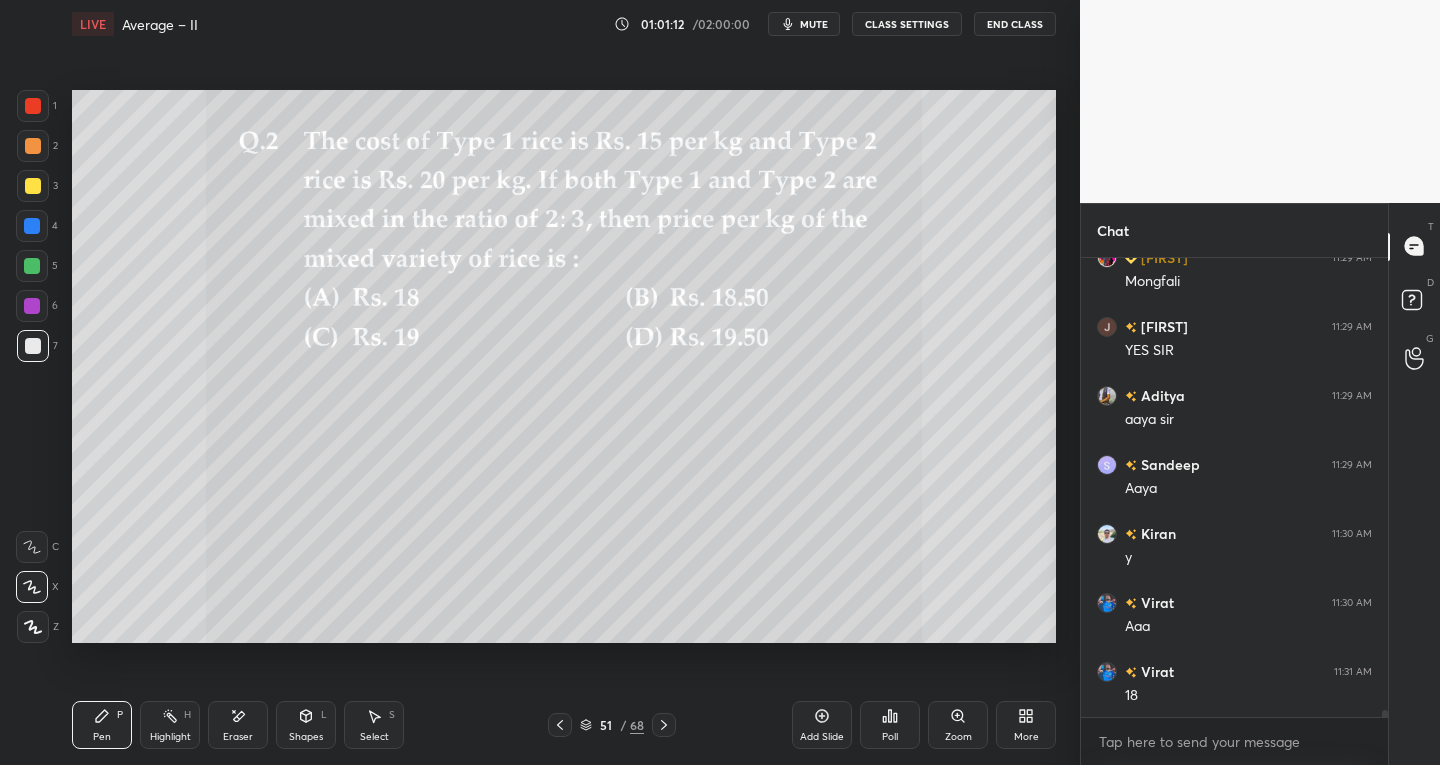 click on "Select S" at bounding box center (374, 725) 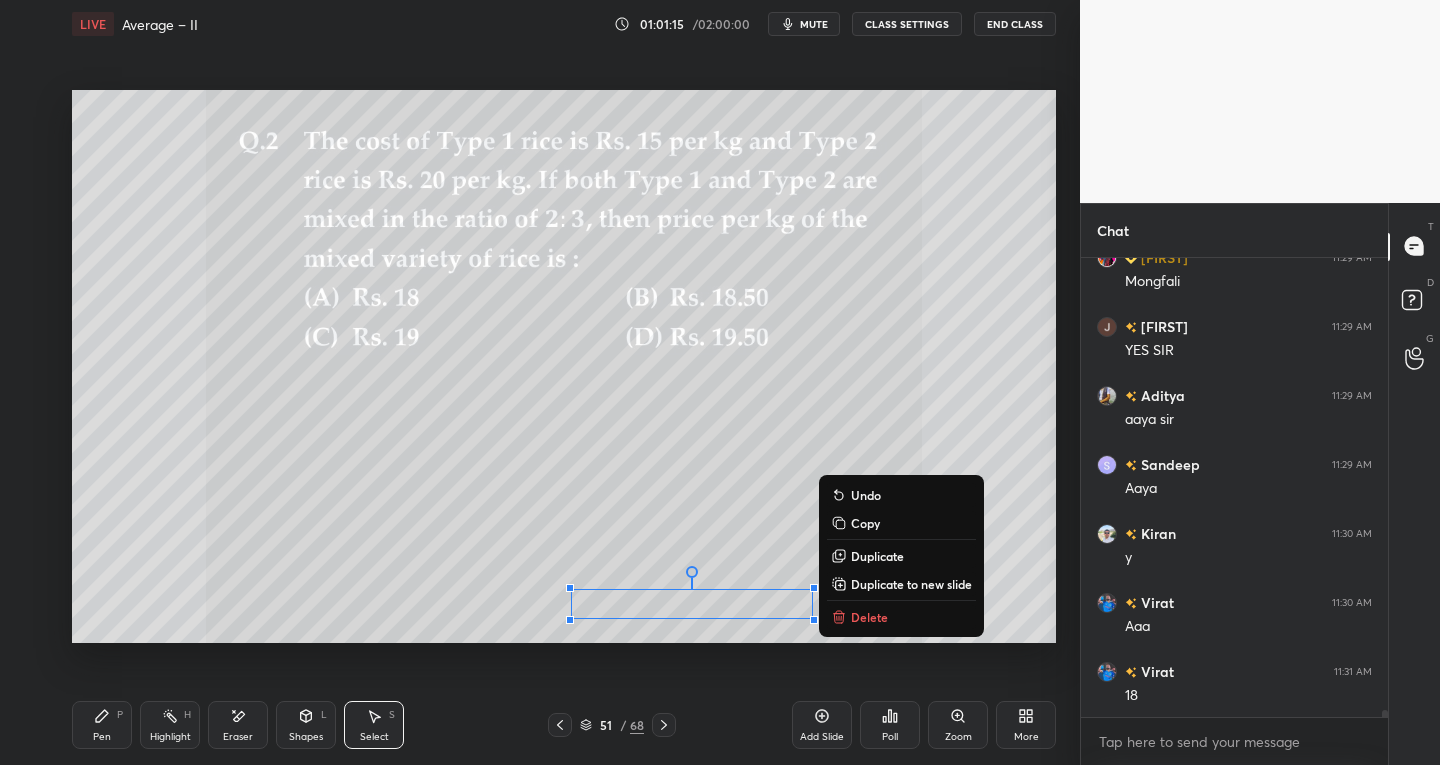 click on "Pen" at bounding box center (102, 737) 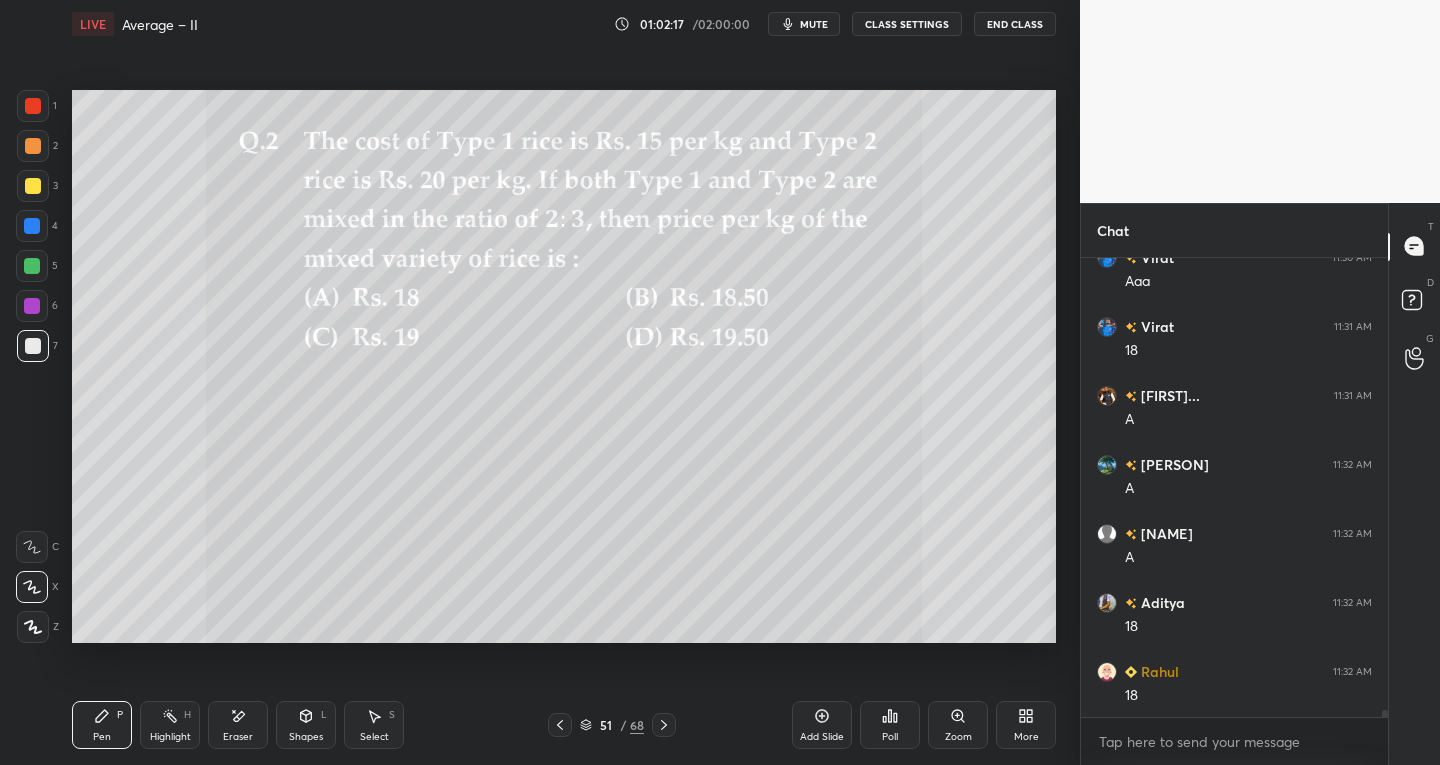 scroll, scrollTop: 29587, scrollLeft: 0, axis: vertical 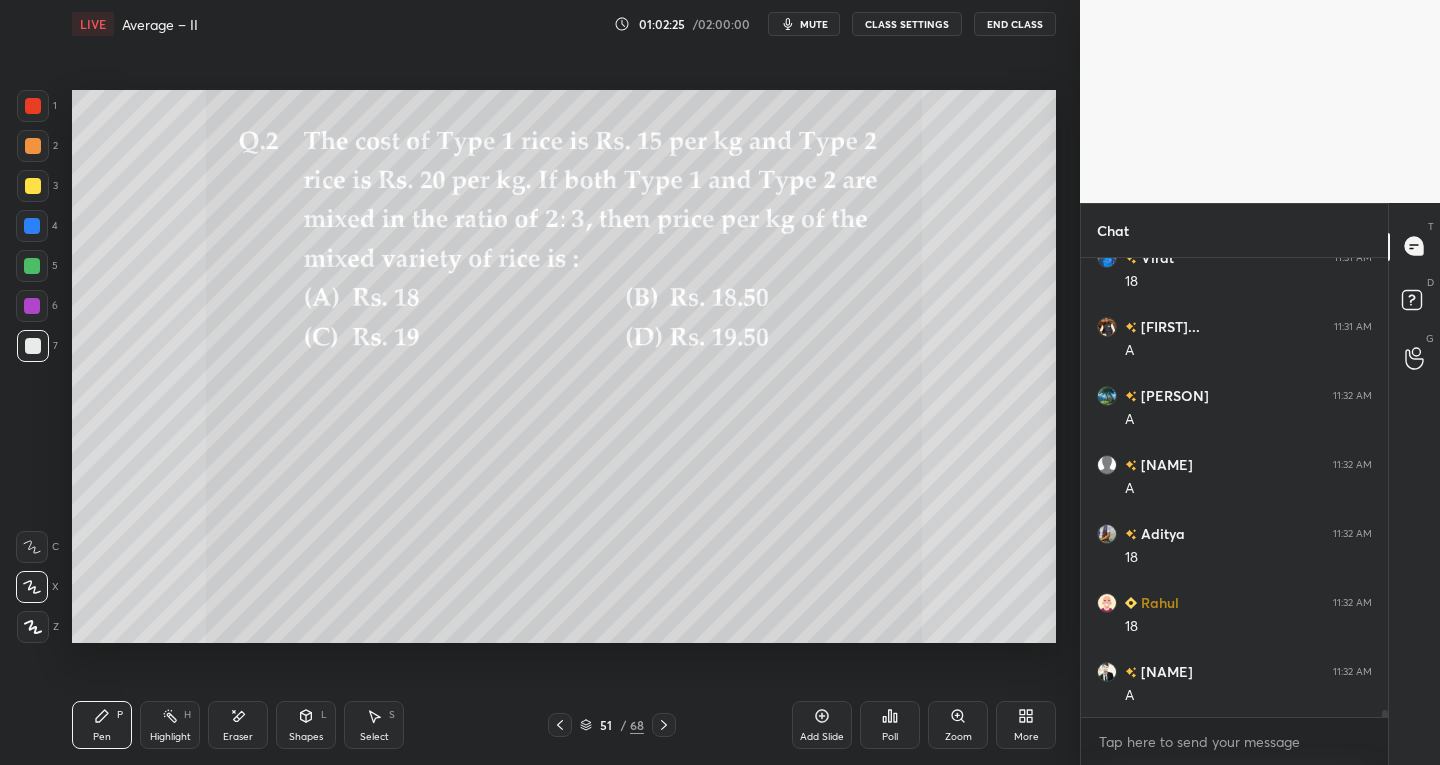 click 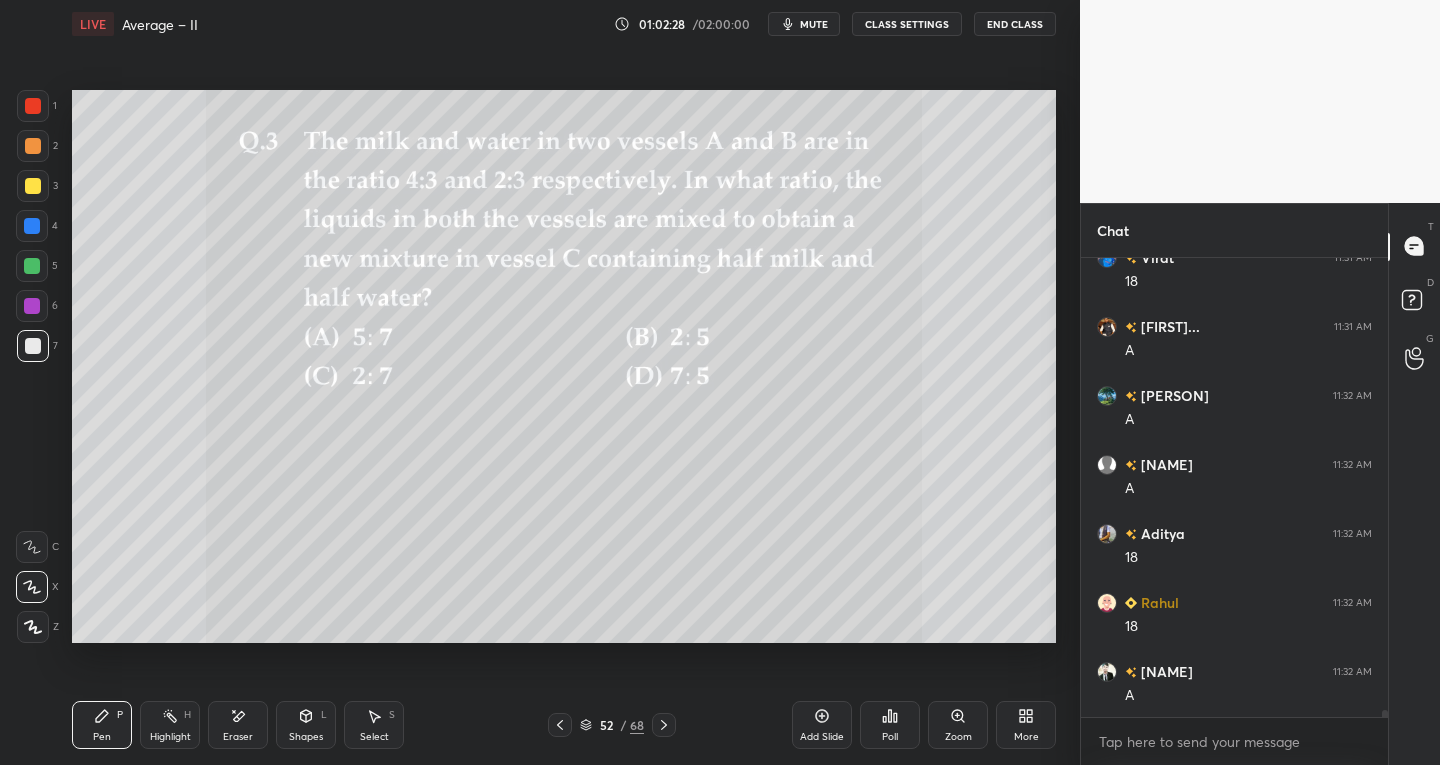 click 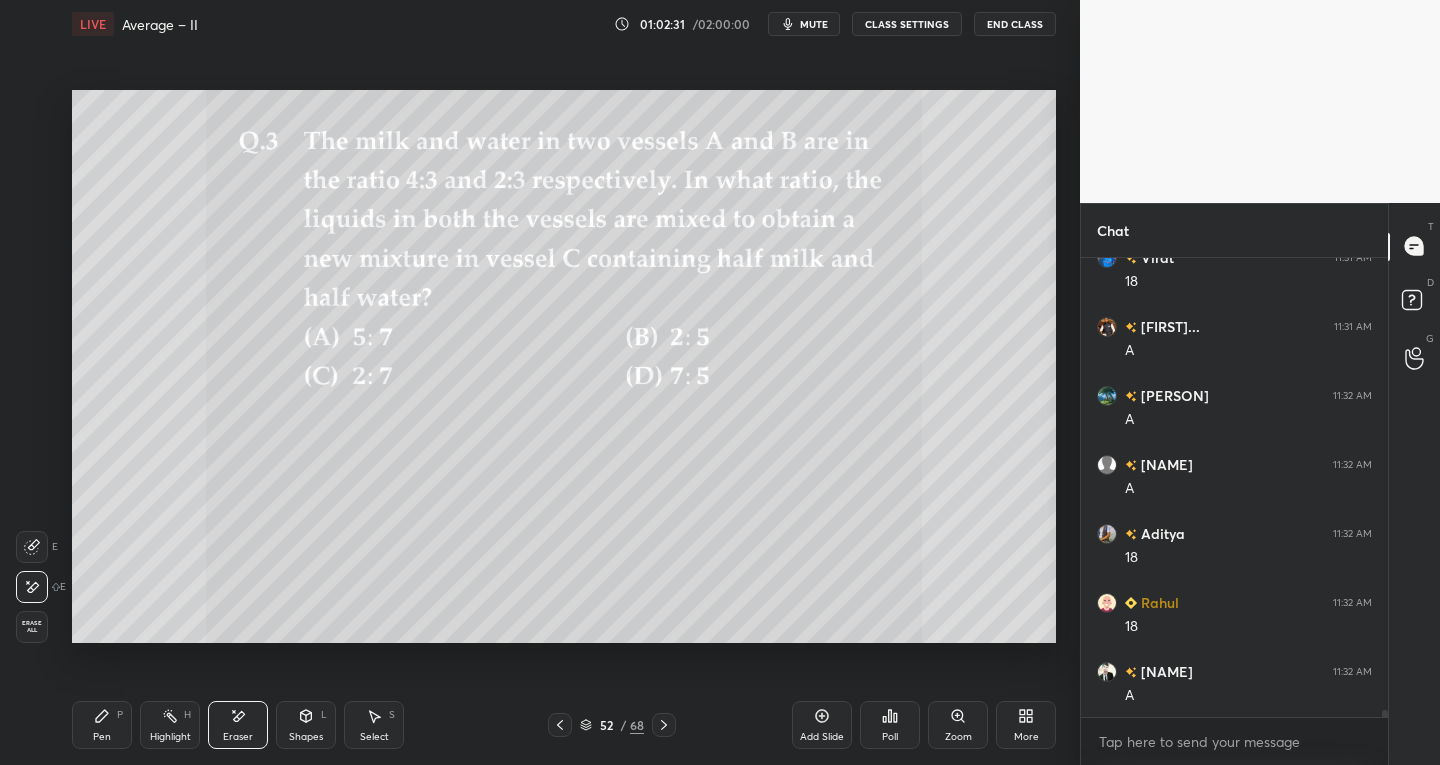 click 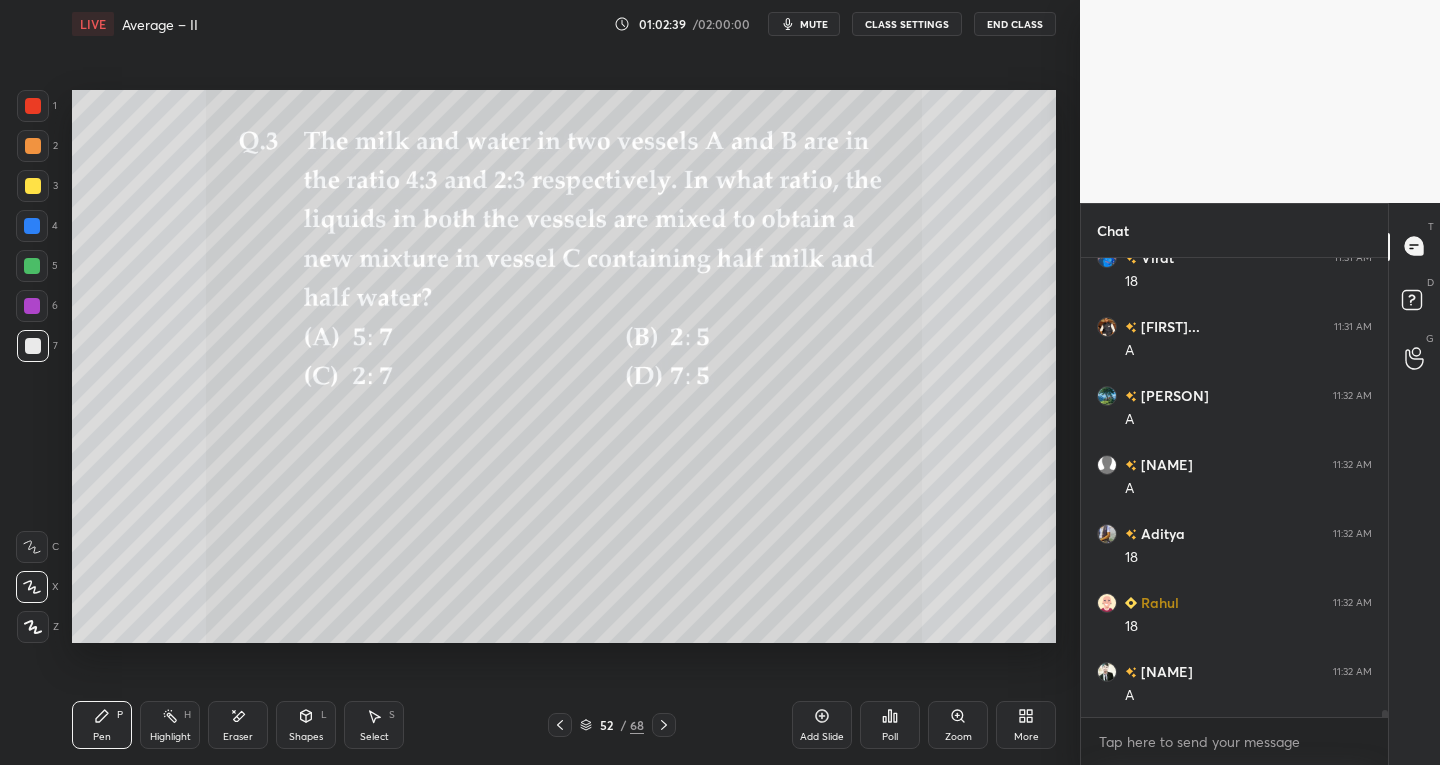 click 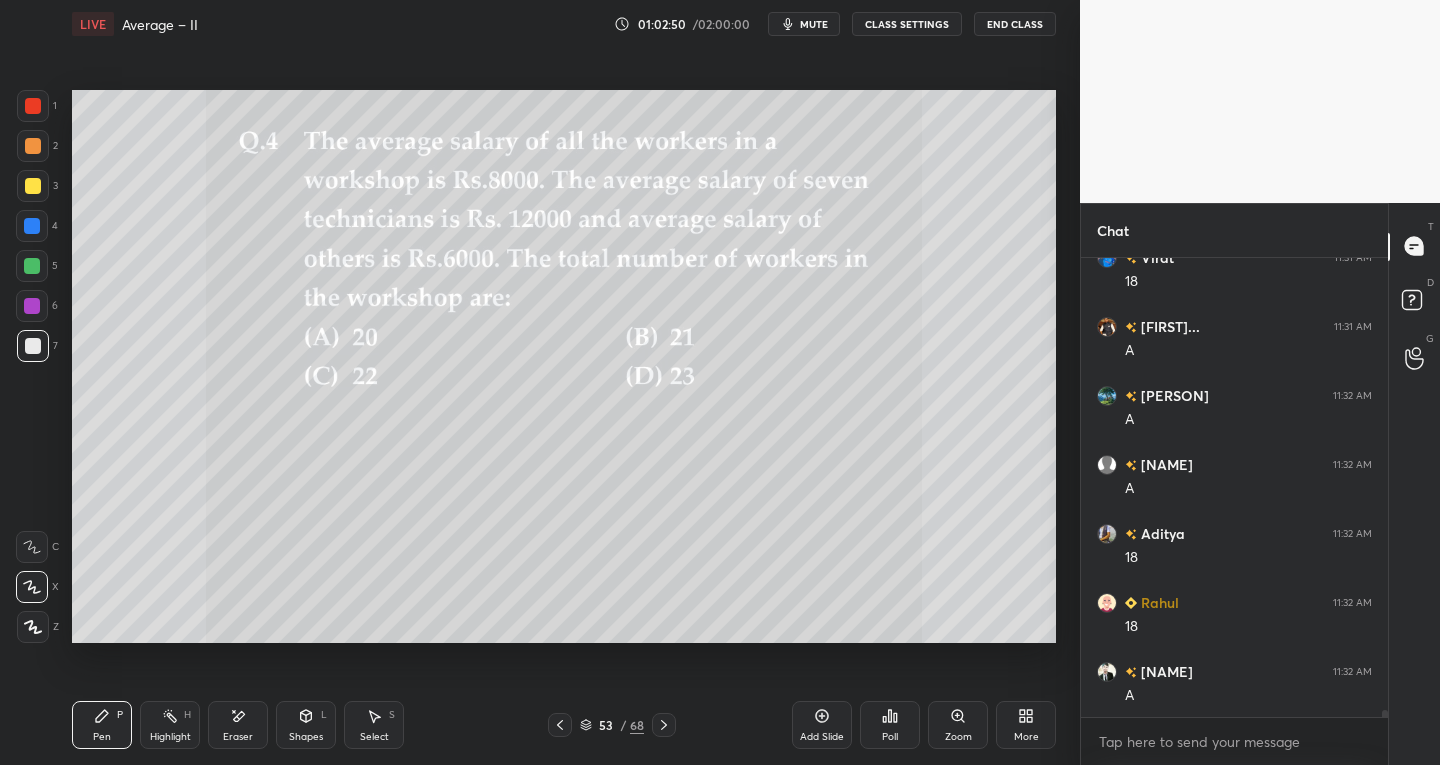 scroll, scrollTop: 29674, scrollLeft: 0, axis: vertical 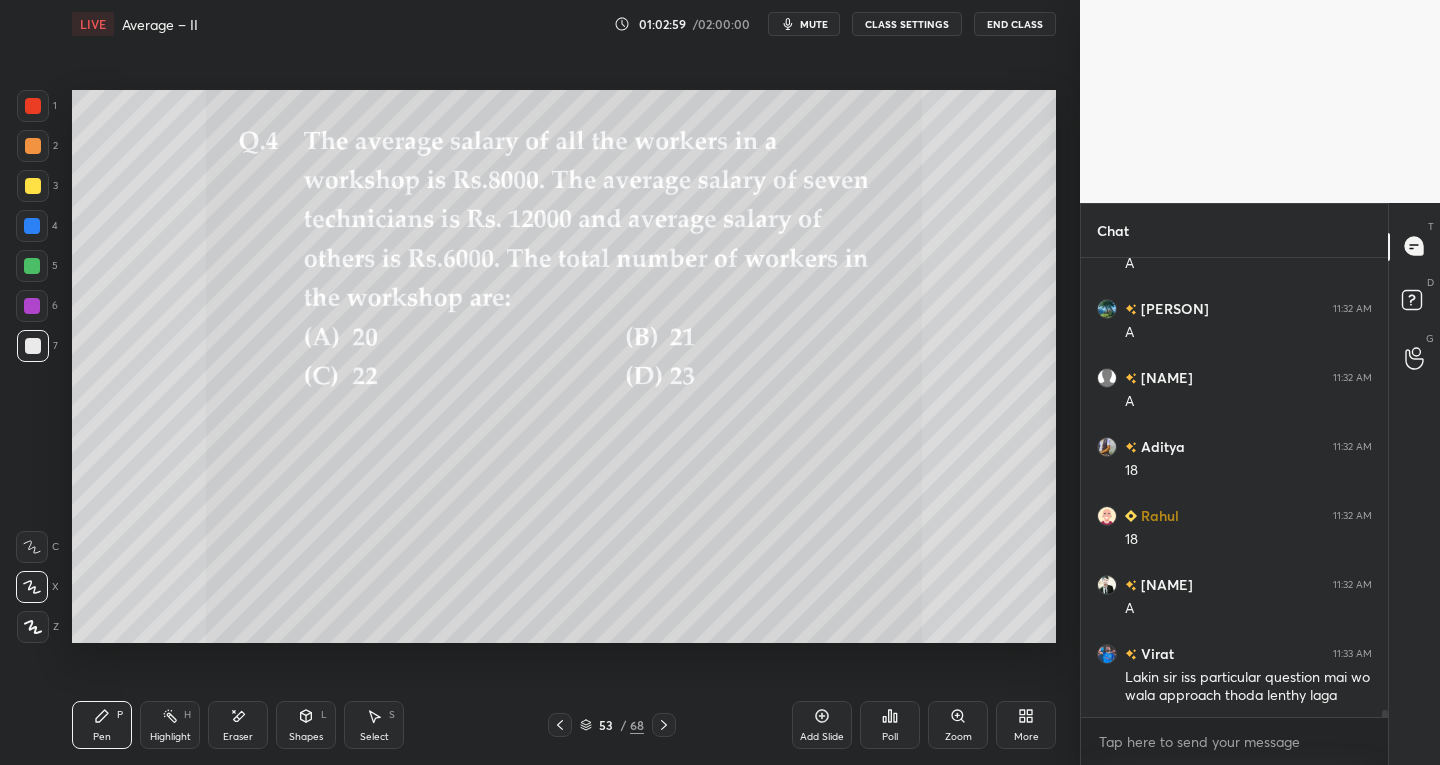 click at bounding box center [560, 725] 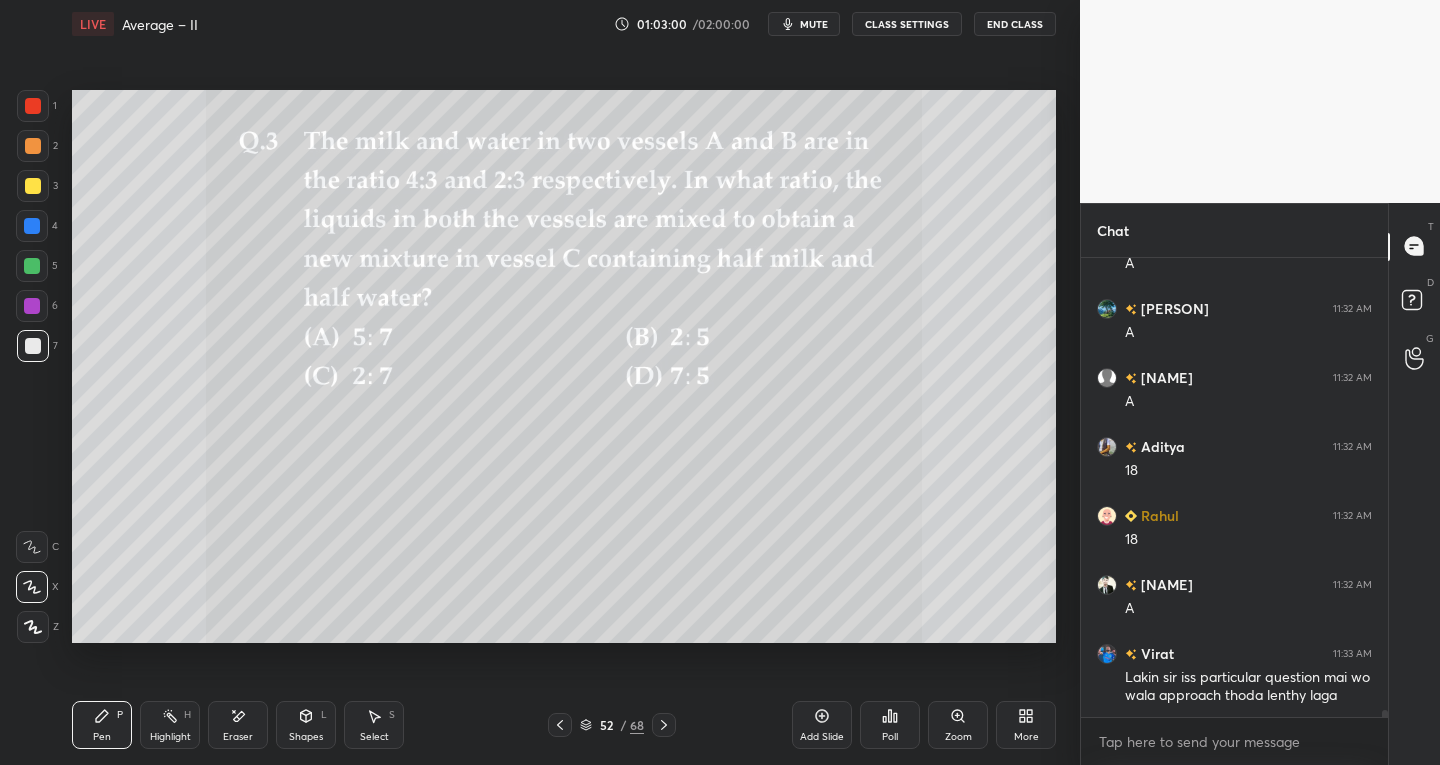 click 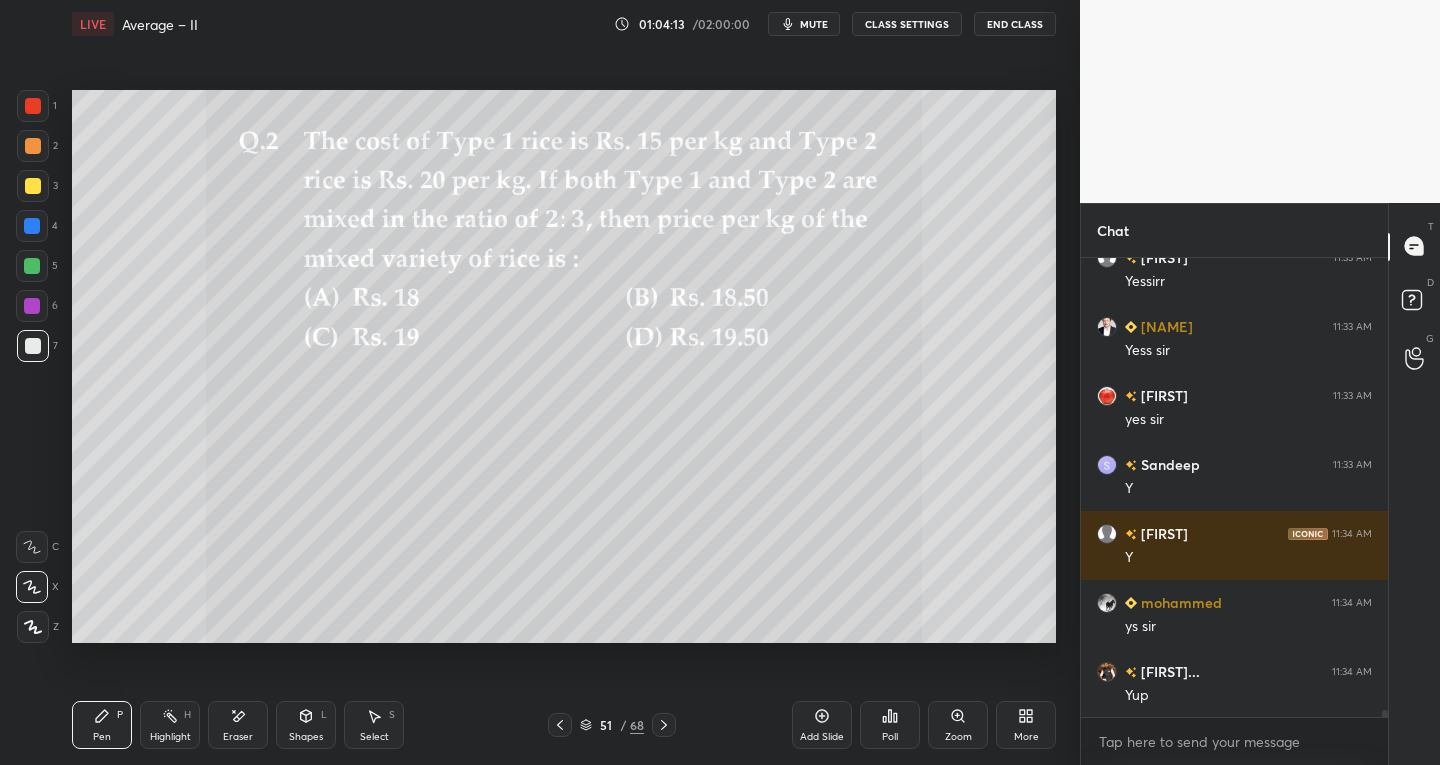 scroll, scrollTop: 30591, scrollLeft: 0, axis: vertical 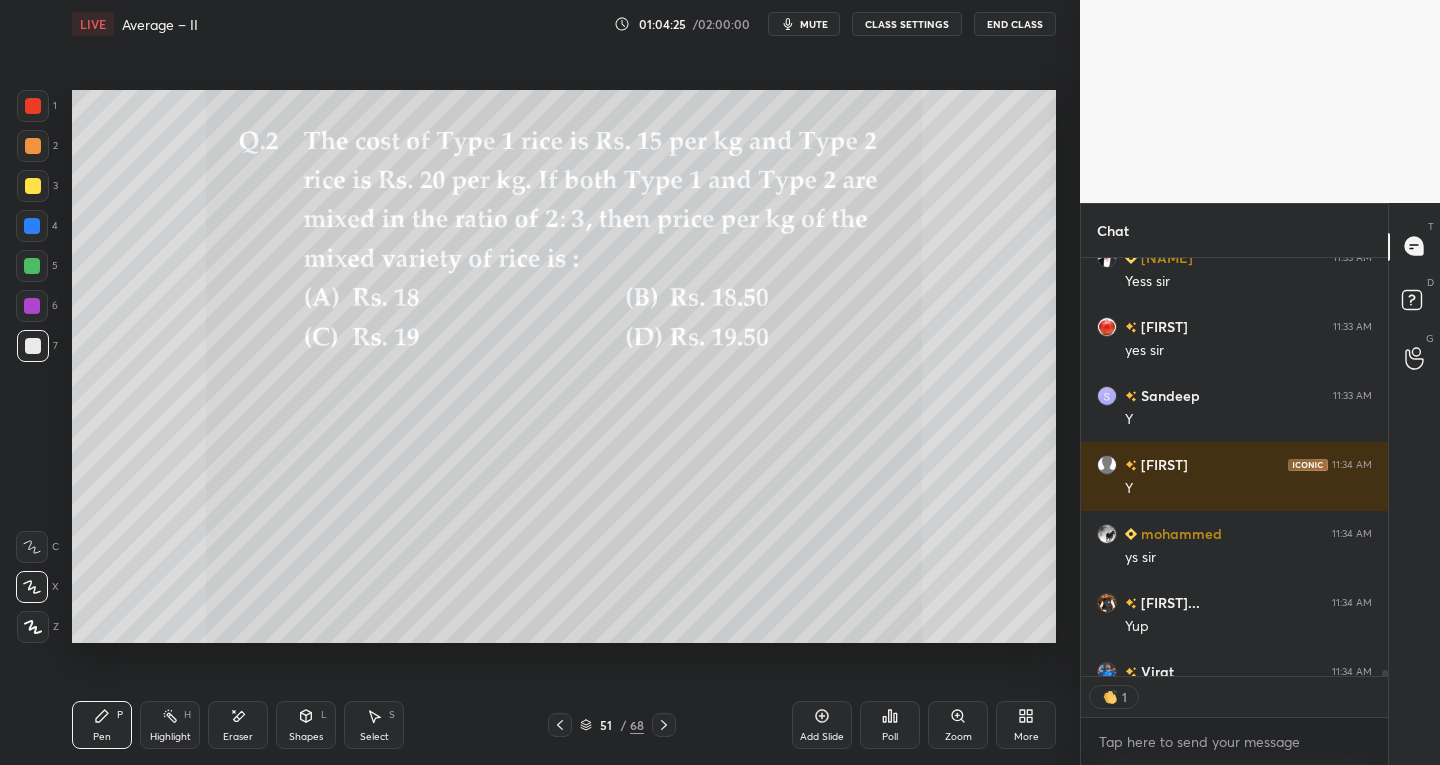 click 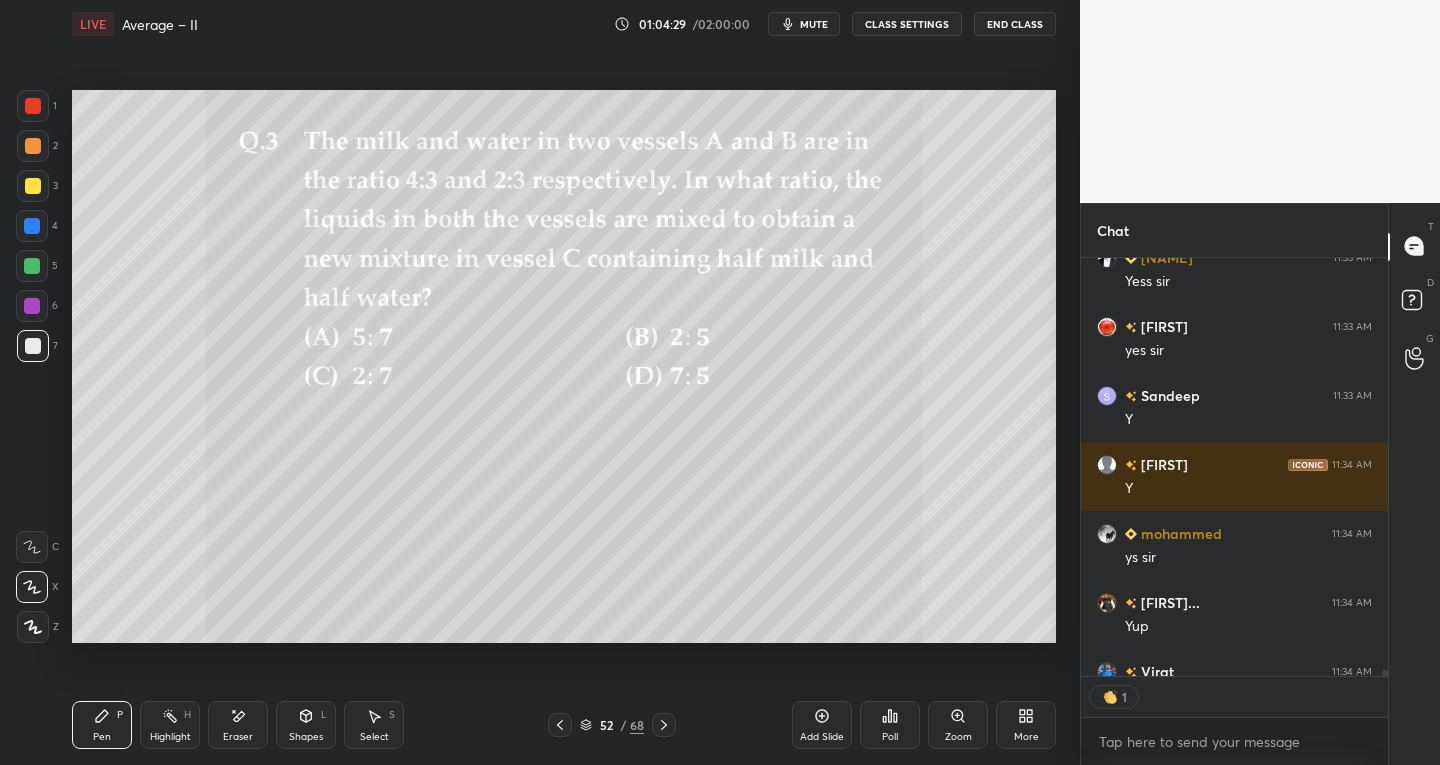 click 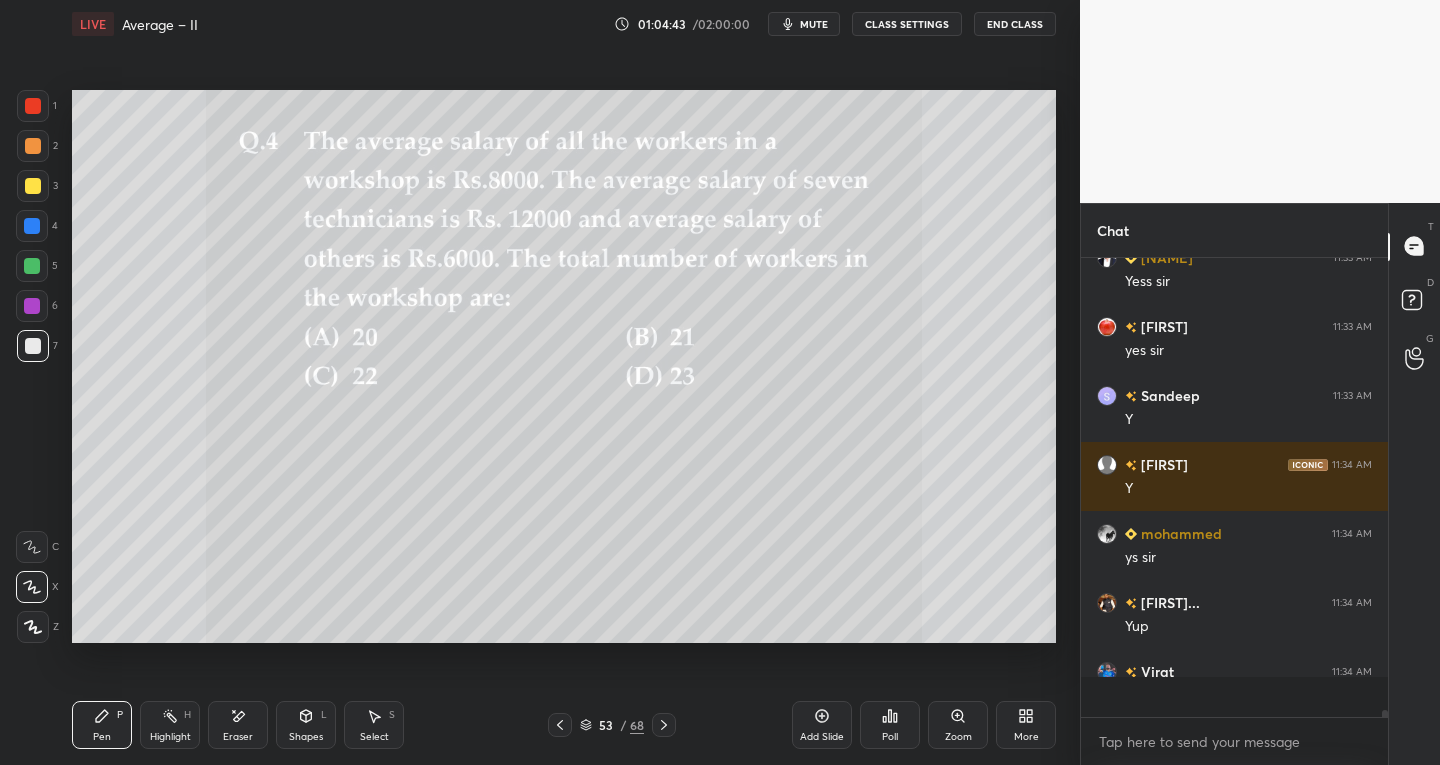 scroll, scrollTop: 7, scrollLeft: 7, axis: both 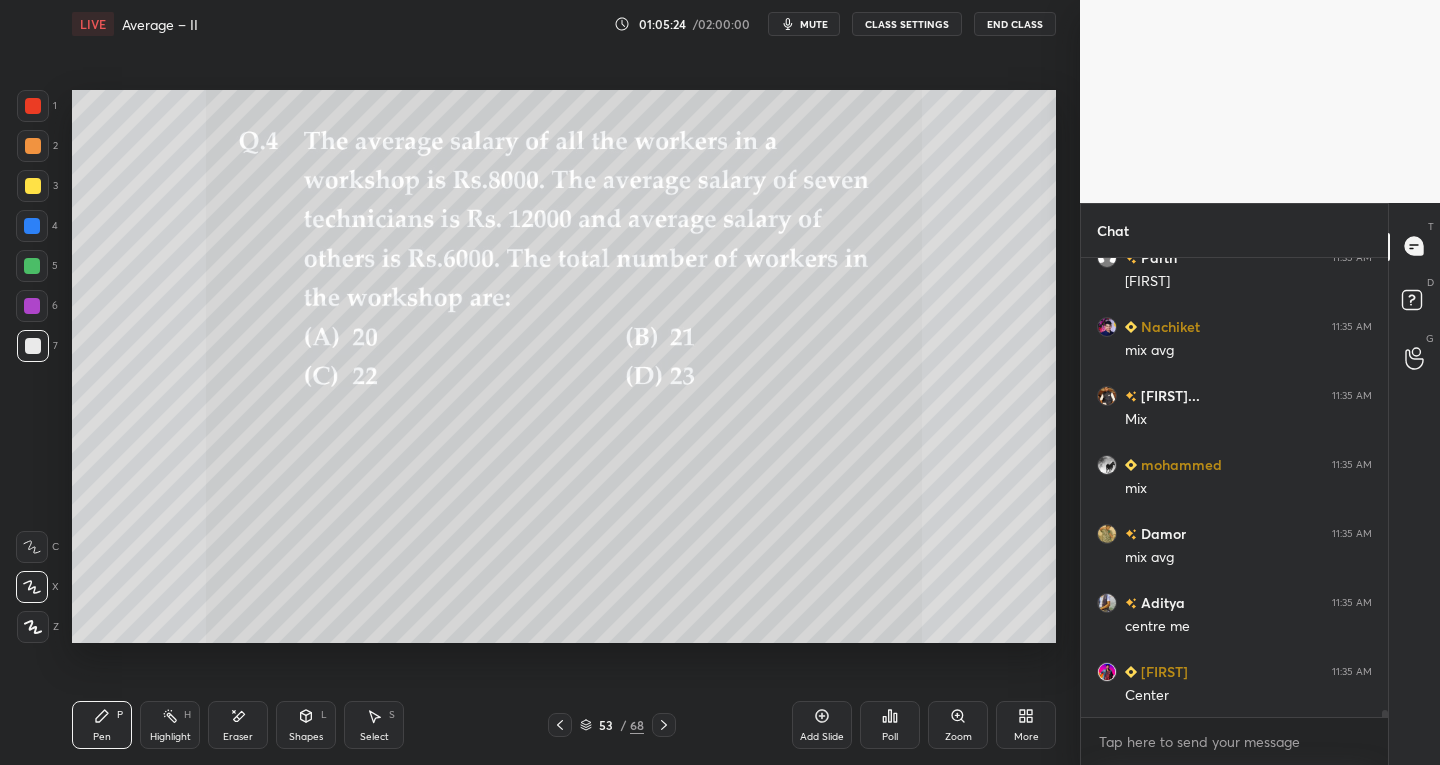 click 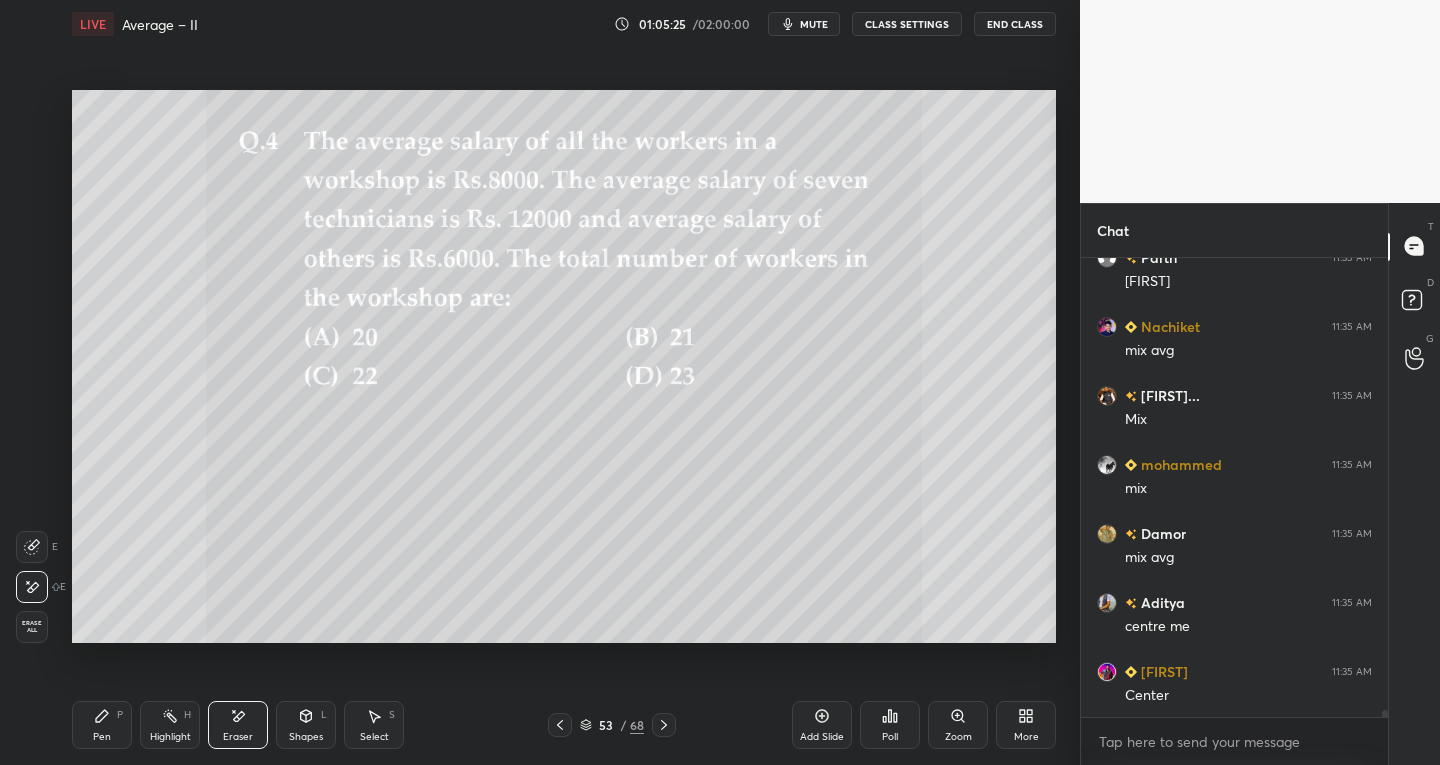 click on "Pen P" at bounding box center (102, 725) 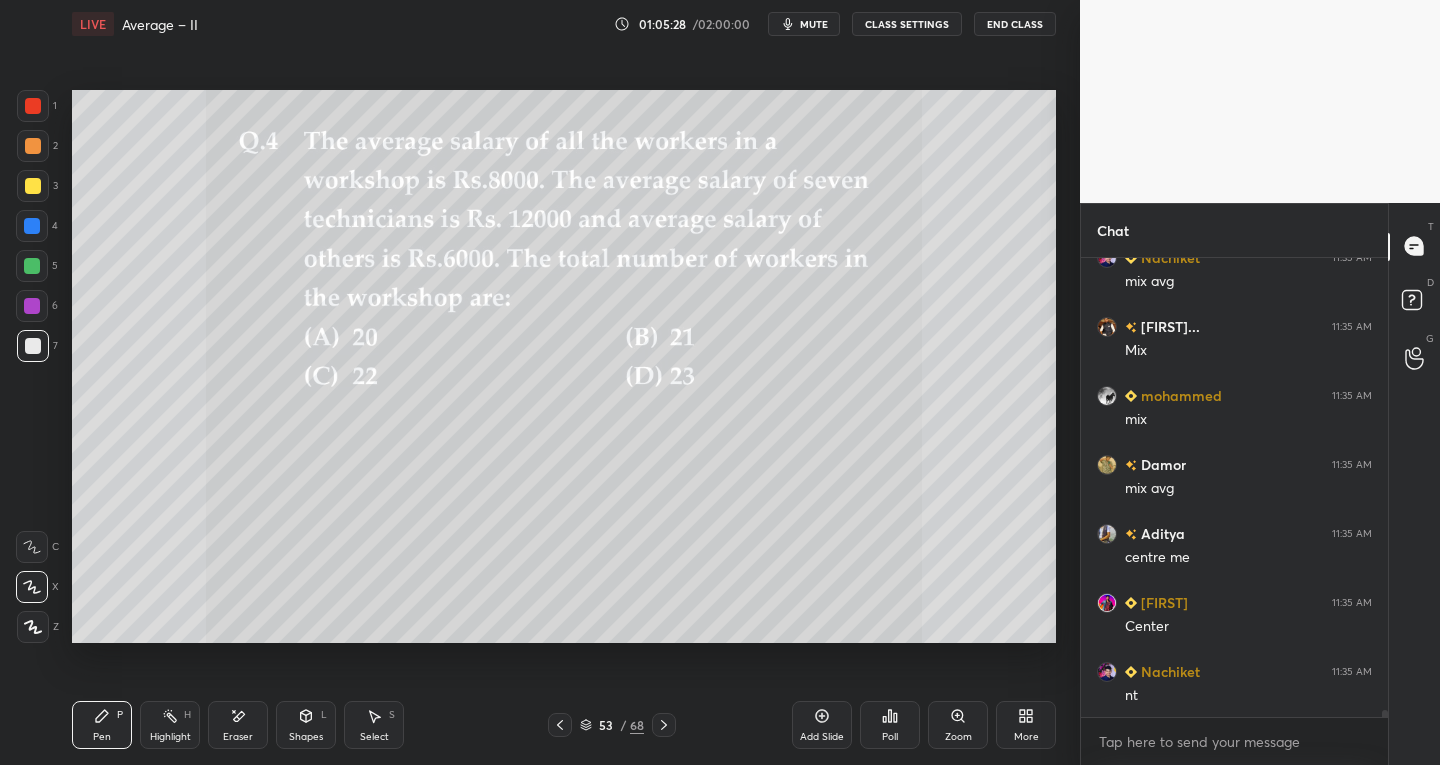 scroll, scrollTop: 31488, scrollLeft: 0, axis: vertical 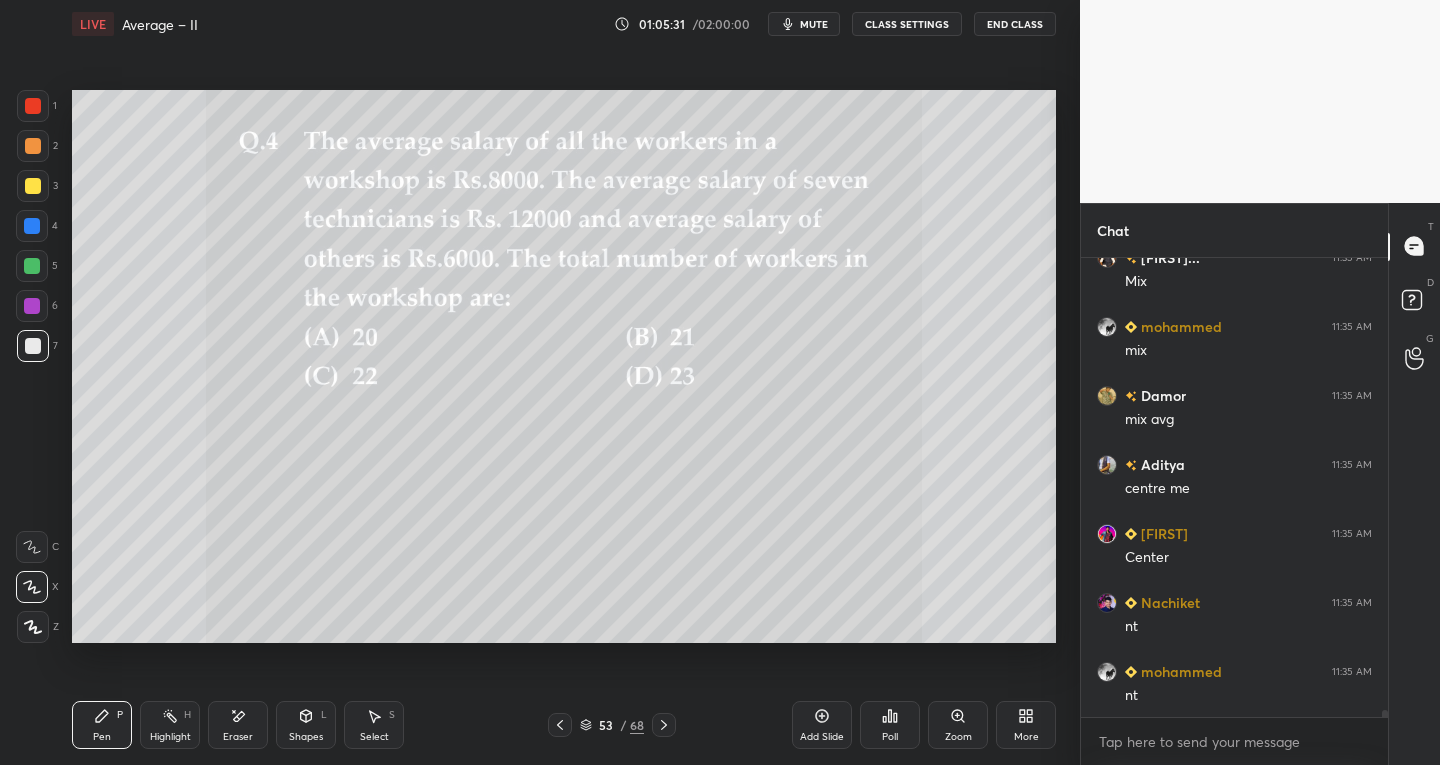 click 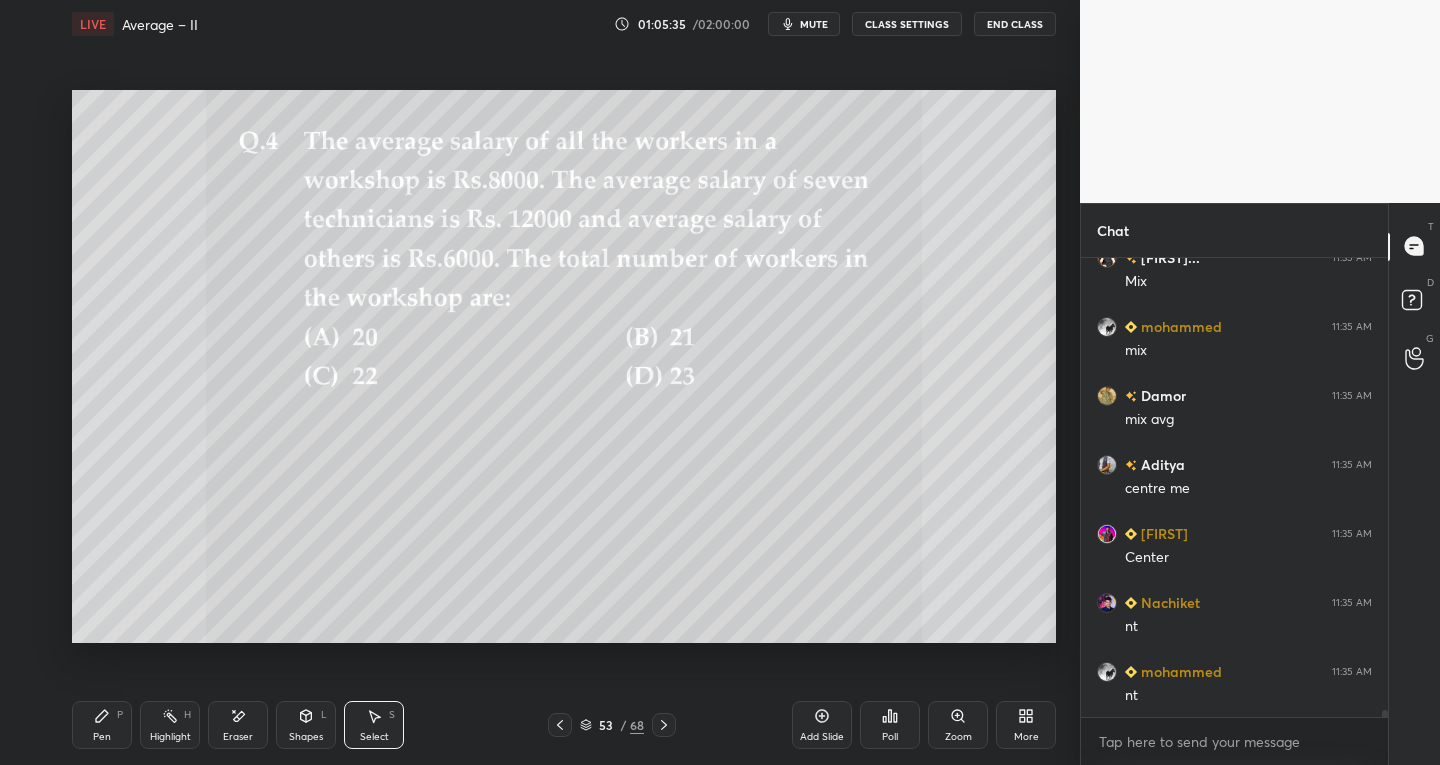 click on "Pen P" at bounding box center [102, 725] 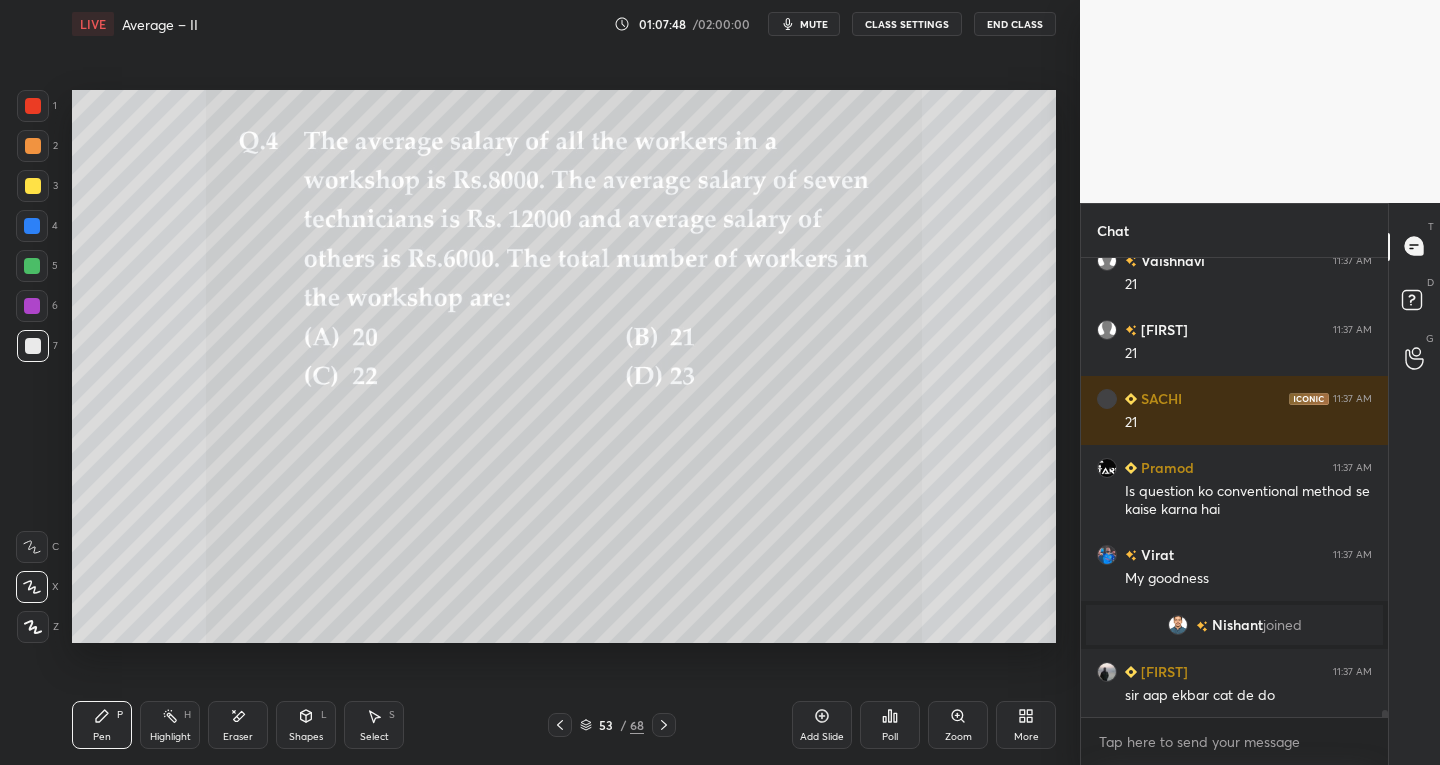 scroll, scrollTop: 29356, scrollLeft: 0, axis: vertical 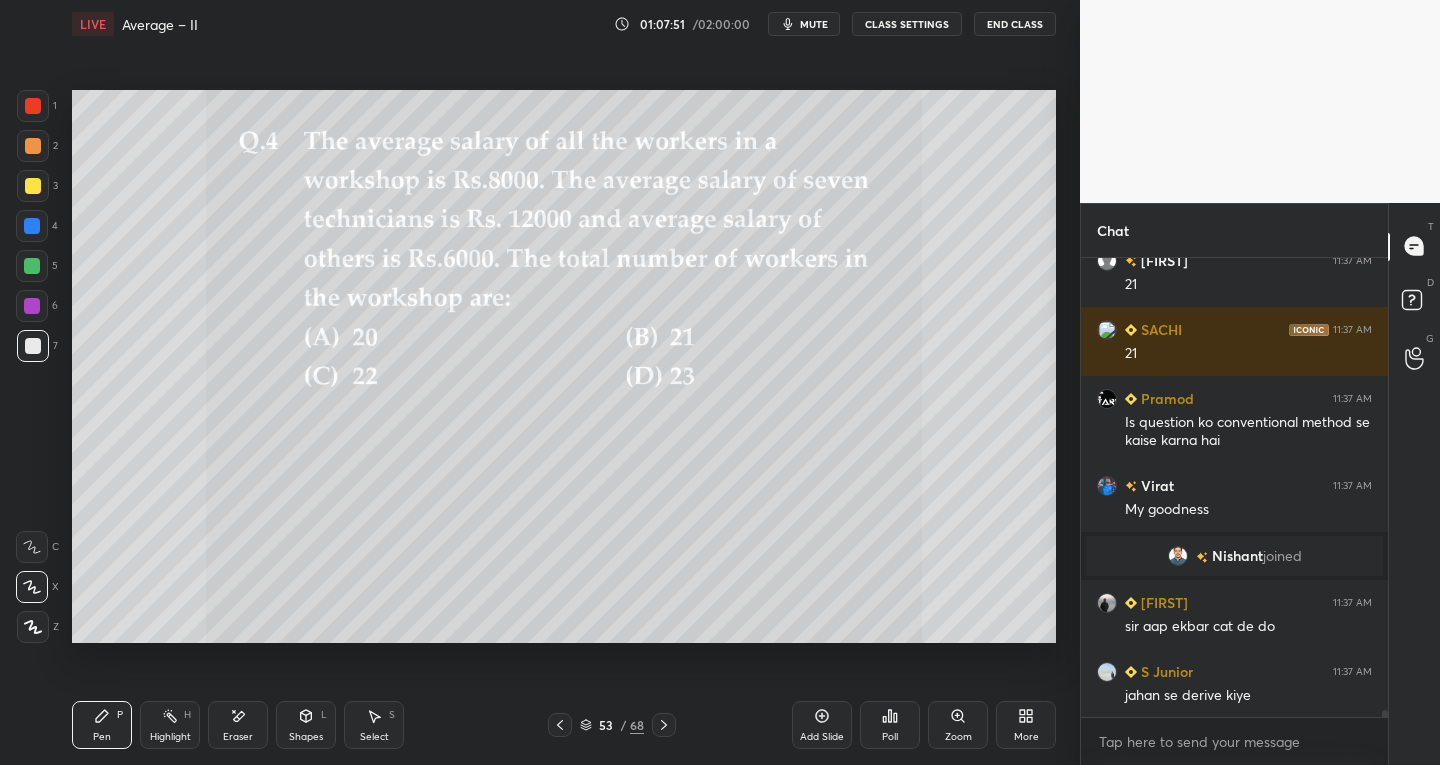 click on "Add Slide" at bounding box center [822, 725] 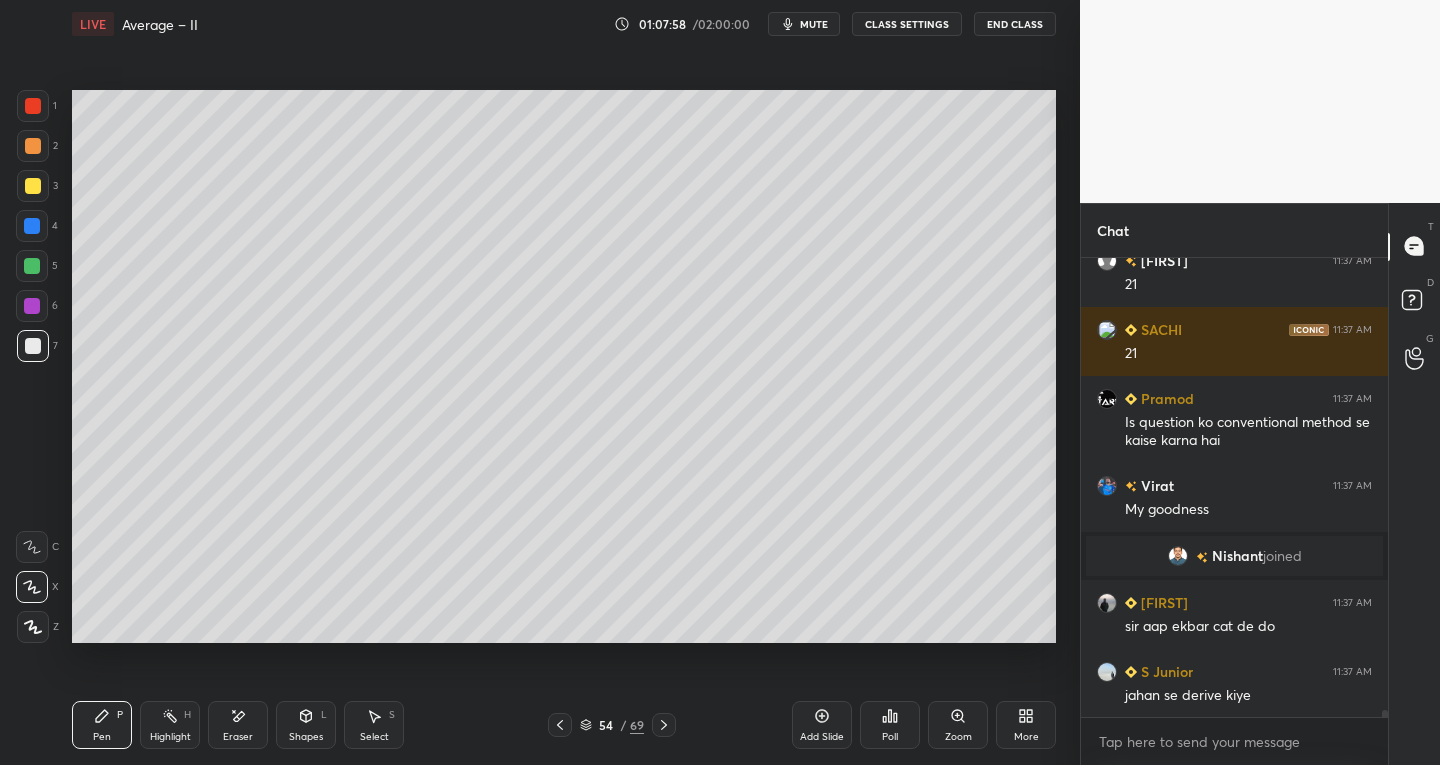 click 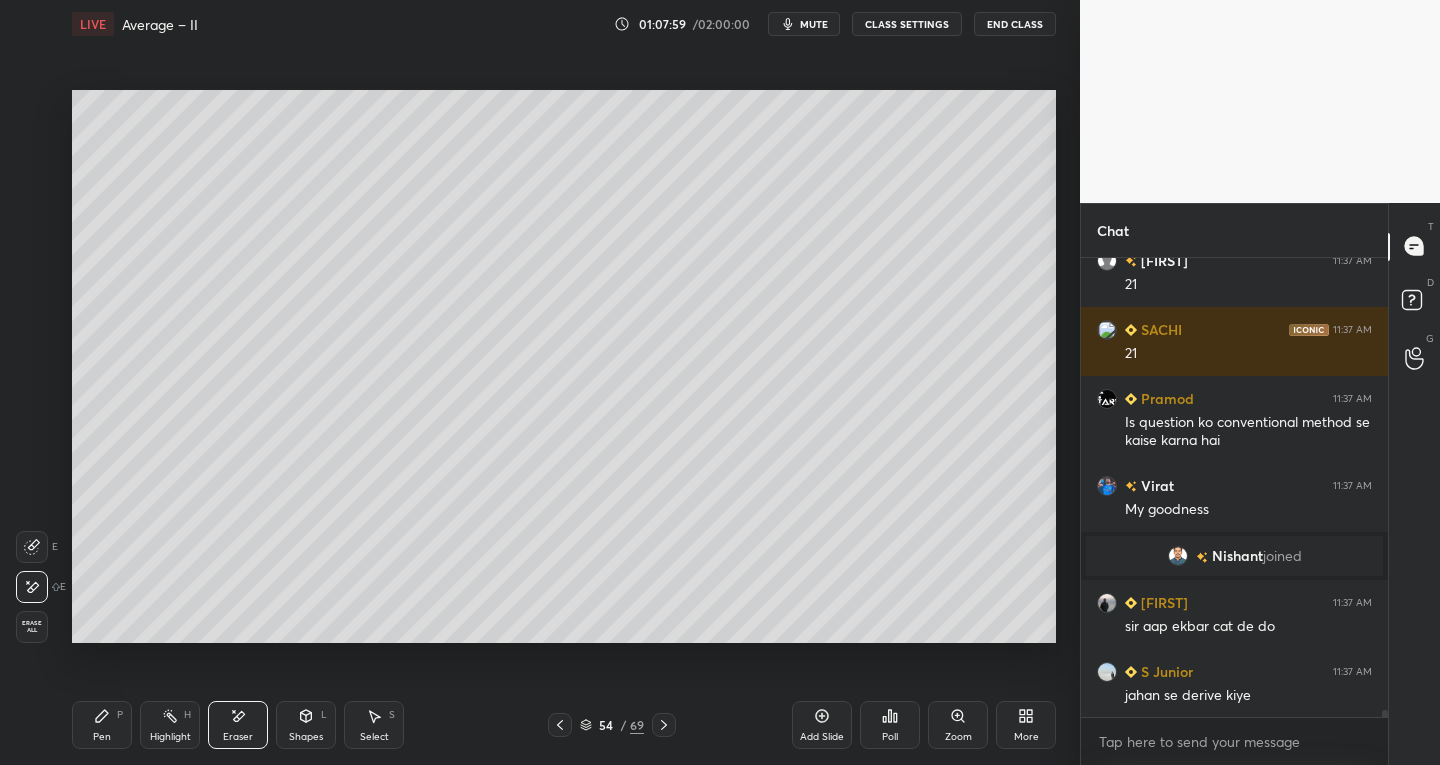 click on "Pen P" at bounding box center (102, 725) 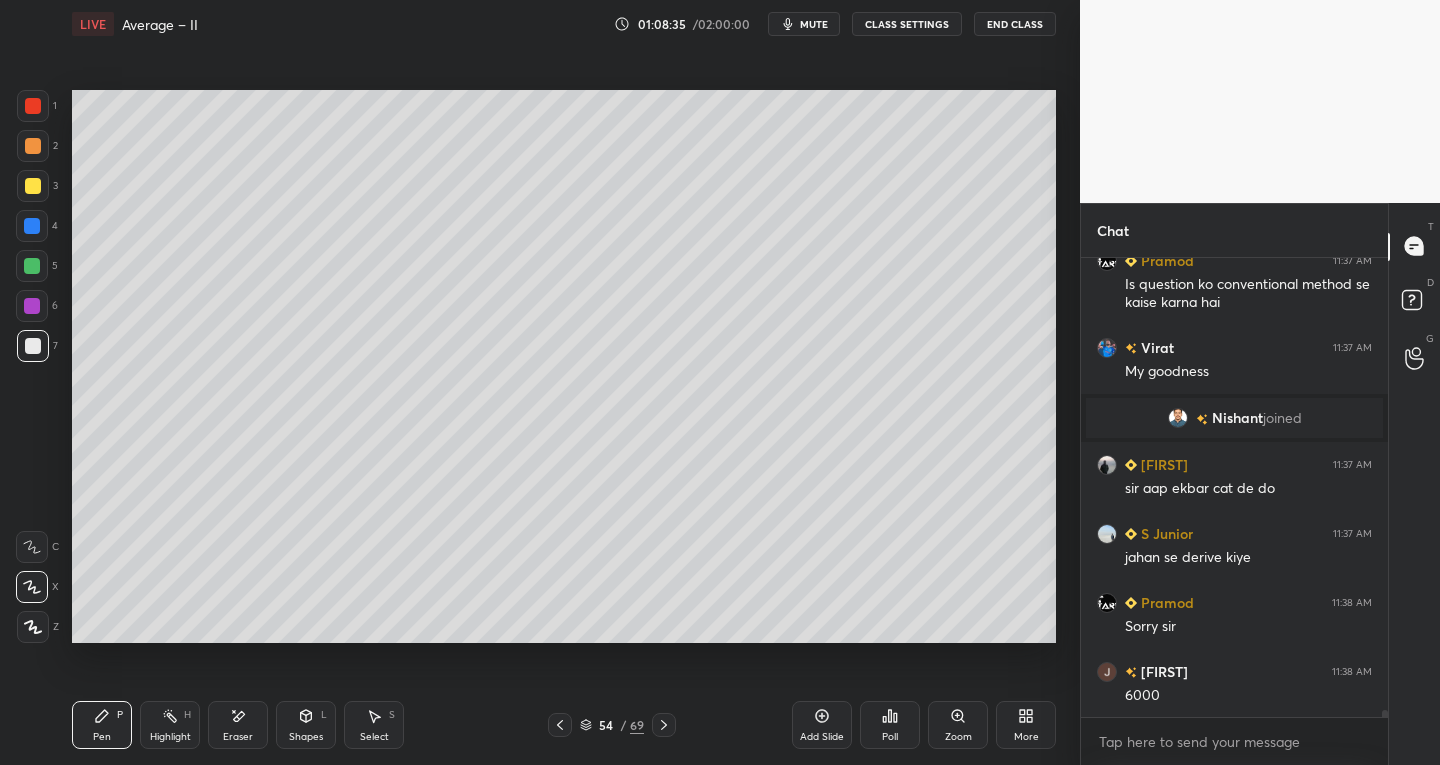 scroll, scrollTop: 29563, scrollLeft: 0, axis: vertical 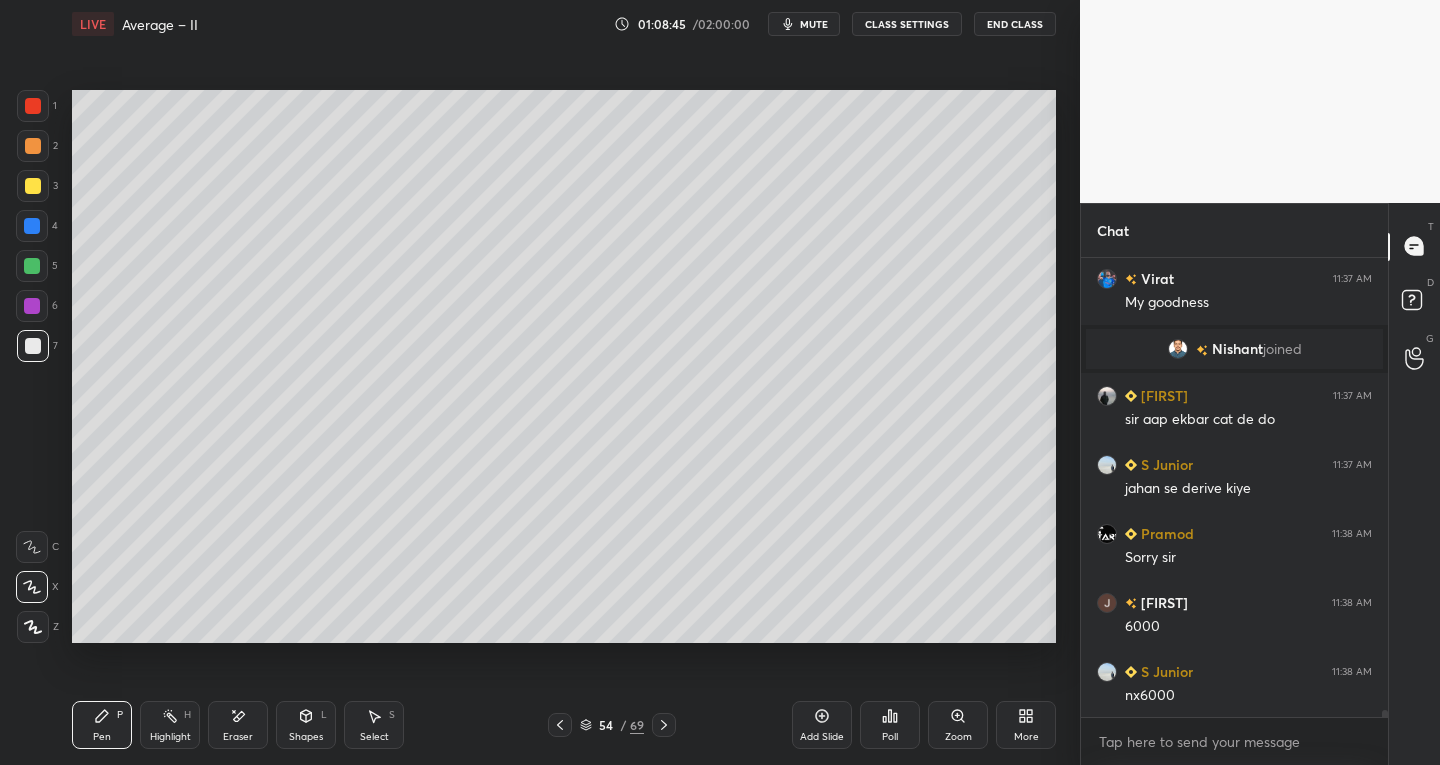 click 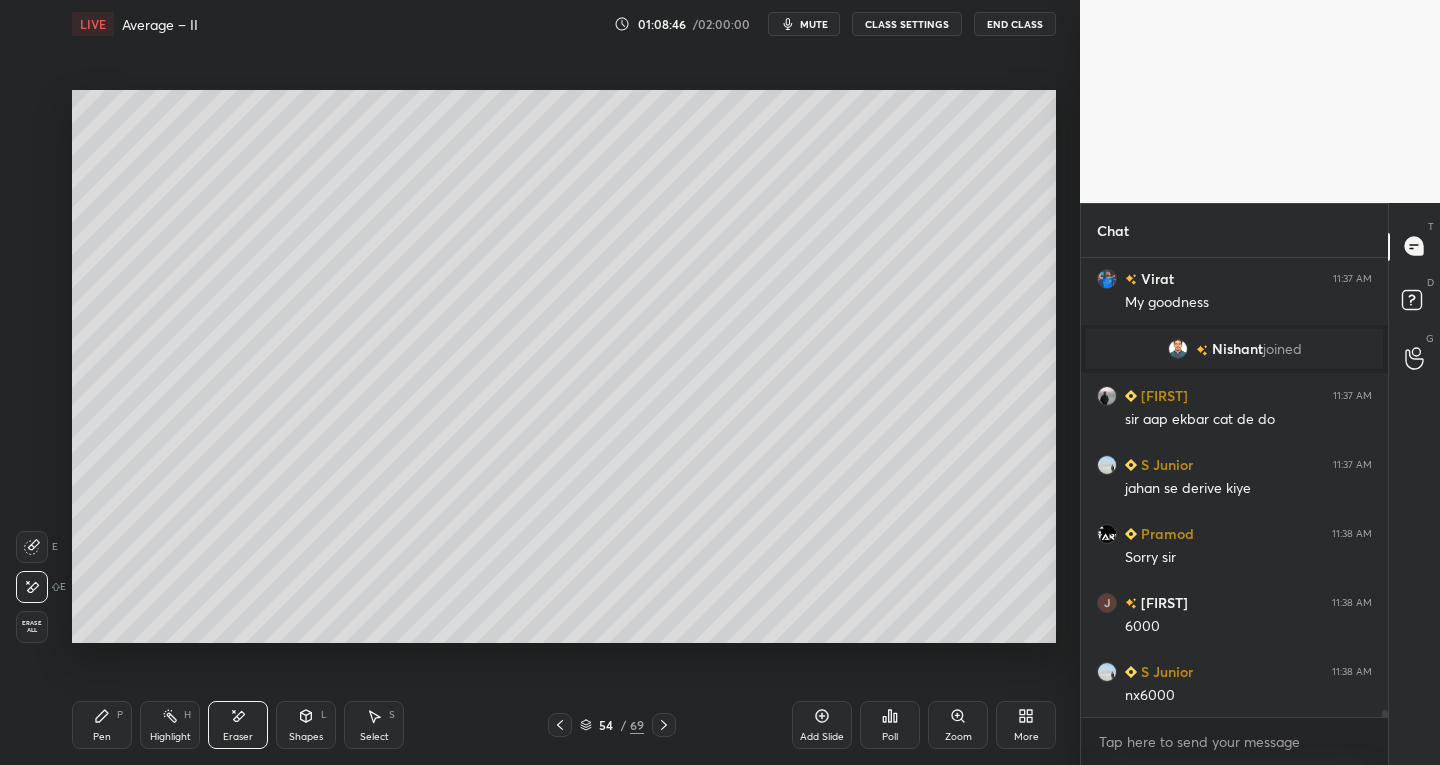 click on "Pen P" at bounding box center [102, 725] 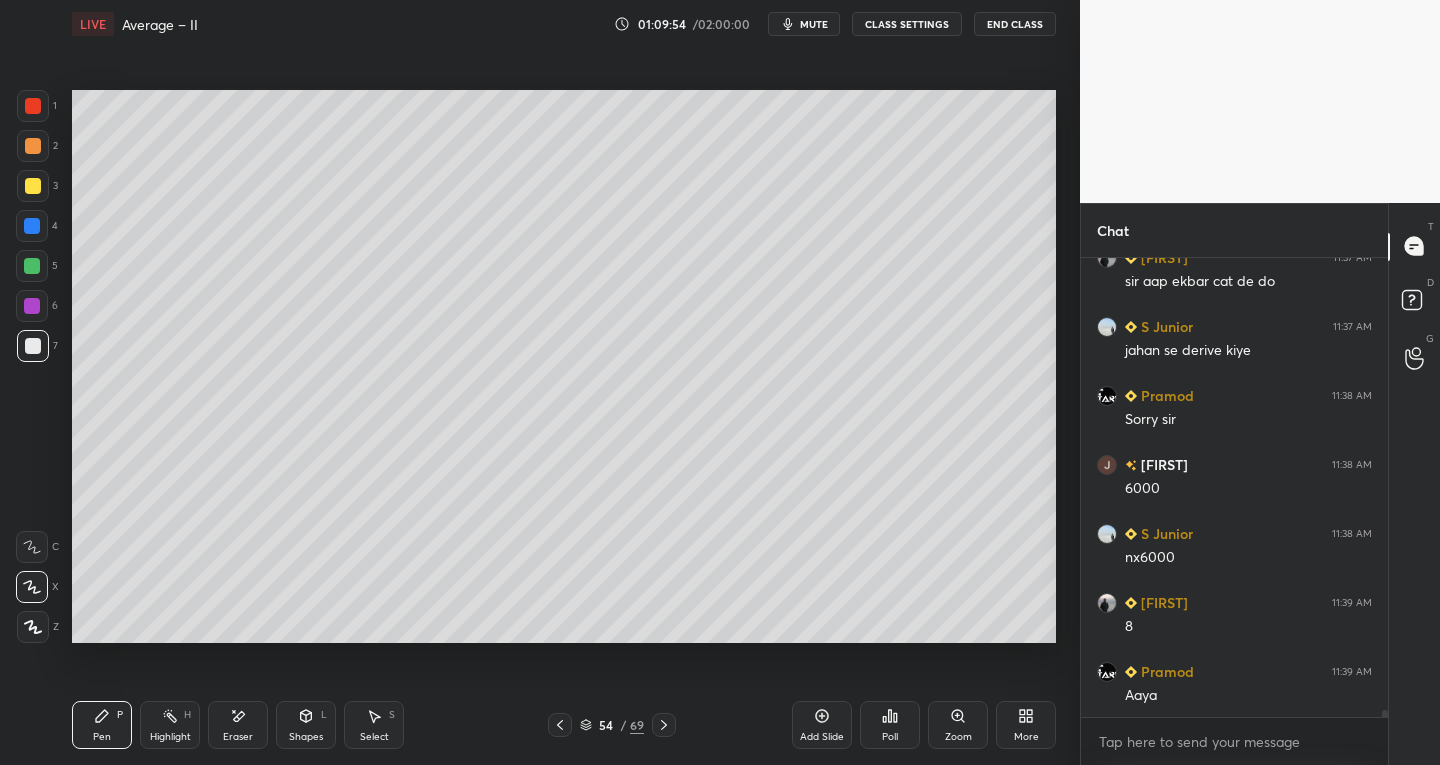 scroll, scrollTop: 29770, scrollLeft: 0, axis: vertical 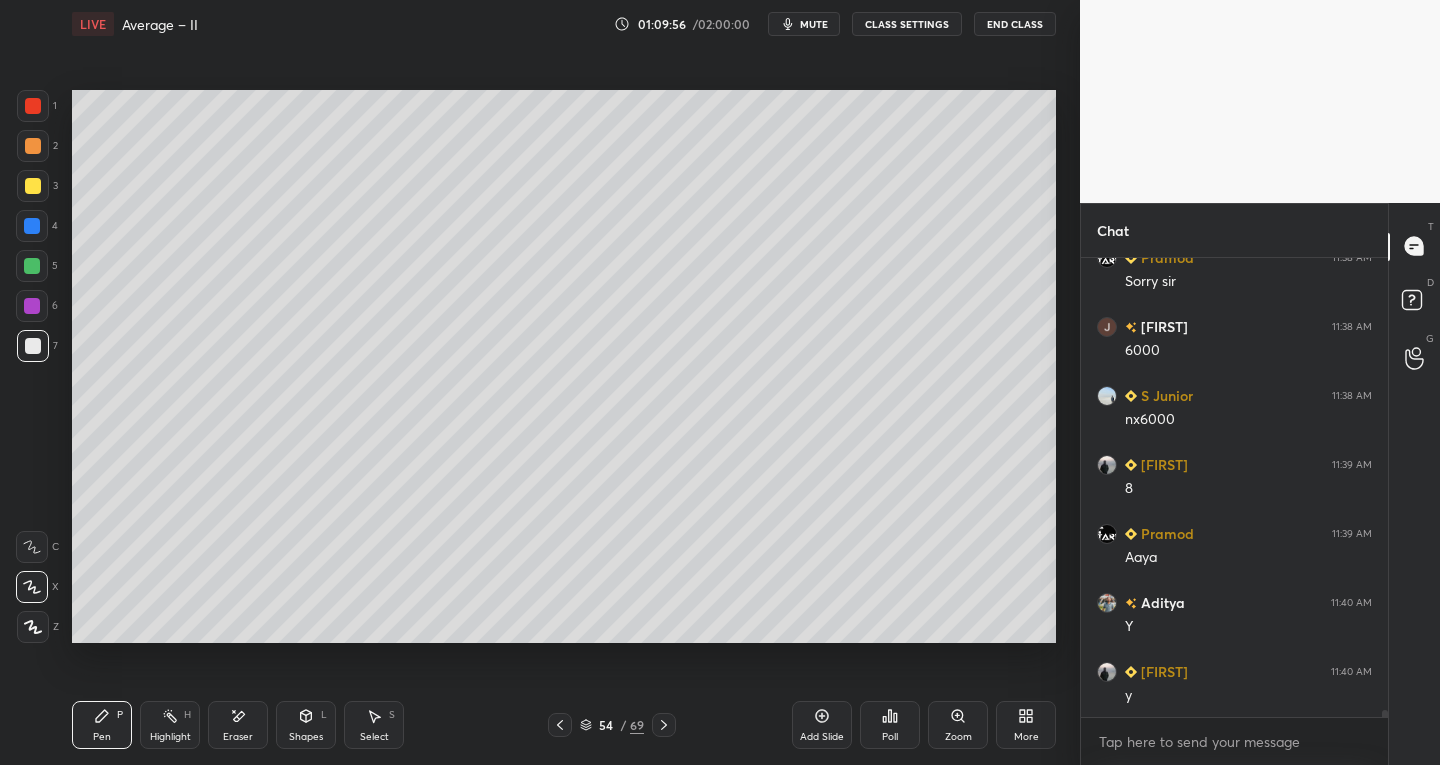 click 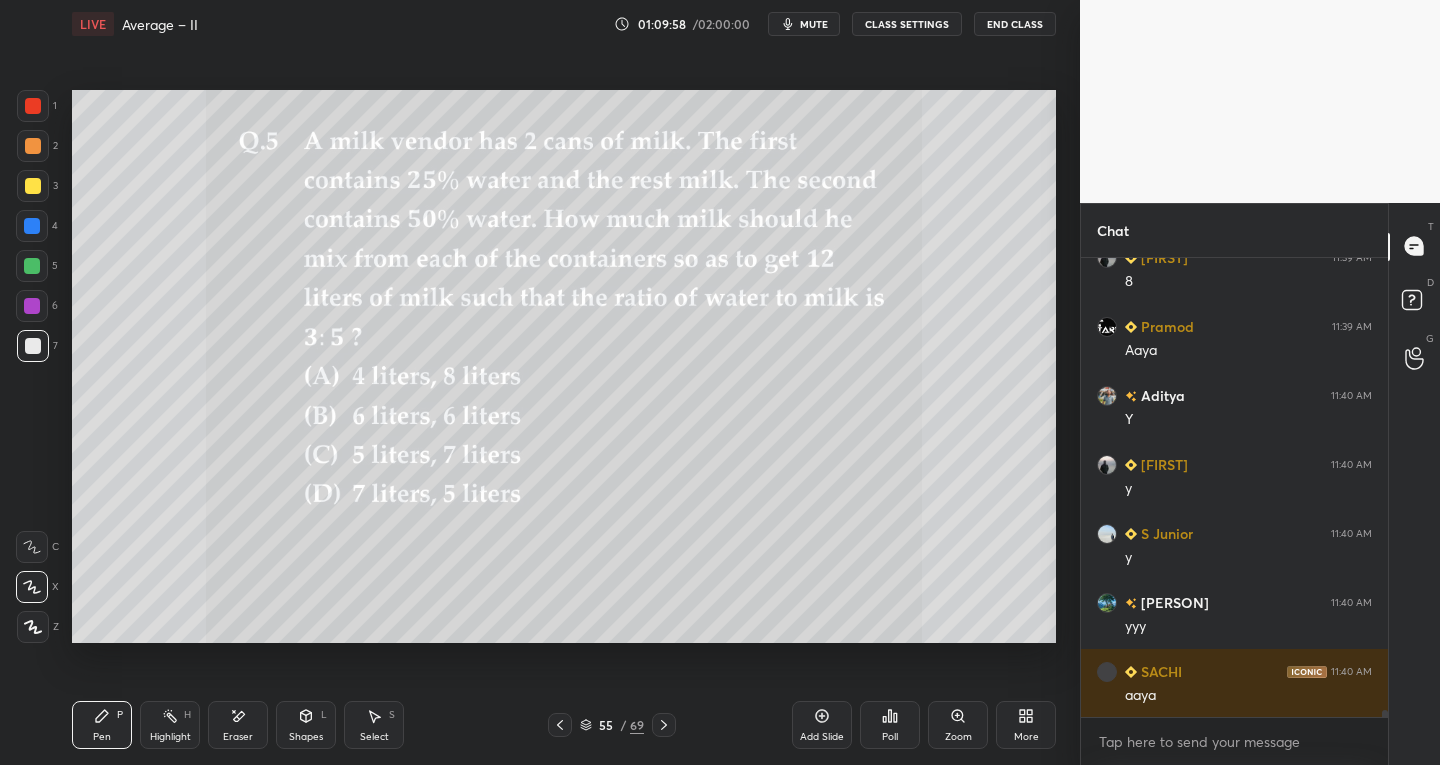 scroll, scrollTop: 30184, scrollLeft: 0, axis: vertical 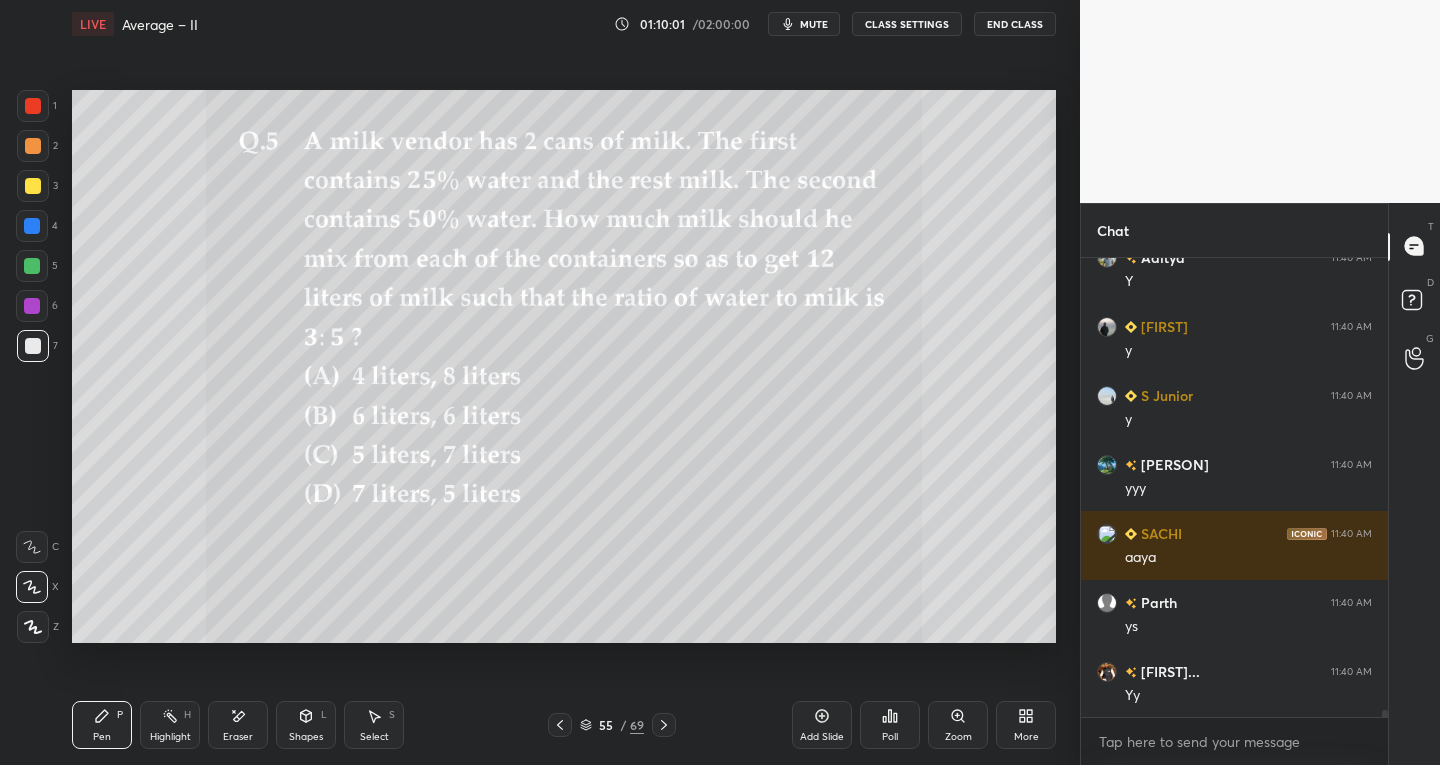 click 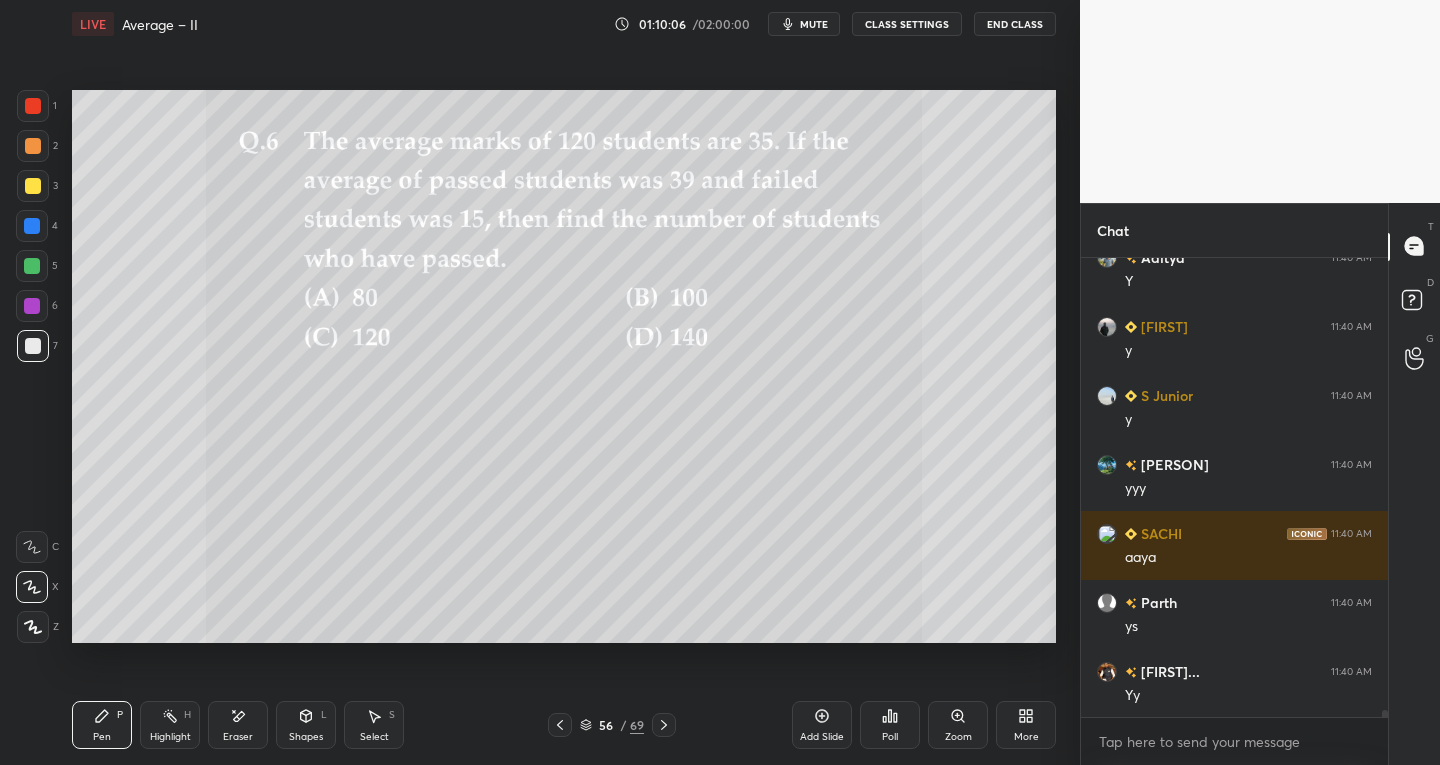 click 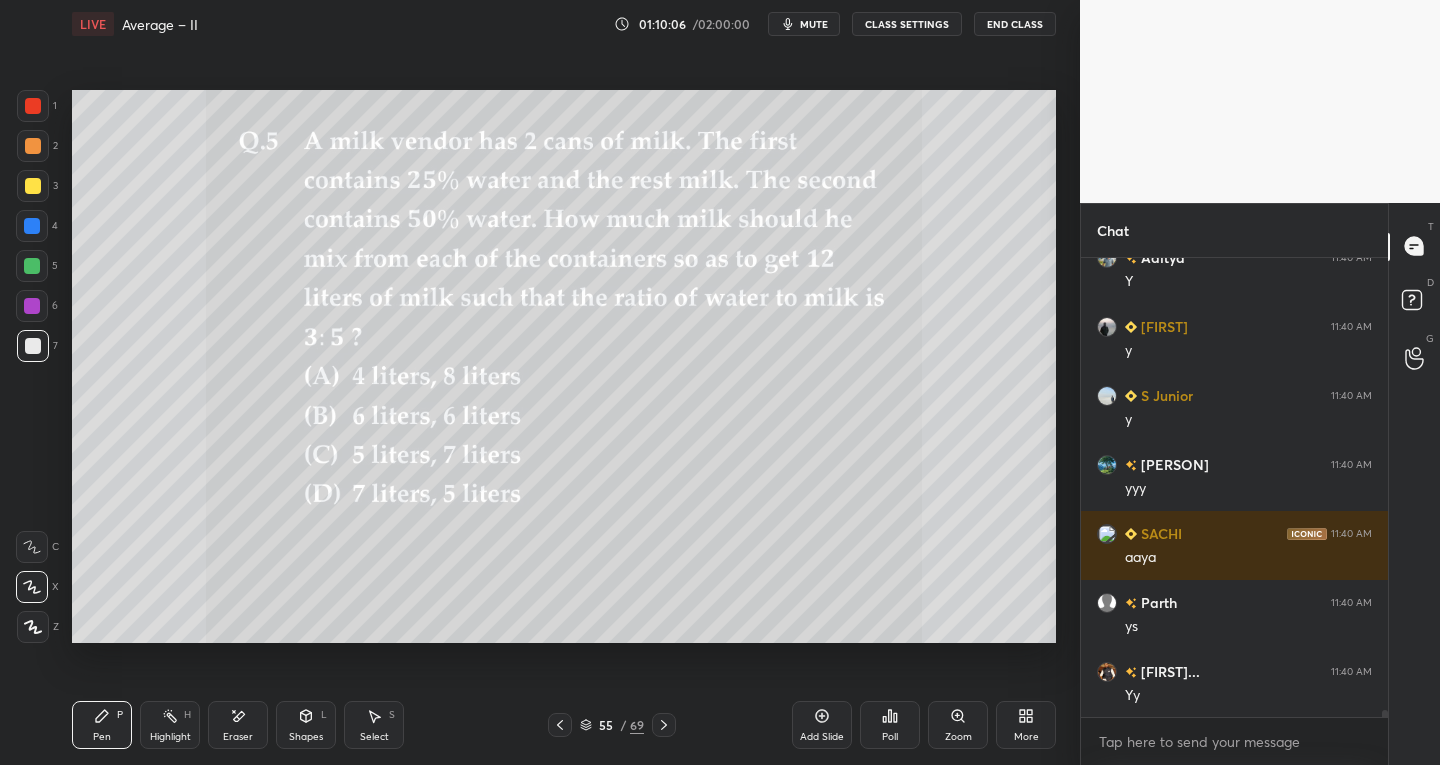 click 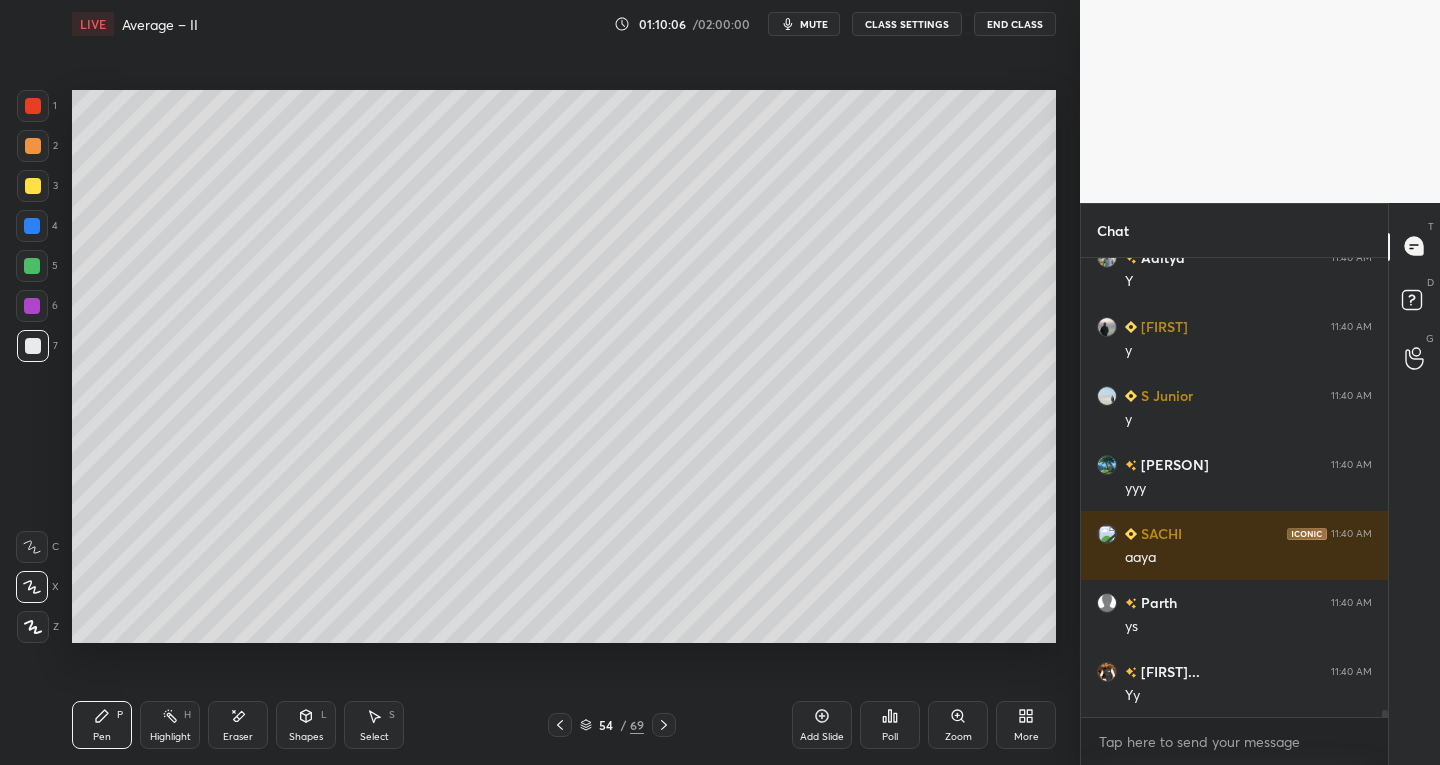 click 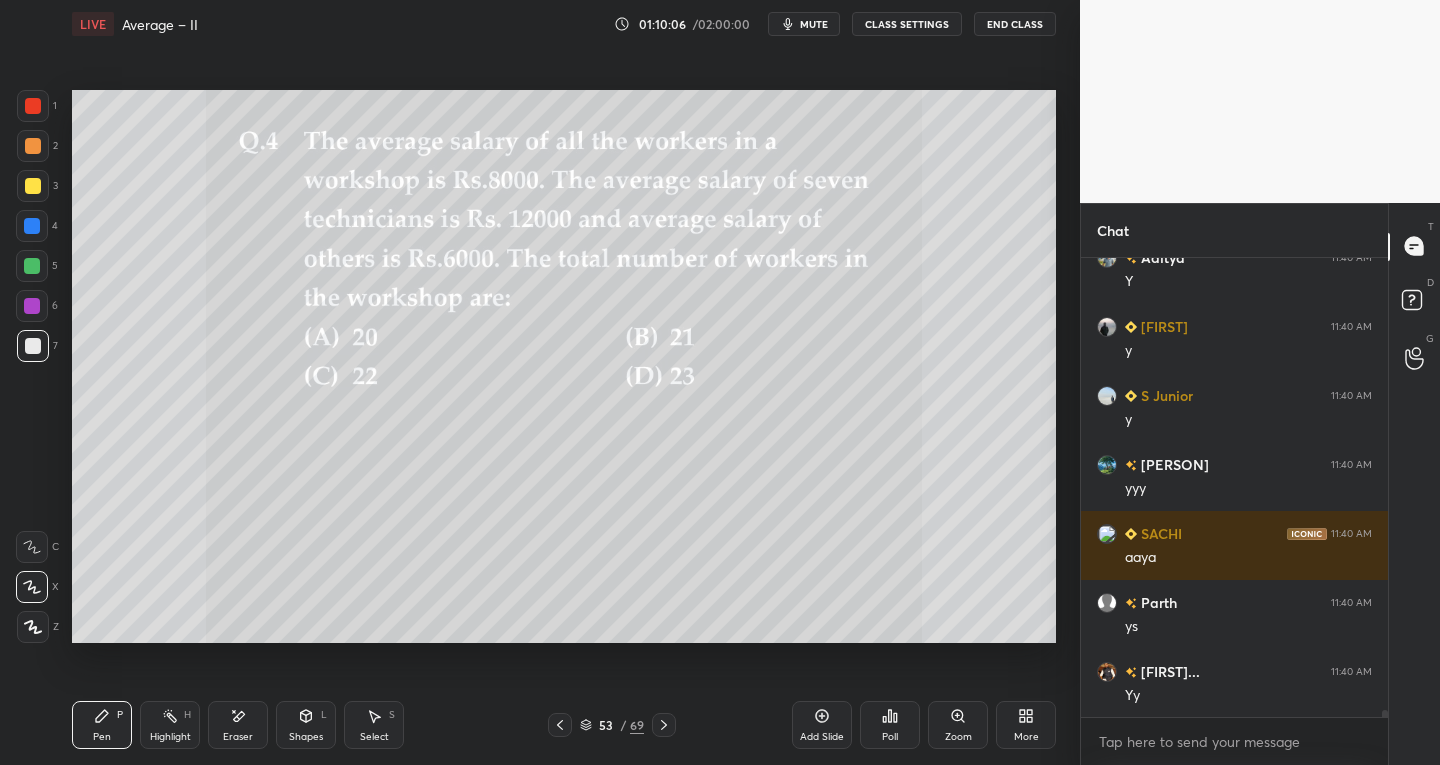 click 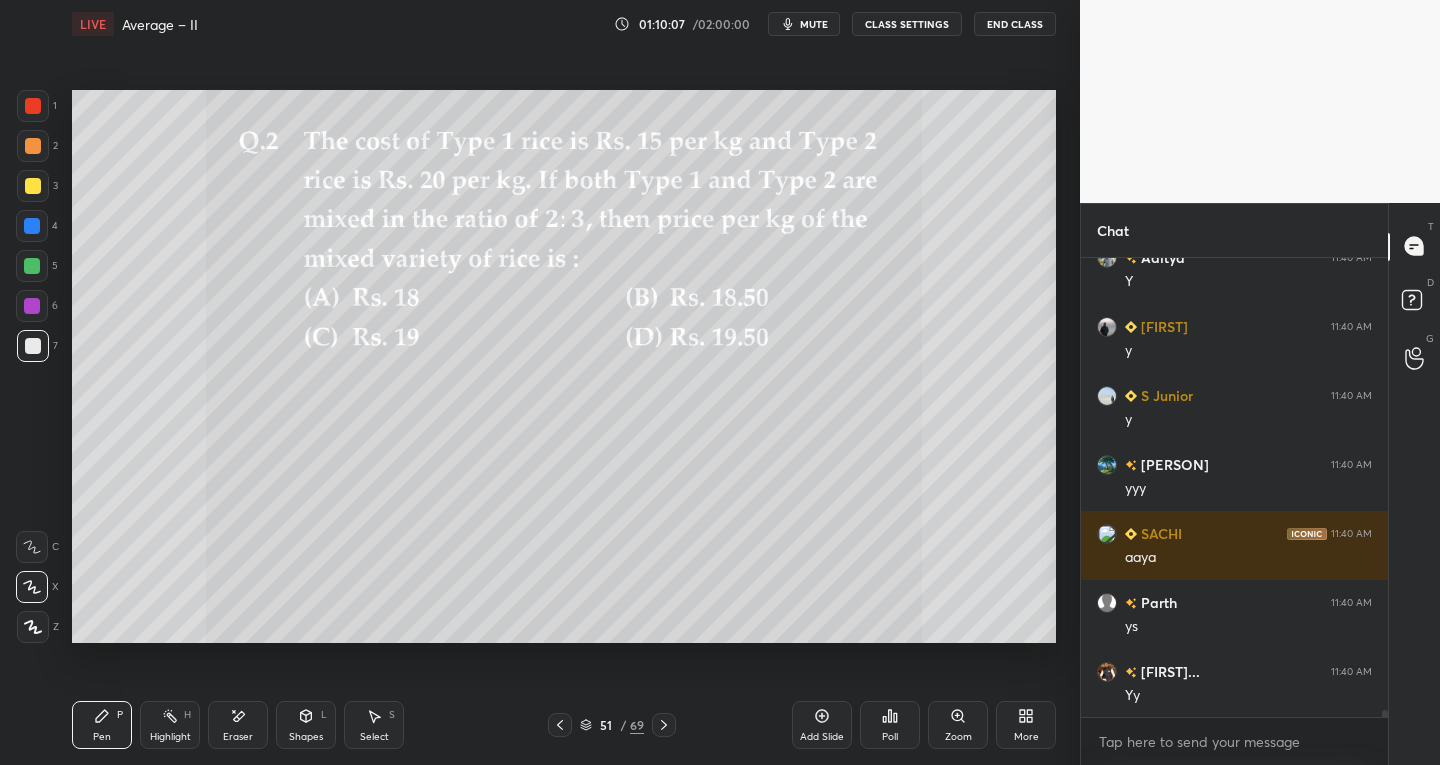 click 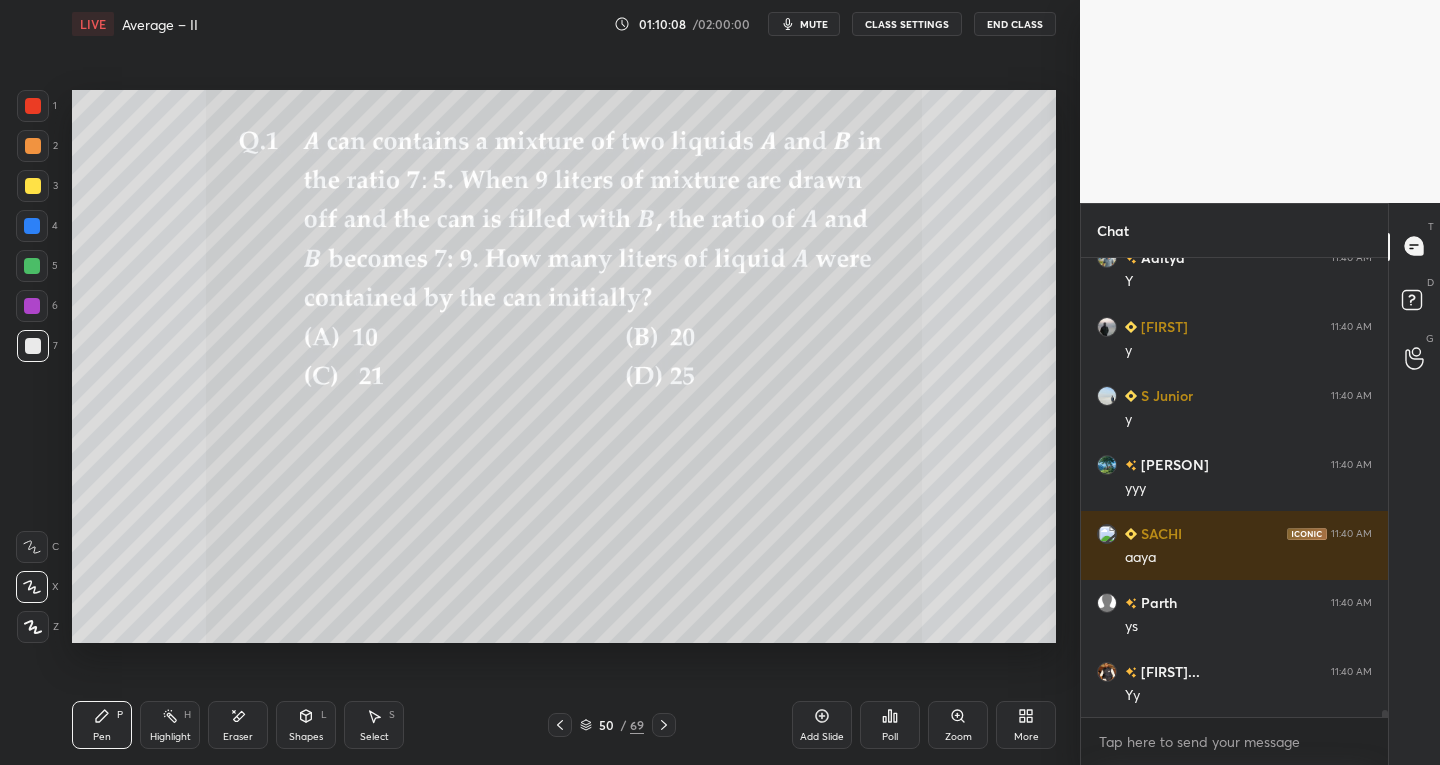 click 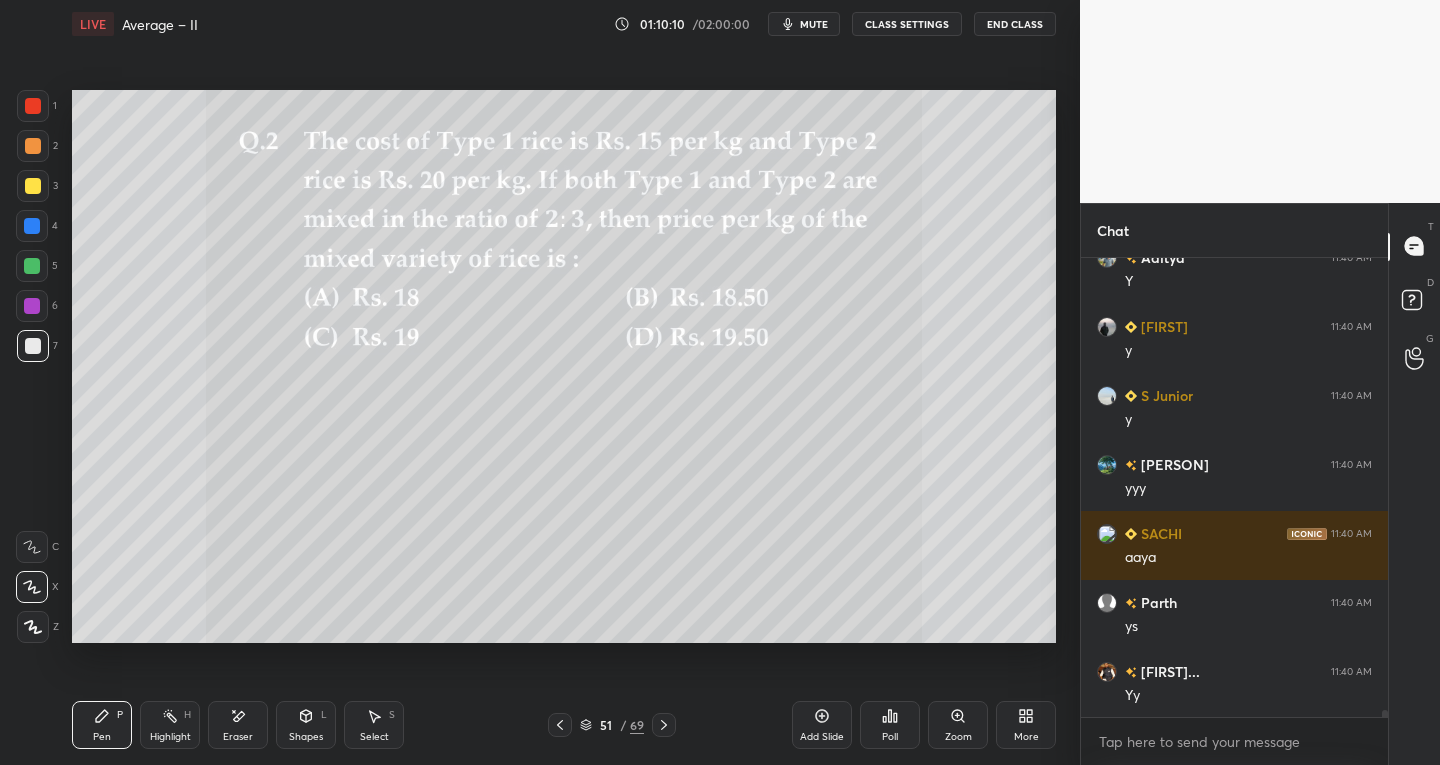 click 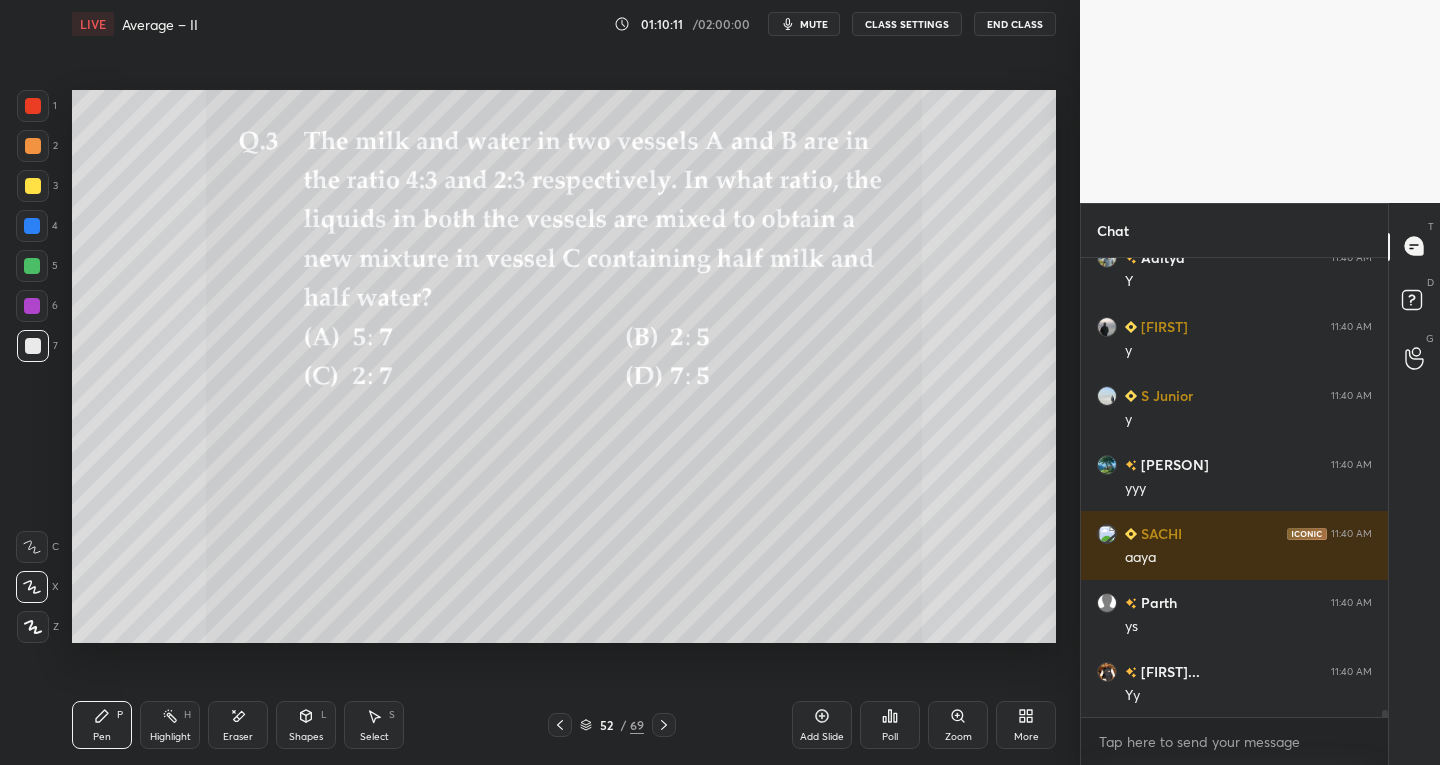 click 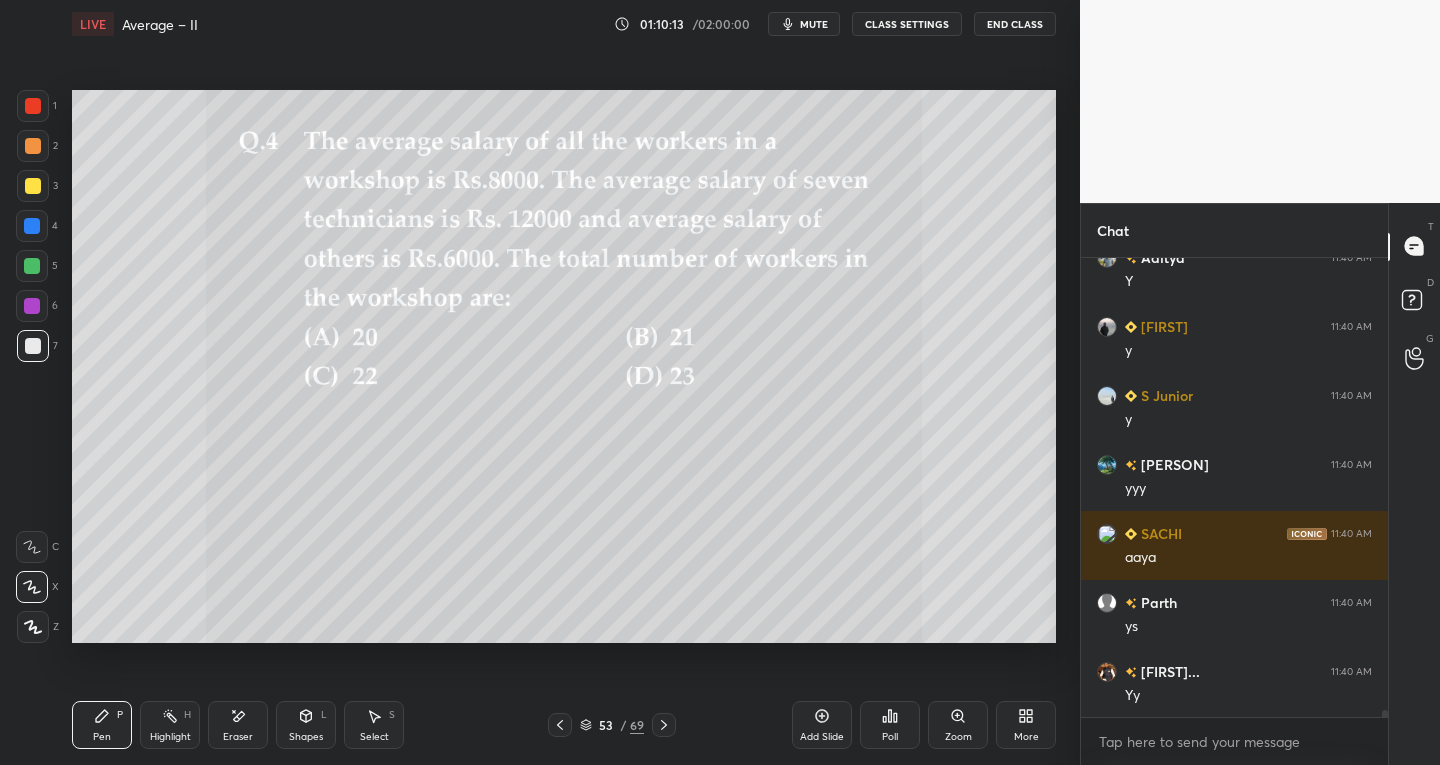 click 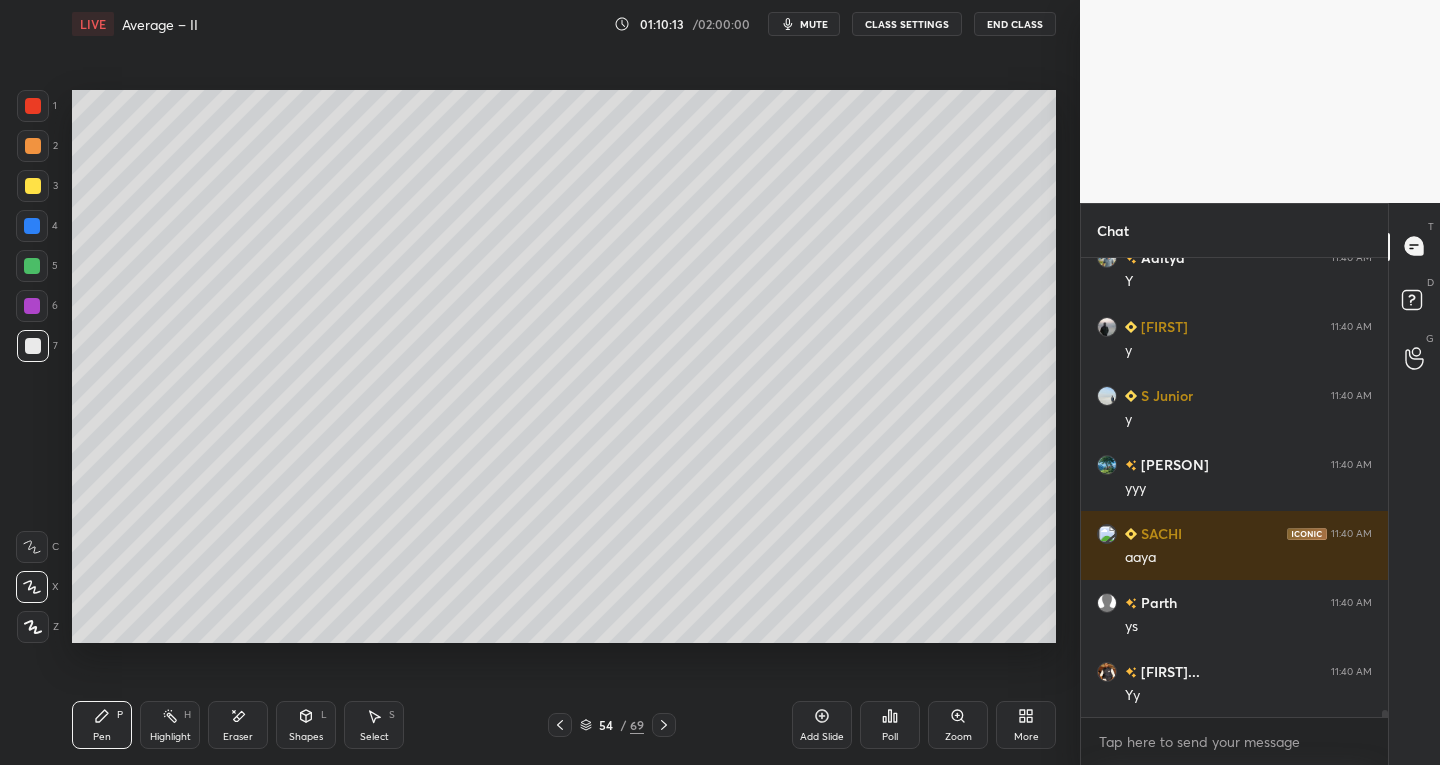 click 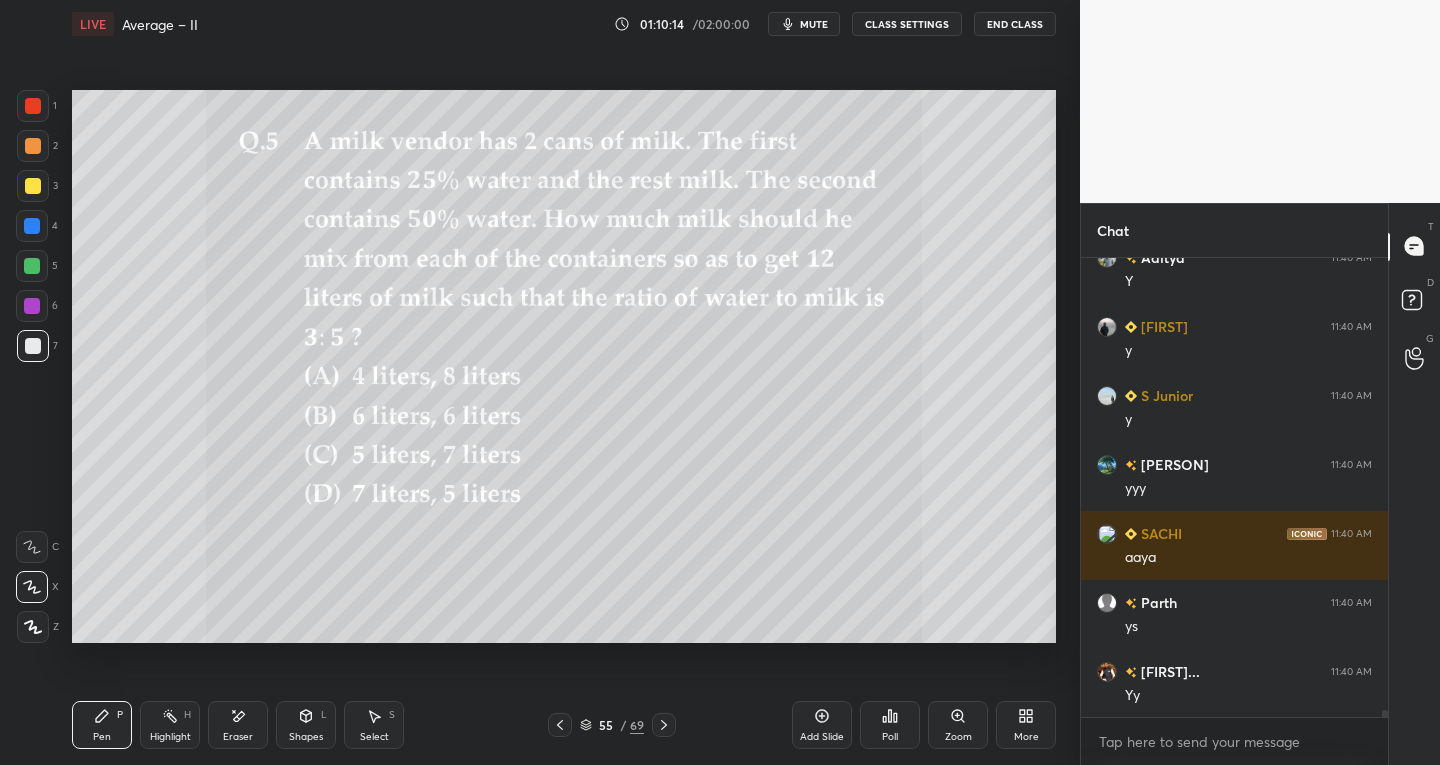 click 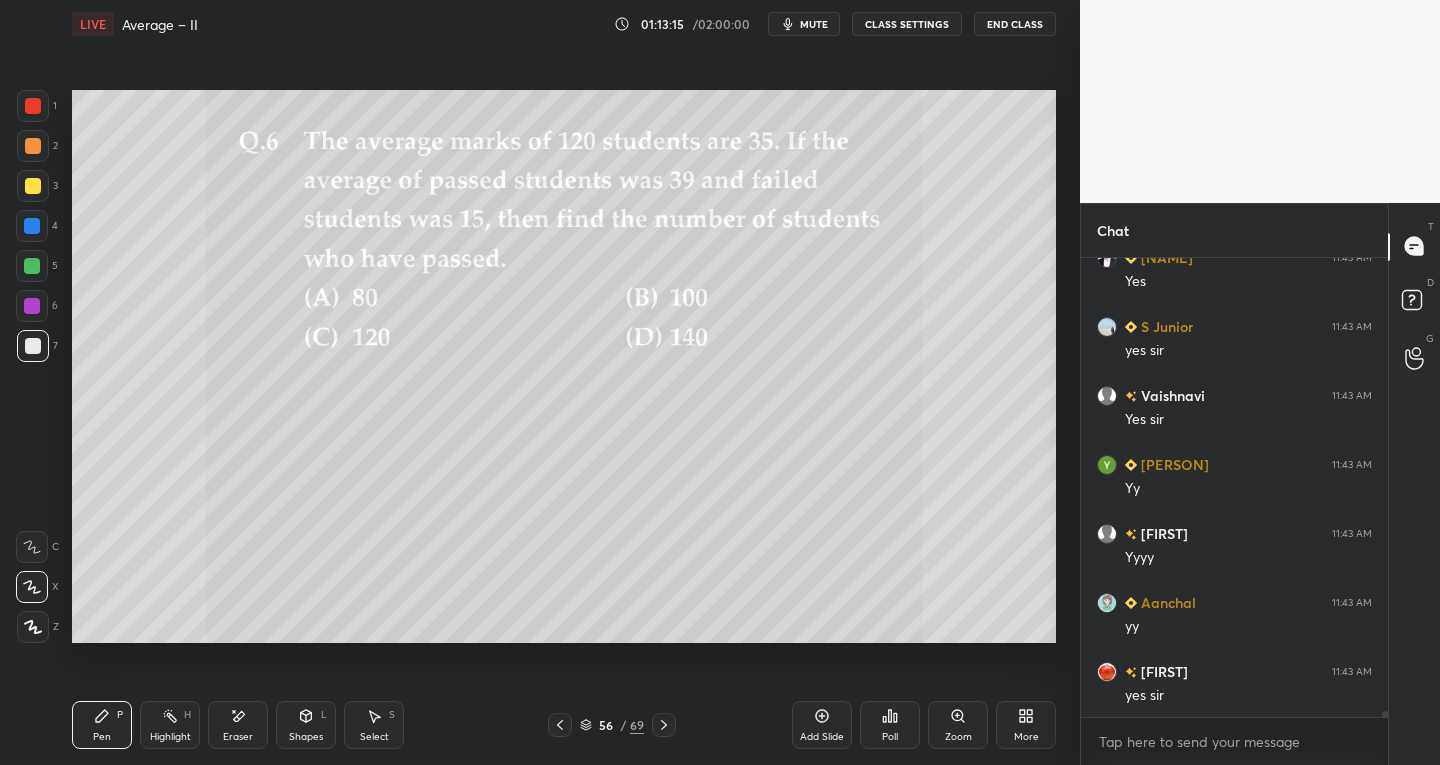 scroll, scrollTop: 32737, scrollLeft: 0, axis: vertical 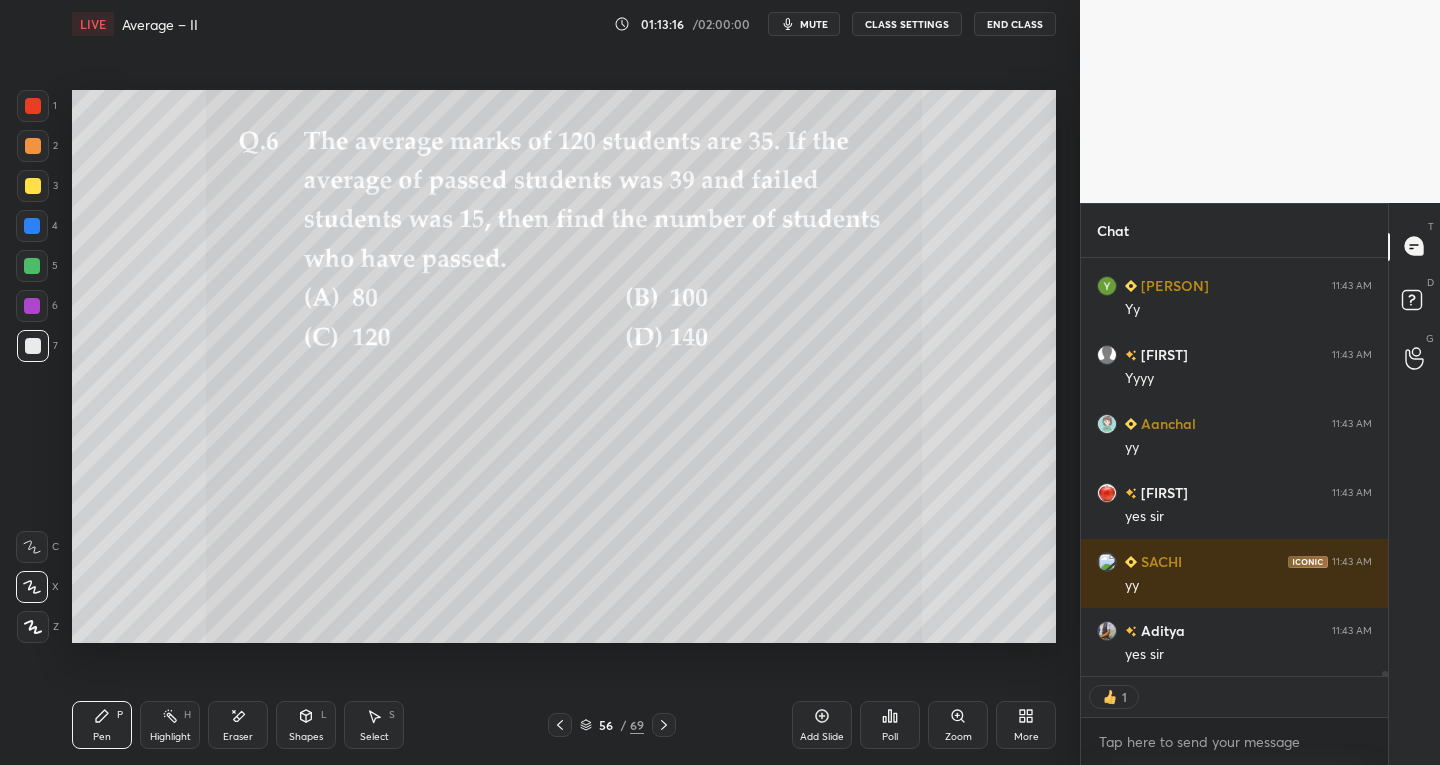 click on "mute" at bounding box center [814, 24] 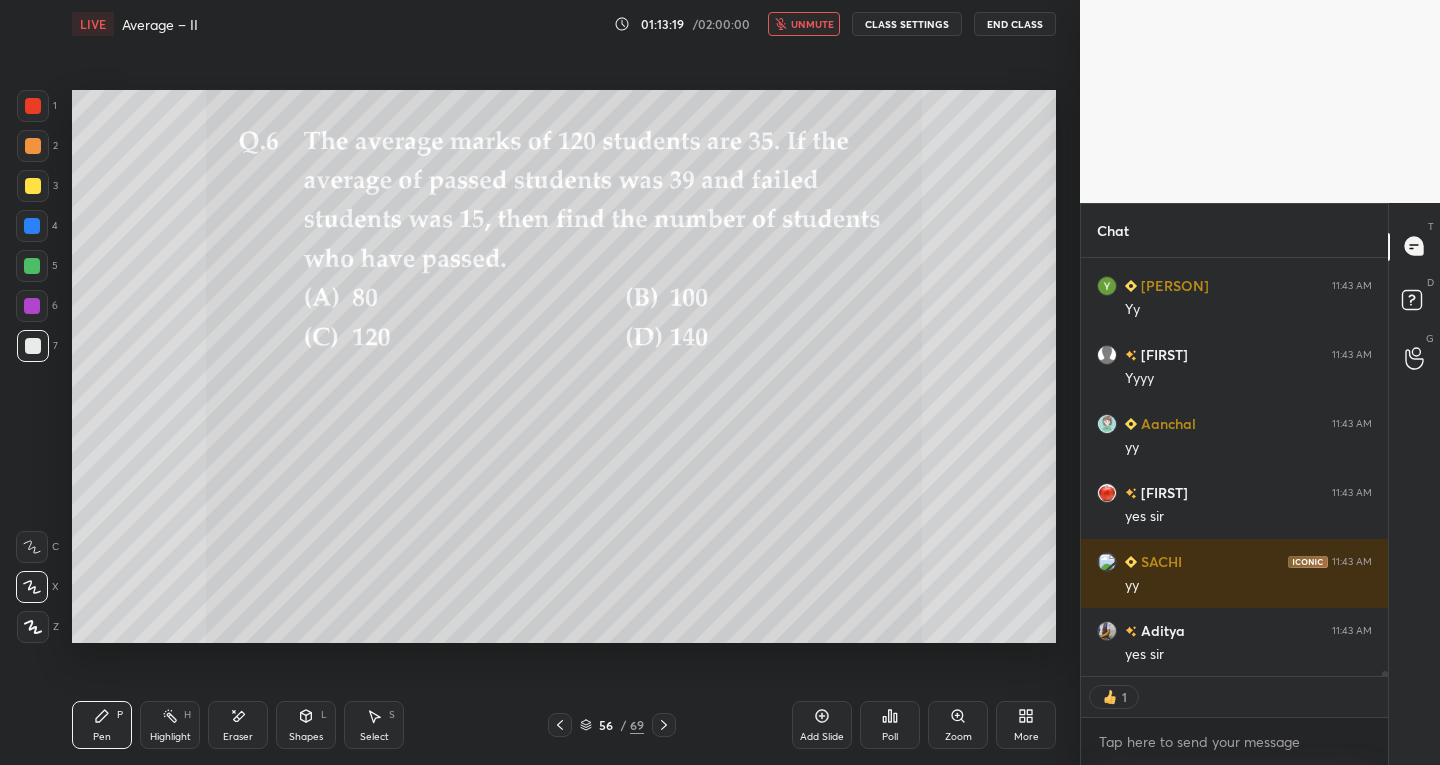 click on "unmute" at bounding box center [812, 24] 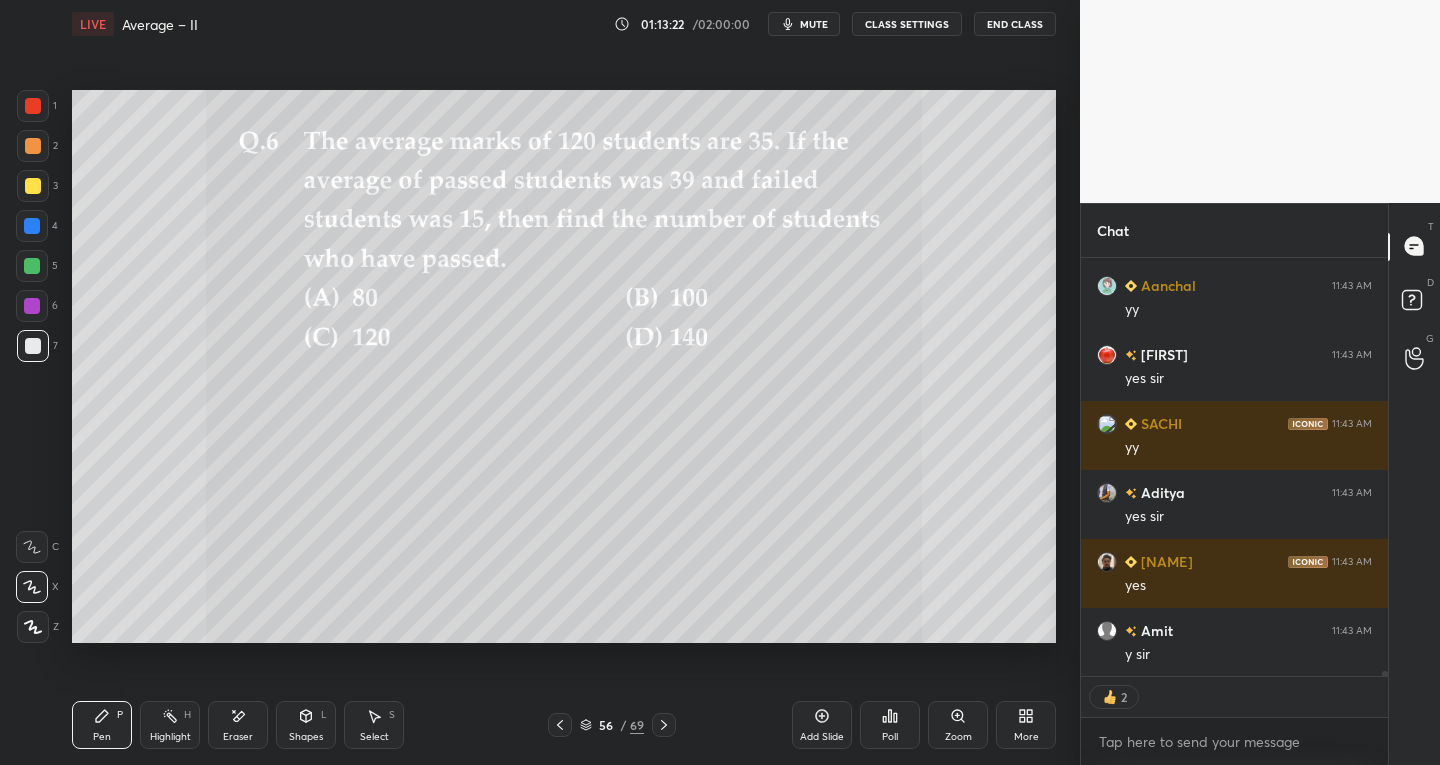 scroll, scrollTop: 33054, scrollLeft: 0, axis: vertical 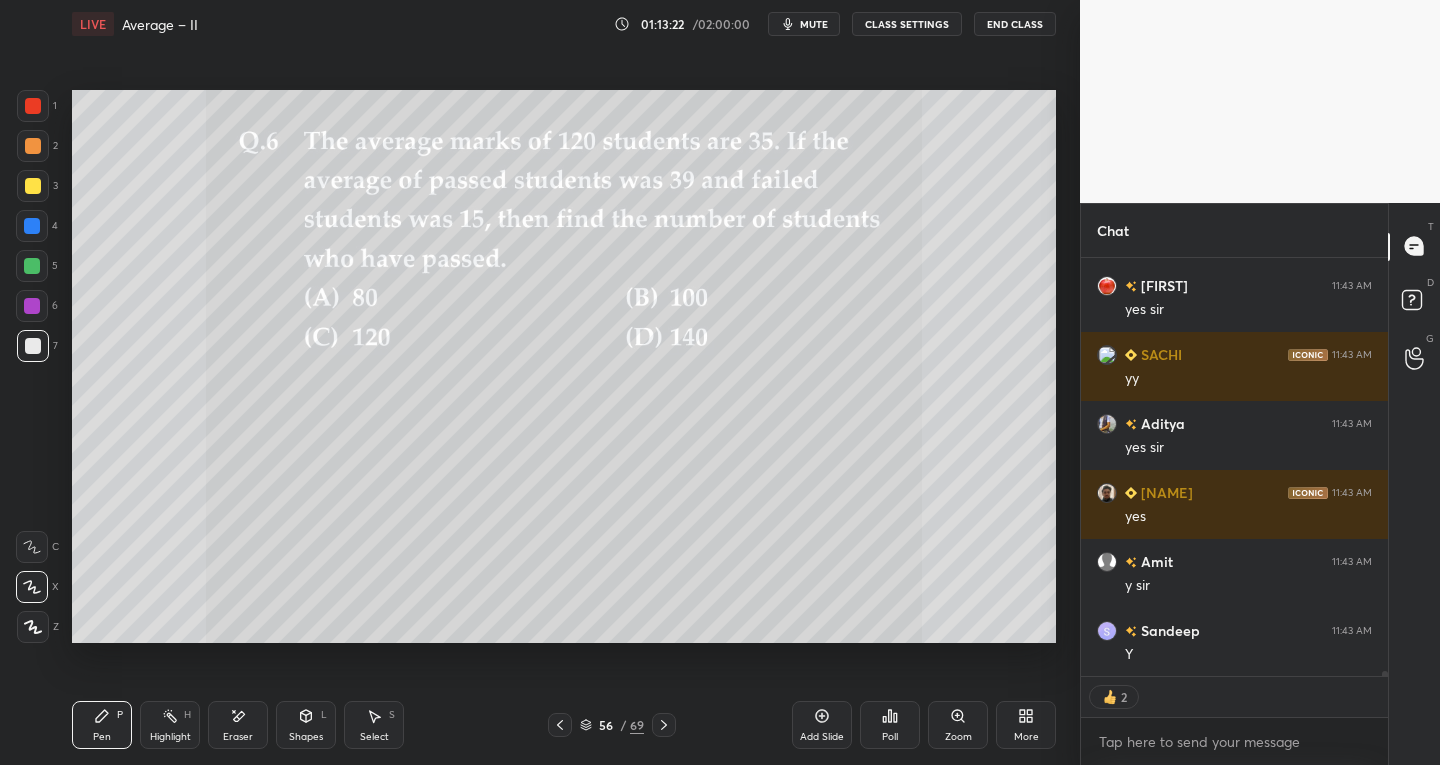 click on "mute" at bounding box center [814, 24] 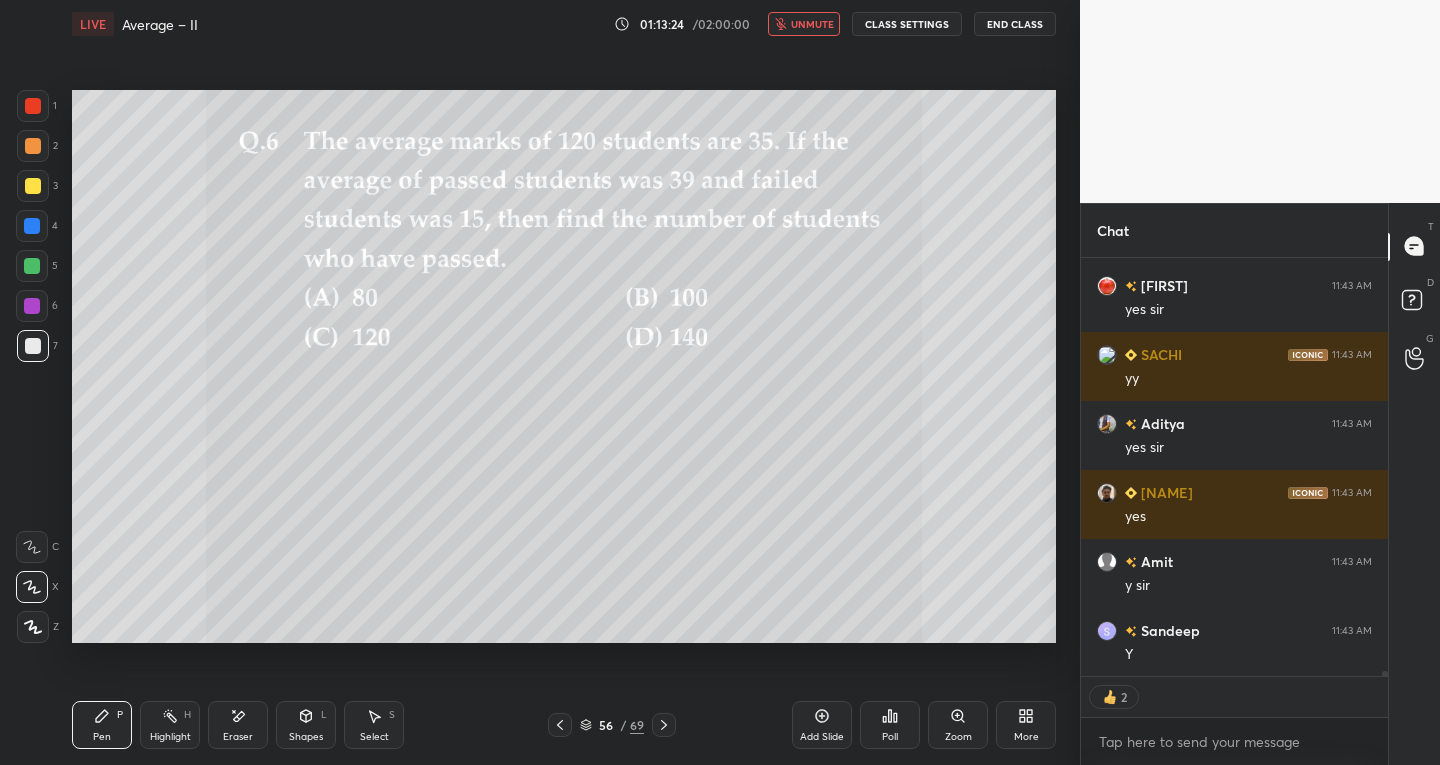 scroll, scrollTop: 33123, scrollLeft: 0, axis: vertical 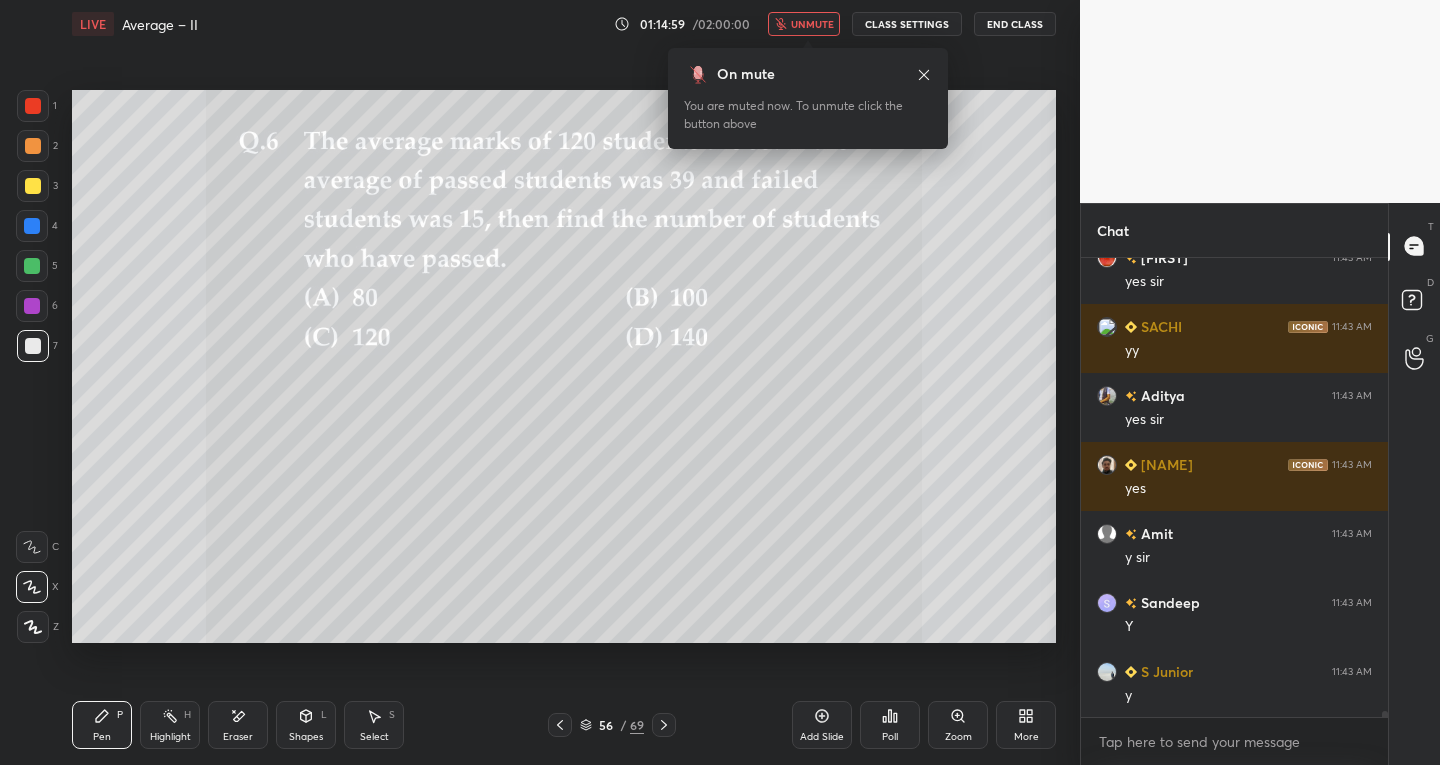 click on "LIVE Average – II 01:14:59 /  02:00:00 unmute CLASS SETTINGS End Class" at bounding box center [564, 24] 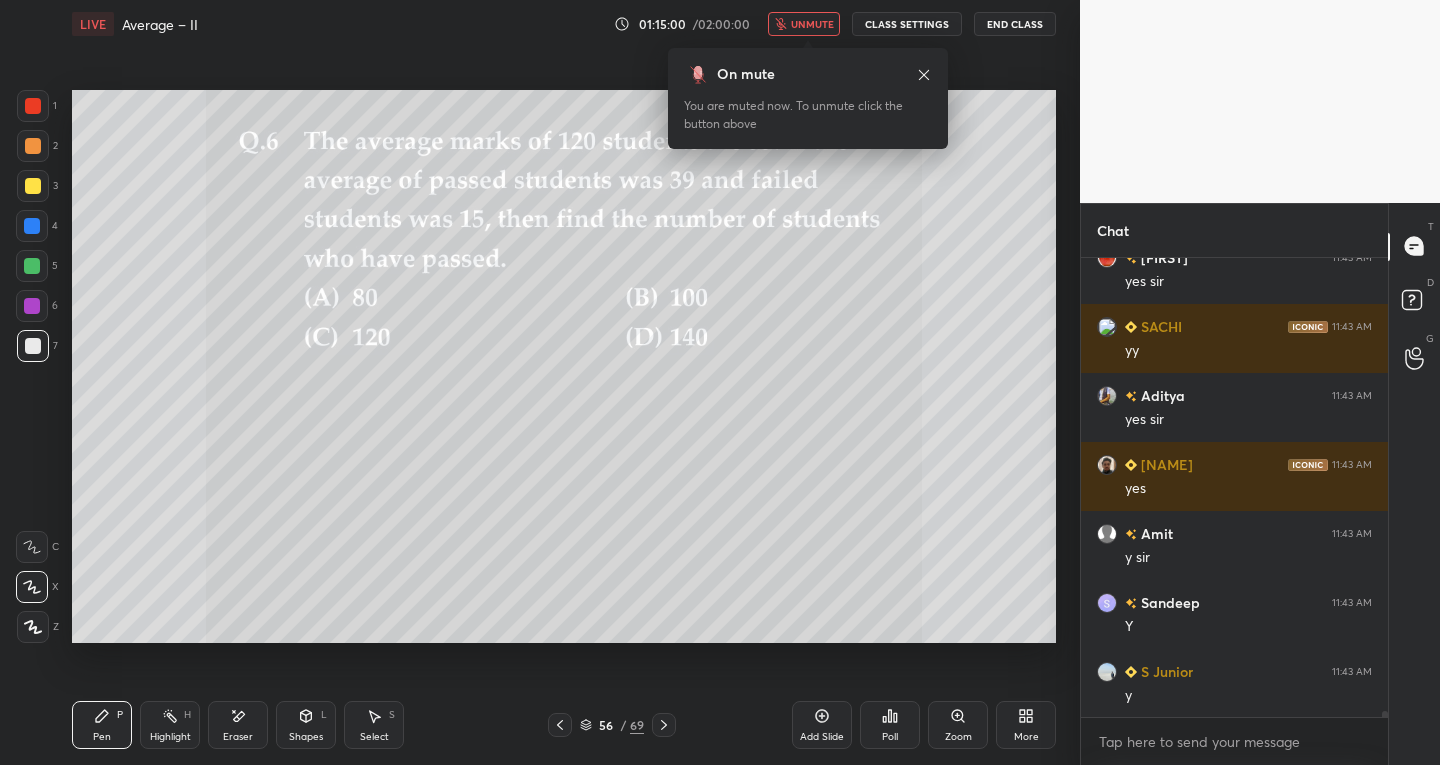 click on "unmute" at bounding box center (812, 24) 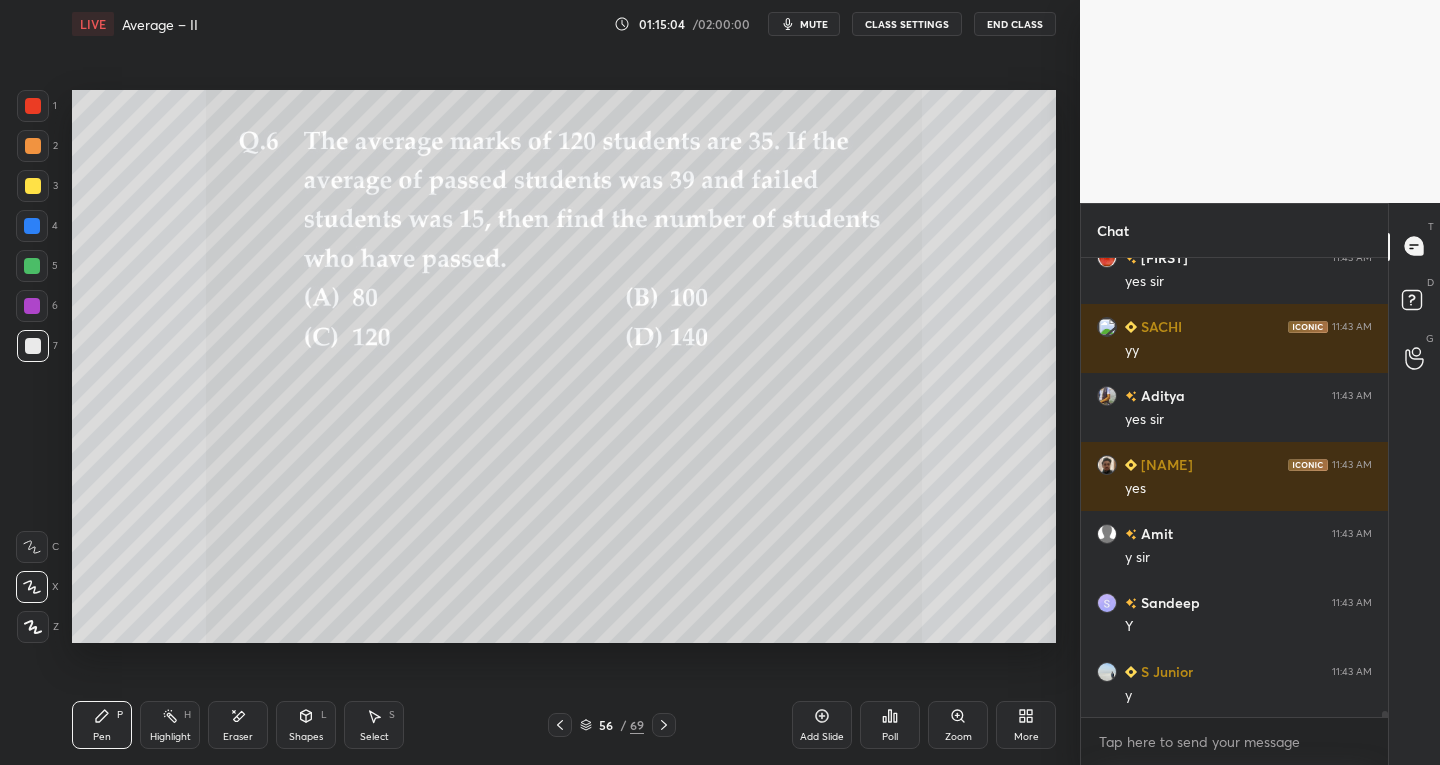 click 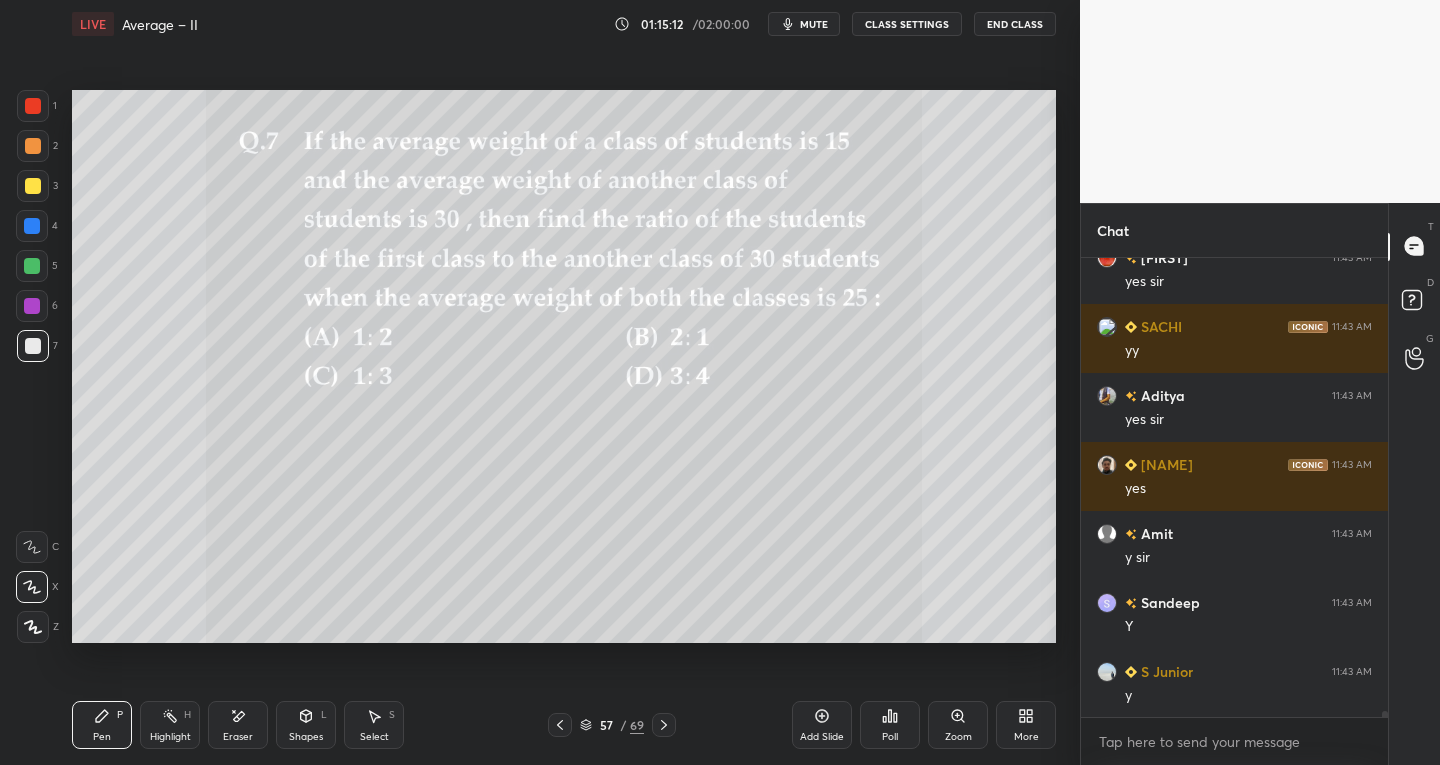 click at bounding box center (560, 725) 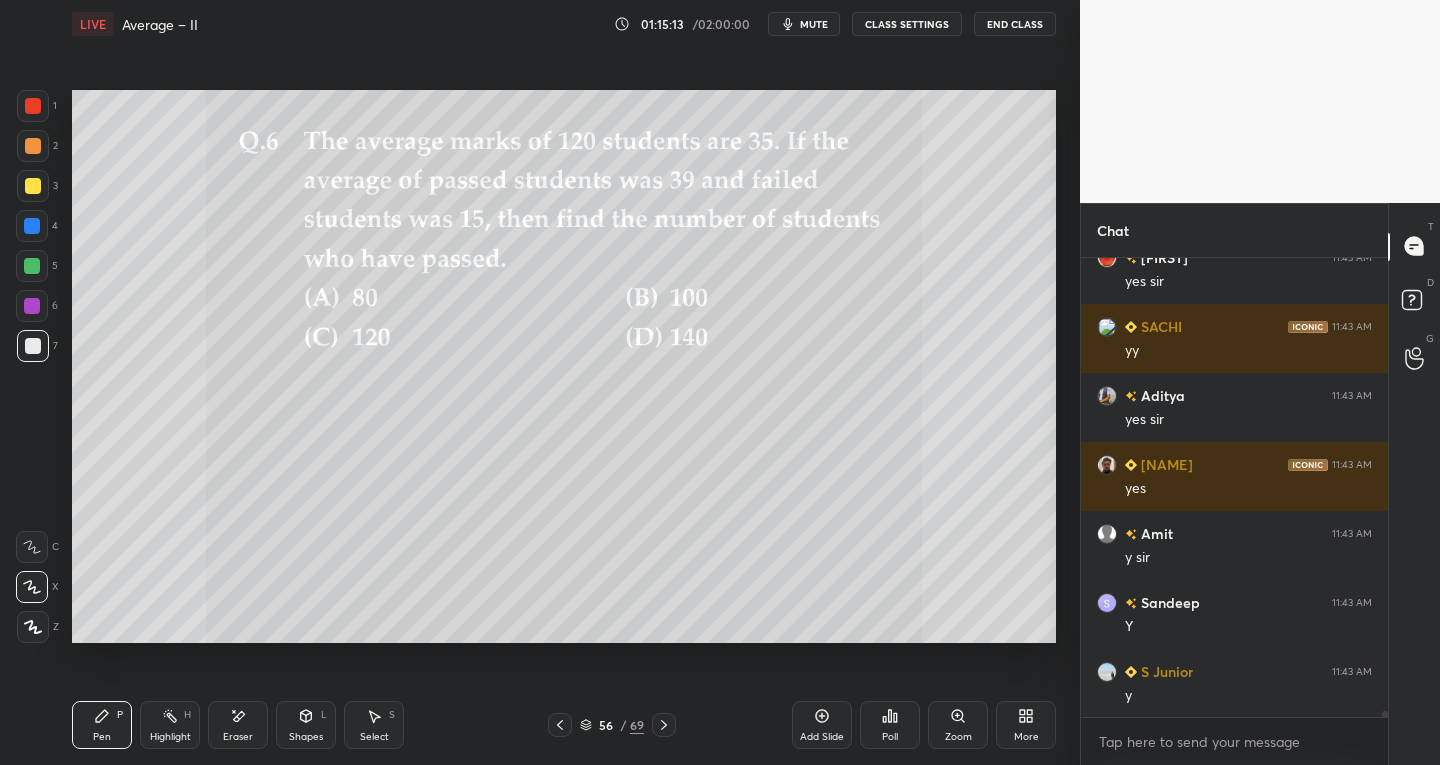click 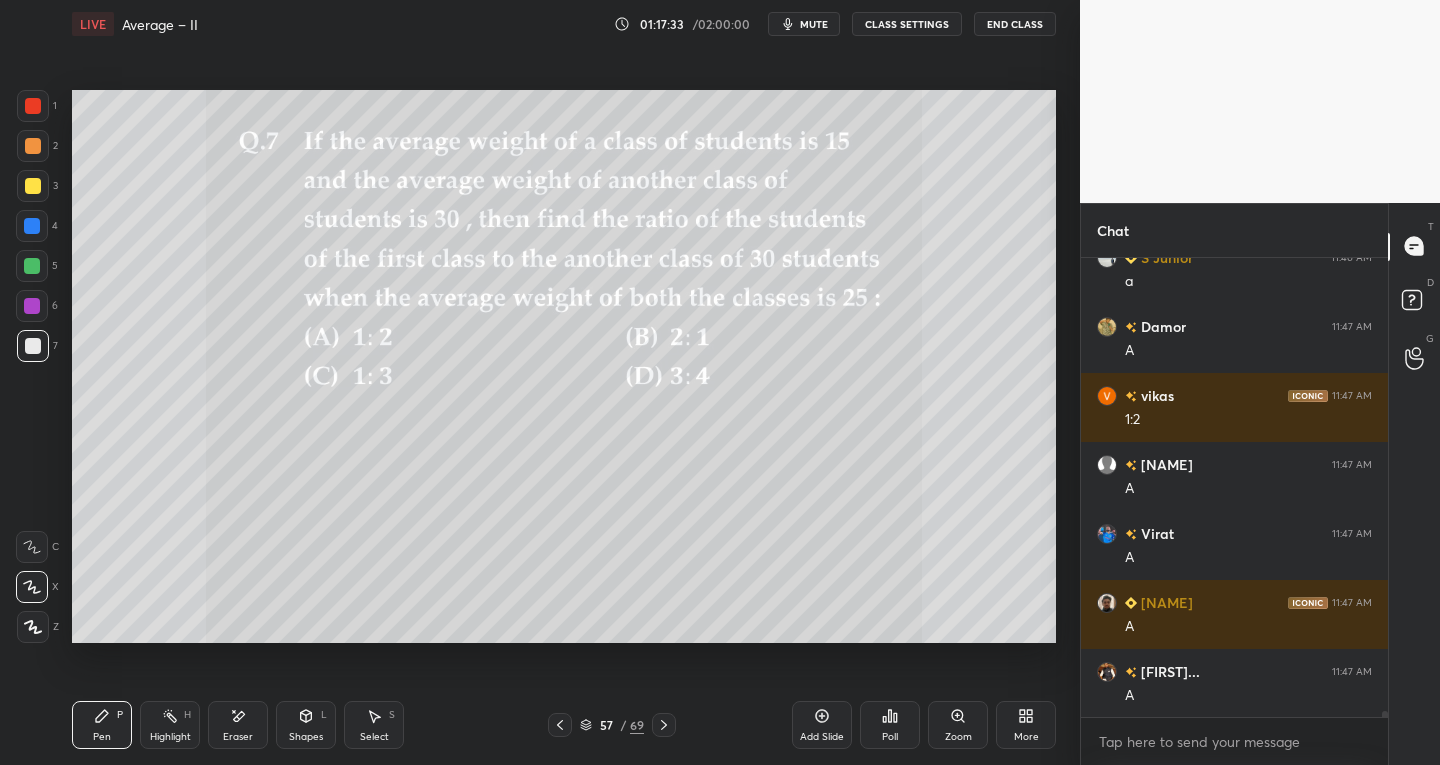 scroll, scrollTop: 34117, scrollLeft: 0, axis: vertical 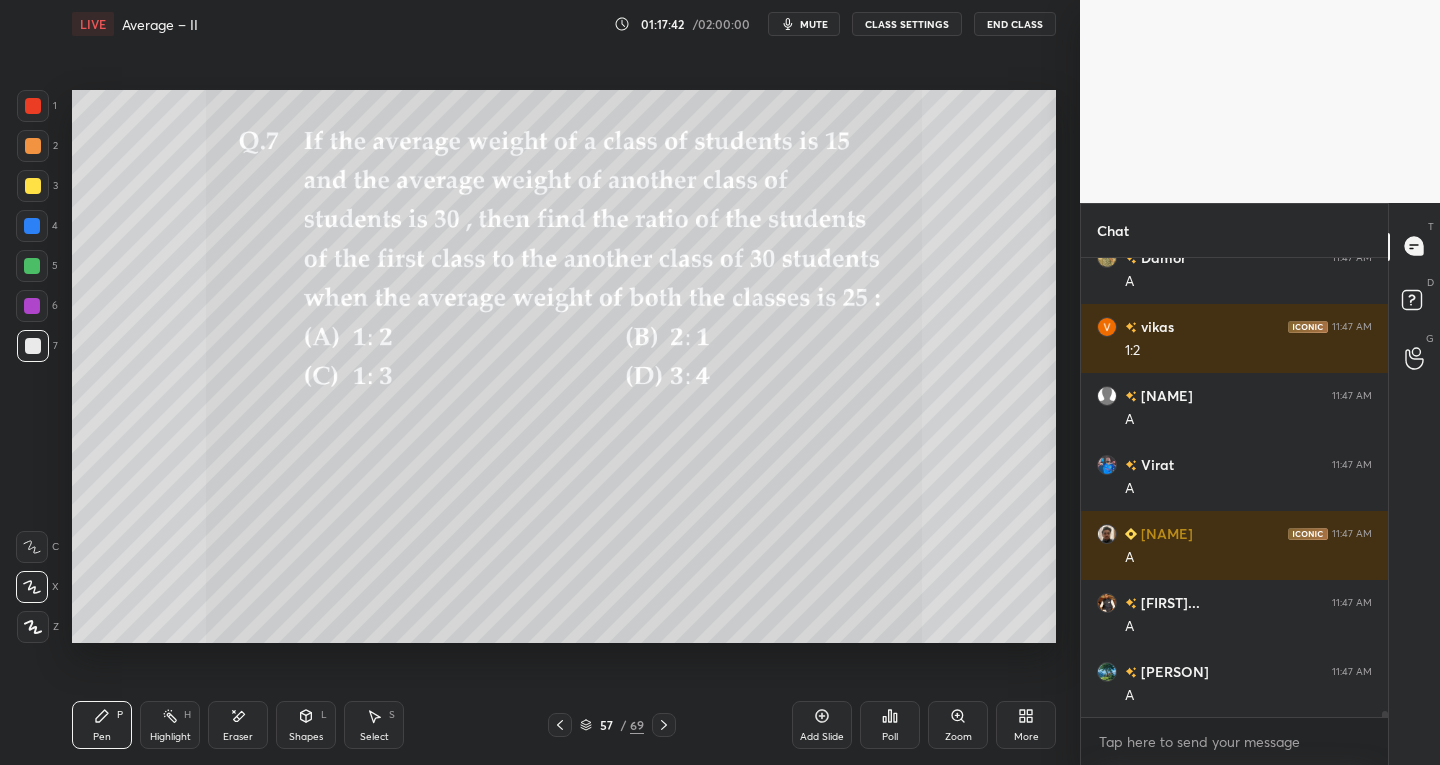 click at bounding box center [664, 725] 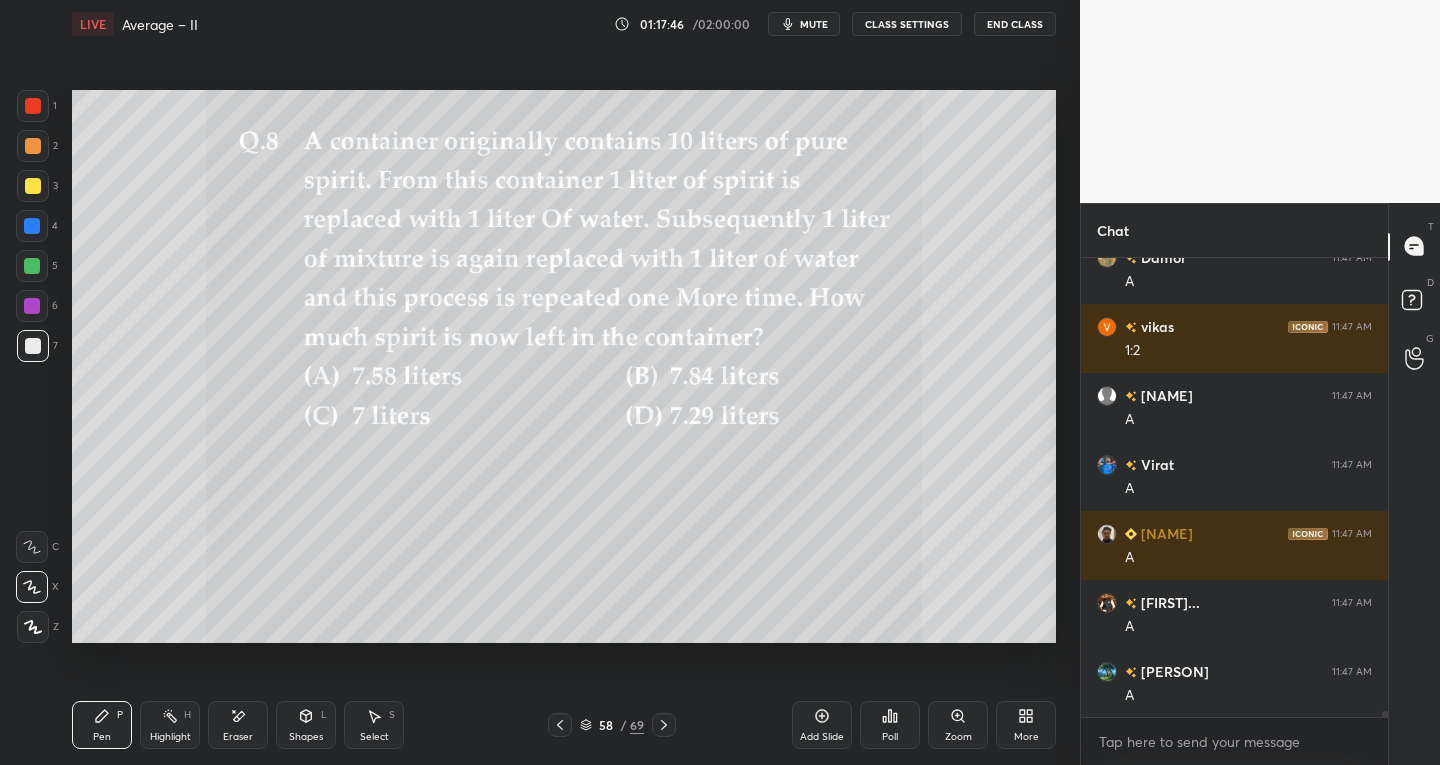 click 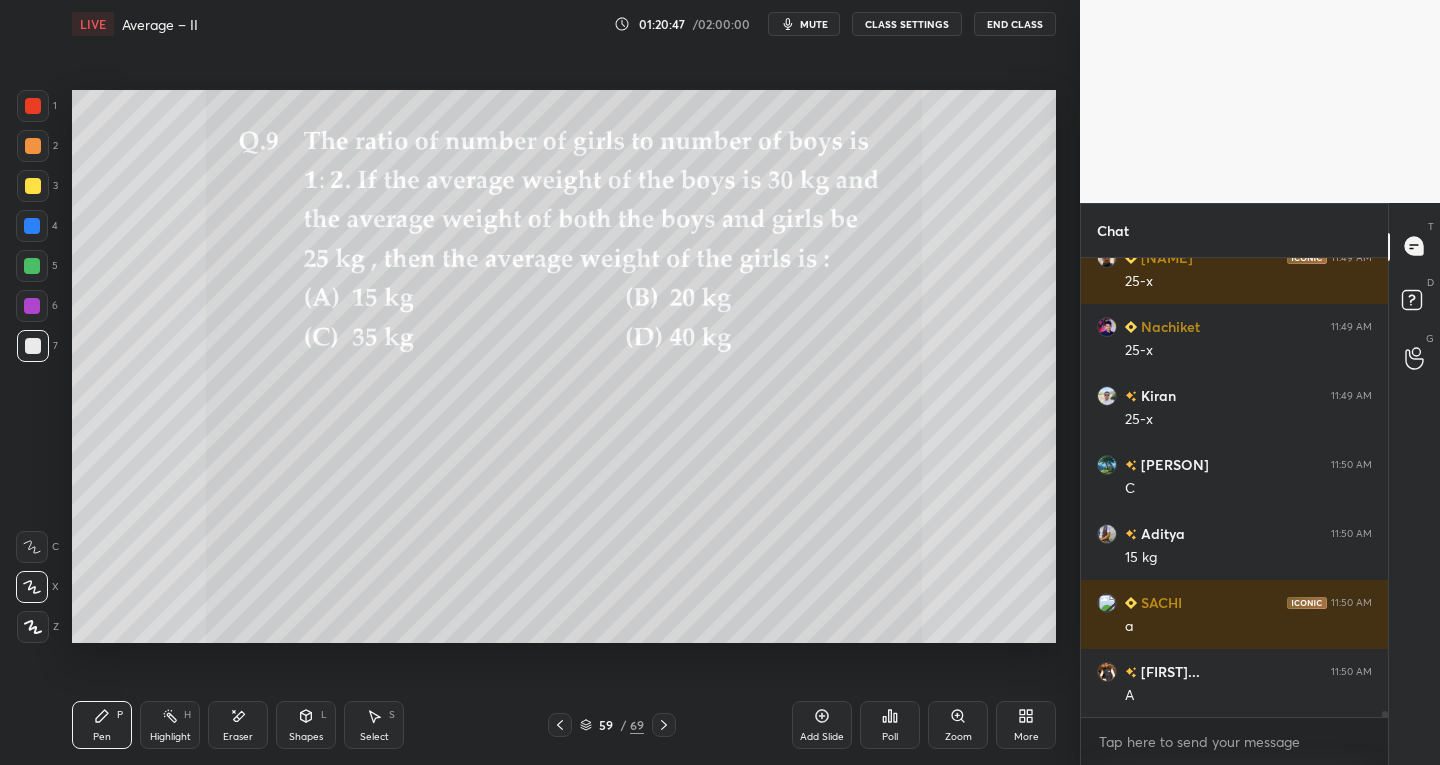 scroll, scrollTop: 35584, scrollLeft: 0, axis: vertical 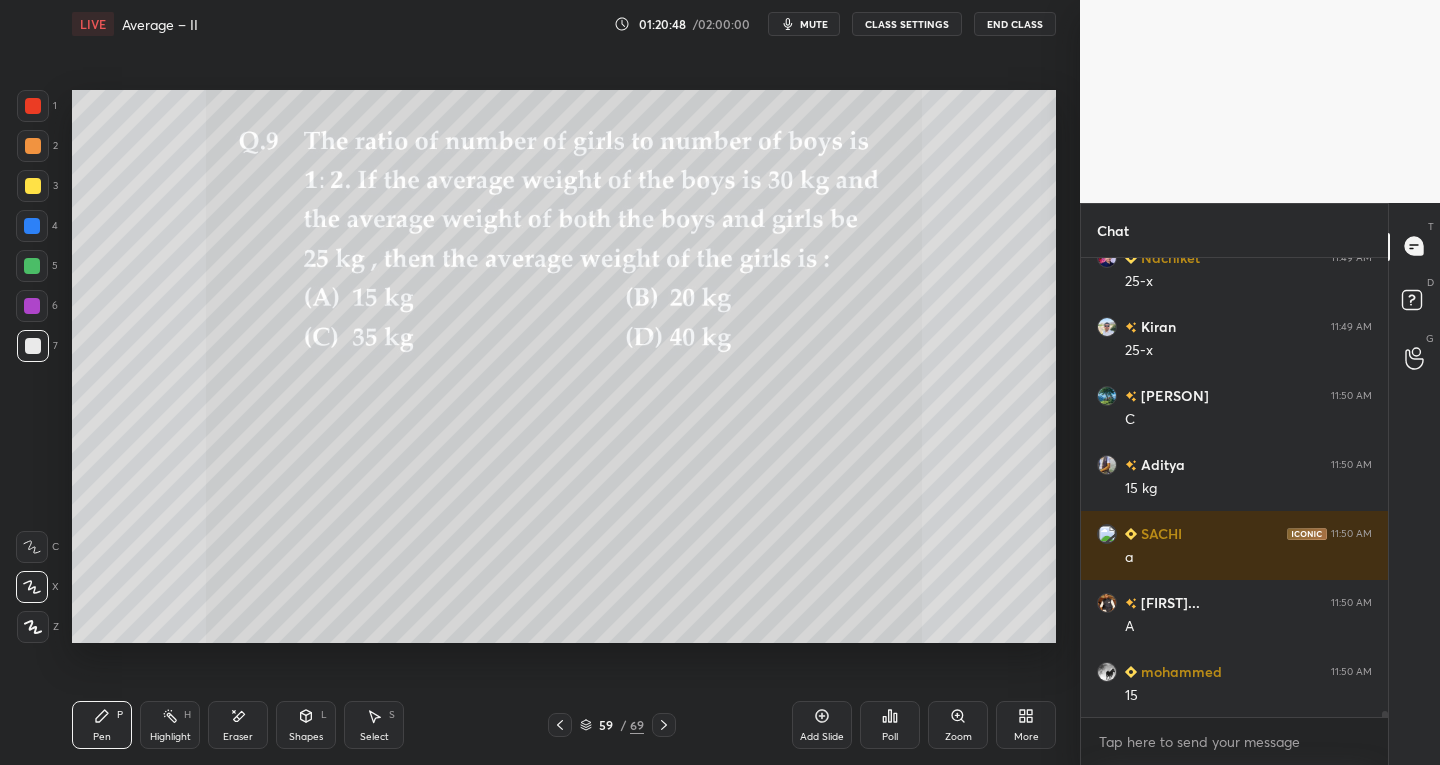 click 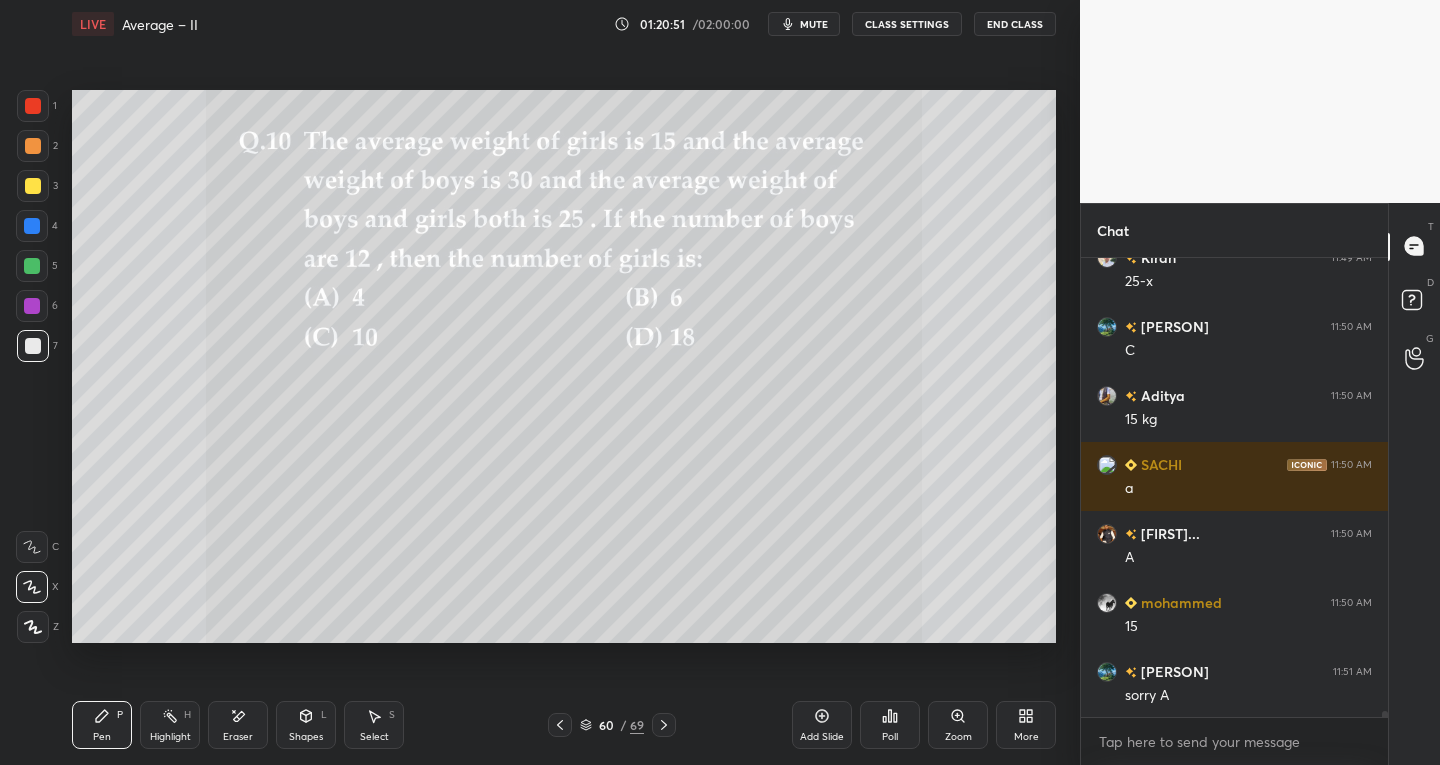 scroll, scrollTop: 35722, scrollLeft: 0, axis: vertical 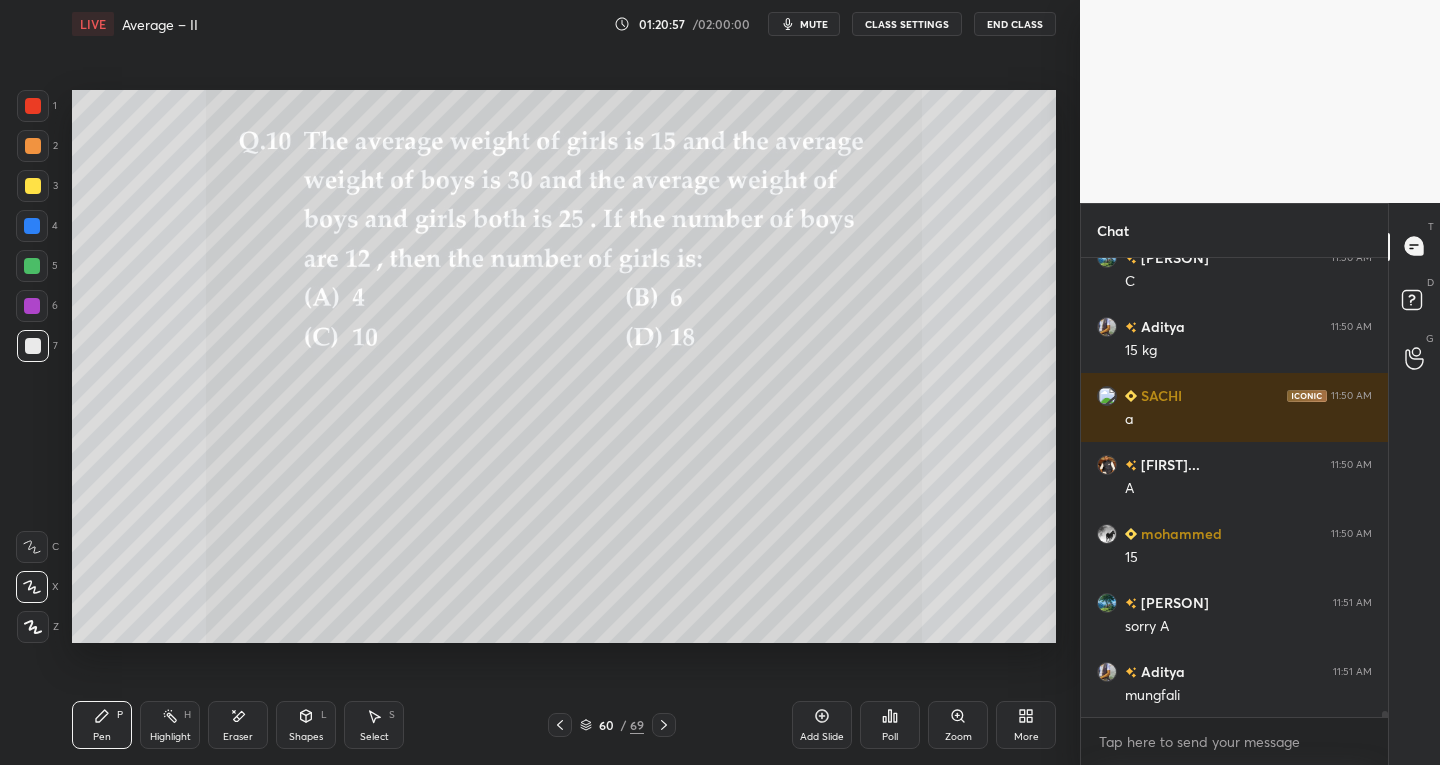 click 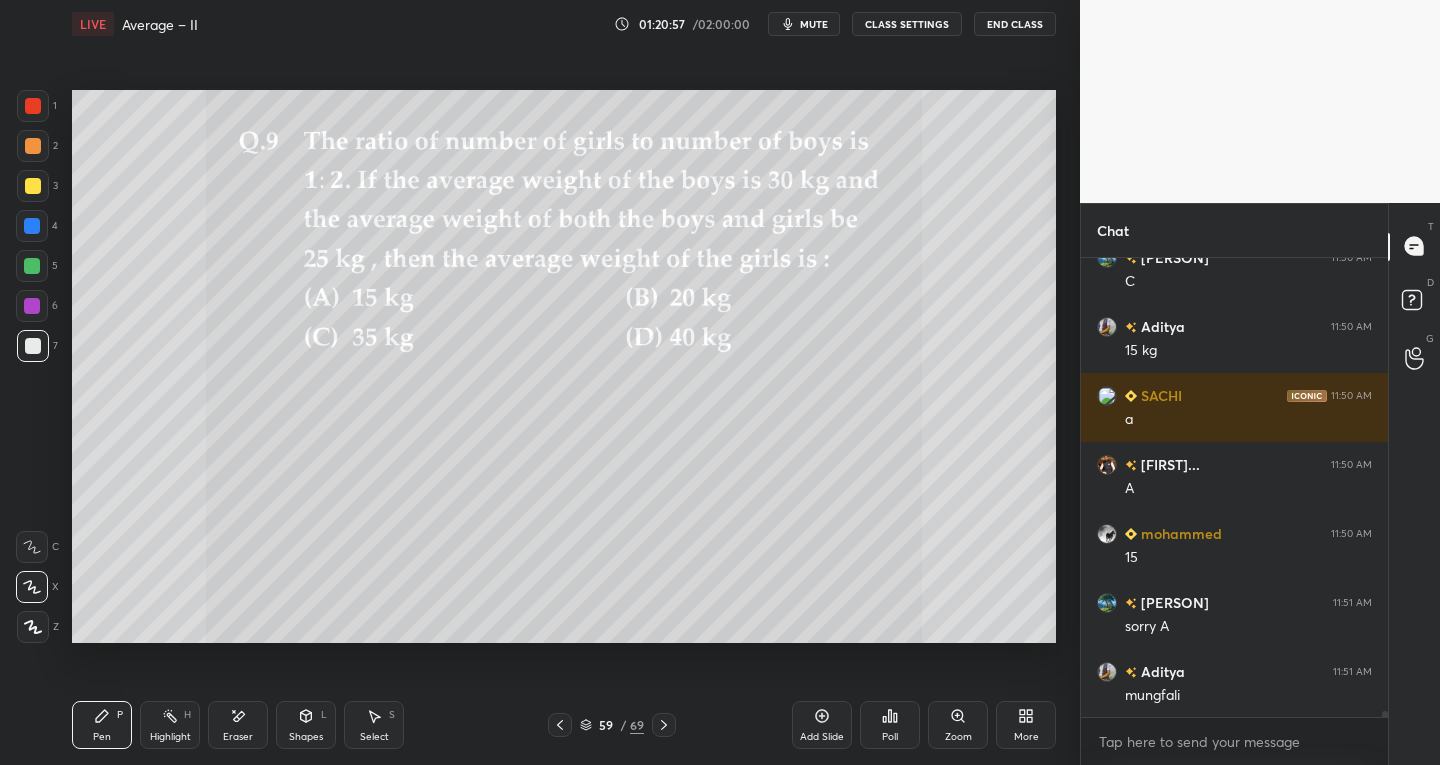 click at bounding box center [560, 725] 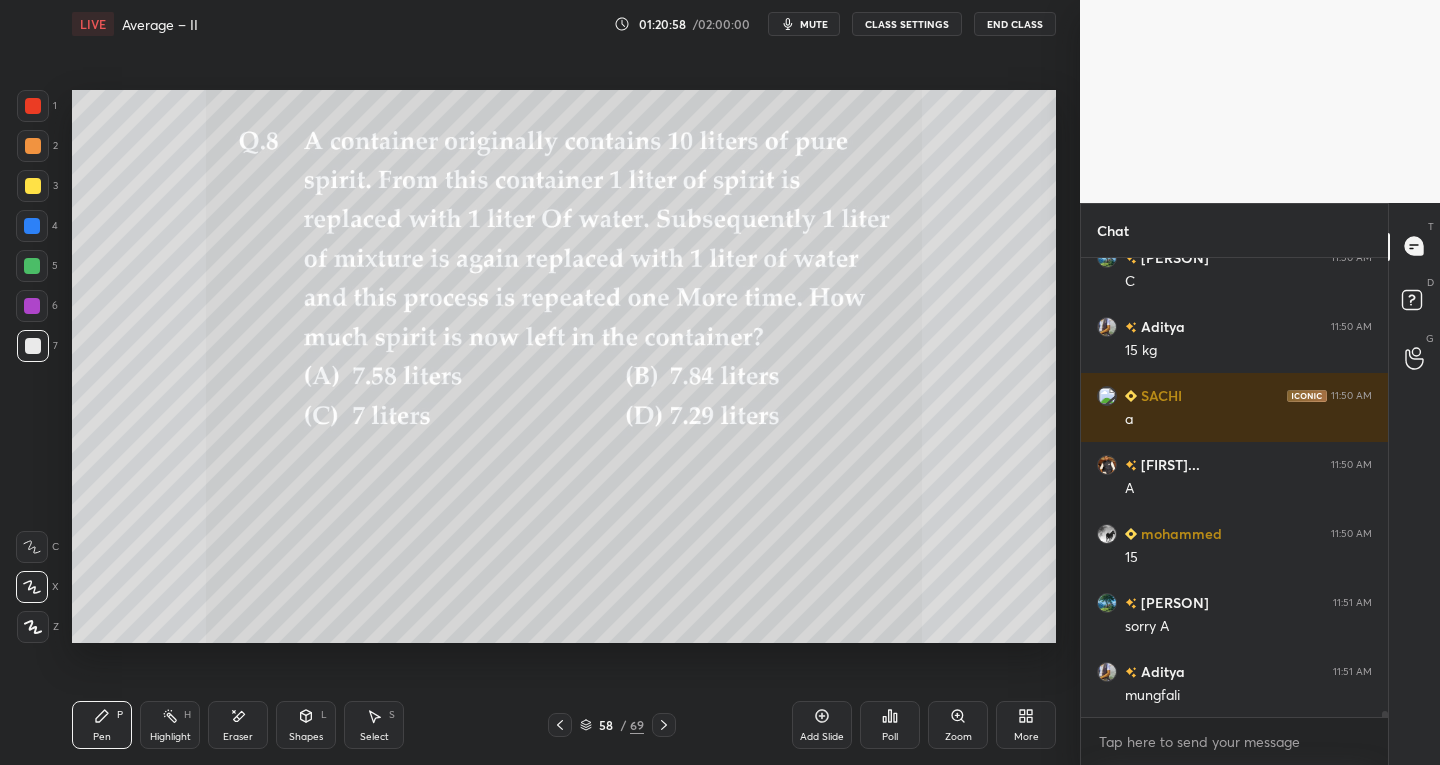 click at bounding box center [560, 725] 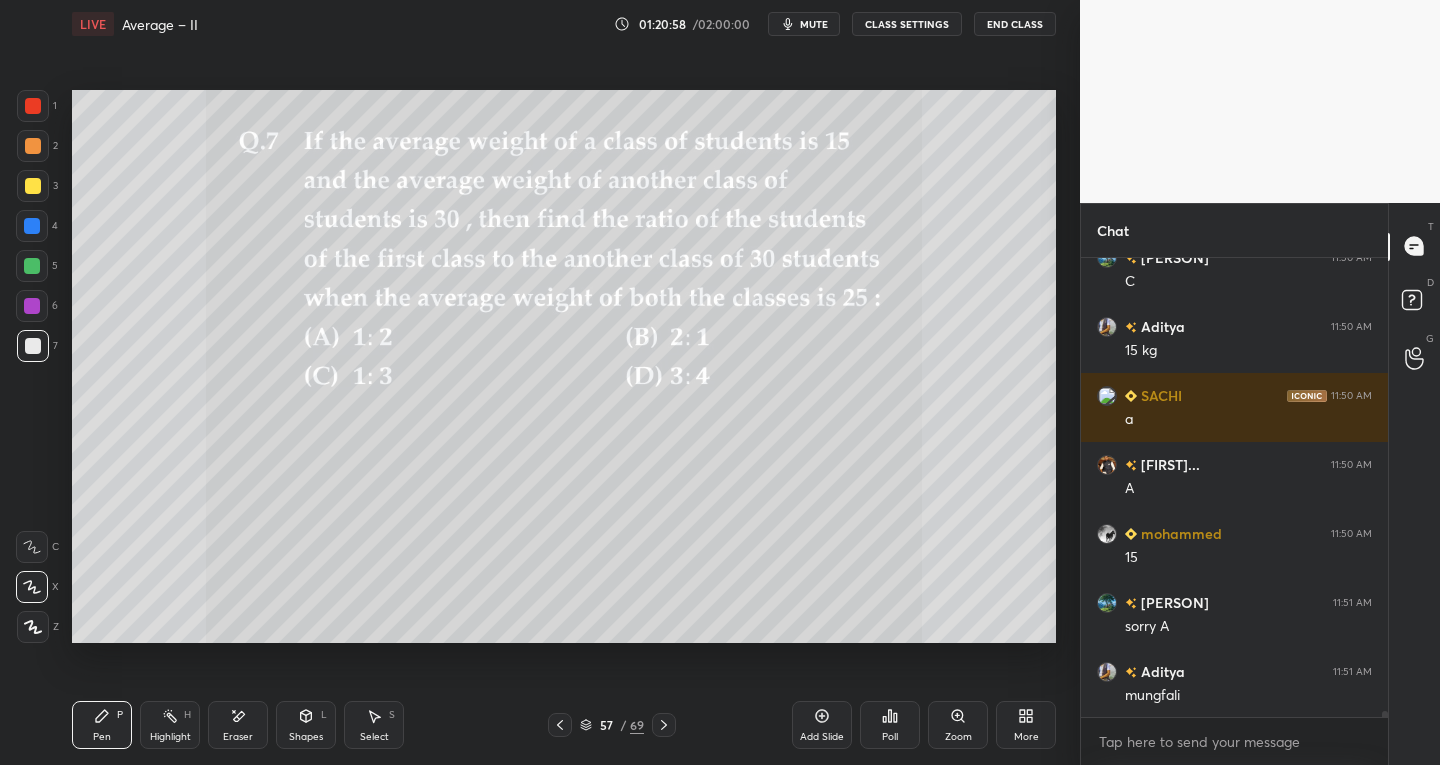 click 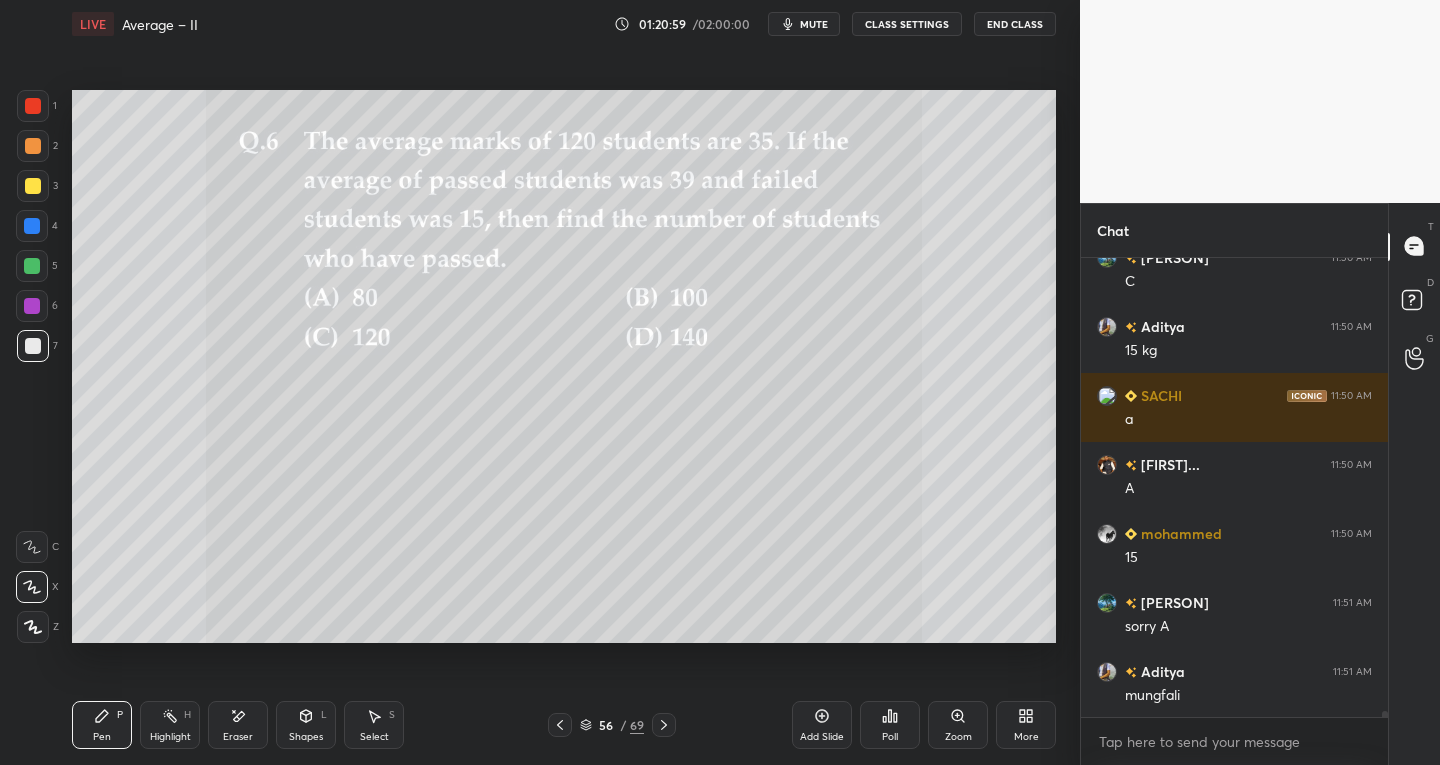 click 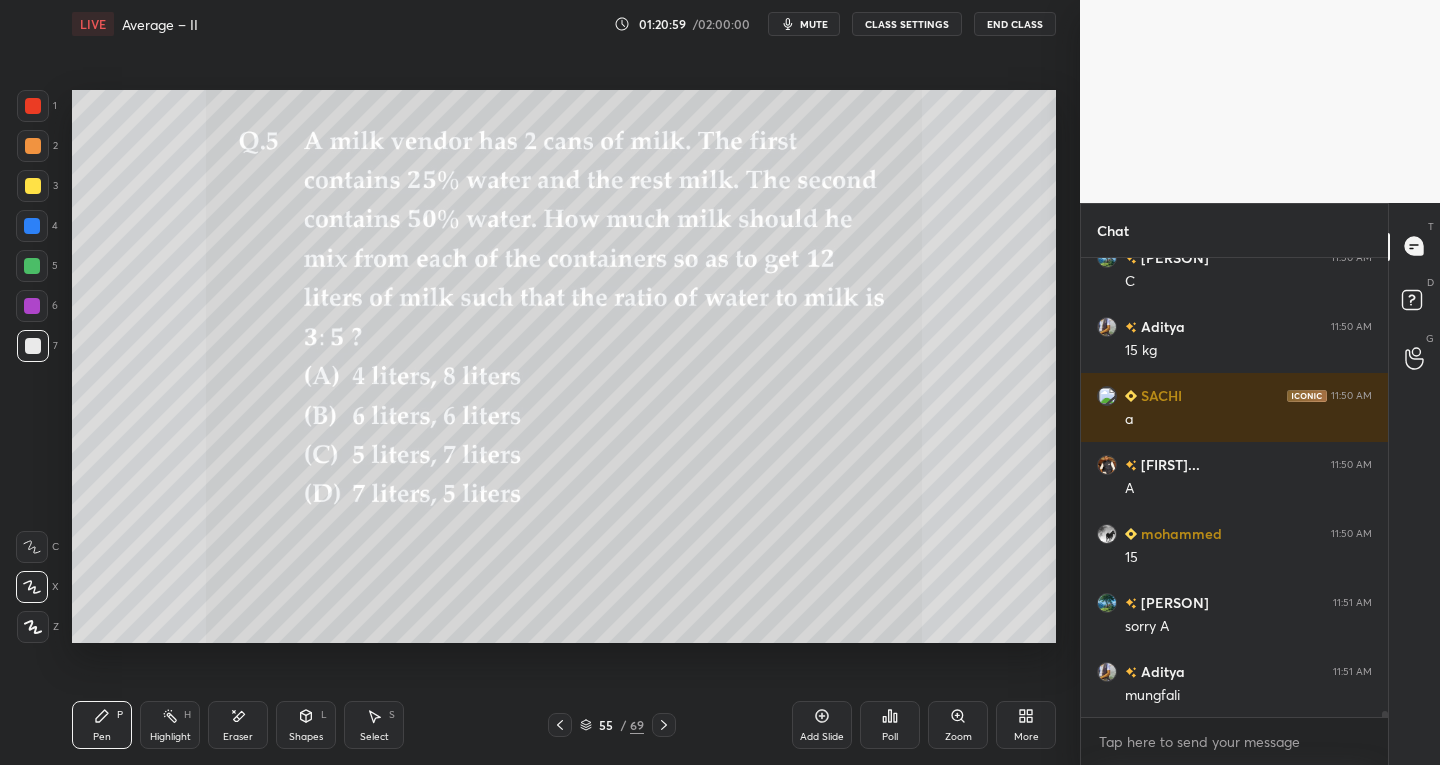 click 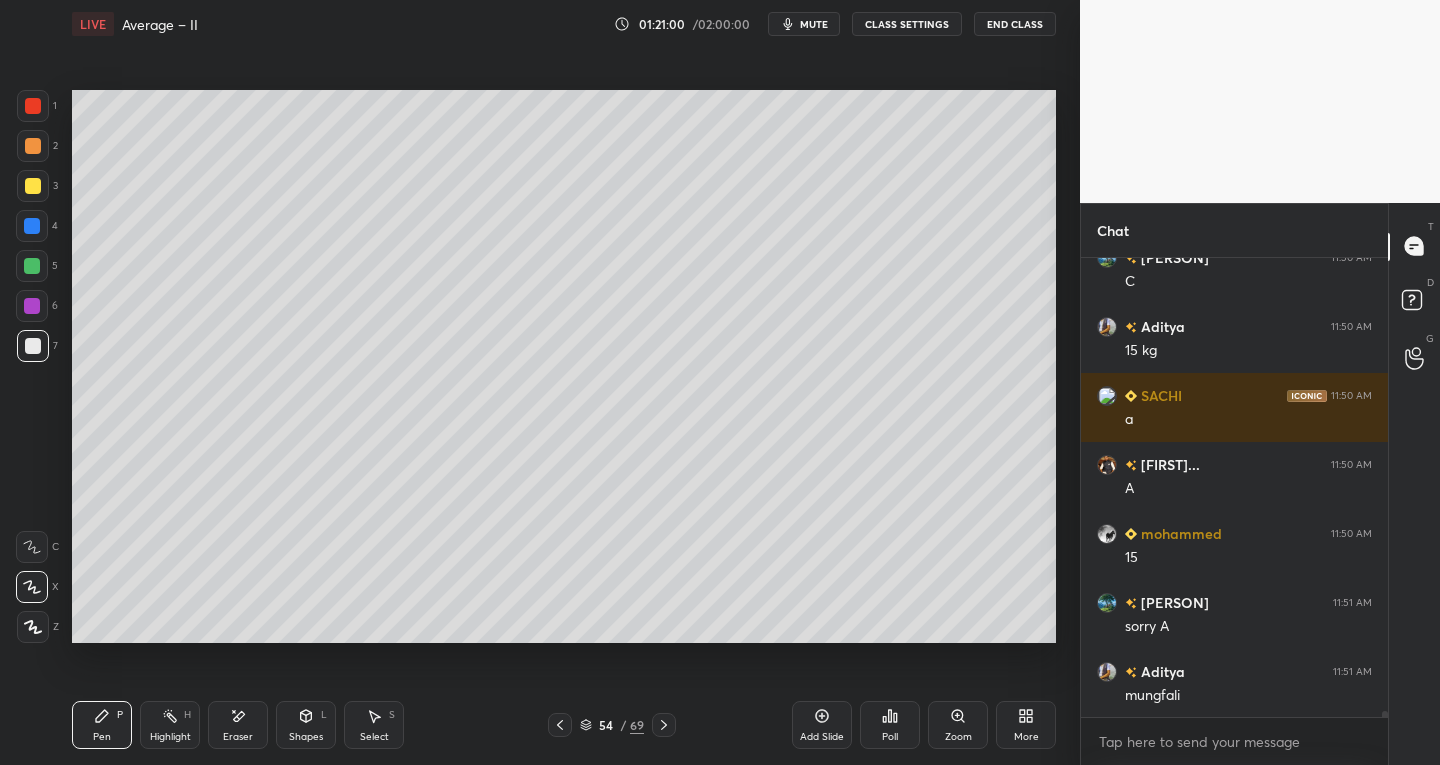 click 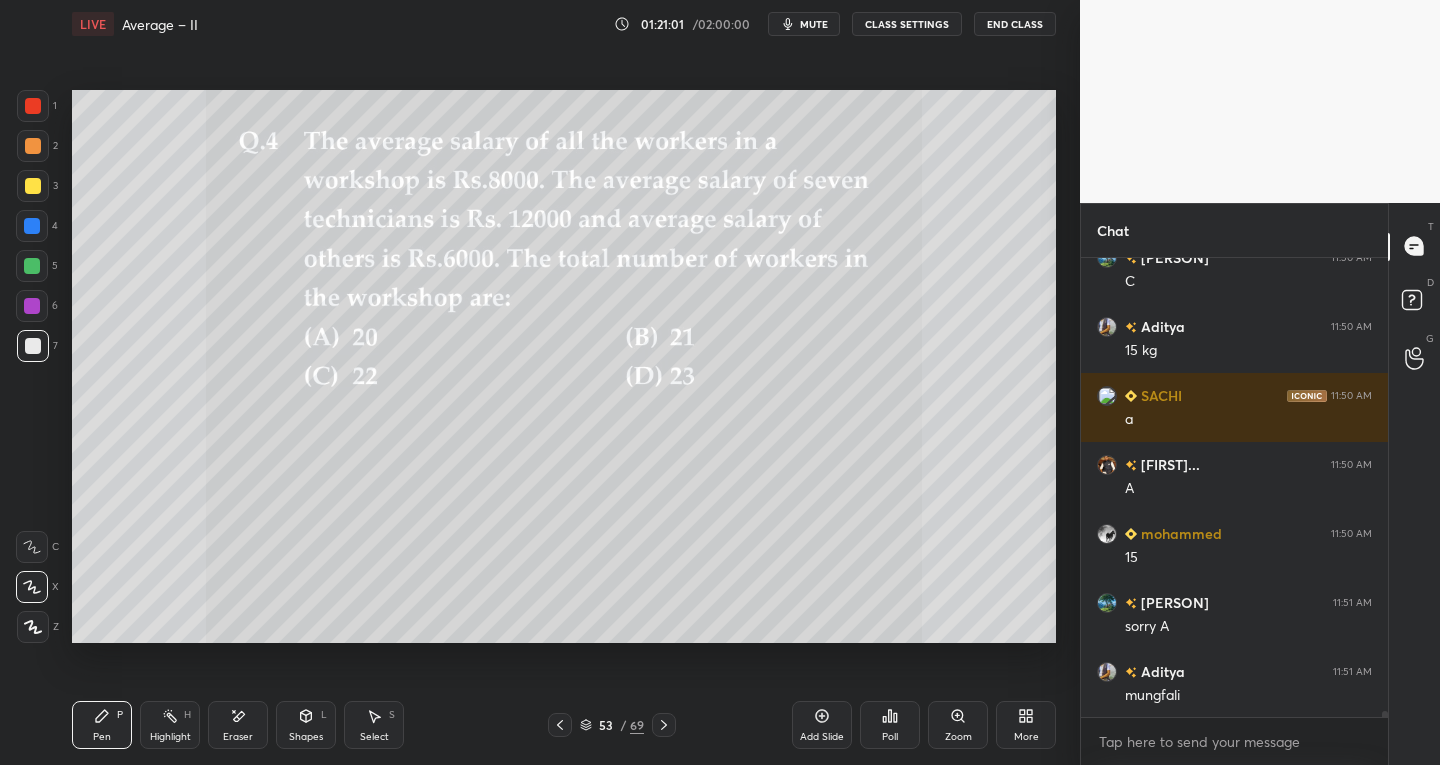 click 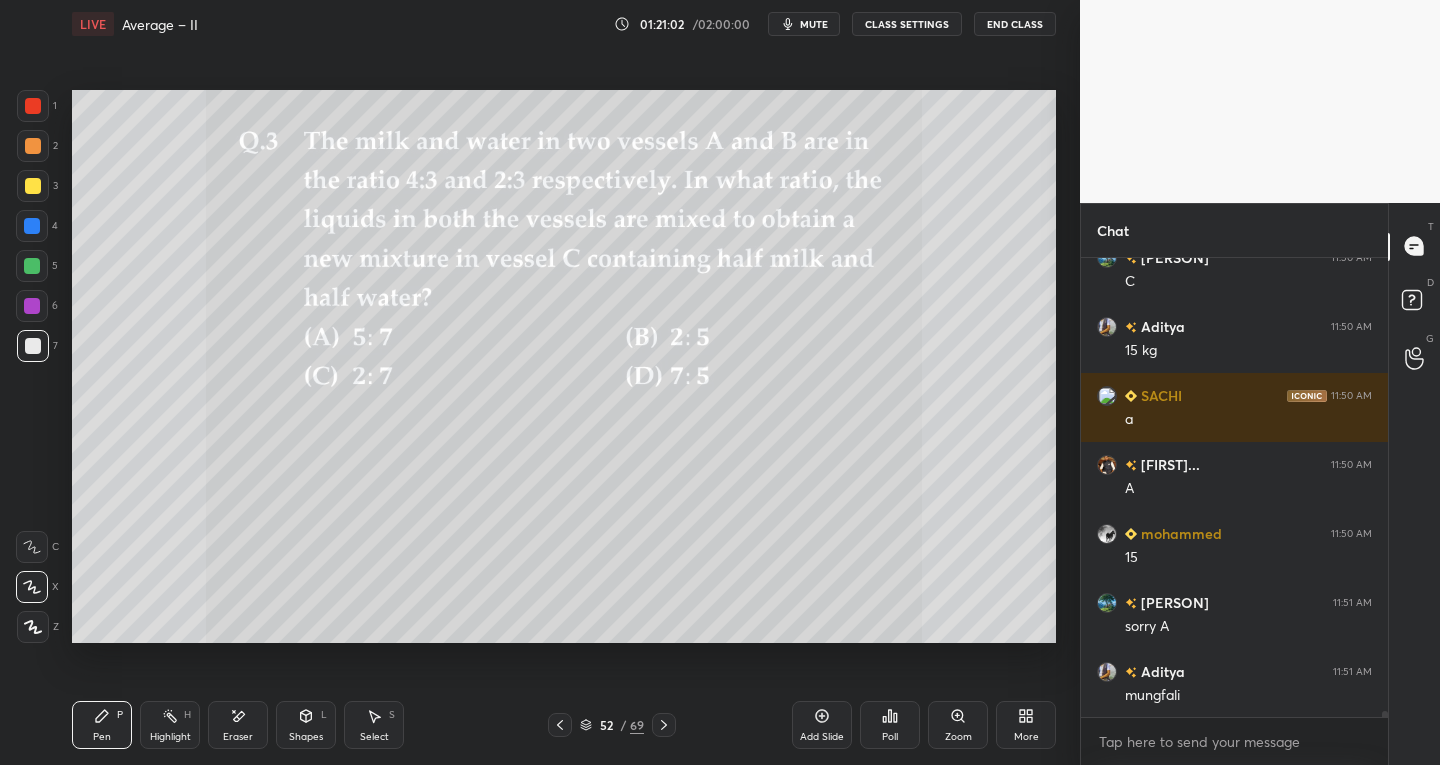 click 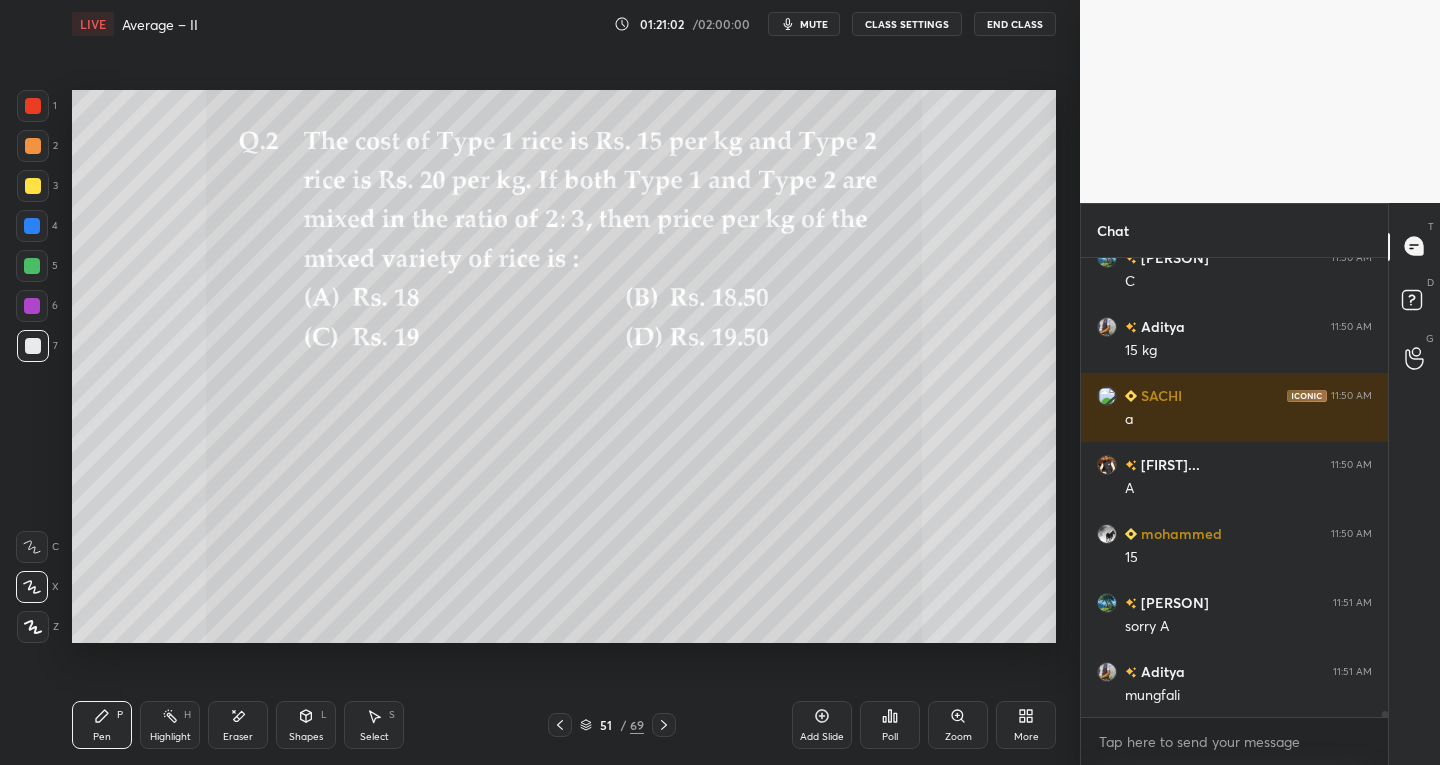 click 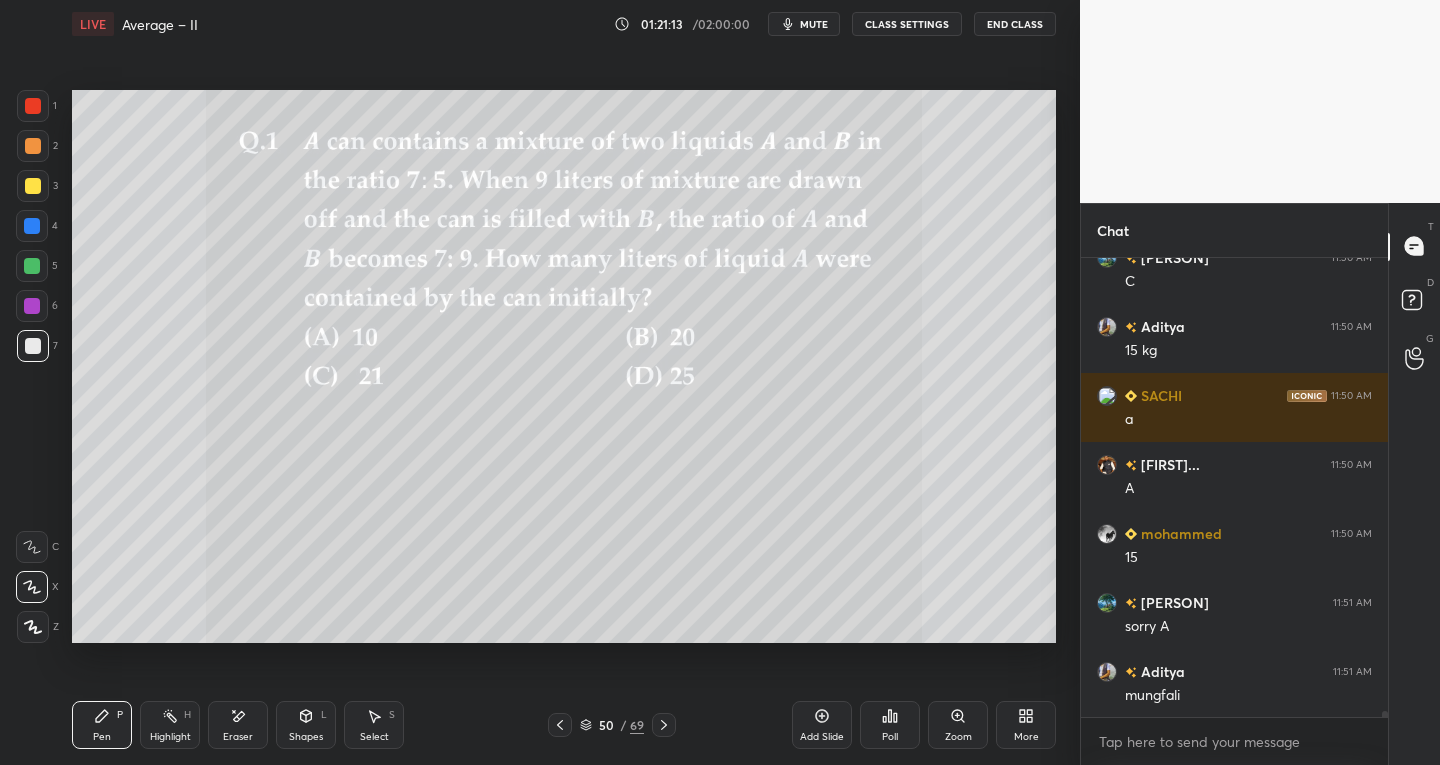 click 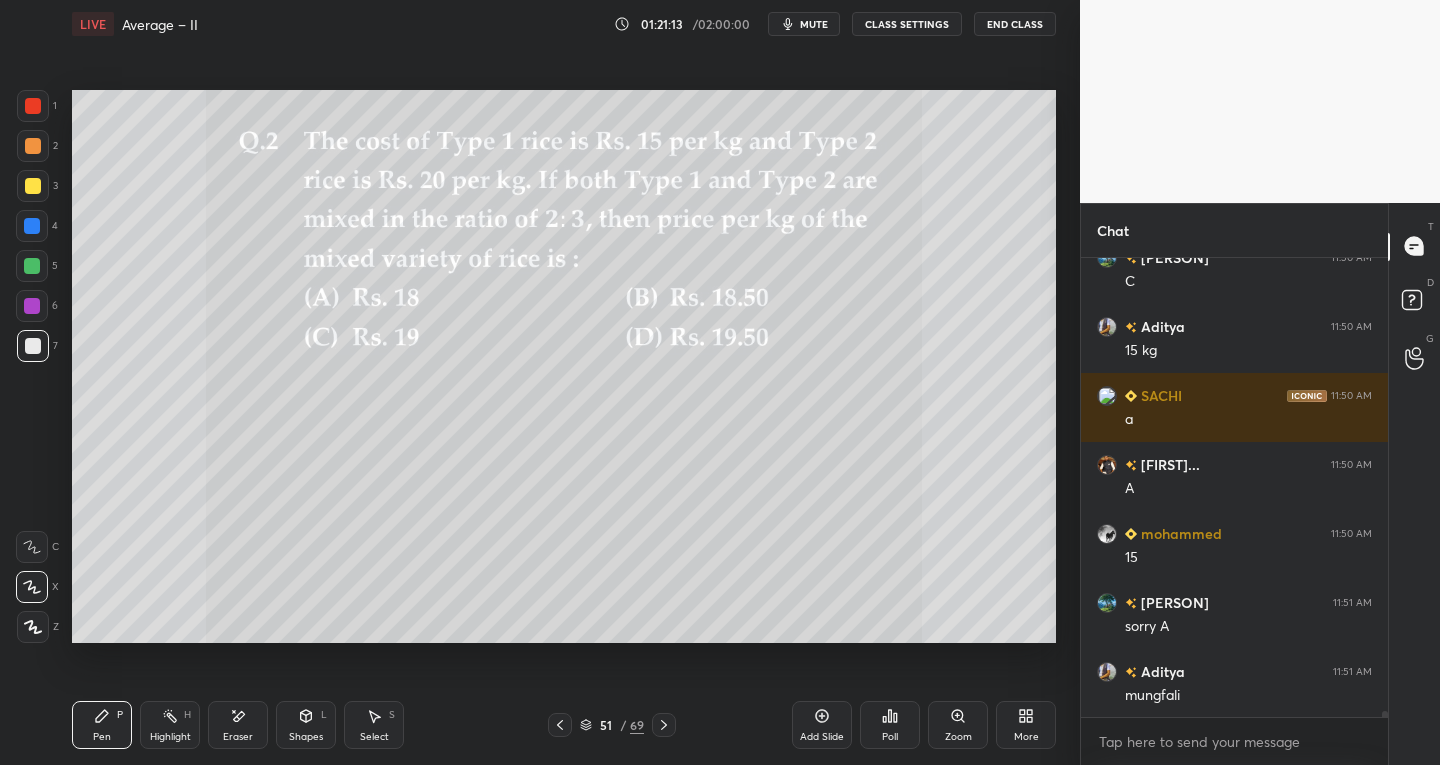 click 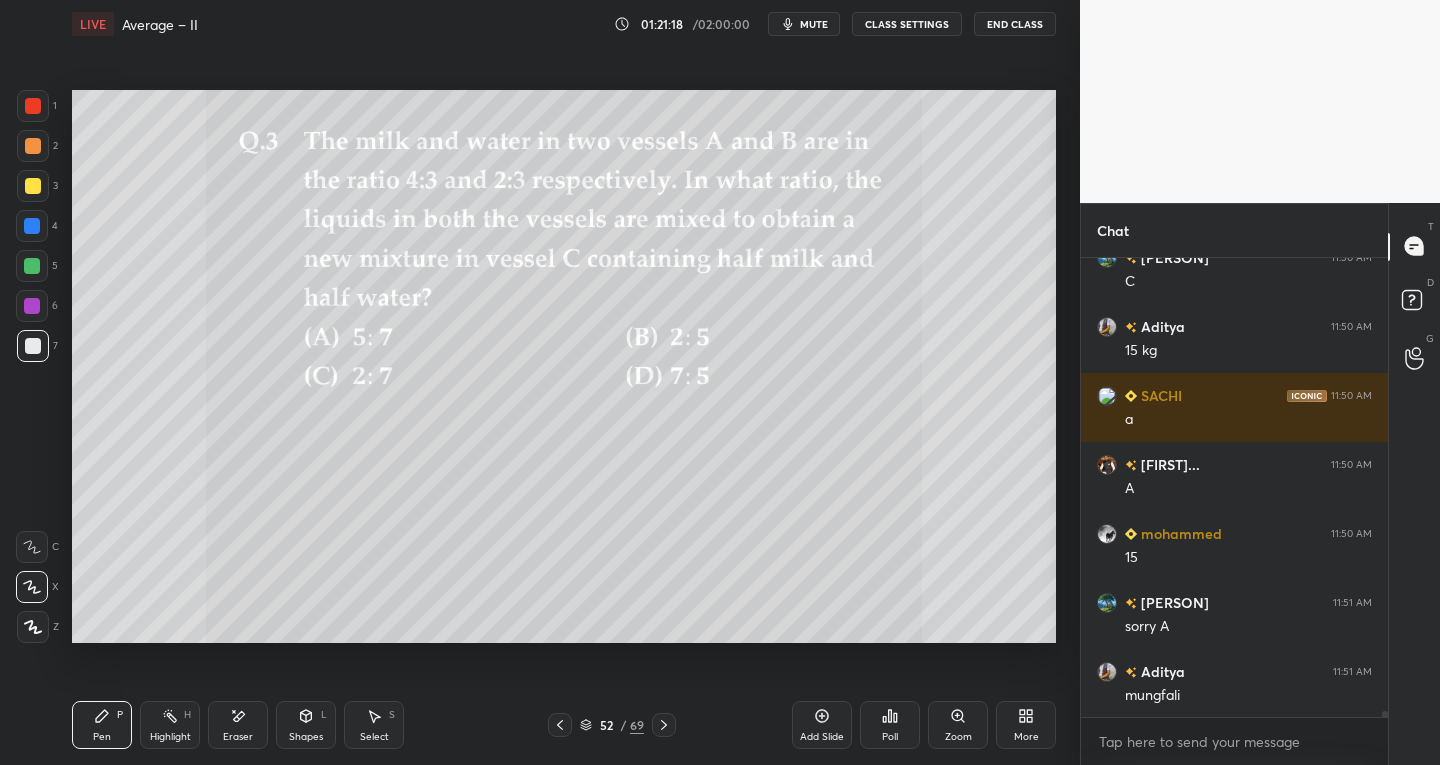 click 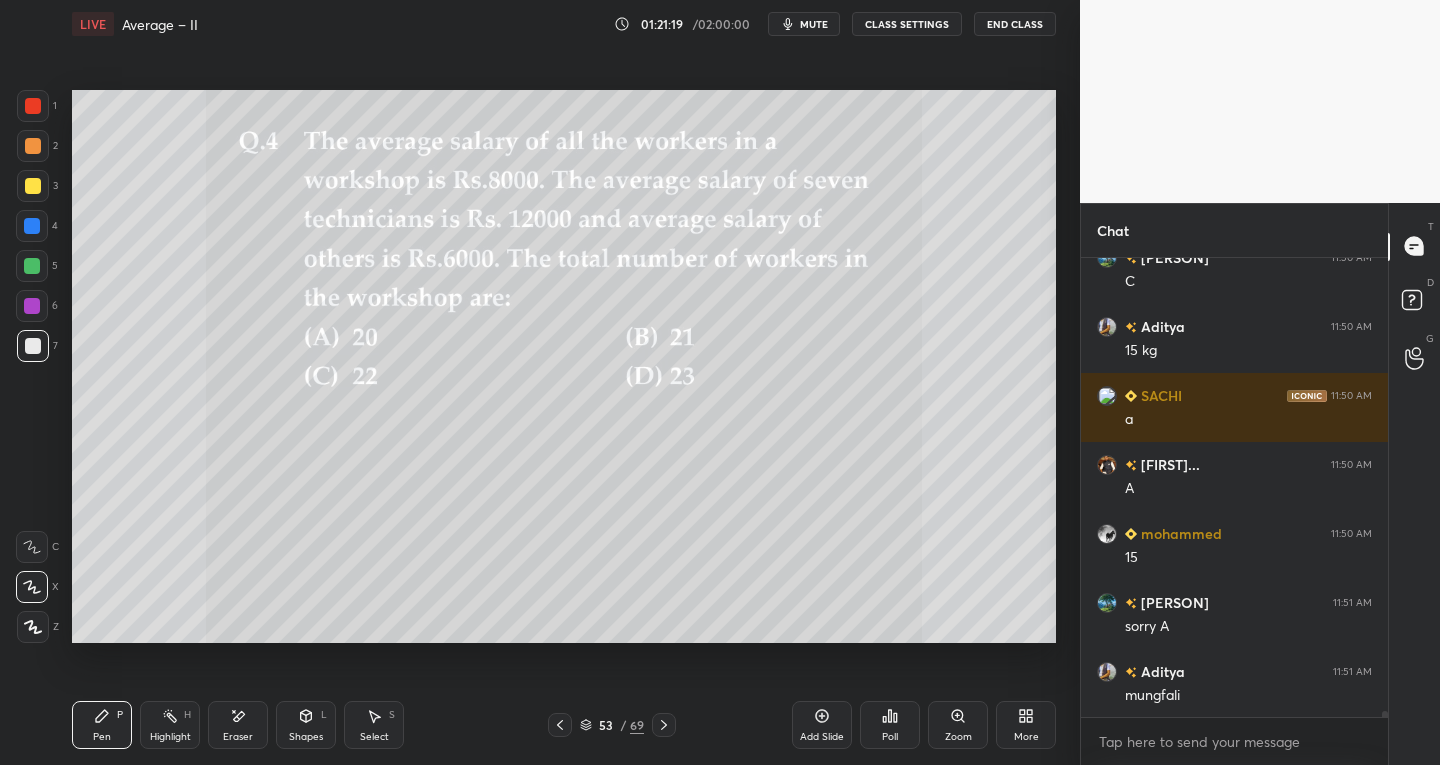 click 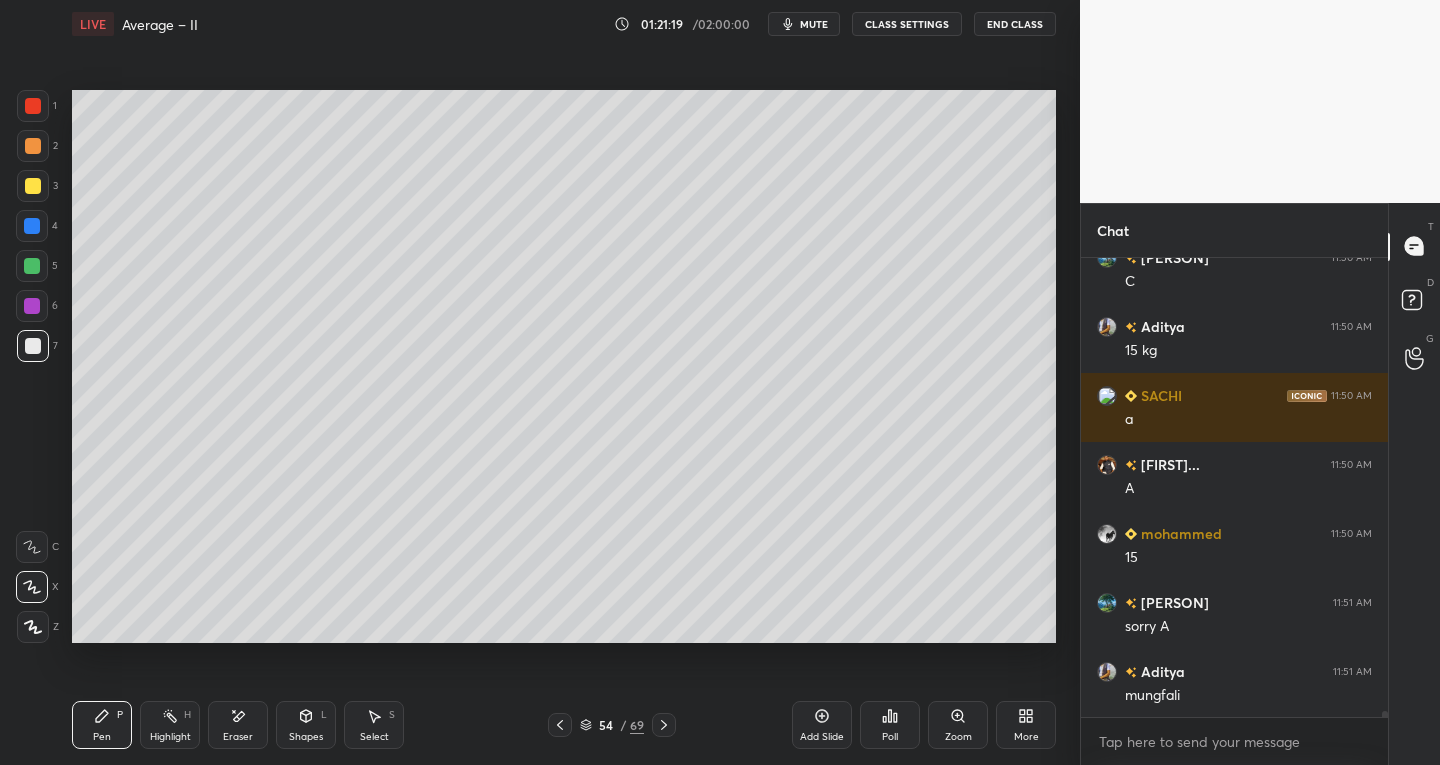 click 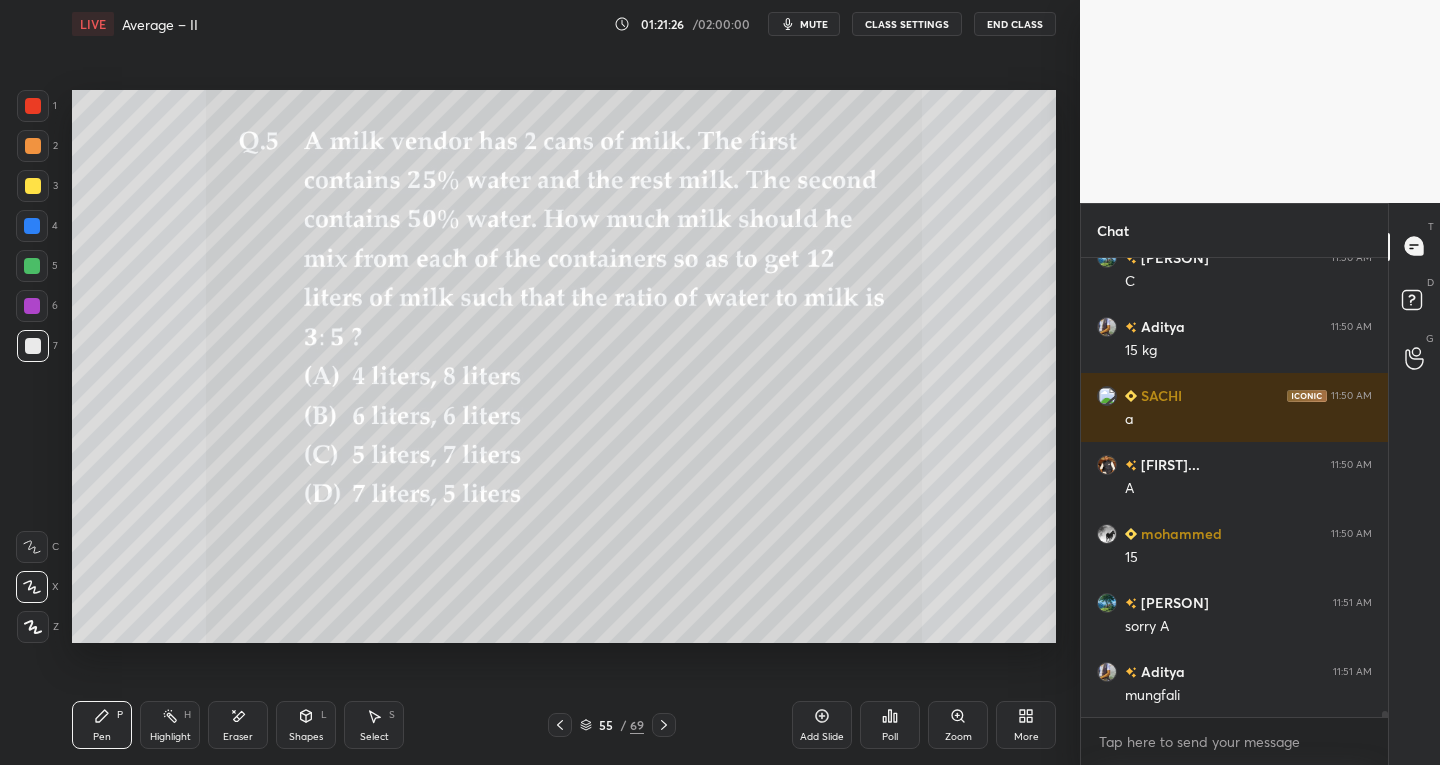click 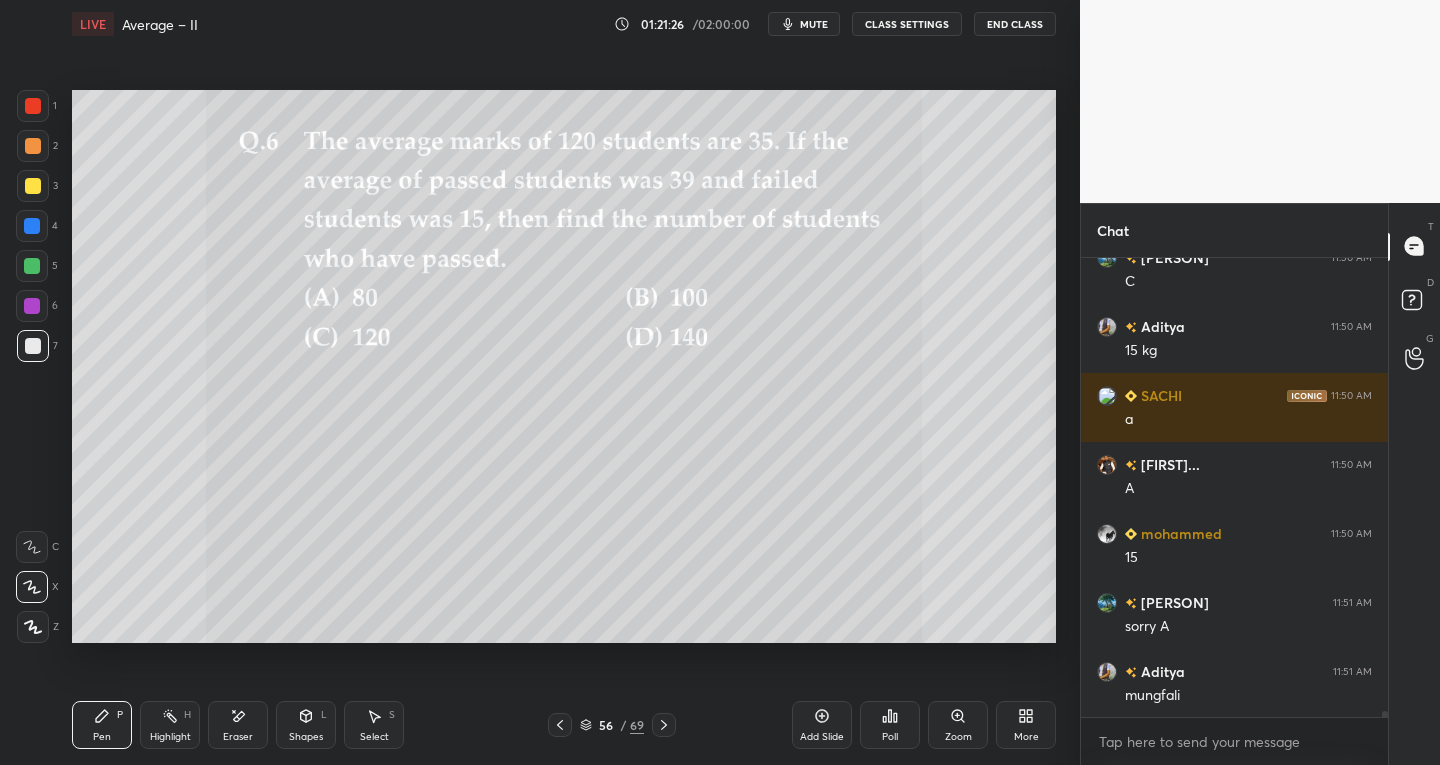 click 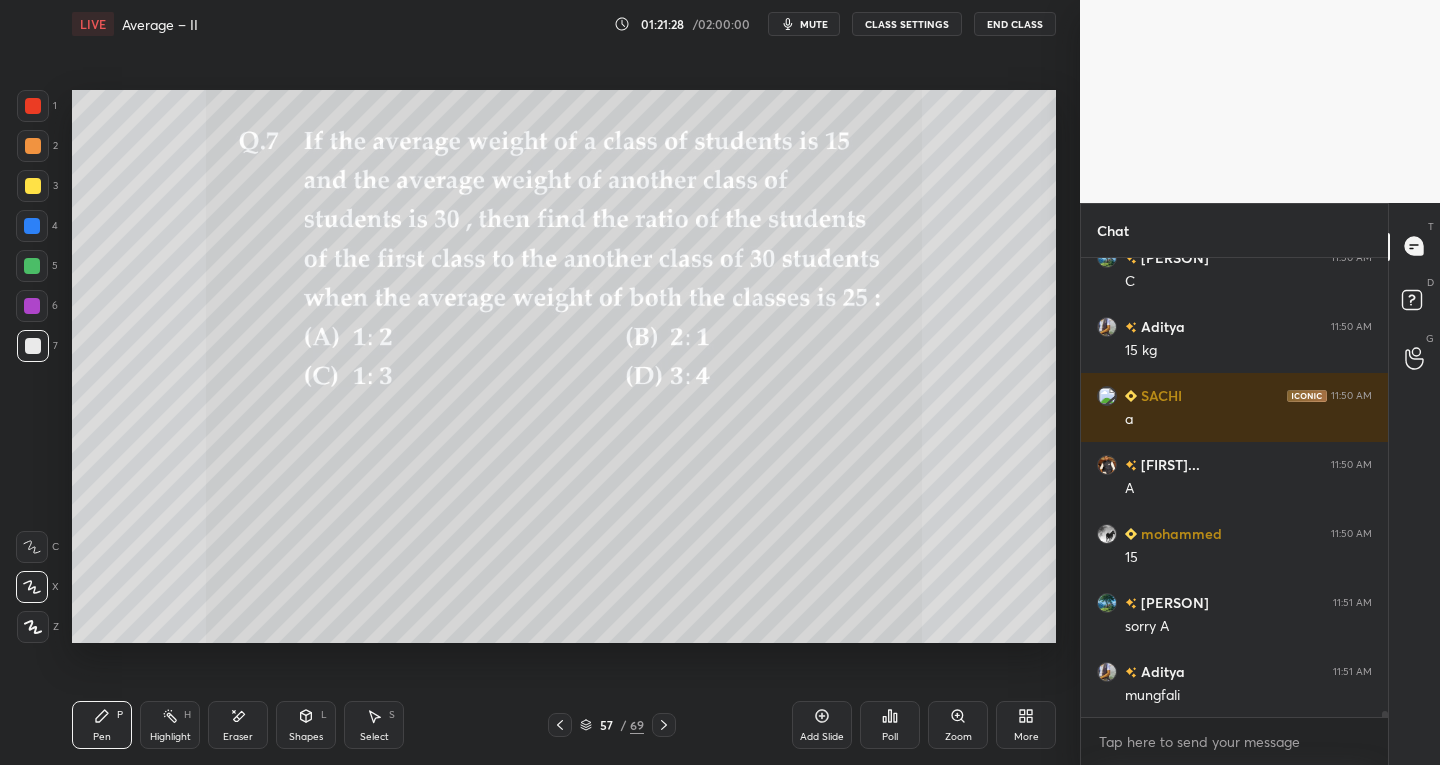 click 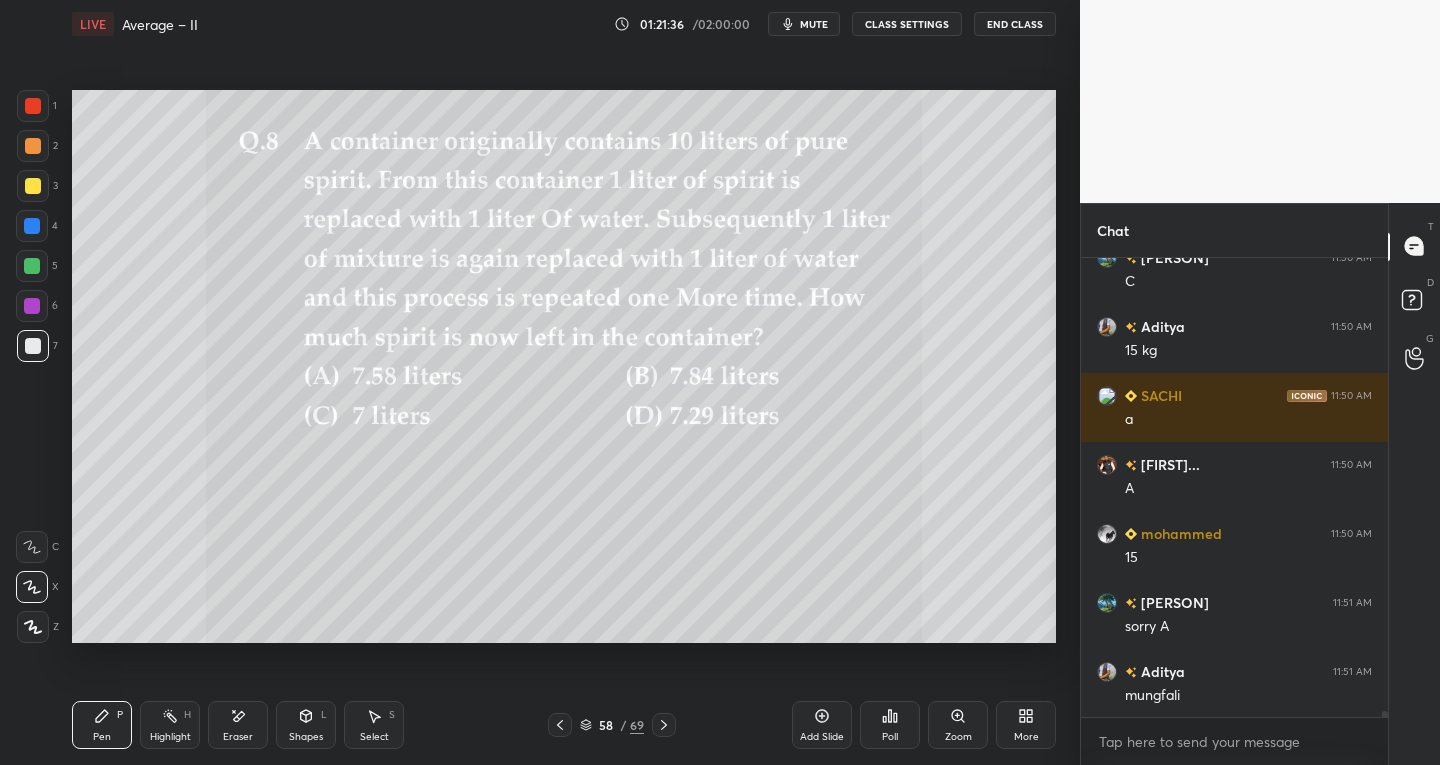 scroll, scrollTop: 35791, scrollLeft: 0, axis: vertical 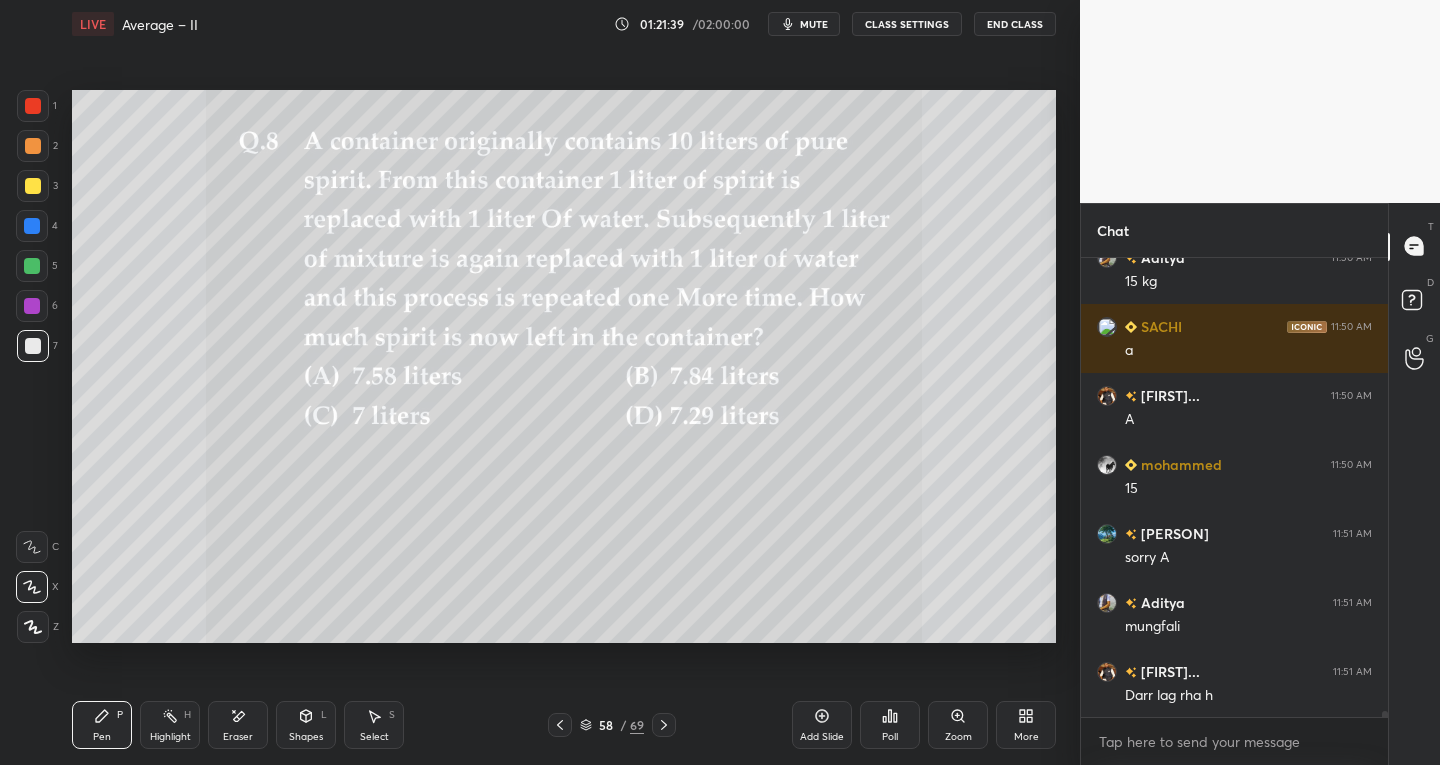 click 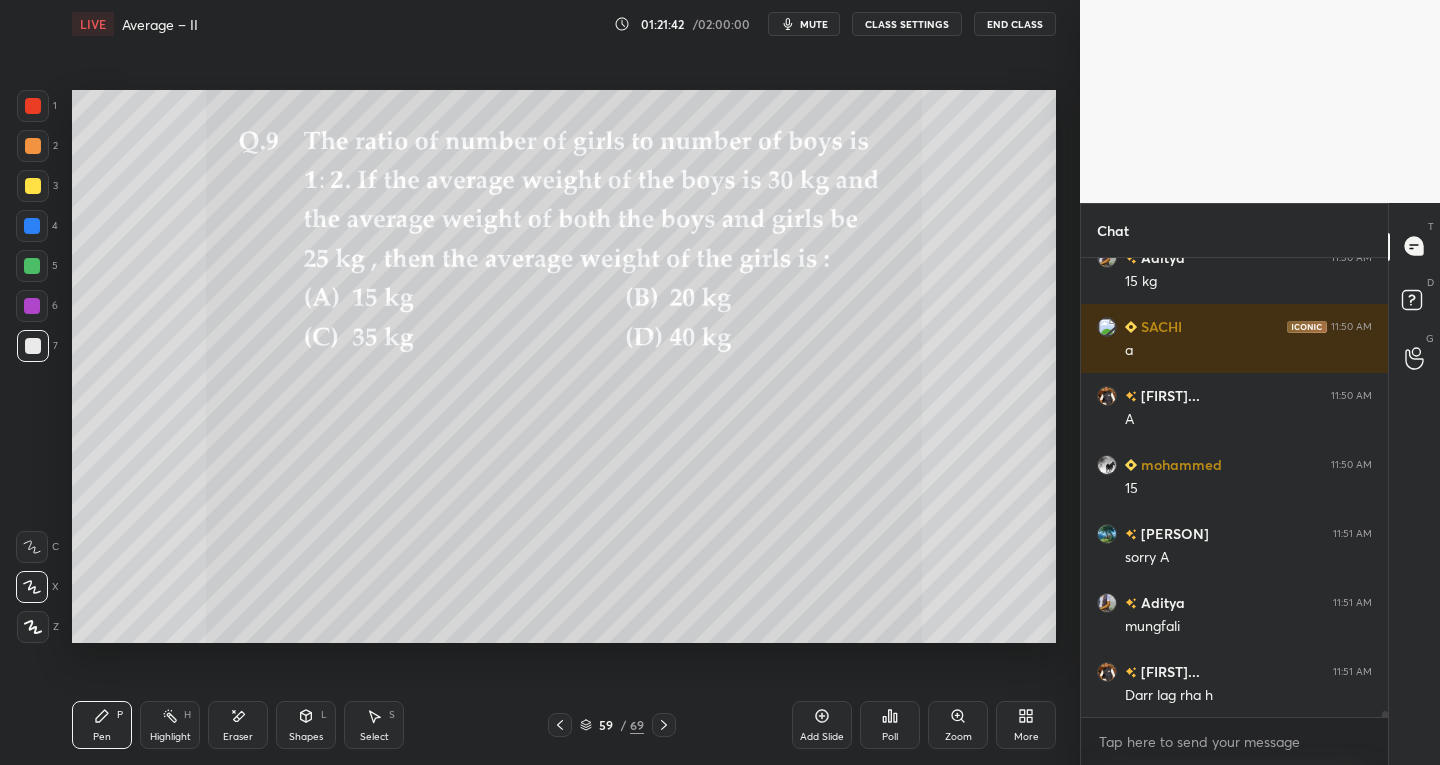 click 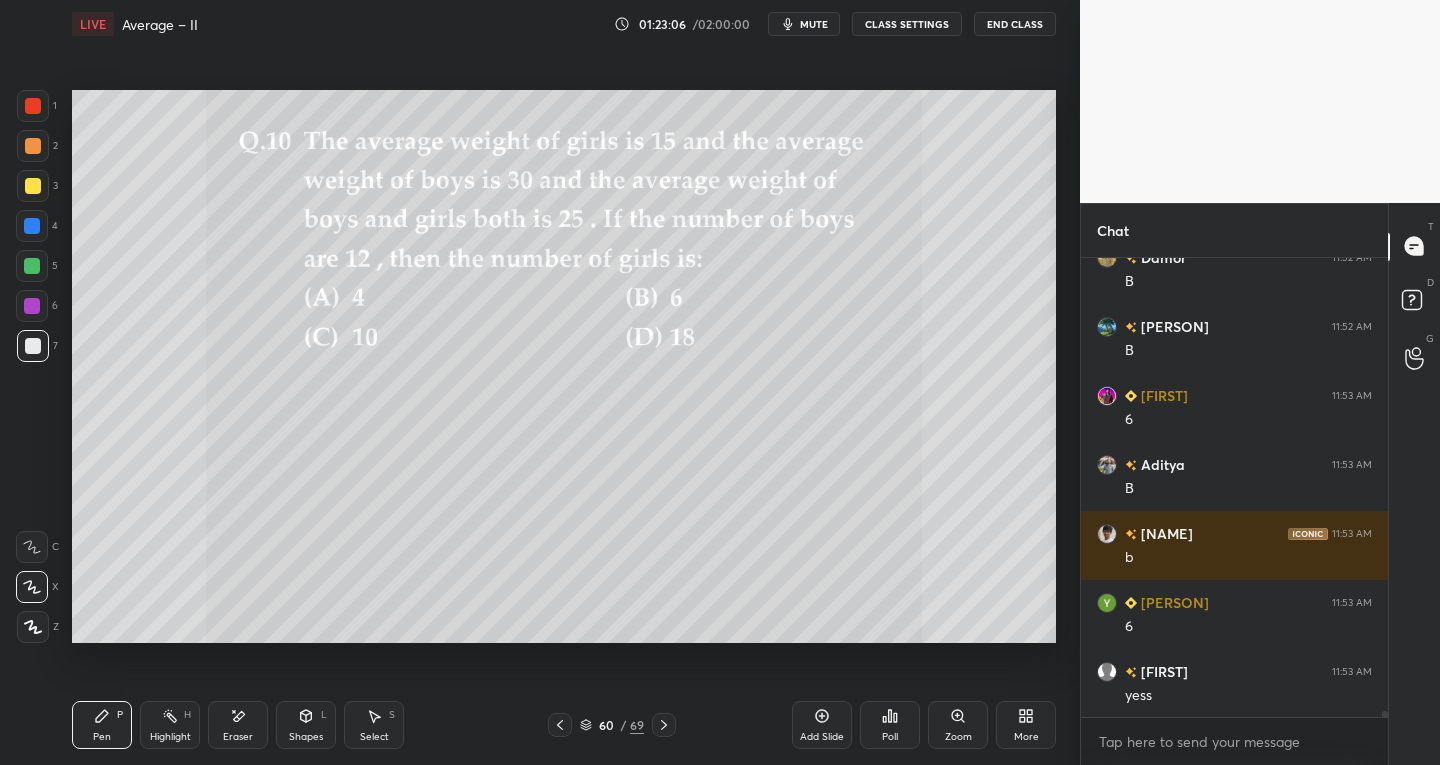 scroll, scrollTop: 36964, scrollLeft: 0, axis: vertical 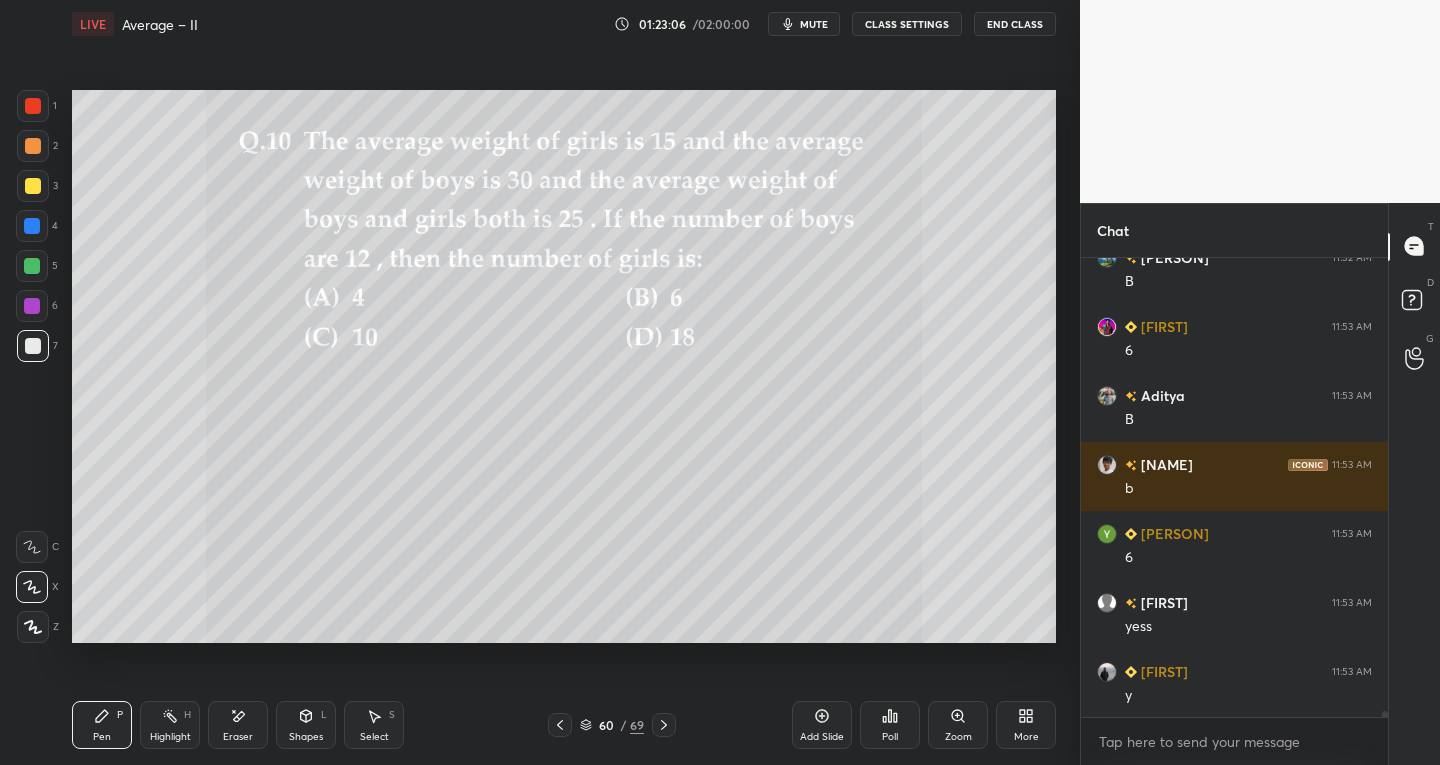click 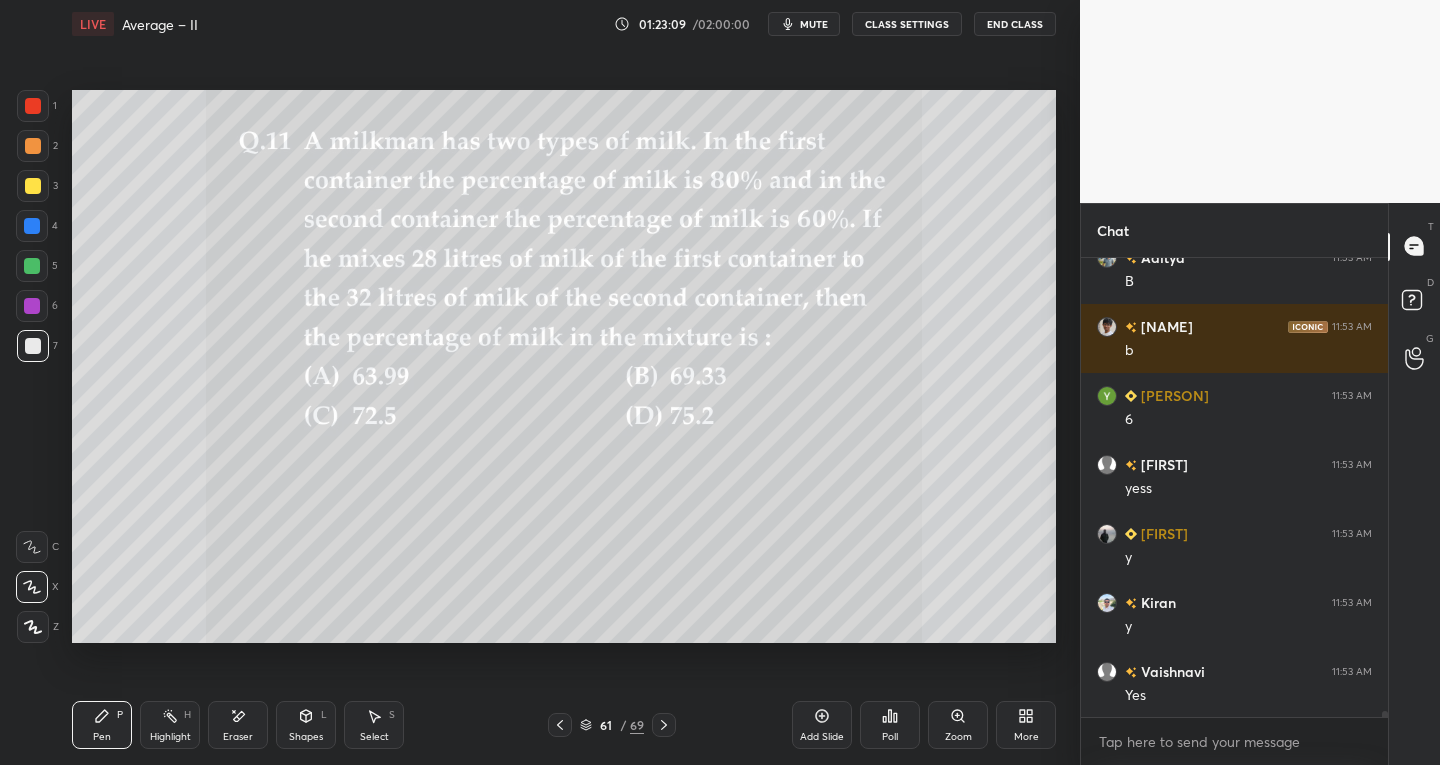 scroll, scrollTop: 37378, scrollLeft: 0, axis: vertical 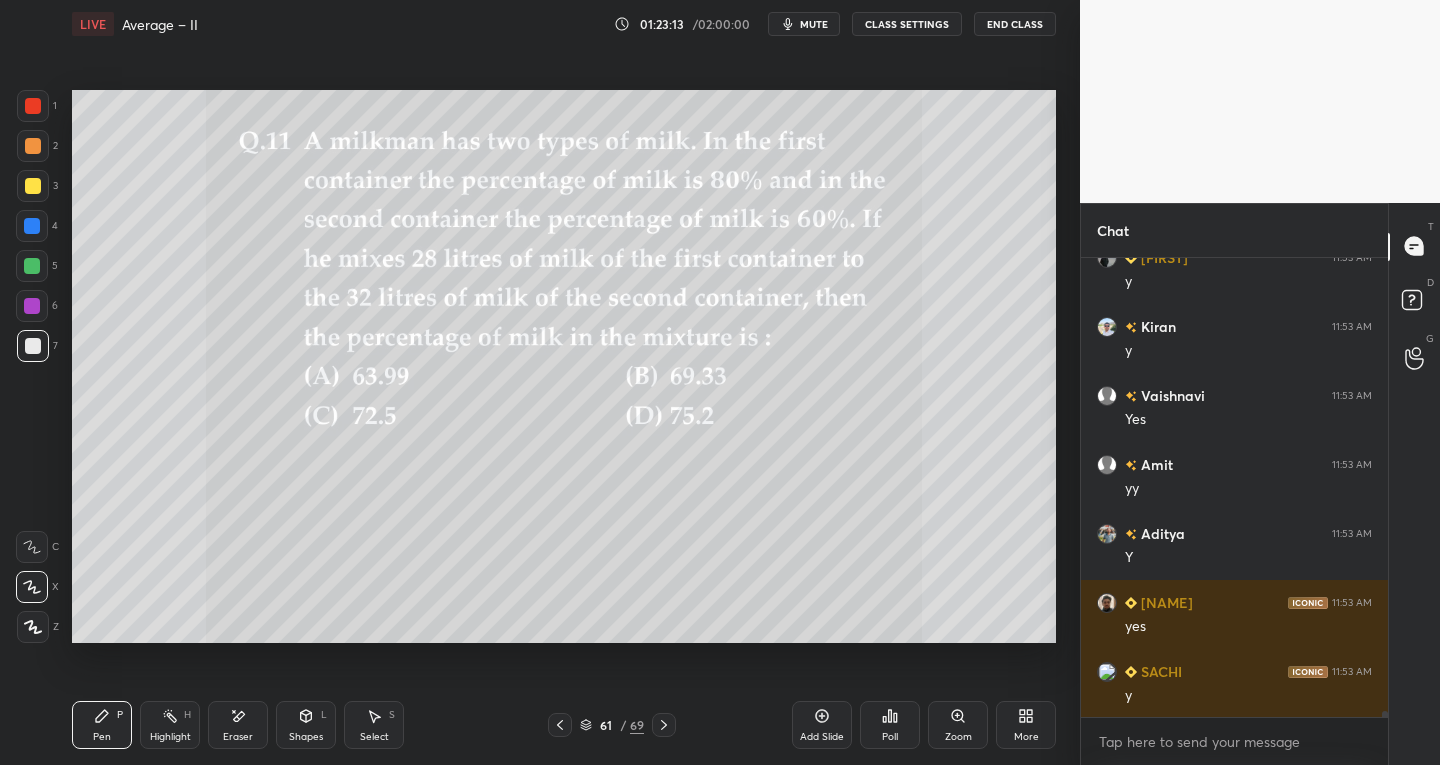 click 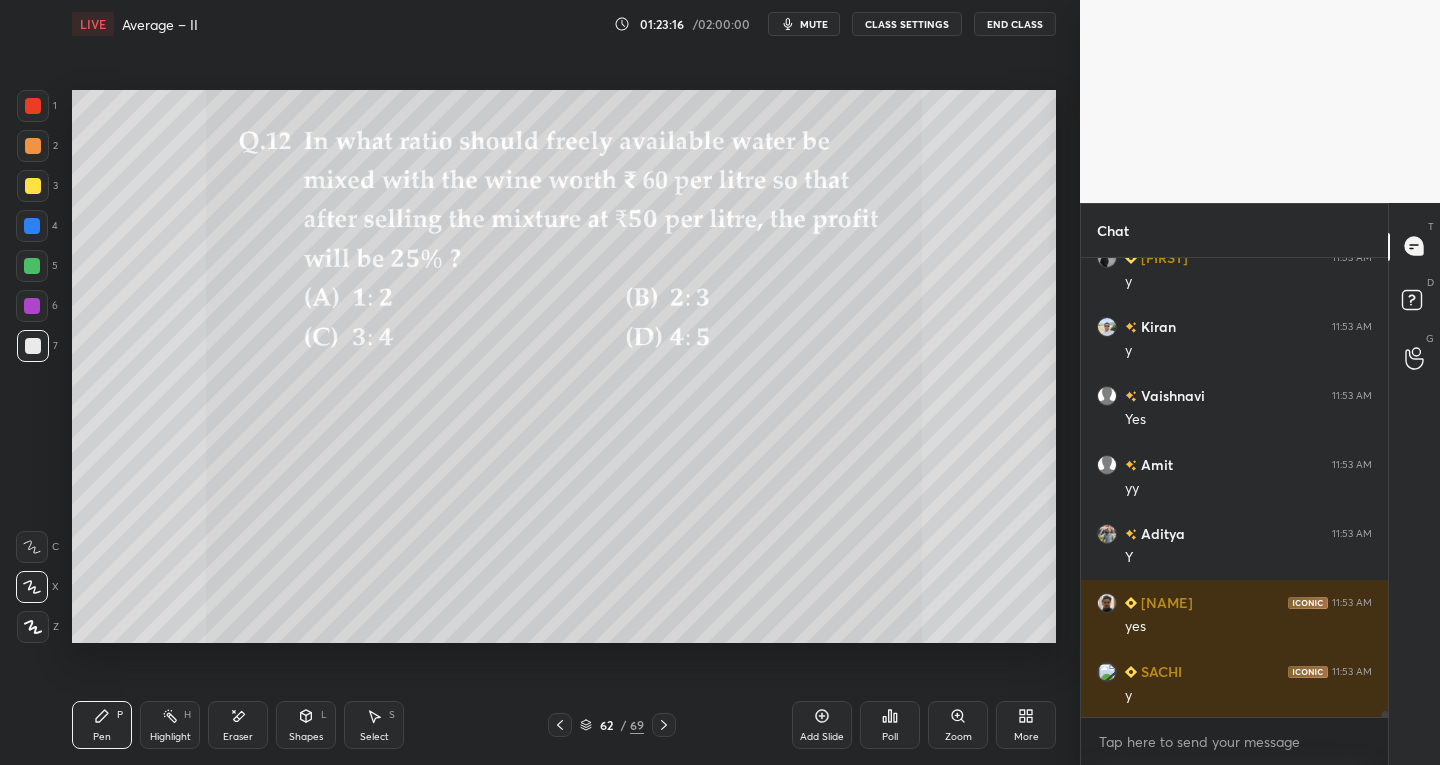 click 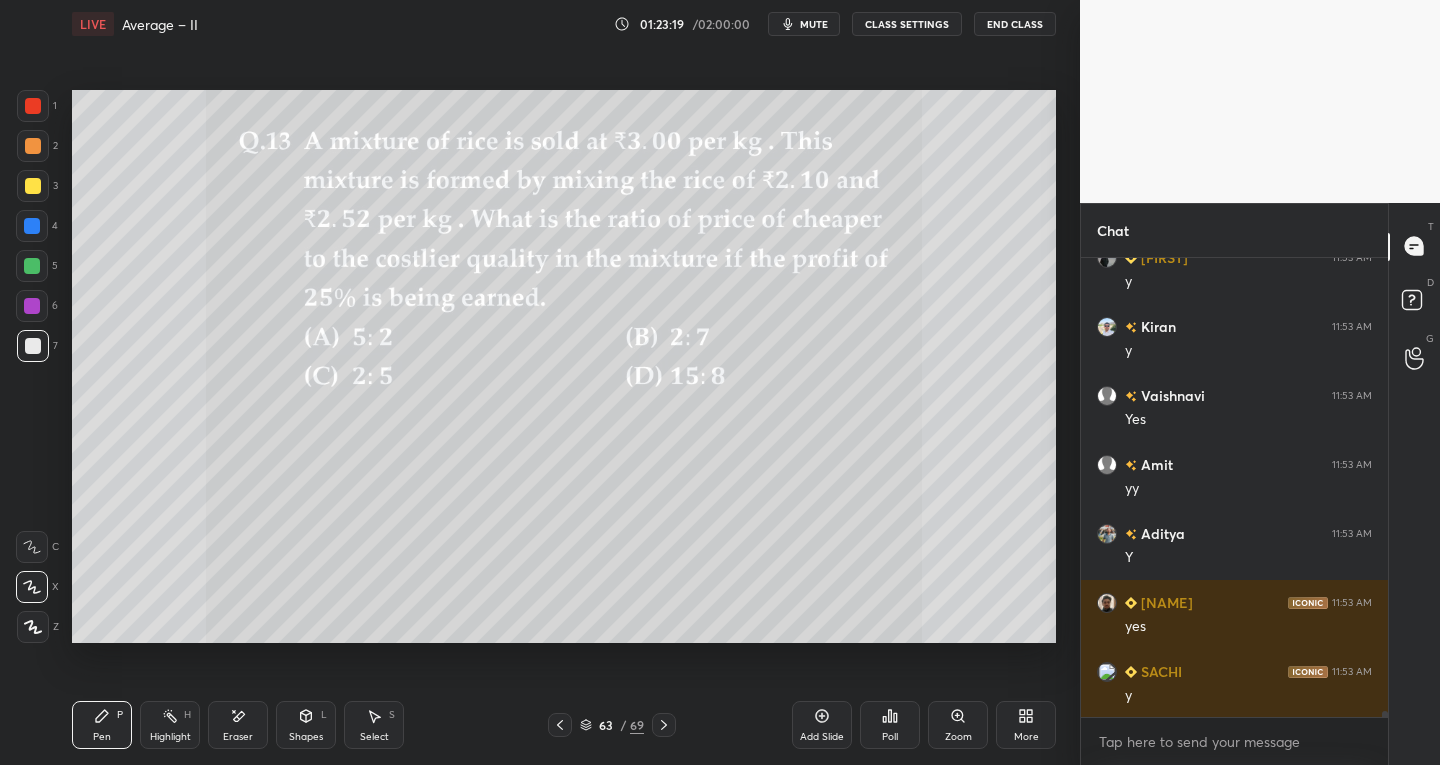 click 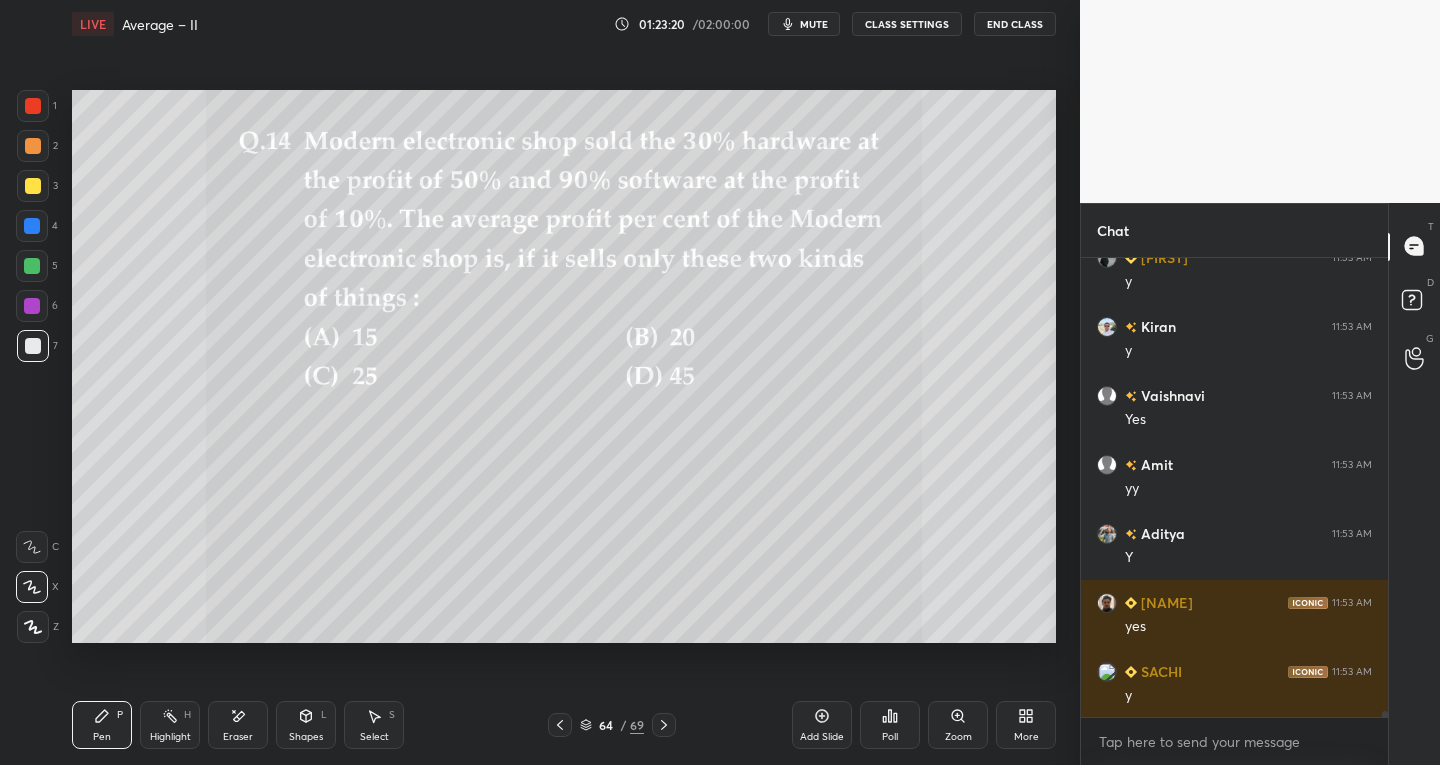 click 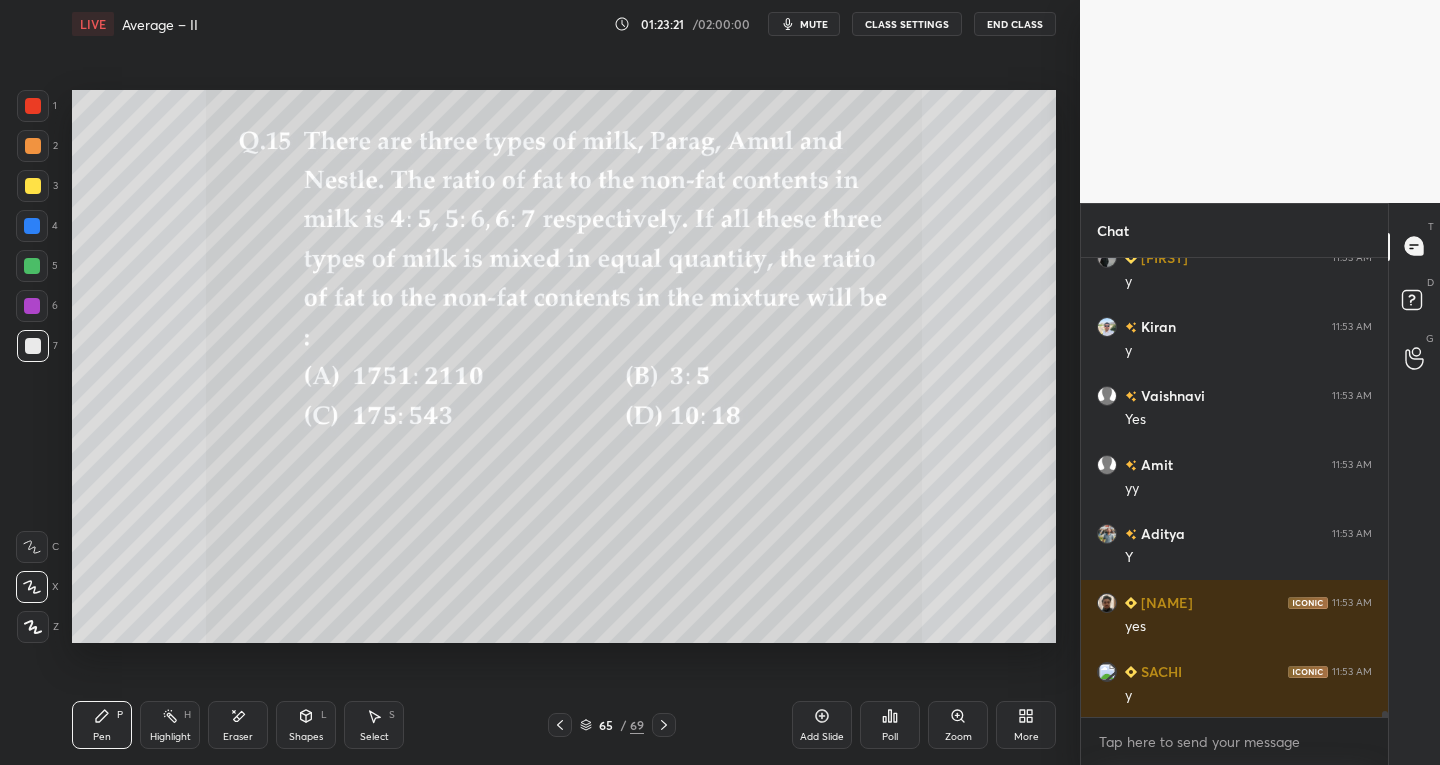 click 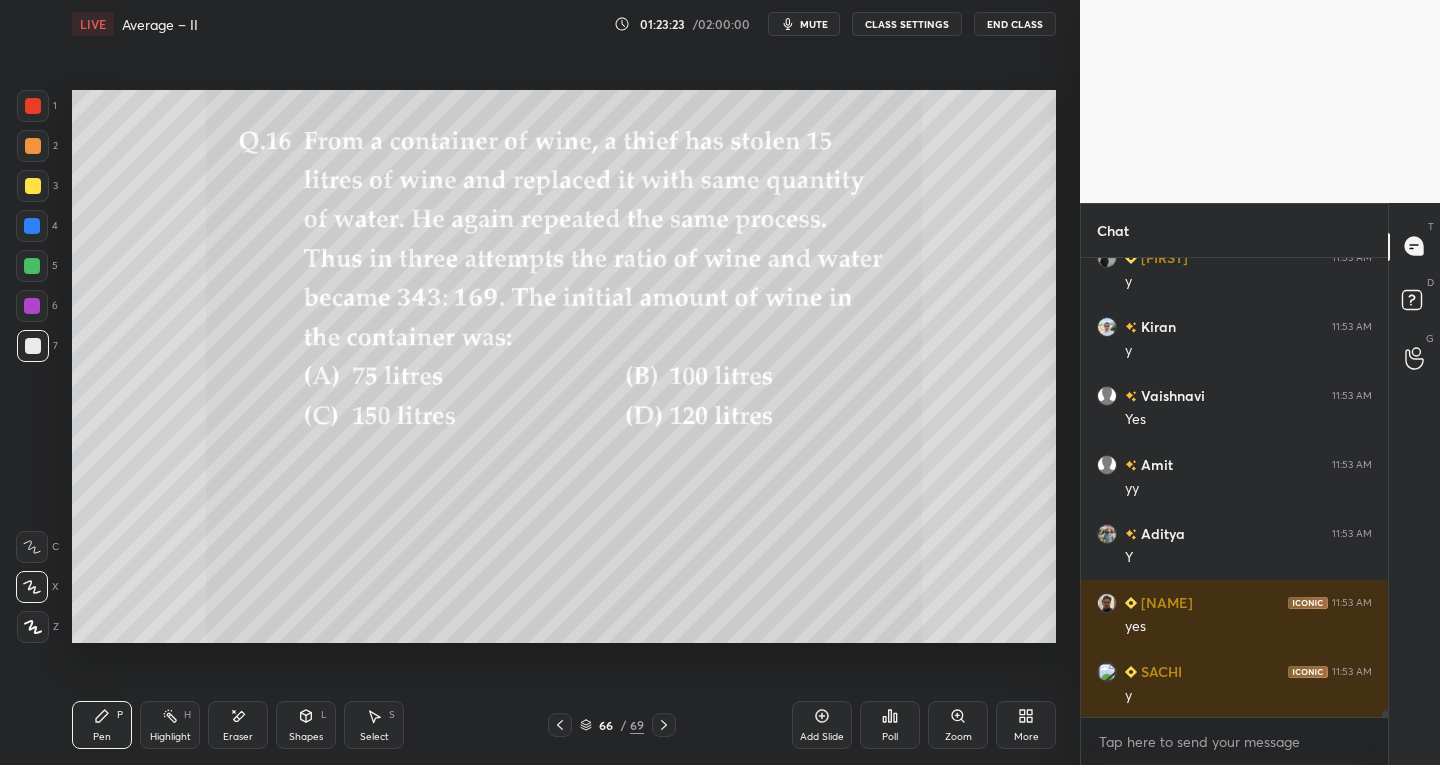 click 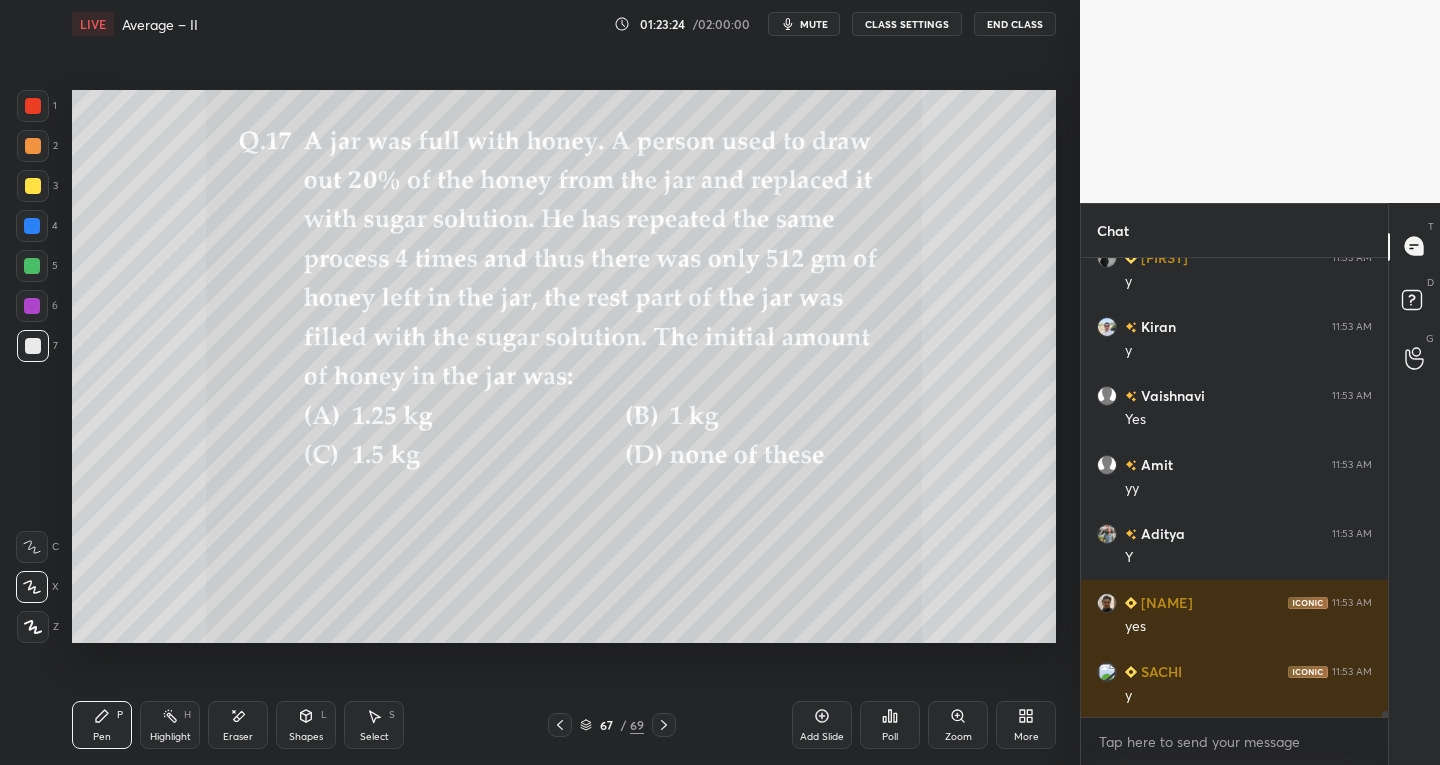 click on "Pen P Highlight H Eraser Shapes L Select S 67 / 69 Add Slide Poll Zoom More" at bounding box center [564, 725] 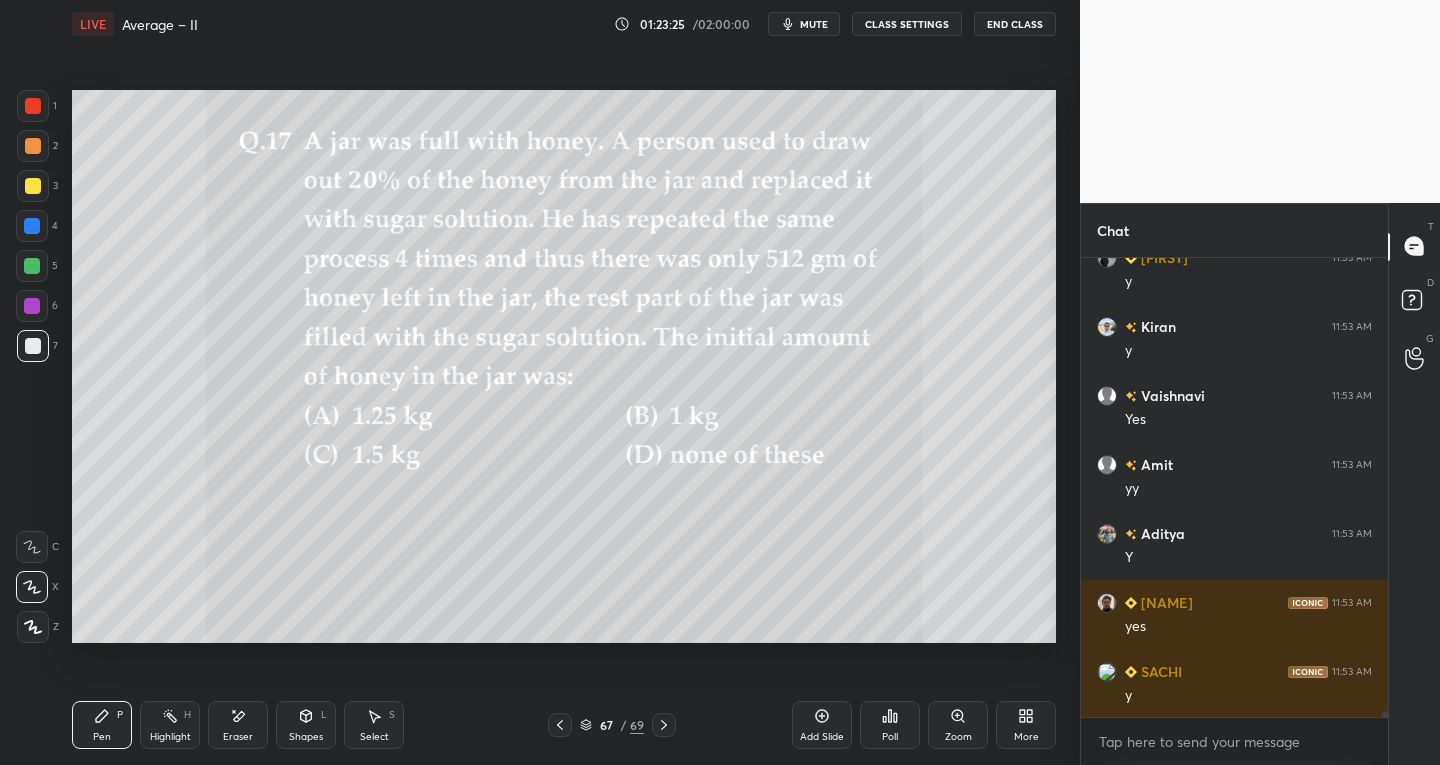 click at bounding box center (560, 725) 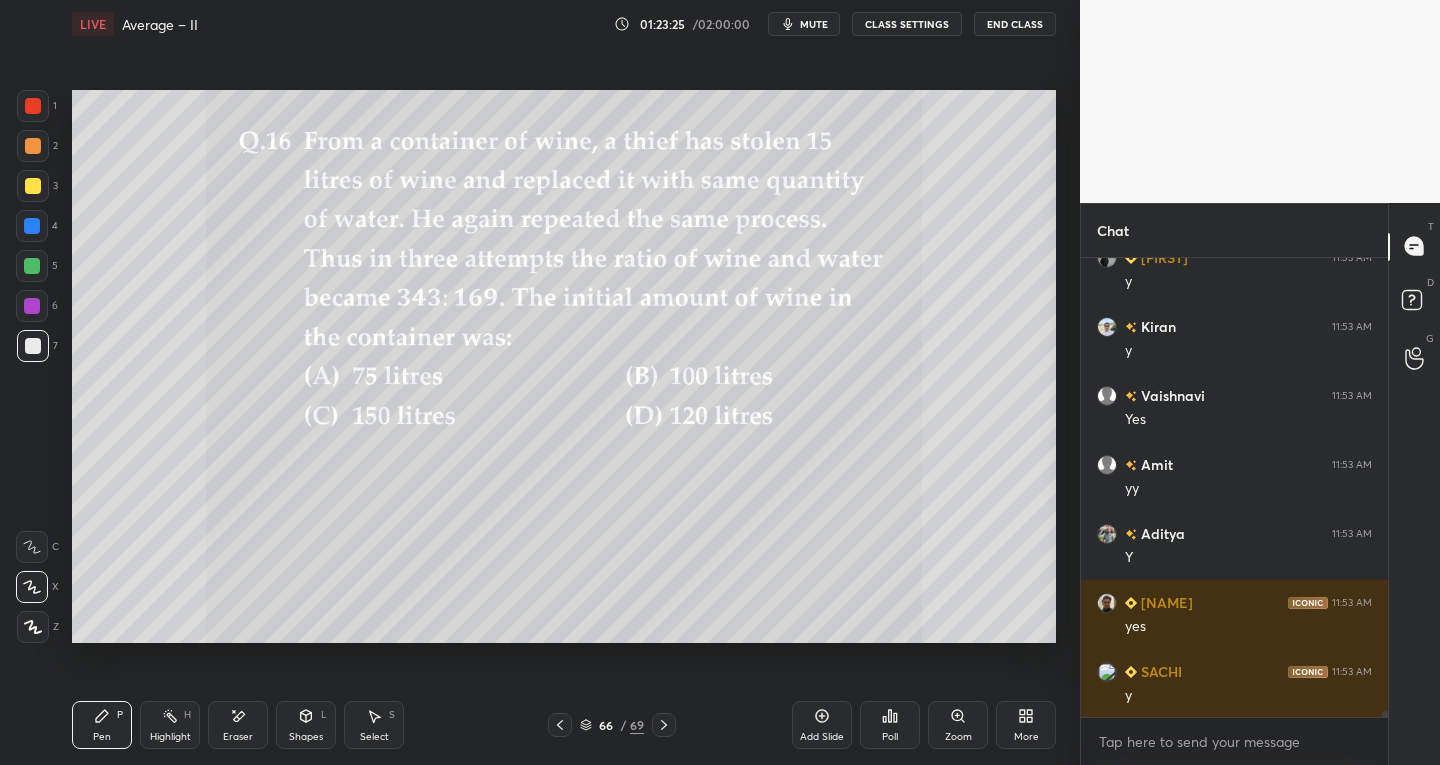 click at bounding box center (560, 725) 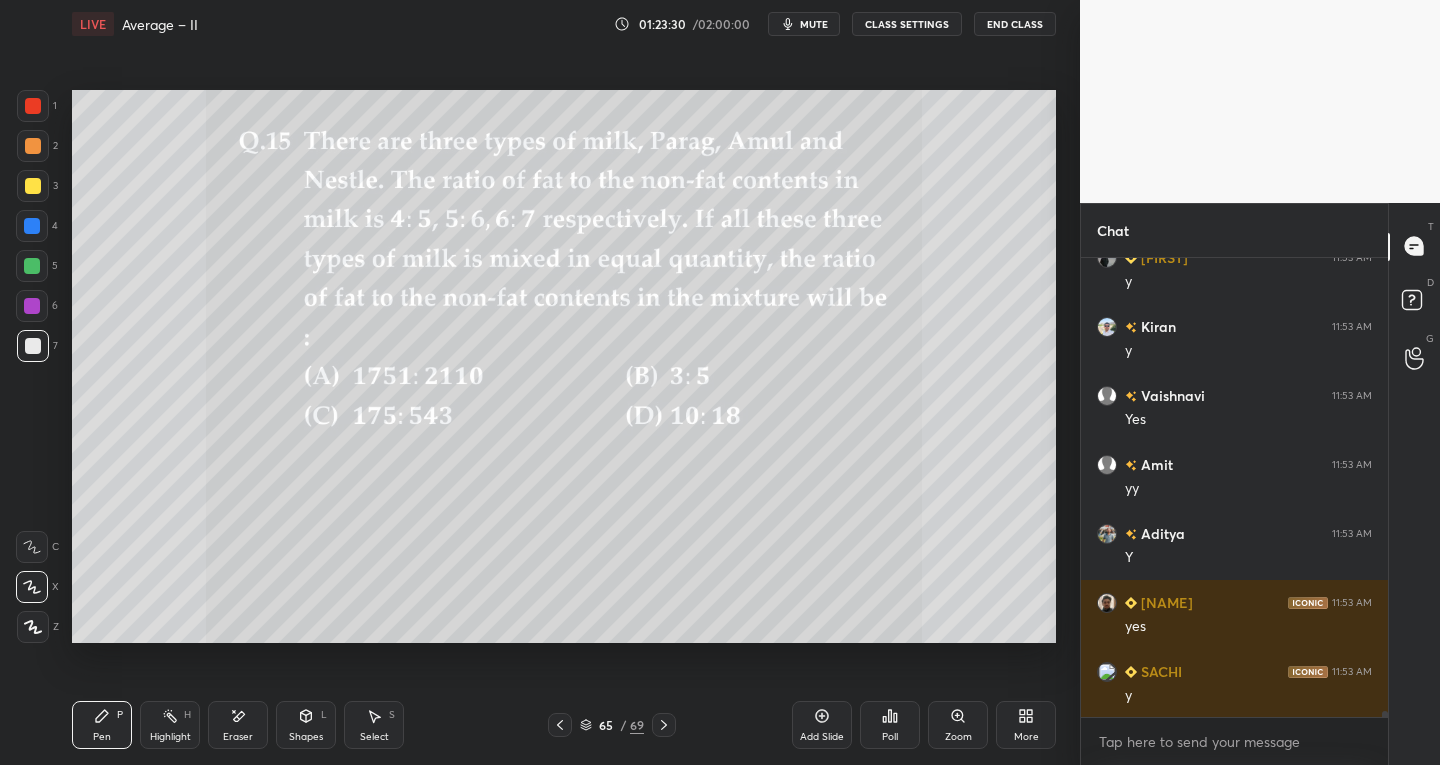 click 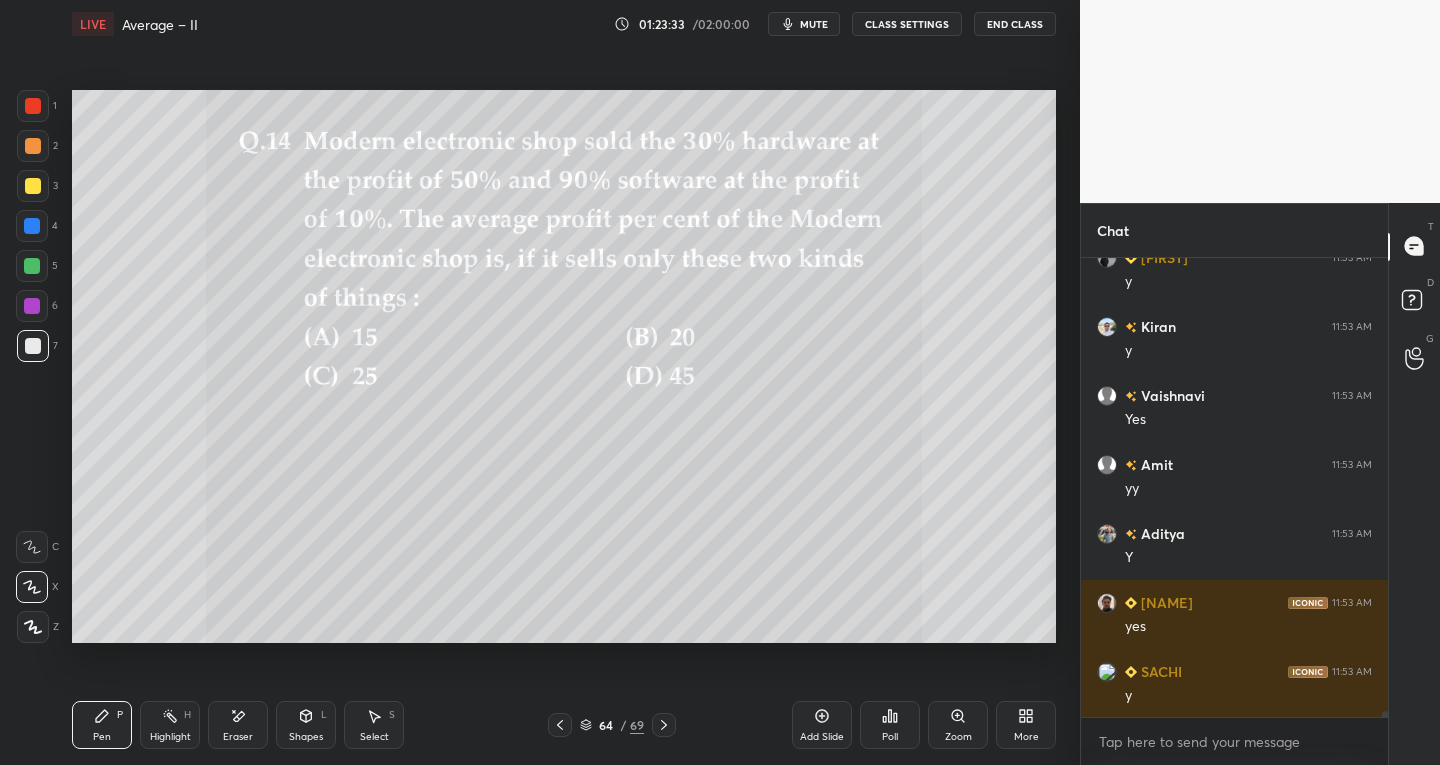click 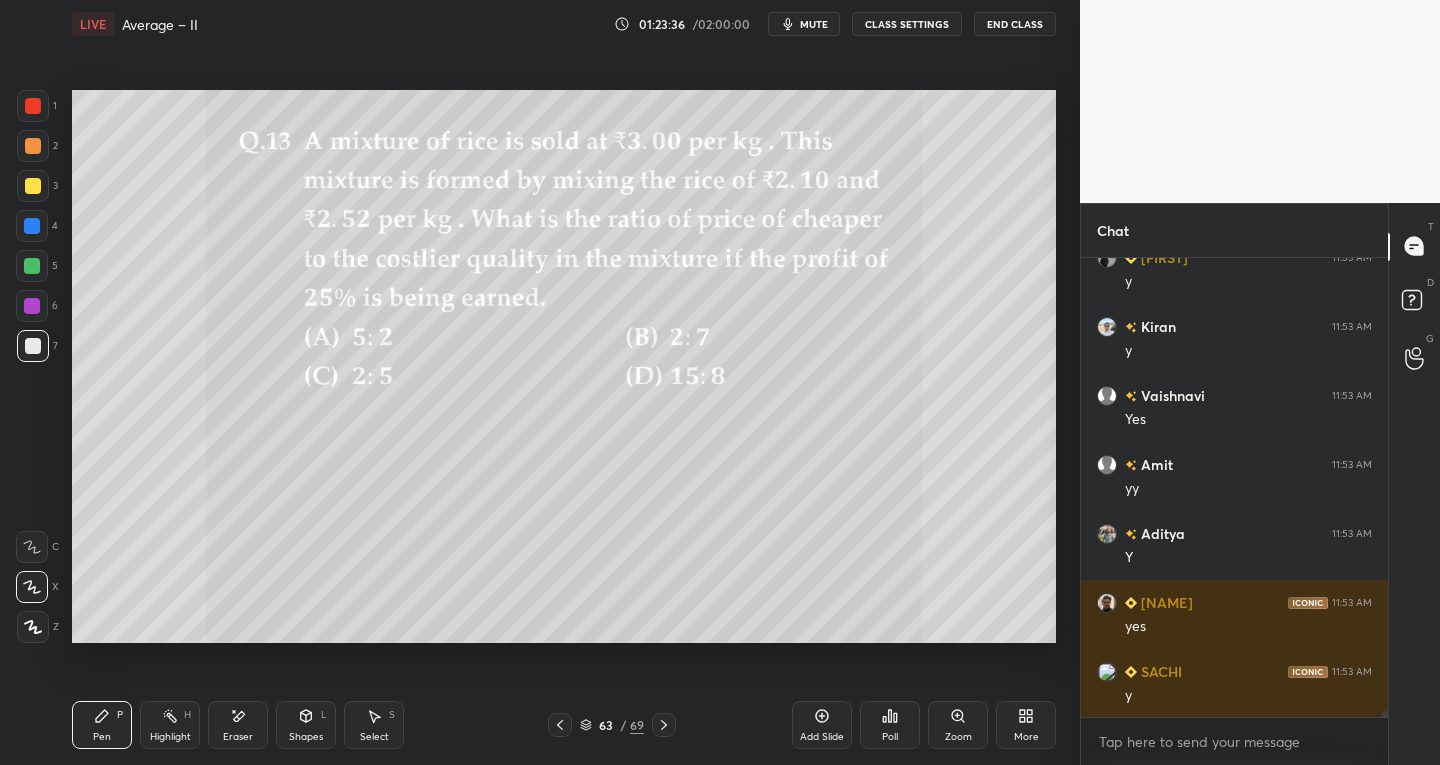 click 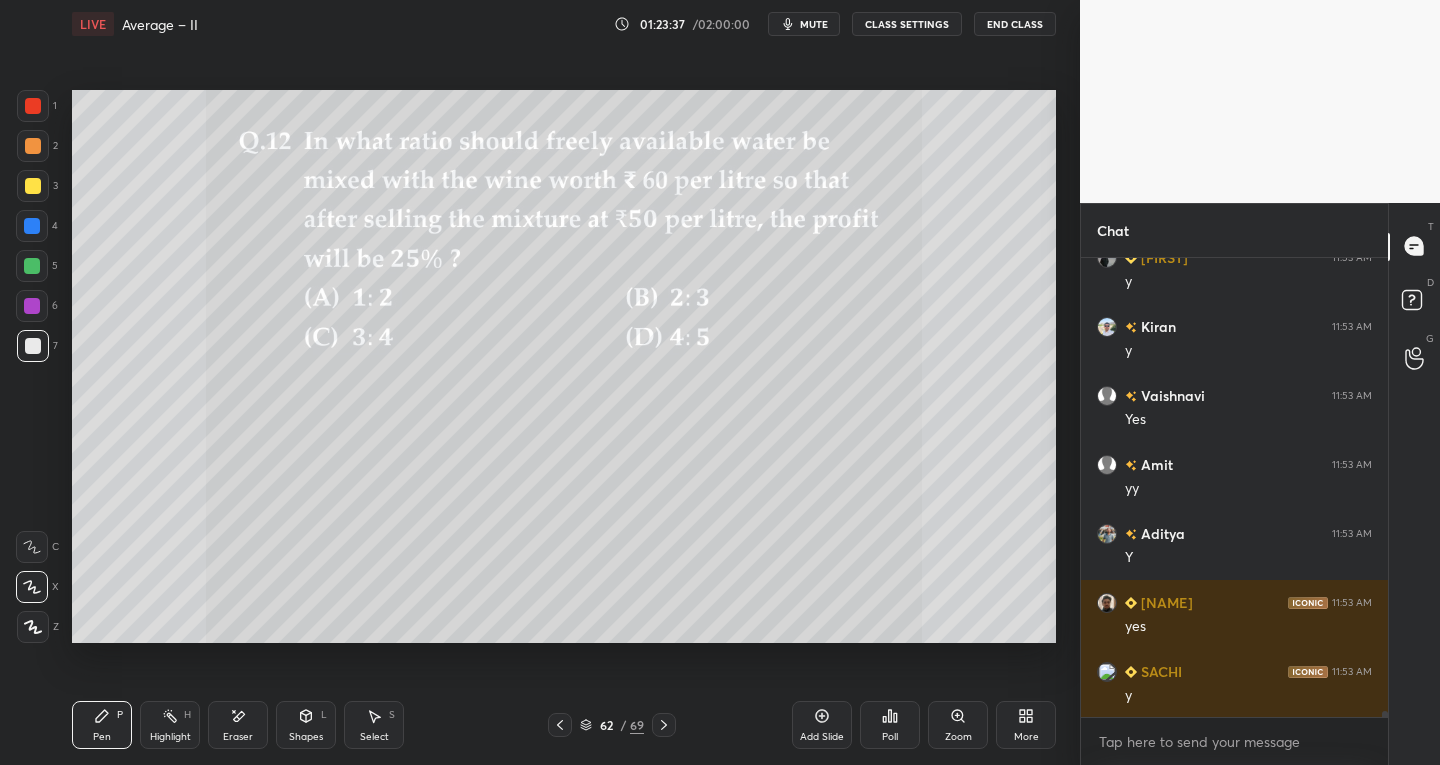 click 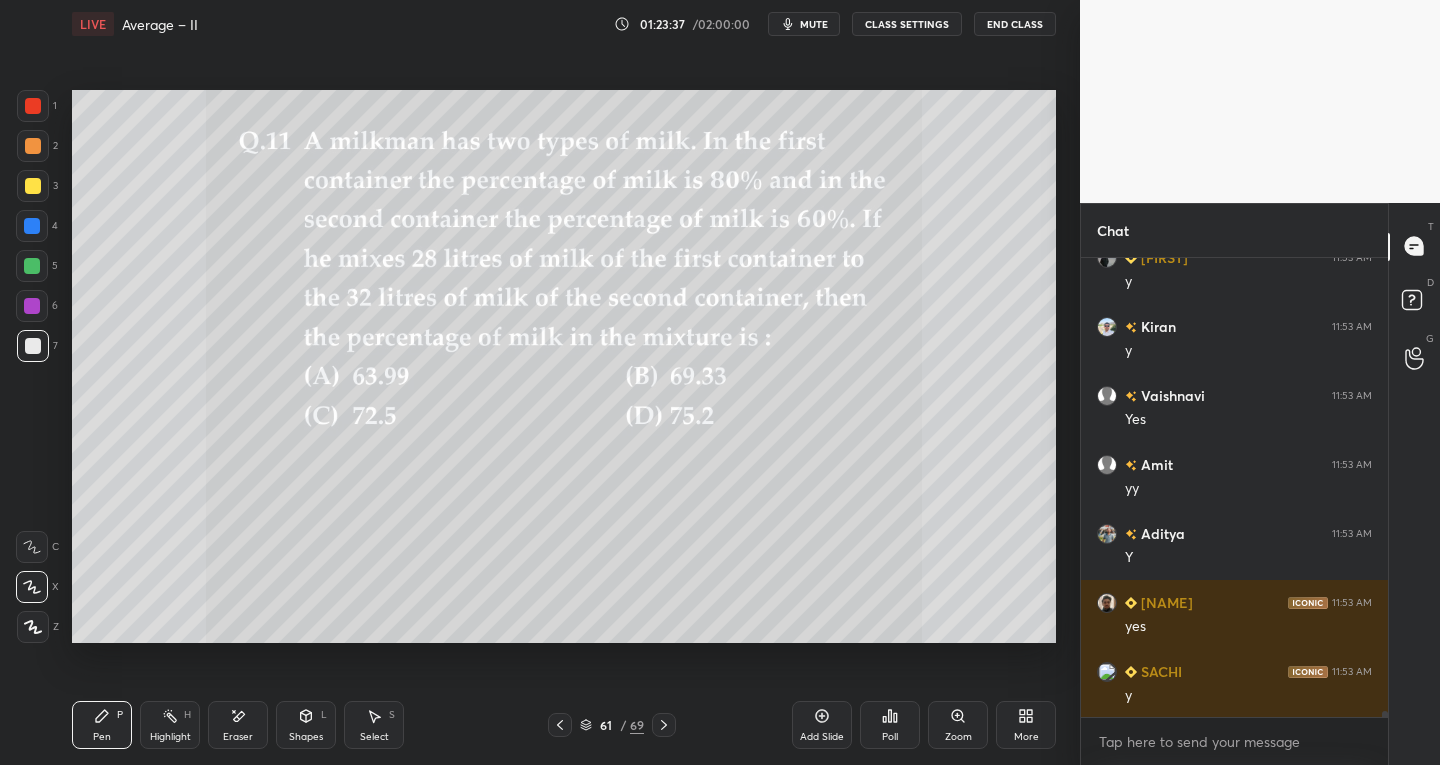 click 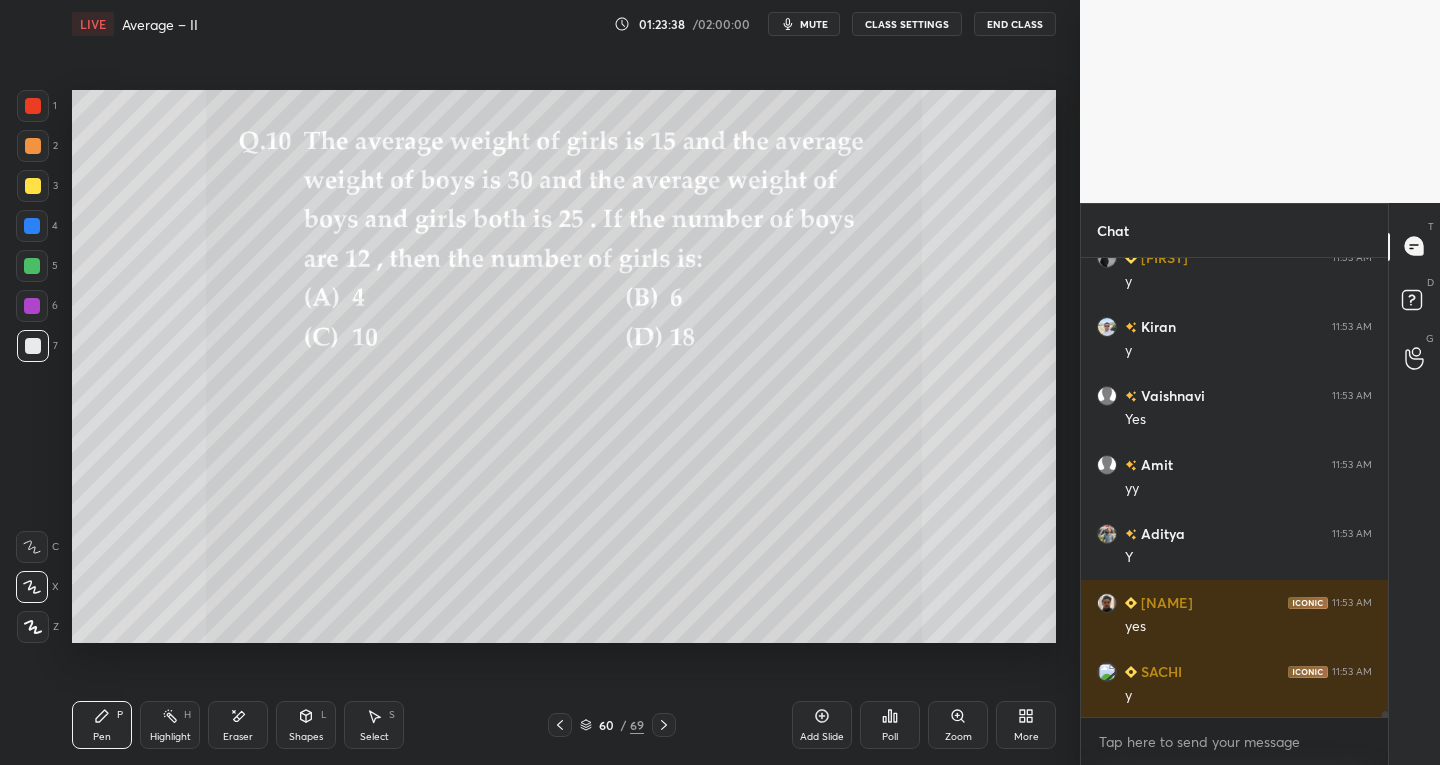 click 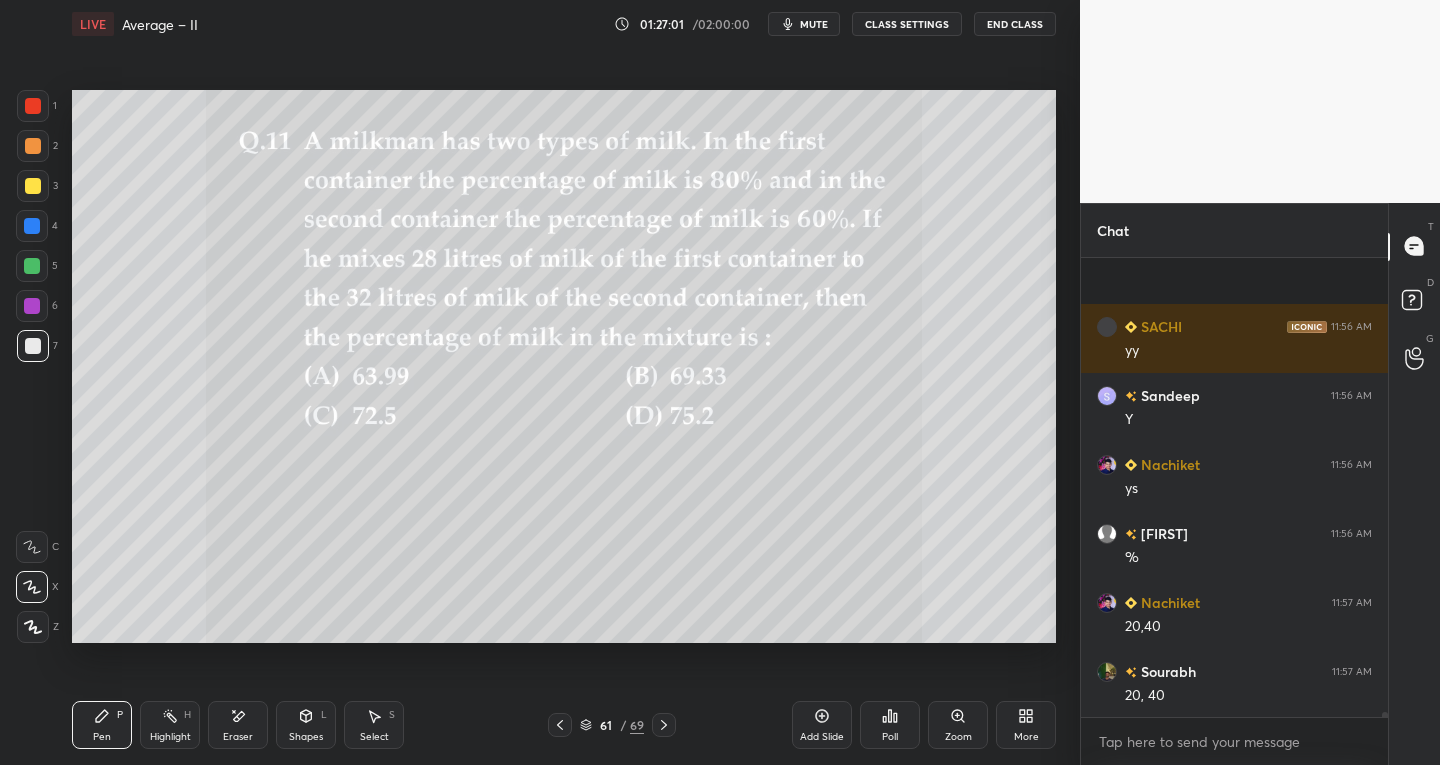 scroll, scrollTop: 39261, scrollLeft: 0, axis: vertical 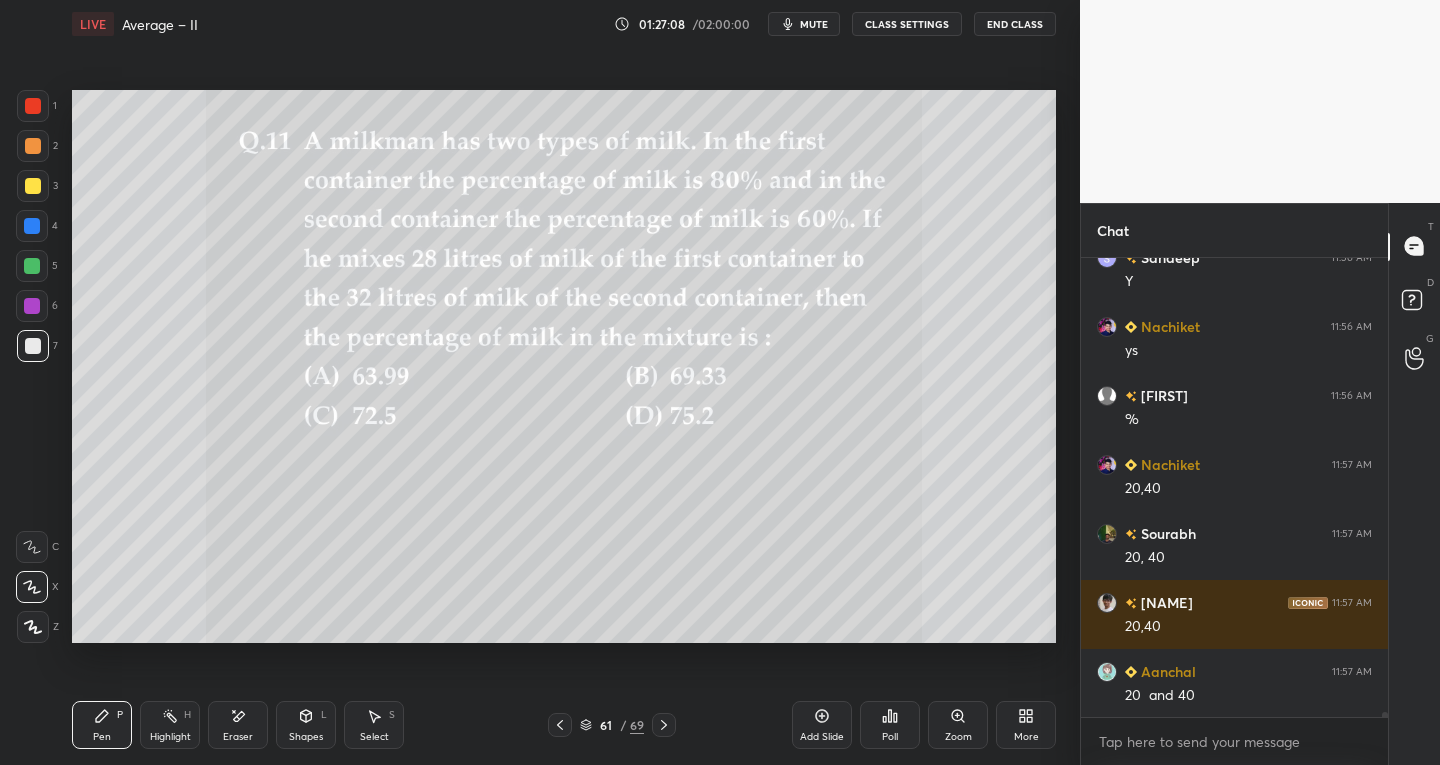 click on "Select" at bounding box center (374, 737) 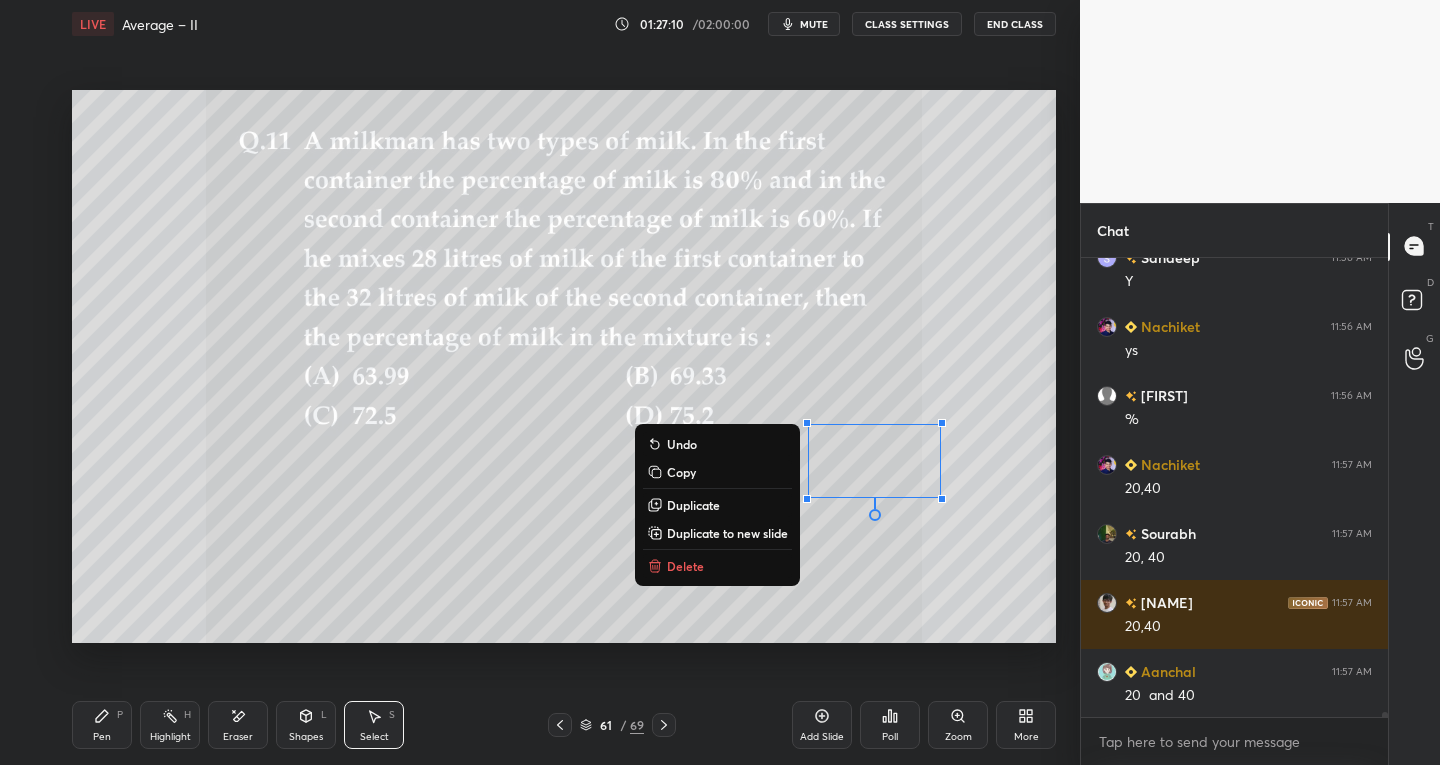 click on "Delete" at bounding box center (685, 566) 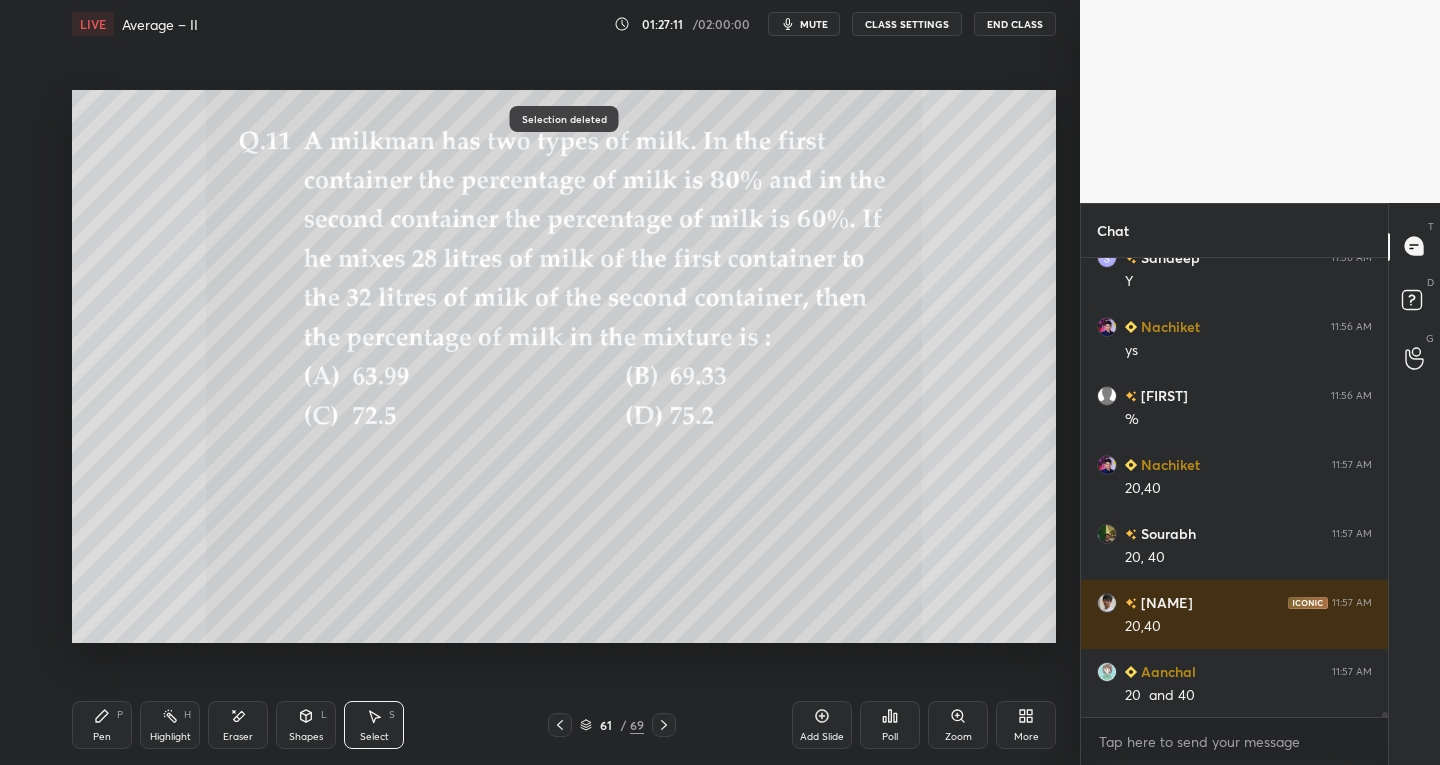 click on "Pen" at bounding box center [102, 737] 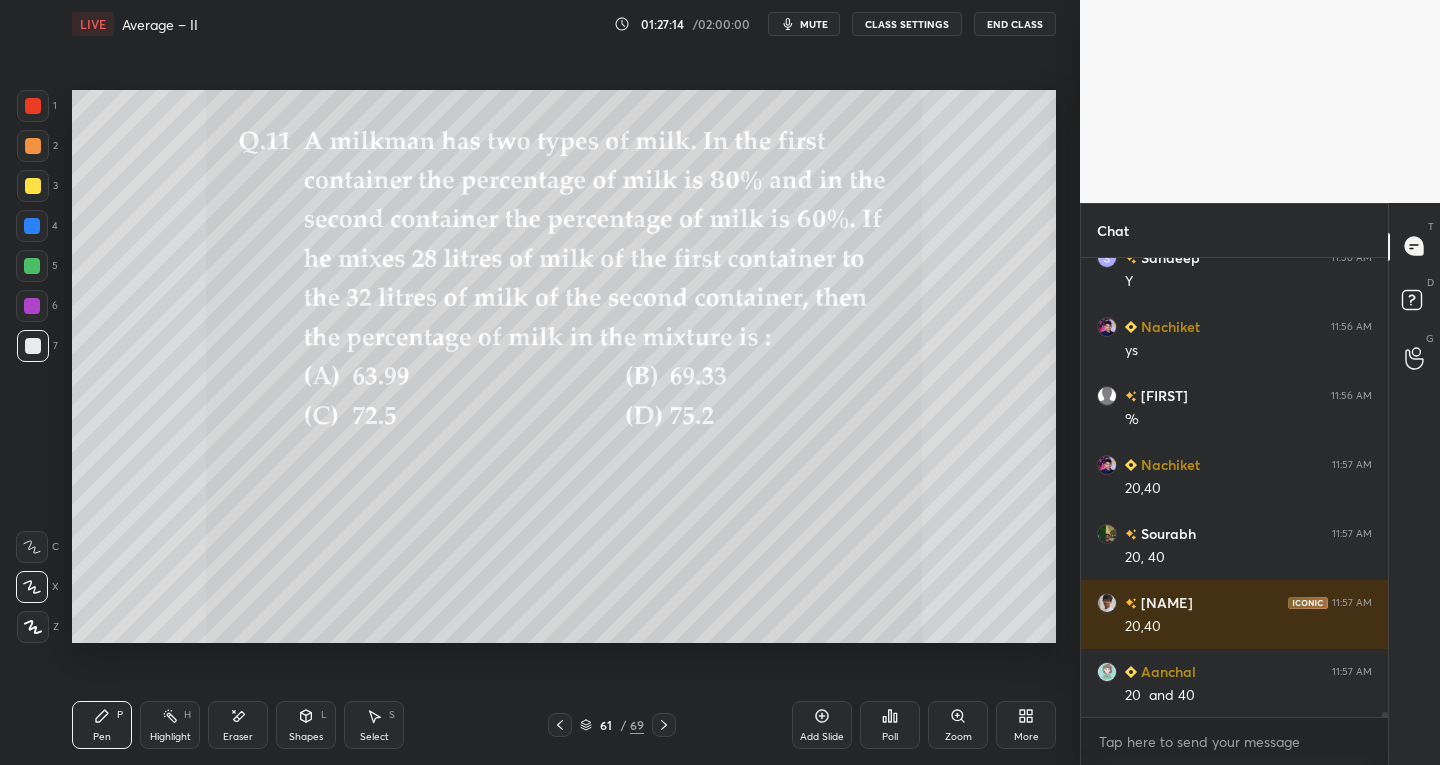 click at bounding box center (33, 346) 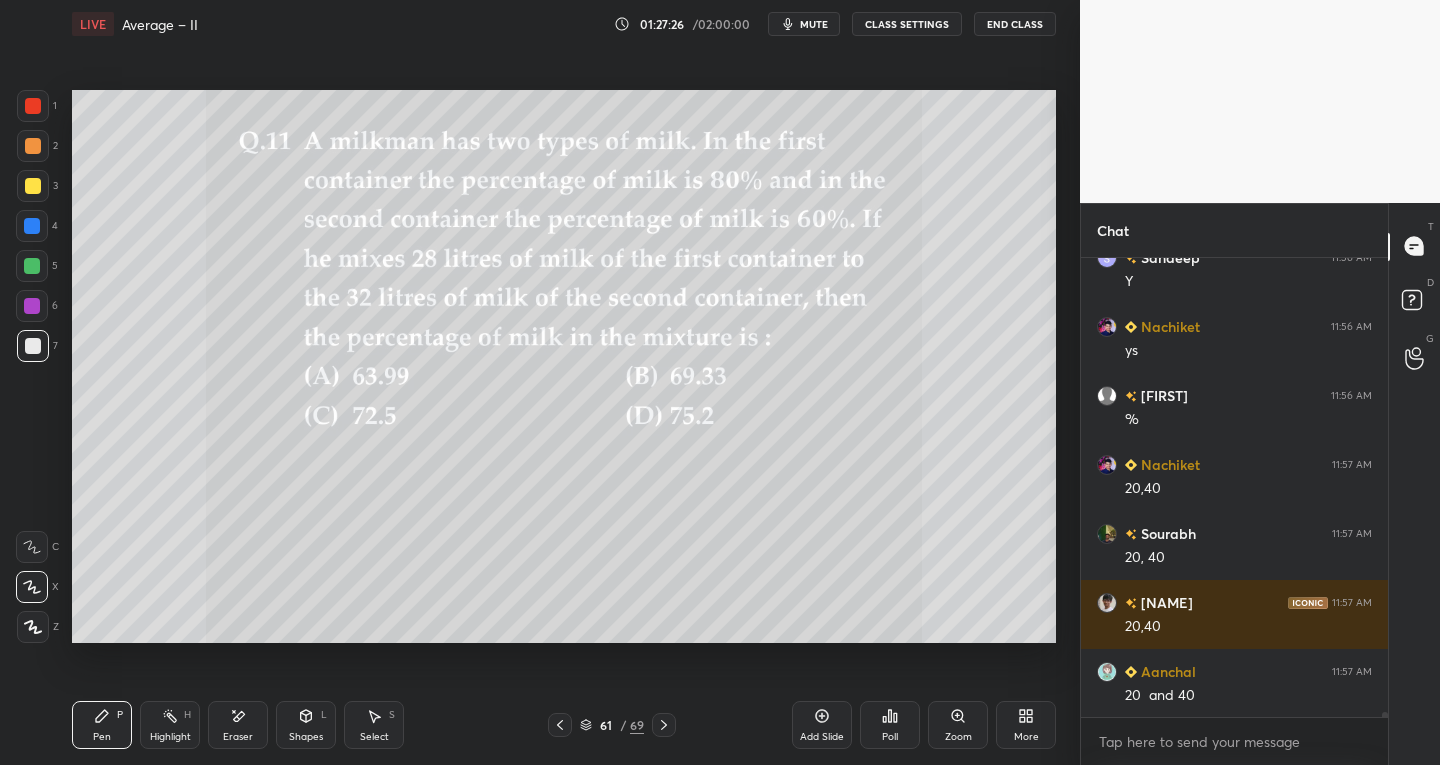 click on "Eraser" at bounding box center [238, 725] 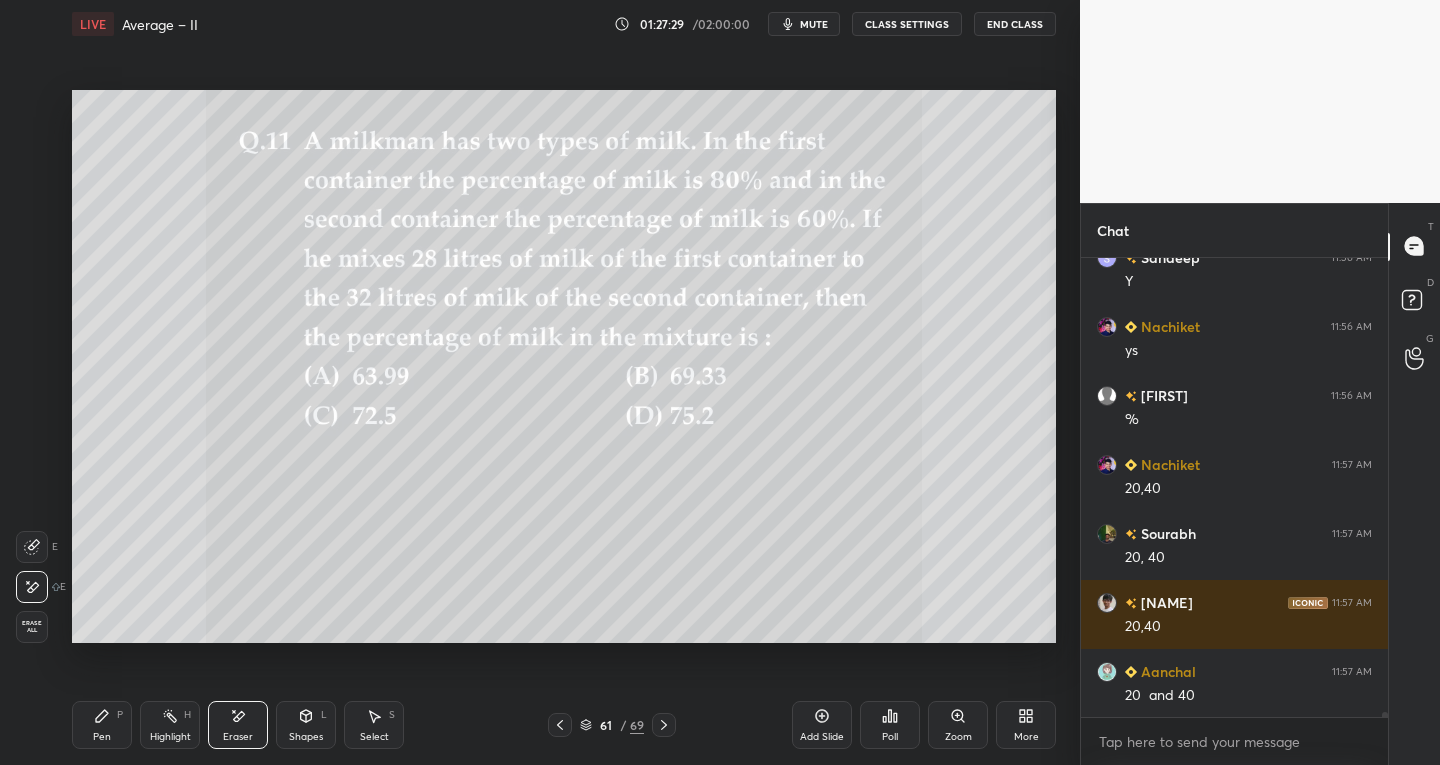click 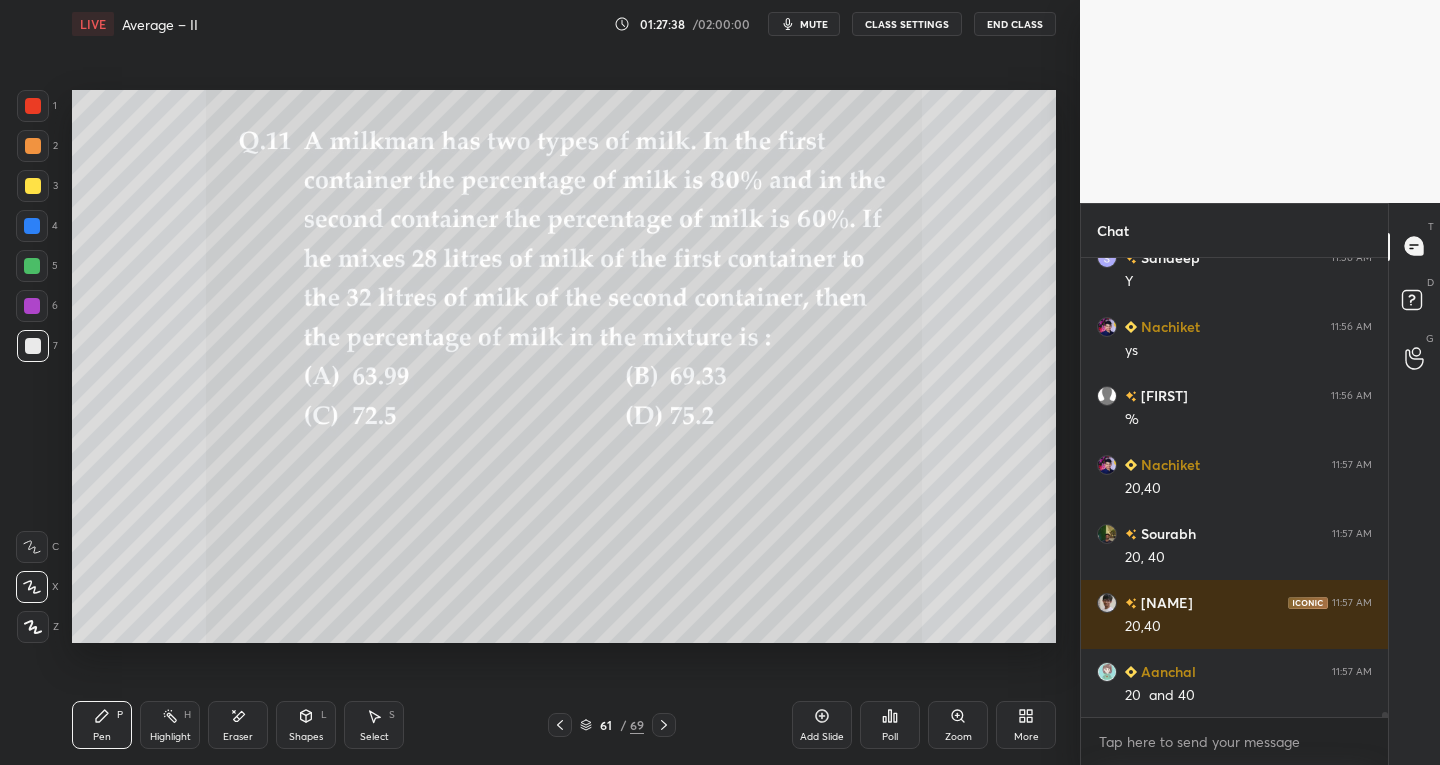 click at bounding box center [33, 346] 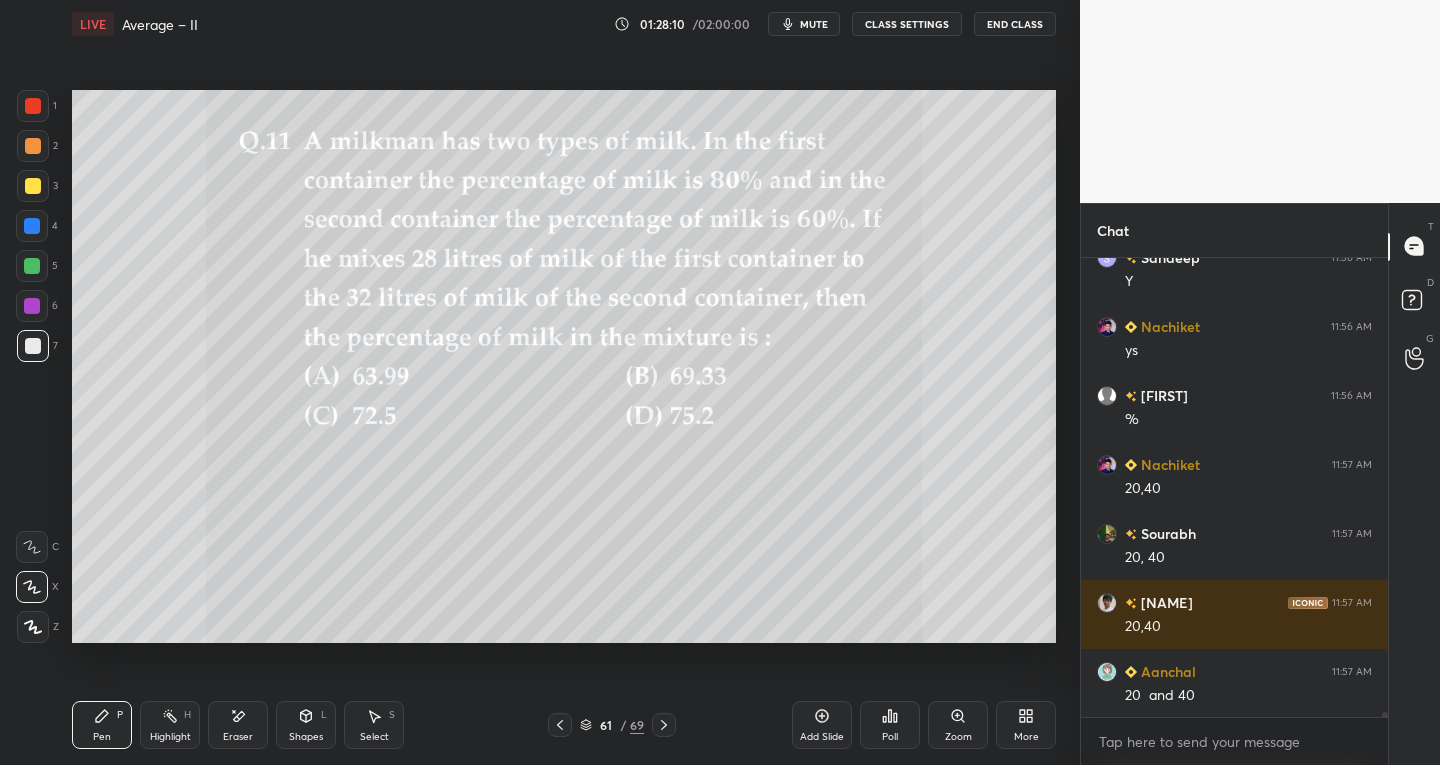click at bounding box center [33, 186] 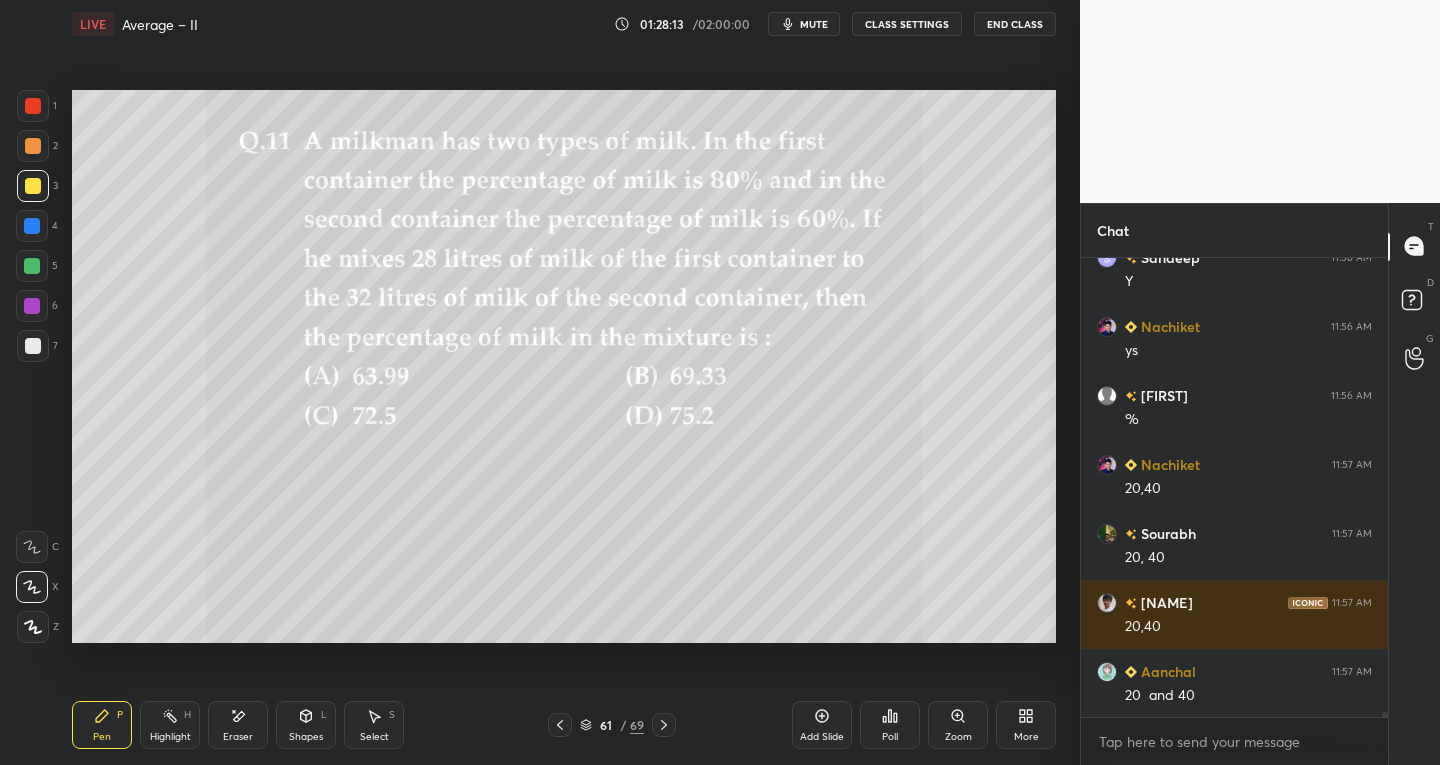 click at bounding box center [33, 346] 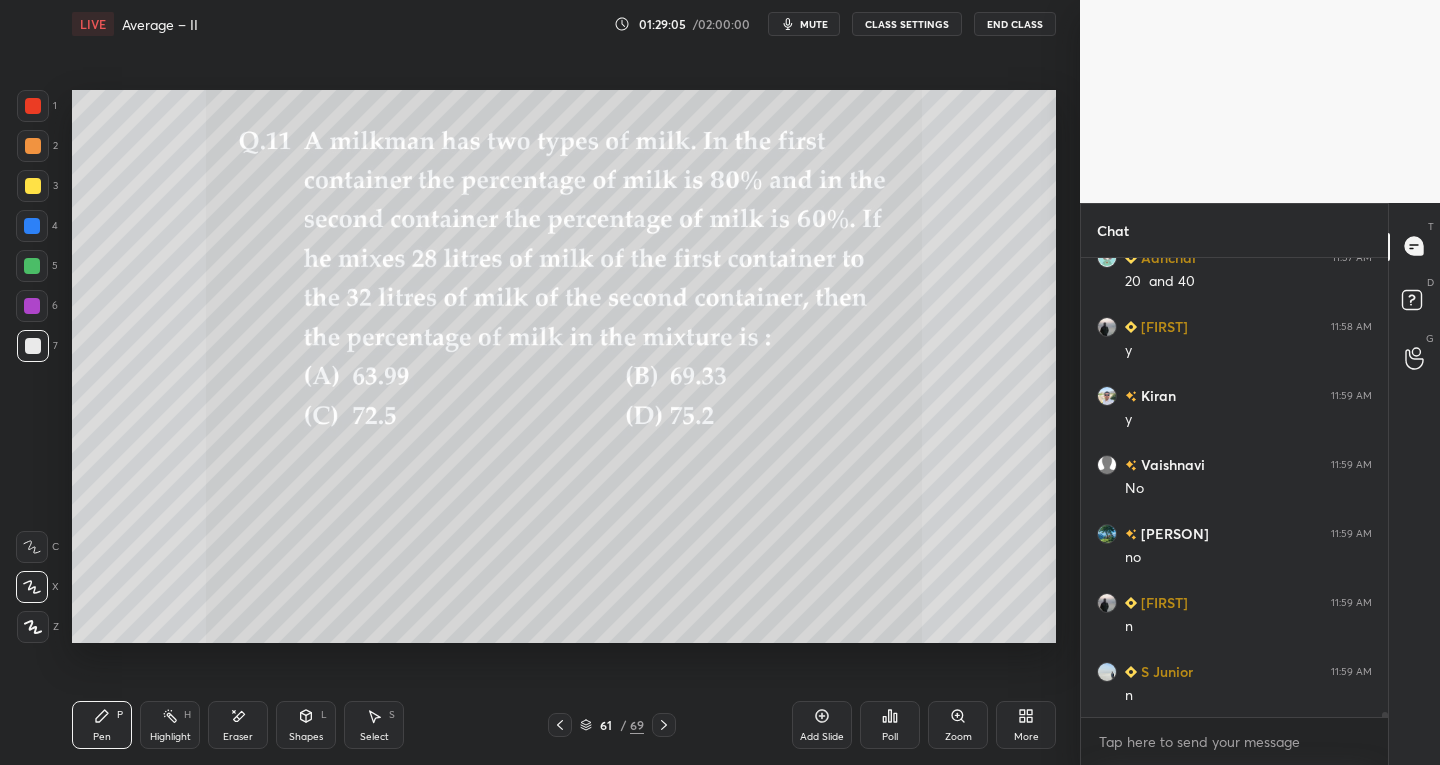 scroll, scrollTop: 39744, scrollLeft: 0, axis: vertical 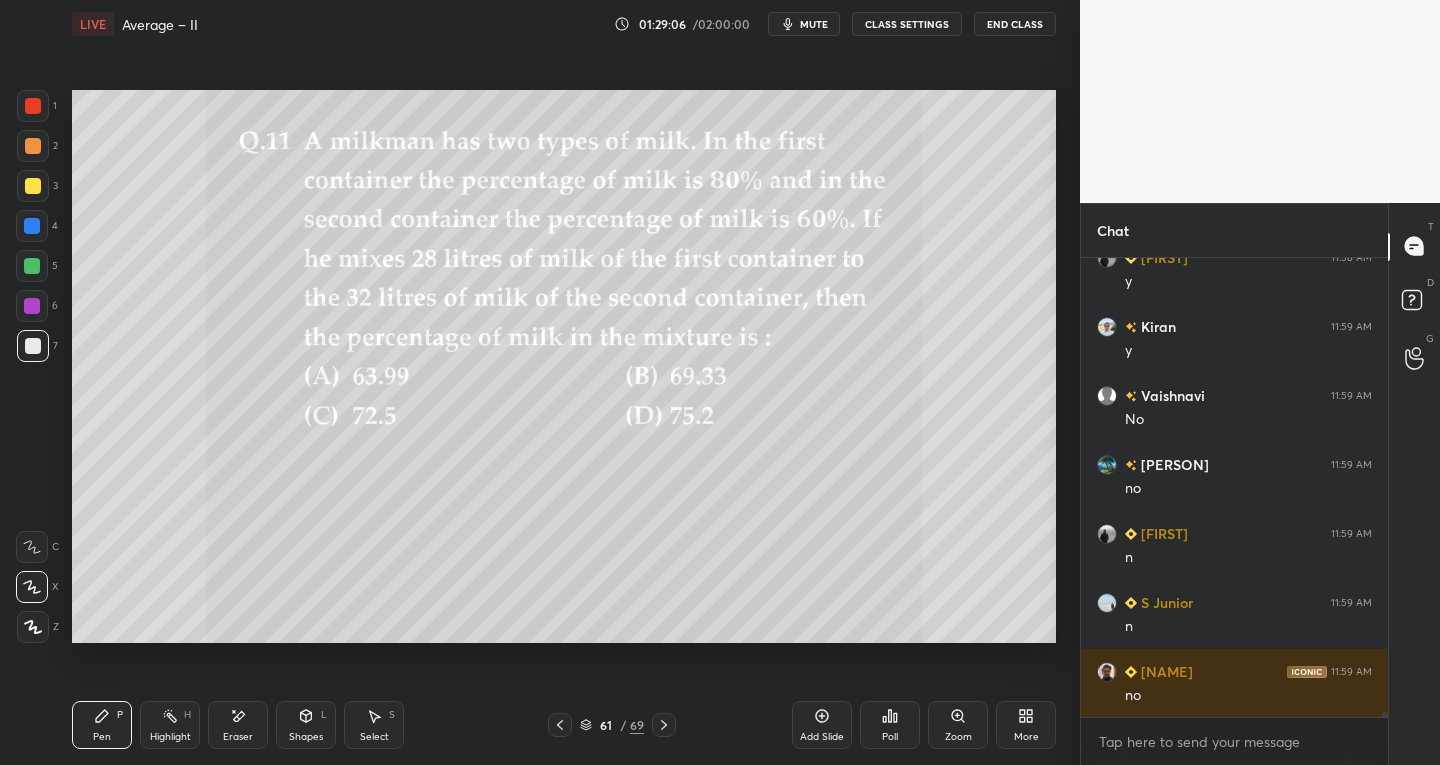click on "Select S" at bounding box center (374, 725) 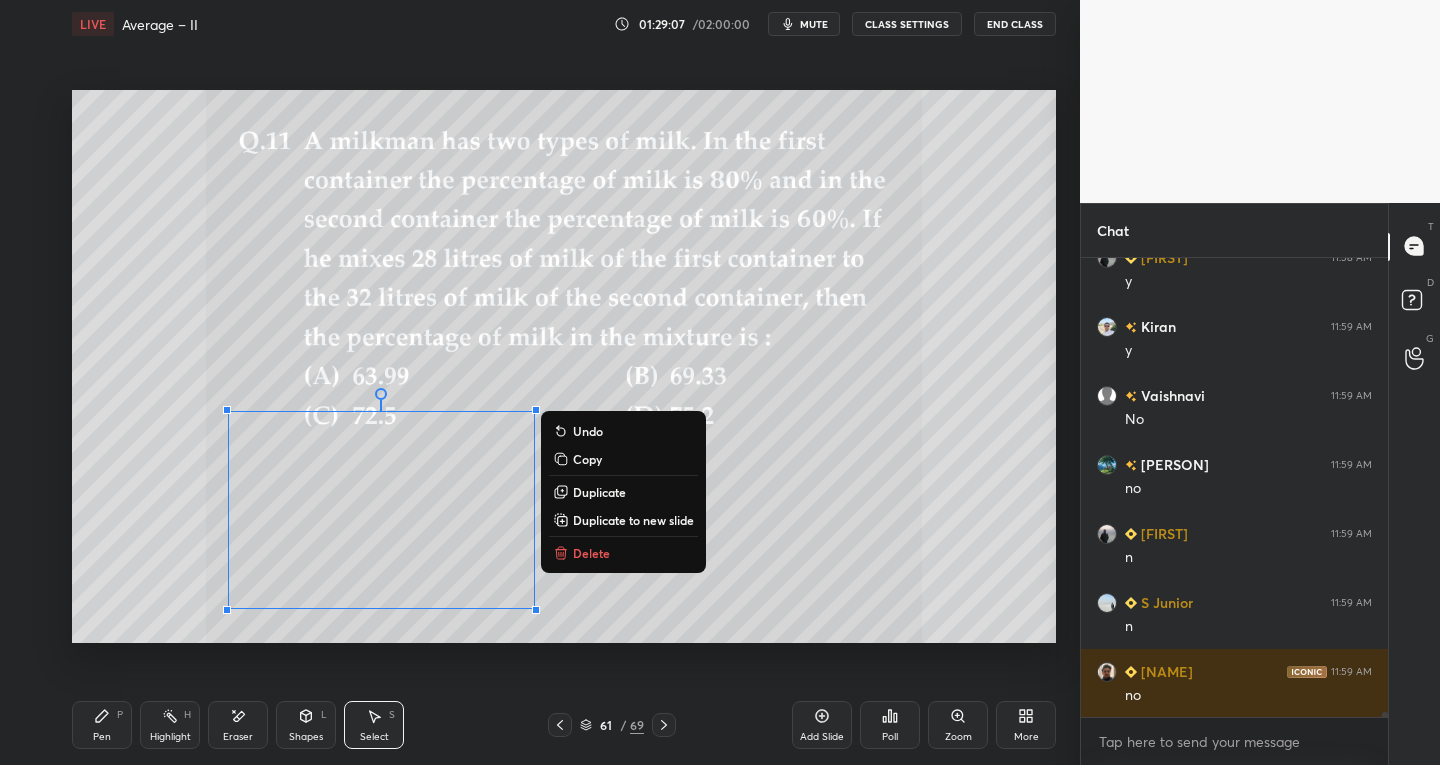 scroll, scrollTop: 39813, scrollLeft: 0, axis: vertical 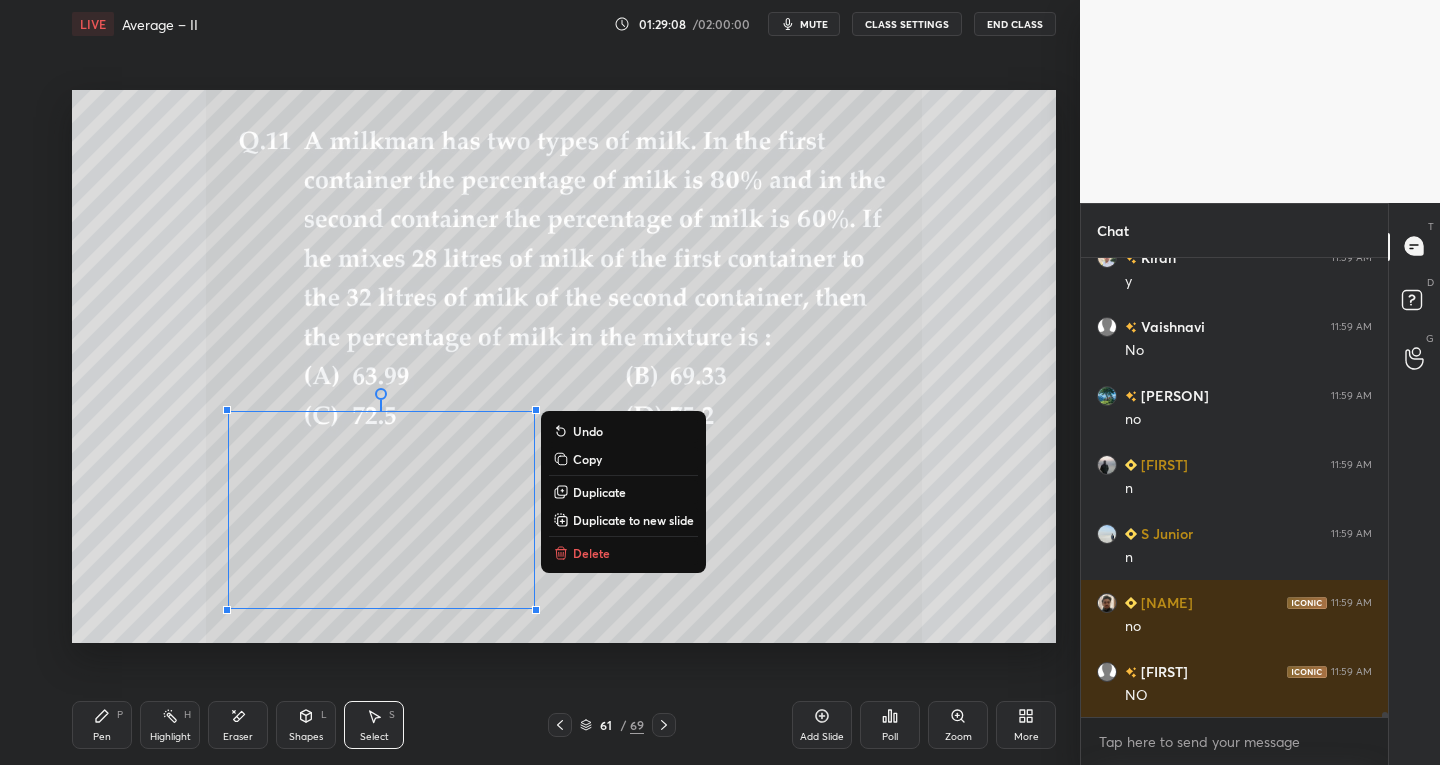 click on "Delete" at bounding box center [591, 553] 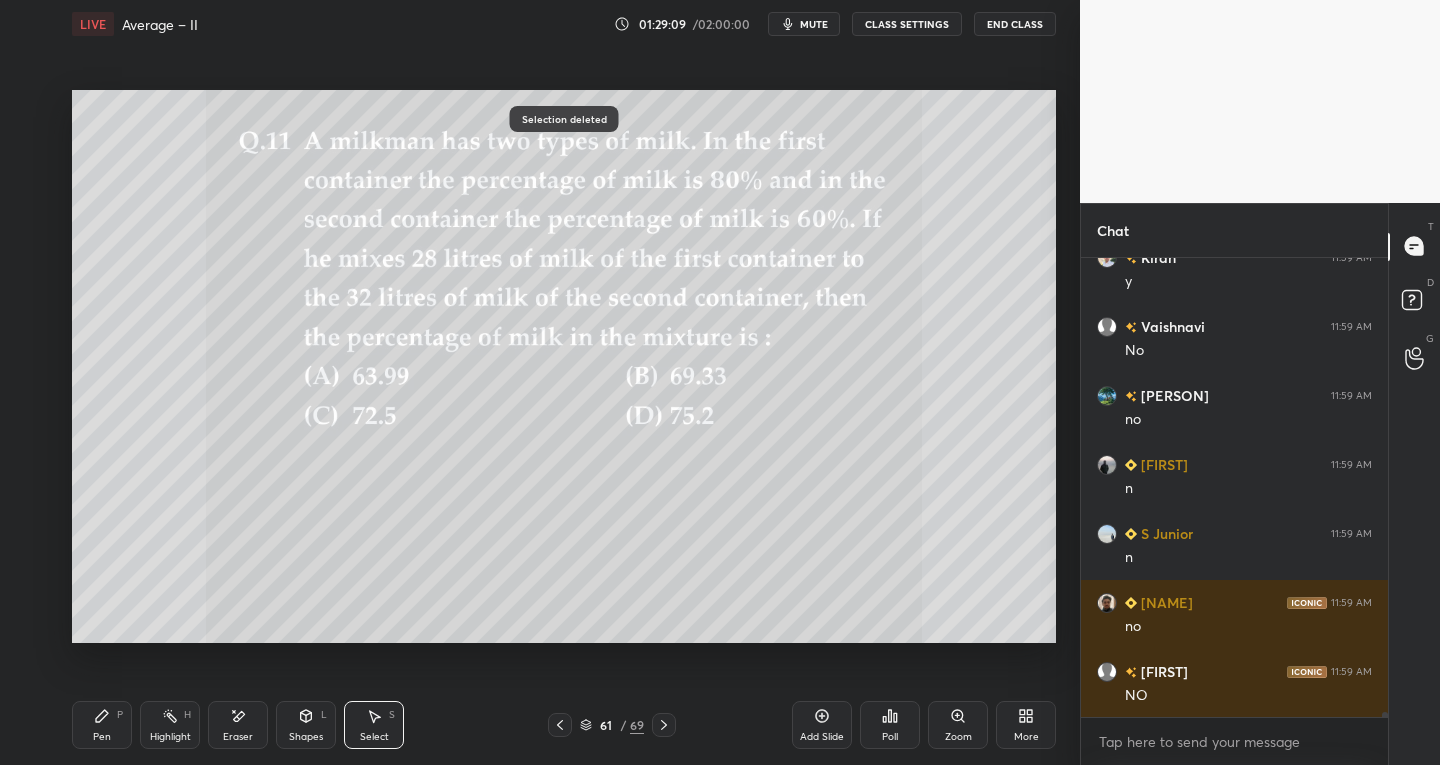 click on "Pen" at bounding box center (102, 737) 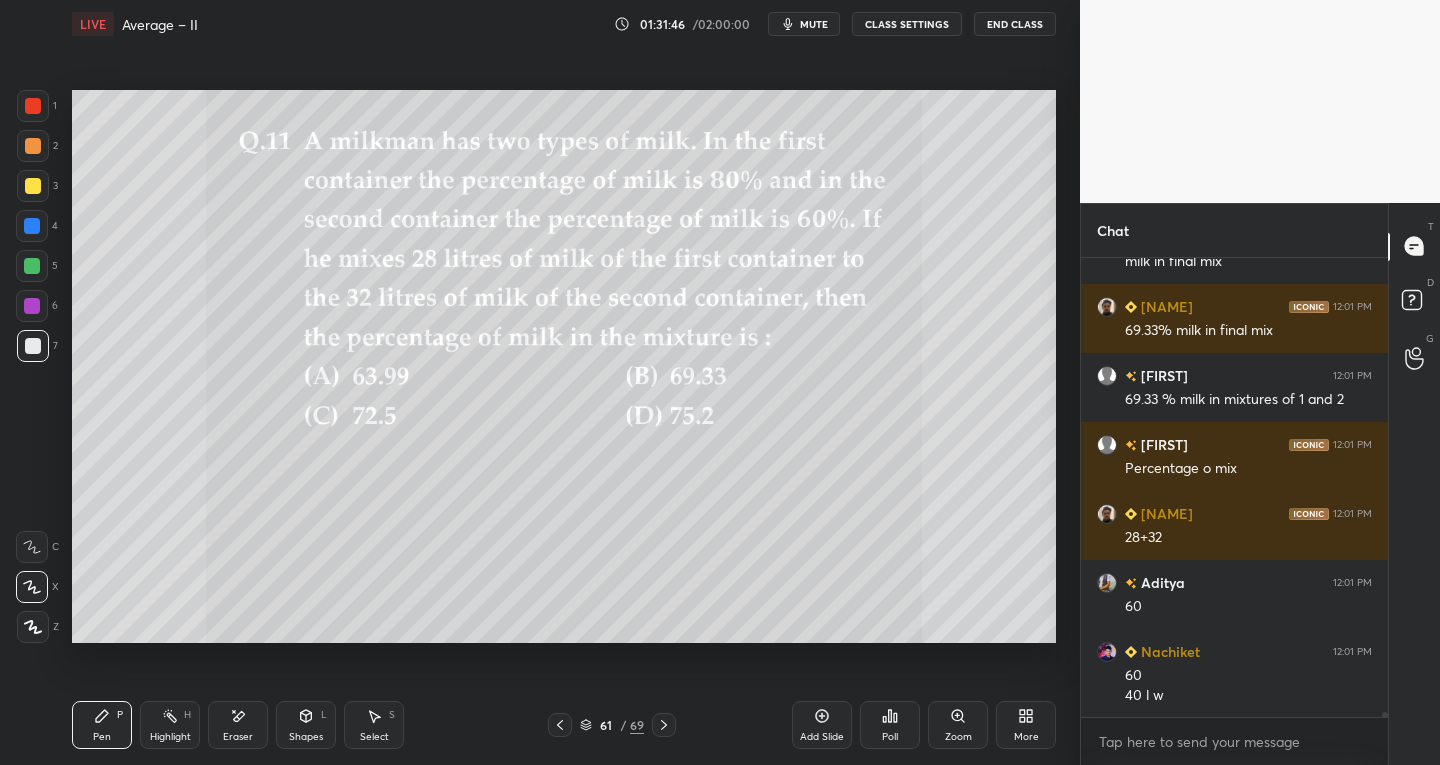 scroll, scrollTop: 41834, scrollLeft: 0, axis: vertical 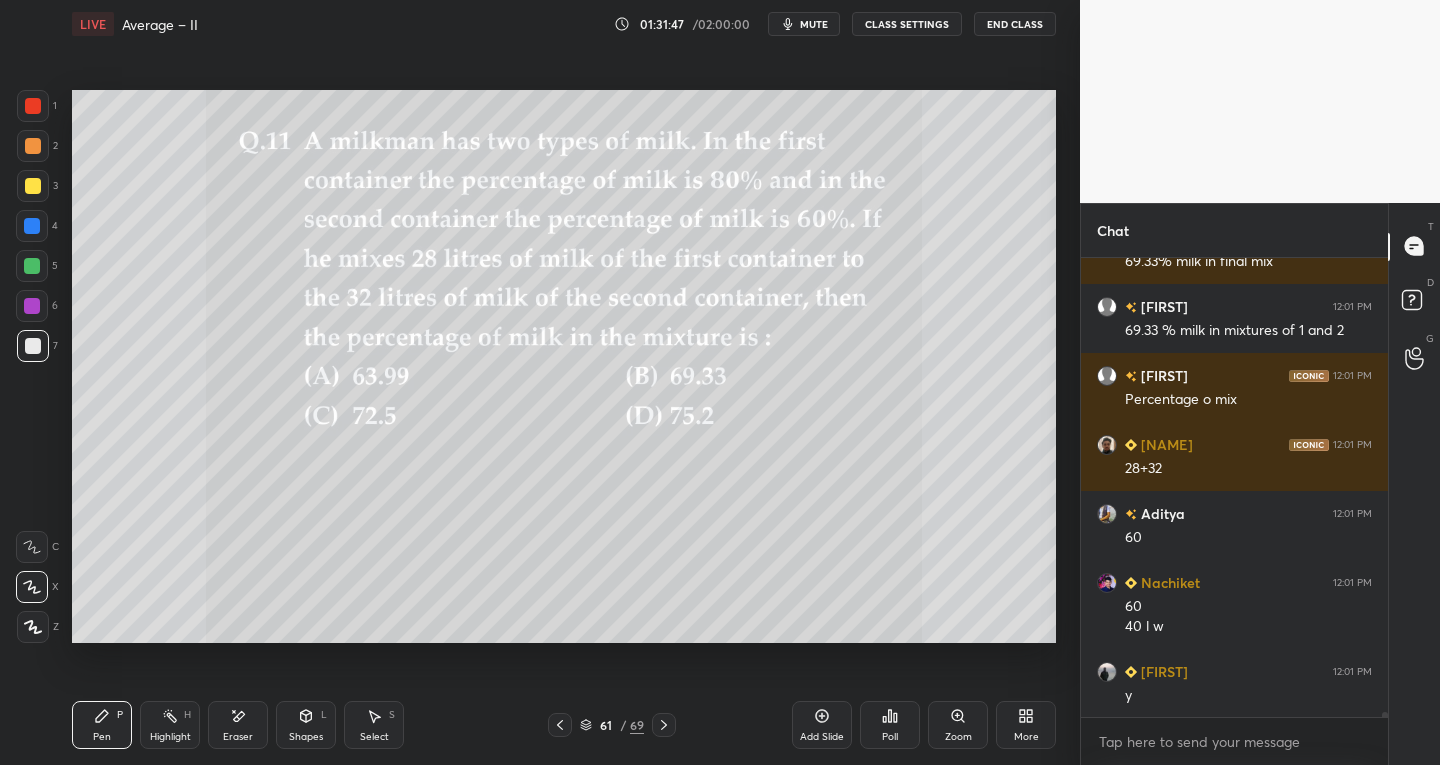 click on "Add Slide" at bounding box center (822, 725) 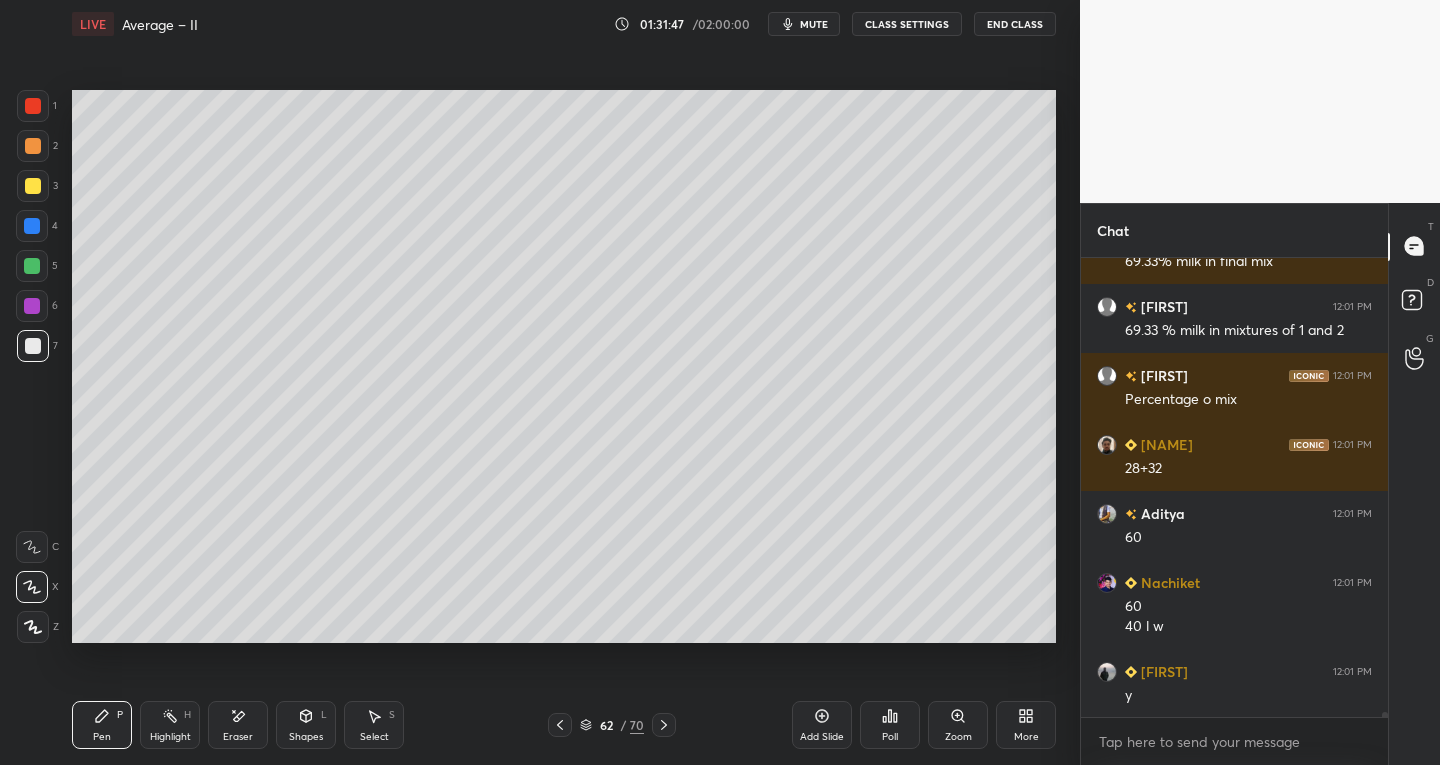 scroll, scrollTop: 41903, scrollLeft: 0, axis: vertical 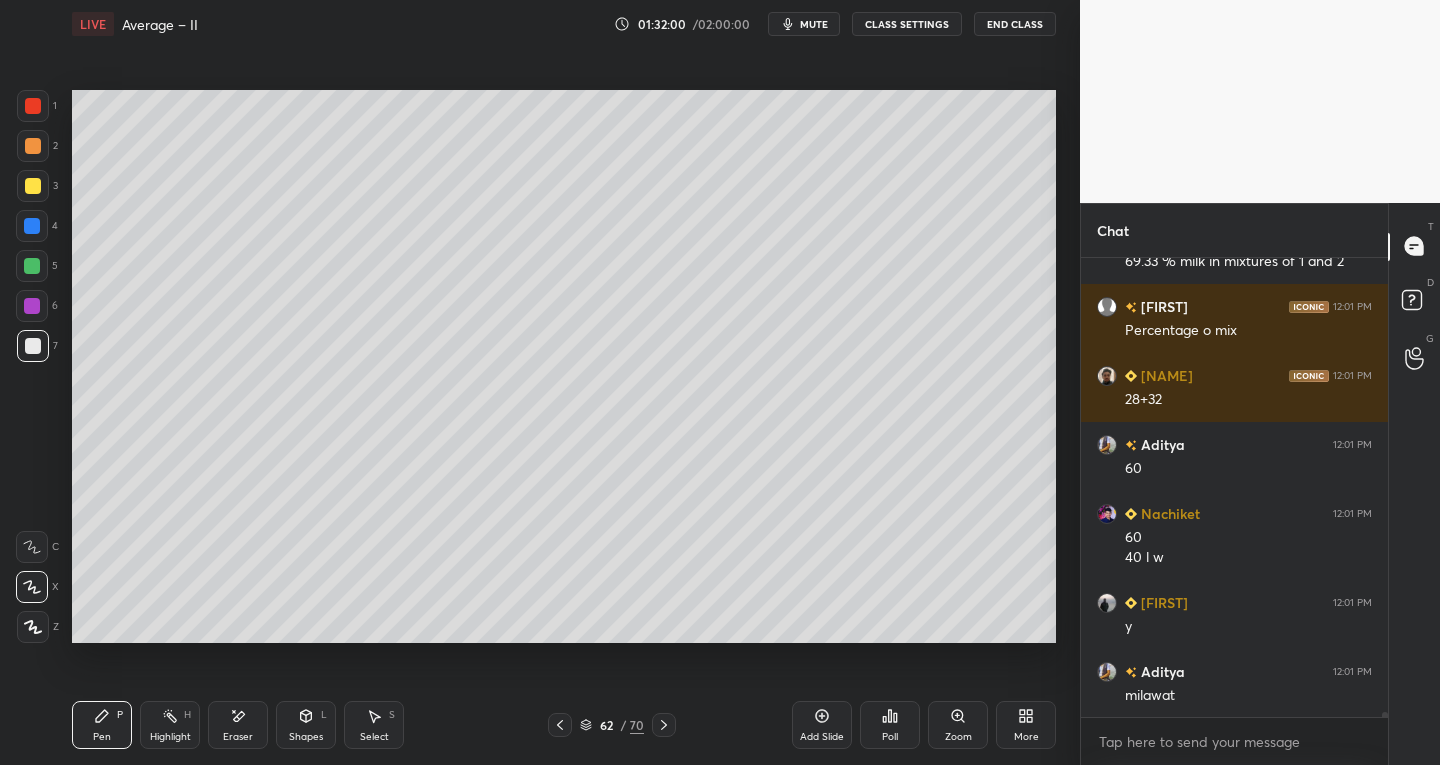 click 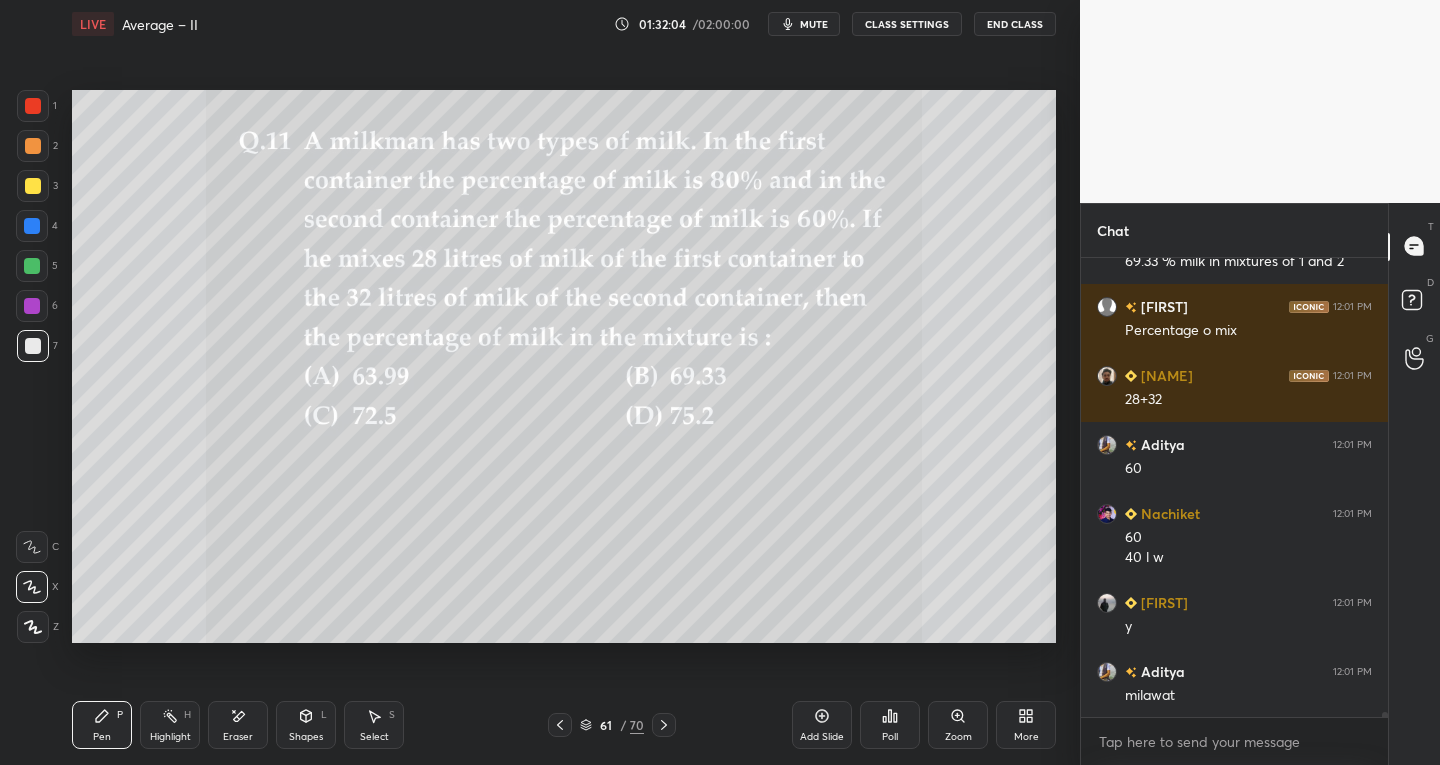 click 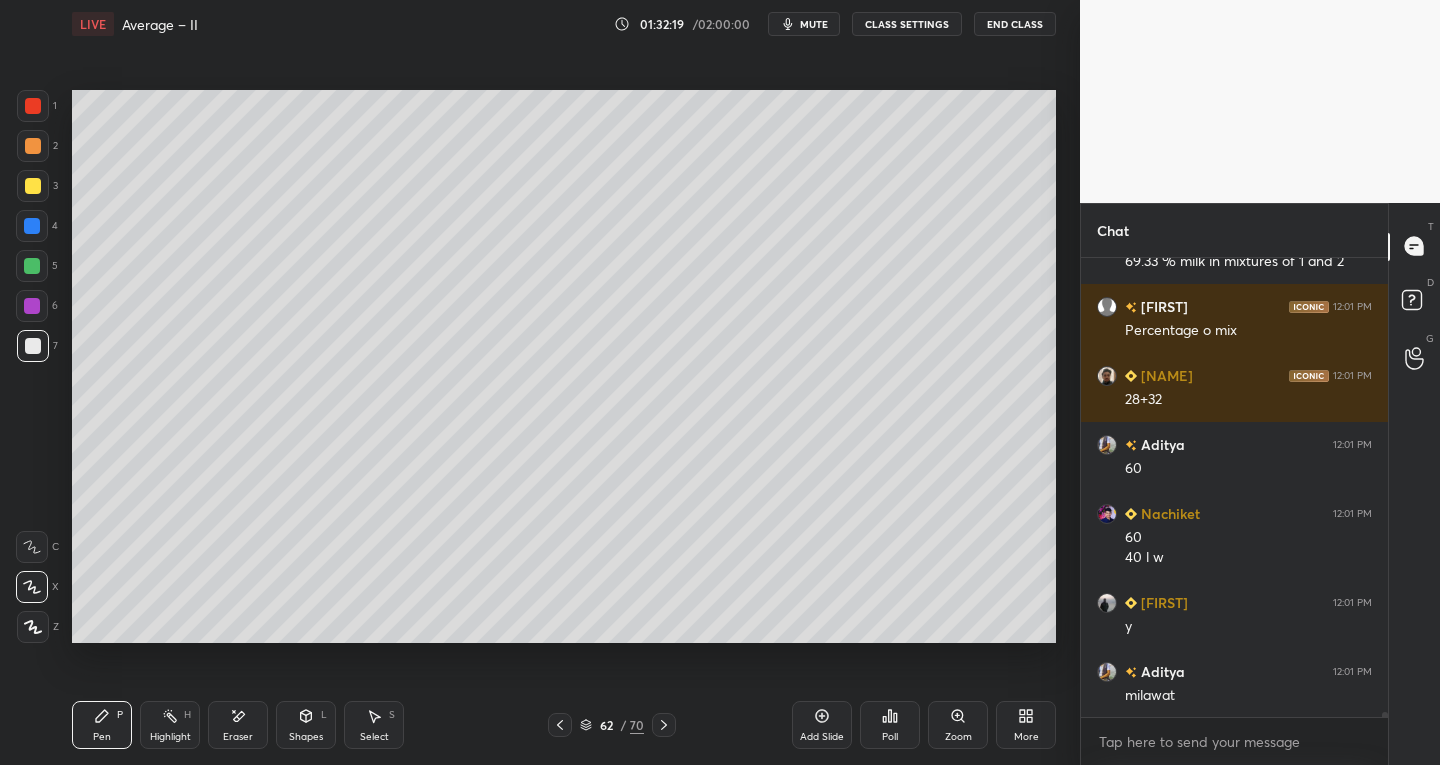 click on "Select S" at bounding box center (374, 725) 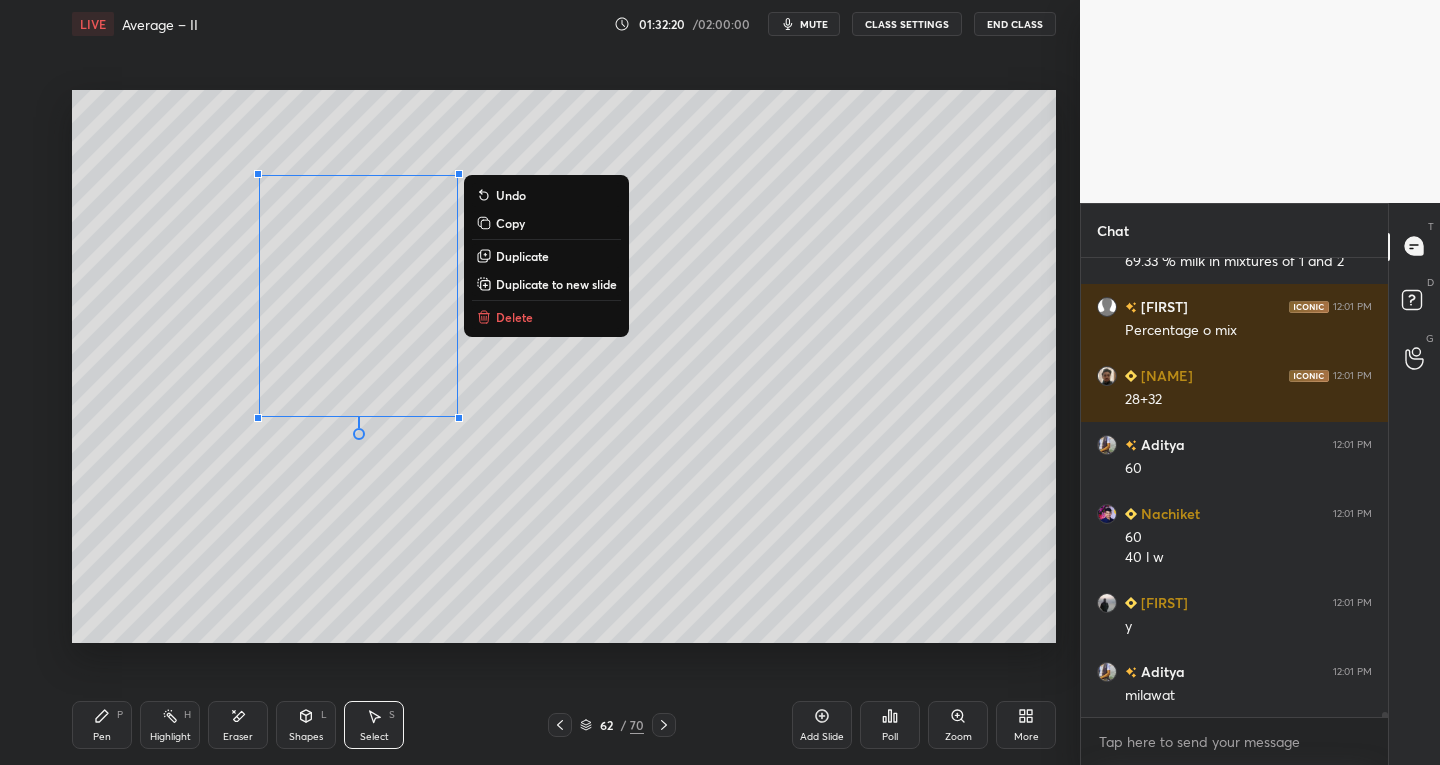 click on "Delete" at bounding box center (514, 317) 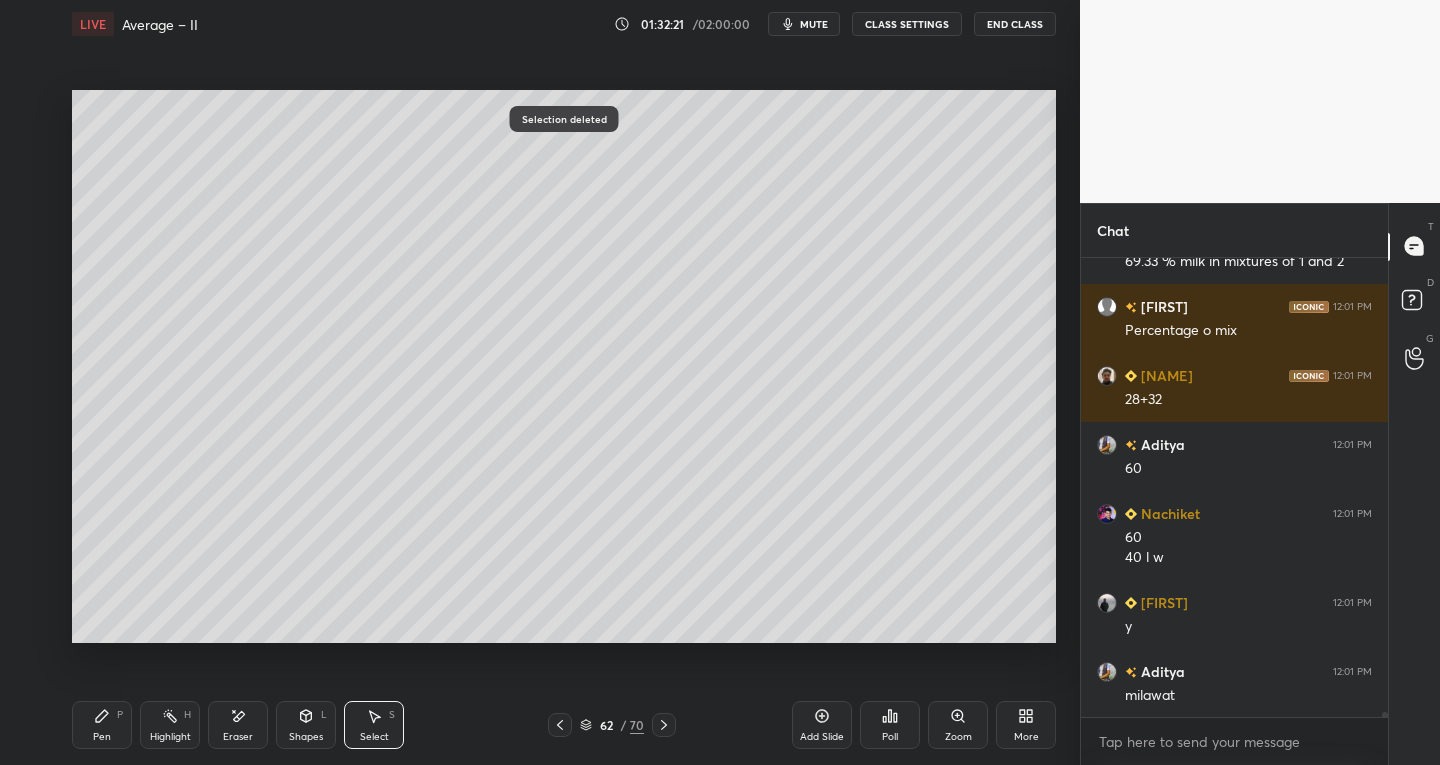click 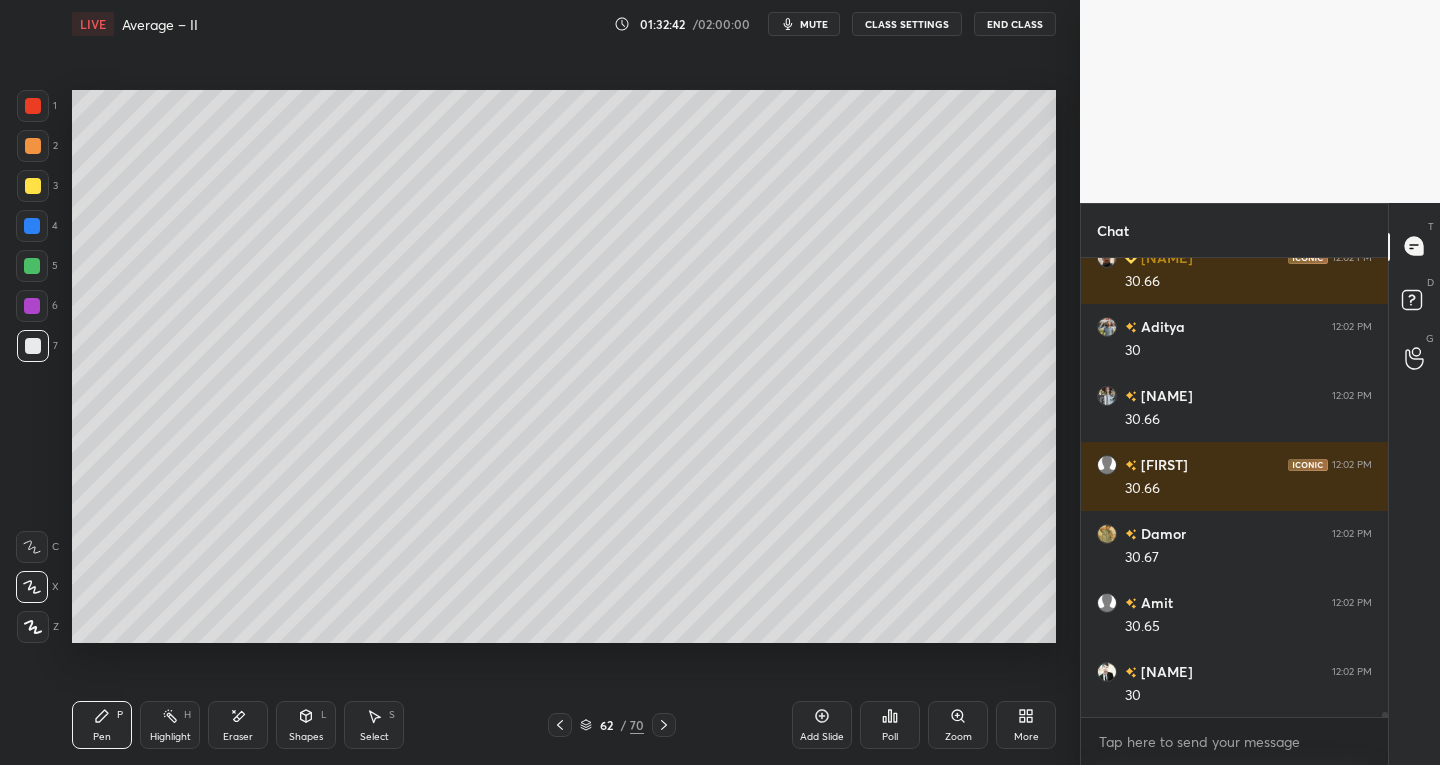 scroll, scrollTop: 42800, scrollLeft: 0, axis: vertical 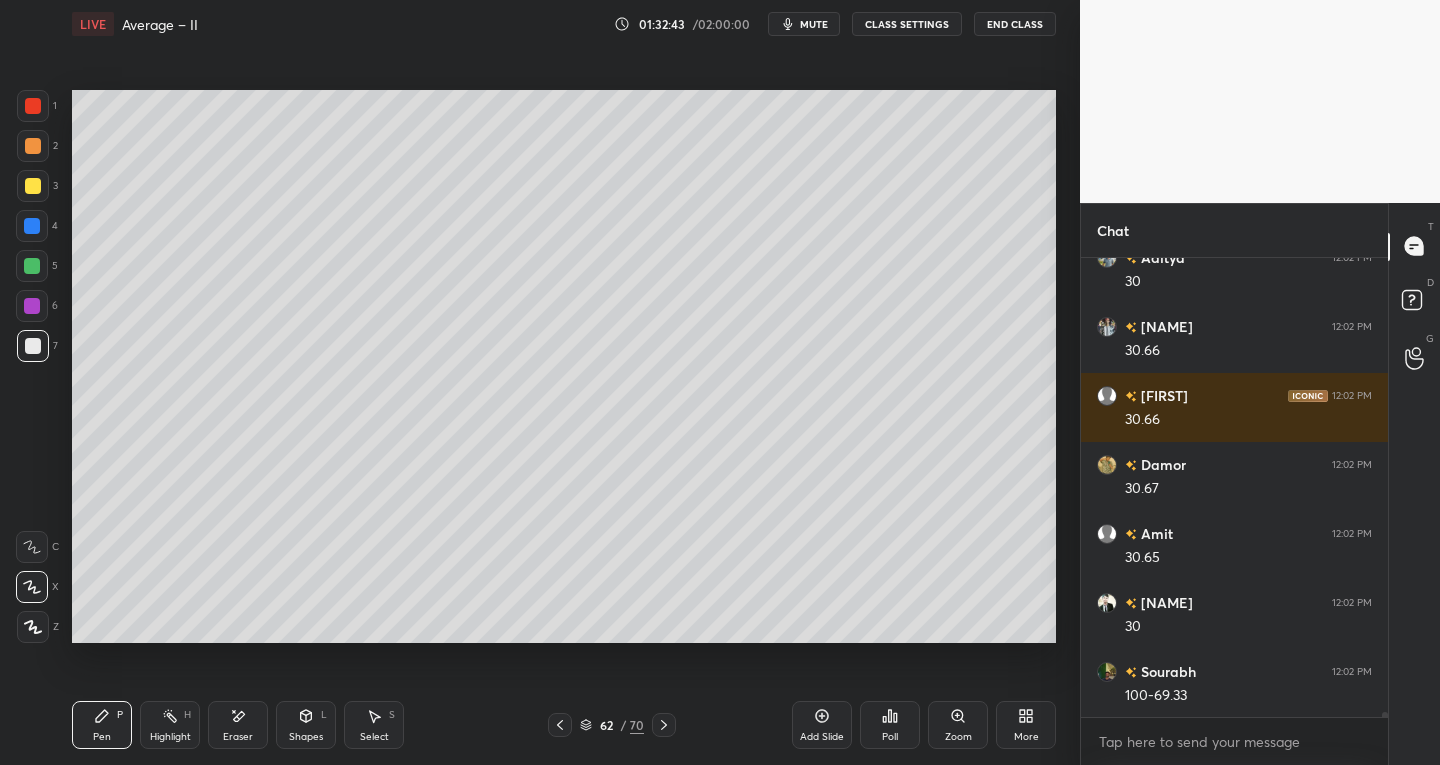 click 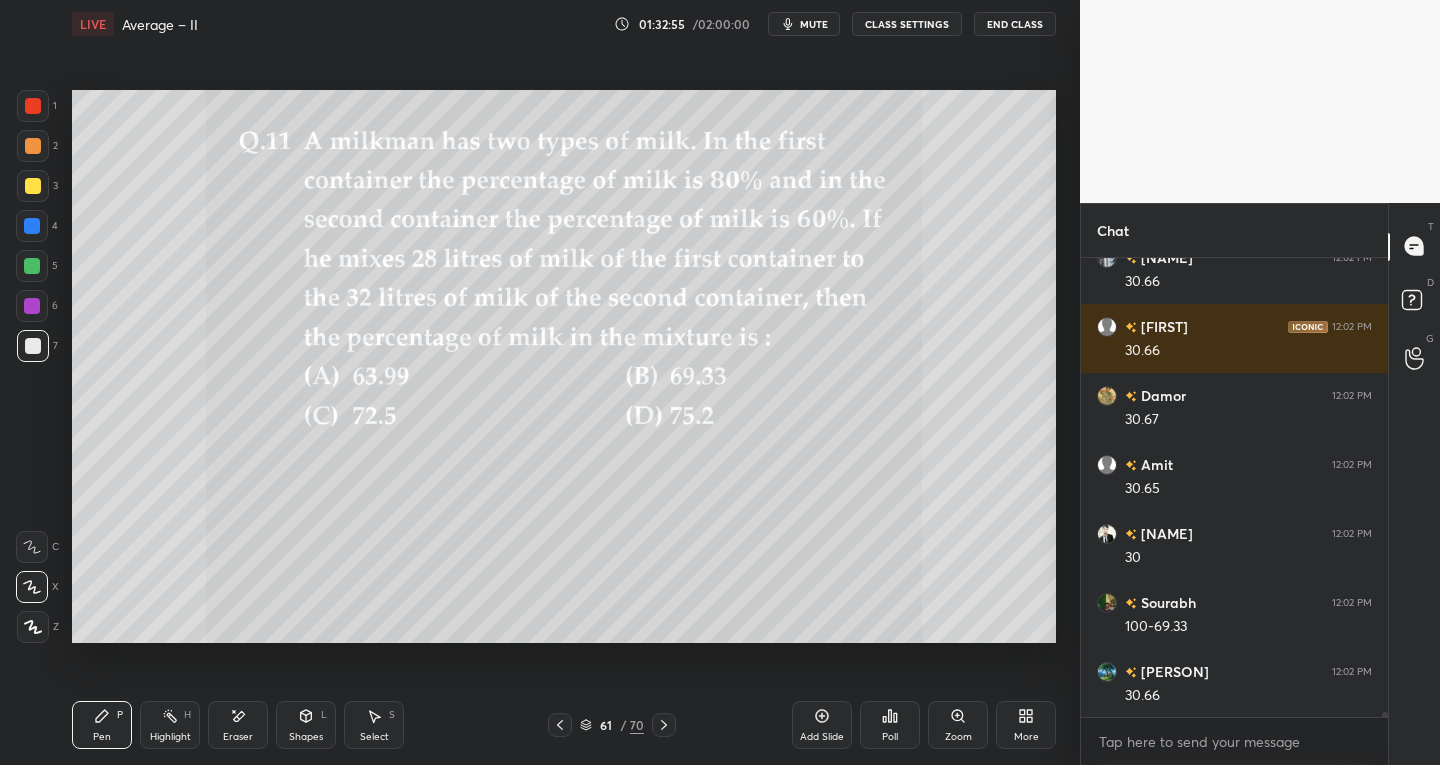 scroll, scrollTop: 42938, scrollLeft: 0, axis: vertical 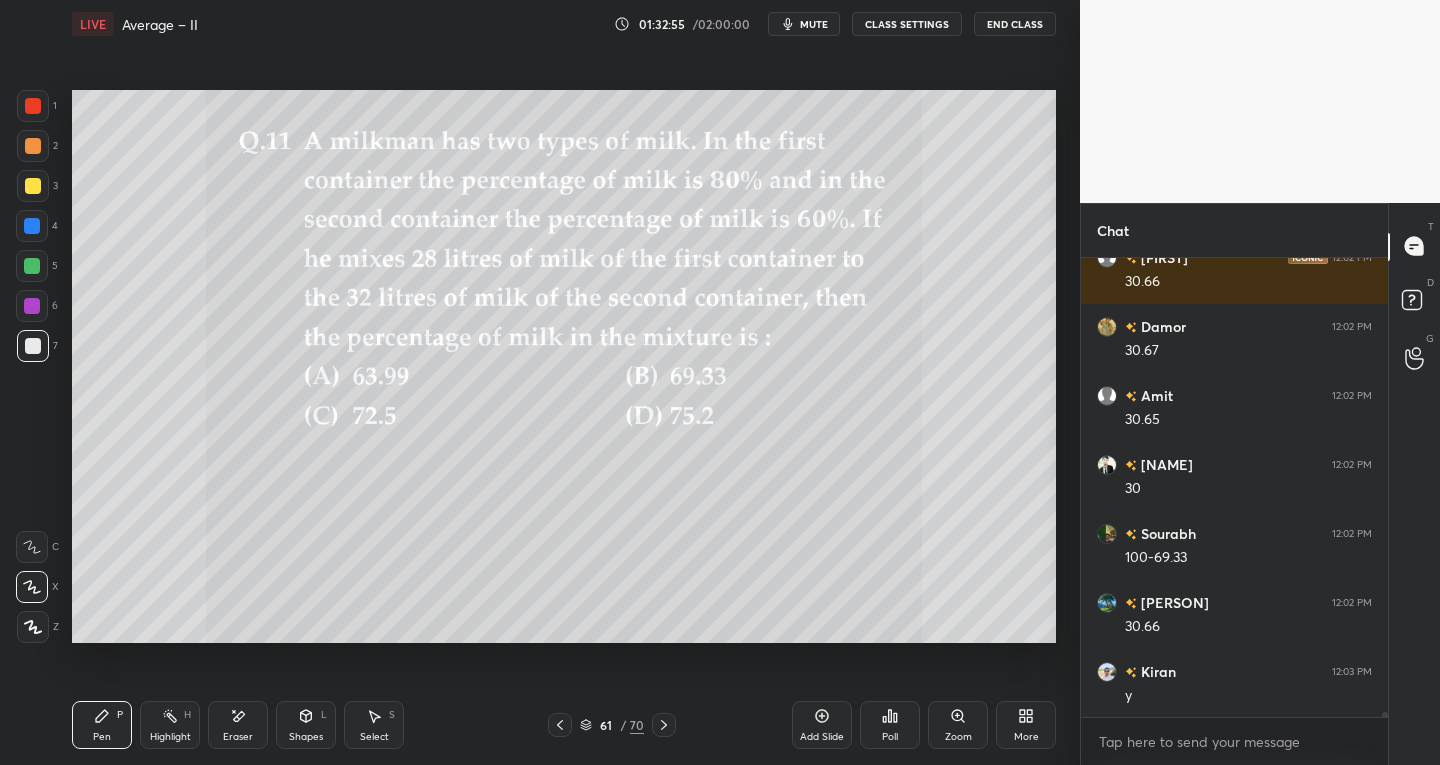 click 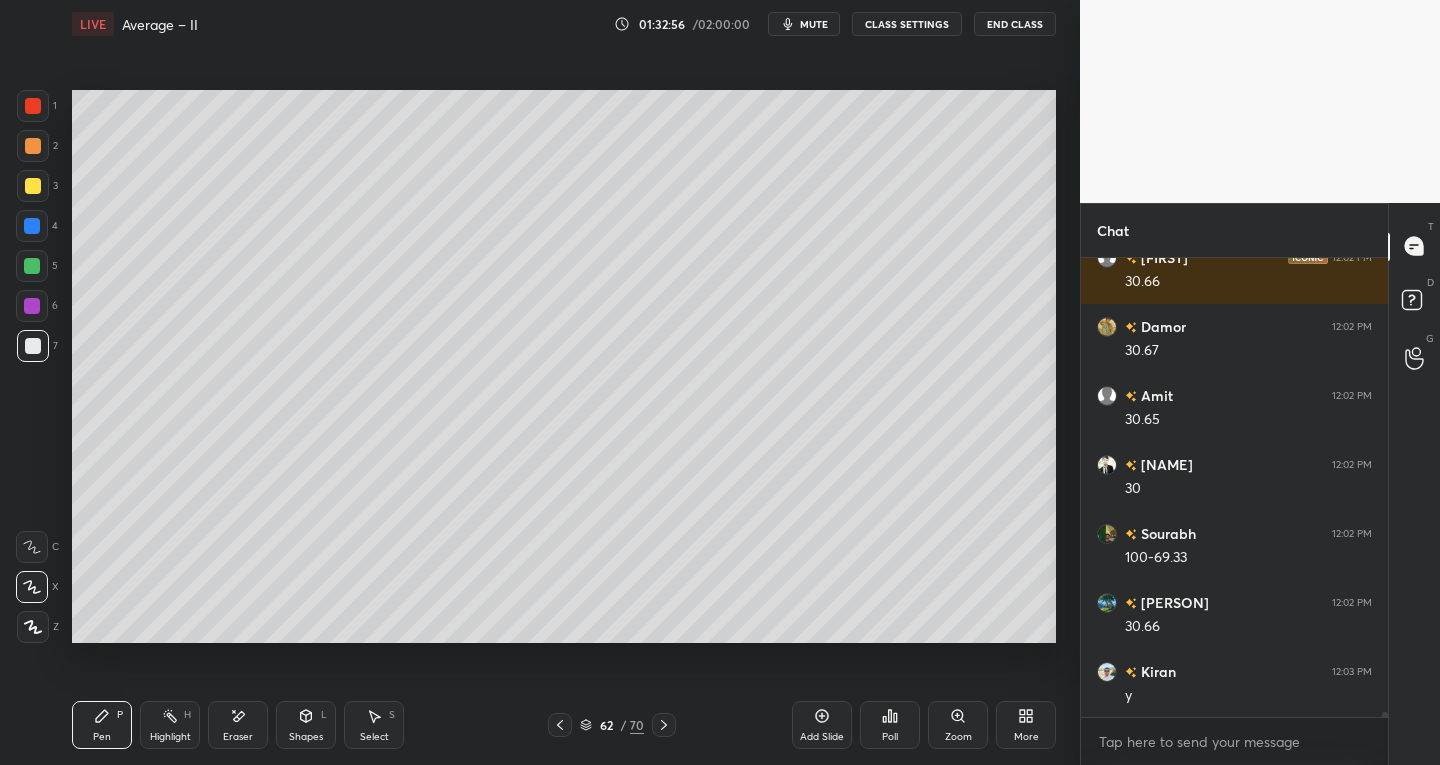 click 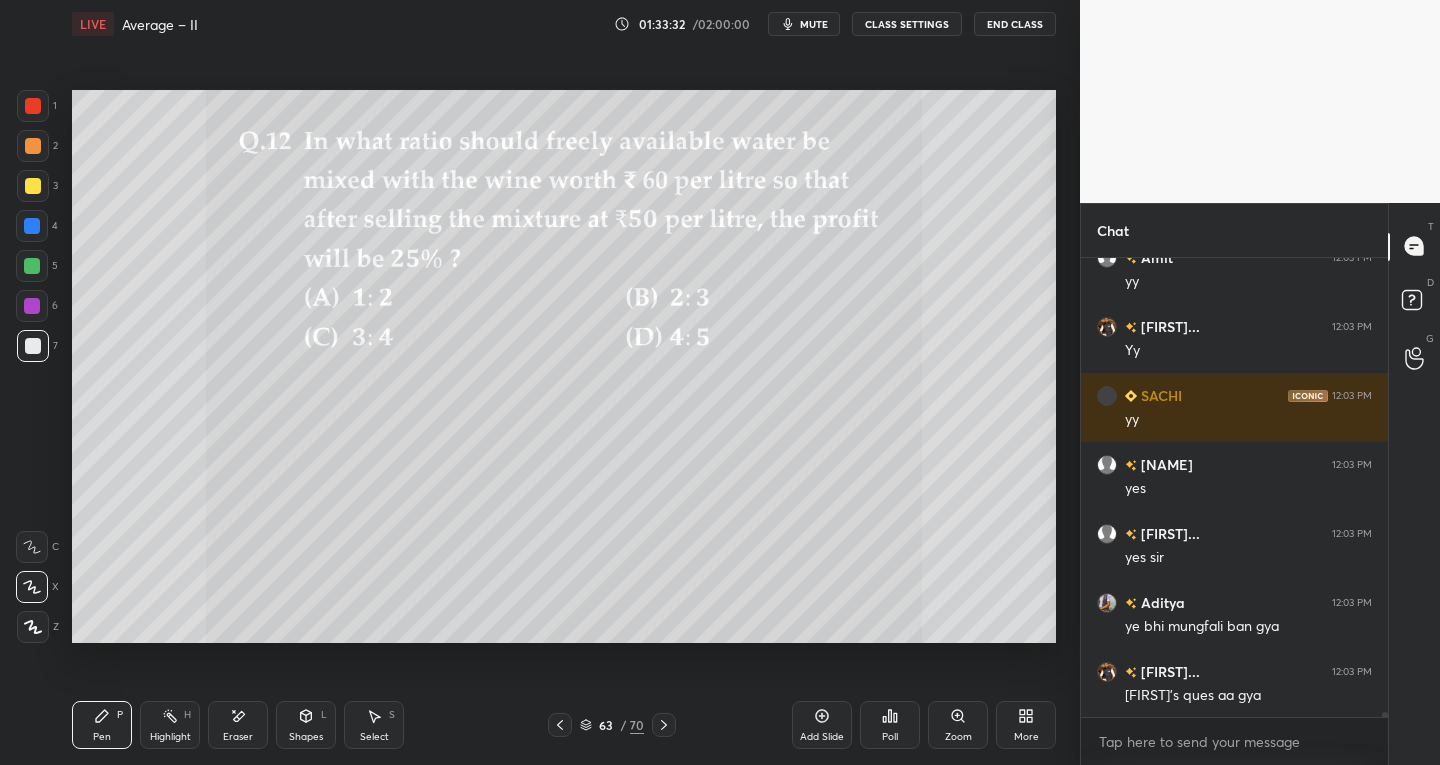 scroll, scrollTop: 43559, scrollLeft: 0, axis: vertical 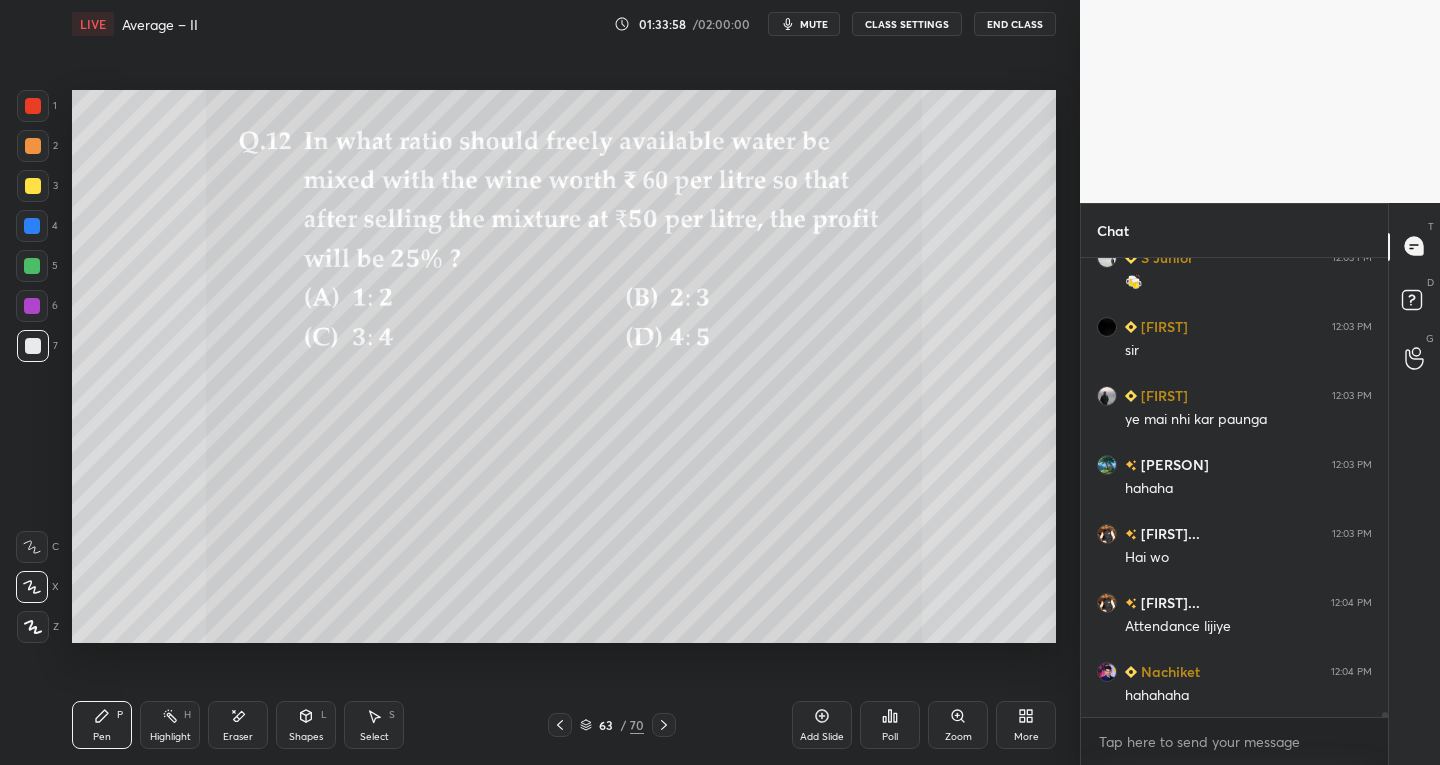 click on "Poll" at bounding box center (890, 725) 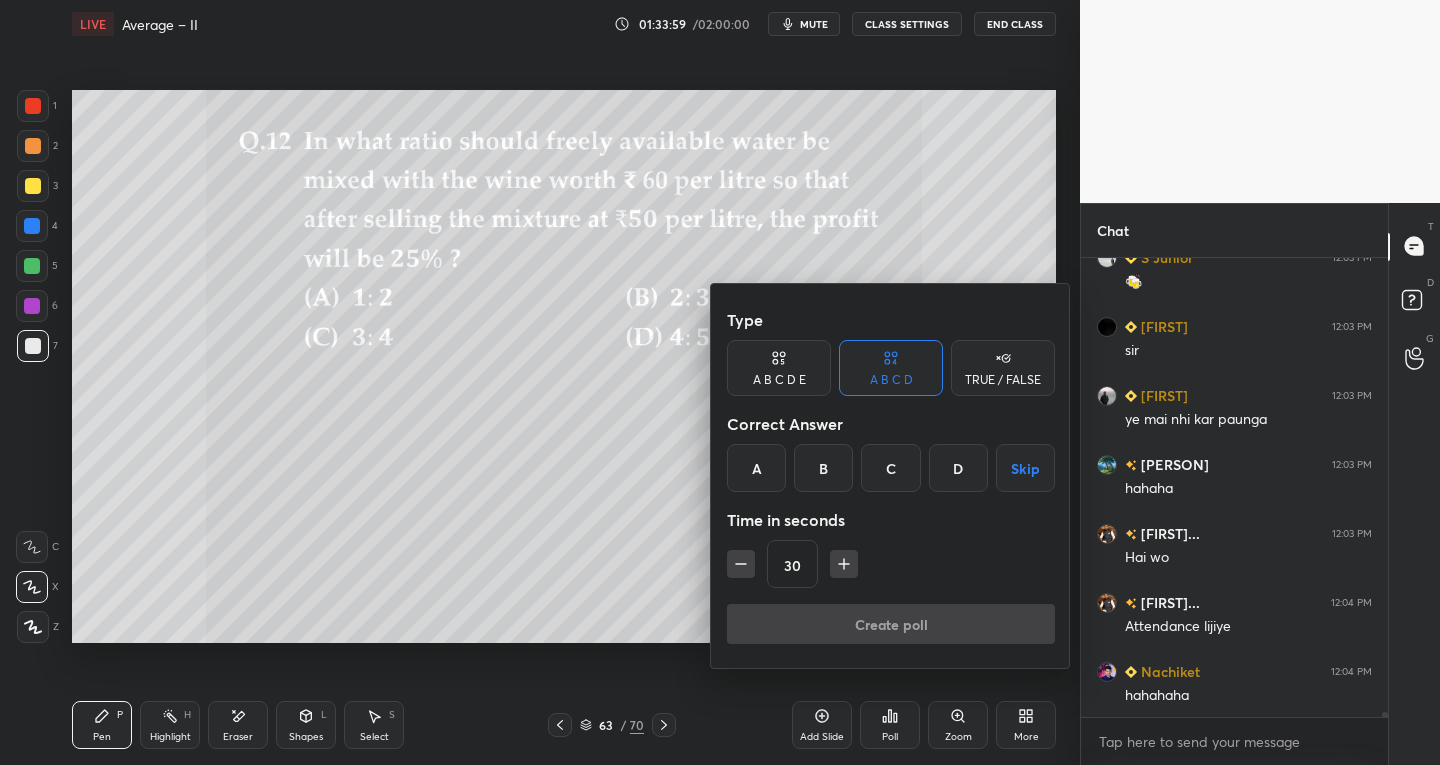 click on "B" at bounding box center (823, 468) 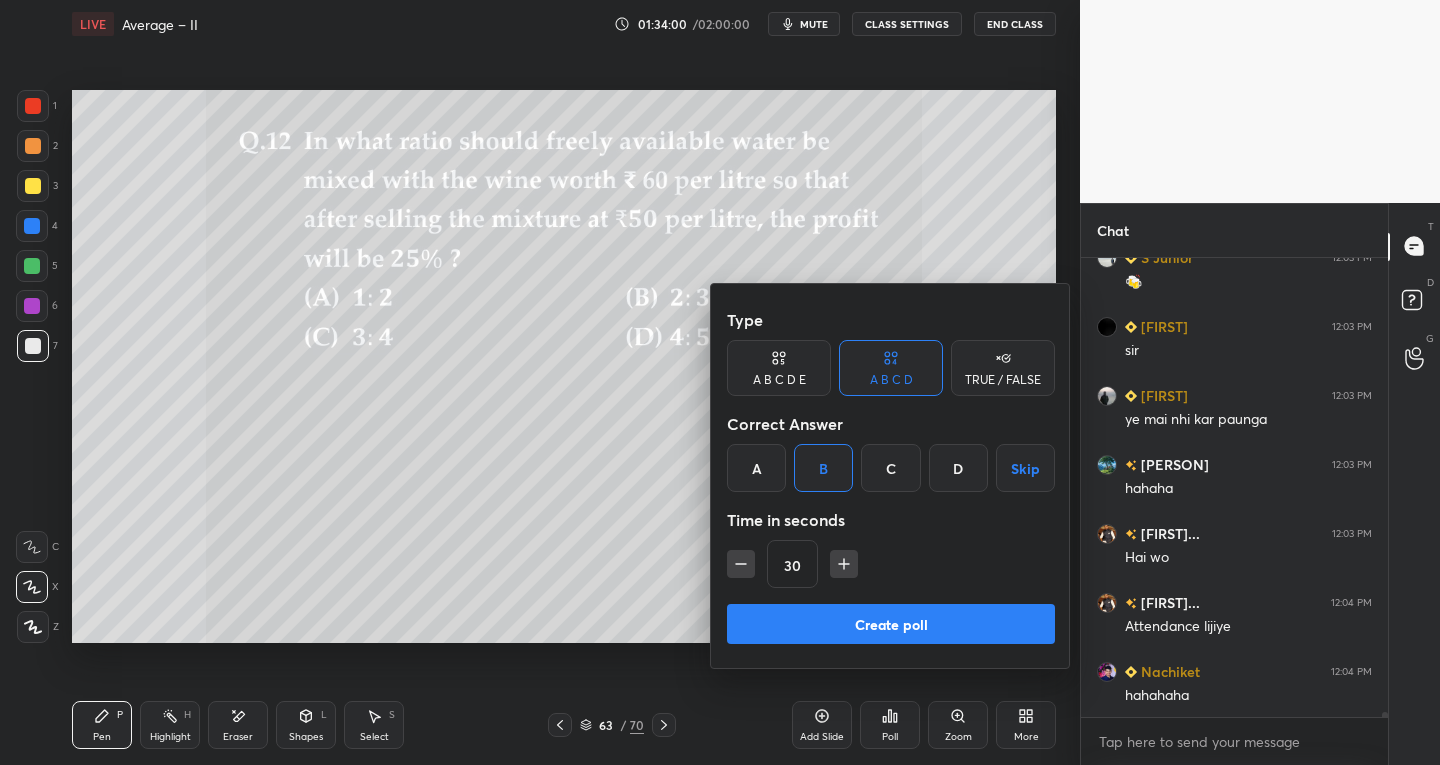 click on "Create poll" at bounding box center [891, 624] 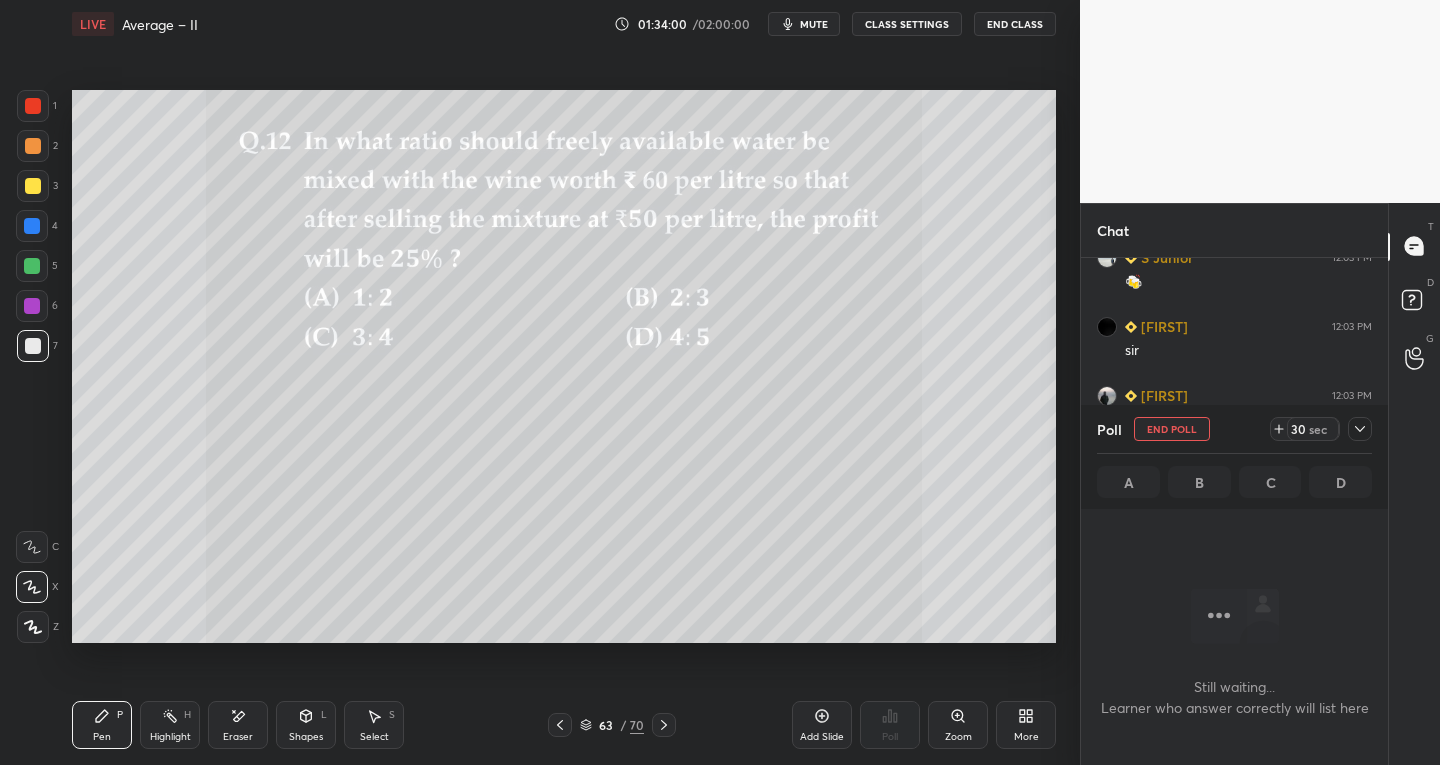 scroll, scrollTop: 353, scrollLeft: 301, axis: both 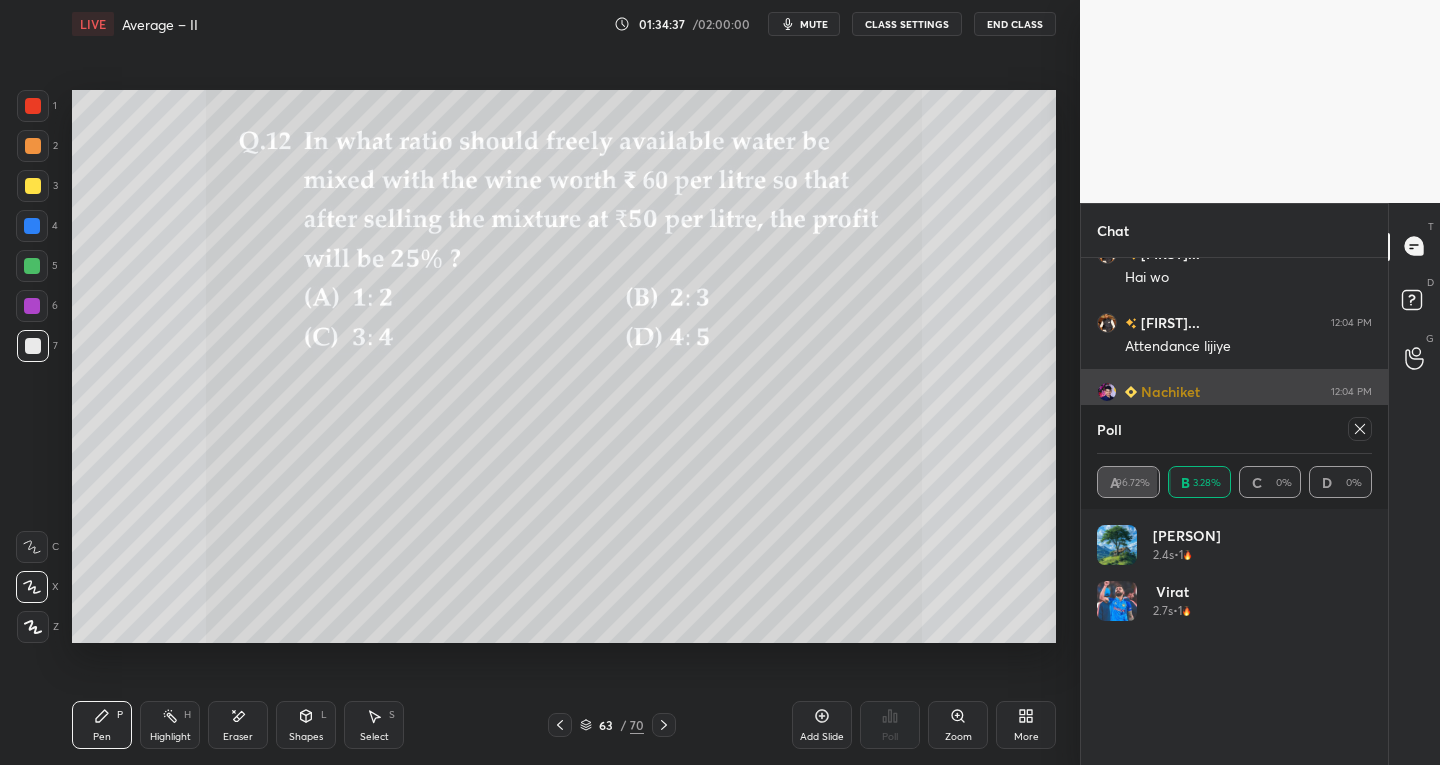 click 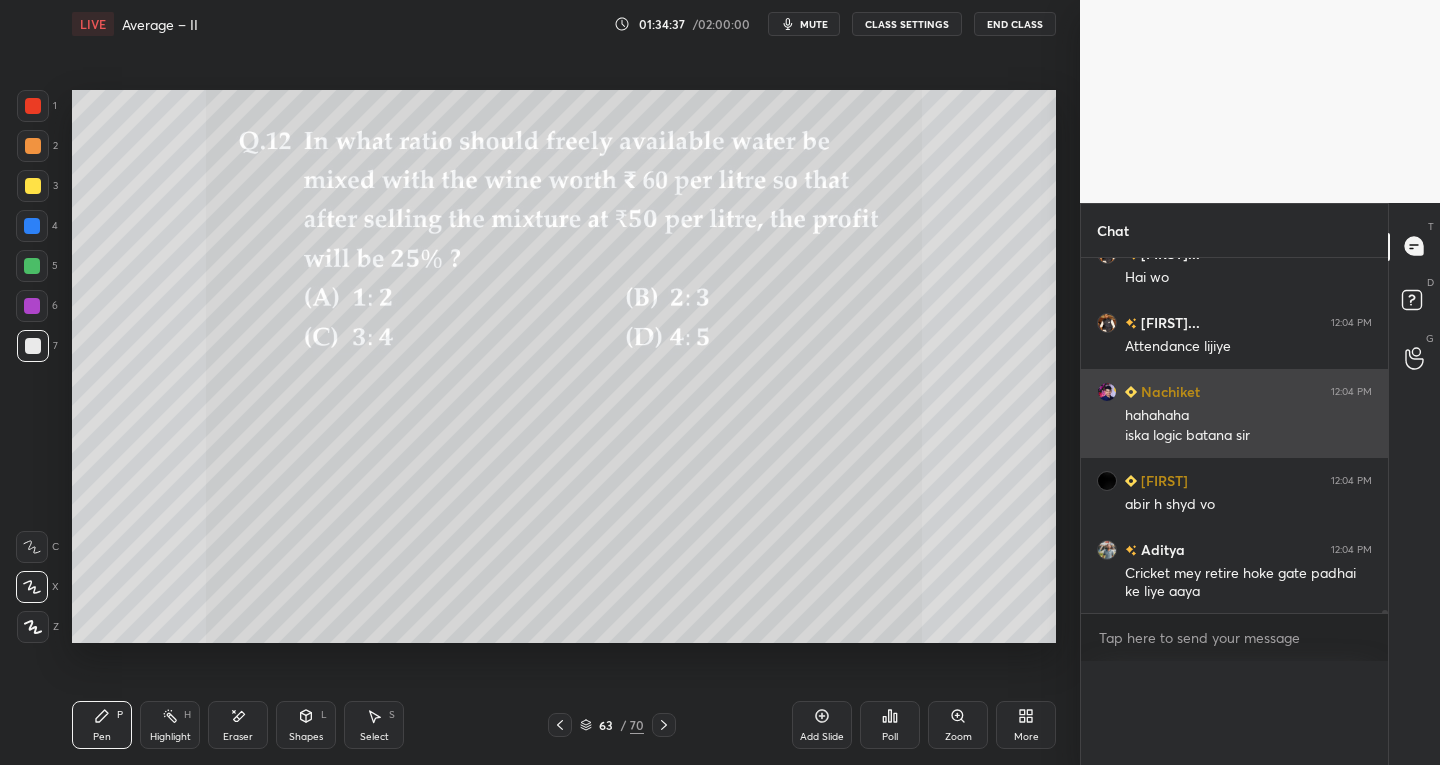 scroll, scrollTop: 0, scrollLeft: 0, axis: both 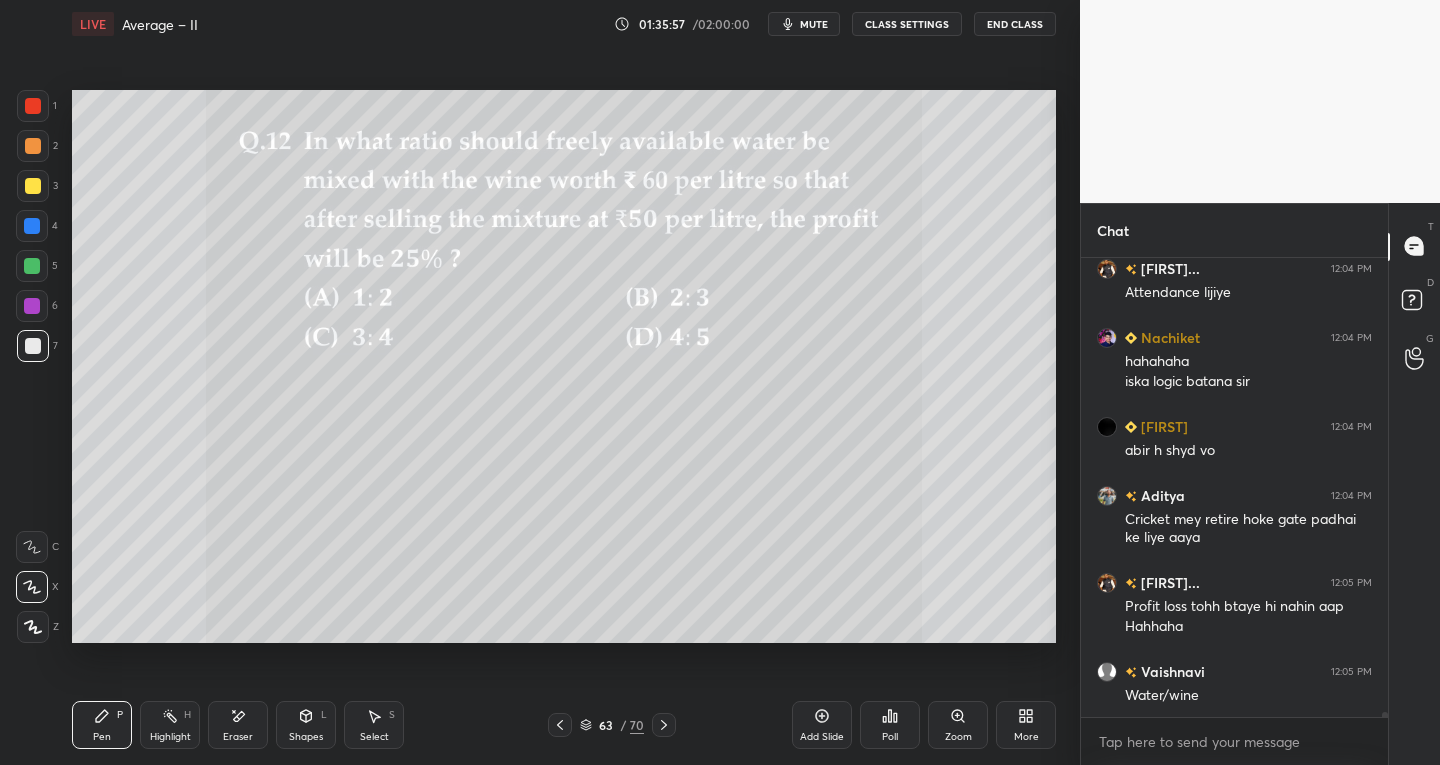 click on "Eraser" at bounding box center (238, 725) 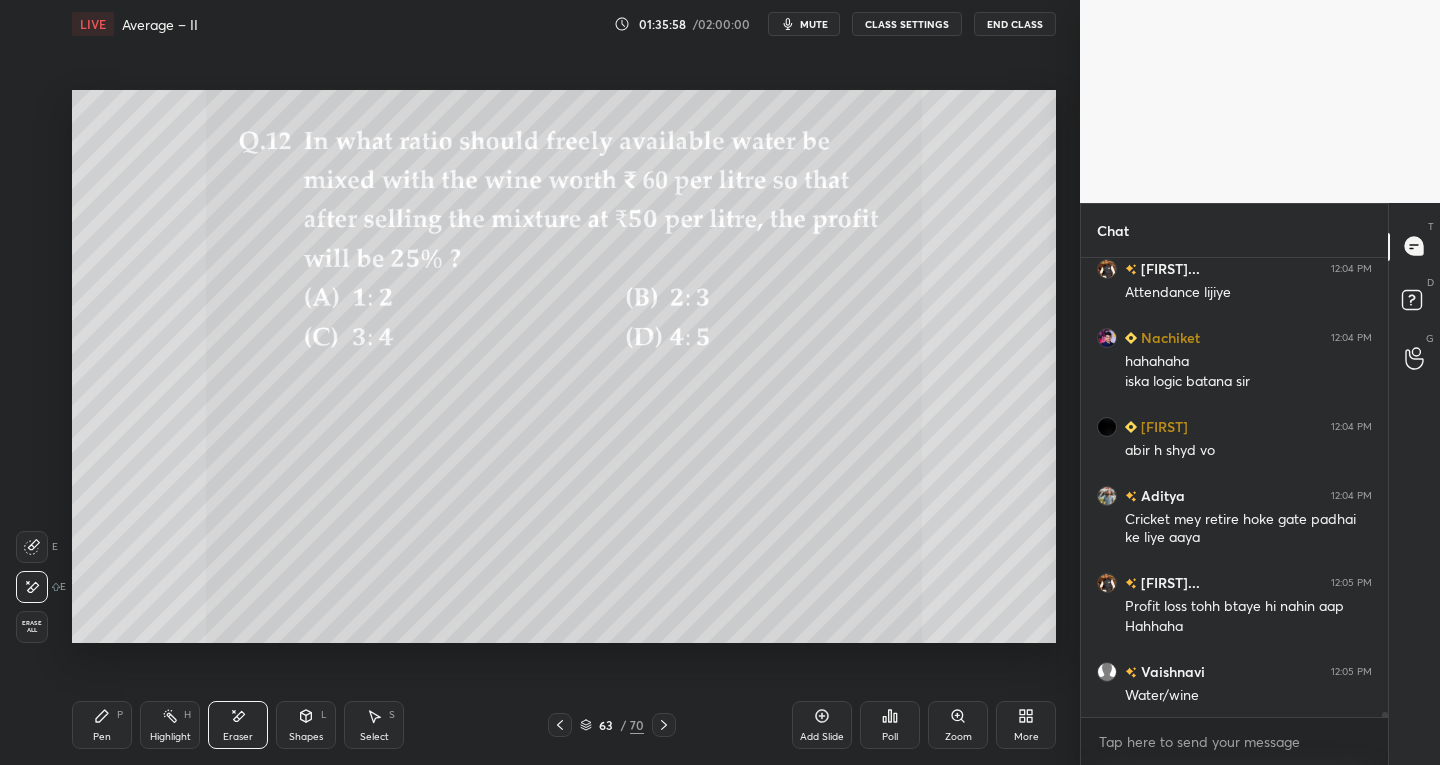 click 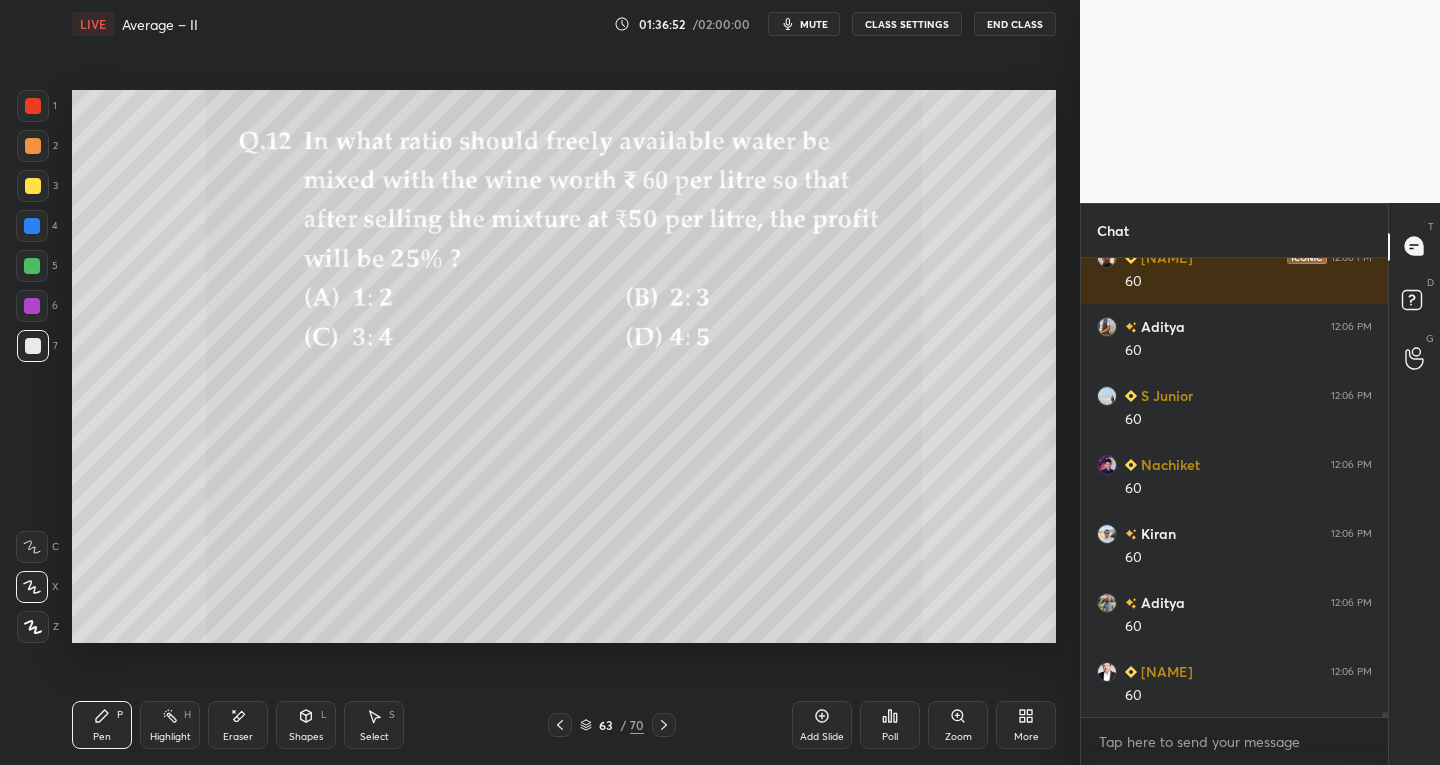 scroll, scrollTop: 45204, scrollLeft: 0, axis: vertical 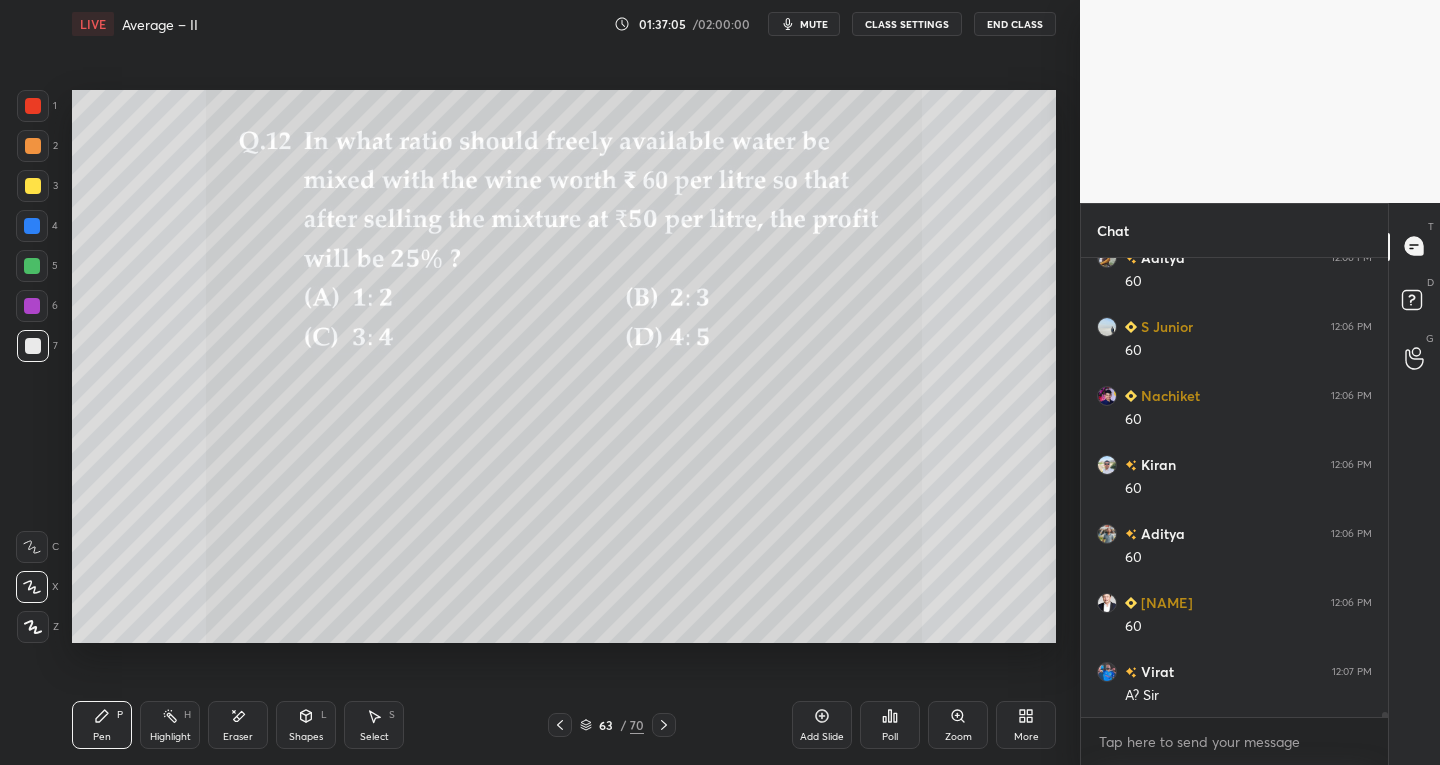 click on "Select" at bounding box center (374, 737) 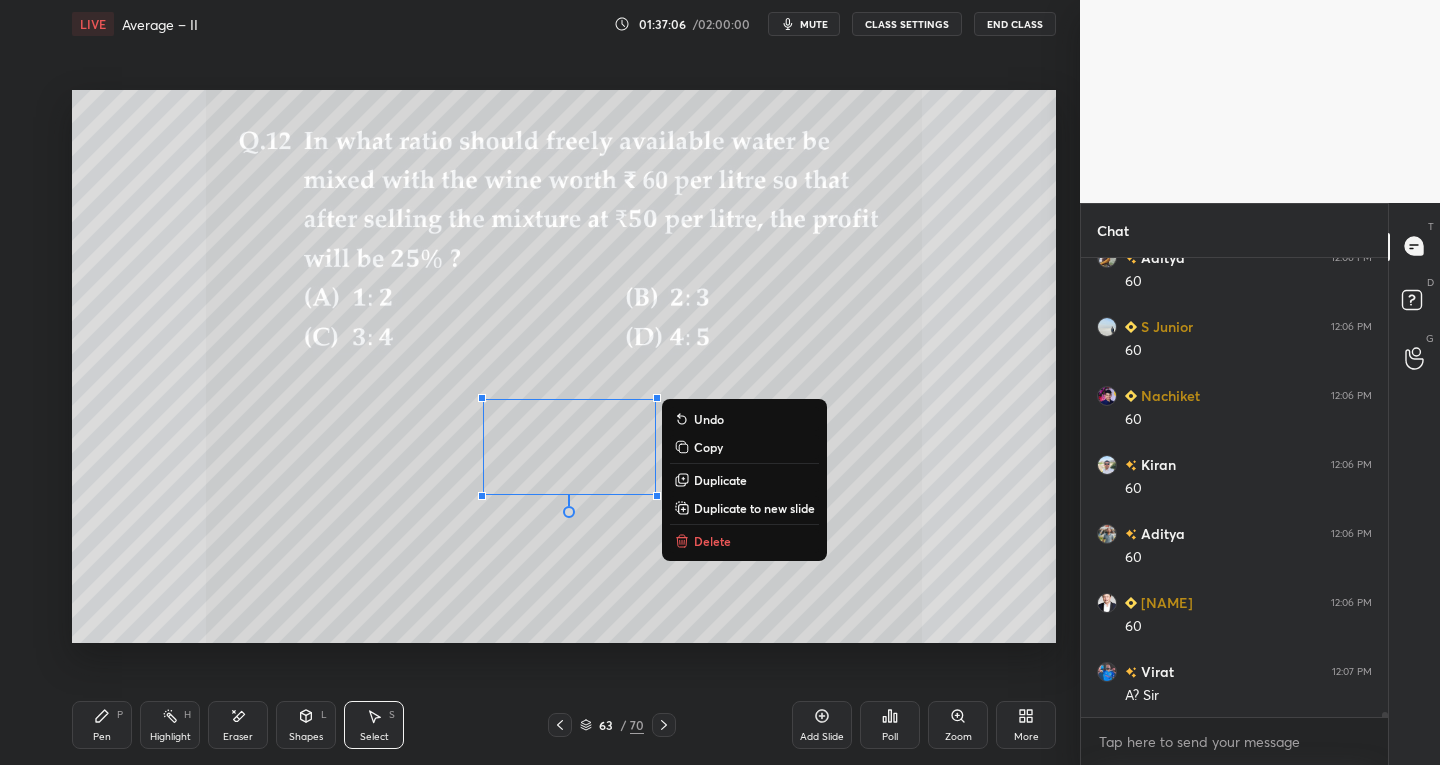 click on "Delete" at bounding box center (712, 541) 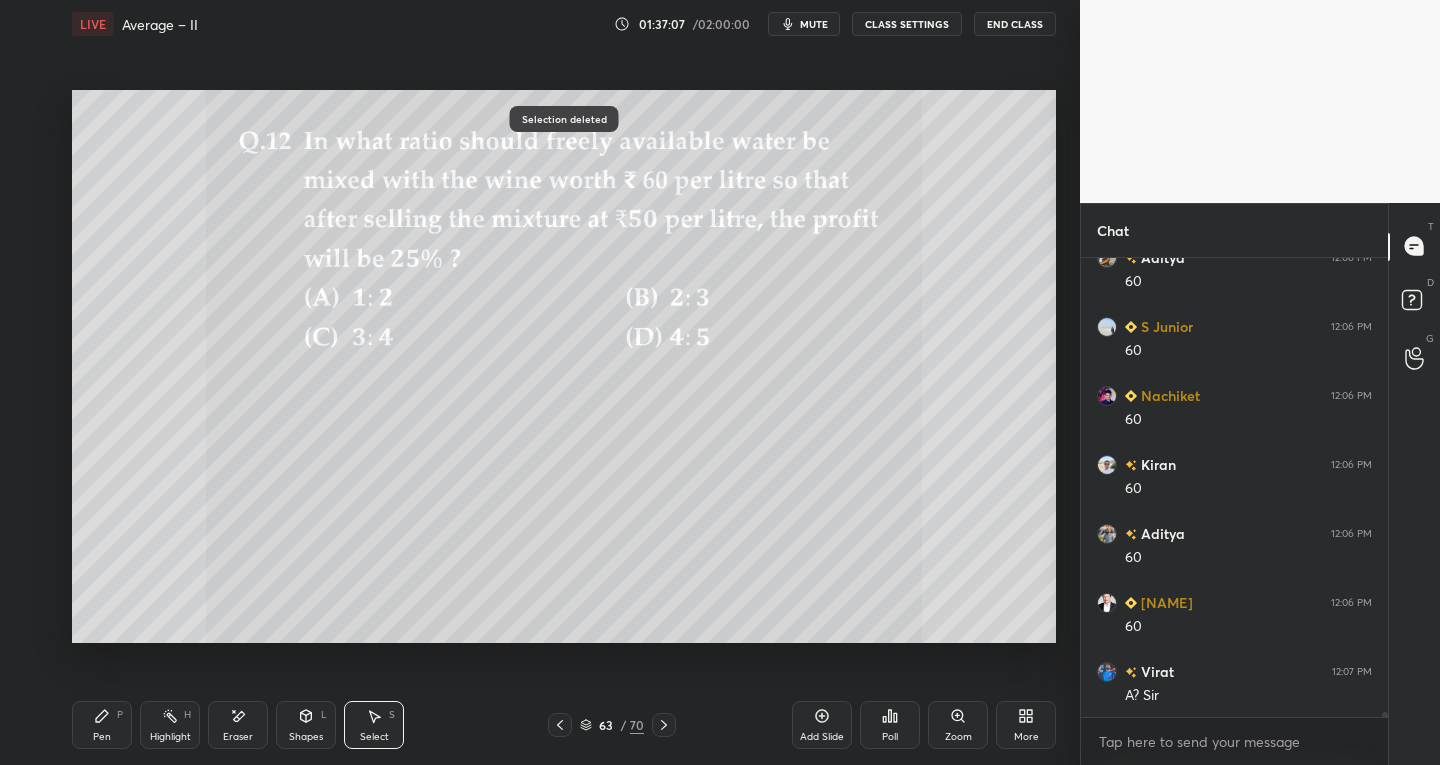 click on "Pen" at bounding box center (102, 737) 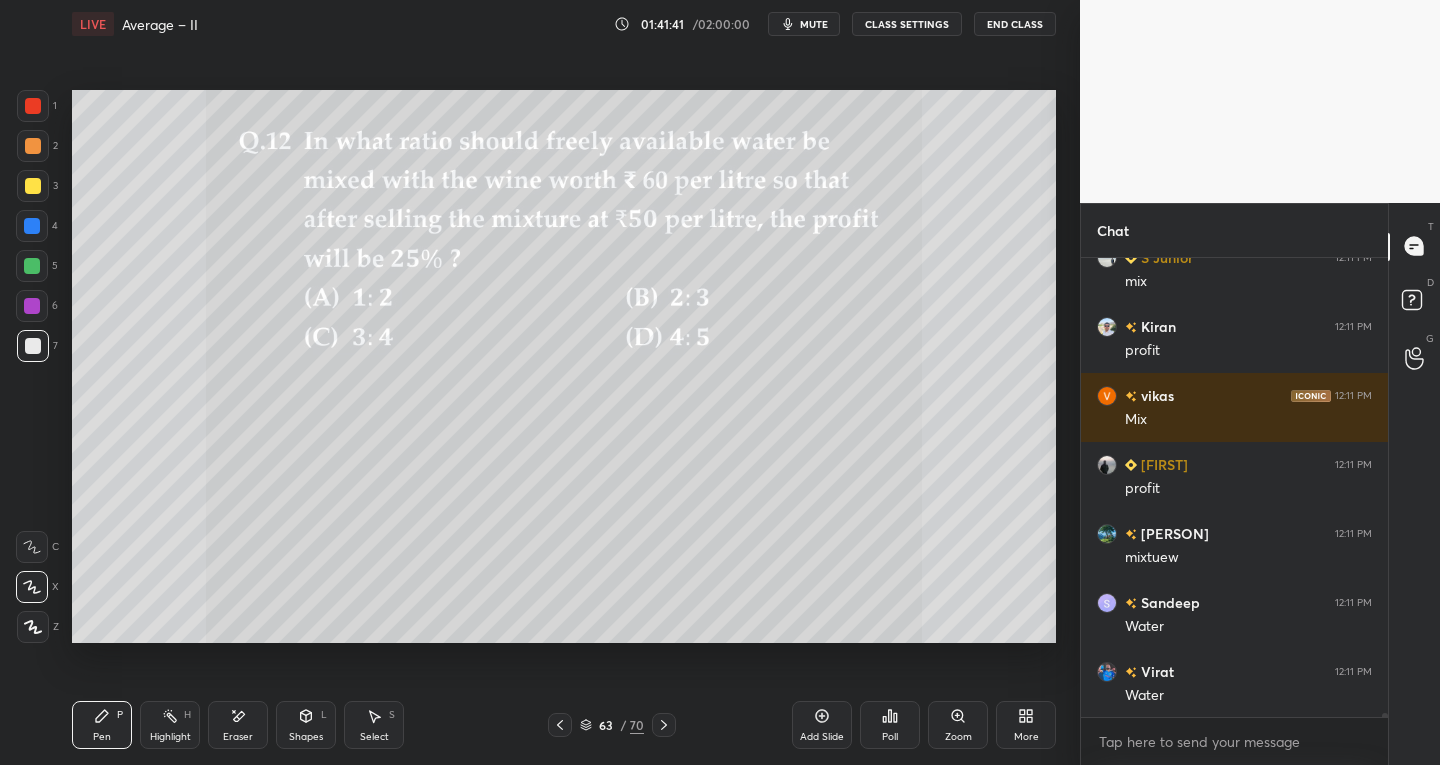 scroll, scrollTop: 48378, scrollLeft: 0, axis: vertical 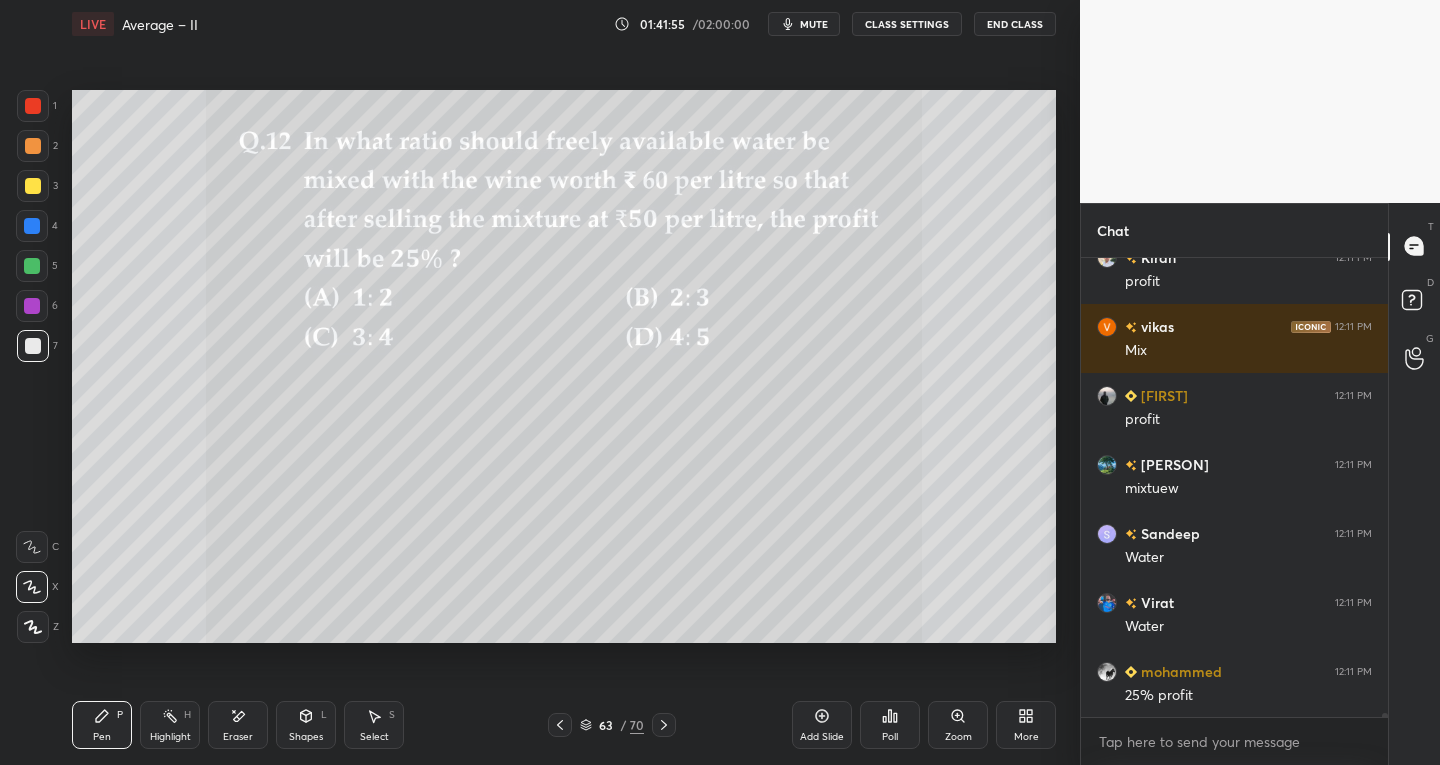 click on "Eraser" at bounding box center [238, 737] 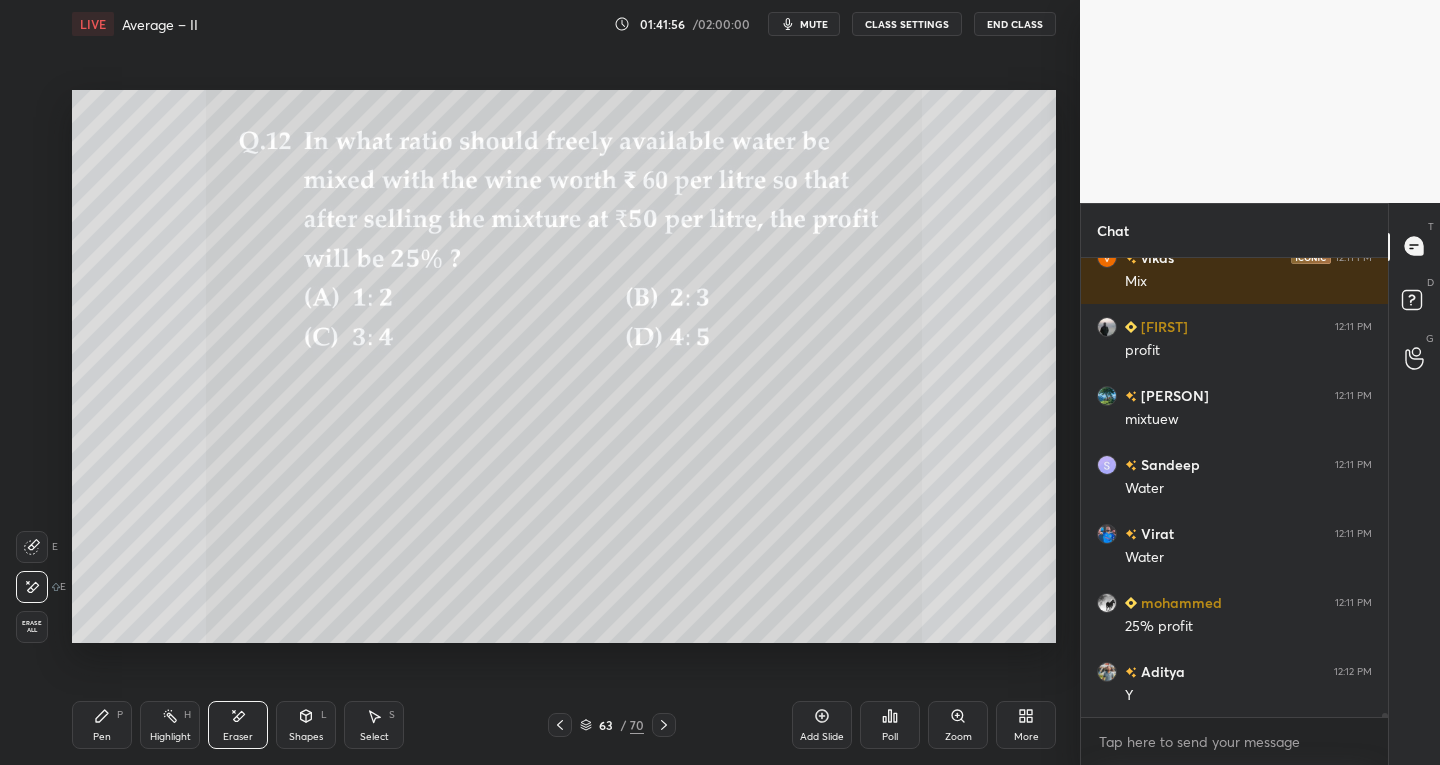click on "Pen P" at bounding box center (102, 725) 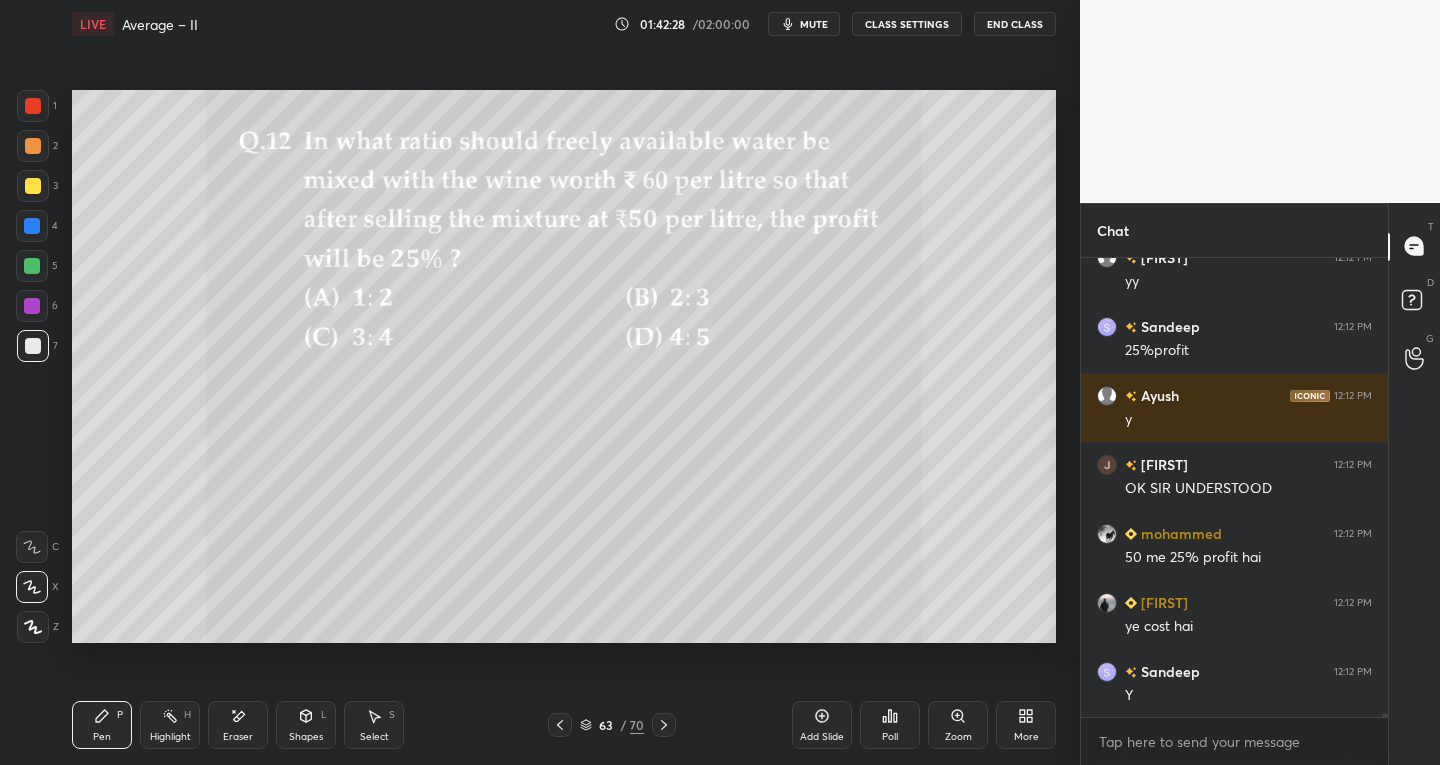 scroll, scrollTop: 48999, scrollLeft: 0, axis: vertical 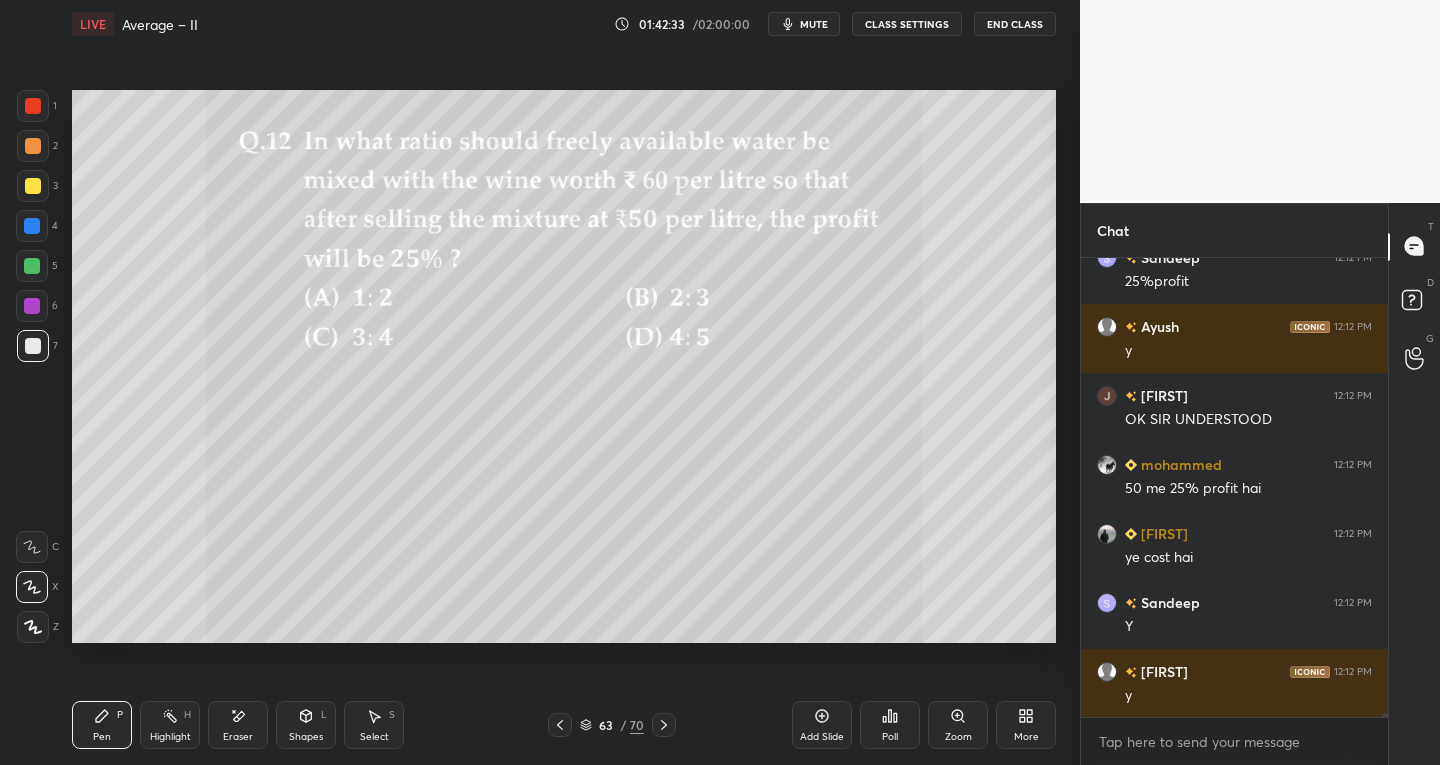 click on "Eraser" at bounding box center (238, 737) 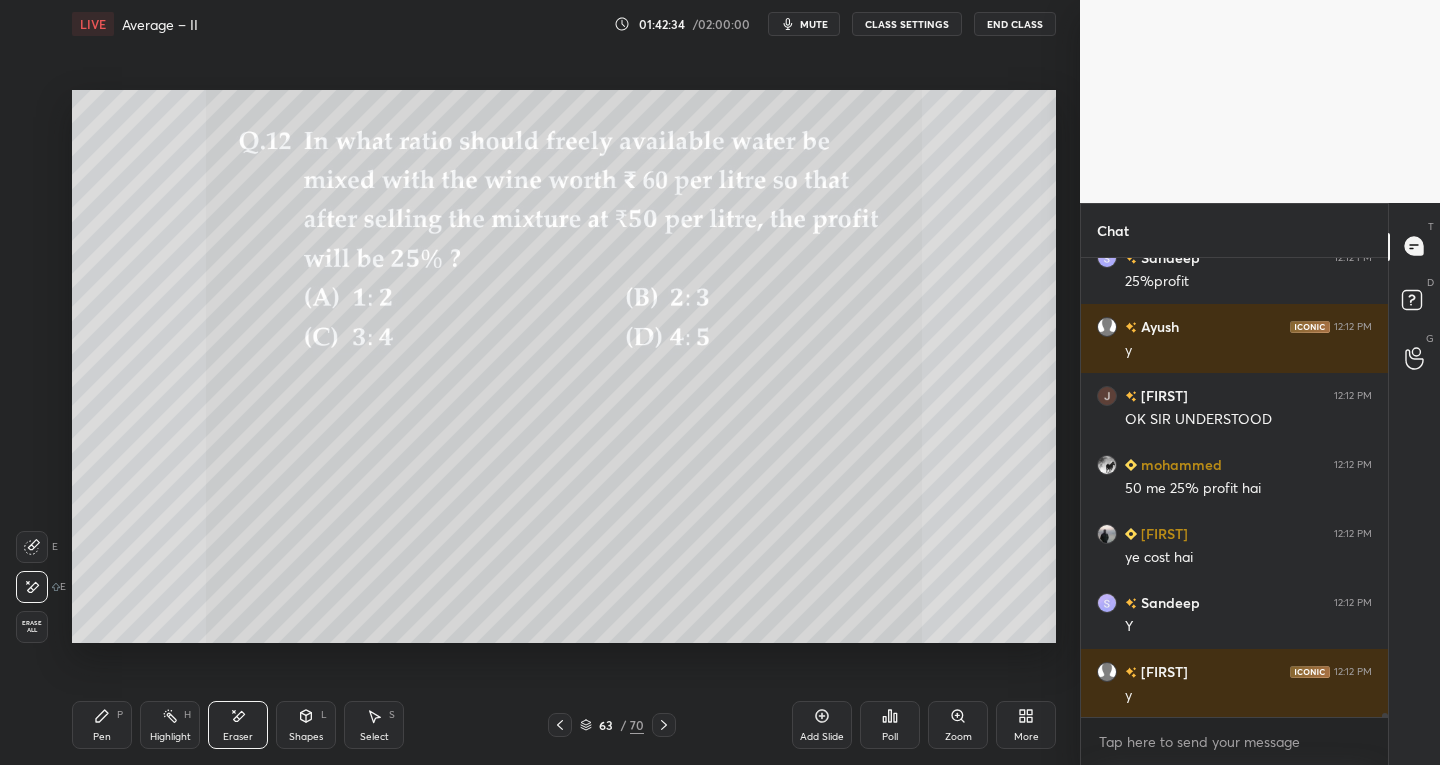 click on "Pen P" at bounding box center [102, 725] 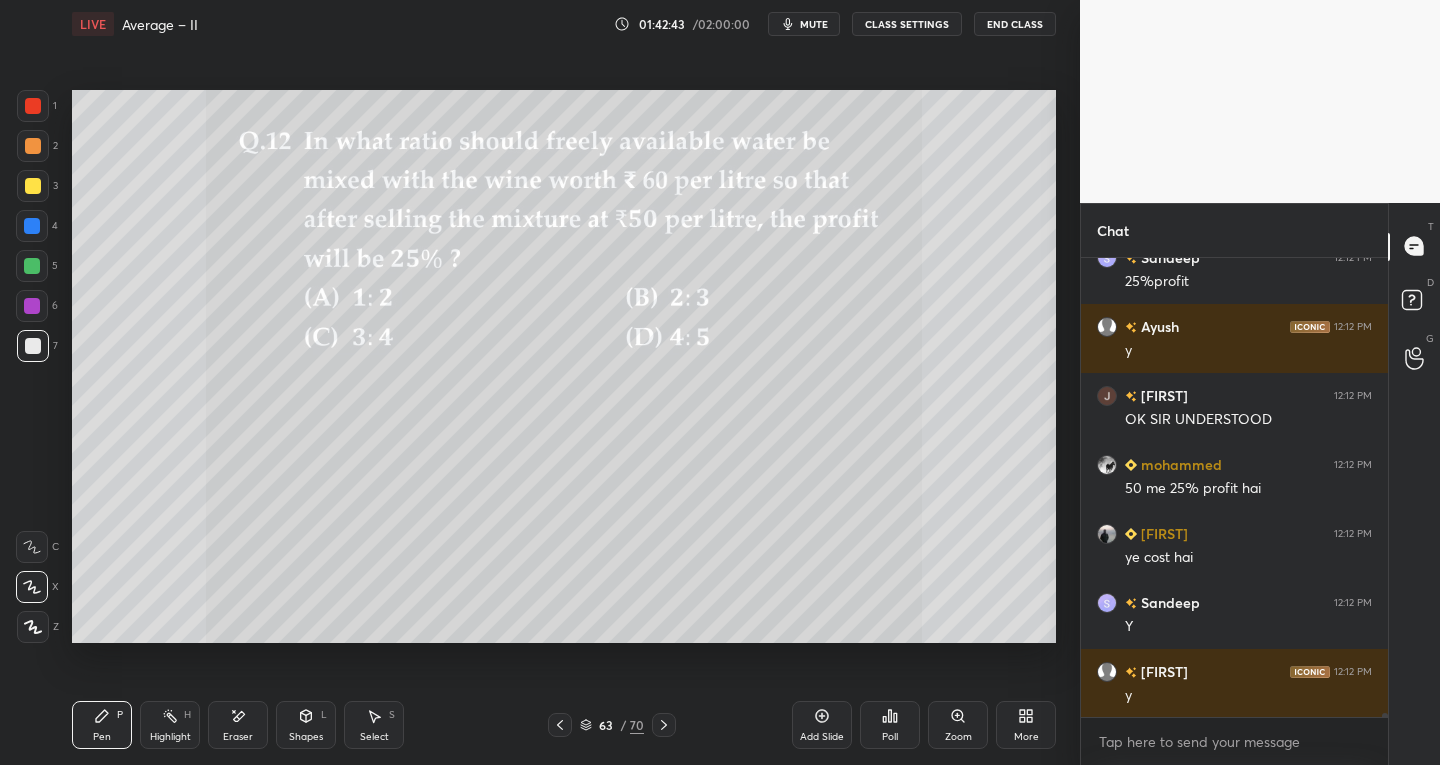 click on "Eraser" at bounding box center (238, 725) 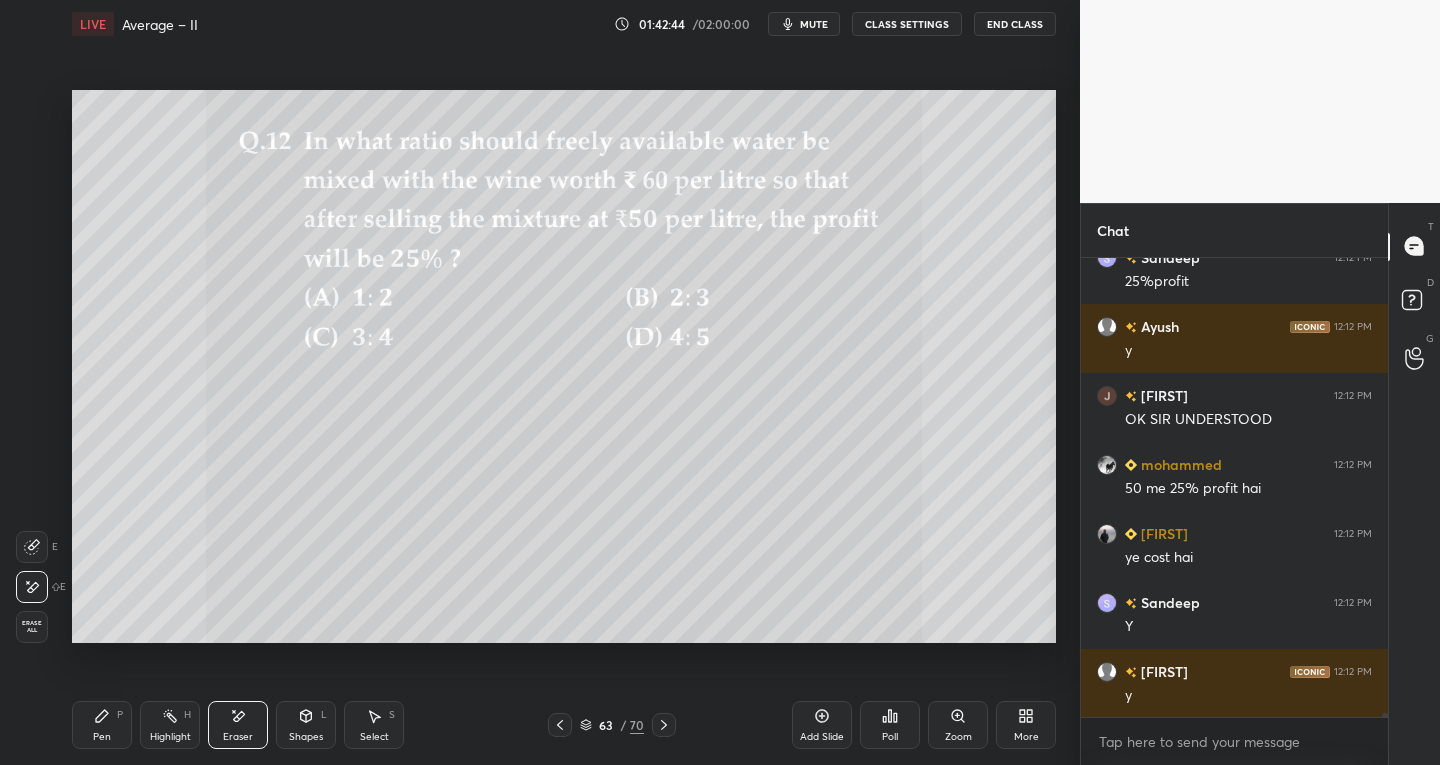 click on "Pen P" at bounding box center [102, 725] 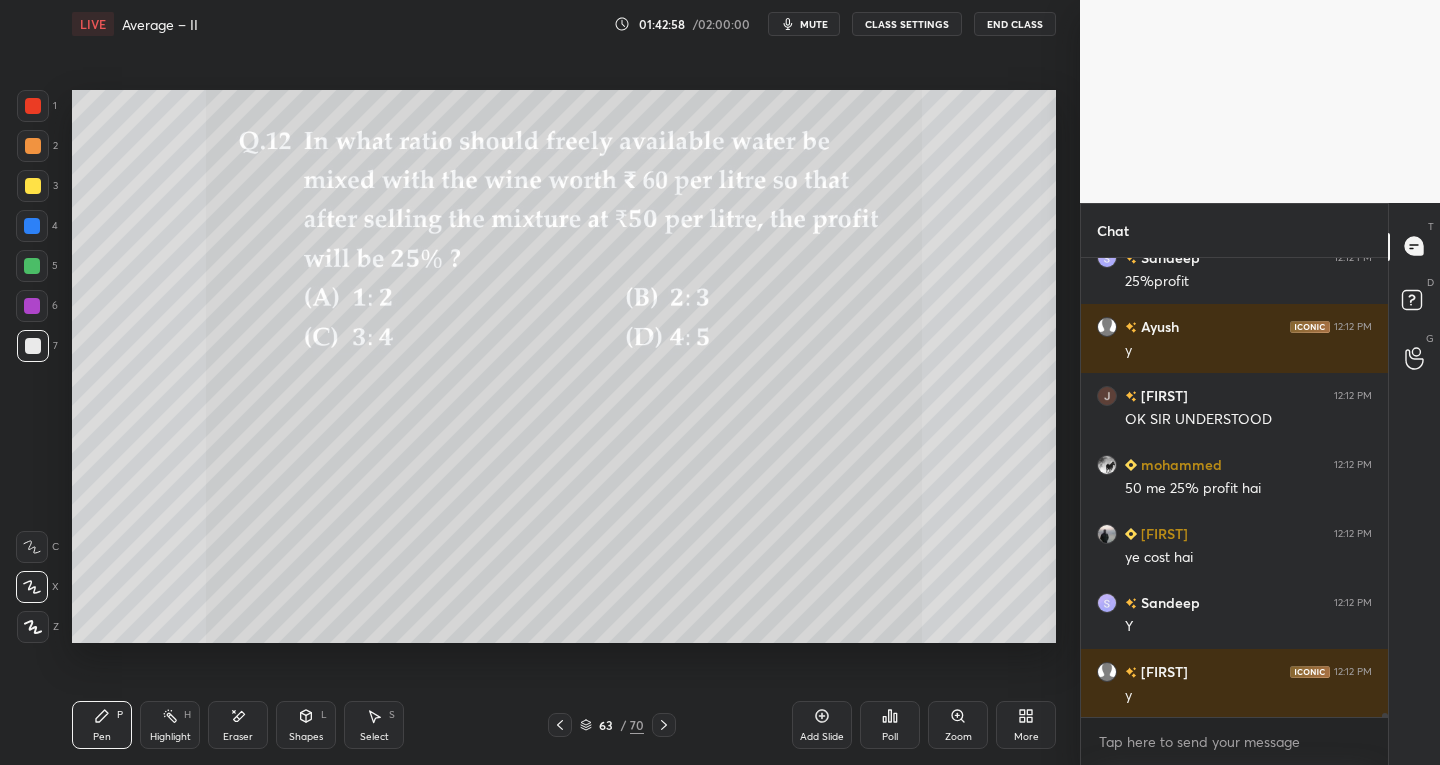 click on "Eraser" at bounding box center [238, 737] 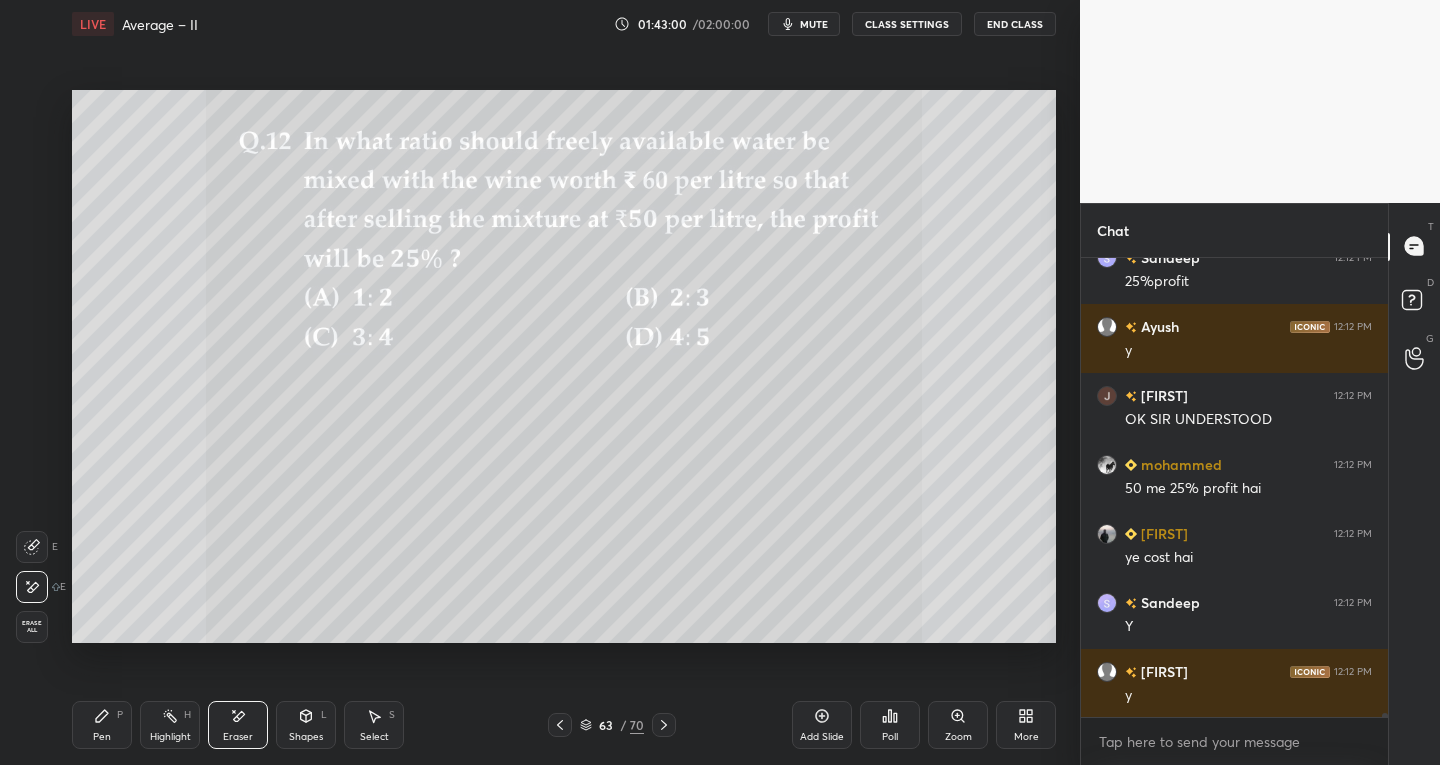 click on "Pen" at bounding box center (102, 737) 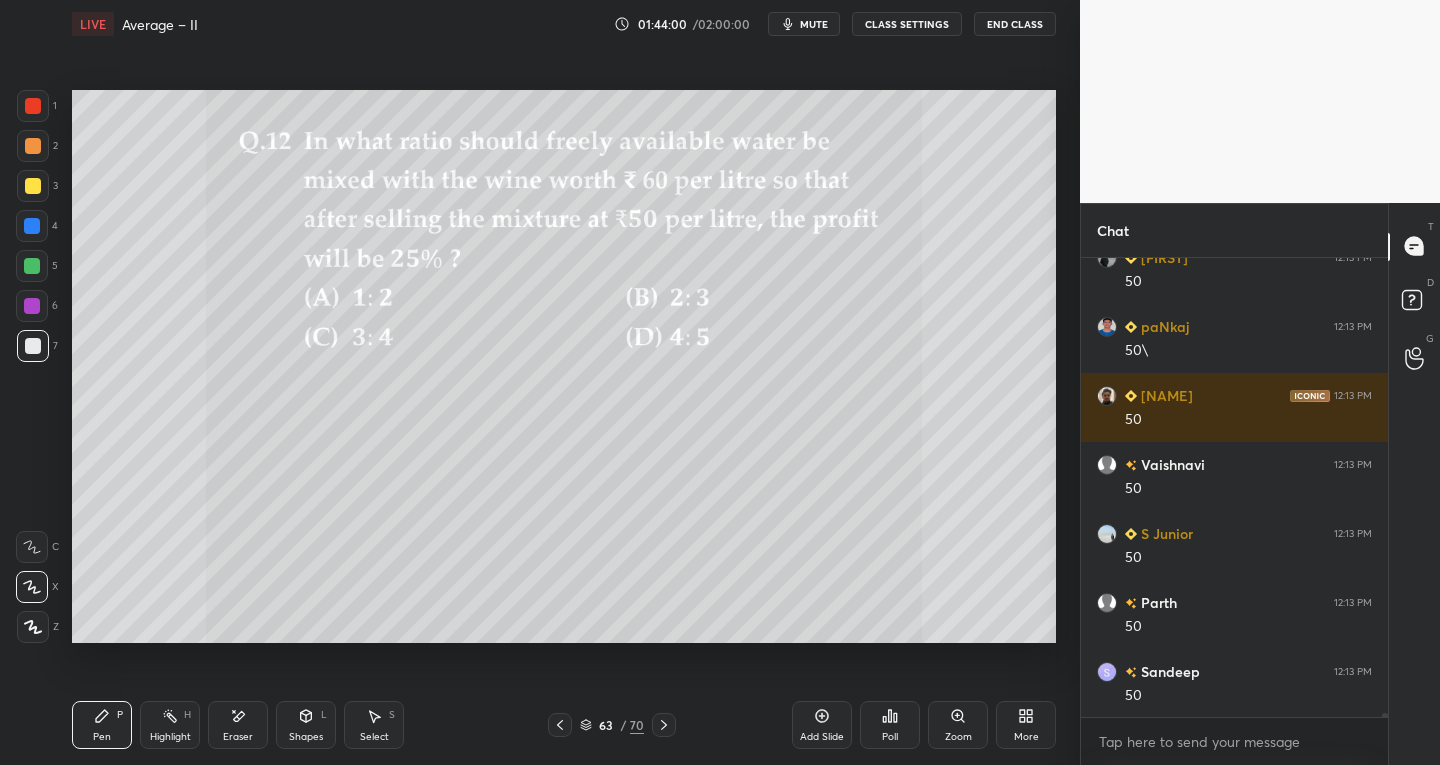 scroll, scrollTop: 50427, scrollLeft: 0, axis: vertical 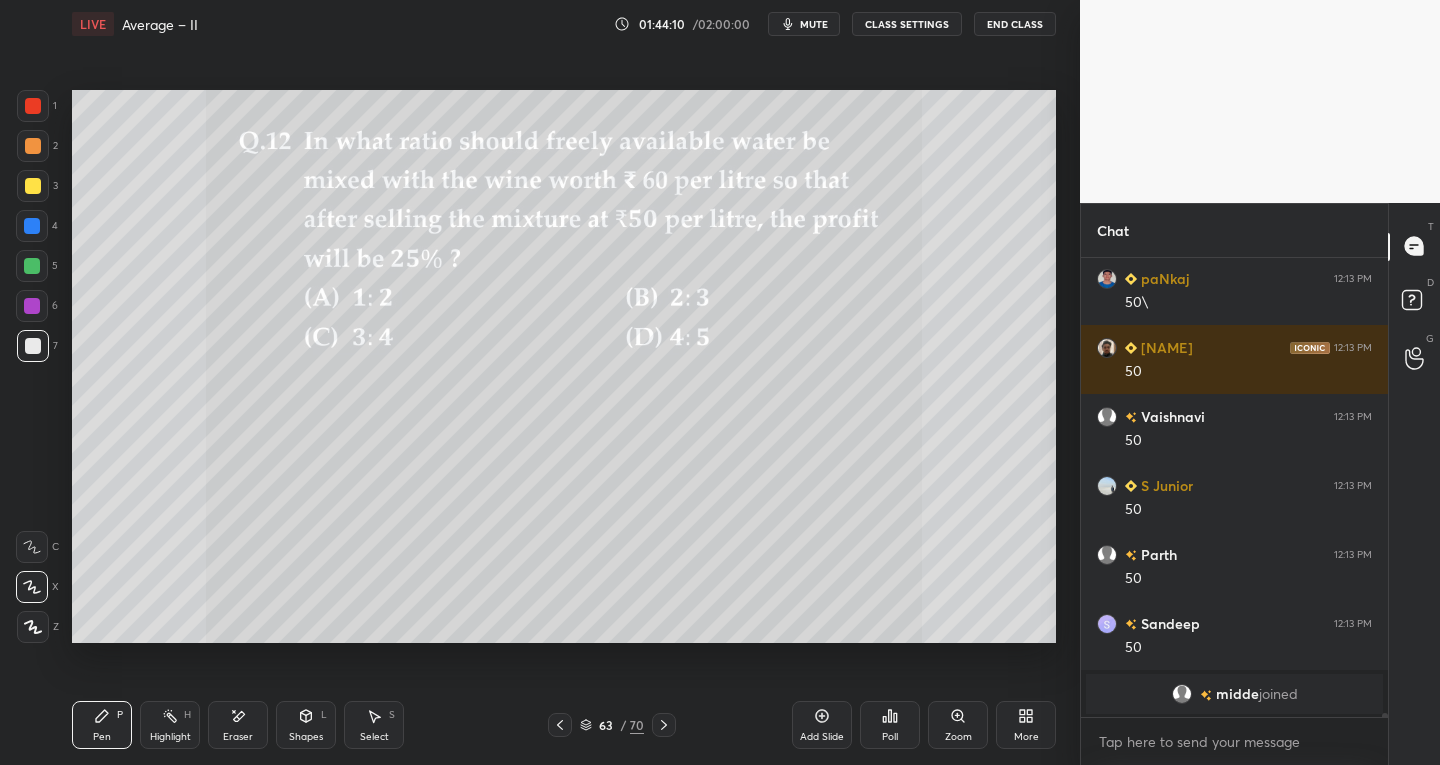 click on "Add Slide" at bounding box center (822, 725) 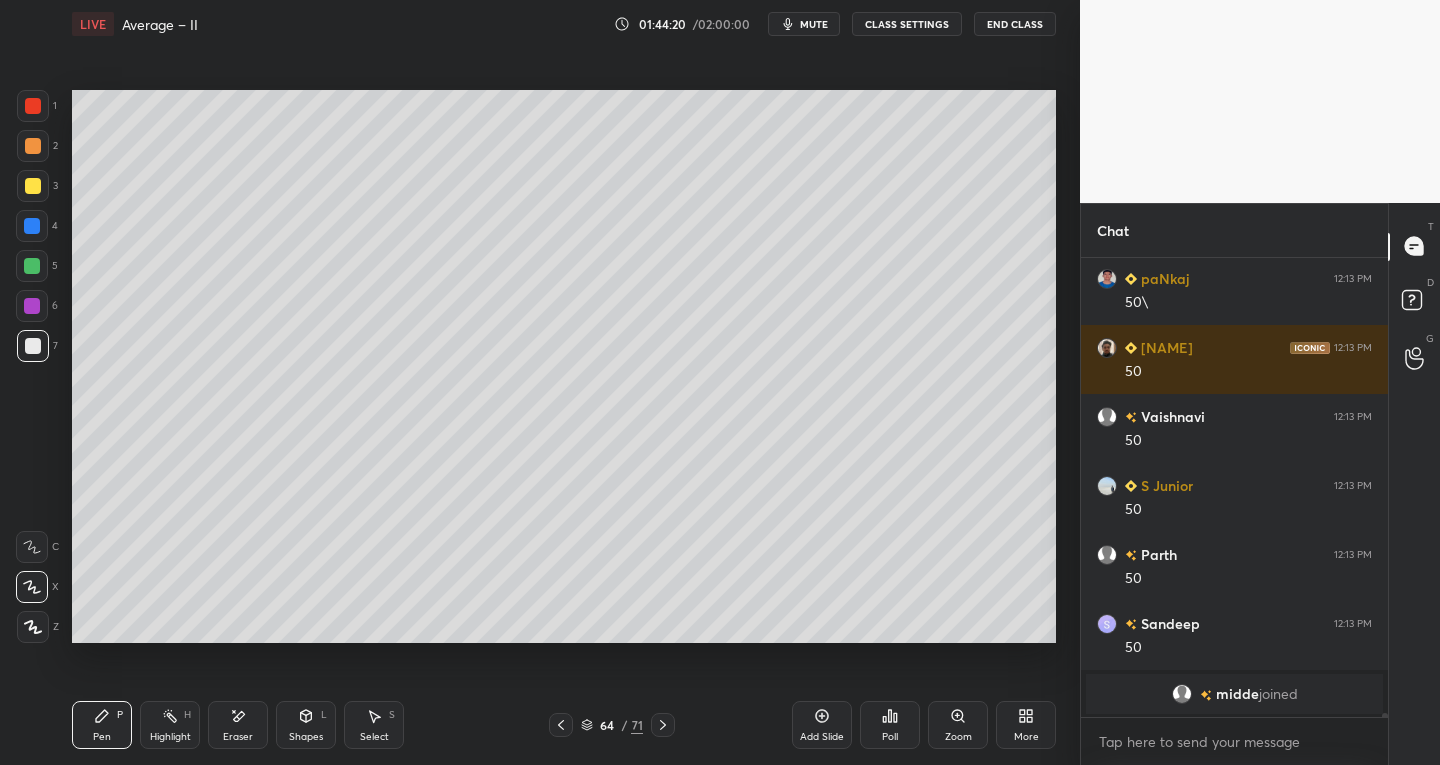 click 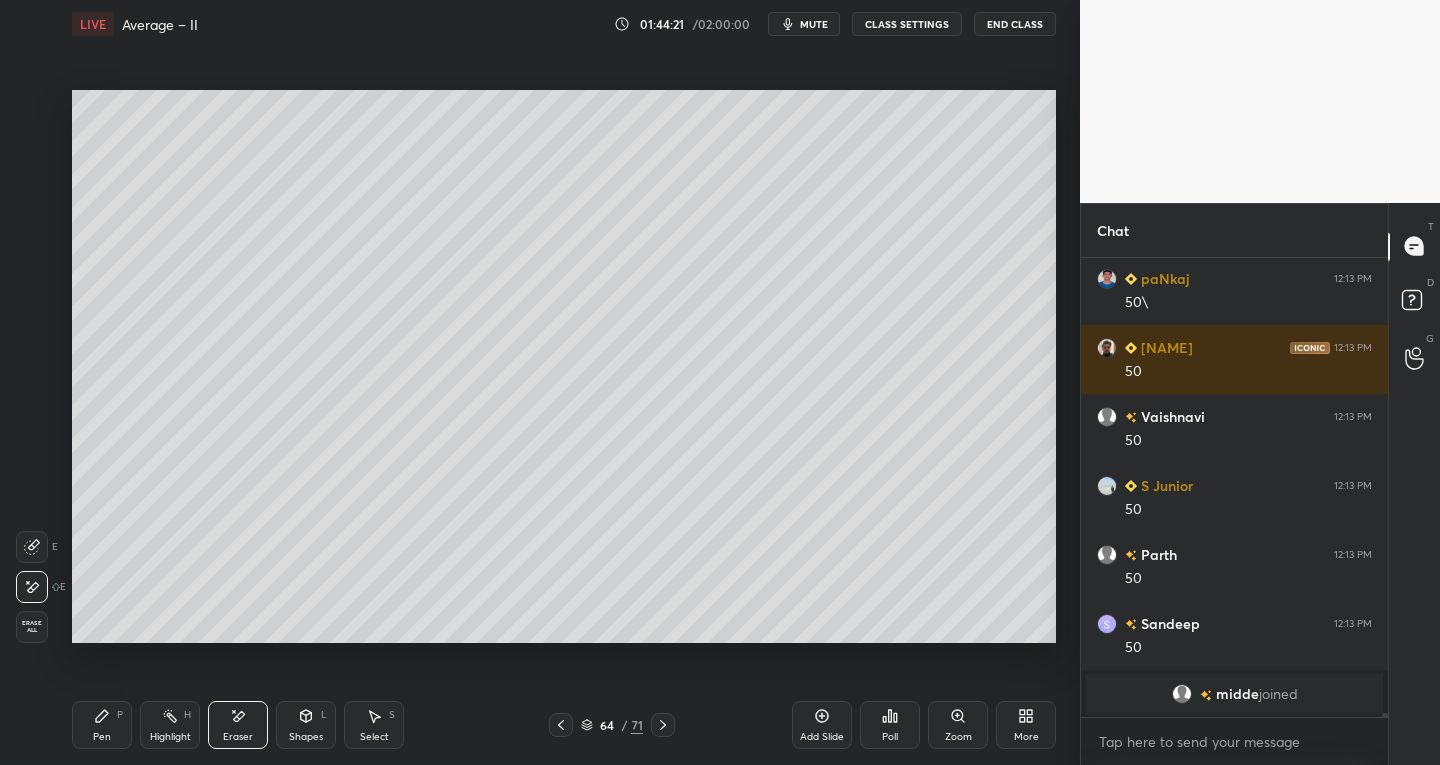 click on "Pen P" at bounding box center (102, 725) 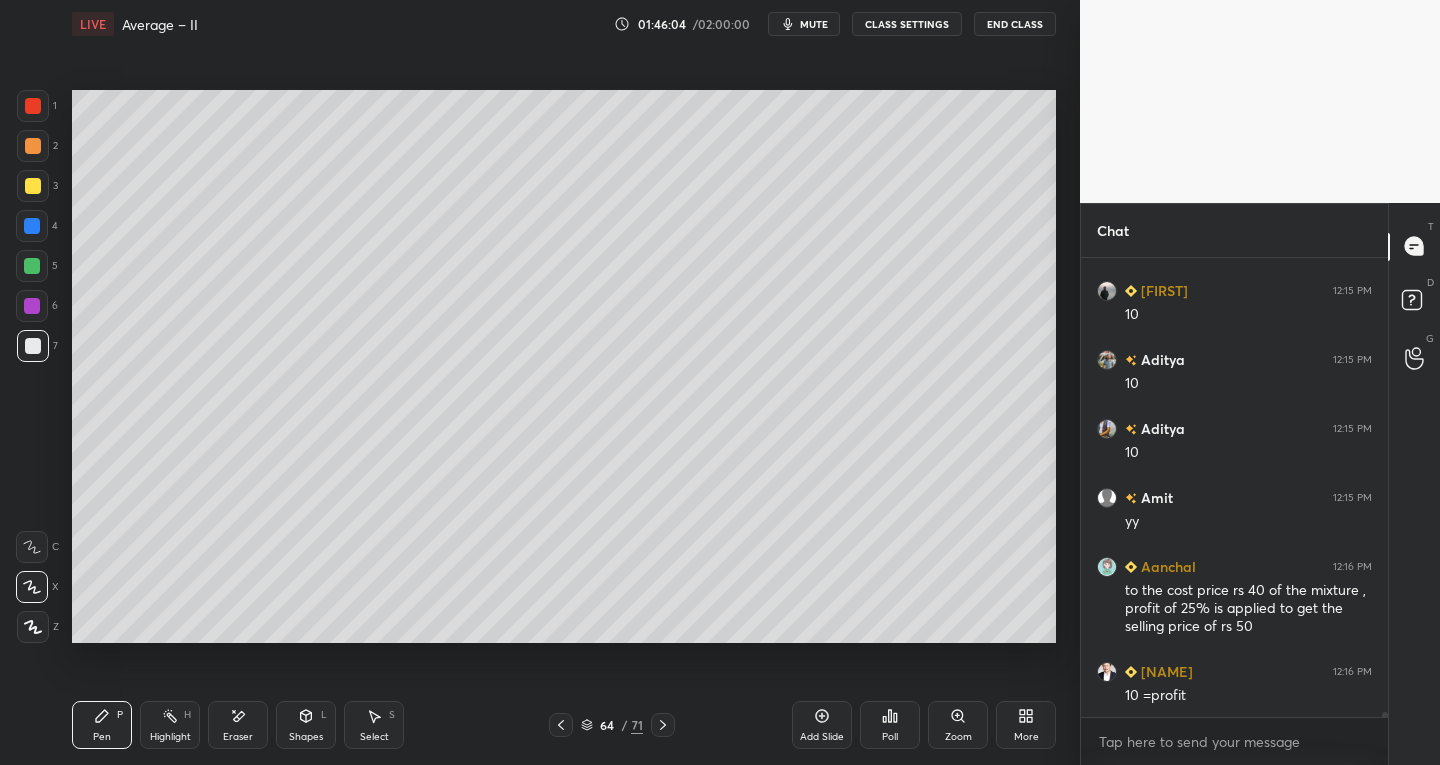 scroll, scrollTop: 46517, scrollLeft: 0, axis: vertical 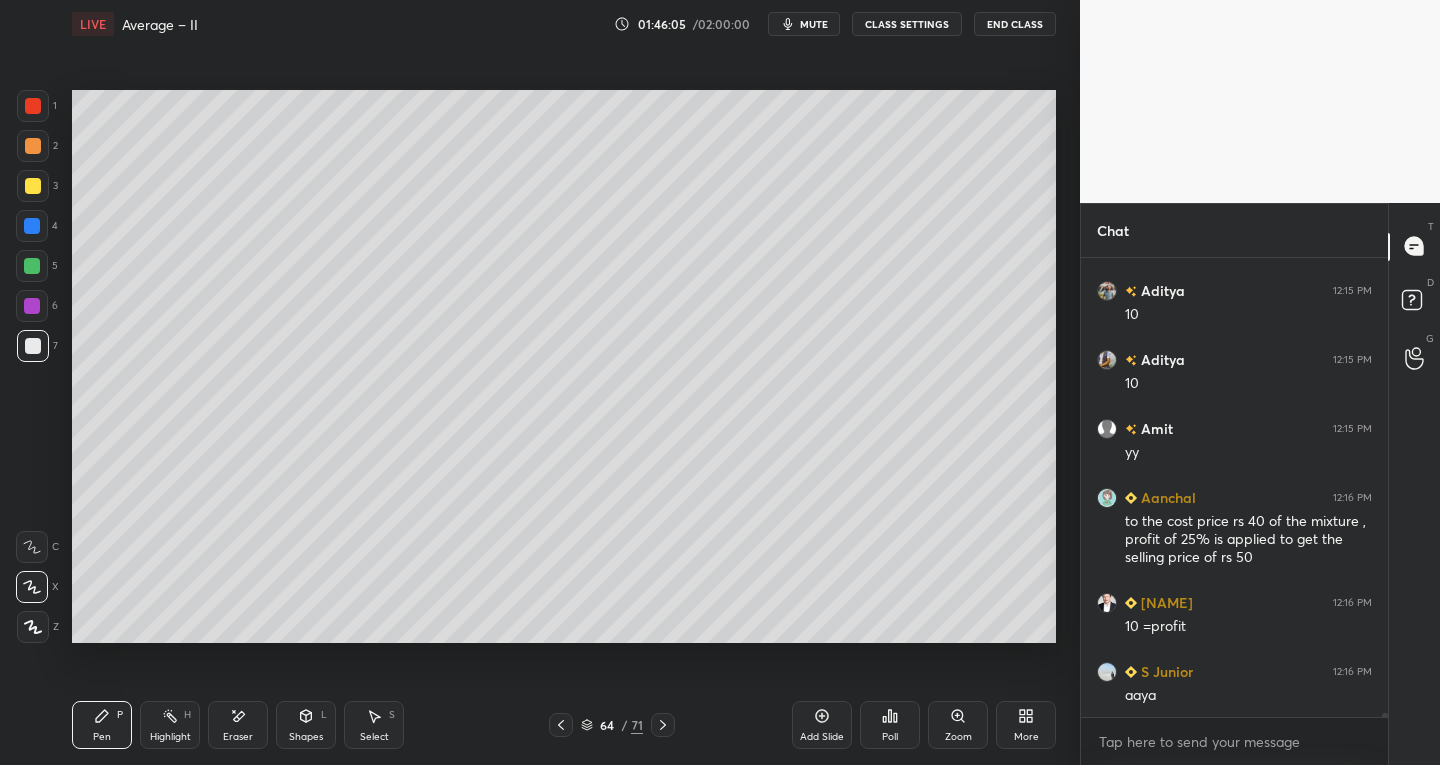click 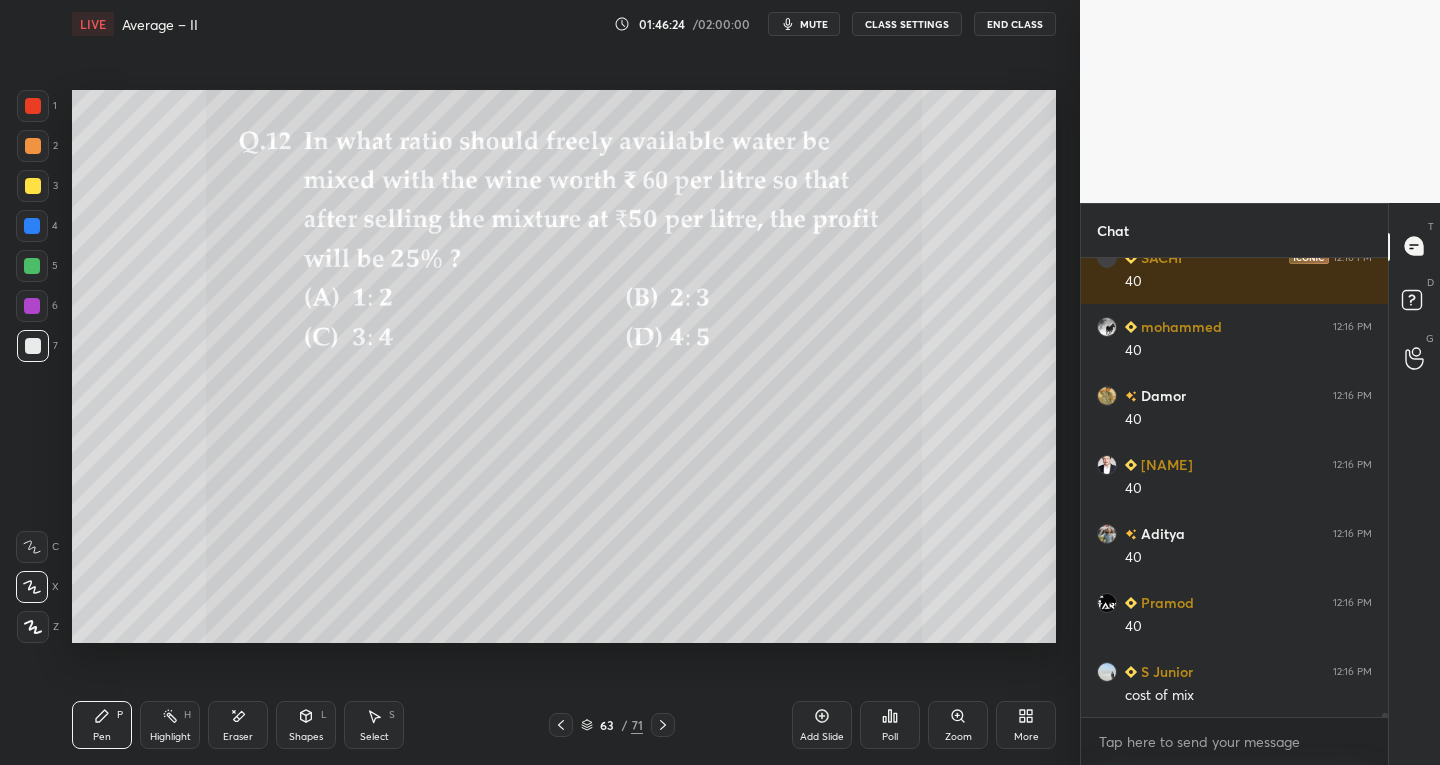 scroll, scrollTop: 48035, scrollLeft: 0, axis: vertical 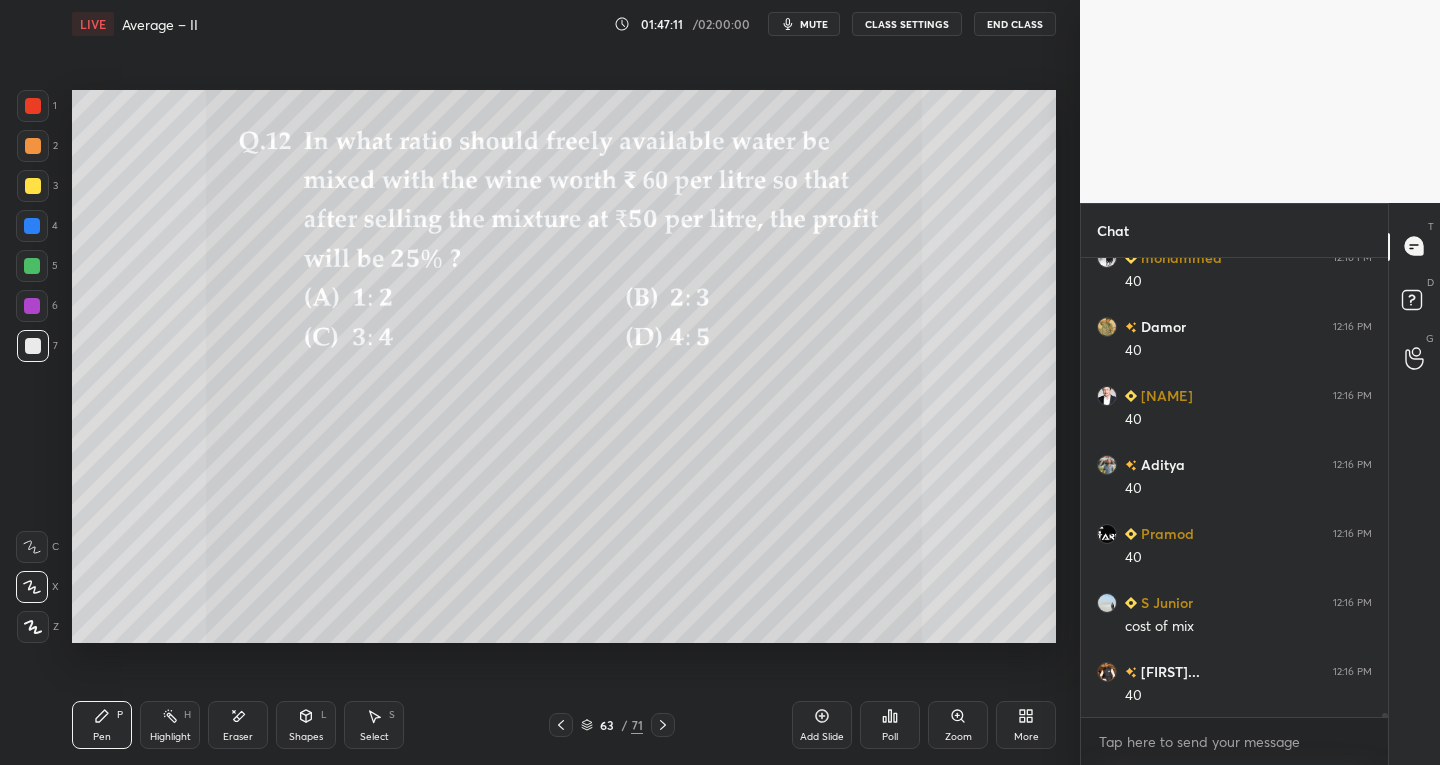 click on "Eraser" at bounding box center (238, 725) 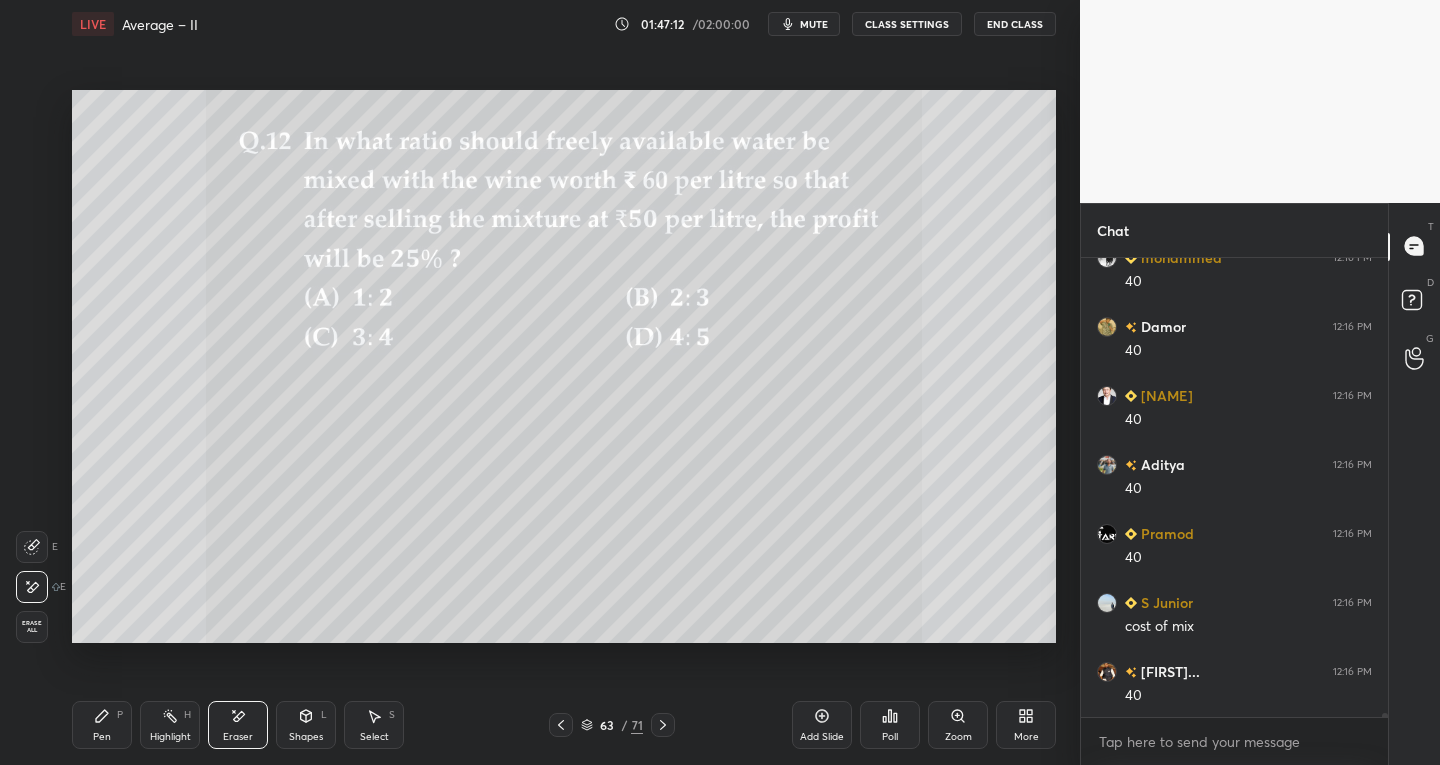 click on "Pen P" at bounding box center [102, 725] 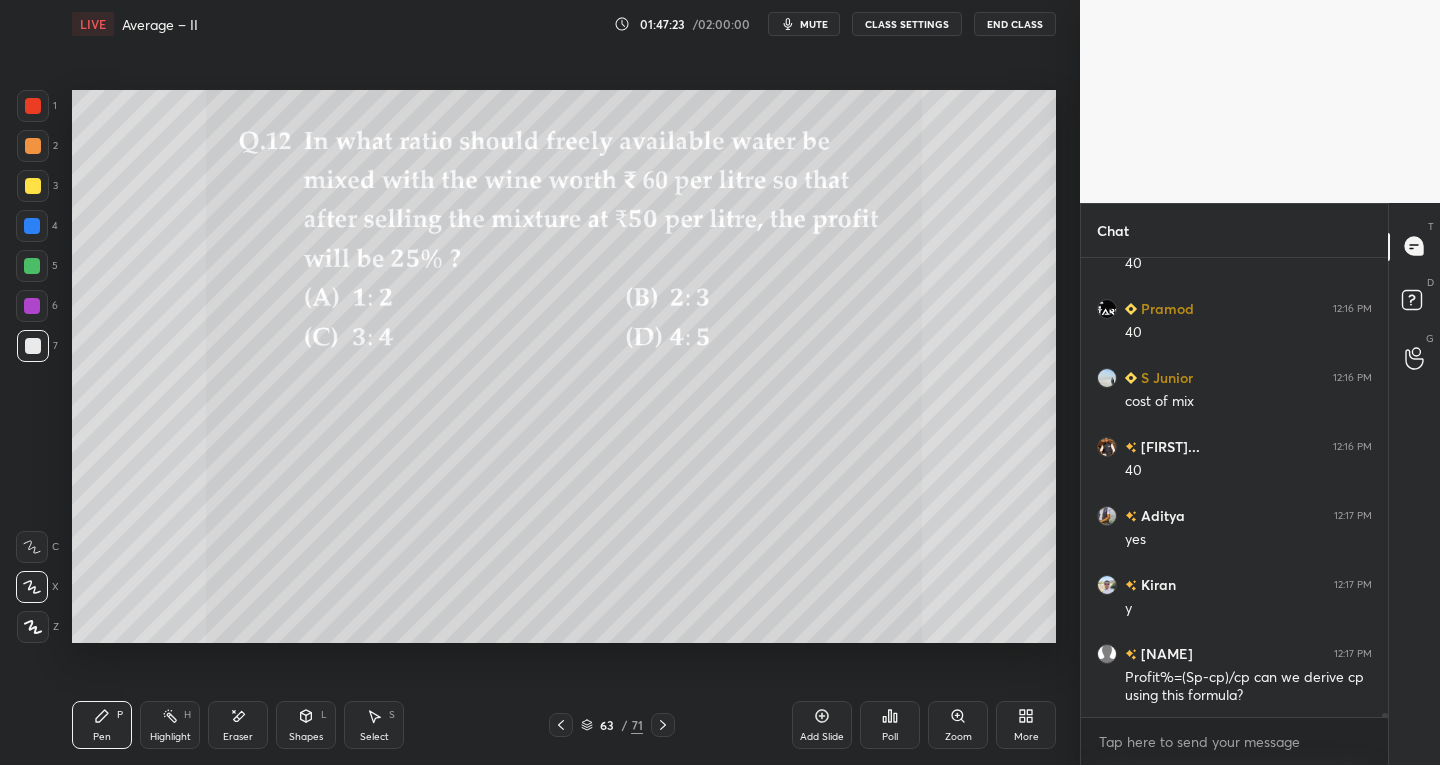 scroll, scrollTop: 48398, scrollLeft: 0, axis: vertical 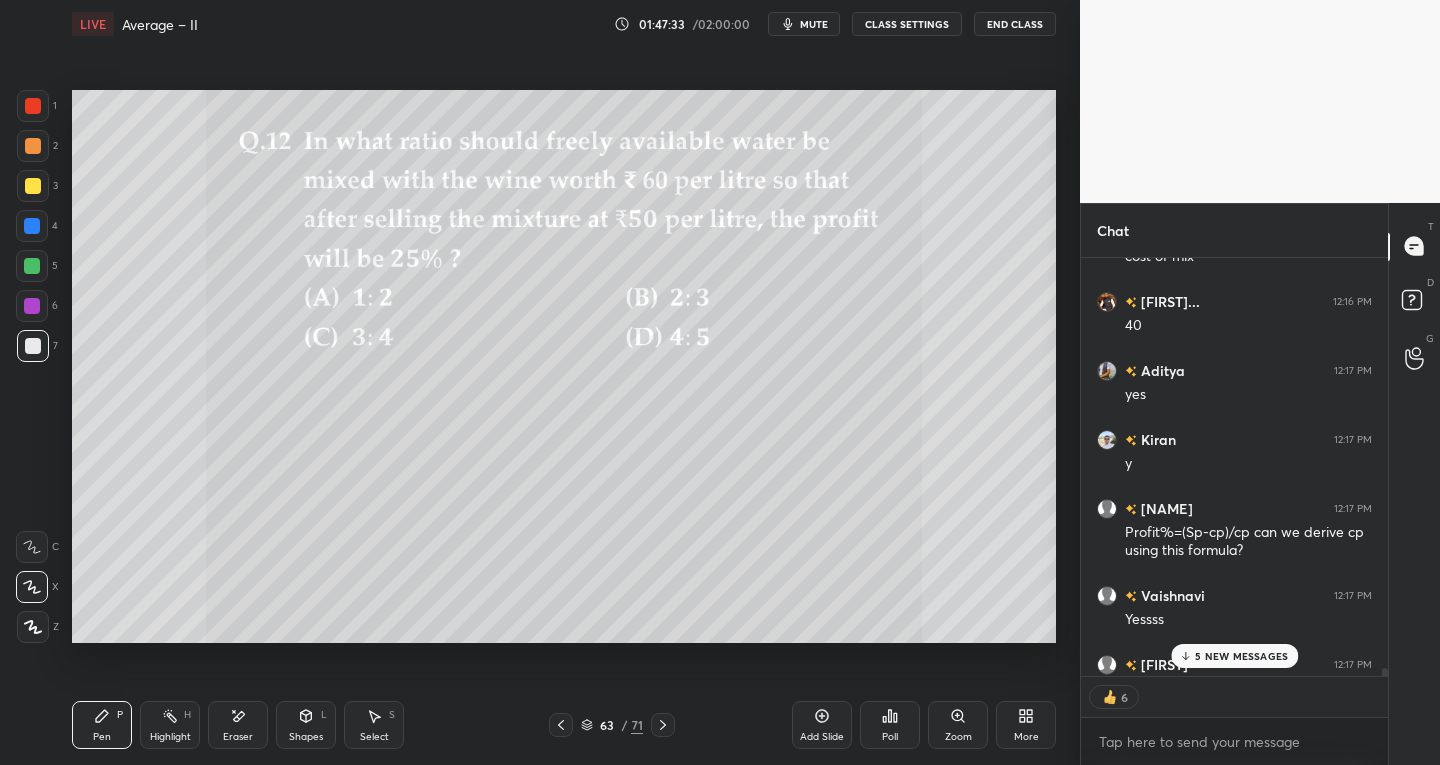 click on "Add Slide" at bounding box center (822, 737) 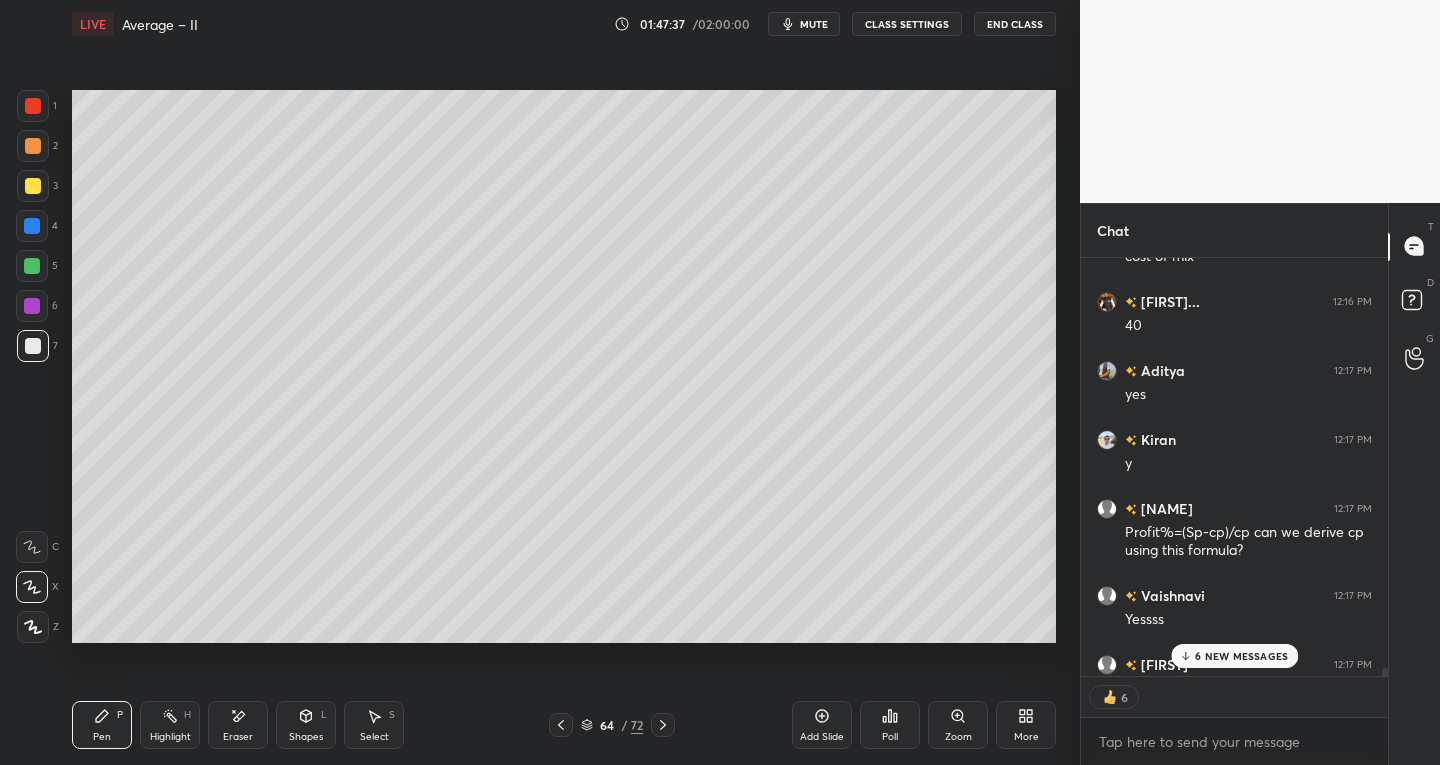 scroll, scrollTop: 6, scrollLeft: 7, axis: both 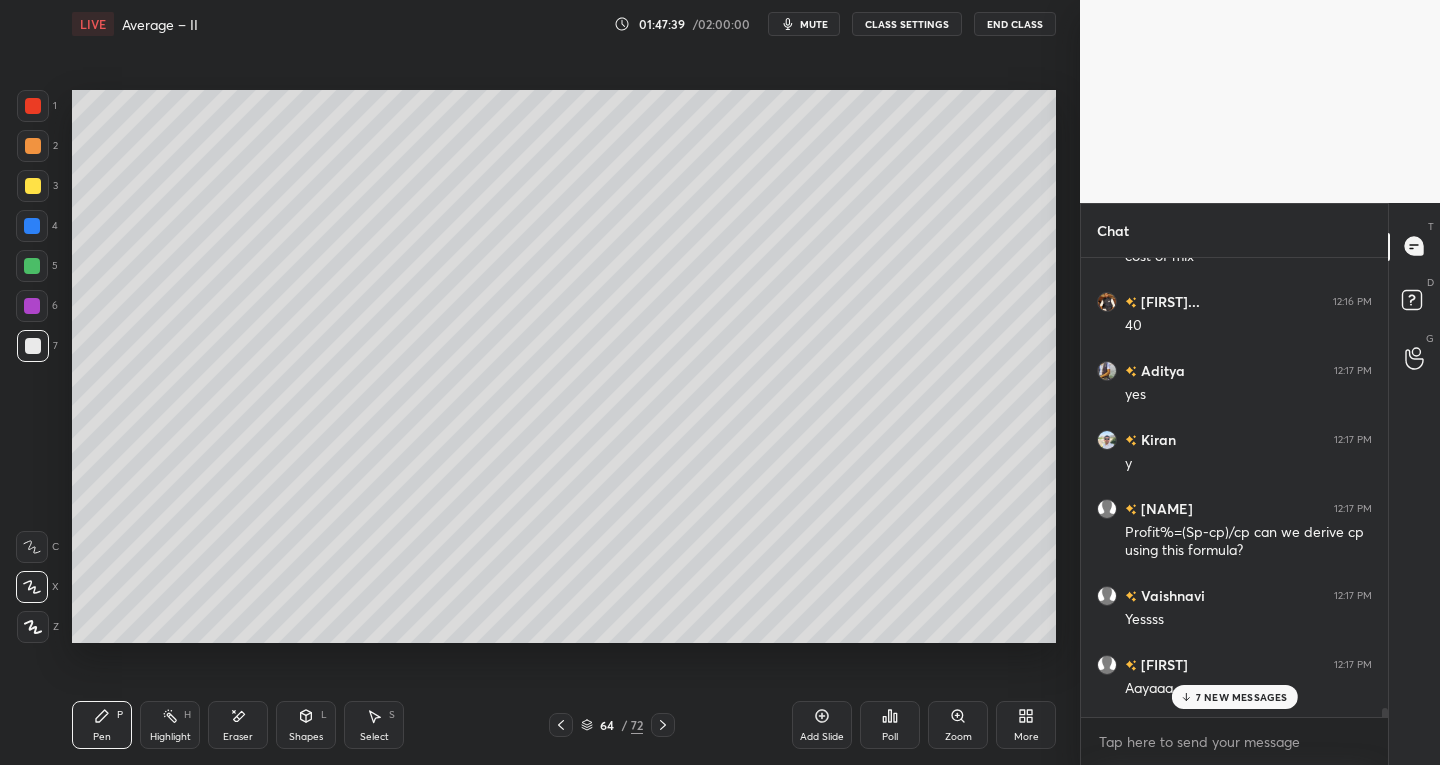 click on "Eraser" at bounding box center [238, 725] 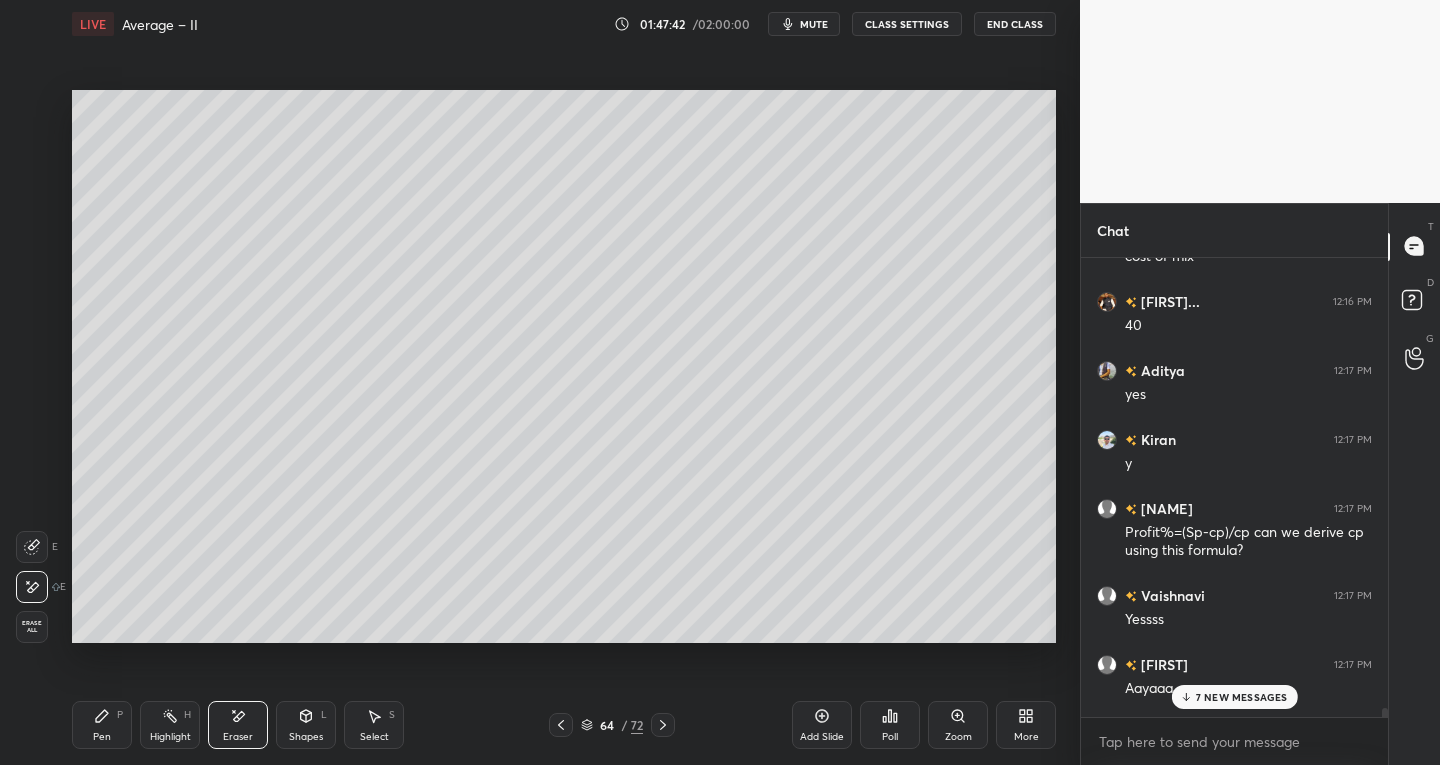 click 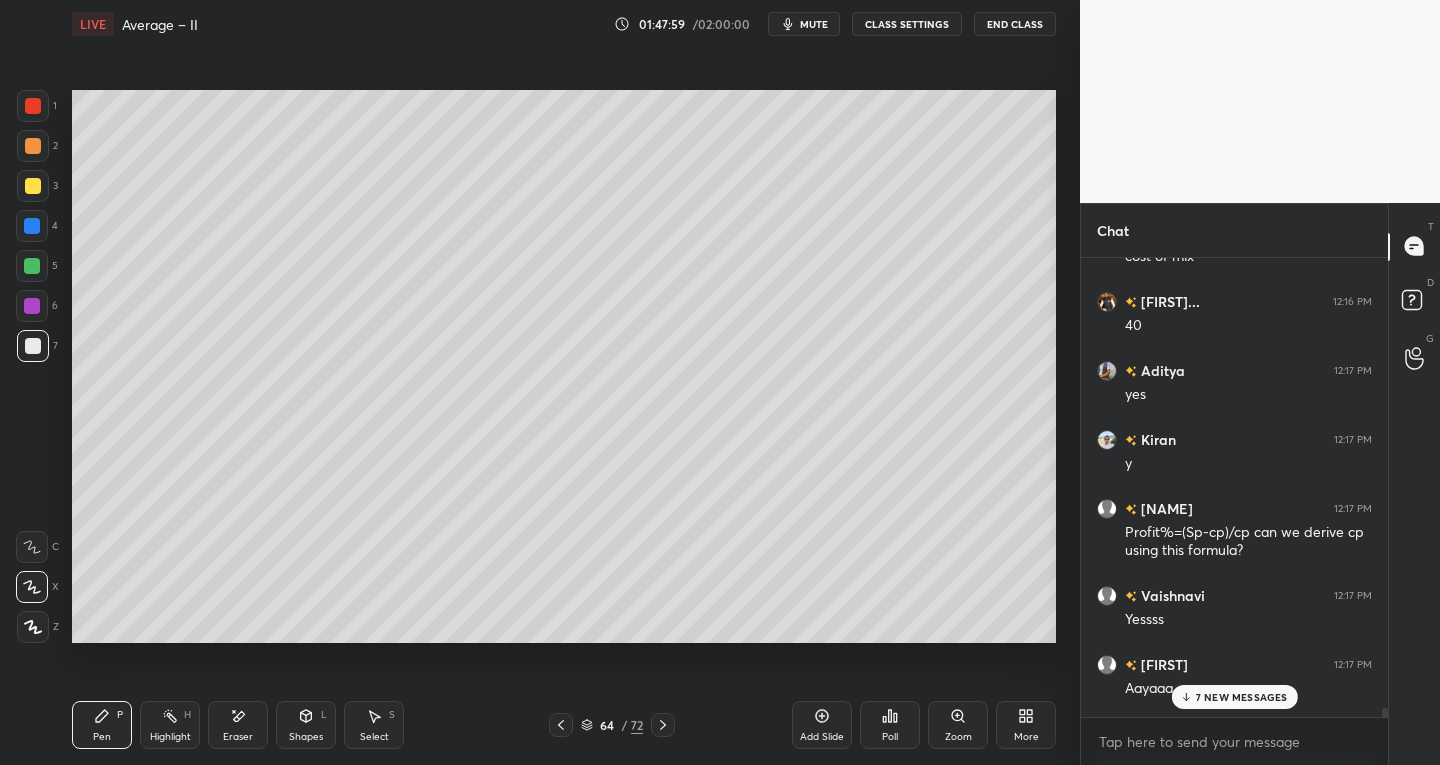 click on "S" at bounding box center [392, 715] 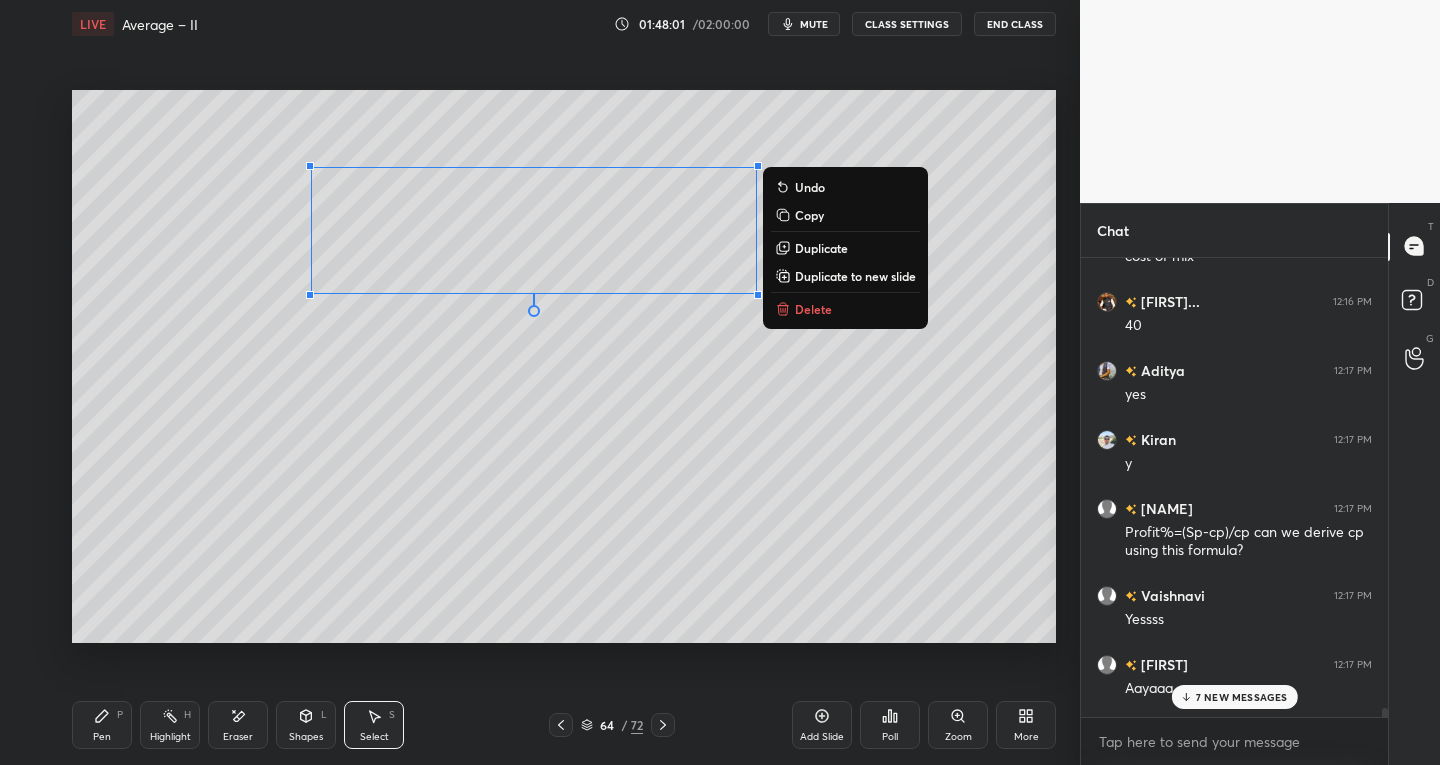click on "Delete" at bounding box center [813, 309] 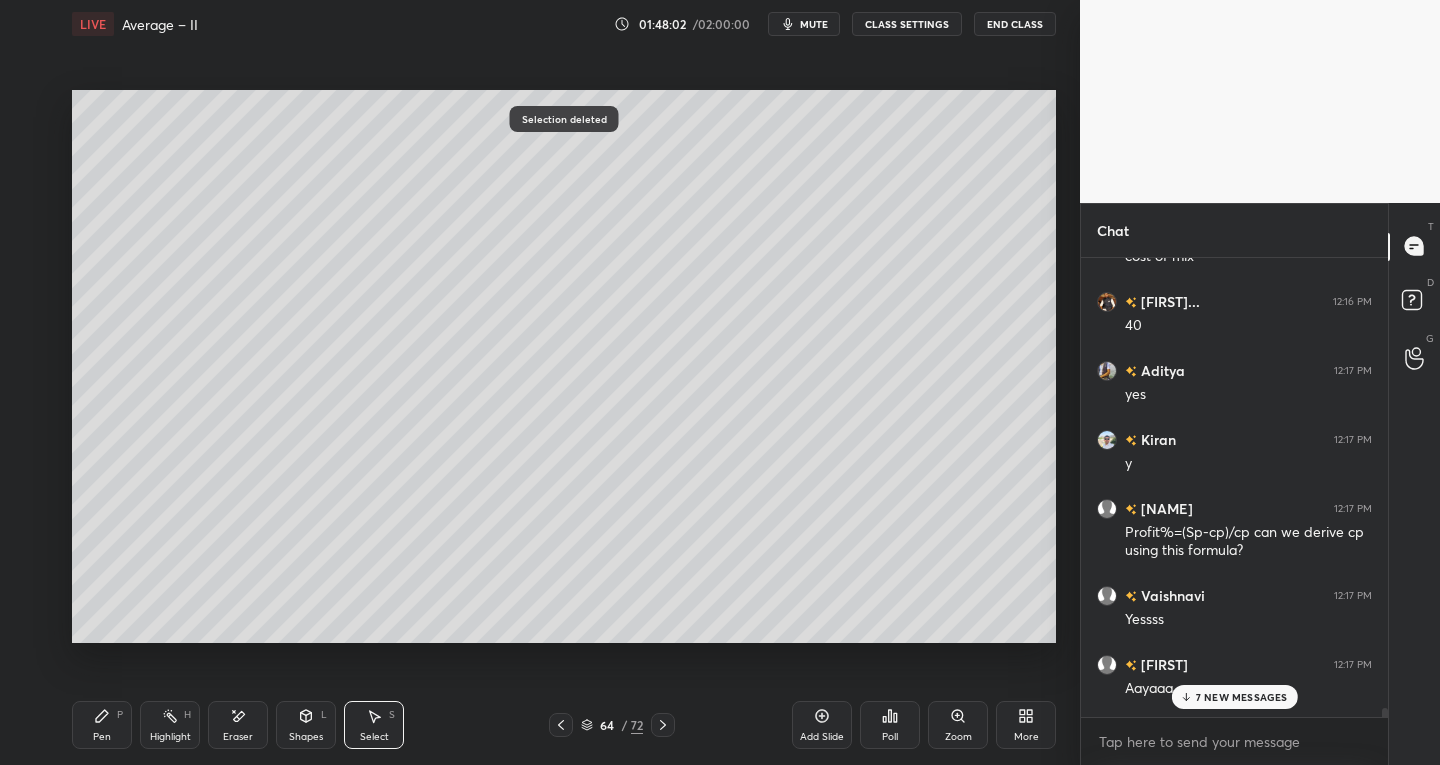 click 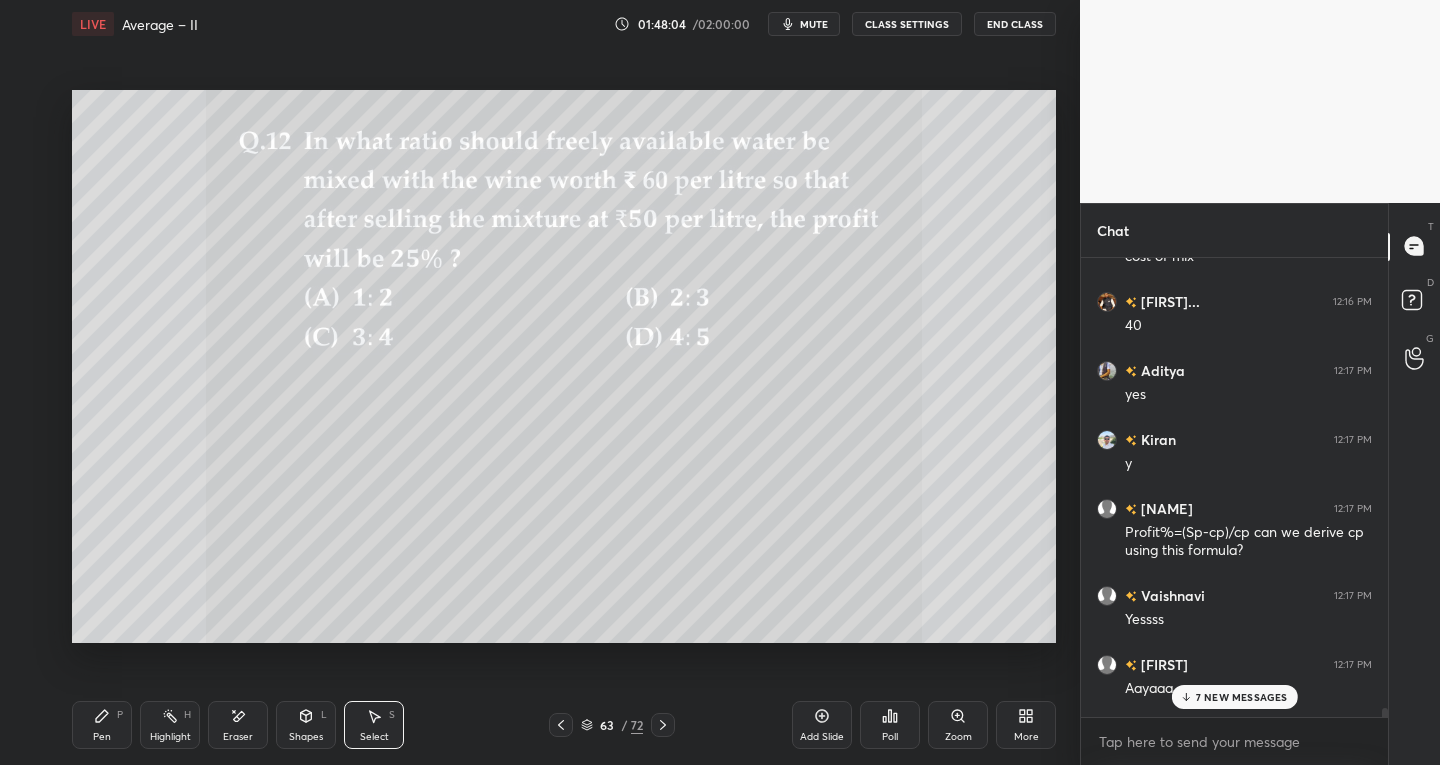 click on "Pen P" at bounding box center (102, 725) 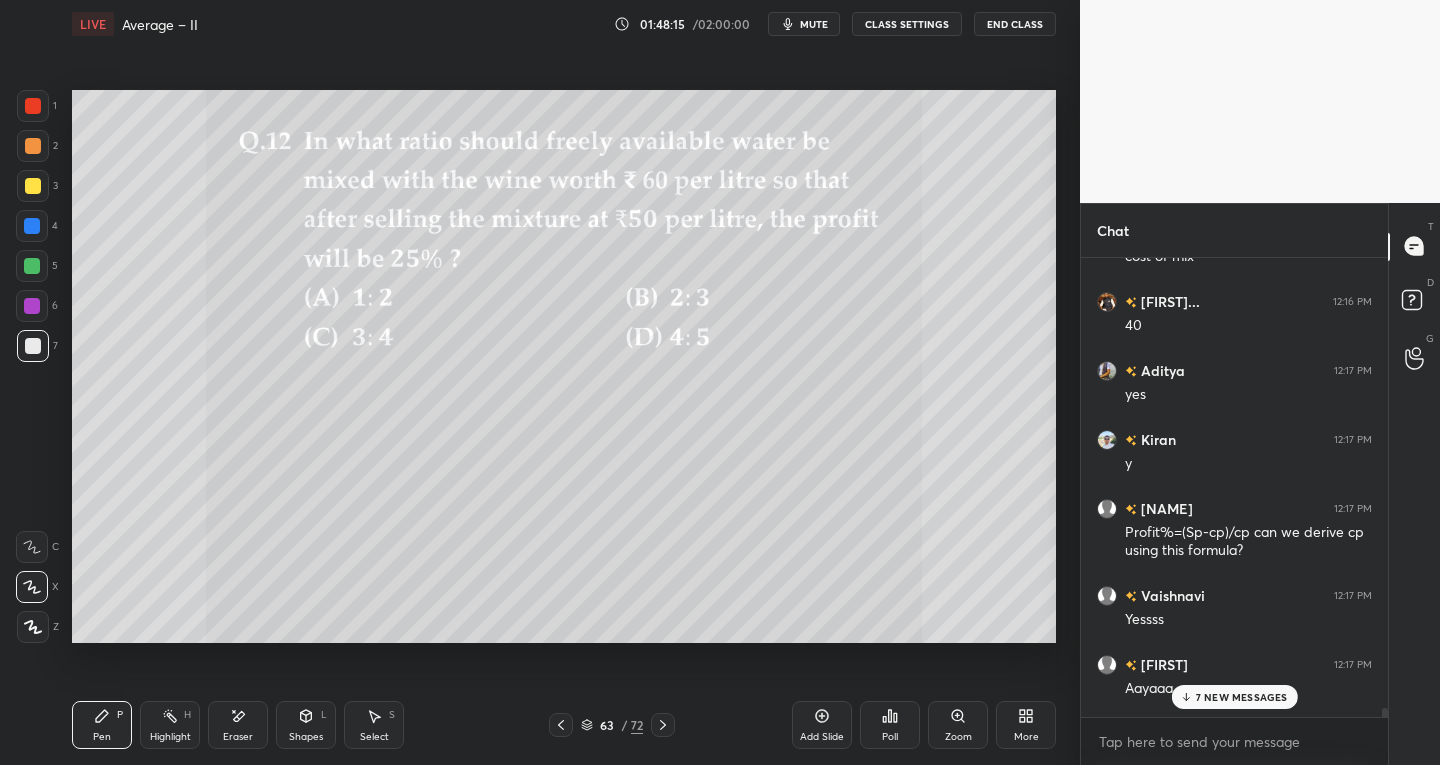 click on "7 NEW MESSAGES" at bounding box center (1242, 697) 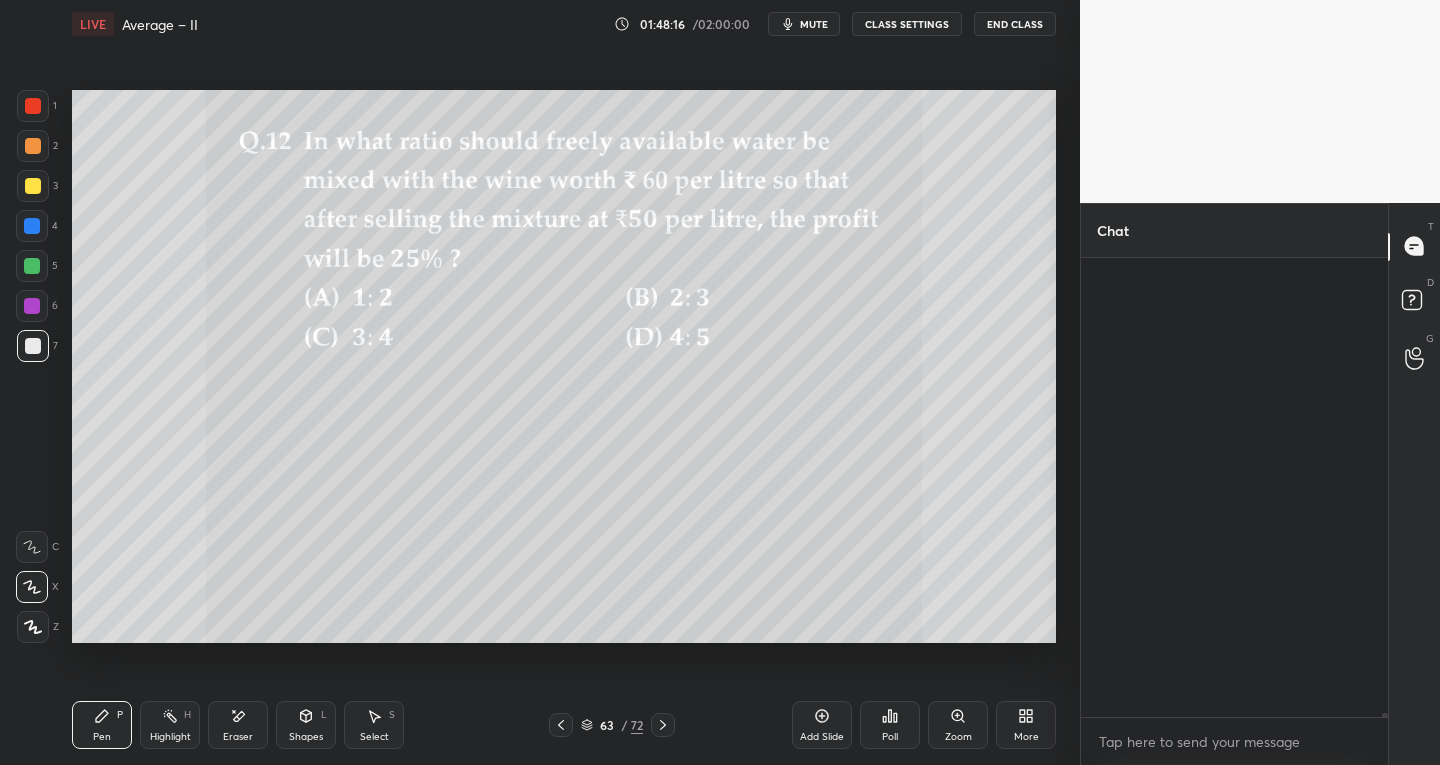 scroll, scrollTop: 49365, scrollLeft: 0, axis: vertical 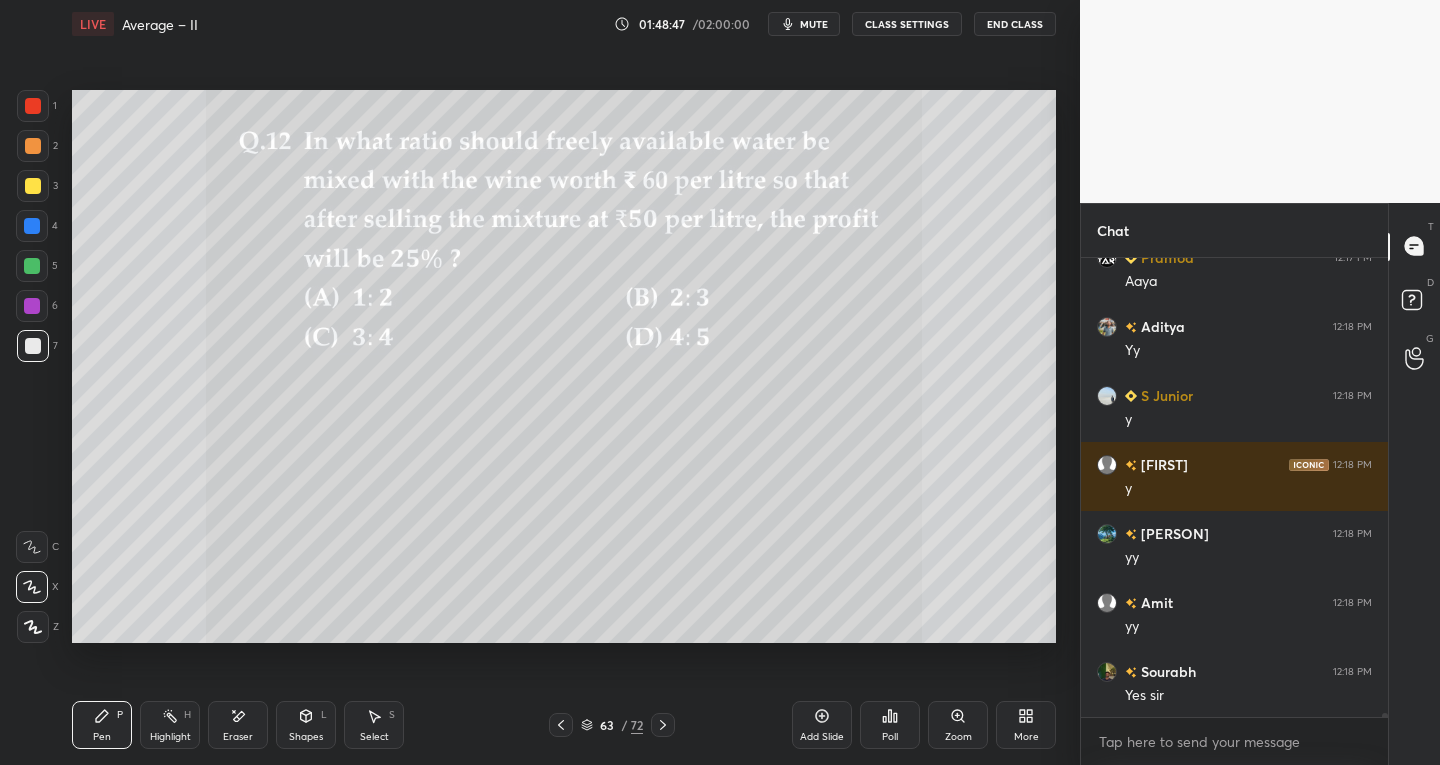 click on "Add Slide" at bounding box center (822, 725) 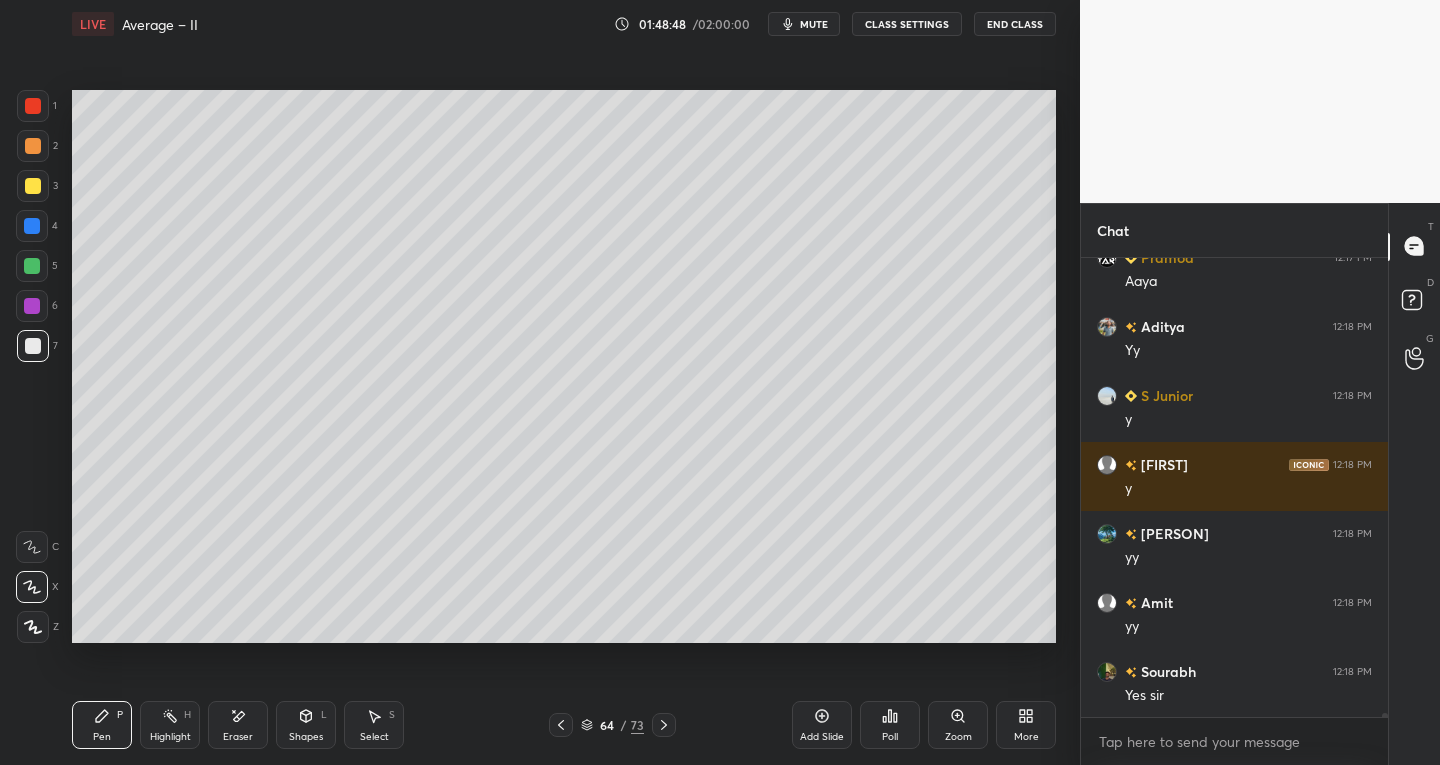 click 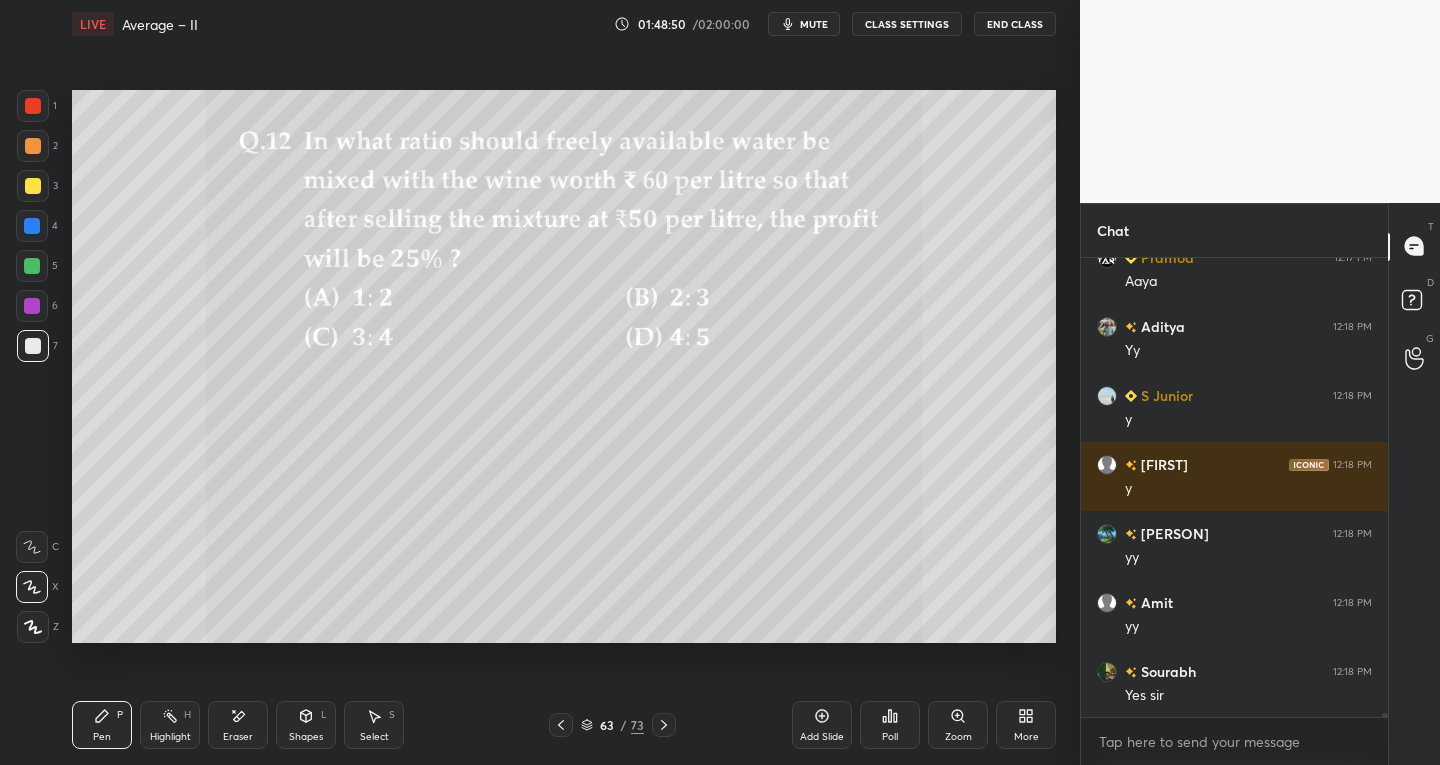 click 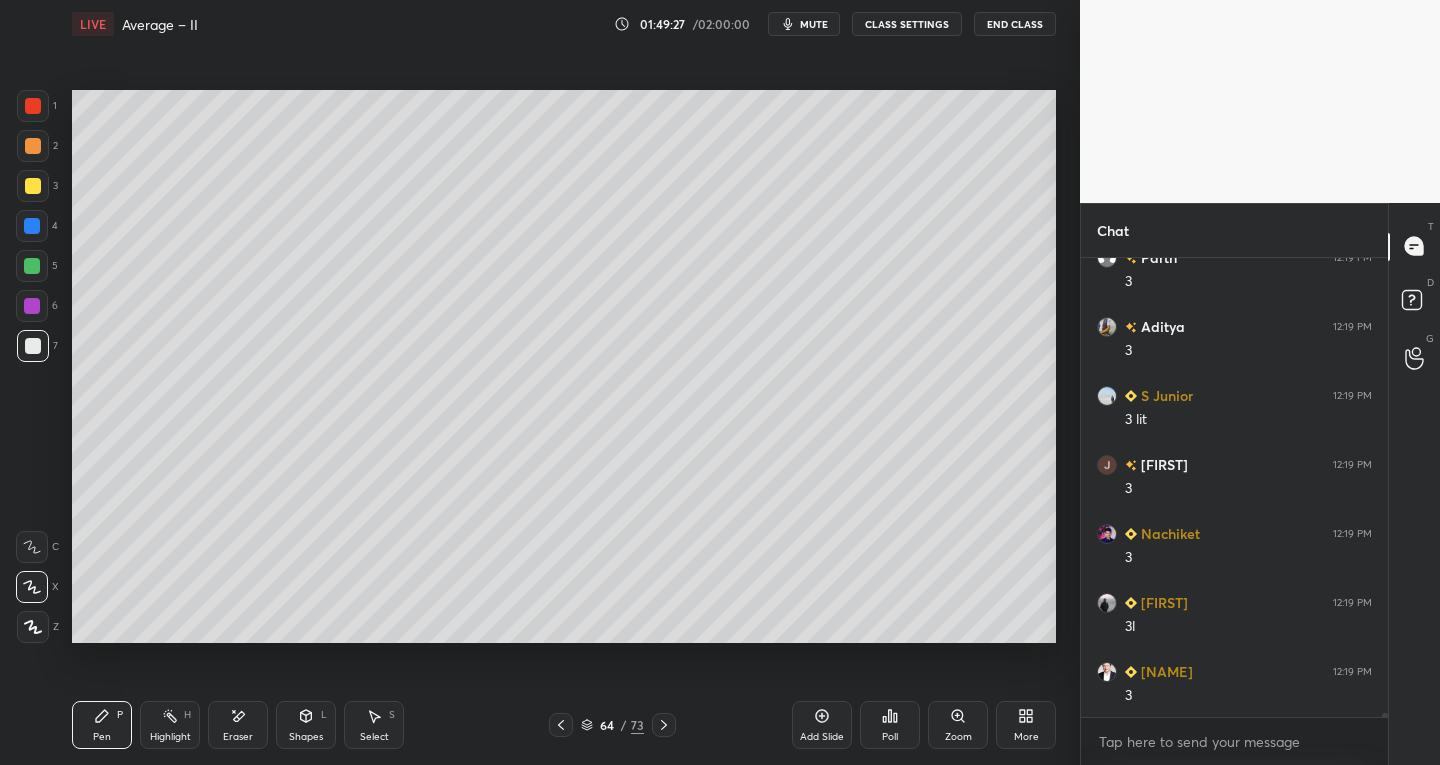 scroll, scrollTop: 50399, scrollLeft: 0, axis: vertical 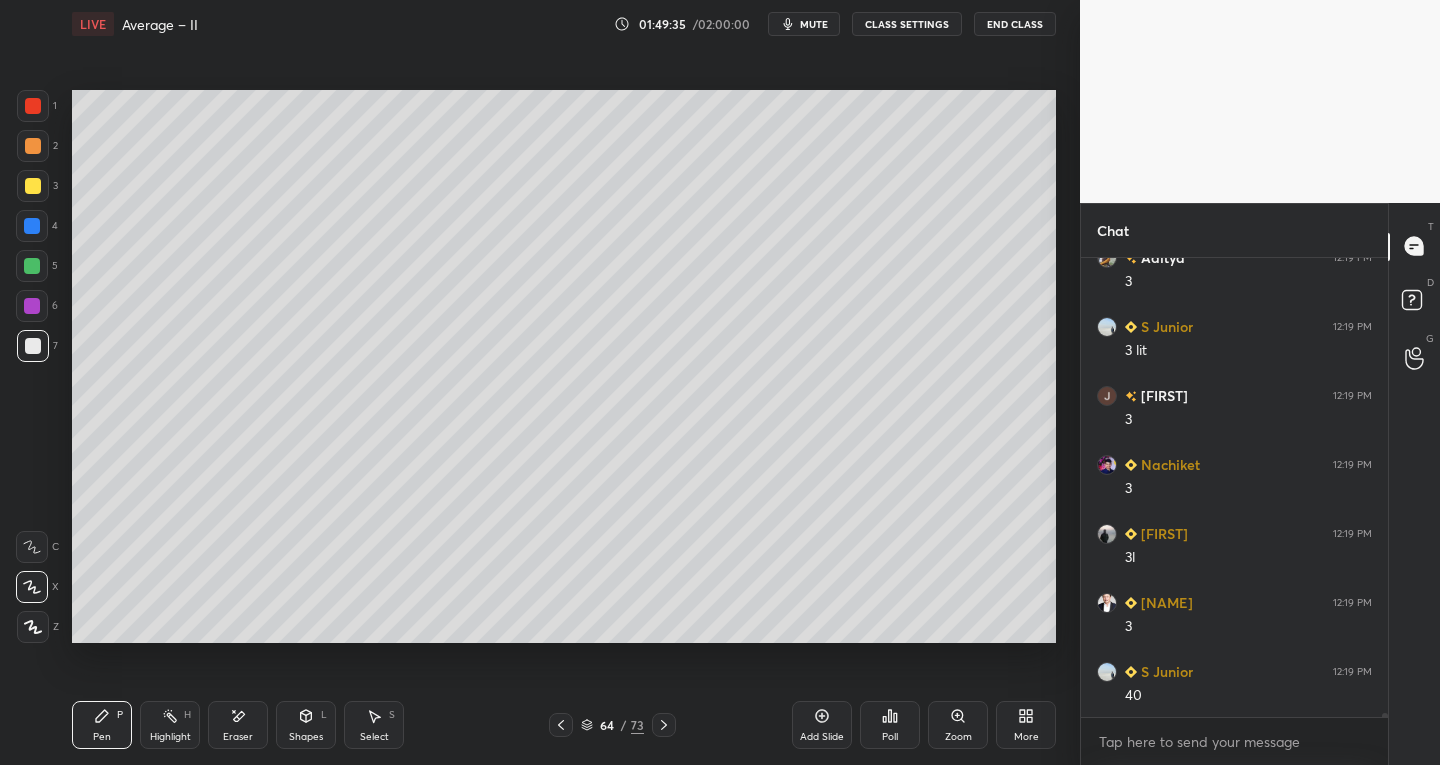 click 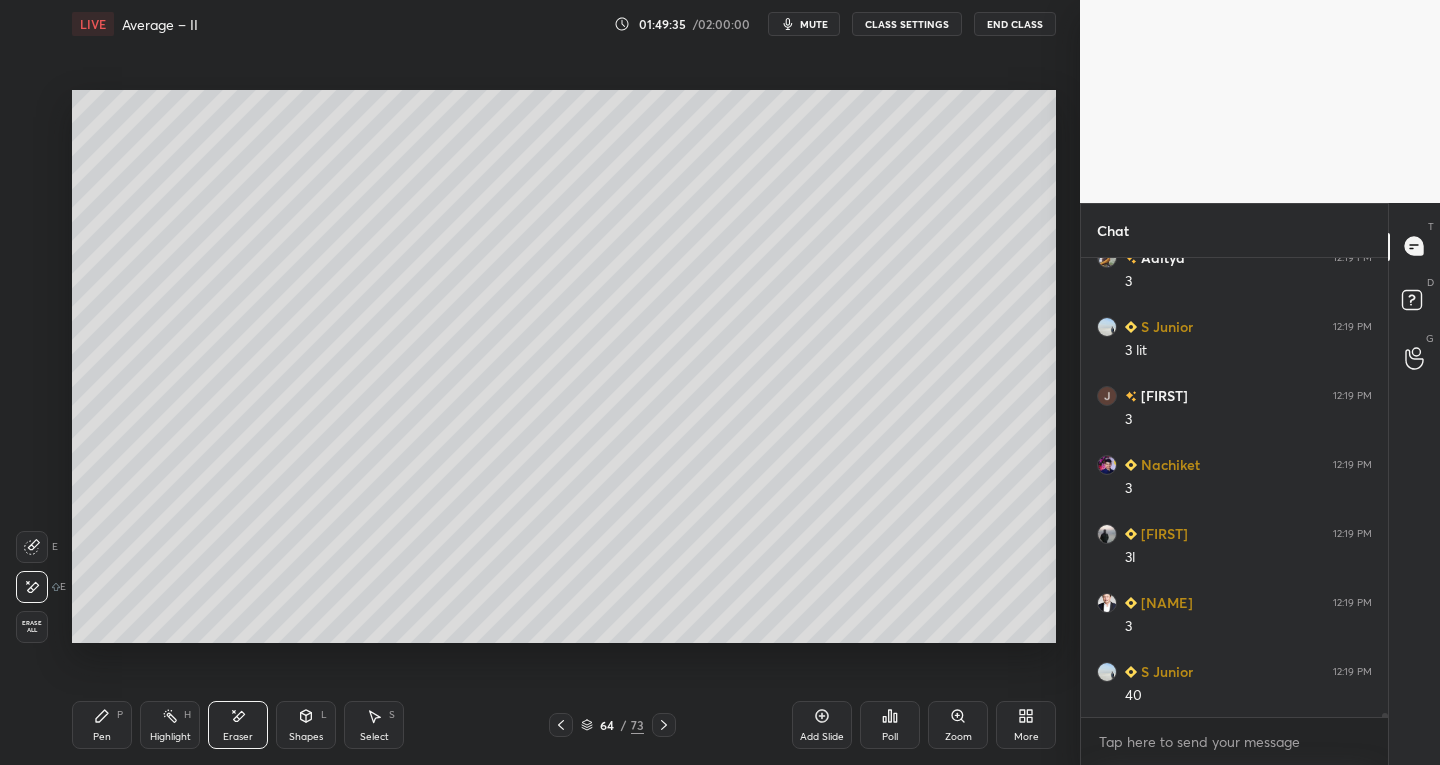 scroll, scrollTop: 50468, scrollLeft: 0, axis: vertical 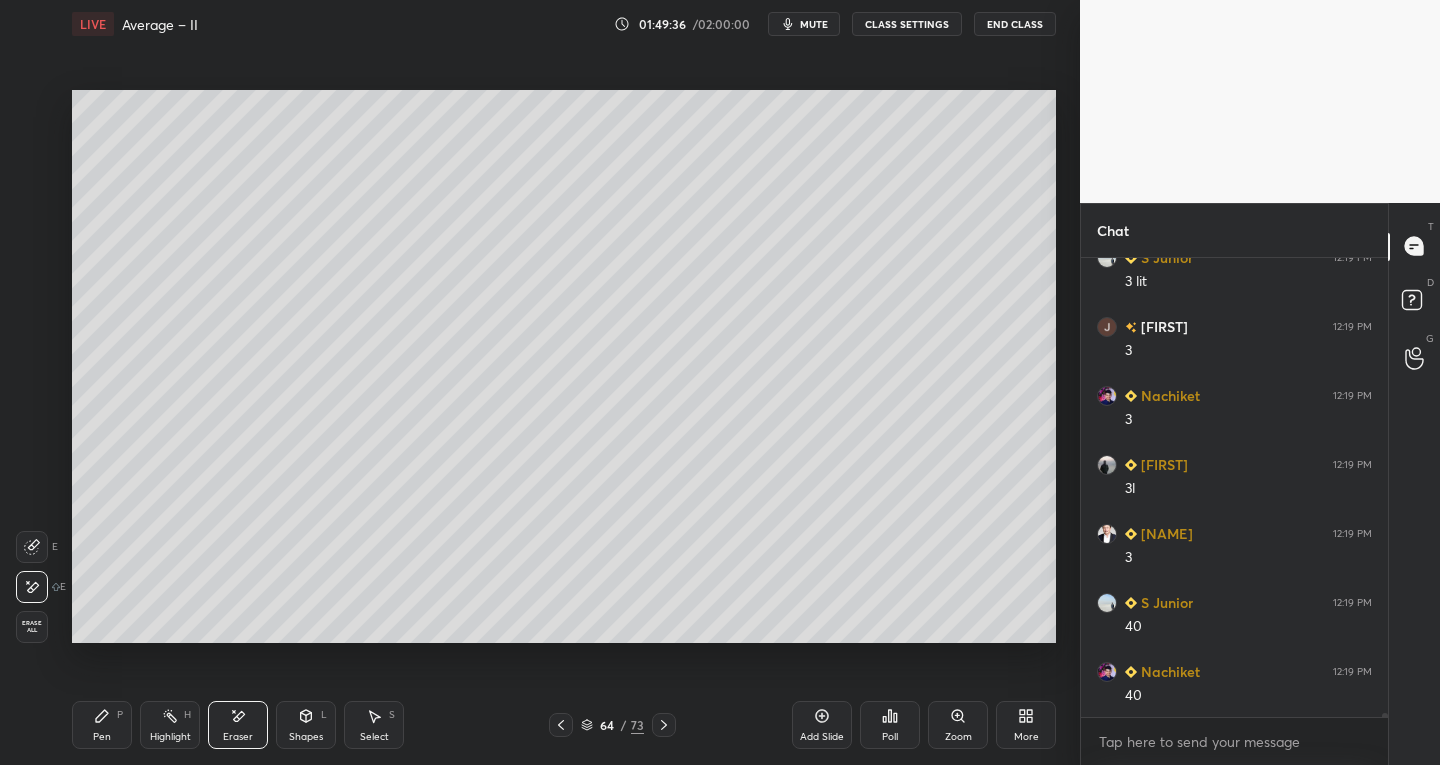 click 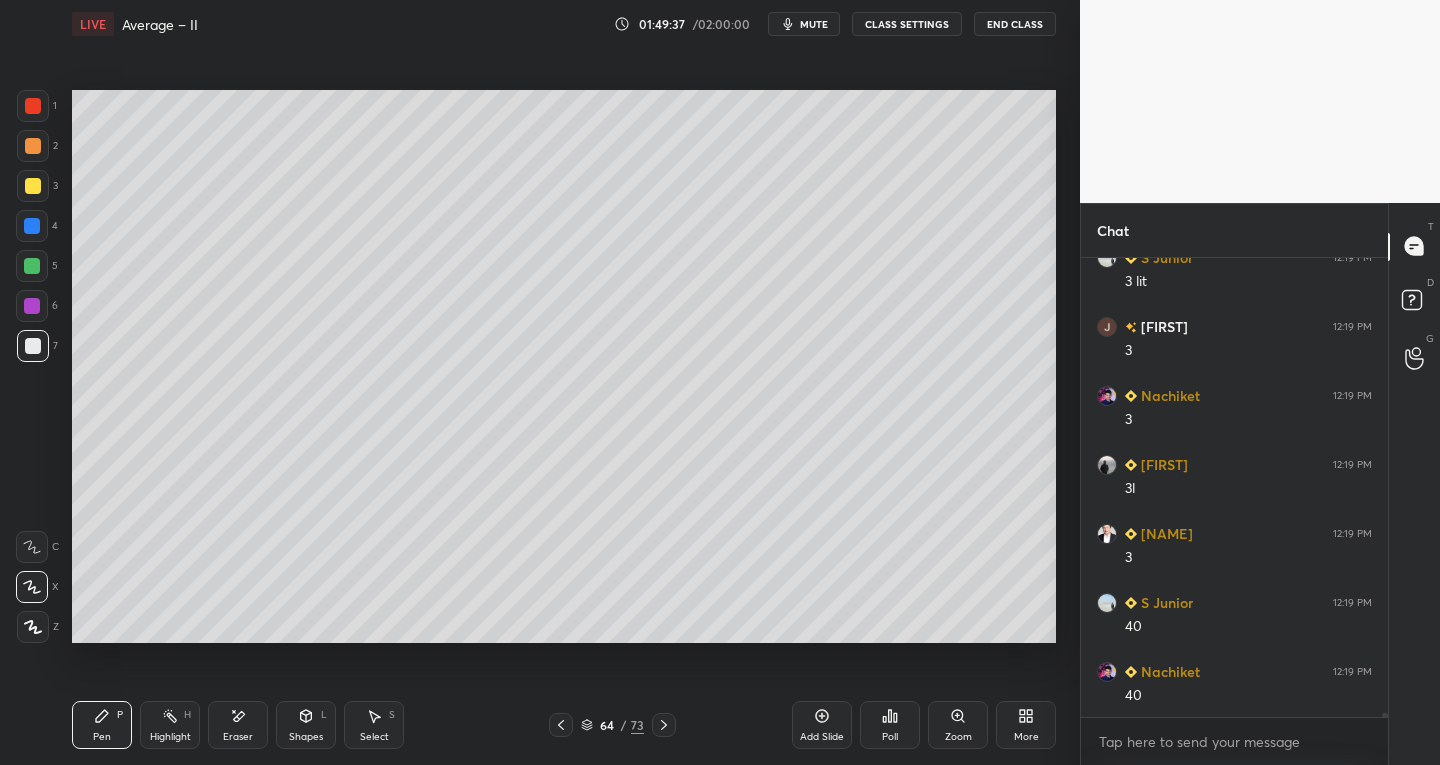 scroll, scrollTop: 50537, scrollLeft: 0, axis: vertical 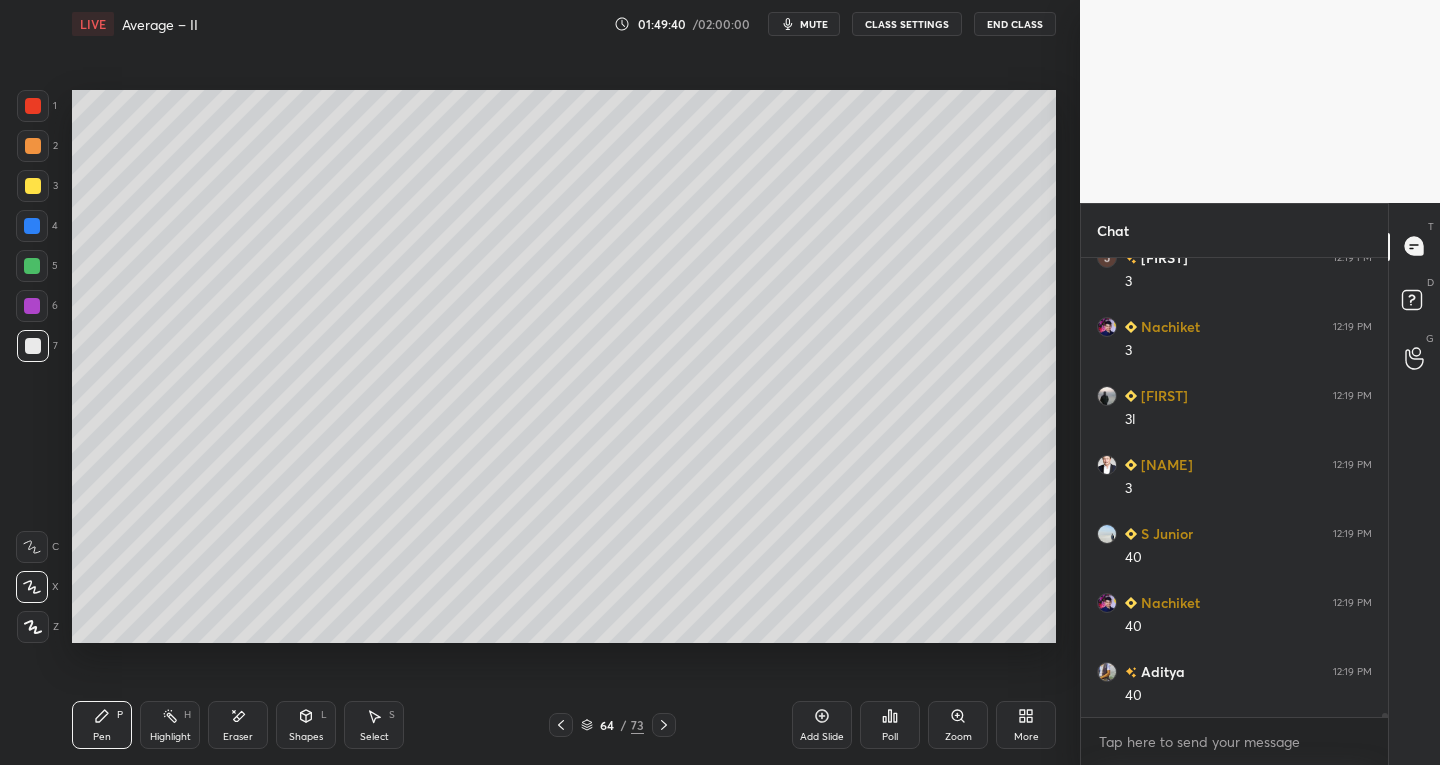 click 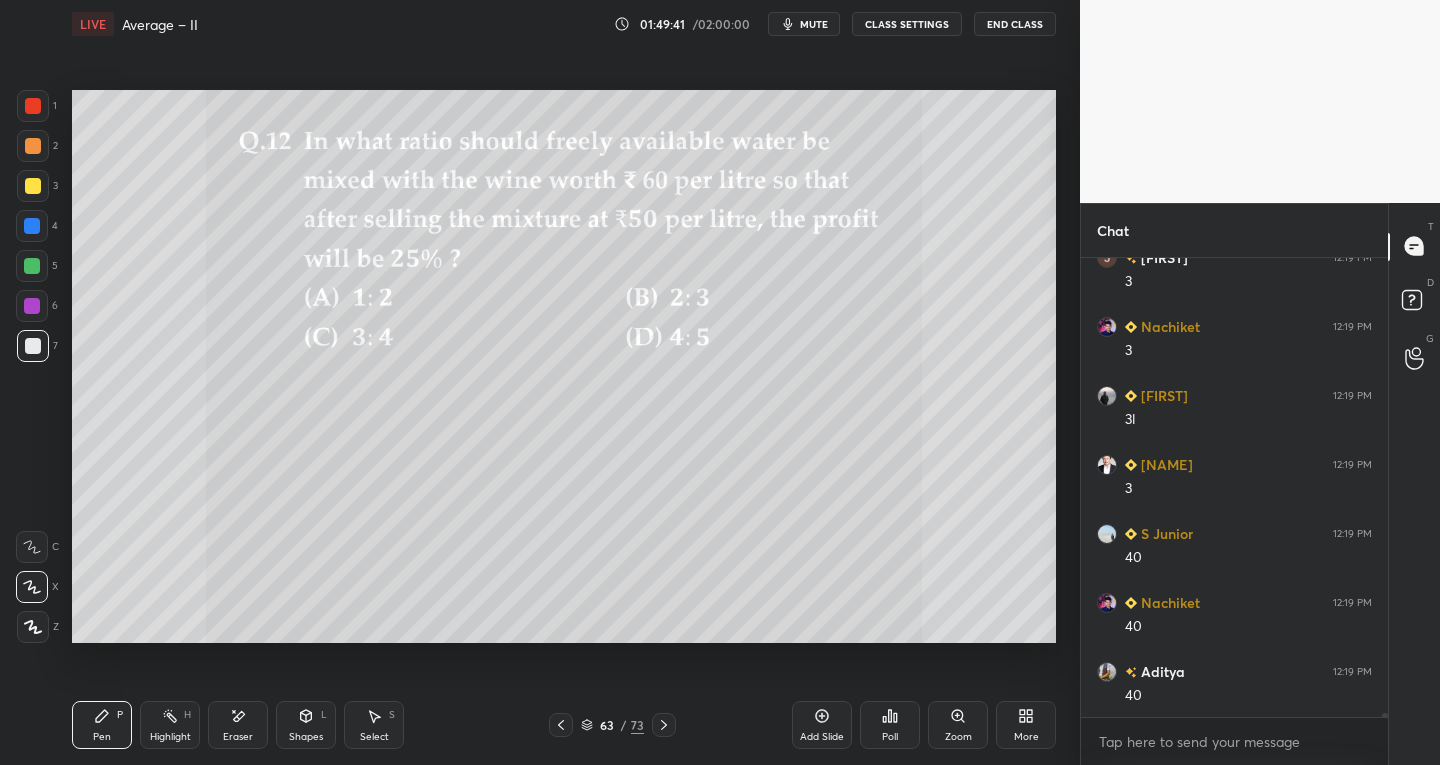 scroll, scrollTop: 50606, scrollLeft: 0, axis: vertical 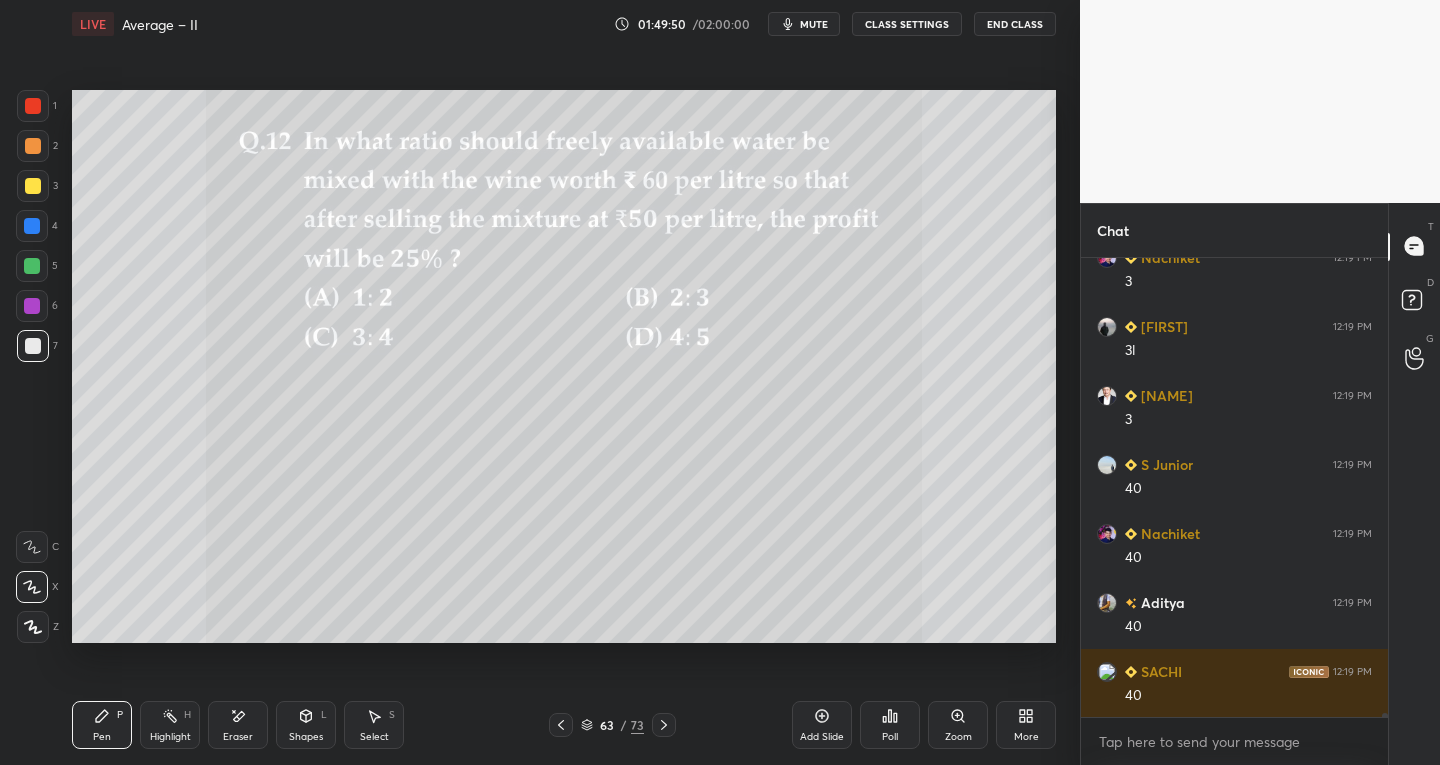 click 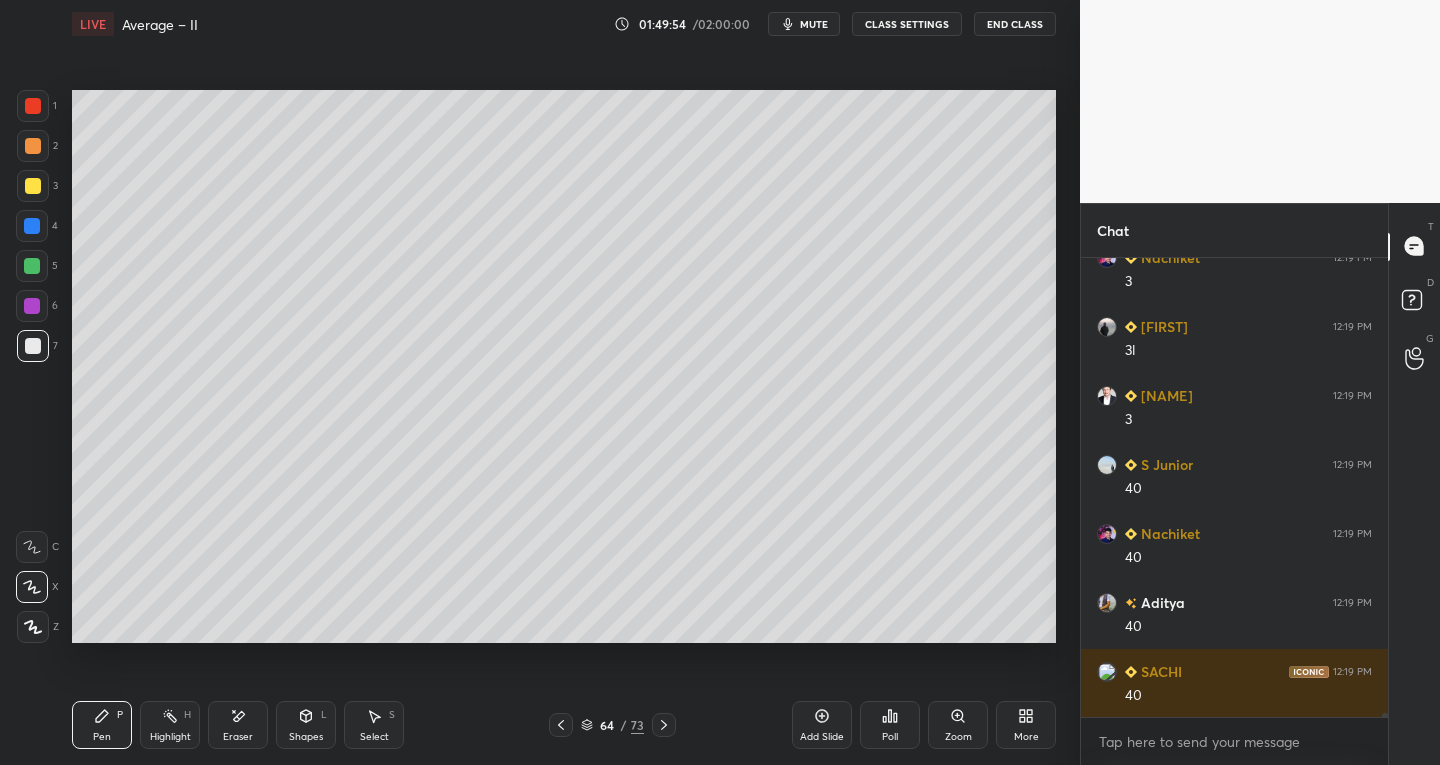 click 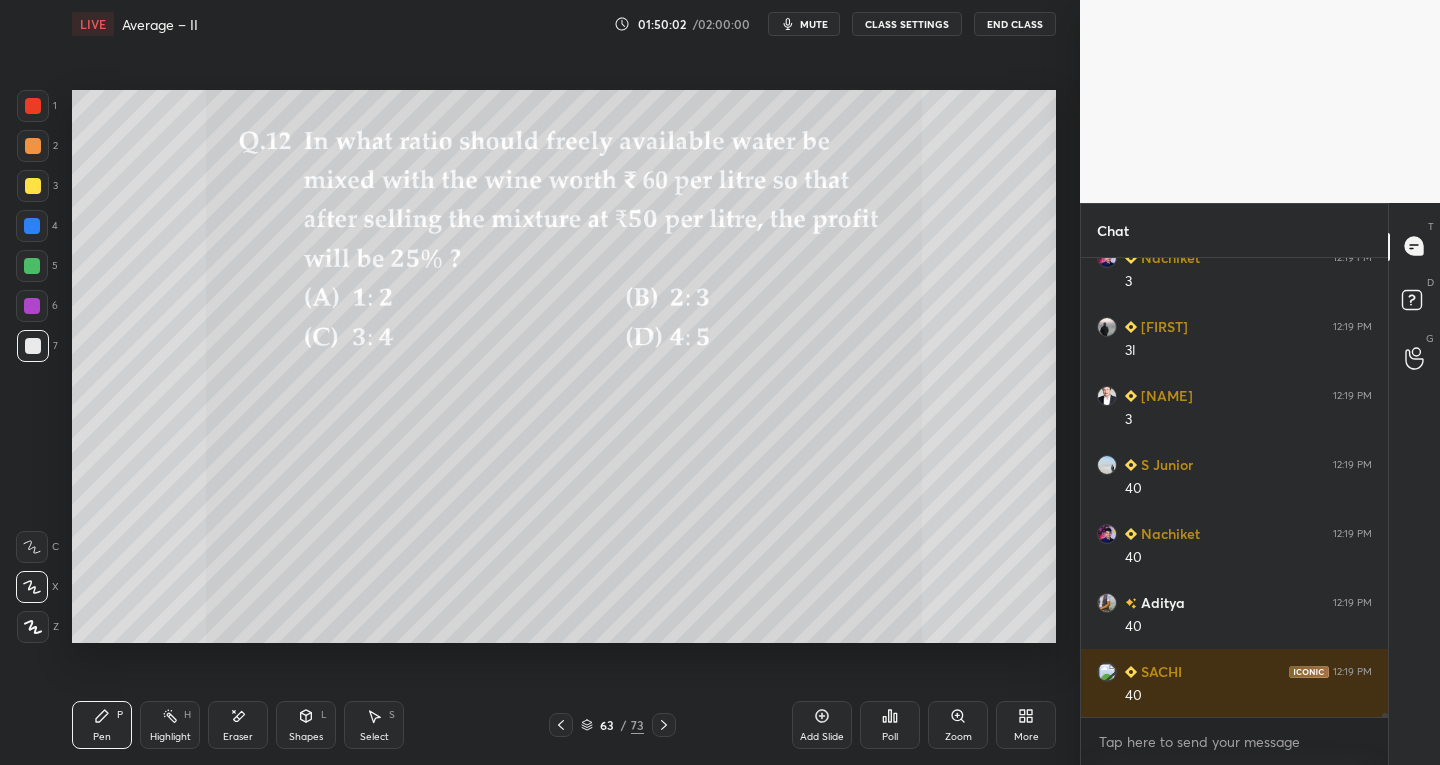 click 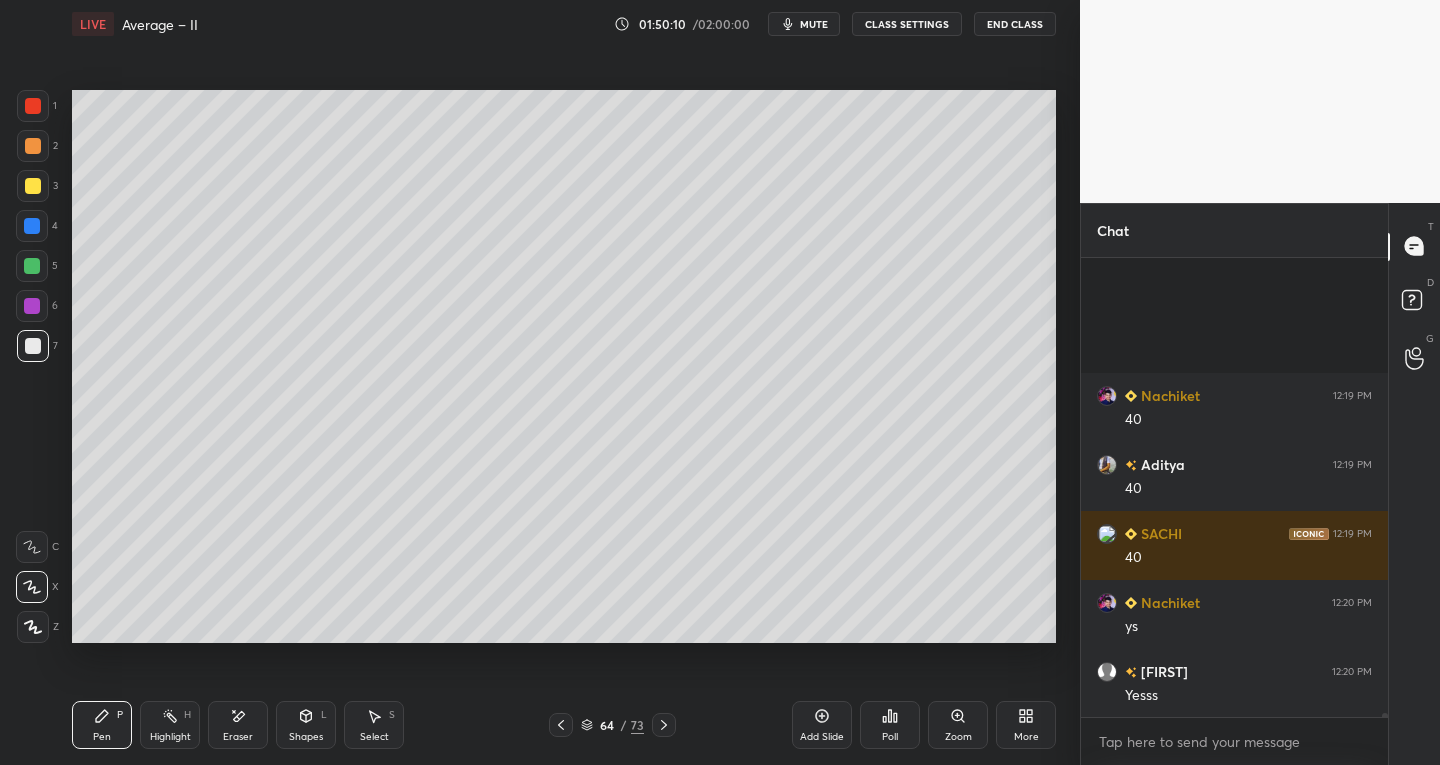 scroll, scrollTop: 50951, scrollLeft: 0, axis: vertical 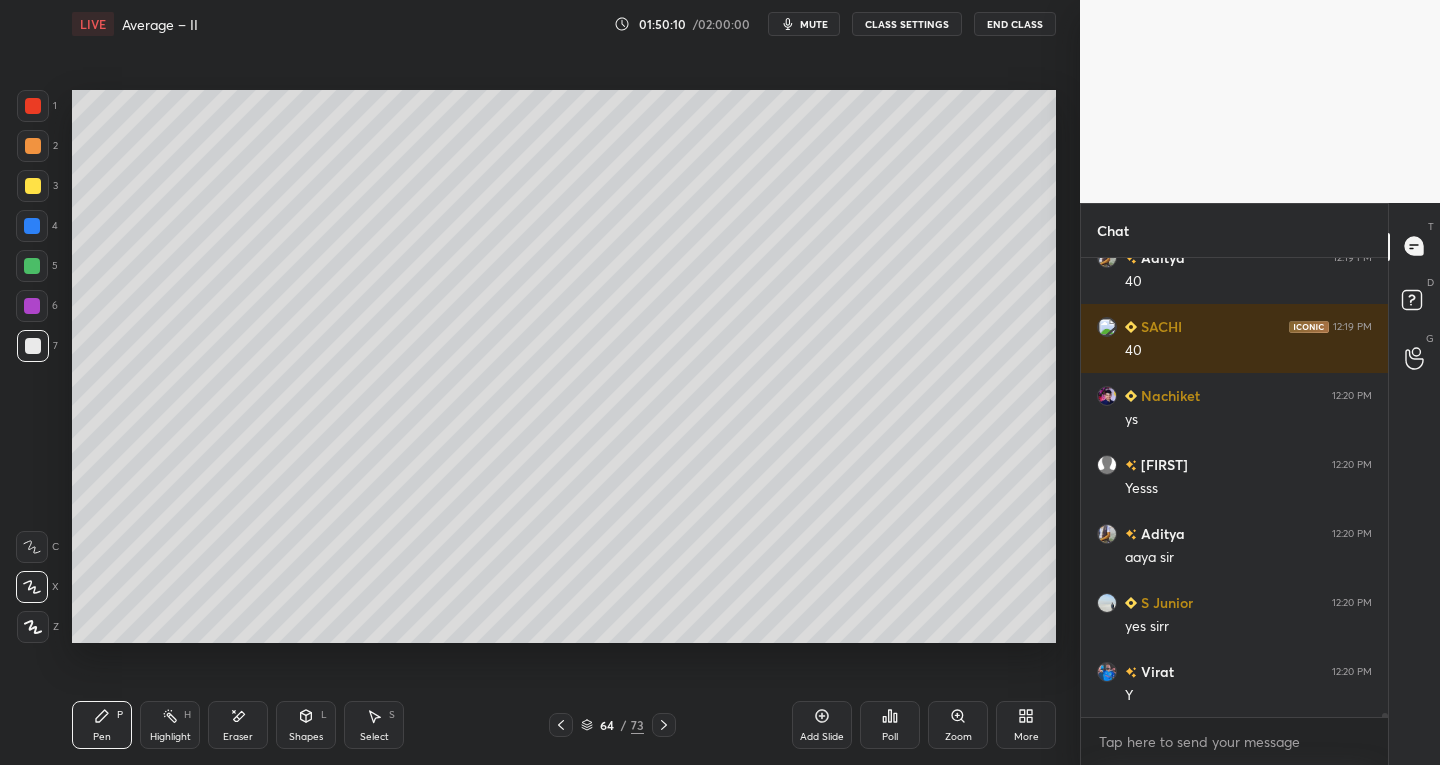 click 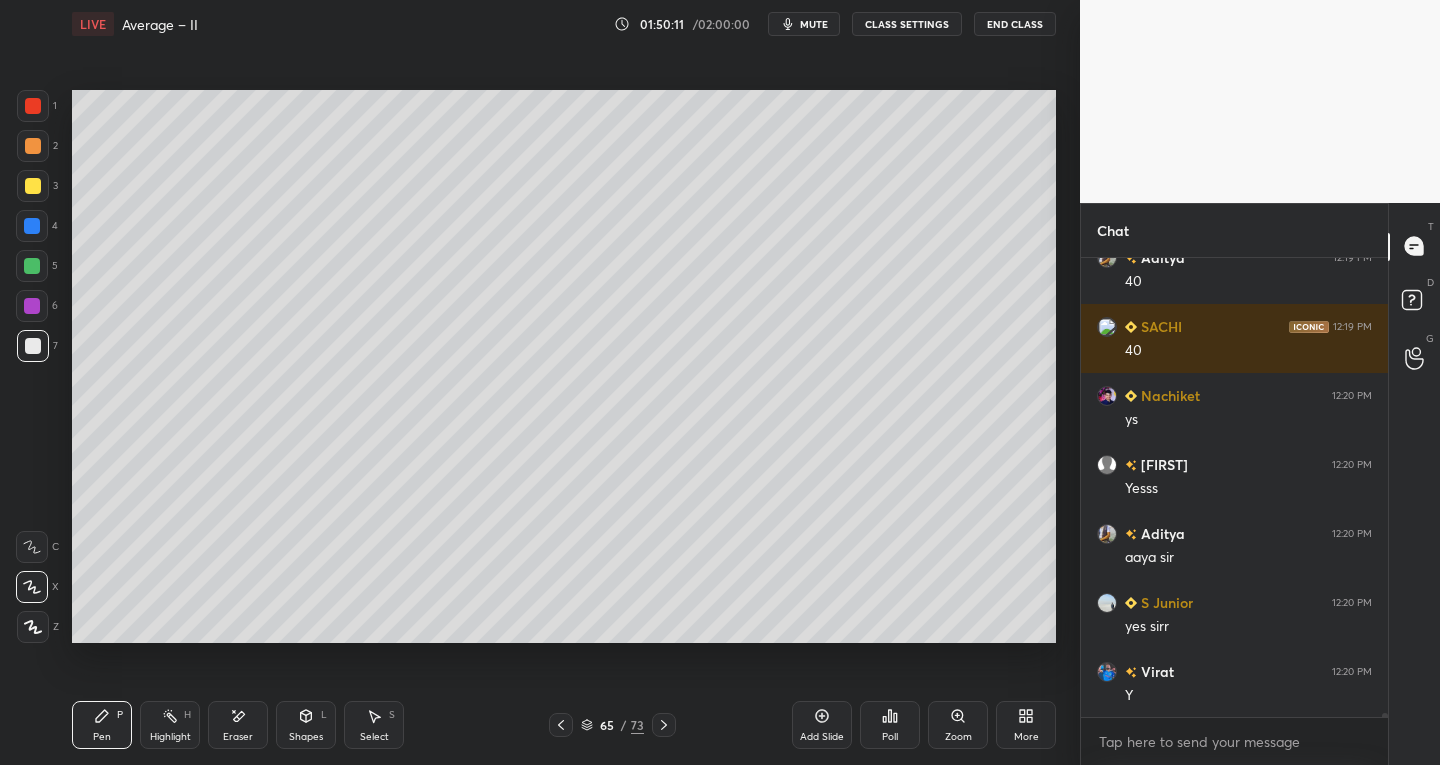 click 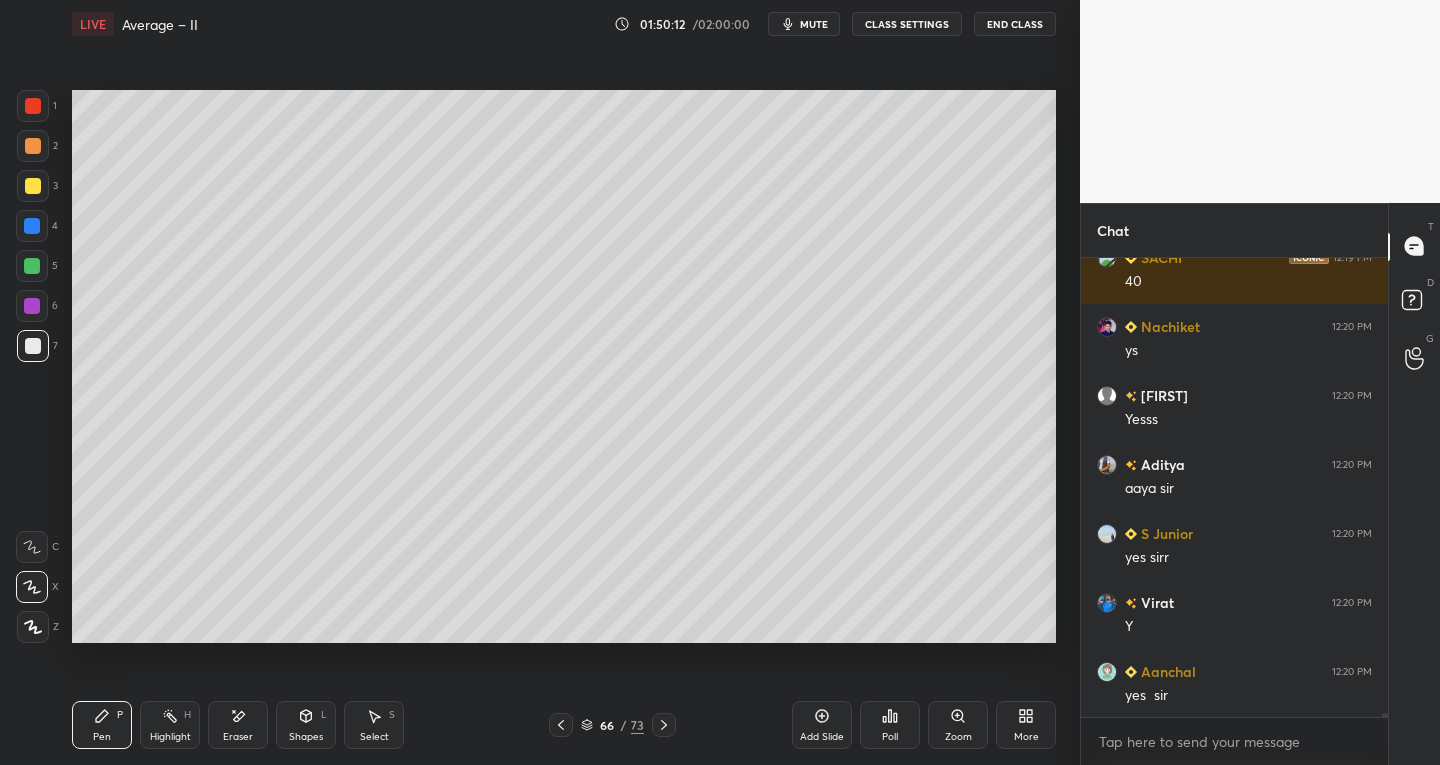 scroll, scrollTop: 51089, scrollLeft: 0, axis: vertical 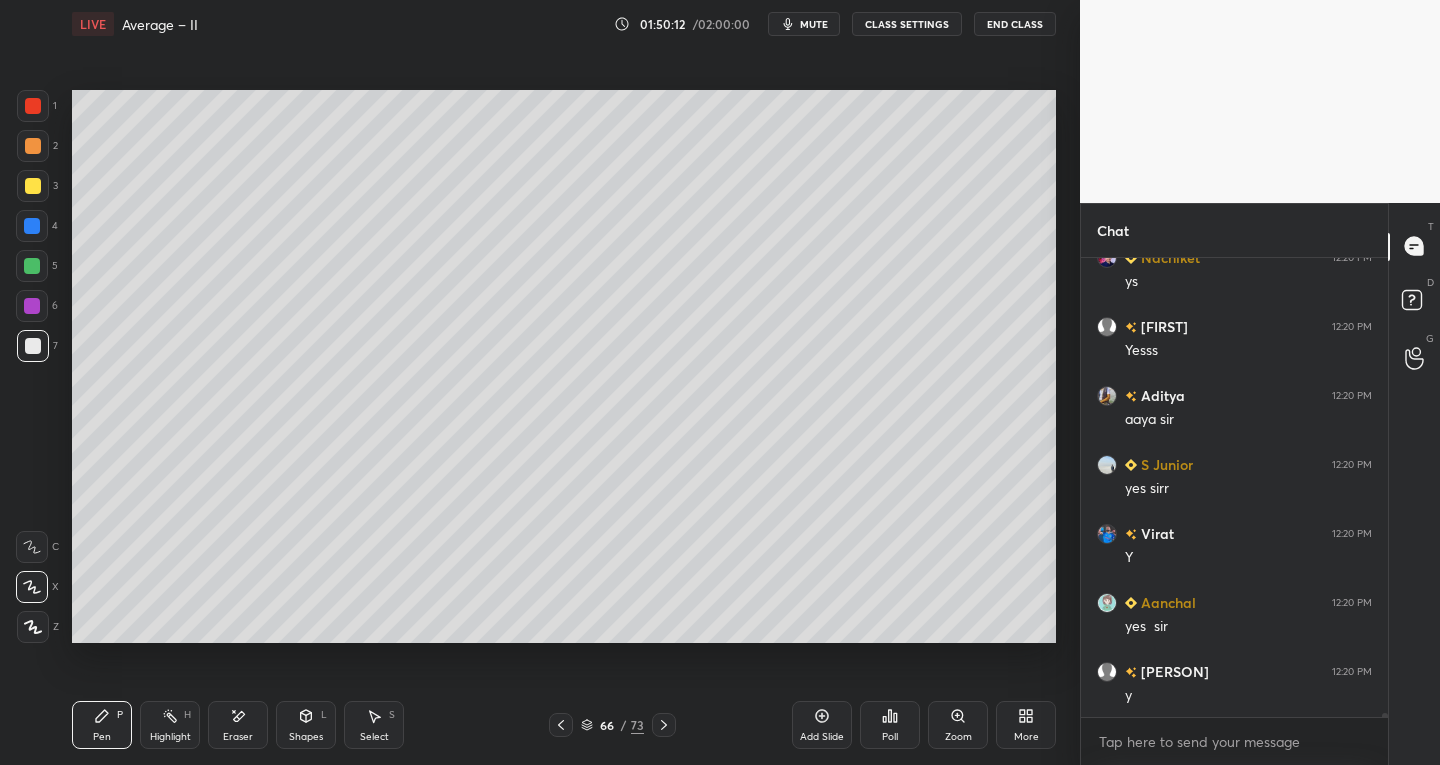 click 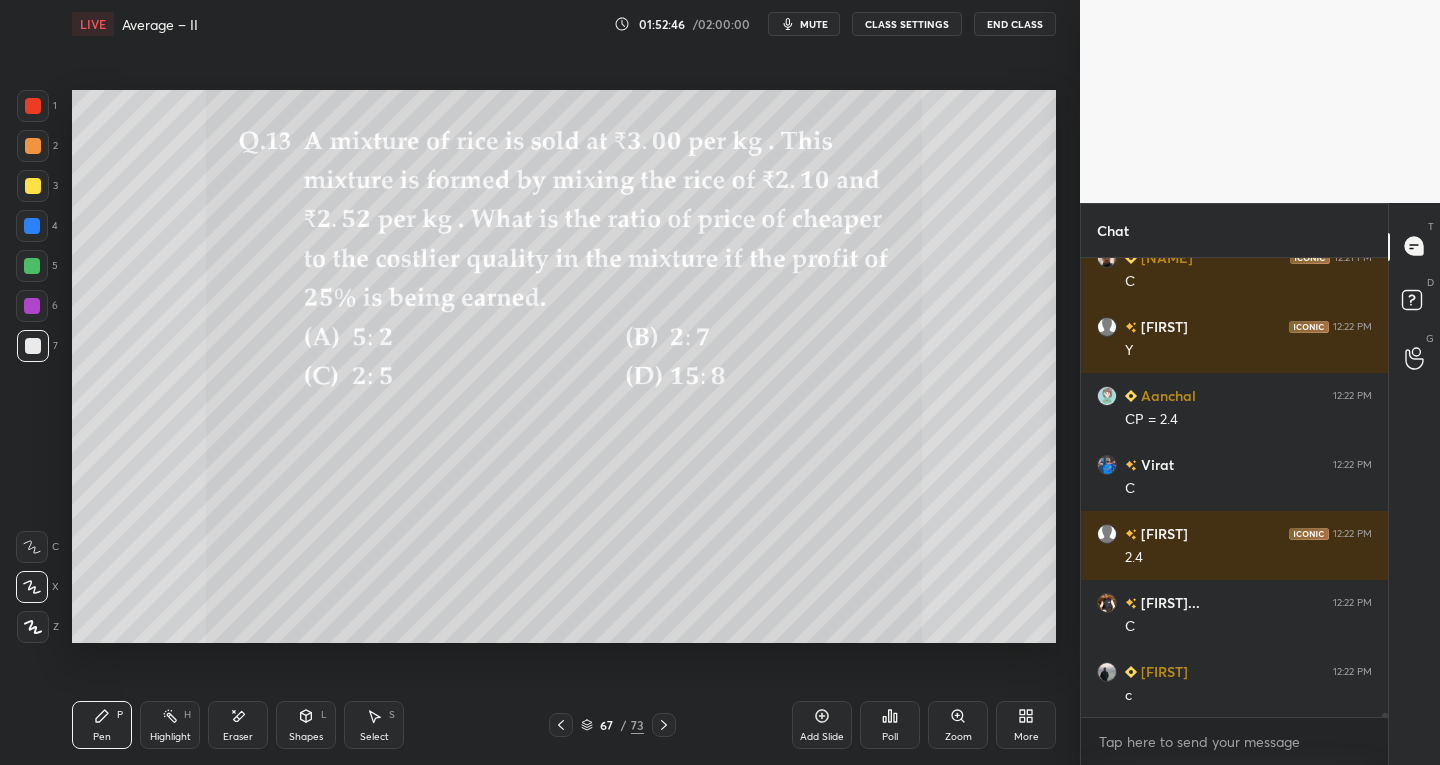 scroll, scrollTop: 52538, scrollLeft: 0, axis: vertical 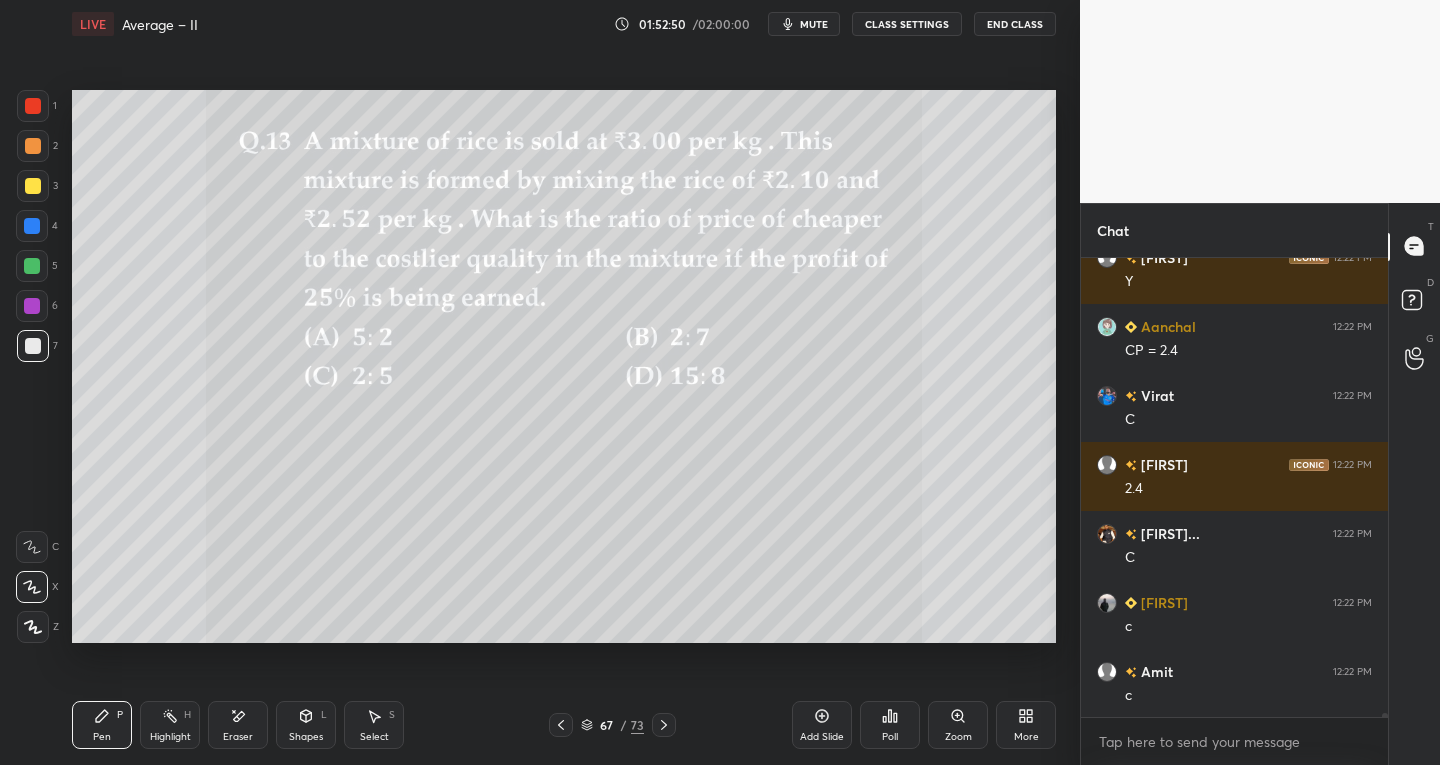 click on "Eraser" at bounding box center [238, 725] 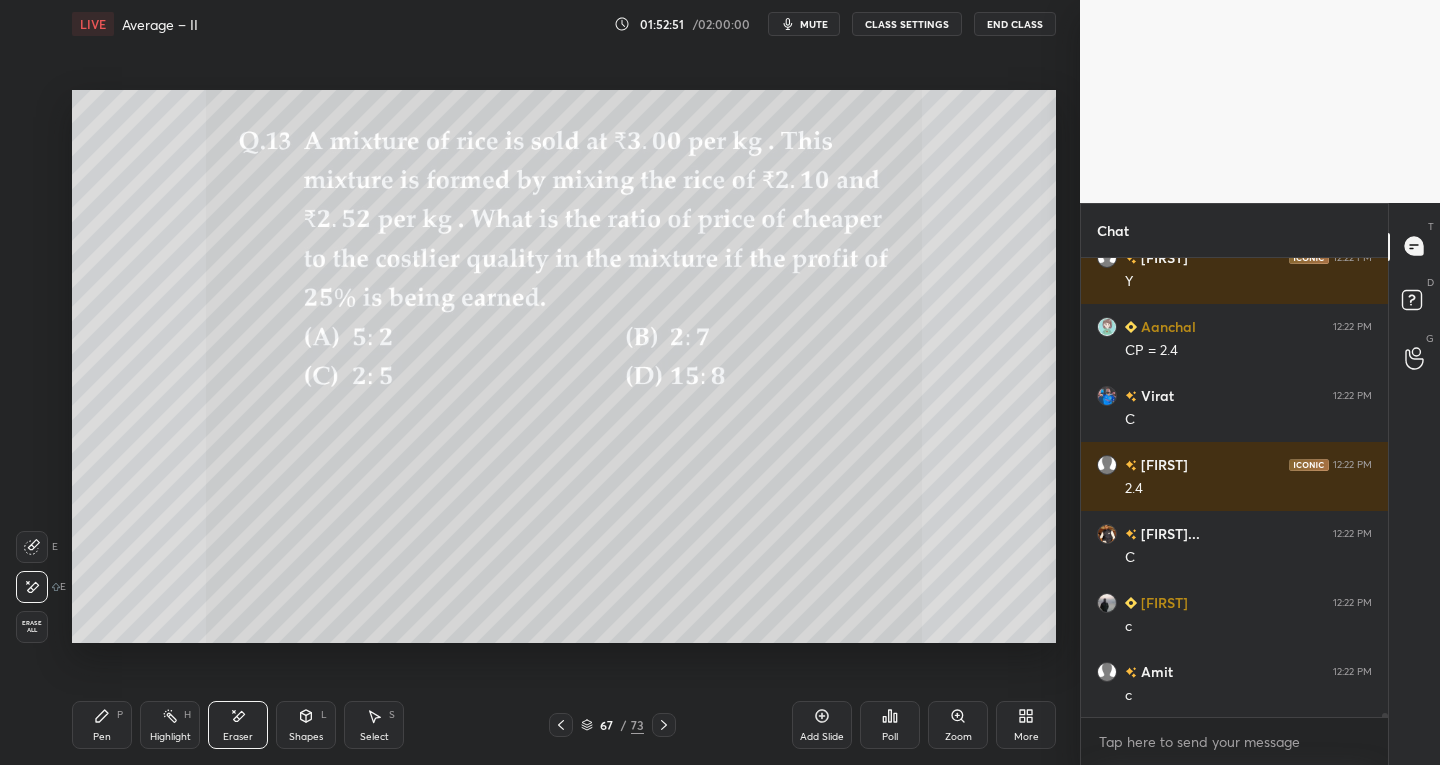 click on "Pen P" at bounding box center [102, 725] 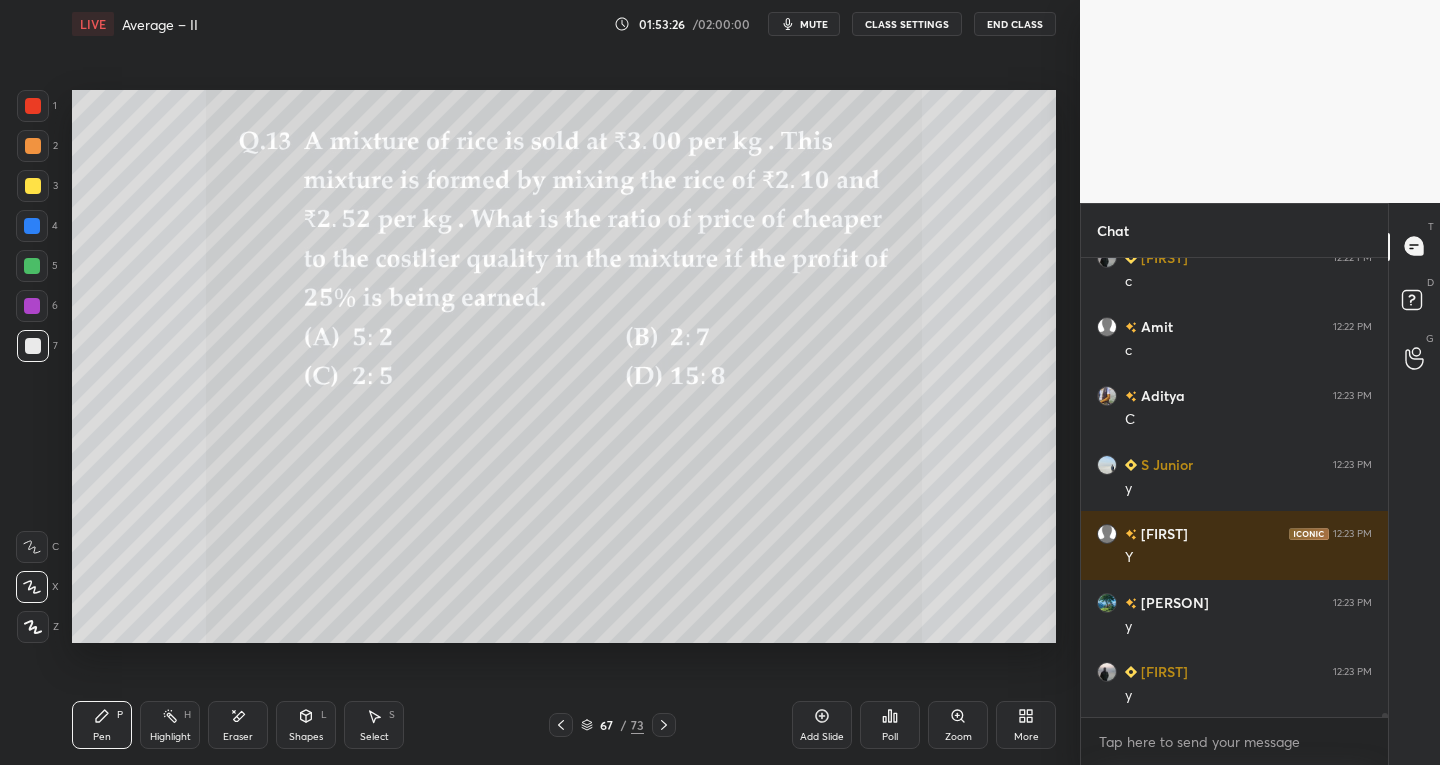 scroll, scrollTop: 52952, scrollLeft: 0, axis: vertical 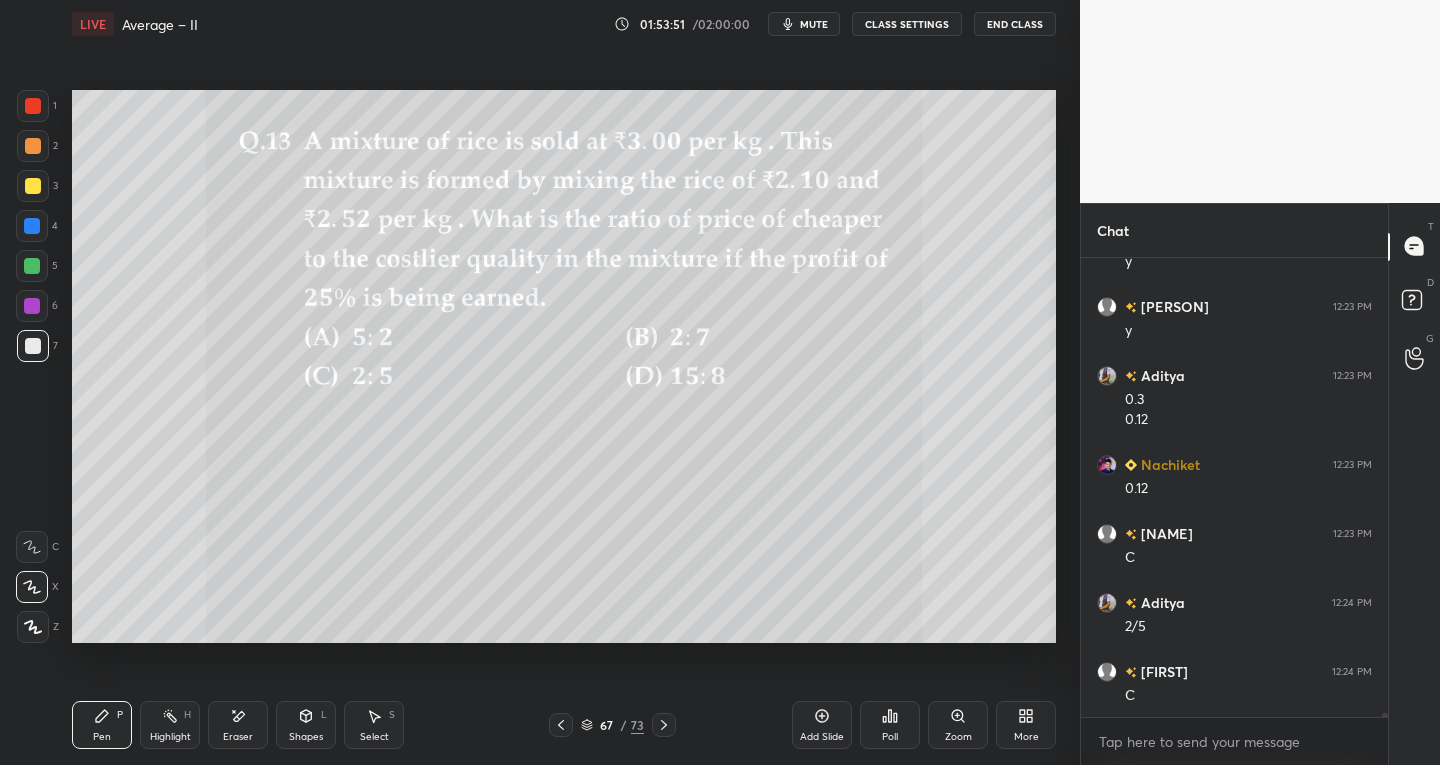 click on "Eraser" at bounding box center [238, 725] 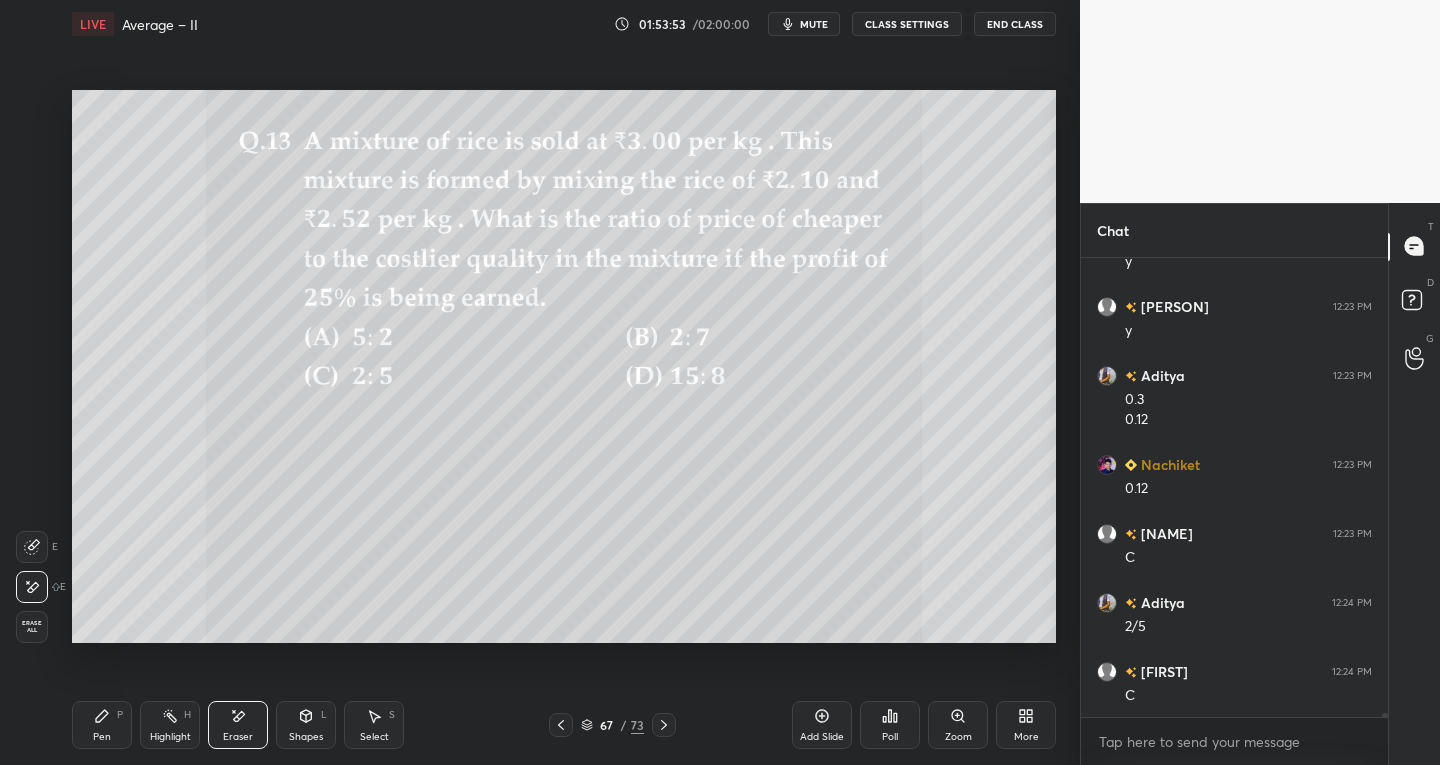 click on "Pen P" at bounding box center (102, 725) 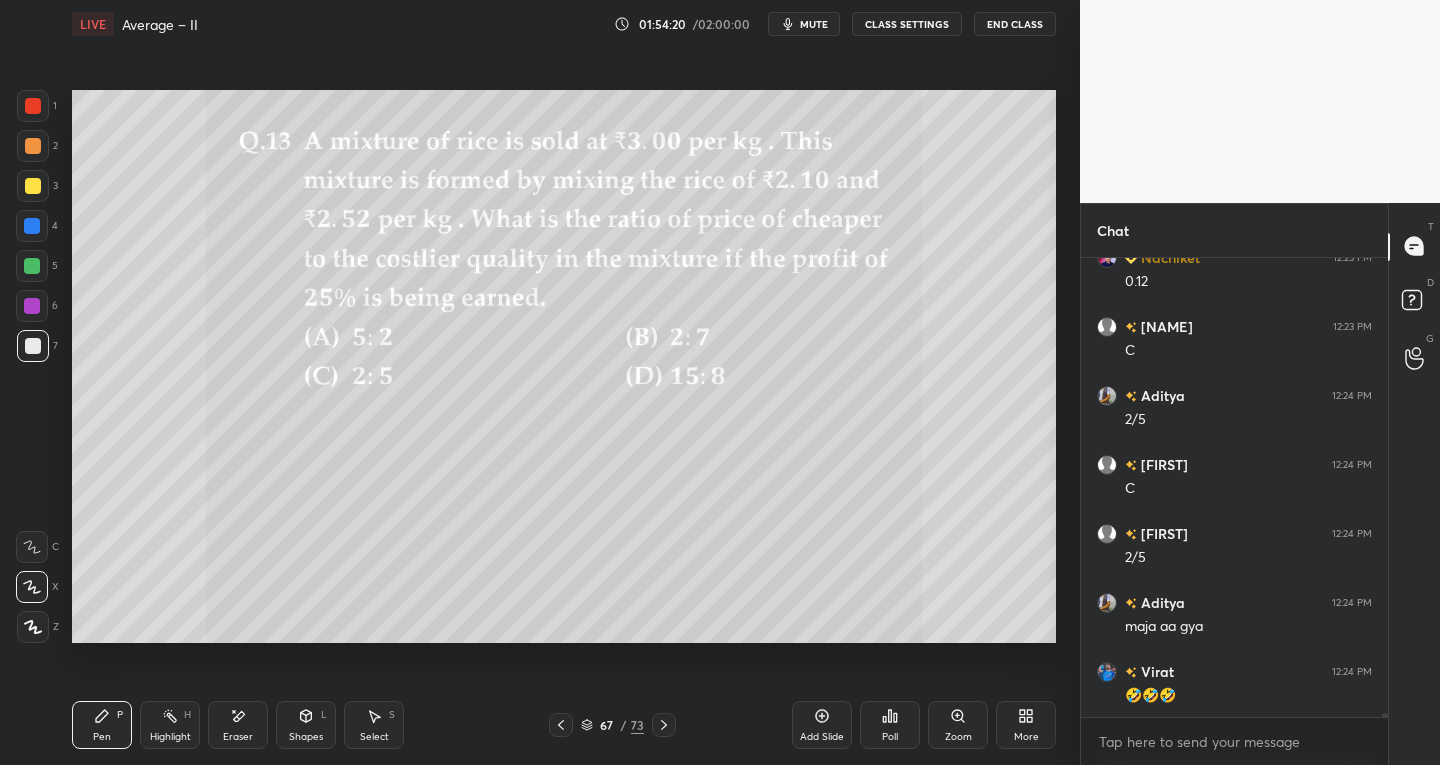 scroll, scrollTop: 53593, scrollLeft: 0, axis: vertical 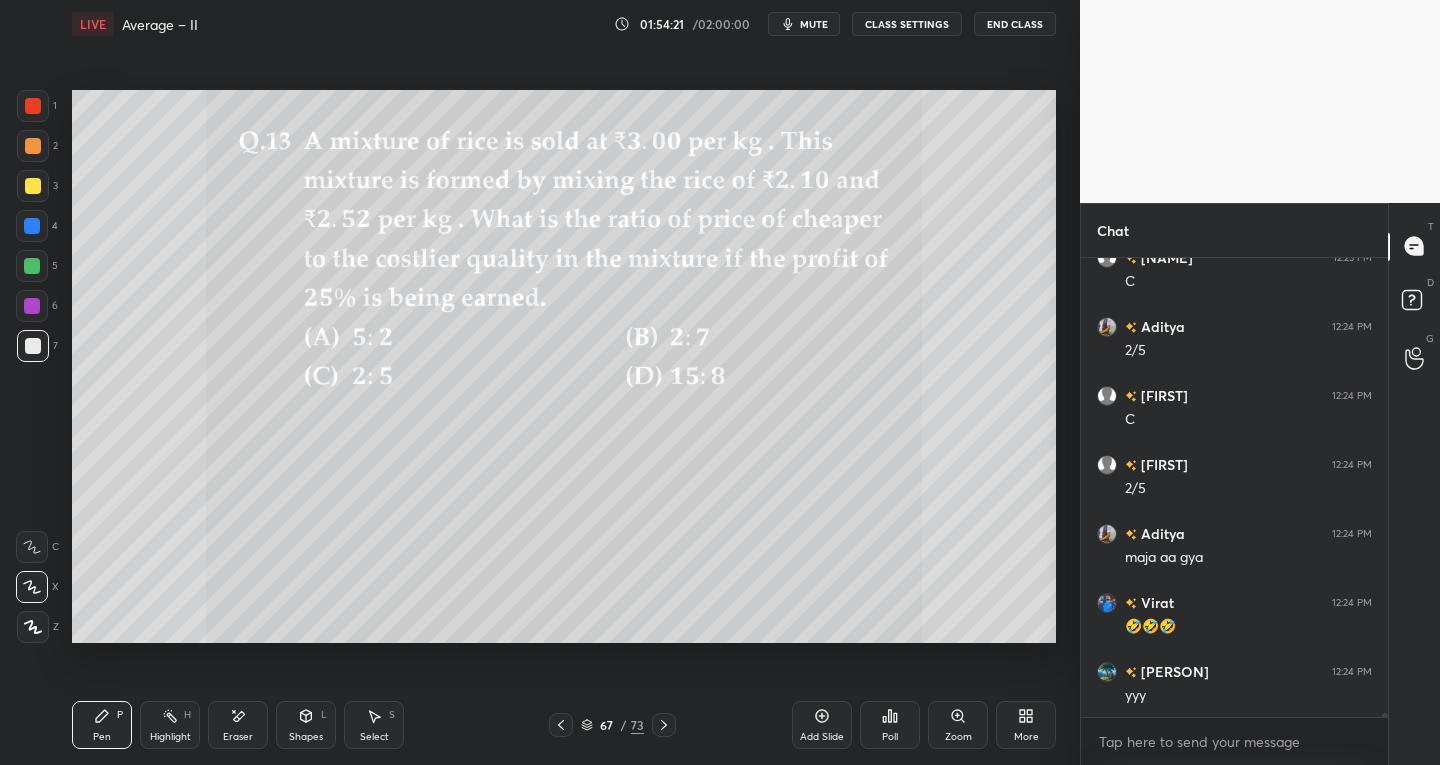 click 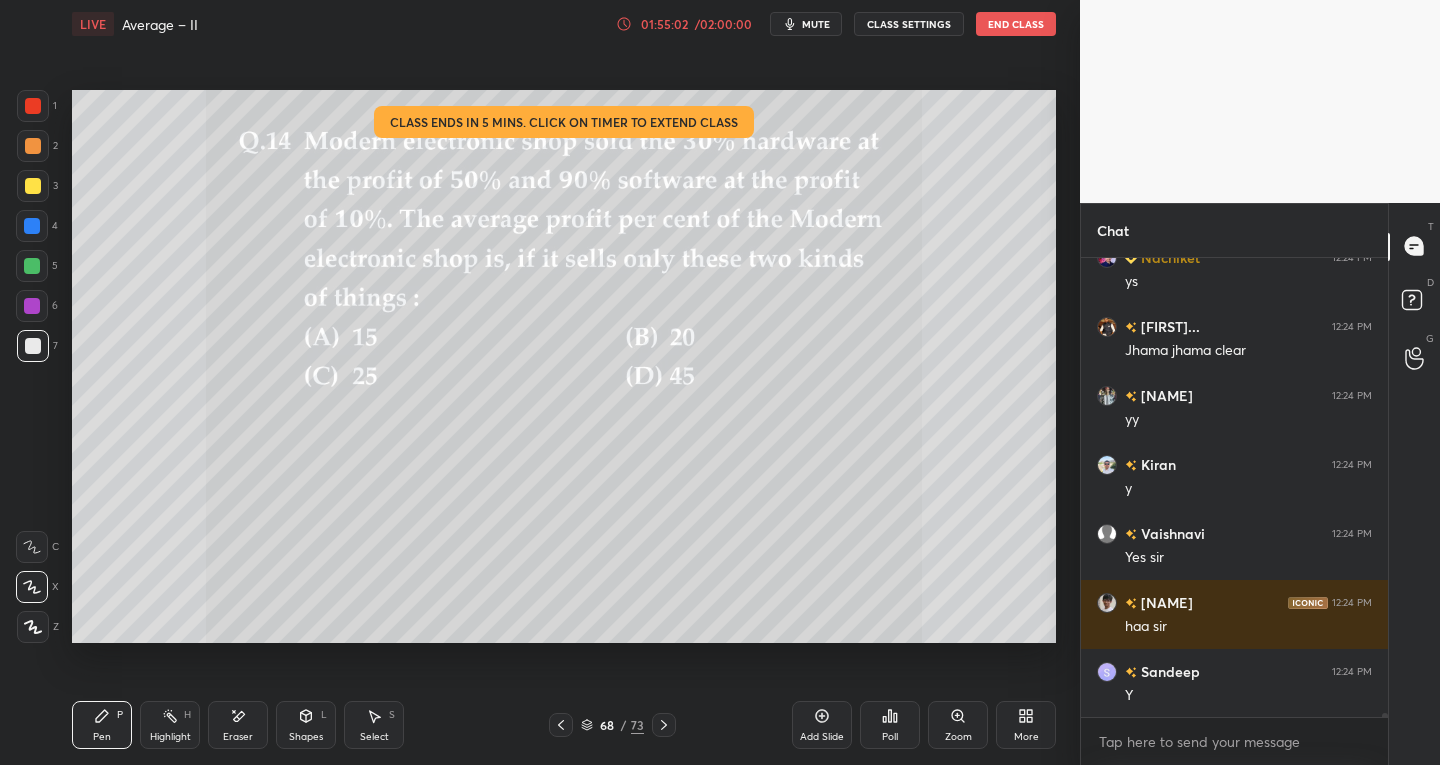 scroll, scrollTop: 54715, scrollLeft: 0, axis: vertical 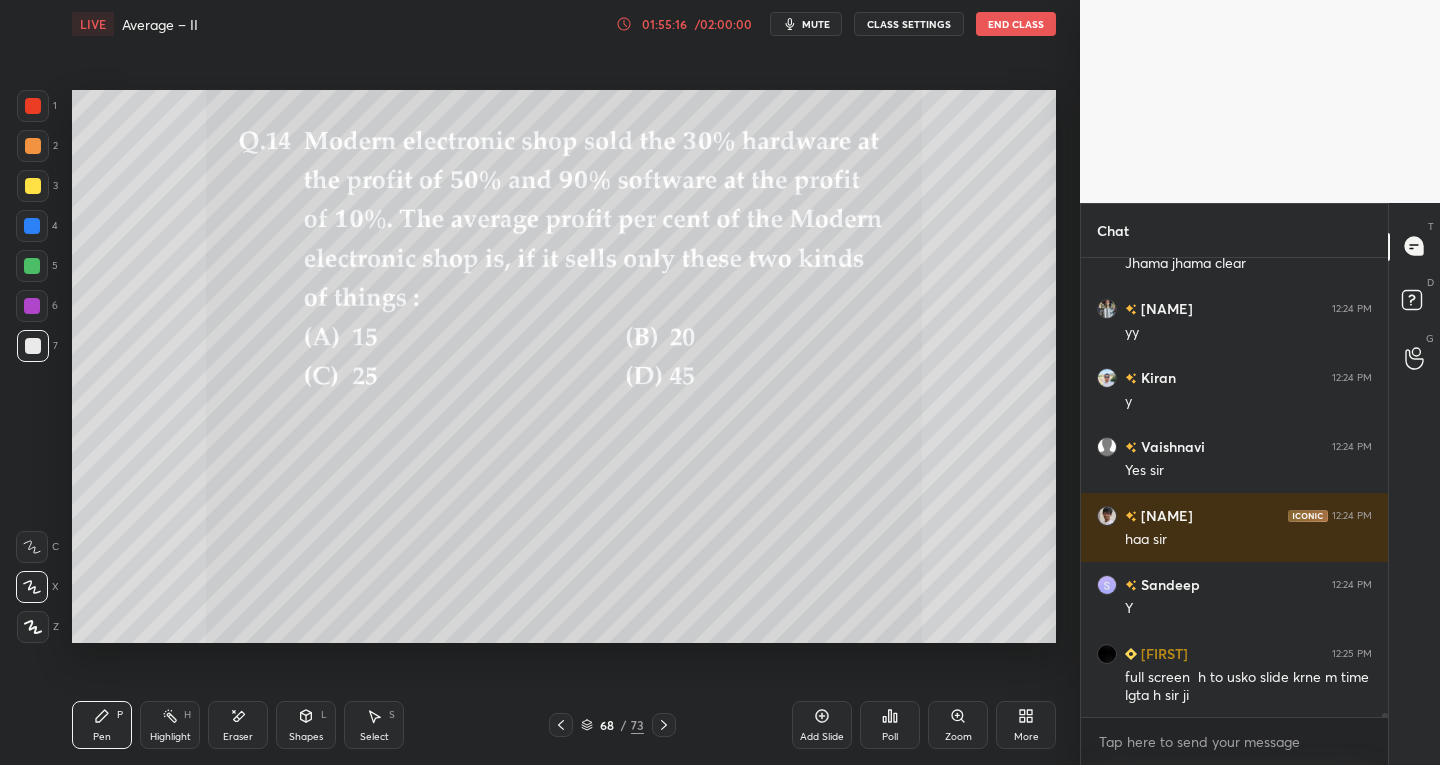click at bounding box center [33, 106] 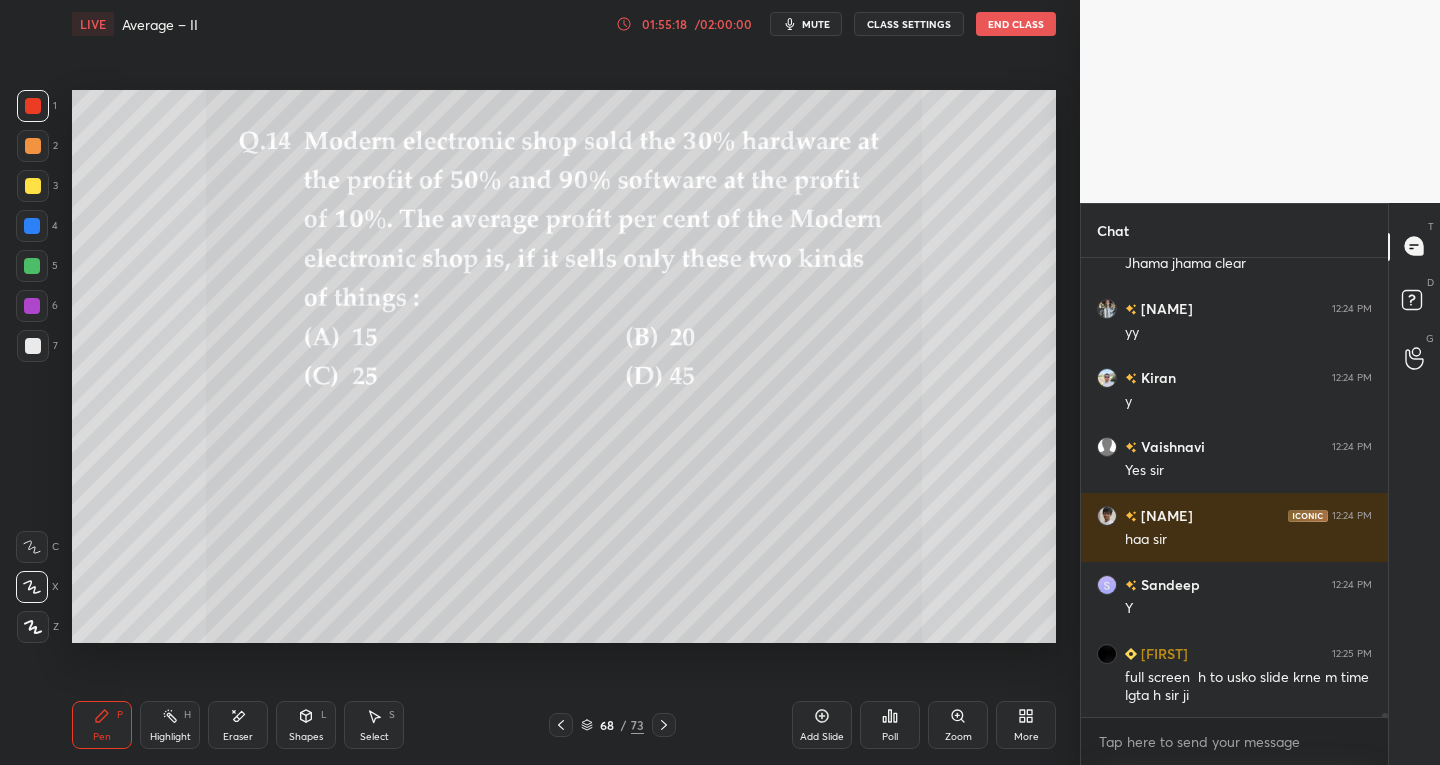 click on "7" at bounding box center [37, 350] 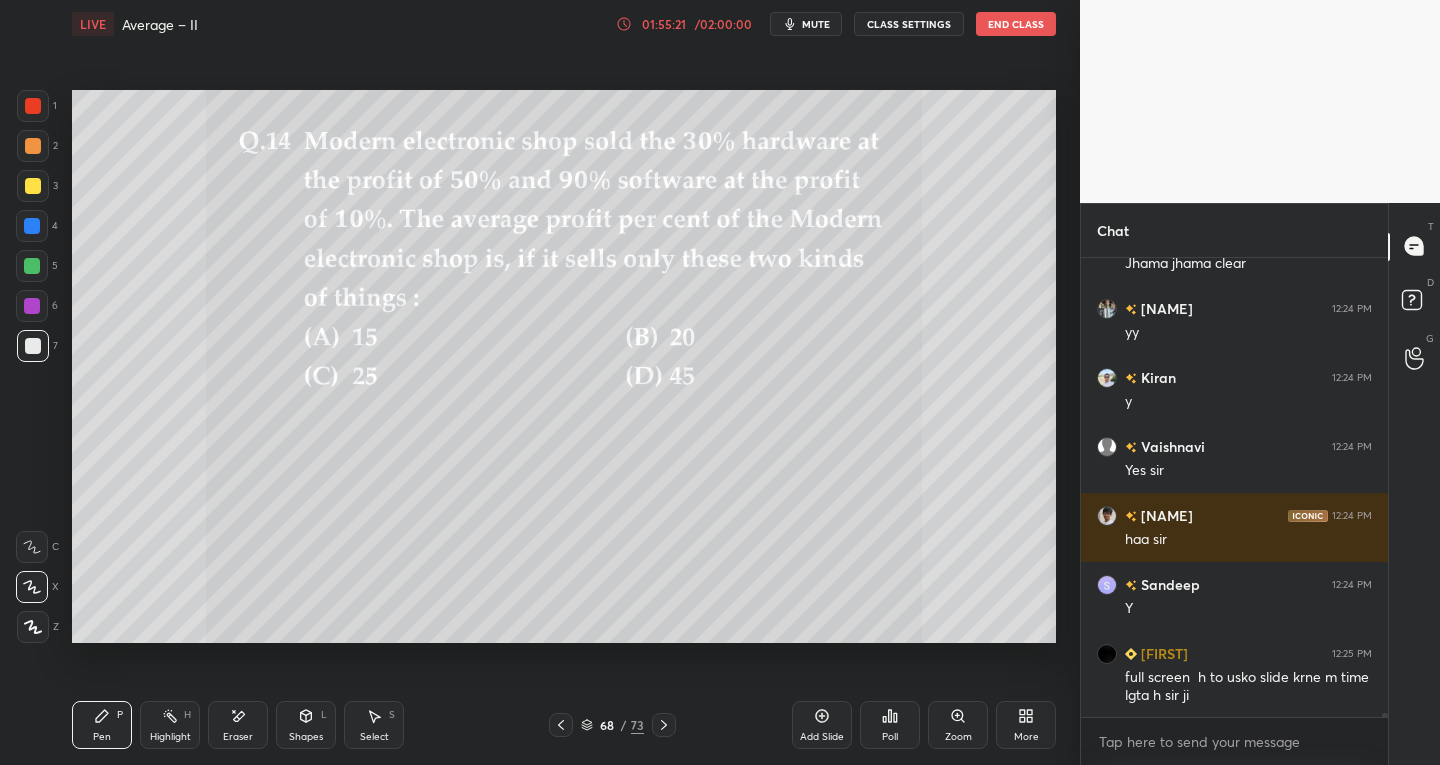 scroll, scrollTop: 54784, scrollLeft: 0, axis: vertical 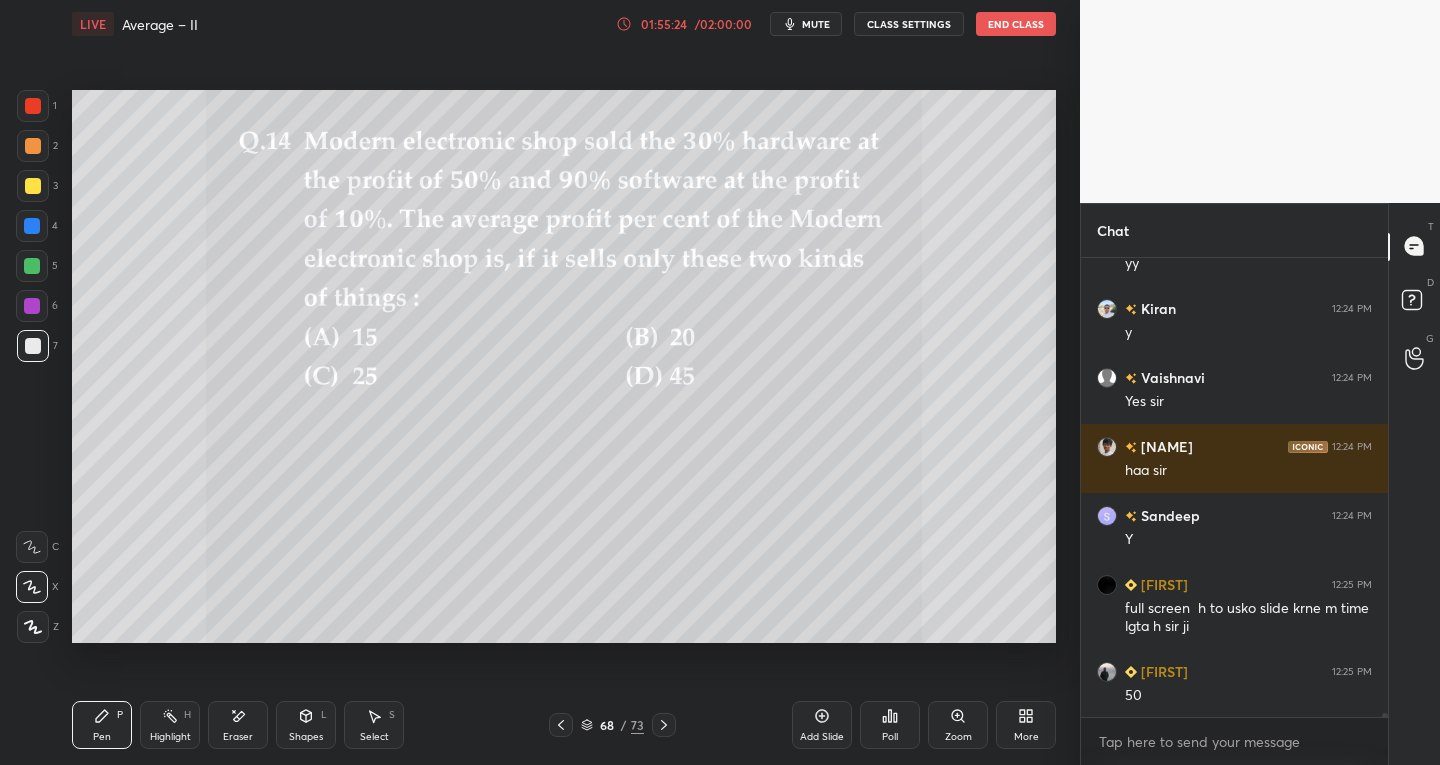 click at bounding box center (33, 106) 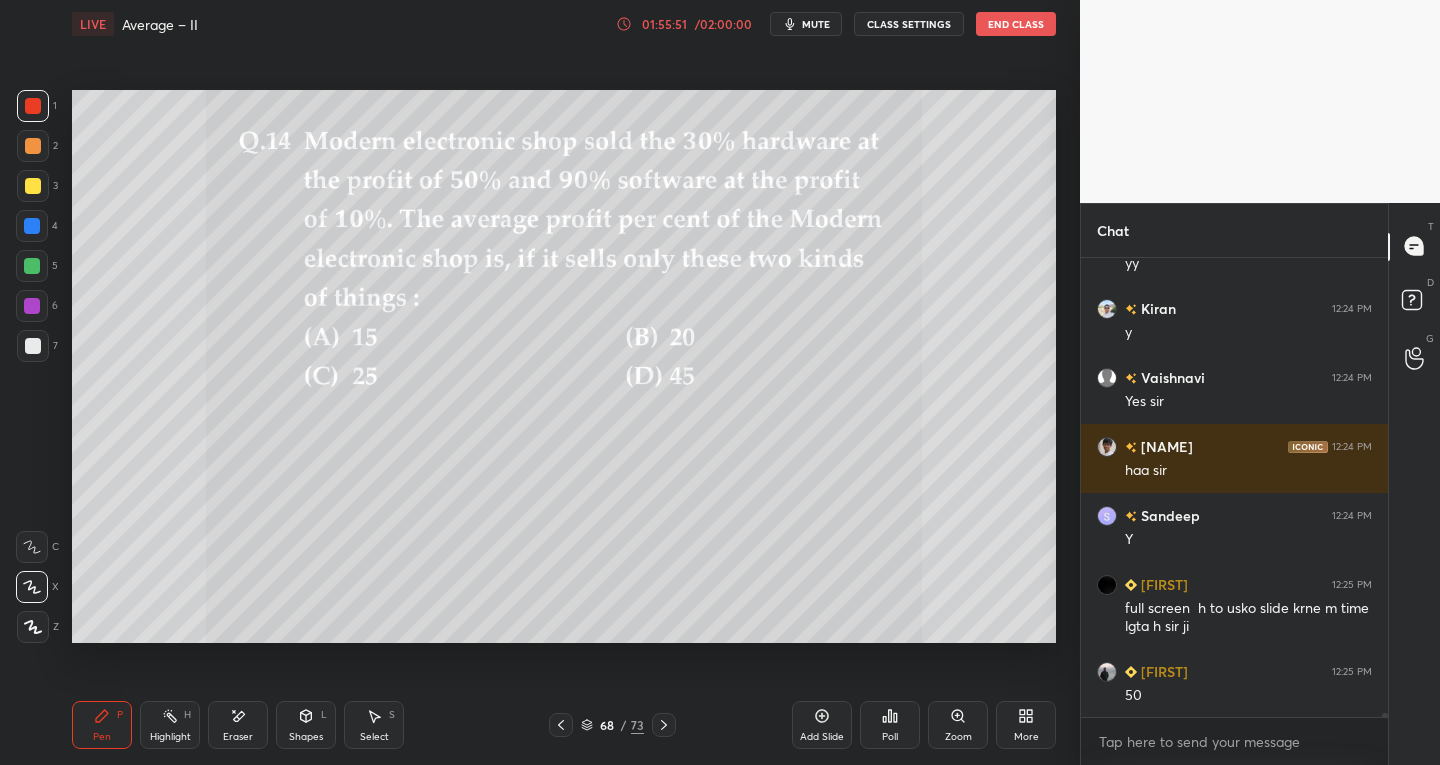 click at bounding box center [33, 346] 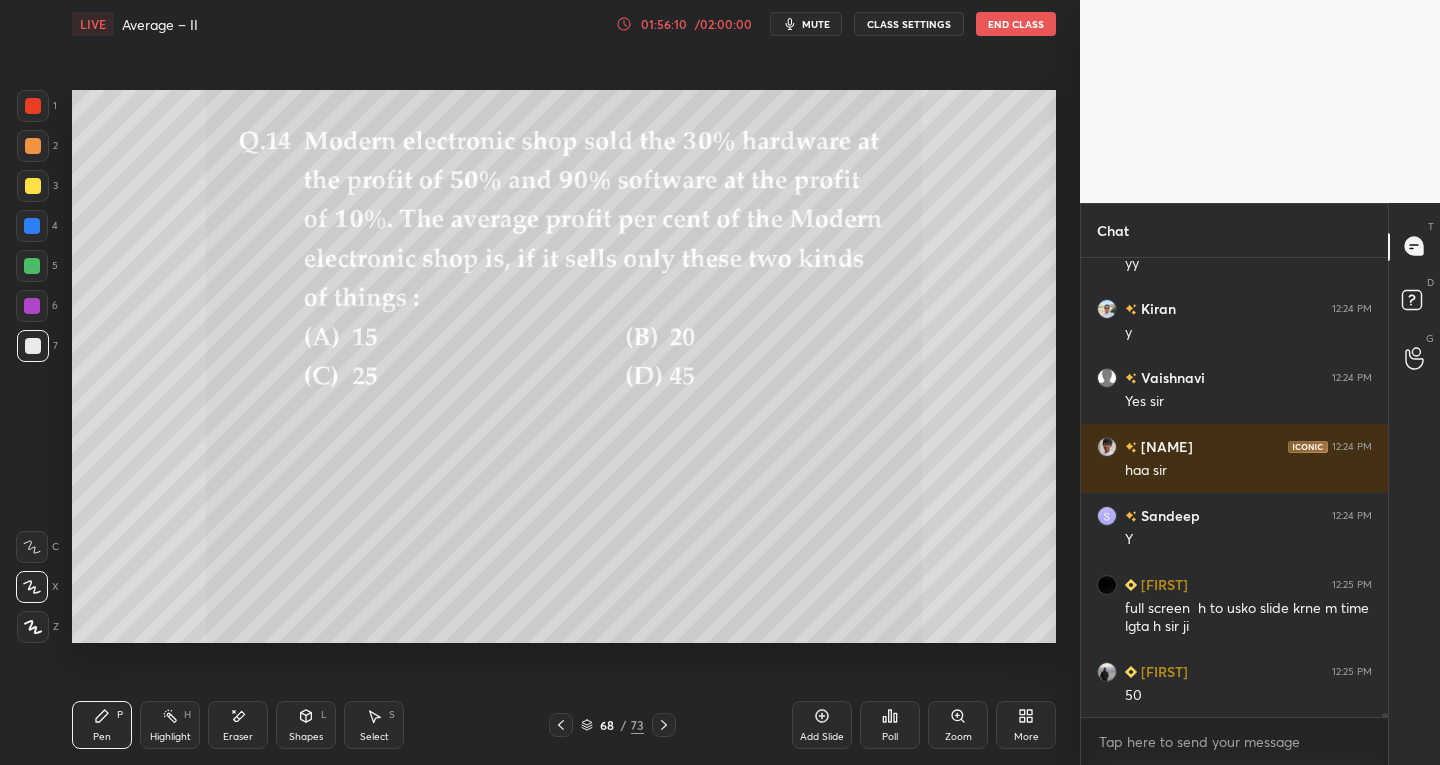 click on "Eraser" at bounding box center [238, 725] 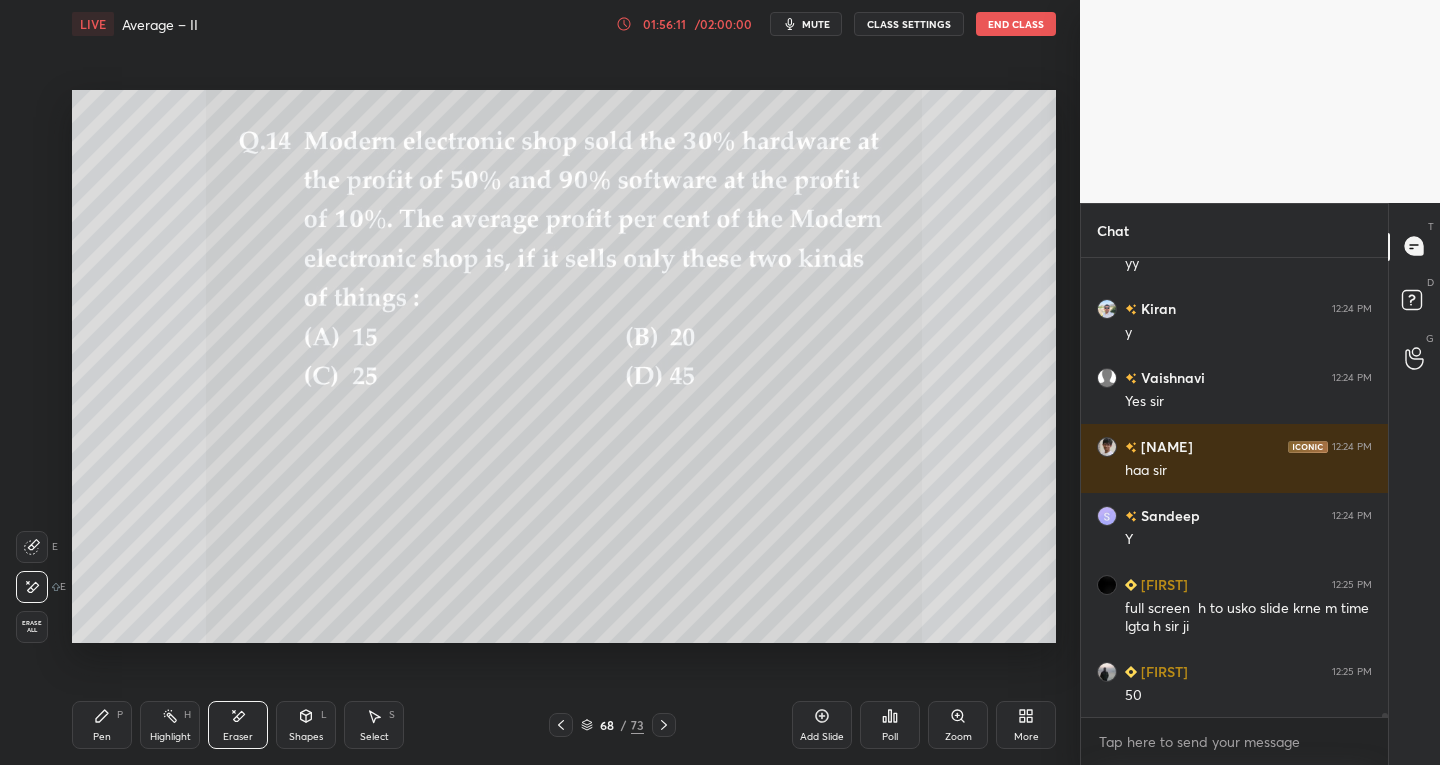 click on "Pen P" at bounding box center [102, 725] 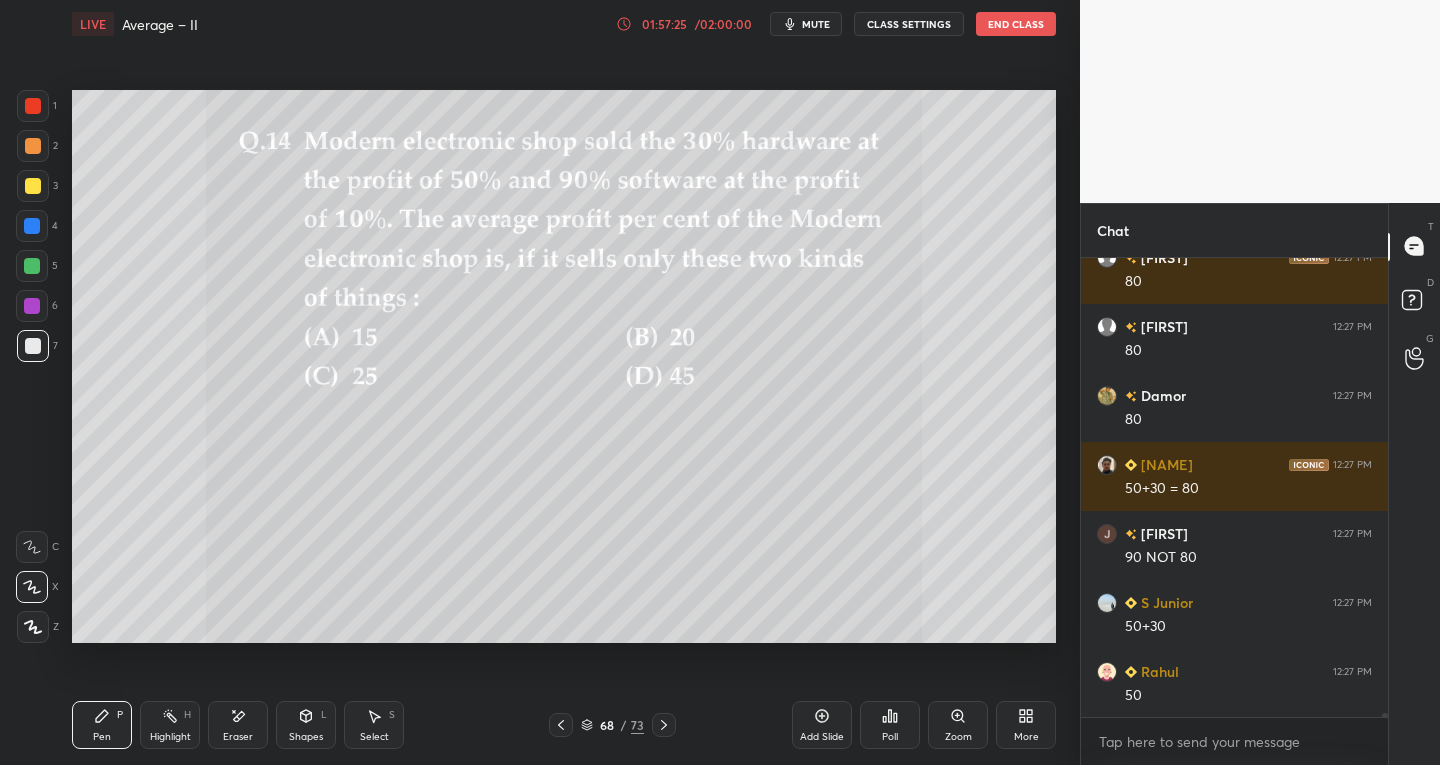 scroll, scrollTop: 53190, scrollLeft: 0, axis: vertical 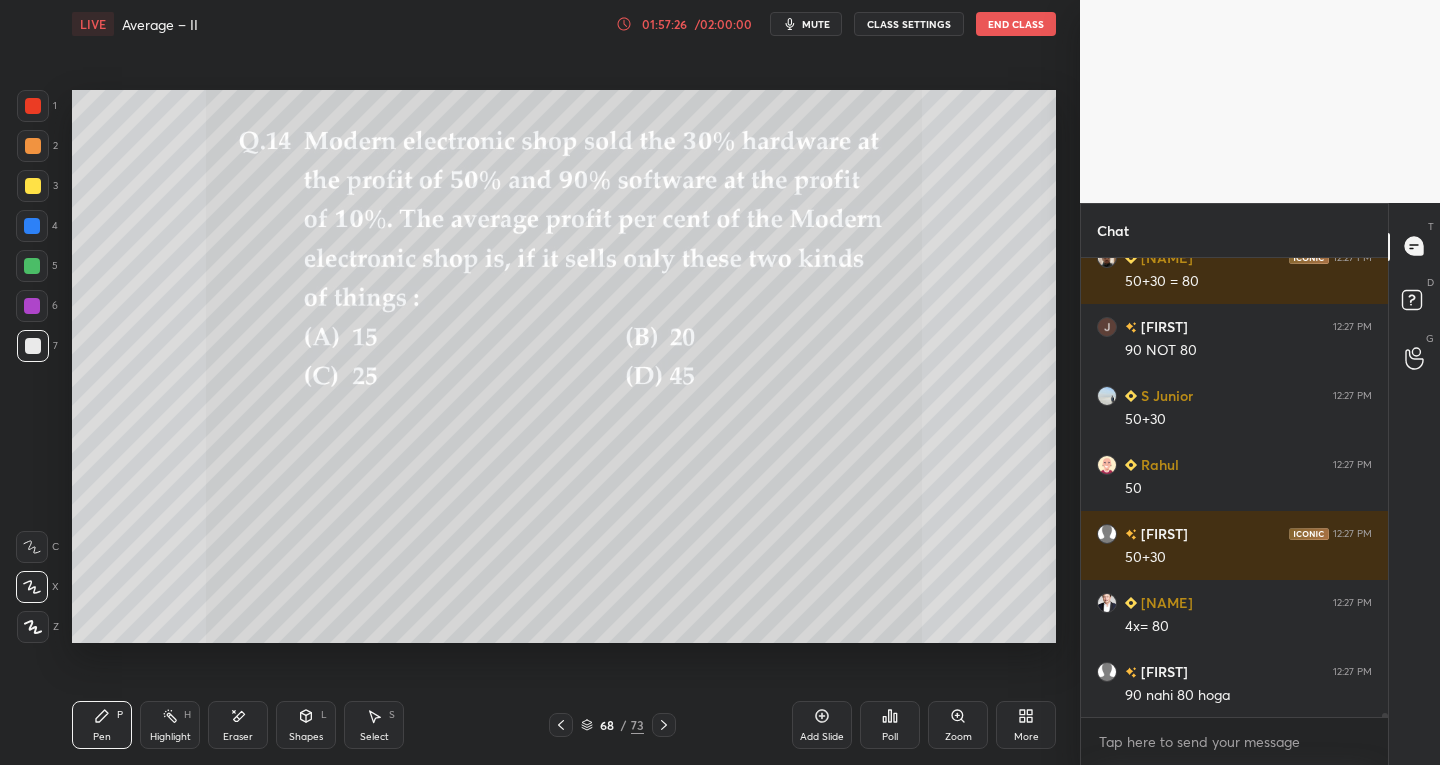 click on "Eraser" at bounding box center [238, 737] 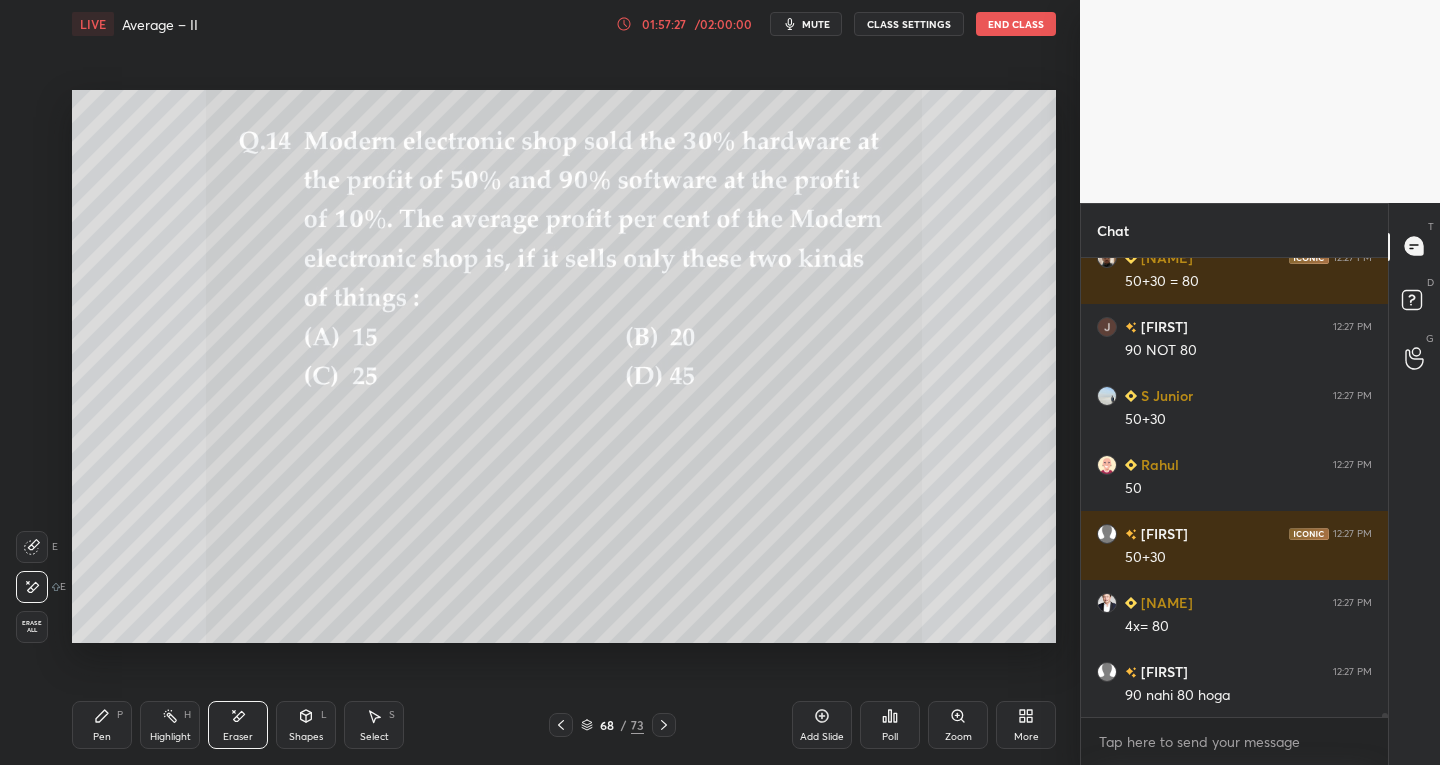 click on "Pen P" at bounding box center (102, 725) 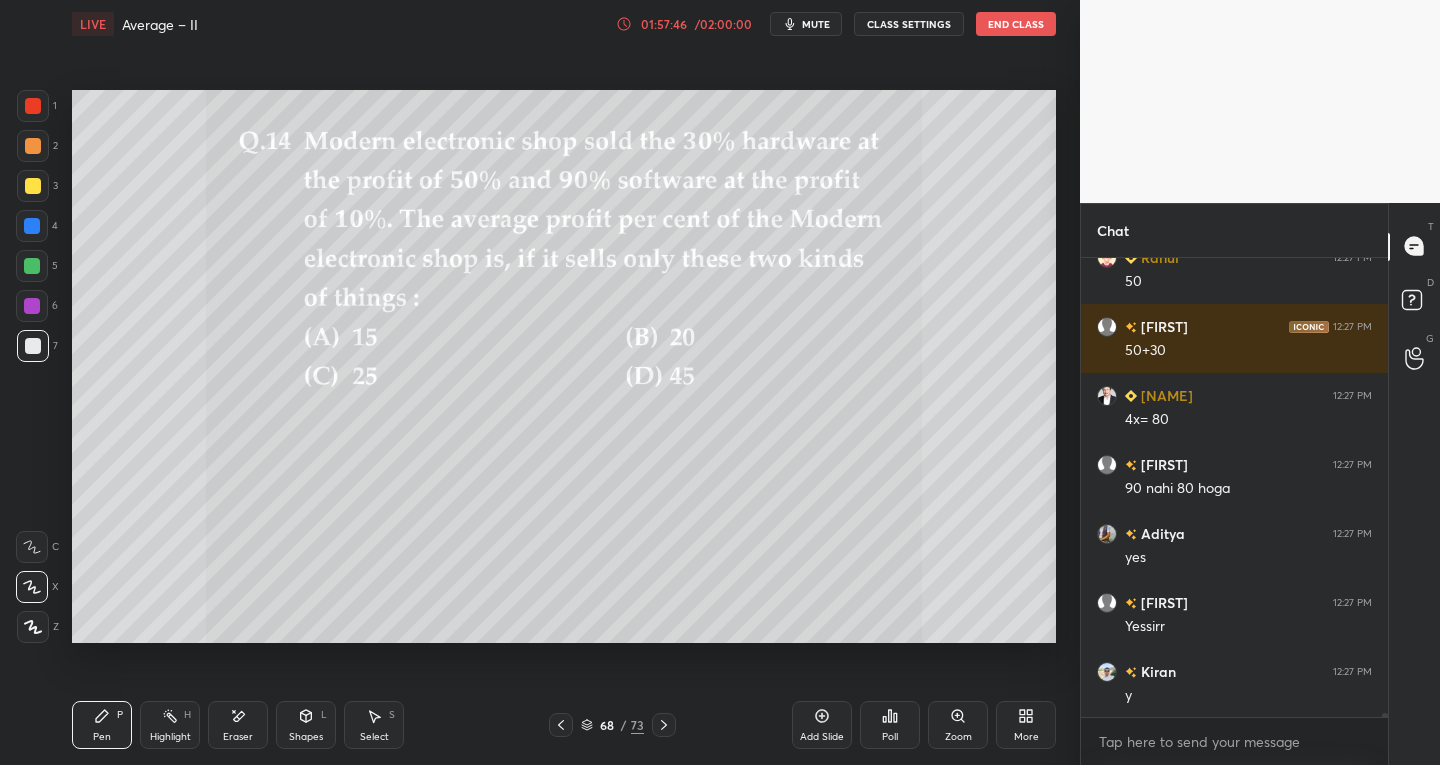 scroll, scrollTop: 53466, scrollLeft: 0, axis: vertical 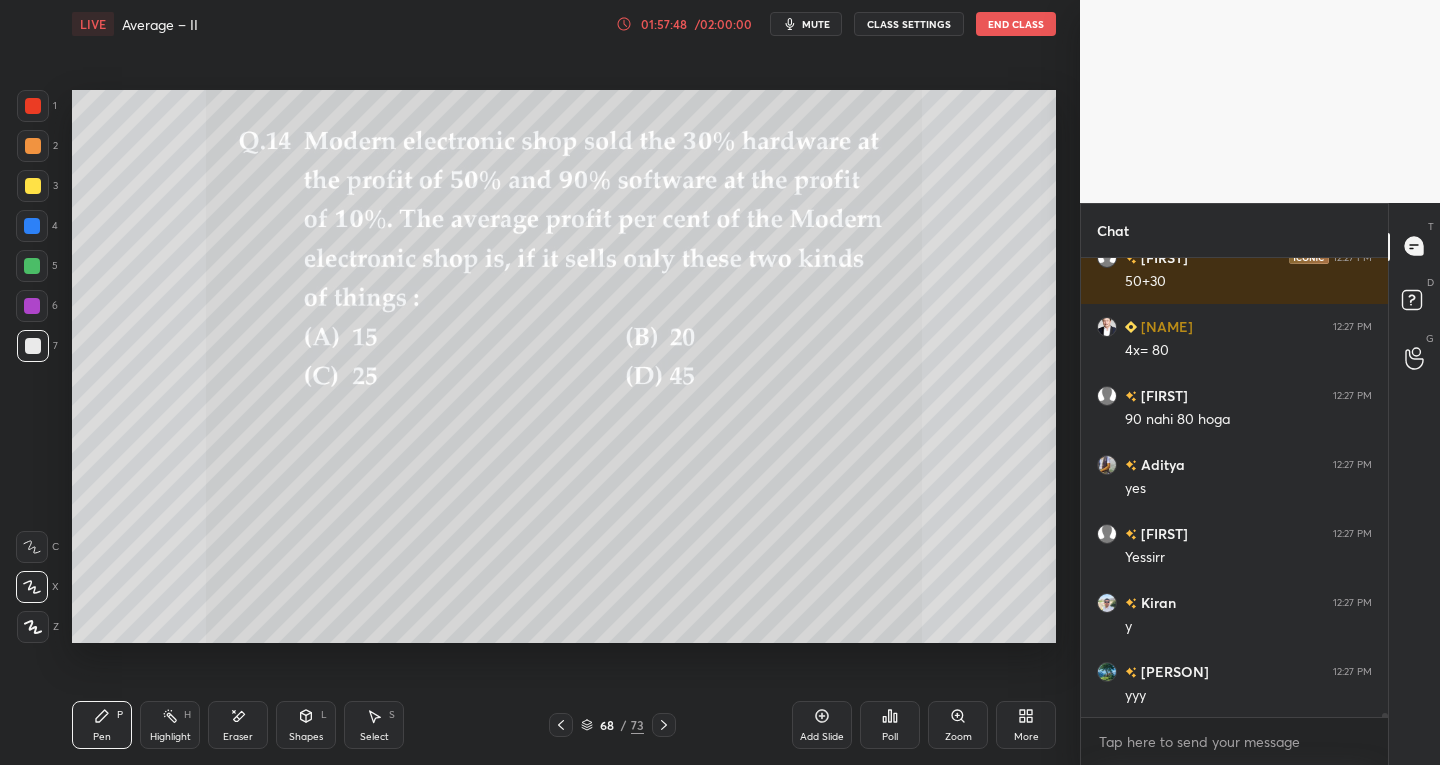 click 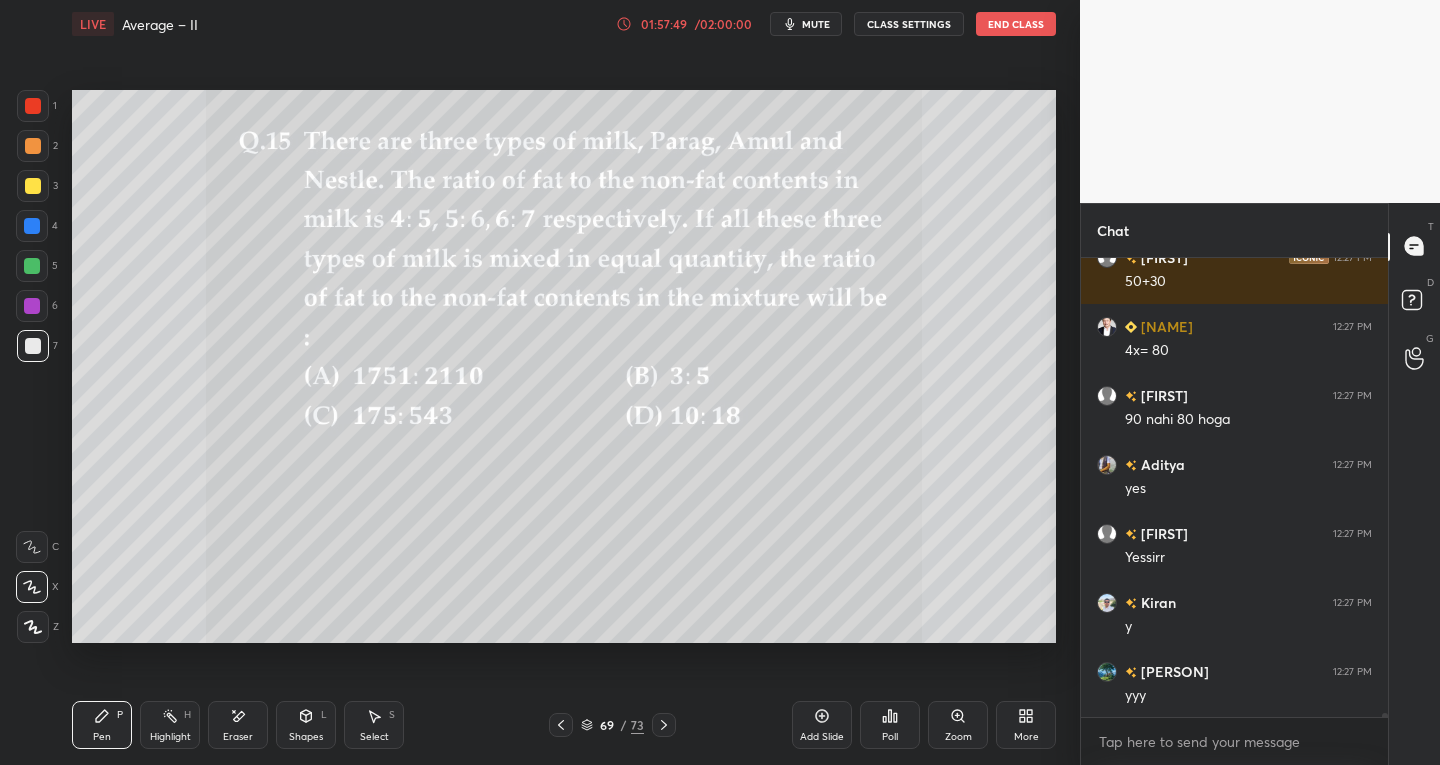 click 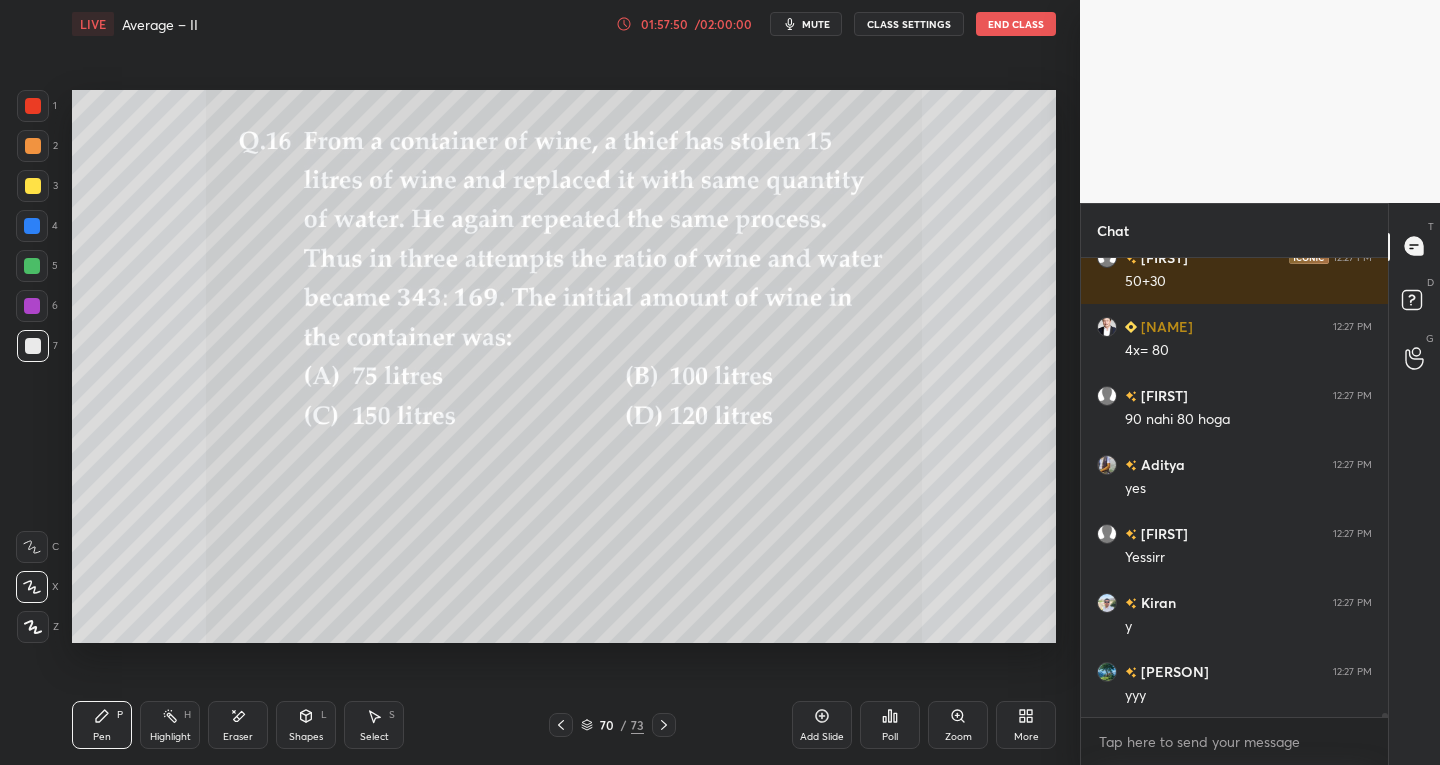 click 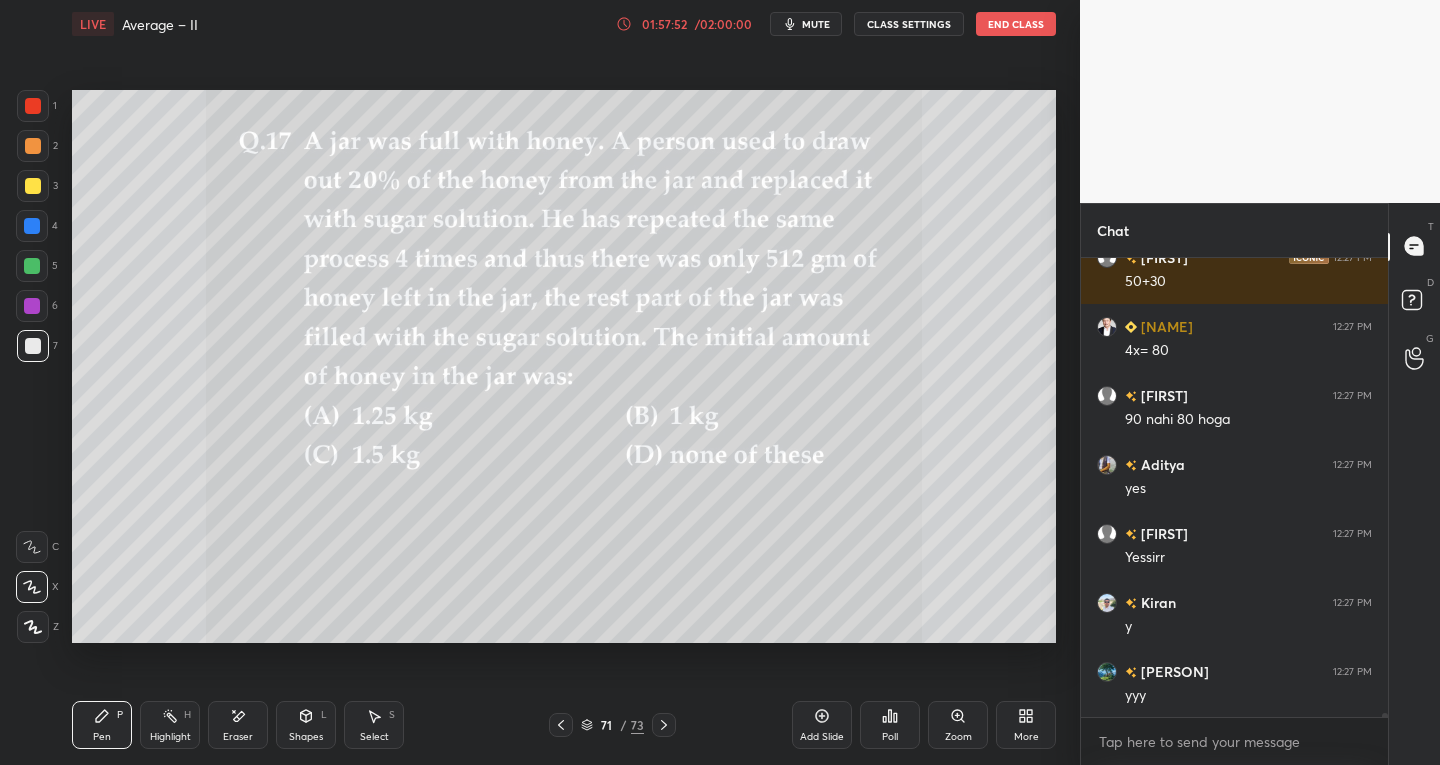 click 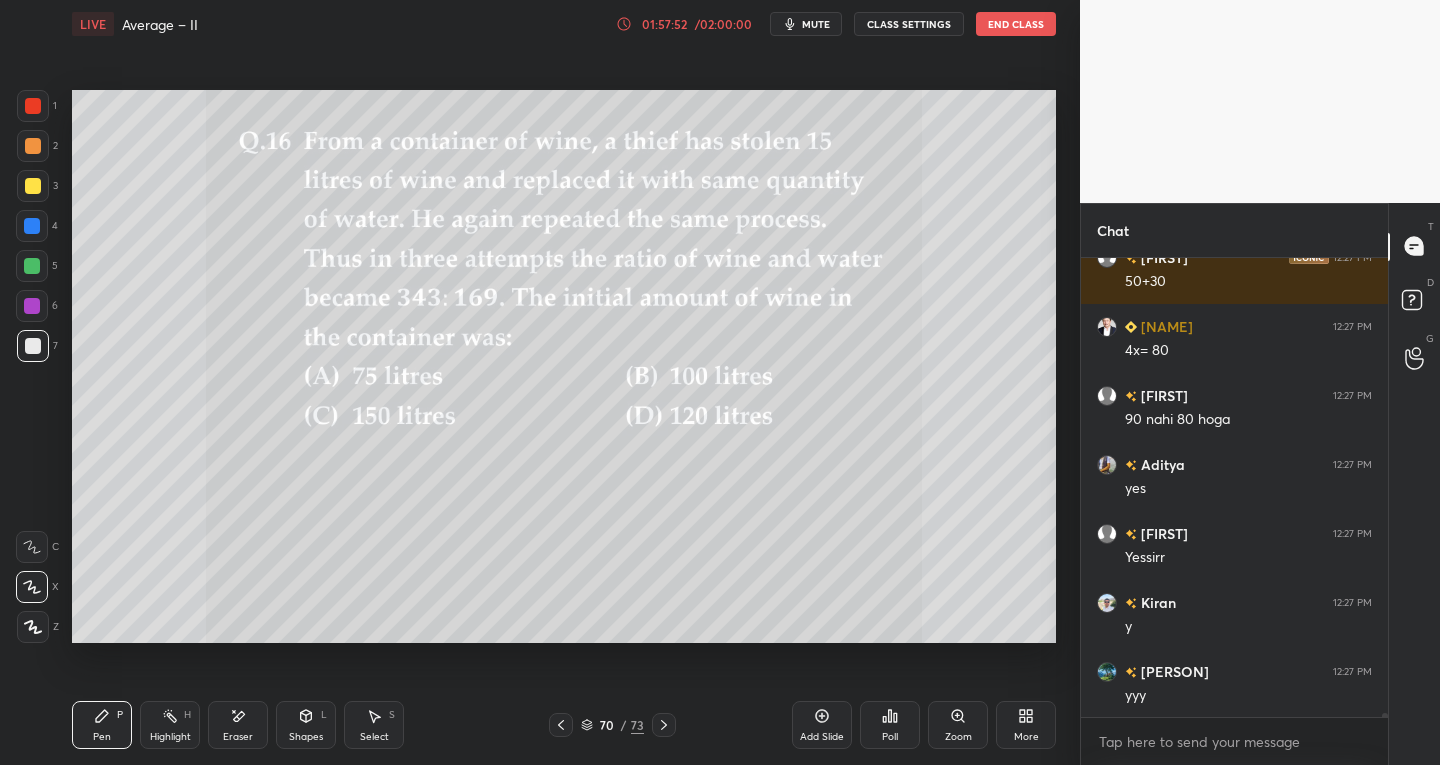 scroll, scrollTop: 53535, scrollLeft: 0, axis: vertical 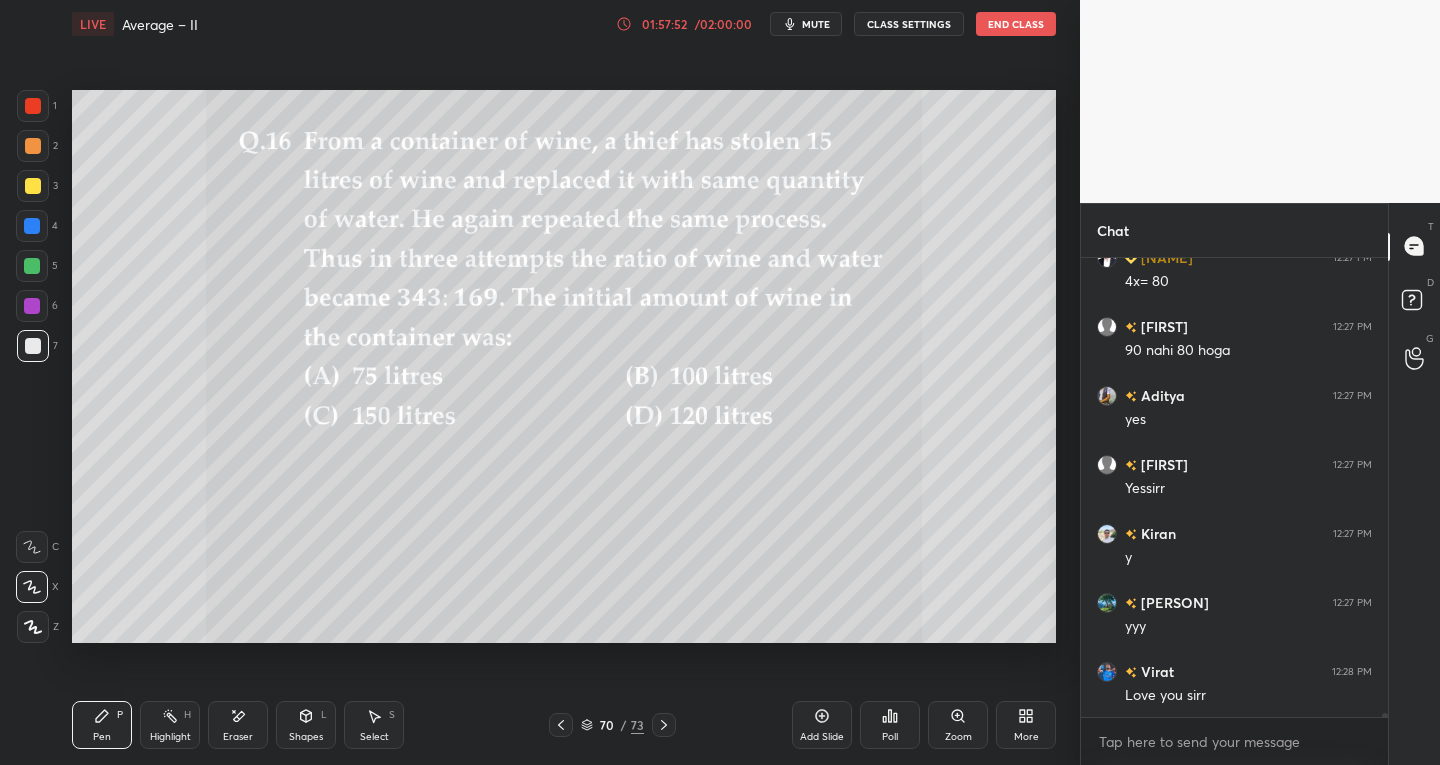 click 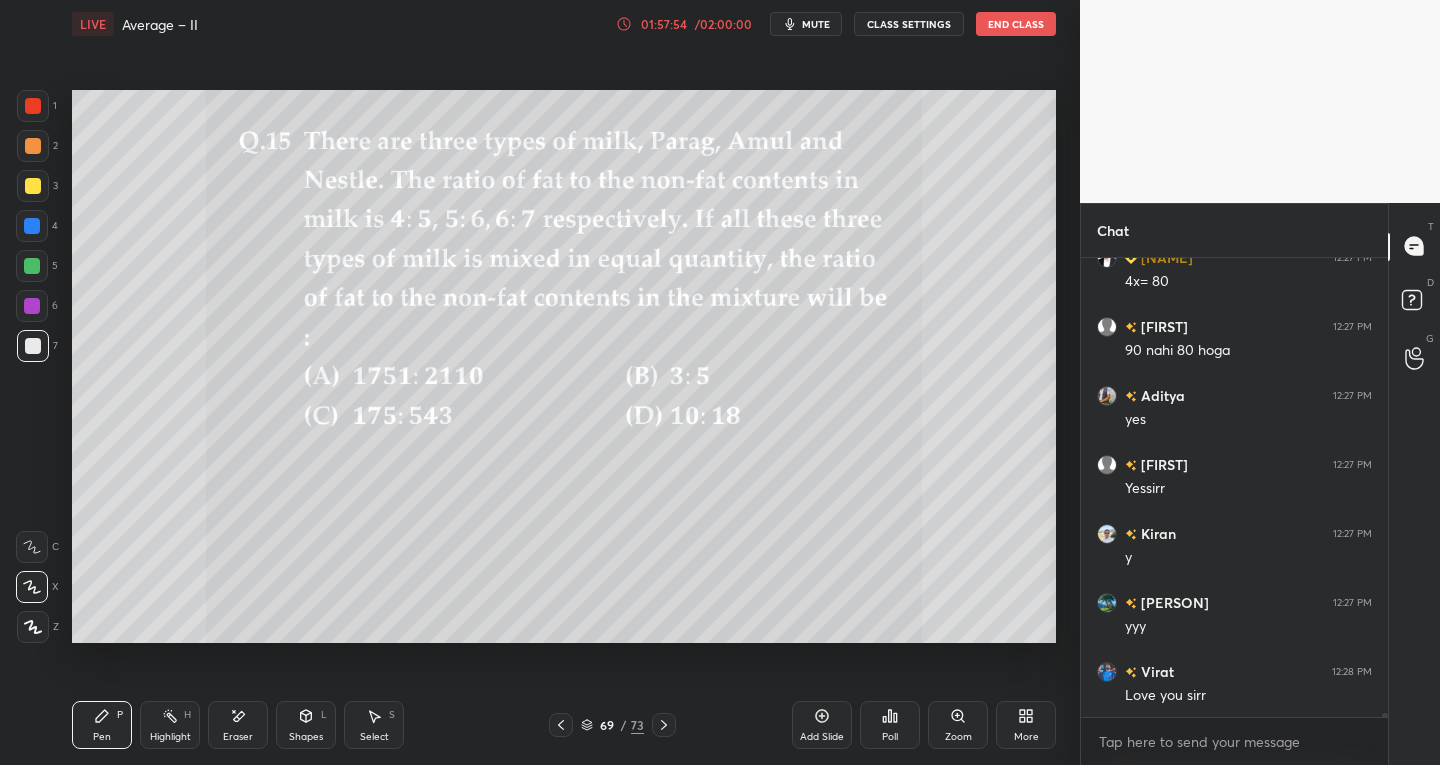 click 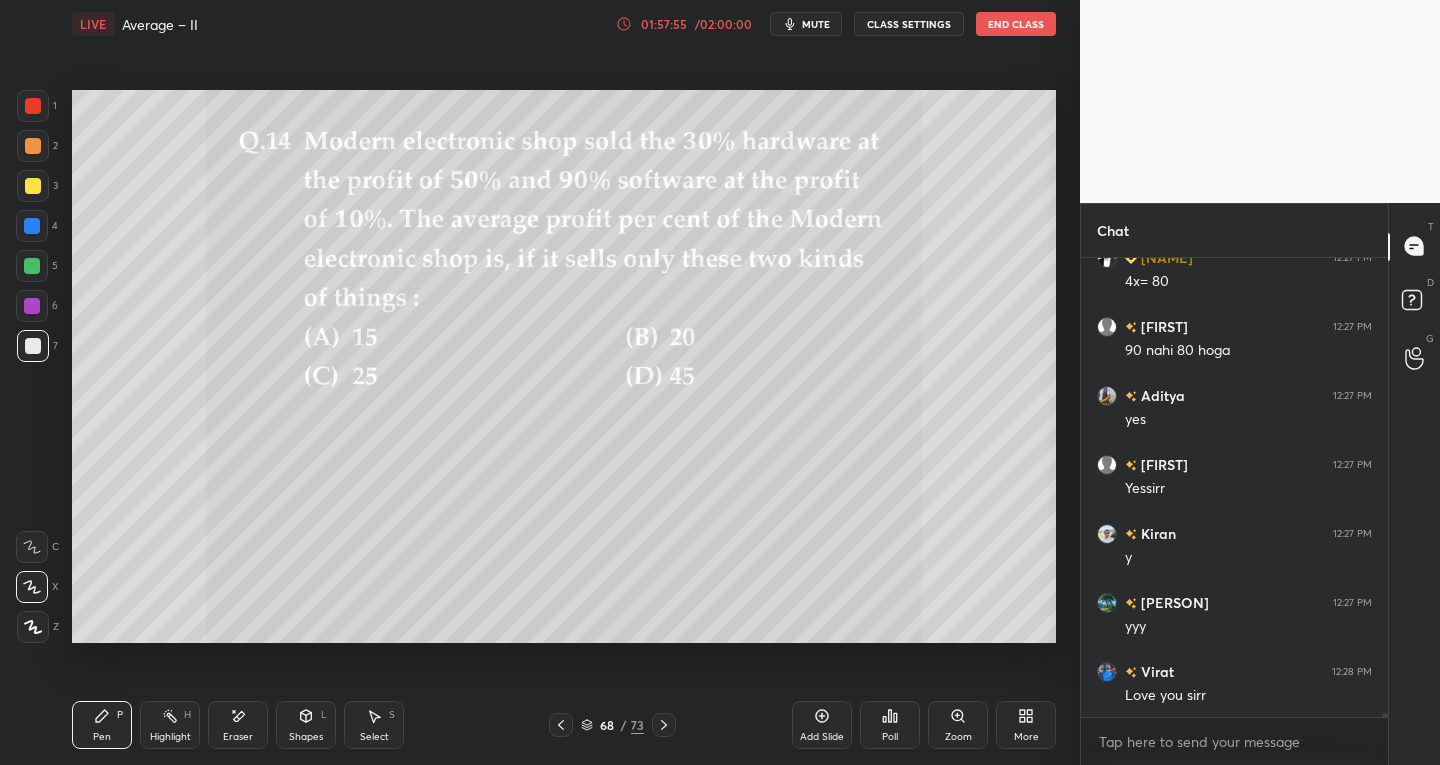 click 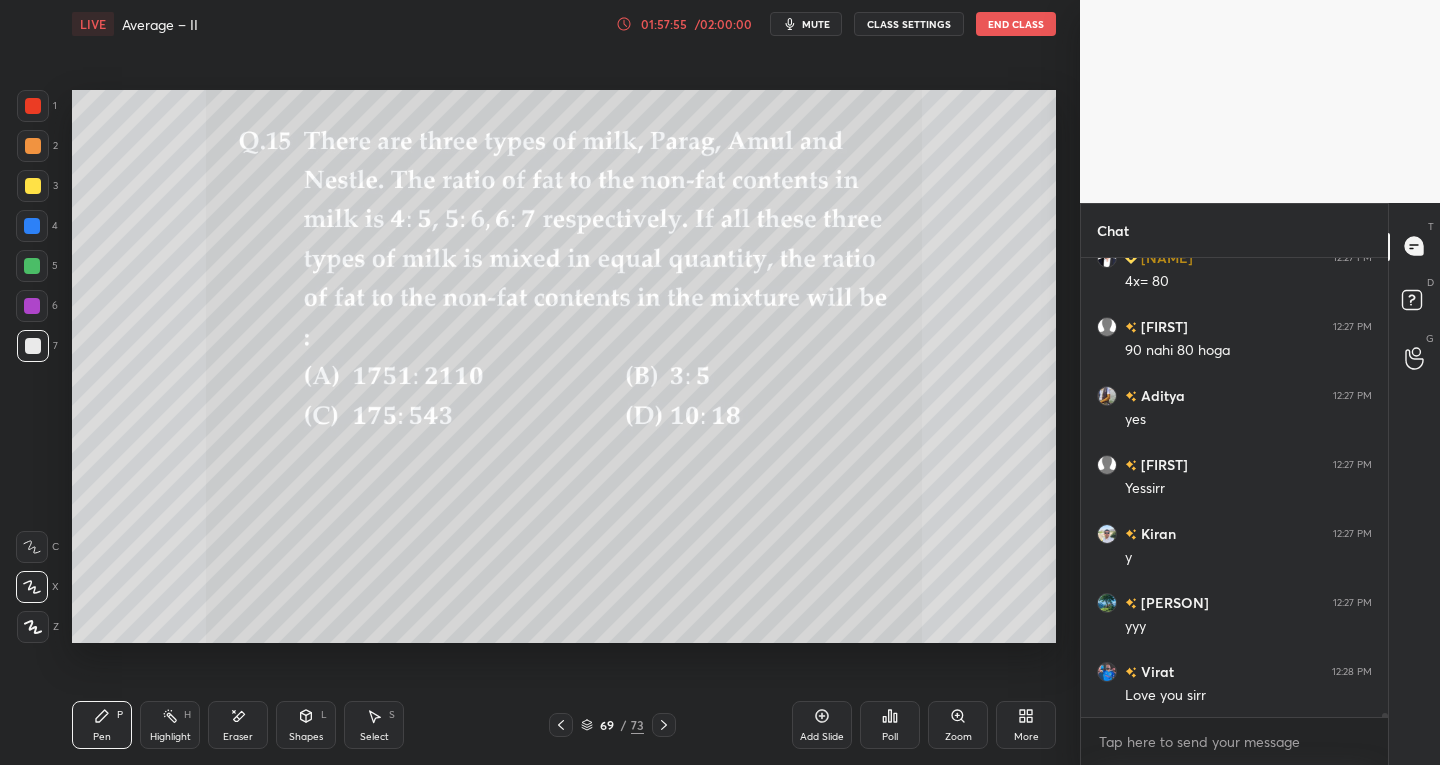 click at bounding box center [664, 725] 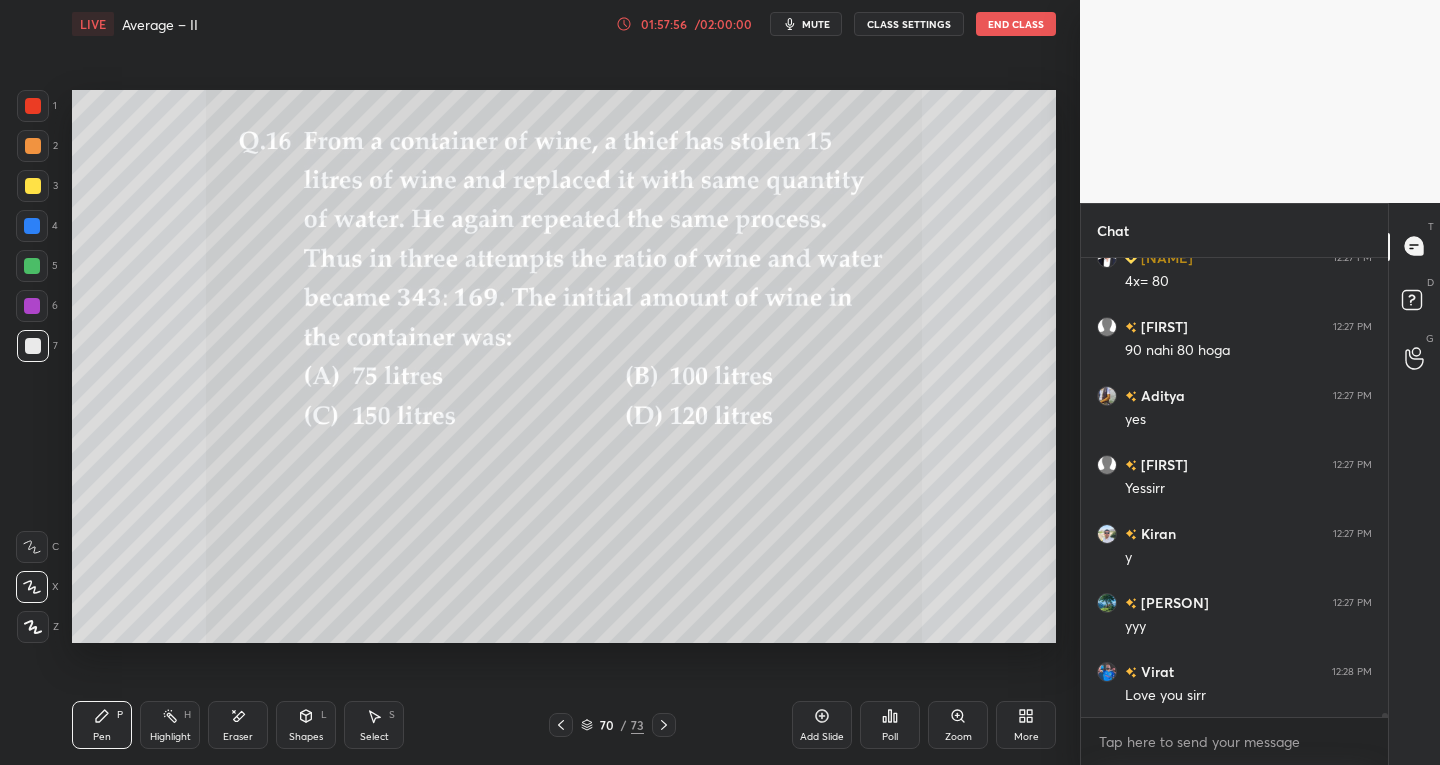 scroll, scrollTop: 53604, scrollLeft: 0, axis: vertical 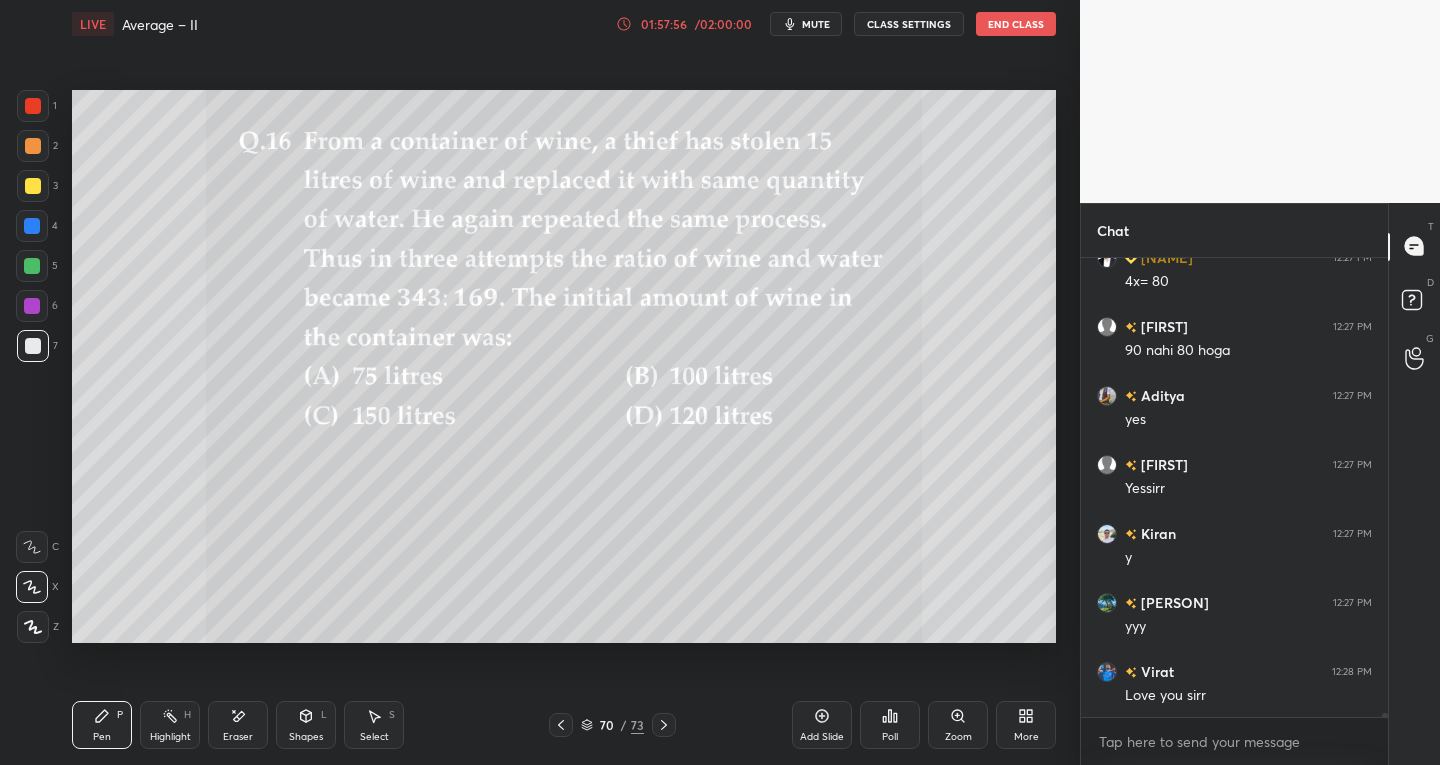 click at bounding box center [664, 725] 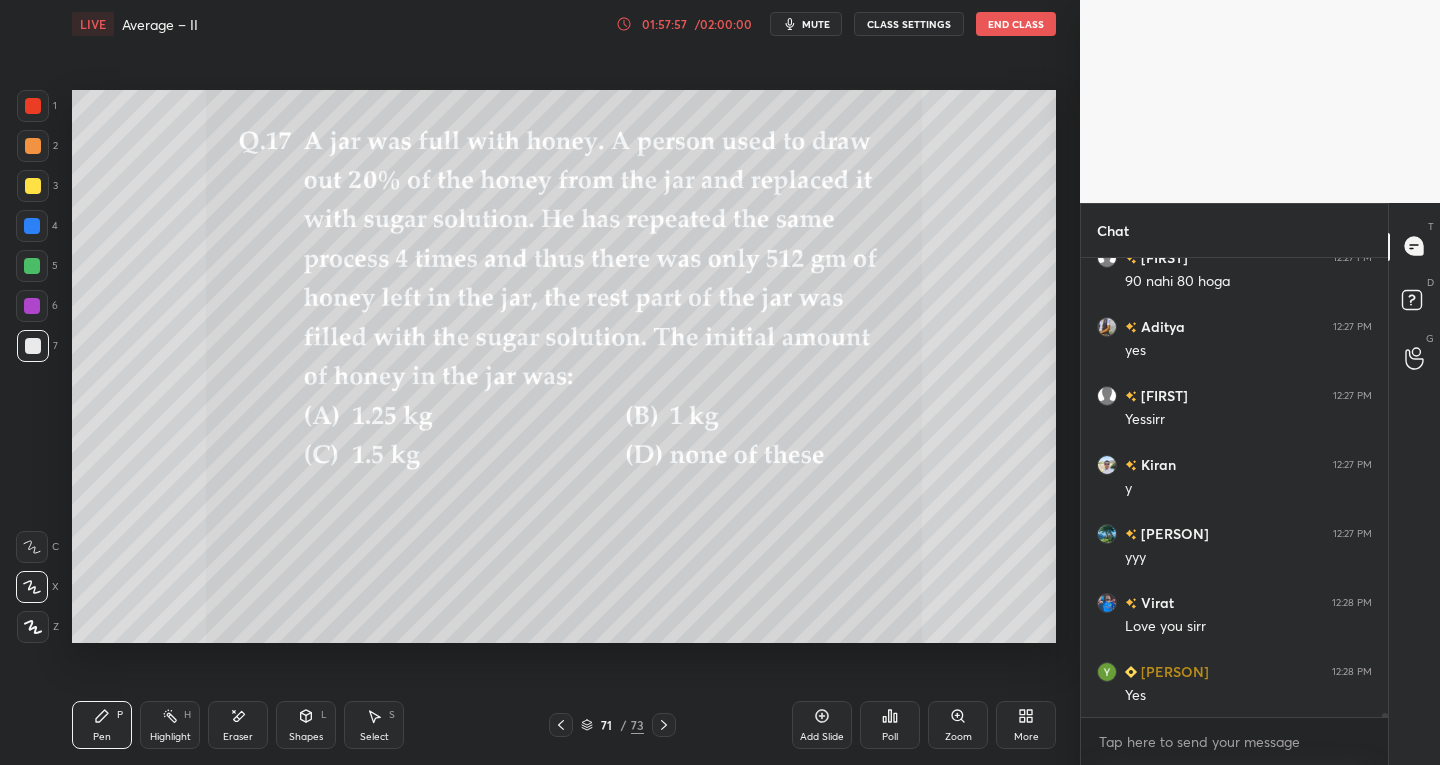 click on "71 / 73" at bounding box center (612, 725) 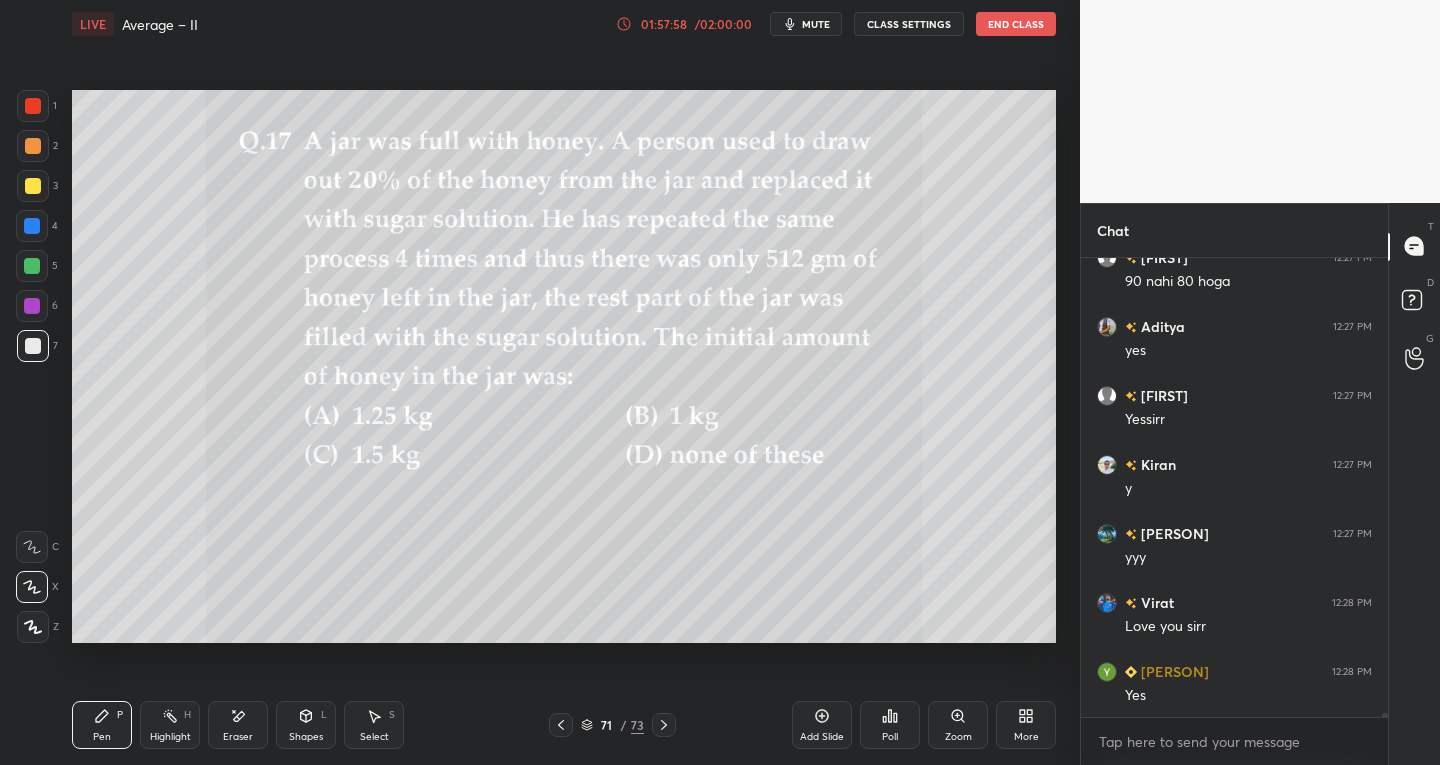 click 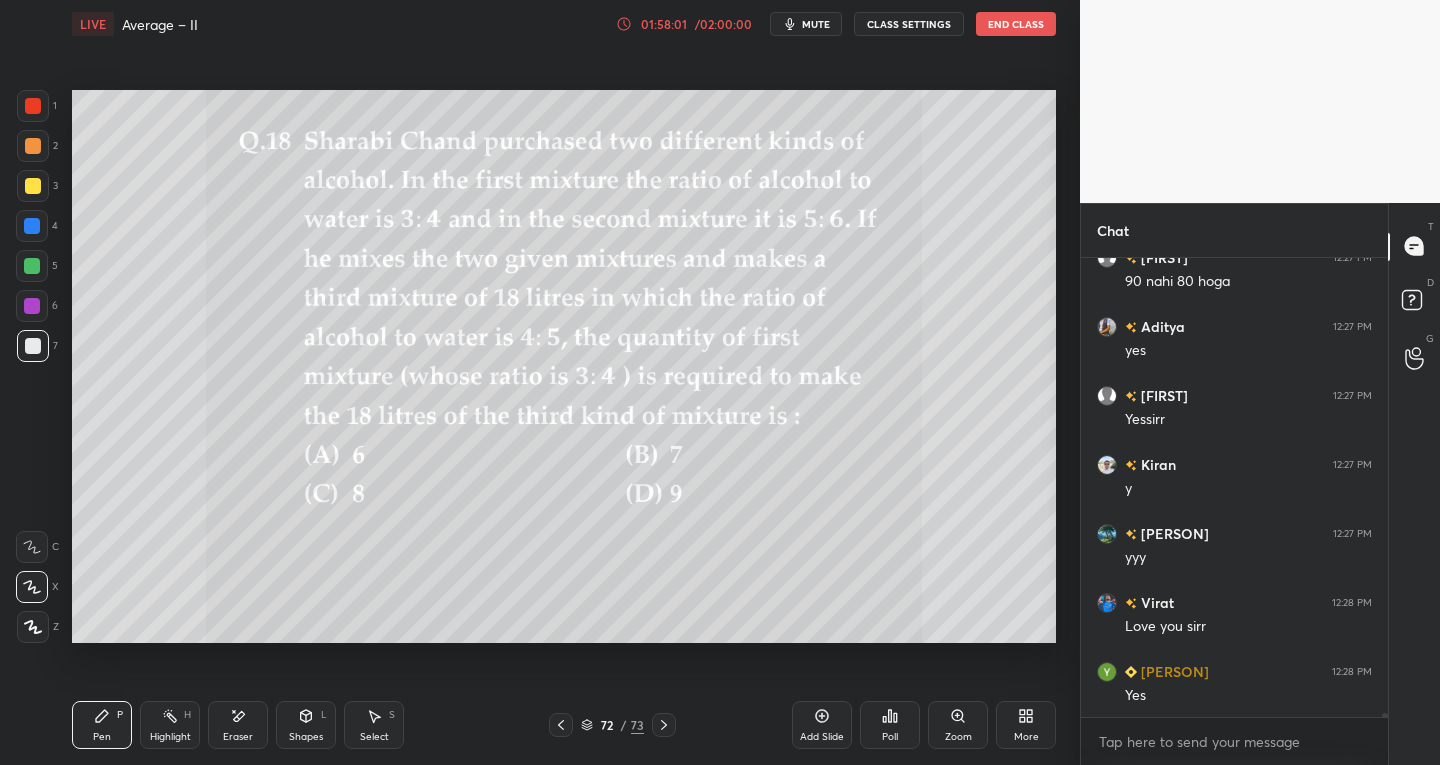 click 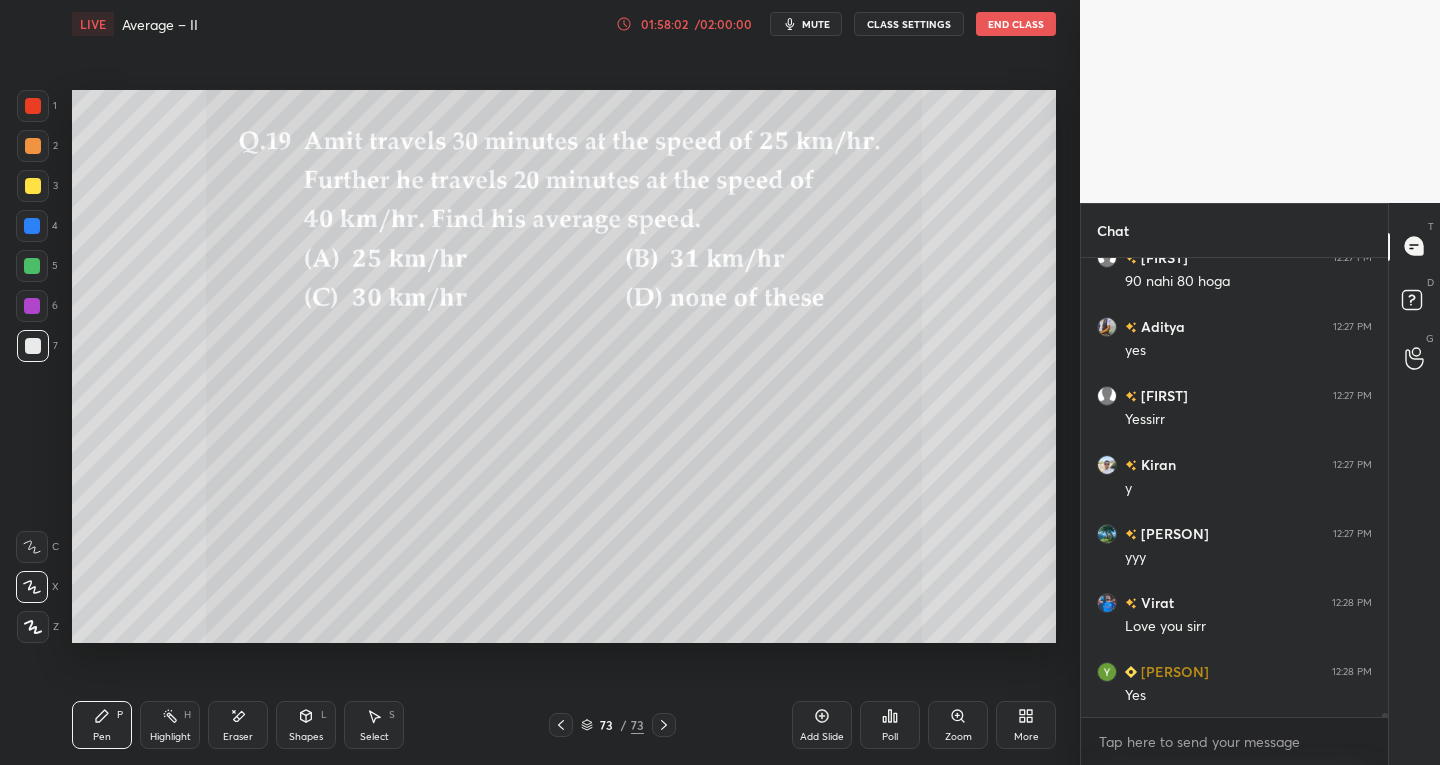 scroll, scrollTop: 412, scrollLeft: 301, axis: both 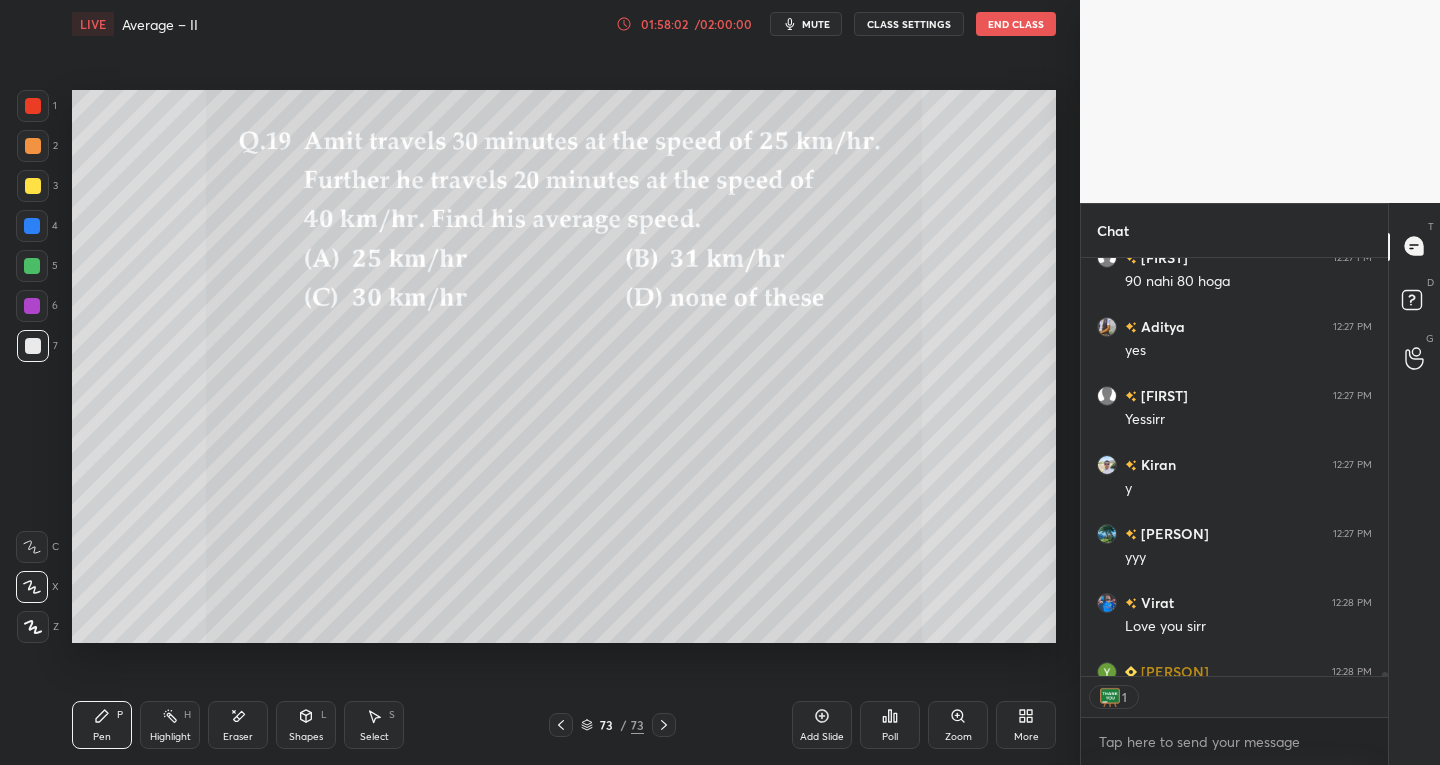 click 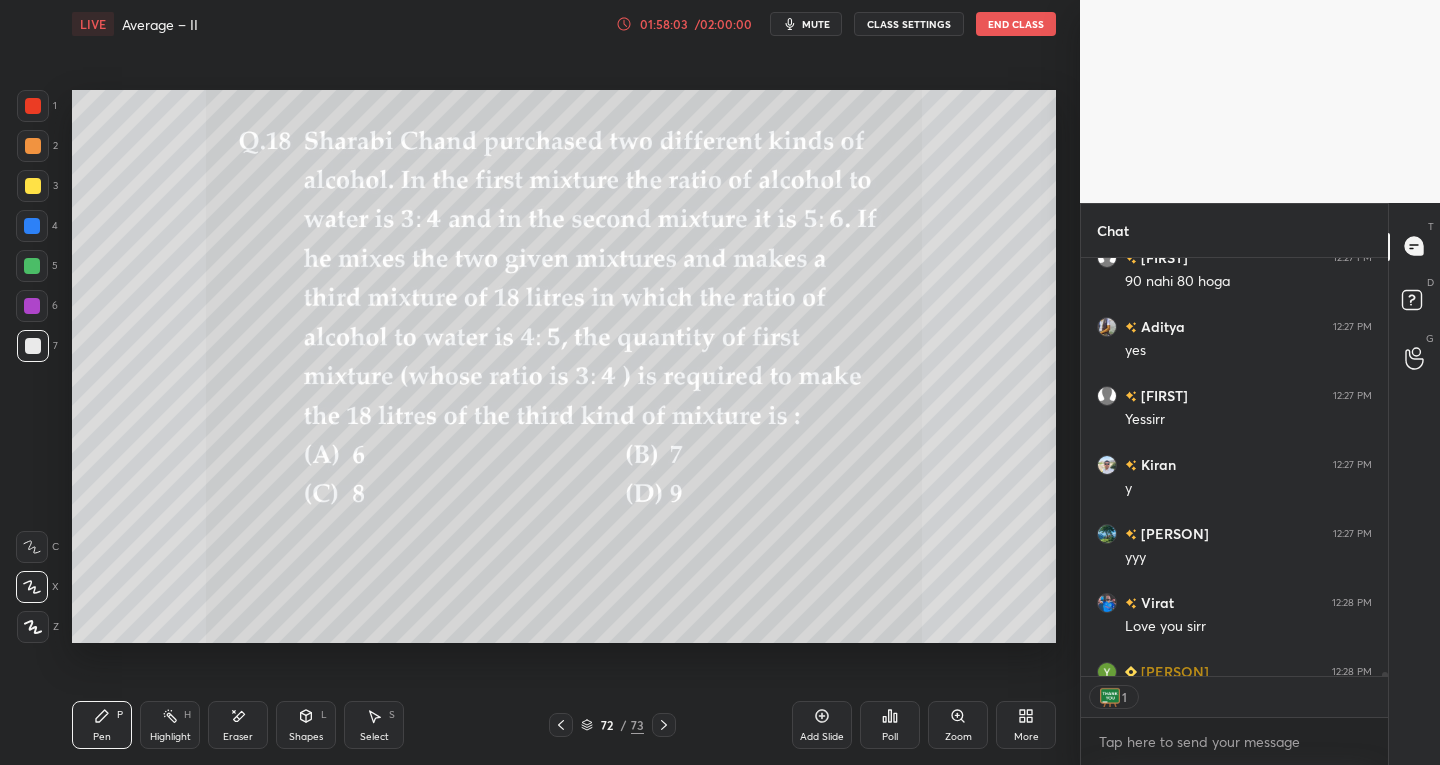 click at bounding box center [561, 725] 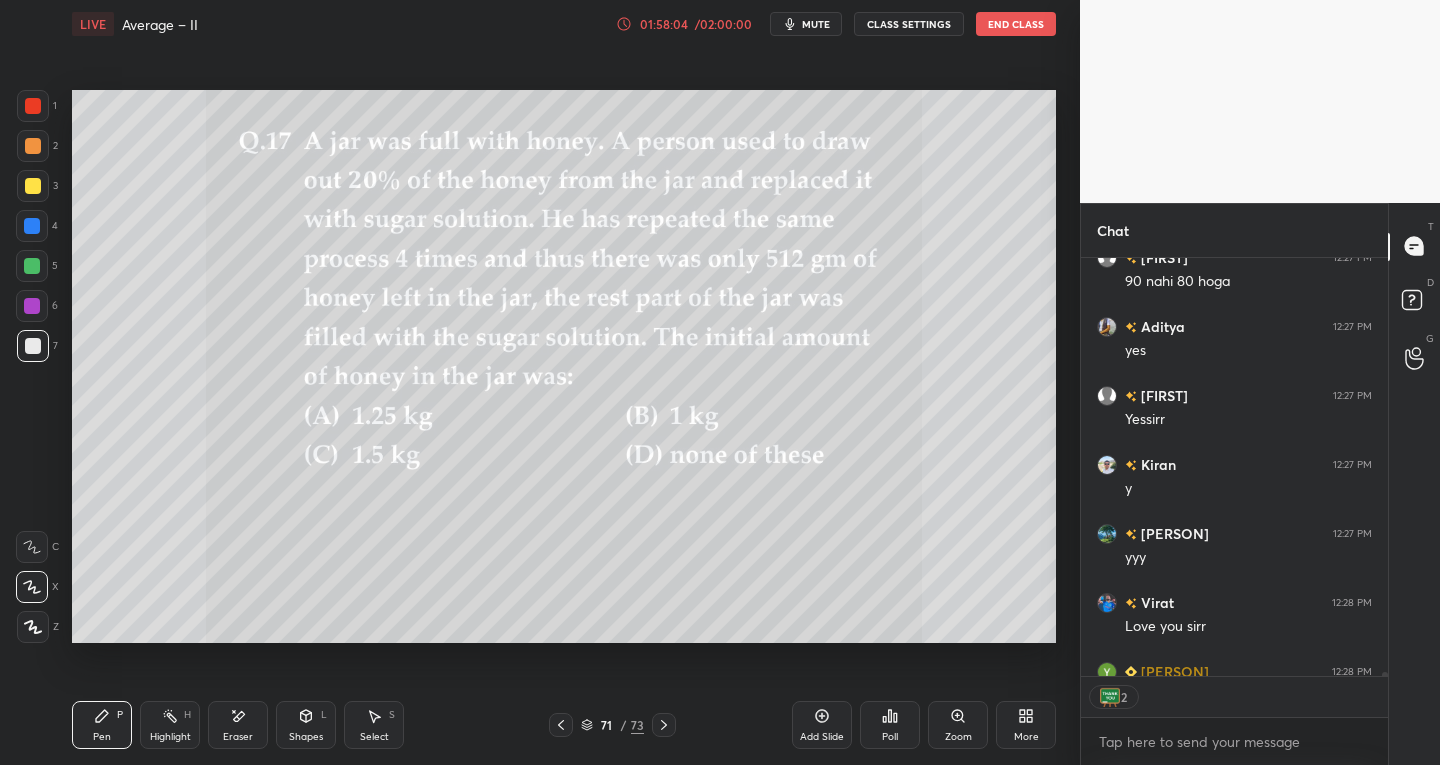 click on "Pen P Highlight H Eraser Shapes L Select S 71 / 73 Add Slide Poll Zoom More" at bounding box center (564, 725) 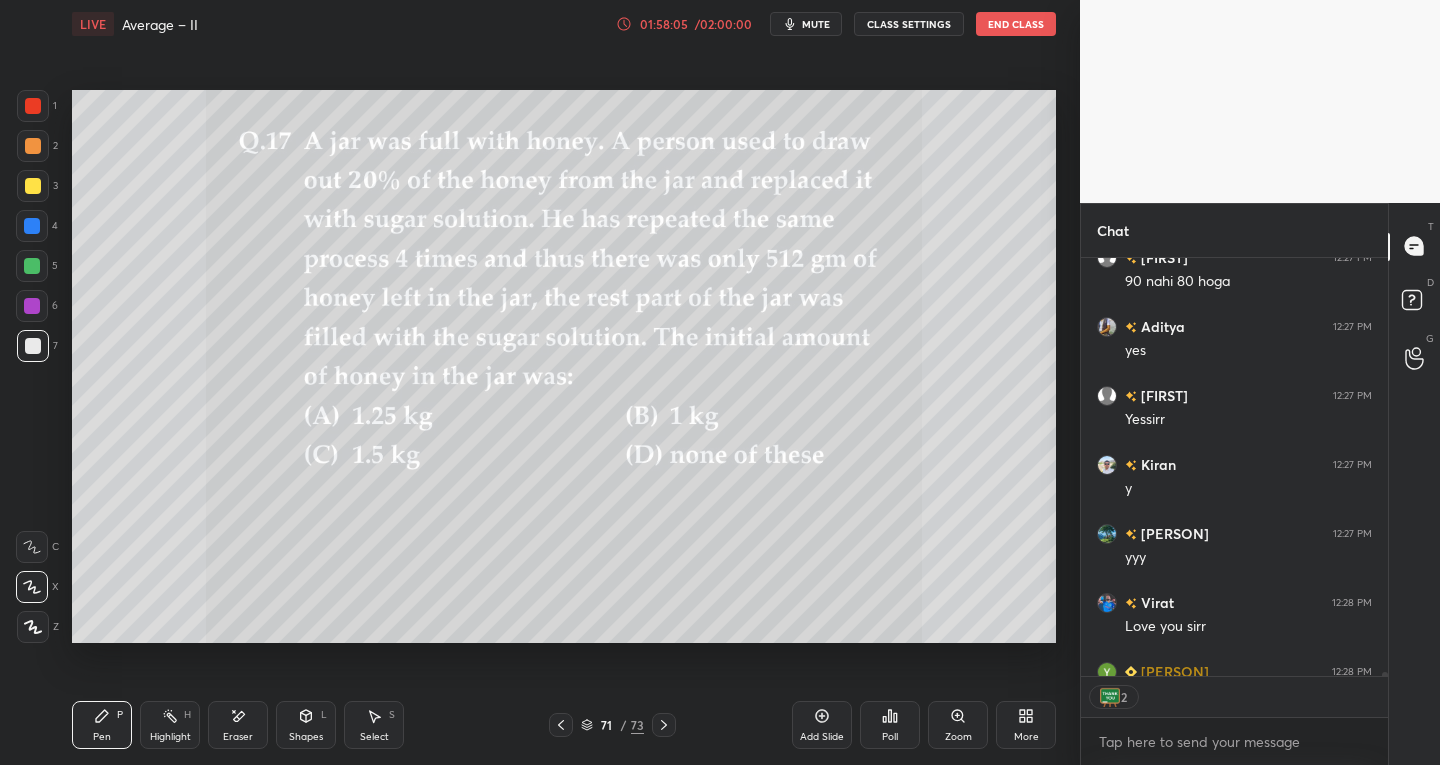 scroll, scrollTop: 53732, scrollLeft: 0, axis: vertical 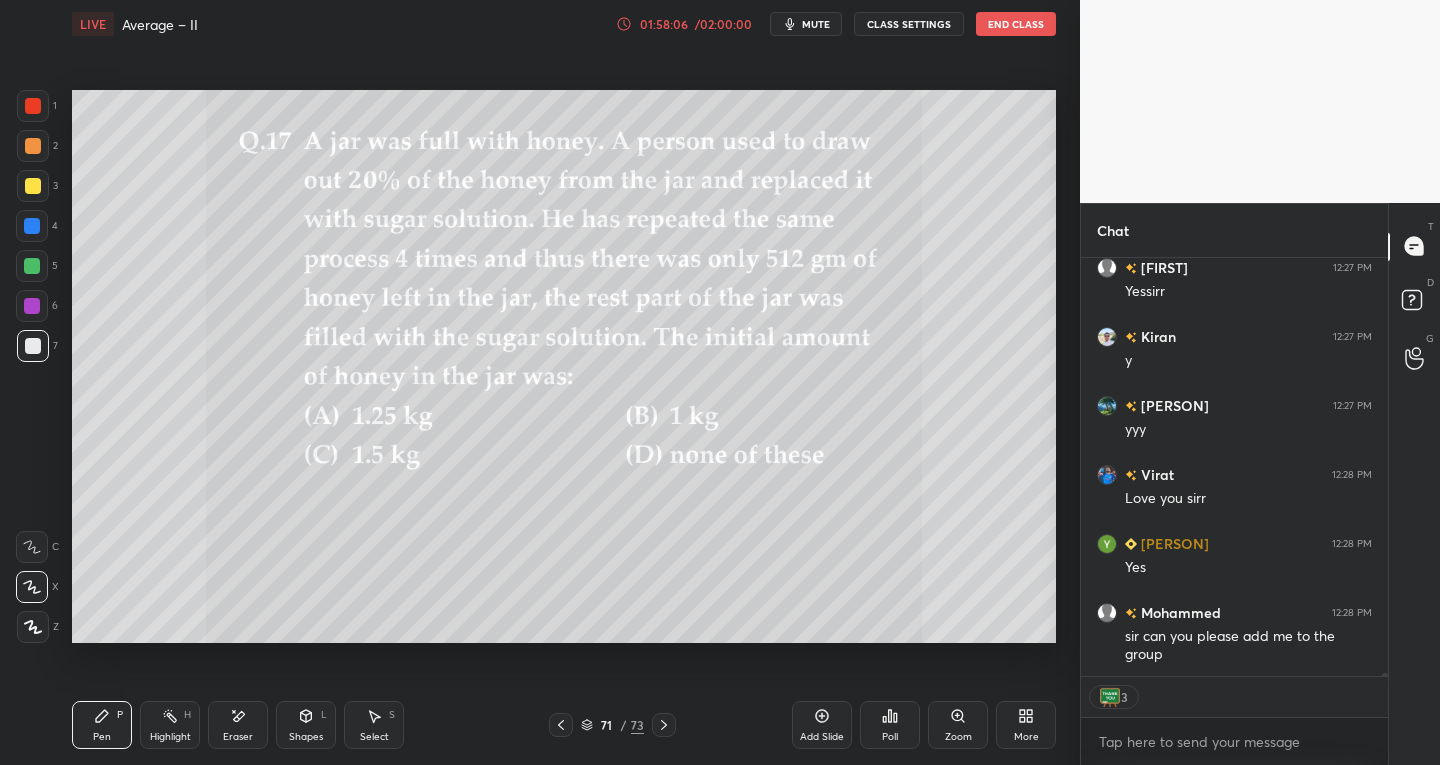 click 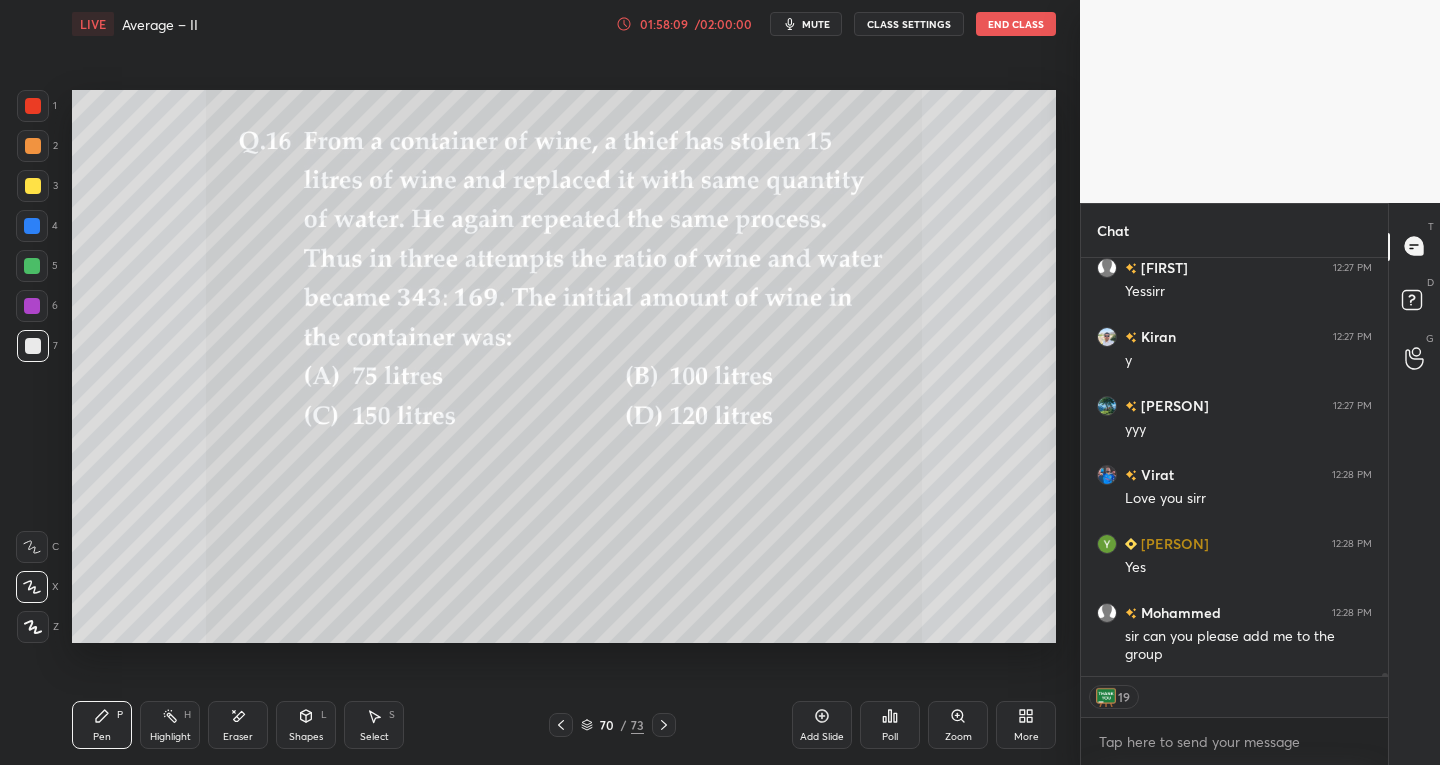 click 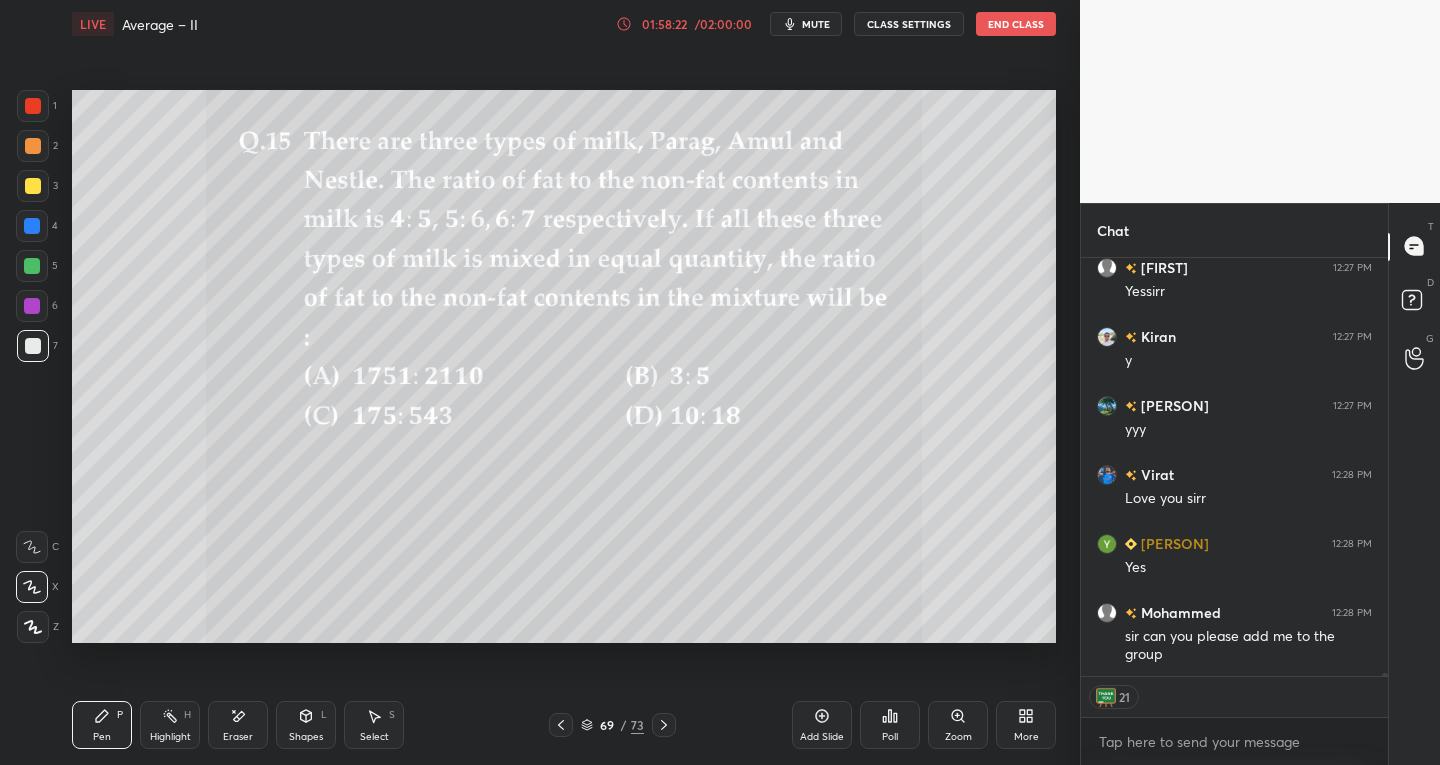 scroll, scrollTop: 7, scrollLeft: 7, axis: both 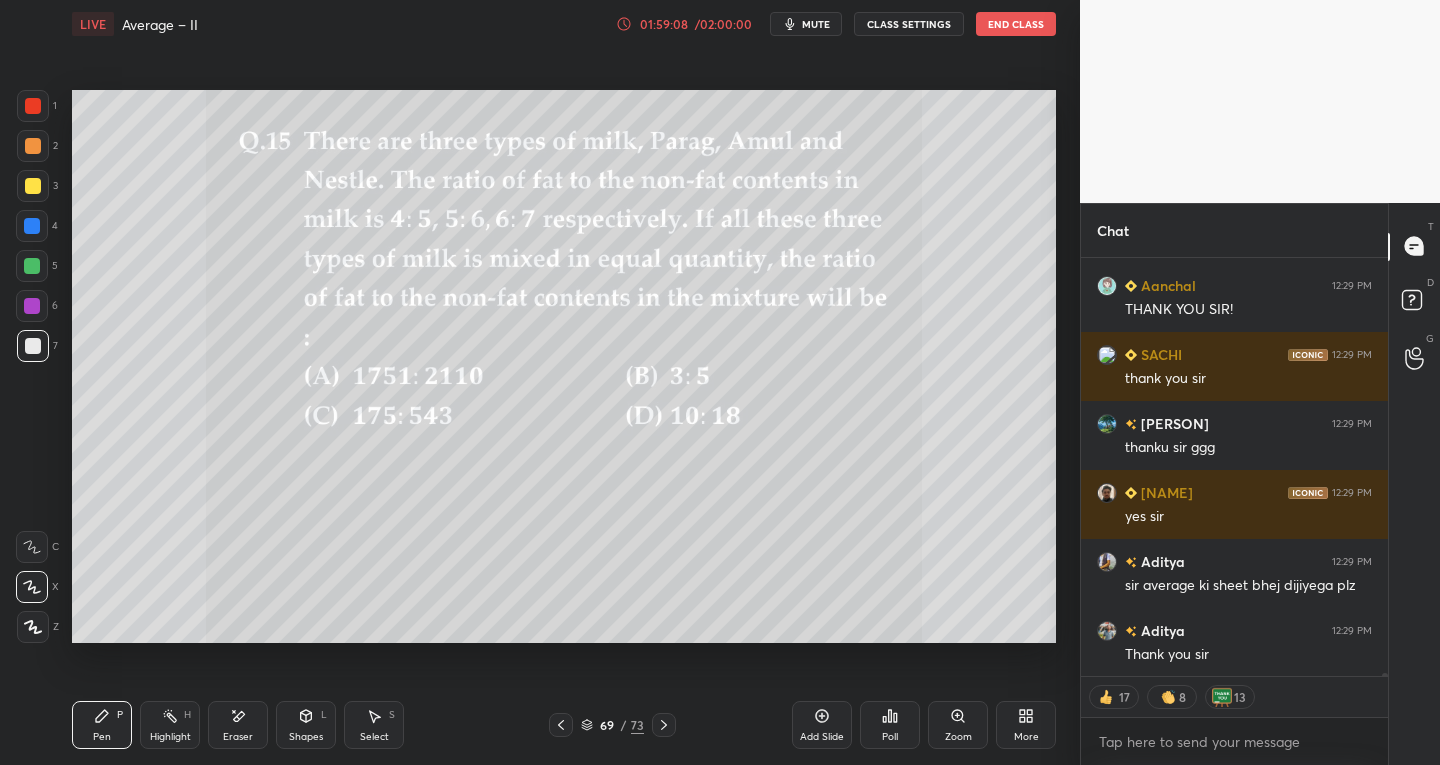 click on "LIVE Average – II 01:59:08 /  02:00:00 mute CLASS SETTINGS End Class Setting up your live class Poll for   secs No correct answer Start poll Back Average – II • L4 of Complete Course on General Aptitude Praveen Kulkarni Pen P Highlight H Eraser Shapes L Select S 69 / 73 Add Slide Poll Zoom More" at bounding box center [564, 382] 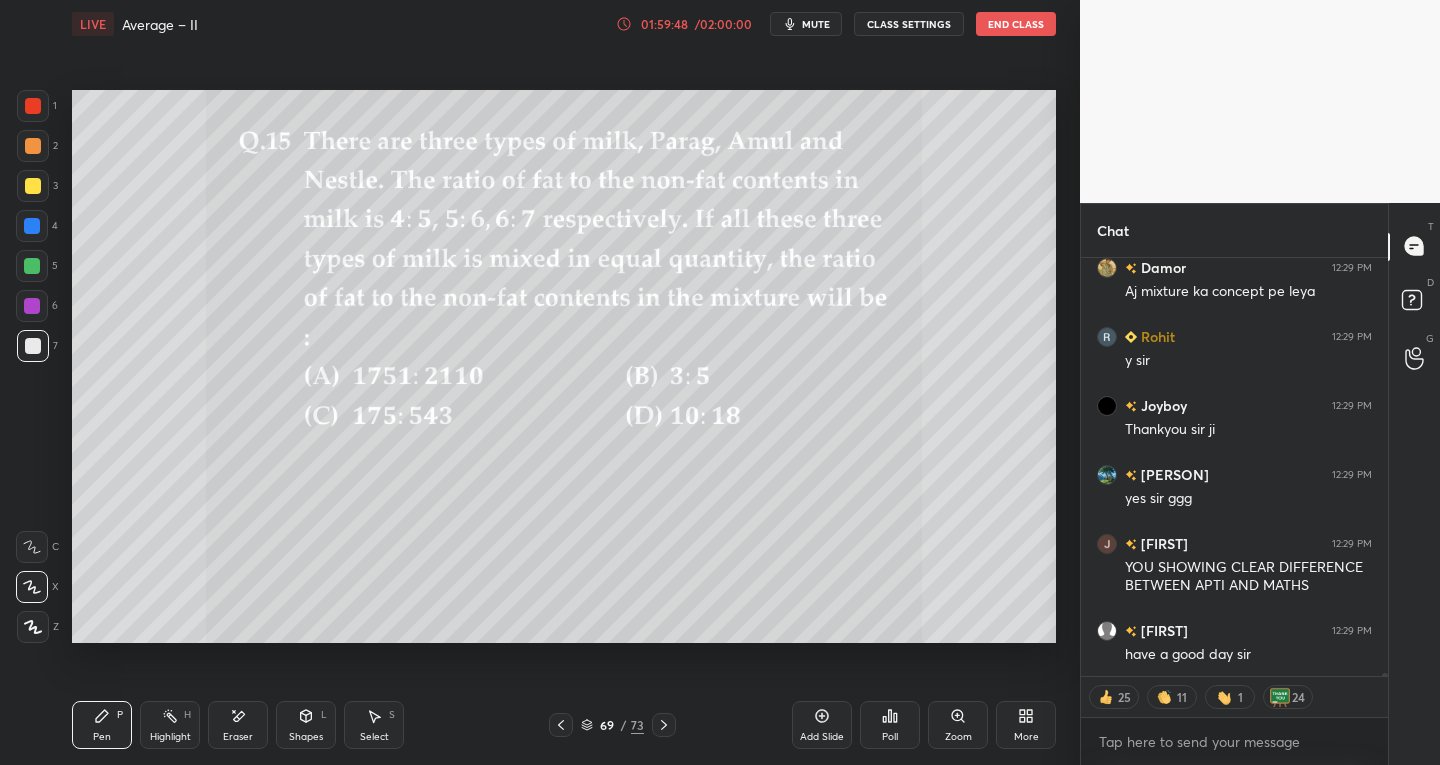 scroll, scrollTop: 57737, scrollLeft: 0, axis: vertical 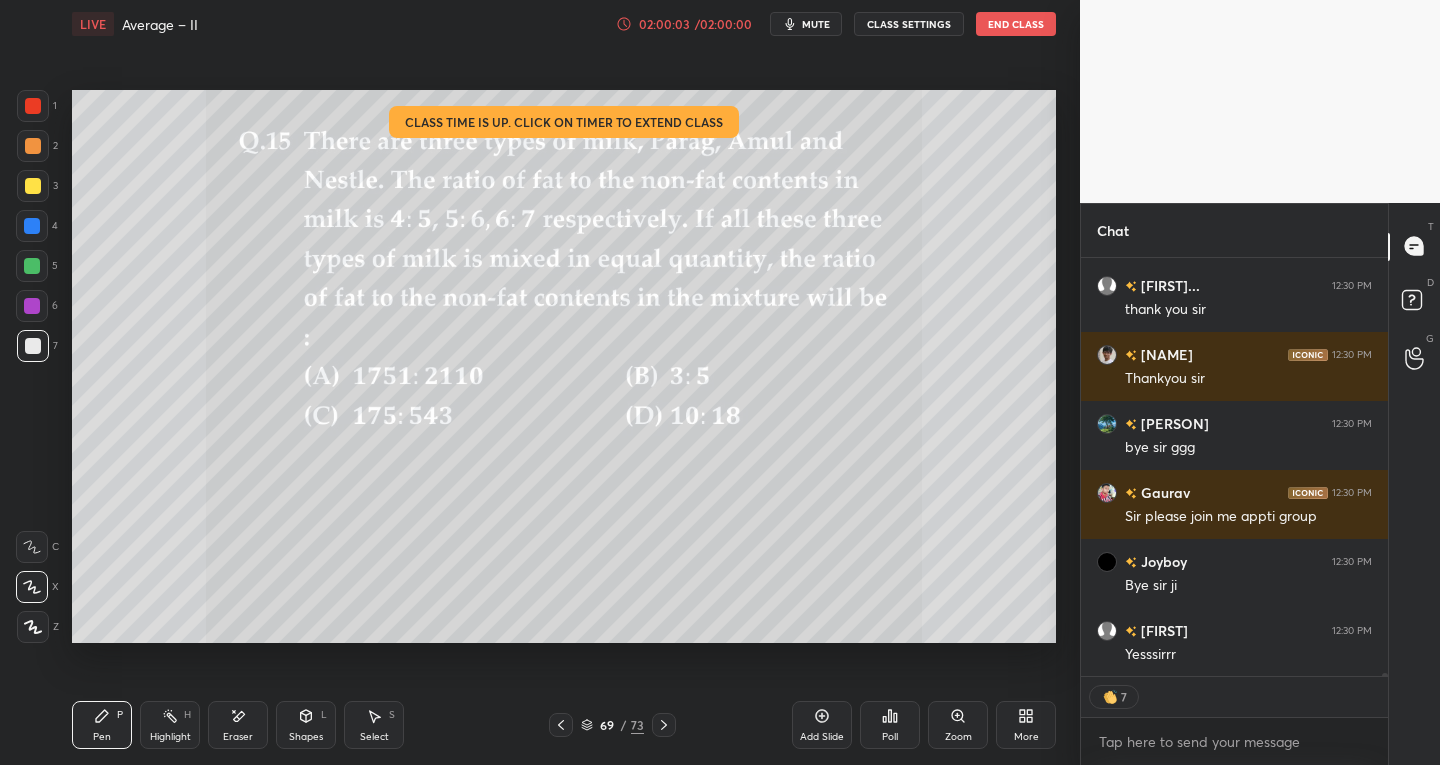 click on "End Class" at bounding box center [1016, 24] 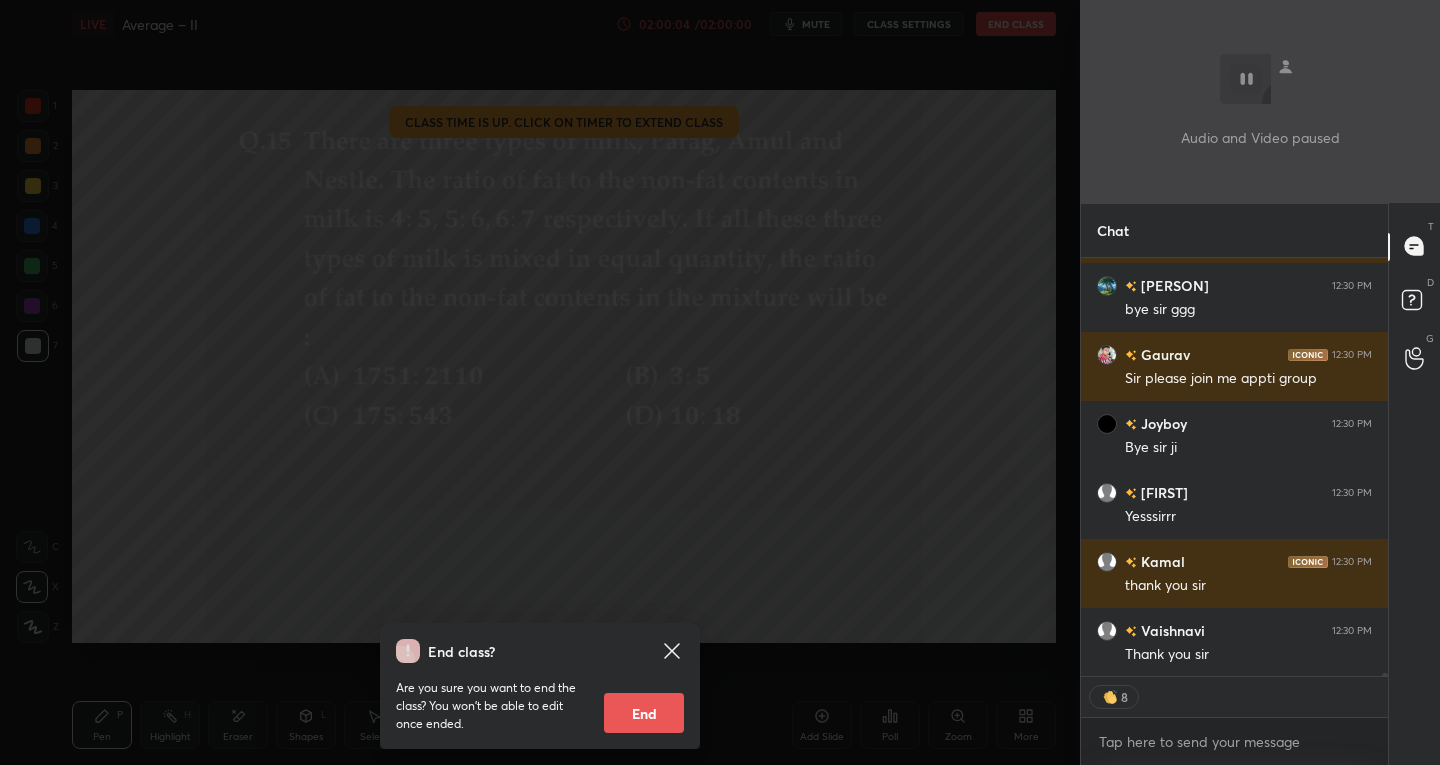 click on "End" at bounding box center [644, 713] 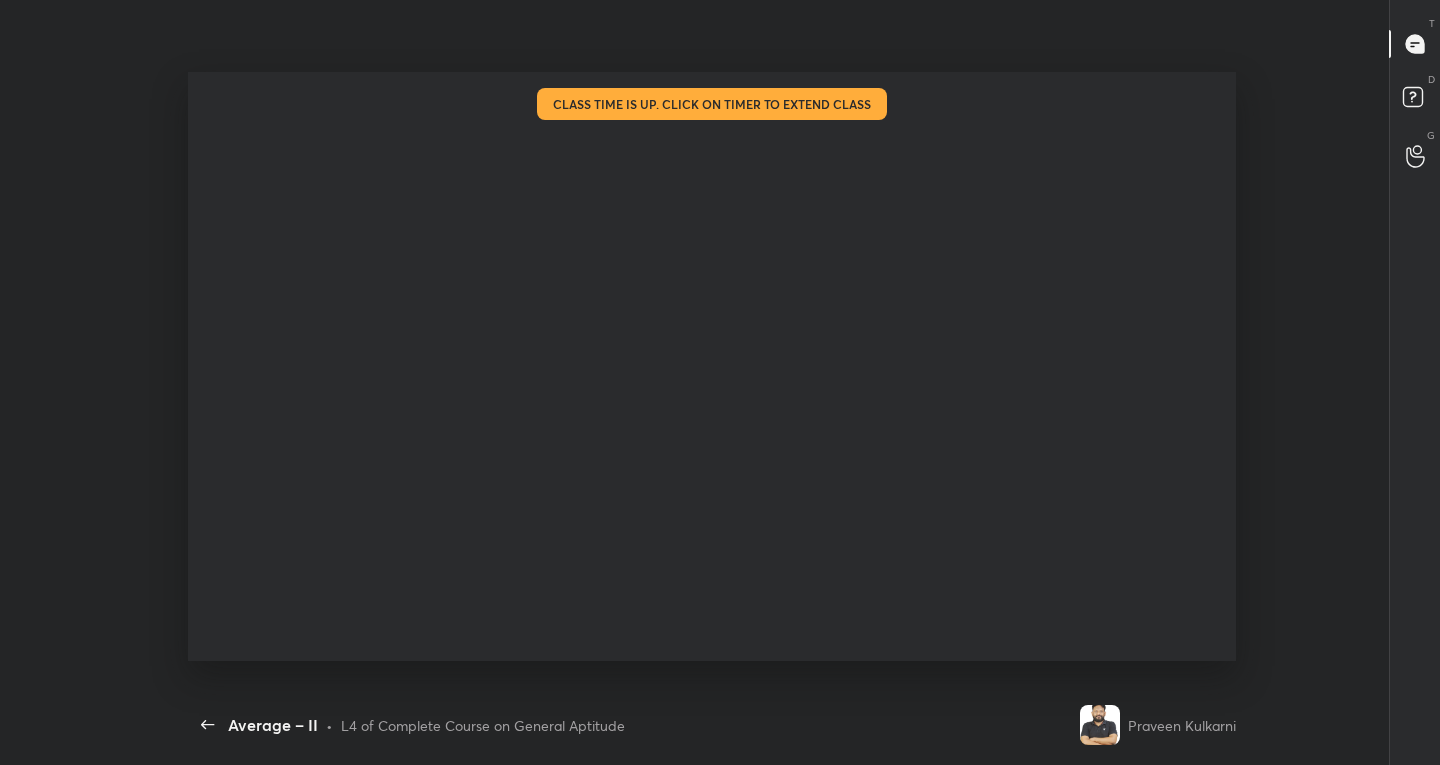 scroll, scrollTop: 99363, scrollLeft: 98935, axis: both 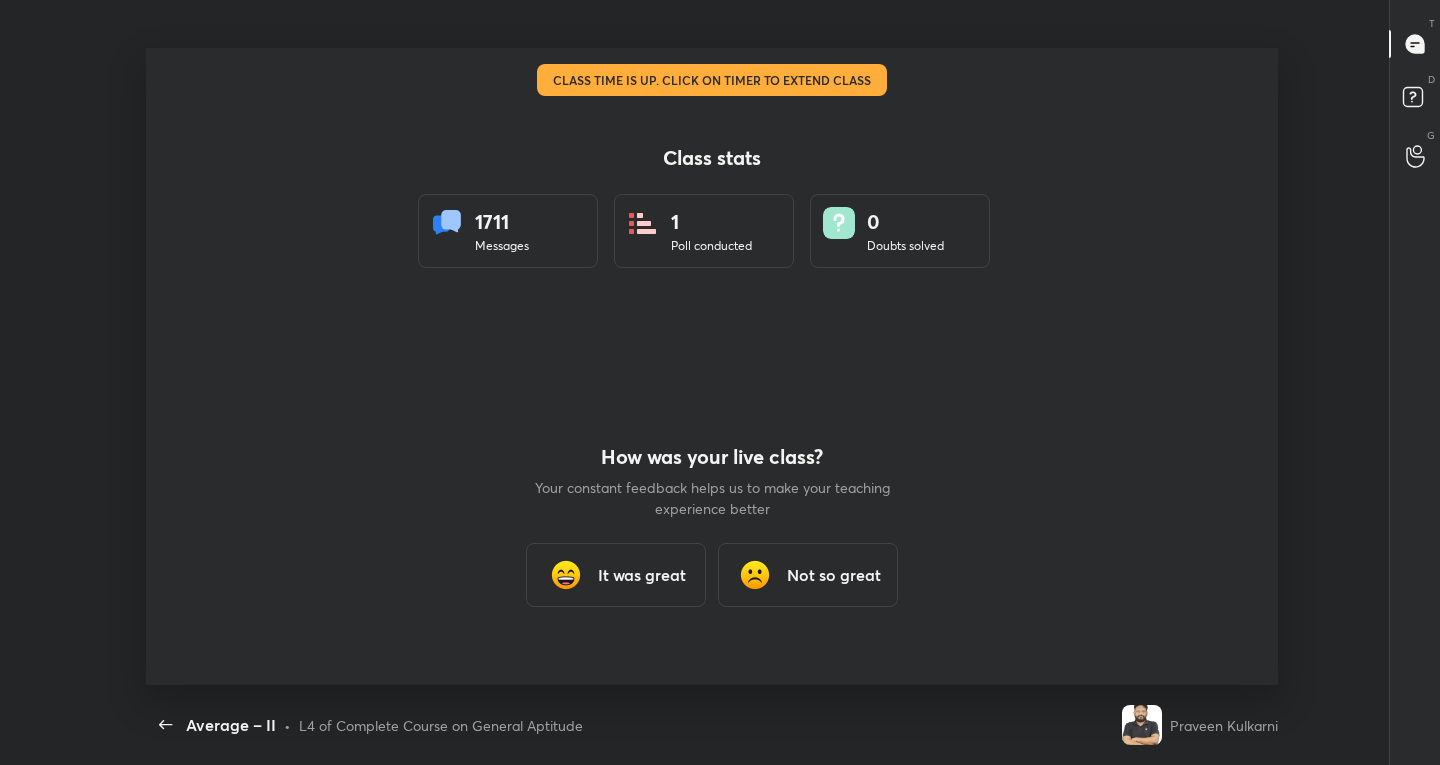 click on "It was great" at bounding box center [642, 575] 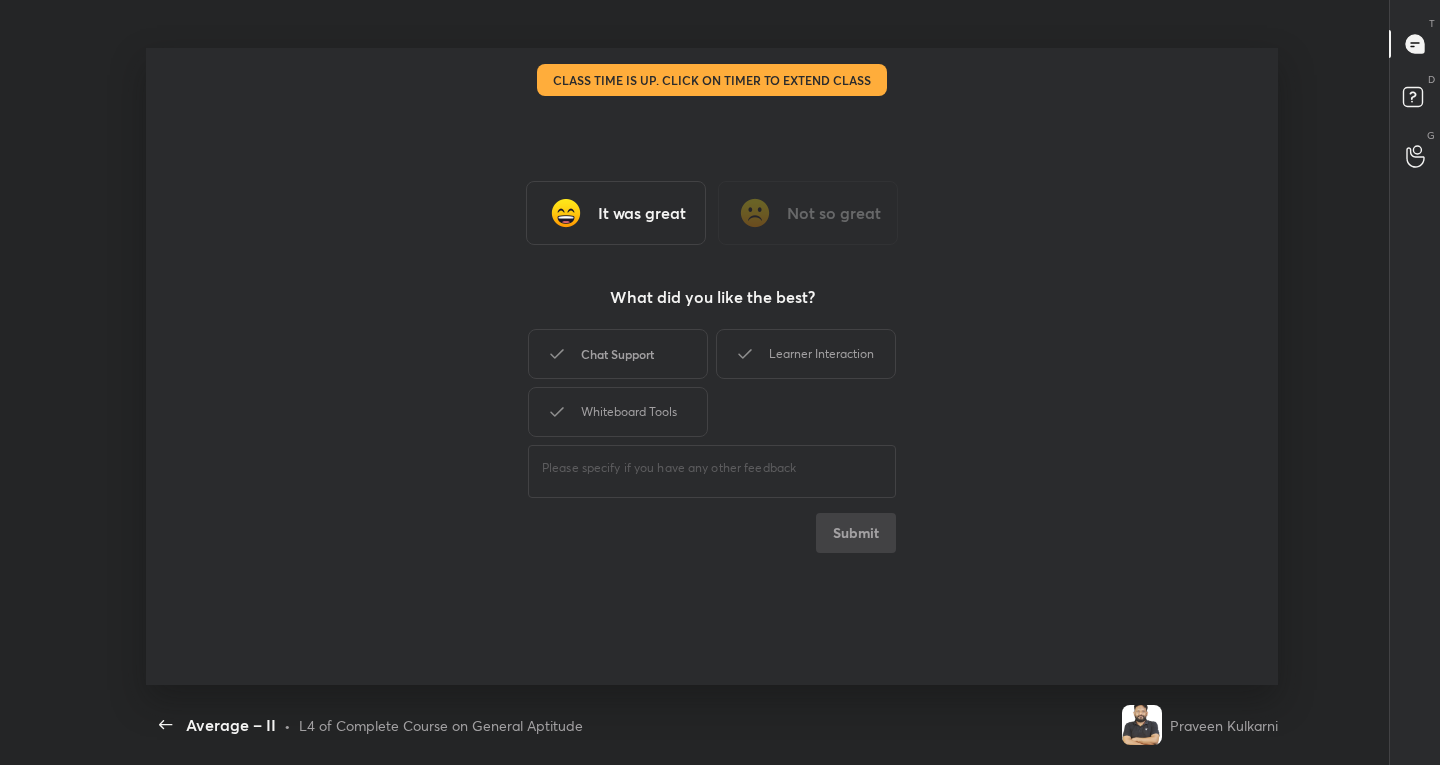 click on "Chat Support" at bounding box center (618, 354) 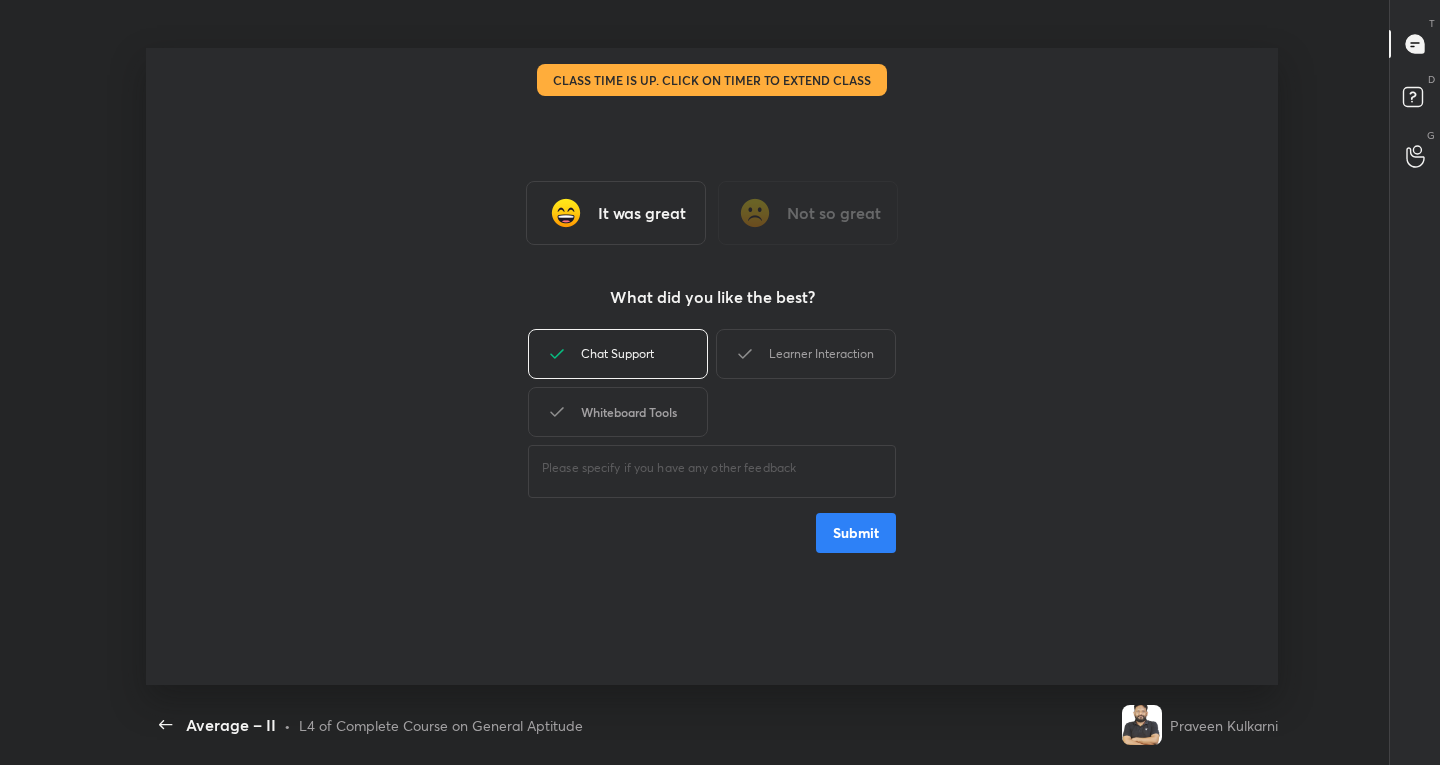 click on "Whiteboard Tools" at bounding box center (618, 412) 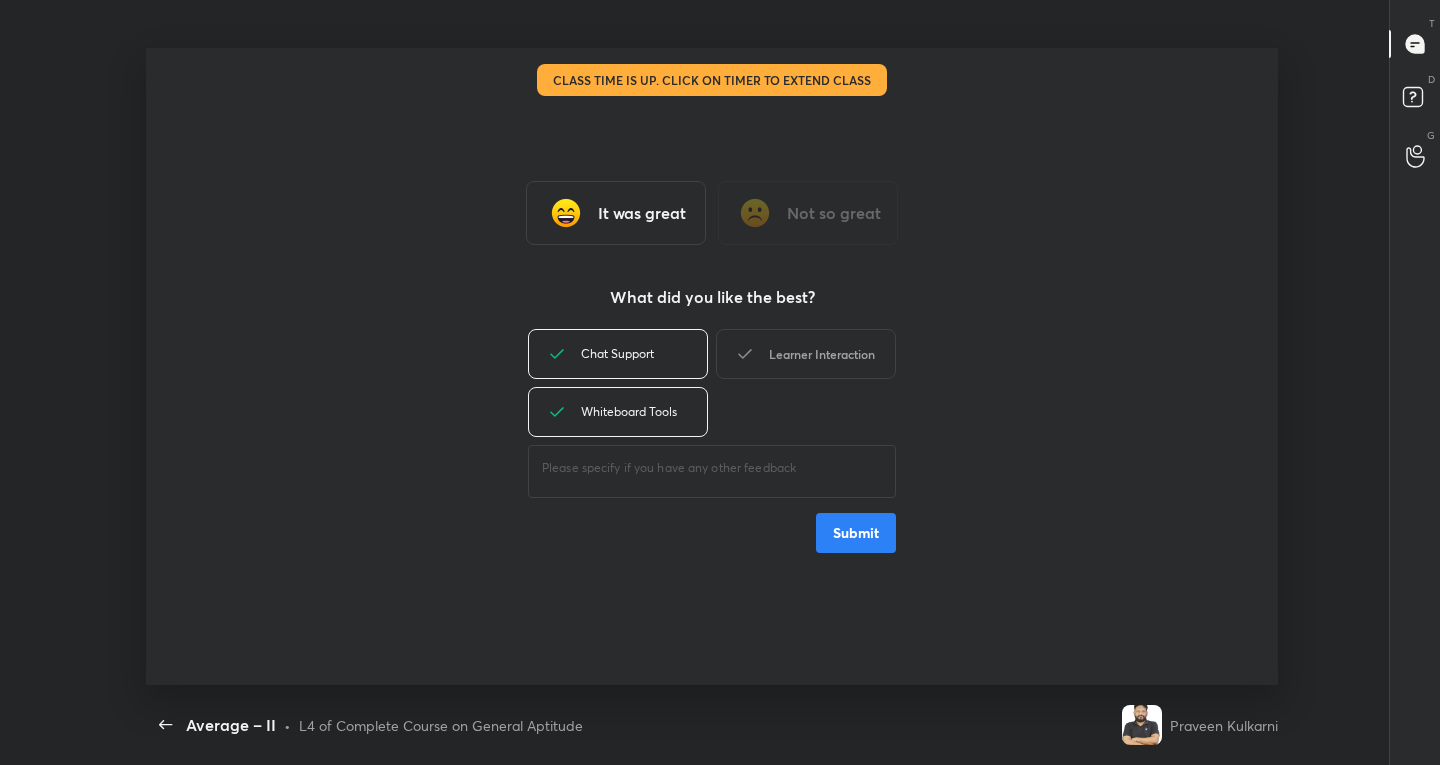 click on "Learner Interaction" at bounding box center [806, 354] 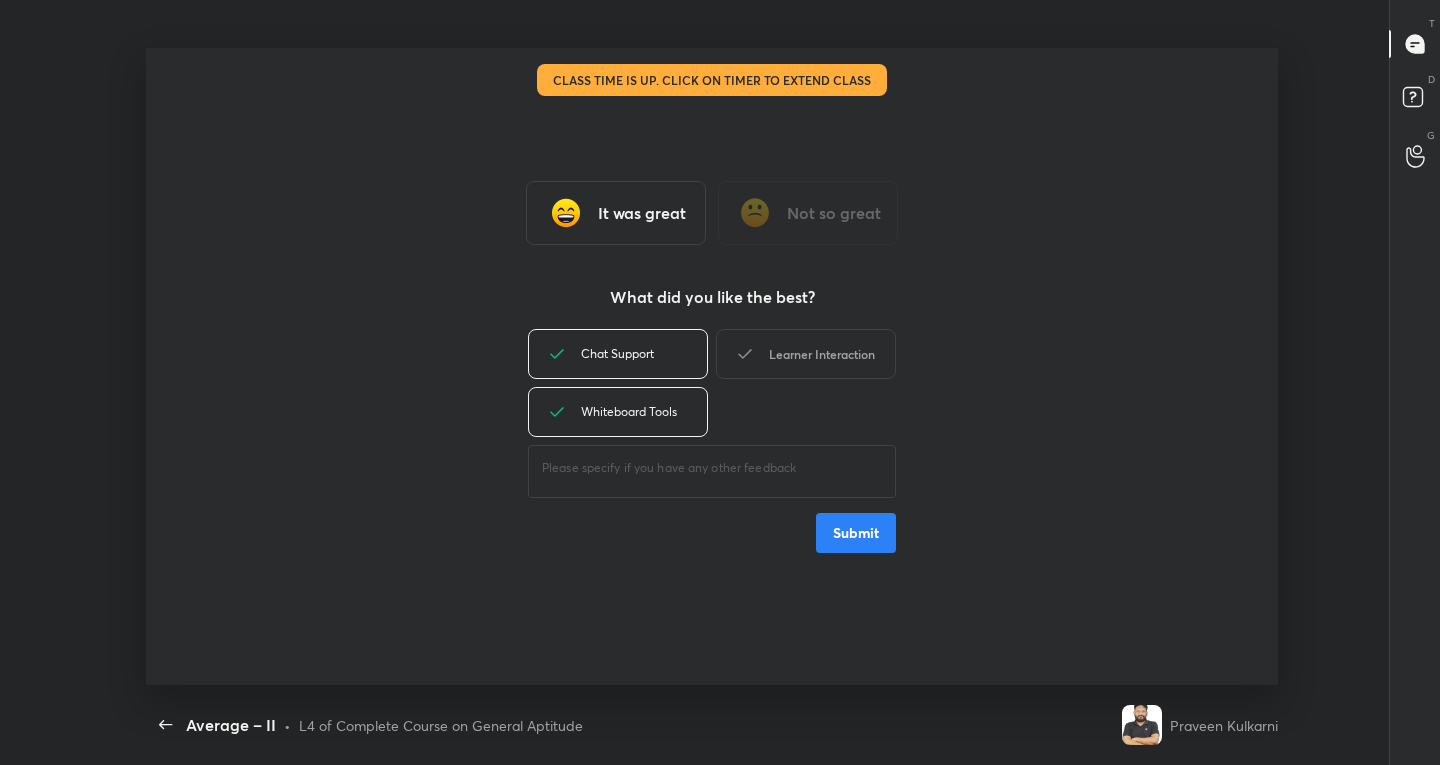 type on "x" 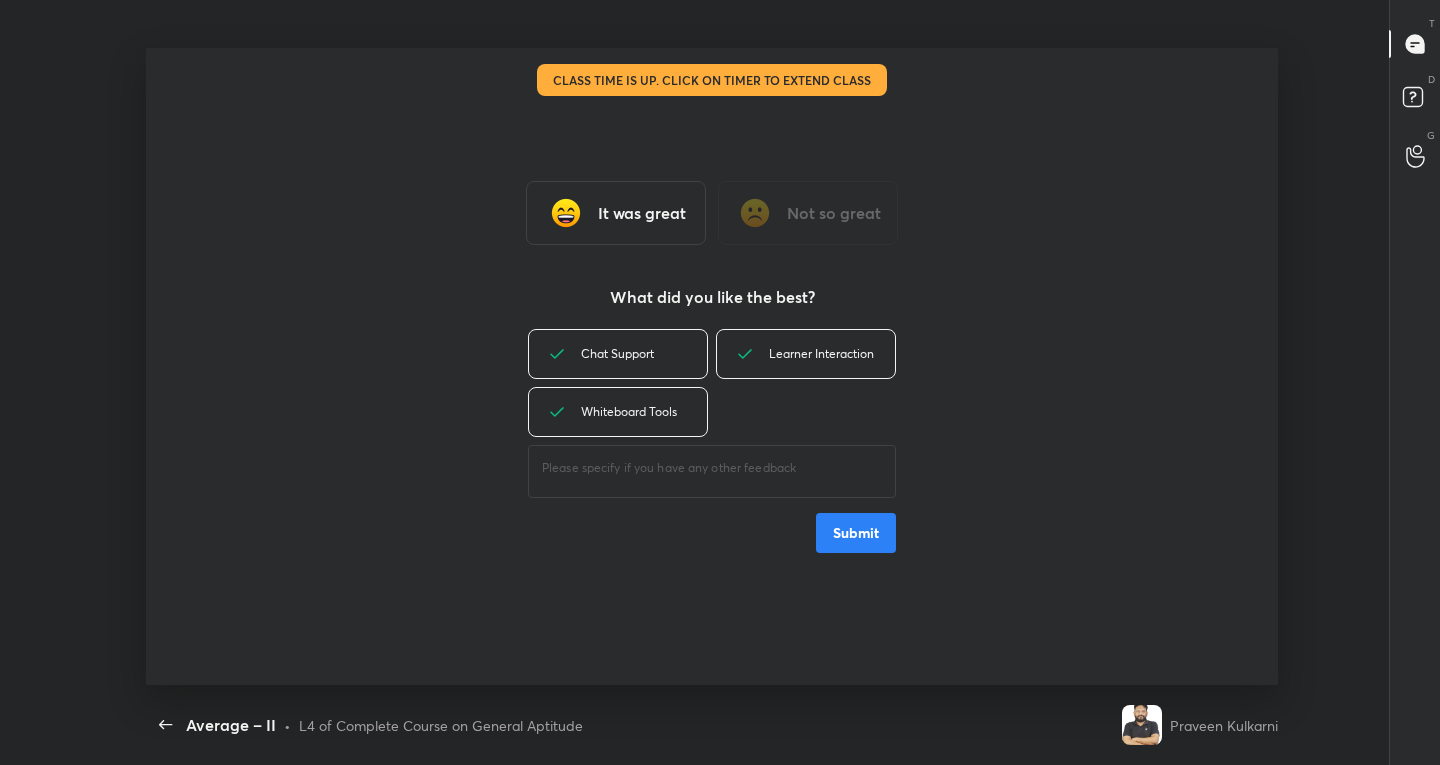 click on "Submit" at bounding box center (856, 533) 